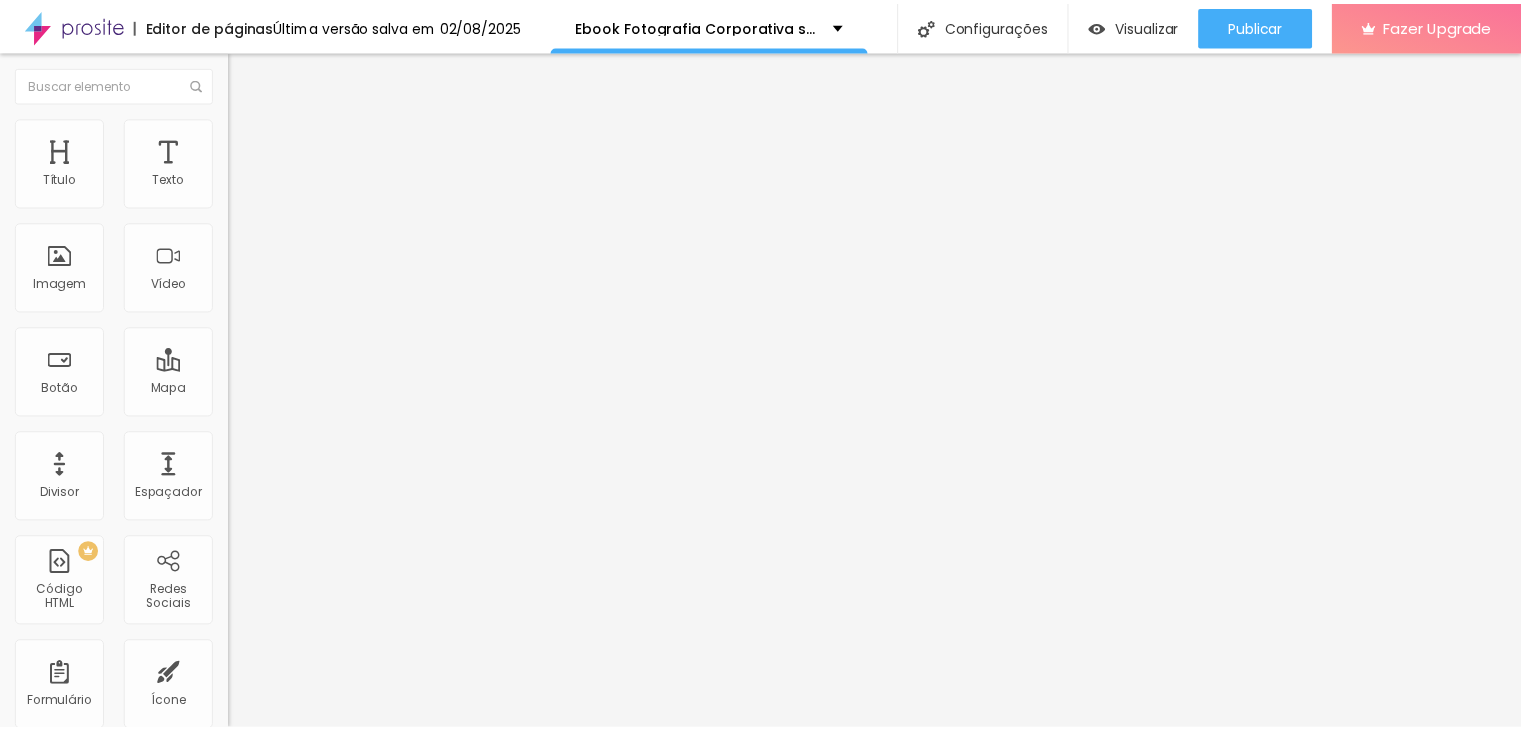 scroll, scrollTop: 0, scrollLeft: 0, axis: both 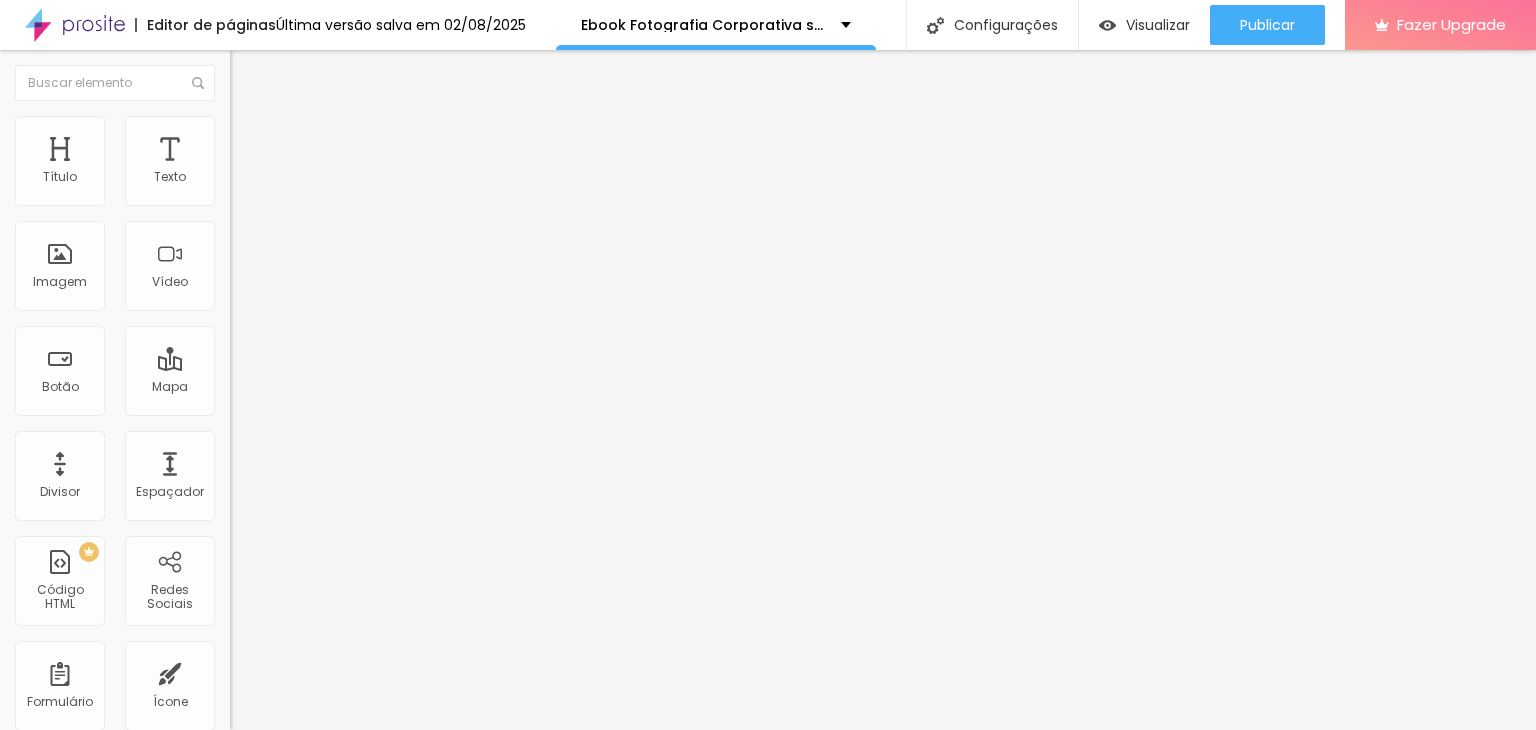click on "Avançado" at bounding box center (281, 149) 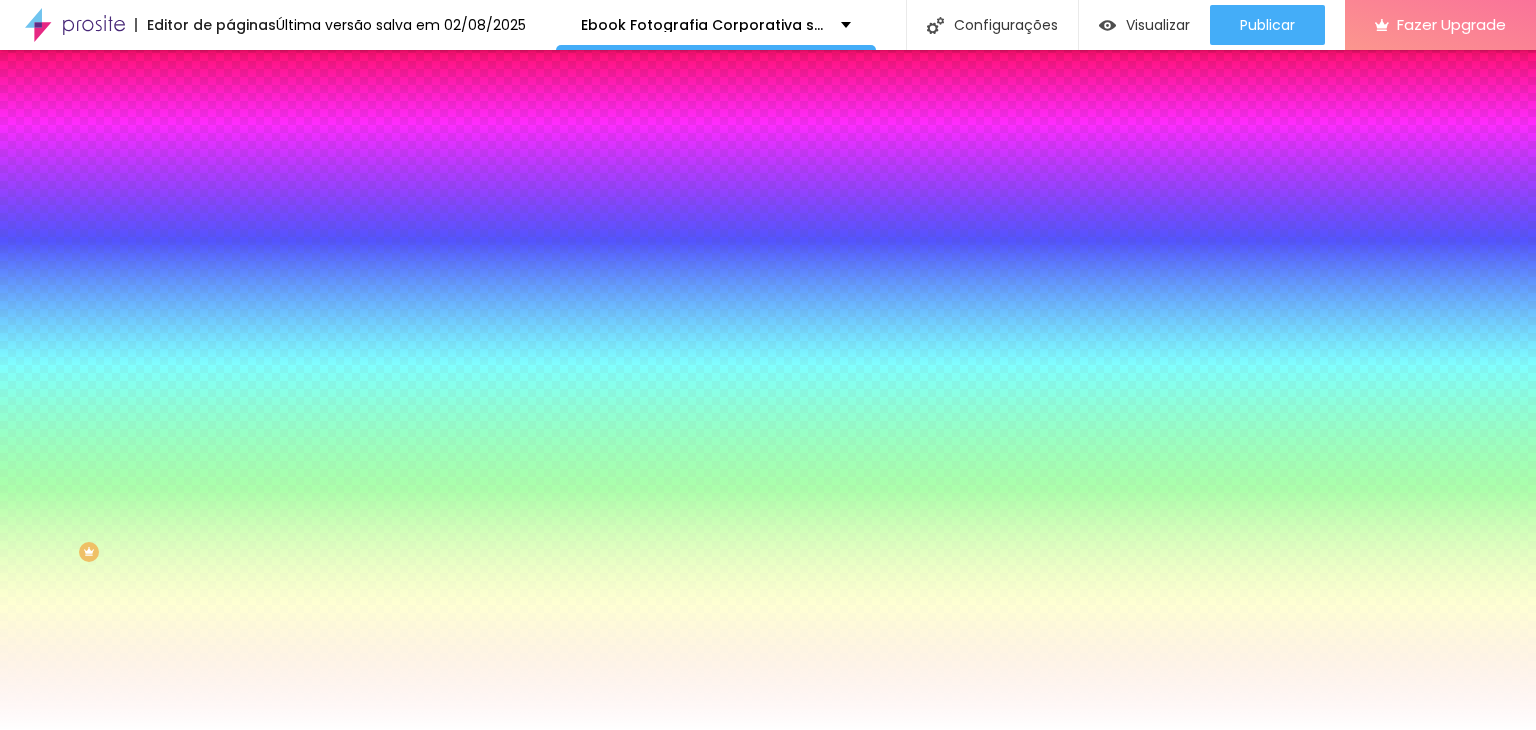 click 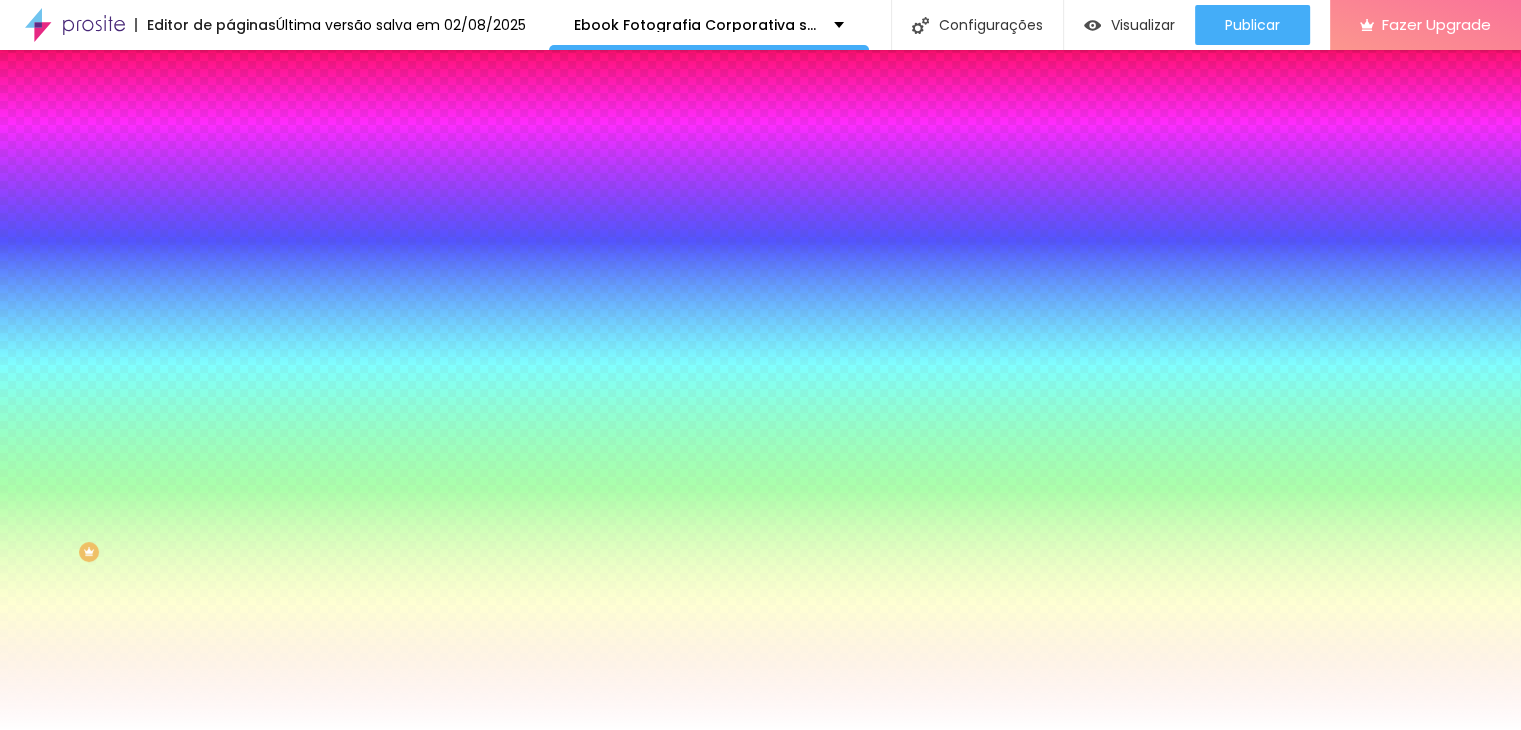 scroll, scrollTop: 159, scrollLeft: 0, axis: vertical 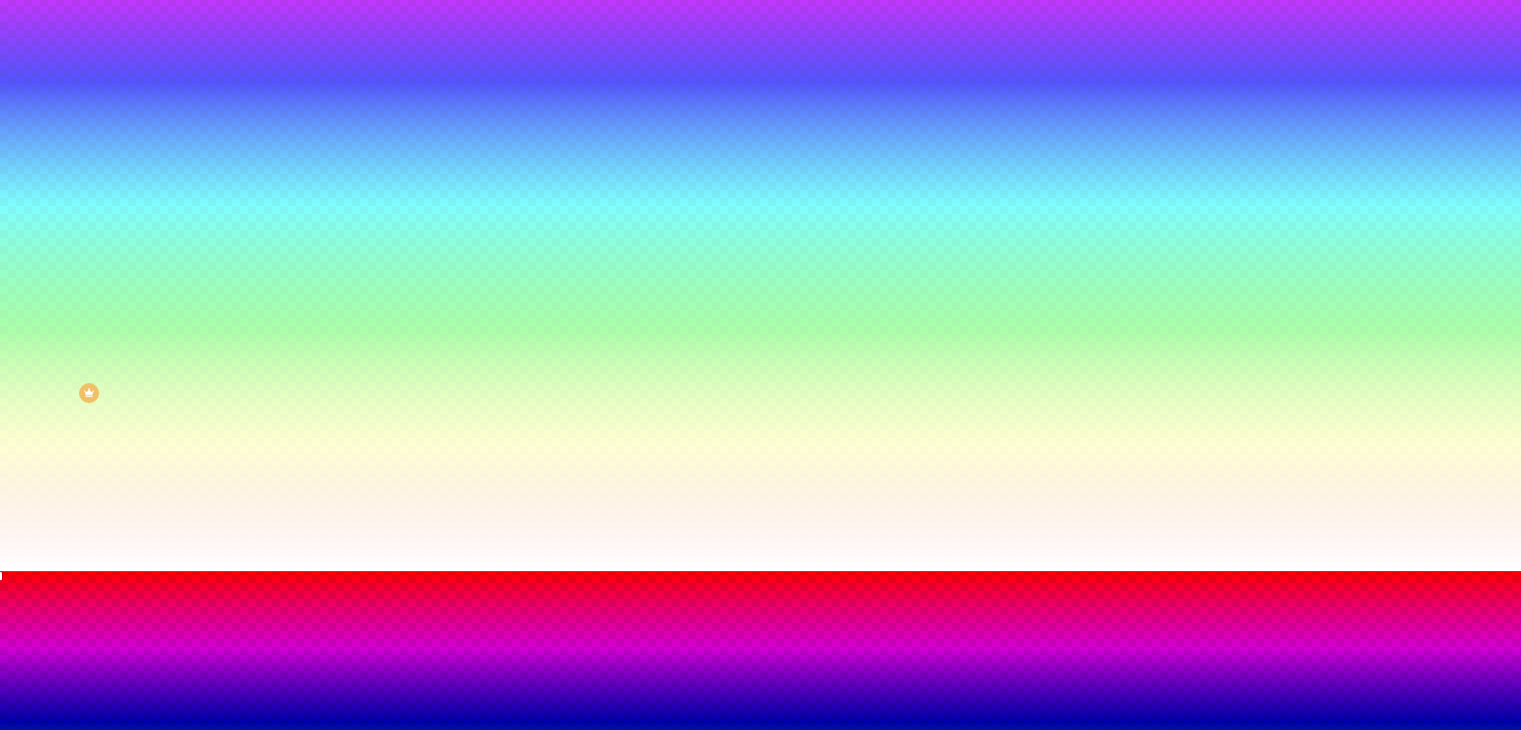 click at bounding box center [14, 858] 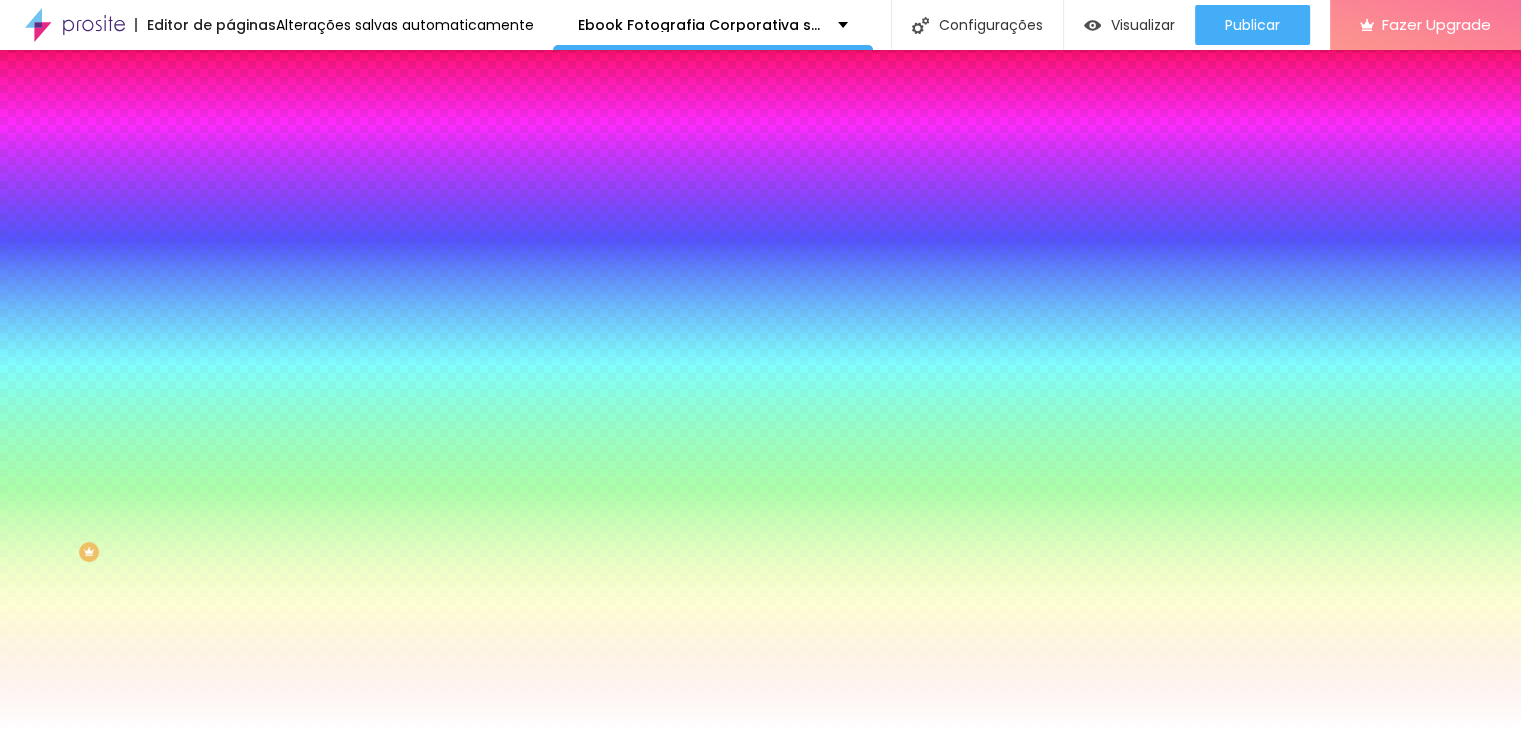 scroll, scrollTop: 159, scrollLeft: 0, axis: vertical 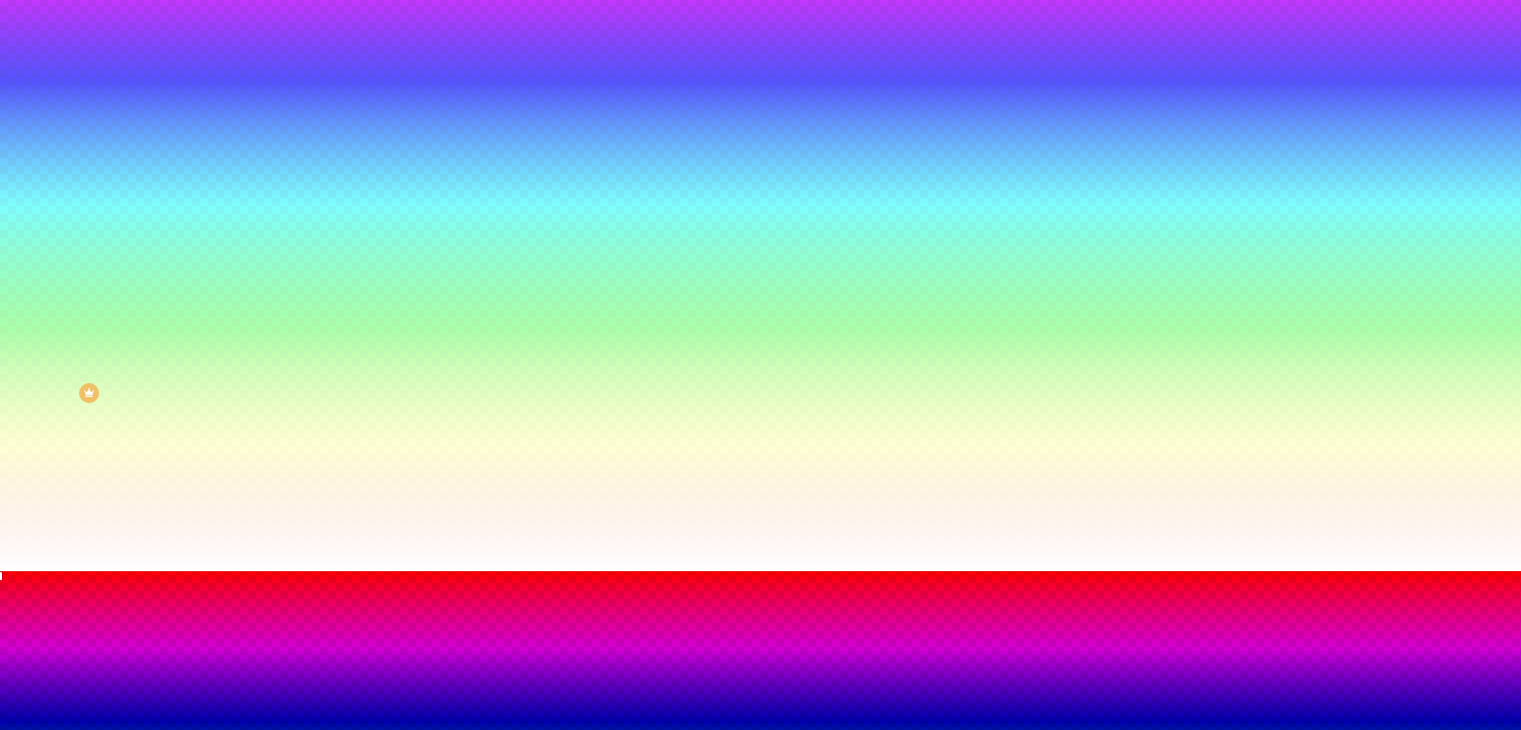 click at bounding box center (760, 571) 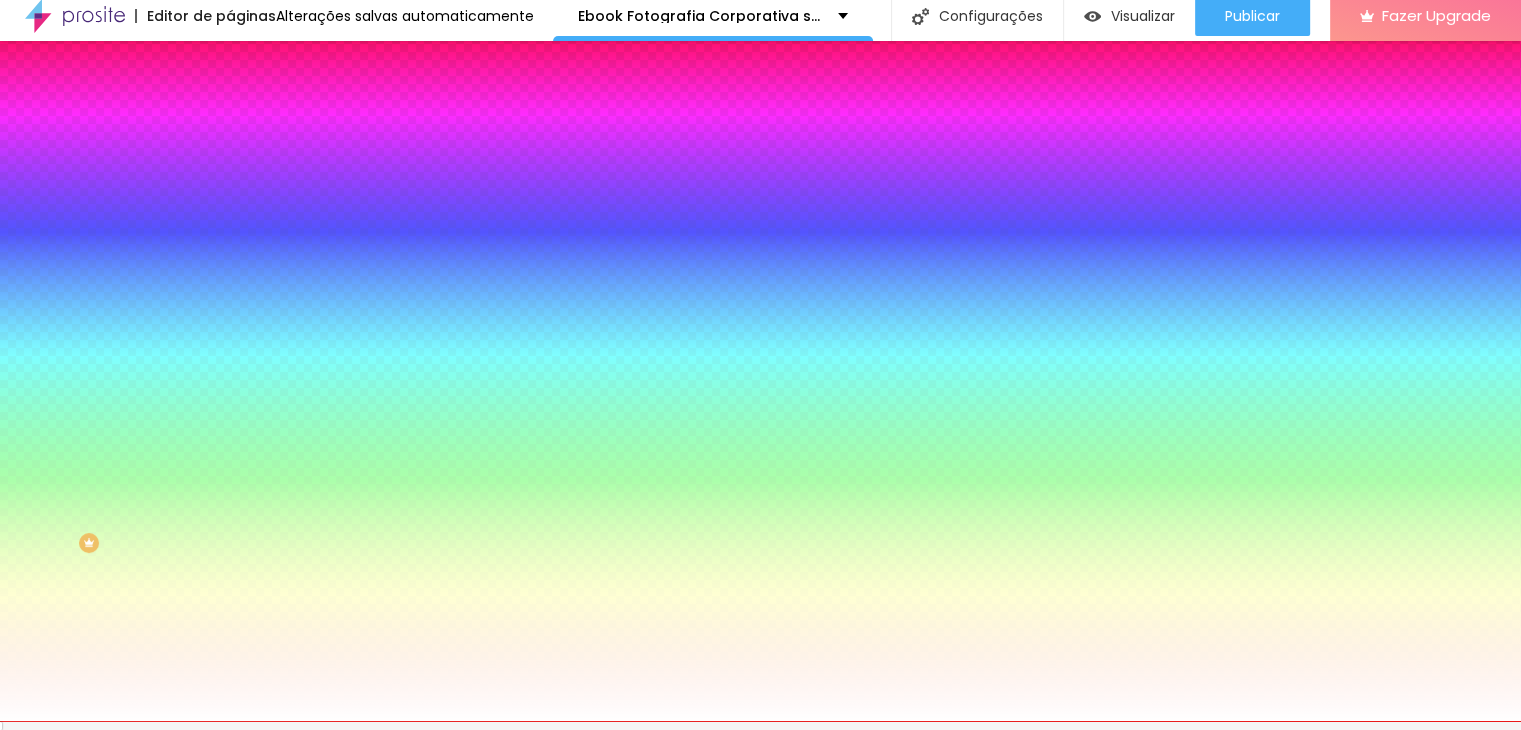 scroll, scrollTop: 0, scrollLeft: 0, axis: both 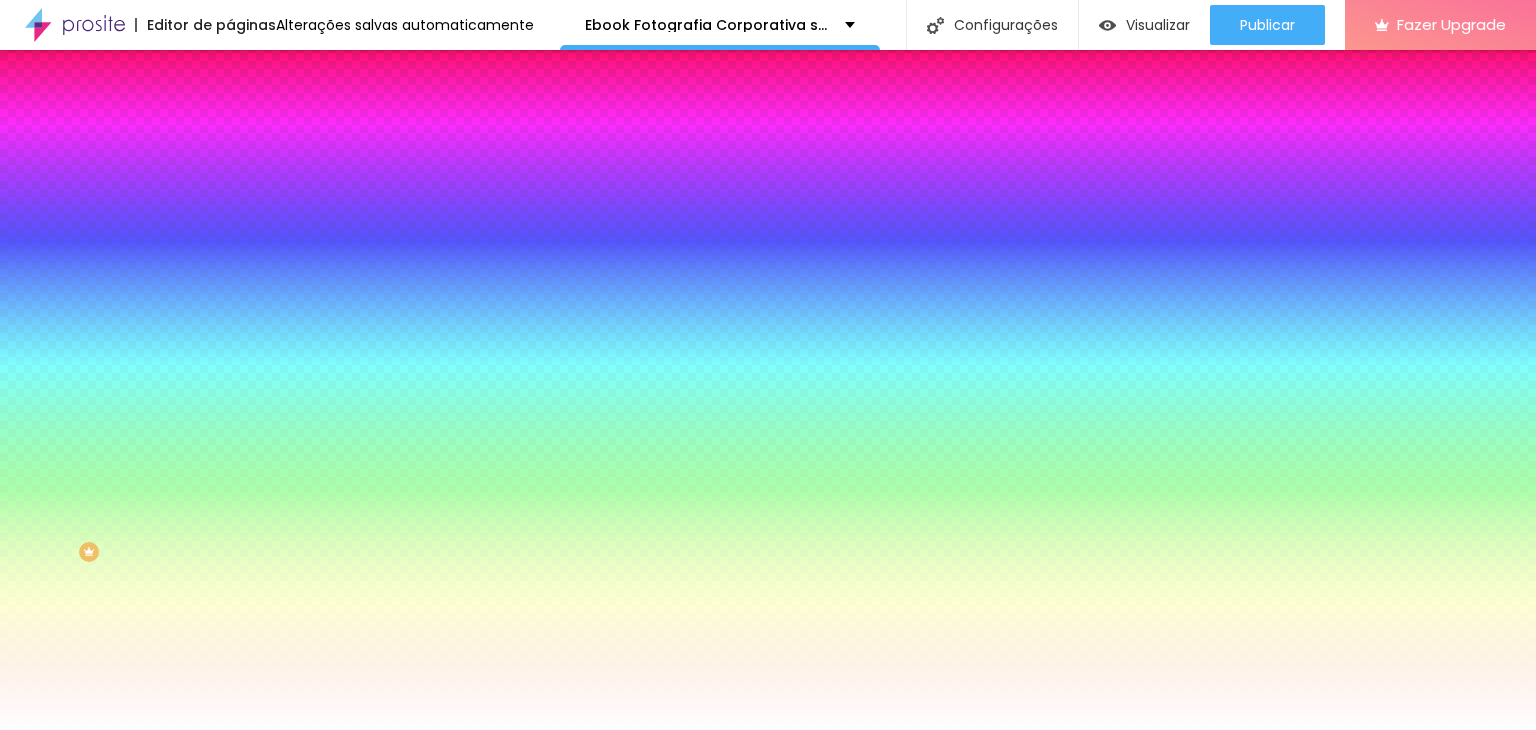 click 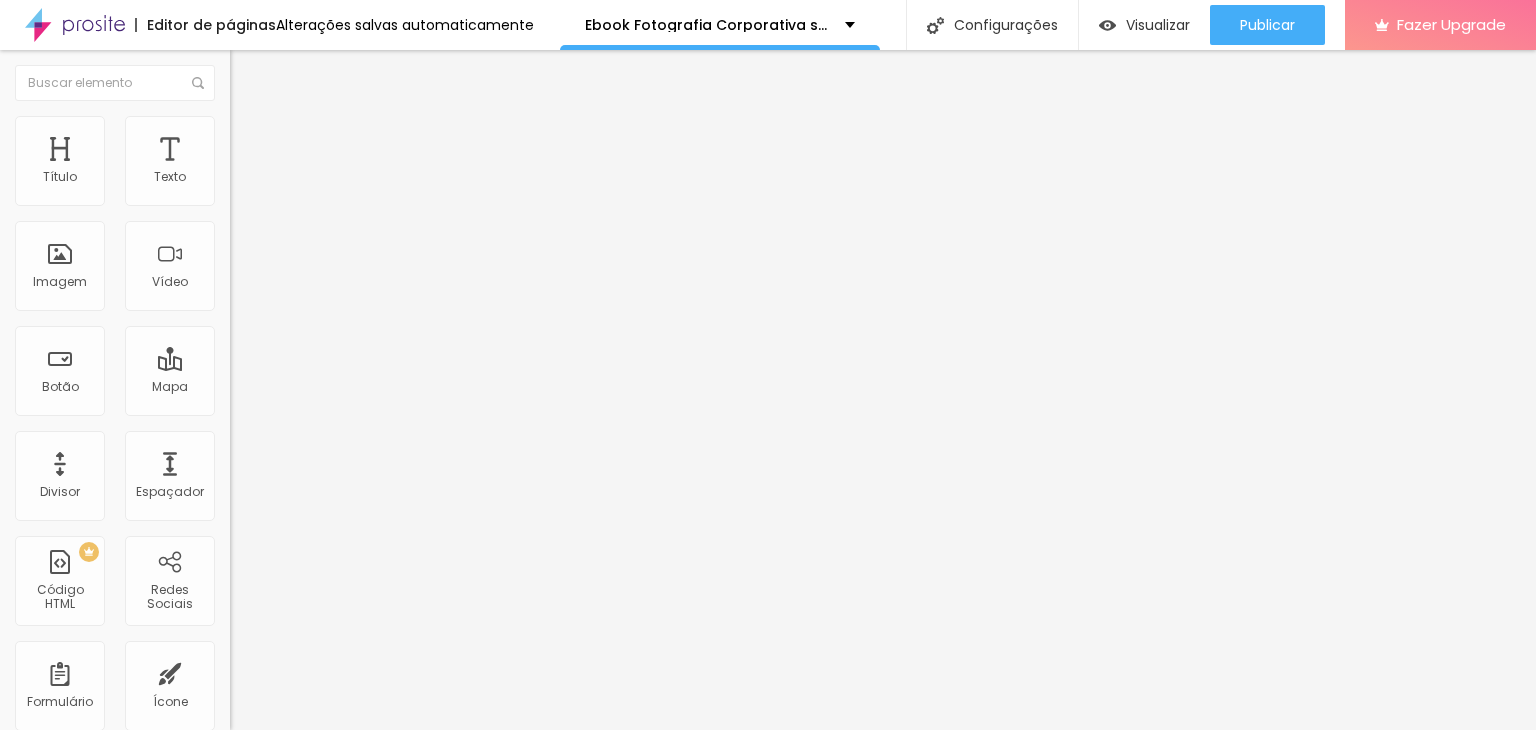 click on "Estilo" at bounding box center (263, 129) 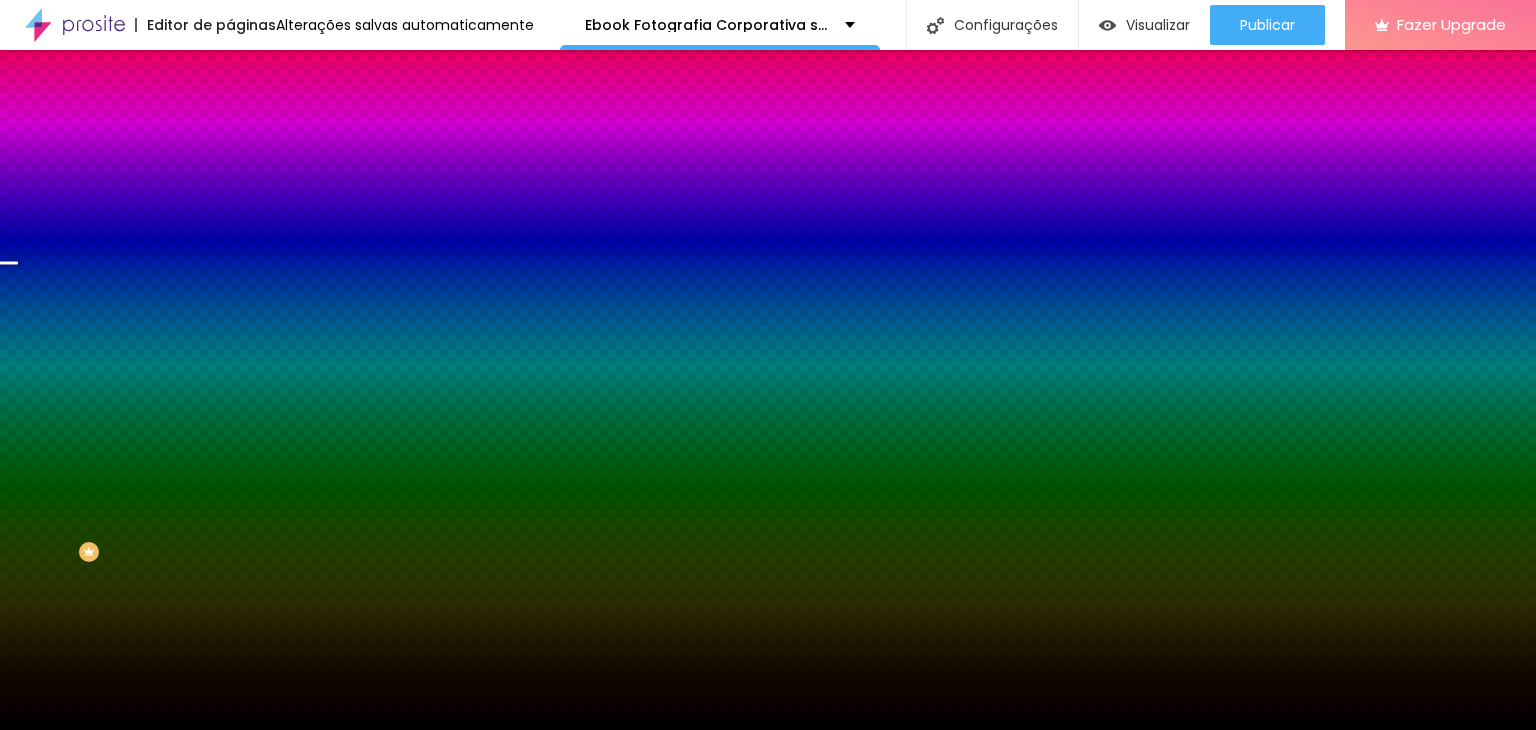 click at bounding box center (244, 404) 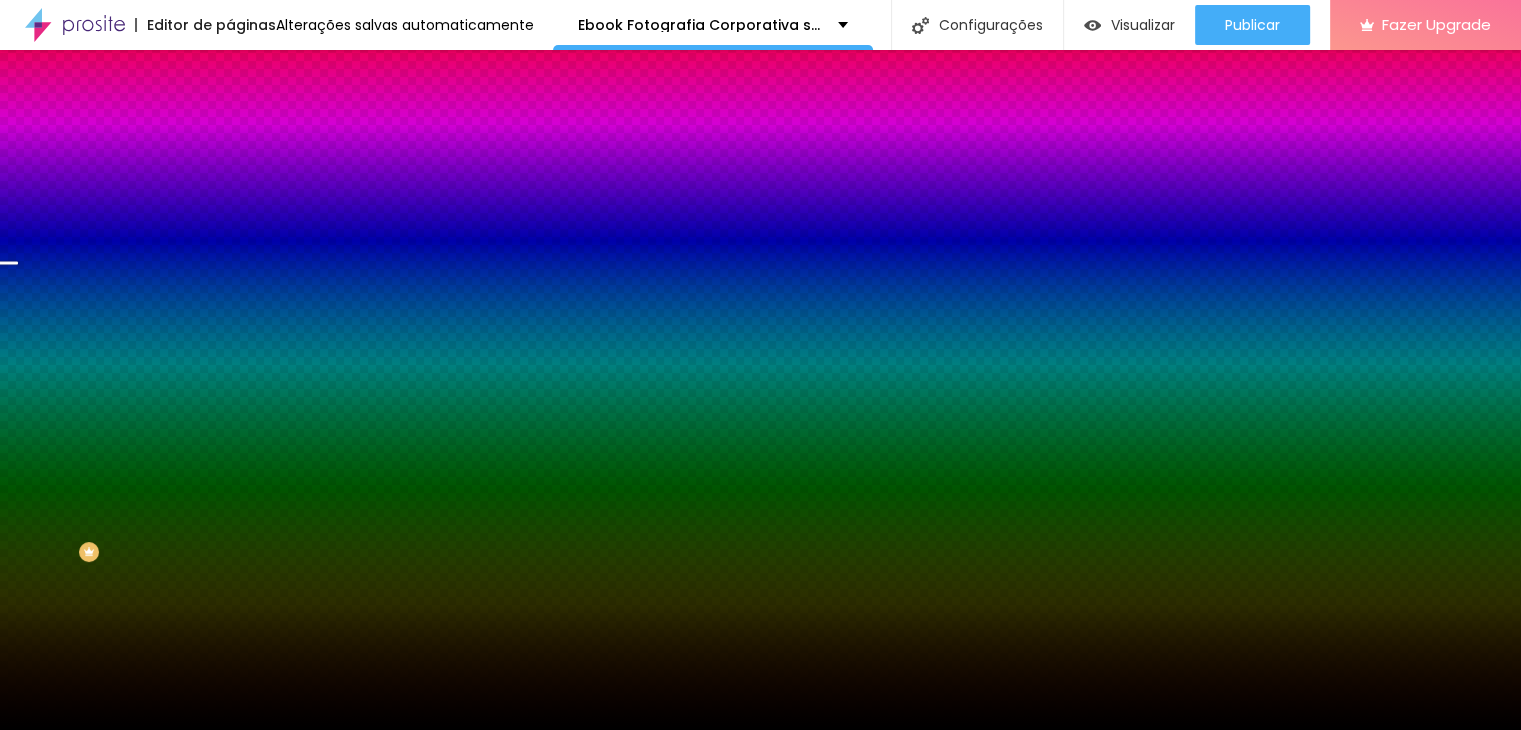 click 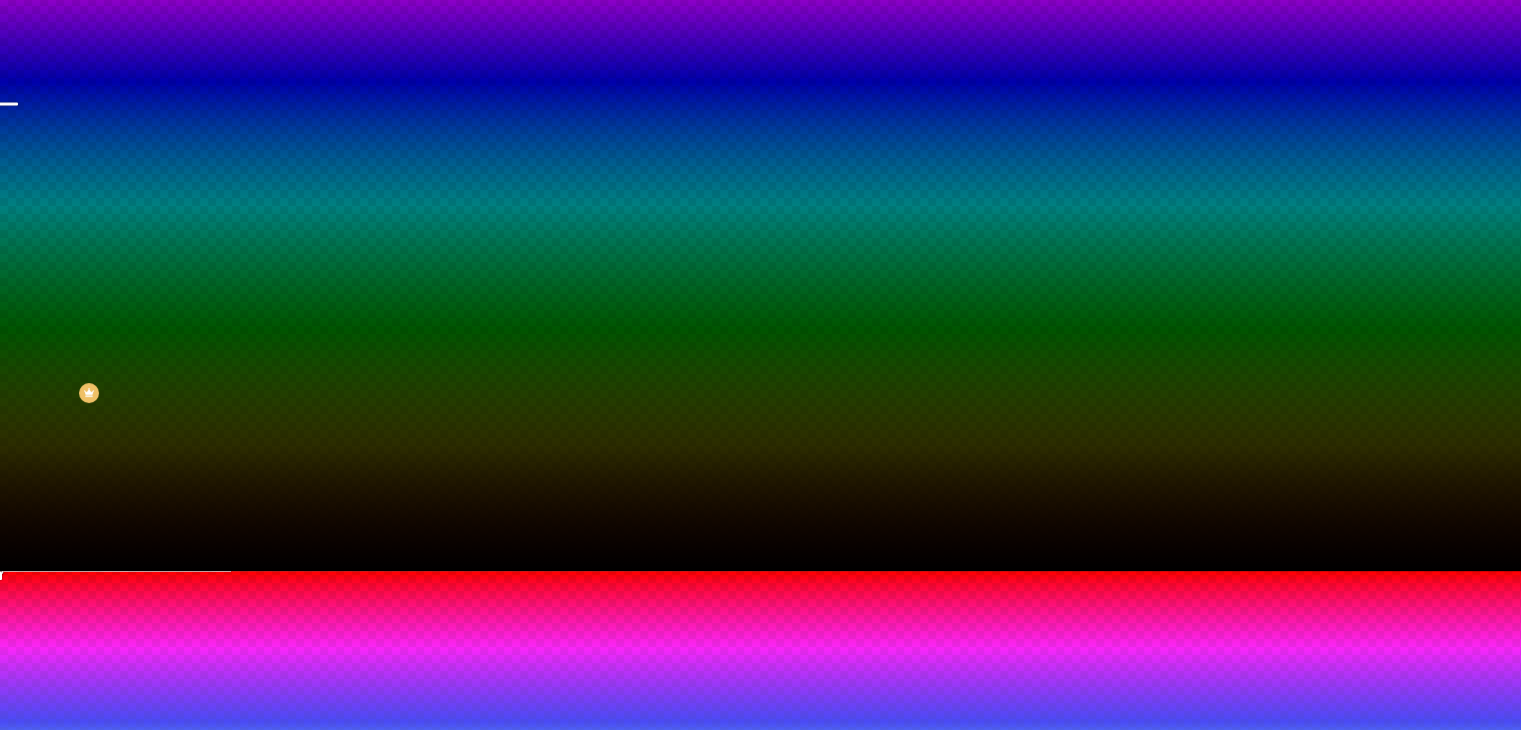 click at bounding box center (760, 571) 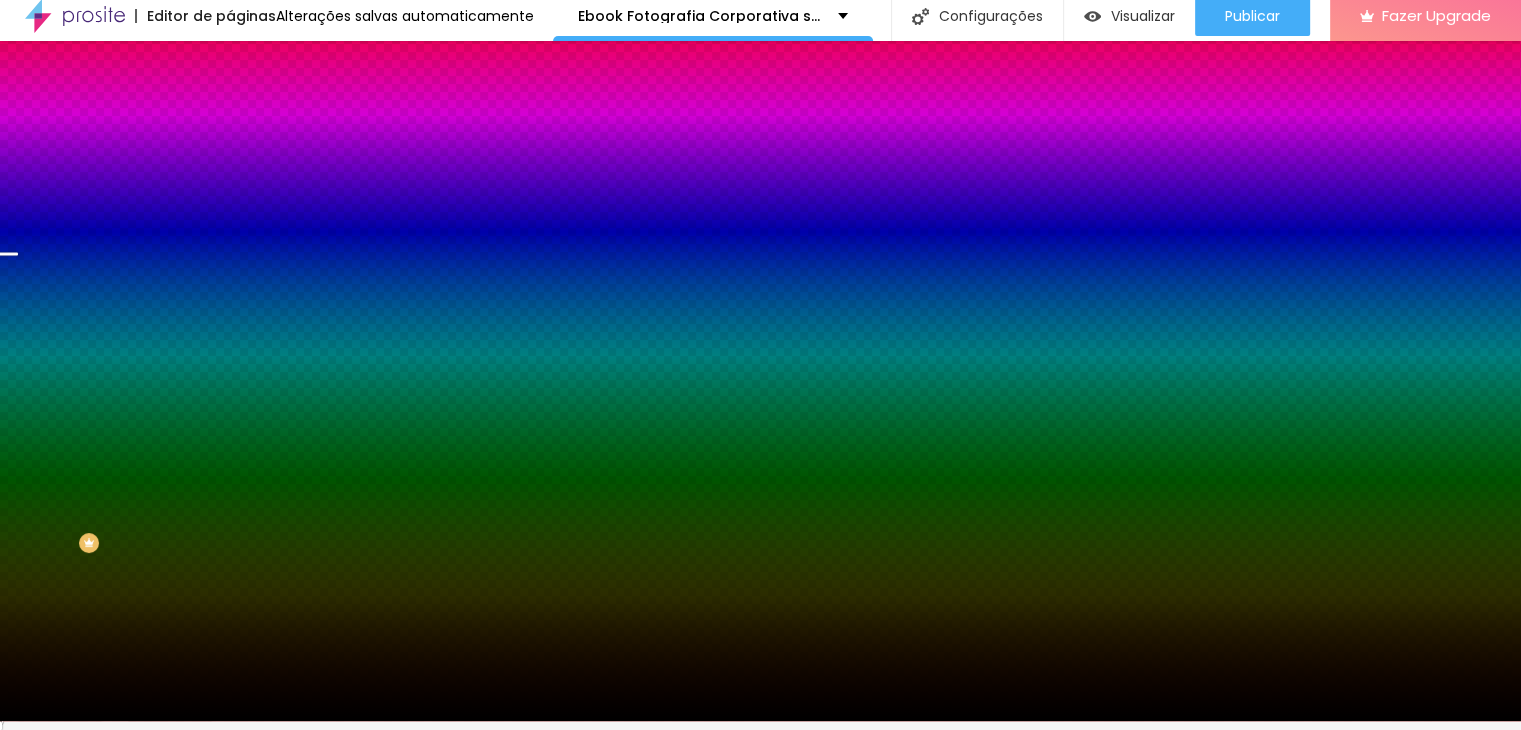 scroll, scrollTop: 0, scrollLeft: 0, axis: both 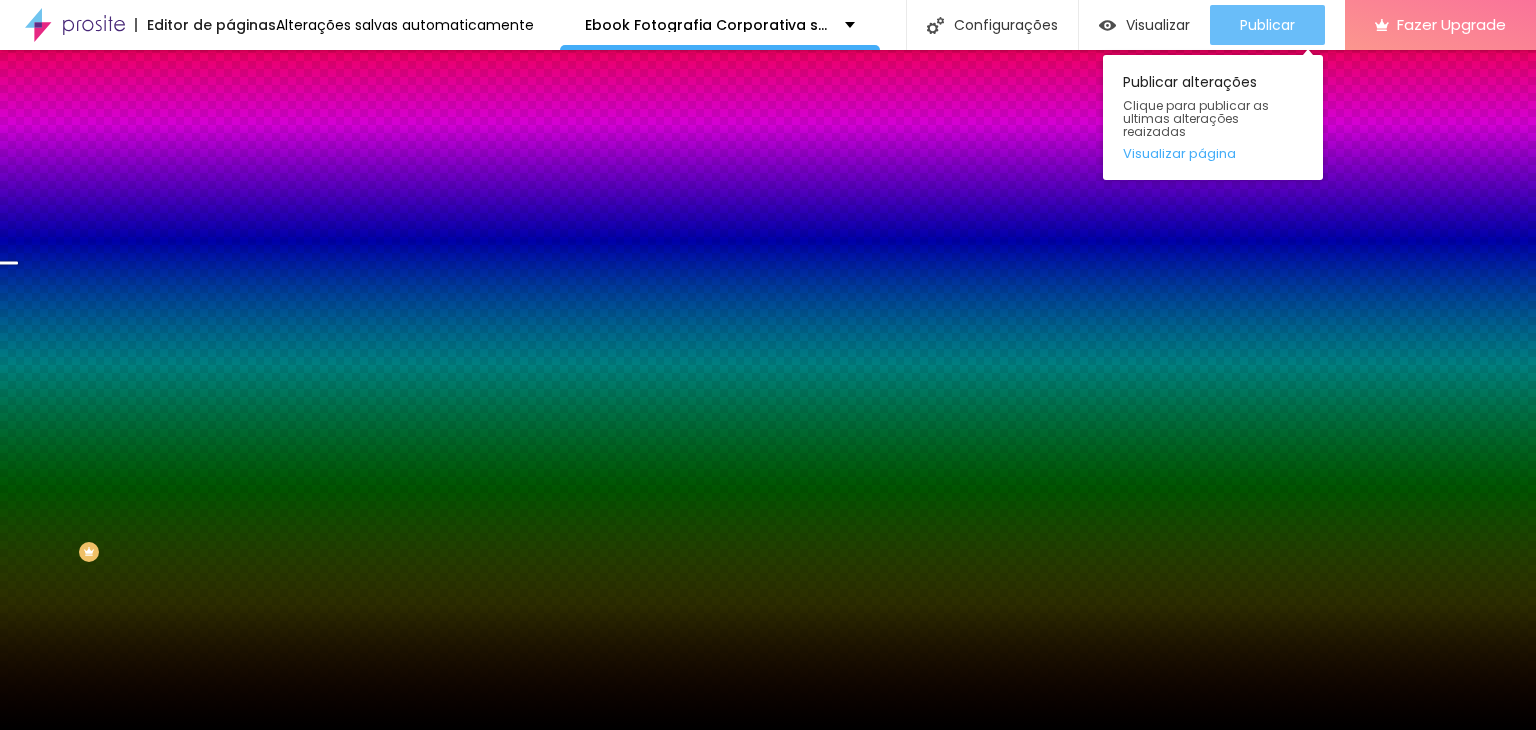 click on "Publicar" at bounding box center [1267, 25] 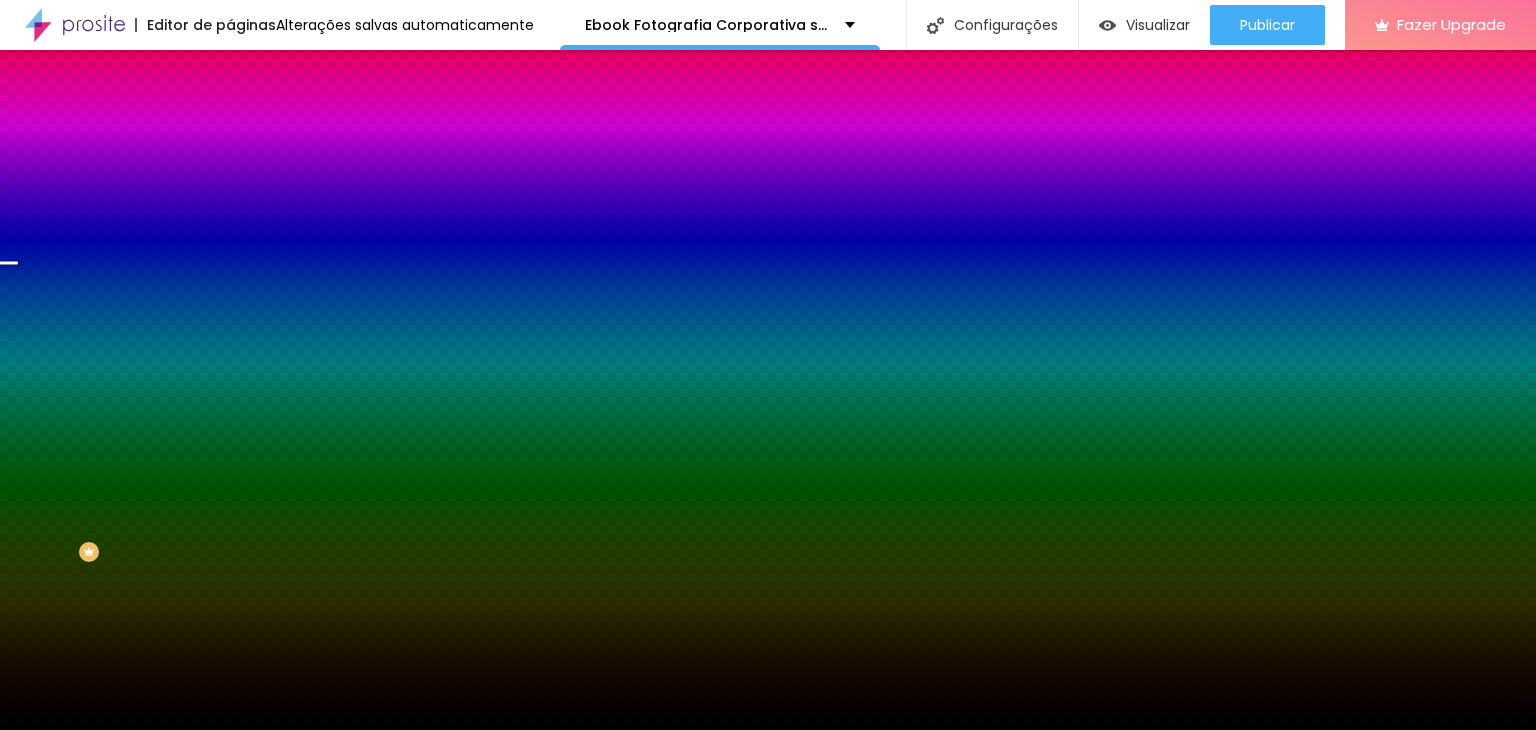 click at bounding box center (244, 404) 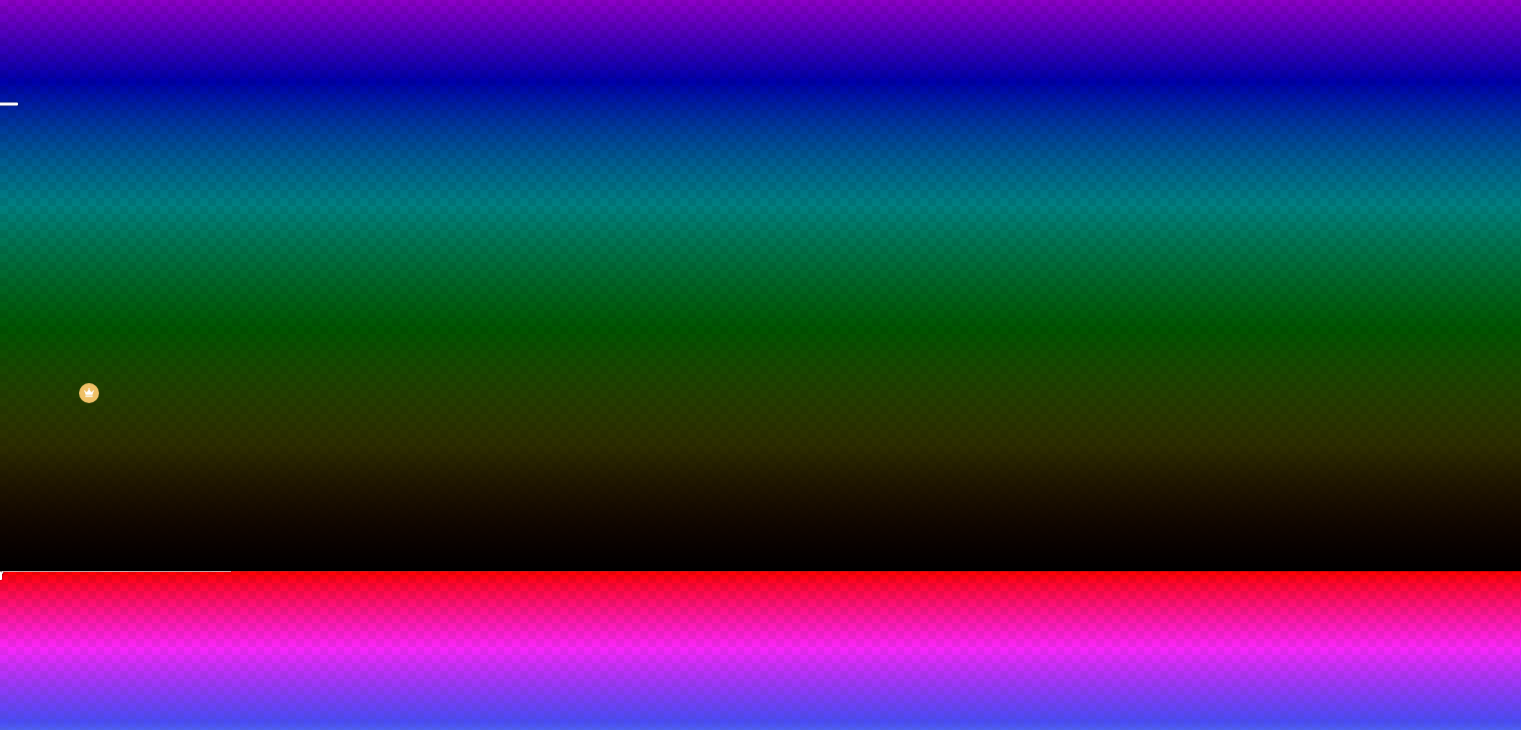 click at bounding box center (760, 896) 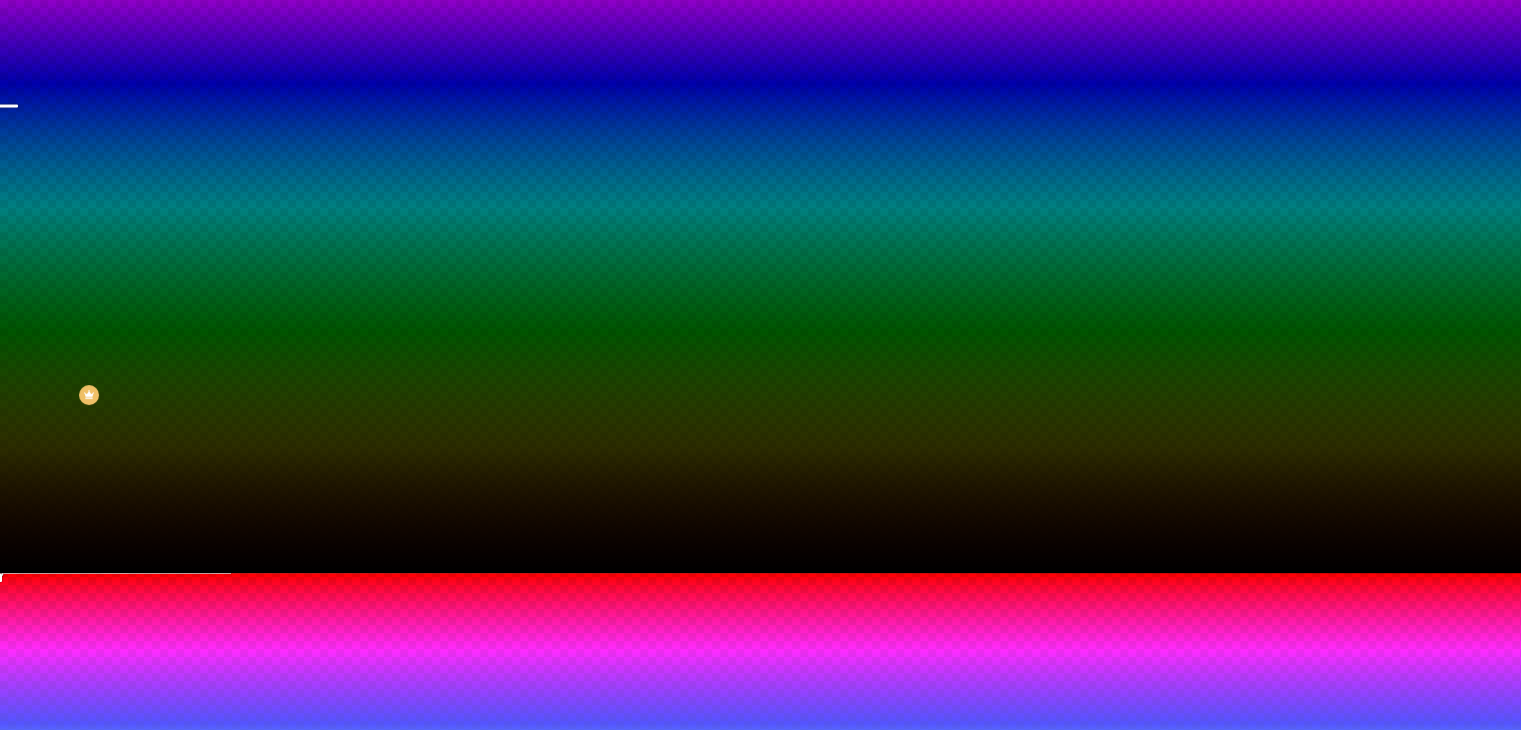 type on "#FFFFFF" 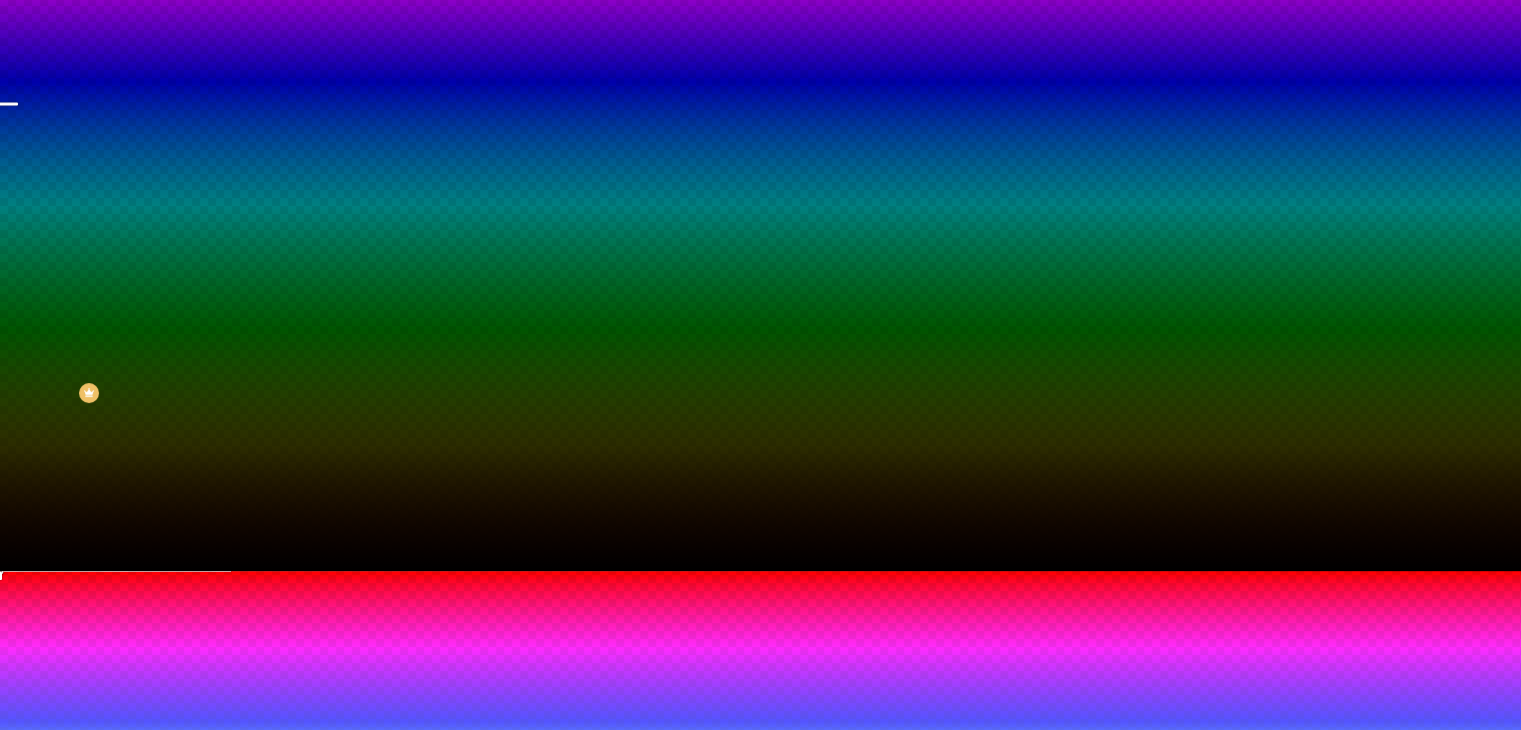 click at bounding box center [760, 571] 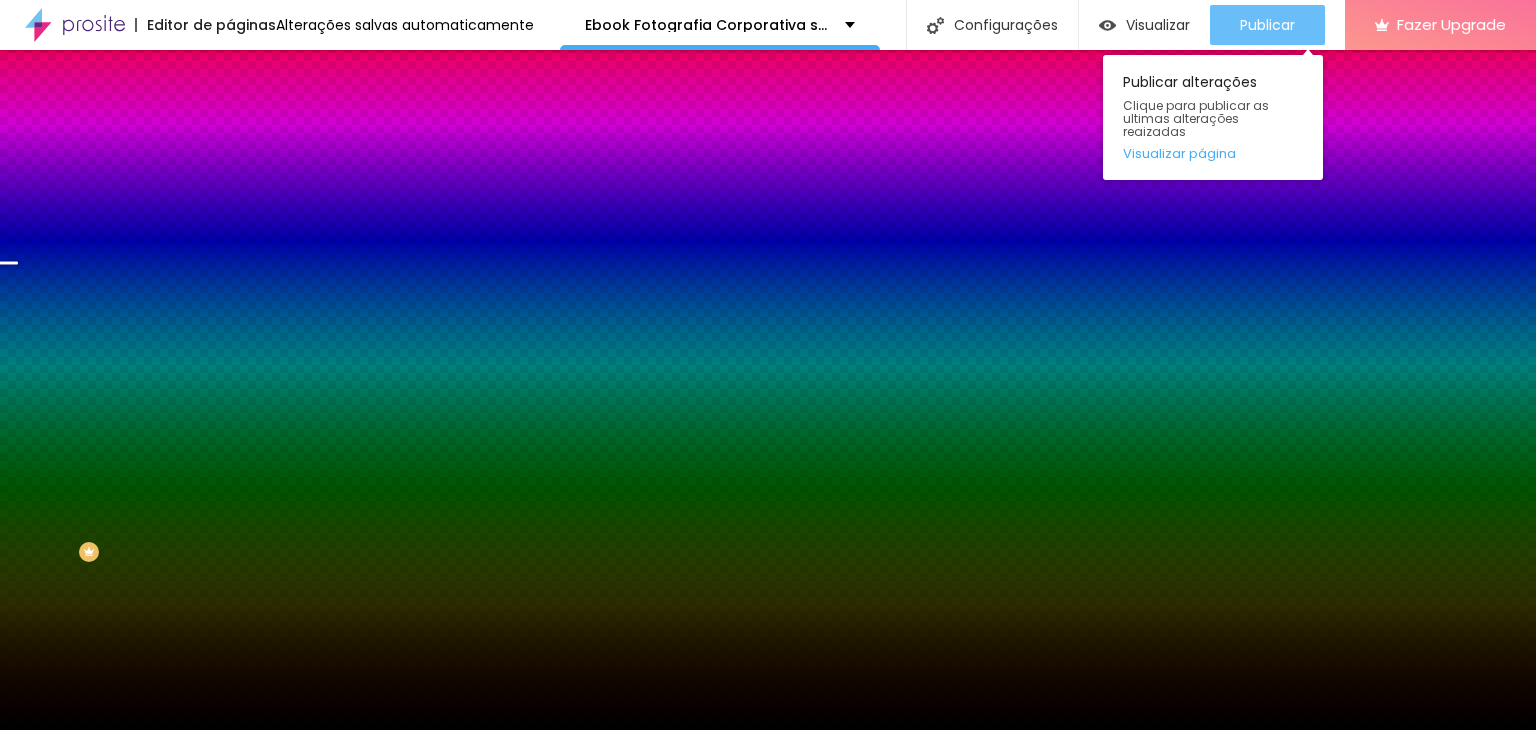 click on "Publicar" at bounding box center [1267, 25] 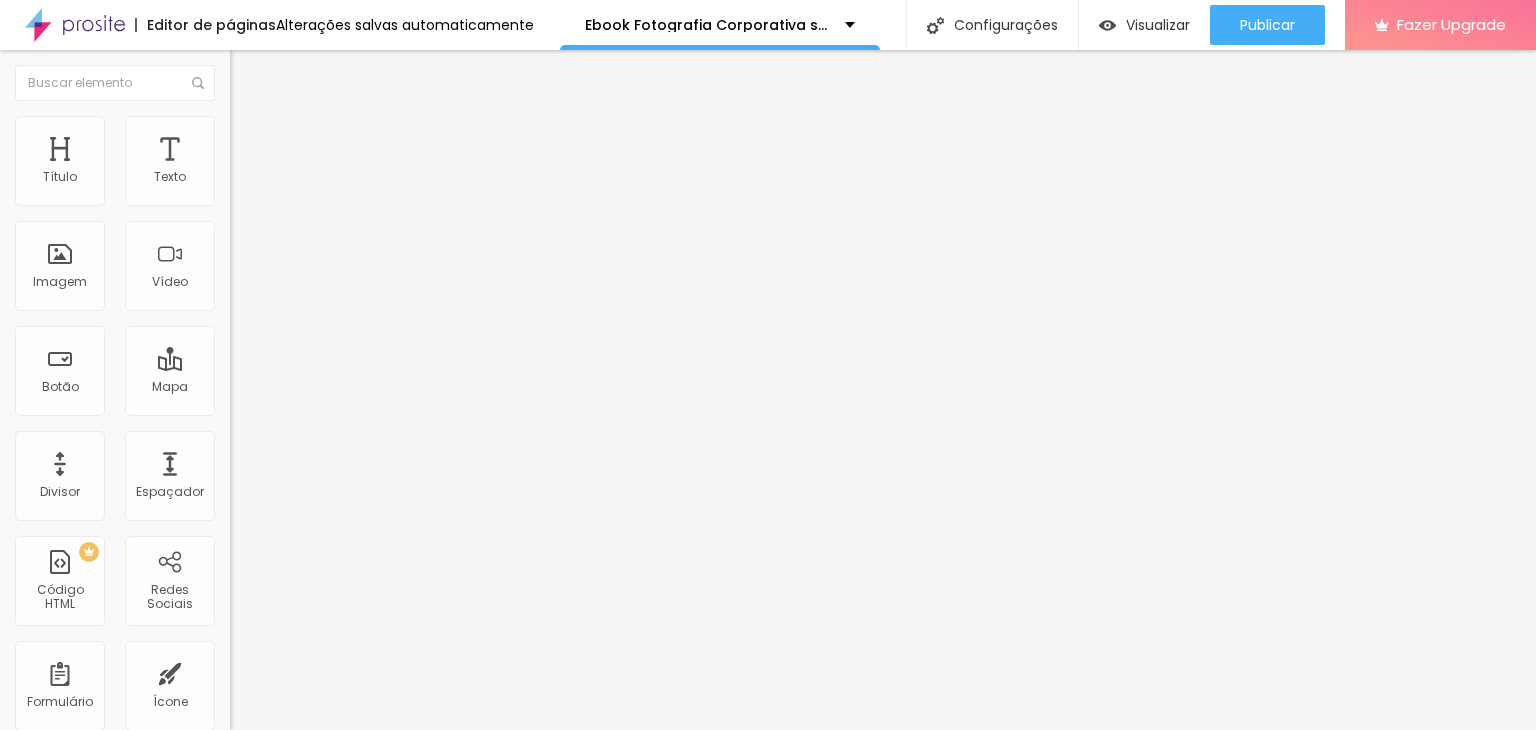 click on "Estilo" at bounding box center (345, 126) 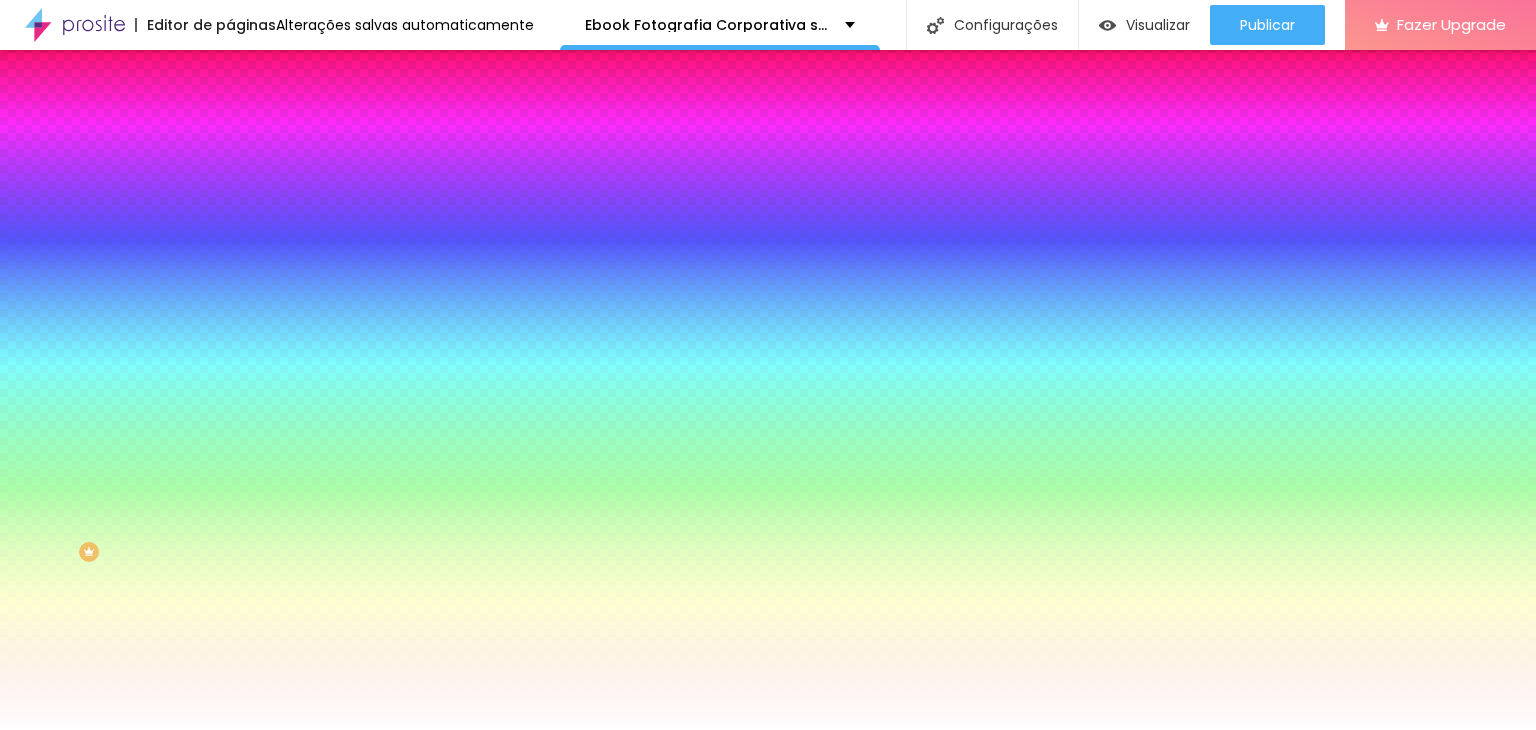 click at bounding box center (345, 272) 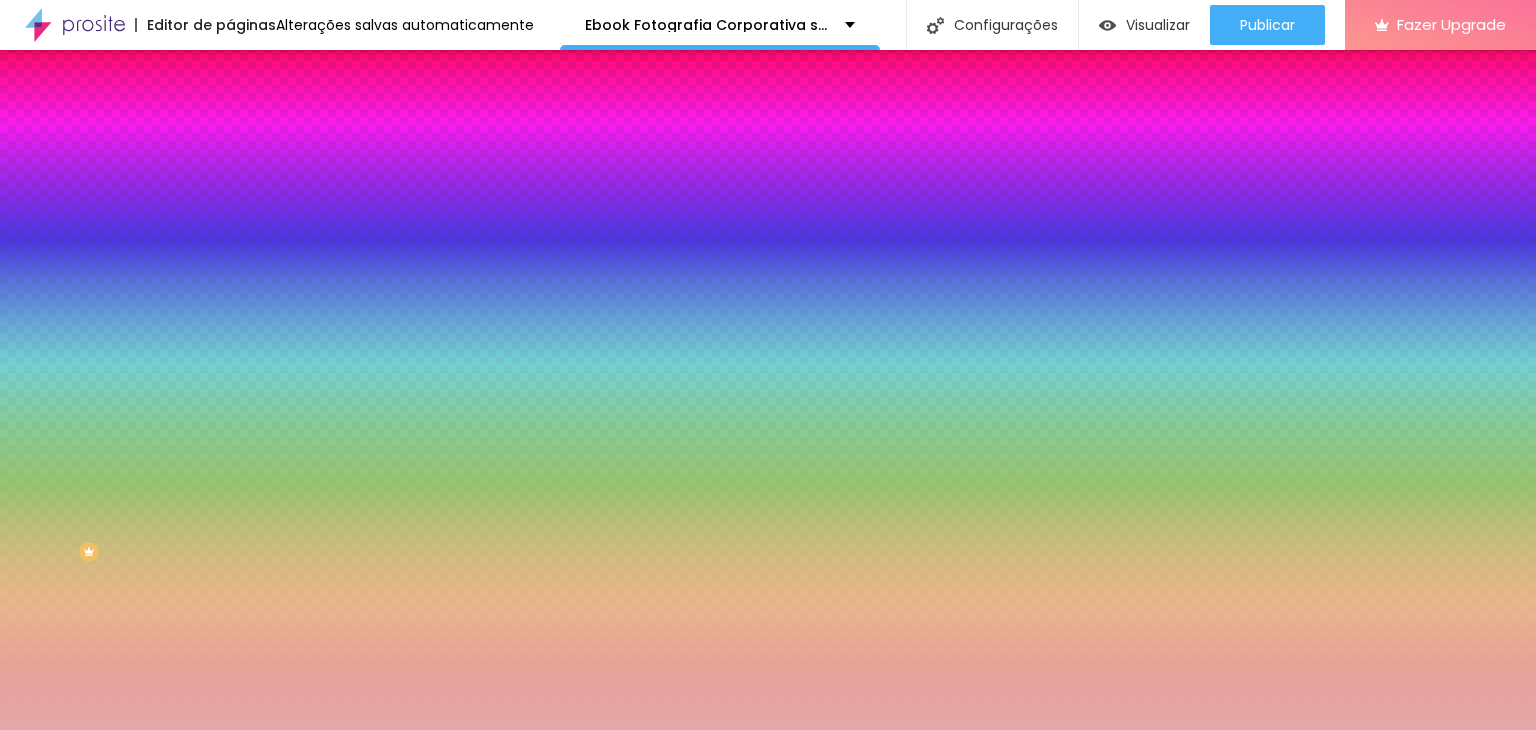 drag, startPoint x: 103, startPoint y: 411, endPoint x: 42, endPoint y: 401, distance: 61.81424 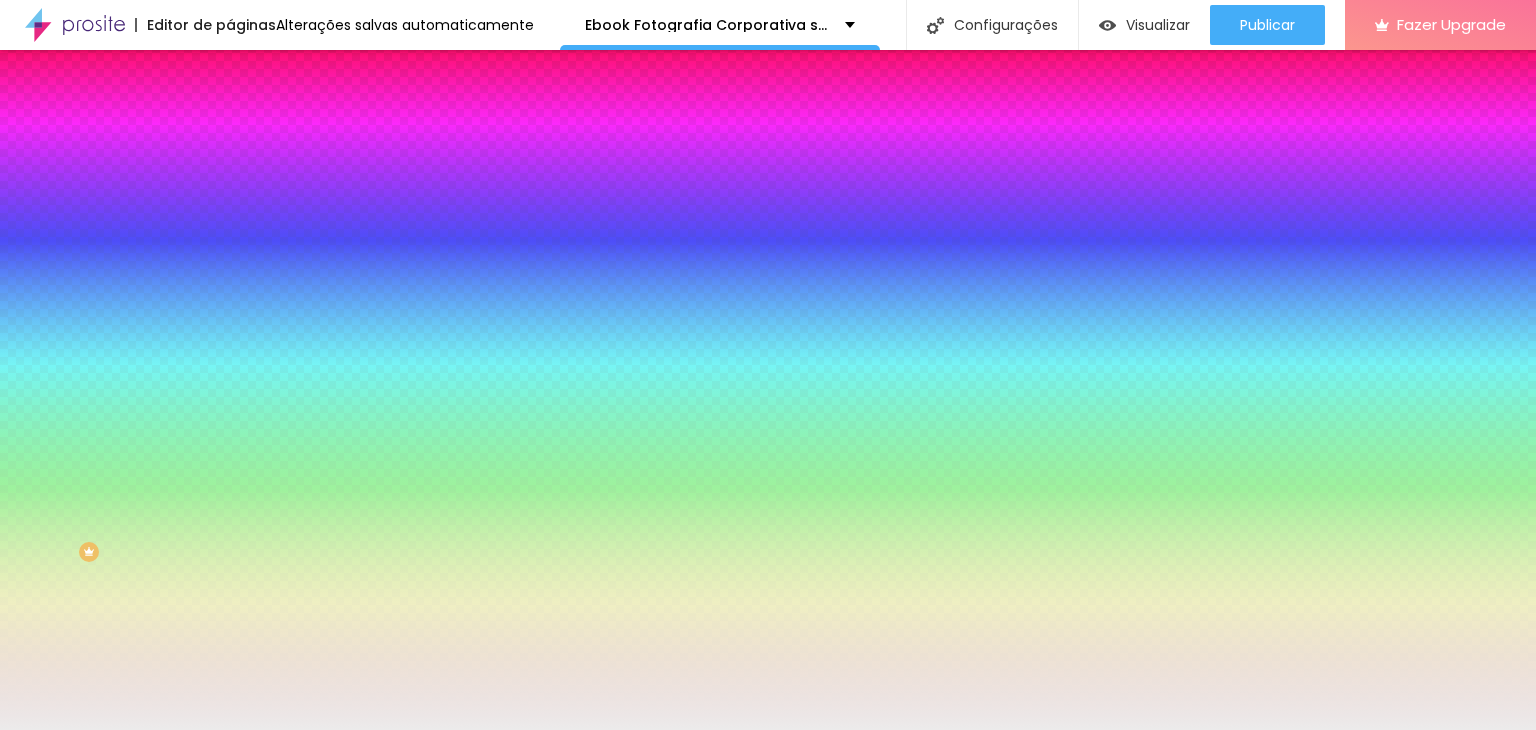 type on "#ECEBEB" 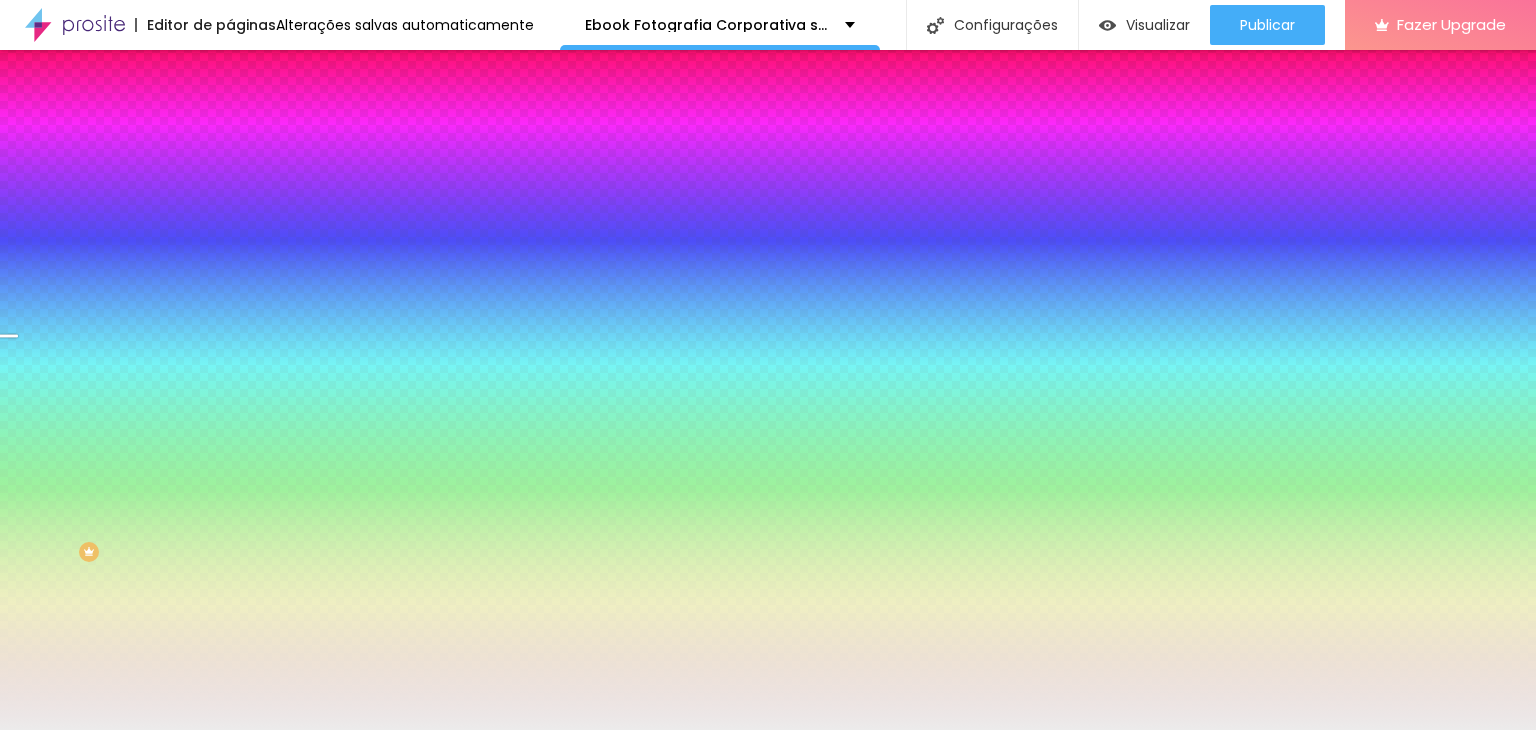 drag, startPoint x: 200, startPoint y: 391, endPoint x: 219, endPoint y: 457, distance: 68.68042 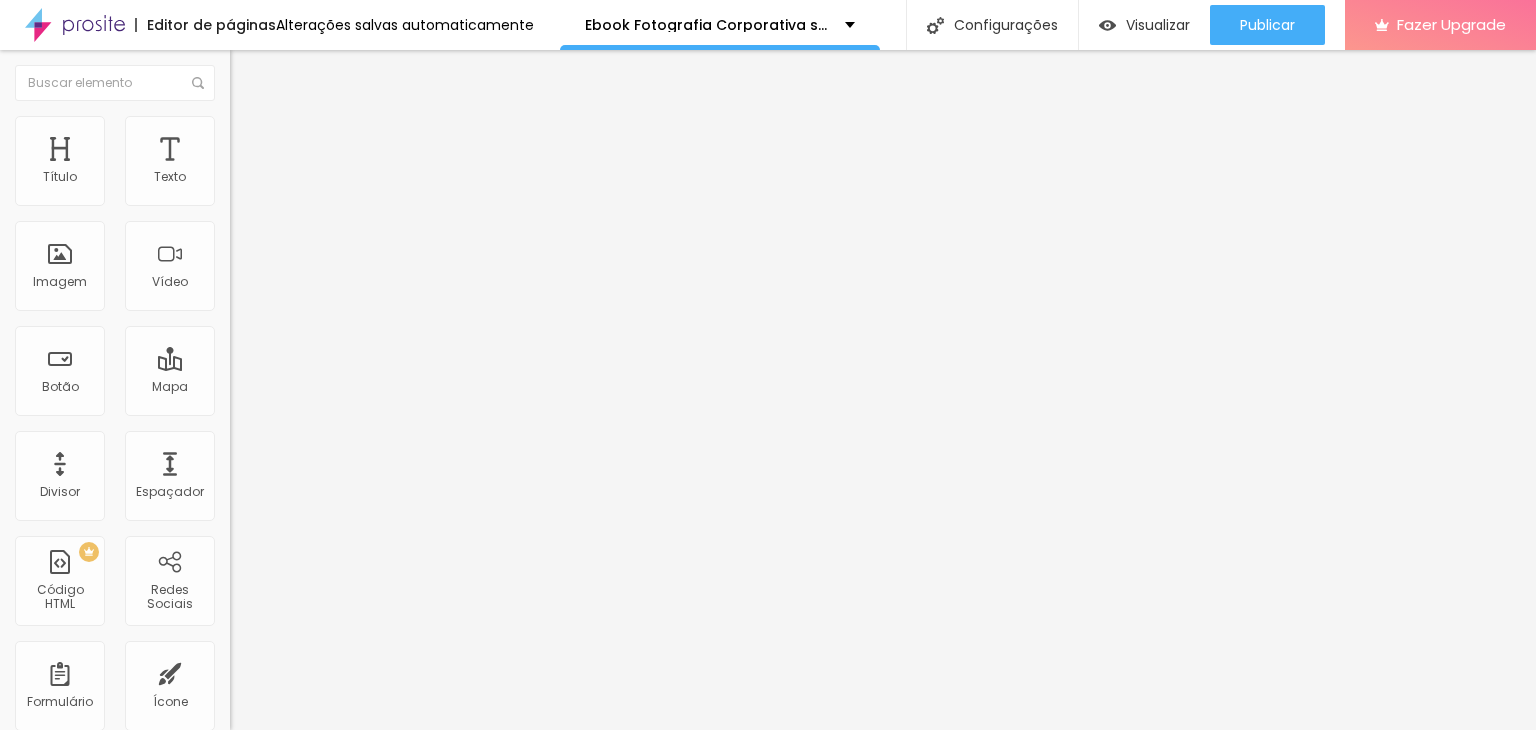 click on "Estilo" at bounding box center [263, 129] 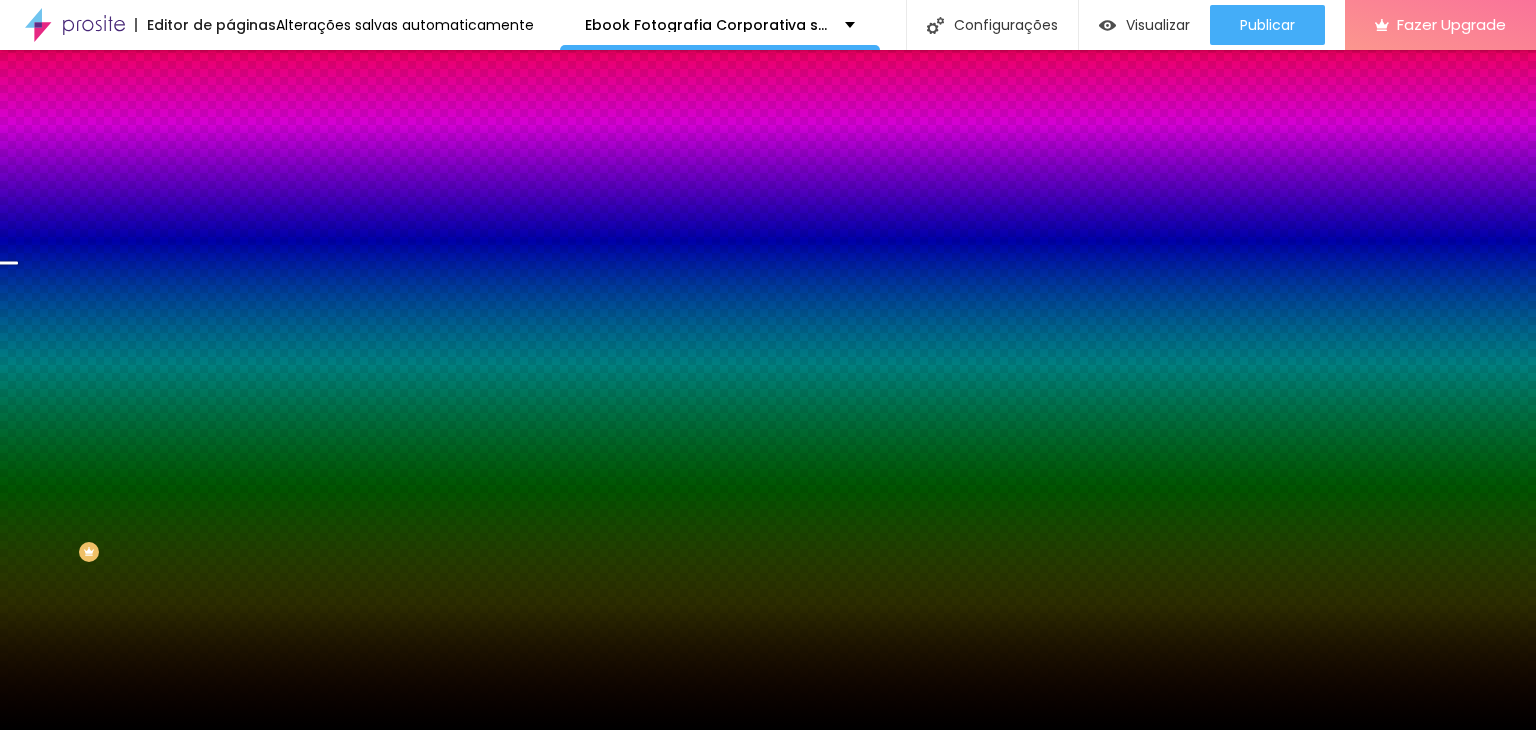 click at bounding box center [244, 404] 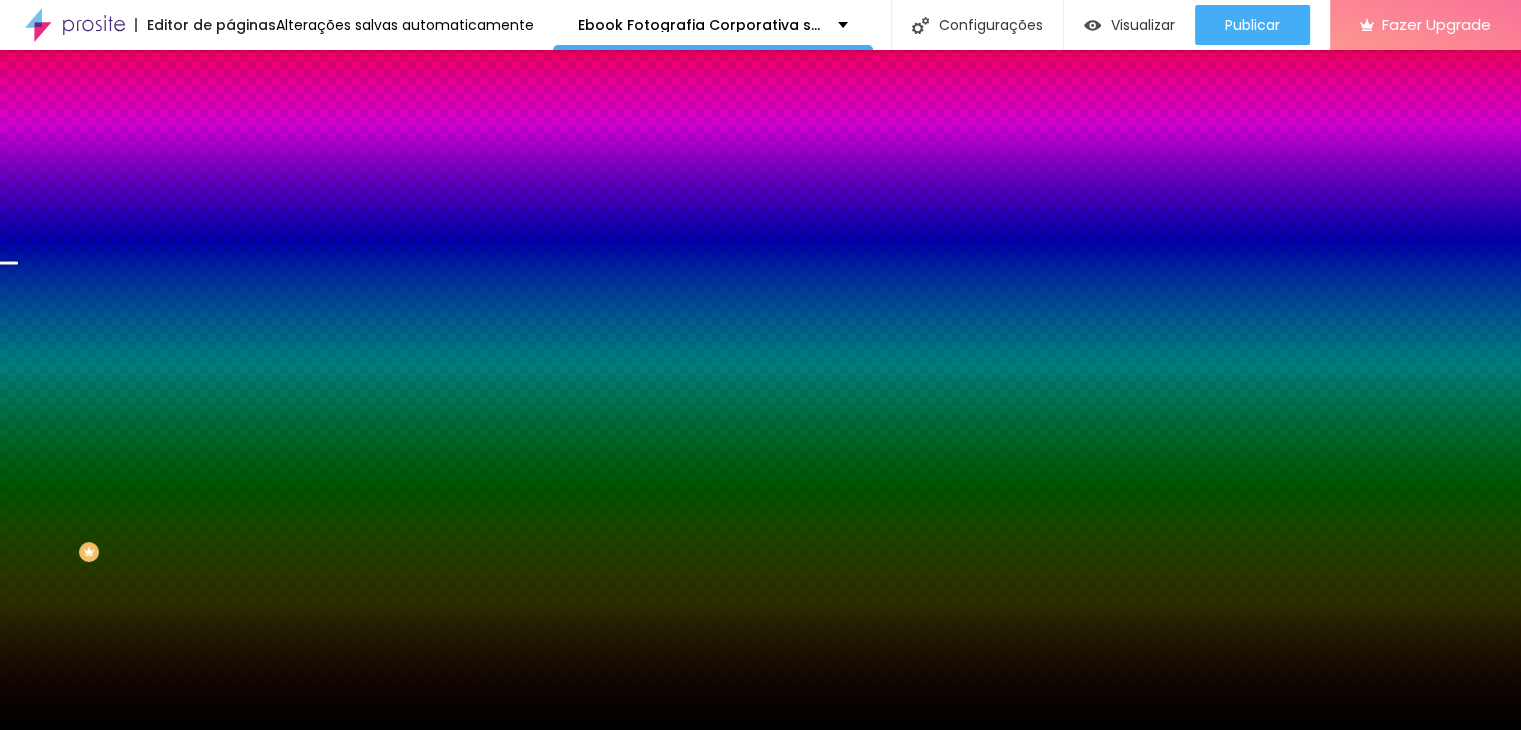 scroll, scrollTop: 159, scrollLeft: 0, axis: vertical 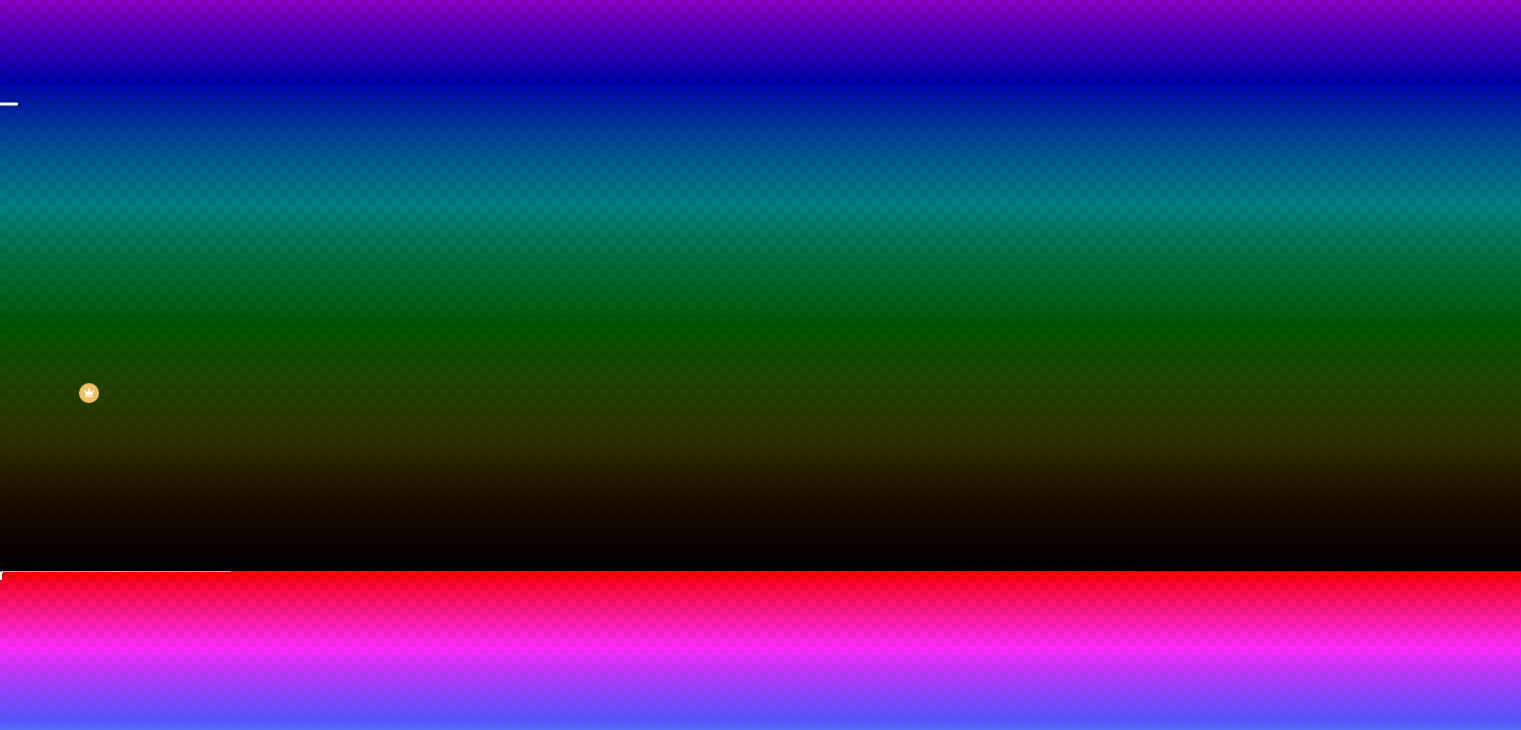 click at bounding box center (760, 896) 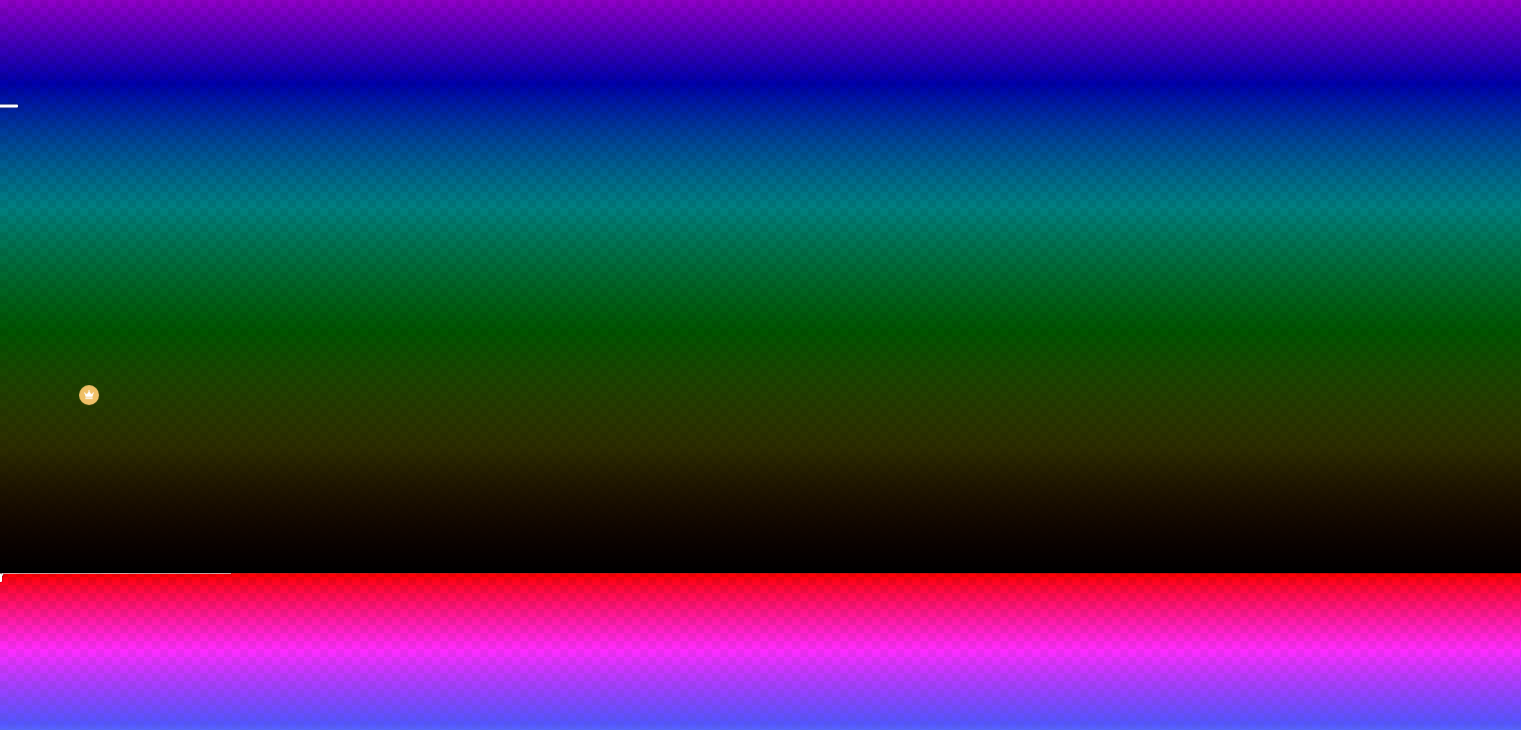 click on "Onda" at bounding box center (760, 647) 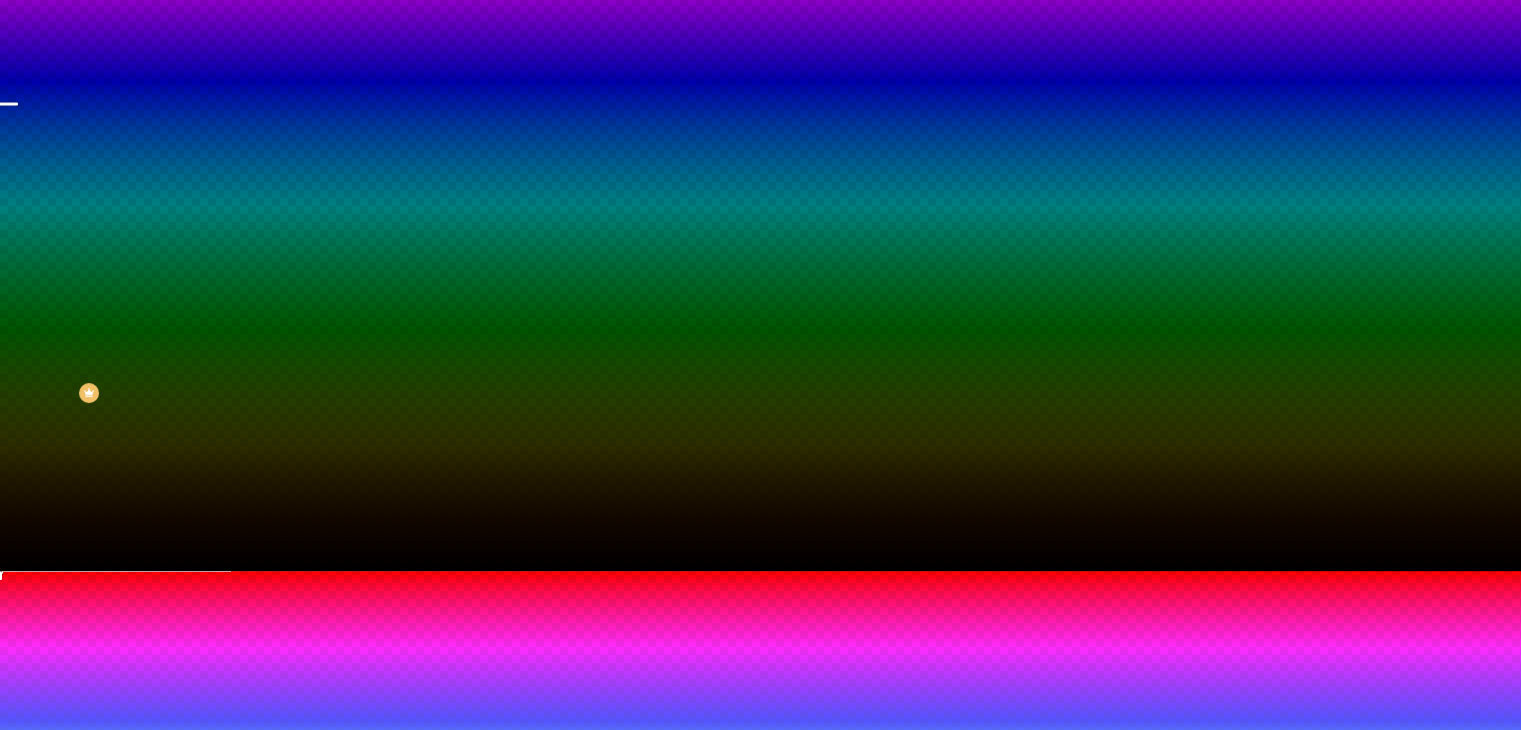 click at bounding box center (760, 571) 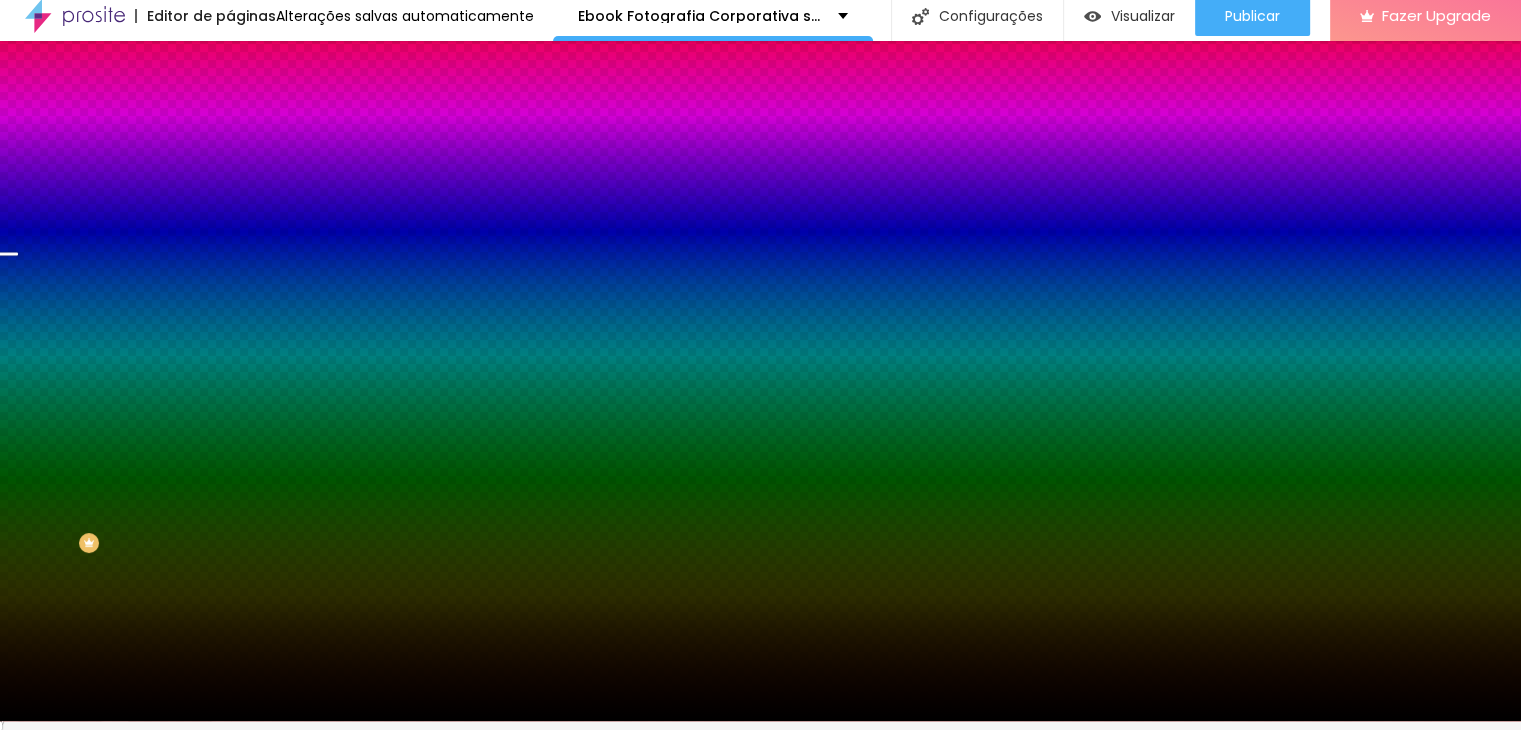 scroll, scrollTop: 0, scrollLeft: 0, axis: both 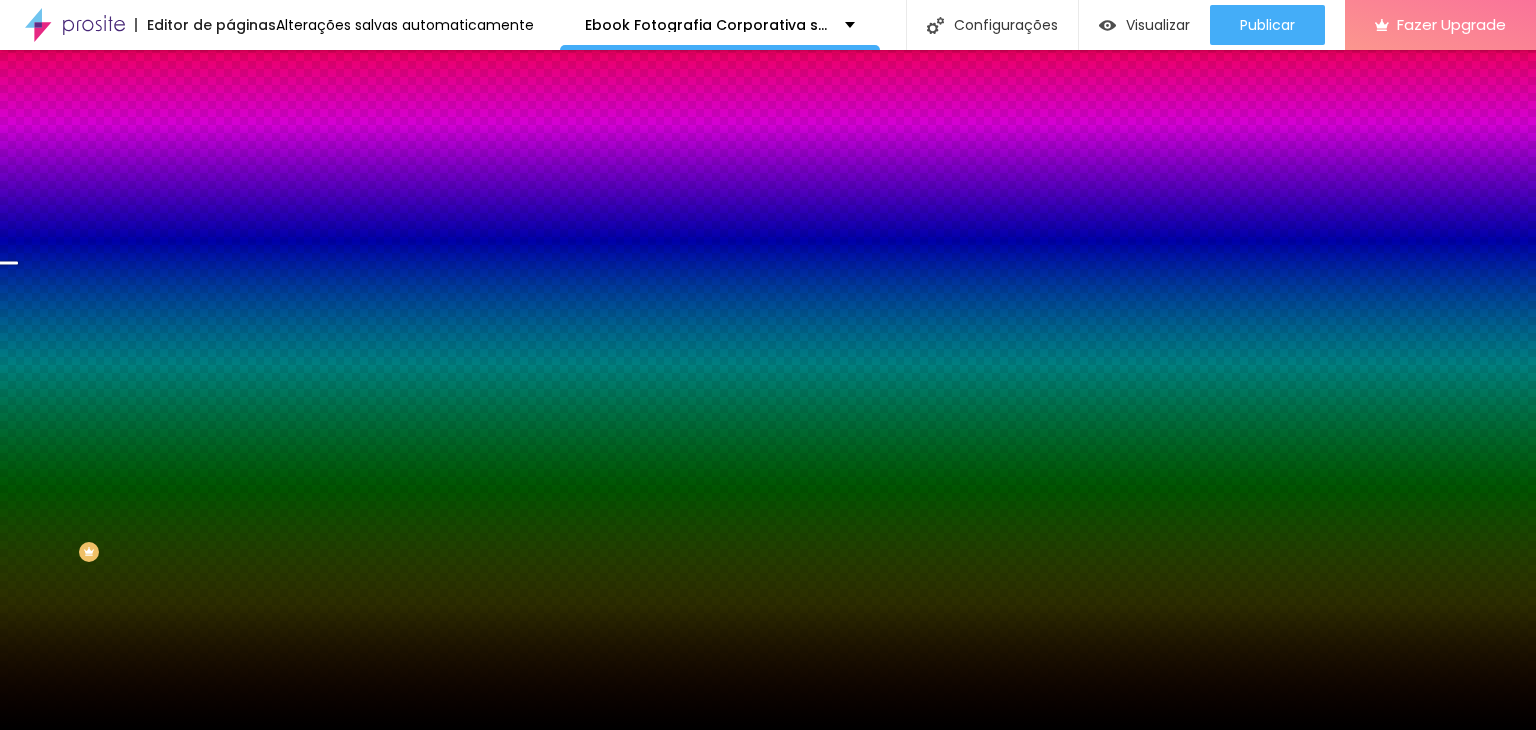 click at bounding box center [345, 272] 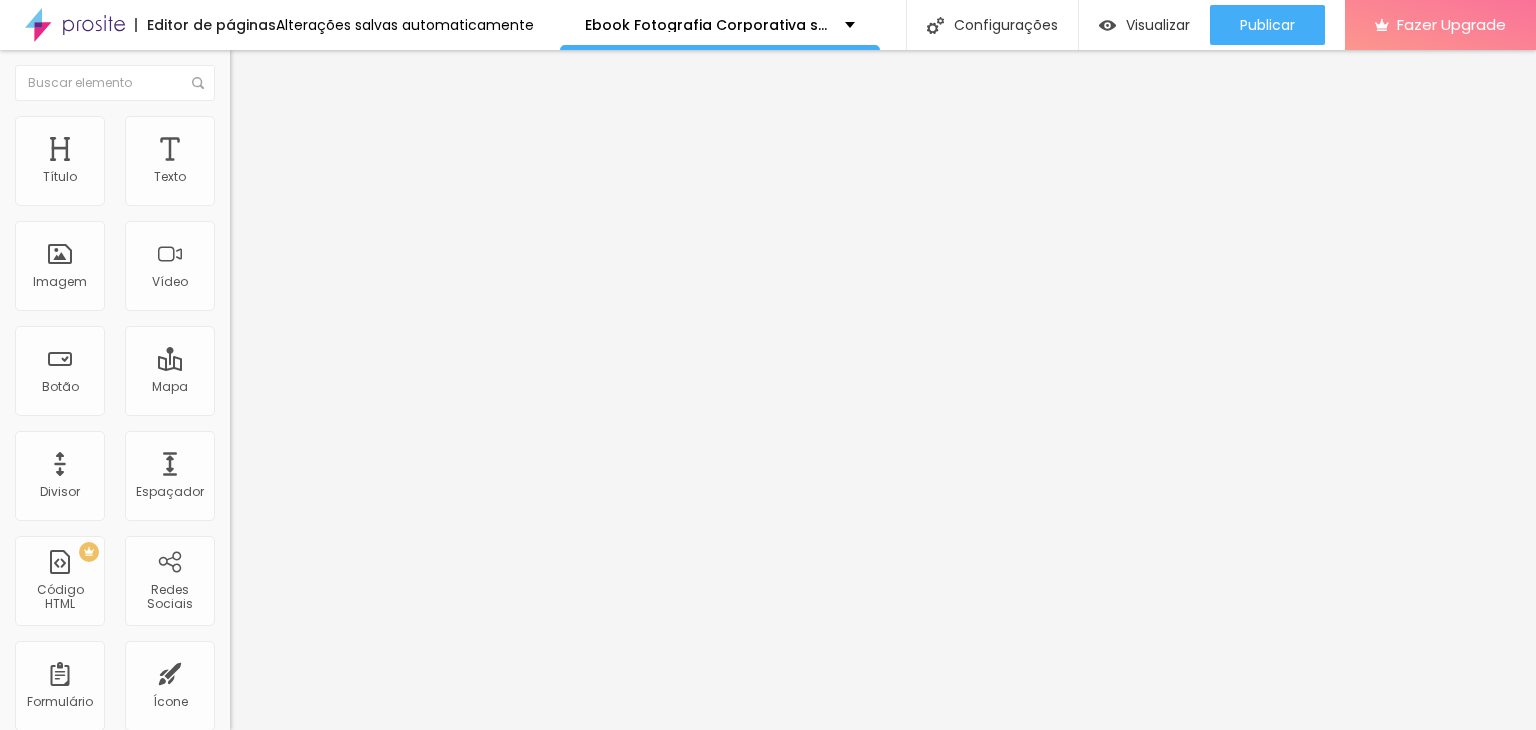 click on "Estilo" at bounding box center (345, 126) 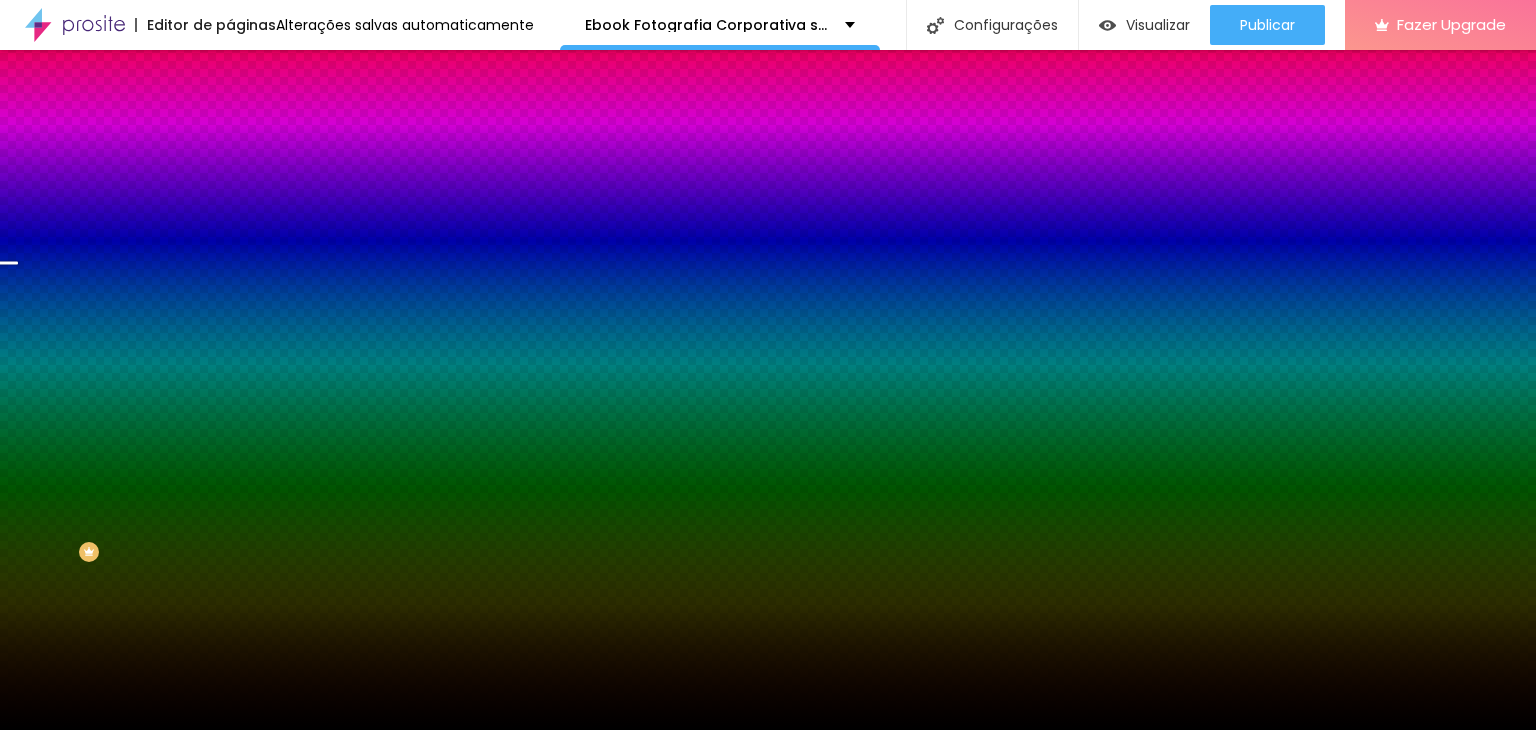 click at bounding box center (244, 348) 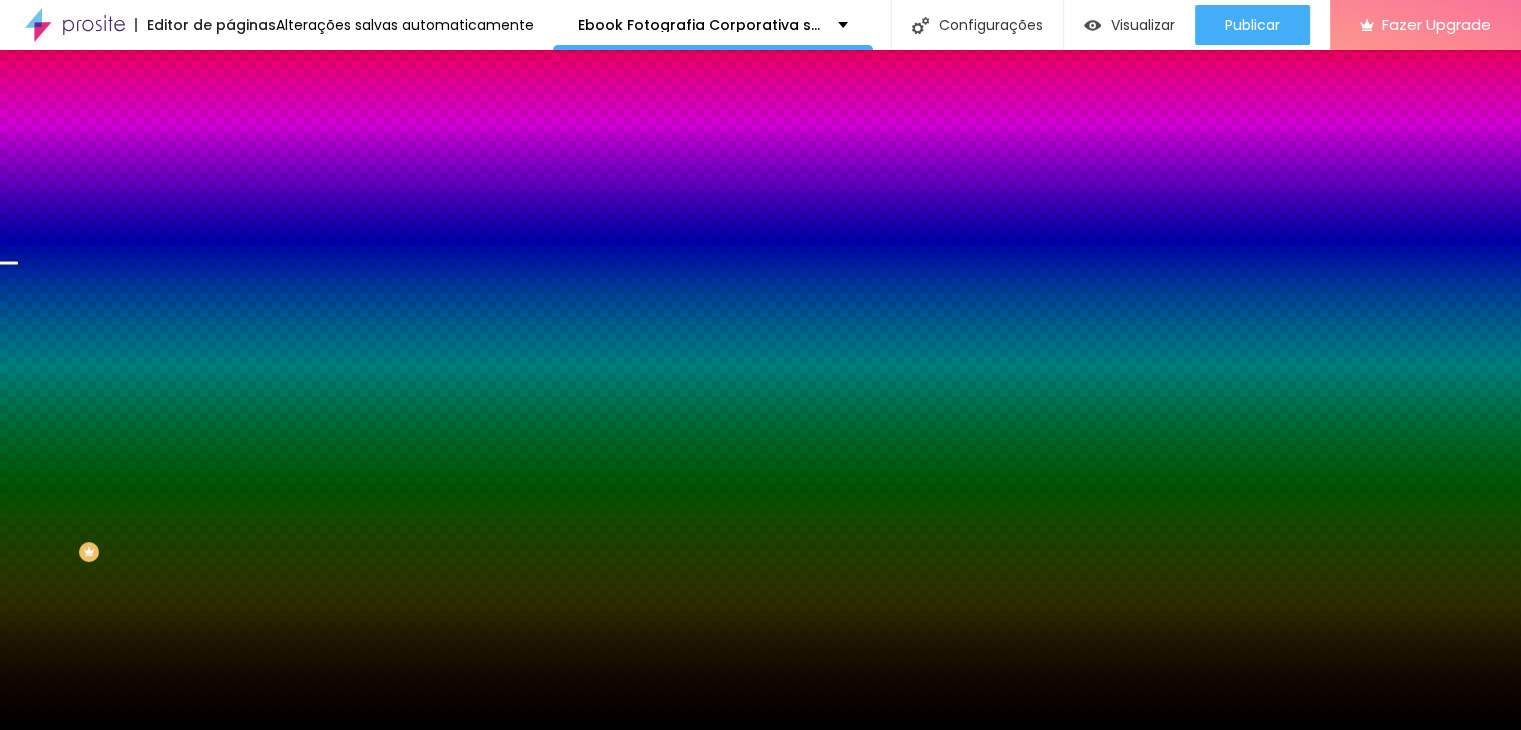 scroll, scrollTop: 112, scrollLeft: 0, axis: vertical 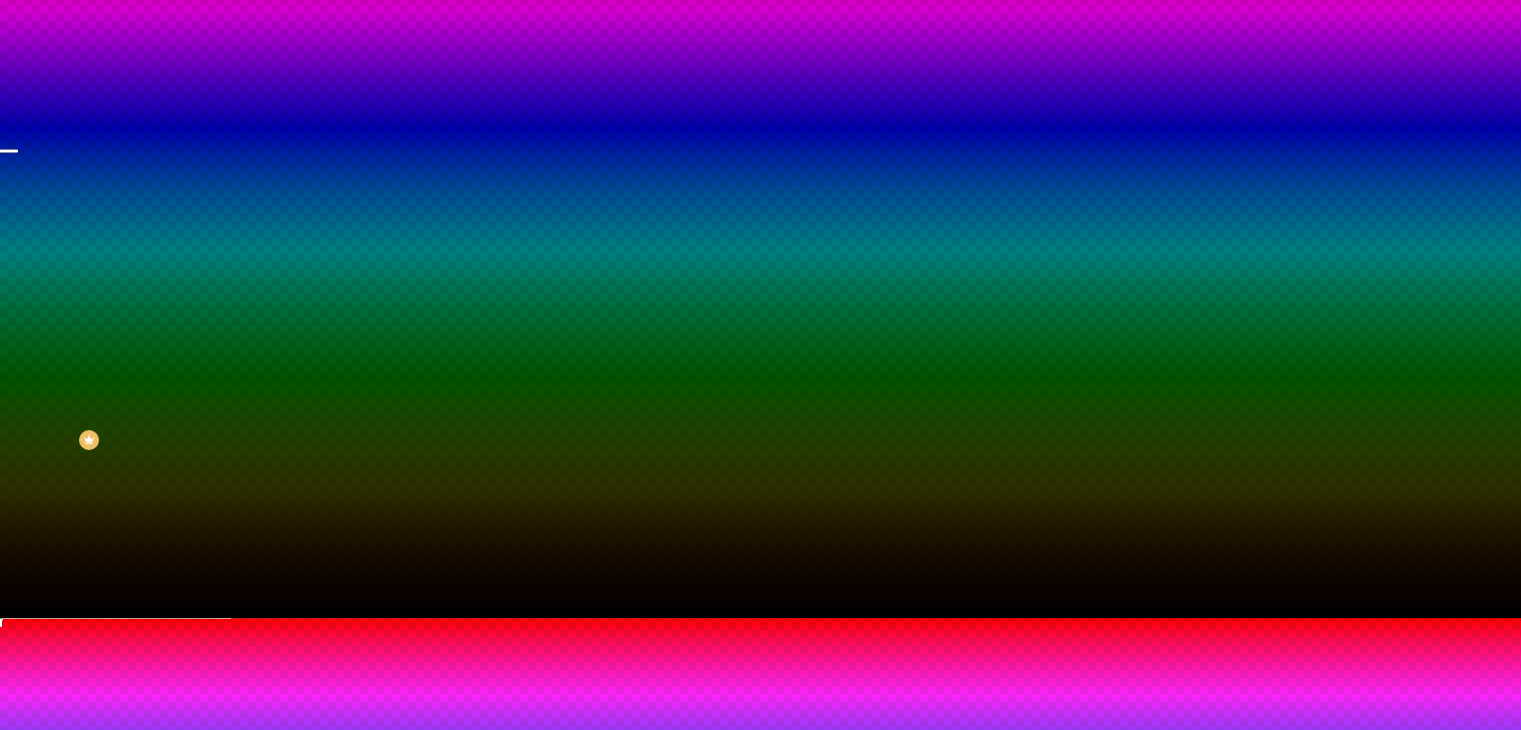 drag, startPoint x: 392, startPoint y: 538, endPoint x: 456, endPoint y: 537, distance: 64.00781 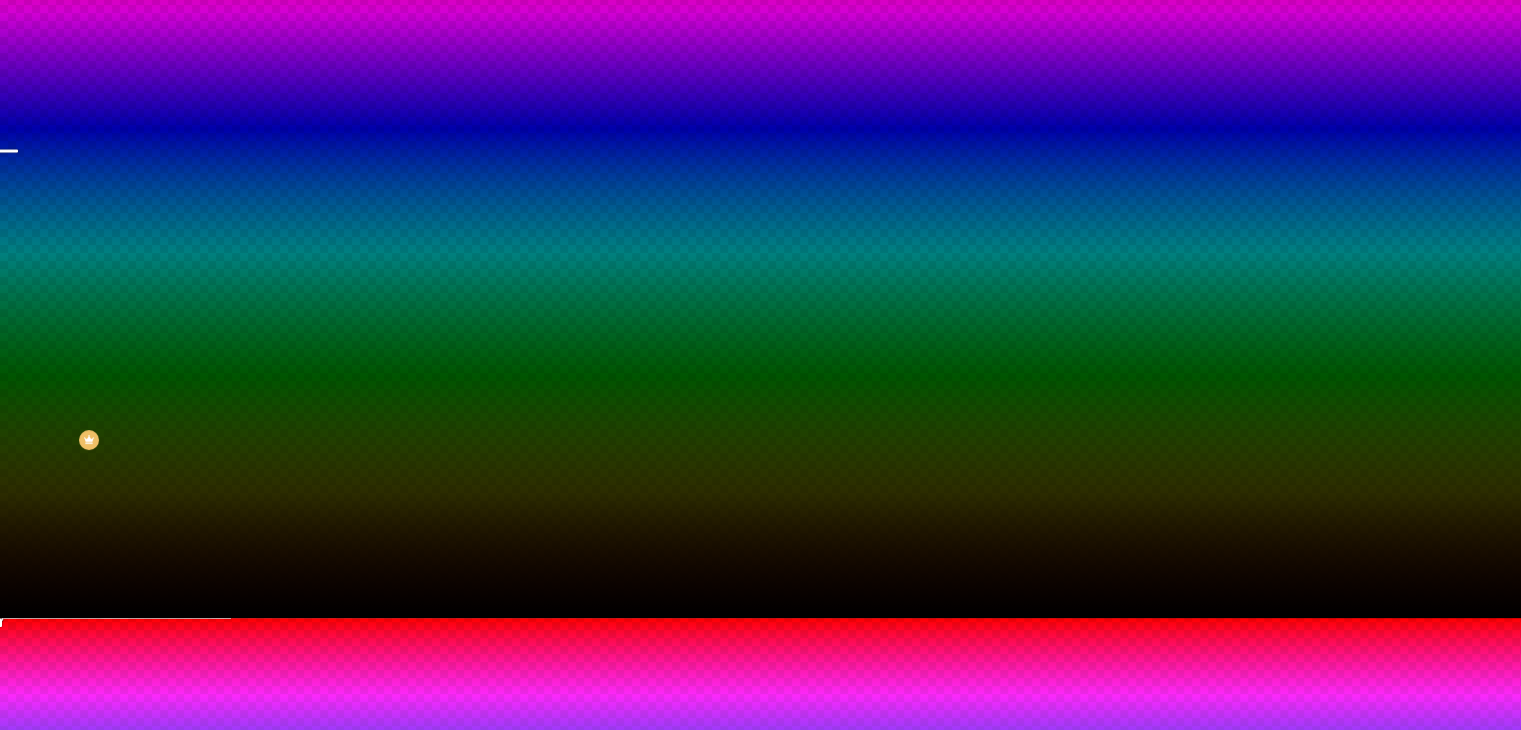 type on "#ECEBEB" 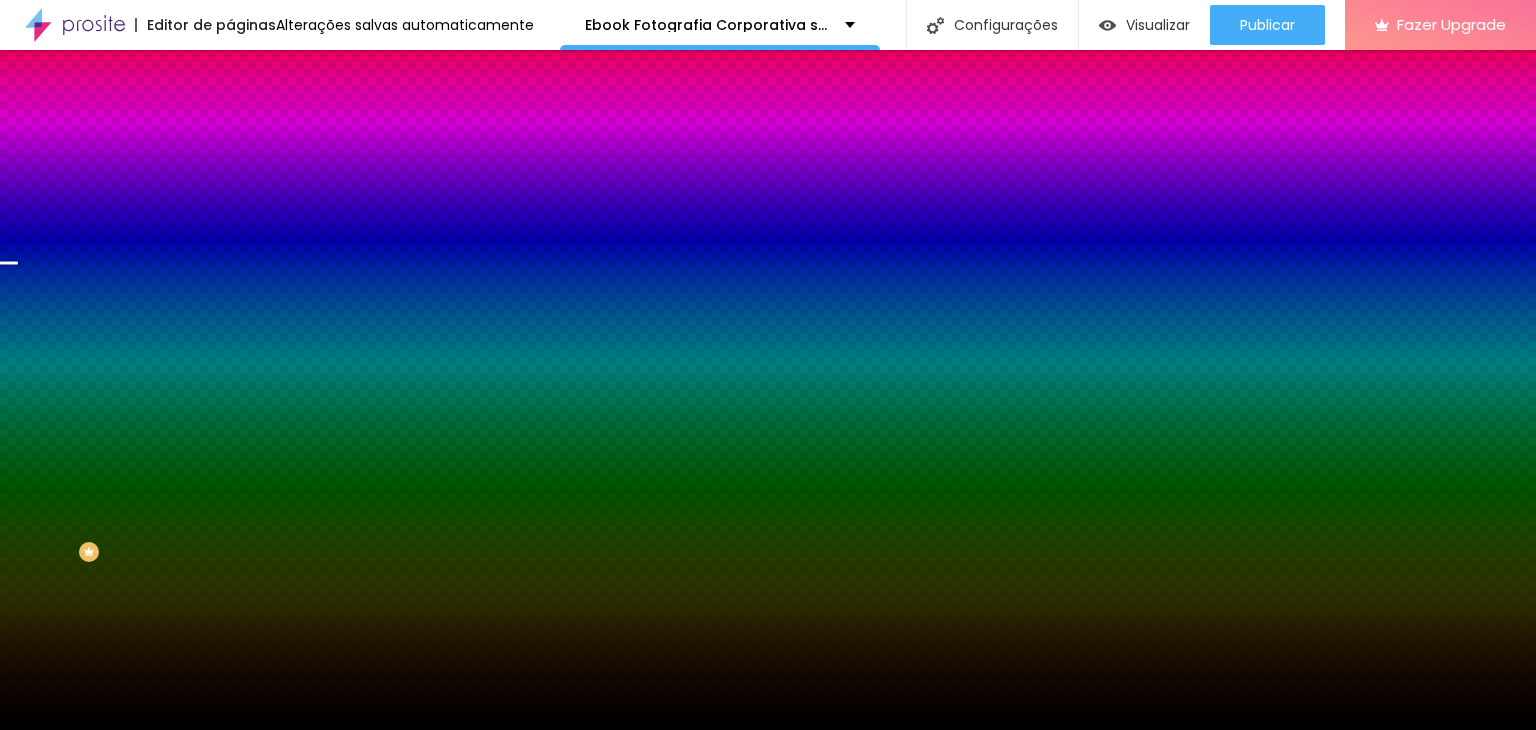 click 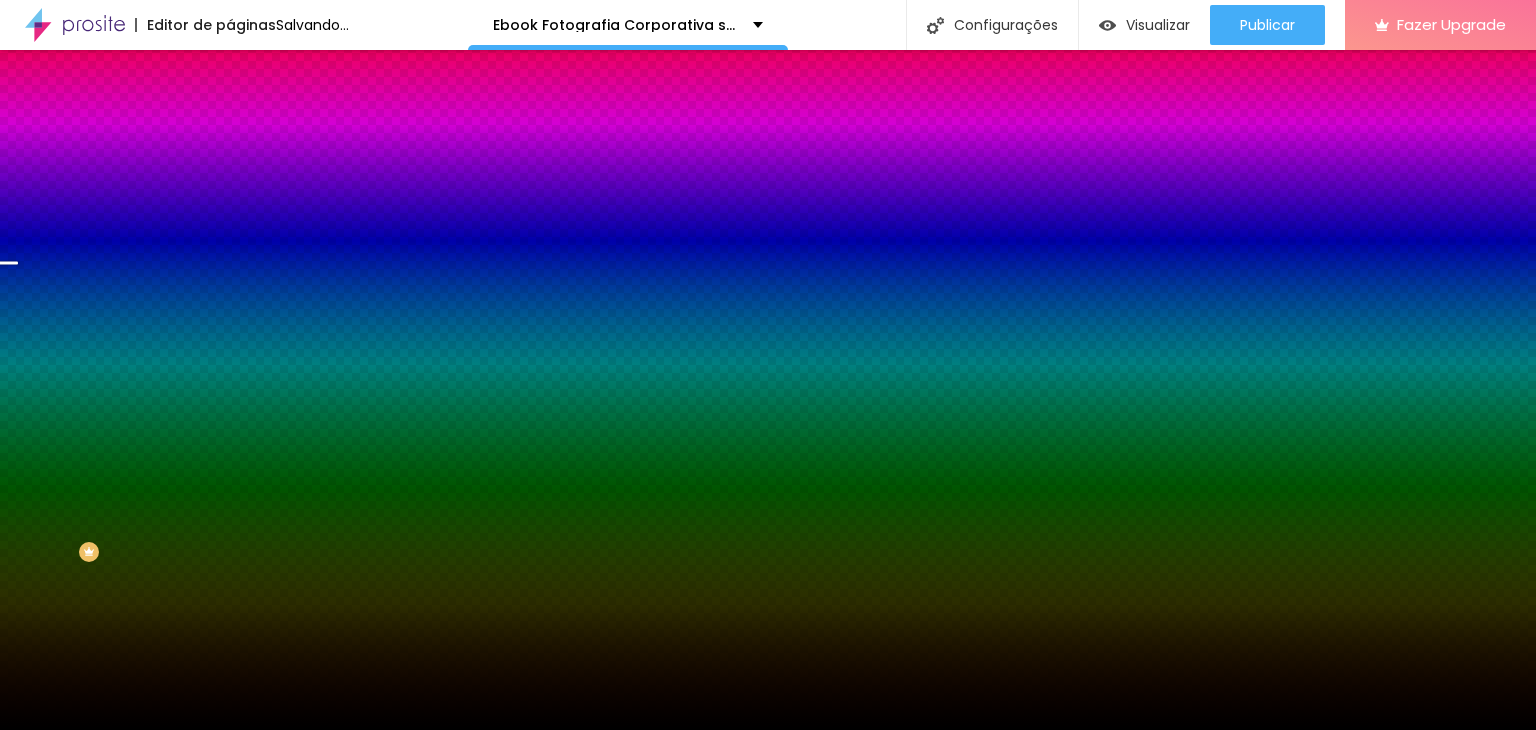 click at bounding box center (244, 404) 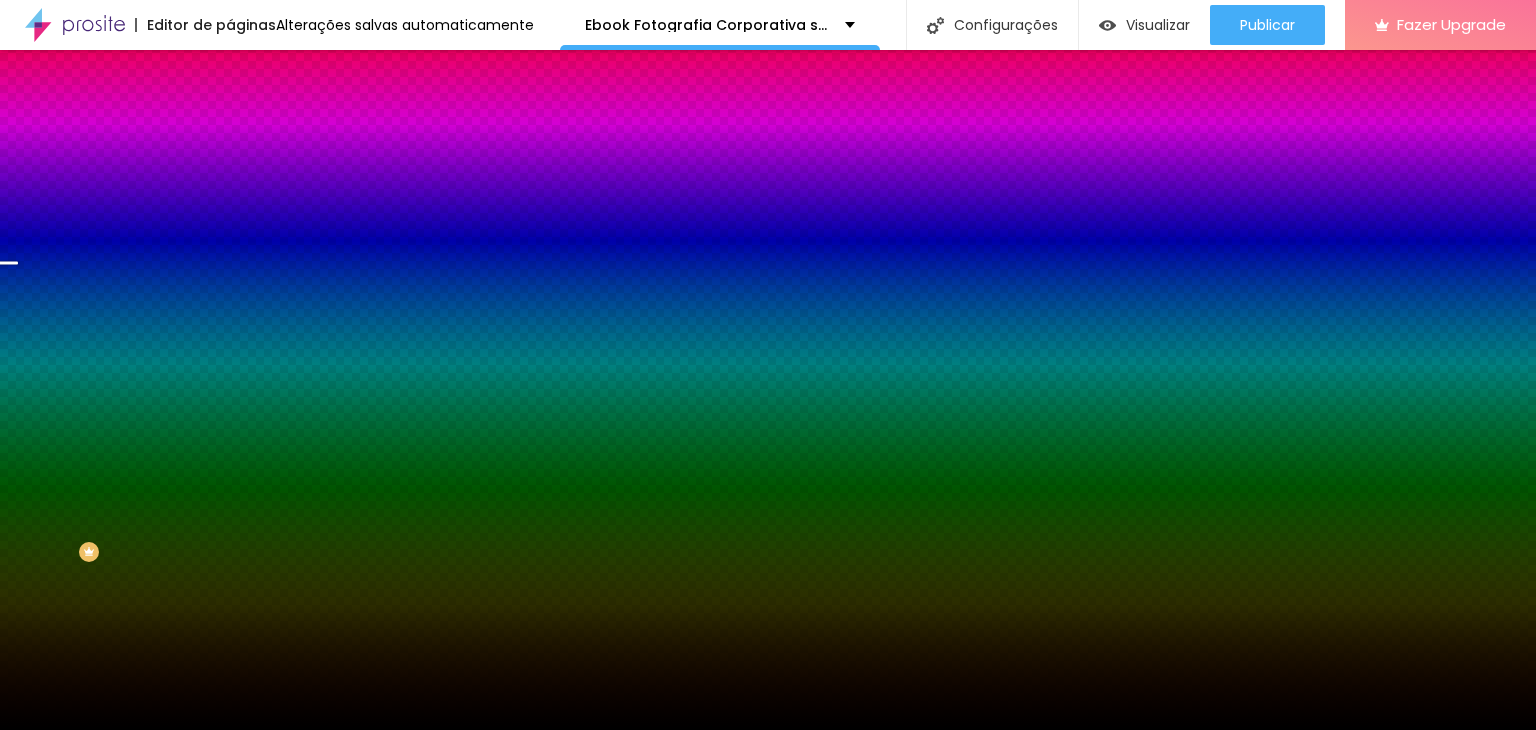 click 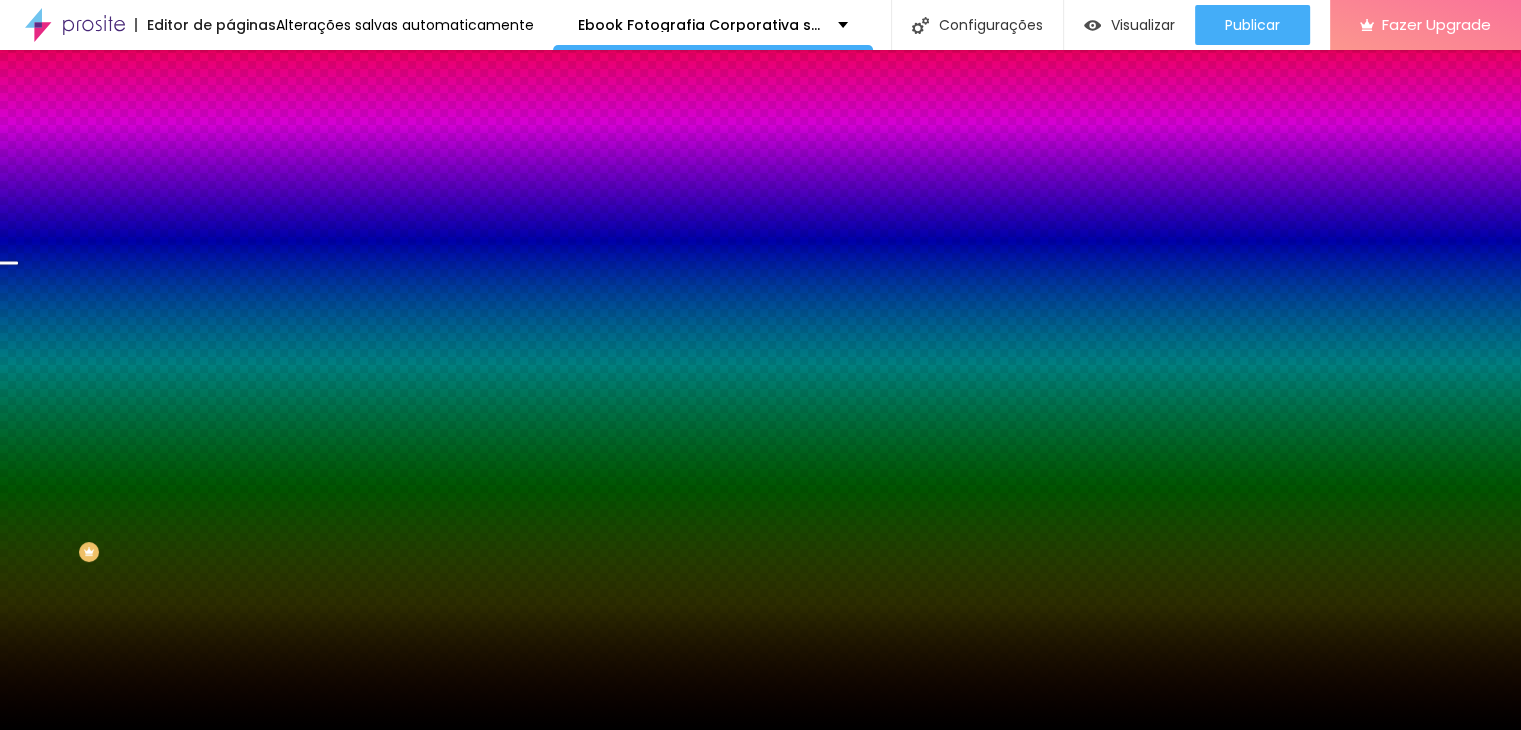 scroll, scrollTop: 159, scrollLeft: 0, axis: vertical 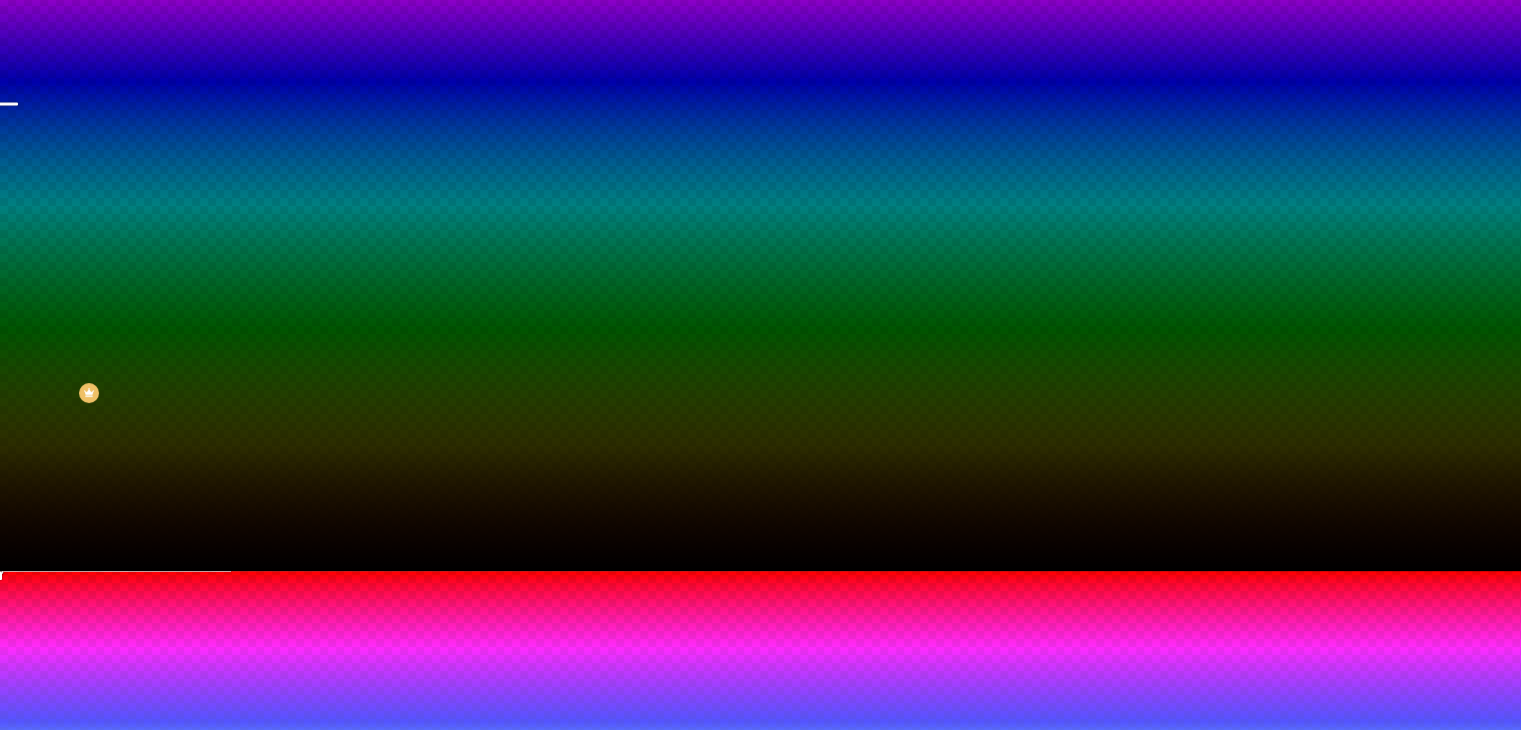 drag, startPoint x: 392, startPoint y: 543, endPoint x: 448, endPoint y: 546, distance: 56.0803 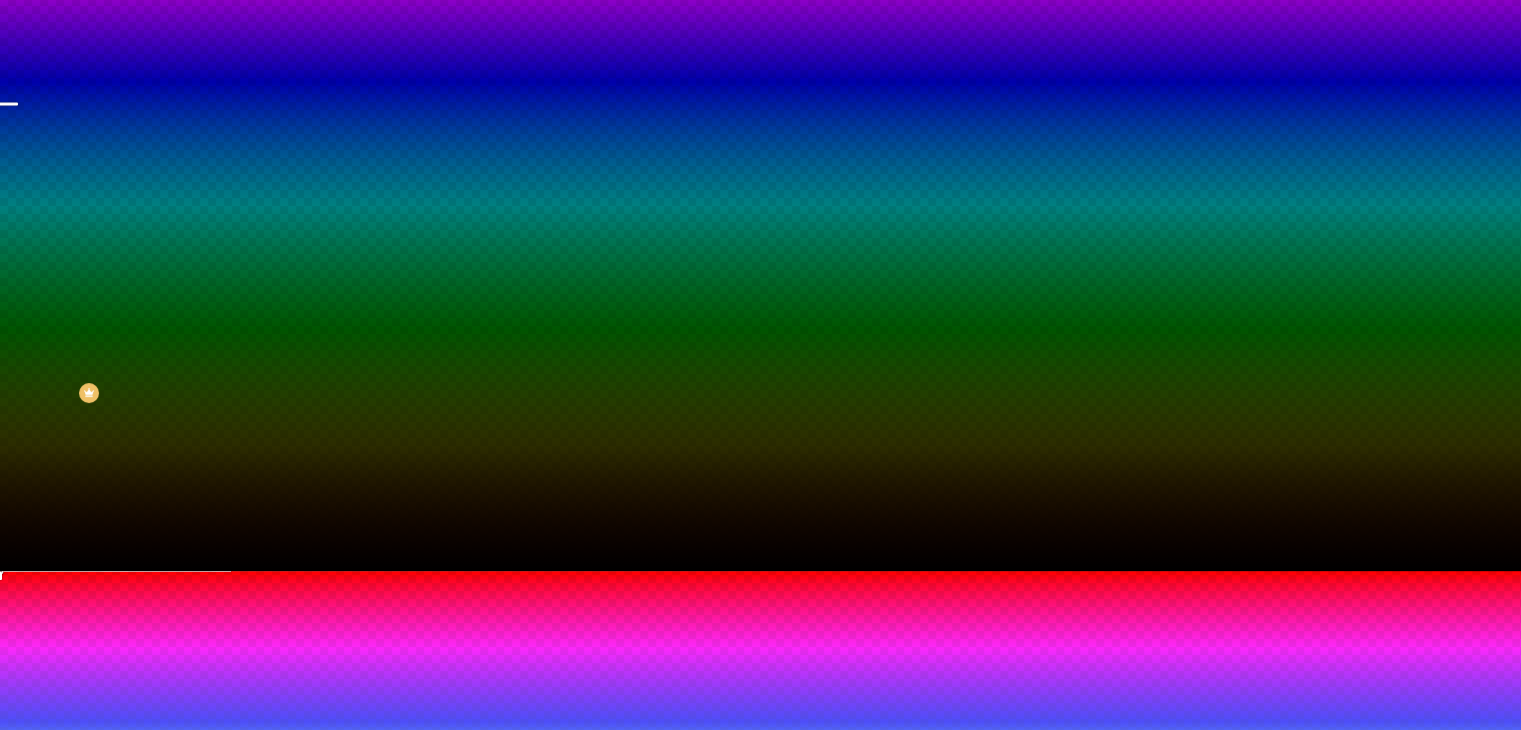 type on "#ECEBEB" 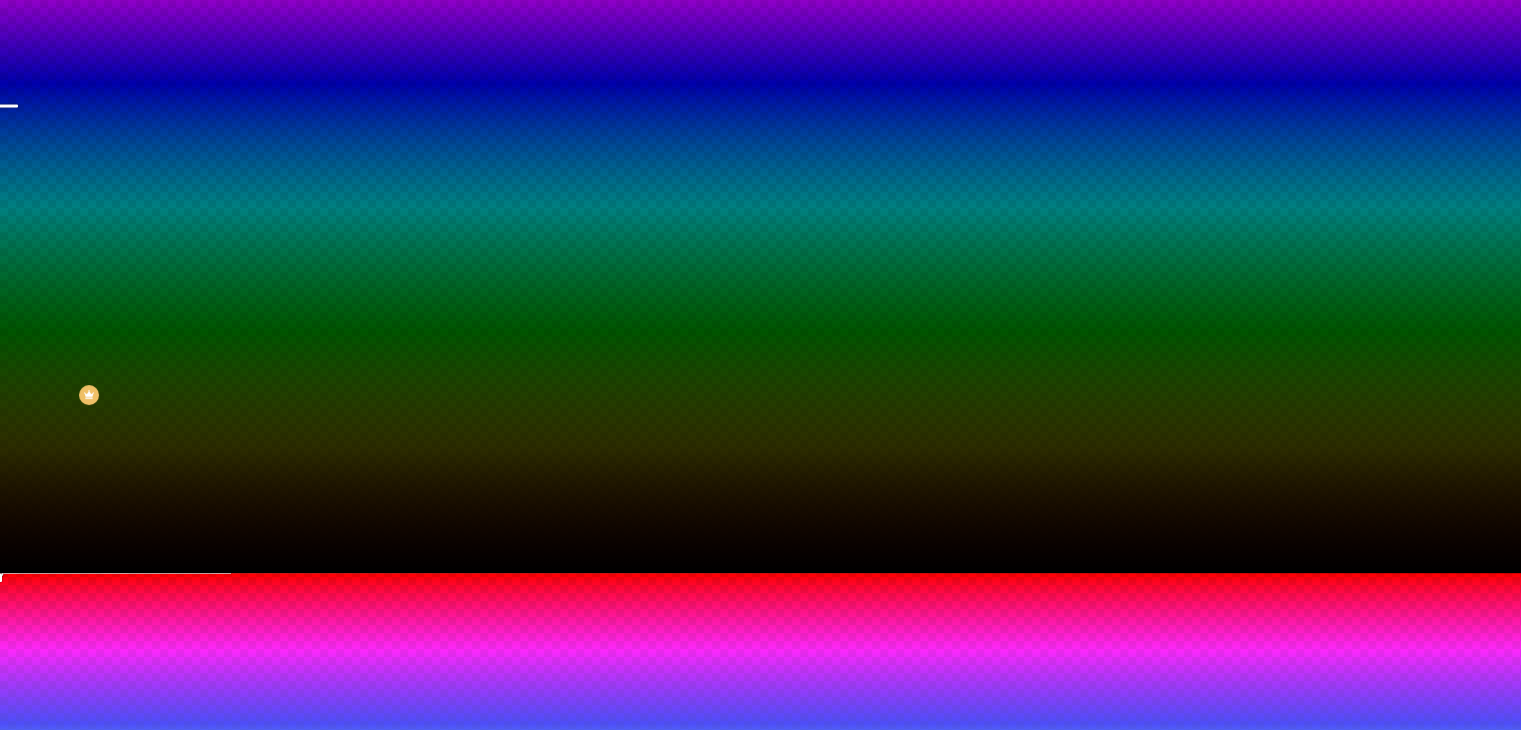 drag, startPoint x: 442, startPoint y: 721, endPoint x: 252, endPoint y: 653, distance: 201.80188 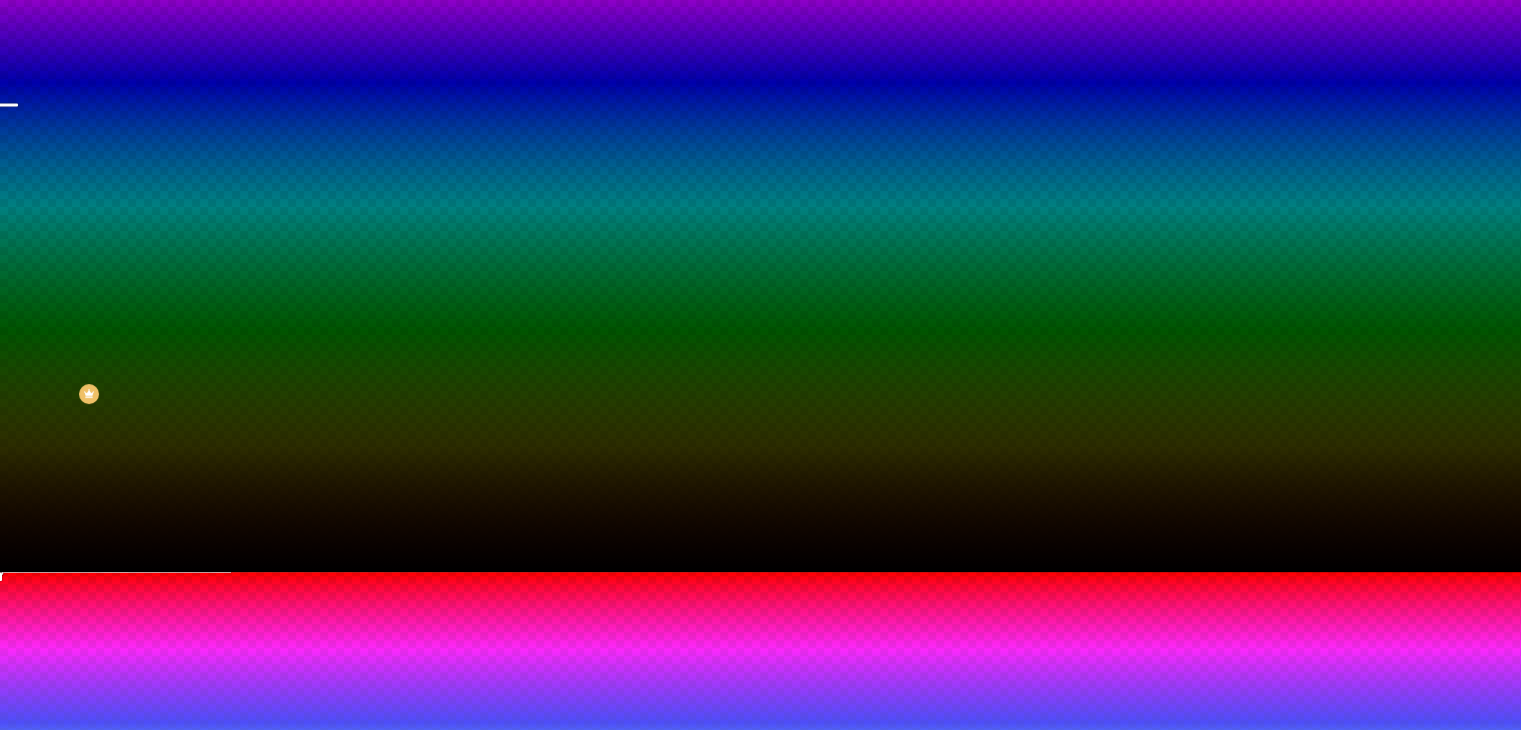 scroll, scrollTop: 159, scrollLeft: 0, axis: vertical 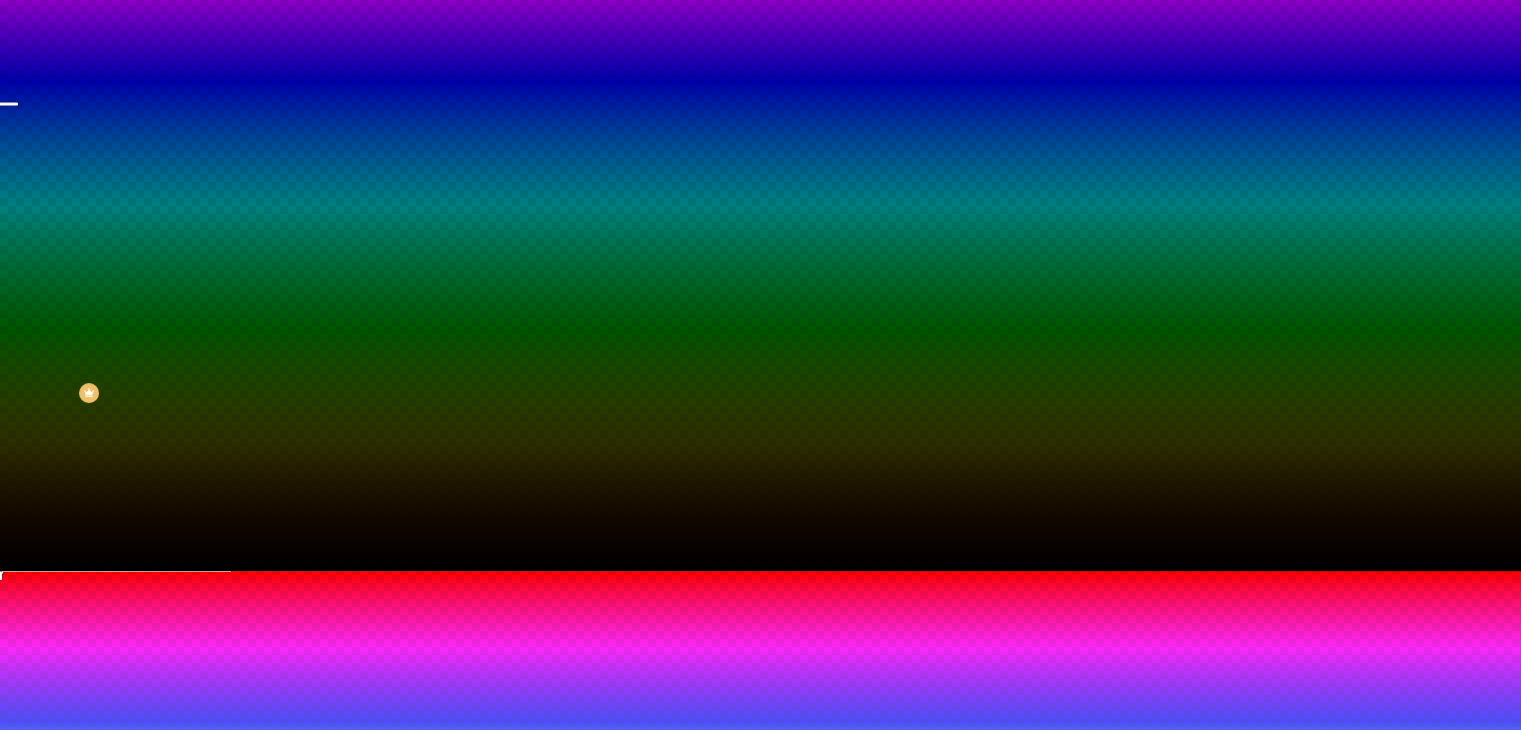 click at bounding box center [760, 571] 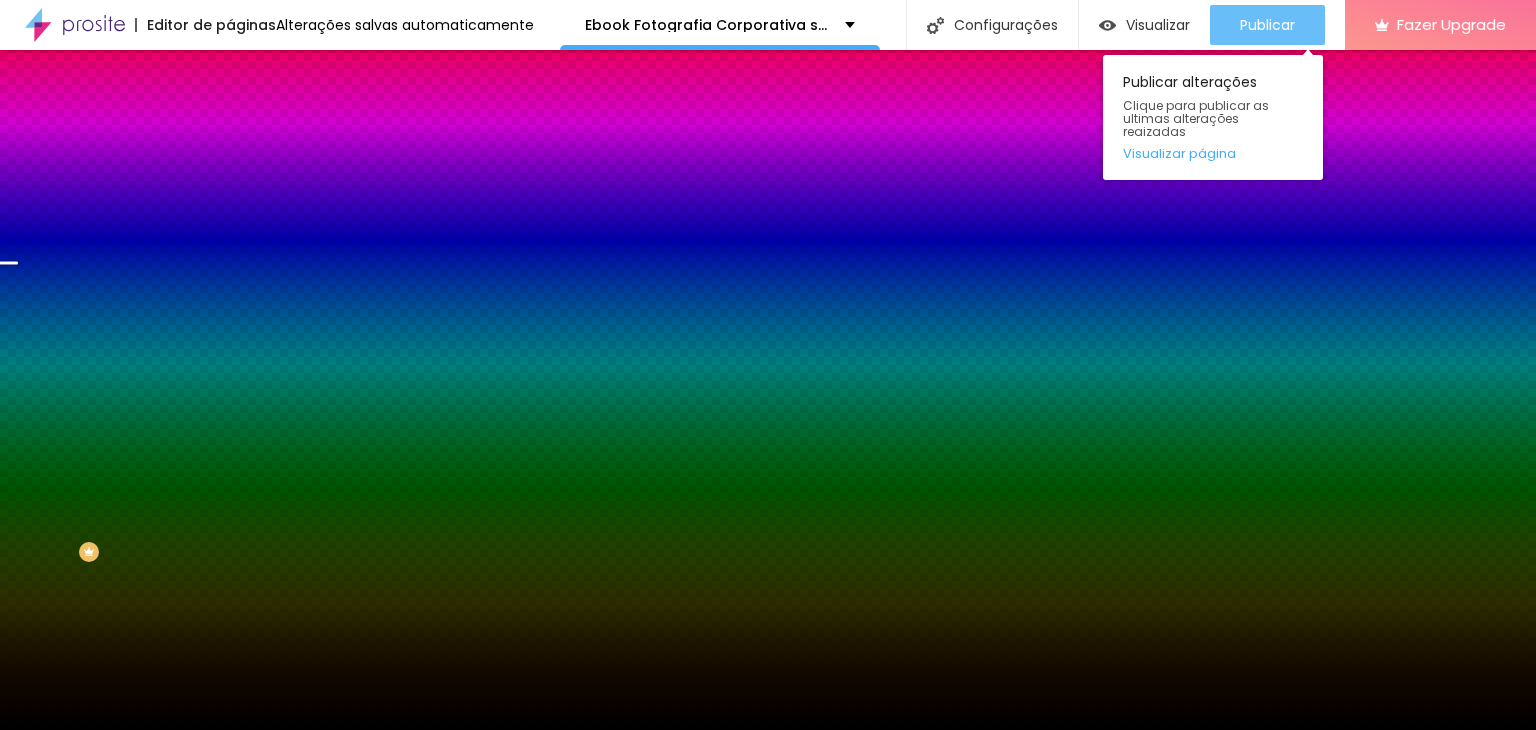 click on "Publicar" at bounding box center (1267, 25) 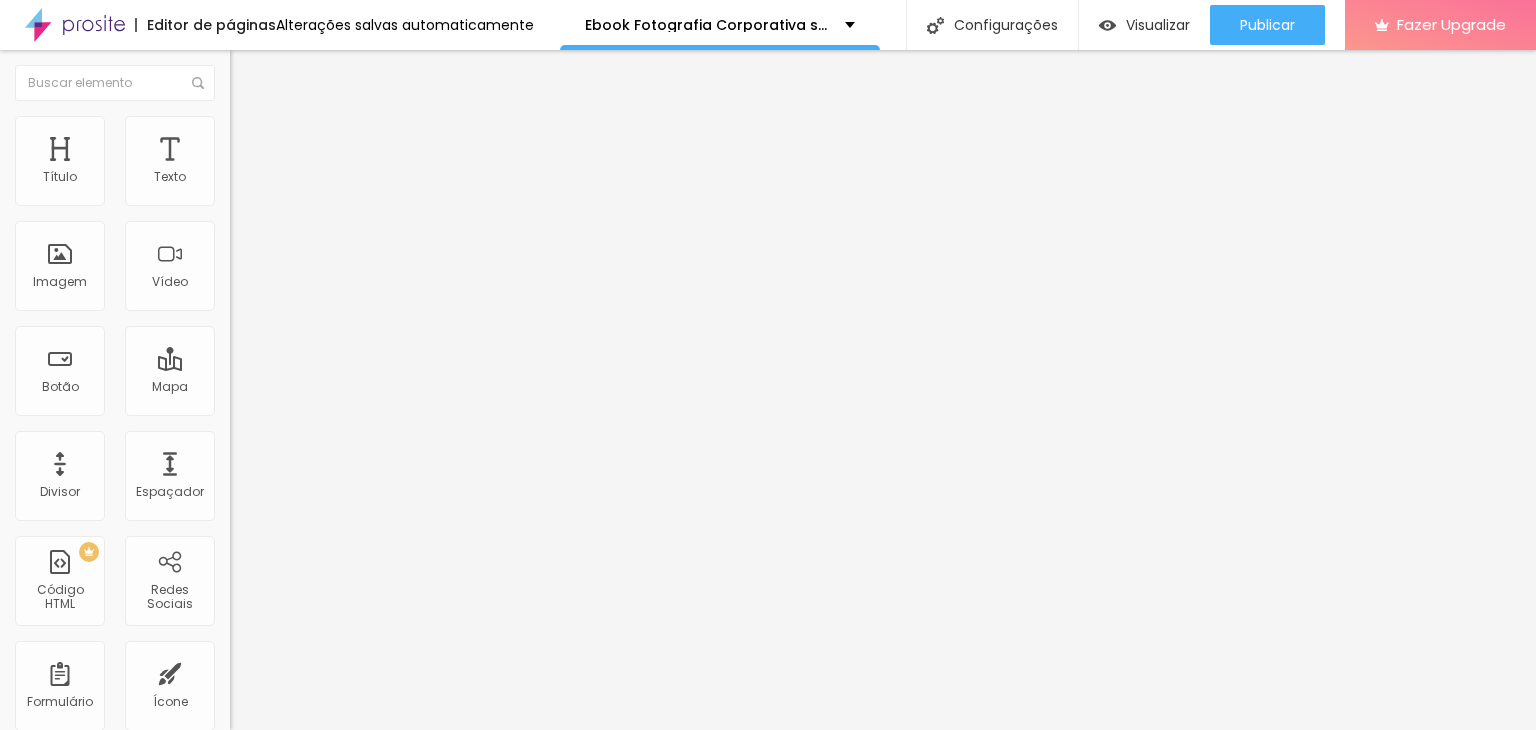click on "Estilo" at bounding box center [263, 129] 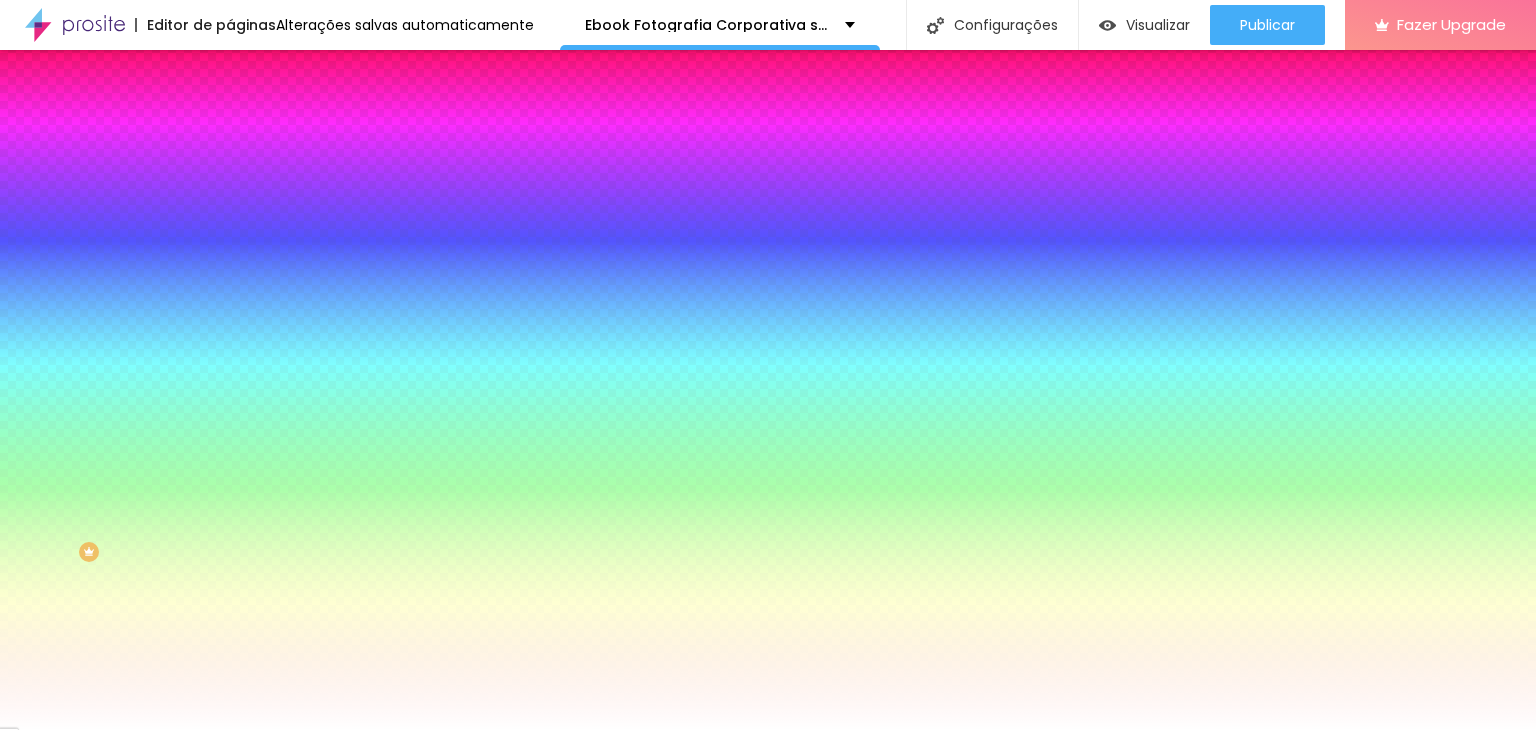 click at bounding box center (345, 191) 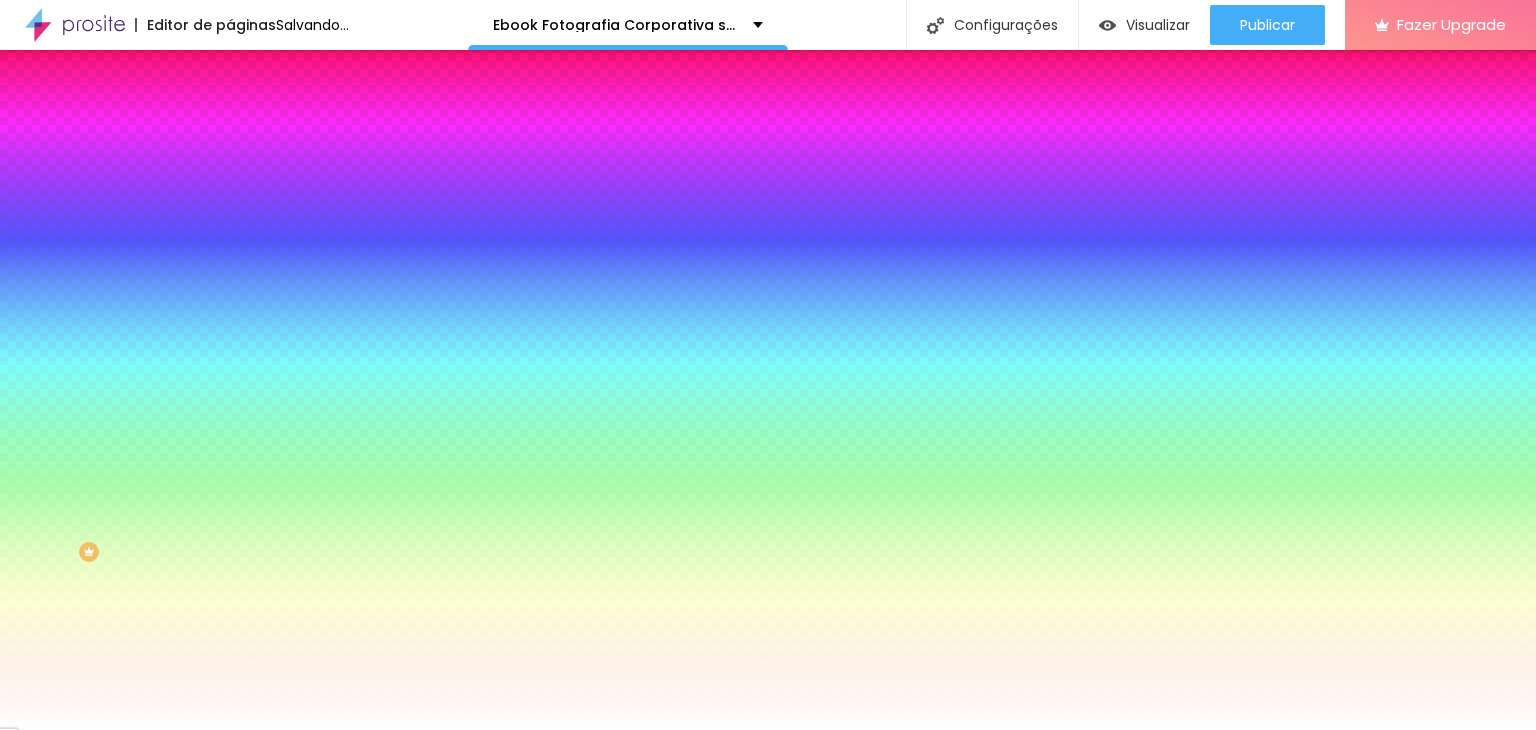 click at bounding box center (345, 191) 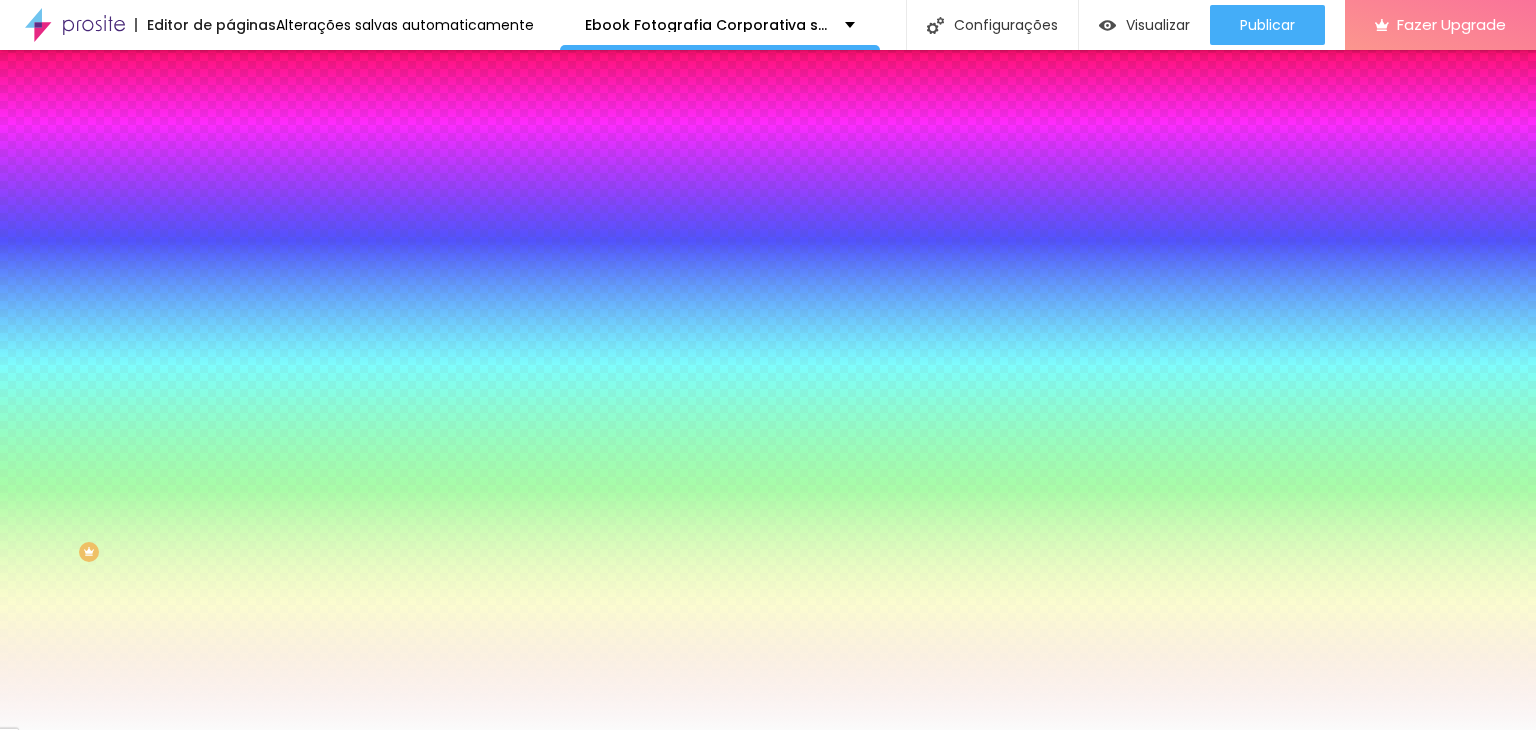 type on "#FBFBFB" 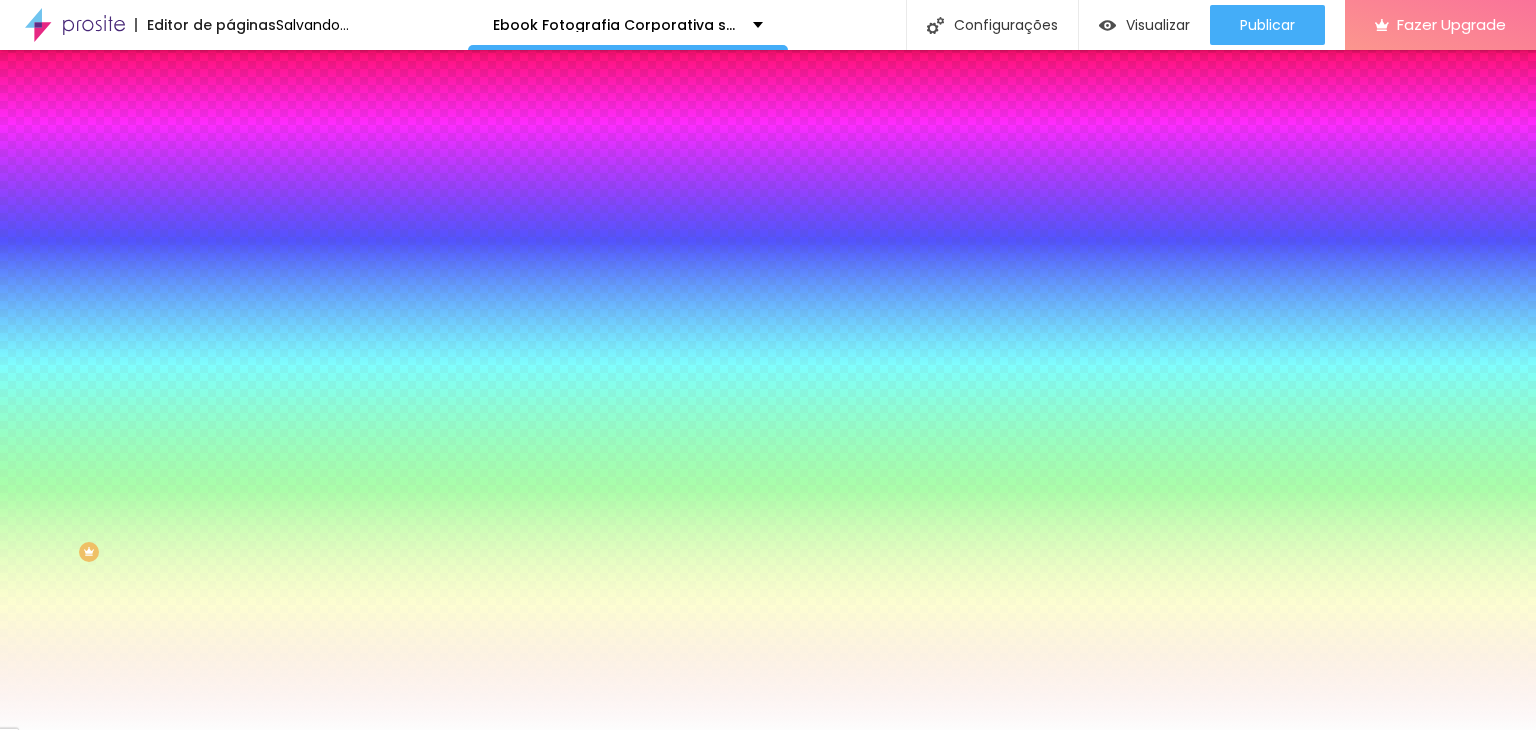 drag, startPoint x: 36, startPoint y: 233, endPoint x: 27, endPoint y: 227, distance: 10.816654 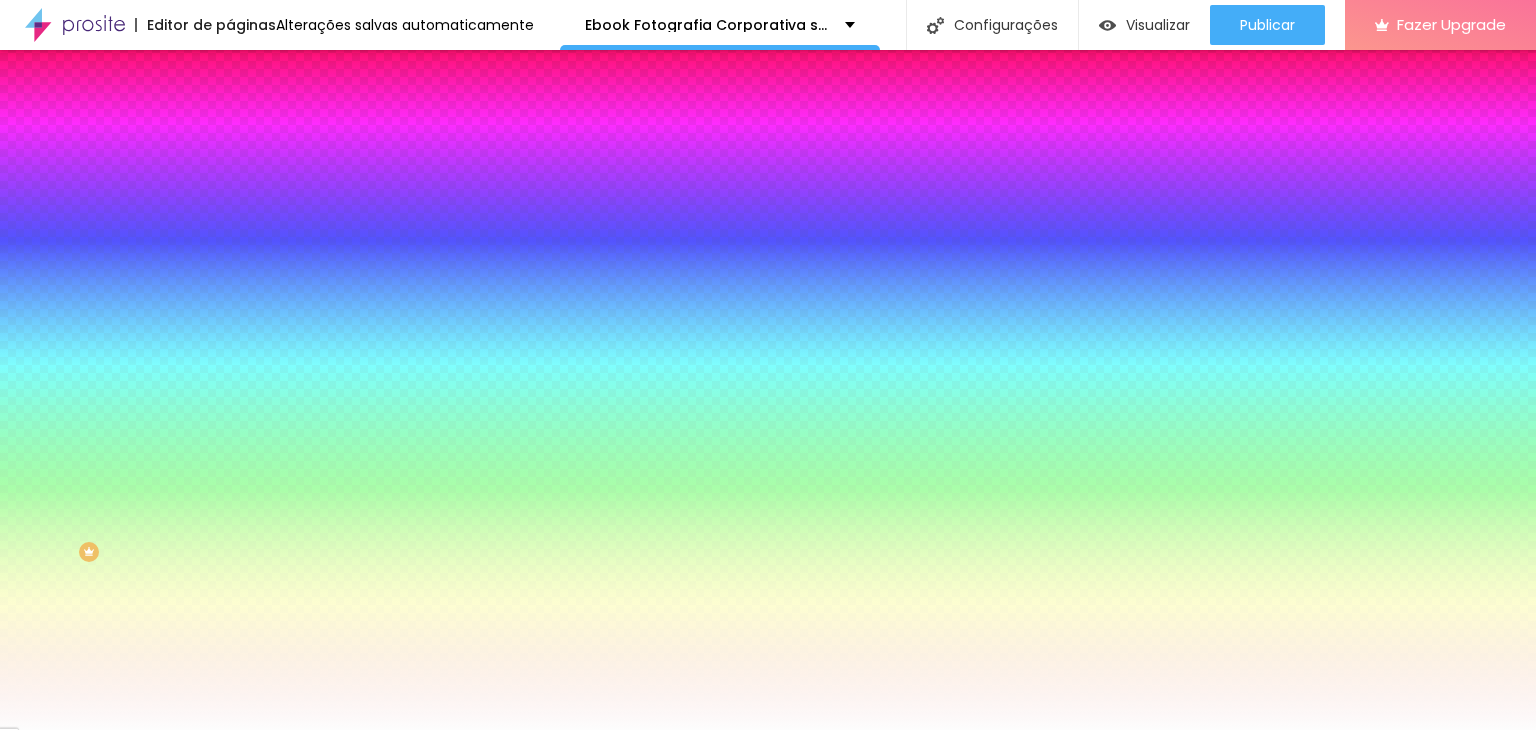 drag, startPoint x: 158, startPoint y: 205, endPoint x: 228, endPoint y: 203, distance: 70.028564 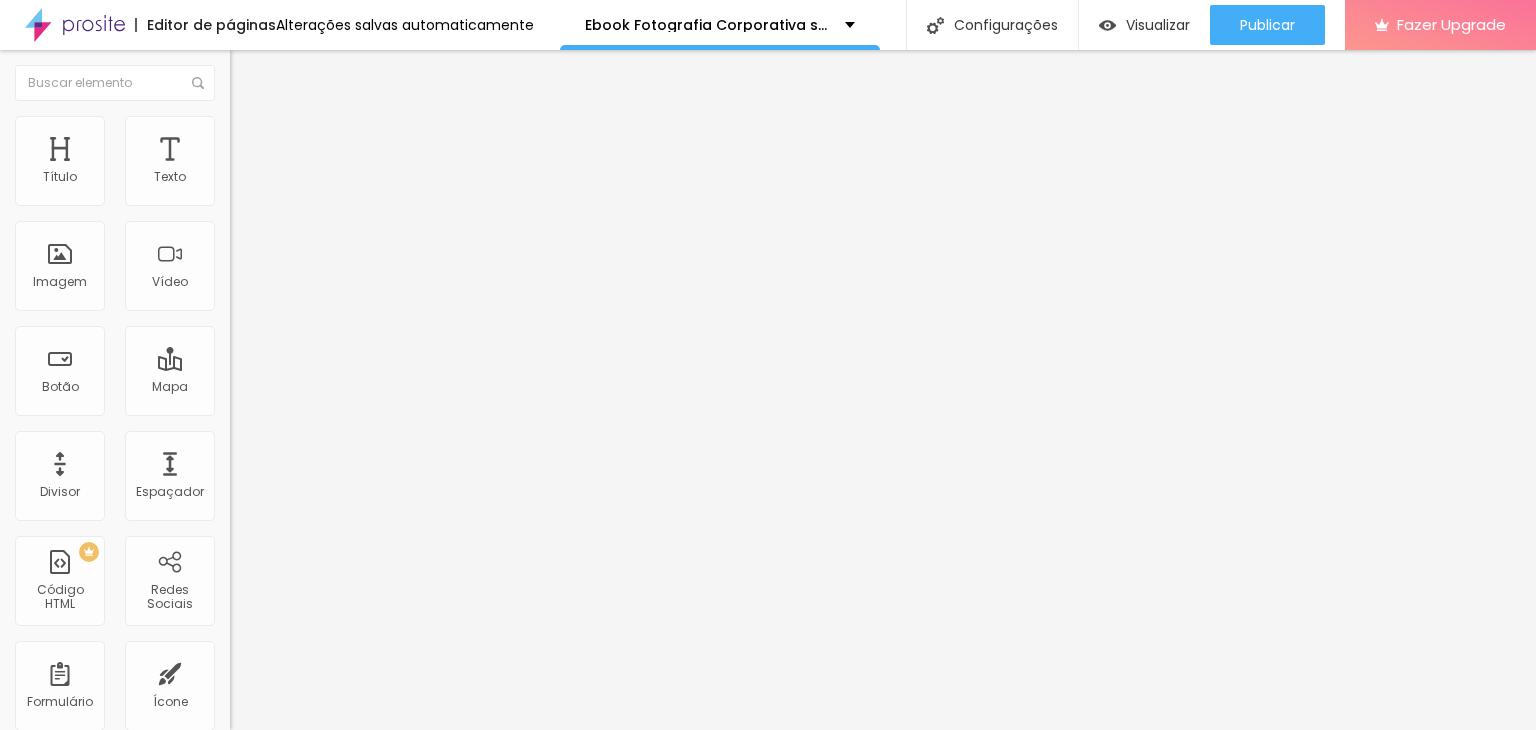 click on "Estilo" at bounding box center (263, 129) 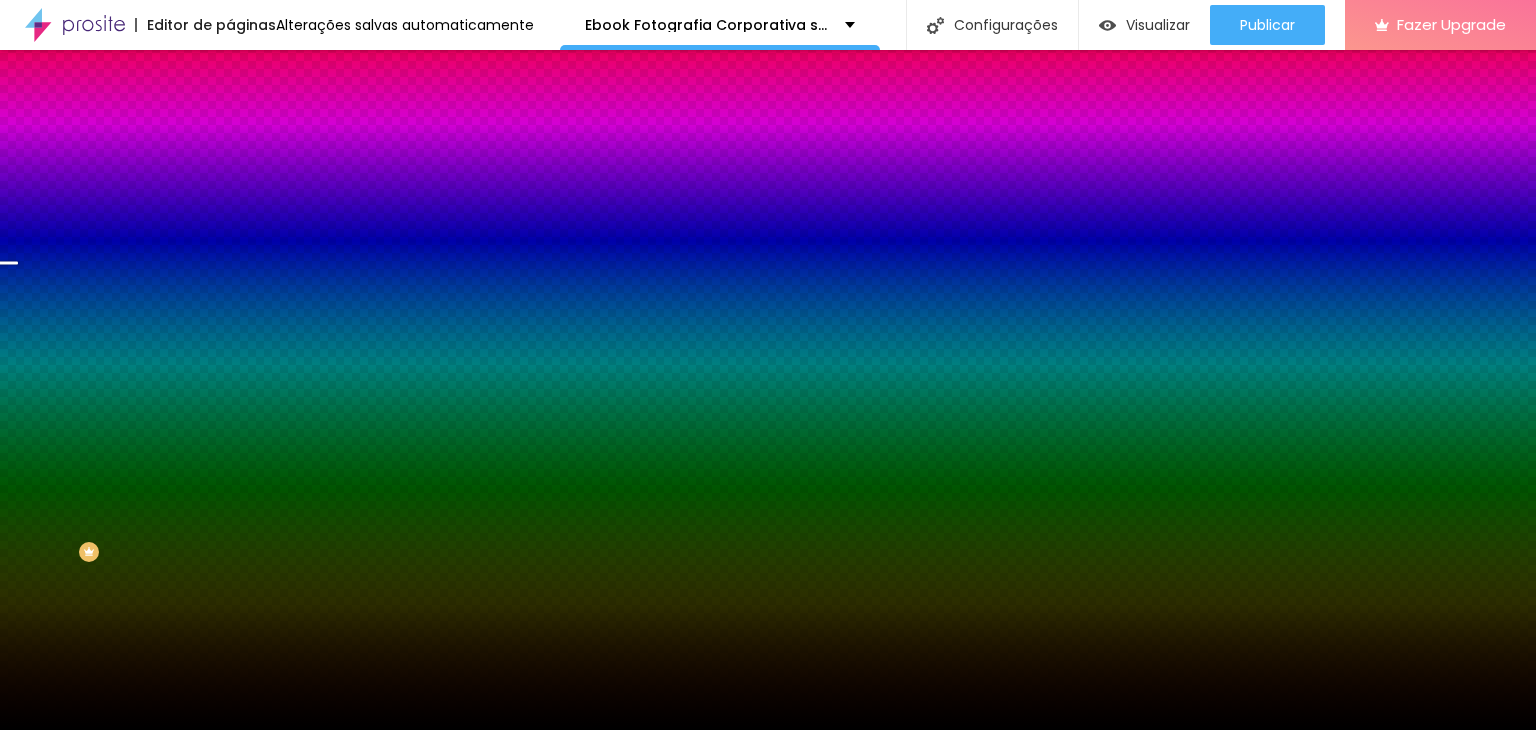 click at bounding box center [244, 404] 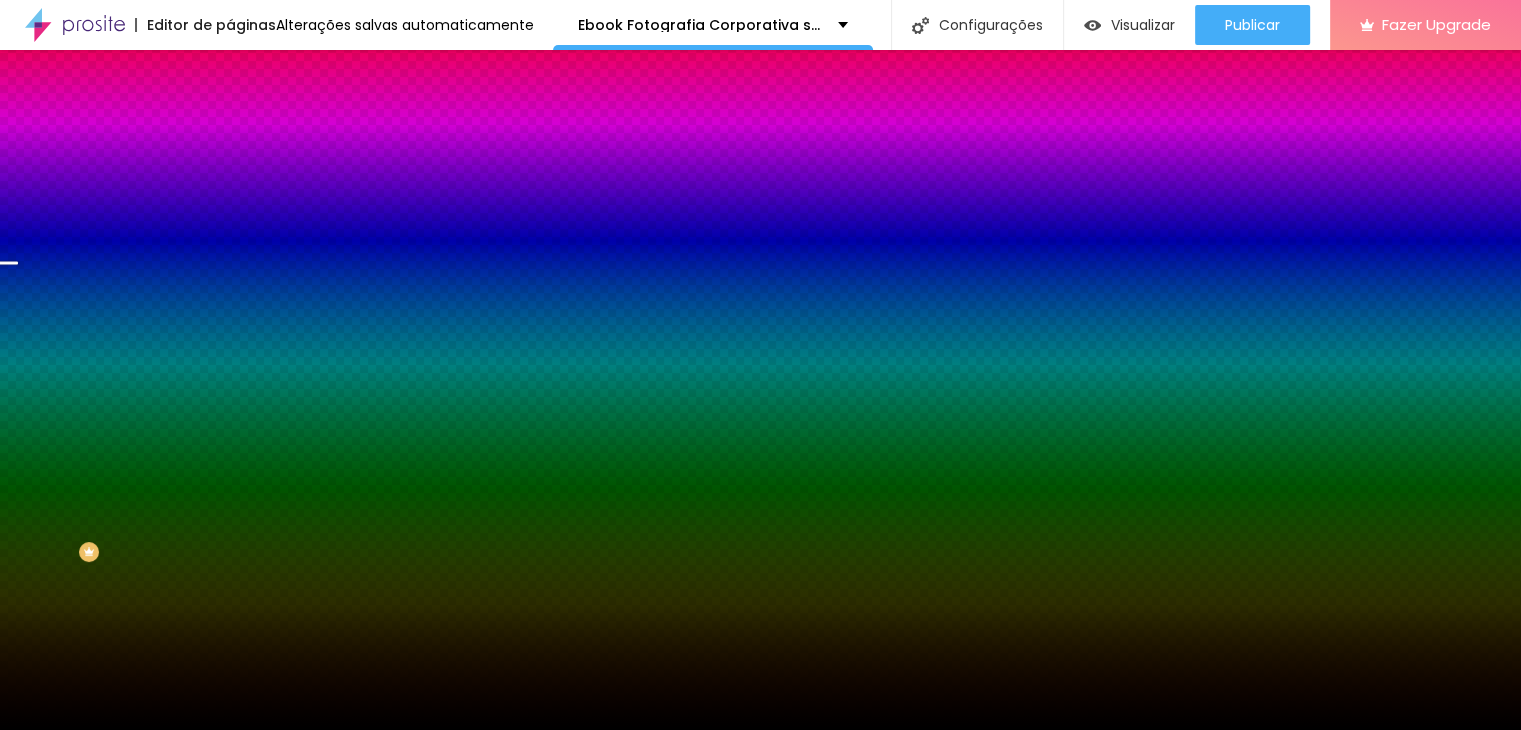 scroll, scrollTop: 159, scrollLeft: 0, axis: vertical 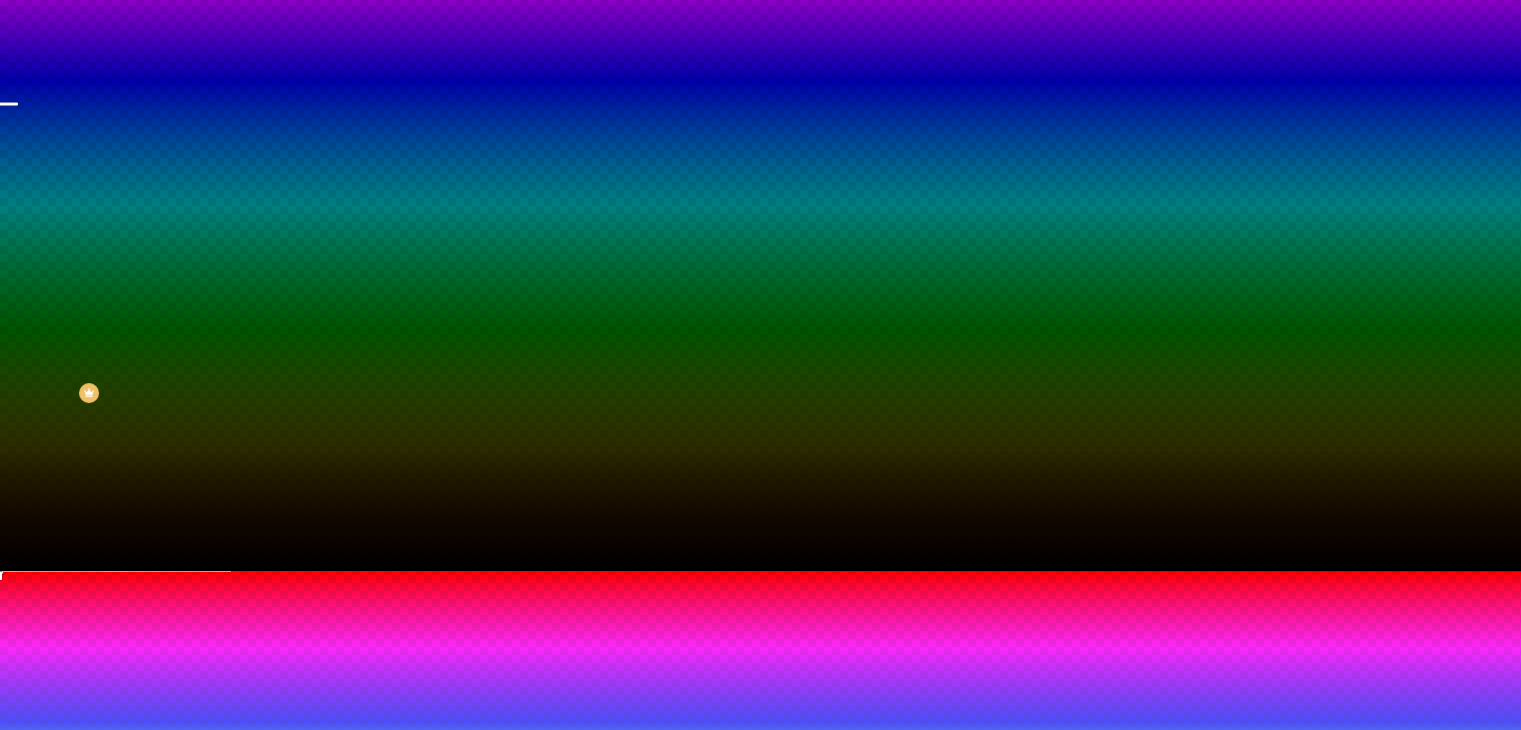 drag, startPoint x: 388, startPoint y: 544, endPoint x: 486, endPoint y: 549, distance: 98.12747 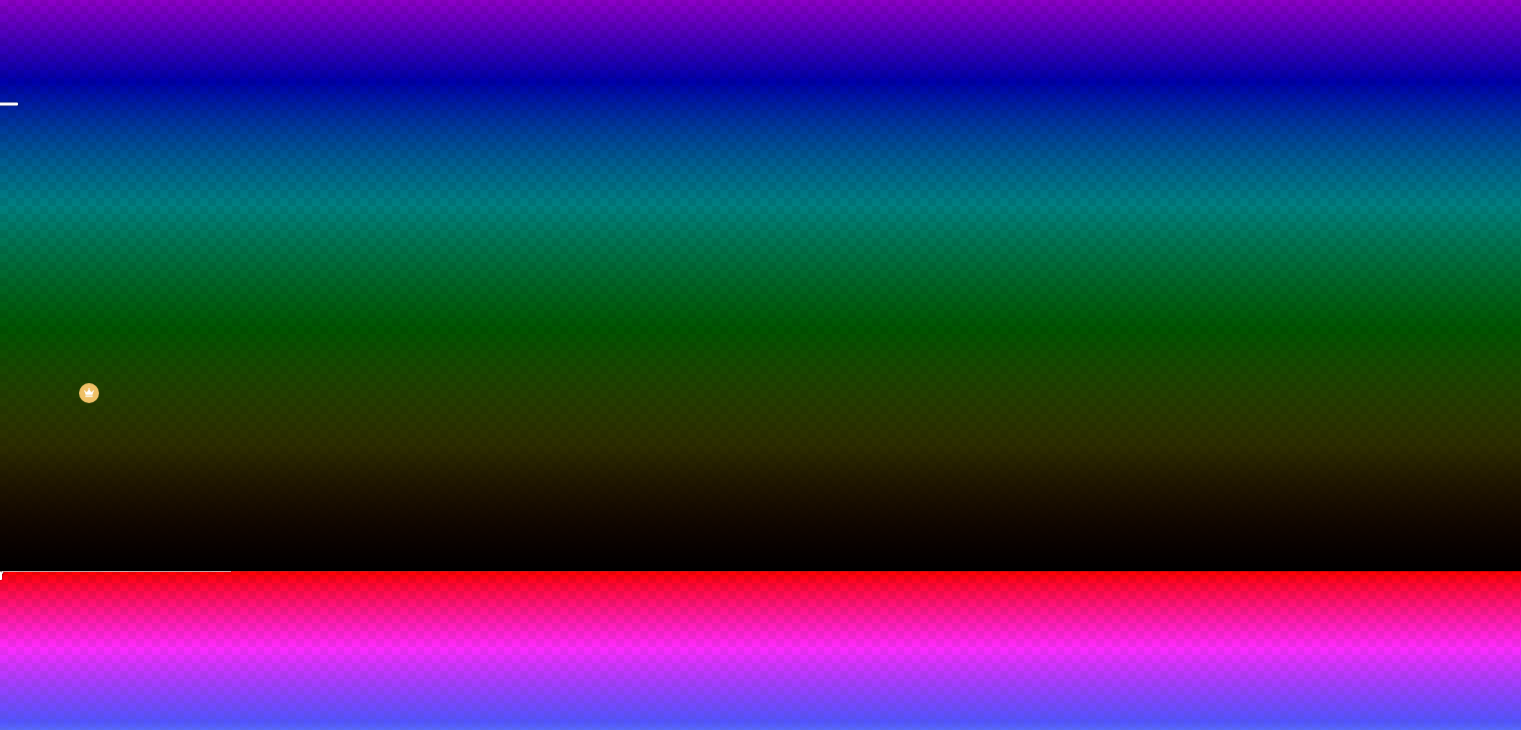 type on "#FBFBFB" 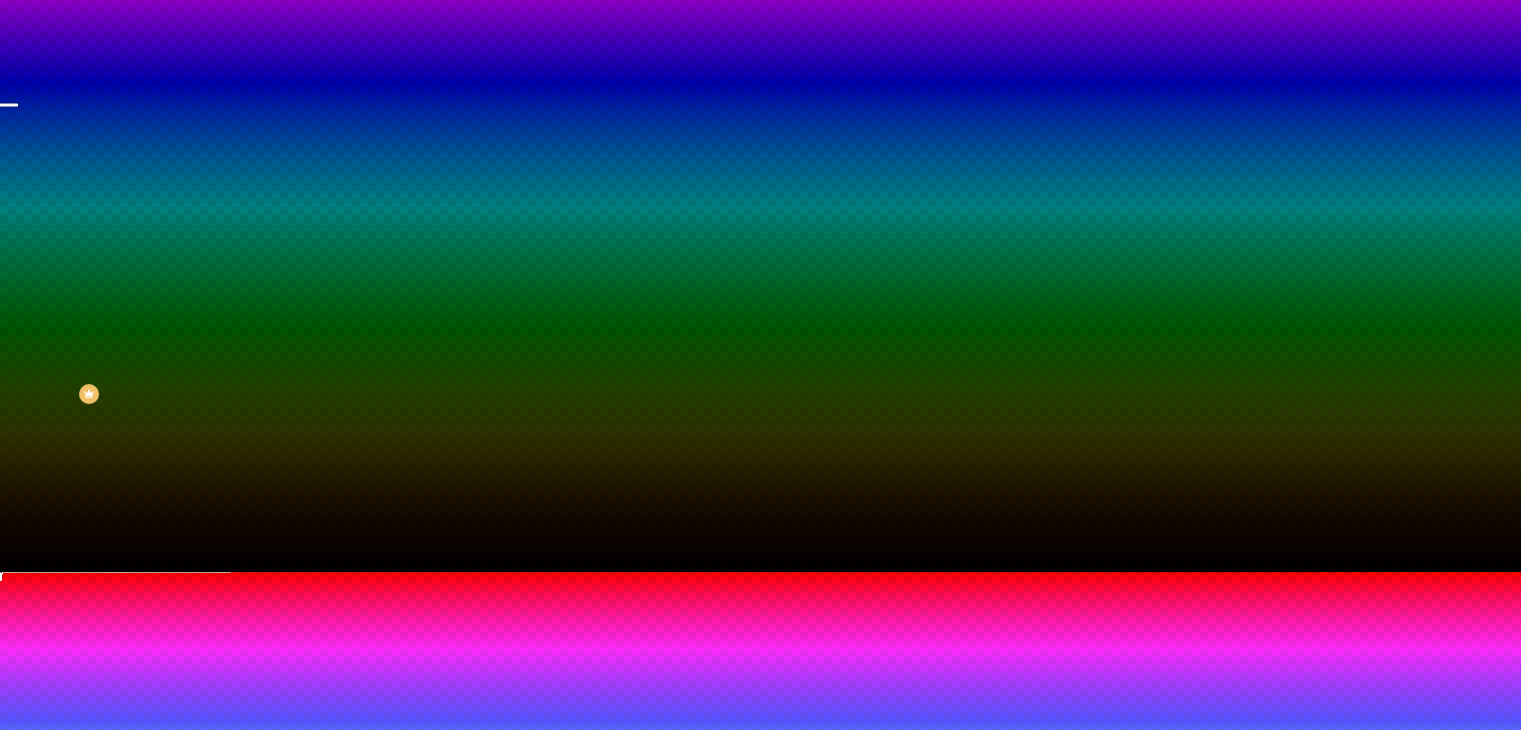 scroll, scrollTop: 157, scrollLeft: 0, axis: vertical 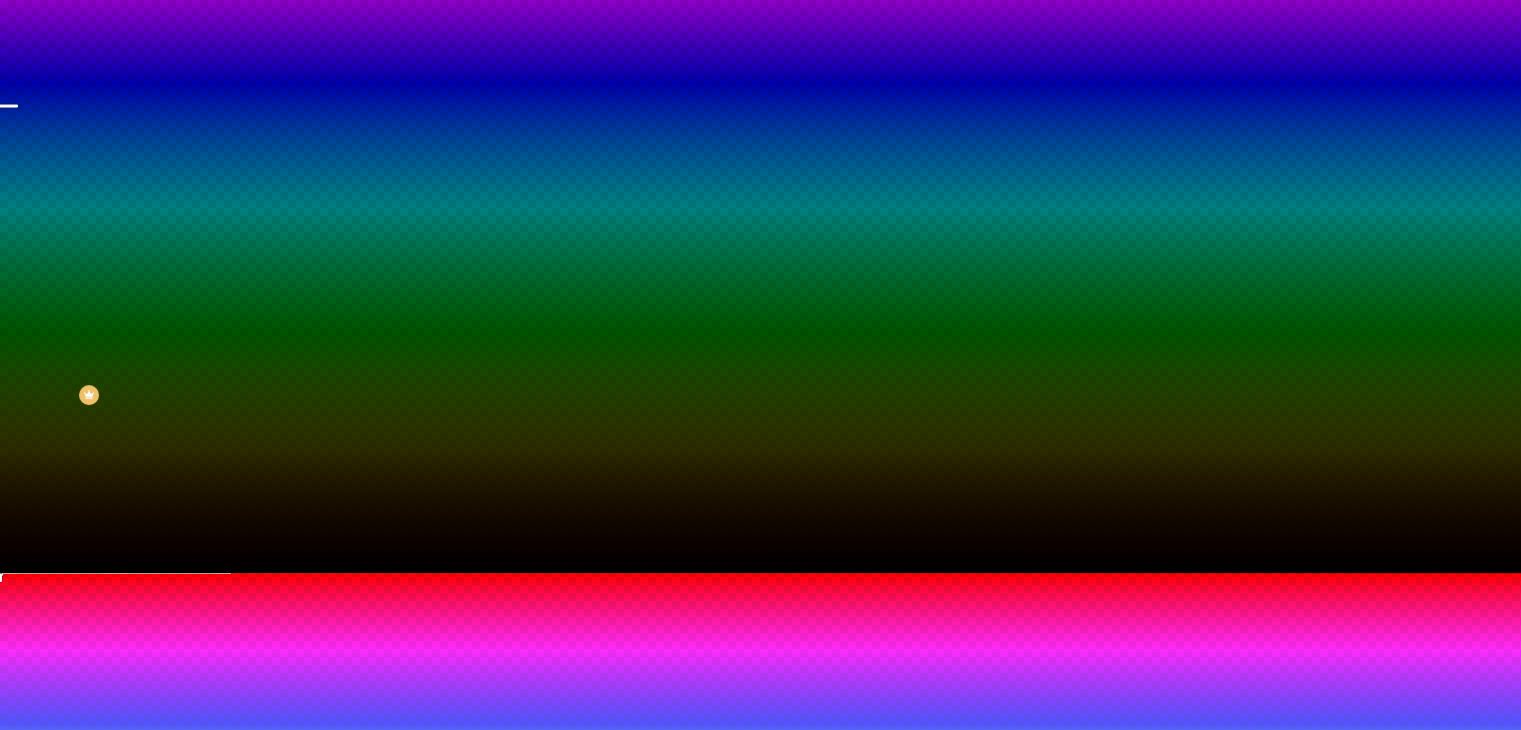 click on "Editor de páginas Alterações salvas automaticamente Ebook Fotografia Corporativa sem Estúdio Configurações Configurações da página Clique para editar as configurações desta página como: Informações para compartilhamento, SEO, URL e layout. Visualizar Pre-visualização Clique para visualizar esta página antes de publicar. Publicar Publicar alterações Clique para publicar as ultimas alterações reaizadas Visualizar página   Fazer Upgrade Título Texto Imagem Vídeo Botão Mapa Divisor Espaçador   PREMIUM Código HTML Redes Sociais Formulário Ícone Perguntas frequentes Timer Botão de pagamento Botão do WhatsApp Novo Google Reviews Outros CRM Comentários do Facebook Antes/Depois Editar Seção Conteúdo Estilo Avançado Imagem de fundo Trocar imagem Efeito da Imagem Nenhum Nenhum Parallax Cor de fundo Voltar ao padrão #000000 Efeitos de fundo Efeito superior DESATIVADO Voltar ao padrão Efeito inferior ATIVO Voltar ao padrão
Ativar efeito Tipo" at bounding box center (760, 208) 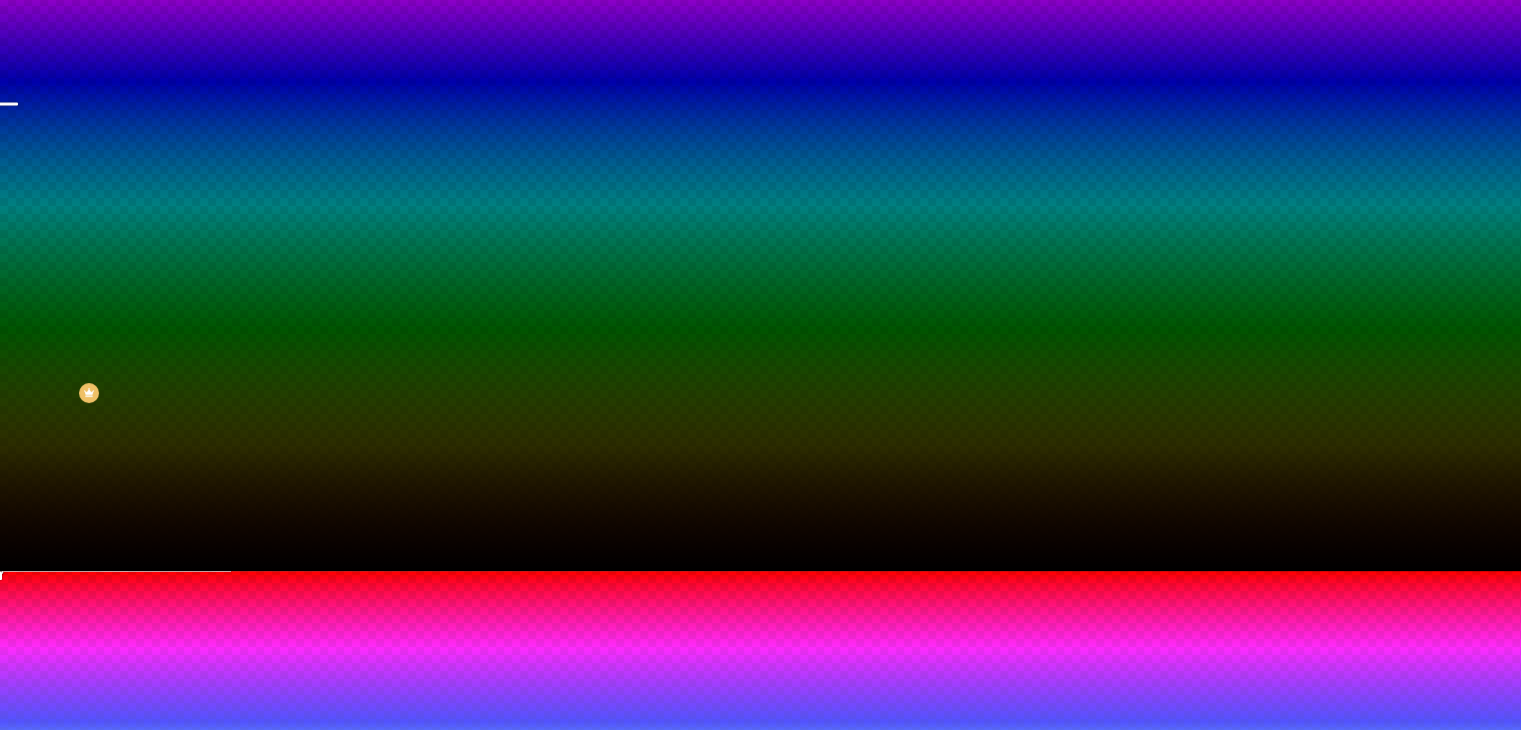 click at bounding box center [760, 571] 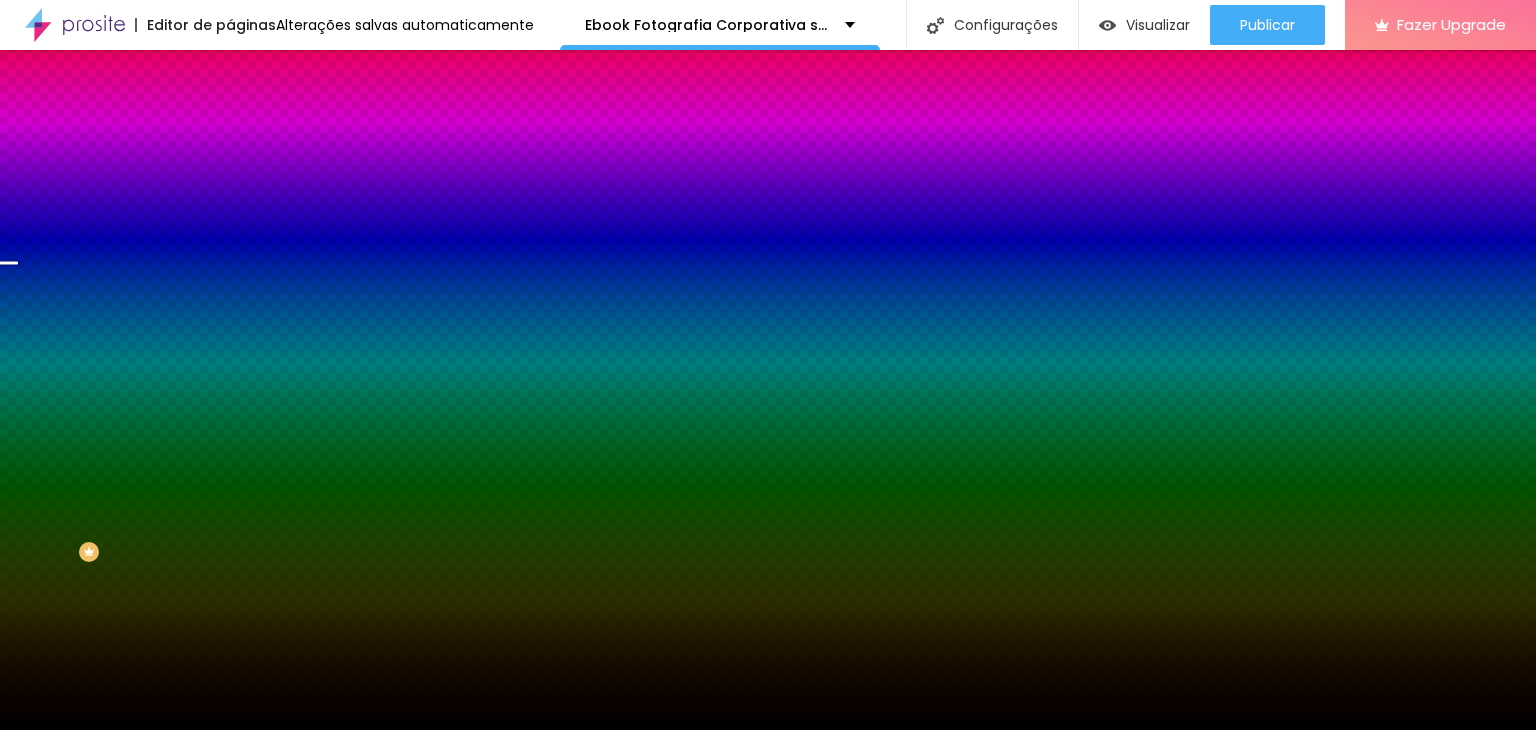 click on "Editar Seção Conteúdo Estilo Avançado Imagem de fundo Trocar imagem Efeito da Imagem Nenhum Nenhum Parallax Cor de fundo Voltar ao padrão #000000 Efeitos de fundo Efeito superior DESATIVADO Voltar ao padrão Efeito inferior ATIVO Voltar ao padrão" at bounding box center [345, 390] 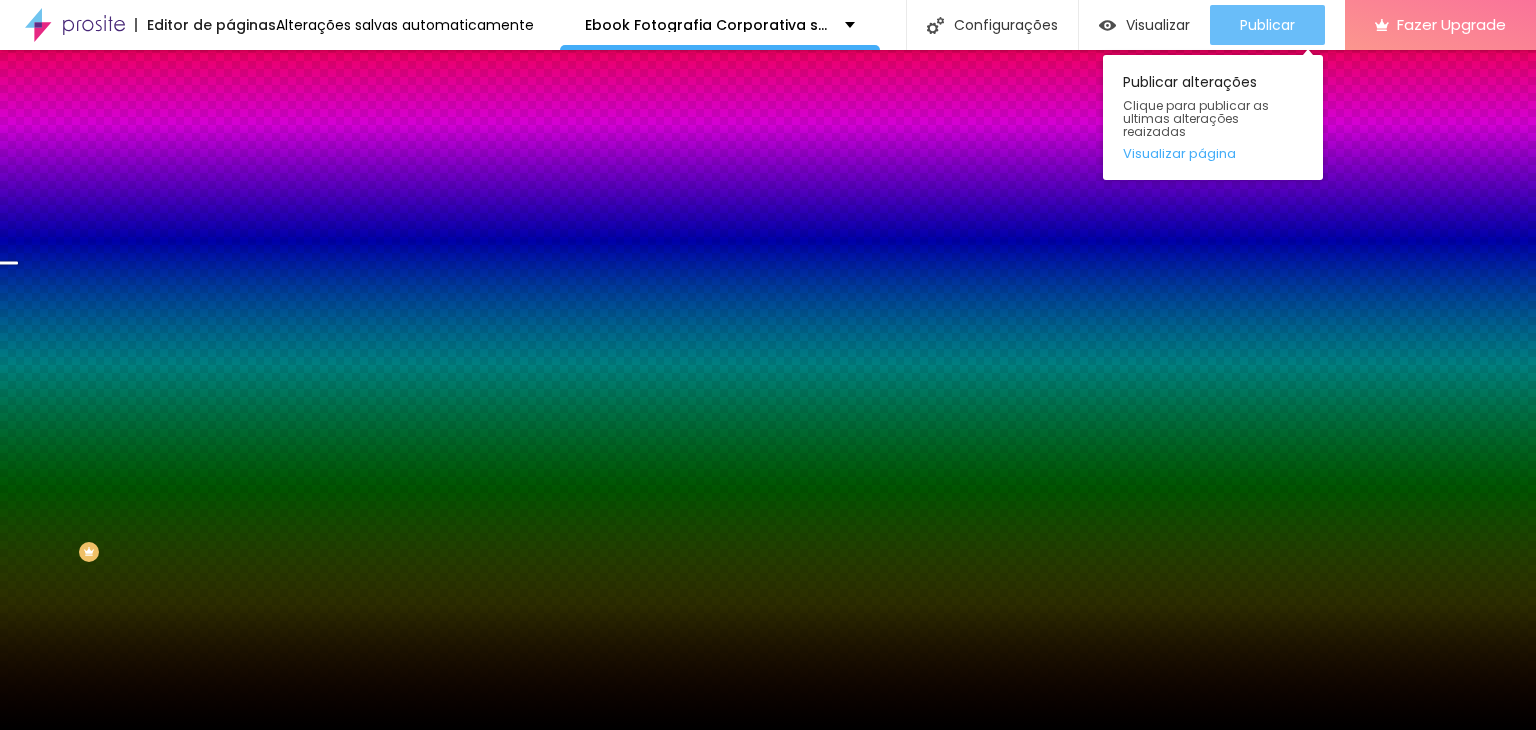 click on "Publicar" at bounding box center (1267, 25) 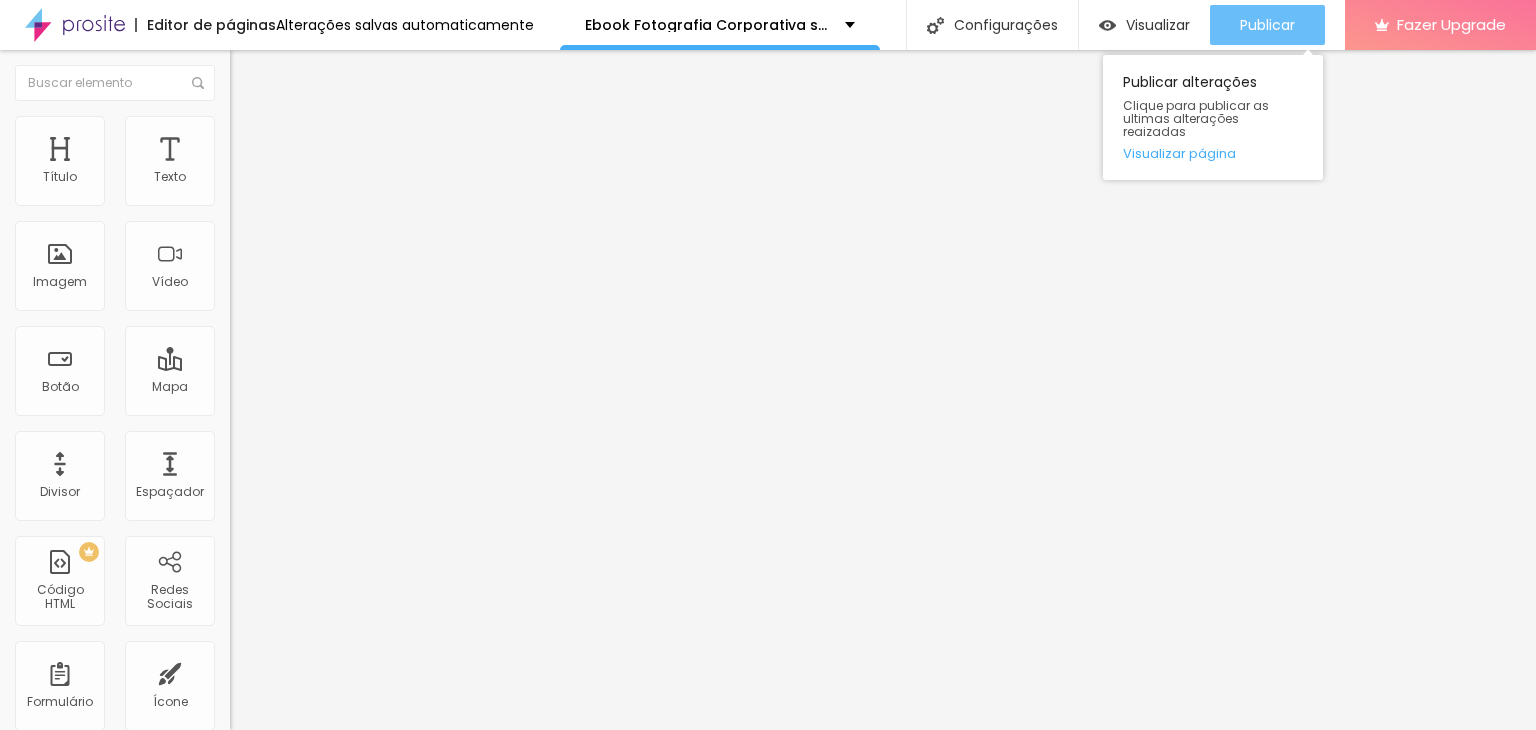click on "Publicar" at bounding box center (1267, 25) 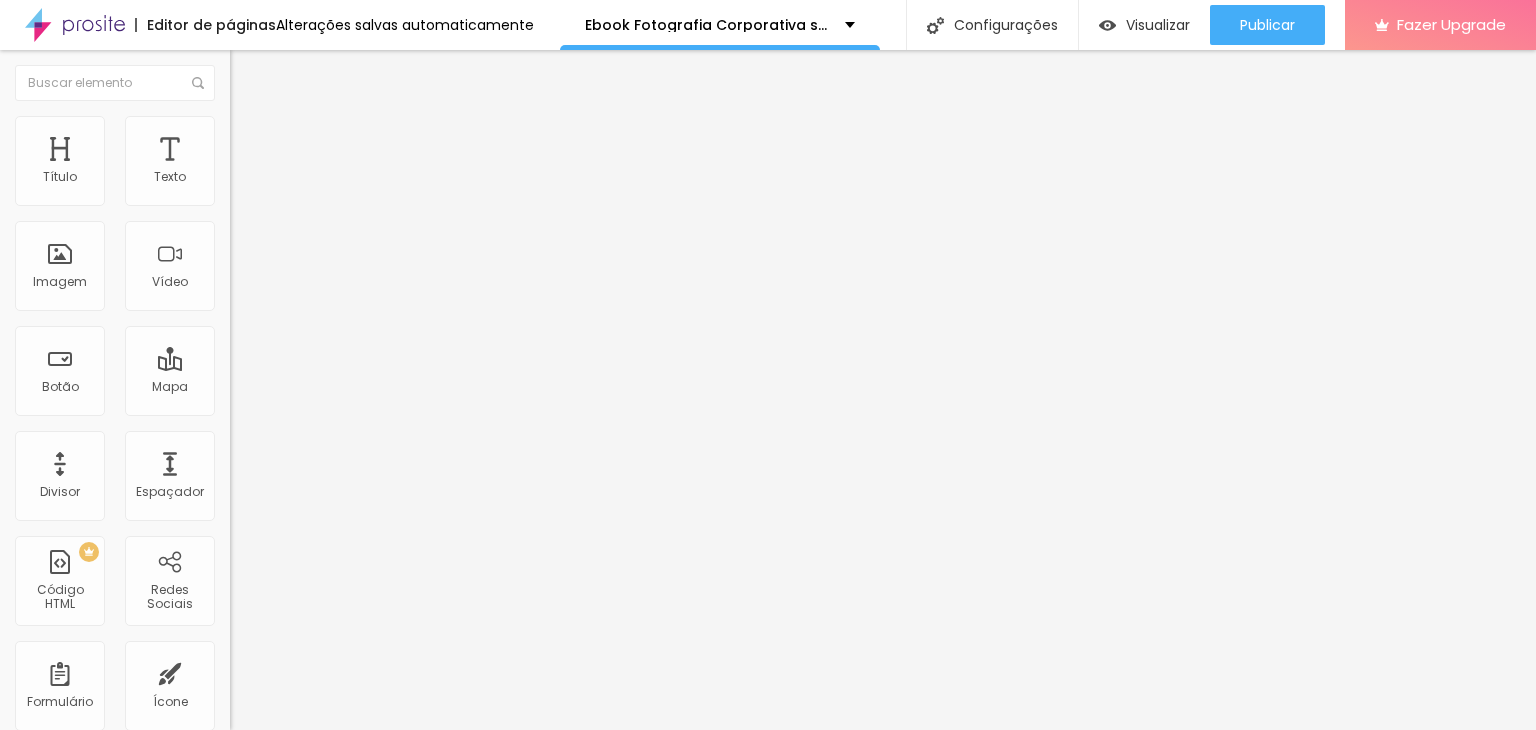 click at bounding box center [239, 125] 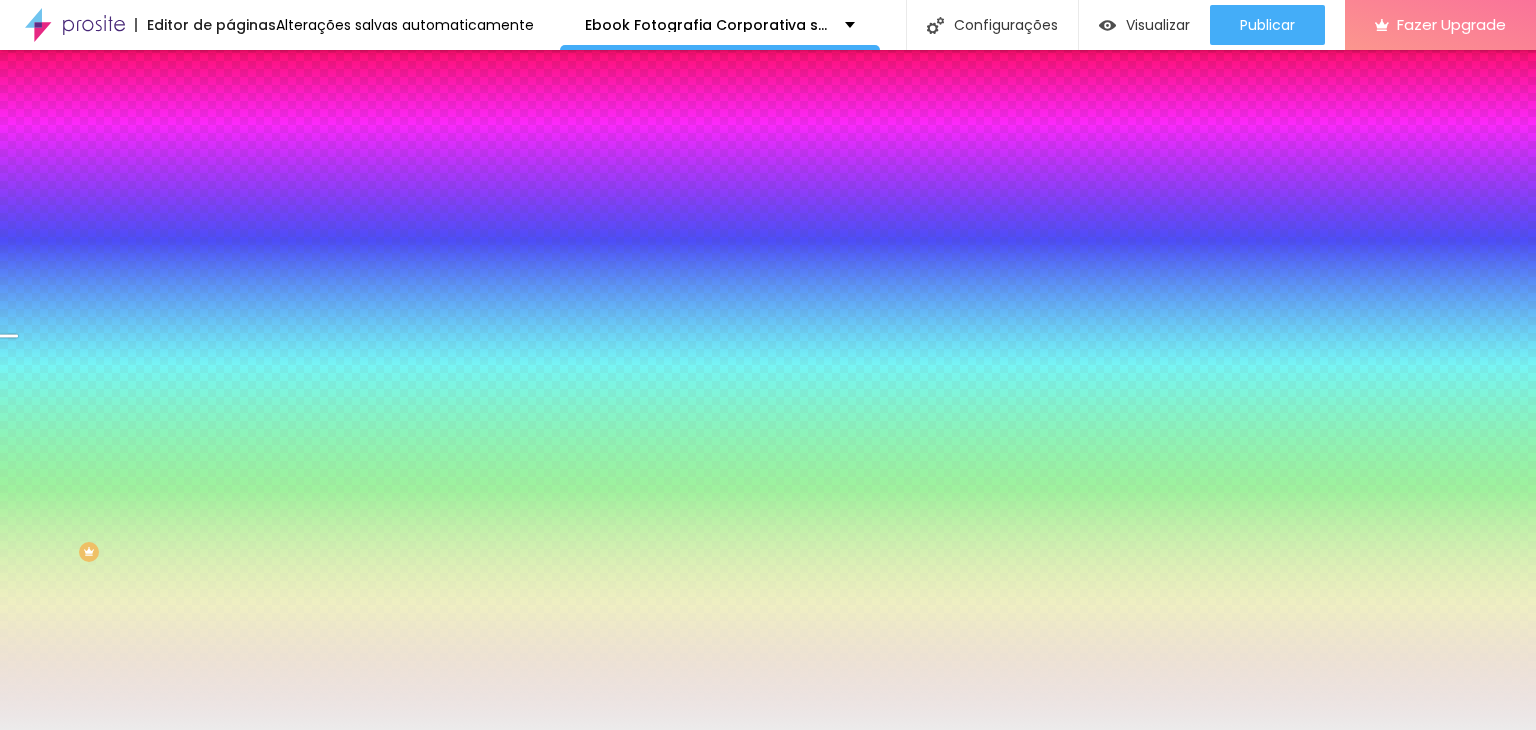 click at bounding box center [345, 272] 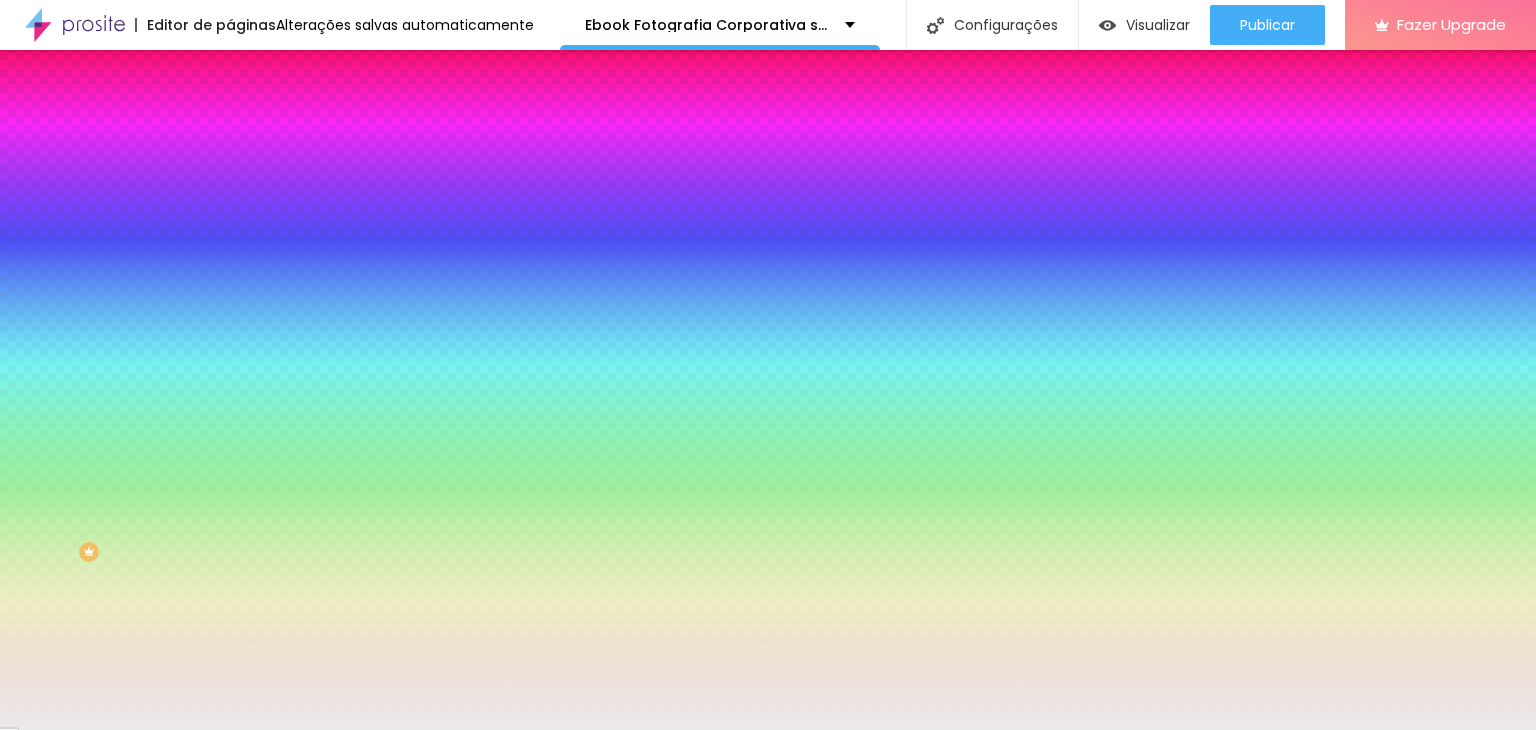 drag, startPoint x: 193, startPoint y: 455, endPoint x: 188, endPoint y: 545, distance: 90.13878 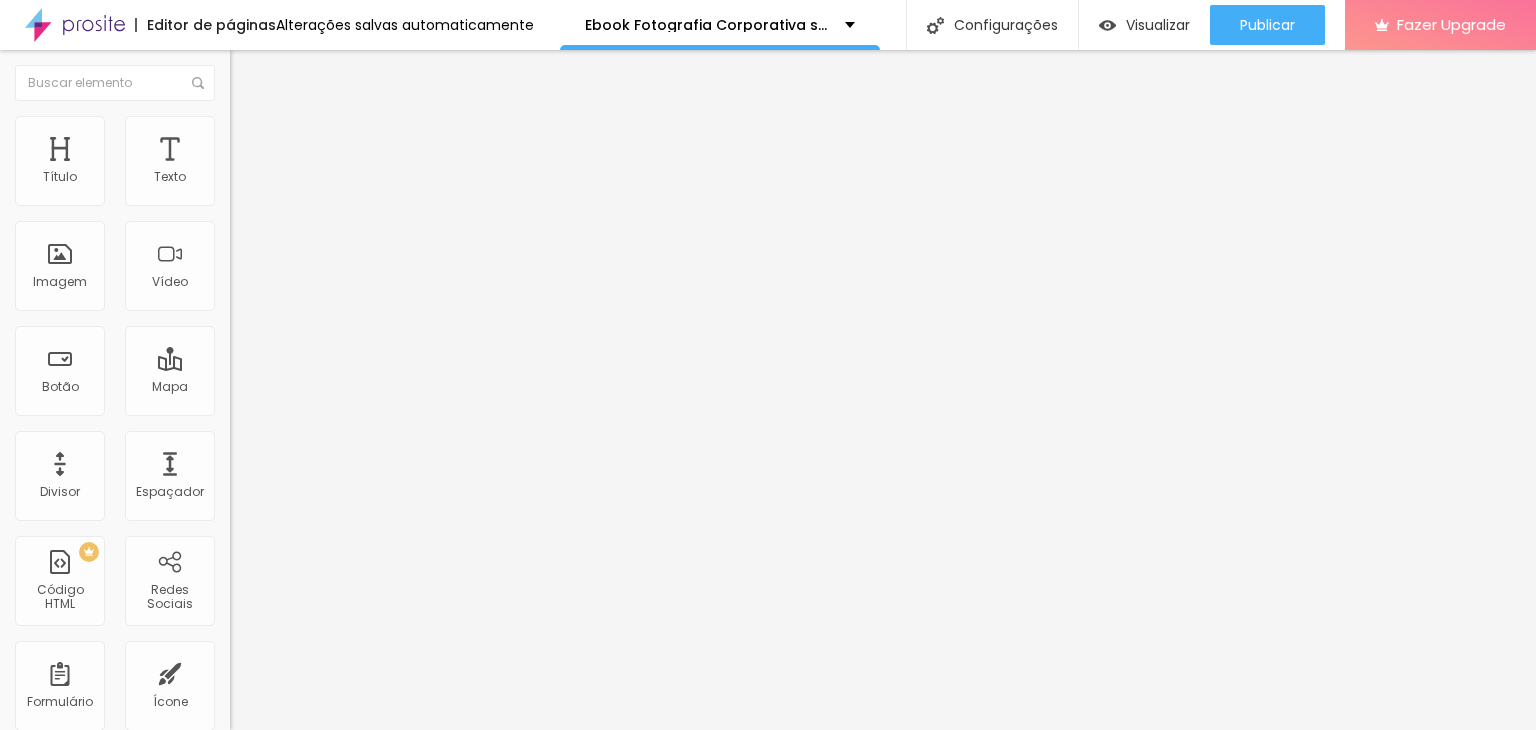 click on "Estilo" at bounding box center (345, 126) 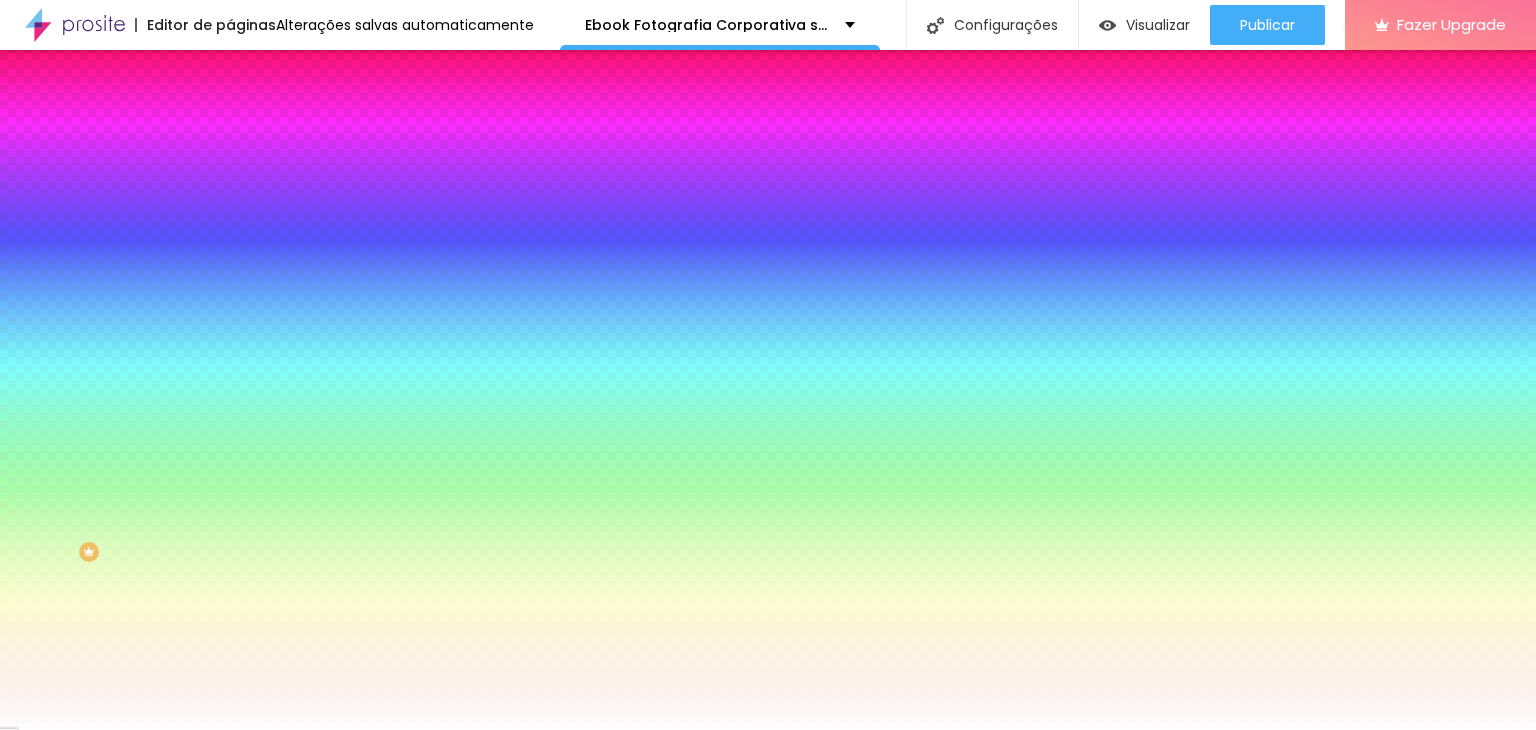 click 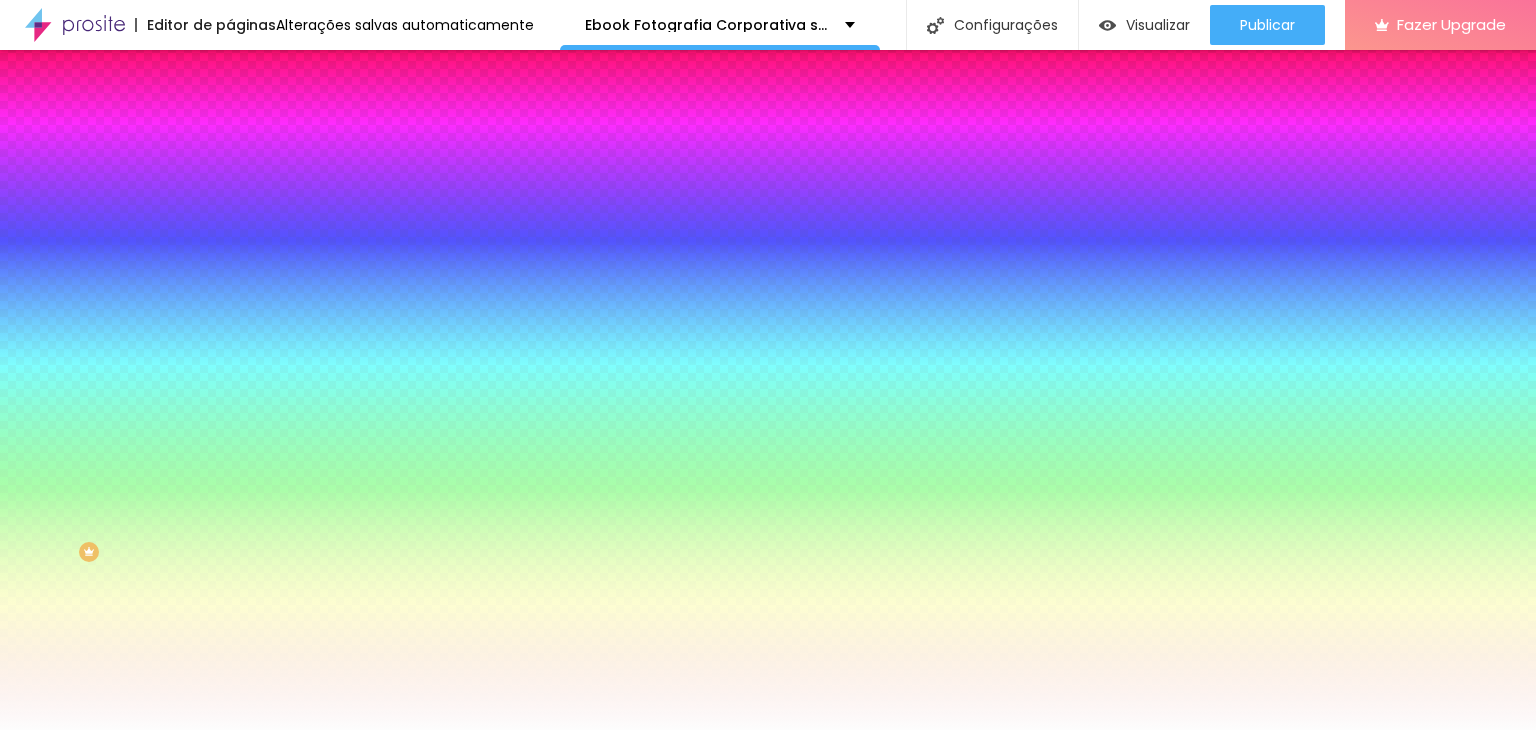 drag, startPoint x: 201, startPoint y: 374, endPoint x: 200, endPoint y: 214, distance: 160.00313 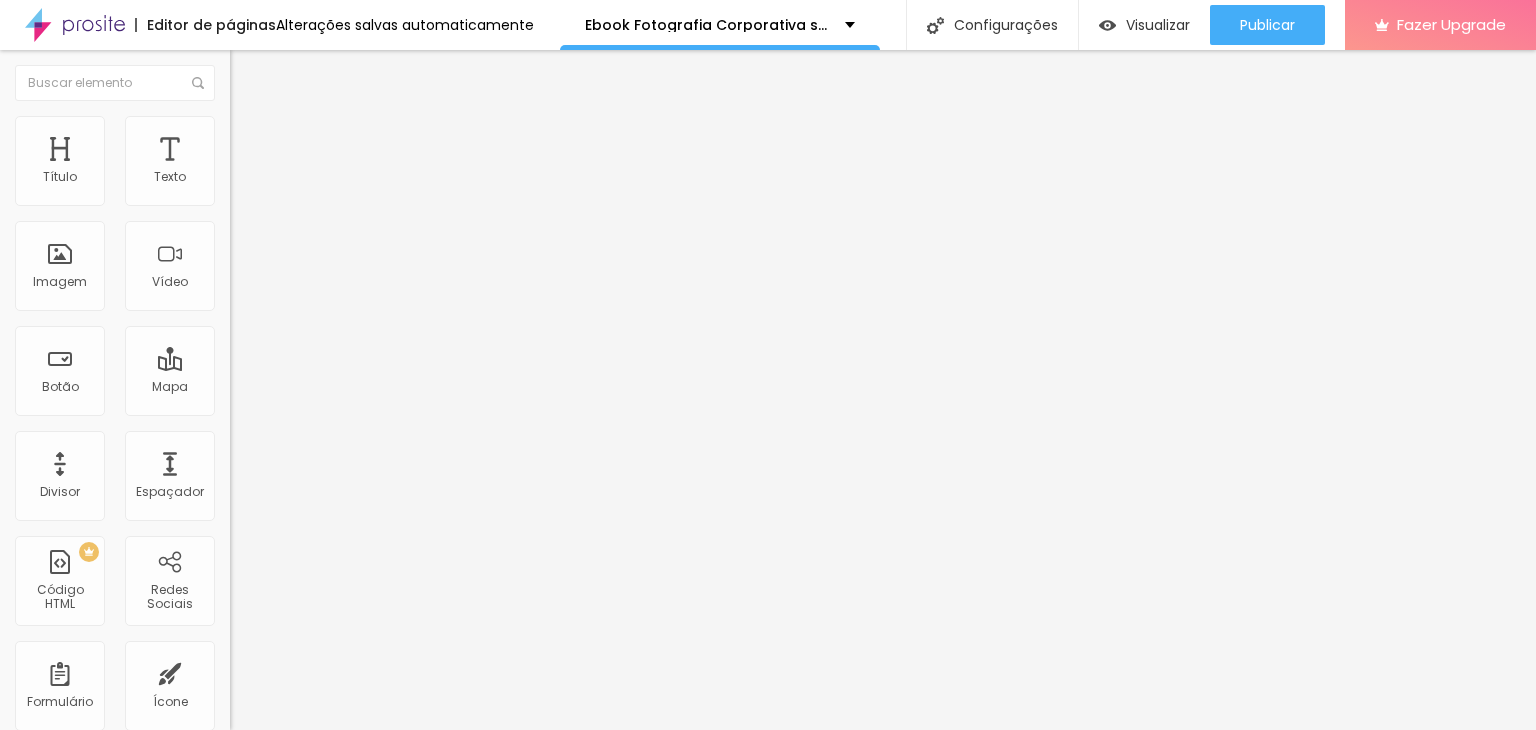 click on "Estilo" at bounding box center [345, 126] 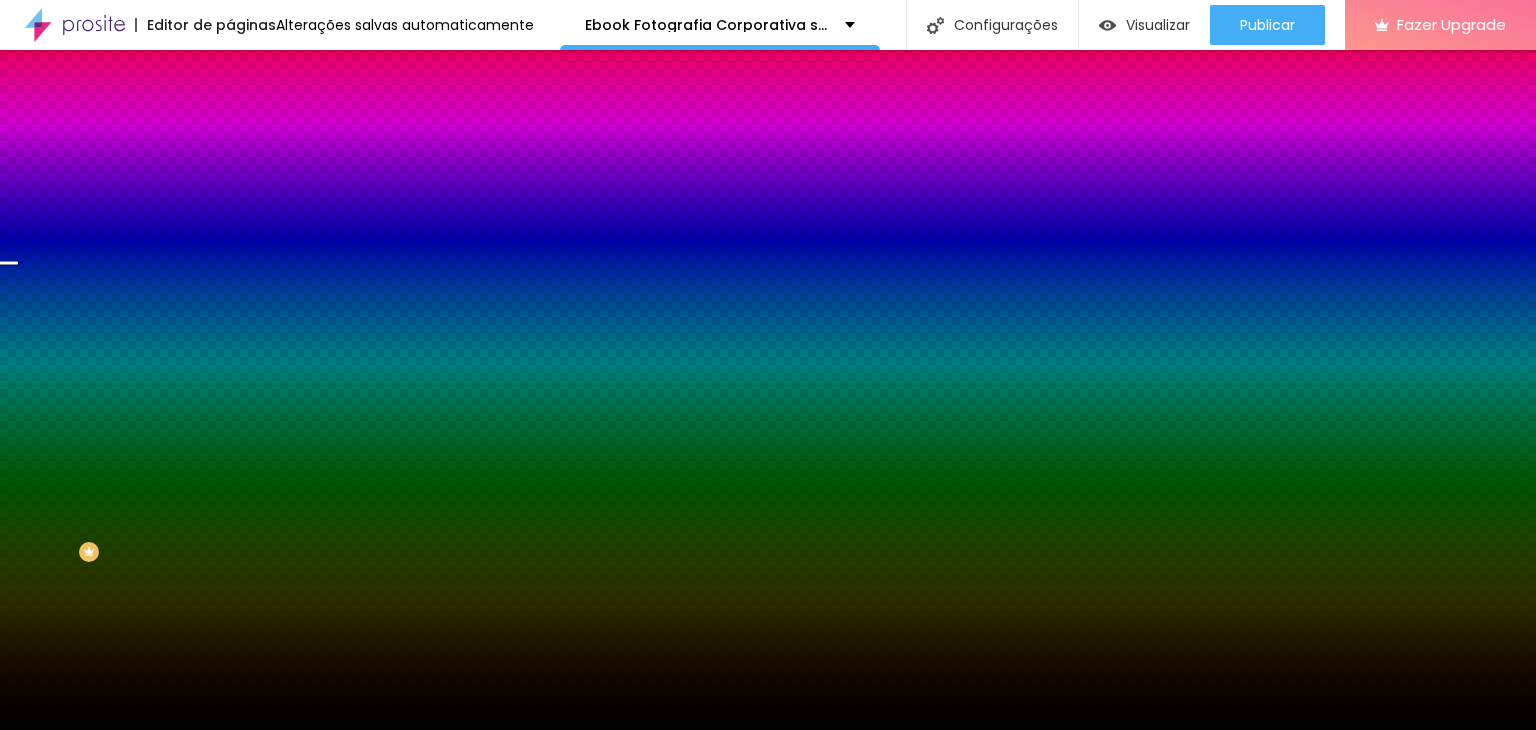 click 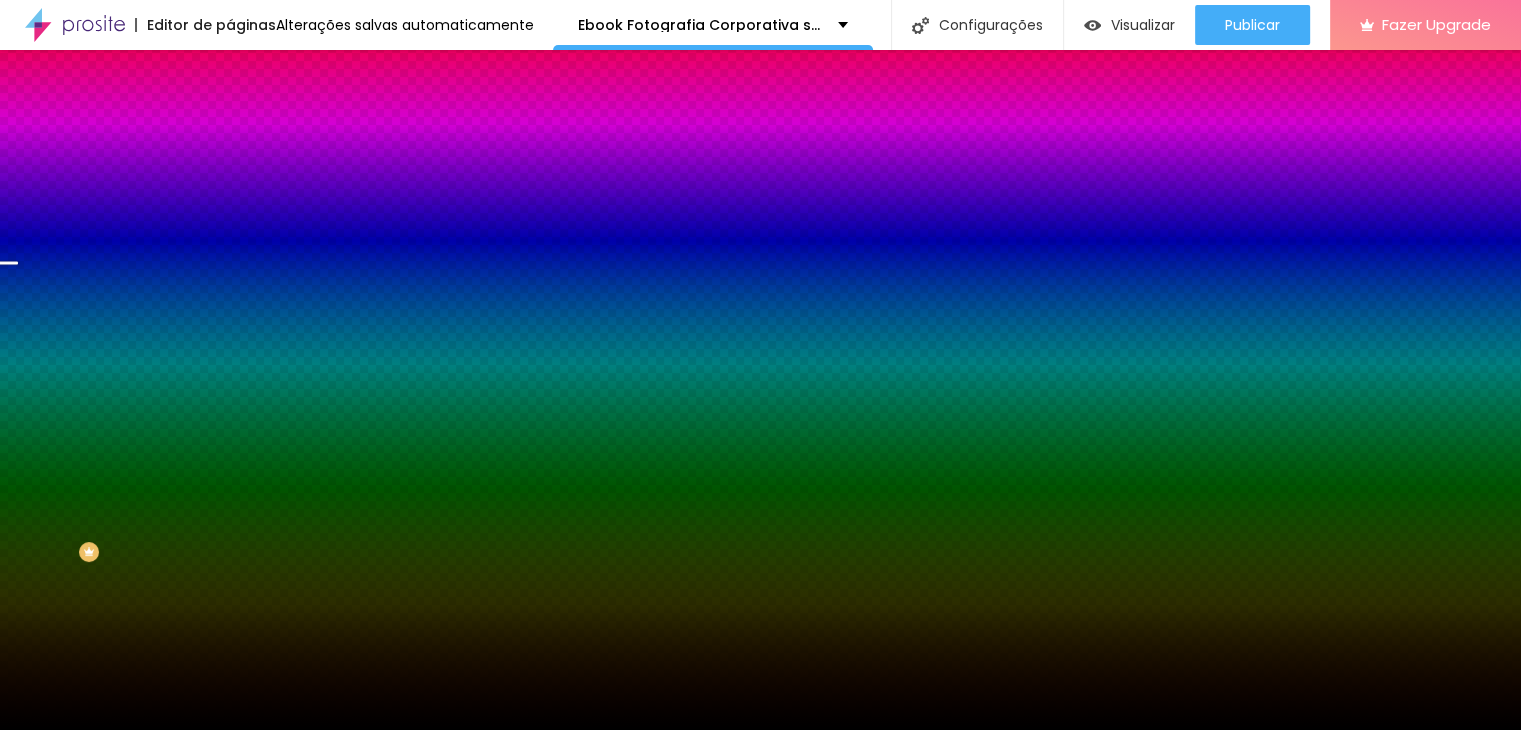 drag, startPoint x: 391, startPoint y: 707, endPoint x: 459, endPoint y: 705, distance: 68.0294 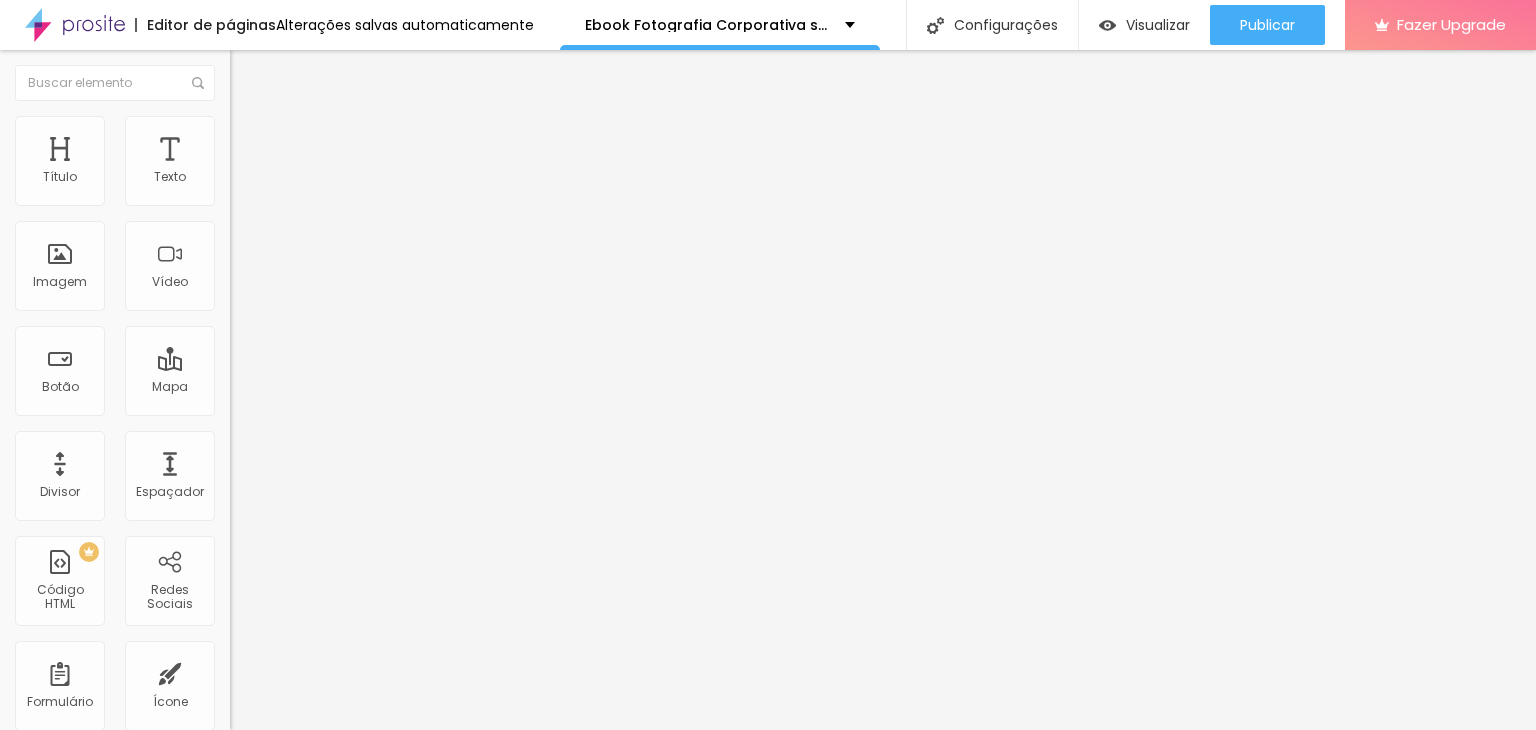 click at bounding box center [239, 125] 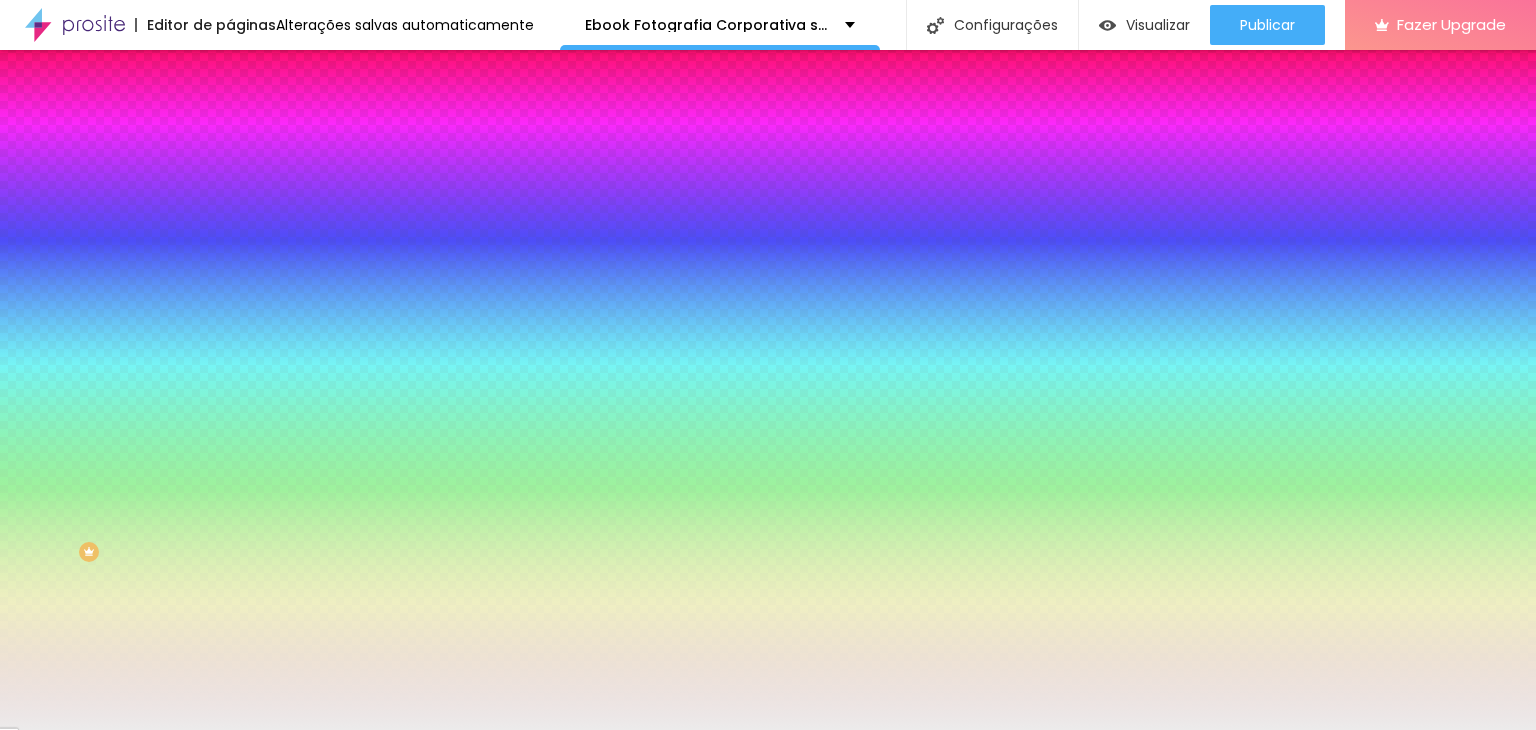 paste on "FBFBF" 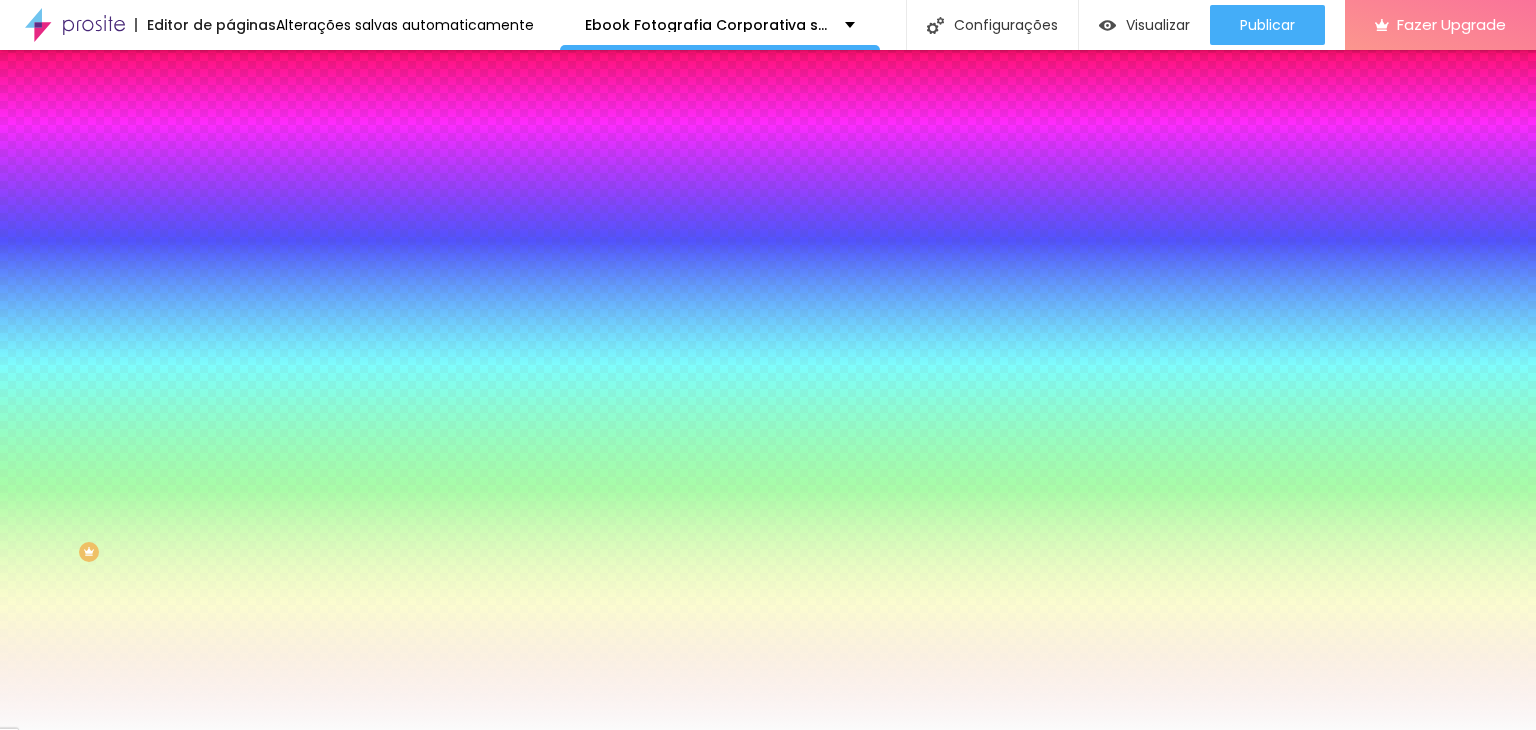 type on "#FBFBFB" 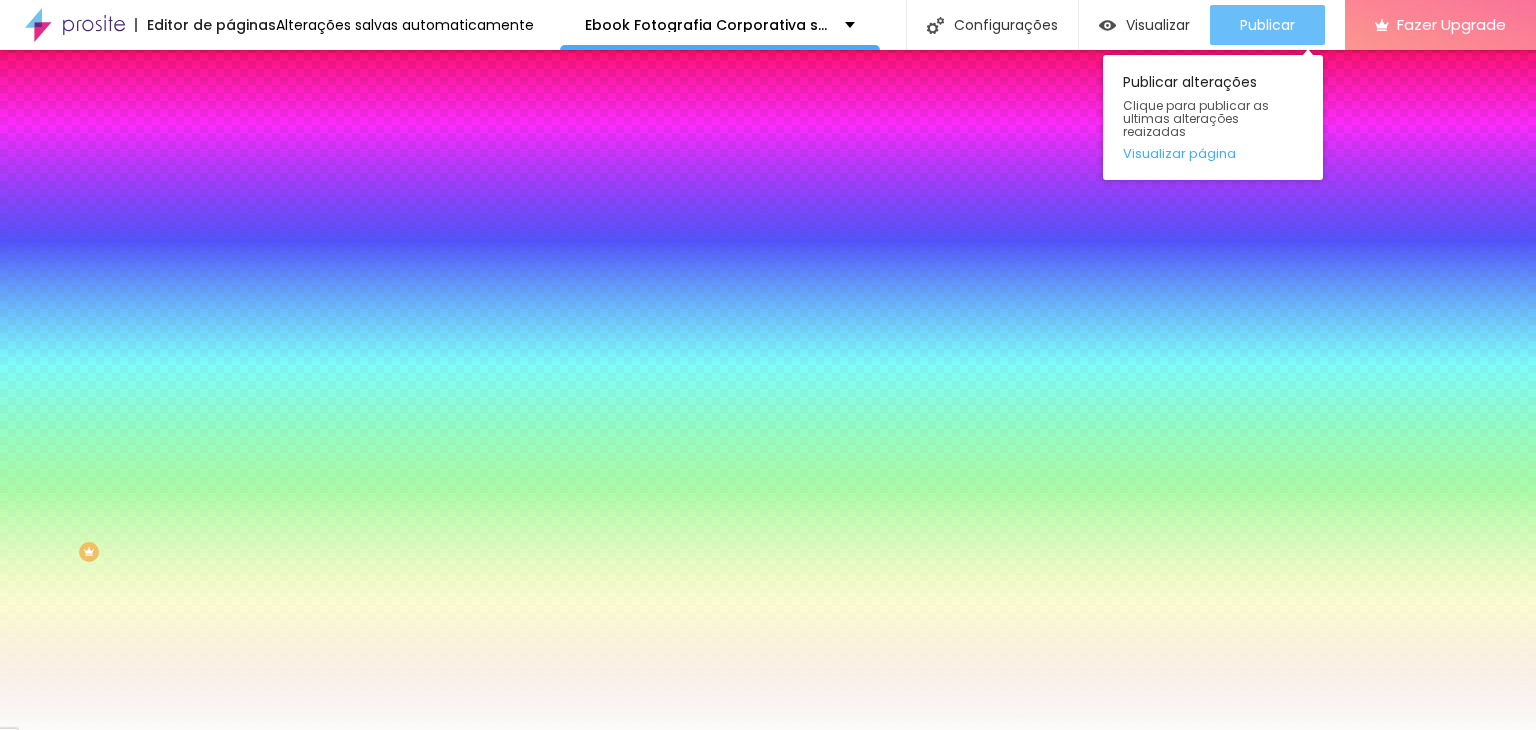 click on "Publicar" at bounding box center [1267, 25] 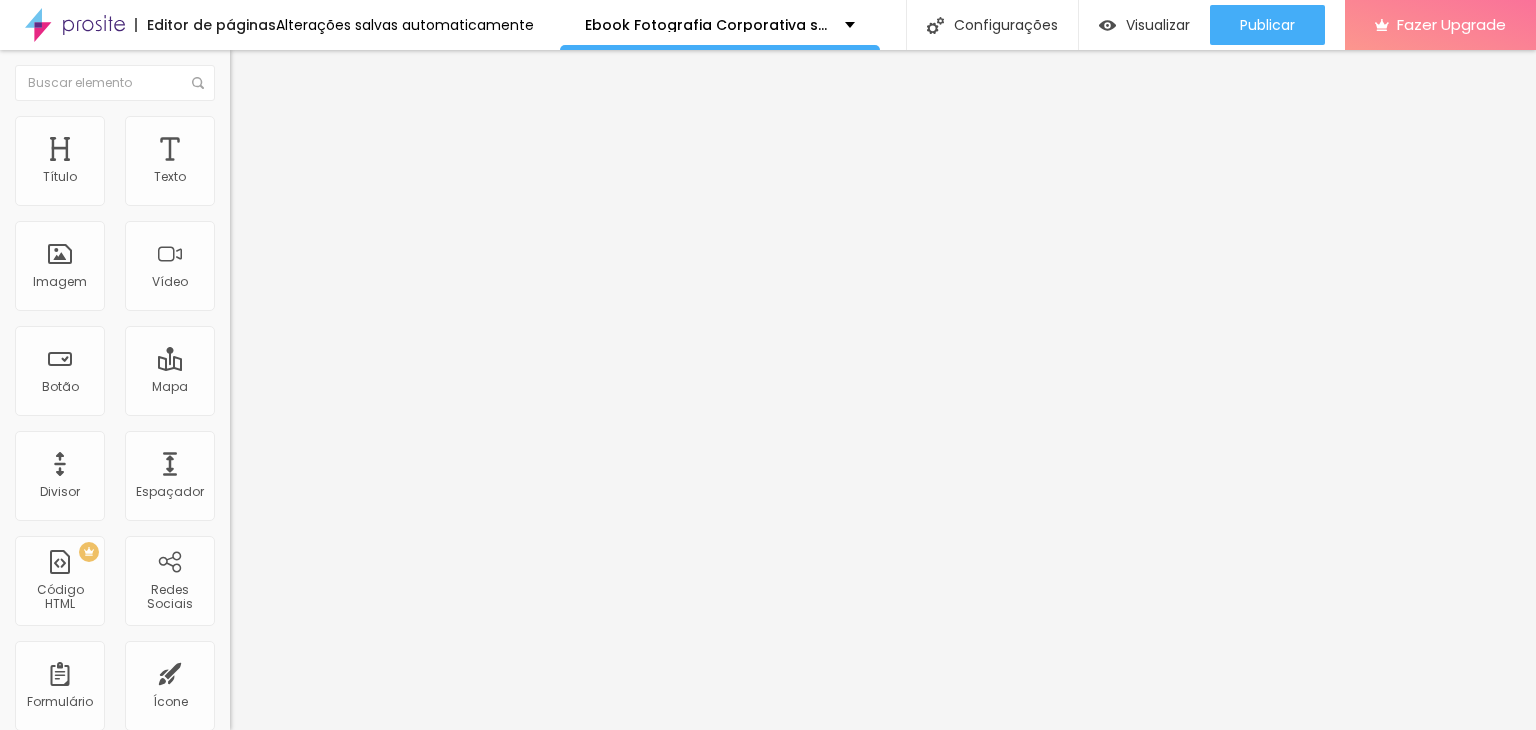 click on "Estilo" at bounding box center [345, 126] 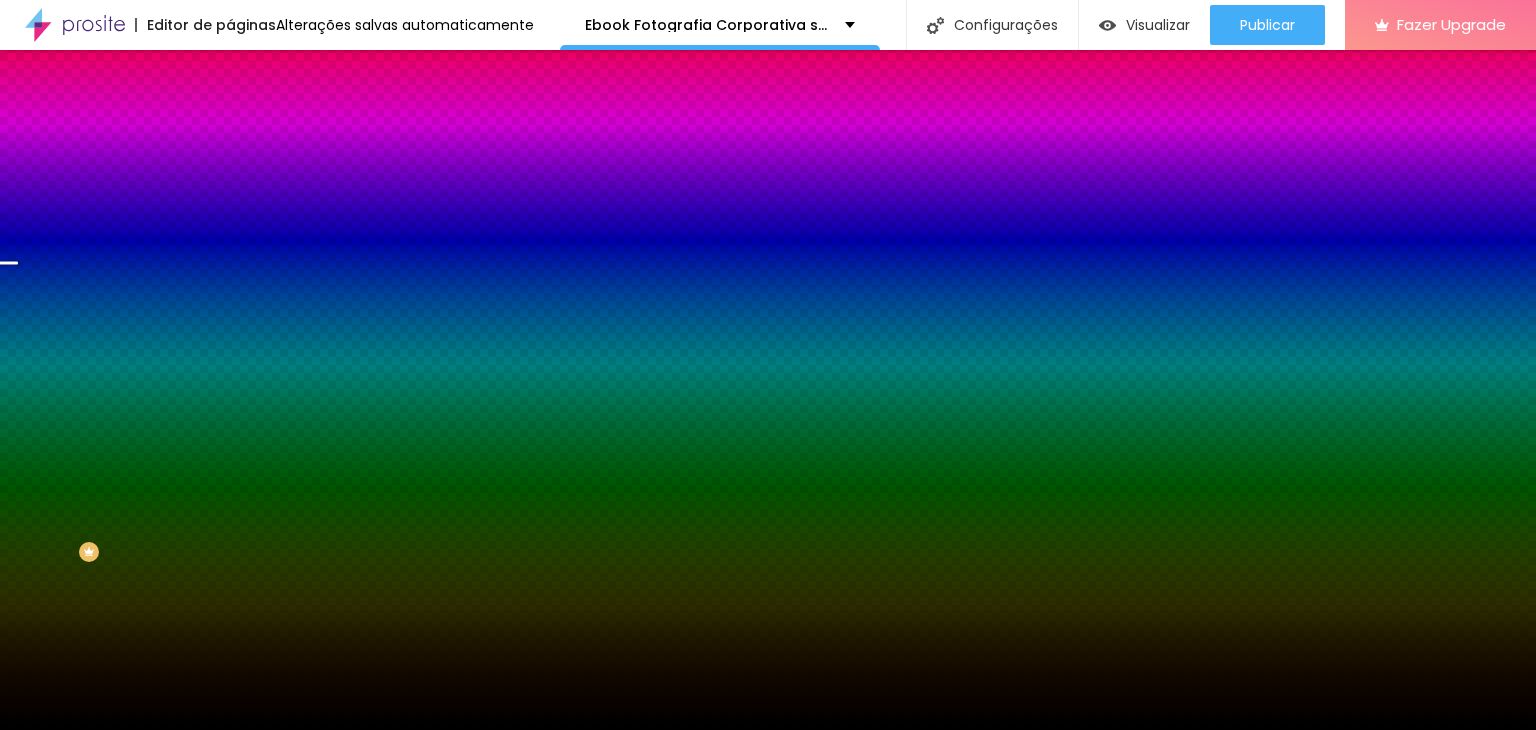 click 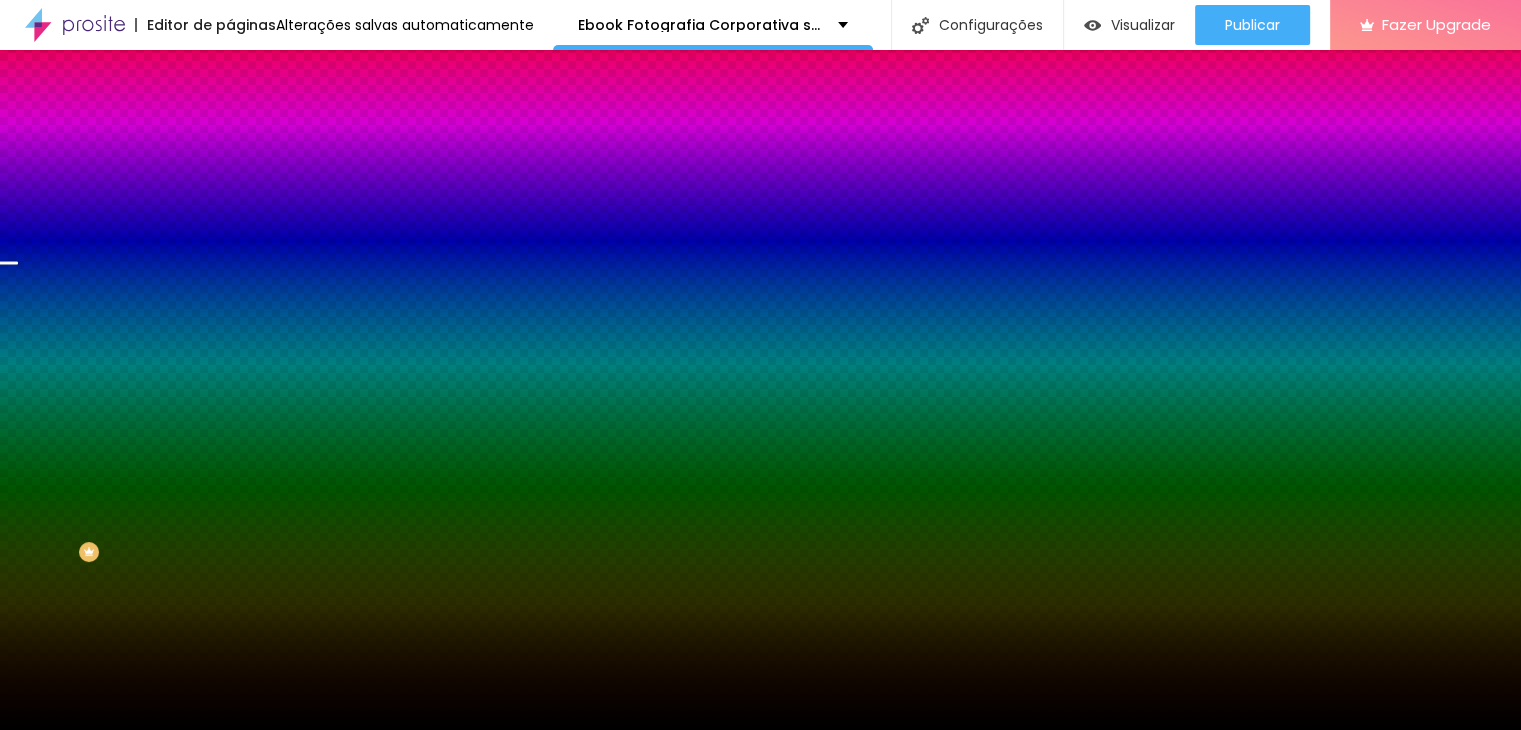 scroll, scrollTop: 100, scrollLeft: 0, axis: vertical 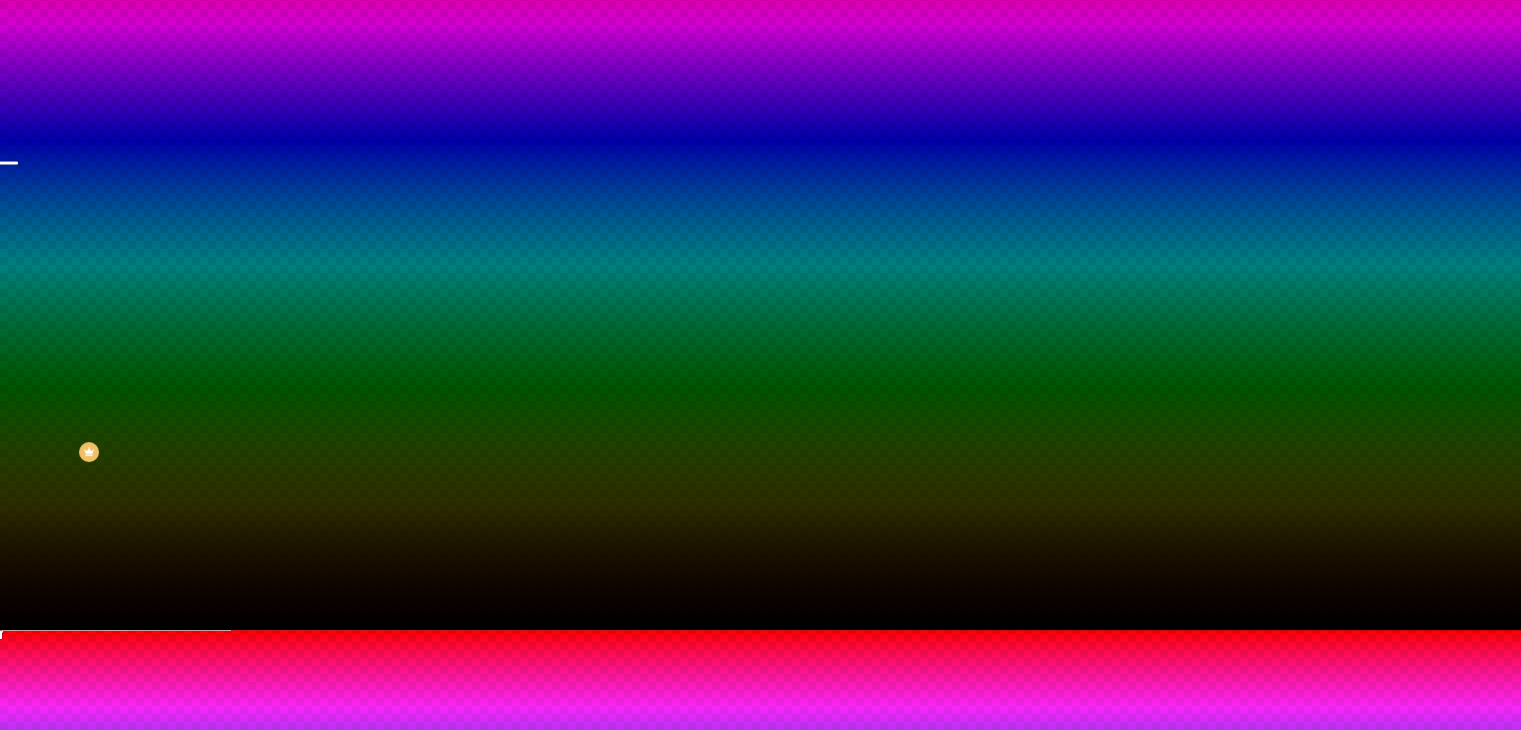 click at bounding box center (14, 663) 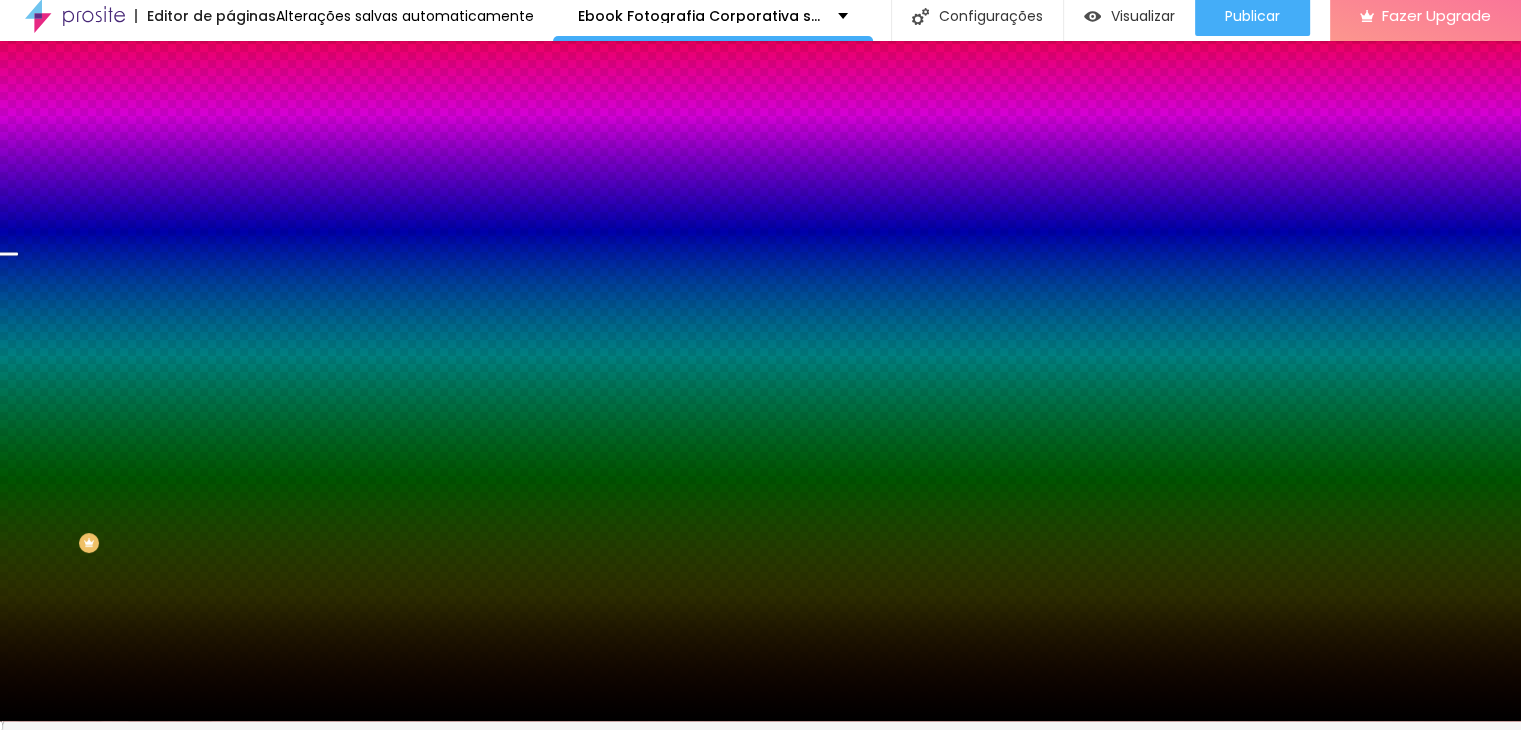 scroll, scrollTop: 0, scrollLeft: 0, axis: both 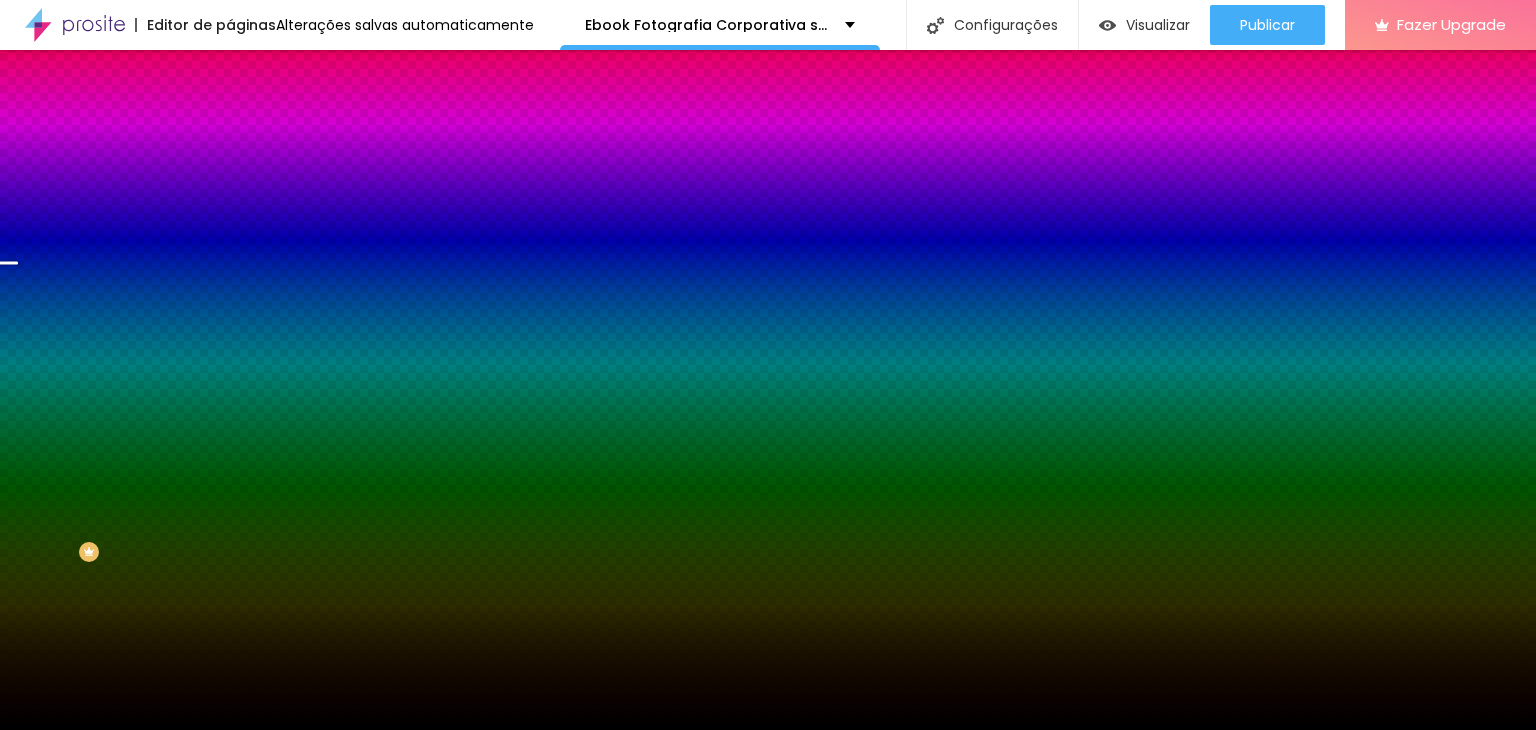 click at bounding box center [244, 348] 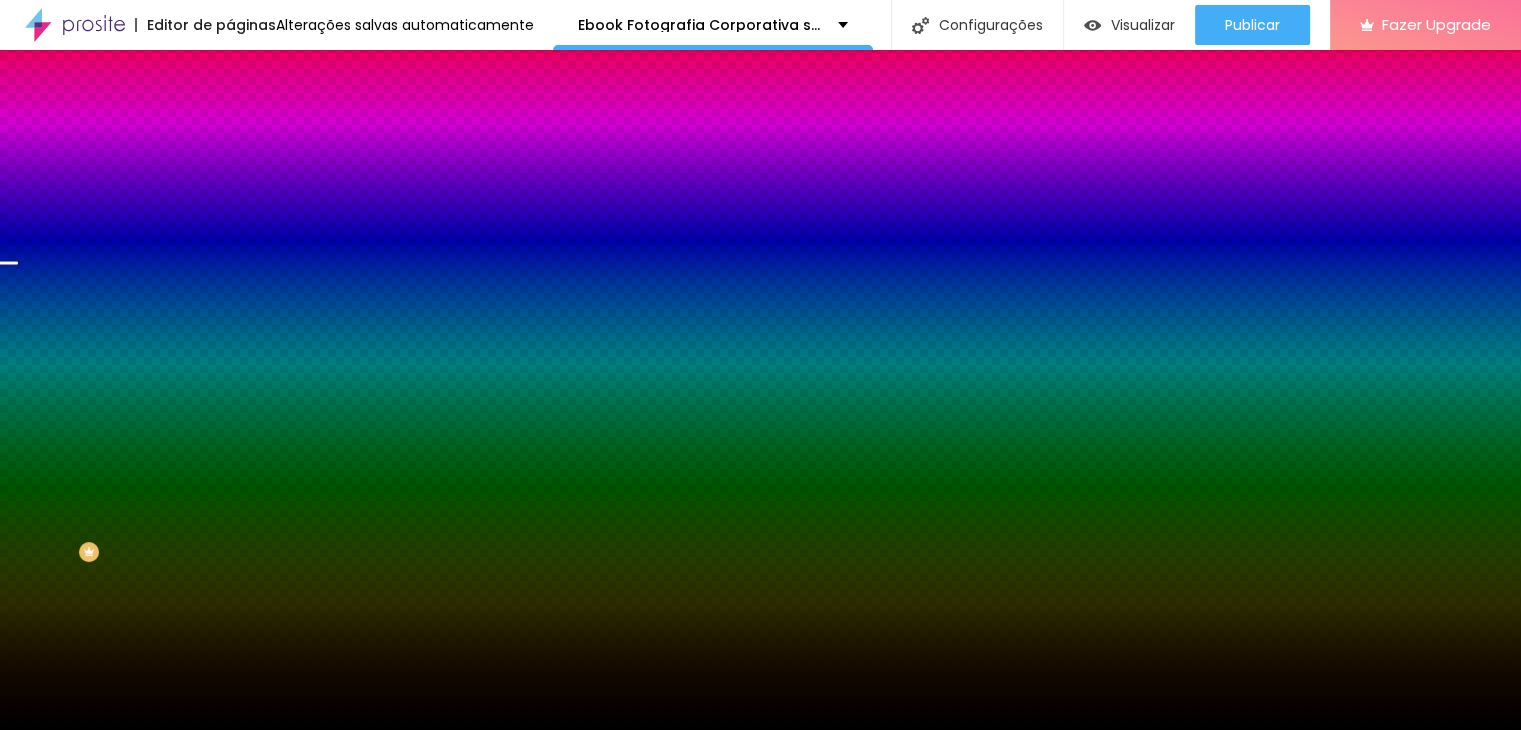 click at bounding box center (14, 1016) 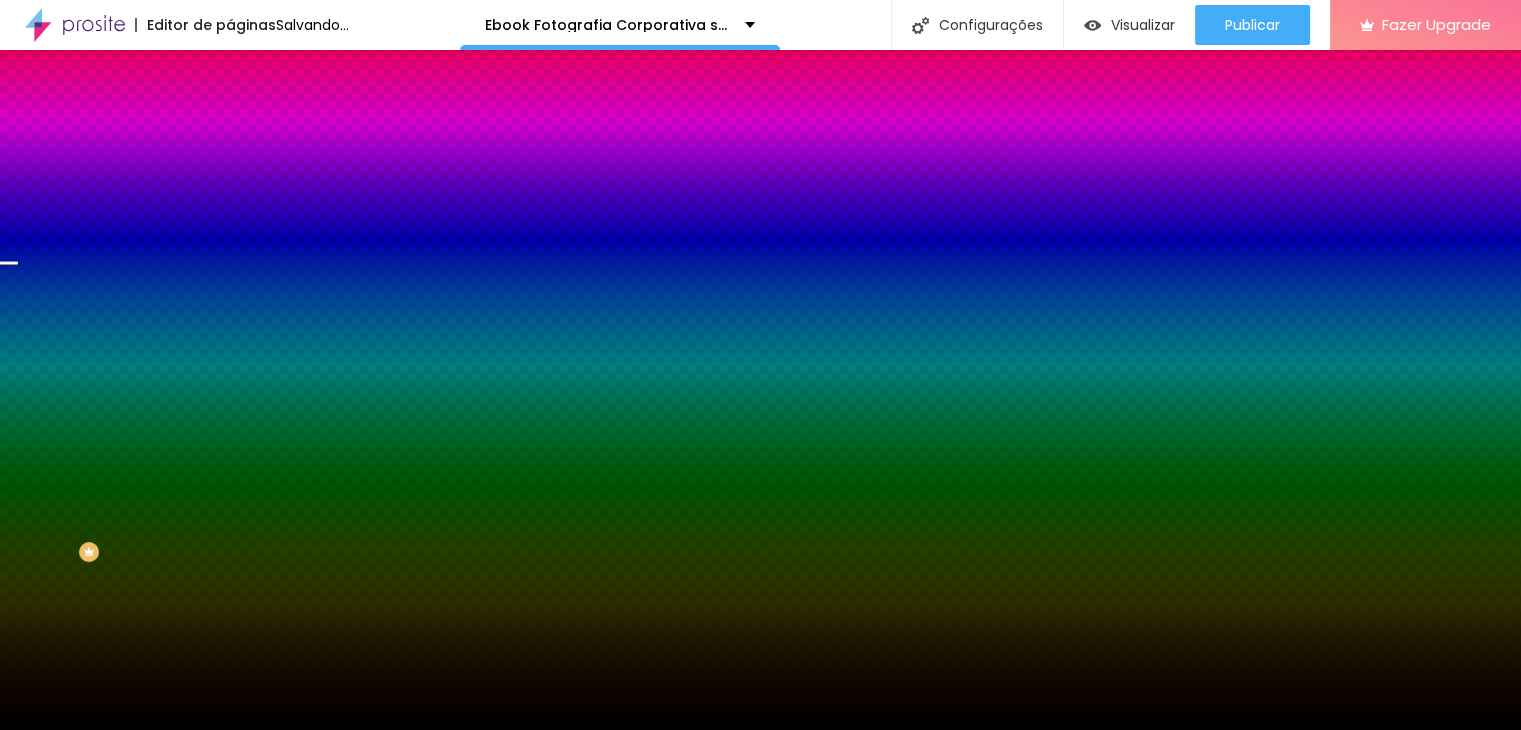 type on "55" 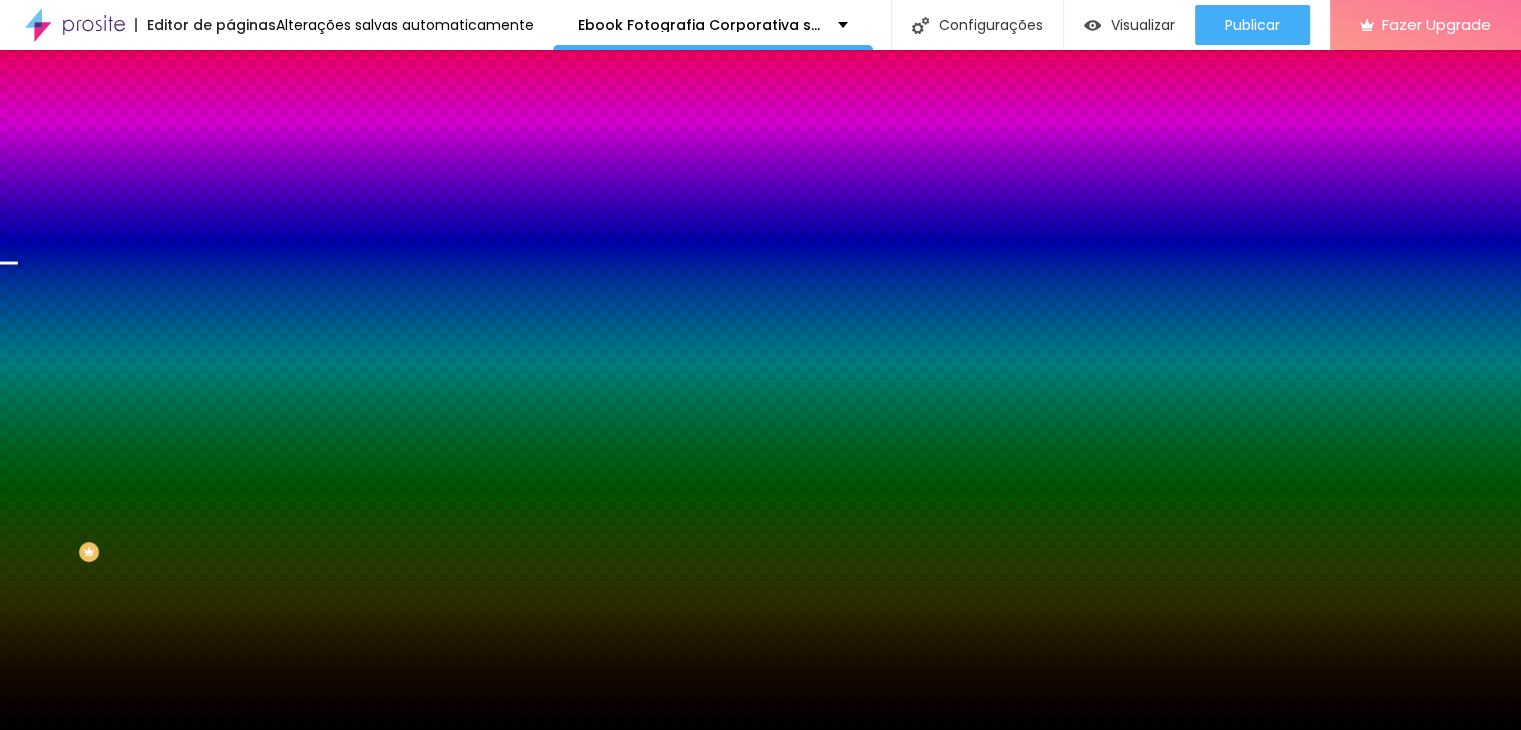 drag, startPoint x: 228, startPoint y: 717, endPoint x: 196, endPoint y: 720, distance: 32.140316 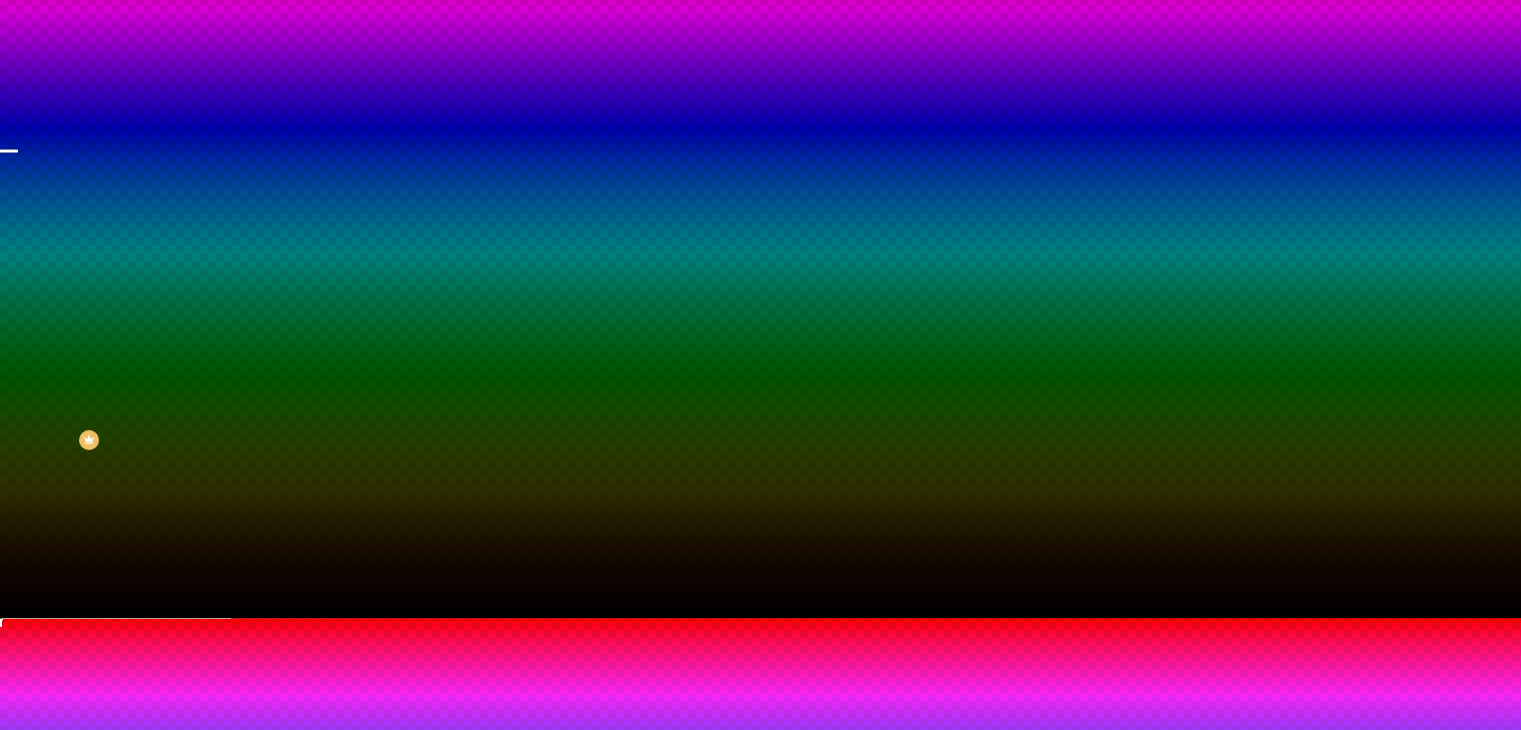type on "90" 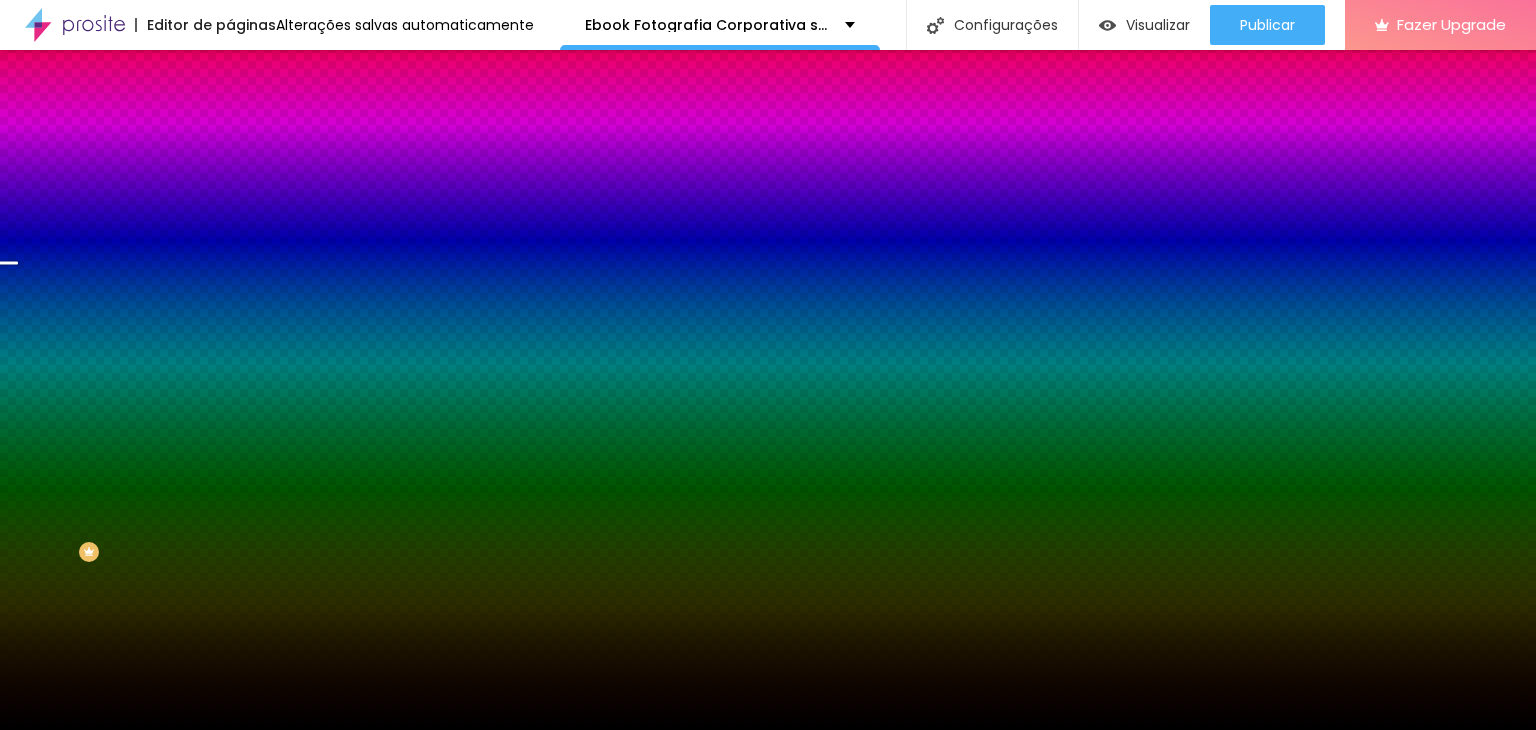 click at bounding box center [244, 348] 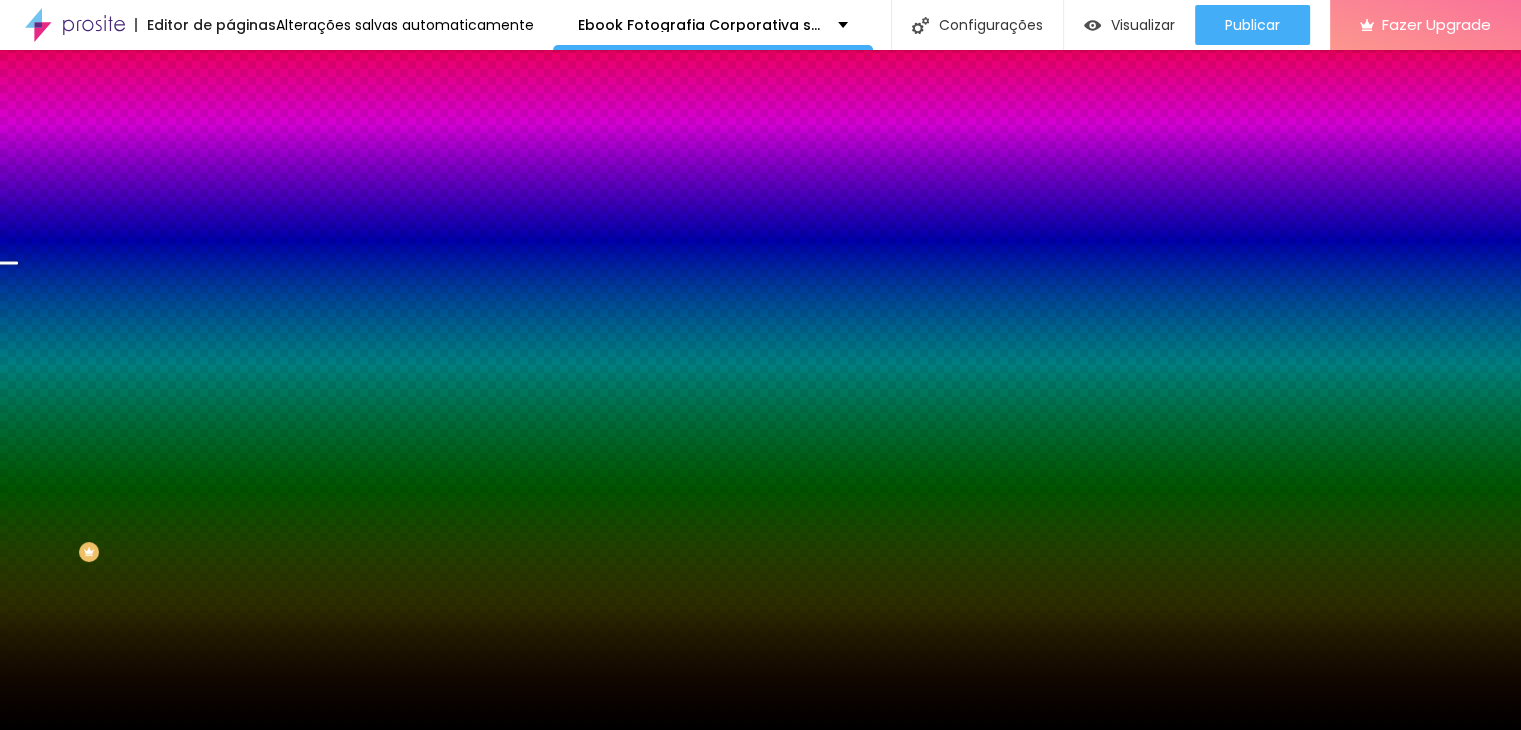 click at bounding box center (760, 730) 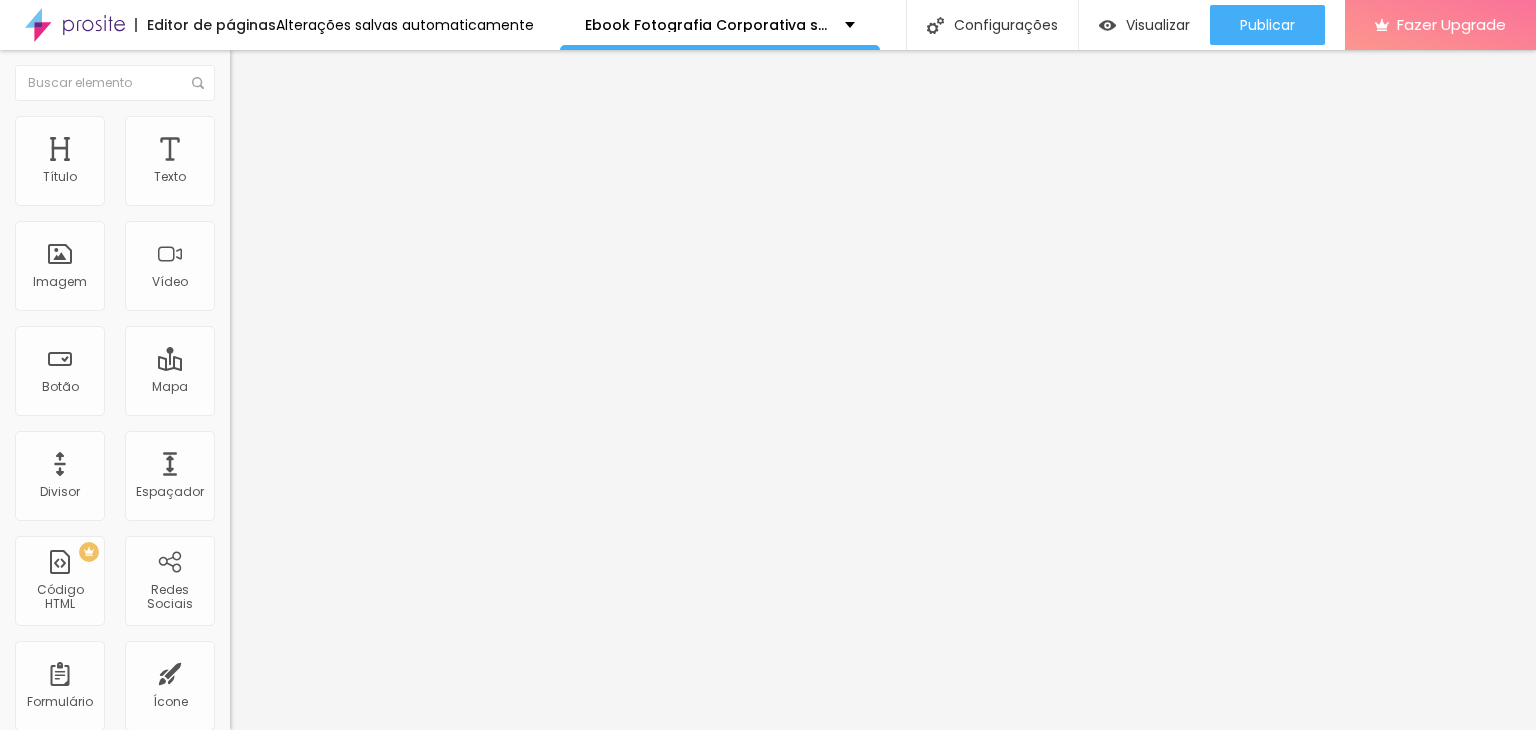 click on "Estilo" at bounding box center (345, 126) 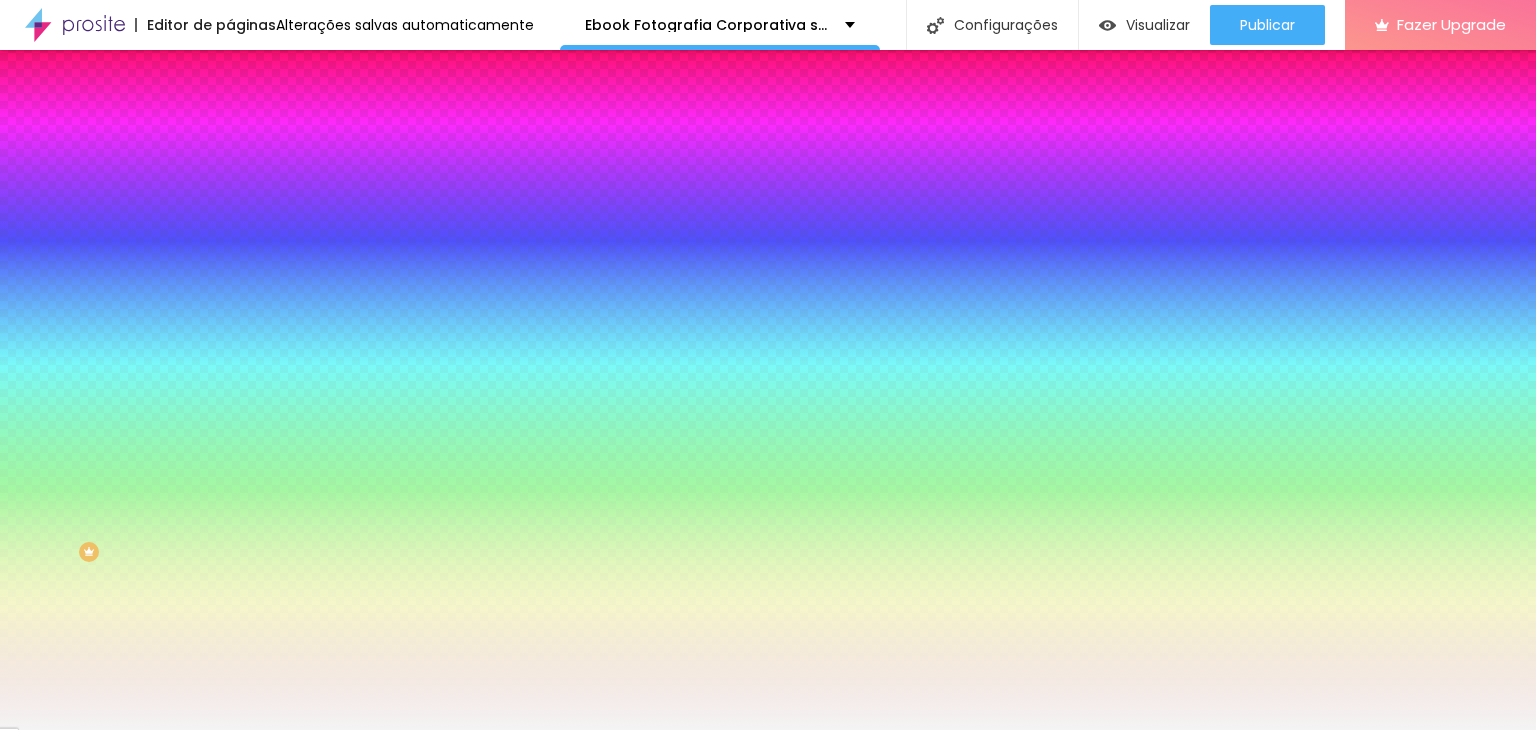 click at bounding box center [345, 272] 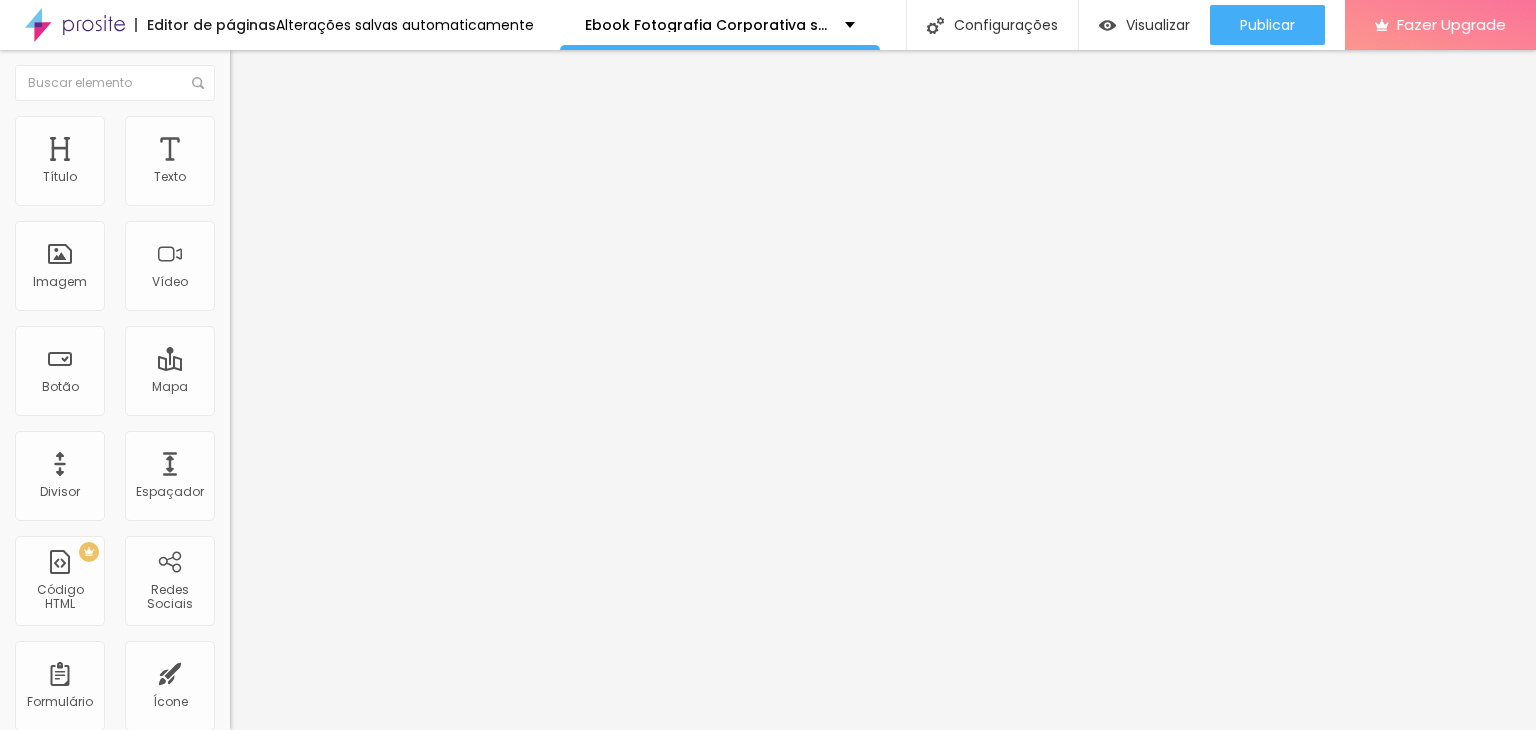 click on "Estilo" at bounding box center (345, 126) 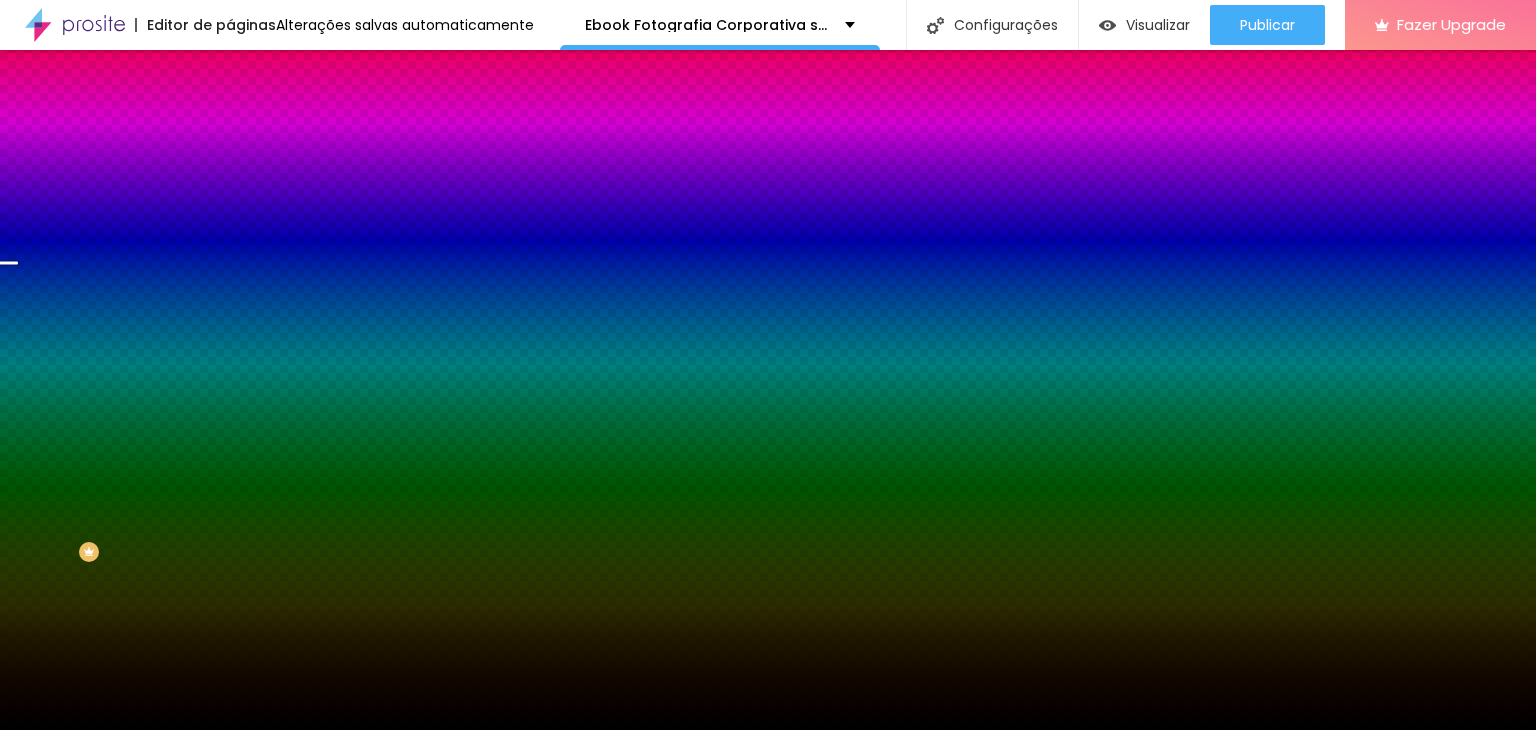 click 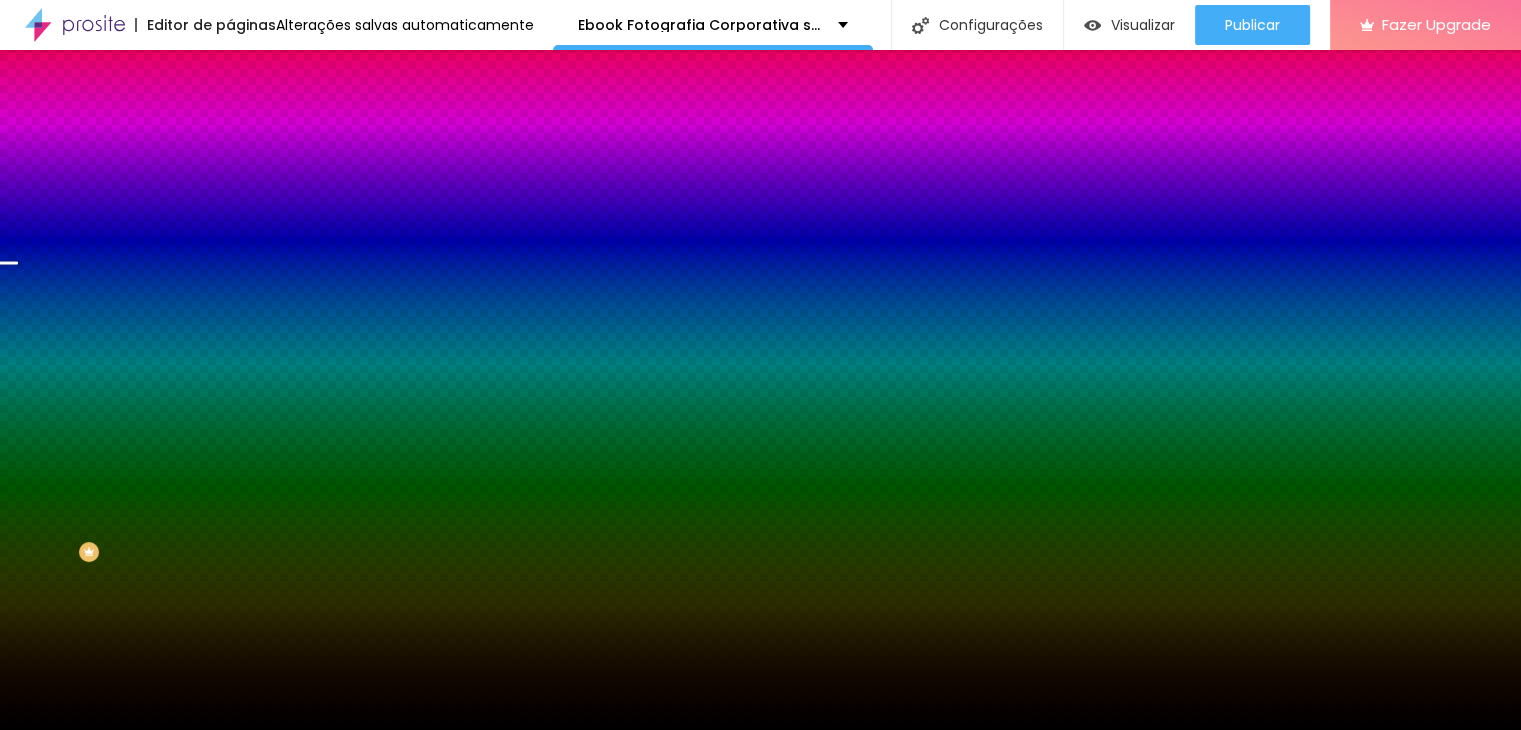 scroll, scrollTop: 0, scrollLeft: 0, axis: both 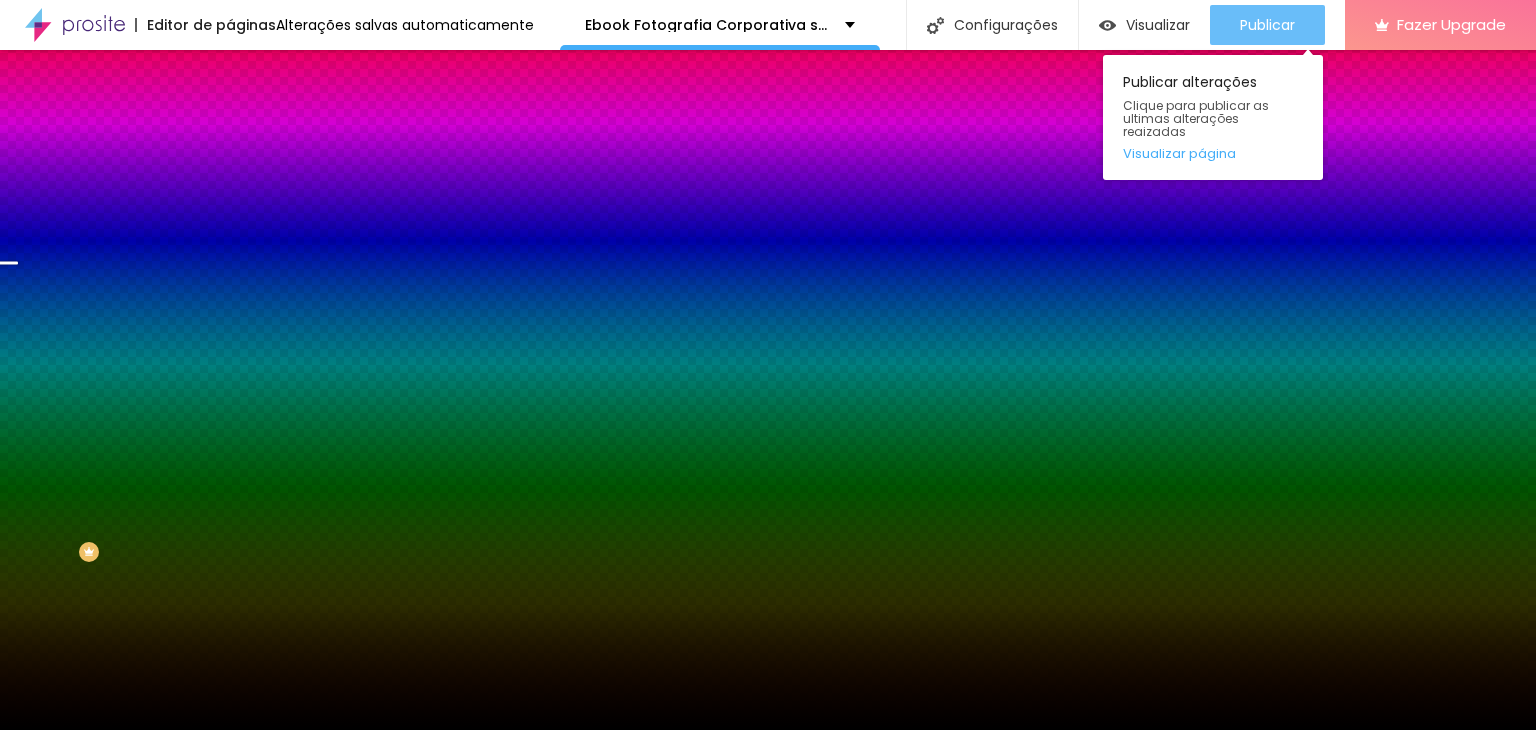 click on "Publicar" at bounding box center (1267, 25) 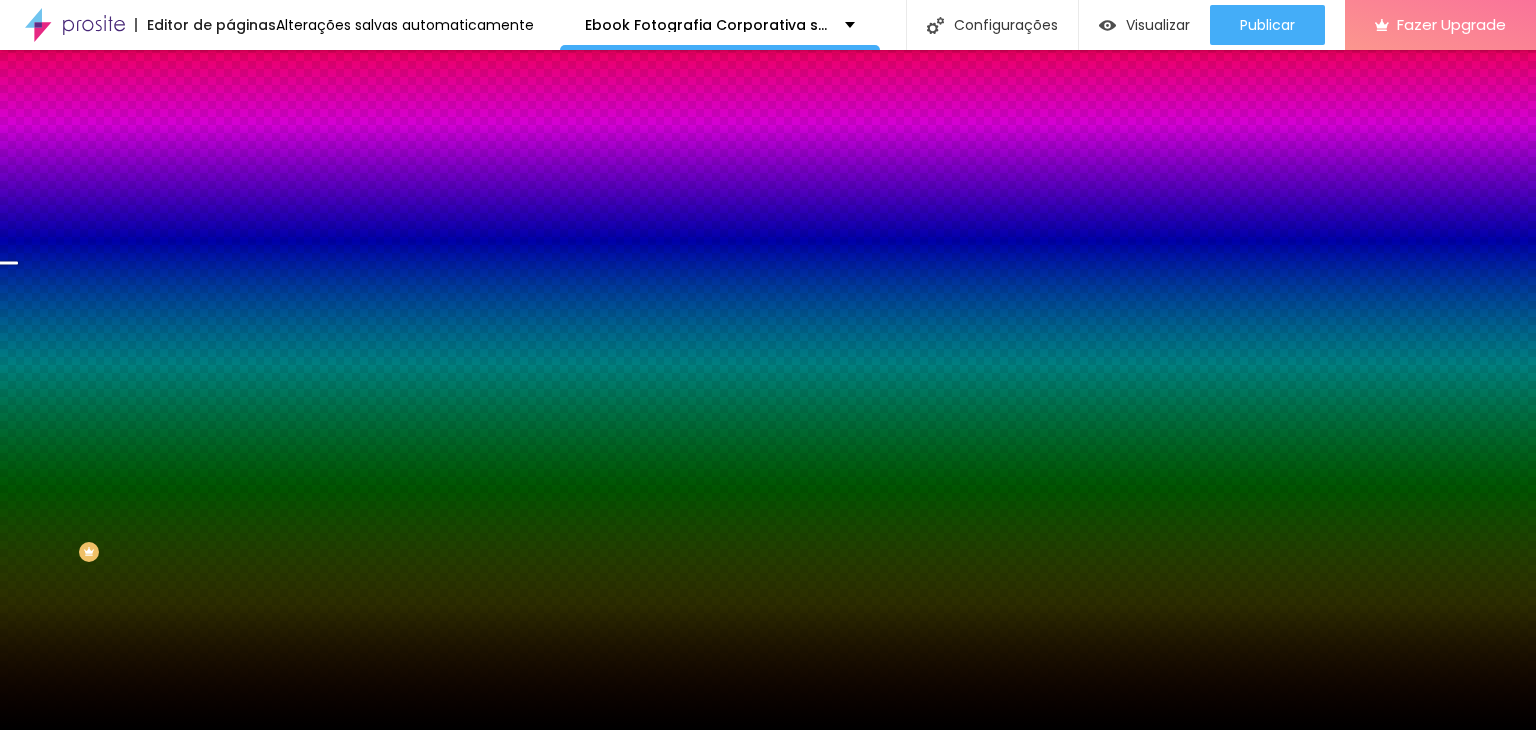 click at bounding box center [244, 348] 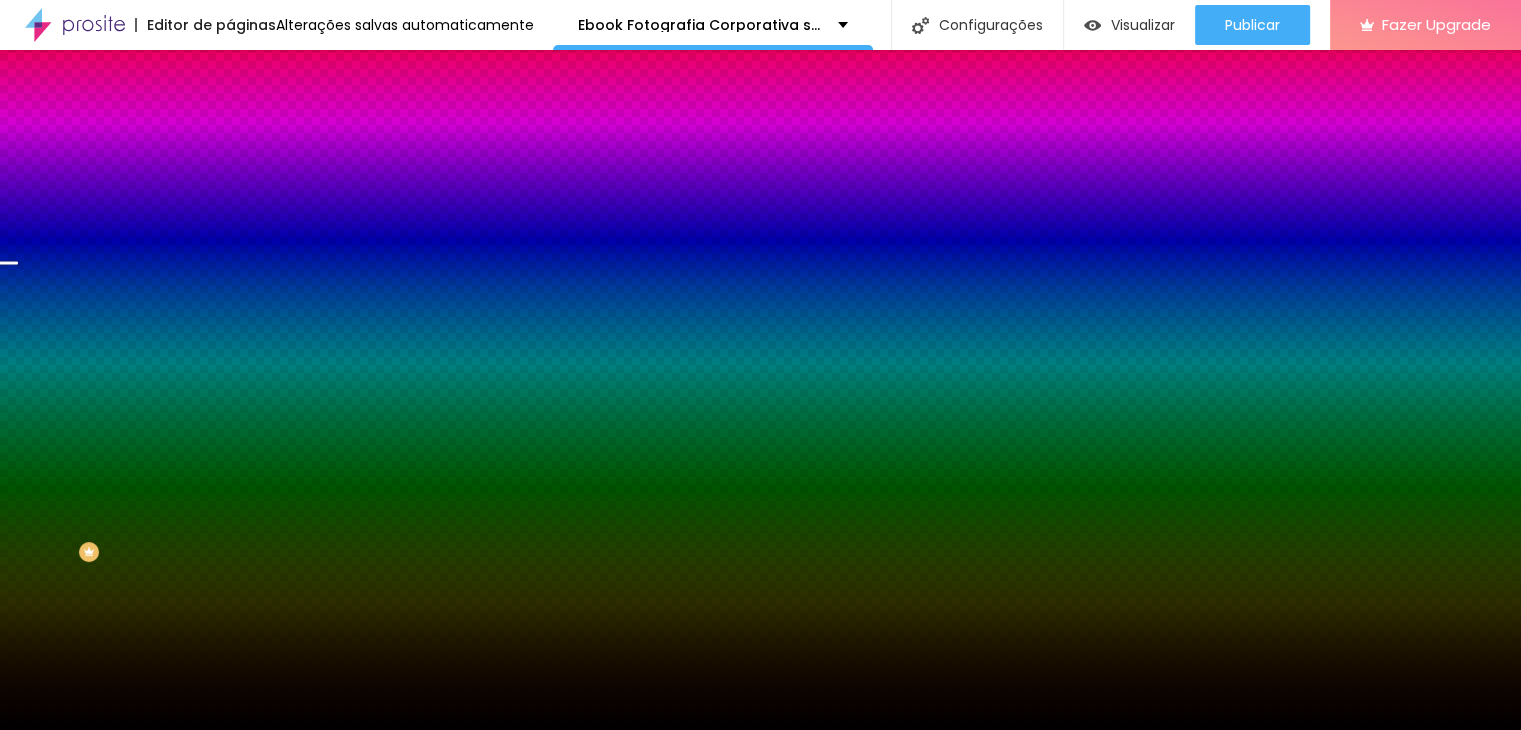 click at bounding box center (14, 1016) 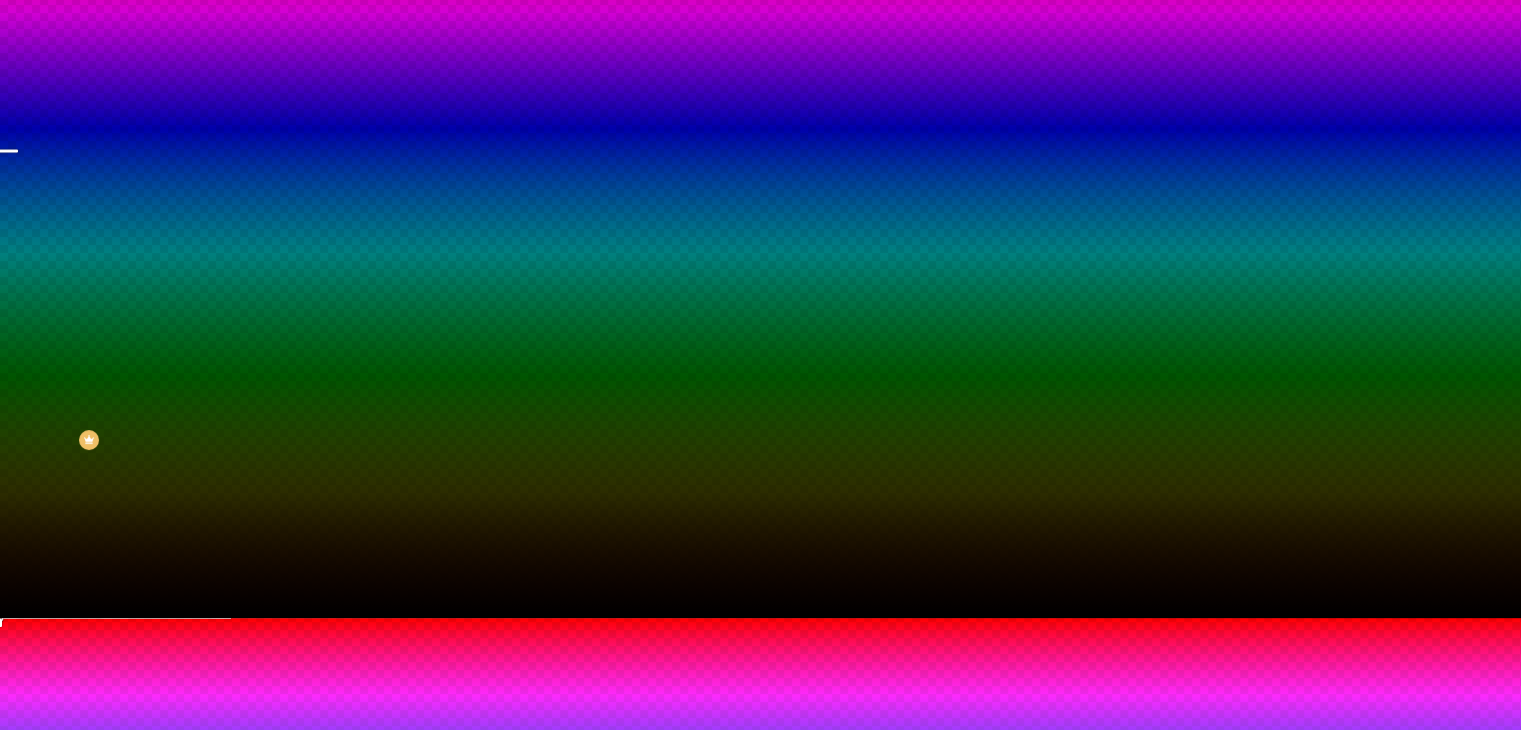 click at bounding box center (760, 1074) 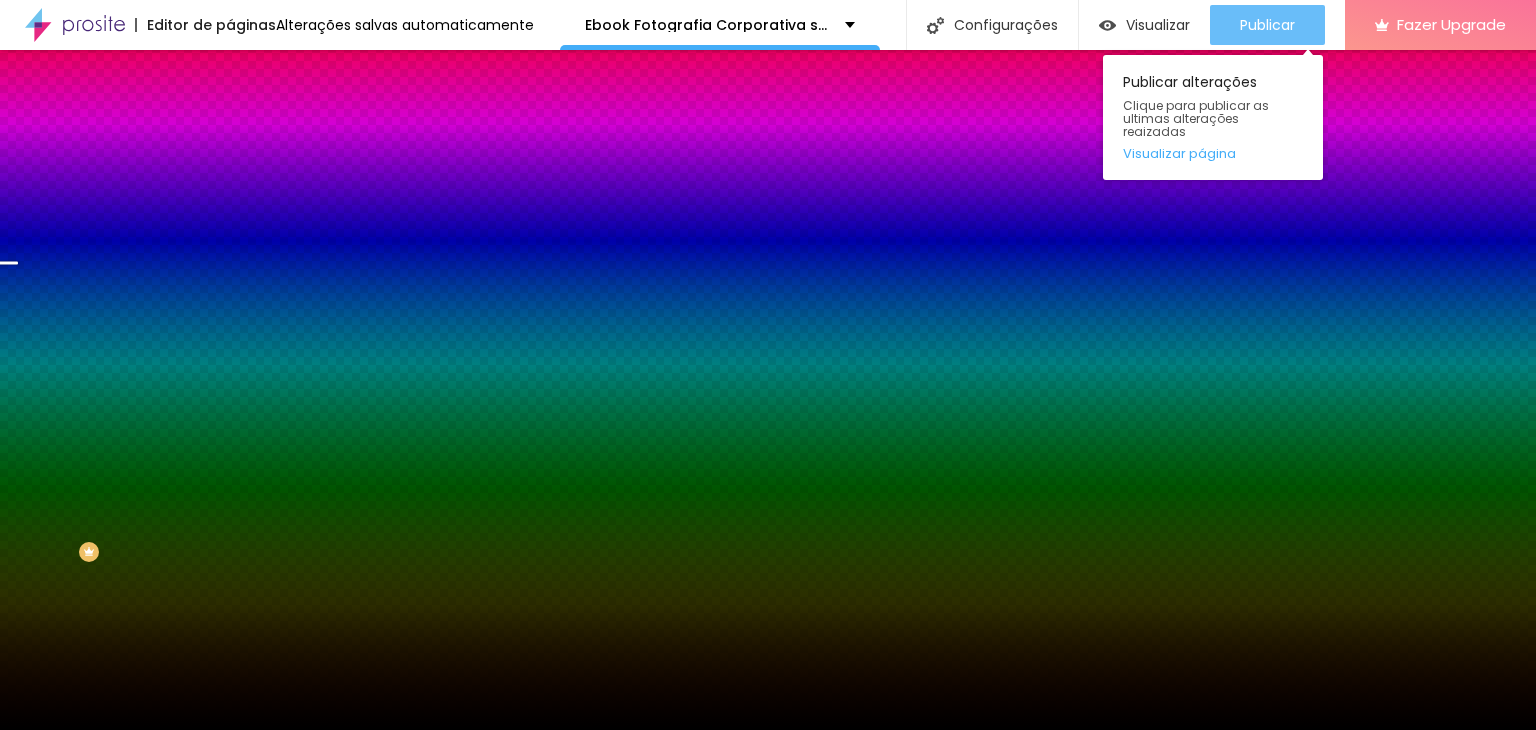 click on "Publicar" at bounding box center [1267, 25] 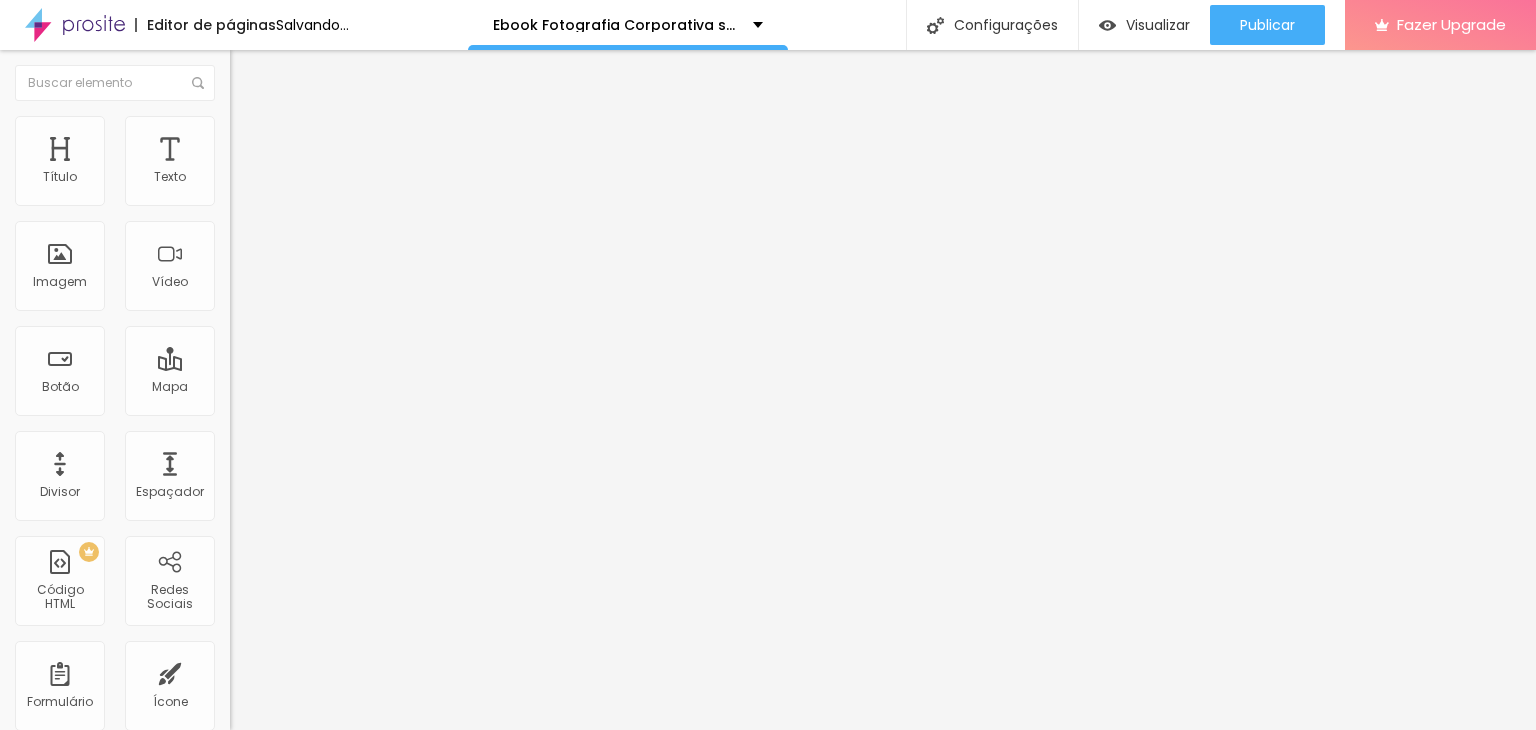 click on "Estilo" at bounding box center (345, 126) 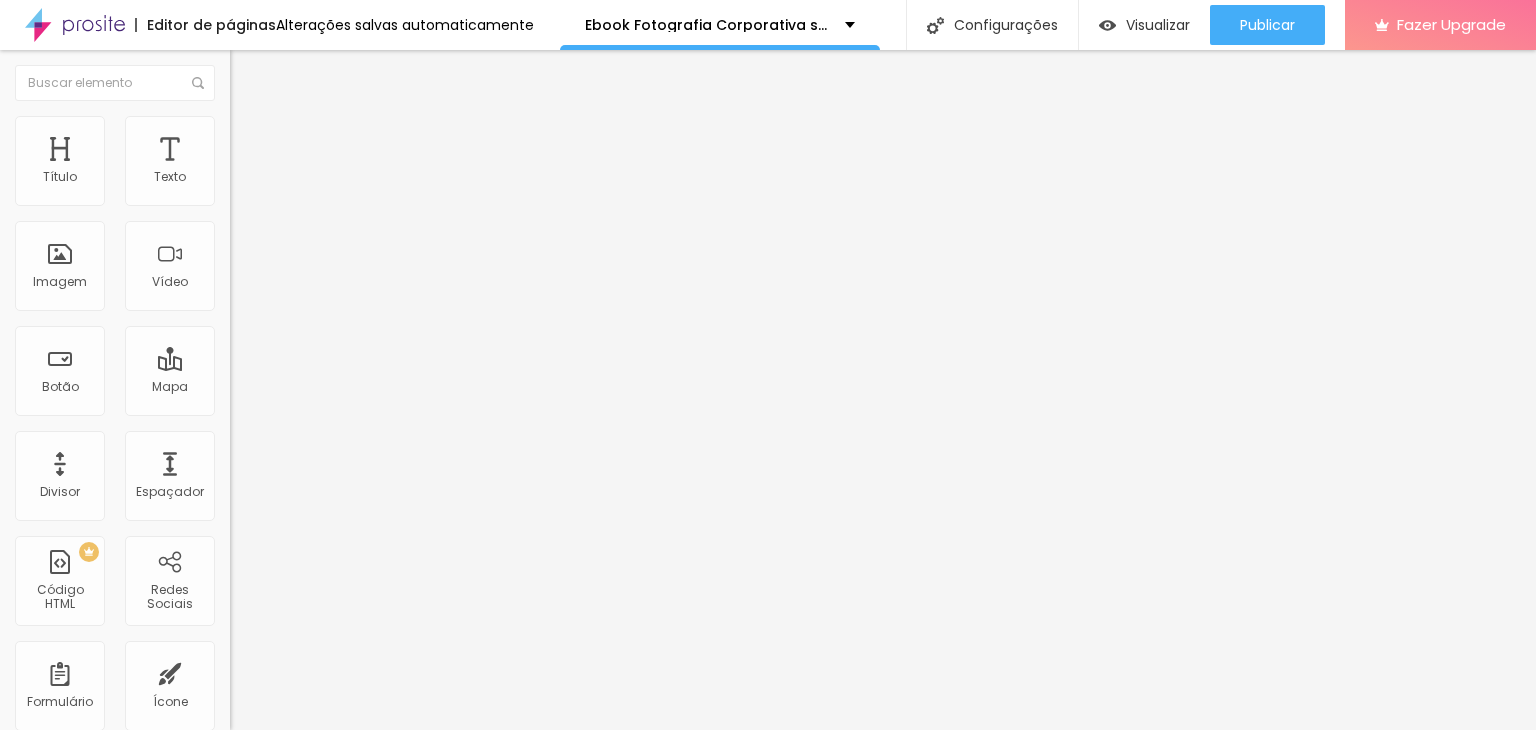 click on "Avançado" at bounding box center (281, 149) 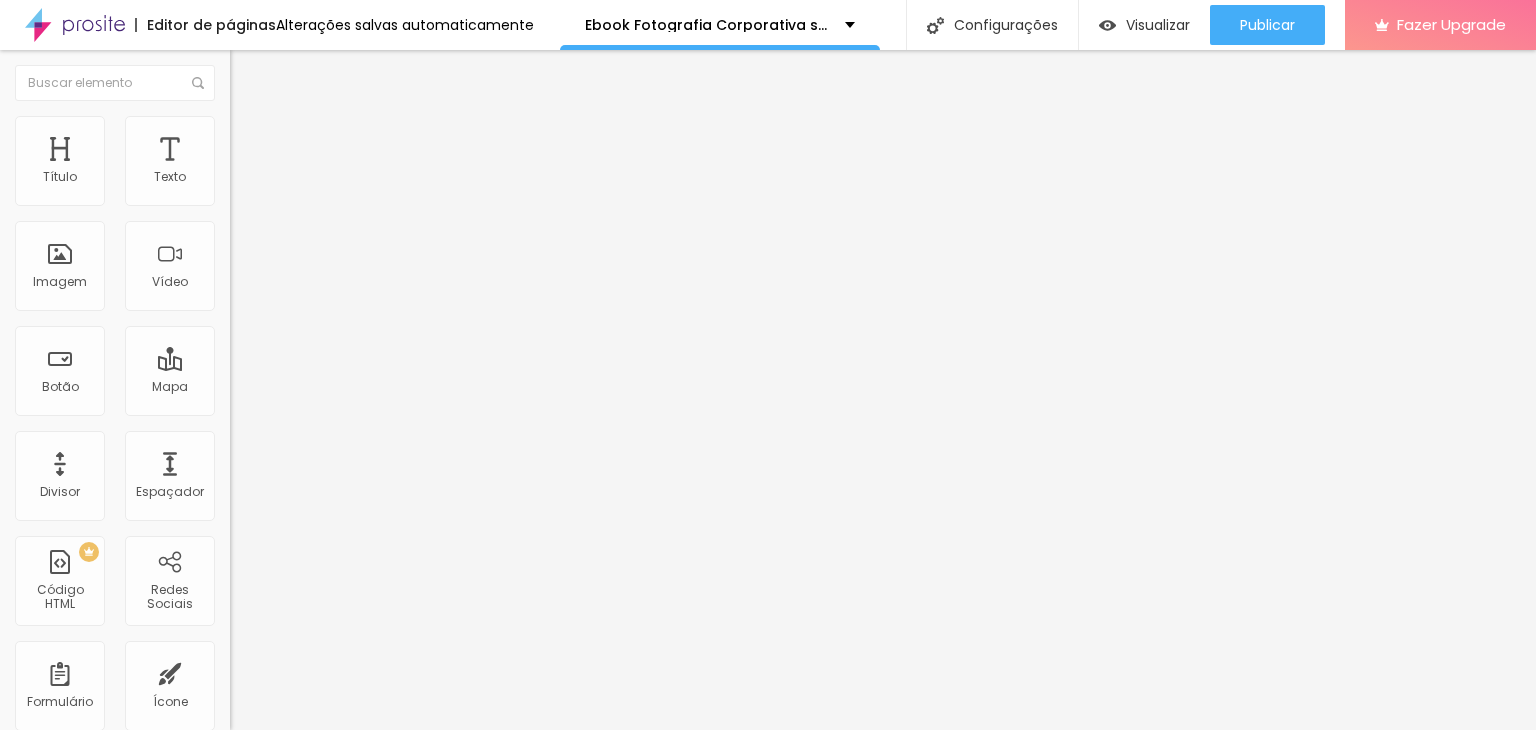 drag, startPoint x: 46, startPoint y: 198, endPoint x: 83, endPoint y: 196, distance: 37.054016 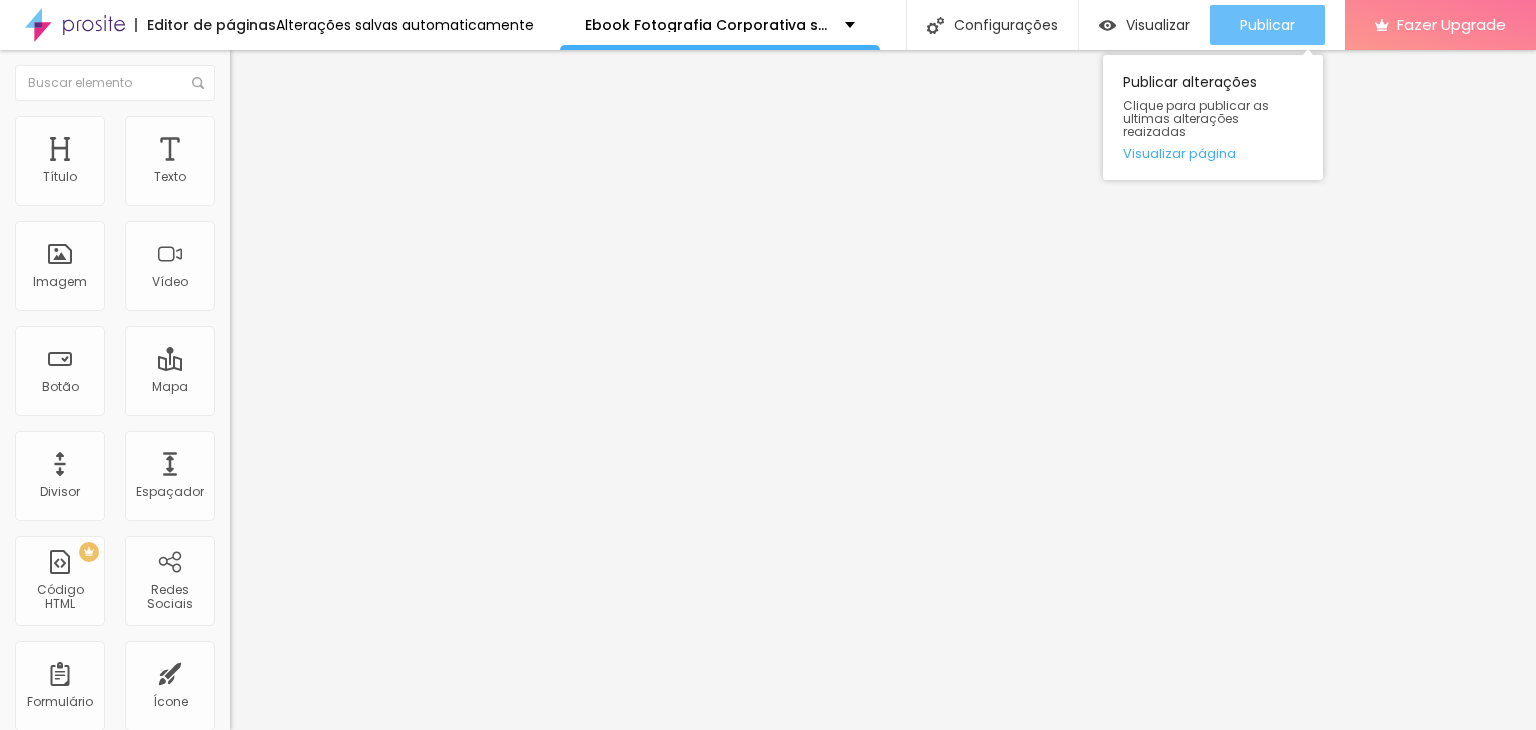 click on "Publicar" at bounding box center [1267, 25] 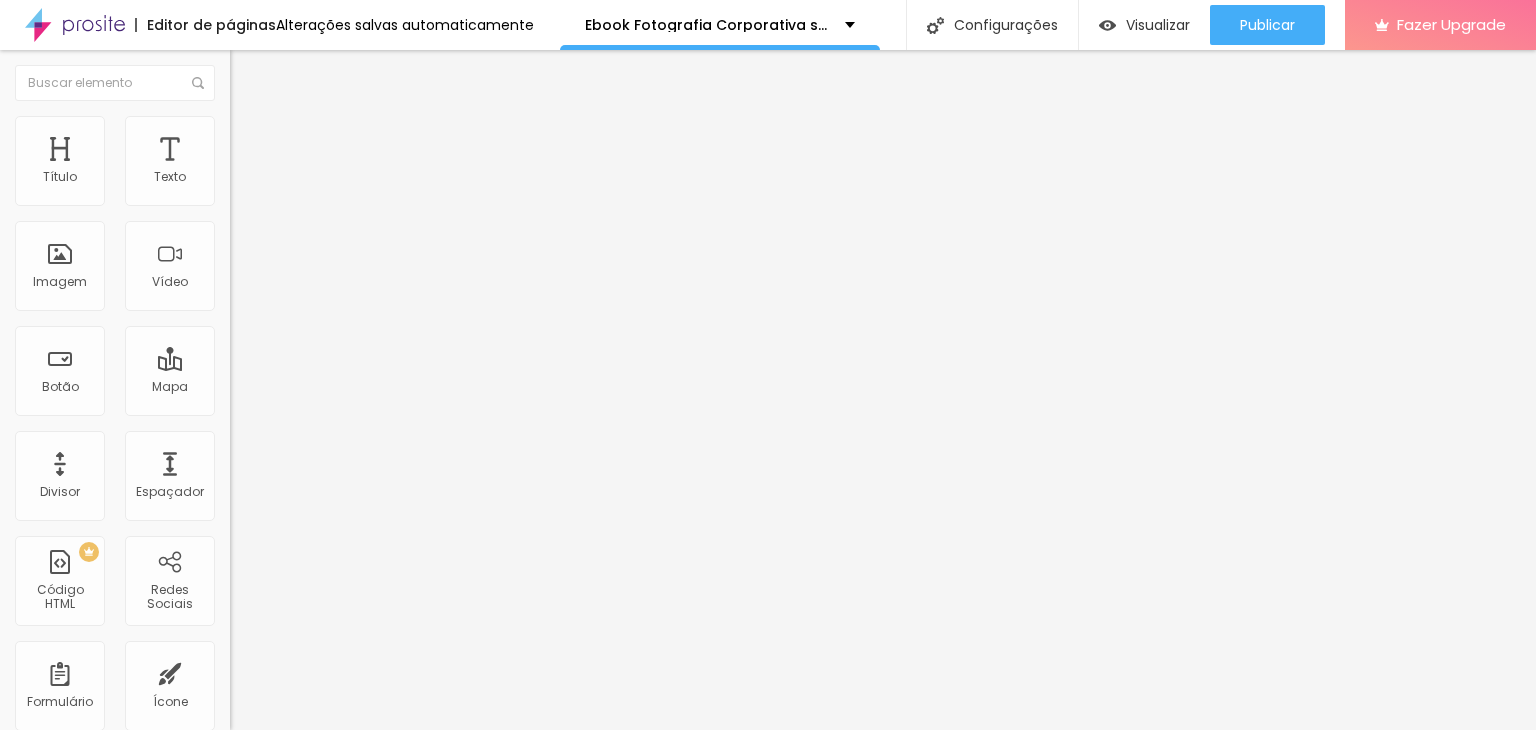 click on "Estilo" at bounding box center (345, 126) 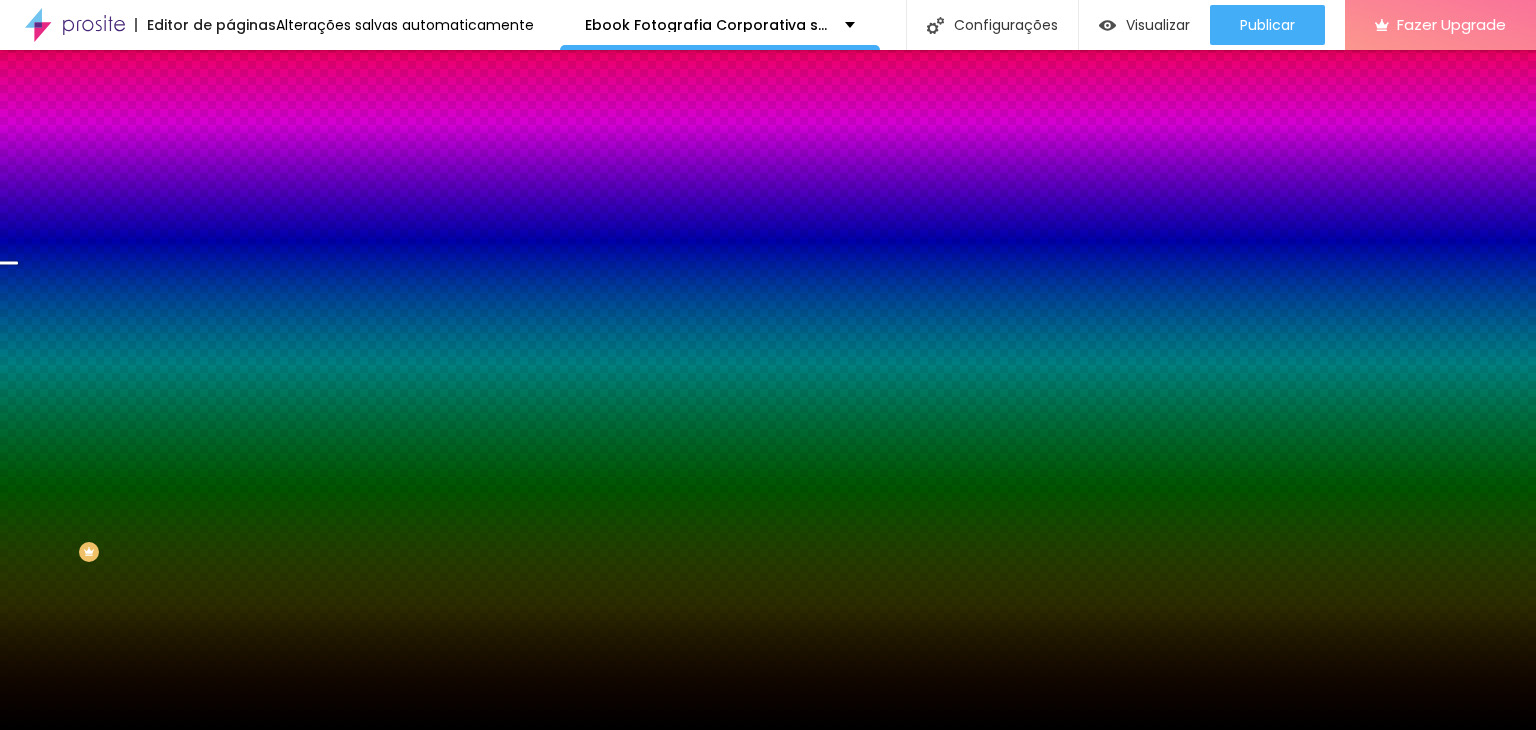 click on "Avançado" at bounding box center (281, 149) 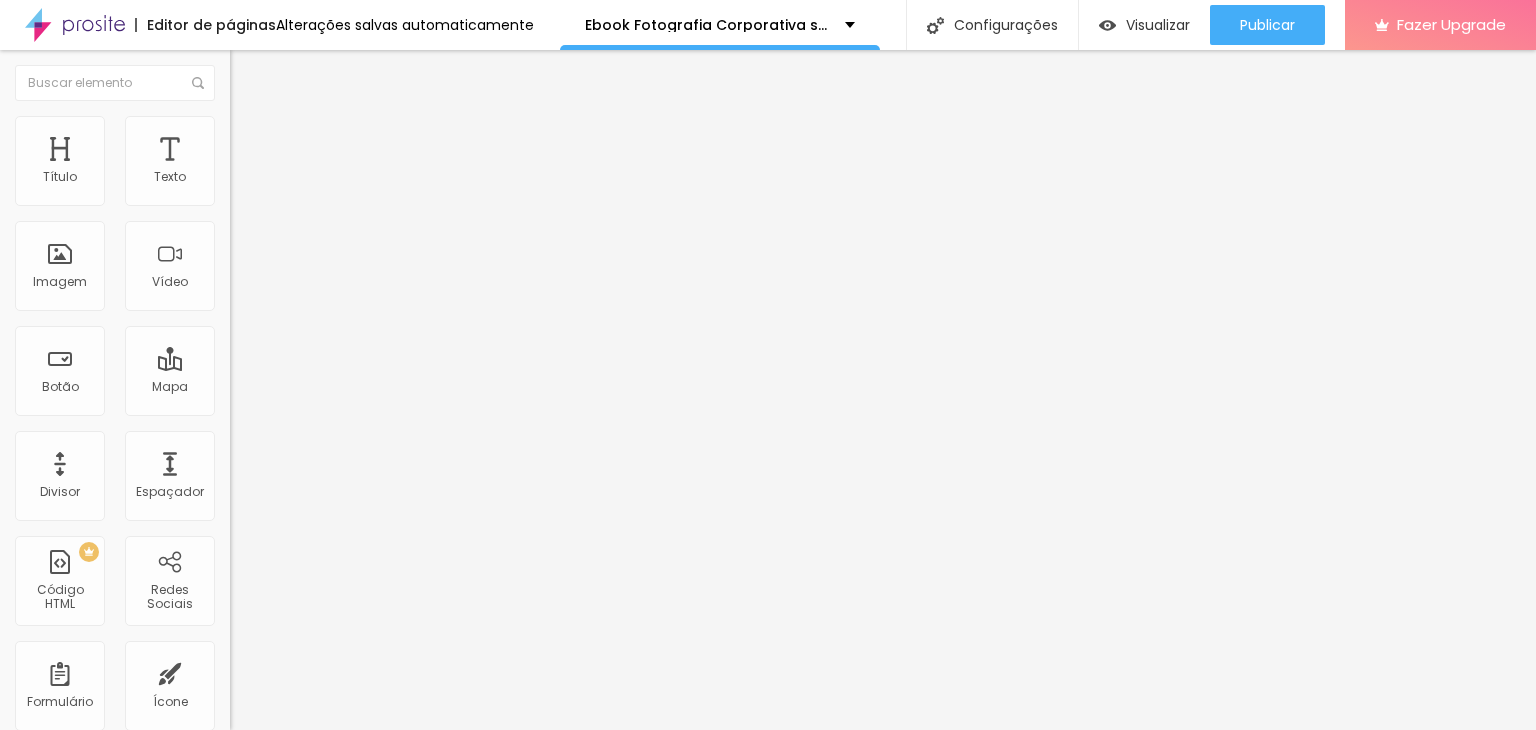 click at bounding box center [239, 125] 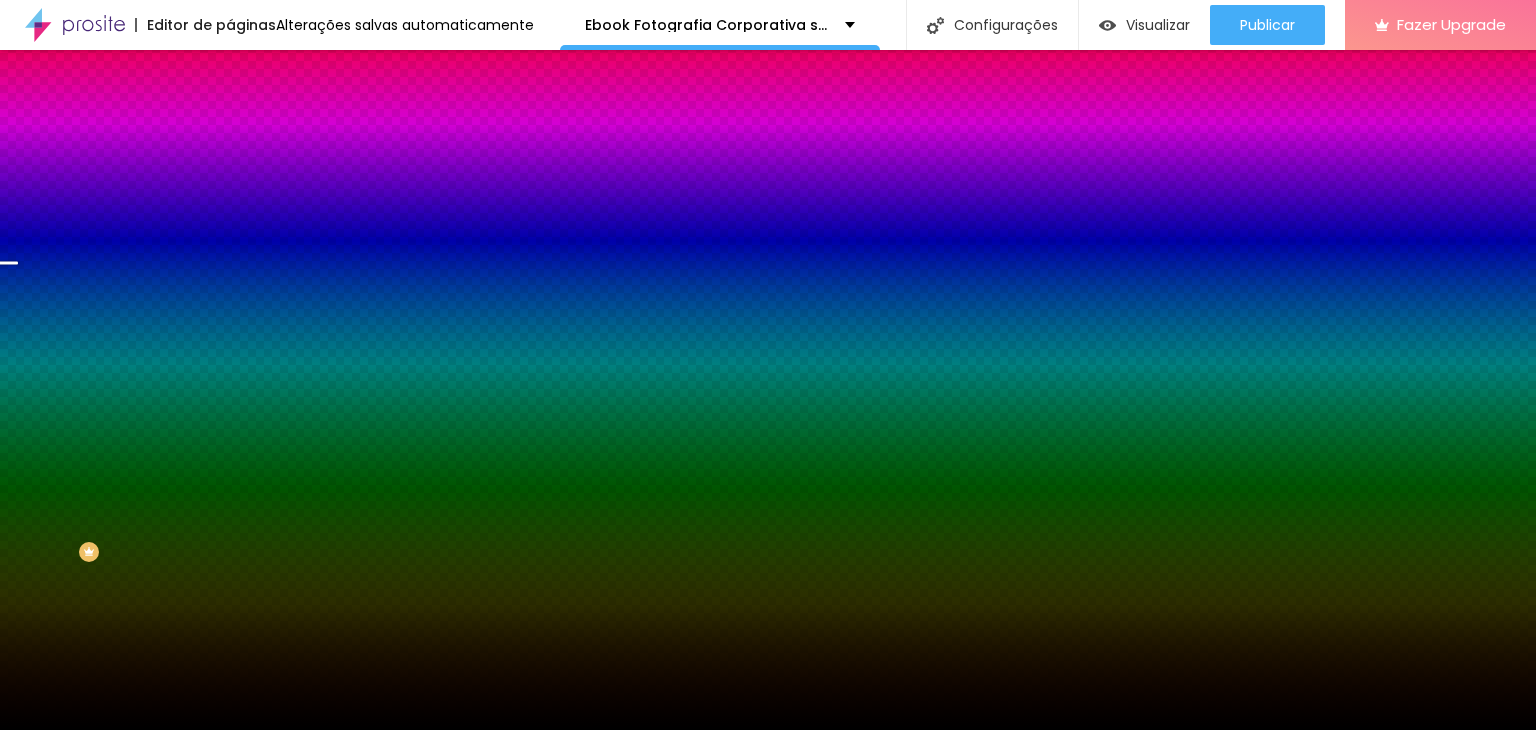 click 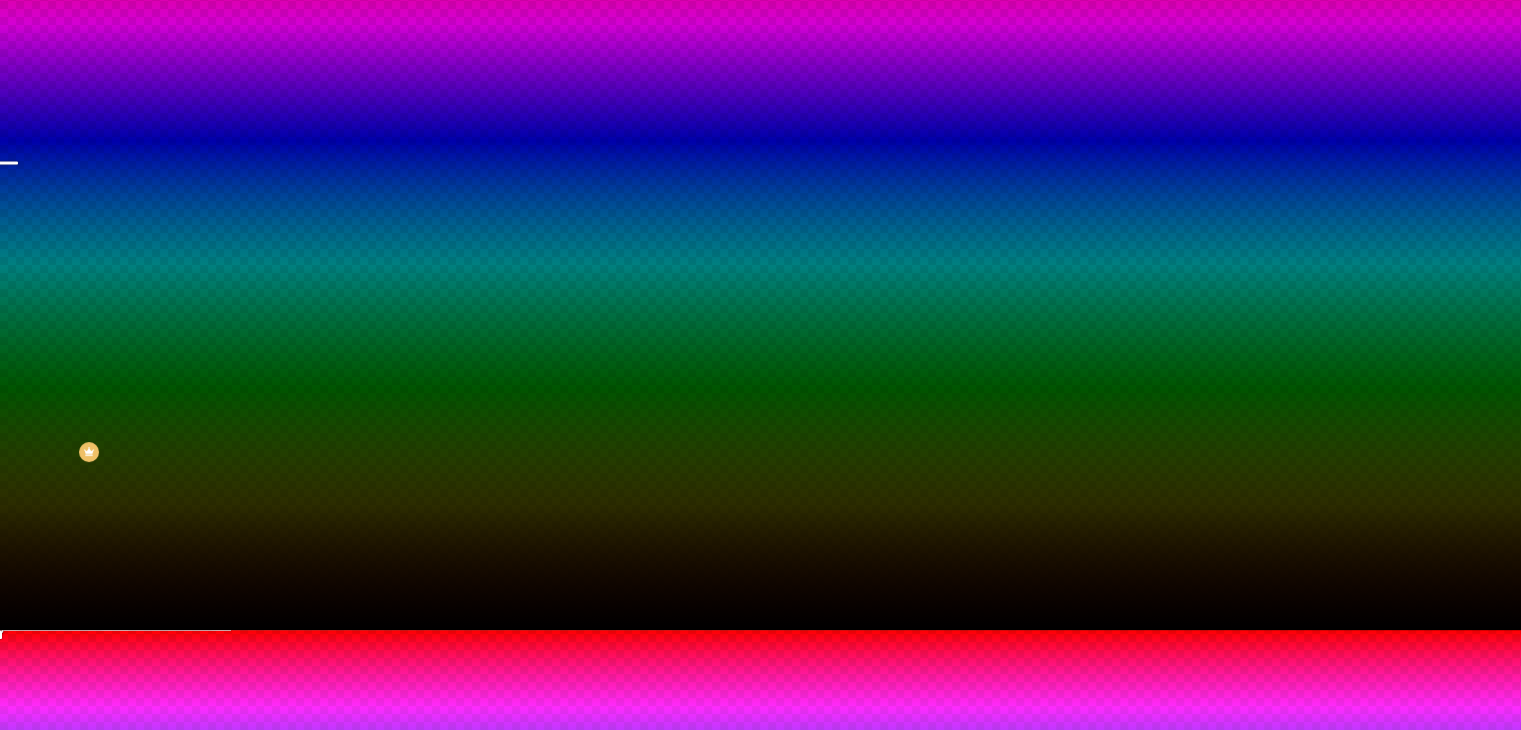 scroll, scrollTop: 159, scrollLeft: 0, axis: vertical 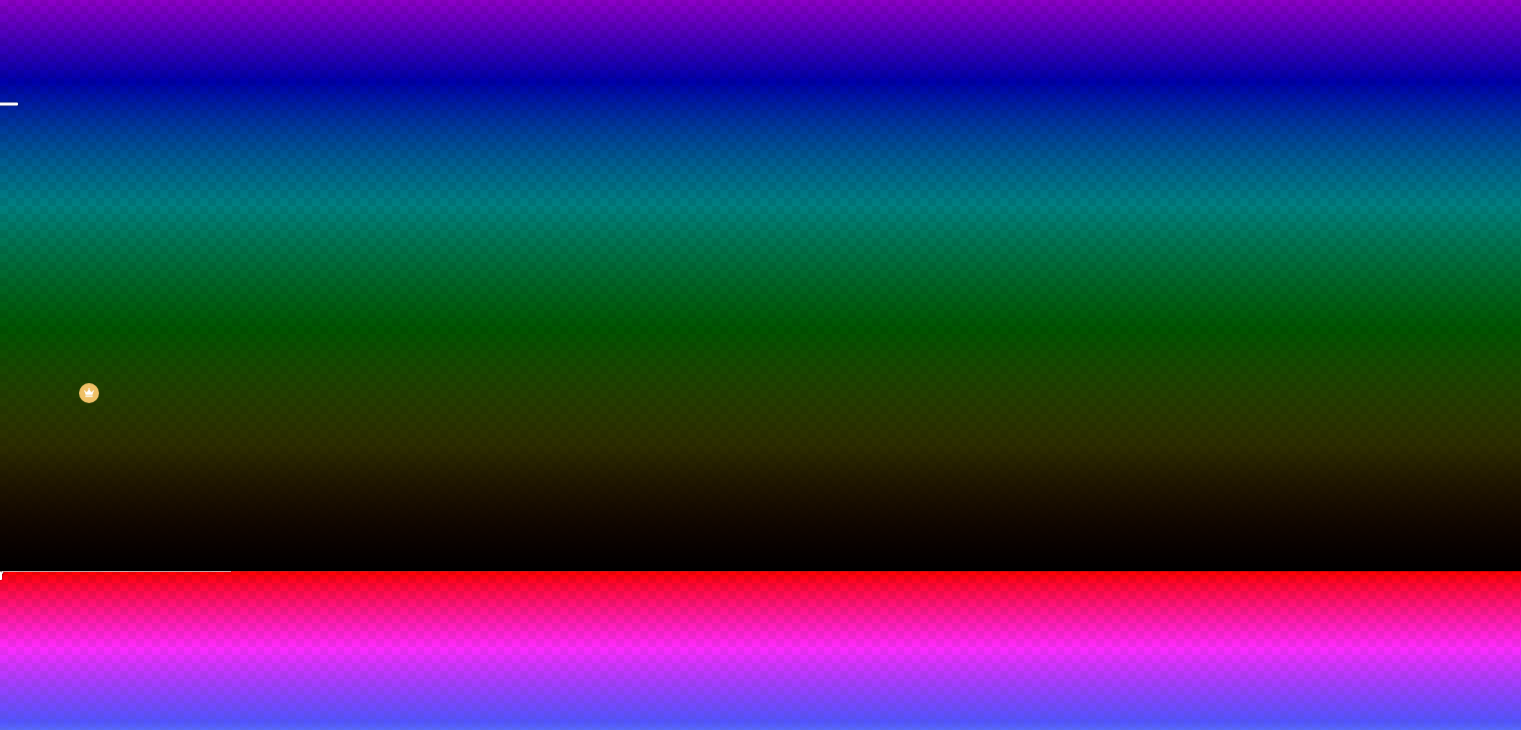 drag, startPoint x: 260, startPoint y: 601, endPoint x: 224, endPoint y: 601, distance: 36 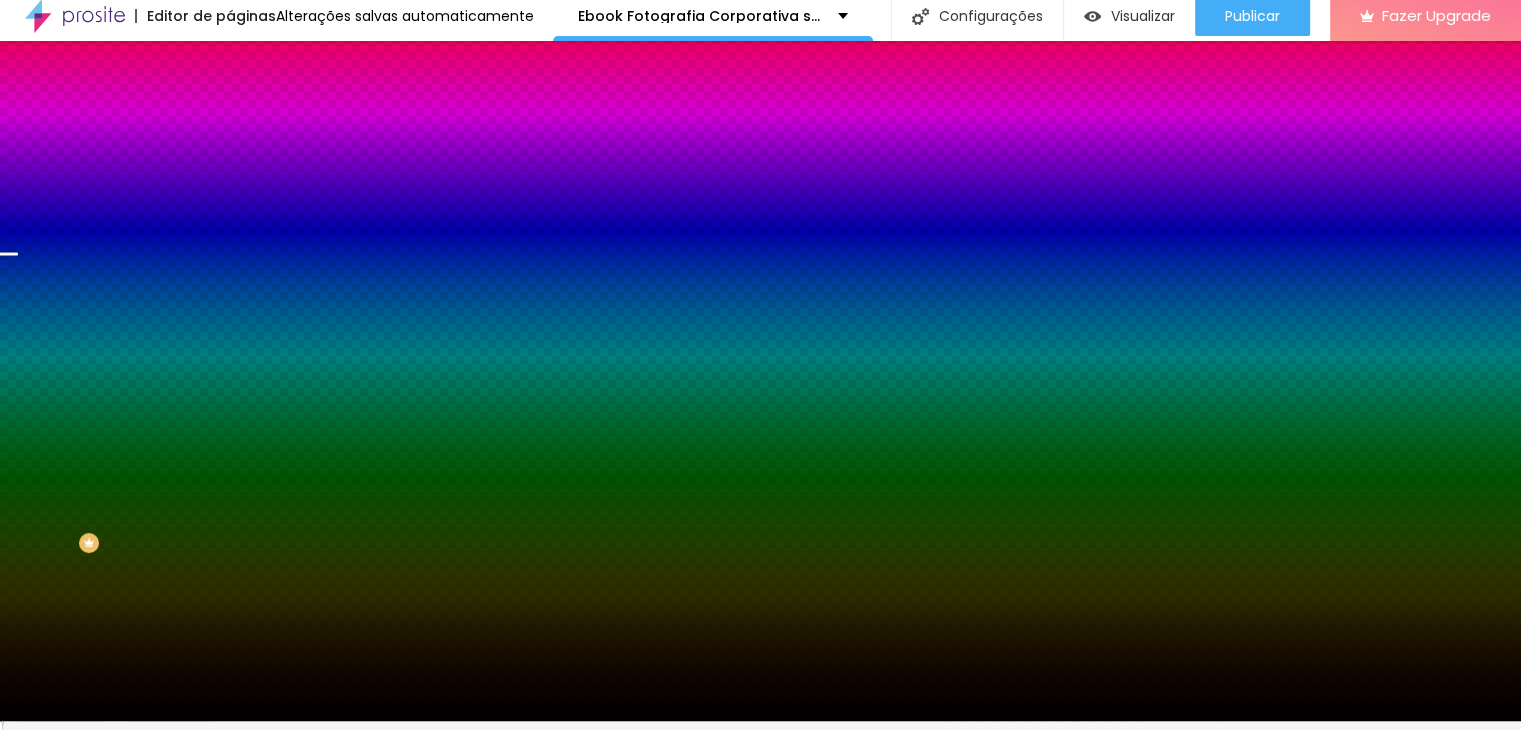 scroll, scrollTop: 0, scrollLeft: 0, axis: both 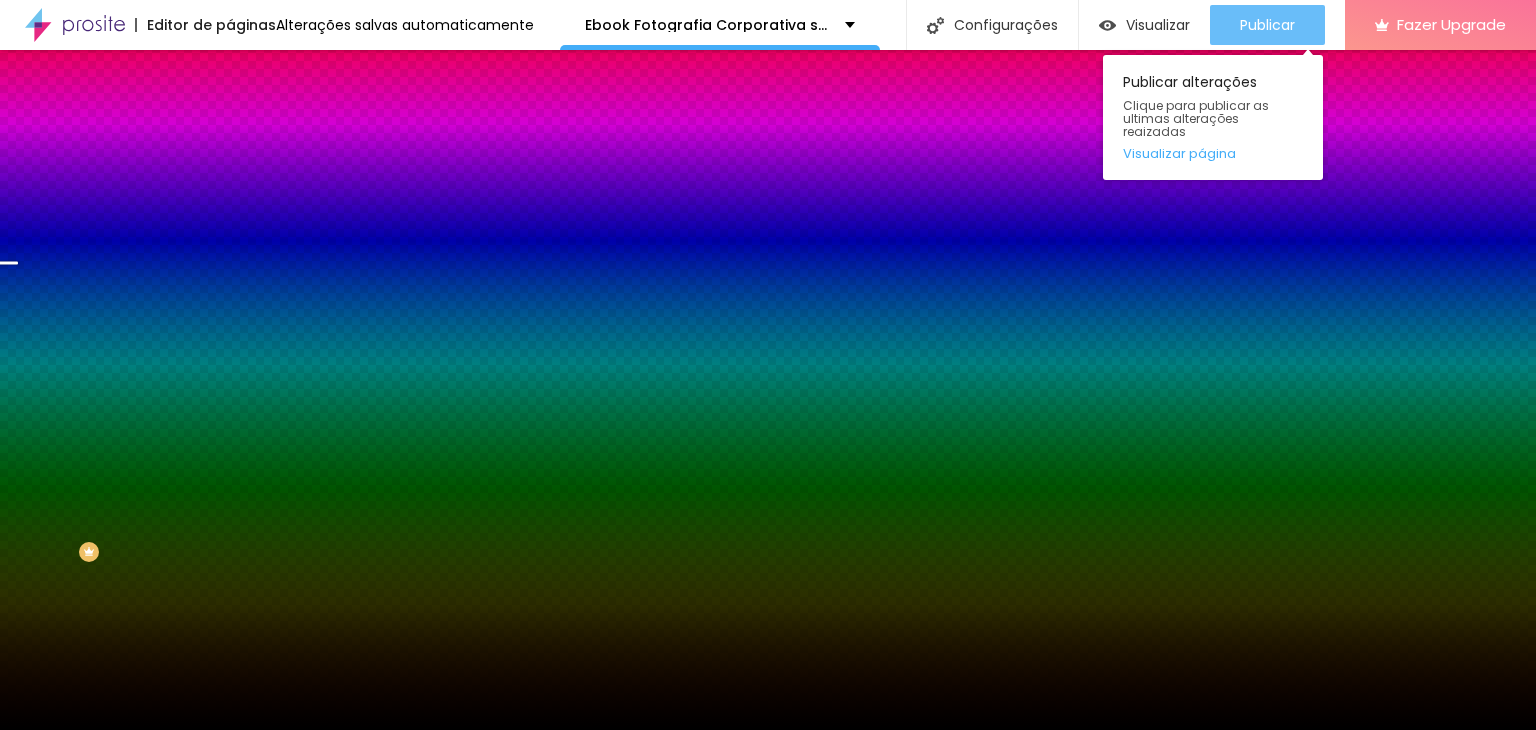 click on "Publicar" at bounding box center [1267, 25] 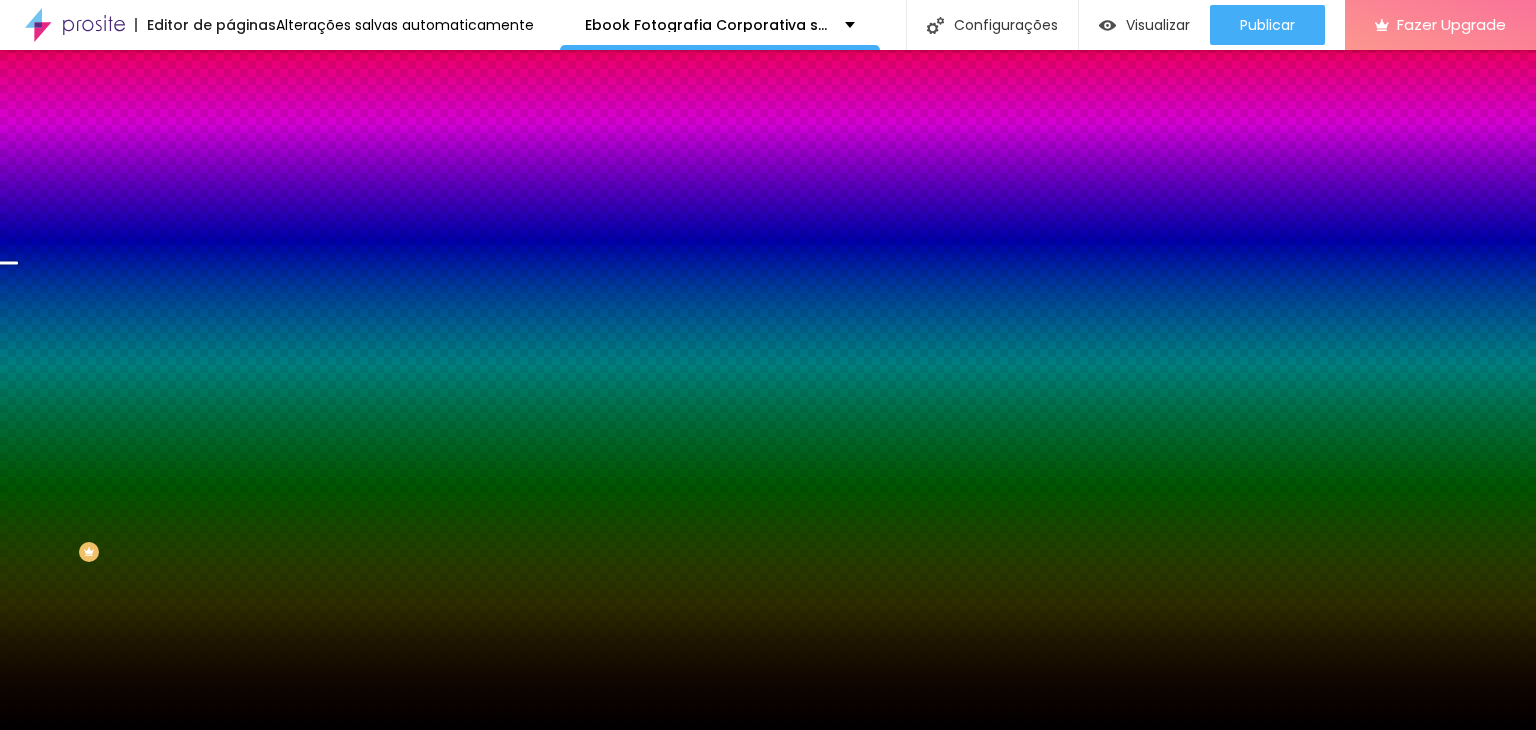 click at bounding box center (244, 348) 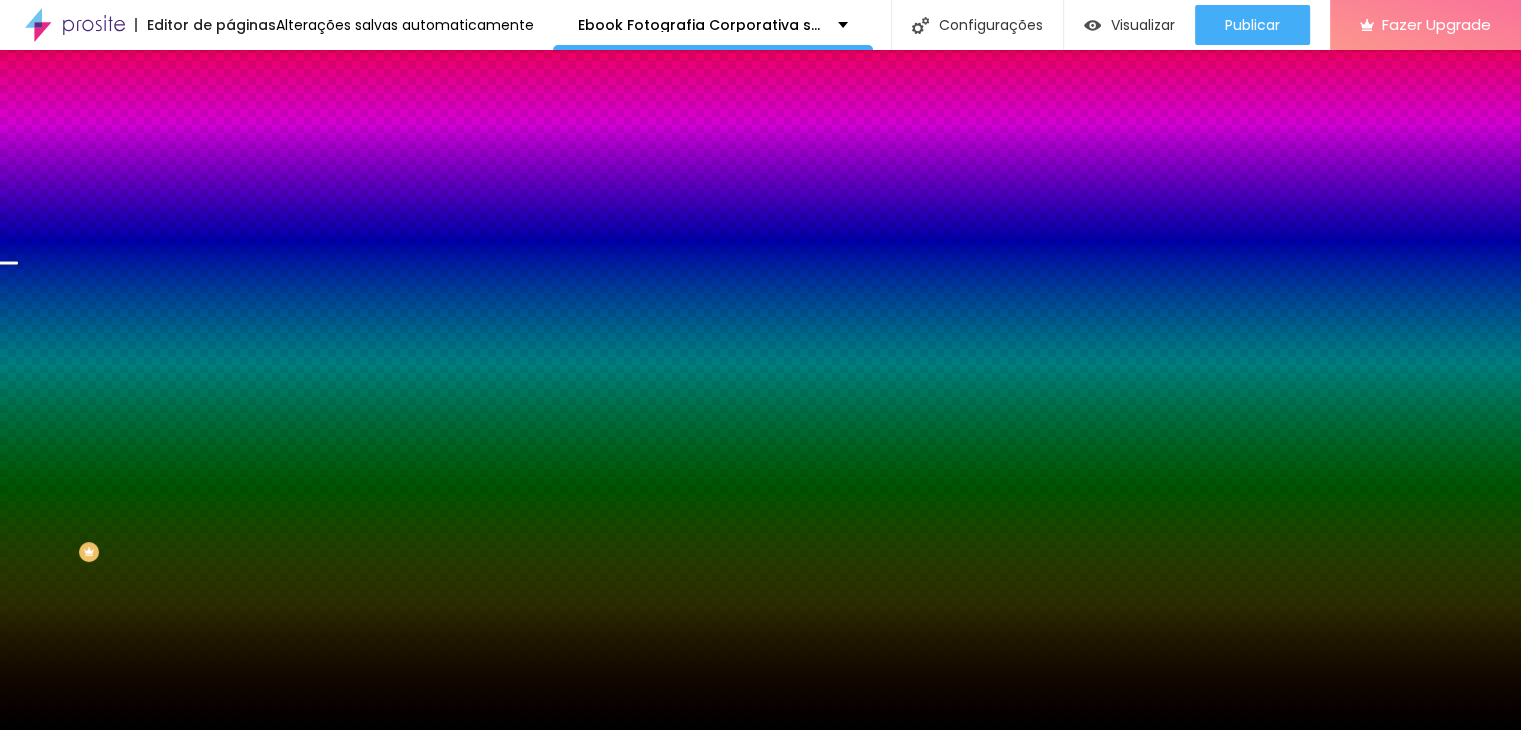 scroll, scrollTop: 112, scrollLeft: 0, axis: vertical 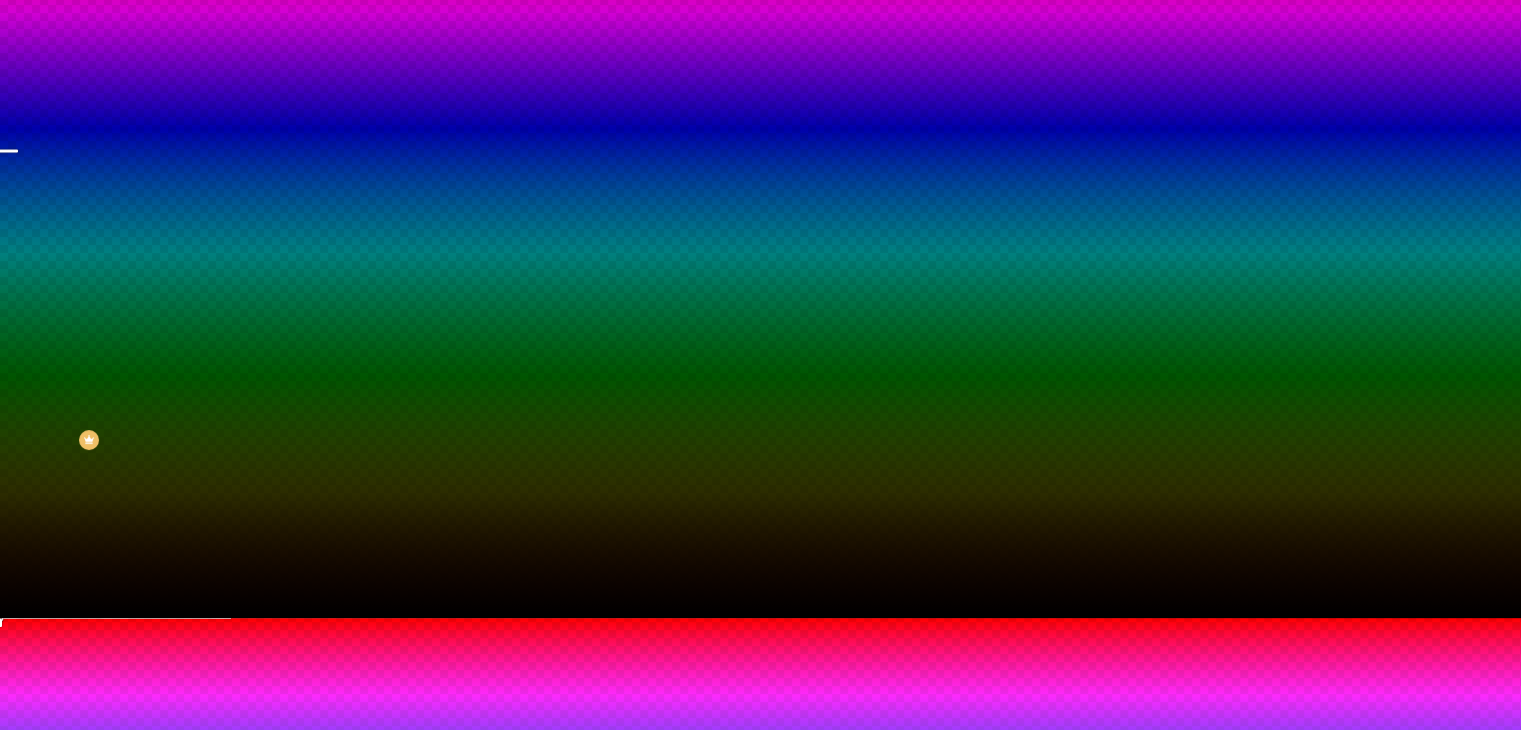 click at bounding box center [760, 618] 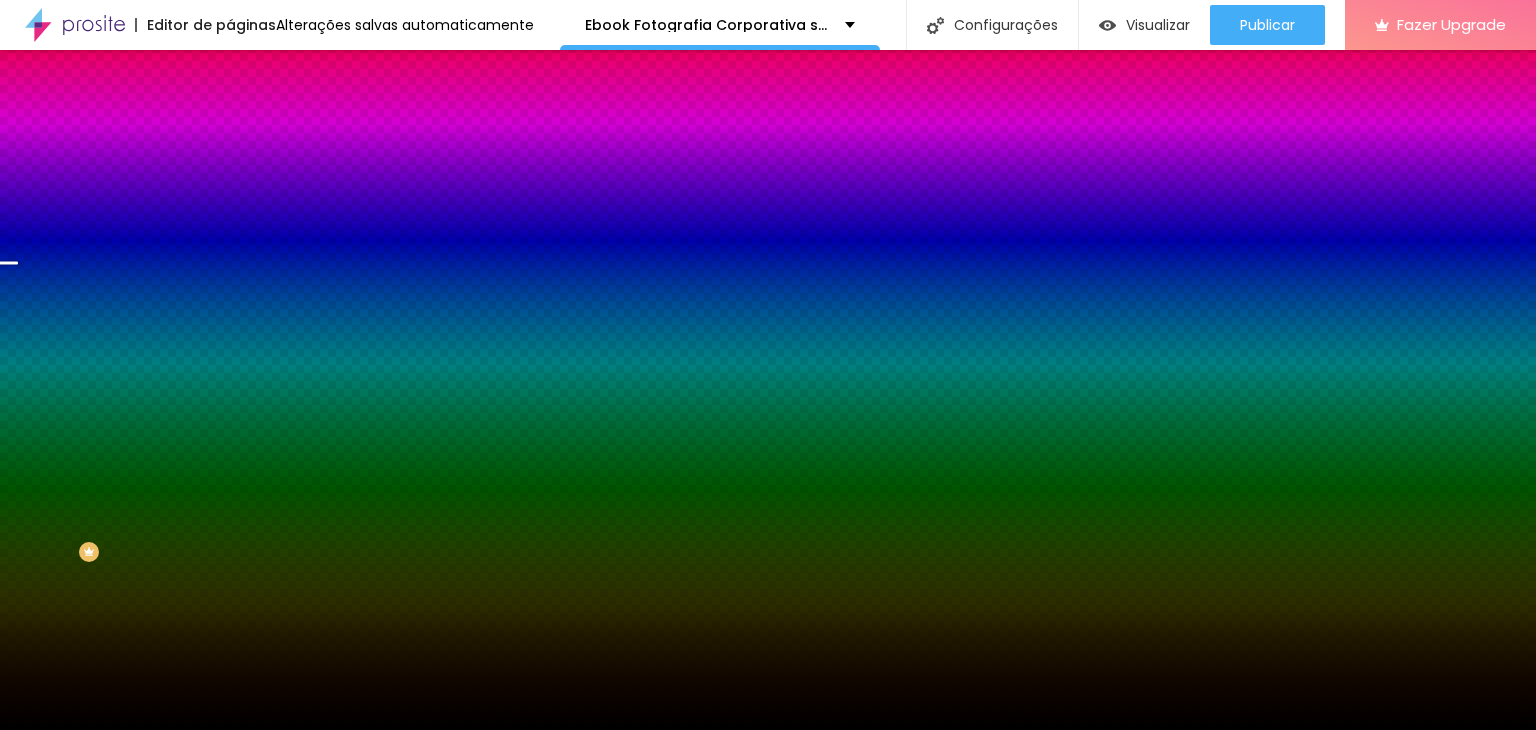 click at bounding box center [244, 404] 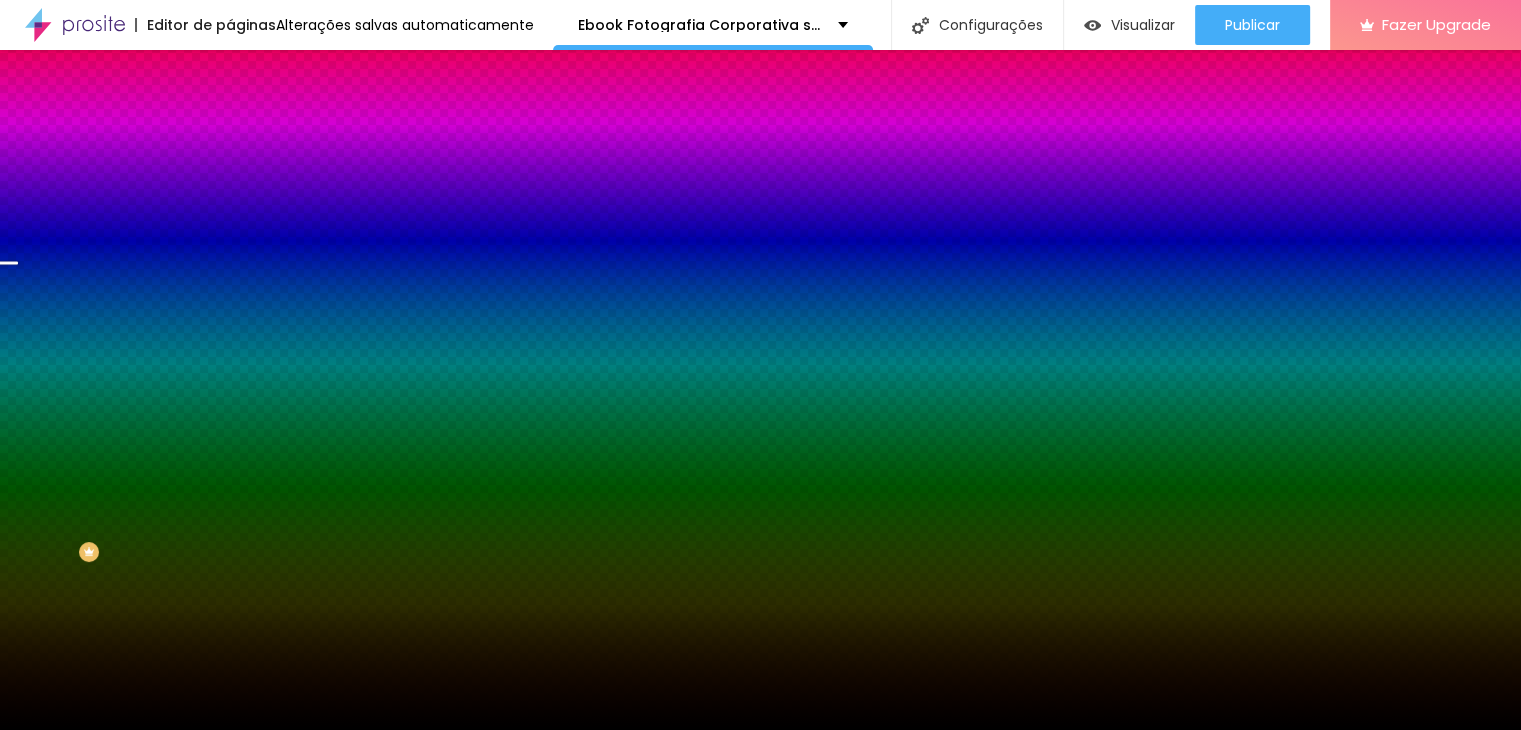 scroll, scrollTop: 159, scrollLeft: 0, axis: vertical 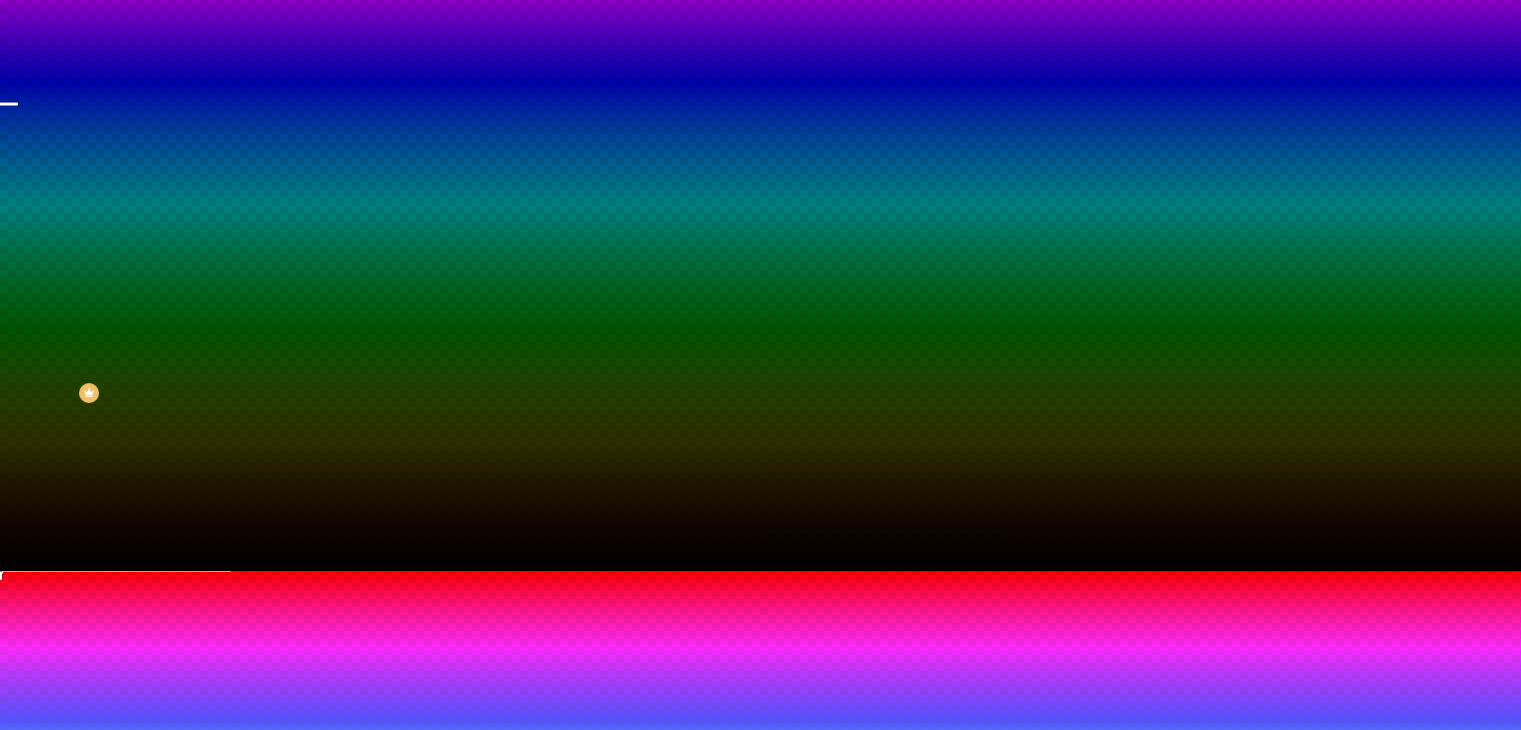 drag, startPoint x: 219, startPoint y: 601, endPoint x: 295, endPoint y: 603, distance: 76.02631 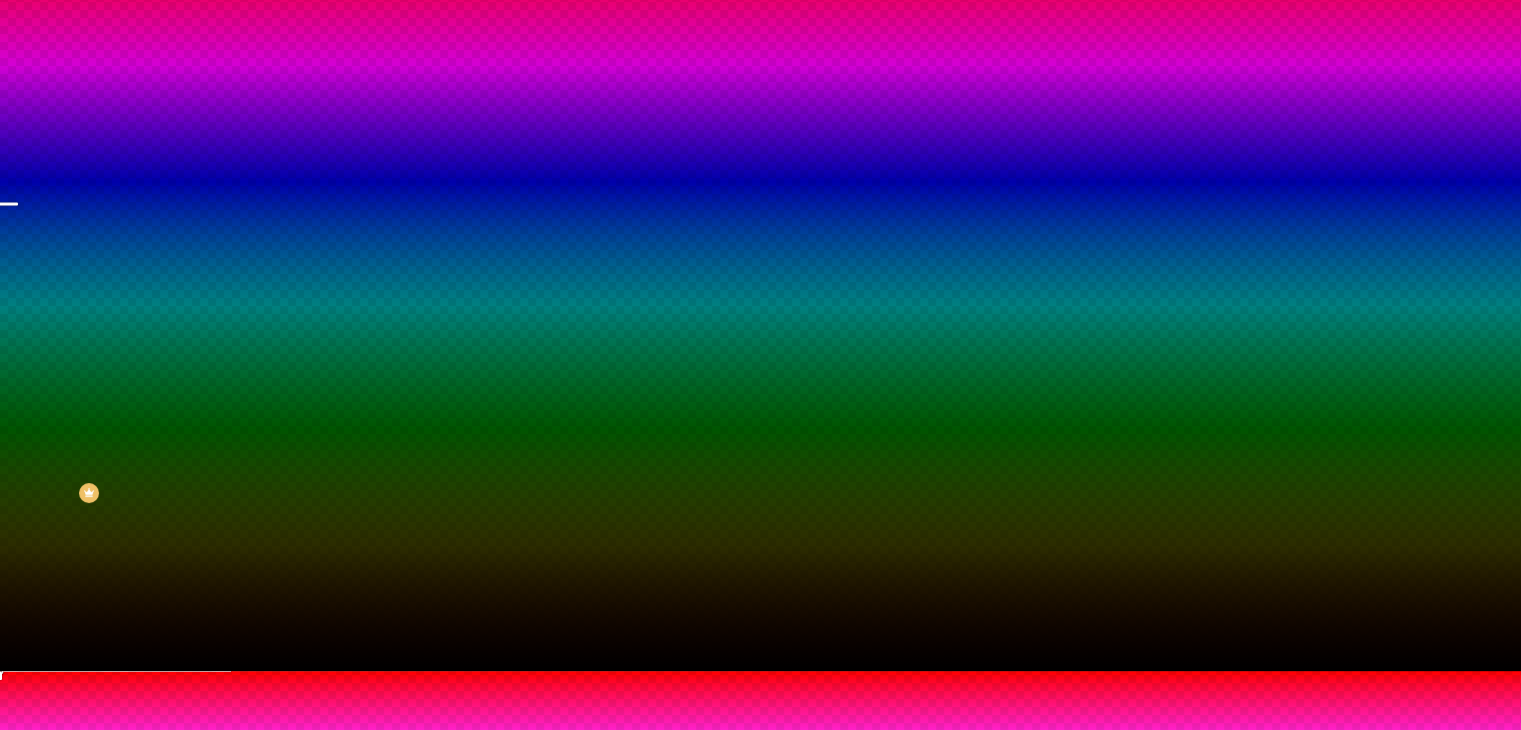 click at bounding box center [760, 671] 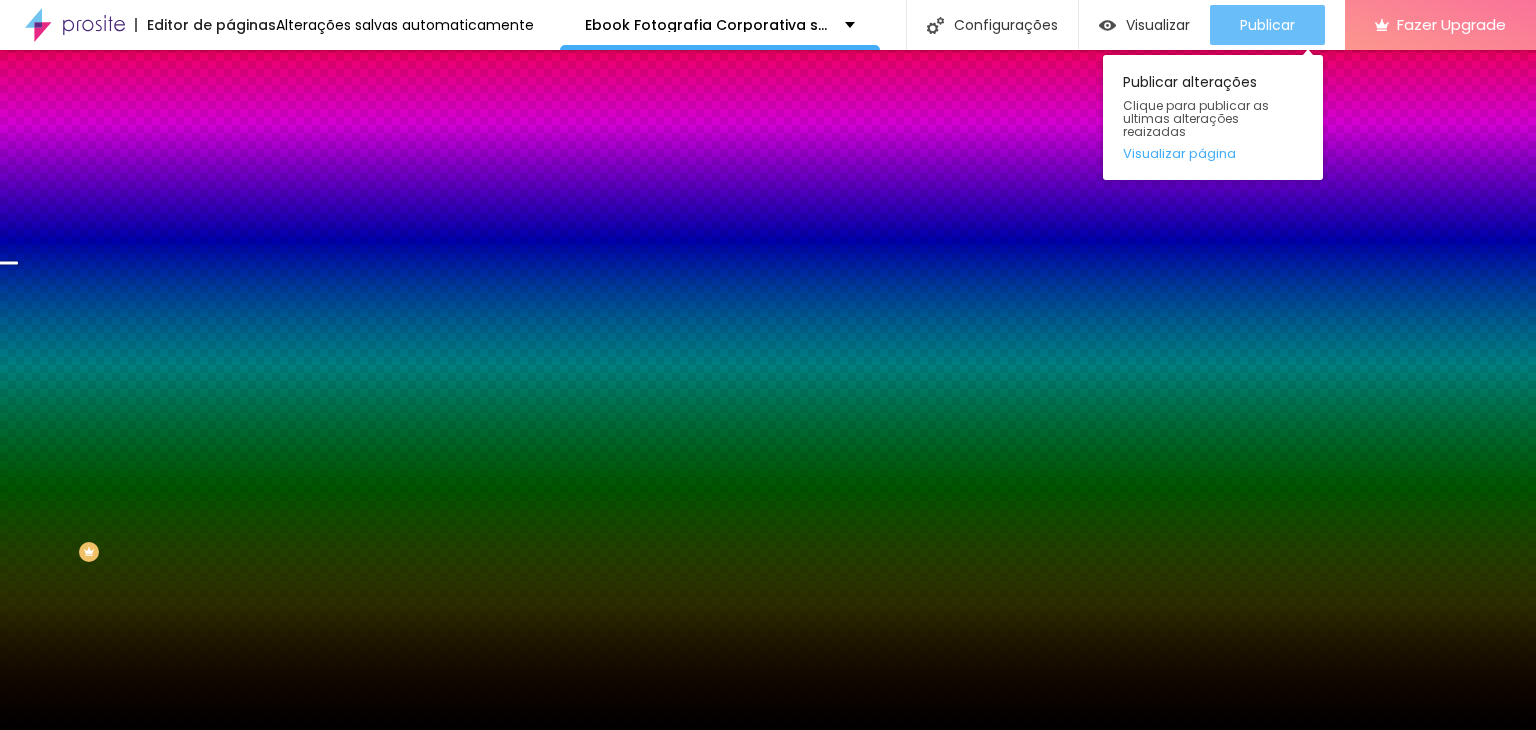 click on "Publicar" at bounding box center [1267, 25] 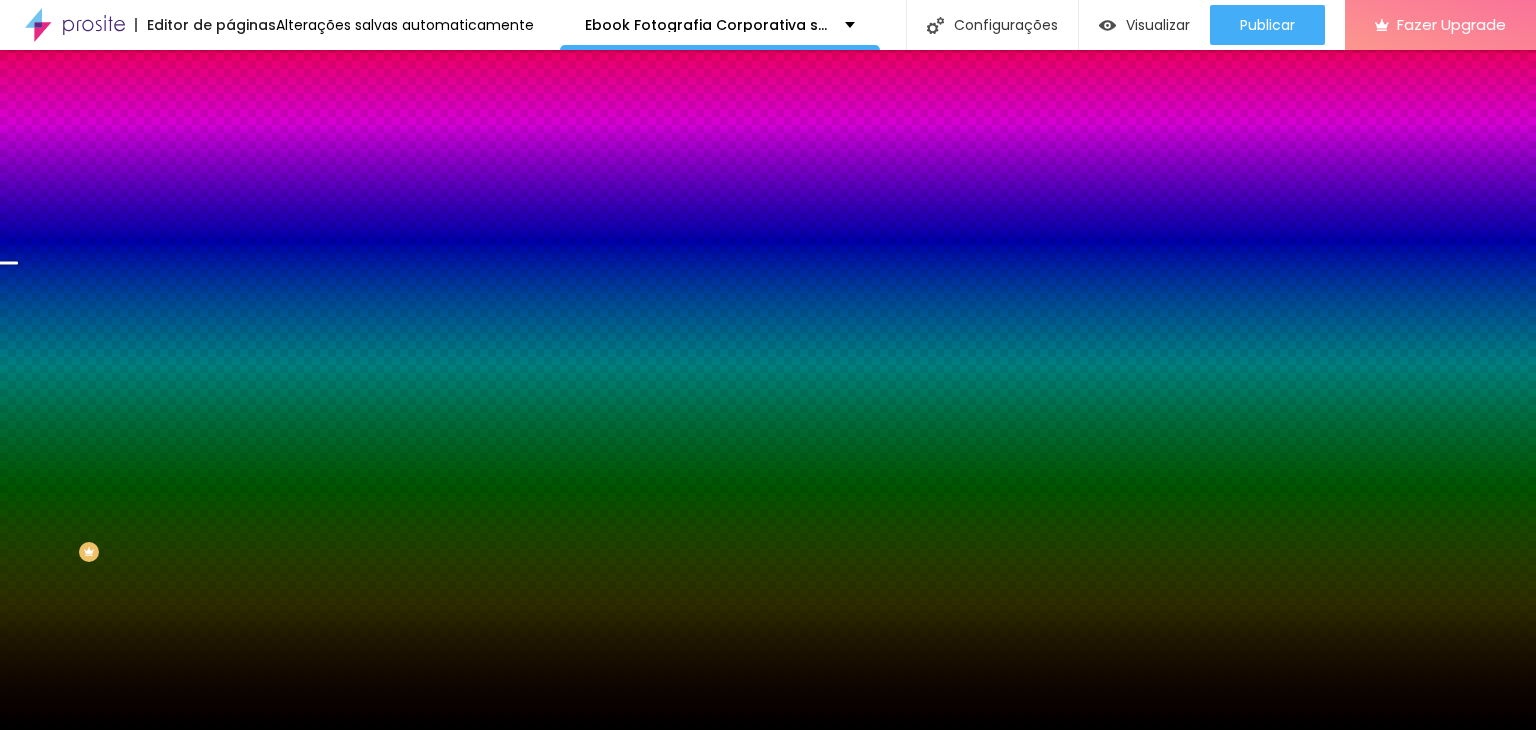 click 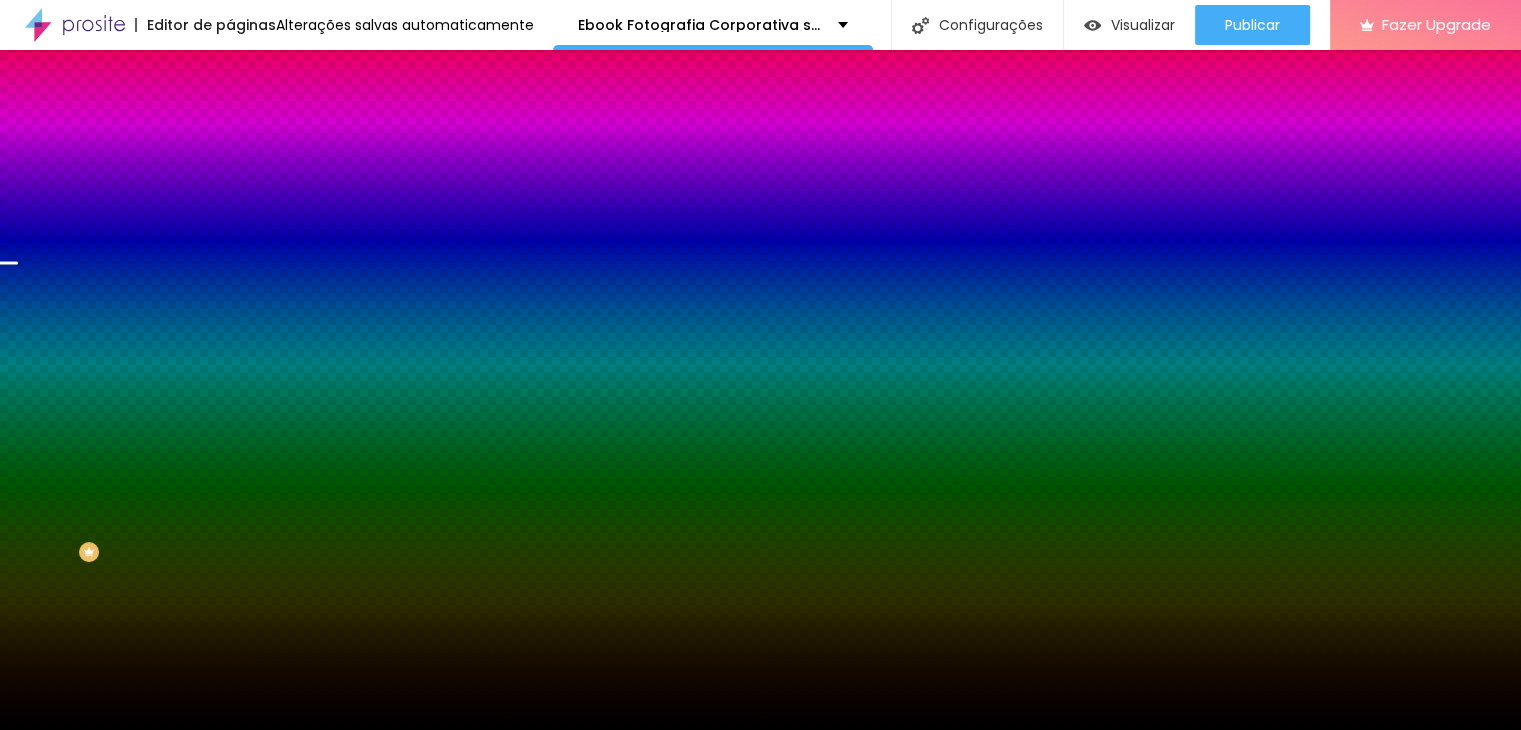 scroll, scrollTop: 159, scrollLeft: 0, axis: vertical 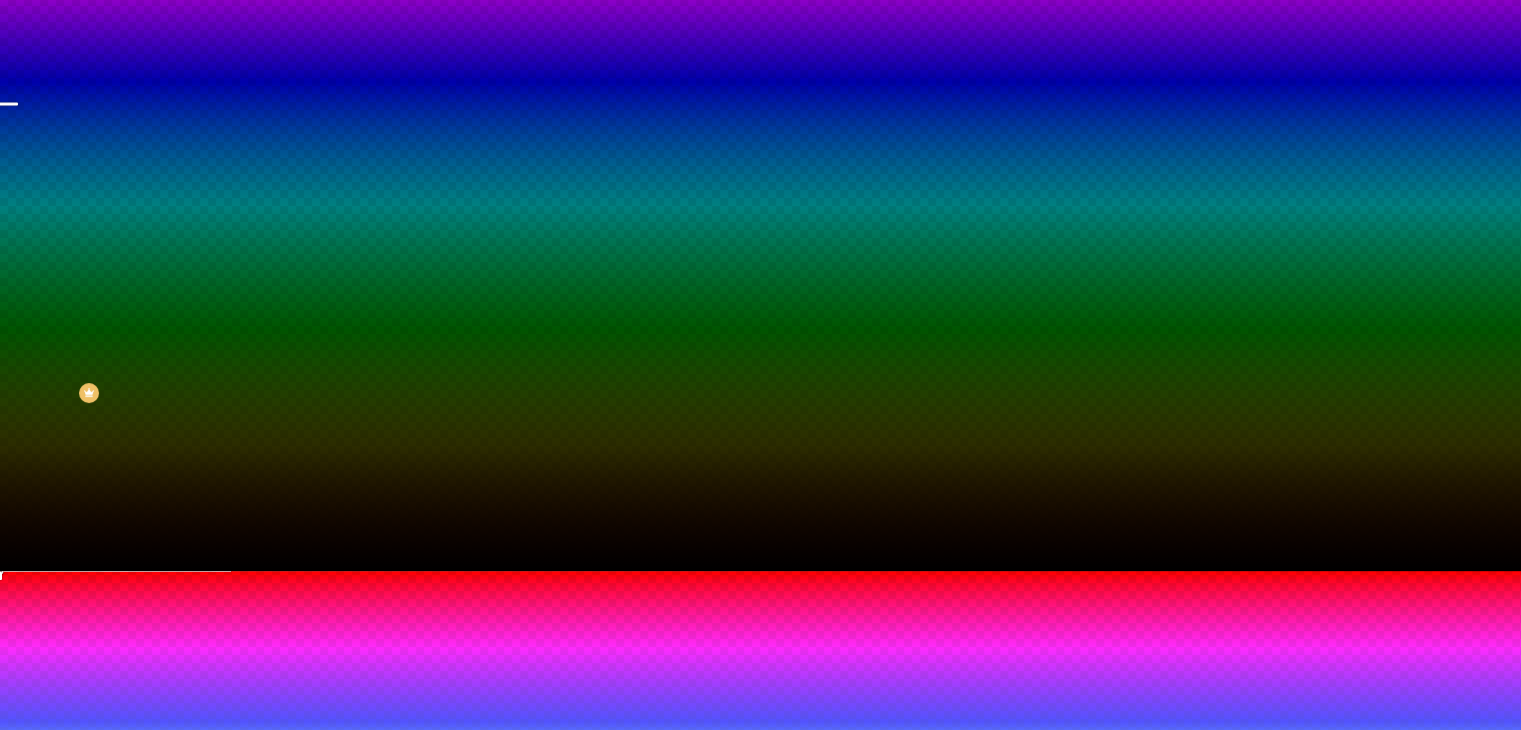 click at bounding box center [64, 1005] 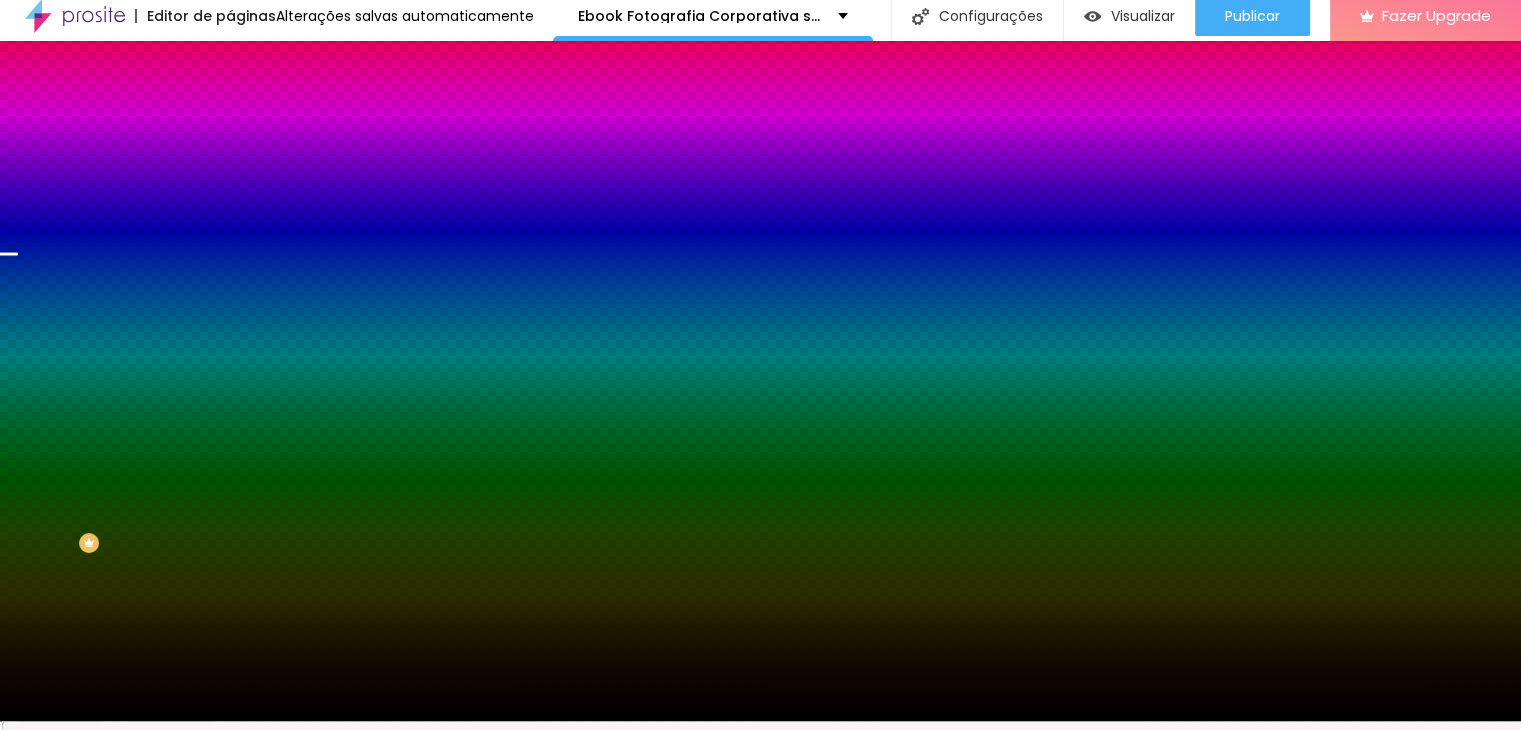 scroll, scrollTop: 0, scrollLeft: 0, axis: both 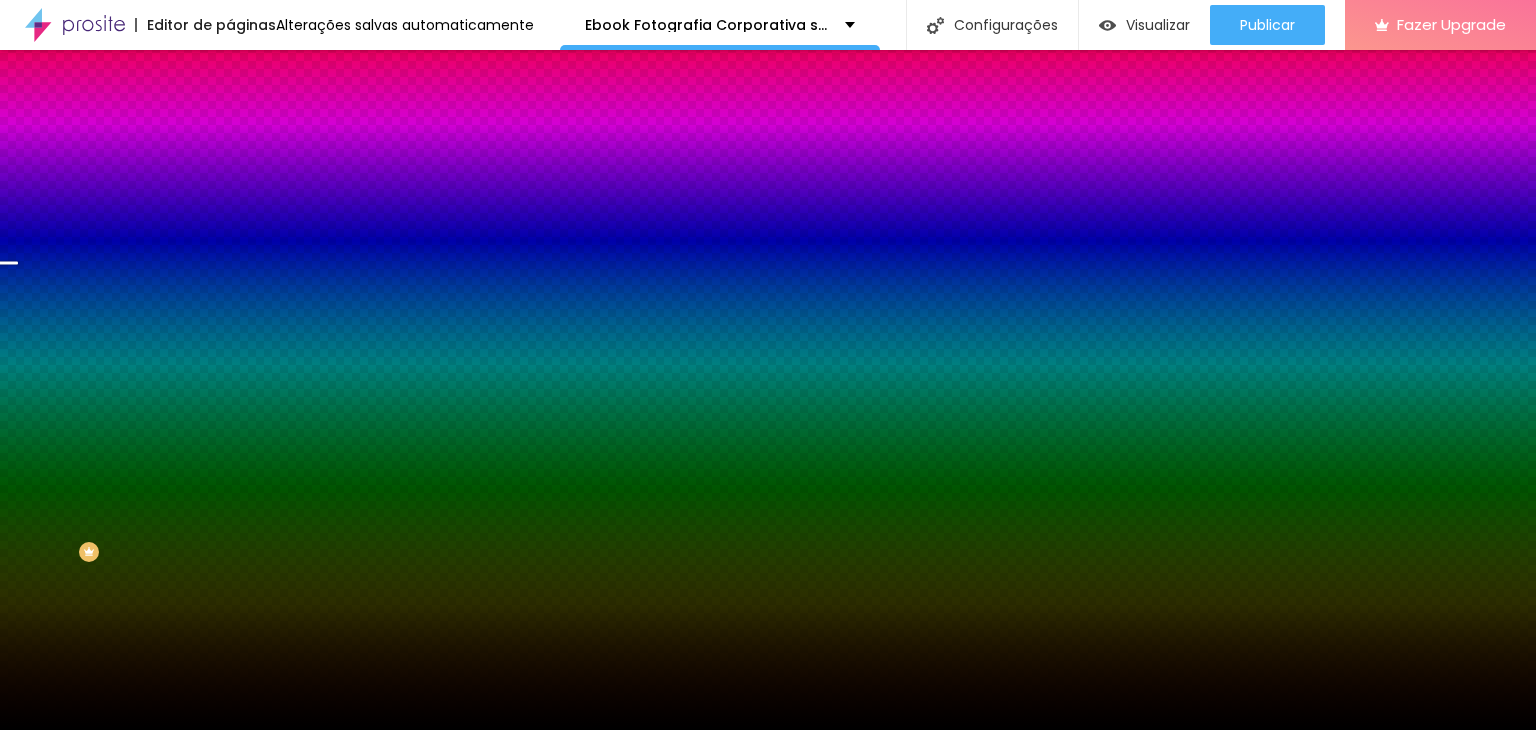 click 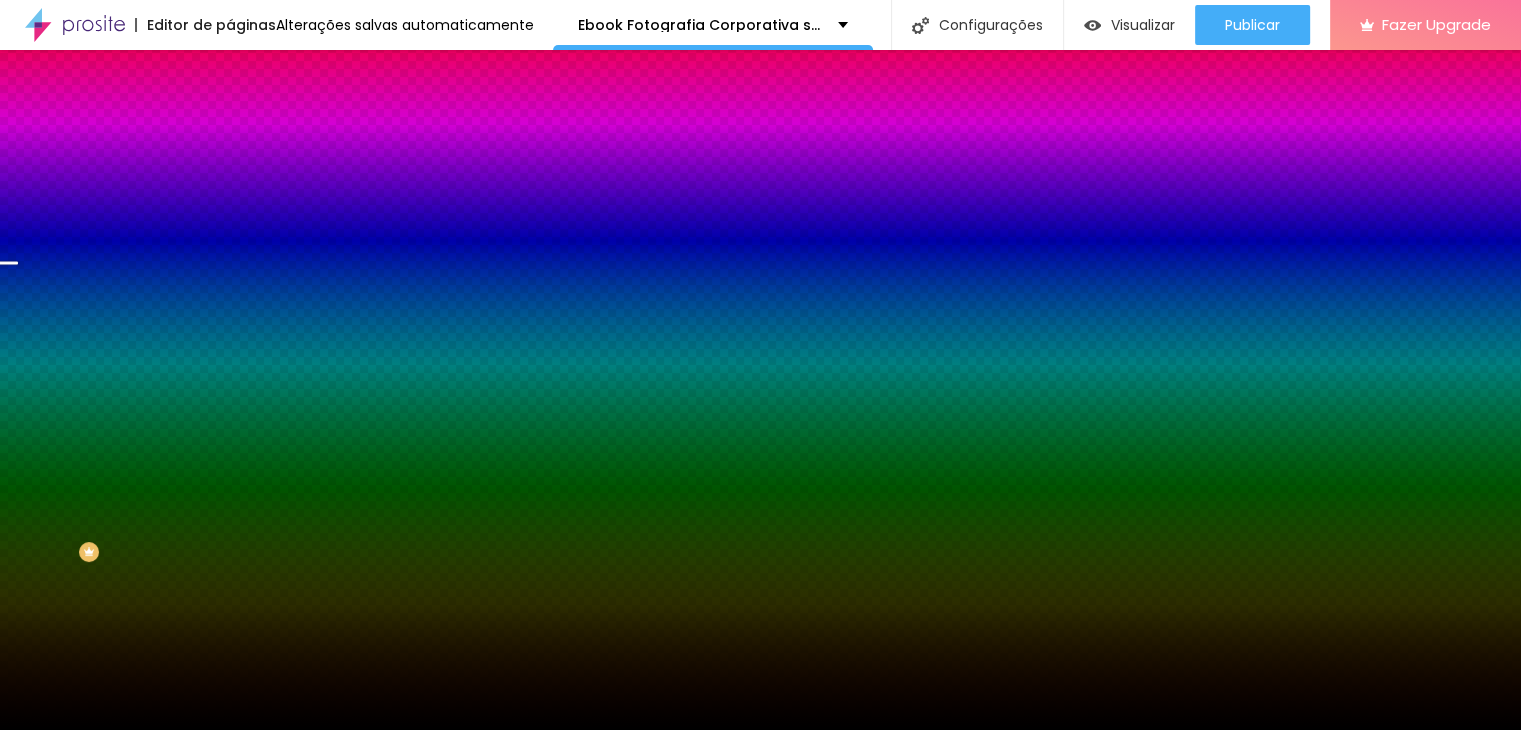 scroll, scrollTop: 100, scrollLeft: 0, axis: vertical 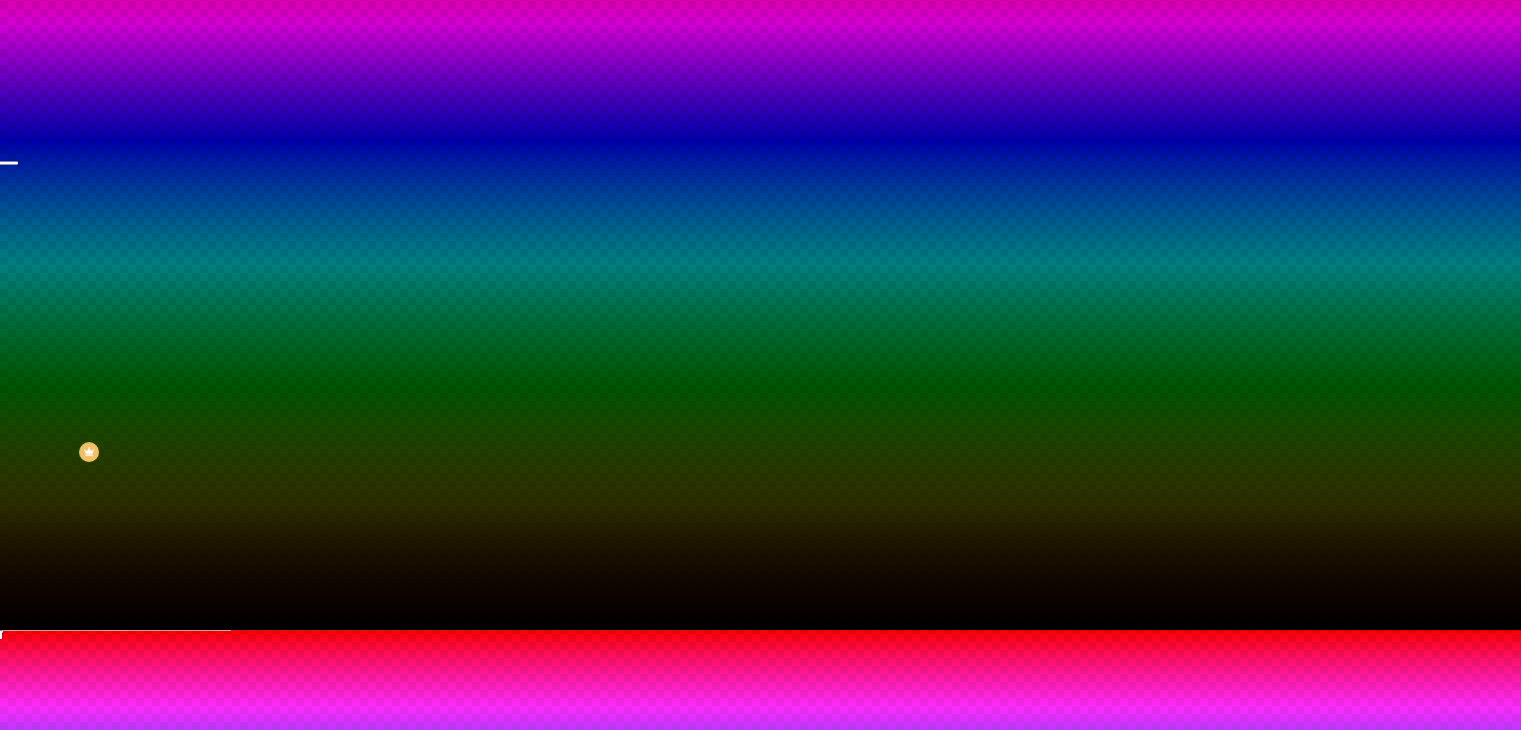 drag, startPoint x: 245, startPoint y: 718, endPoint x: 224, endPoint y: 718, distance: 21 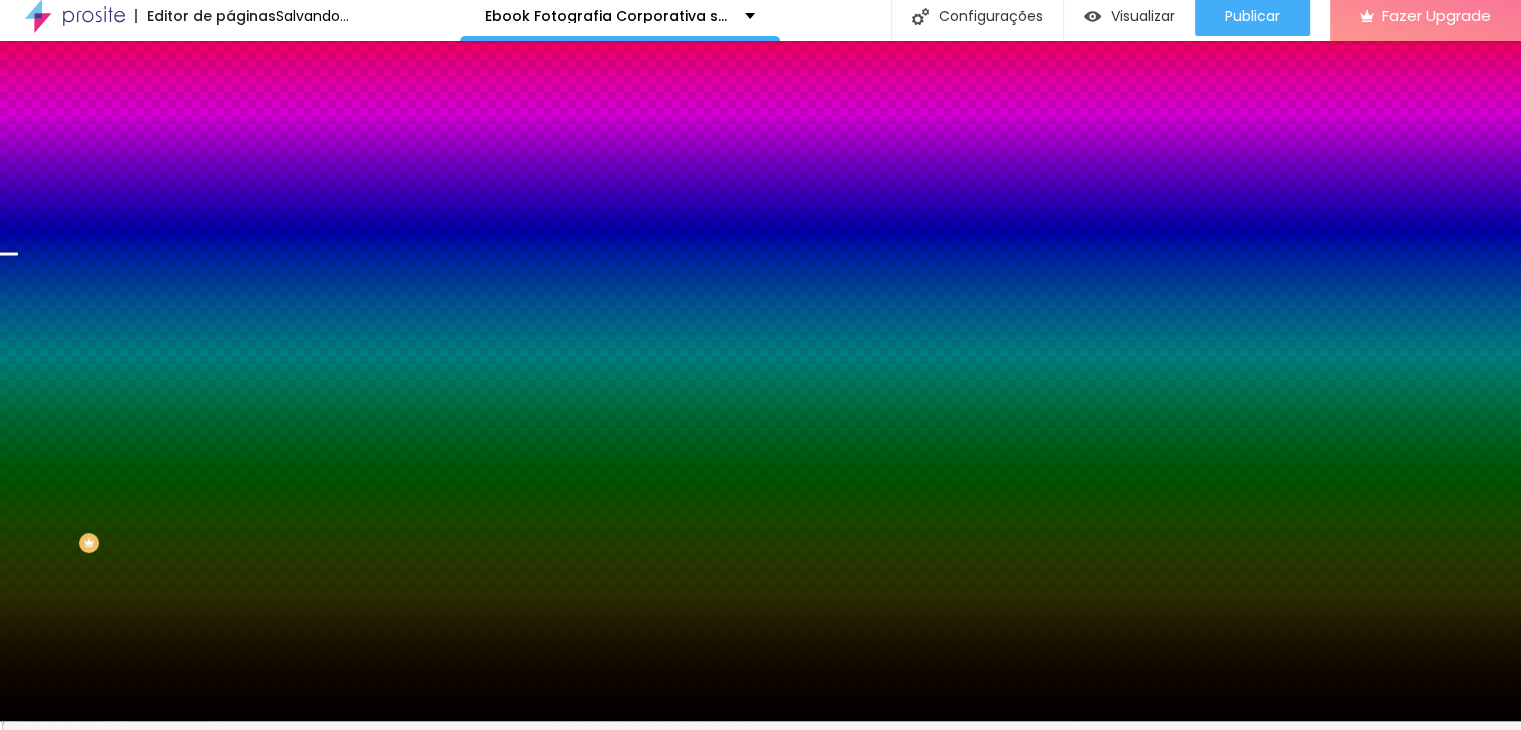 scroll, scrollTop: 0, scrollLeft: 0, axis: both 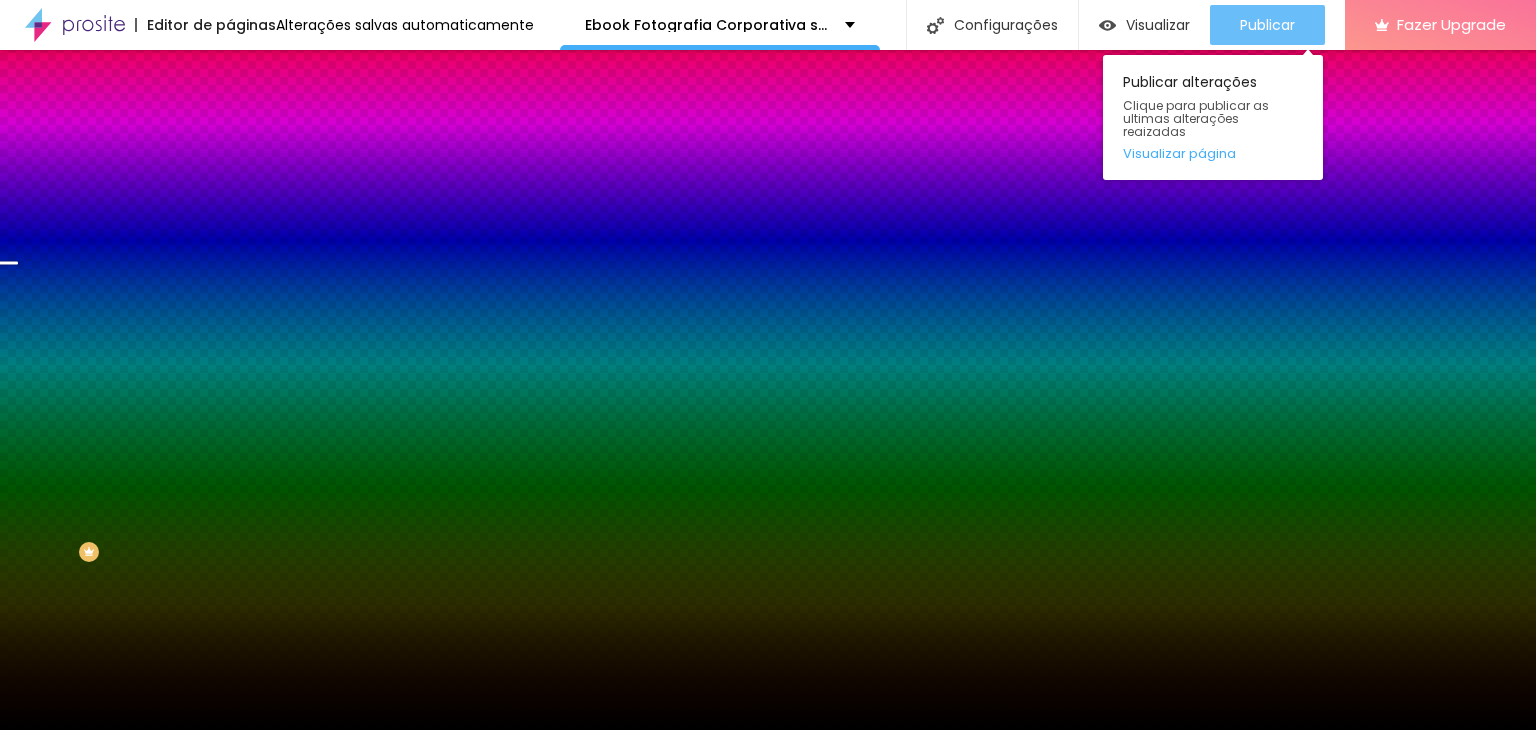 click on "Publicar" at bounding box center [1267, 25] 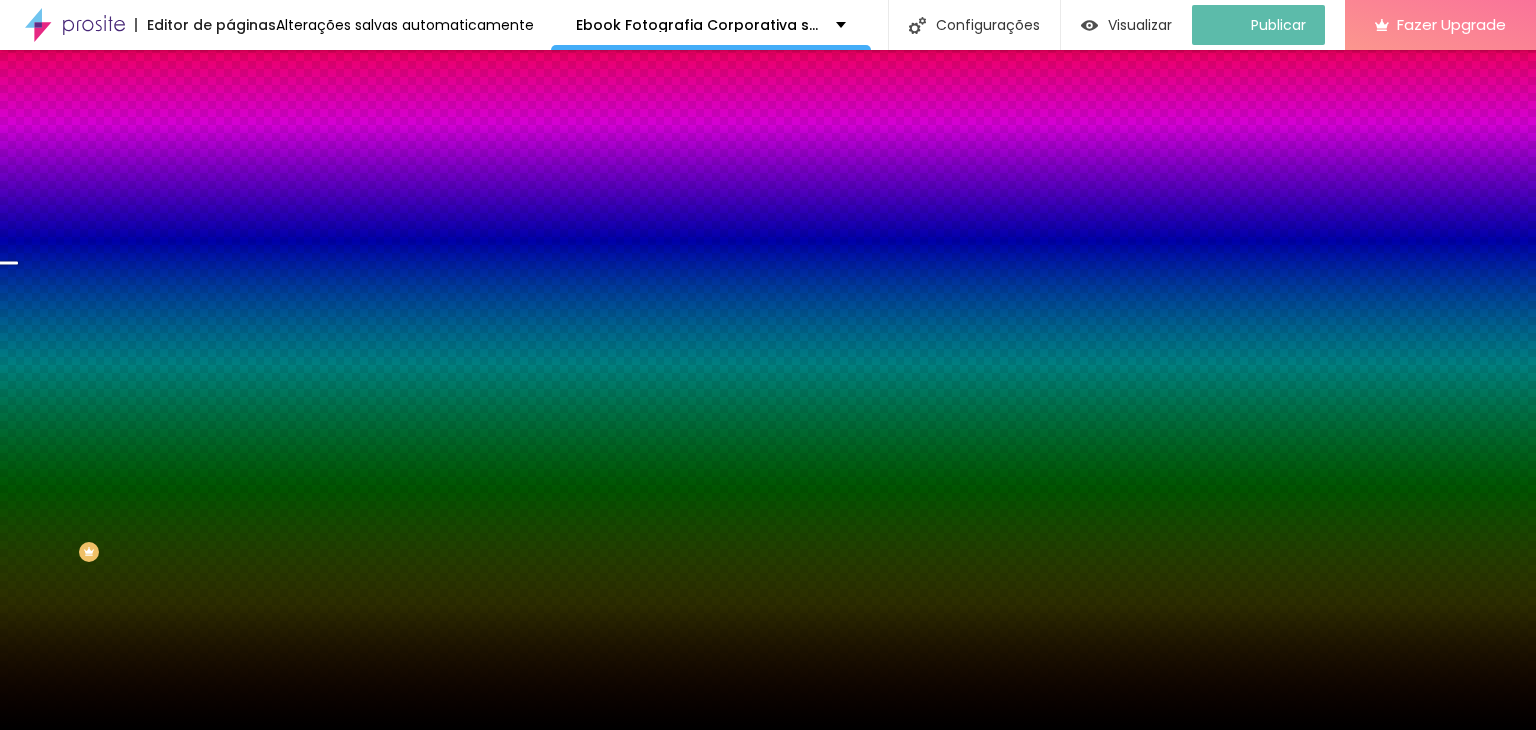click 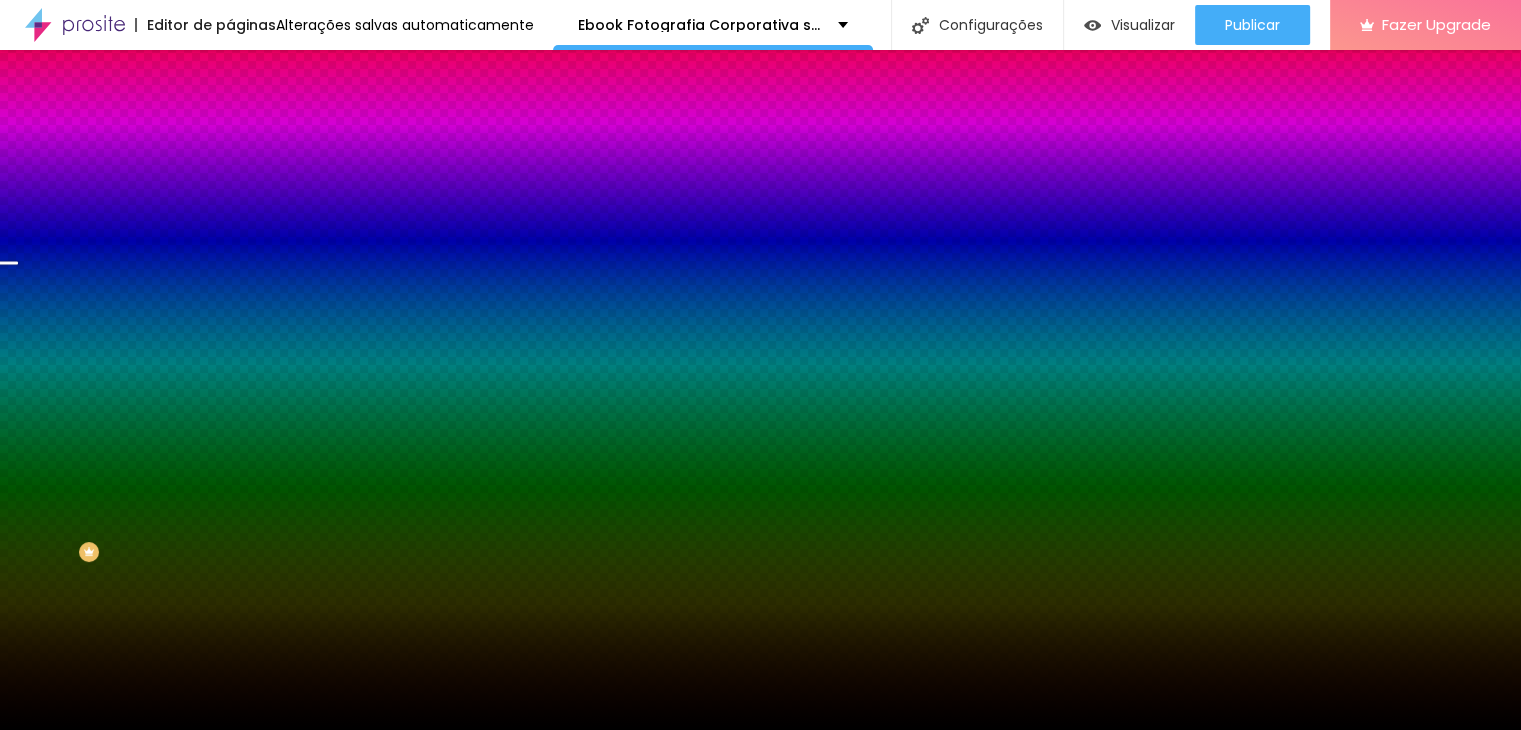 scroll, scrollTop: 159, scrollLeft: 0, axis: vertical 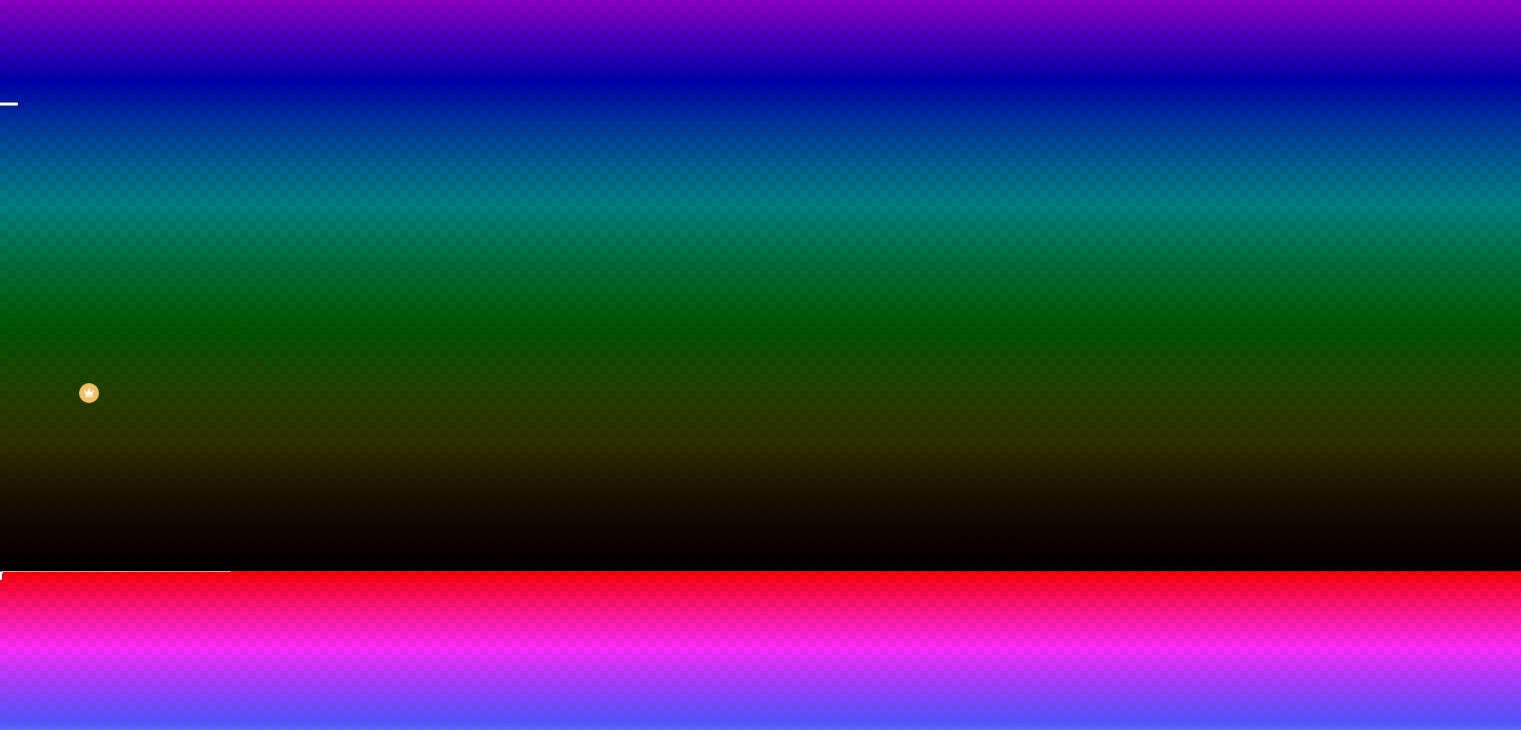 drag, startPoint x: 221, startPoint y: 656, endPoint x: 284, endPoint y: 643, distance: 64.327286 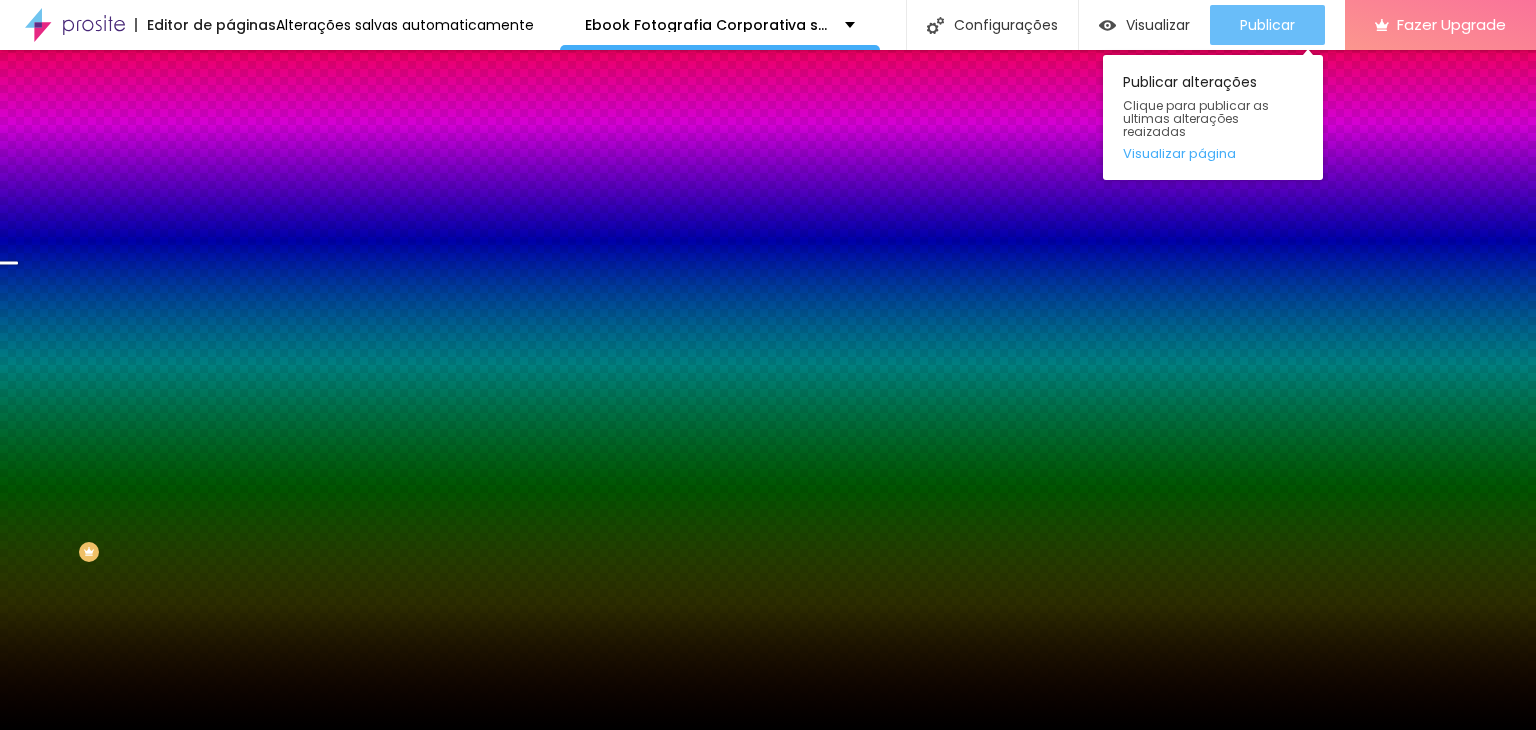 click on "Publicar" at bounding box center (1267, 25) 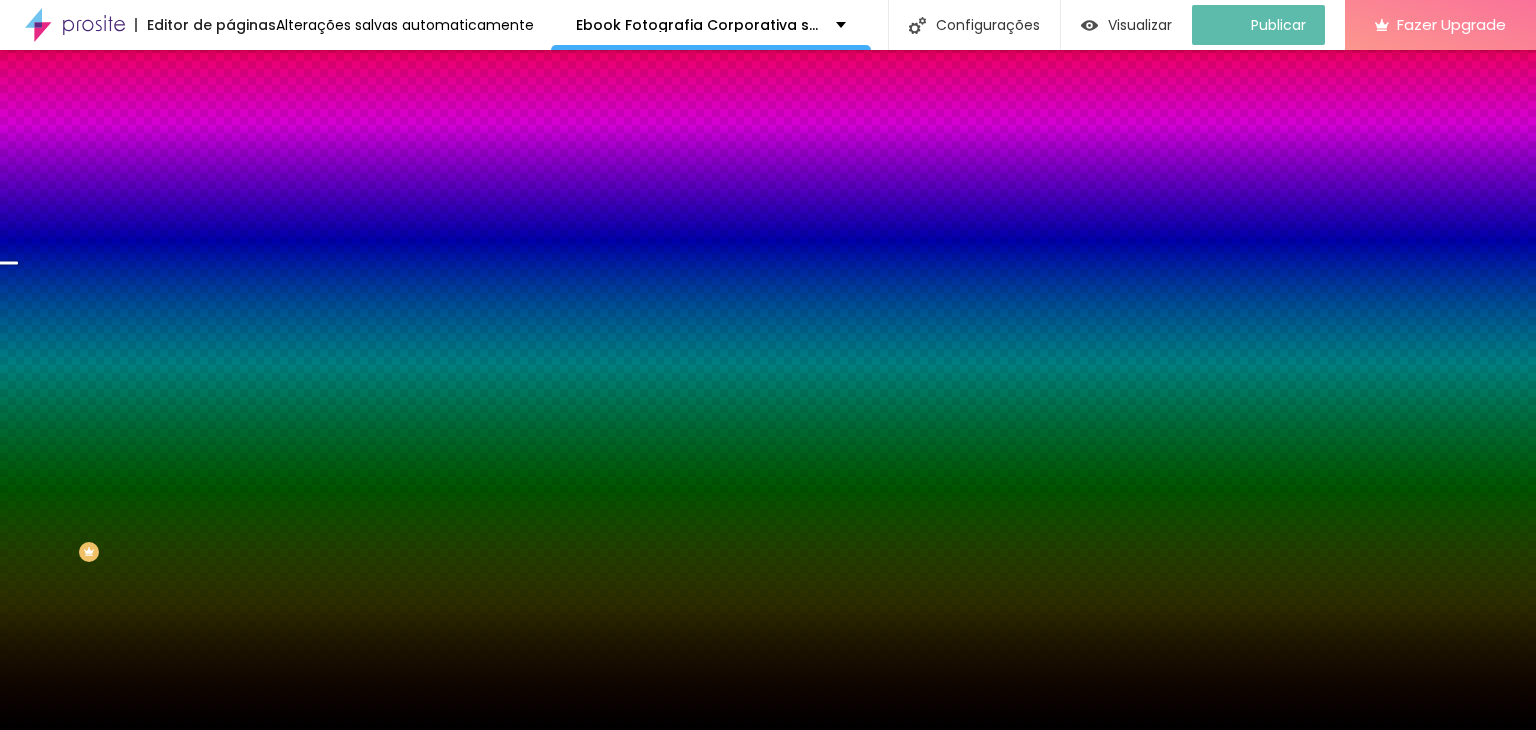 click 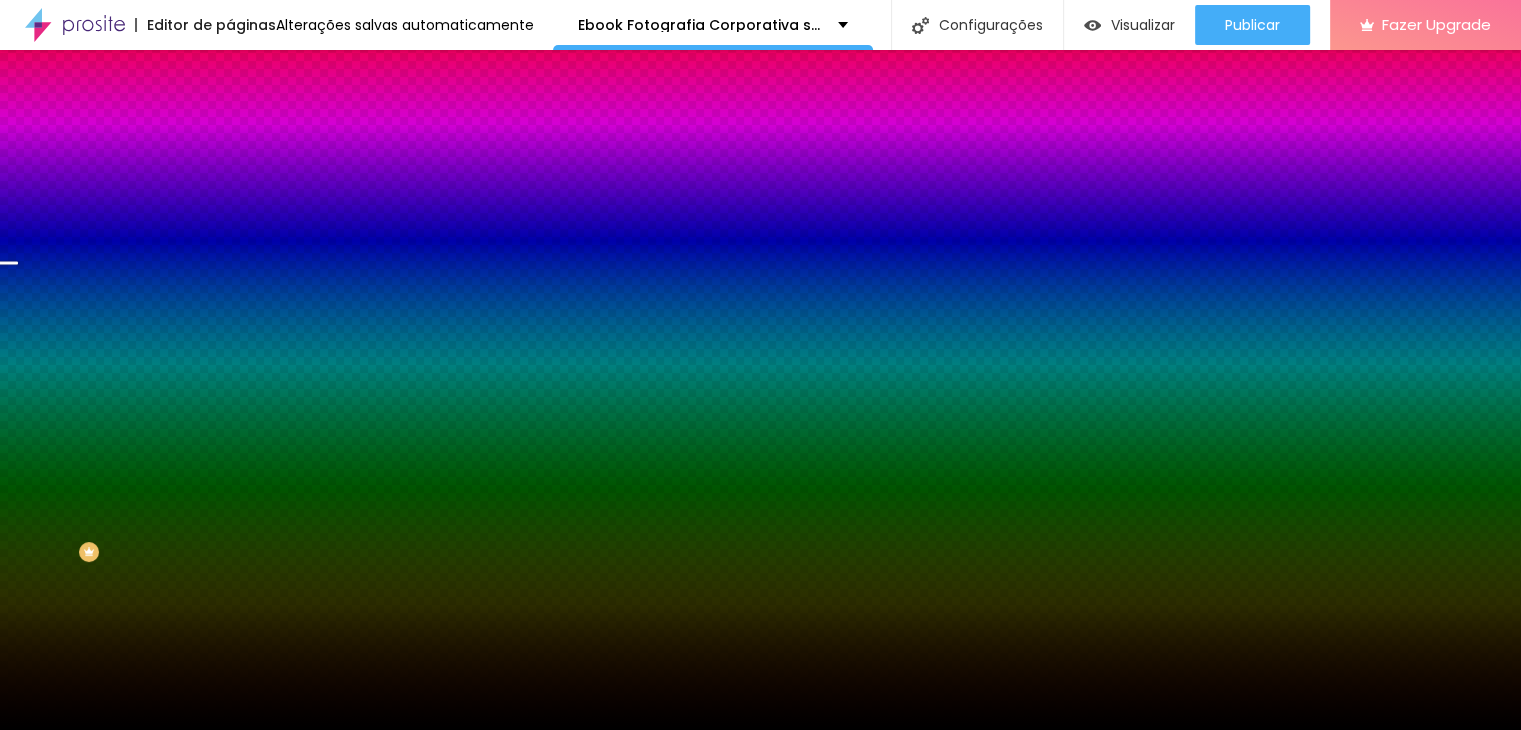 scroll, scrollTop: 100, scrollLeft: 0, axis: vertical 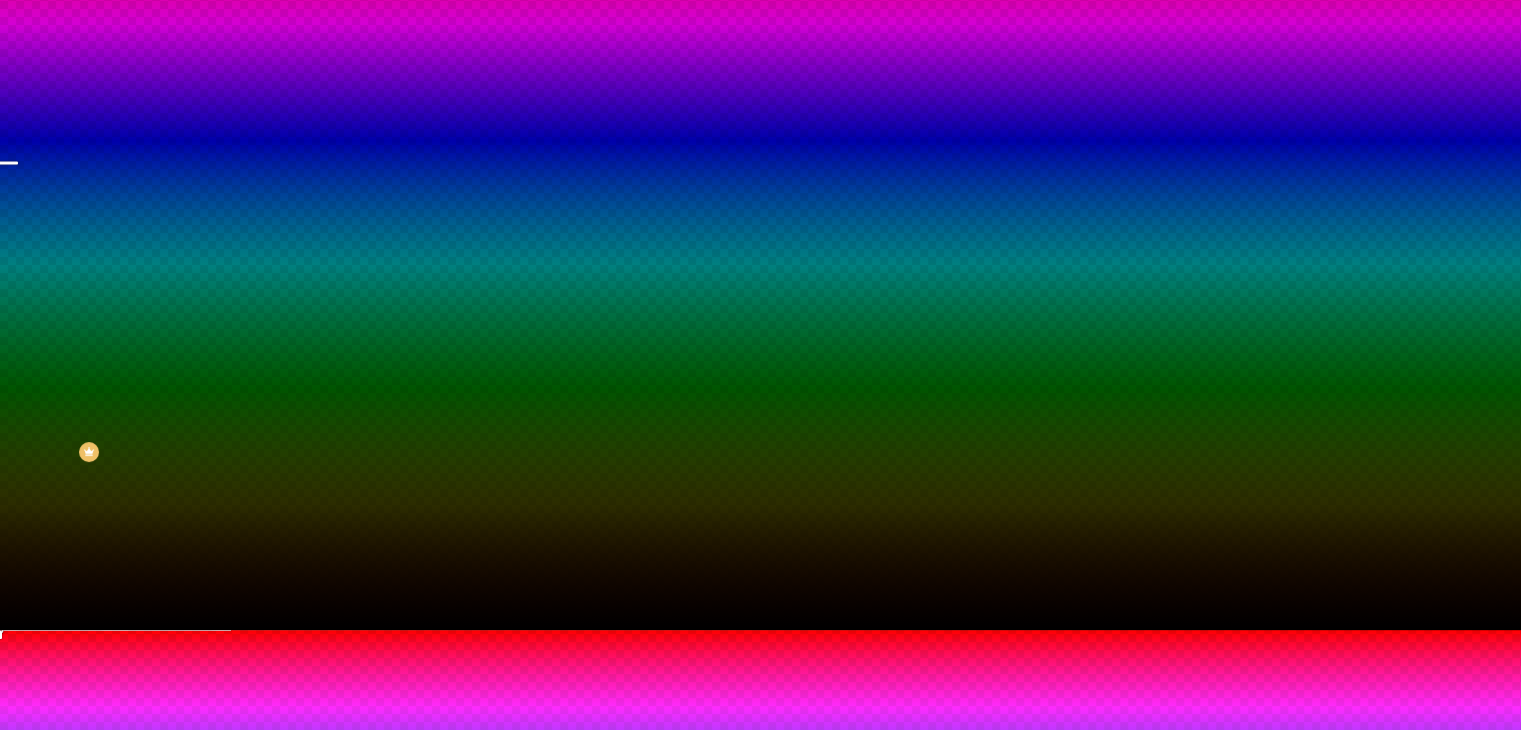 drag, startPoint x: 280, startPoint y: 715, endPoint x: 247, endPoint y: 717, distance: 33.06055 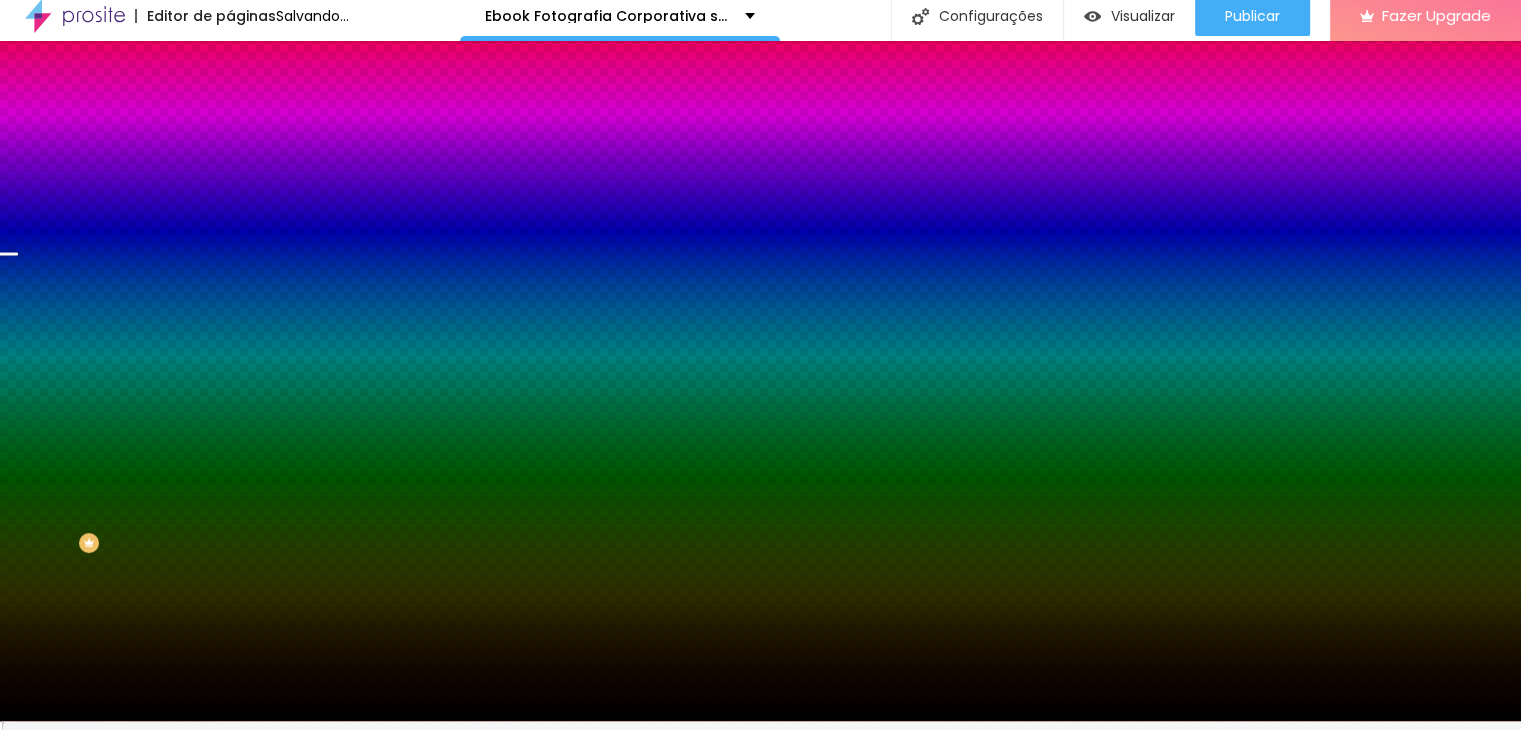 scroll, scrollTop: 0, scrollLeft: 0, axis: both 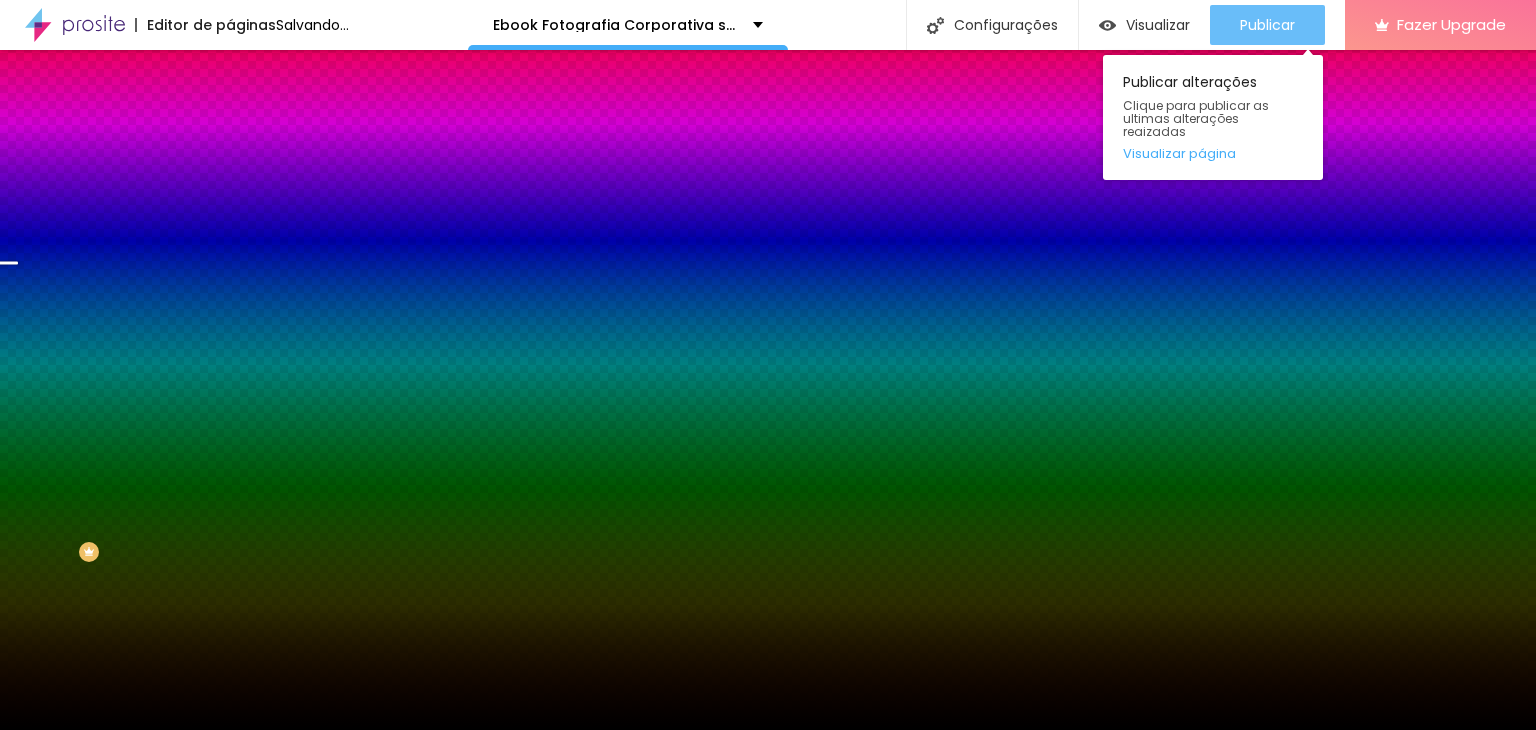 click on "Publicar" at bounding box center [1267, 25] 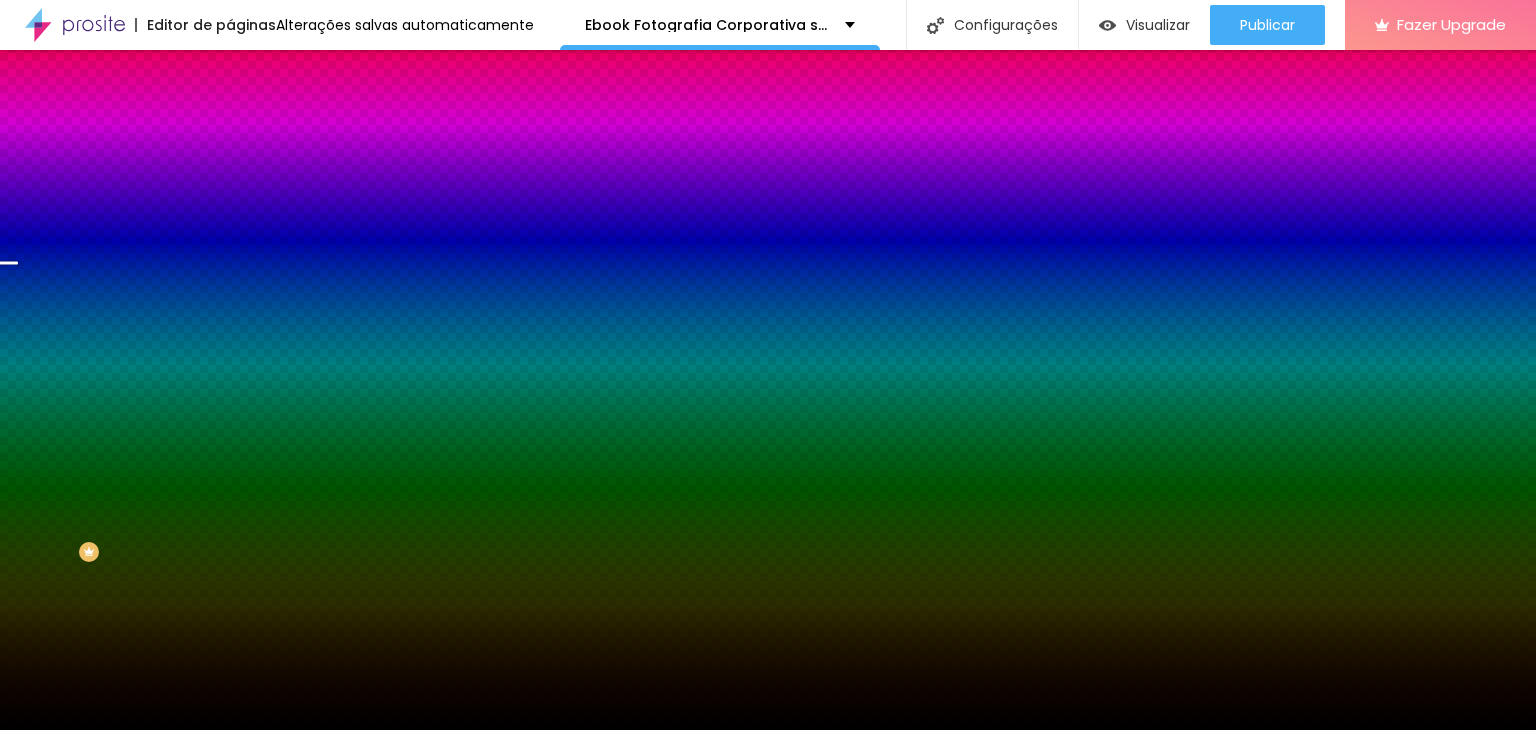 click 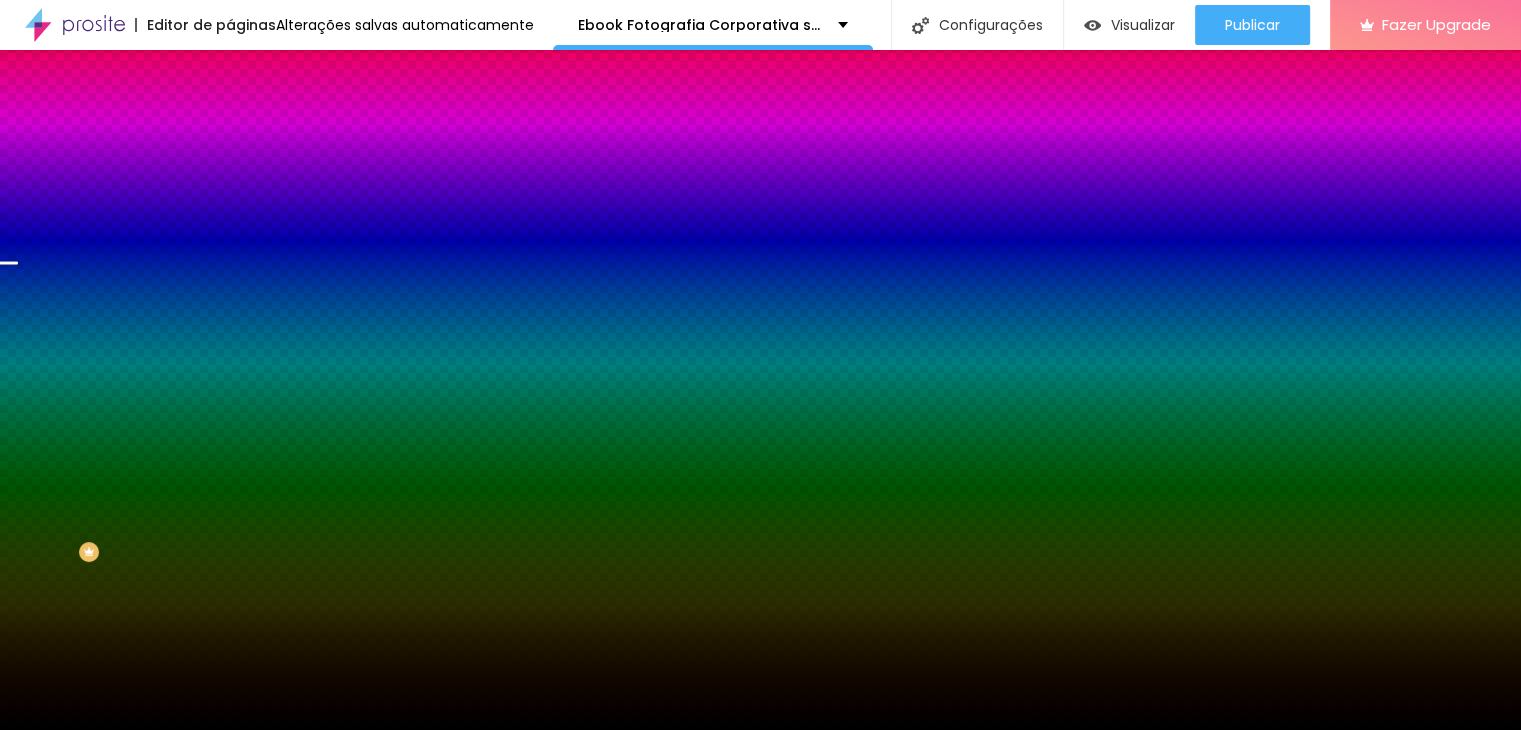scroll, scrollTop: 100, scrollLeft: 0, axis: vertical 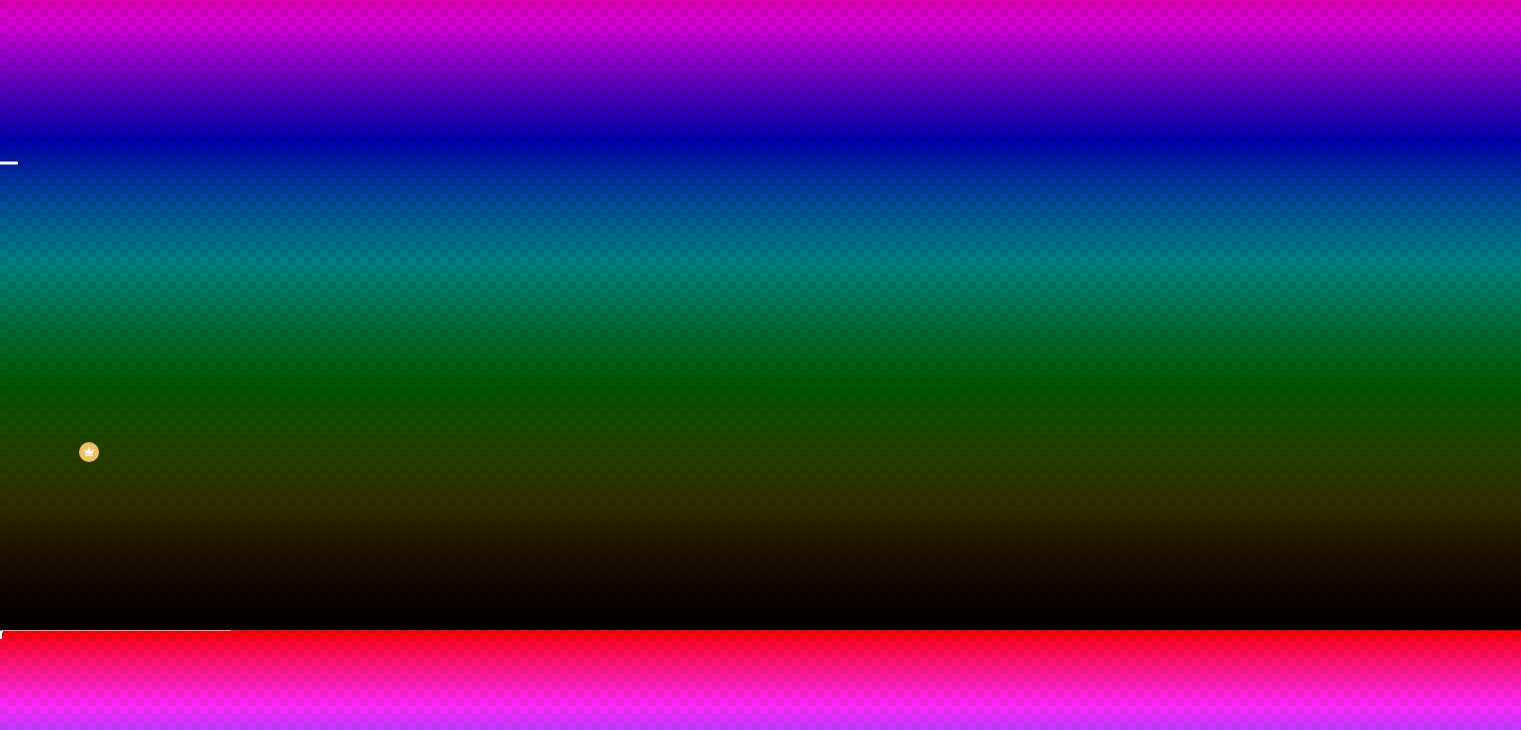 drag, startPoint x: 292, startPoint y: 661, endPoint x: 236, endPoint y: 661, distance: 56 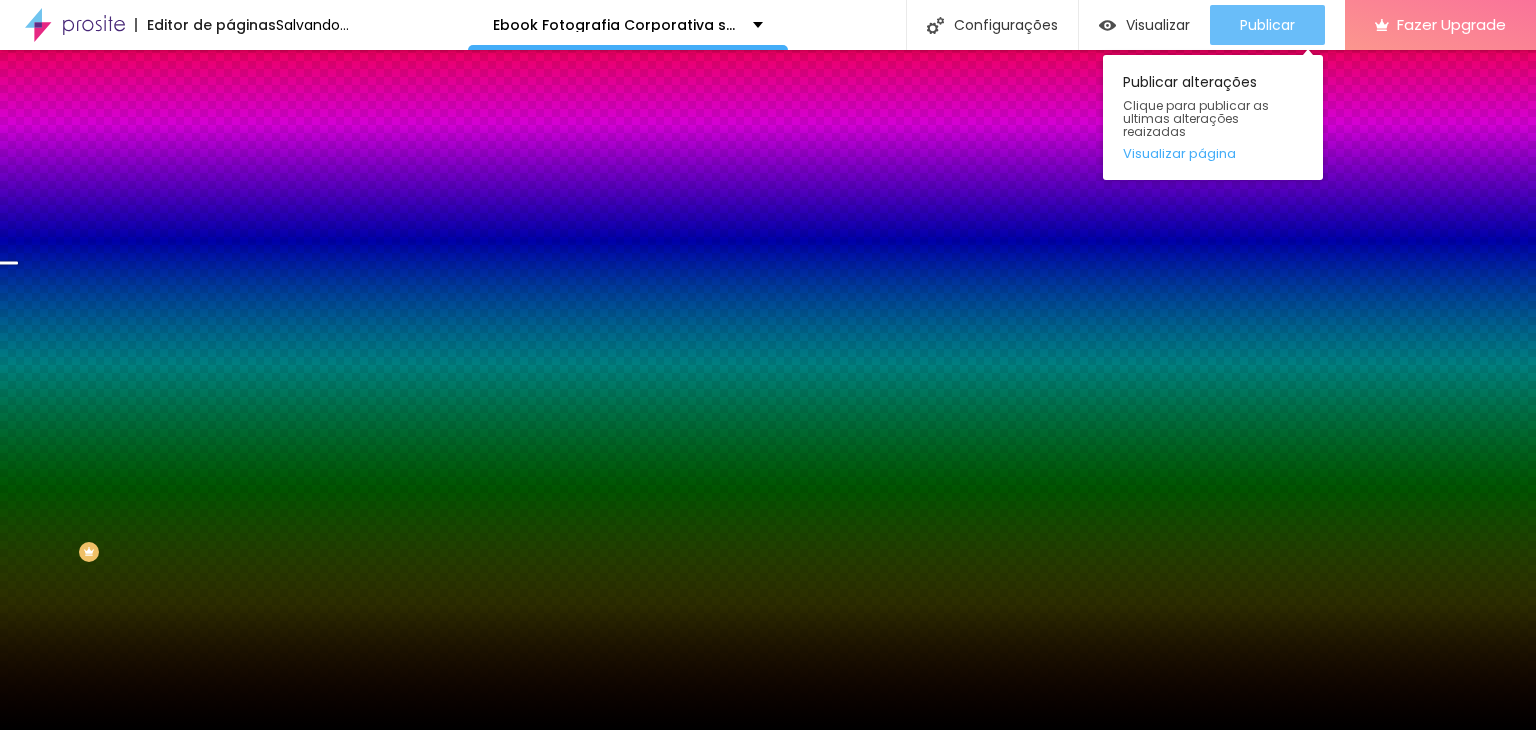 click on "Publicar" at bounding box center (1267, 25) 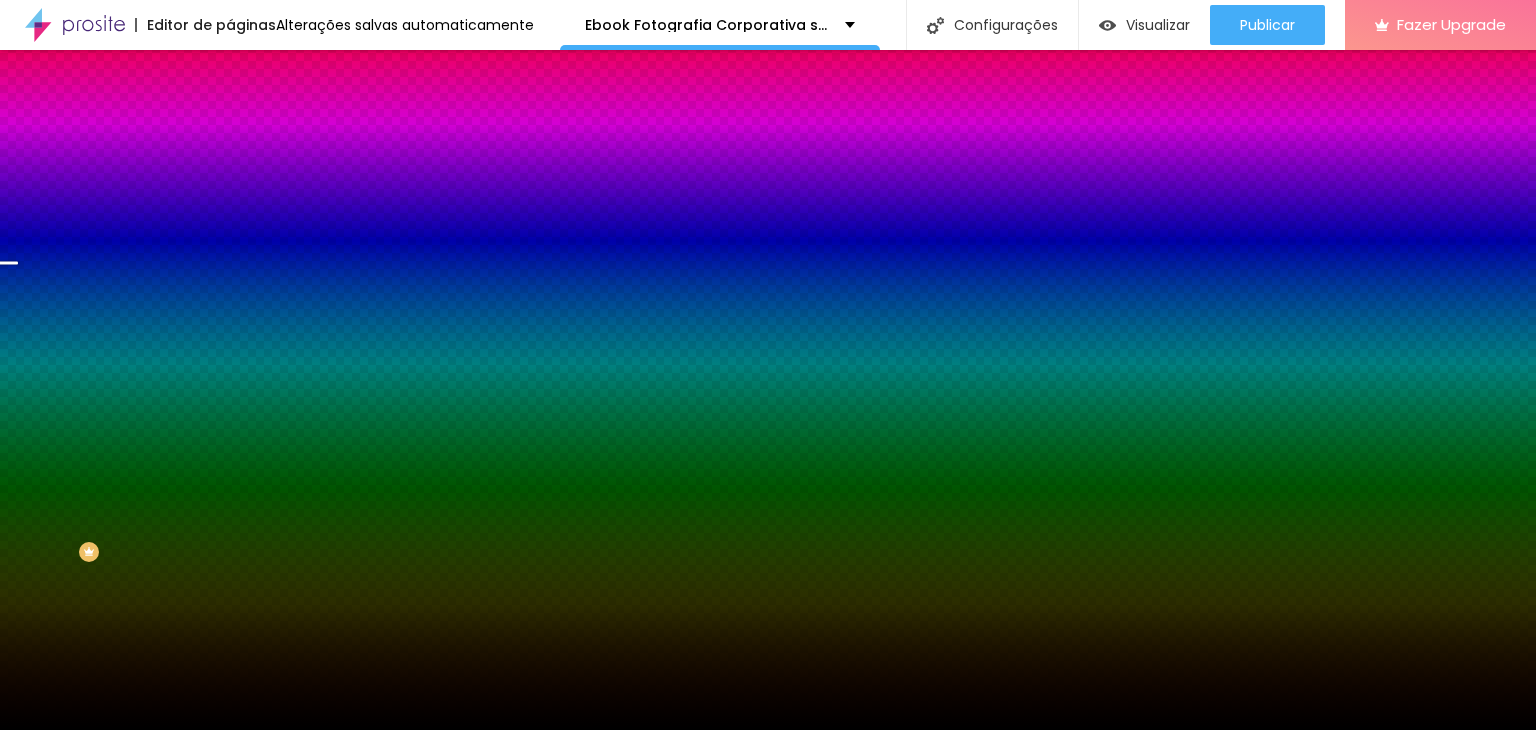 click 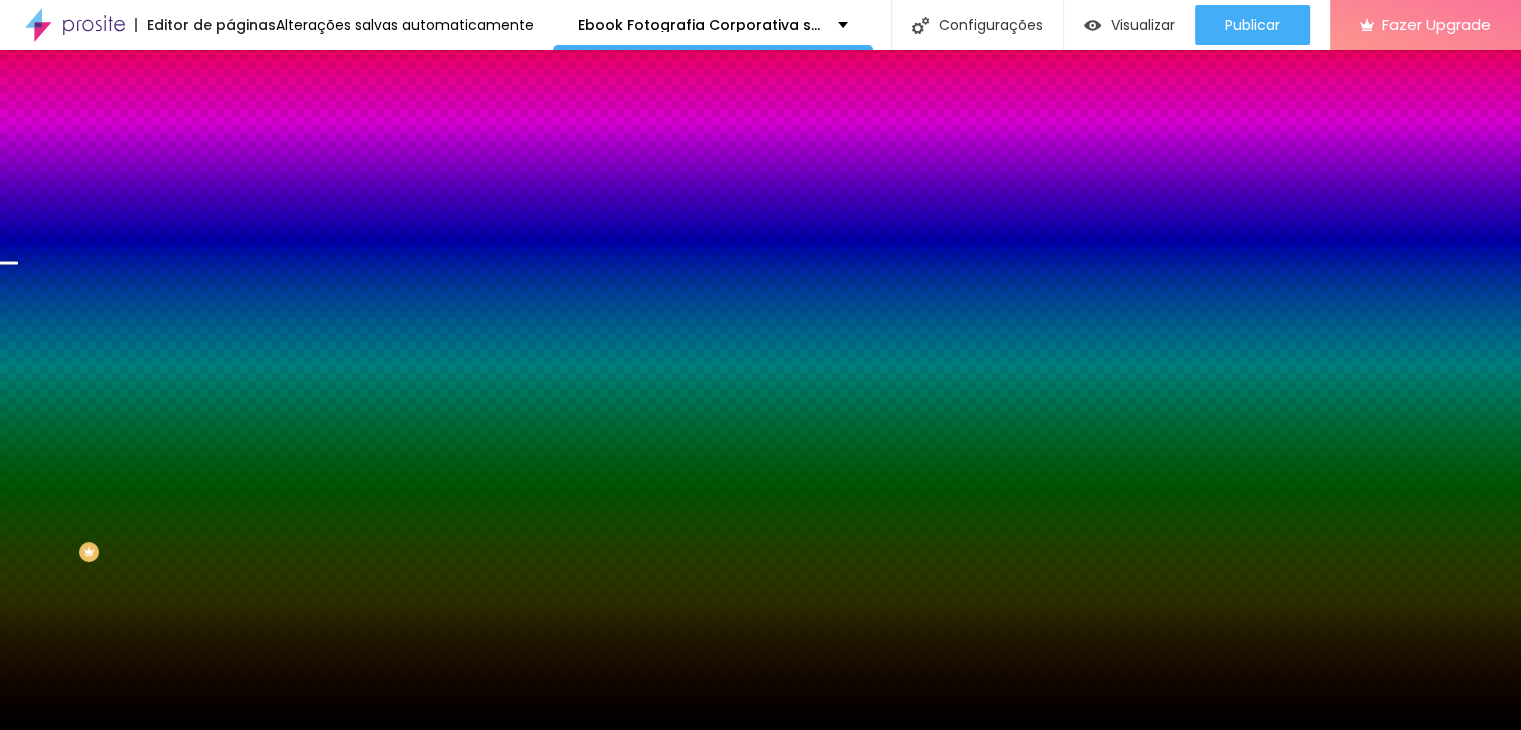 scroll, scrollTop: 100, scrollLeft: 0, axis: vertical 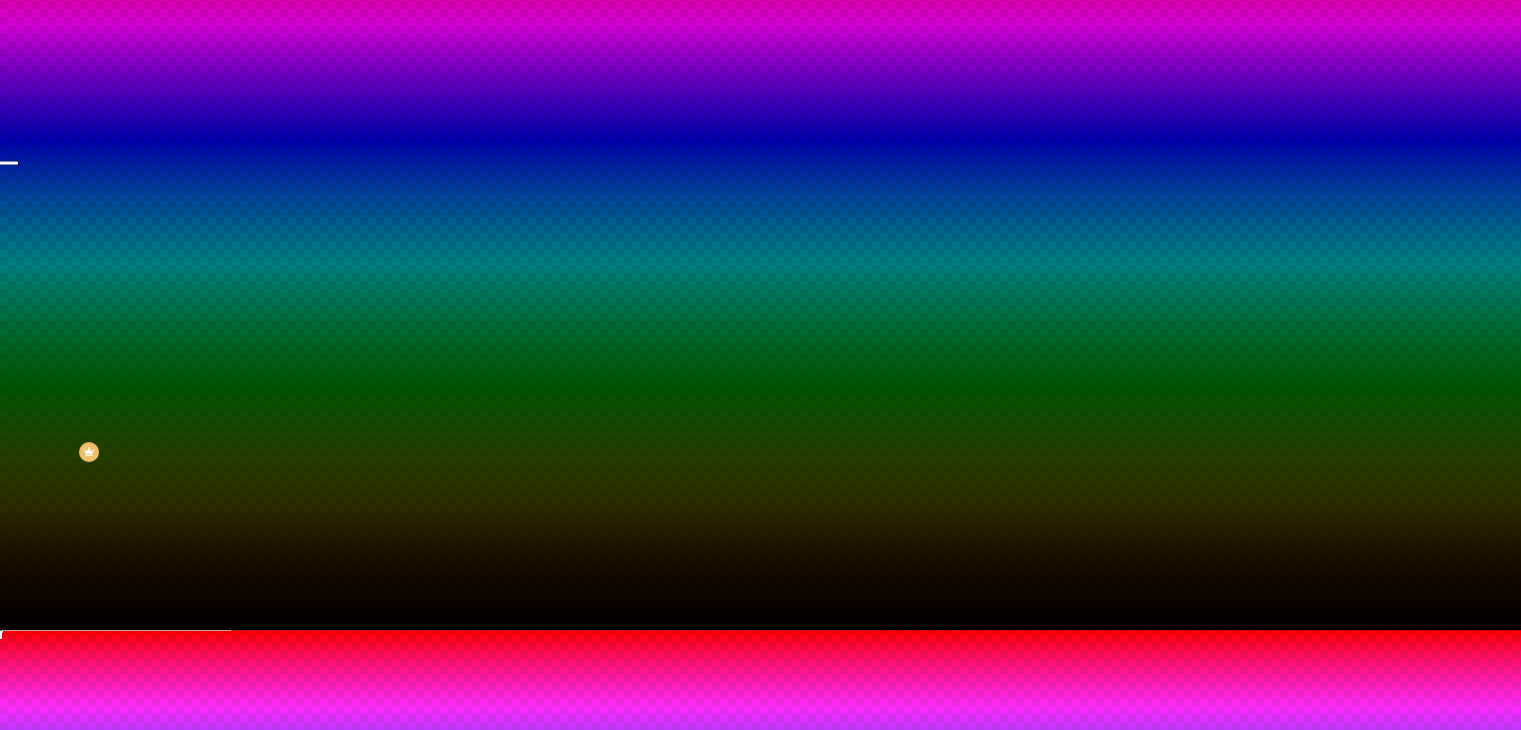 drag, startPoint x: 236, startPoint y: 665, endPoint x: 224, endPoint y: 665, distance: 12 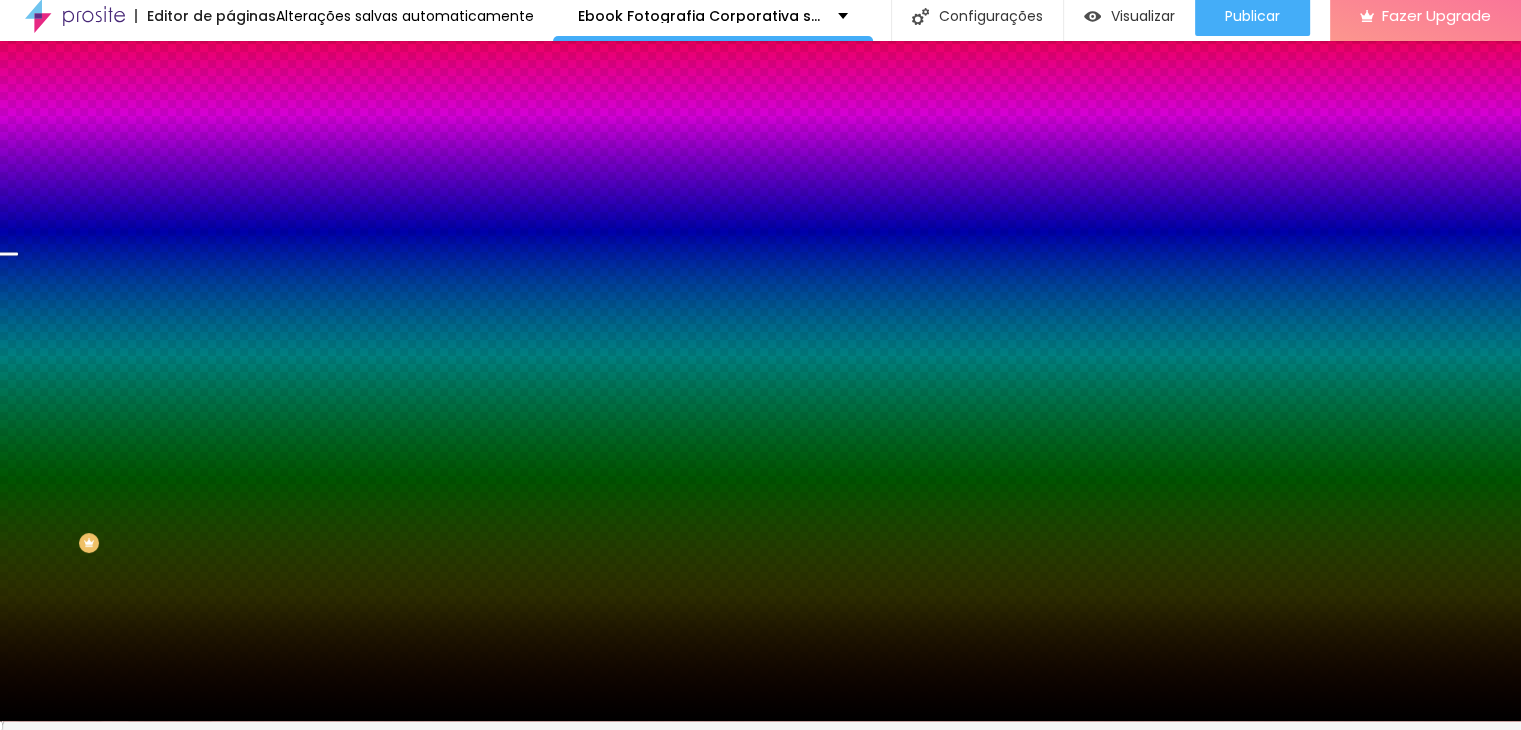 scroll, scrollTop: 0, scrollLeft: 0, axis: both 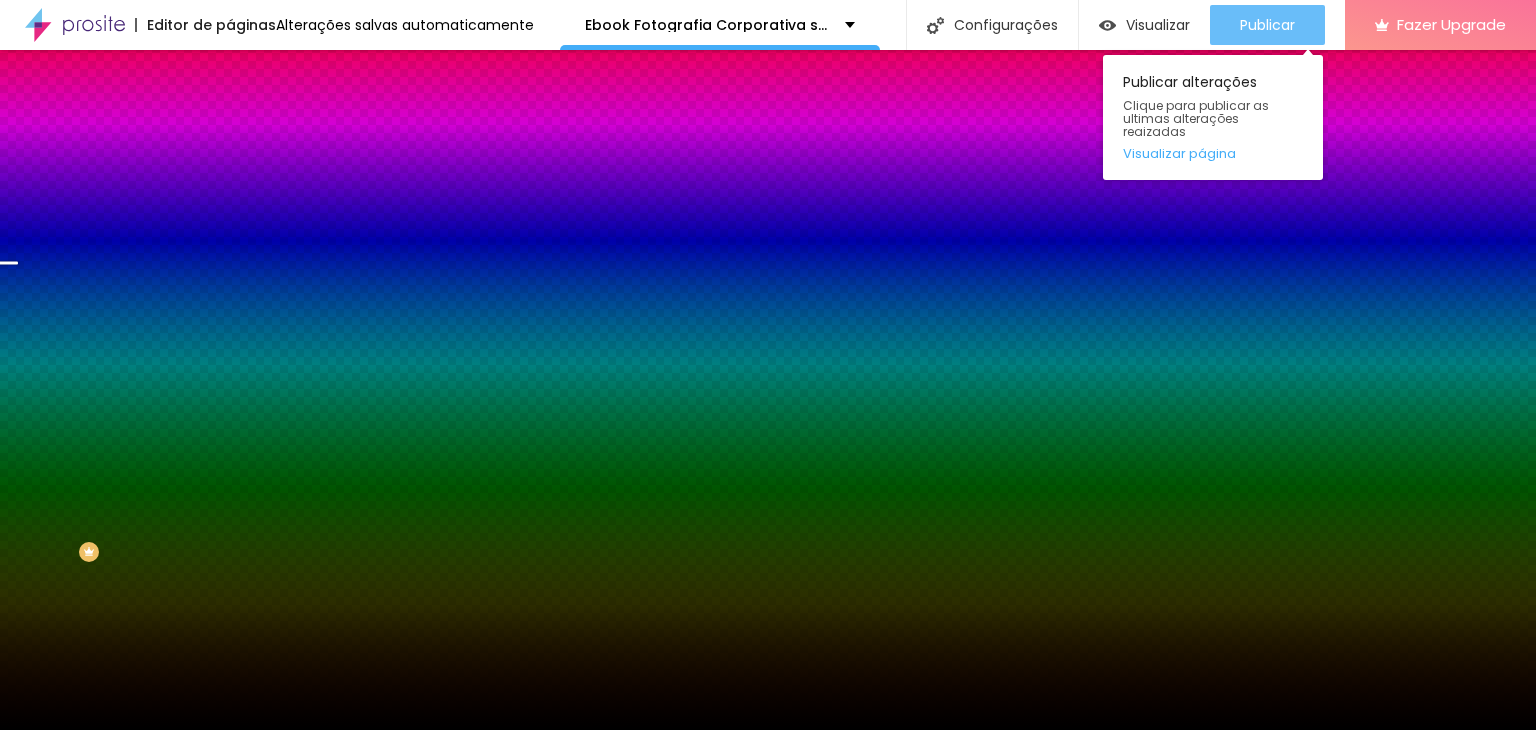 click on "Publicar" at bounding box center [1267, 25] 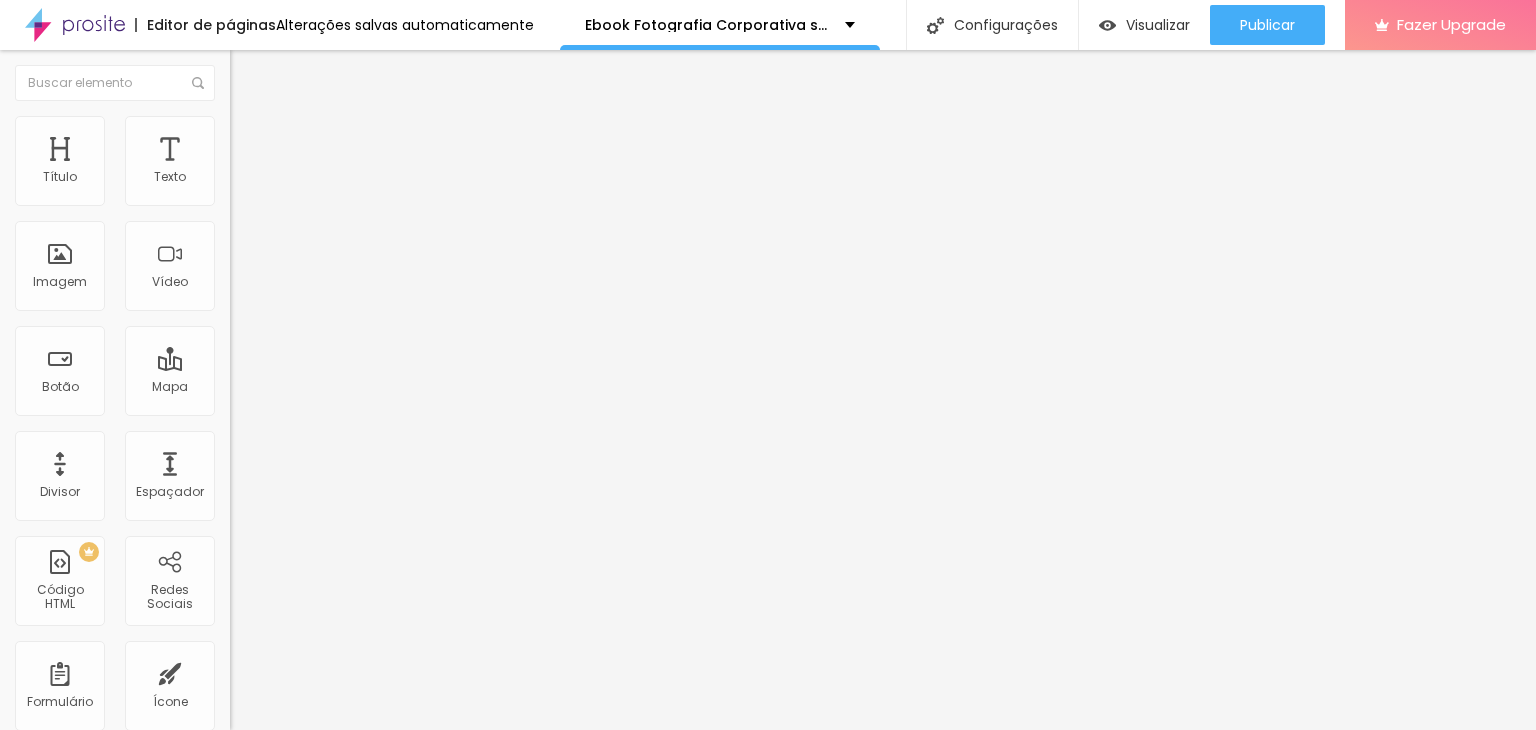 click on "Avançado" at bounding box center [281, 149] 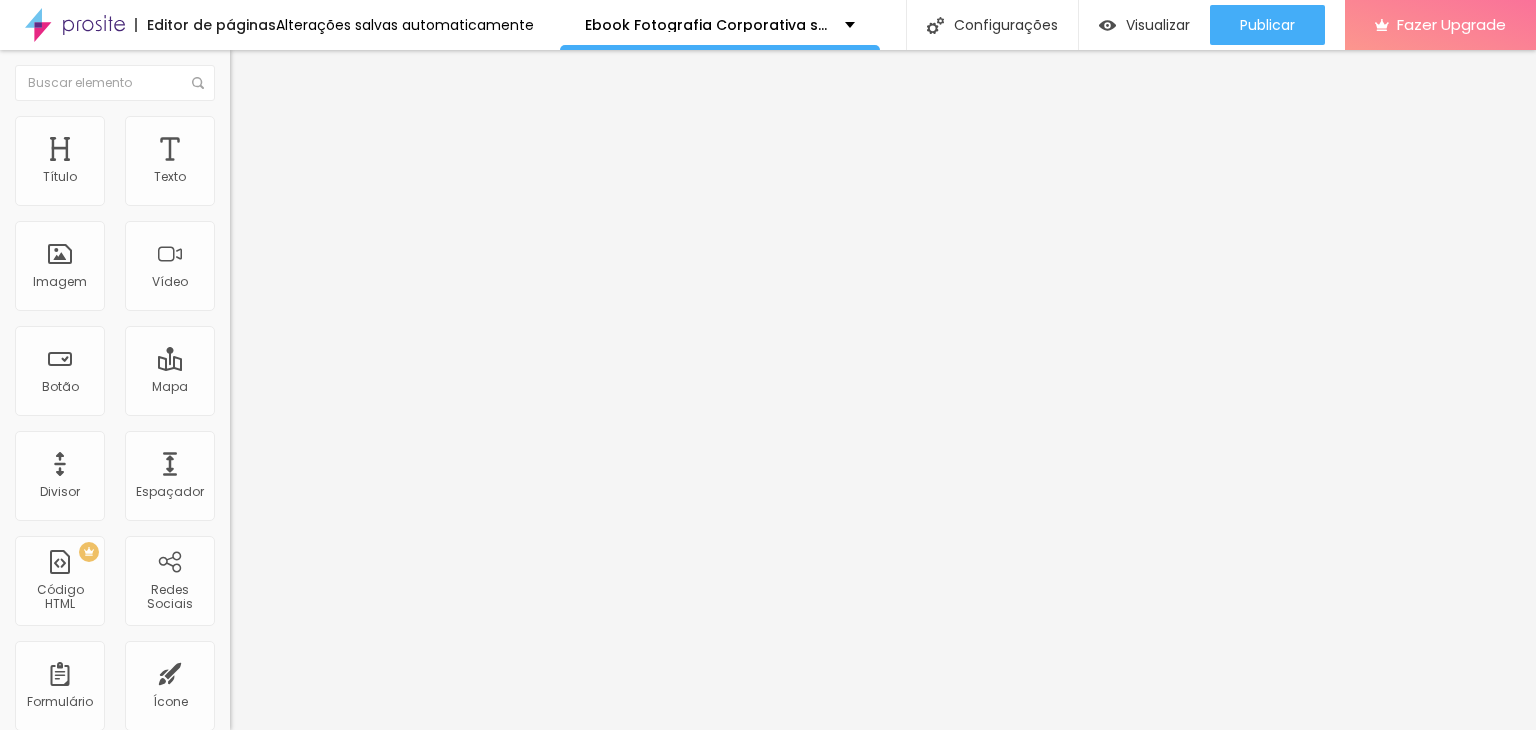 click at bounding box center [294, 197] 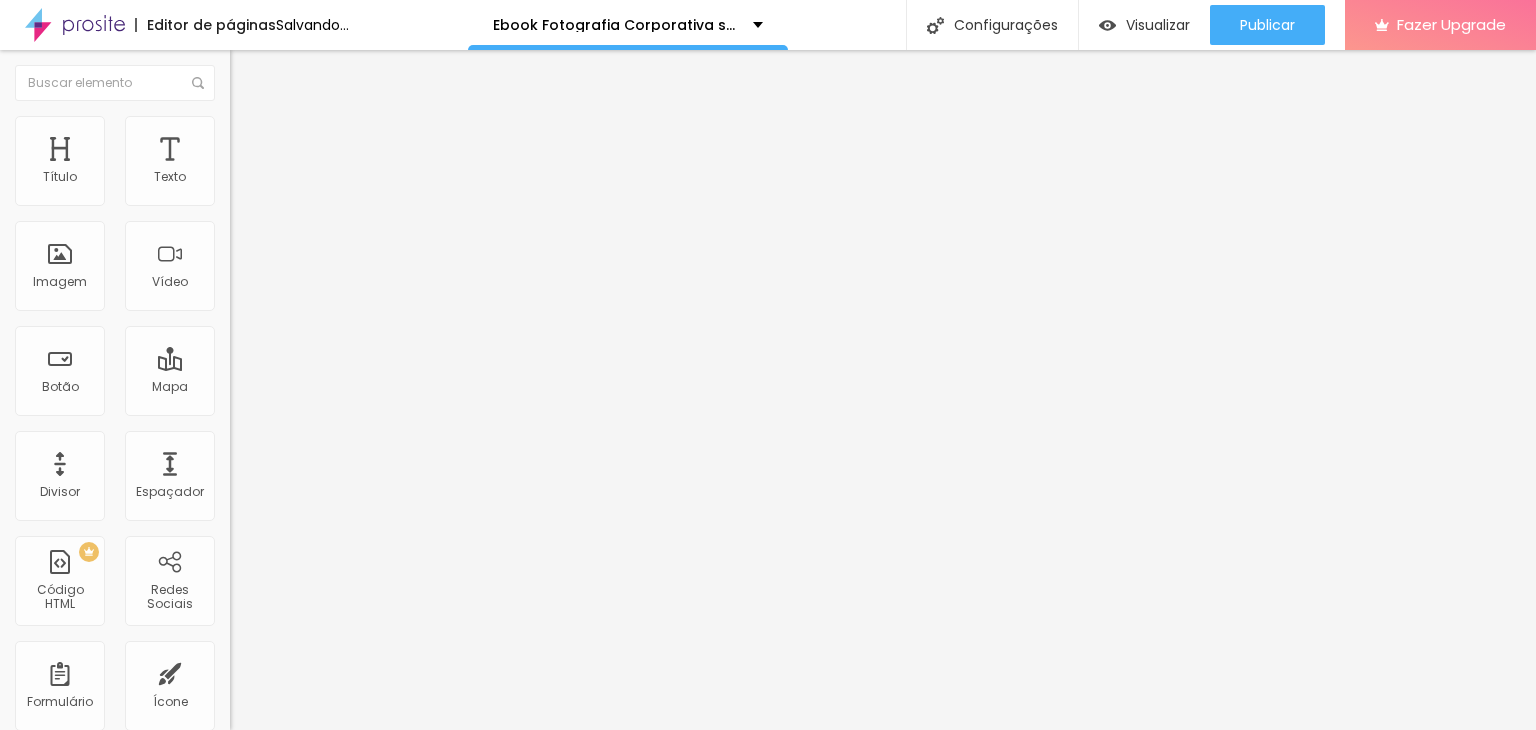 click on "Avançado" at bounding box center [281, 149] 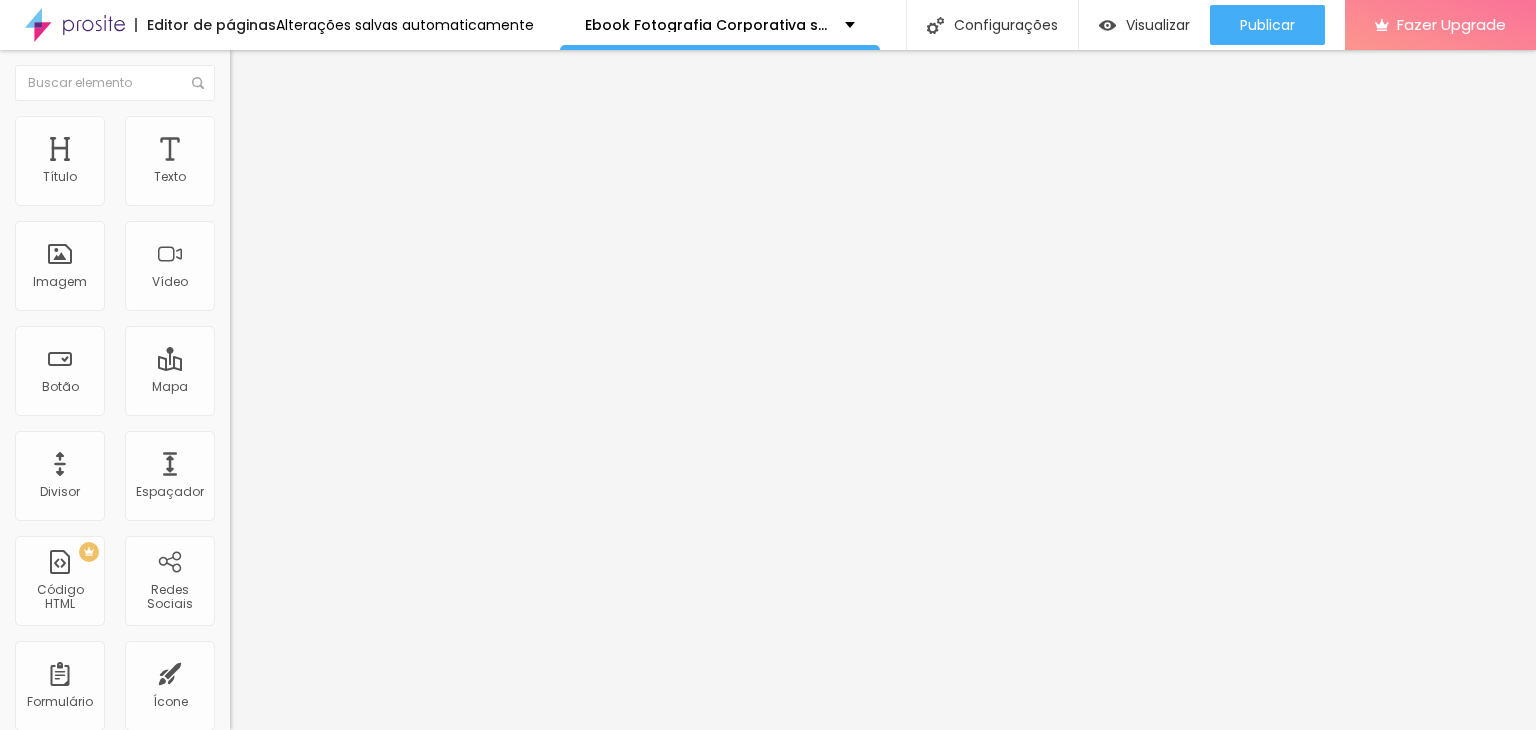 click on "Estilo" at bounding box center [263, 129] 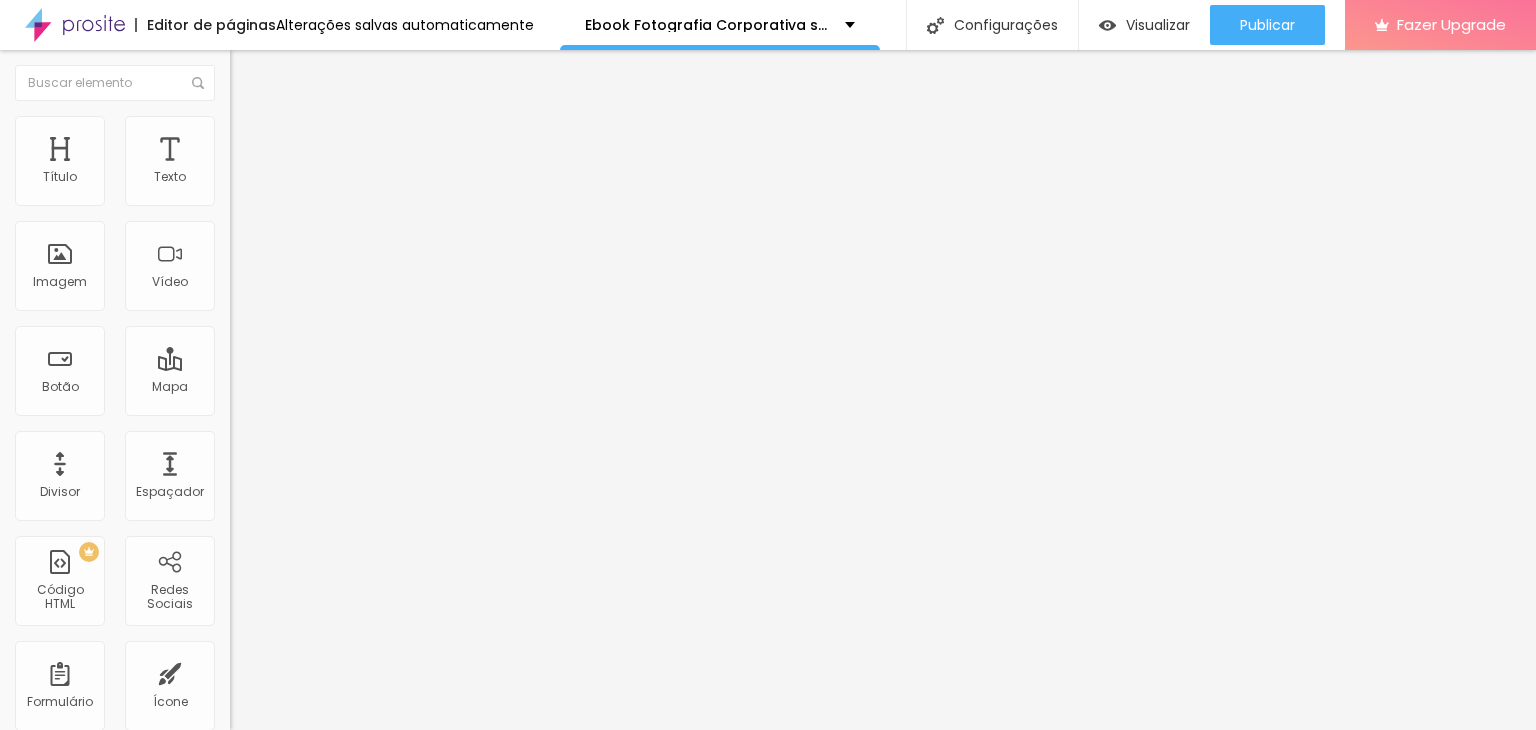 drag, startPoint x: 183, startPoint y: 210, endPoint x: 133, endPoint y: 213, distance: 50.08992 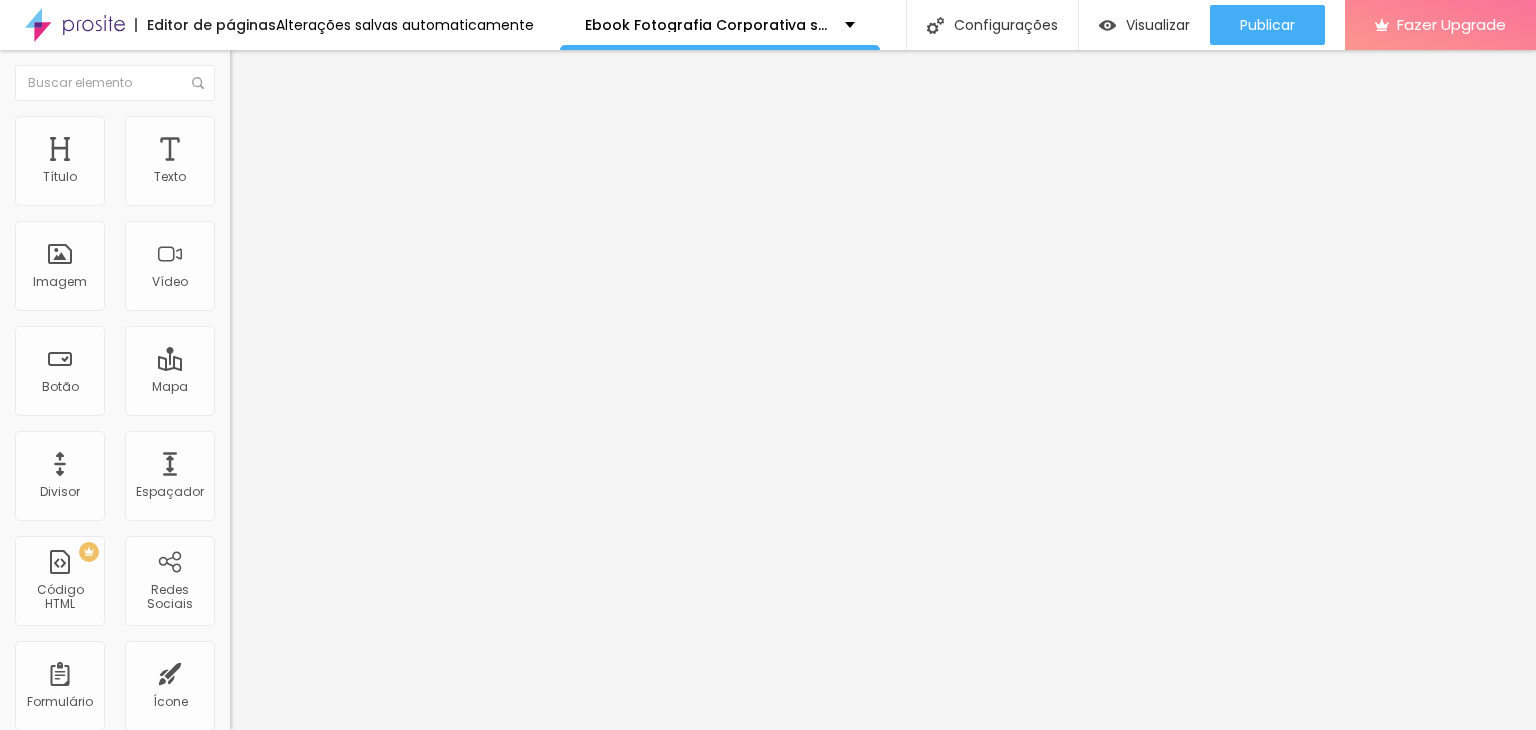 click at bounding box center (294, 197) 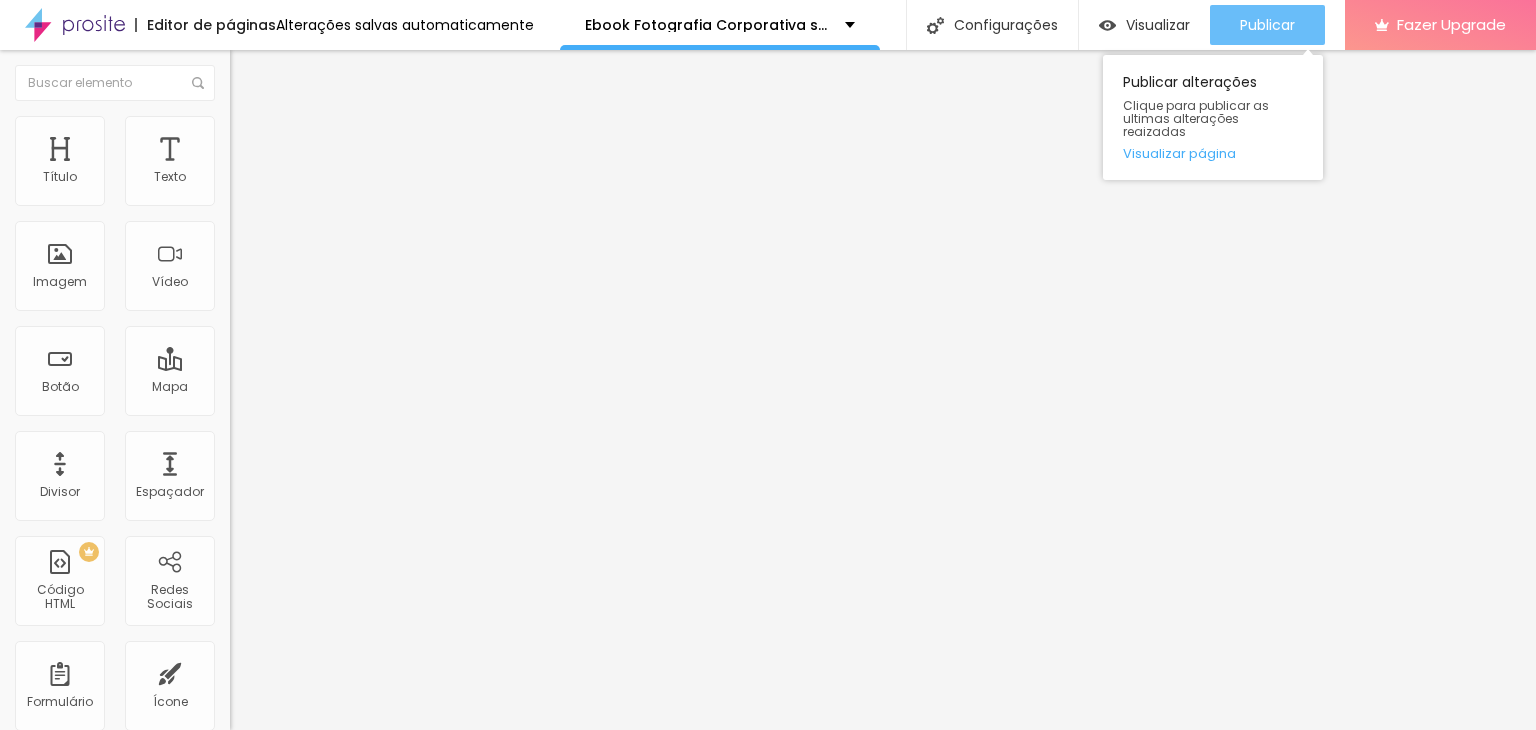 click on "Publicar" at bounding box center (1267, 25) 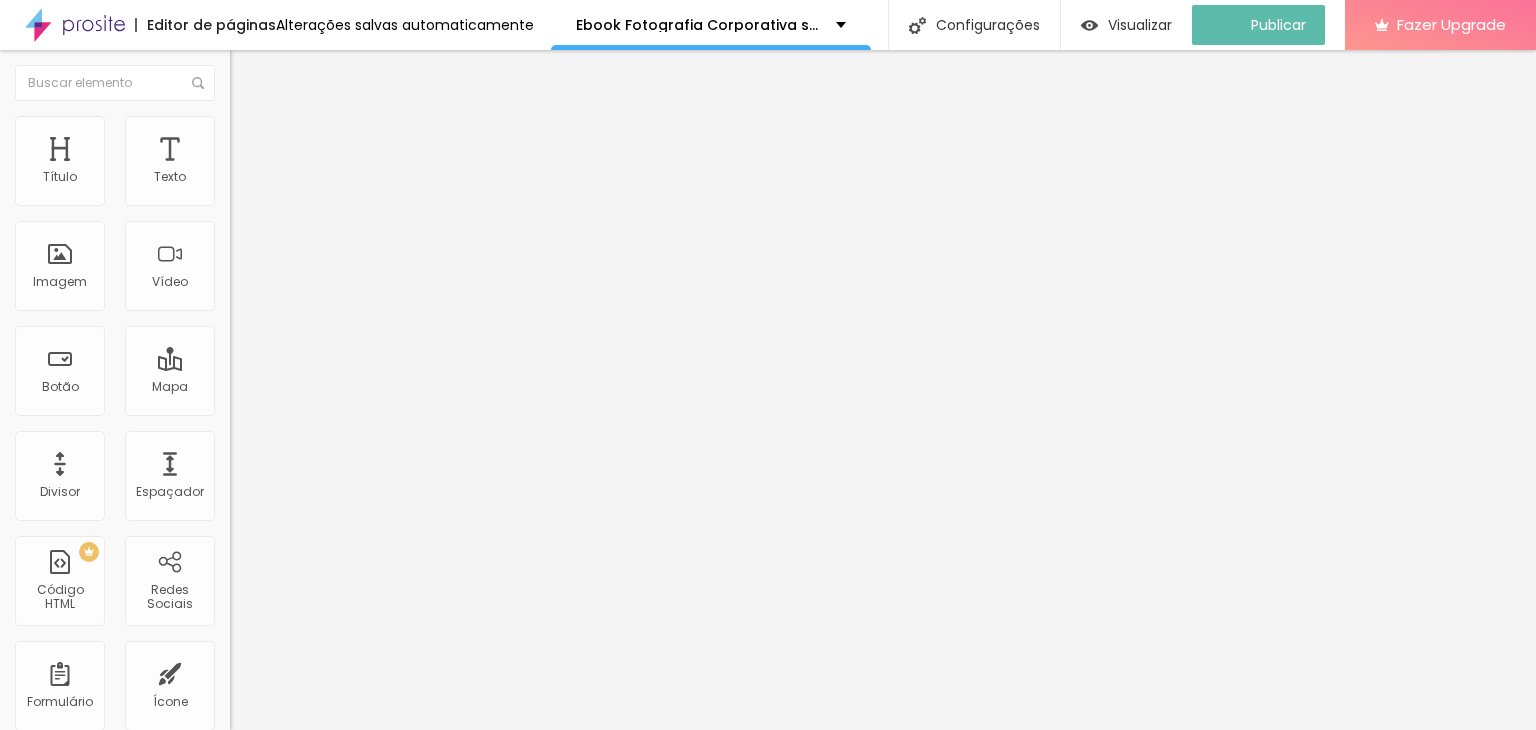 click on "Estilo" at bounding box center (263, 129) 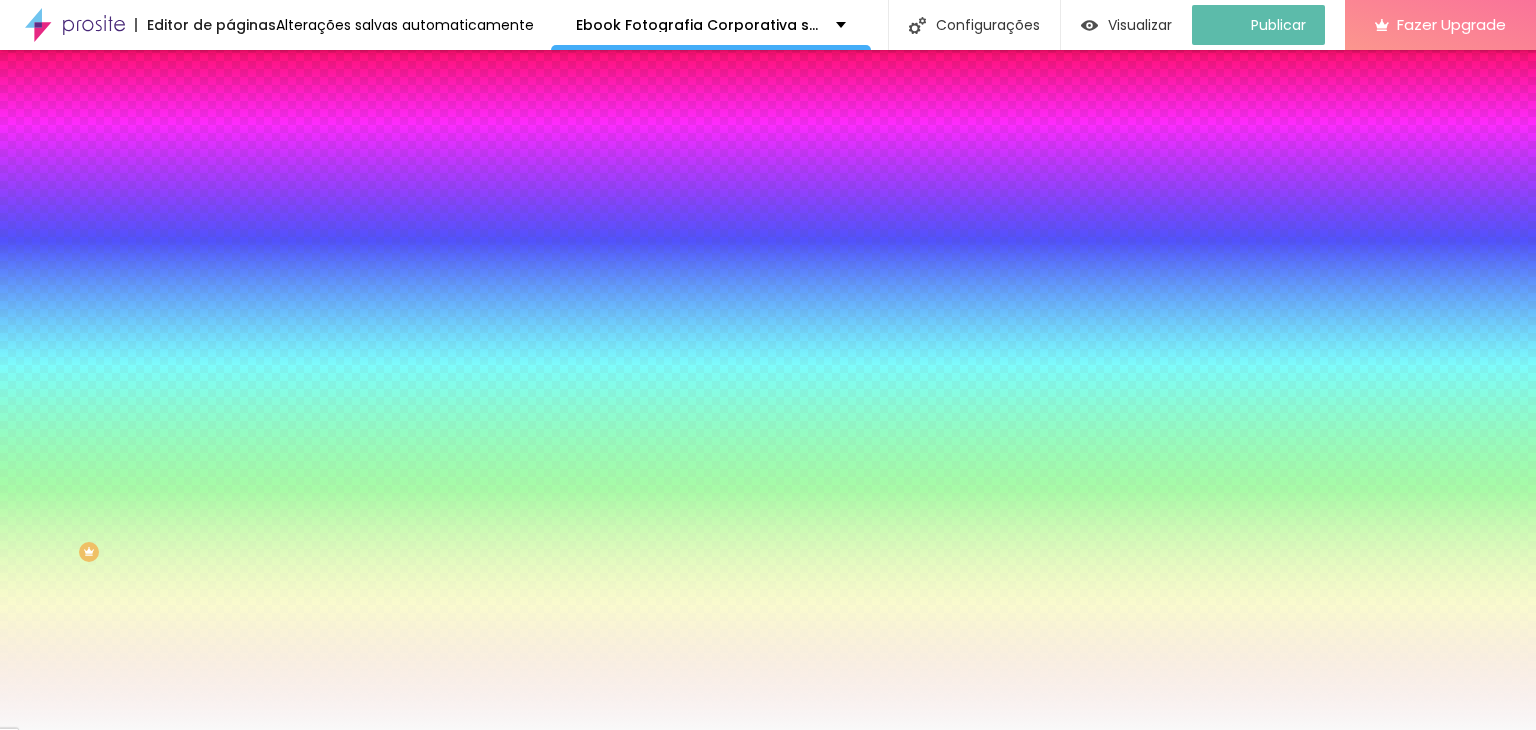 click on "Avançado" at bounding box center [345, 146] 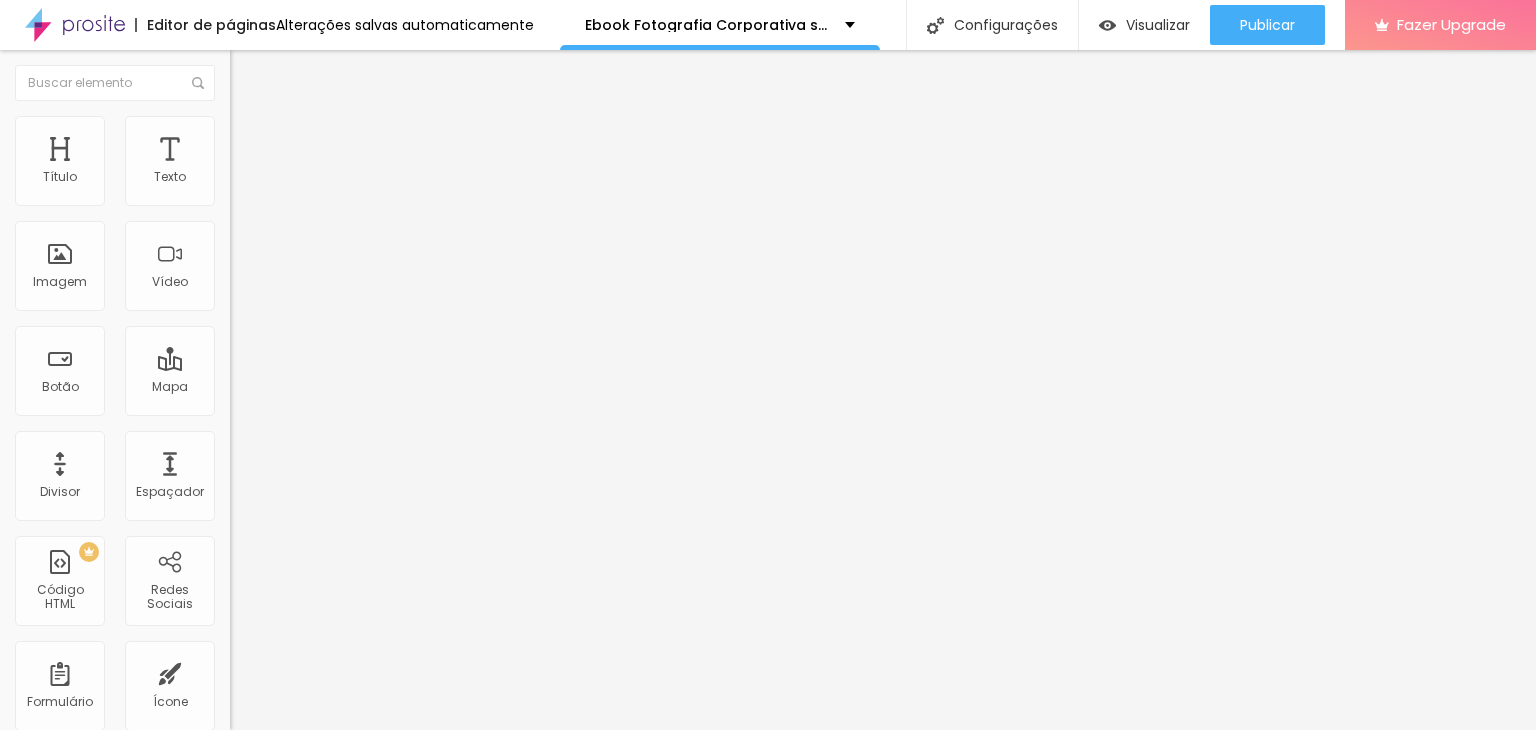 click on "Avançado" at bounding box center [281, 149] 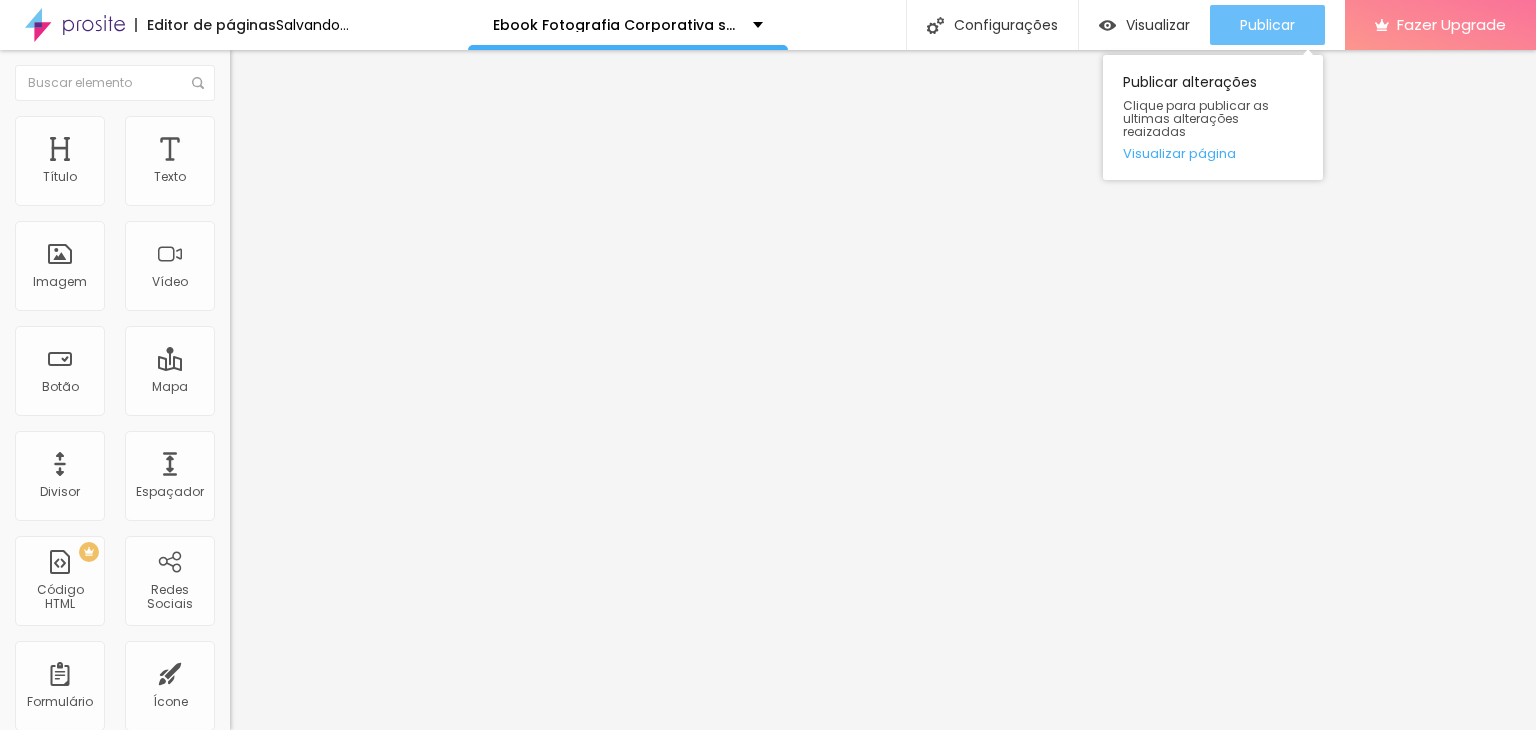 click on "Publicar" at bounding box center [1267, 25] 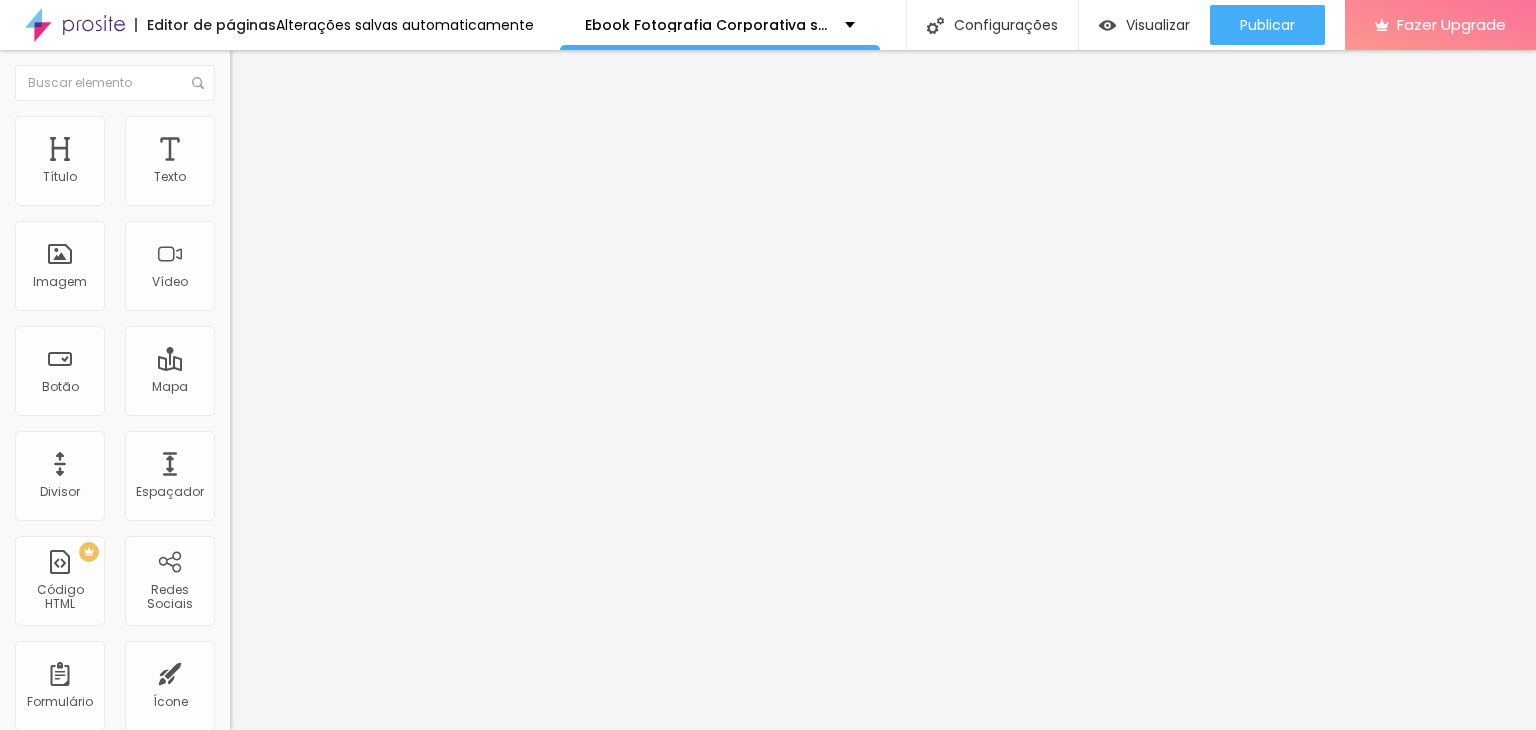 click at bounding box center (253, 73) 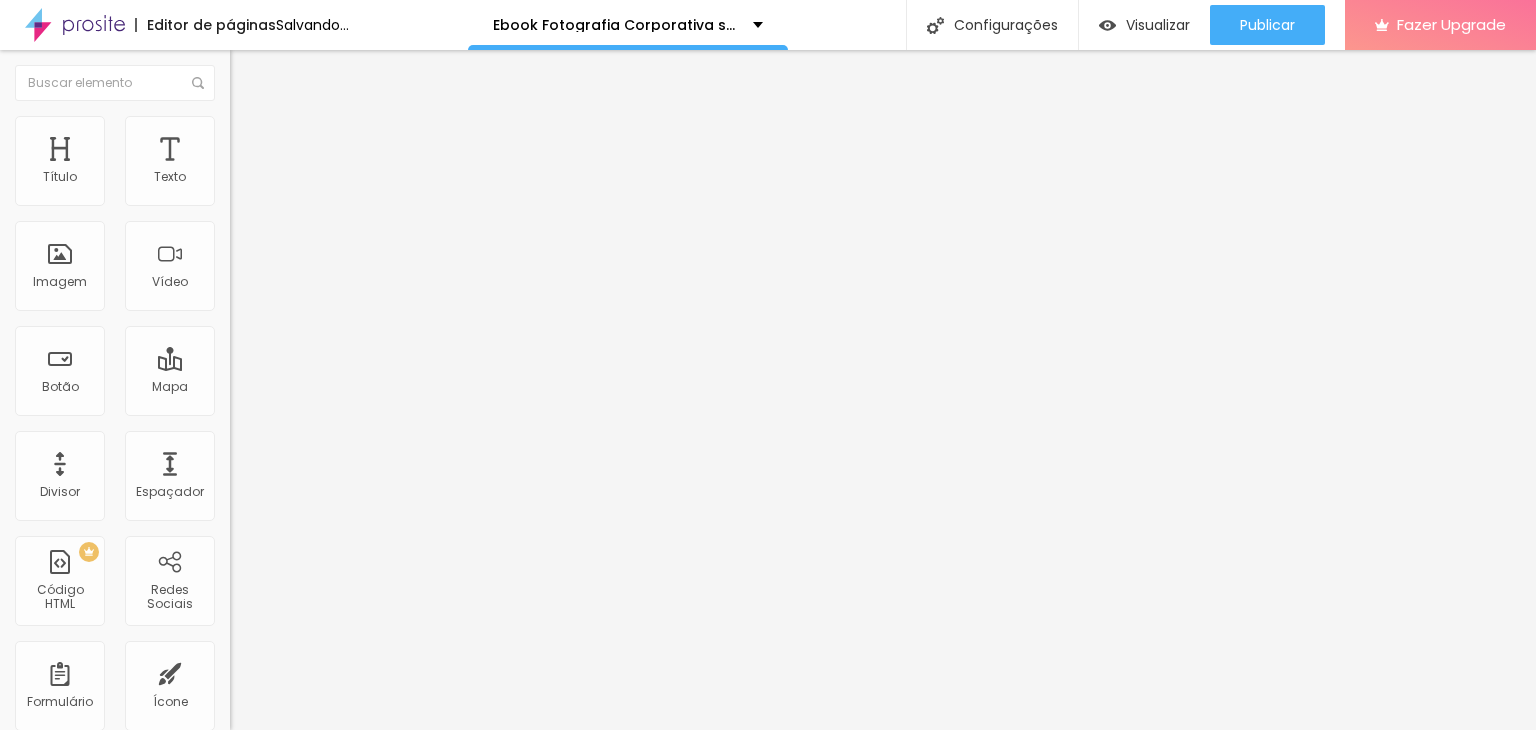 click on "Adicionar imagem" at bounding box center [294, 163] 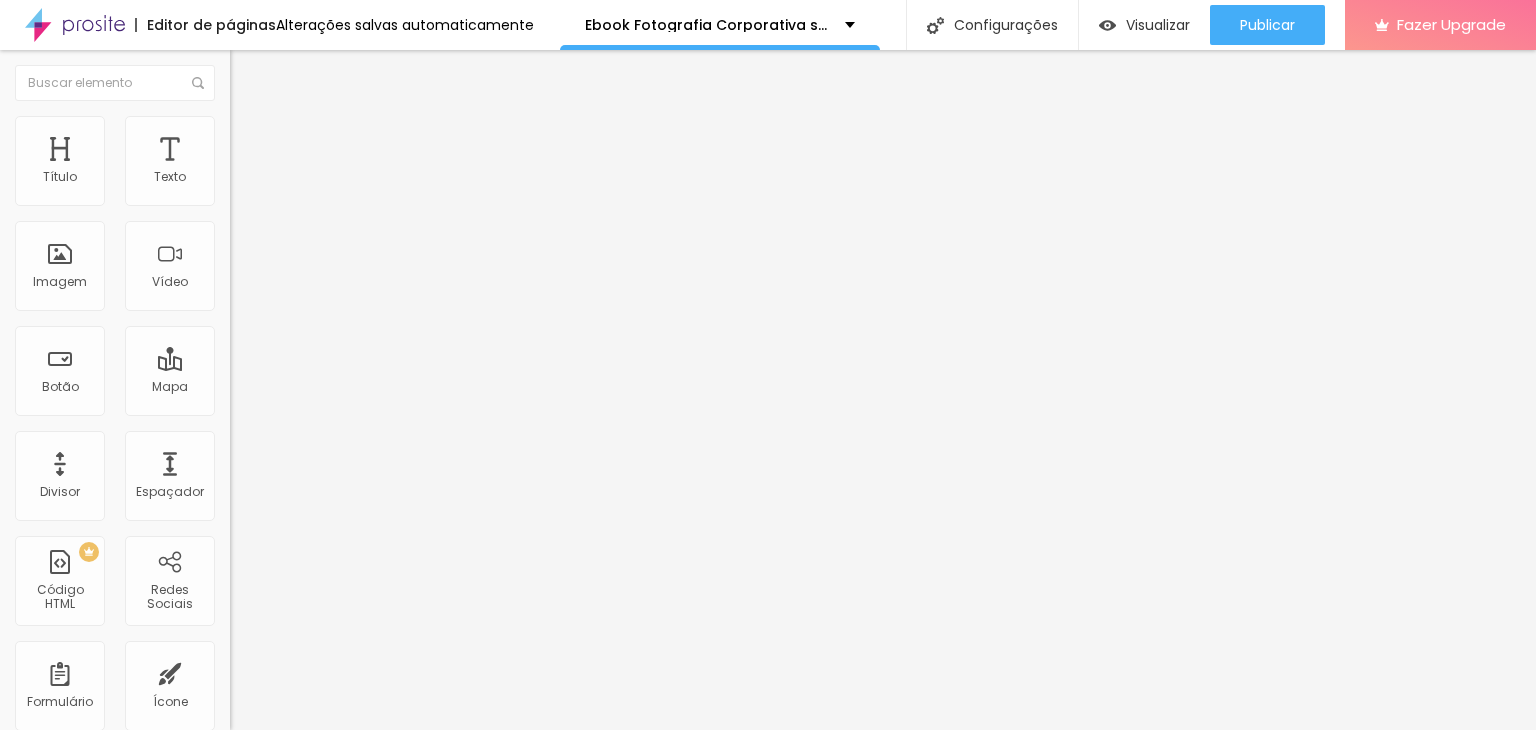 click on "Upload" at bounding box center (66, 791) 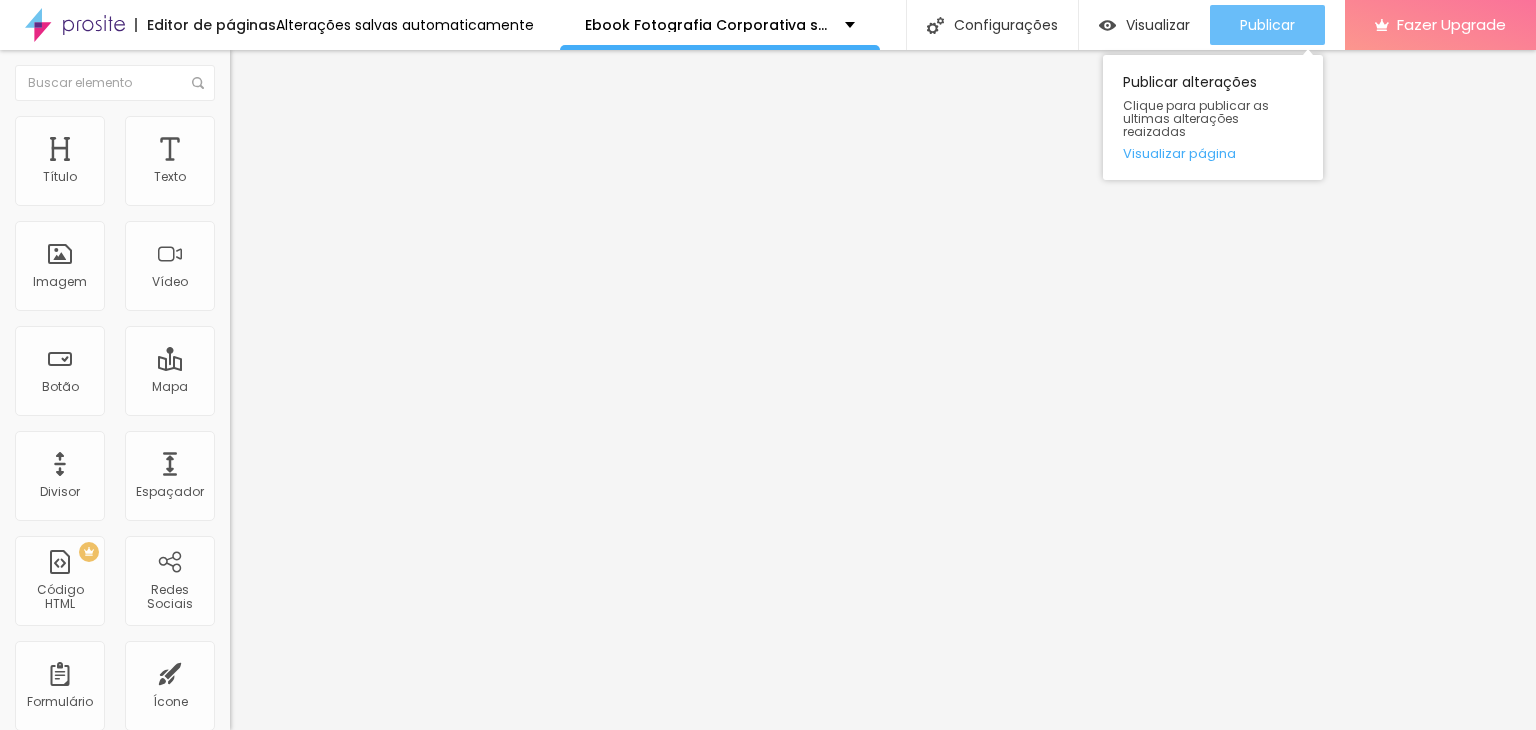 click on "Publicar" at bounding box center (1267, 25) 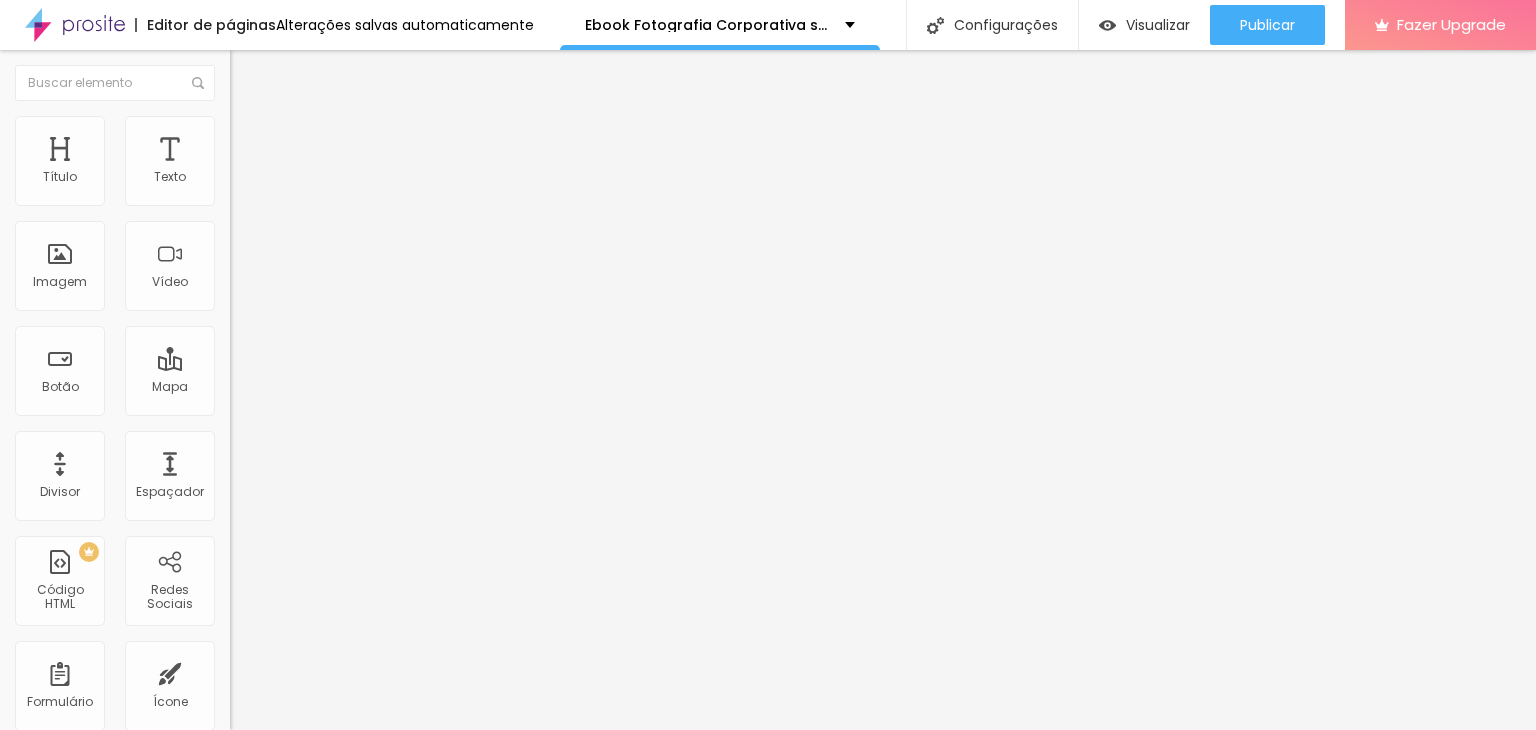 click at bounding box center (345, 162) 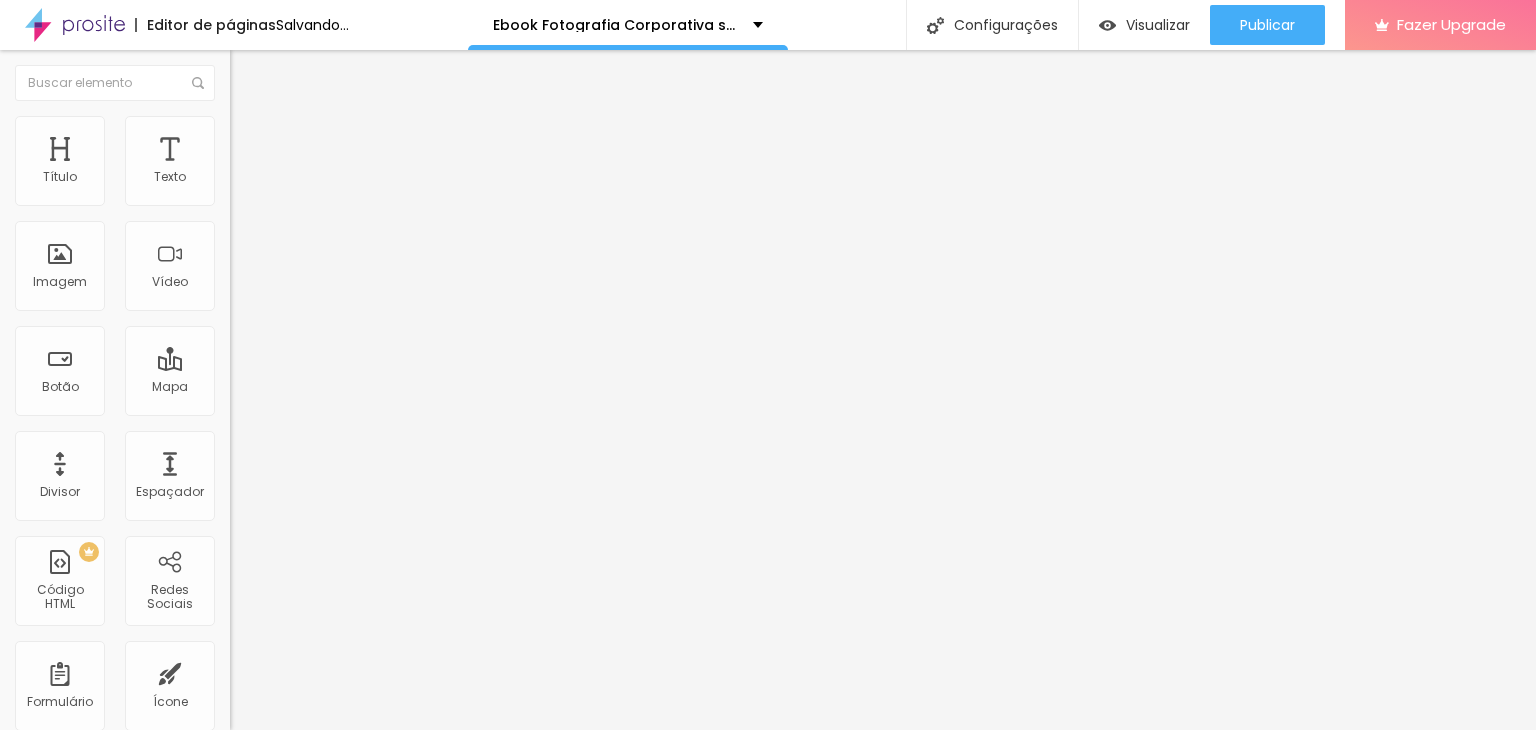 click on "Escolher" at bounding box center (107, 1402) 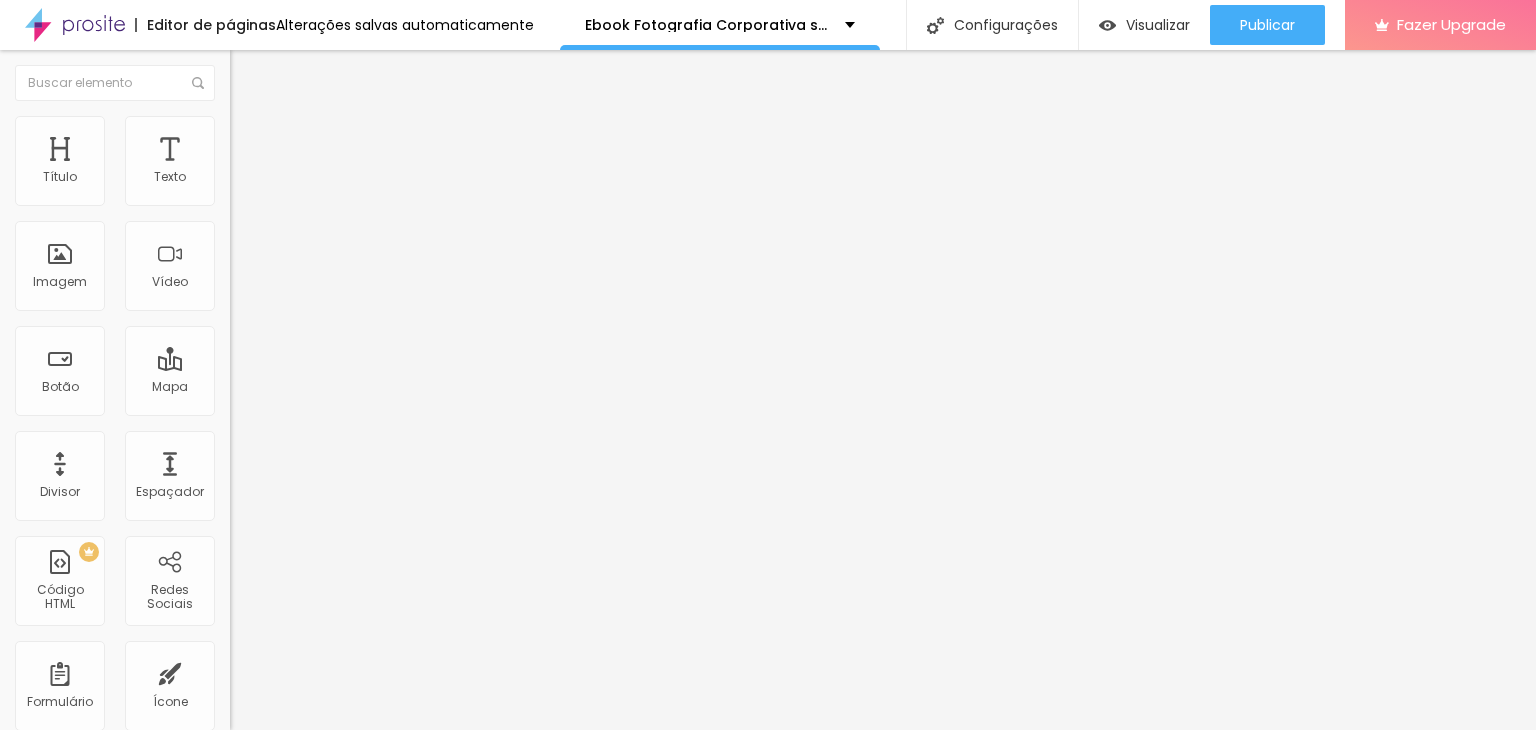 click on "Adicionar imagem" at bounding box center [345, 163] 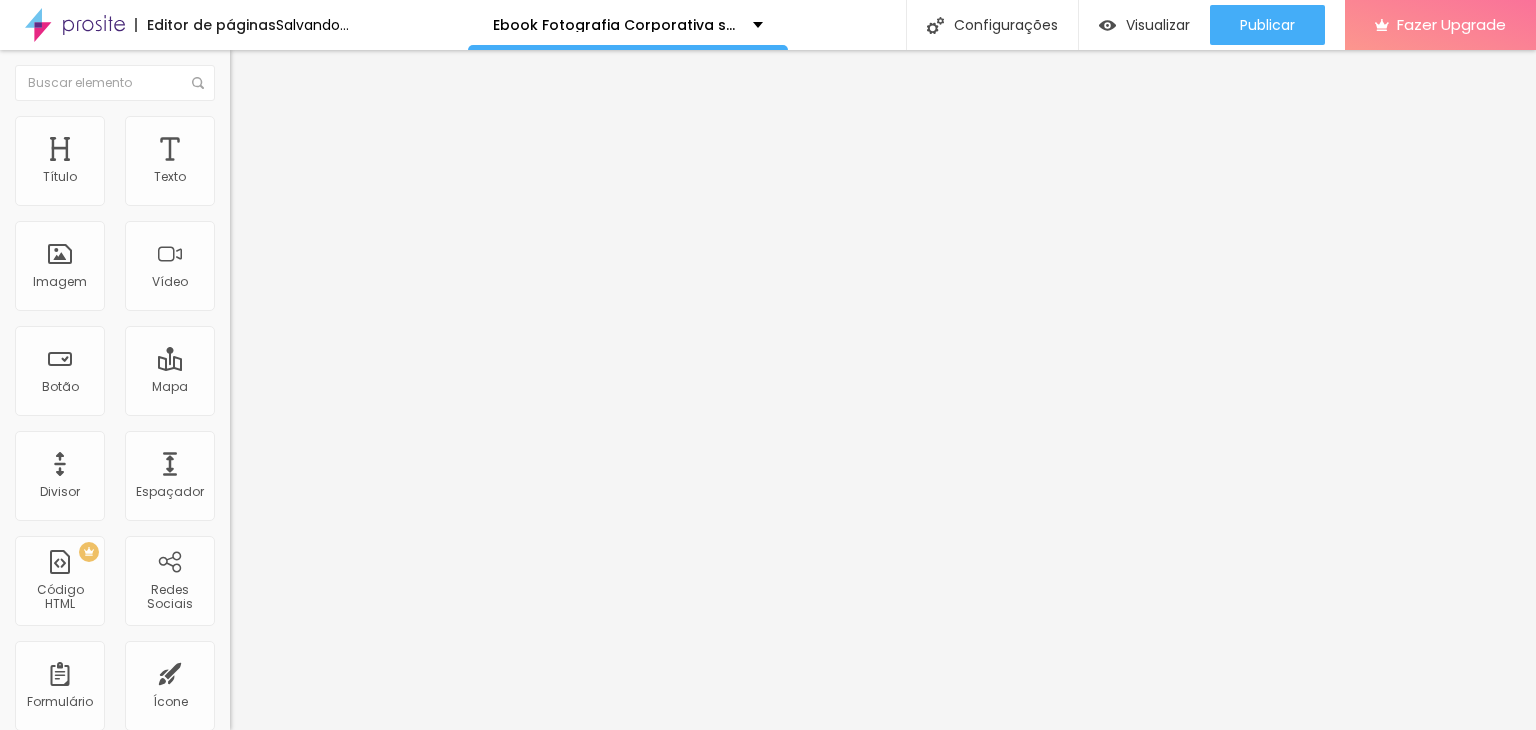click on "Adicionar imagem" at bounding box center [294, 163] 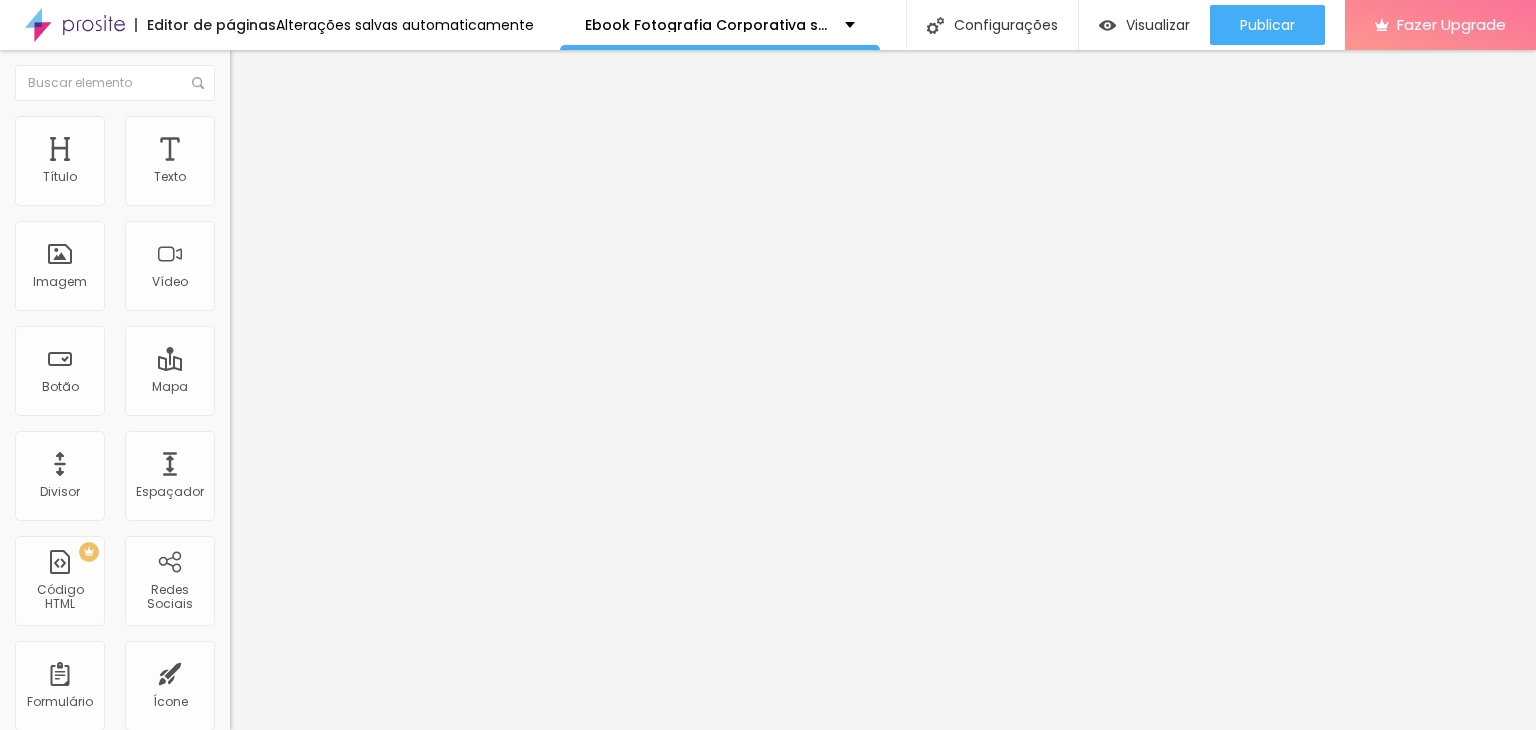 click on "Escolher" at bounding box center [107, 1402] 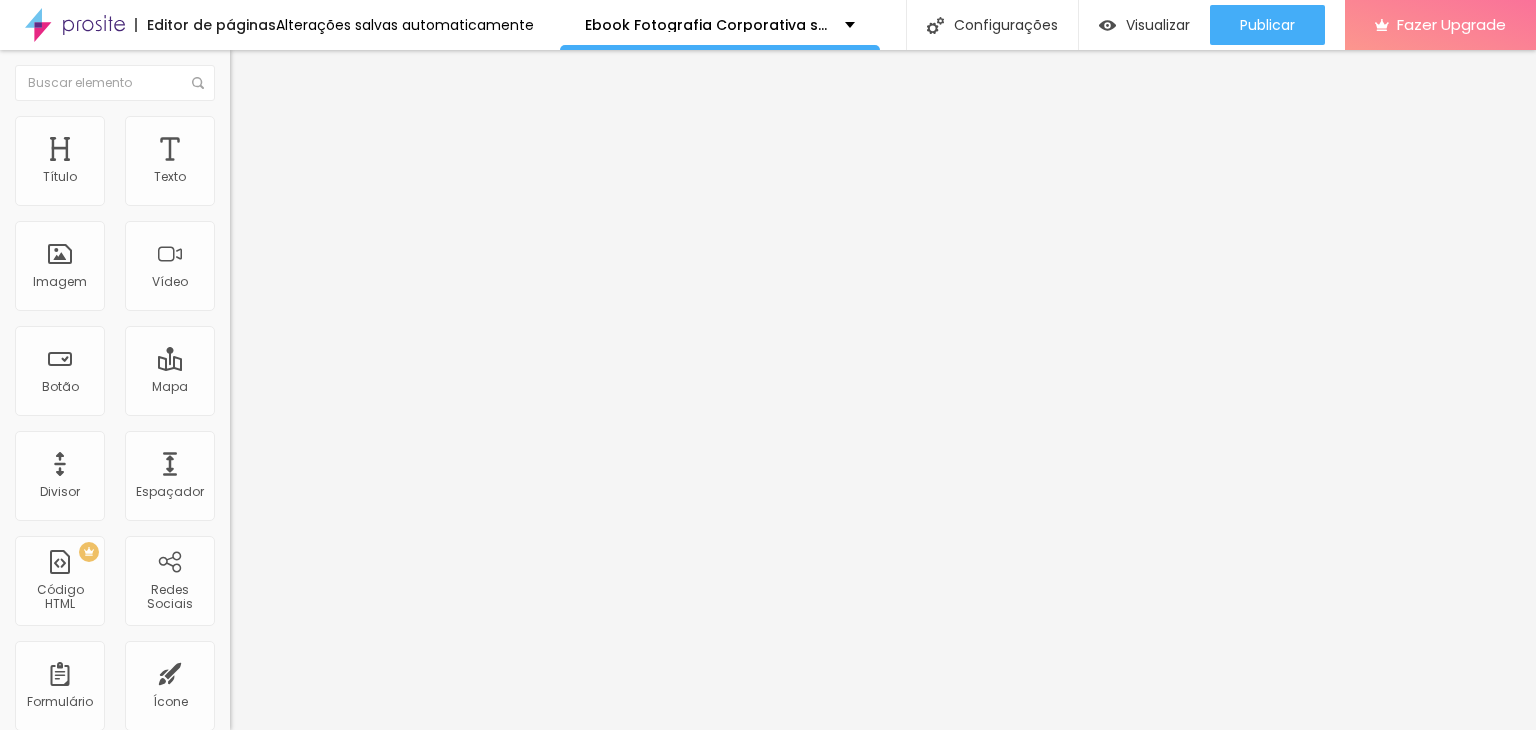 click at bounding box center [239, 145] 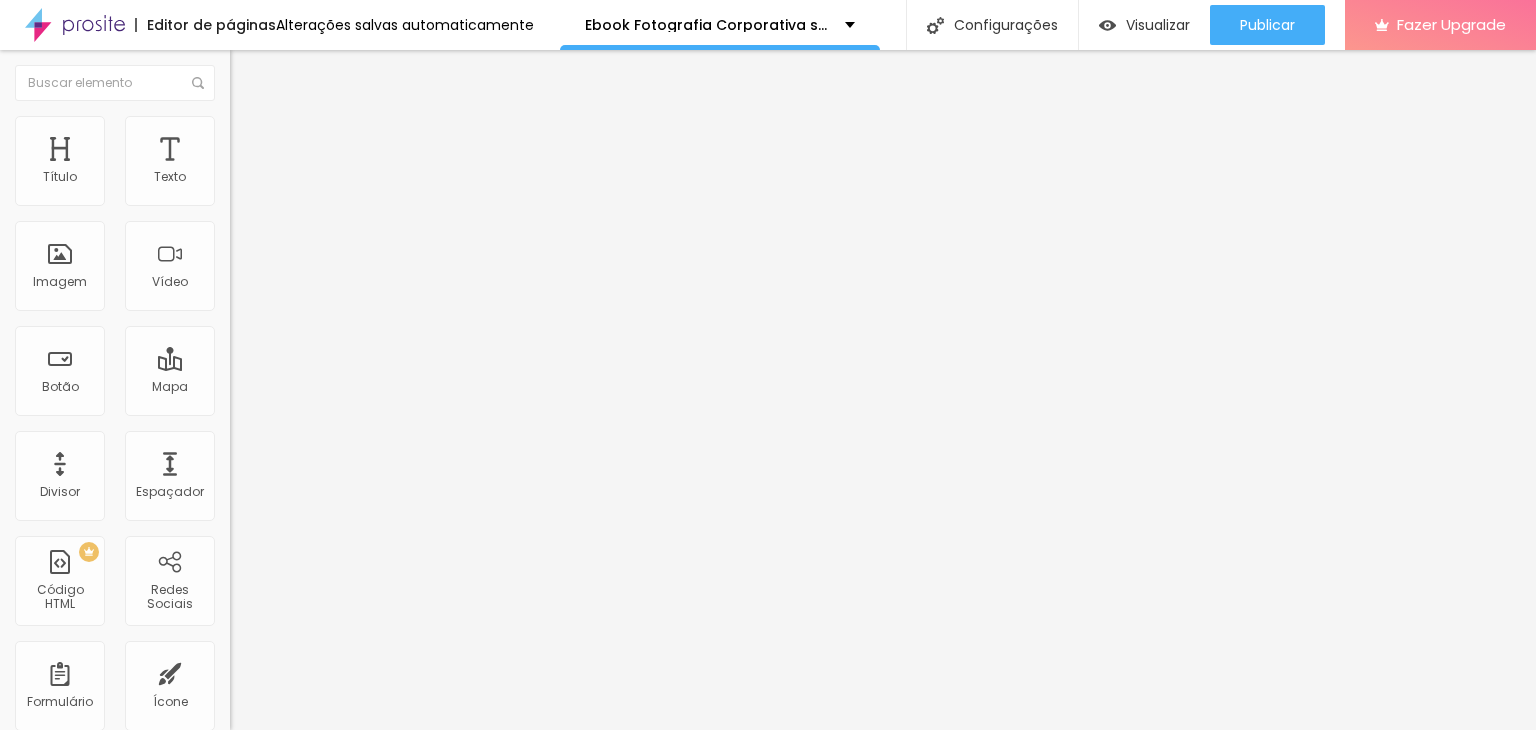 click on "Conteúdo" at bounding box center [345, 106] 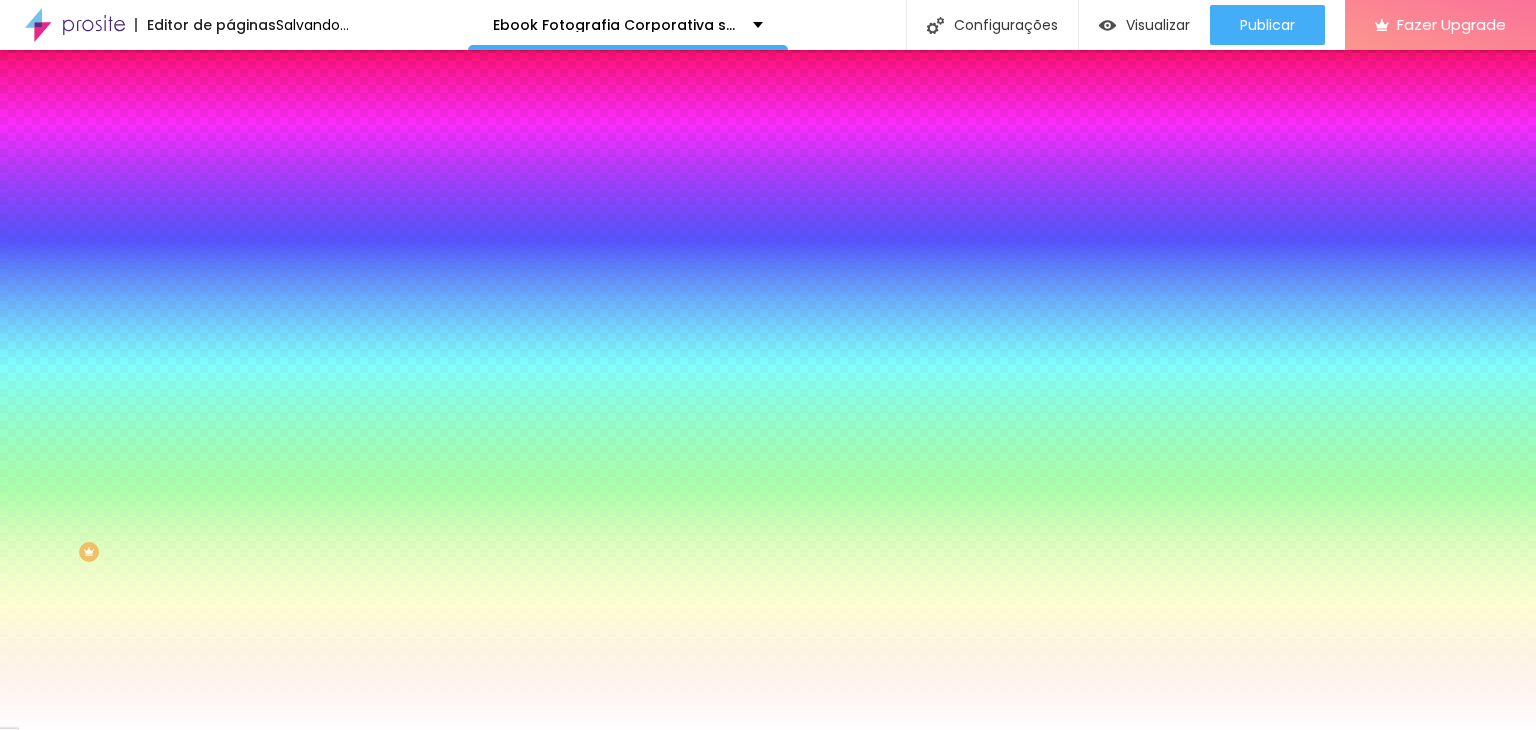 click on "Avançado" at bounding box center (281, 149) 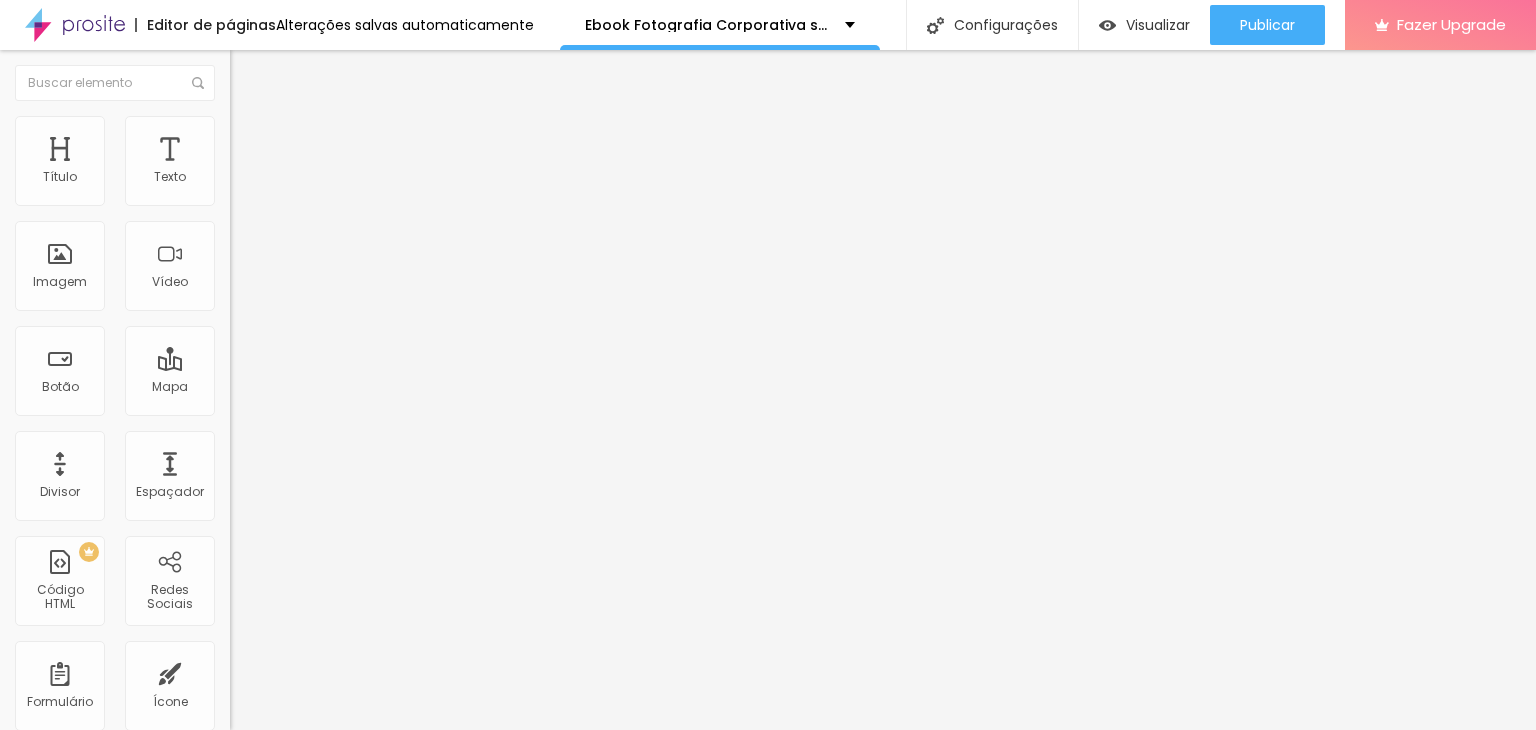 drag, startPoint x: 84, startPoint y: 195, endPoint x: 28, endPoint y: 221, distance: 61.741398 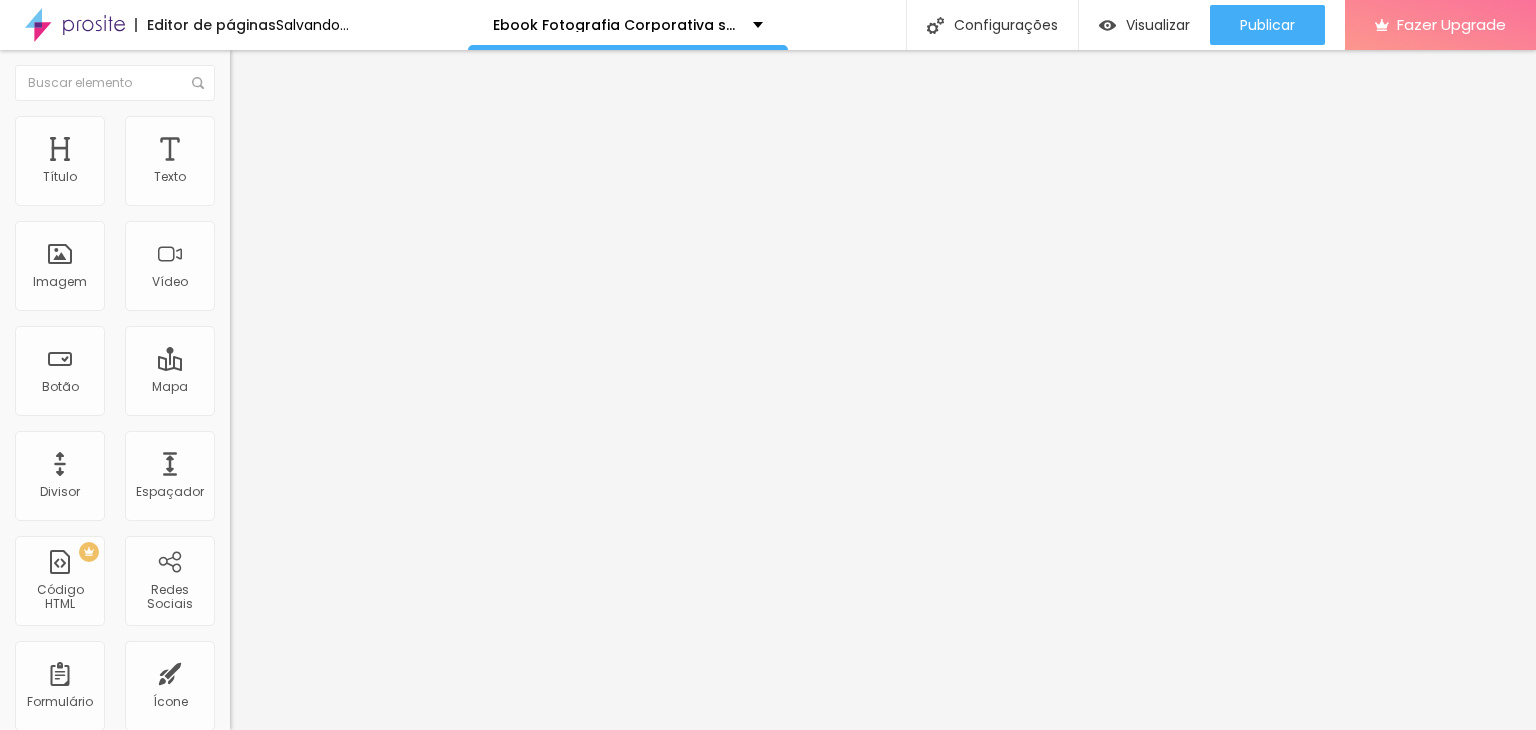 click on "Avançado" at bounding box center [281, 149] 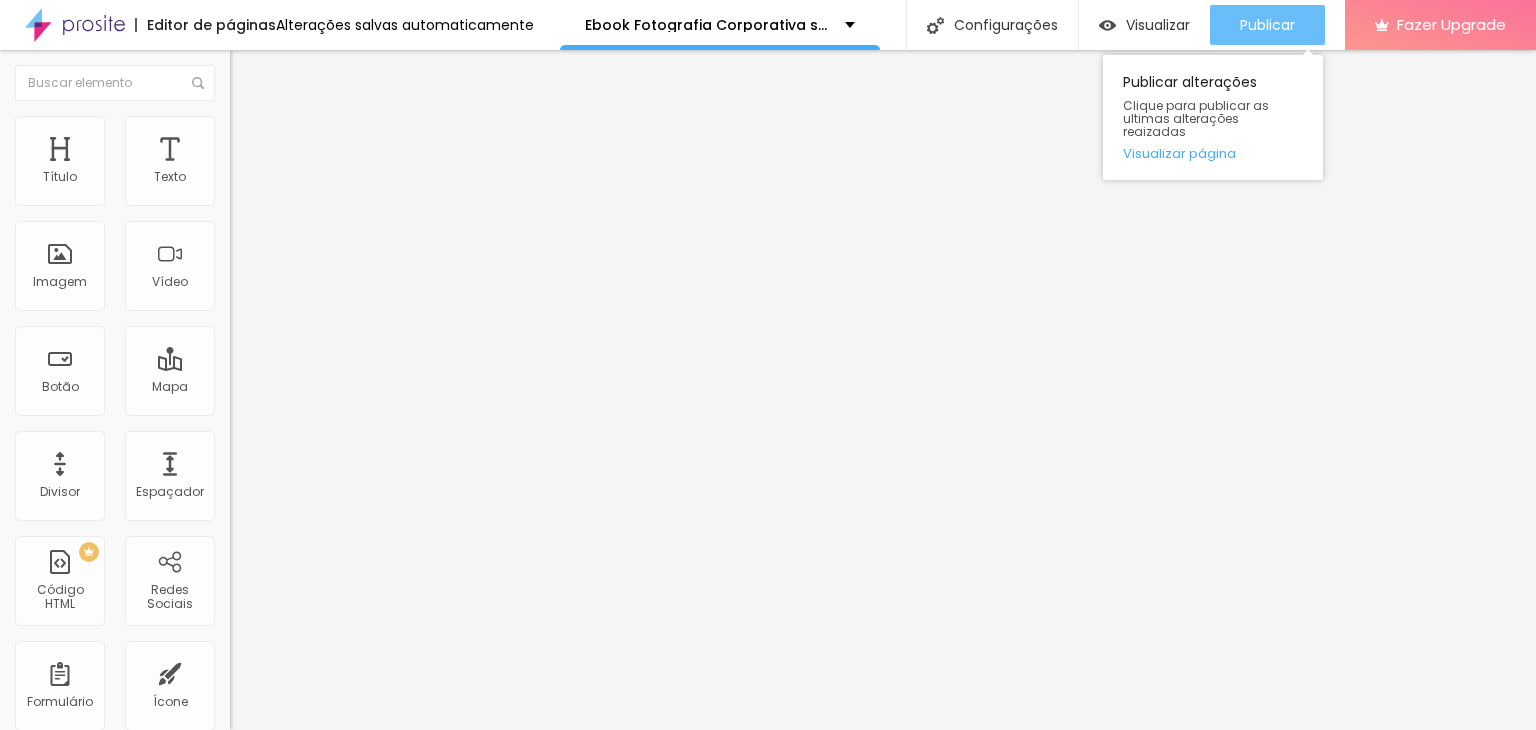 click on "Publicar" at bounding box center (1267, 25) 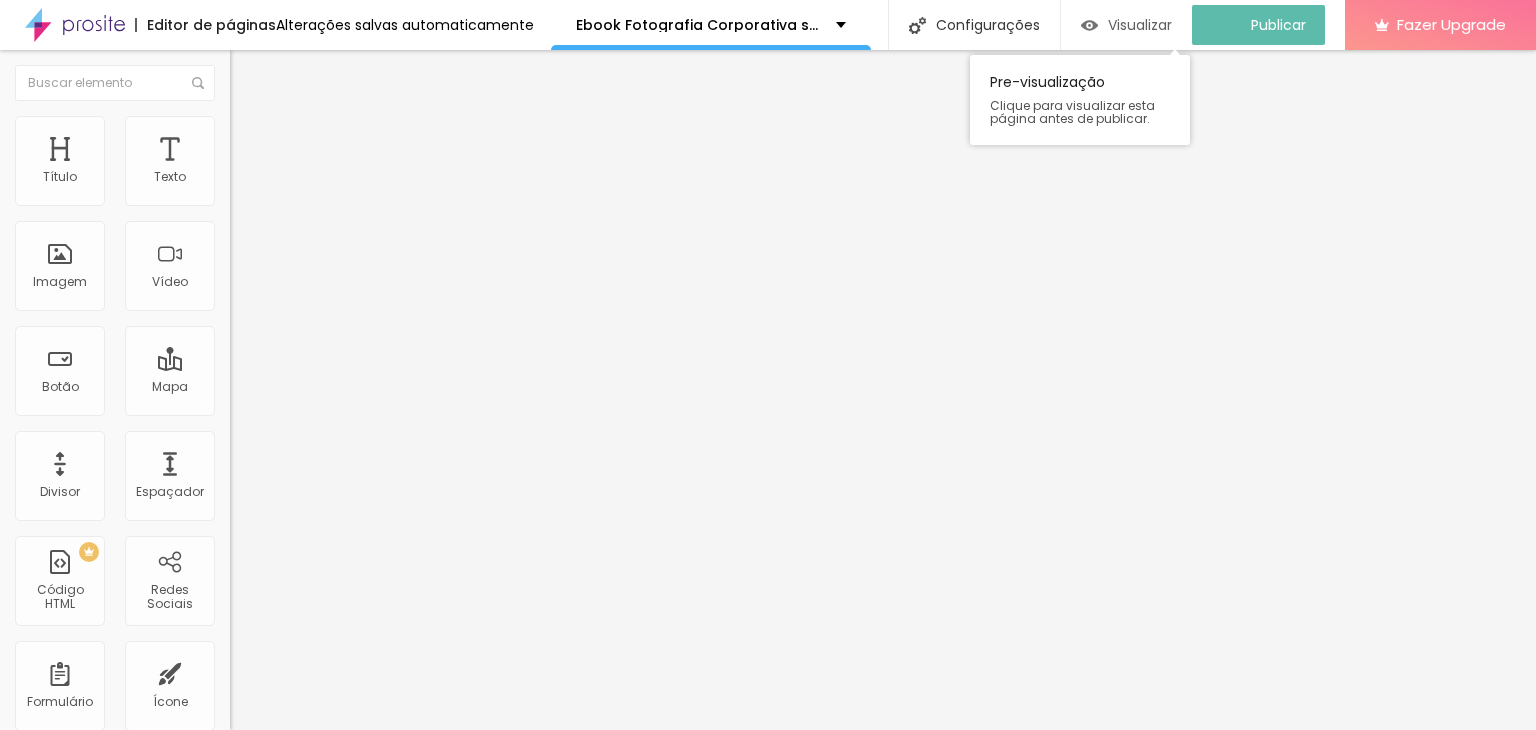 click on "Visualizar" at bounding box center (1140, 25) 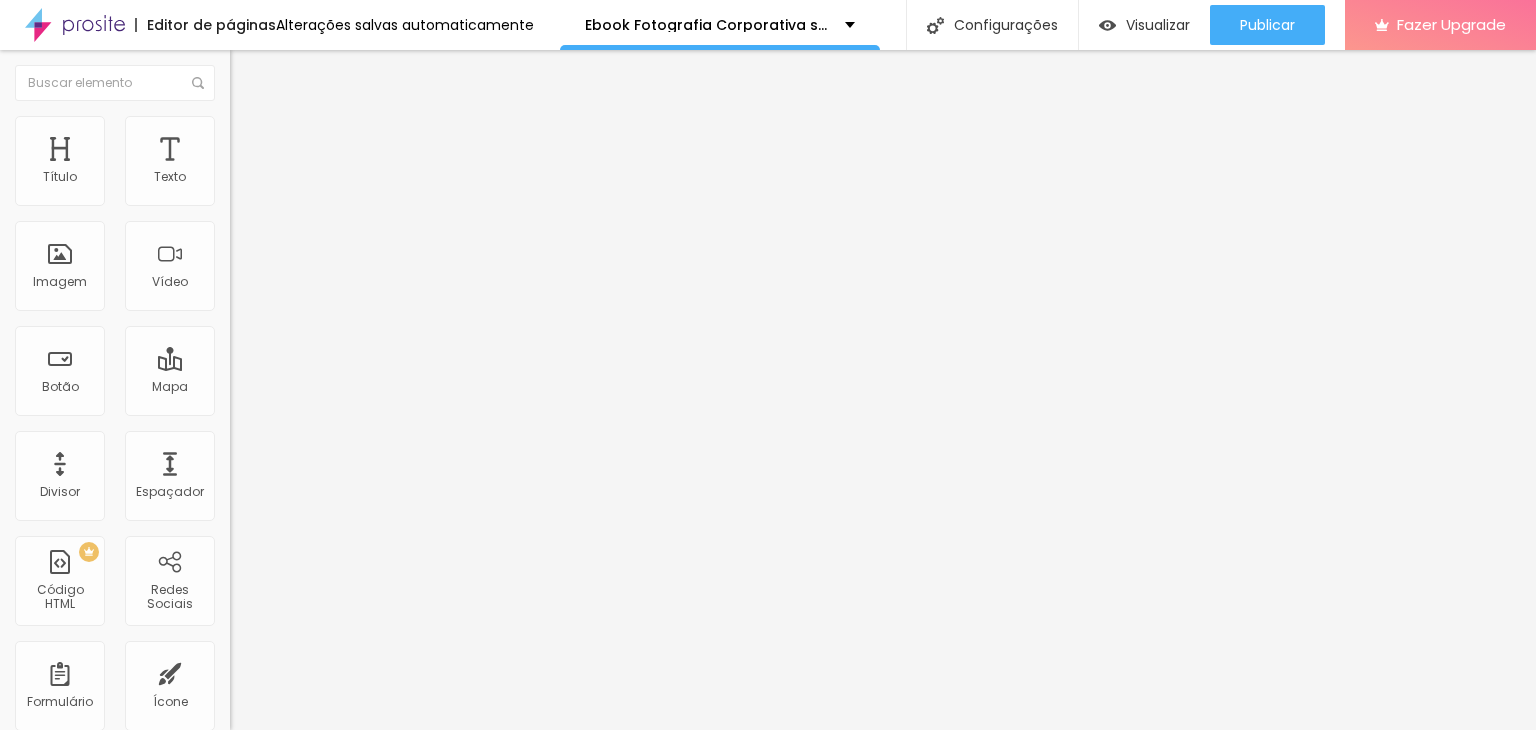 click on "Estilo" at bounding box center [345, 126] 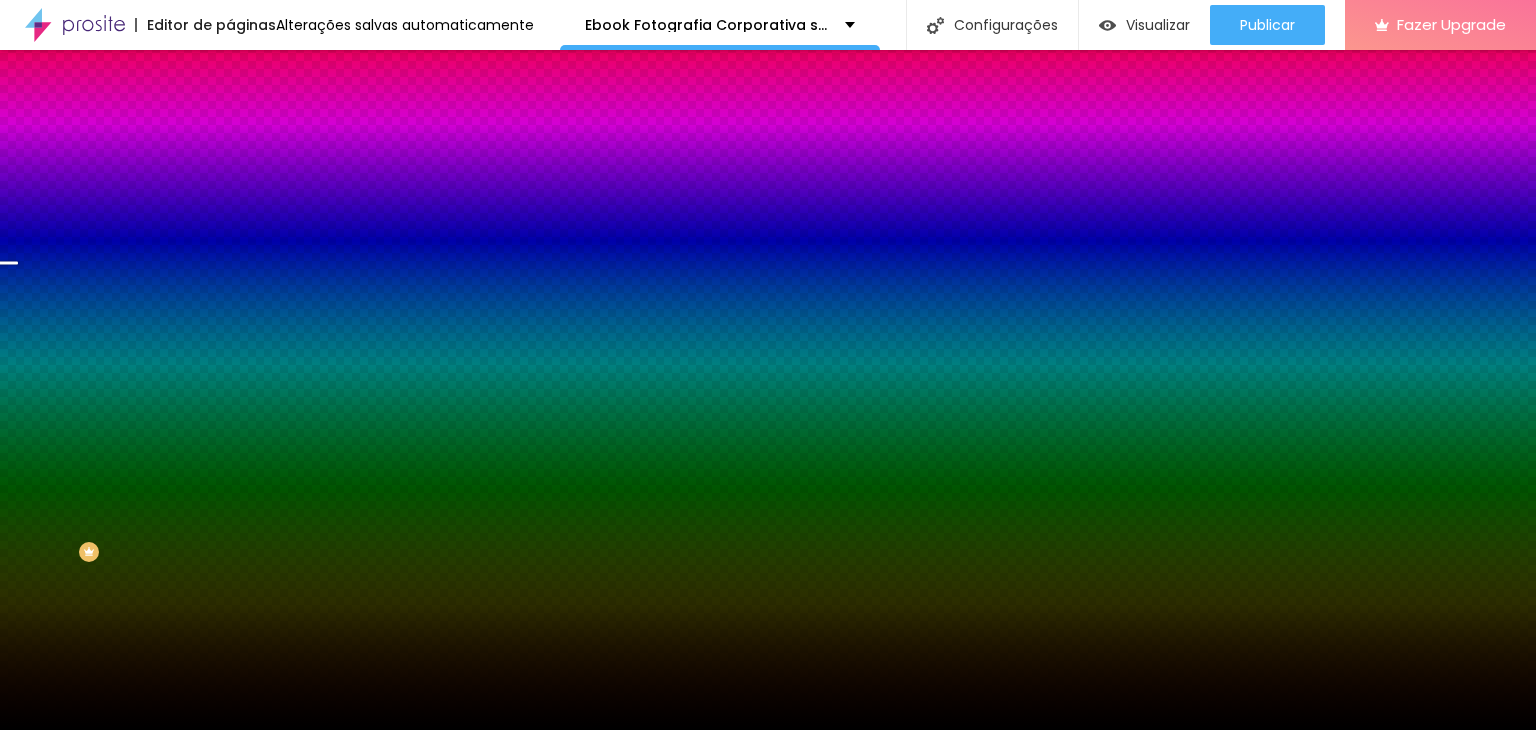click 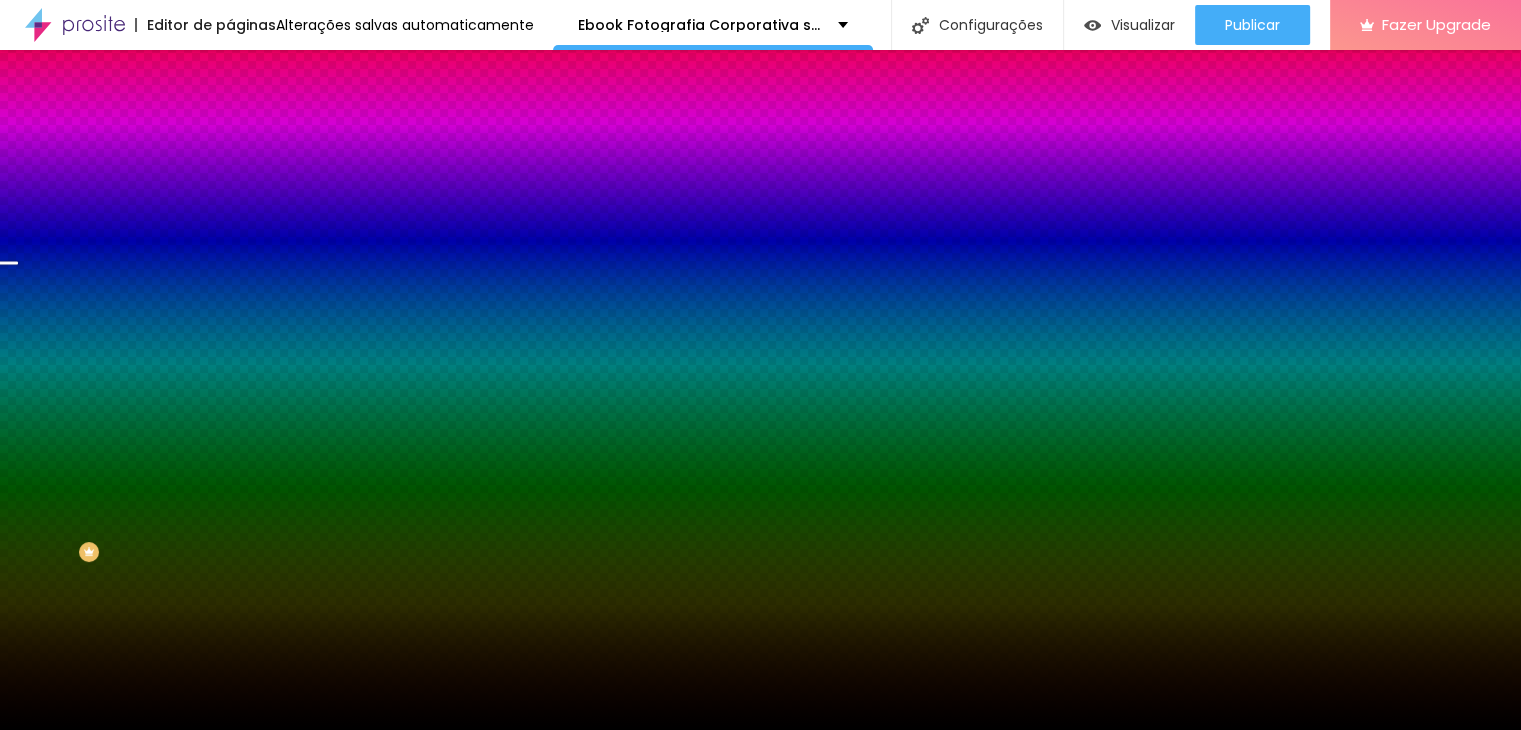 scroll, scrollTop: 159, scrollLeft: 0, axis: vertical 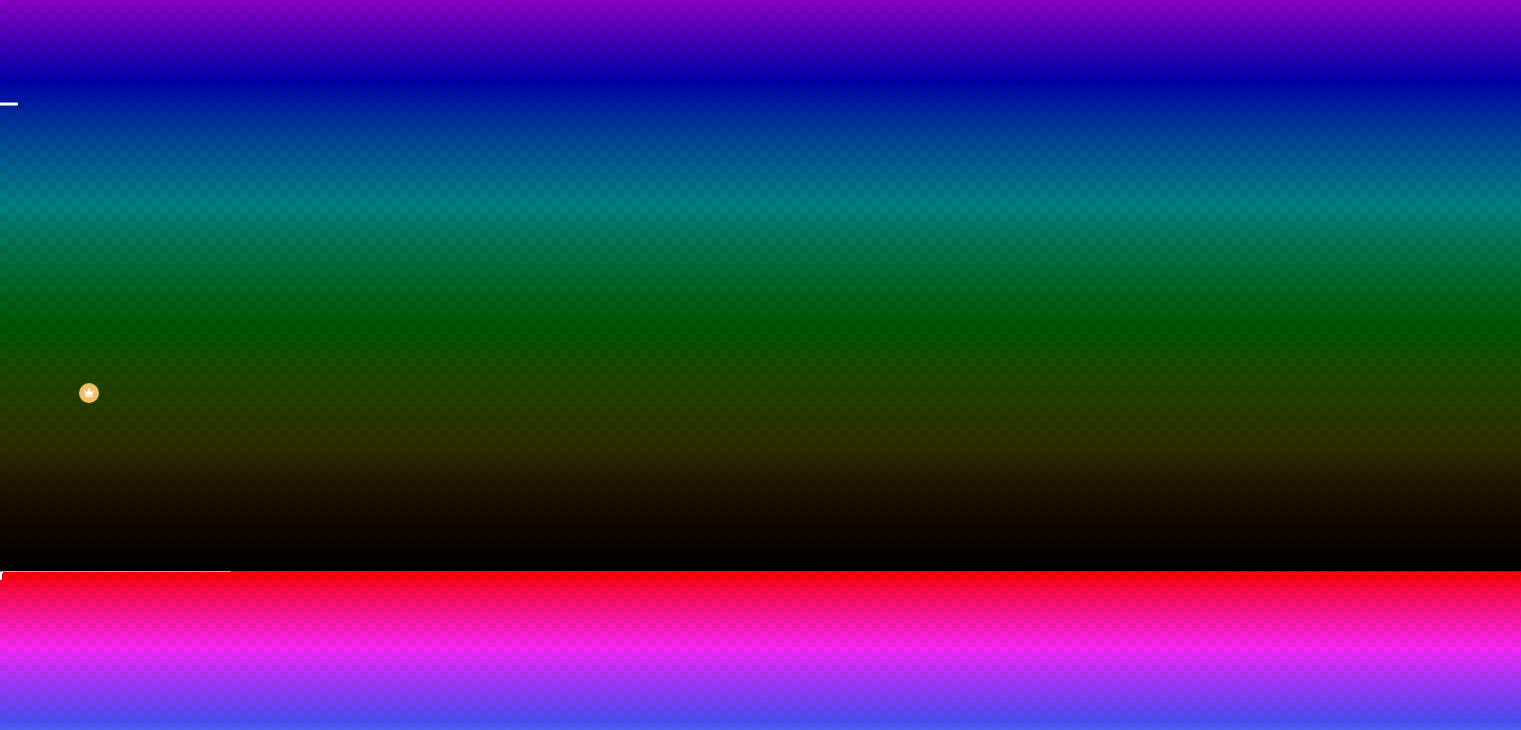 click at bounding box center [14, 857] 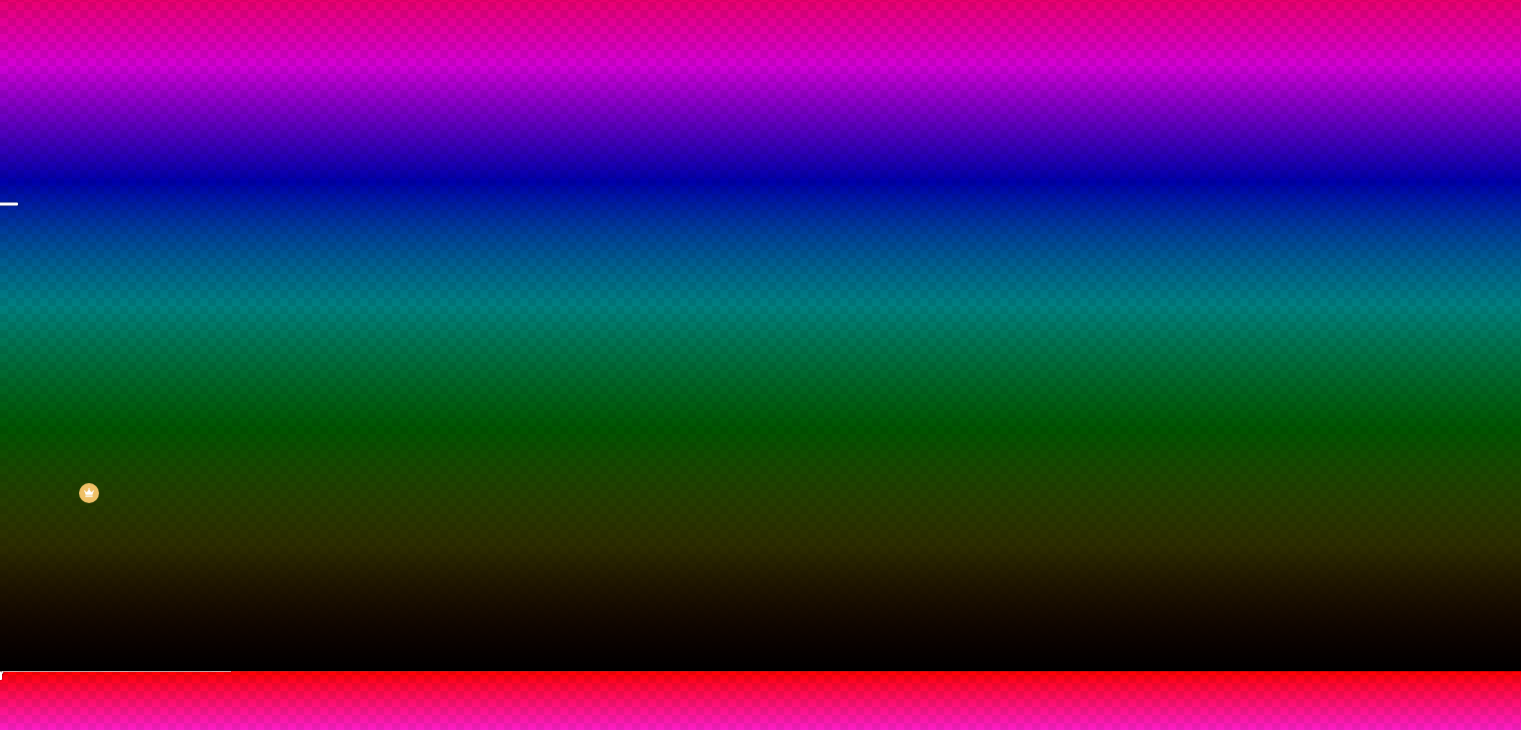 scroll, scrollTop: 0, scrollLeft: 0, axis: both 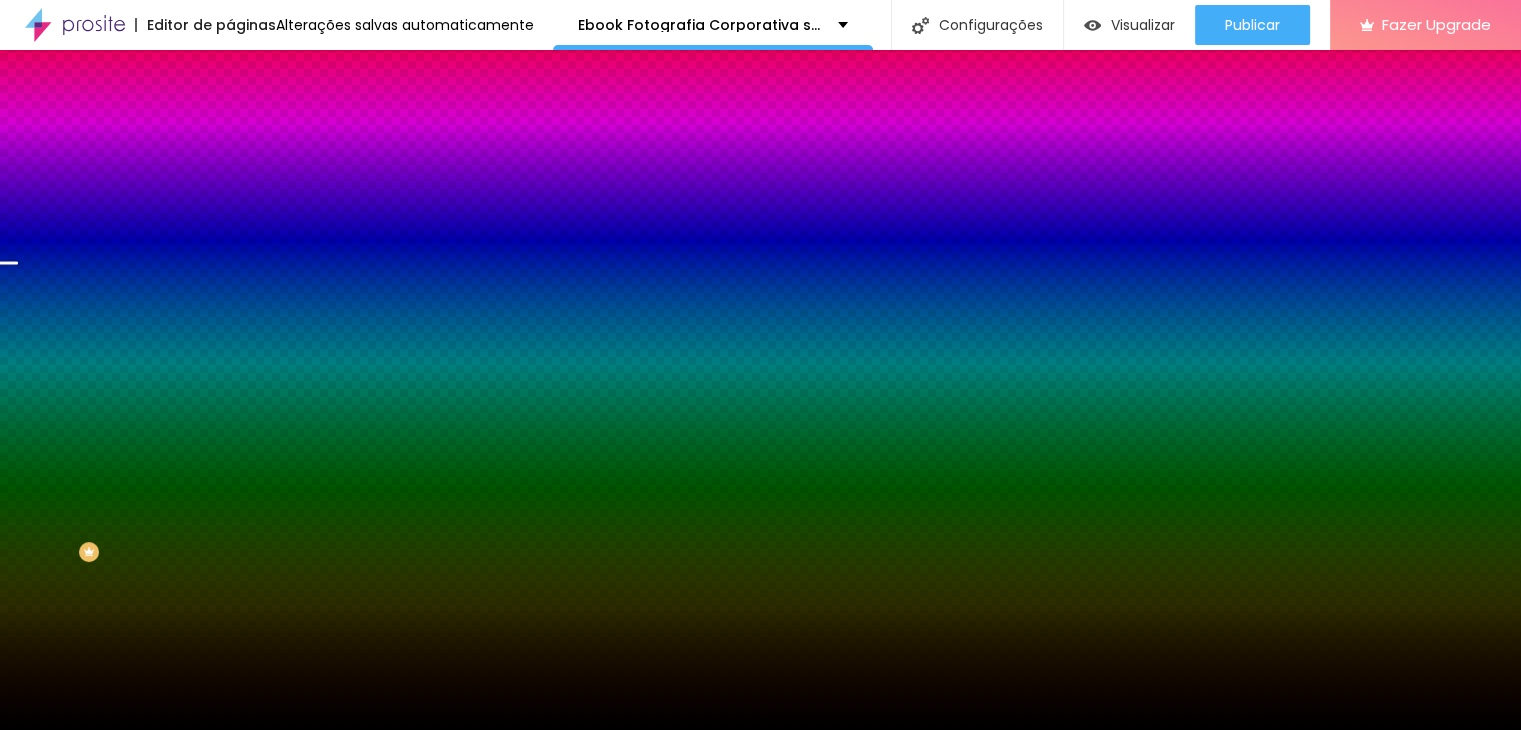 click at bounding box center [760, 730] 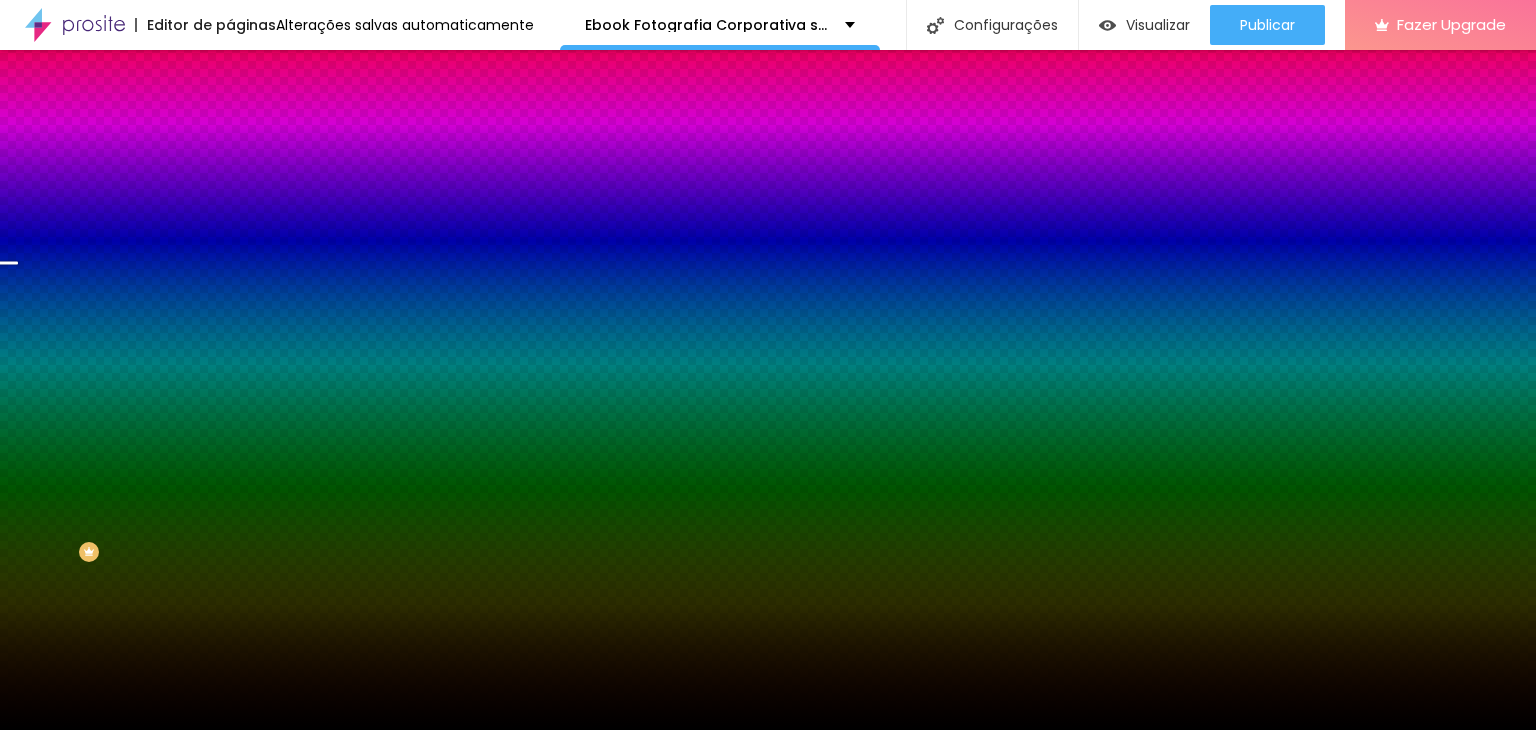 click 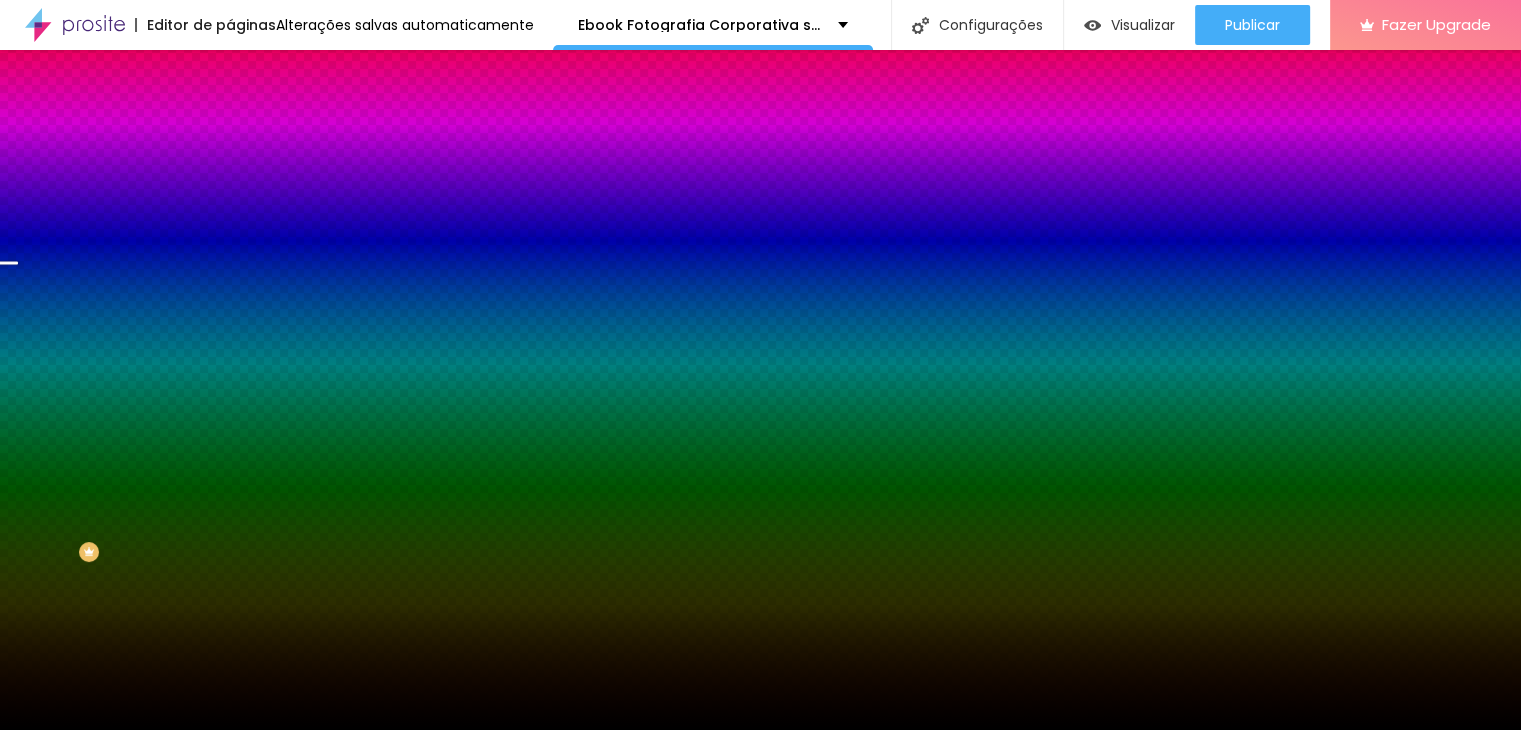 click at bounding box center [14, 1016] 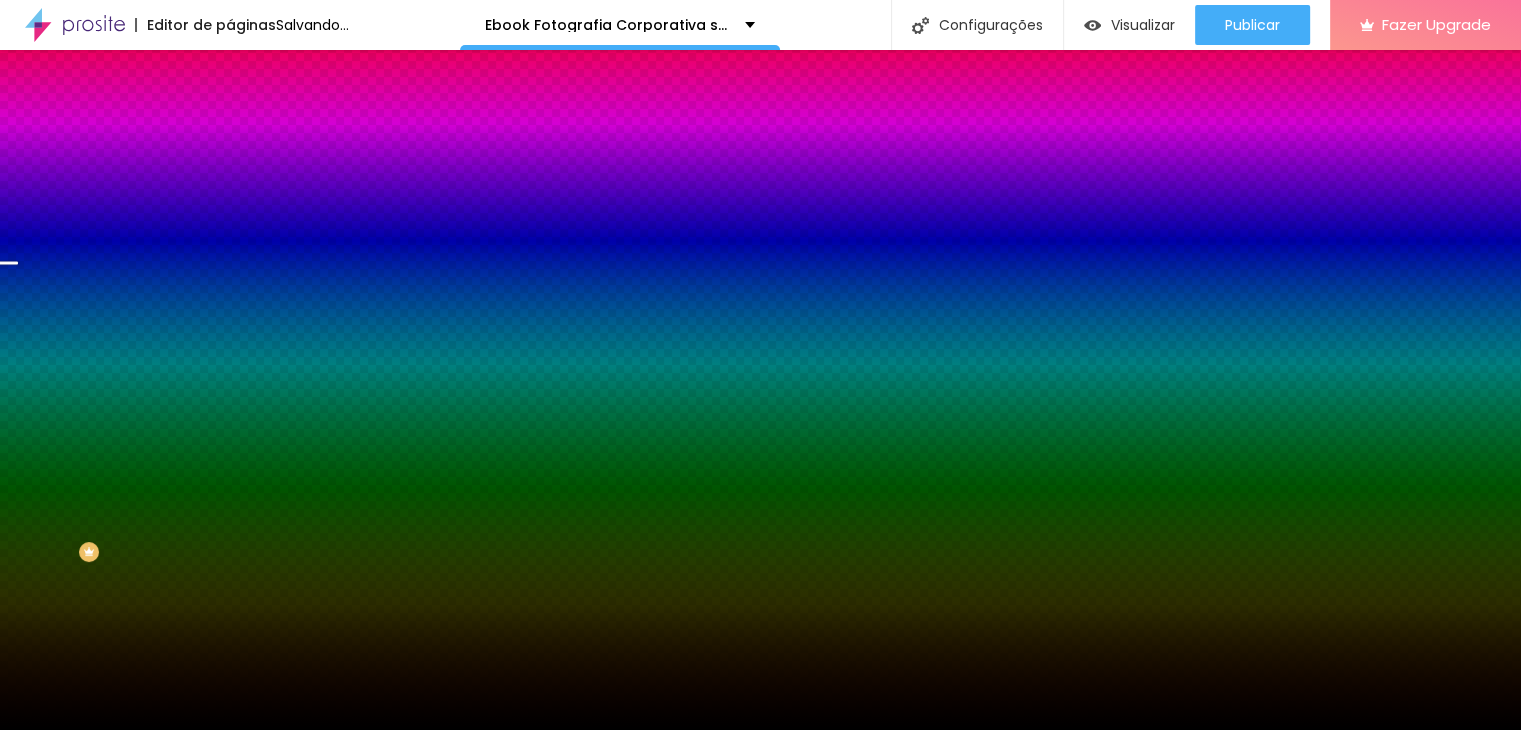 scroll, scrollTop: 112, scrollLeft: 0, axis: vertical 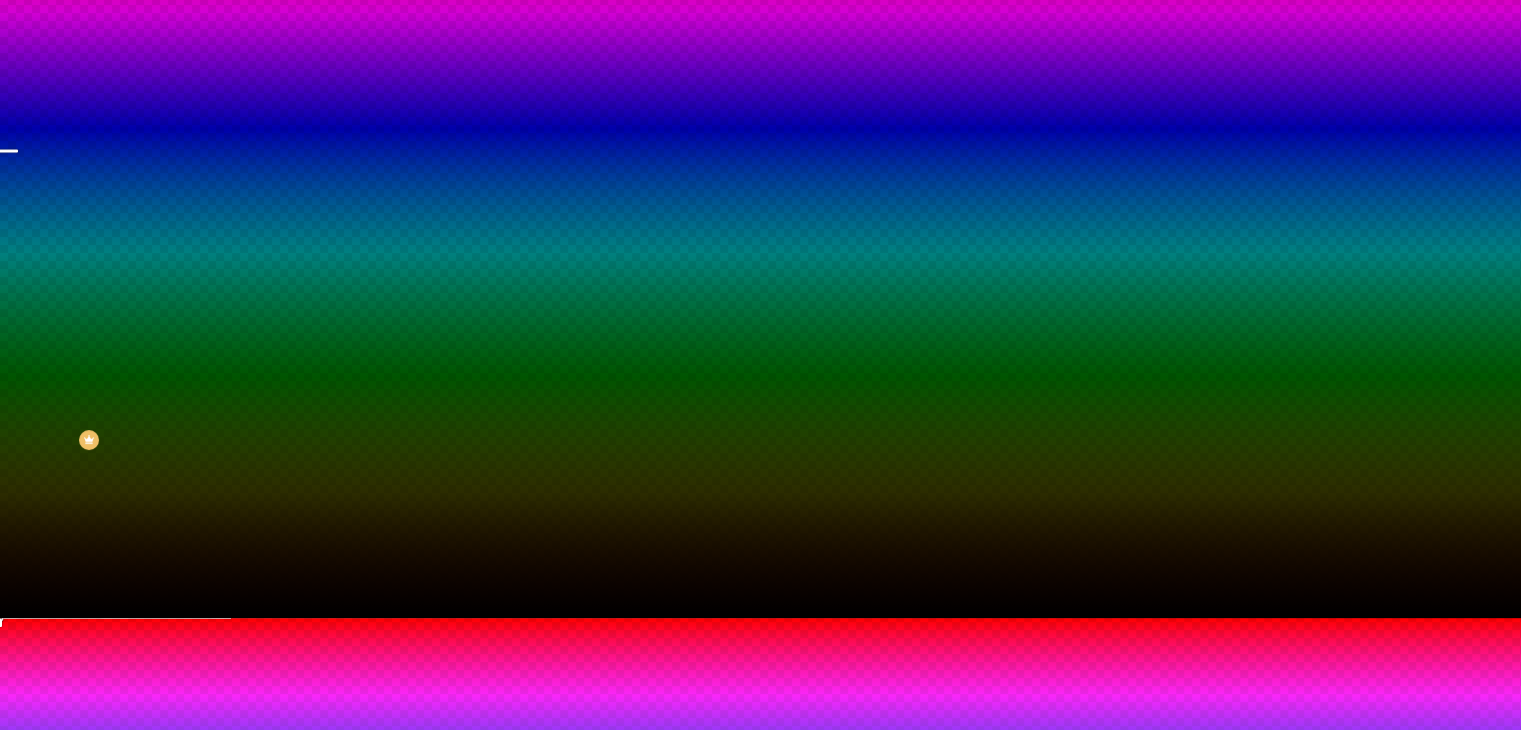 click at bounding box center (760, 1074) 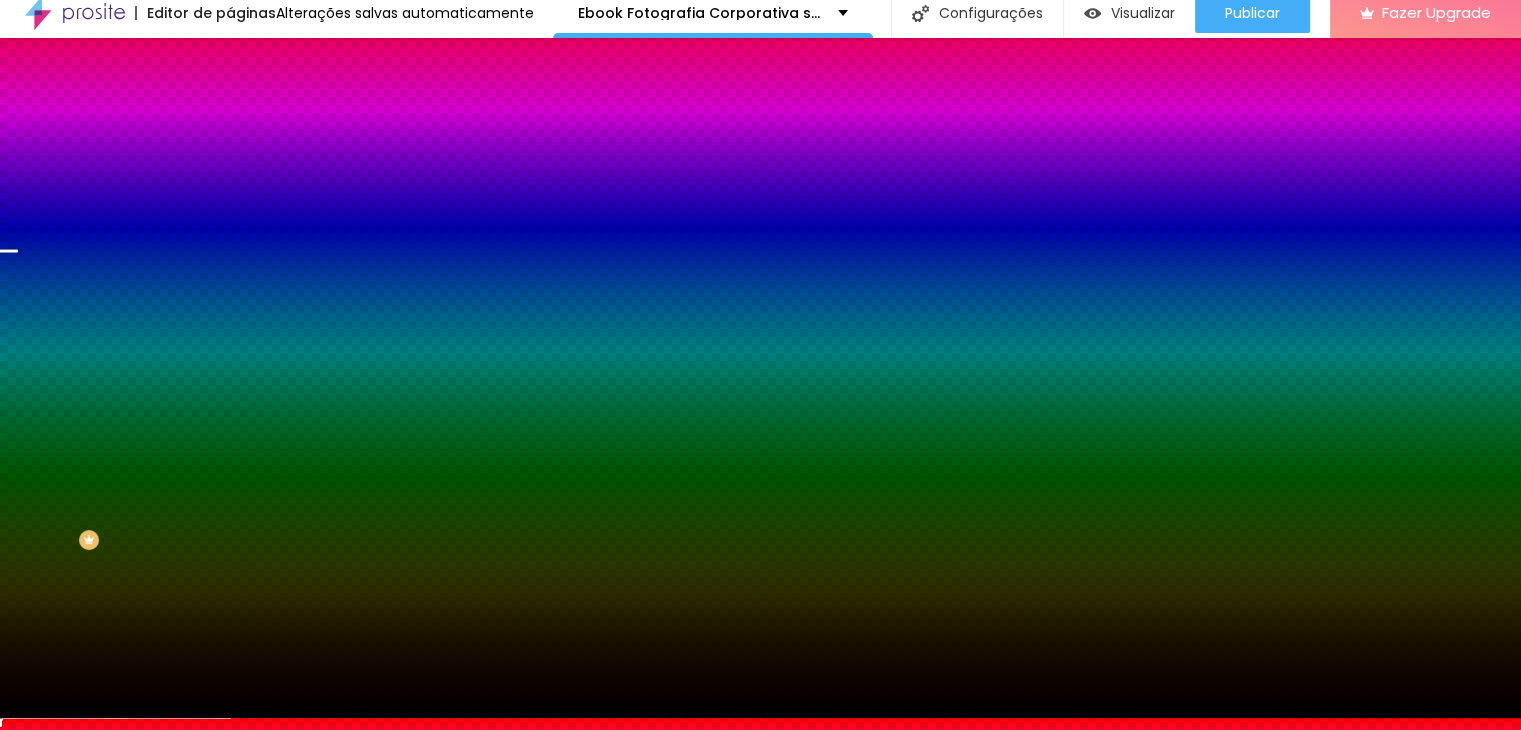 scroll, scrollTop: 0, scrollLeft: 0, axis: both 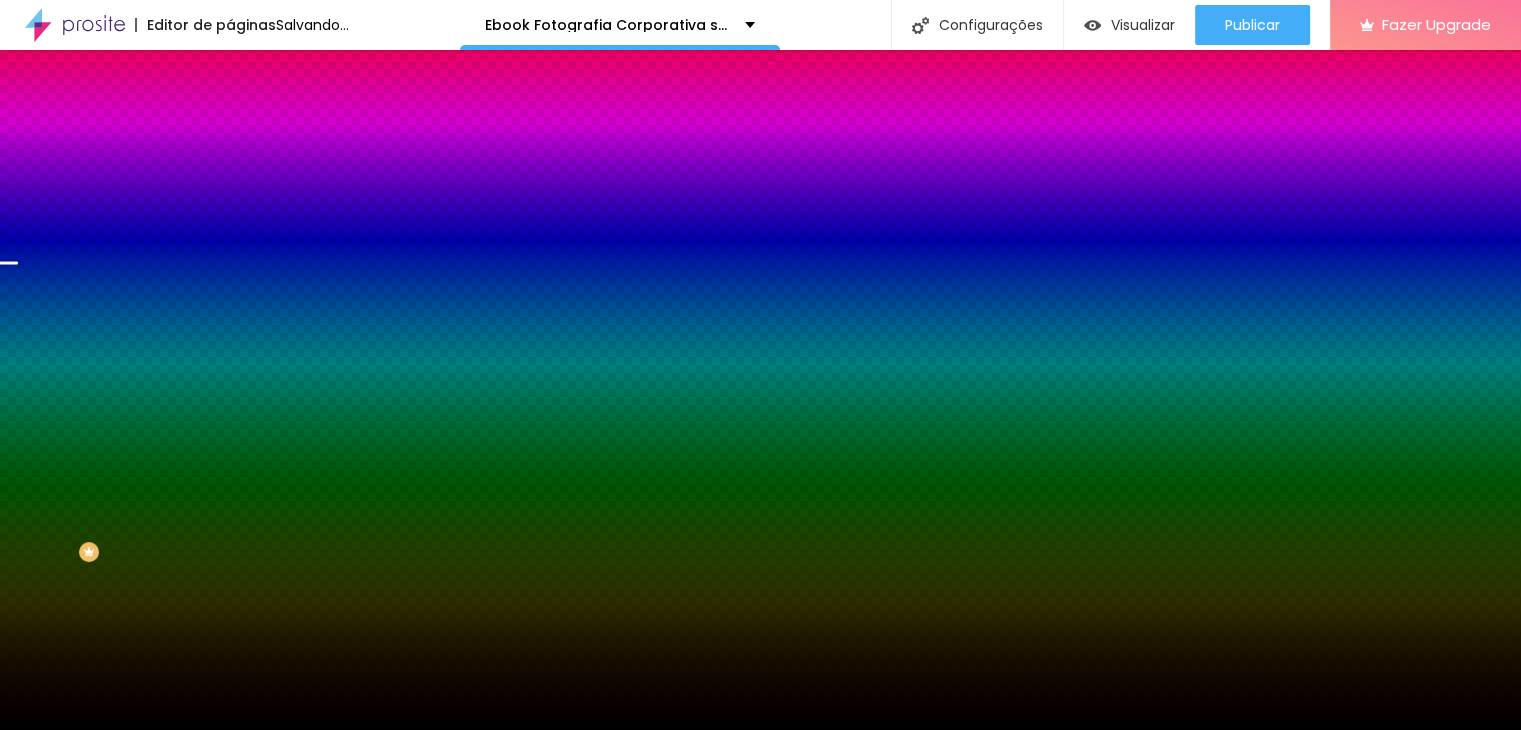 click at bounding box center (760, 730) 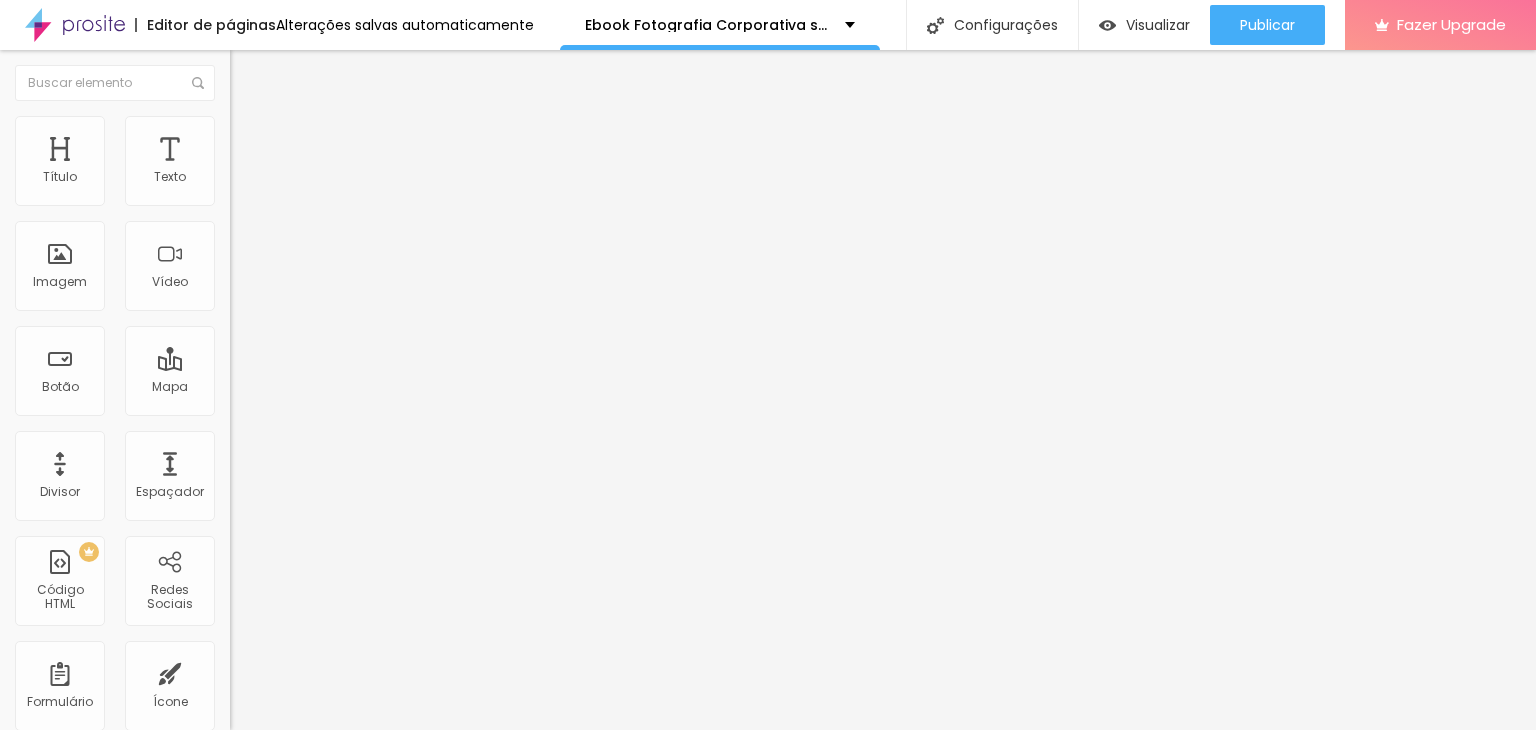 click at bounding box center [239, 125] 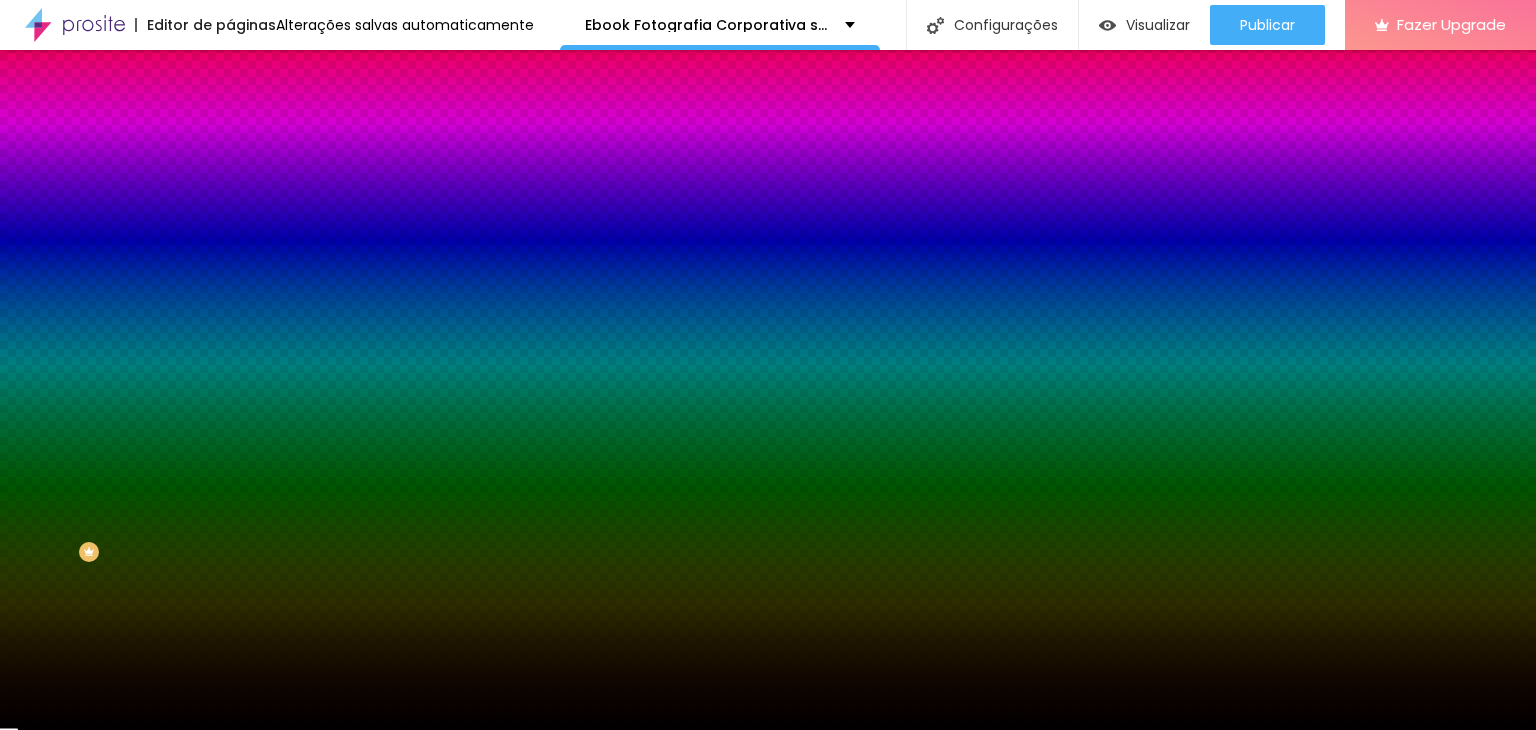 click 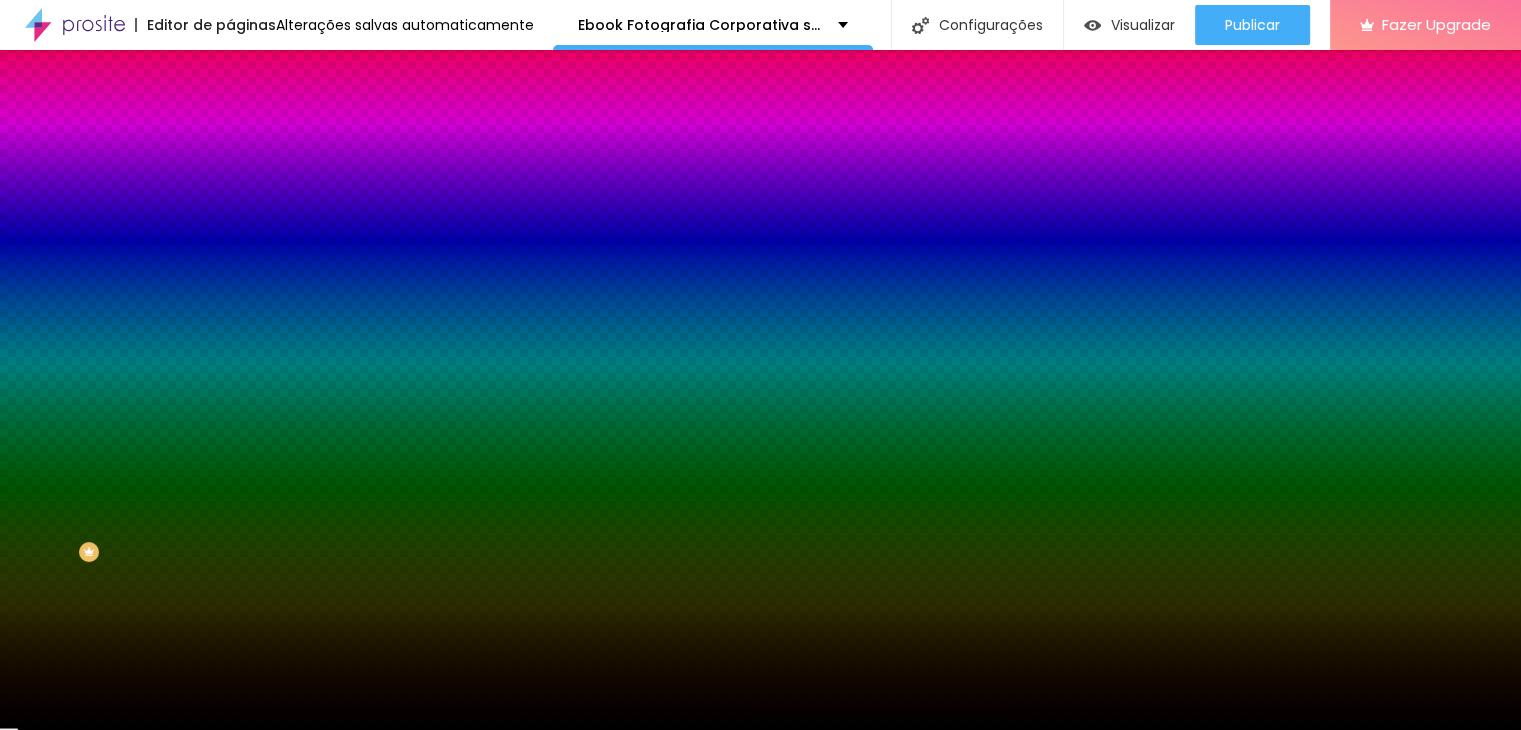 drag, startPoint x: 391, startPoint y: 697, endPoint x: 477, endPoint y: 706, distance: 86.46965 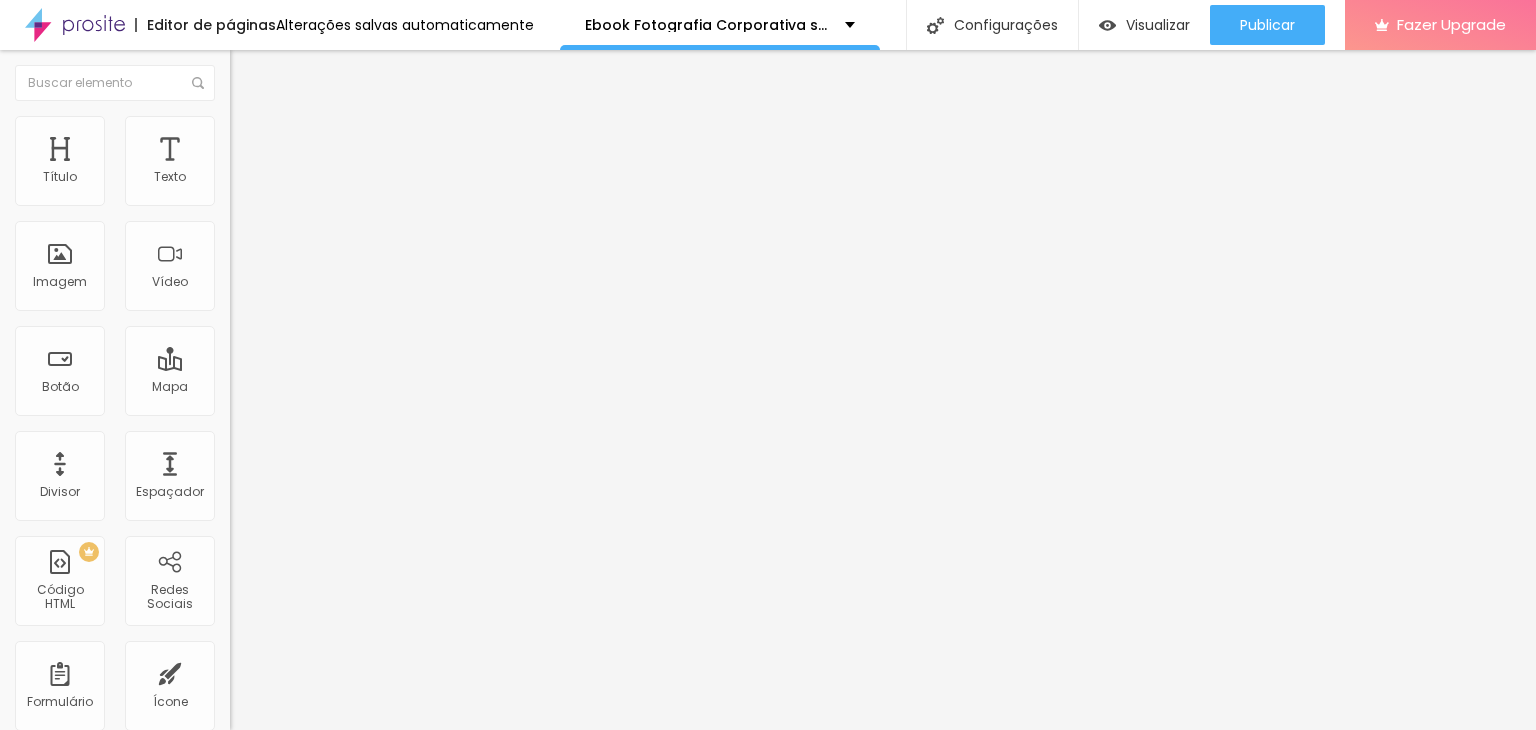 click at bounding box center [239, 125] 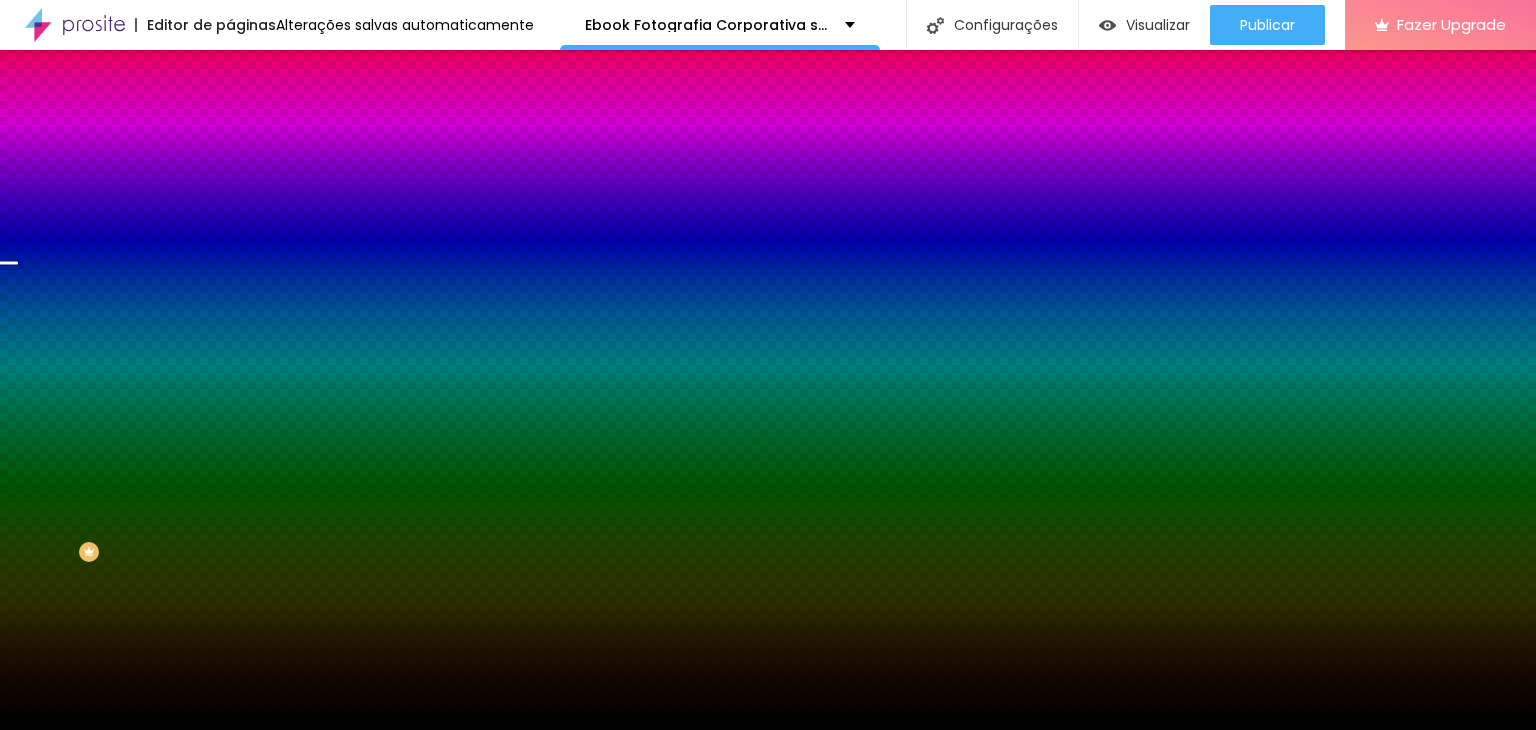 click at bounding box center (244, 348) 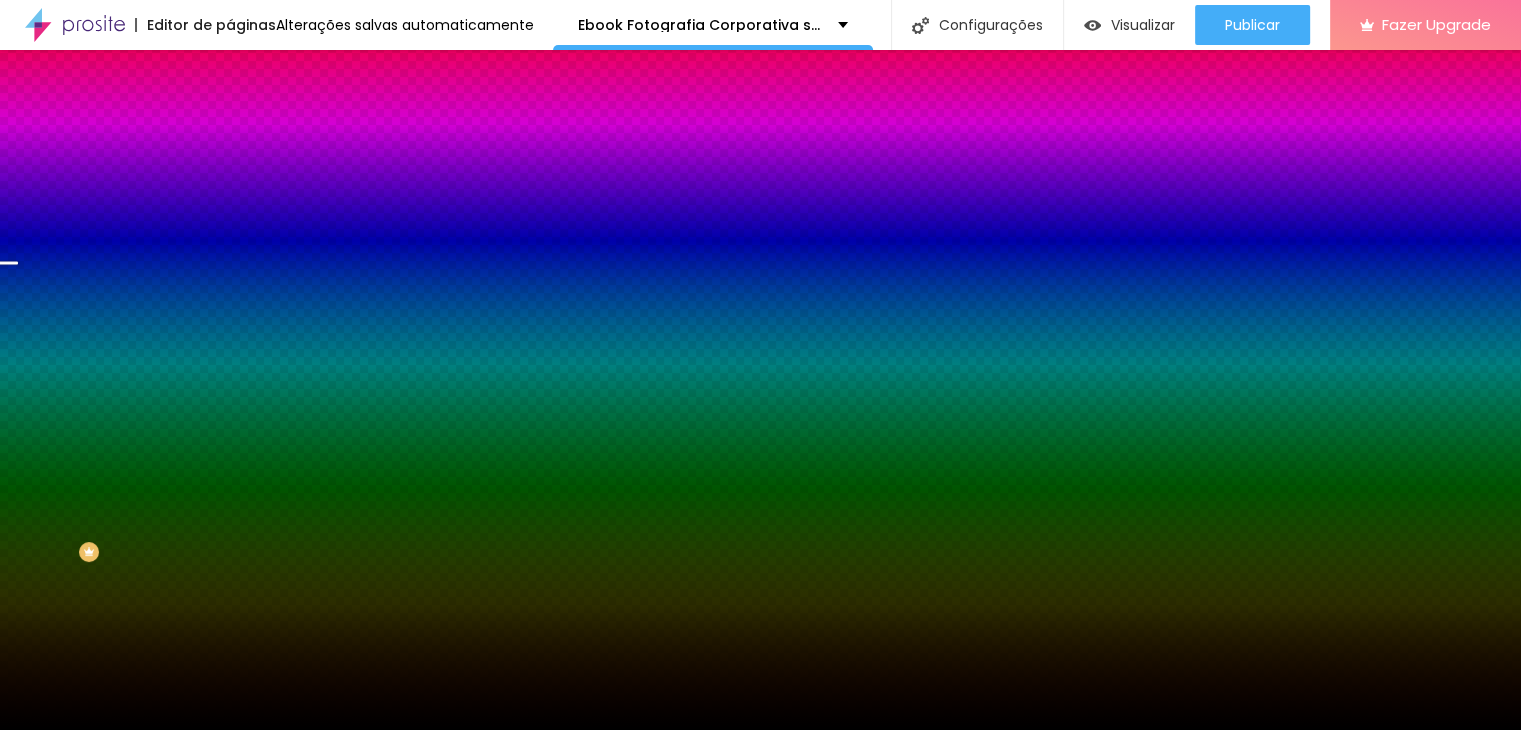 drag, startPoint x: 400, startPoint y: 653, endPoint x: 512, endPoint y: 674, distance: 113.951744 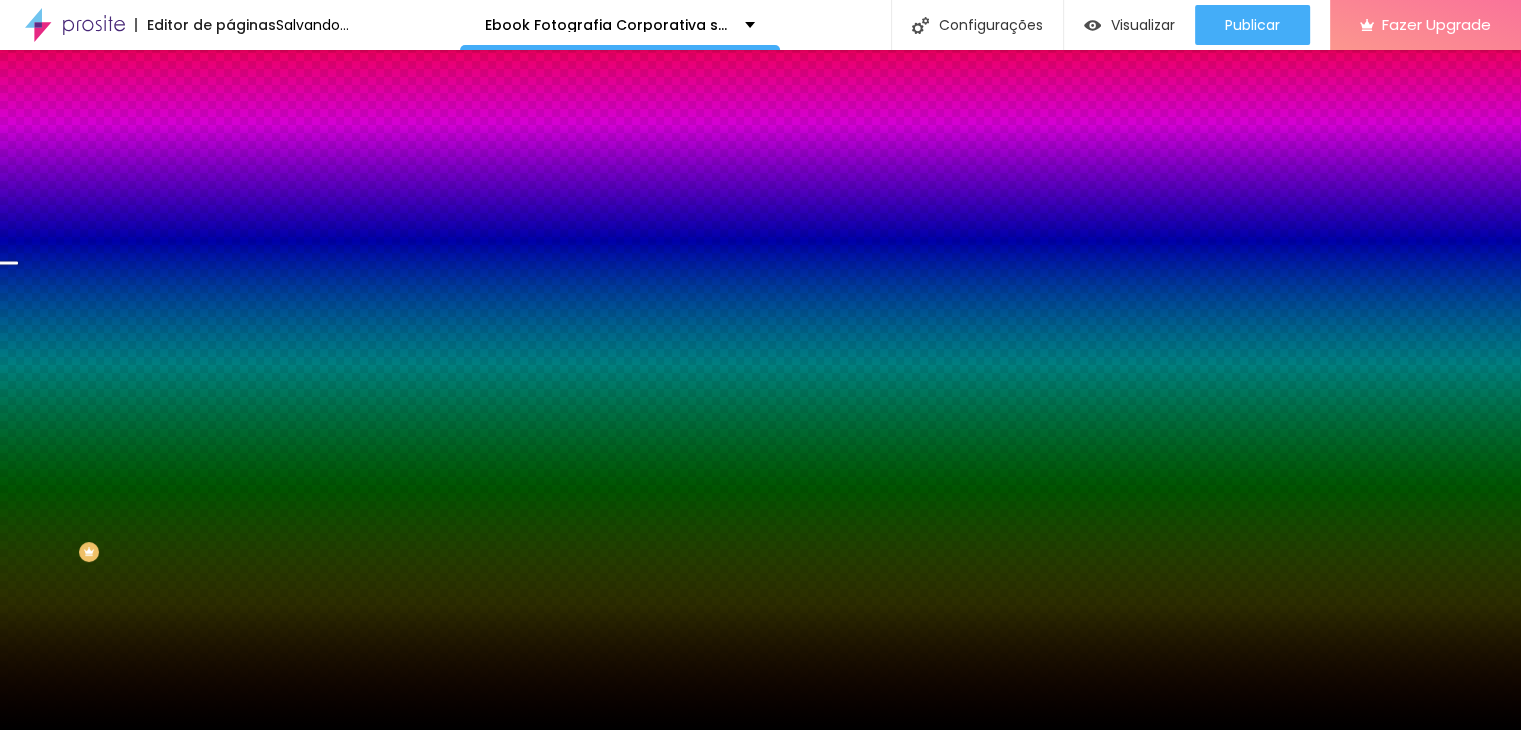 click at bounding box center (760, 730) 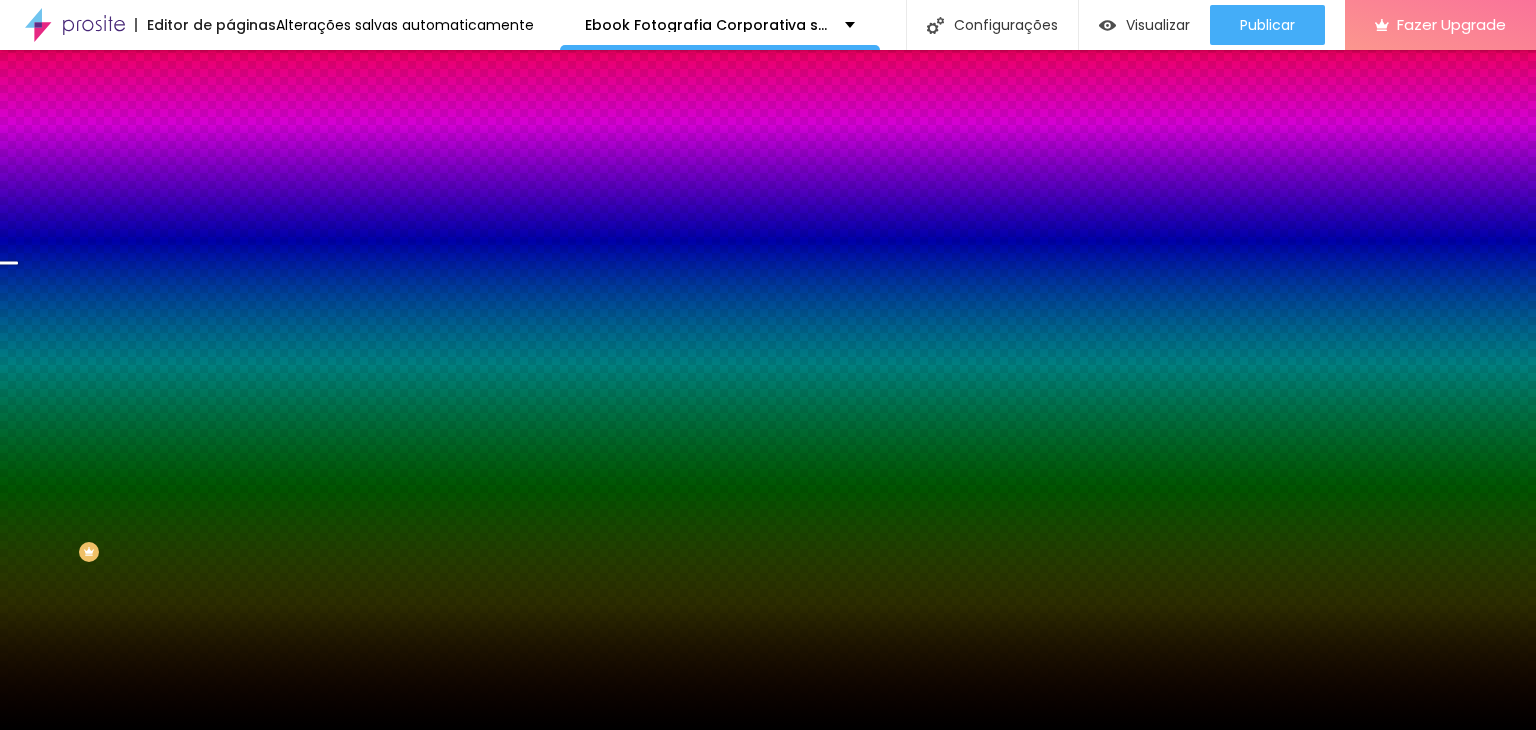 click on "Efeito superior ATIVO Voltar ao padrão" at bounding box center (345, 332) 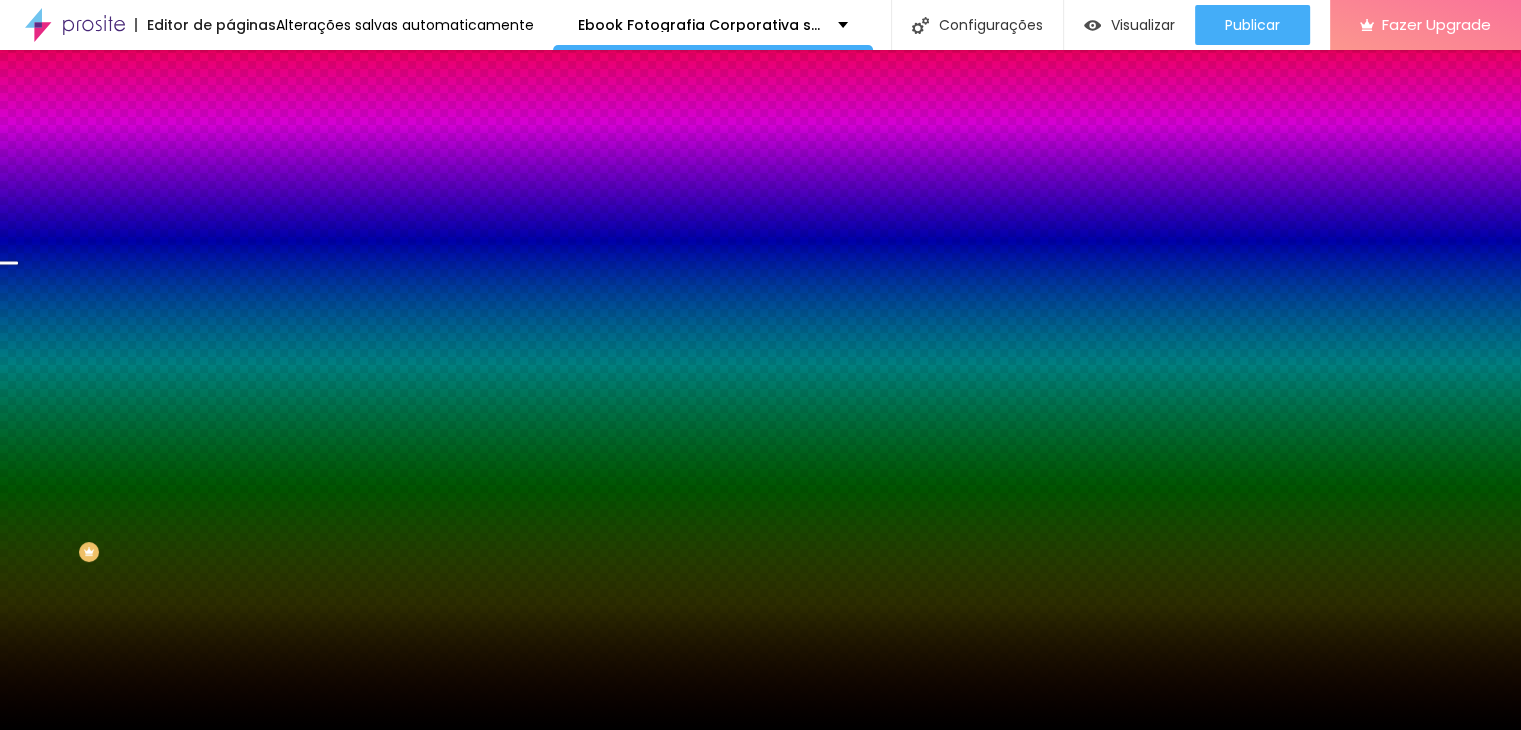 click at bounding box center [14, 1017] 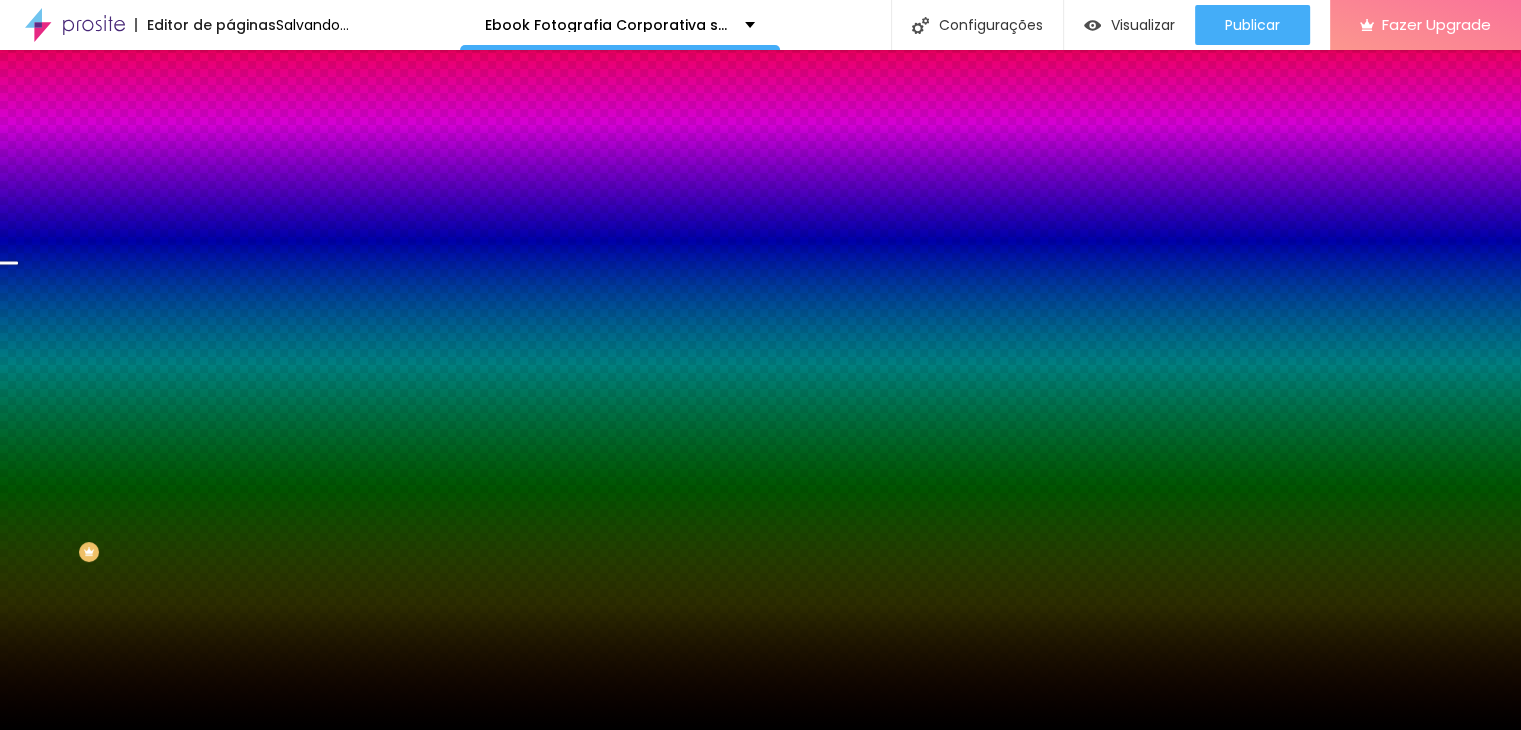 scroll, scrollTop: 100, scrollLeft: 0, axis: vertical 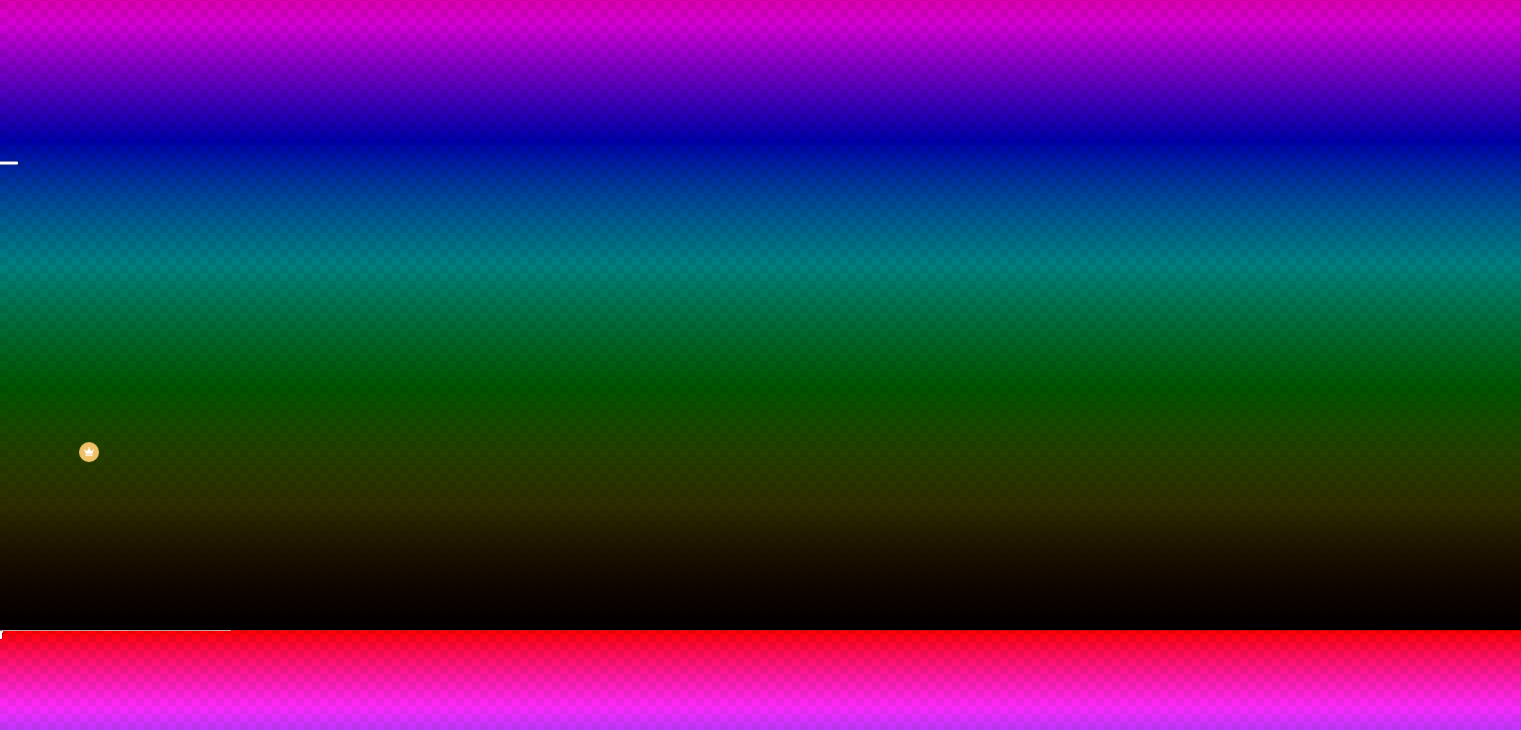 drag, startPoint x: 260, startPoint y: 613, endPoint x: 198, endPoint y: 614, distance: 62.008064 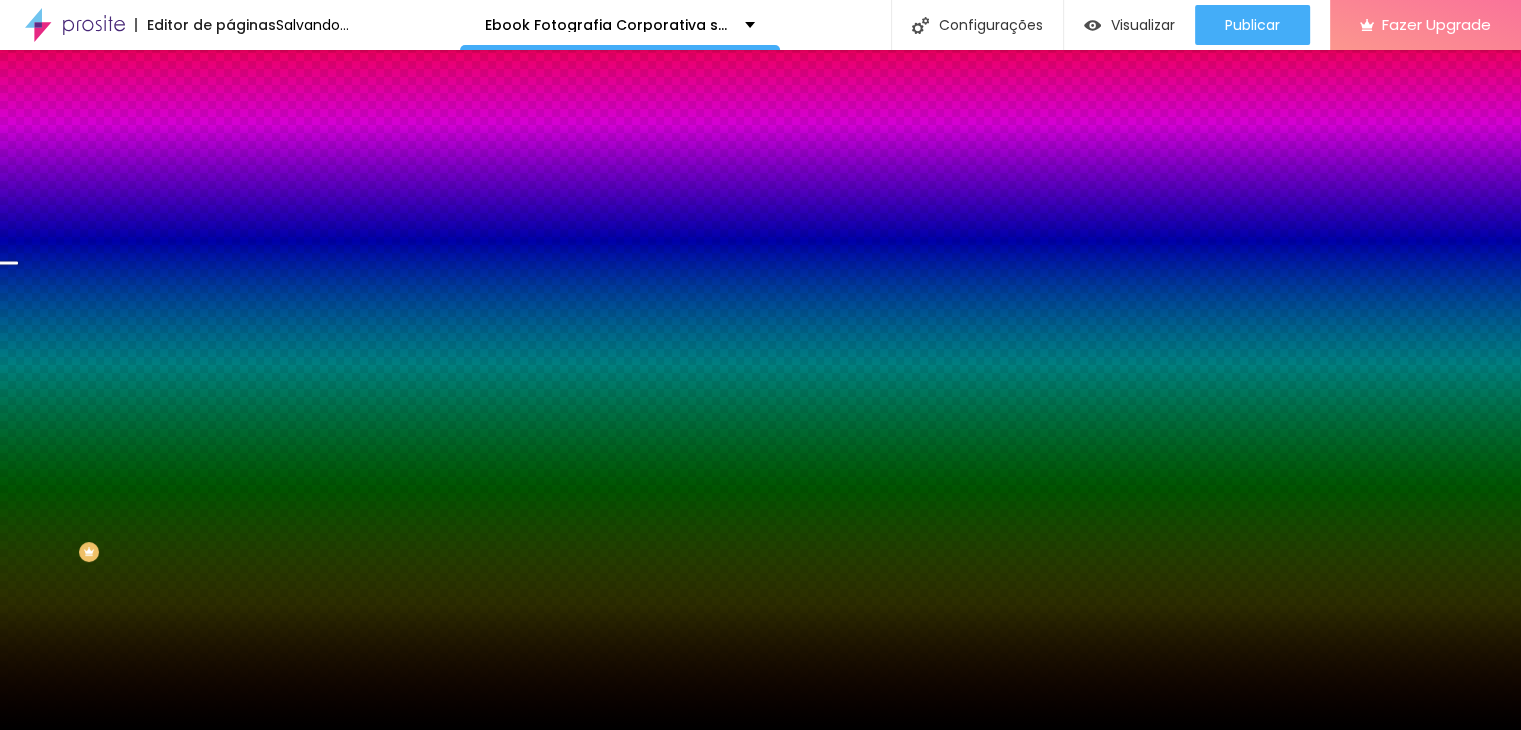 click at bounding box center [760, 730] 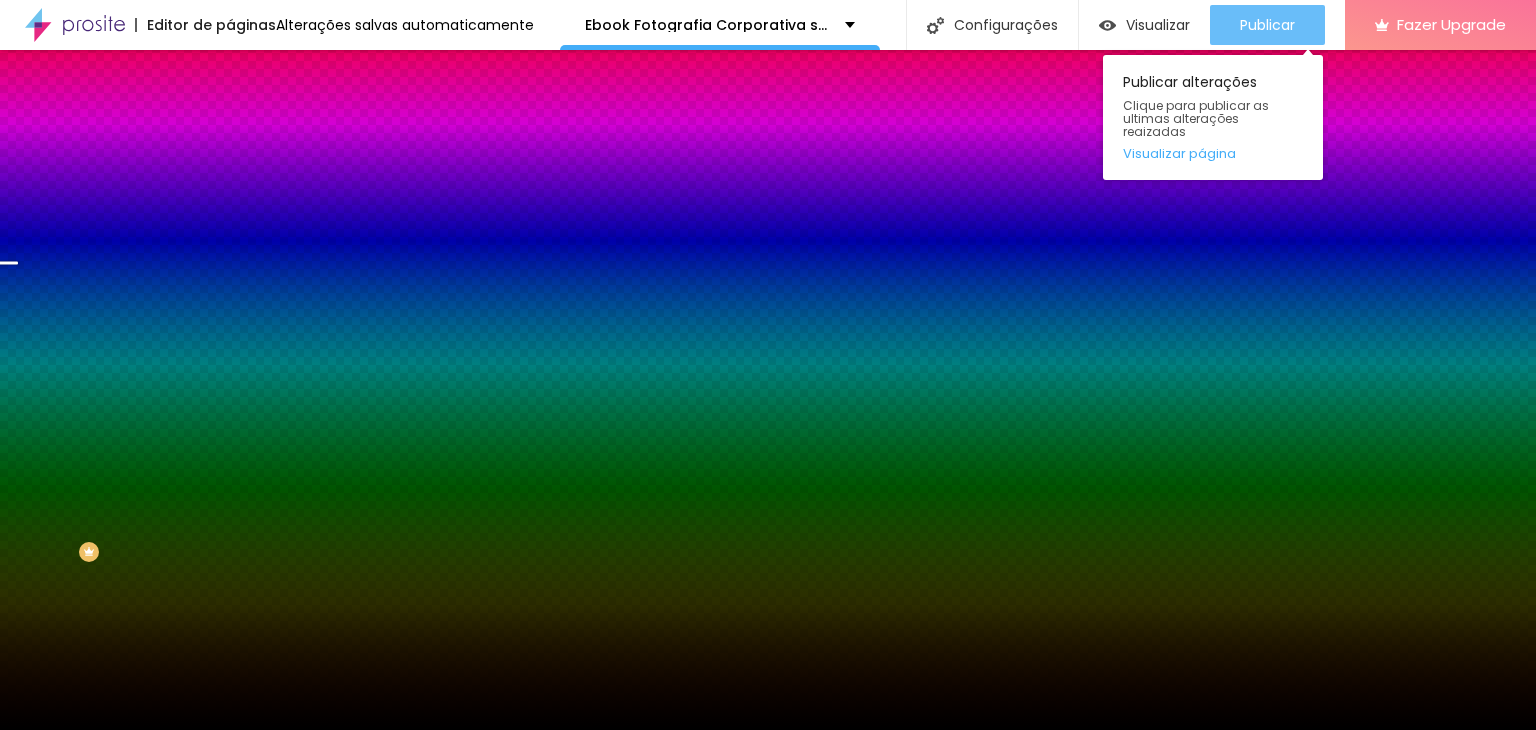 click on "Publicar" at bounding box center [1267, 25] 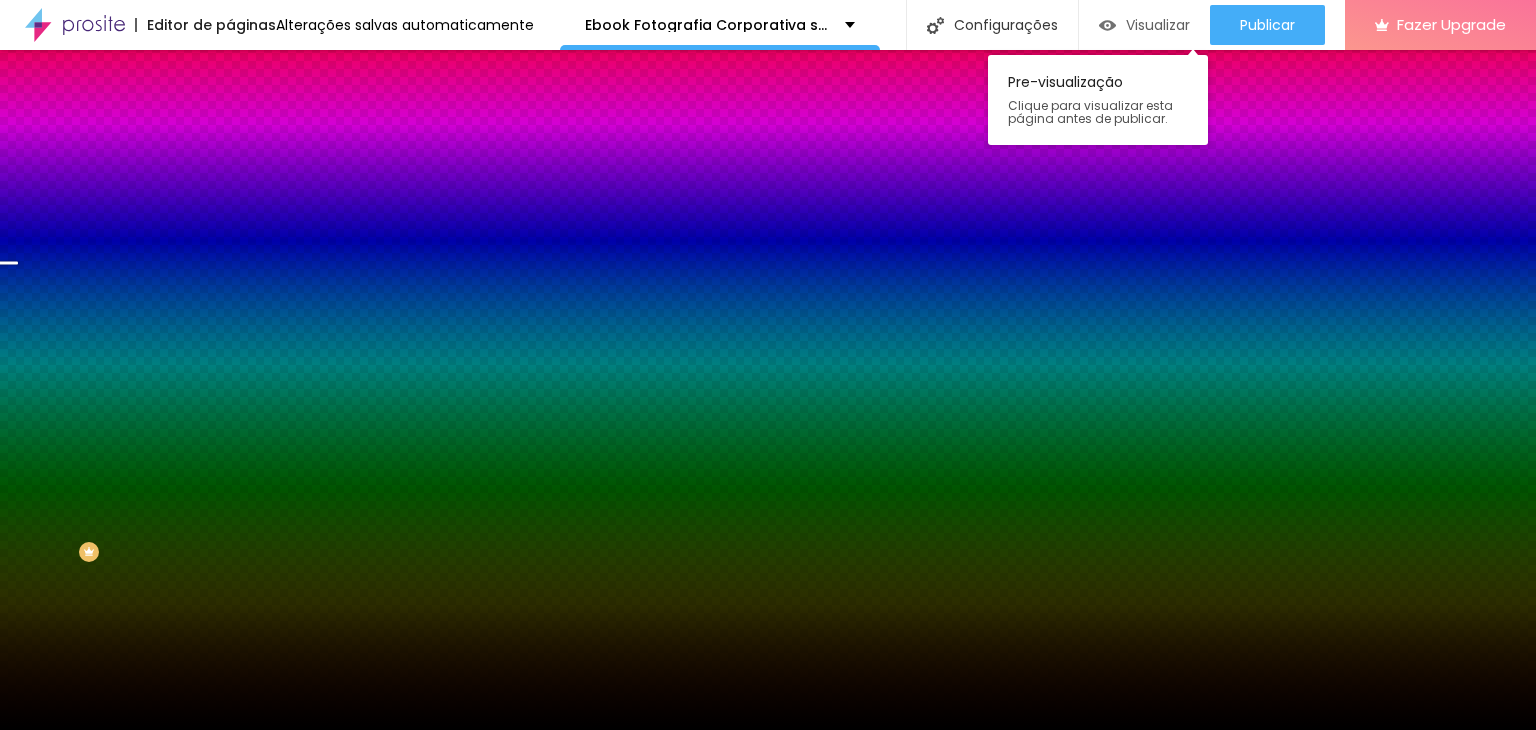 click on "Visualizar" at bounding box center [1158, 25] 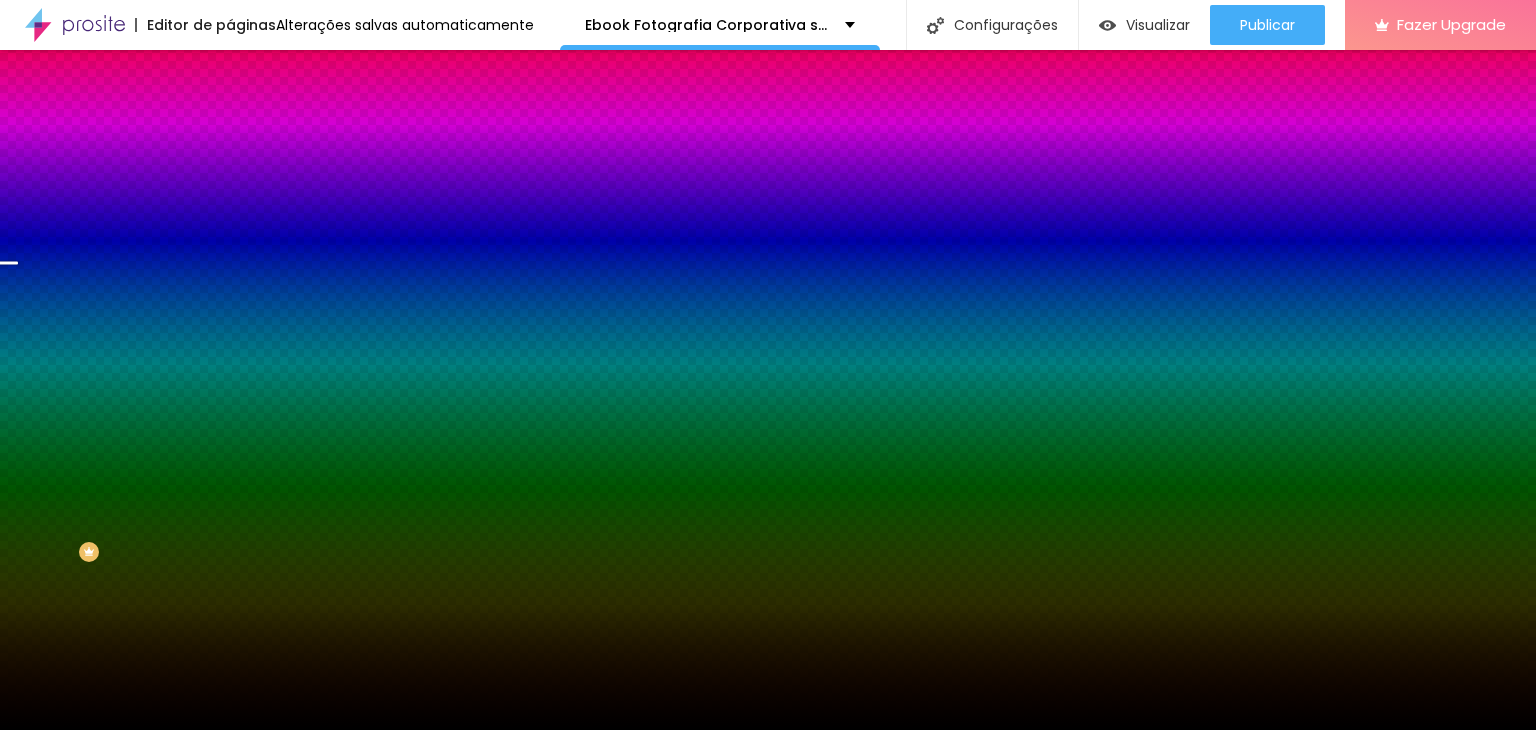 click 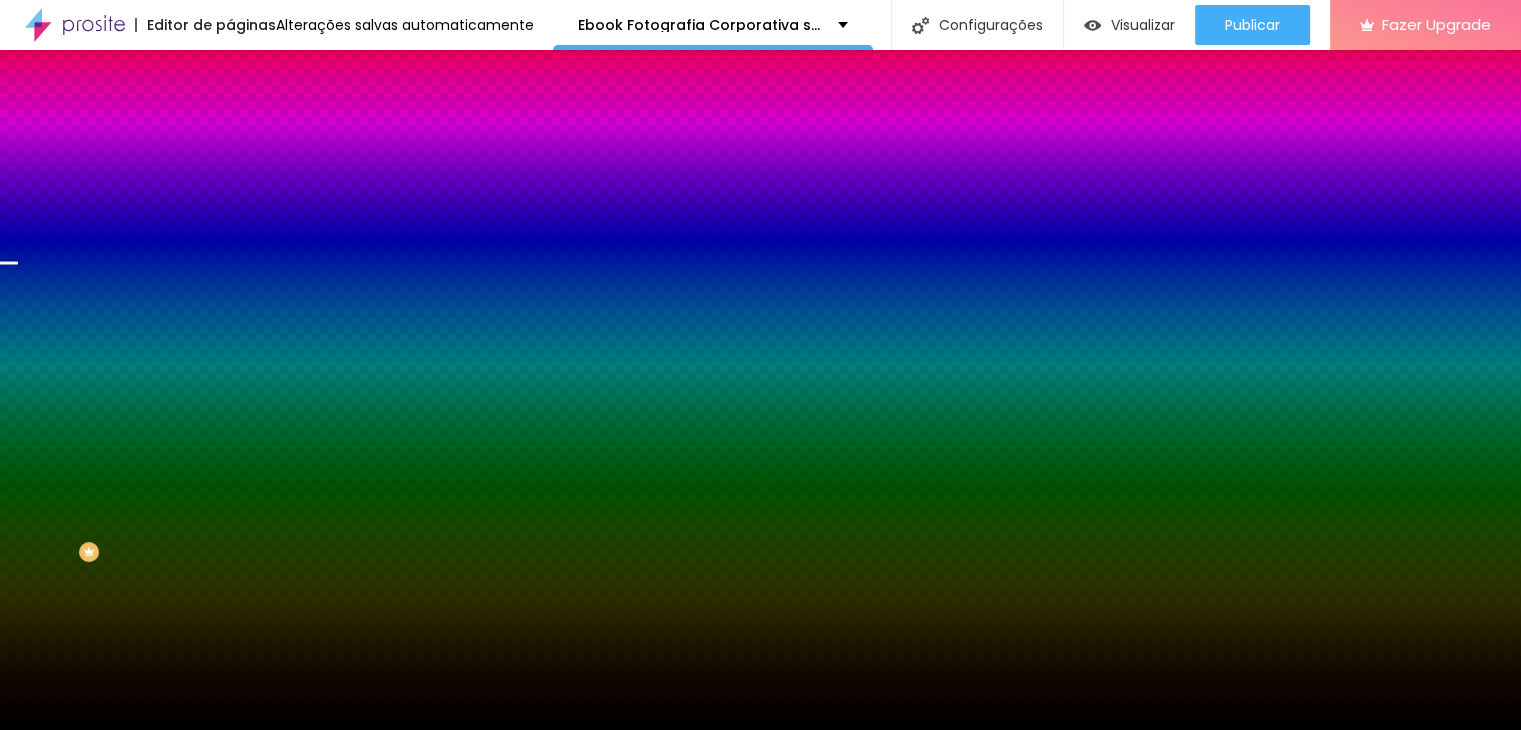 scroll, scrollTop: 112, scrollLeft: 0, axis: vertical 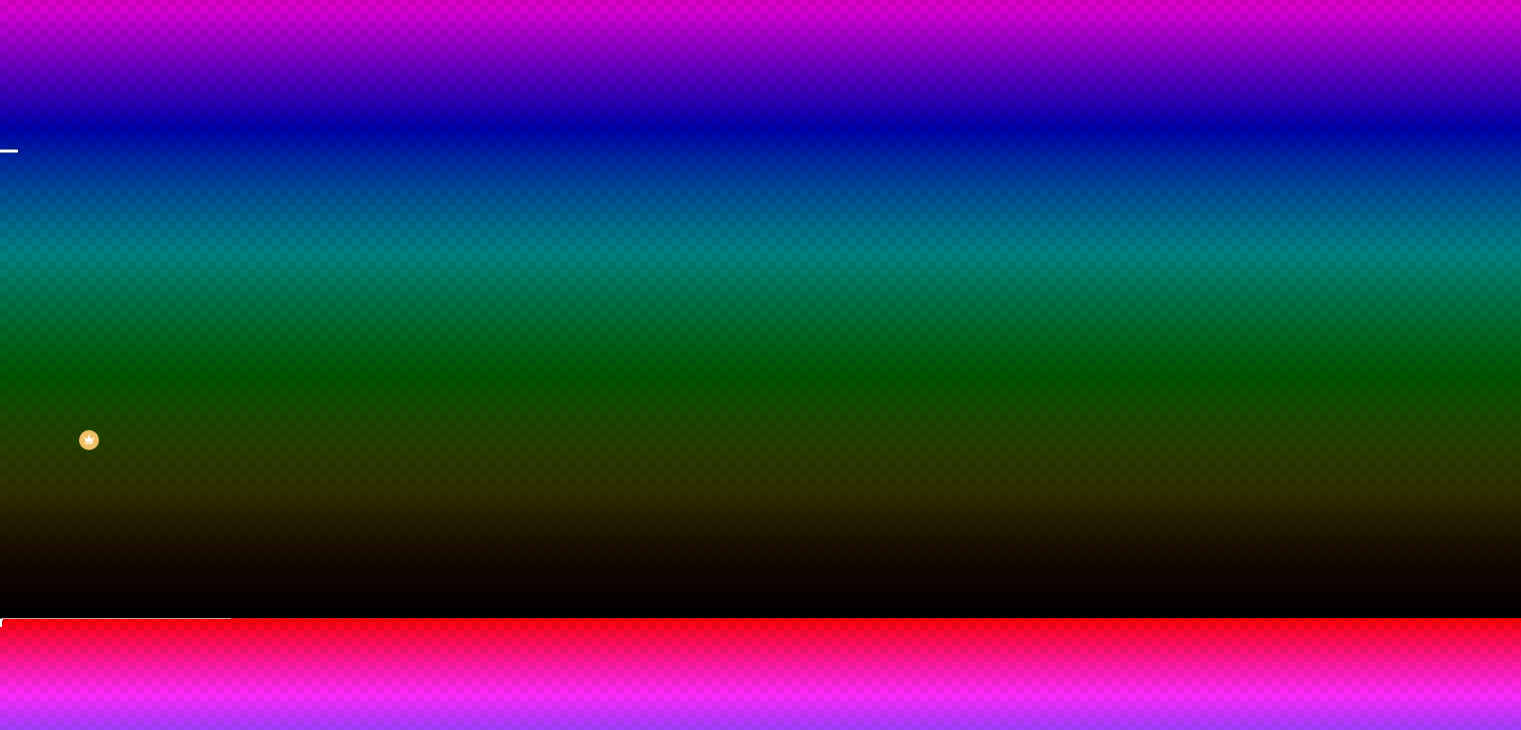 drag, startPoint x: 216, startPoint y: 657, endPoint x: 185, endPoint y: 658, distance: 31.016125 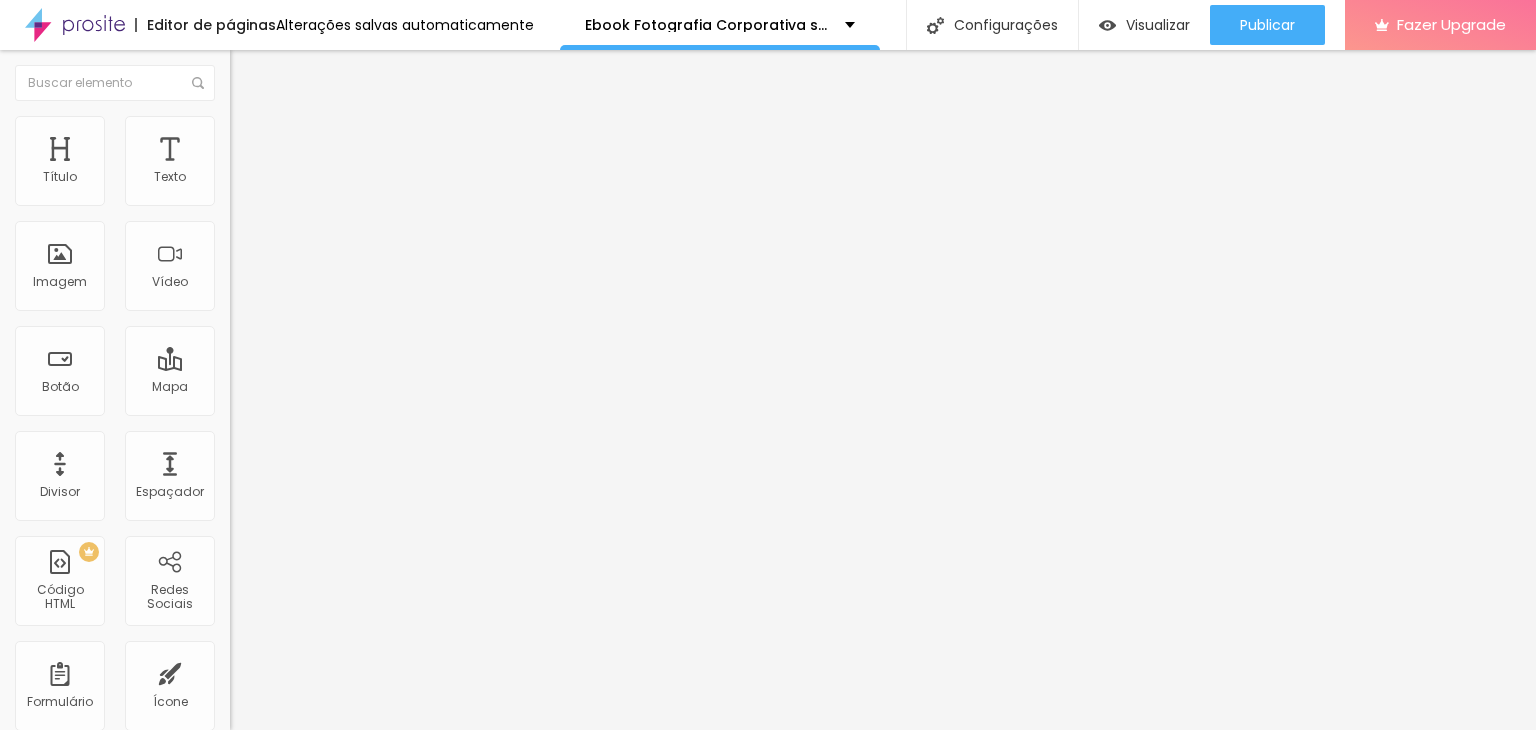 click on "Estilo" at bounding box center (345, 126) 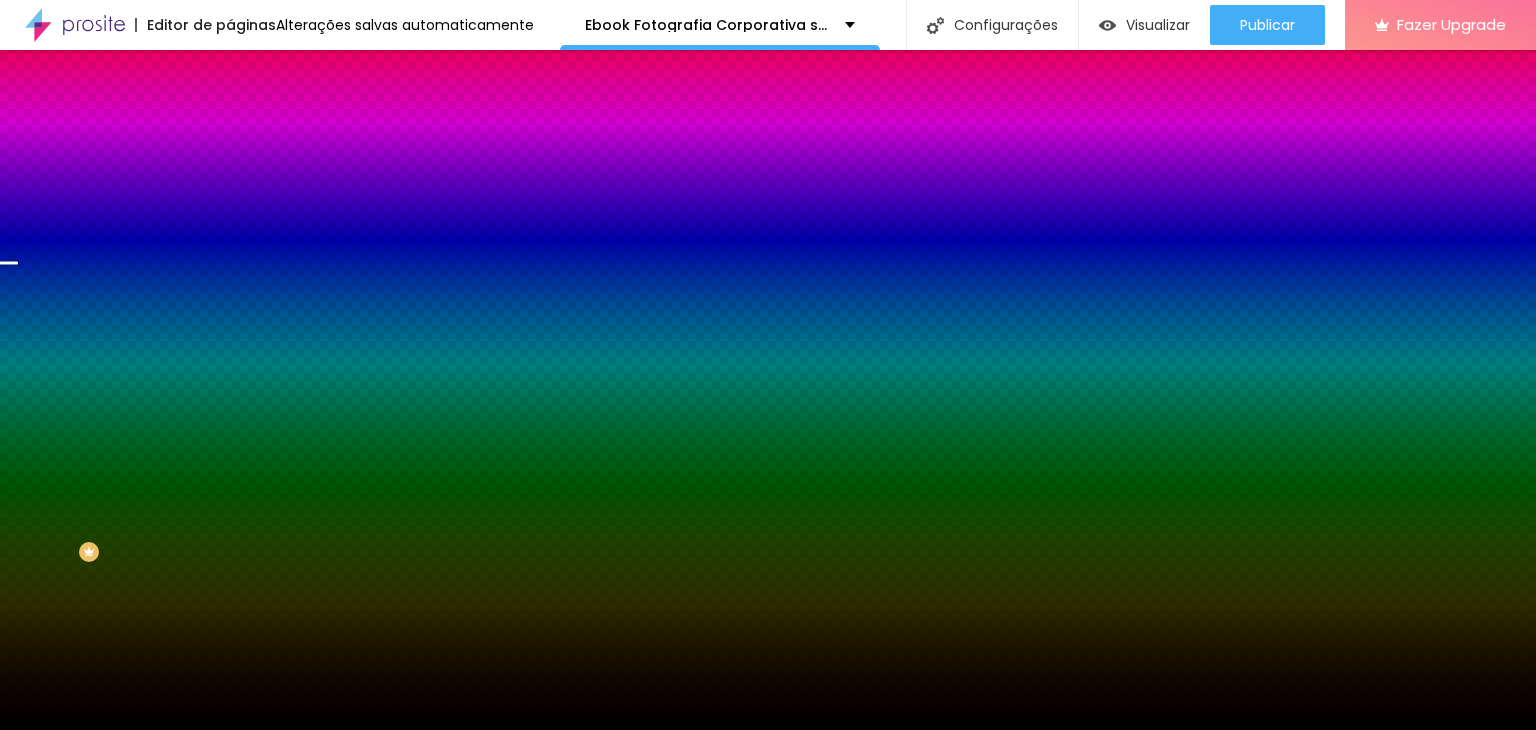 click on "Avançado" at bounding box center [345, 146] 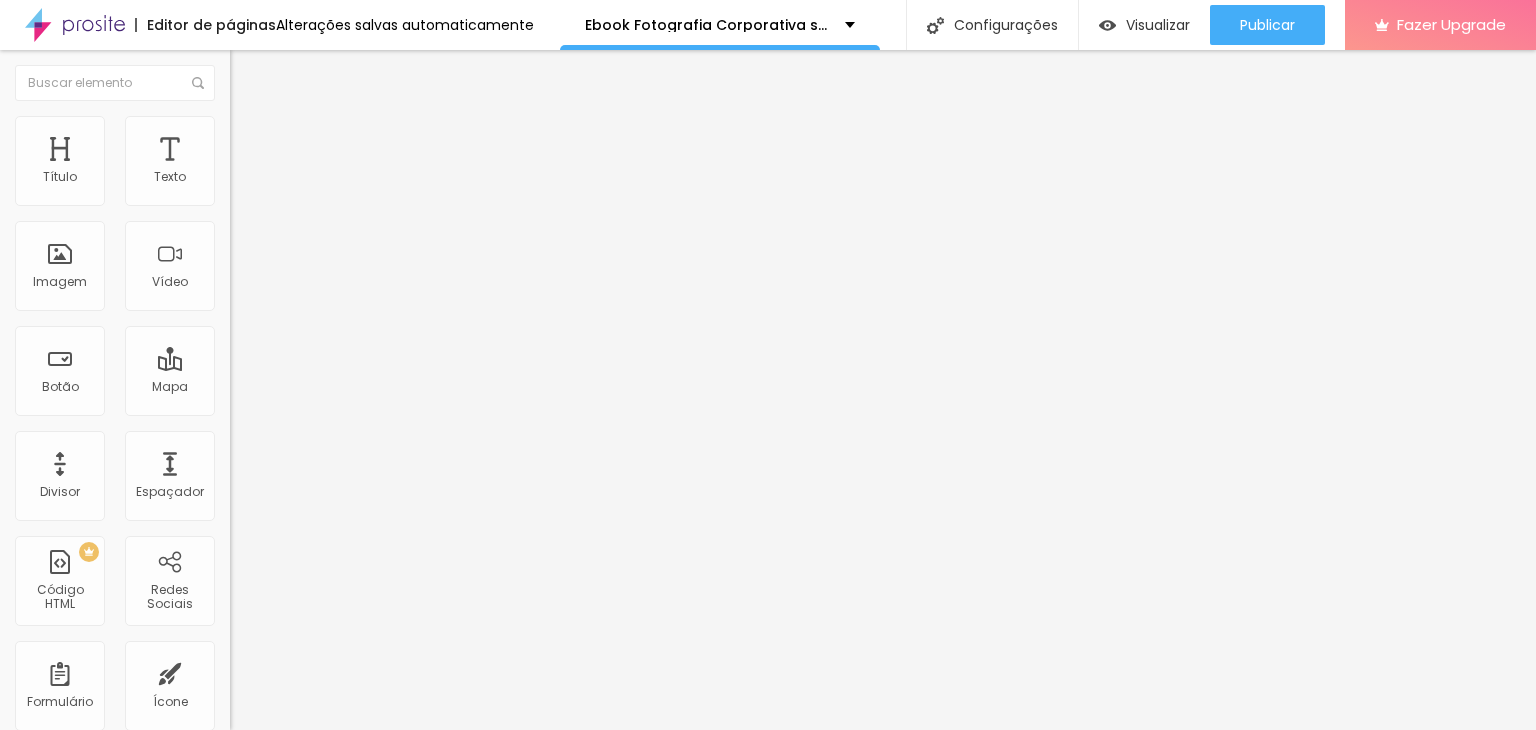 click on "Avançado" at bounding box center [281, 149] 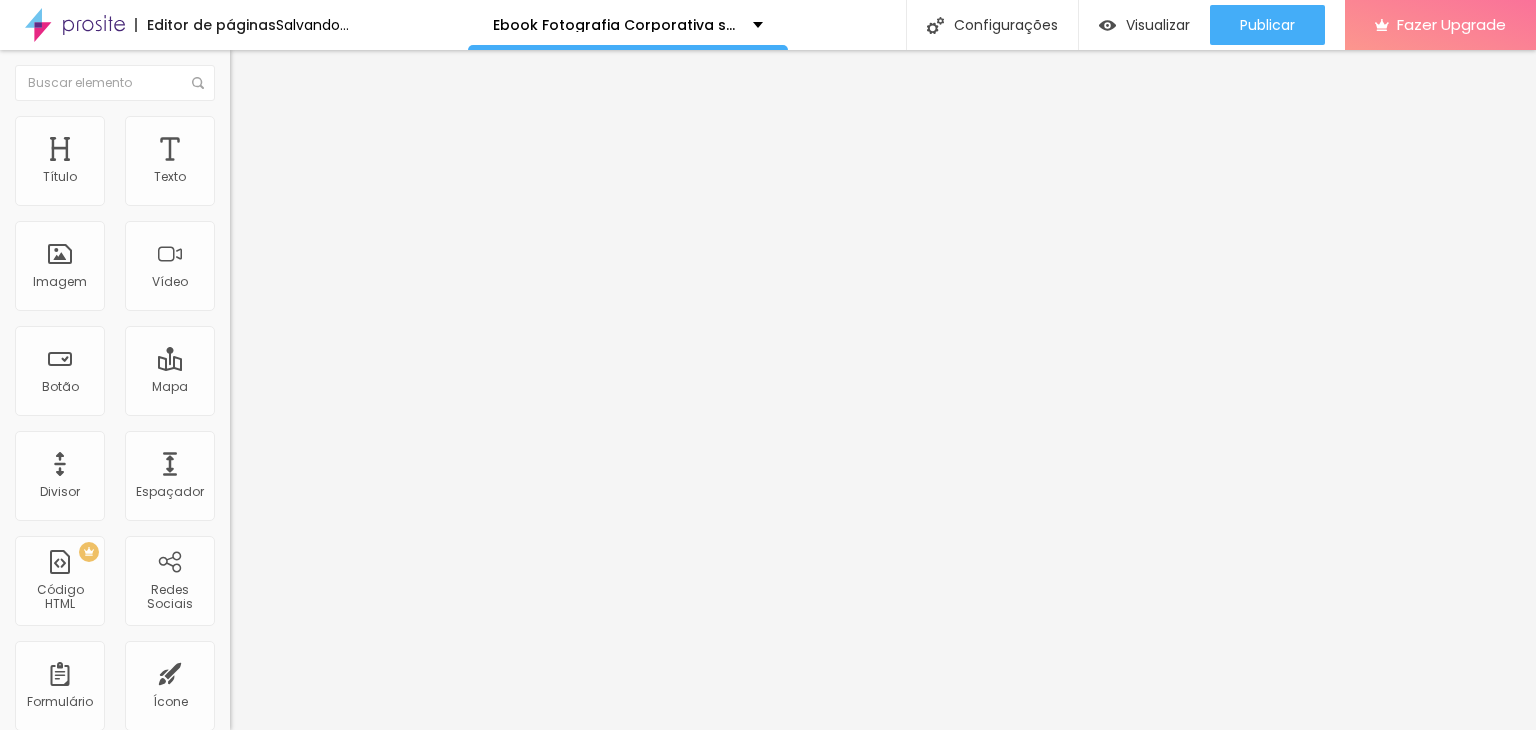 drag, startPoint x: 141, startPoint y: 202, endPoint x: 120, endPoint y: 202, distance: 21 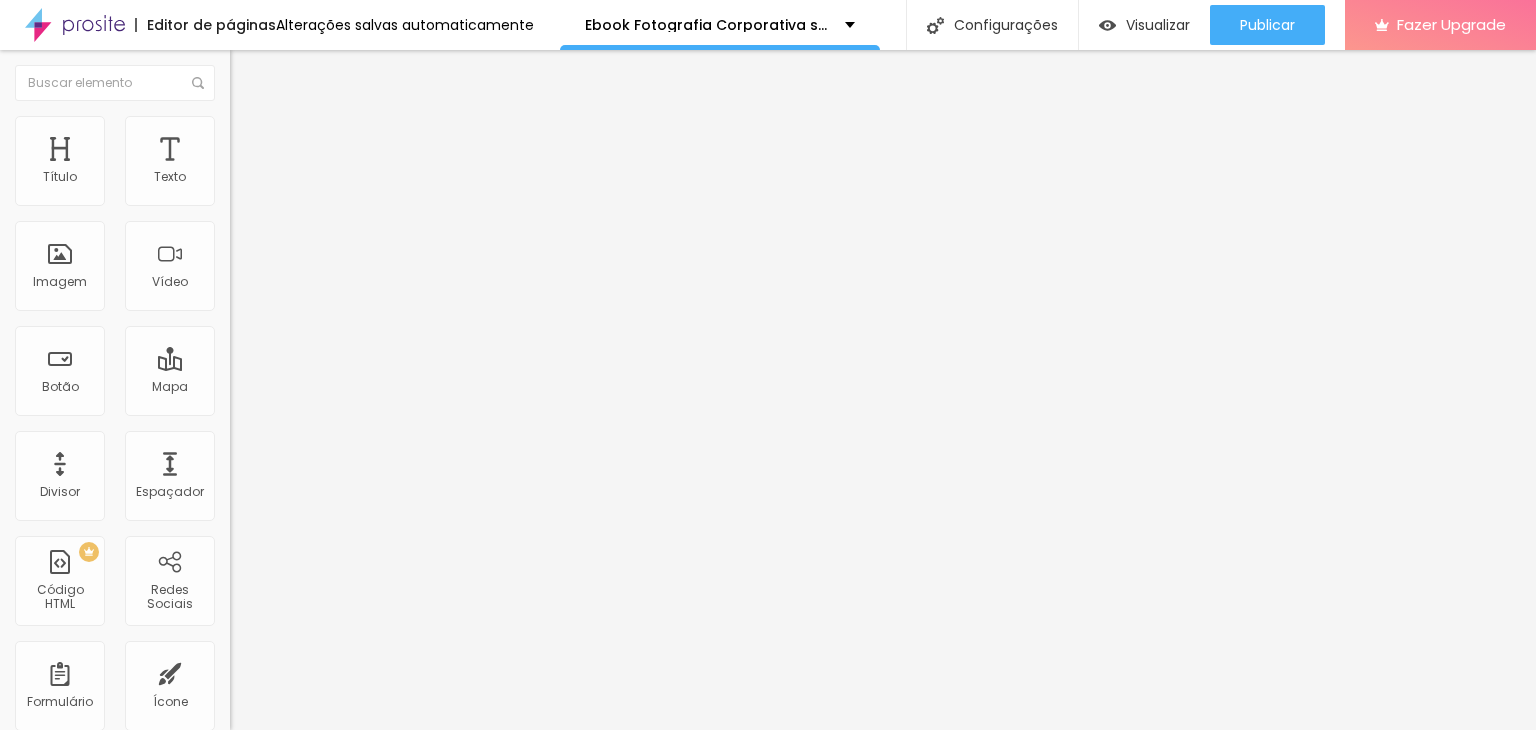 drag, startPoint x: 142, startPoint y: 197, endPoint x: 107, endPoint y: 197, distance: 35 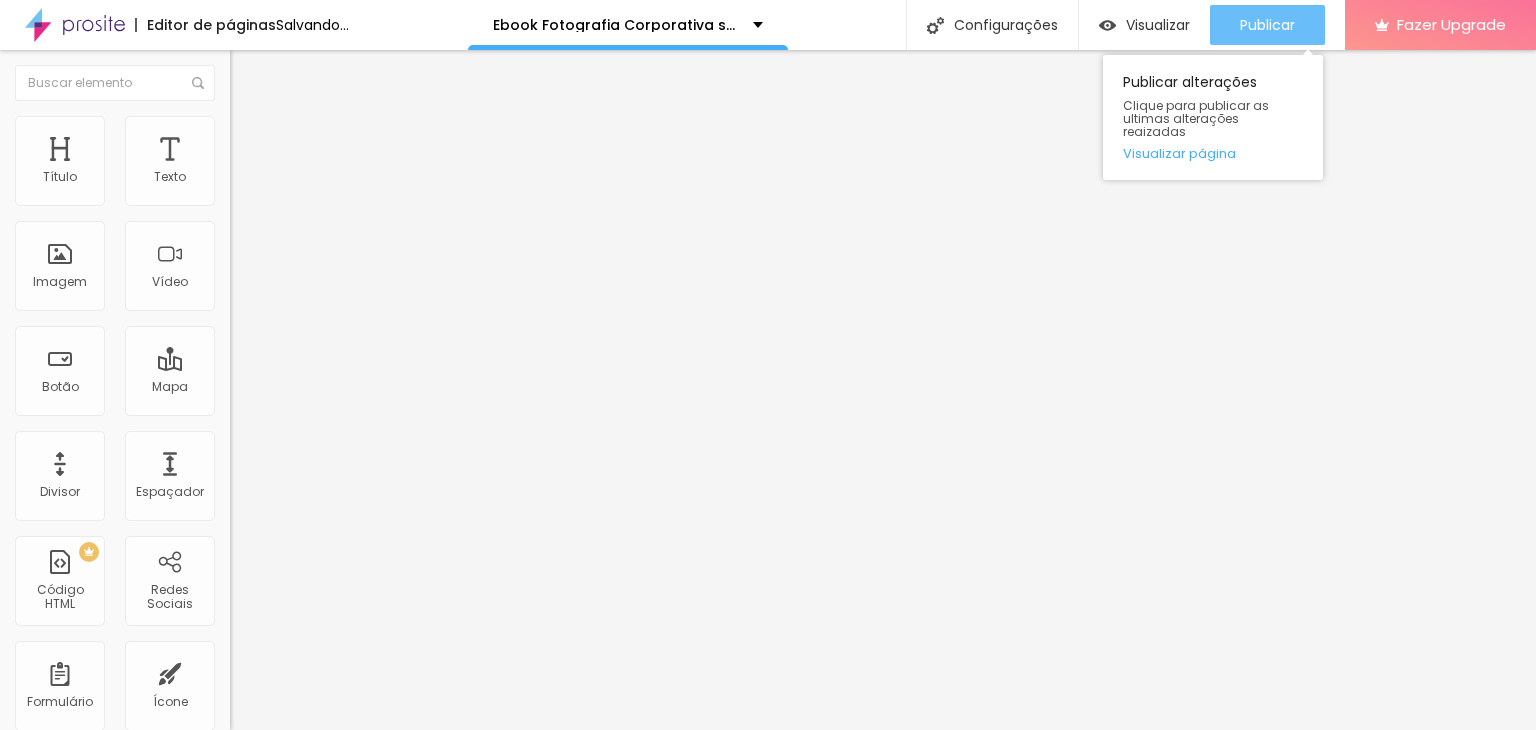 click on "Publicar" at bounding box center (1267, 25) 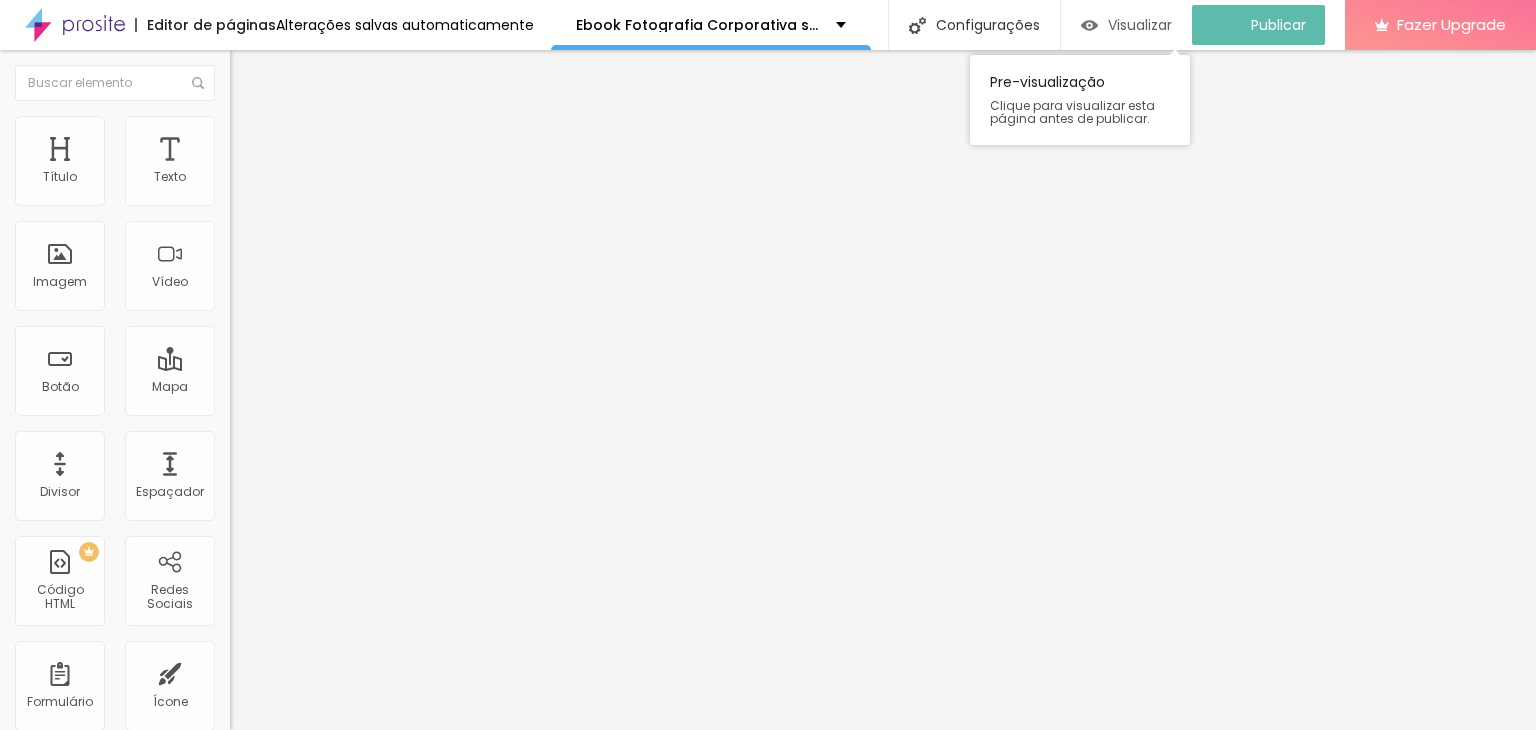 click on "Visualizar" at bounding box center [1140, 25] 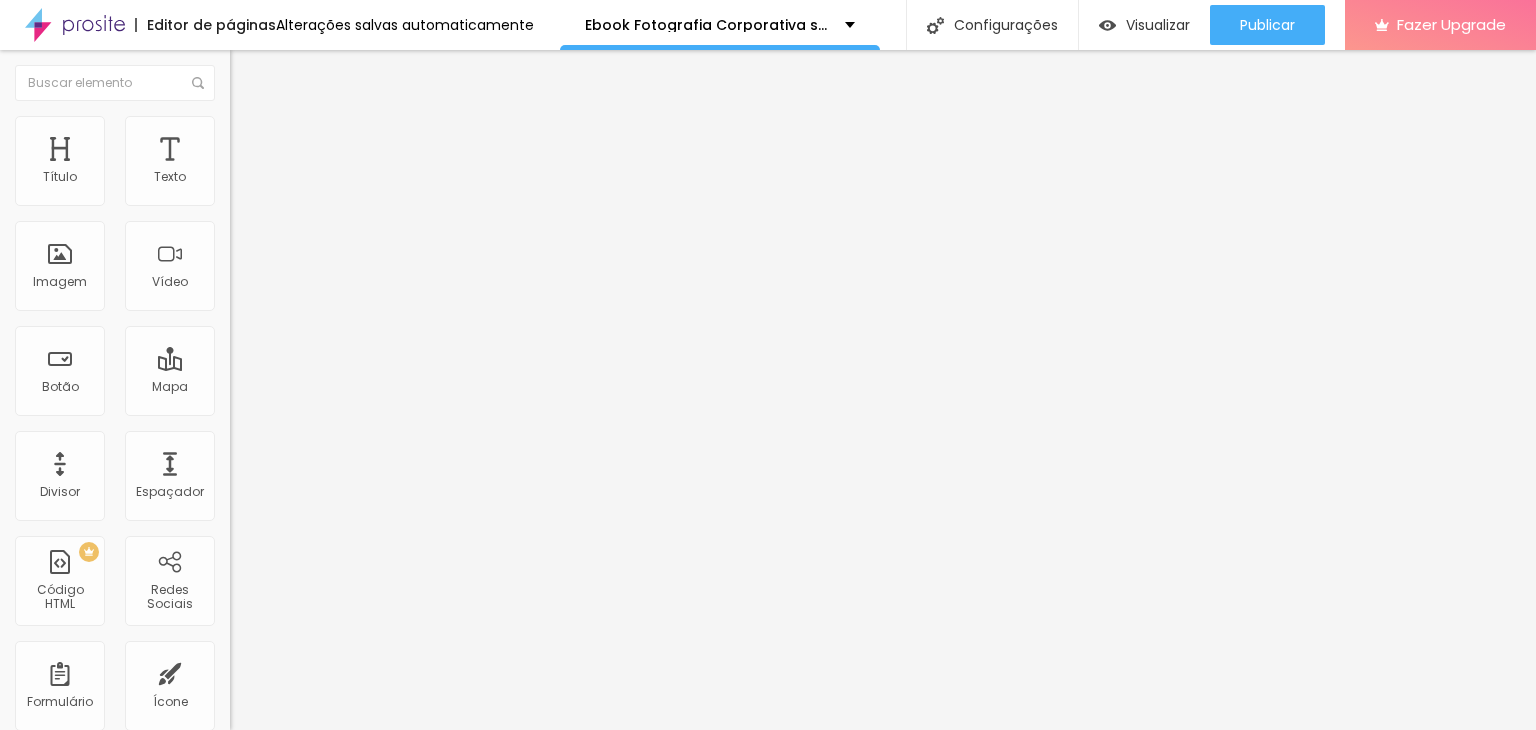 click on "Conteúdo Estilo Avançado" at bounding box center [345, 126] 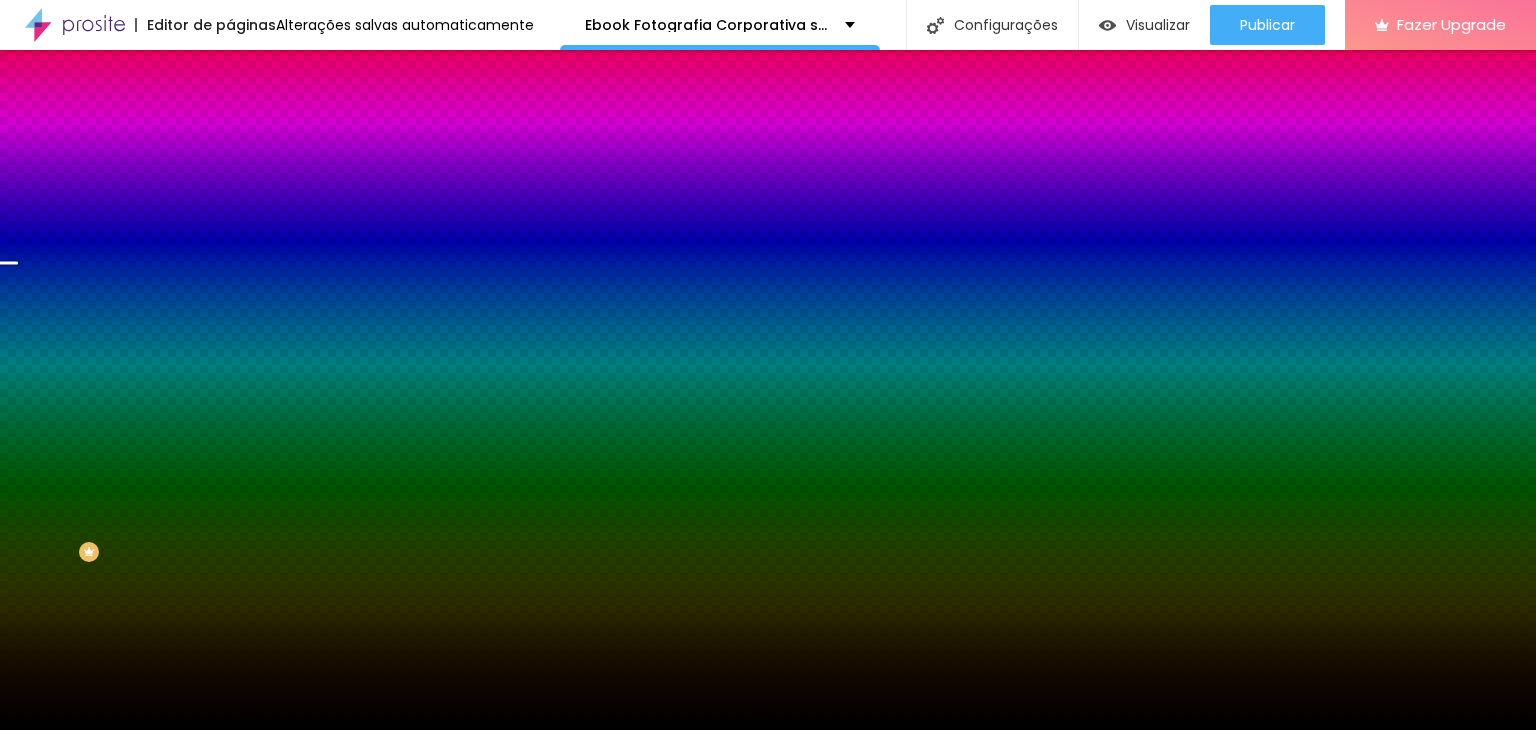 click at bounding box center (244, 404) 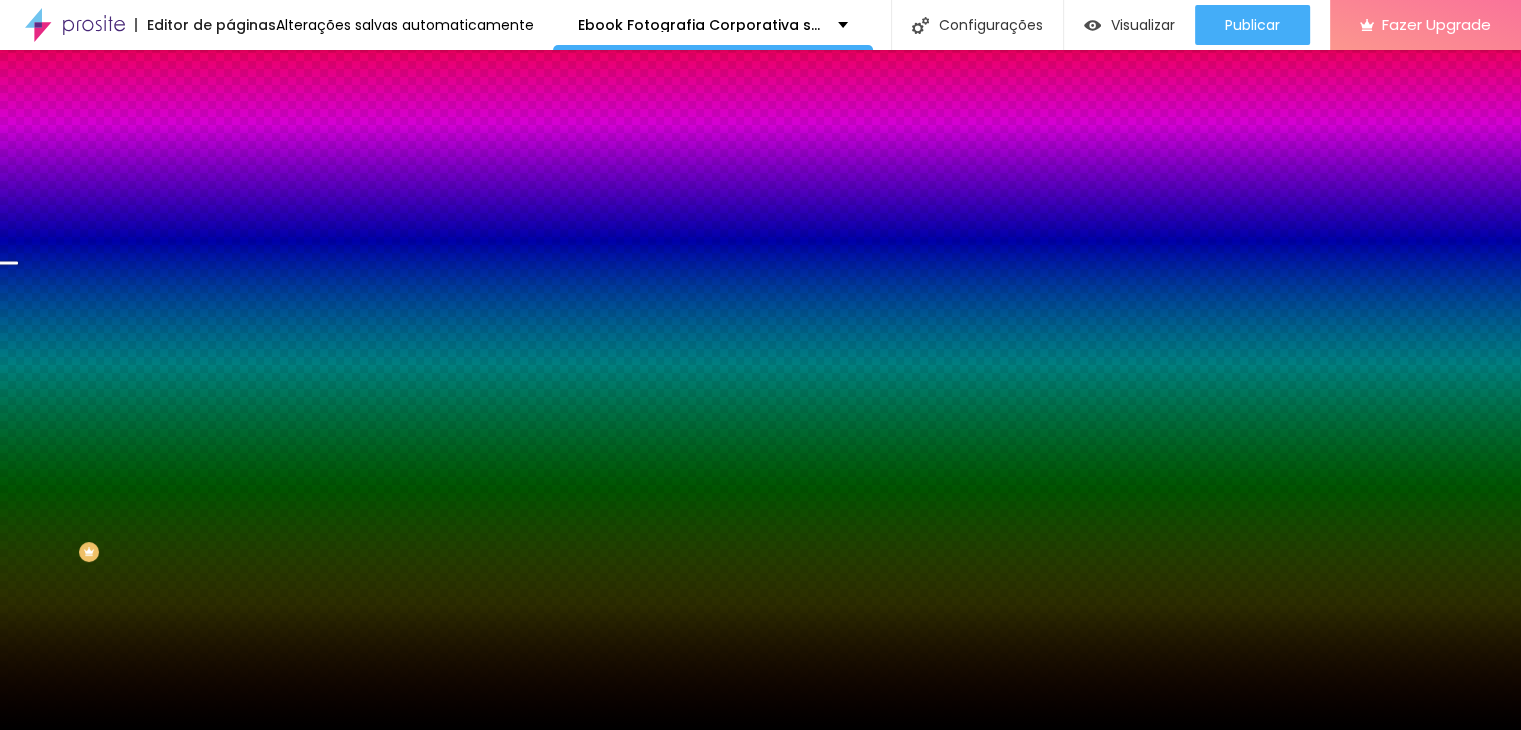 click at bounding box center [760, 742] 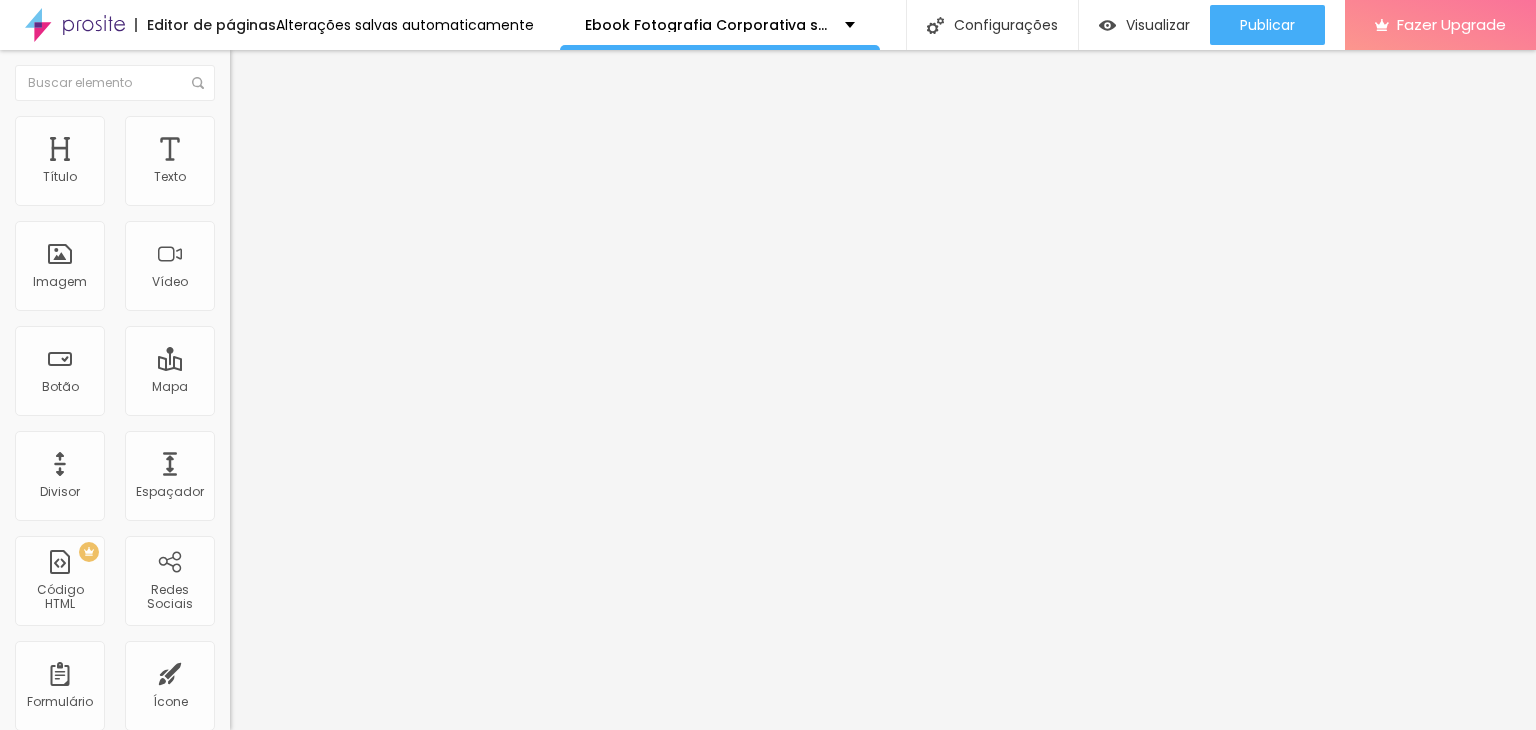 click on "Estilo" at bounding box center [263, 129] 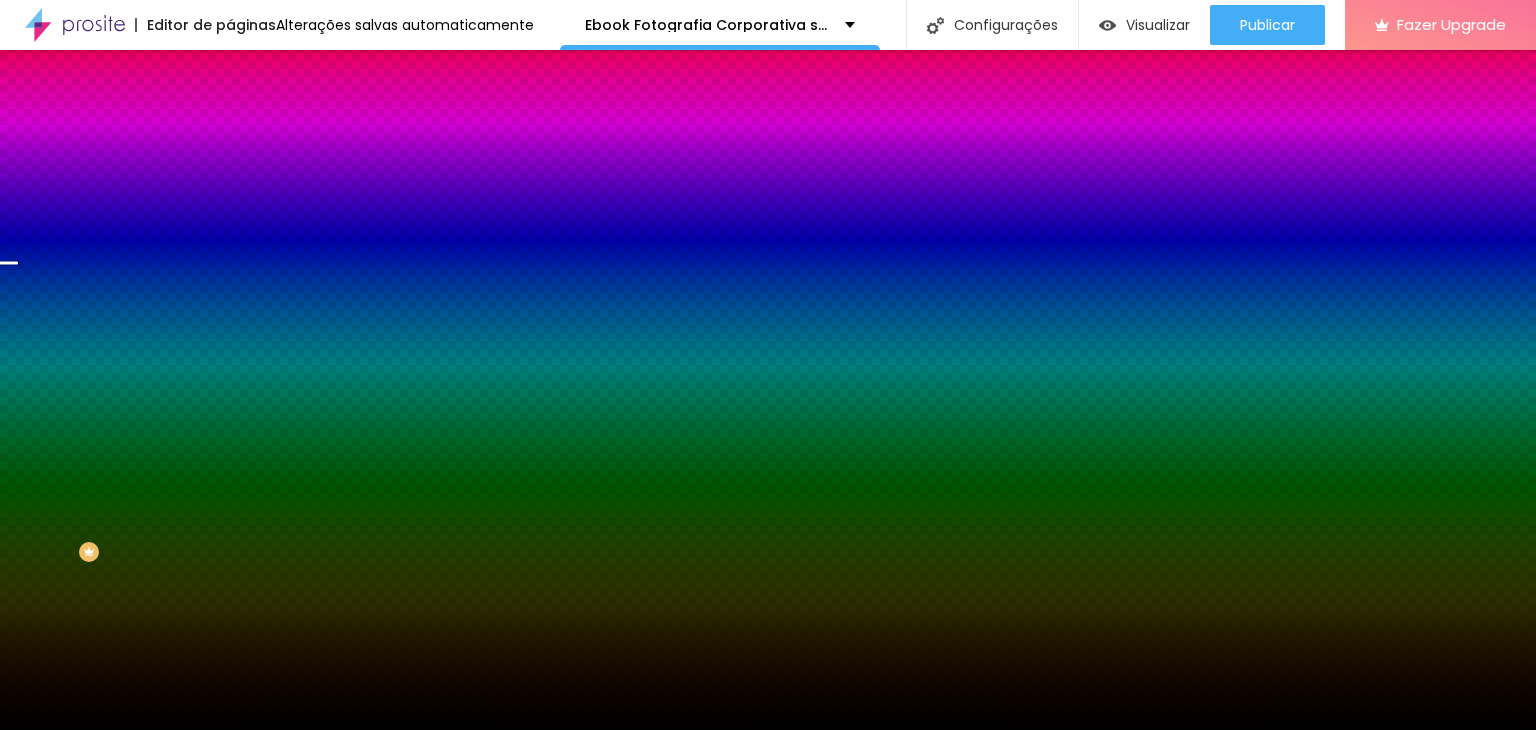 click 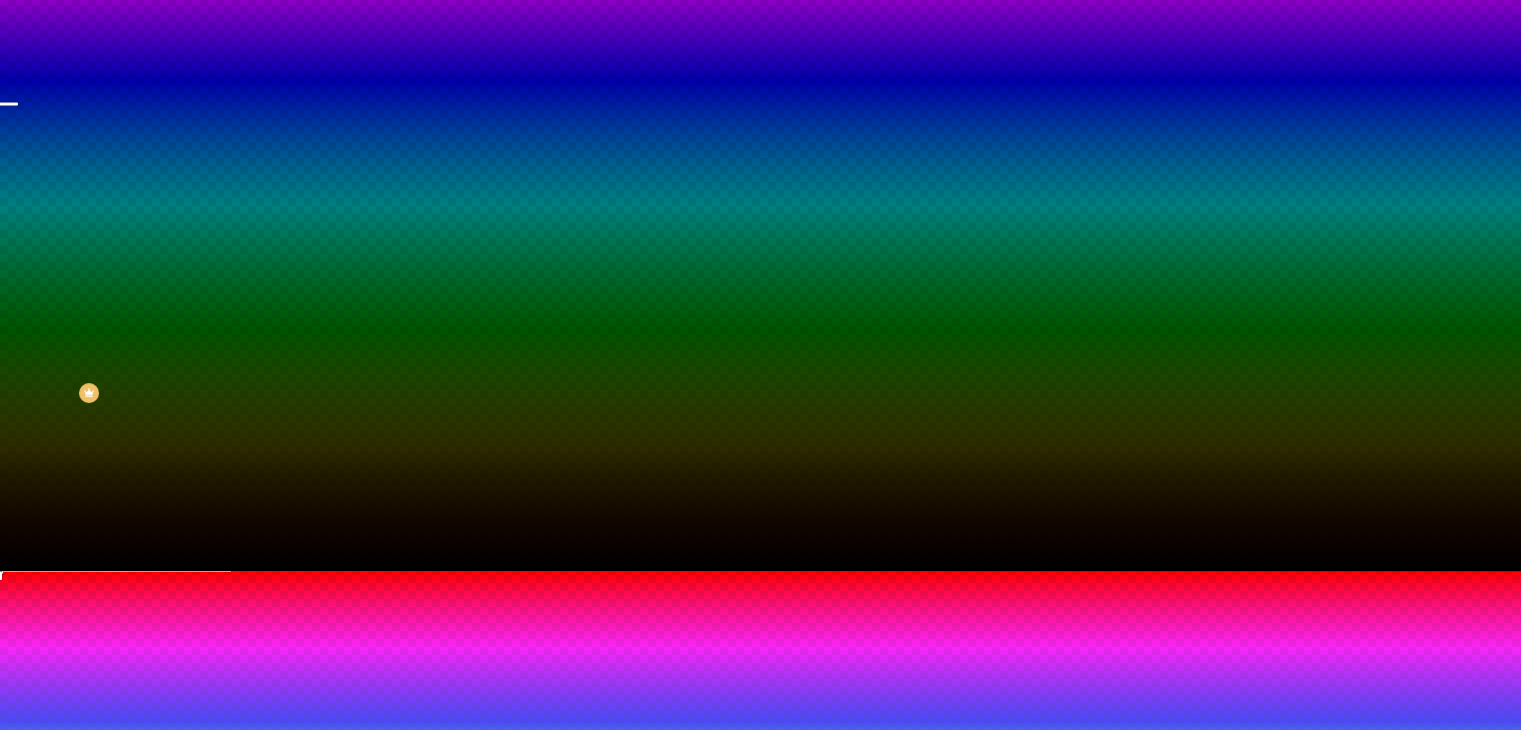click at bounding box center [760, 896] 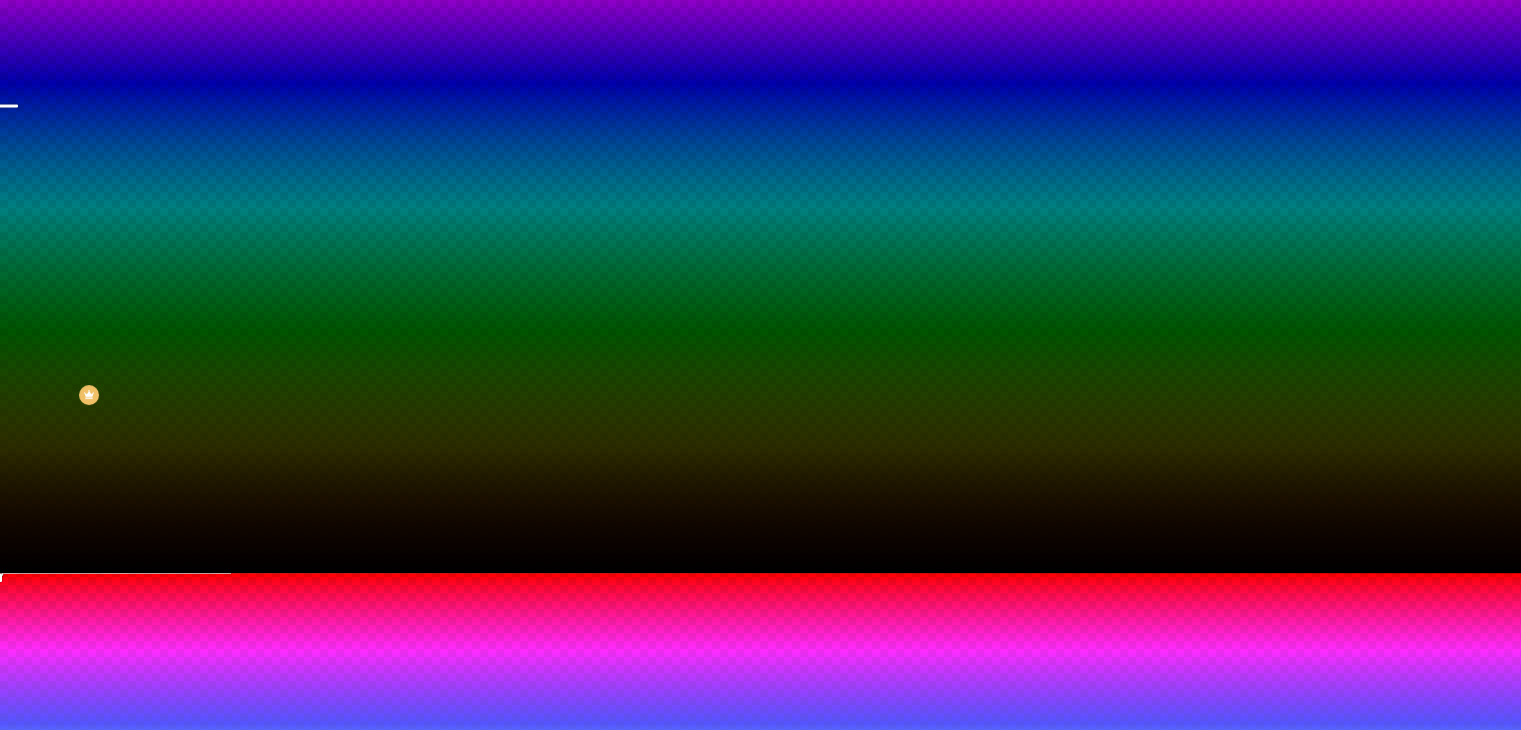 drag, startPoint x: 263, startPoint y: 572, endPoint x: 249, endPoint y: 563, distance: 16.643316 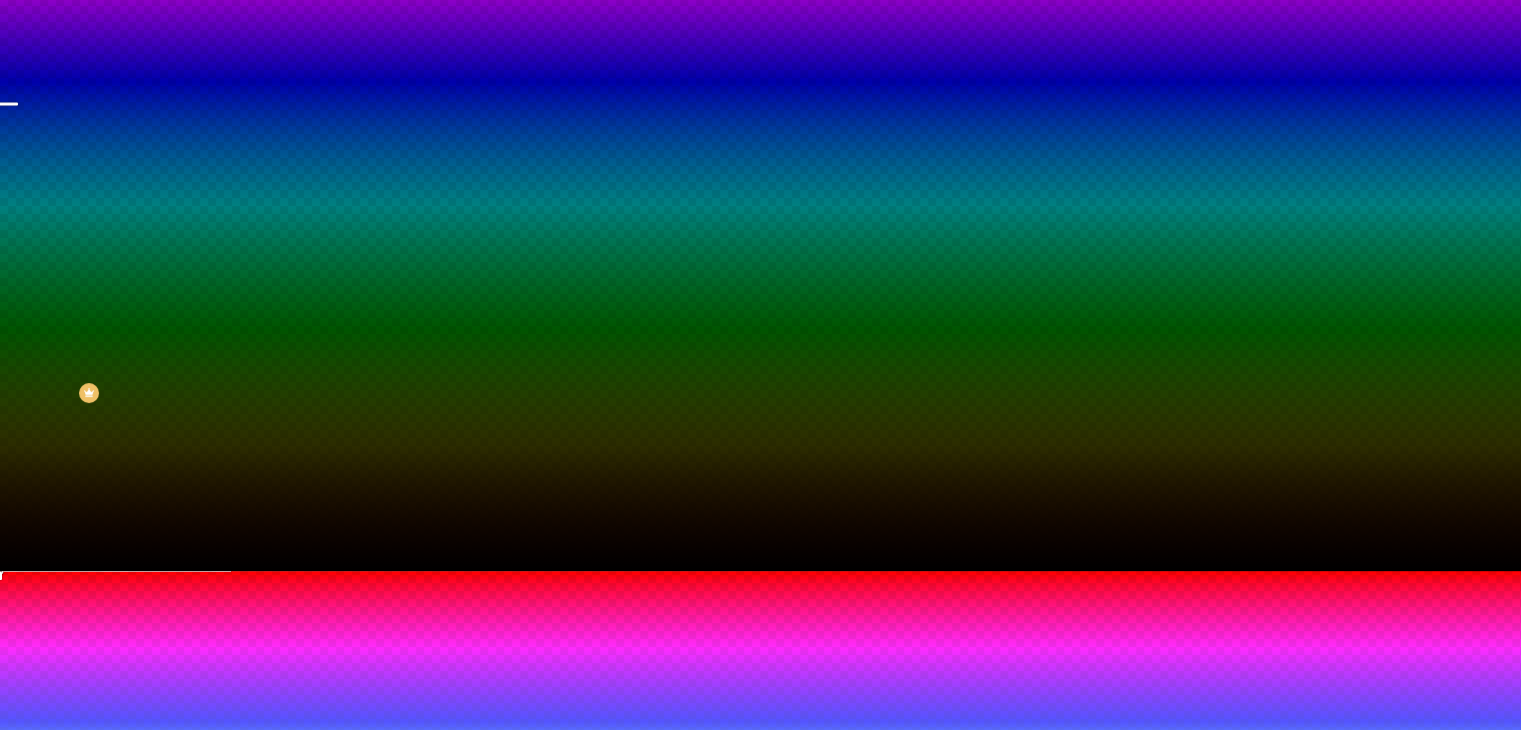 click at bounding box center (760, 571) 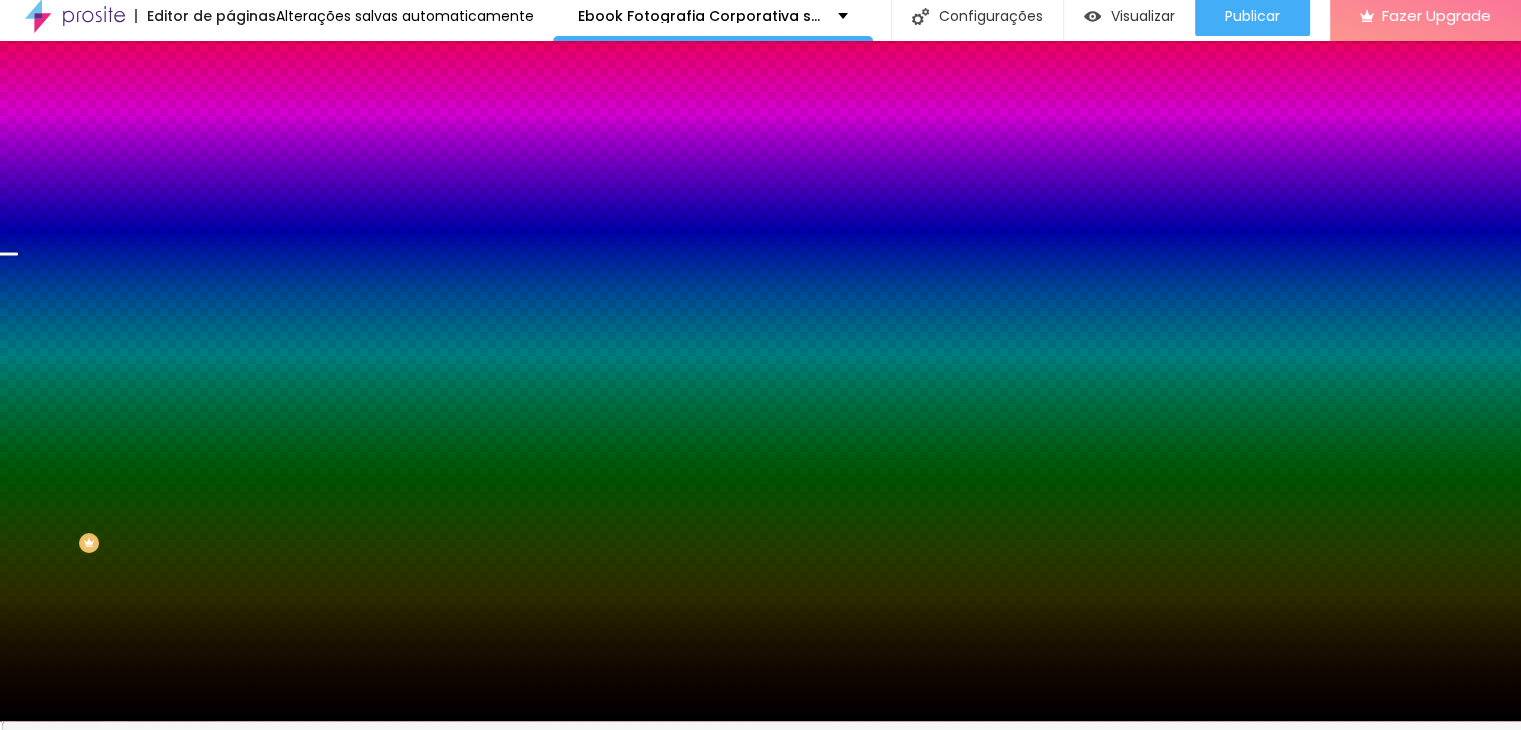 scroll, scrollTop: 0, scrollLeft: 0, axis: both 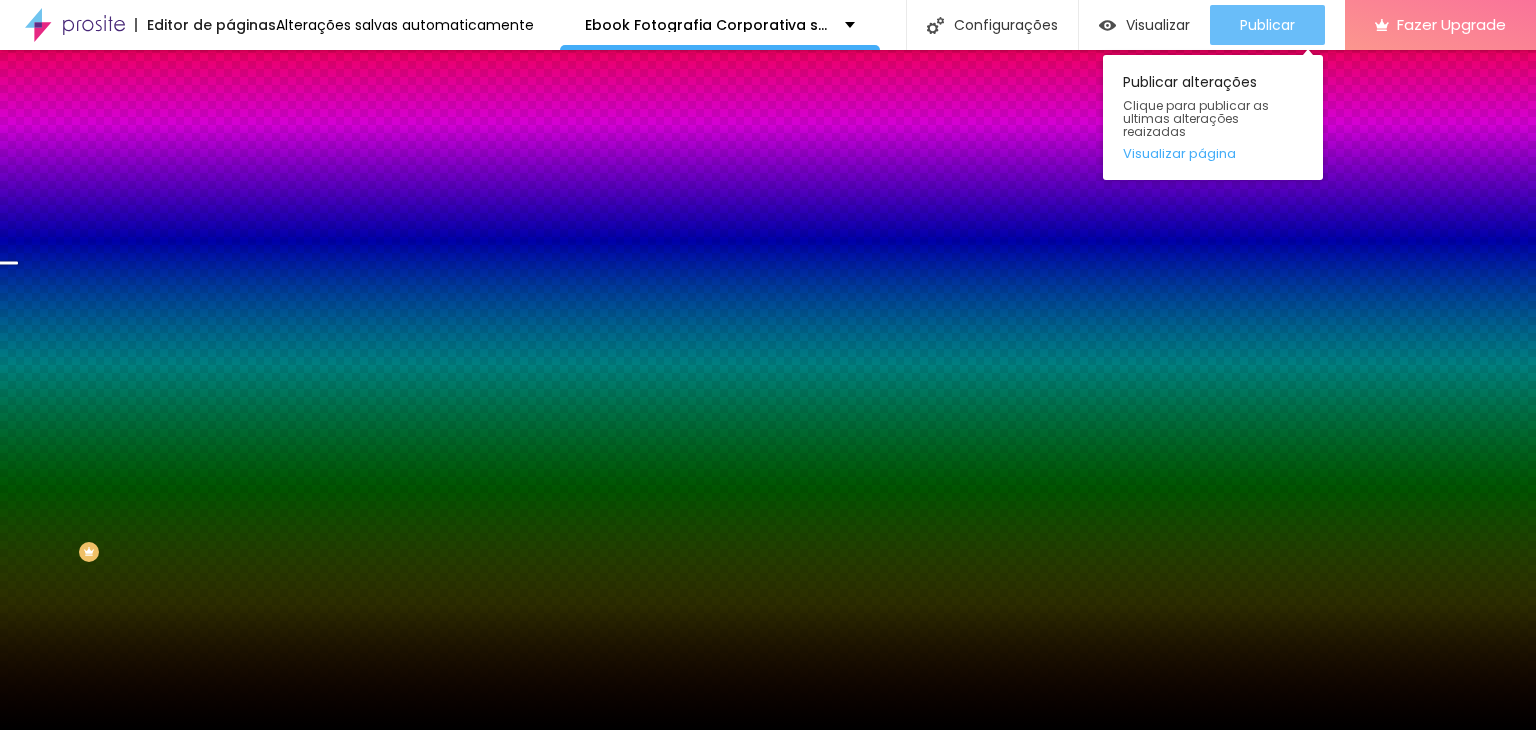 click on "Publicar" at bounding box center (1267, 25) 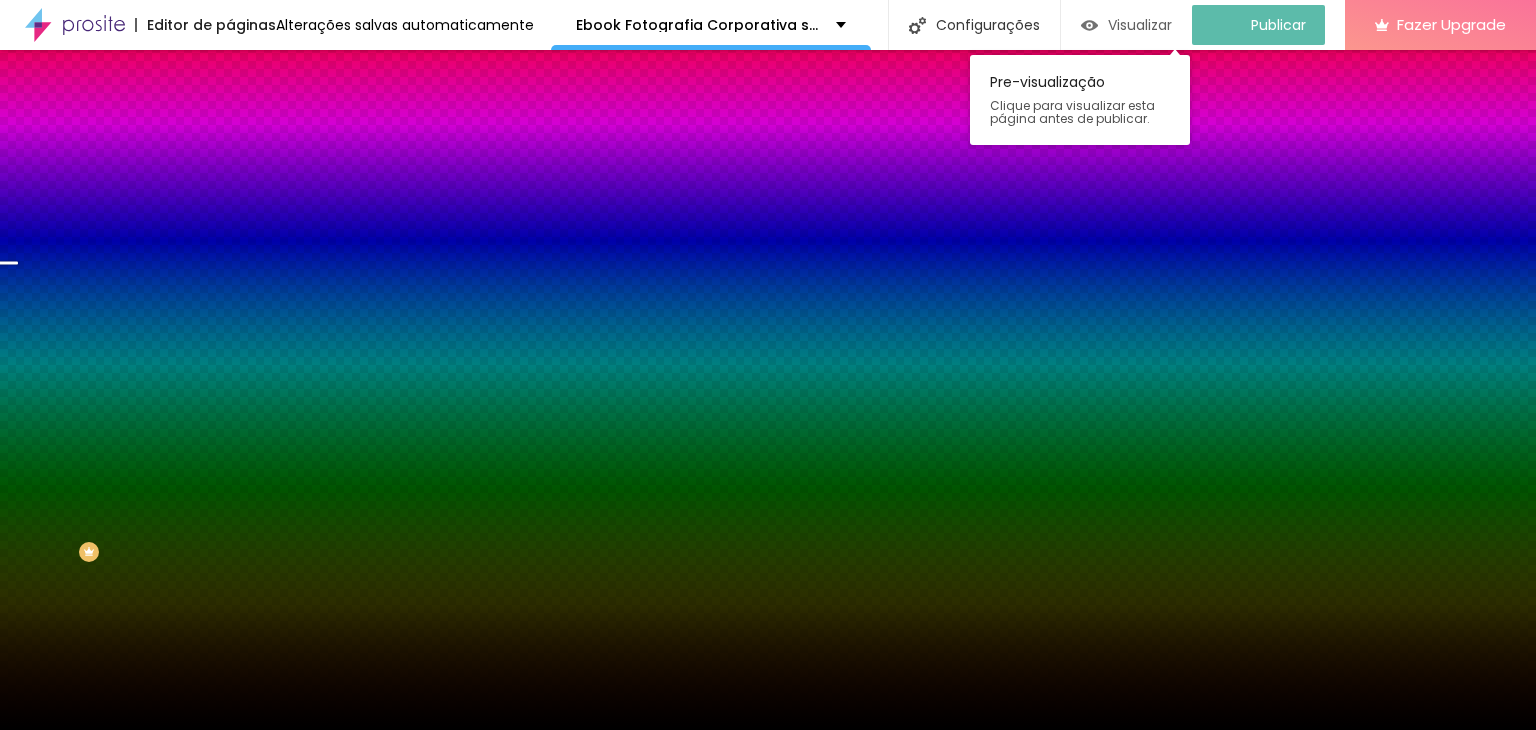 click on "Visualizar" at bounding box center (1126, 25) 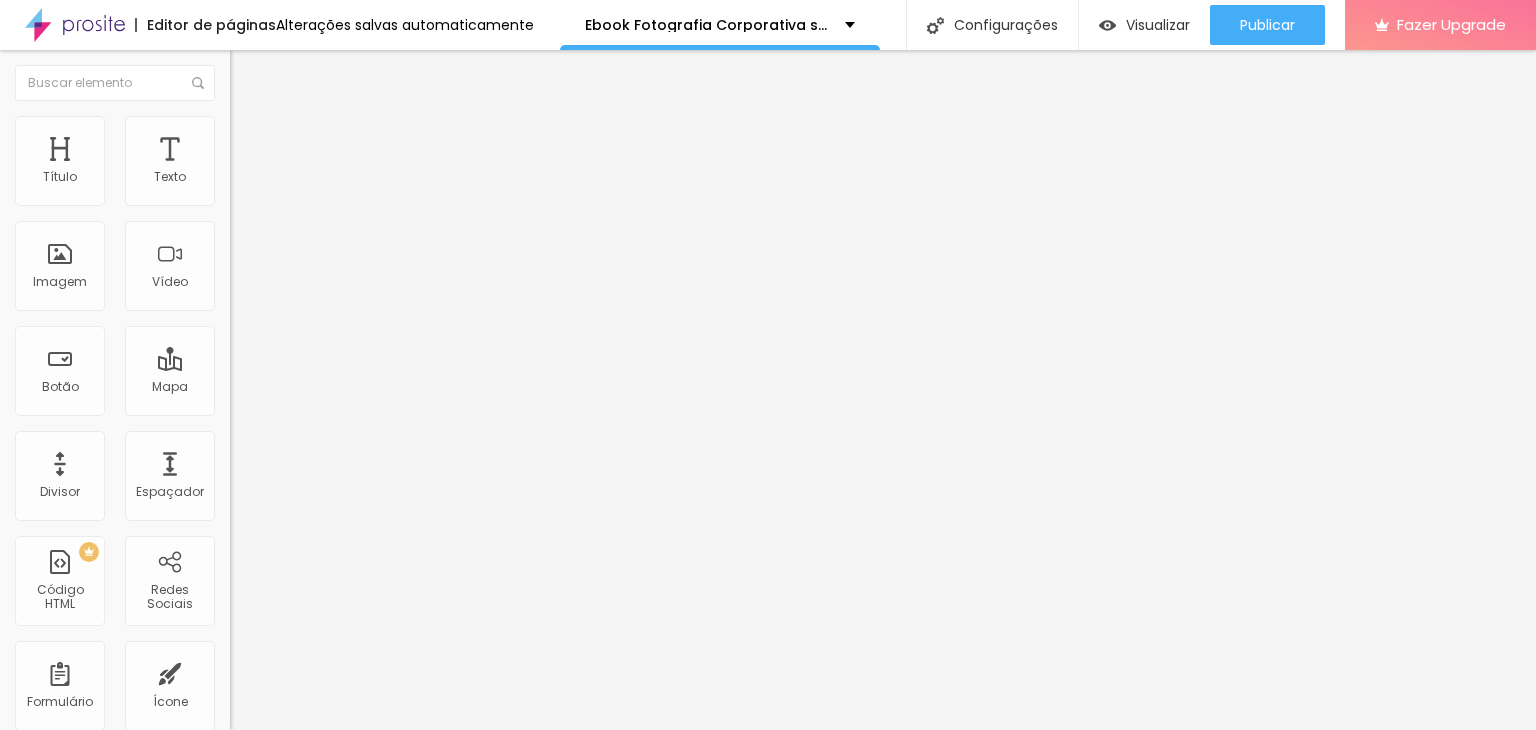 click on "Avançado" at bounding box center (281, 129) 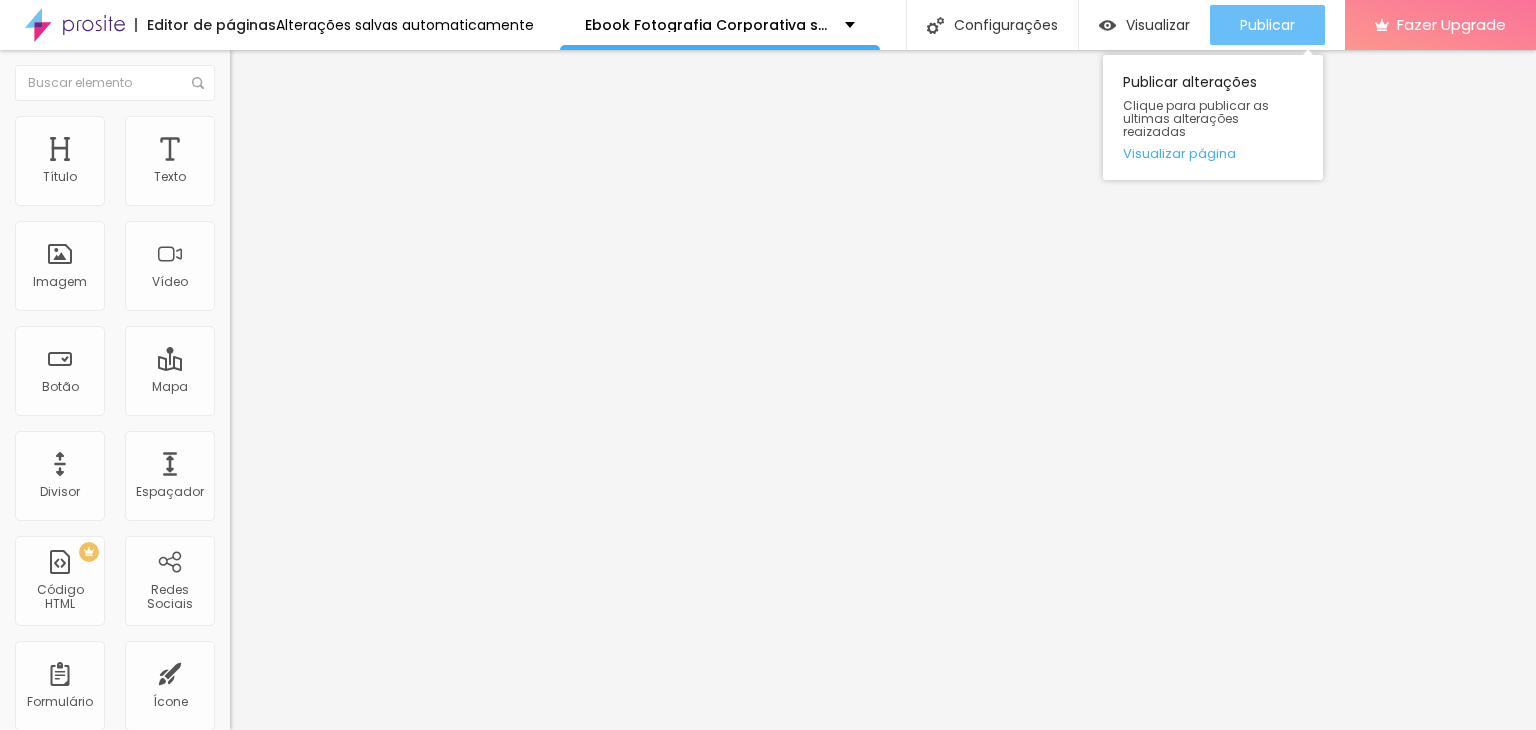 click on "Publicar" at bounding box center [1267, 25] 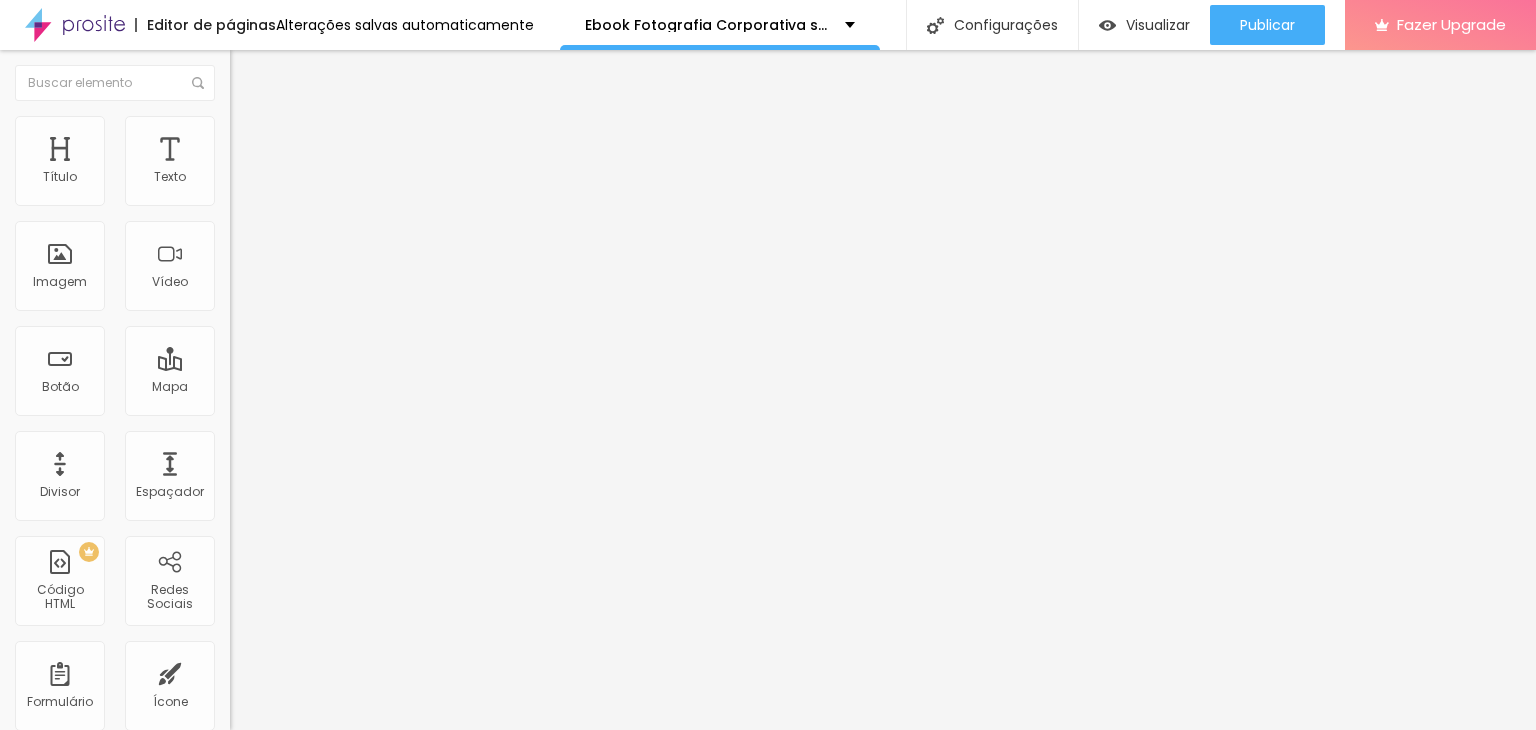 click on "Estilo" at bounding box center (263, 129) 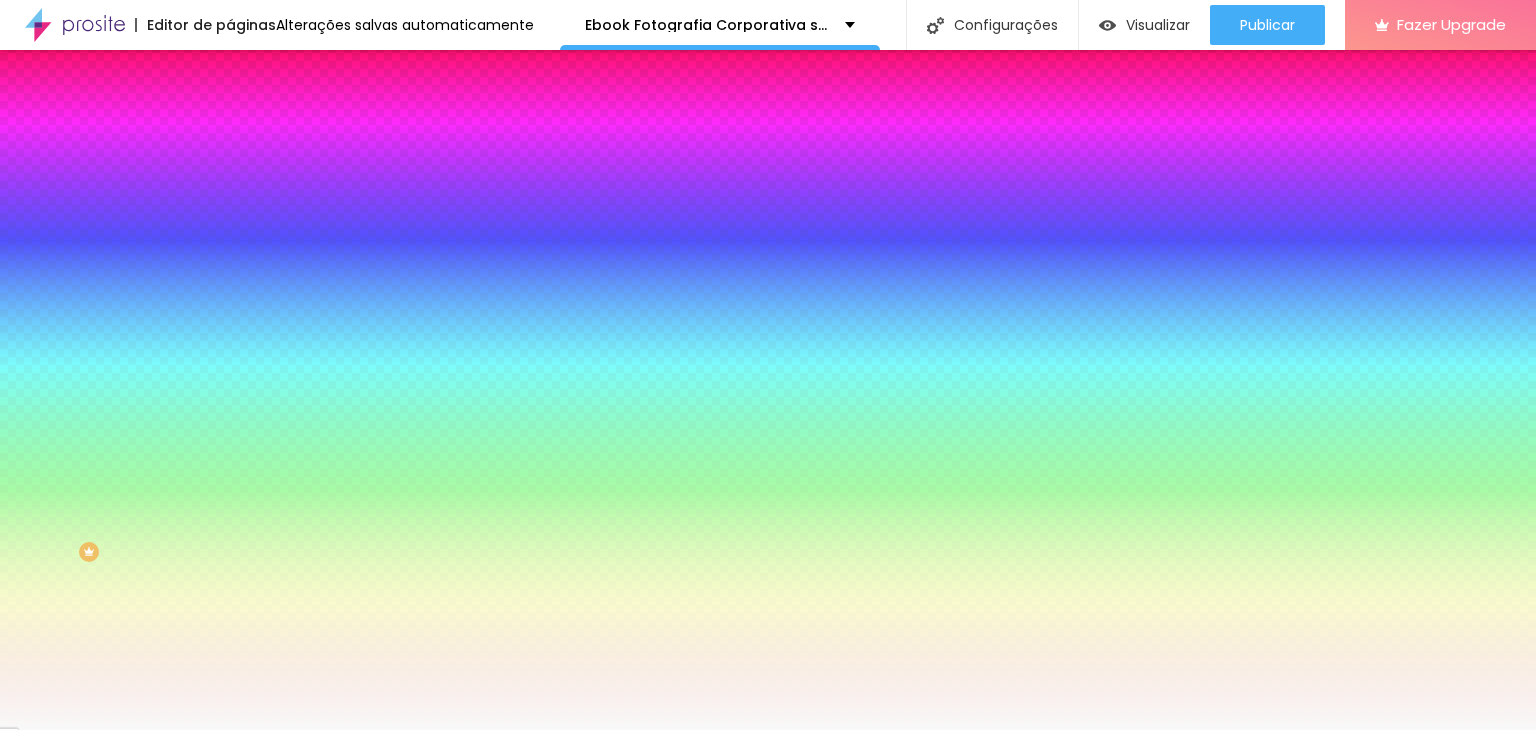 click at bounding box center (345, 272) 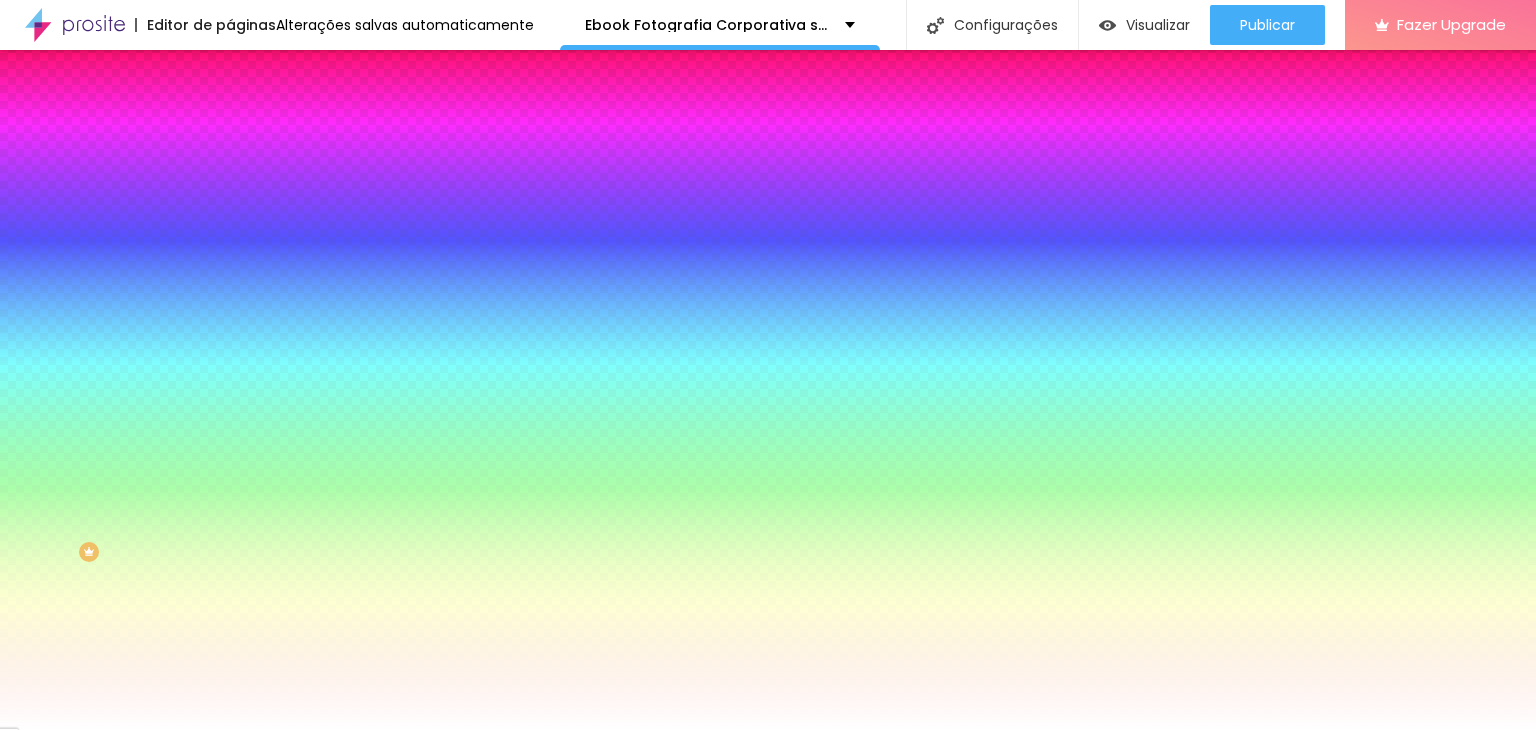 drag, startPoint x: 36, startPoint y: 396, endPoint x: 82, endPoint y: 397, distance: 46.010868 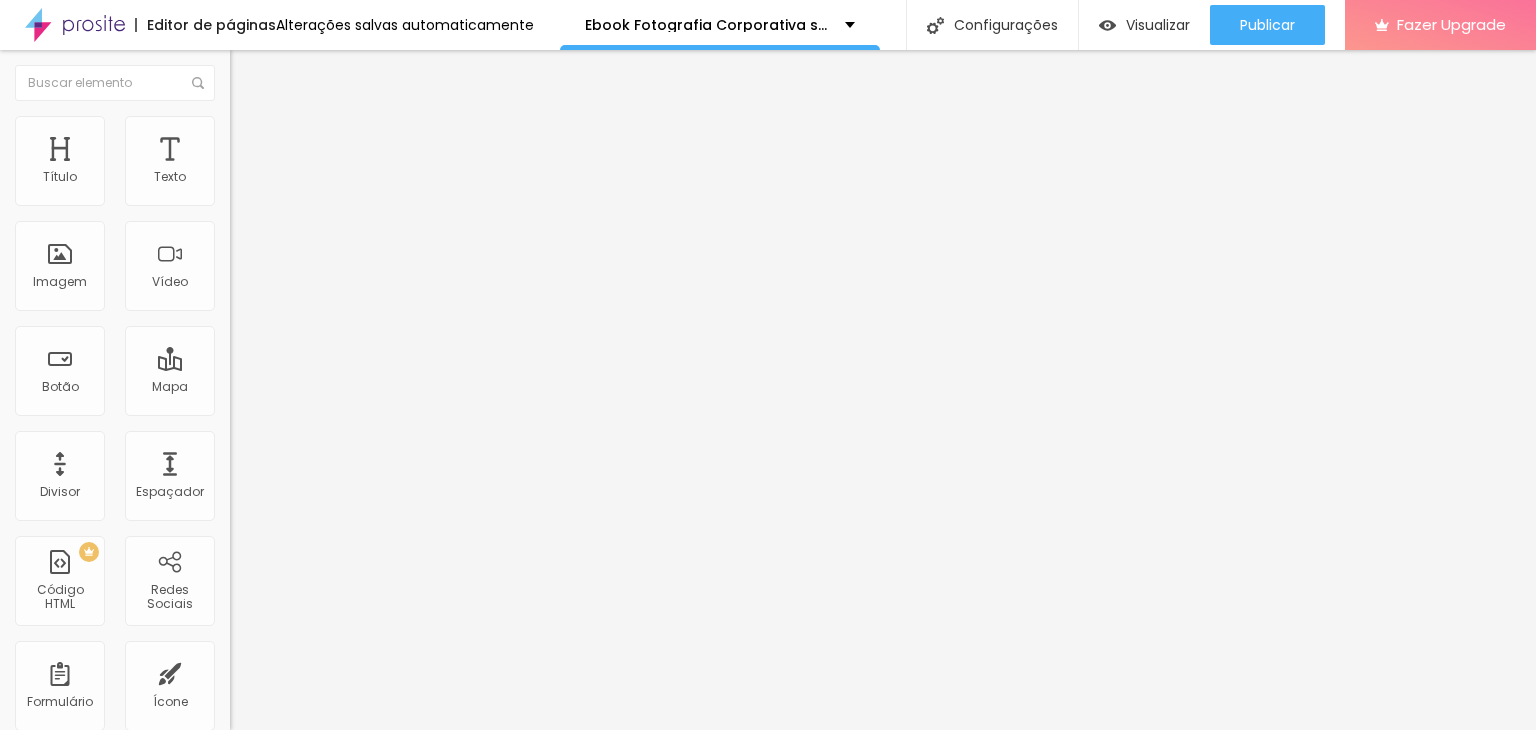 click on "Avançado" at bounding box center [345, 146] 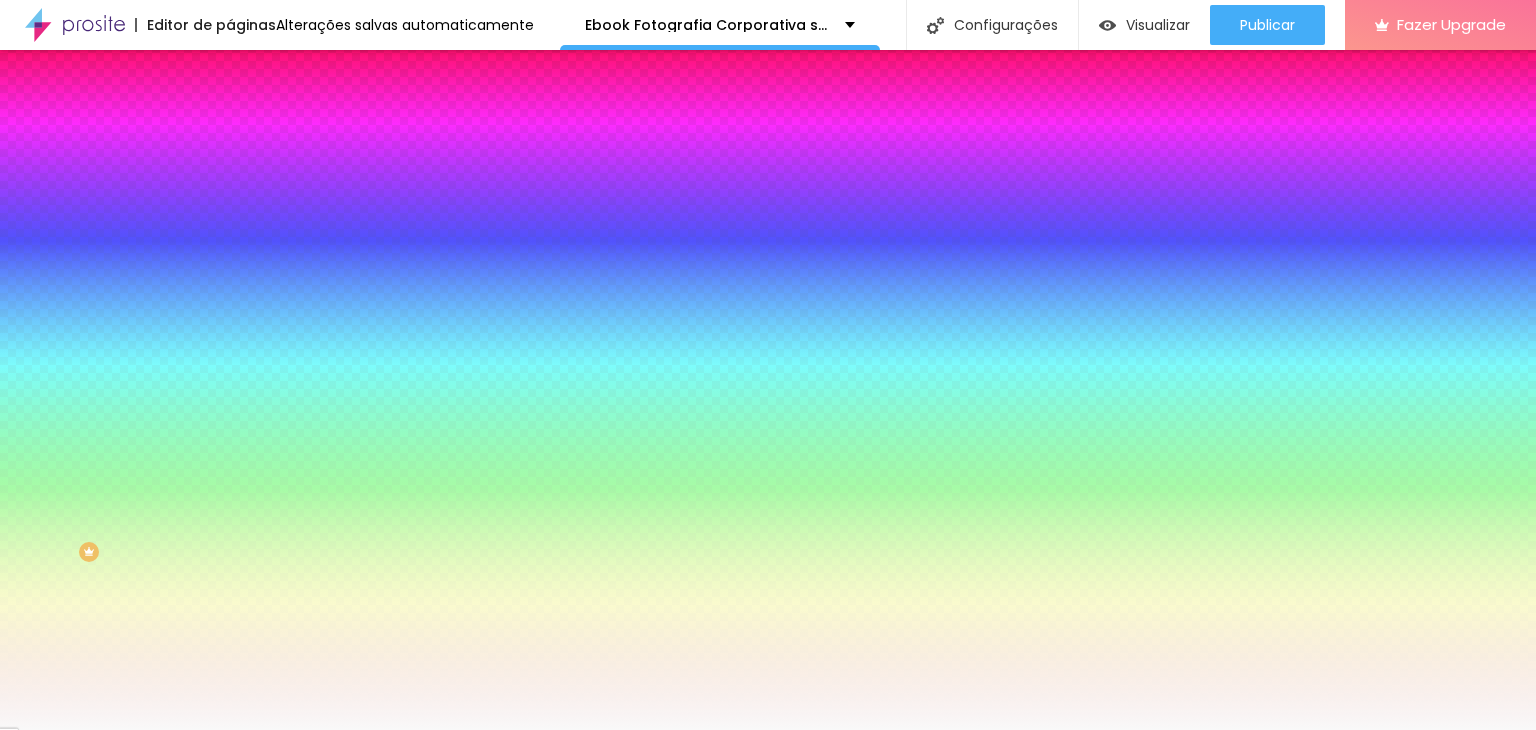 click at bounding box center (345, 272) 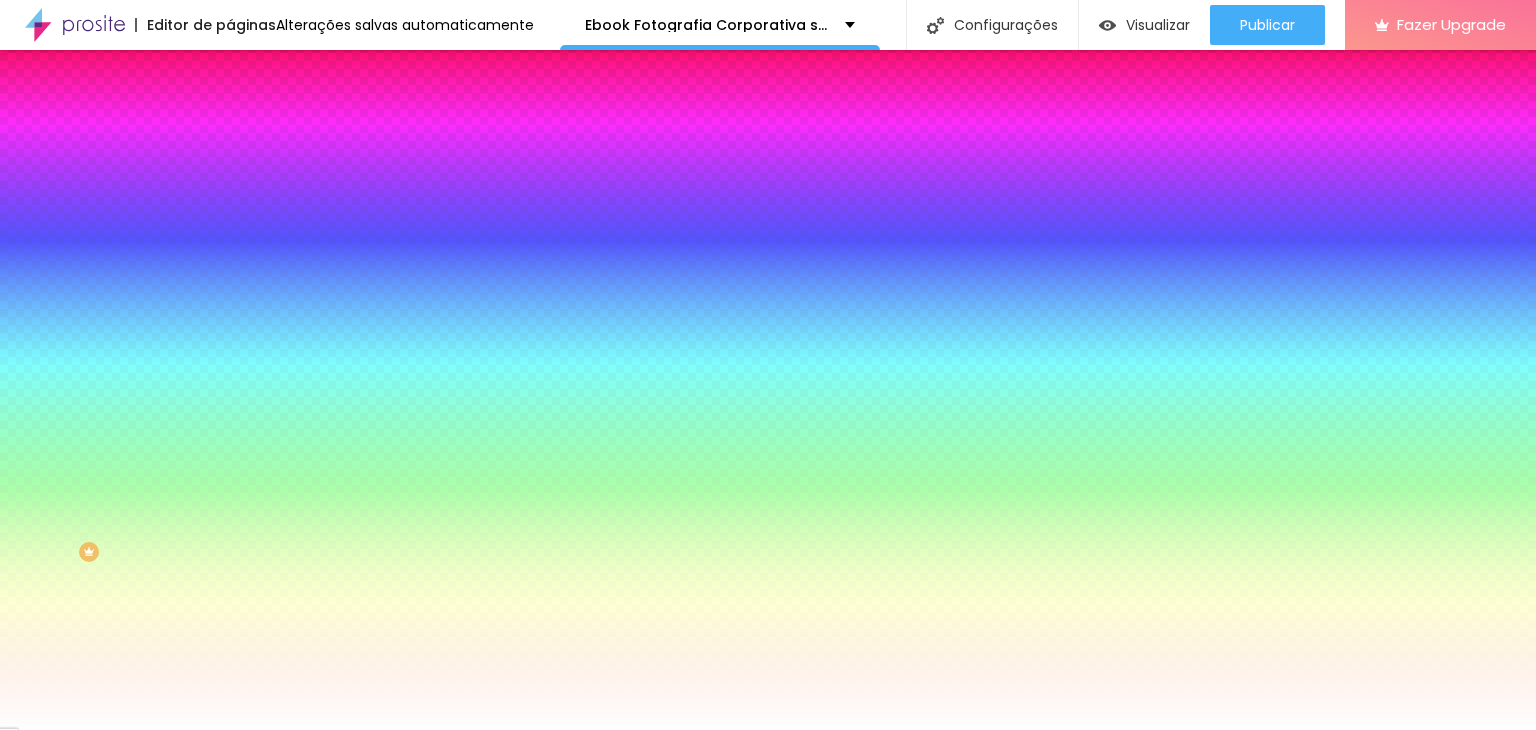 drag, startPoint x: 38, startPoint y: 388, endPoint x: 15, endPoint y: 381, distance: 24.04163 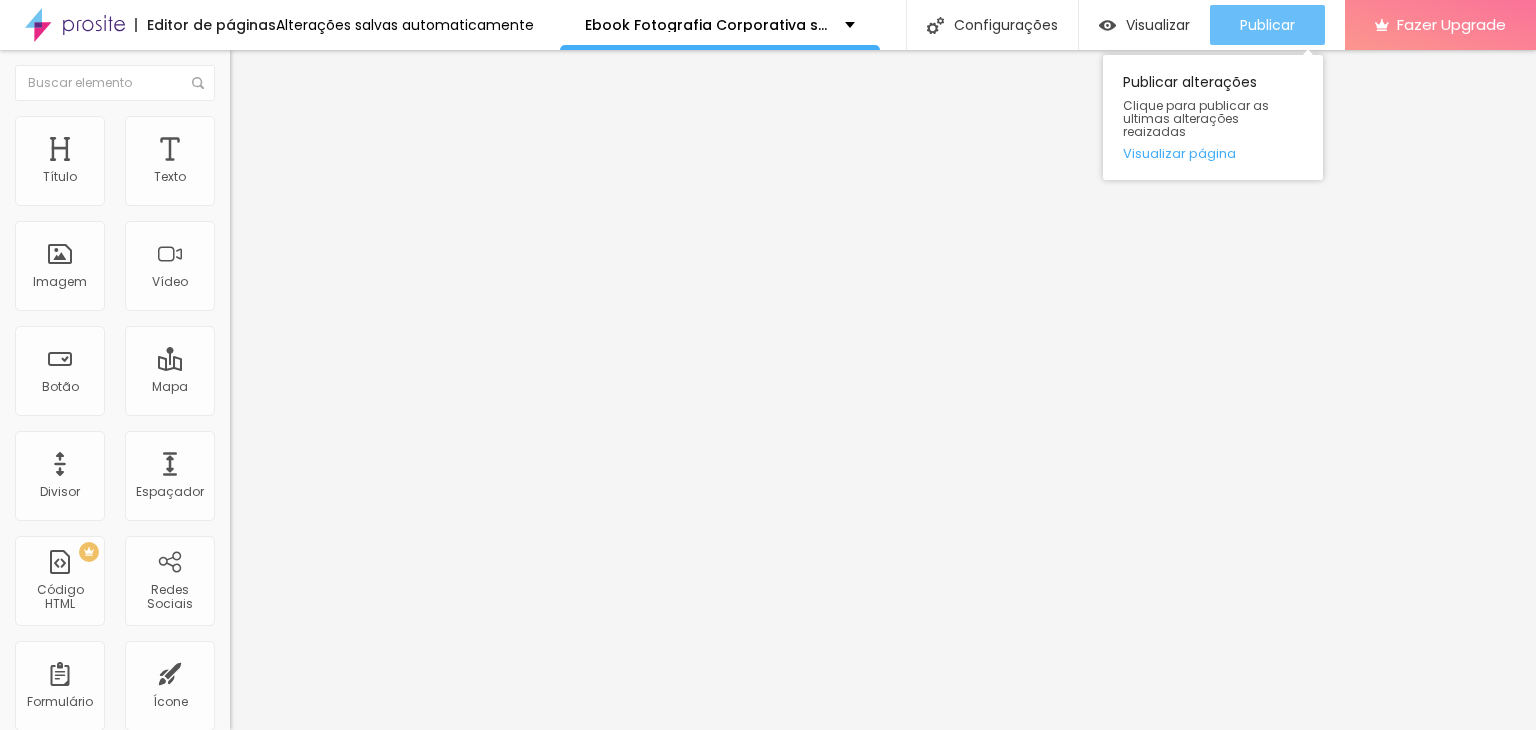 click on "Publicar" at bounding box center [1267, 25] 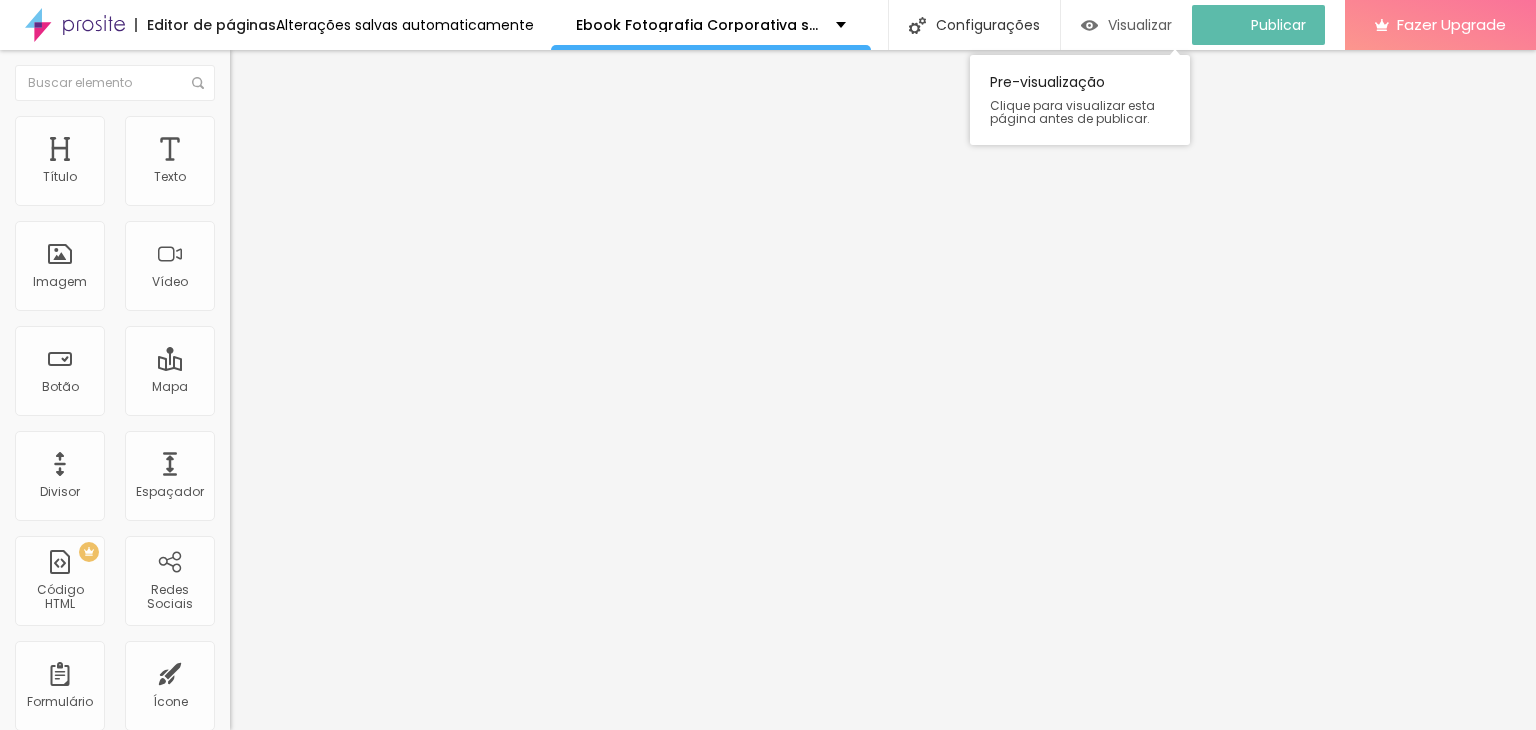 click on "Visualizar" at bounding box center [1140, 25] 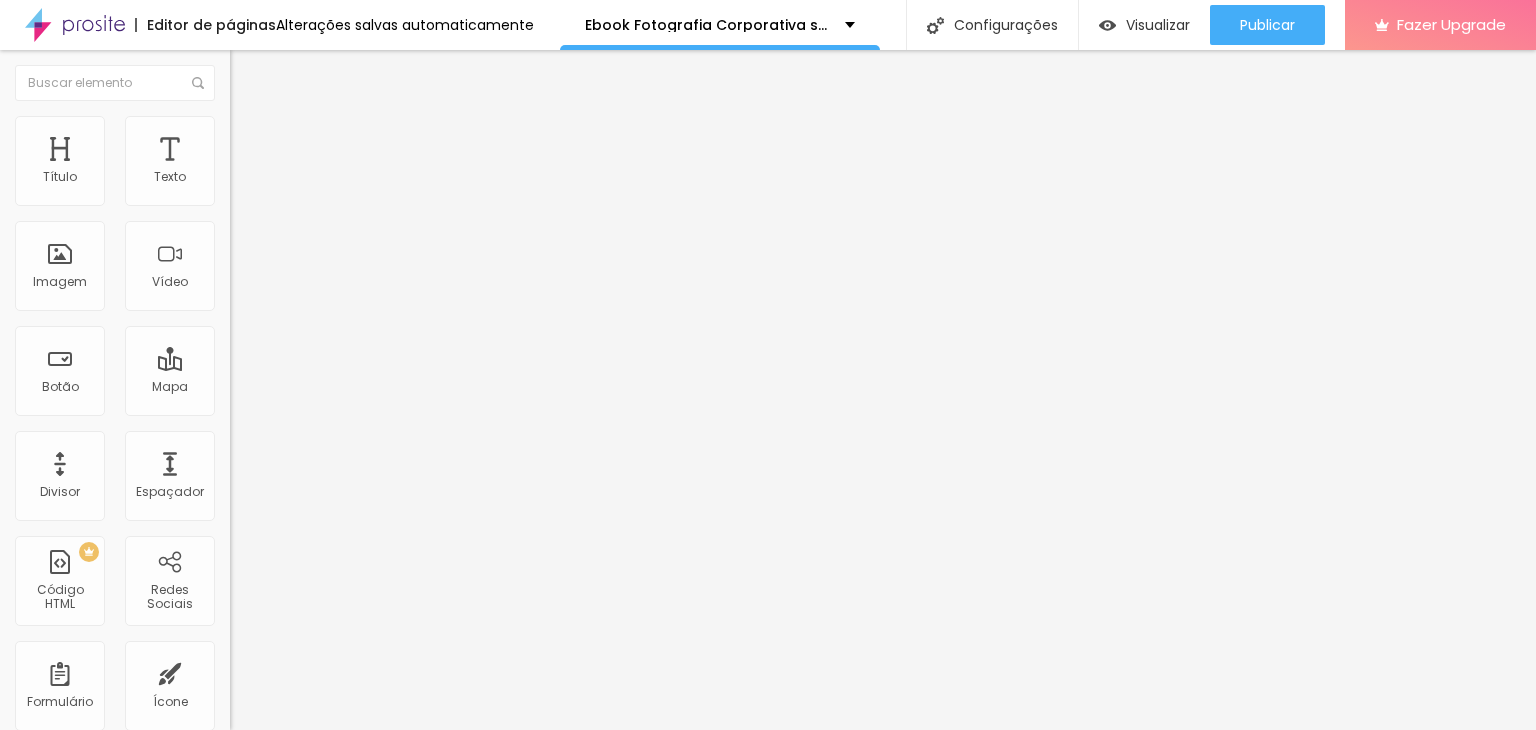 click on "Estilo" at bounding box center (345, 126) 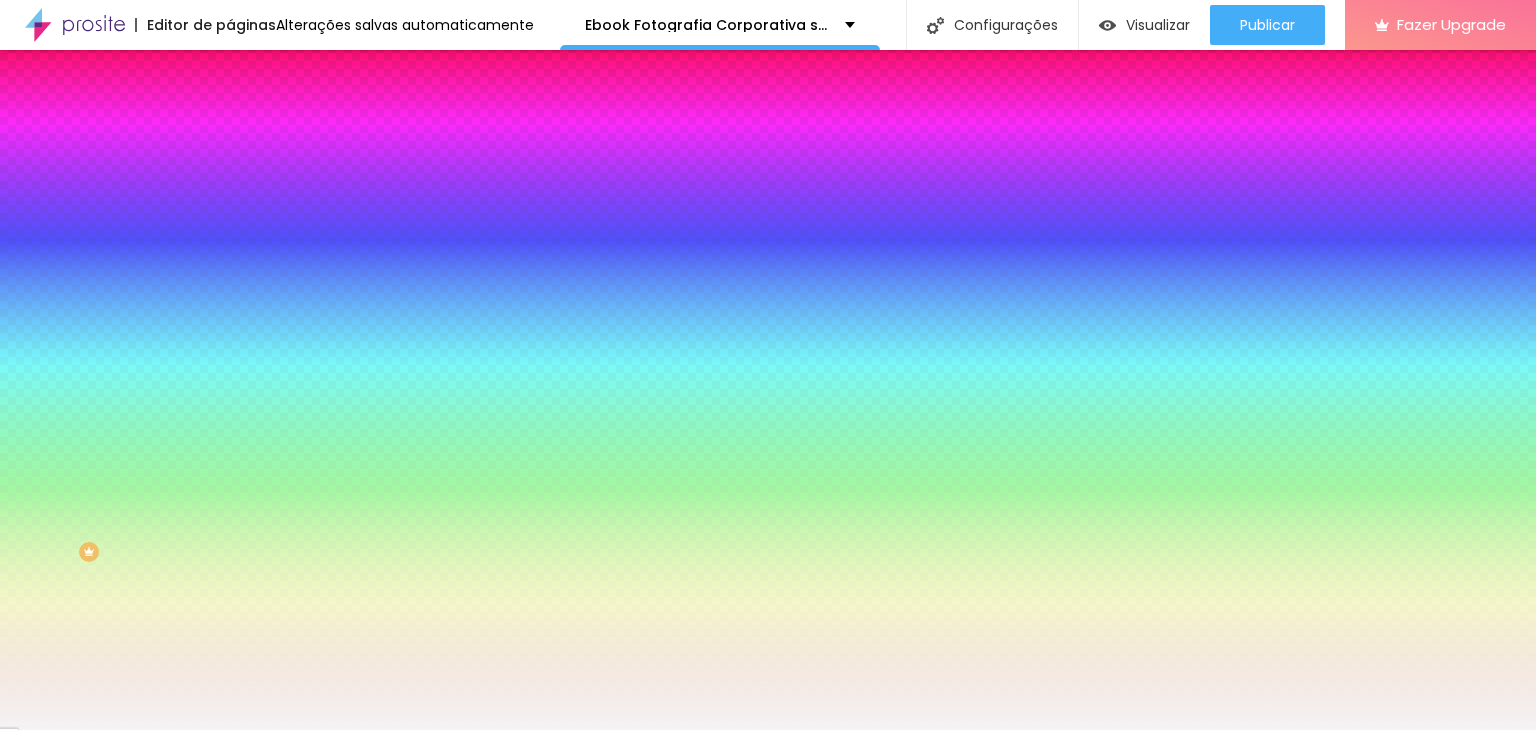 click on "Imagem de fundo Adicionar imagem Efeito da Imagem Nenhum Nenhum Parallax Cor de fundo Voltar ao padrão #F4F4F4 Efeitos de fundo Efeito superior DESATIVADO Voltar ao padrão Efeito inferior DESATIVADO Voltar ao padrão" at bounding box center [345, 285] 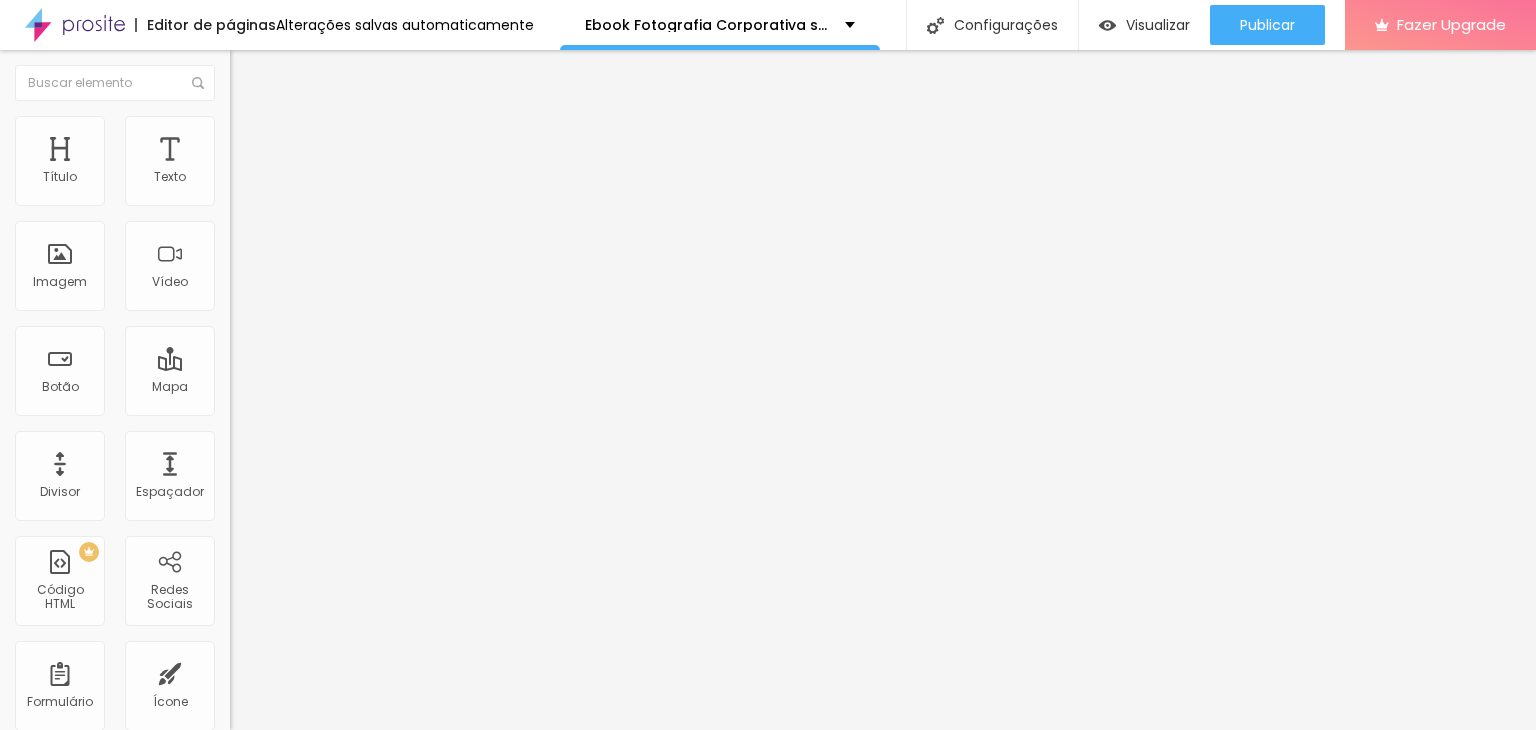 click on "Conteúdo Estilo Avançado" at bounding box center [345, 126] 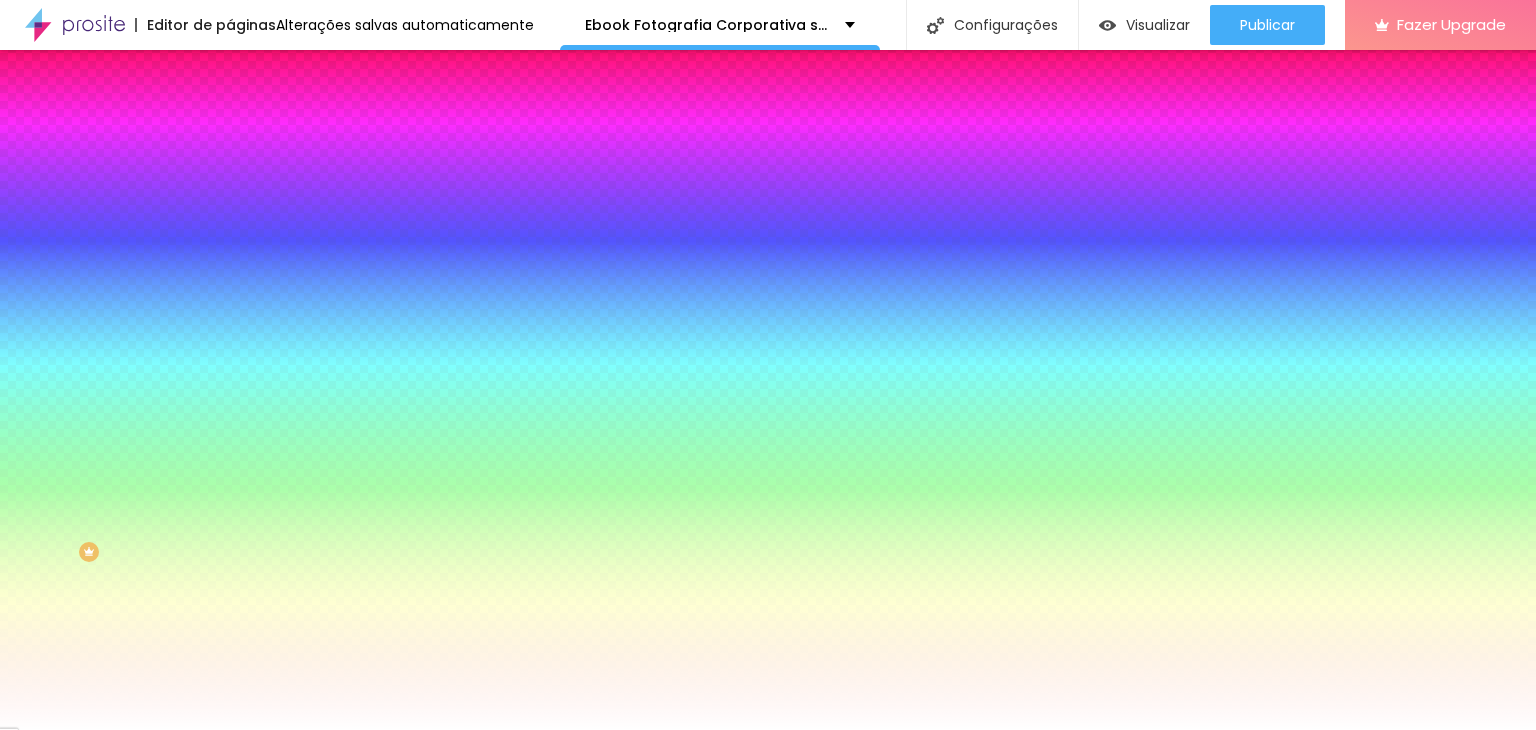 click 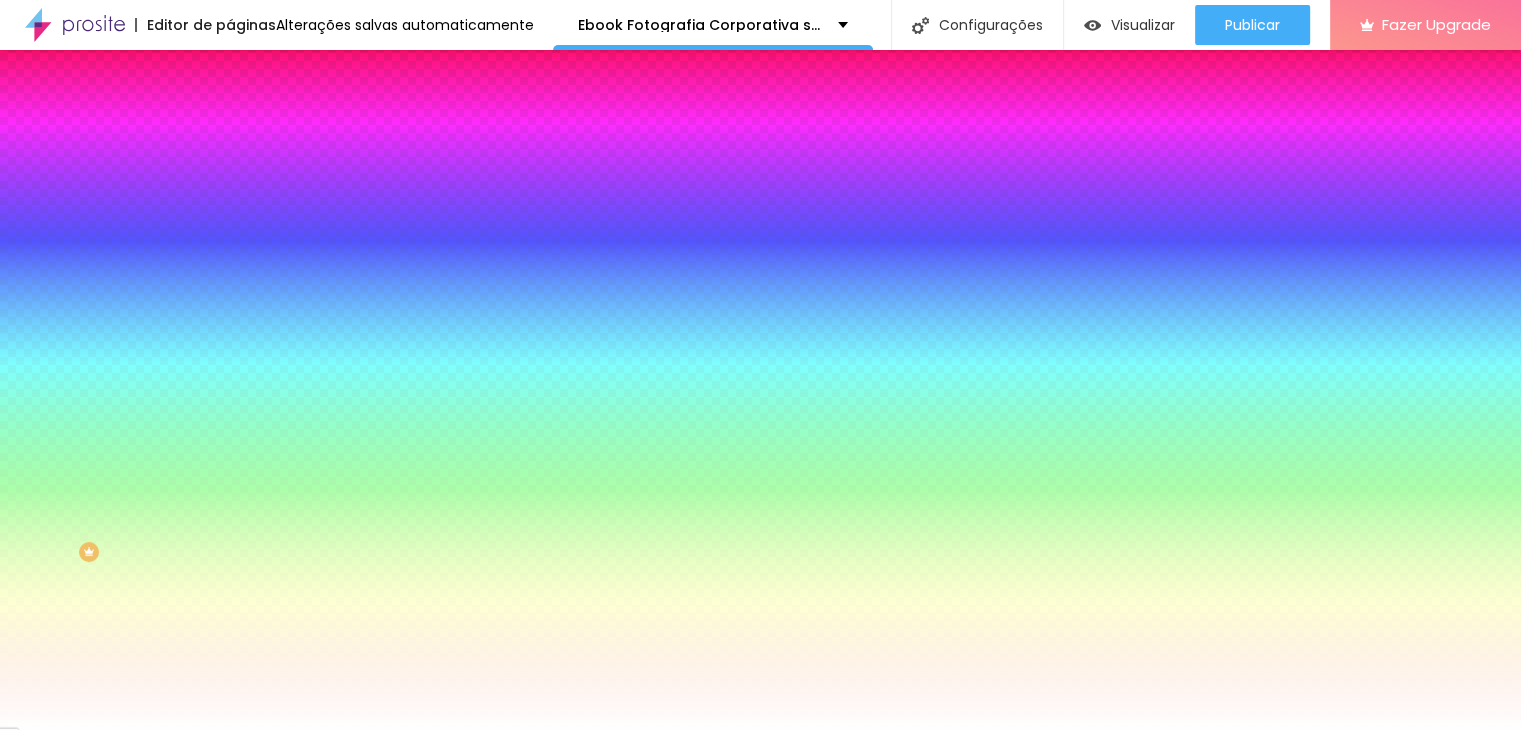 click at bounding box center [760, 742] 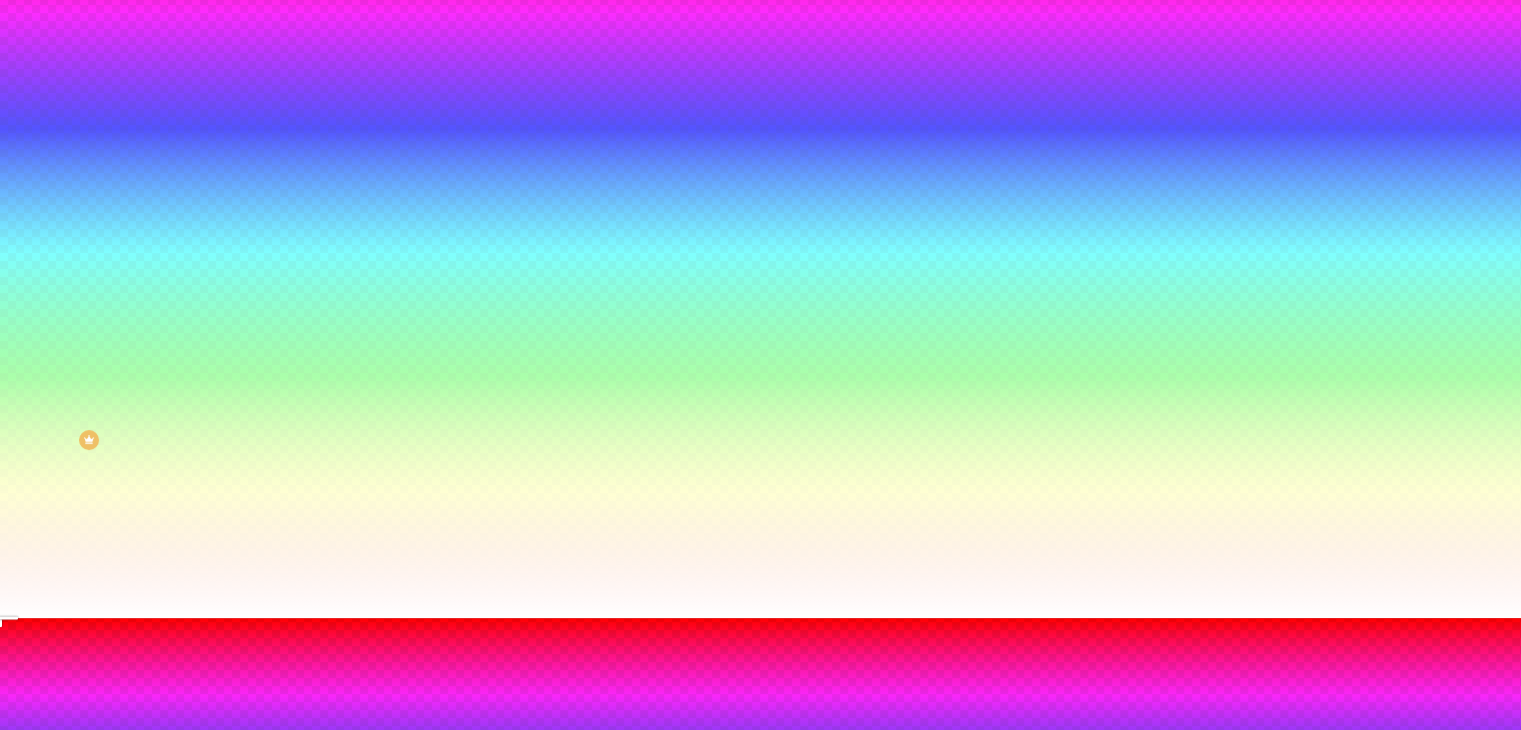 drag, startPoint x: 264, startPoint y: 601, endPoint x: 206, endPoint y: 598, distance: 58.077534 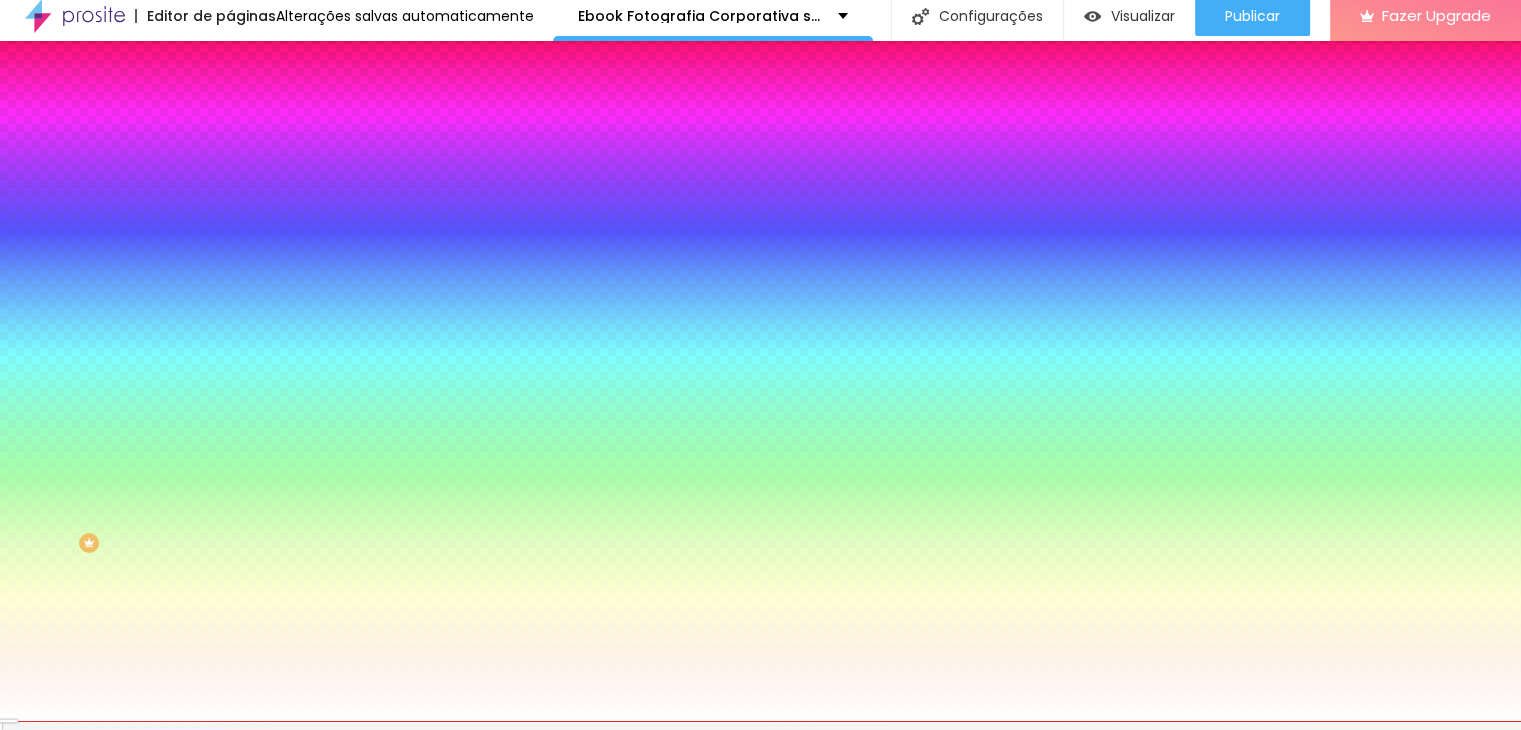 scroll, scrollTop: 0, scrollLeft: 0, axis: both 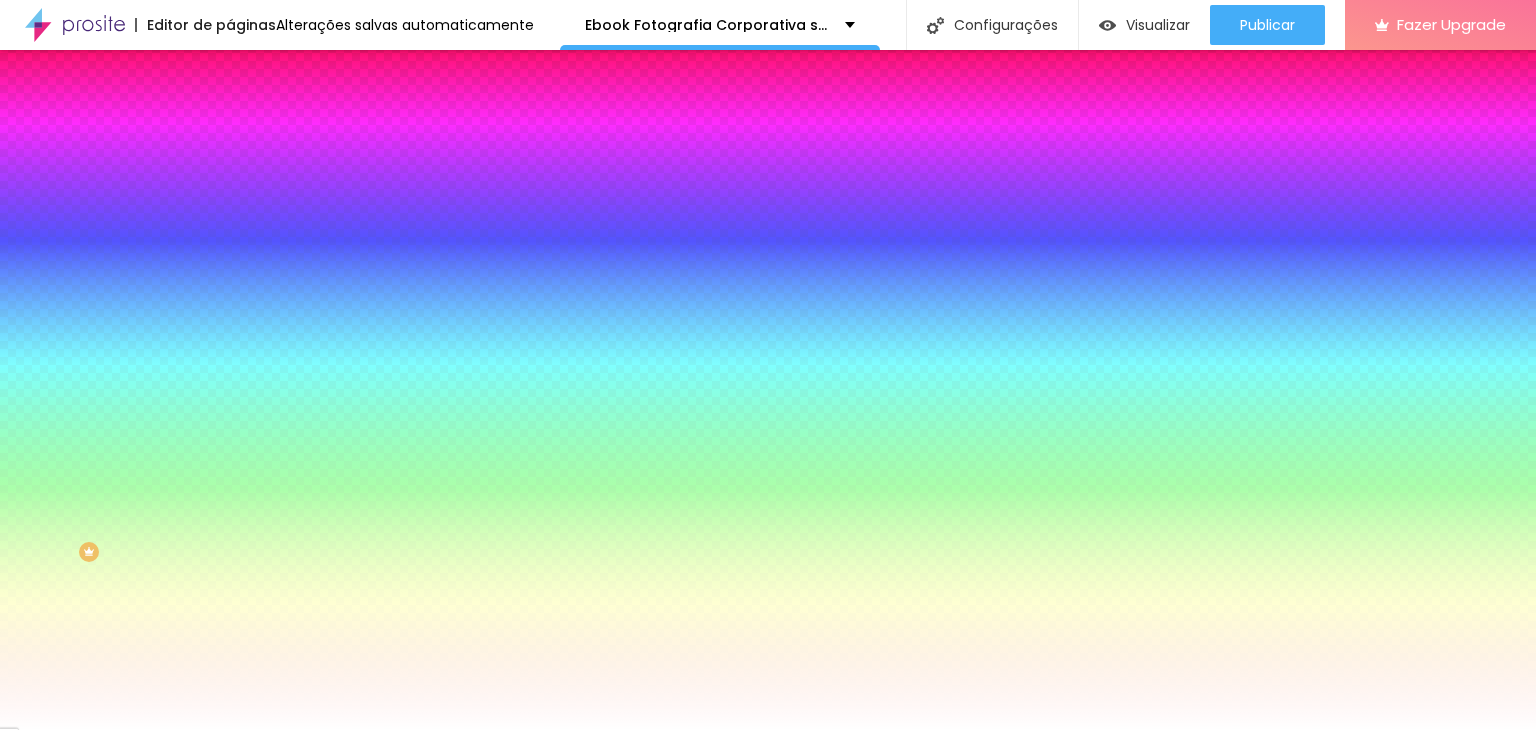 click on "Efeito superior ATIVO" at bounding box center (345, 310) 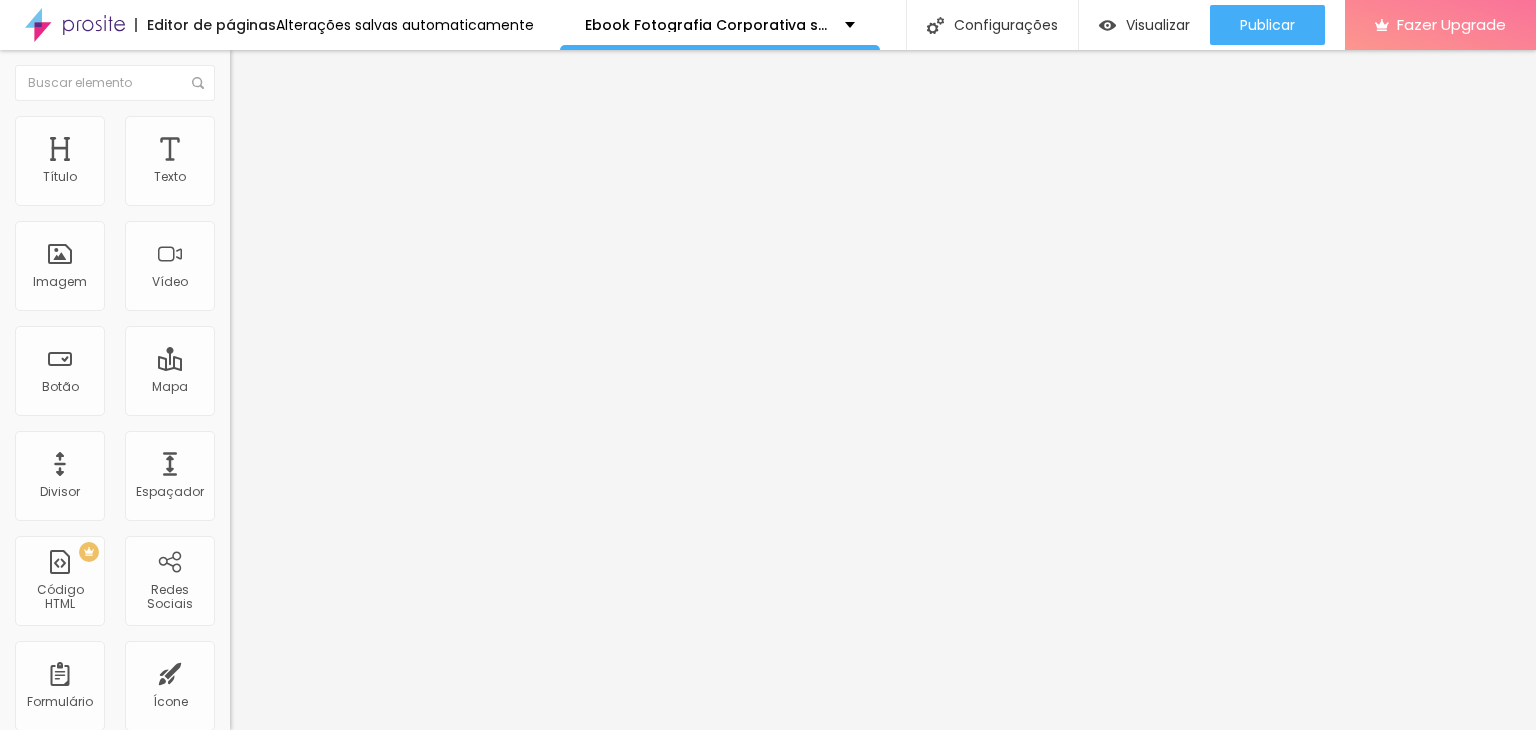 click on "Estilo" at bounding box center (263, 129) 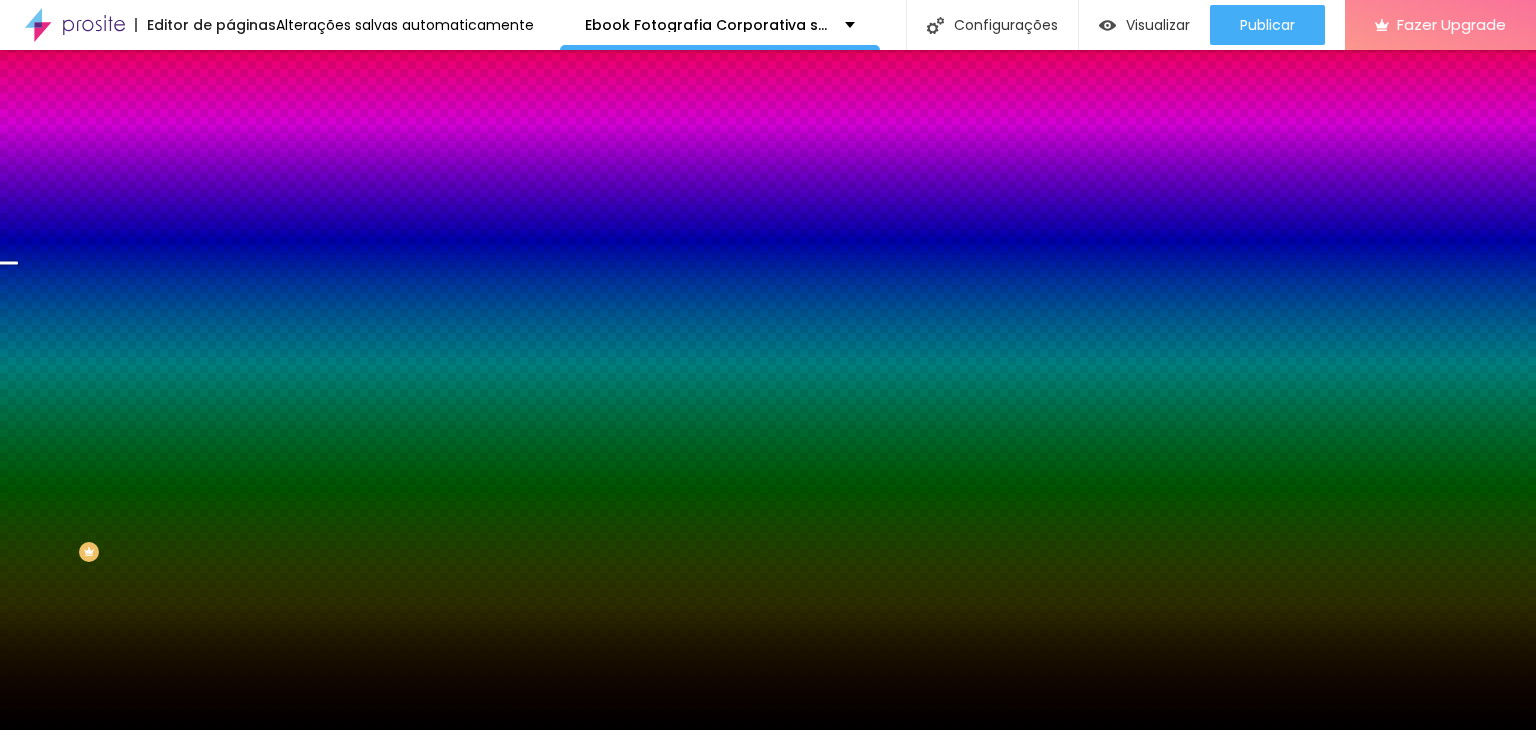 click 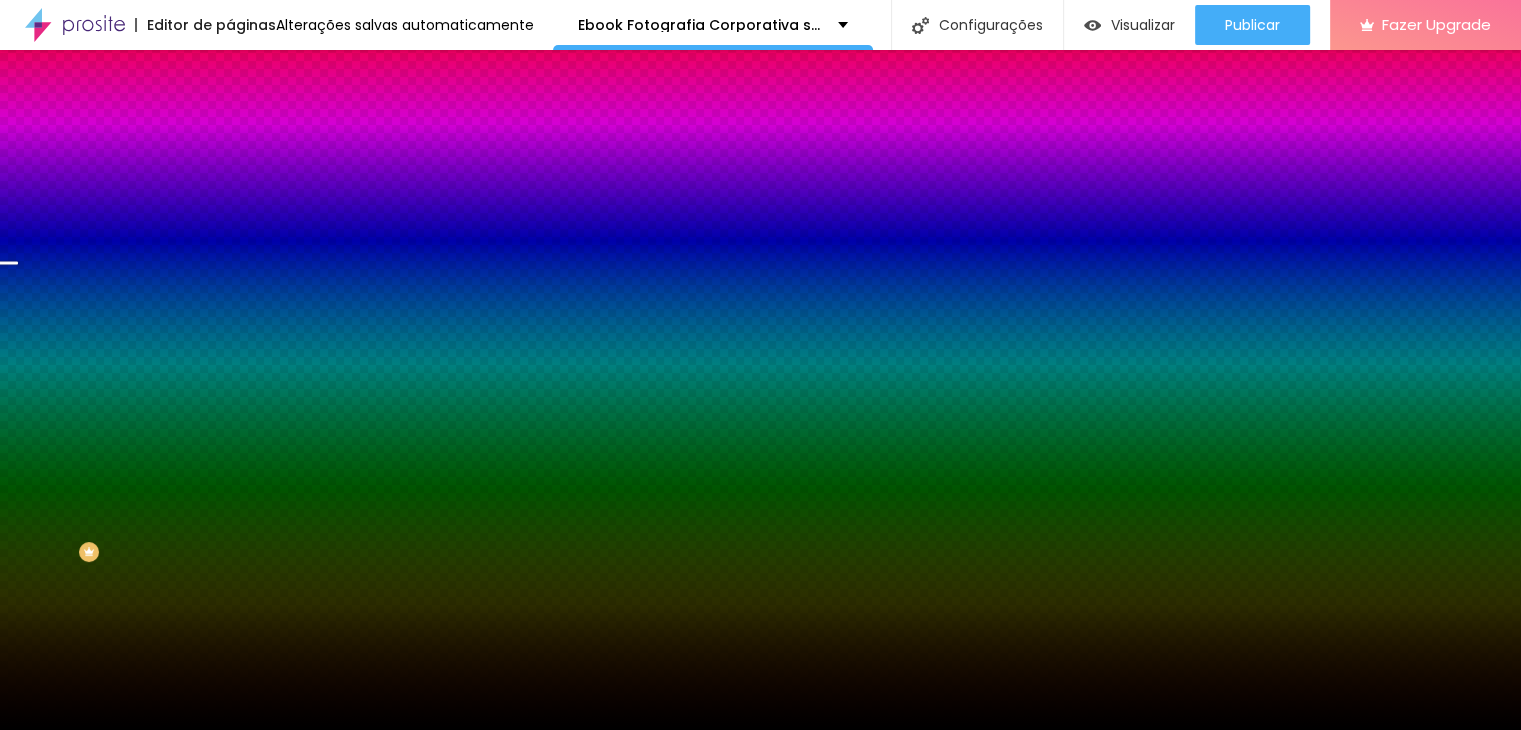 scroll, scrollTop: 159, scrollLeft: 0, axis: vertical 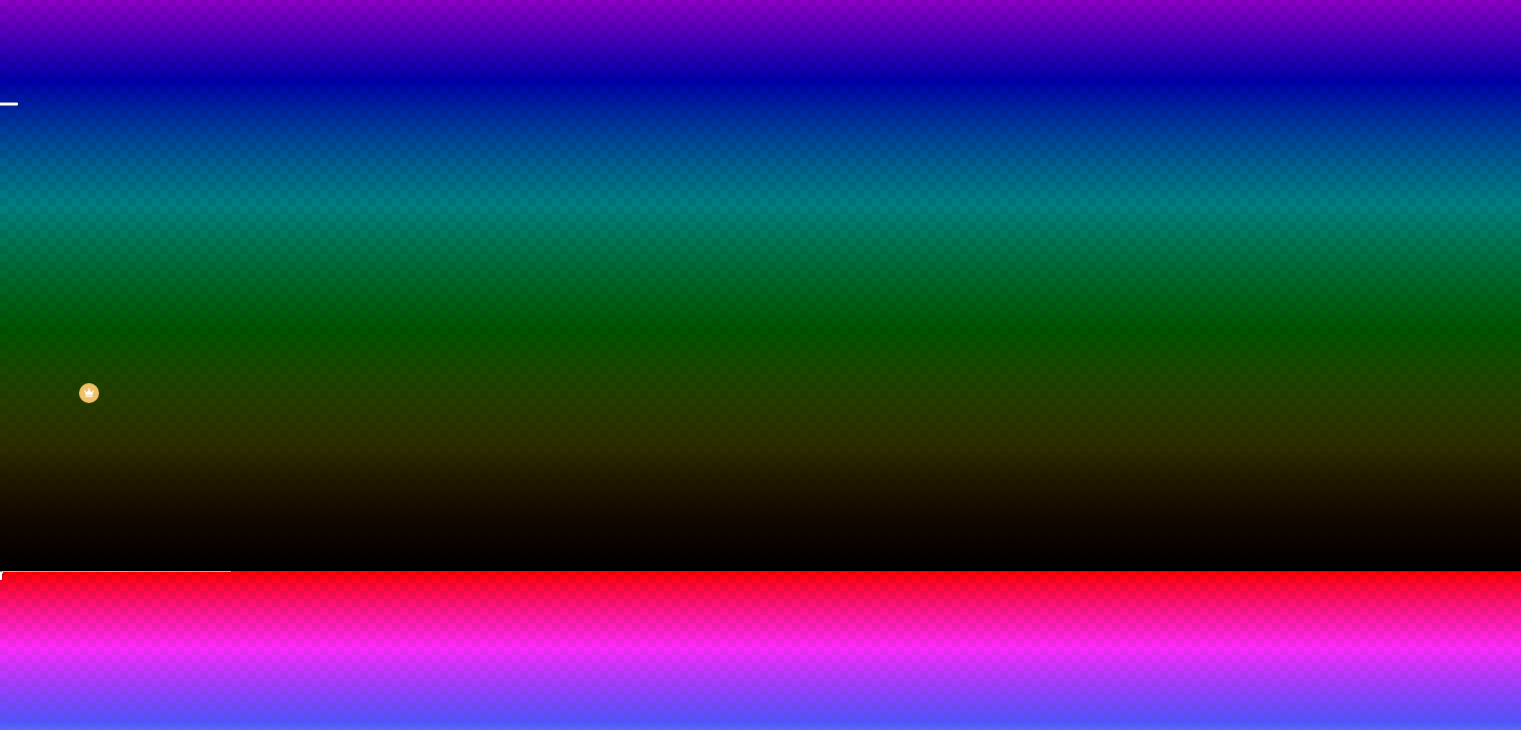 drag, startPoint x: 393, startPoint y: 545, endPoint x: 476, endPoint y: 539, distance: 83.21658 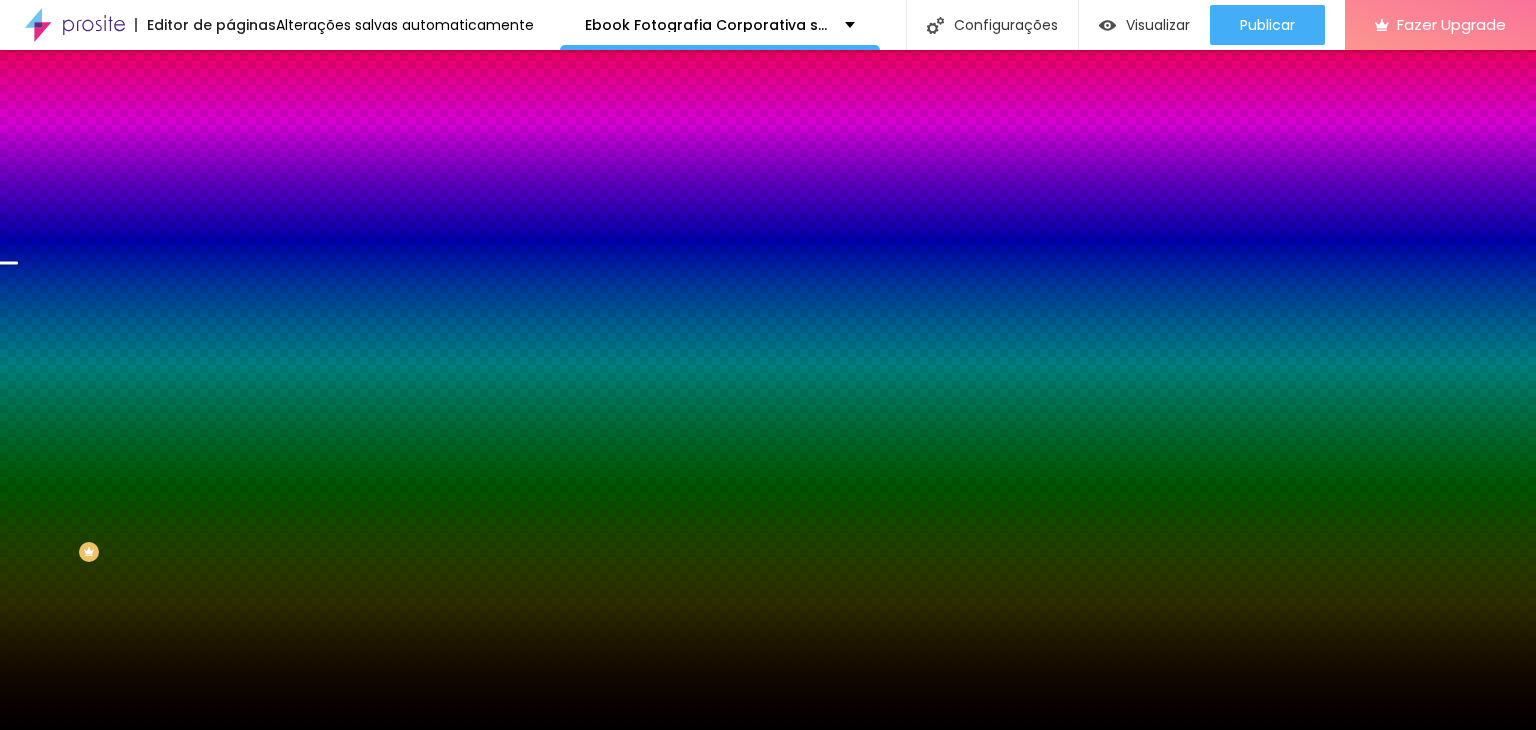click on "Efeito superior ATIVO Voltar ao padrão" at bounding box center (345, 332) 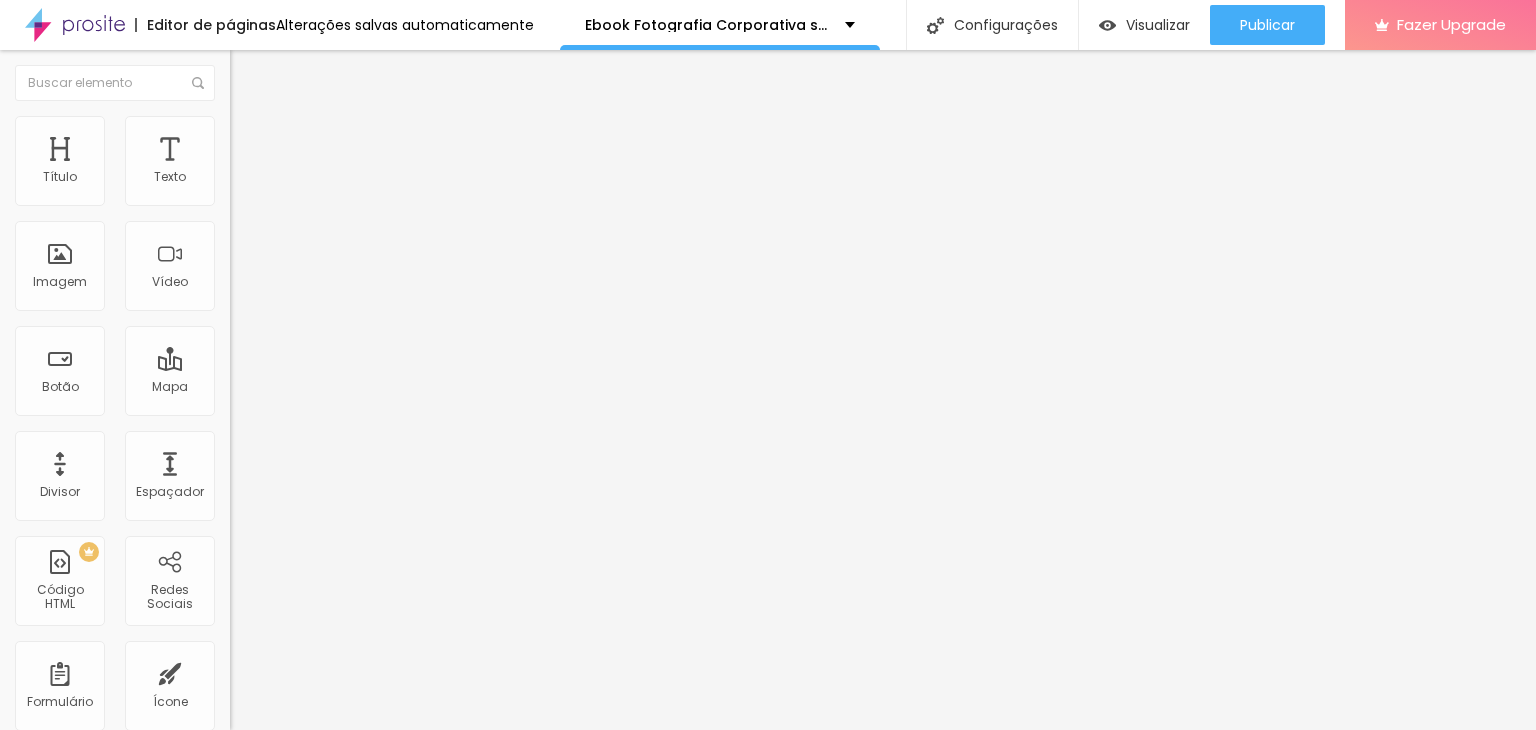 click on "Estilo" at bounding box center [345, 126] 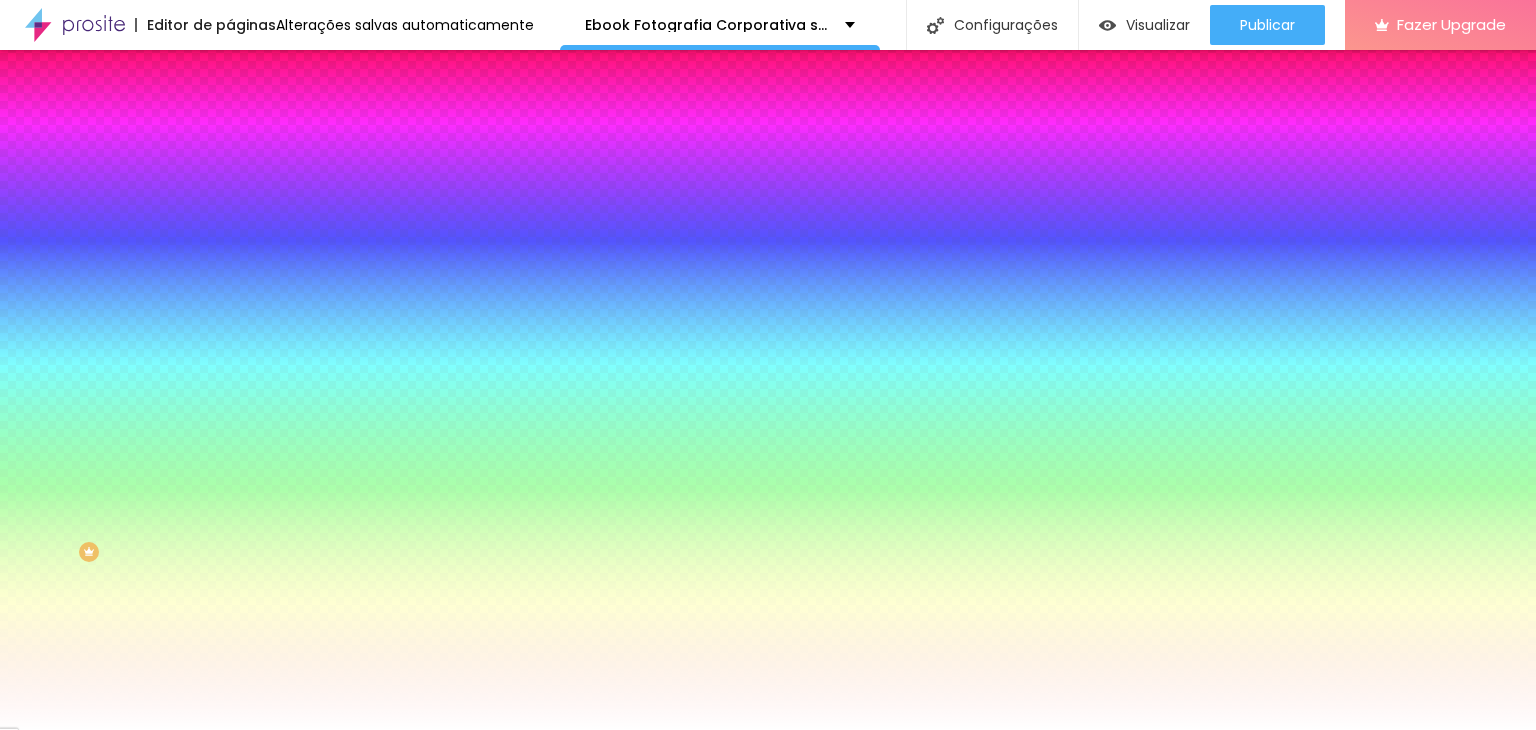 click 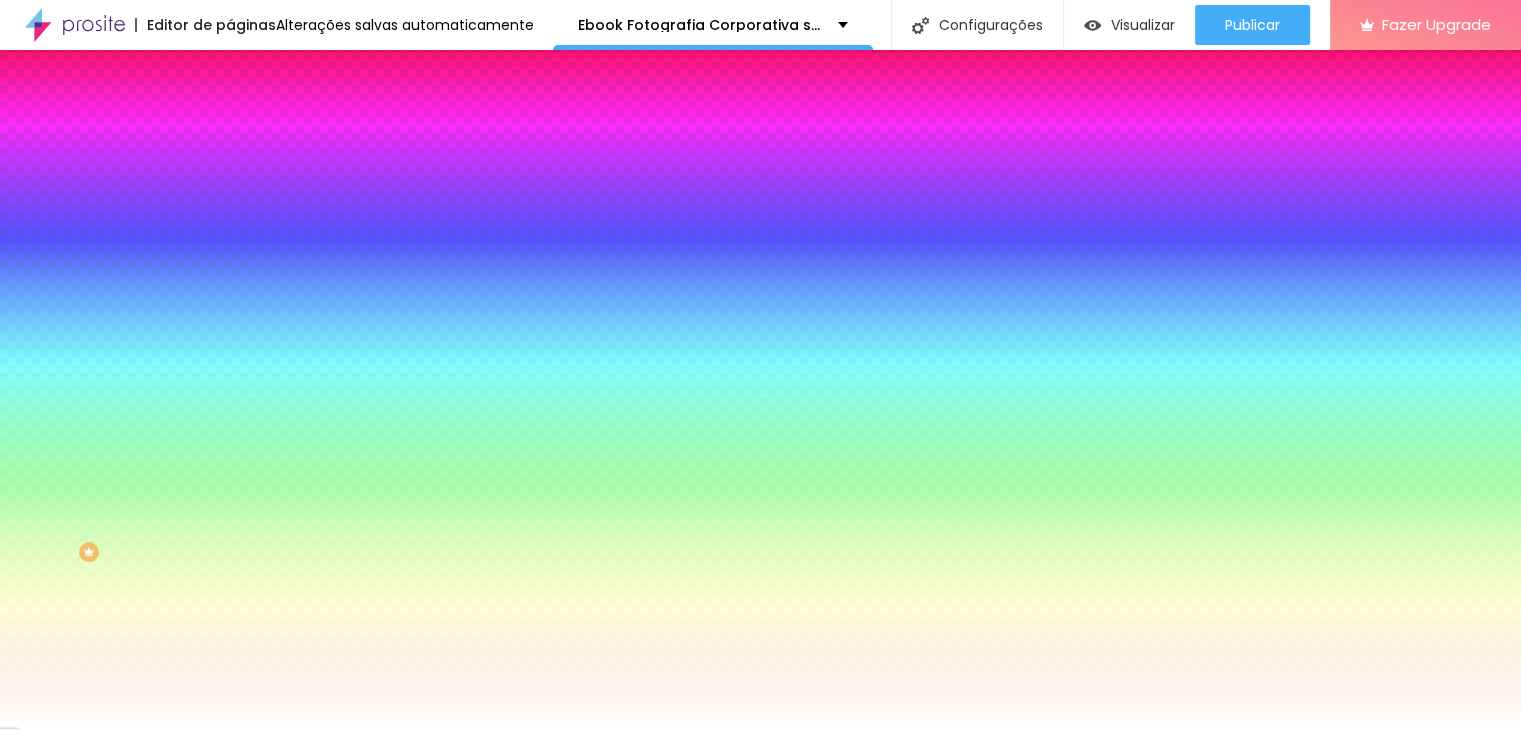 drag, startPoint x: 398, startPoint y: 659, endPoint x: 493, endPoint y: 663, distance: 95.084175 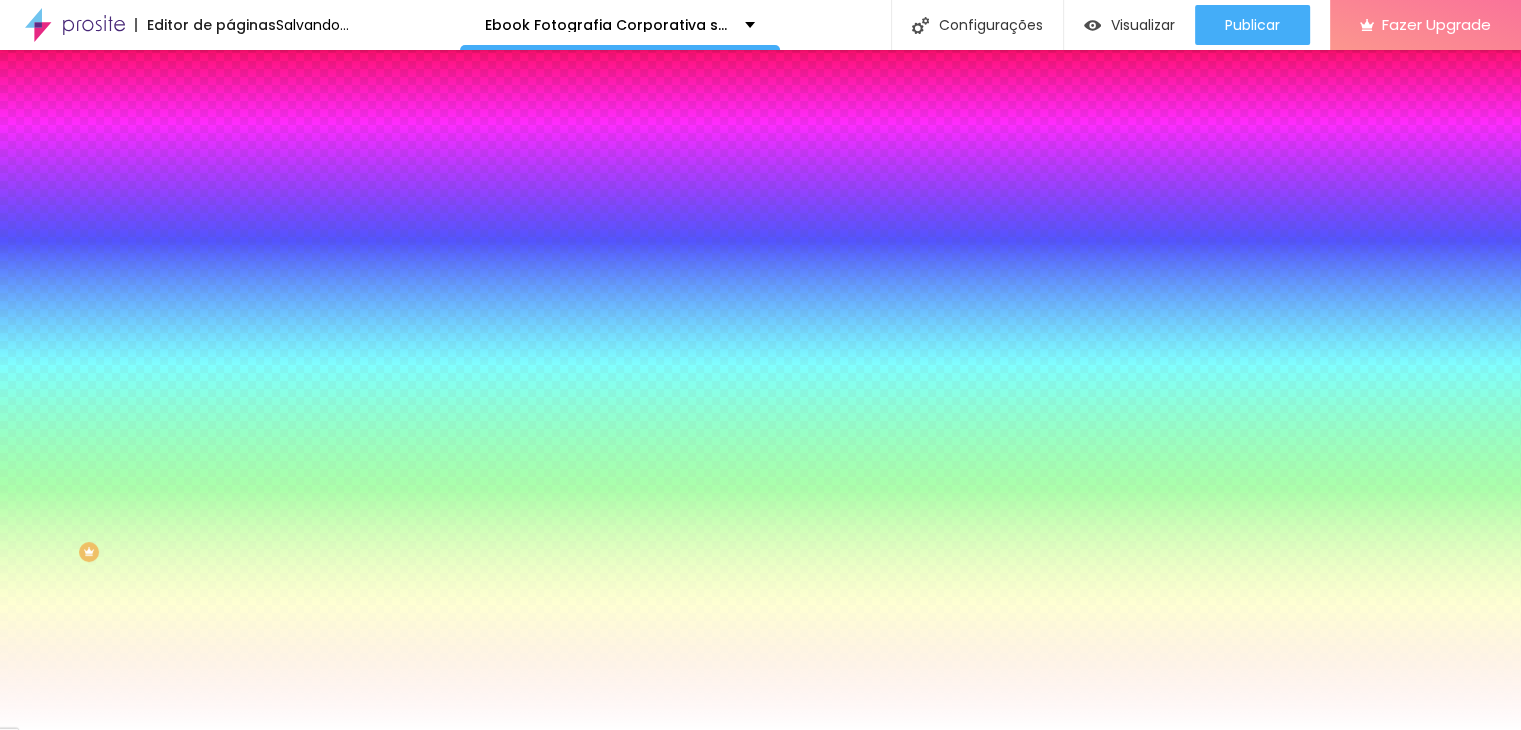 click at bounding box center (760, 730) 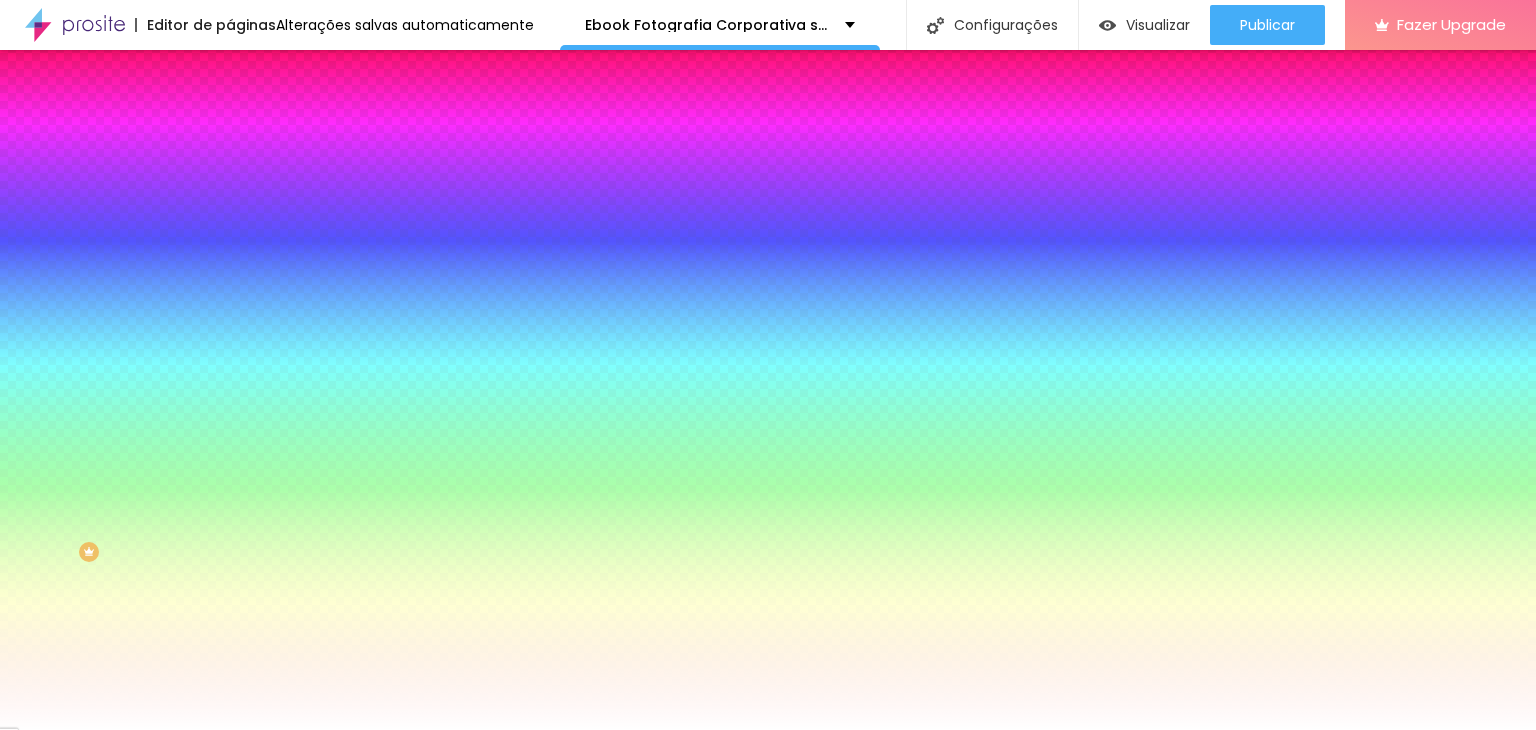 click on "Editar Seção Conteúdo Estilo Avançado Imagem de fundo Adicionar imagem Efeito da Imagem Nenhum Nenhum Parallax Cor de fundo Voltar ao padrão #FFFFFF Efeitos de fundo Efeito superior ATIVO Voltar ao padrão Efeito inferior DESATIVADO Voltar ao padrão" at bounding box center [345, 390] 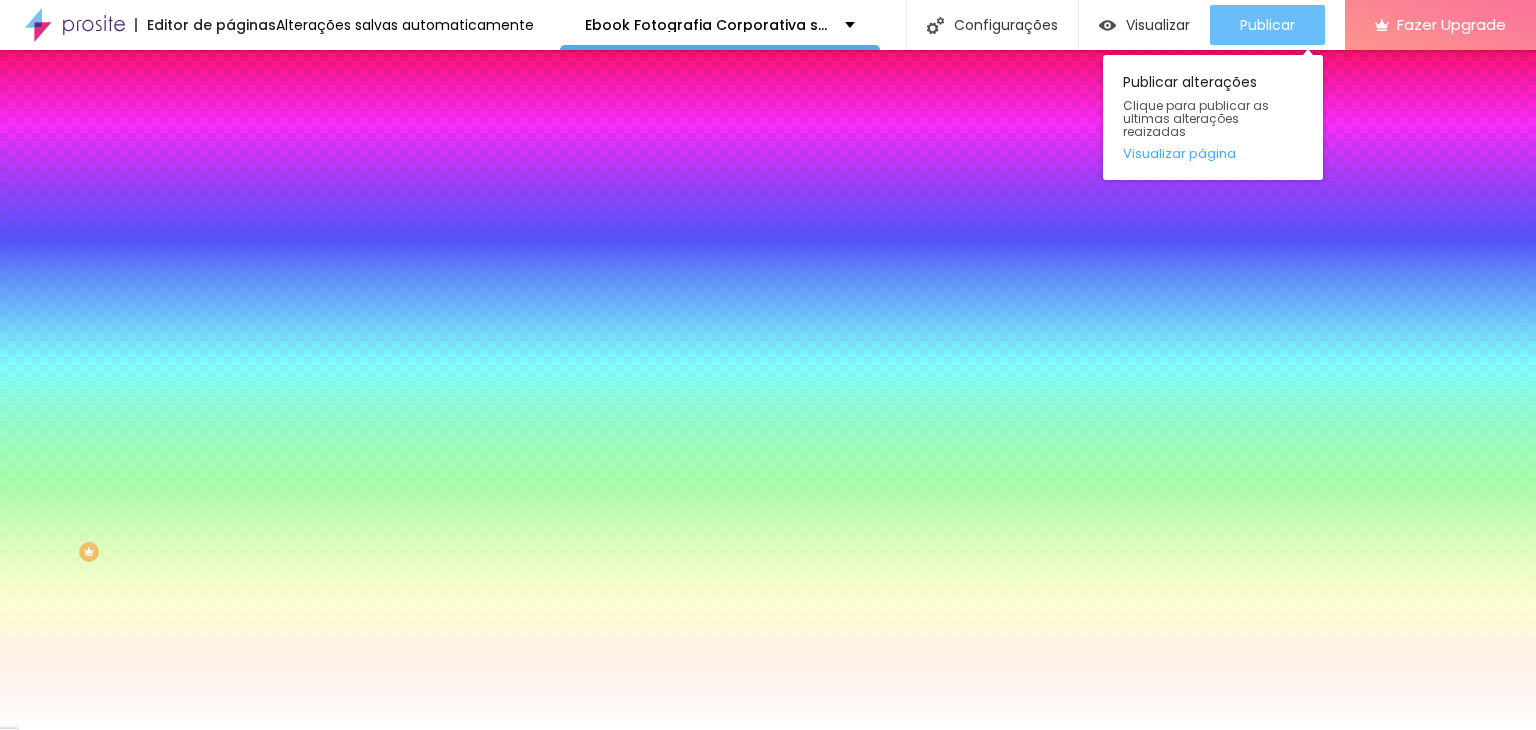 click on "Publicar" at bounding box center [1267, 25] 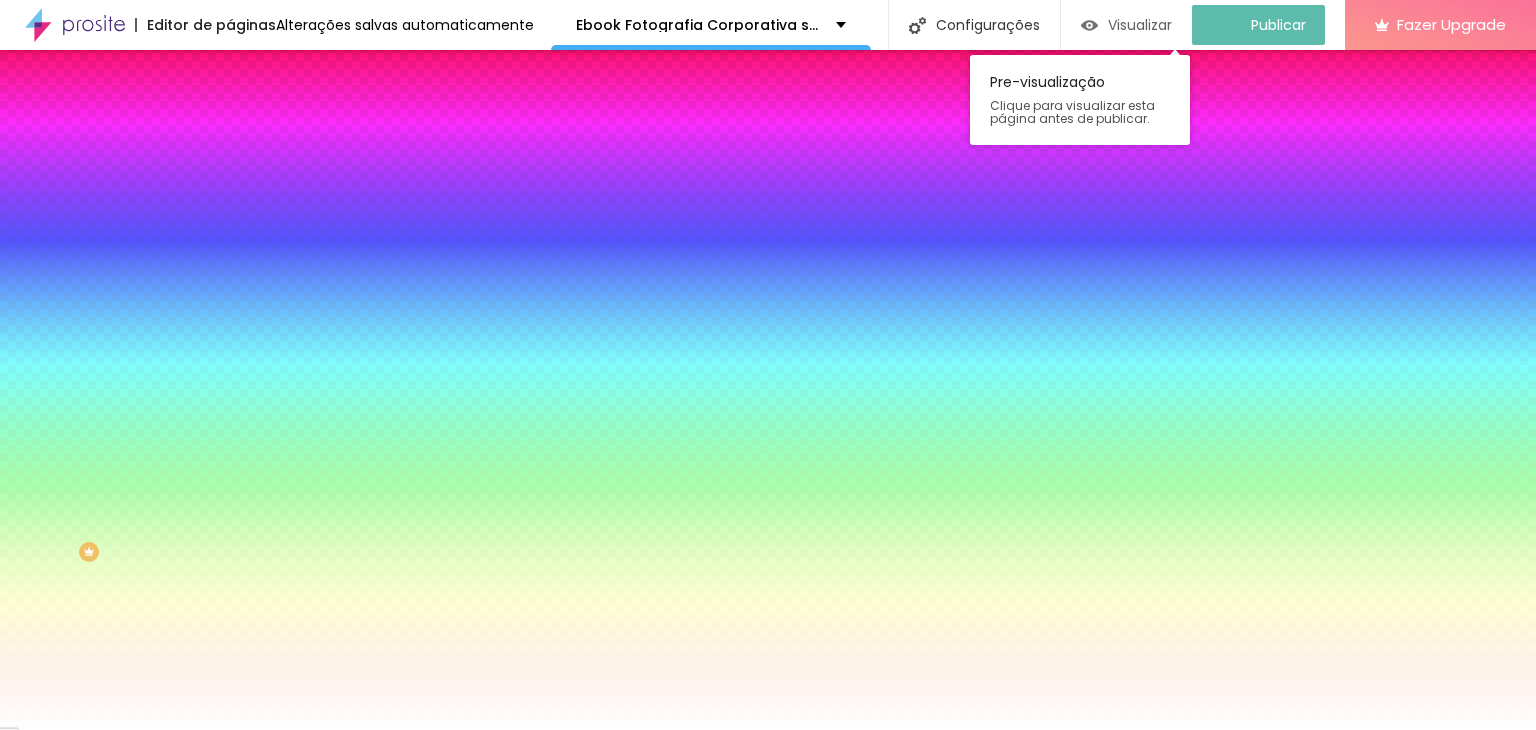 click on "Visualizar" at bounding box center (1140, 25) 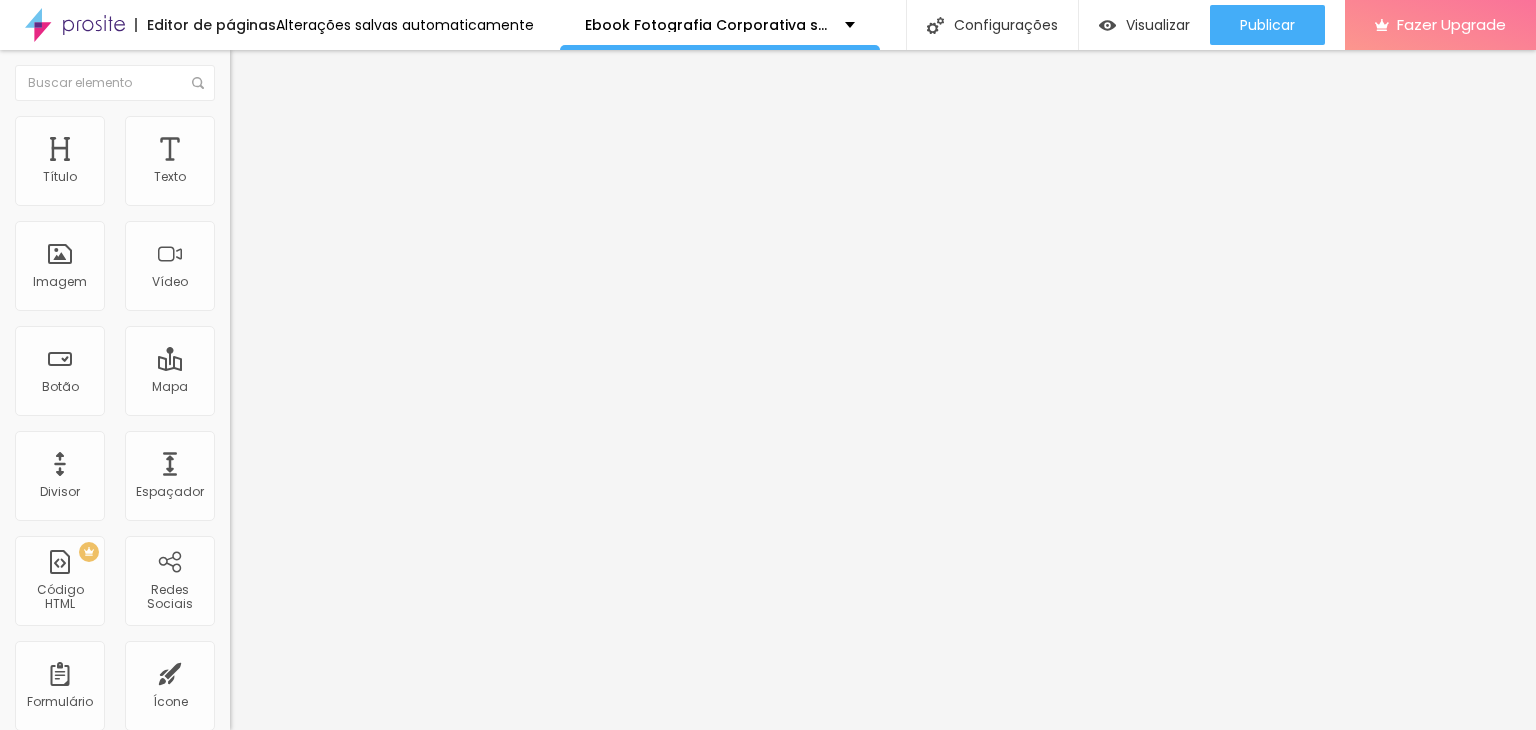 drag, startPoint x: 124, startPoint y: 133, endPoint x: 155, endPoint y: 167, distance: 46.010868 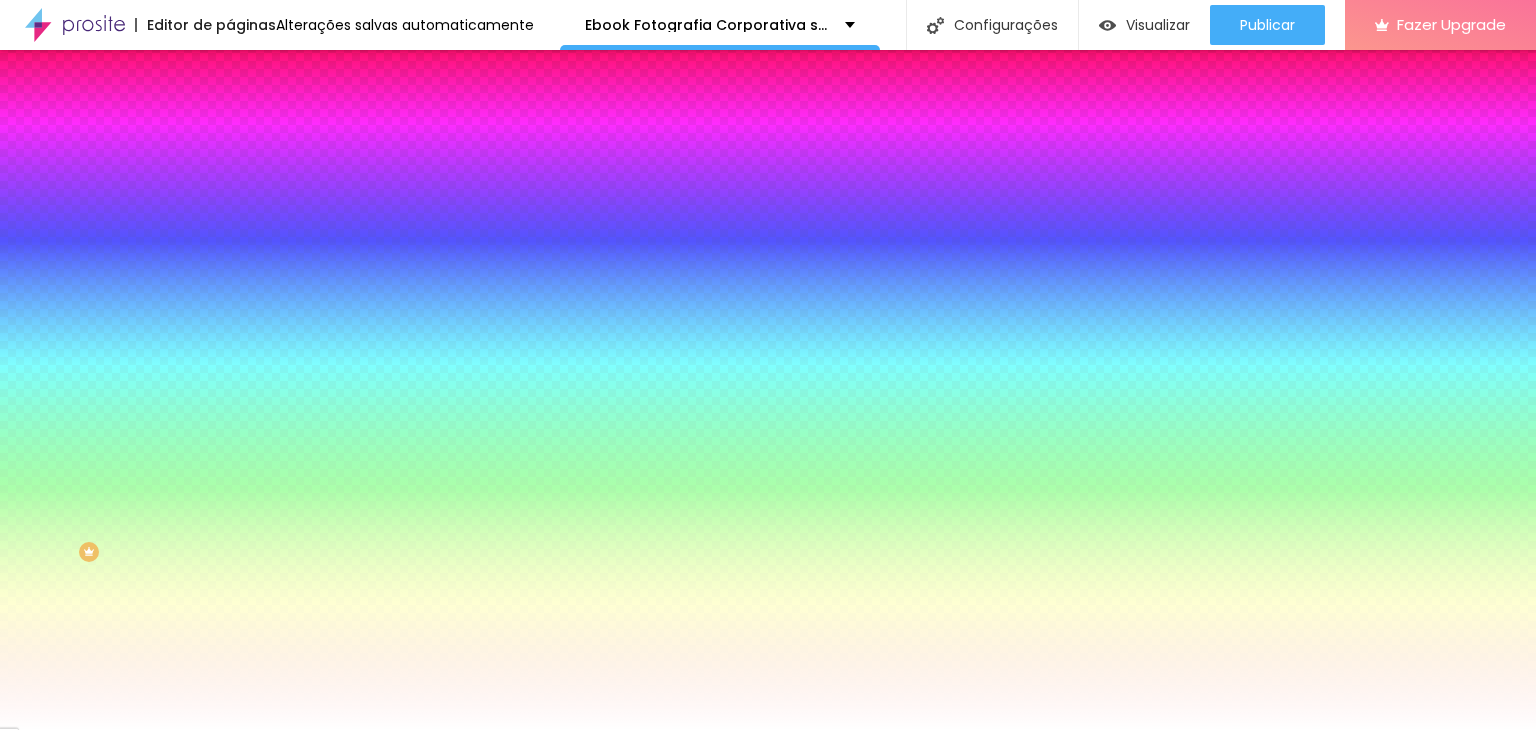 paste on "BFBFB" 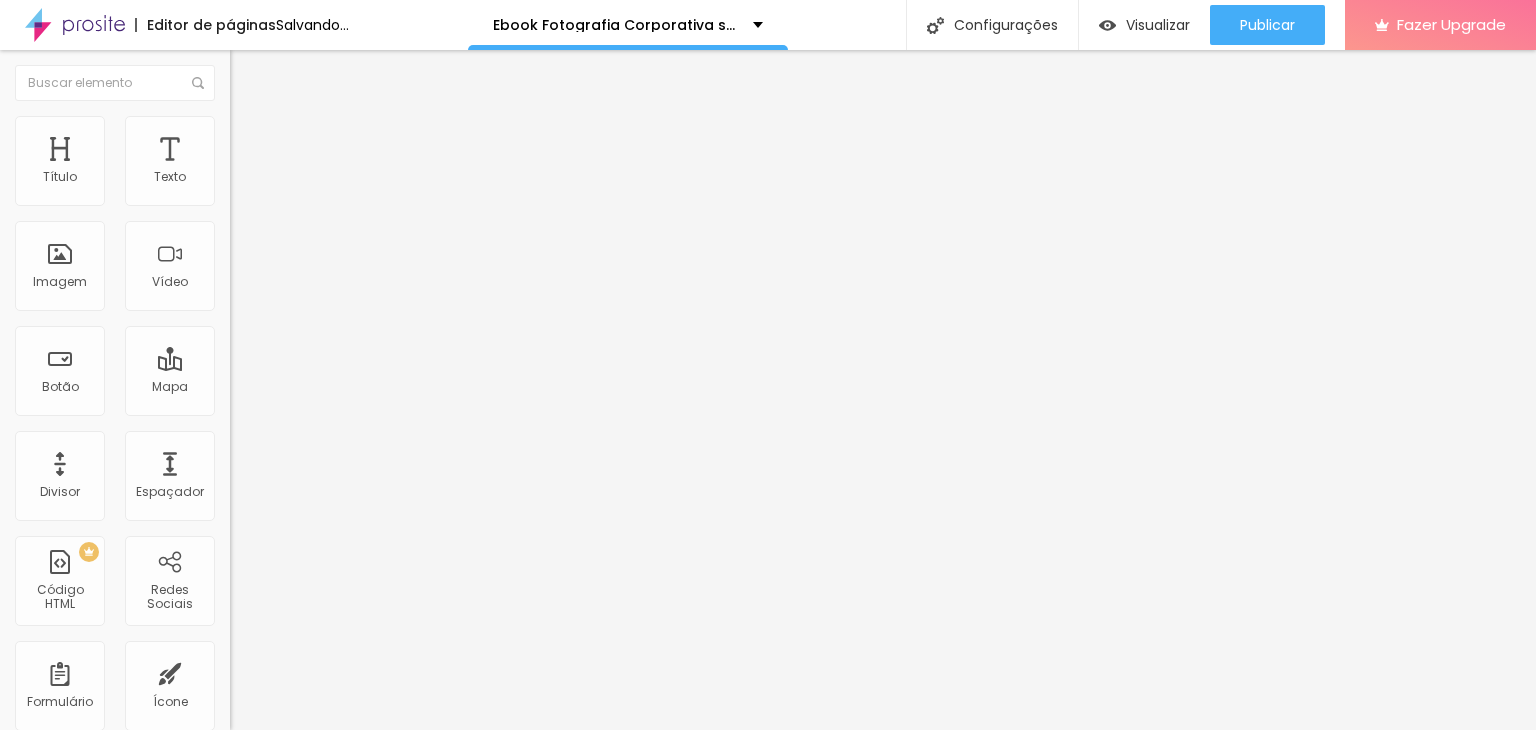 click on "Estilo" at bounding box center [263, 129] 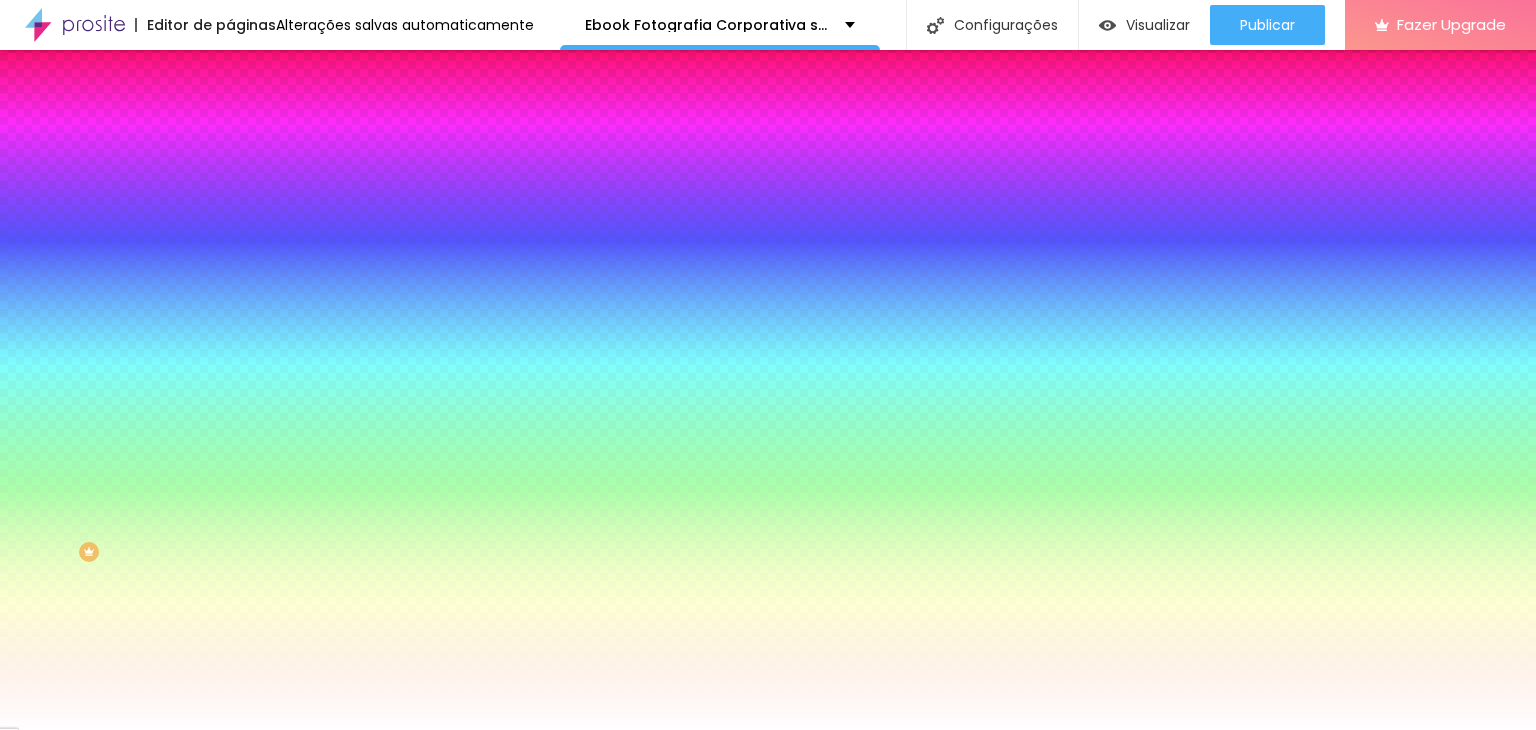 paste on "BFBFB" 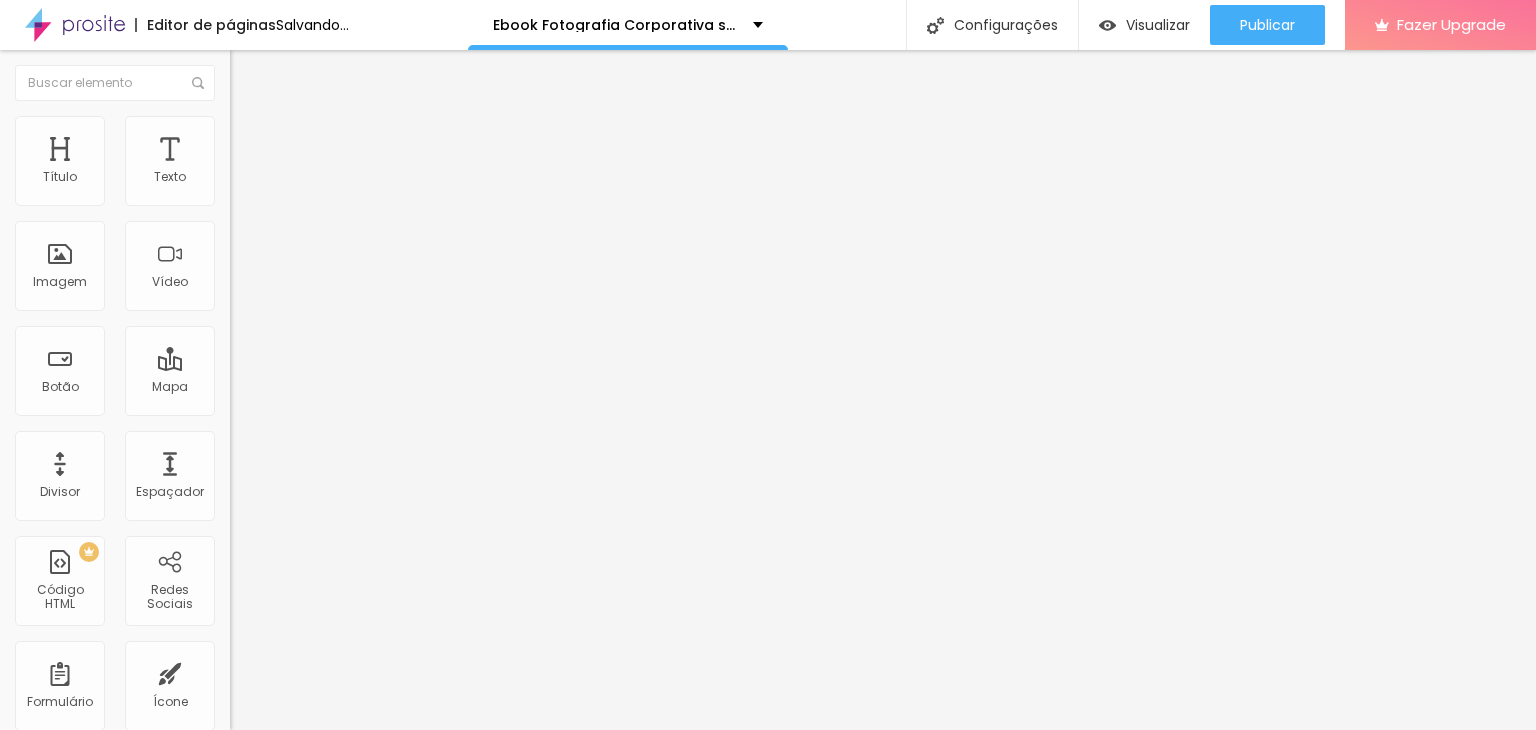drag, startPoint x: 120, startPoint y: 134, endPoint x: 136, endPoint y: 157, distance: 28.01785 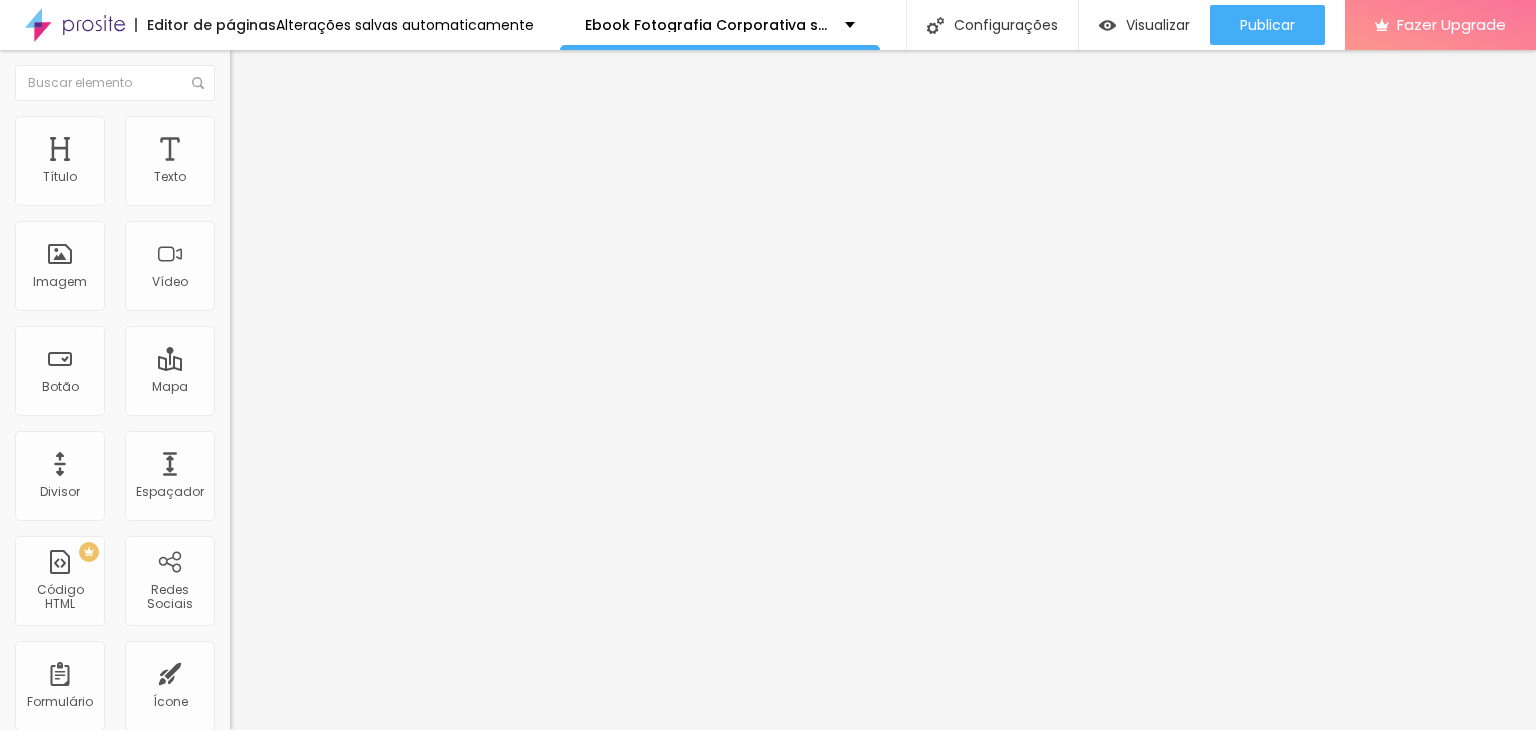 click on "Estilo" at bounding box center (263, 129) 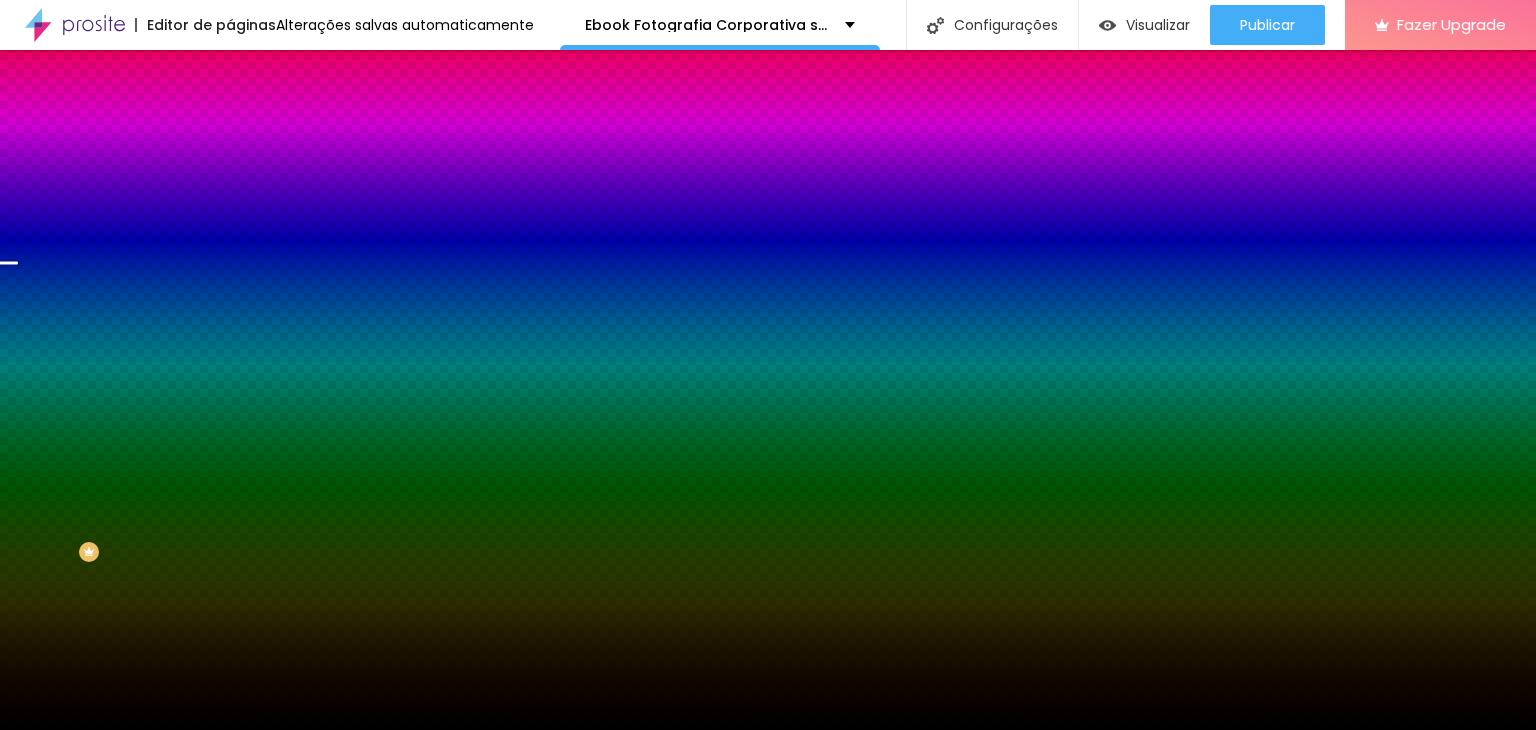 click 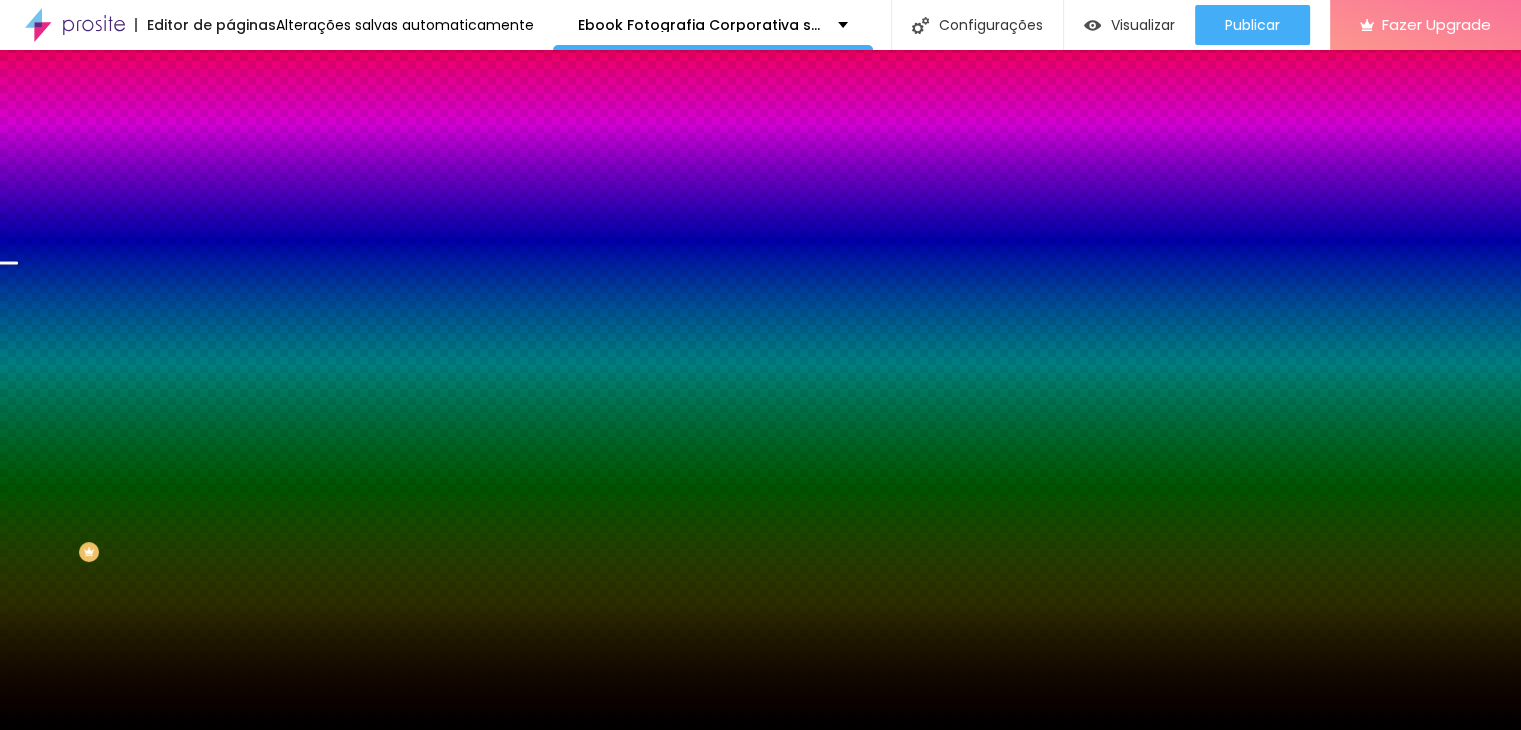 scroll, scrollTop: 100, scrollLeft: 0, axis: vertical 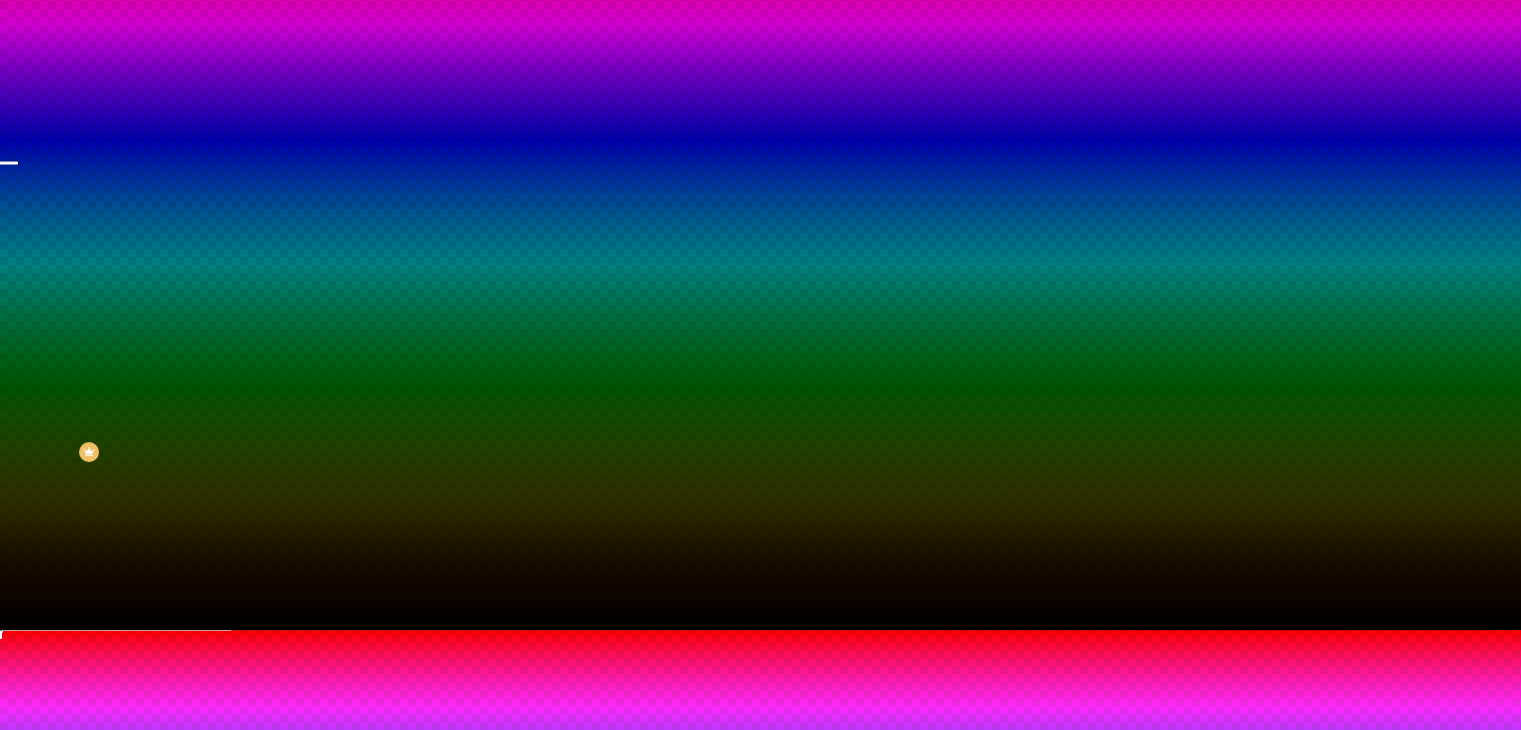 drag, startPoint x: 392, startPoint y: 603, endPoint x: 532, endPoint y: 612, distance: 140.28899 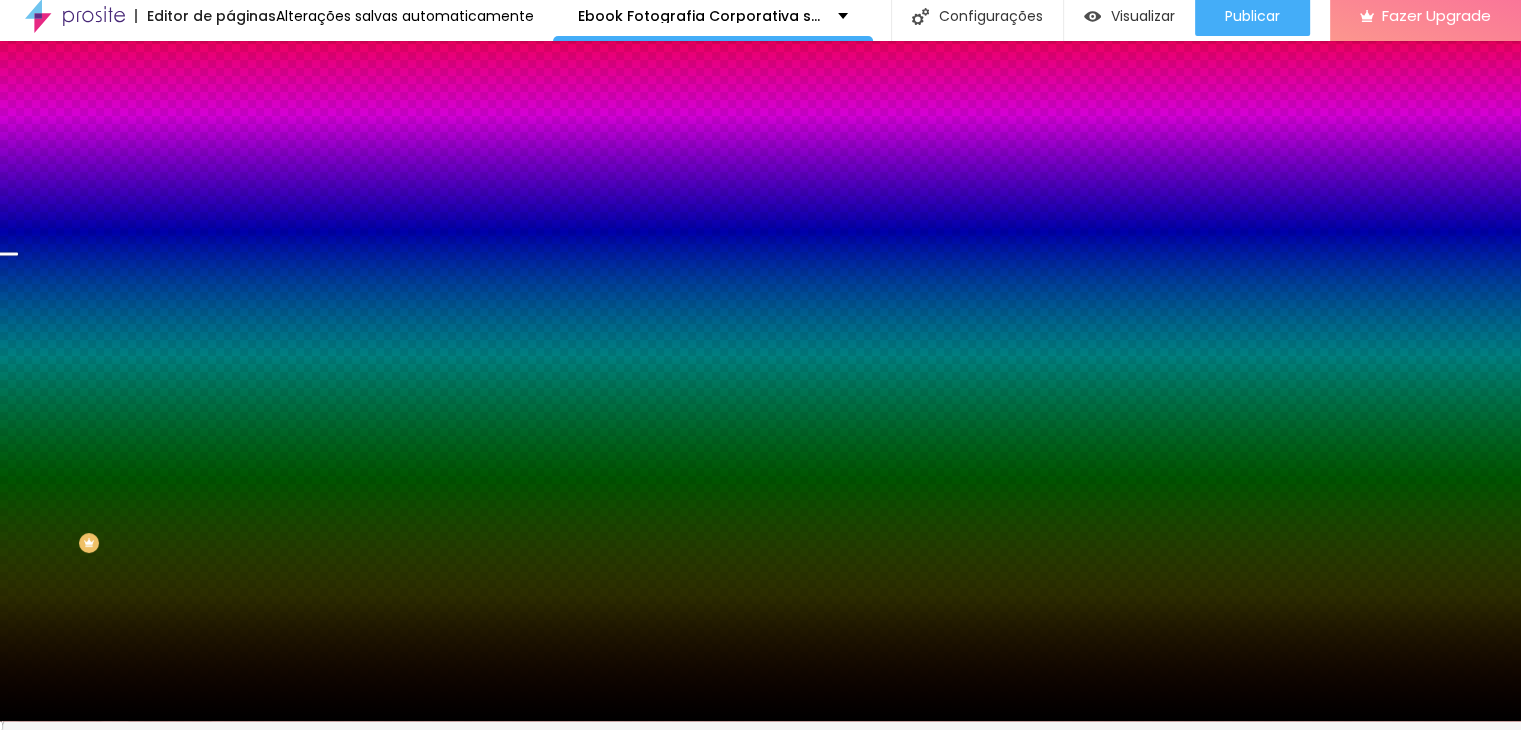 scroll, scrollTop: 0, scrollLeft: 0, axis: both 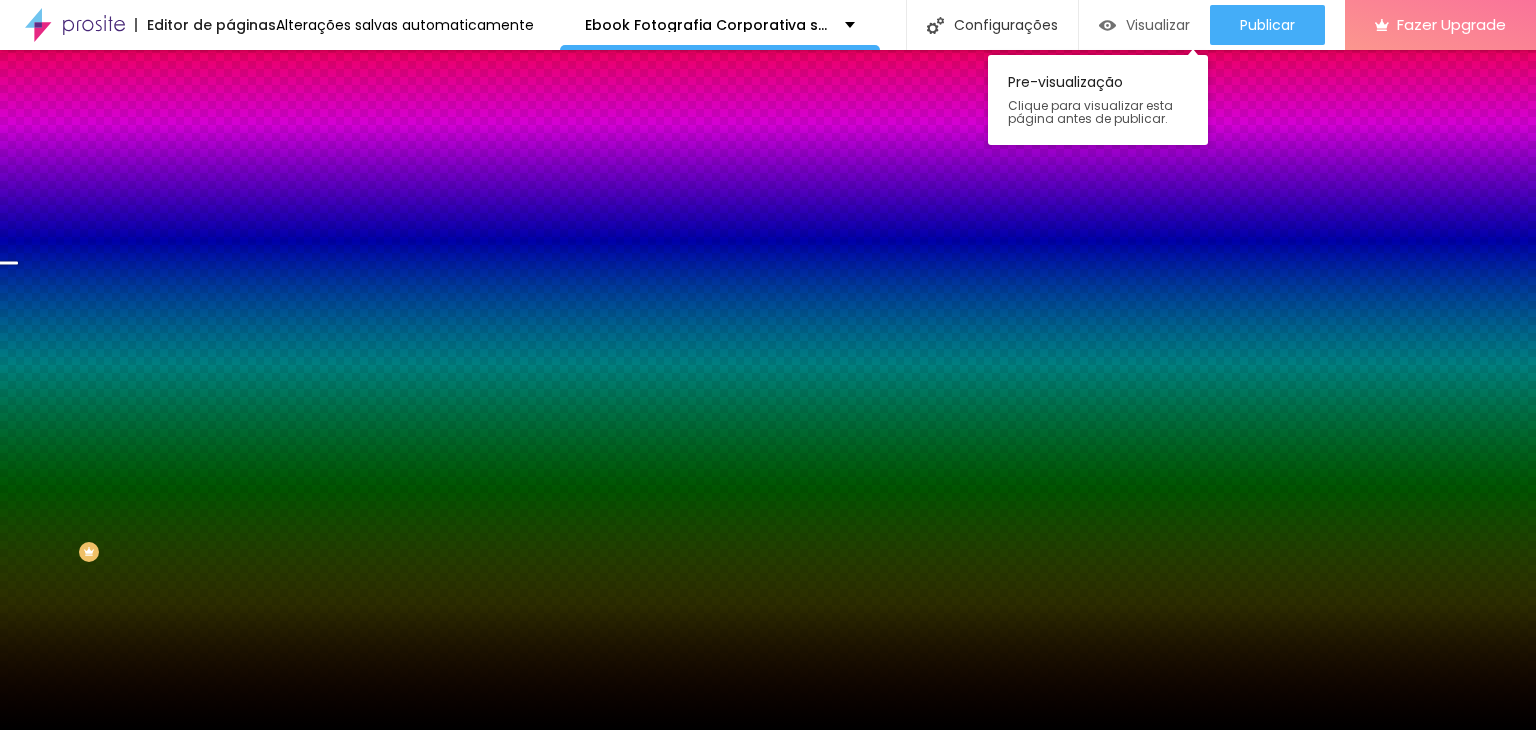 click on "Visualizar" at bounding box center [1158, 25] 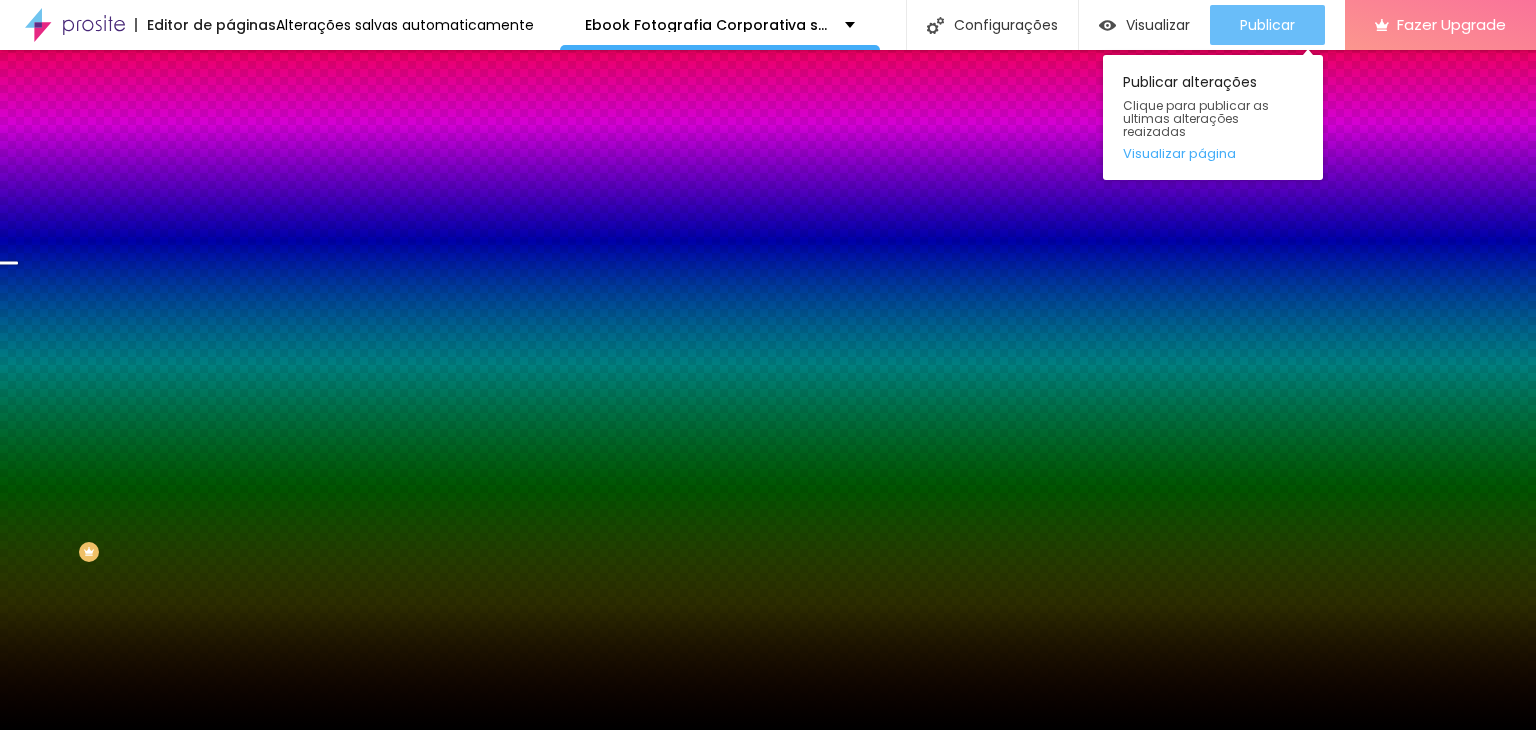 click on "Publicar" at bounding box center [1267, 25] 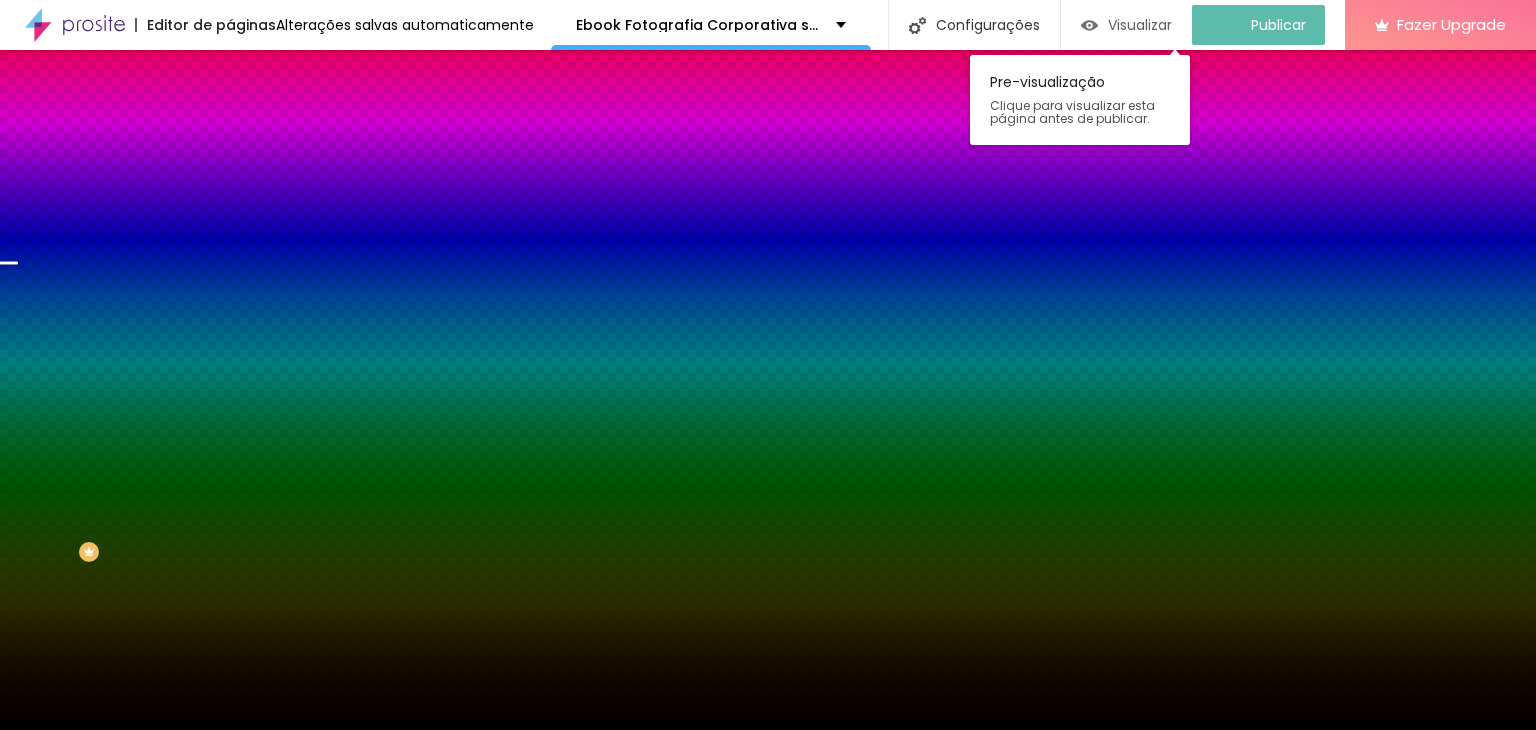 click on "Visualizar" at bounding box center [1140, 25] 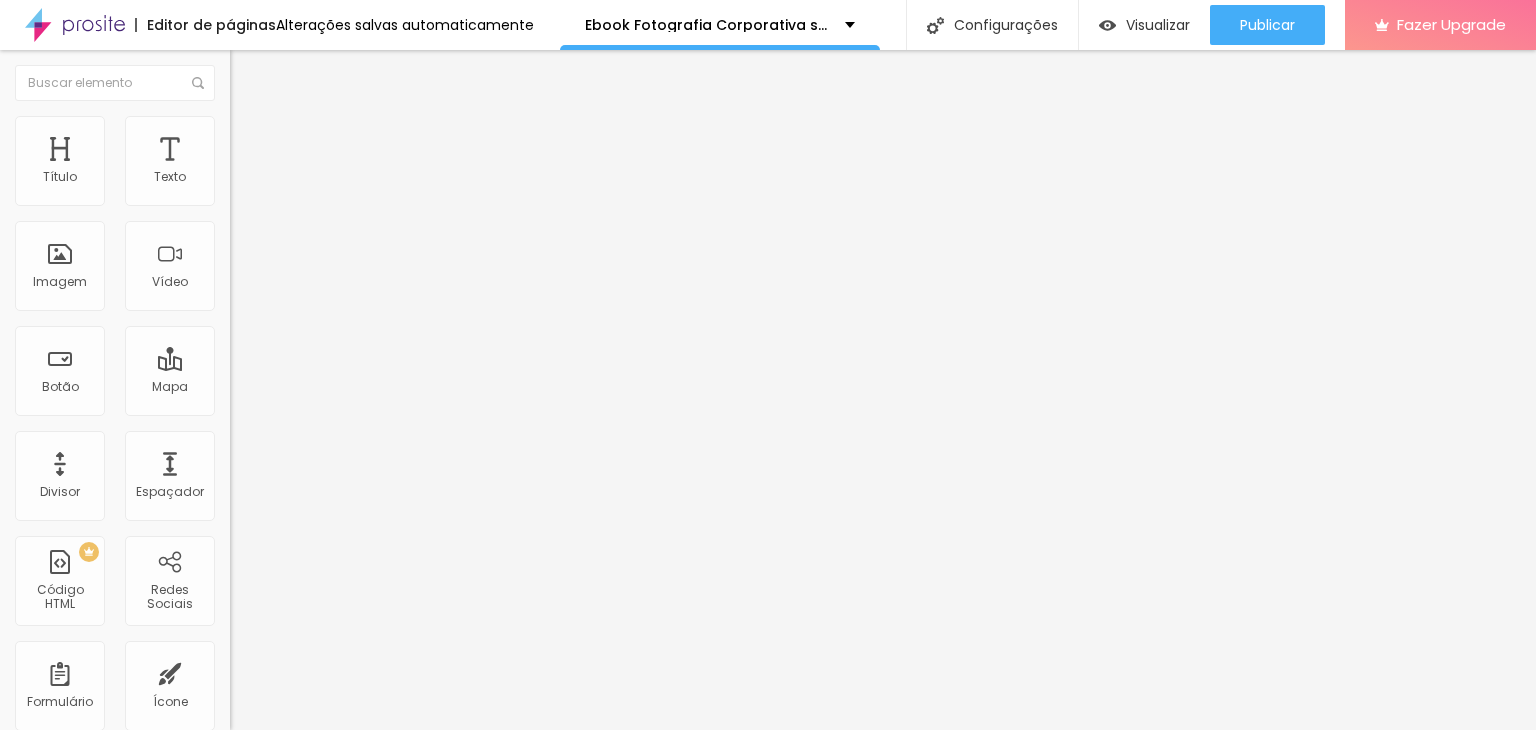 click at bounding box center [239, 125] 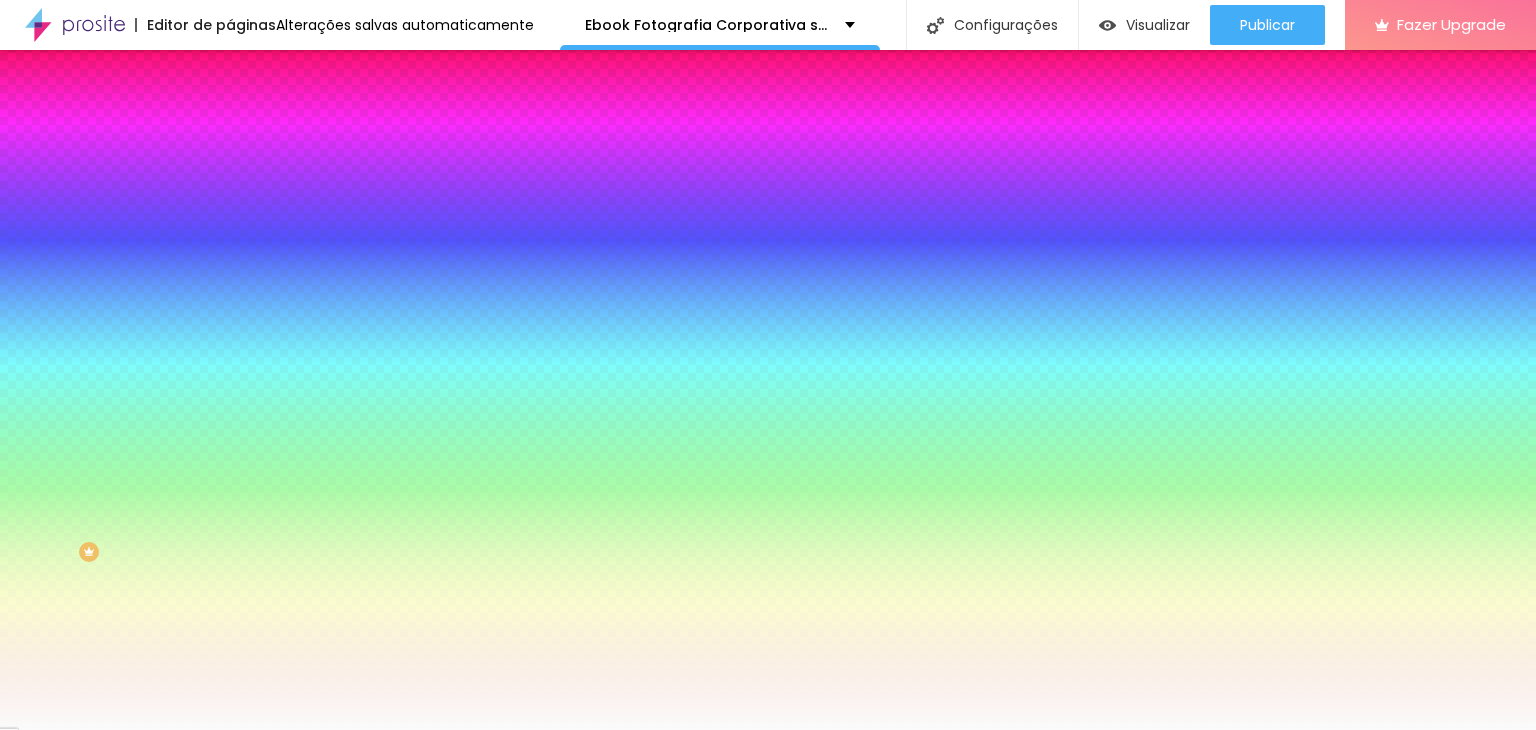 click 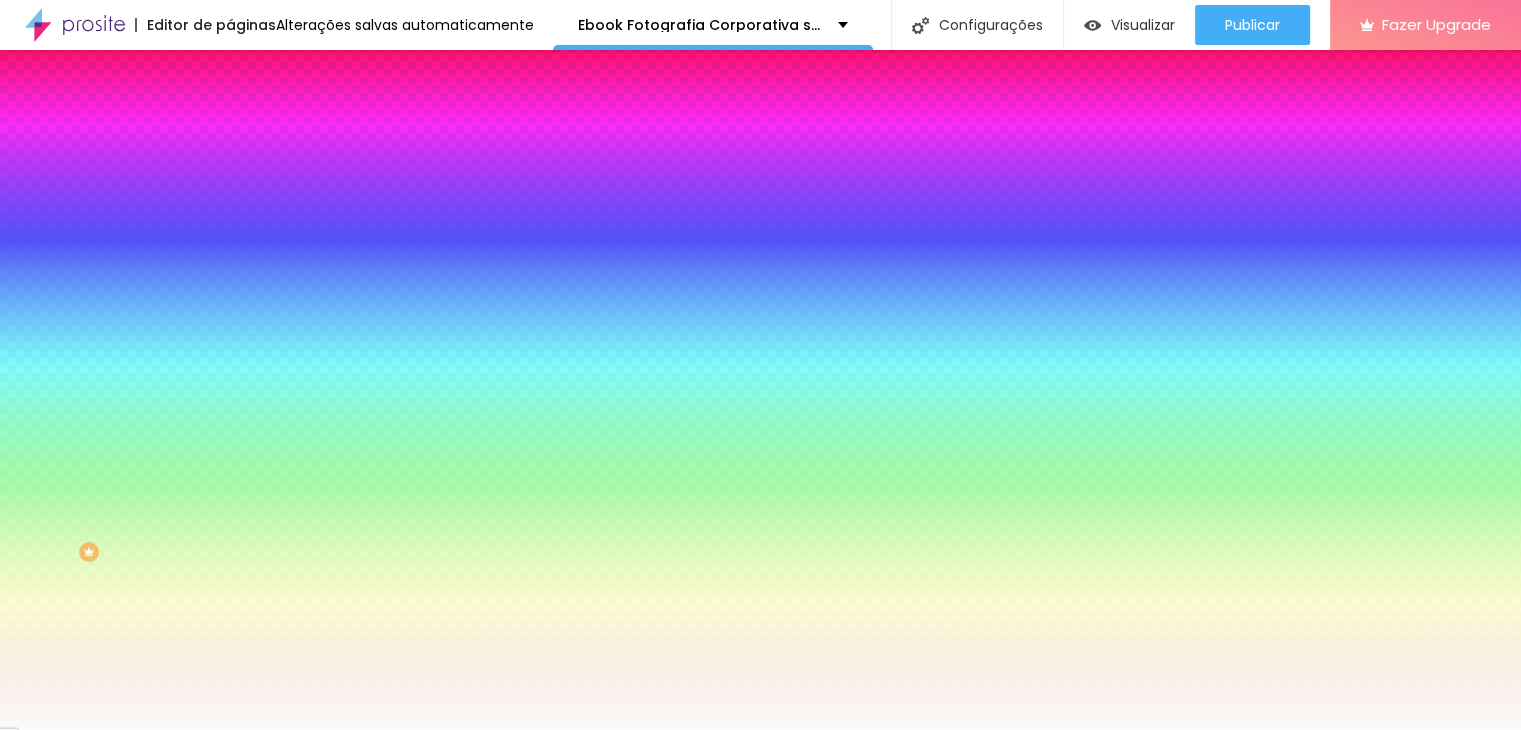 scroll, scrollTop: 100, scrollLeft: 0, axis: vertical 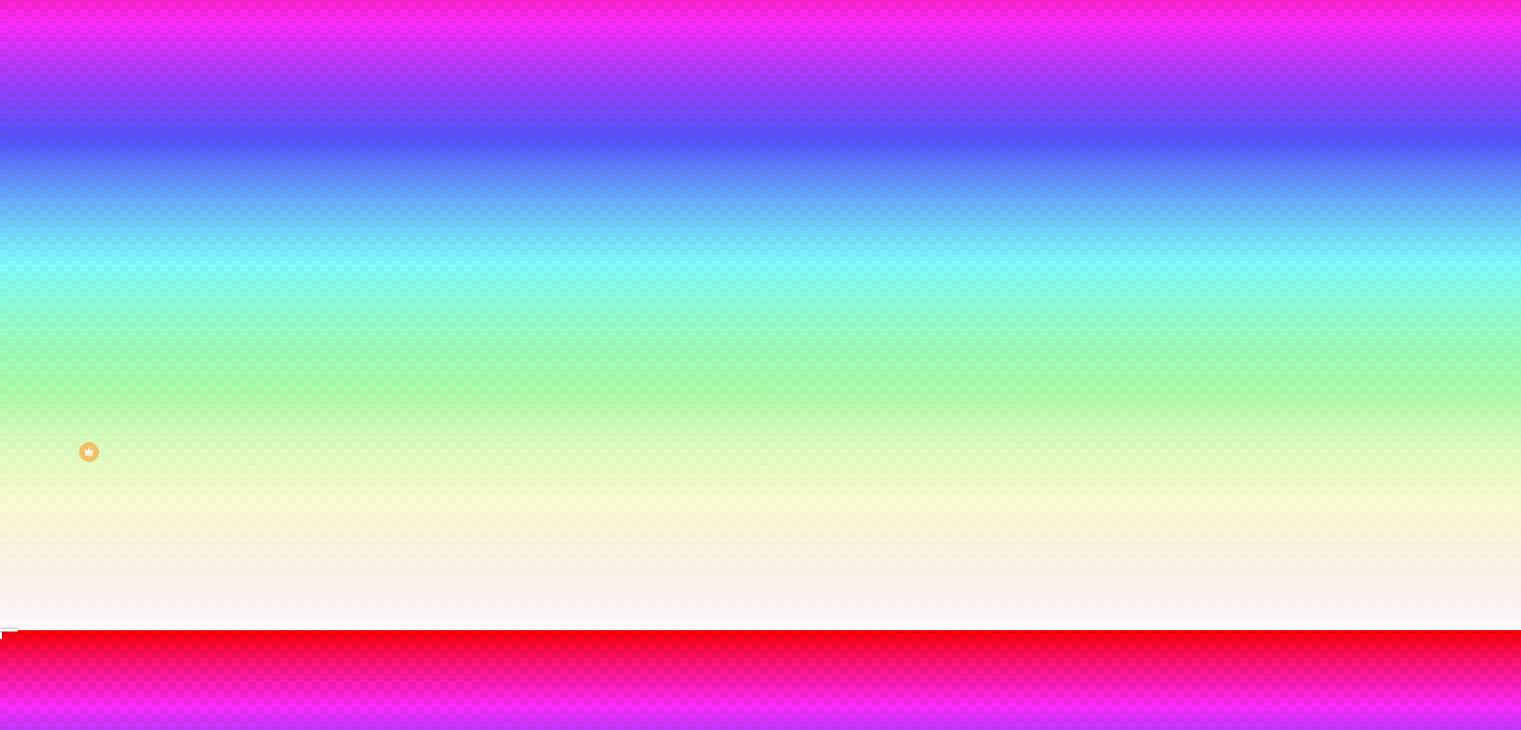 drag, startPoint x: 395, startPoint y: 558, endPoint x: 452, endPoint y: 558, distance: 57 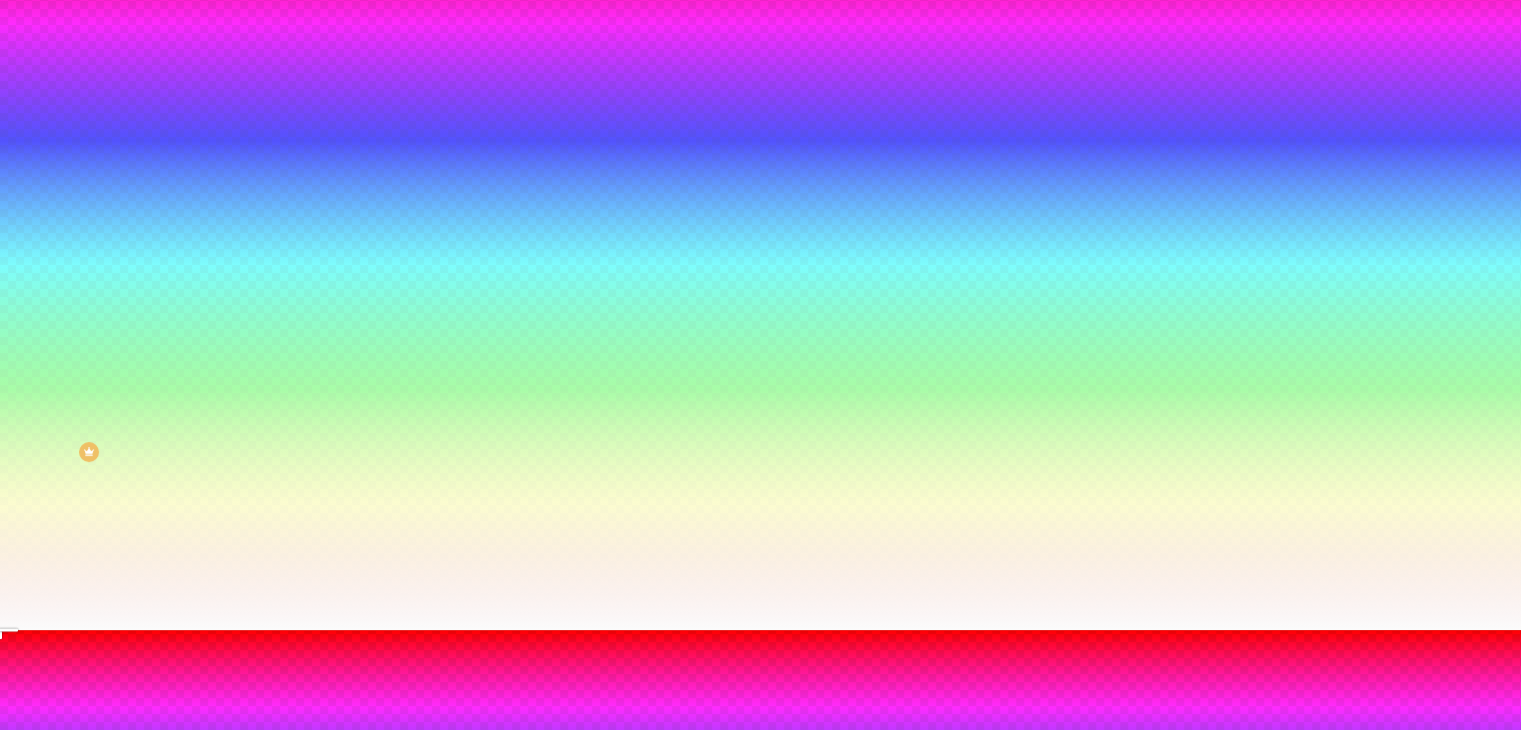 drag, startPoint x: 280, startPoint y: 598, endPoint x: 256, endPoint y: 574, distance: 33.941124 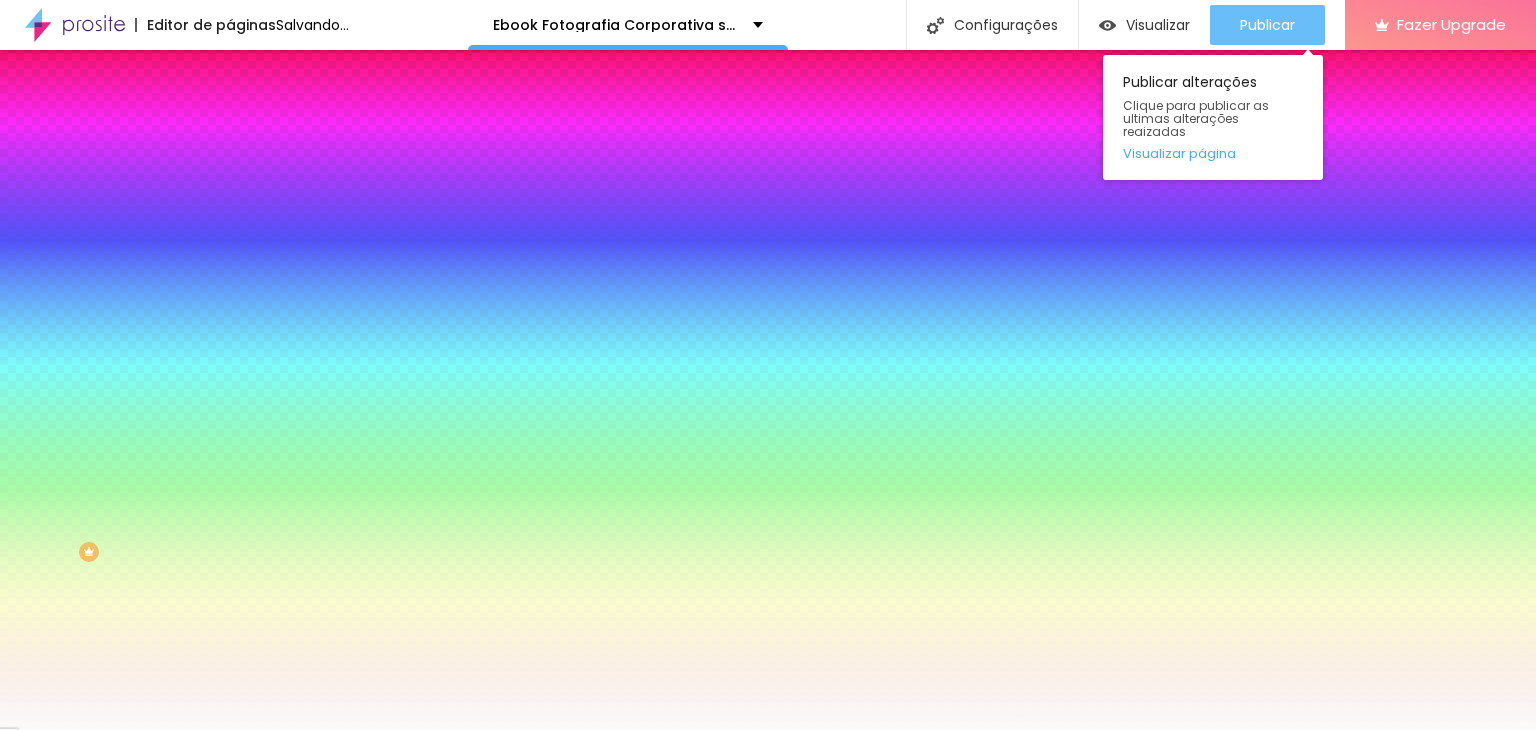 click on "Publicar" at bounding box center (1267, 25) 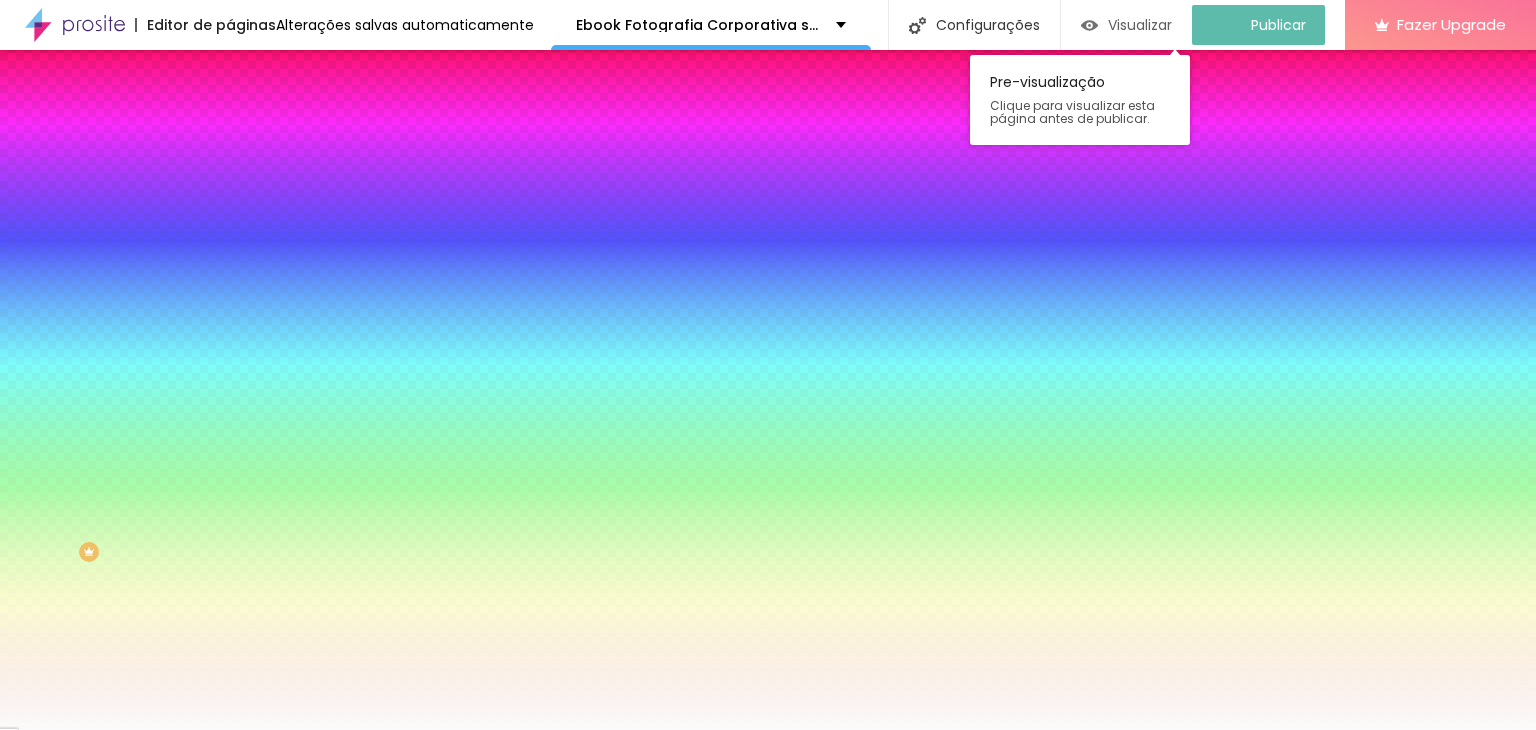 click on "Visualizar" at bounding box center [1140, 25] 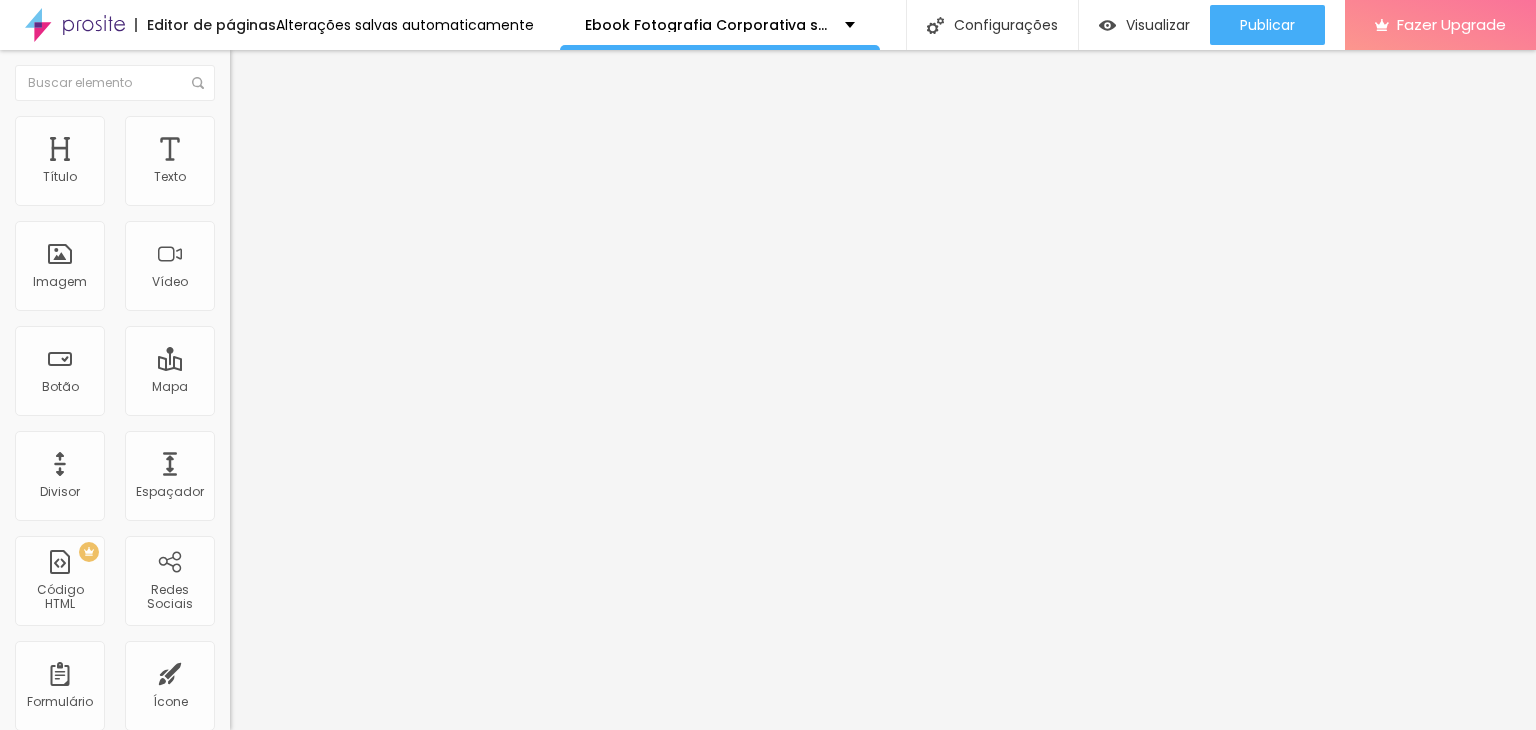 click on "Avançado" at bounding box center (345, 126) 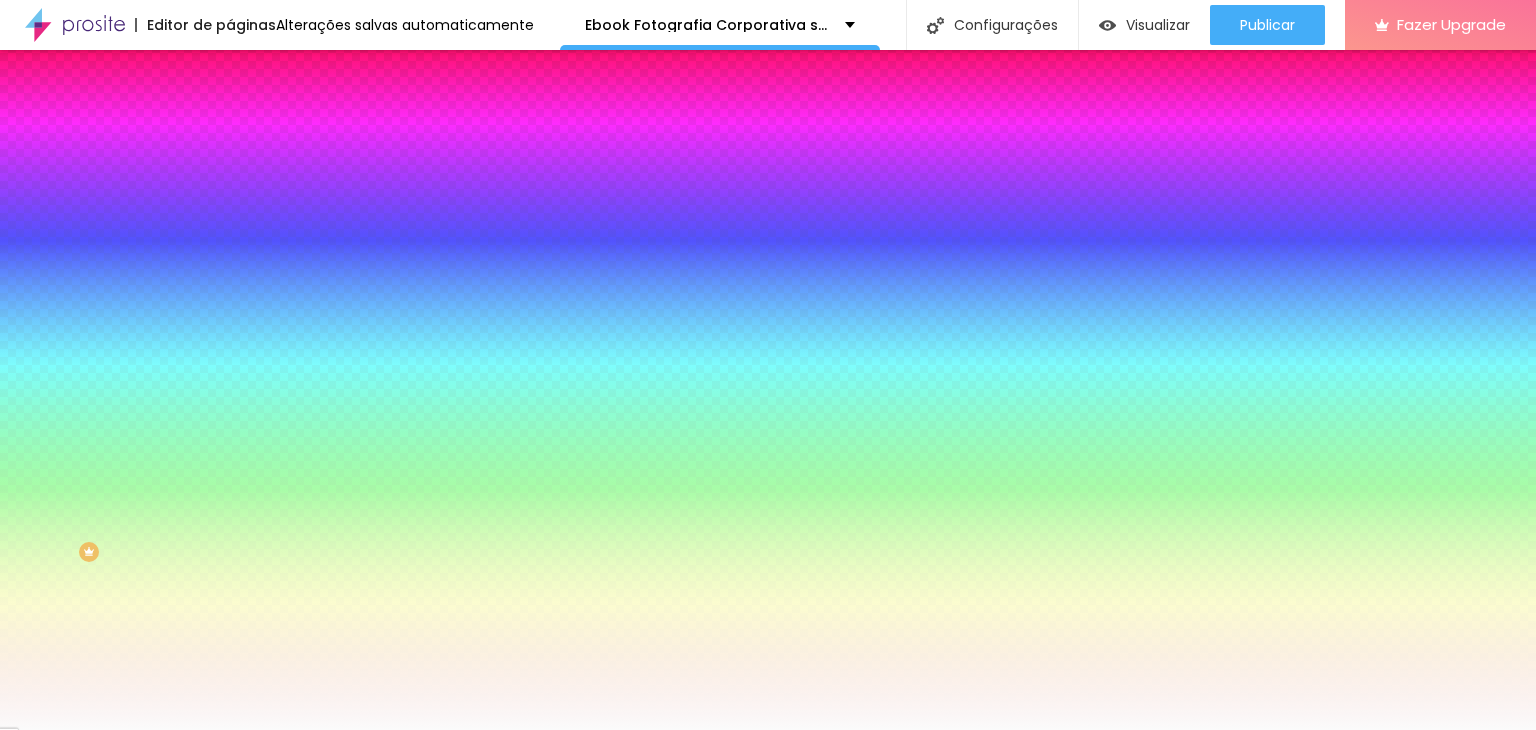 click at bounding box center (244, 348) 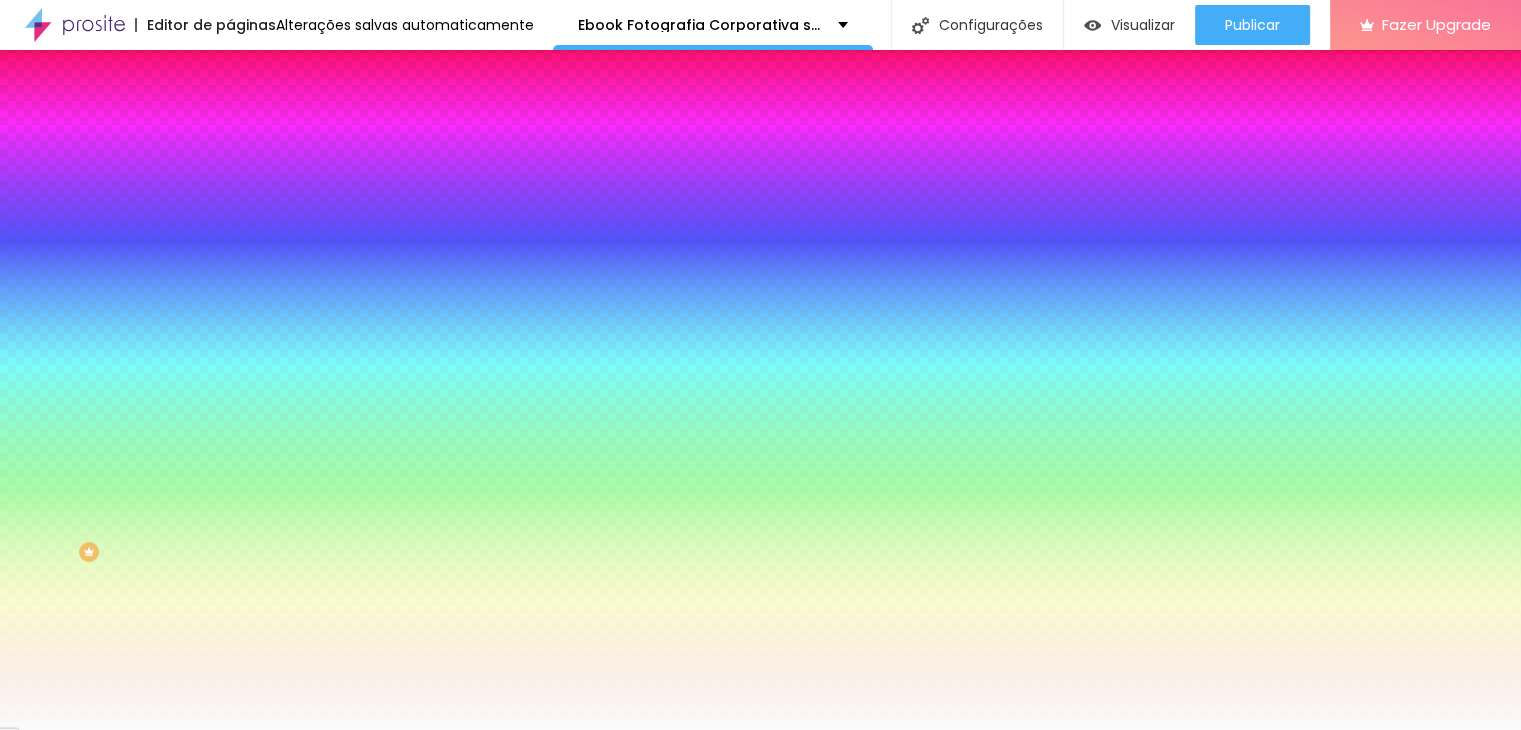 scroll, scrollTop: 100, scrollLeft: 0, axis: vertical 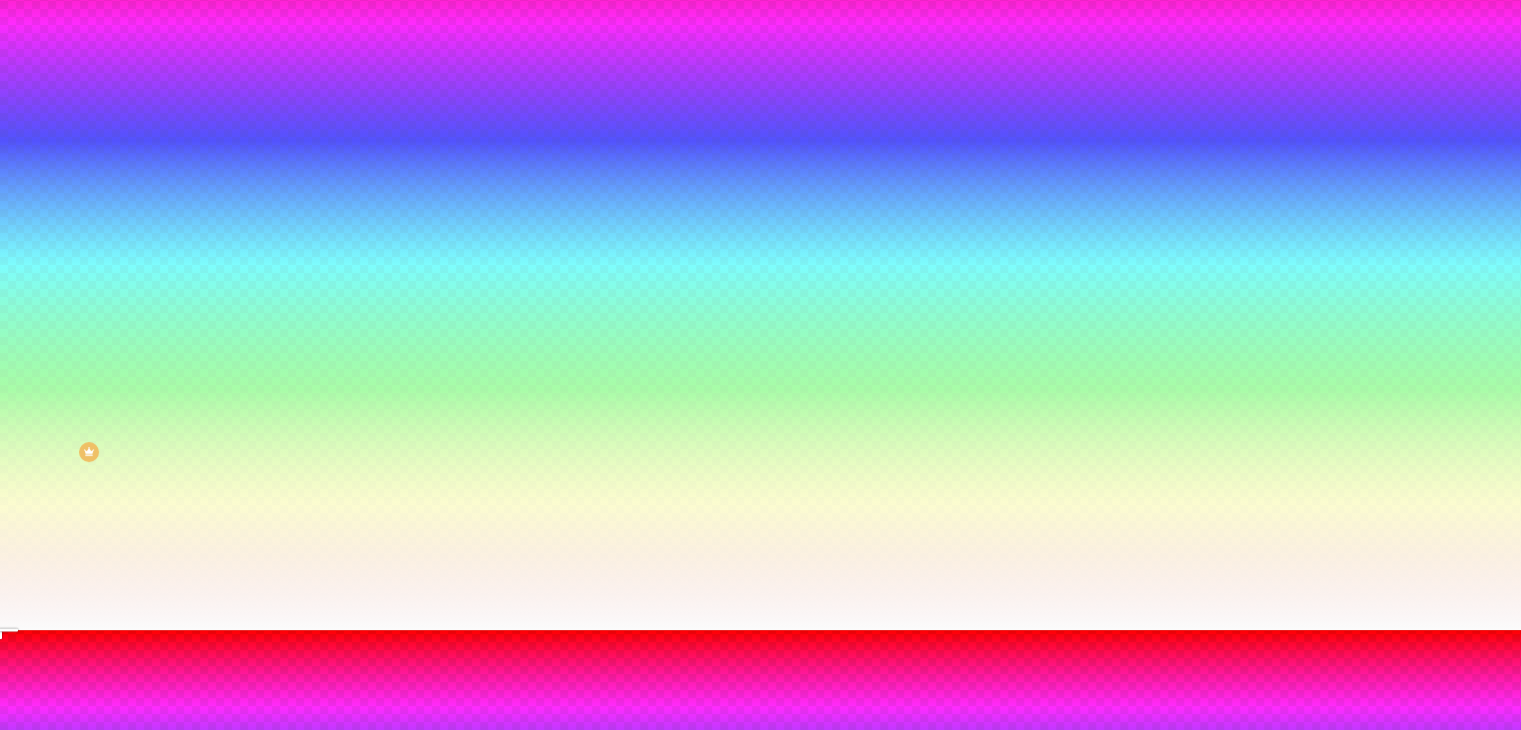 drag, startPoint x: 216, startPoint y: 616, endPoint x: 183, endPoint y: 605, distance: 34.785053 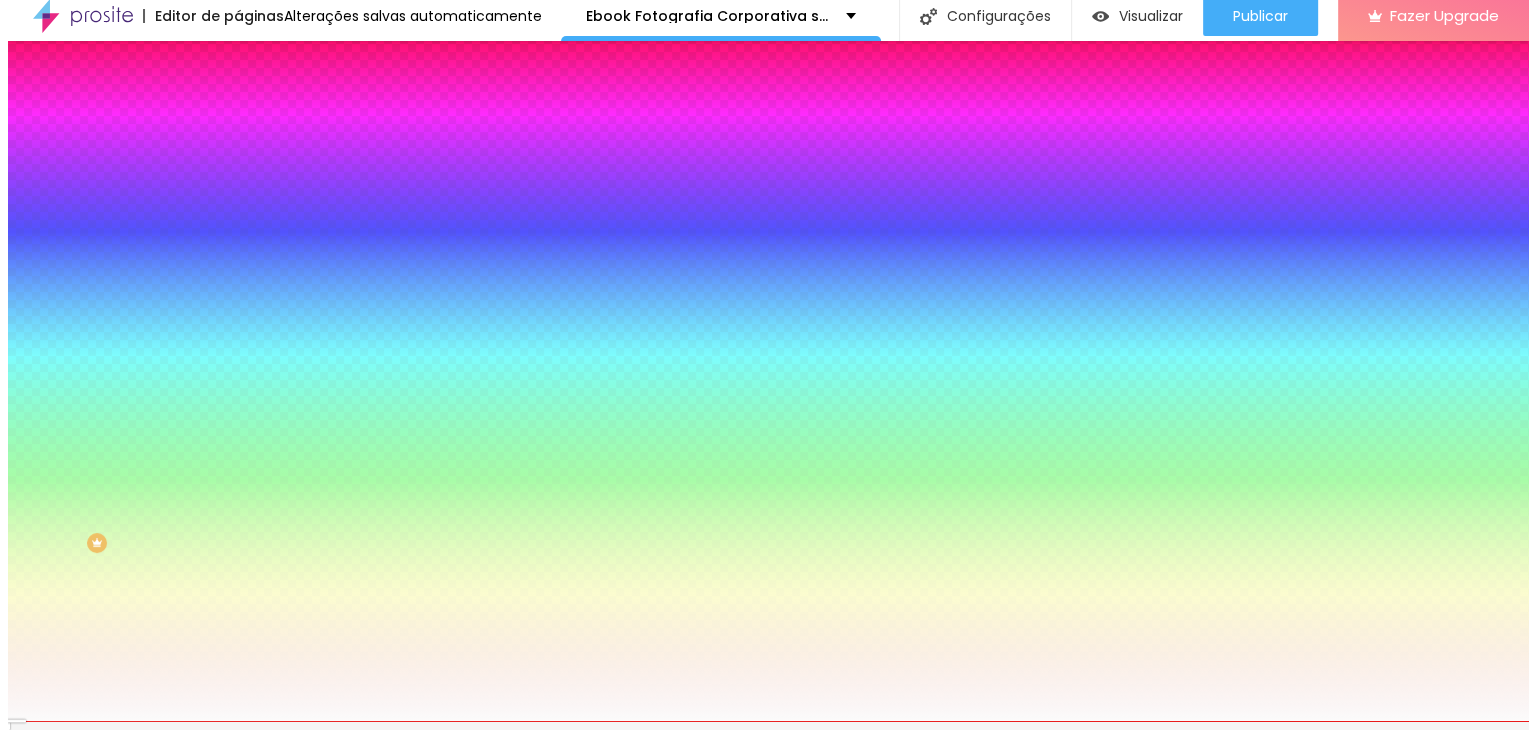 scroll, scrollTop: 0, scrollLeft: 0, axis: both 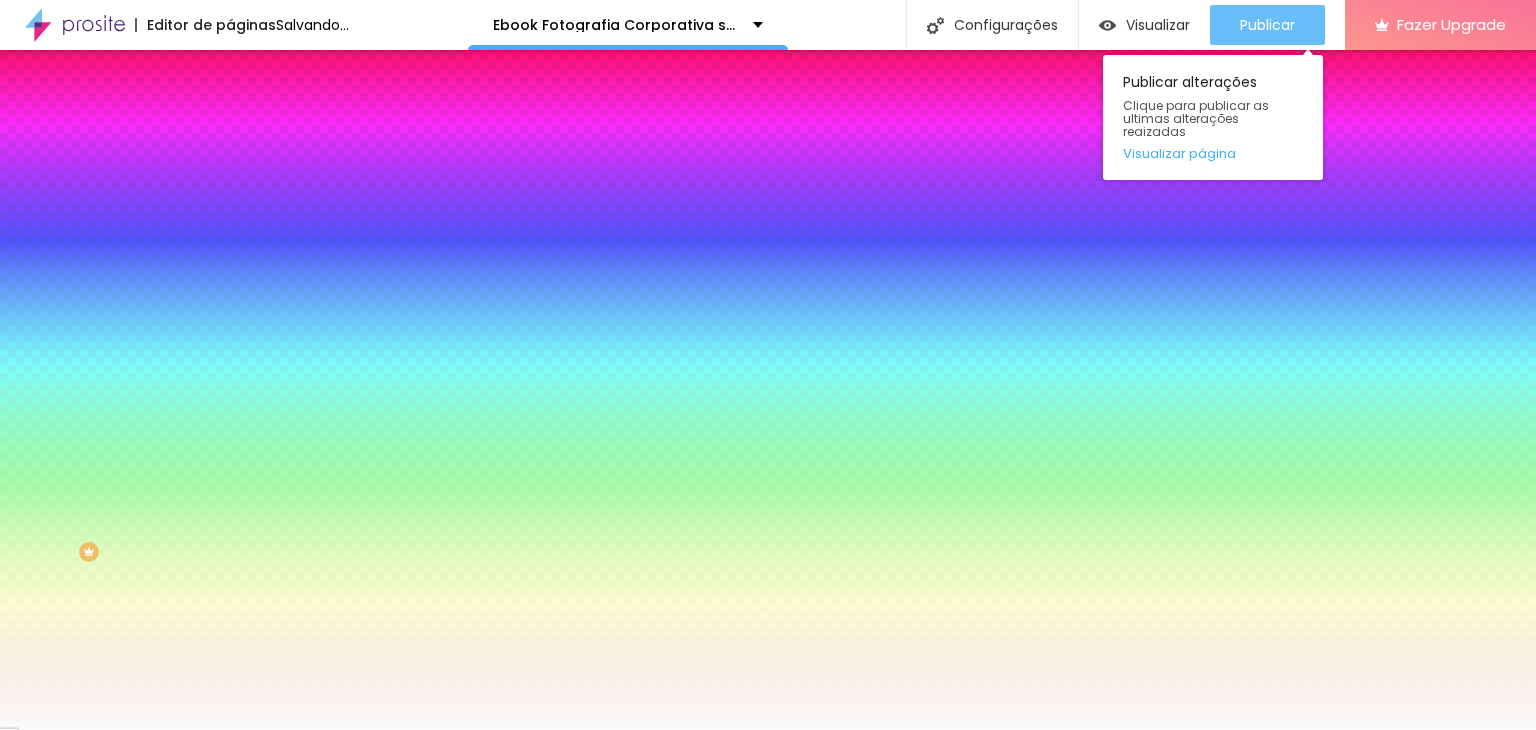 click on "Publicar" at bounding box center [1267, 25] 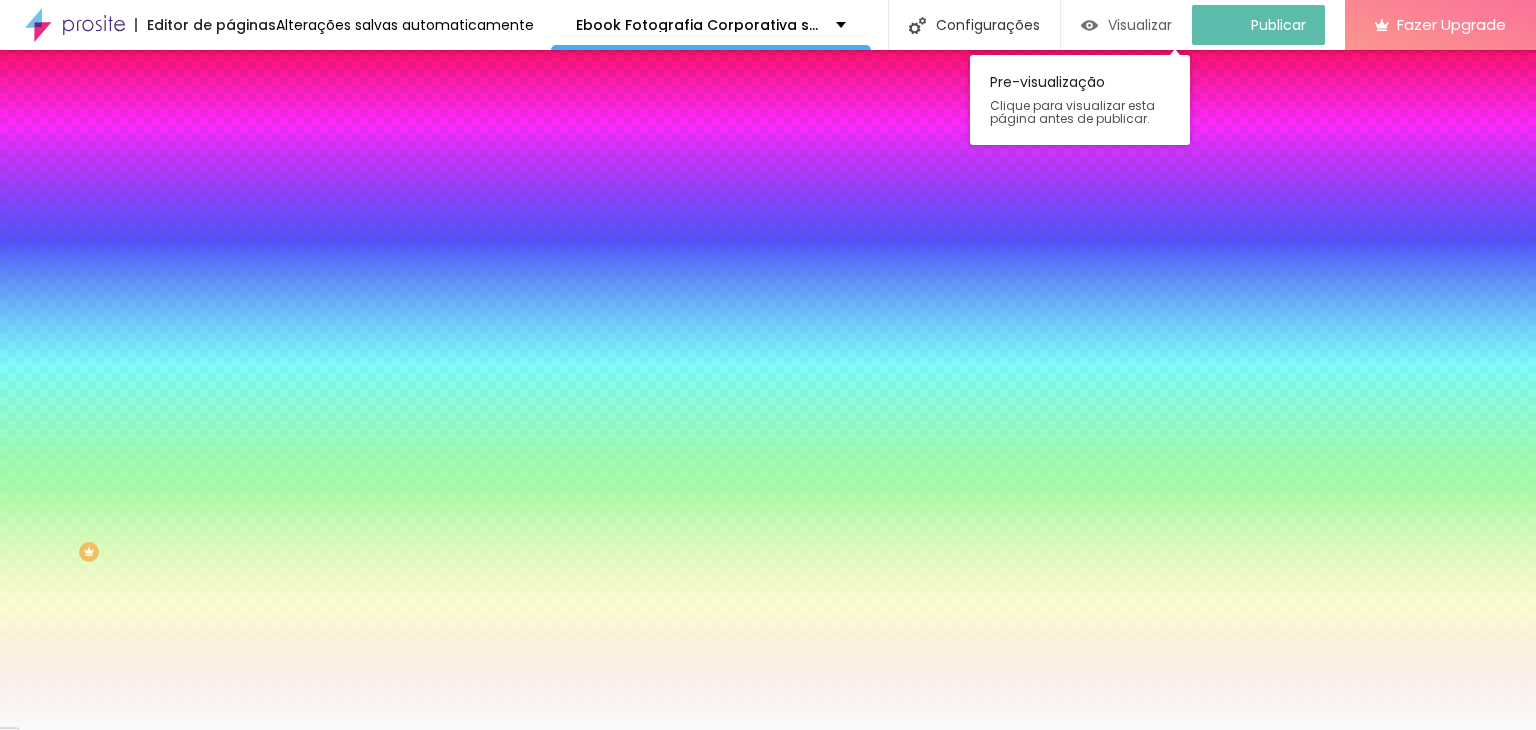click on "Visualizar" at bounding box center [1140, 25] 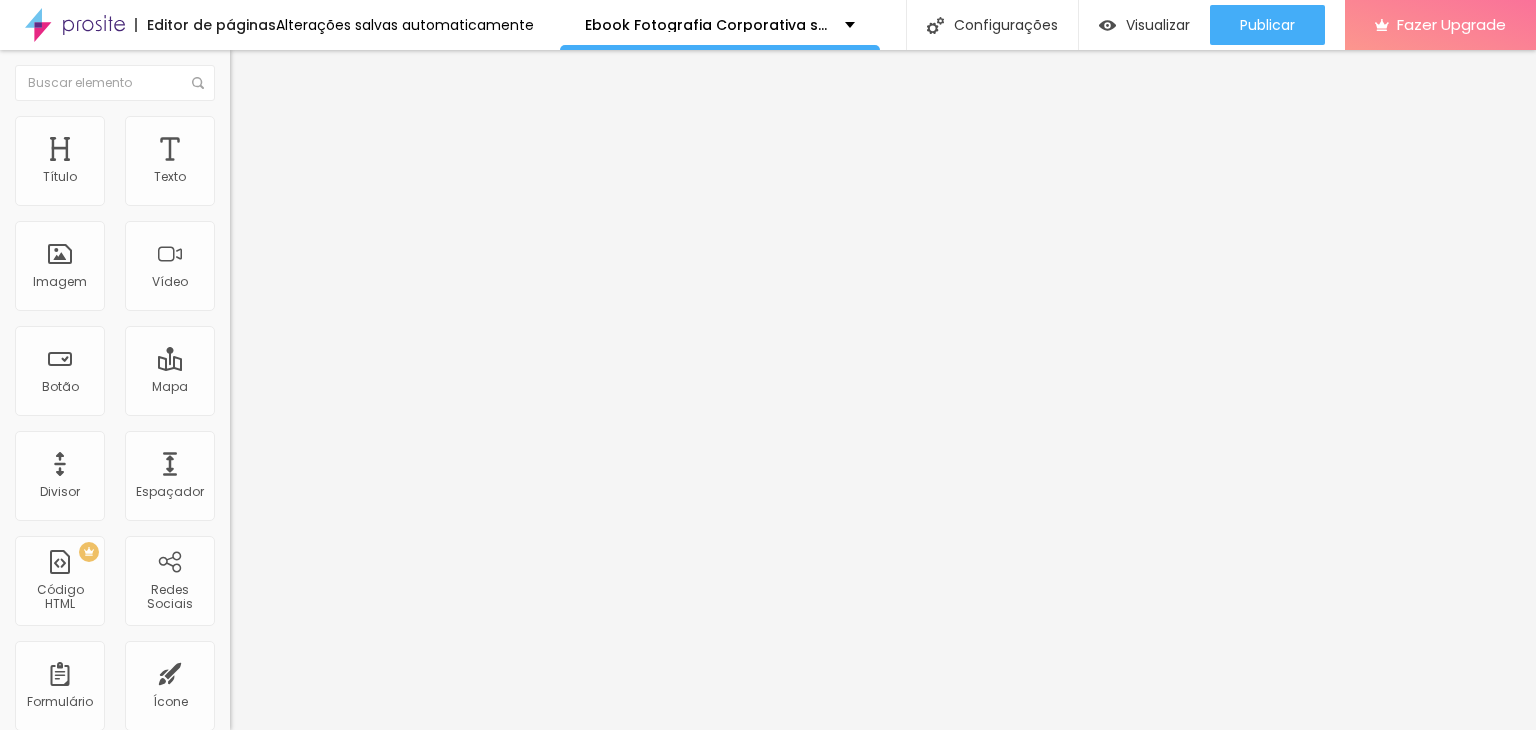 click on "Estilo" at bounding box center [263, 129] 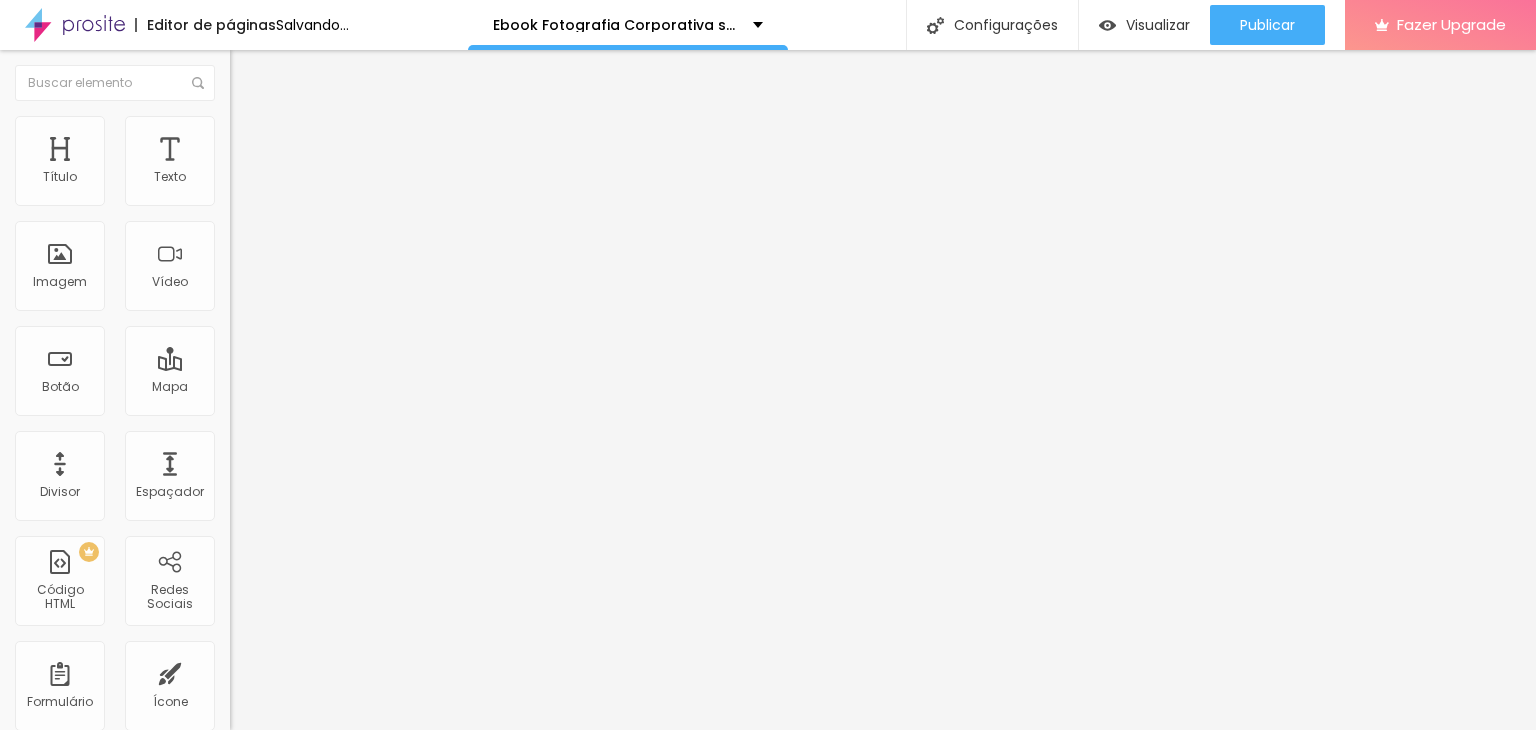 drag, startPoint x: 208, startPoint y: 214, endPoint x: 180, endPoint y: 214, distance: 28 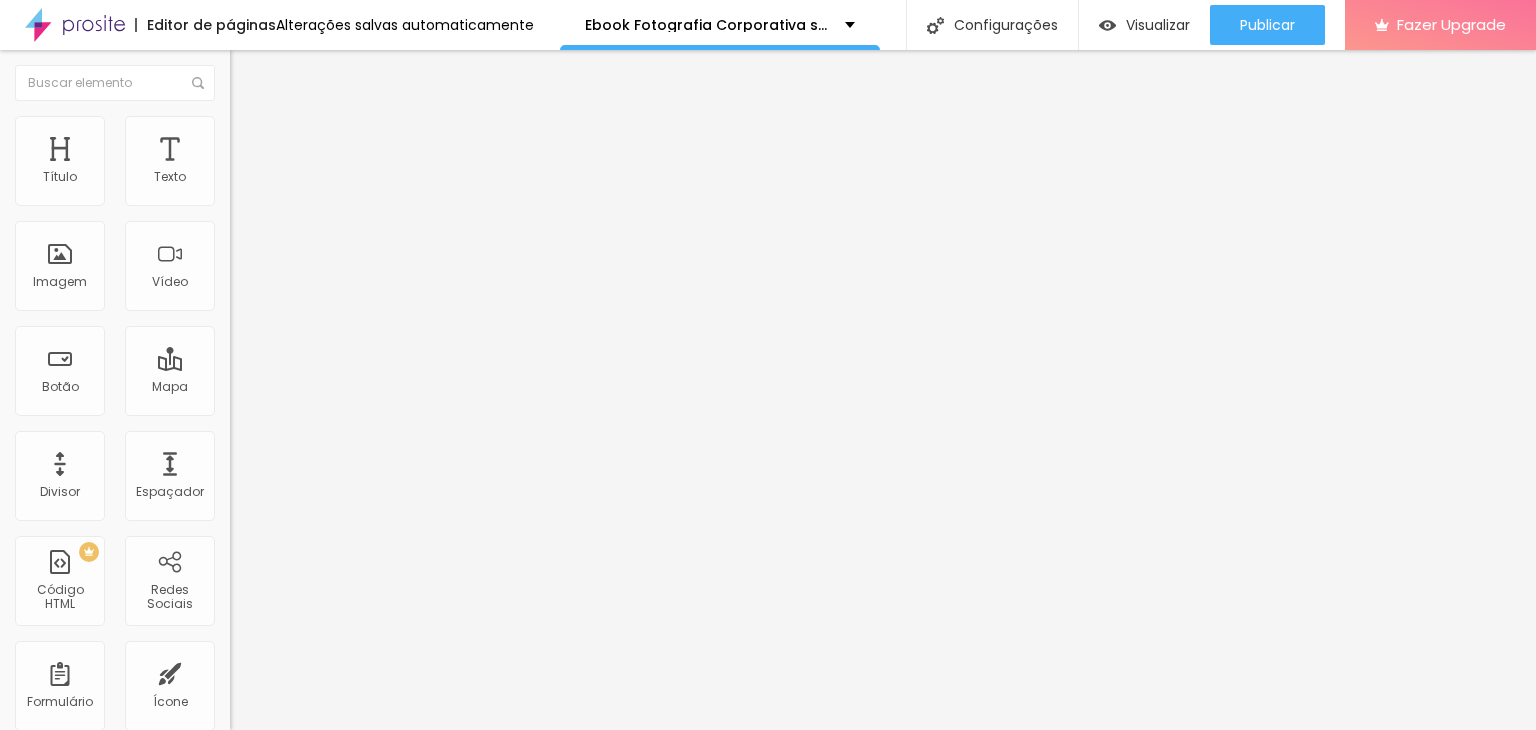 drag, startPoint x: 116, startPoint y: 218, endPoint x: 18, endPoint y: 217, distance: 98.005104 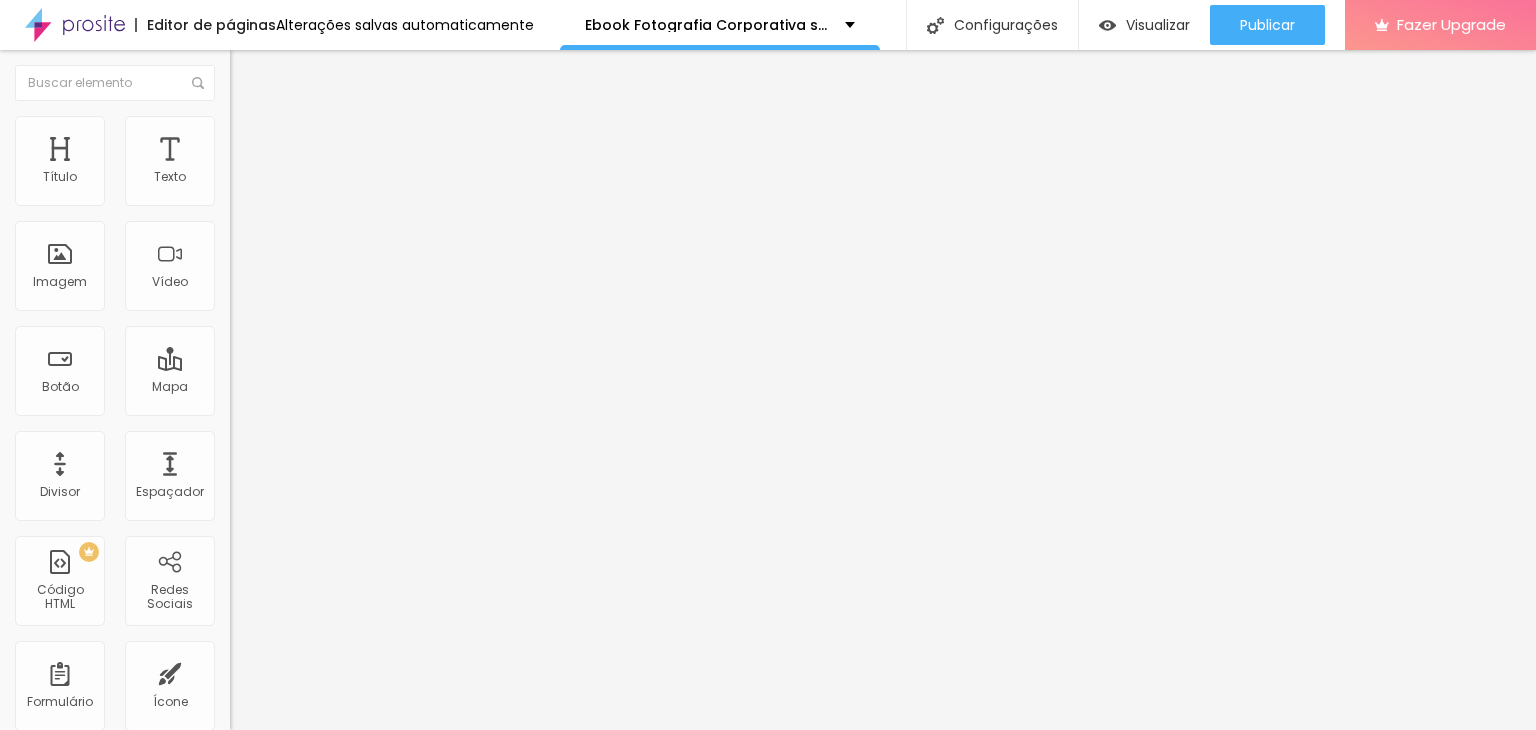 click at bounding box center (294, 197) 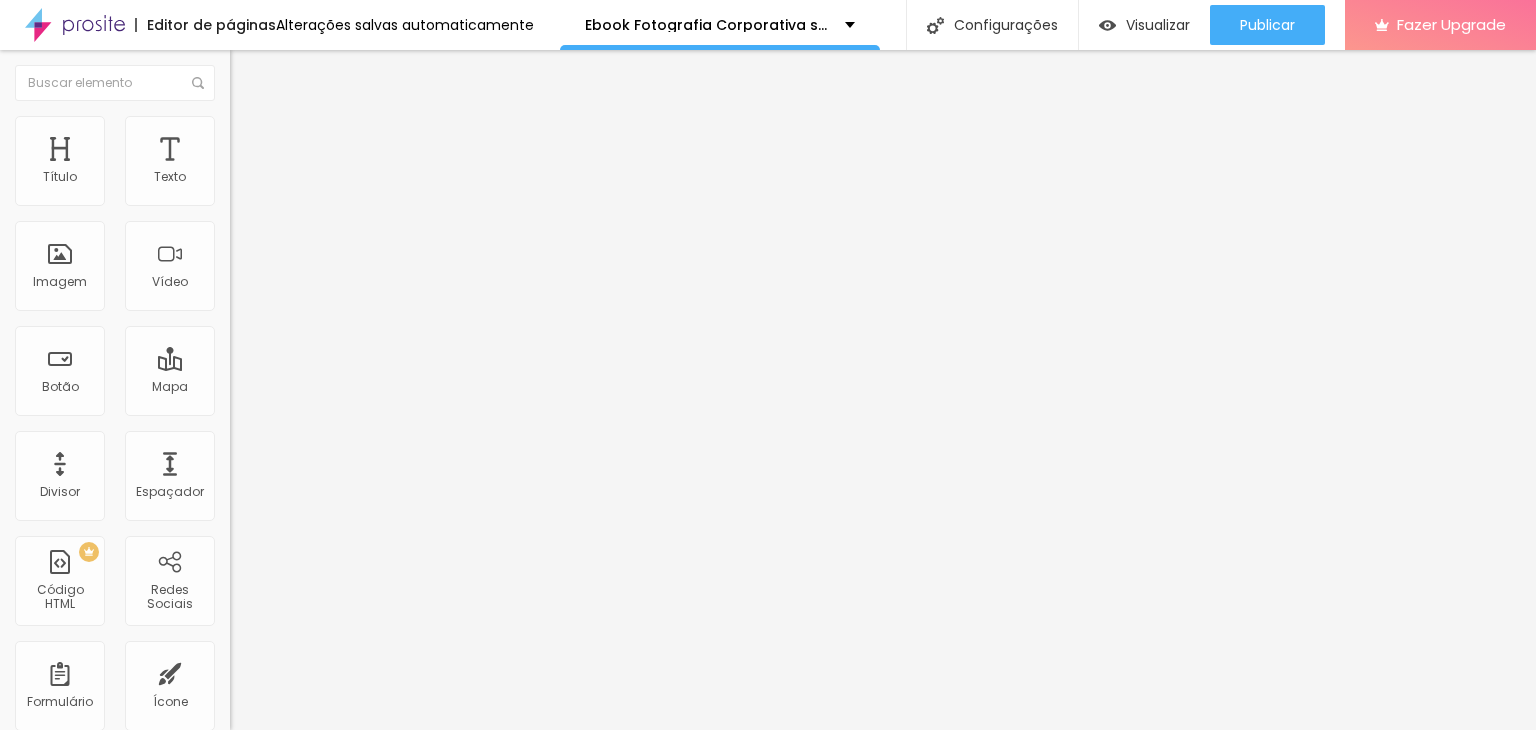 click on "Avançado" at bounding box center (281, 149) 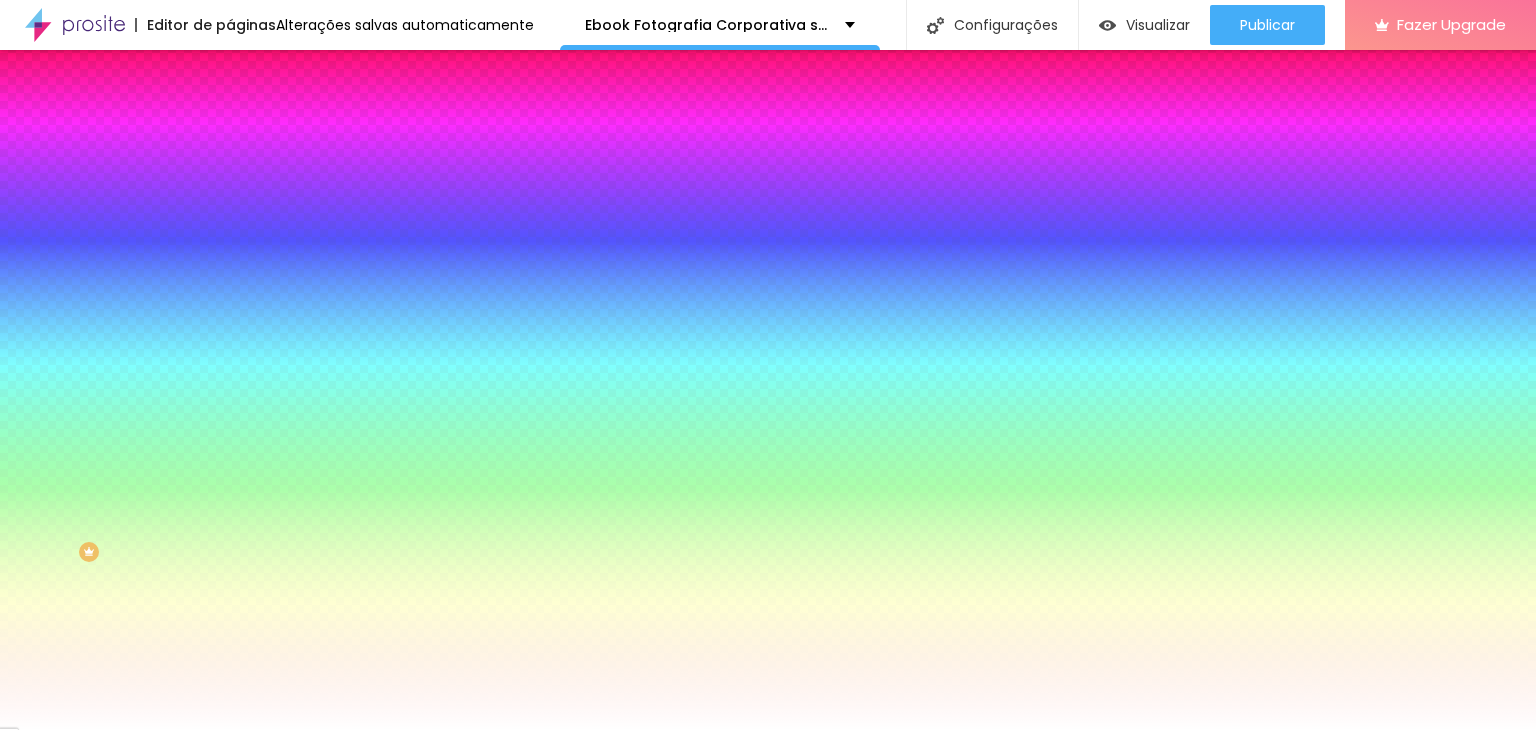 click on "Avançado" at bounding box center (281, 149) 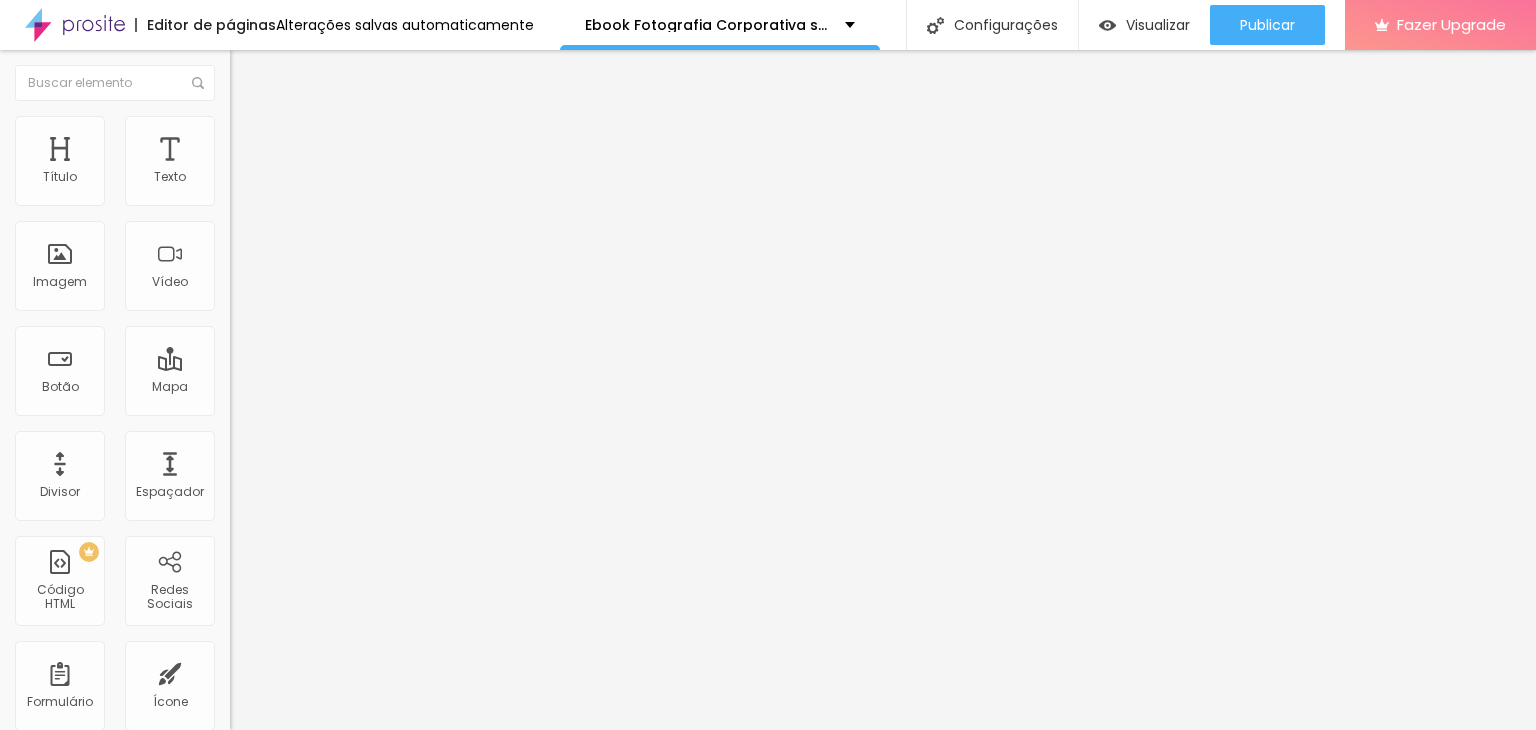 click at bounding box center [253, 73] 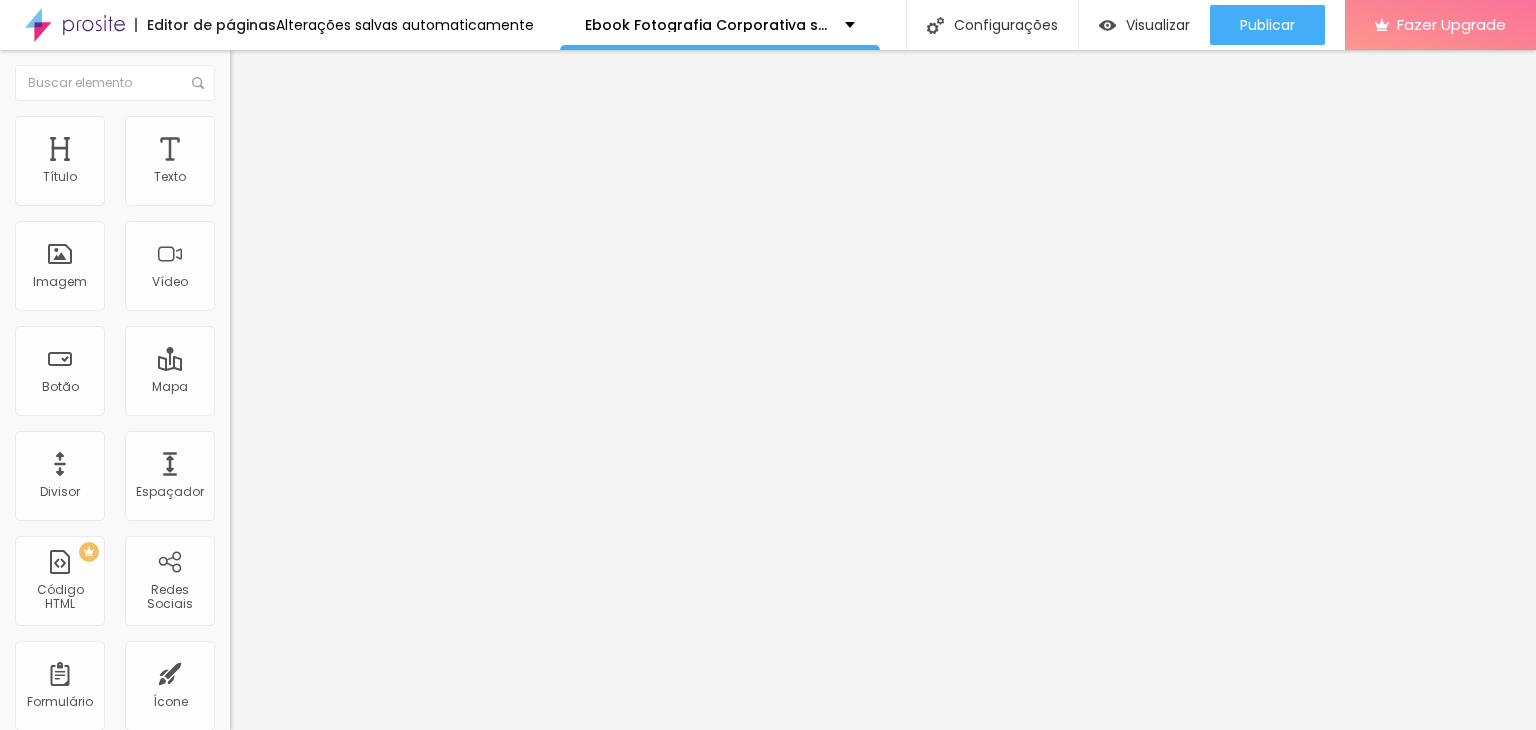 click on "Conteúdo" at bounding box center [279, 109] 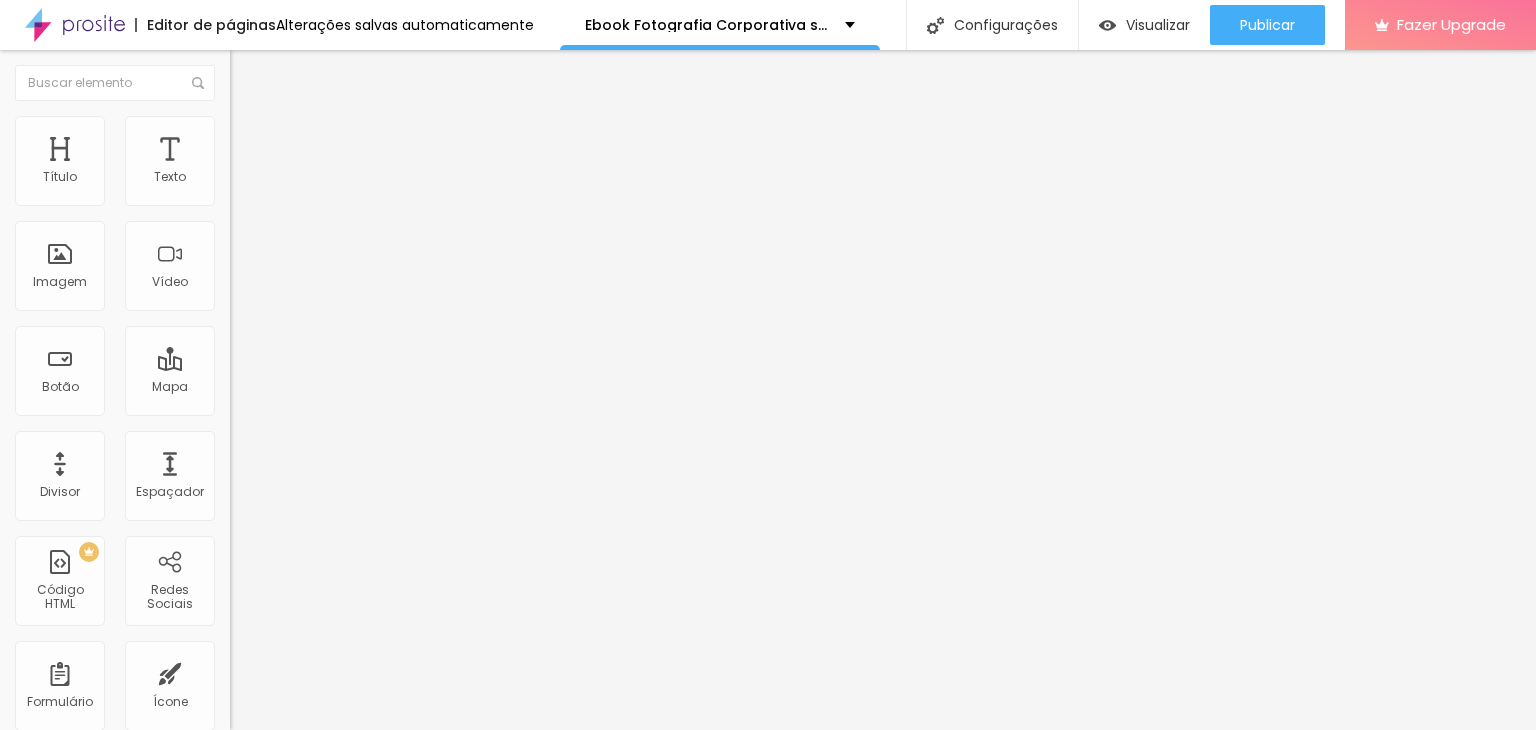 click on "Adicionar imagem" at bounding box center (294, 163) 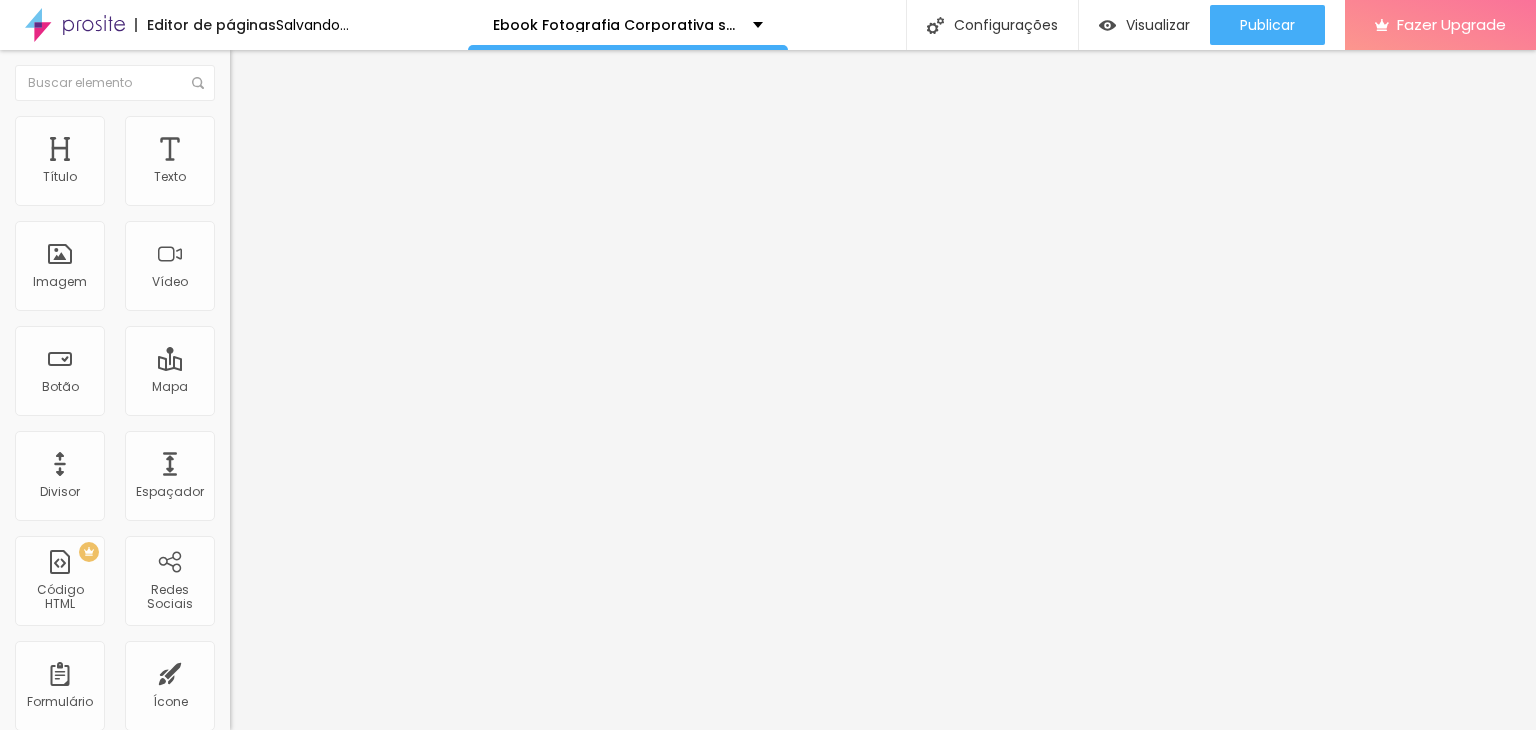 click at bounding box center [239, 125] 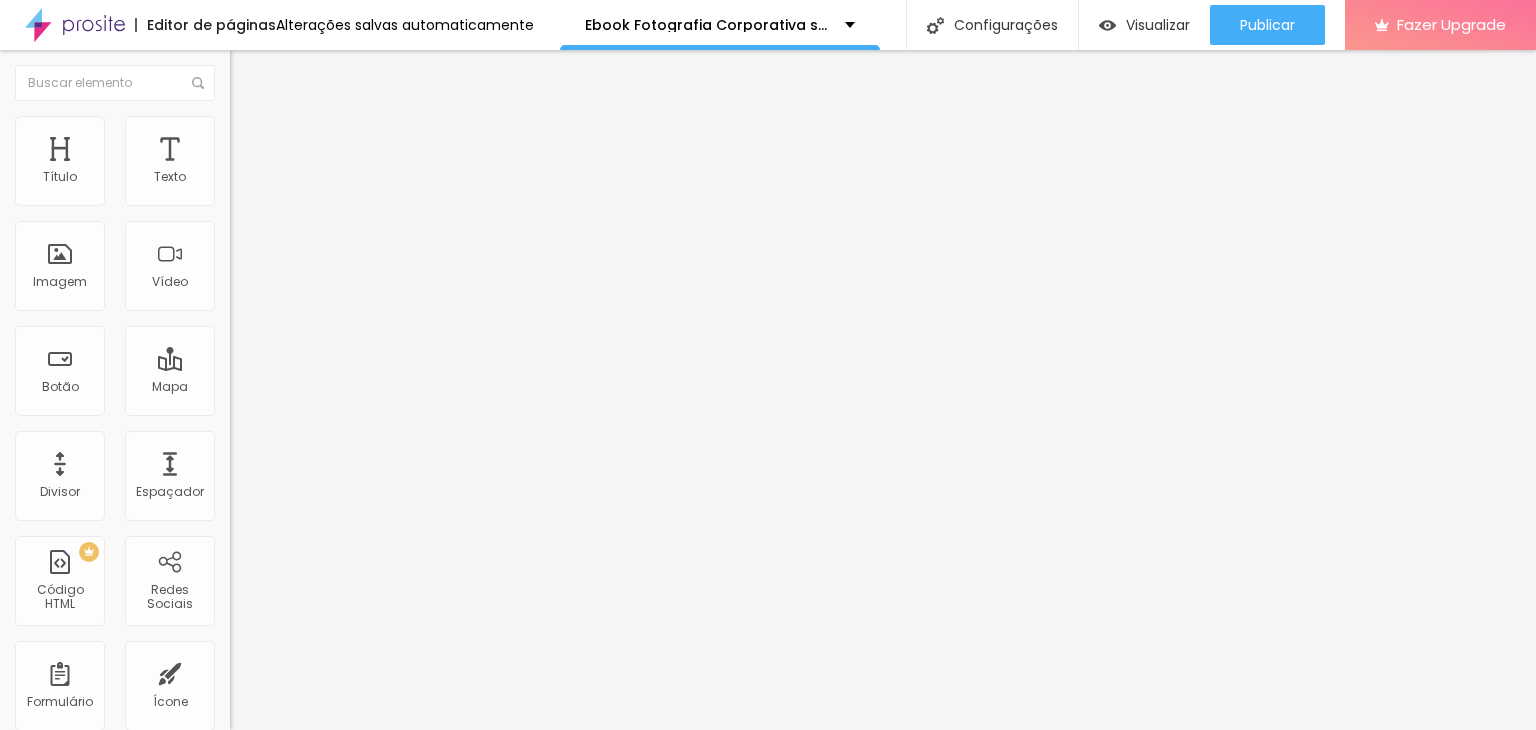 drag, startPoint x: 172, startPoint y: 132, endPoint x: 160, endPoint y: 163, distance: 33.24154 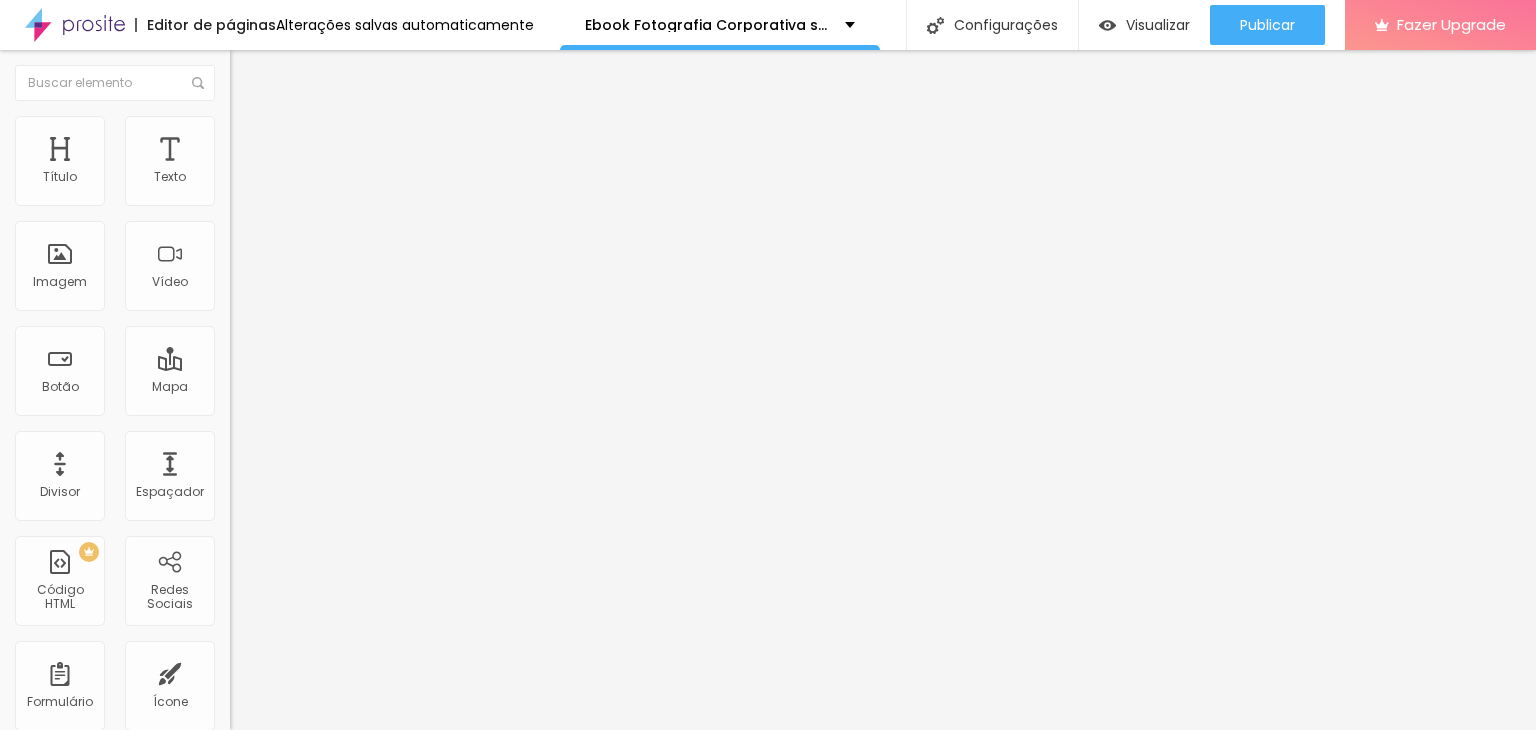 drag, startPoint x: 58, startPoint y: 190, endPoint x: 10, endPoint y: 195, distance: 48.259712 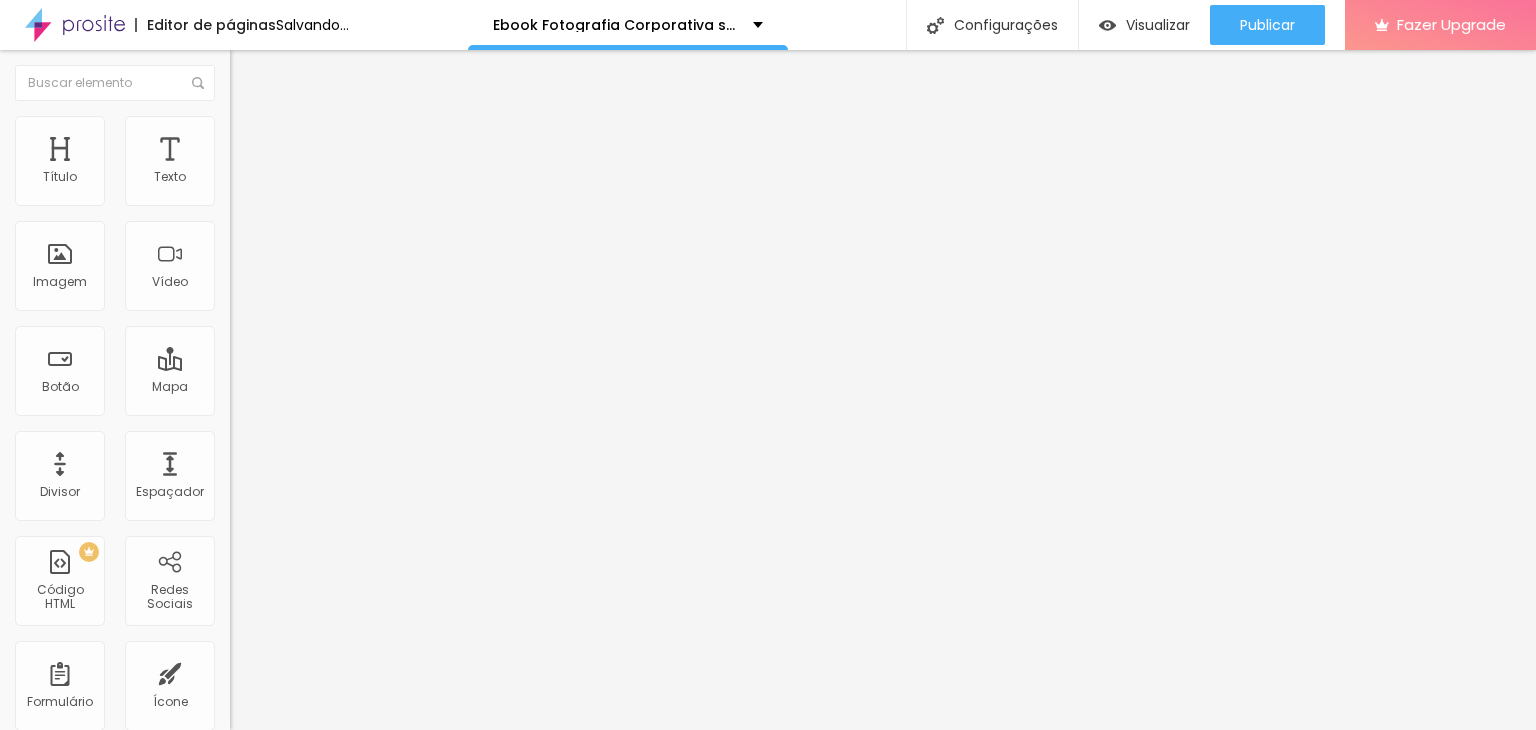 drag, startPoint x: 11, startPoint y: 233, endPoint x: 0, endPoint y: 233, distance: 11 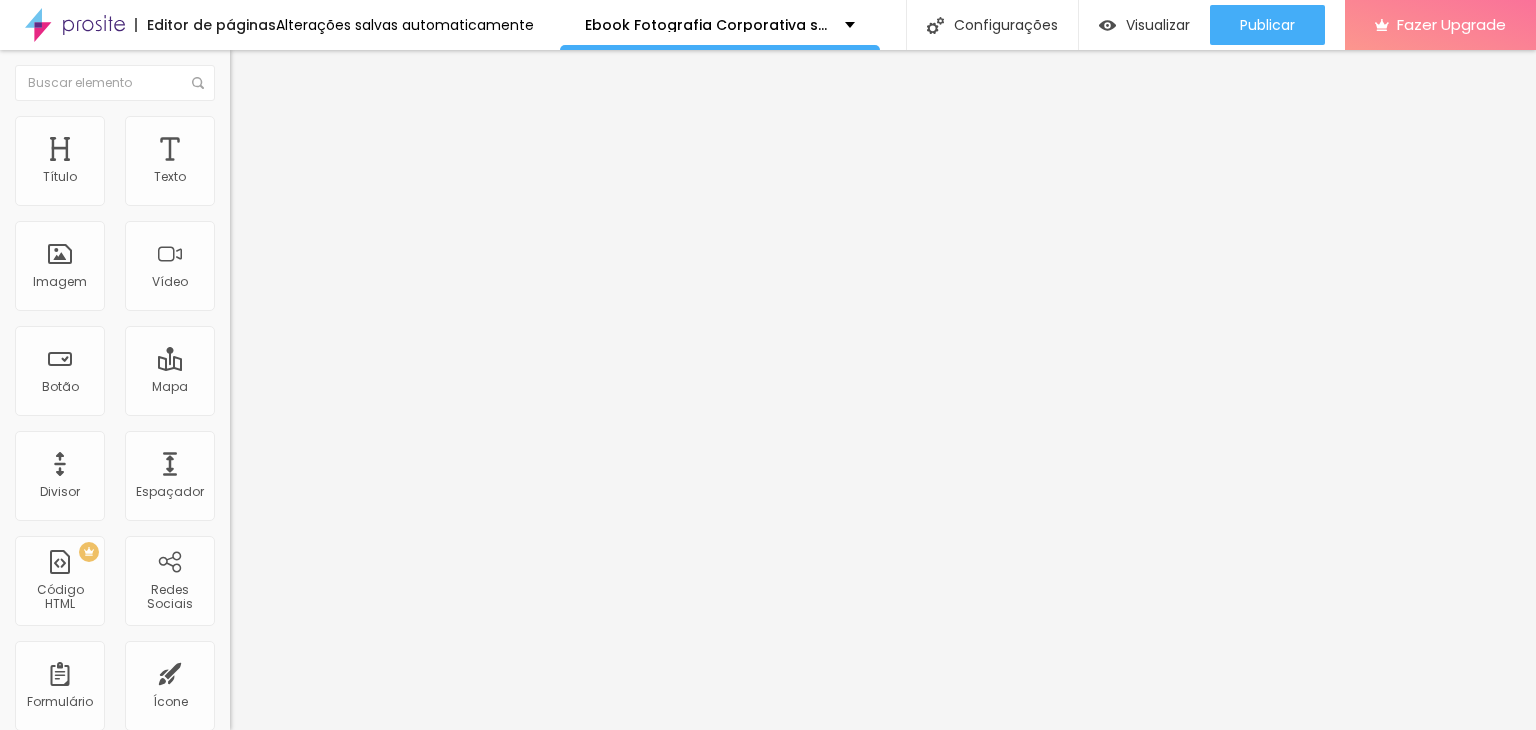 click on "Avançado" at bounding box center (281, 129) 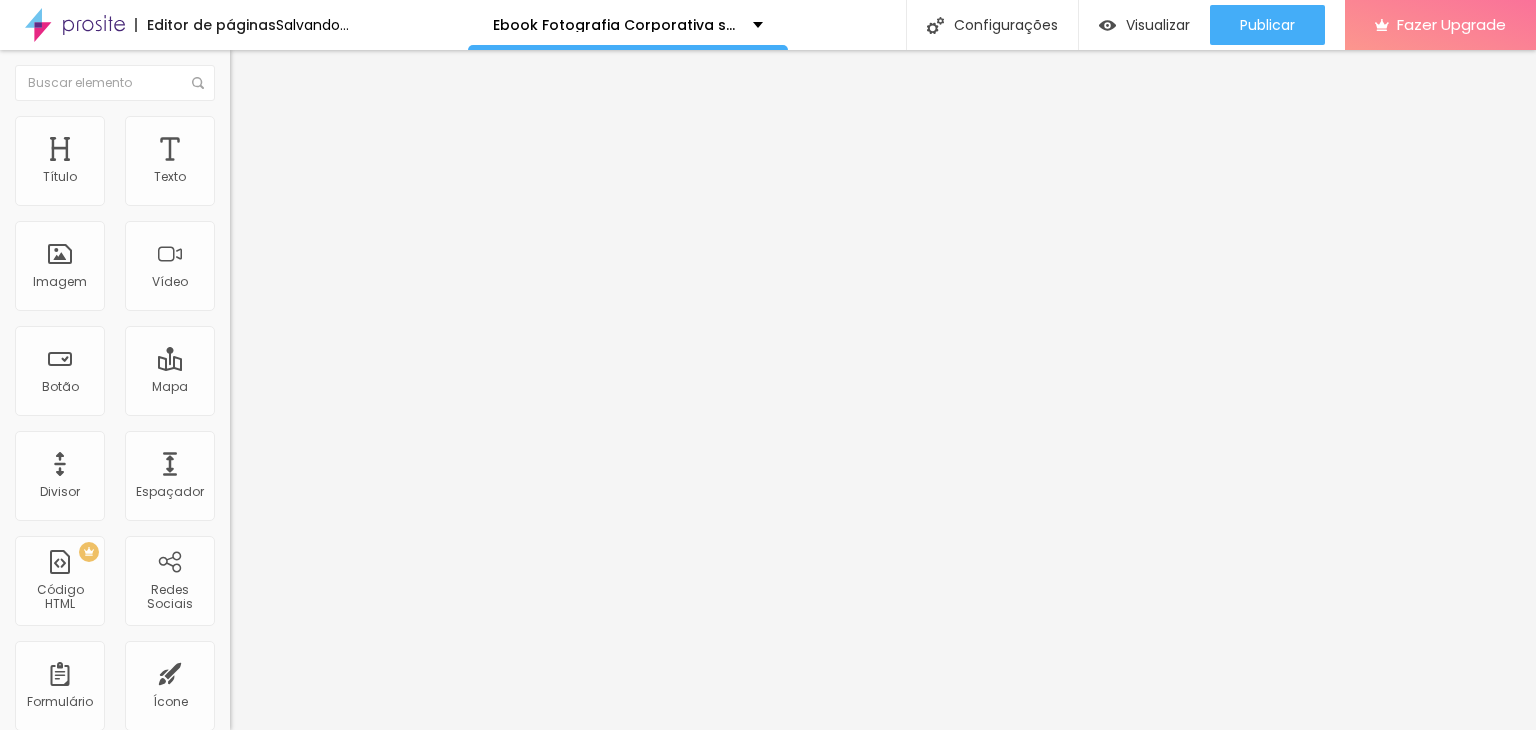 click at bounding box center (294, 659) 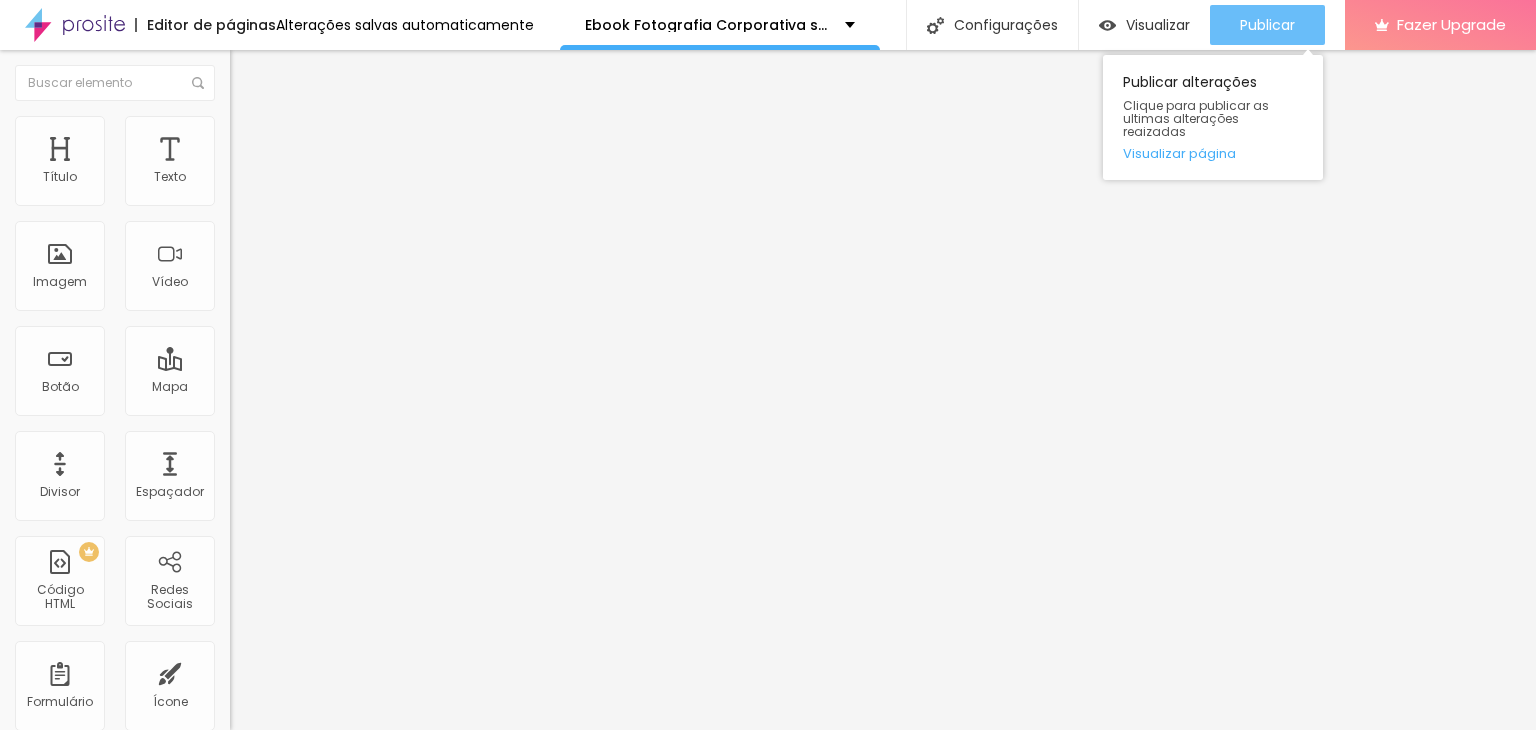 click on "Publicar" at bounding box center (1267, 25) 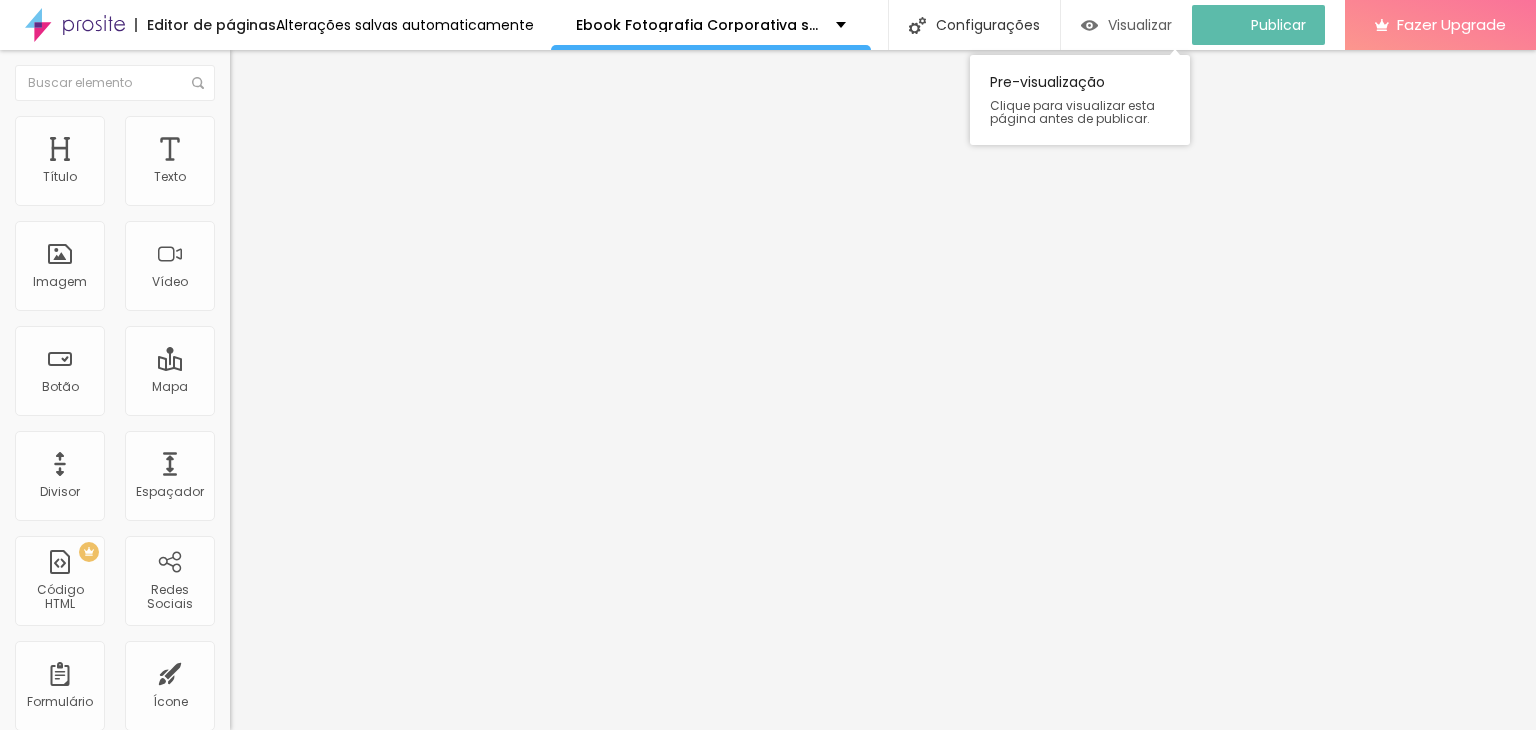 click on "Visualizar" at bounding box center [1140, 25] 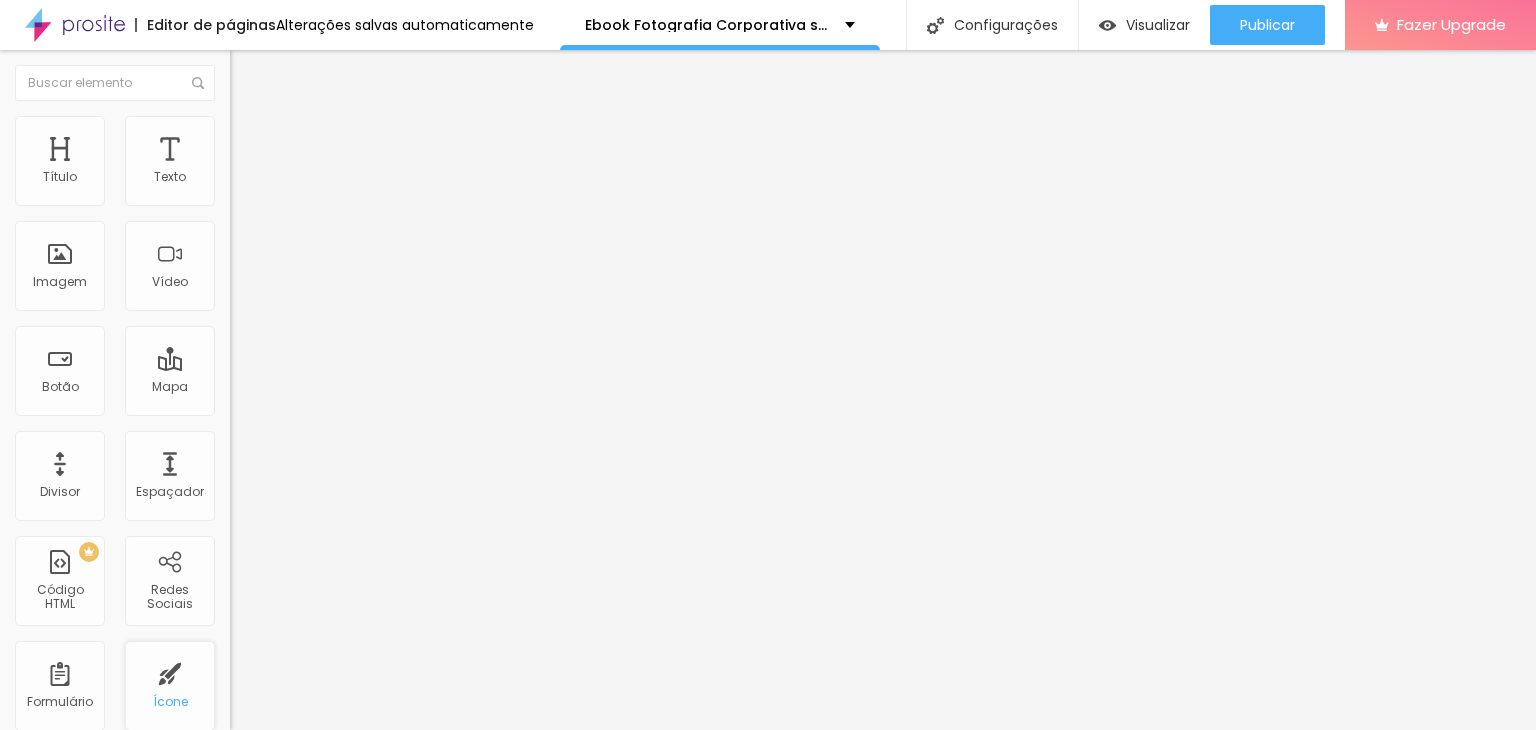 scroll, scrollTop: 100, scrollLeft: 0, axis: vertical 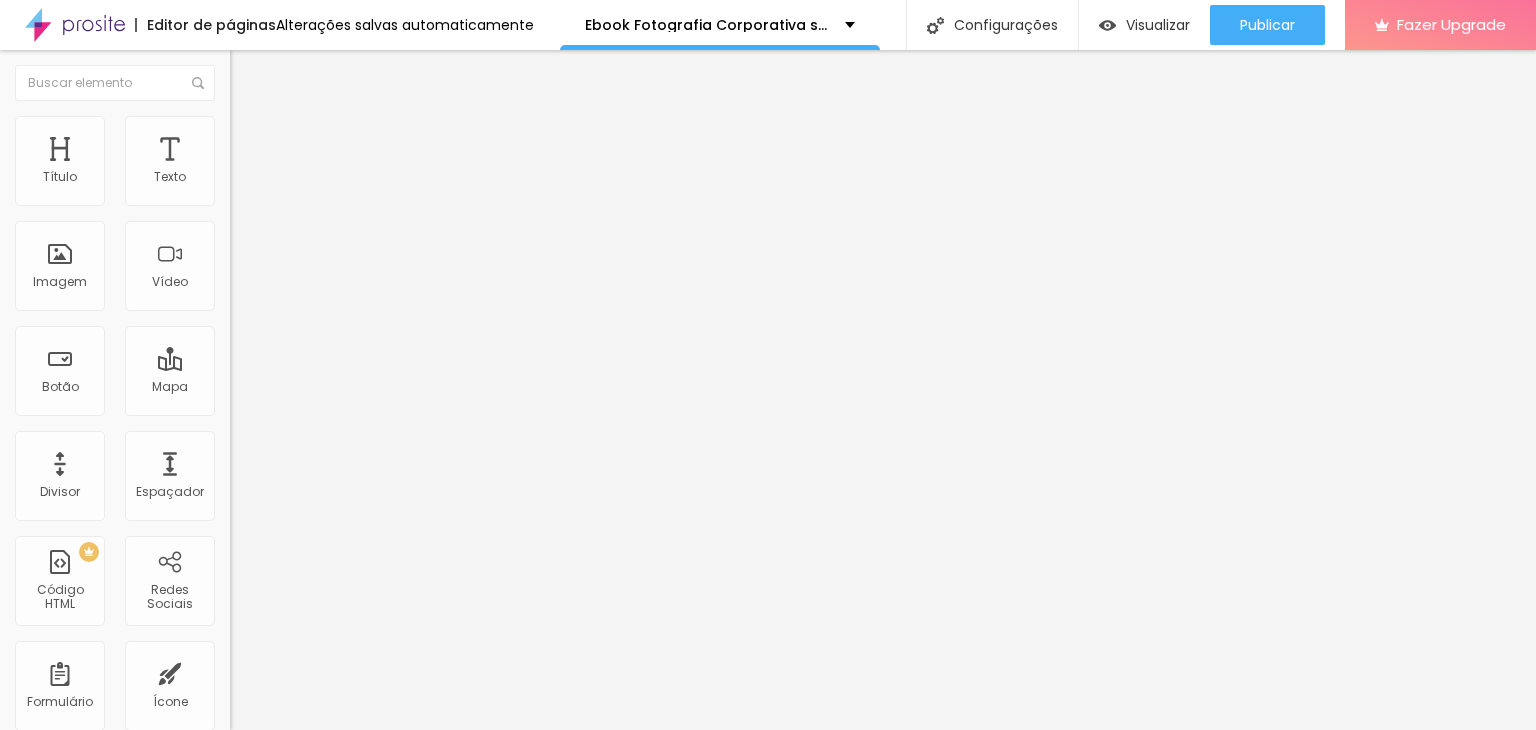 click at bounding box center (345, 192) 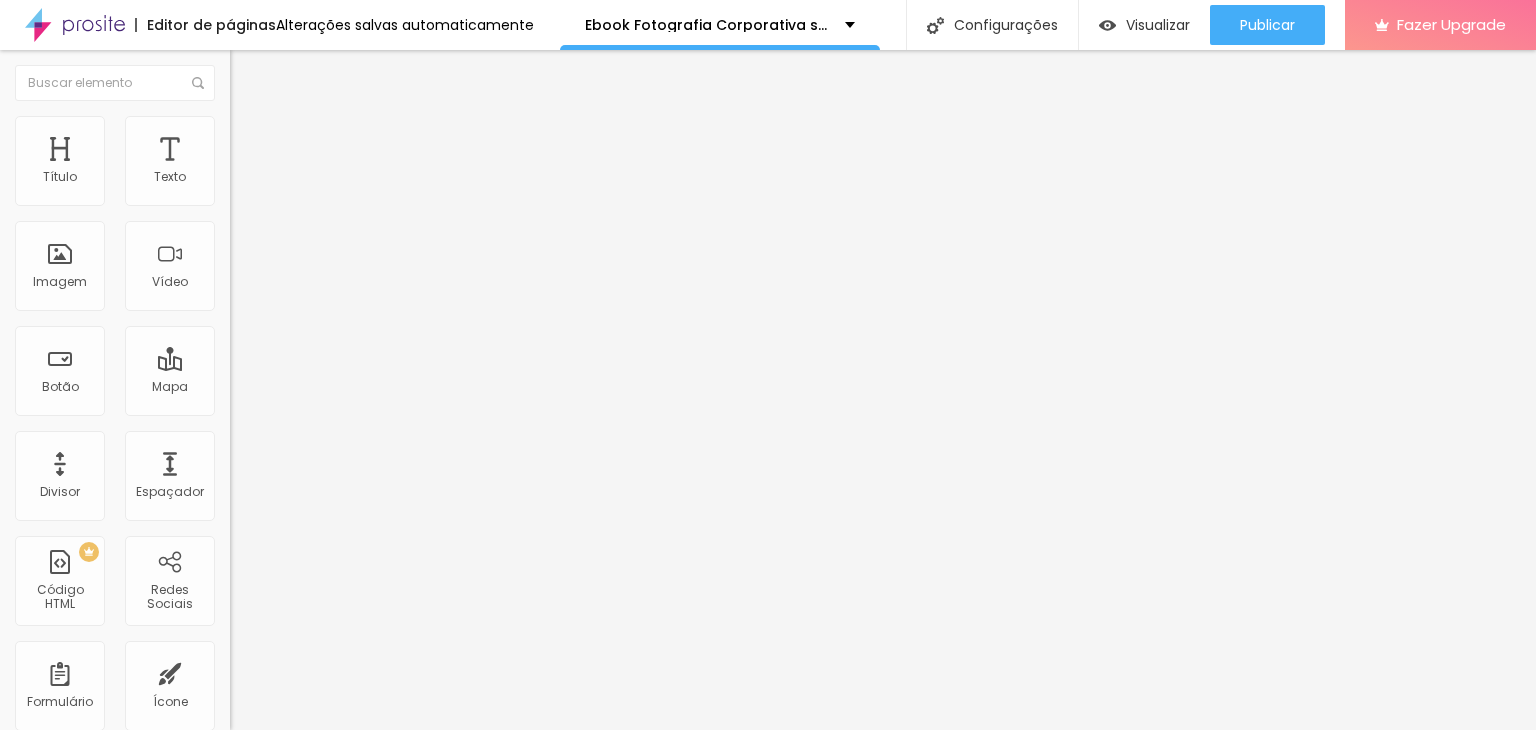 click on "Trocar icone" at bounding box center (286, 175) 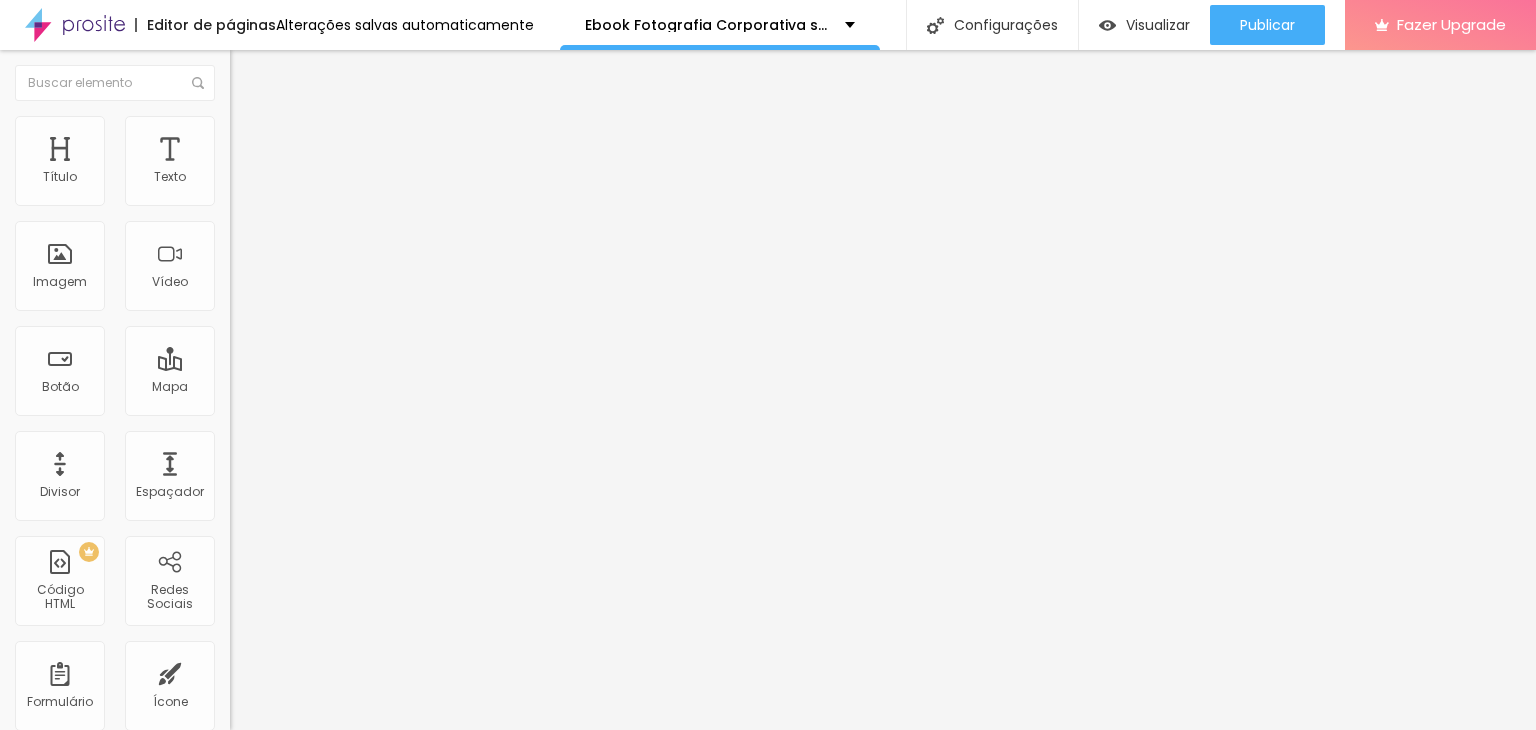 scroll, scrollTop: 16, scrollLeft: 16, axis: both 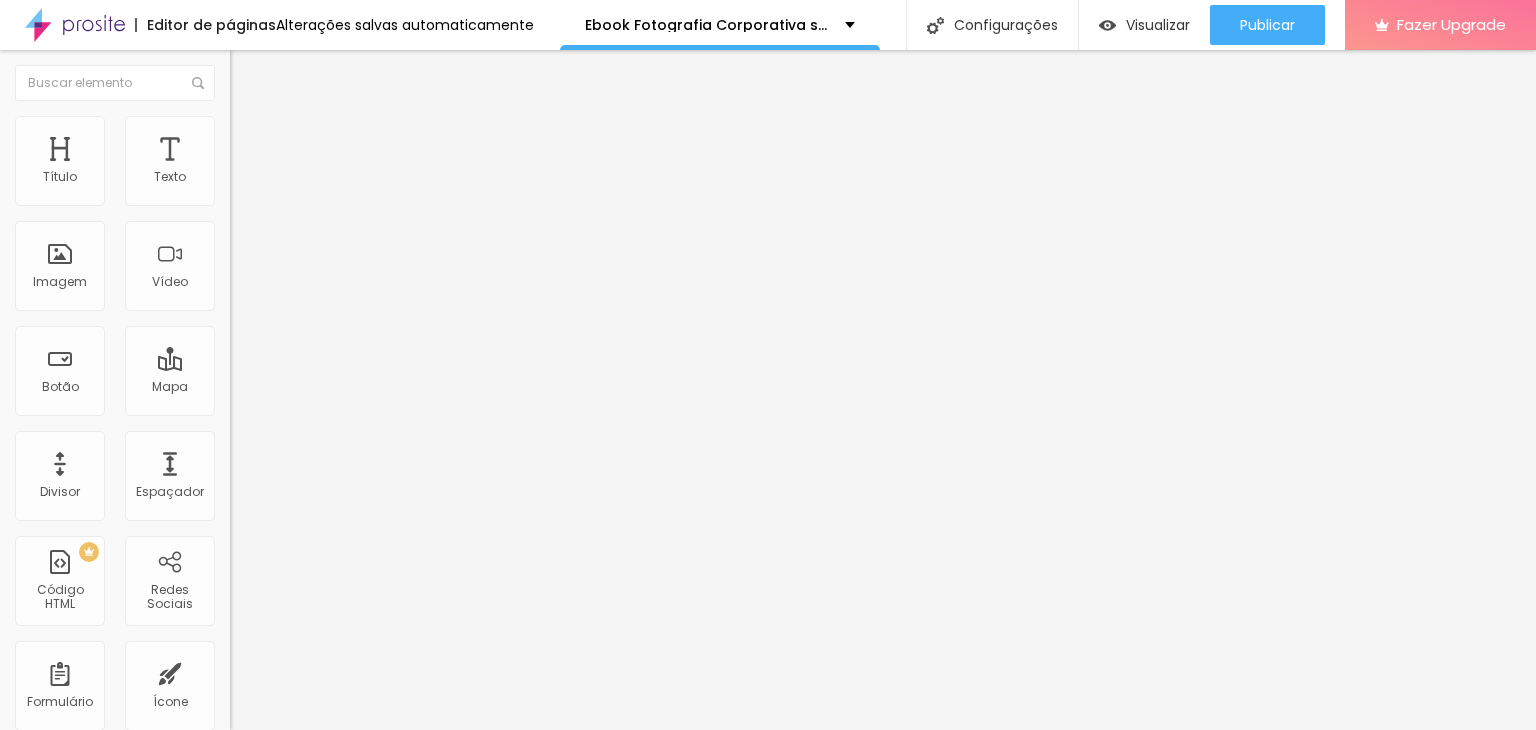 click at bounding box center [4, 947] 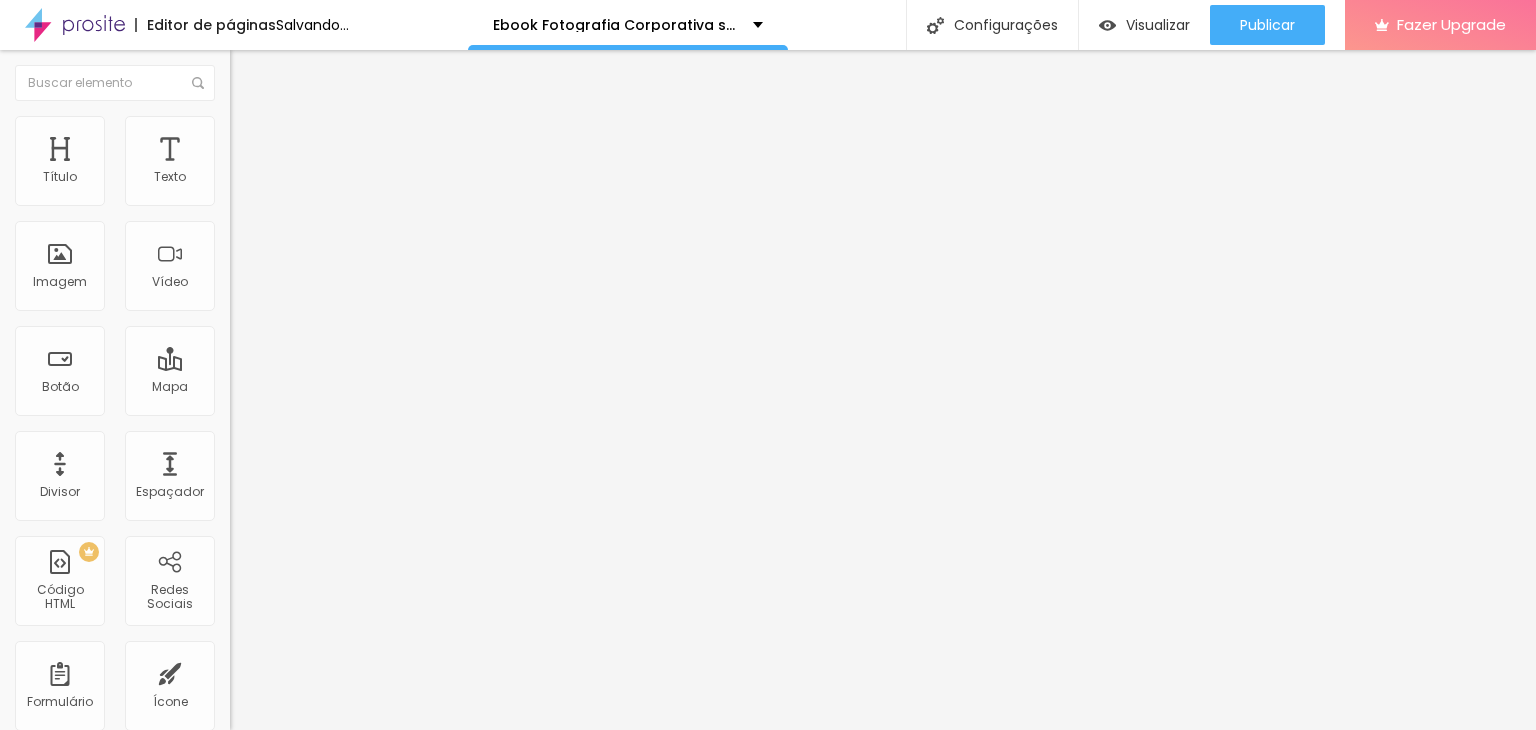 drag, startPoint x: 113, startPoint y: 143, endPoint x: 144, endPoint y: 167, distance: 39.20459 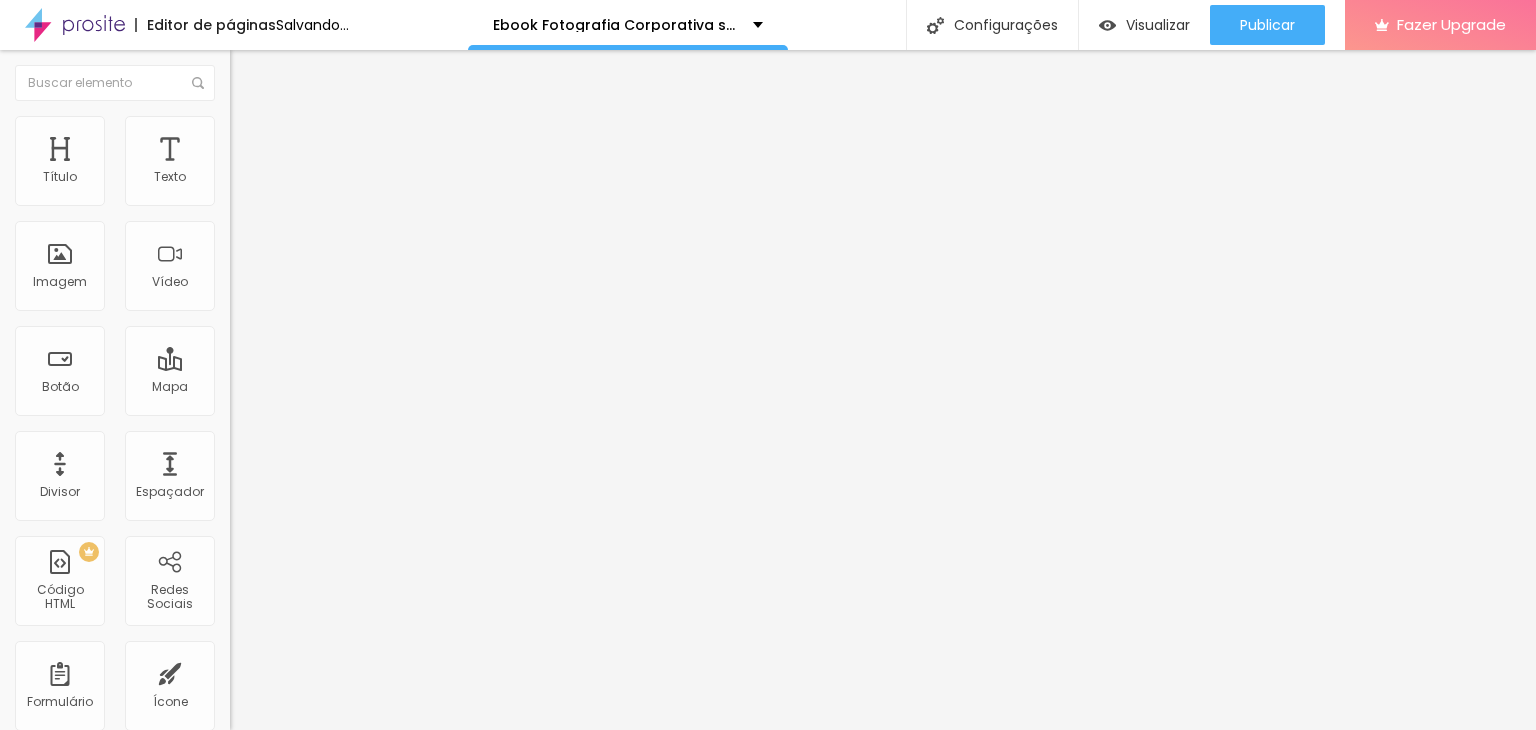 click on "Estilo" at bounding box center [263, 129] 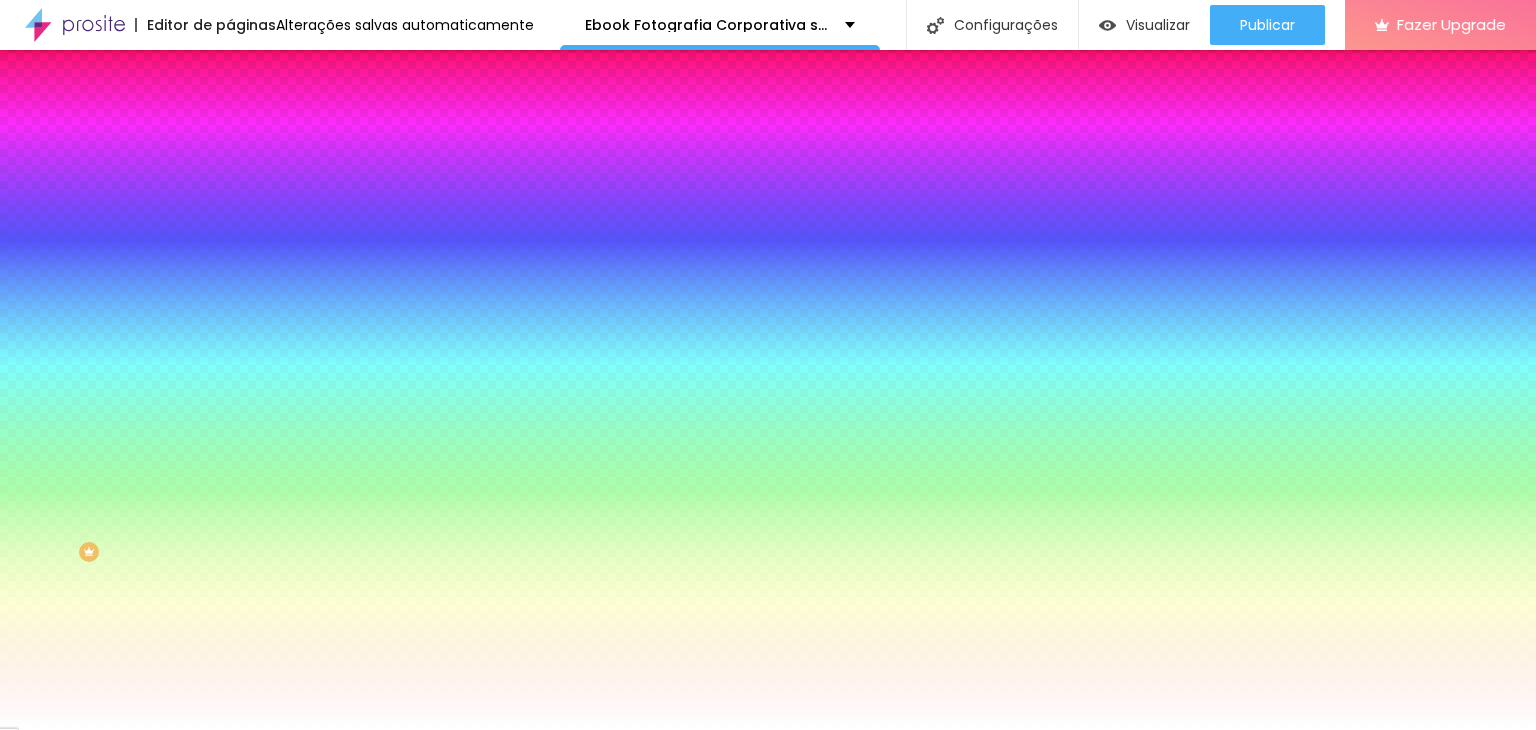 click at bounding box center [345, 191] 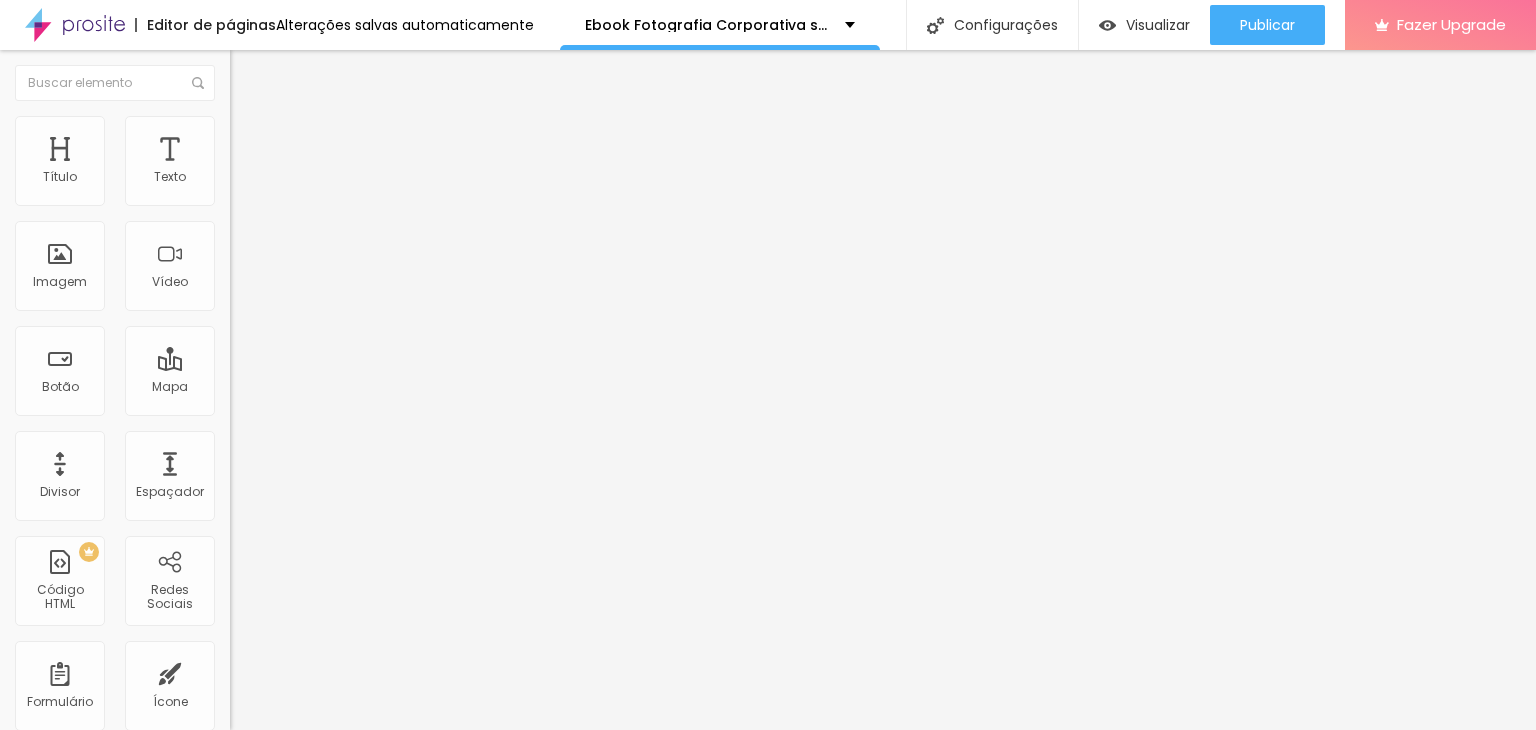 click on "Estilo" at bounding box center [345, 126] 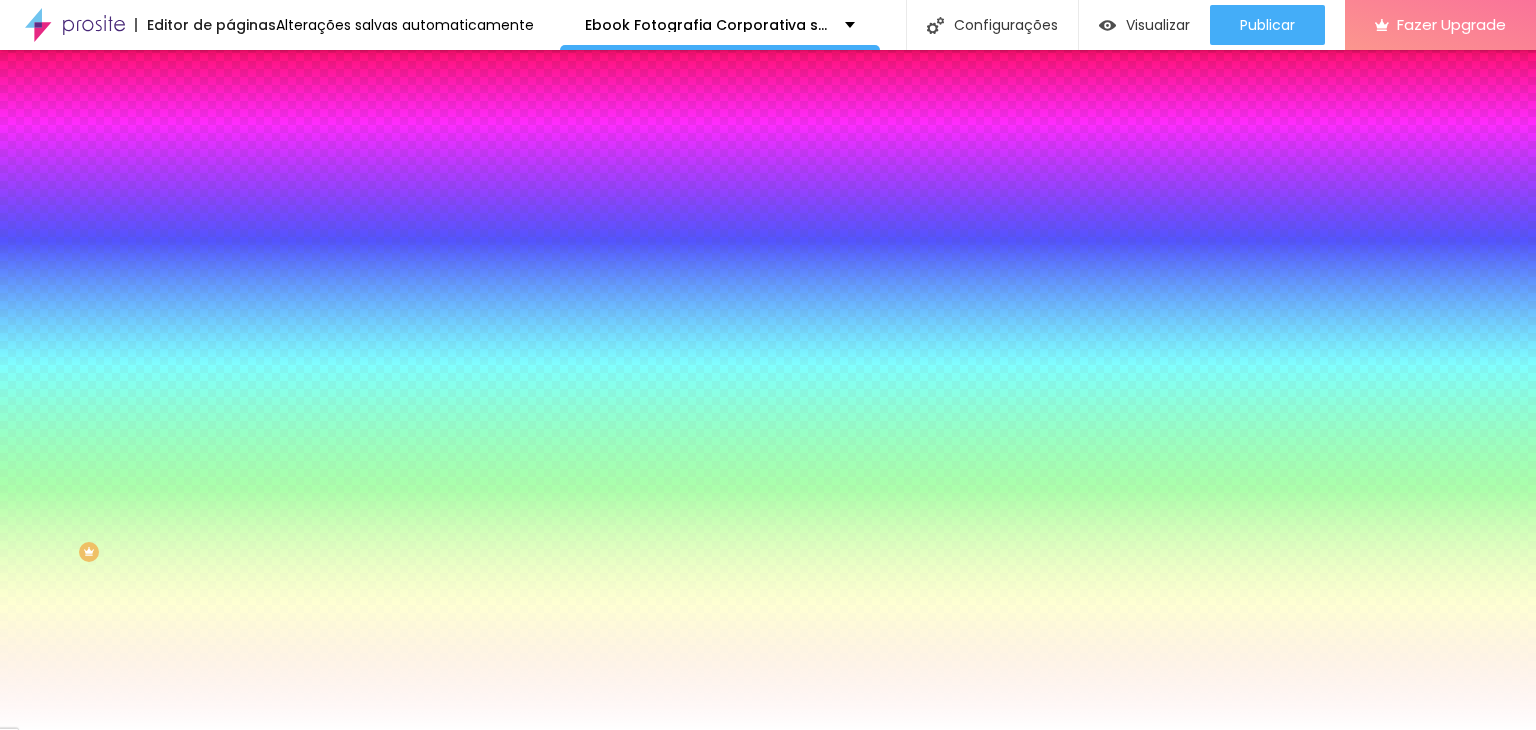 paste on "FFCD05" 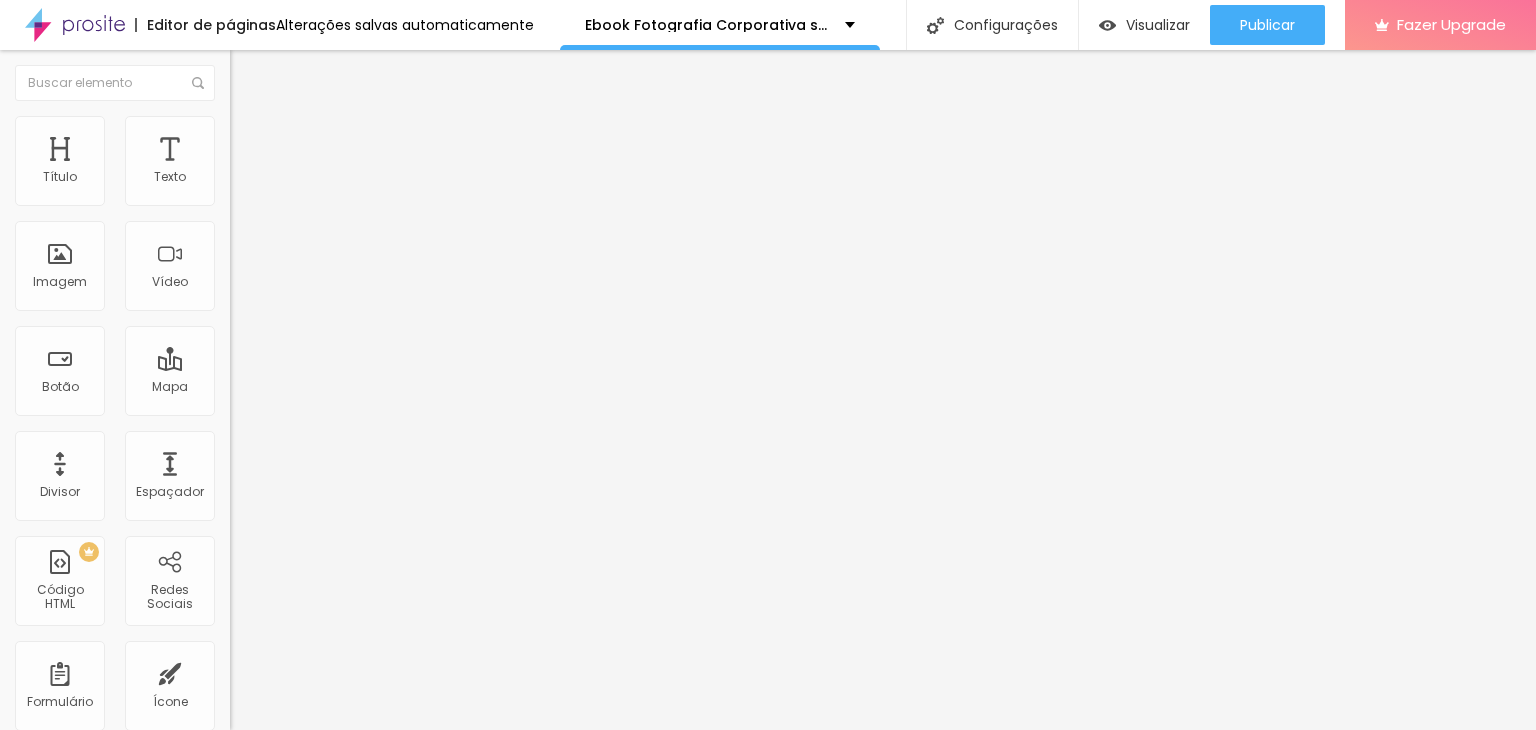 click at bounding box center [248, 174] 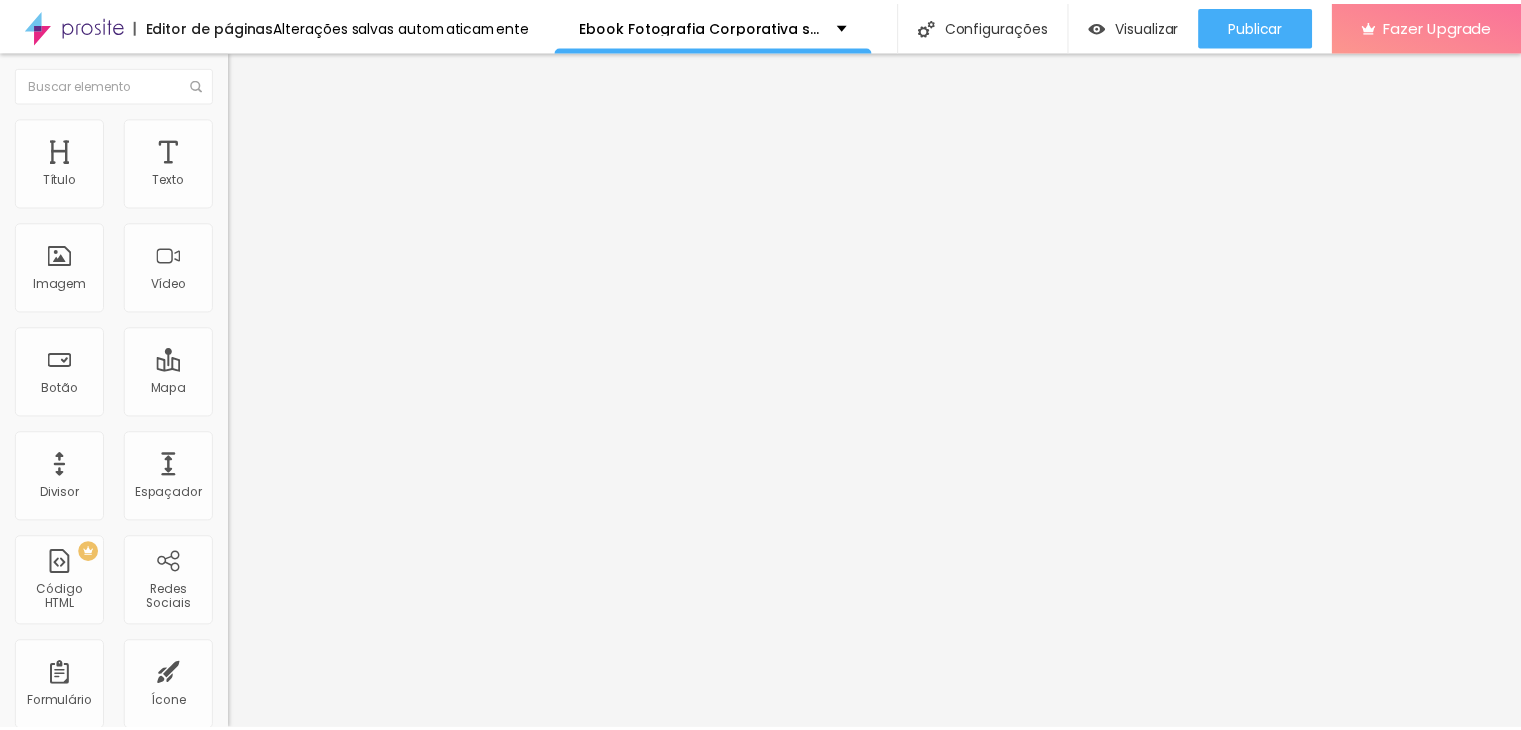 scroll, scrollTop: 412, scrollLeft: 784, axis: both 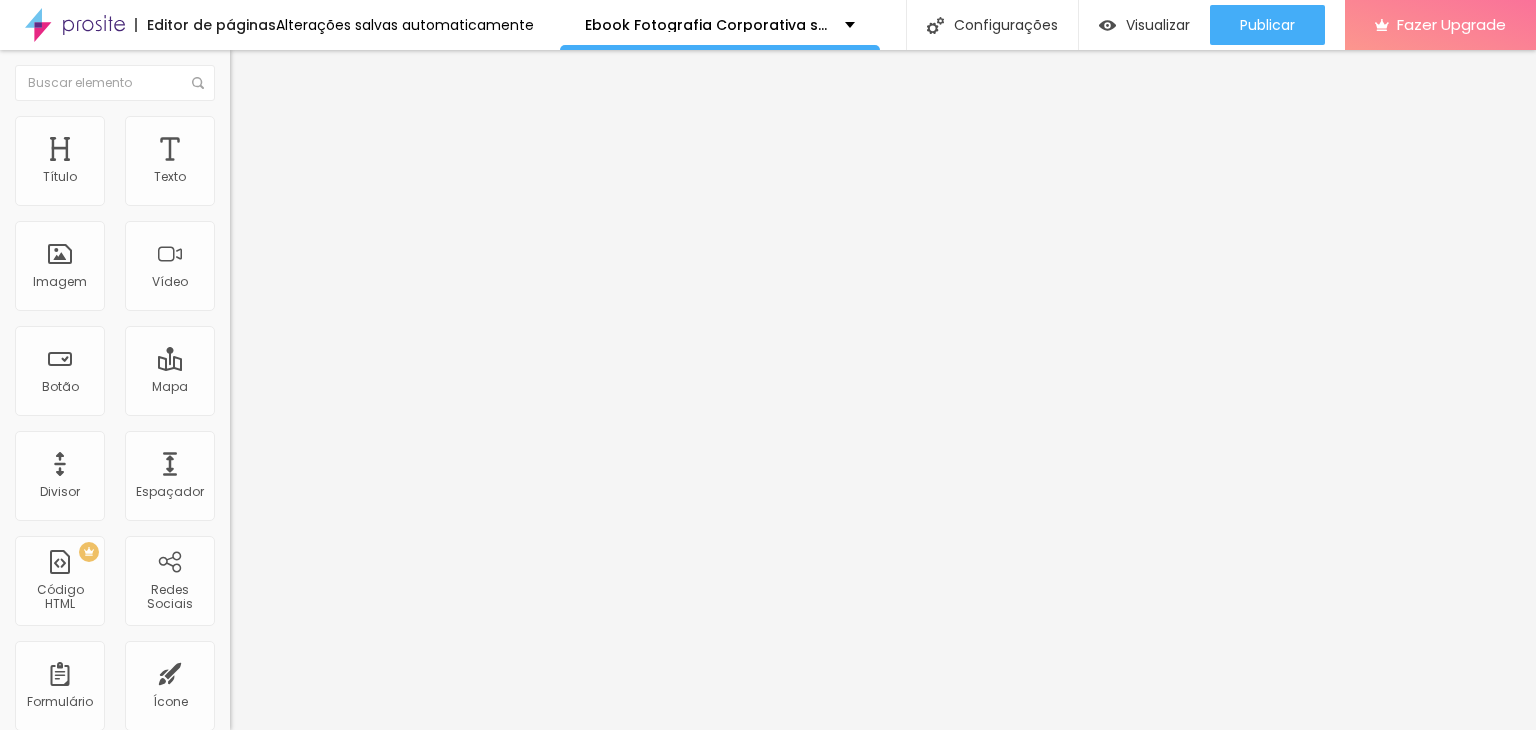 click at bounding box center (776, 777) 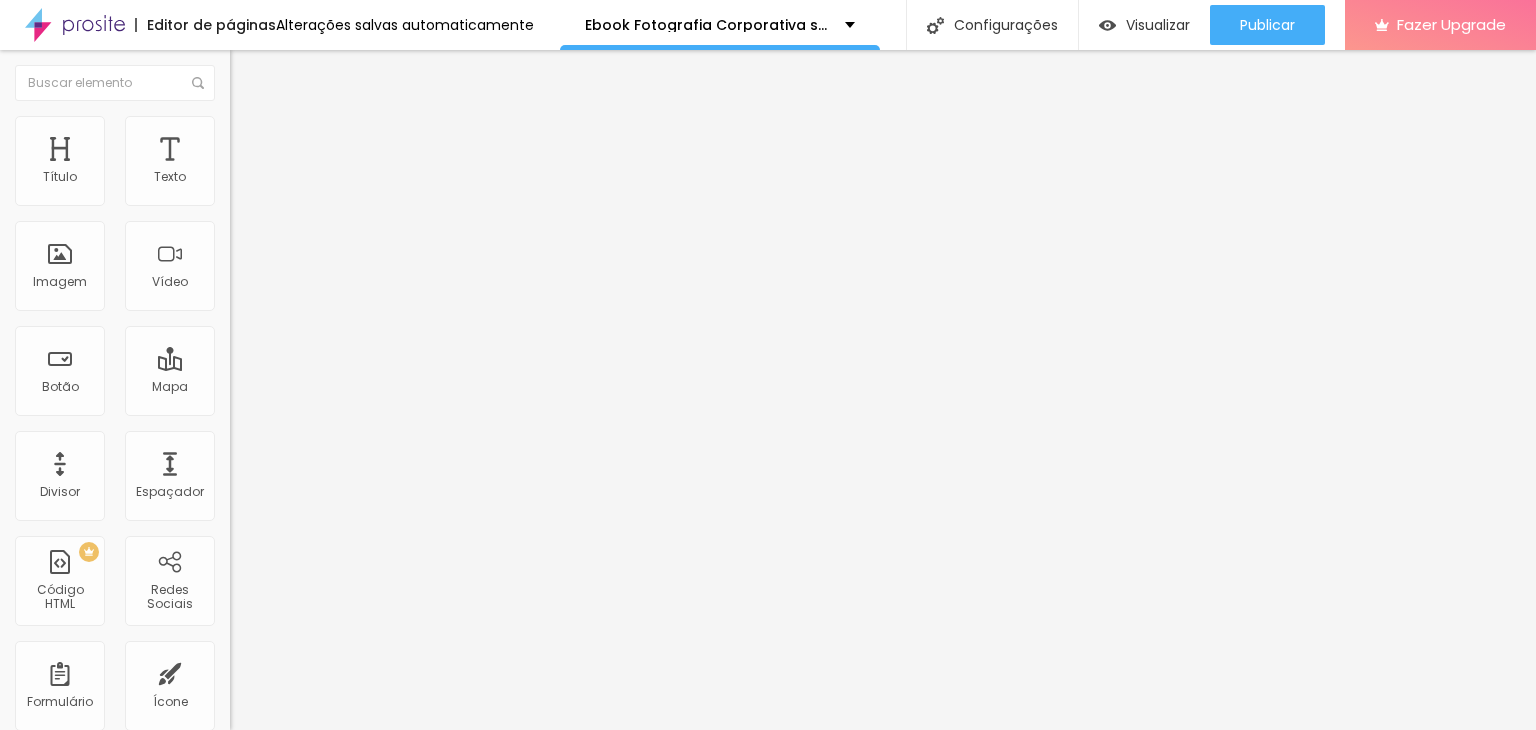 drag, startPoint x: 624, startPoint y: 549, endPoint x: 842, endPoint y: 633, distance: 233.62363 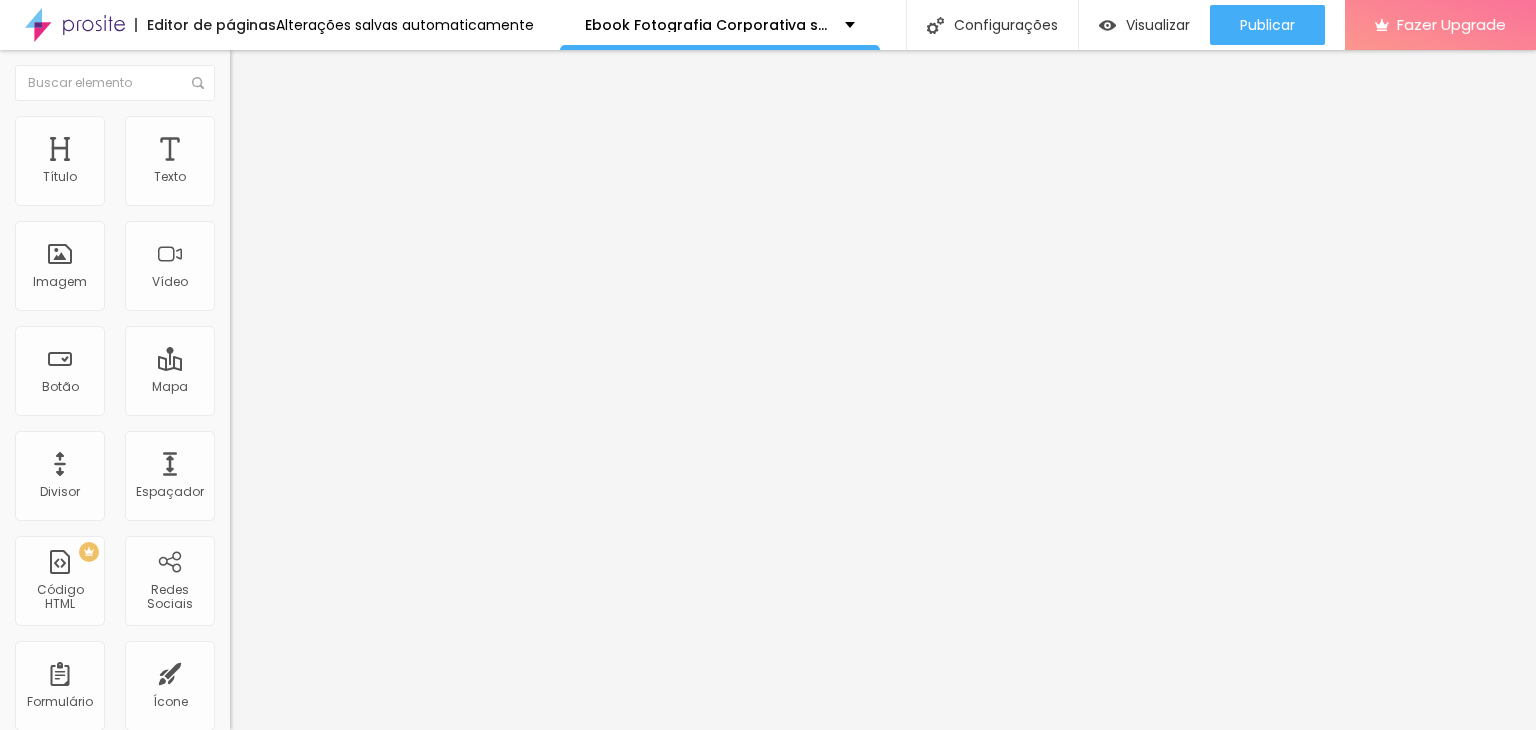 click on "Escolher" at bounding box center (38, 870) 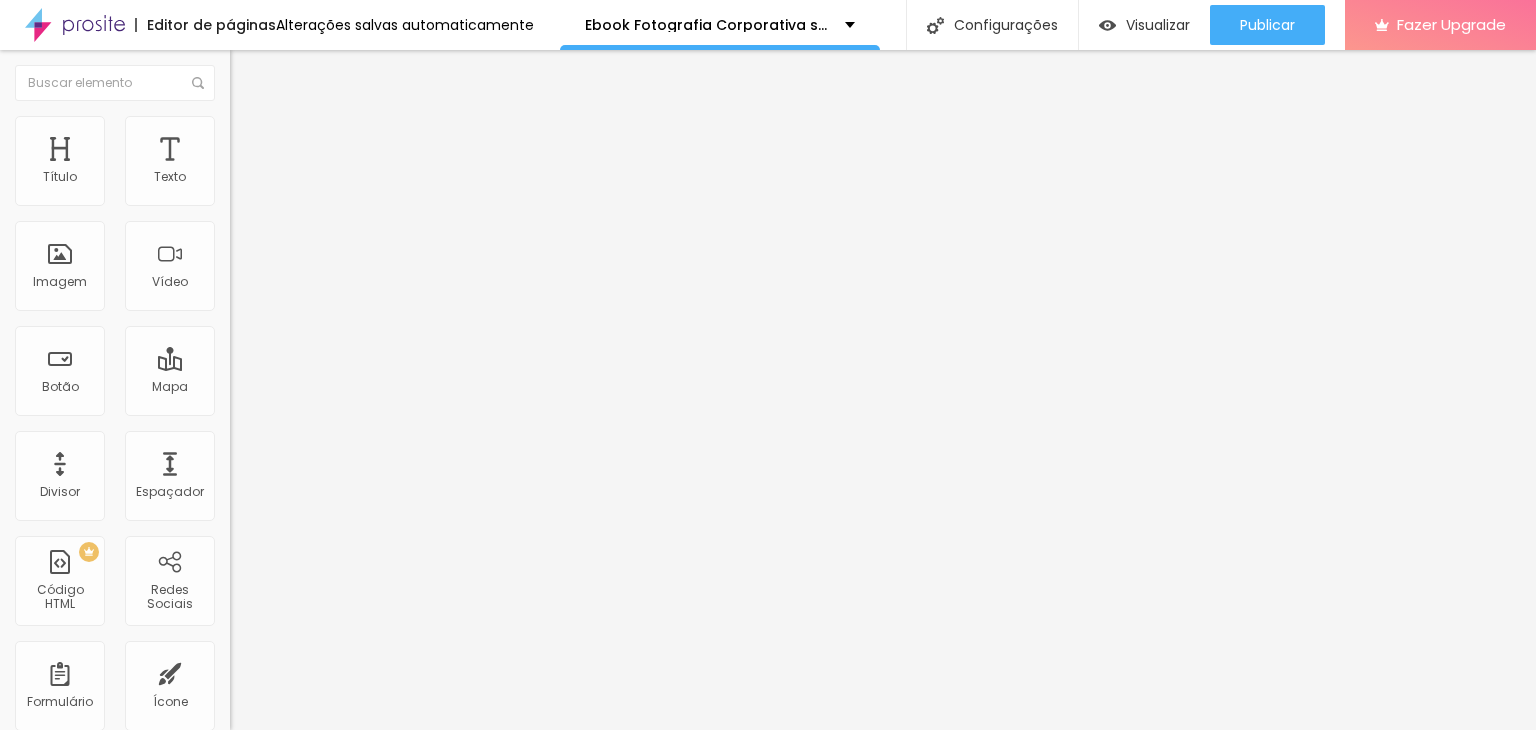 click on "Estilo" at bounding box center (263, 129) 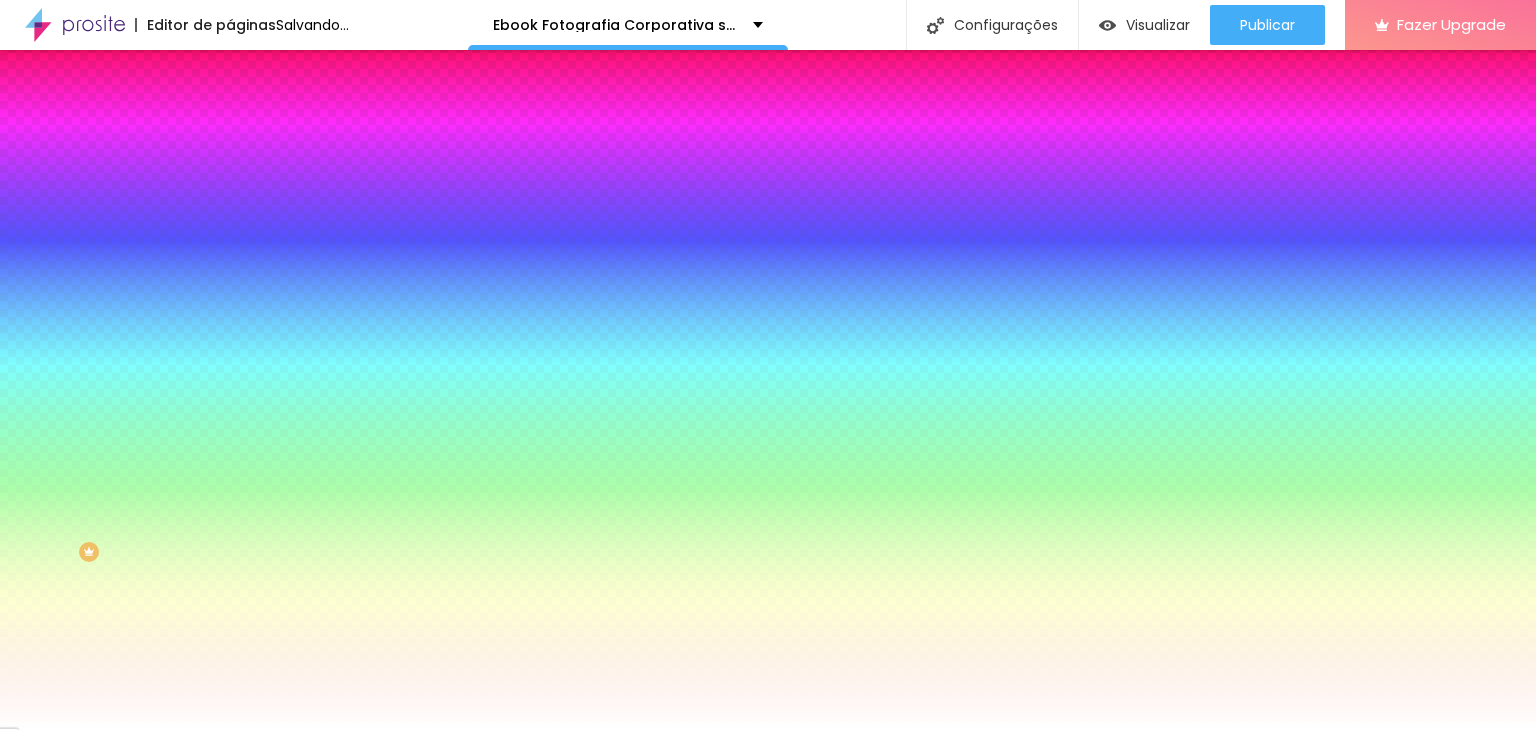 paste on "FFCD05" 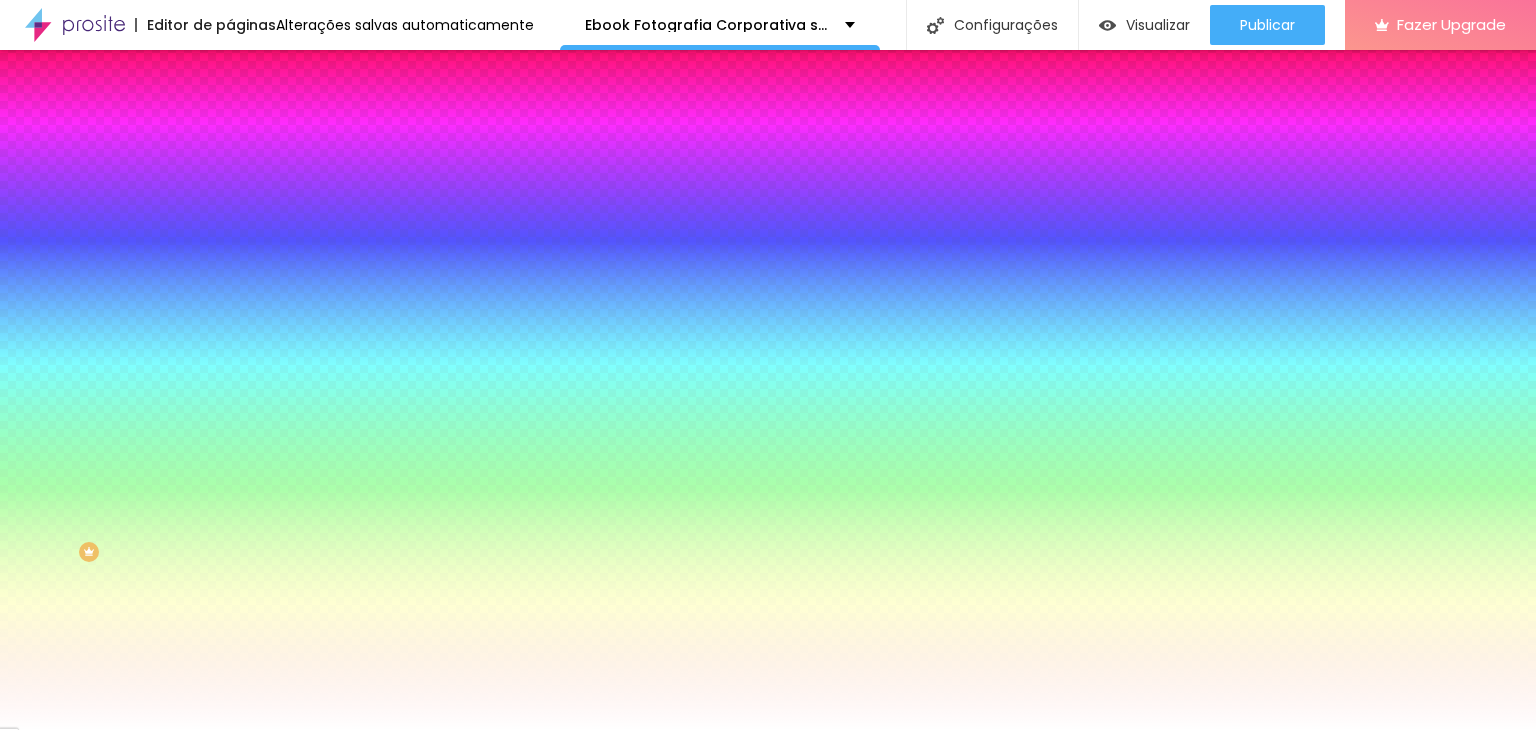 click on "Editar Ícone Conteúdo Estilo Avançado Cor do icone Voltar ao padrão #FFCD05 Cor de fundo Voltar ao padrão #FFFFFF Borda Voltar ao padrão 0 Espaçamento Interno" at bounding box center (345, 390) 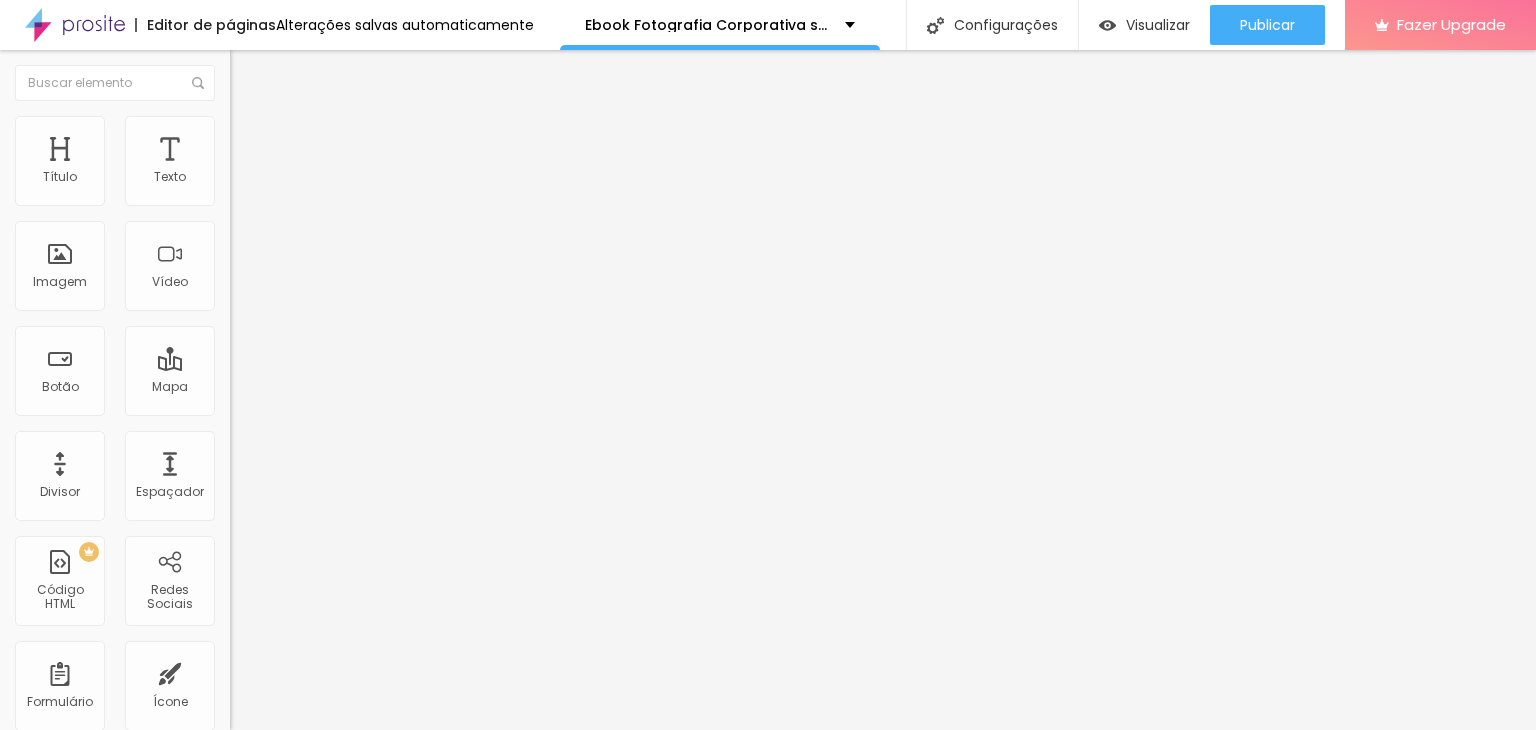 click at bounding box center [239, 125] 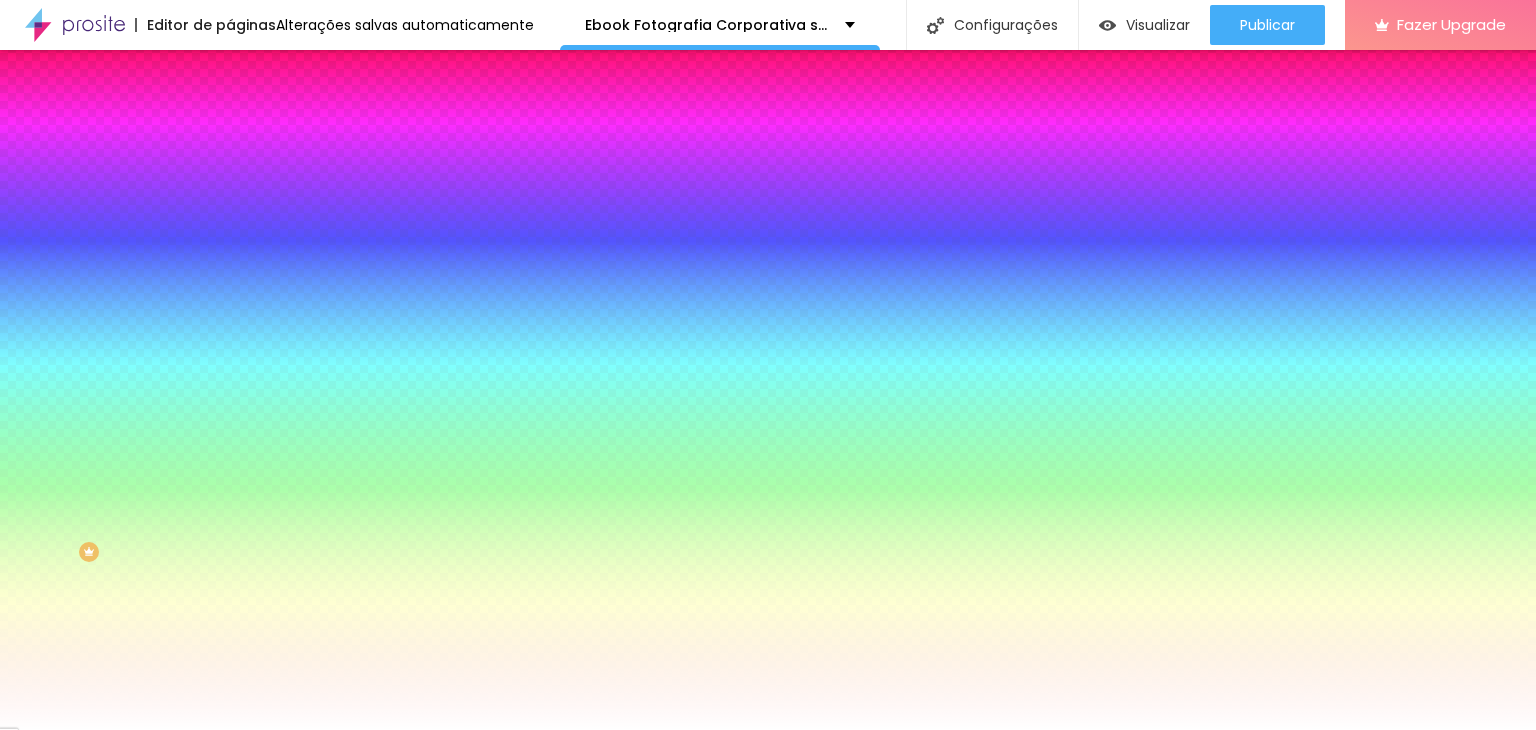 click on "Avançado" at bounding box center (345, 146) 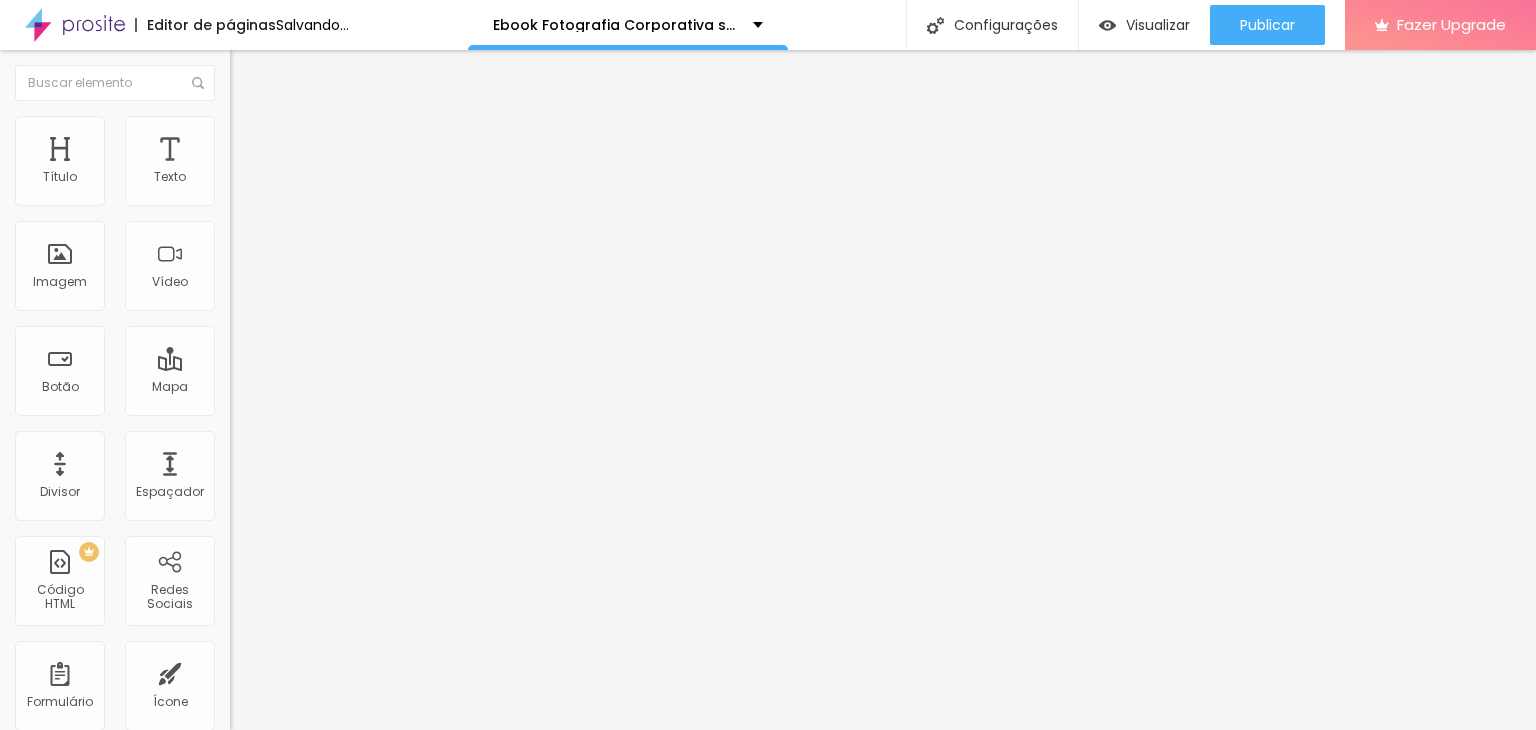 drag, startPoint x: 80, startPoint y: 198, endPoint x: 0, endPoint y: 196, distance: 80.024994 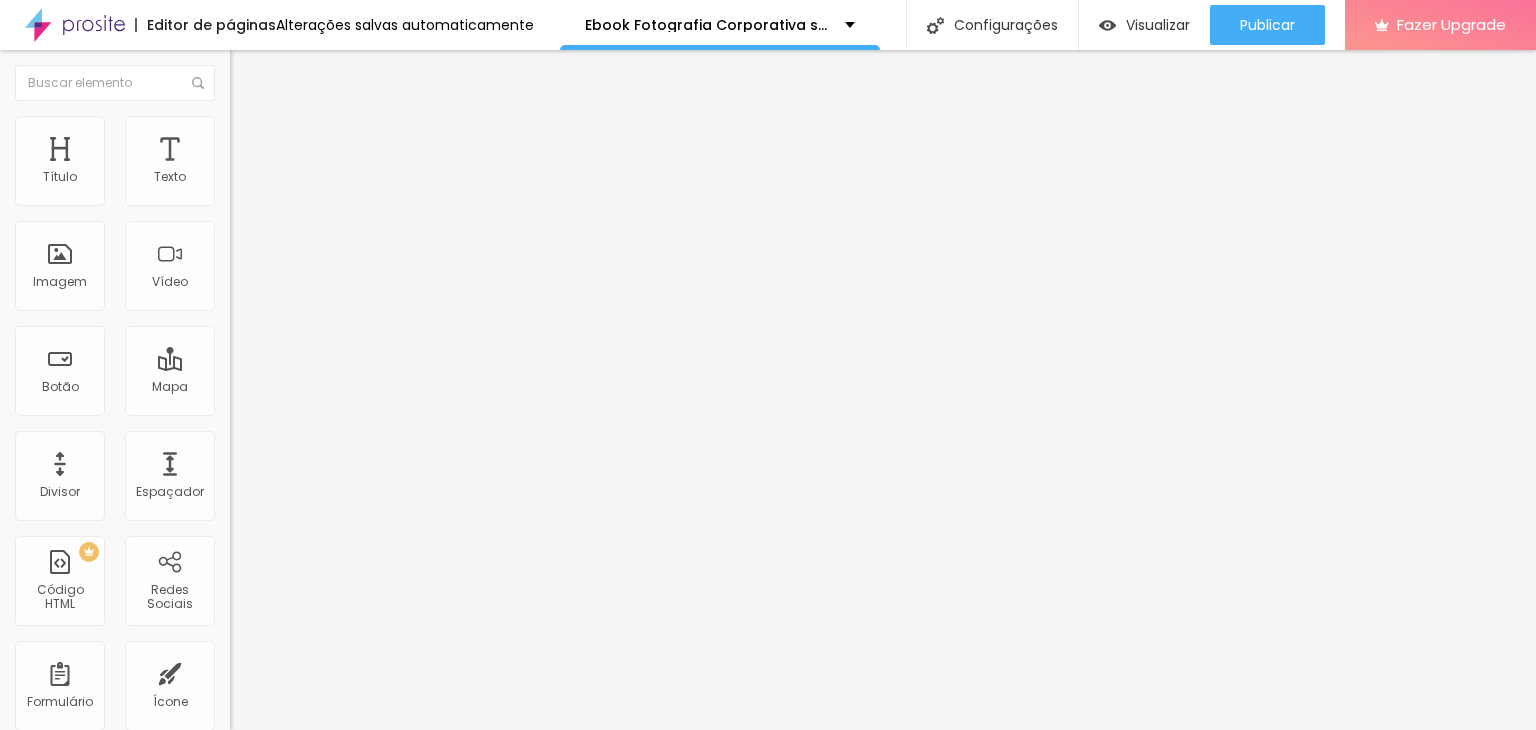 drag, startPoint x: 45, startPoint y: 191, endPoint x: 2, endPoint y: 198, distance: 43.56604 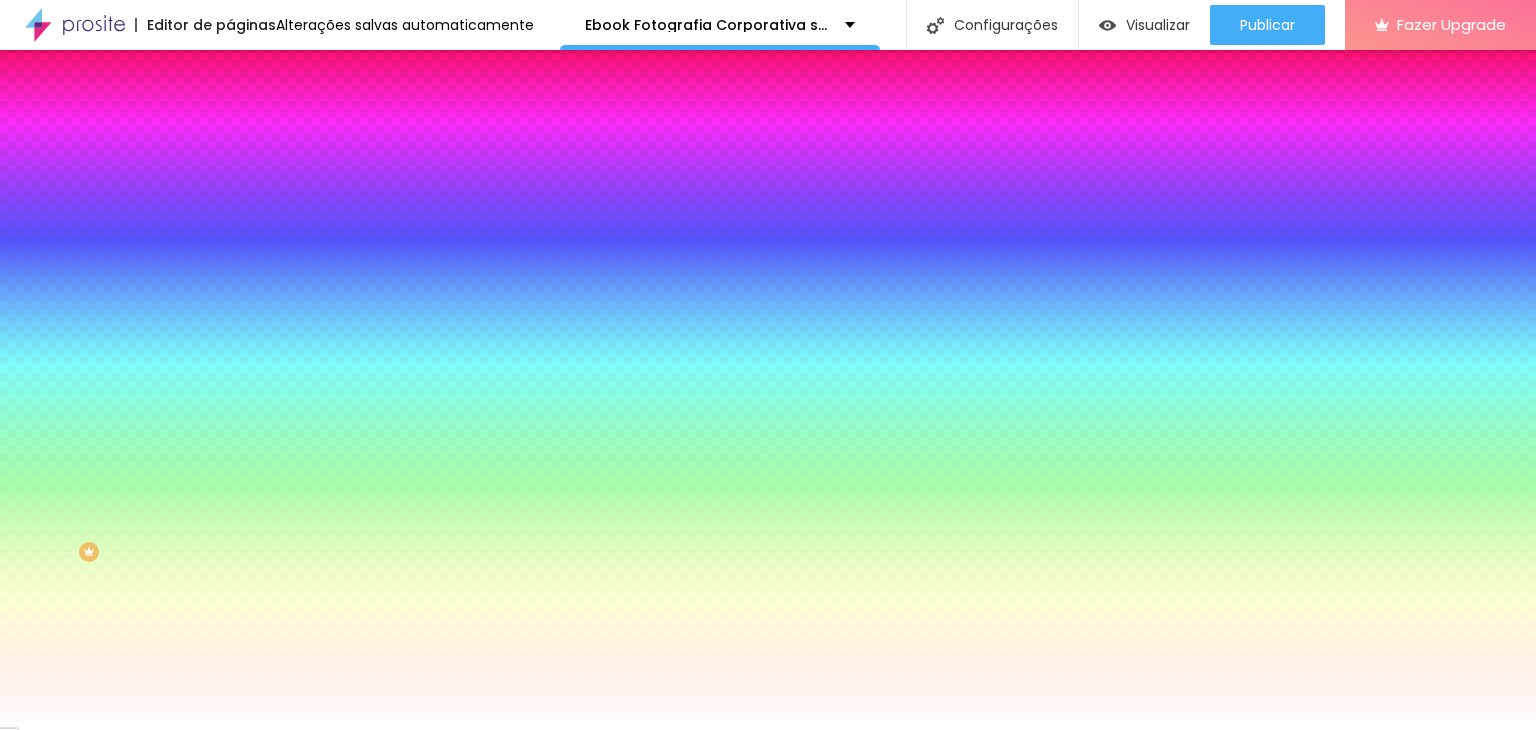click on "Avançado" at bounding box center [345, 146] 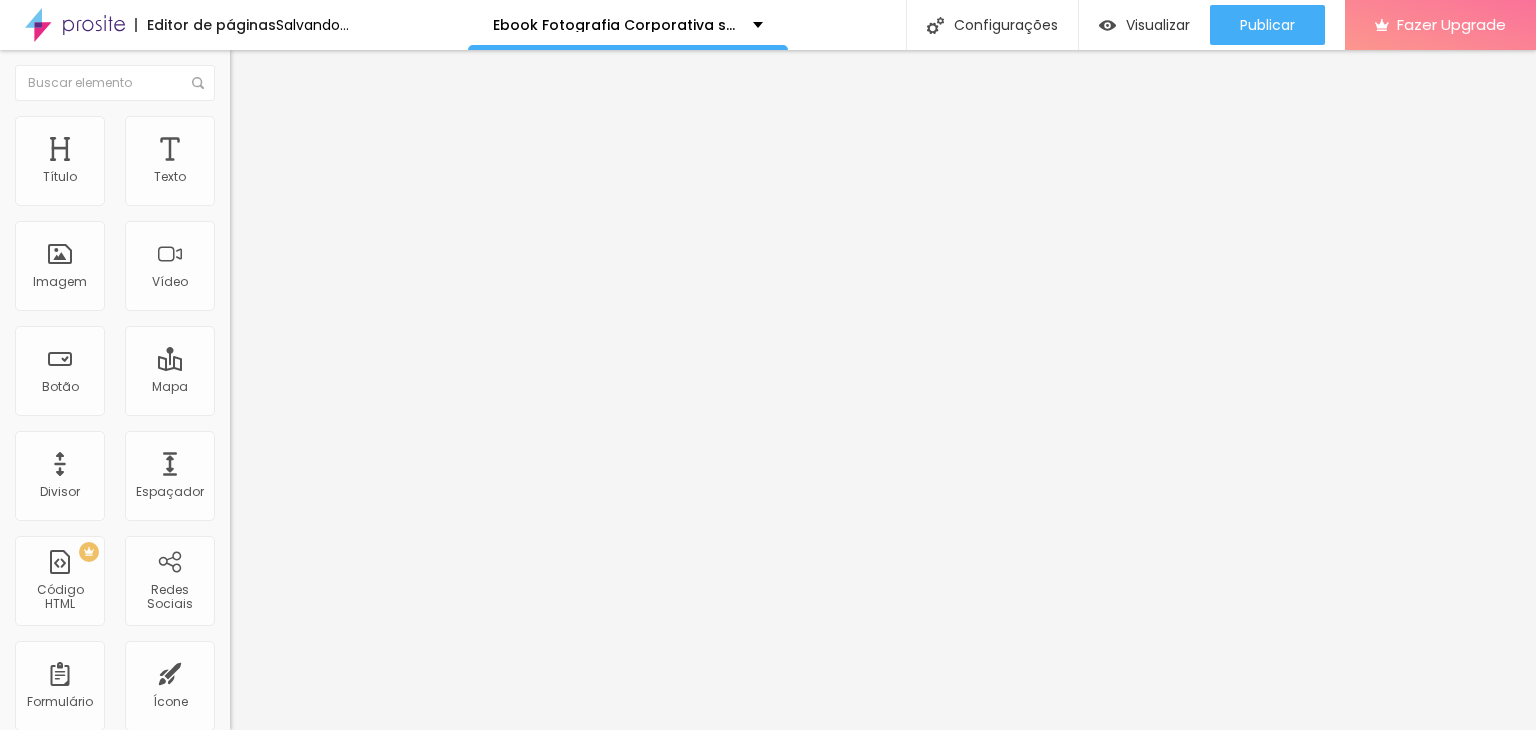click at bounding box center (294, 396) 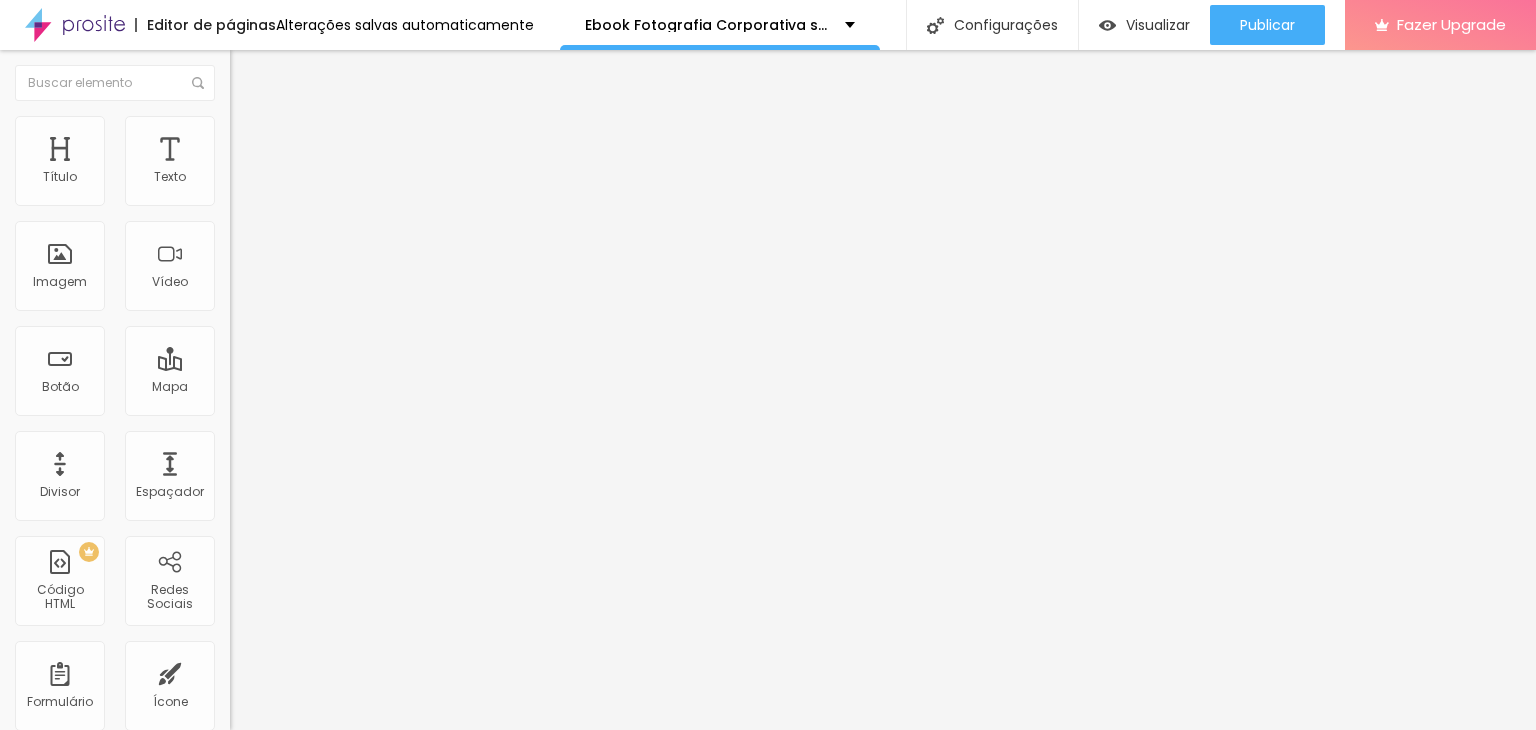 click on "Estilo" at bounding box center (263, 129) 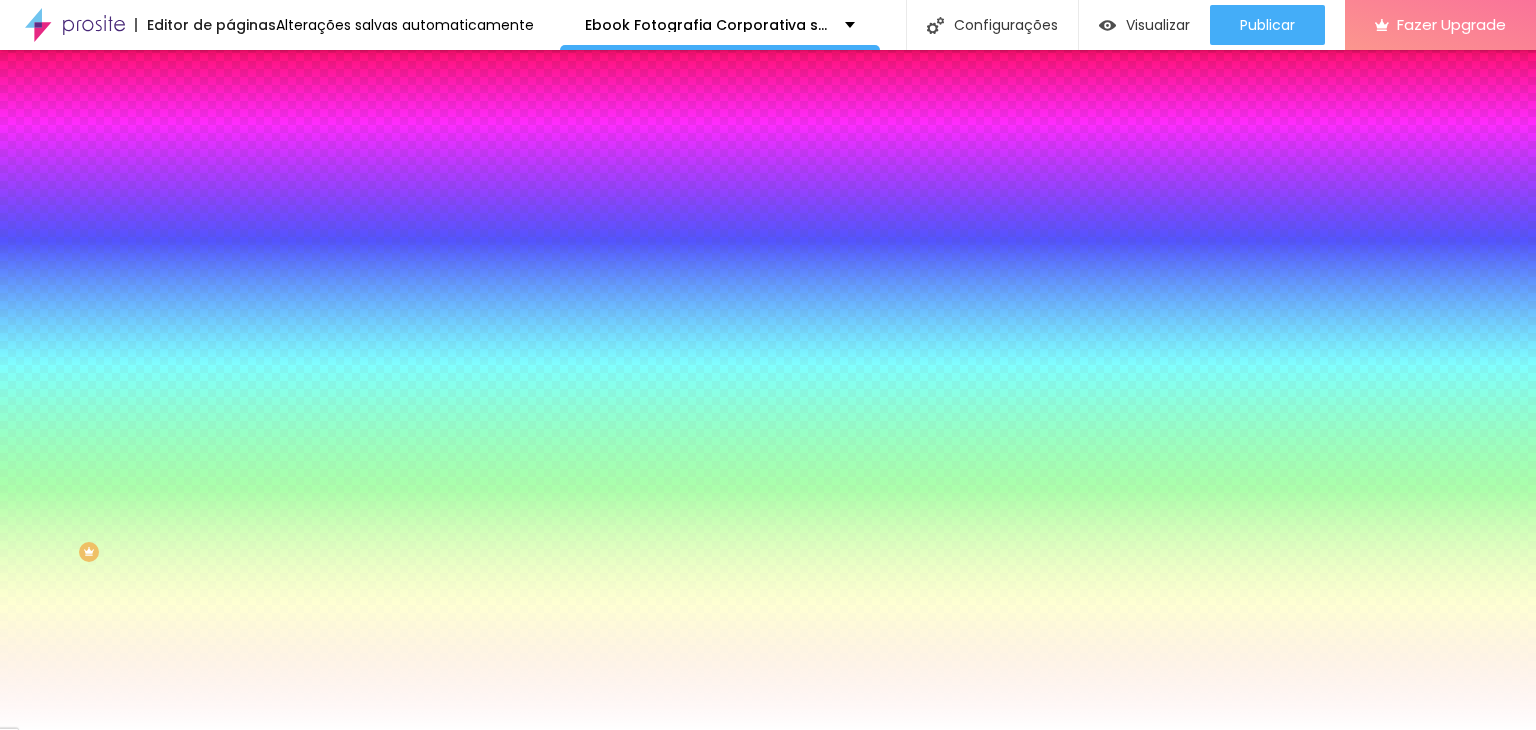 click on "Avançado" at bounding box center (345, 146) 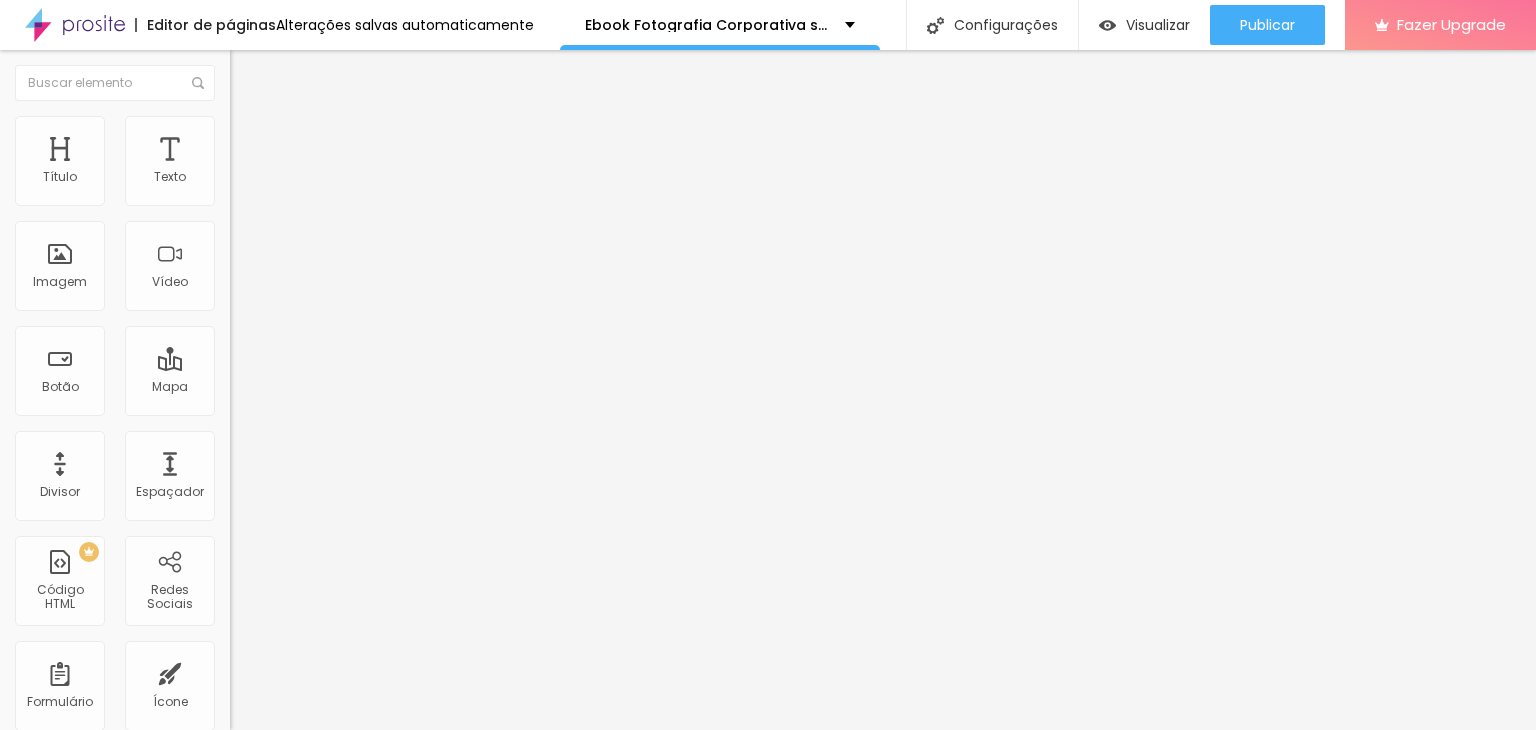 drag, startPoint x: 73, startPoint y: 197, endPoint x: 0, endPoint y: 196, distance: 73.00685 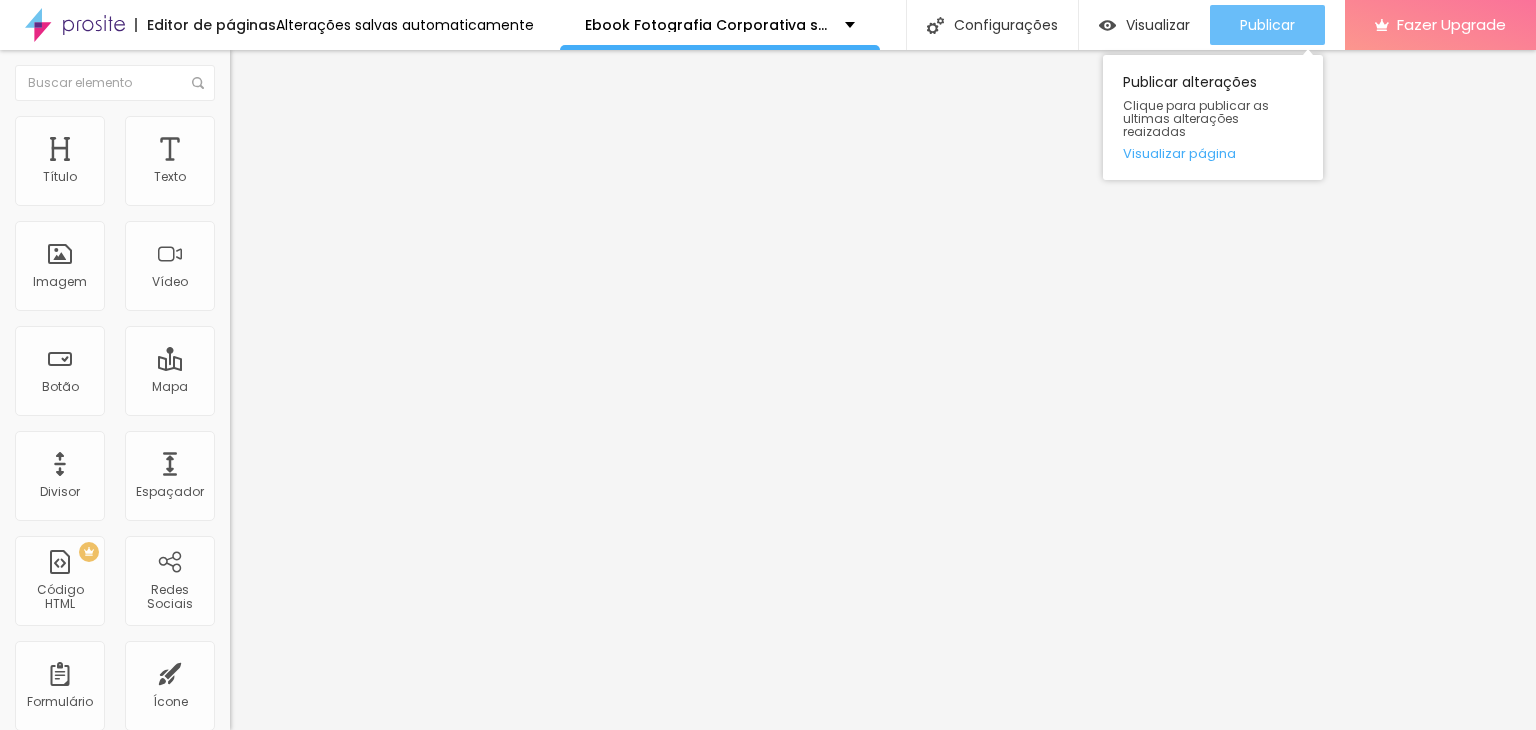 click on "Publicar" at bounding box center (1267, 25) 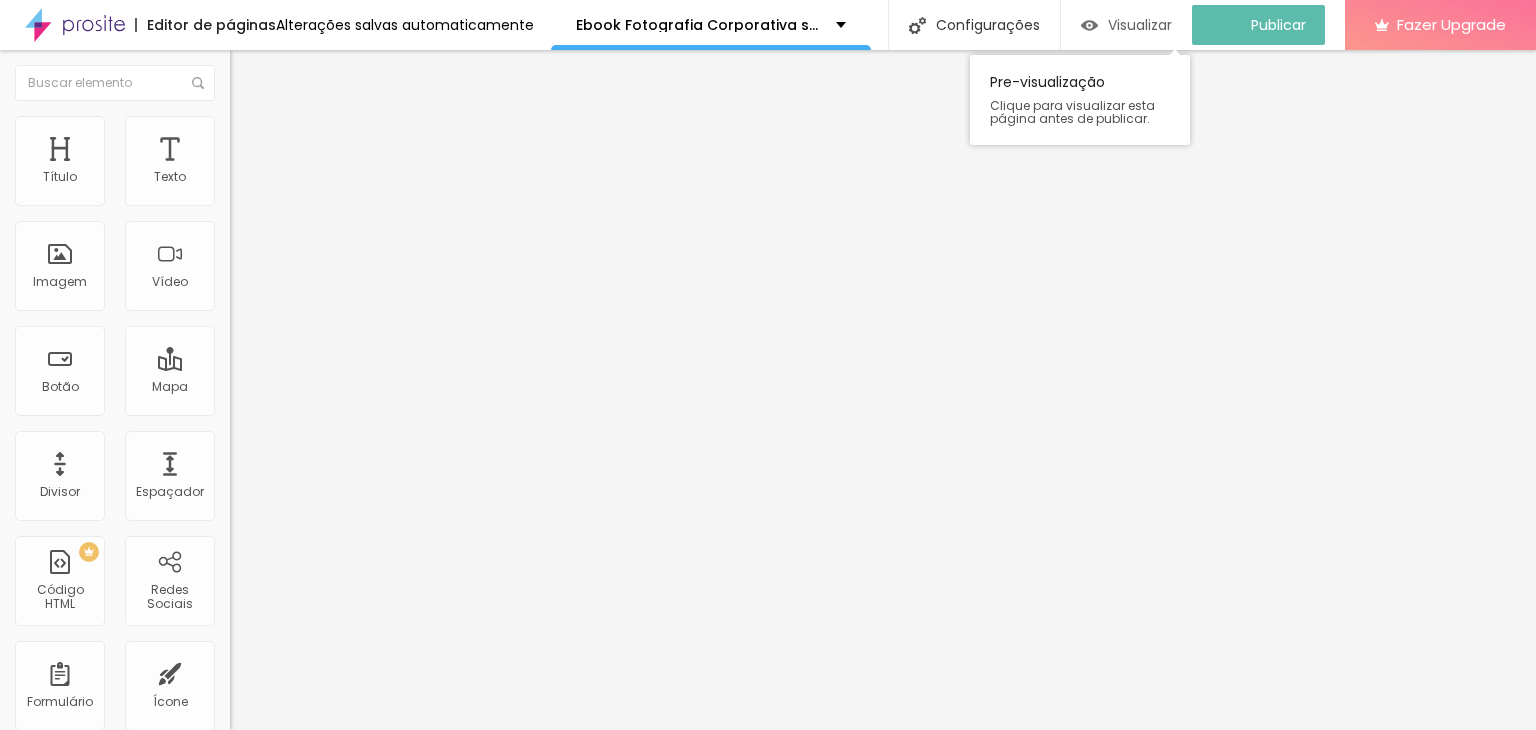 click on "Visualizar" at bounding box center (1140, 25) 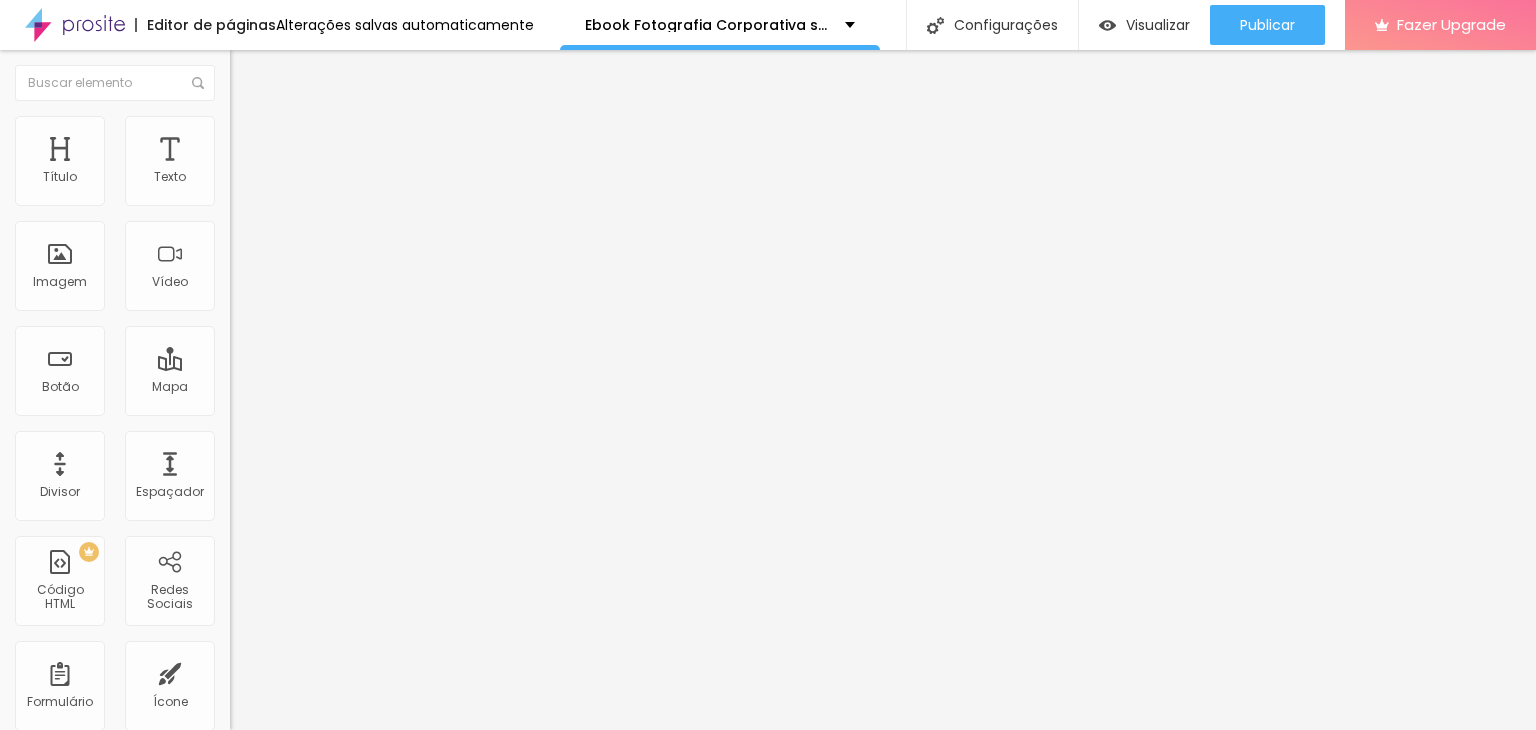 click on "Conteúdo Estilo Avançado" at bounding box center [345, 126] 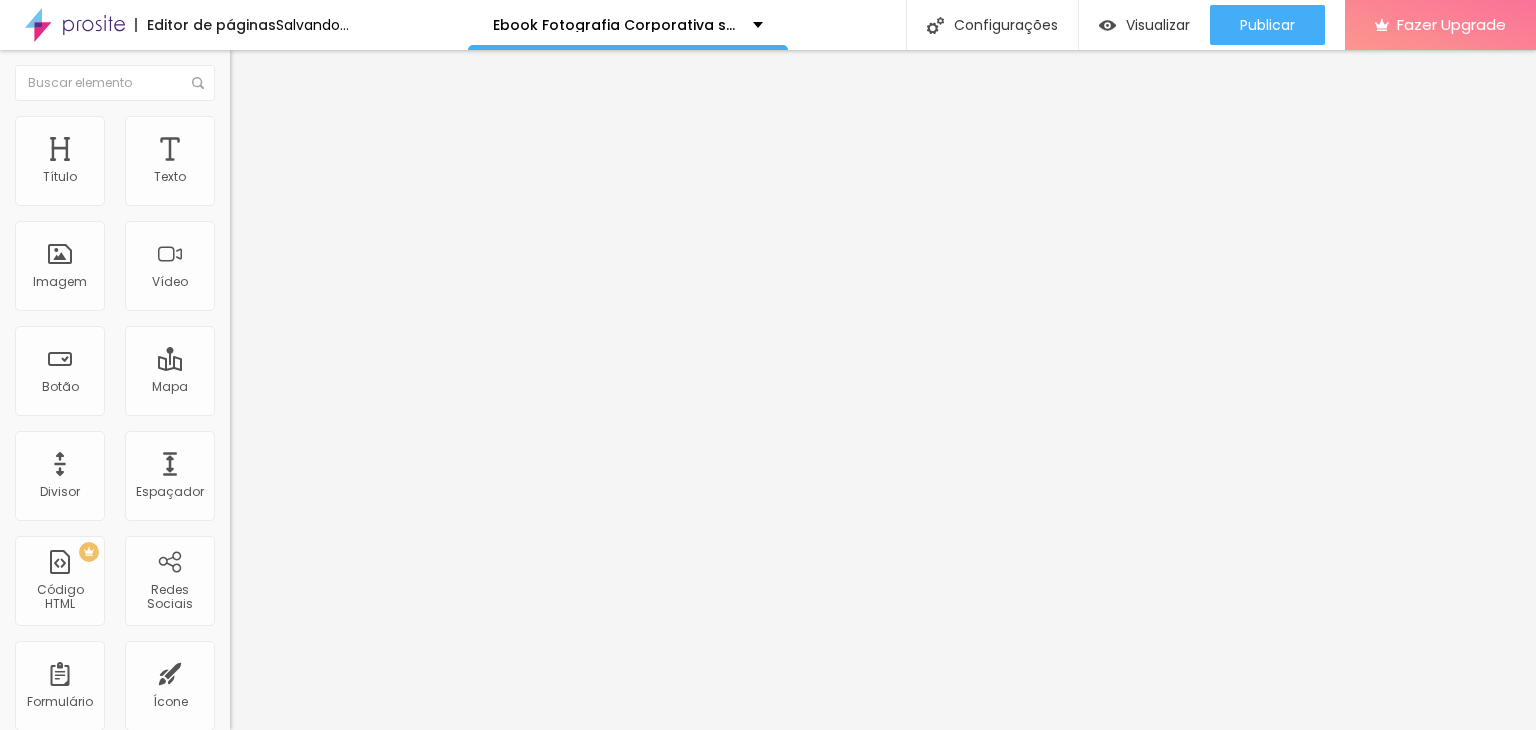 click on "Estilo" at bounding box center [345, 126] 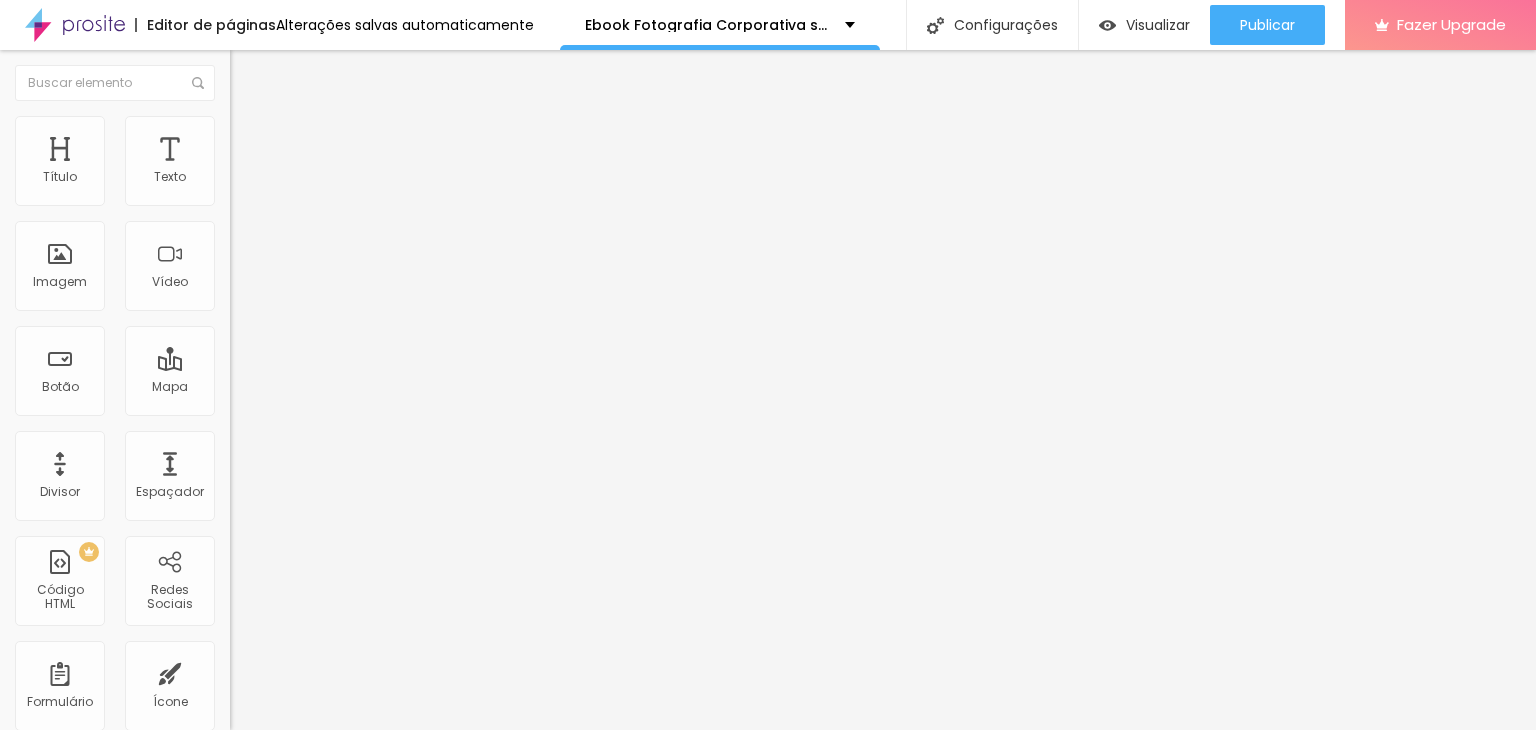 drag, startPoint x: 137, startPoint y: 210, endPoint x: 206, endPoint y: 209, distance: 69.00725 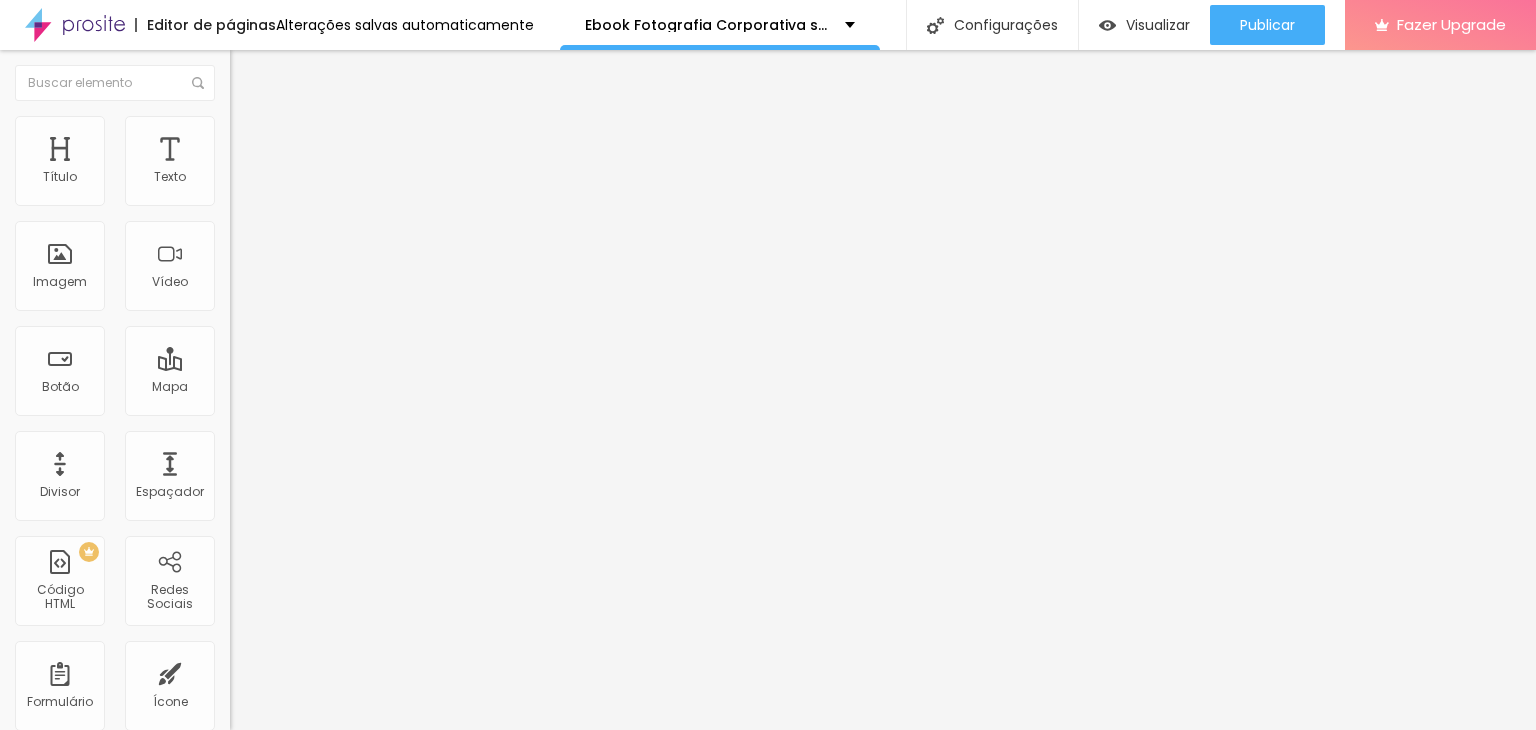 click at bounding box center [294, 197] 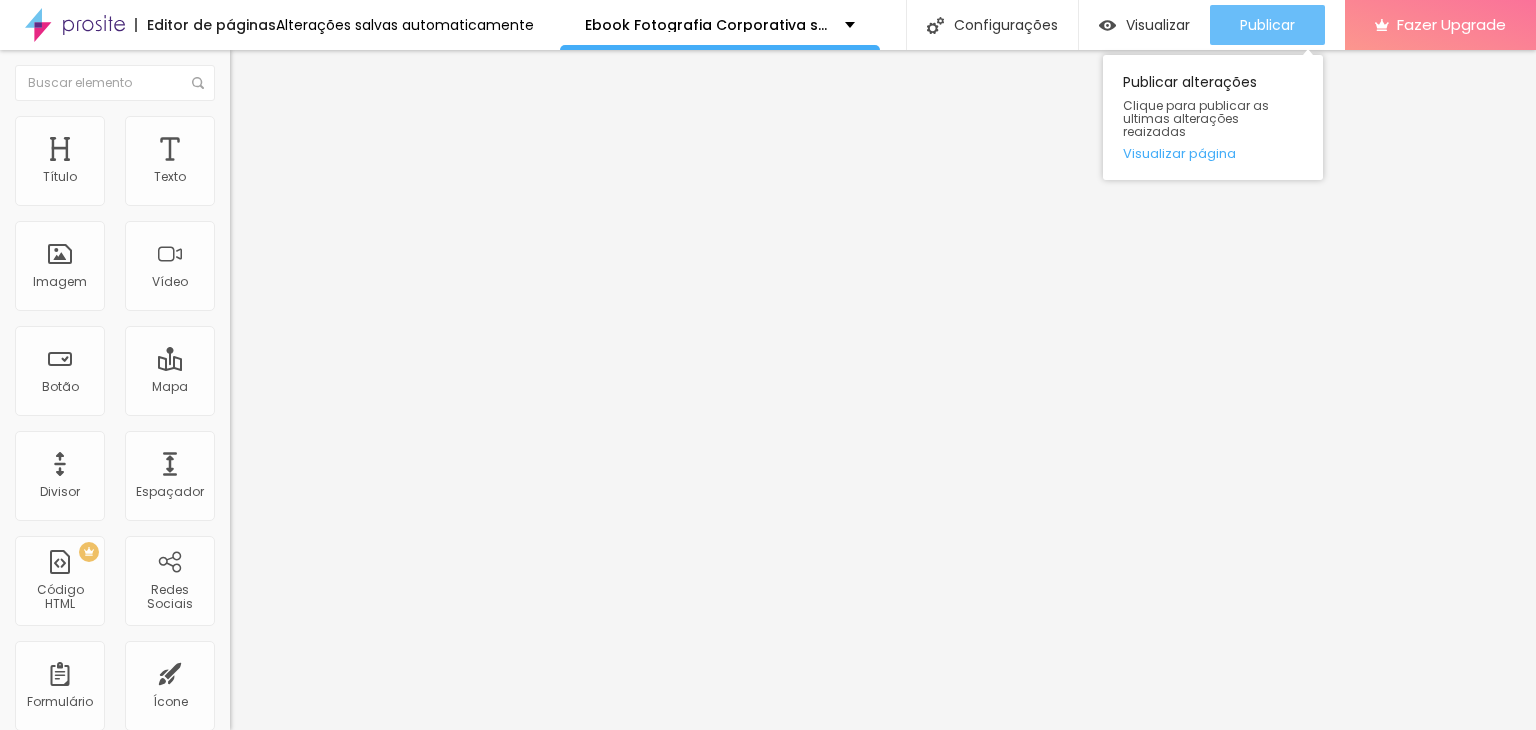 click on "Publicar" at bounding box center [1267, 25] 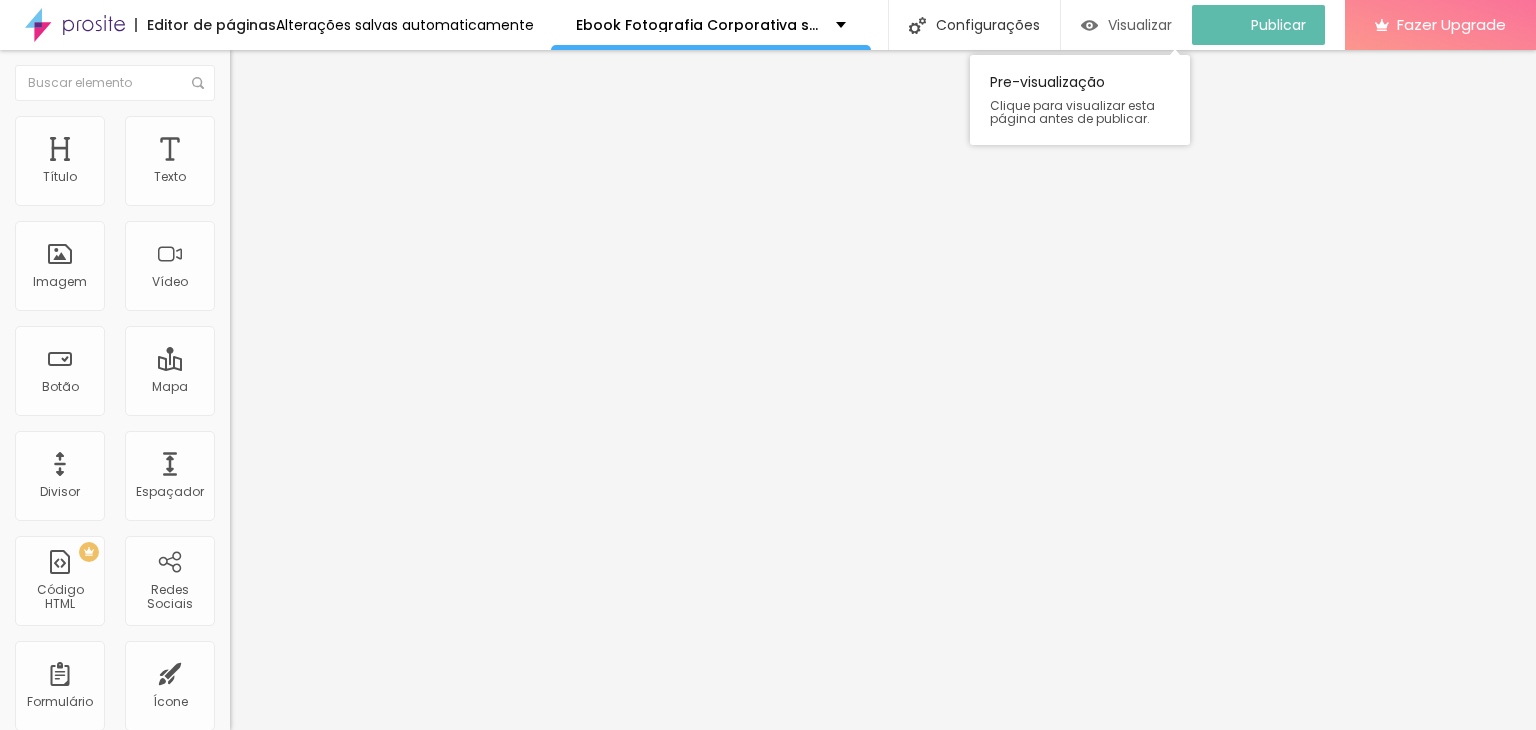 click on "Visualizar" at bounding box center (1140, 25) 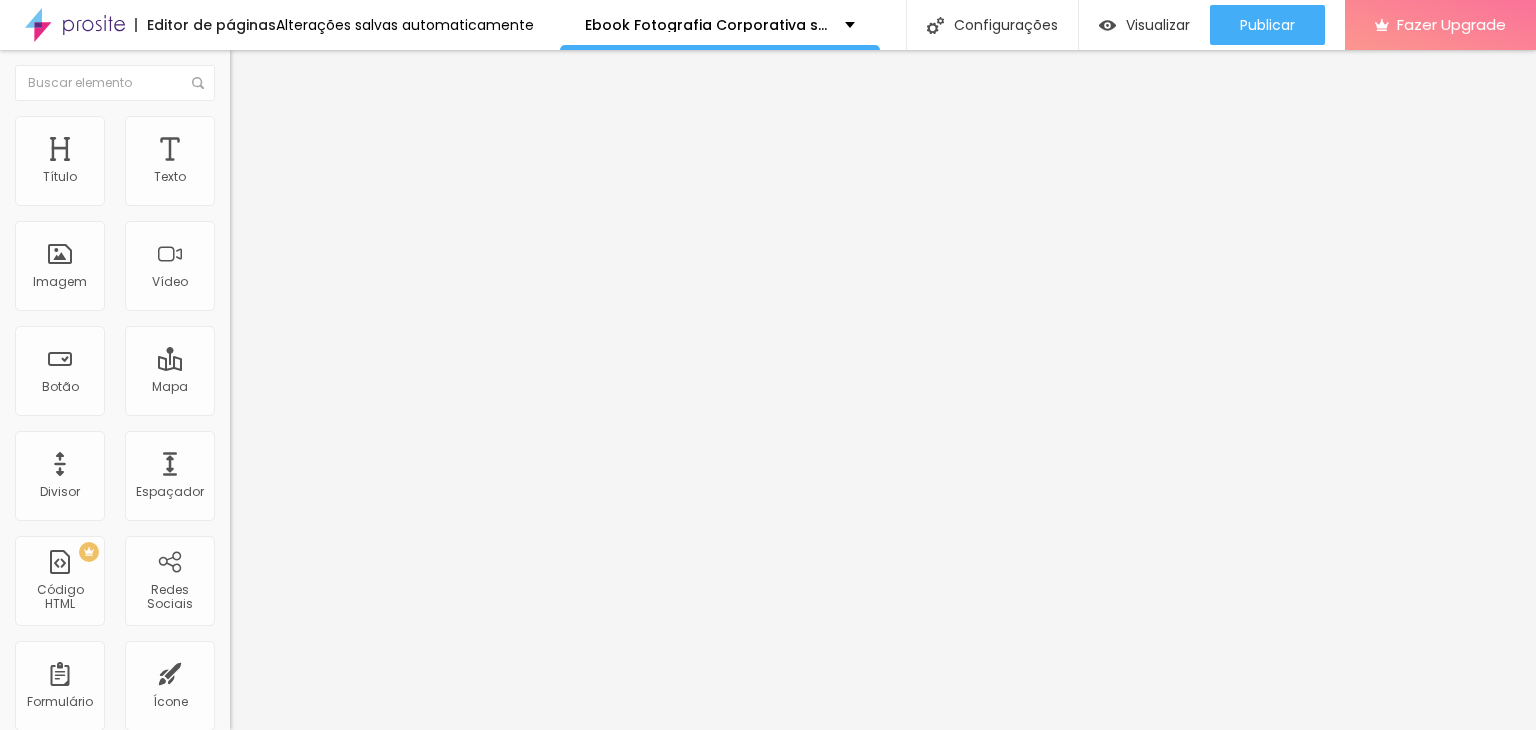 click at bounding box center [239, 125] 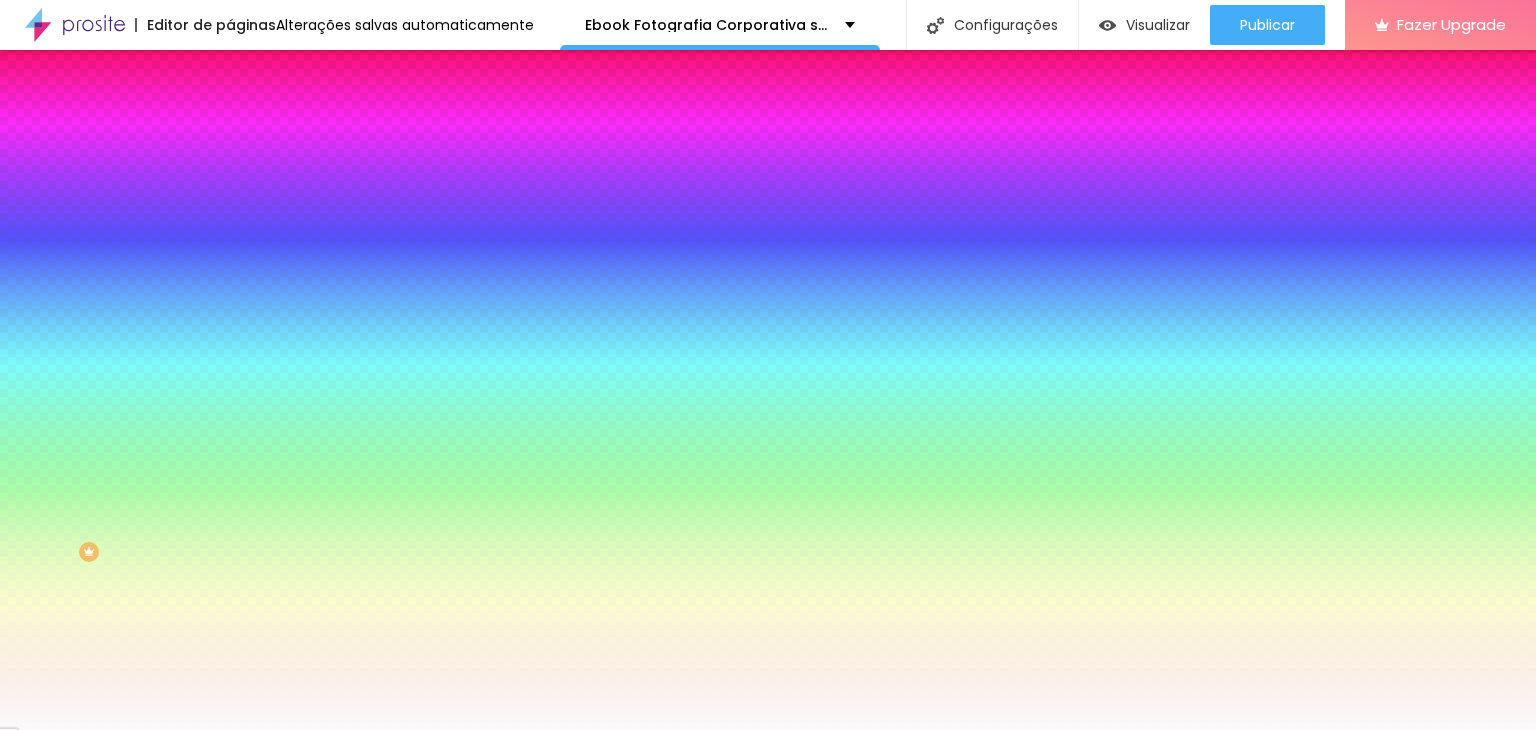 click on "Conteúdo" at bounding box center (345, 106) 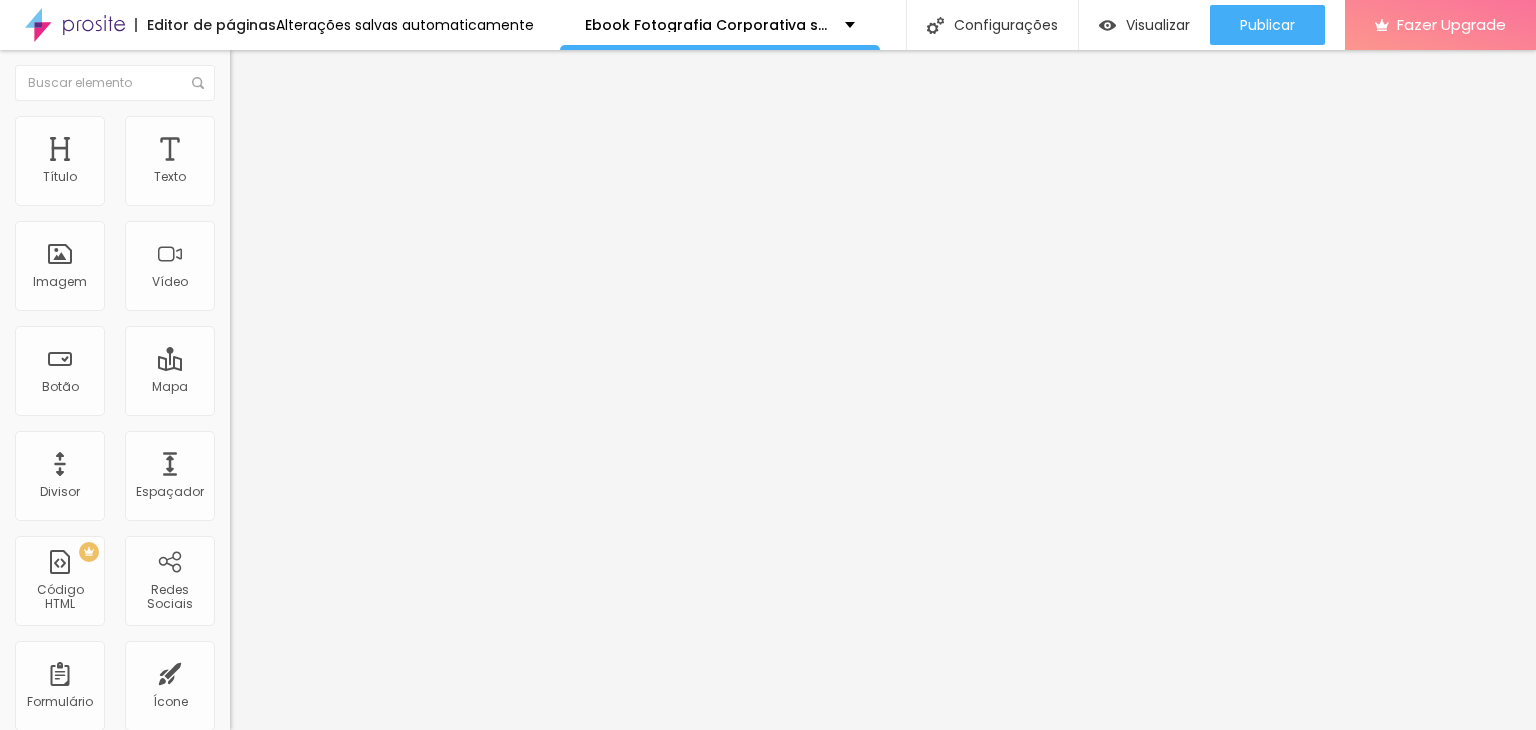 click on "Estilo" at bounding box center (345, 126) 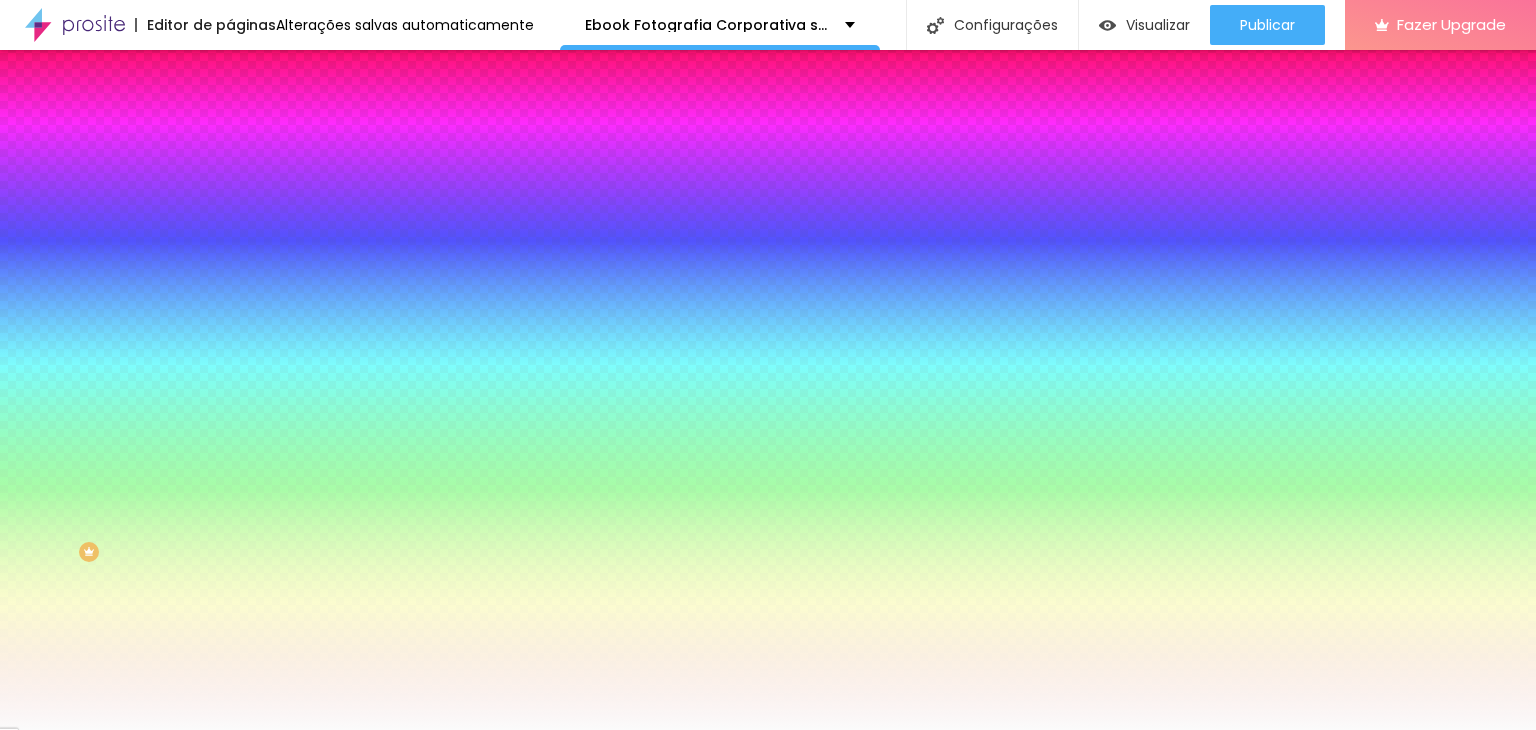 click on "Conteúdo" at bounding box center (345, 106) 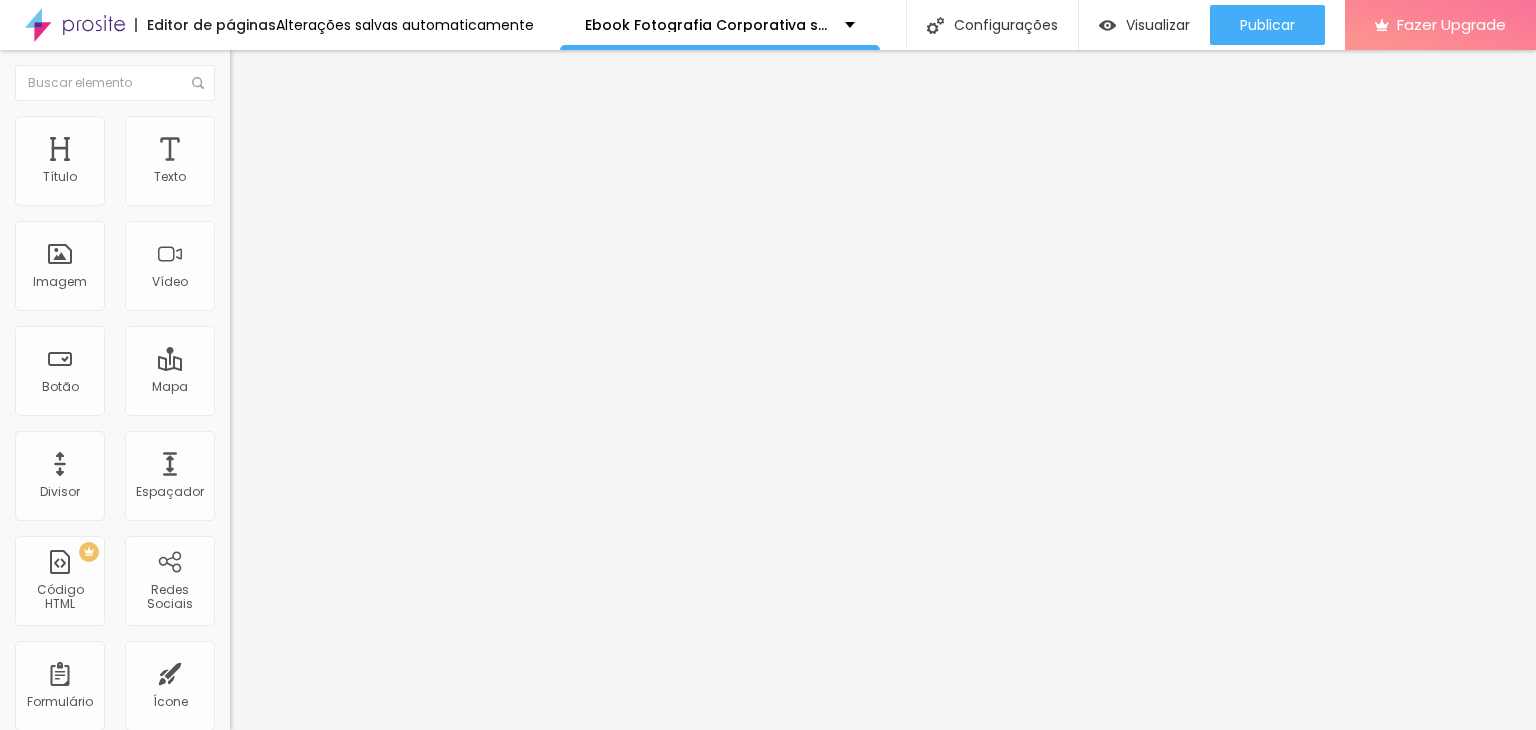 click on "Completo" at bounding box center [260, 173] 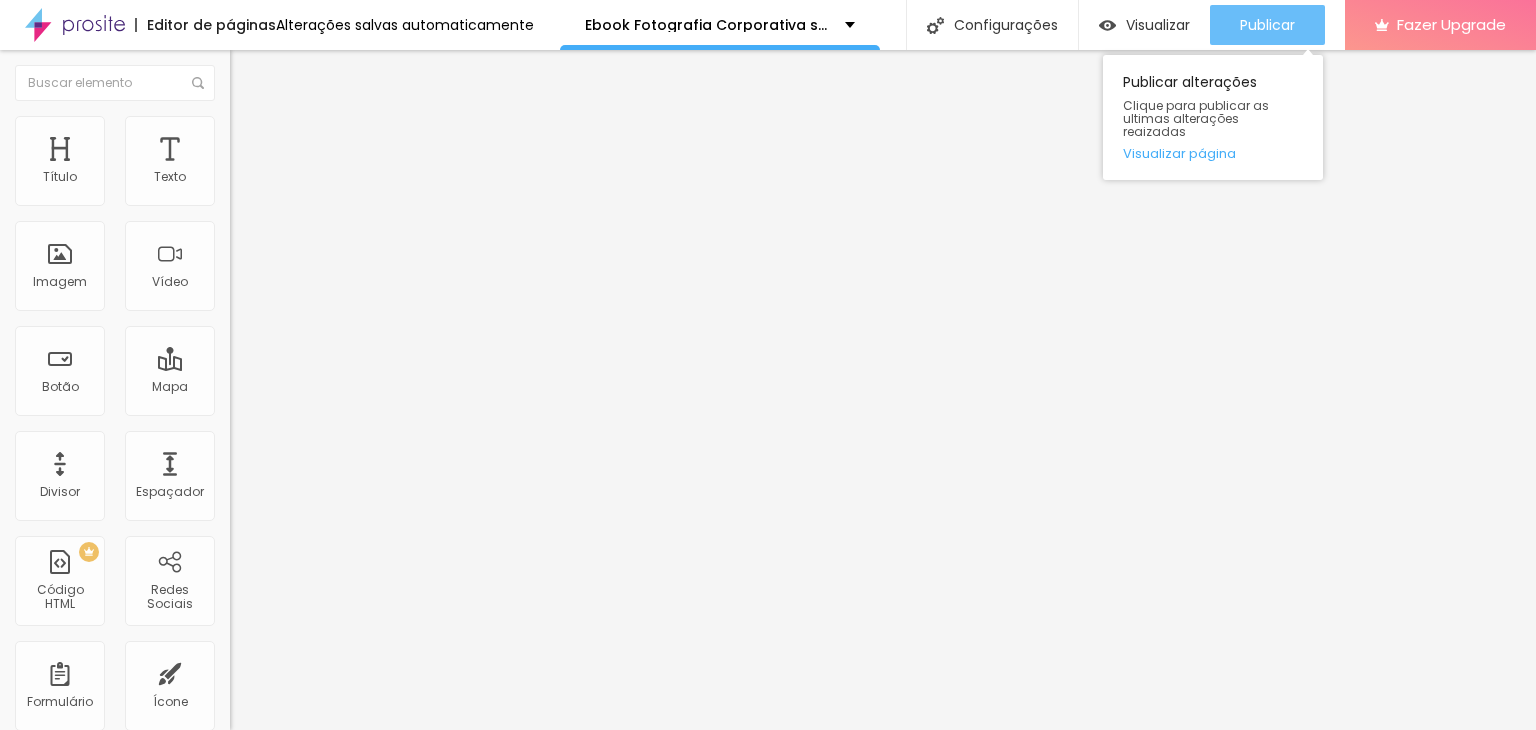 click on "Publicar" at bounding box center [1267, 25] 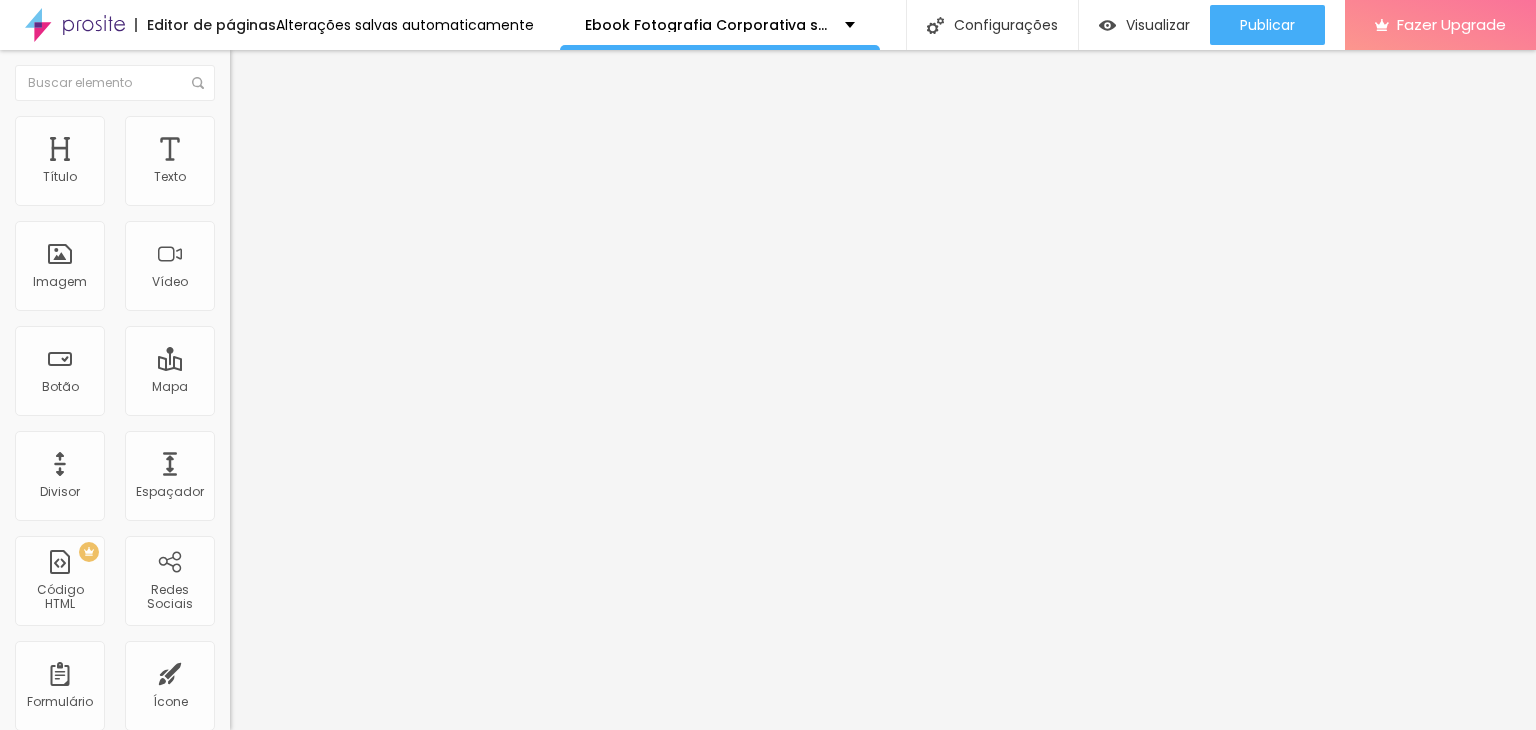 click at bounding box center [239, 125] 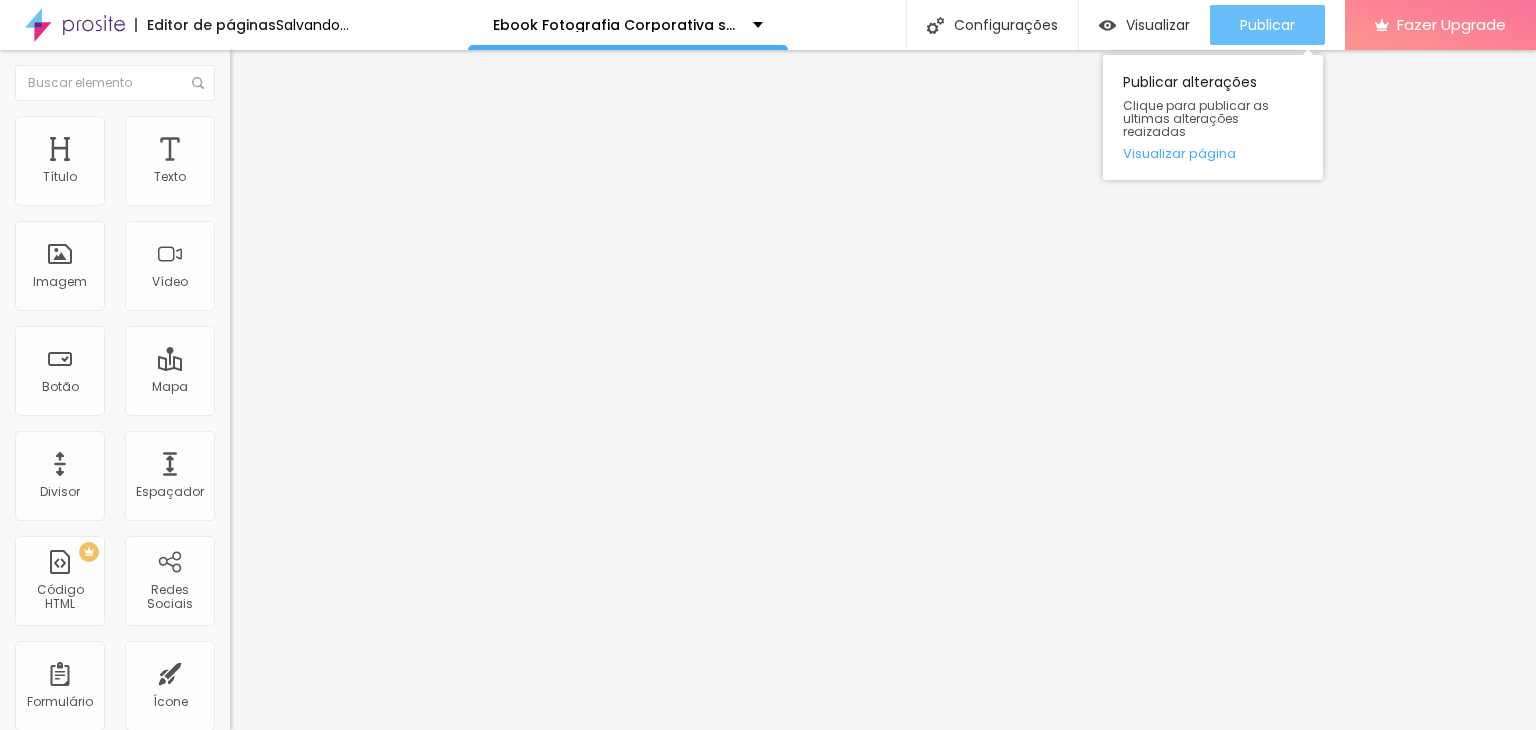click on "Publicar" at bounding box center (1267, 25) 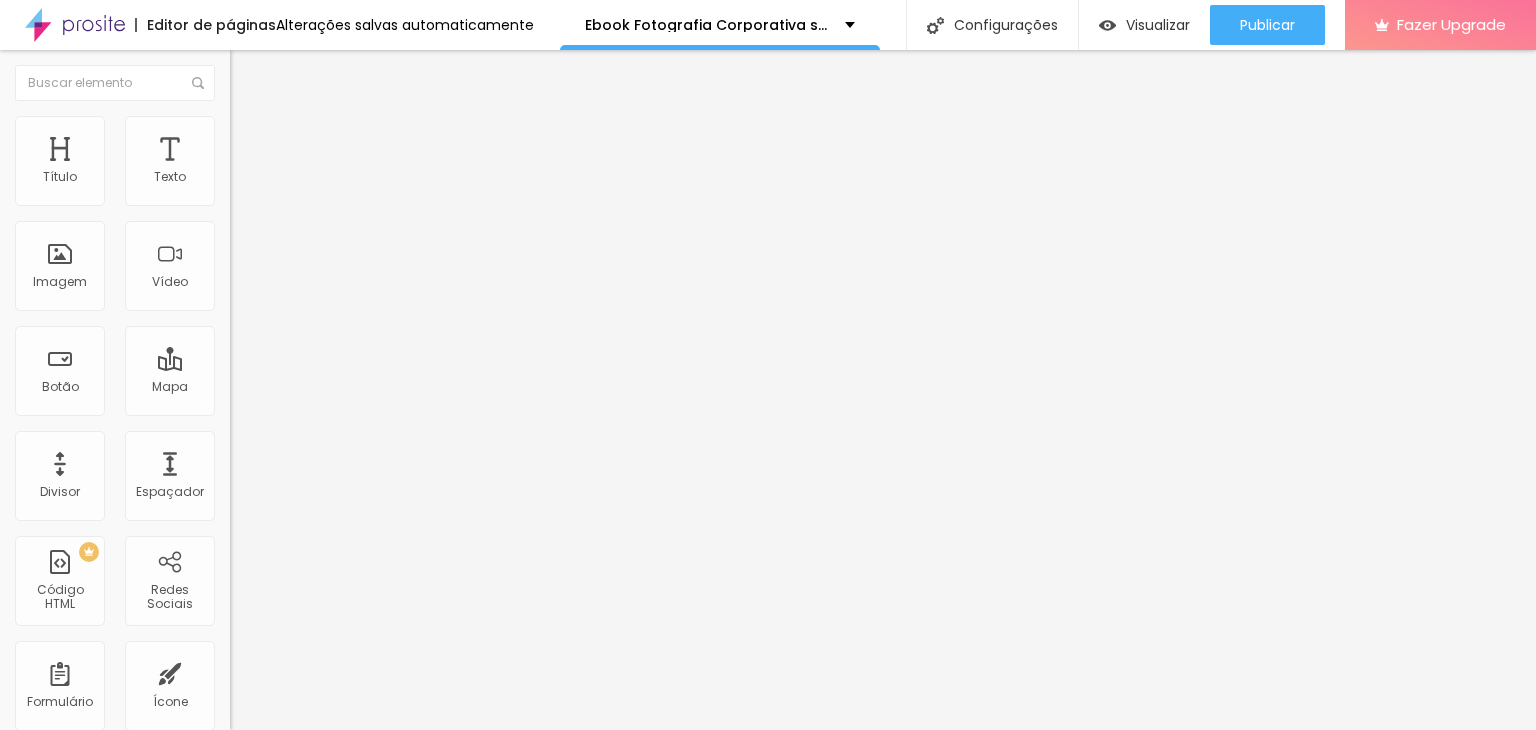 click on "Avançado" at bounding box center (281, 149) 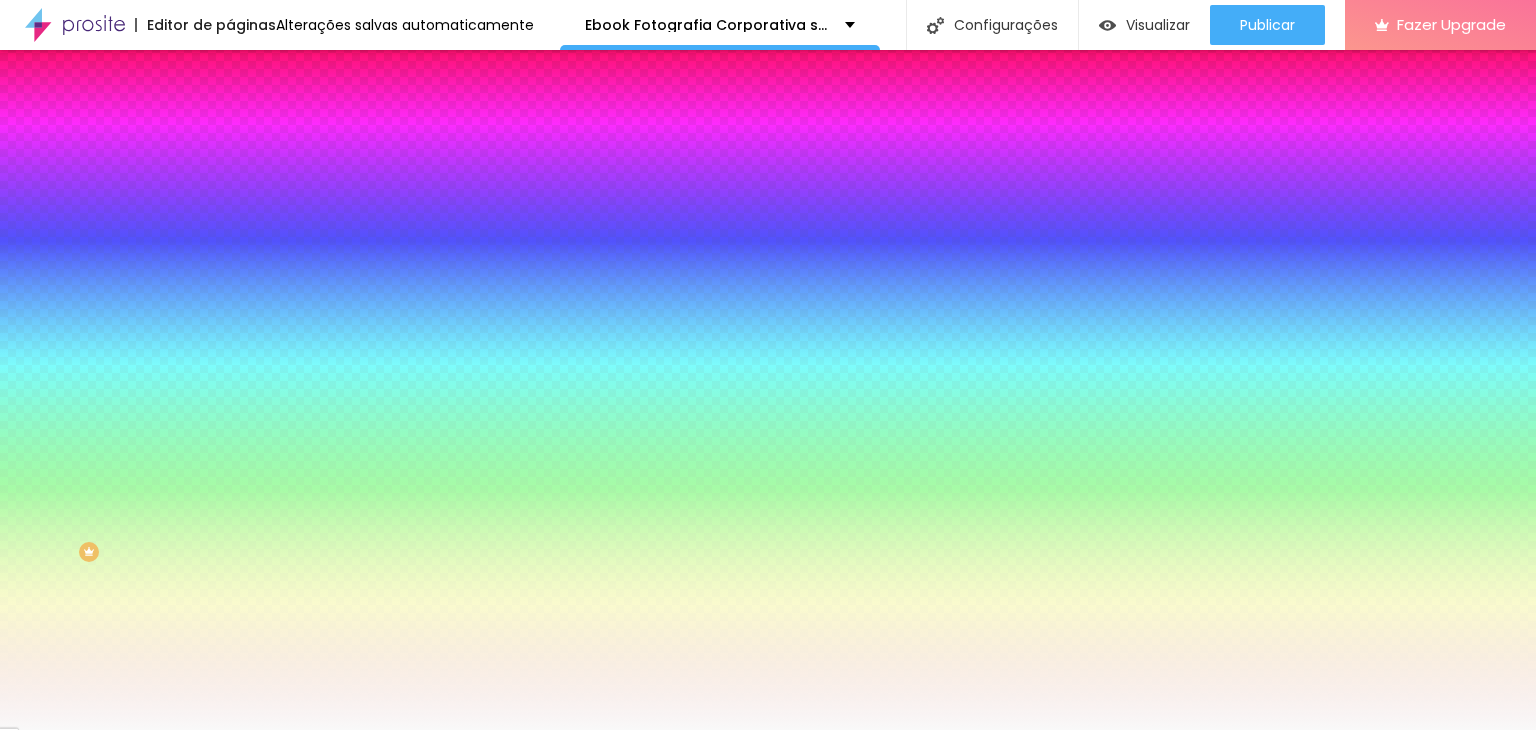 click on "Avançado" at bounding box center [345, 146] 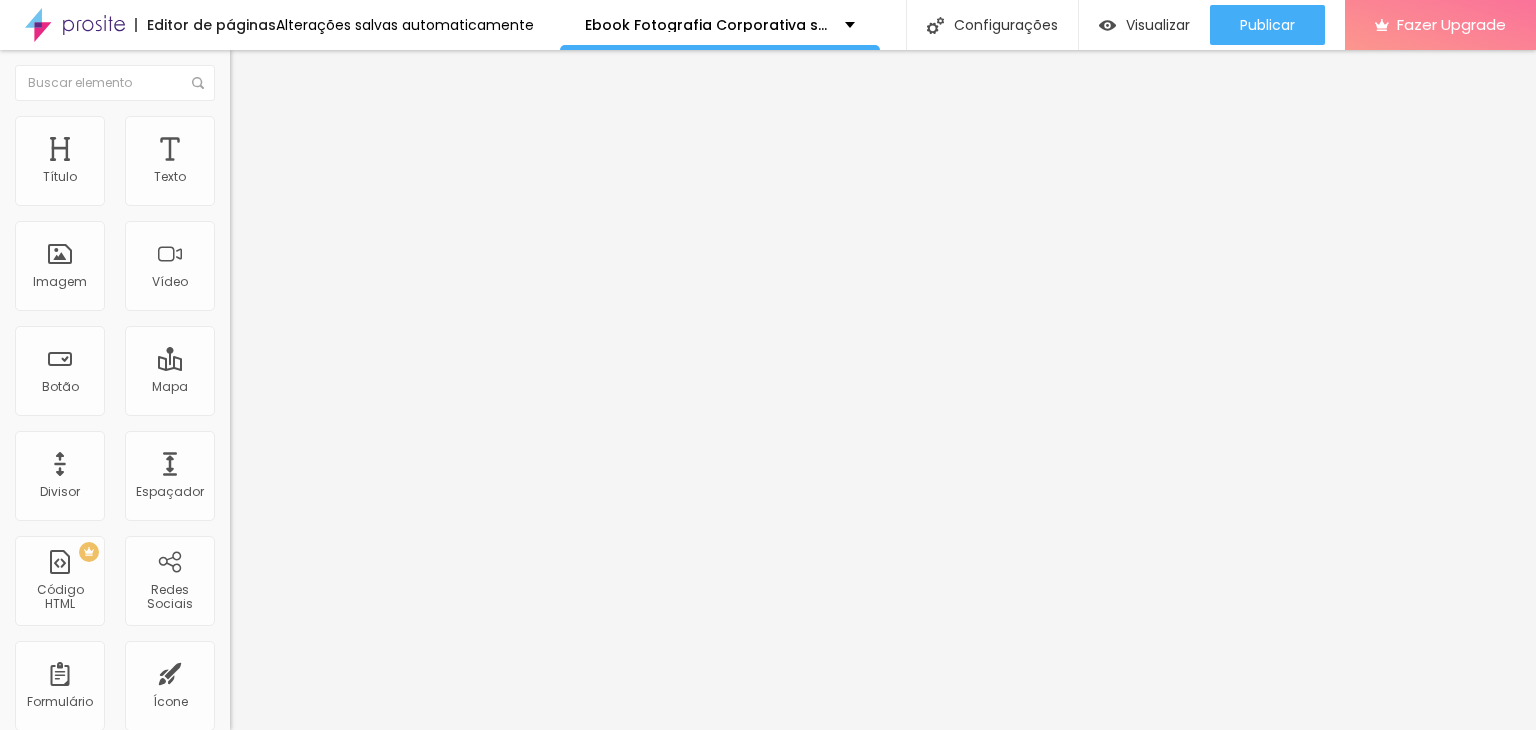 drag, startPoint x: 85, startPoint y: 199, endPoint x: 9, endPoint y: 194, distance: 76.1643 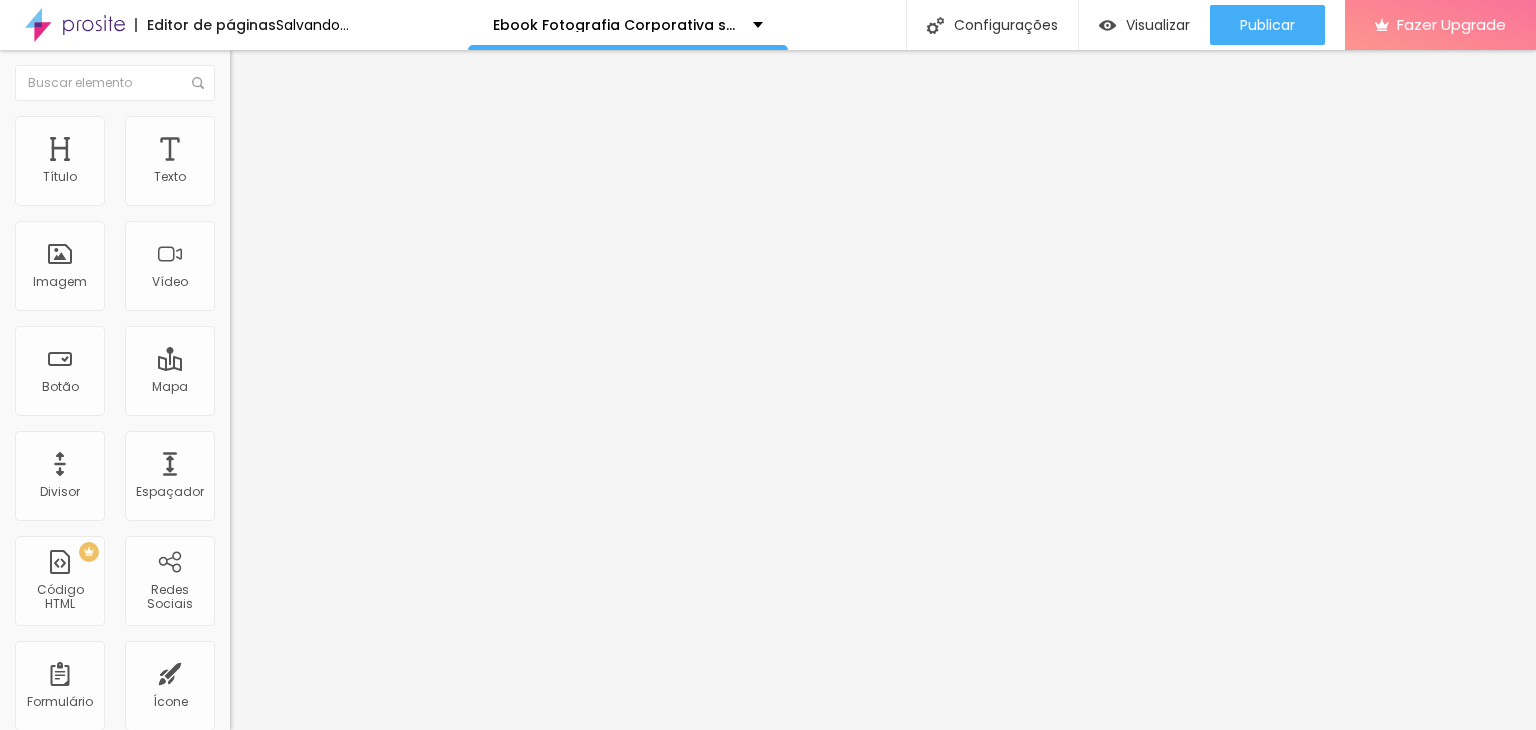 drag, startPoint x: 83, startPoint y: 195, endPoint x: 62, endPoint y: 189, distance: 21.84033 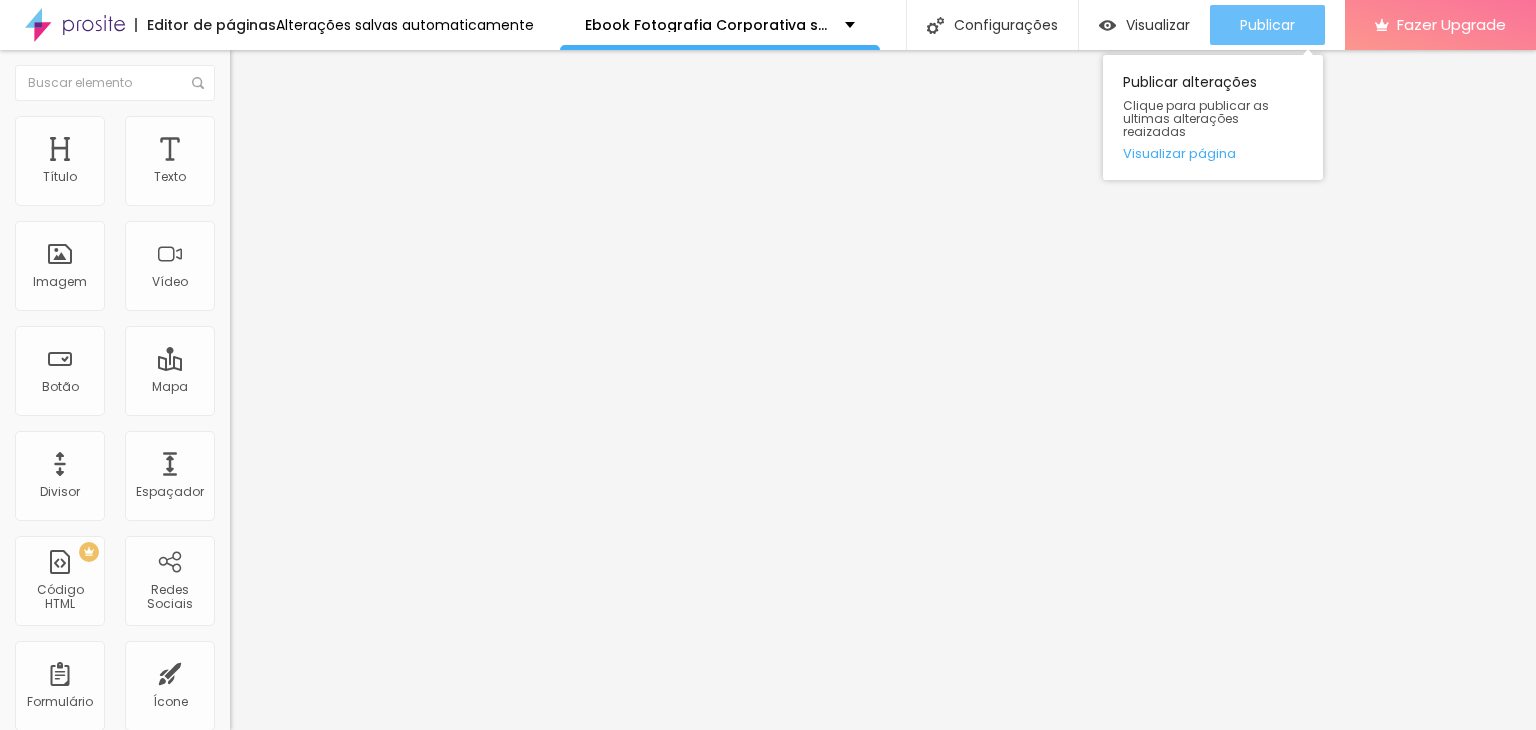 click on "Publicar" at bounding box center [1267, 25] 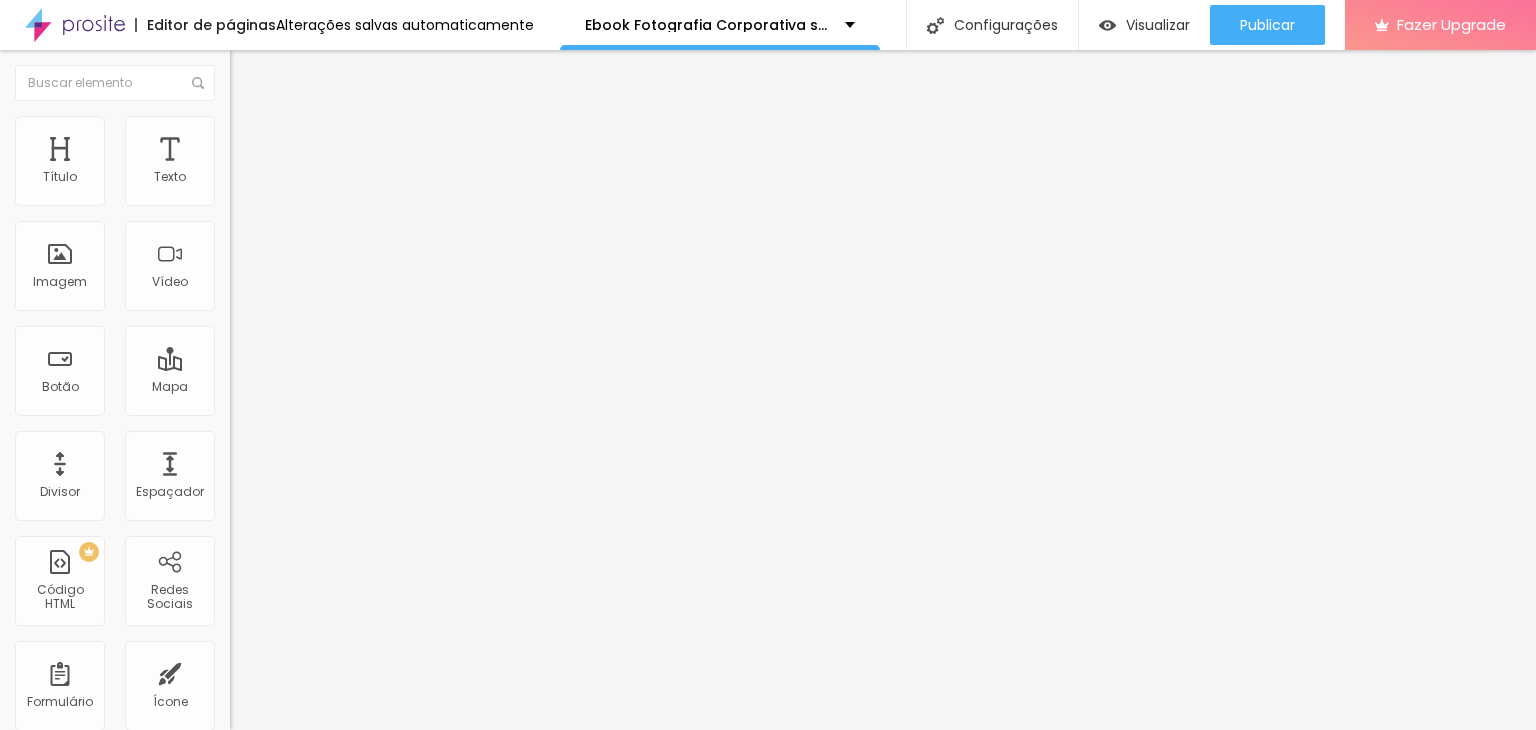 click on "Estilo" at bounding box center (345, 126) 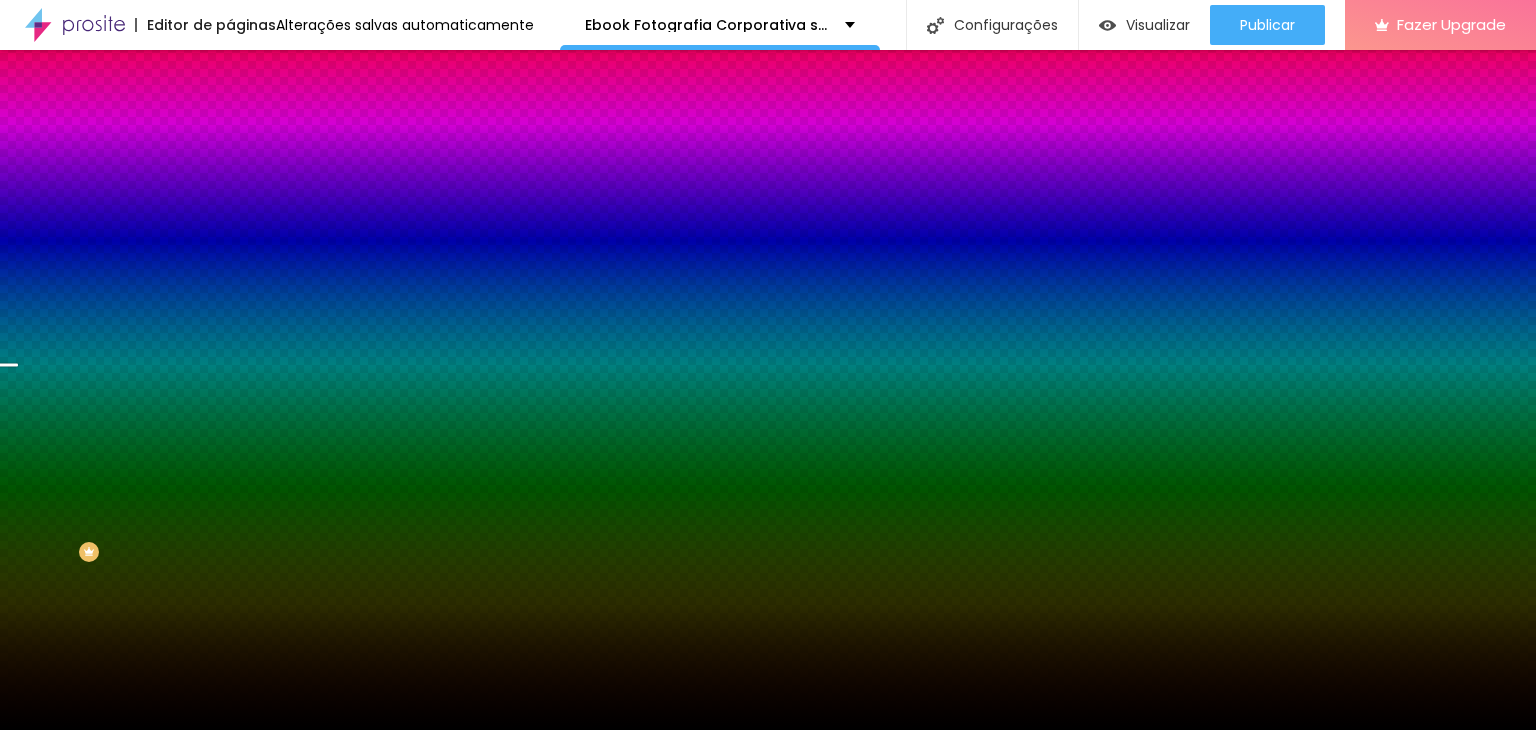 click at bounding box center [244, 348] 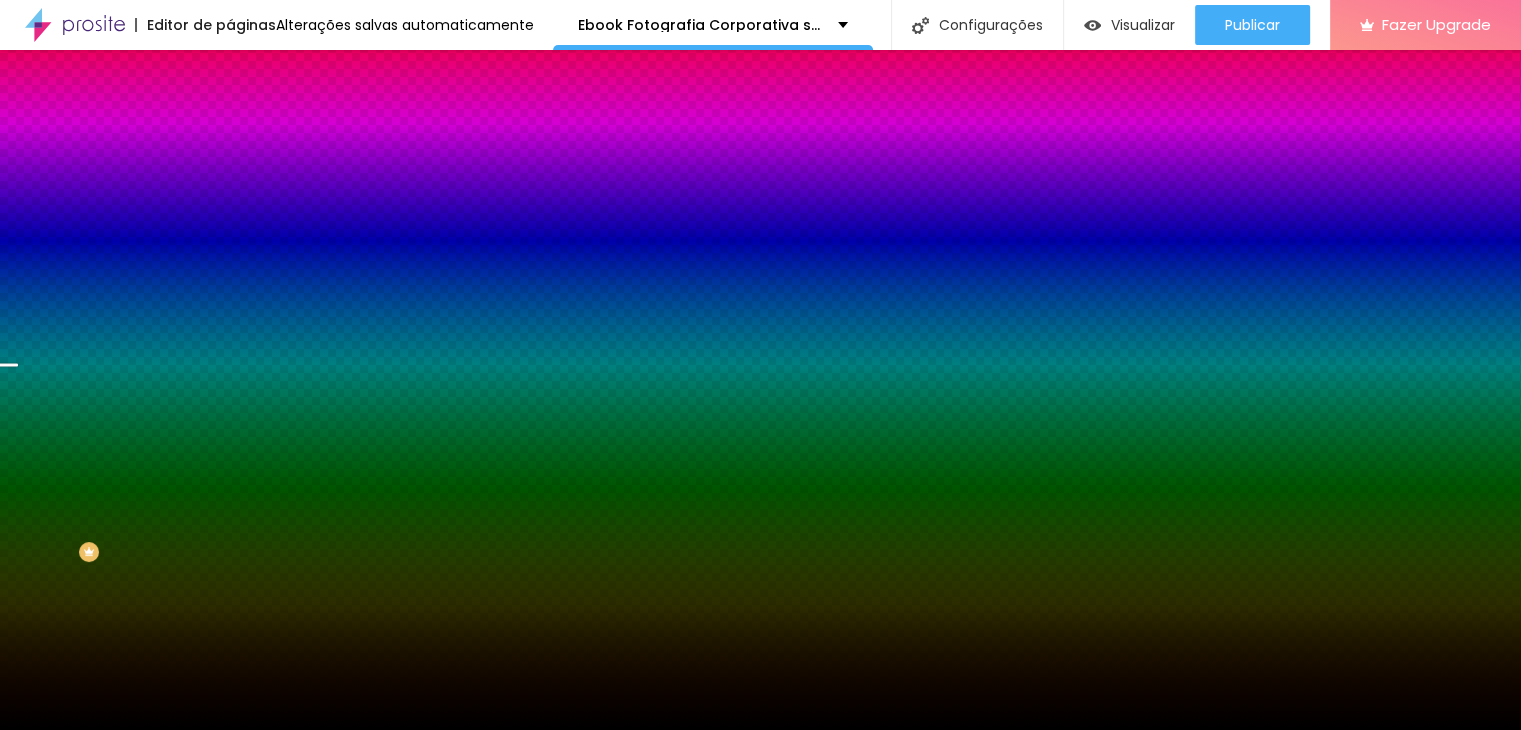 click at bounding box center [760, 742] 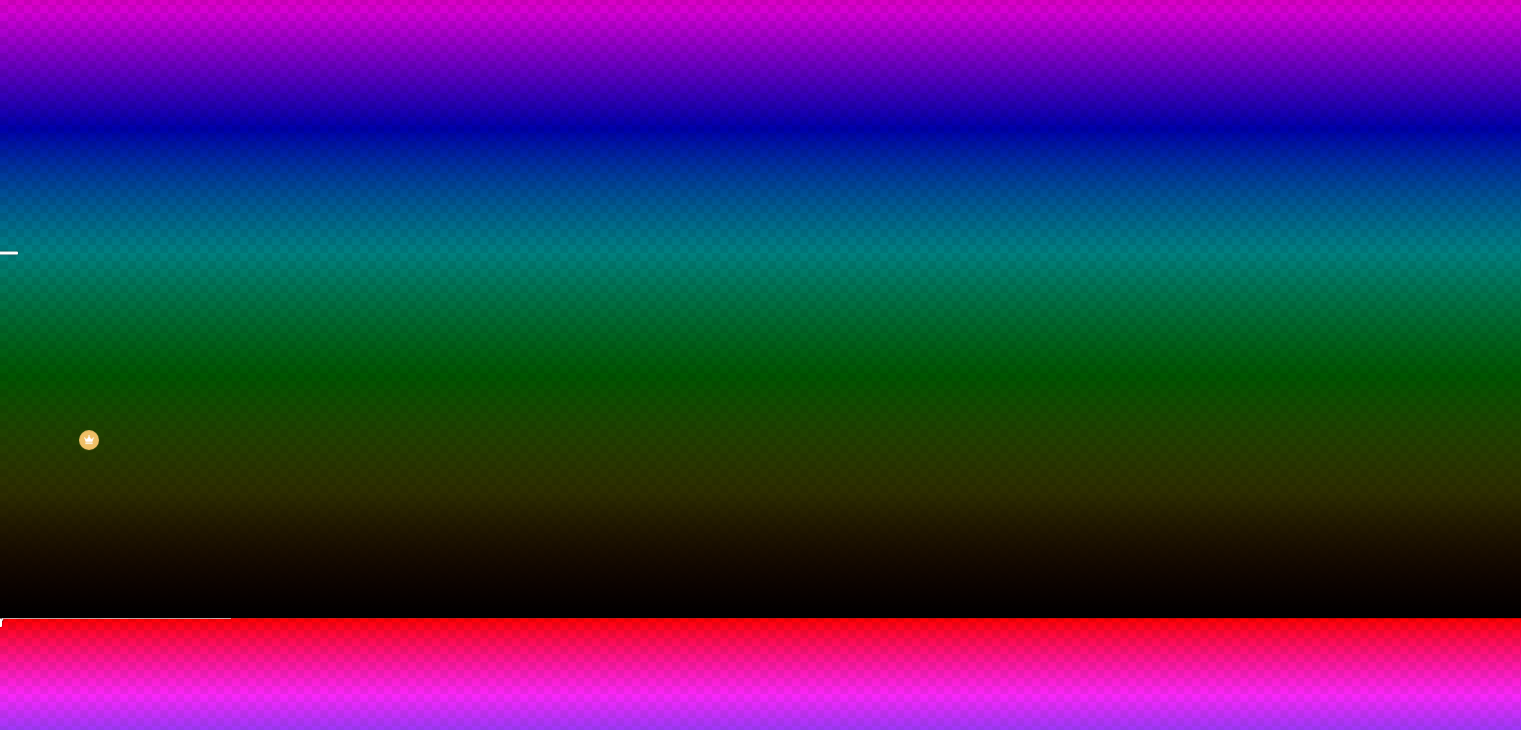 click at bounding box center [760, 618] 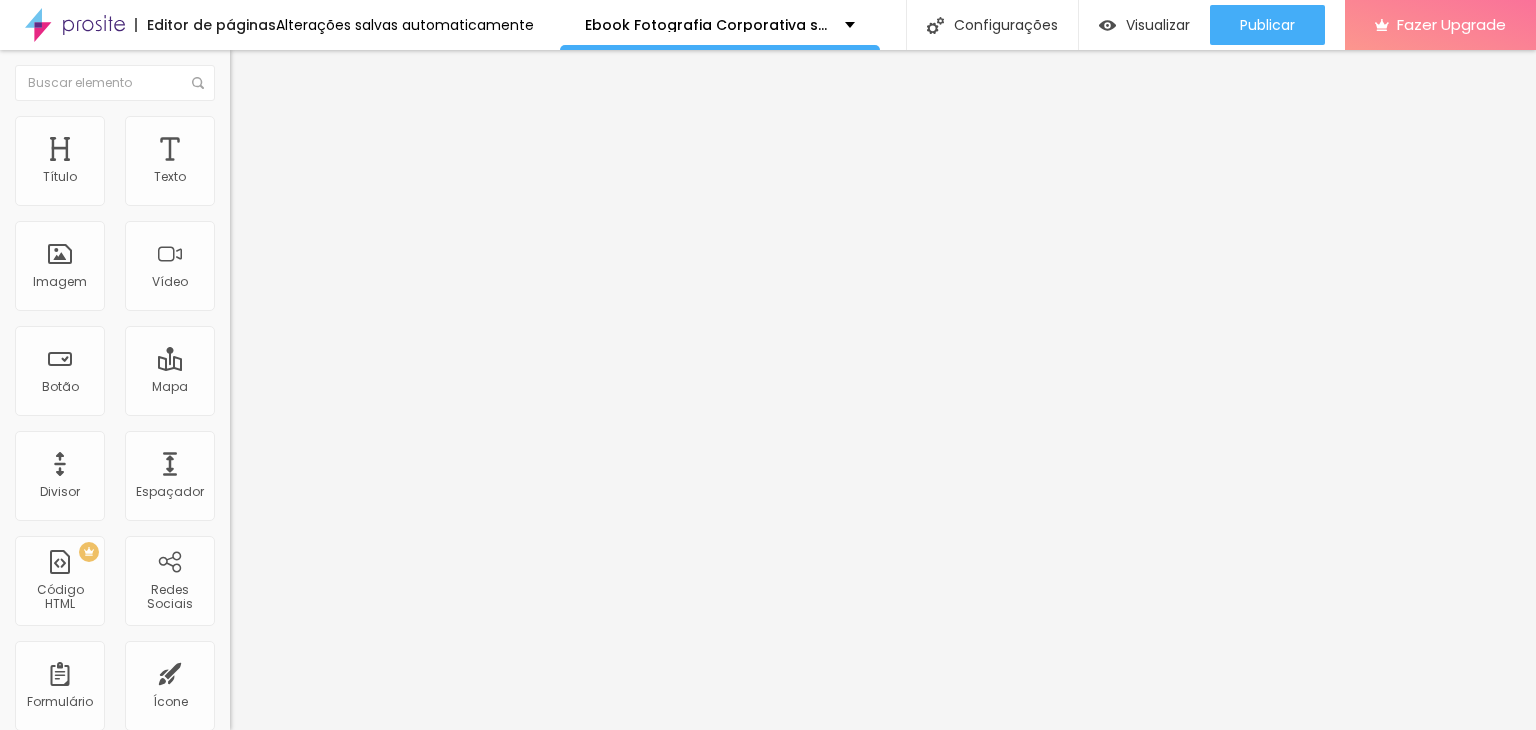 click on "Trocar imagem" at bounding box center [284, 163] 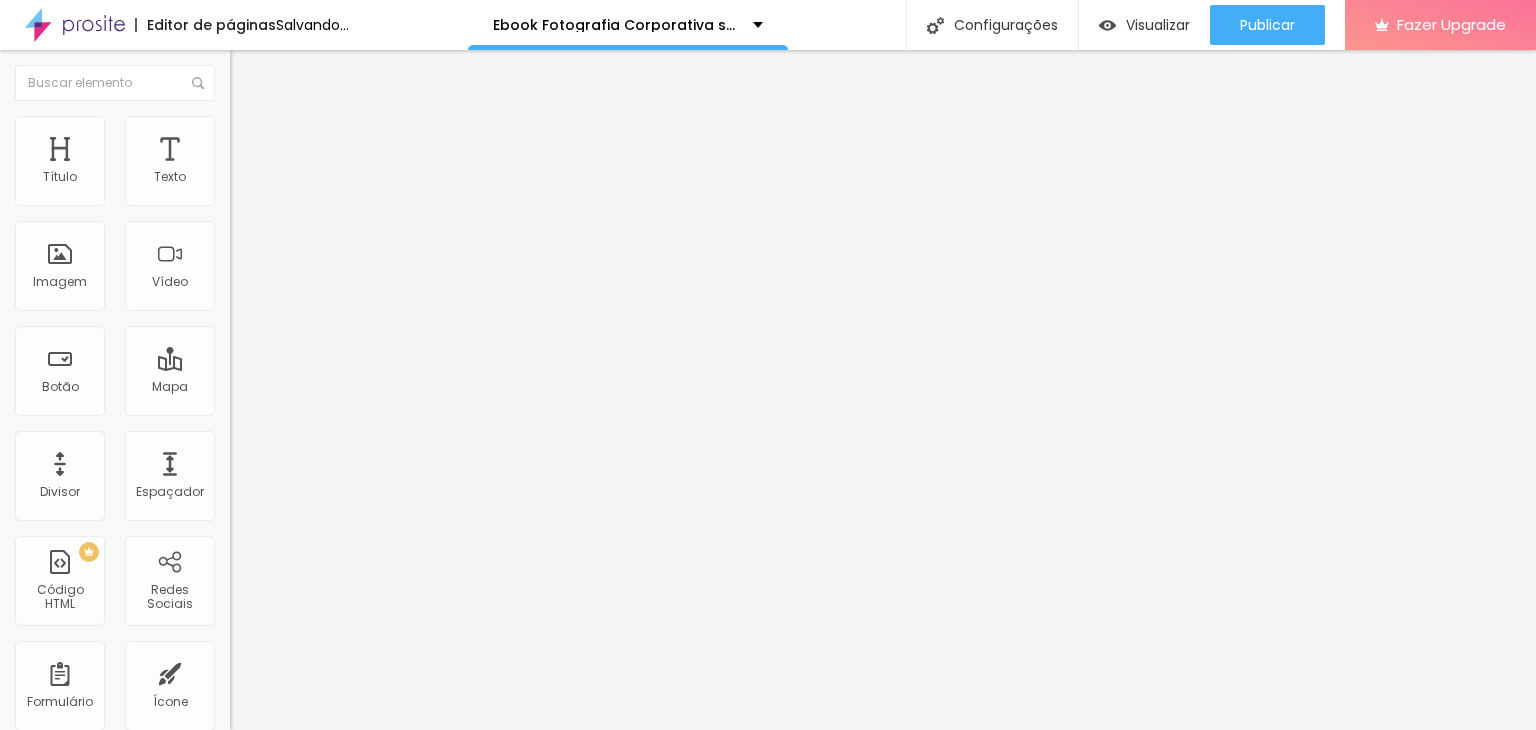 drag, startPoint x: 54, startPoint y: 240, endPoint x: 7, endPoint y: 237, distance: 47.095646 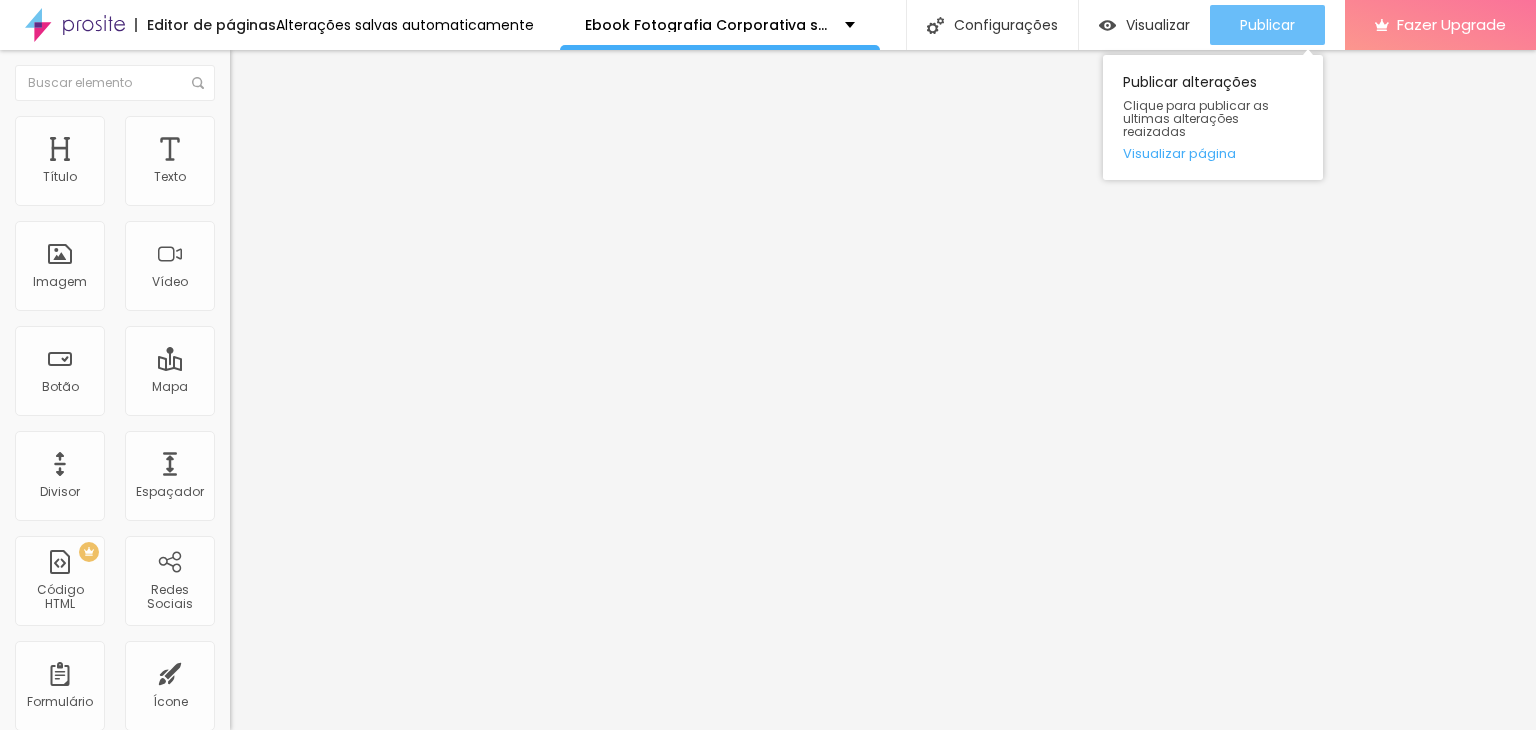 click on "Publicar" at bounding box center (1267, 25) 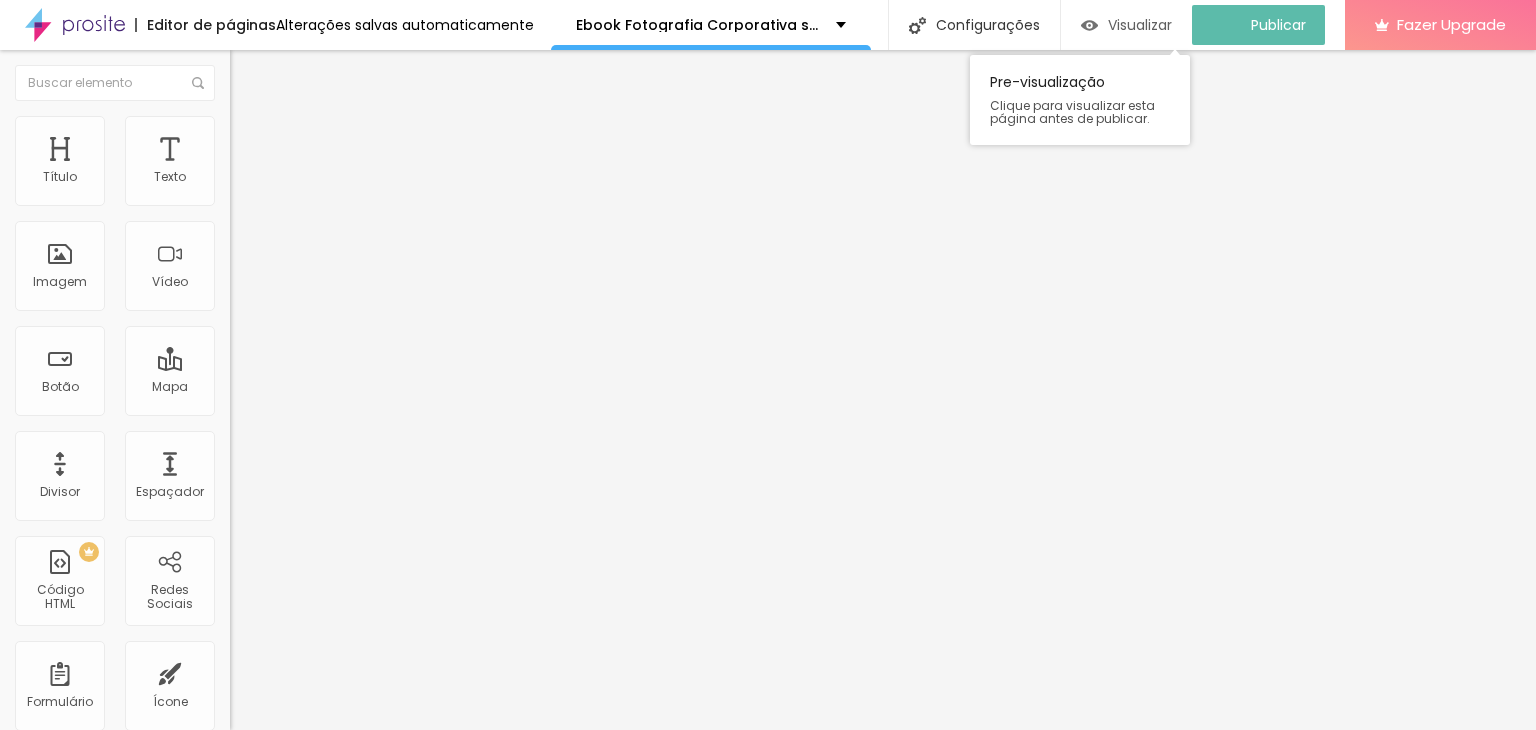click on "Visualizar" at bounding box center (1140, 25) 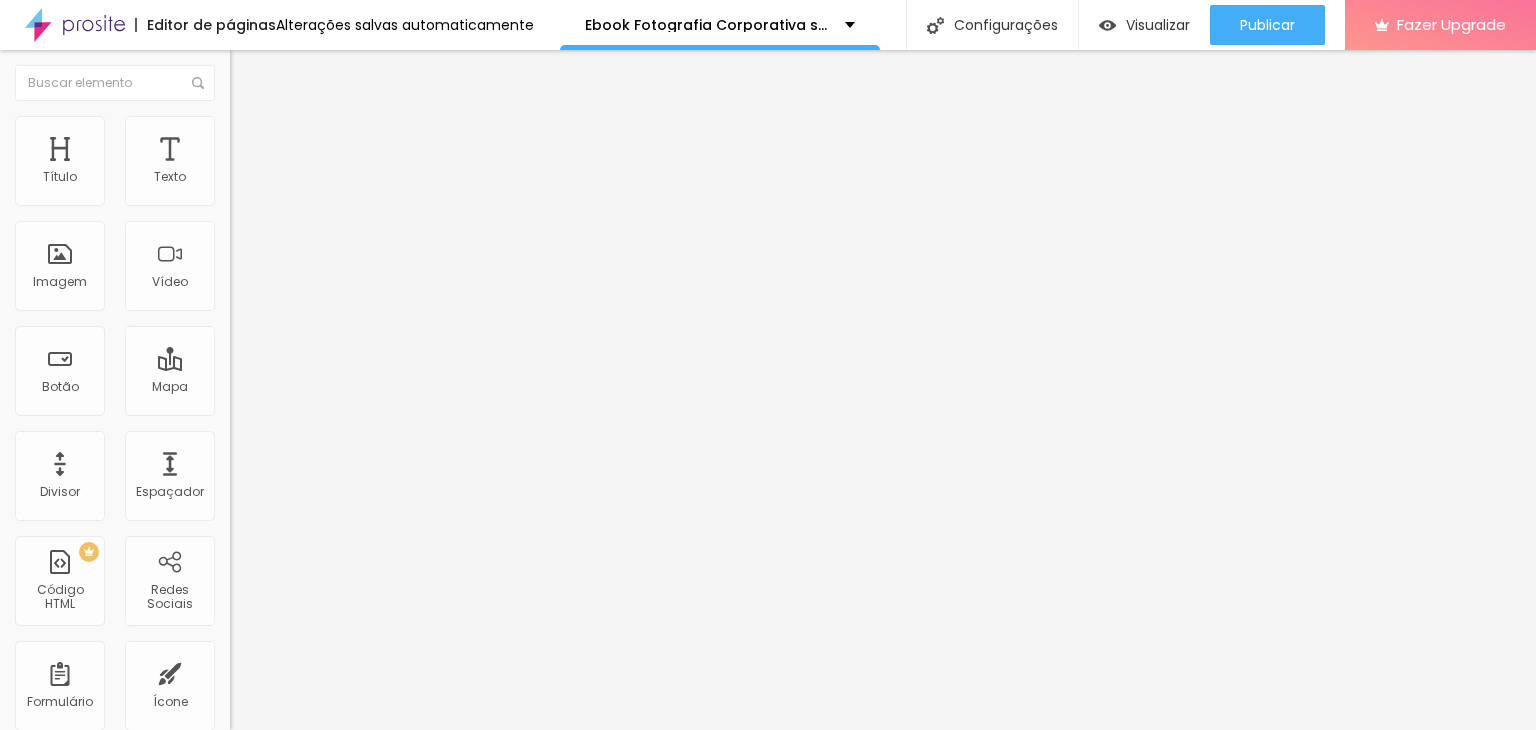 click on "Estilo" at bounding box center [345, 126] 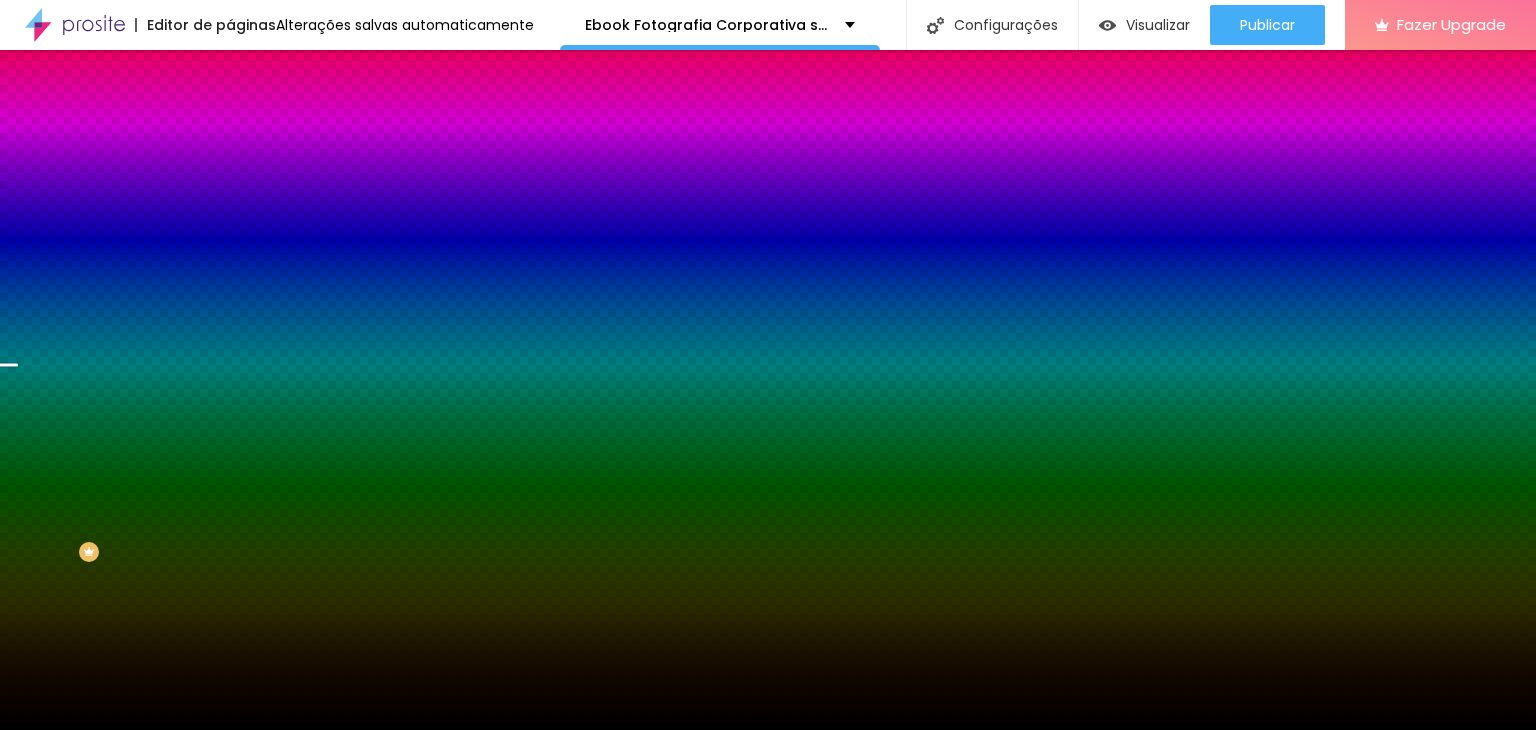 click 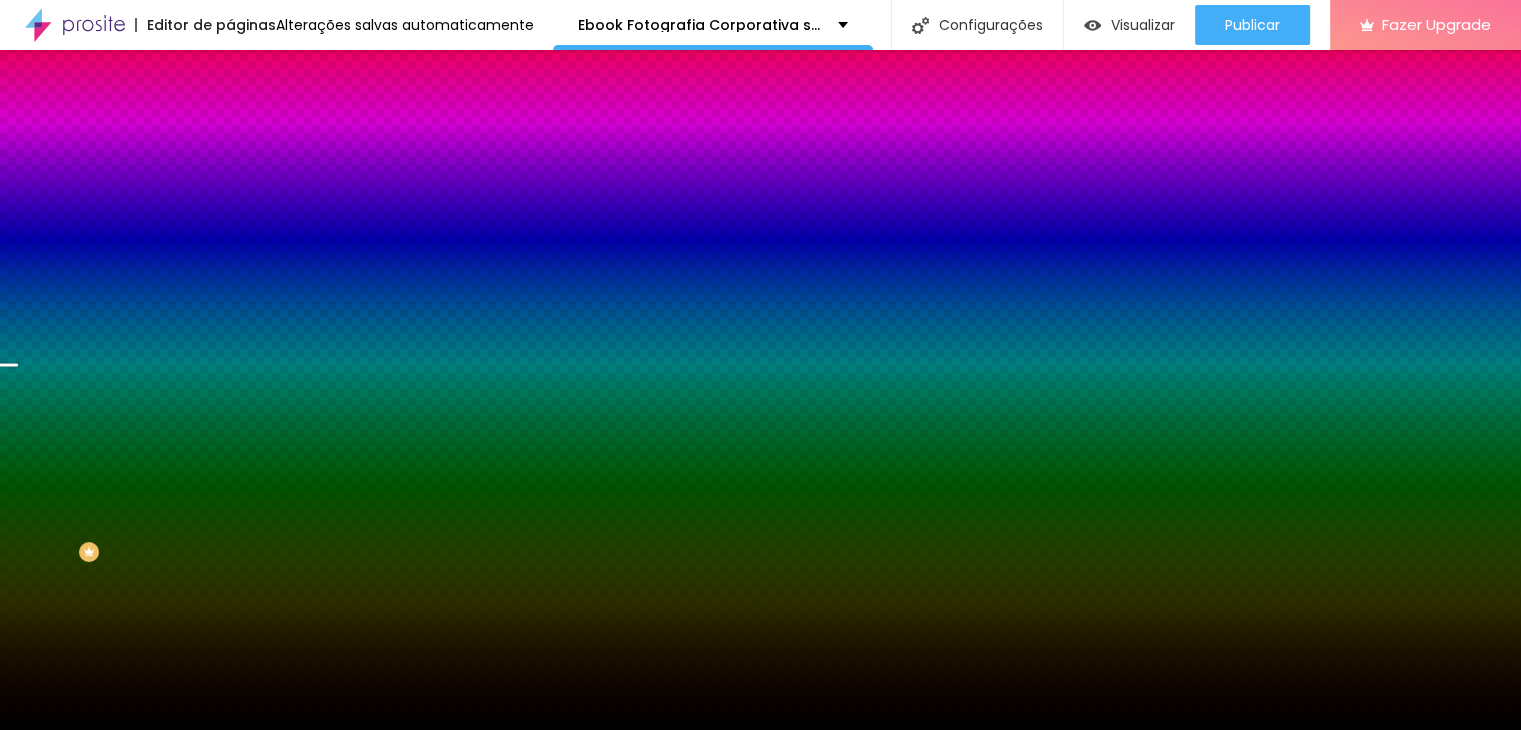 click at bounding box center (760, 1055) 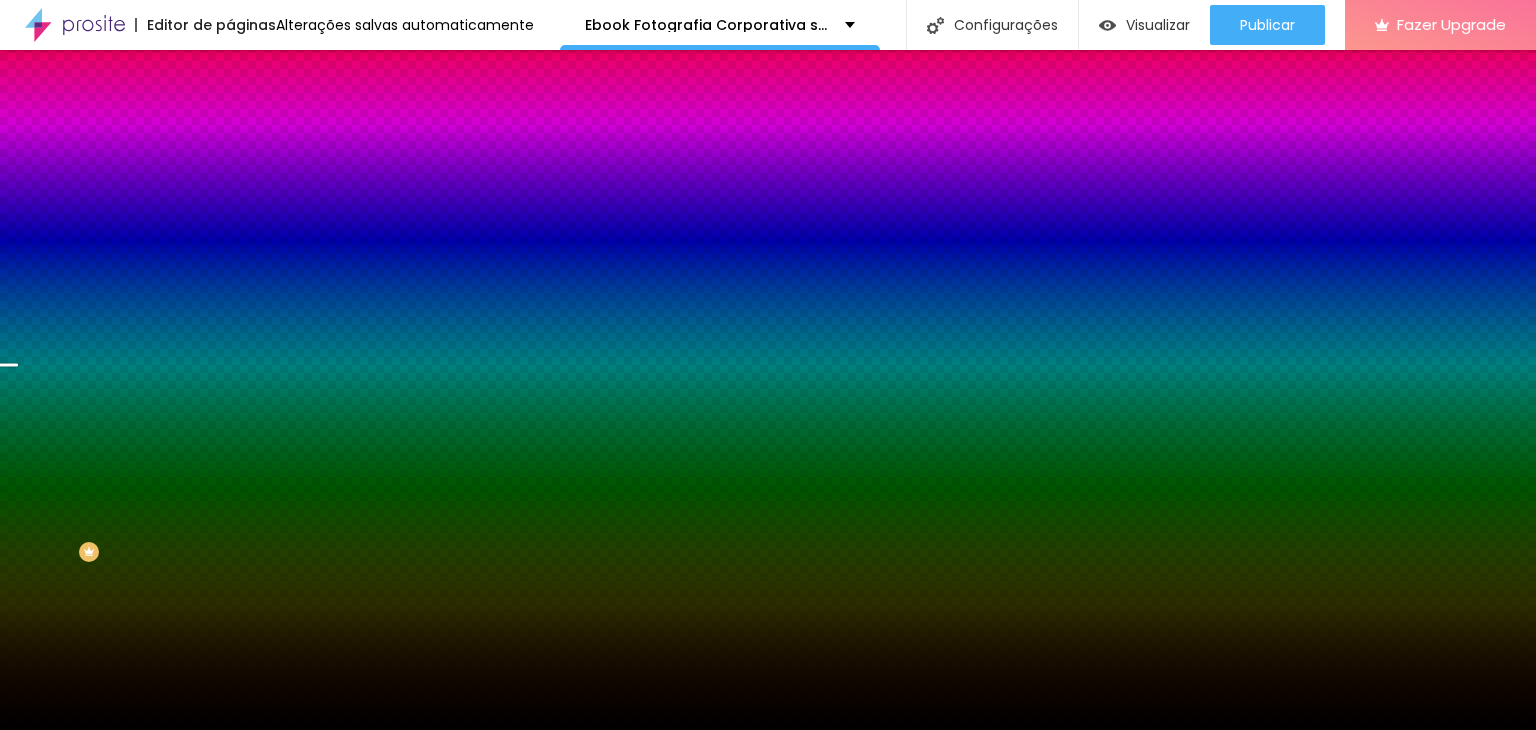 click at bounding box center (244, 348) 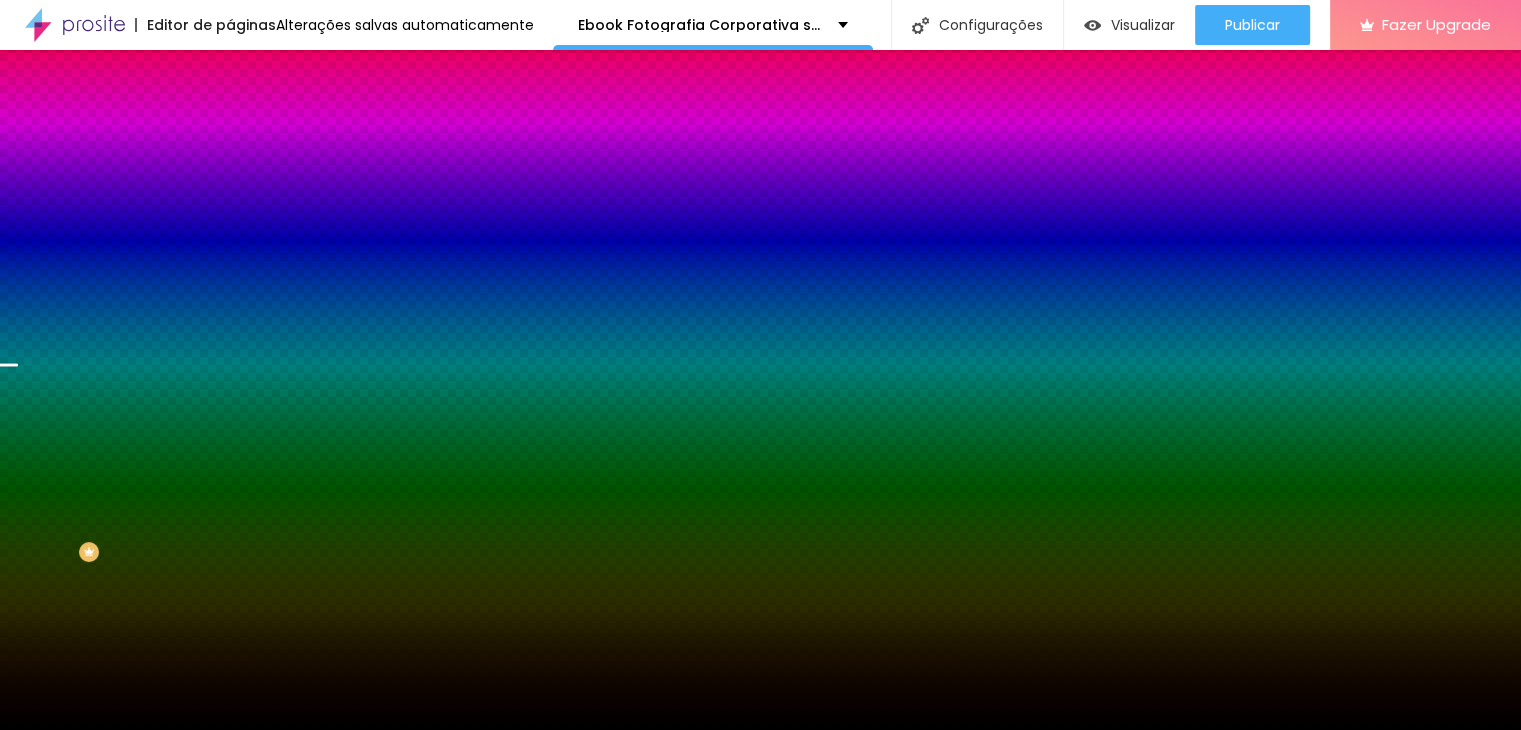 scroll, scrollTop: 100, scrollLeft: 0, axis: vertical 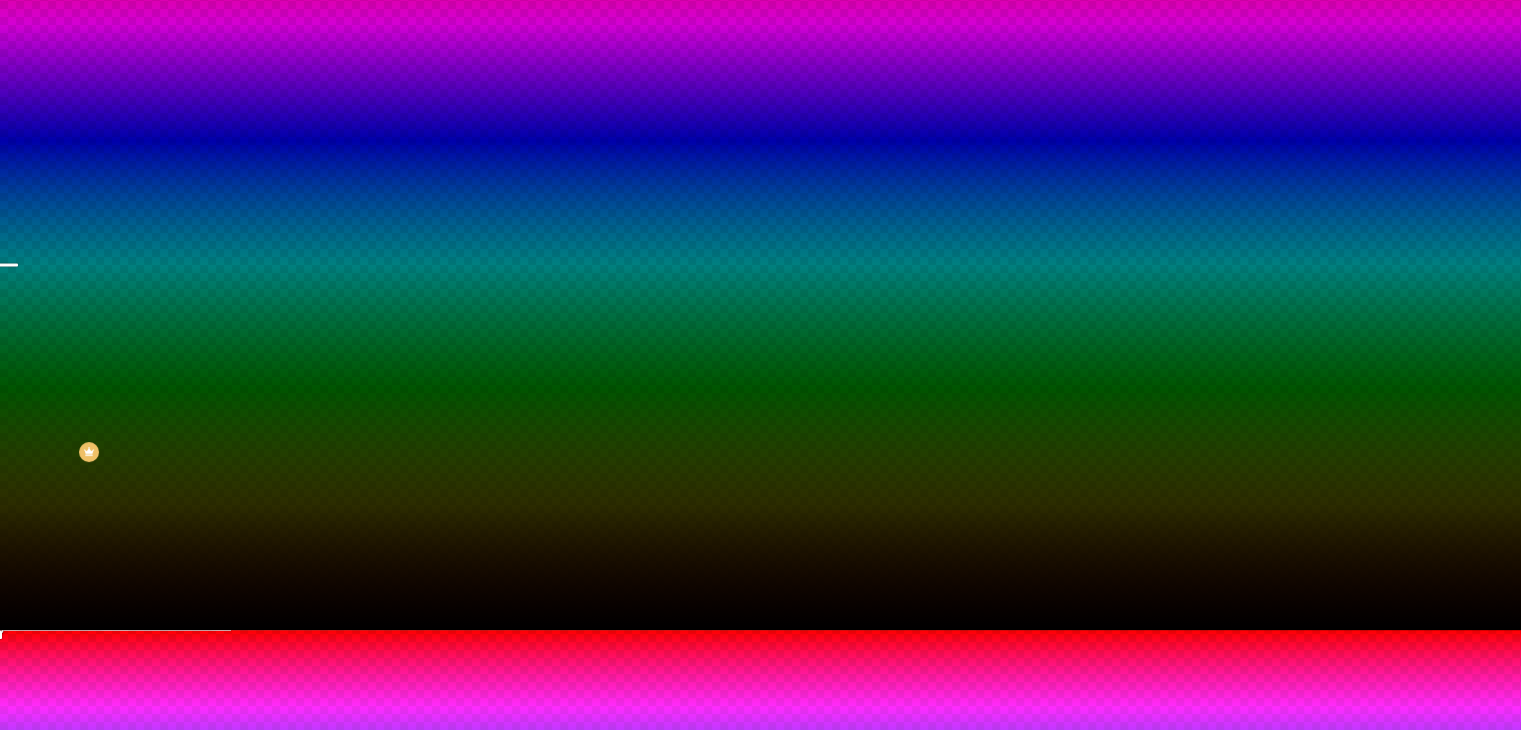 drag, startPoint x: 260, startPoint y: 618, endPoint x: 229, endPoint y: 620, distance: 31.06445 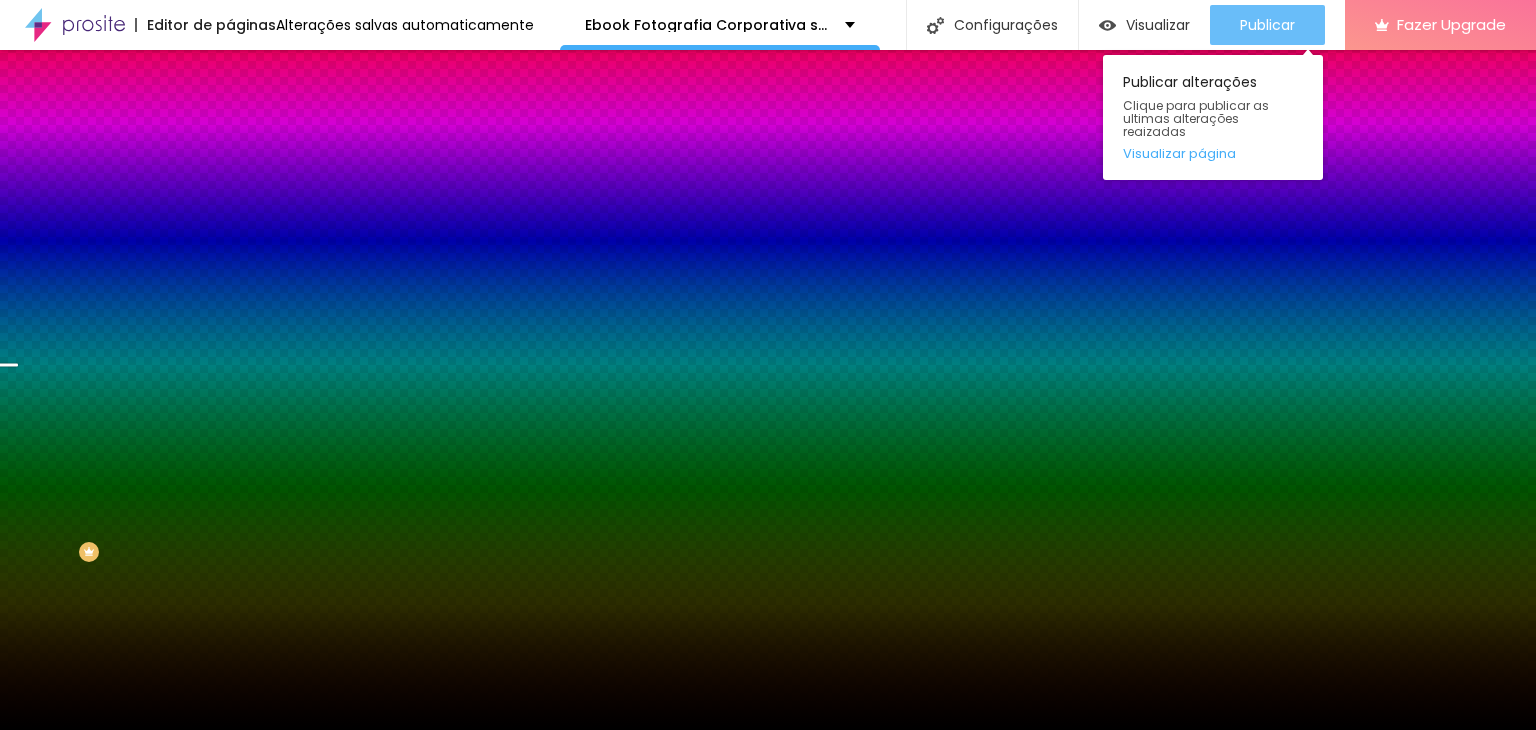 click on "Publicar" at bounding box center (1267, 25) 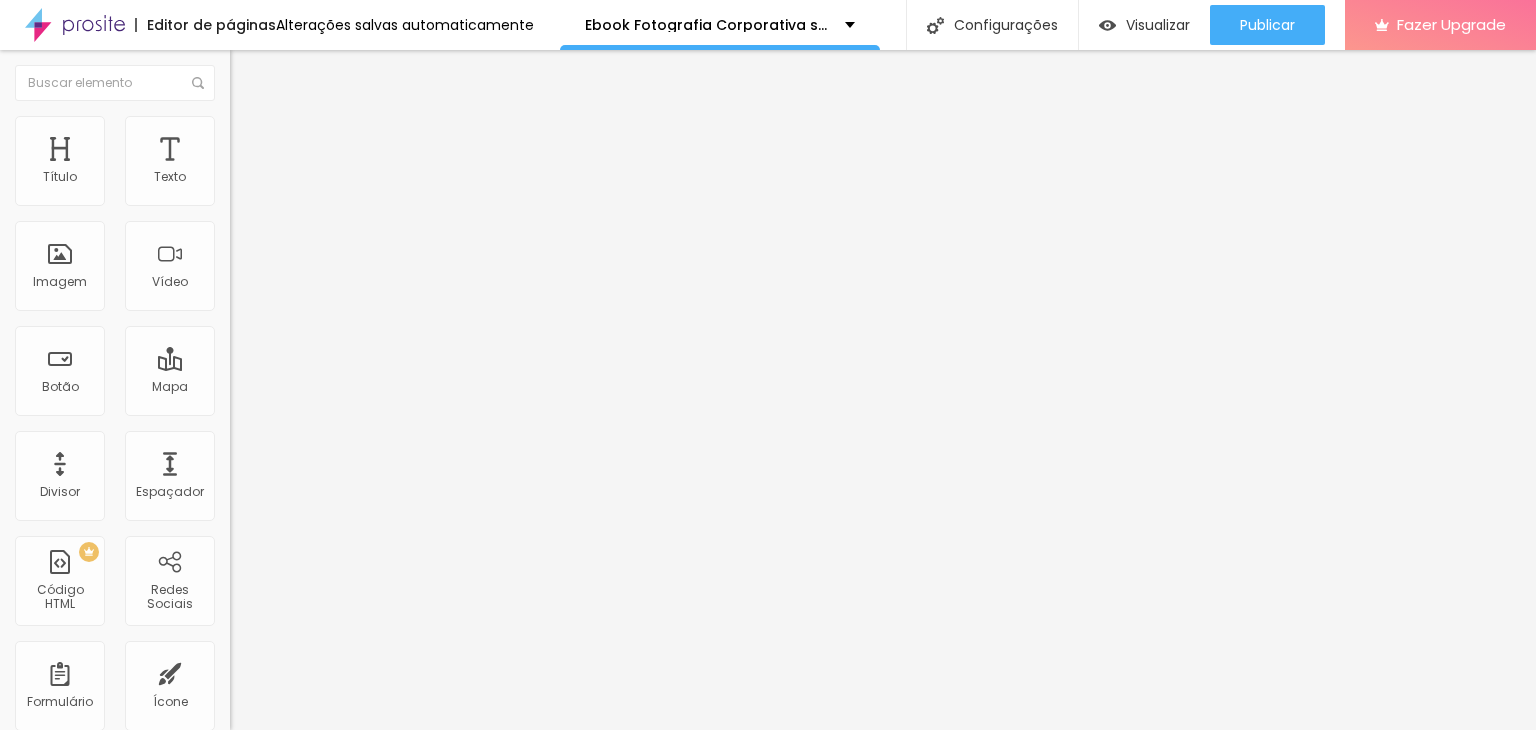 click on "Estilo" at bounding box center [263, 129] 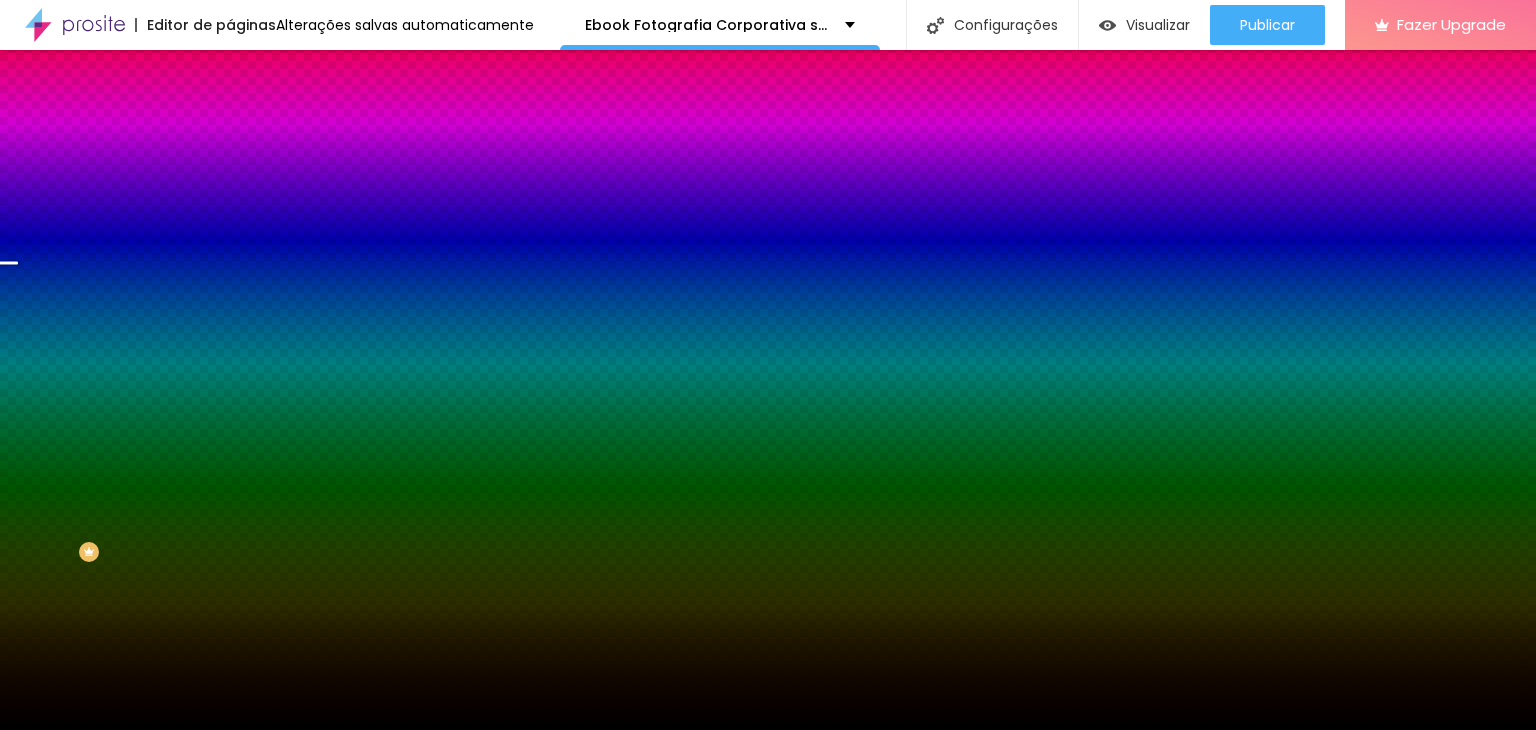 click 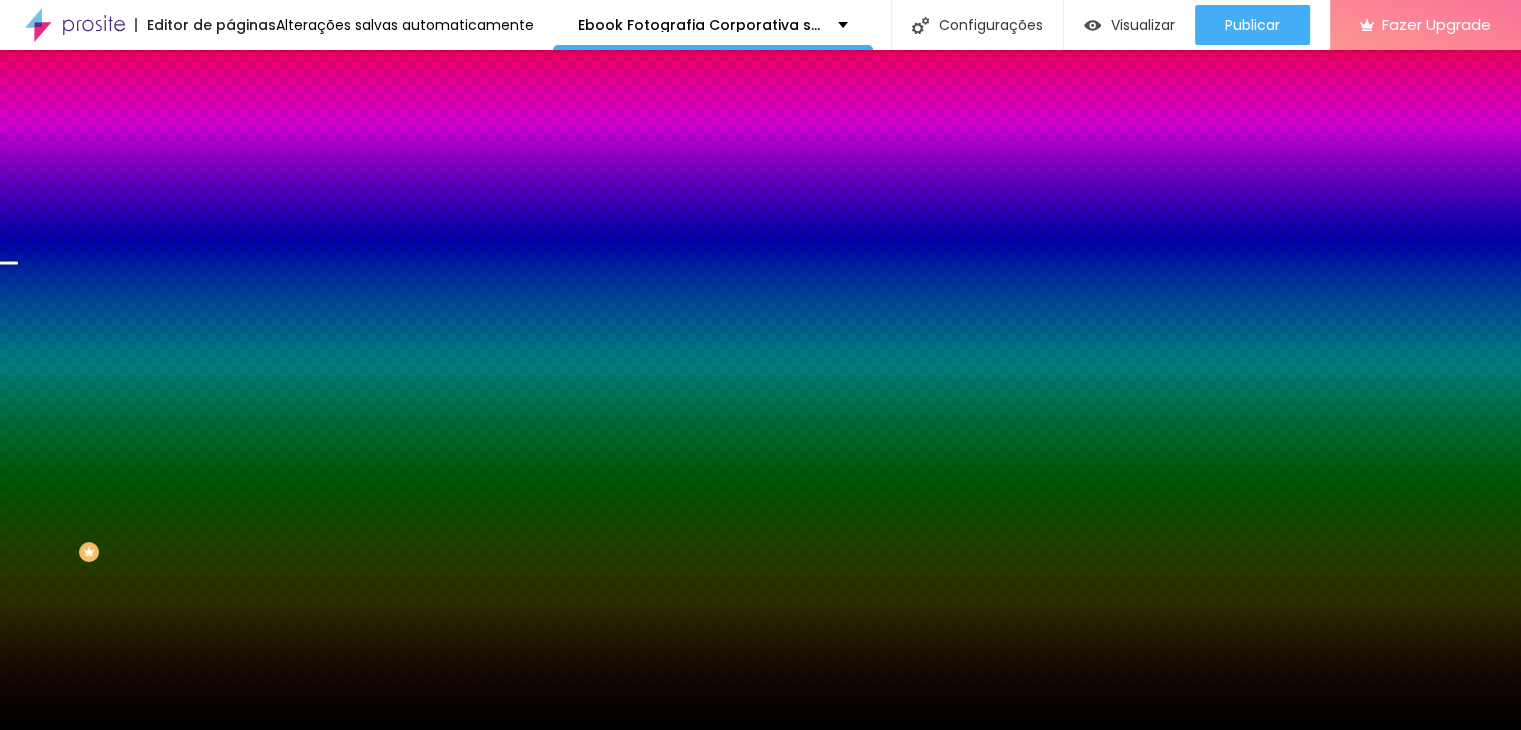 scroll, scrollTop: 159, scrollLeft: 0, axis: vertical 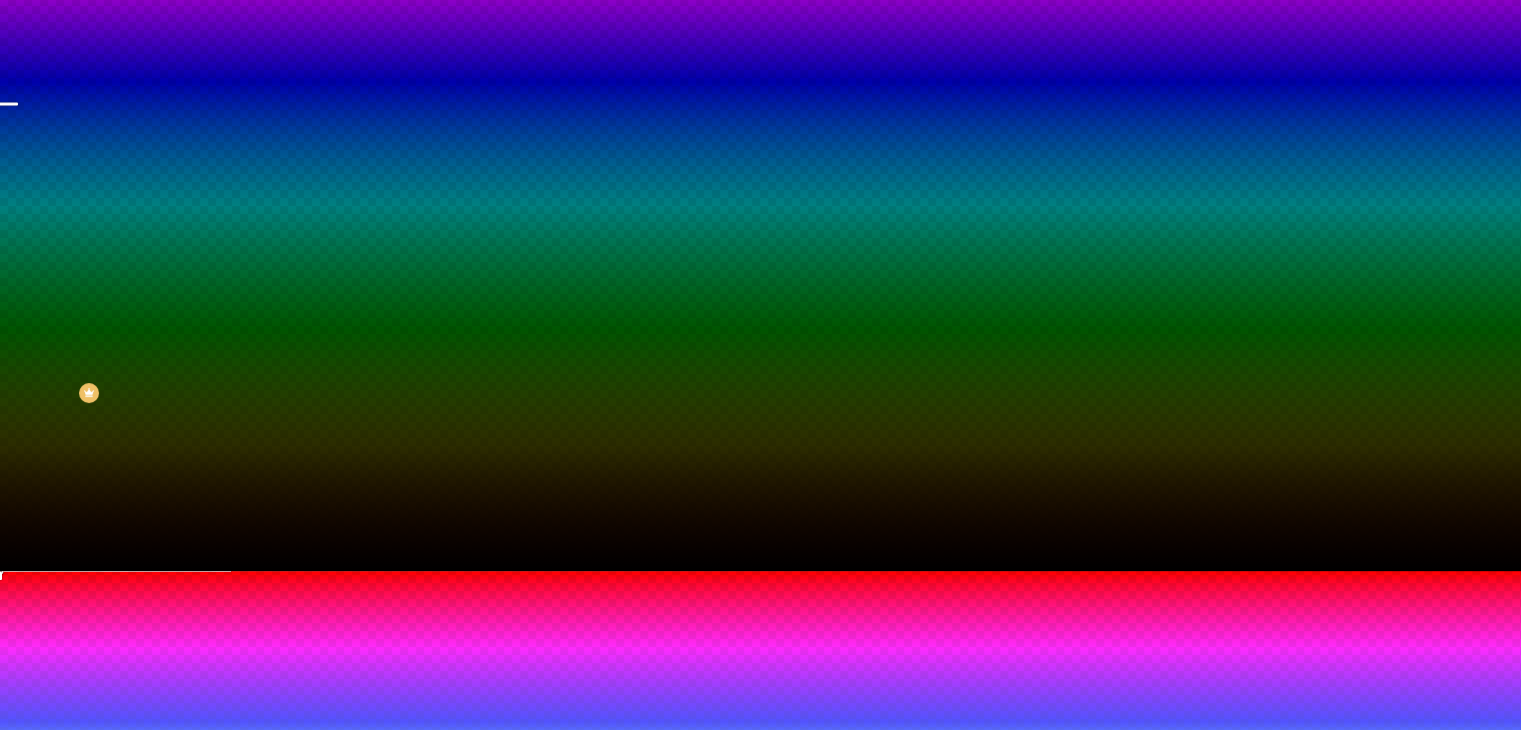 drag, startPoint x: 392, startPoint y: 545, endPoint x: 467, endPoint y: 543, distance: 75.026665 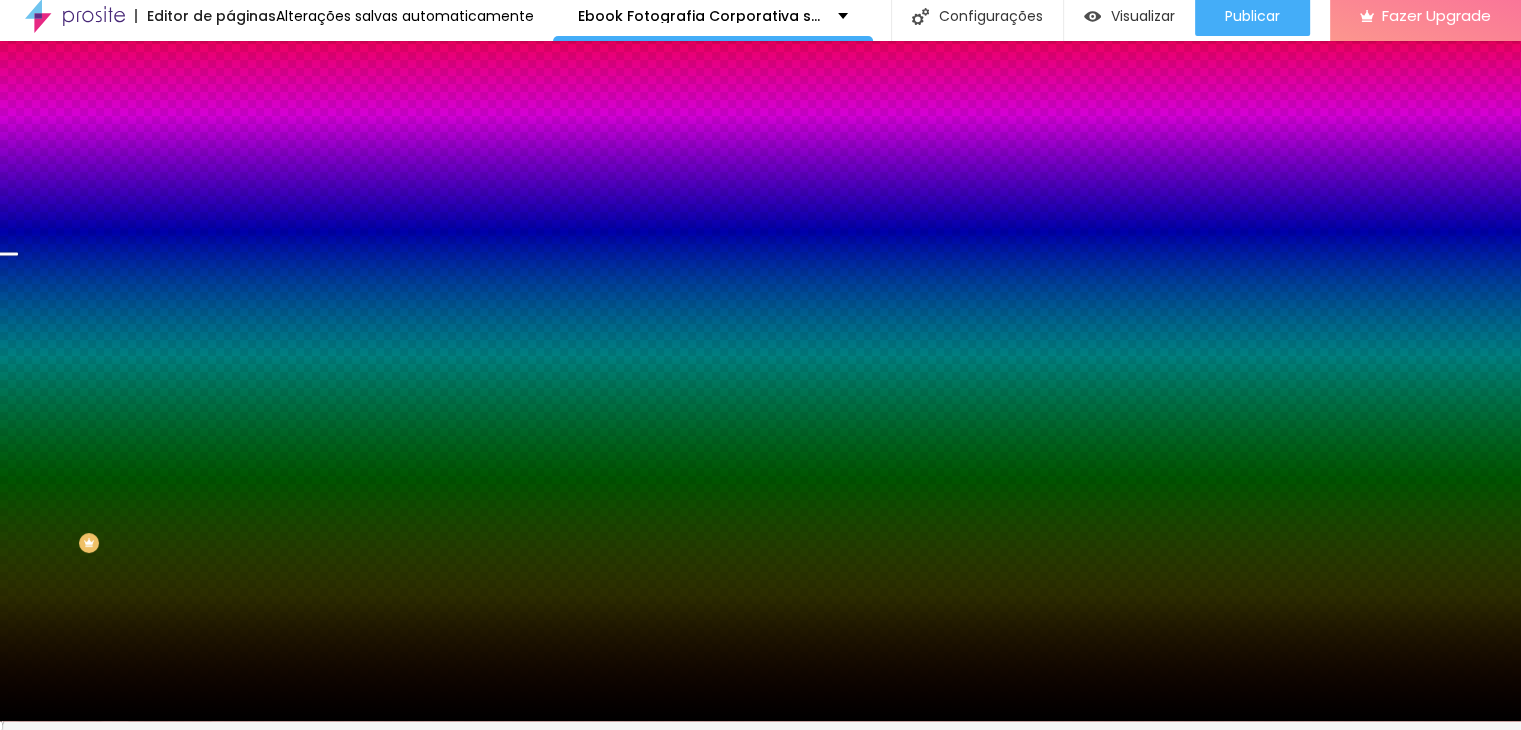 scroll, scrollTop: 0, scrollLeft: 0, axis: both 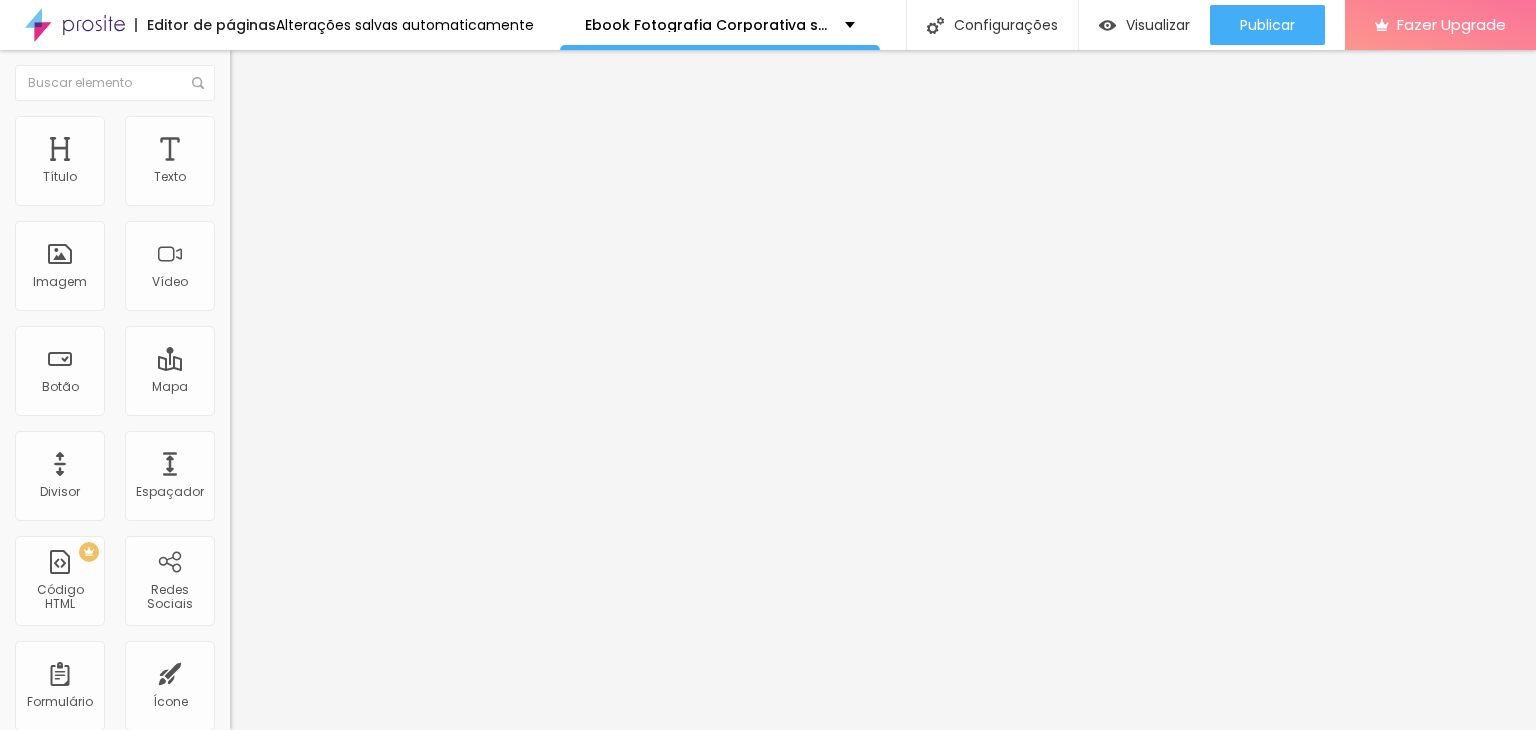 click on "Estilo" at bounding box center (345, 126) 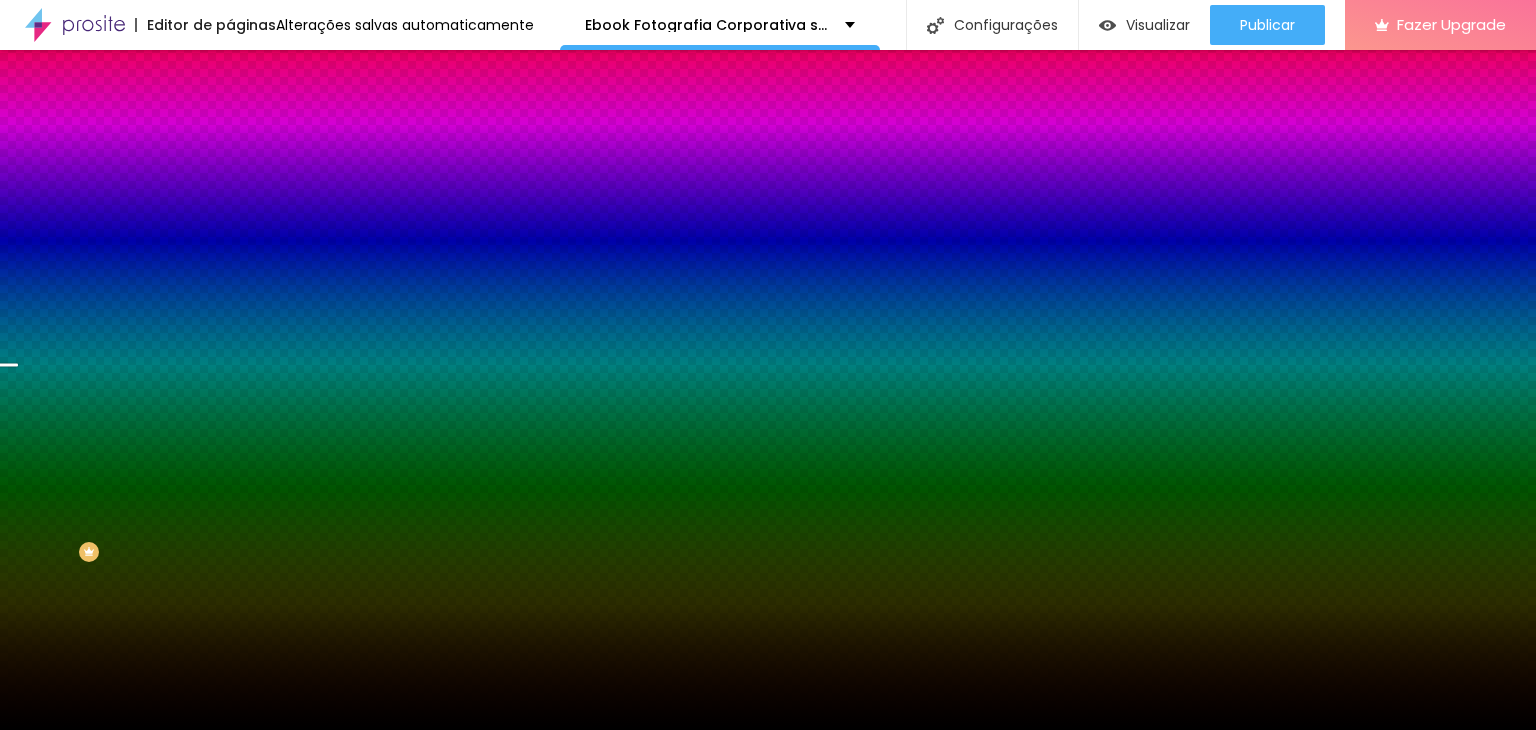 click at bounding box center (244, 348) 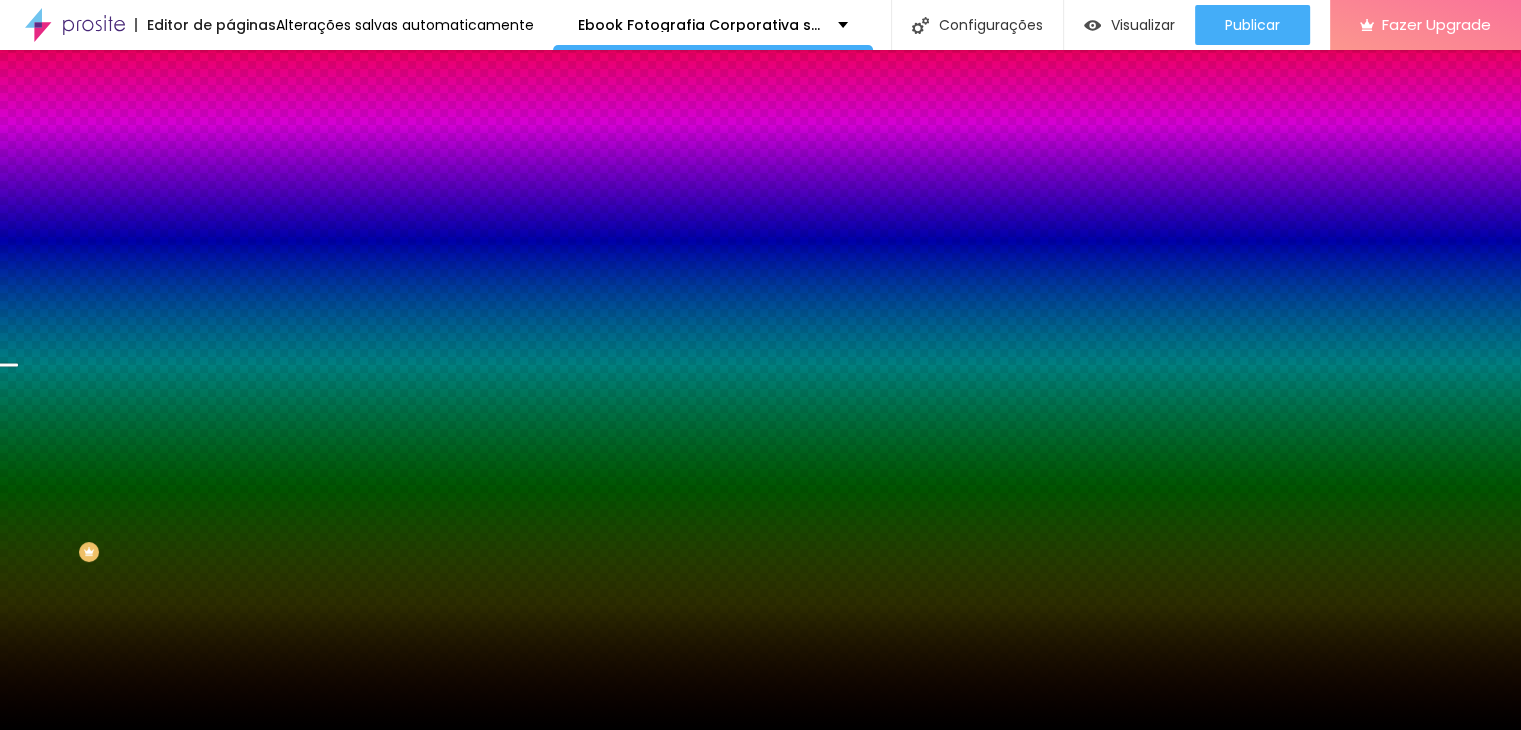 drag, startPoint x: 394, startPoint y: 656, endPoint x: 477, endPoint y: 656, distance: 83 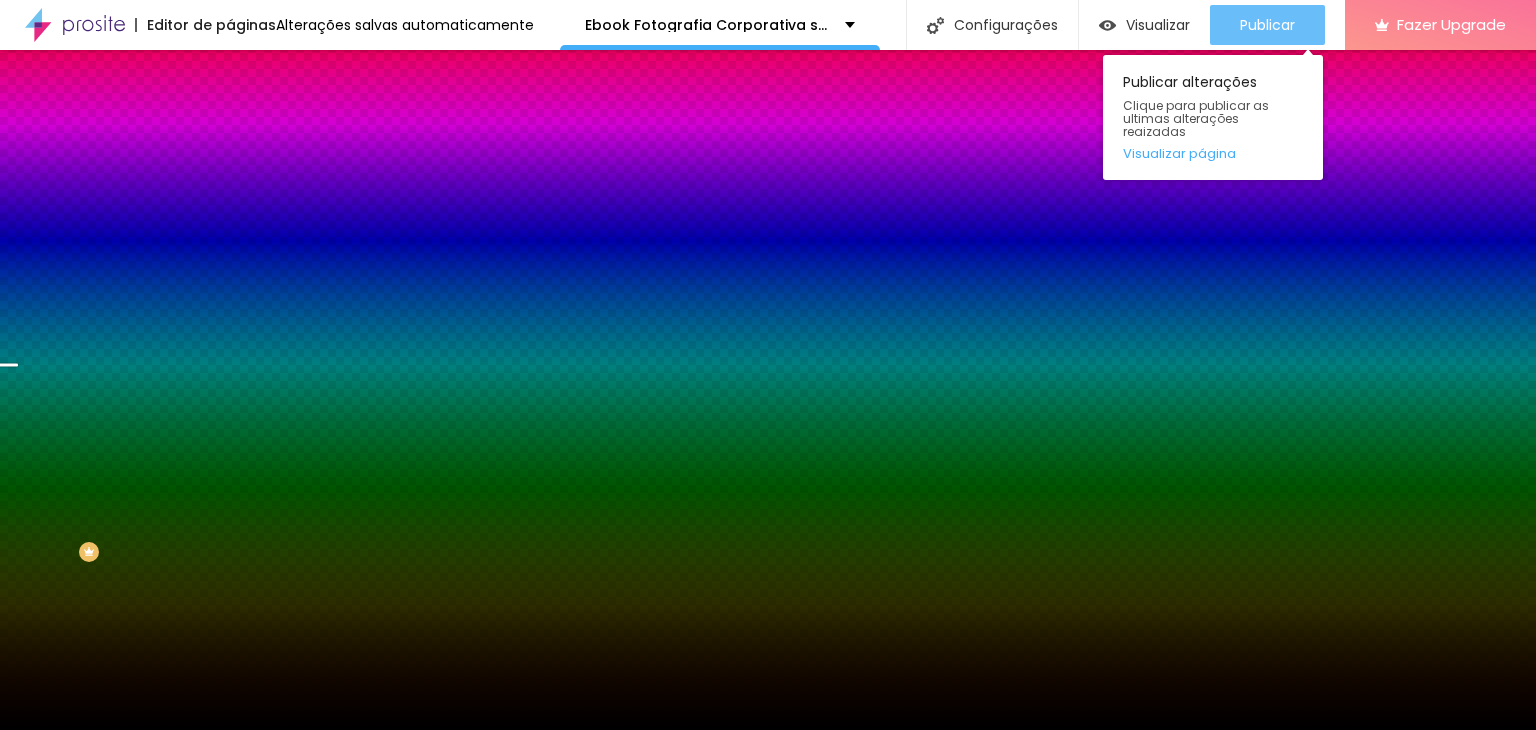 click on "Publicar" at bounding box center [1267, 25] 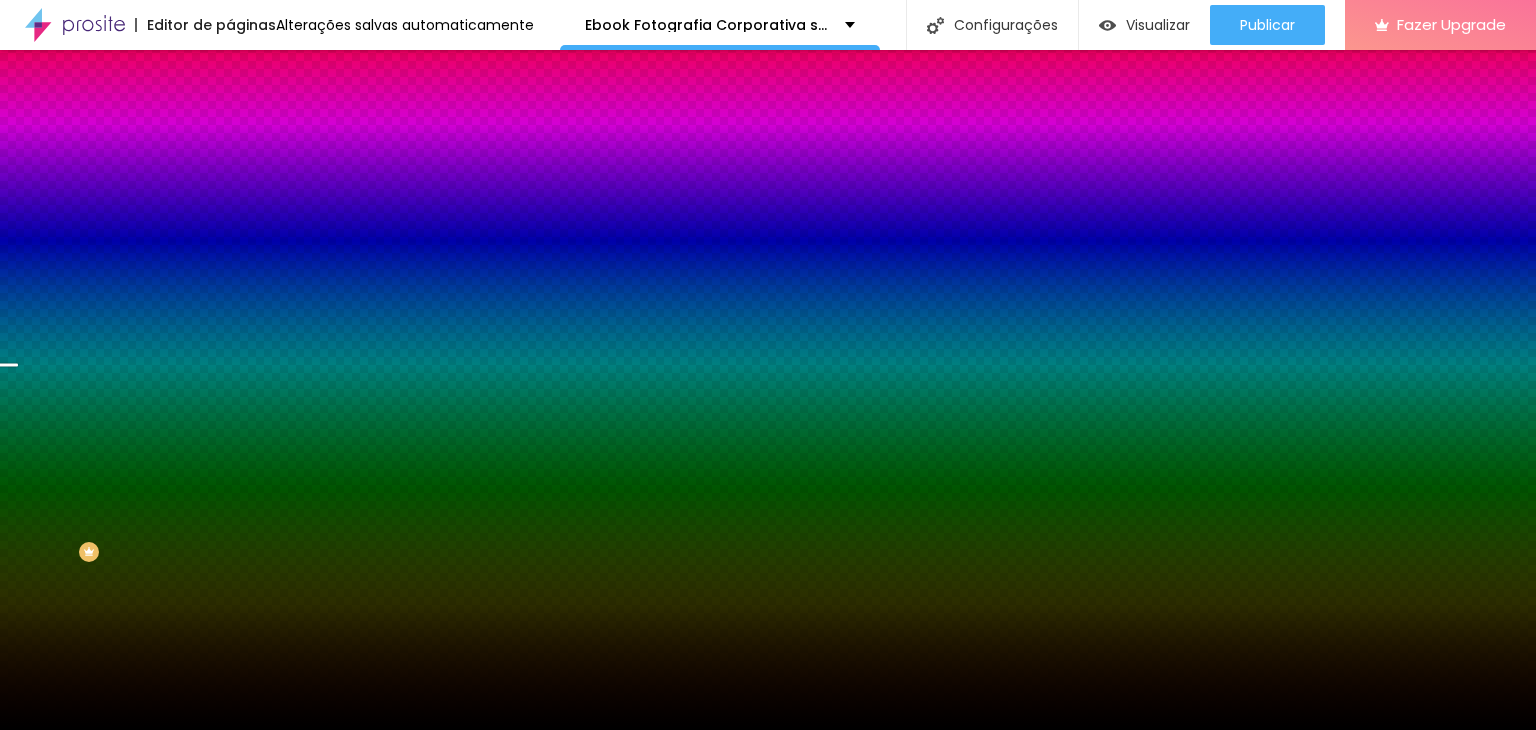 click at bounding box center (244, 348) 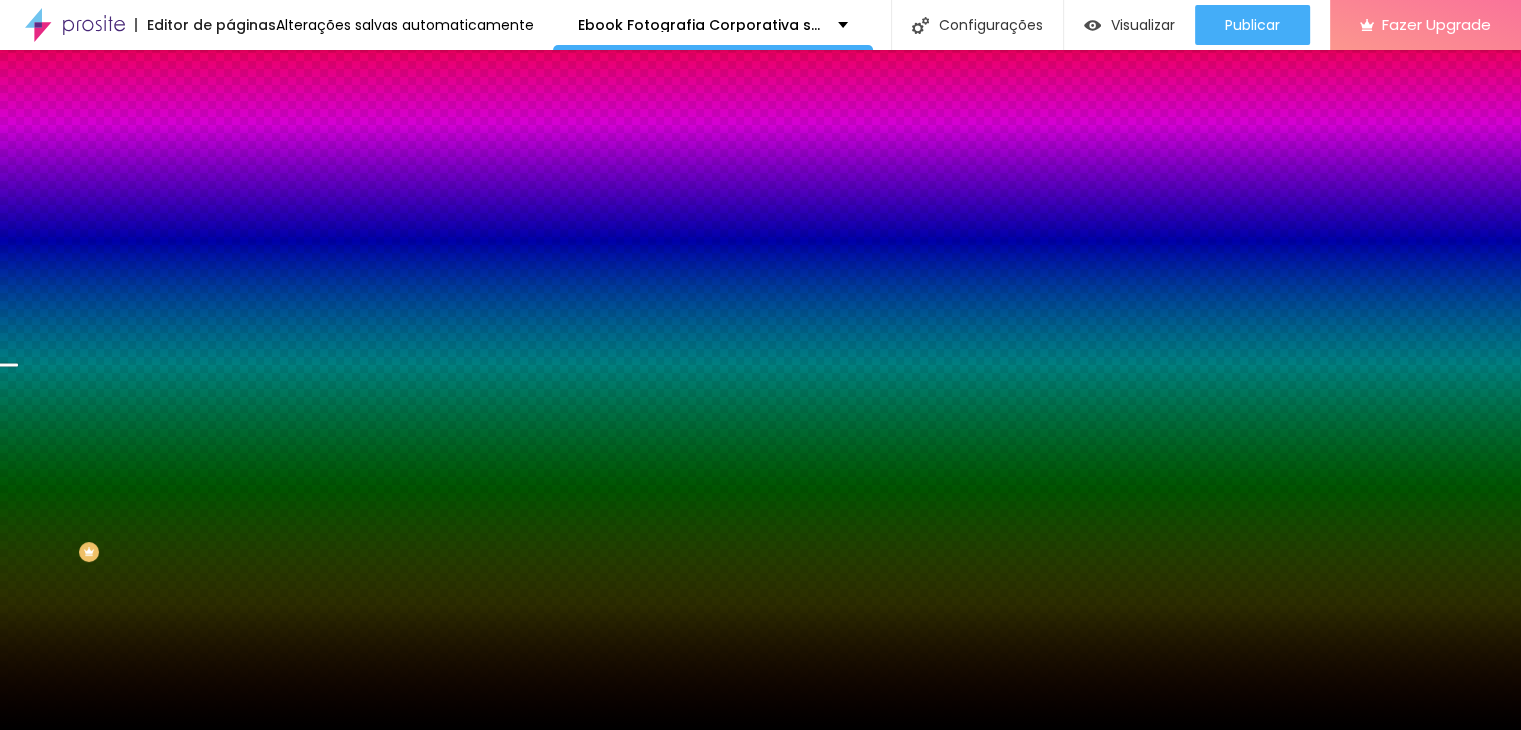 scroll, scrollTop: 112, scrollLeft: 0, axis: vertical 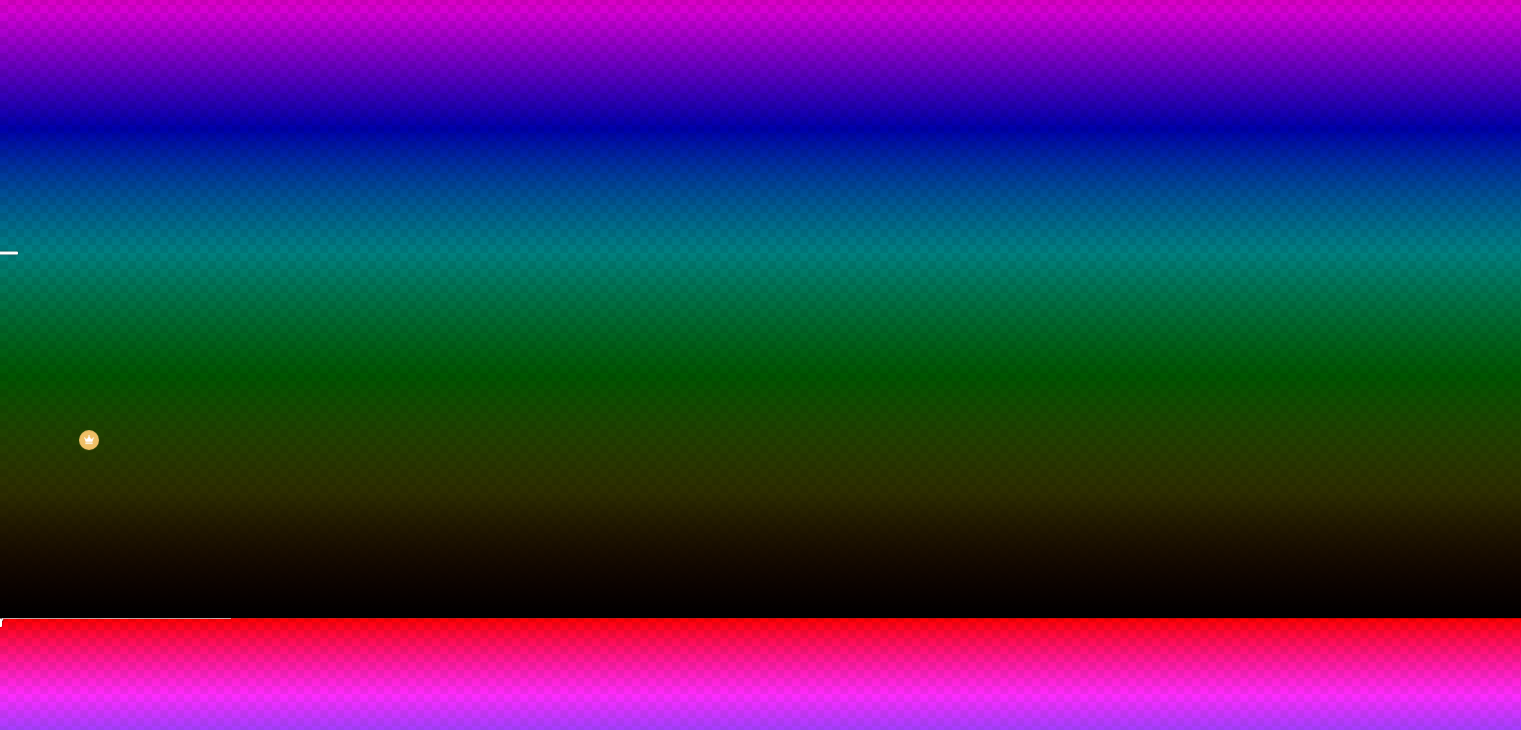 drag, startPoint x: 215, startPoint y: 656, endPoint x: 301, endPoint y: 641, distance: 87.29834 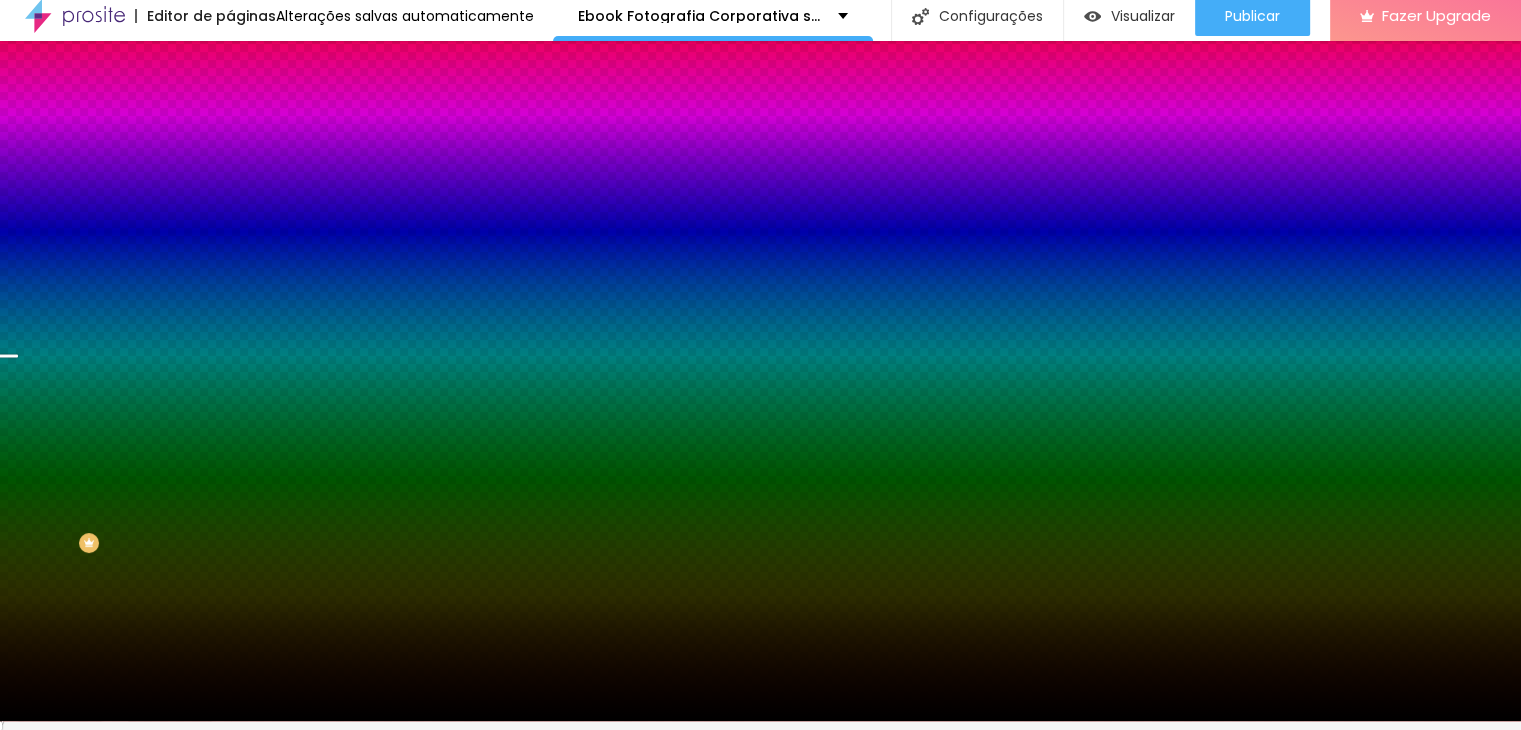 scroll, scrollTop: 0, scrollLeft: 0, axis: both 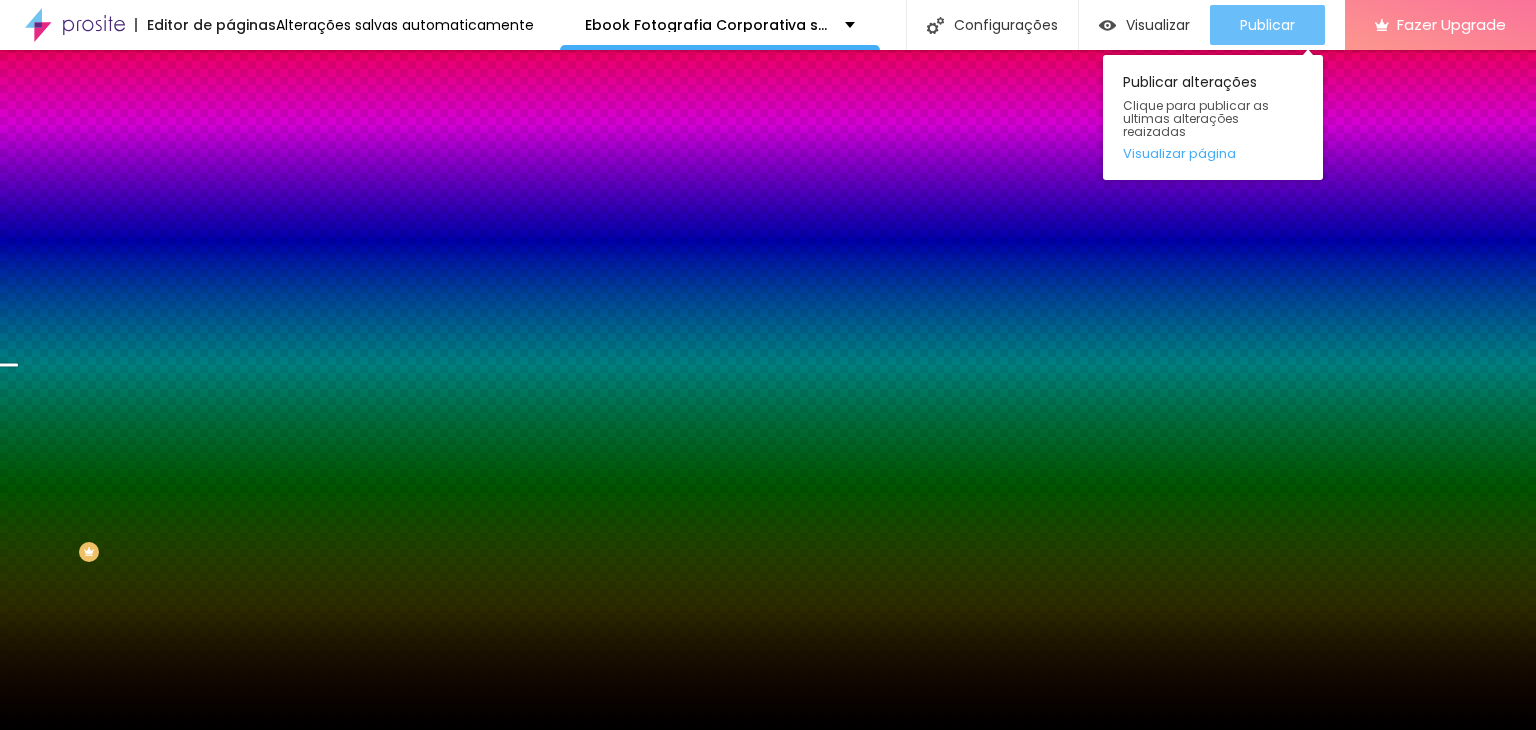 click on "Publicar" at bounding box center [1267, 25] 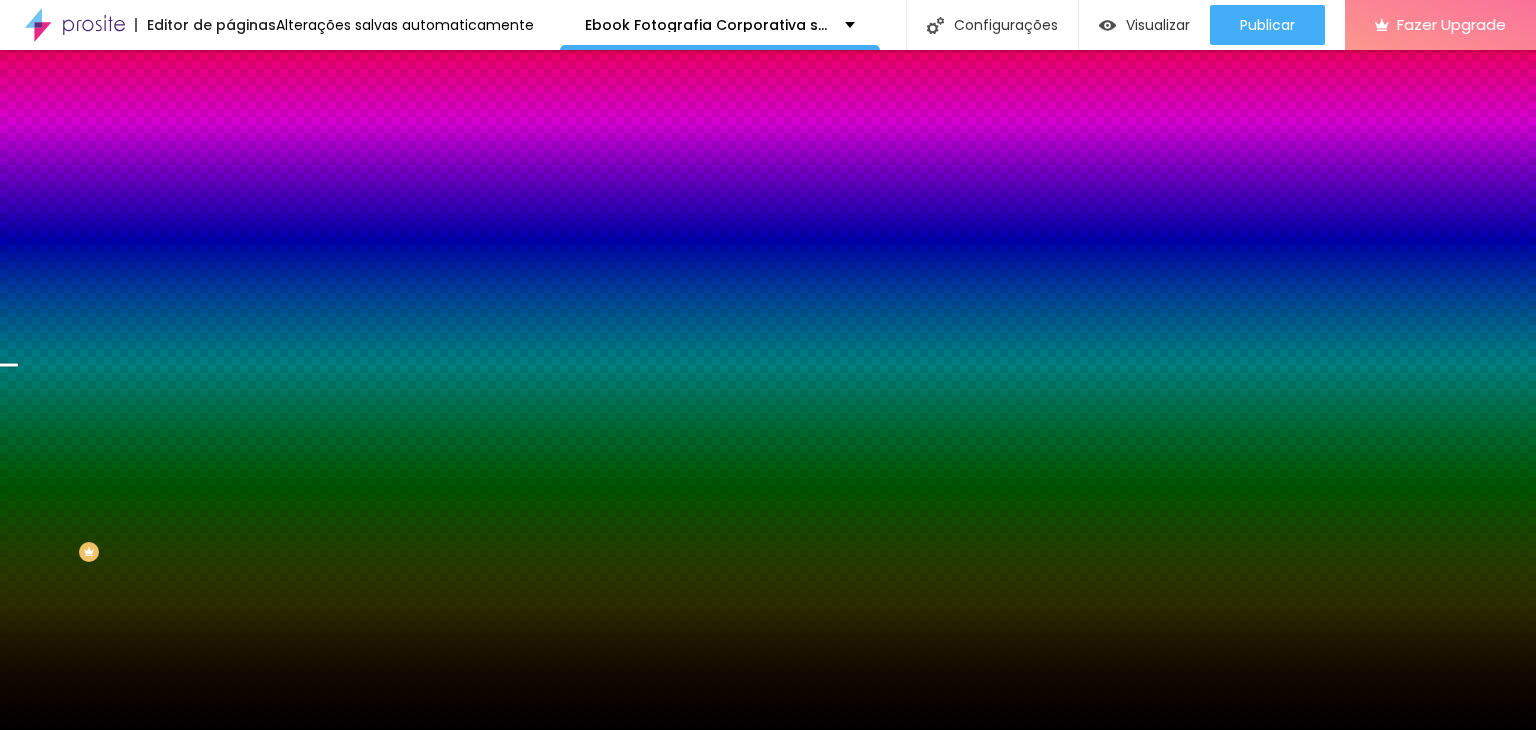 click 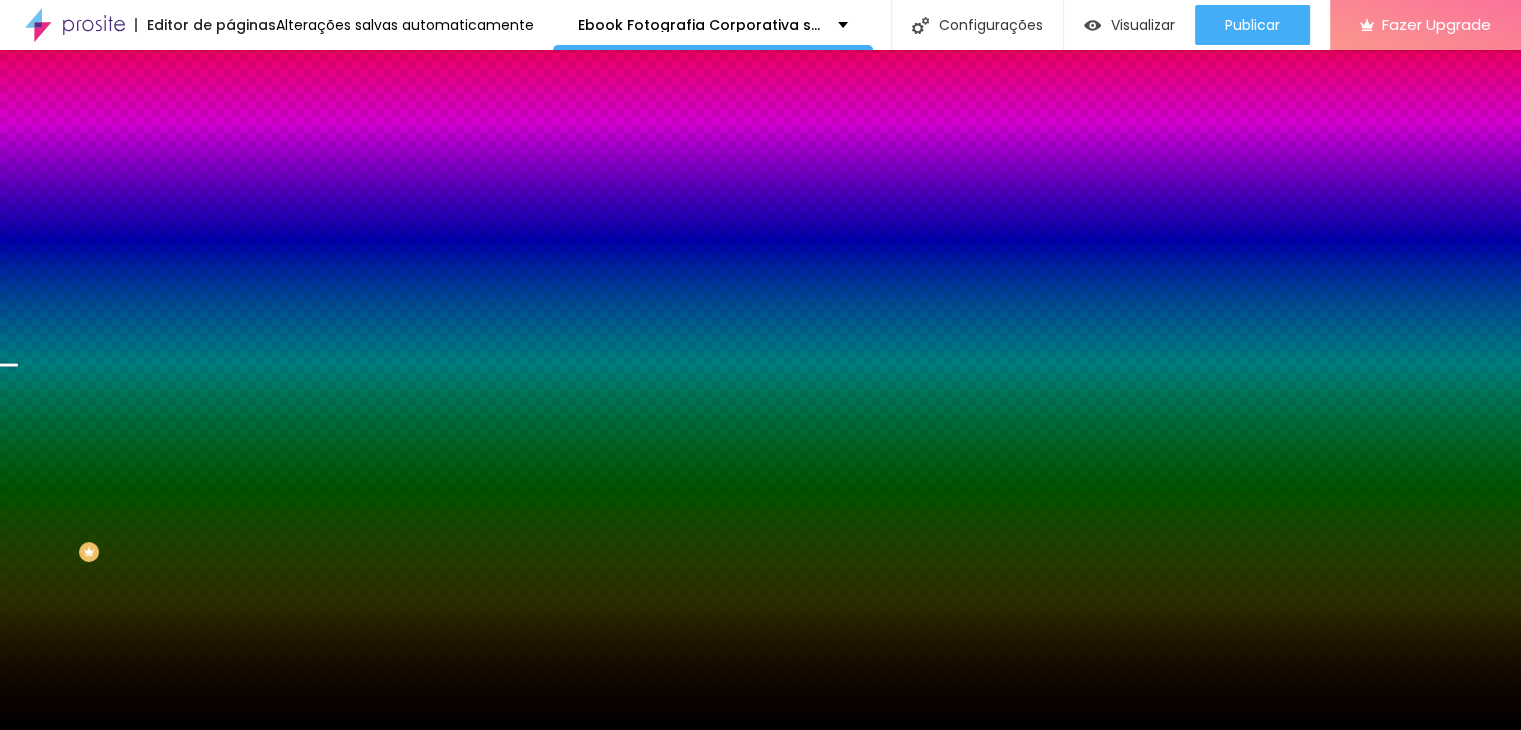 scroll, scrollTop: 100, scrollLeft: 0, axis: vertical 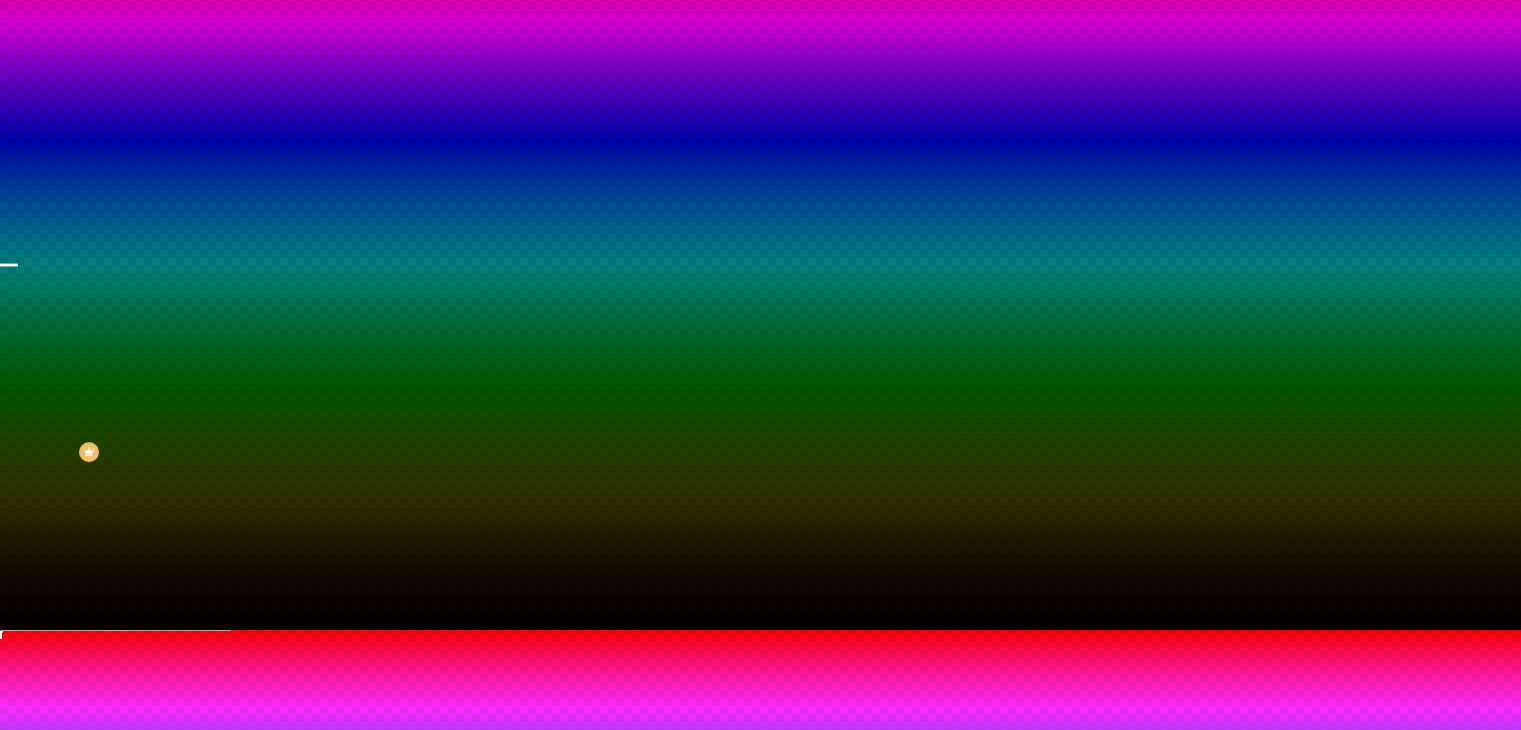 drag, startPoint x: 227, startPoint y: 615, endPoint x: 216, endPoint y: 615, distance: 11 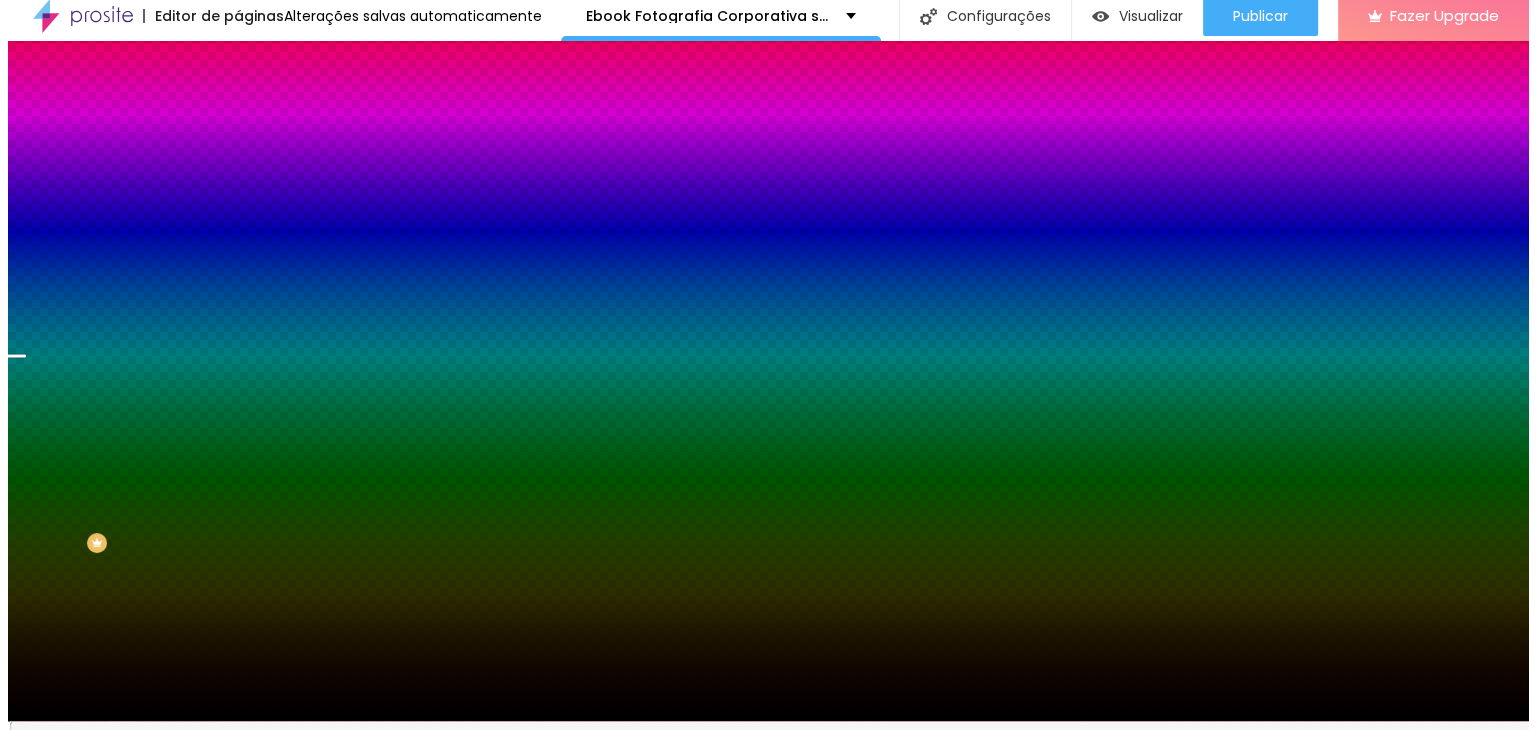 scroll, scrollTop: 0, scrollLeft: 0, axis: both 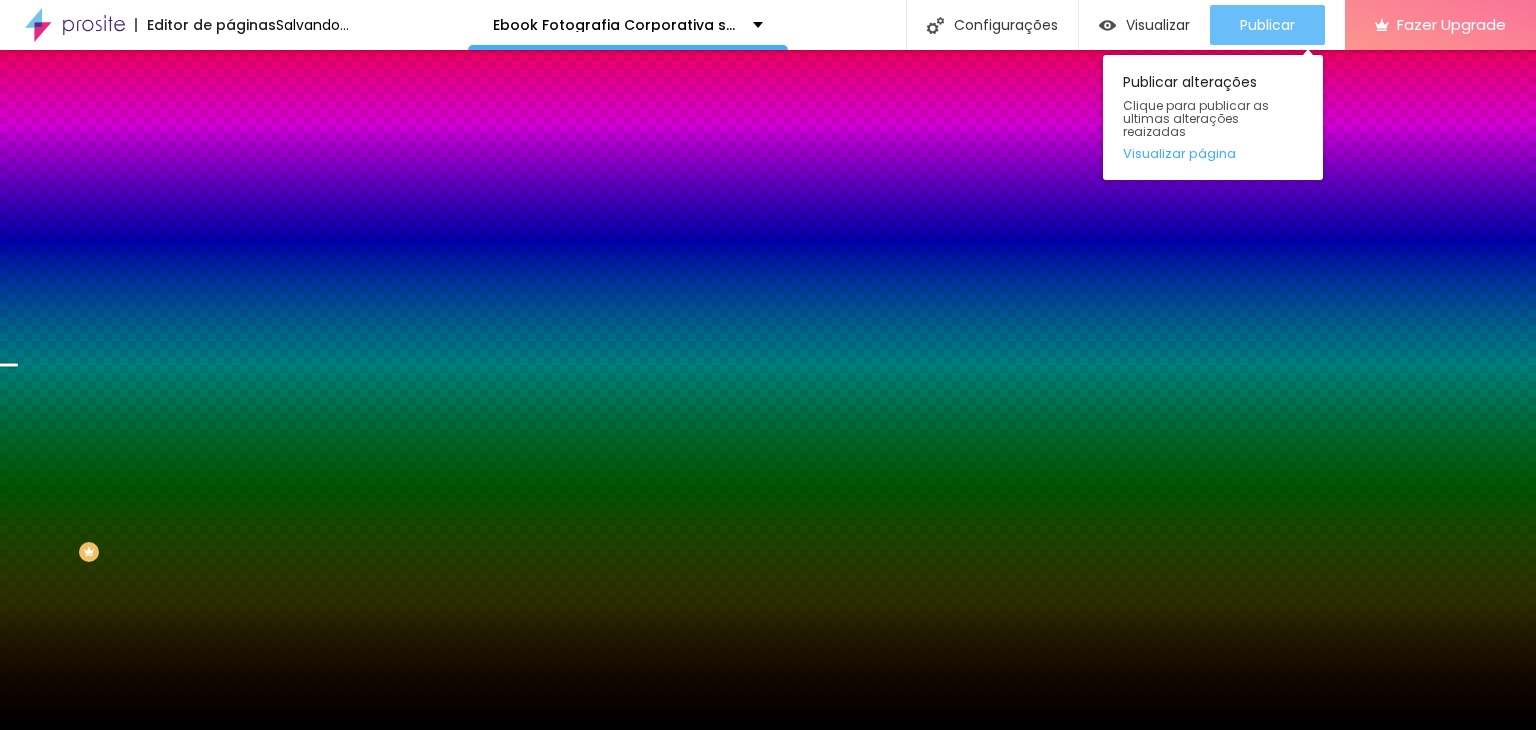 click on "Publicar" at bounding box center [1267, 25] 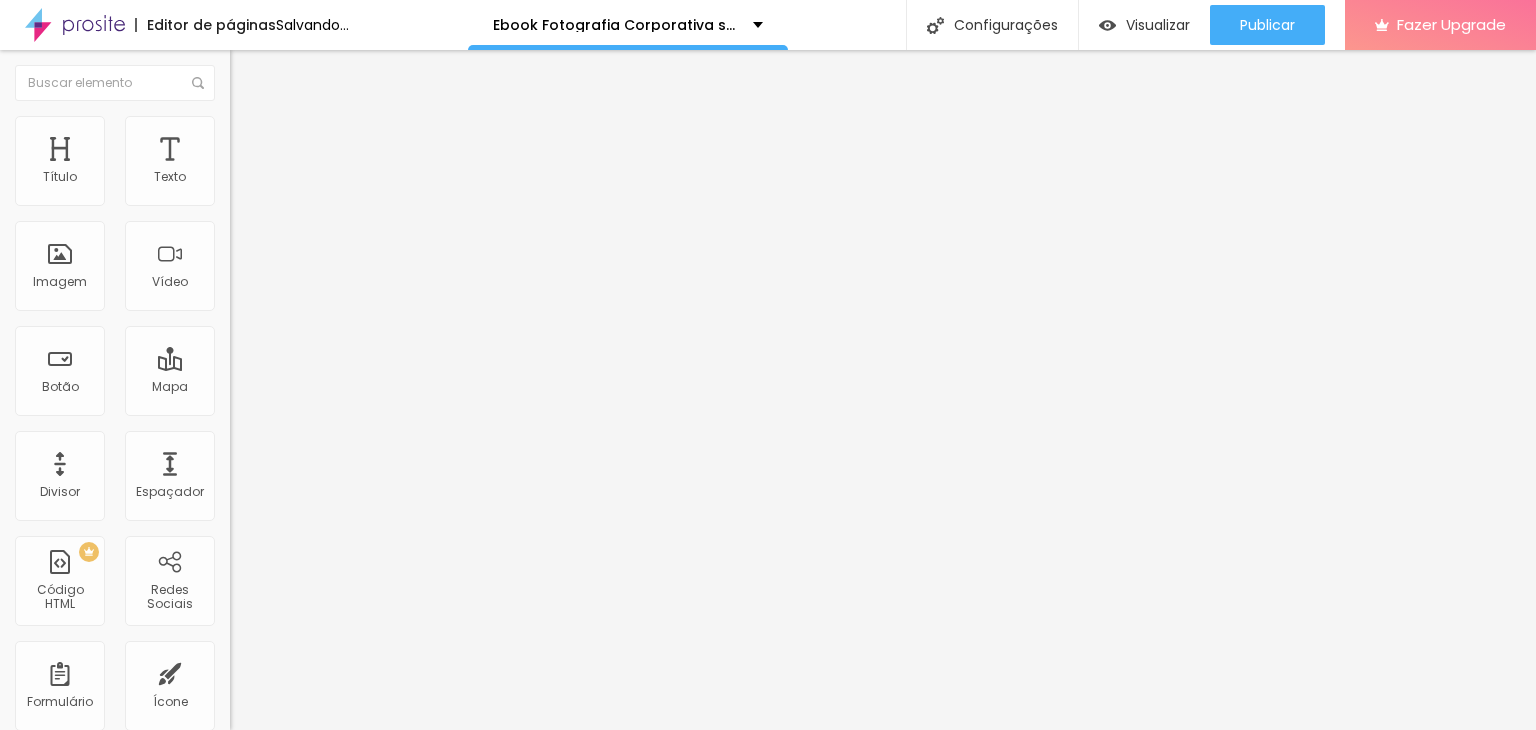 click on "Trocar imagem" at bounding box center (284, 163) 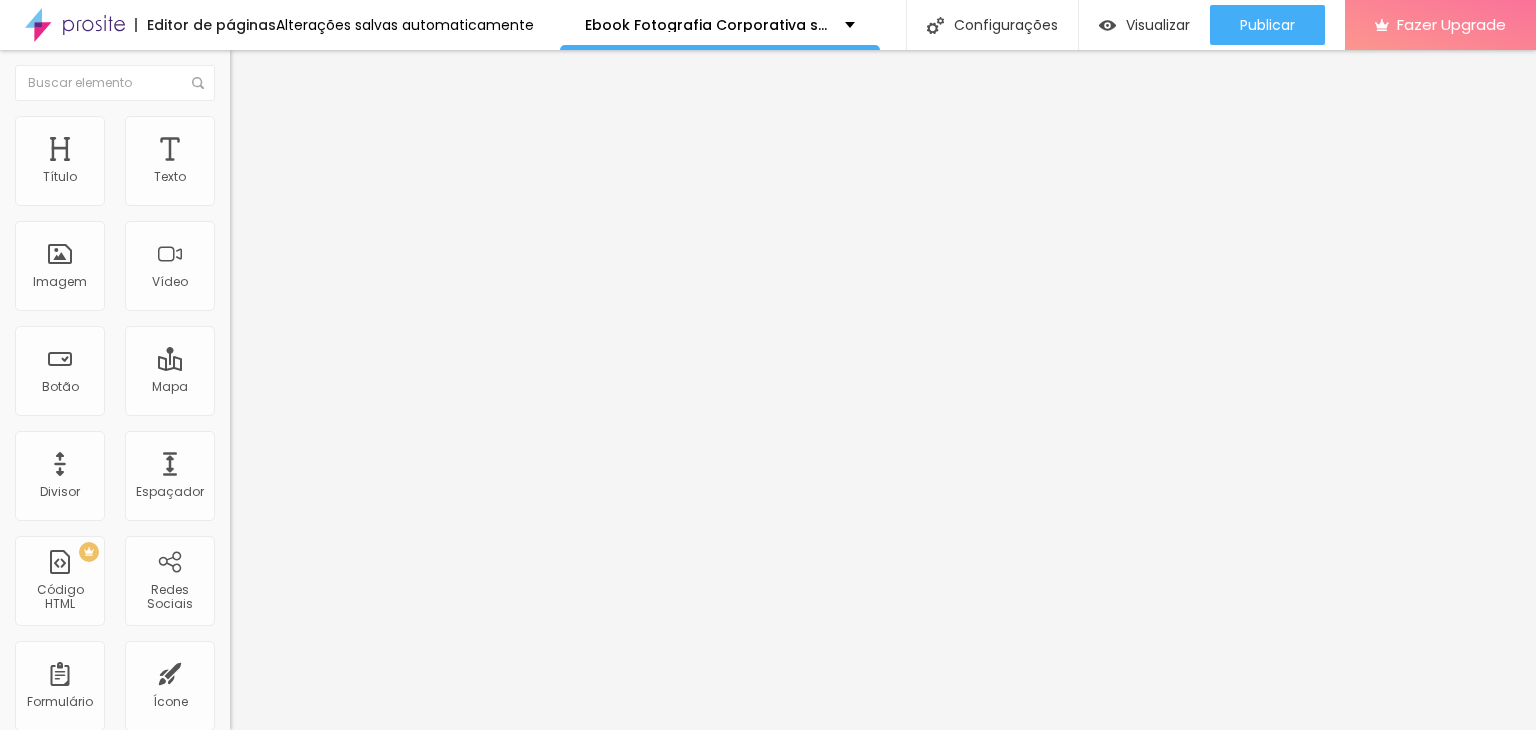 click at bounding box center (768, 924) 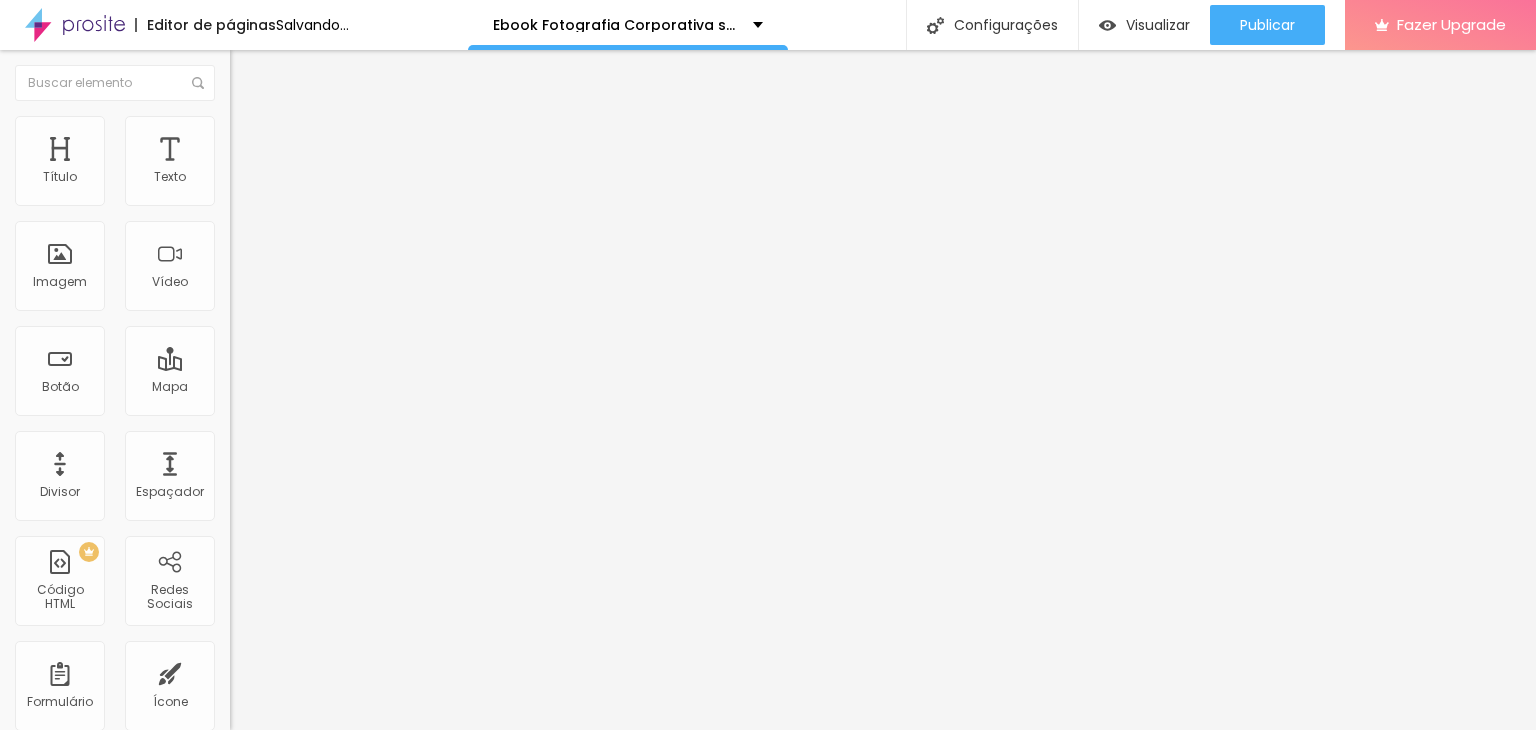 click on "Estilo" at bounding box center [345, 126] 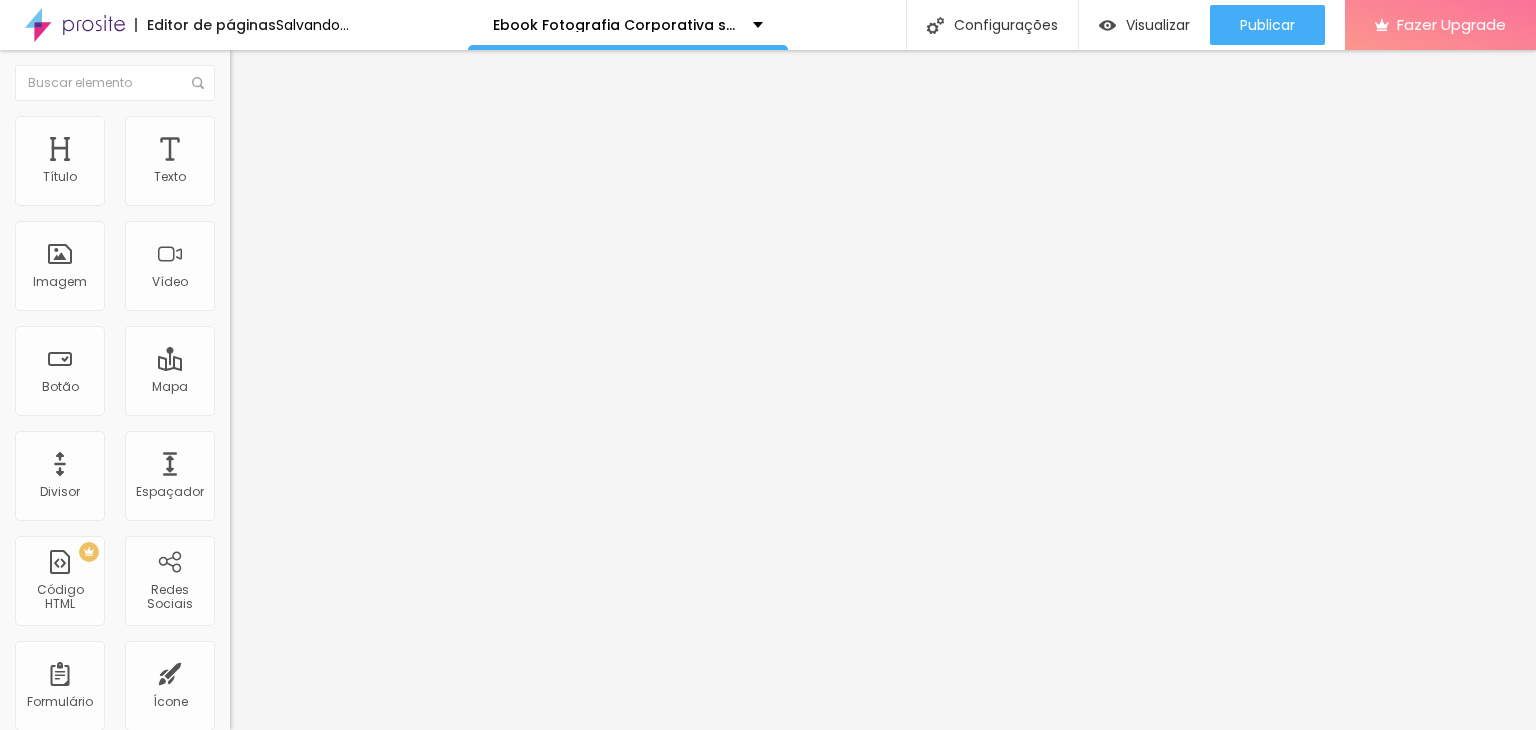 click at bounding box center [294, 197] 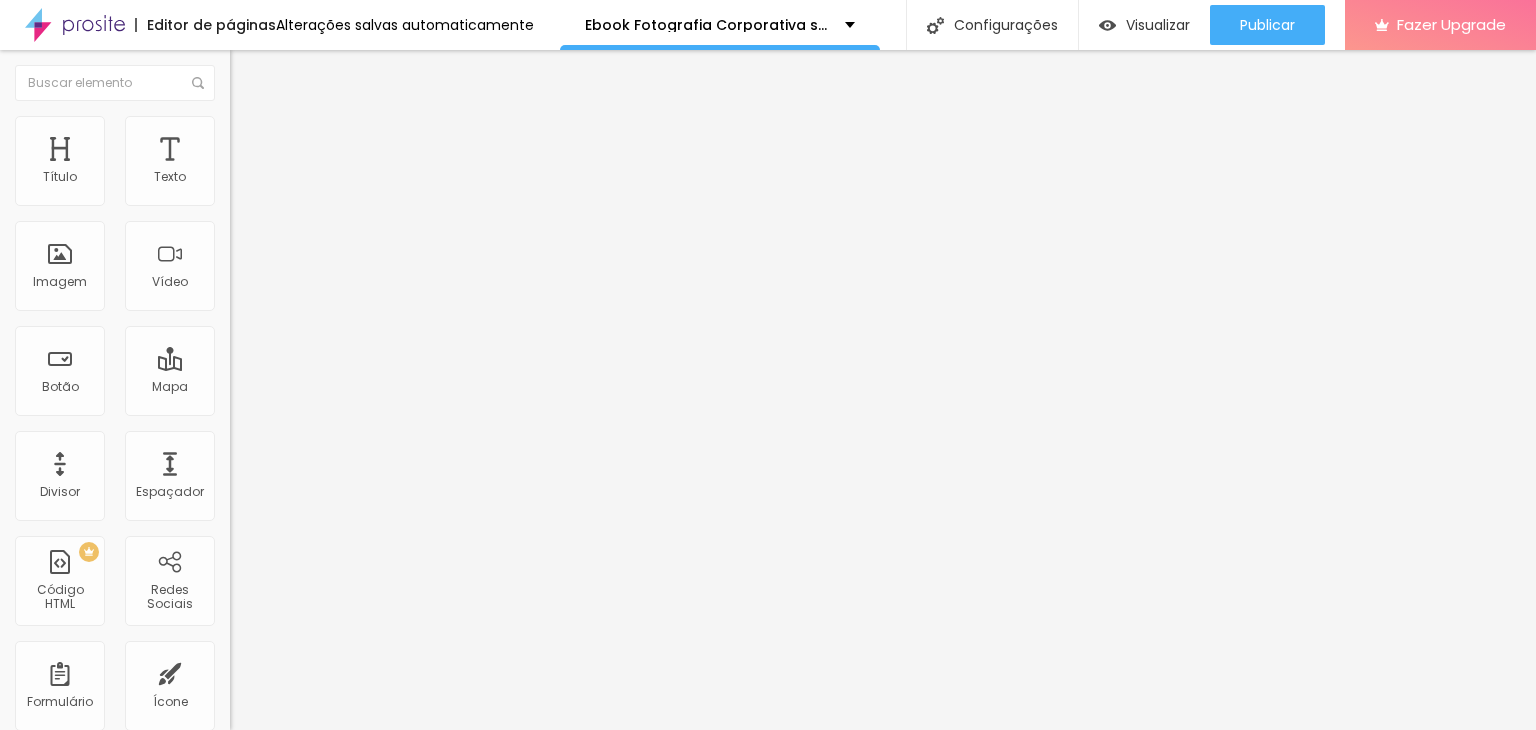 click on "Avançado" at bounding box center [345, 126] 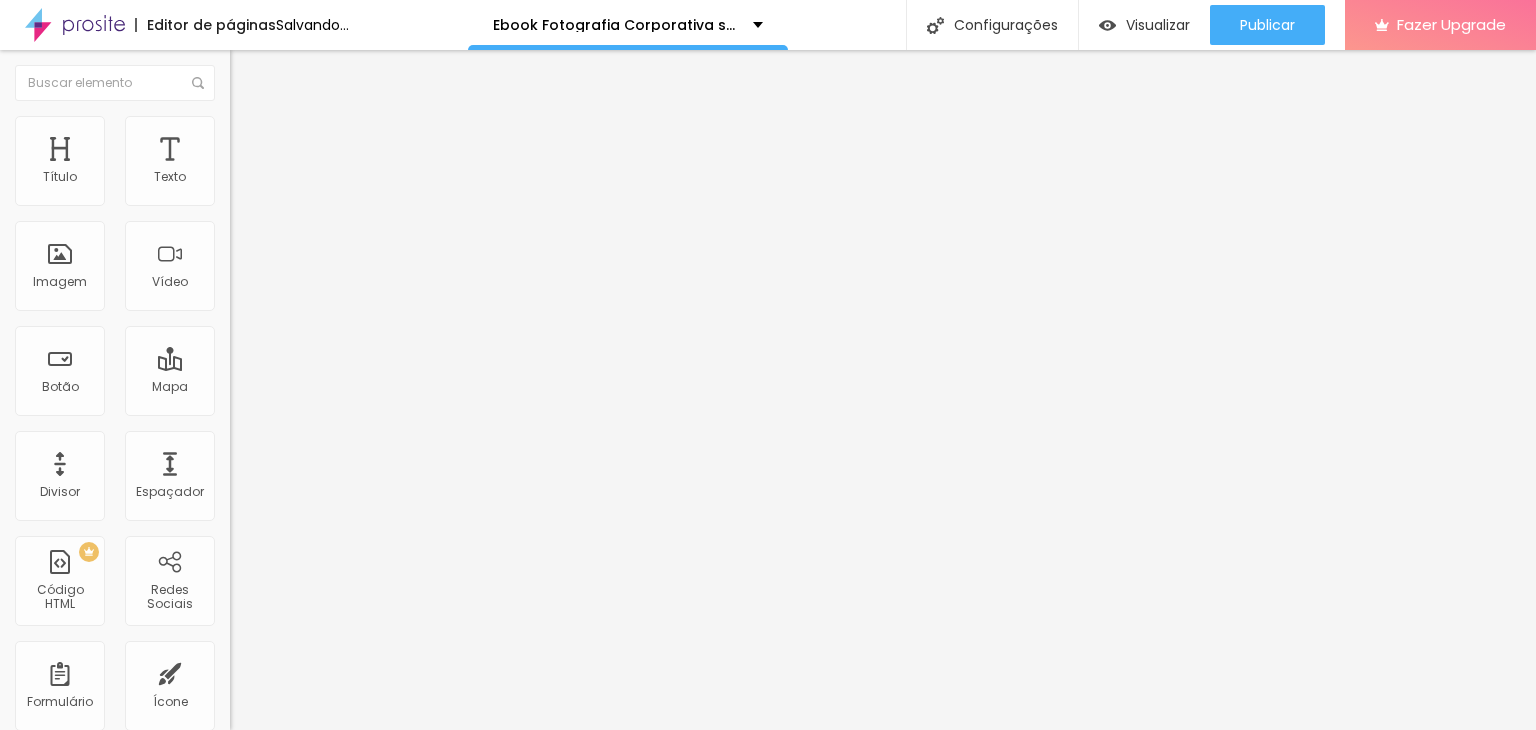 click at bounding box center [239, 125] 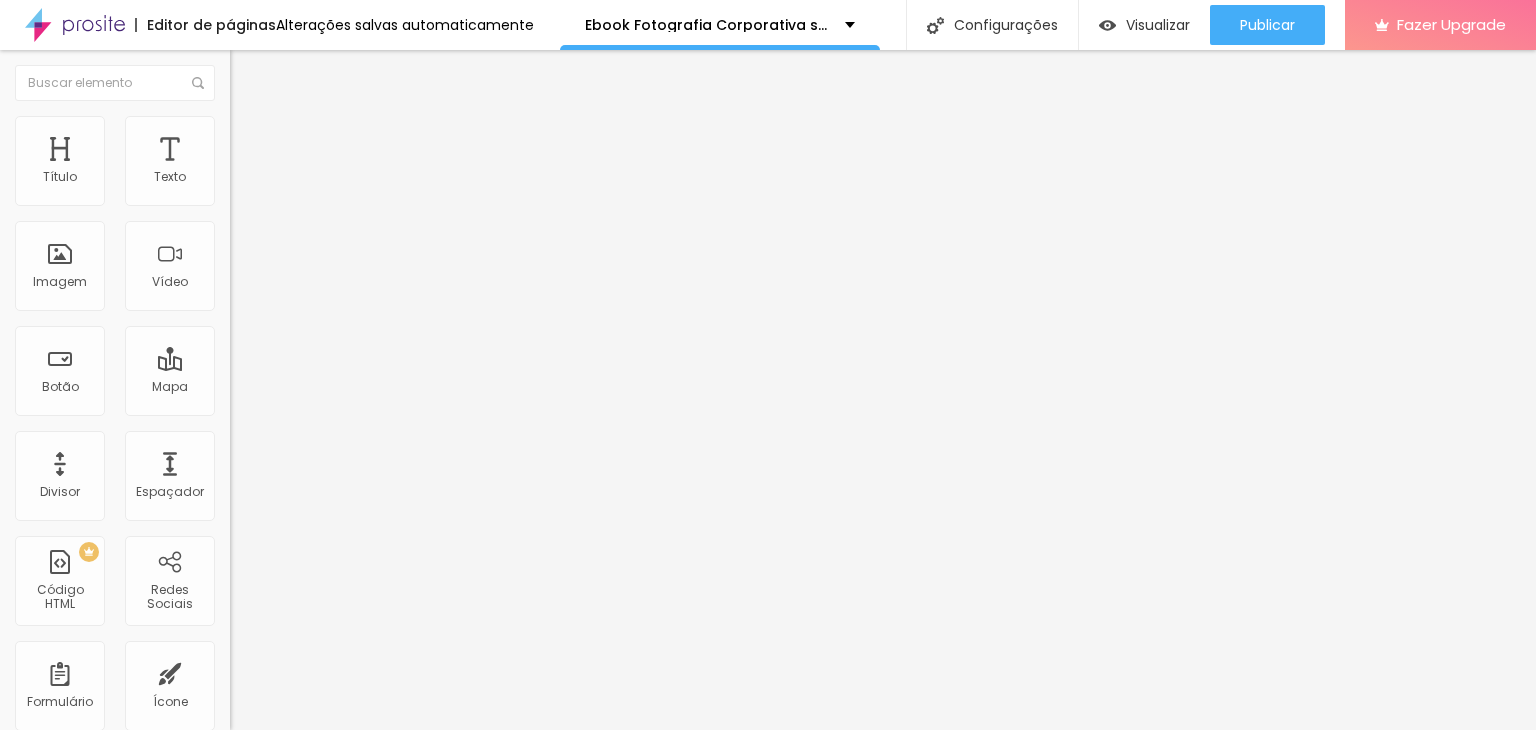 click on "Estilo" at bounding box center [345, 106] 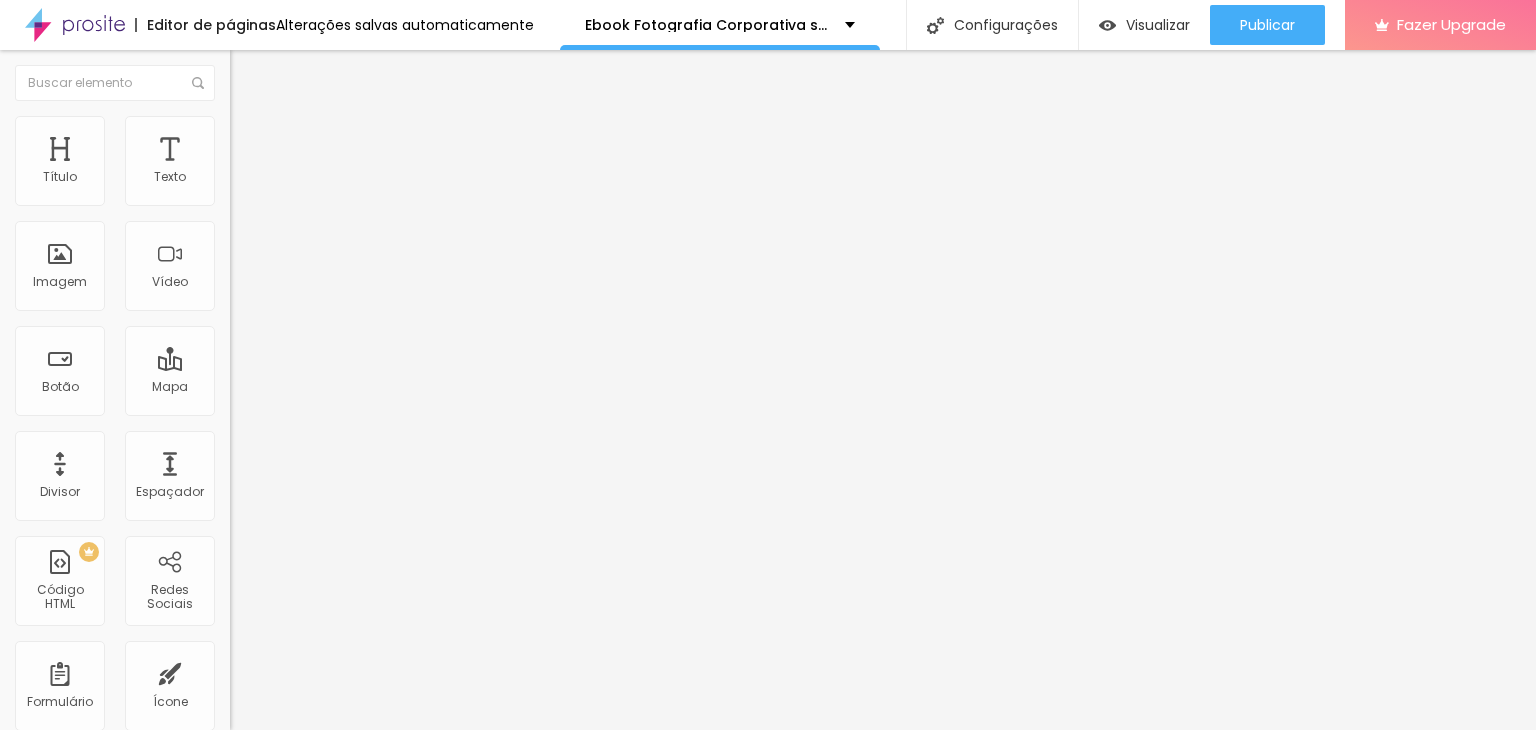 click 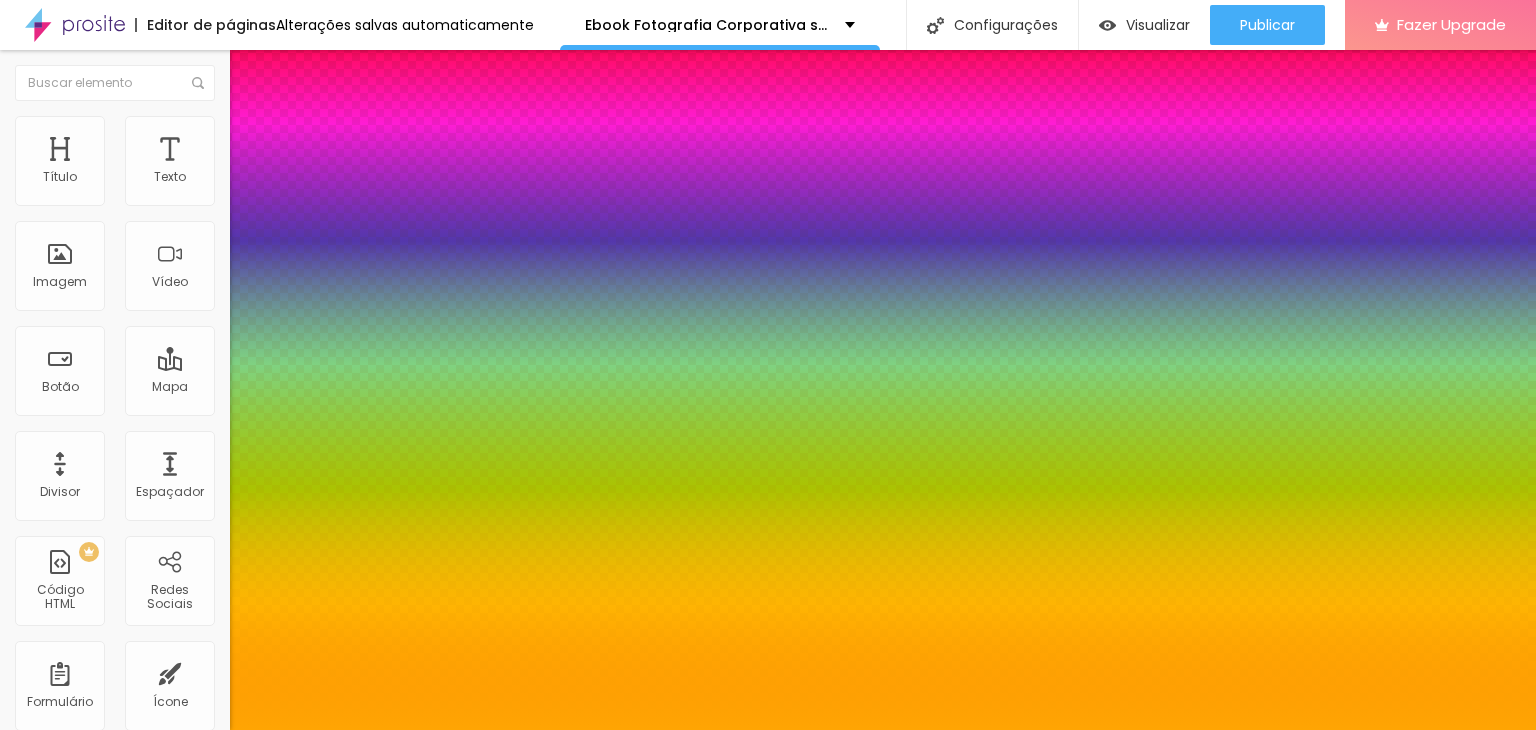 drag, startPoint x: 314, startPoint y: 341, endPoint x: 356, endPoint y: 337, distance: 42.190044 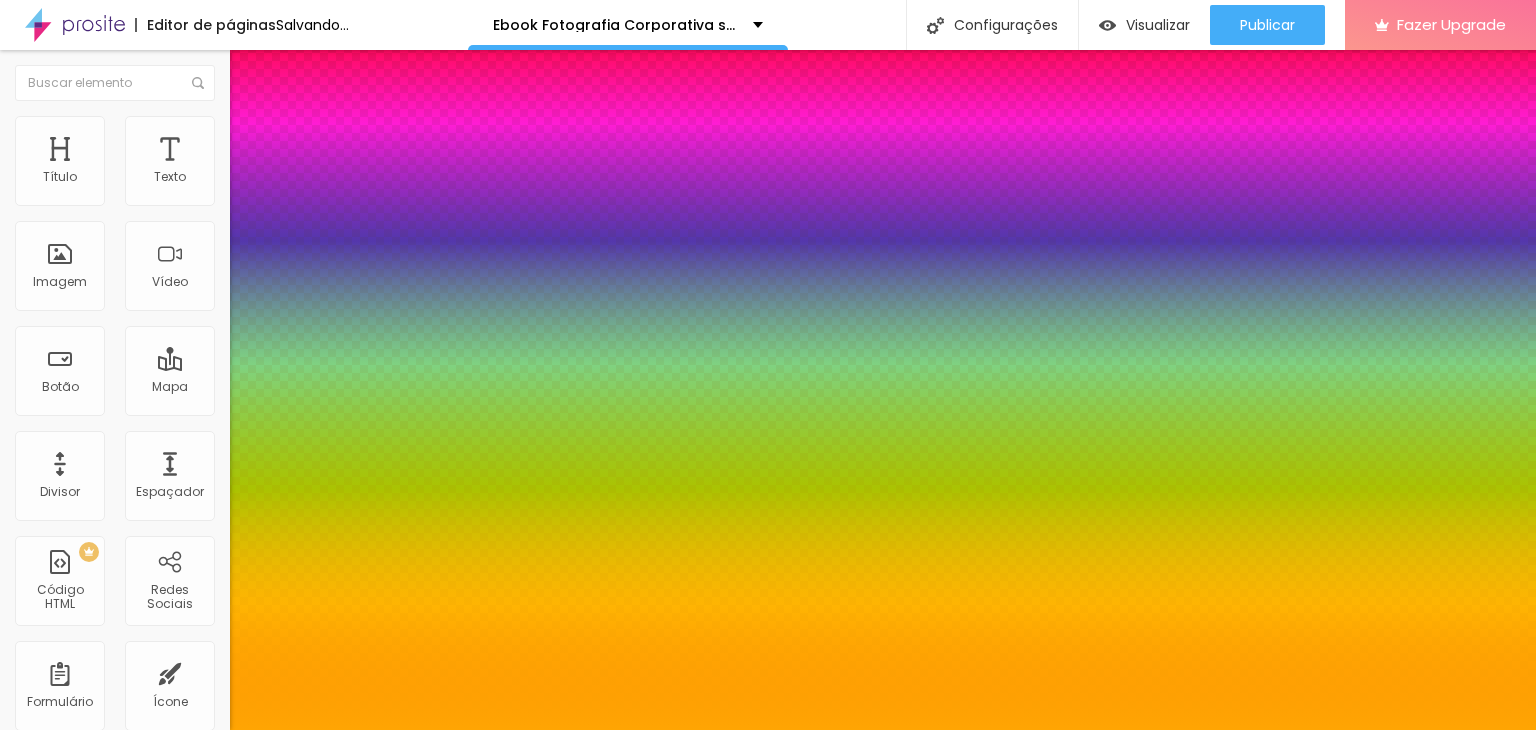 drag, startPoint x: 260, startPoint y: 432, endPoint x: 225, endPoint y: 431, distance: 35.014282 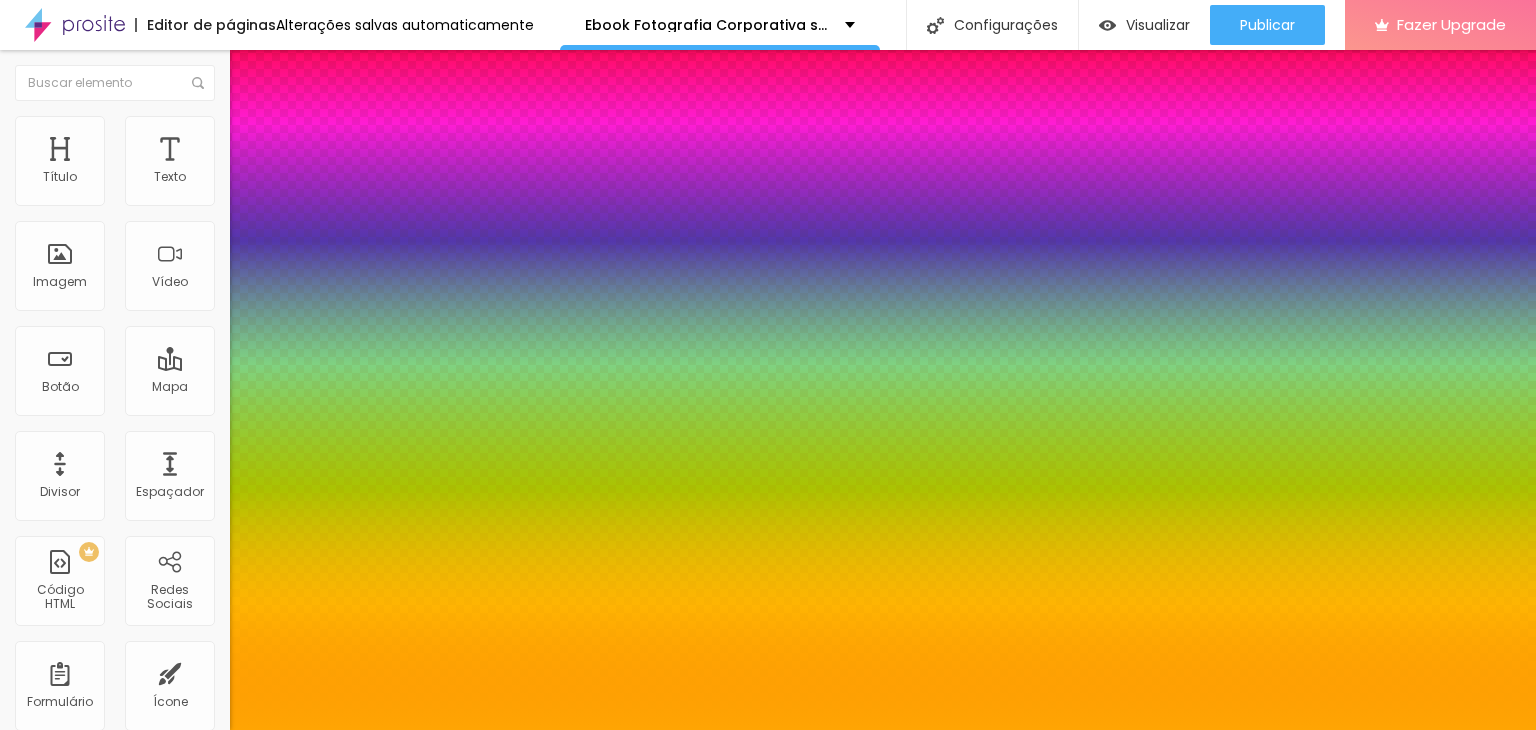 click at bounding box center [768, 730] 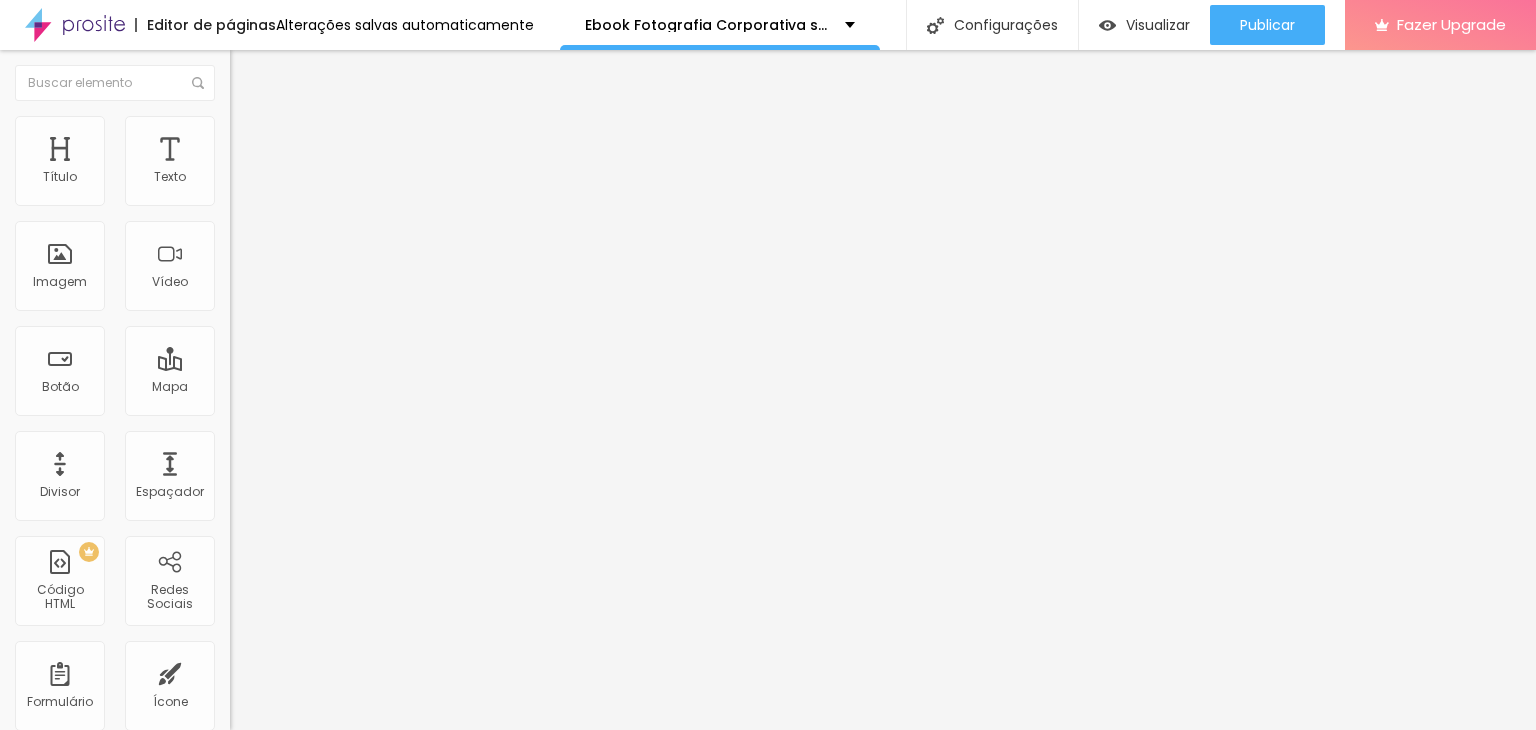 click on "Avançado" at bounding box center [345, 126] 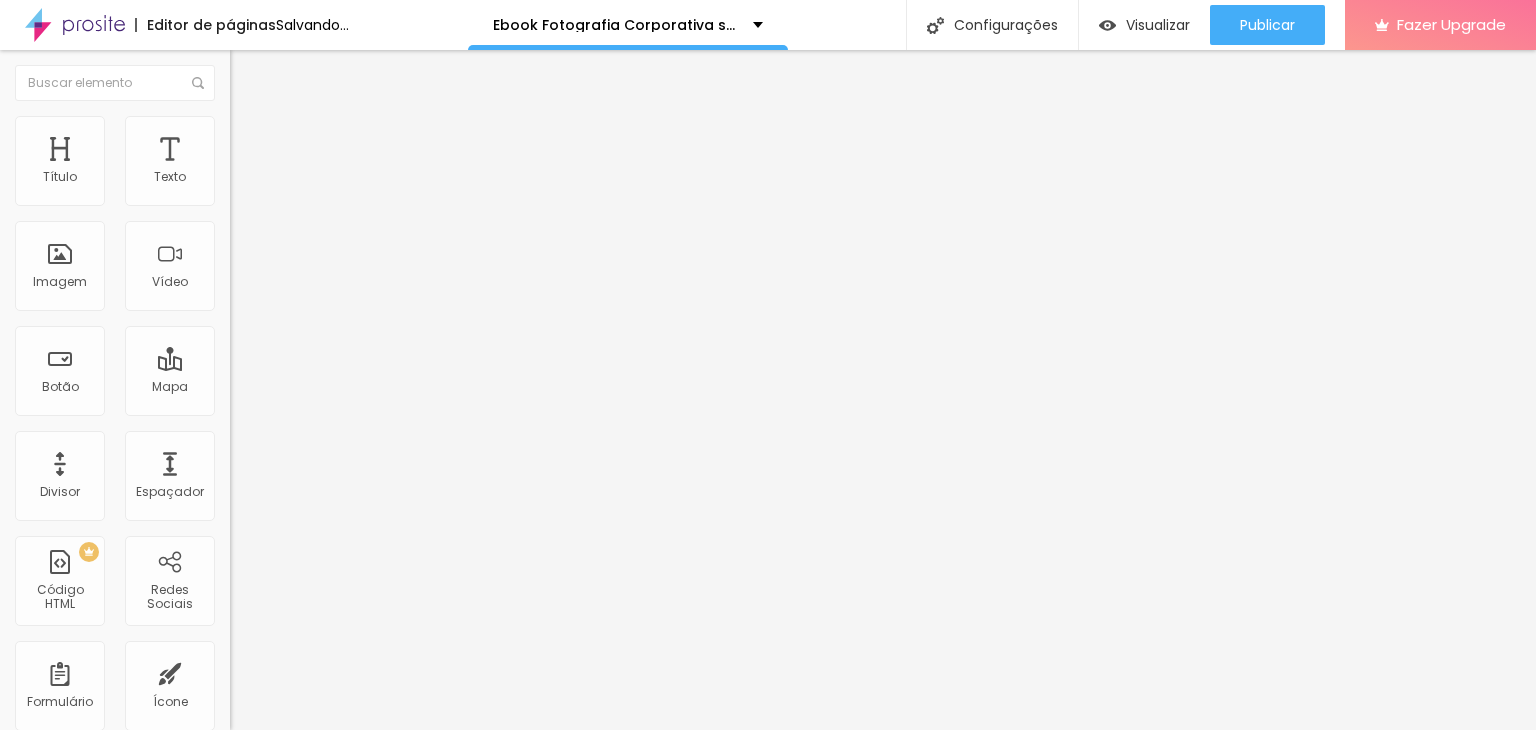 click at bounding box center [294, 659] 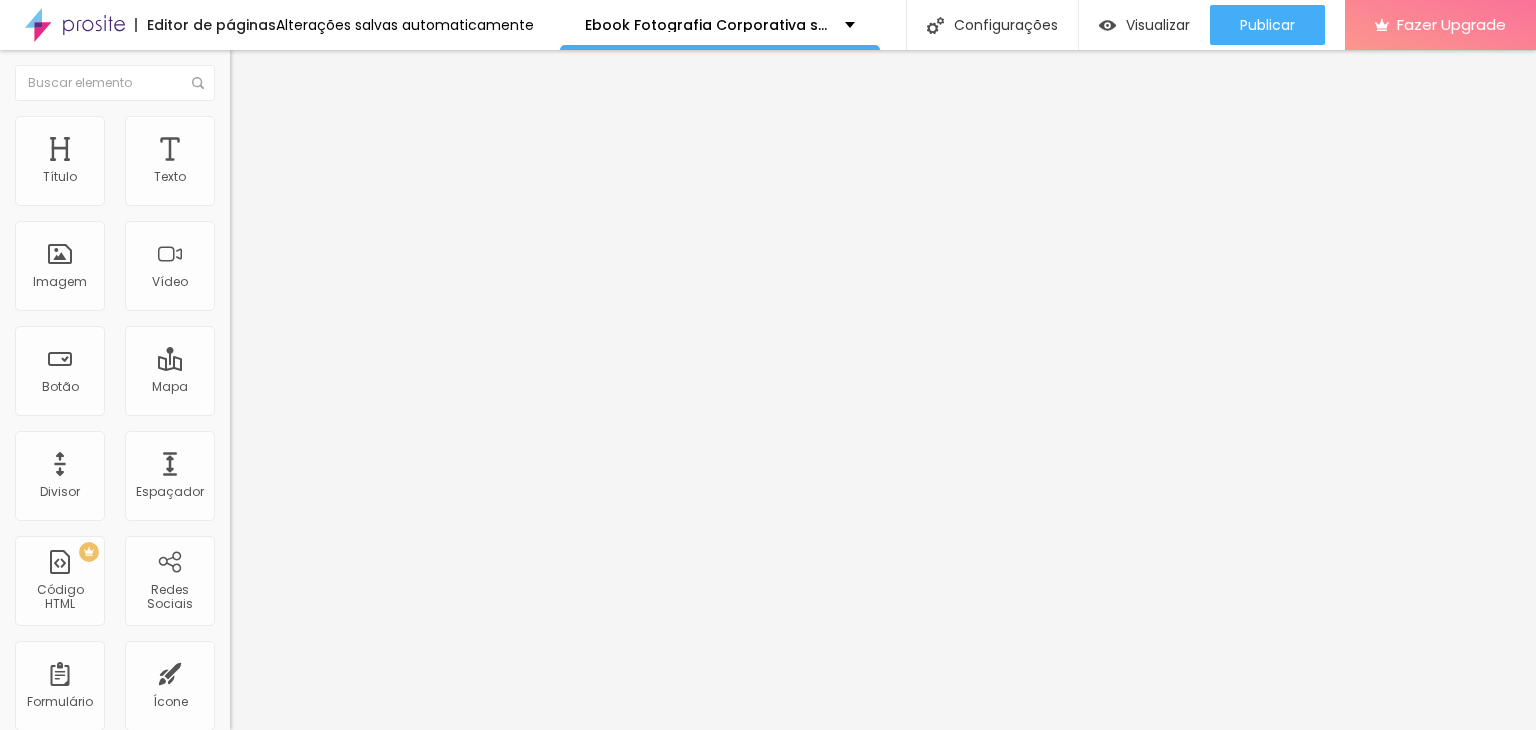 click on "Avançado" at bounding box center [281, 129] 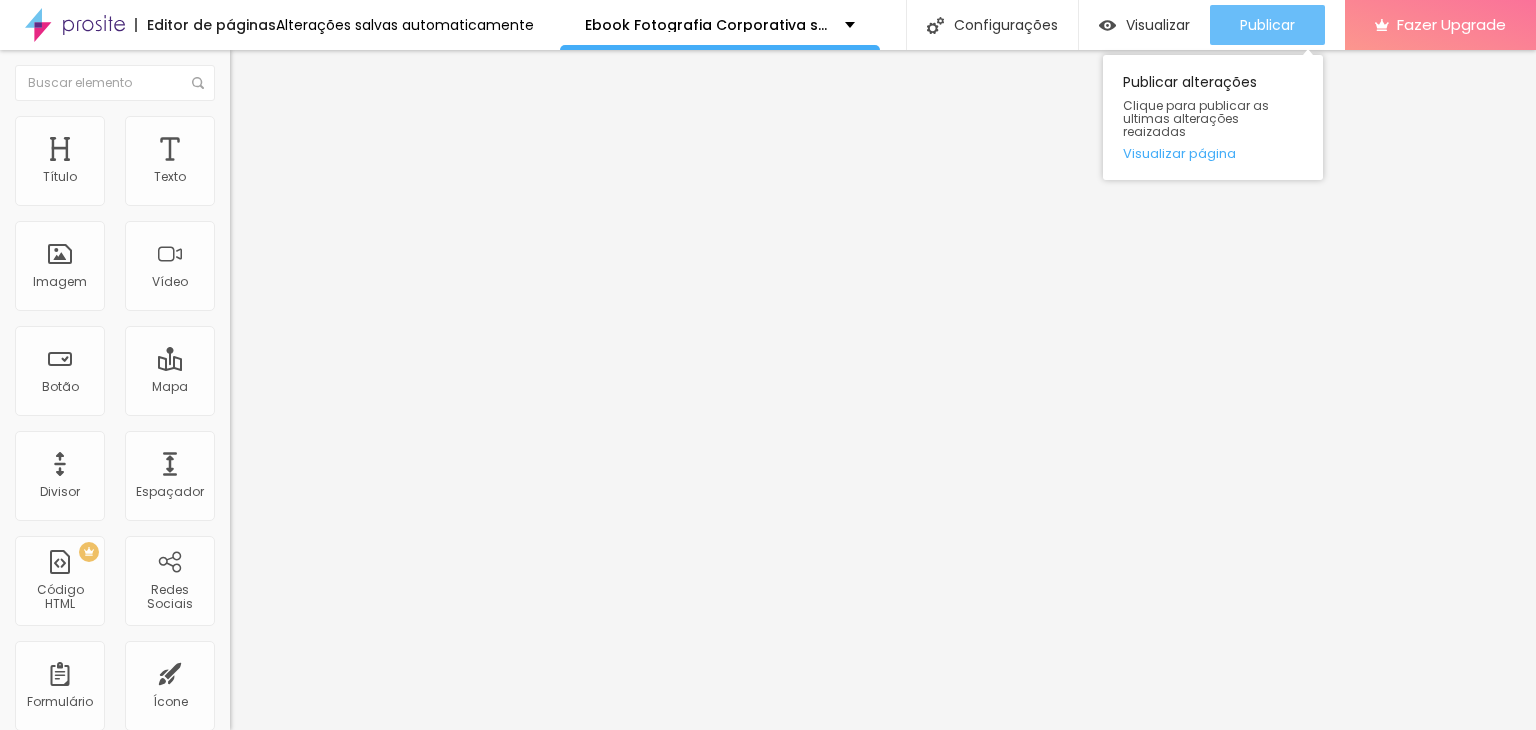click on "Publicar" at bounding box center (1267, 25) 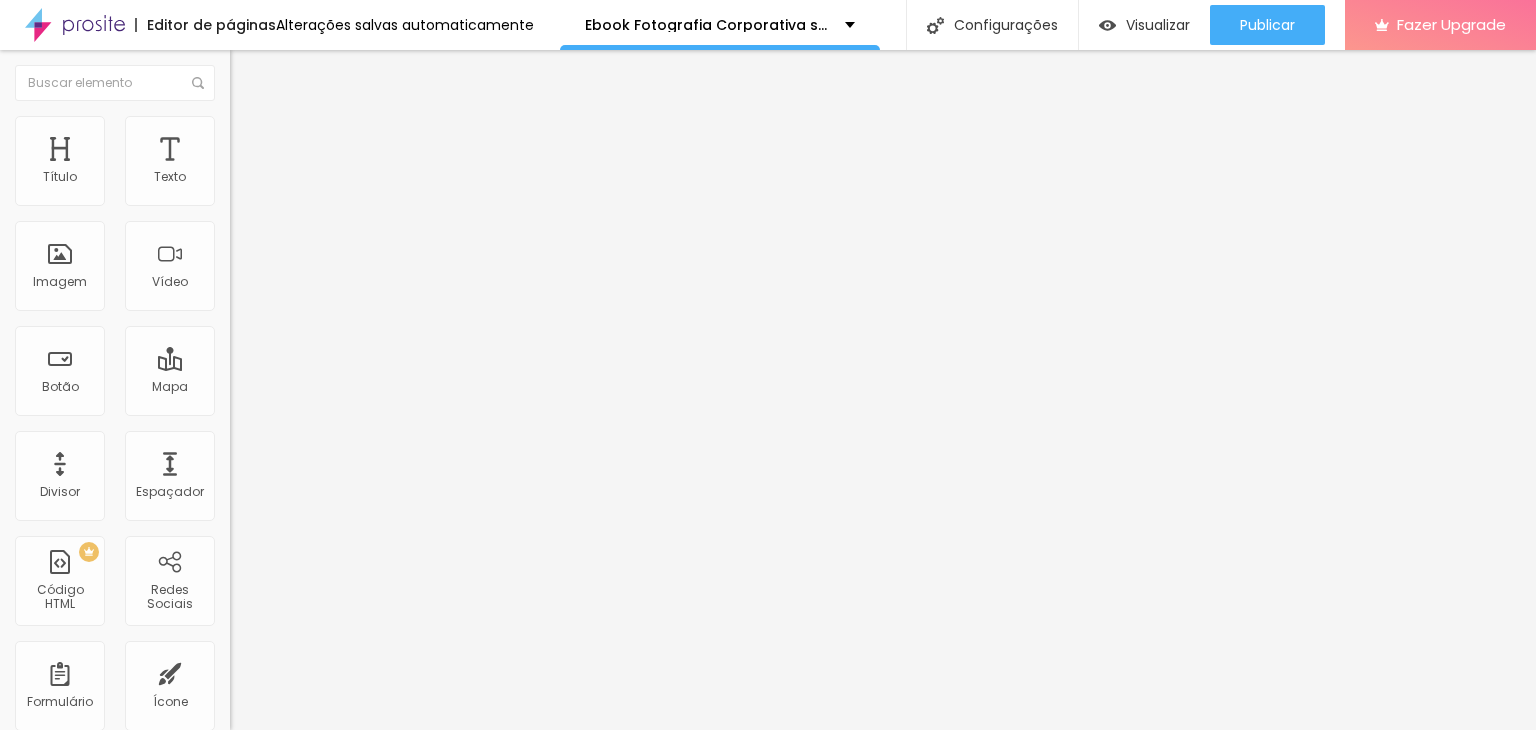 click at bounding box center (236, 166) 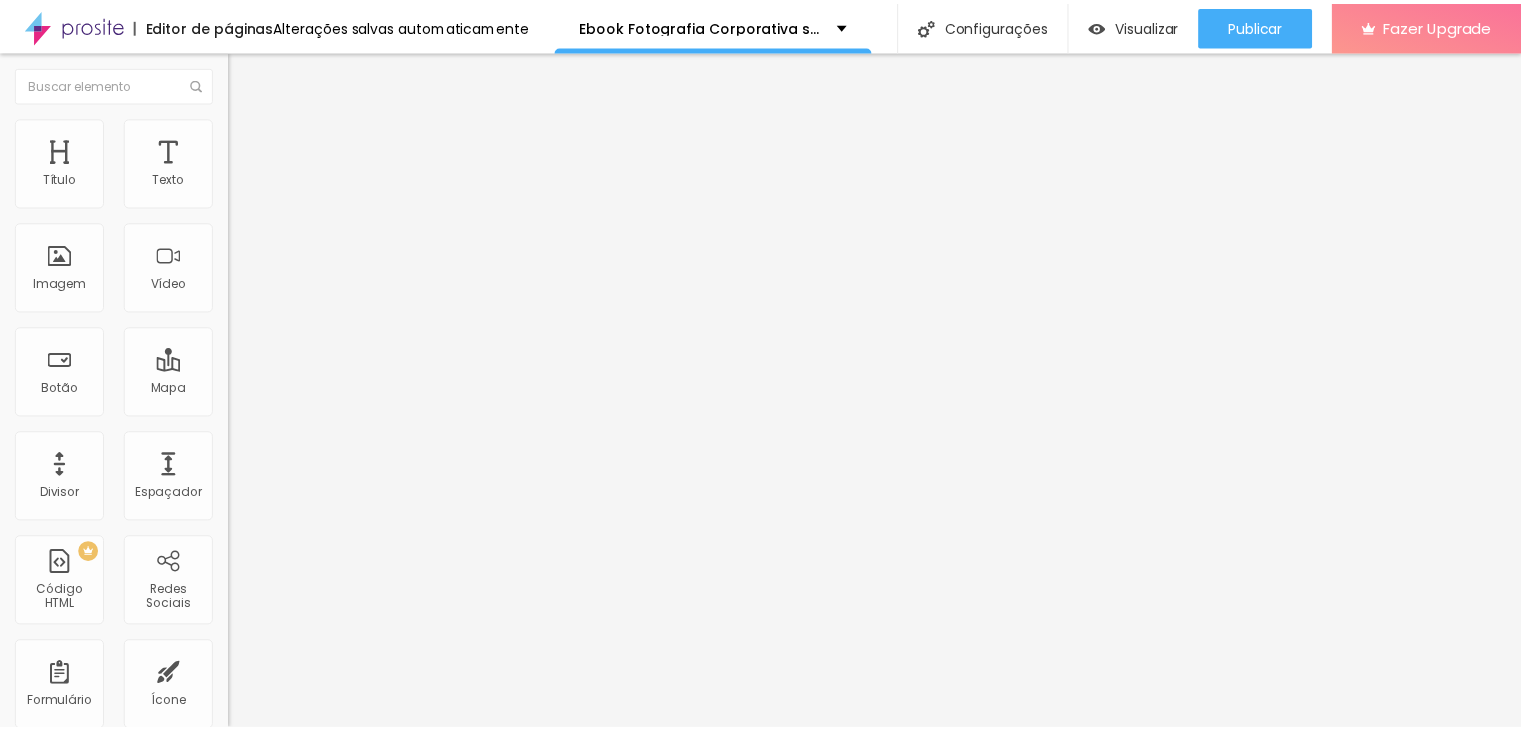 scroll, scrollTop: 652, scrollLeft: 0, axis: vertical 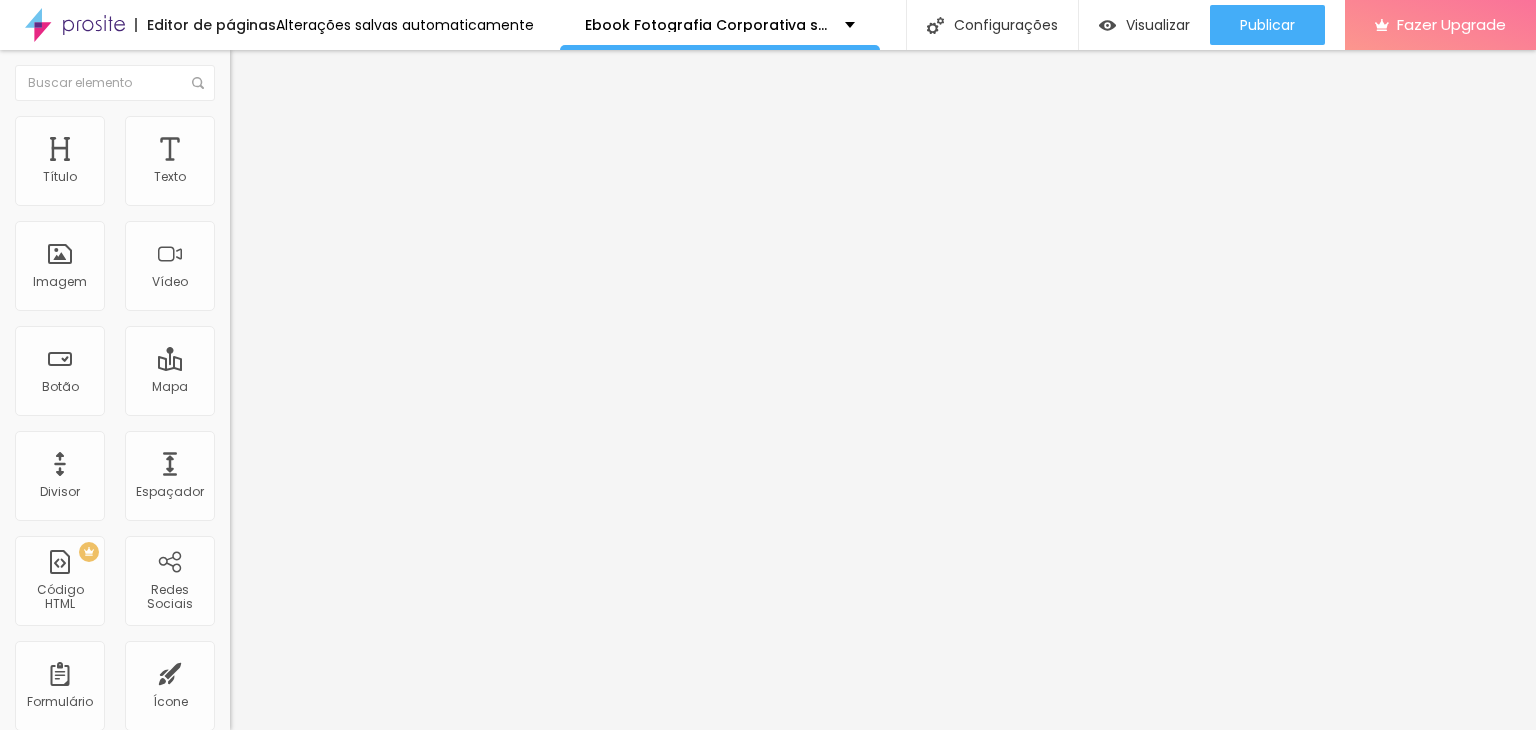 drag, startPoint x: 776, startPoint y: 547, endPoint x: 808, endPoint y: 548, distance: 32.01562 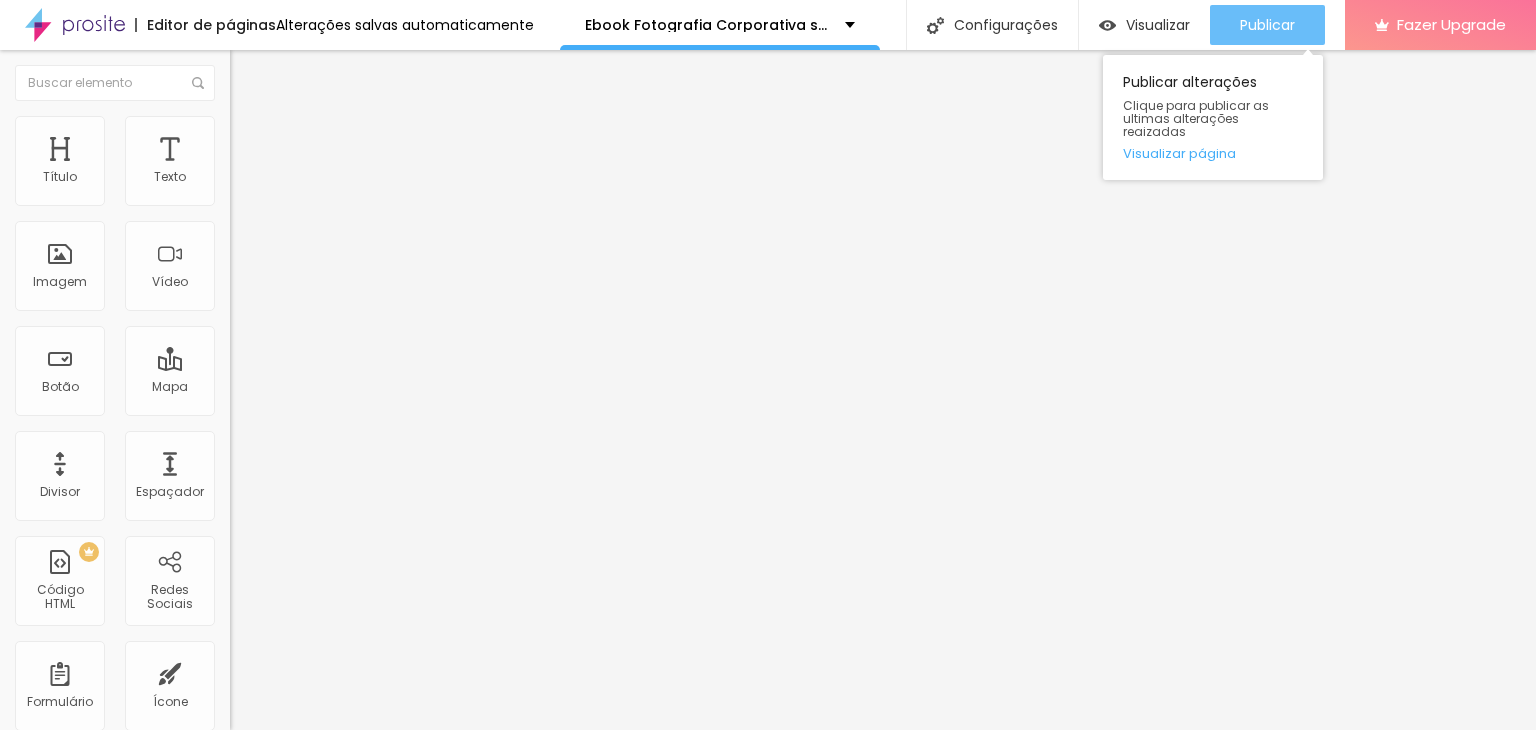 click on "Publicar" at bounding box center [1267, 25] 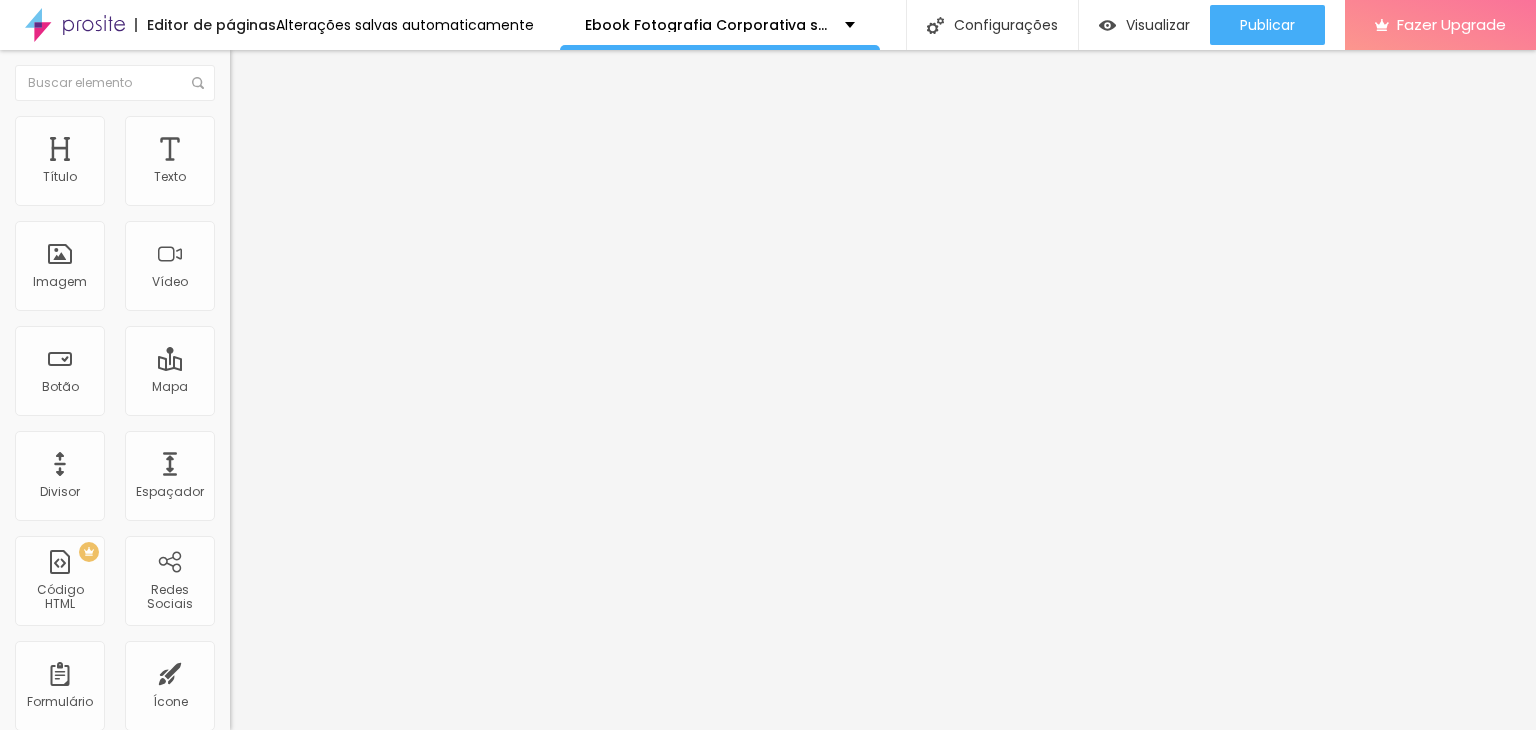 click on "Avançado" at bounding box center [345, 126] 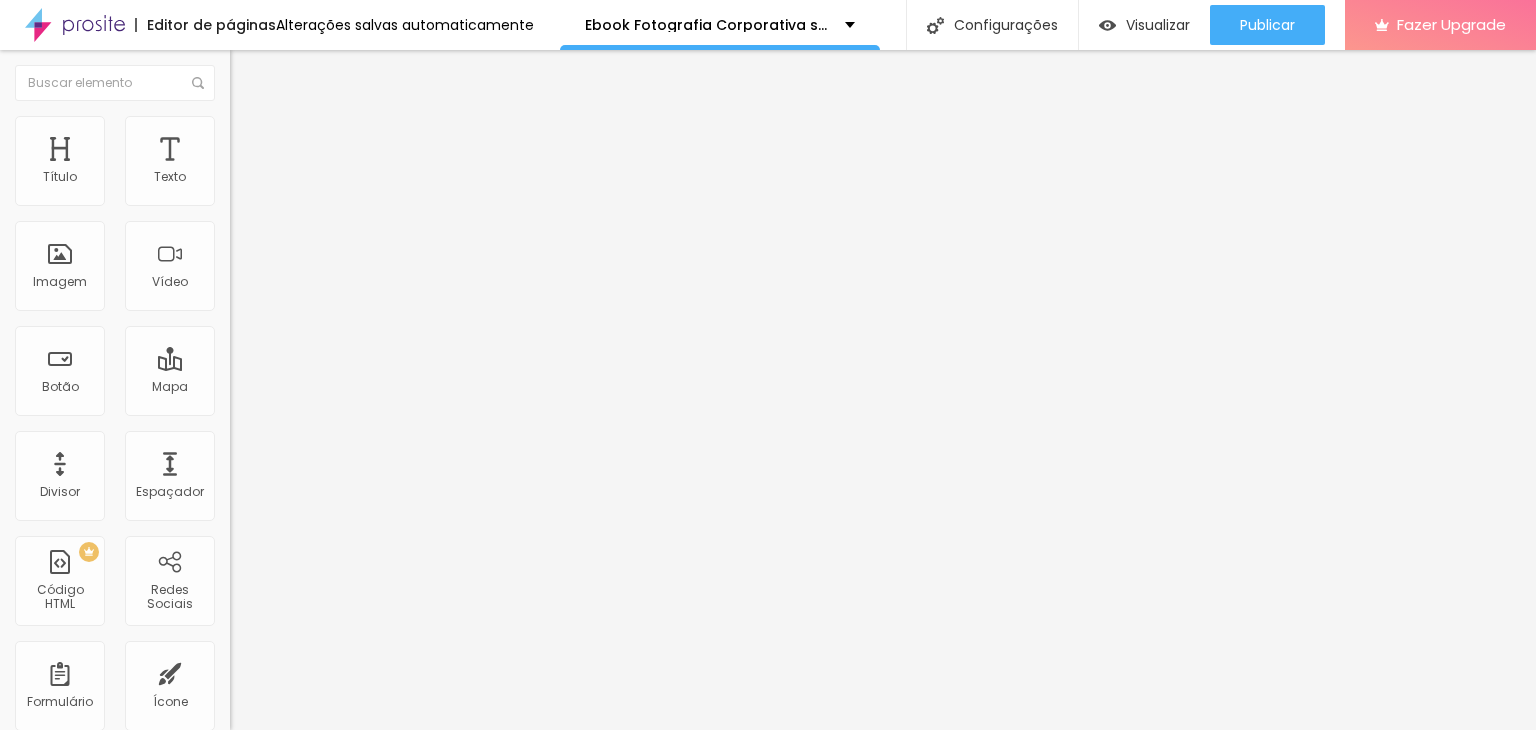 click on "Tipografia Voltar ao padrão" at bounding box center (345, 268) 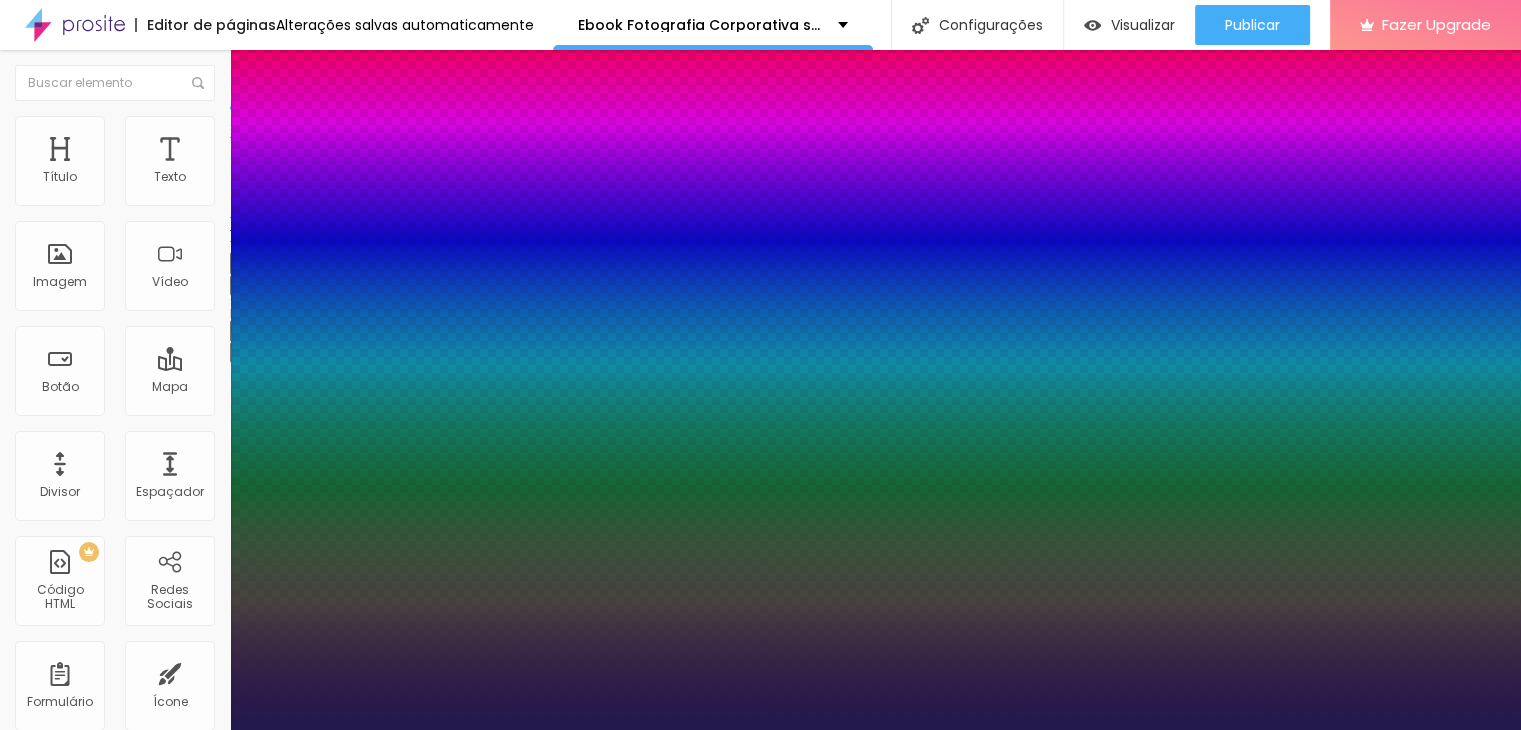 click at bounding box center [760, 730] 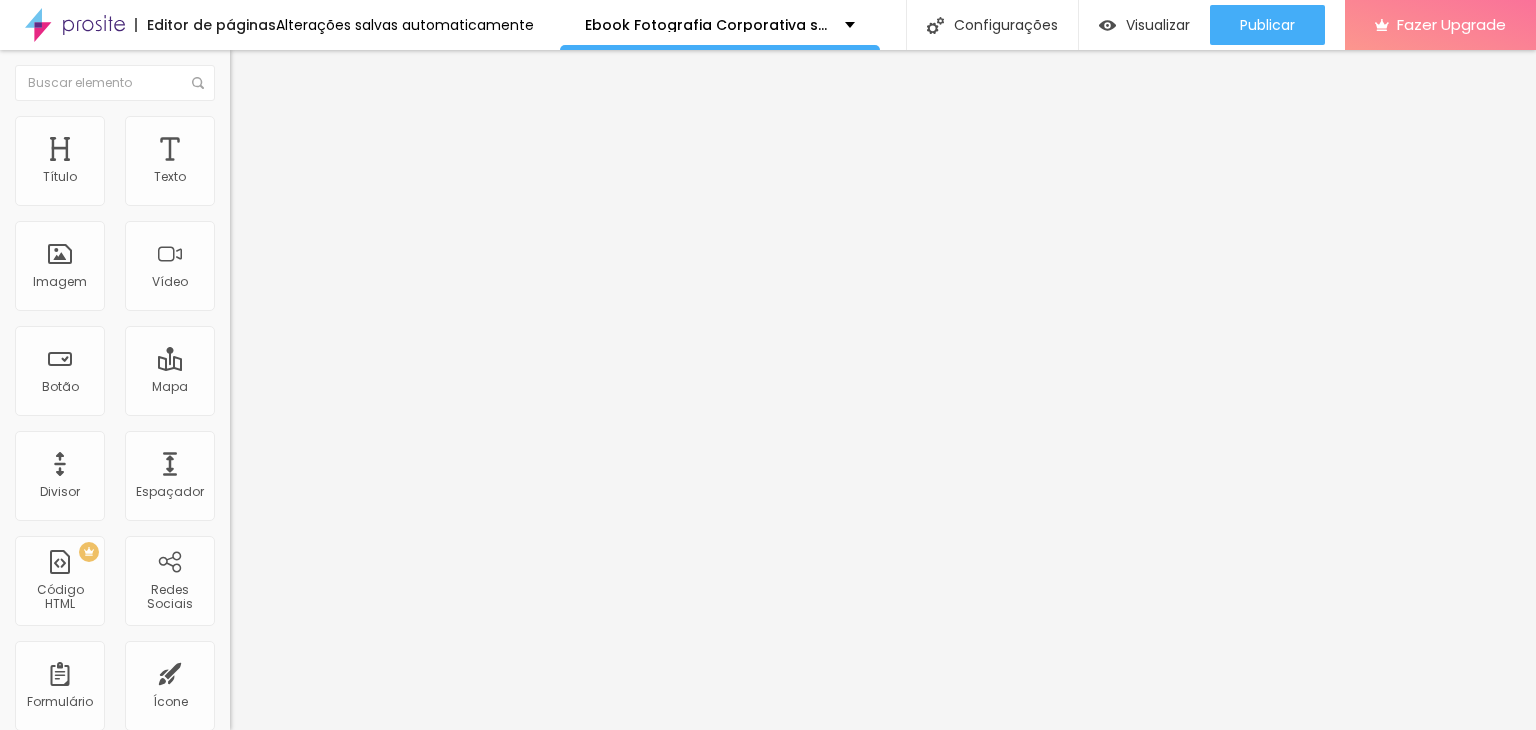 click 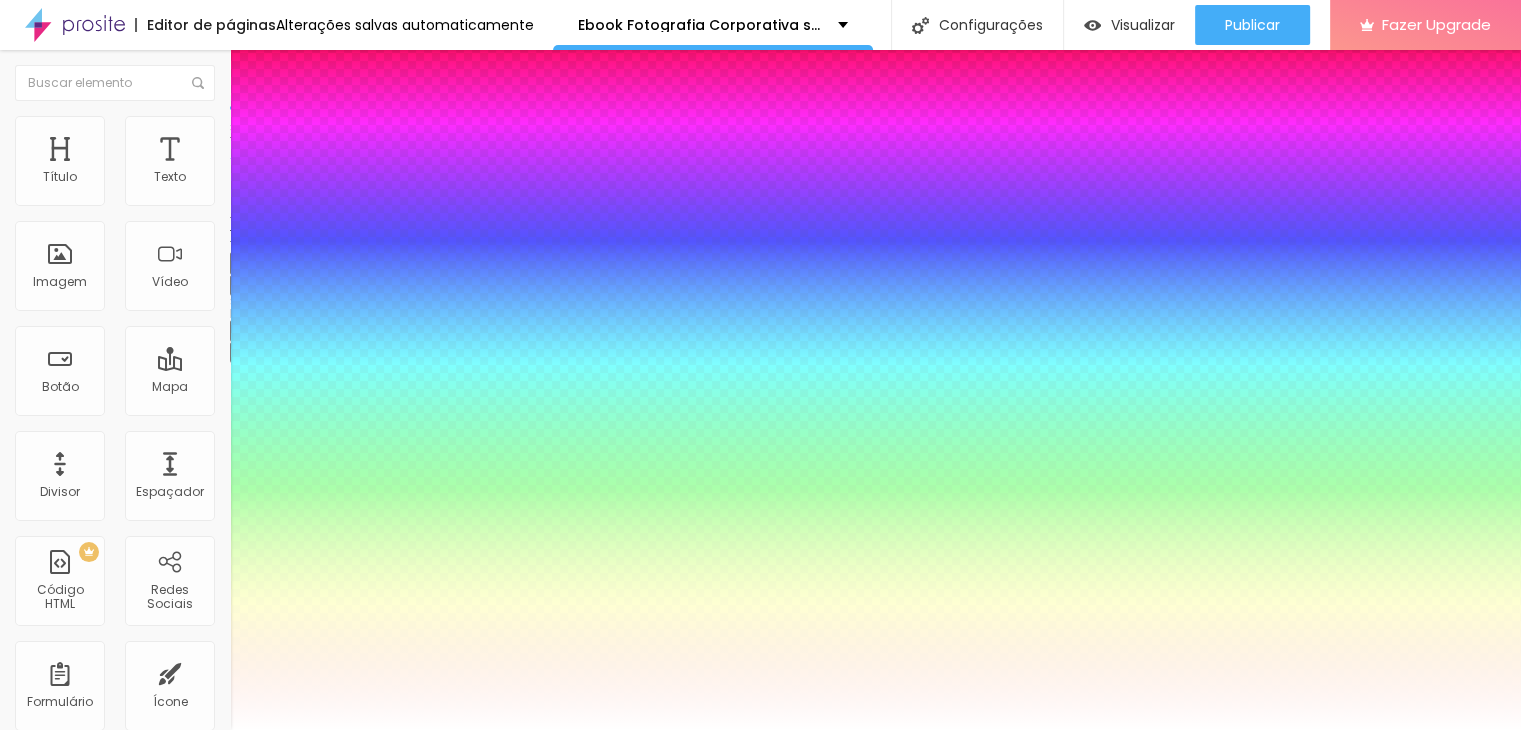 drag, startPoint x: 442, startPoint y: 563, endPoint x: 487, endPoint y: 565, distance: 45.044422 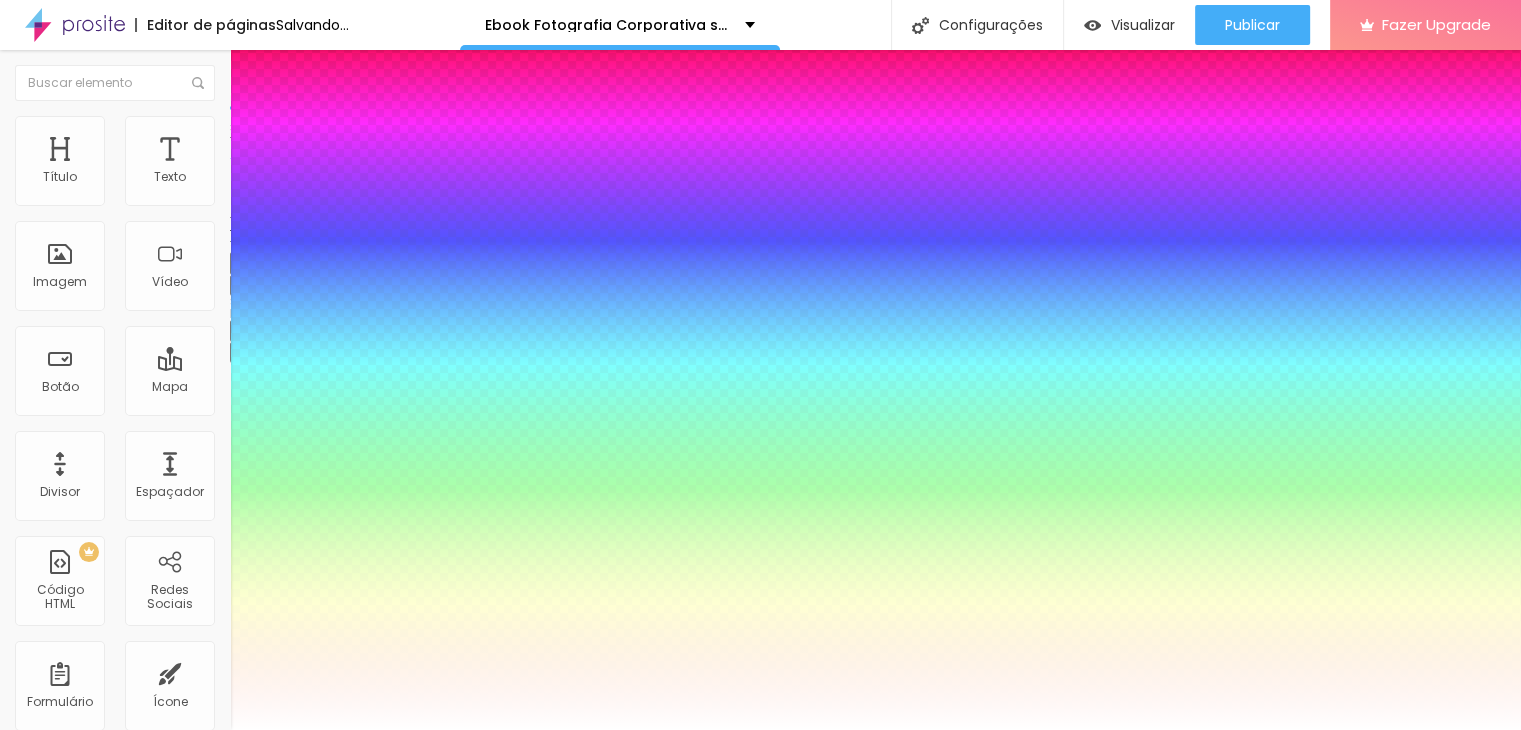 click at bounding box center [760, 730] 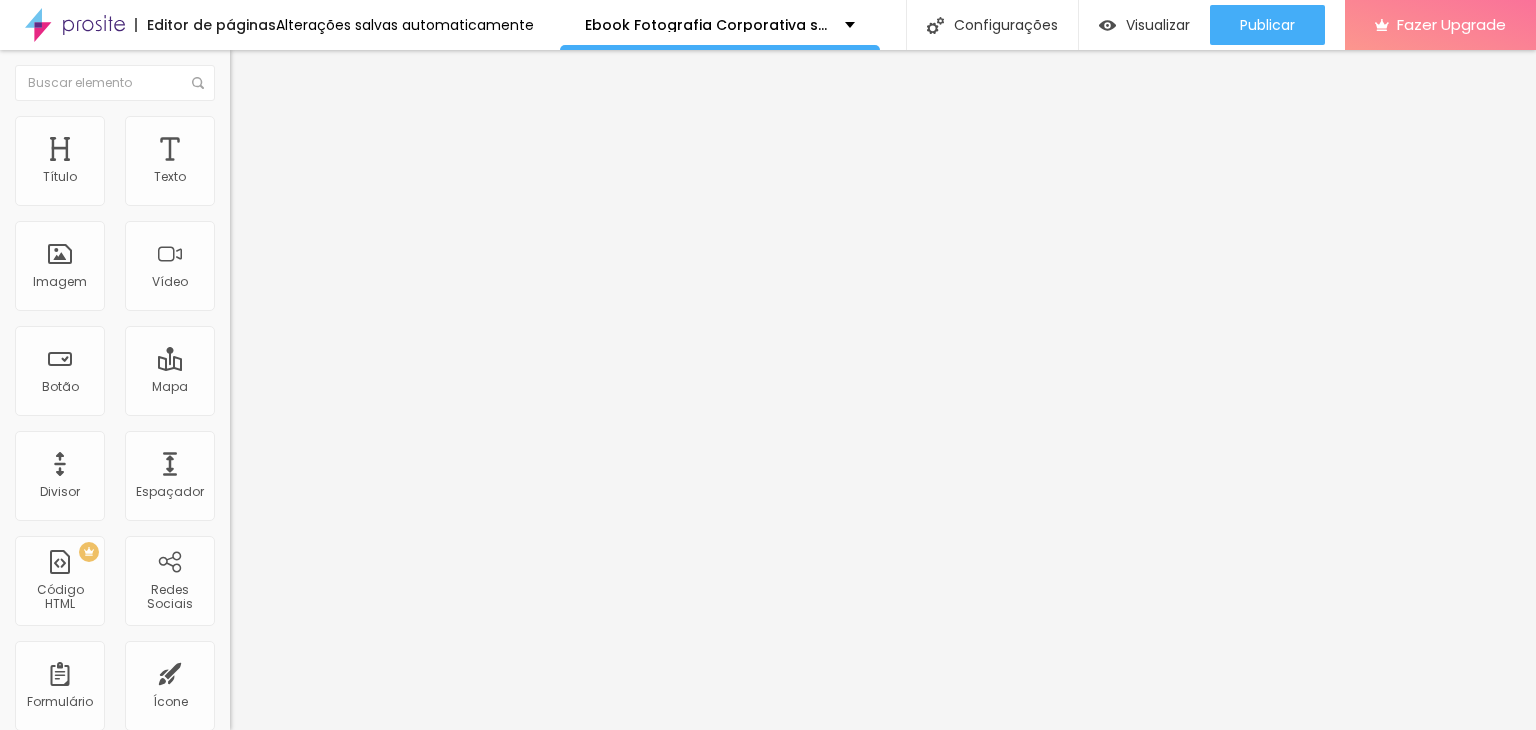 click 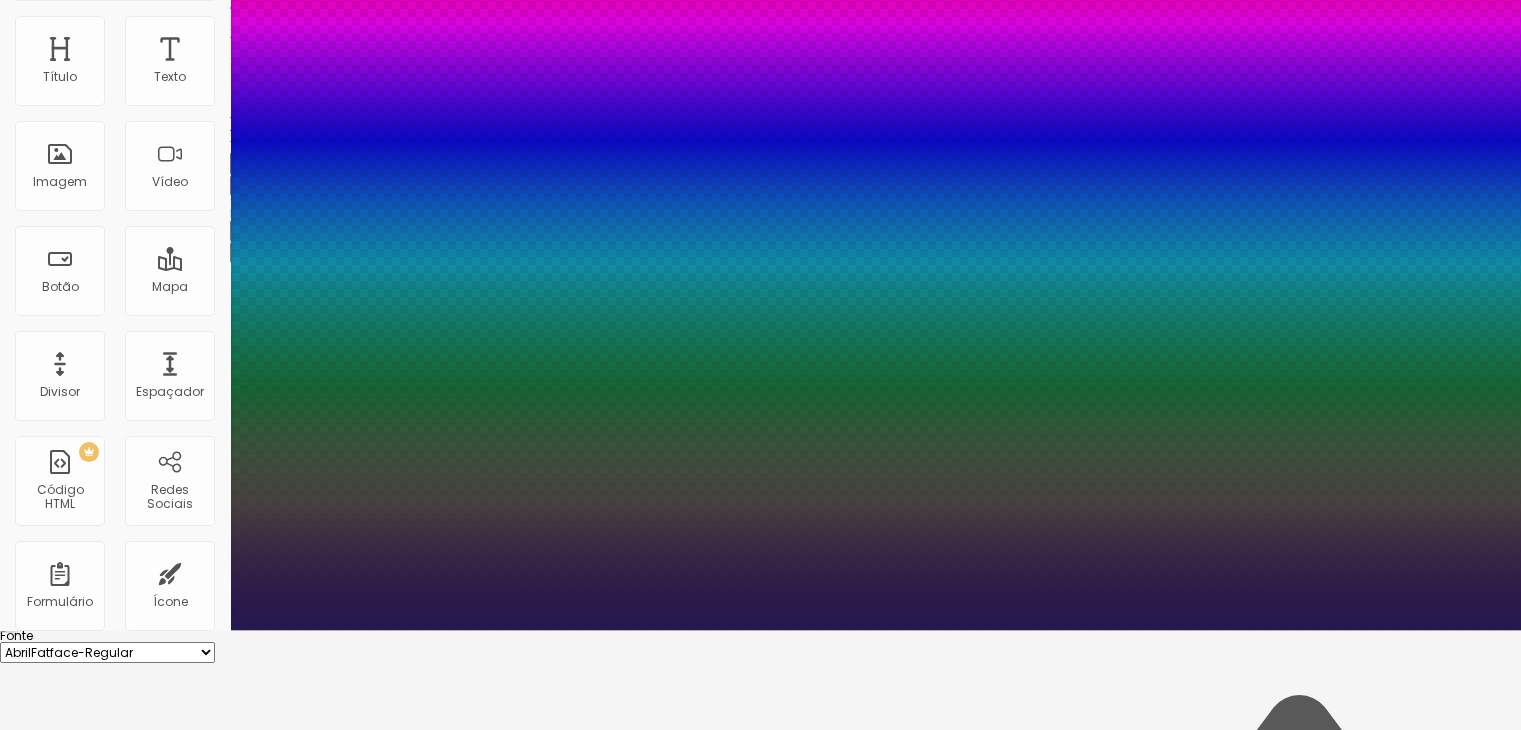 scroll, scrollTop: 195, scrollLeft: 0, axis: vertical 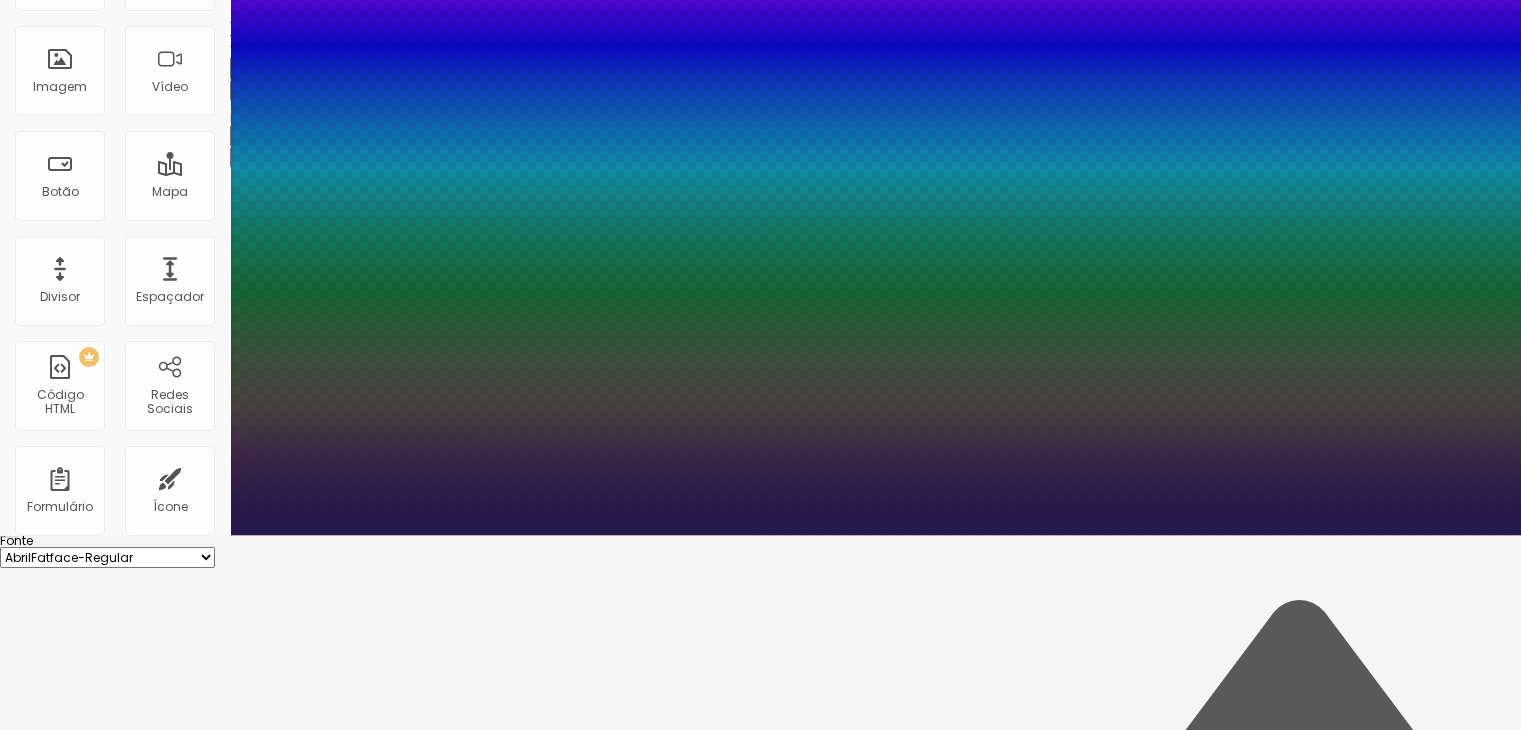 click at bounding box center [760, 535] 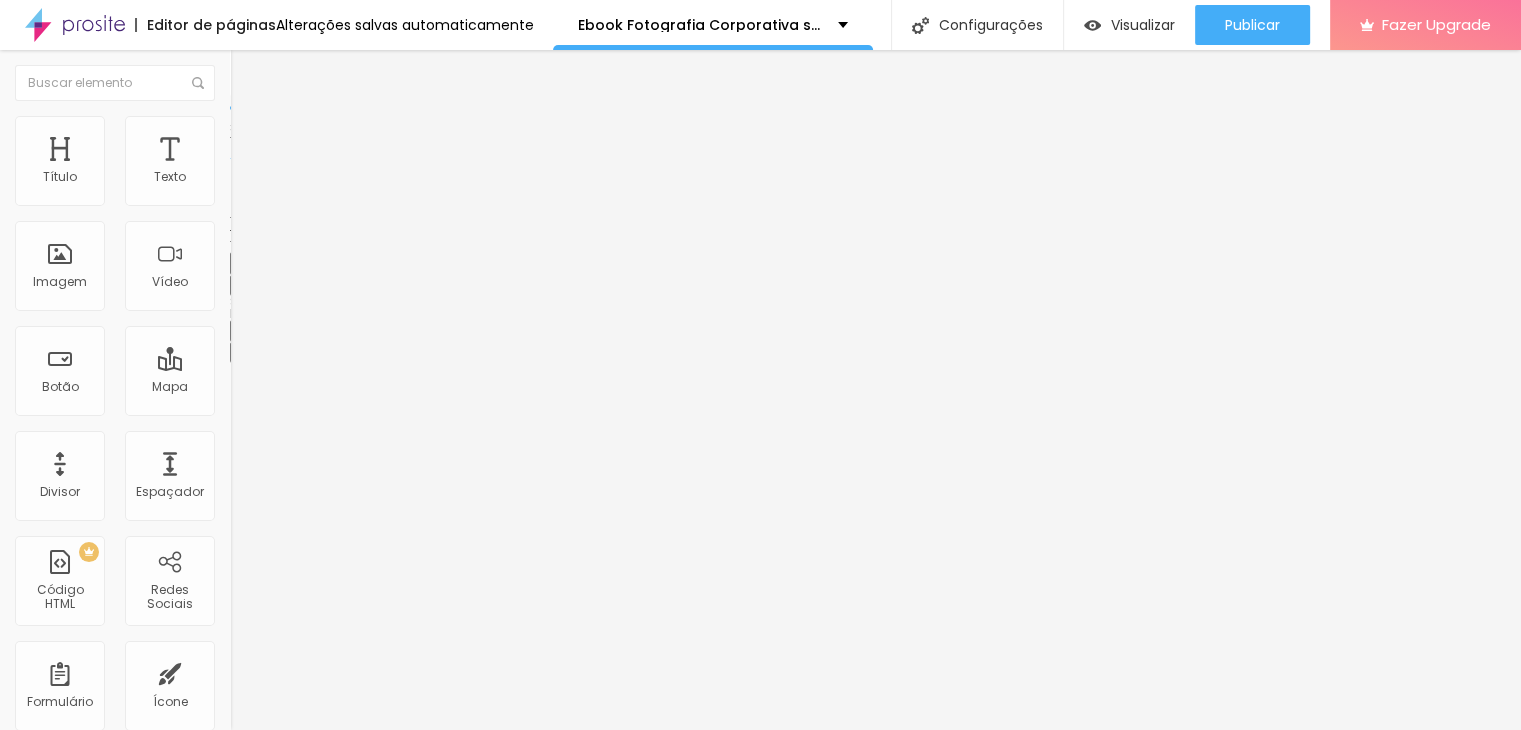 scroll, scrollTop: 0, scrollLeft: 0, axis: both 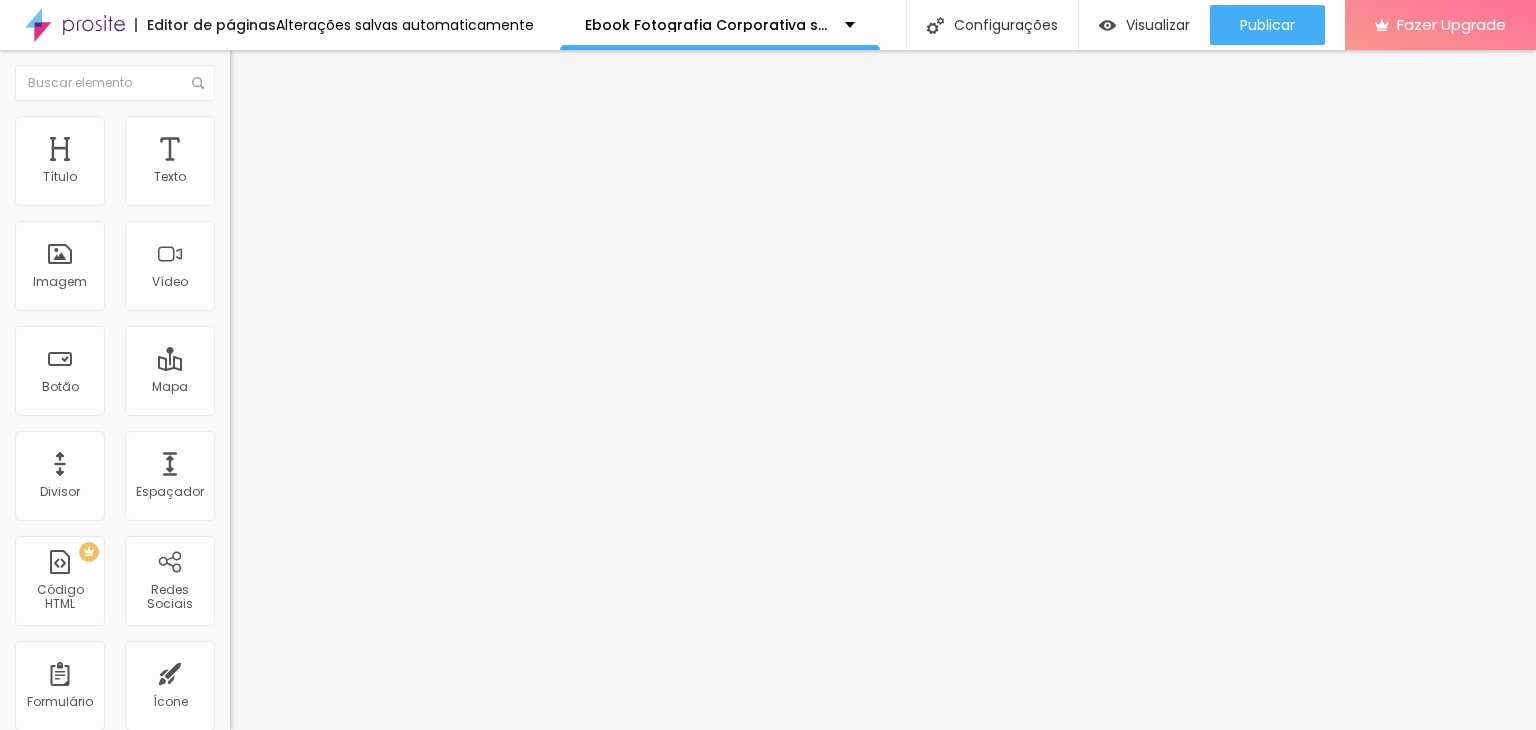 click 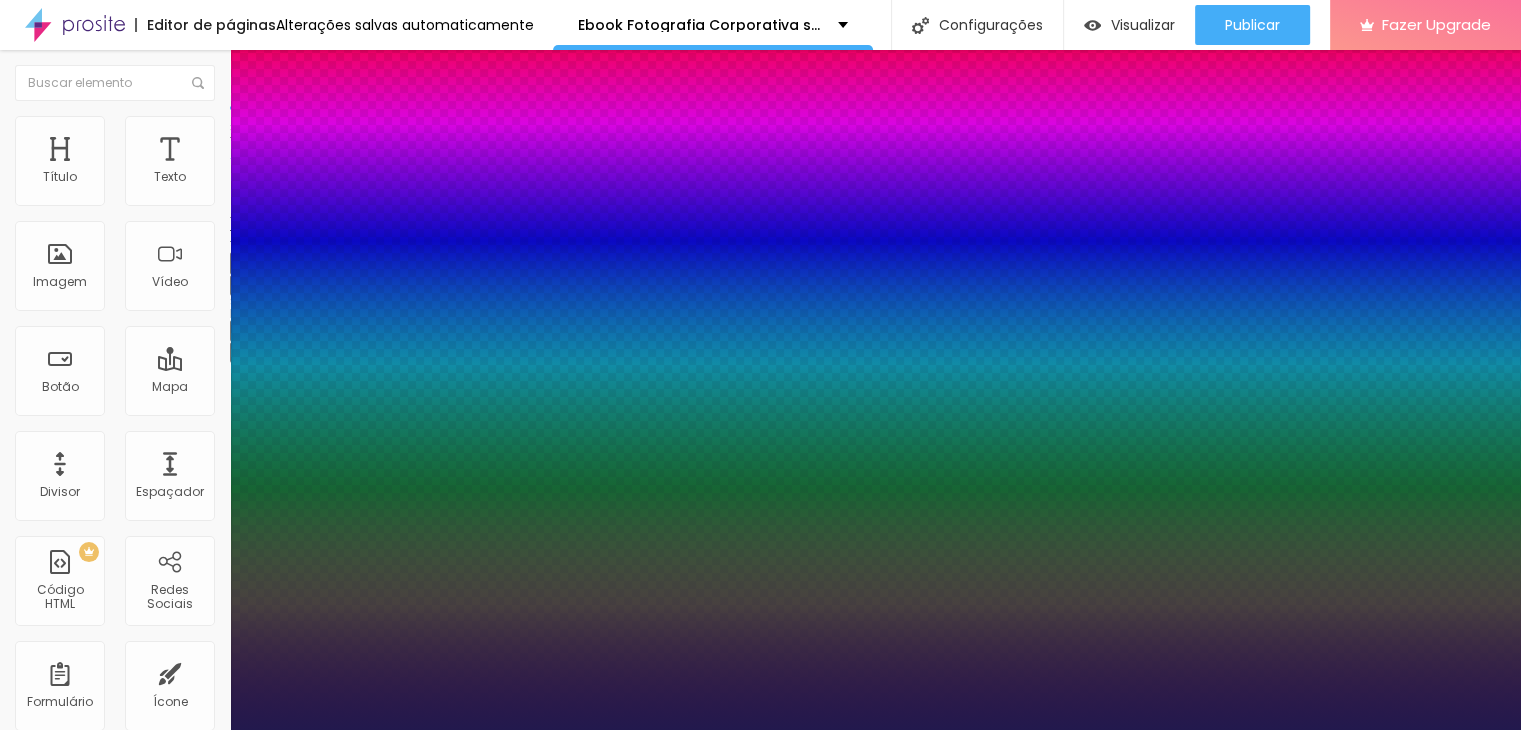 scroll, scrollTop: 195, scrollLeft: 0, axis: vertical 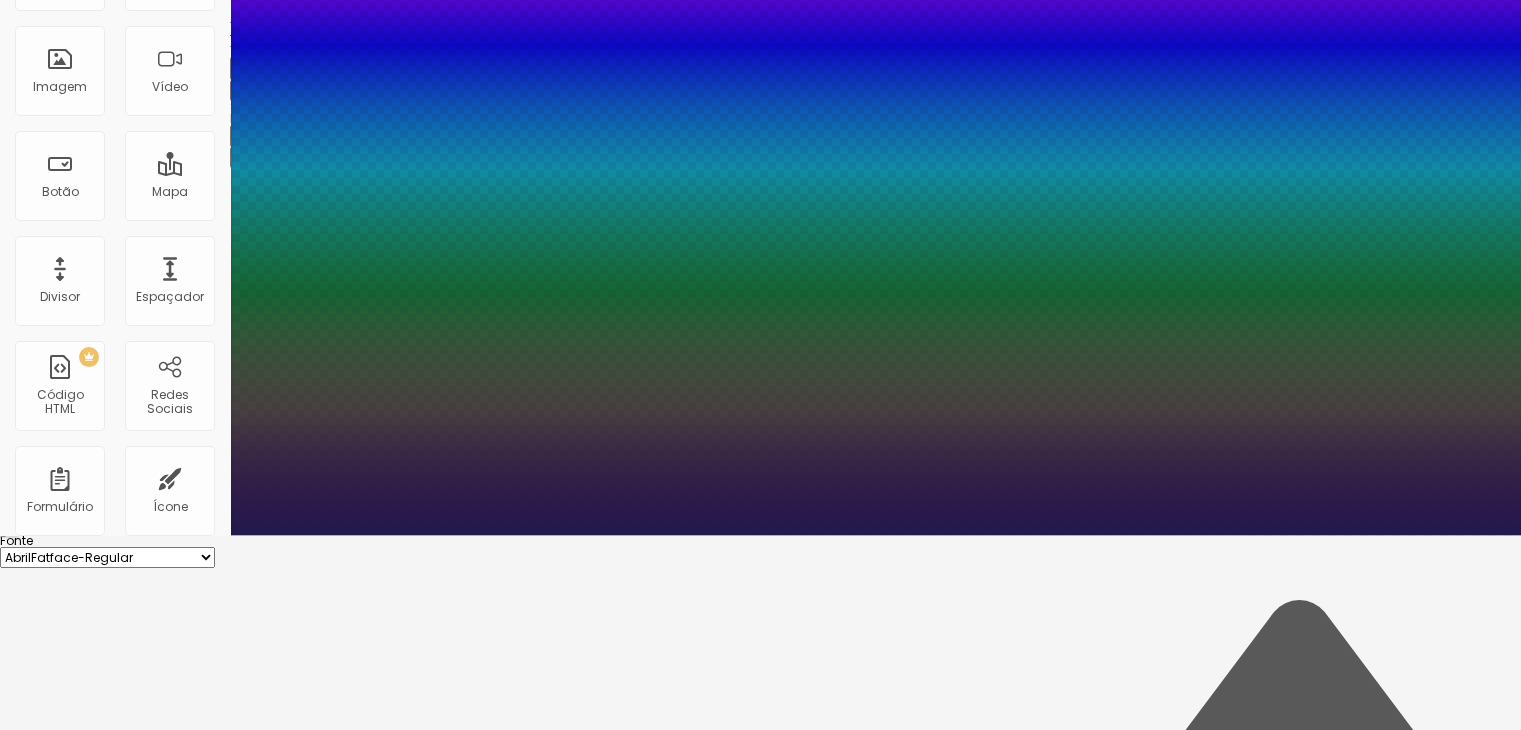 click at bounding box center [760, 535] 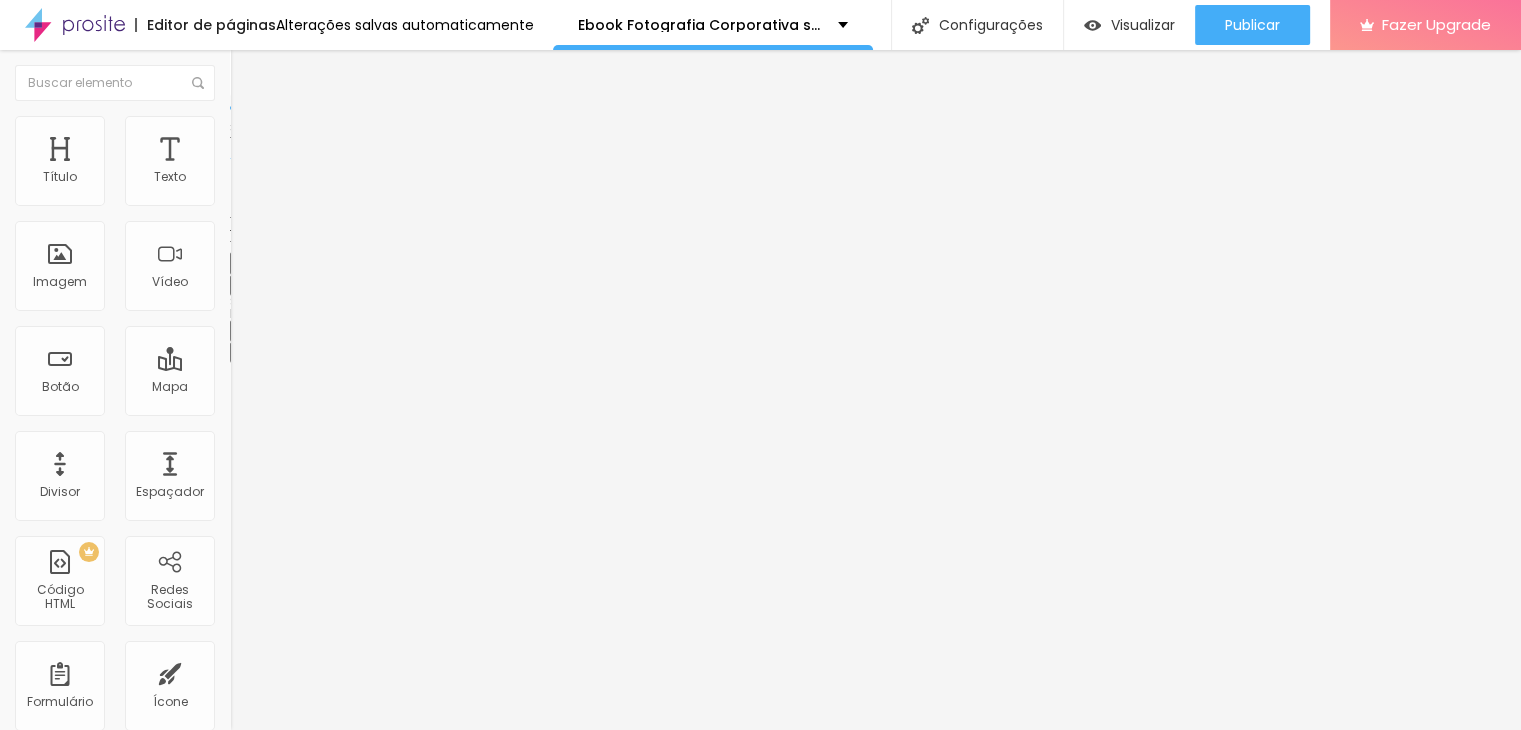 scroll, scrollTop: 0, scrollLeft: 0, axis: both 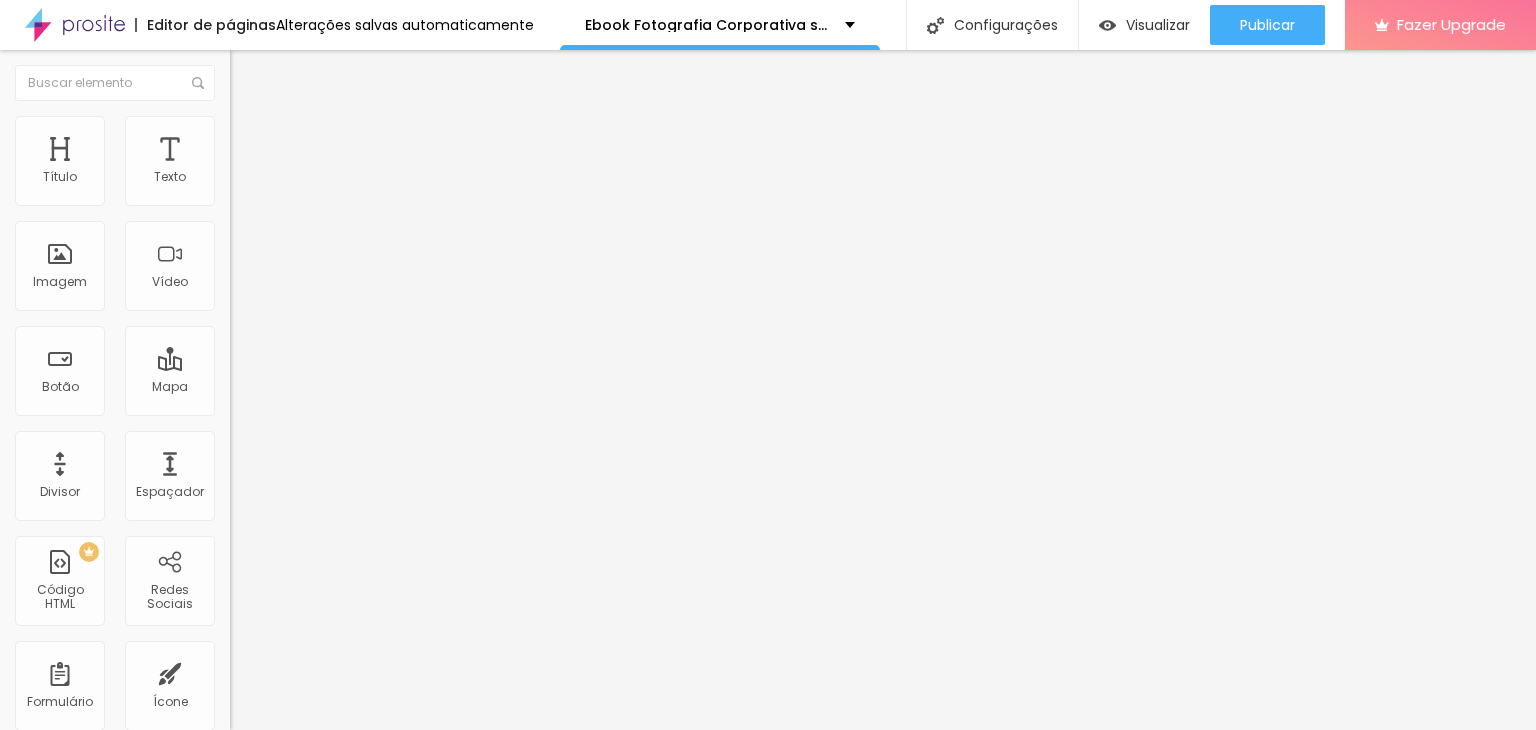 click 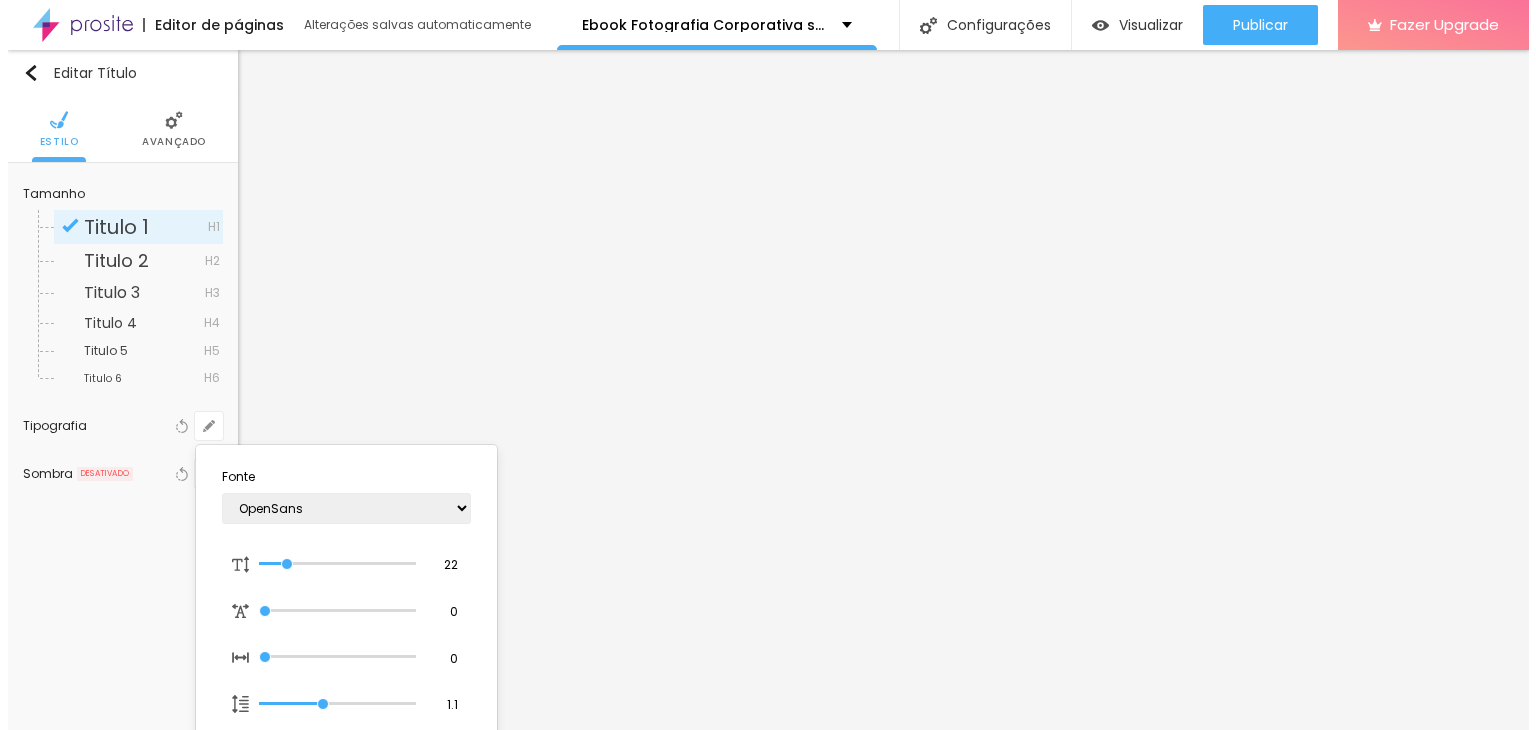 scroll, scrollTop: 0, scrollLeft: 0, axis: both 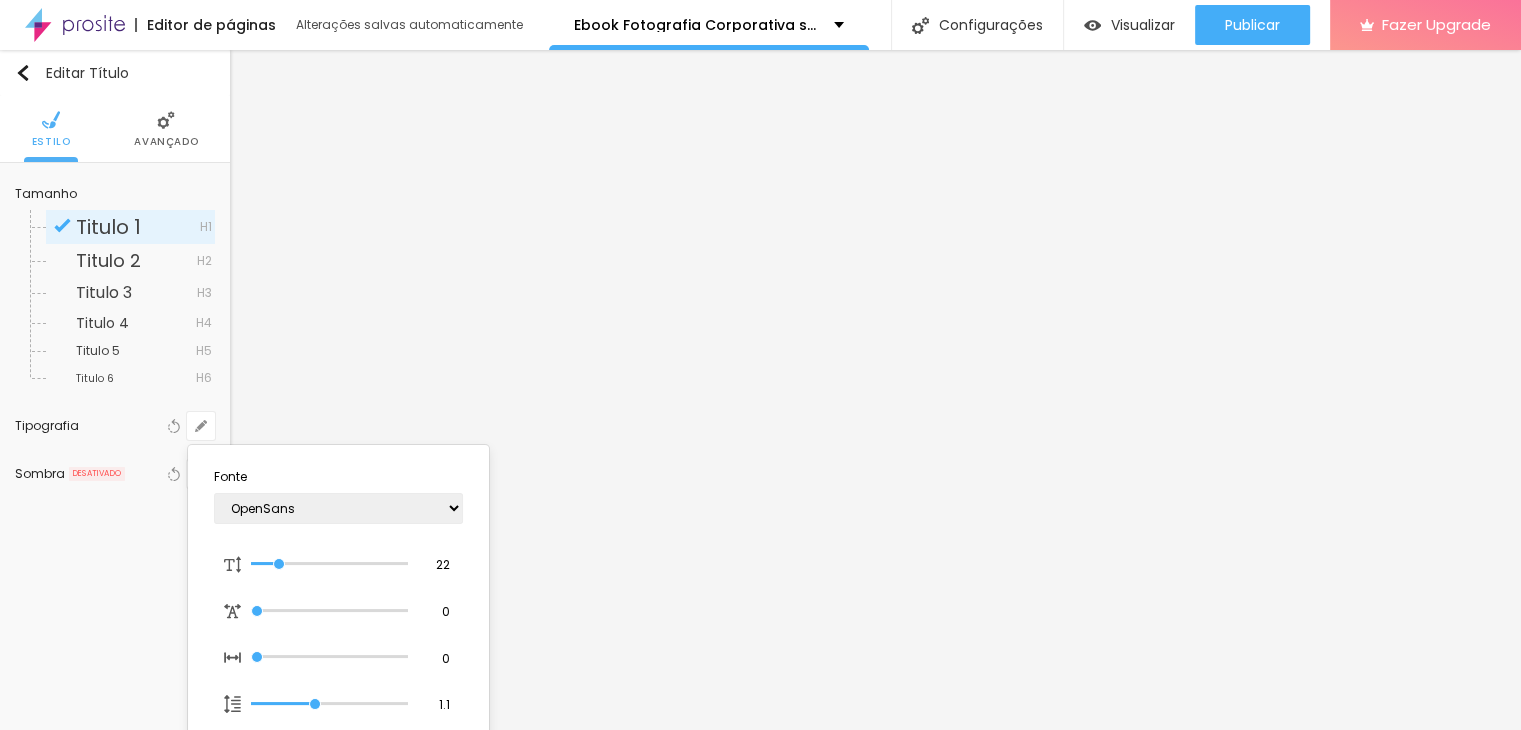 select on "OpenSansBold" 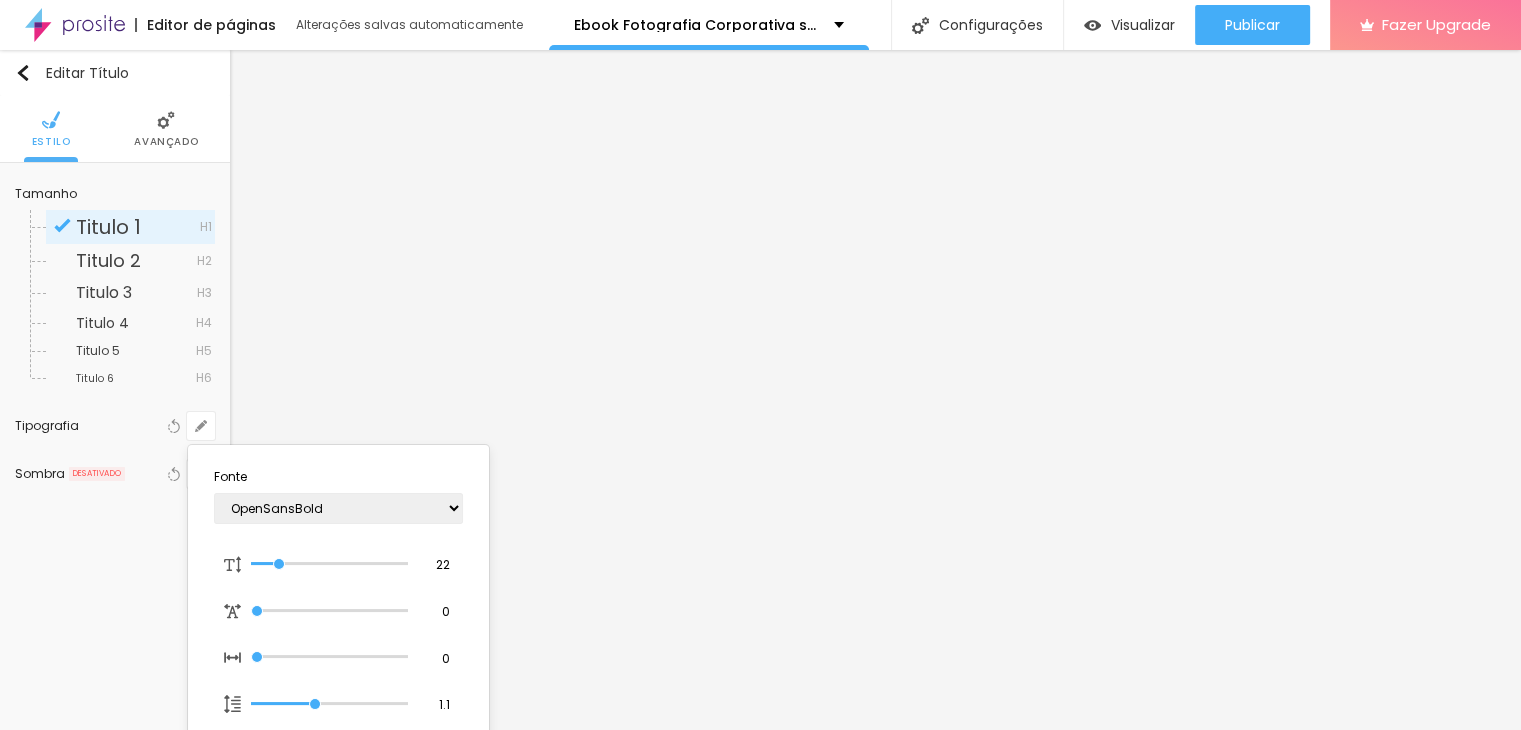 click on "AbrilFatface-Regular Actor-Regular Alegreya AlegreyaBlack Alice Allan-Bold Allan-Regular Amaranth AmaticaSC AmaticSC Amita-Bold Amita-Regular Anaheim AnonymousPro-Bold AnonymousPro-Italic AnonymousPro-Regular Arapey Archivo-Bold Archivo-Italic Archivo-Regular ArefRuqaa Arsenal-Bold Arsenal-Italic Arsenal-Regular Arvo Assistant AssistantLight AveriaLibre AveriaLibreLight AveriaSansLibre-Bold AveriaSansLibre-Italic AveriaSansLibre-Regular Bangers-Regular Bentham-Regular Bevan-Regular BioRhyme BioRhymeExtraBold BioRhymeLight Bitter BreeSerif ButterflyKids-Regular ChangaOne-Italic ChangaOne-Regular Chewy-Regular Chivo CinzelDecorative-Black CinzelDecorative-Bold CinzelDecorative-Regular Comfortaa-Bold Comfortaa-Light Comfortaa-Regular ComingSoon Cookie-Regular Corben-Bold Corben-Regular Cormorant CormorantGeramond-Bold CormorantGeramond-Italic CormorantGeramond-Medium CormorantGeramond-Regular CormorantLight Cousine-Bold Cousine-Italic Cousine-Regular Creepster-Regular CrimsonText CrimsonTextBold Cuprum FjallaOne" at bounding box center (338, 508) 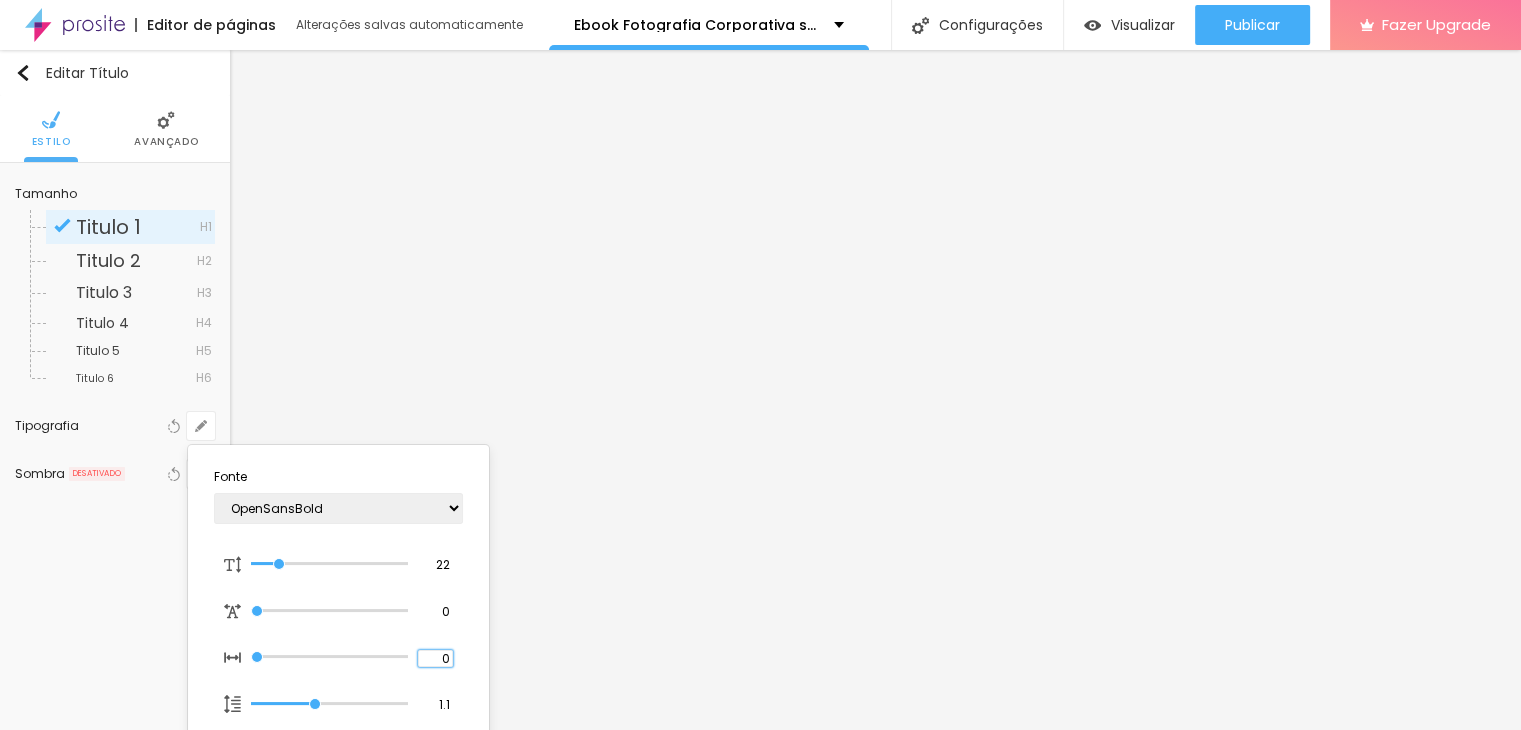 drag, startPoint x: 440, startPoint y: 657, endPoint x: 491, endPoint y: 656, distance: 51.009804 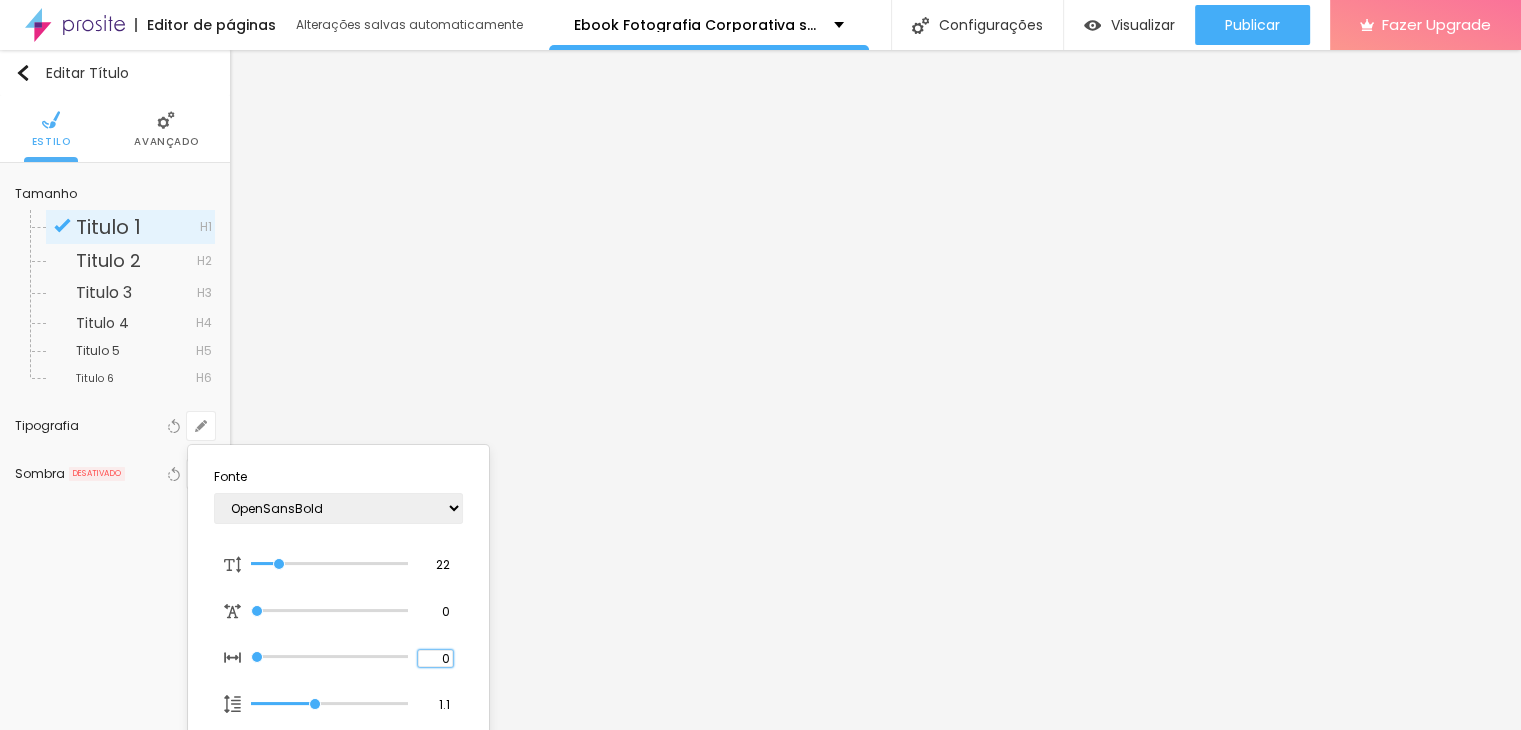 type on "0.5" 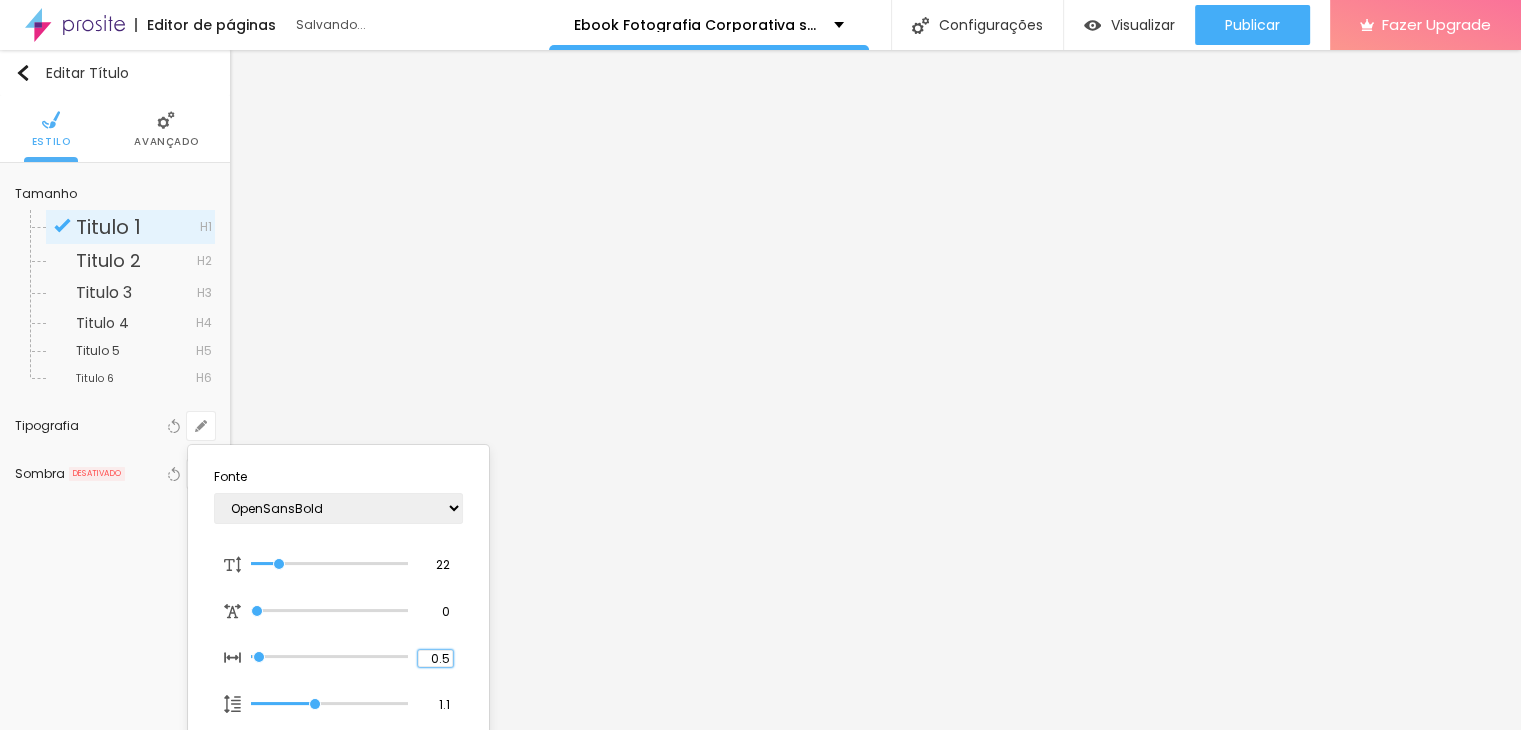 type on "1" 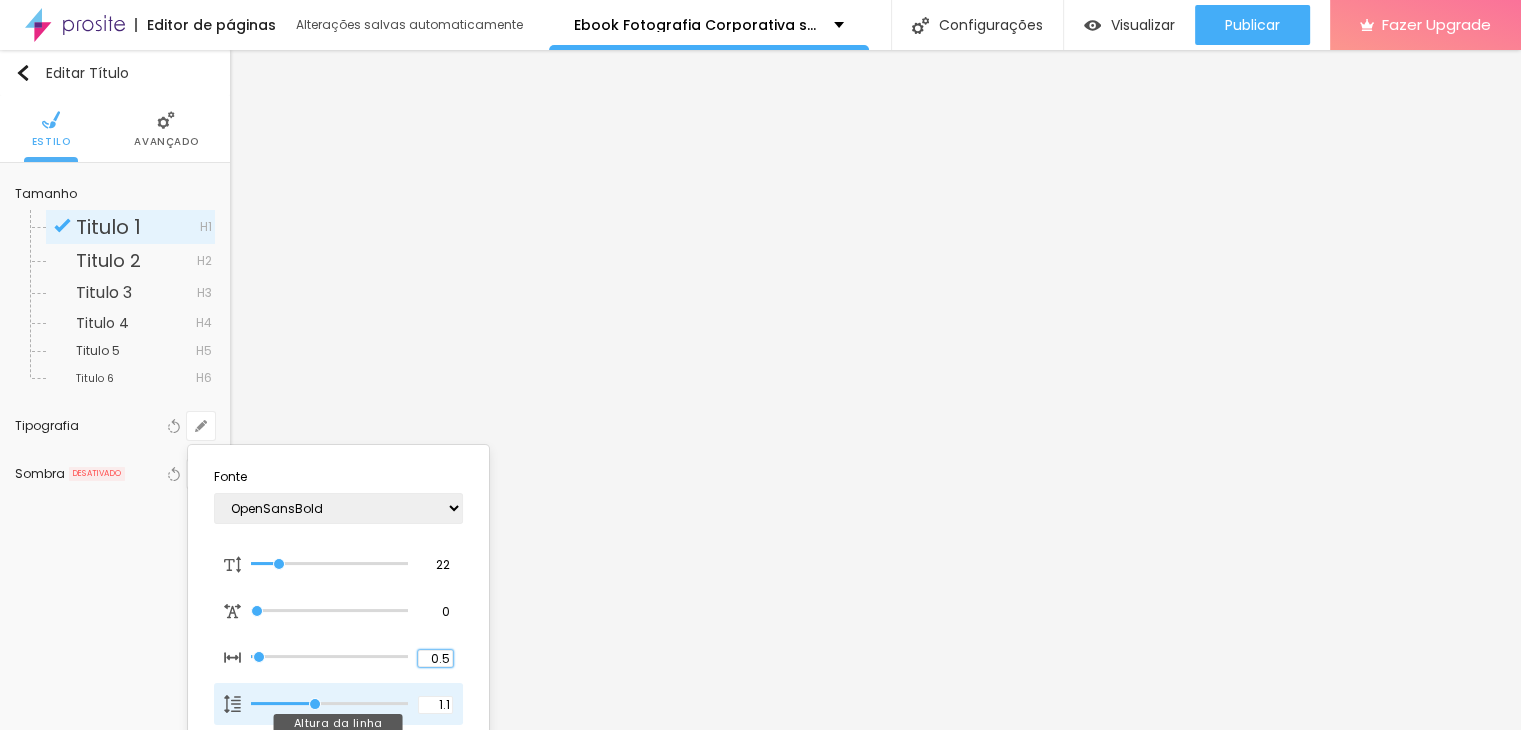 type on "0.5" 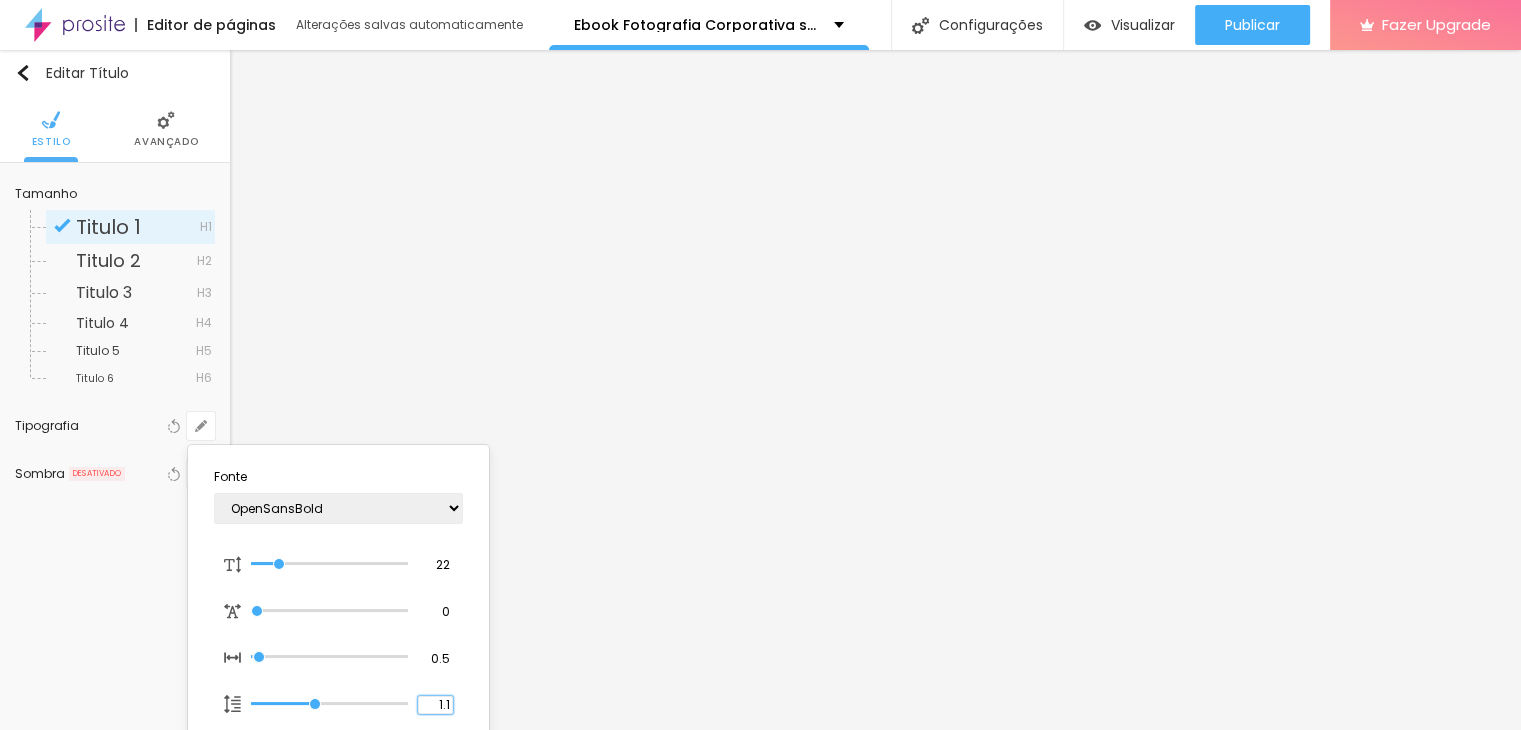drag, startPoint x: 437, startPoint y: 699, endPoint x: 472, endPoint y: 699, distance: 35 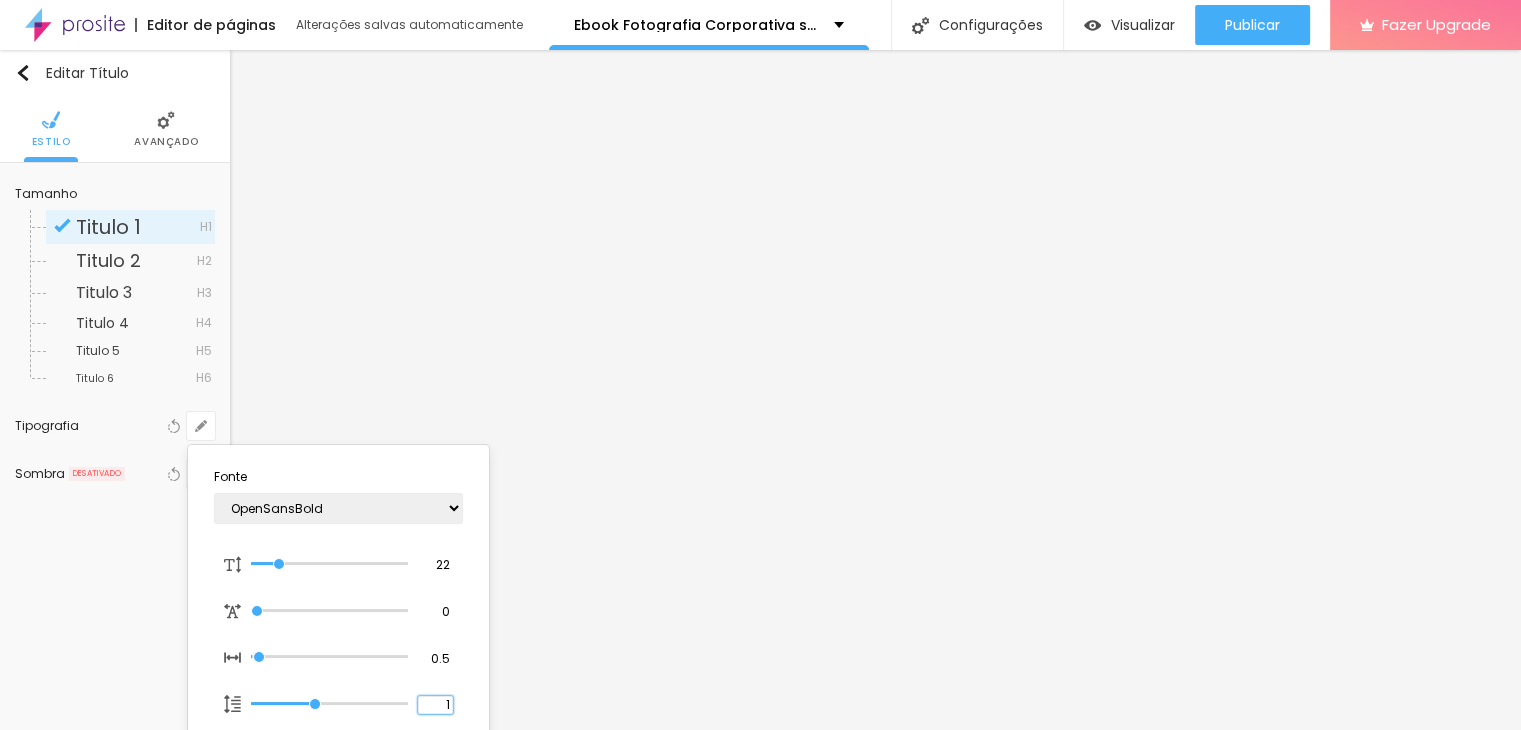 type on "1" 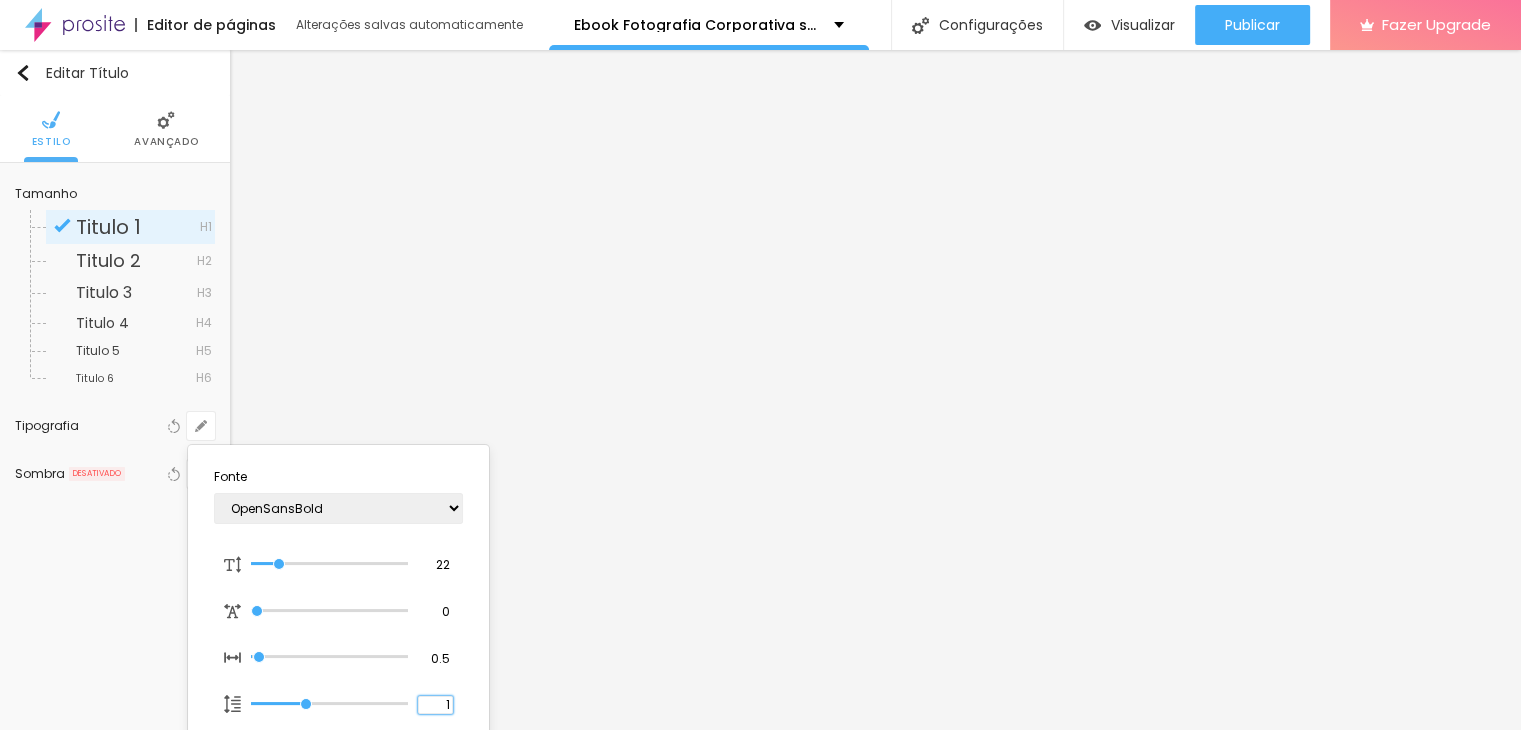 type on "1.3" 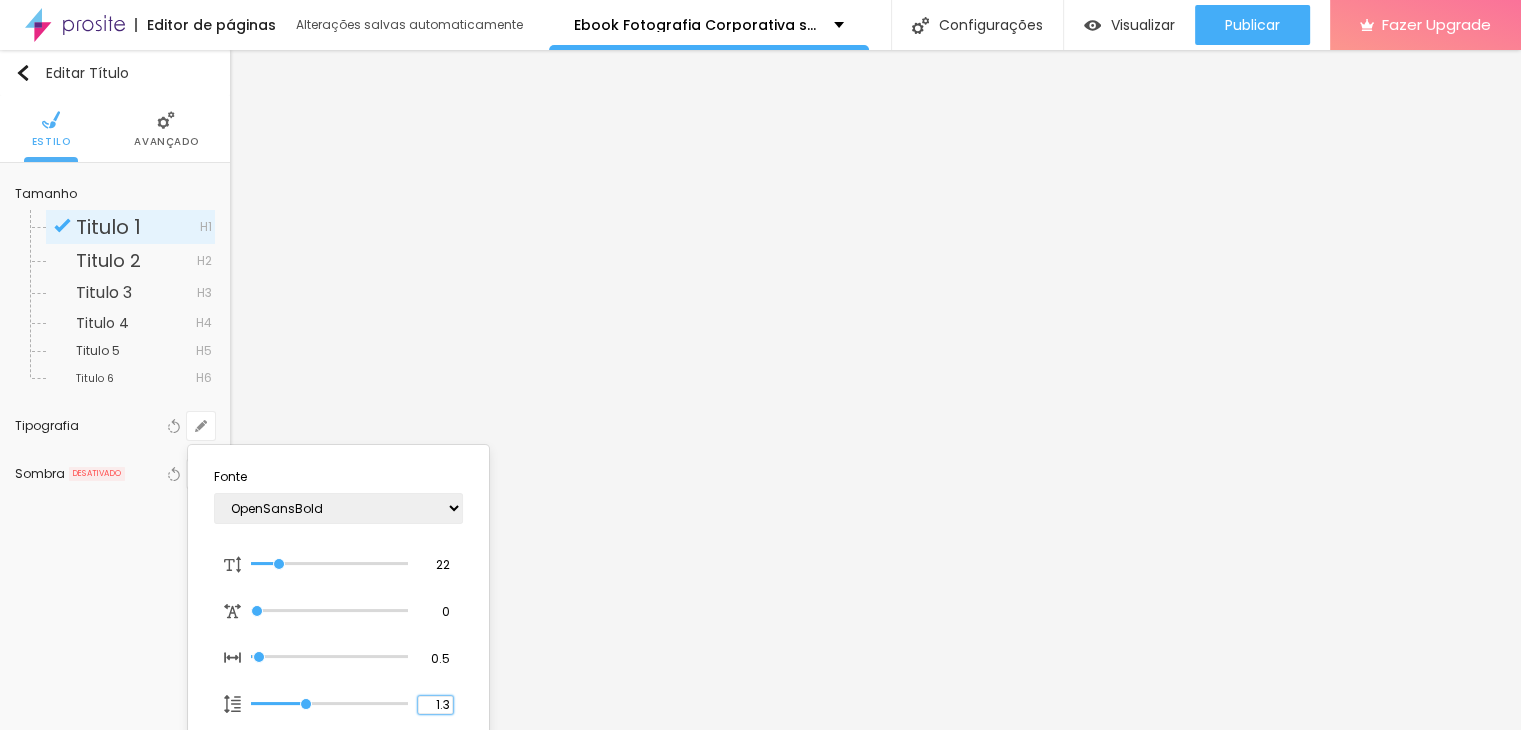 type on "1" 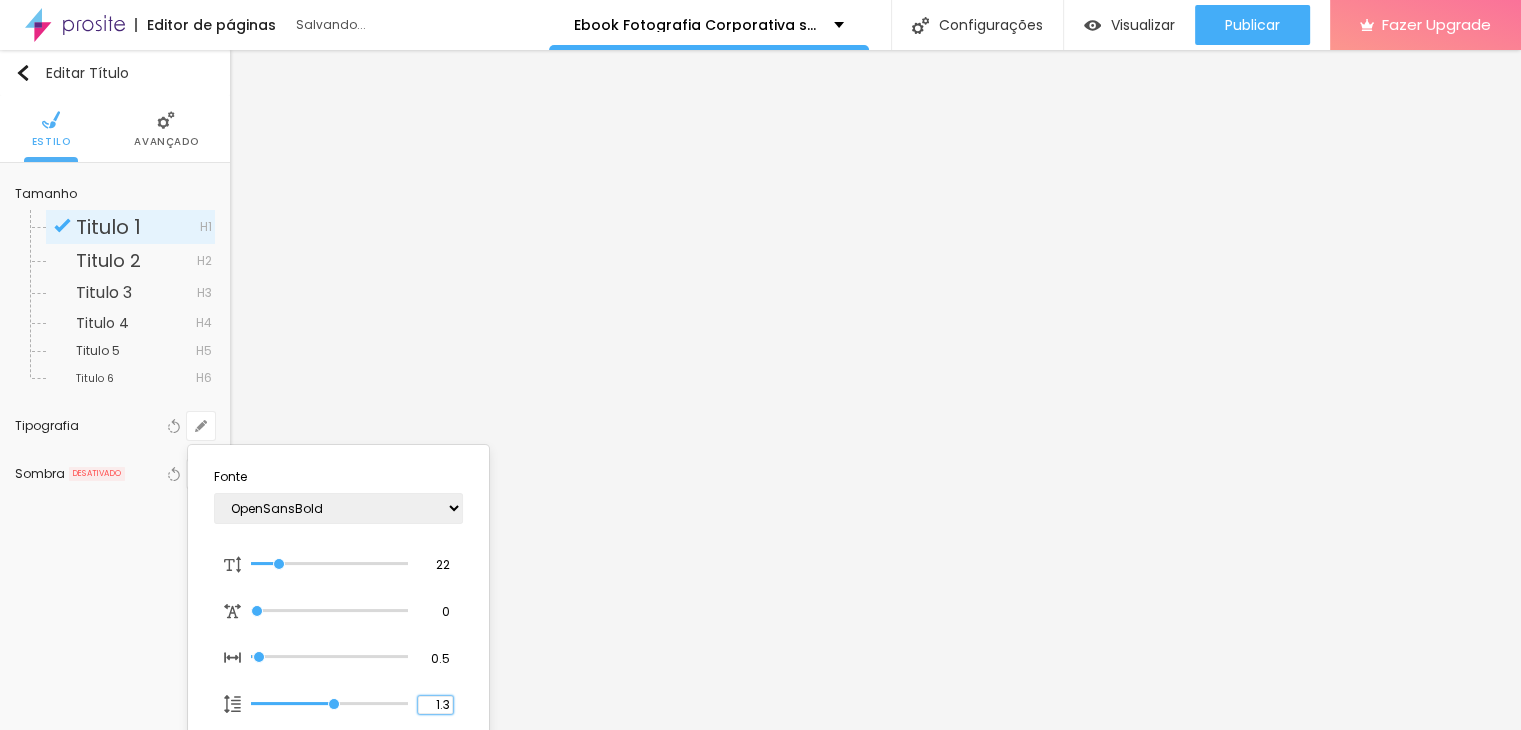 type on "1" 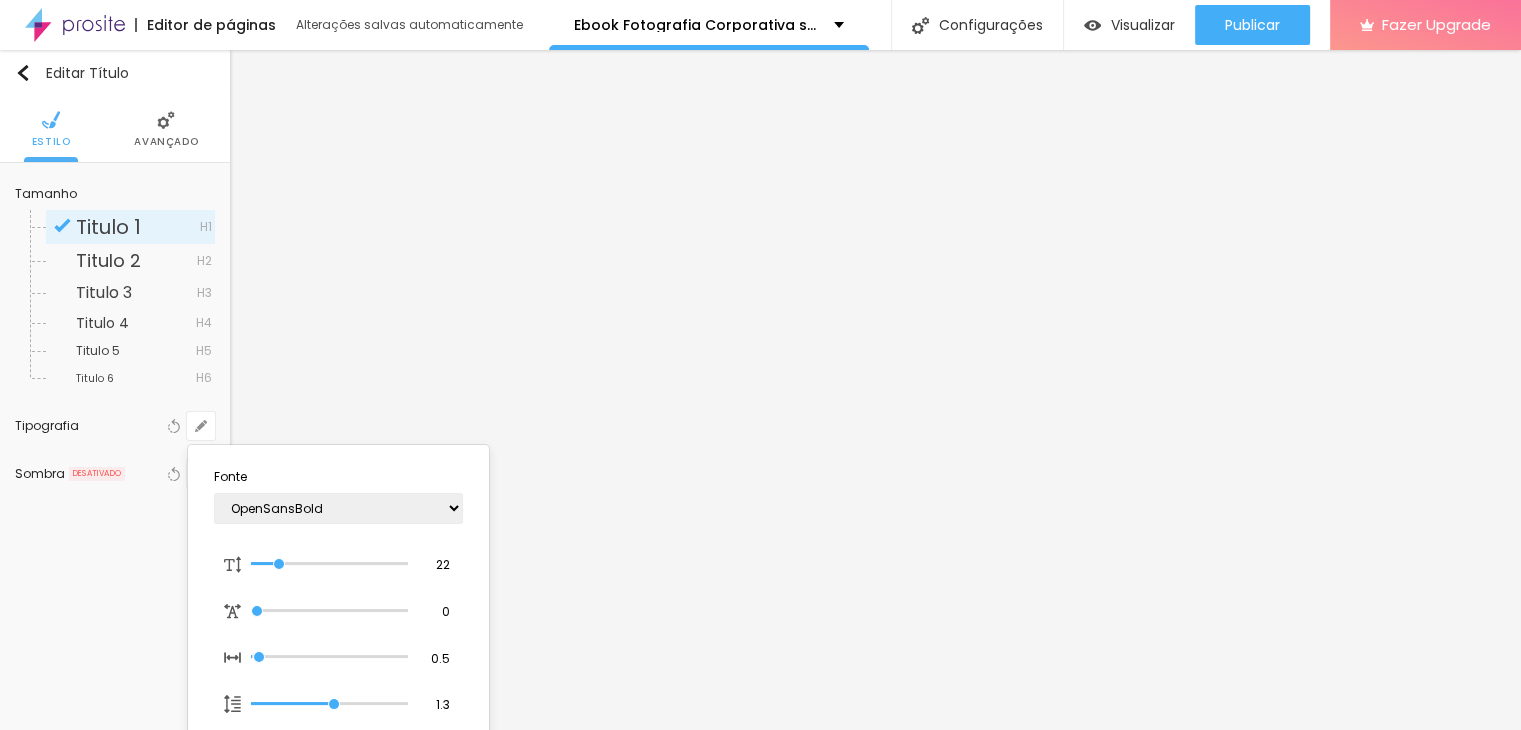 click at bounding box center [760, 365] 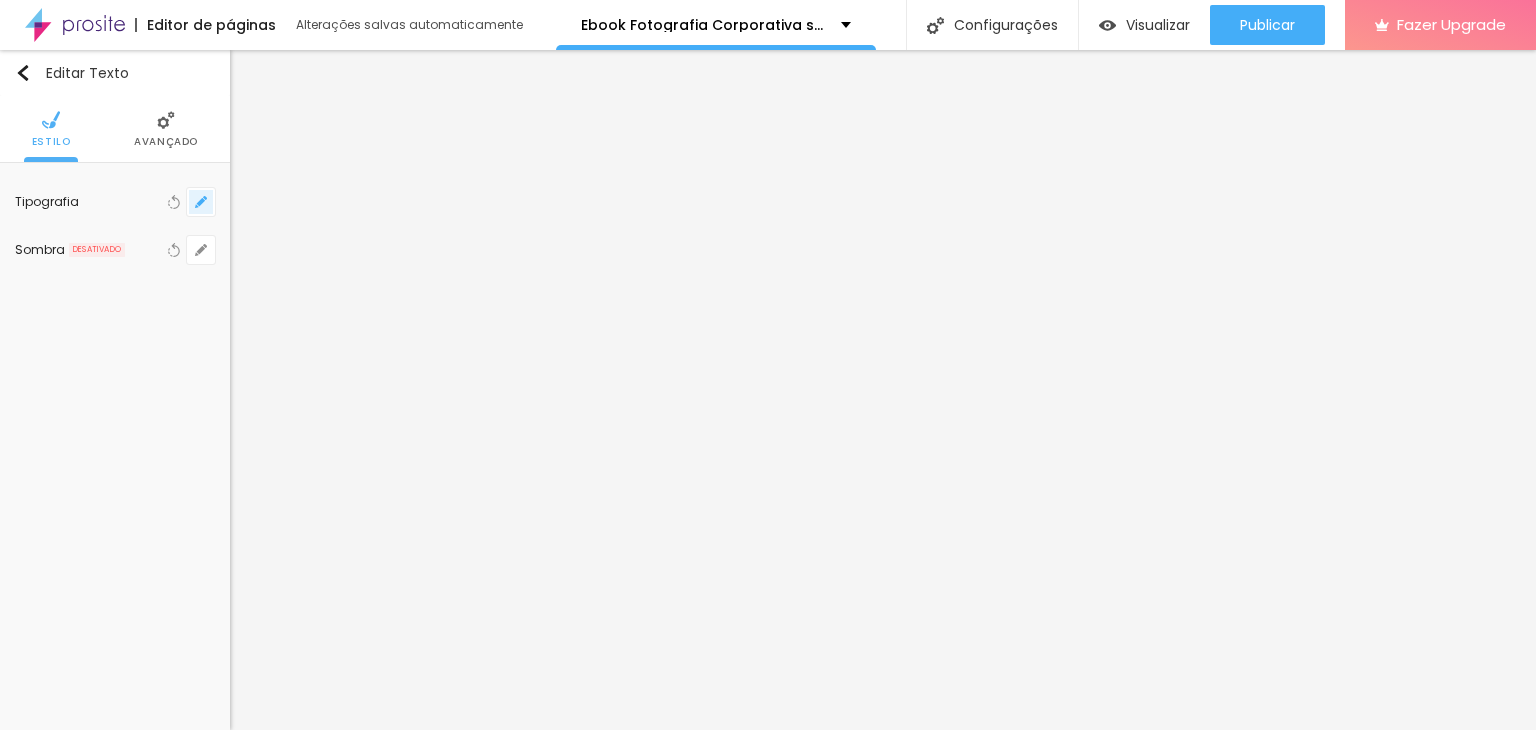 click 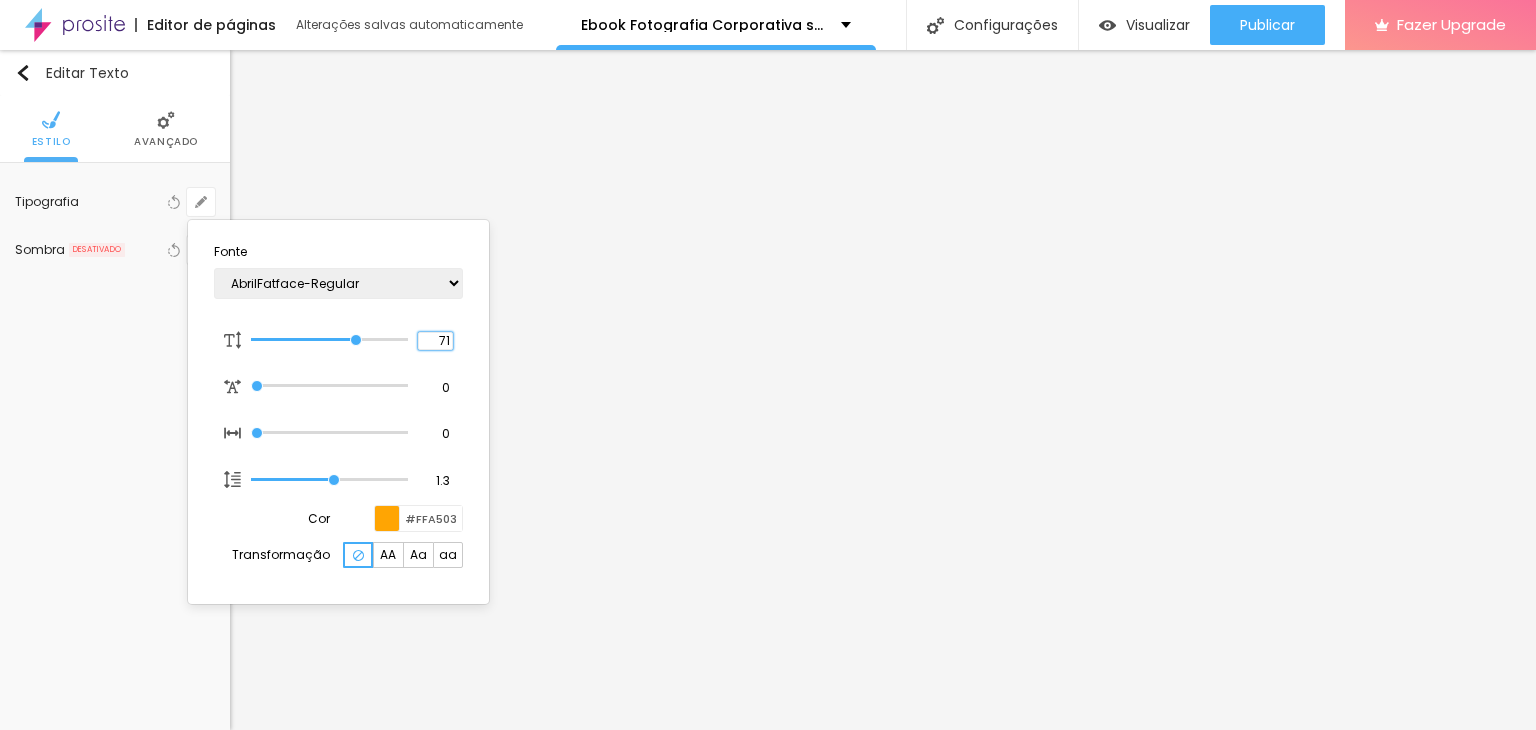 drag, startPoint x: 436, startPoint y: 340, endPoint x: 500, endPoint y: 338, distance: 64.03124 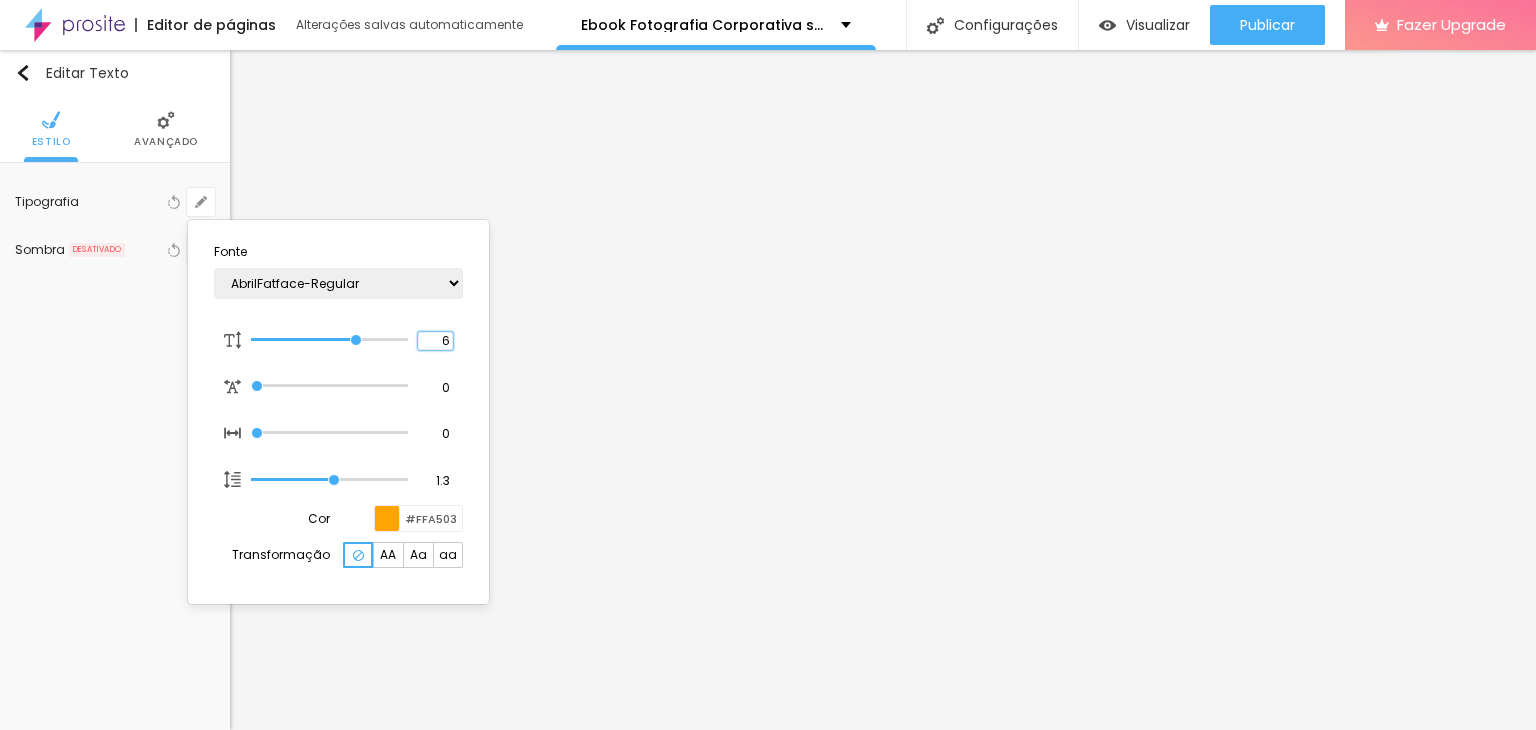 type on "8" 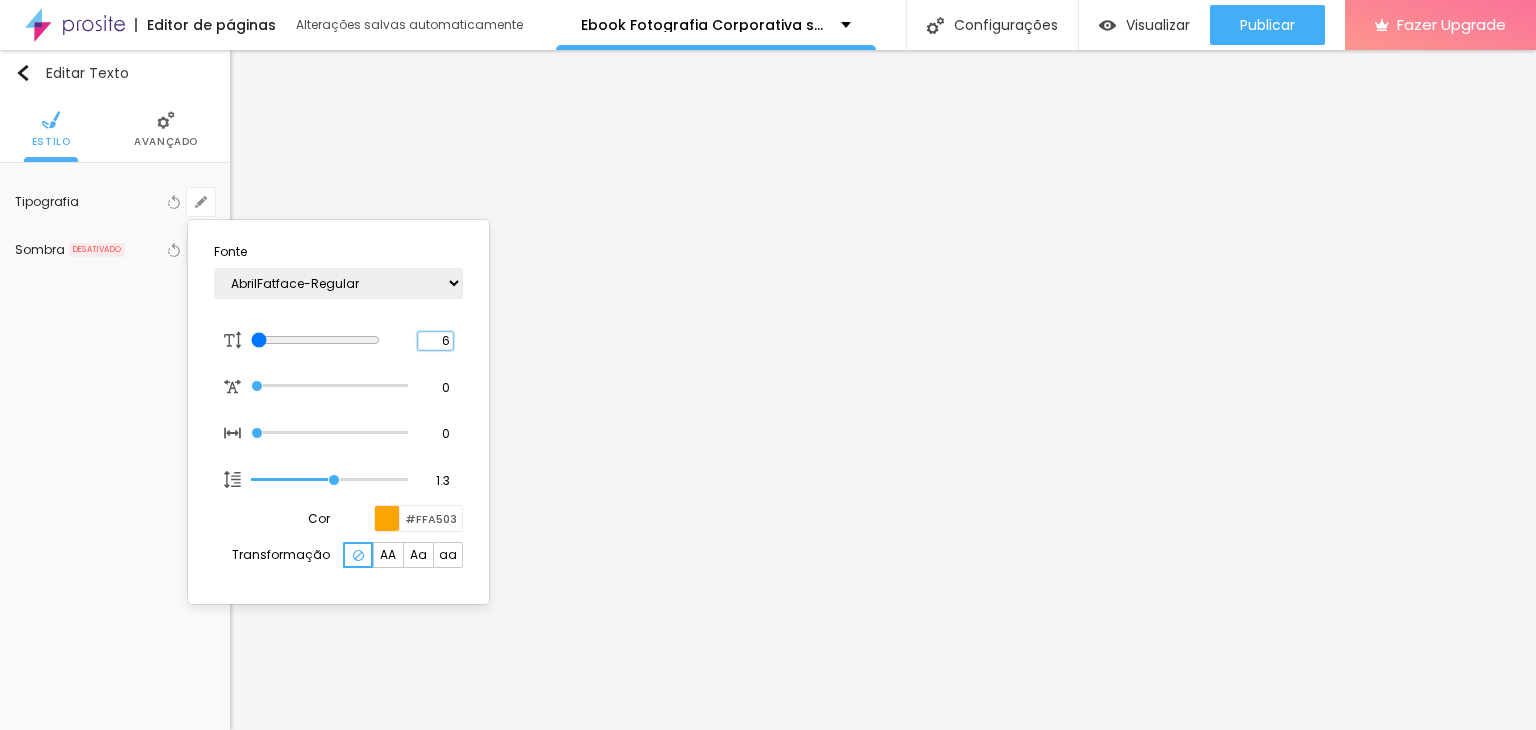 type on "61" 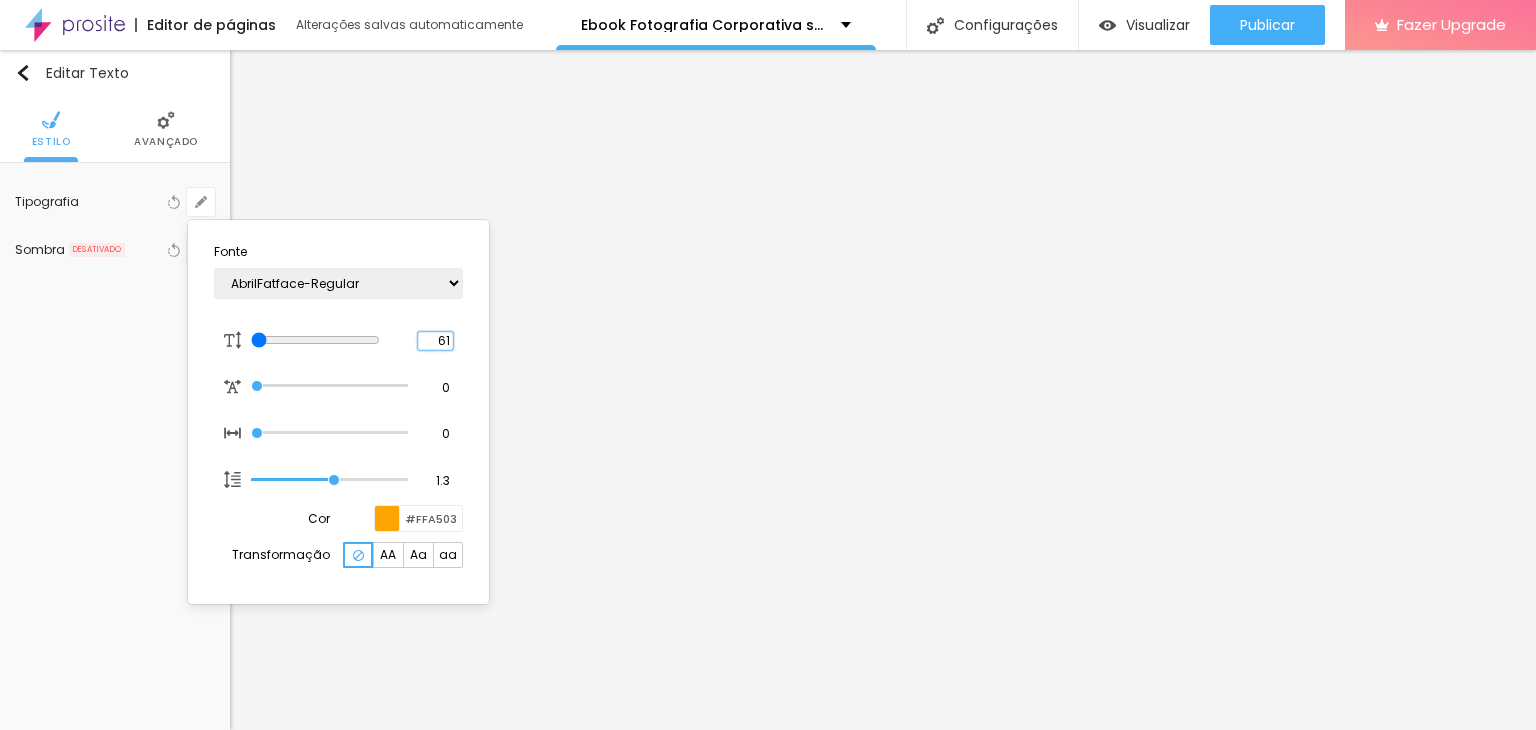 type on "61" 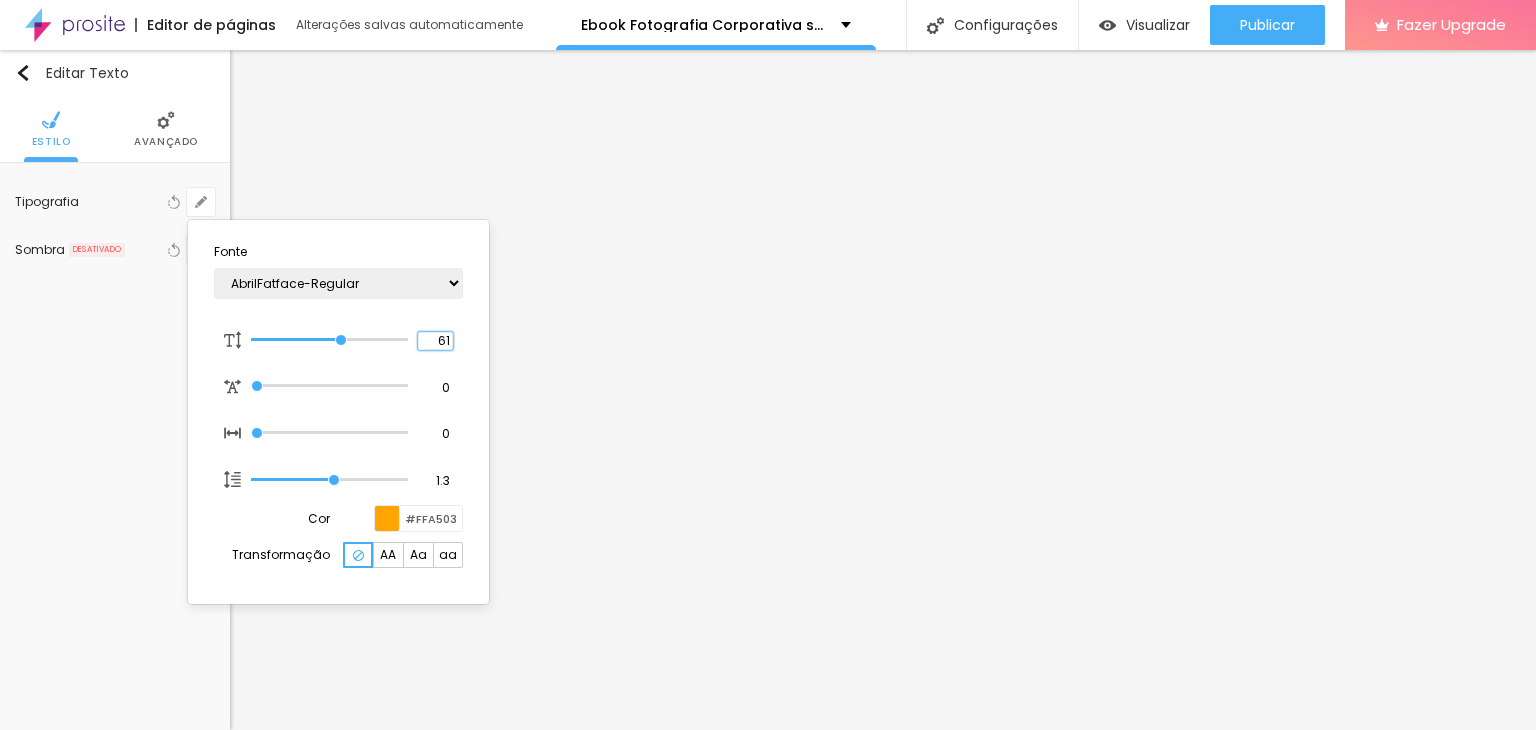 type on "61" 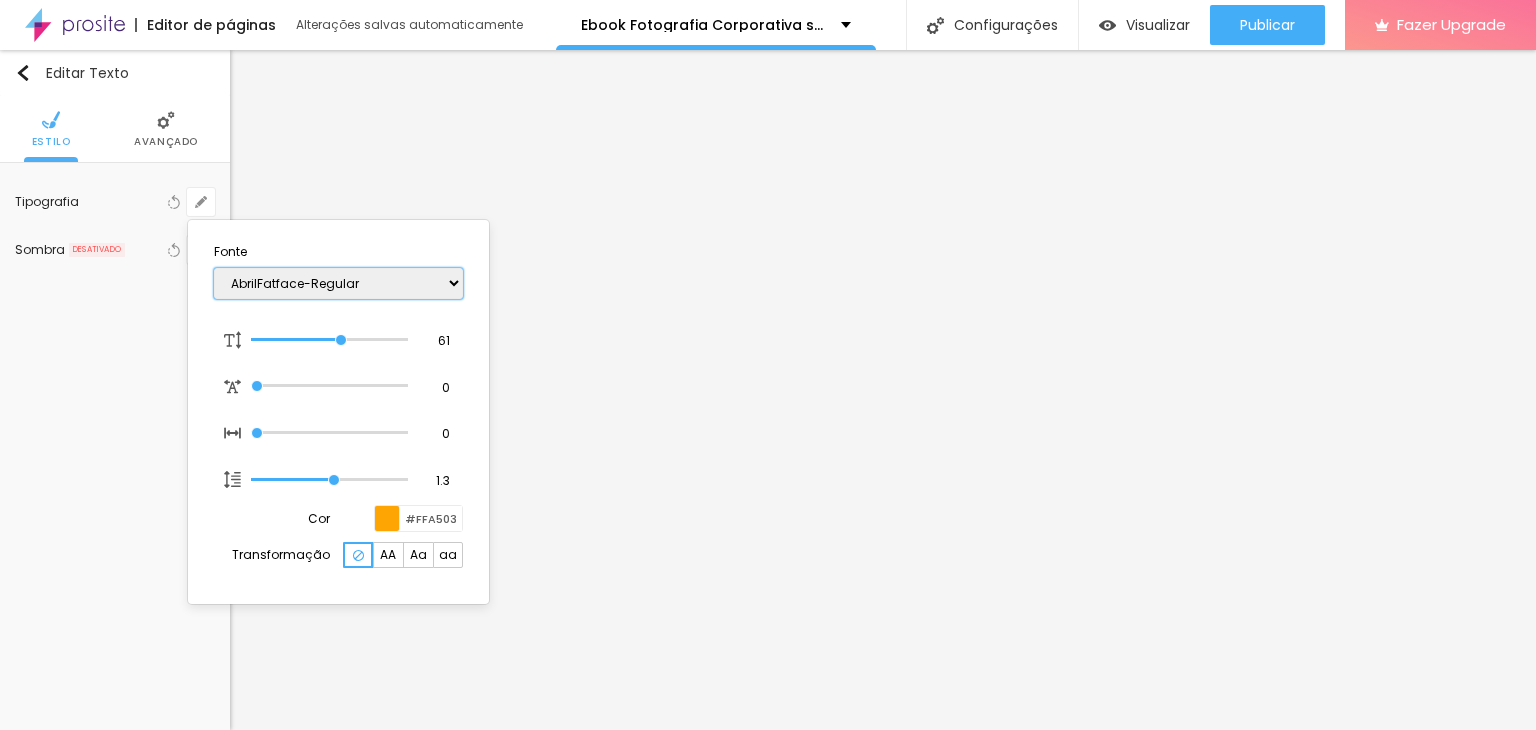 click on "AbrilFatface-Regular Actor-Regular Alegreya AlegreyaBlack Alice Allan-Bold Allan-Regular Amaranth AmaticaSC AmaticSC Amita-Bold Amita-Regular Anaheim AnonymousPro-Bold AnonymousPro-Italic AnonymousPro-Regular Arapey Archivo-Bold Archivo-Italic Archivo-Regular ArefRuqaa Arsenal-Bold Arsenal-Italic Arsenal-Regular Arvo Assistant AssistantLight AveriaLibre AveriaLibreLight AveriaSansLibre-Bold AveriaSansLibre-Italic AveriaSansLibre-Regular Bangers-Regular Bentham-Regular Bevan-Regular BioRhyme BioRhymeExtraBold BioRhymeLight Bitter BreeSerif ButterflyKids-Regular ChangaOne-Italic ChangaOne-Regular Chewy-Regular Chivo CinzelDecorative-Black CinzelDecorative-Bold CinzelDecorative-Regular Comfortaa-Bold Comfortaa-Light Comfortaa-Regular ComingSoon Cookie-Regular Corben-Bold Corben-Regular Cormorant CormorantGeramond-Bold CormorantGeramond-Italic CormorantGeramond-Medium CormorantGeramond-Regular CormorantLight Cousine-Bold Cousine-Italic Cousine-Regular Creepster-Regular CrimsonText CrimsonTextBold Cuprum FjallaOne" at bounding box center (338, 283) 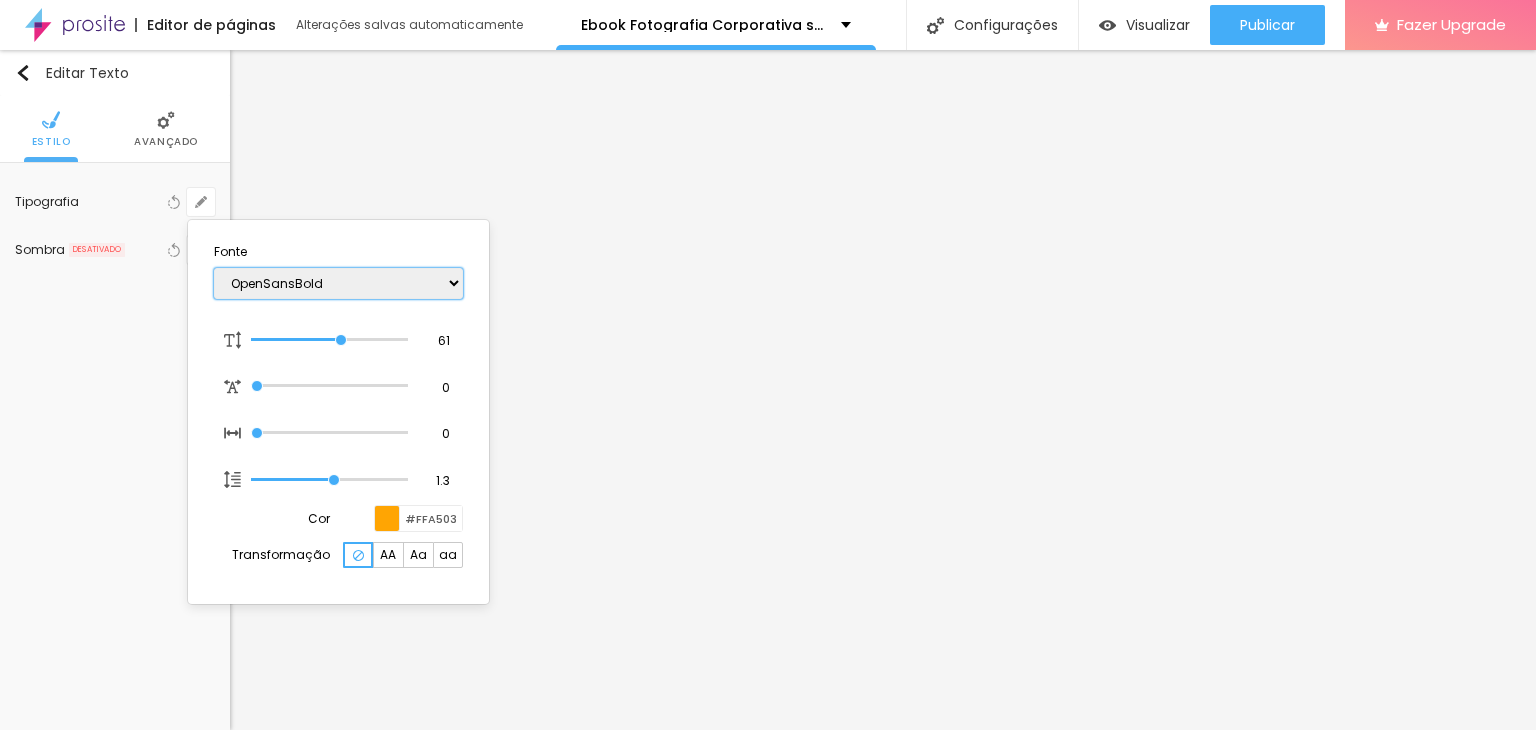 click on "AbrilFatface-Regular Actor-Regular Alegreya AlegreyaBlack Alice Allan-Bold Allan-Regular Amaranth AmaticaSC AmaticSC Amita-Bold Amita-Regular Anaheim AnonymousPro-Bold AnonymousPro-Italic AnonymousPro-Regular Arapey Archivo-Bold Archivo-Italic Archivo-Regular ArefRuqaa Arsenal-Bold Arsenal-Italic Arsenal-Regular Arvo Assistant AssistantLight AveriaLibre AveriaLibreLight AveriaSansLibre-Bold AveriaSansLibre-Italic AveriaSansLibre-Regular Bangers-Regular Bentham-Regular Bevan-Regular BioRhyme BioRhymeExtraBold BioRhymeLight Bitter BreeSerif ButterflyKids-Regular ChangaOne-Italic ChangaOne-Regular Chewy-Regular Chivo CinzelDecorative-Black CinzelDecorative-Bold CinzelDecorative-Regular Comfortaa-Bold Comfortaa-Light Comfortaa-Regular ComingSoon Cookie-Regular Corben-Bold Corben-Regular Cormorant CormorantGeramond-Bold CormorantGeramond-Italic CormorantGeramond-Medium CormorantGeramond-Regular CormorantLight Cousine-Bold Cousine-Italic Cousine-Regular Creepster-Regular CrimsonText CrimsonTextBold Cuprum FjallaOne" at bounding box center [338, 283] 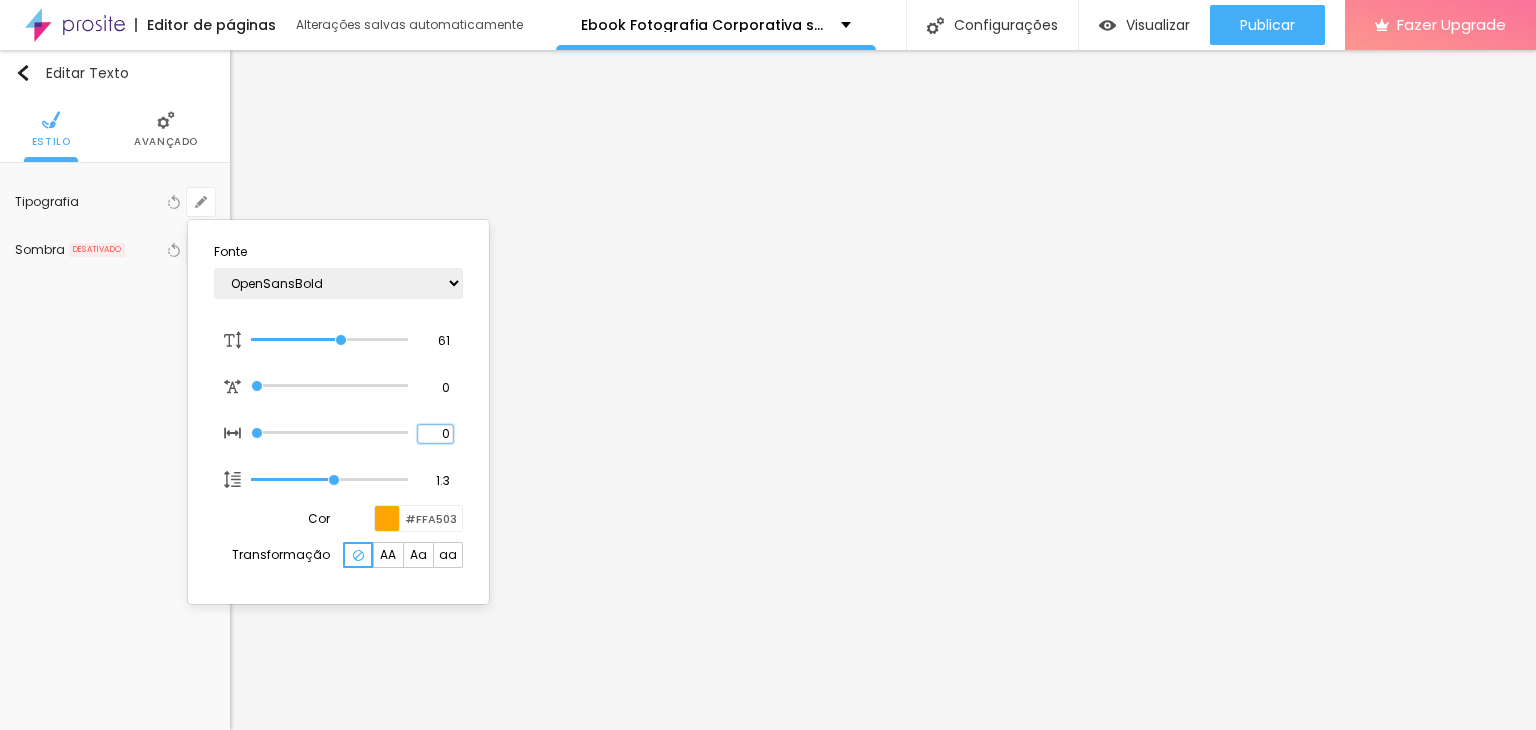 drag, startPoint x: 441, startPoint y: 435, endPoint x: 480, endPoint y: 436, distance: 39.012817 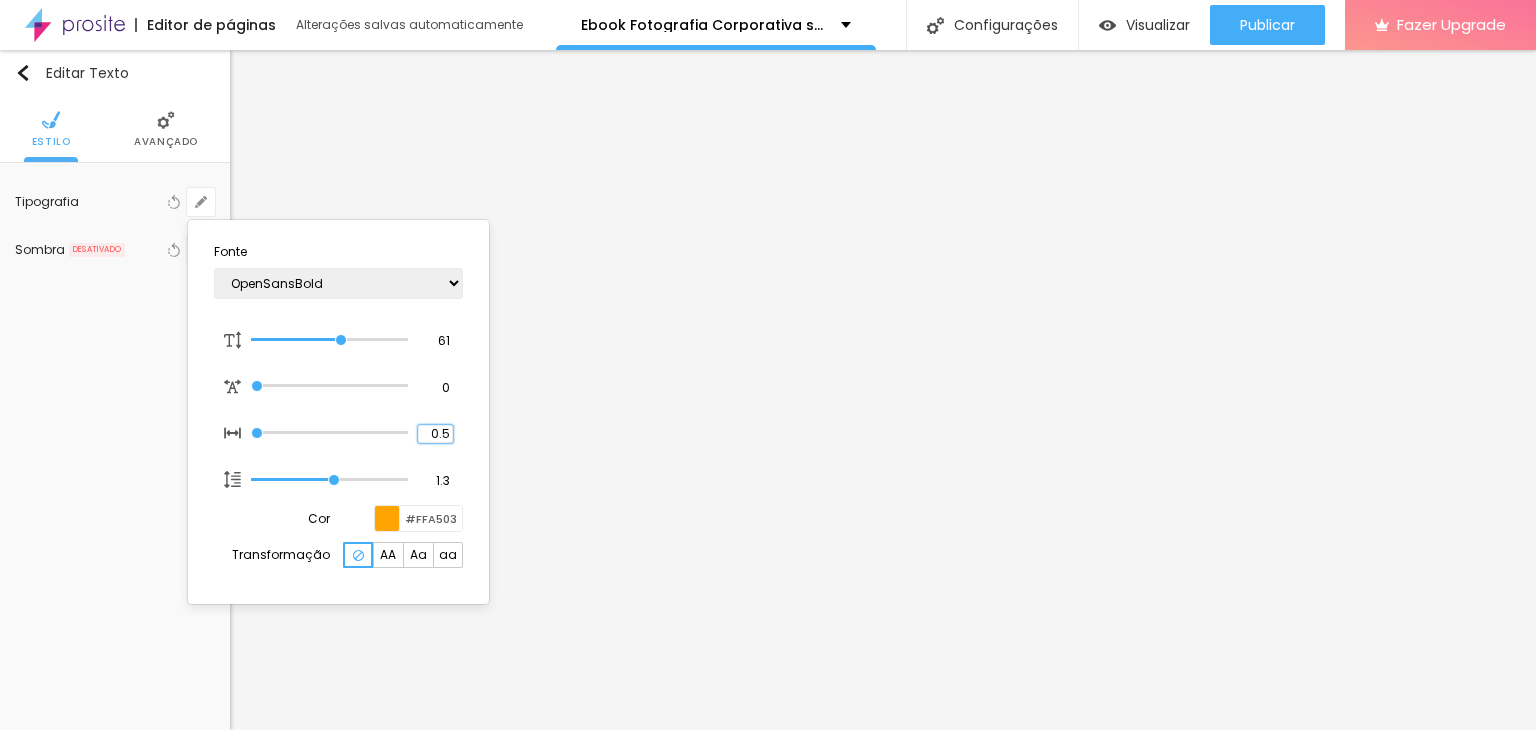 type on "1" 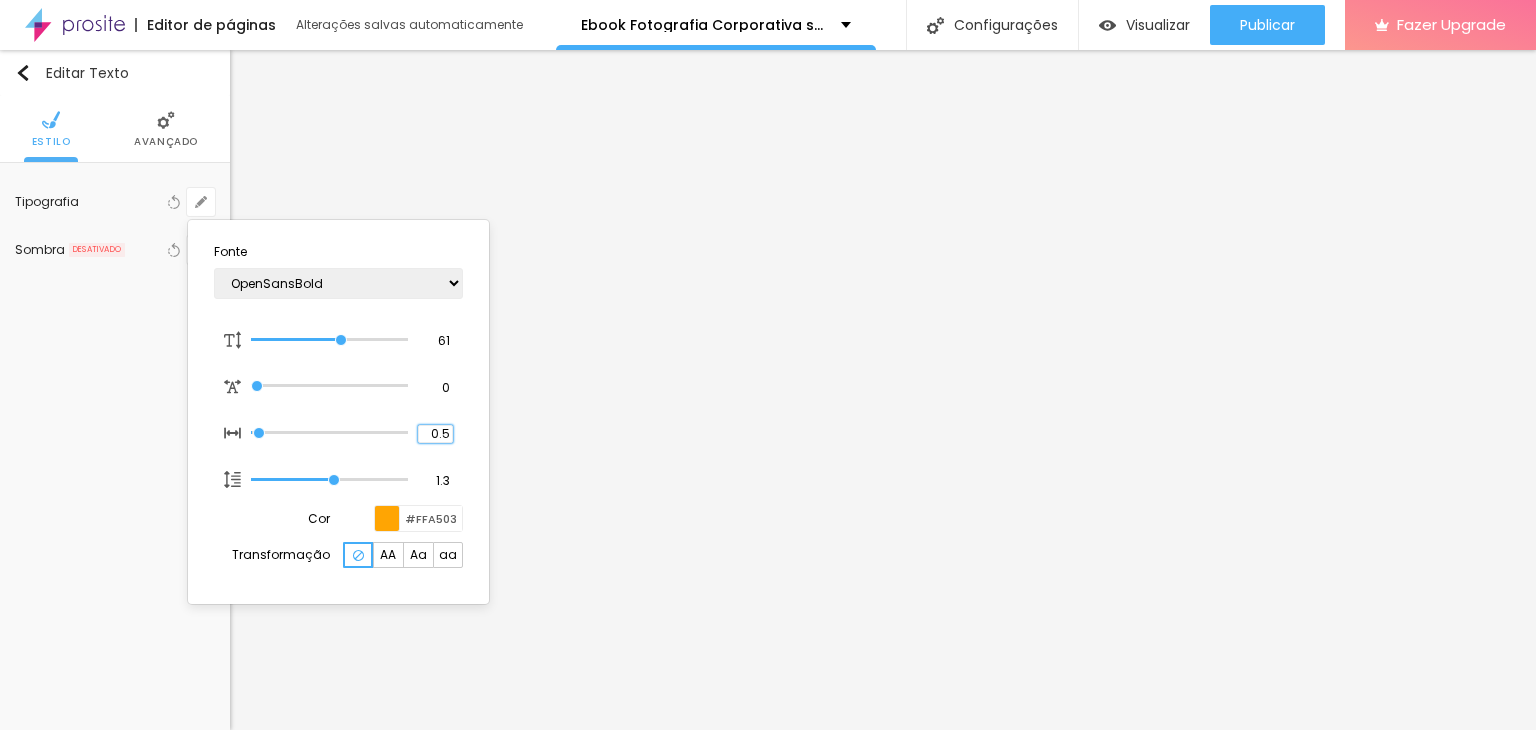 type on "0.5" 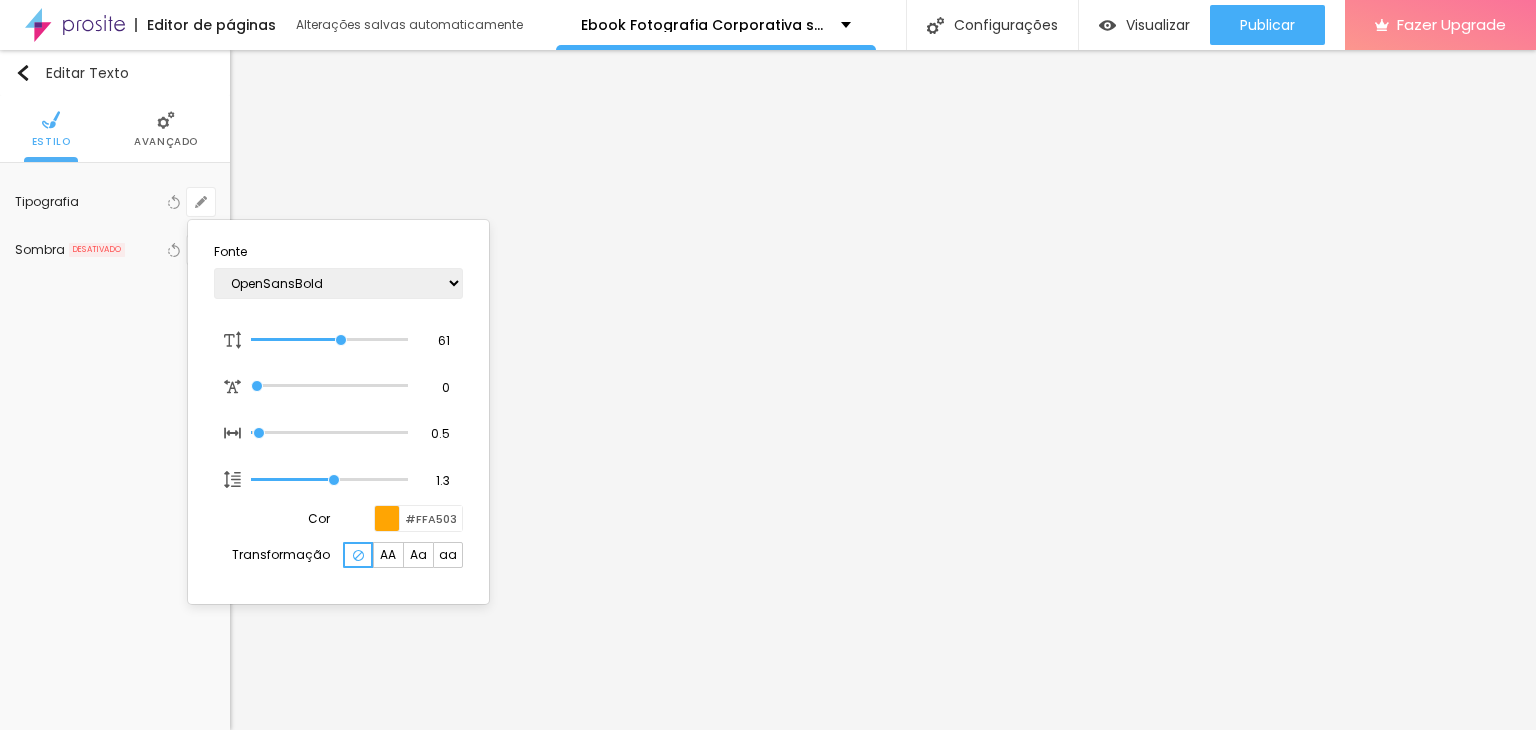 click at bounding box center (768, 365) 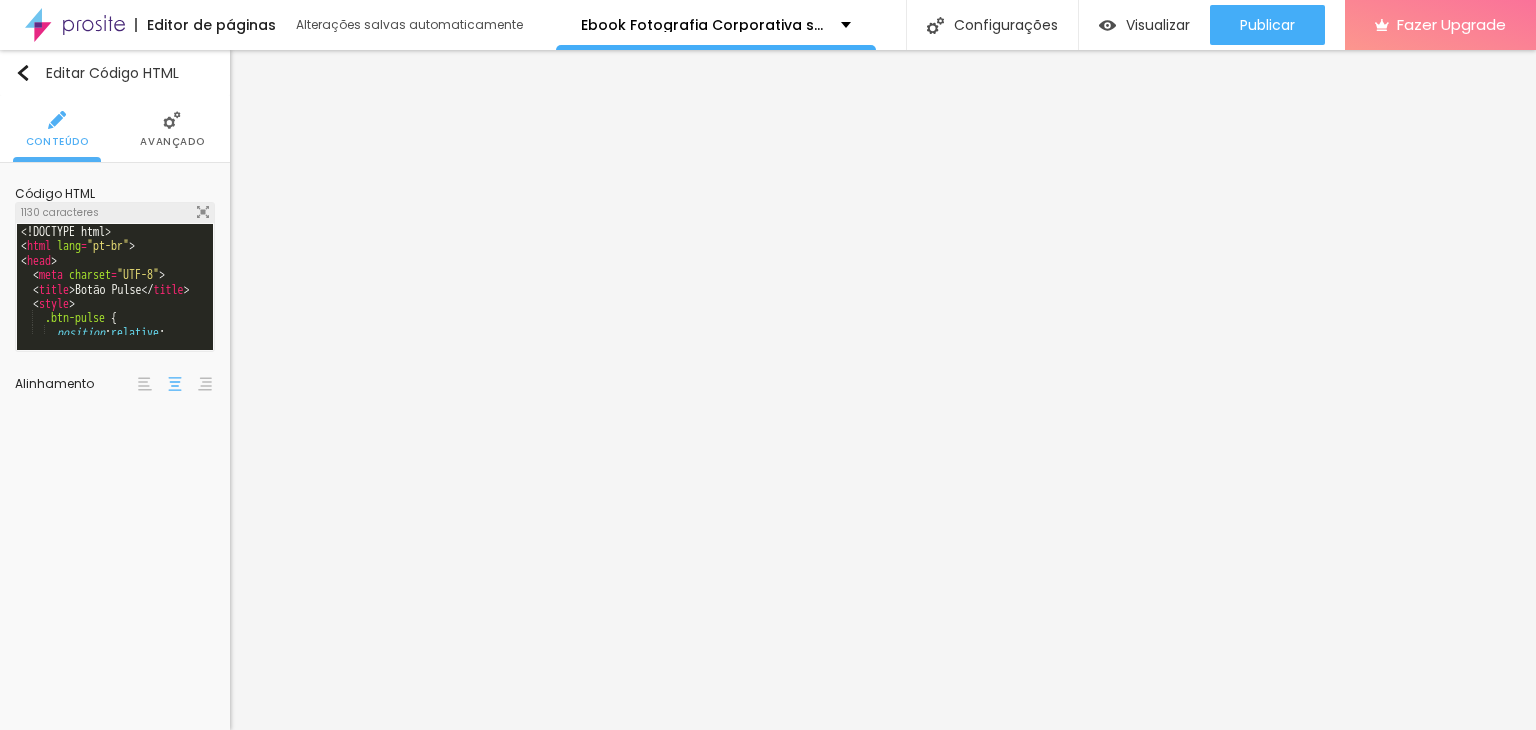 click at bounding box center (203, 212) 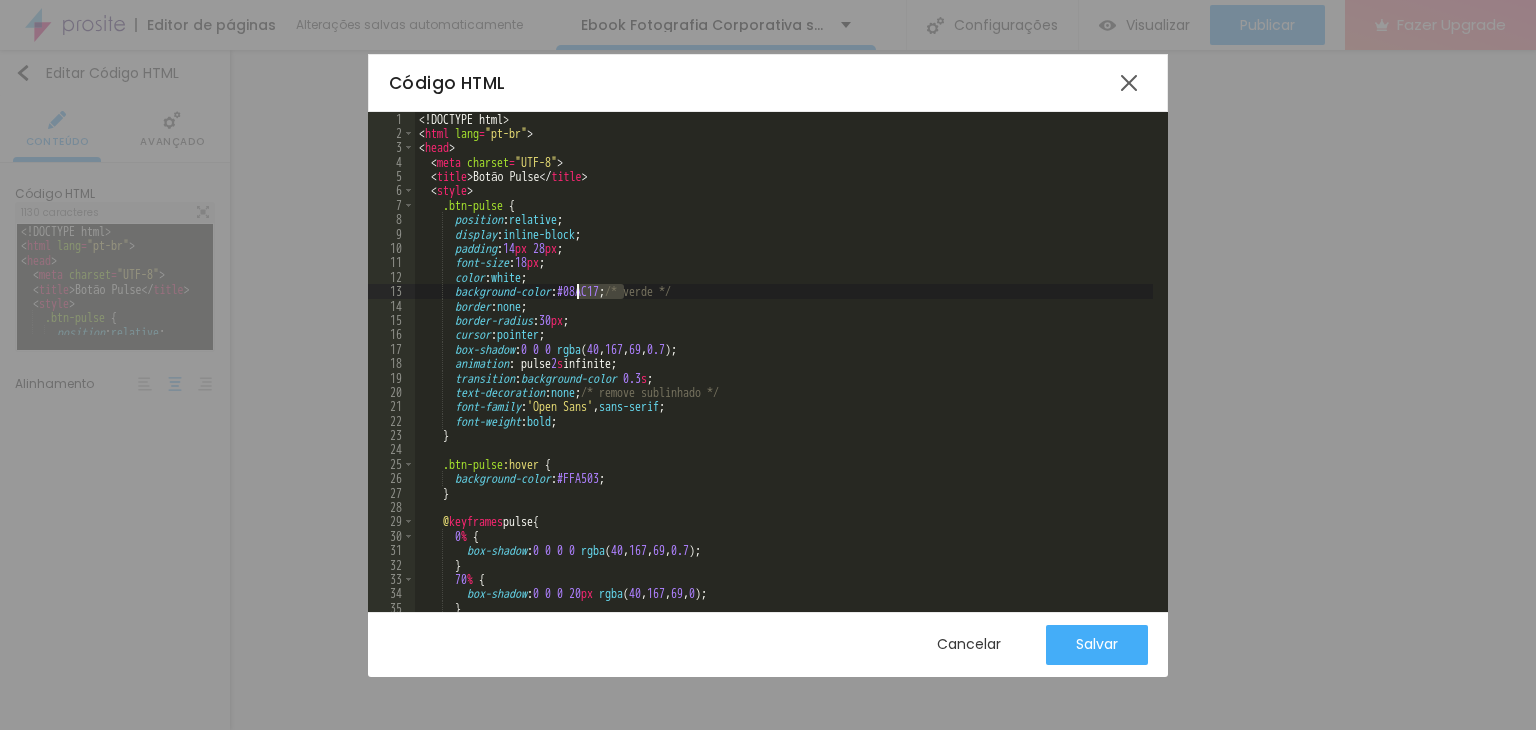 drag, startPoint x: 620, startPoint y: 289, endPoint x: 579, endPoint y: 290, distance: 41.01219 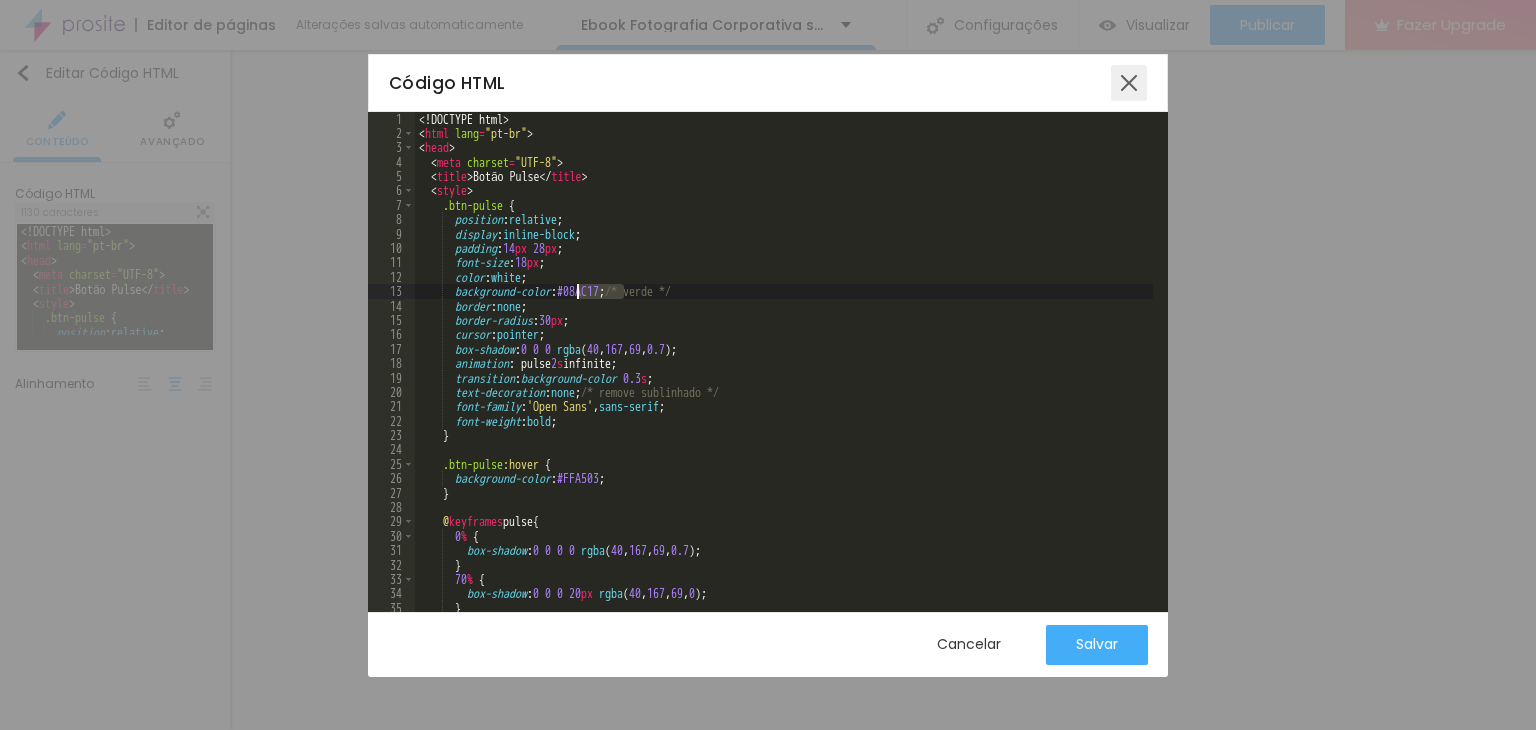click at bounding box center [1129, 83] 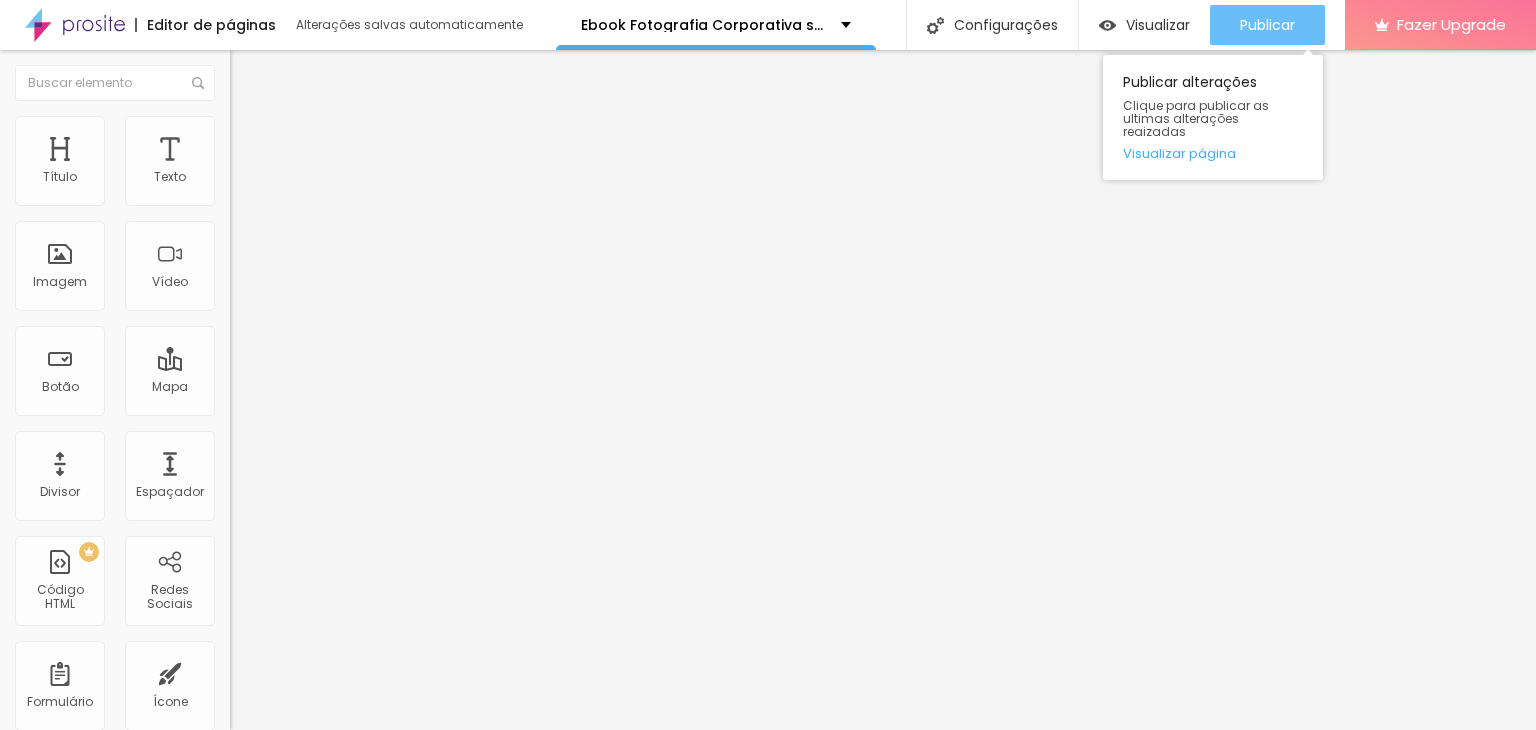 click on "Publicar" at bounding box center [1267, 25] 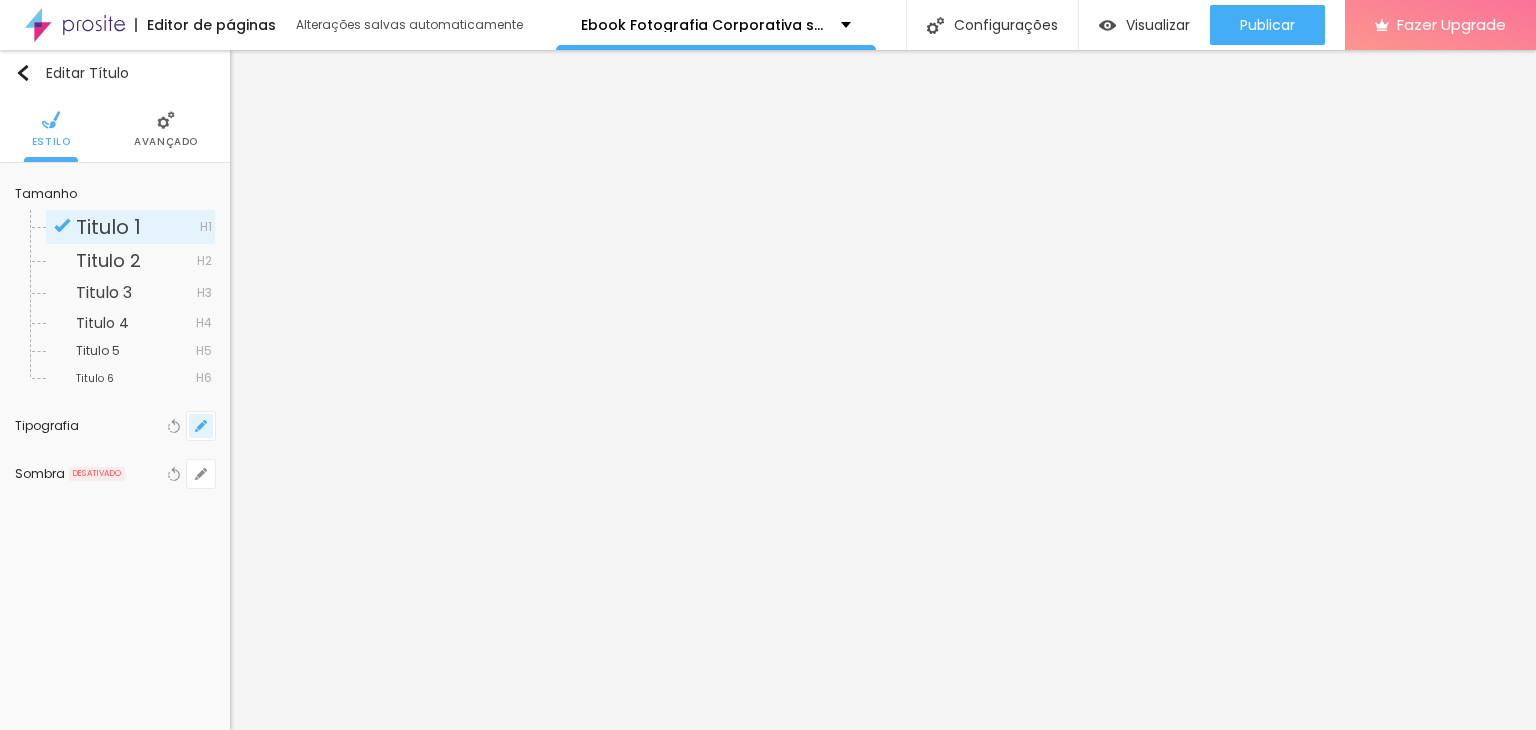 click 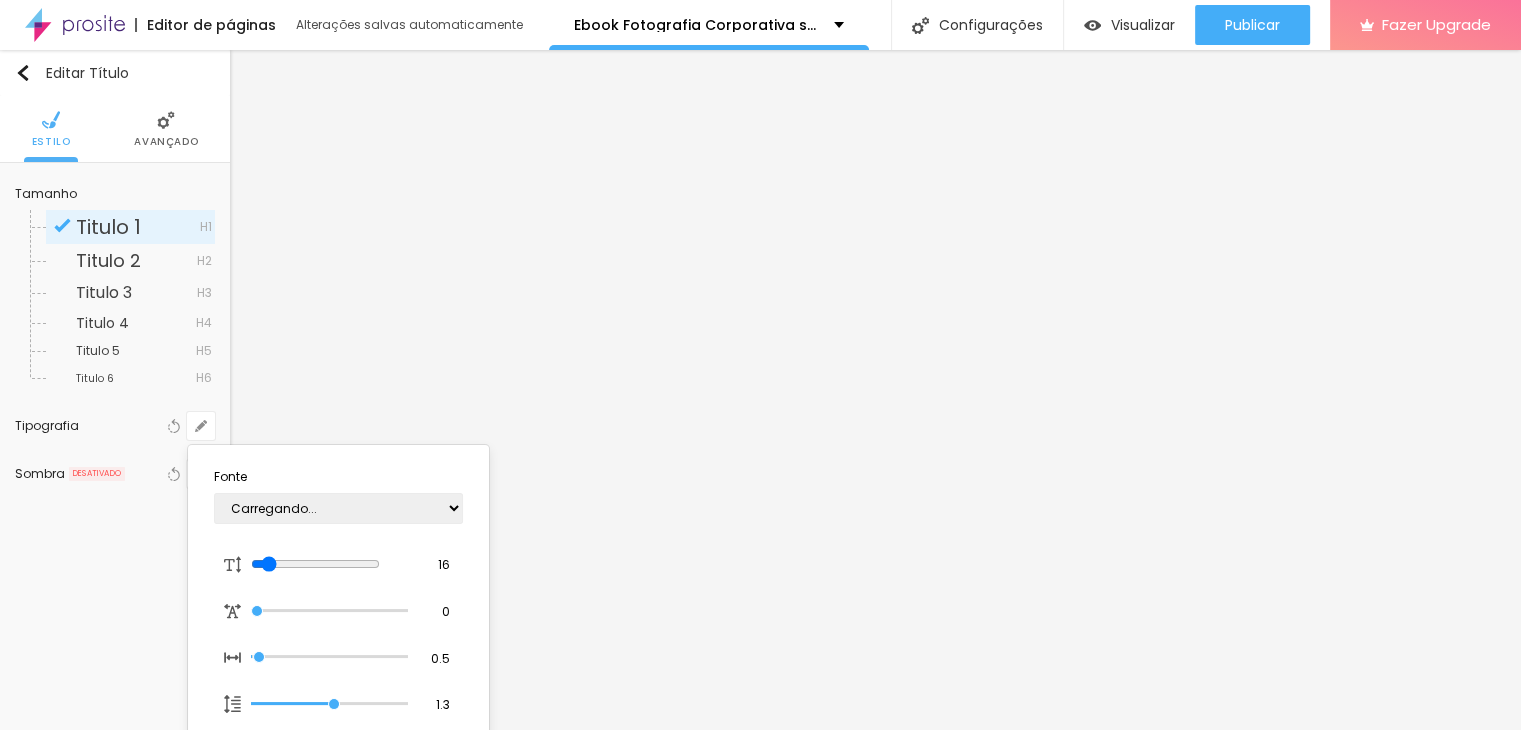 type on "1" 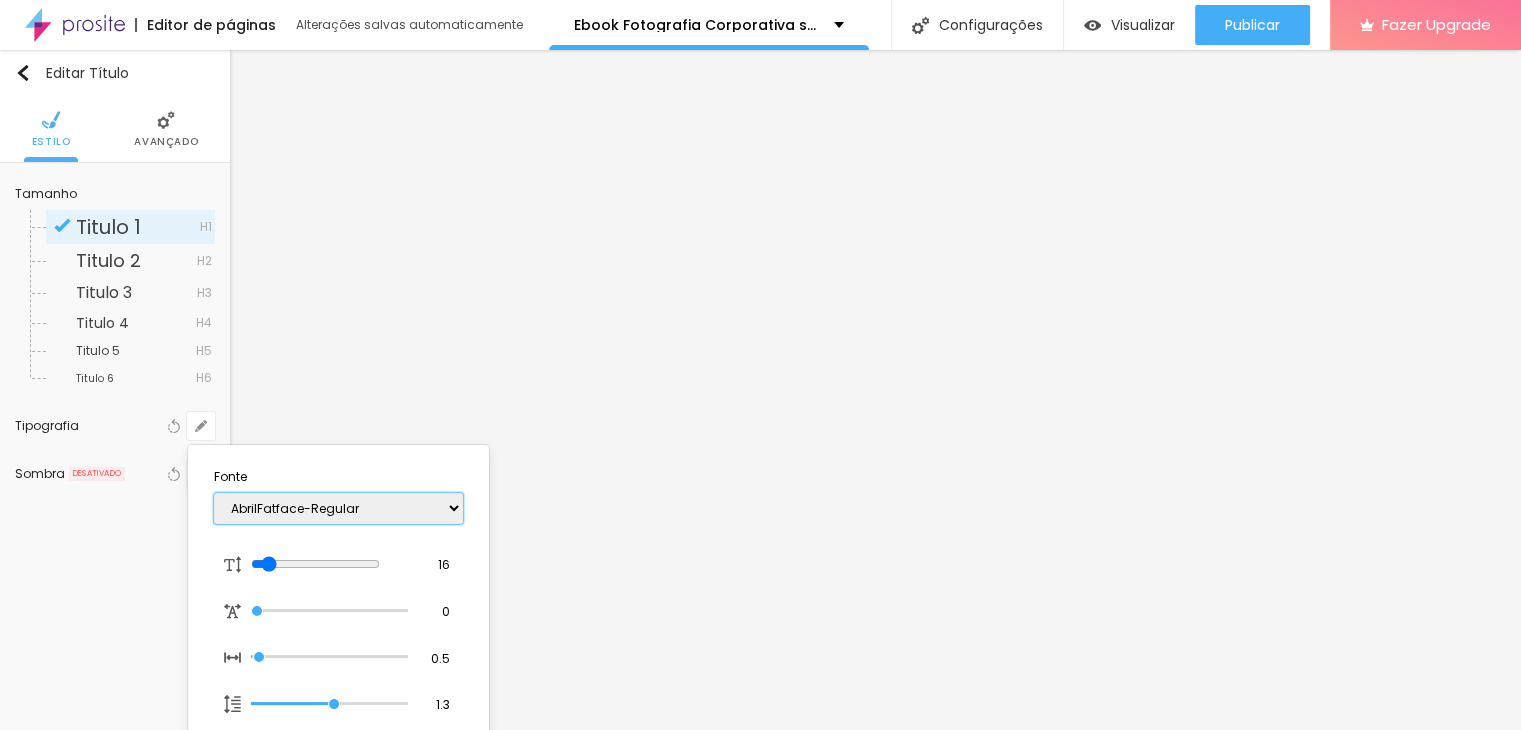 click on "AbrilFatface-Regular Actor-Regular Alegreya AlegreyaBlack Alice Allan-Bold Allan-Regular Amaranth AmaticaSC AmaticSC Amita-Bold Amita-Regular Anaheim AnonymousPro-Bold AnonymousPro-Italic AnonymousPro-Regular Arapey Archivo-Bold Archivo-Italic Archivo-Regular ArefRuqaa Arsenal-Bold Arsenal-Italic Arsenal-Regular Arvo Assistant AssistantLight AveriaLibre AveriaLibreLight AveriaSansLibre-Bold AveriaSansLibre-Italic AveriaSansLibre-Regular Bangers-Regular Bentham-Regular Bevan-Regular BioRhyme BioRhymeExtraBold BioRhymeLight Bitter BreeSerif ButterflyKids-Regular ChangaOne-Italic ChangaOne-Regular Chewy-Regular Chivo CinzelDecorative-Black CinzelDecorative-Bold CinzelDecorative-Regular Comfortaa-Bold Comfortaa-Light Comfortaa-Regular ComingSoon Cookie-Regular Corben-Bold Corben-Regular Cormorant CormorantGeramond-Bold CormorantGeramond-Italic CormorantGeramond-Medium CormorantGeramond-Regular CormorantLight Cousine-Bold Cousine-Italic Cousine-Regular Creepster-Regular CrimsonText CrimsonTextBold Cuprum FjallaOne" at bounding box center (338, 508) 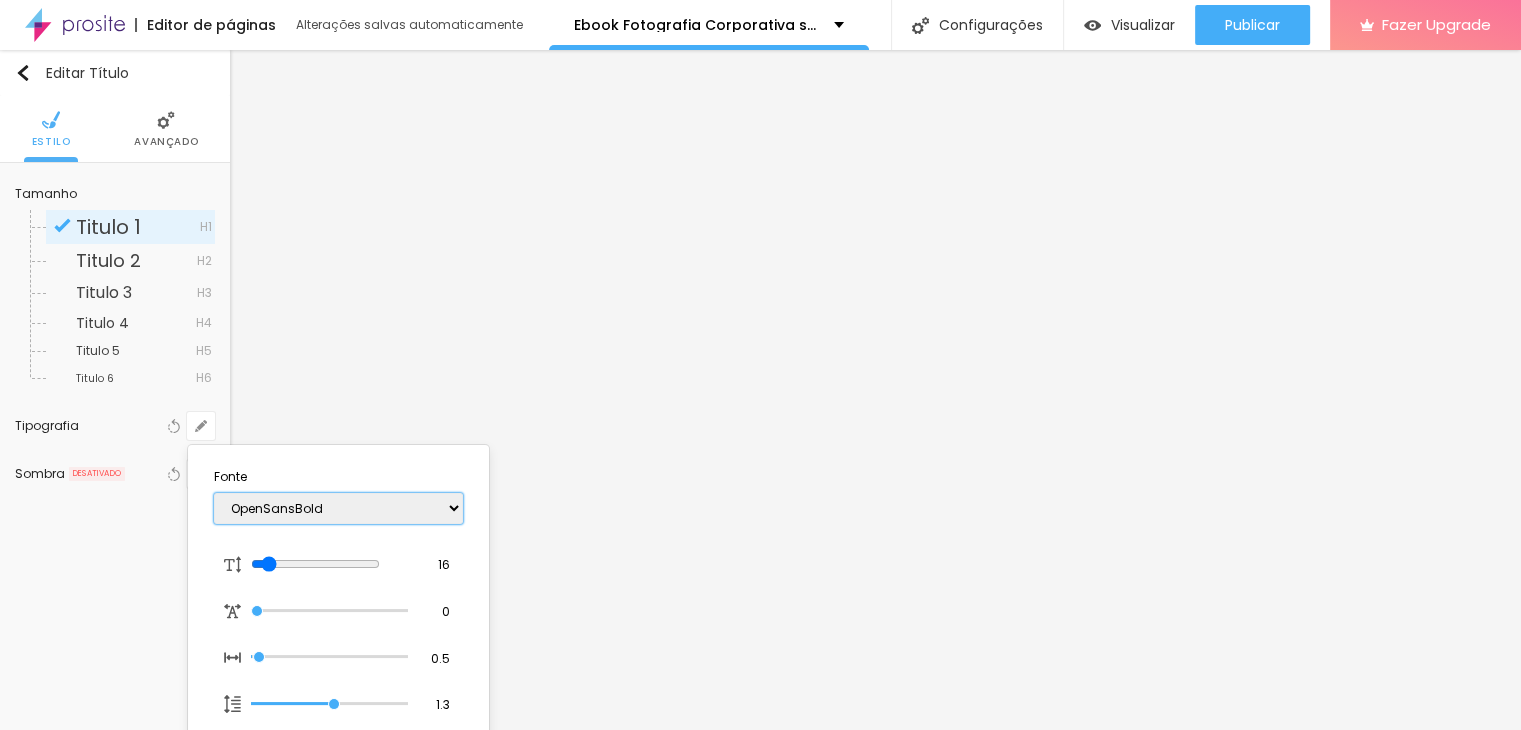 click on "AbrilFatface-Regular Actor-Regular Alegreya AlegreyaBlack Alice Allan-Bold Allan-Regular Amaranth AmaticaSC AmaticSC Amita-Bold Amita-Regular Anaheim AnonymousPro-Bold AnonymousPro-Italic AnonymousPro-Regular Arapey Archivo-Bold Archivo-Italic Archivo-Regular ArefRuqaa Arsenal-Bold Arsenal-Italic Arsenal-Regular Arvo Assistant AssistantLight AveriaLibre AveriaLibreLight AveriaSansLibre-Bold AveriaSansLibre-Italic AveriaSansLibre-Regular Bangers-Regular Bentham-Regular Bevan-Regular BioRhyme BioRhymeExtraBold BioRhymeLight Bitter BreeSerif ButterflyKids-Regular ChangaOne-Italic ChangaOne-Regular Chewy-Regular Chivo CinzelDecorative-Black CinzelDecorative-Bold CinzelDecorative-Regular Comfortaa-Bold Comfortaa-Light Comfortaa-Regular ComingSoon Cookie-Regular Corben-Bold Corben-Regular Cormorant CormorantGeramond-Bold CormorantGeramond-Italic CormorantGeramond-Medium CormorantGeramond-Regular CormorantLight Cousine-Bold Cousine-Italic Cousine-Regular Creepster-Regular CrimsonText CrimsonTextBold Cuprum FjallaOne" at bounding box center (338, 508) 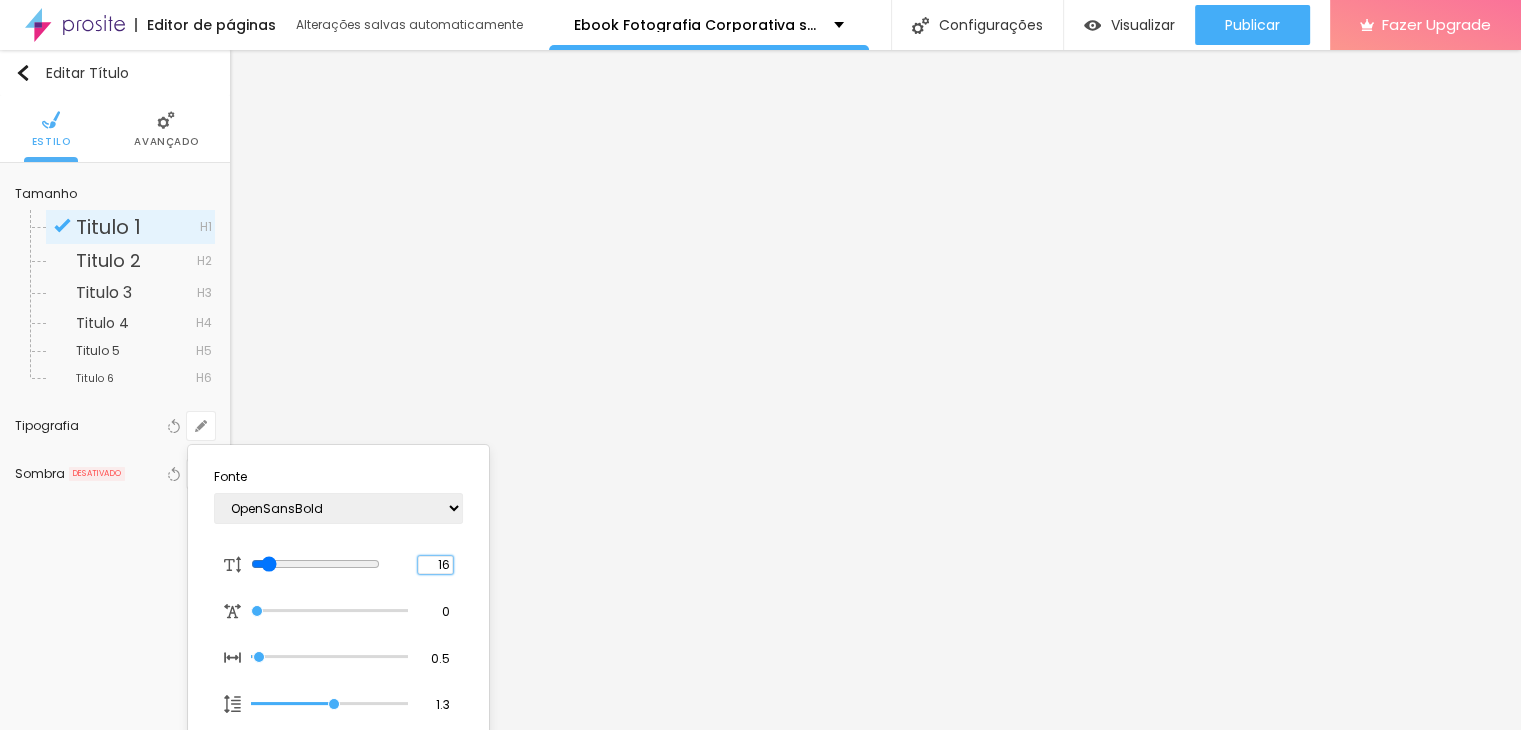 drag, startPoint x: 437, startPoint y: 566, endPoint x: 496, endPoint y: 569, distance: 59.07622 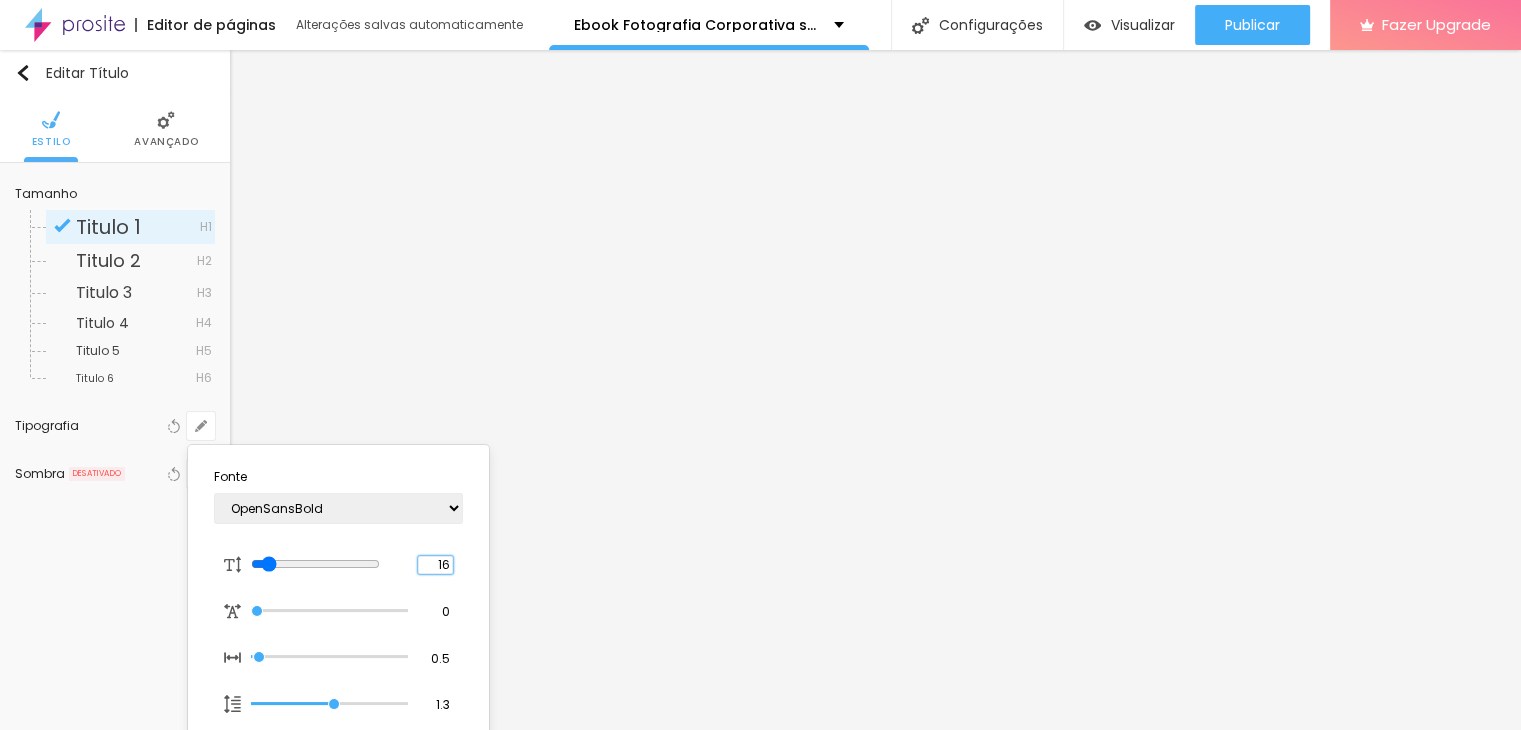 click on "Editor de páginas Alterações salvas automaticamente Ebook Fotografia Corporativa sem Estúdio Configurações Configurações da página Clique para editar as configurações desta página como: Informações para compartilhamento, SEO, URL e layout. Visualizar Pre-visualização Clique para visualizar esta página antes de publicar. Publicar Publicar alterações Clique para publicar as ultimas alterações reaizadas Visualizar página   Fazer Upgrade Título Texto Imagem Vídeo Botão Mapa Divisor Espaçador   PREMIUM Código HTML Redes Sociais Formulário Ícone Perguntas frequentes Timer Botão de pagamento Botão do WhatsApp Novo Google Reviews Outros CRM Comentários do Facebook Antes/Depois Editar Título Estilo Avançado Tamanho Titulo 1 H1 Titulo 2 H2 Titulo 3 H3 Titulo 4 H4 Titulo 5 H5 Titulo 6 H6 Tipografia Voltar ao padrão Sombra DESATIVADO Voltar ao padrão
Guardar Fonte AbrilFatface-Regular Actor-Regular Alegreya AlegreyaBlack Alice Allan-Bold Amaranth 16" at bounding box center [760, 365] 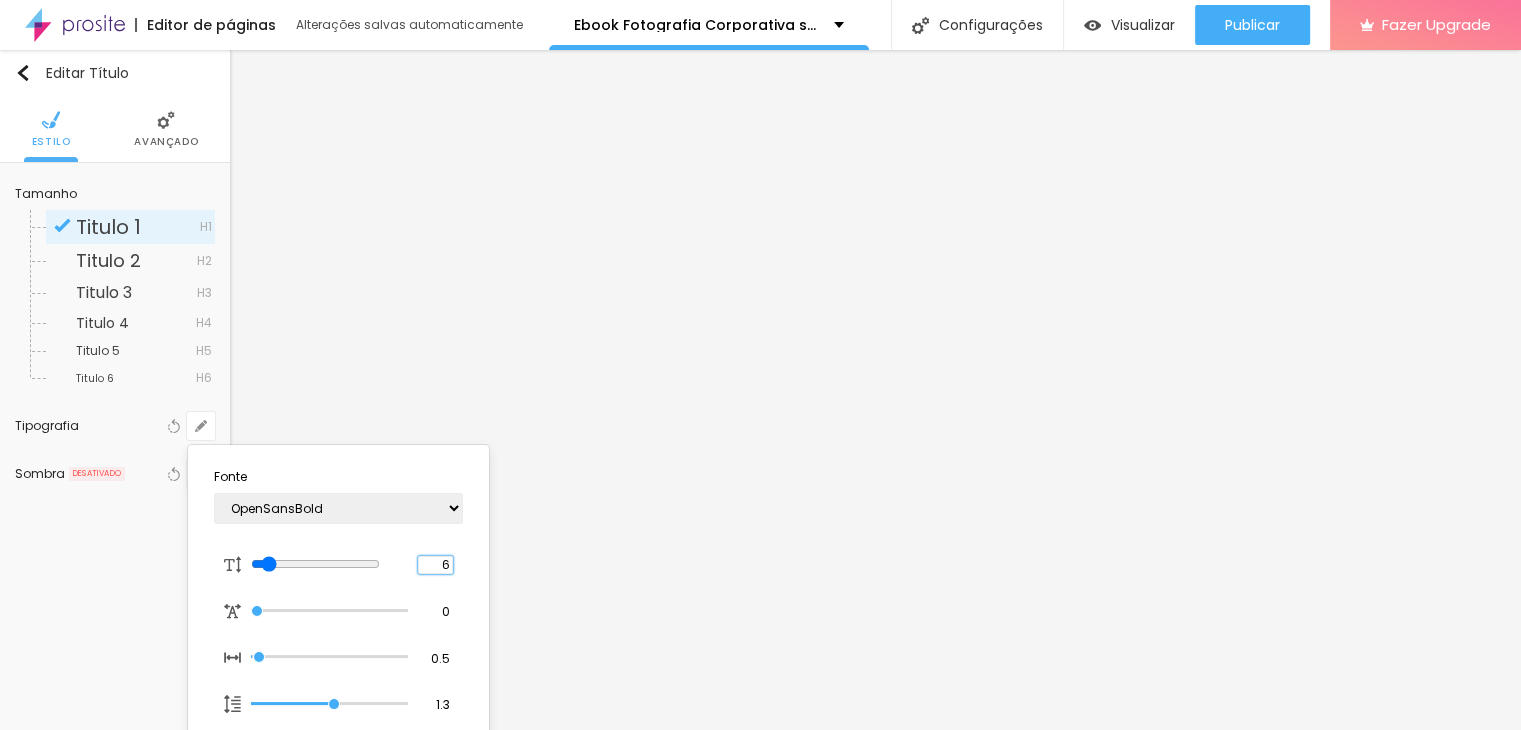 type on "8" 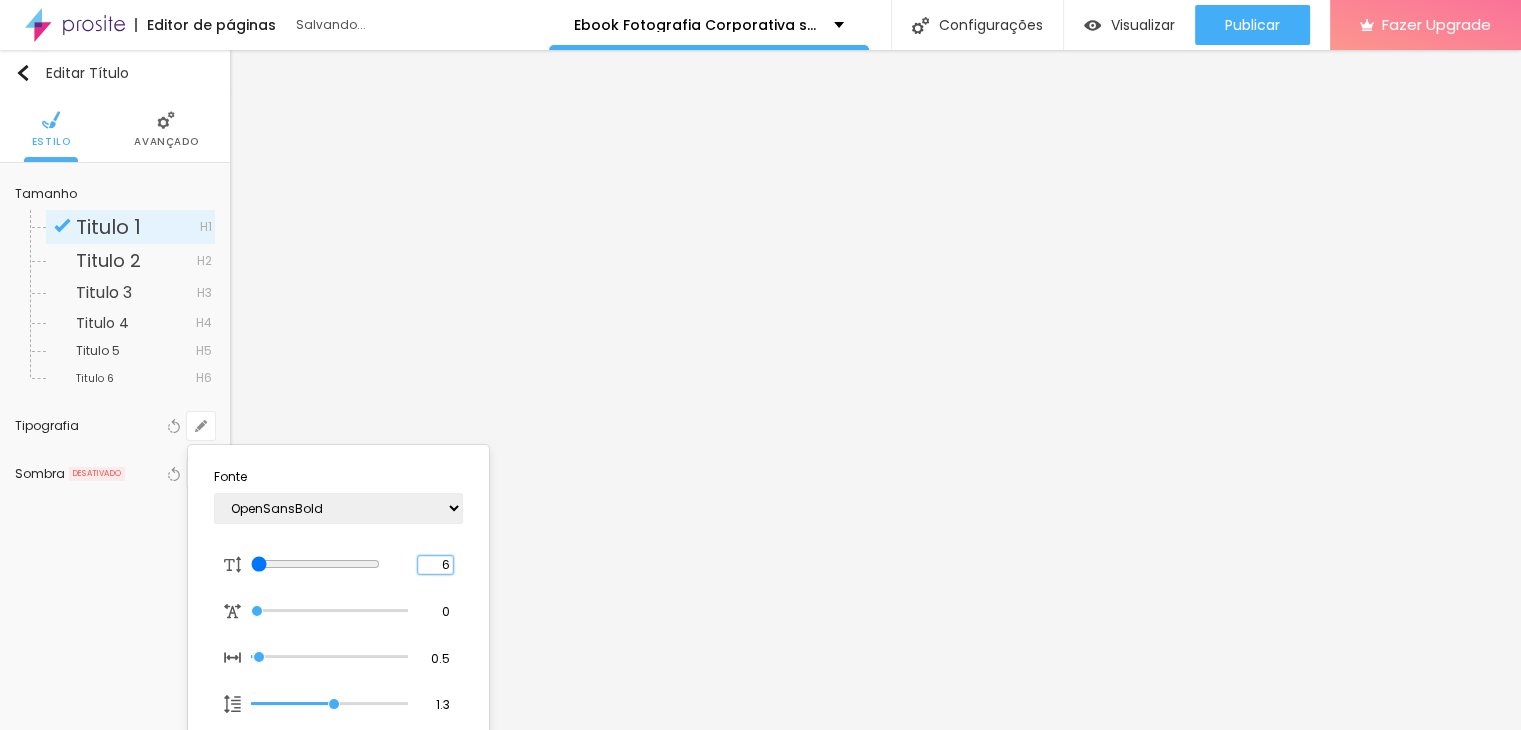 type on "61" 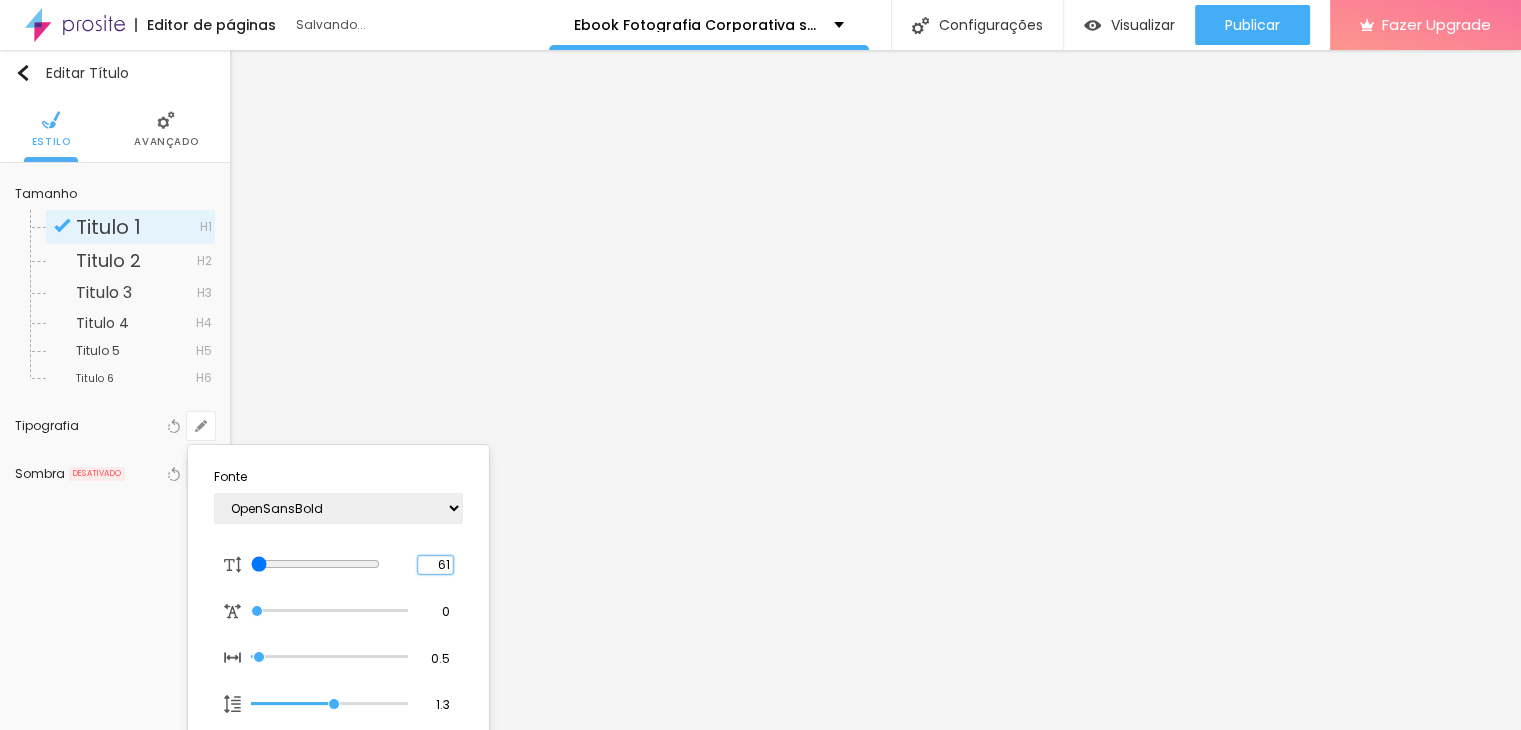 type on "61" 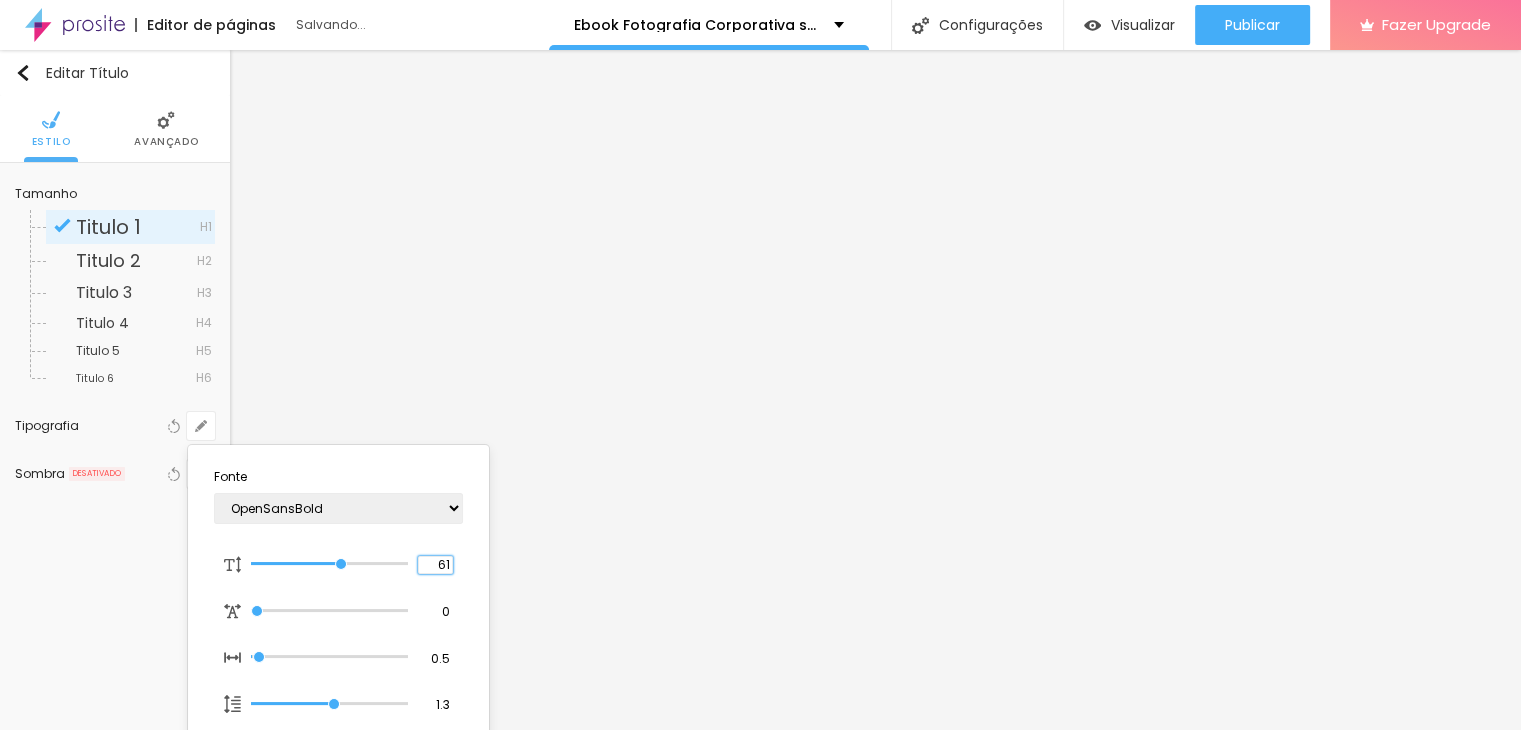 type on "1" 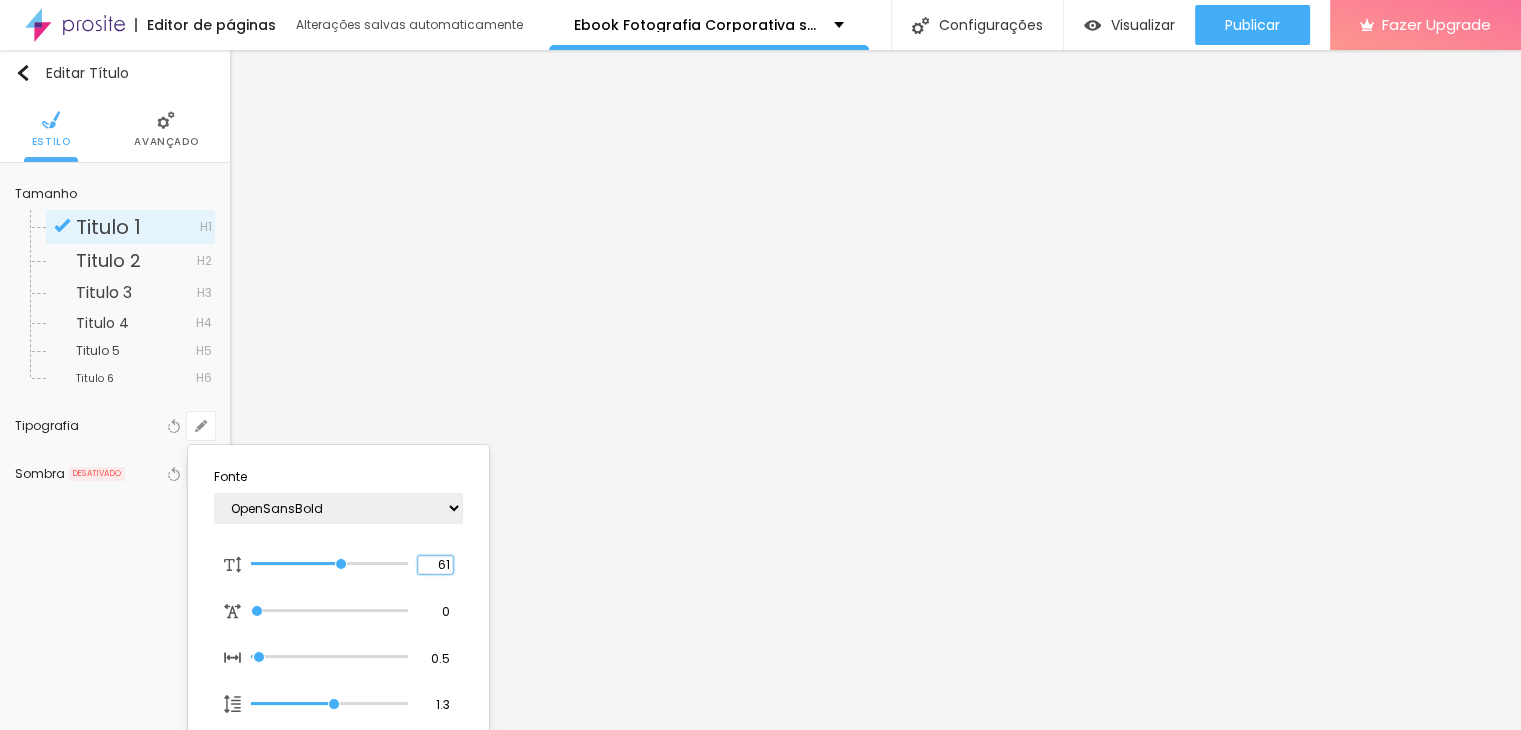 type on "61" 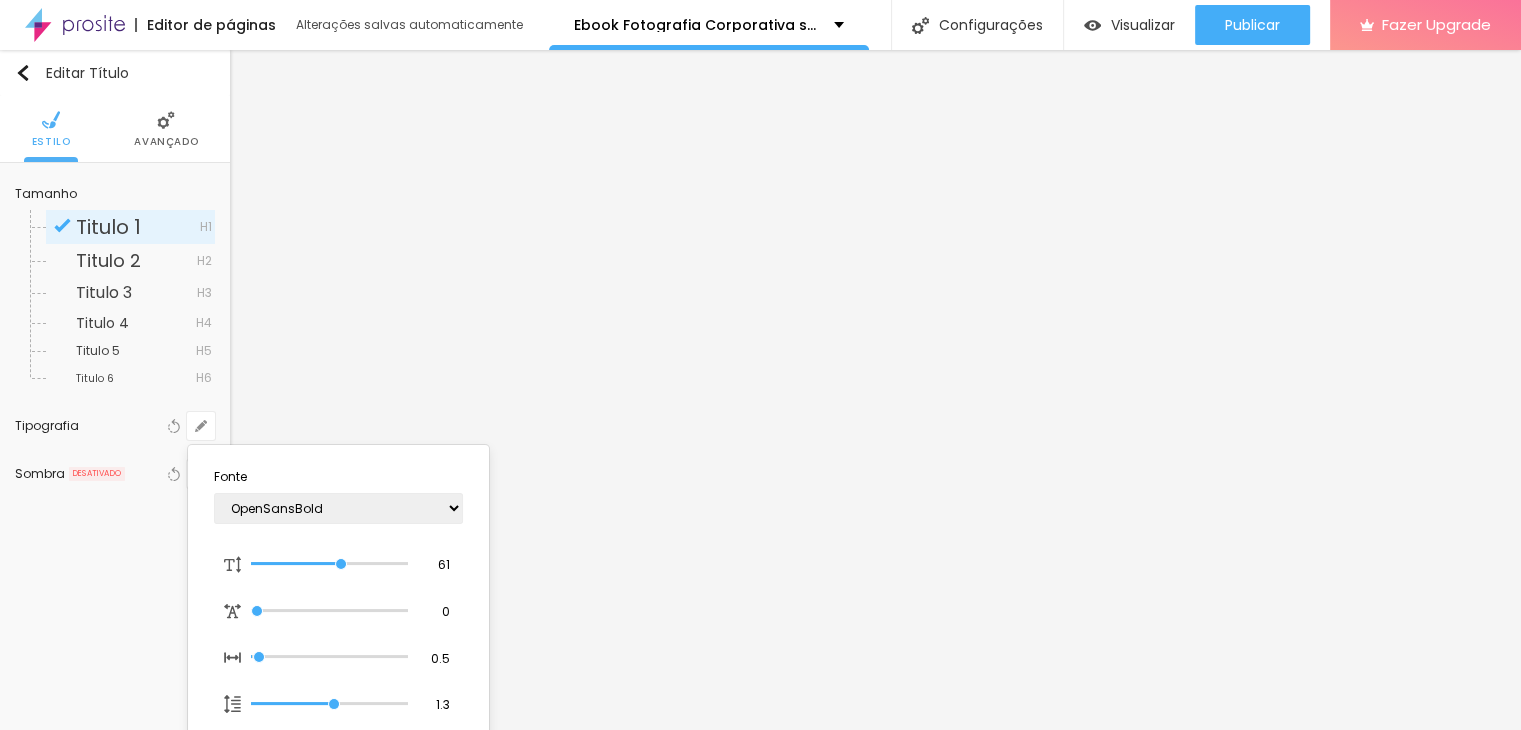 click at bounding box center (760, 365) 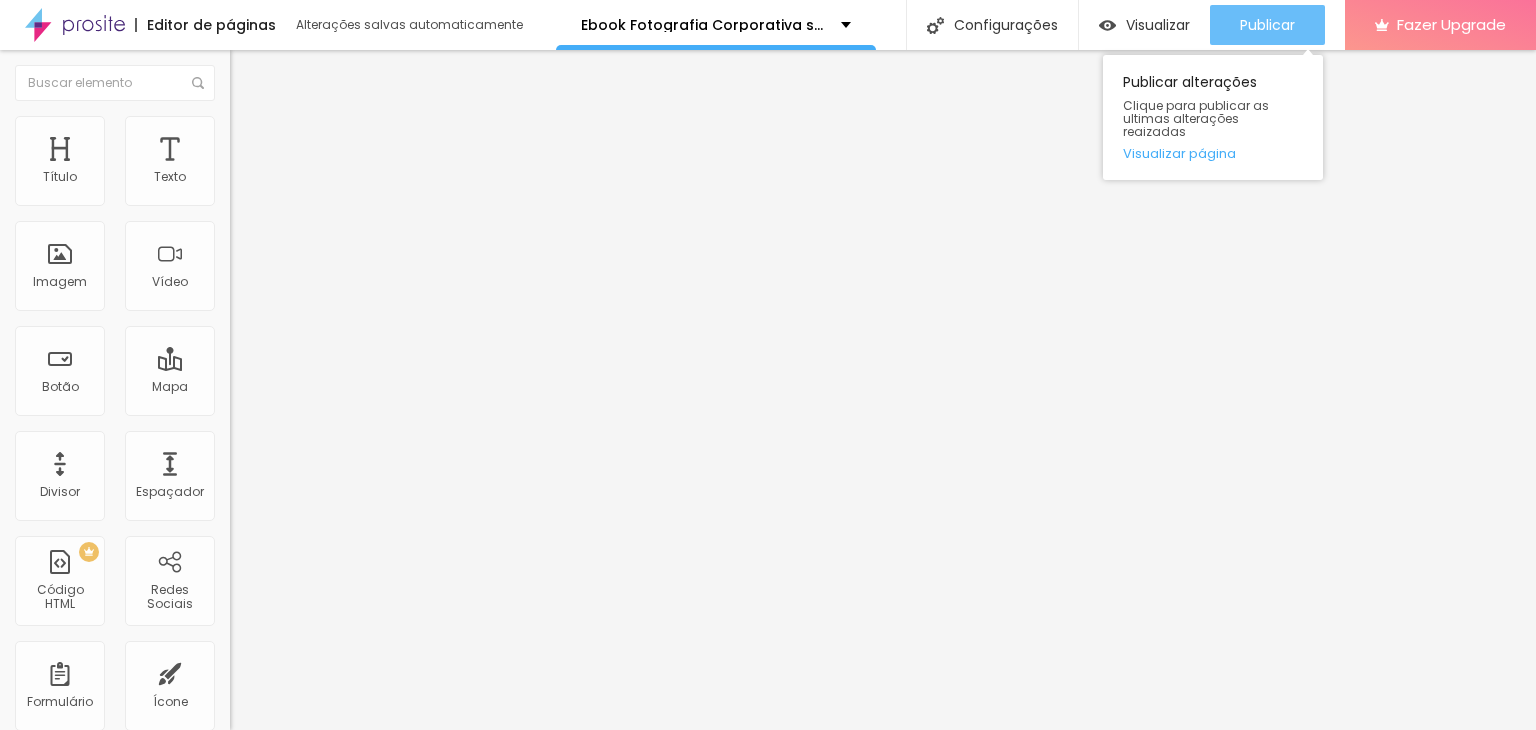 click on "Publicar" at bounding box center (1267, 25) 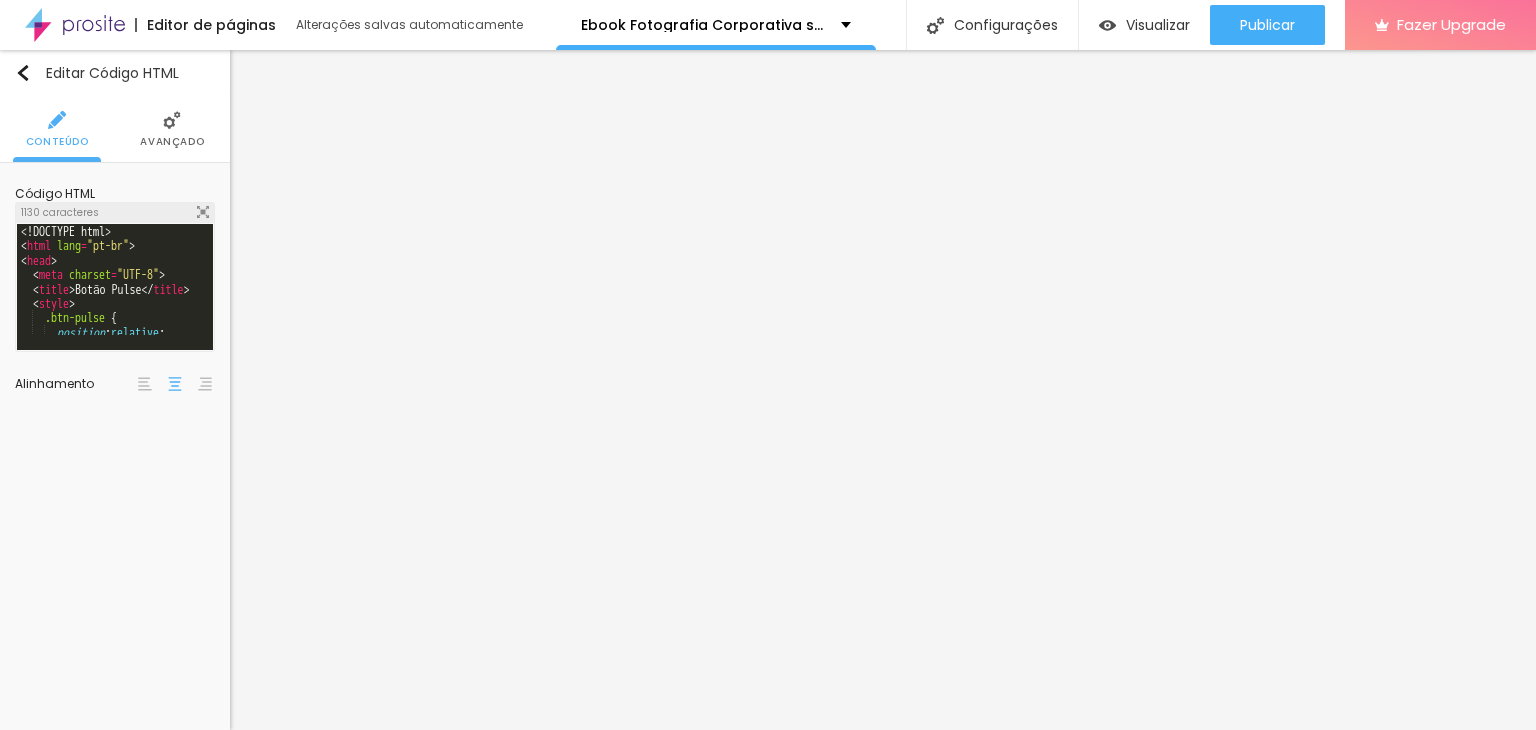 click on "Avançado" at bounding box center (172, 142) 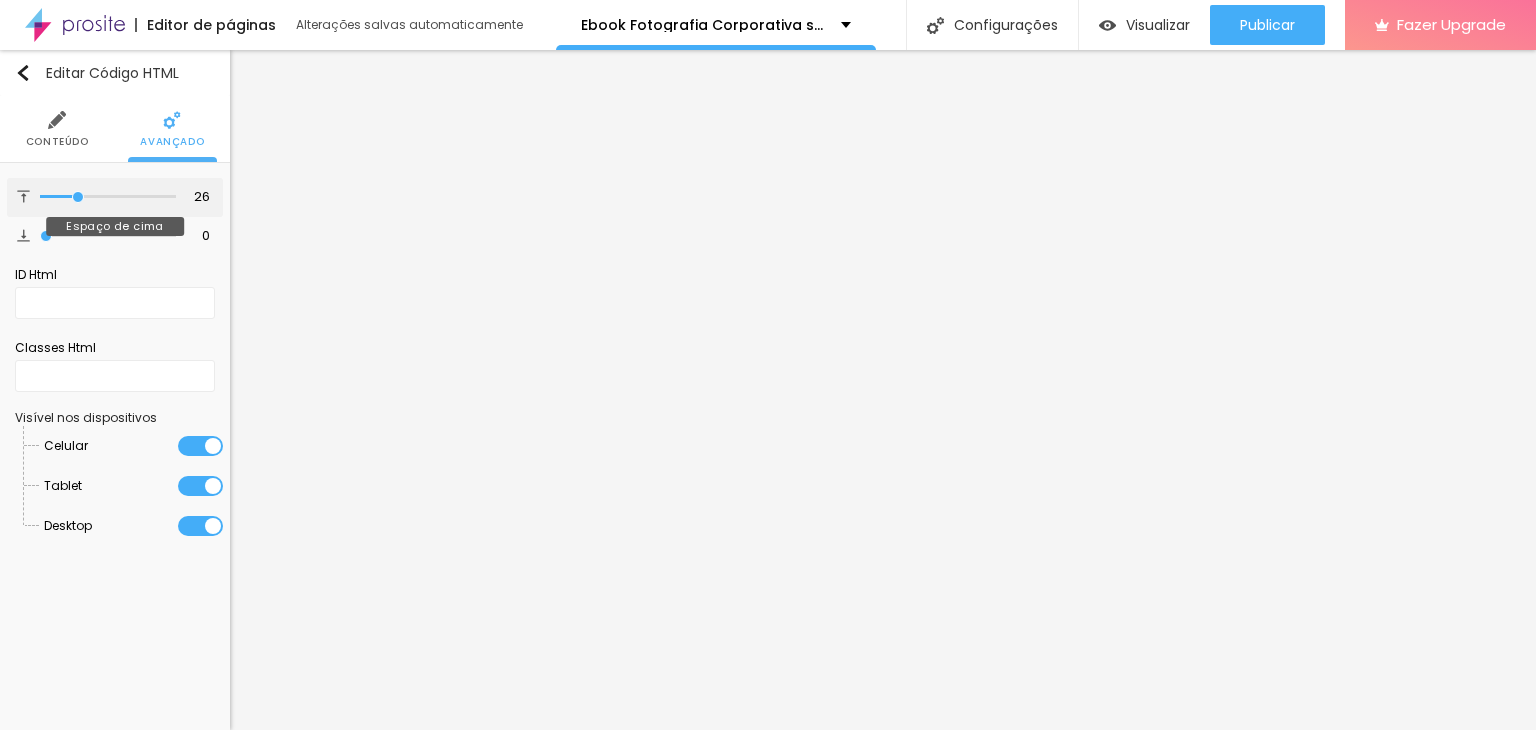 type on "25" 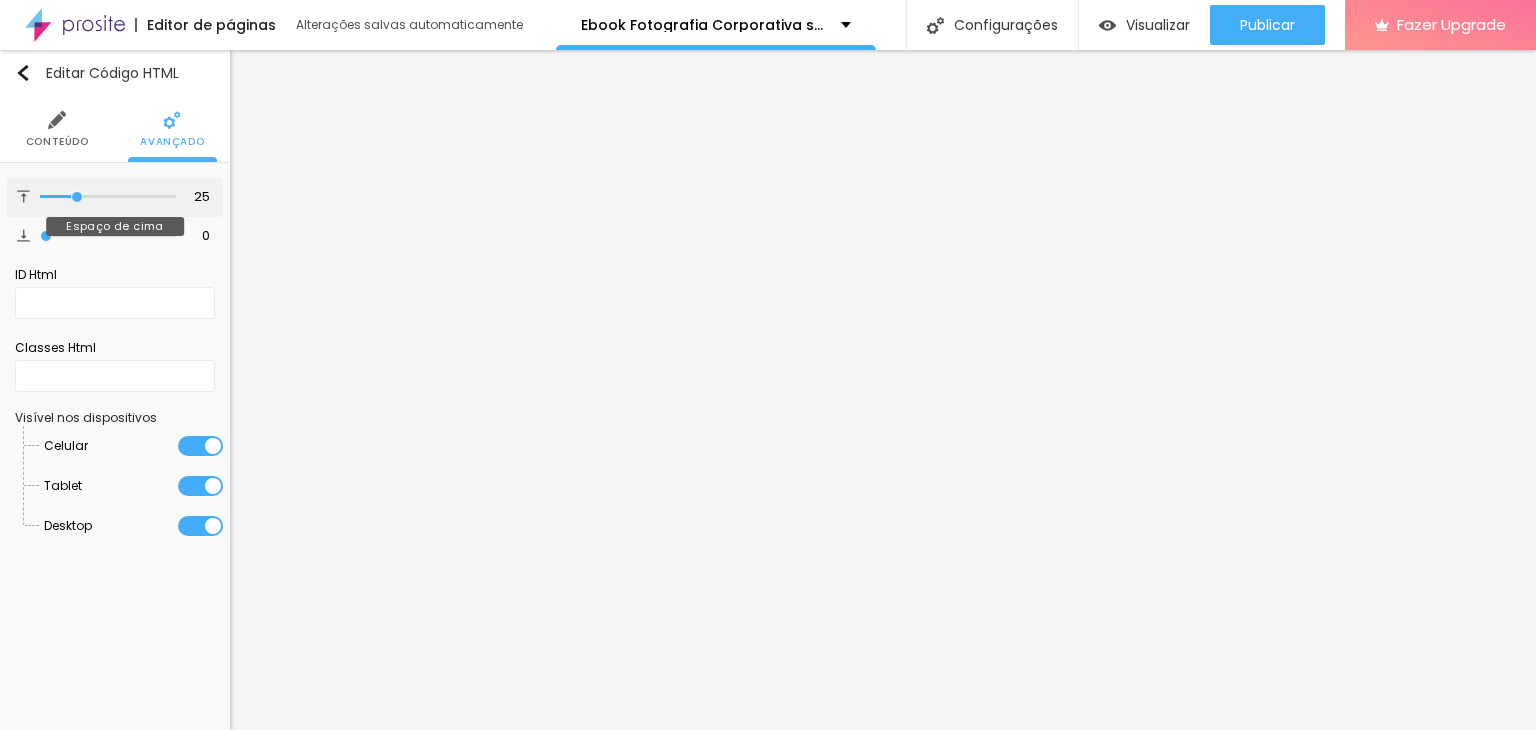 type on "16" 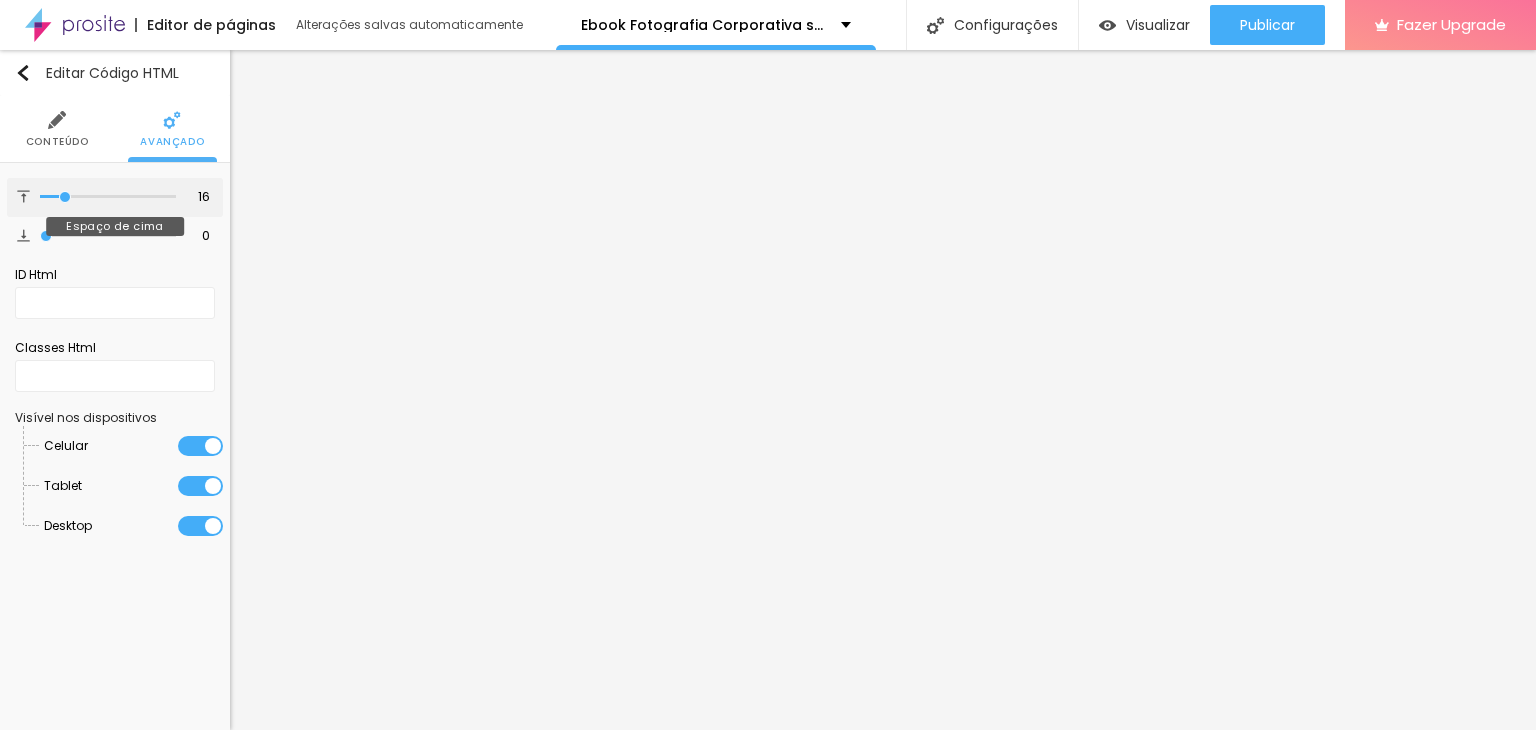 type on "15" 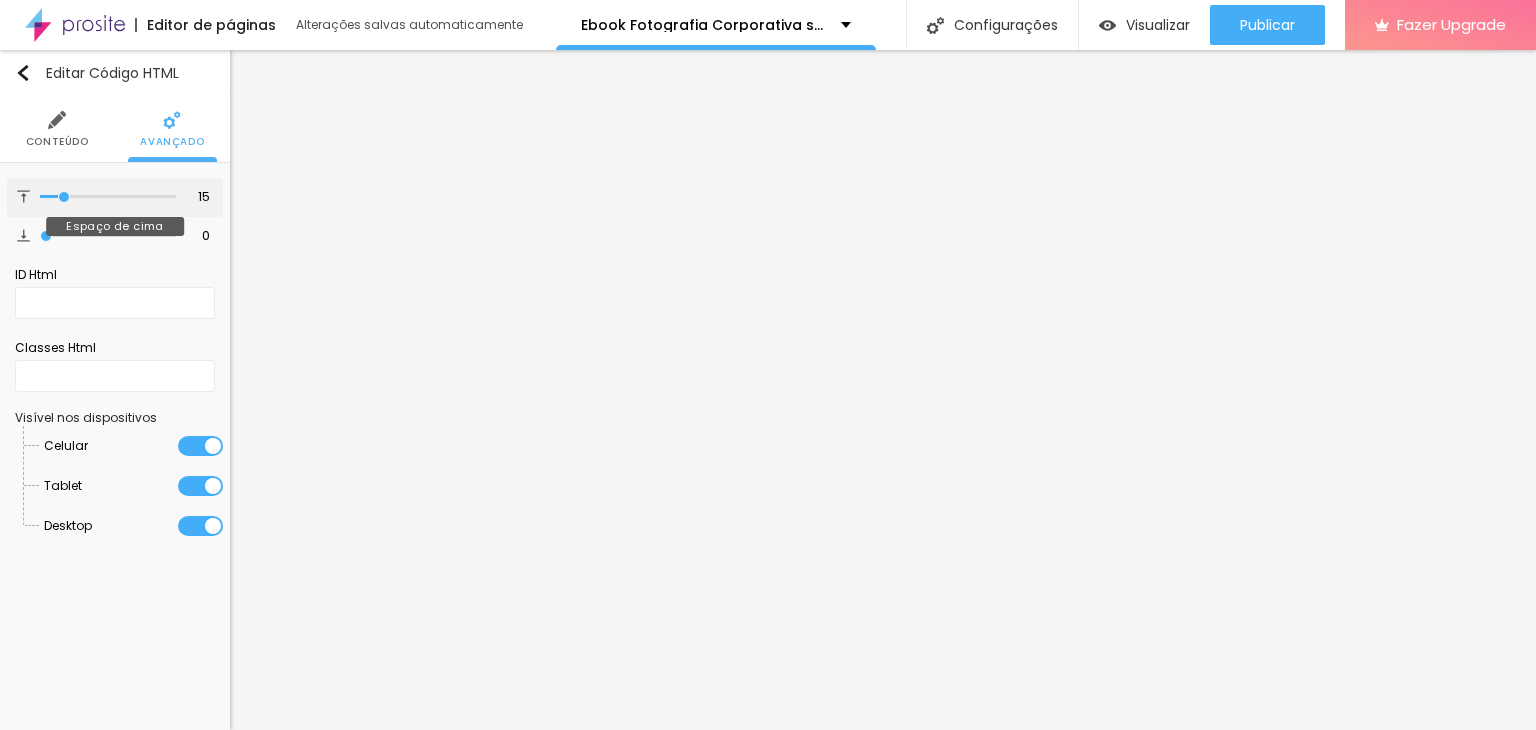 type on "11" 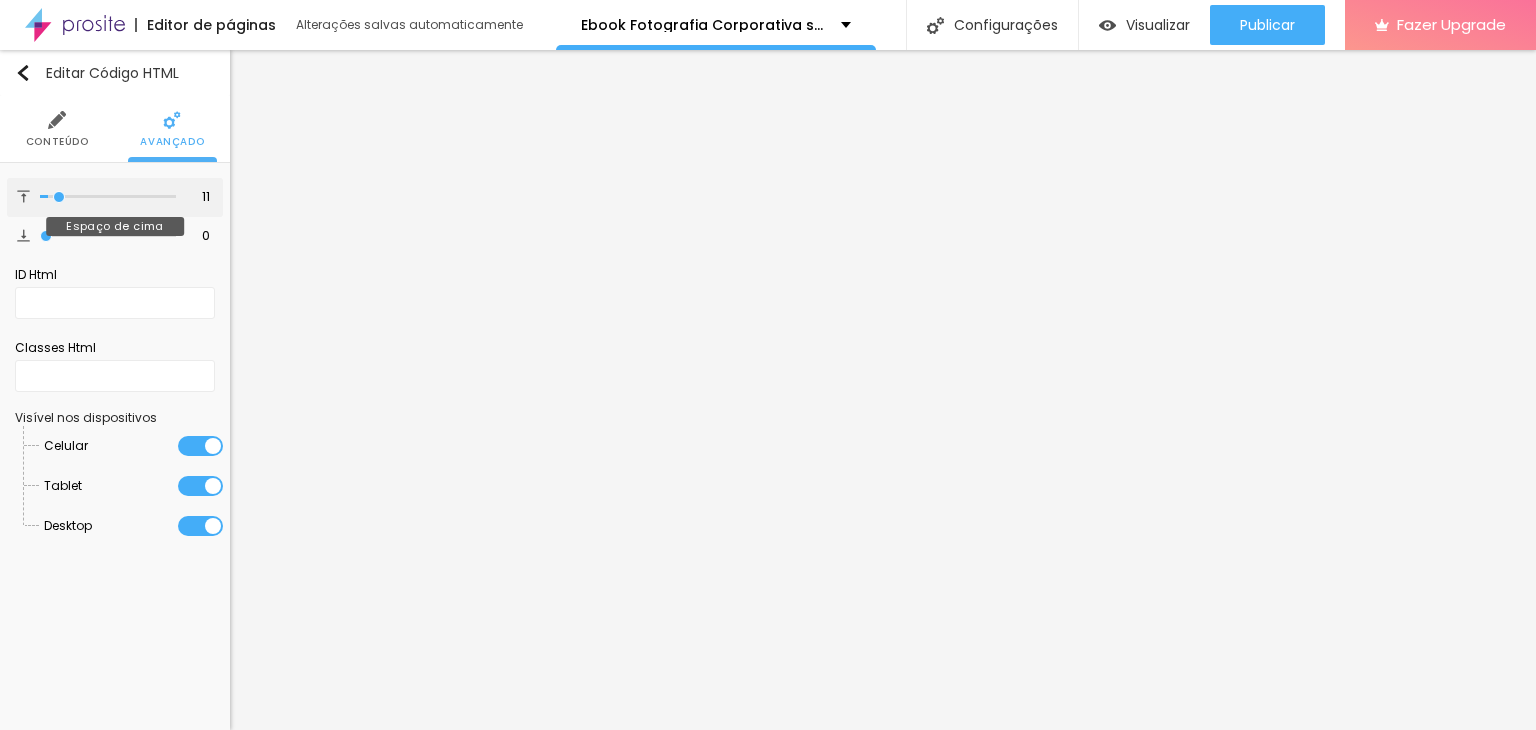 type on "5" 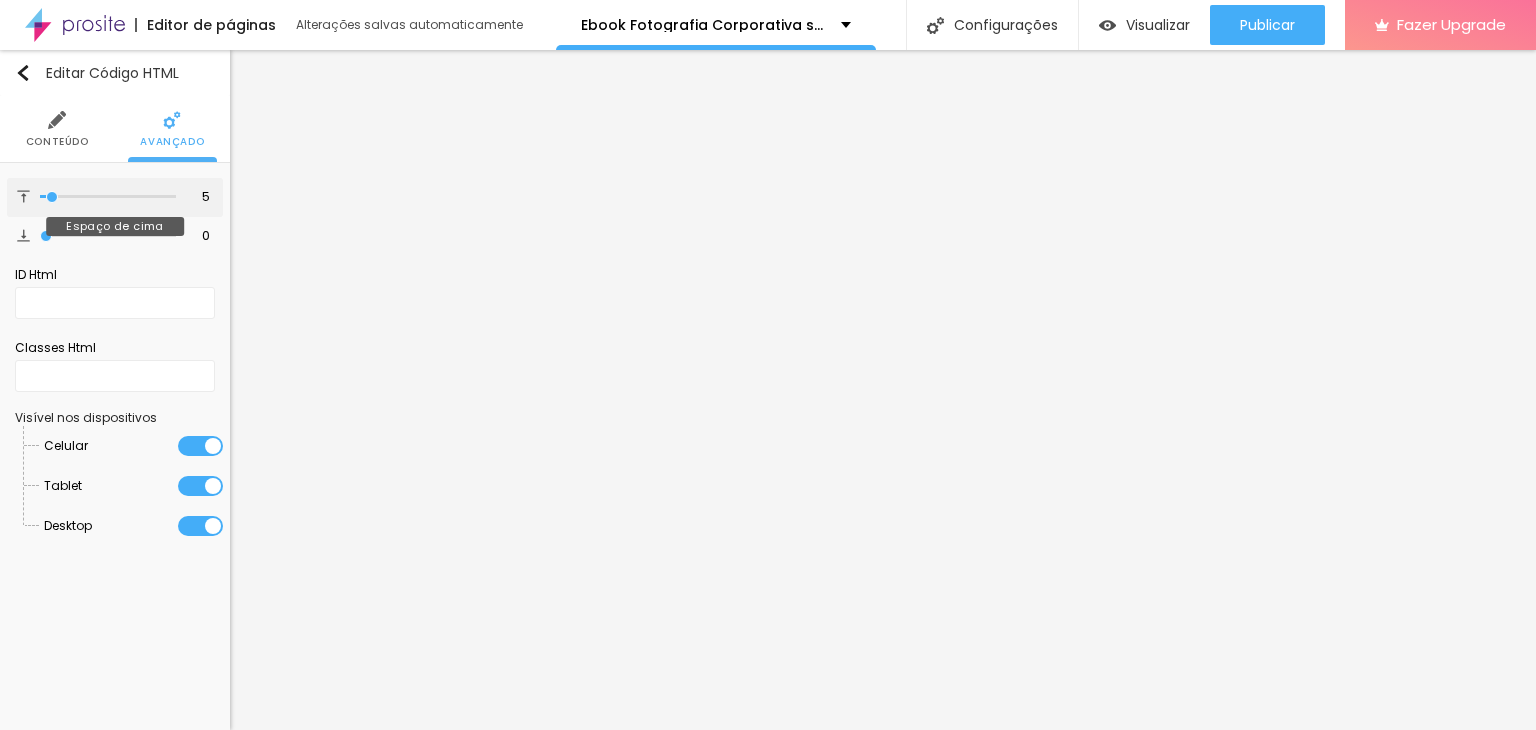 type on "4" 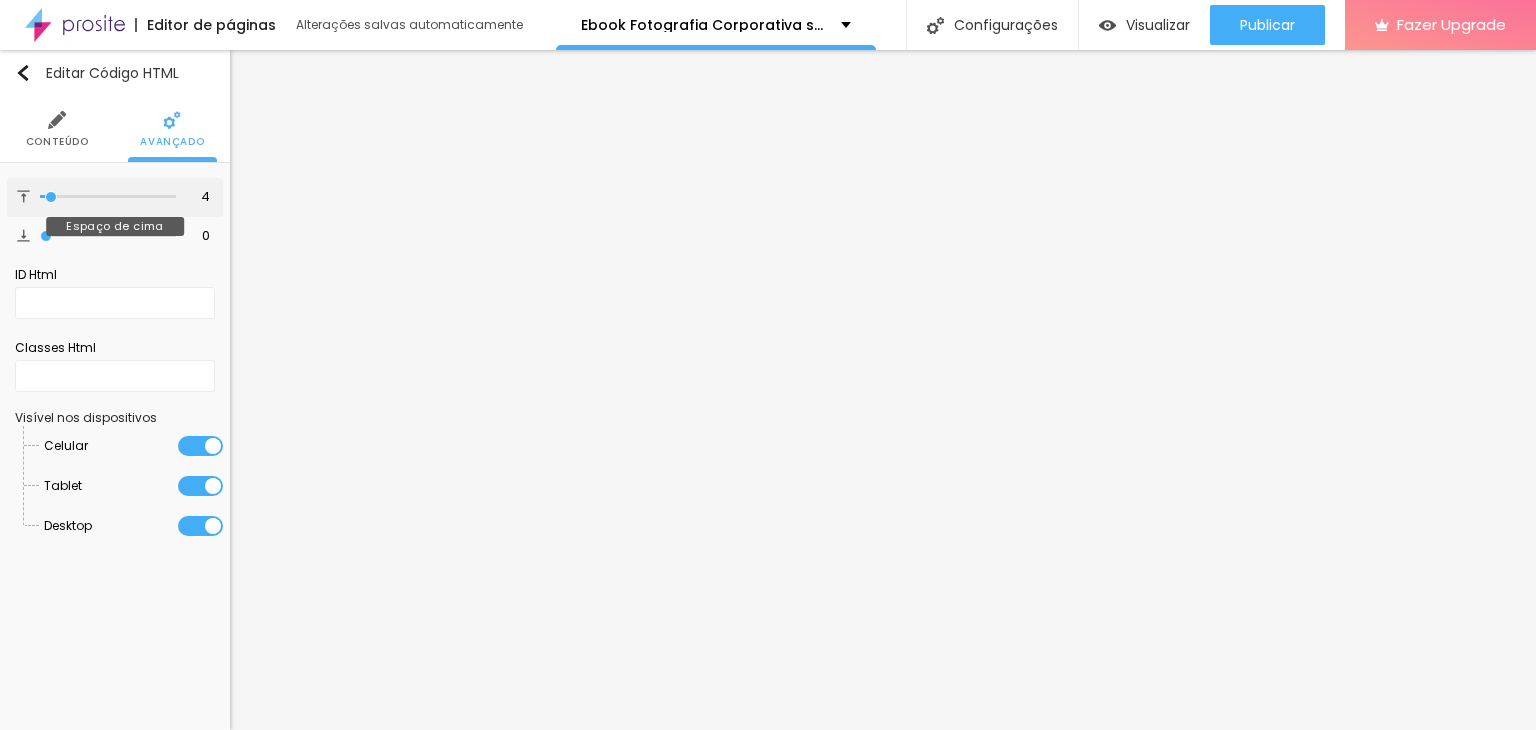 type on "3" 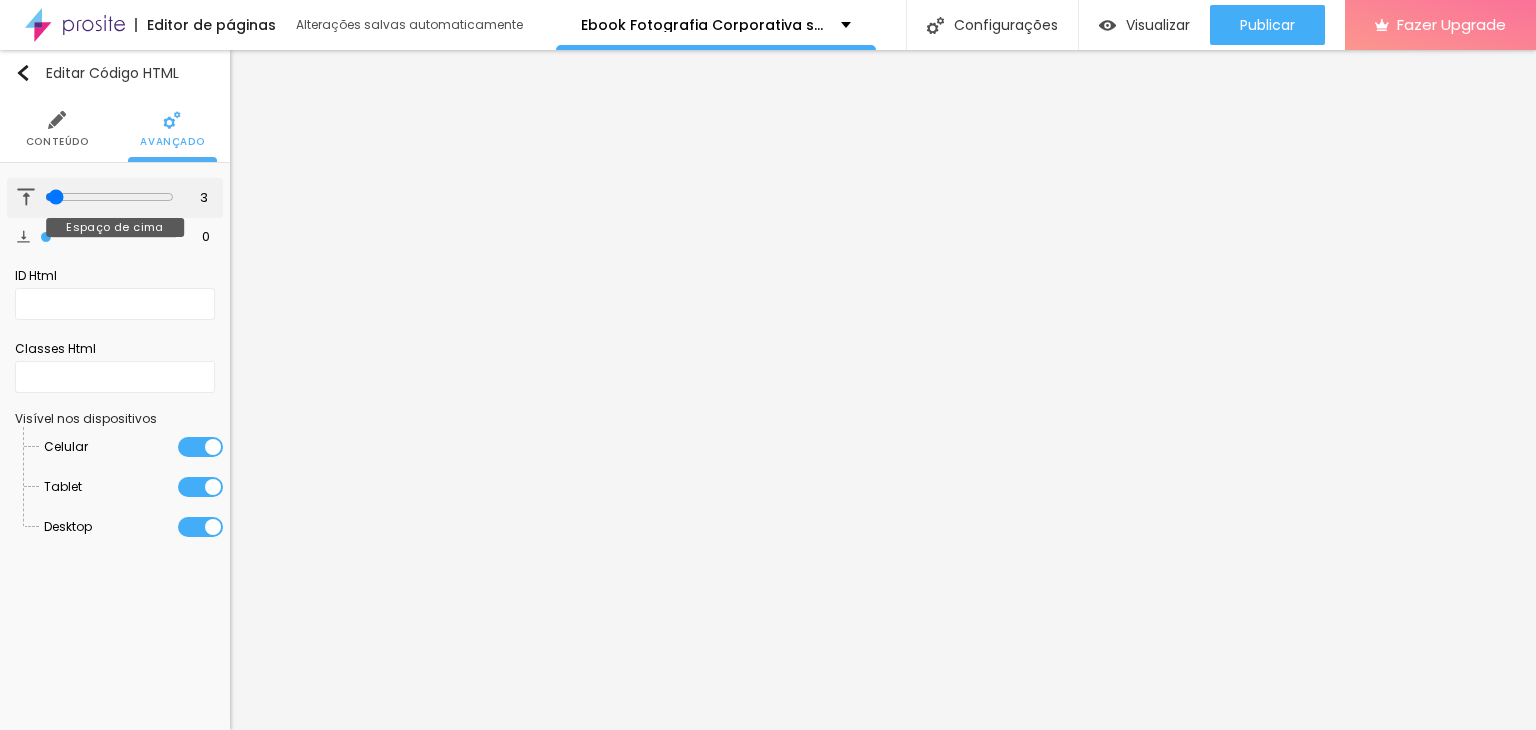 type on "0" 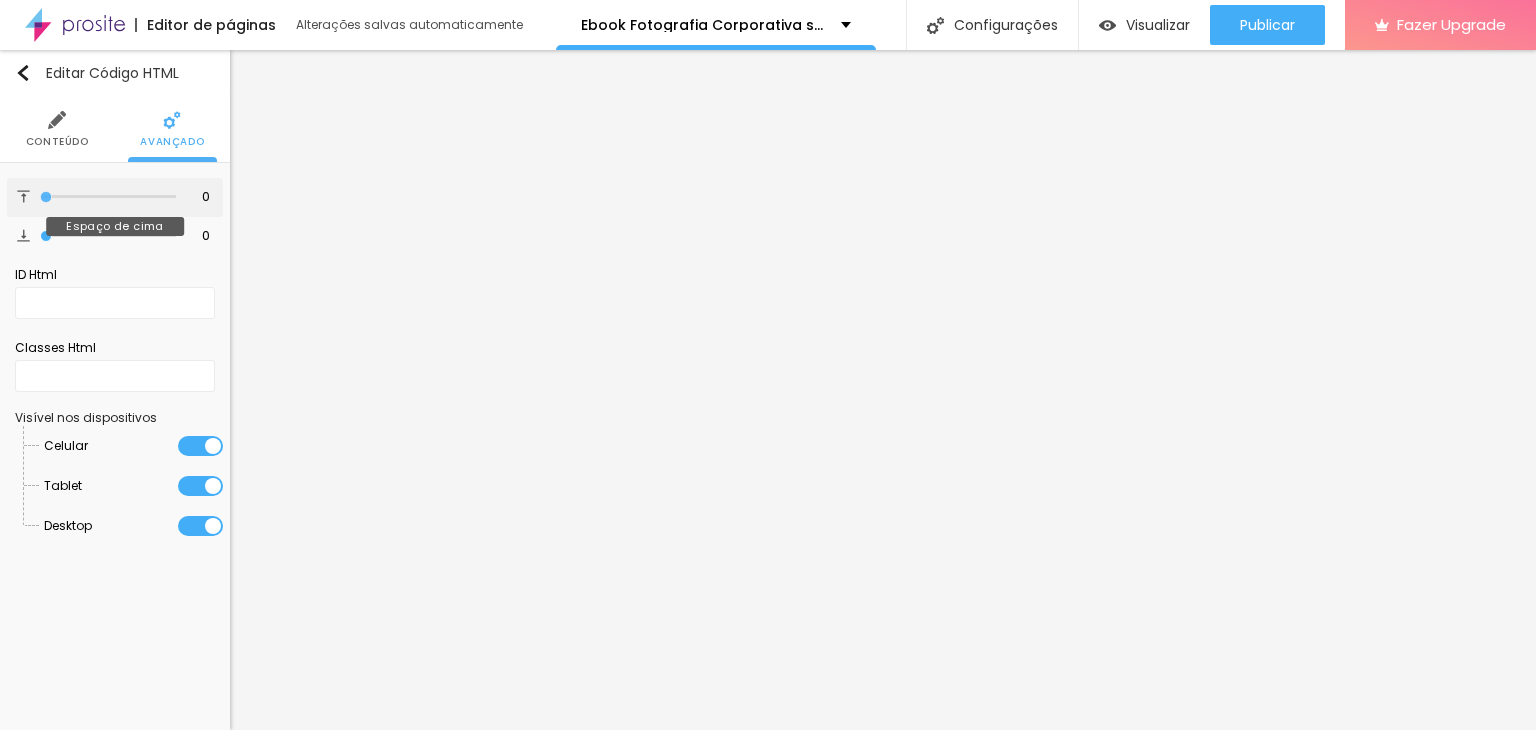 drag, startPoint x: 66, startPoint y: 200, endPoint x: 40, endPoint y: 205, distance: 26.476404 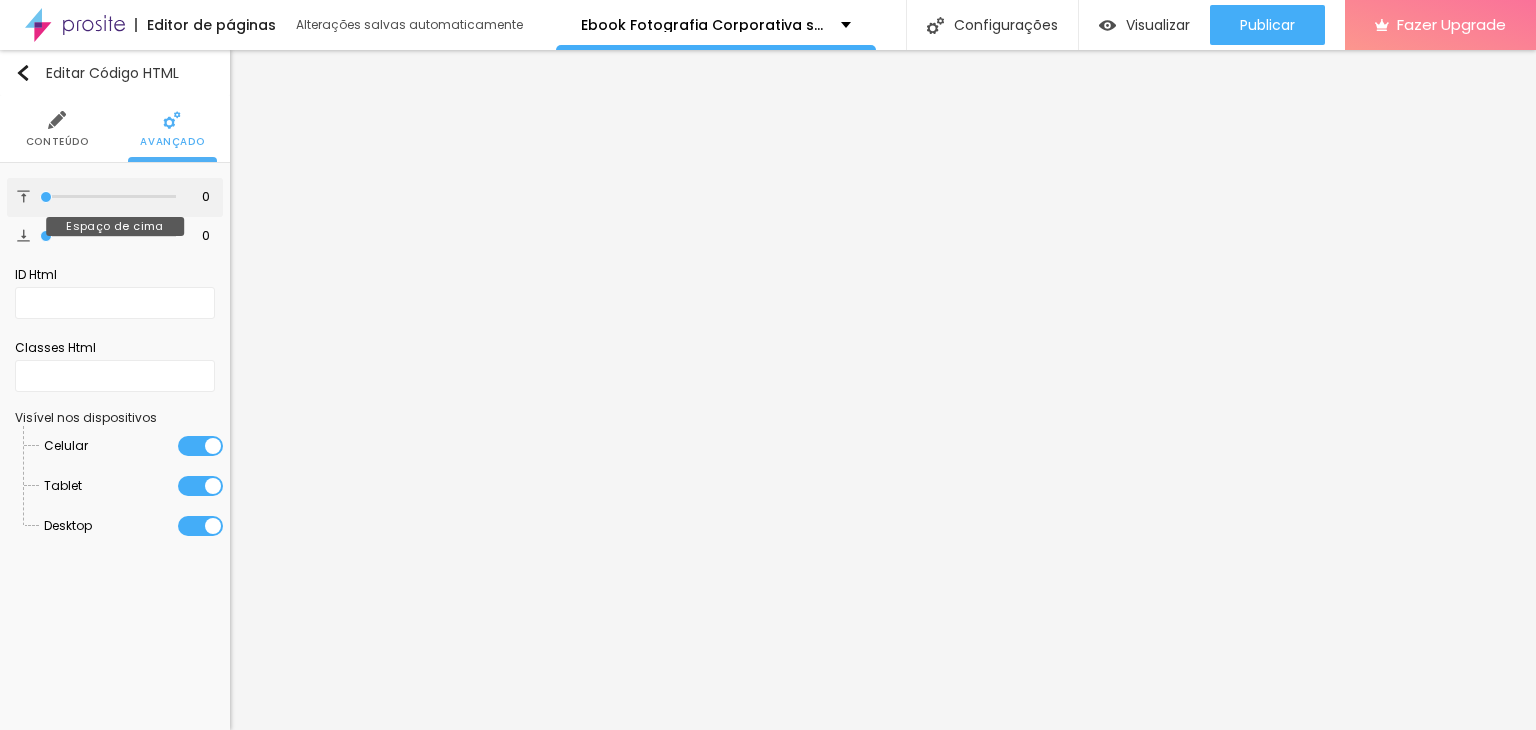 click at bounding box center [108, 197] 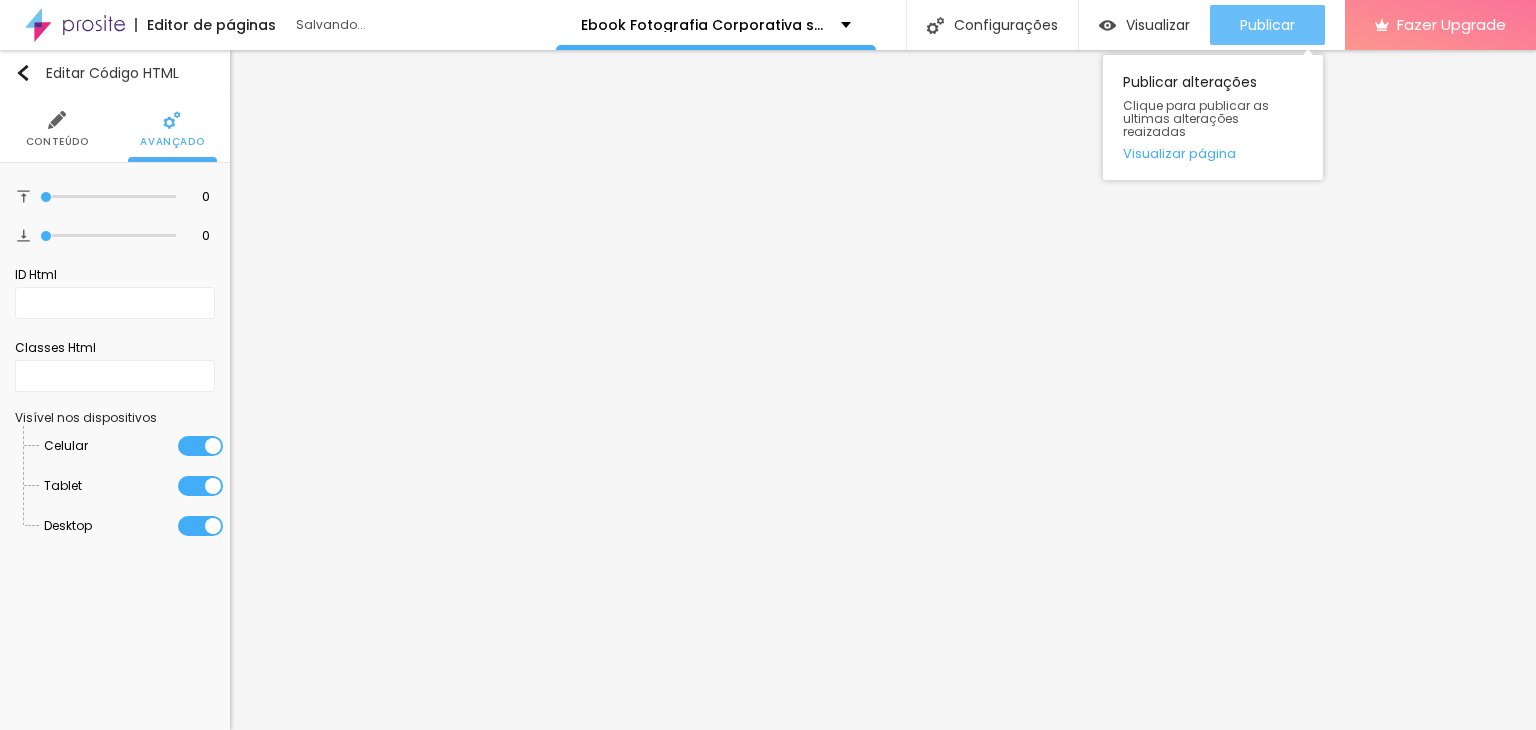 click on "Publicar" at bounding box center (1267, 25) 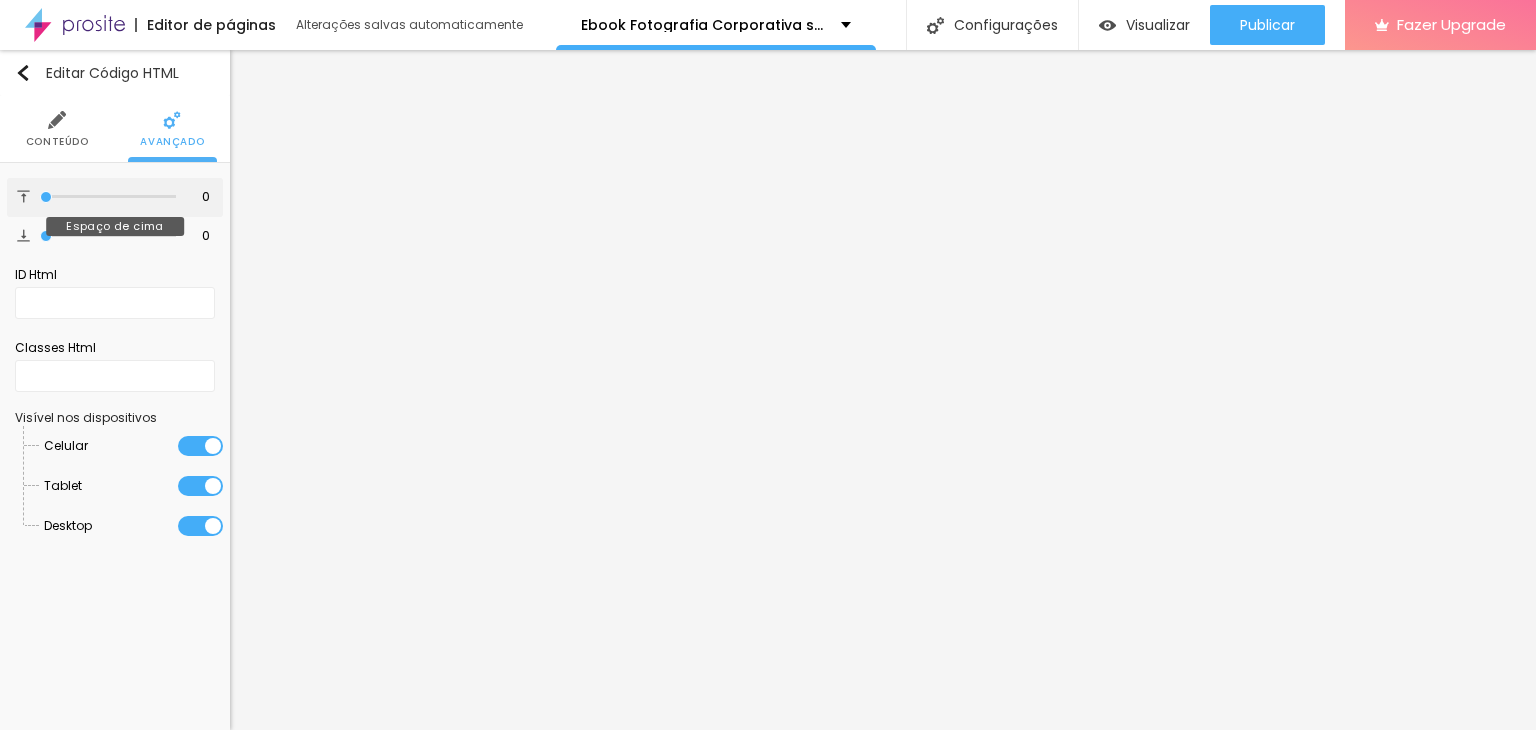 type on "1" 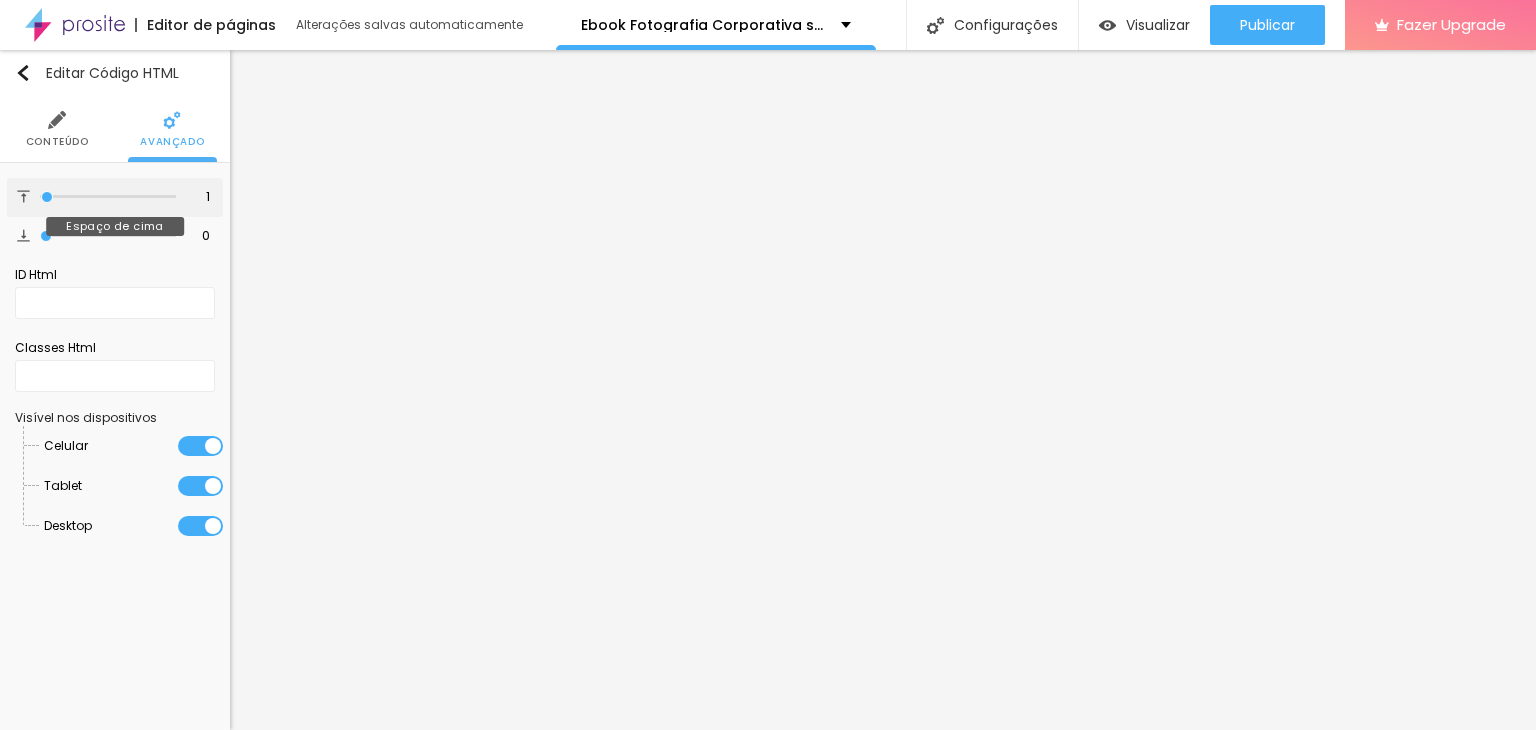 type on "3" 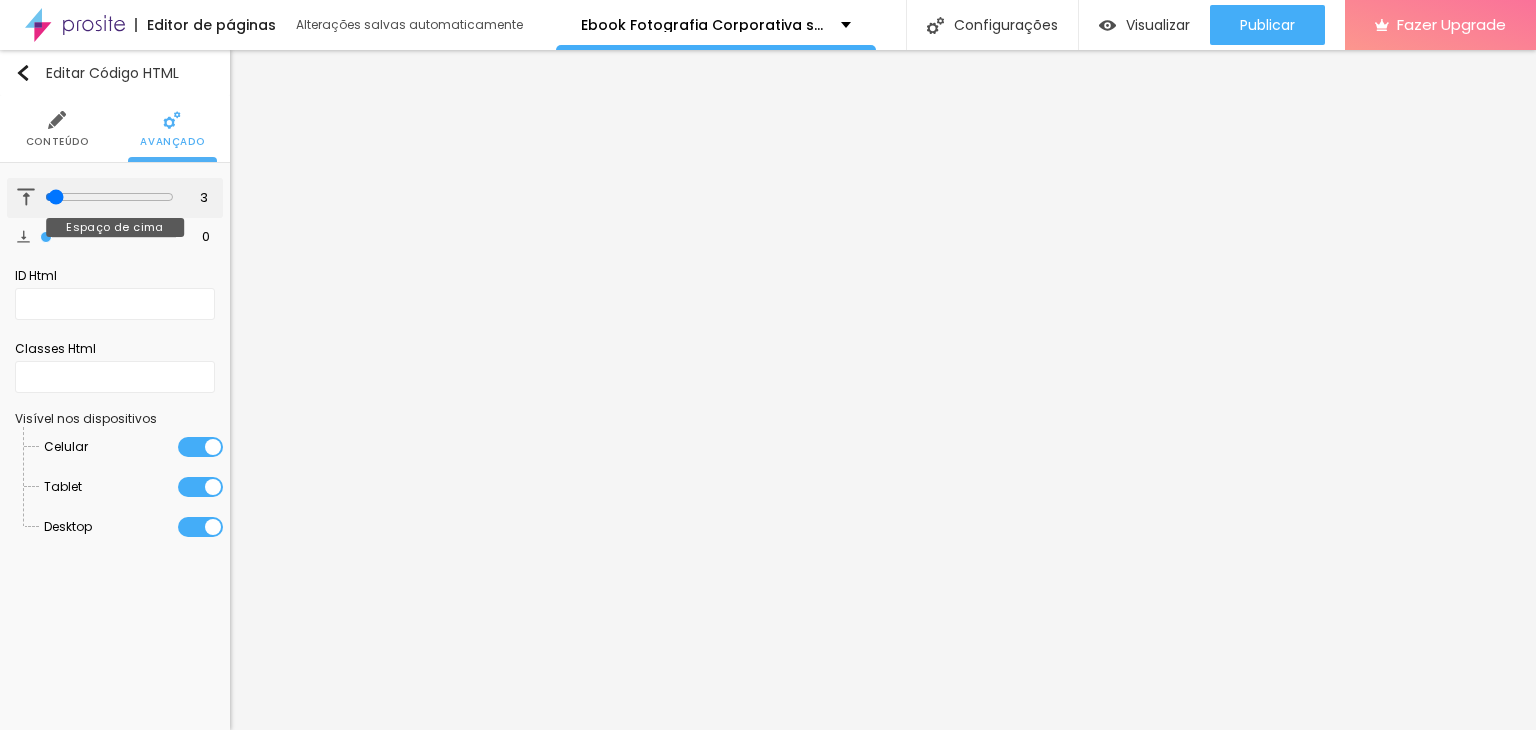 type on "4" 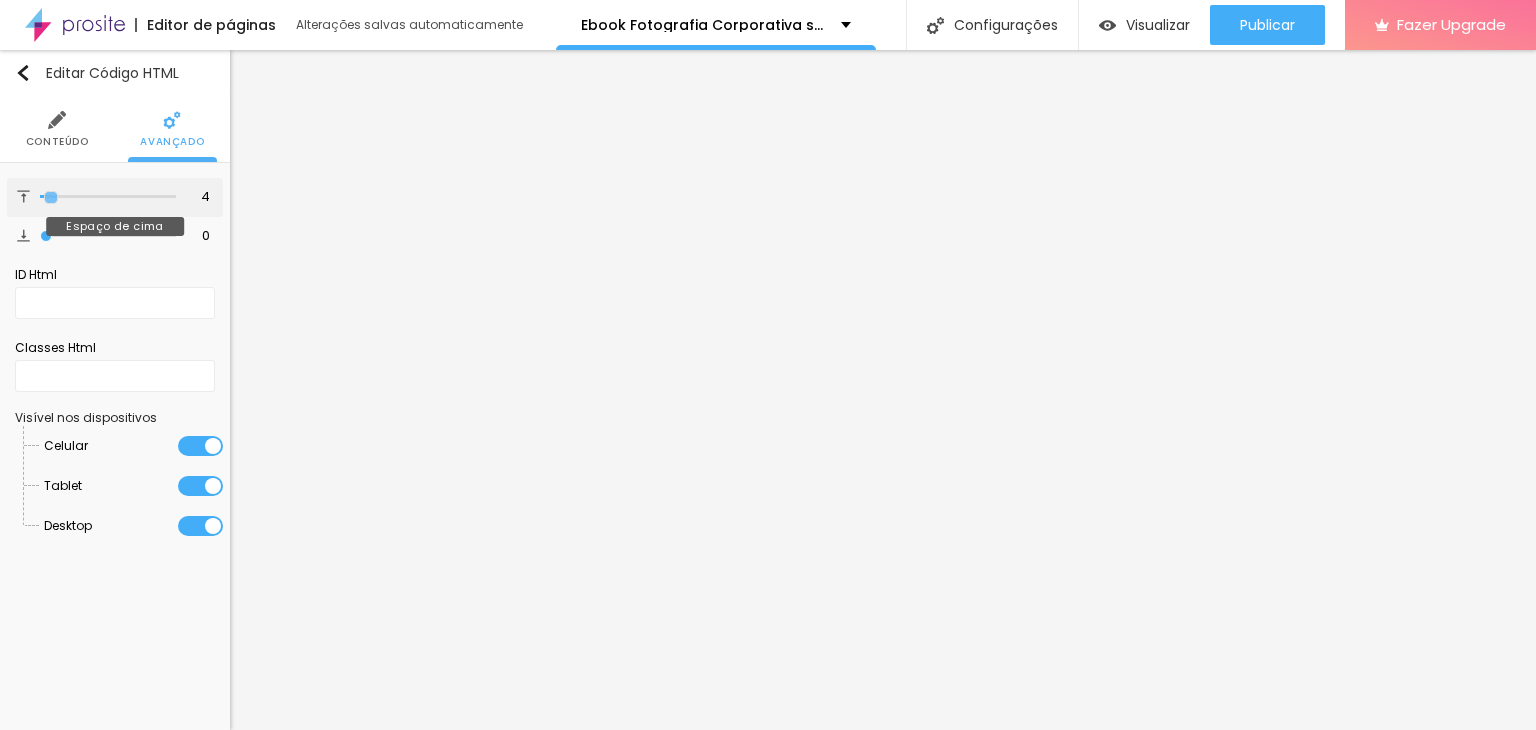 type on "5" 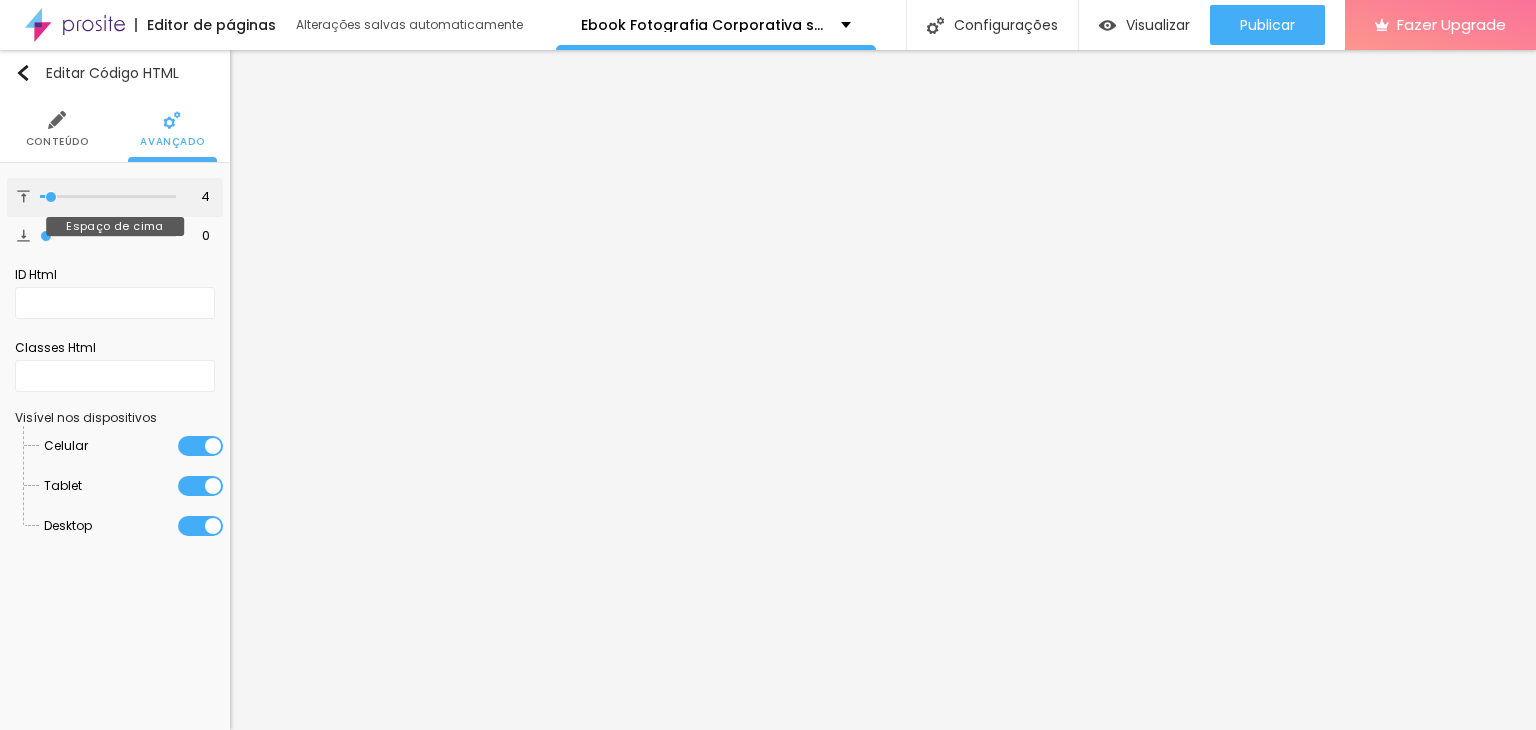 type on "5" 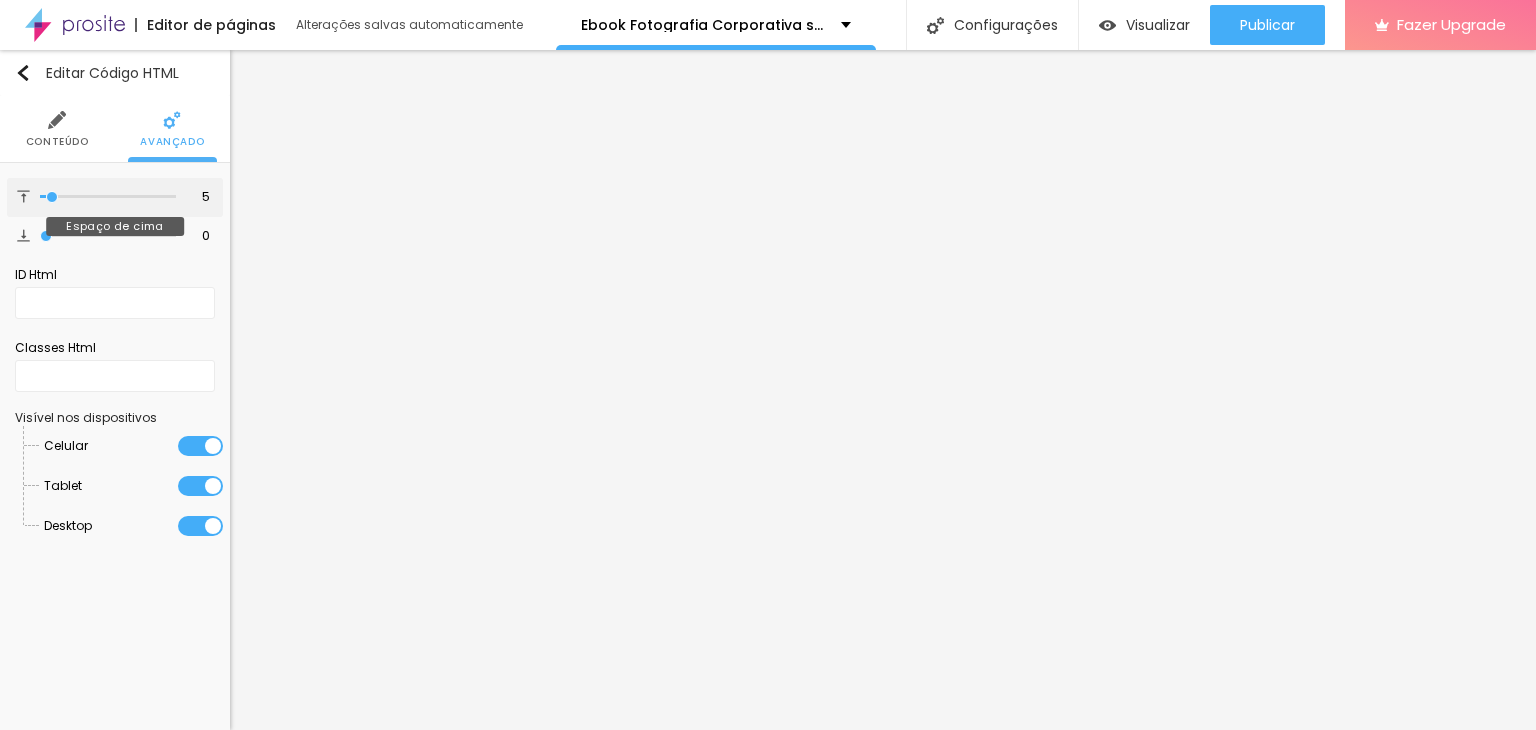 type on "6" 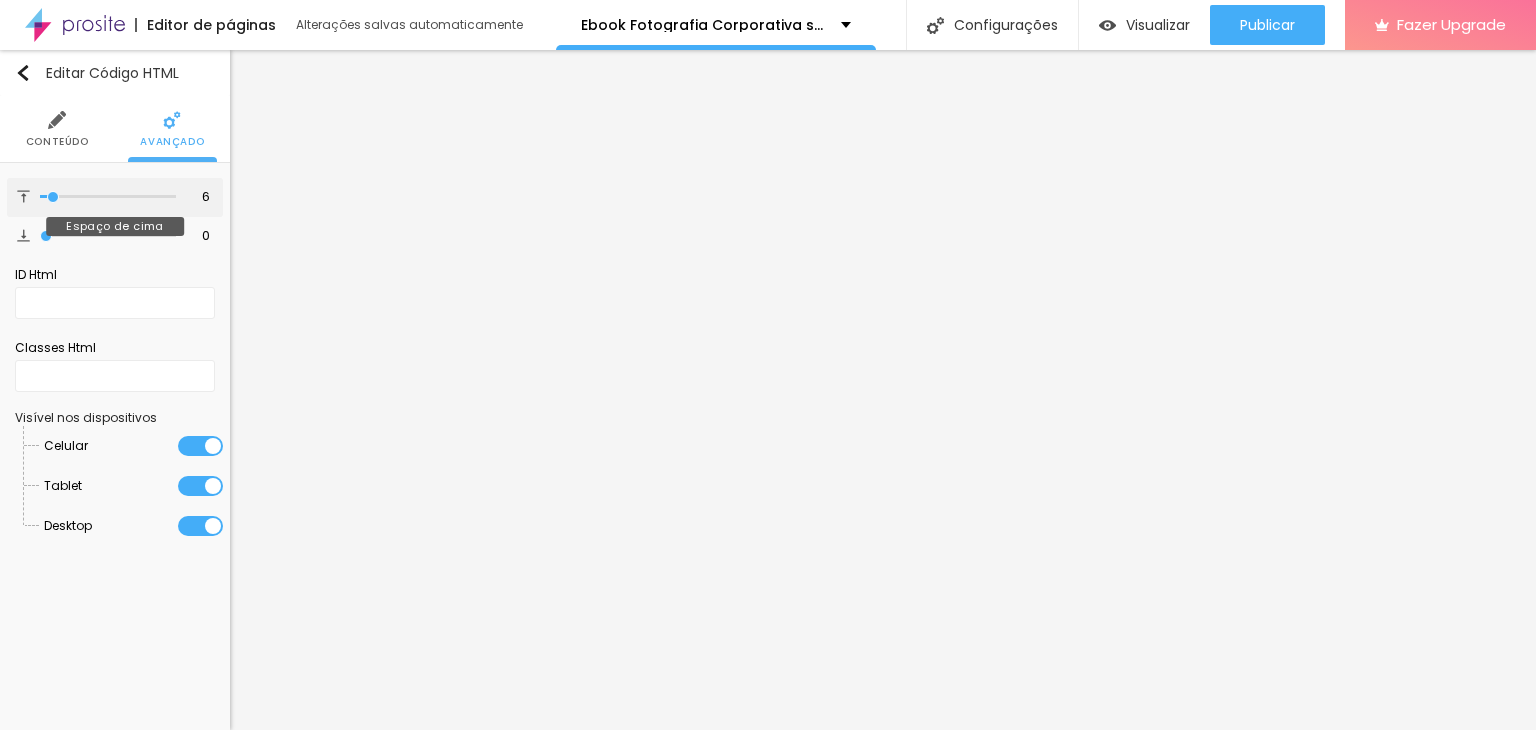type on "6" 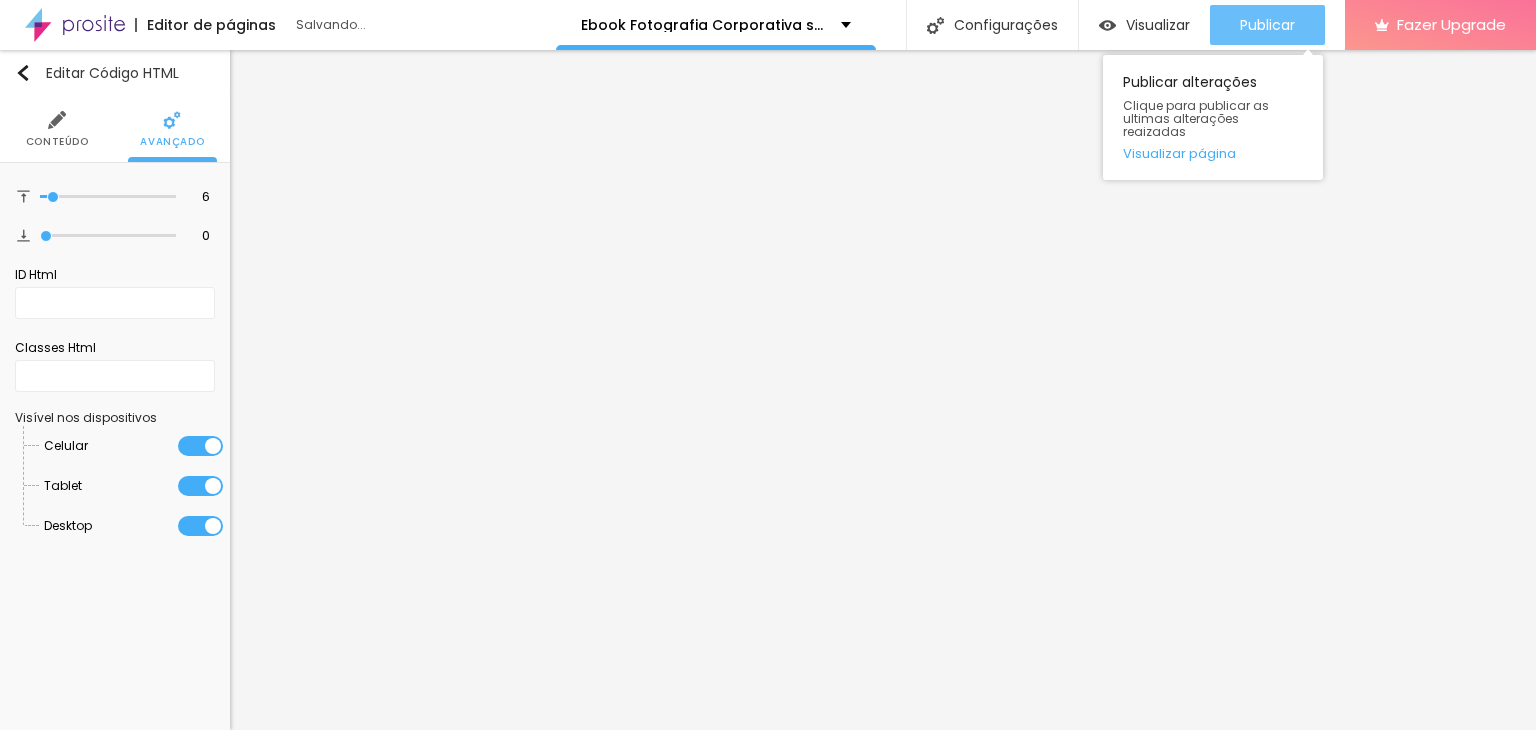 click on "Publicar" at bounding box center (1267, 25) 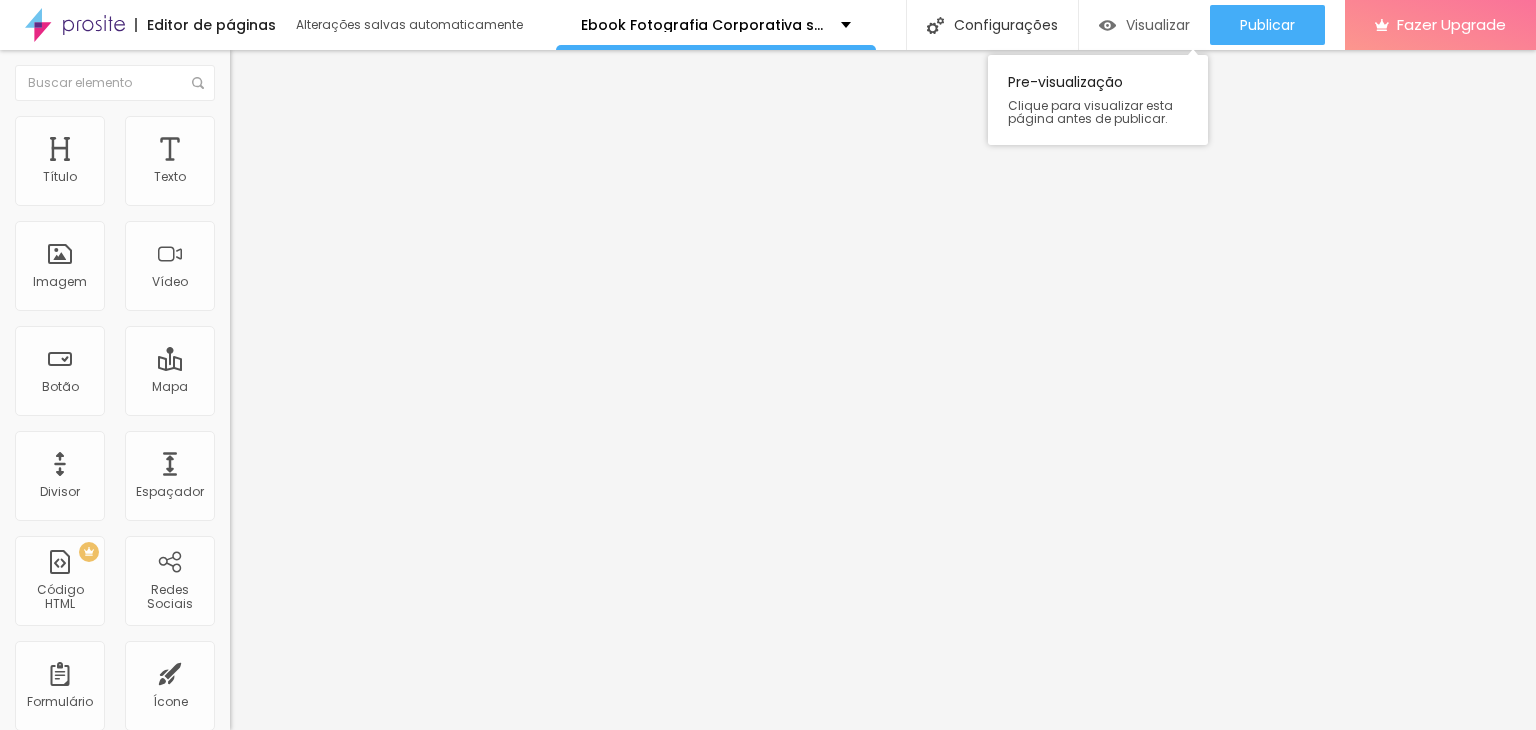 click on "Visualizar" at bounding box center [1144, 25] 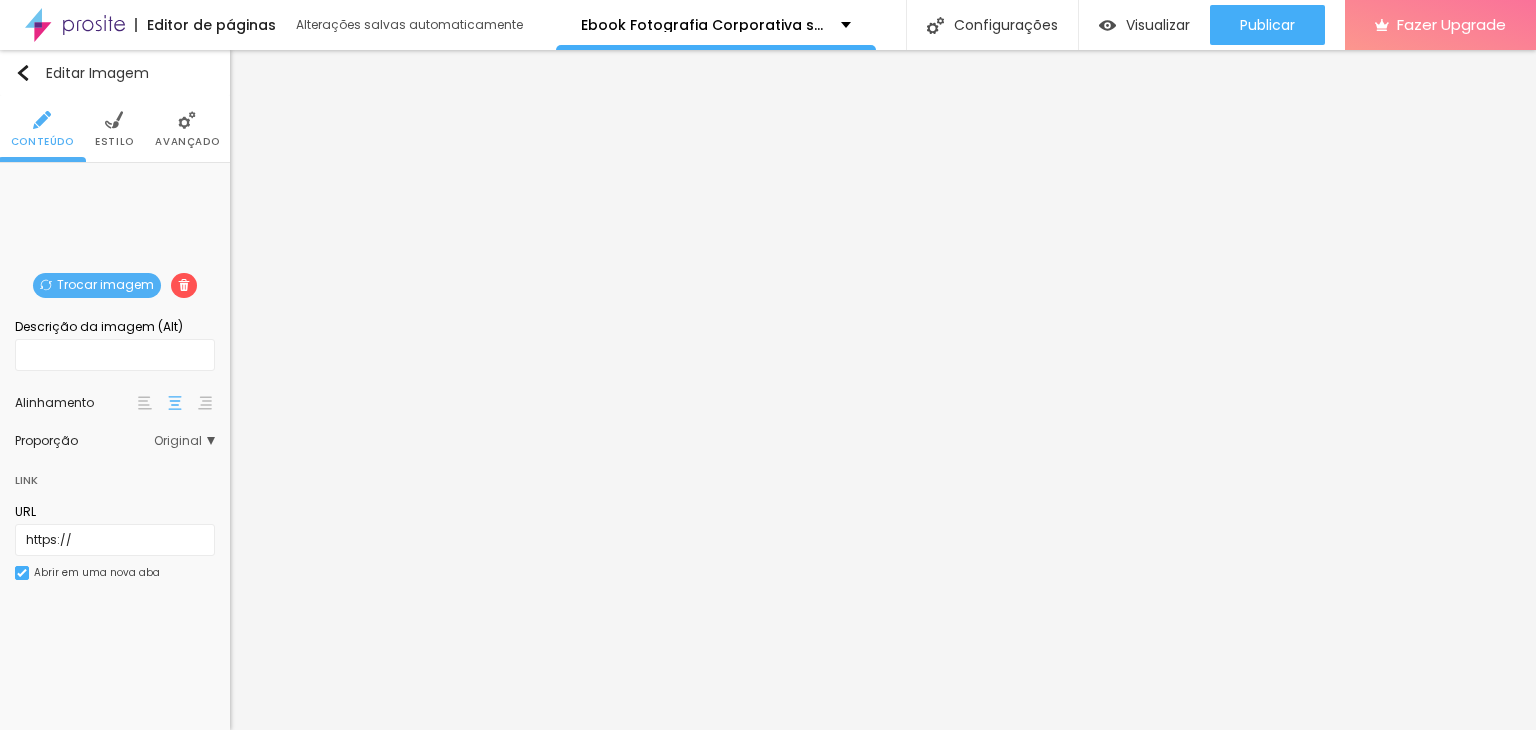 click on "Trocar imagem" at bounding box center (97, 285) 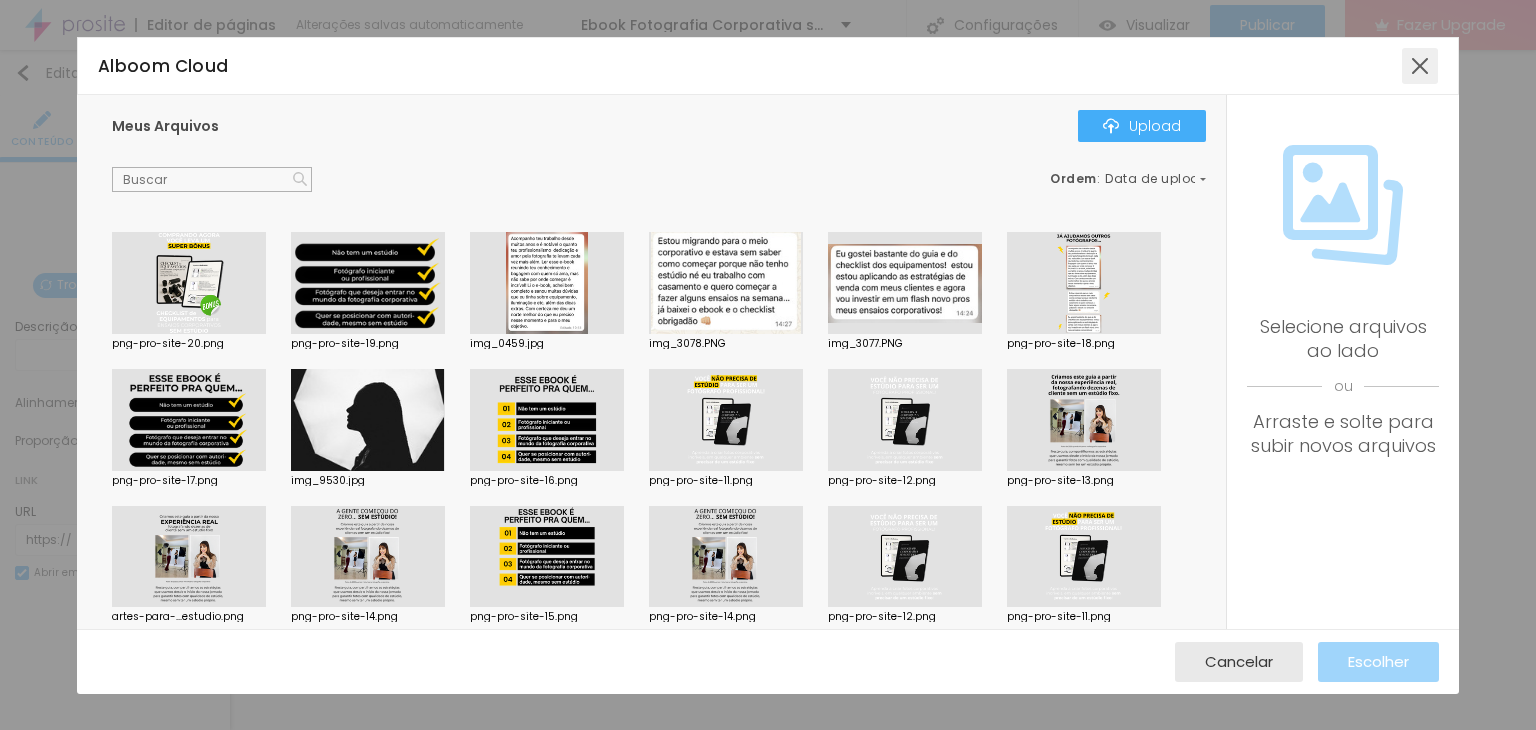 click at bounding box center [1420, 66] 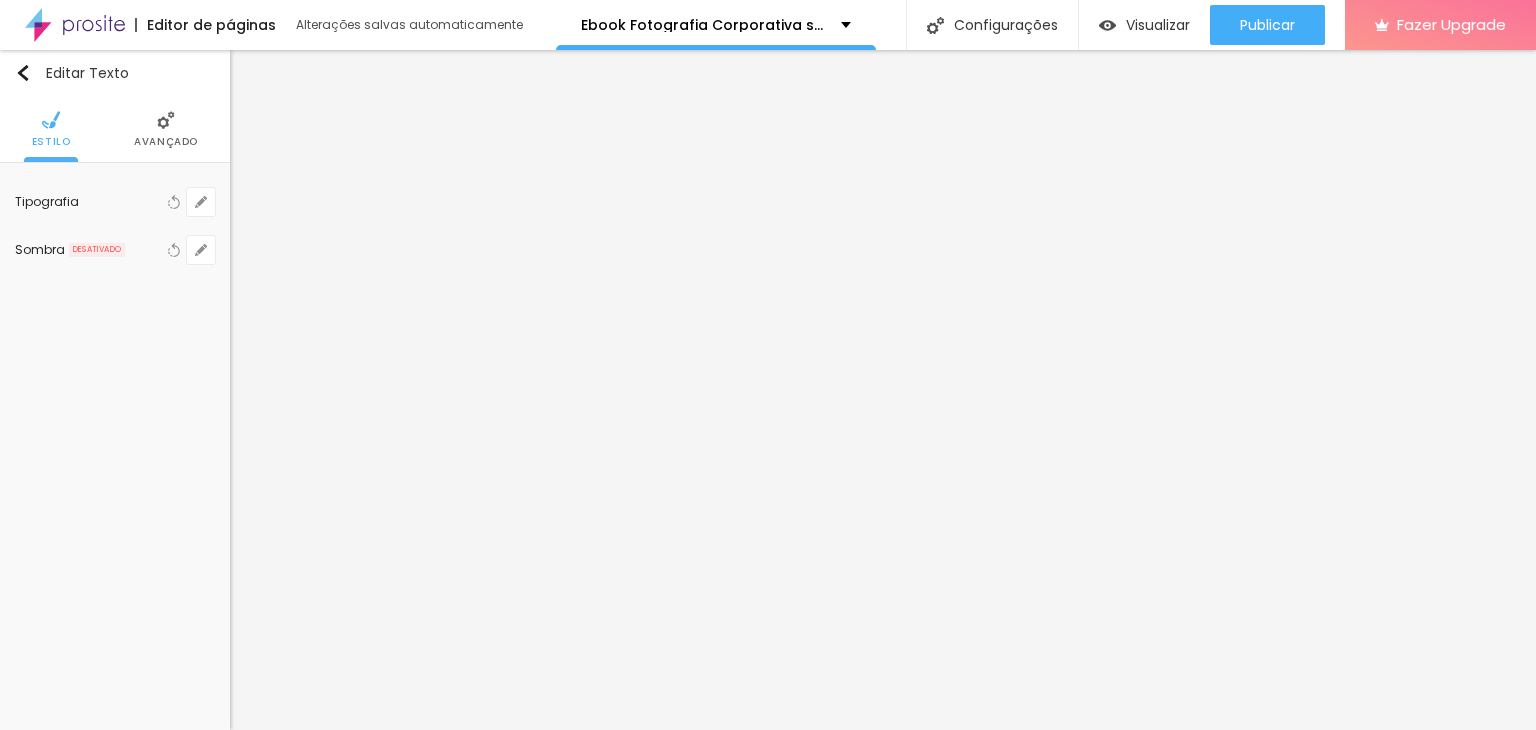 click on "Avançado" at bounding box center [166, 142] 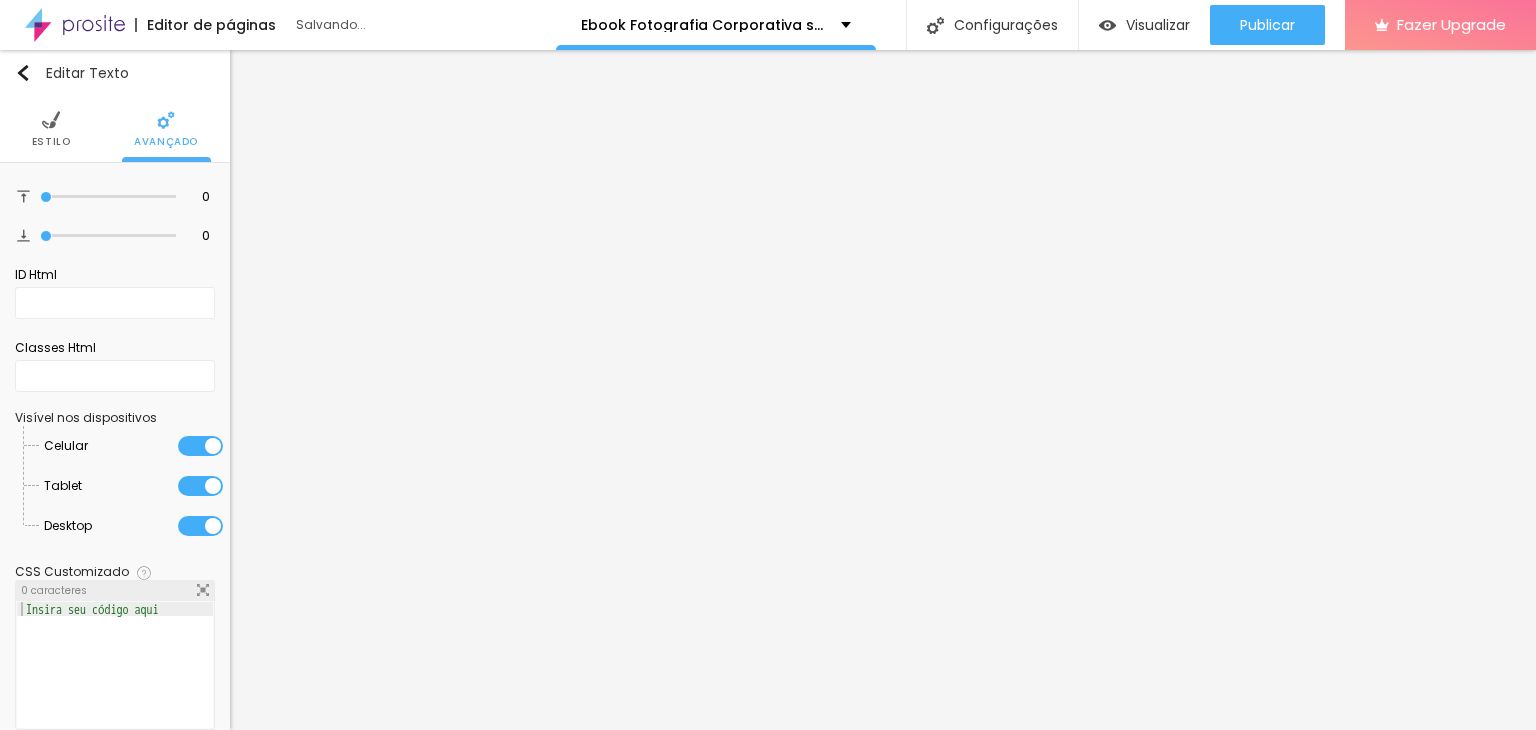 click on "Estilo" at bounding box center (51, 142) 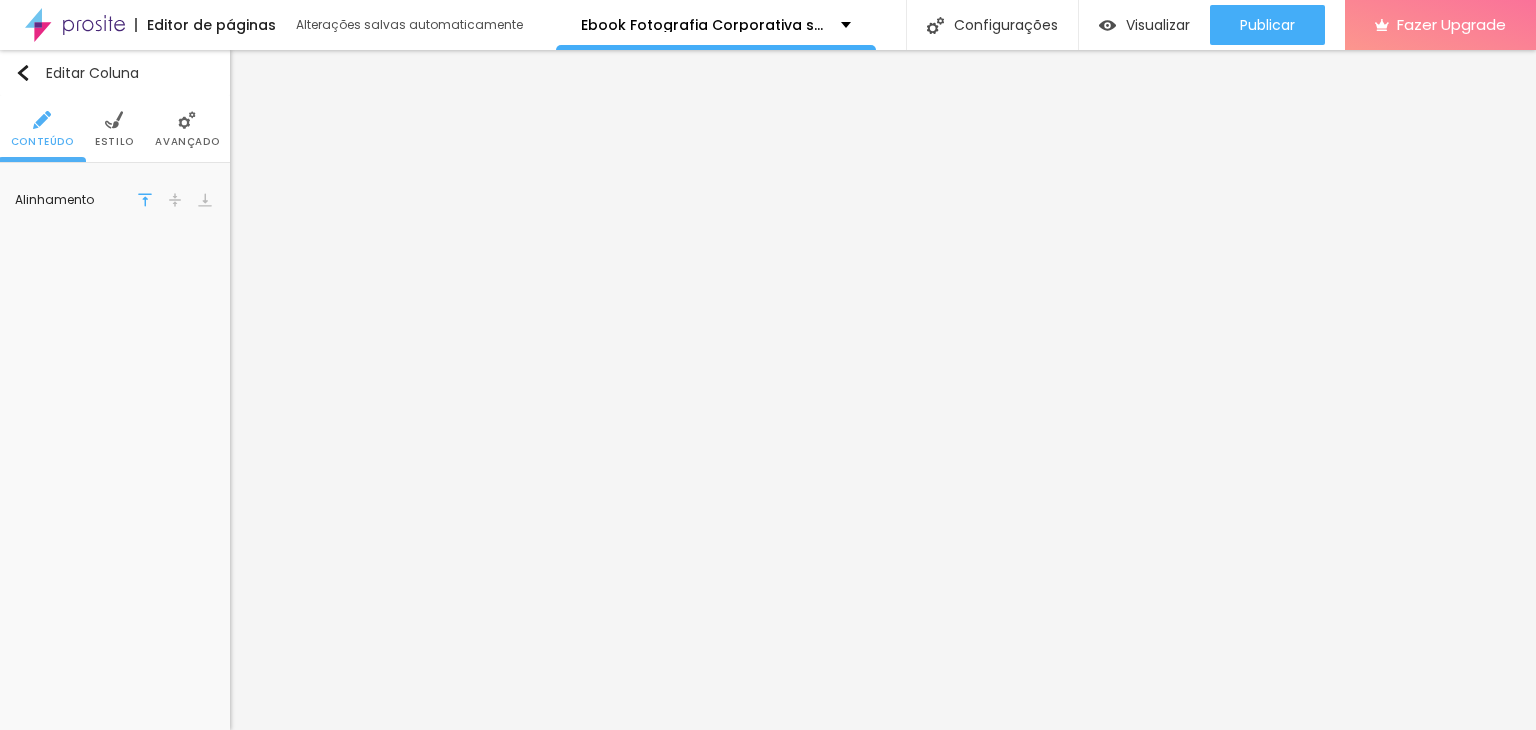 click at bounding box center (175, 200) 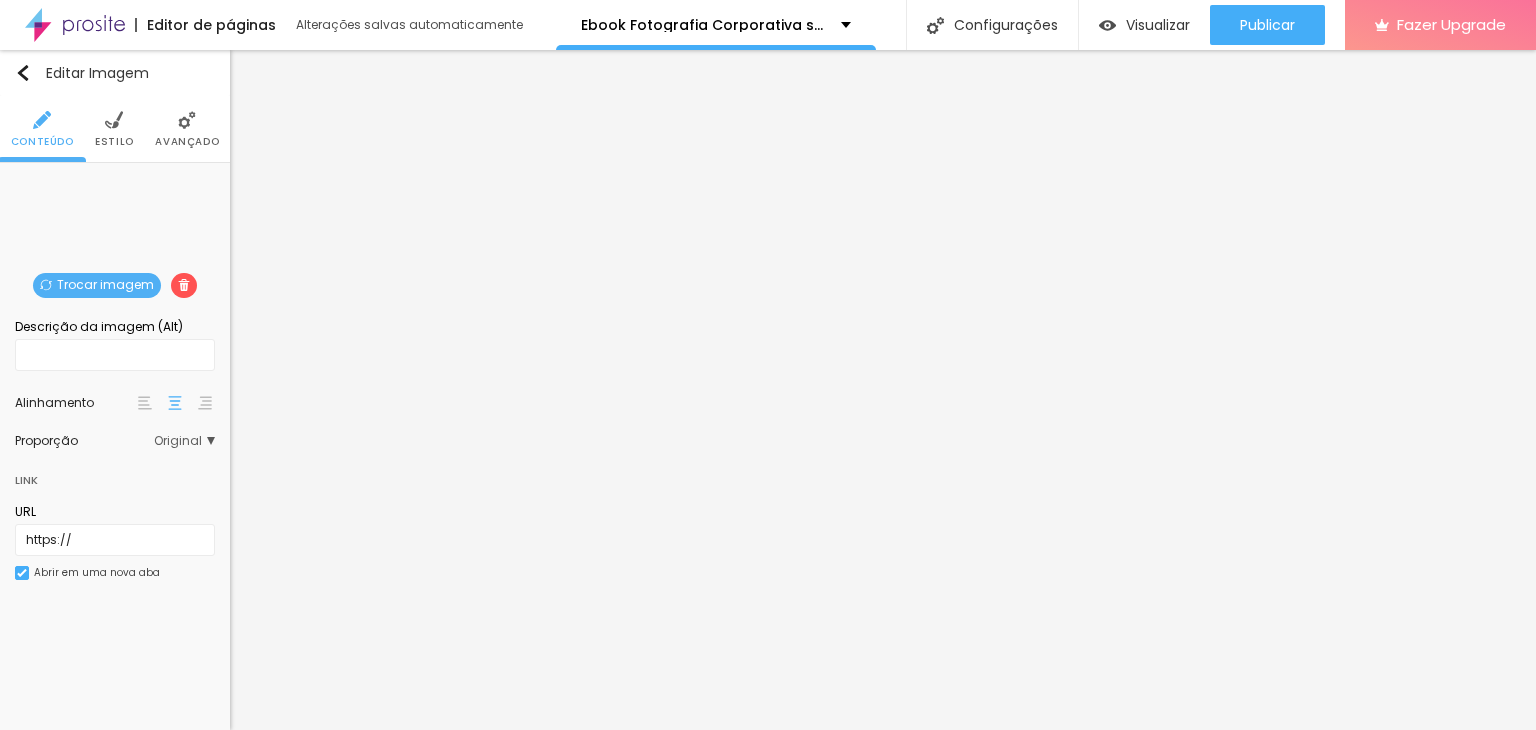 click on "Trocar imagem" at bounding box center (97, 285) 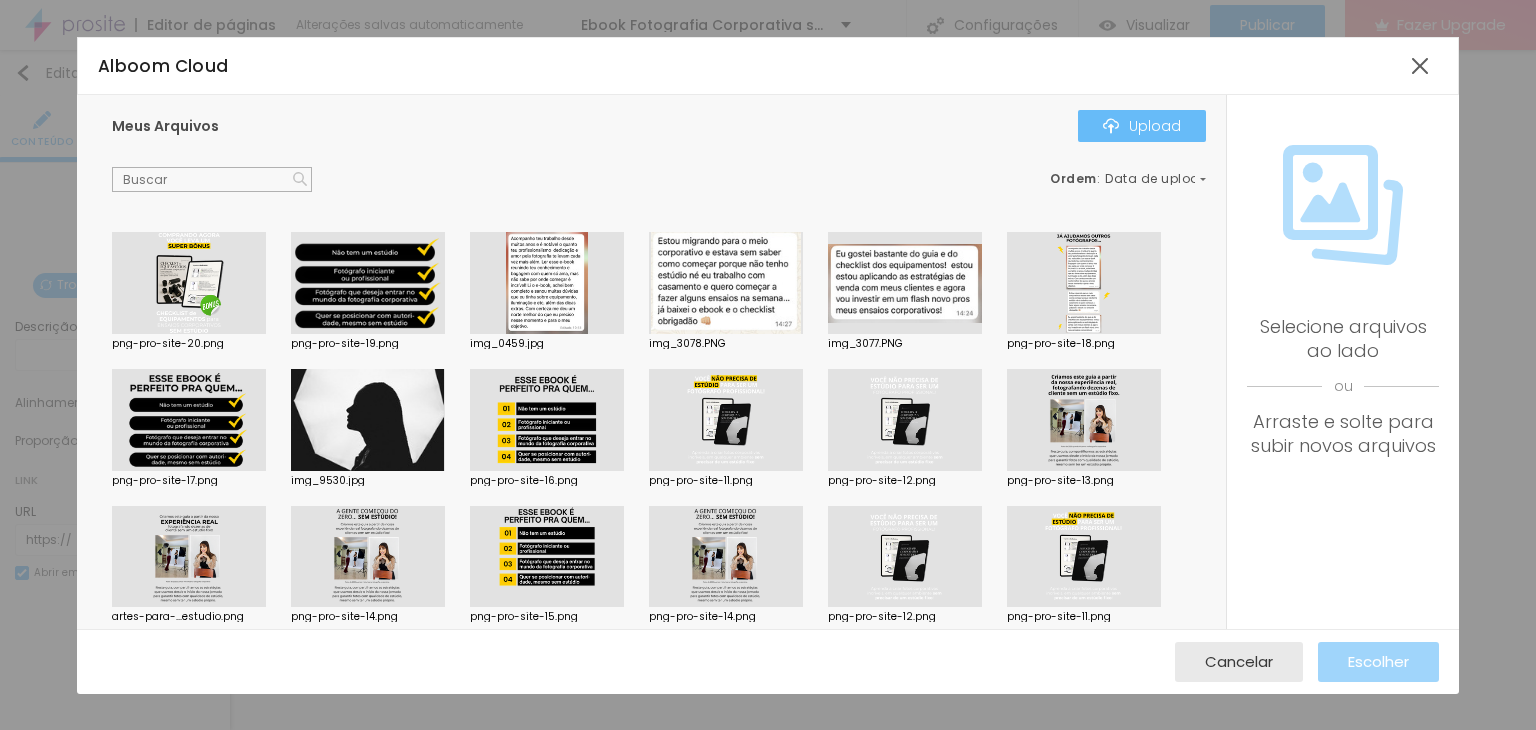 click on "Upload" at bounding box center [1142, 126] 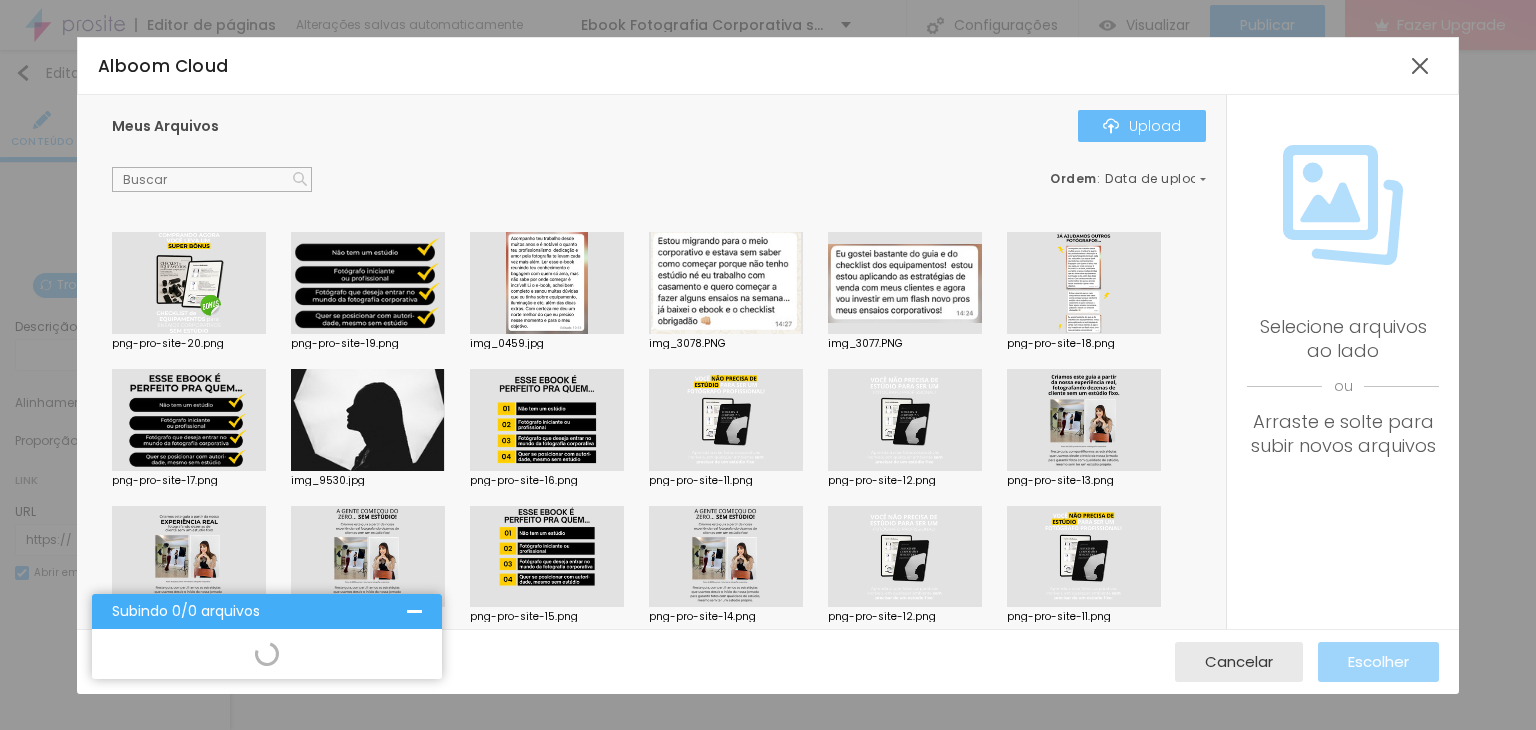click on "Upload" at bounding box center [1142, 126] 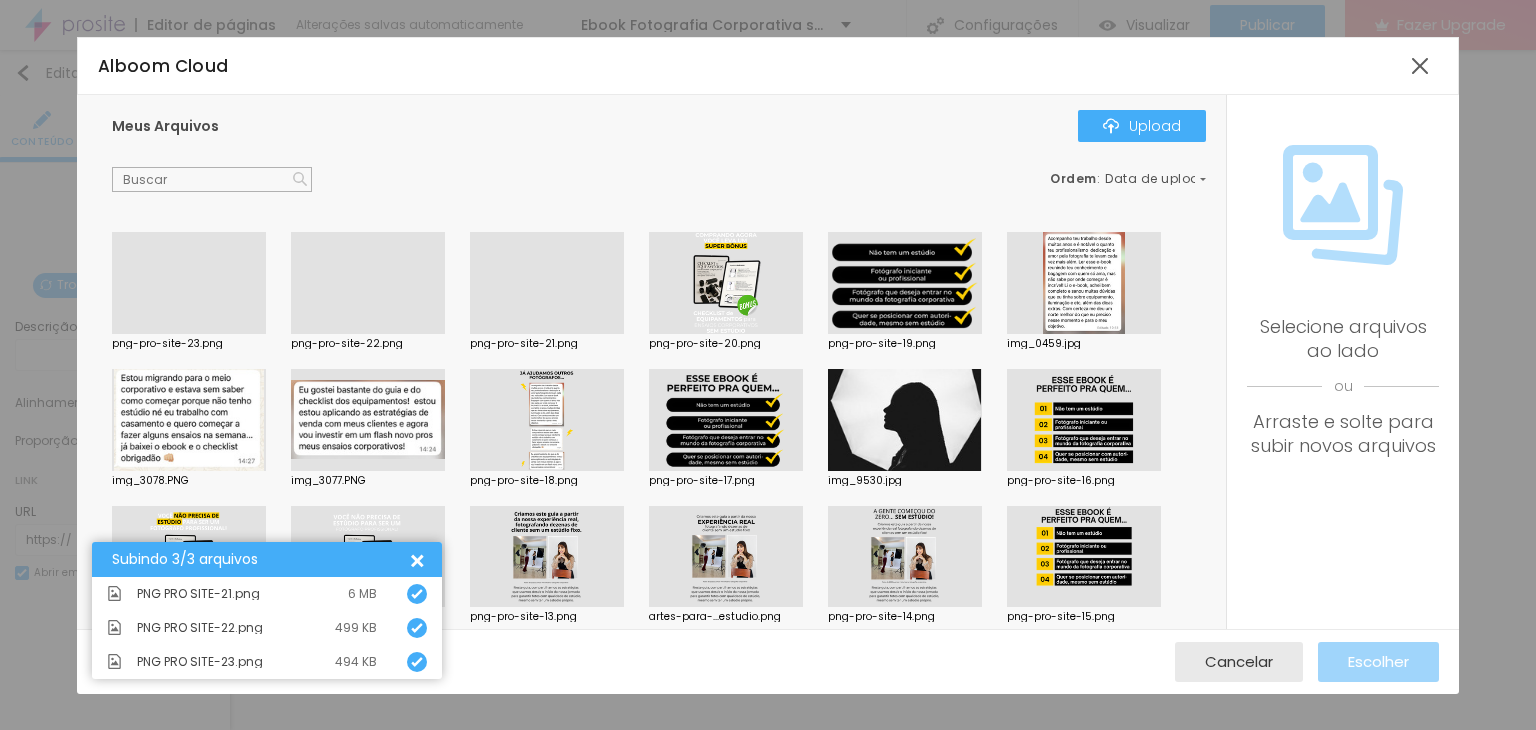 click at bounding box center [547, 334] 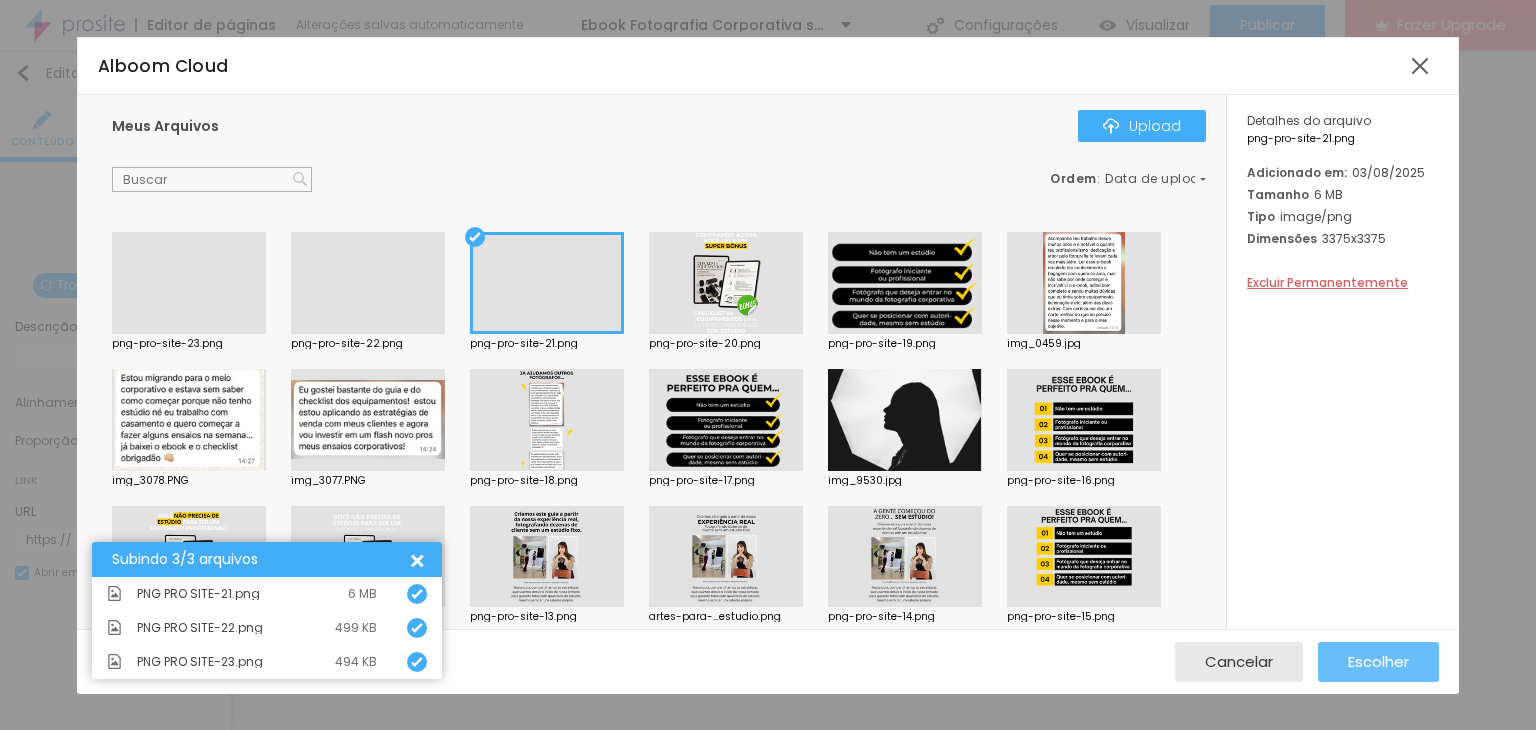 click on "Escolher" at bounding box center [1378, 661] 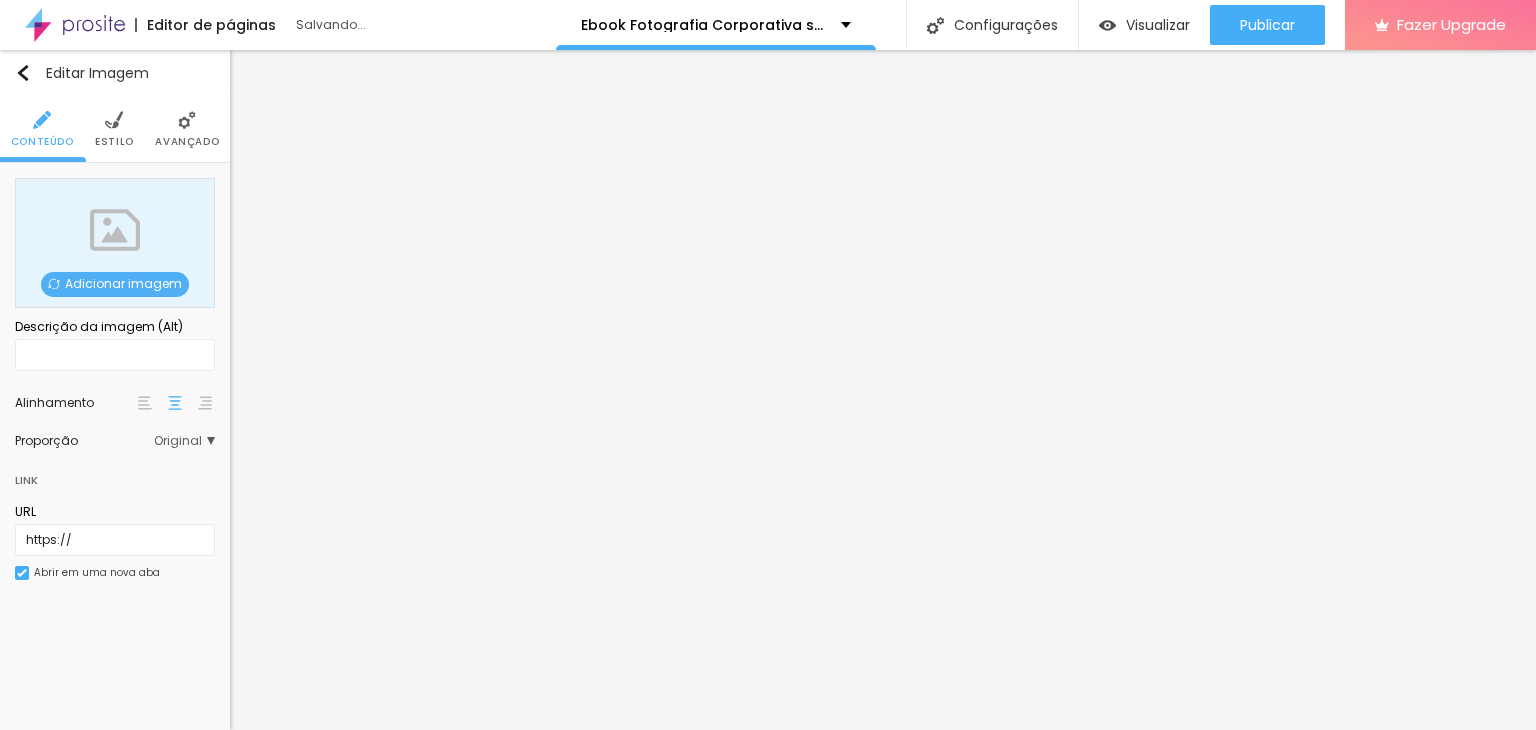 click on "Adicionar imagem" at bounding box center [115, 284] 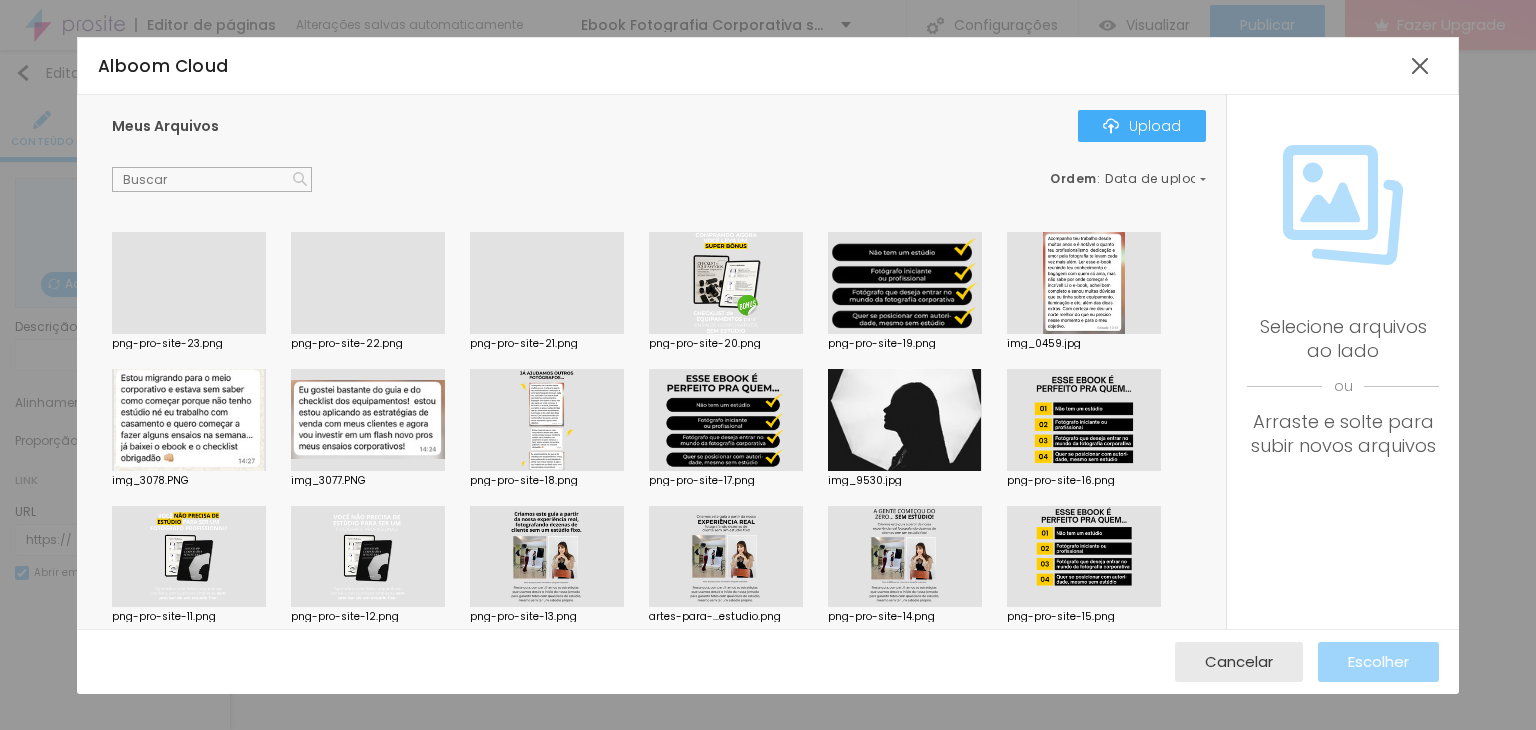click at bounding box center (189, 334) 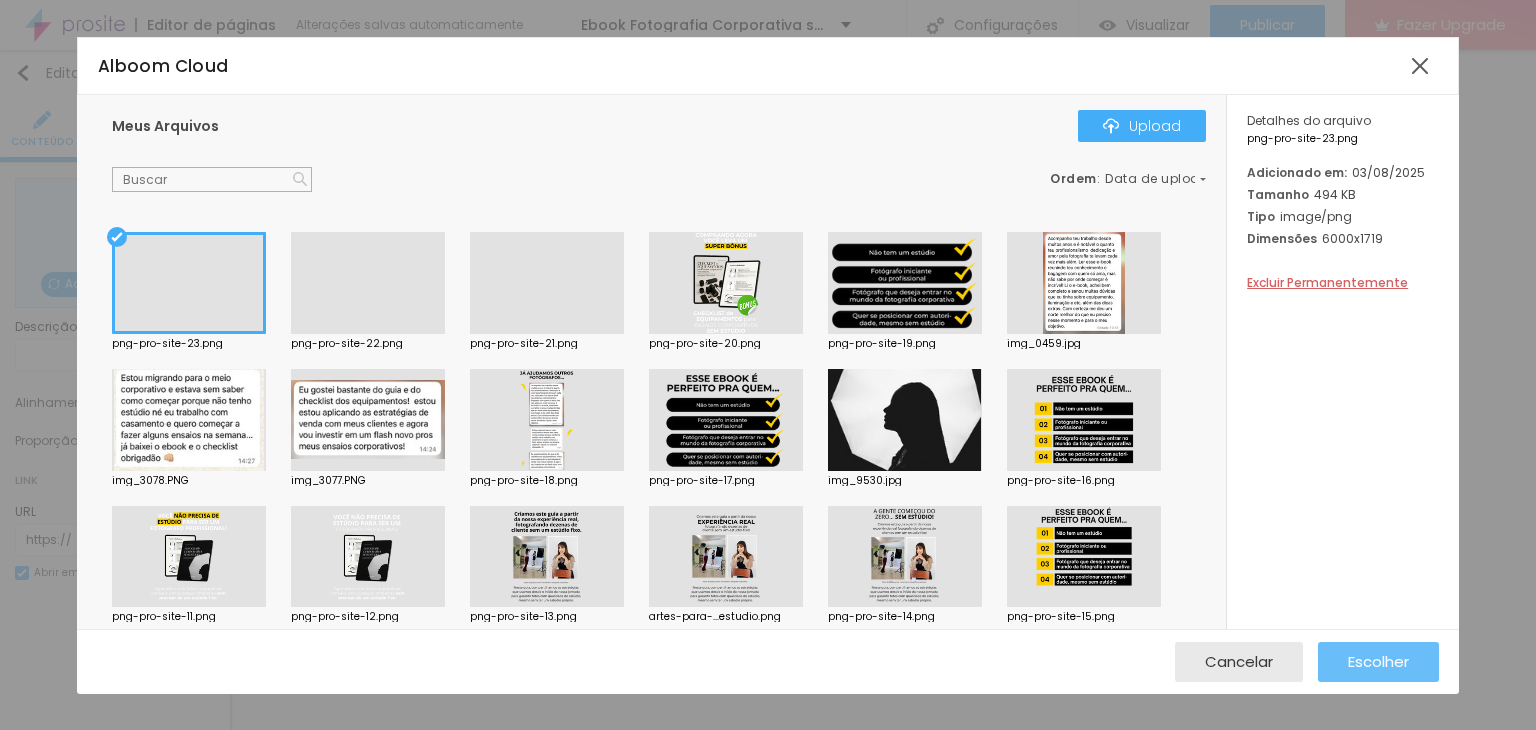 click on "Escolher" at bounding box center [1378, 661] 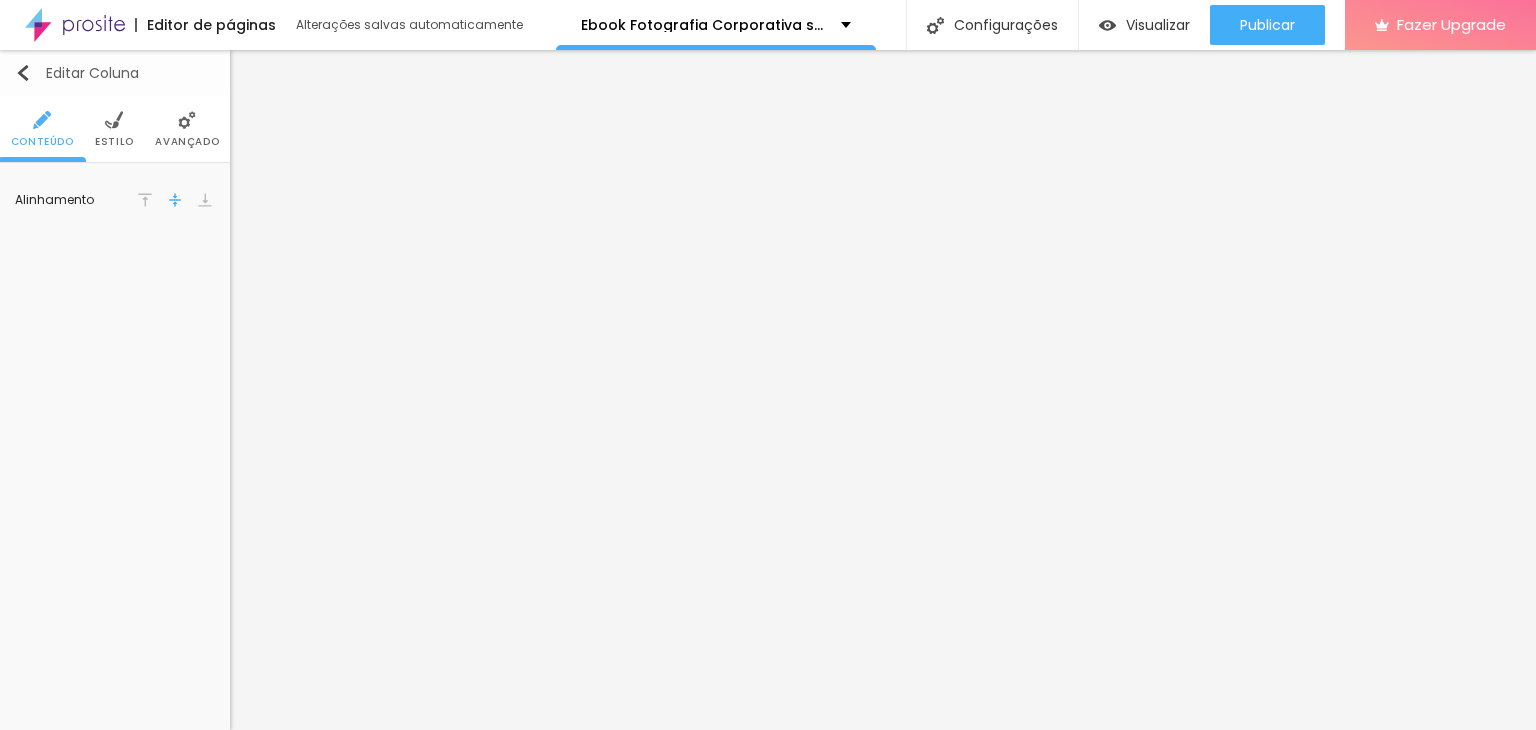 click at bounding box center (23, 73) 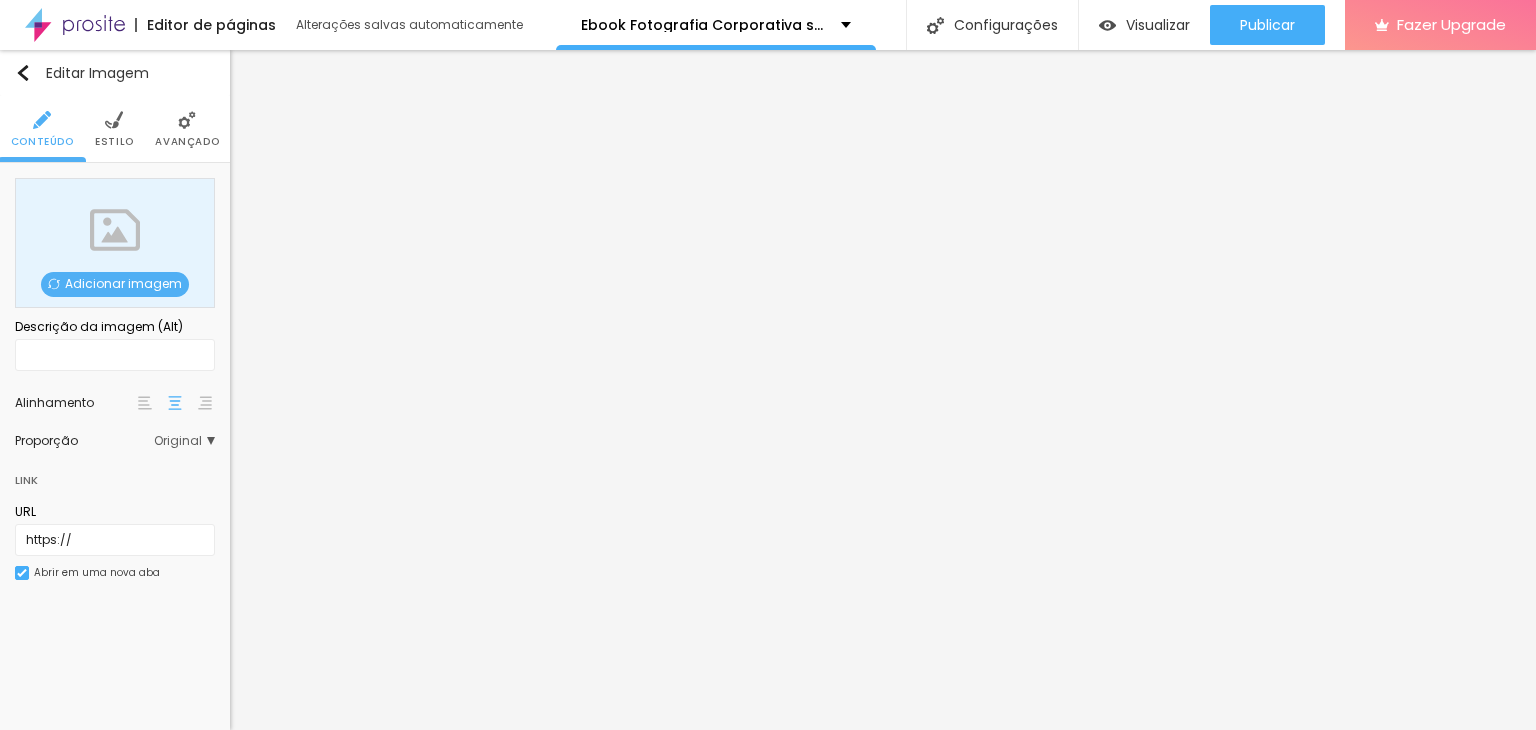 click on "Adicionar imagem" at bounding box center [115, 284] 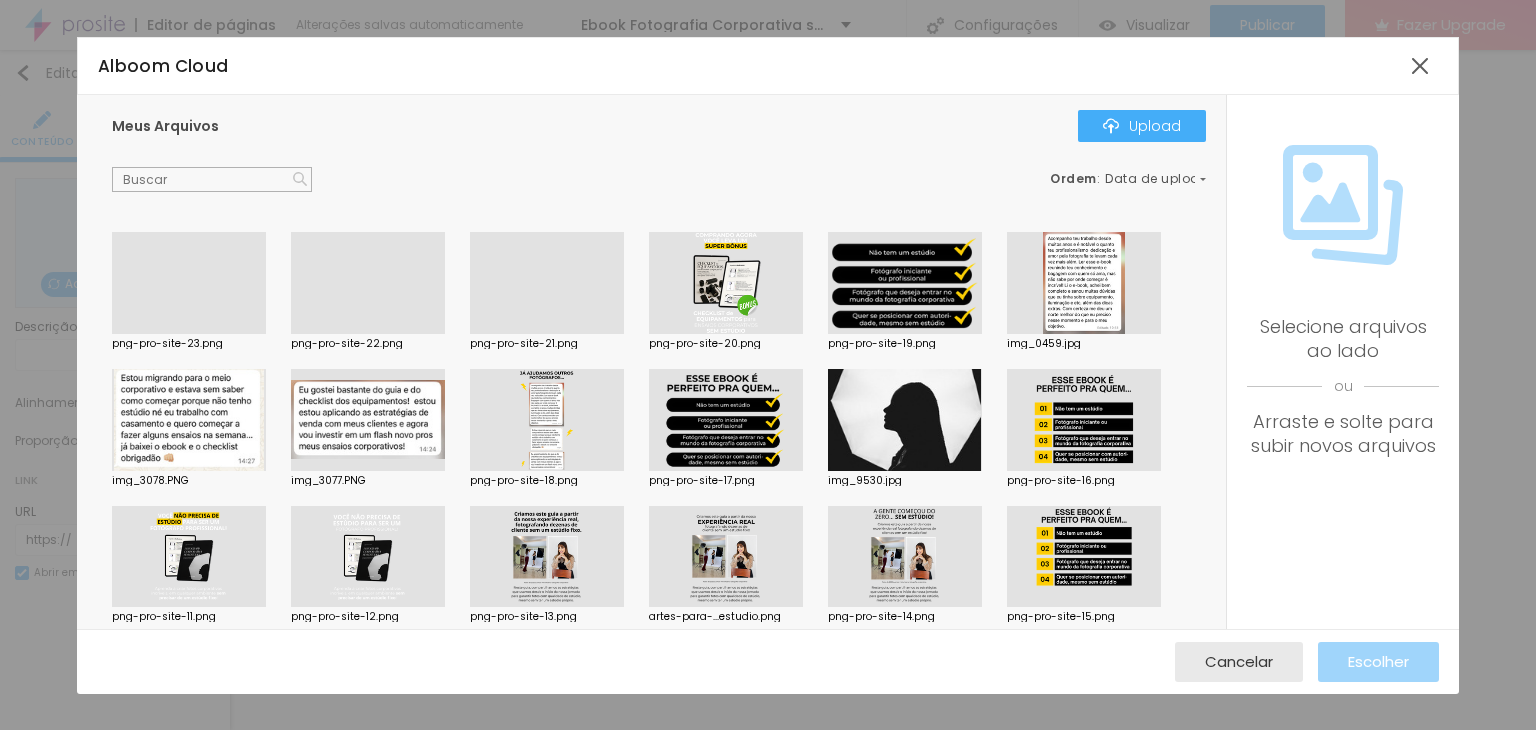 click at bounding box center (368, 334) 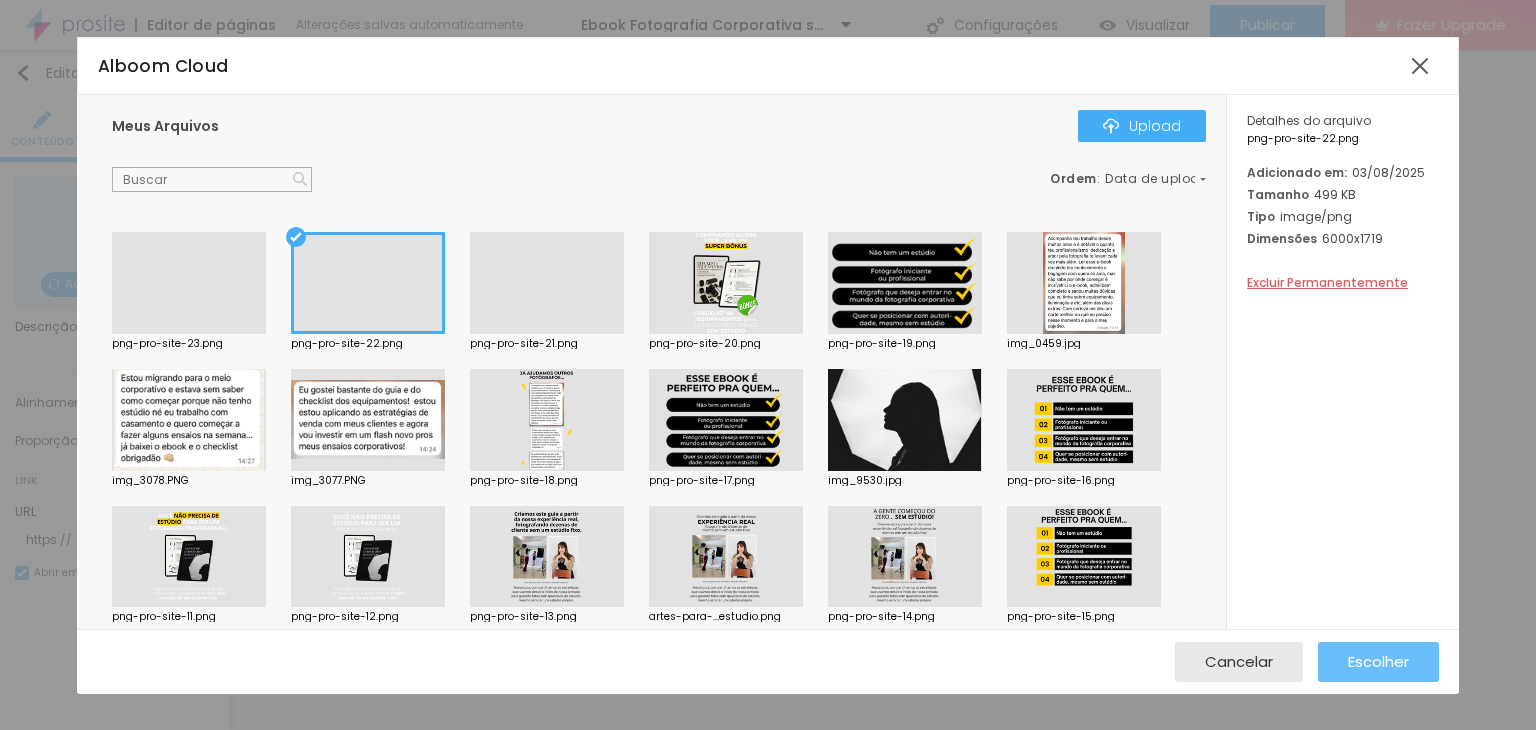 click on "Escolher" at bounding box center [1378, 661] 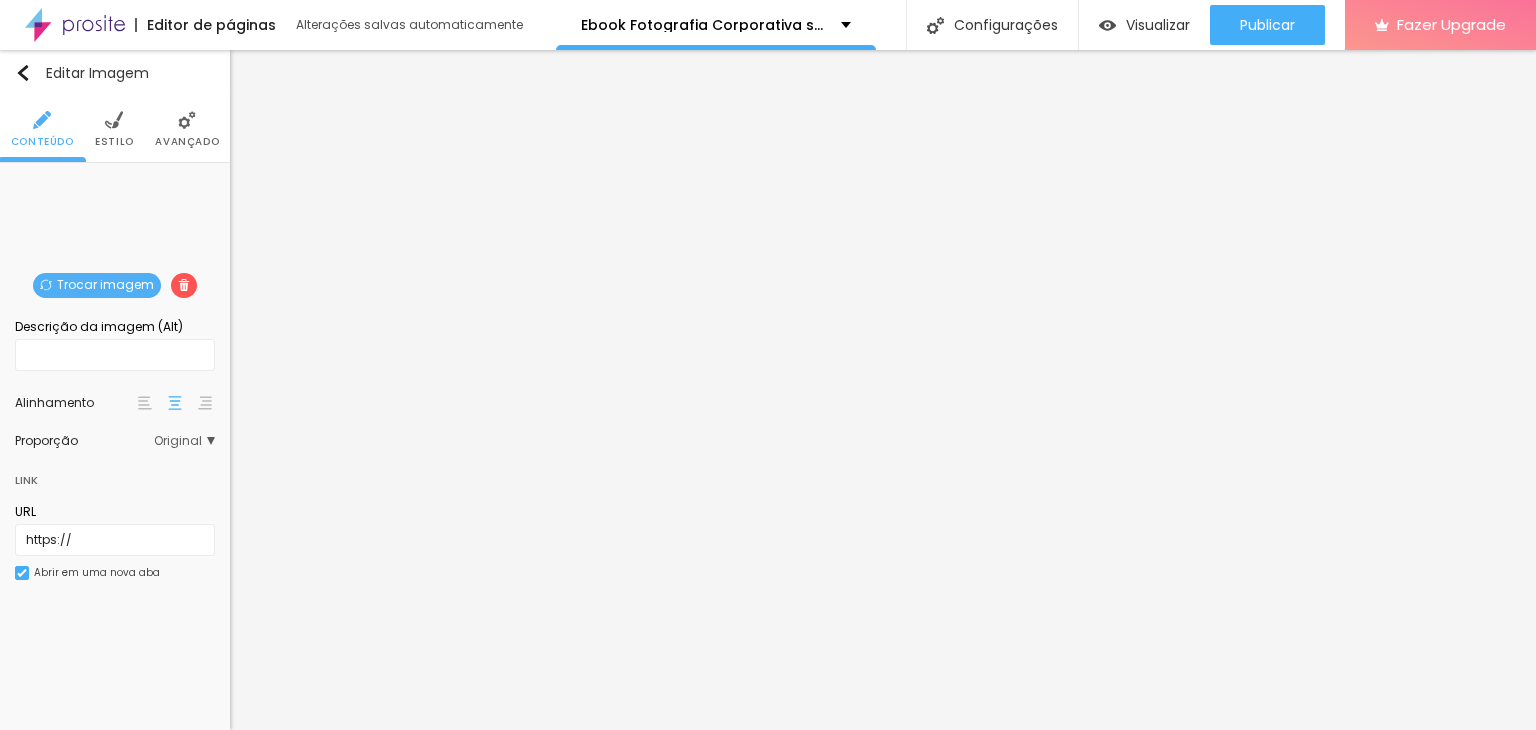 click on "Estilo" at bounding box center (114, 142) 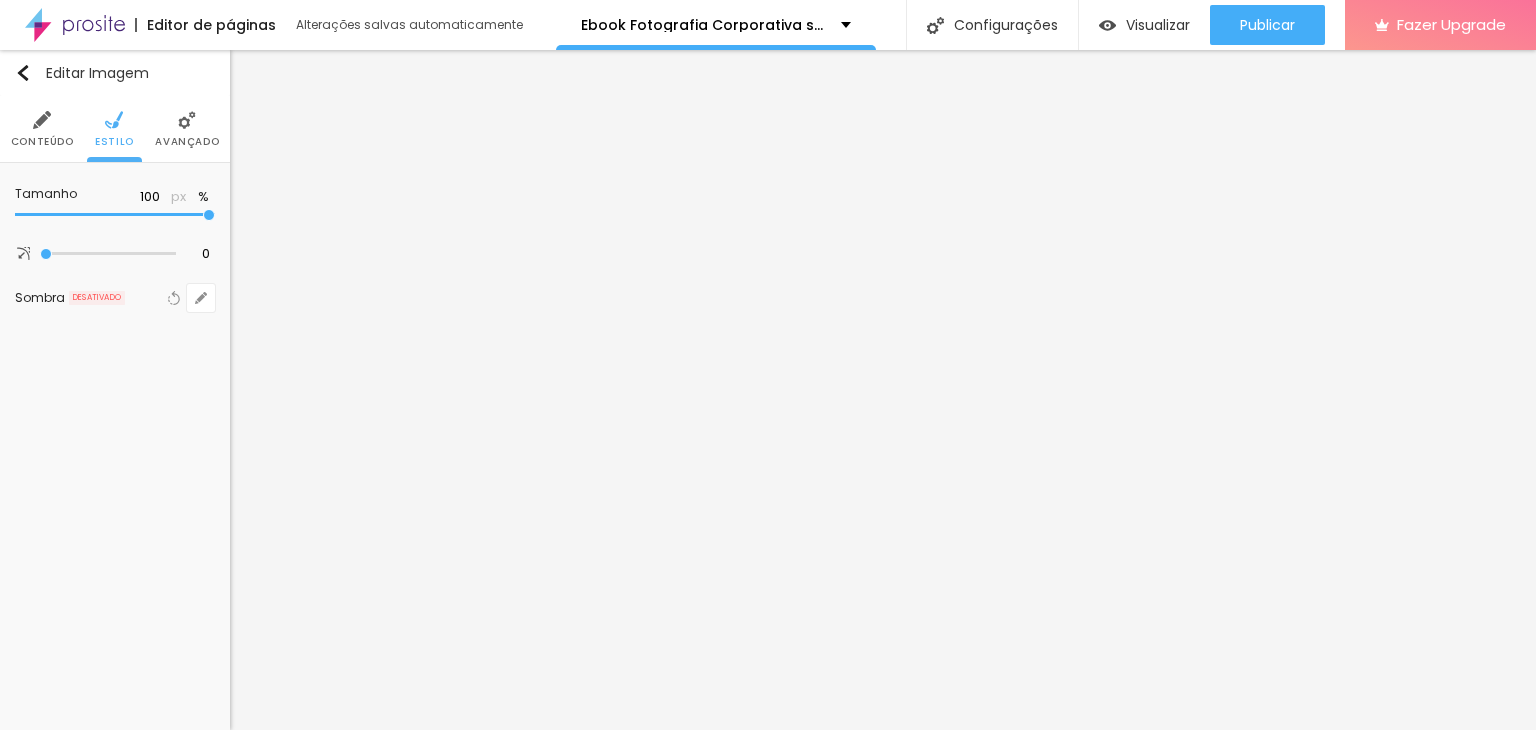 type on "60" 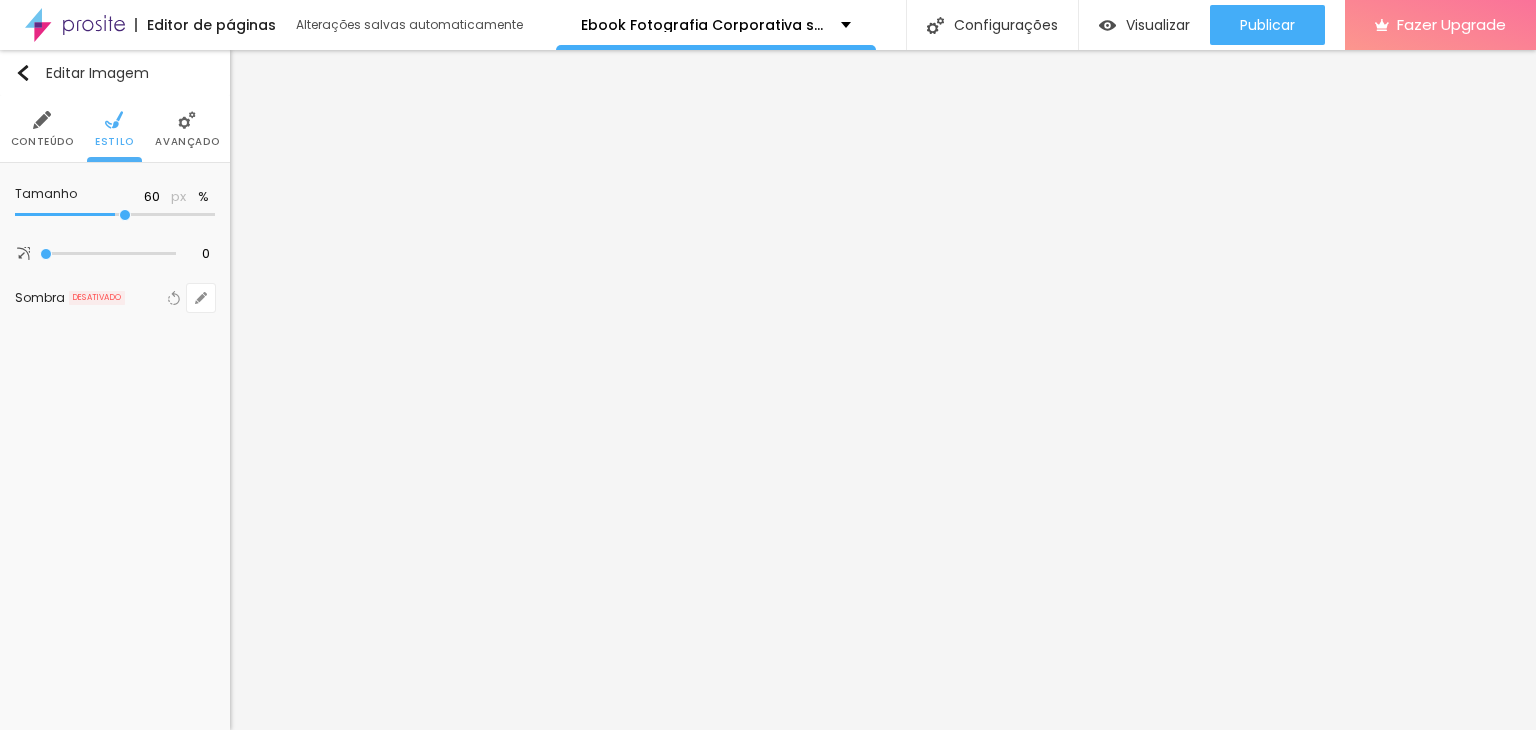 type on "55" 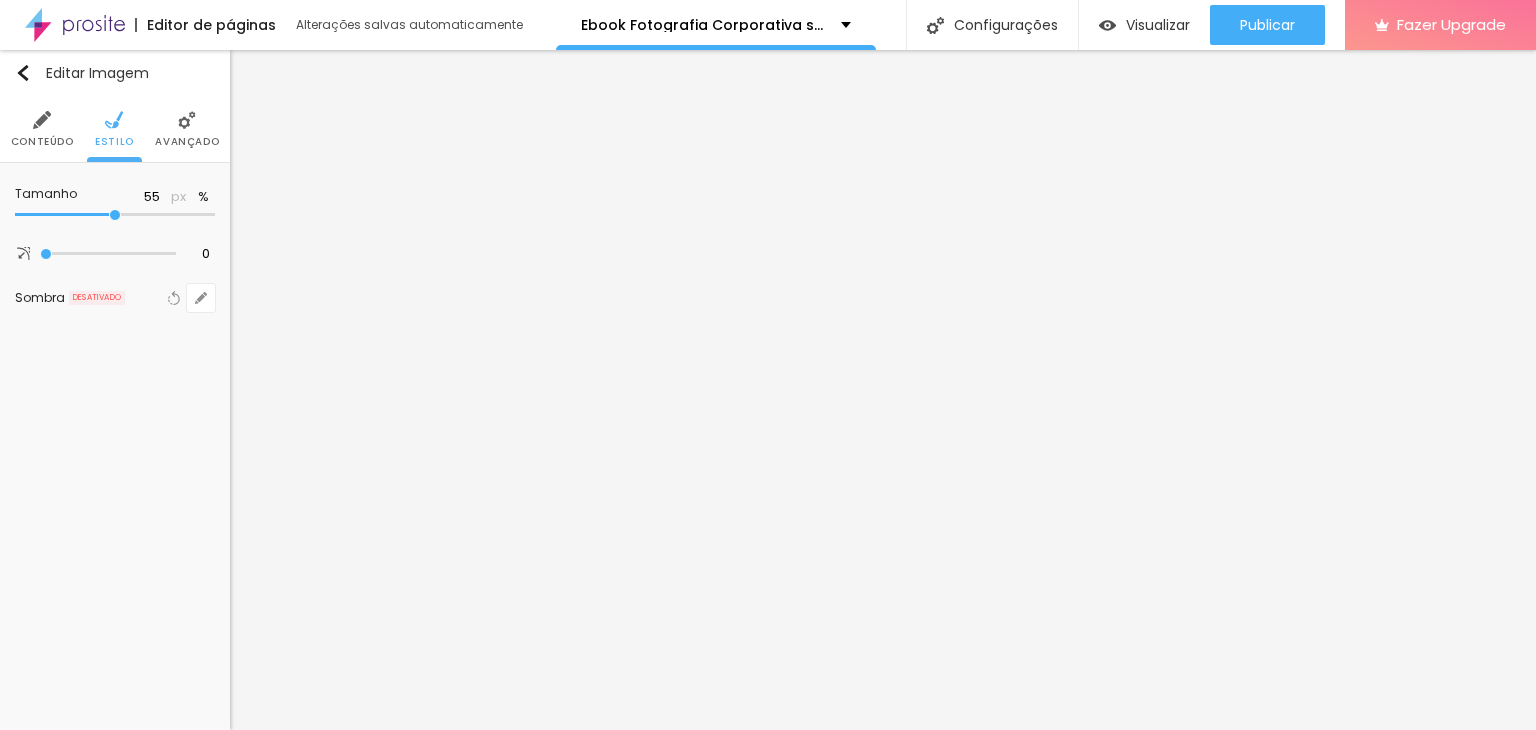 type on "45" 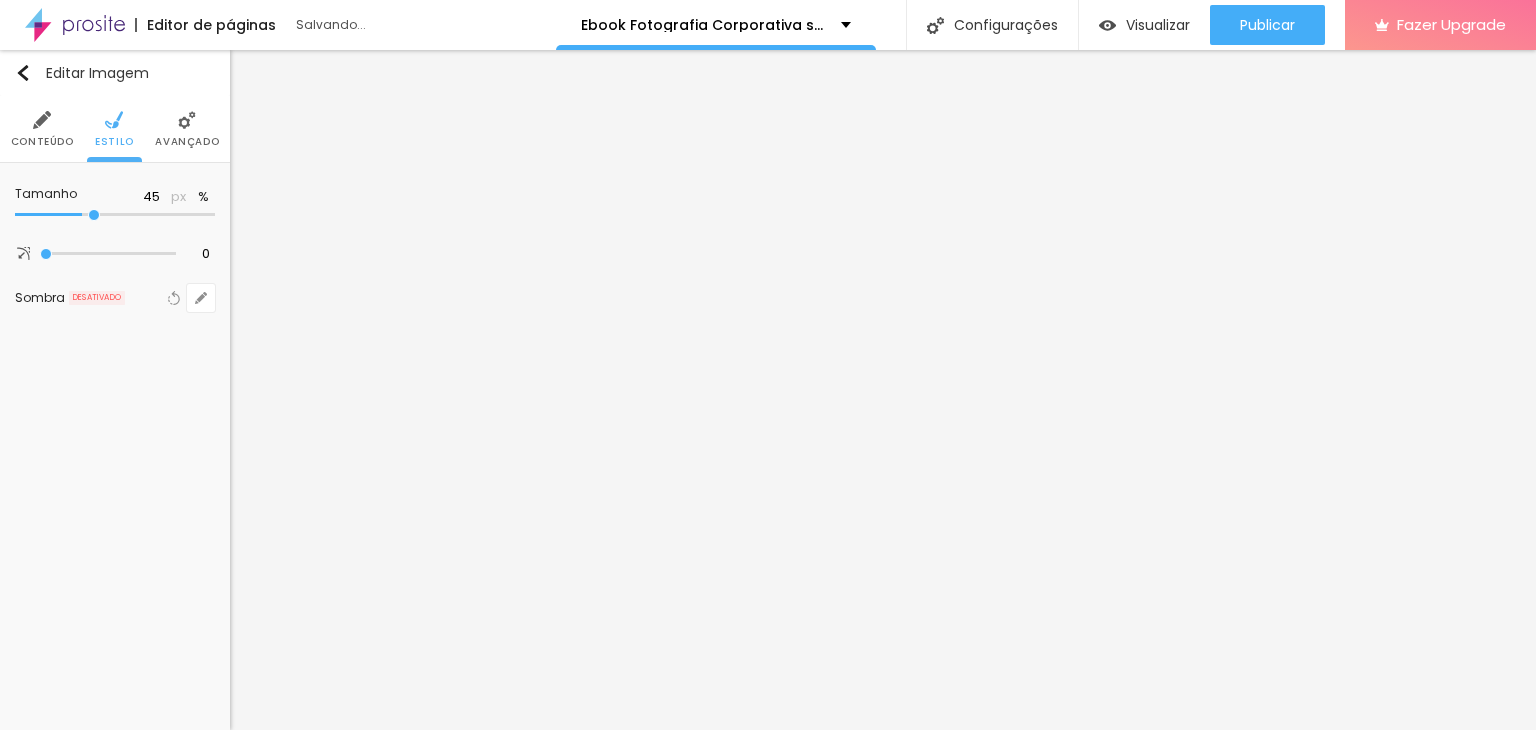 type on "40" 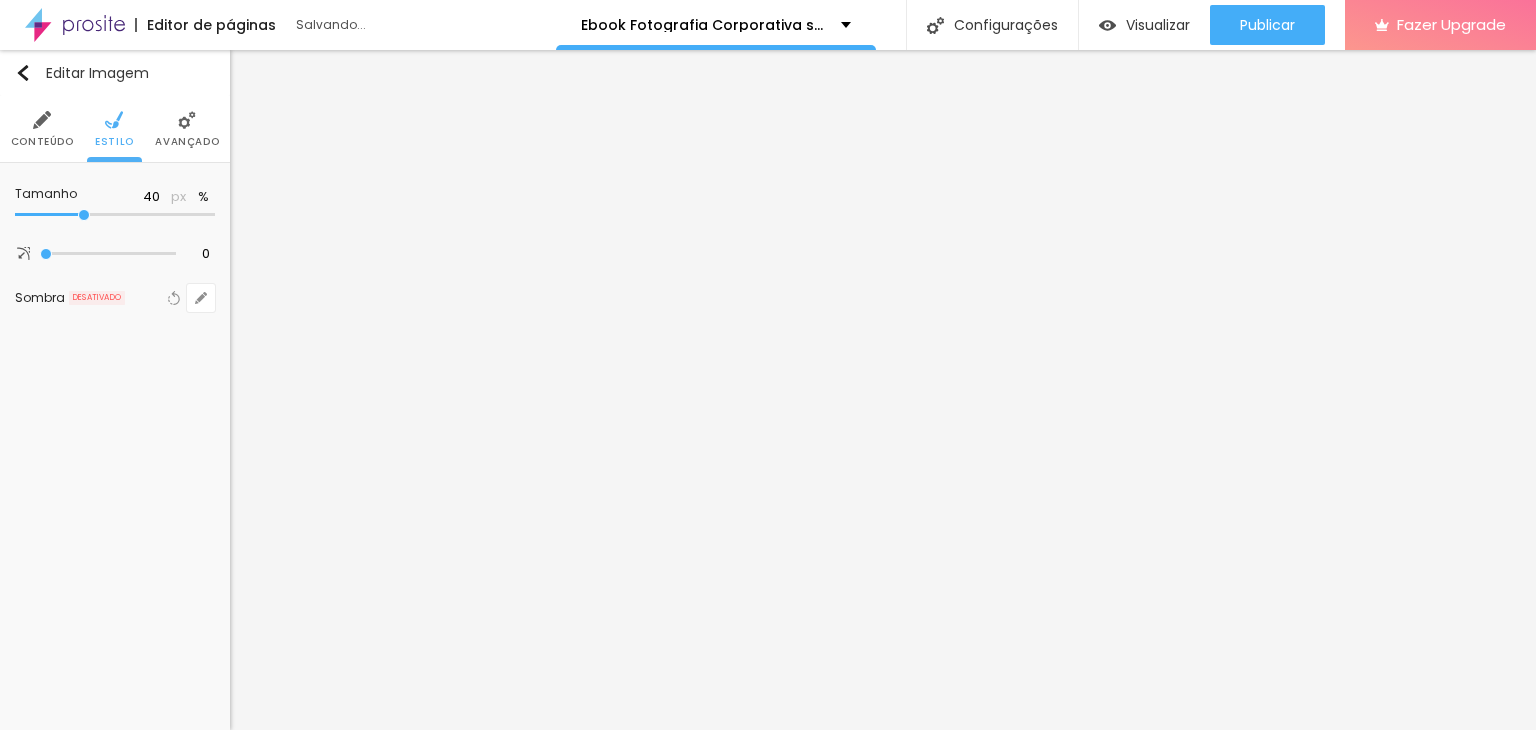 type on "35" 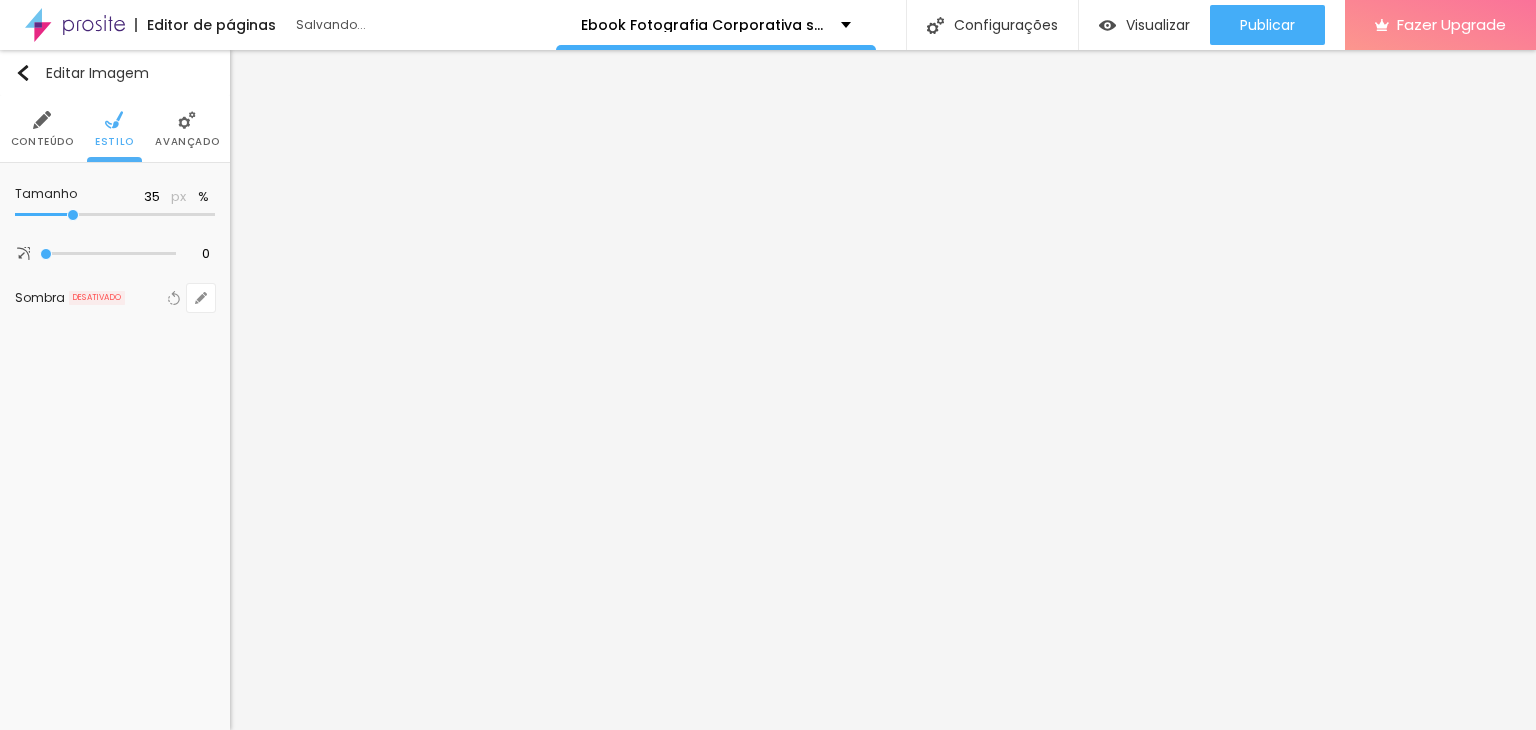 type on "40" 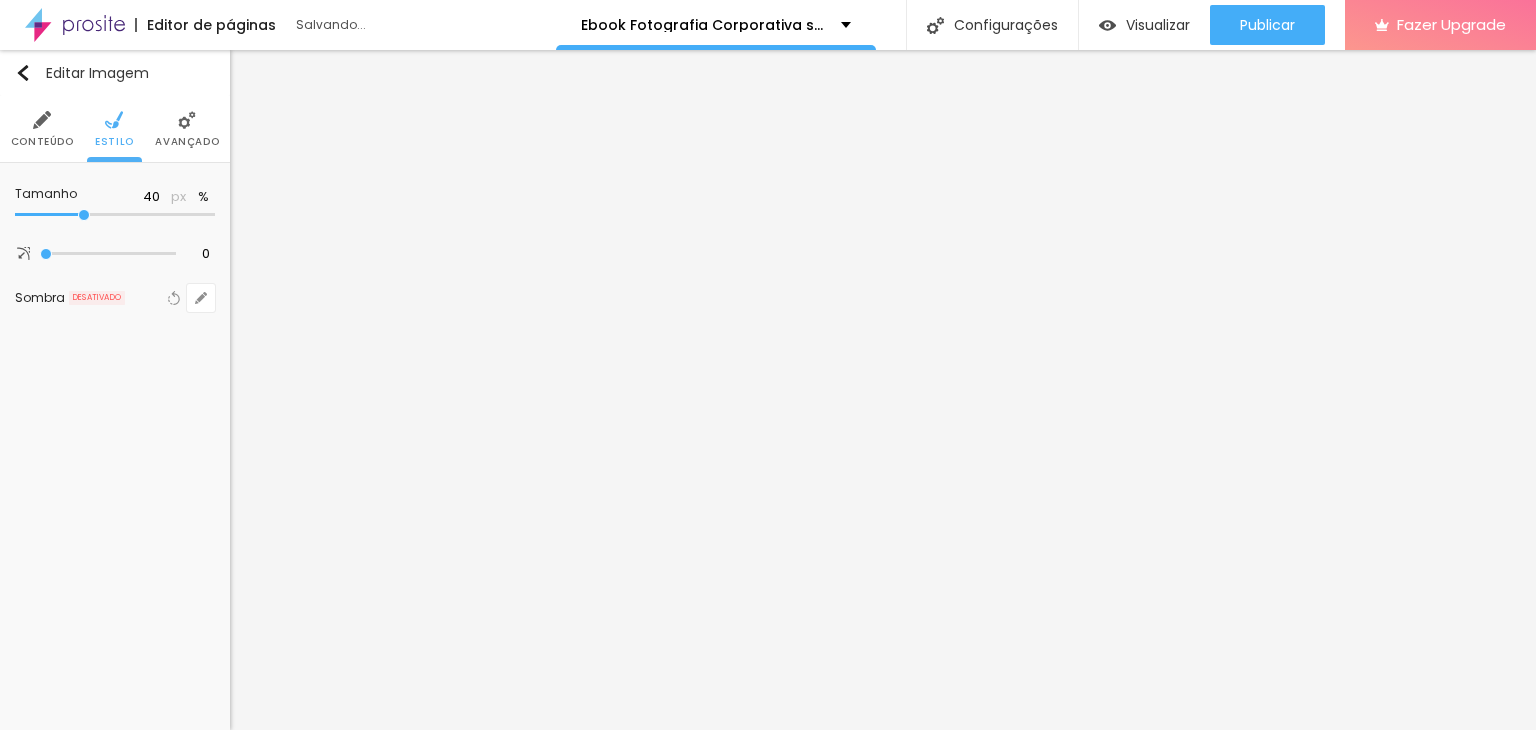 type on "45" 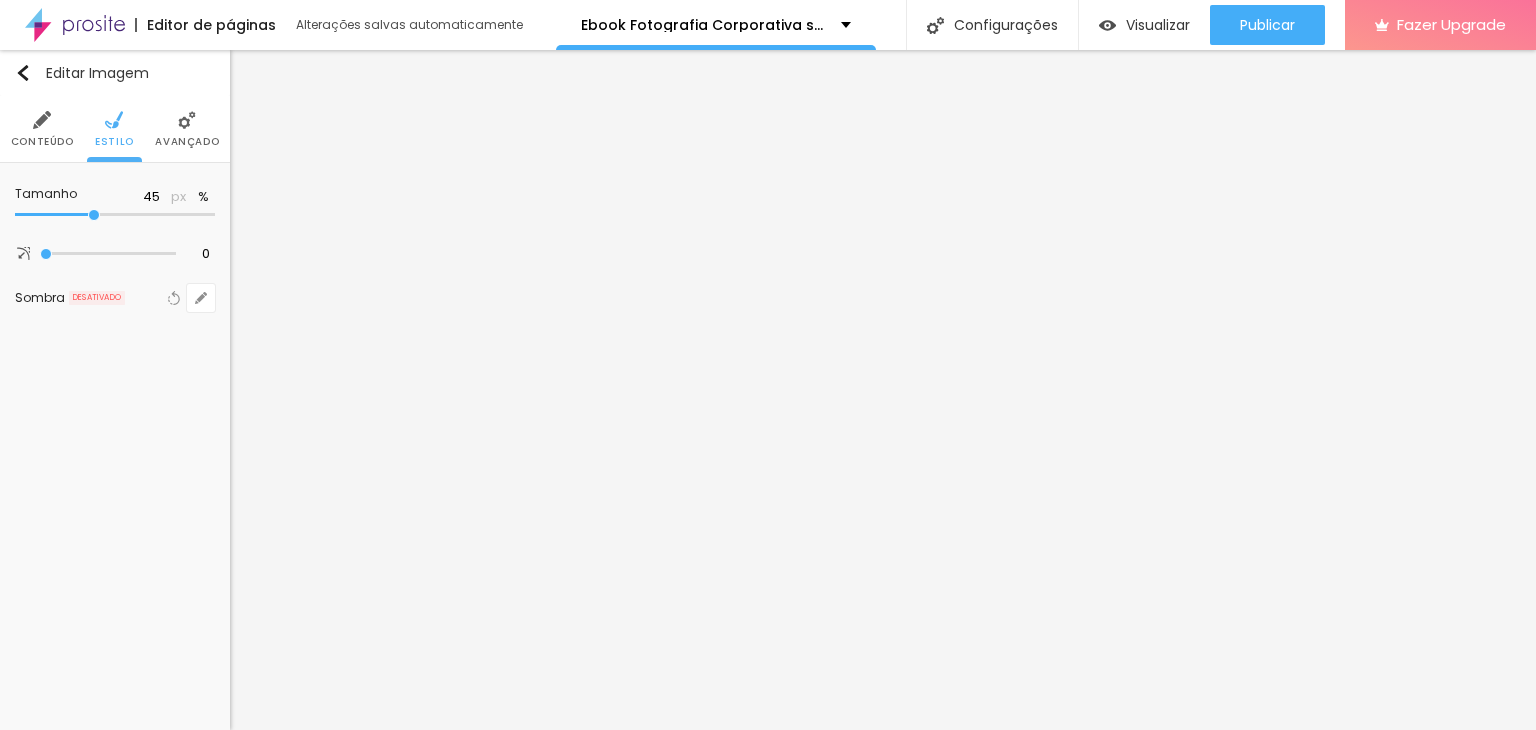 drag, startPoint x: 208, startPoint y: 215, endPoint x: 94, endPoint y: 213, distance: 114.01754 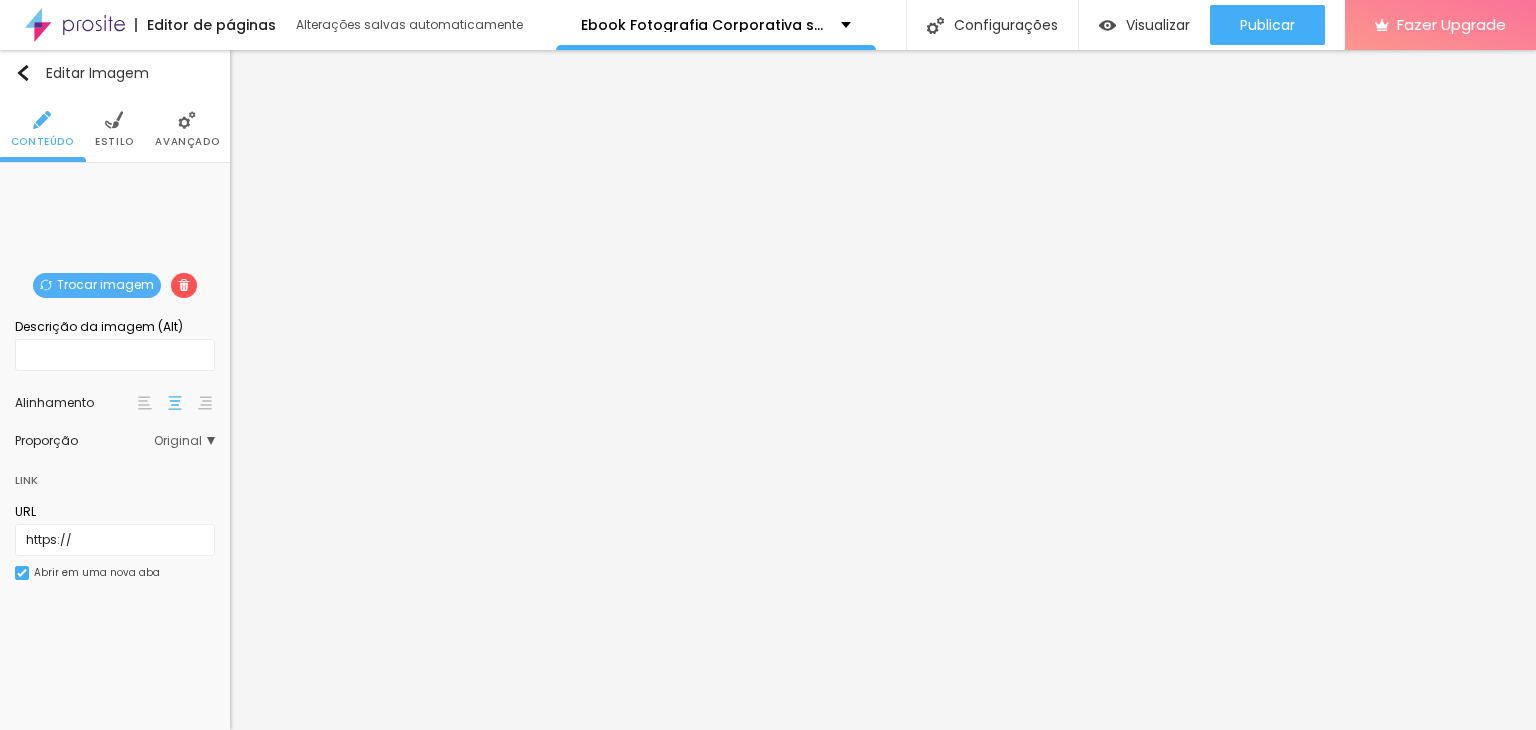 click on "Estilo" at bounding box center (114, 142) 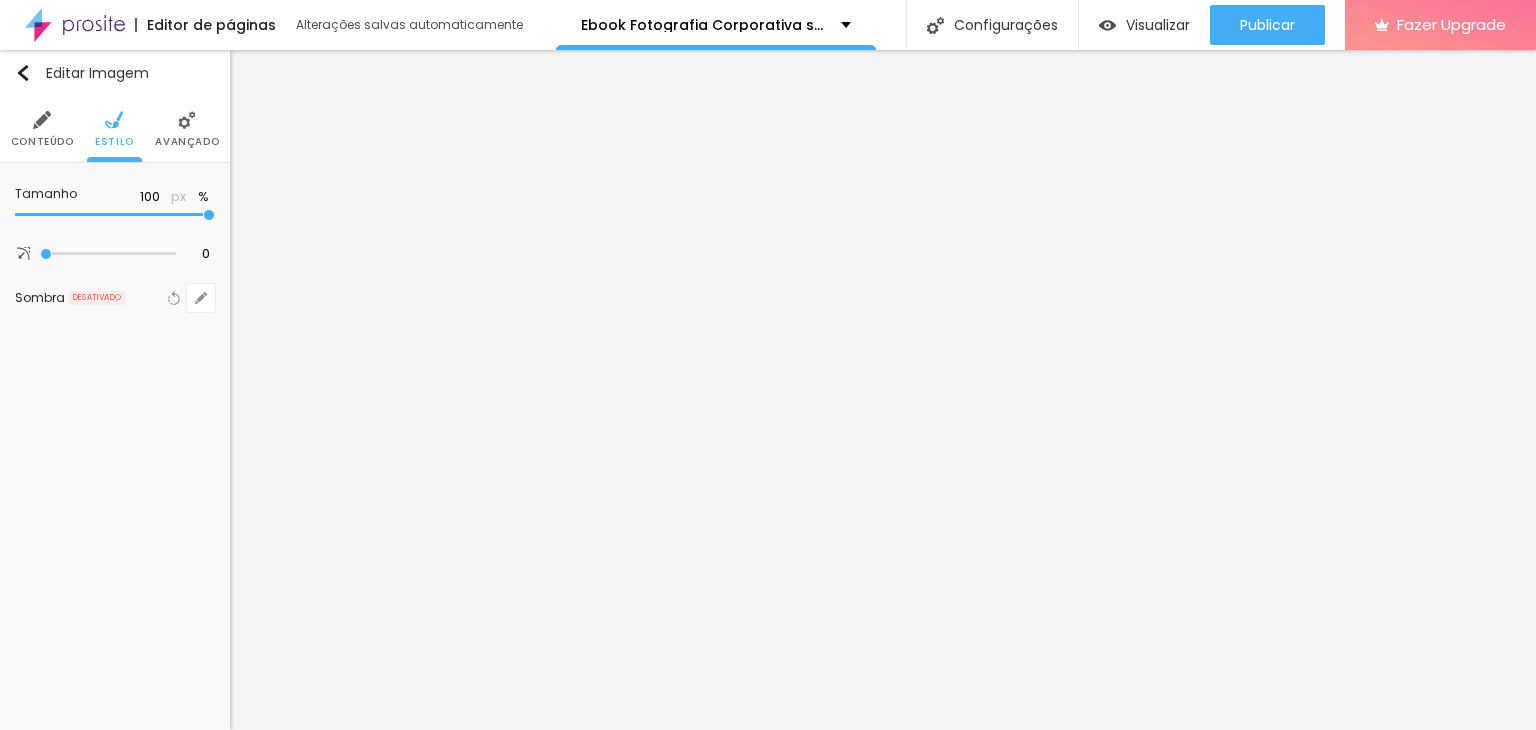 type on "80" 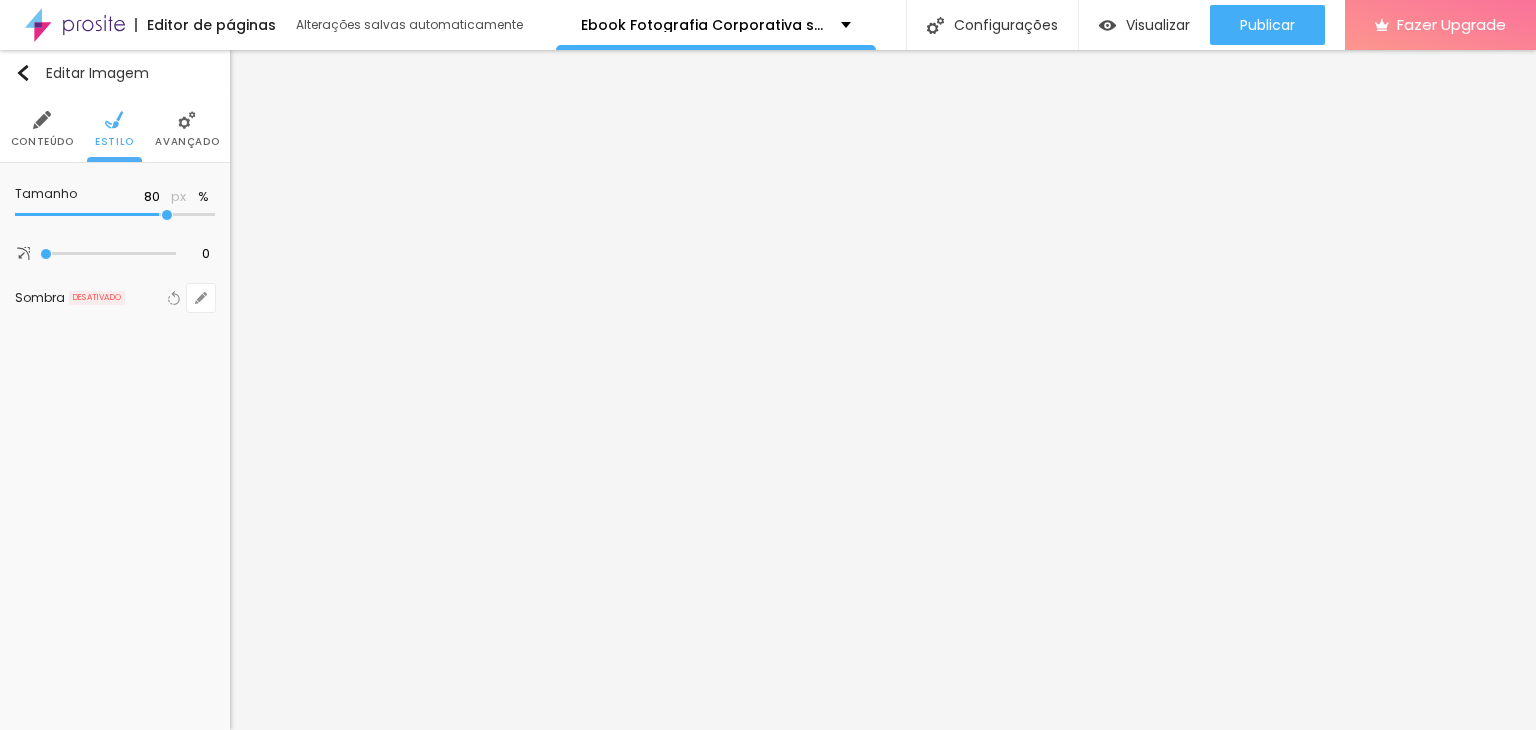 type on "75" 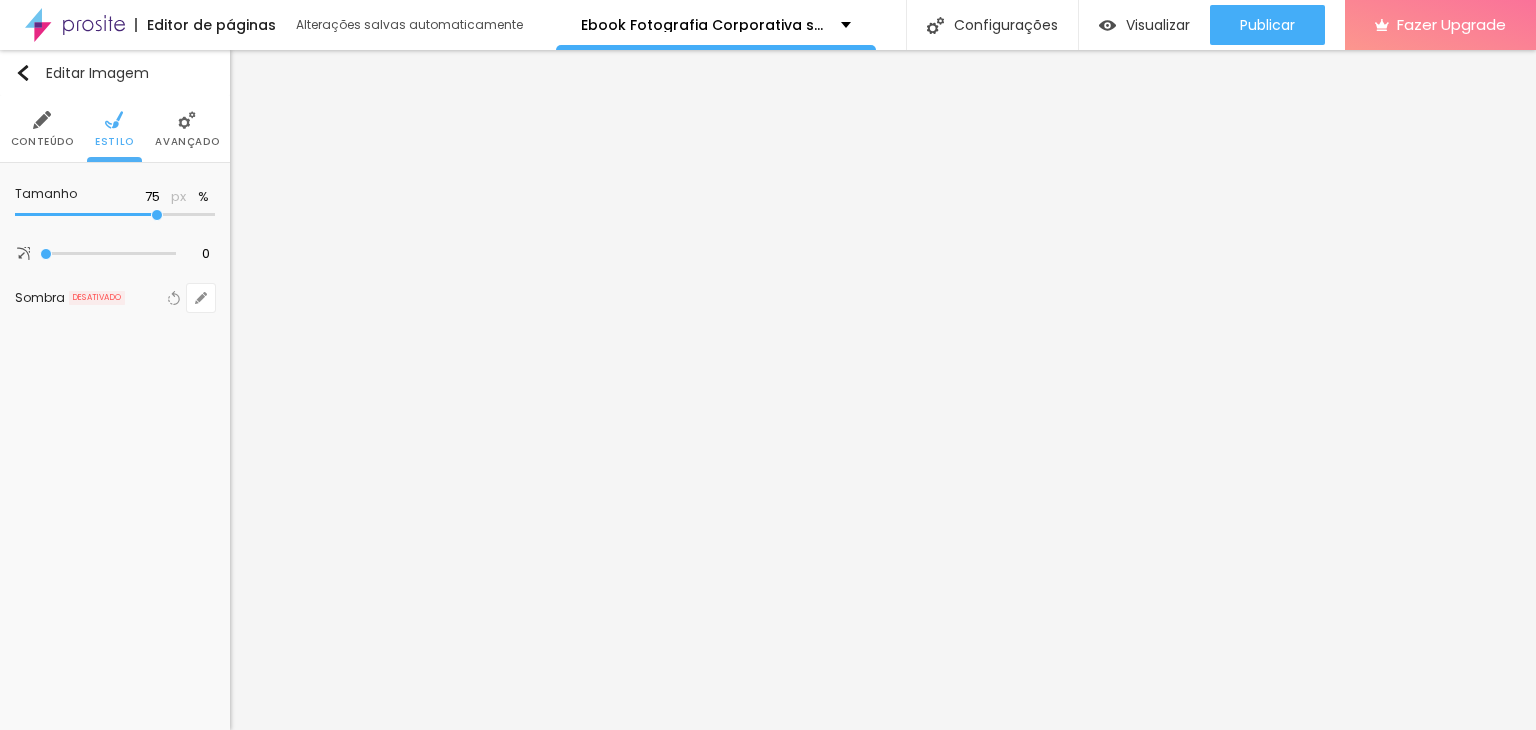 type on "85" 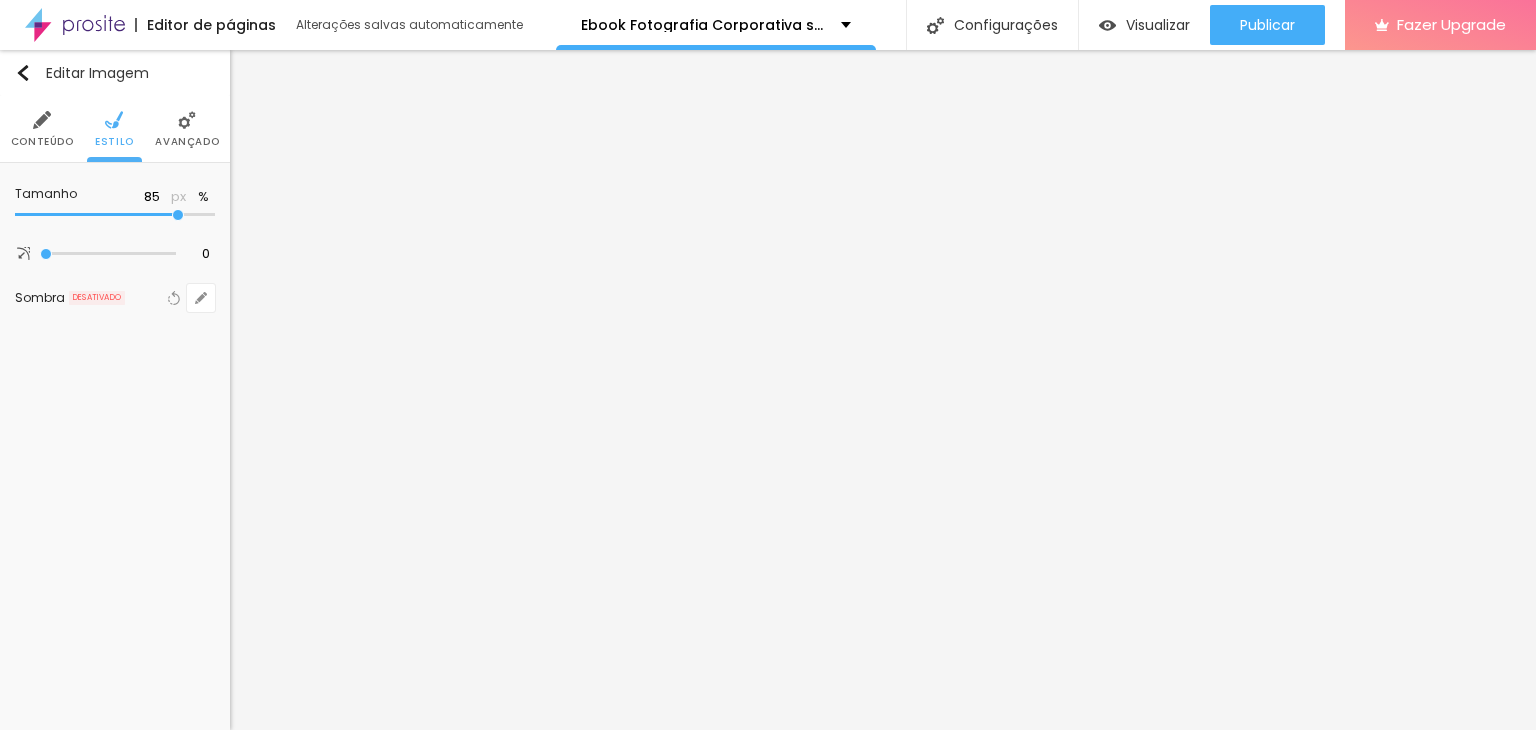 type on "90" 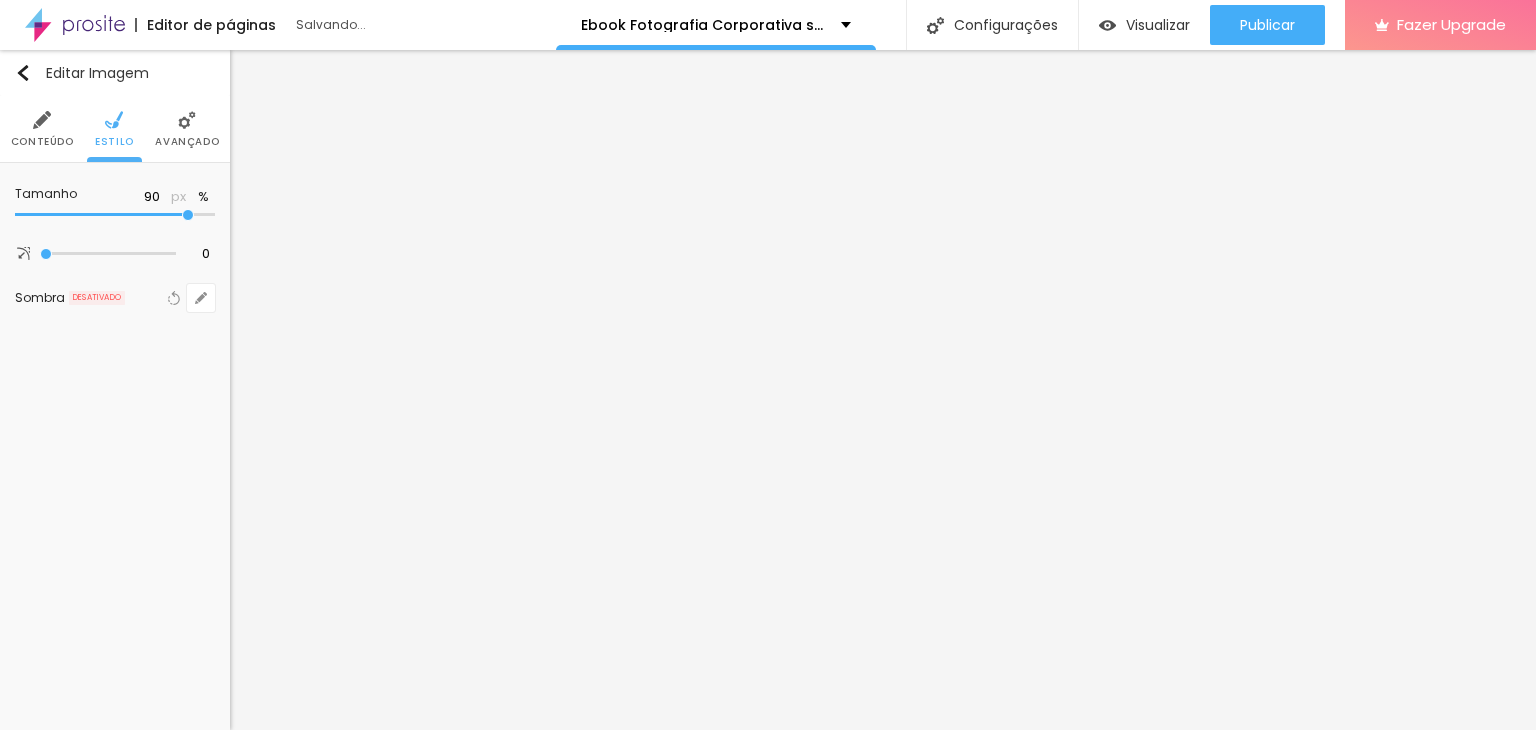 type on "95" 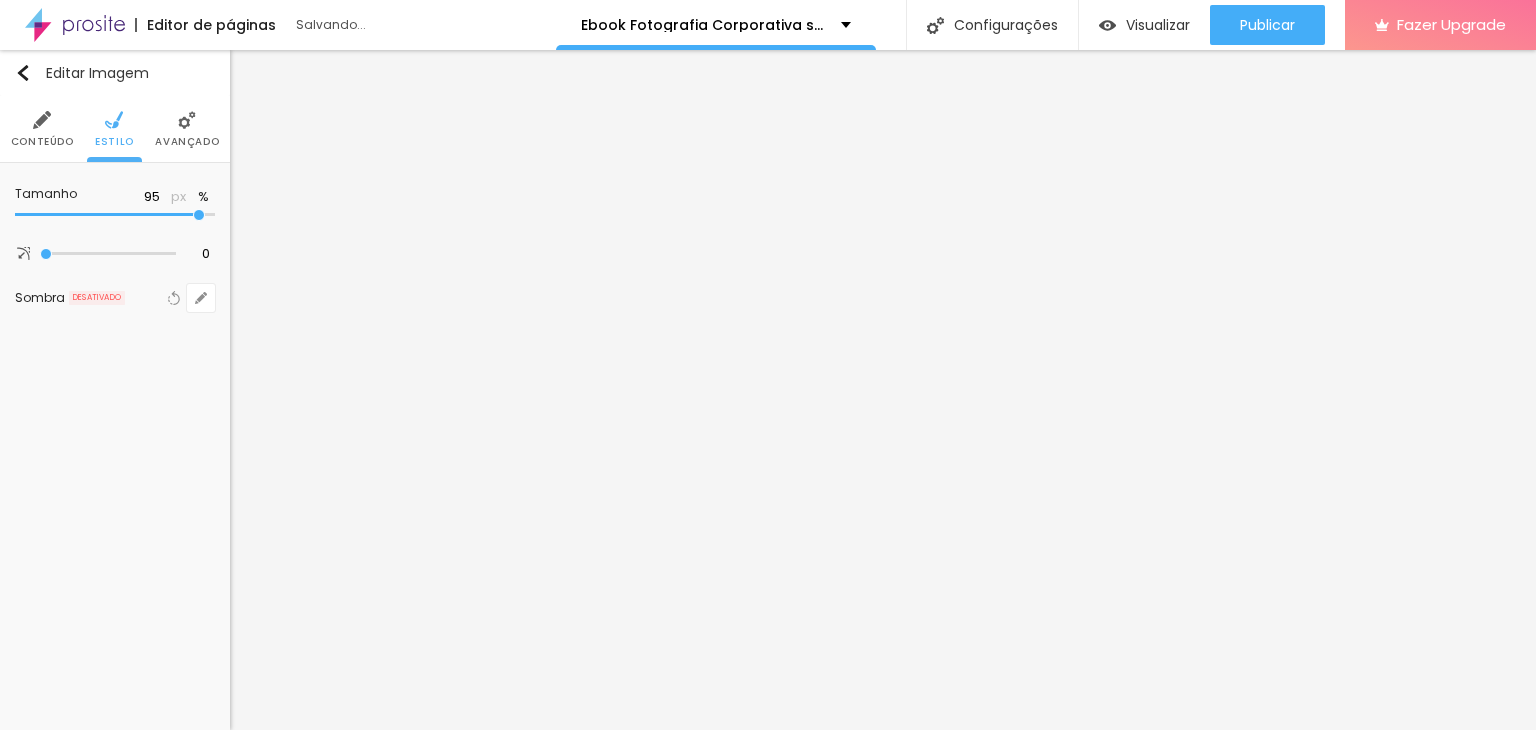 drag, startPoint x: 159, startPoint y: 215, endPoint x: 197, endPoint y: 217, distance: 38.052597 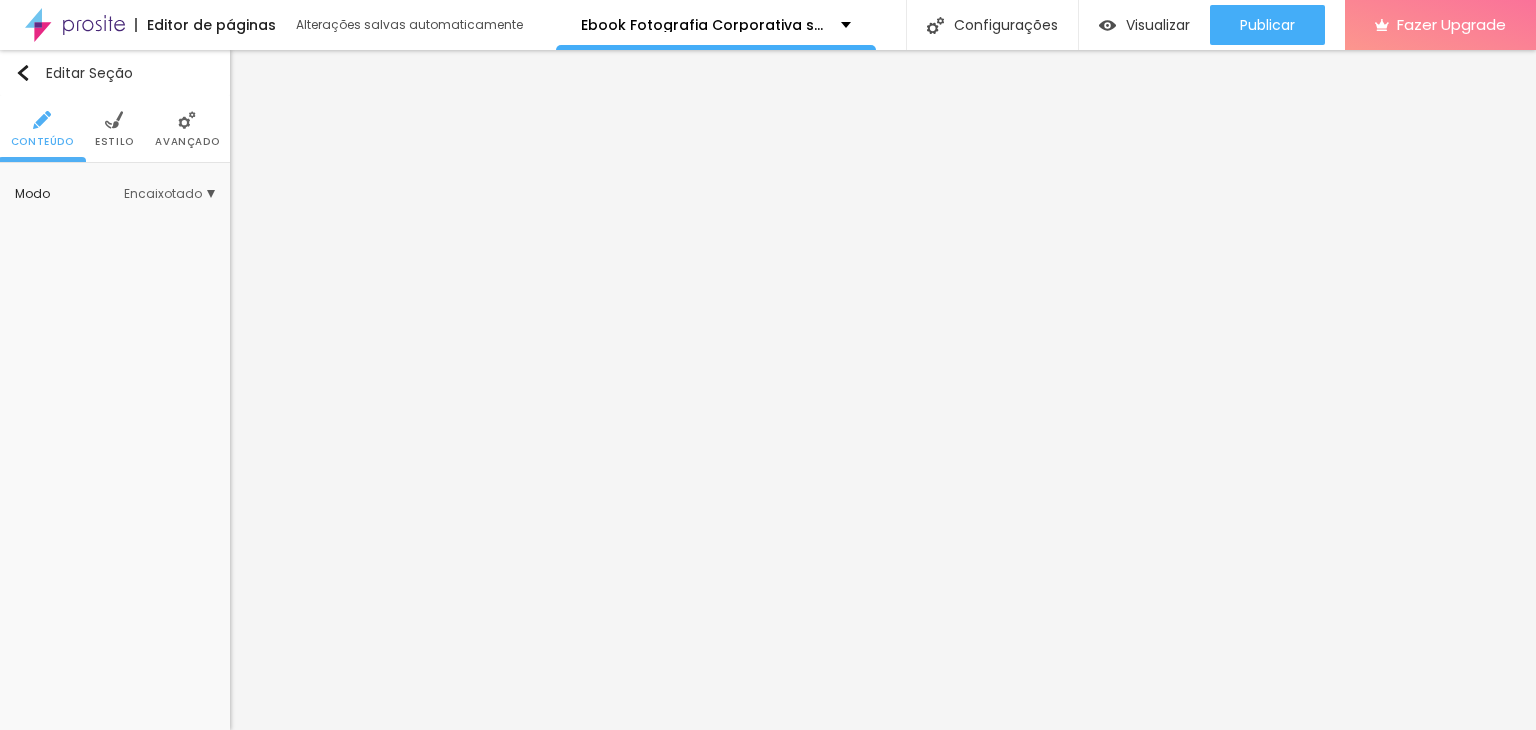 click on "Estilo" at bounding box center (114, 129) 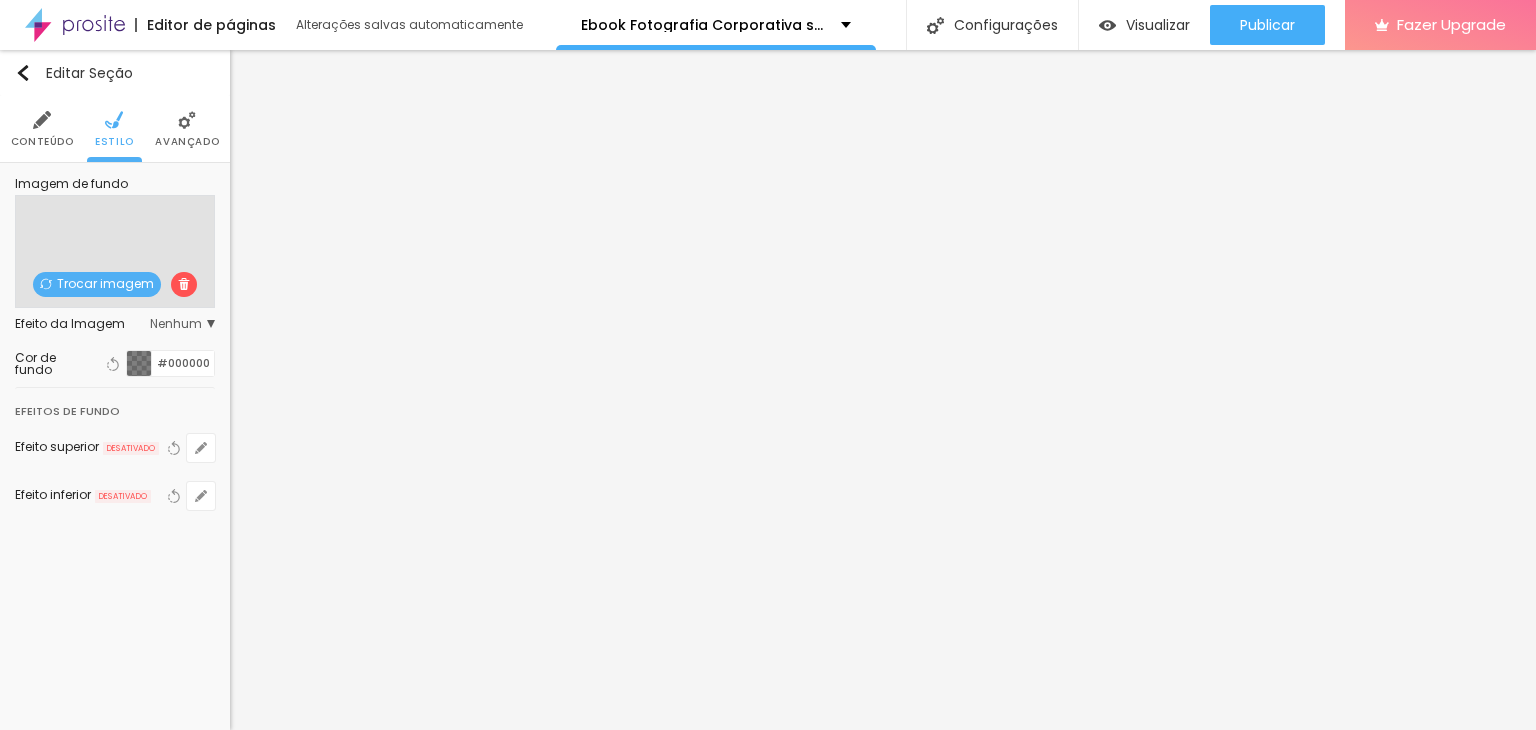 click on "Avançado" at bounding box center (187, 142) 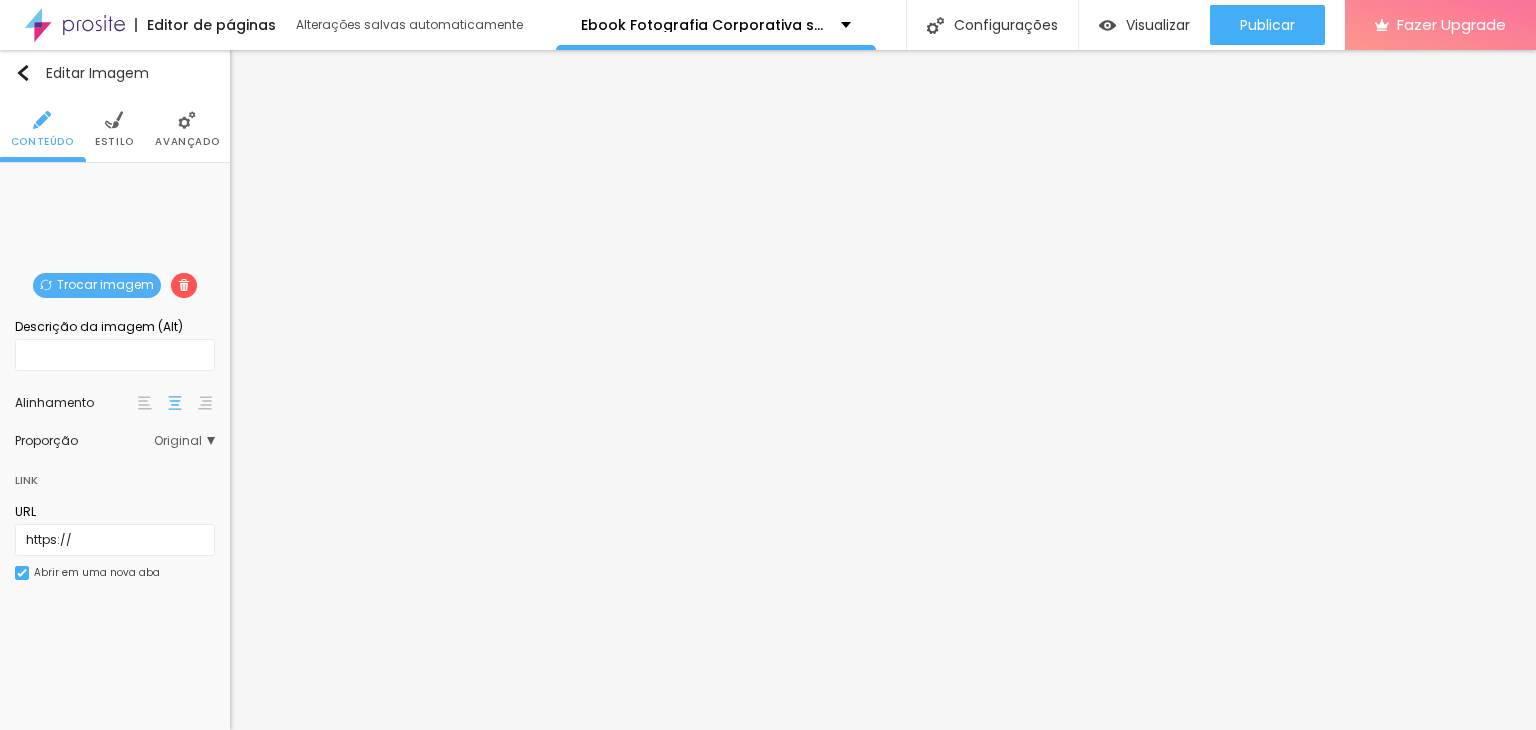 click on "Estilo" at bounding box center (114, 129) 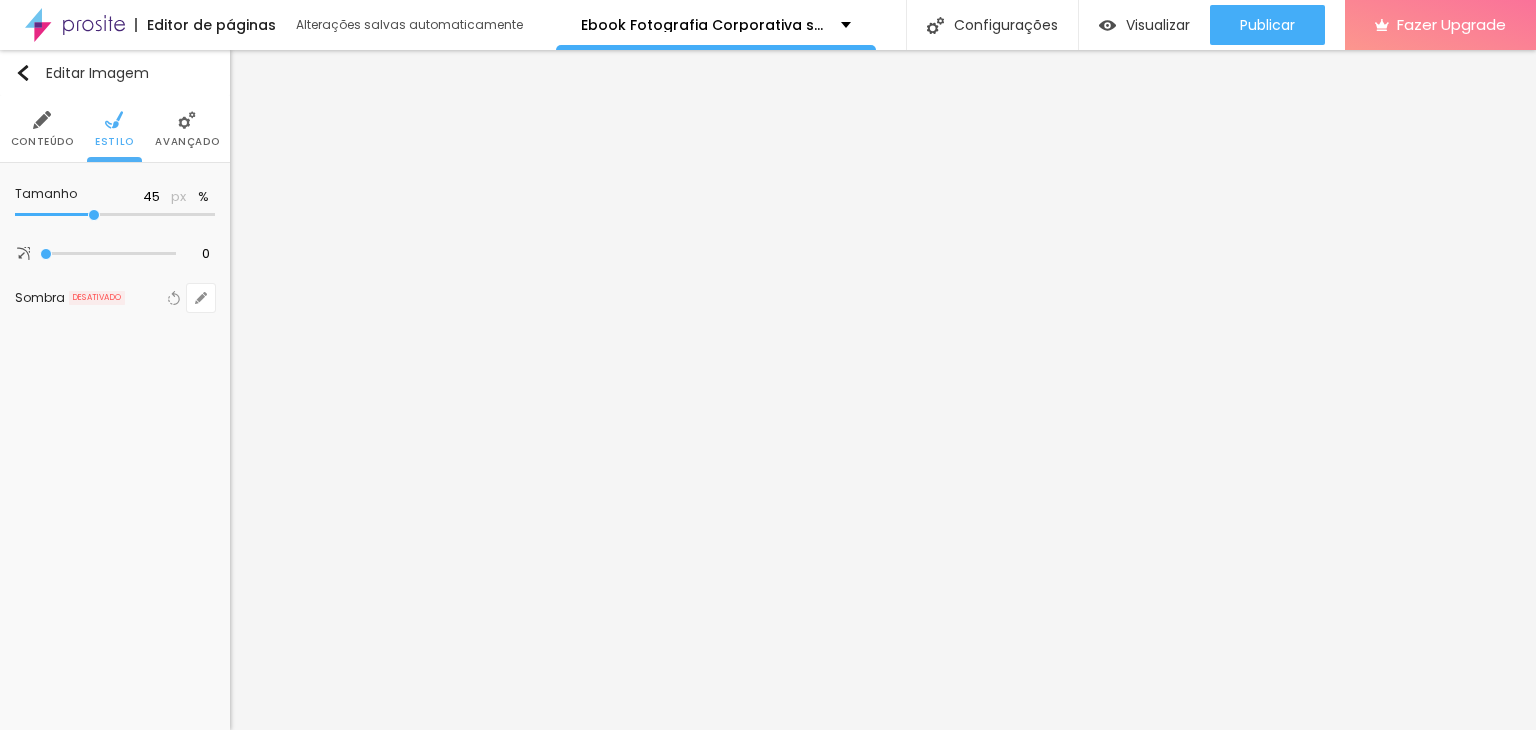 click on "Avançado" at bounding box center (187, 142) 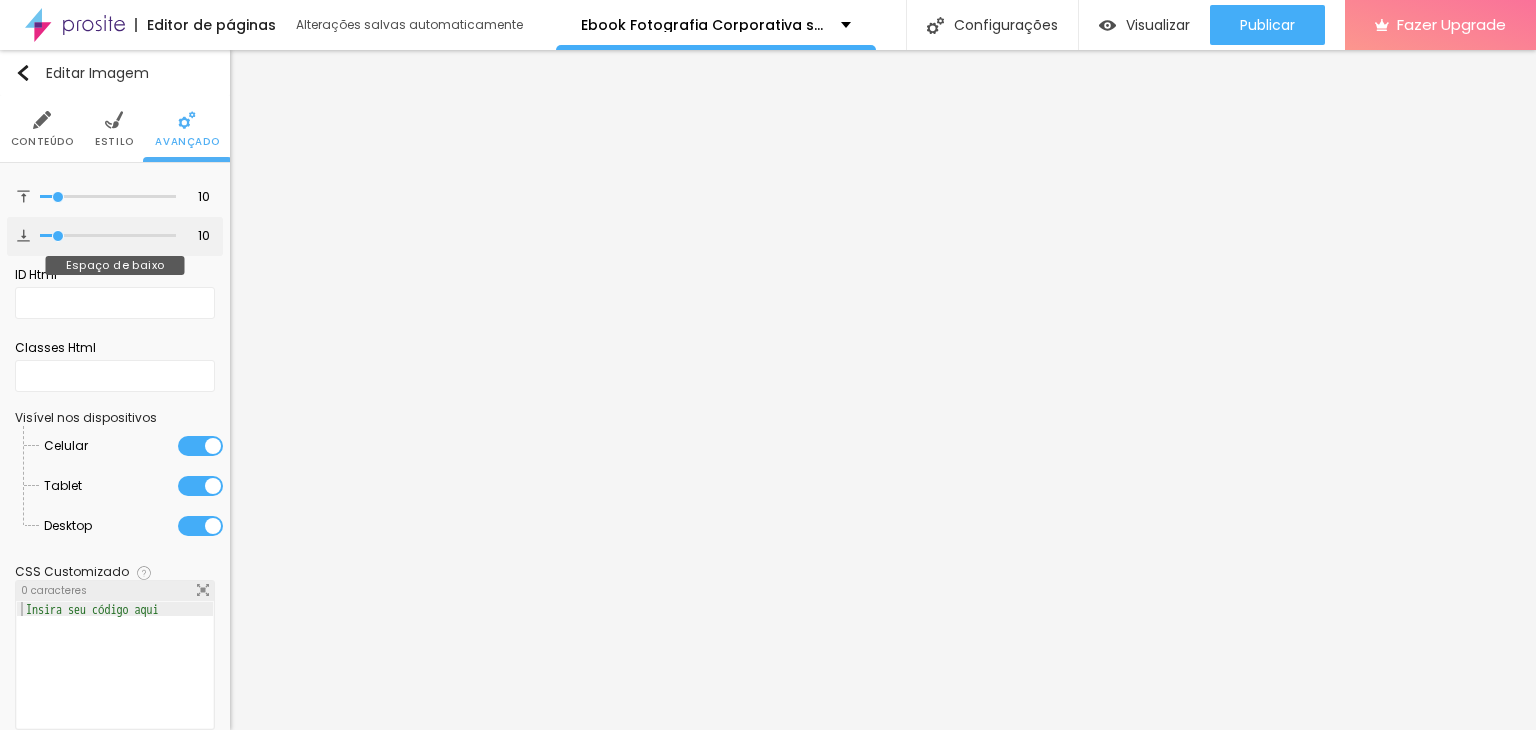 type on "0" 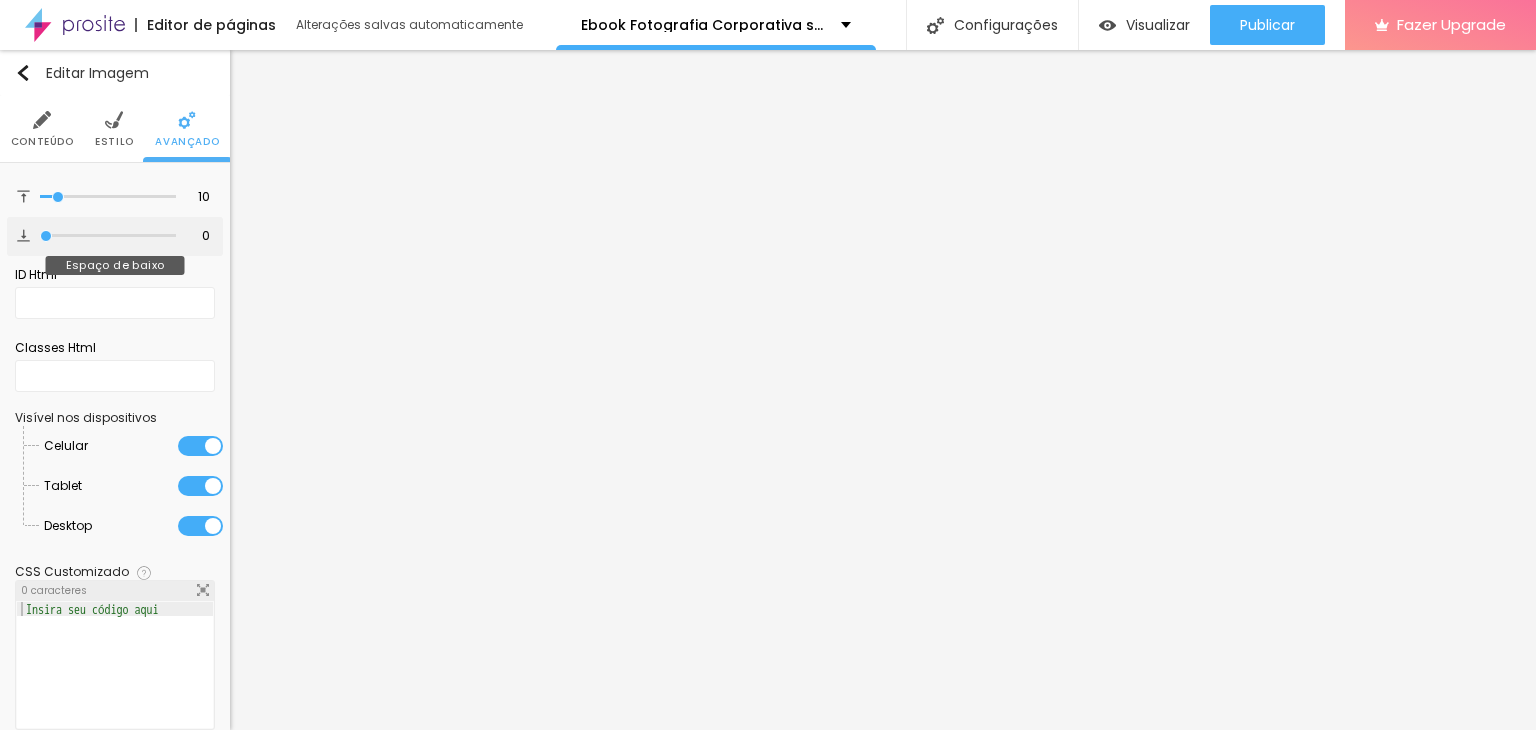 drag, startPoint x: 56, startPoint y: 232, endPoint x: 6, endPoint y: 229, distance: 50.08992 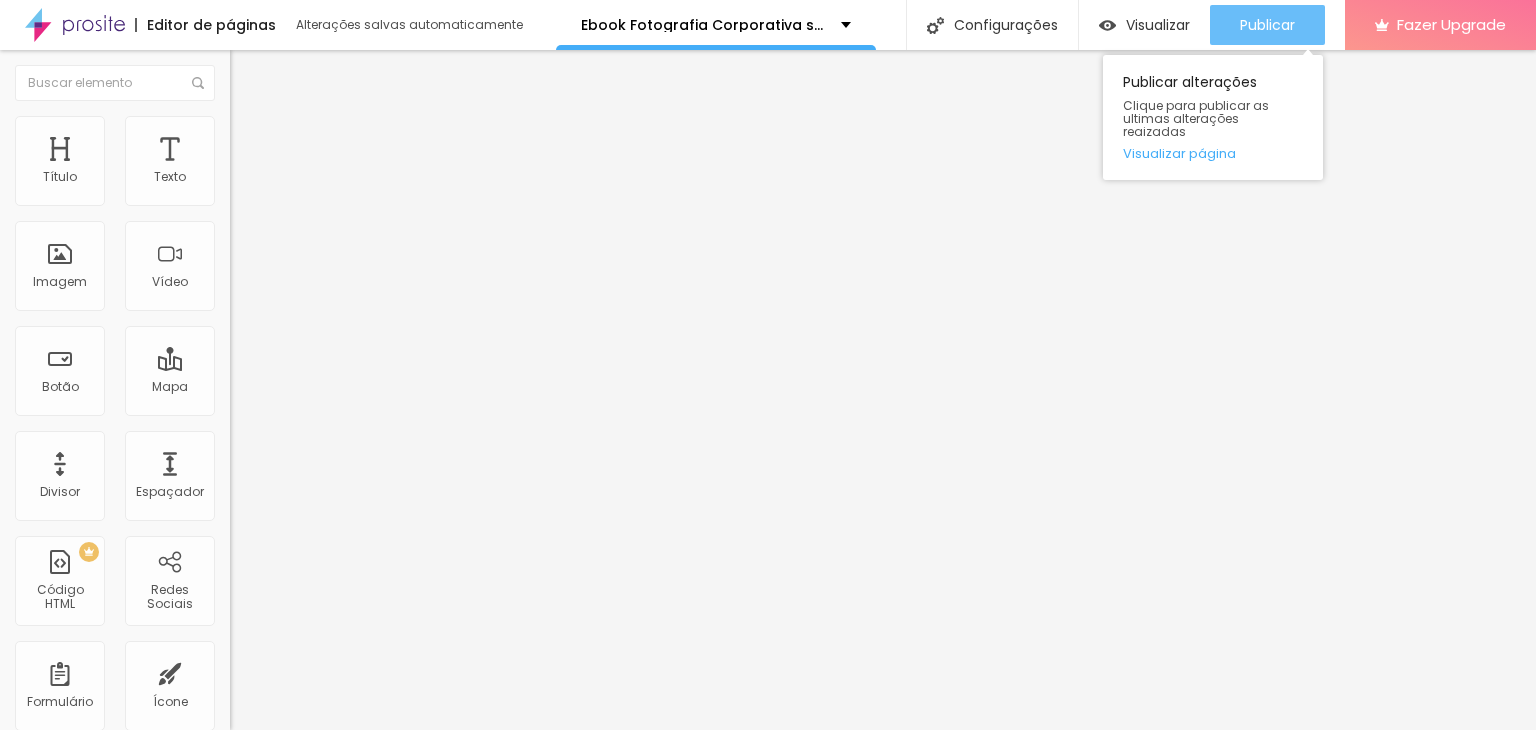 click on "Publicar" at bounding box center [1267, 25] 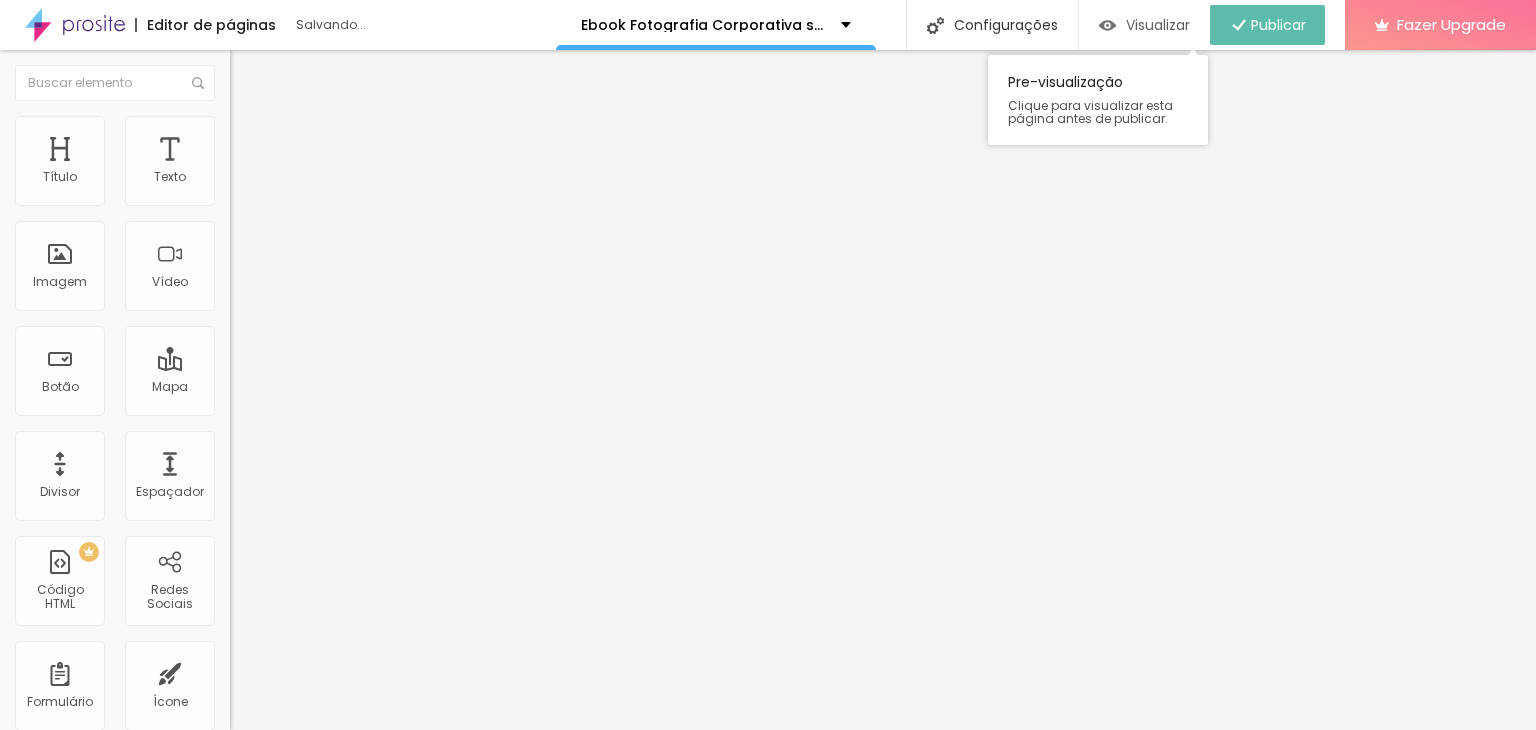 click on "Visualizar" at bounding box center [1158, 25] 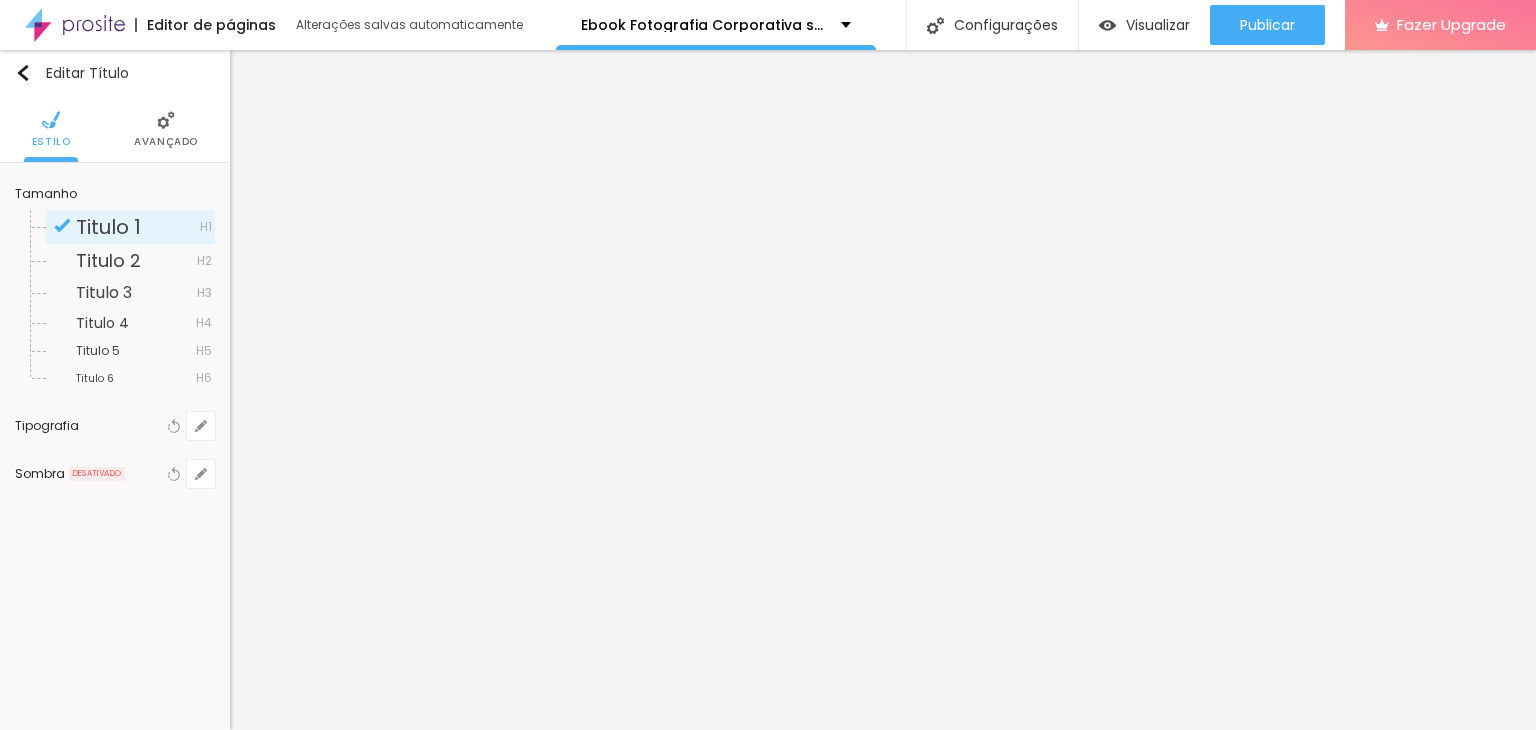 click at bounding box center (166, 120) 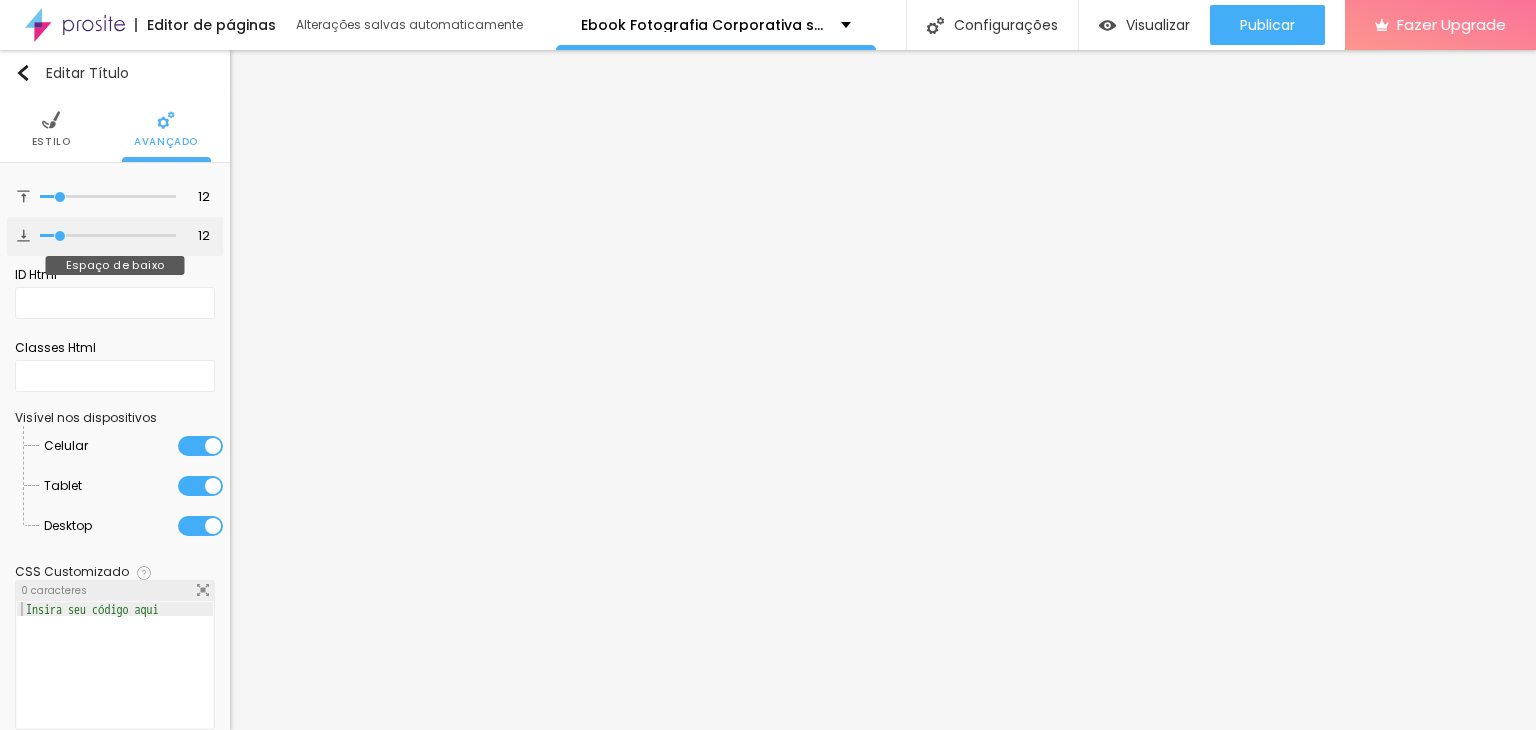 type on "7" 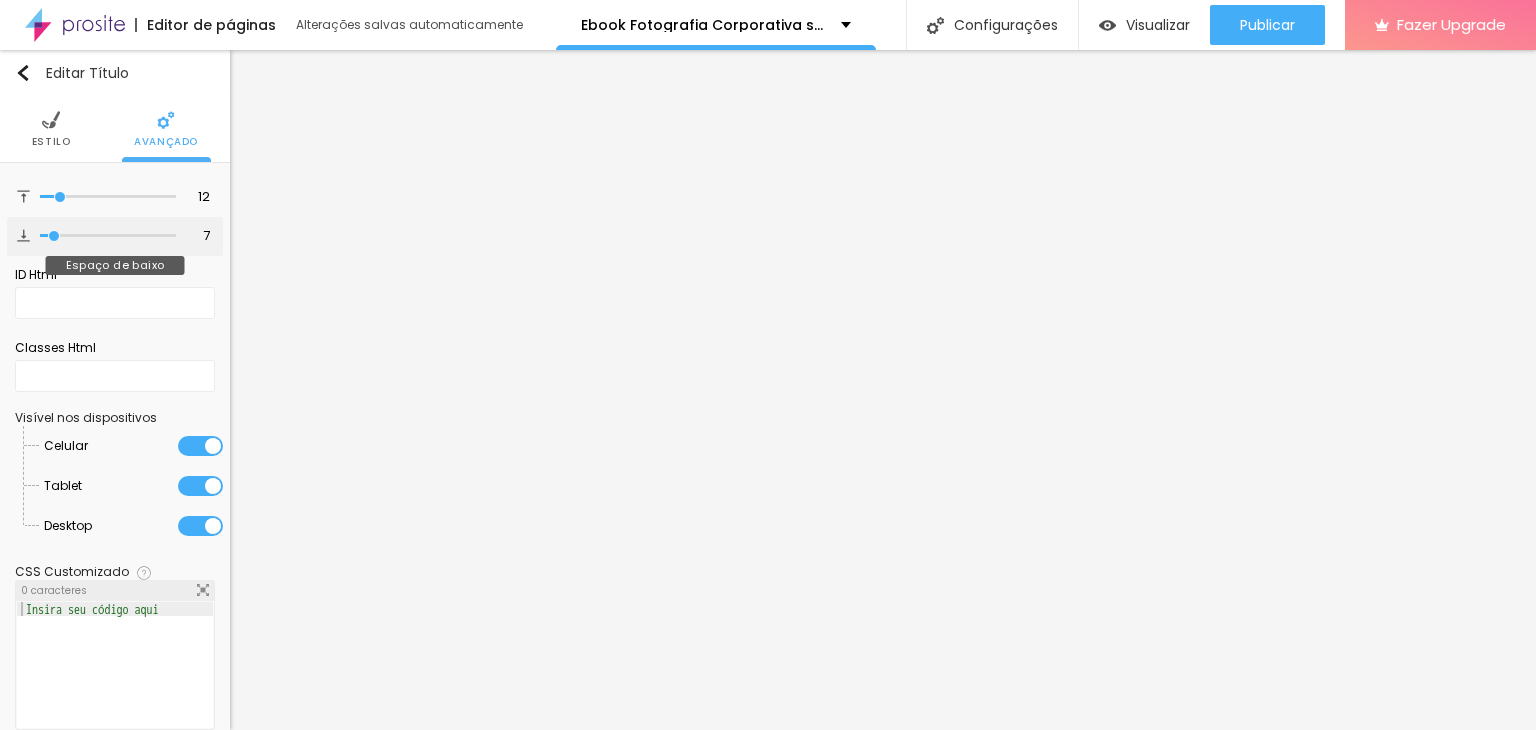 type on "4" 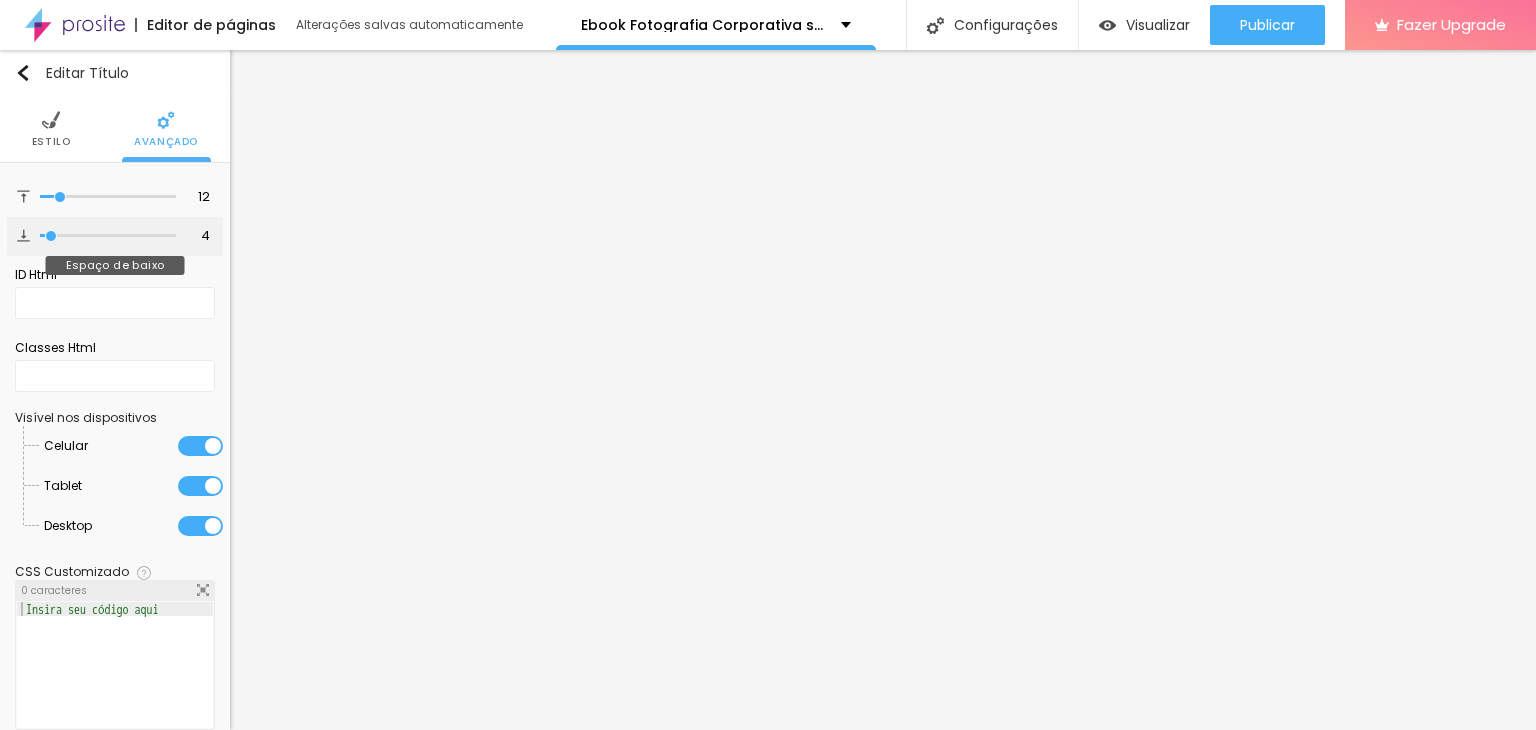 type on "1" 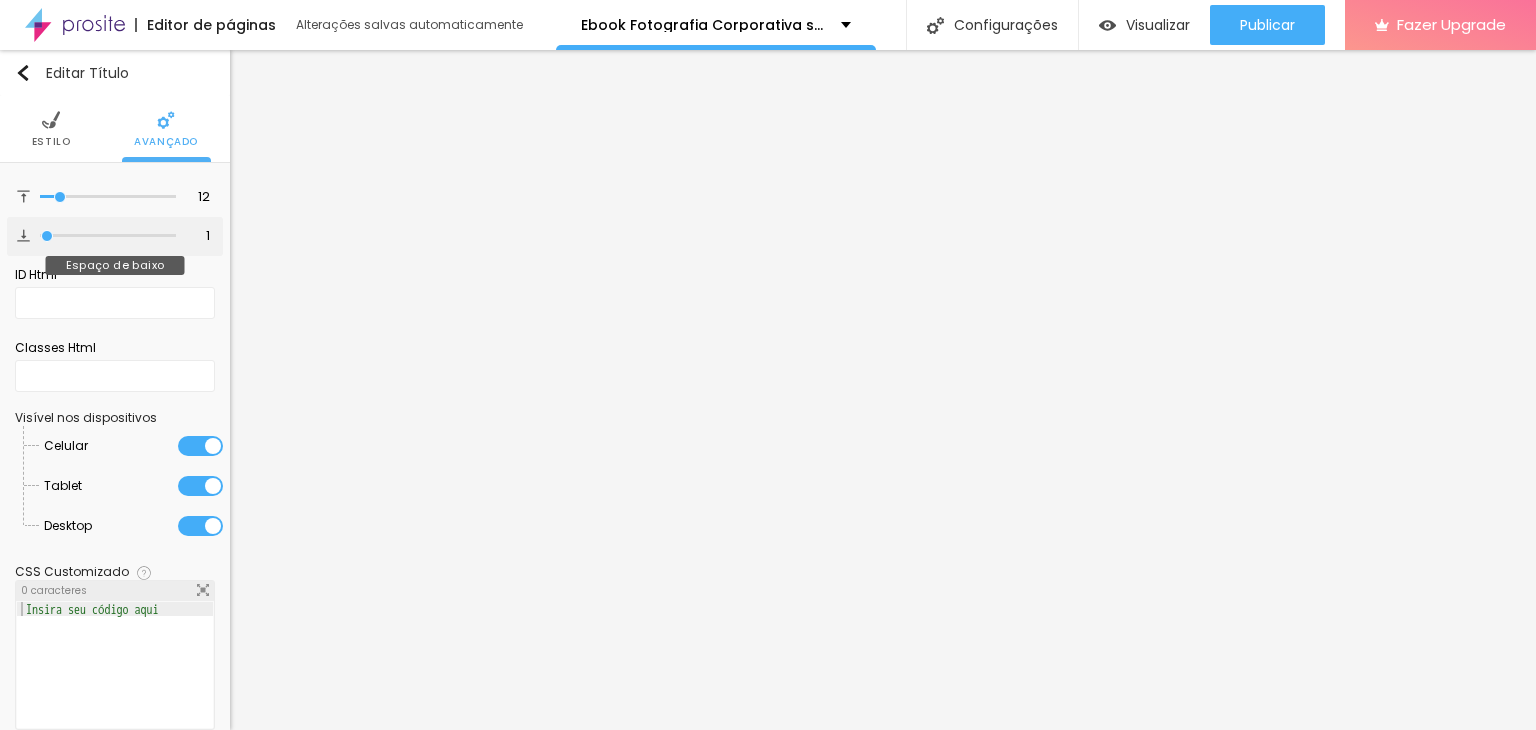 type on "0" 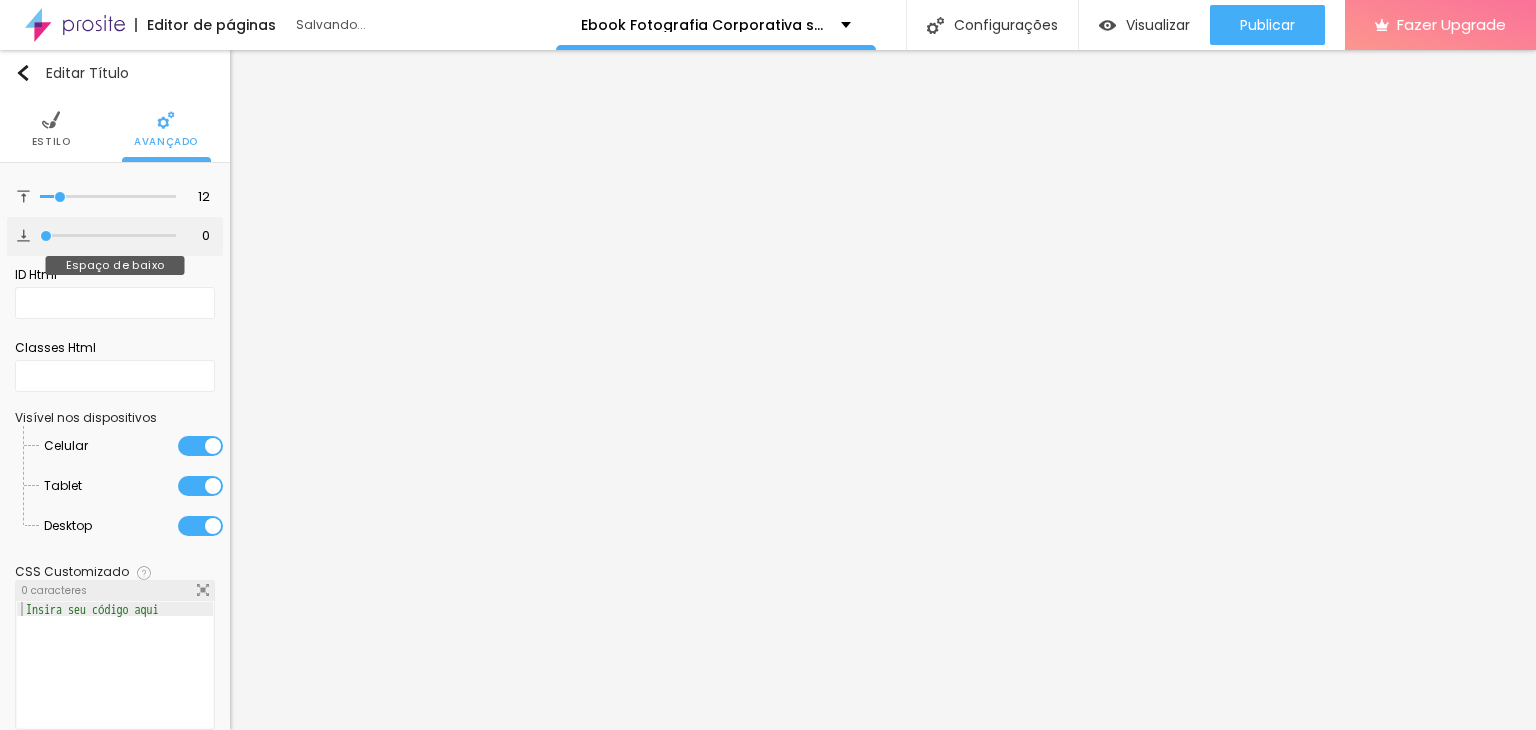drag, startPoint x: 56, startPoint y: 233, endPoint x: 41, endPoint y: 232, distance: 15.033297 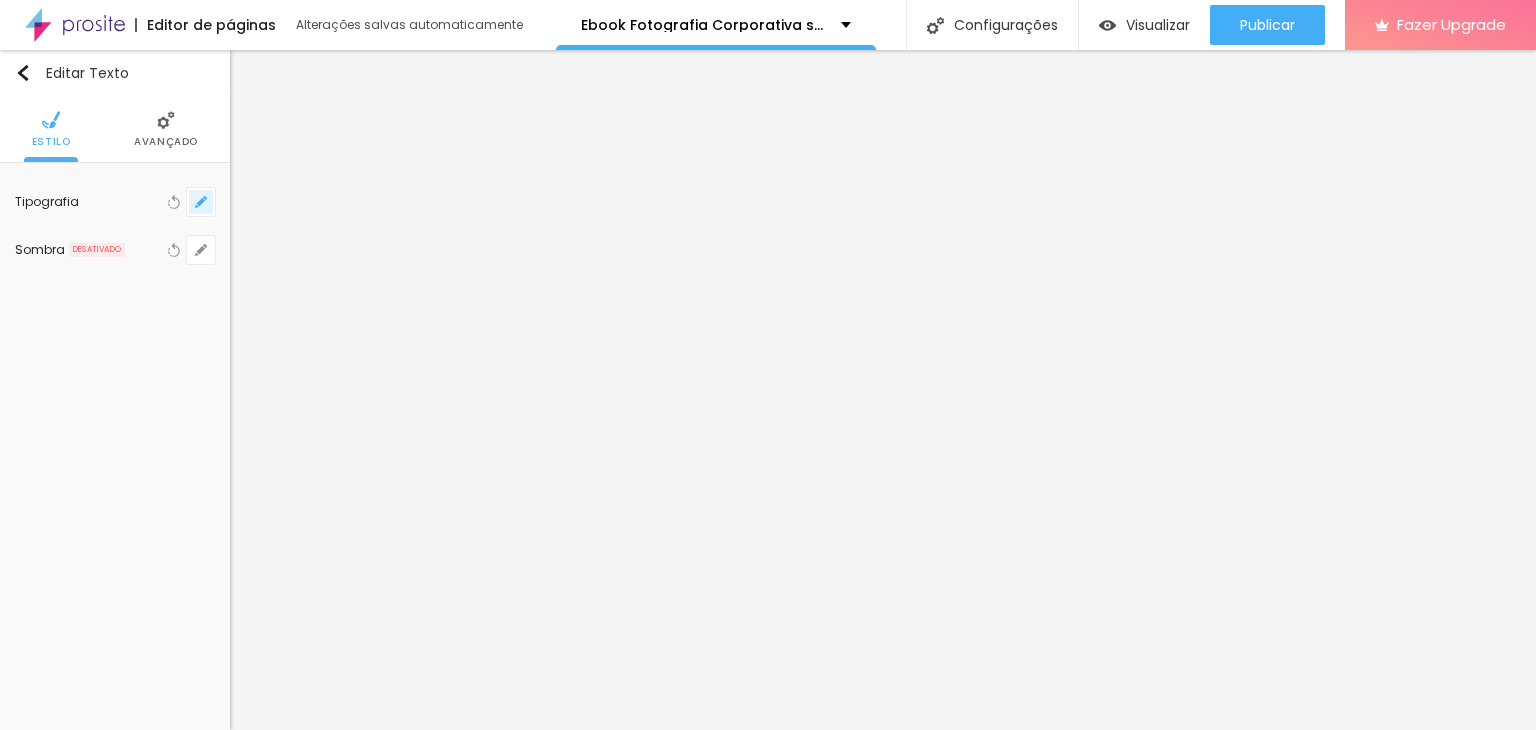 click at bounding box center (201, 202) 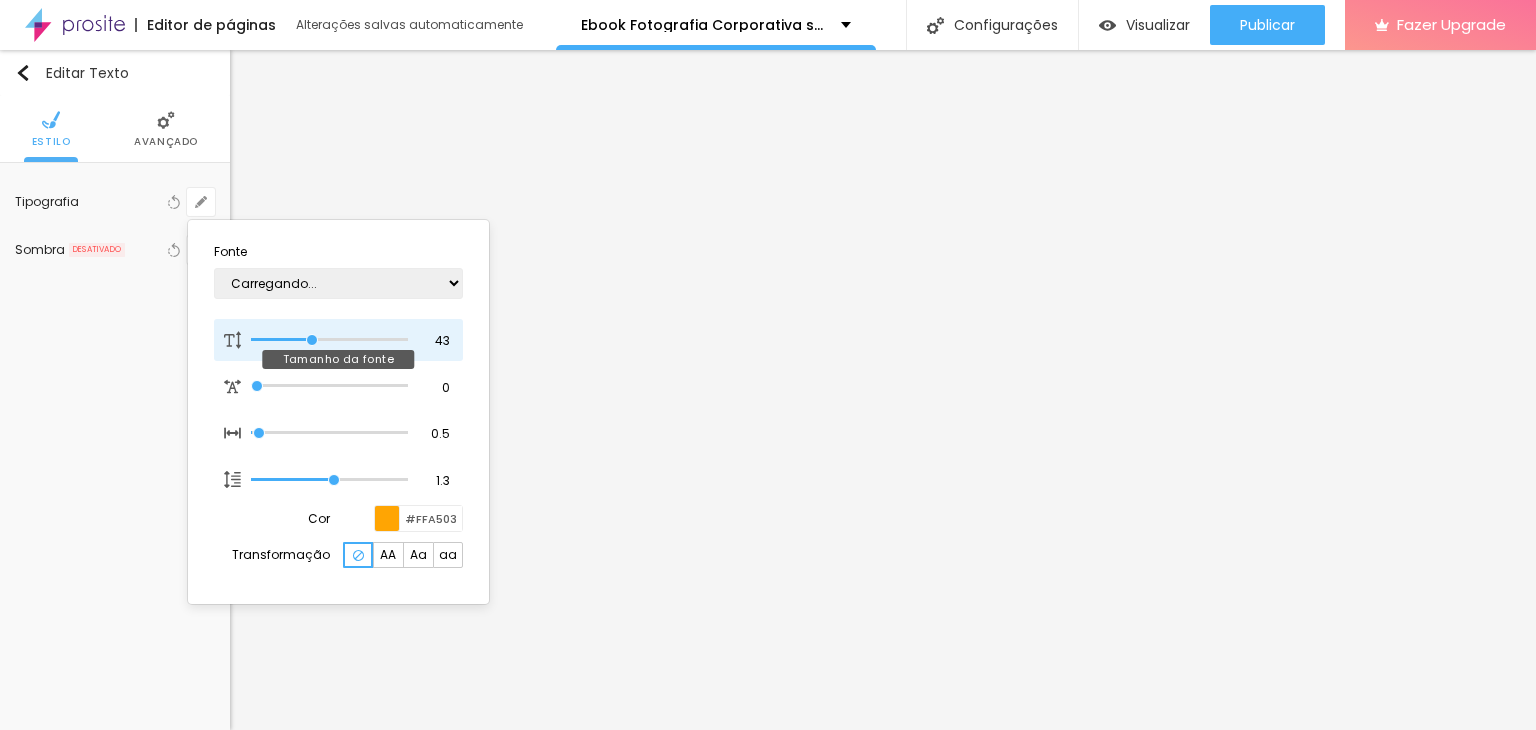 type on "1" 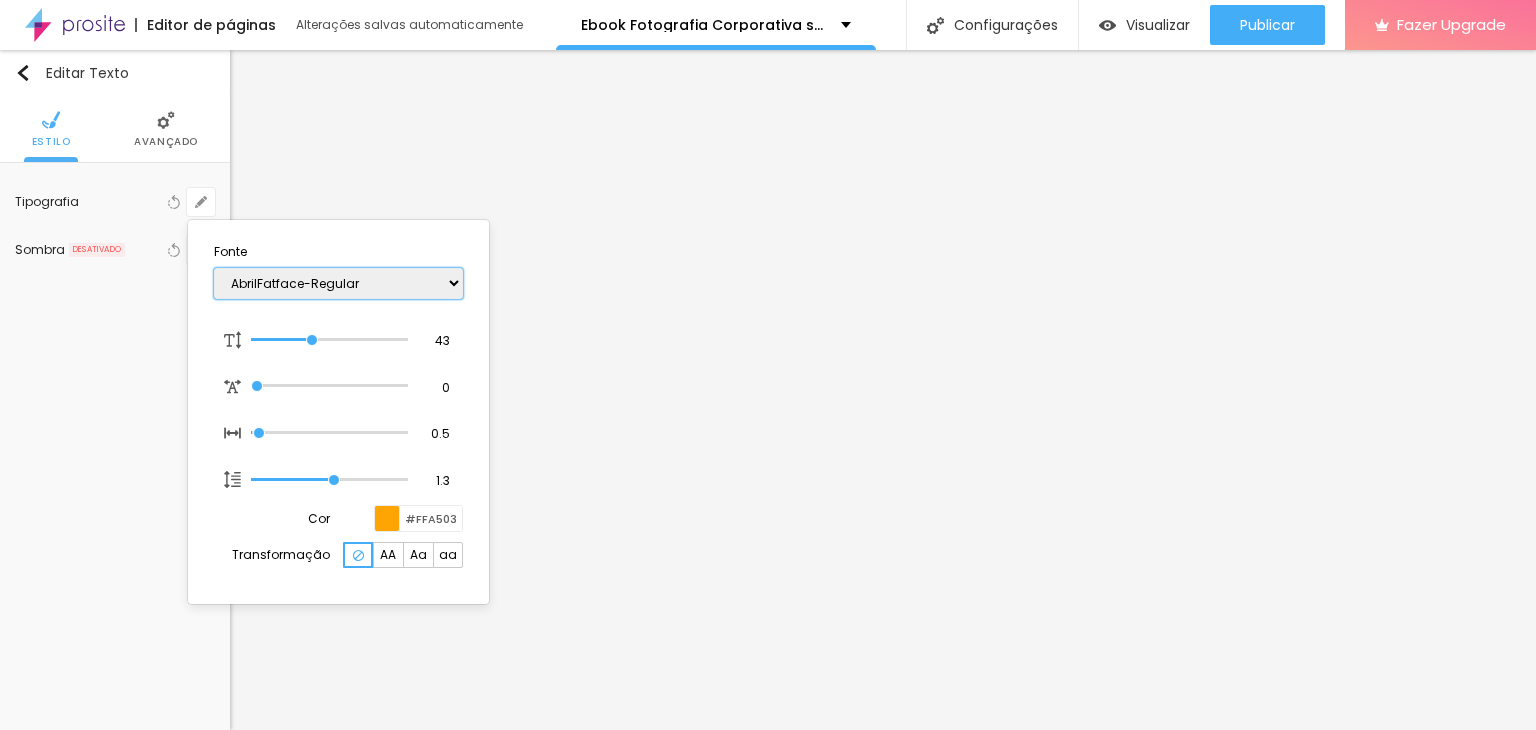 click on "AbrilFatface-Regular Actor-Regular Alegreya AlegreyaBlack Alice Allan-Bold Allan-Regular Amaranth AmaticaSC AmaticSC Amita-Bold Amita-Regular Anaheim AnonymousPro-Bold AnonymousPro-Italic AnonymousPro-Regular Arapey Archivo-Bold Archivo-Italic Archivo-Regular ArefRuqaa Arsenal-Bold Arsenal-Italic Arsenal-Regular Arvo Assistant AssistantLight AveriaLibre AveriaLibreLight AveriaSansLibre-Bold AveriaSansLibre-Italic AveriaSansLibre-Regular Bangers-Regular Bentham-Regular Bevan-Regular BioRhyme BioRhymeExtraBold BioRhymeLight Bitter BreeSerif ButterflyKids-Regular ChangaOne-Italic ChangaOne-Regular Chewy-Regular Chivo CinzelDecorative-Black CinzelDecorative-Bold CinzelDecorative-Regular Comfortaa-Bold Comfortaa-Light Comfortaa-Regular ComingSoon Cookie-Regular Corben-Bold Corben-Regular Cormorant CormorantGeramond-Bold CormorantGeramond-Italic CormorantGeramond-Medium CormorantGeramond-Regular CormorantLight Cousine-Bold Cousine-Italic Cousine-Regular Creepster-Regular CrimsonText CrimsonTextBold Cuprum FjallaOne" at bounding box center [338, 283] 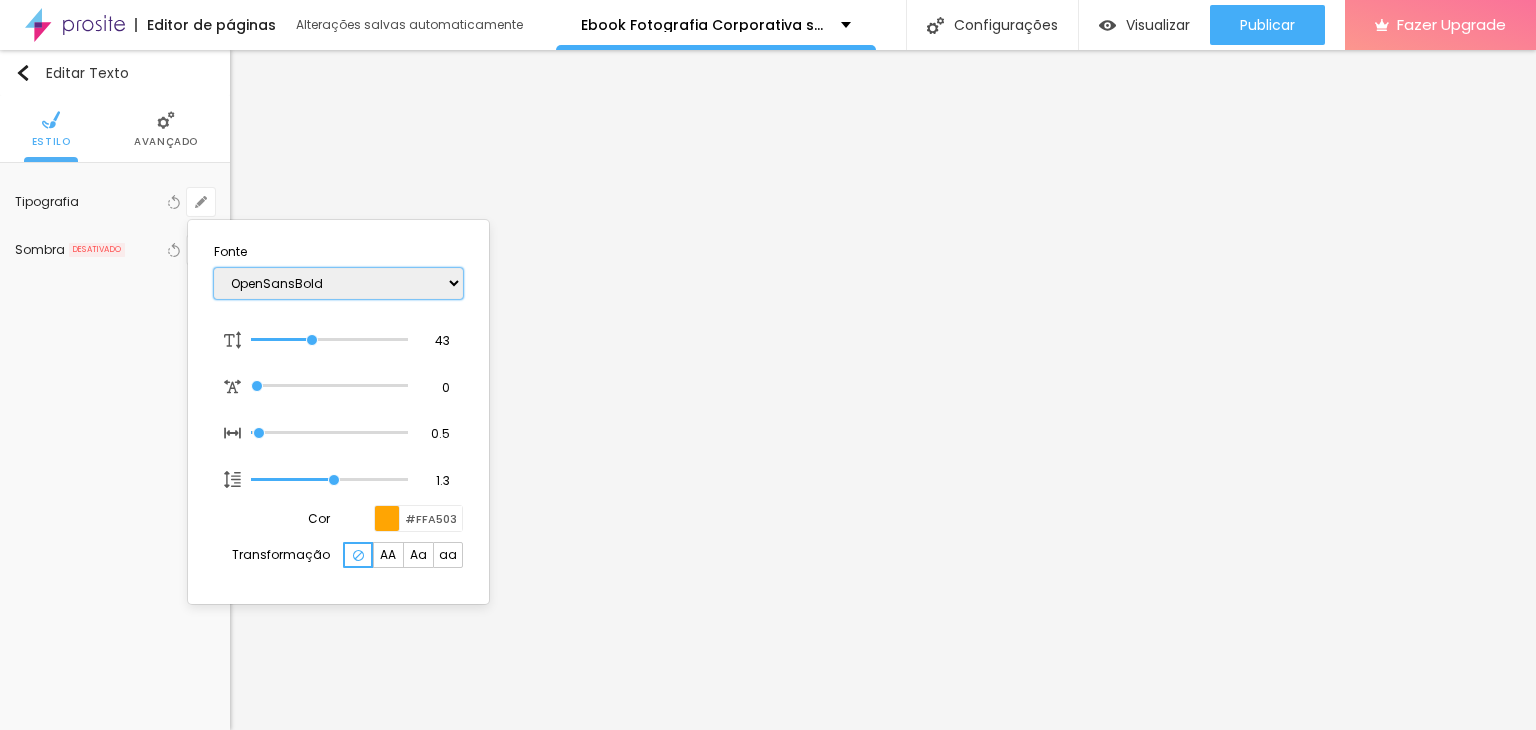 click on "AbrilFatface-Regular Actor-Regular Alegreya AlegreyaBlack Alice Allan-Bold Allan-Regular Amaranth AmaticaSC AmaticSC Amita-Bold Amita-Regular Anaheim AnonymousPro-Bold AnonymousPro-Italic AnonymousPro-Regular Arapey Archivo-Bold Archivo-Italic Archivo-Regular ArefRuqaa Arsenal-Bold Arsenal-Italic Arsenal-Regular Arvo Assistant AssistantLight AveriaLibre AveriaLibreLight AveriaSansLibre-Bold AveriaSansLibre-Italic AveriaSansLibre-Regular Bangers-Regular Bentham-Regular Bevan-Regular BioRhyme BioRhymeExtraBold BioRhymeLight Bitter BreeSerif ButterflyKids-Regular ChangaOne-Italic ChangaOne-Regular Chewy-Regular Chivo CinzelDecorative-Black CinzelDecorative-Bold CinzelDecorative-Regular Comfortaa-Bold Comfortaa-Light Comfortaa-Regular ComingSoon Cookie-Regular Corben-Bold Corben-Regular Cormorant CormorantGeramond-Bold CormorantGeramond-Italic CormorantGeramond-Medium CormorantGeramond-Regular CormorantLight Cousine-Bold Cousine-Italic Cousine-Regular Creepster-Regular CrimsonText CrimsonTextBold Cuprum FjallaOne" at bounding box center (338, 283) 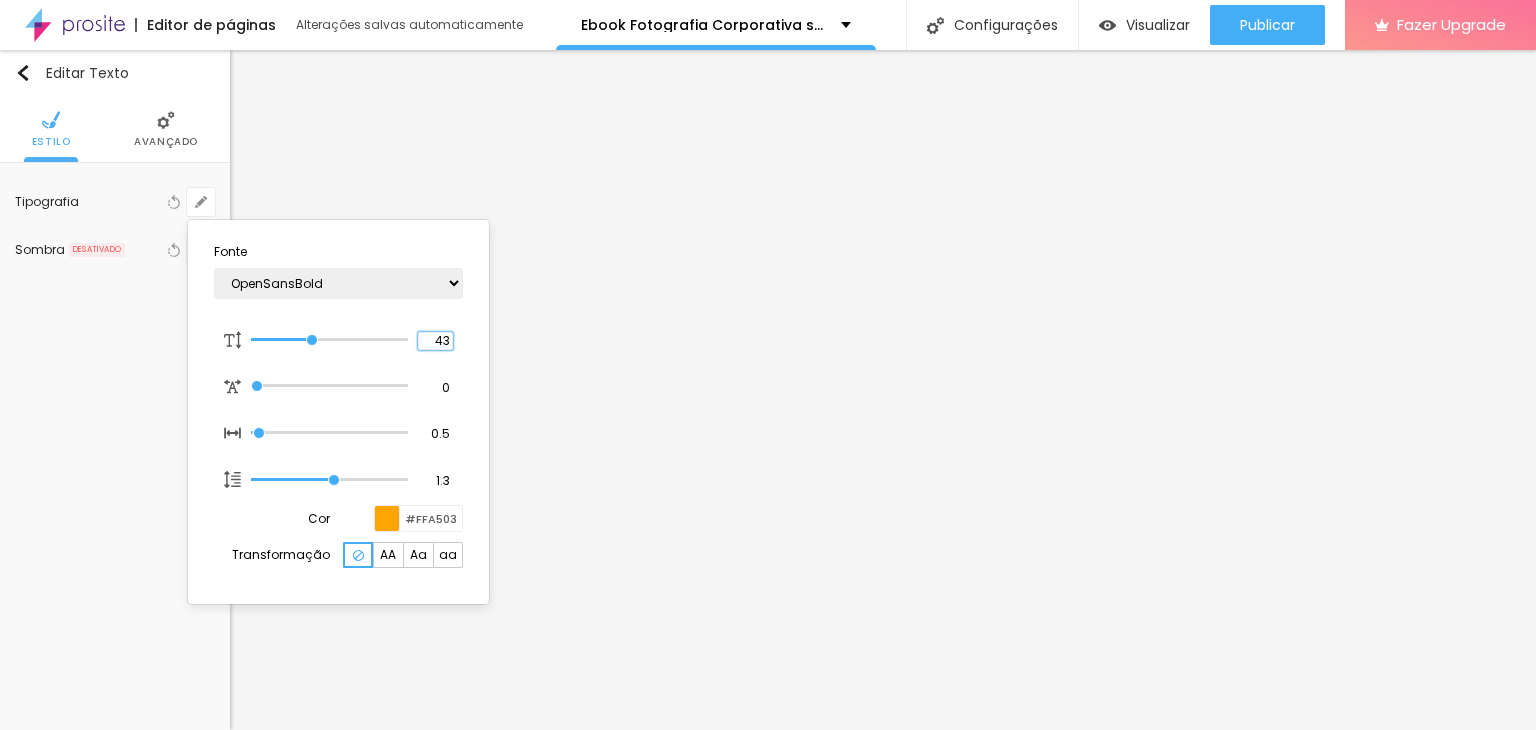 drag, startPoint x: 428, startPoint y: 342, endPoint x: 504, endPoint y: 357, distance: 77.46612 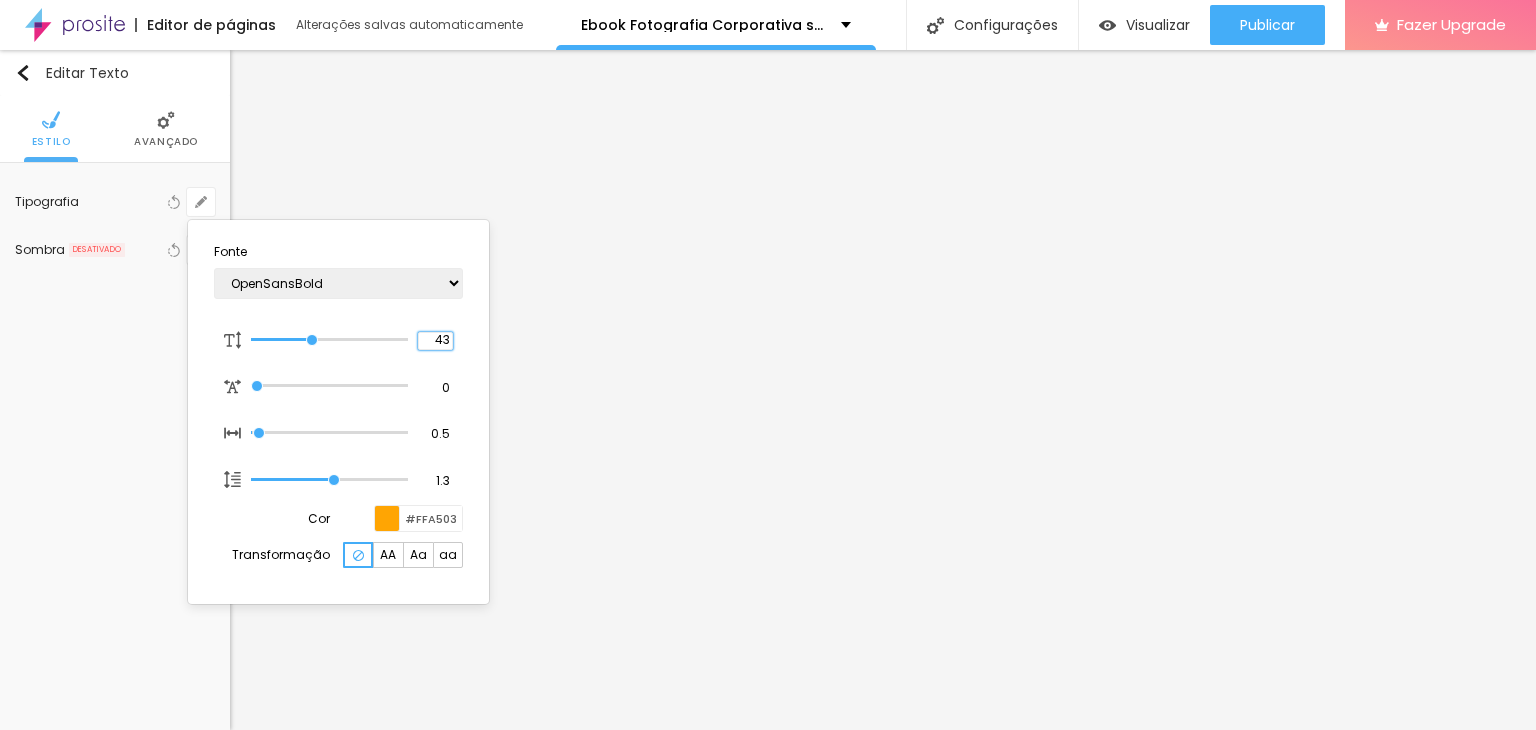 type on "1" 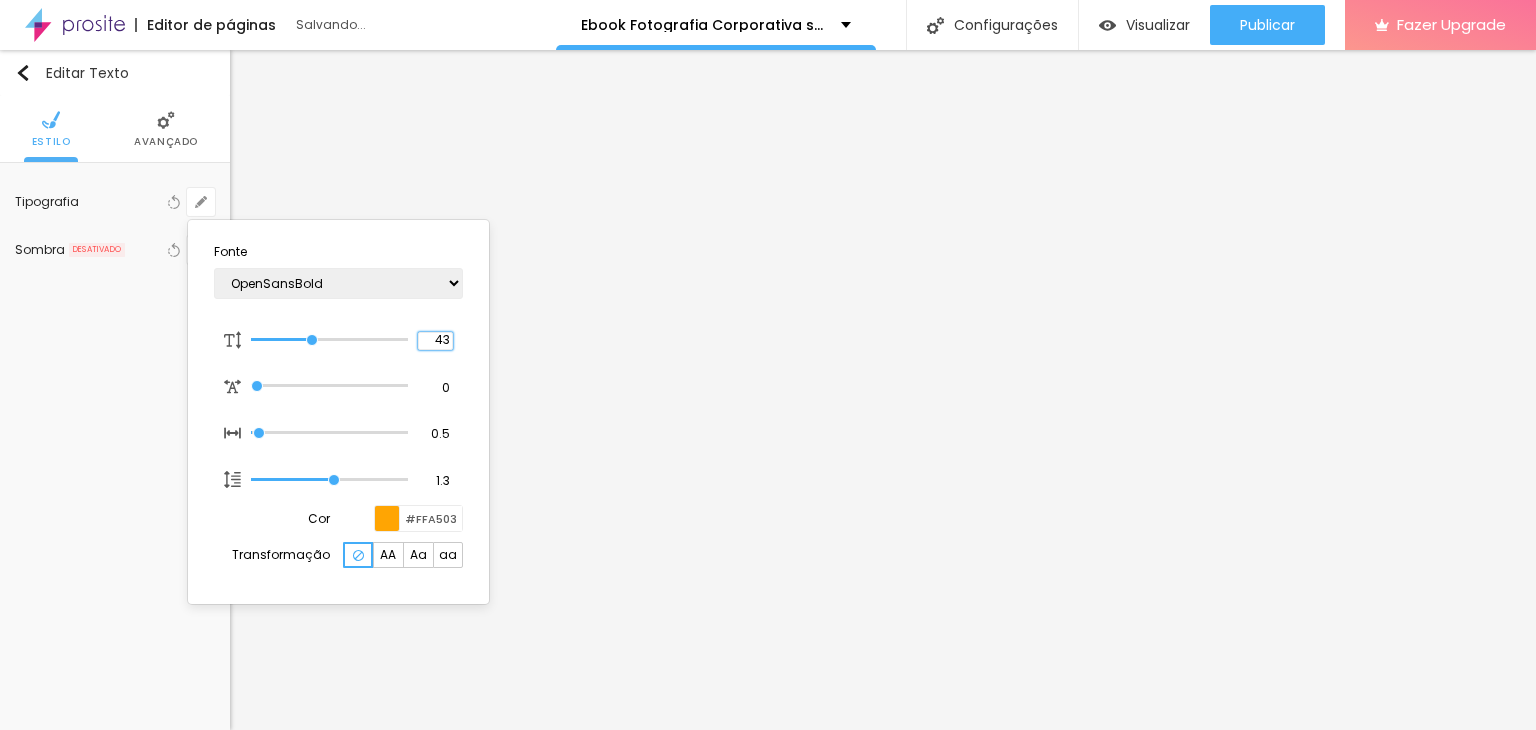 type on "6" 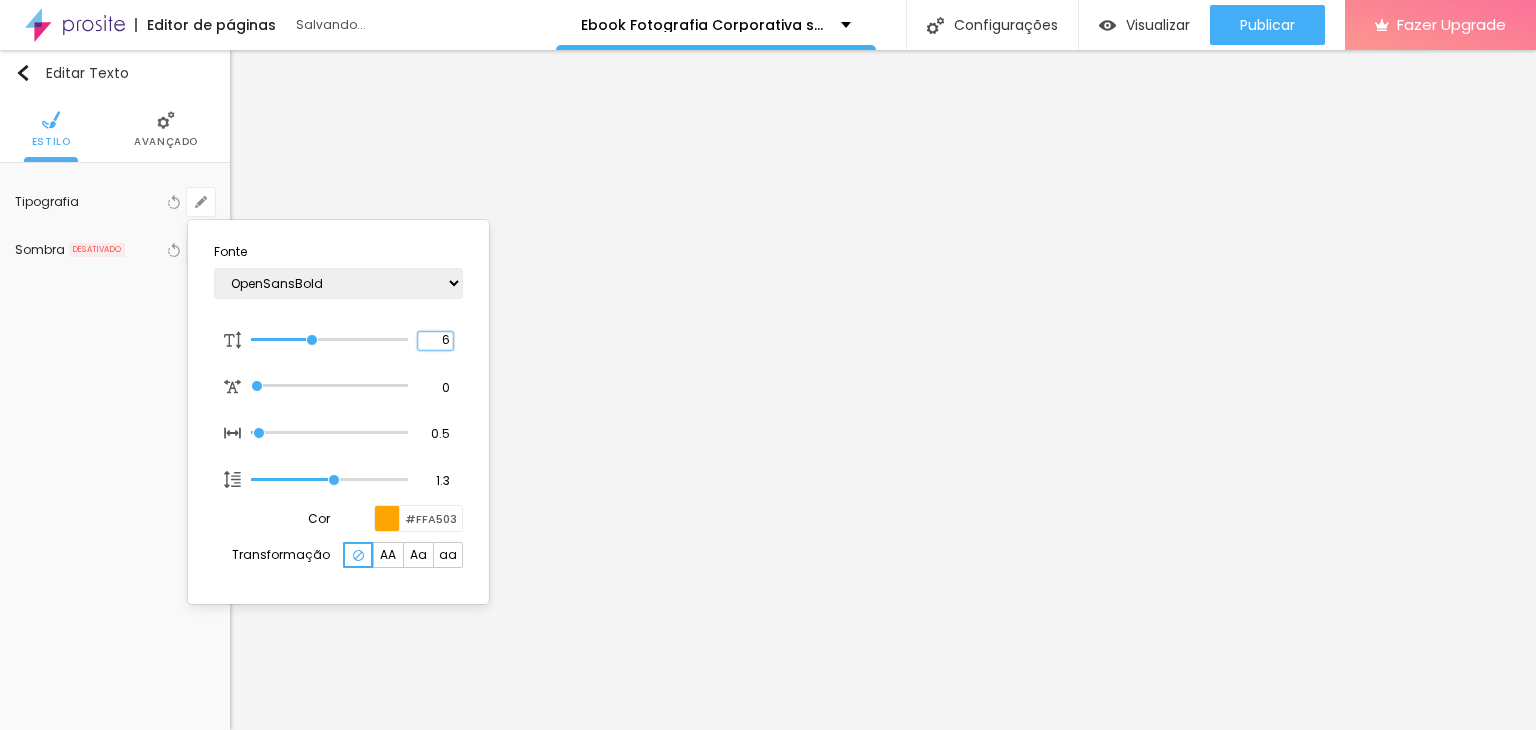 type on "8" 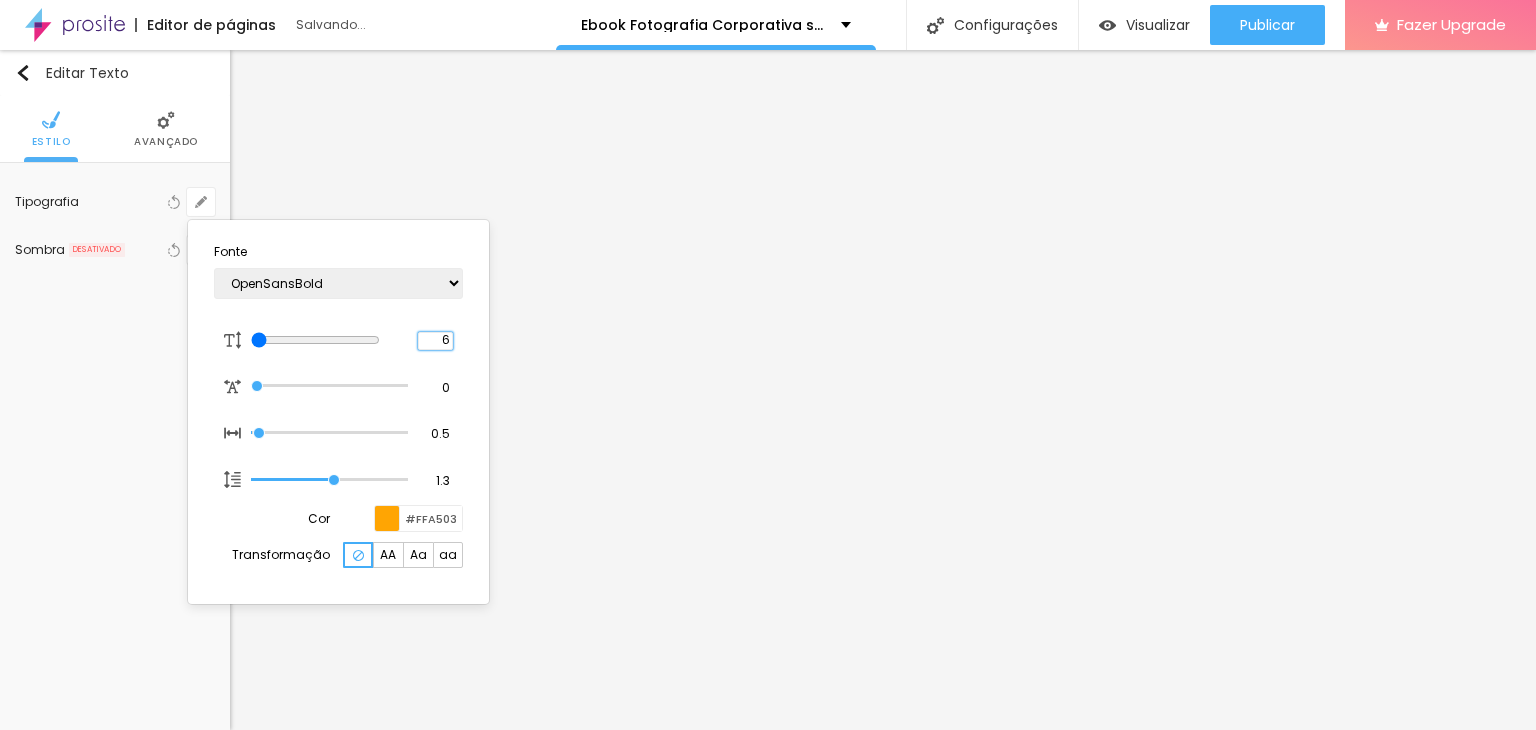 type on "60" 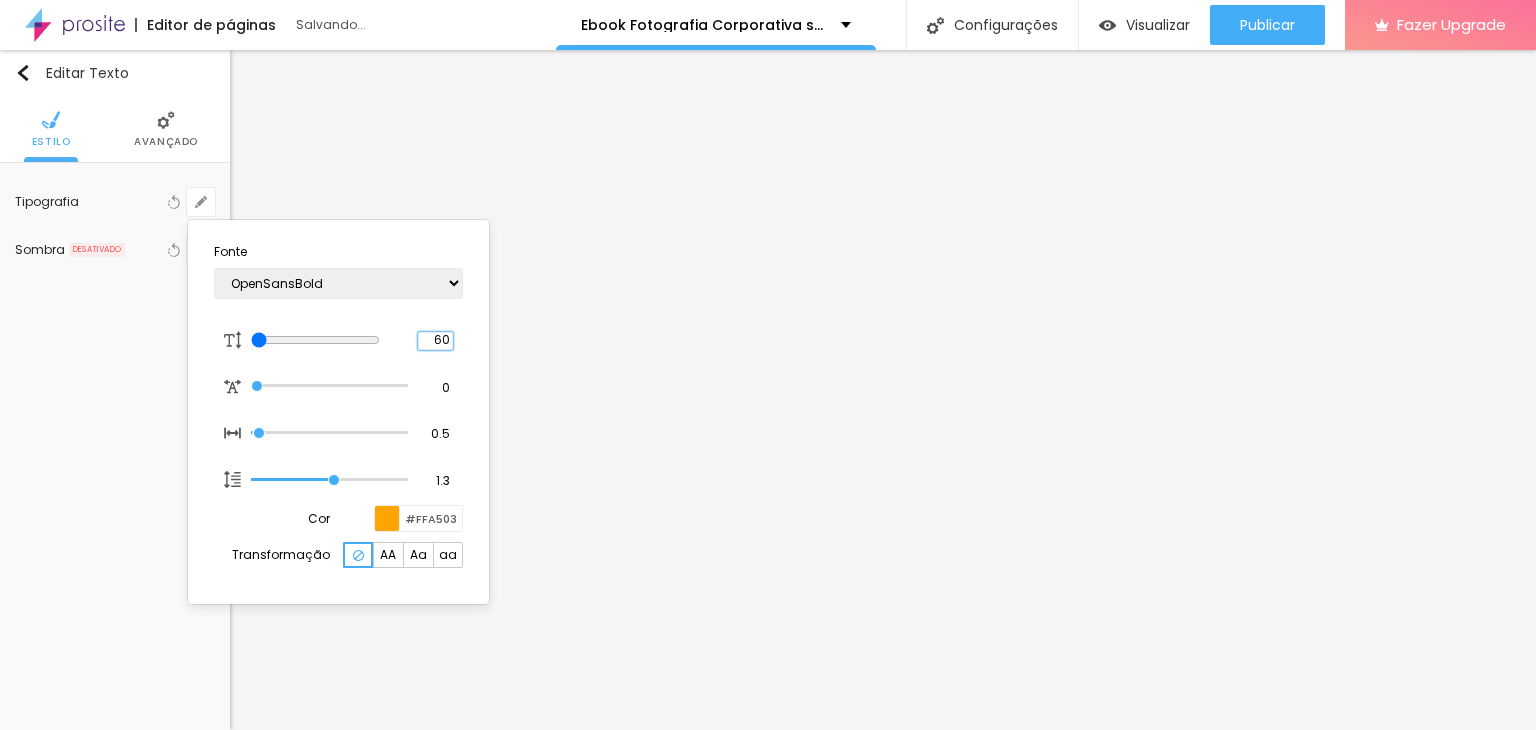 type on "60" 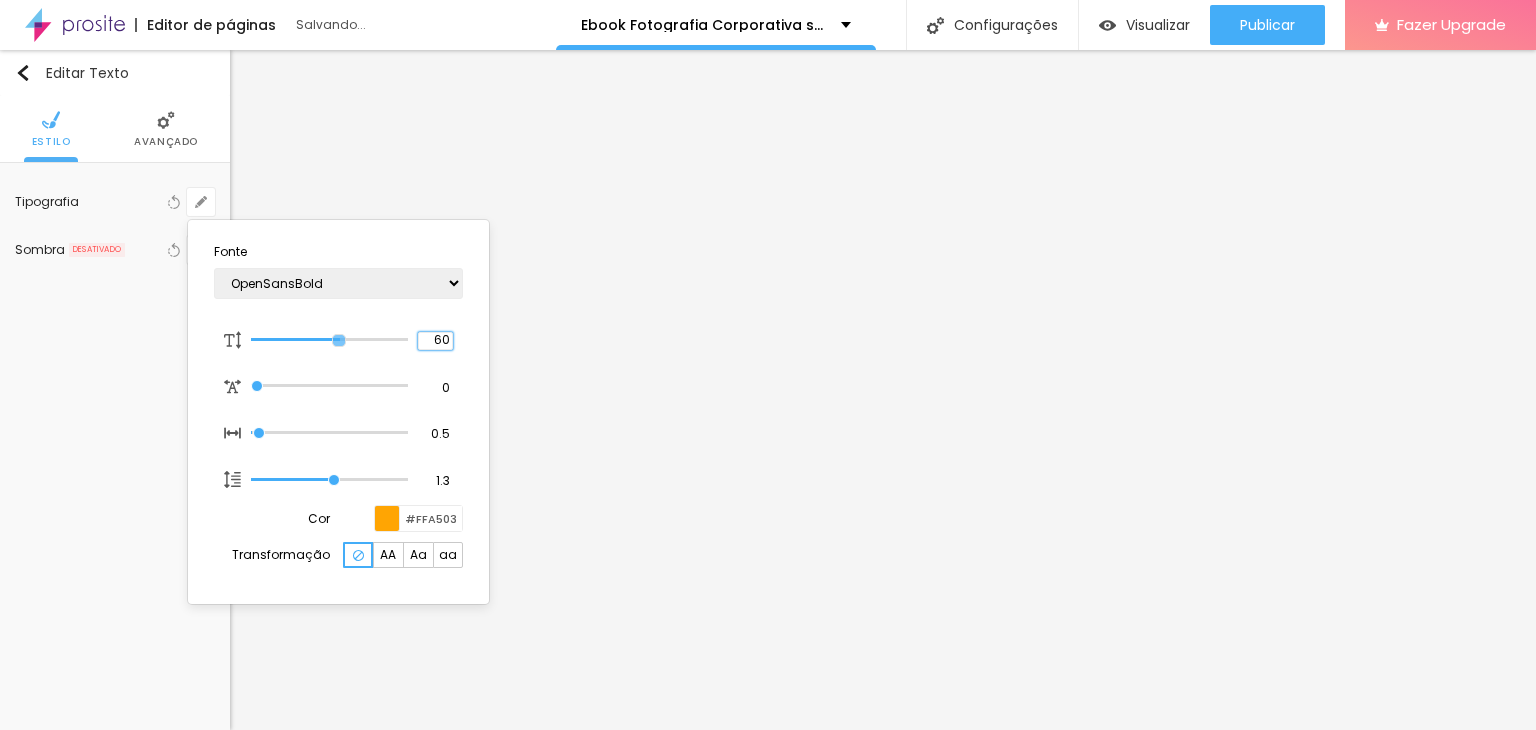 type on "1" 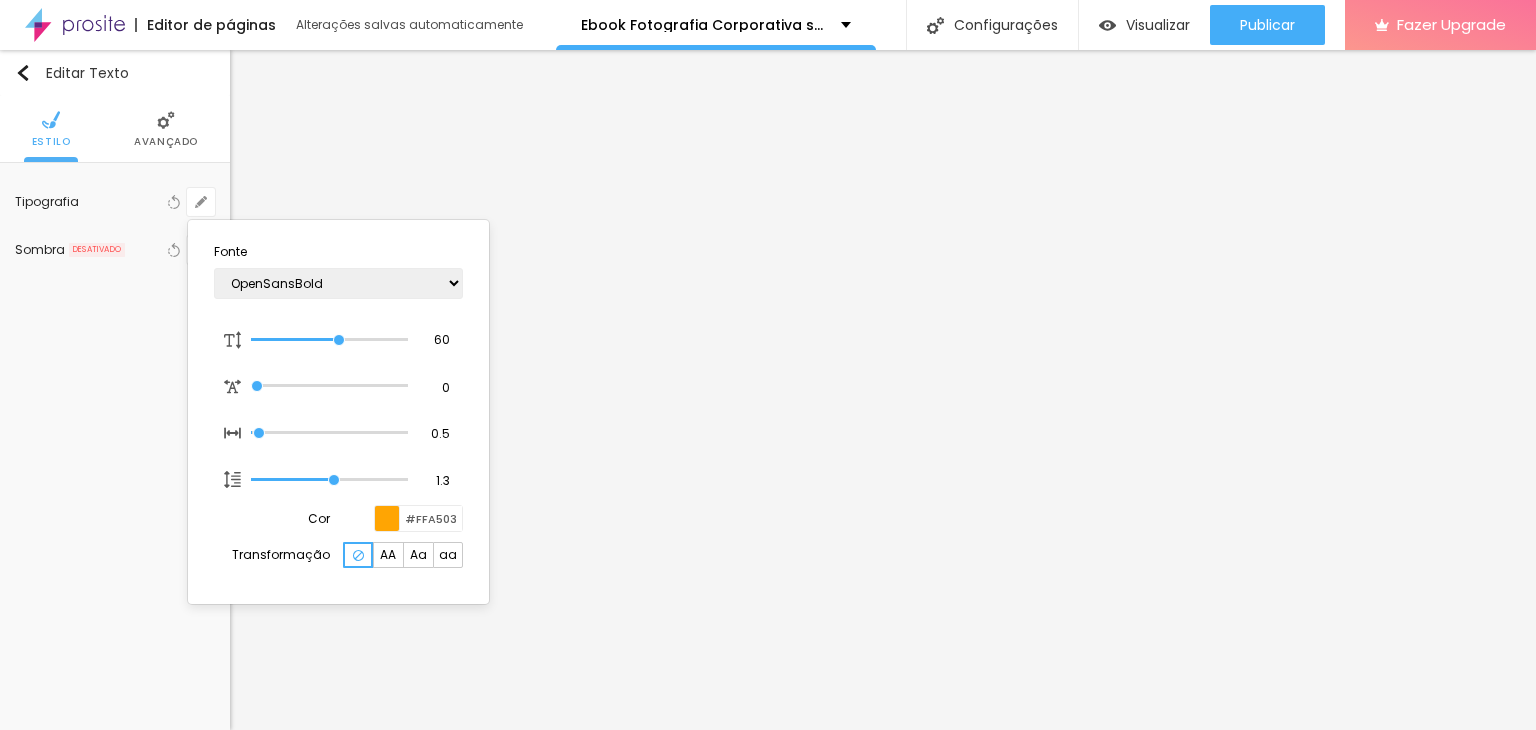click at bounding box center [768, 365] 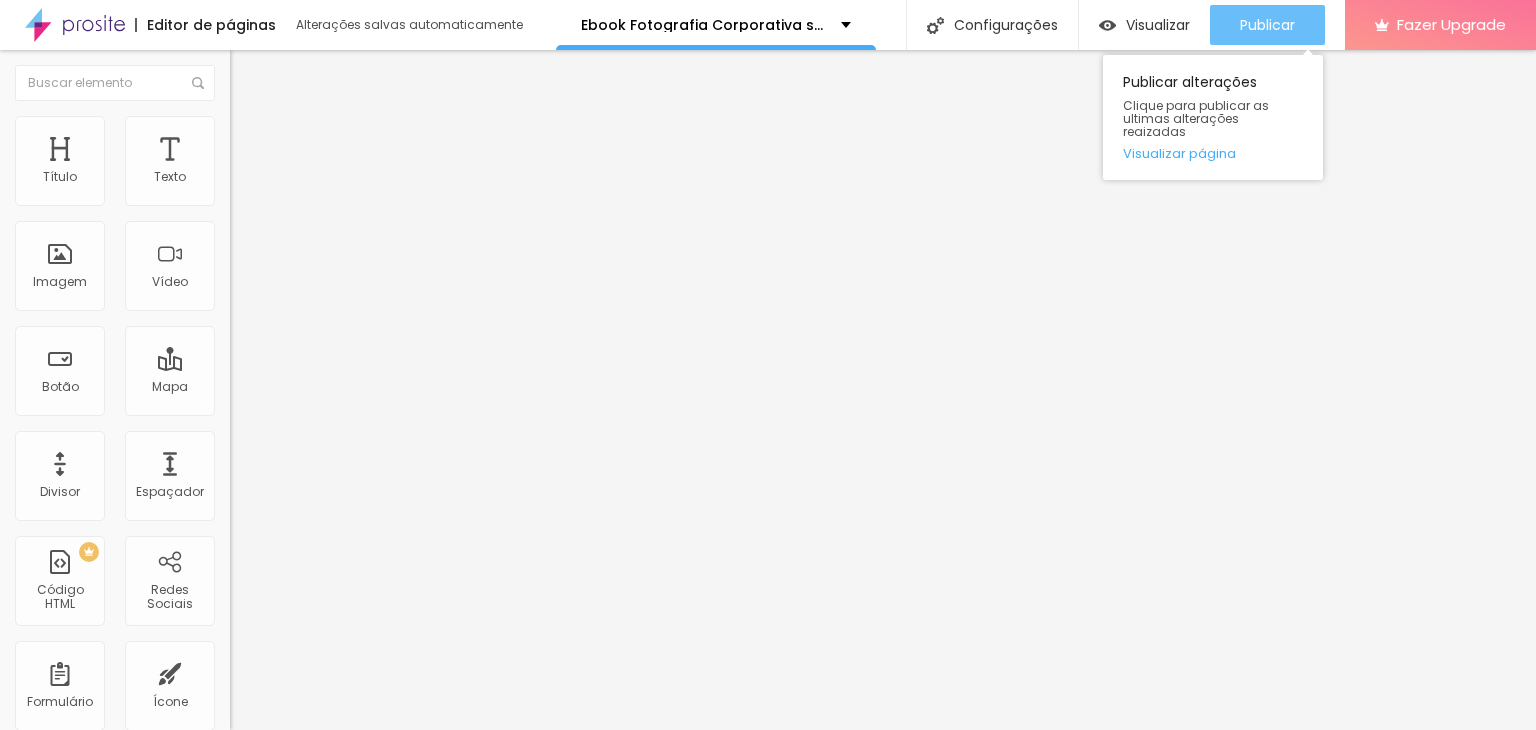 click on "Publicar" at bounding box center (1267, 25) 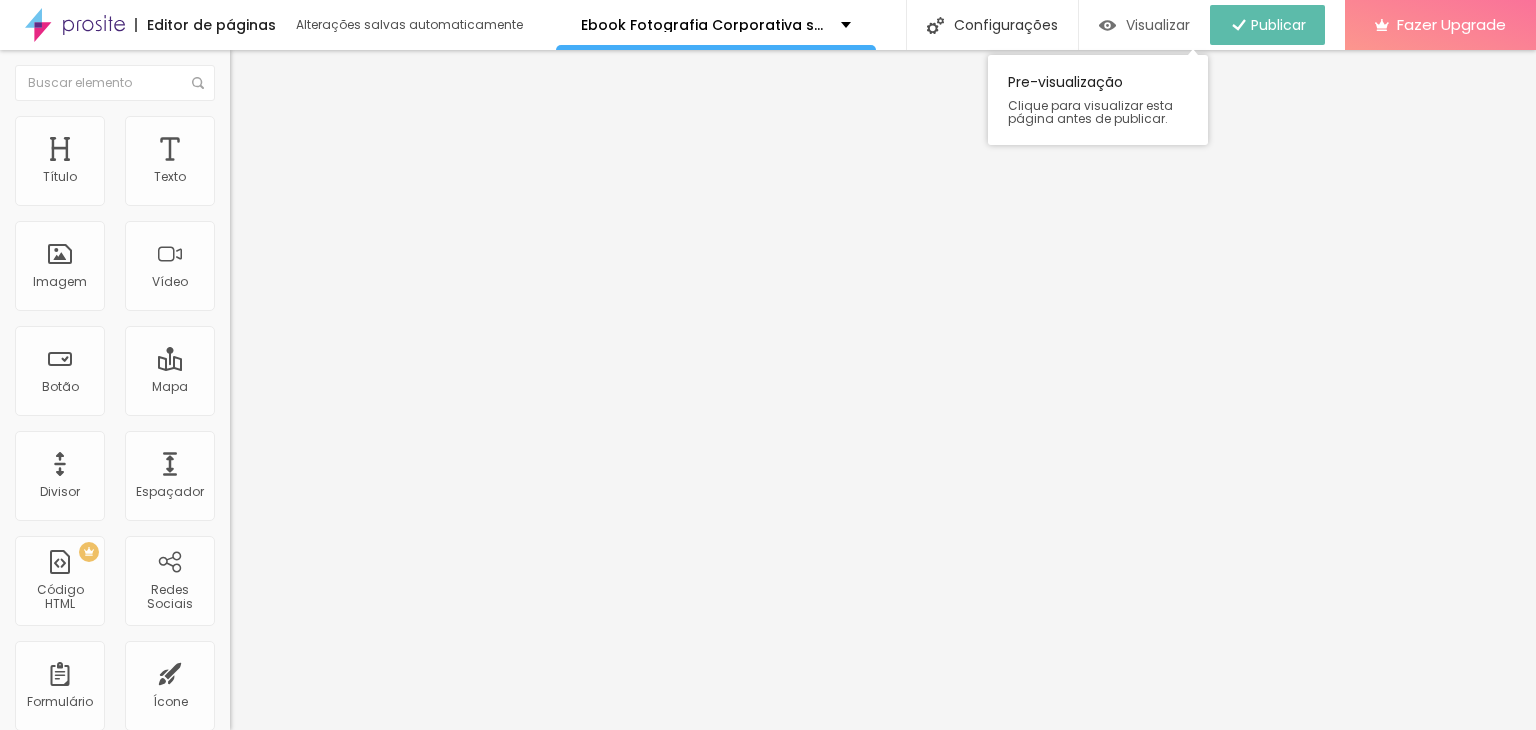 click on "Visualizar" at bounding box center (1158, 25) 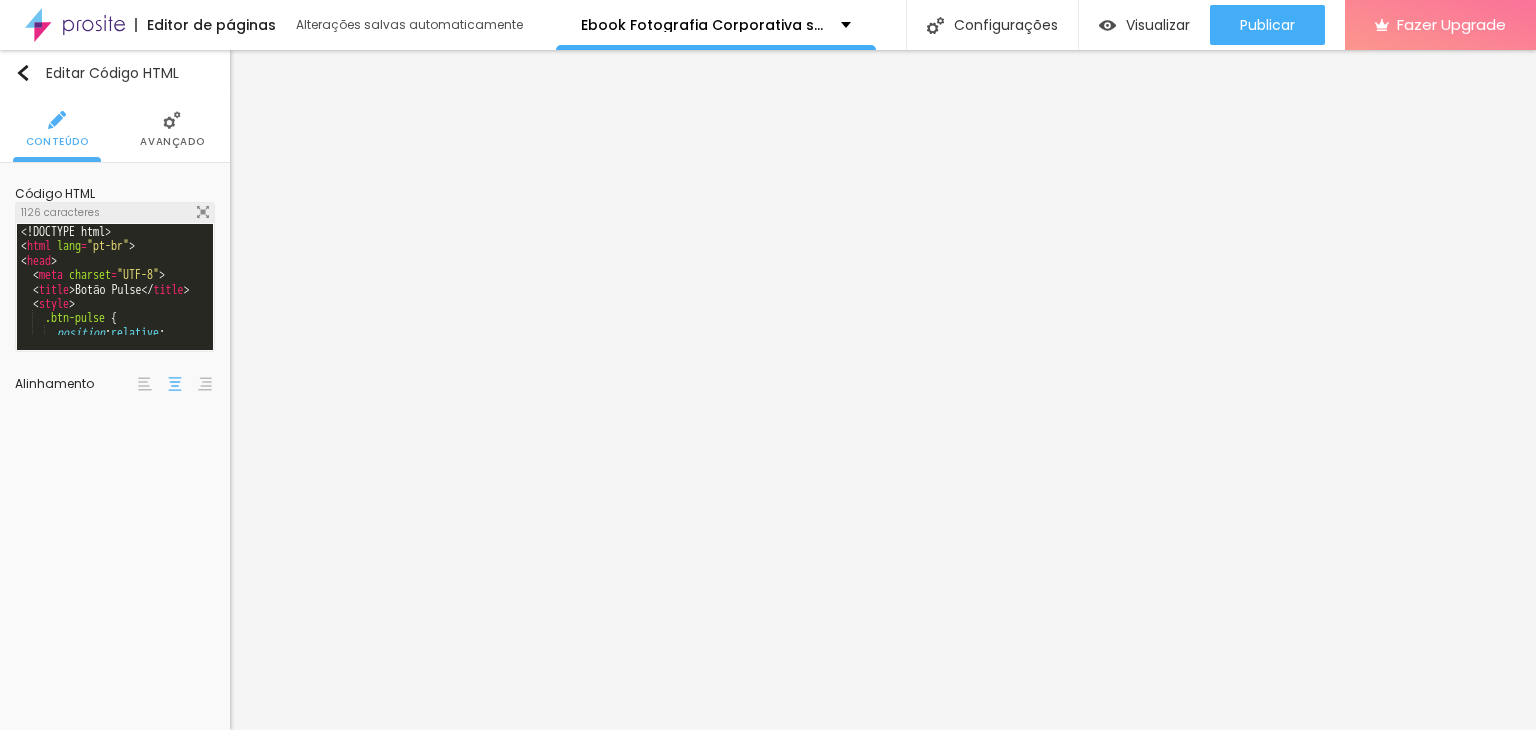 click at bounding box center [203, 212] 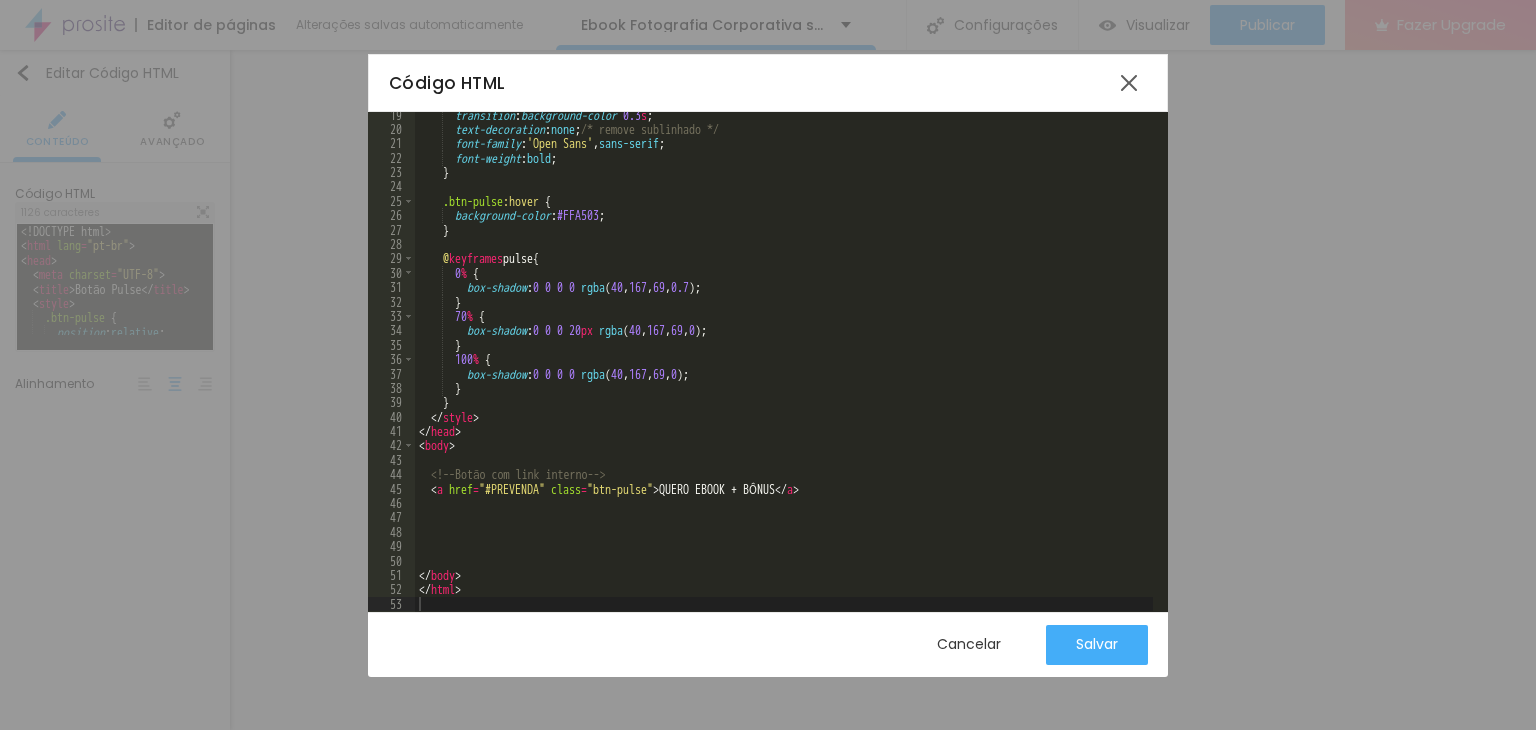 scroll, scrollTop: 263, scrollLeft: 0, axis: vertical 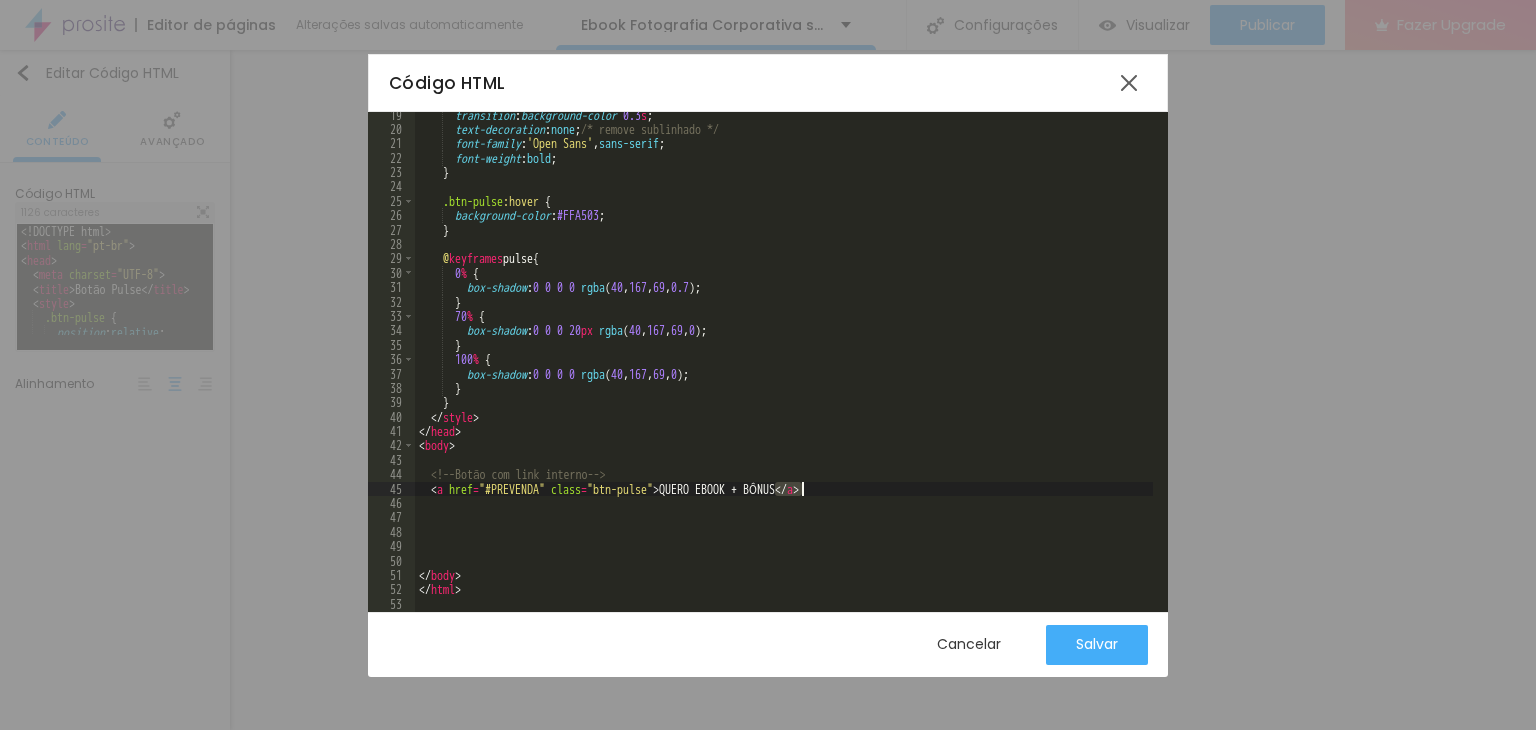 drag, startPoint x: 776, startPoint y: 487, endPoint x: 806, endPoint y: 485, distance: 30.066593 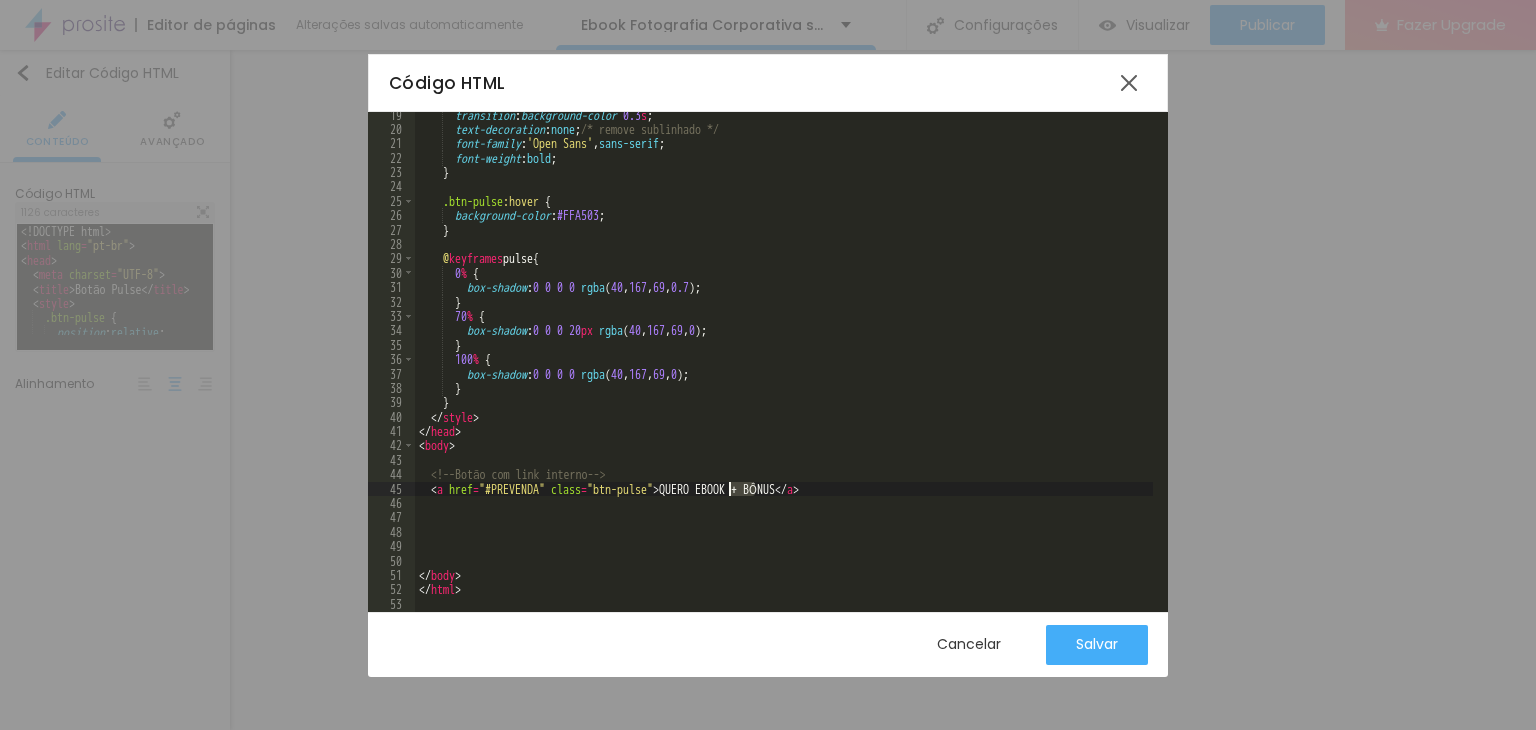 drag, startPoint x: 754, startPoint y: 485, endPoint x: 725, endPoint y: 482, distance: 29.15476 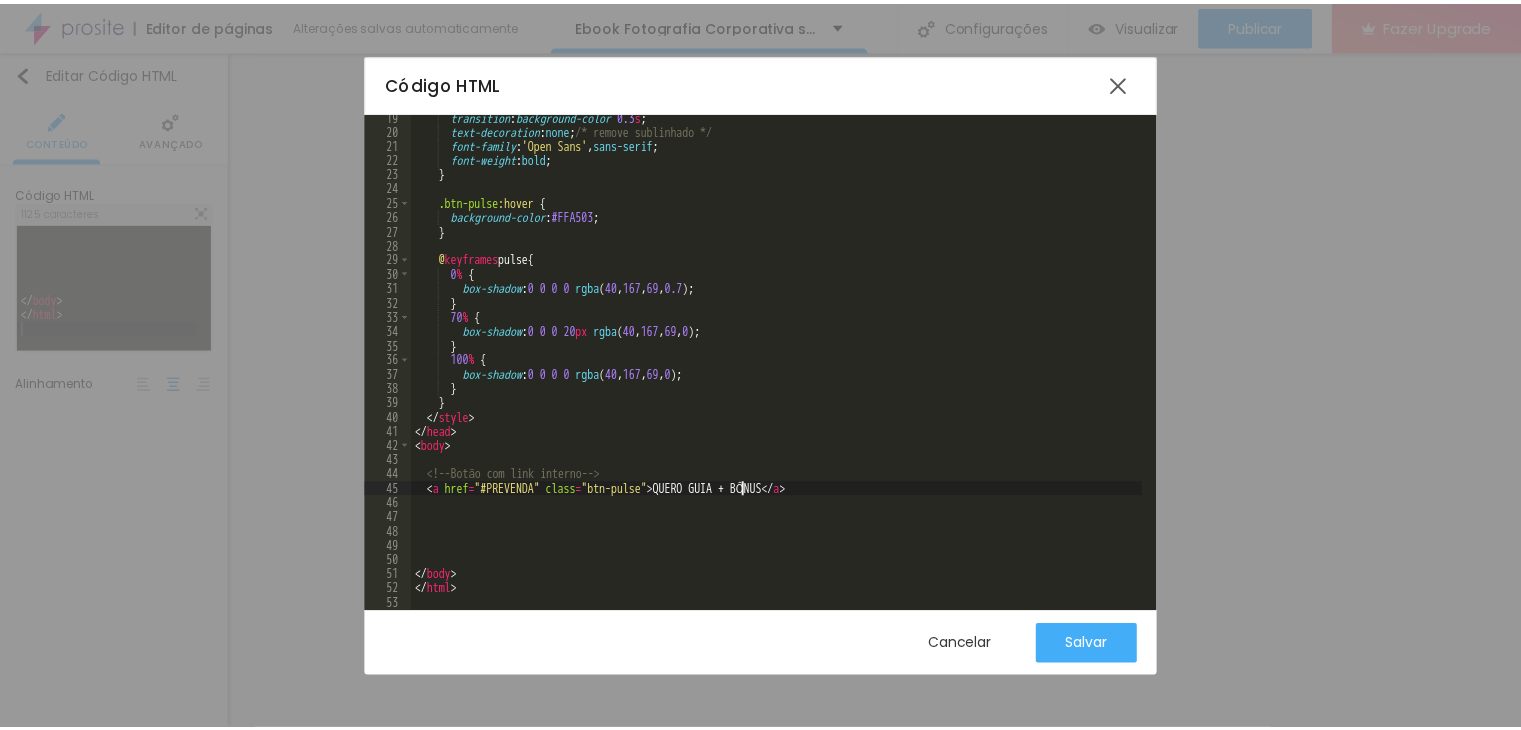 scroll, scrollTop: 652, scrollLeft: 0, axis: vertical 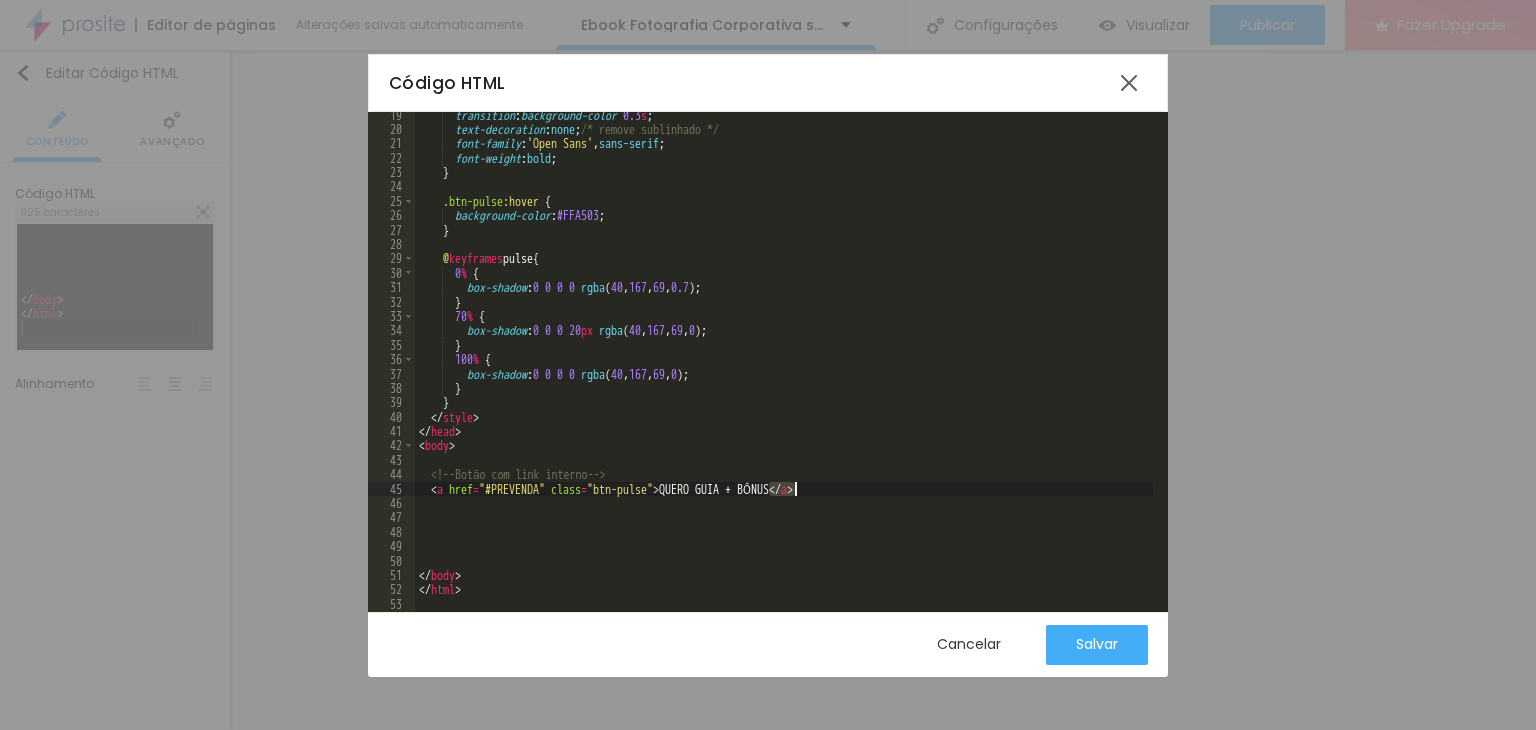 drag, startPoint x: 768, startPoint y: 487, endPoint x: 792, endPoint y: 486, distance: 24.020824 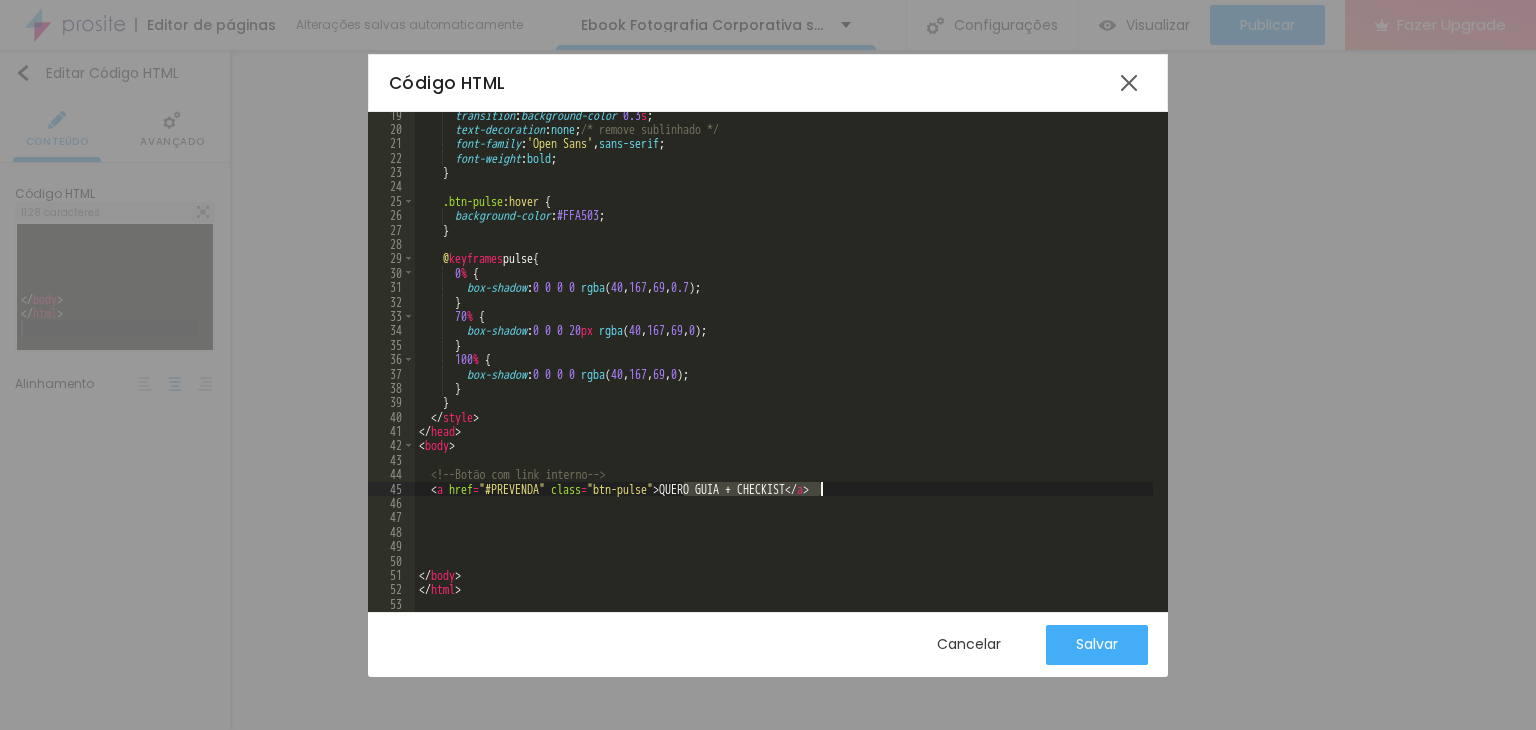 drag, startPoint x: 684, startPoint y: 491, endPoint x: 824, endPoint y: 487, distance: 140.05713 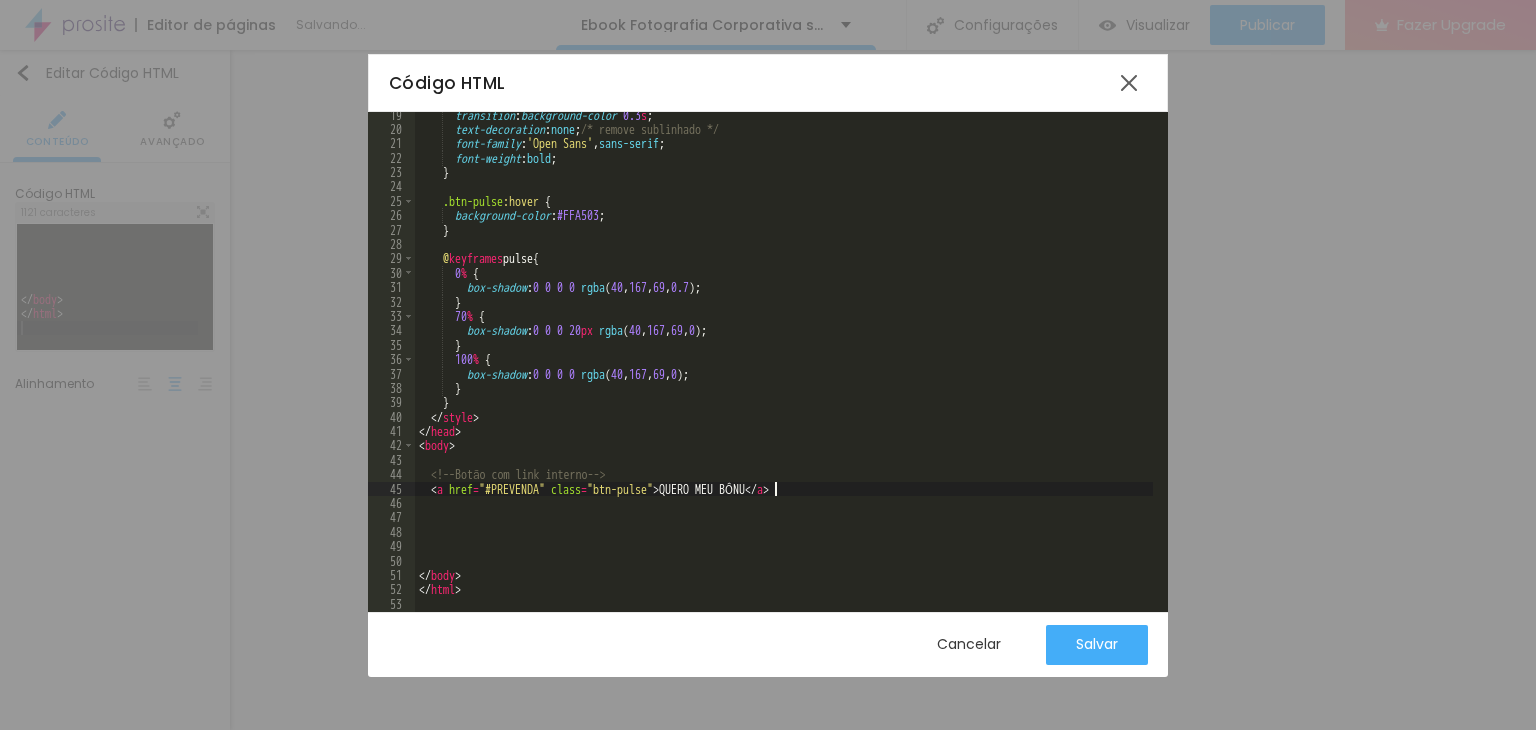 type 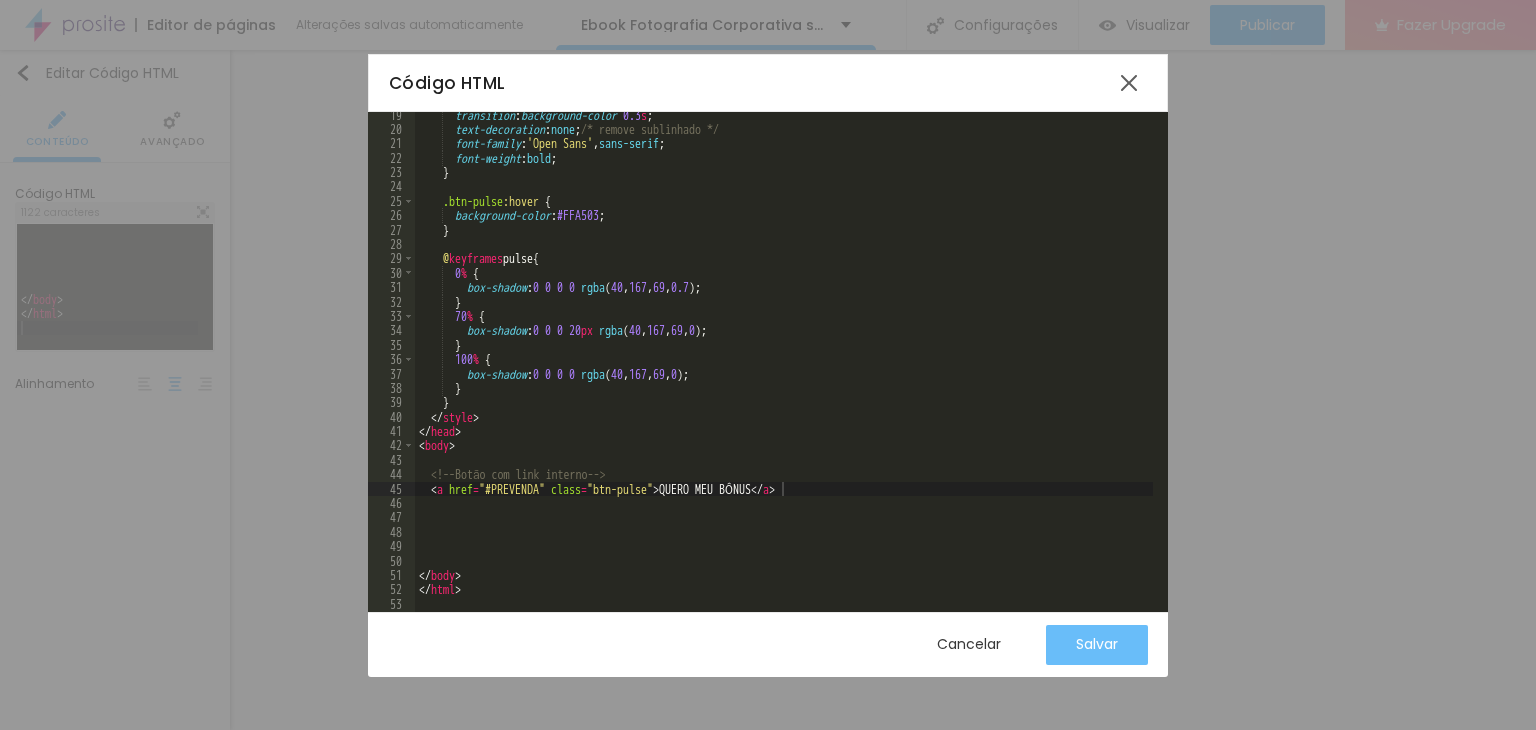 click on "Salvar" at bounding box center (1097, 644) 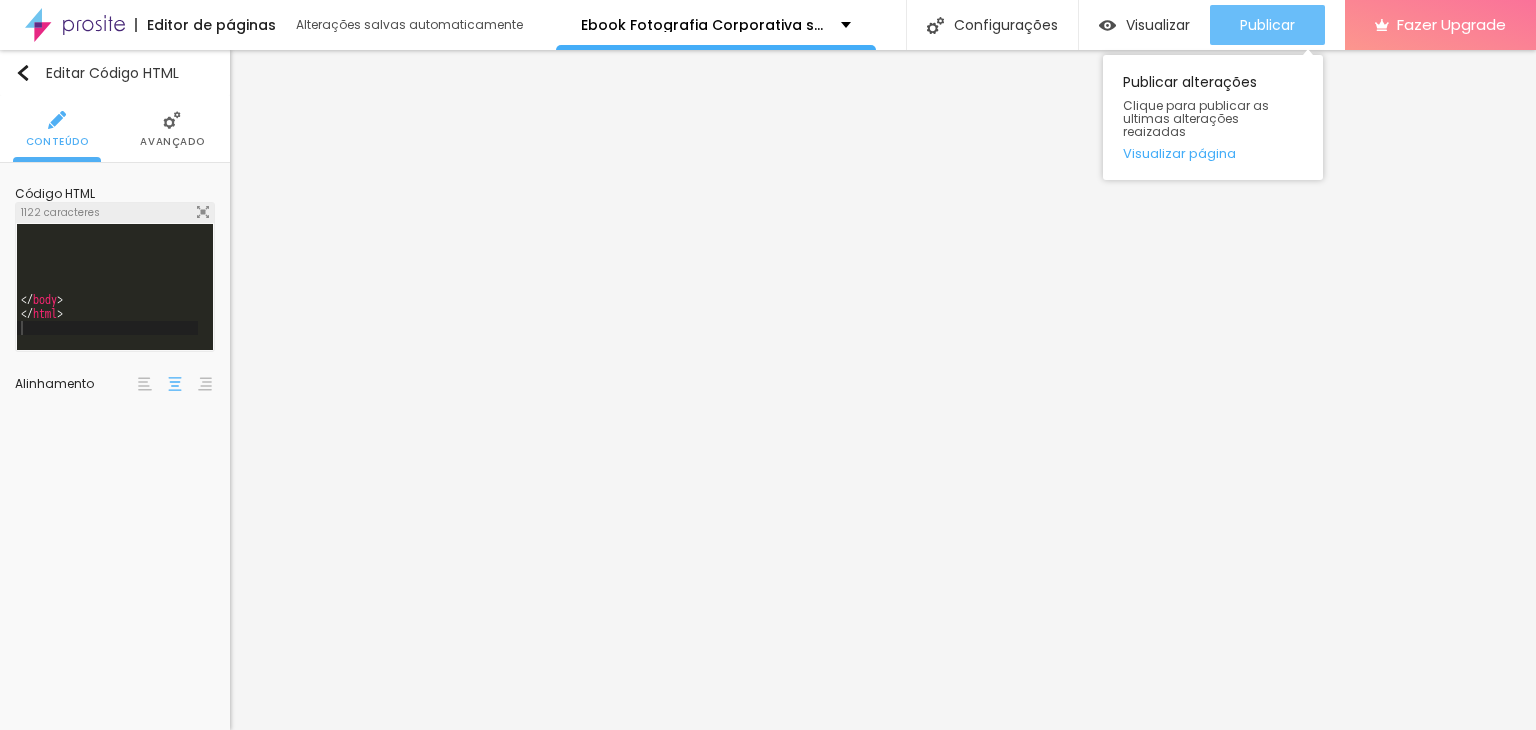 click on "Publicar" at bounding box center [1267, 25] 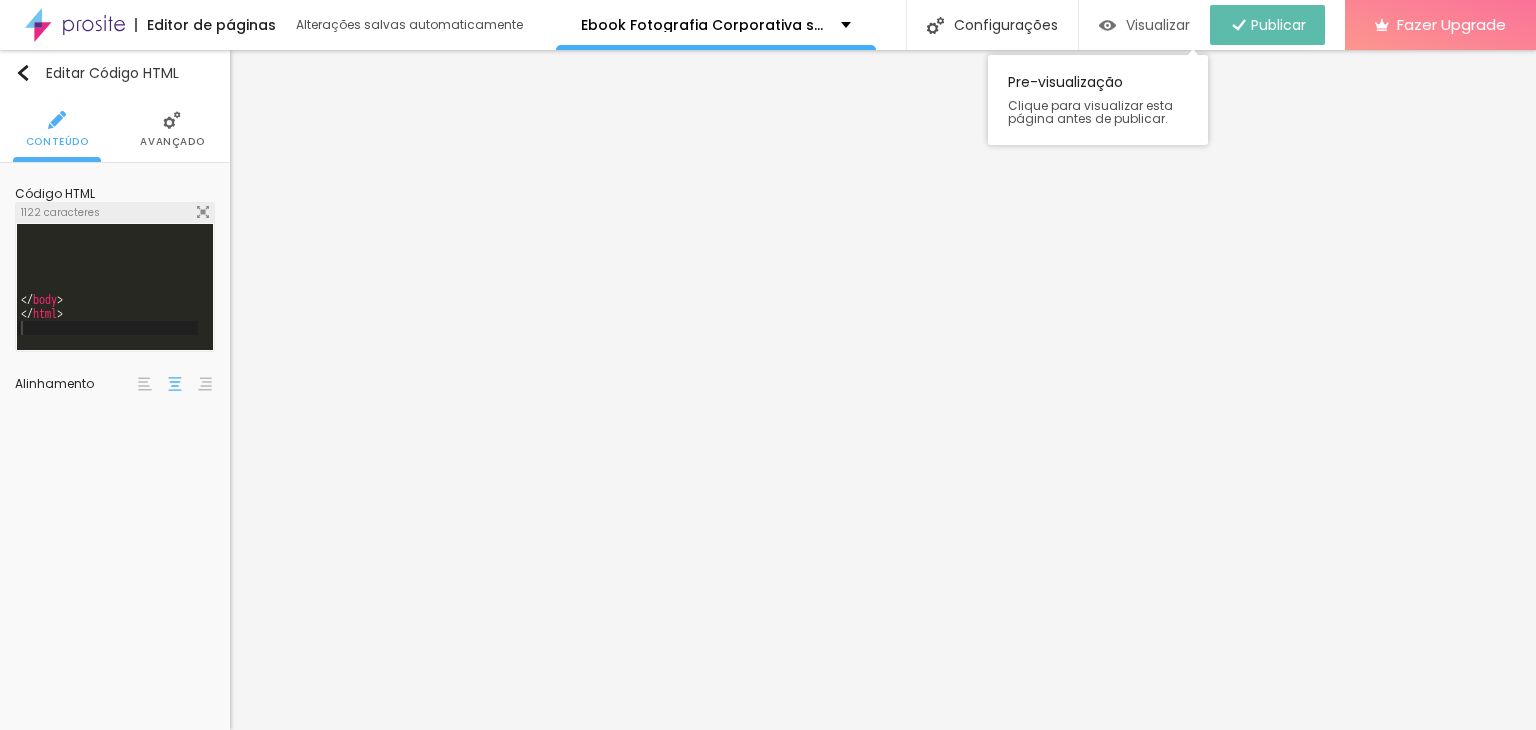 click on "Visualizar" at bounding box center [1158, 25] 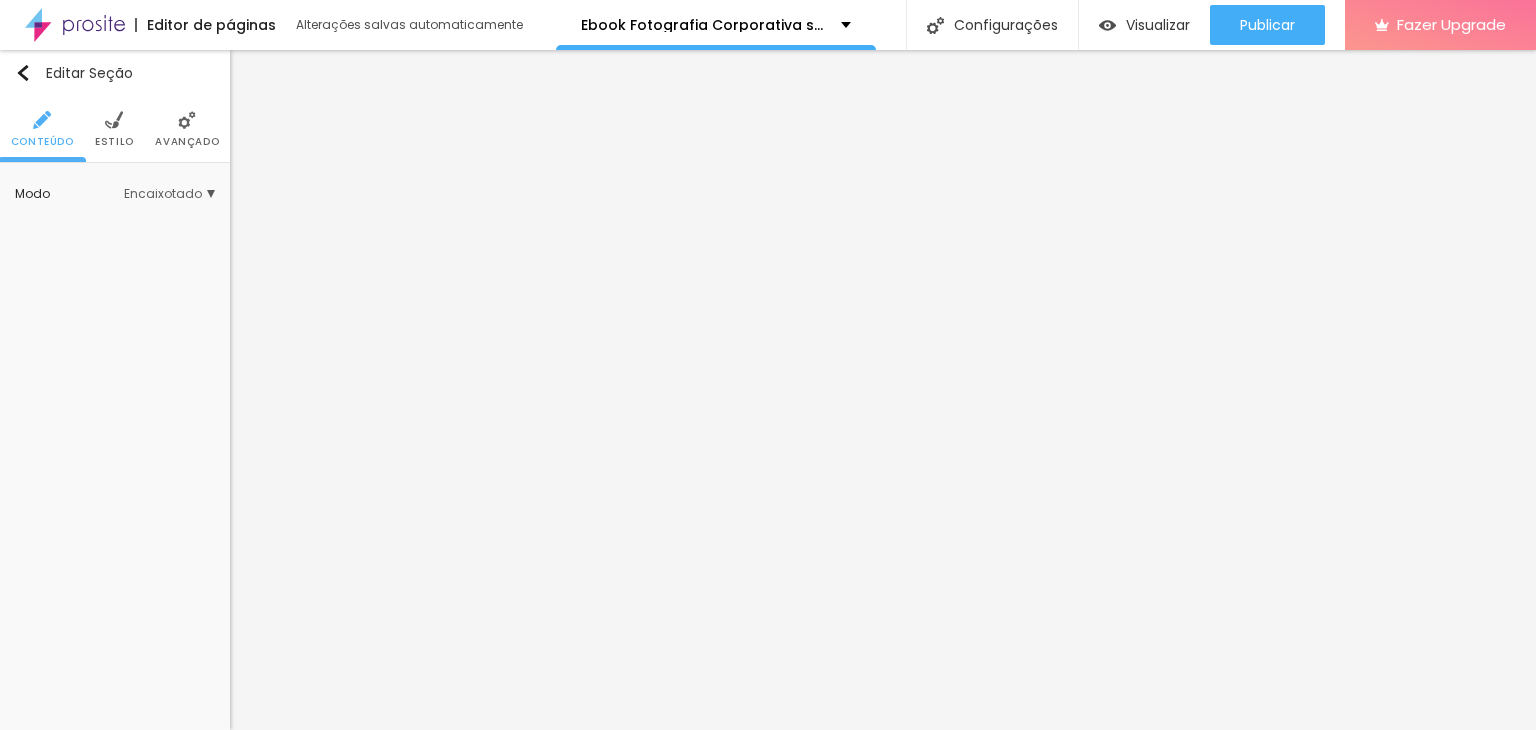 click on "Estilo" at bounding box center (114, 142) 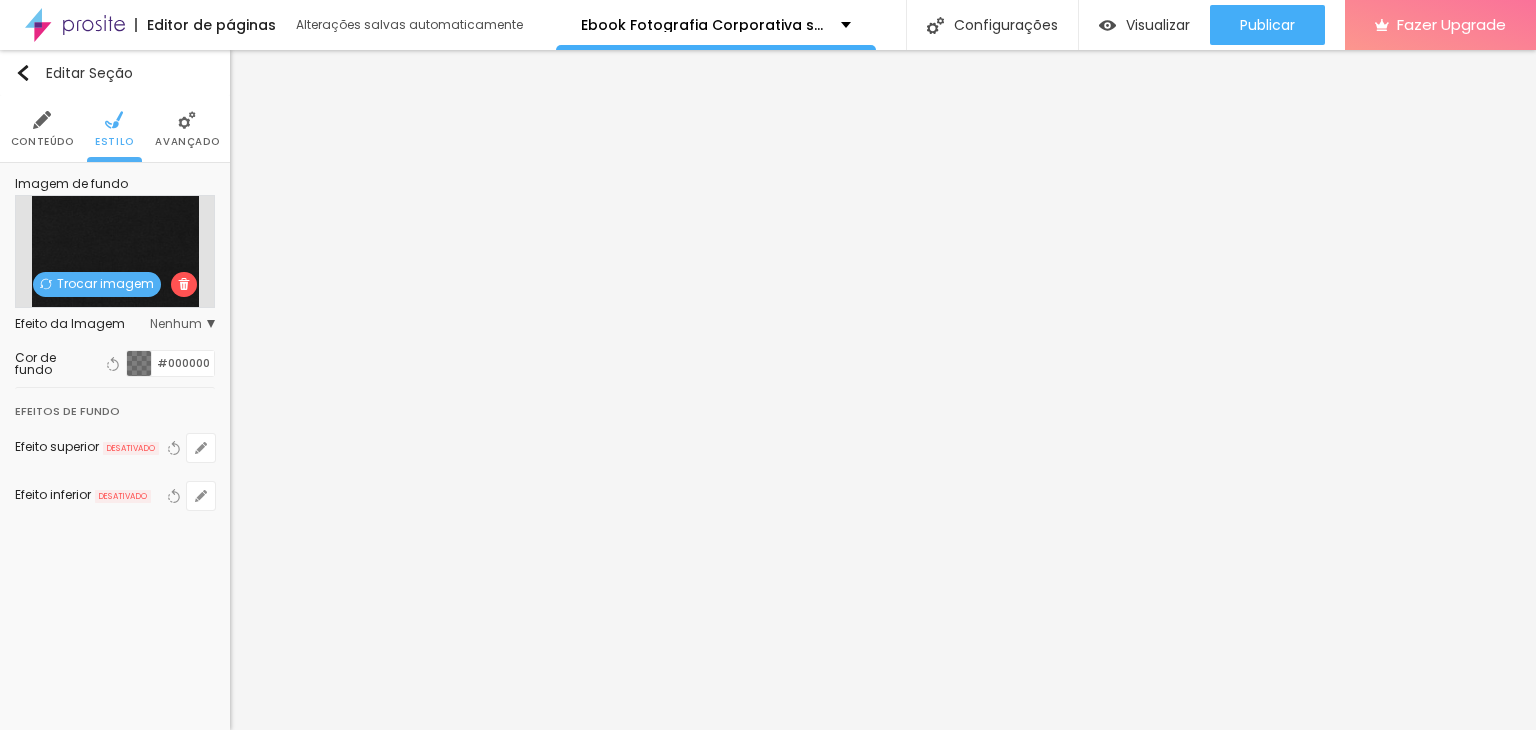 click on "Avançado" at bounding box center (187, 142) 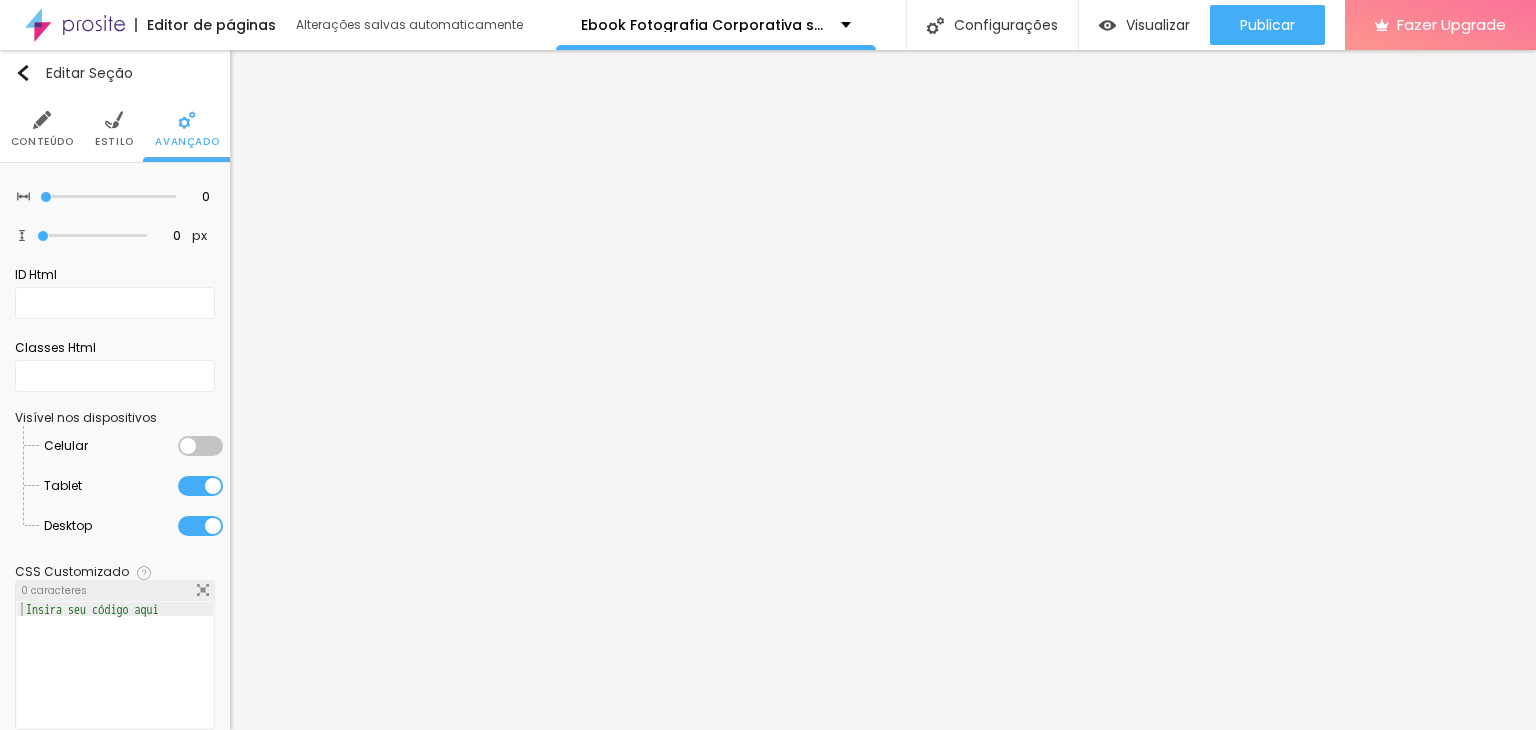 click on "Estilo" at bounding box center (114, 142) 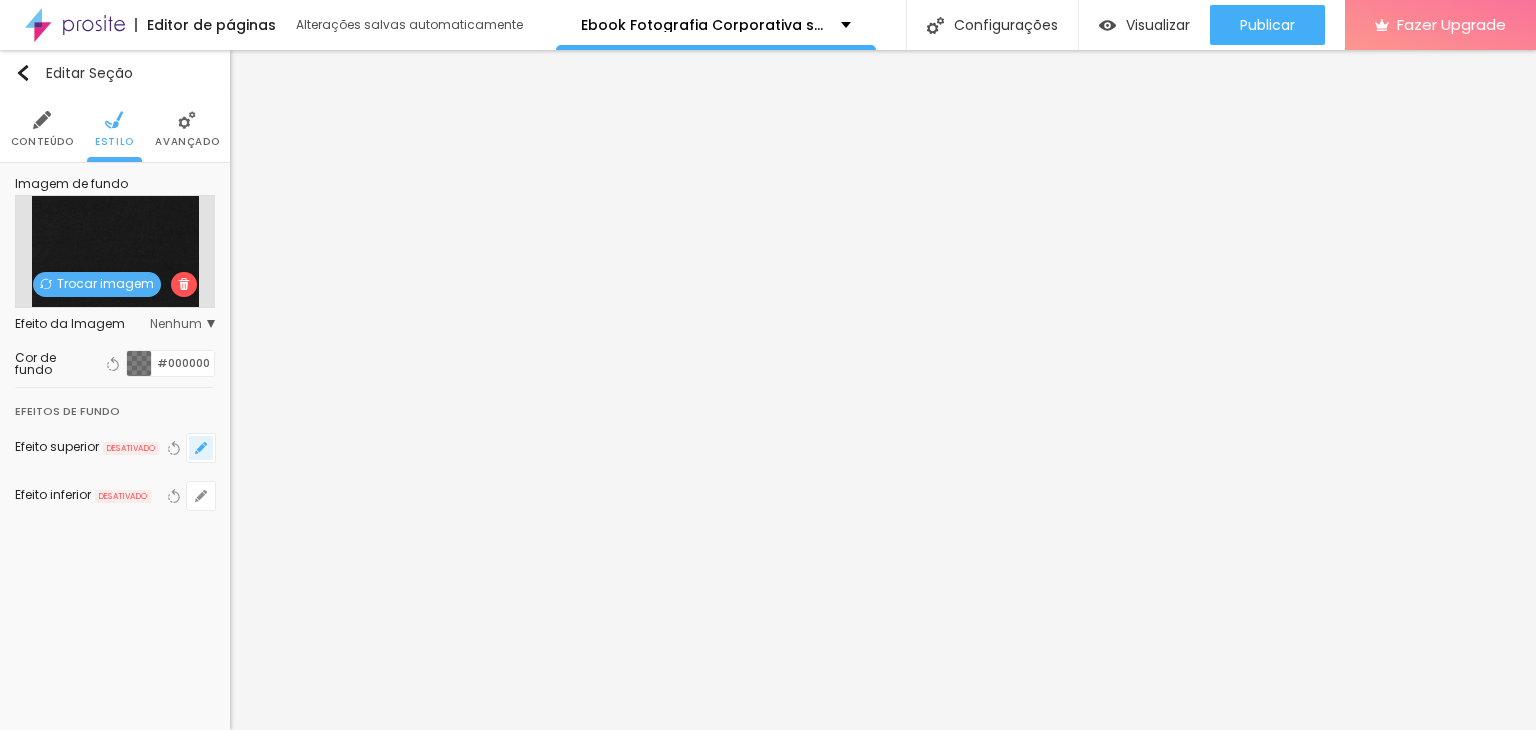 click at bounding box center [201, 448] 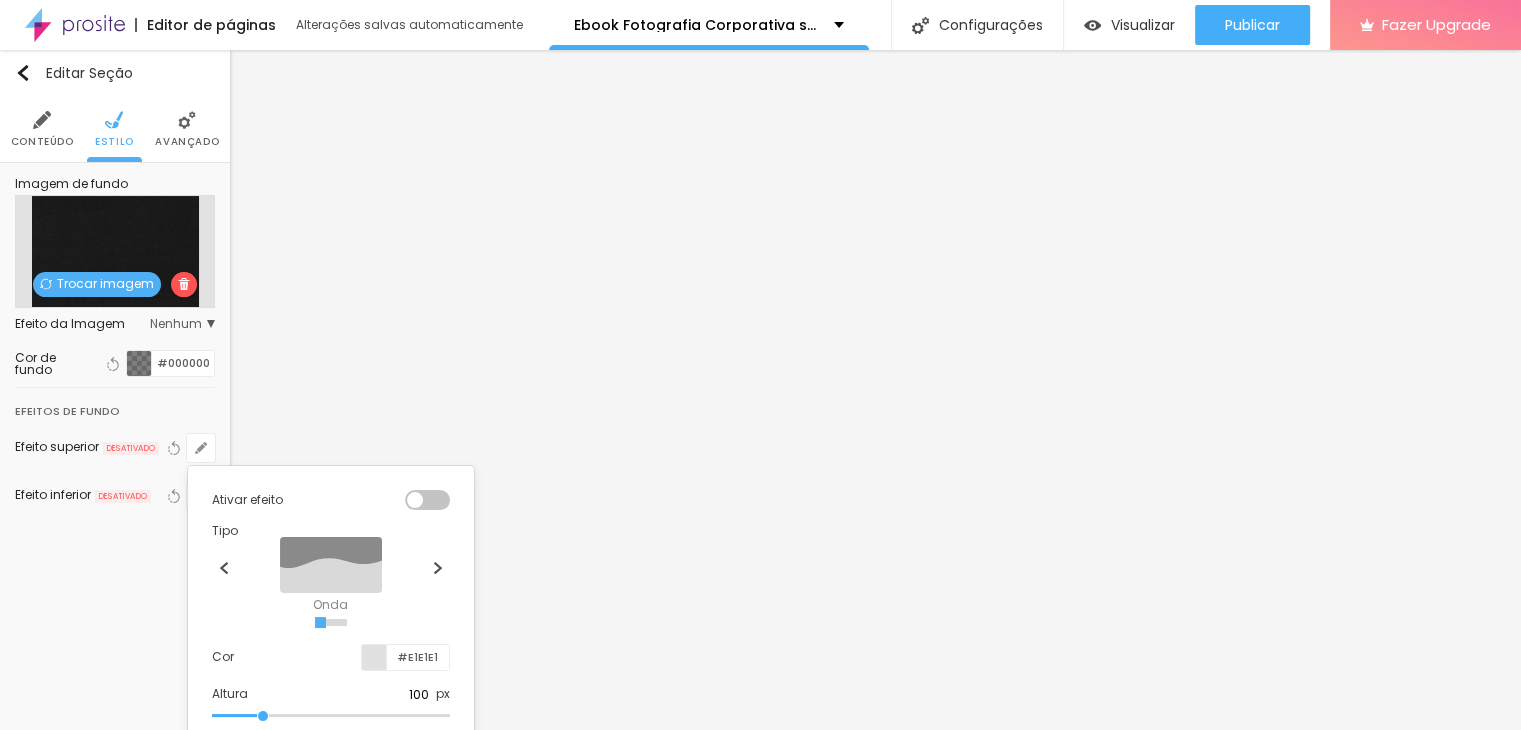 click at bounding box center (427, 500) 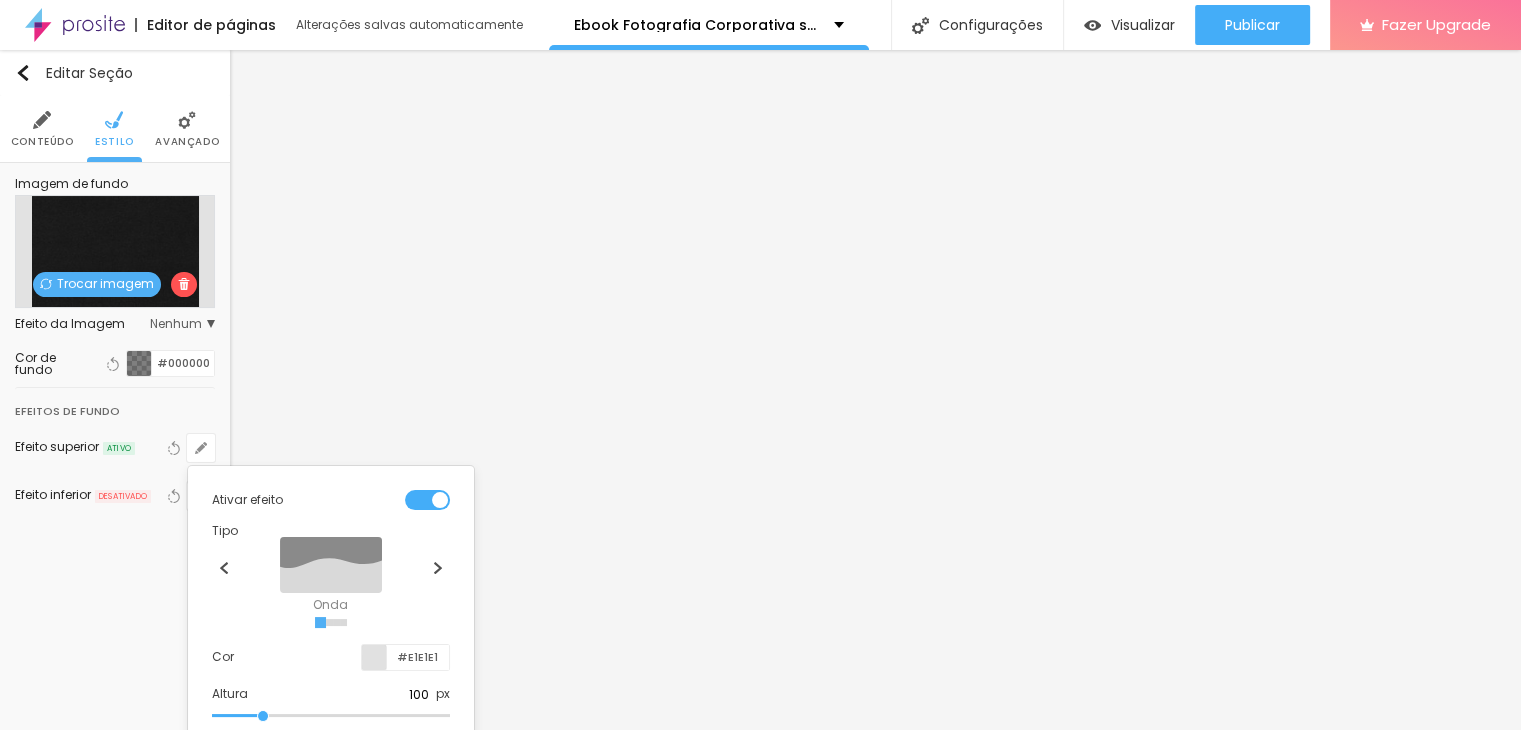 scroll, scrollTop: 100, scrollLeft: 0, axis: vertical 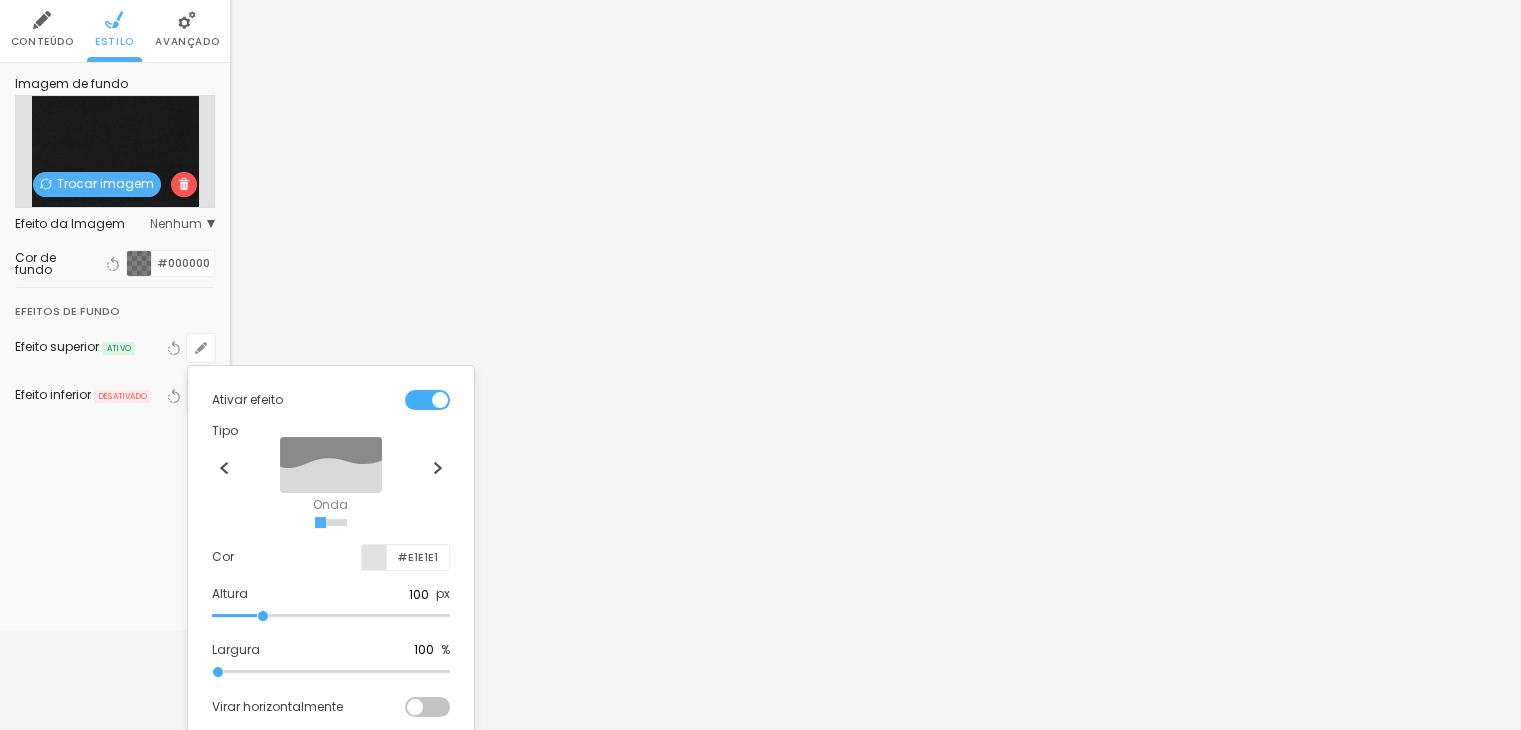 type on "90" 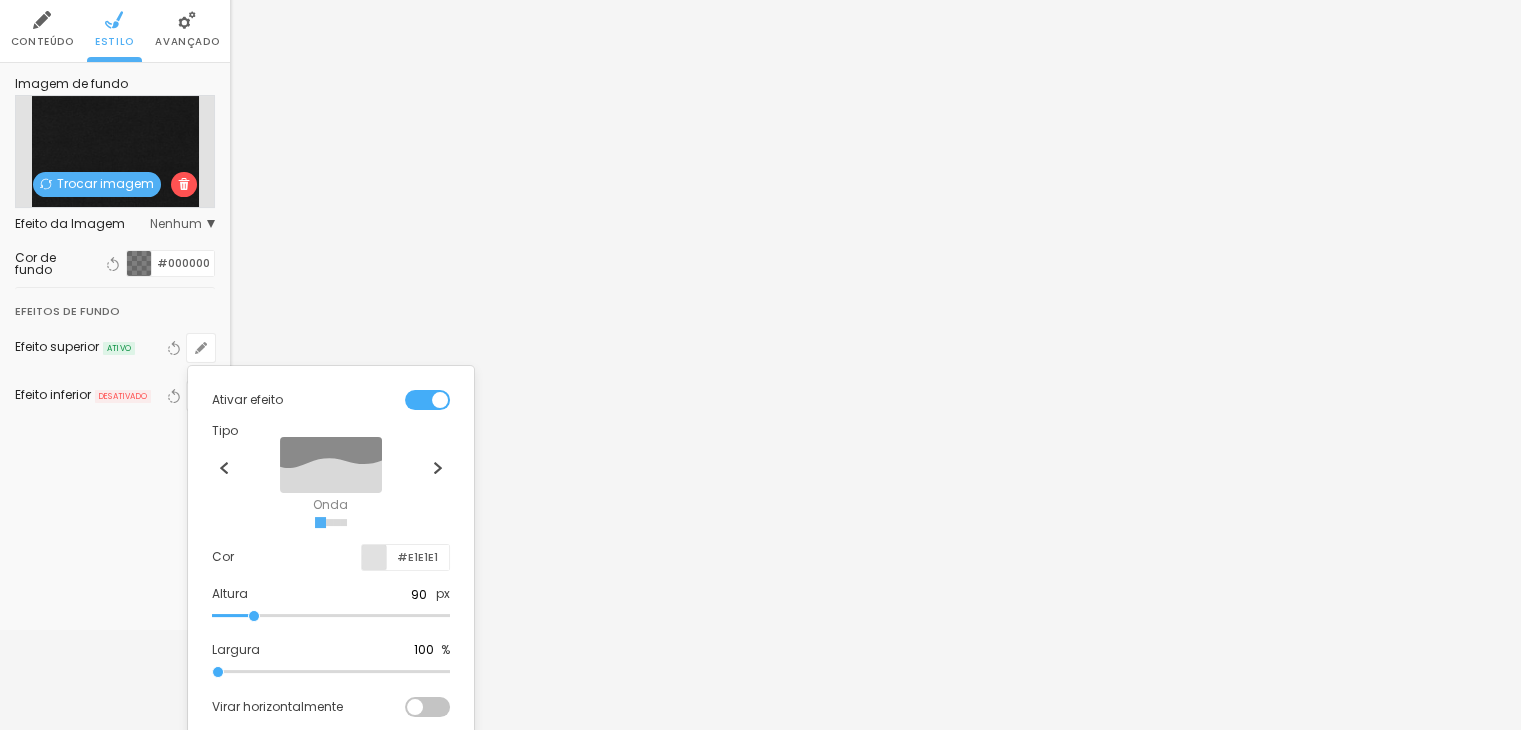 type on "80" 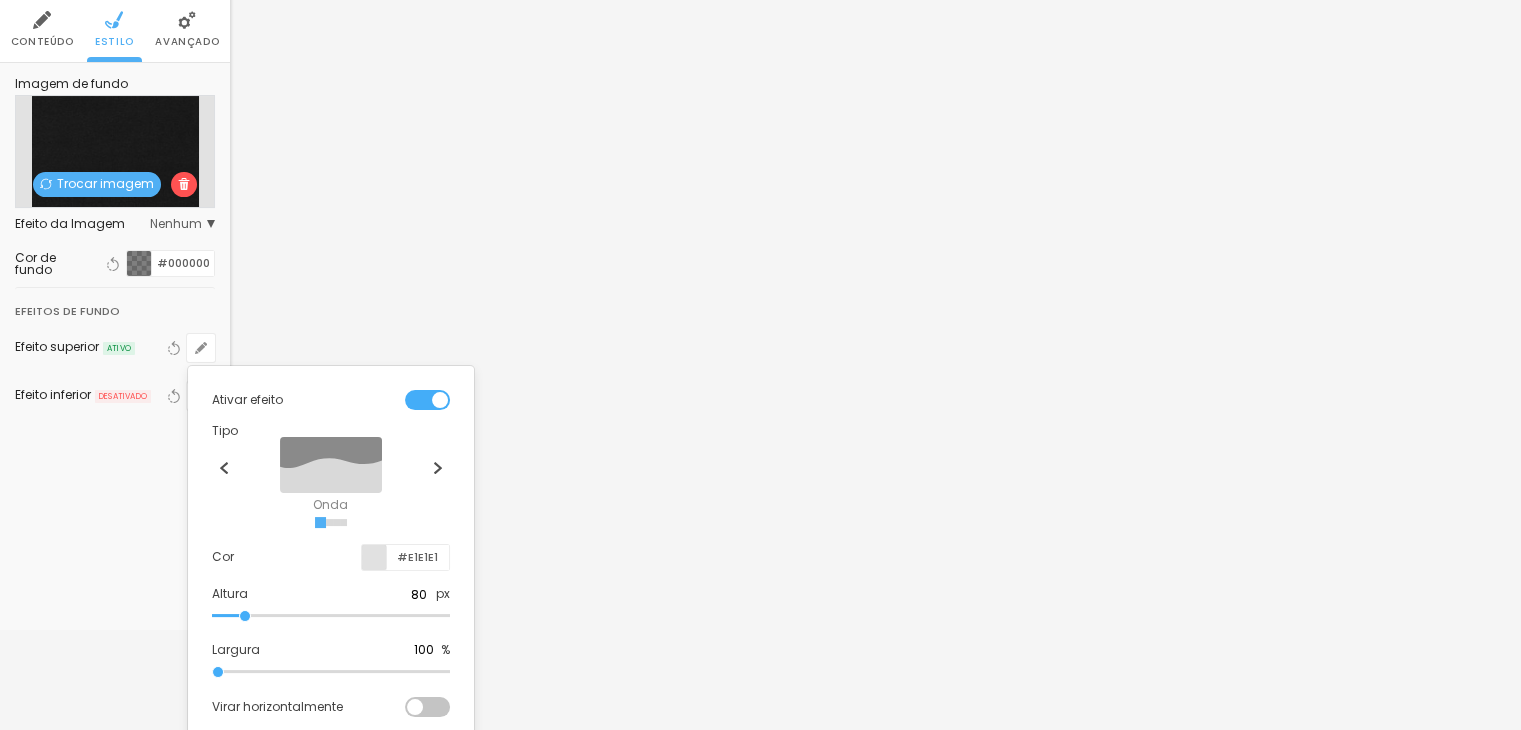 type on "70" 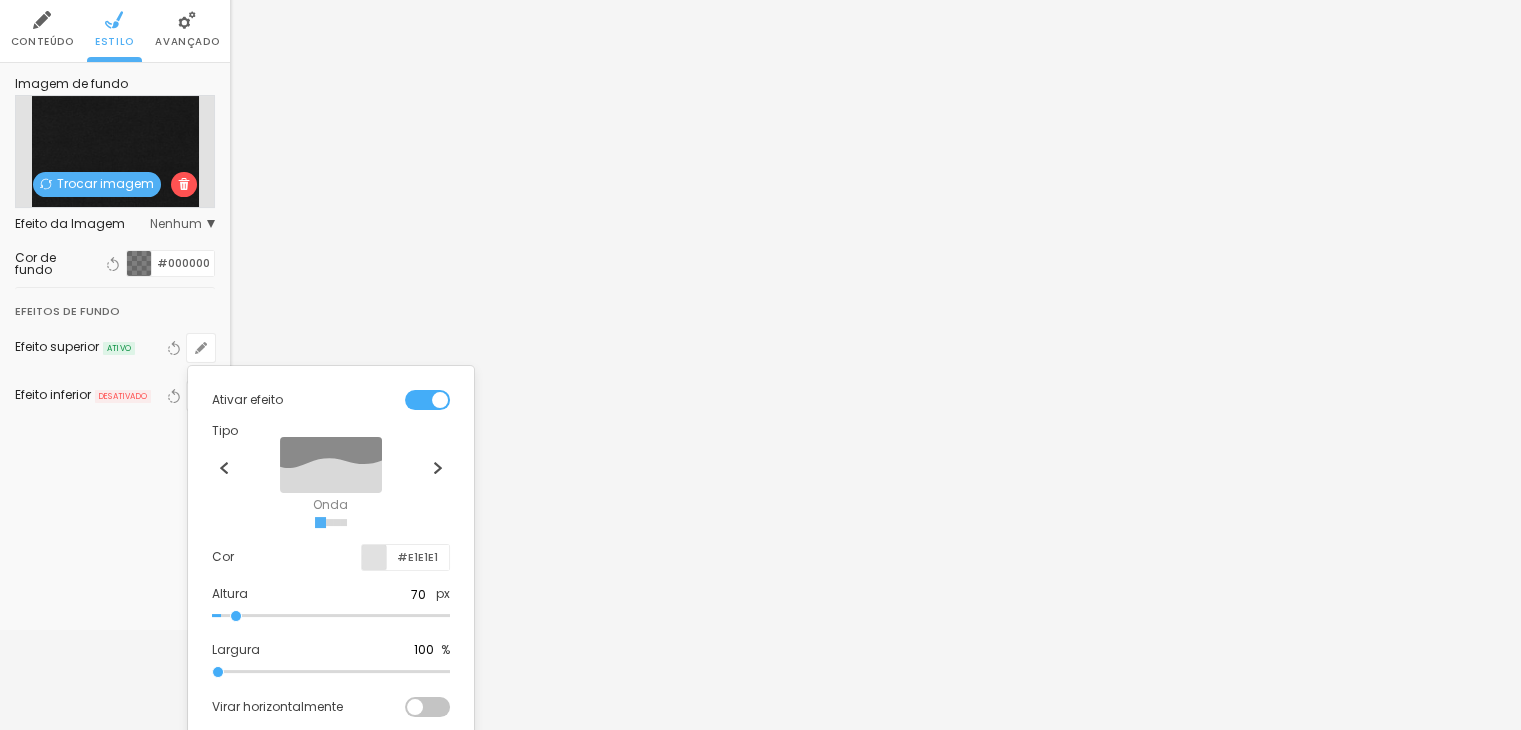 type on "50" 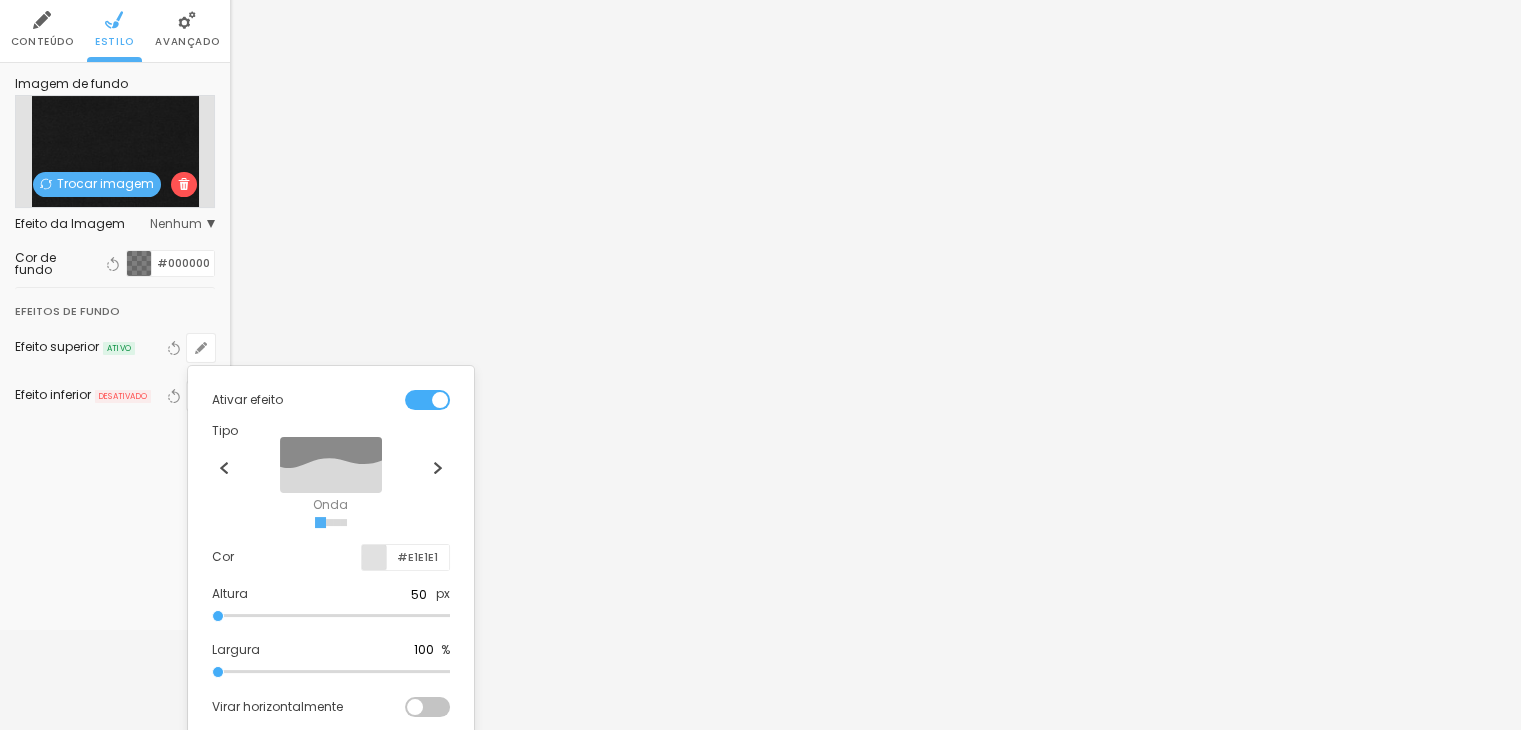 drag, startPoint x: 264, startPoint y: 614, endPoint x: 210, endPoint y: 614, distance: 54 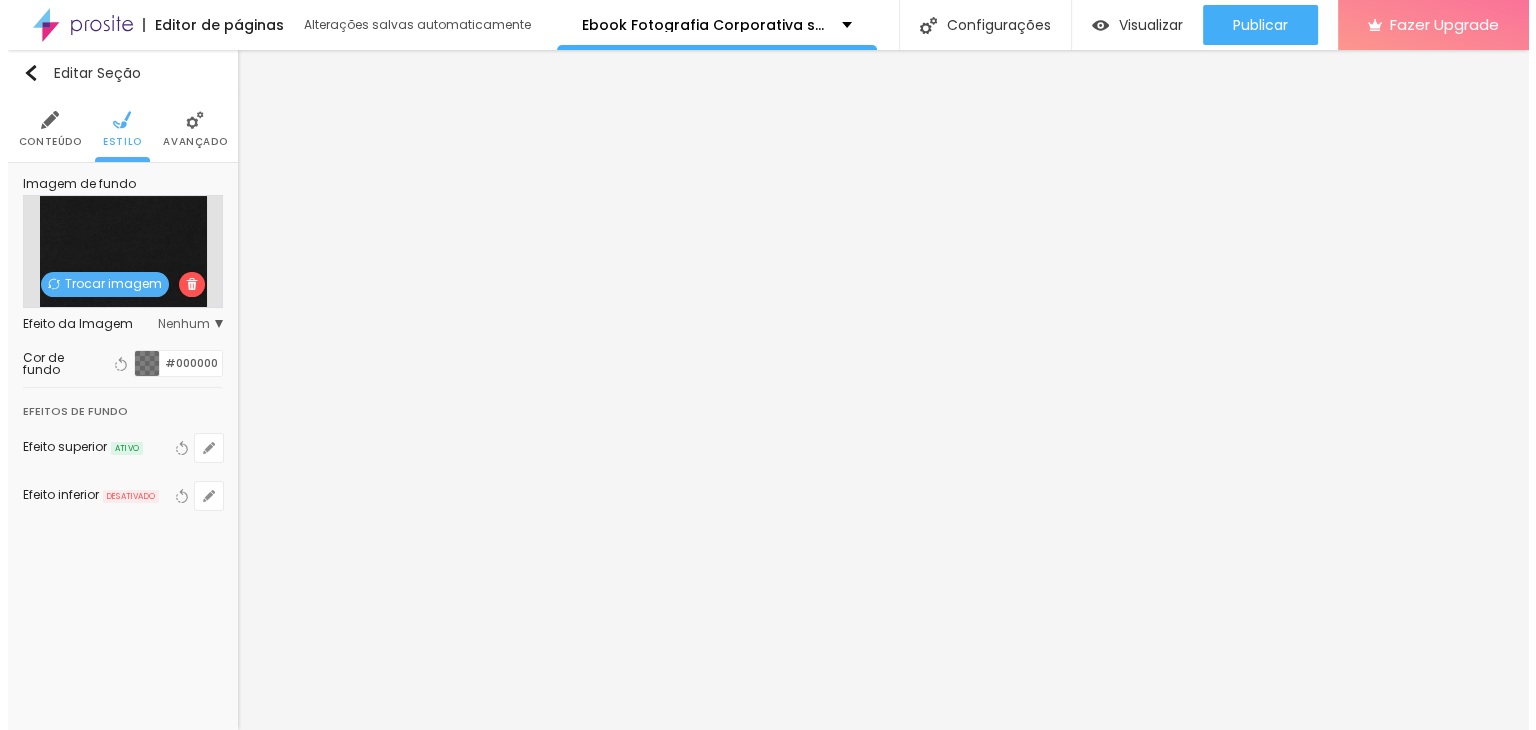 scroll, scrollTop: 0, scrollLeft: 0, axis: both 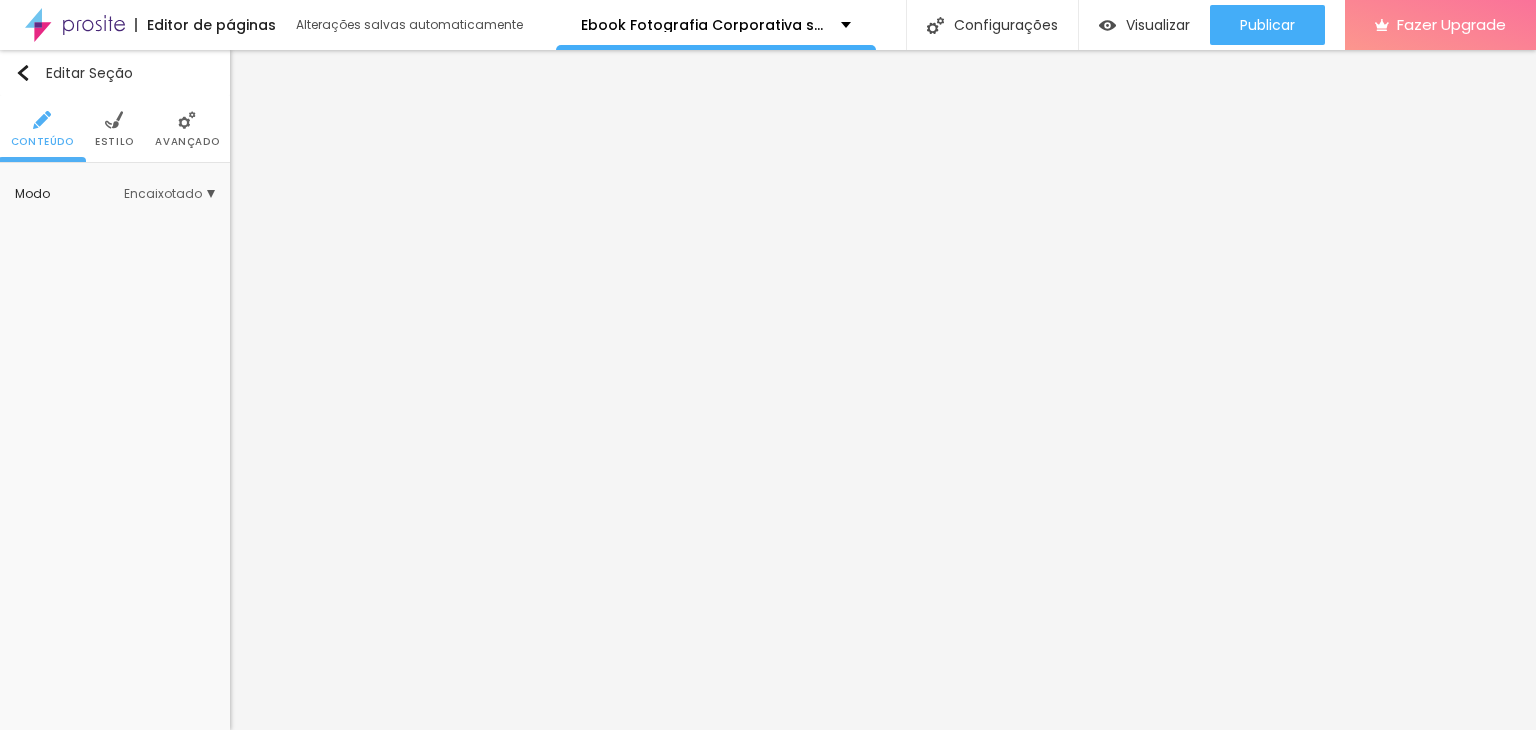 click at bounding box center (114, 120) 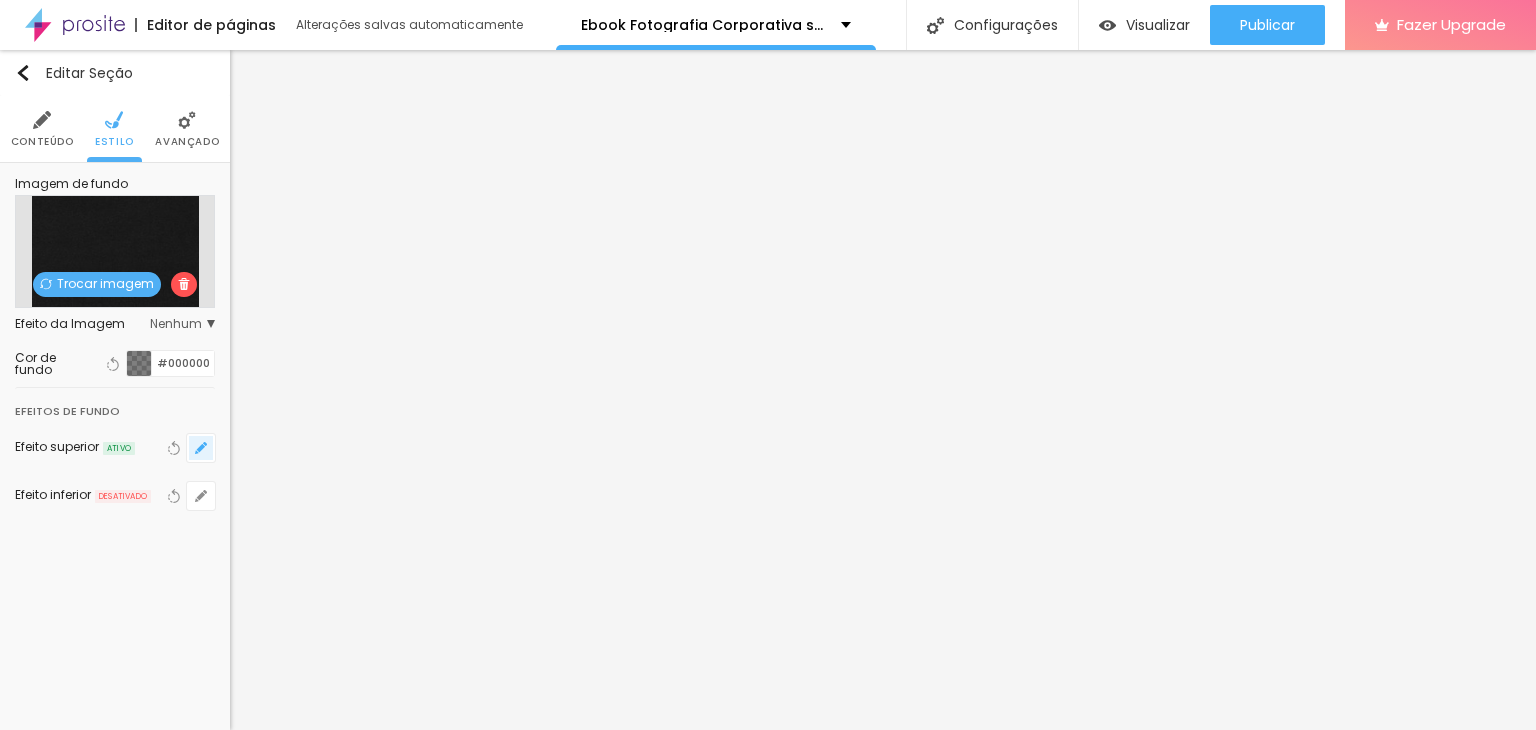click 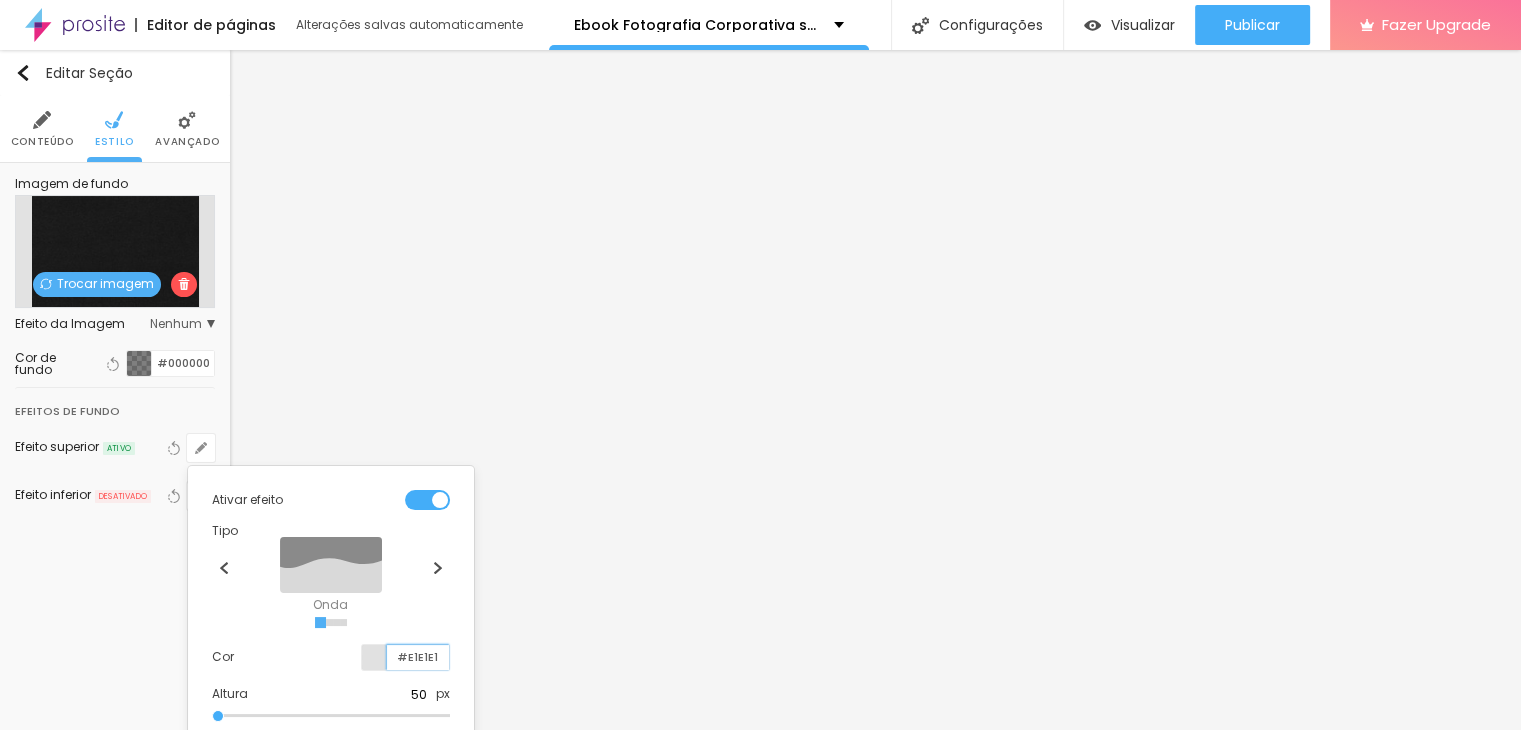 drag, startPoint x: 396, startPoint y: 655, endPoint x: 509, endPoint y: 665, distance: 113.44161 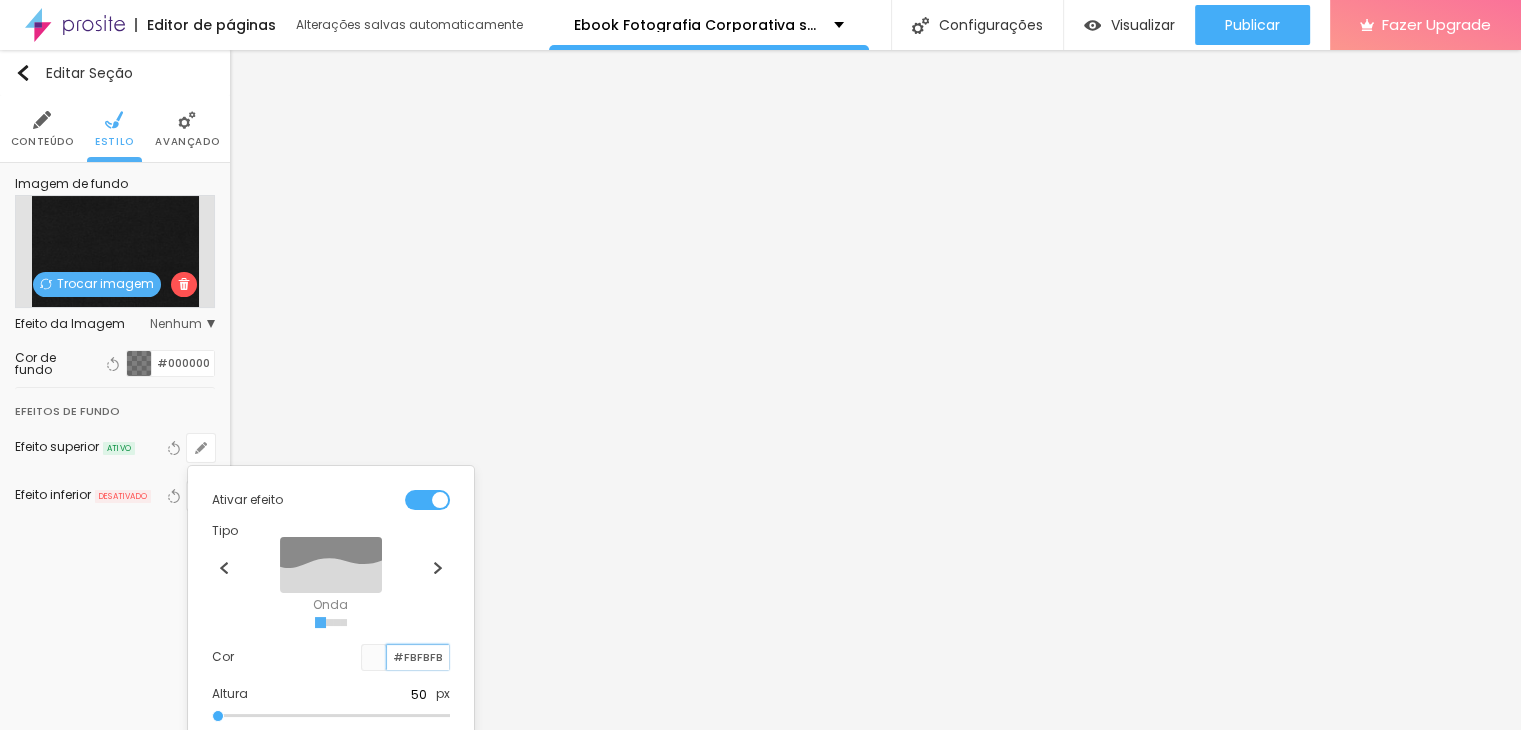 type on "#FBFBFB" 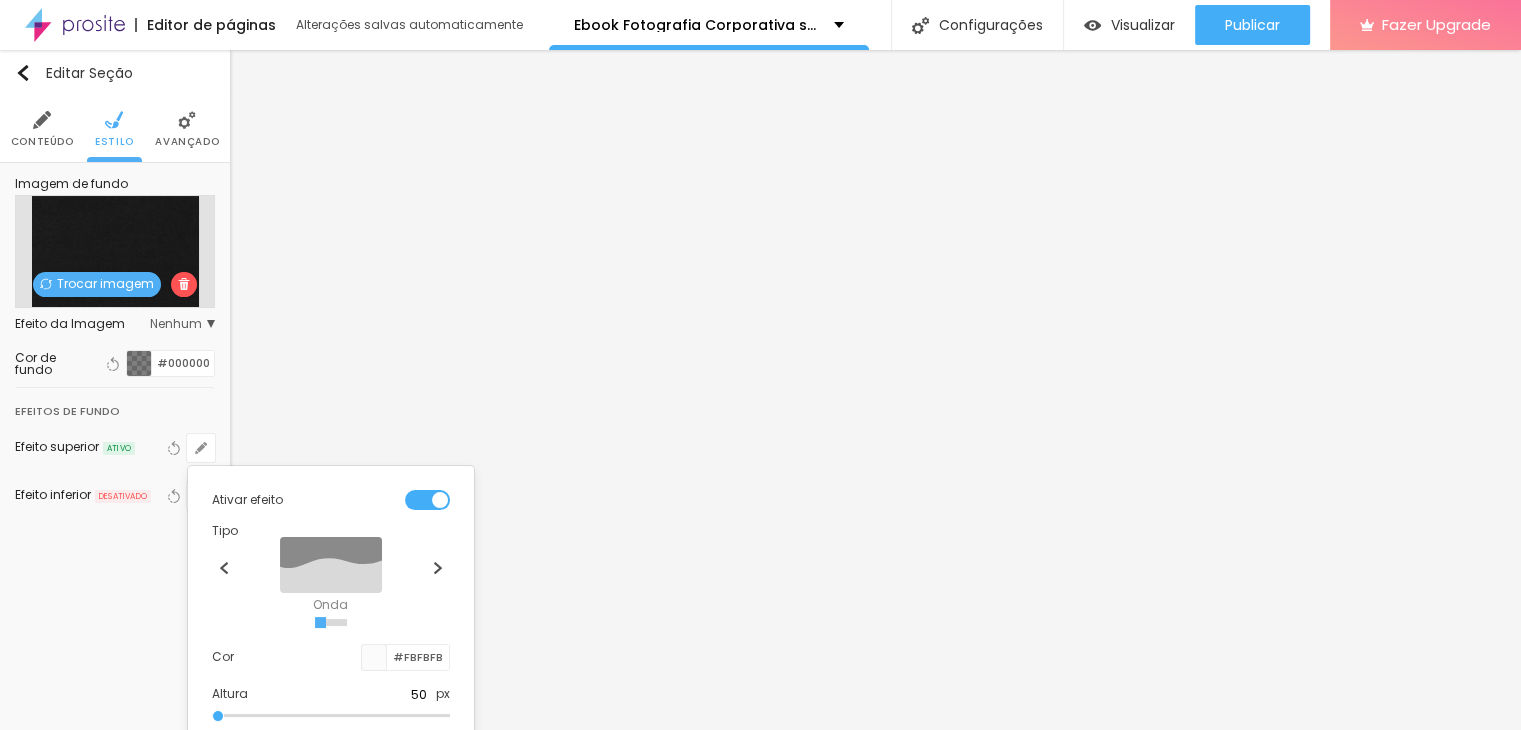 click at bounding box center (760, 365) 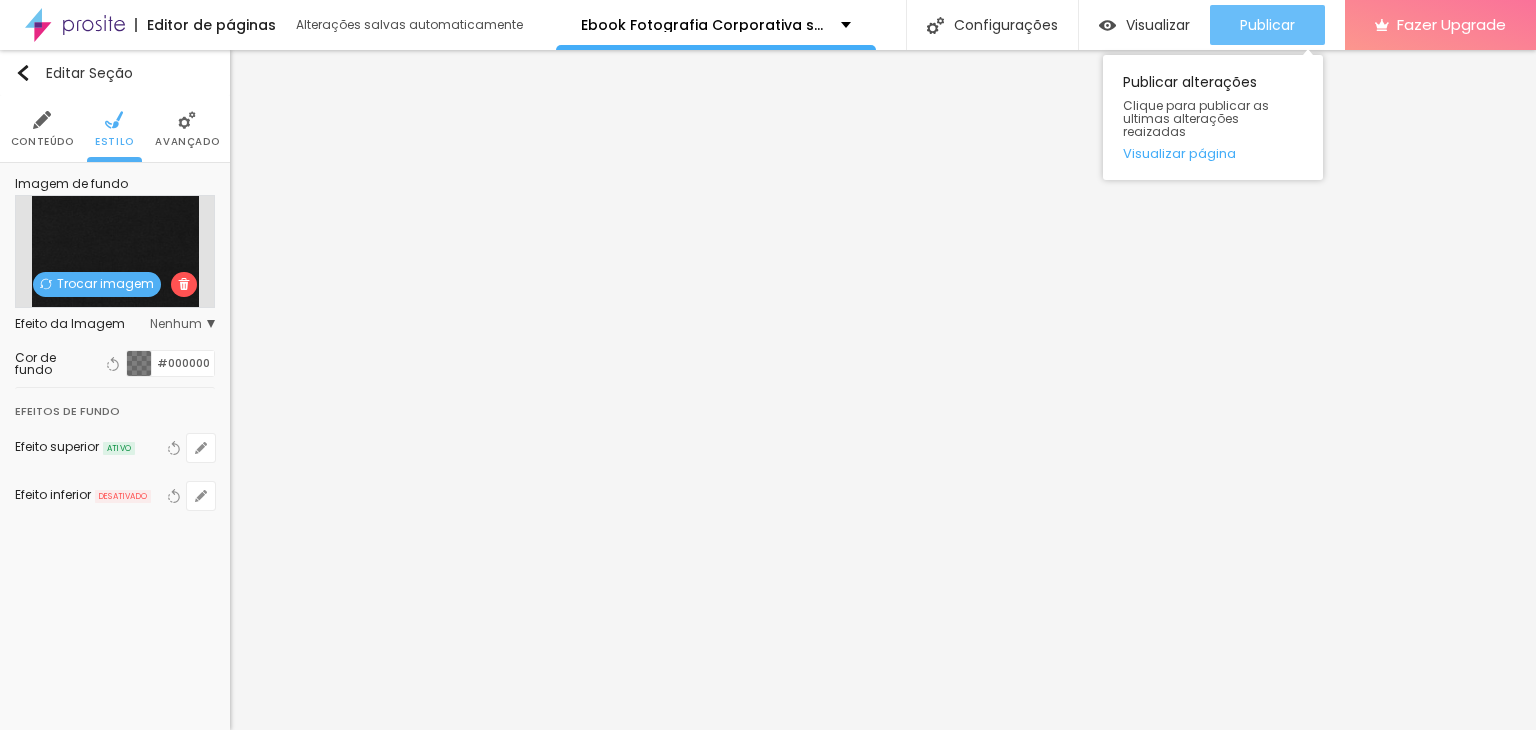 click on "Publicar" at bounding box center [1267, 25] 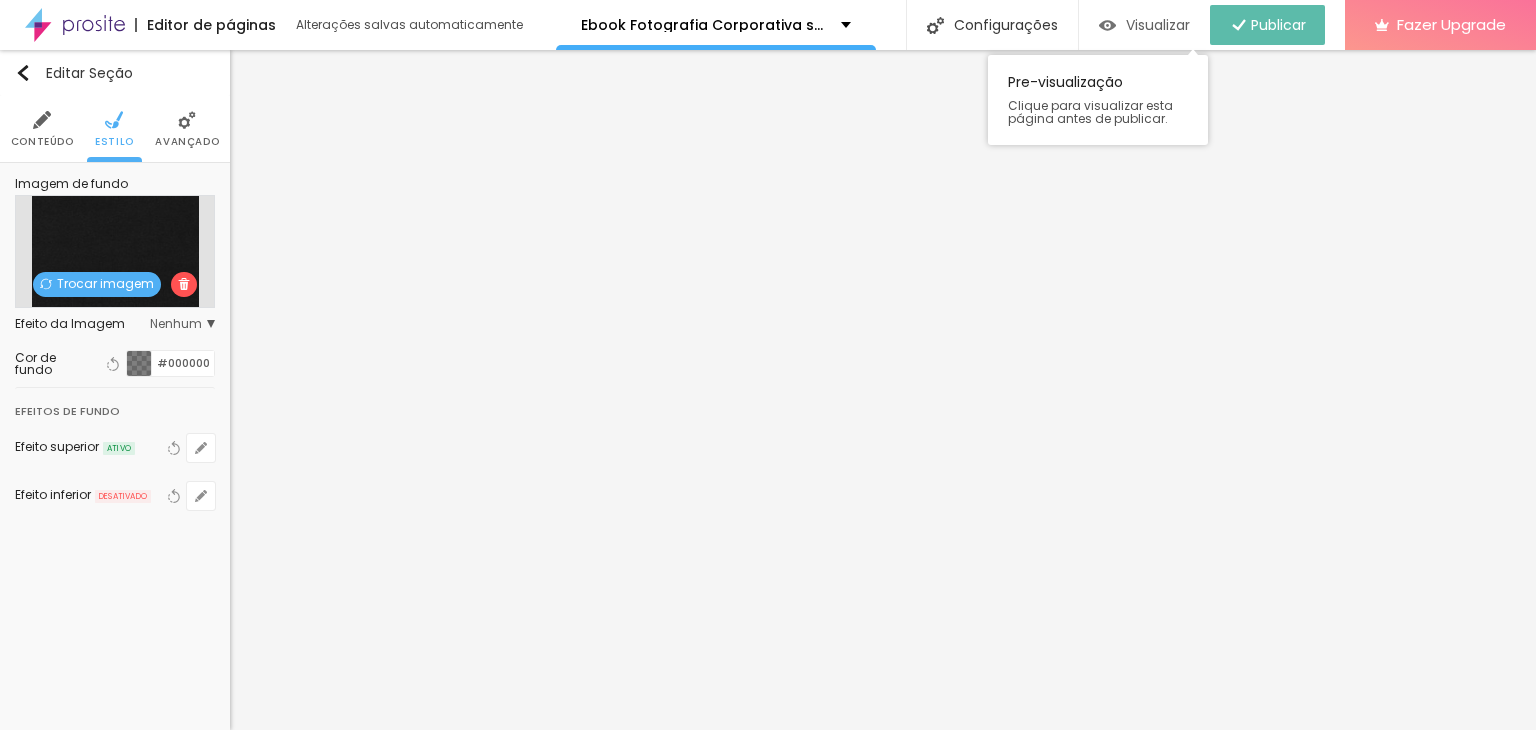 click on "Visualizar" at bounding box center (1158, 25) 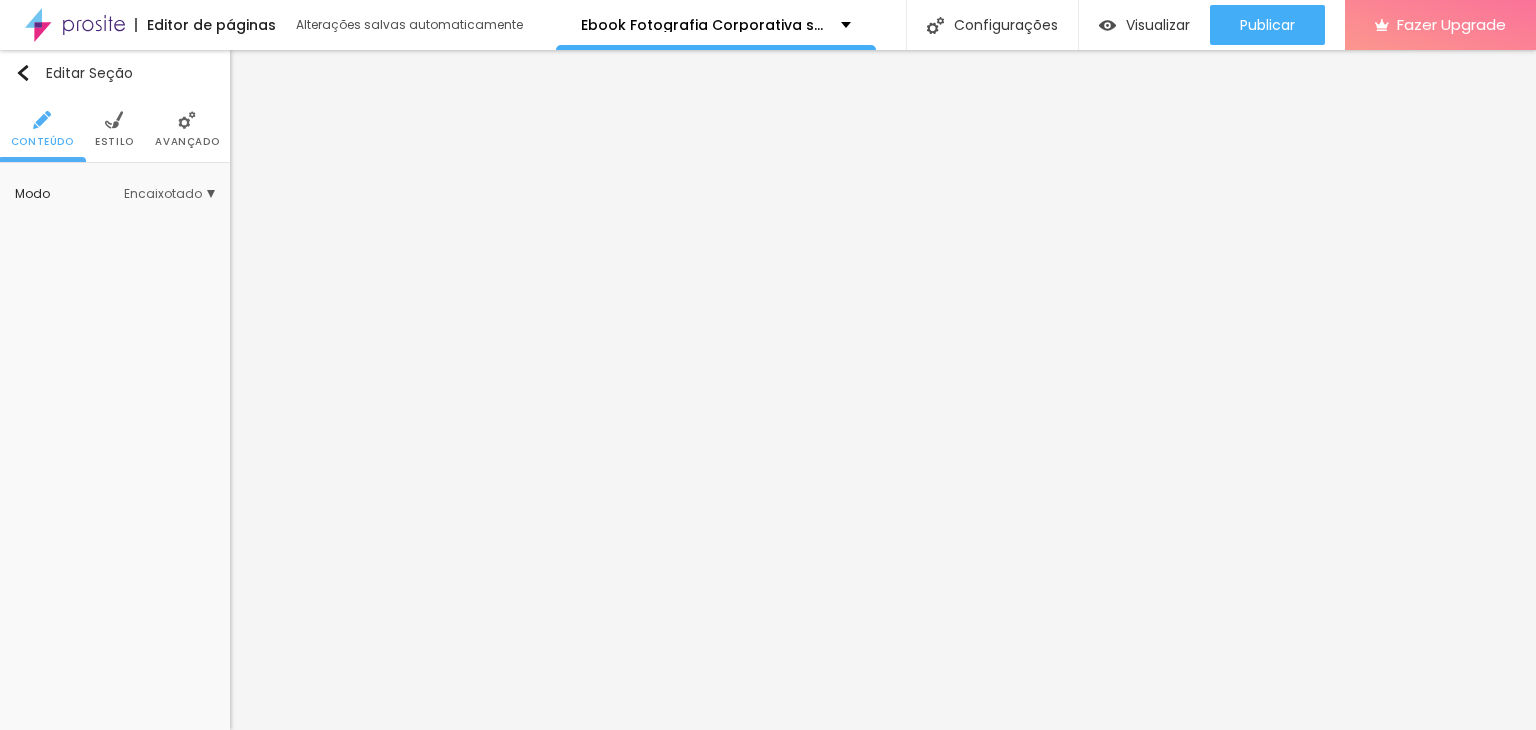 click at bounding box center [187, 120] 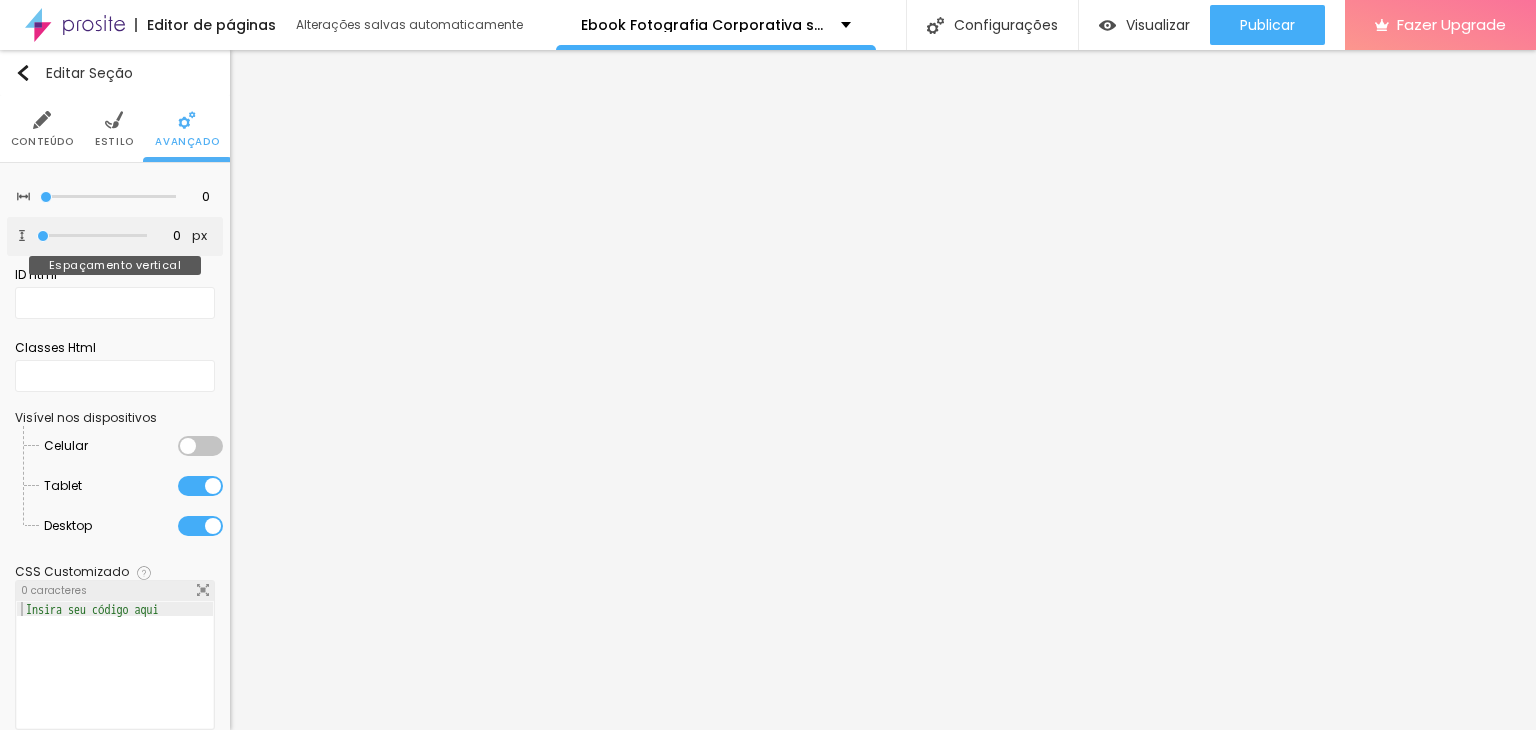 type on "20" 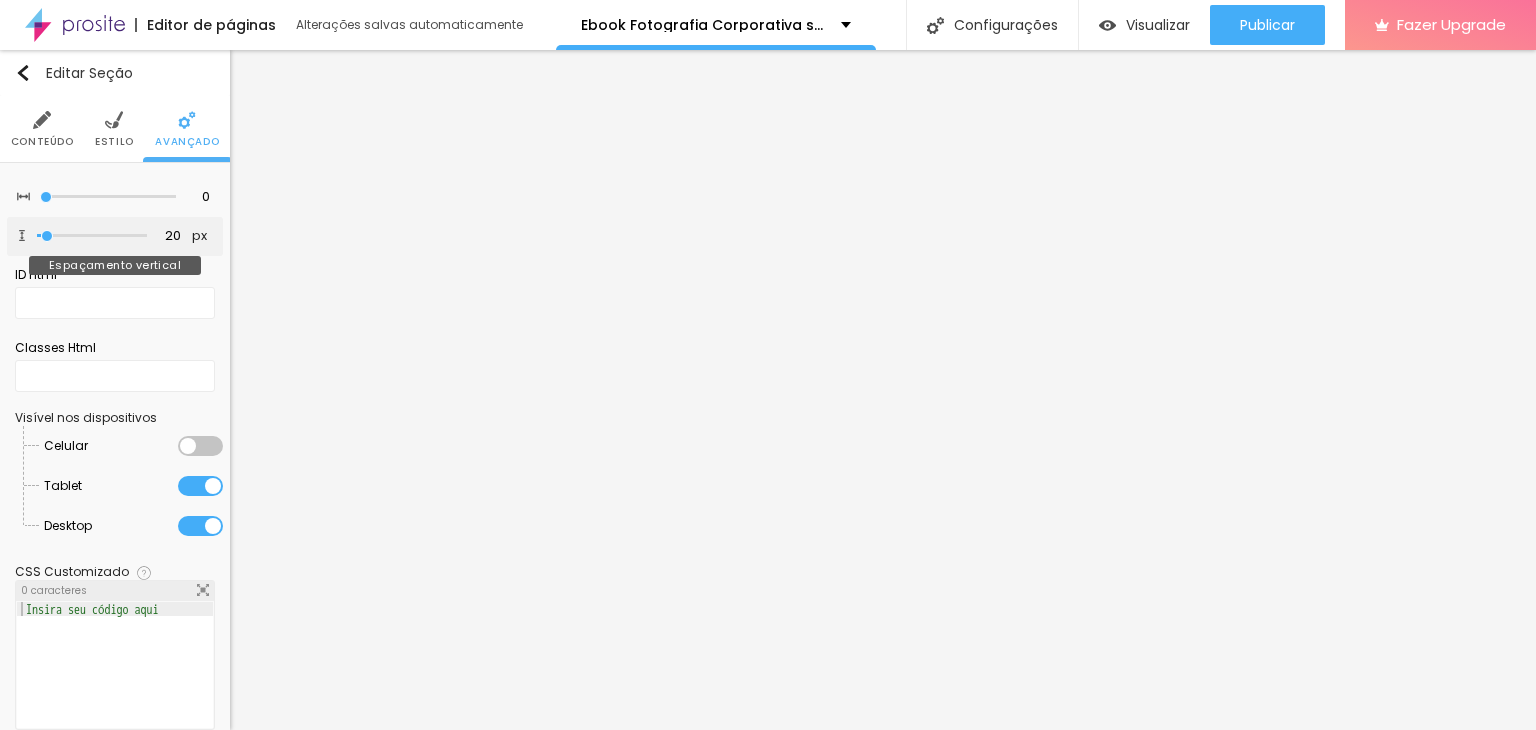type on "45" 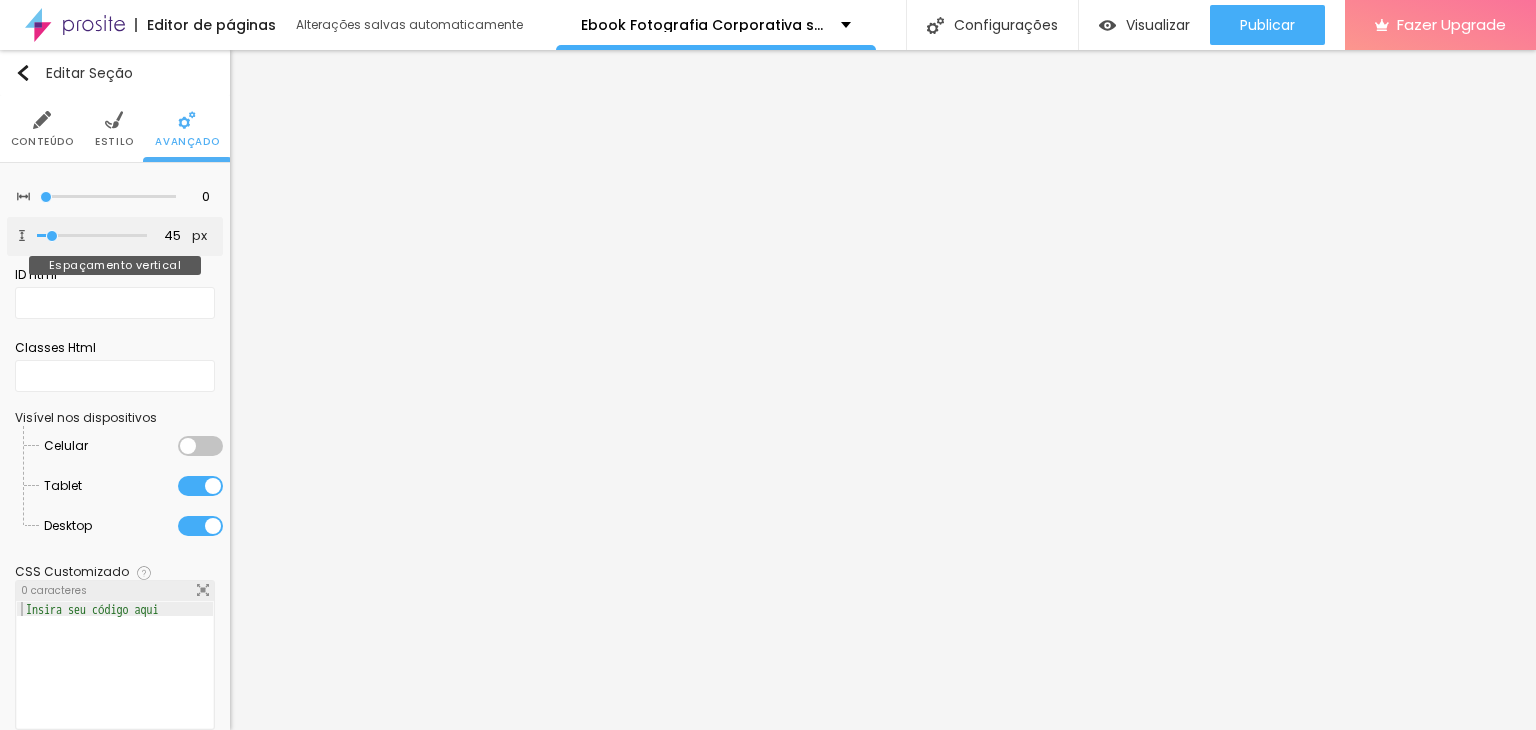 type on "0" 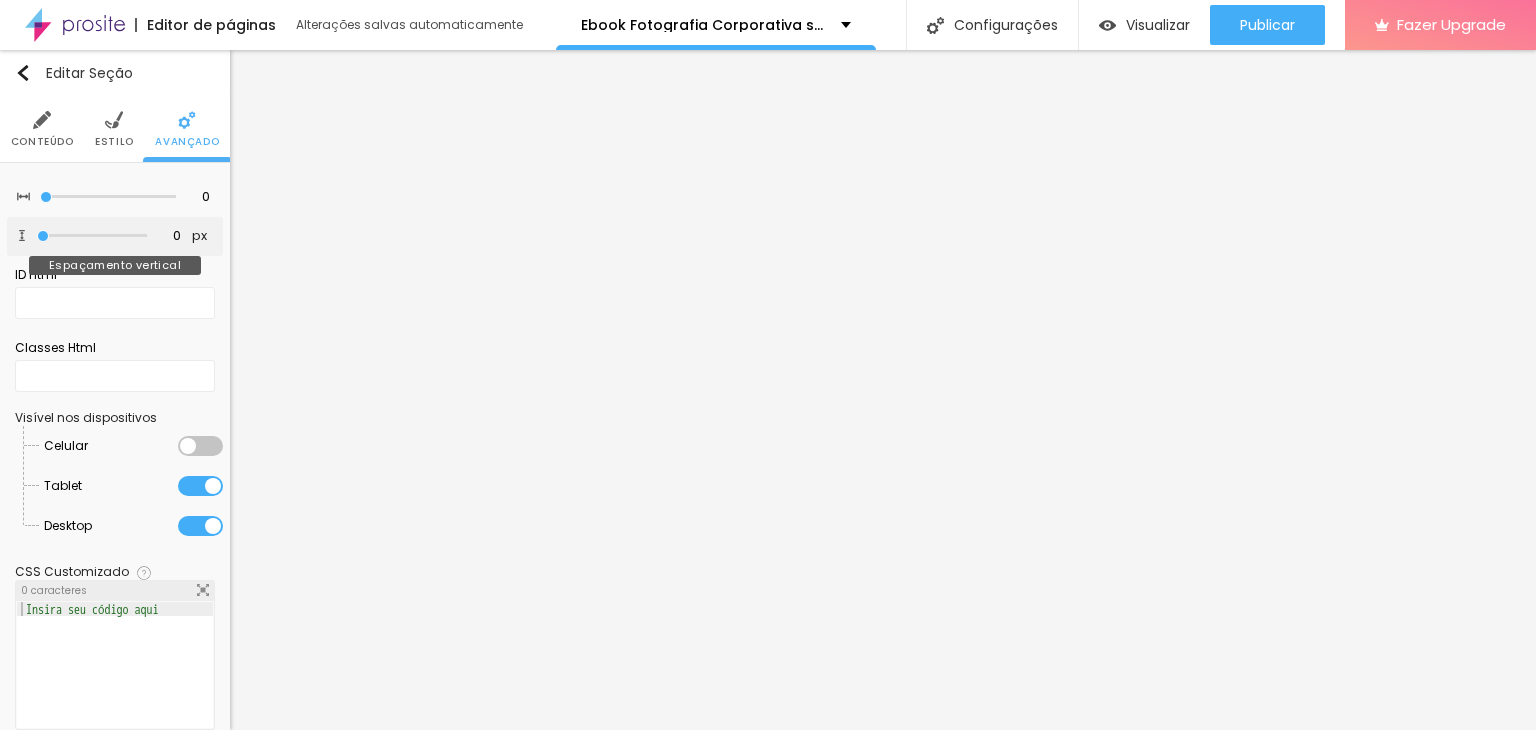 drag, startPoint x: 47, startPoint y: 236, endPoint x: 34, endPoint y: 235, distance: 13.038404 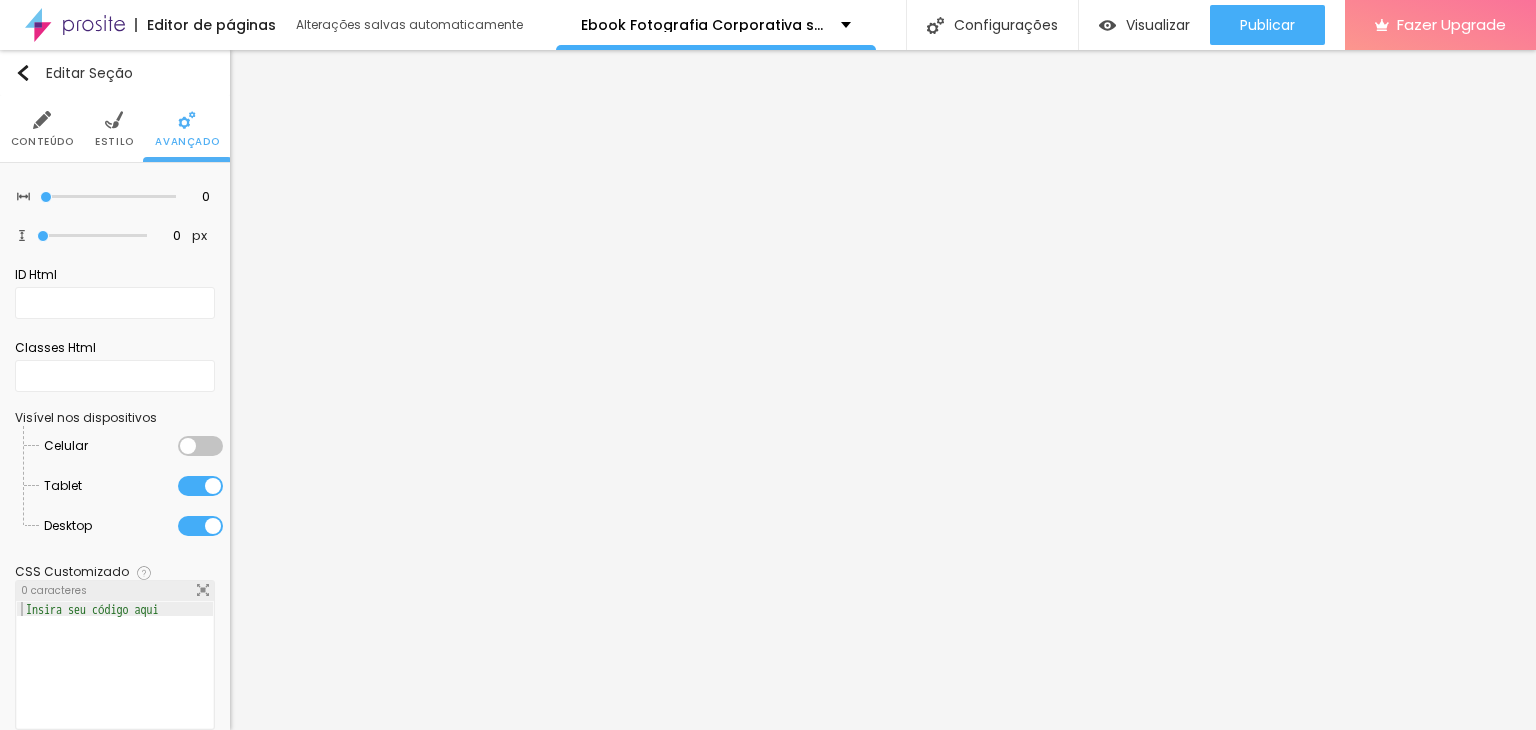 click on "Estilo" at bounding box center [114, 129] 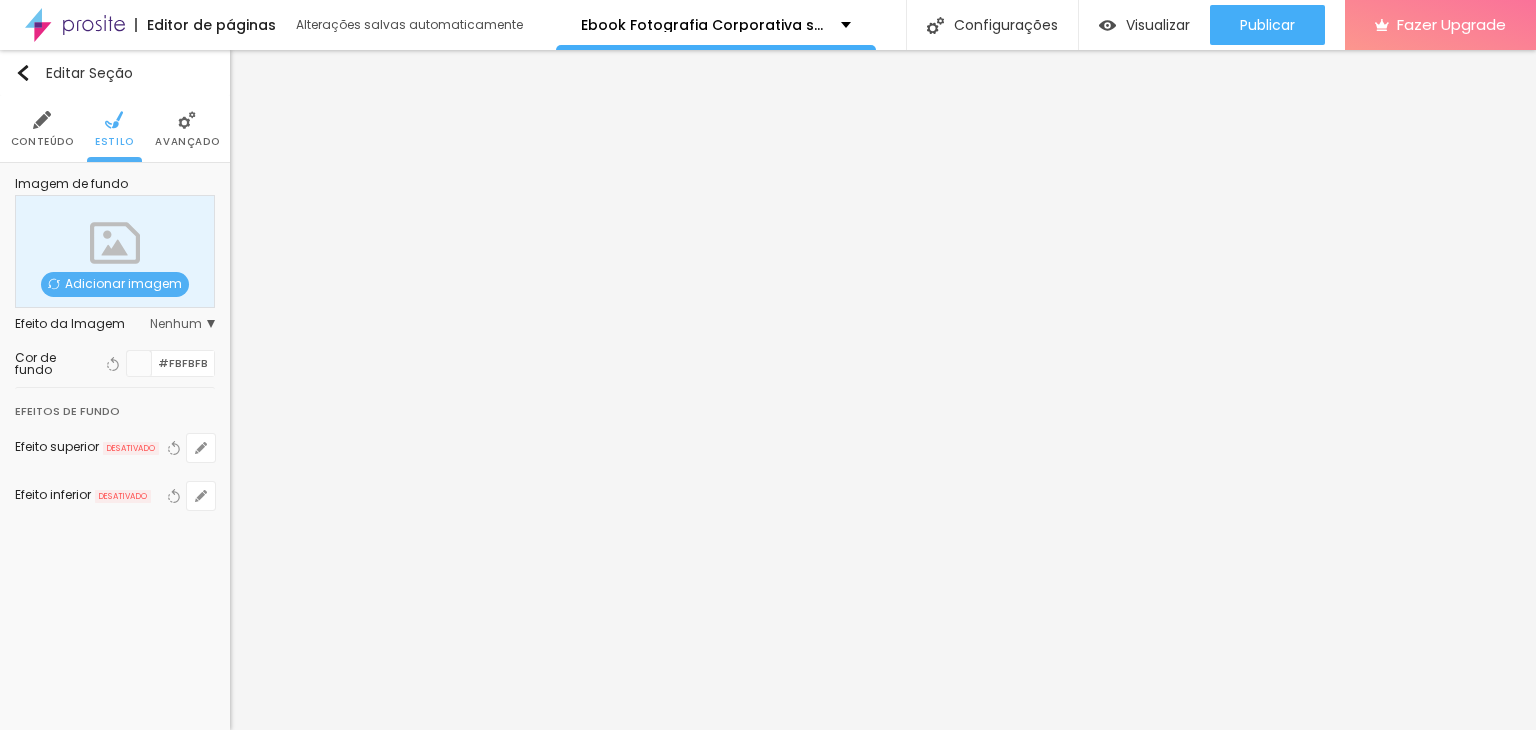 click on "Conteúdo" at bounding box center [42, 129] 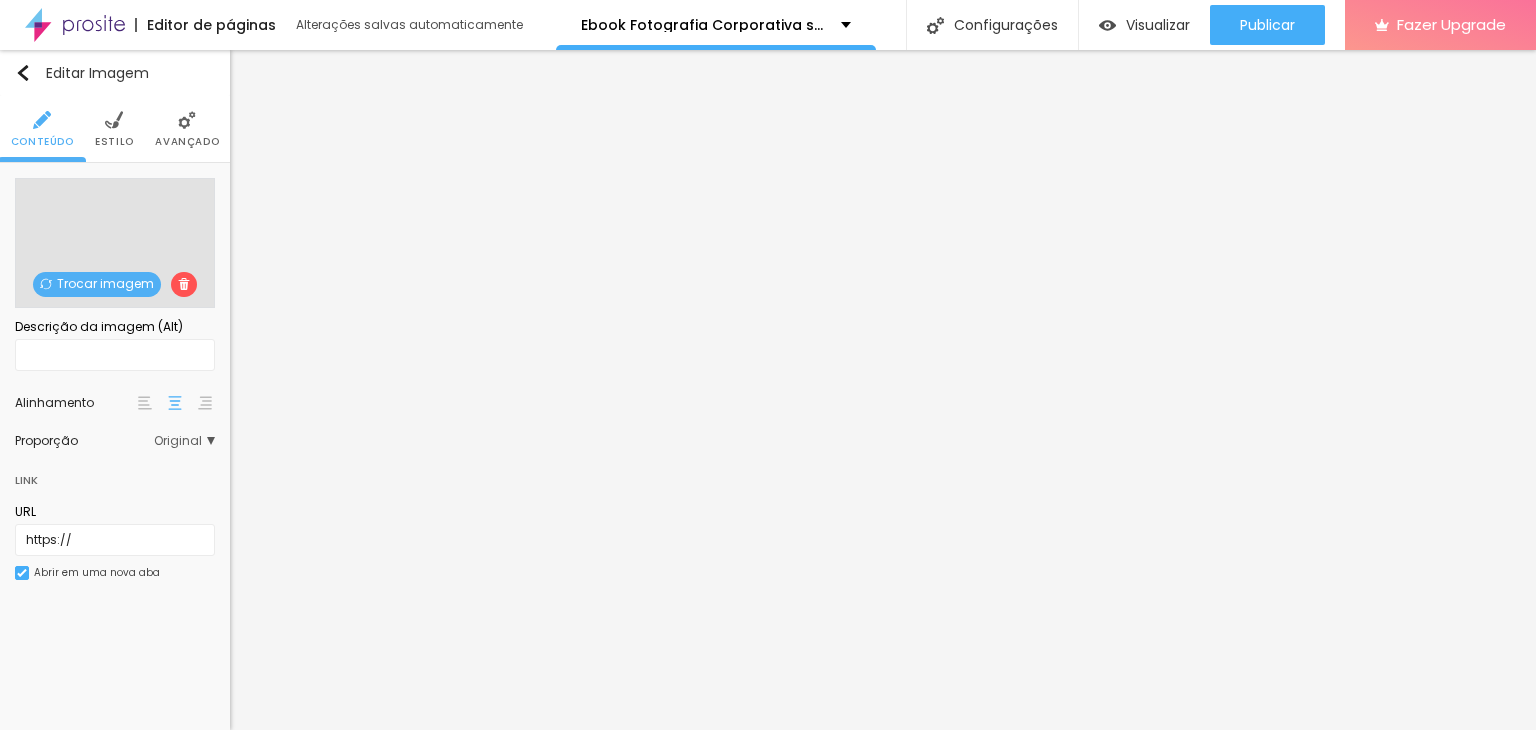 click on "Avançado" at bounding box center (187, 129) 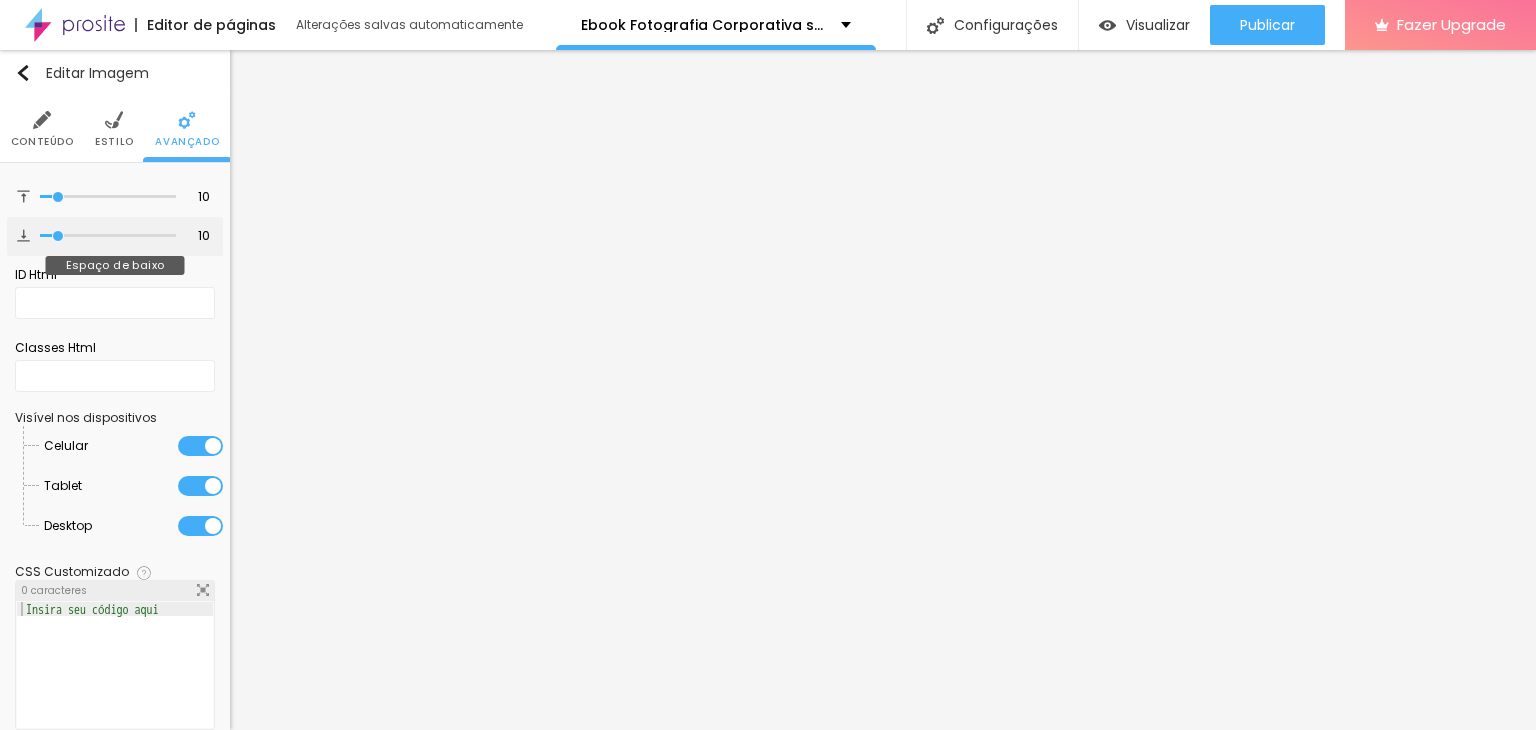 type on "15" 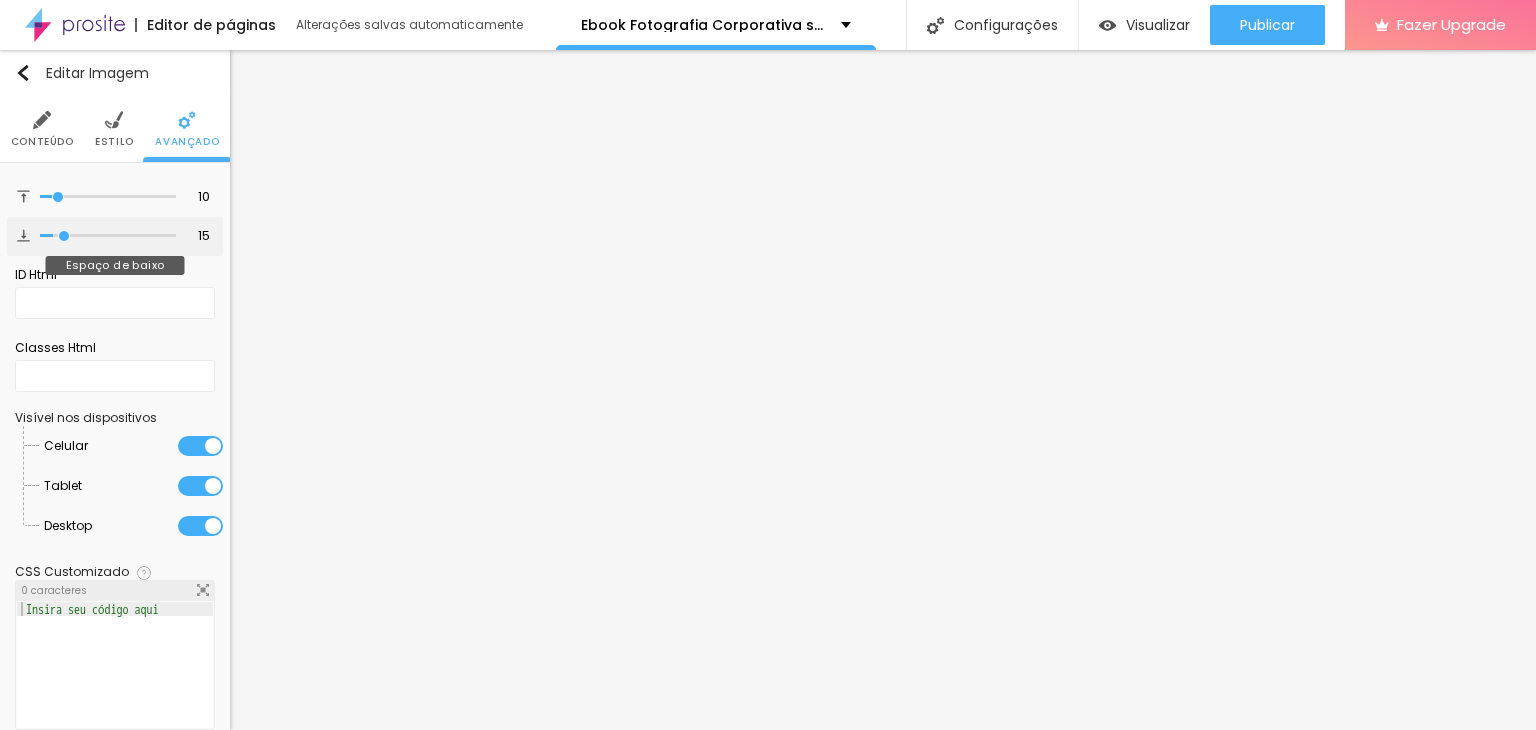 type on "16" 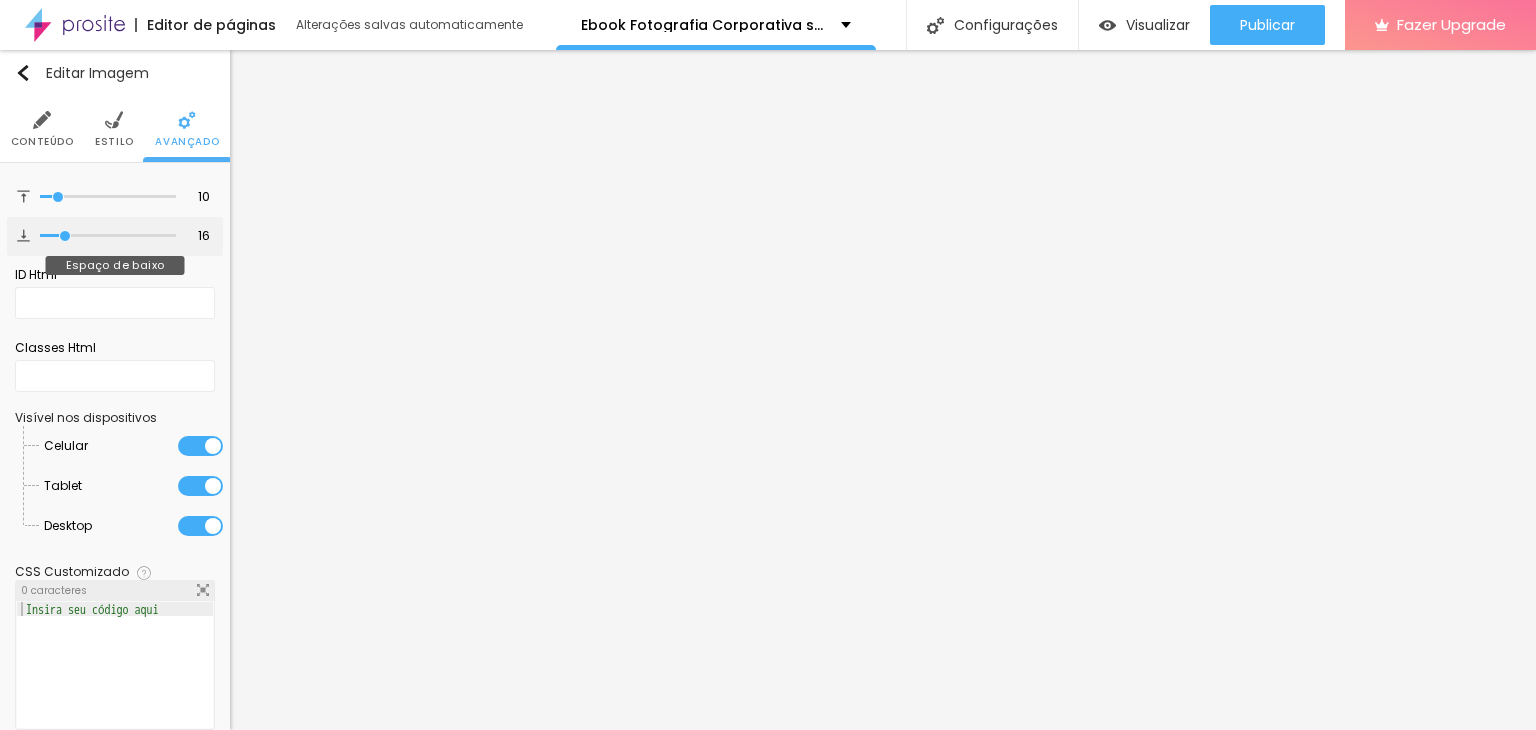 type on "19" 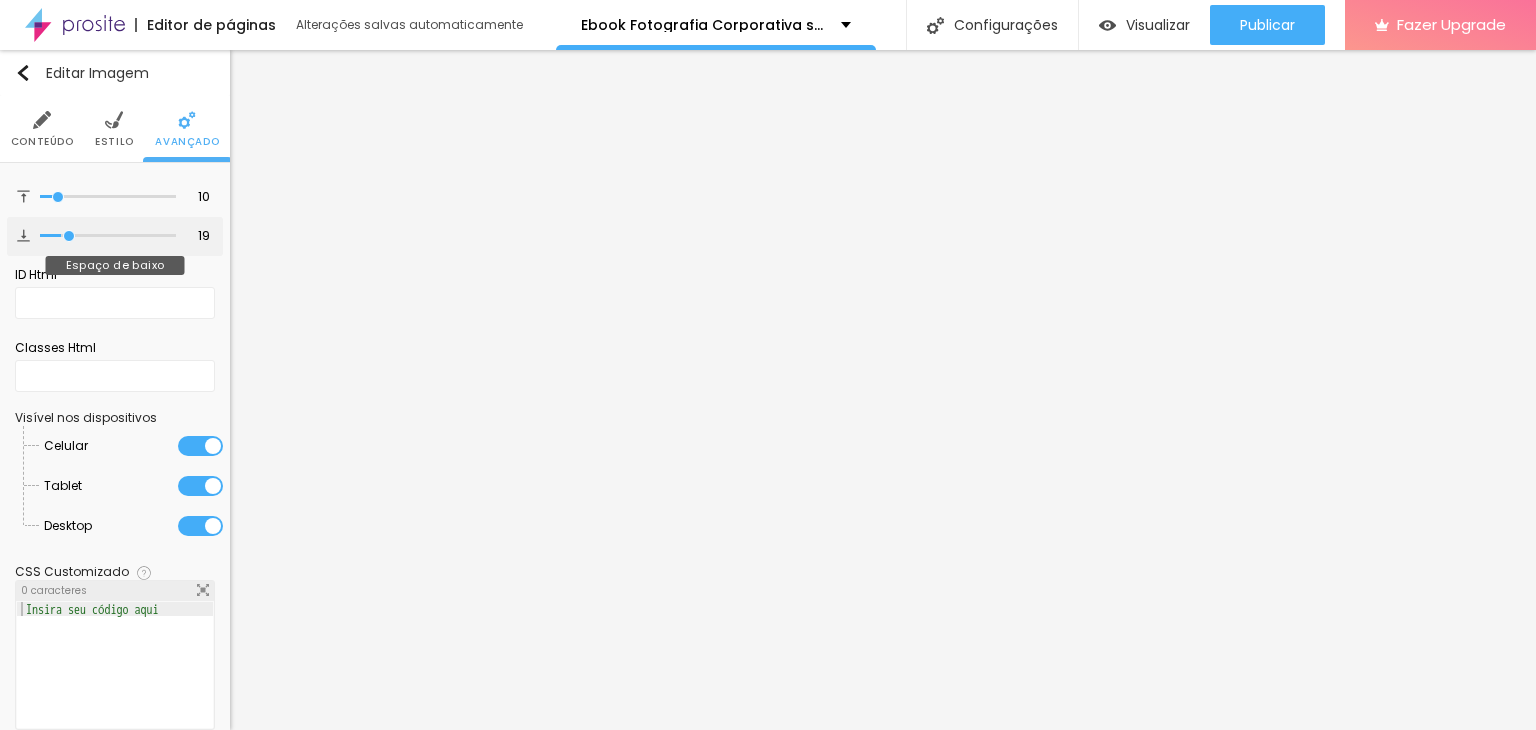 type on "21" 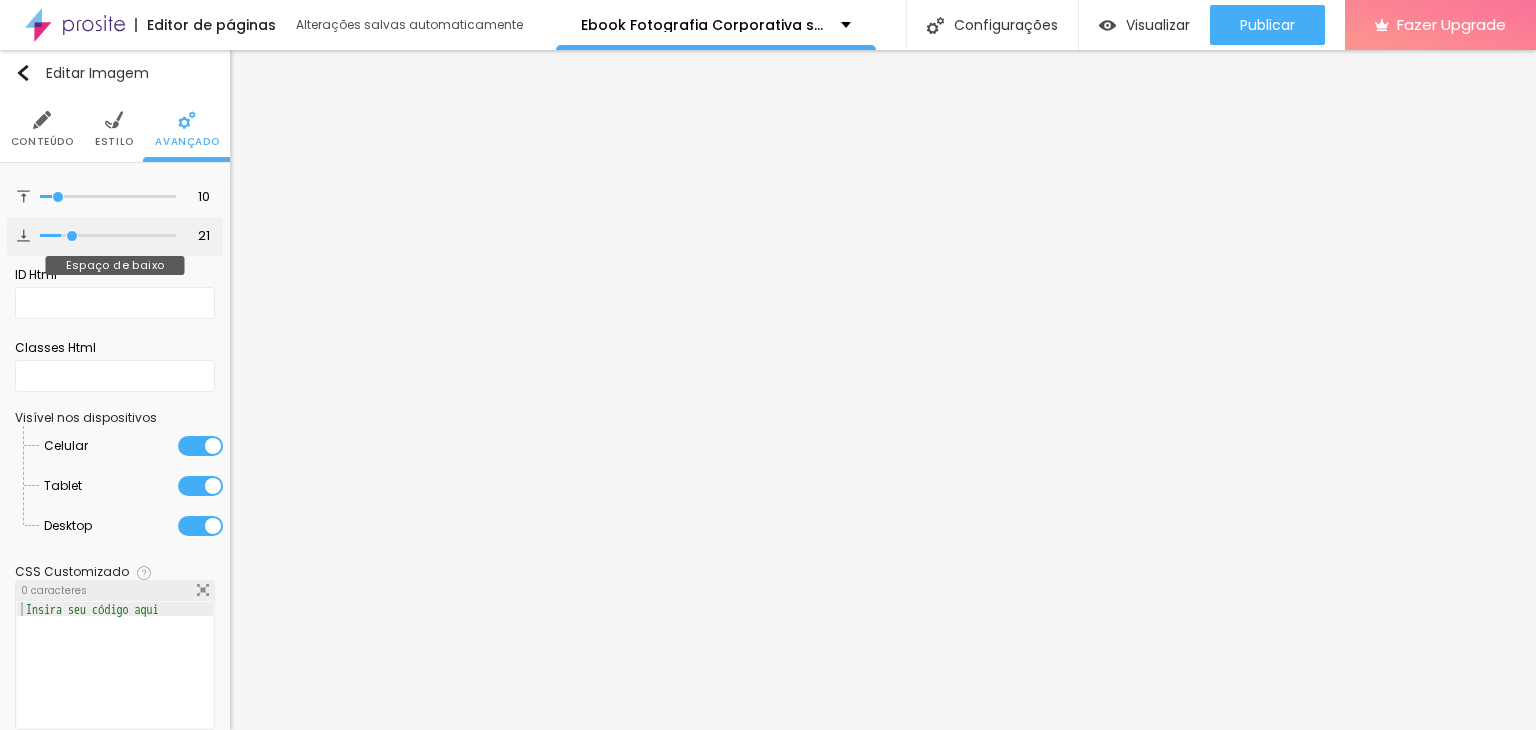 type on "22" 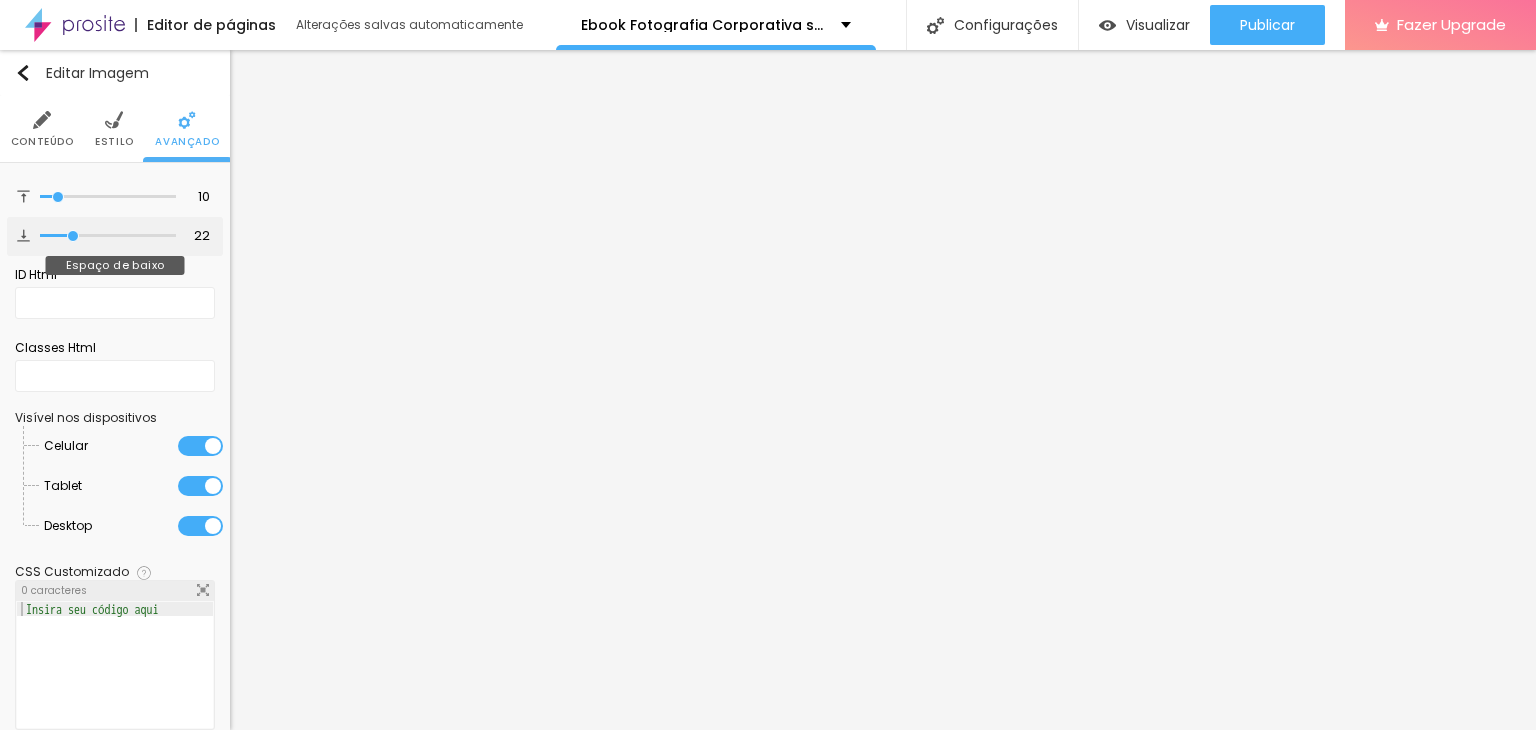 type on "26" 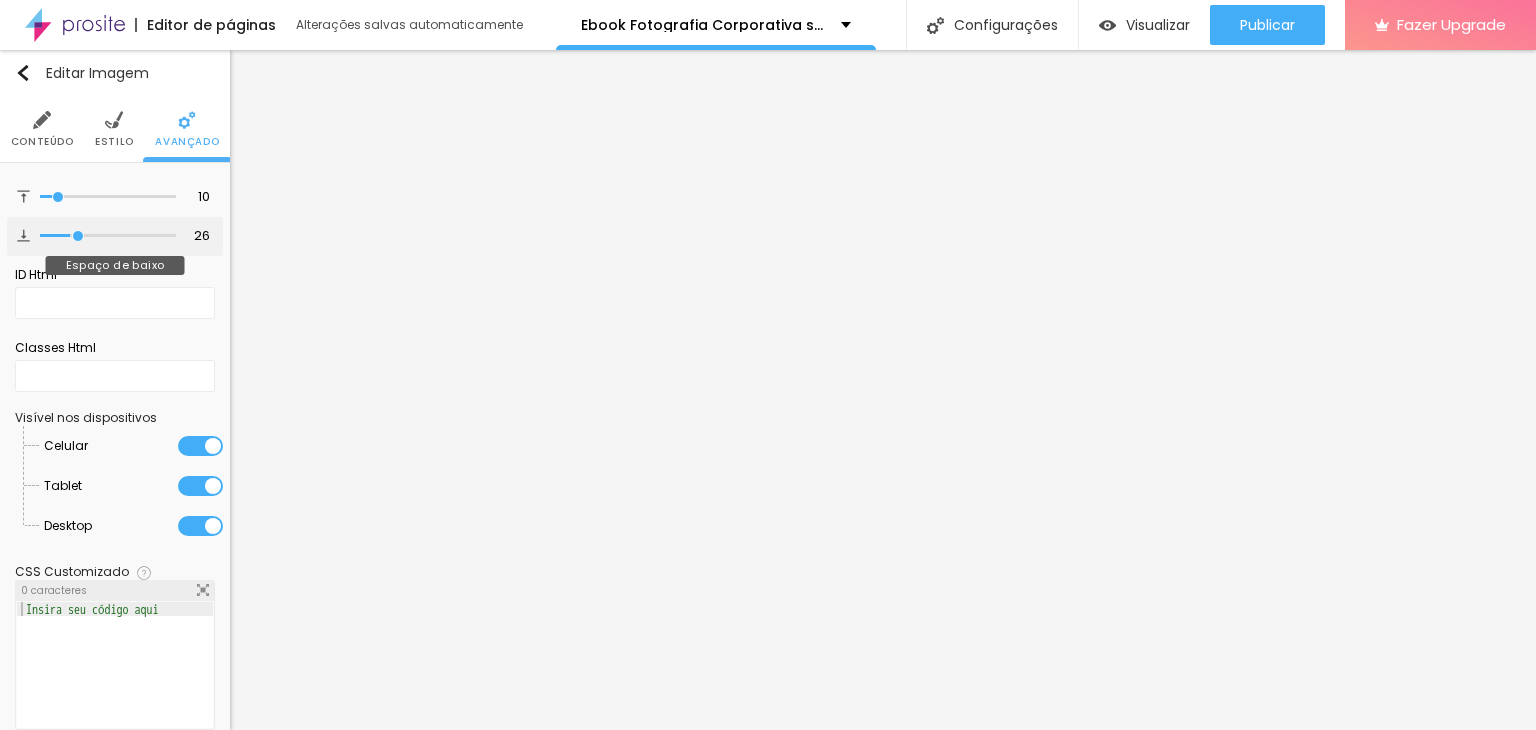 type on "29" 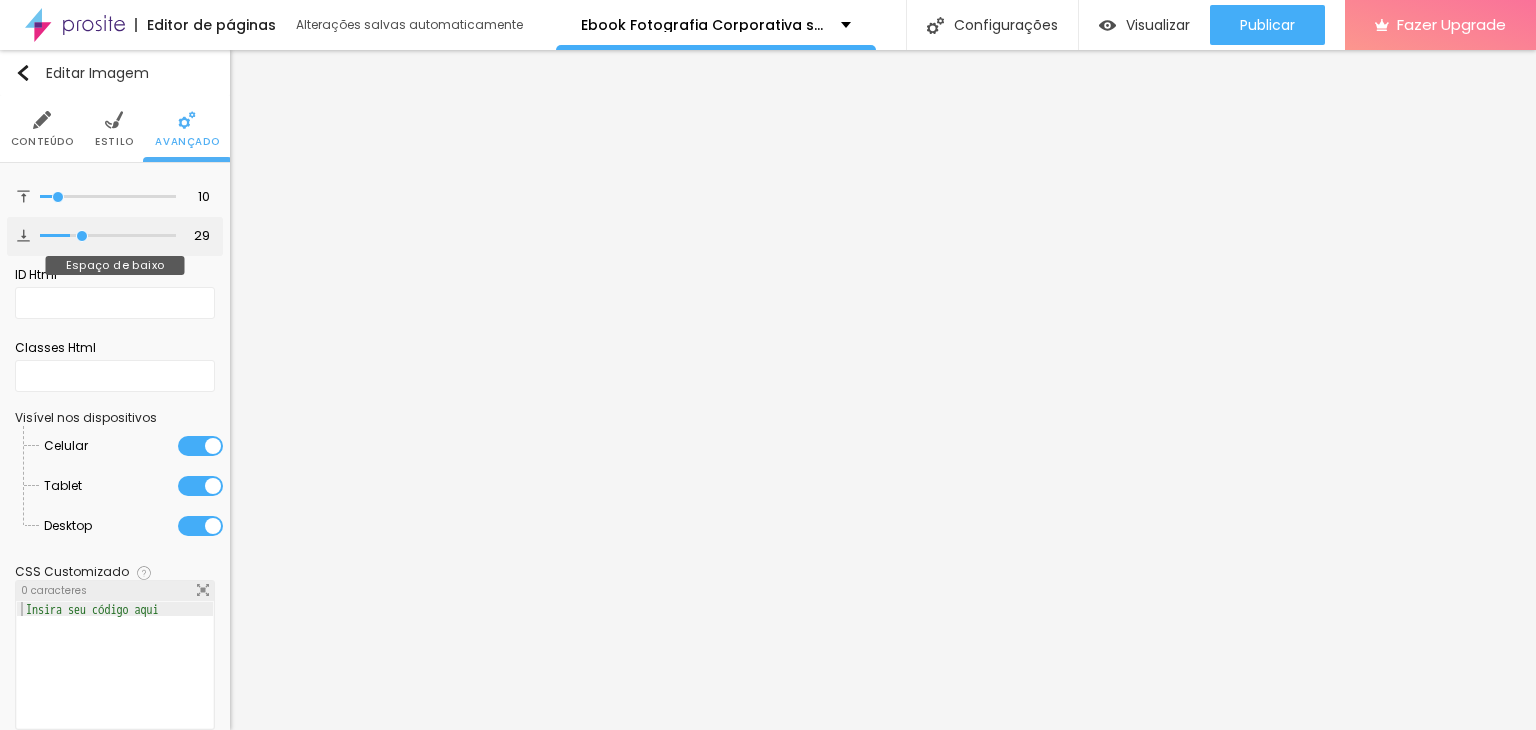 type on "32" 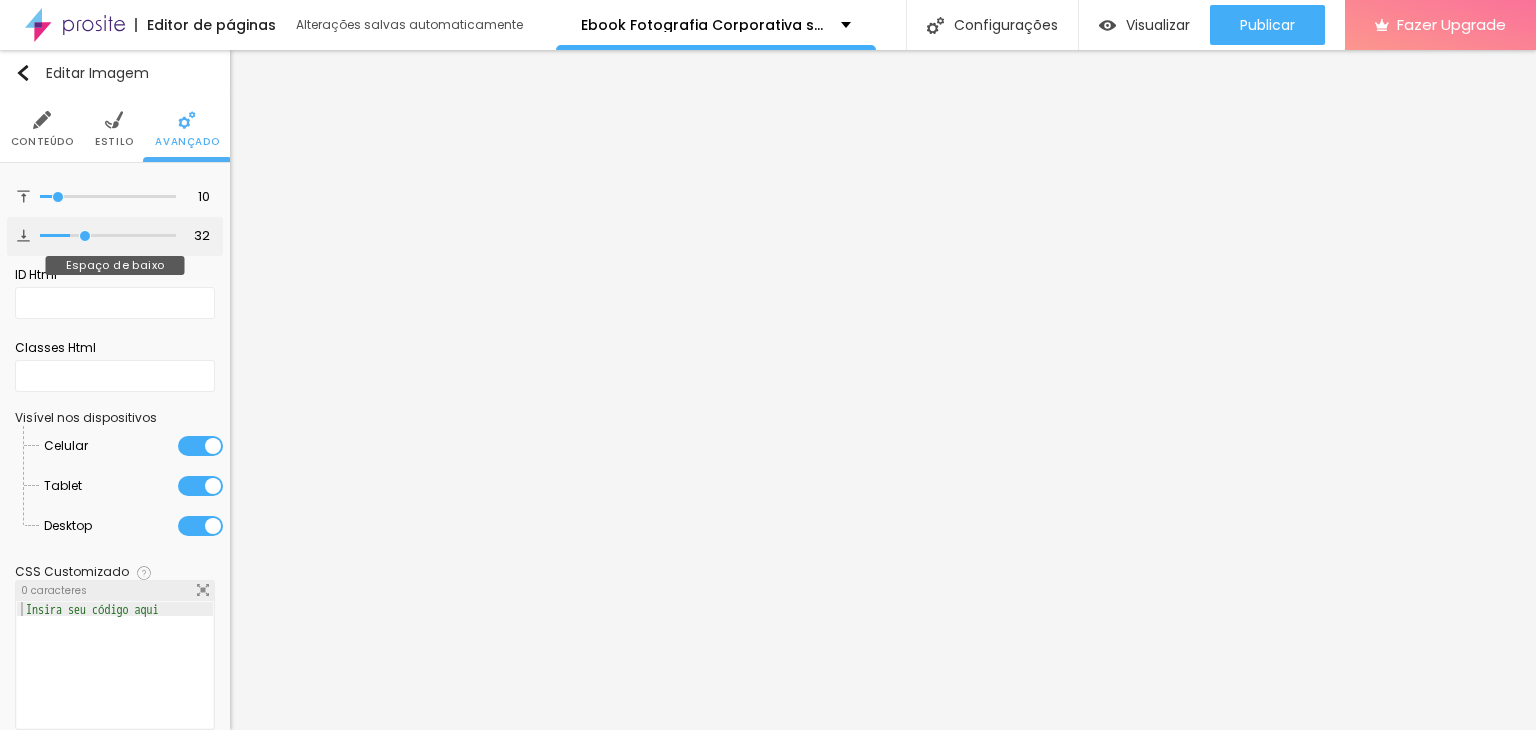 type on "33" 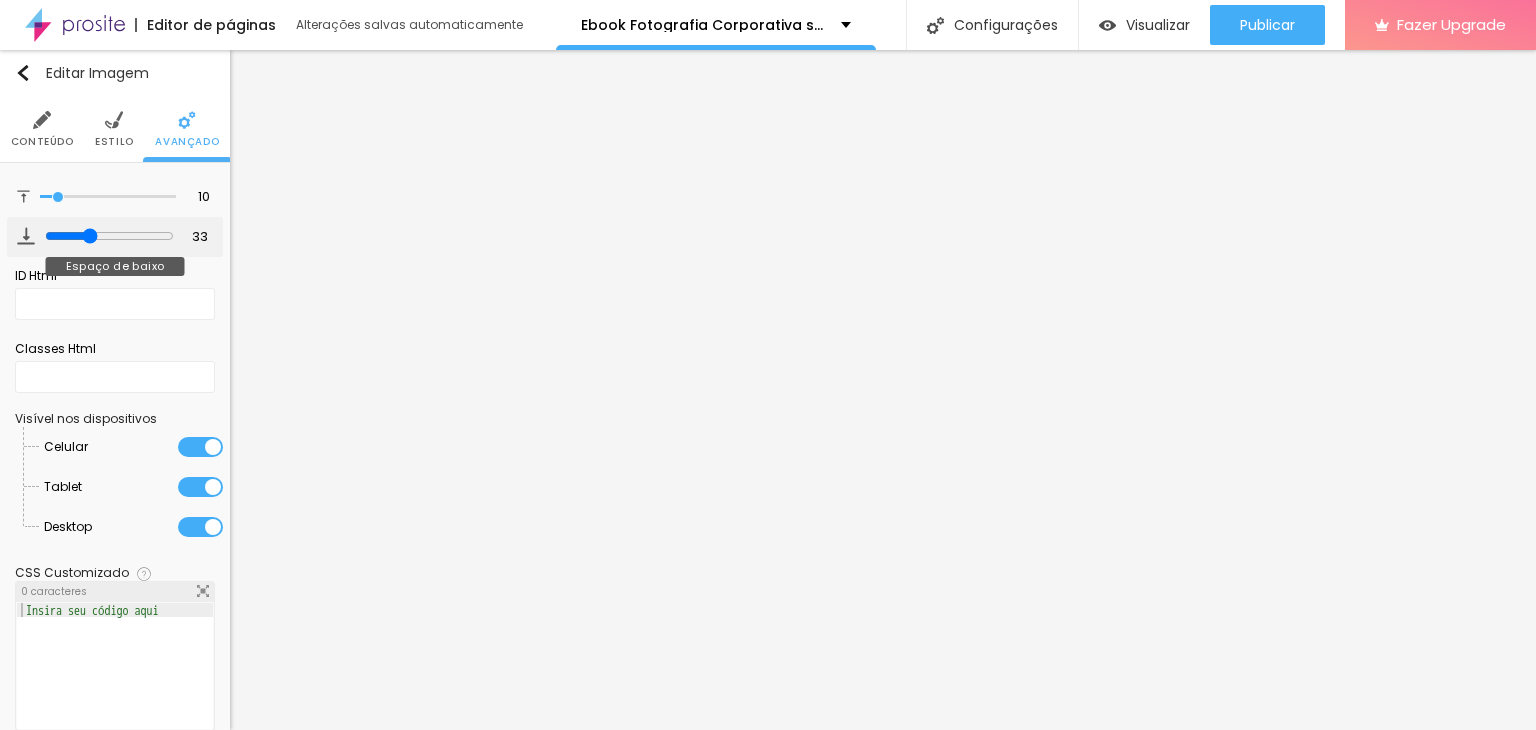 type on "34" 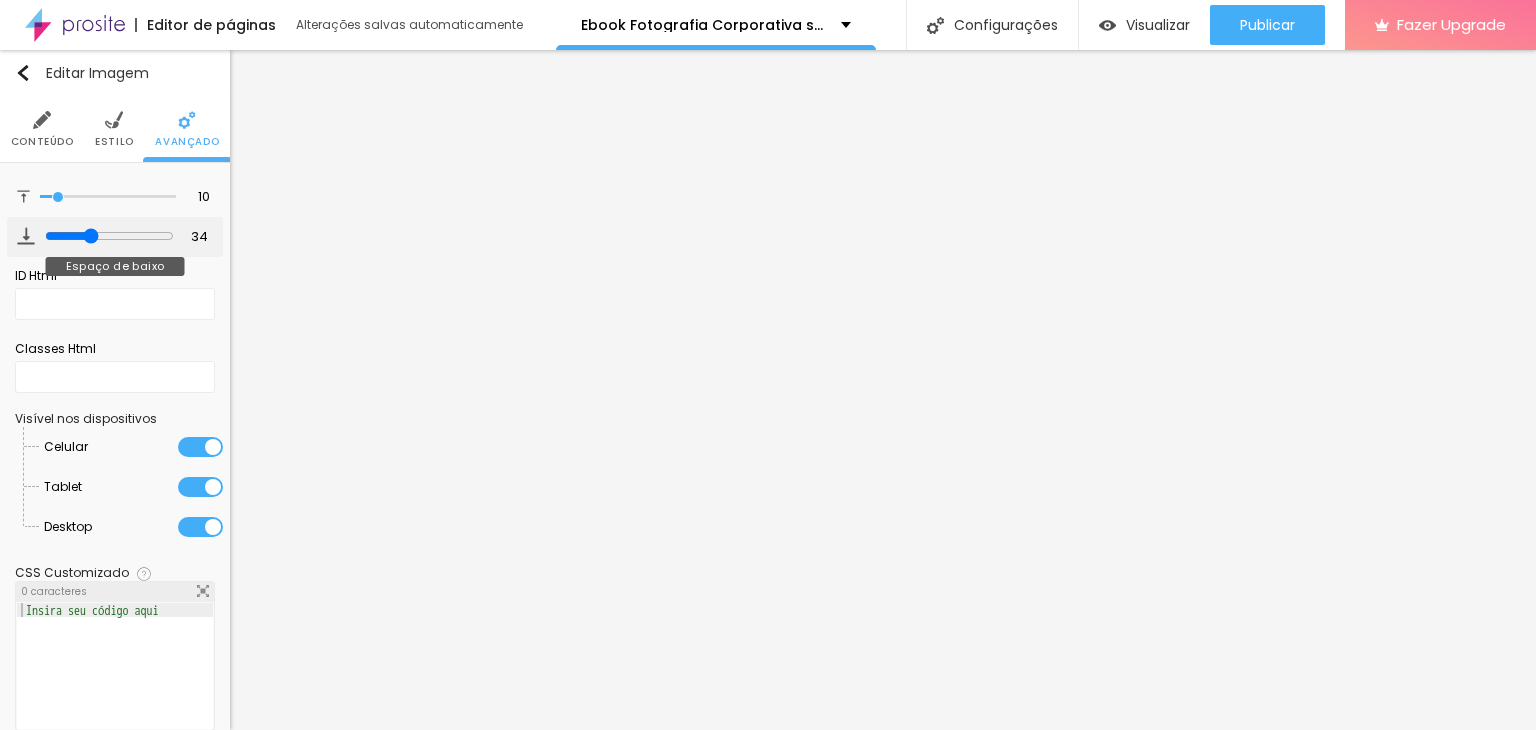 type on "37" 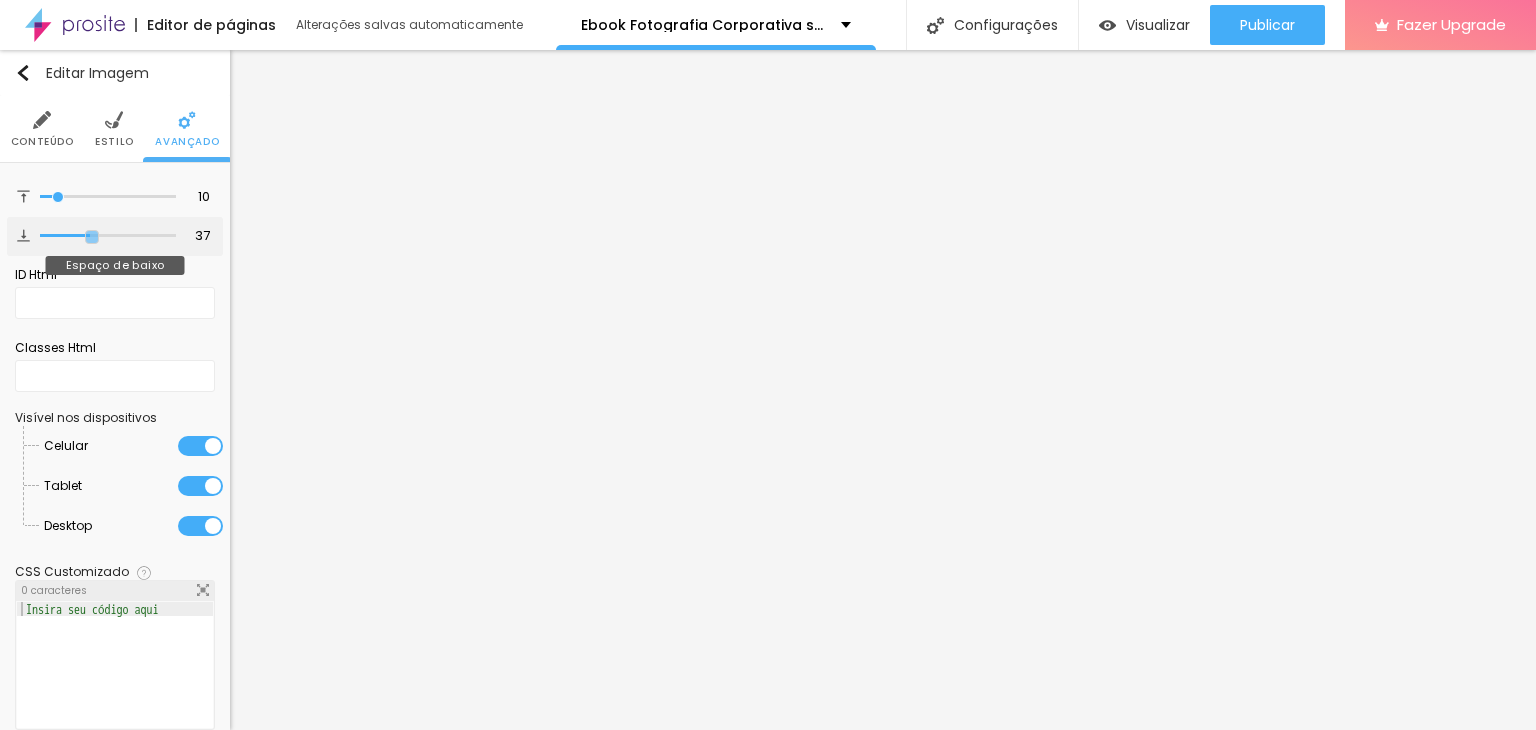type on "38" 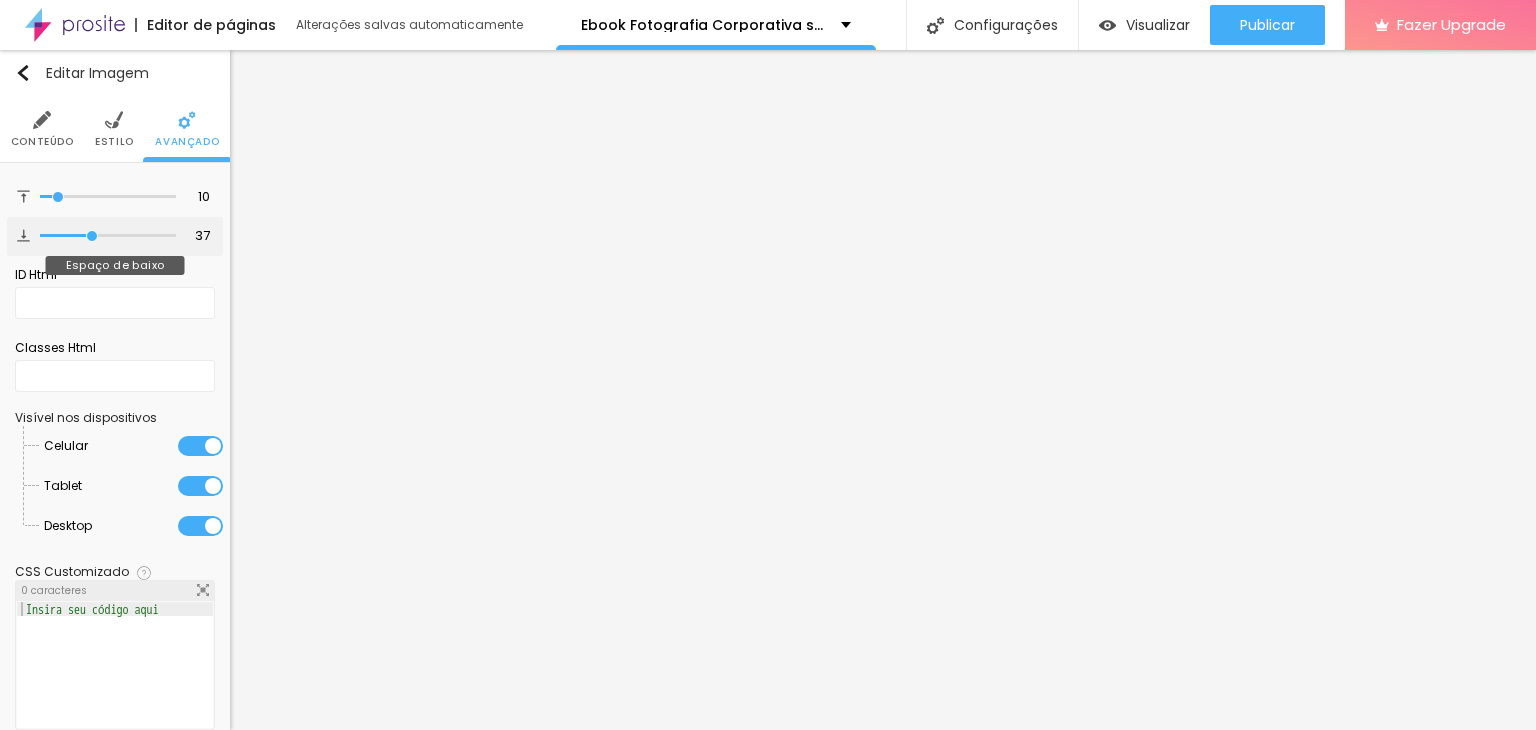 type on "38" 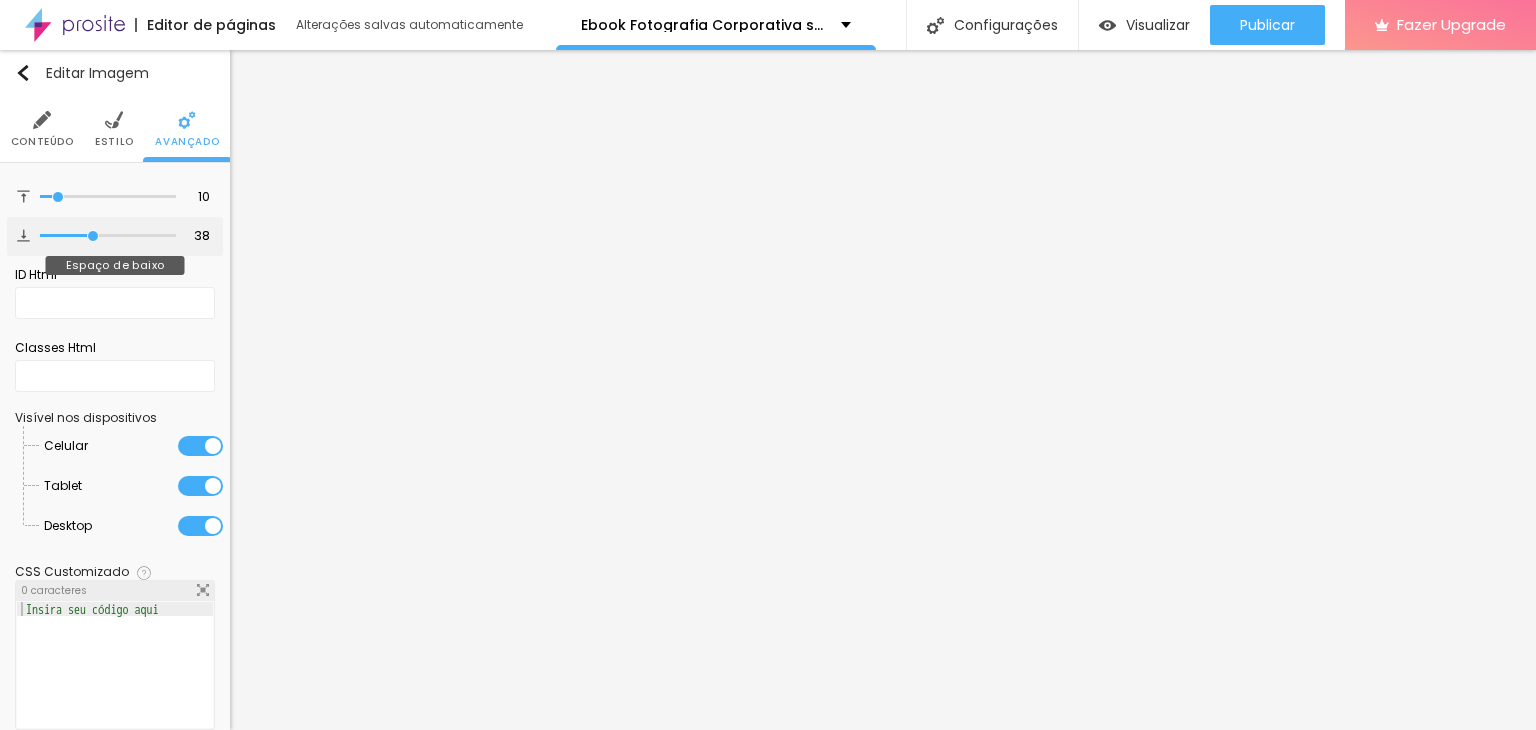 type on "40" 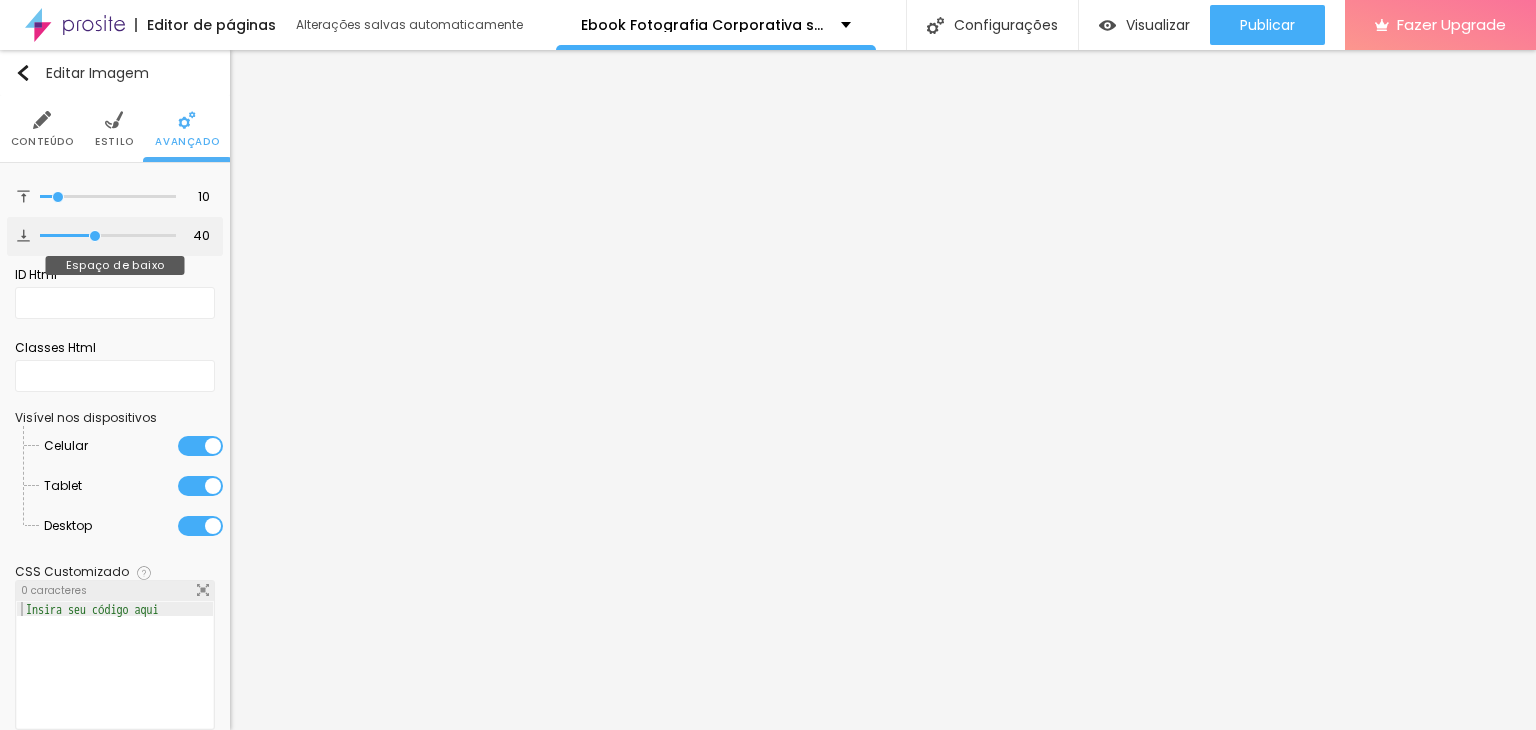 drag, startPoint x: 54, startPoint y: 233, endPoint x: 88, endPoint y: 237, distance: 34.234486 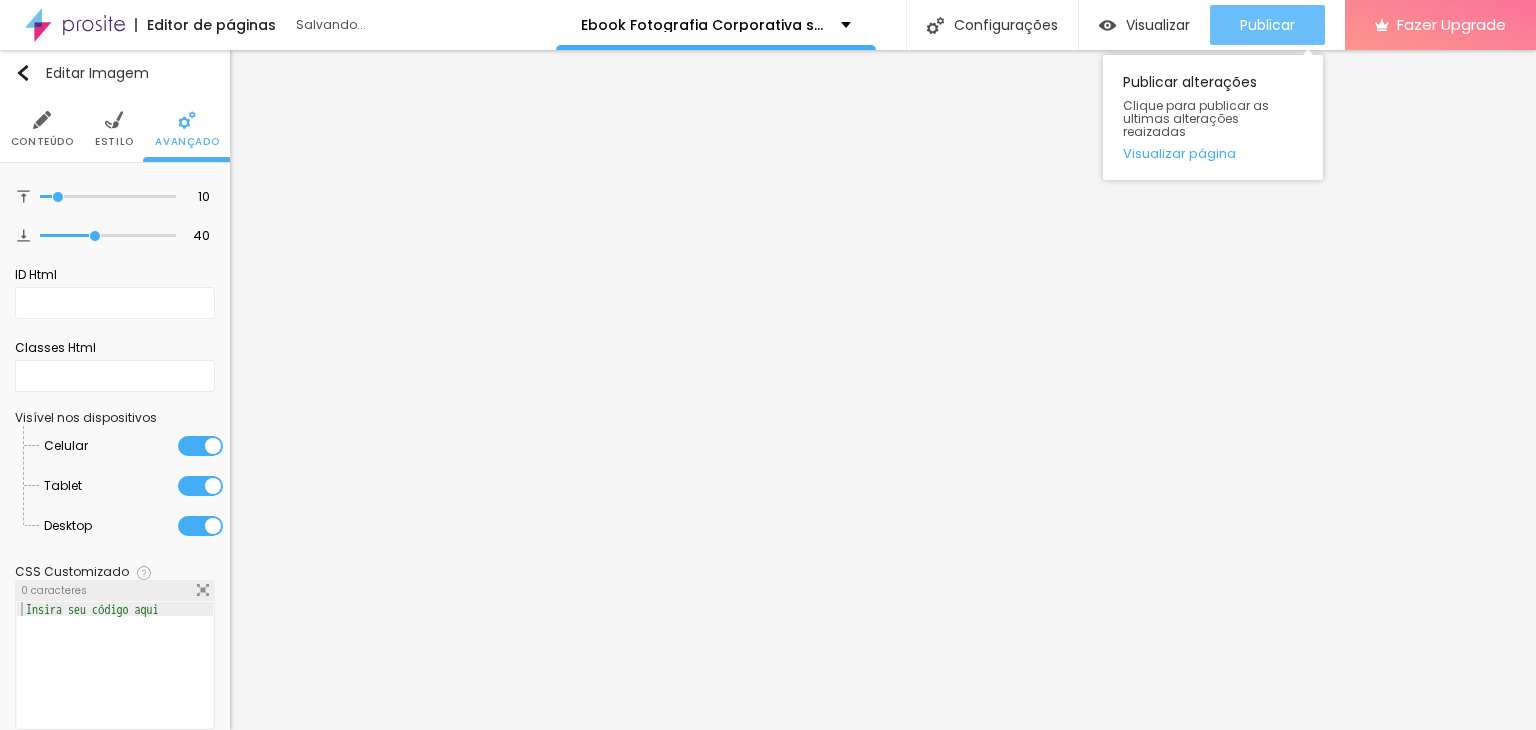 click on "Publicar" at bounding box center (1267, 25) 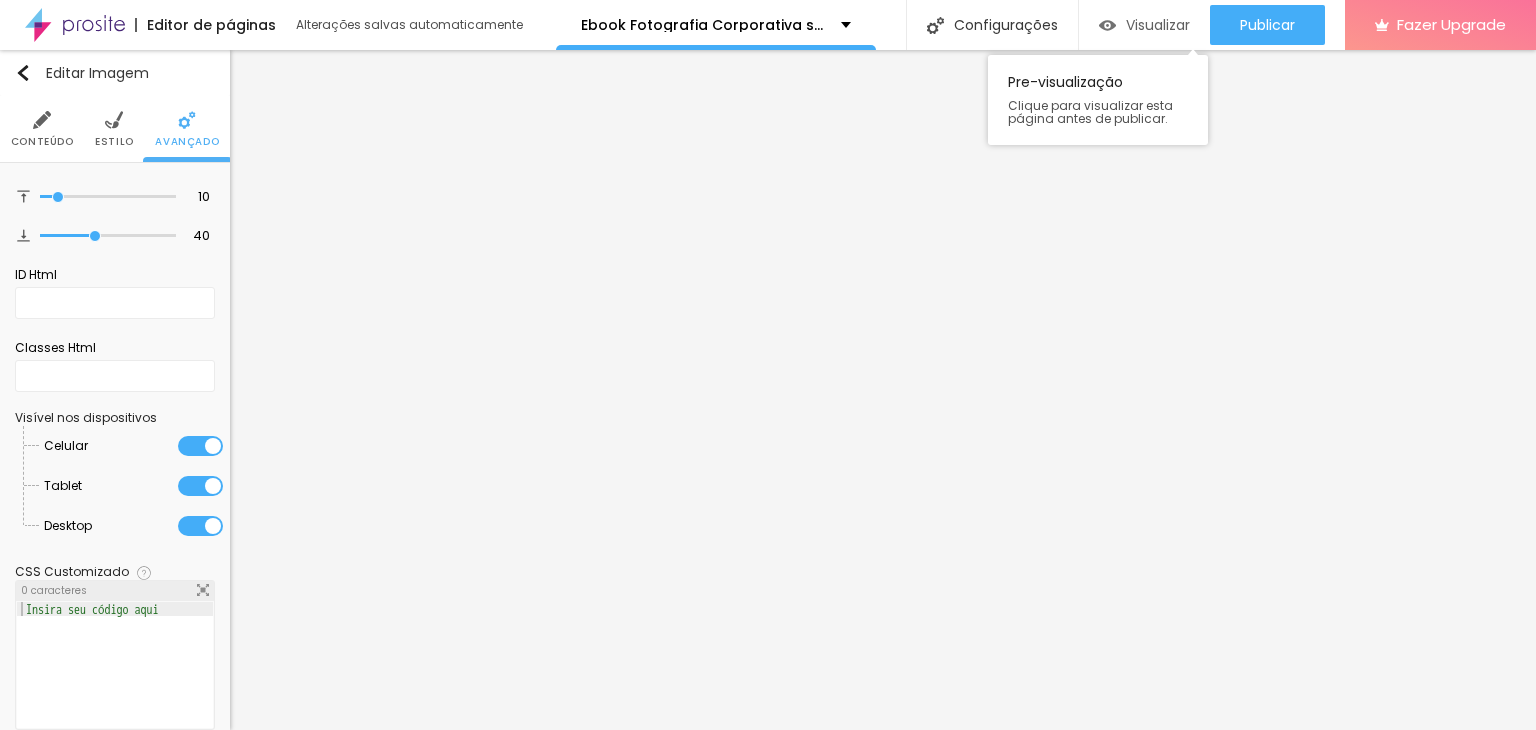 click on "Visualizar" at bounding box center (1158, 25) 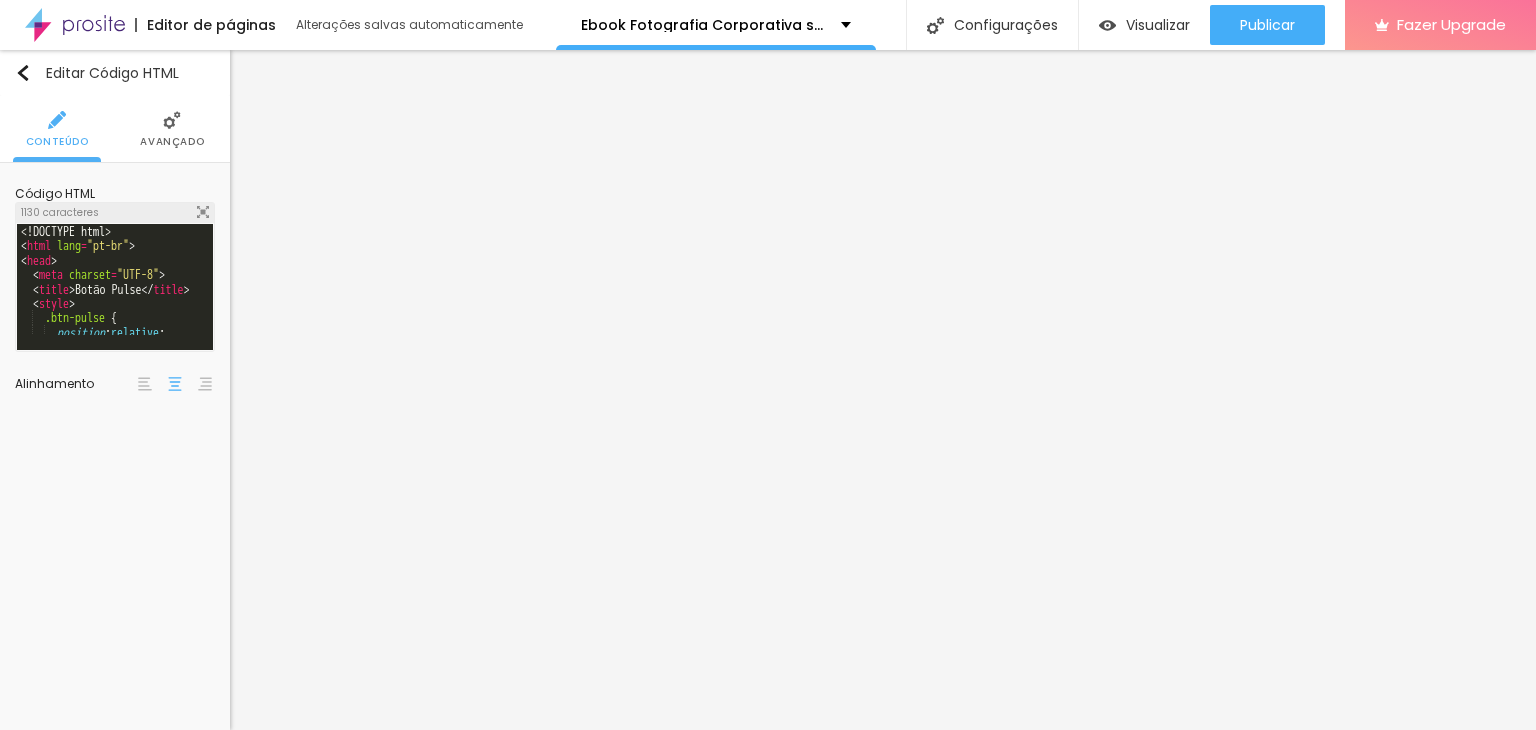 click at bounding box center [203, 212] 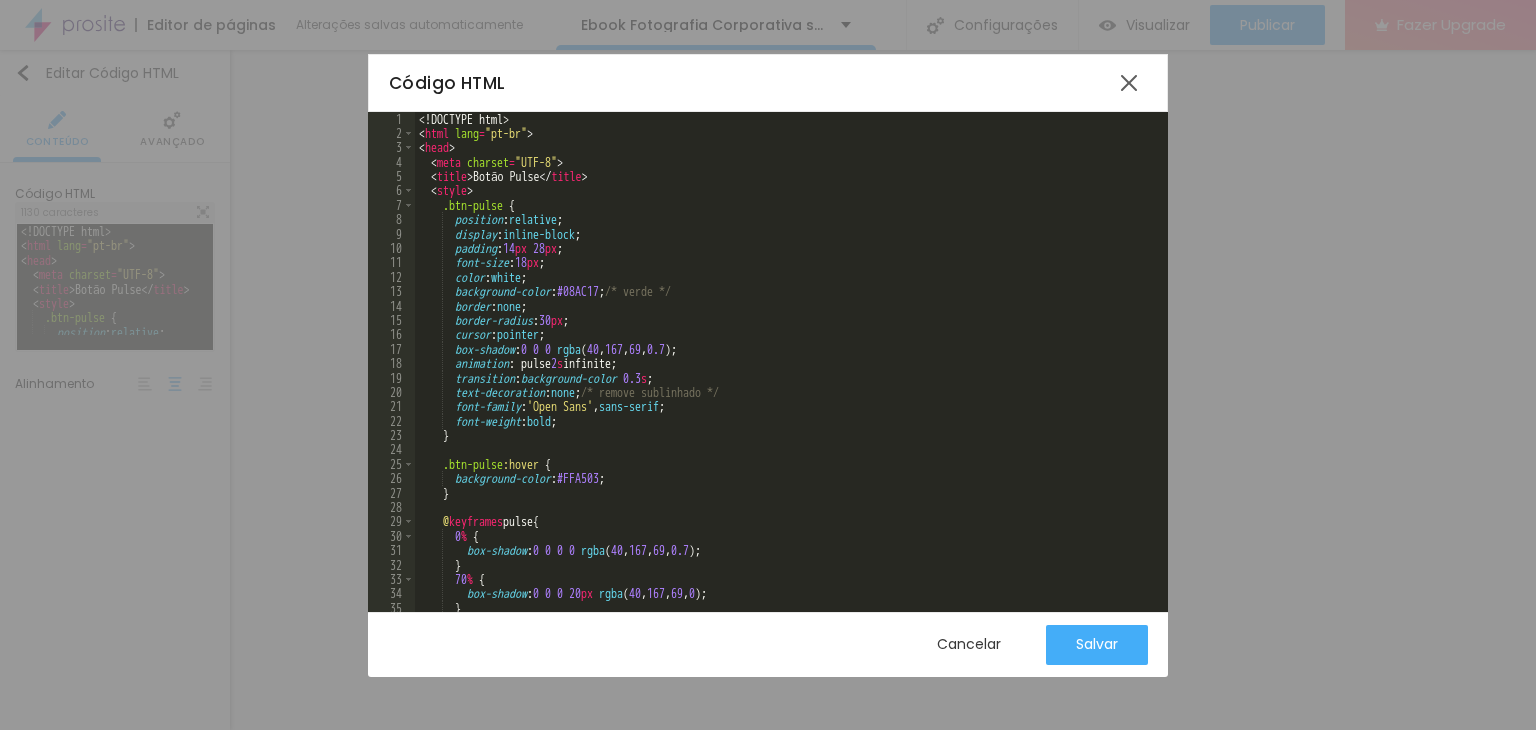 scroll, scrollTop: 263, scrollLeft: 0, axis: vertical 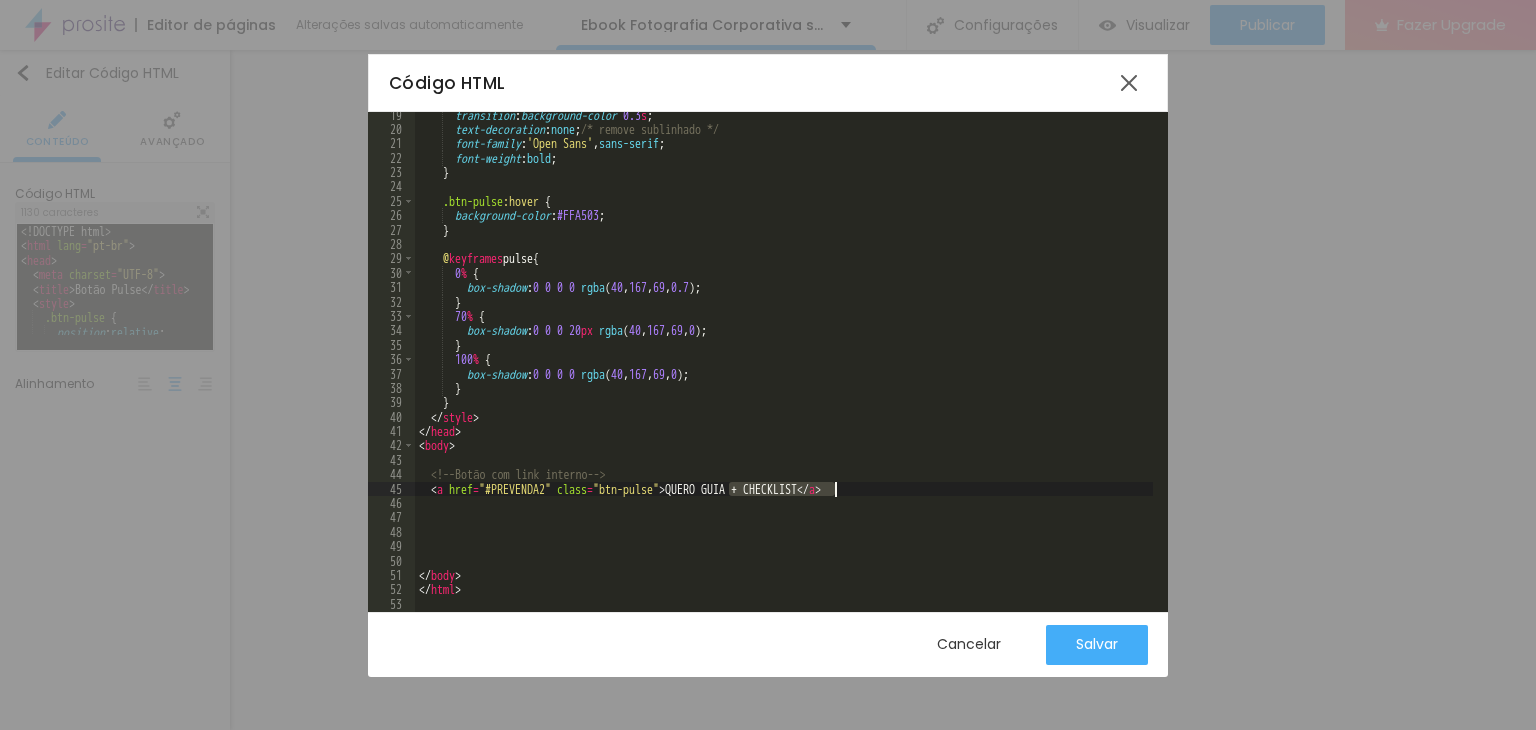 drag, startPoint x: 726, startPoint y: 489, endPoint x: 834, endPoint y: 485, distance: 108.07405 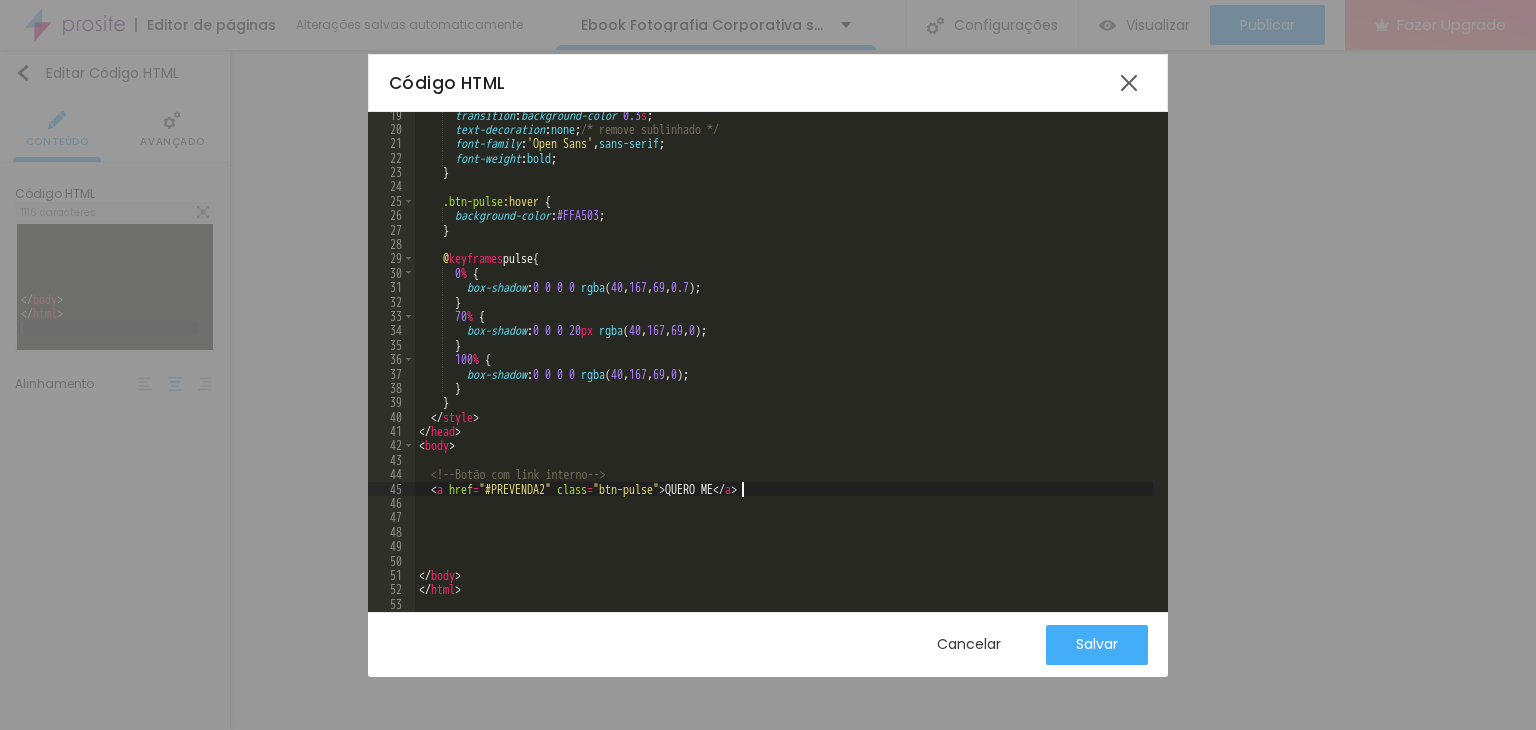 scroll, scrollTop: 652, scrollLeft: 0, axis: vertical 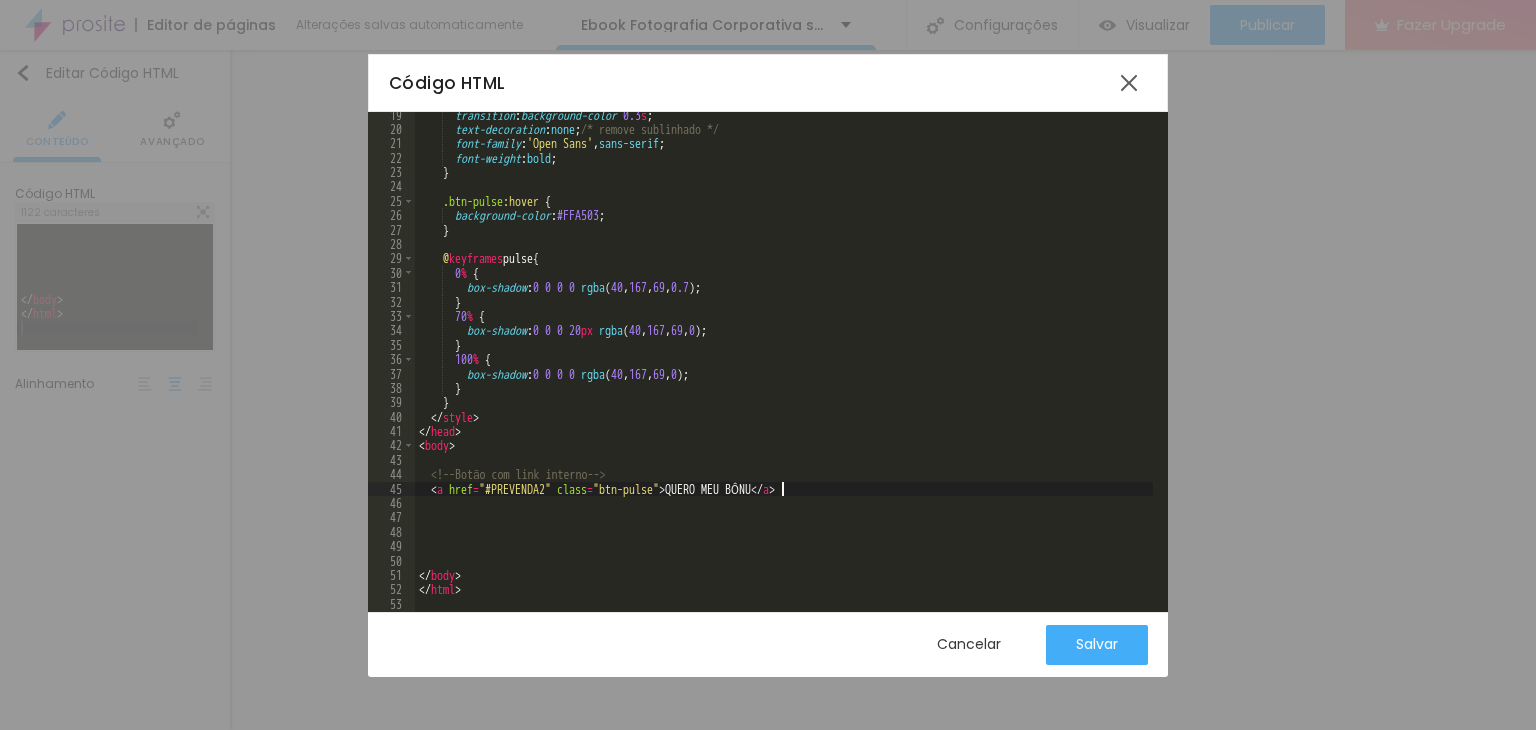 type 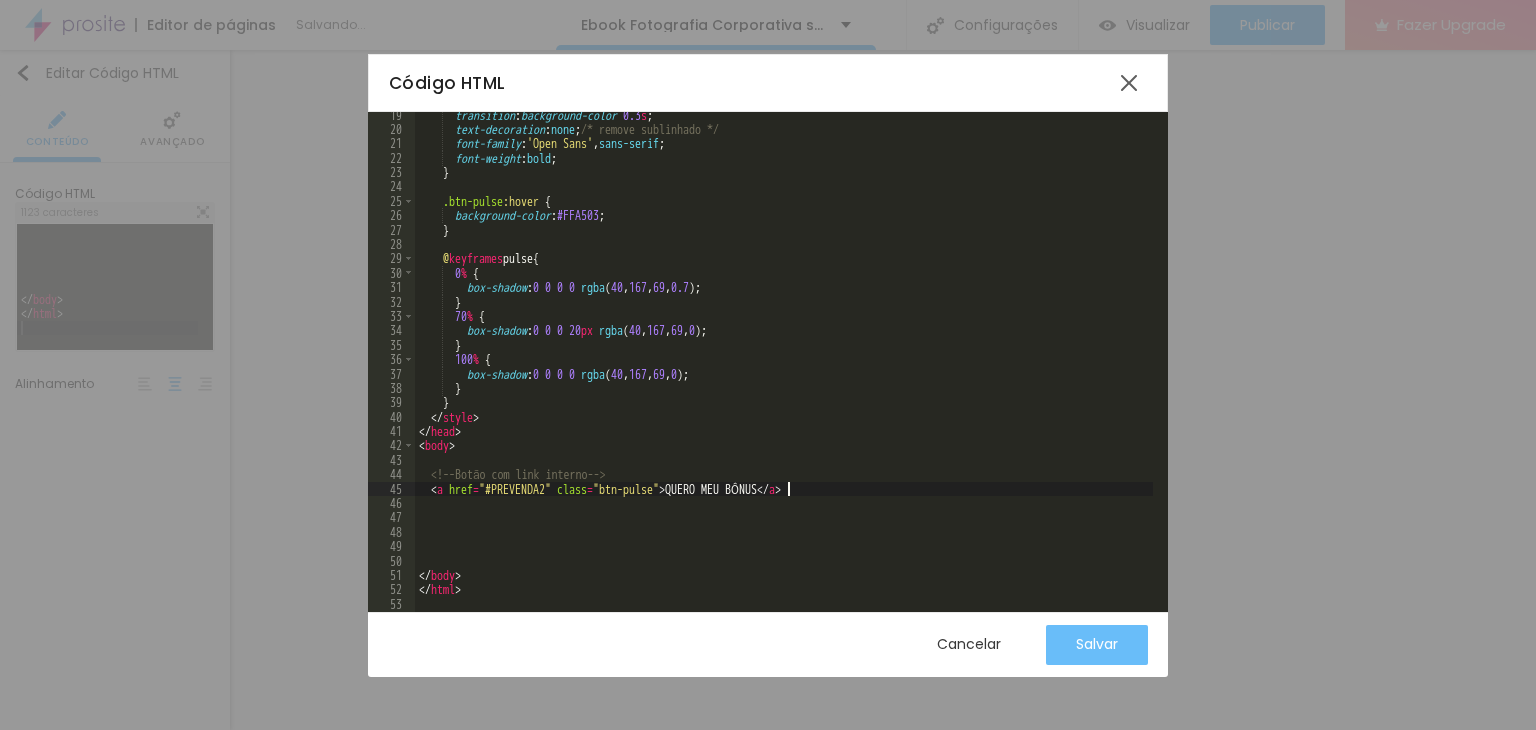 click on "Salvar" at bounding box center [1097, 645] 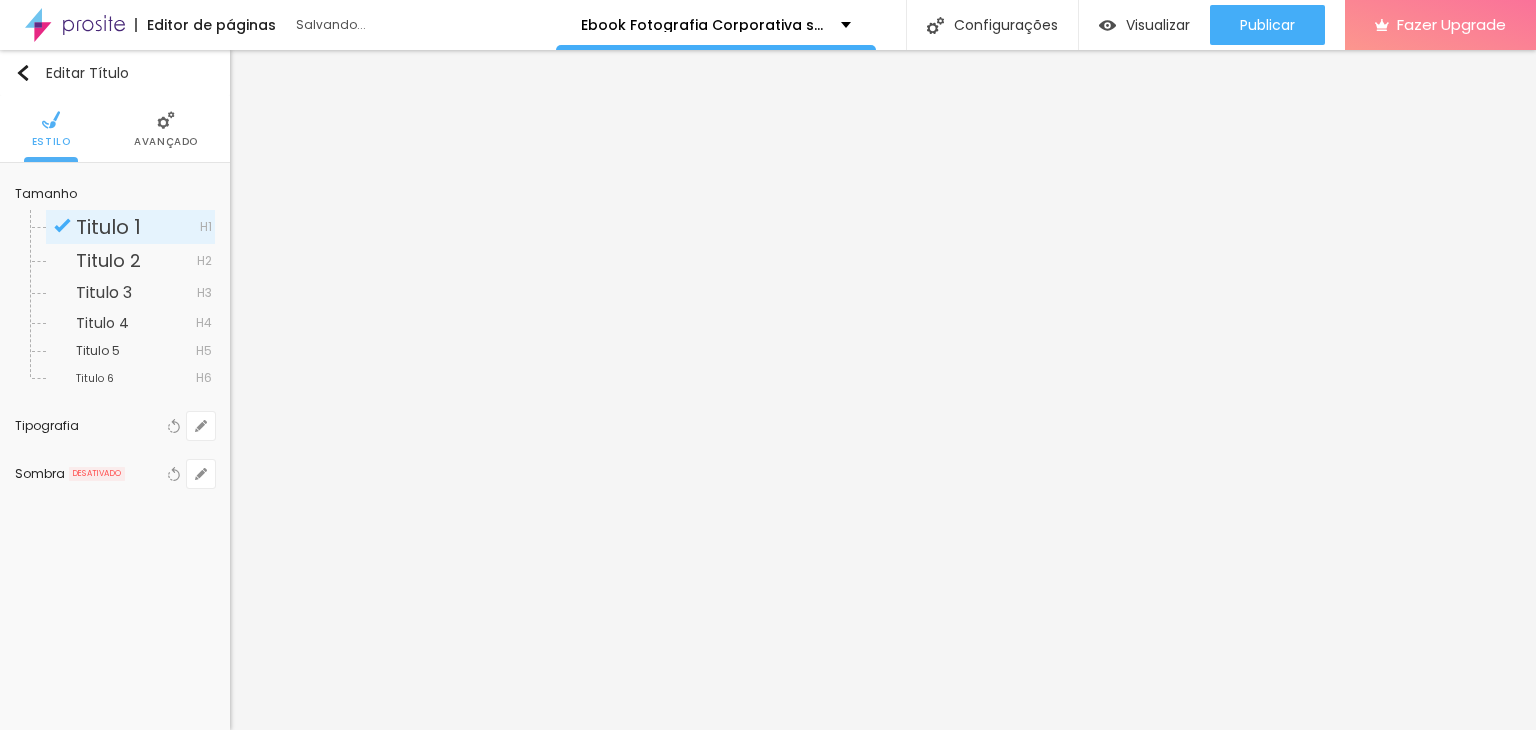 click on "Tipografia Voltar ao padrão" at bounding box center (115, 426) 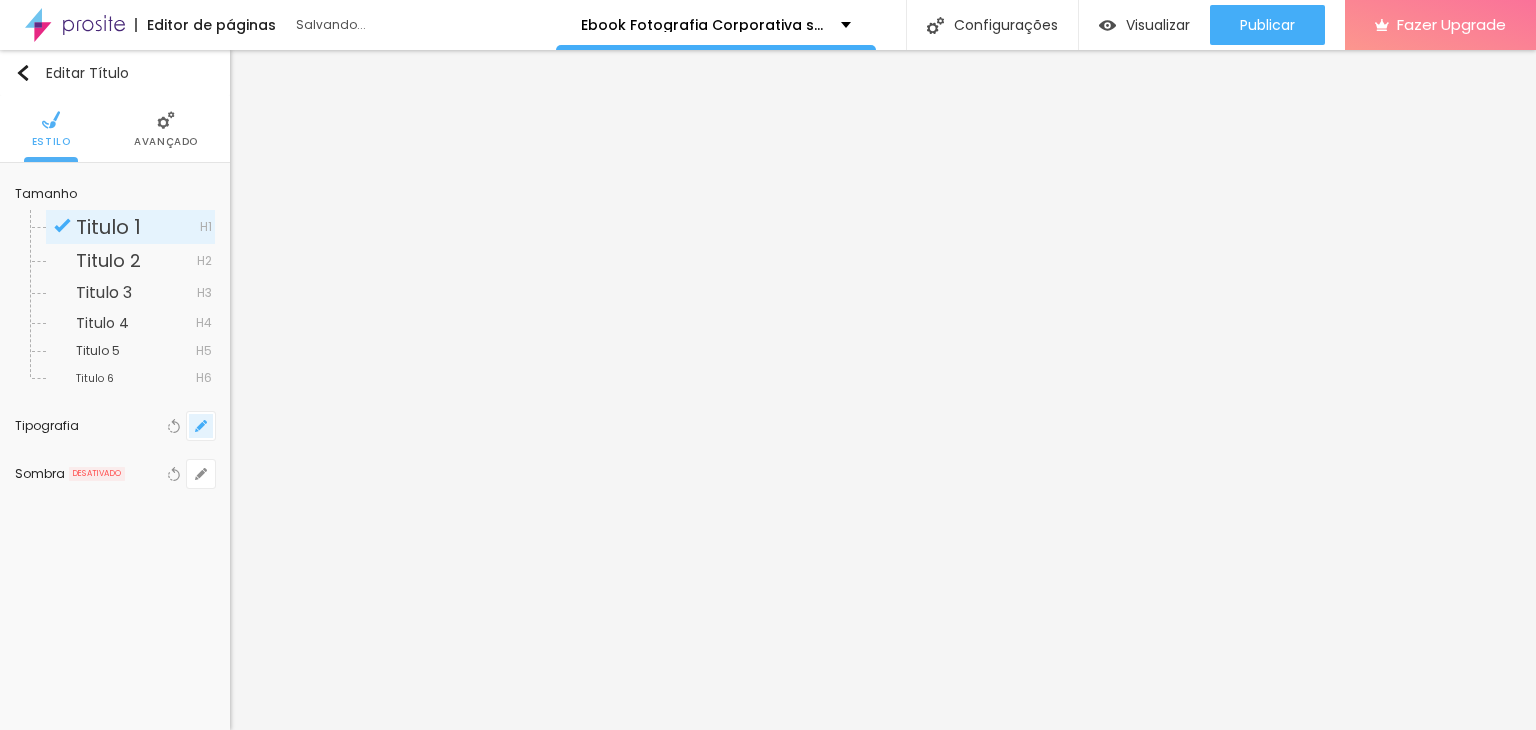 click at bounding box center (201, 426) 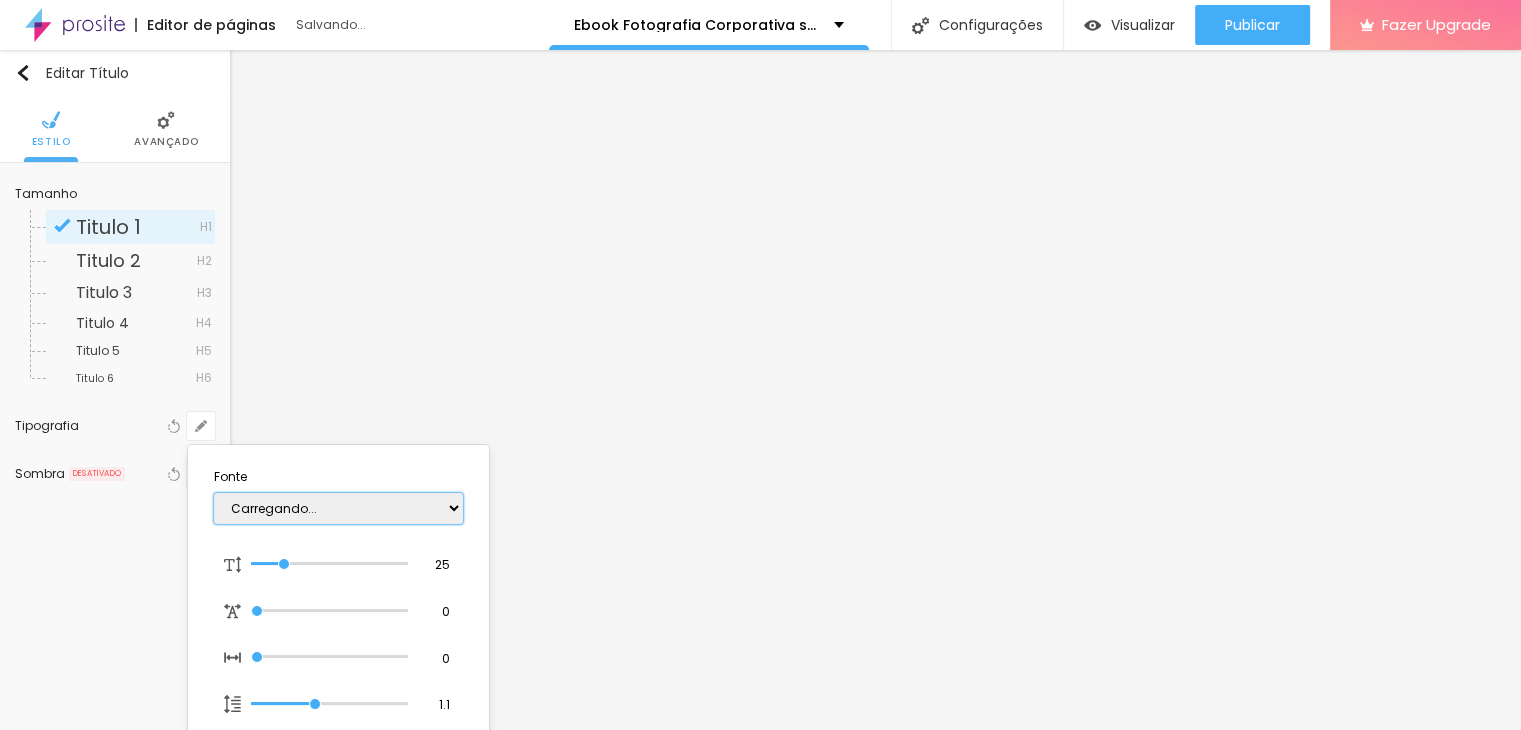 click on "Carregando..." at bounding box center [338, 508] 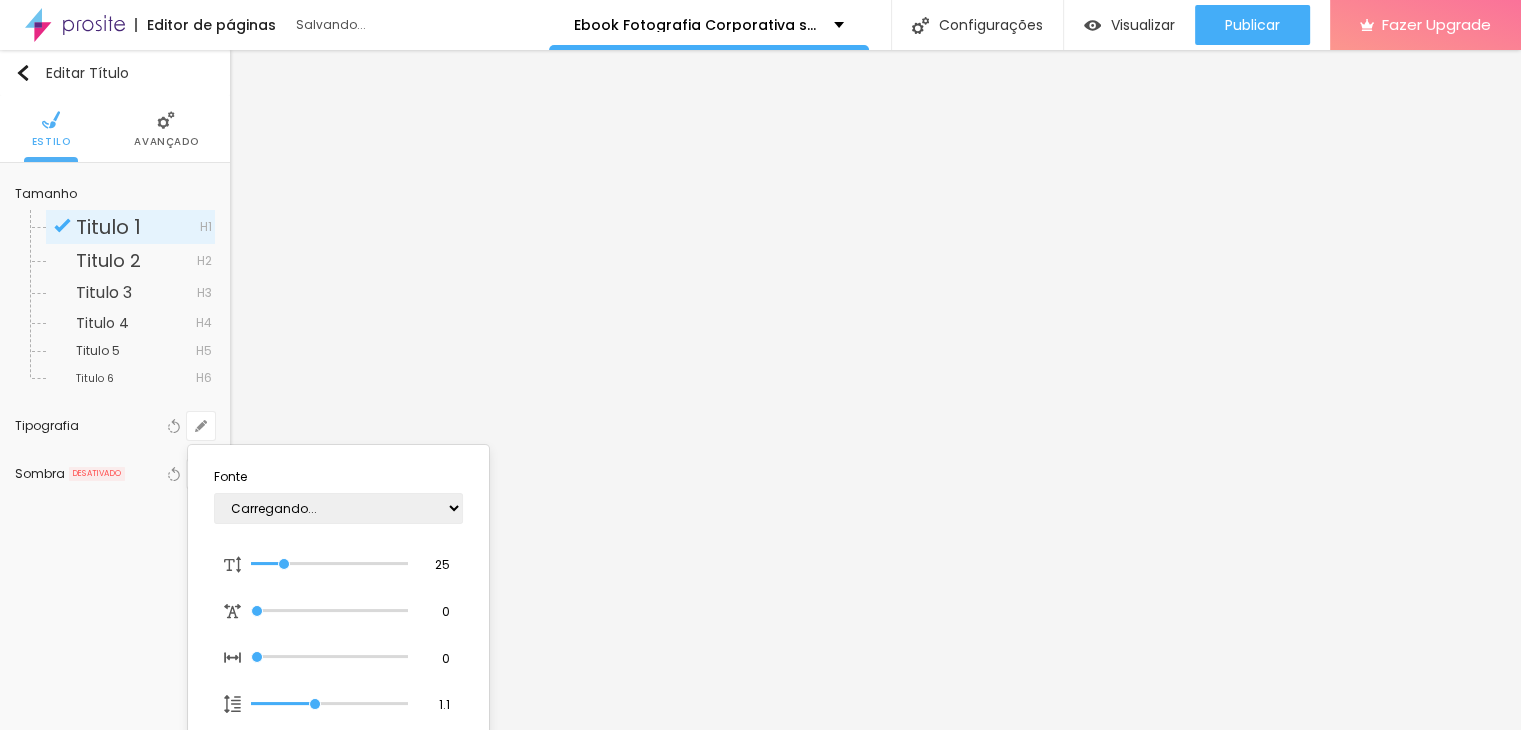 click at bounding box center (760, 365) 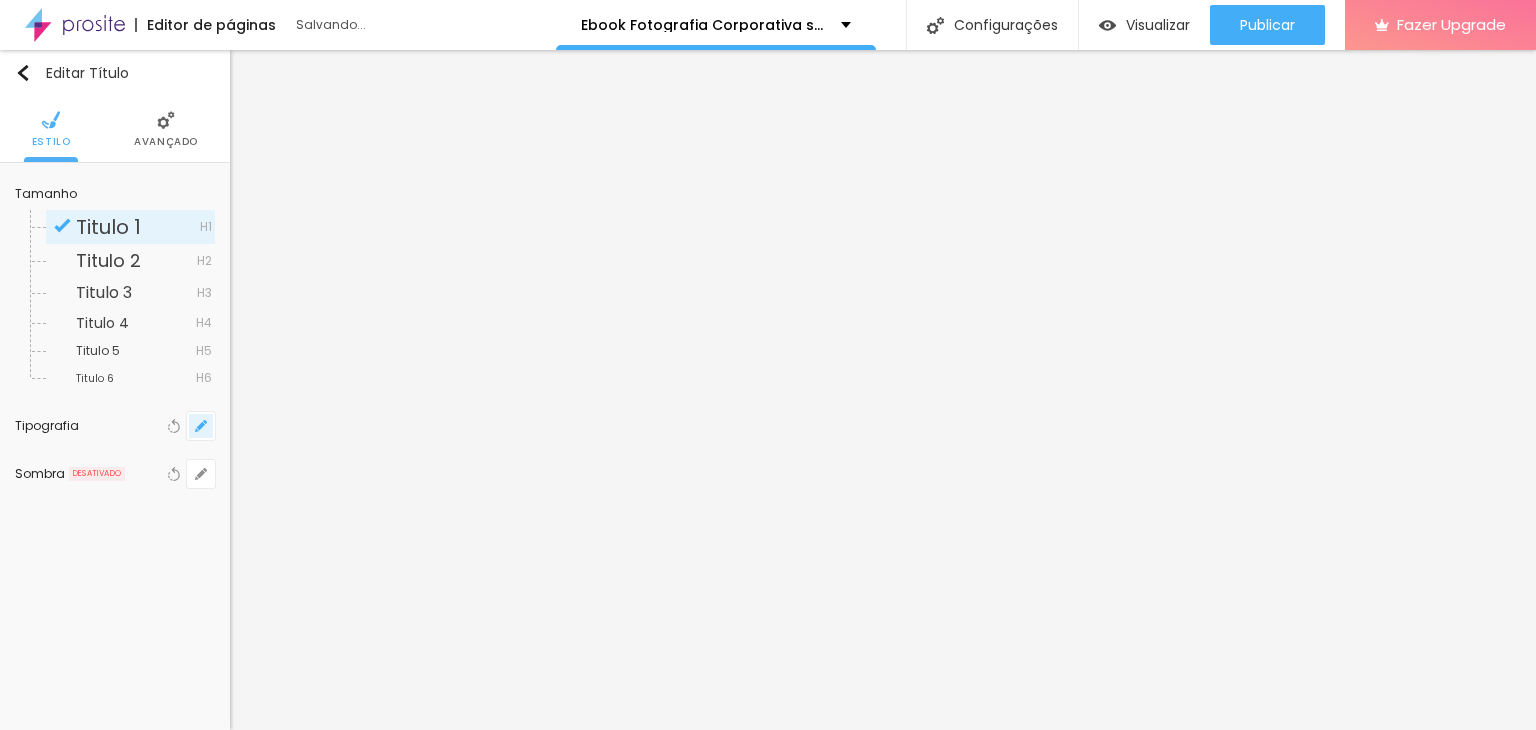 click 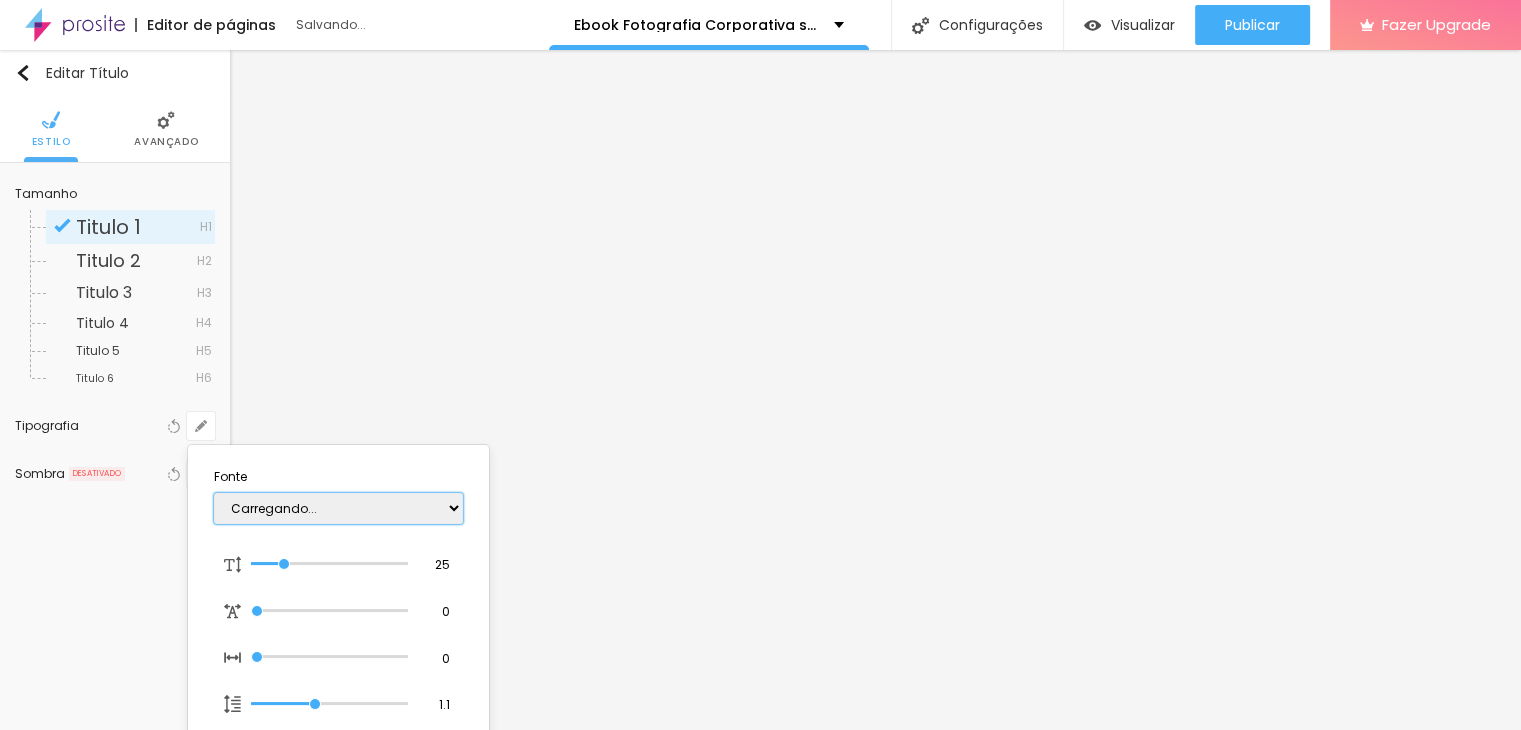 click on "Carregando..." at bounding box center (338, 508) 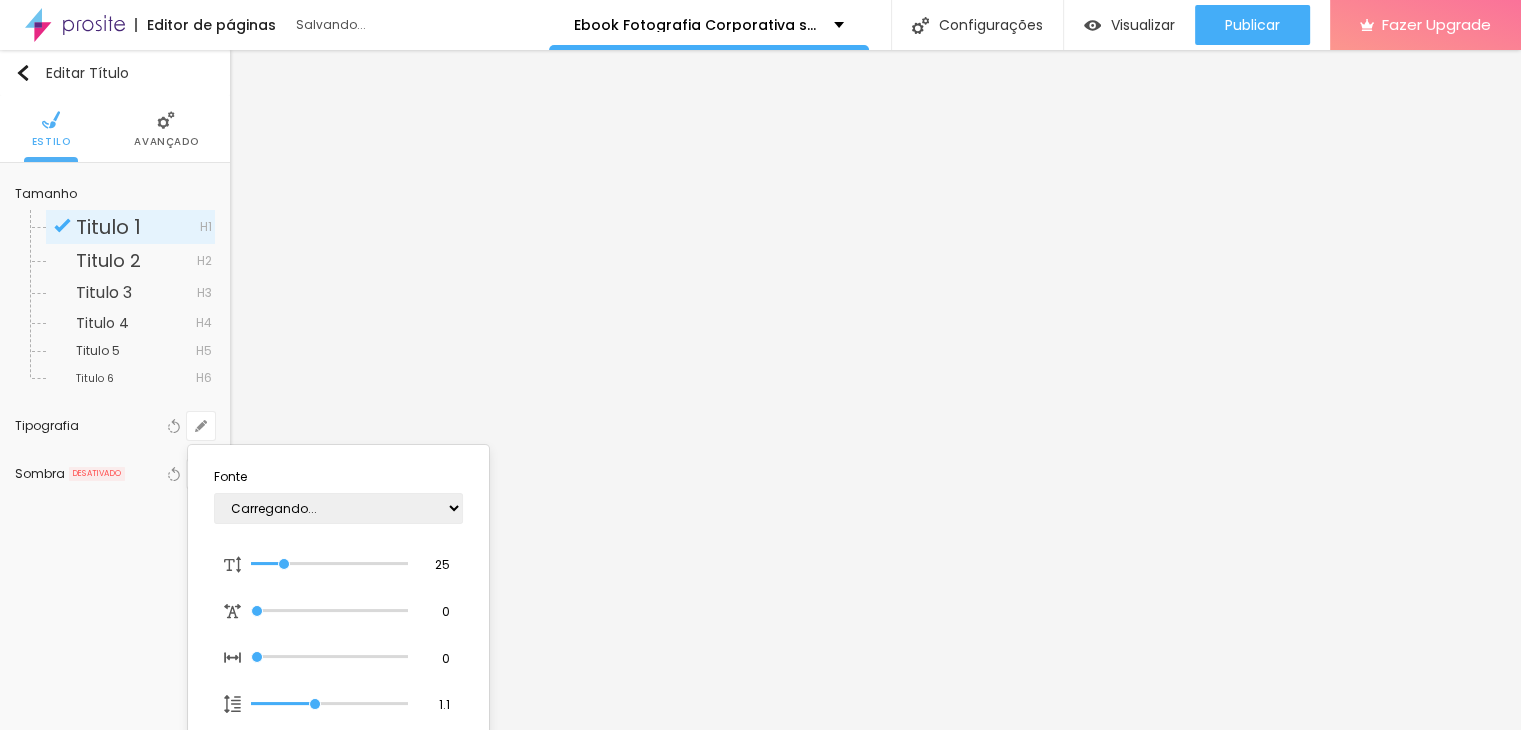 click at bounding box center [760, 365] 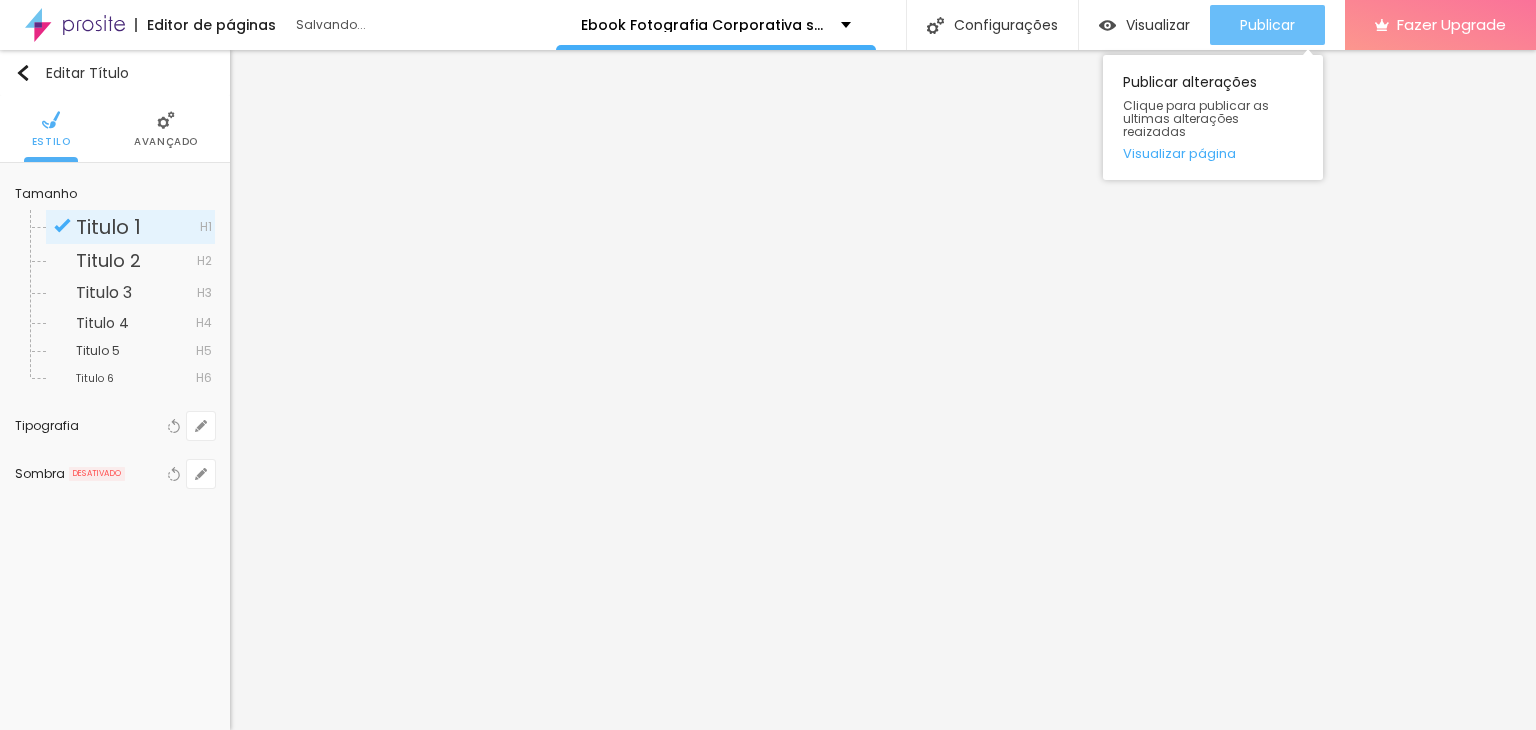 click on "Publicar" at bounding box center [1267, 25] 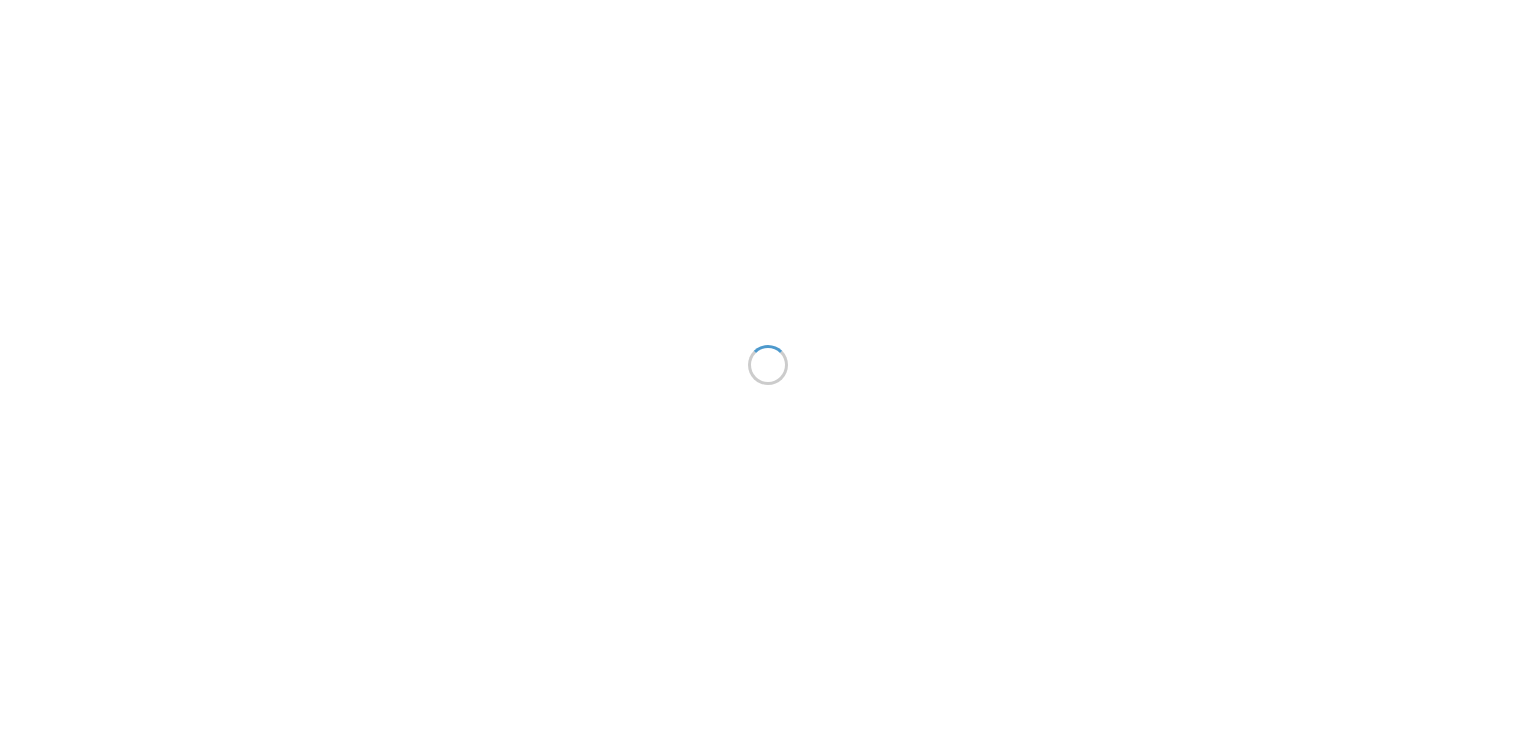 scroll, scrollTop: 0, scrollLeft: 0, axis: both 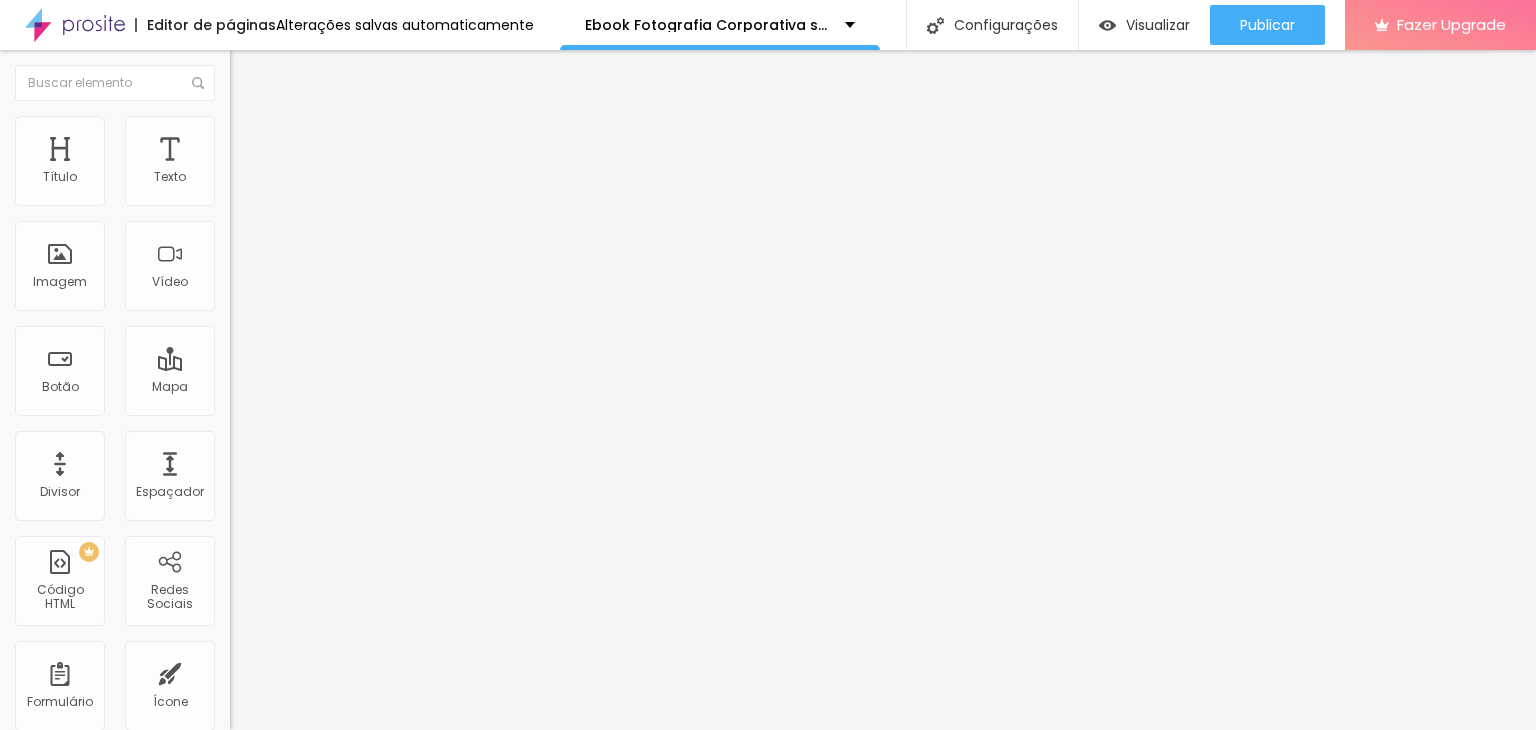 click at bounding box center [244, 285] 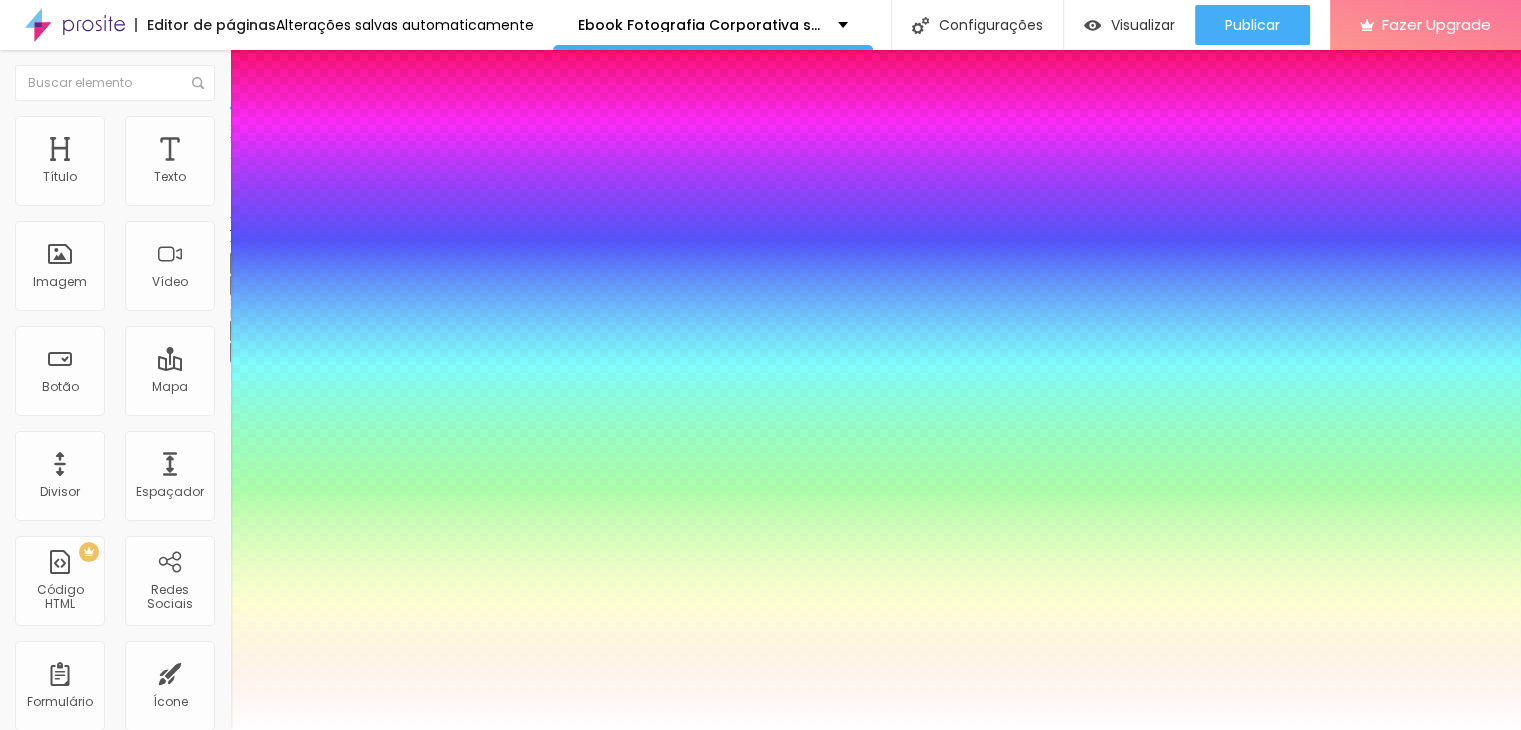 click on "AbrilFatface-Regular Actor-Regular Alegreya AlegreyaBlack Alice Allan-Bold Allan-Regular Amaranth AmaticaSC AmaticSC Amita-Bold Amita-Regular Anaheim AnonymousPro-Bold AnonymousPro-Italic AnonymousPro-Regular Arapey Archivo-Bold Archivo-Italic Archivo-Regular ArefRuqaa Arsenal-Bold Arsenal-Italic Arsenal-Regular Arvo Assistant AssistantLight AveriaLibre AveriaLibreLight AveriaSansLibre-Bold AveriaSansLibre-Italic AveriaSansLibre-Regular Bangers-Regular Bentham-Regular Bevan-Regular BioRhyme BioRhymeExtraBold BioRhymeLight Bitter BreeSerif ButterflyKids-Regular ChangaOne-Italic ChangaOne-Regular Chewy-Regular Chivo CinzelDecorative-Black CinzelDecorative-Bold CinzelDecorative-Regular Comfortaa-Bold Comfortaa-Light Comfortaa-Regular ComingSoon Cookie-Regular Corben-Bold Corben-Regular Cormorant CormorantGeramond-Bold CormorantGeramond-Italic CormorantGeramond-Medium CormorantGeramond-Regular CormorantLight Cousine-Bold Cousine-Italic Cousine-Regular Creepster-Regular CrimsonText CrimsonTextBold Cuprum FjallaOne" at bounding box center [107, 752] 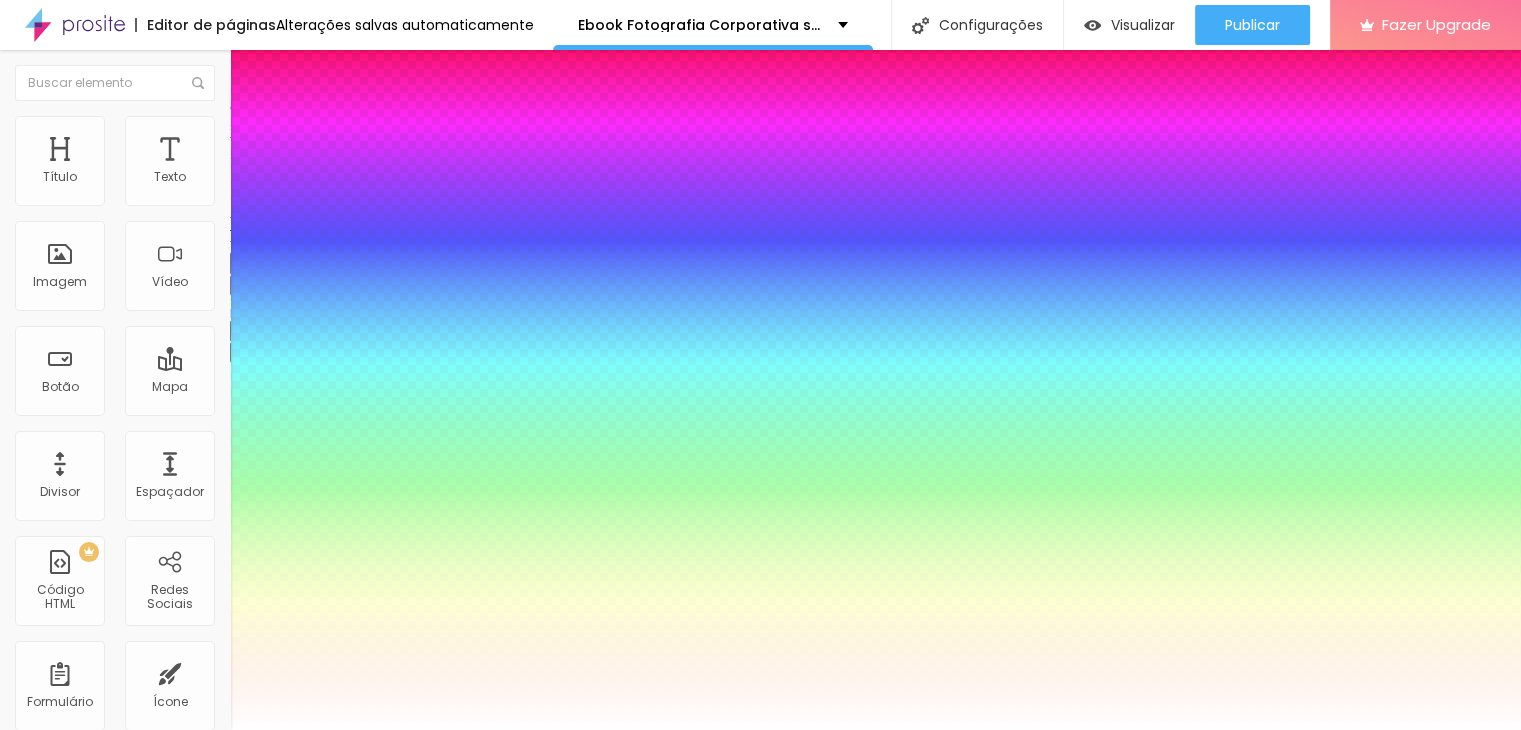 click at bounding box center (760, 730) 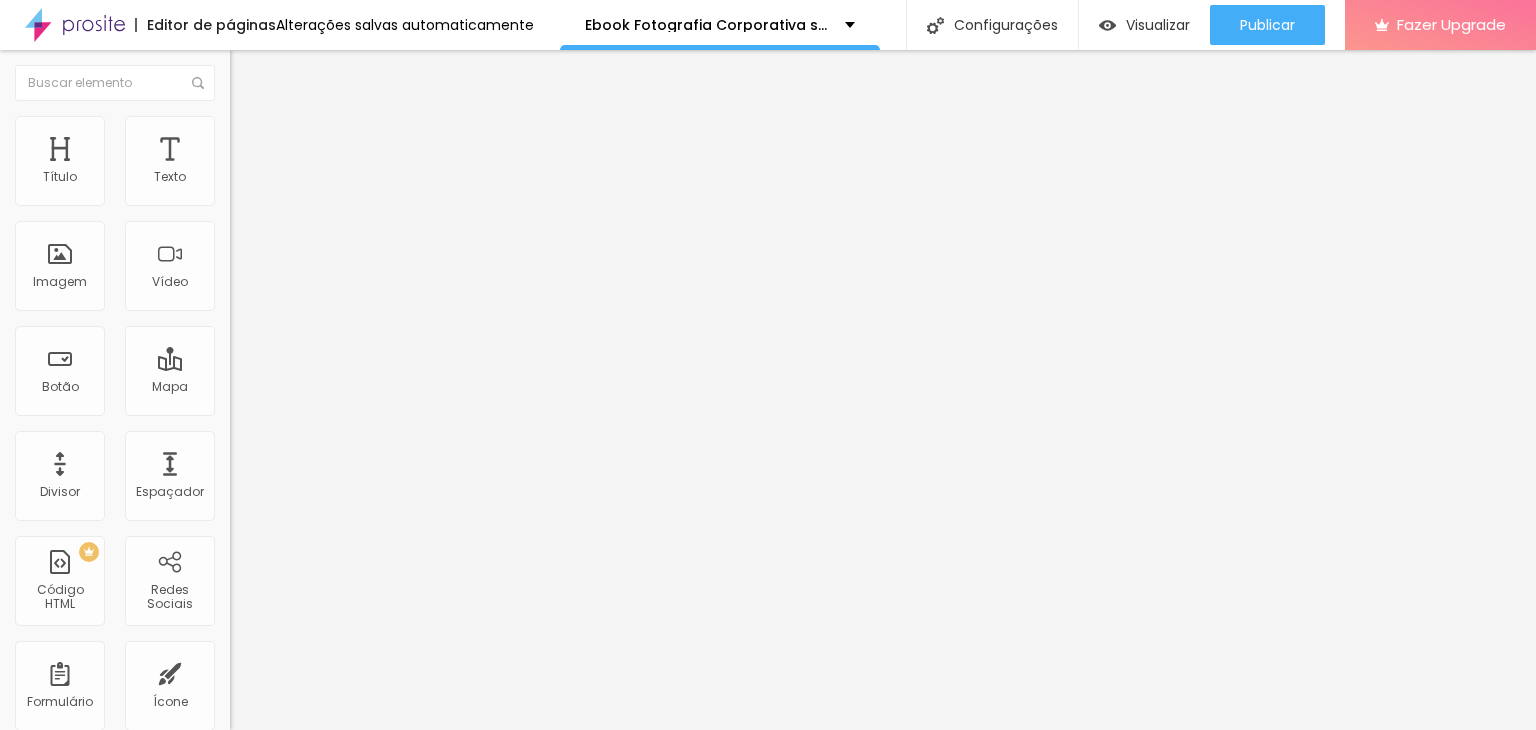 click on "Editar Título Estilo Avançado Tamanho Titulo 1 H1 Titulo 2 H2 Titulo 3 H3 Titulo 4 H4 Titulo 5 H5 Titulo 6 H6 Tipografia Voltar ao padrão Sombra DESATIVADO Voltar ao padrão" at bounding box center [345, 390] 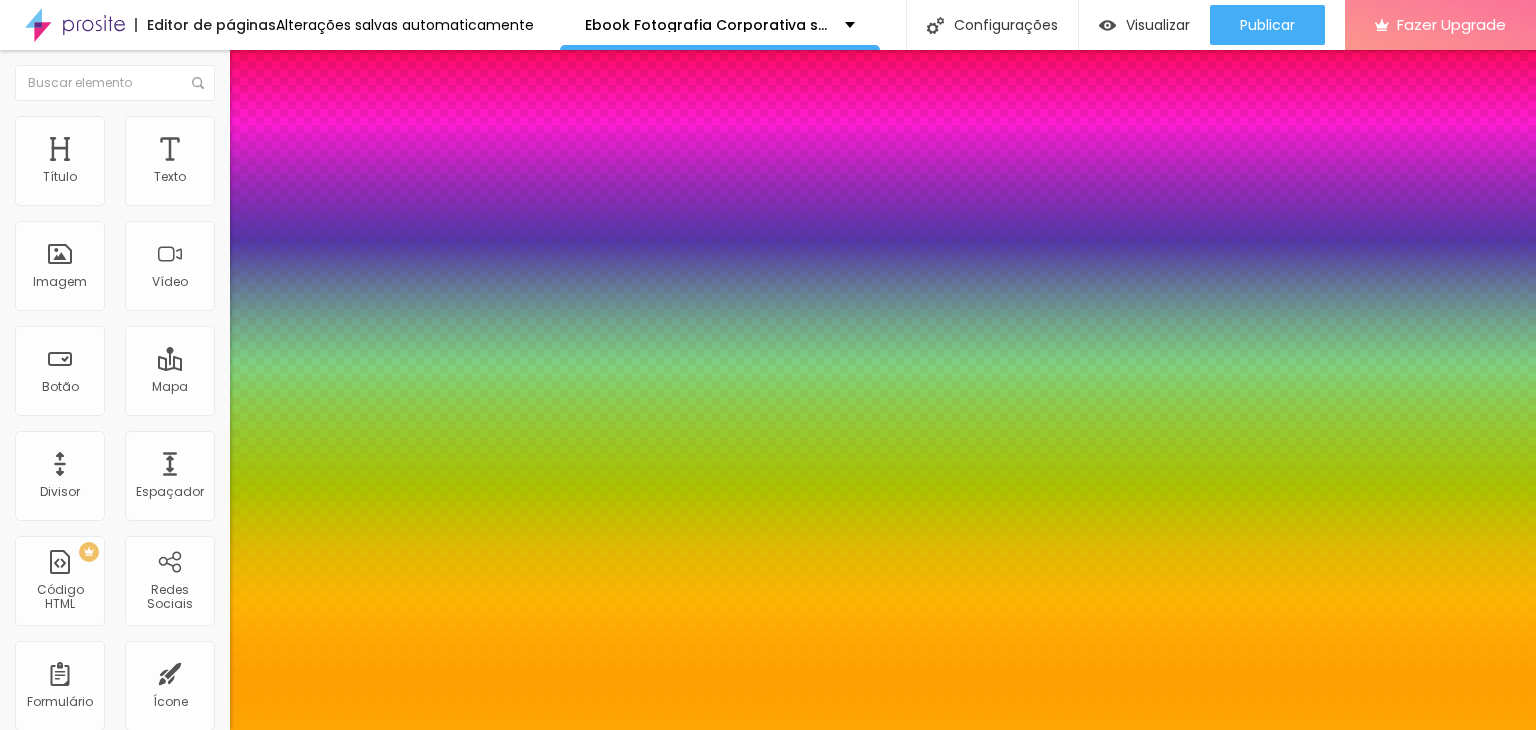 drag, startPoint x: 407, startPoint y: 517, endPoint x: 480, endPoint y: 522, distance: 73.171036 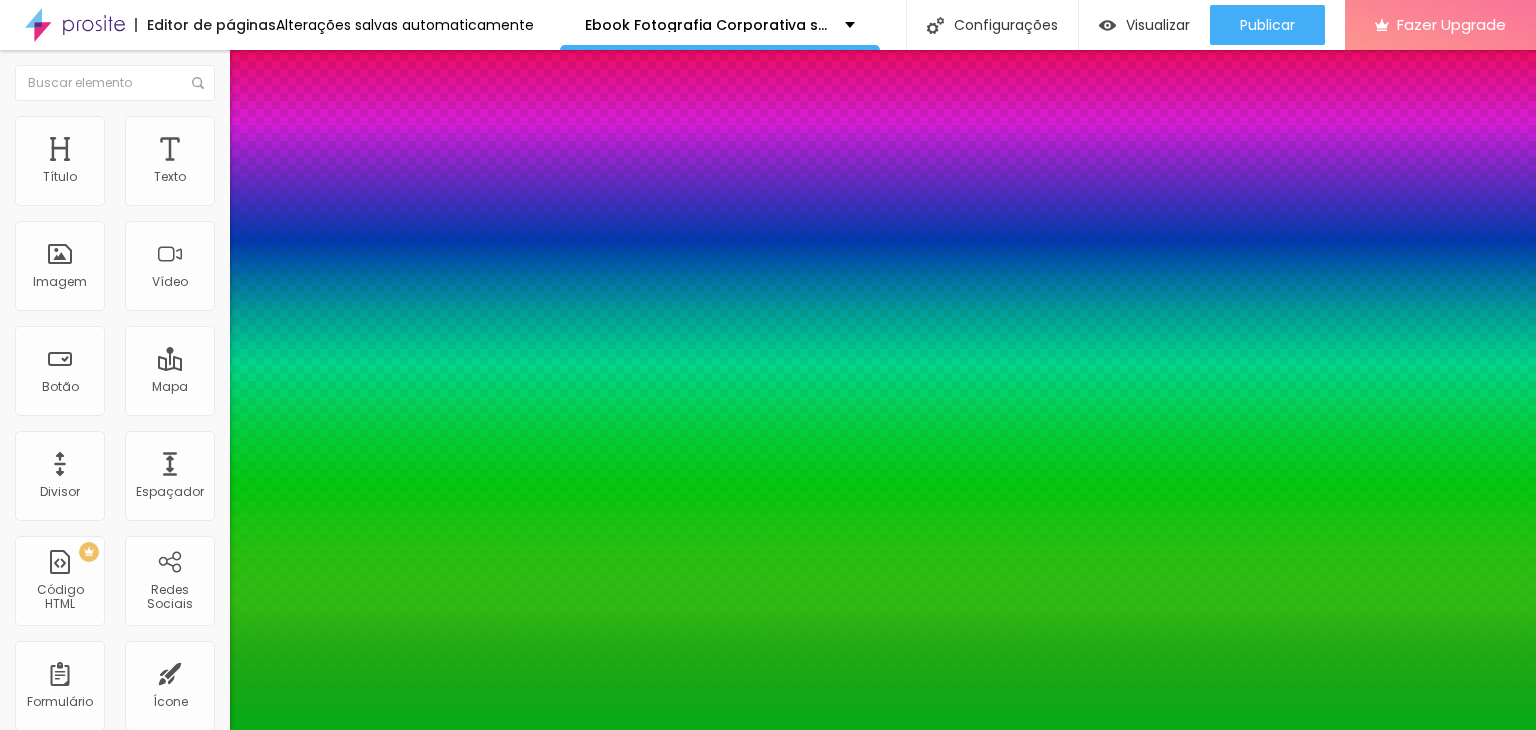 type on "#08AC17" 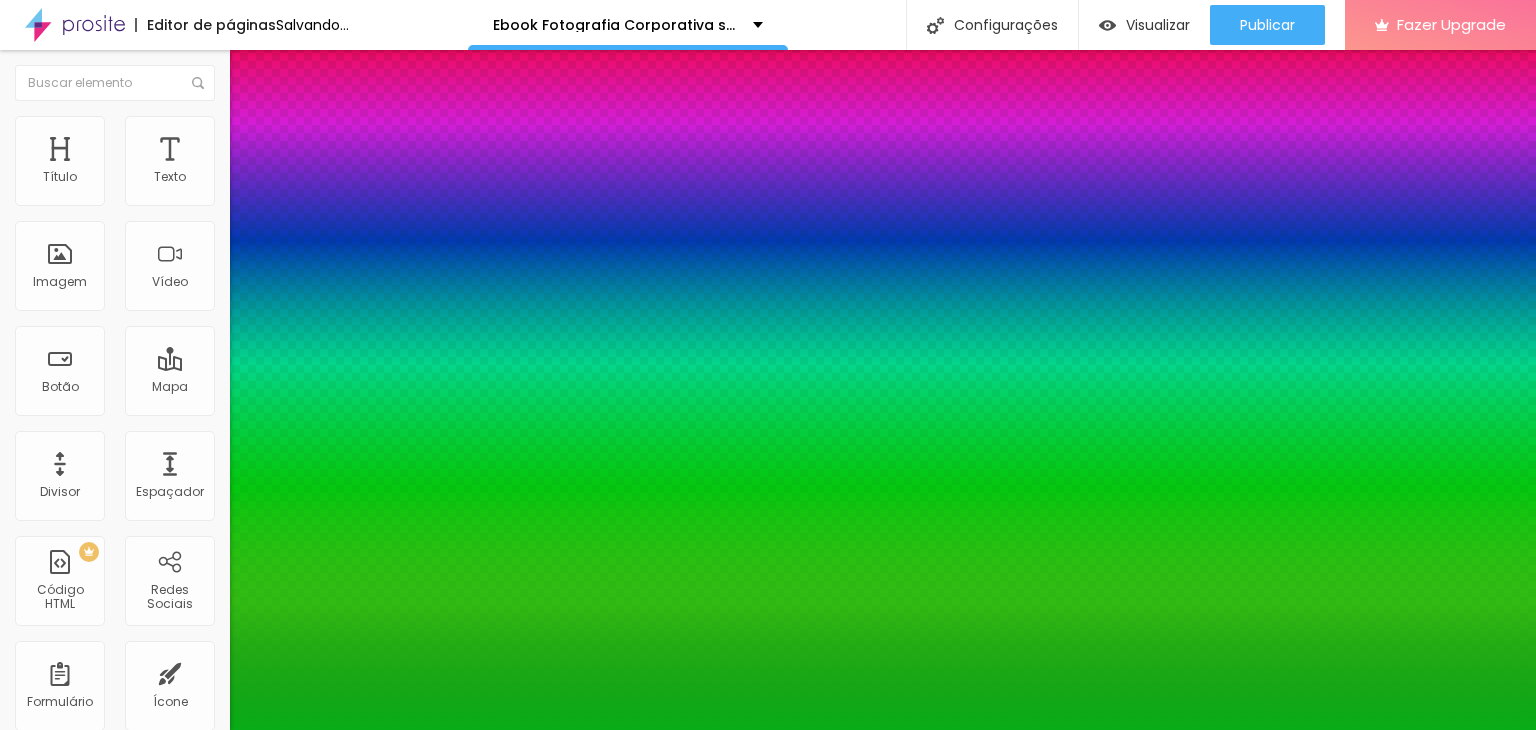 click at bounding box center (768, 730) 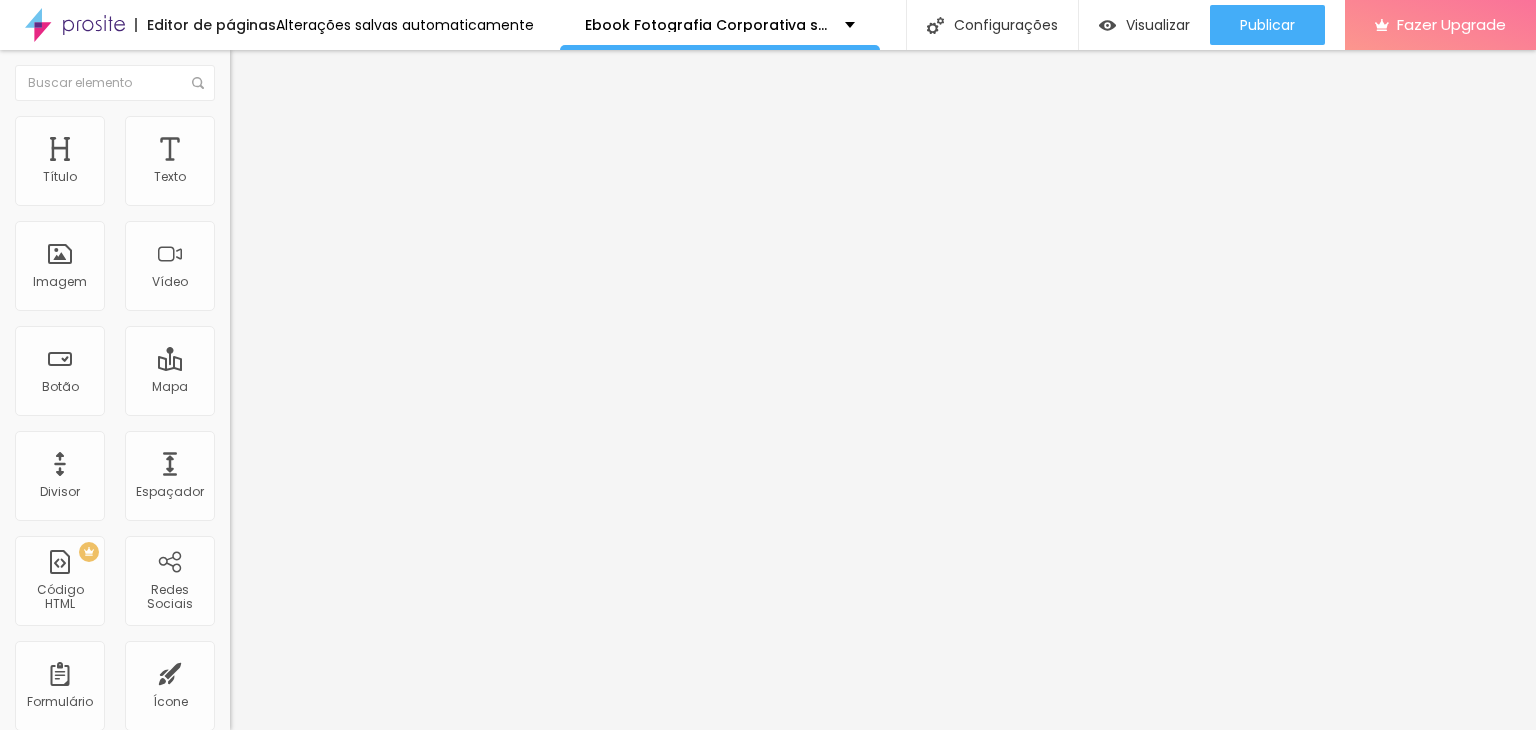 click on "Adicionar imagem" at bounding box center (345, 163) 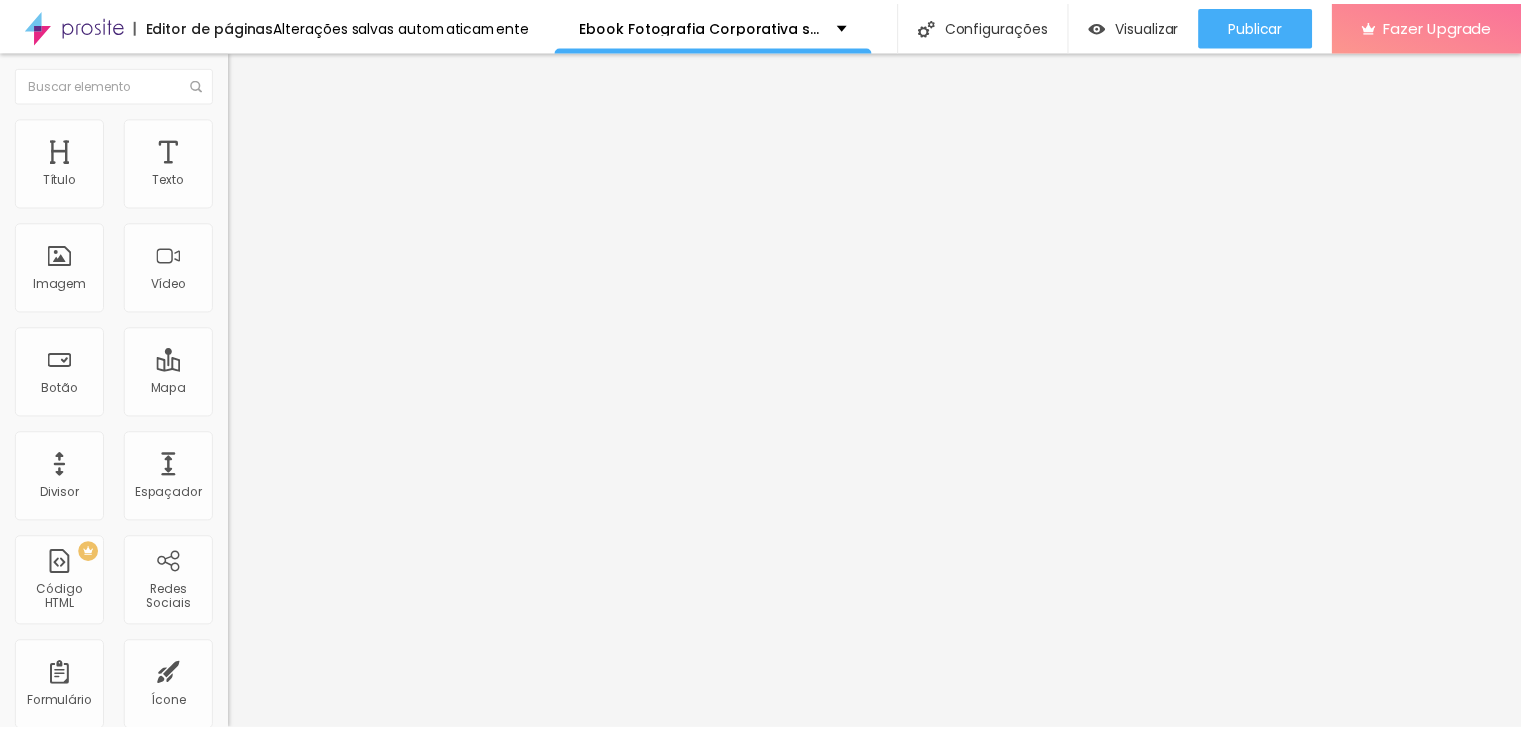 scroll, scrollTop: 0, scrollLeft: 0, axis: both 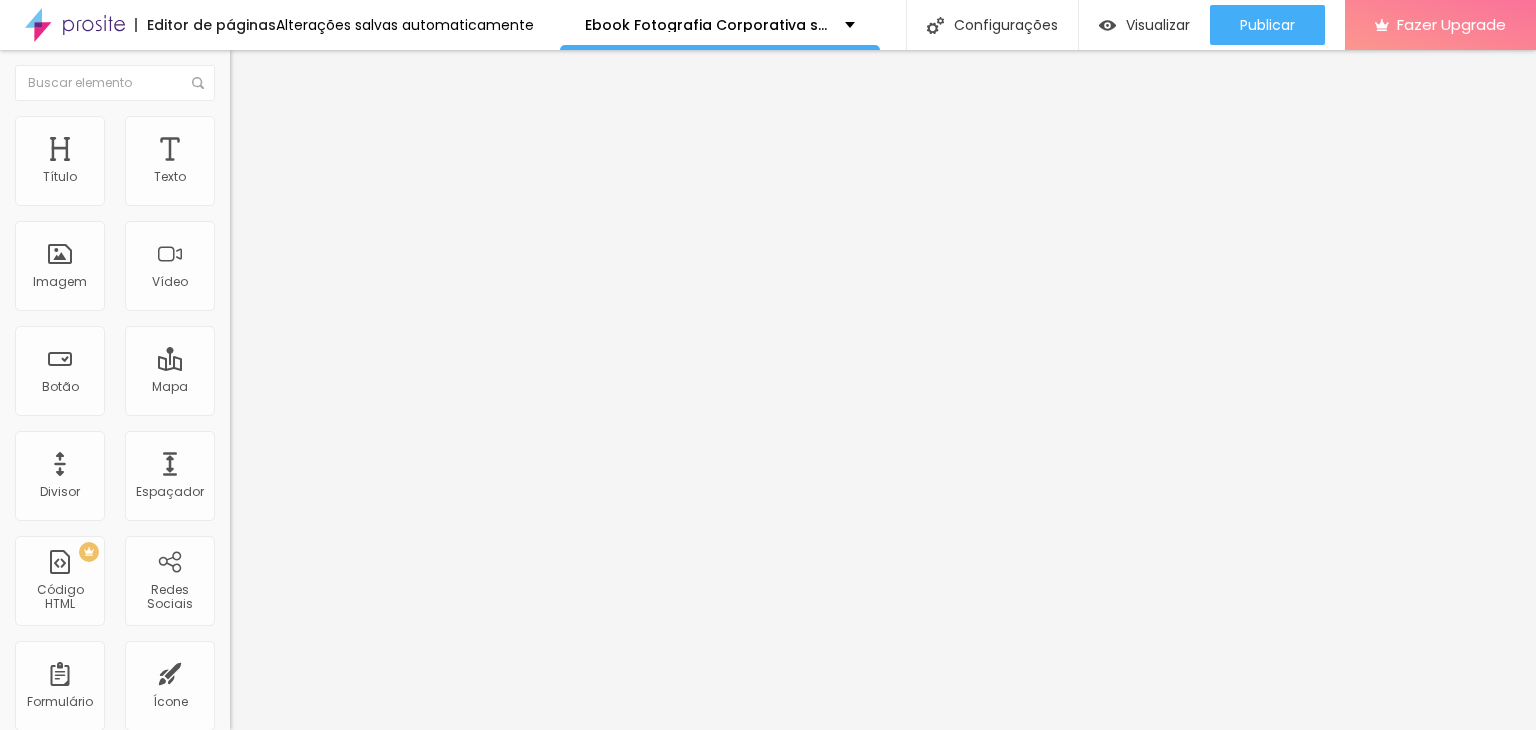 click at bounding box center (768, 924) 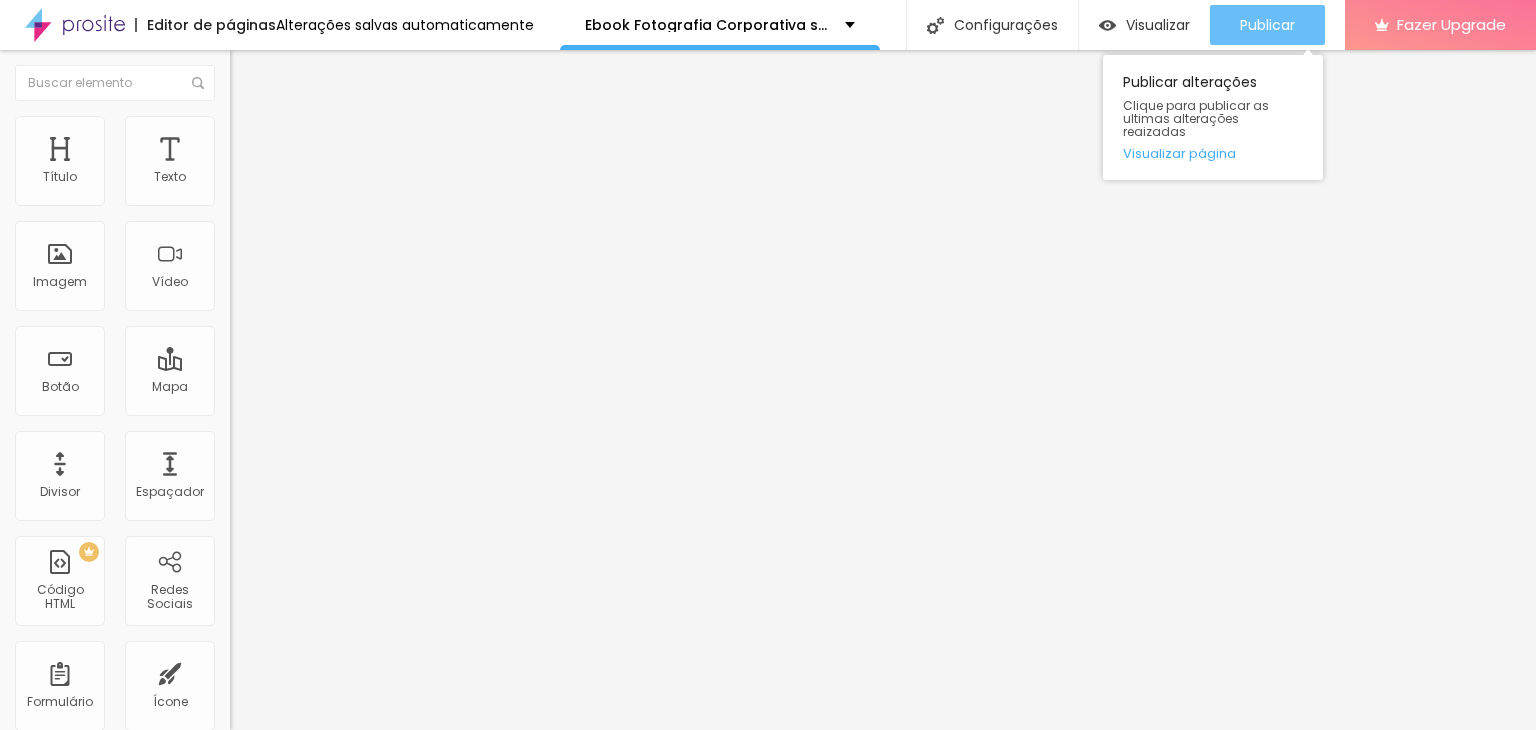 click on "Publicar" at bounding box center (1267, 25) 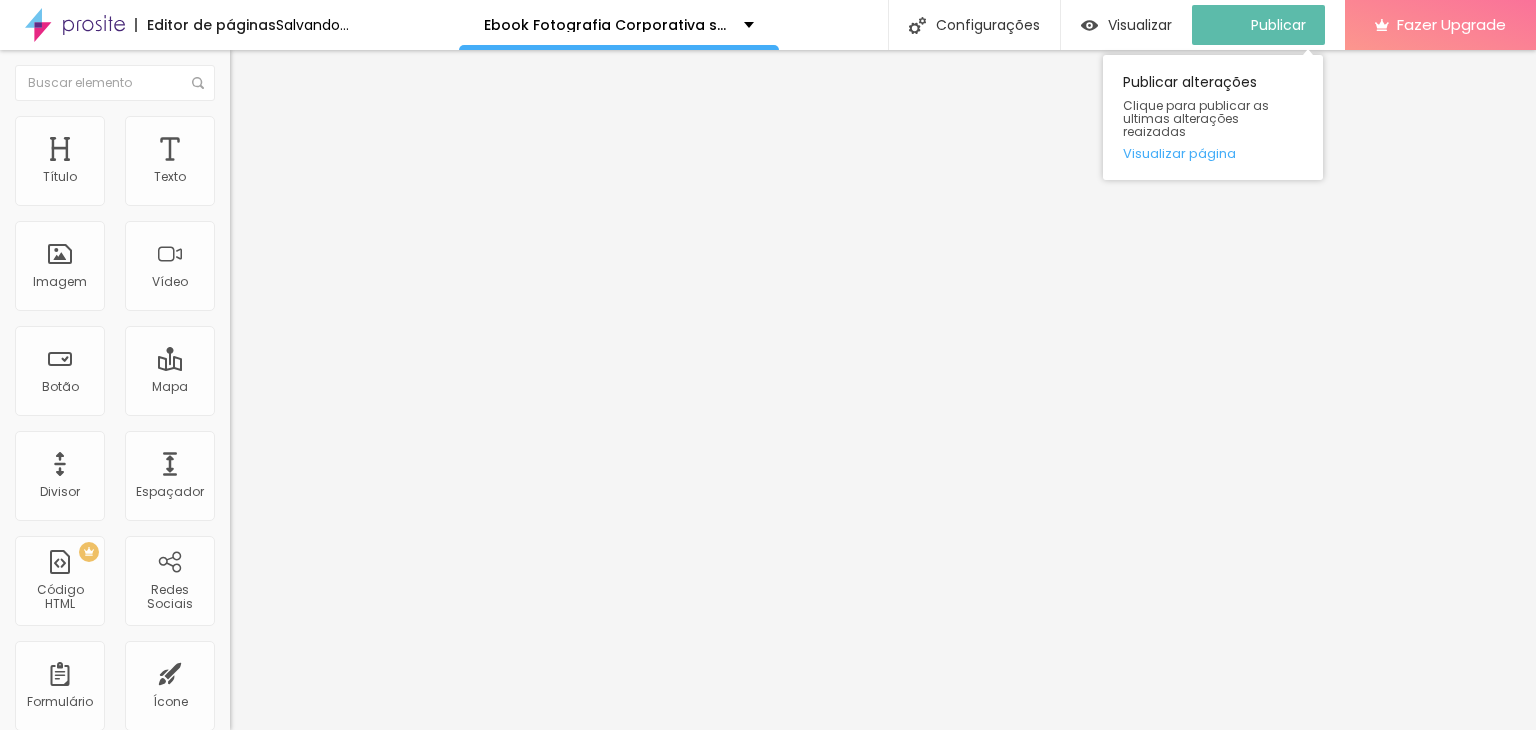 click on "Publicar" at bounding box center [1278, 25] 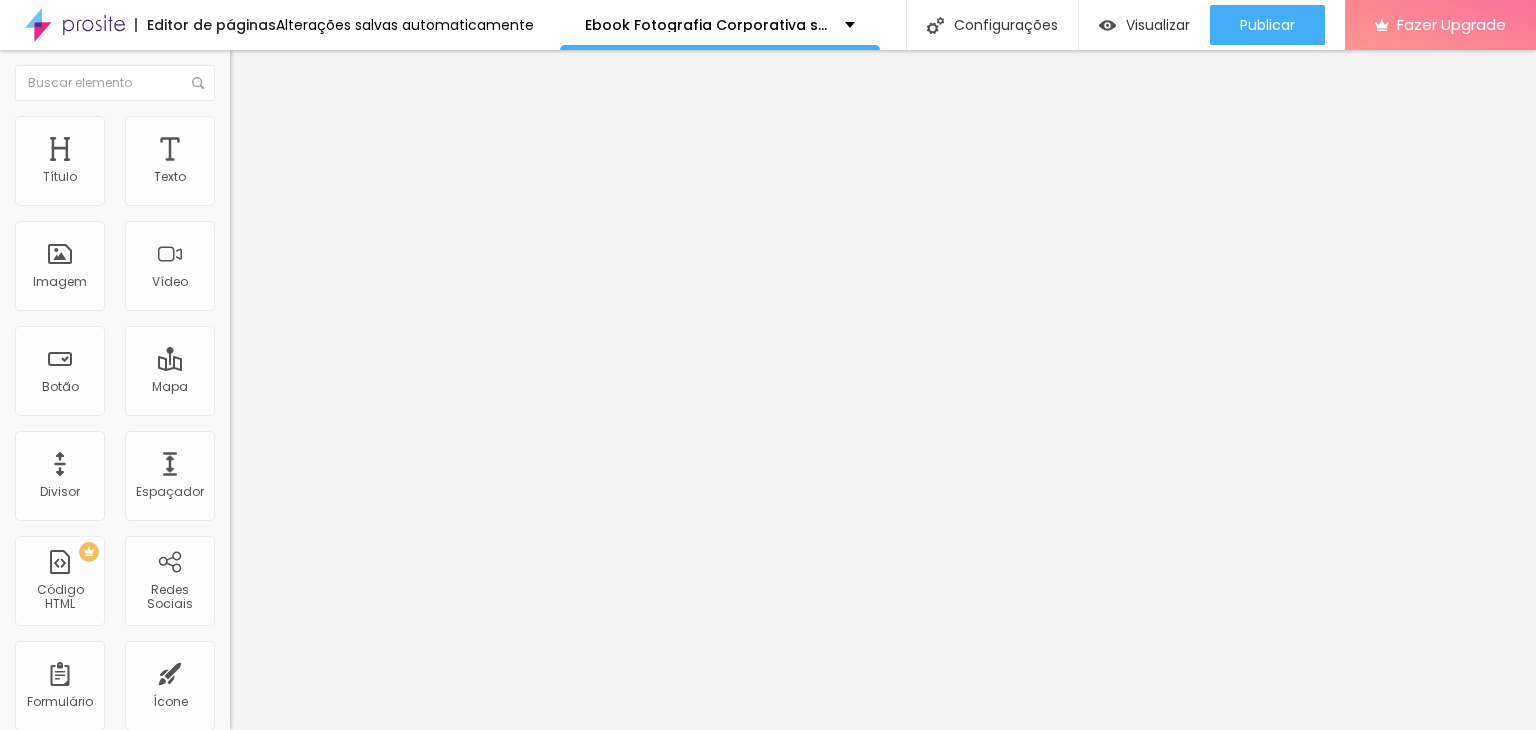 type on "10" 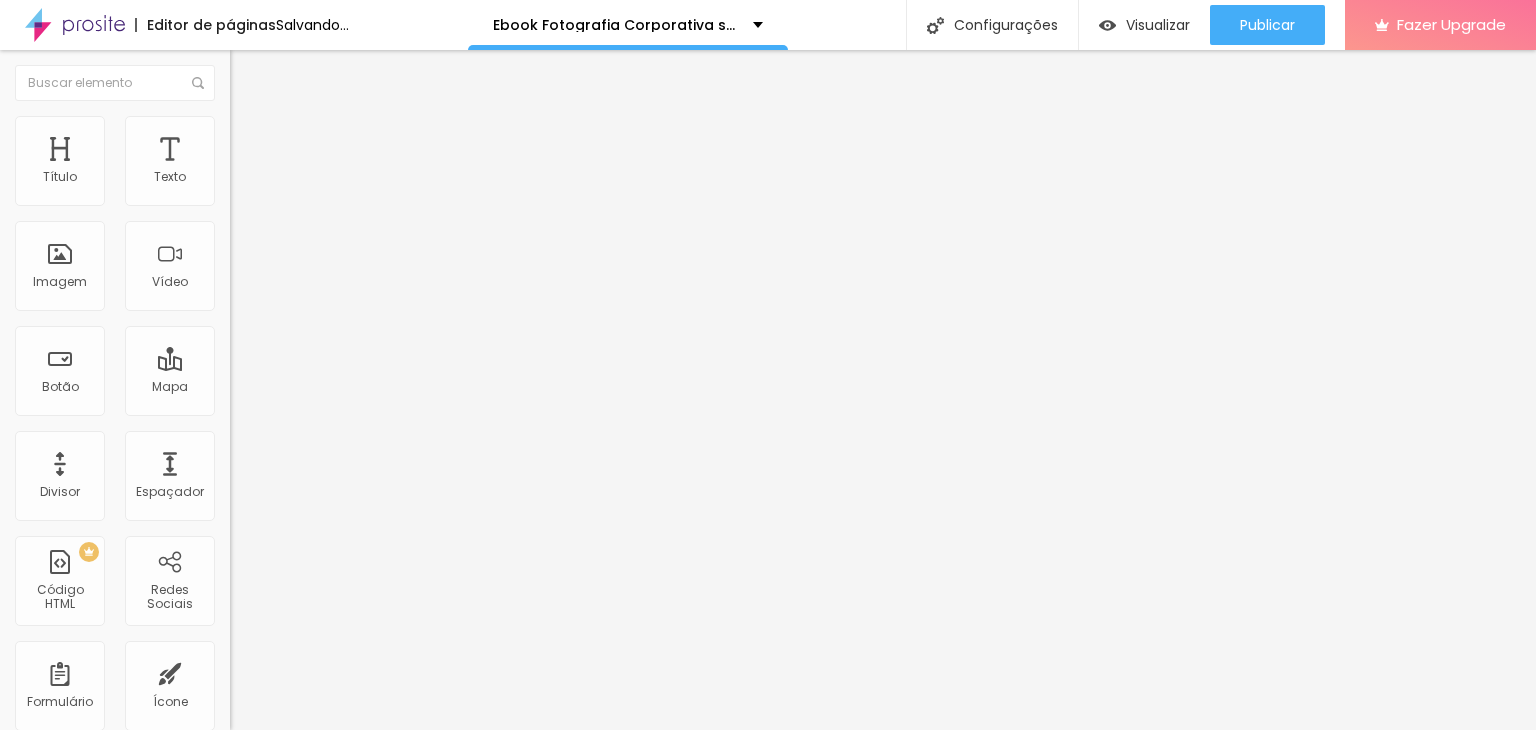 drag, startPoint x: 44, startPoint y: 195, endPoint x: 28, endPoint y: 194, distance: 16.03122 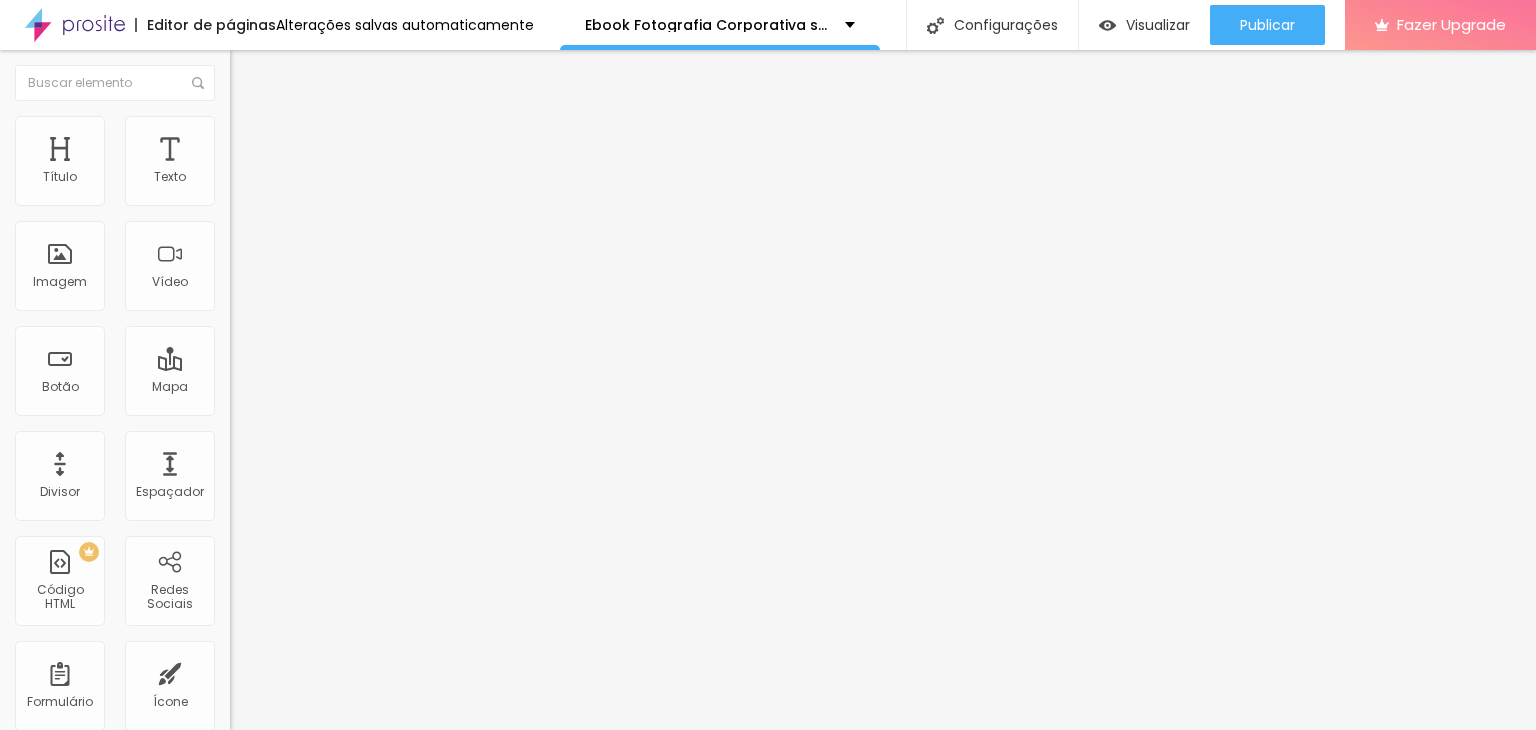 click on "Avançado" at bounding box center (281, 129) 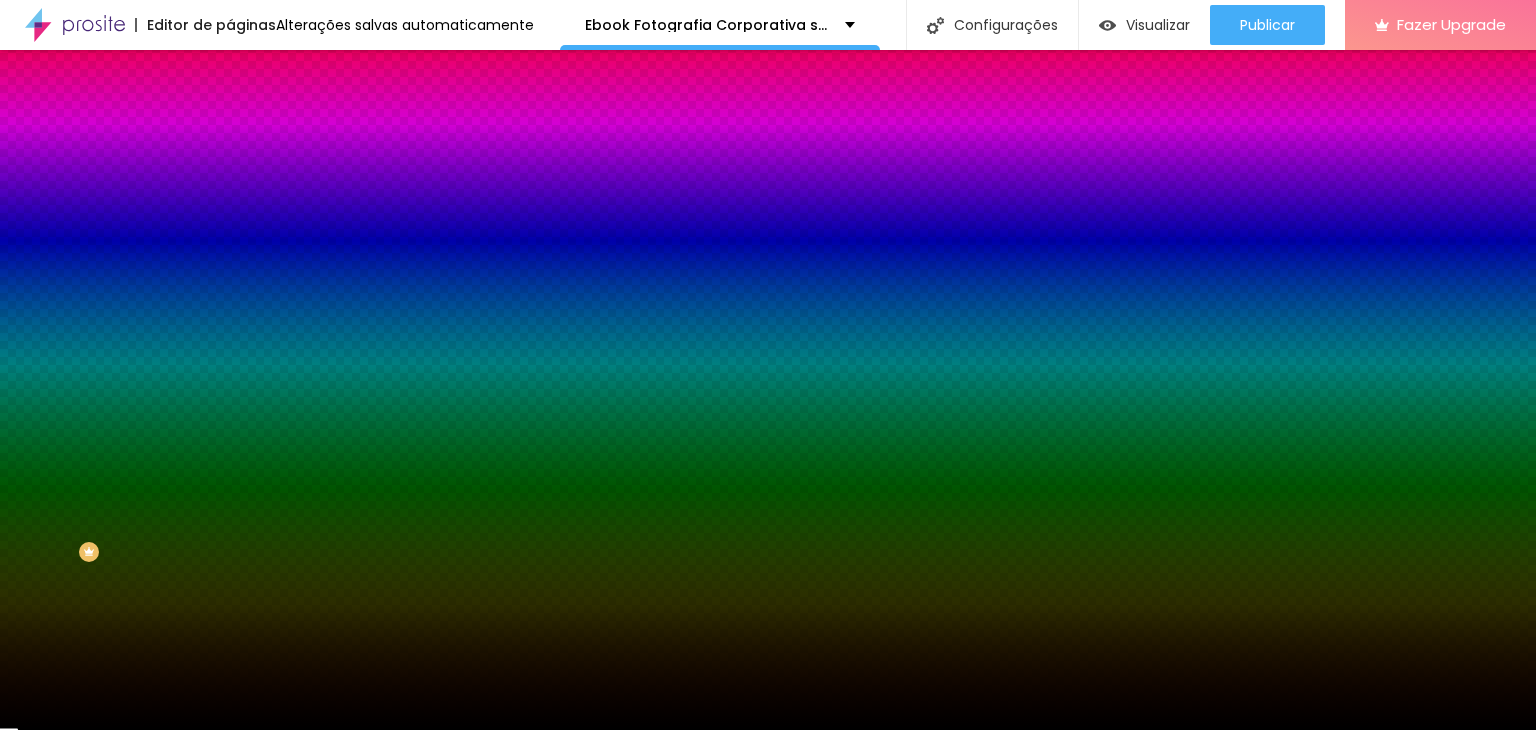 type on "53" 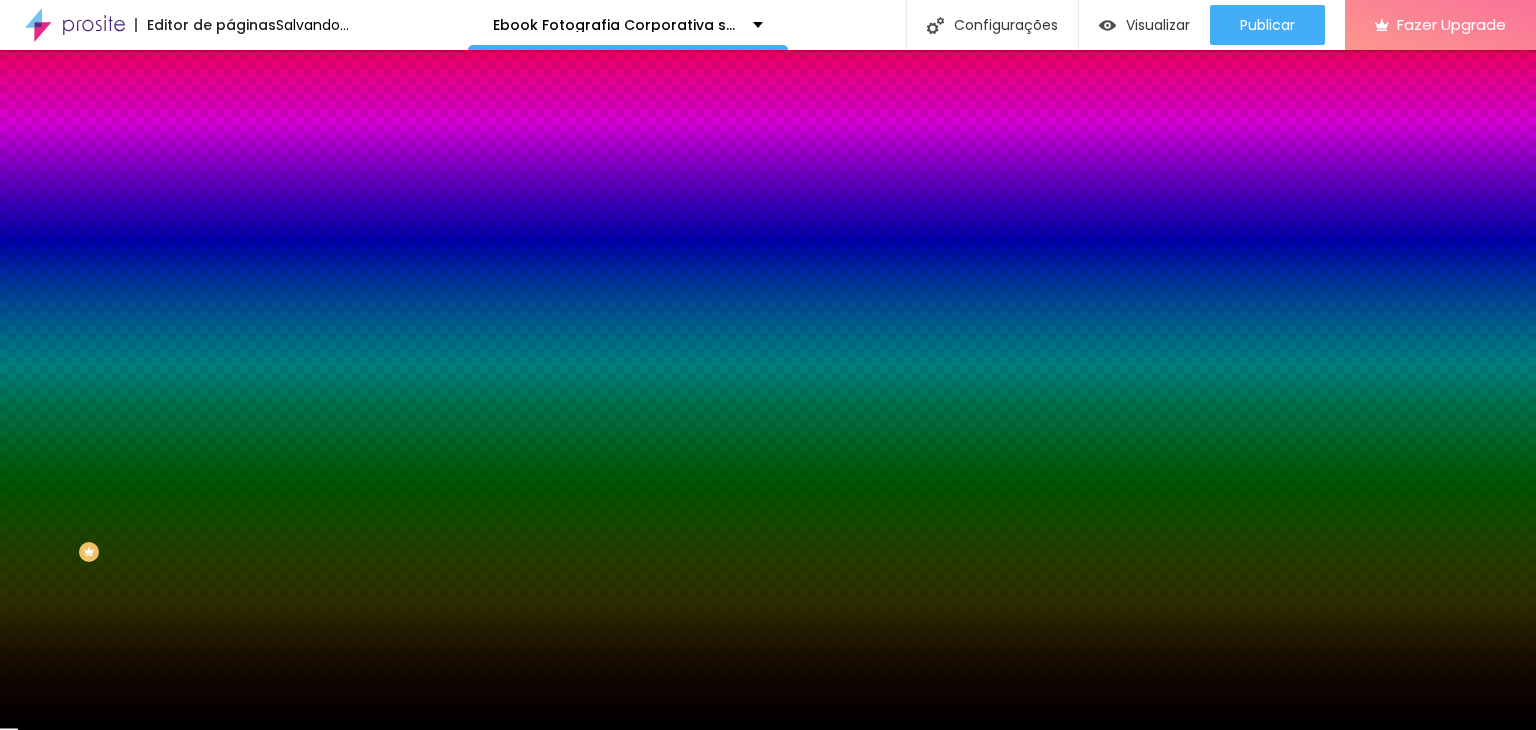 type on "75" 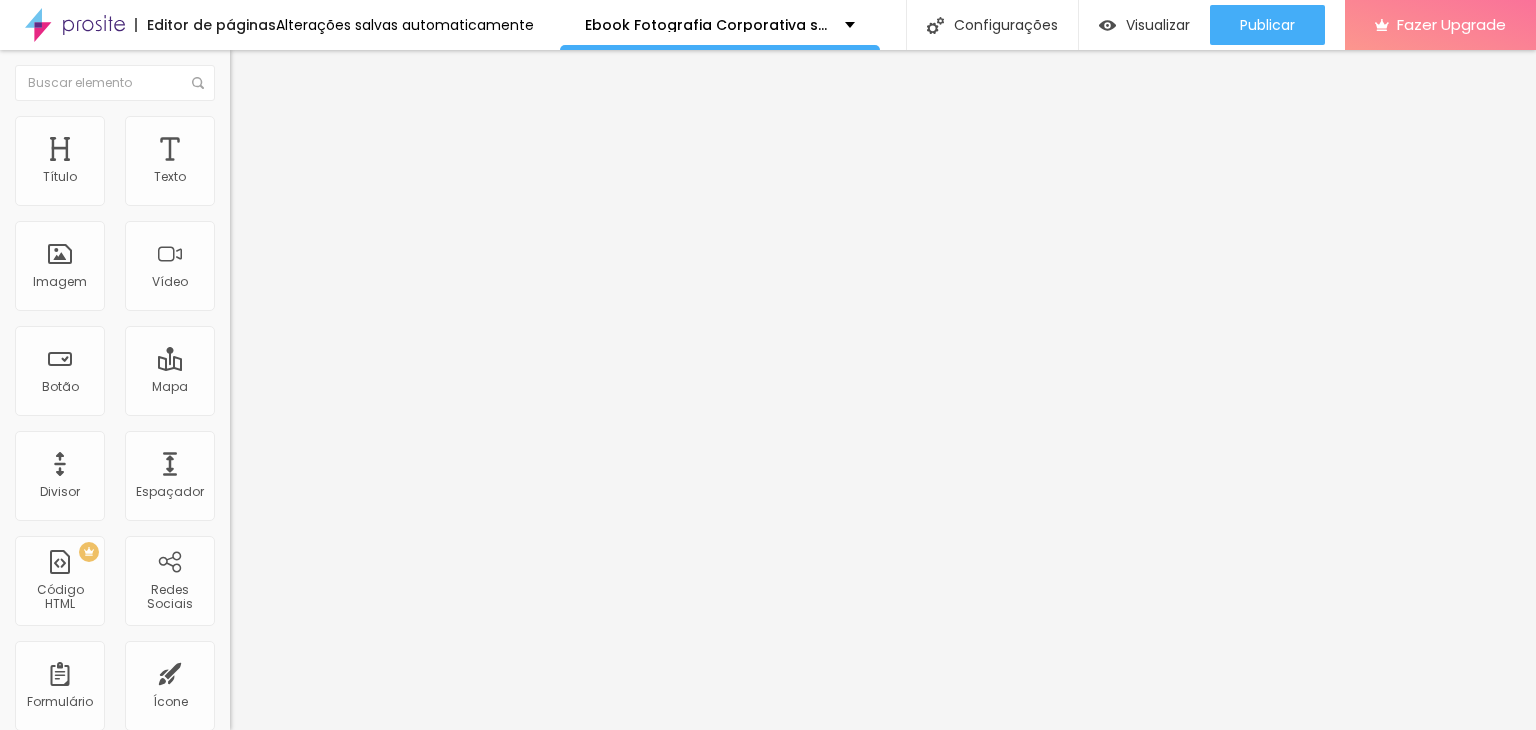 click at bounding box center [244, 285] 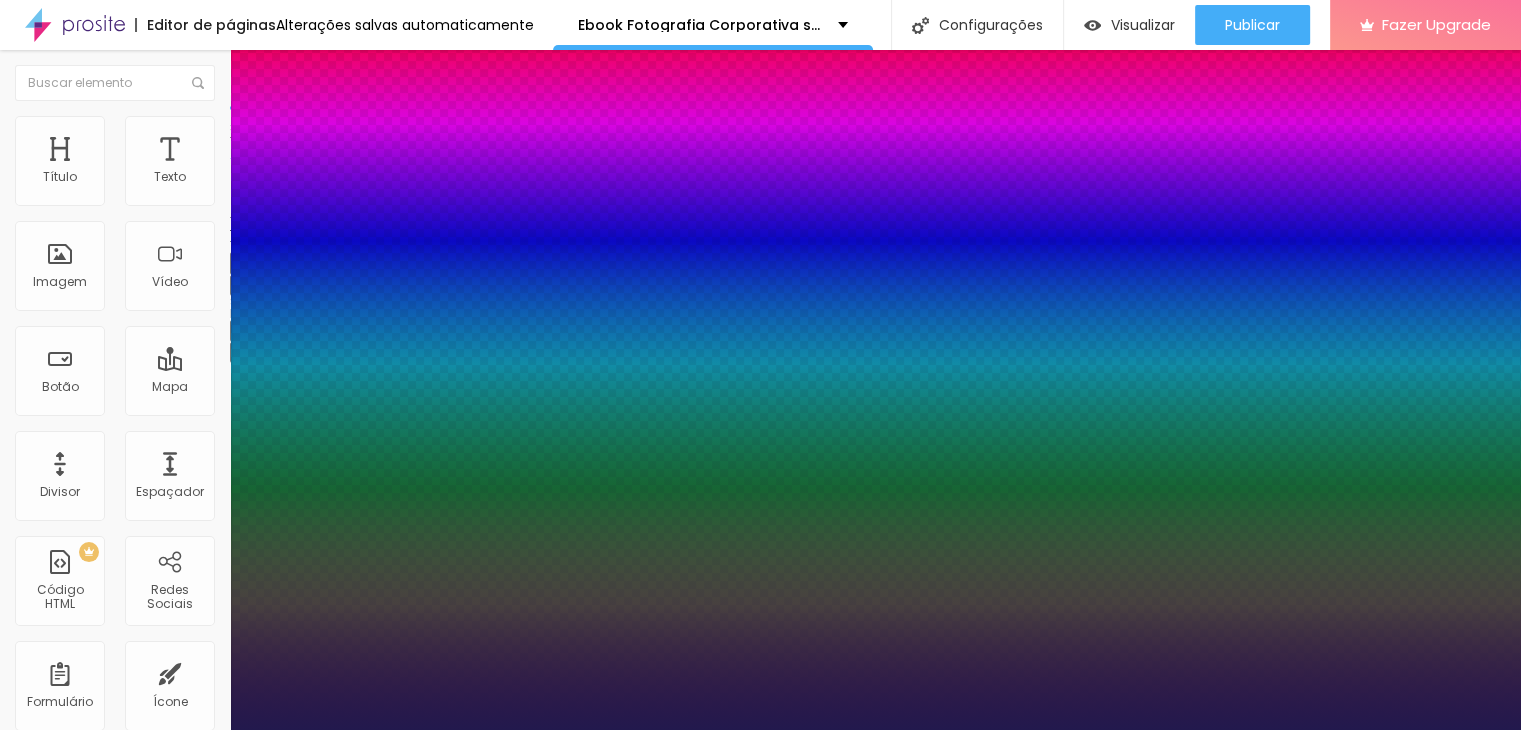 type on "1" 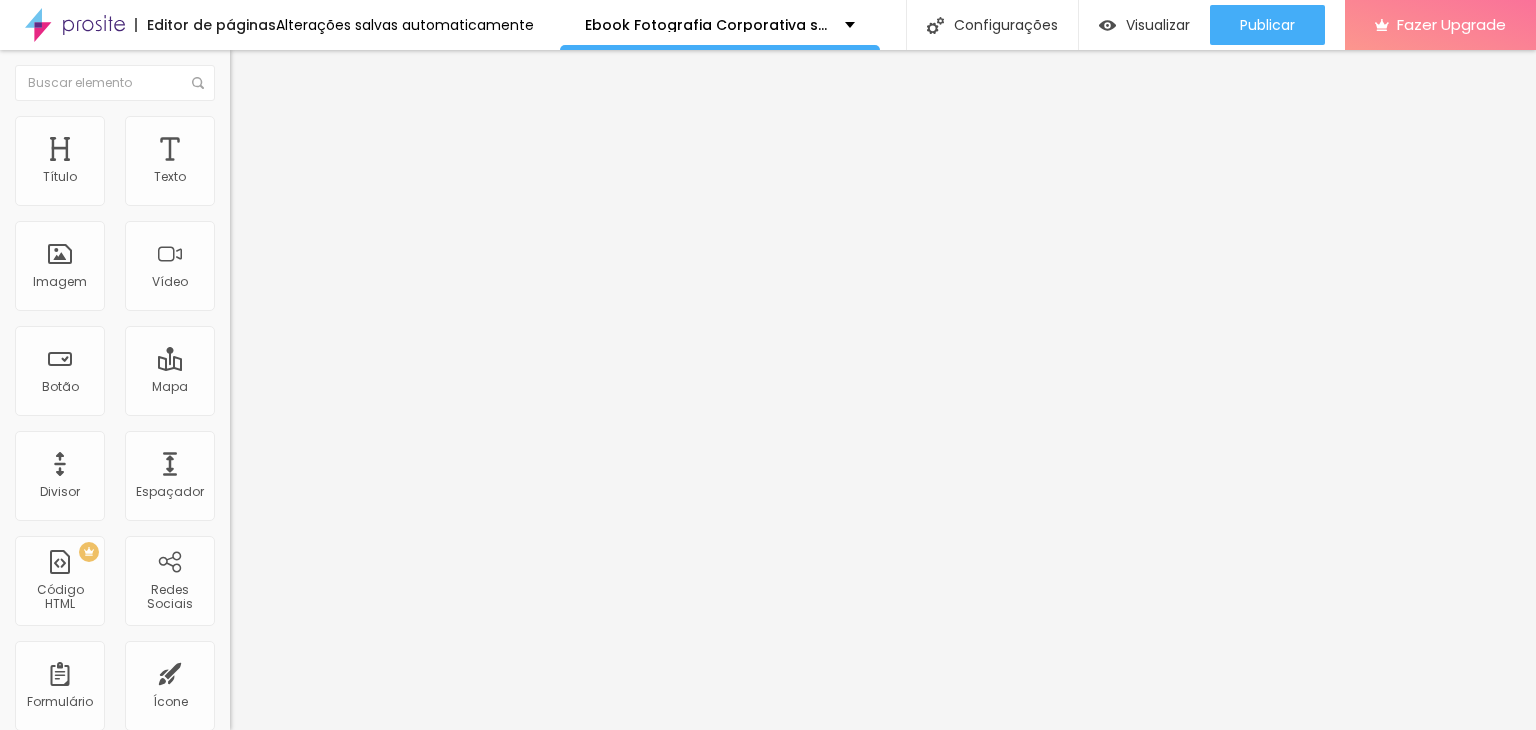 click on "Estilo Avançado" at bounding box center [345, 116] 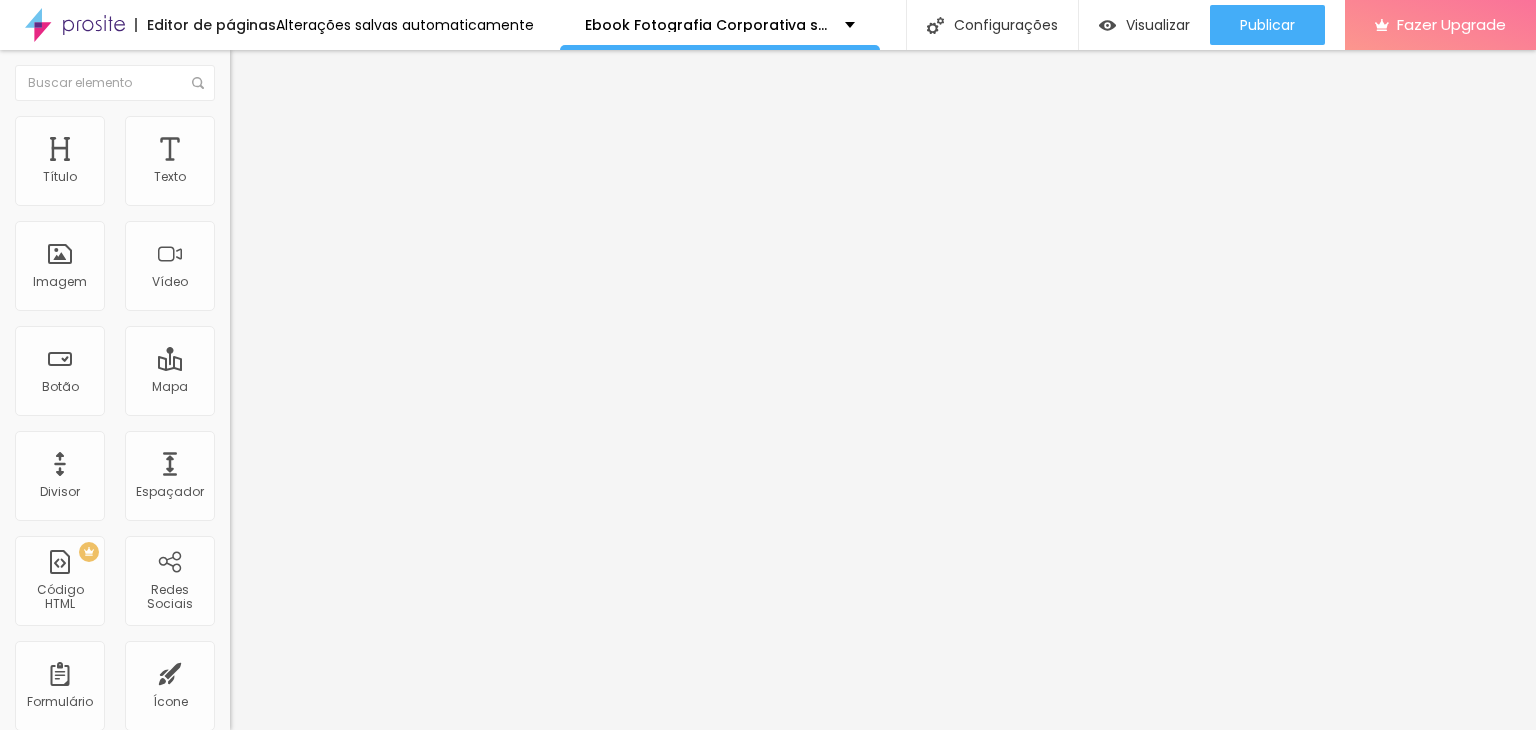 type on "1" 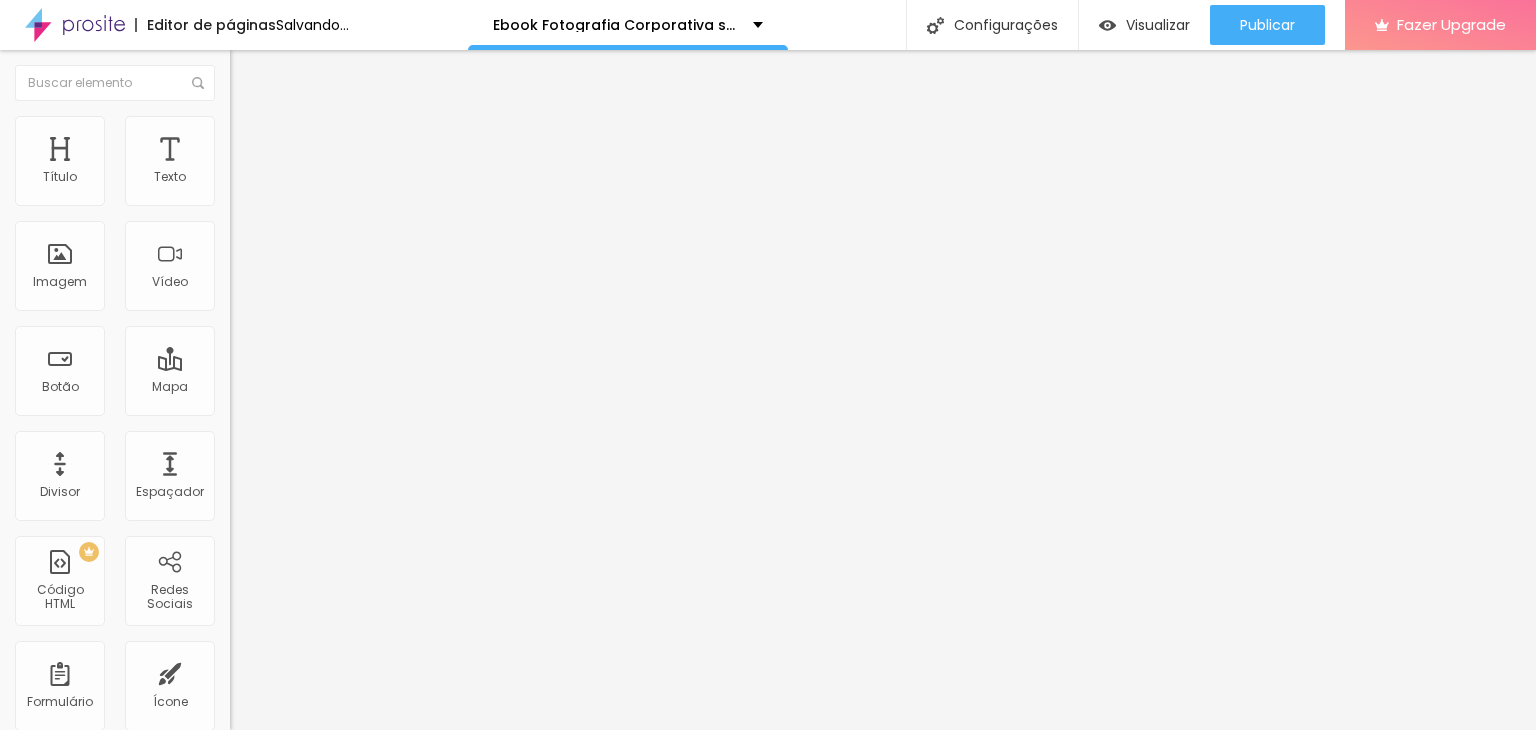 drag, startPoint x: 54, startPoint y: 232, endPoint x: 40, endPoint y: 232, distance: 14 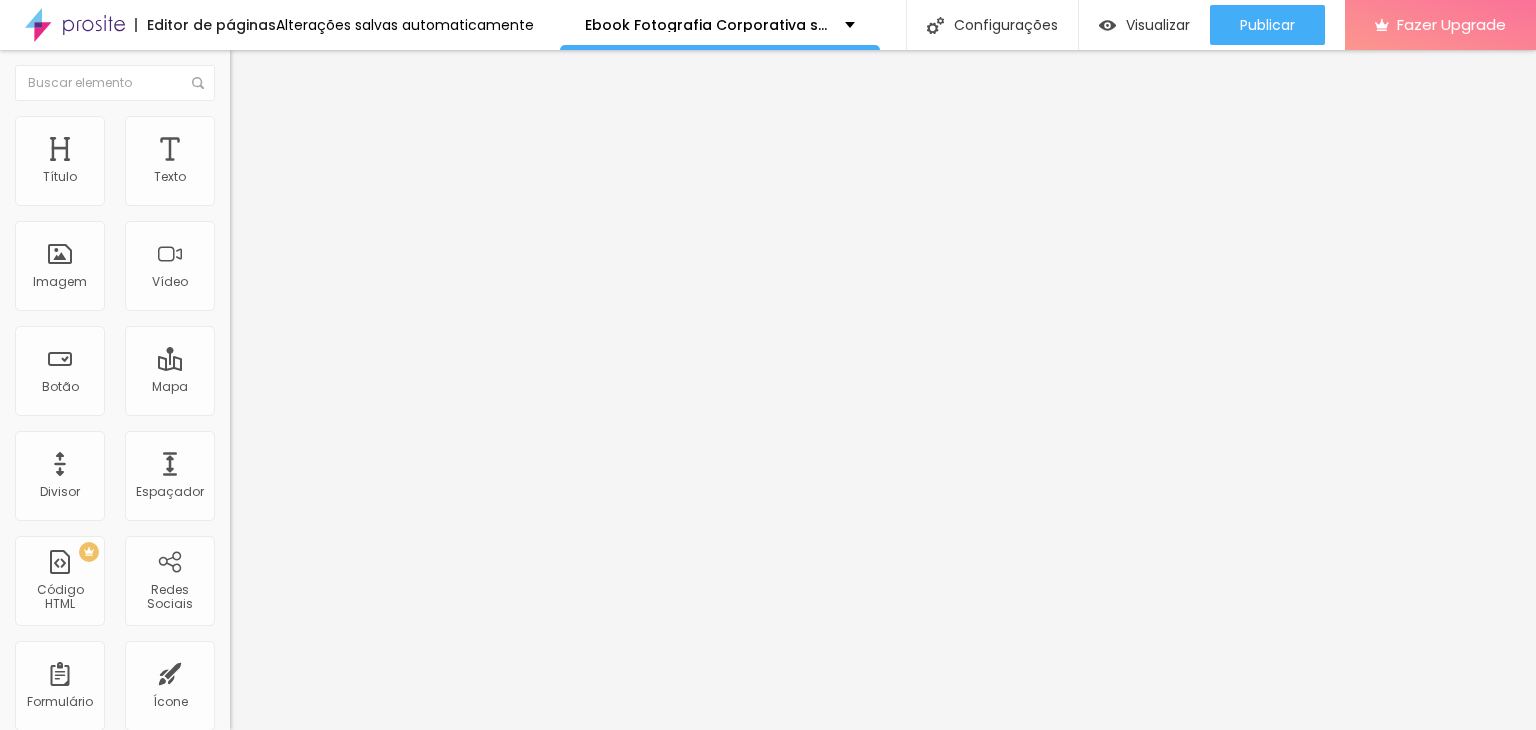 click on "Avançado" at bounding box center [345, 126] 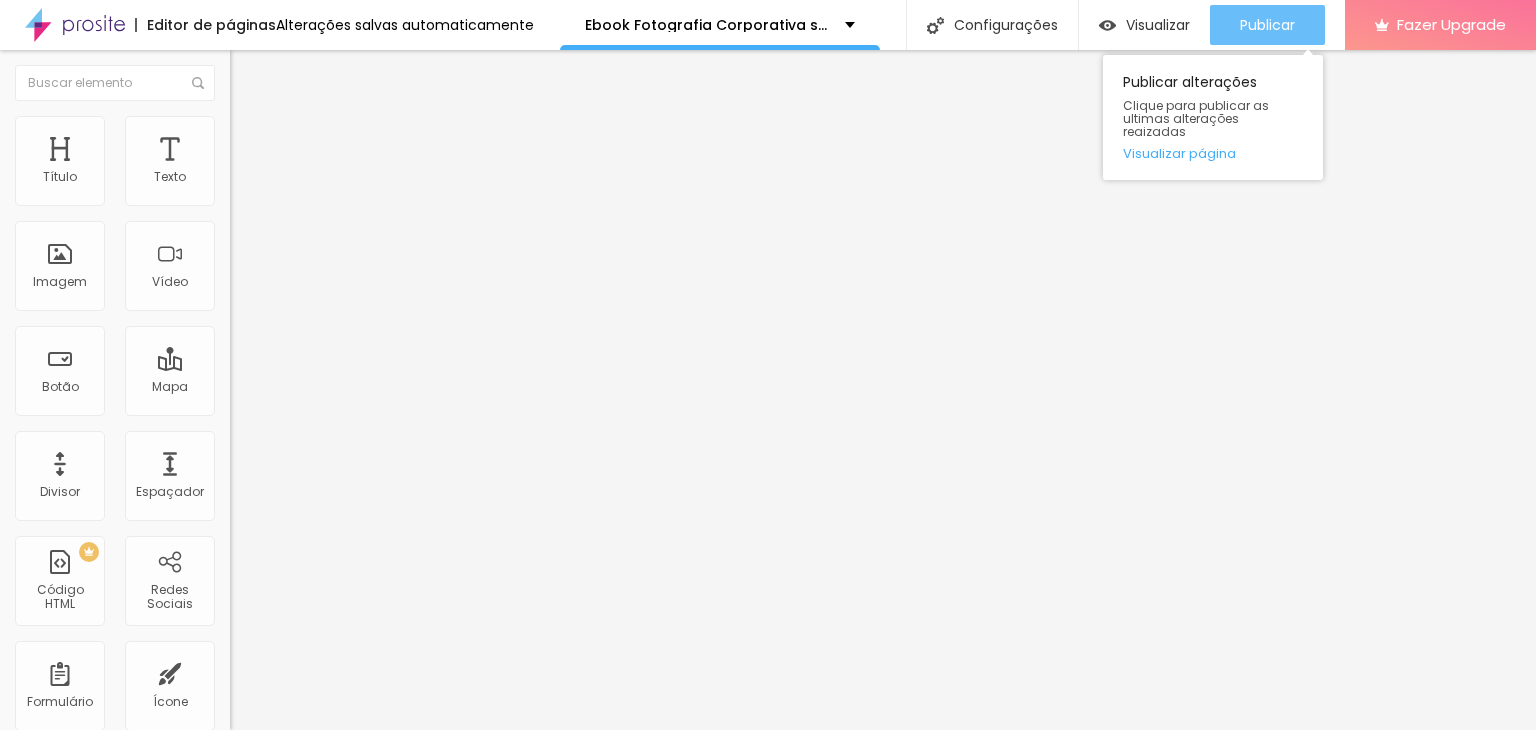 click on "Publicar" at bounding box center (1267, 25) 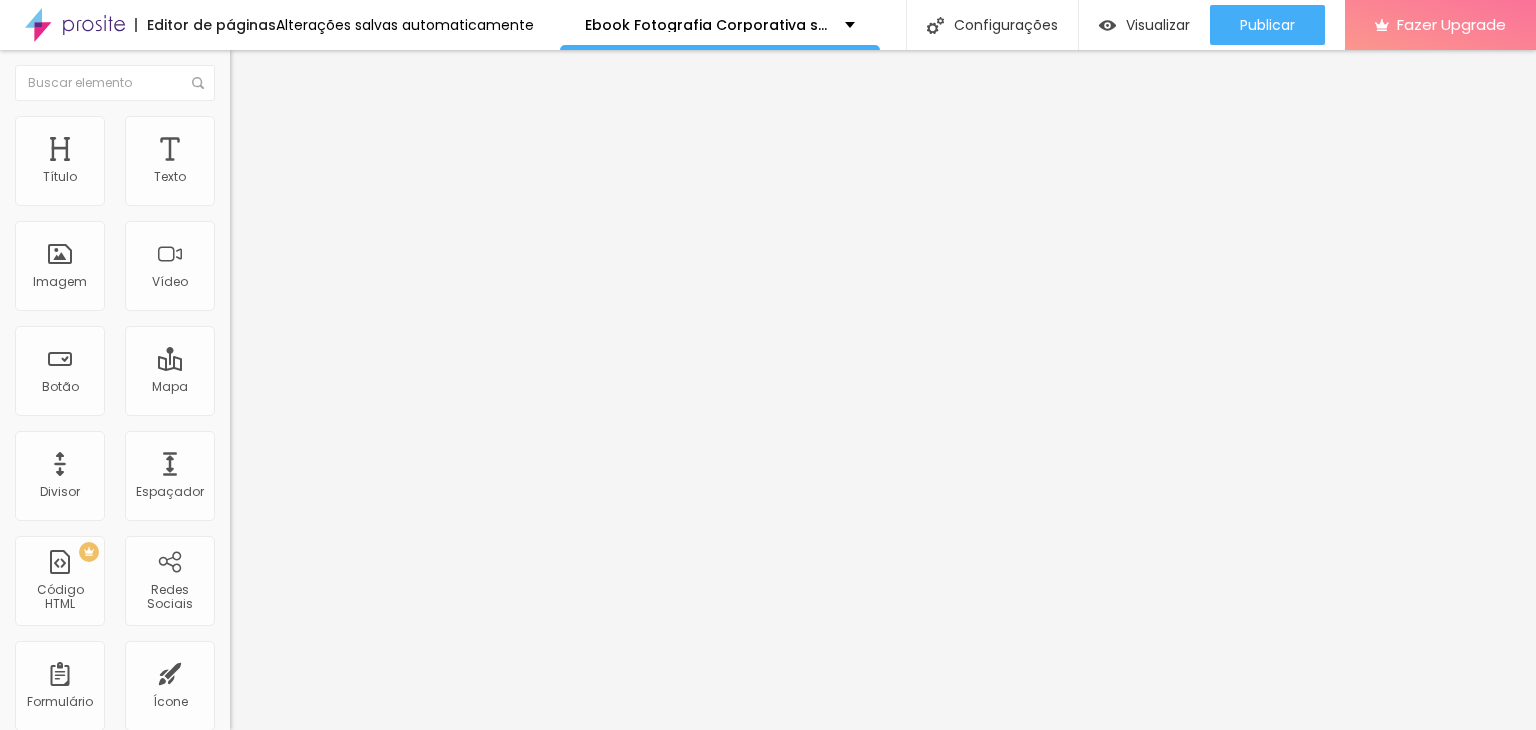click on "Estilo" at bounding box center (345, 126) 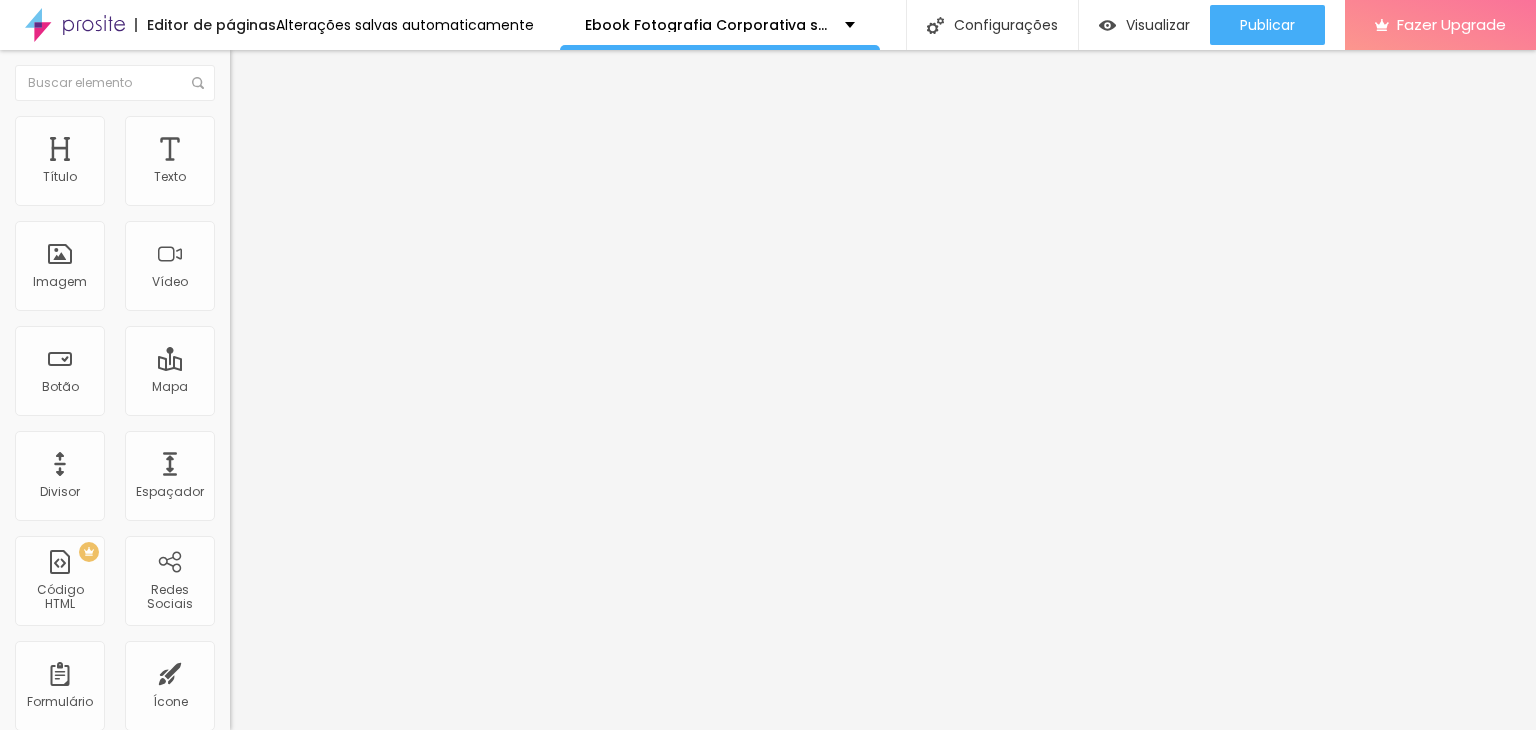 type on "90" 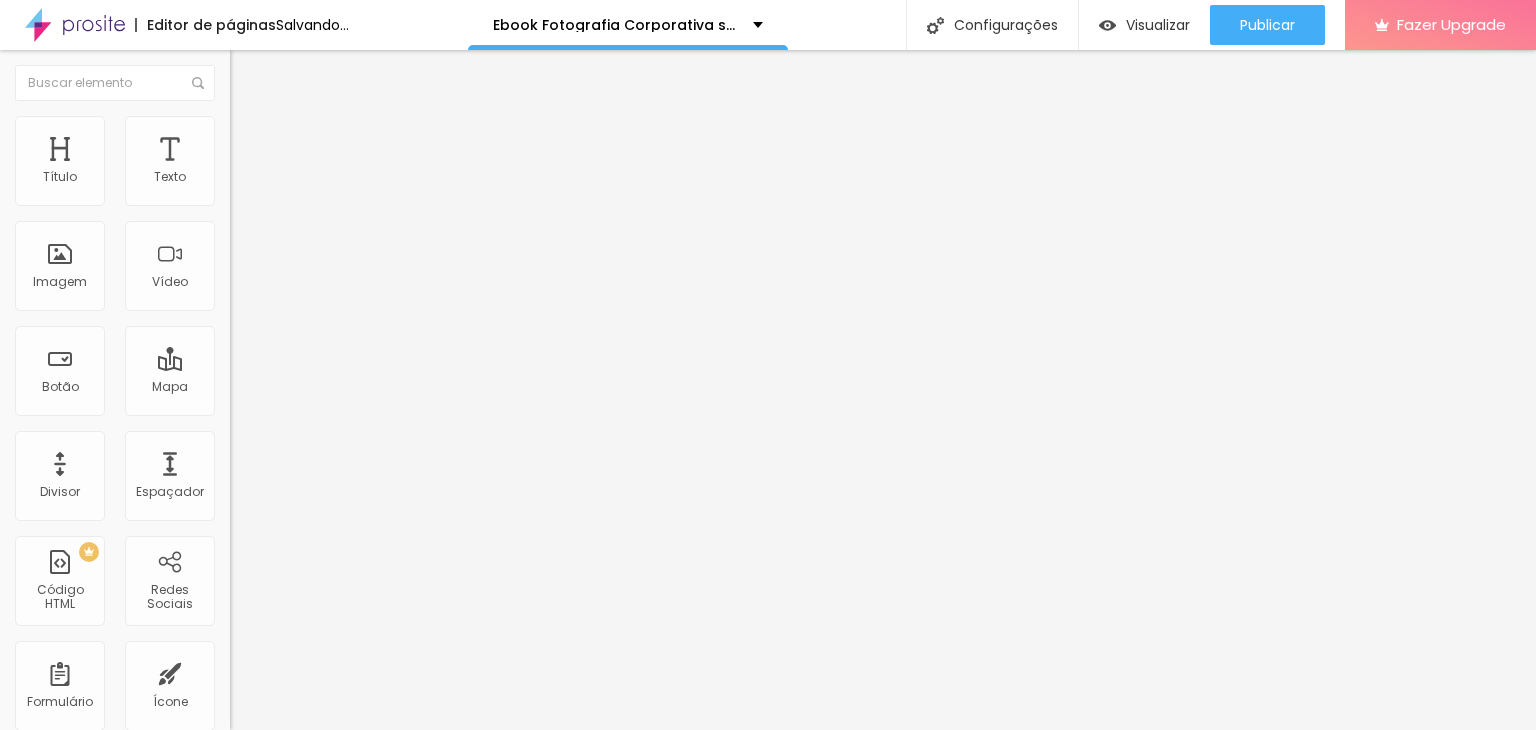 drag, startPoint x: 204, startPoint y: 209, endPoint x: 185, endPoint y: 213, distance: 19.416489 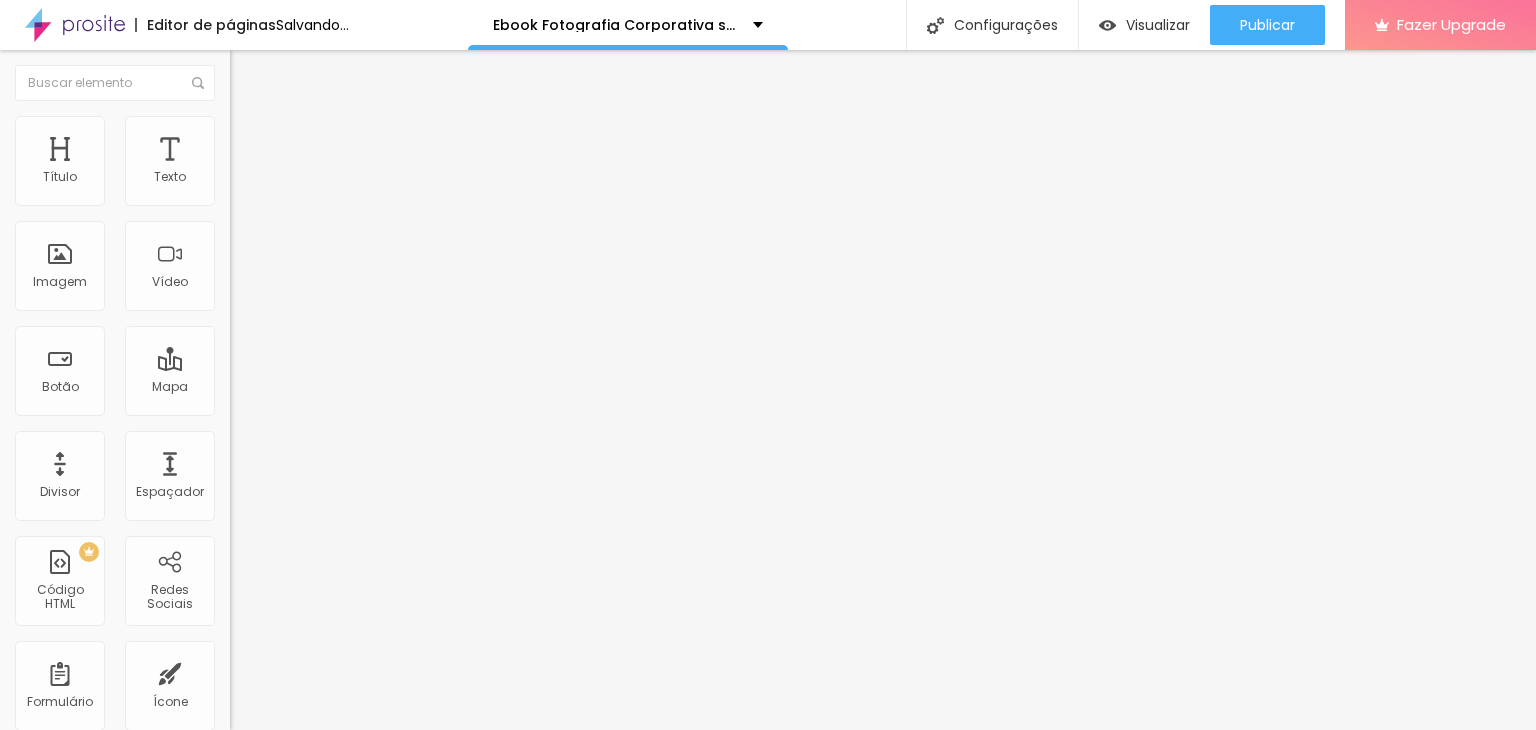 type on "90" 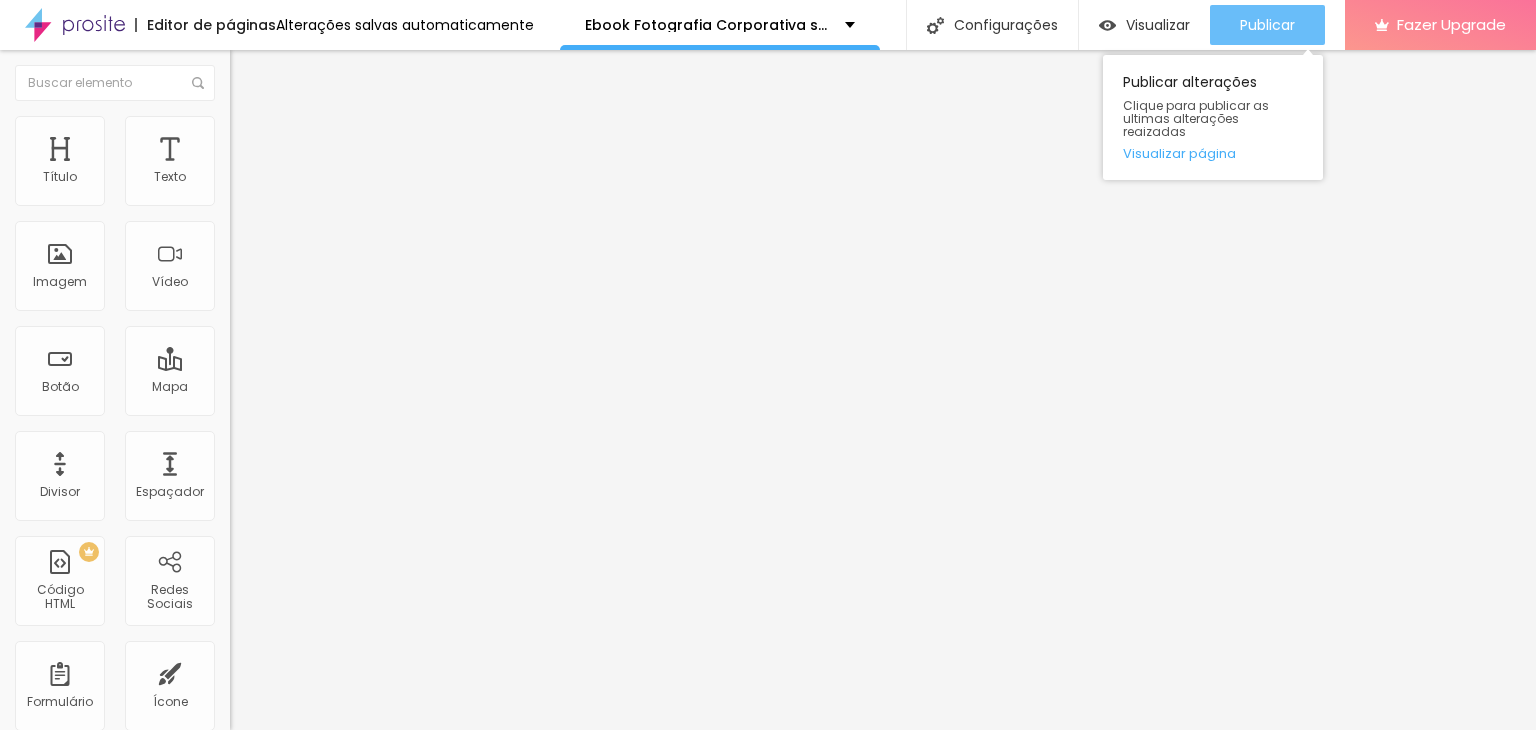 click on "Publicar" at bounding box center [1267, 25] 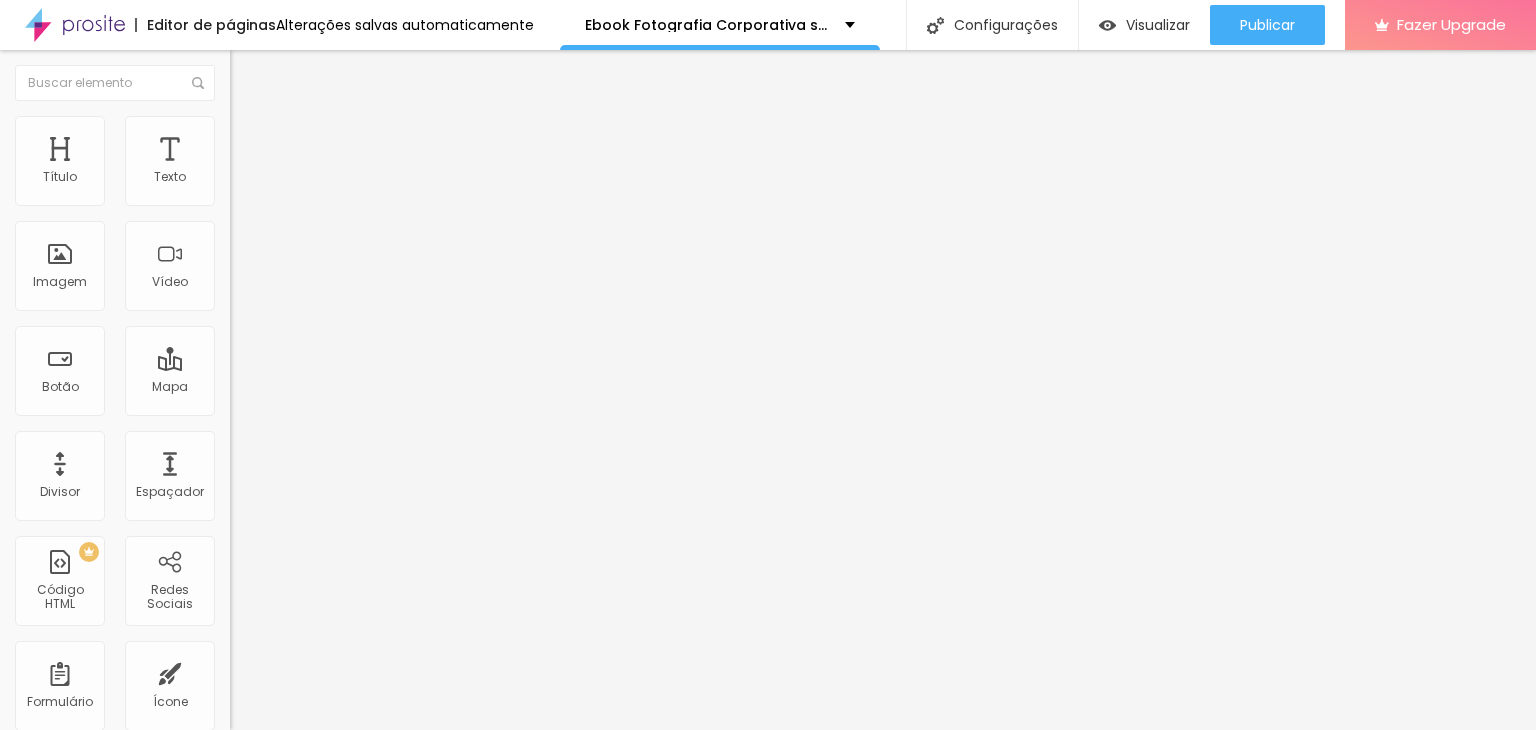click on "Avançado" at bounding box center [345, 146] 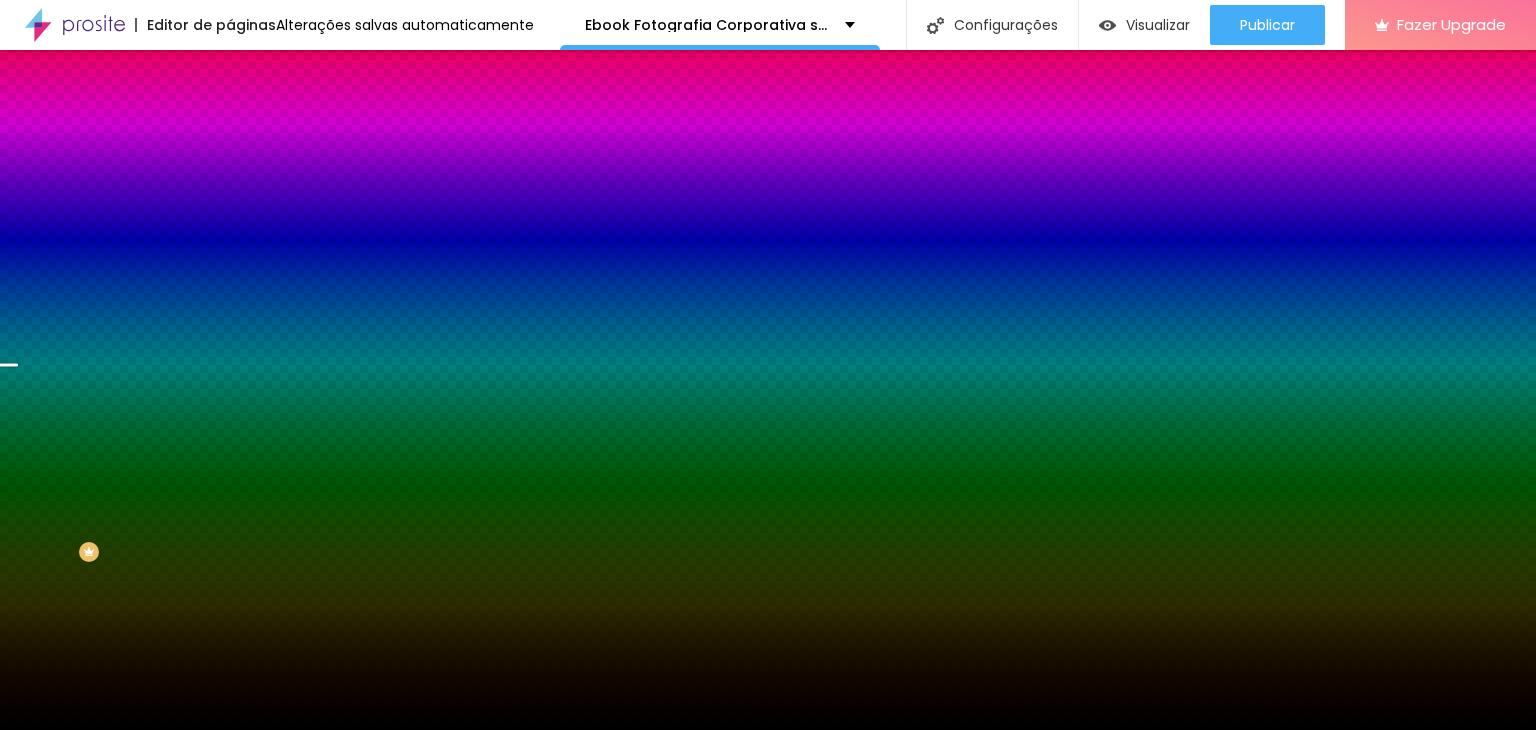 click 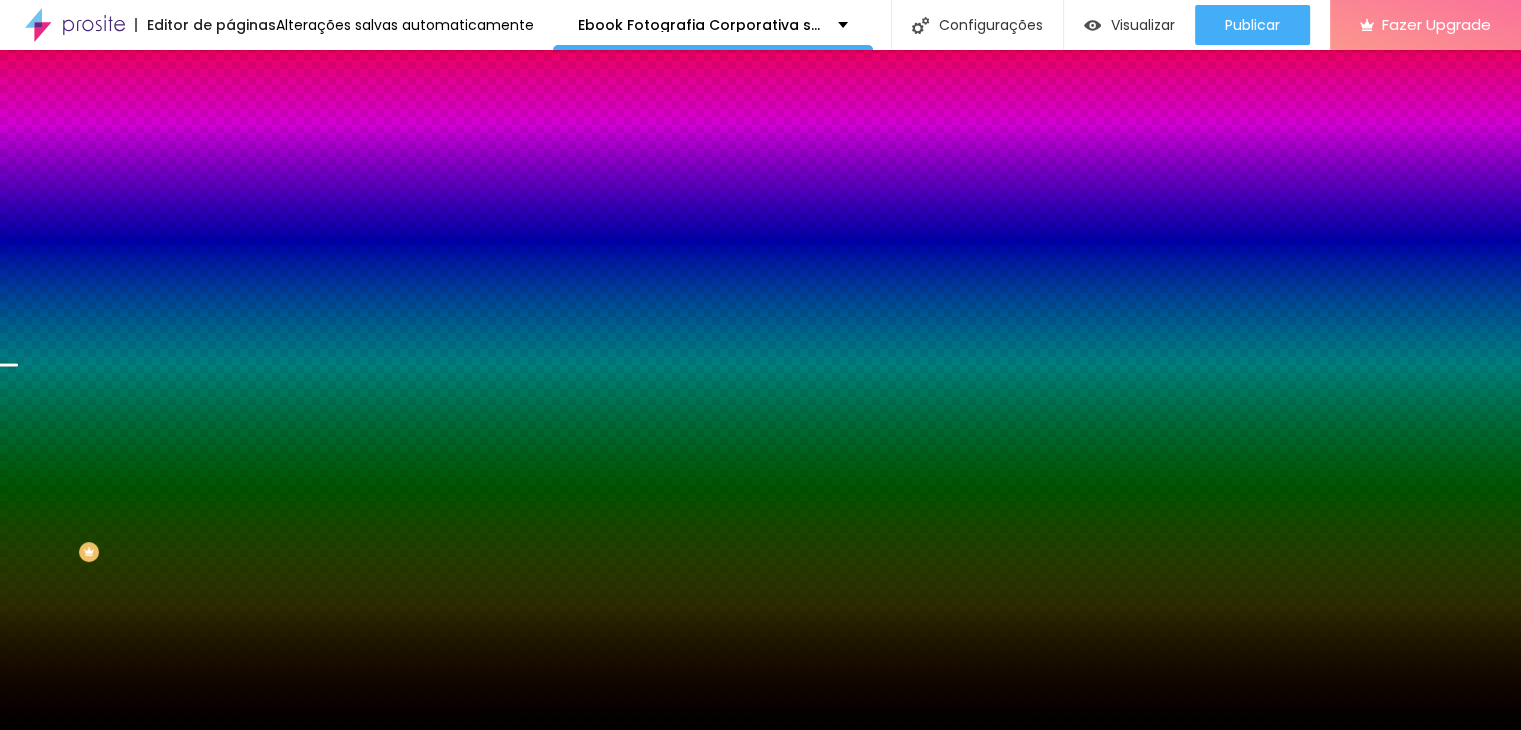 click at bounding box center [14, 1016] 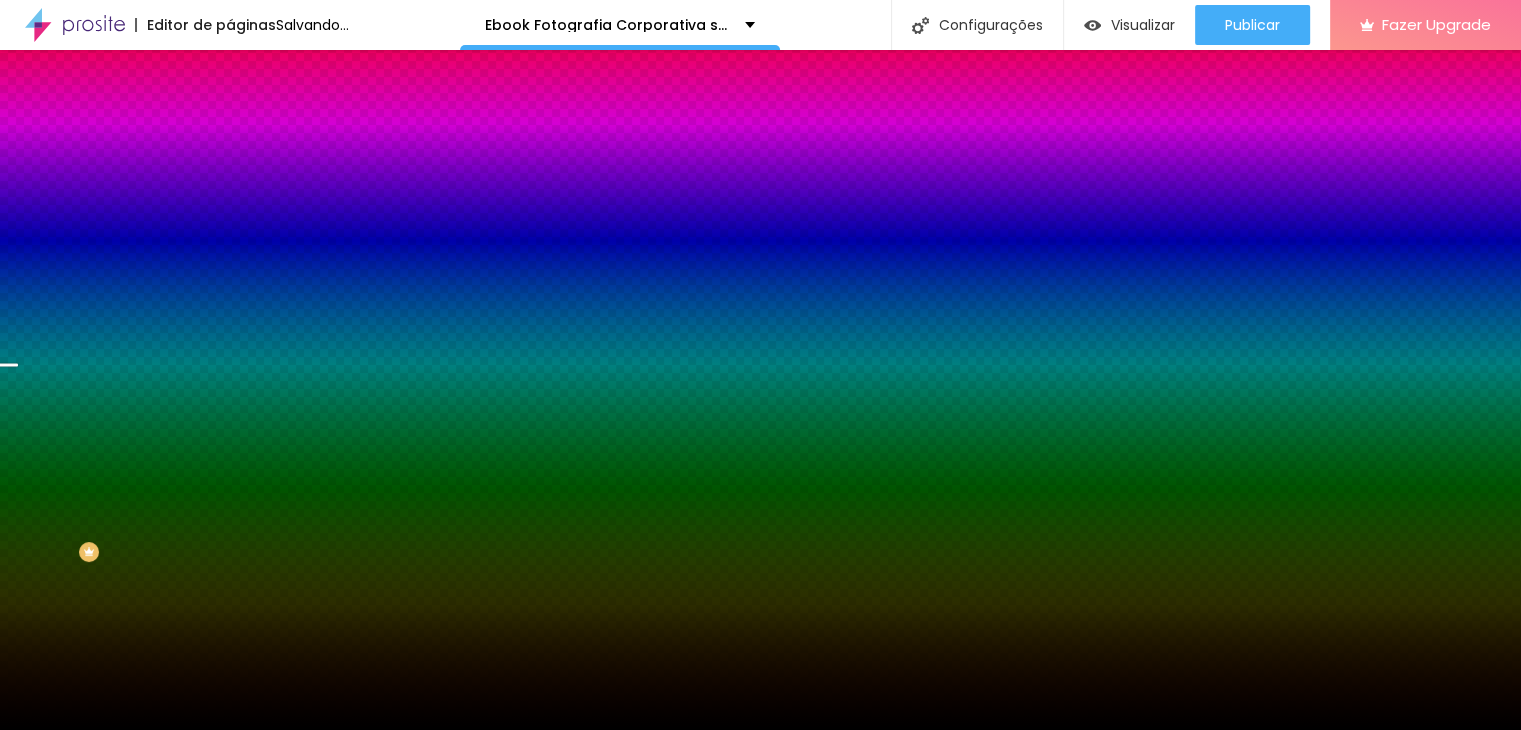 click at bounding box center (14, 1016) 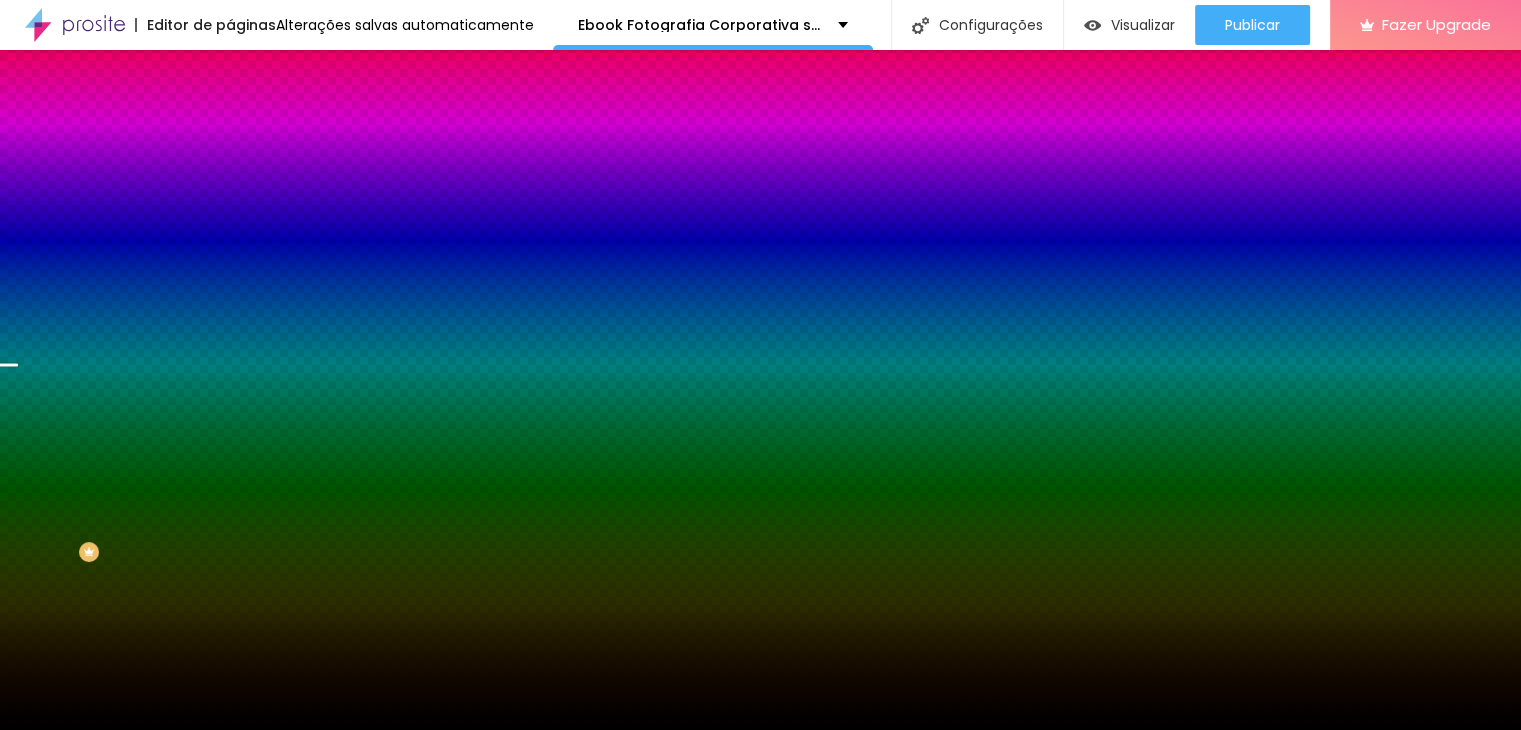 radio on "false" 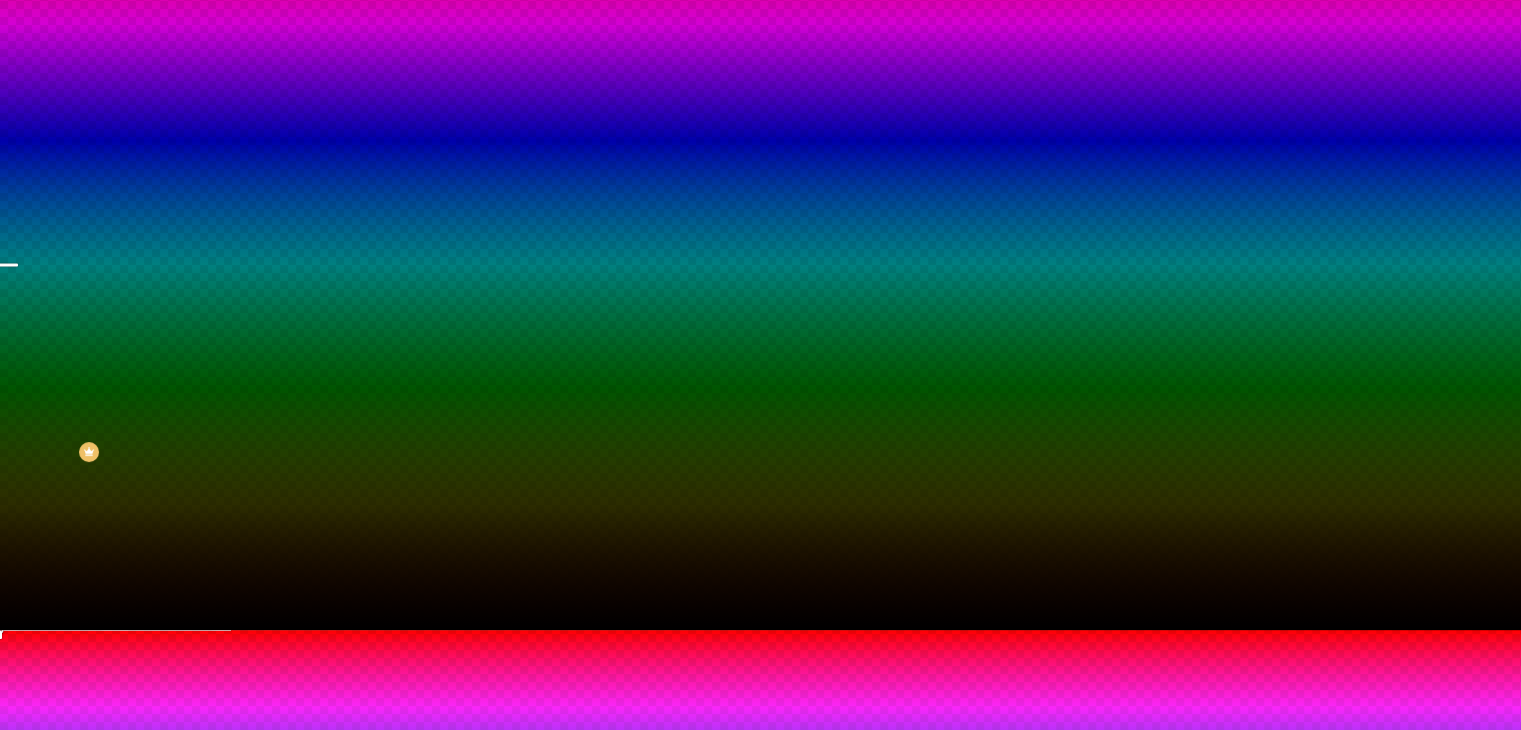 scroll, scrollTop: 159, scrollLeft: 0, axis: vertical 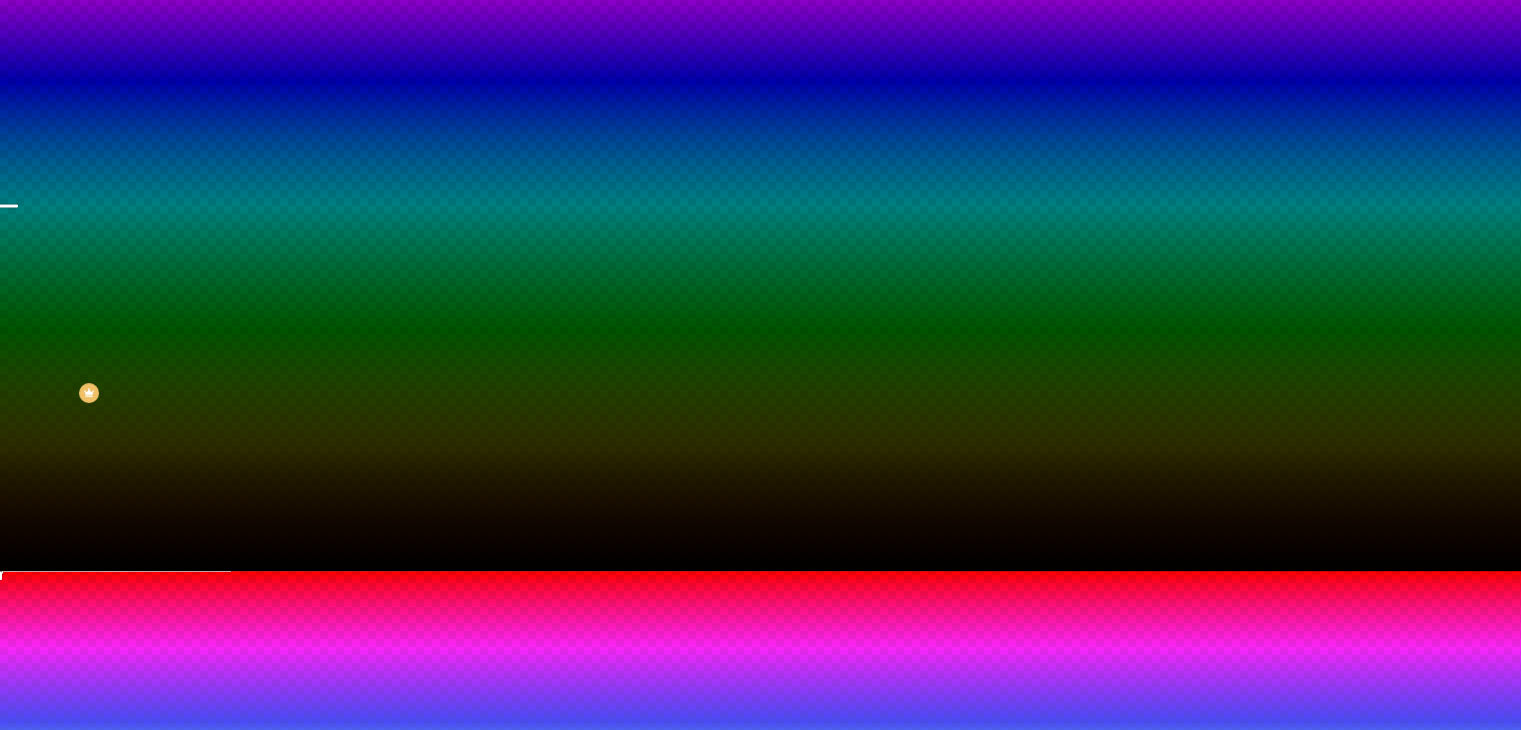 click at bounding box center (760, 1027) 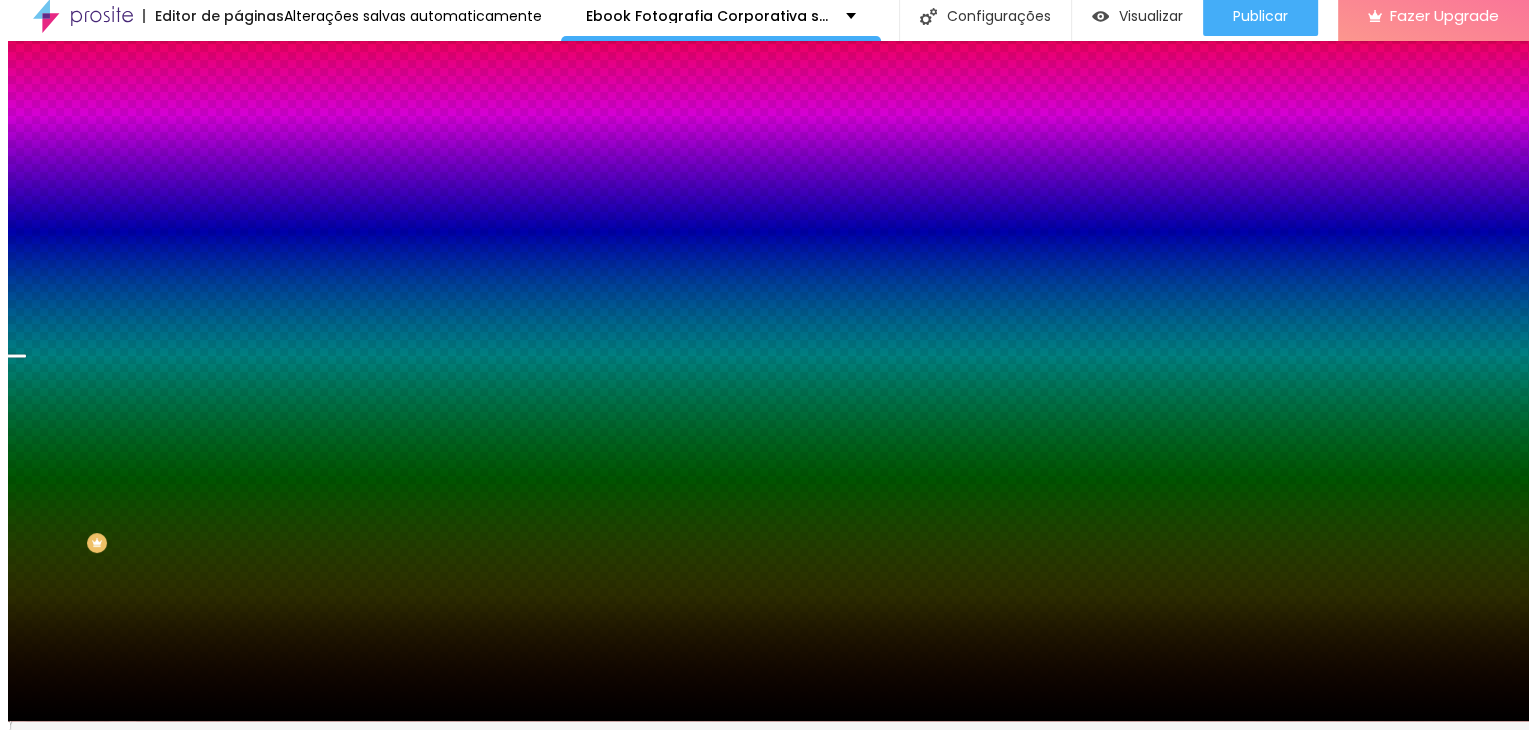 scroll, scrollTop: 0, scrollLeft: 0, axis: both 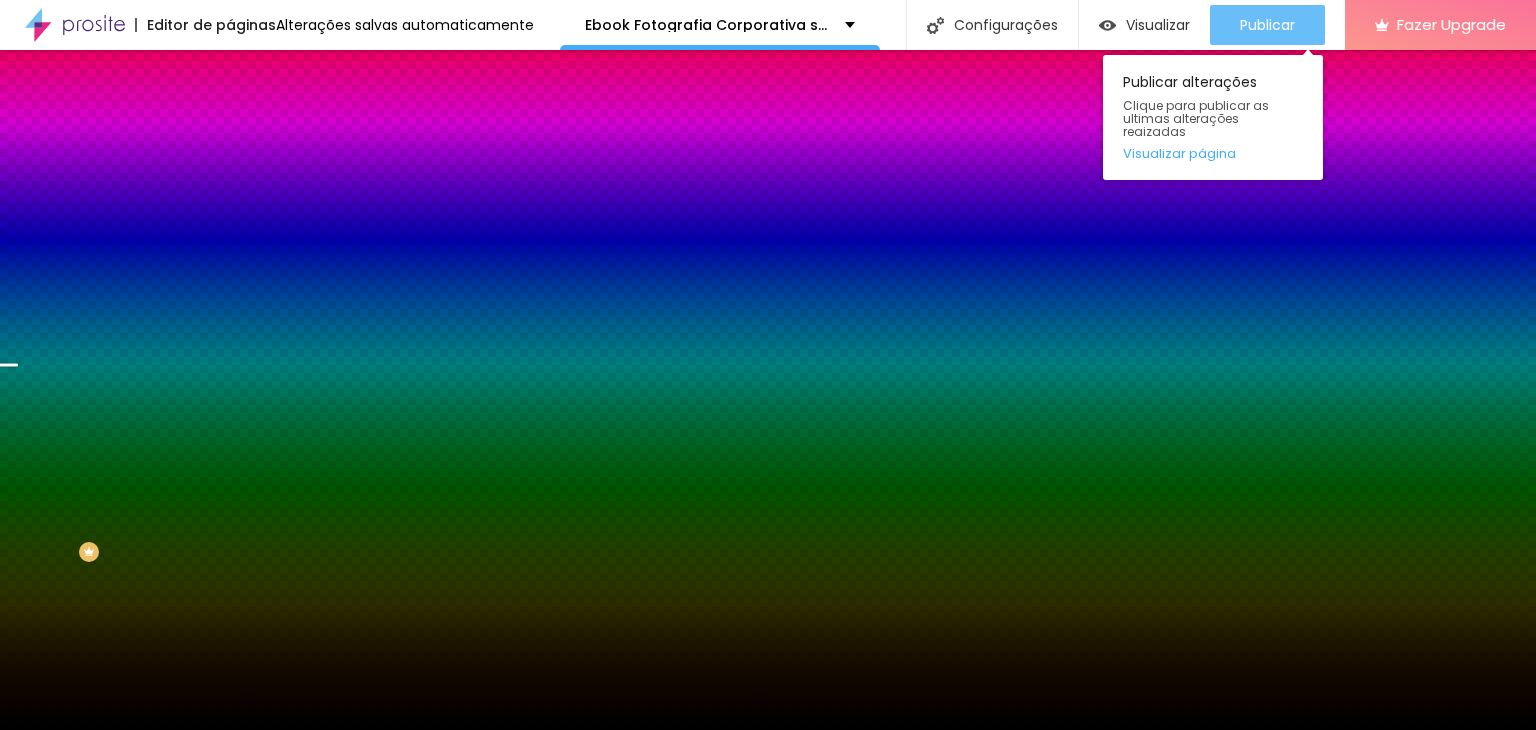click on "Publicar" at bounding box center (1267, 25) 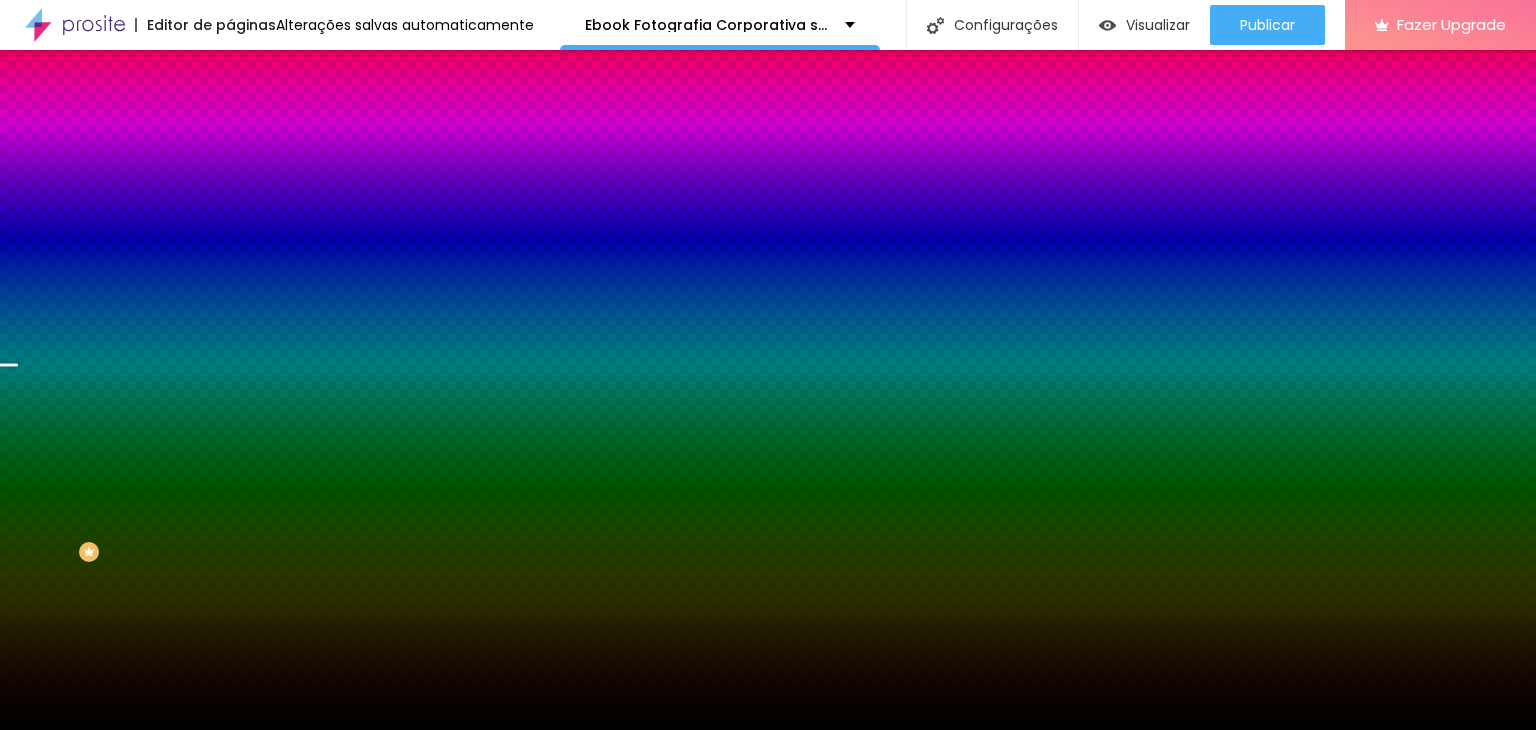 click 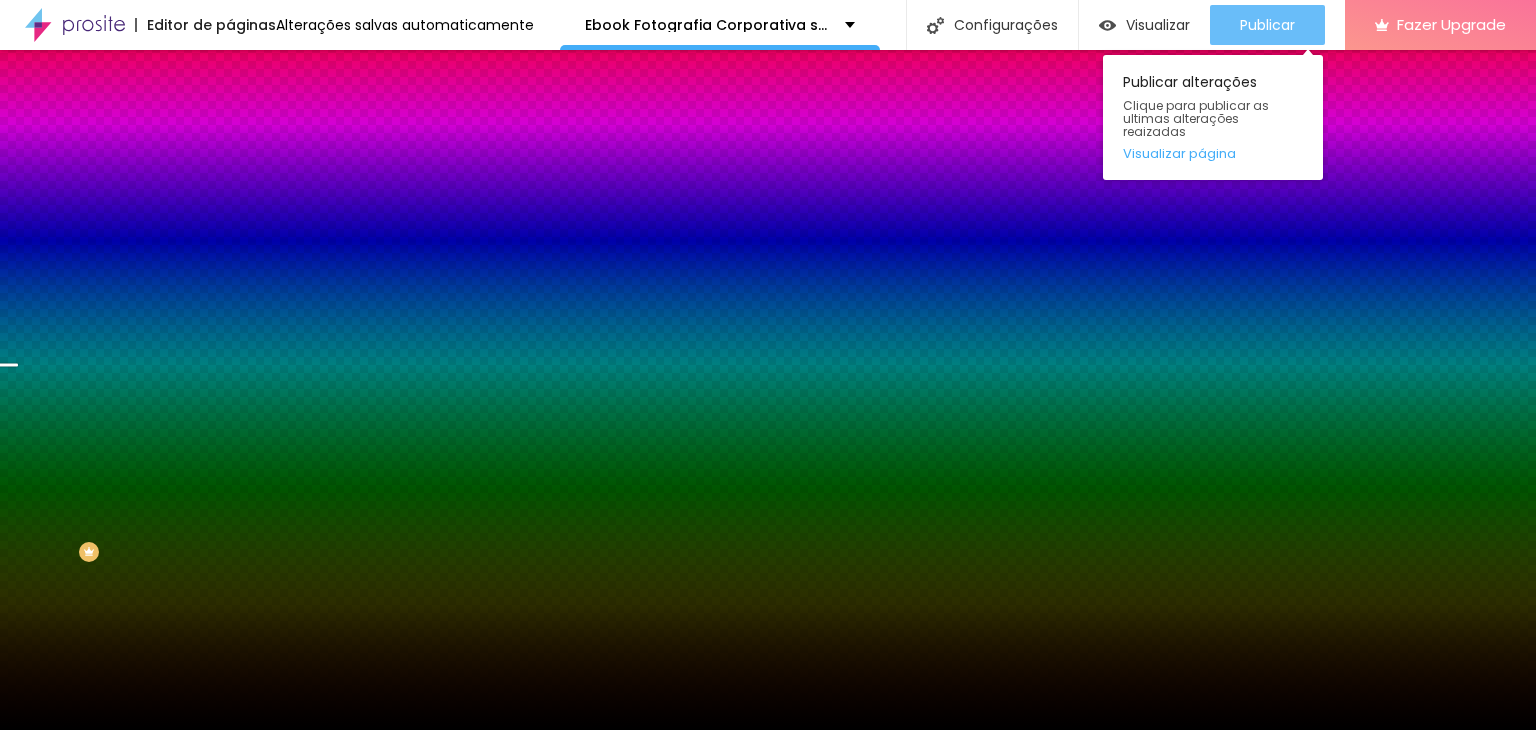 click on "Publicar" at bounding box center (1267, 25) 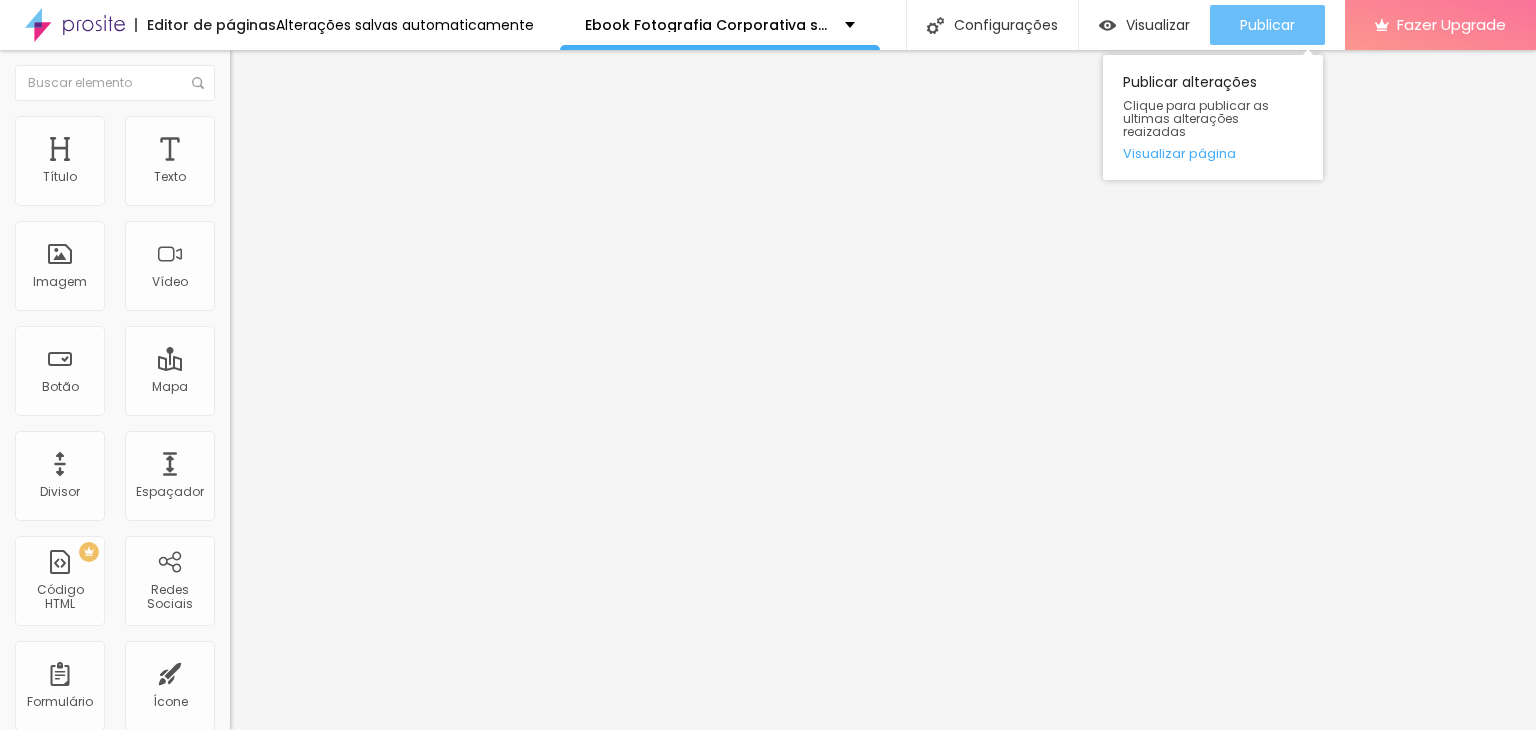click on "Publicar" at bounding box center [1267, 25] 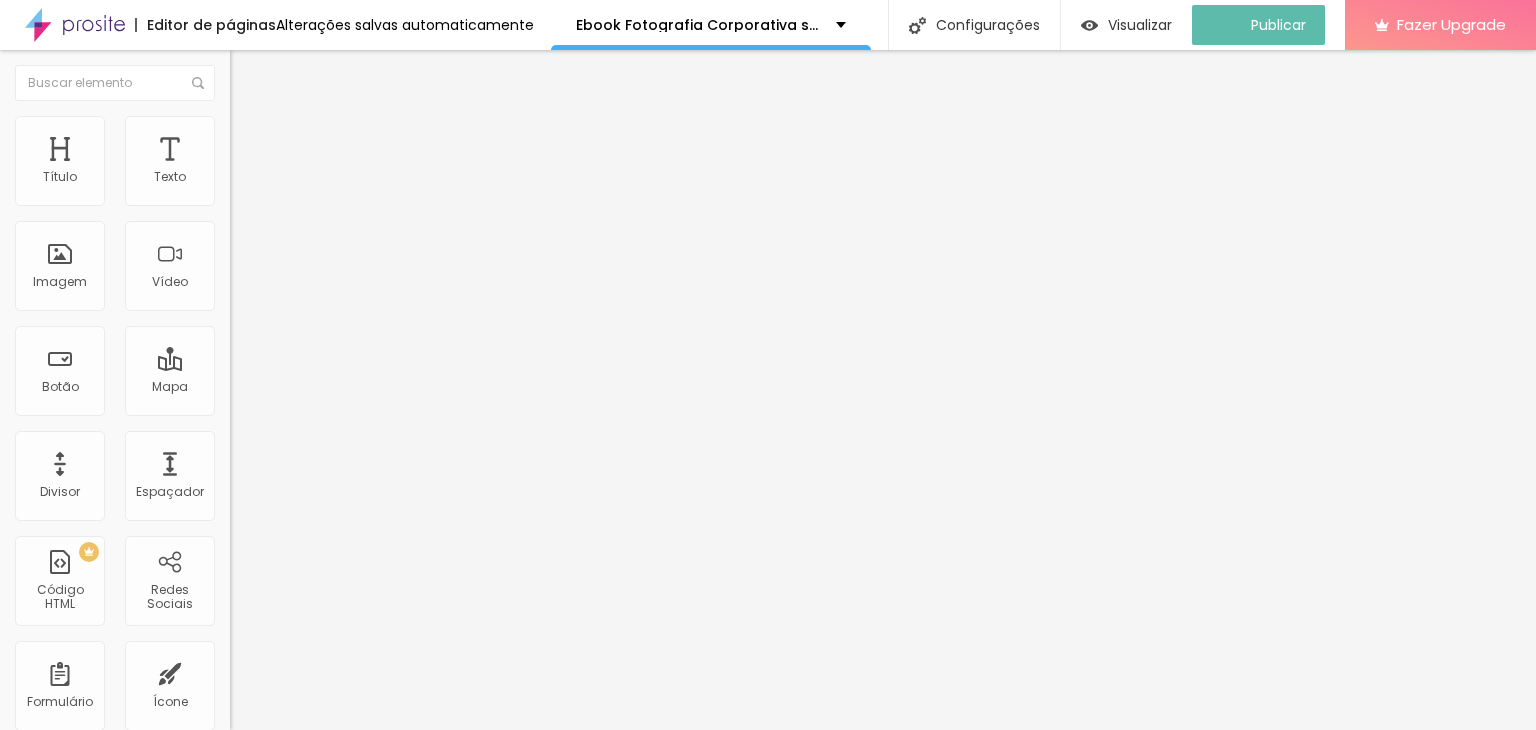 click at bounding box center (236, 166) 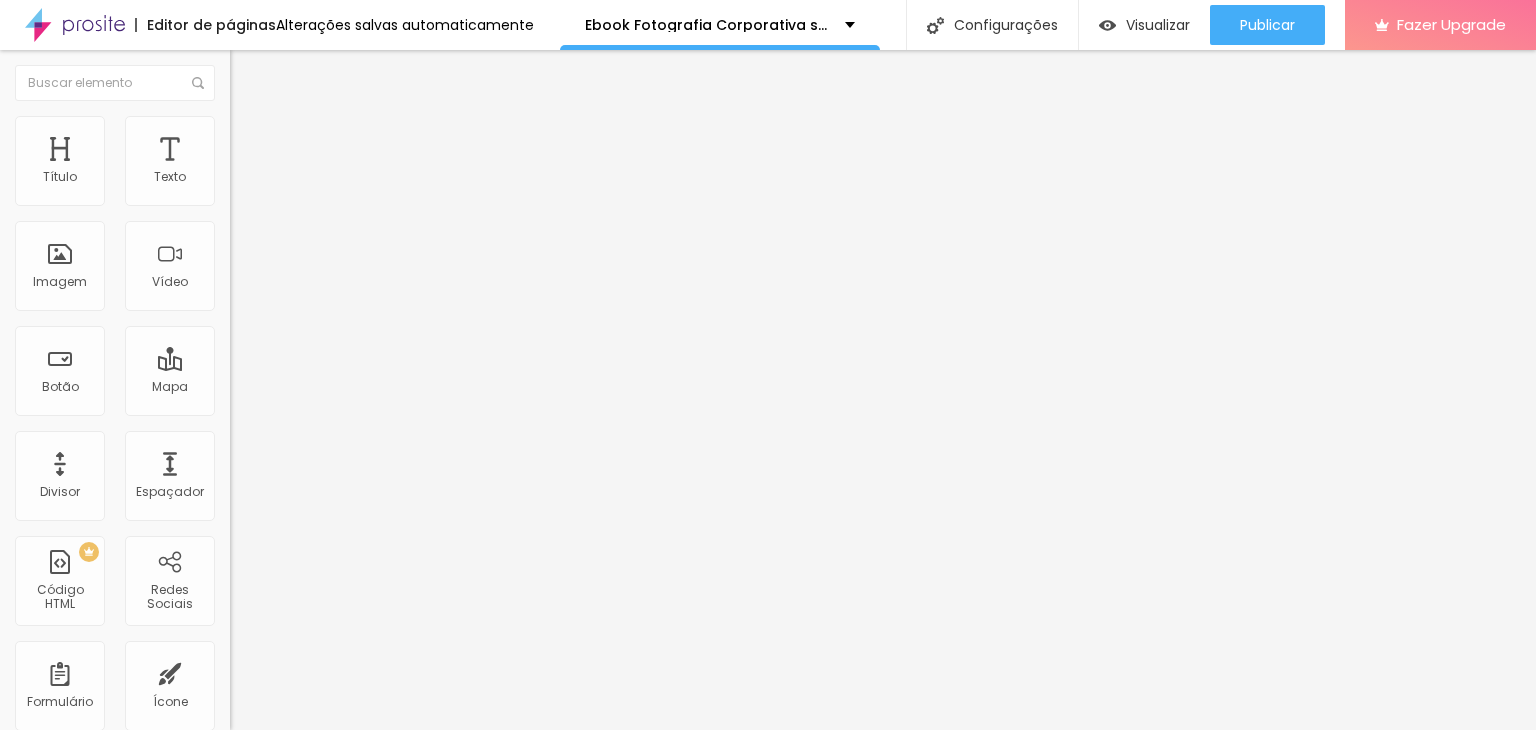 scroll, scrollTop: 263, scrollLeft: 0, axis: vertical 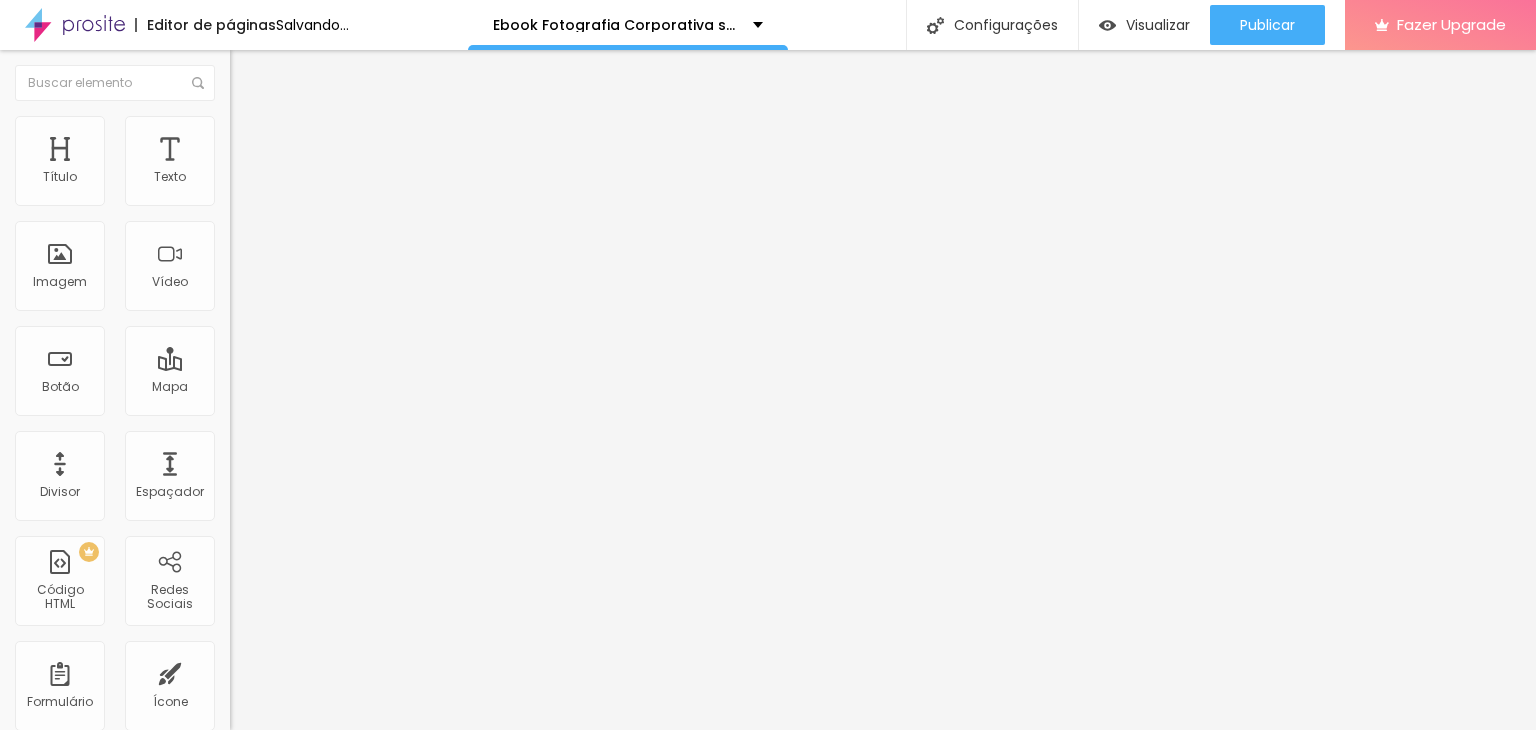 type 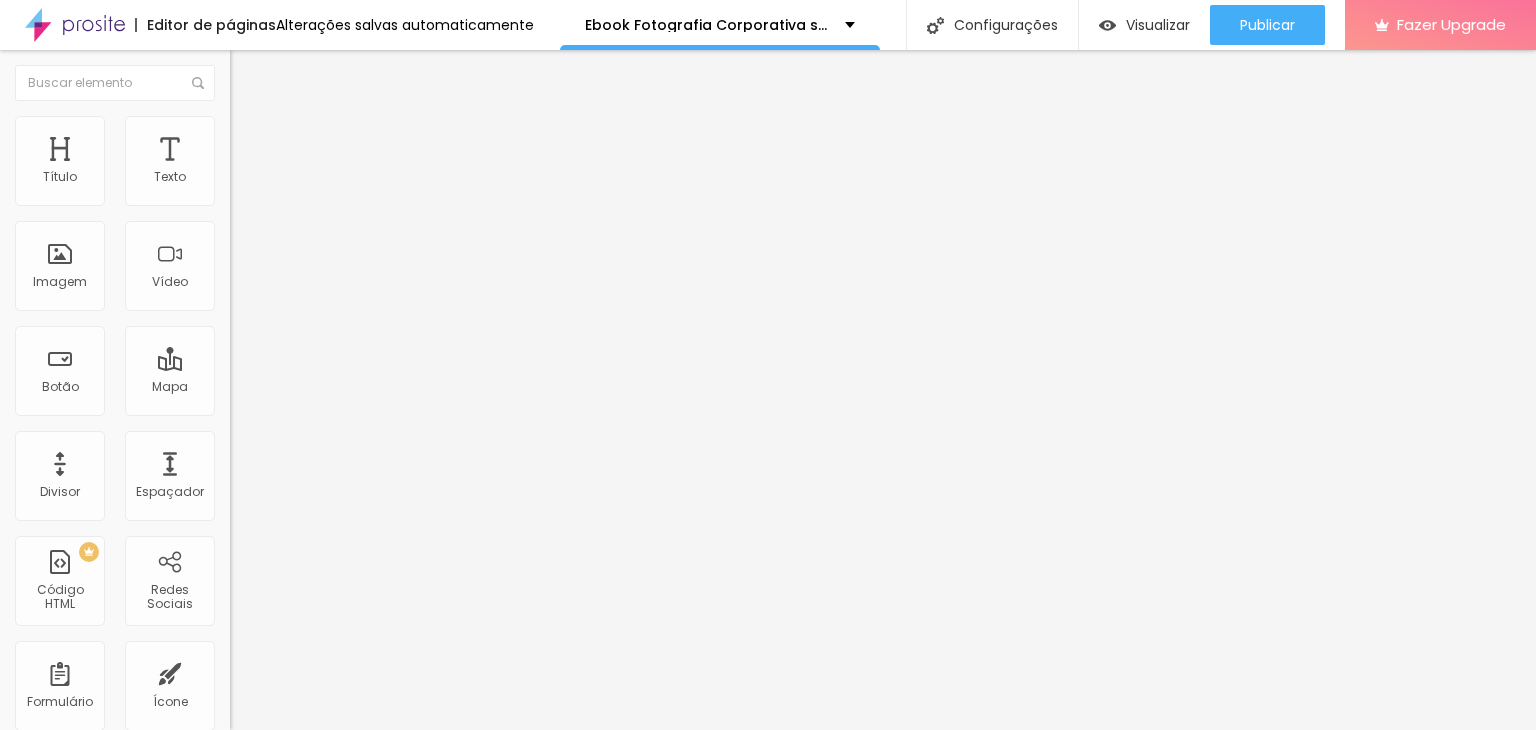 click on "Salvar" at bounding box center (30, 811) 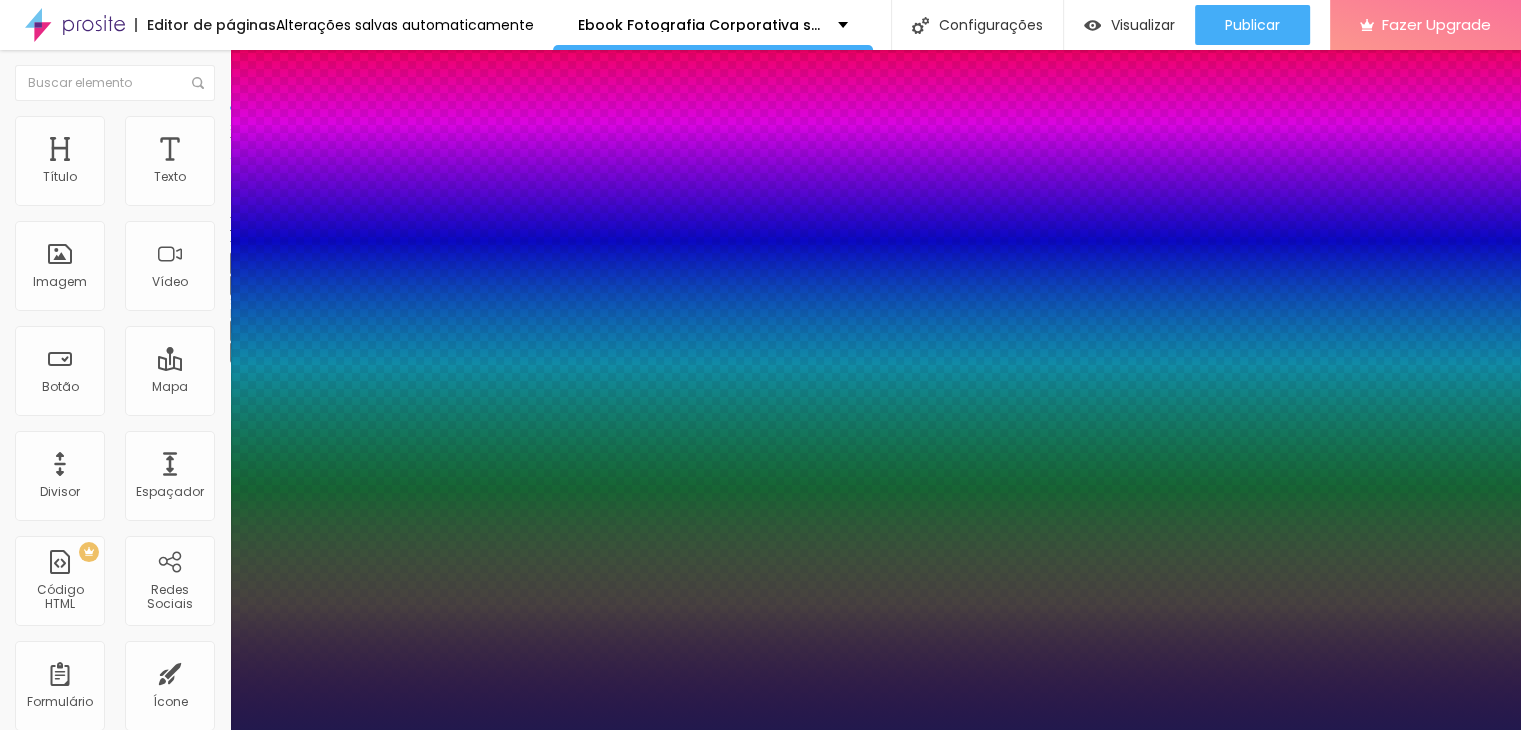 type on "1" 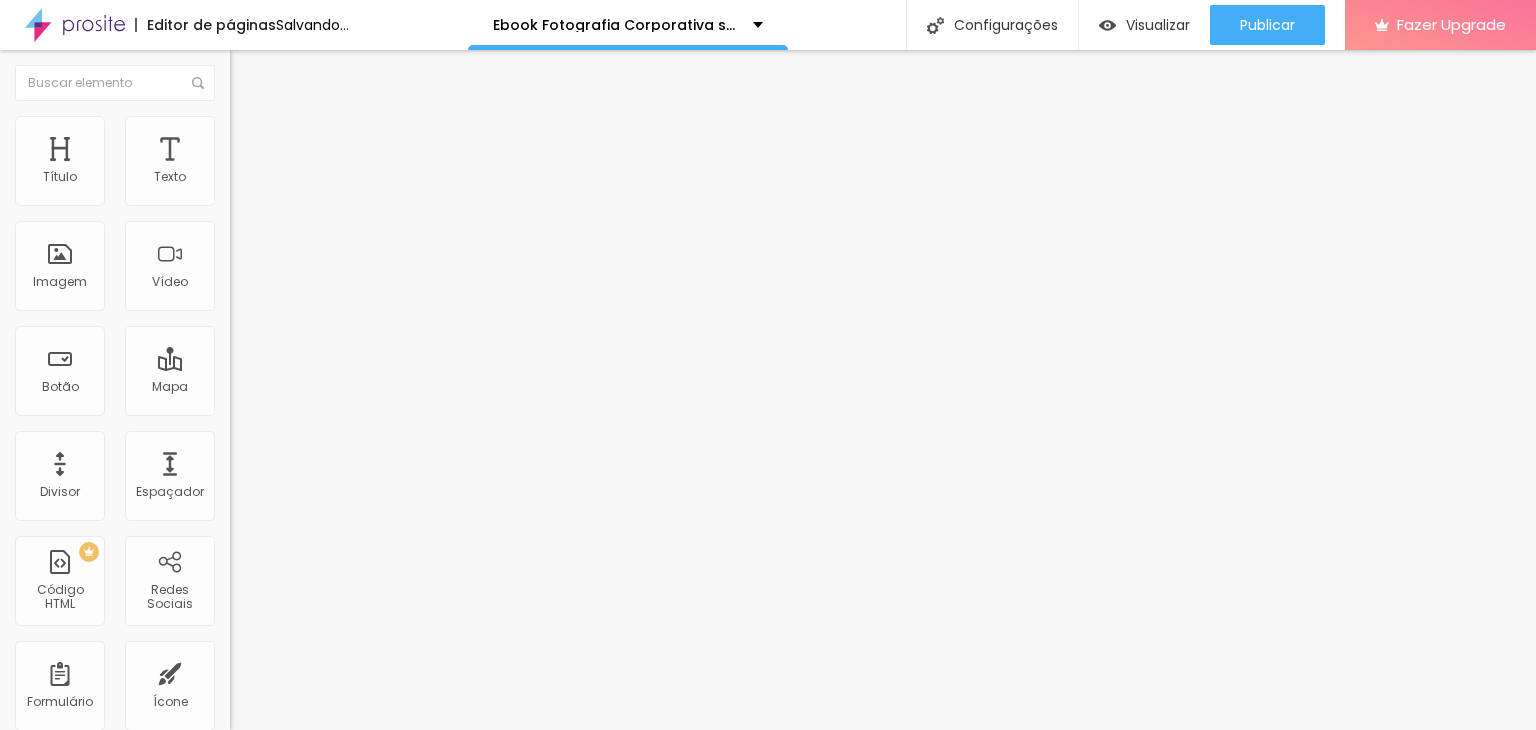 click on "Editar Título Estilo Avançado Tamanho Titulo 1 H1 Titulo 2 H2 Titulo 3 H3 Titulo 4 H4 Titulo 5 H5 Titulo 6 H6 Tipografia Voltar ao padrão Sombra DESATIVADO Voltar ao padrão" at bounding box center [345, 390] 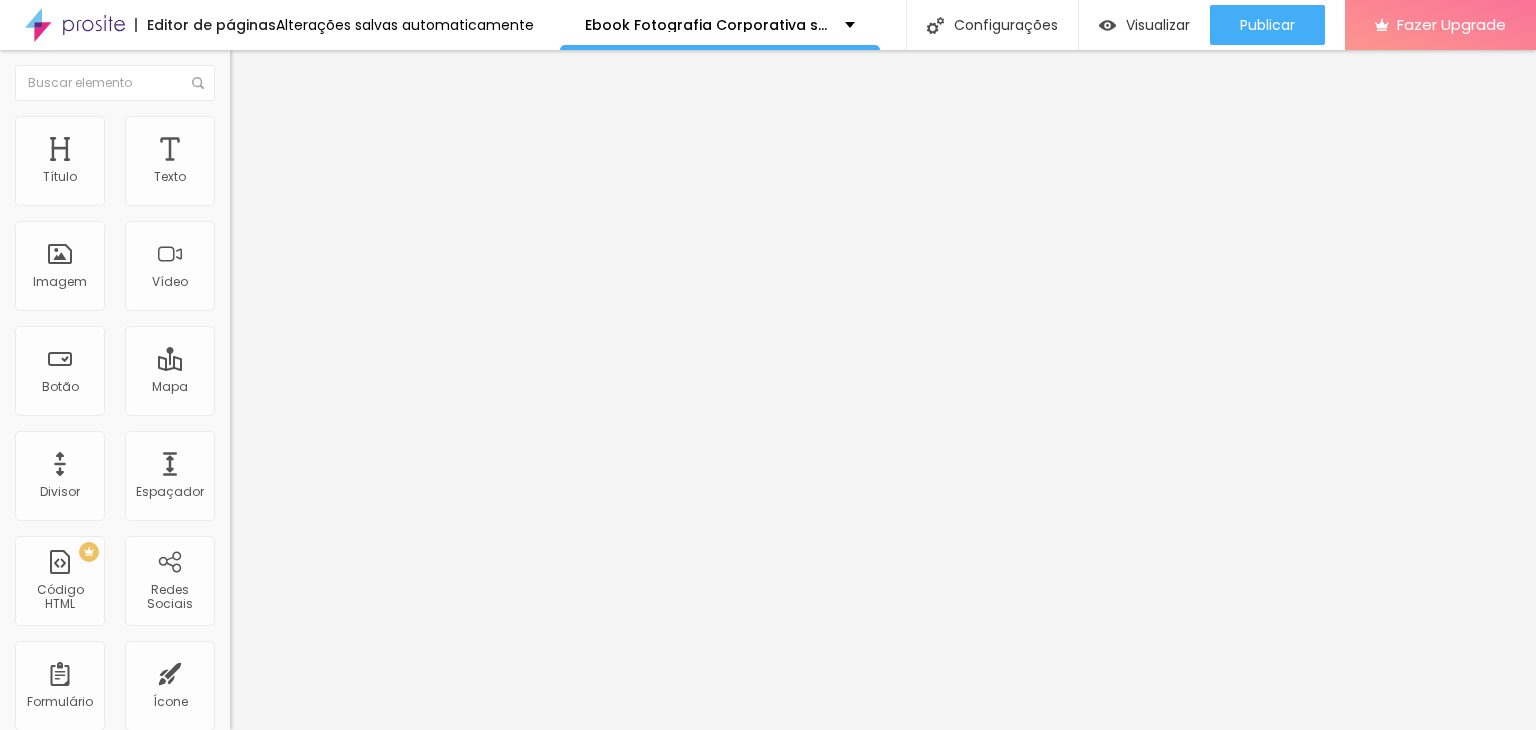 click at bounding box center (244, 285) 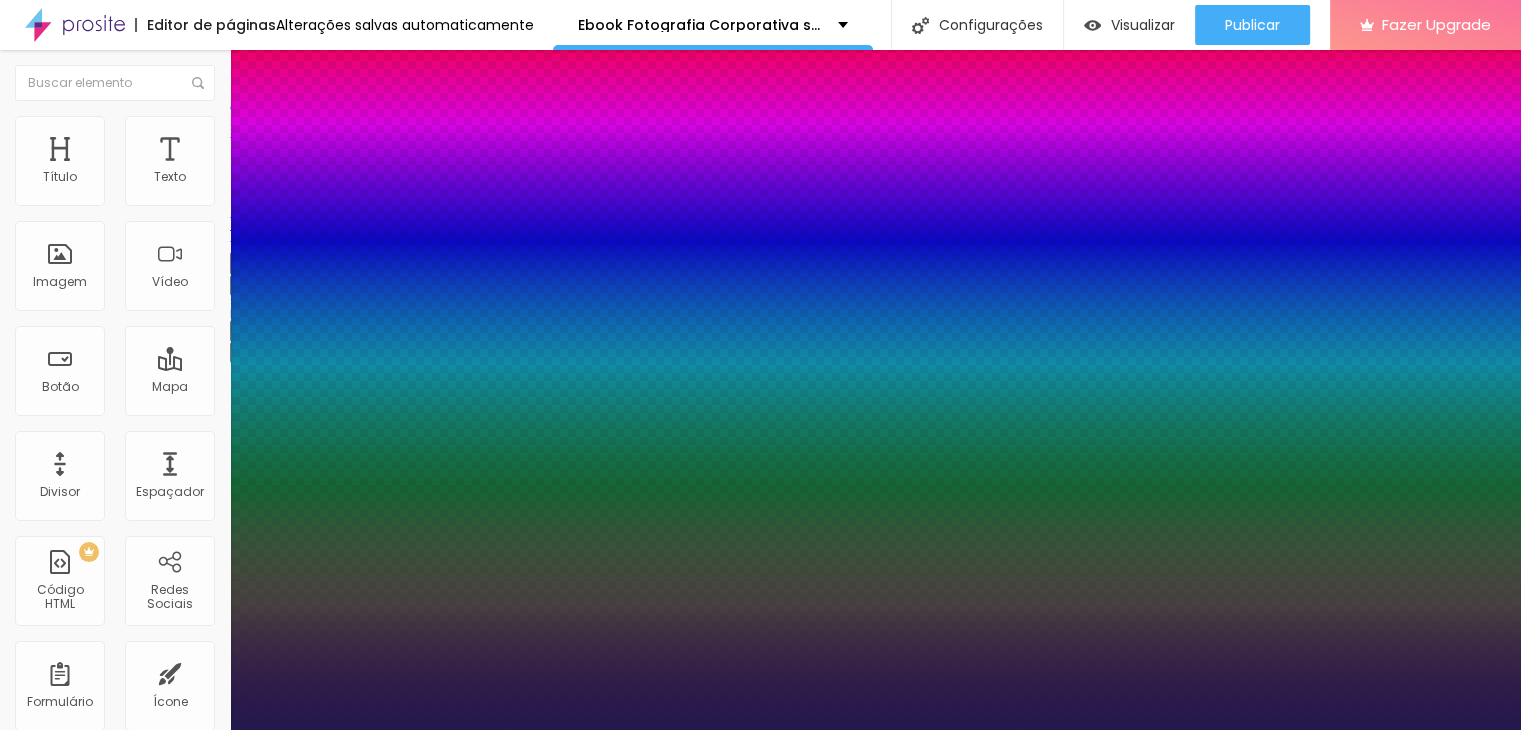 type on "1" 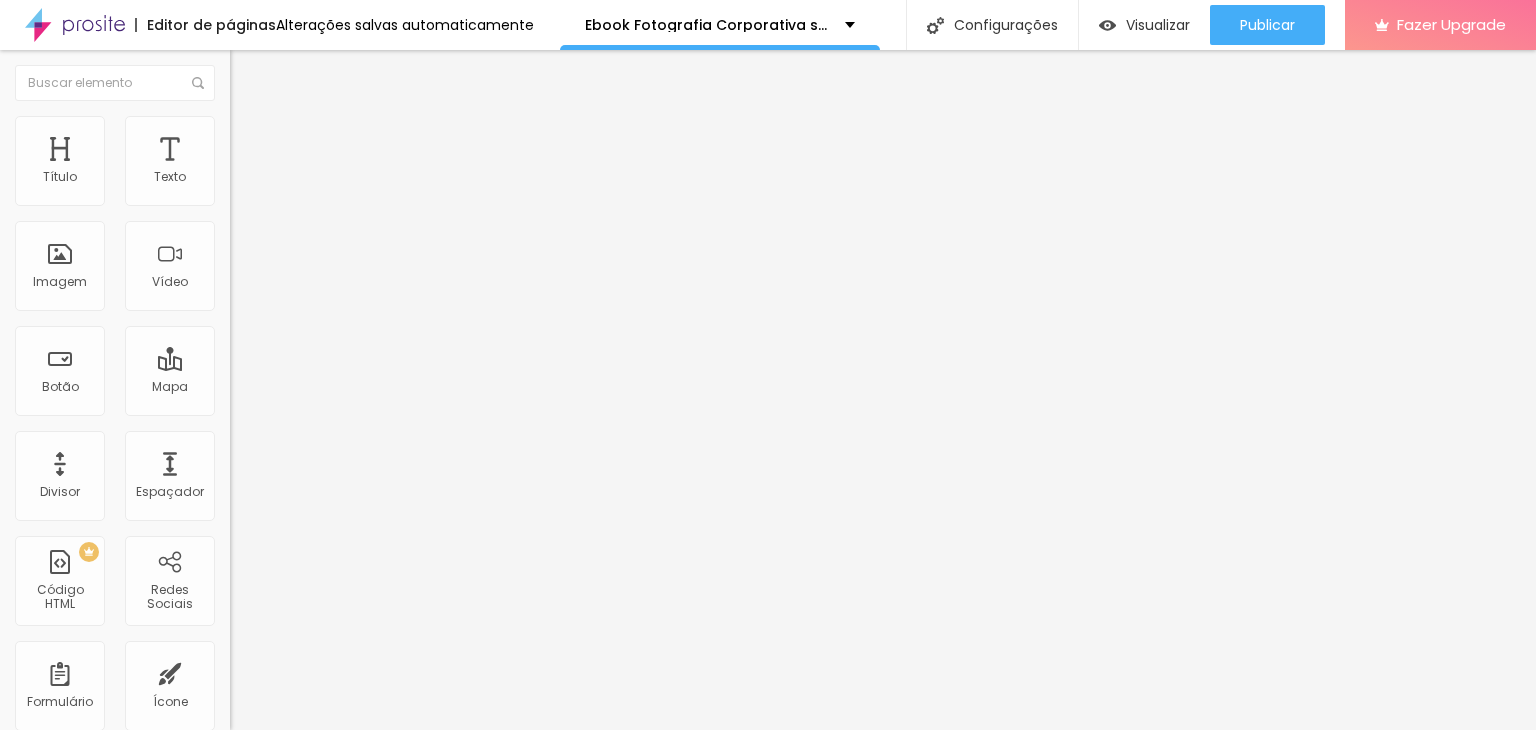 click on "Estilo" at bounding box center (345, 126) 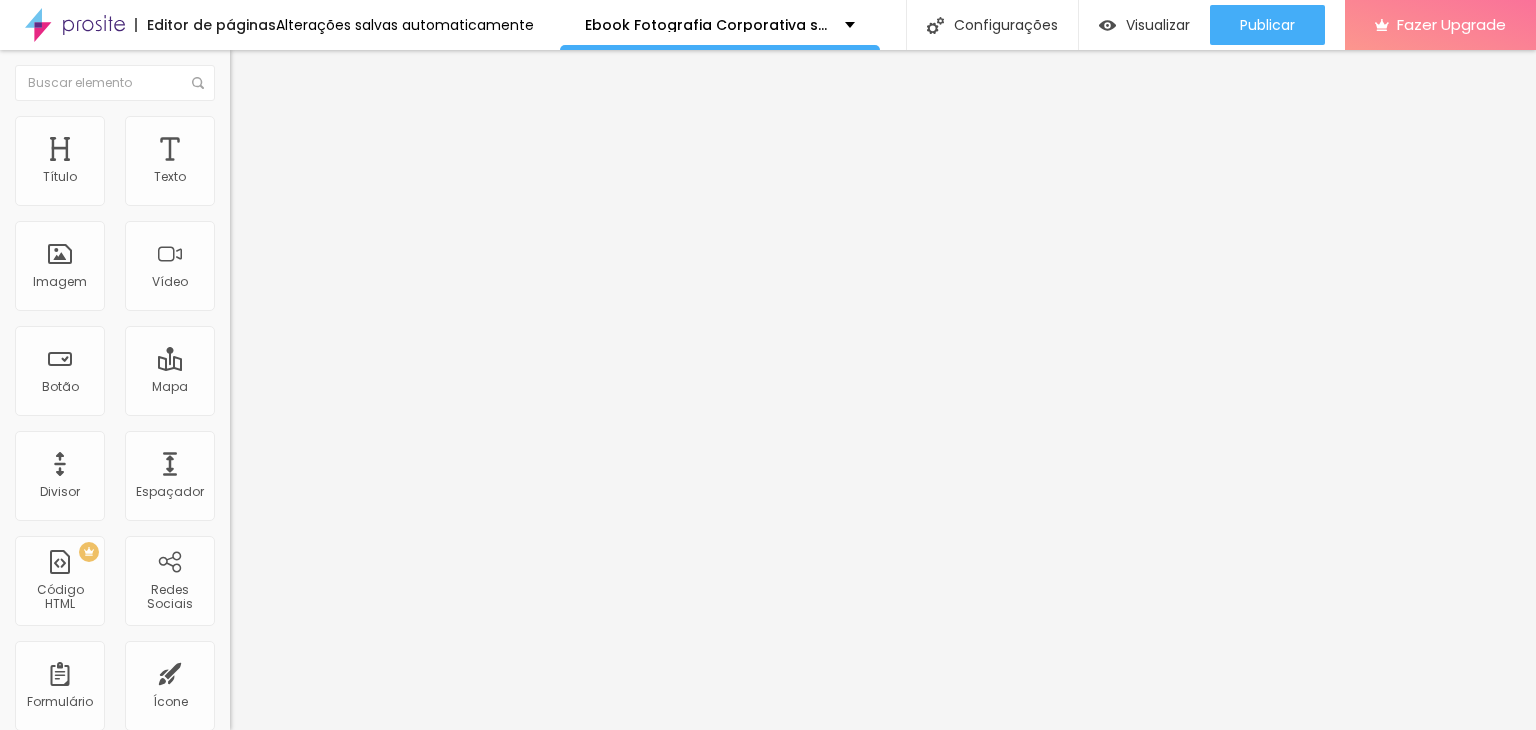 type on "0" 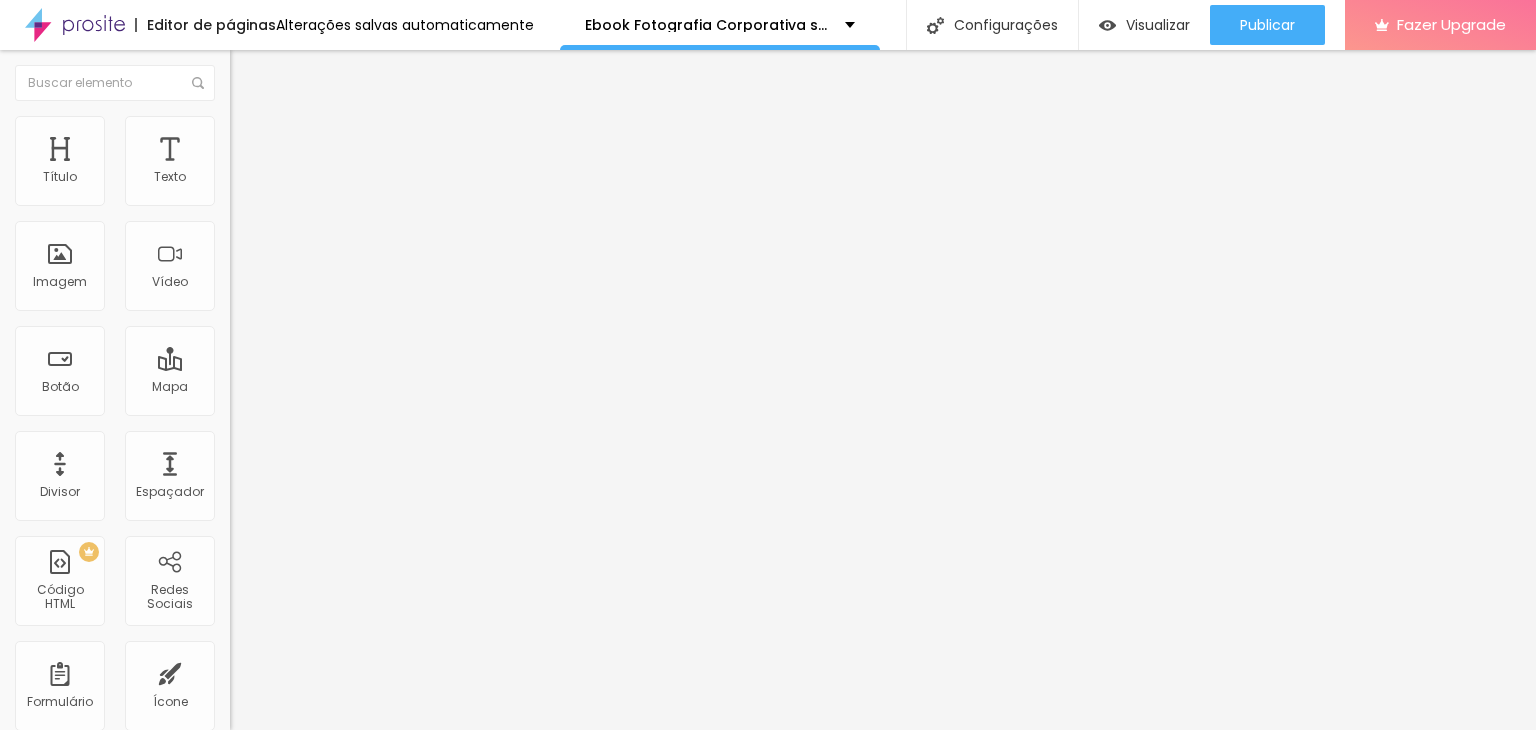 click on "Avançado" at bounding box center (345, 126) 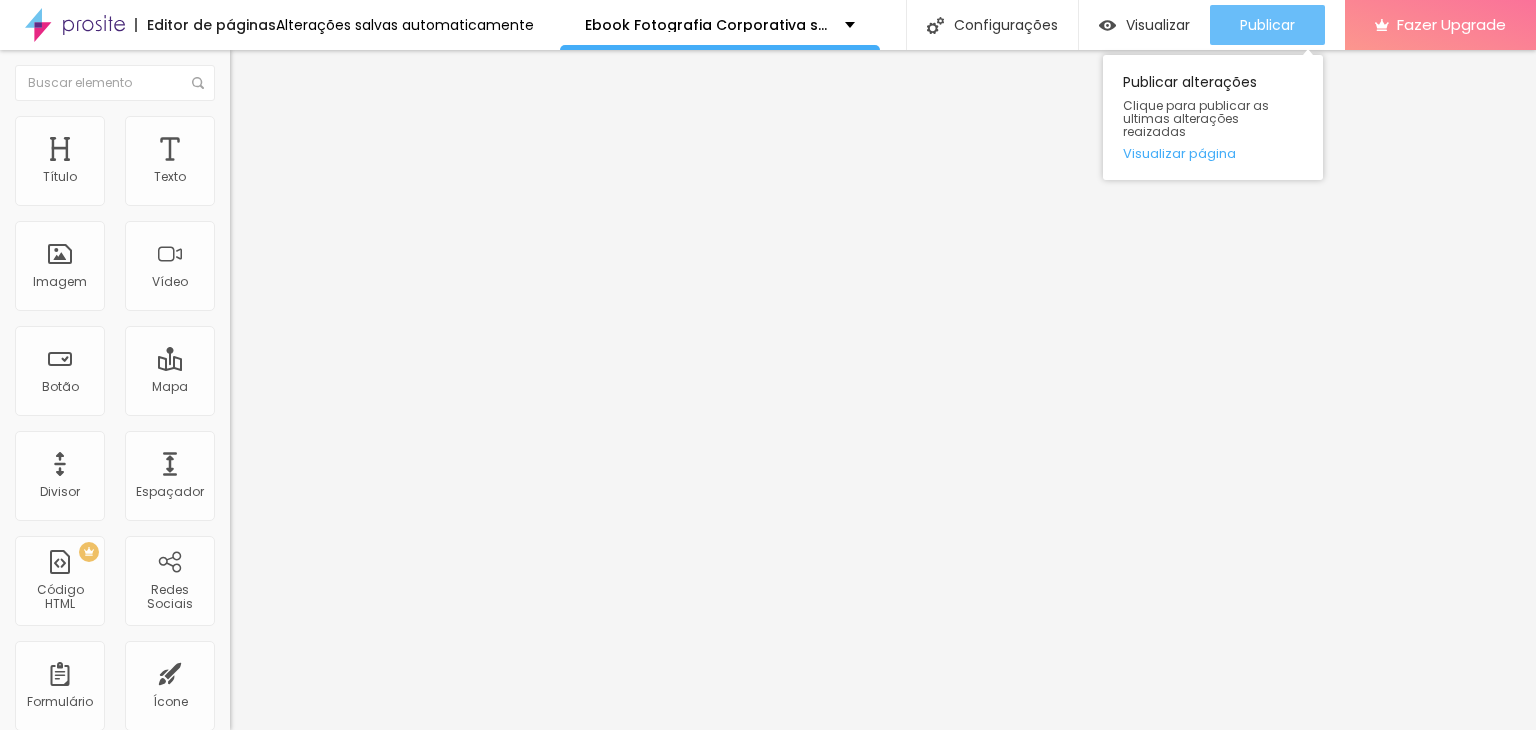 click on "Publicar" at bounding box center [1267, 25] 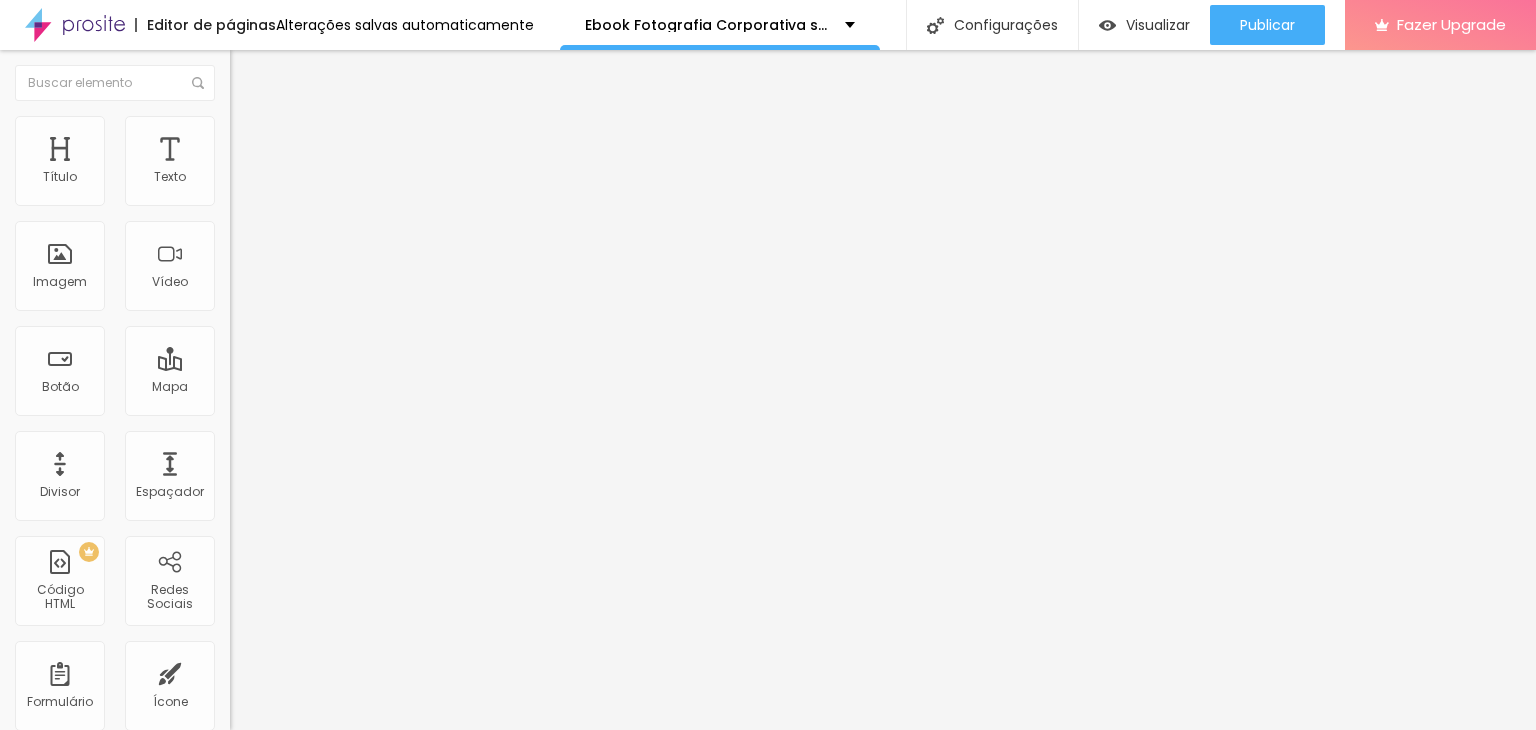 click on "Estilo" at bounding box center [263, 129] 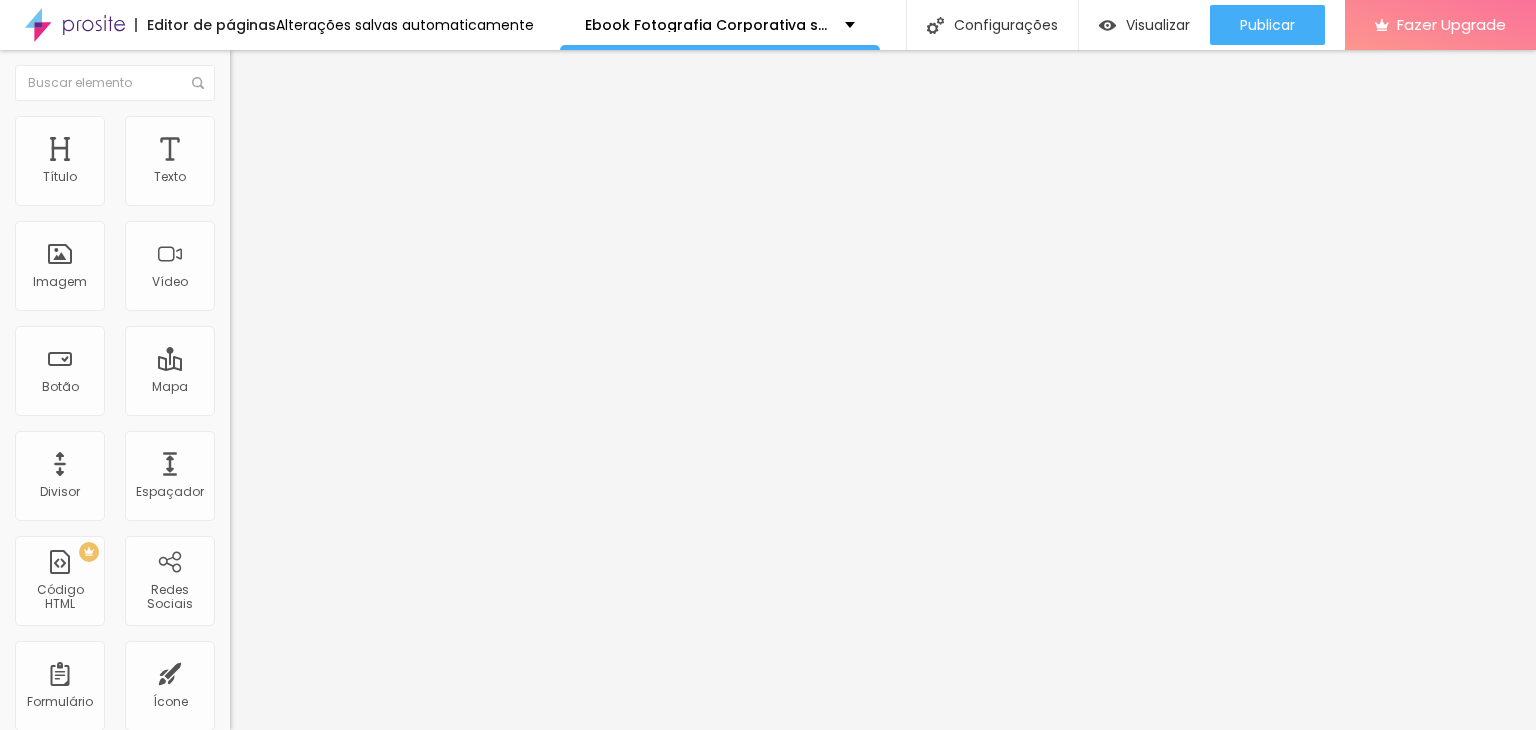 type on "95" 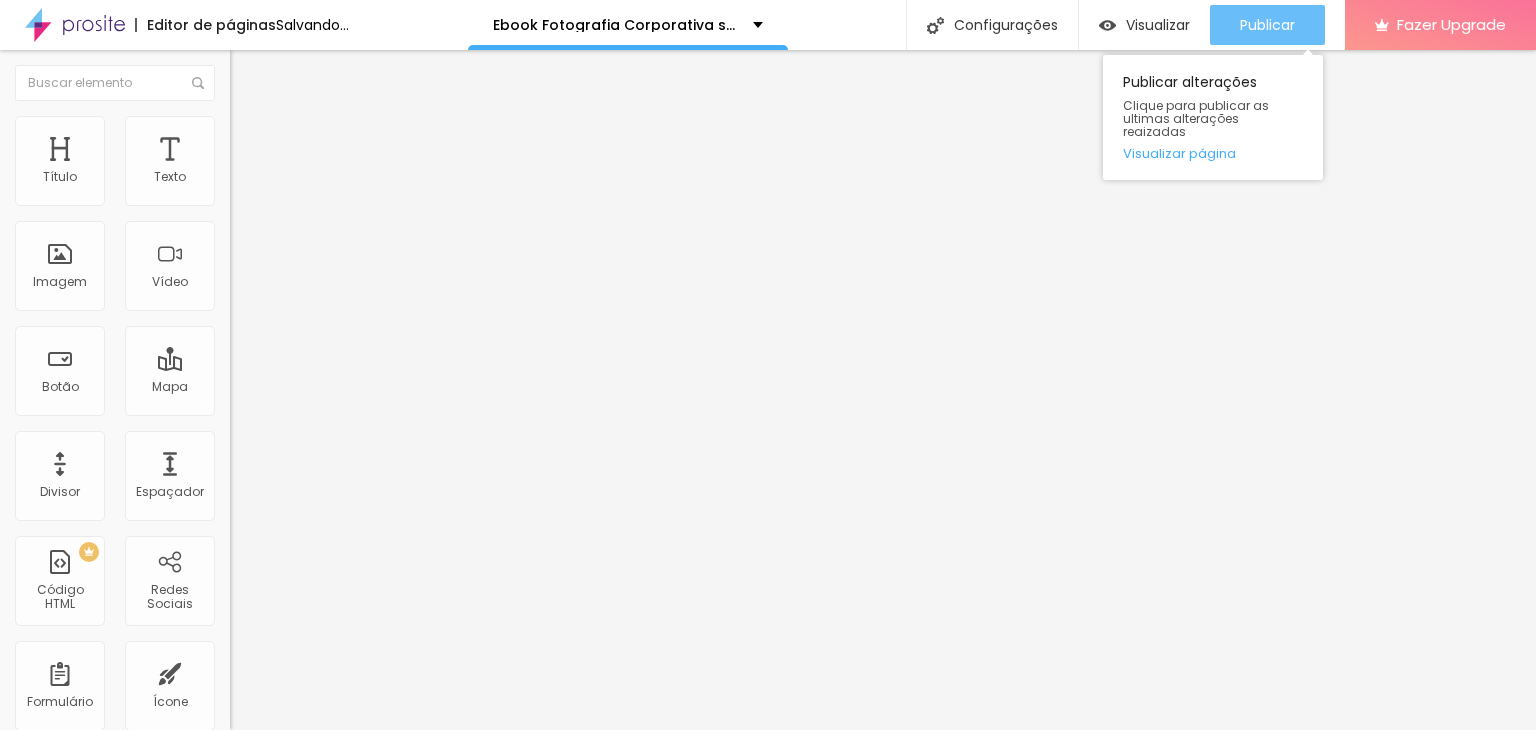 click on "Publicar" at bounding box center [1267, 25] 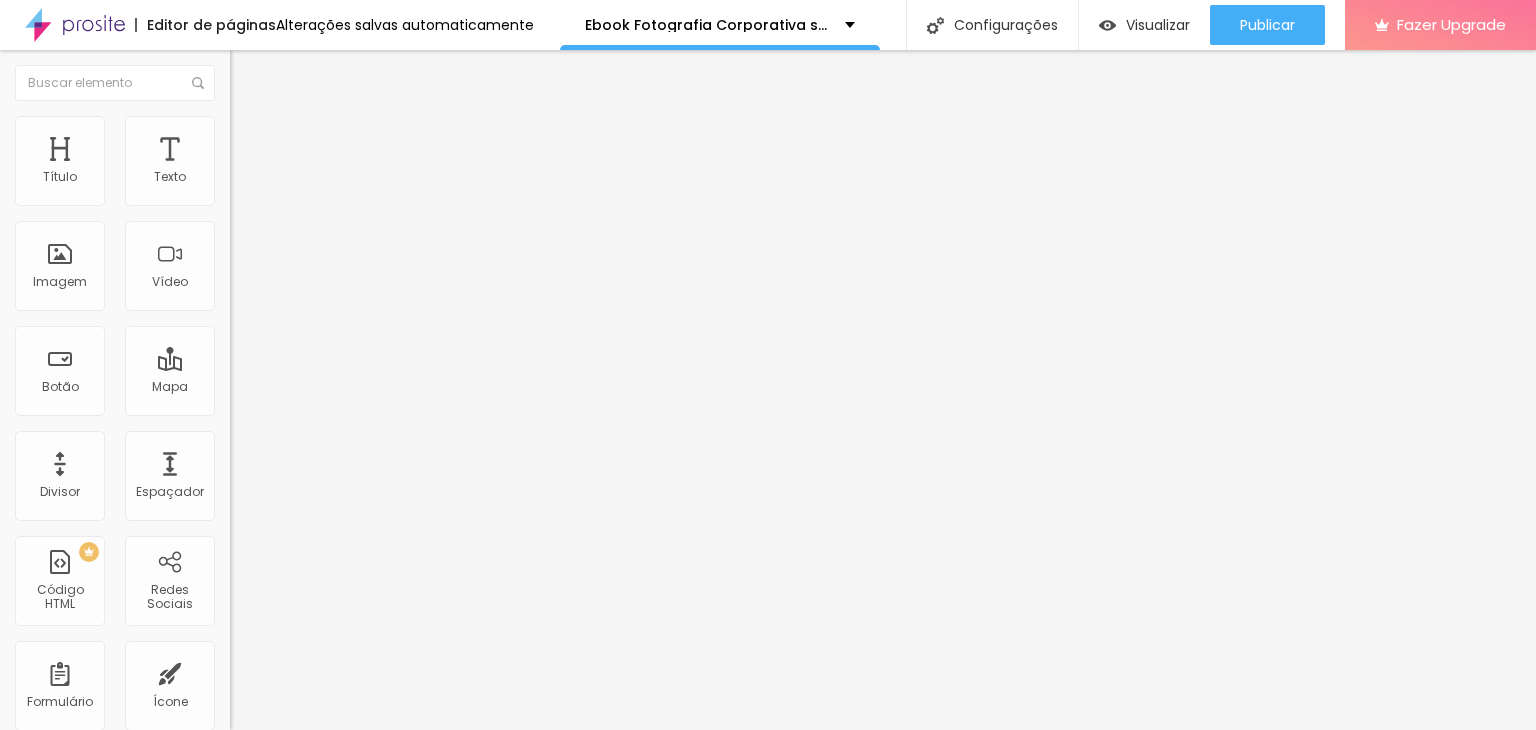 click at bounding box center (239, 125) 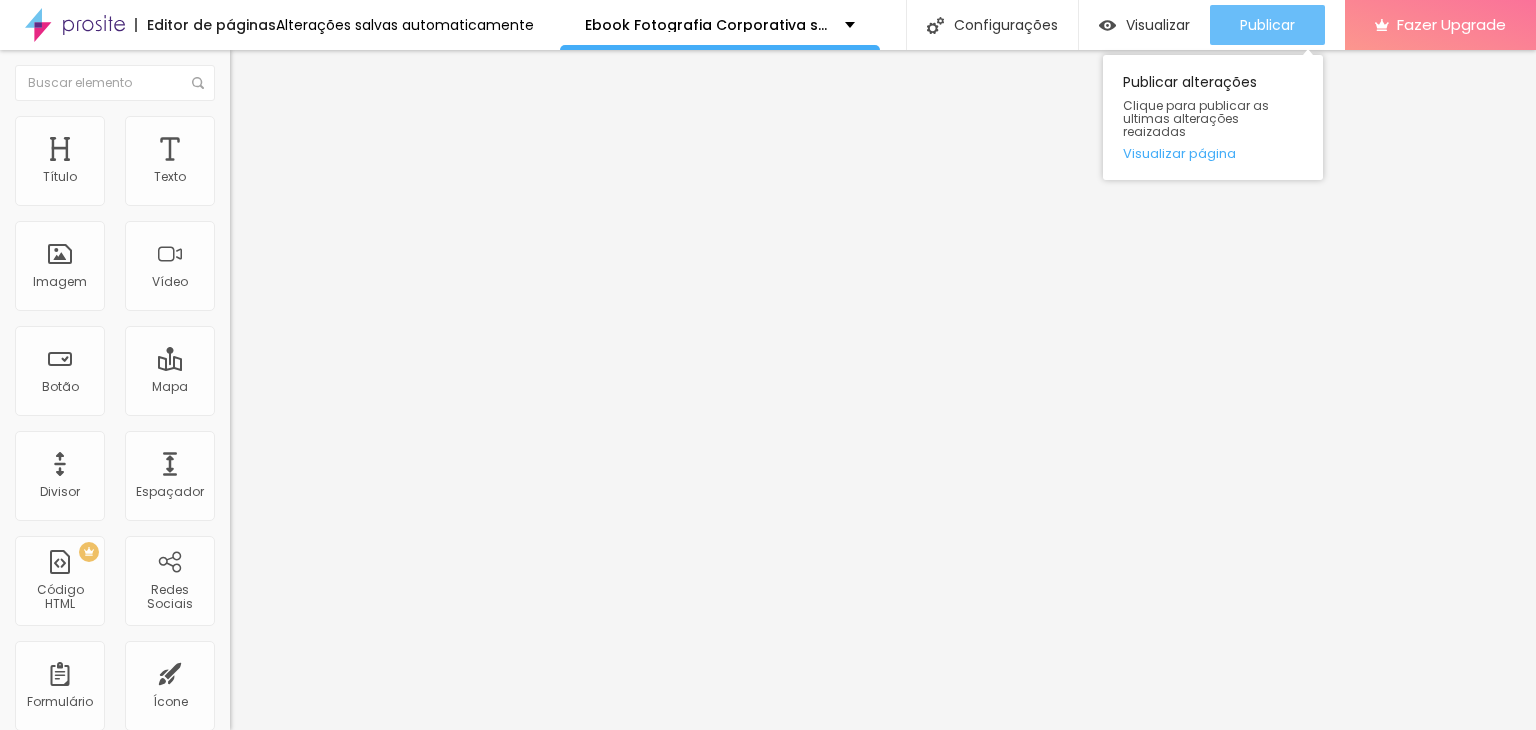 click on "Publicar" at bounding box center [1267, 25] 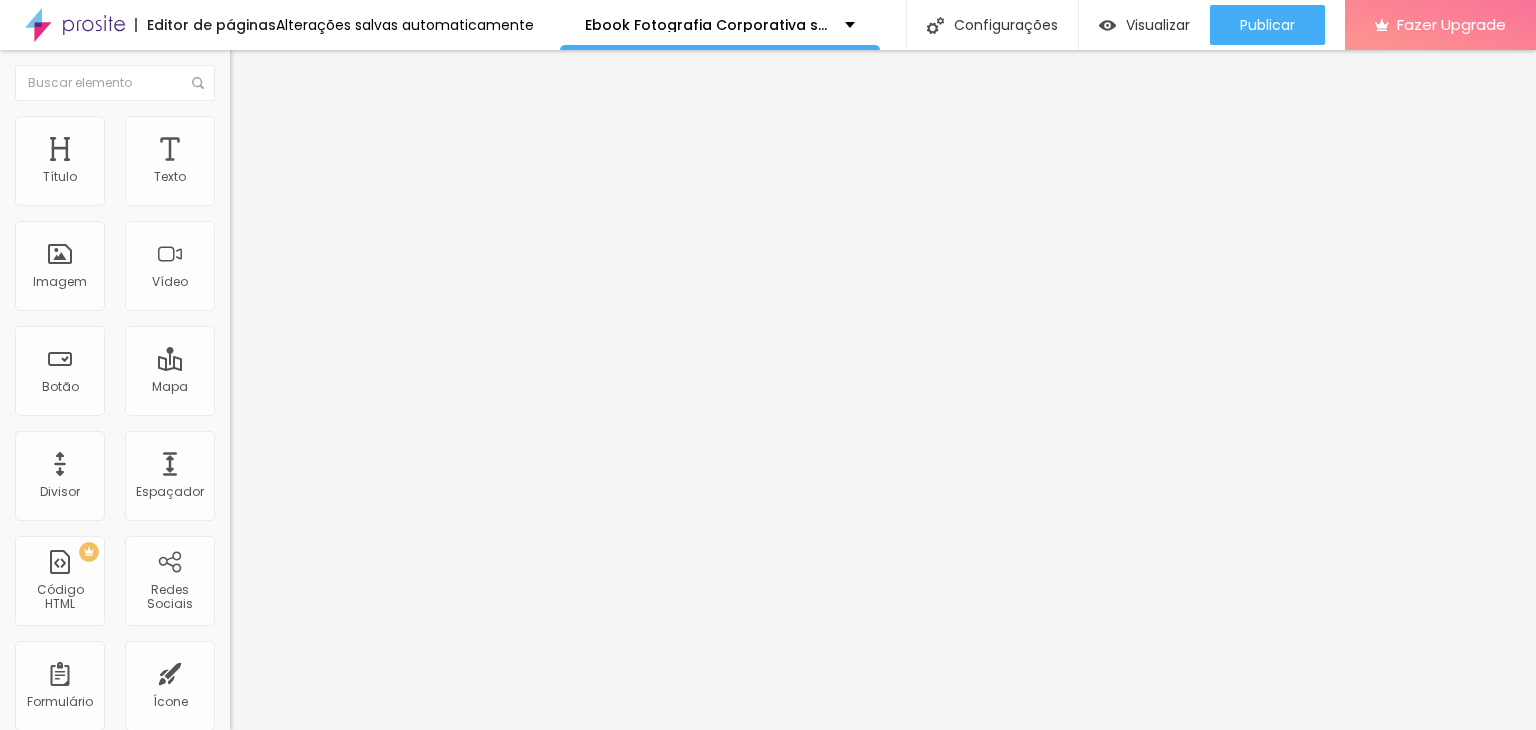 click at bounding box center (244, 285) 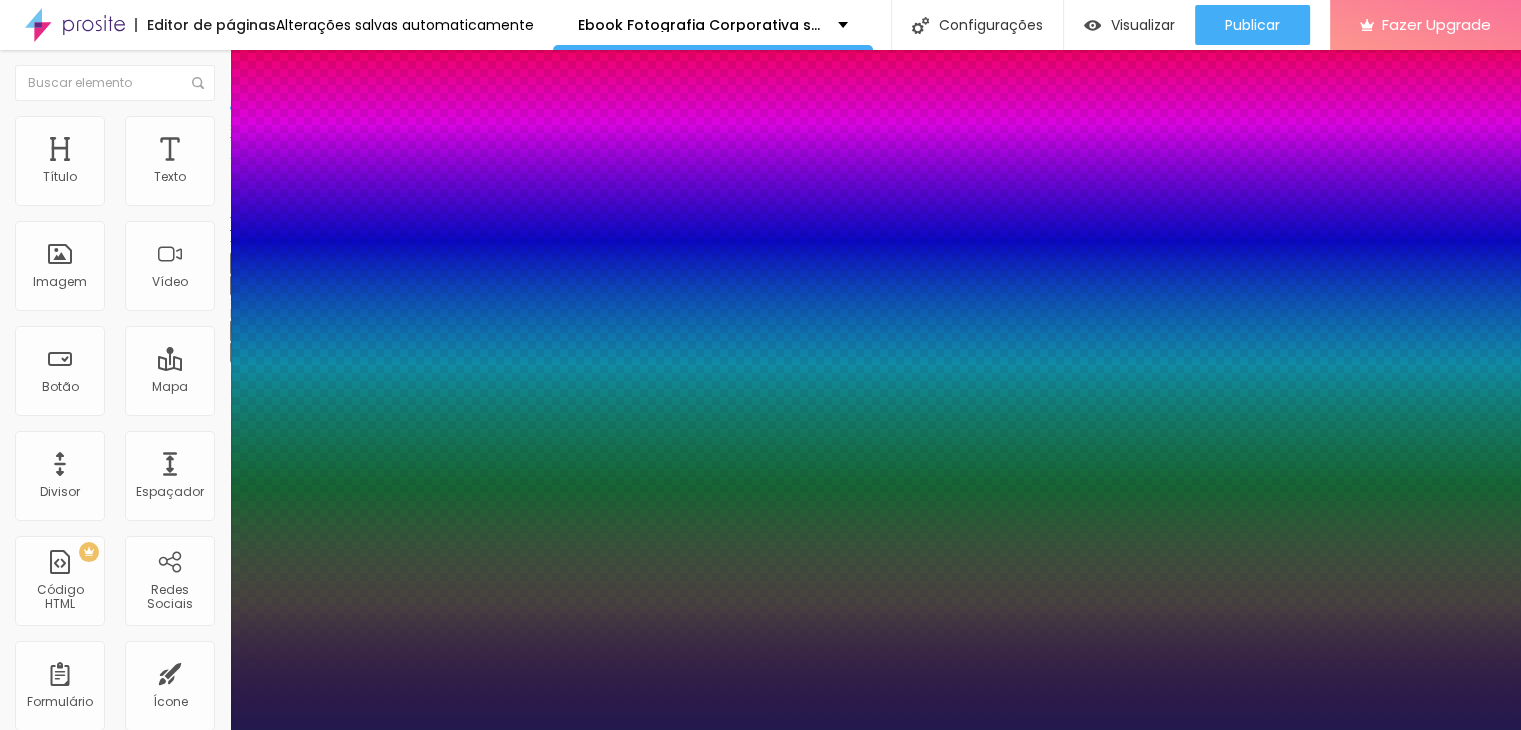 type on "1" 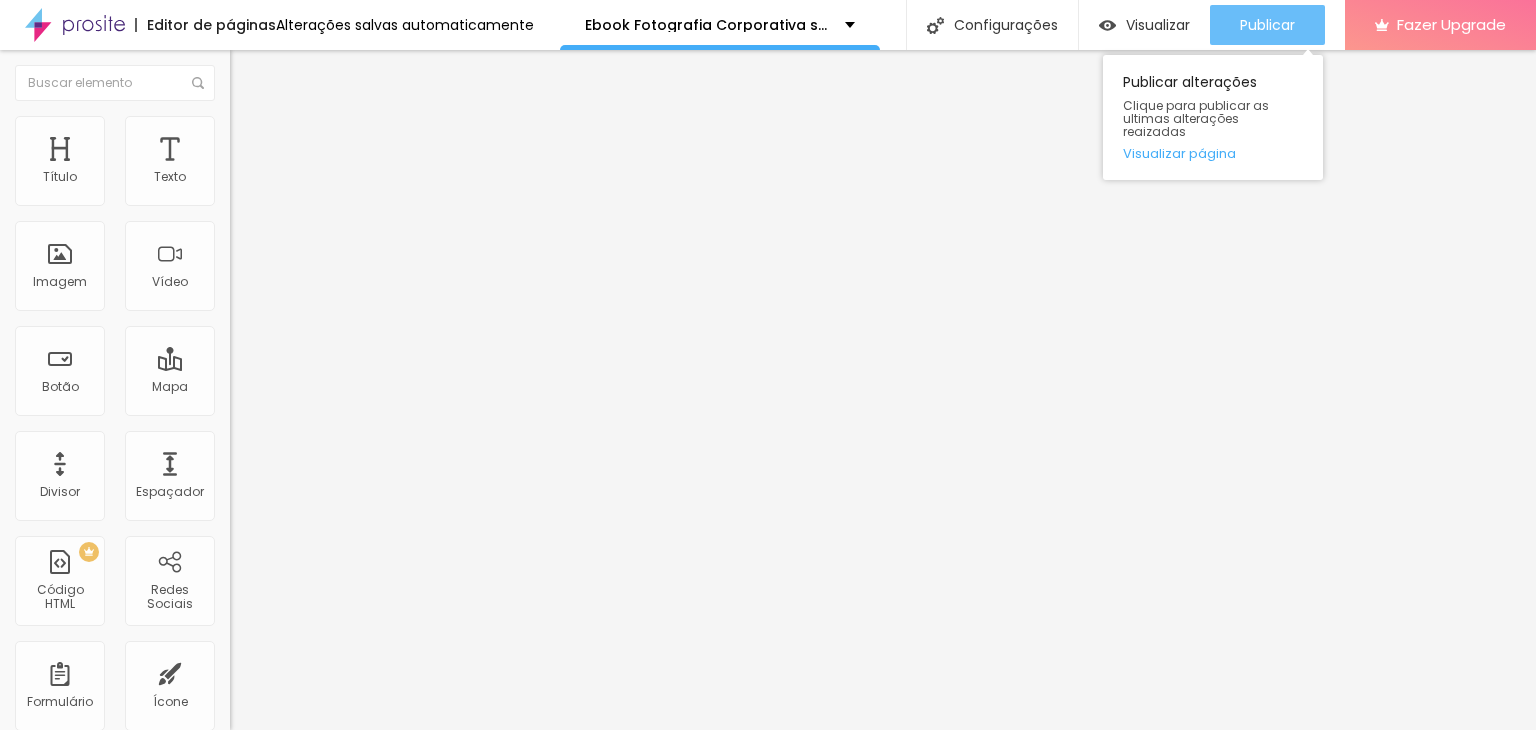 click on "Publicar" at bounding box center (1267, 25) 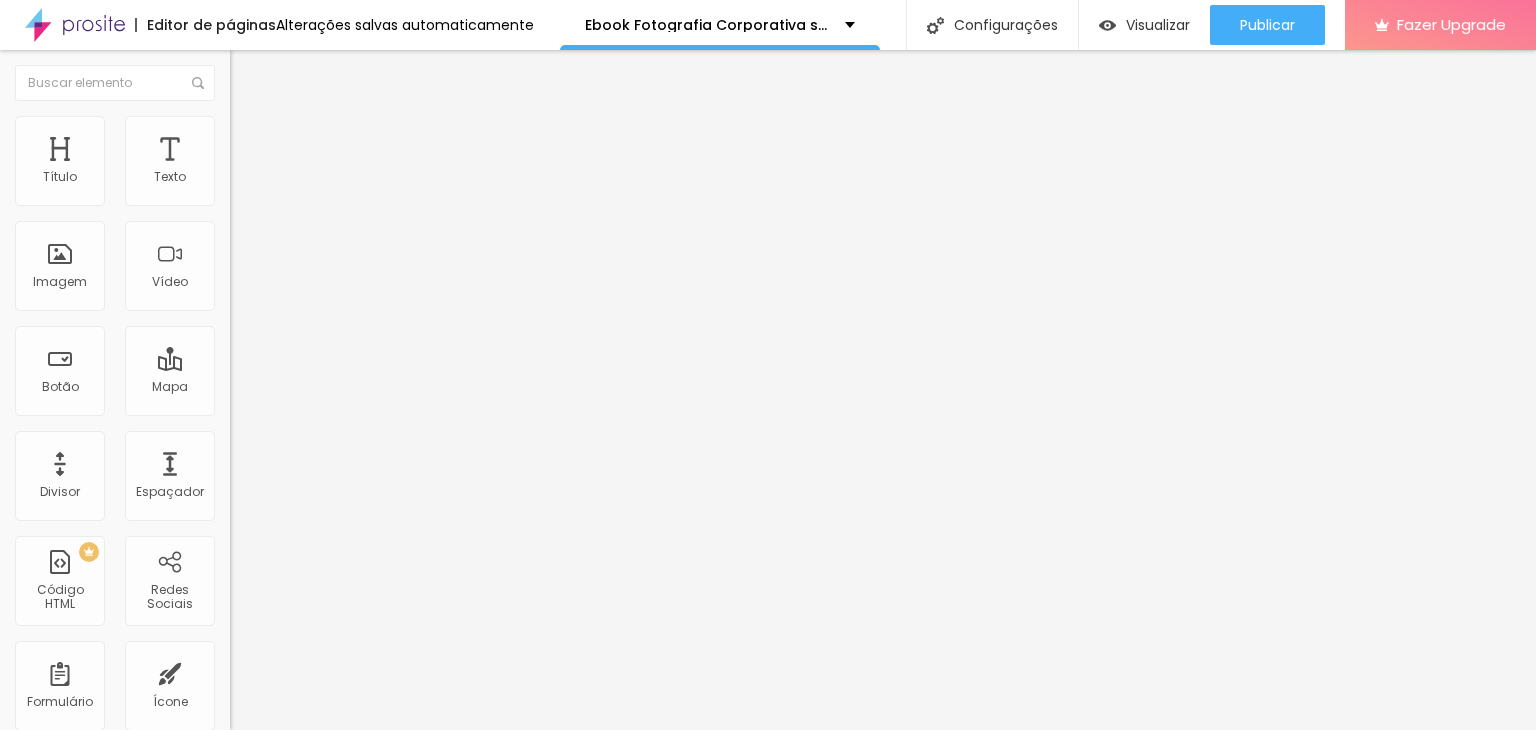click 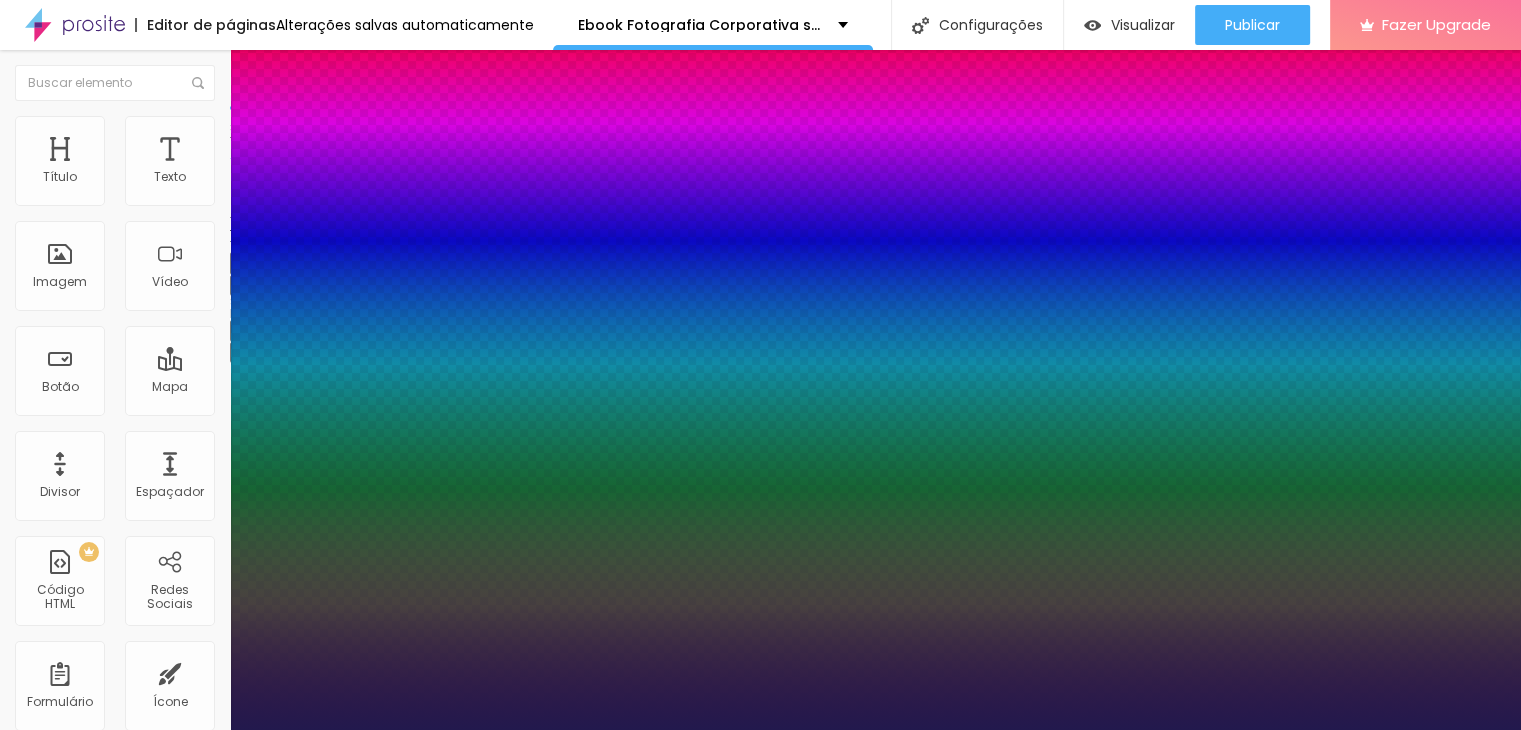 type on "1" 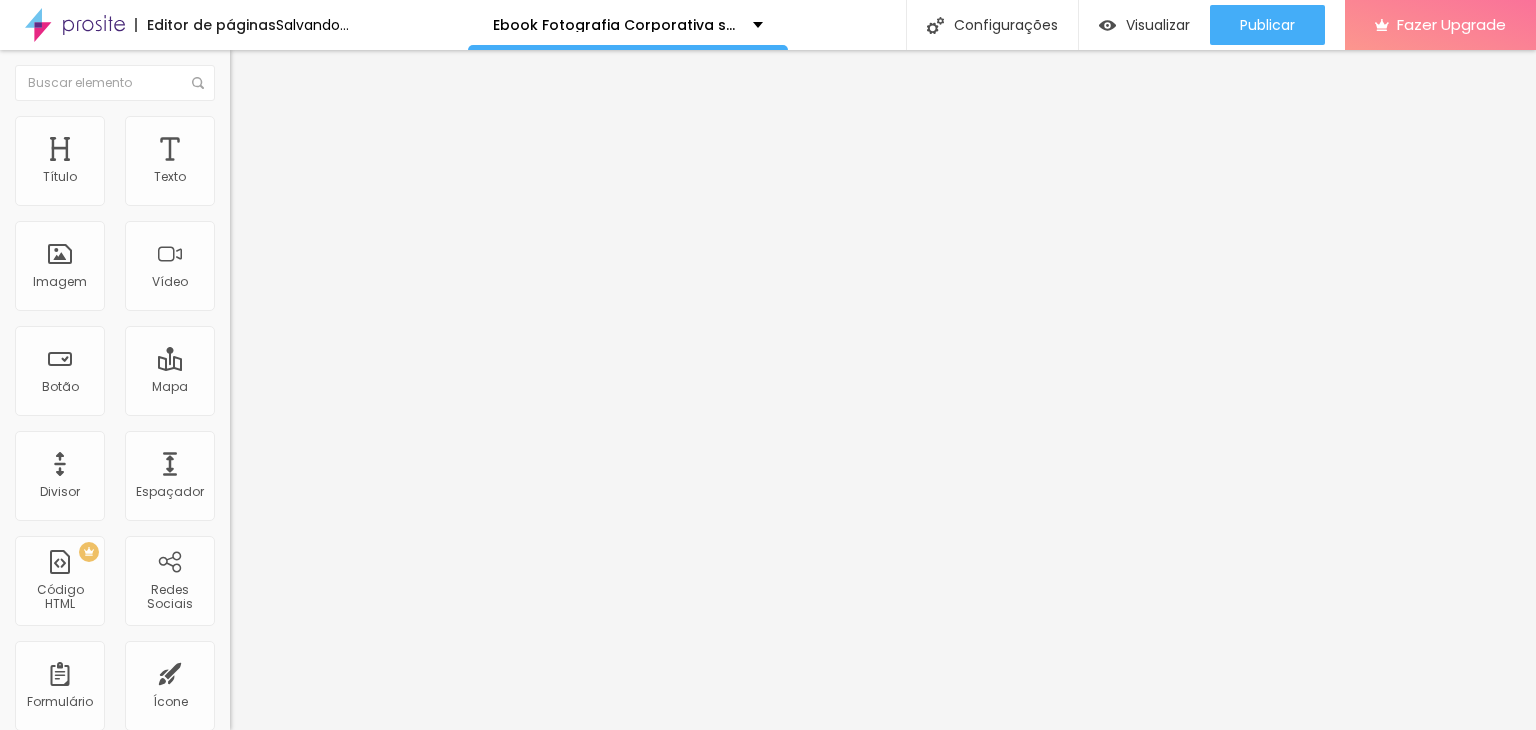 click on "Adicionar imagem" at bounding box center (294, 163) 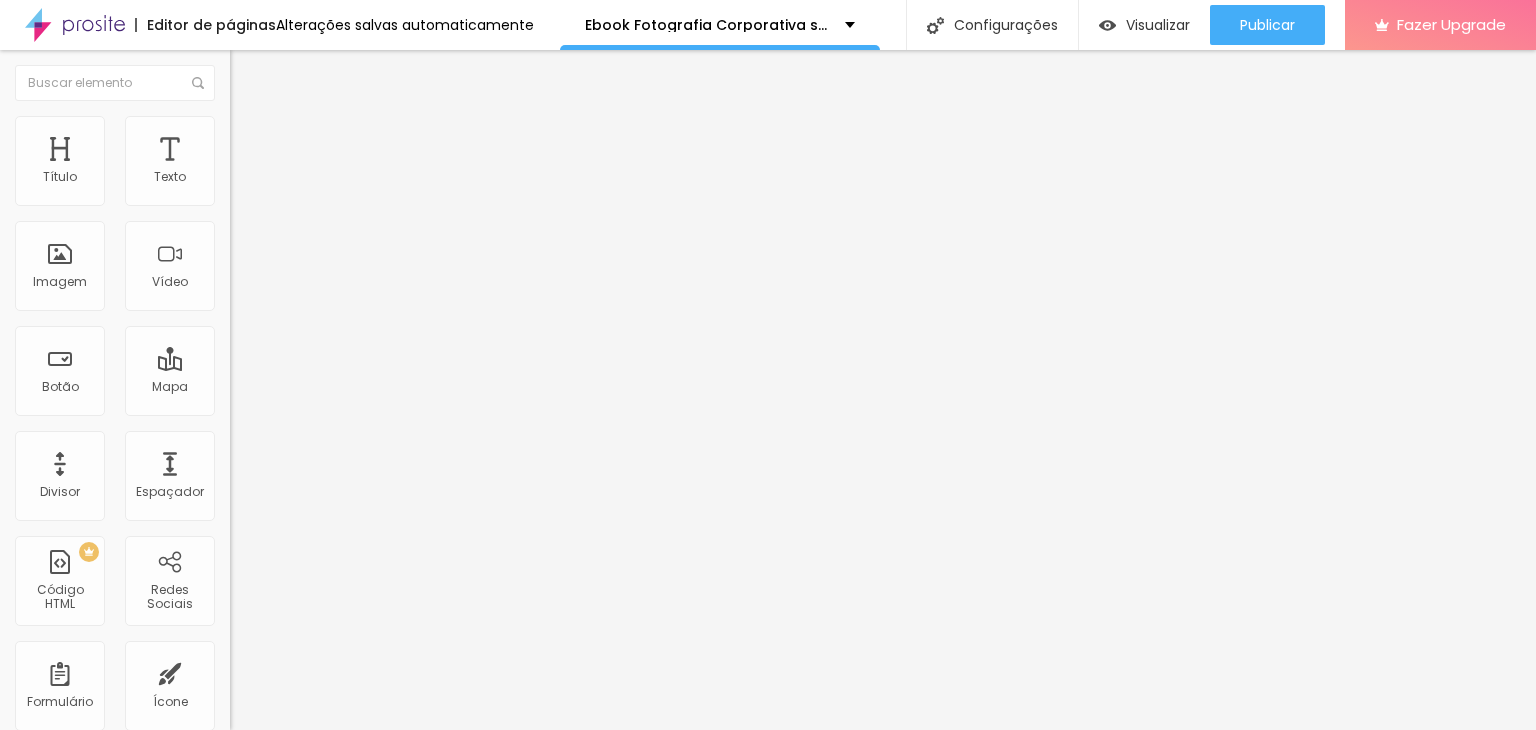 click at bounding box center (768, 857) 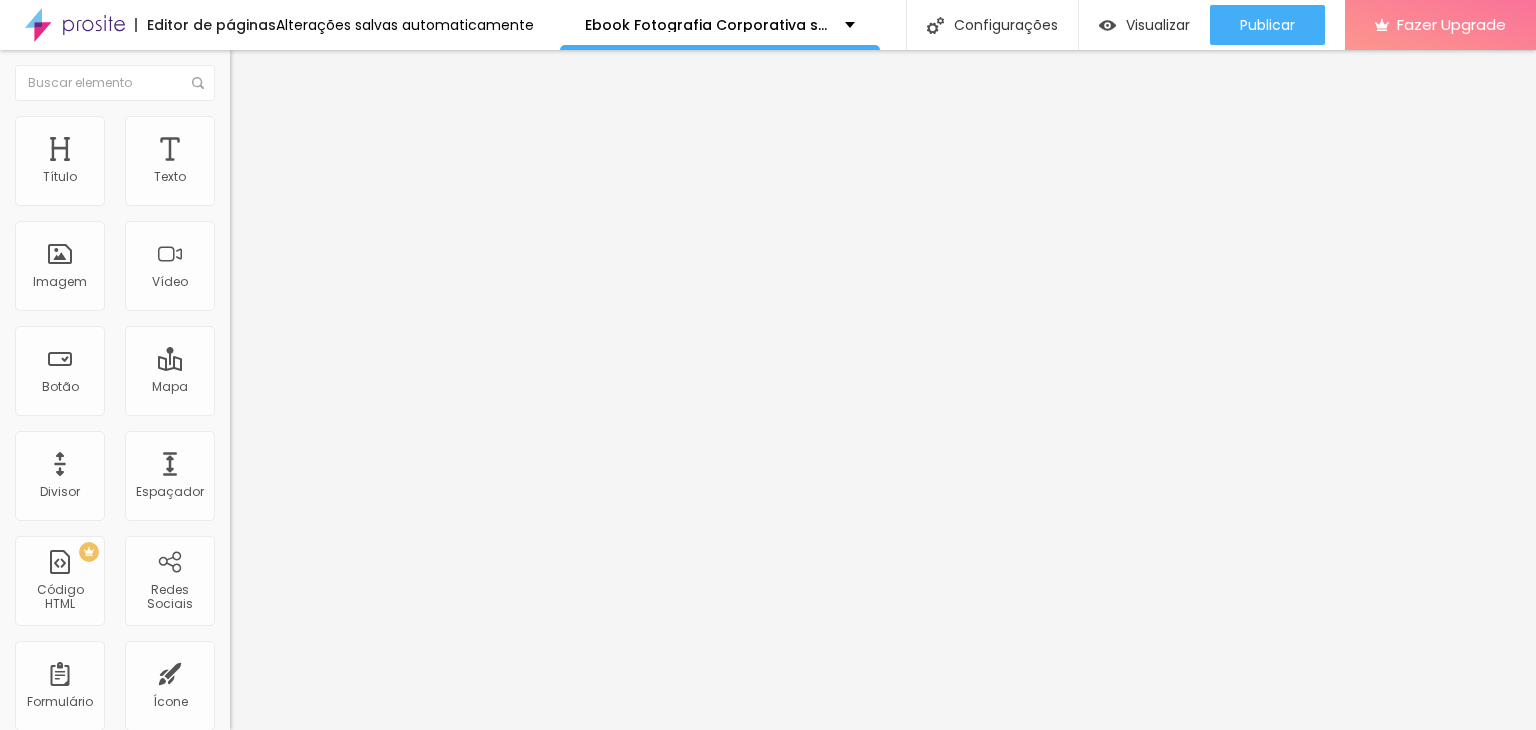type on "55" 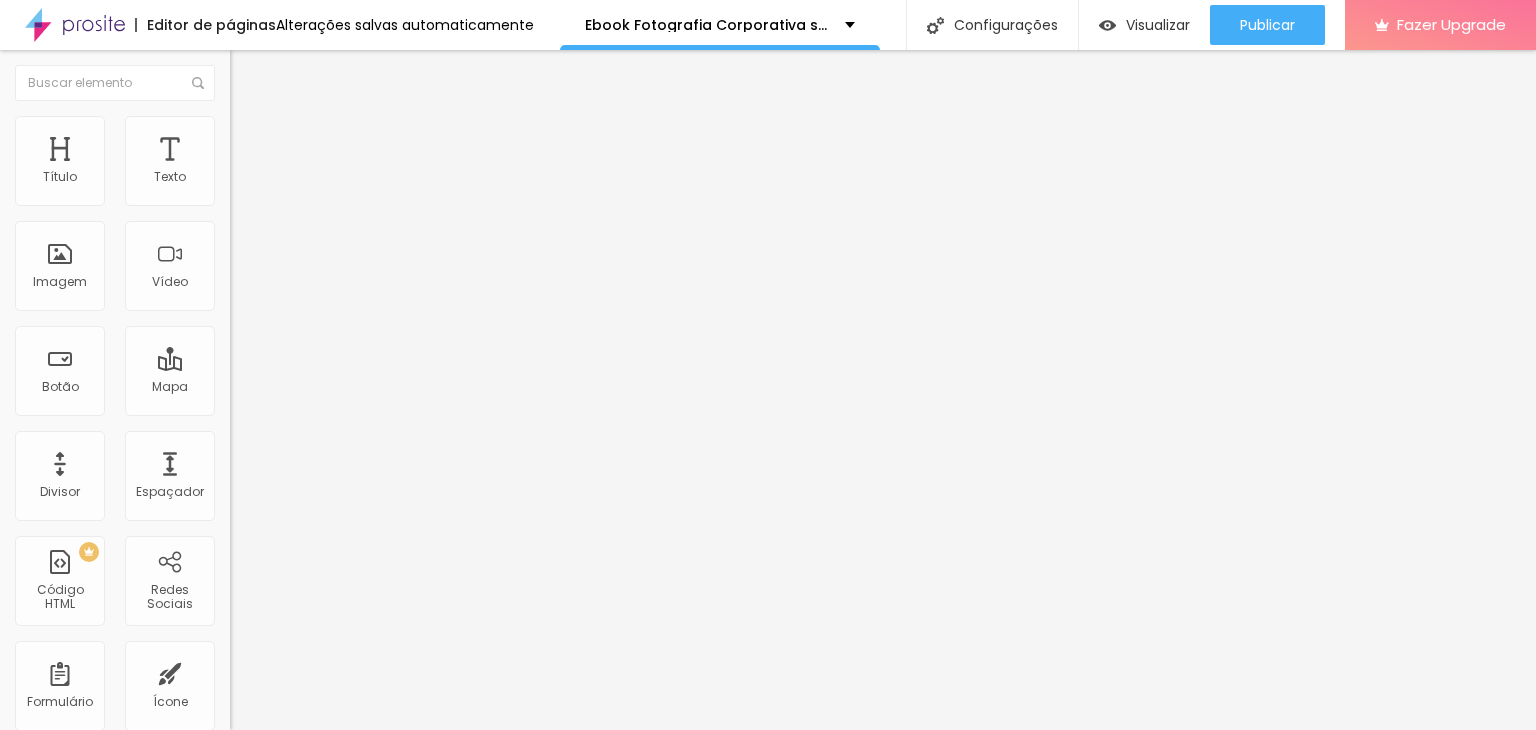 type on "50" 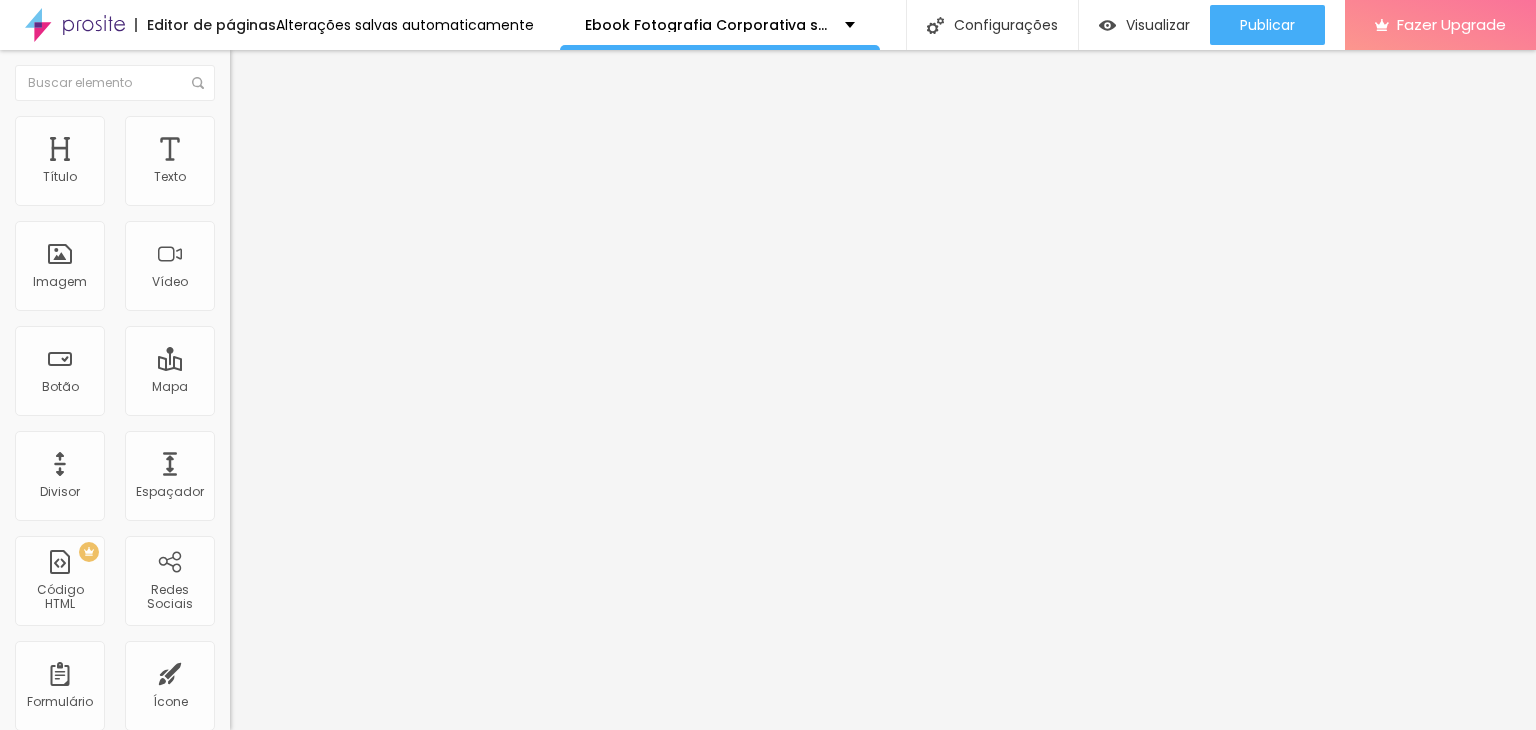 type on "50" 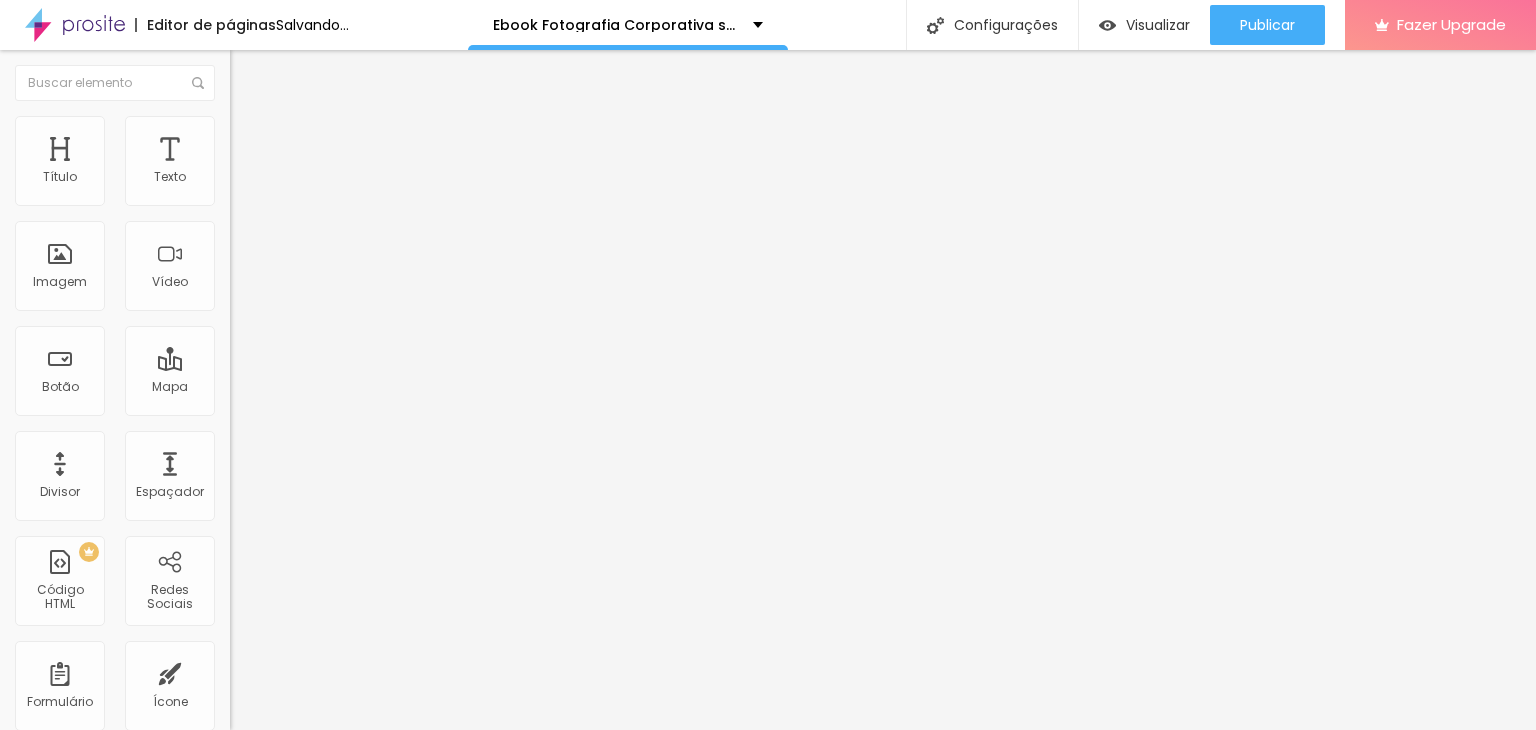type on "45" 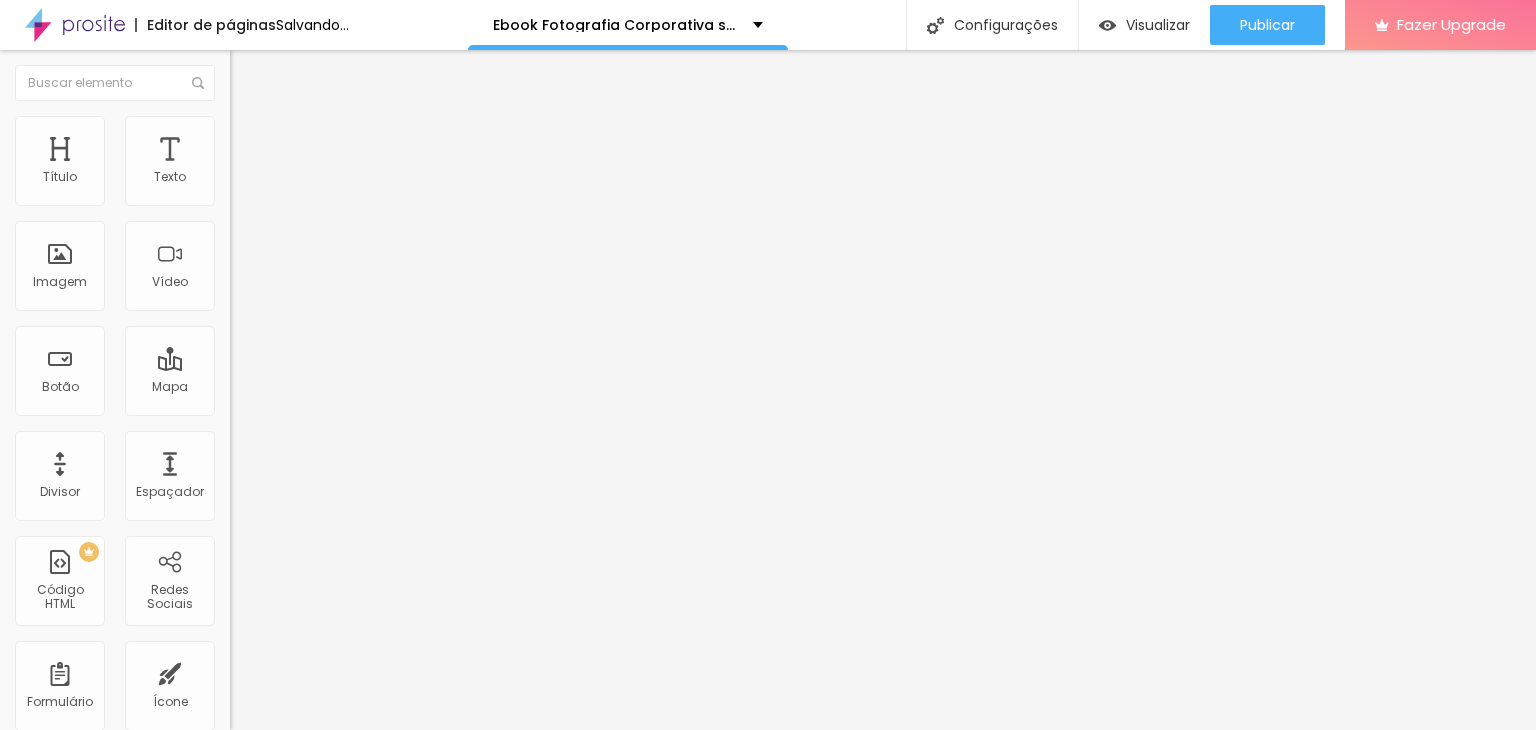 type on "40" 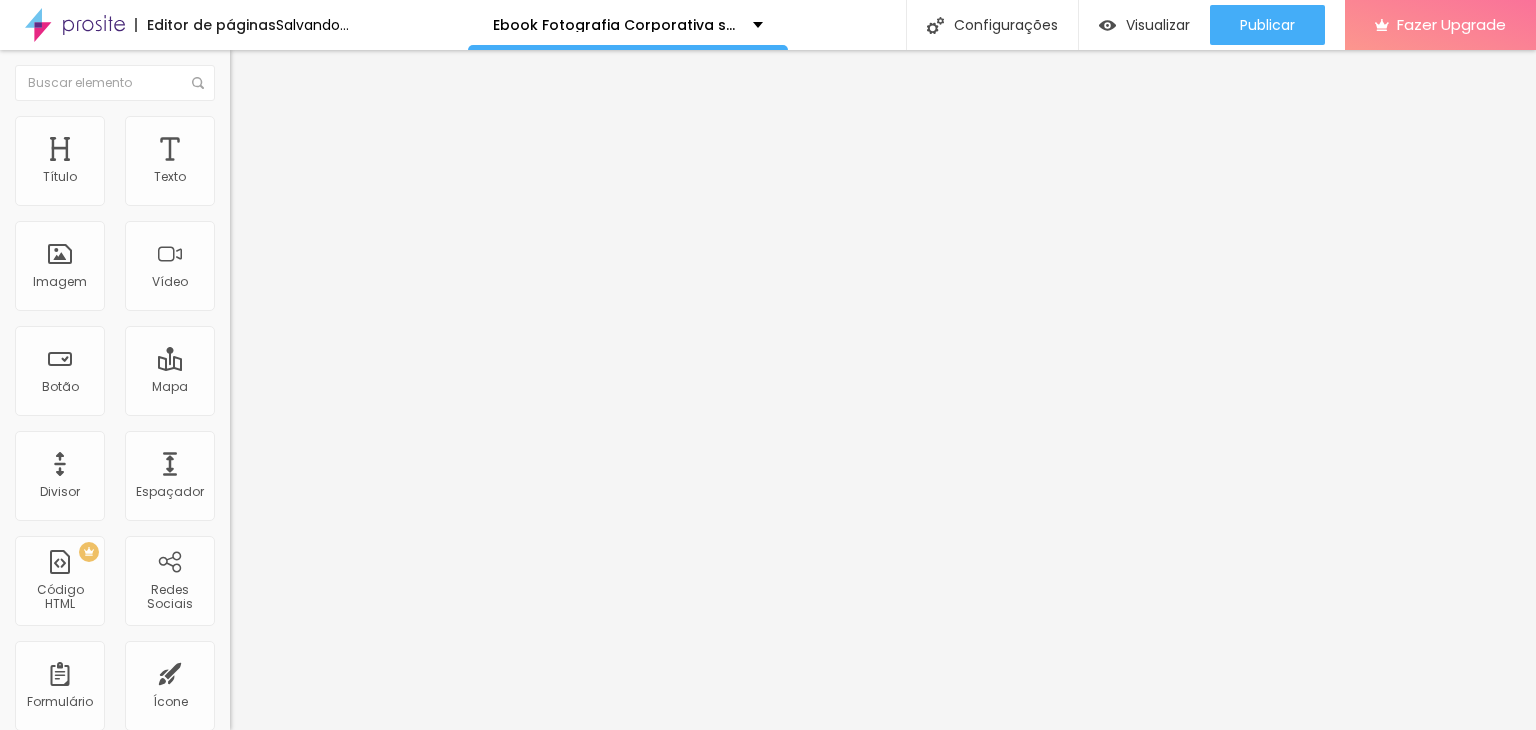 type on "40" 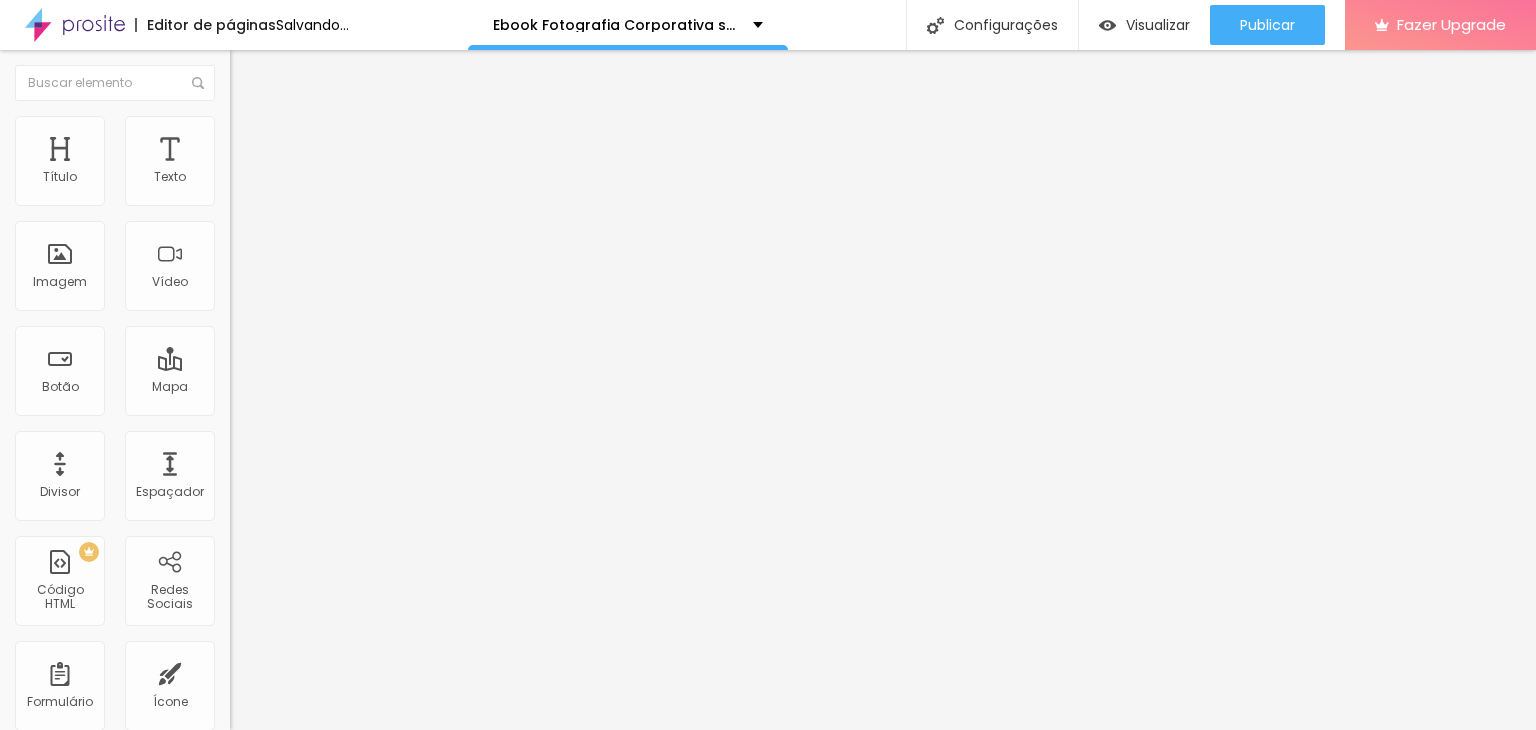 type on "35" 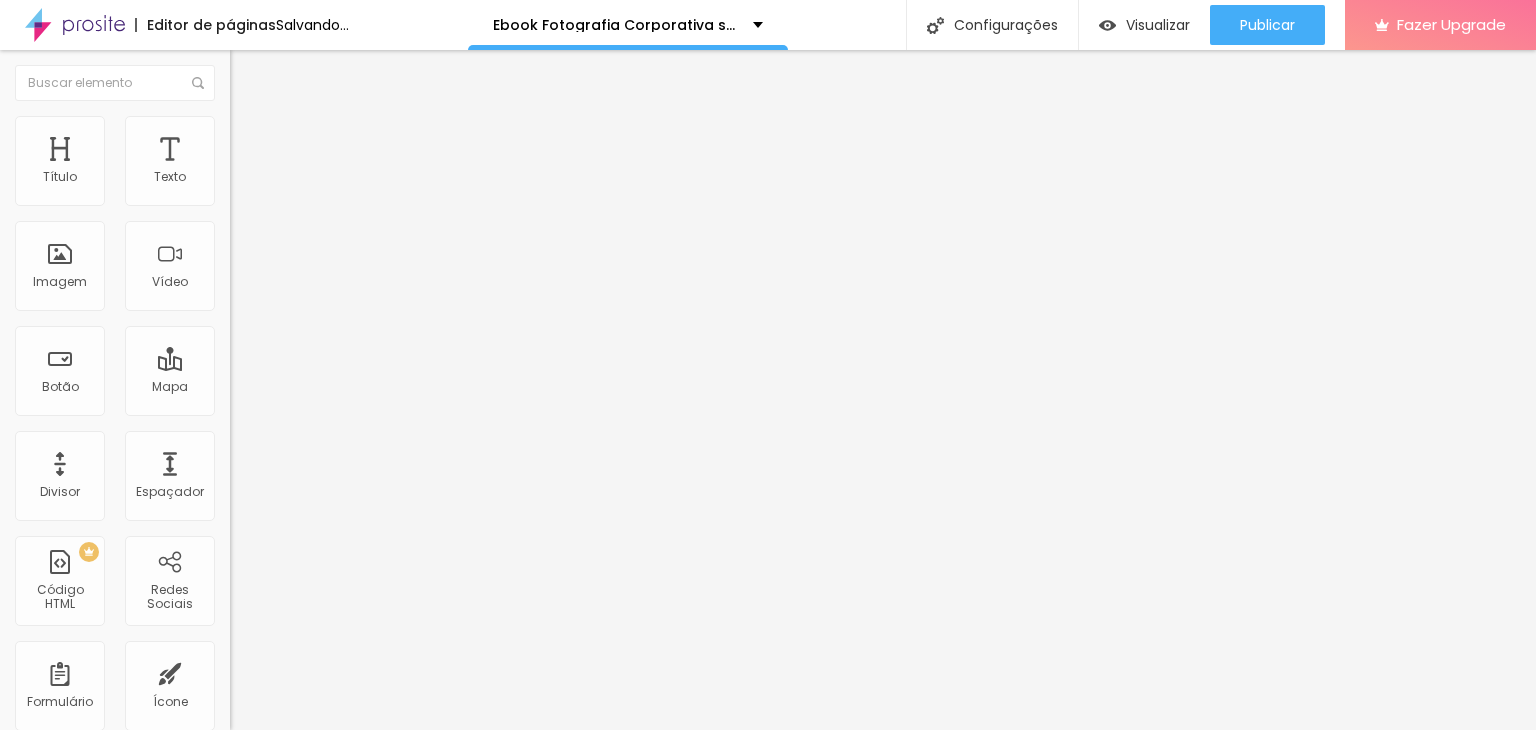 type on "35" 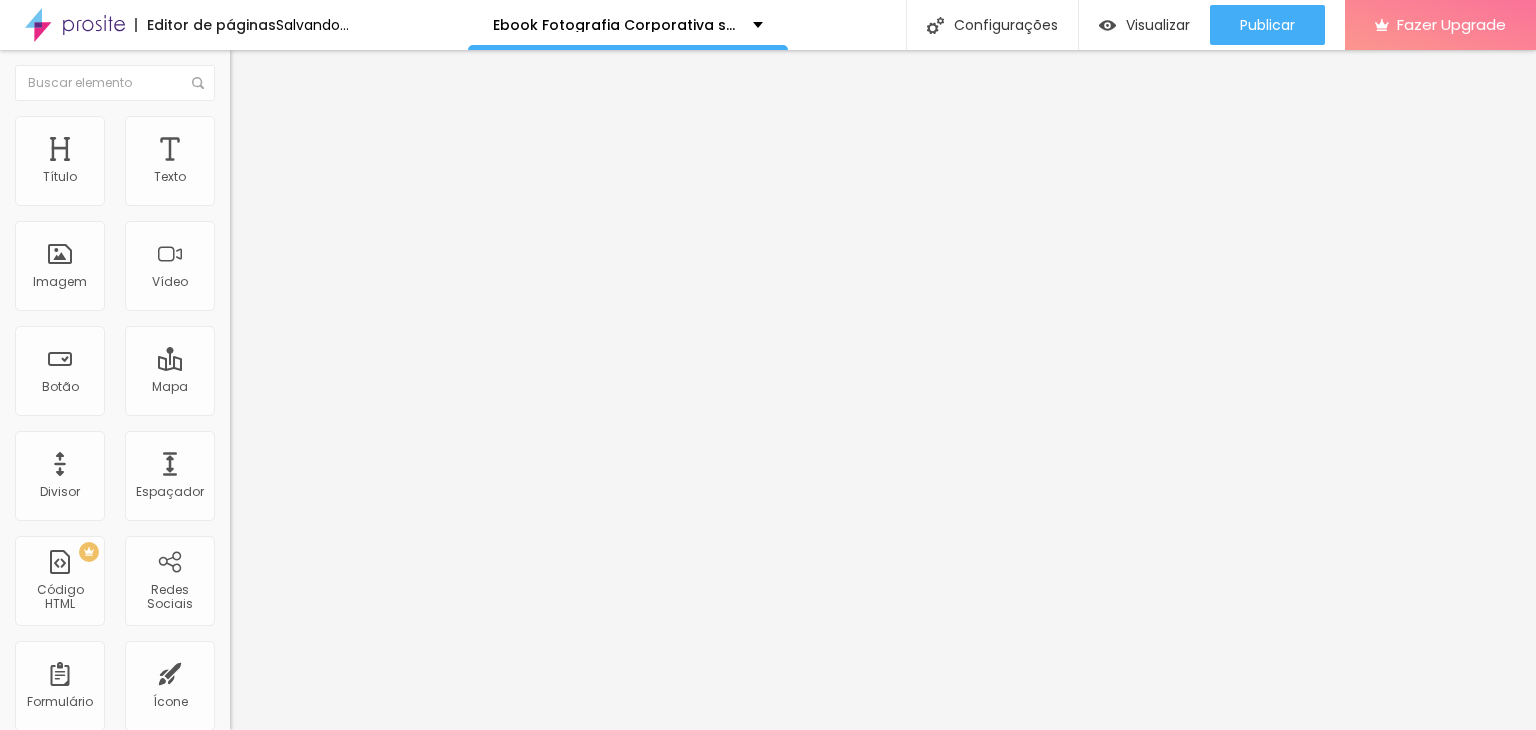 type on "30" 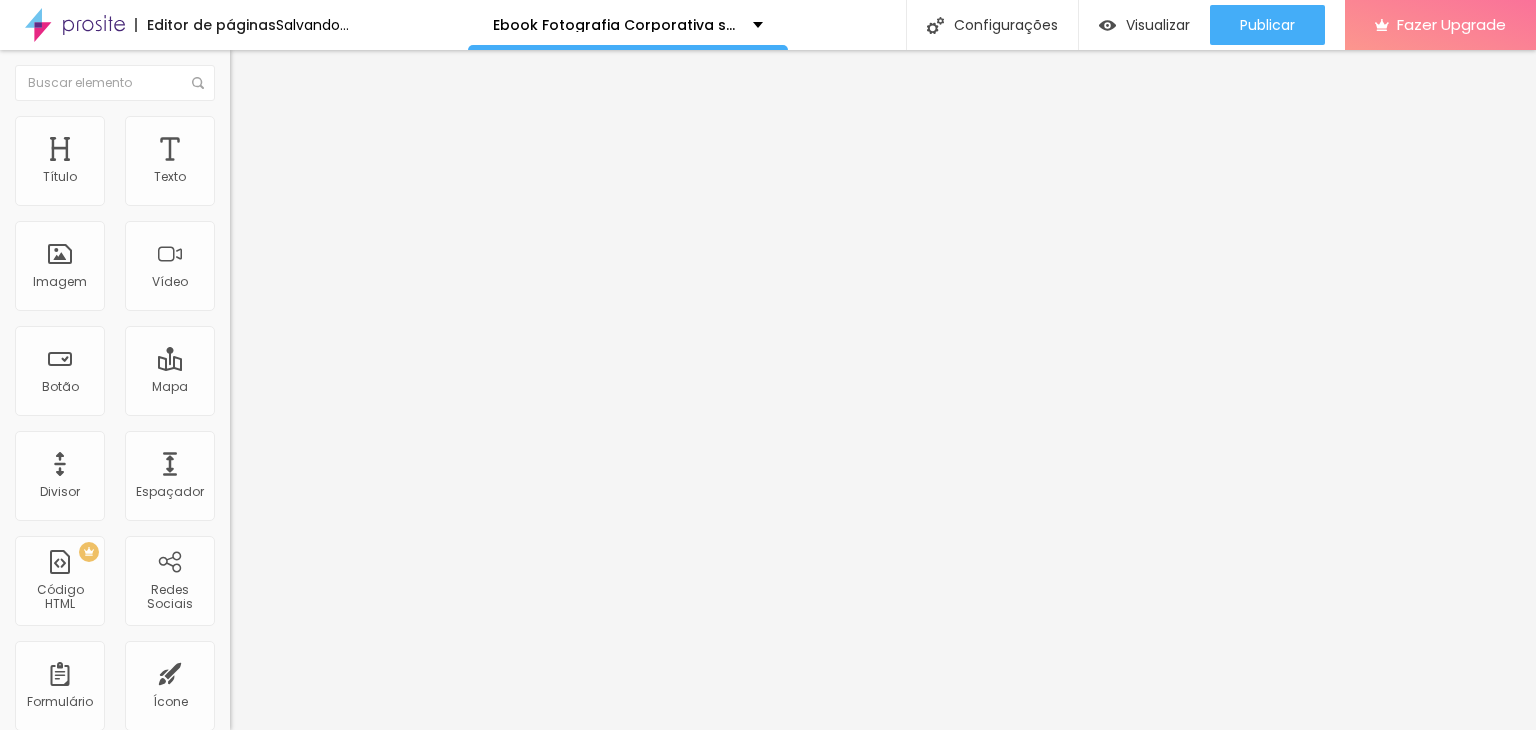 type on "30" 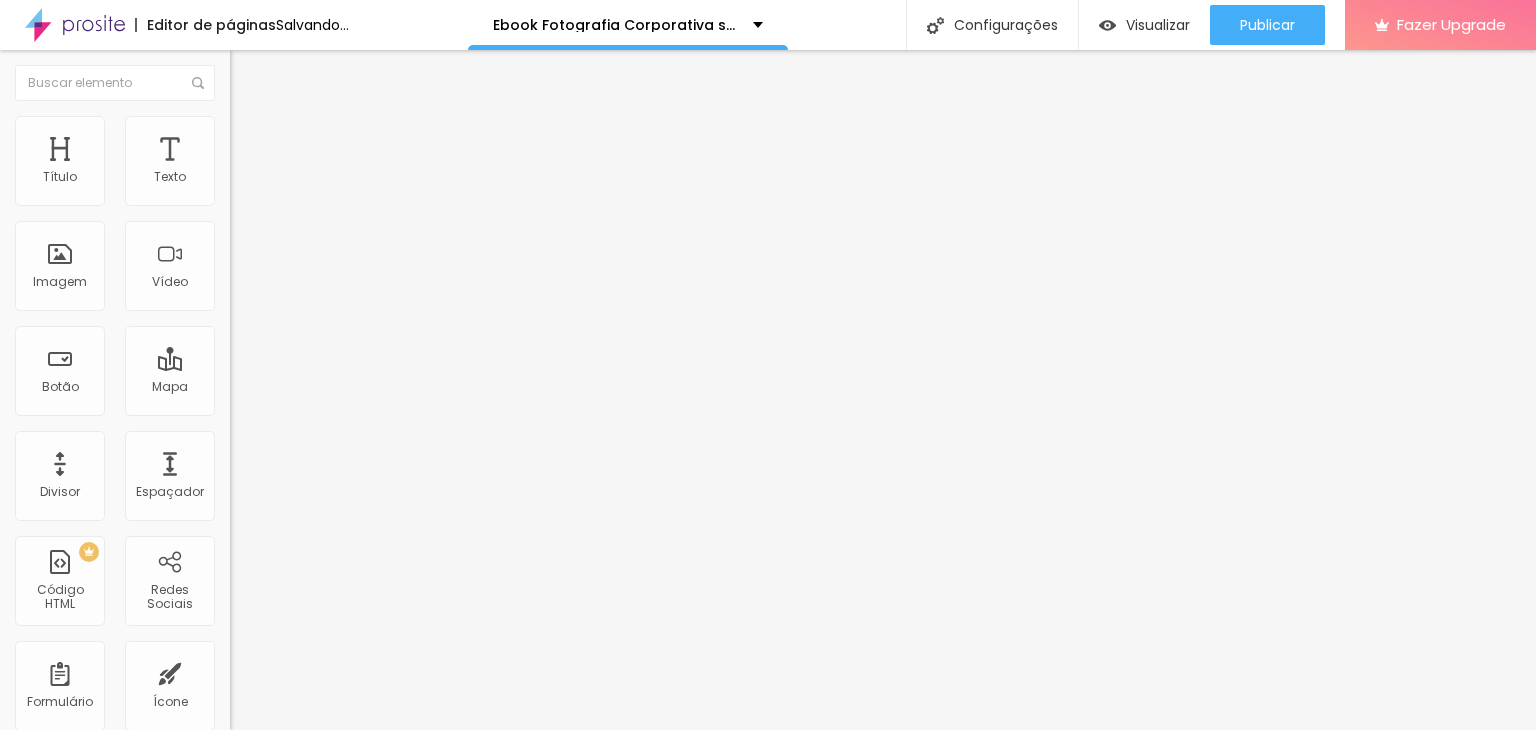 type on "25" 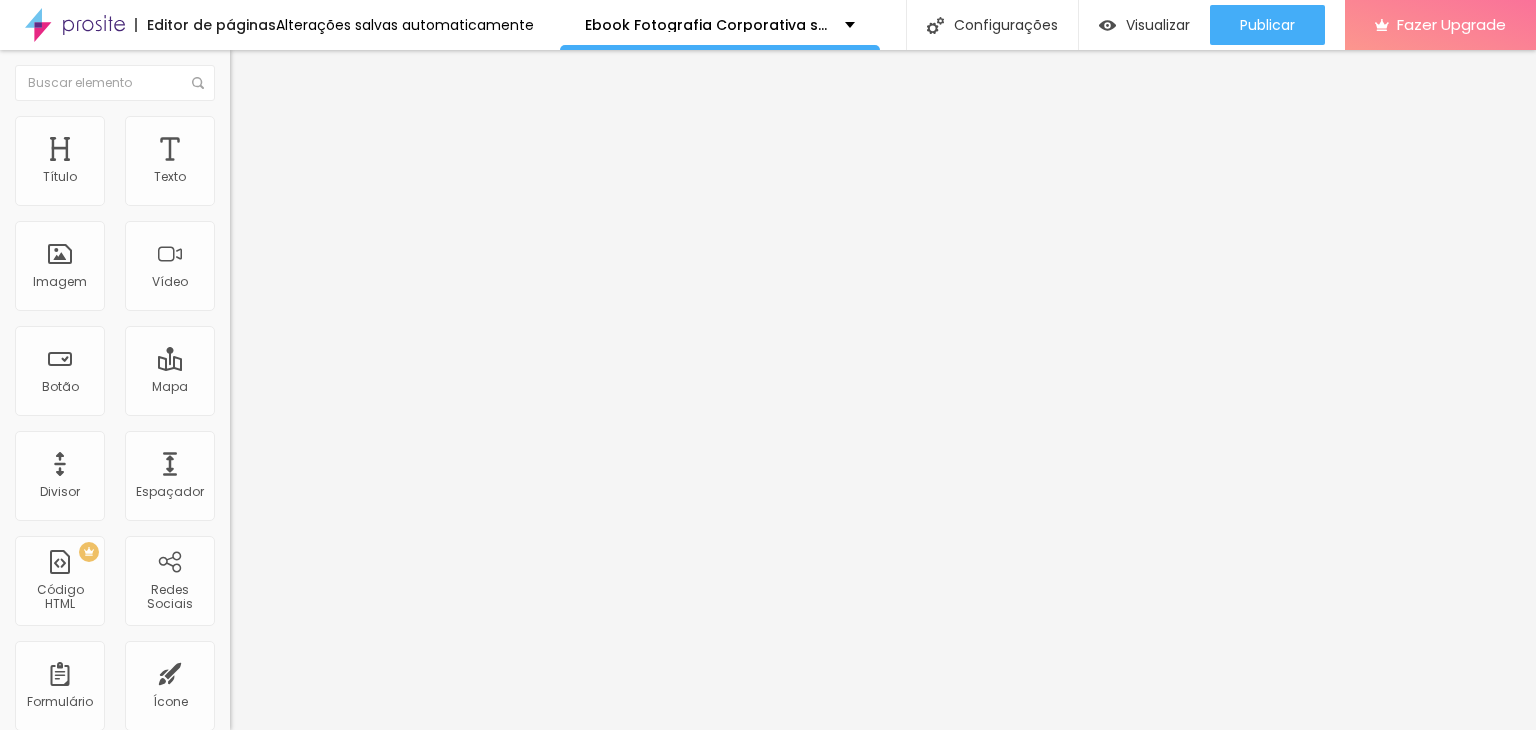 type on "30" 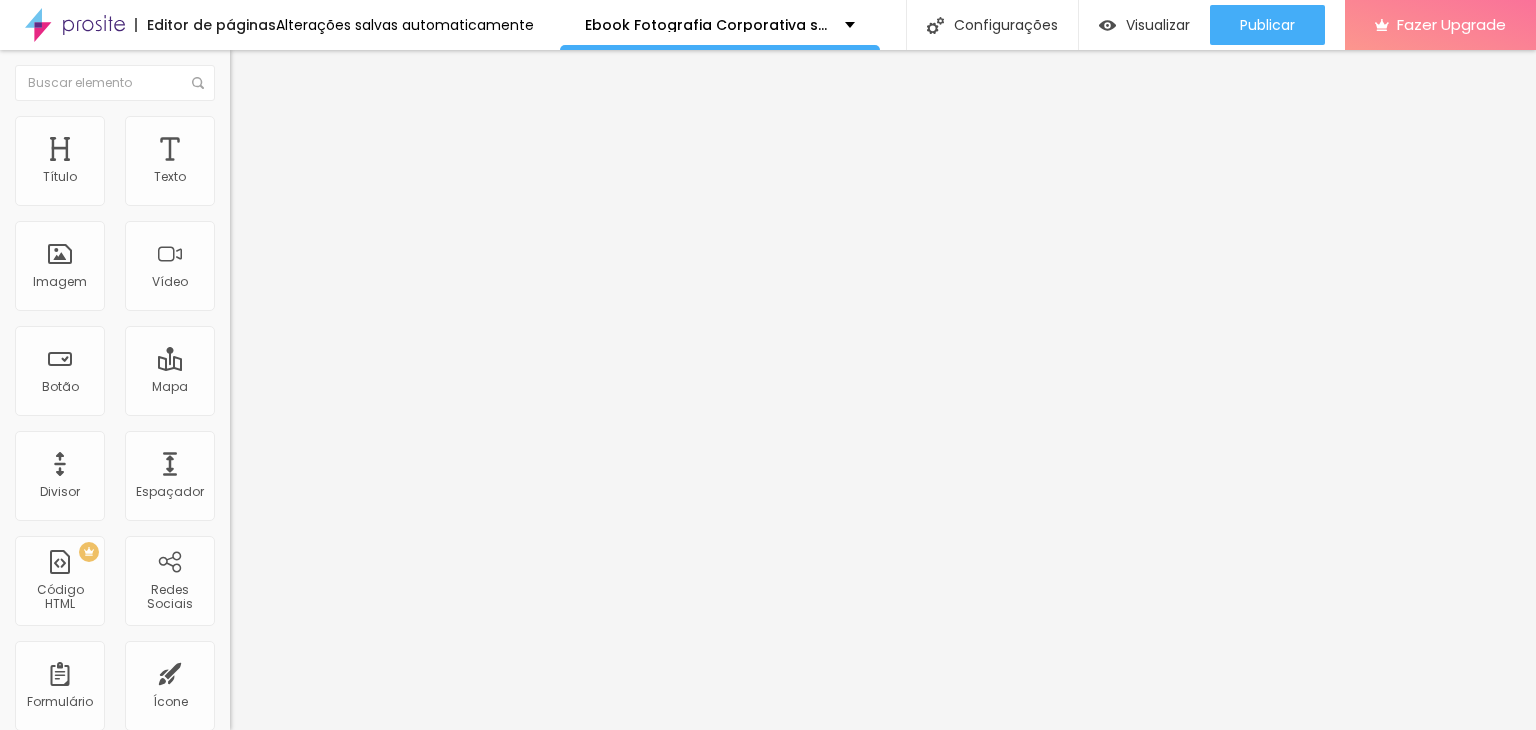 type on "40" 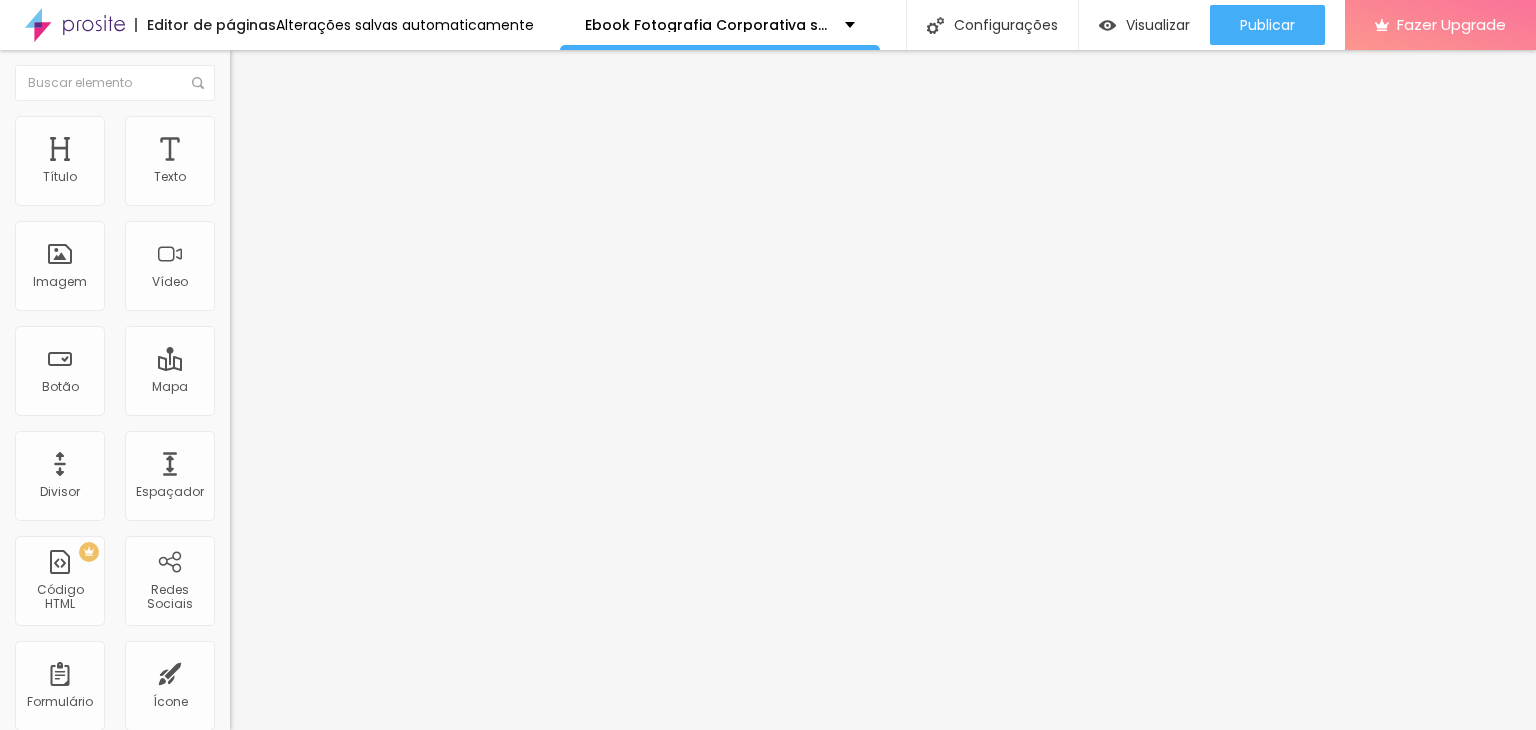 type on "40" 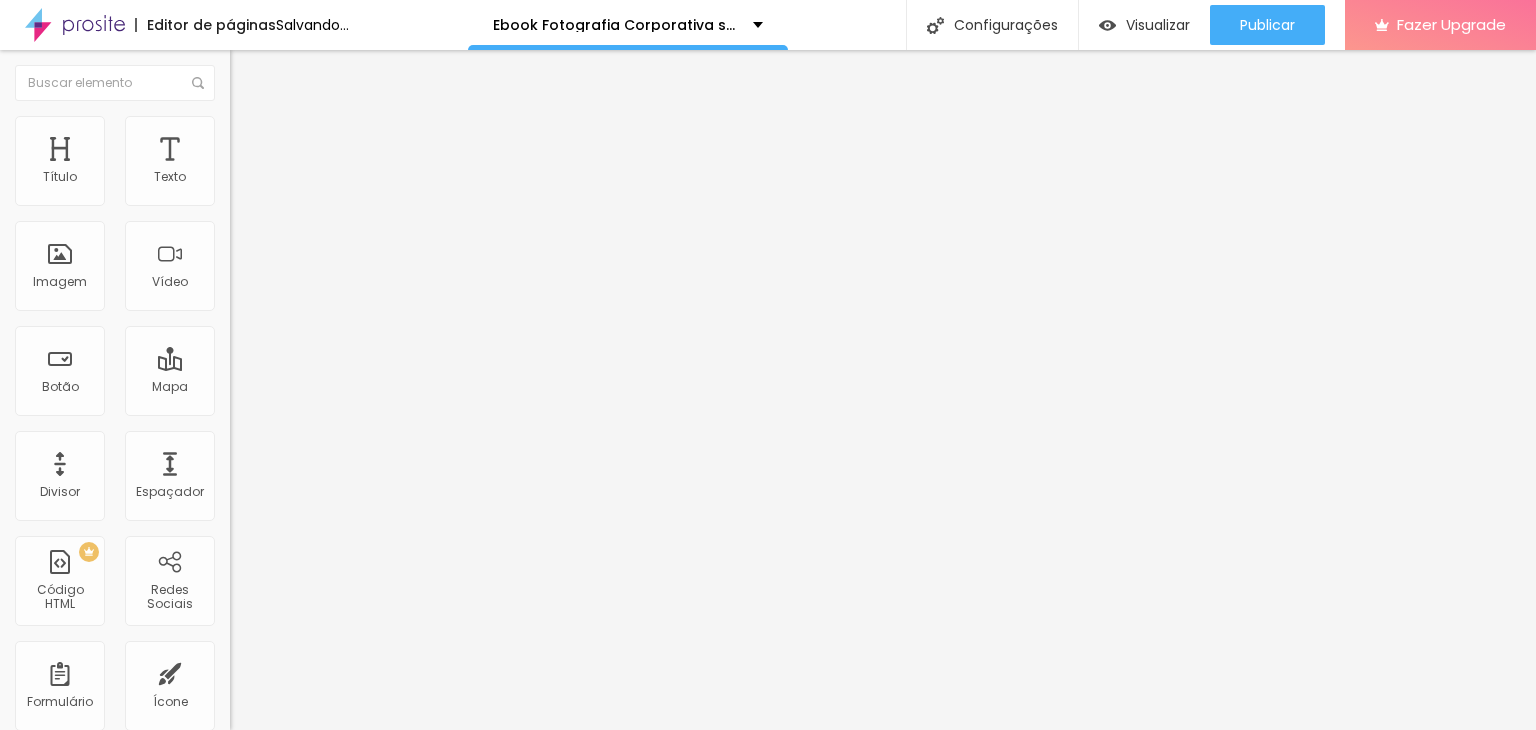 click at bounding box center (244, 181) 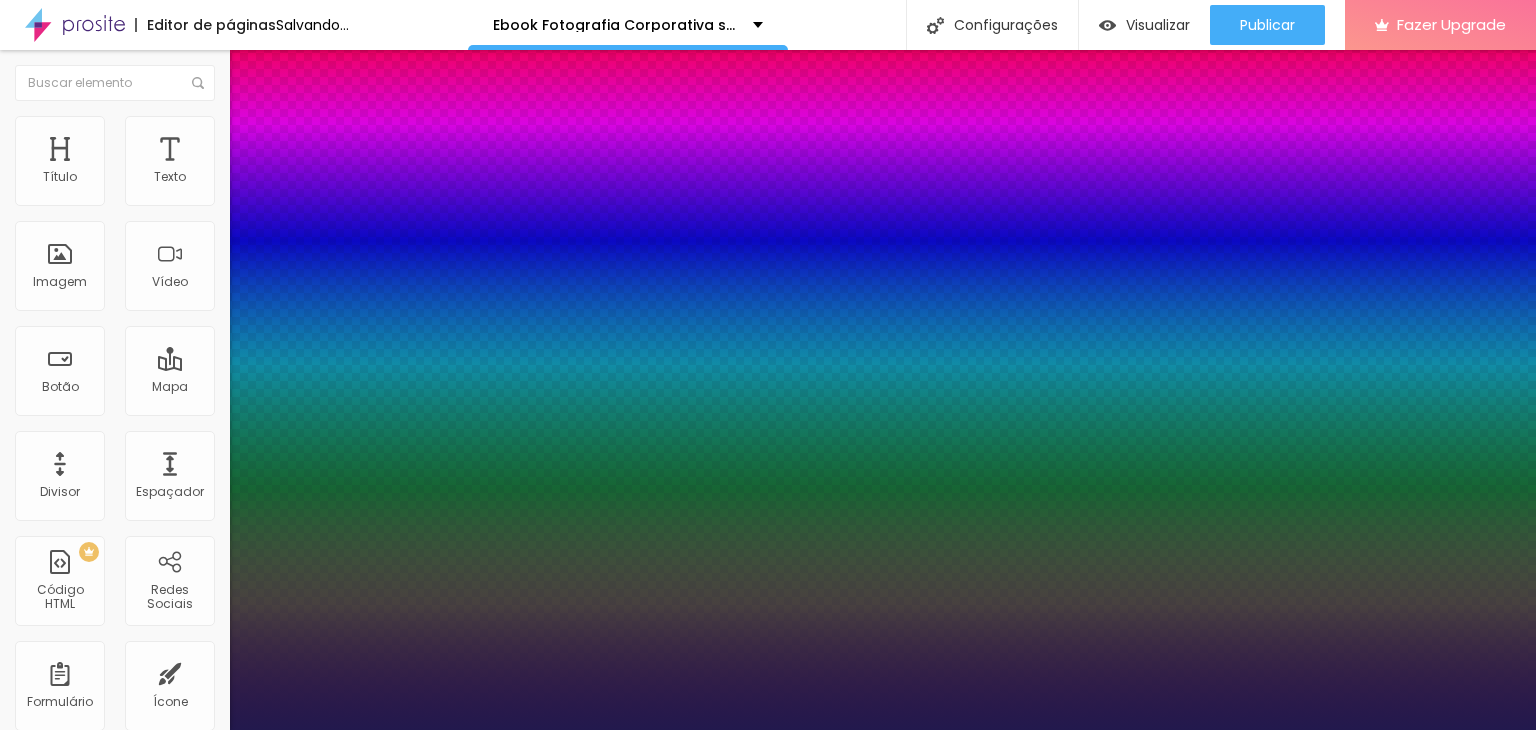 click on "AbrilFatface-Regular Actor-Regular Alegreya AlegreyaBlack Alice Allan-Bold Allan-Regular Amaranth AmaticaSC AmaticSC Amita-Bold Amita-Regular Anaheim AnonymousPro-Bold AnonymousPro-Italic AnonymousPro-Regular Arapey Archivo-Bold Archivo-Italic Archivo-Regular ArefRuqaa Arsenal-Bold Arsenal-Italic Arsenal-Regular Arvo Assistant AssistantLight AveriaLibre AveriaLibreLight AveriaSansLibre-Bold AveriaSansLibre-Italic AveriaSansLibre-Regular Bangers-Regular Bentham-Regular Bevan-Regular BioRhyme BioRhymeExtraBold BioRhymeLight Bitter BreeSerif ButterflyKids-Regular ChangaOne-Italic ChangaOne-Regular Chewy-Regular Chivo CinzelDecorative-Black CinzelDecorative-Bold CinzelDecorative-Regular Comfortaa-Bold Comfortaa-Light Comfortaa-Regular ComingSoon Cookie-Regular Corben-Bold Corben-Regular Cormorant CormorantGeramond-Bold CormorantGeramond-Italic CormorantGeramond-Medium CormorantGeramond-Regular CormorantLight Cousine-Bold Cousine-Italic Cousine-Regular Creepster-Regular CrimsonText CrimsonTextBold Cuprum FjallaOne" at bounding box center [107, 752] 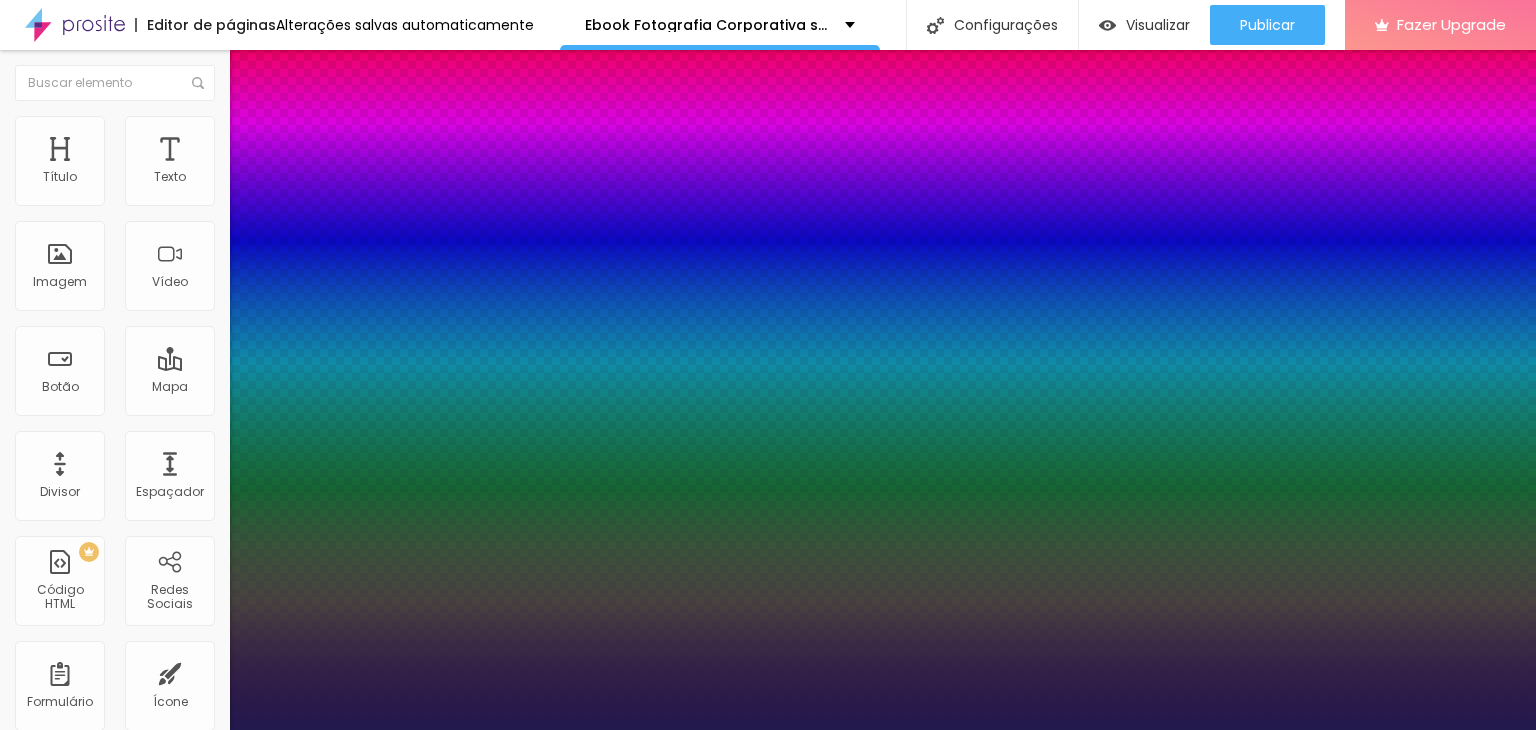 select on "MontserratBold" 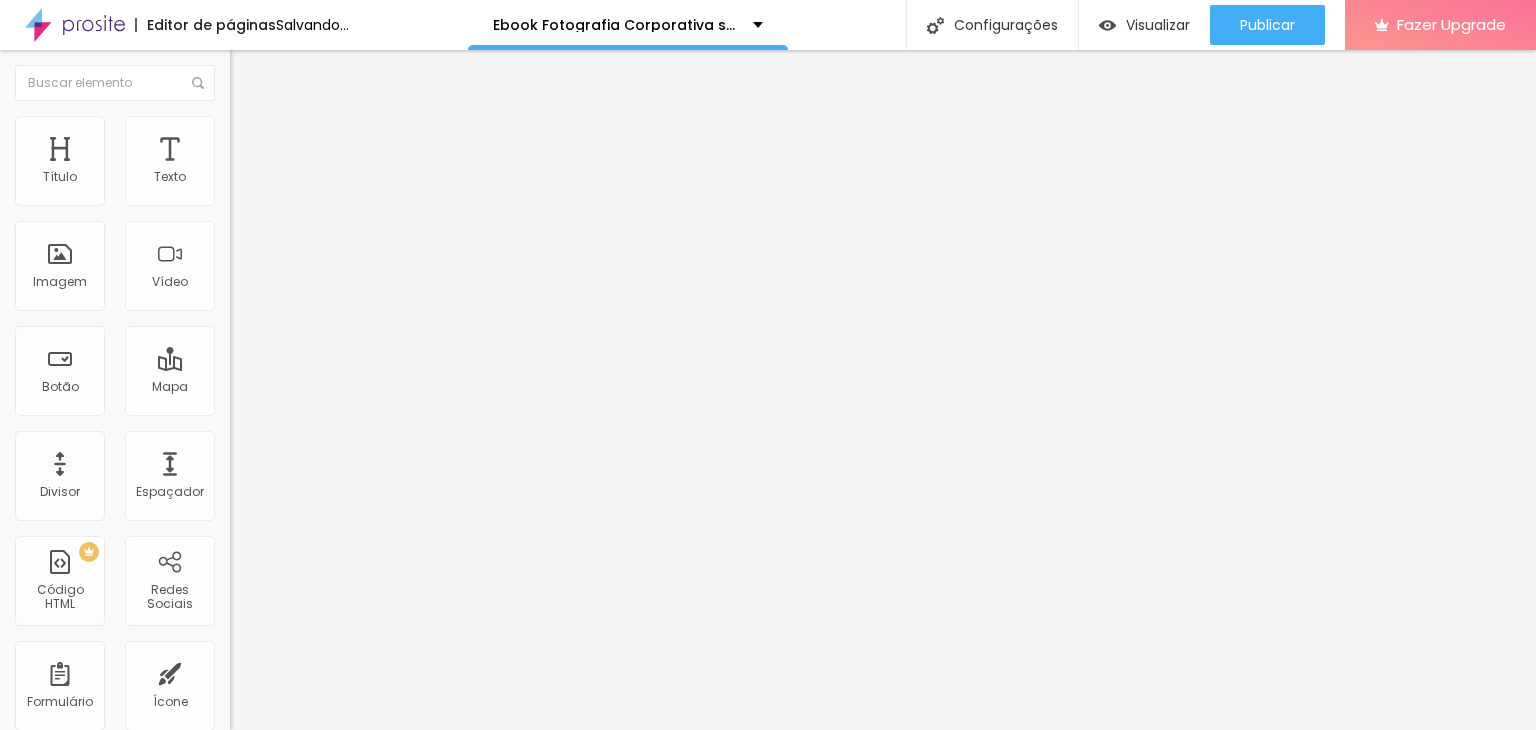 click on "Avançado" at bounding box center (345, 146) 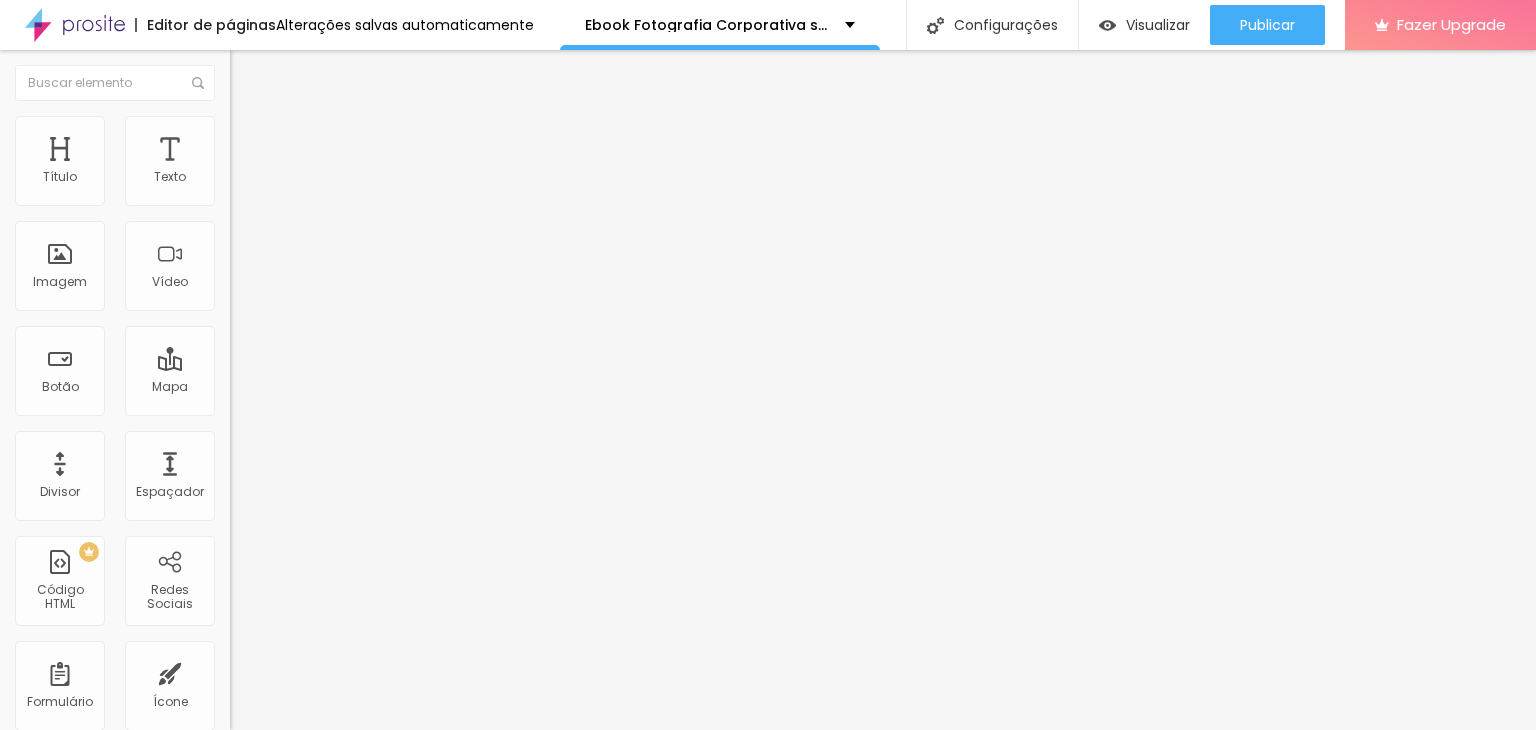 type on "0" 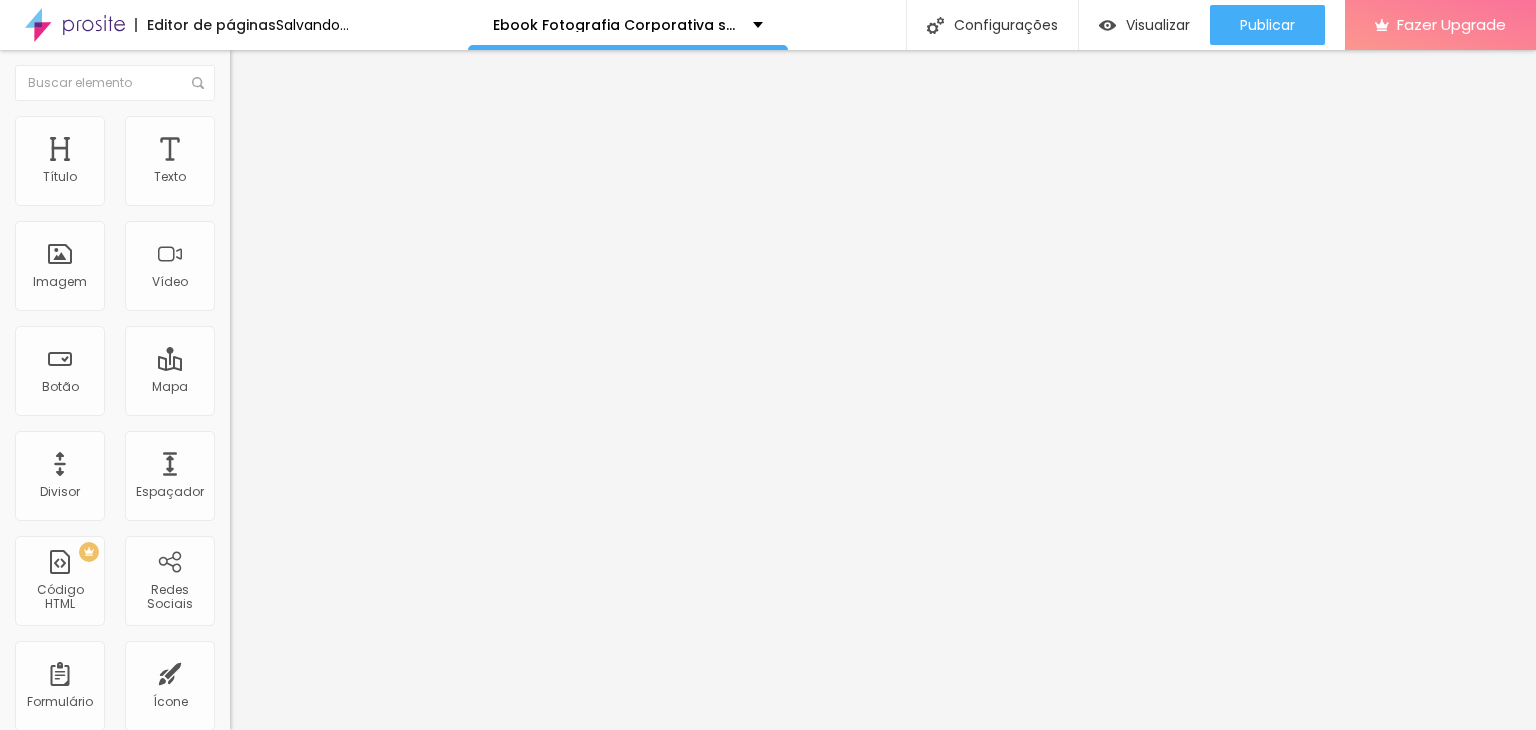 type on "0" 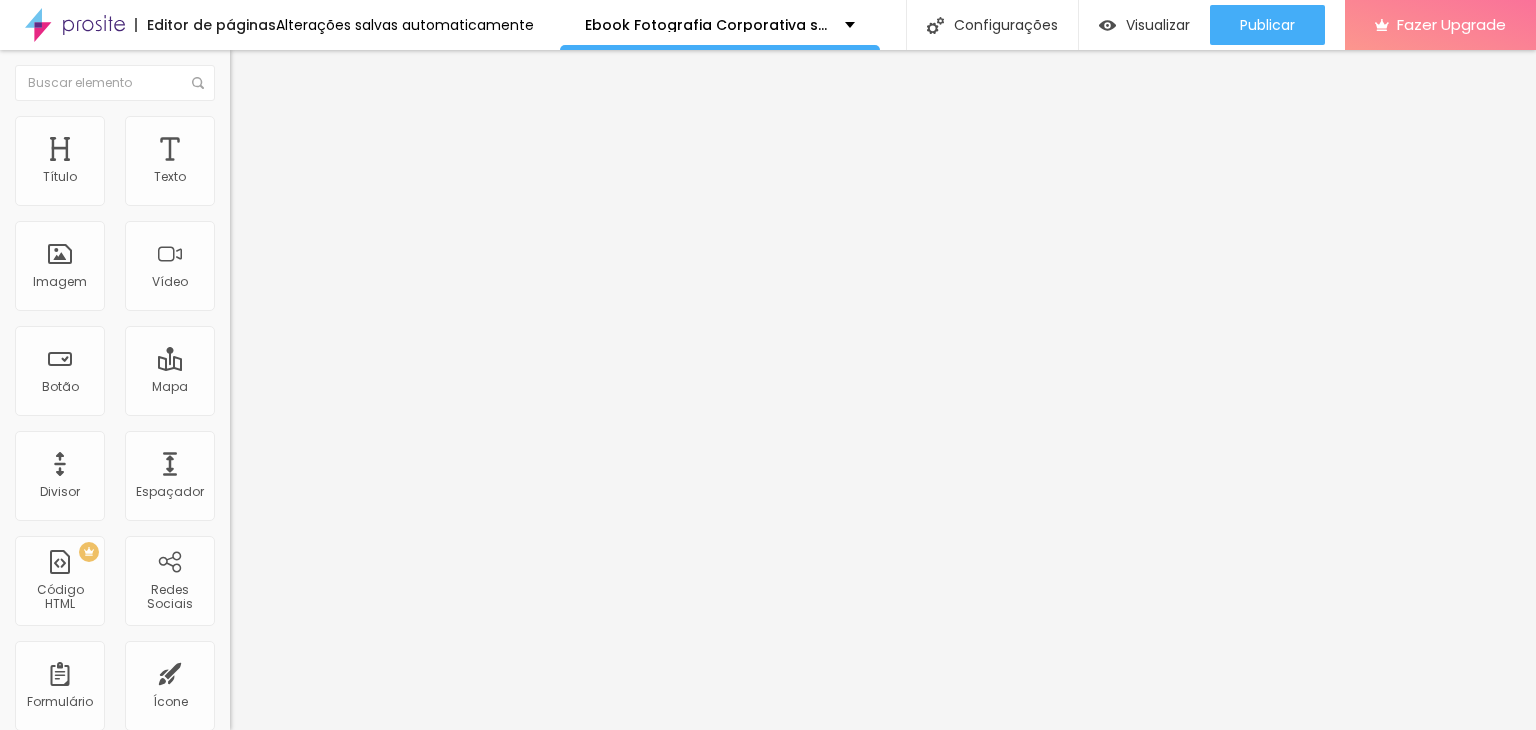 click on "Avançado" at bounding box center (281, 129) 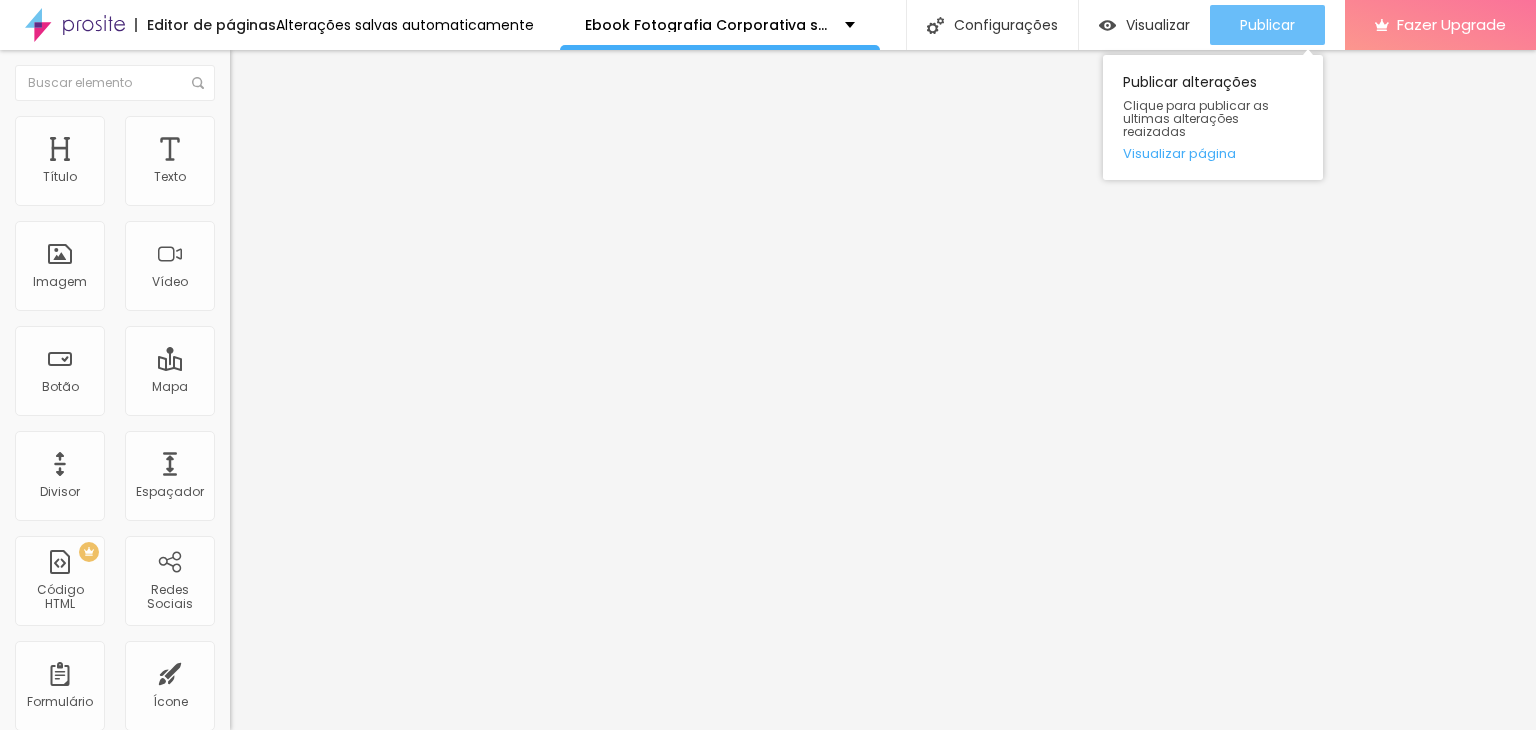 click on "Publicar" at bounding box center (1267, 25) 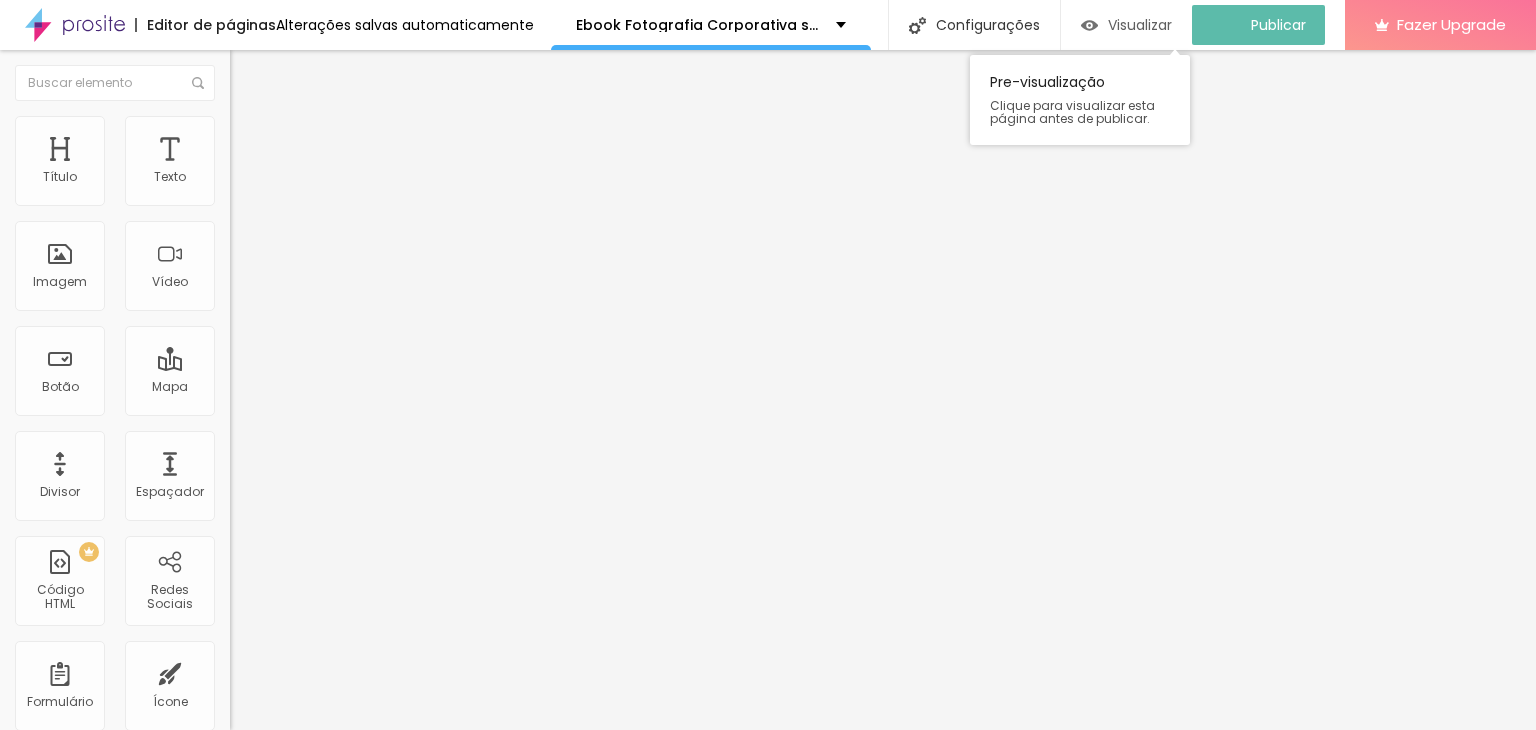 click on "Visualizar" at bounding box center [1140, 25] 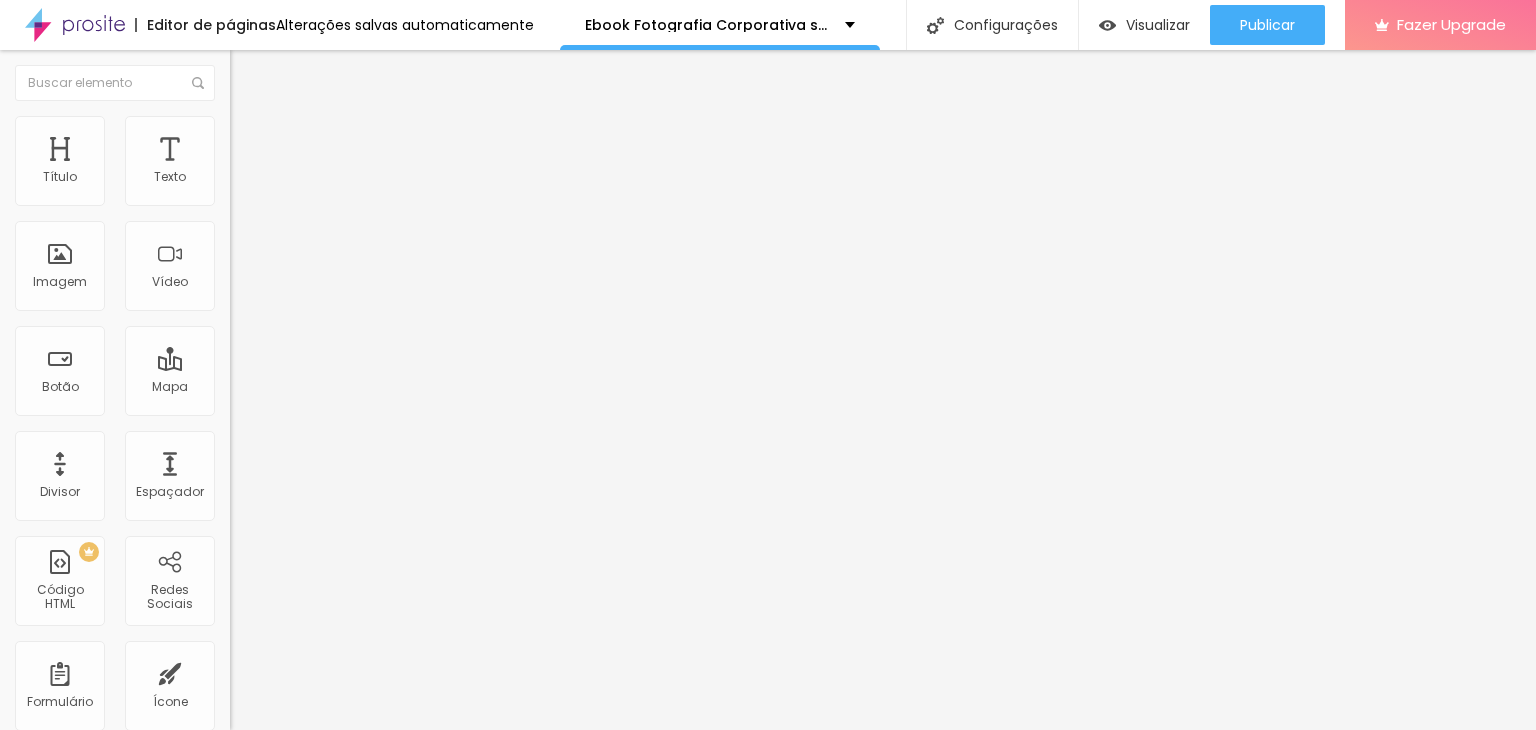 click at bounding box center (244, 181) 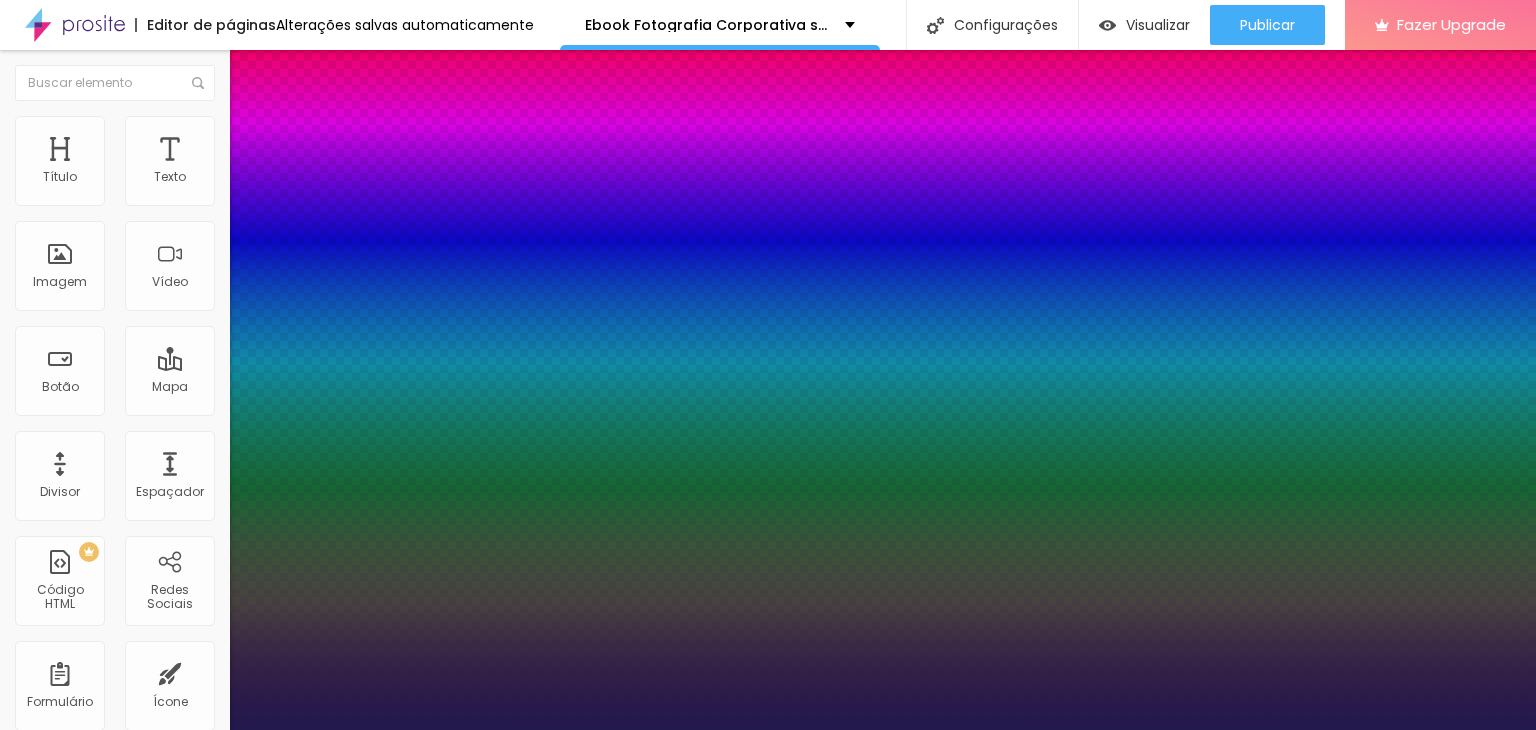 type on "1" 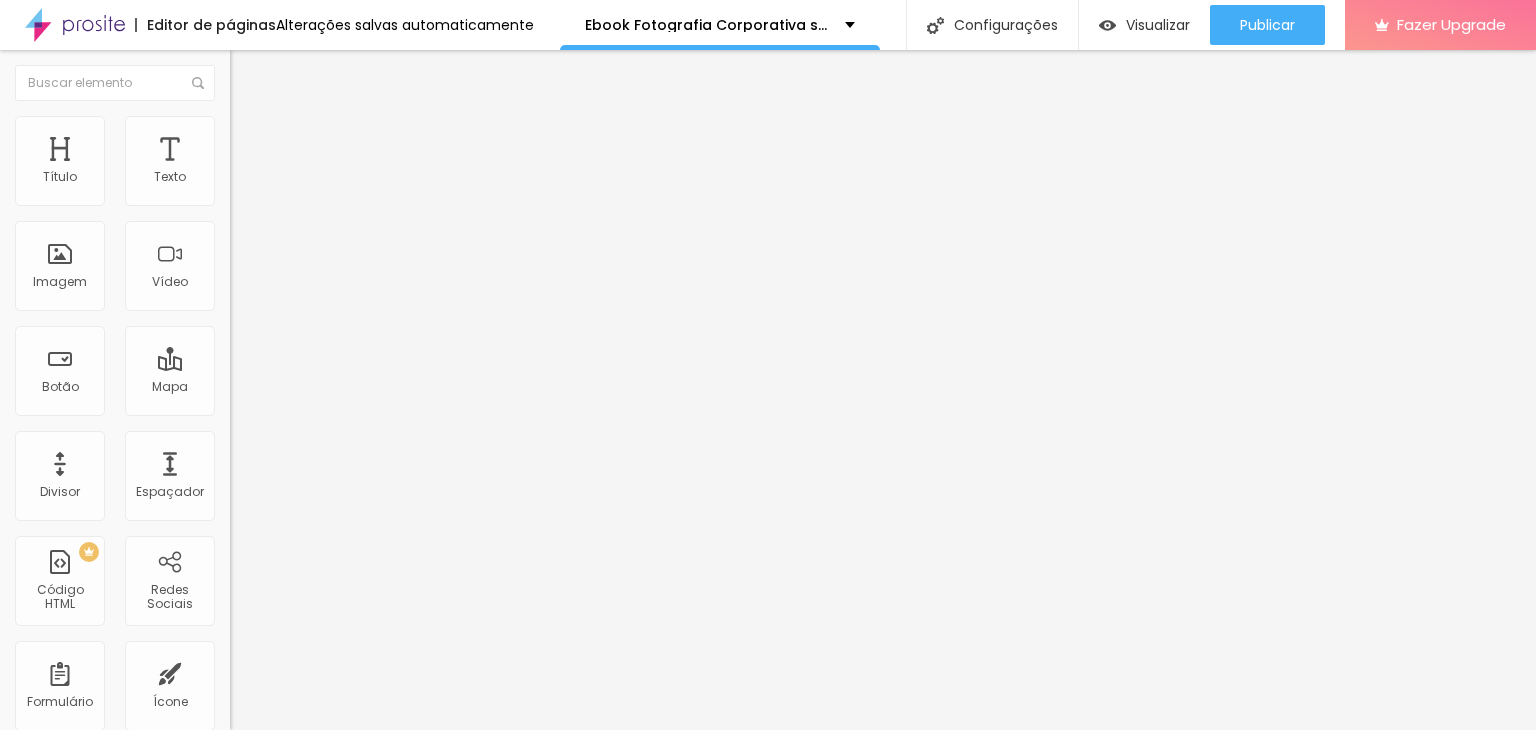 click at bounding box center (244, 285) 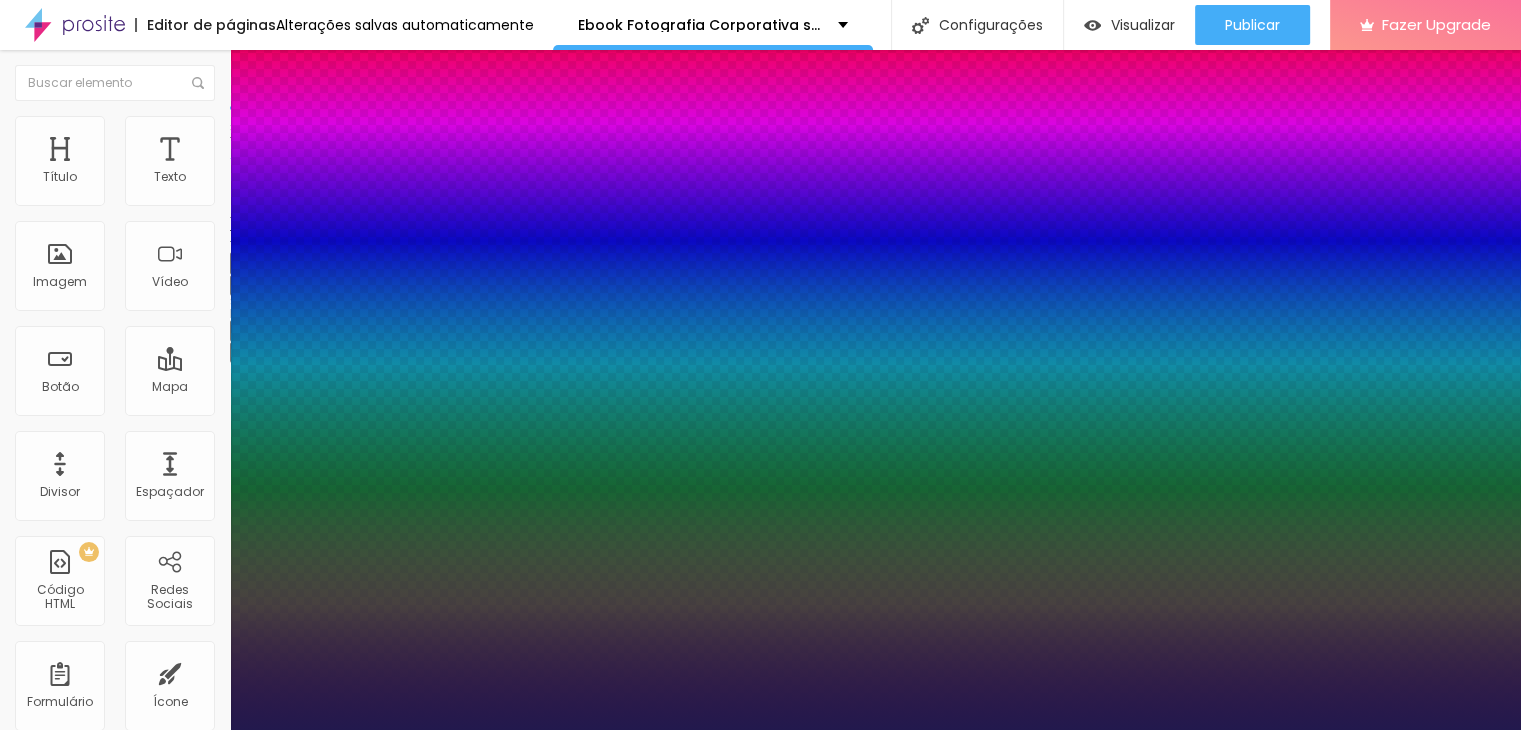 type on "1" 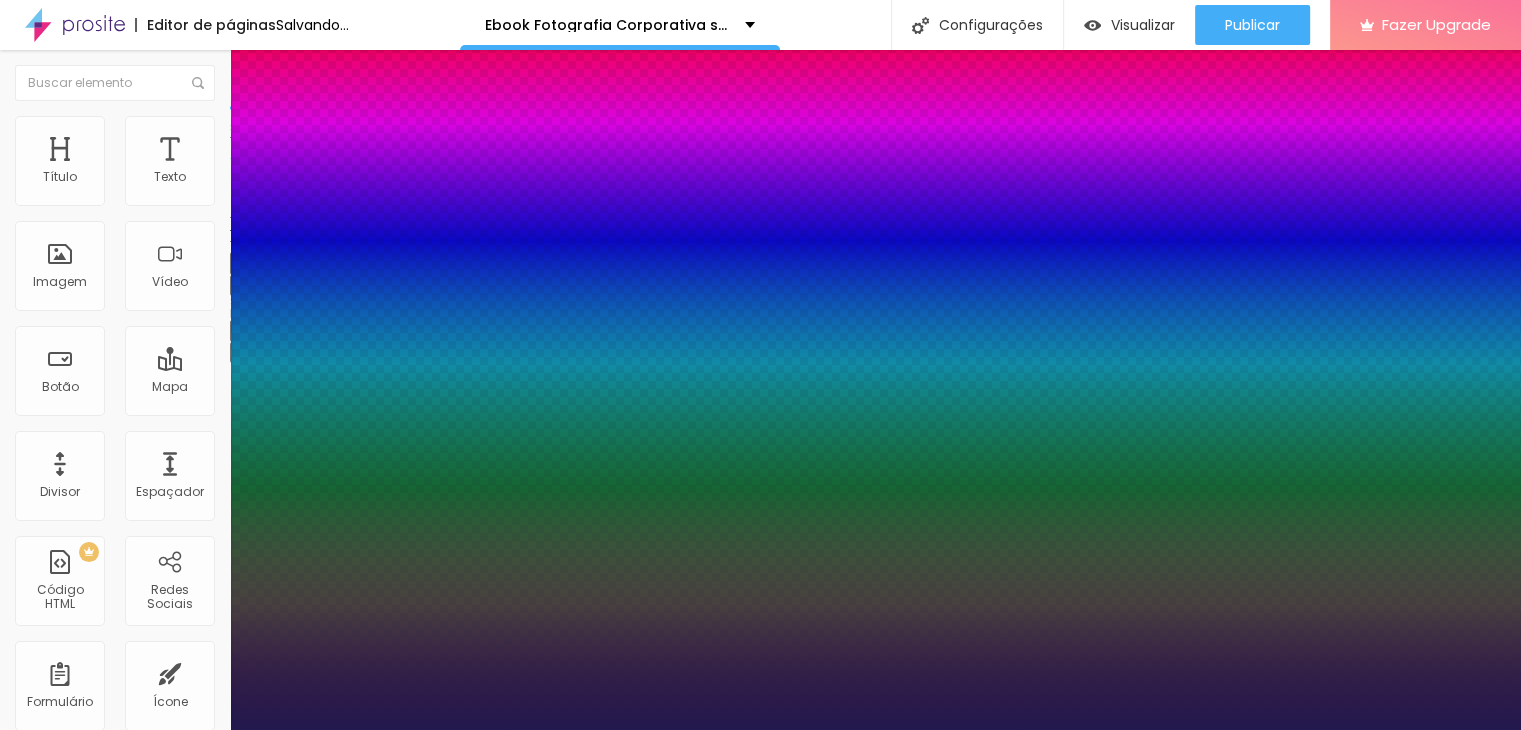 type on "1" 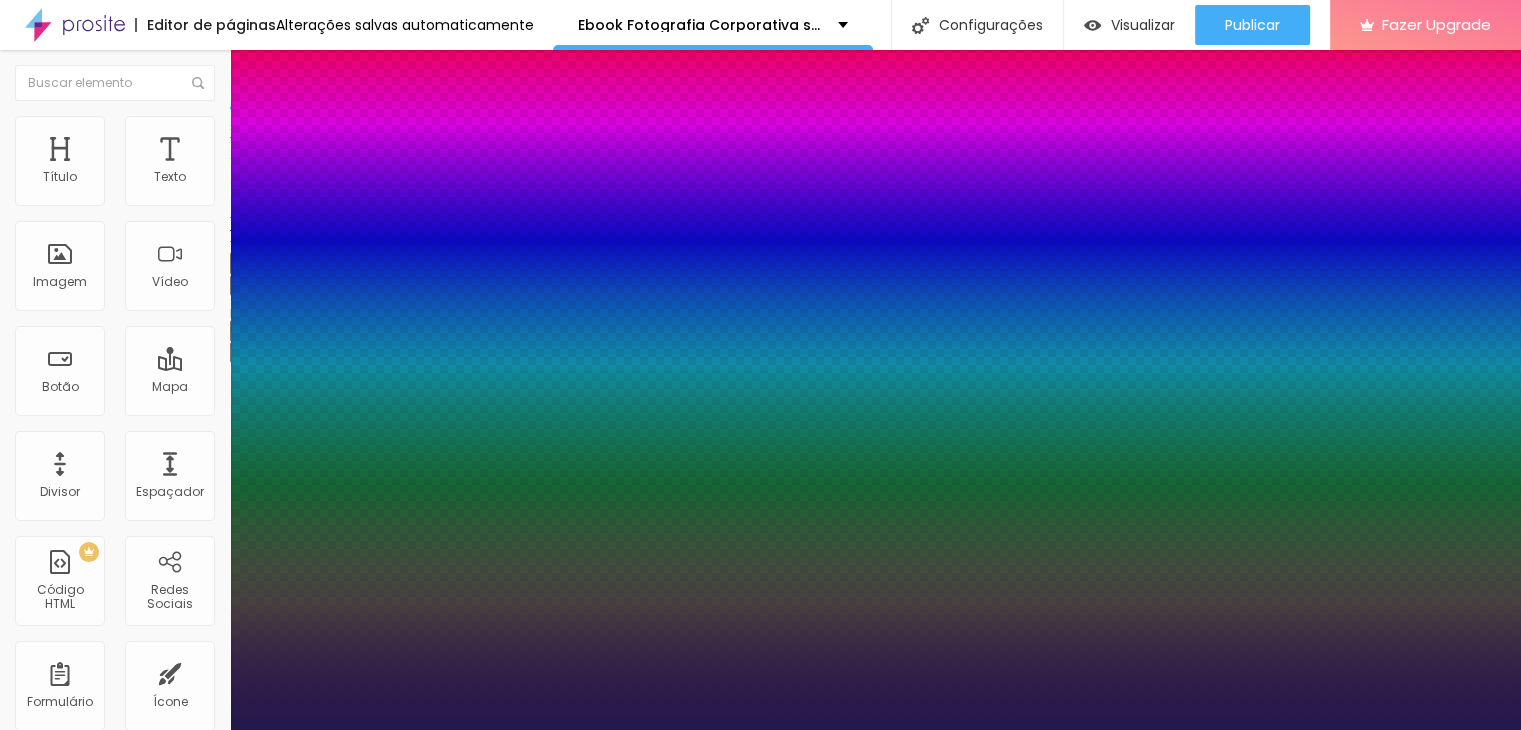click at bounding box center [760, 730] 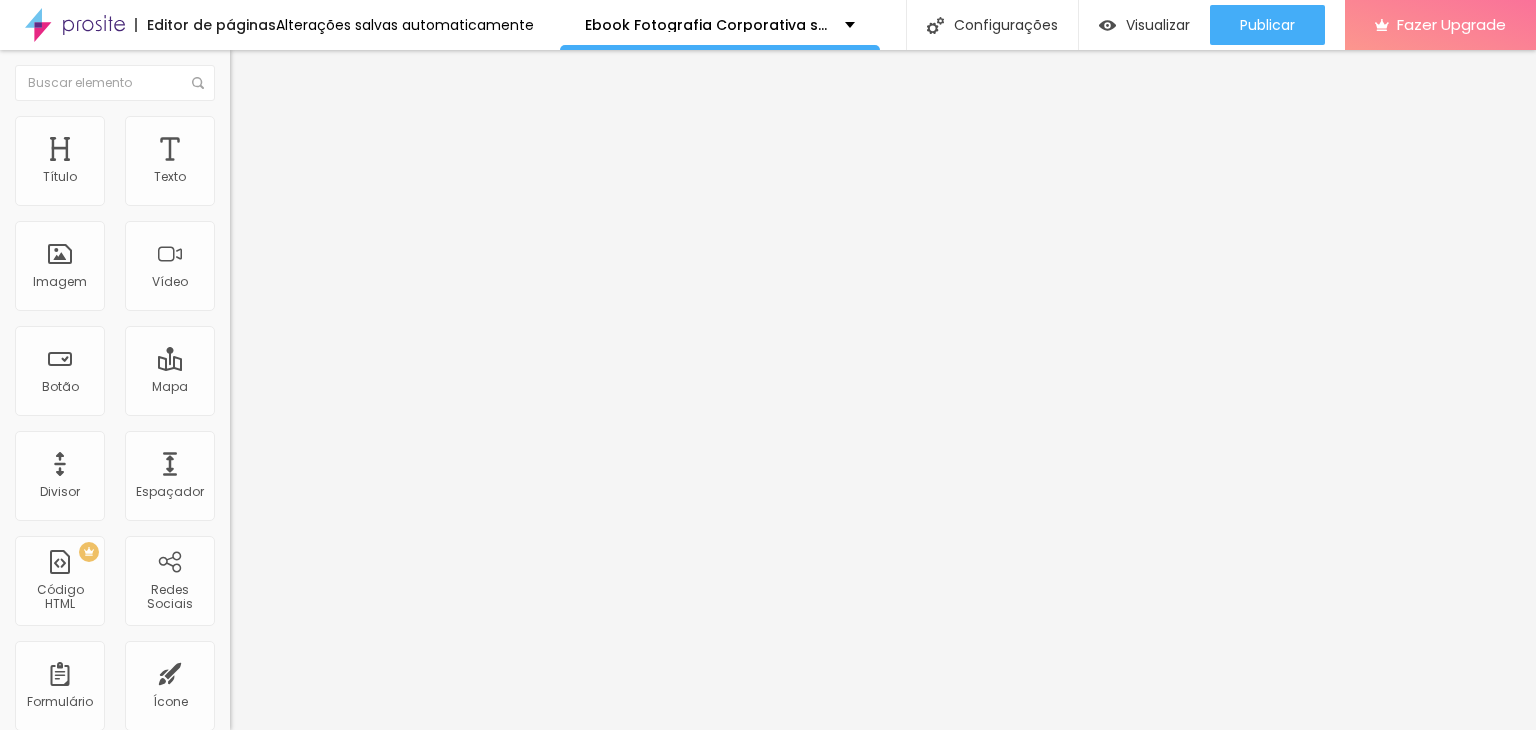 click on "Avançado" at bounding box center (345, 126) 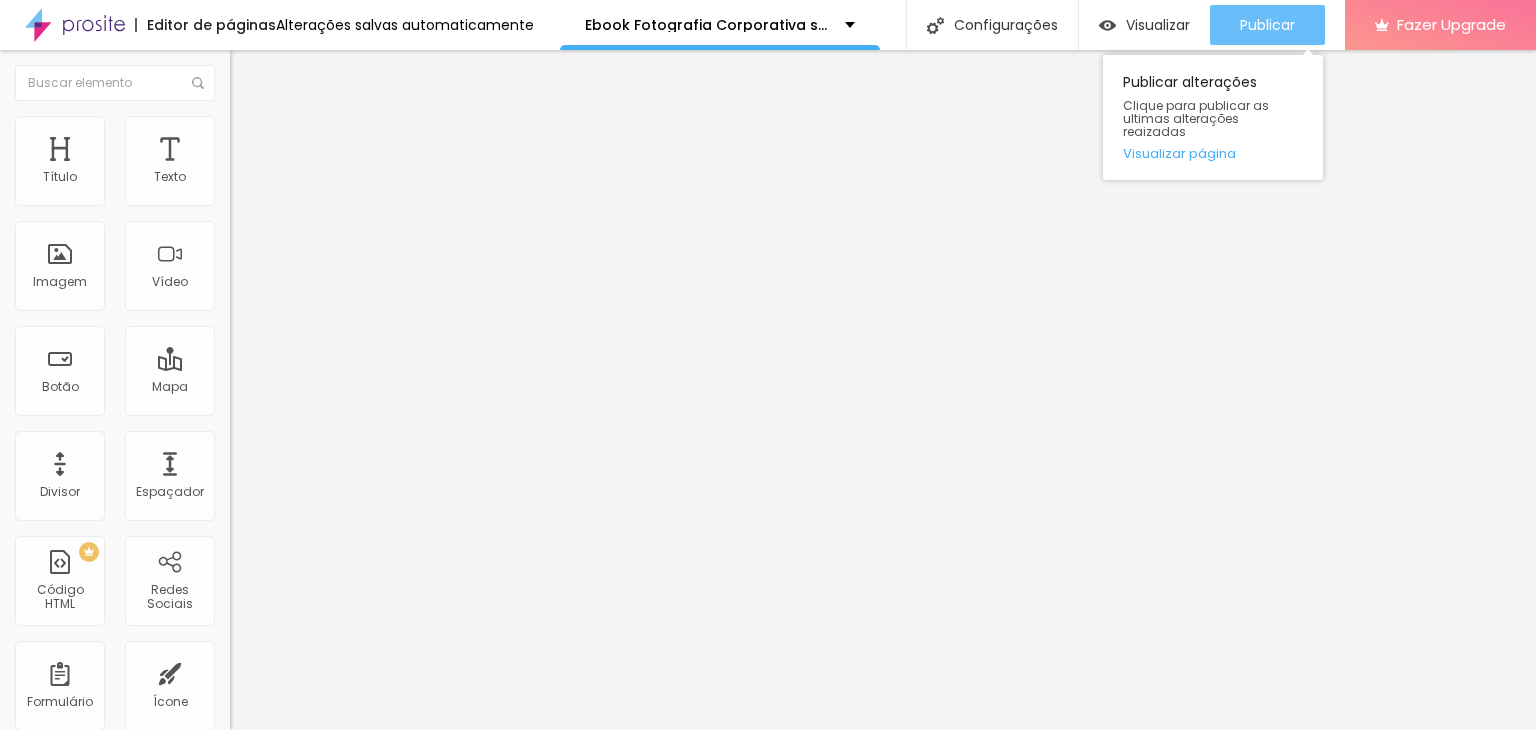 click on "Publicar" at bounding box center [1267, 25] 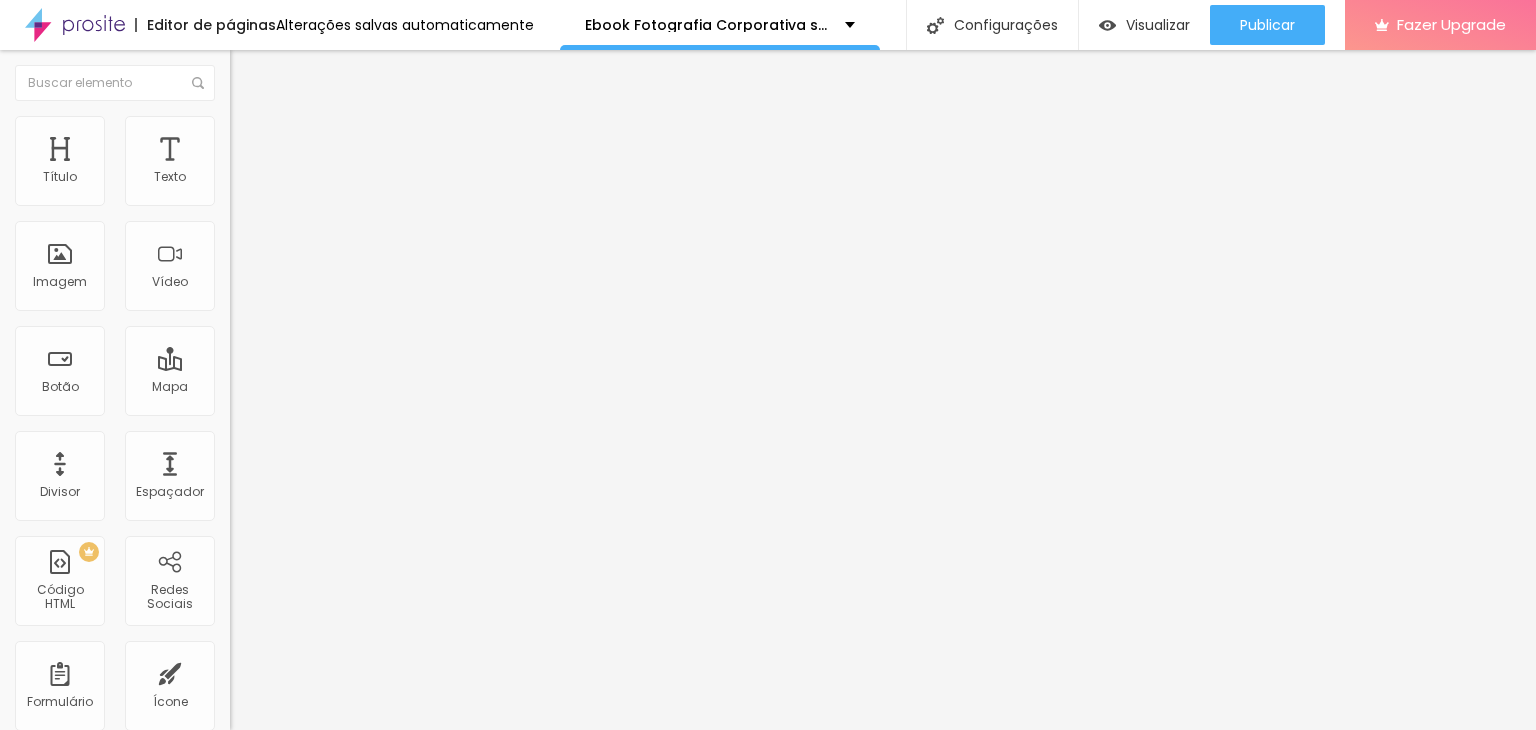 click at bounding box center [244, 285] 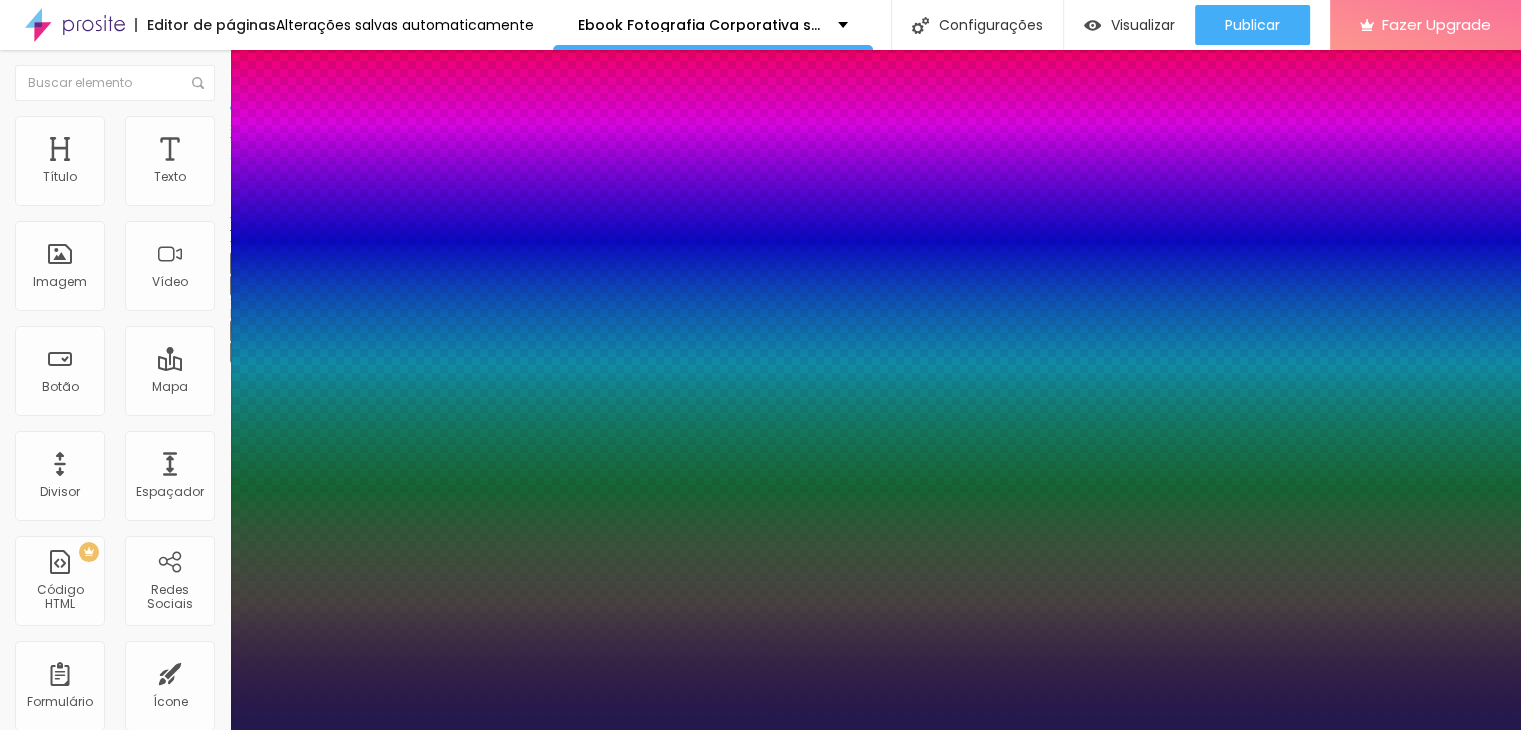 type on "1" 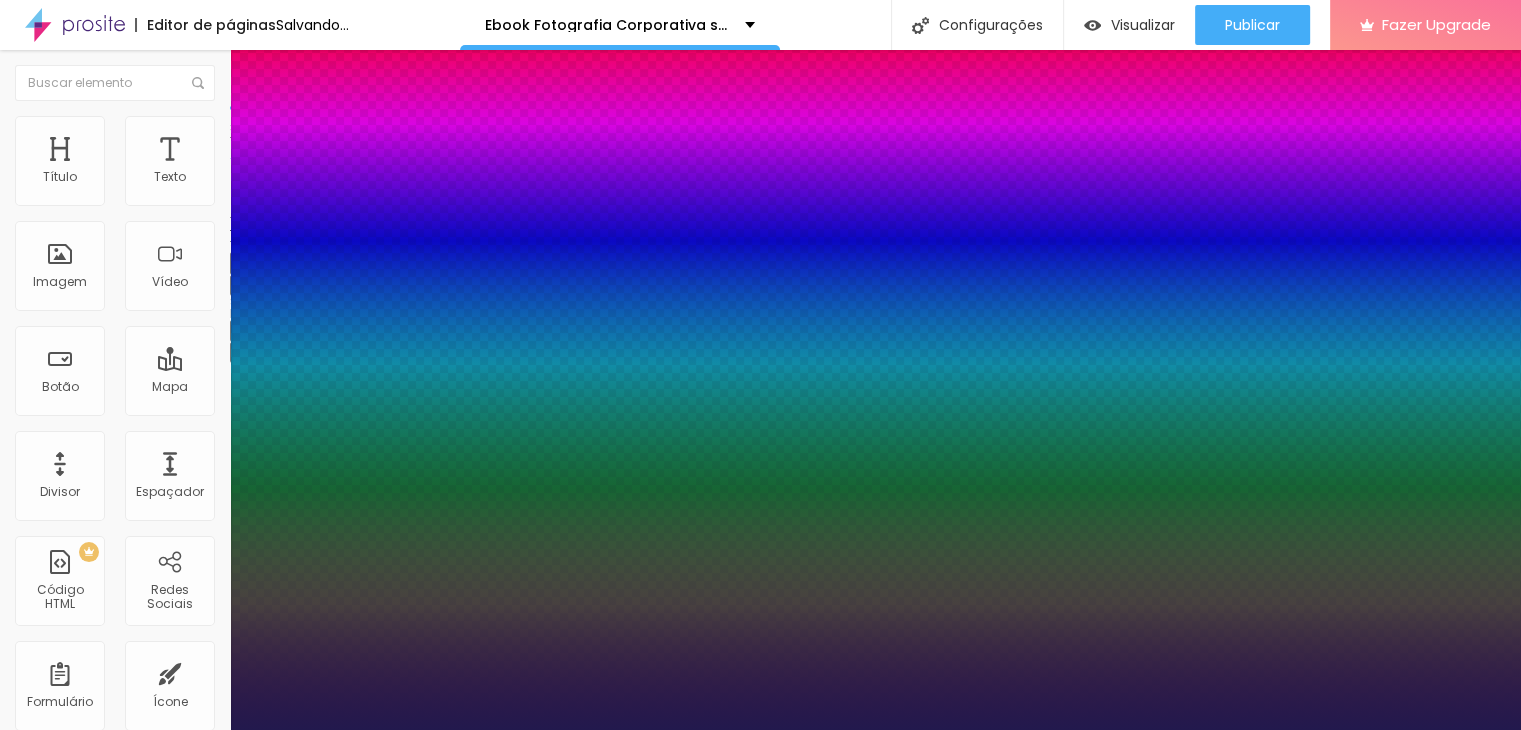 click at bounding box center [760, 730] 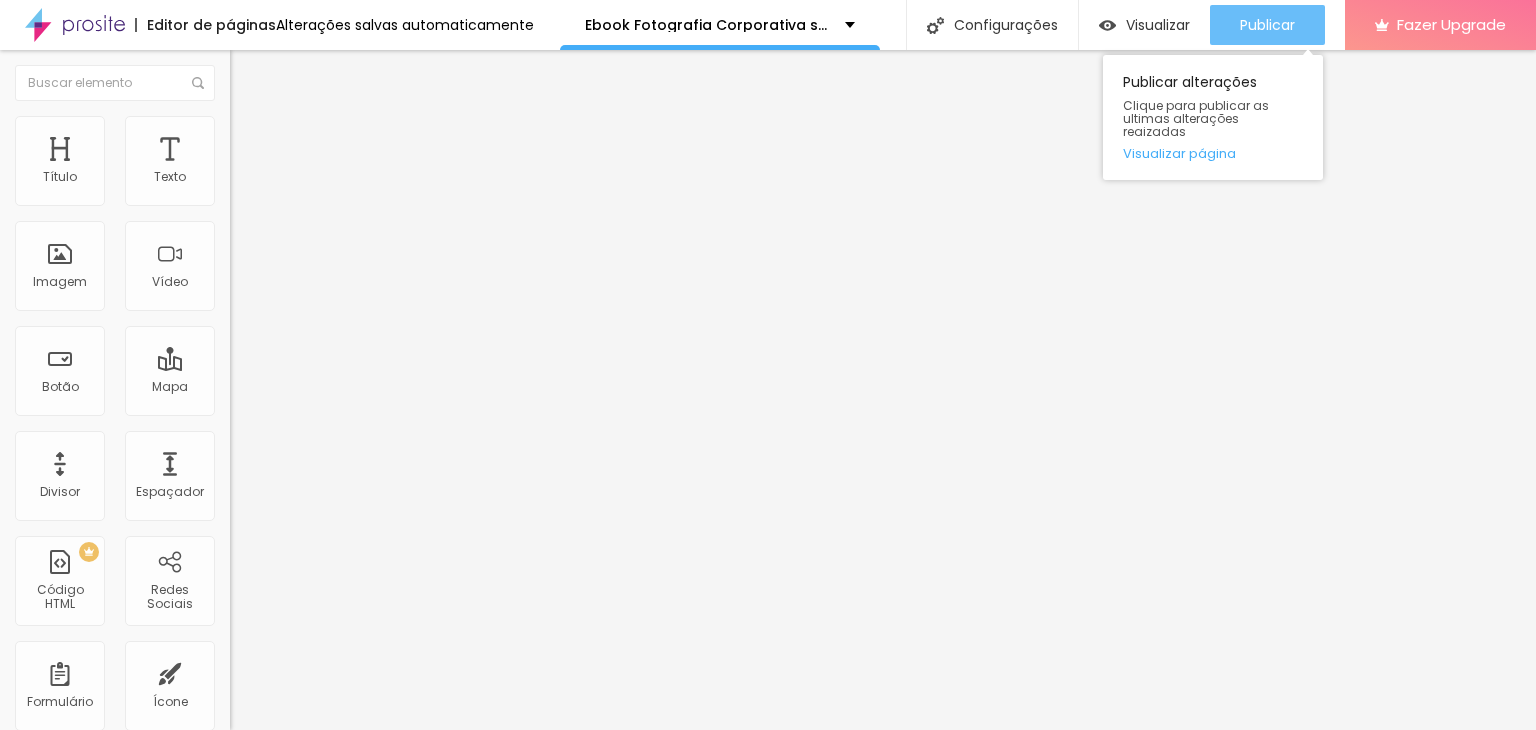 click on "Publicar" at bounding box center [1267, 25] 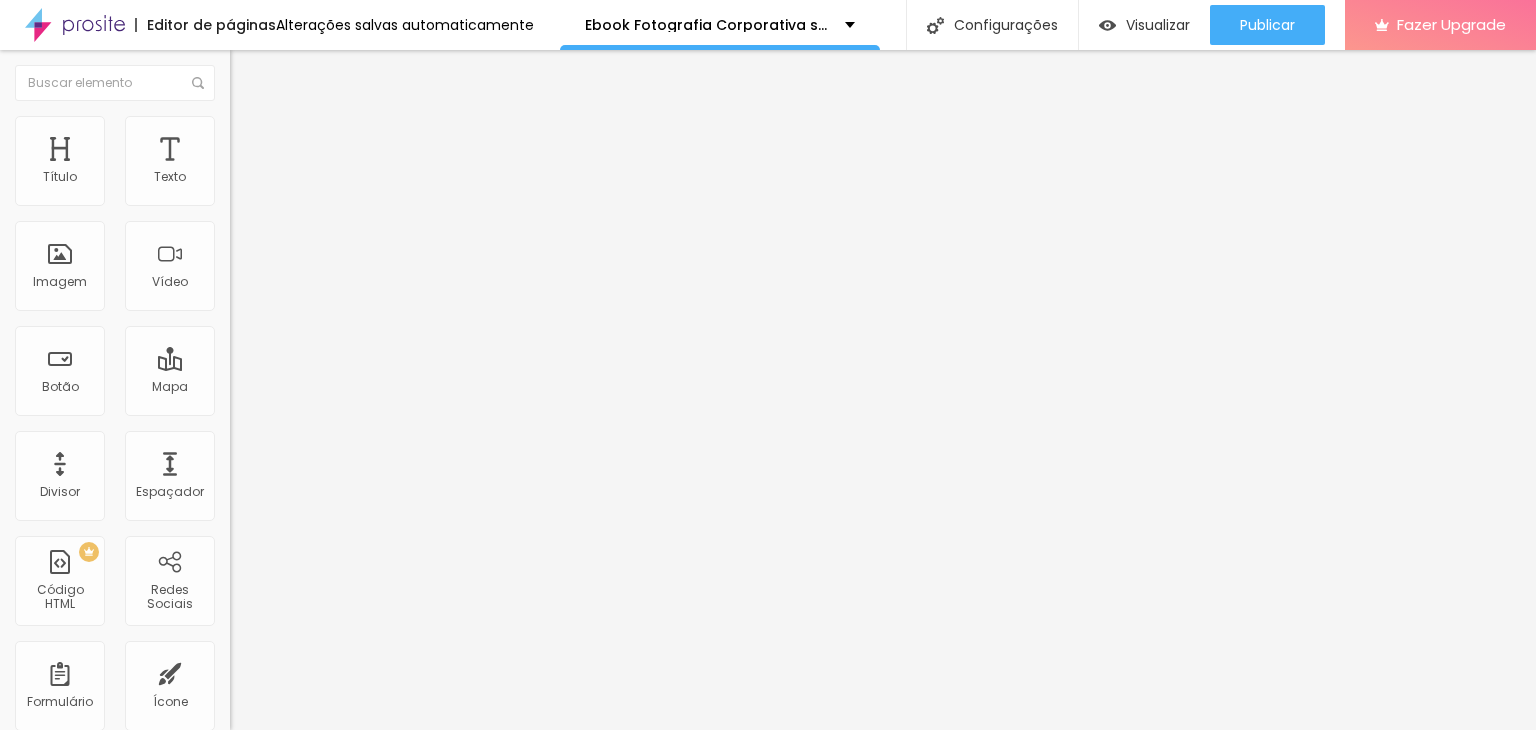click 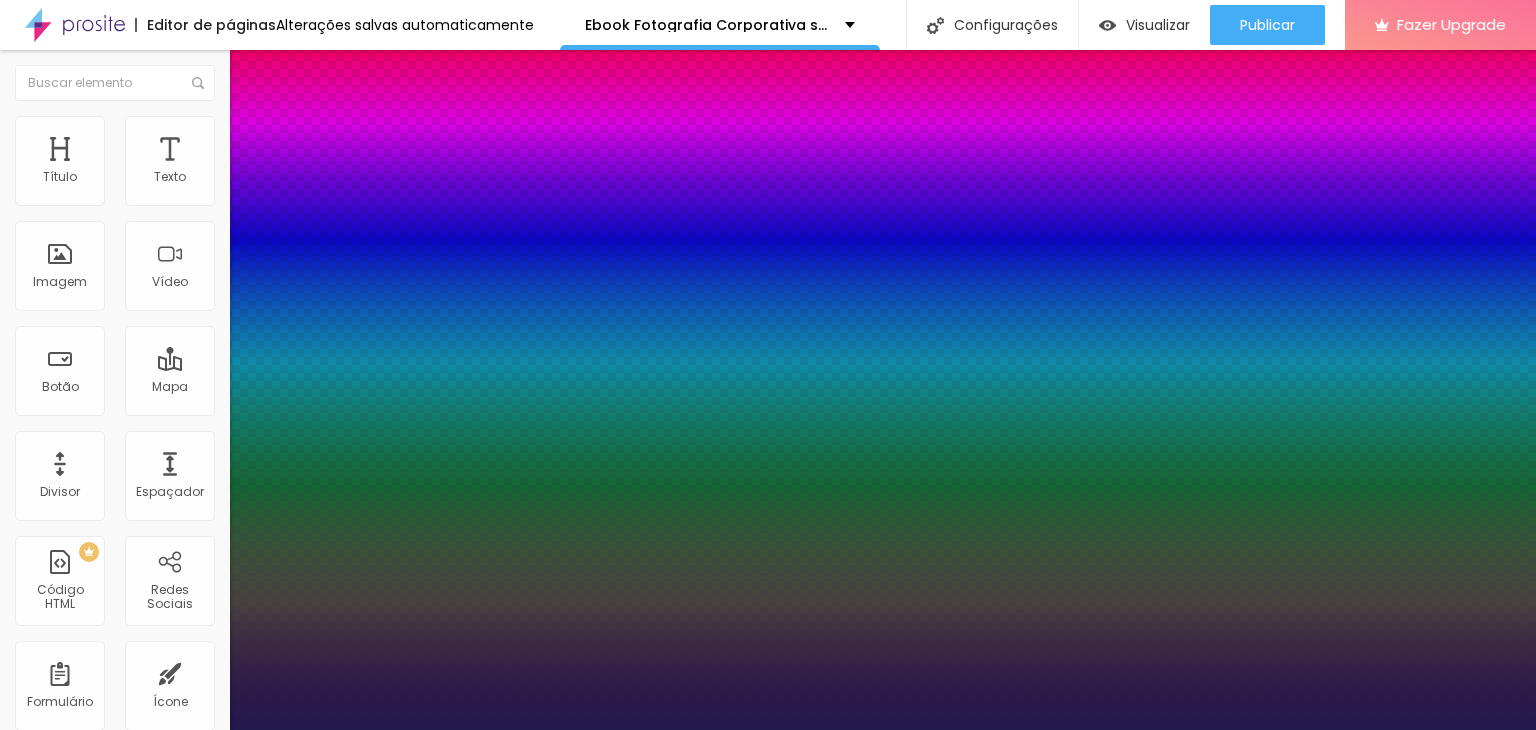 click on "AA" at bounding box center [8, 7176] 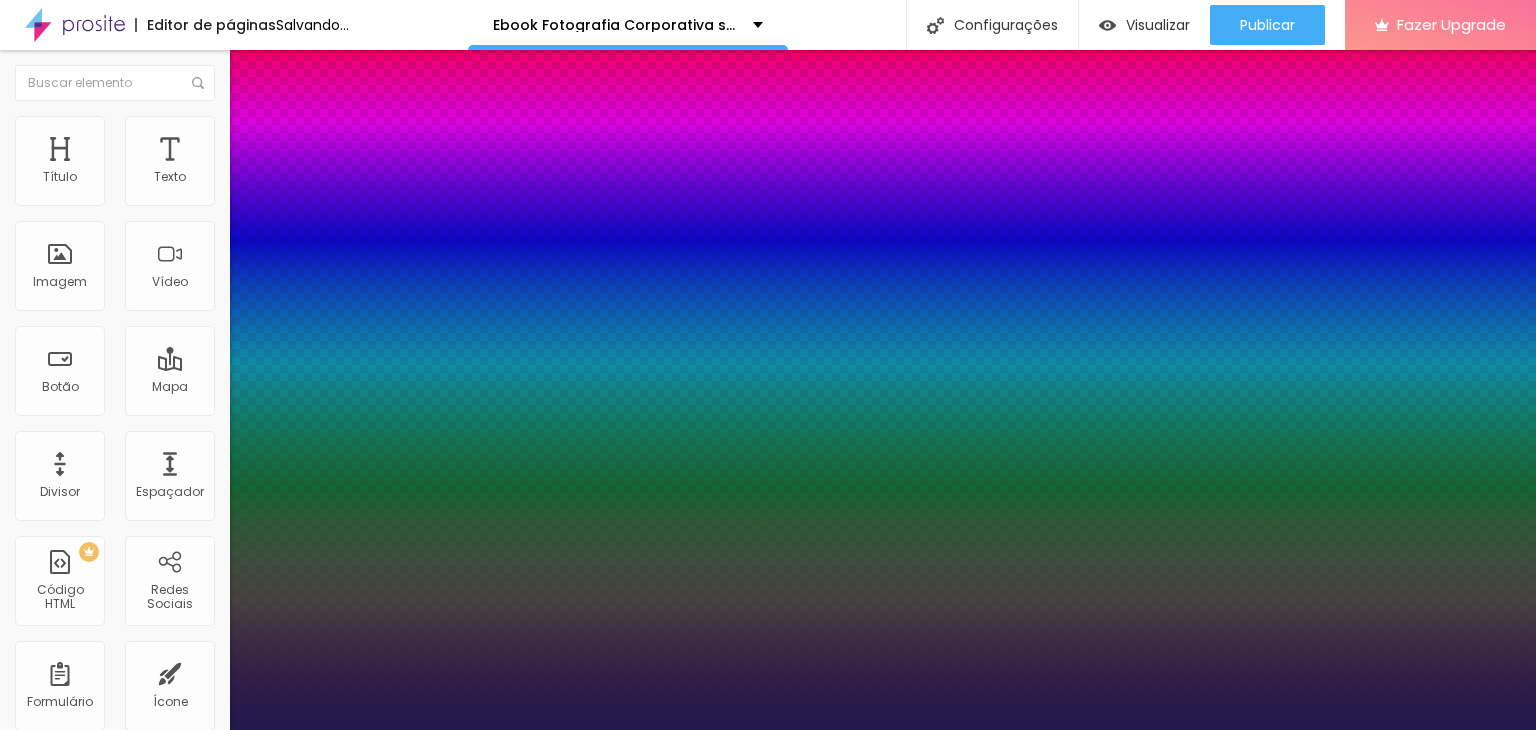 click at bounding box center (768, 730) 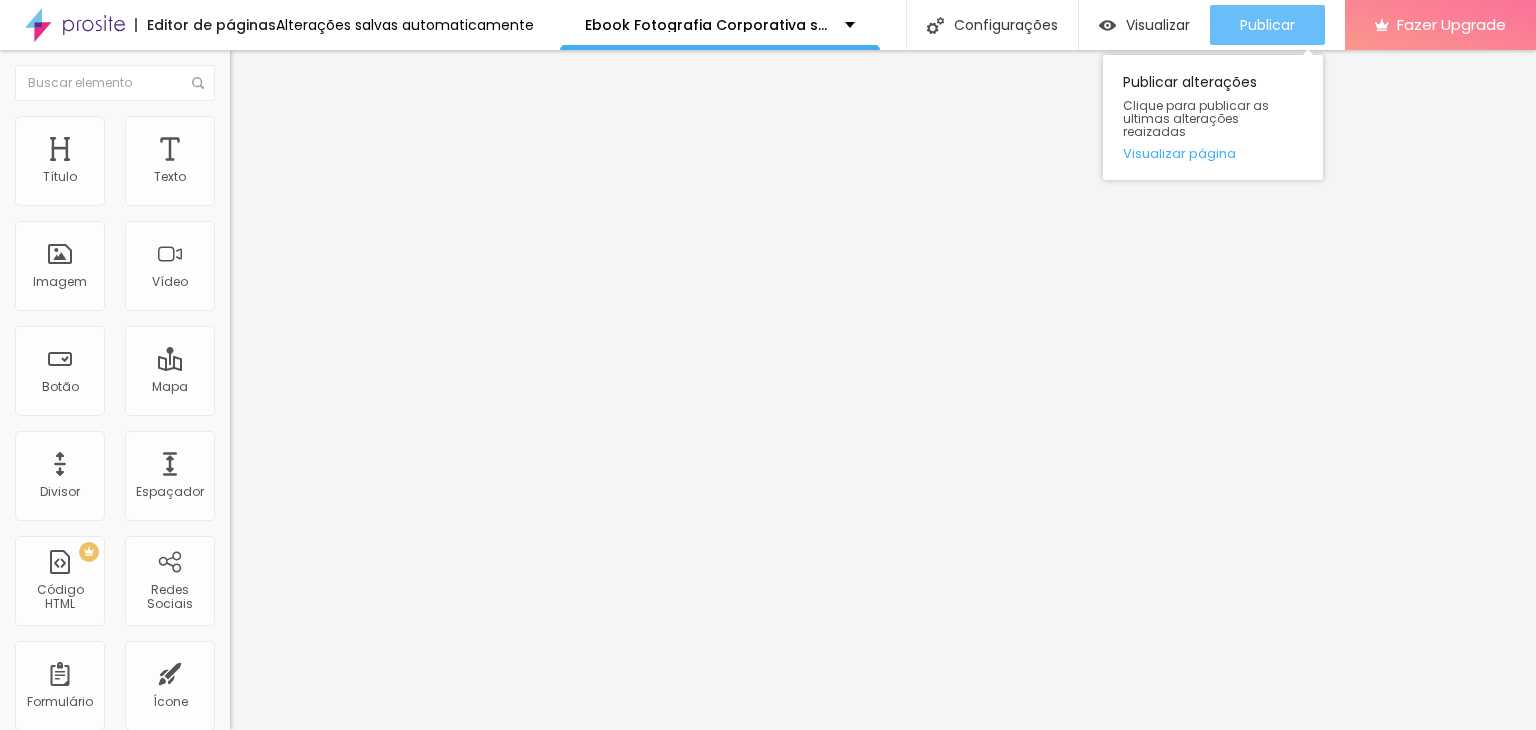 click on "Publicar" at bounding box center (1267, 25) 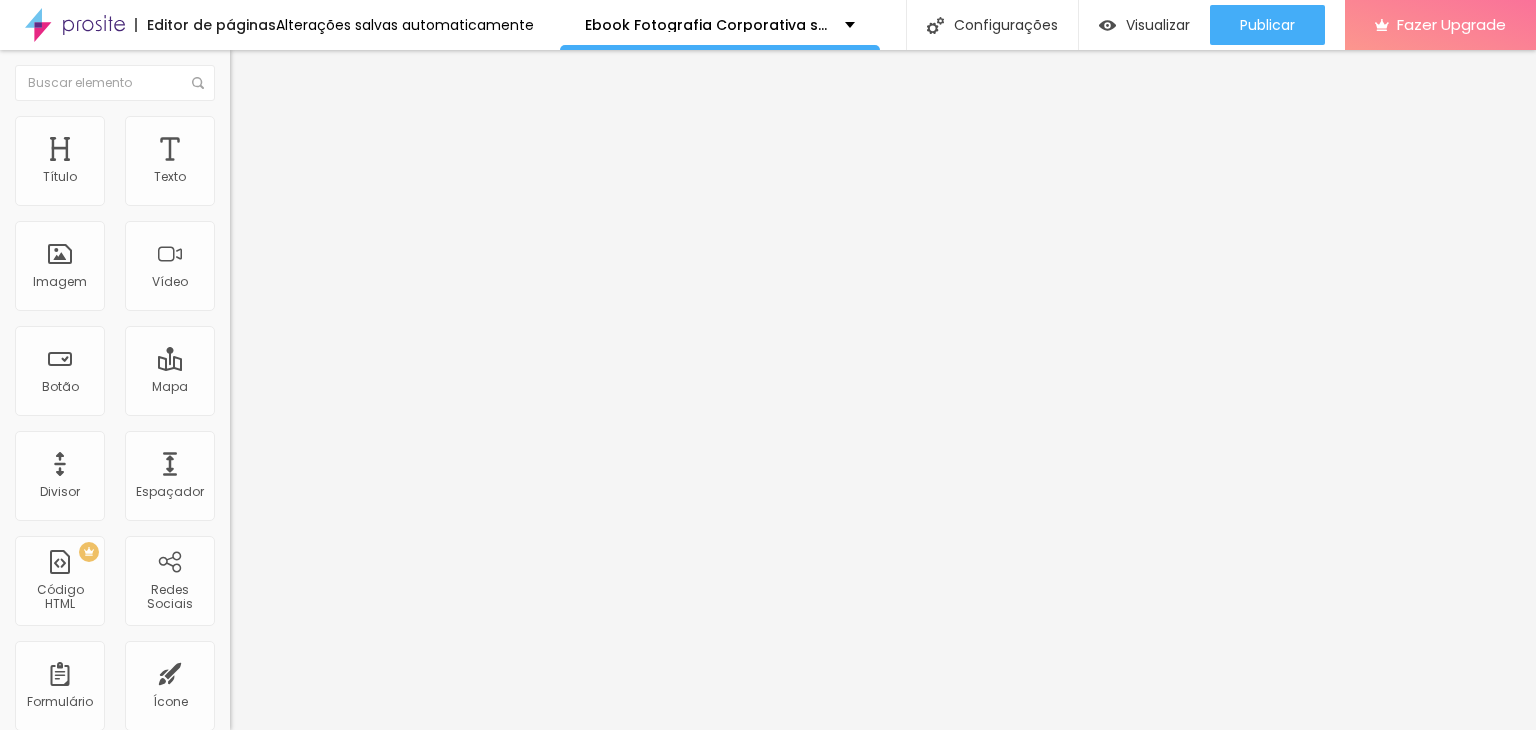 click at bounding box center (239, 125) 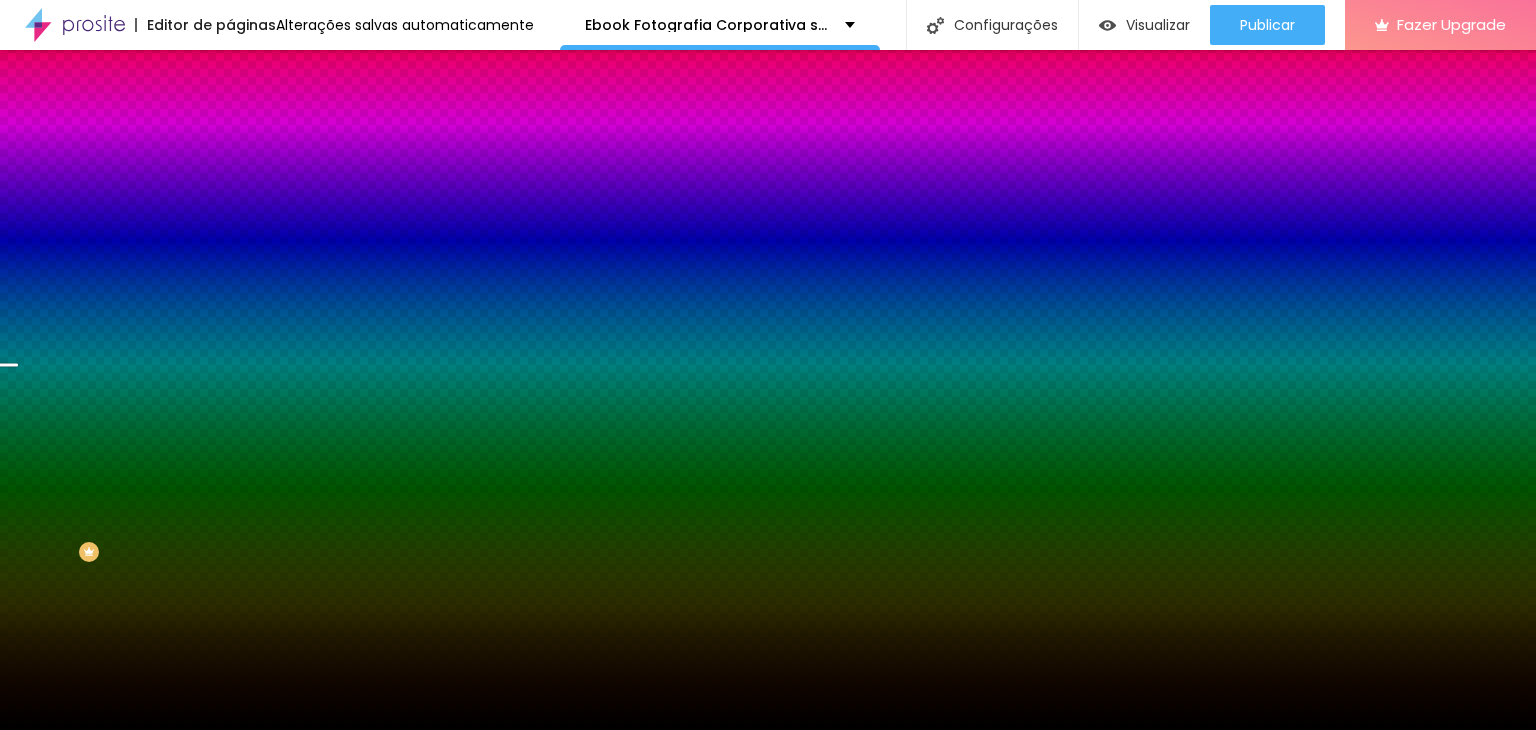 click 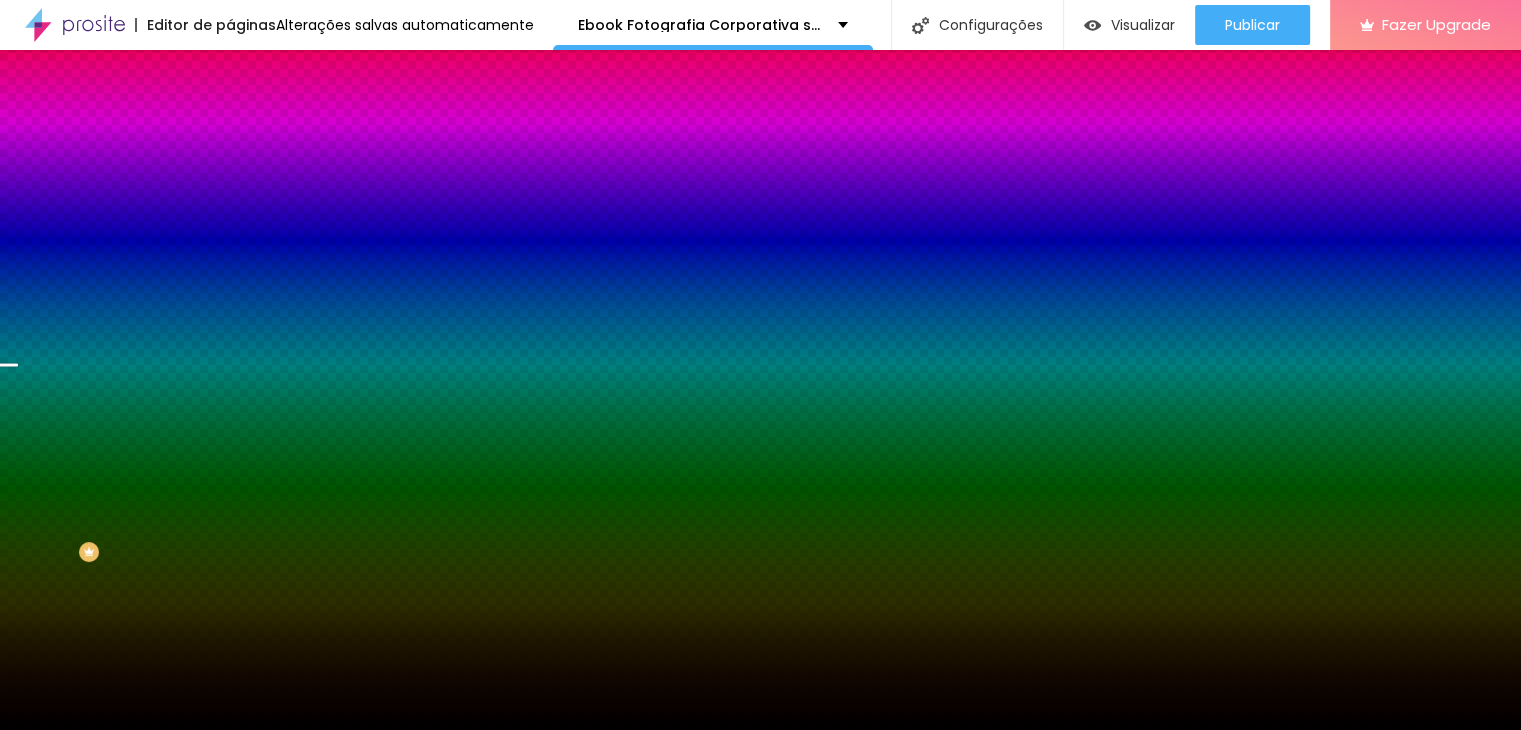 click at bounding box center (760, 742) 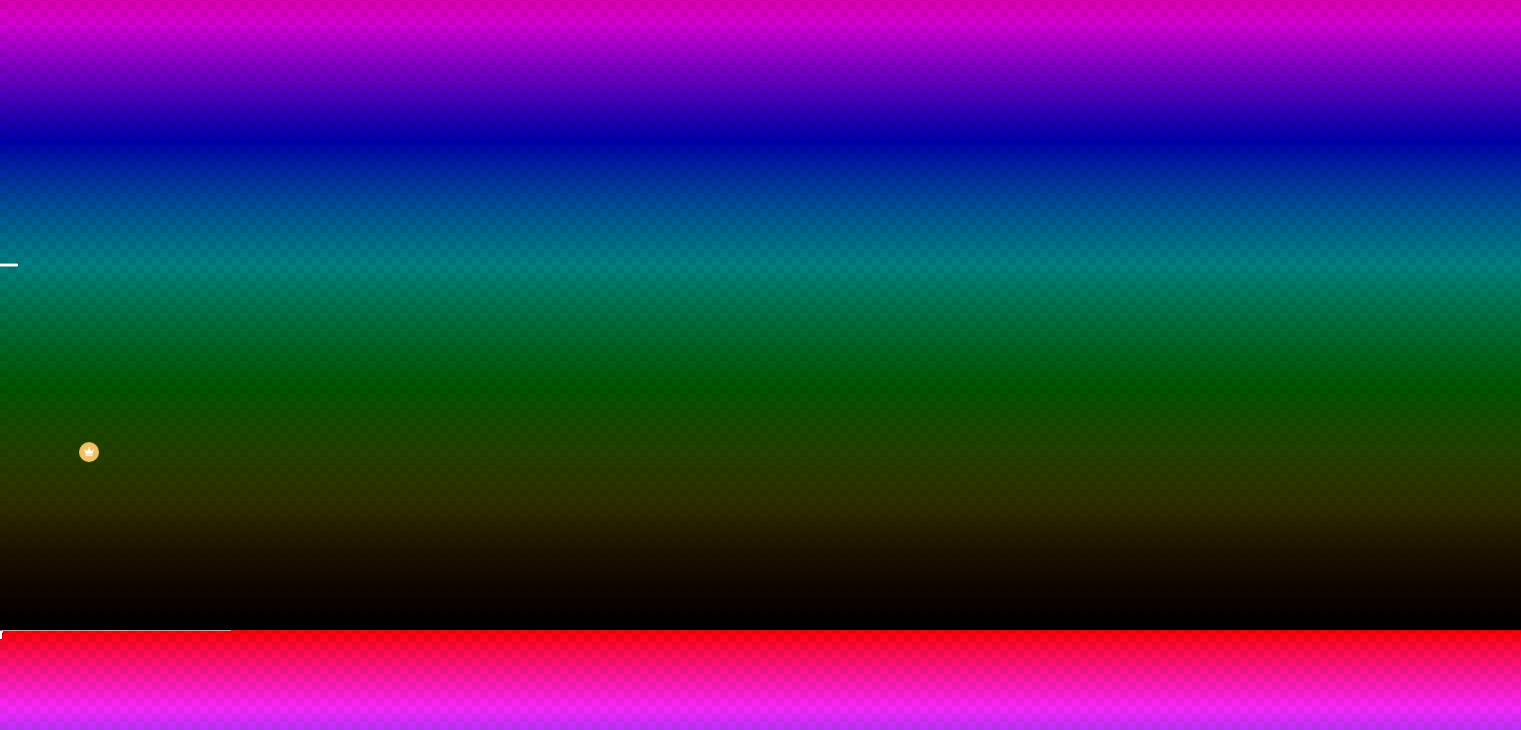 scroll, scrollTop: 159, scrollLeft: 0, axis: vertical 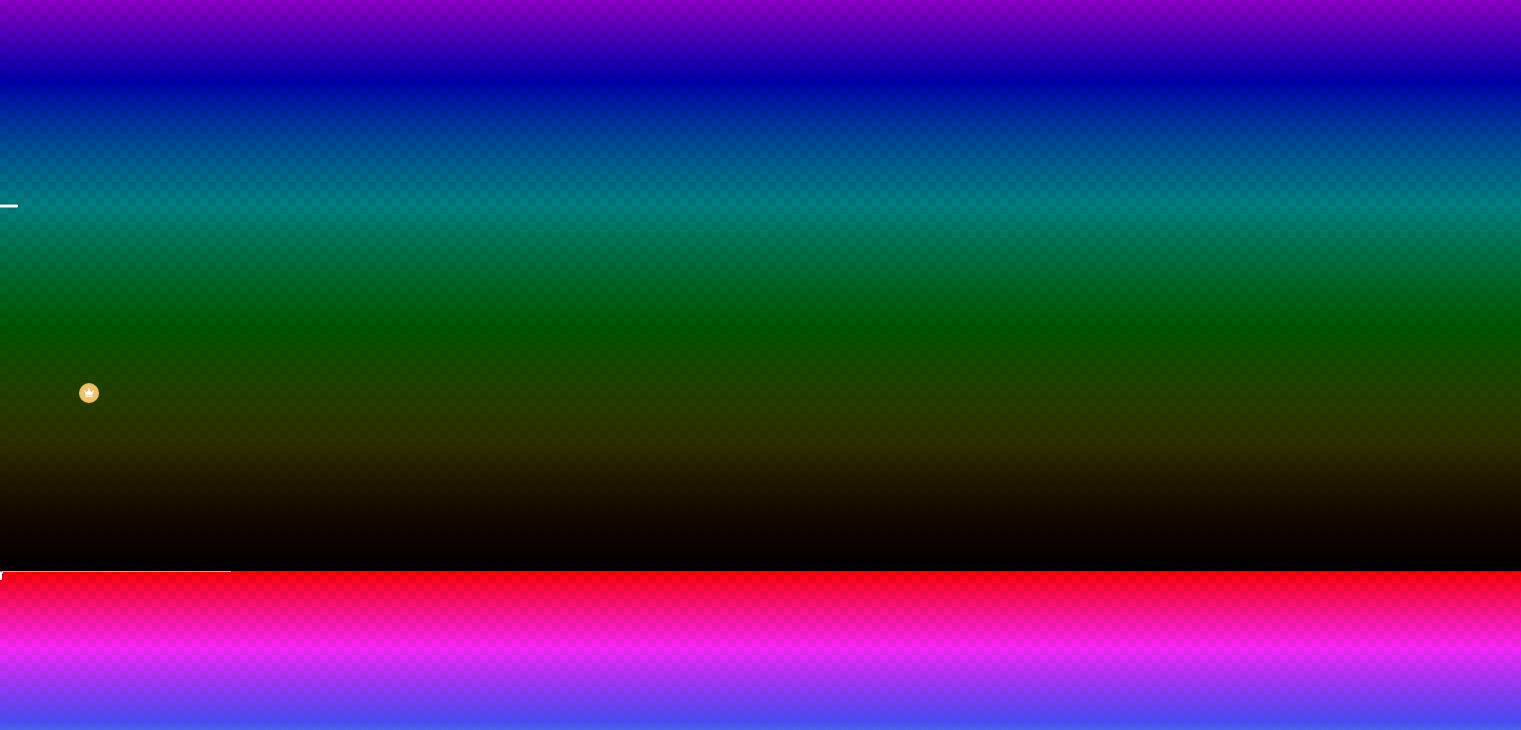 click at bounding box center (760, 571) 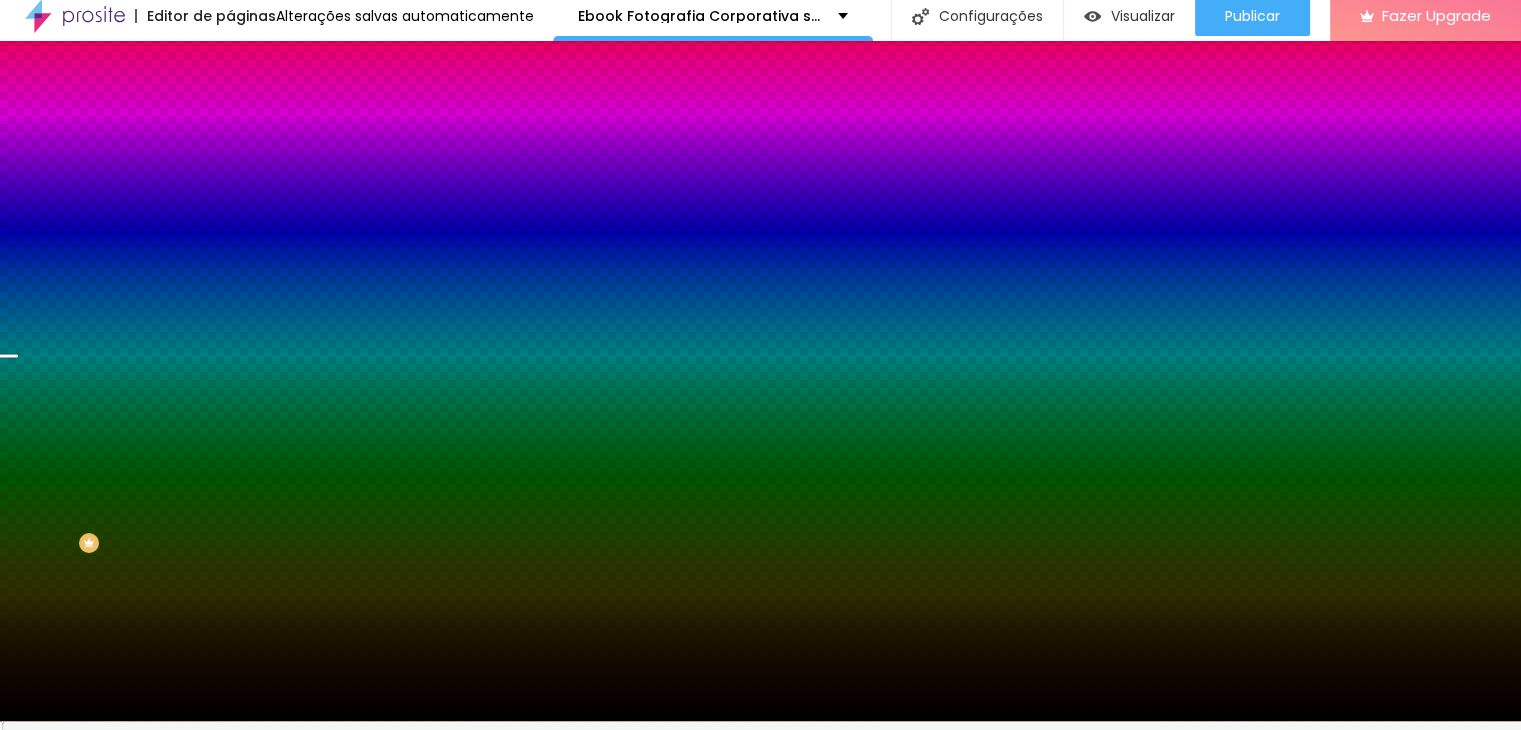 scroll, scrollTop: 0, scrollLeft: 0, axis: both 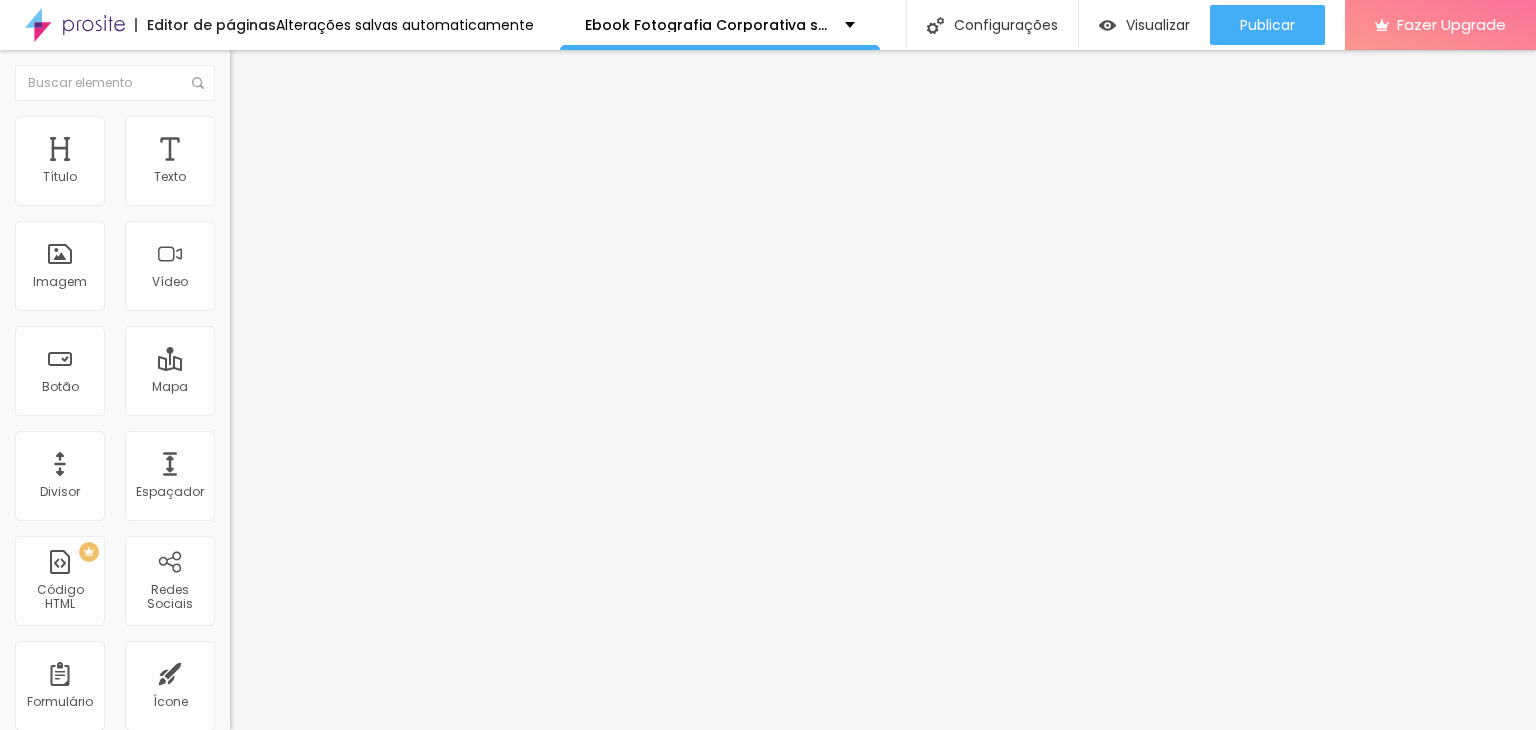 click on "Estilo" at bounding box center [263, 129] 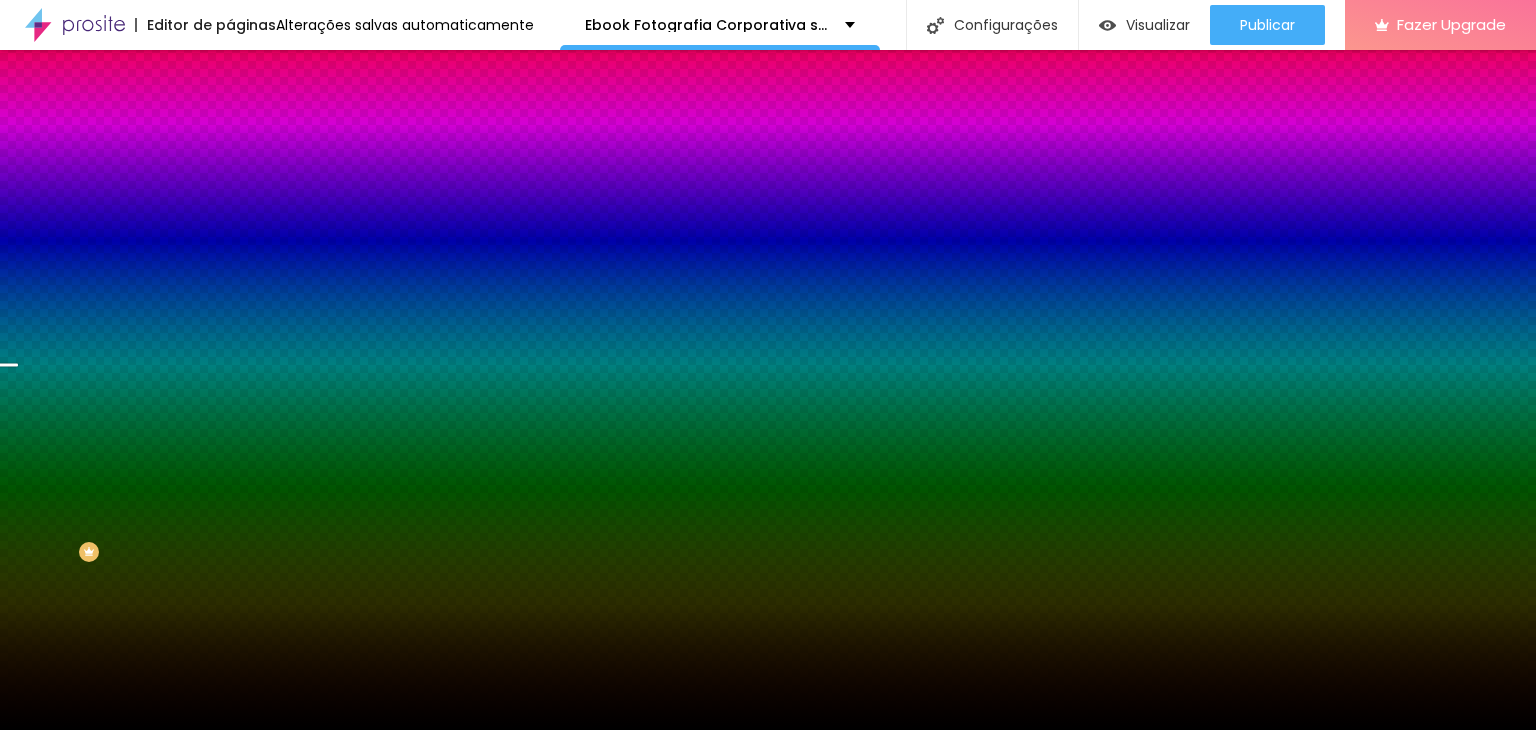 click 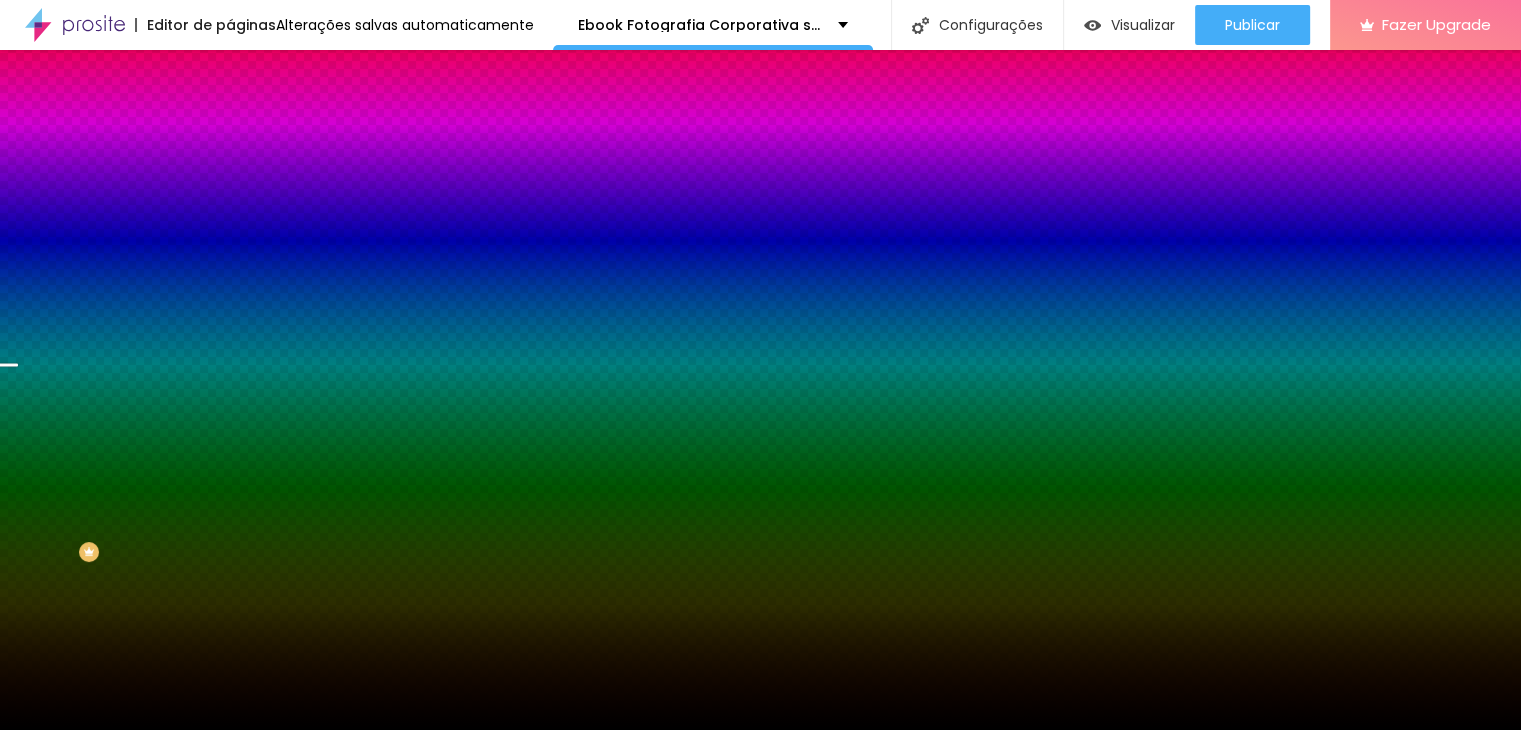 drag, startPoint x: 393, startPoint y: 705, endPoint x: 448, endPoint y: 705, distance: 55 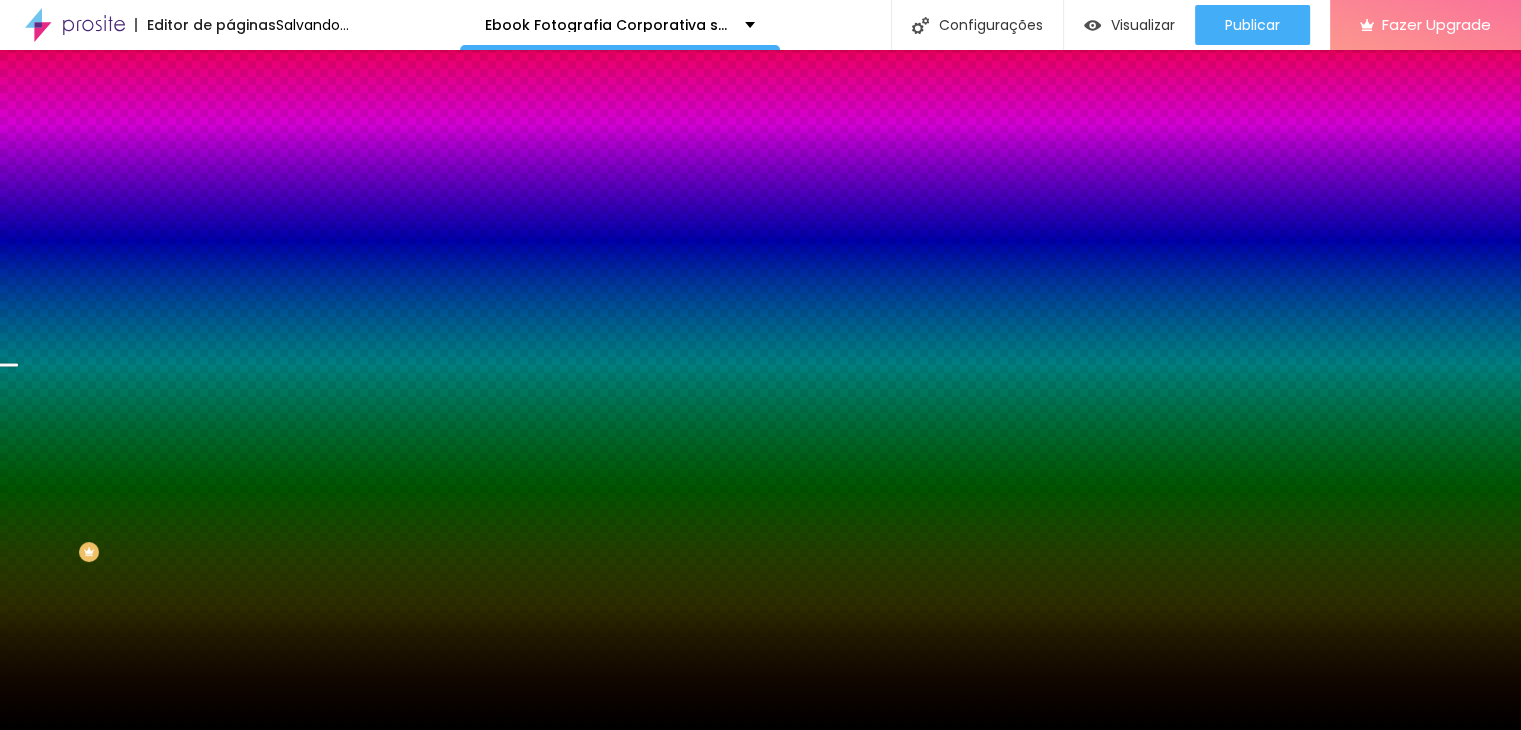 click at bounding box center [760, 730] 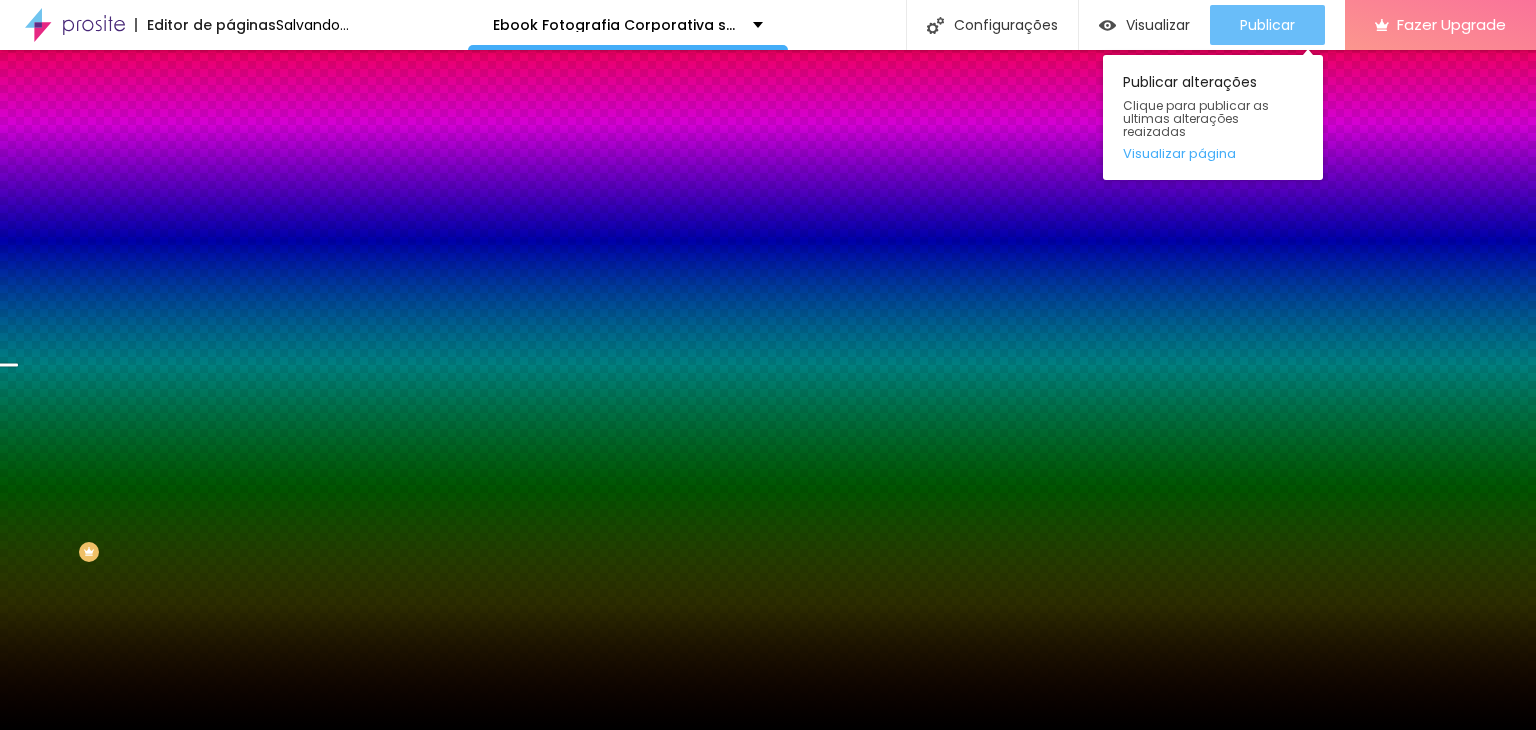 click on "Publicar" at bounding box center [1267, 25] 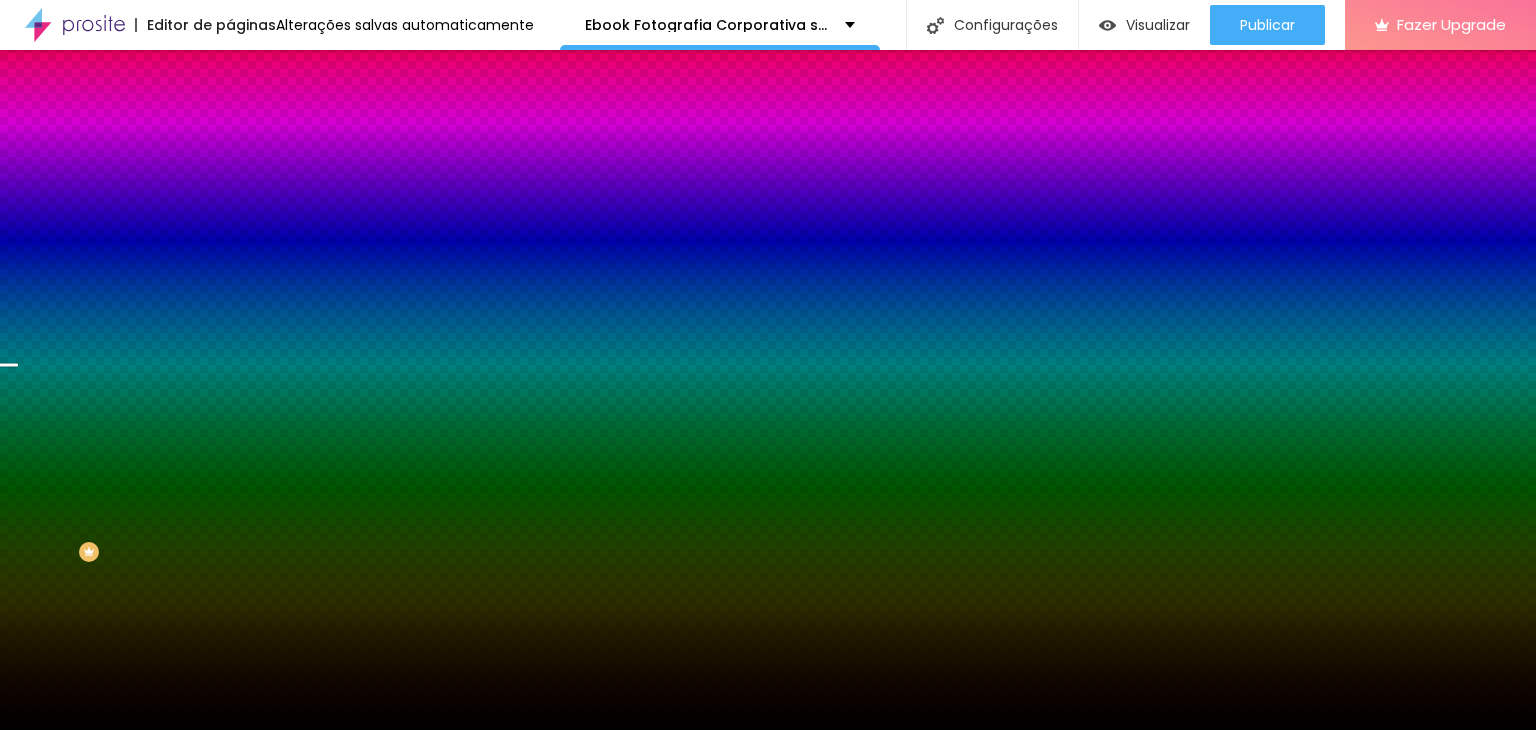click 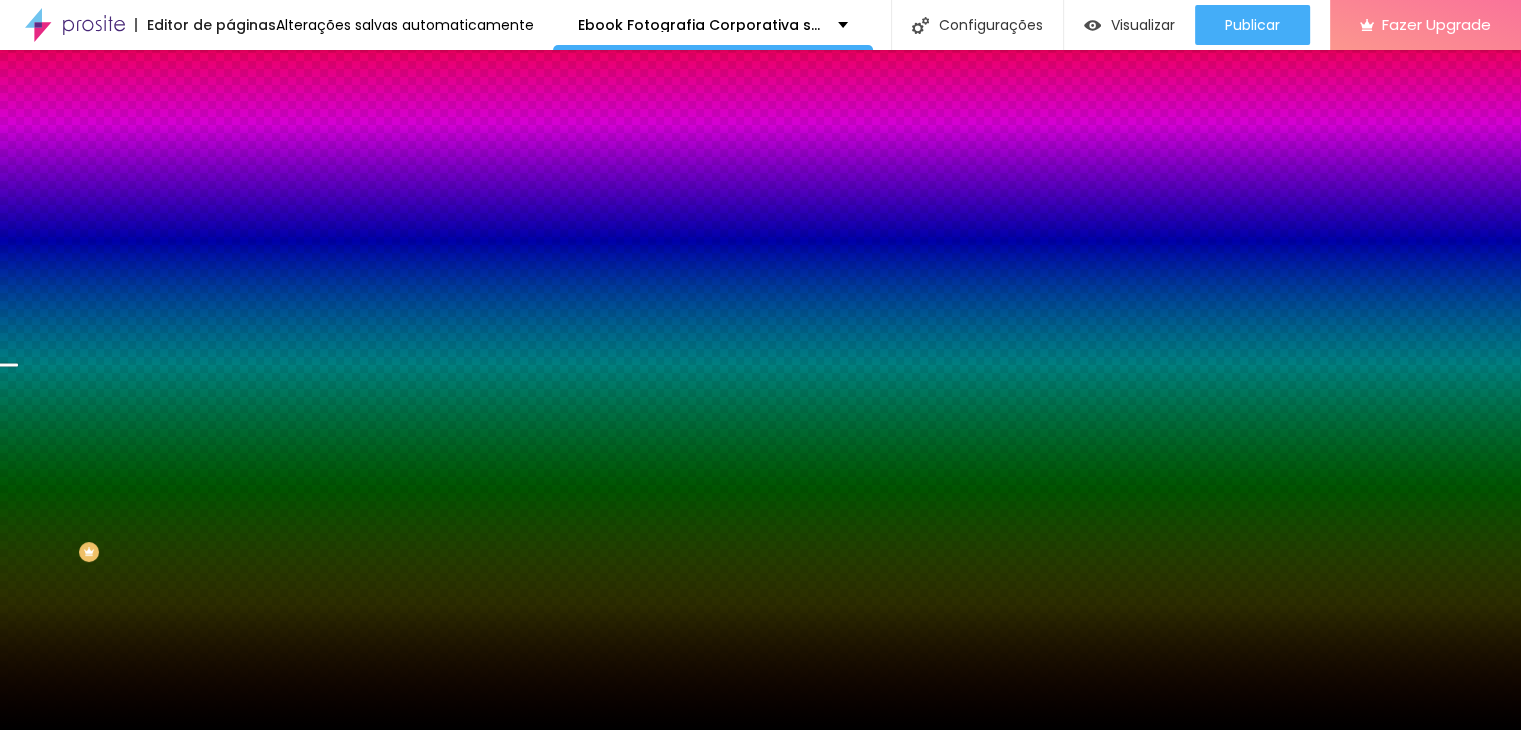 scroll, scrollTop: 159, scrollLeft: 0, axis: vertical 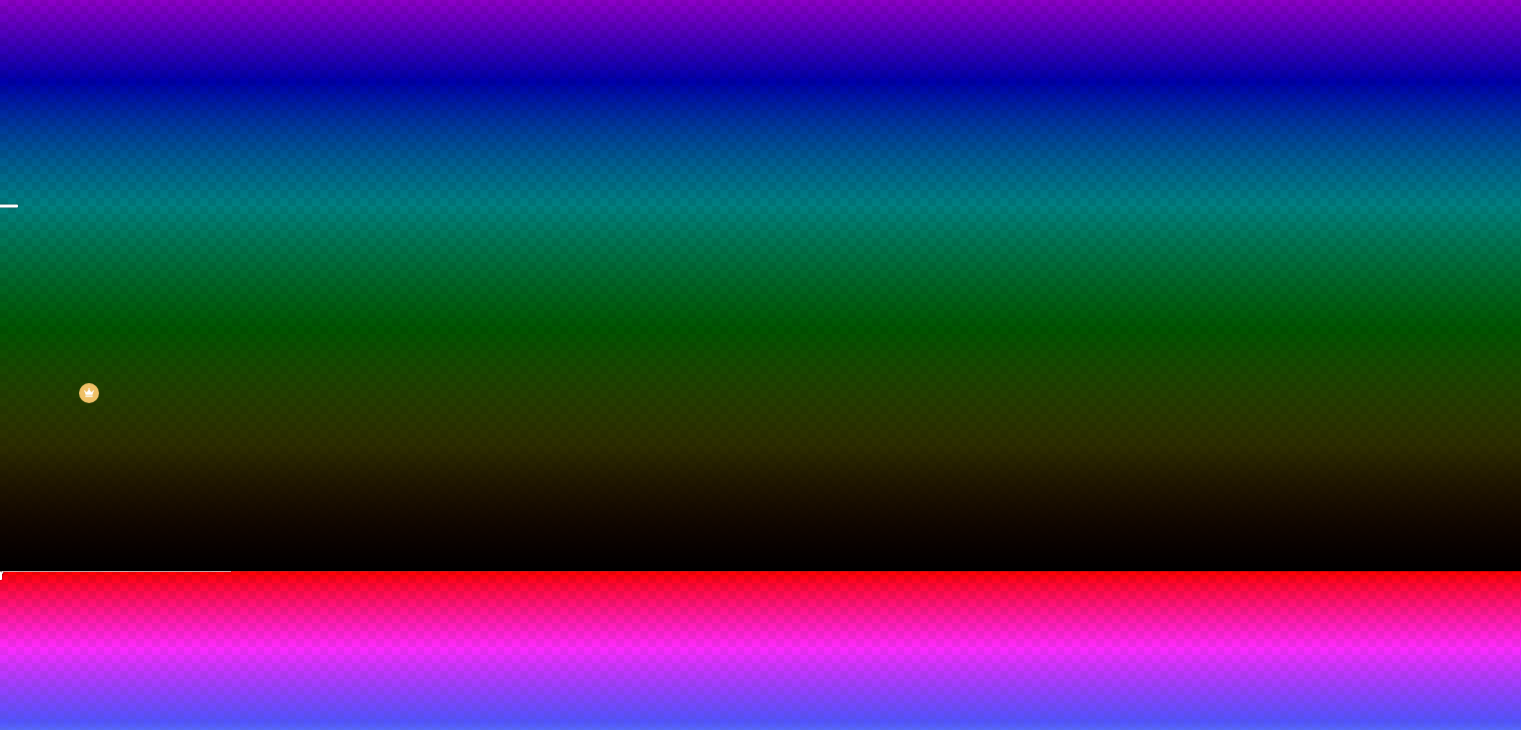 type on "95" 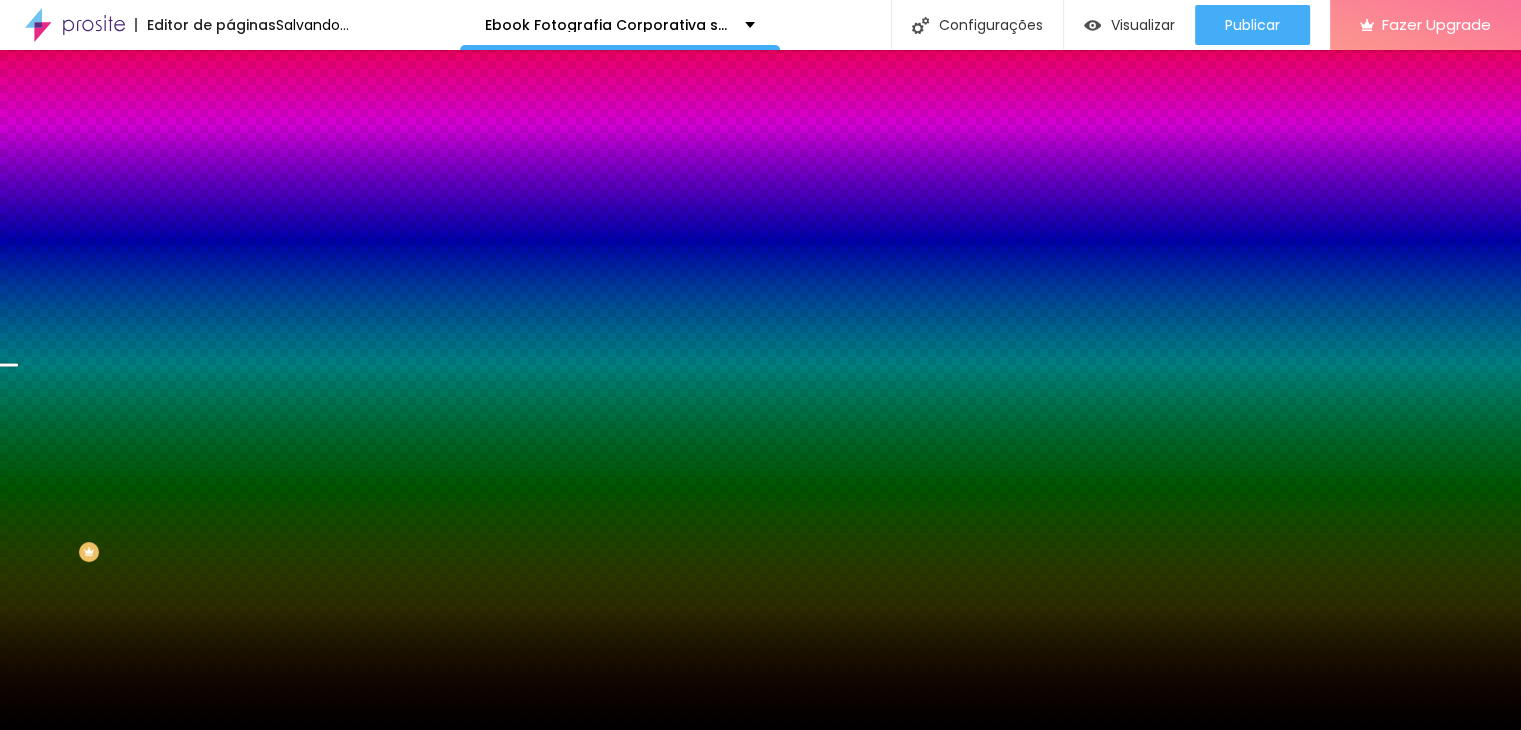 click at bounding box center (760, 730) 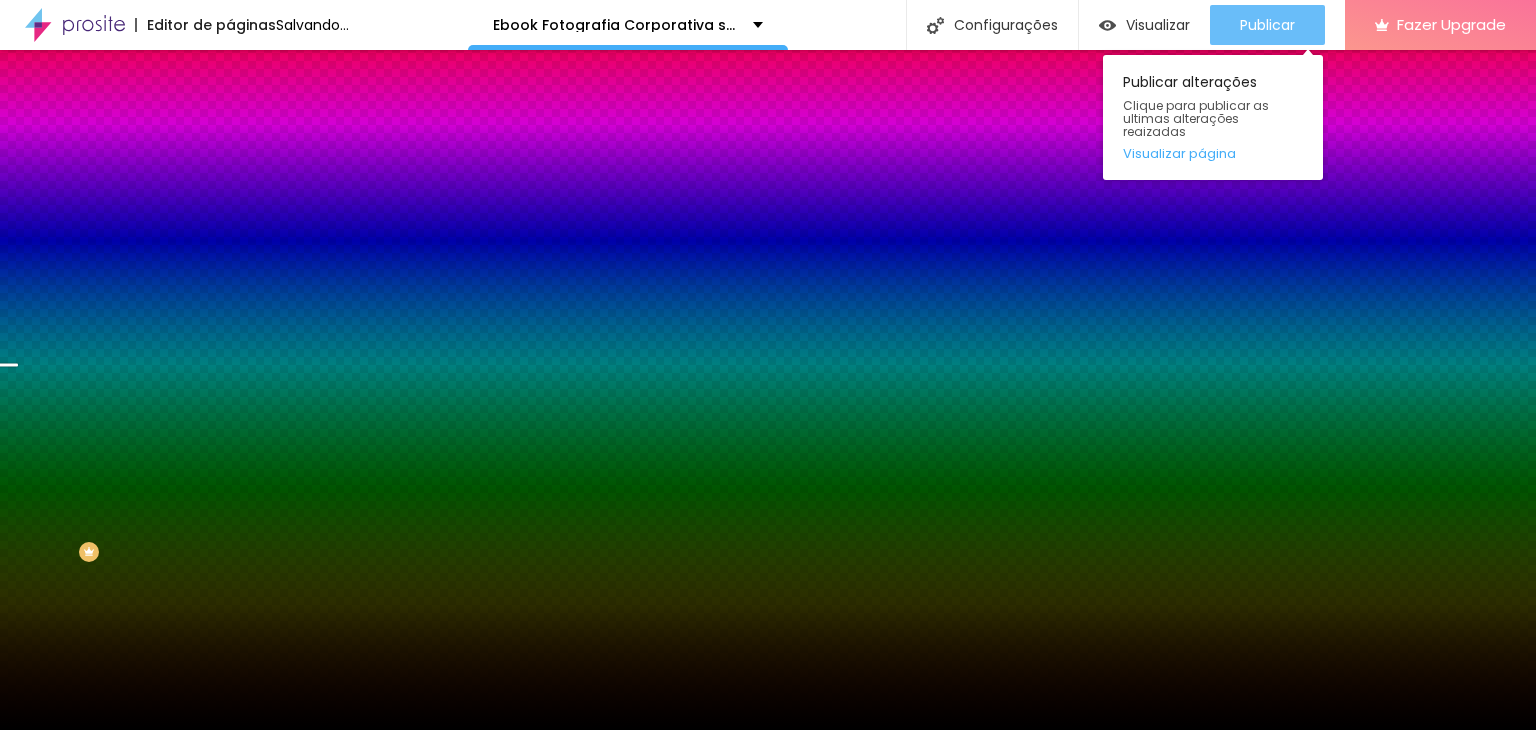 click on "Publicar" at bounding box center [1267, 25] 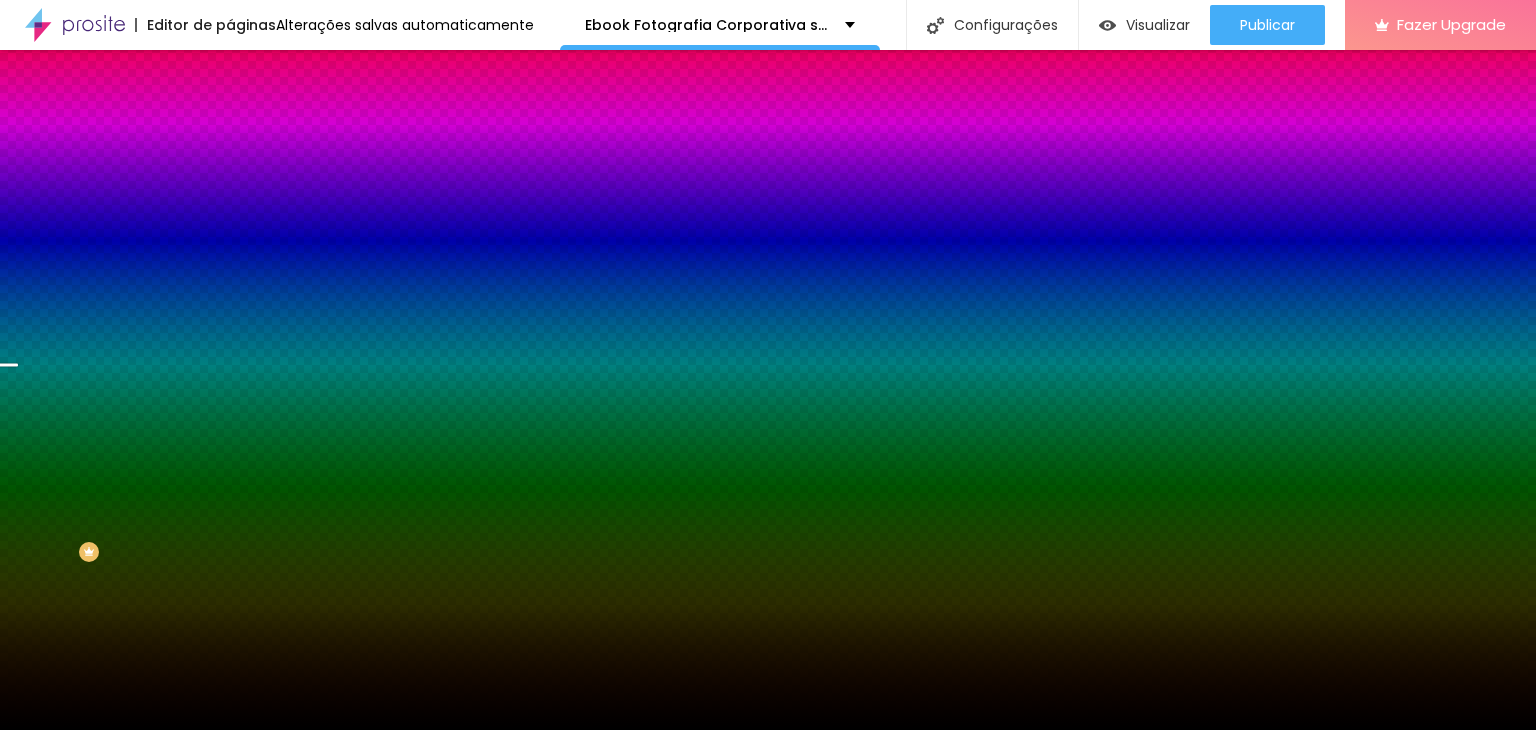 click at bounding box center (244, 404) 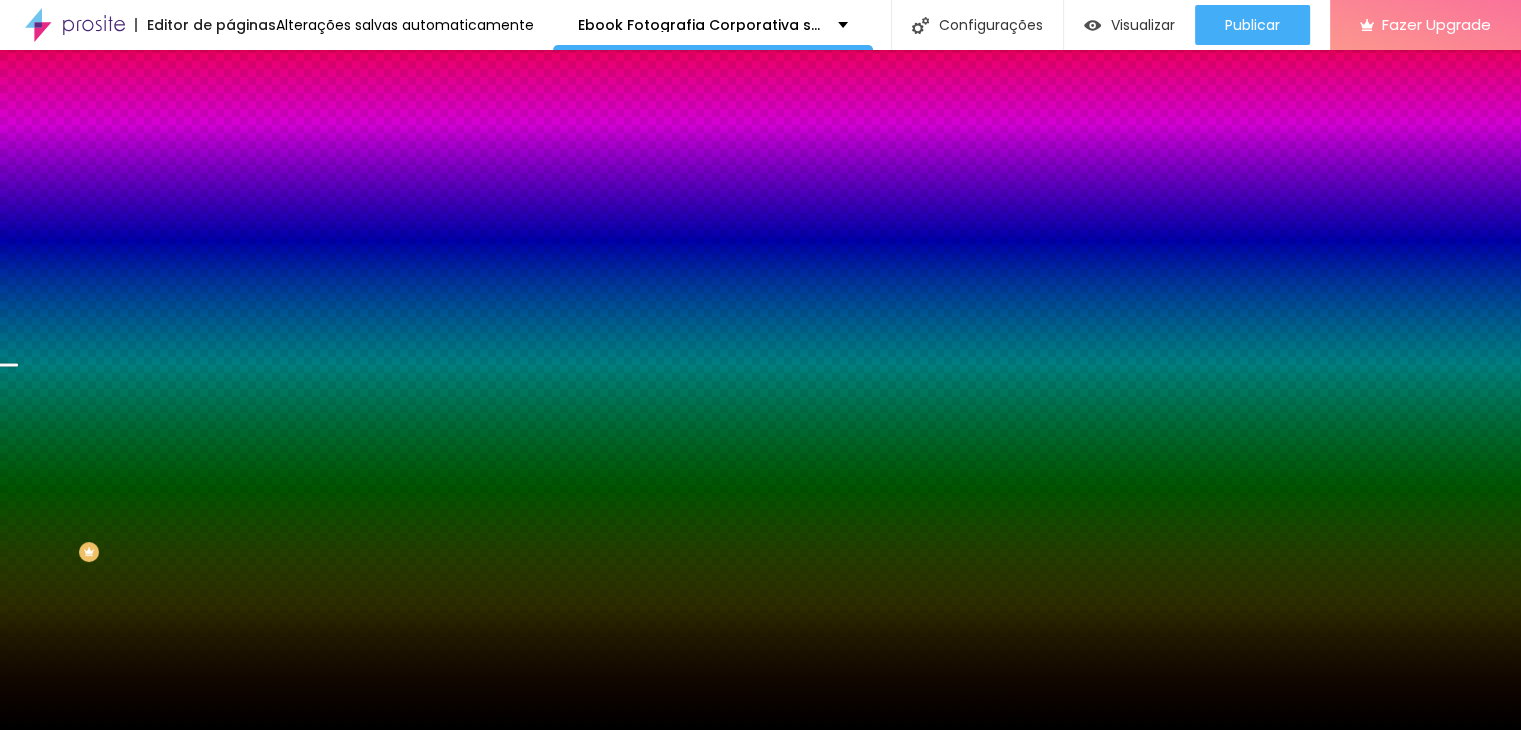 scroll, scrollTop: 100, scrollLeft: 0, axis: vertical 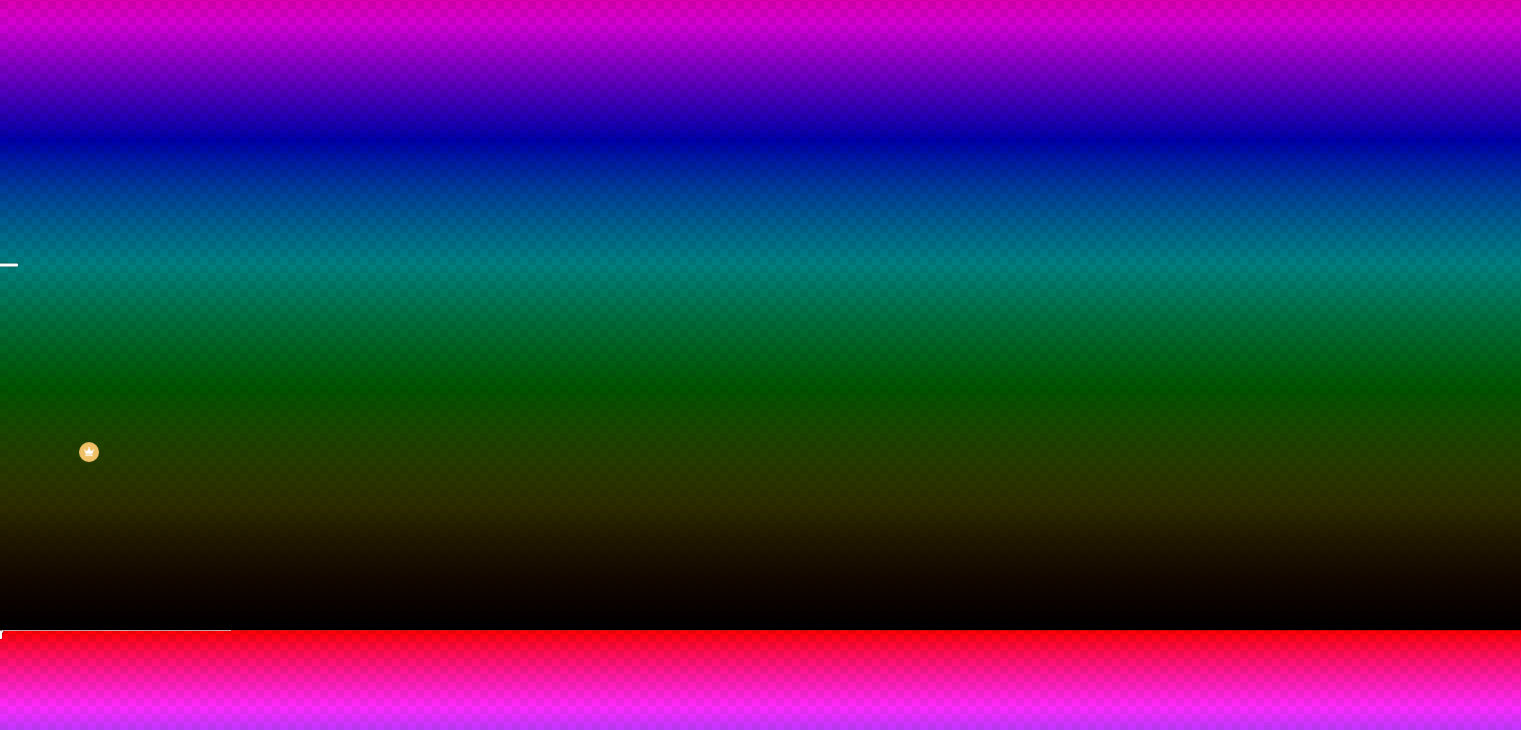 type on "50" 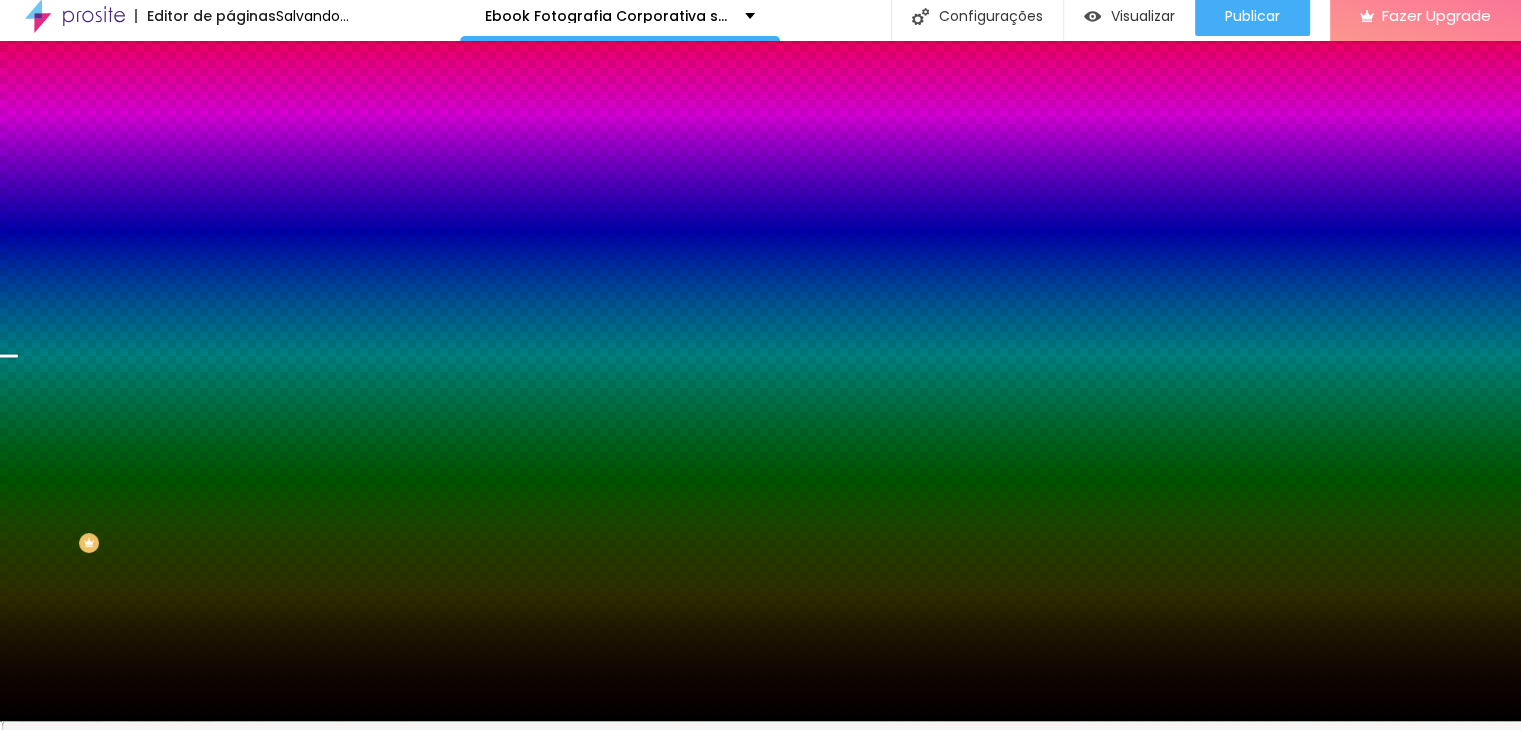 scroll, scrollTop: 0, scrollLeft: 0, axis: both 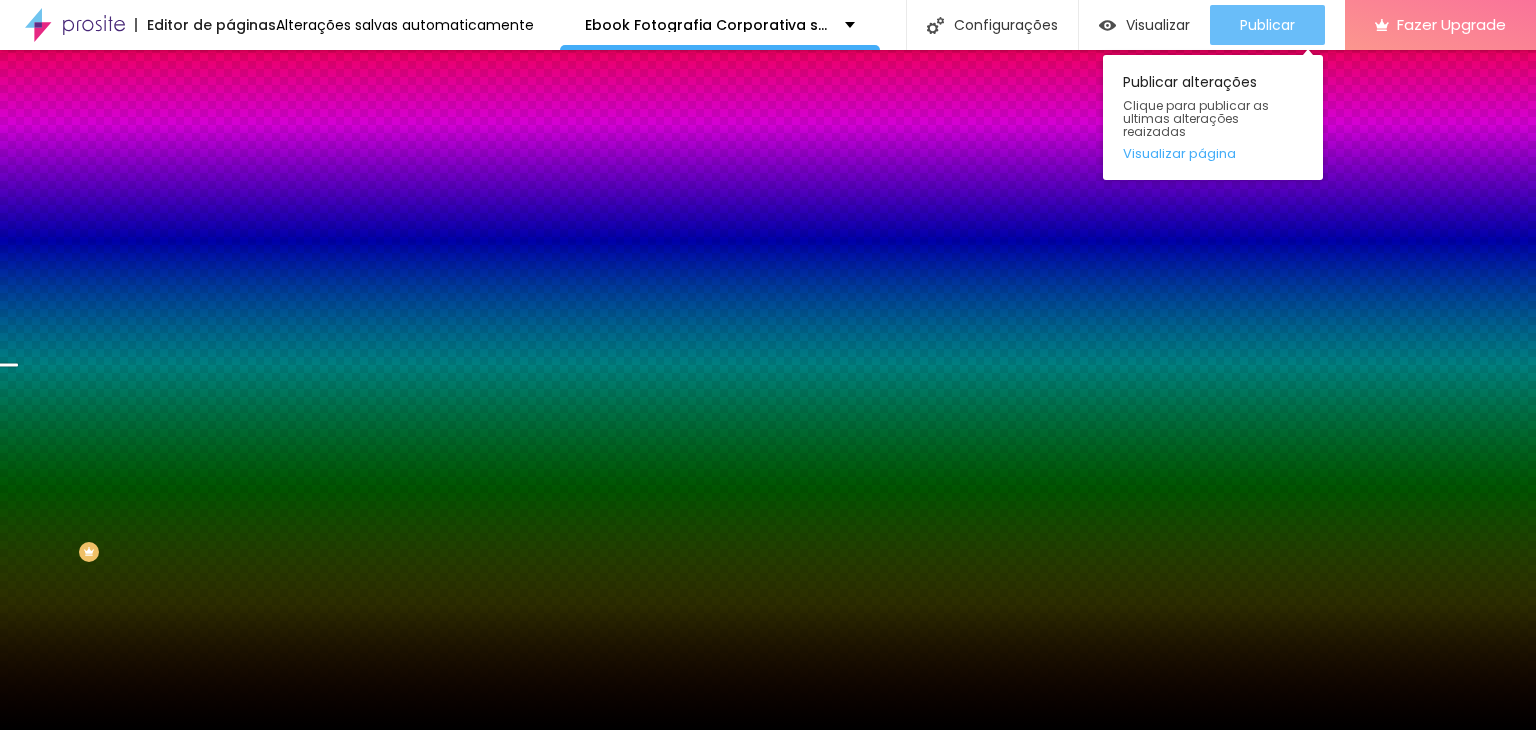 click on "Publicar" at bounding box center [1267, 25] 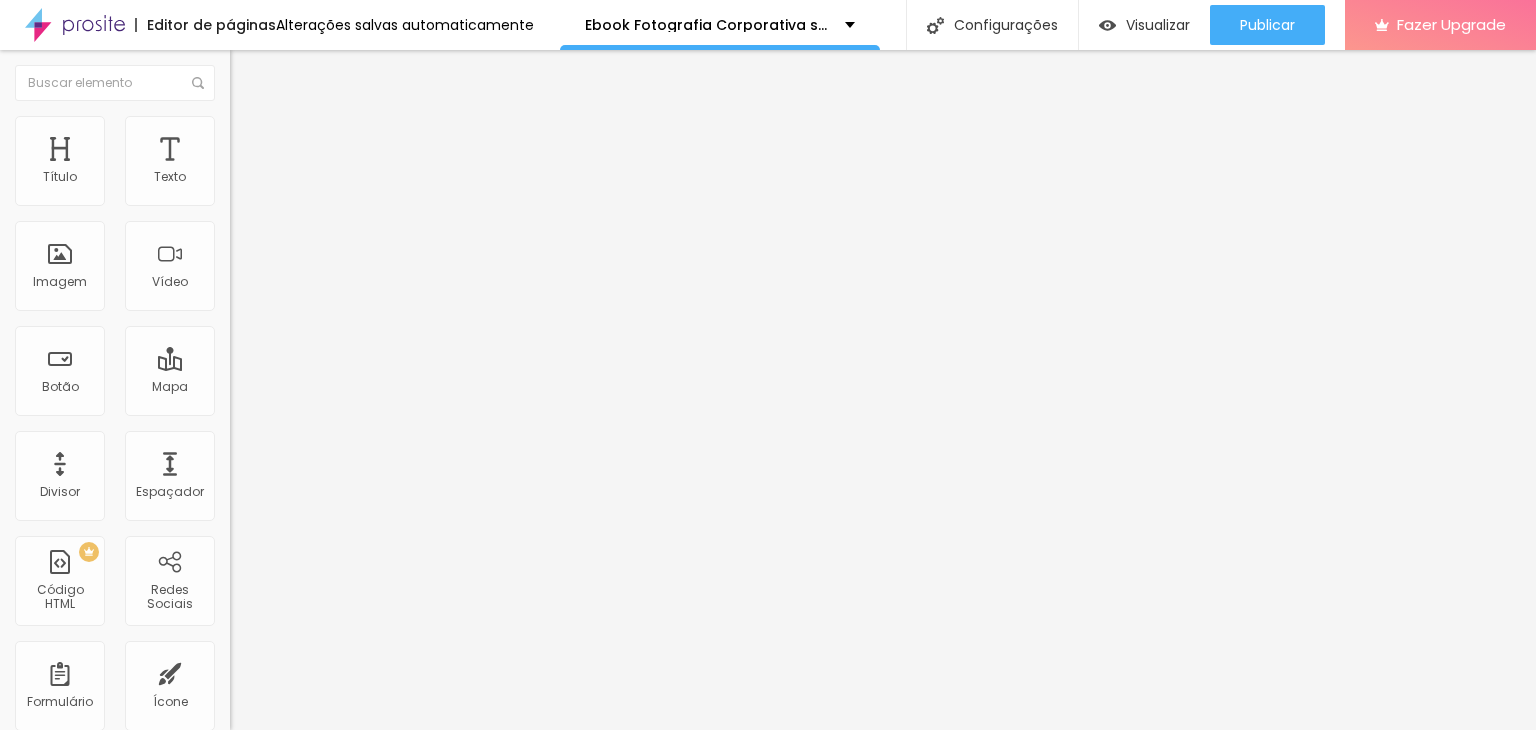 click on "Estilo" at bounding box center (263, 129) 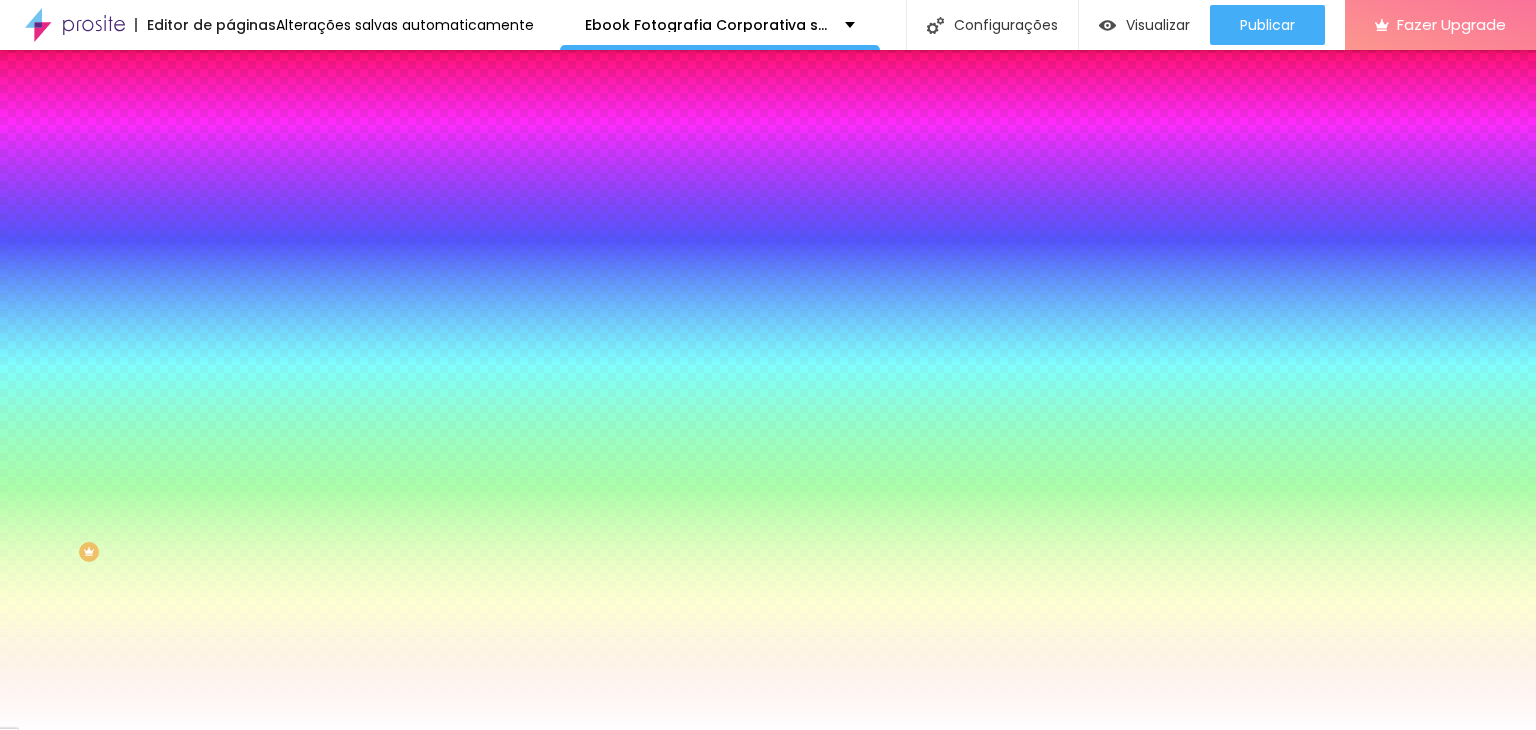 click on "Avançado" at bounding box center (281, 149) 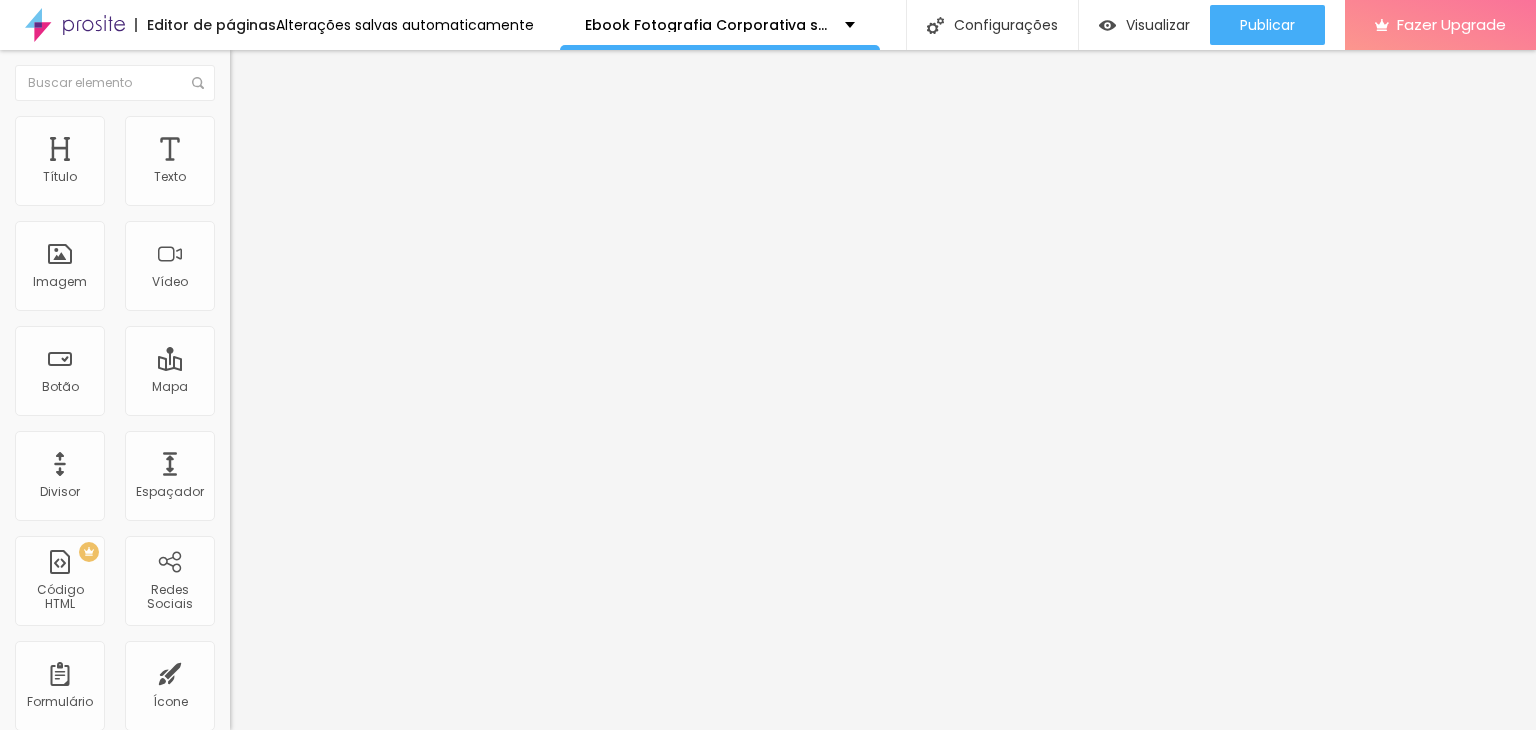 type on "5" 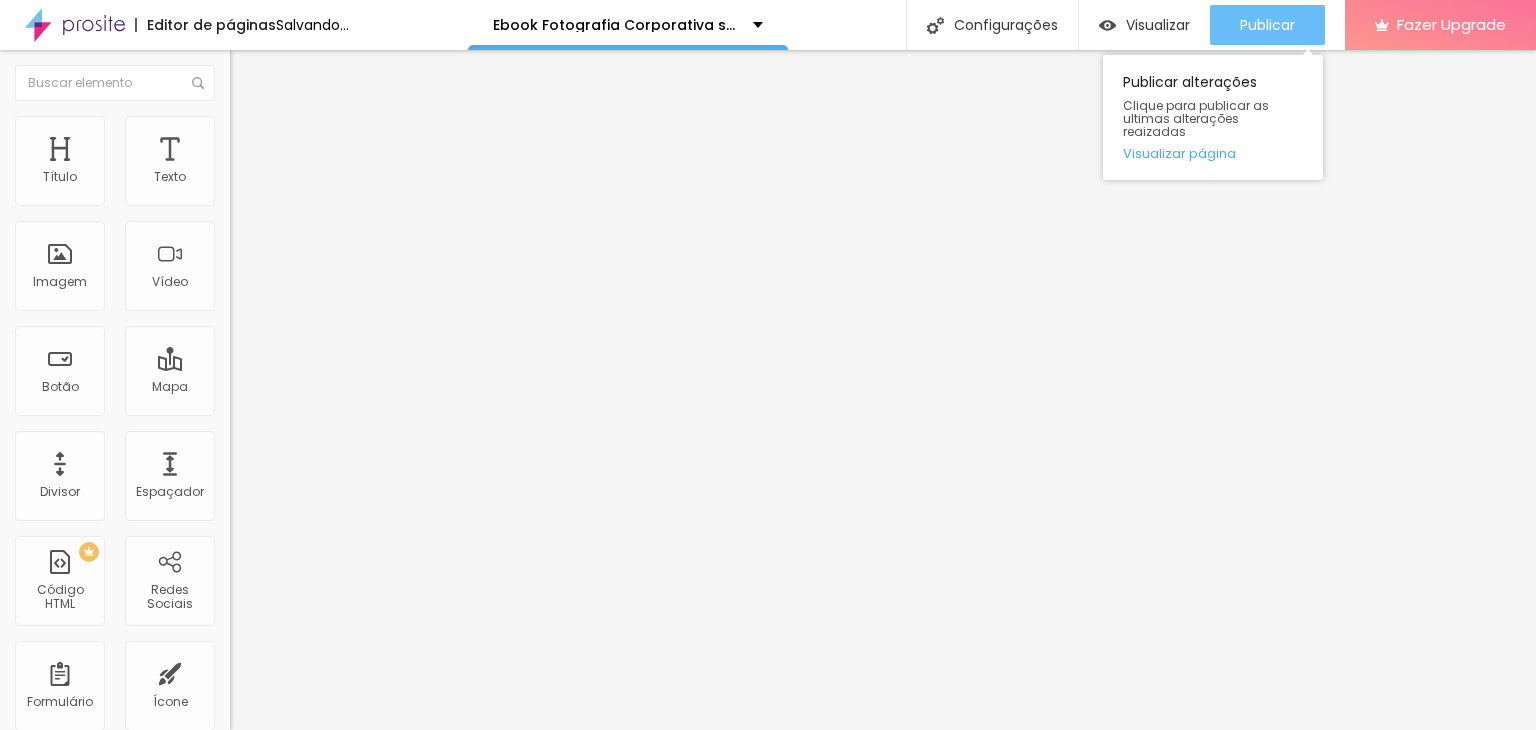 click on "Publicar" at bounding box center (1267, 25) 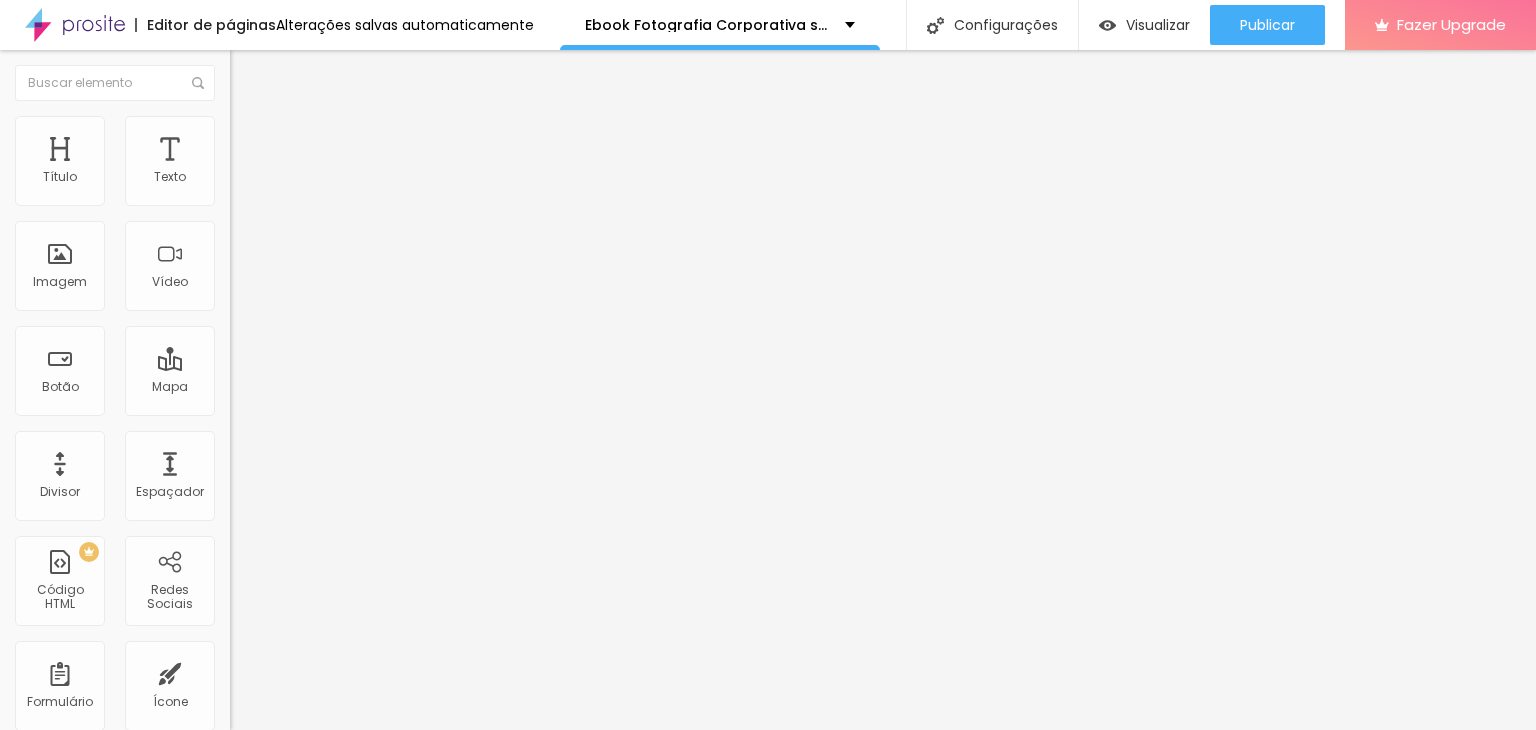 click on "Estilo" at bounding box center [263, 129] 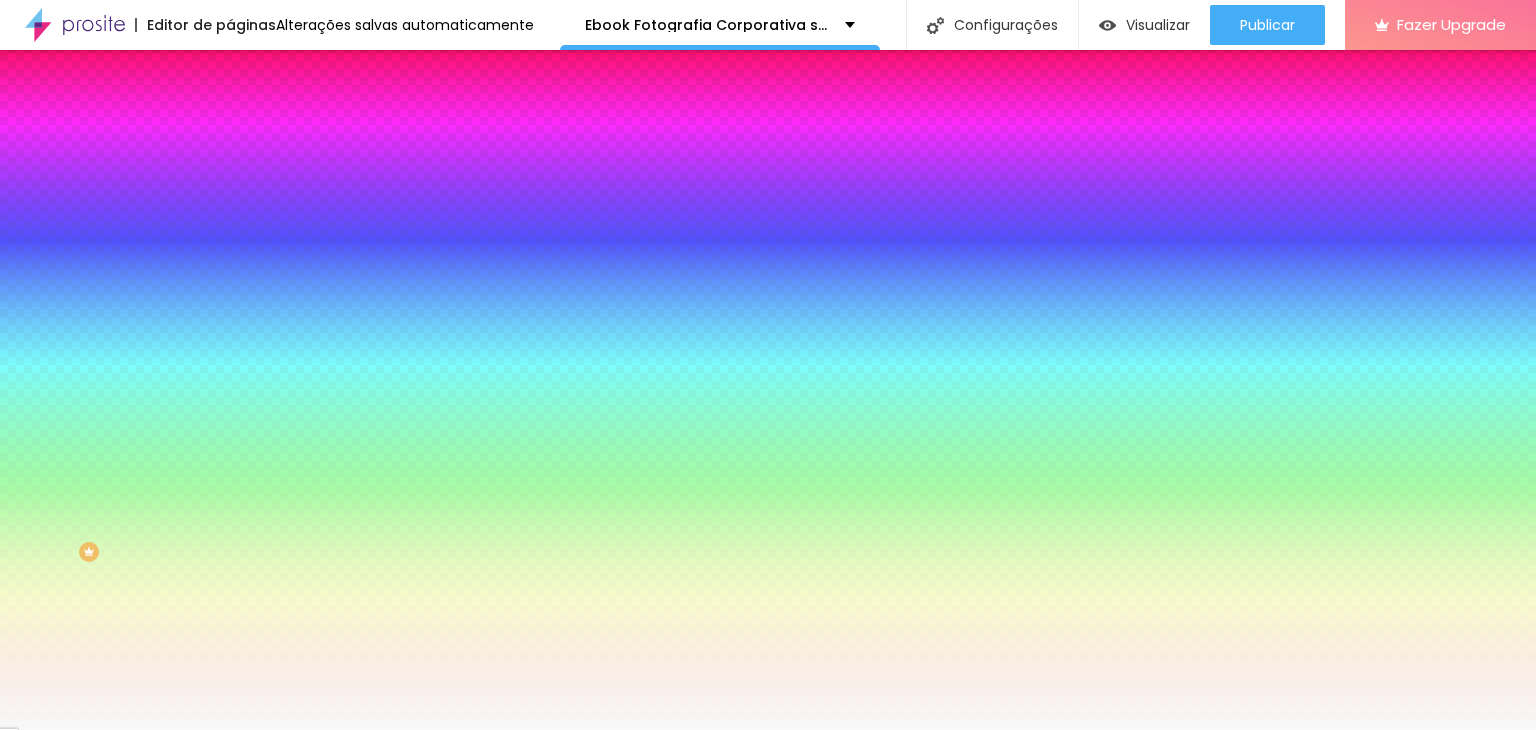 click on "Efeito inferior ATIVO Voltar ao padrão" at bounding box center [345, 387] 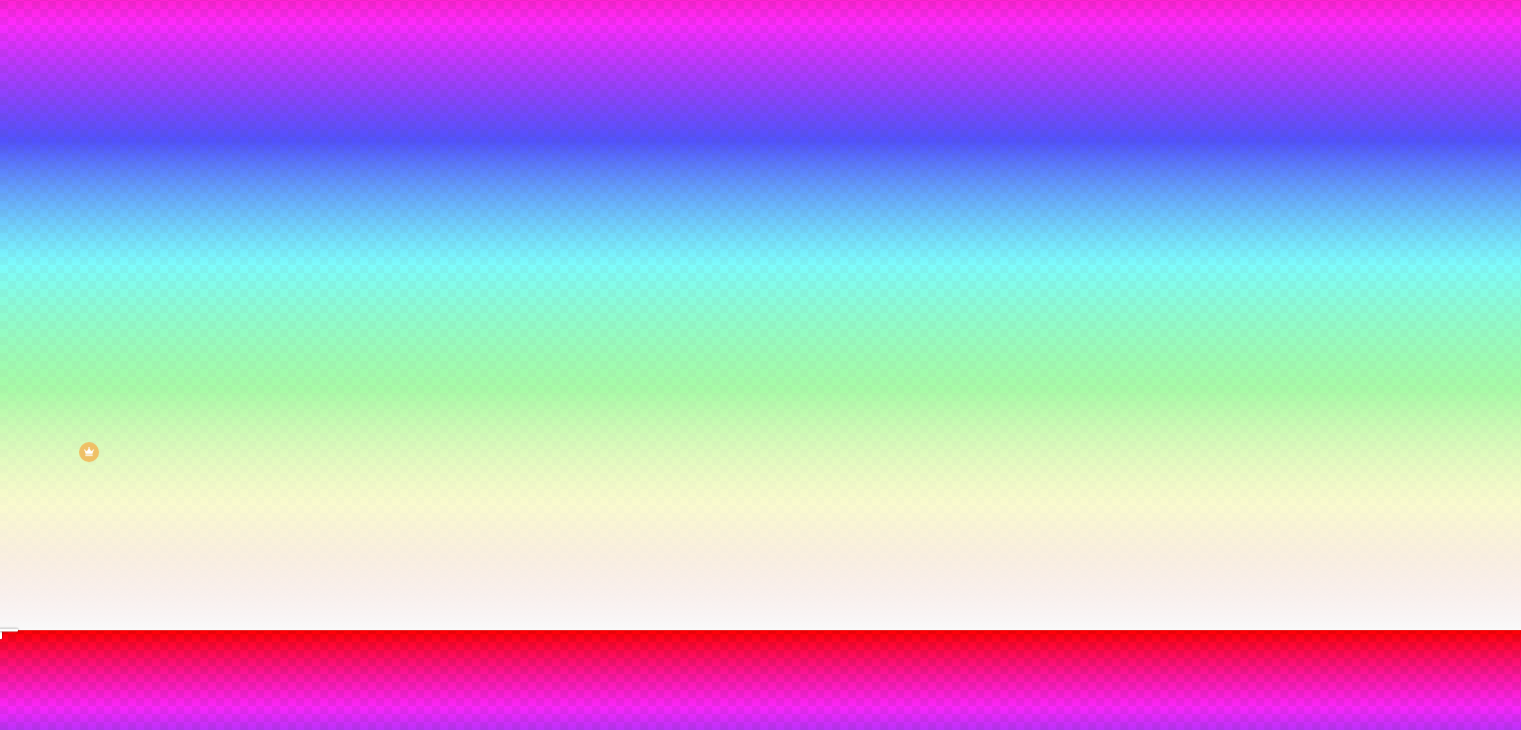 scroll, scrollTop: 159, scrollLeft: 0, axis: vertical 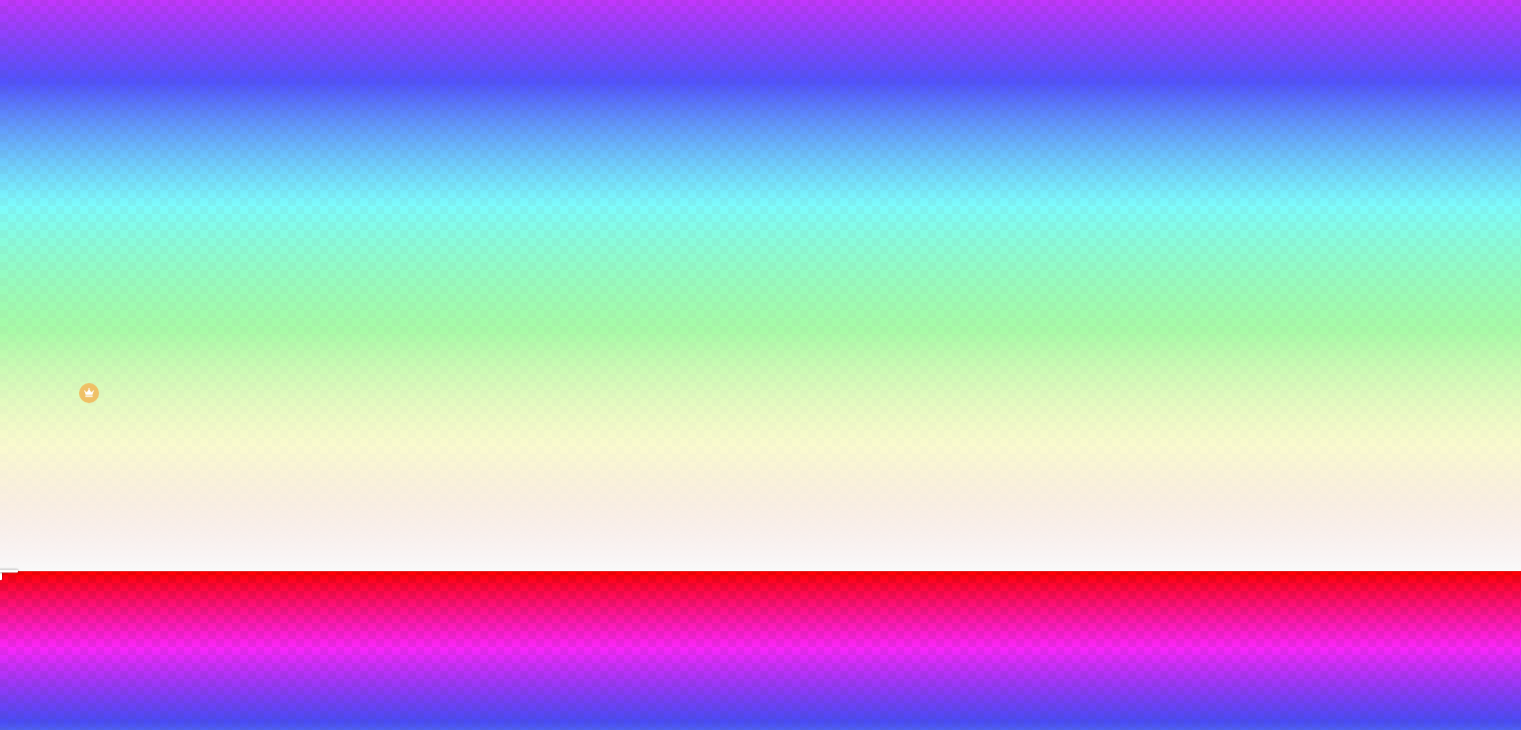 click at bounding box center [14, 604] 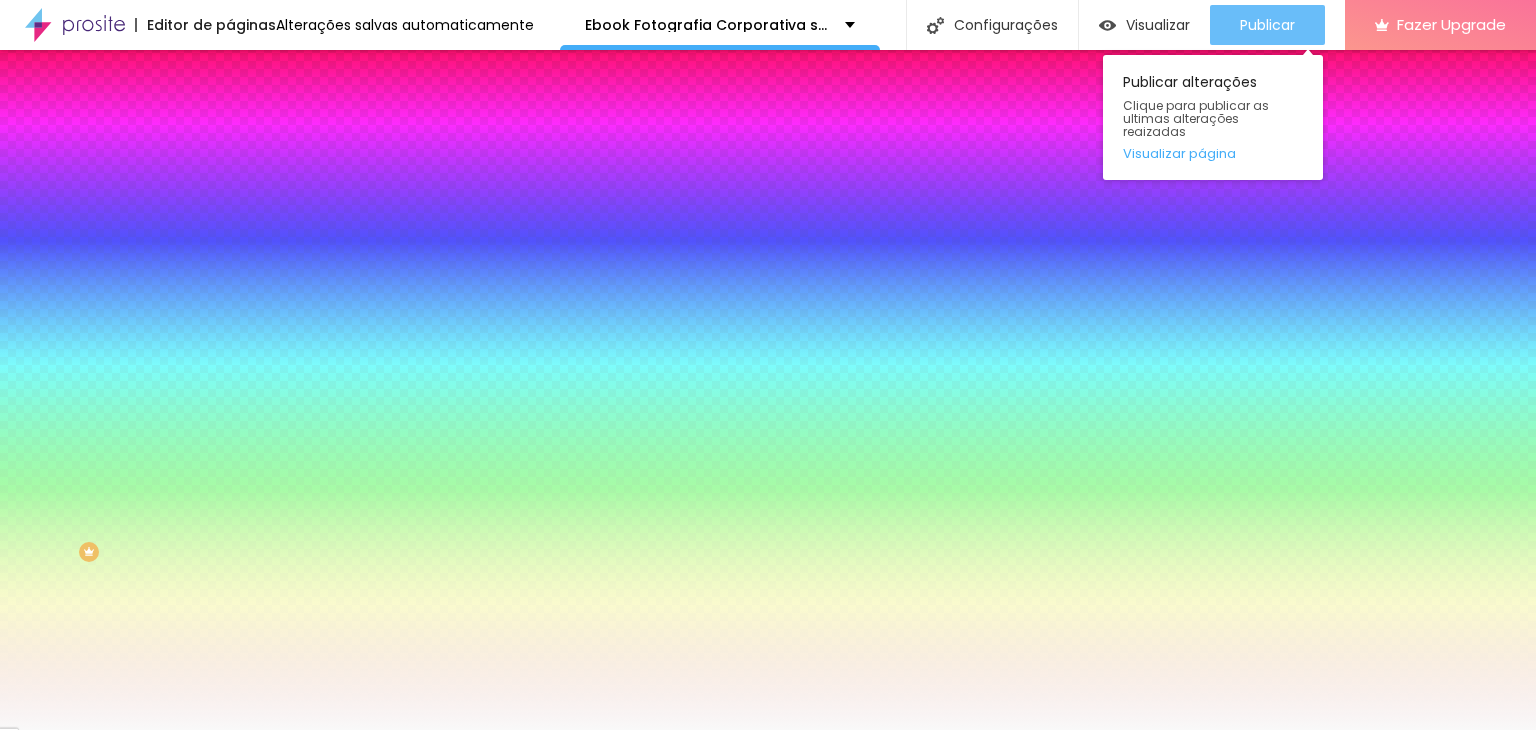 click on "Publicar" at bounding box center (1267, 25) 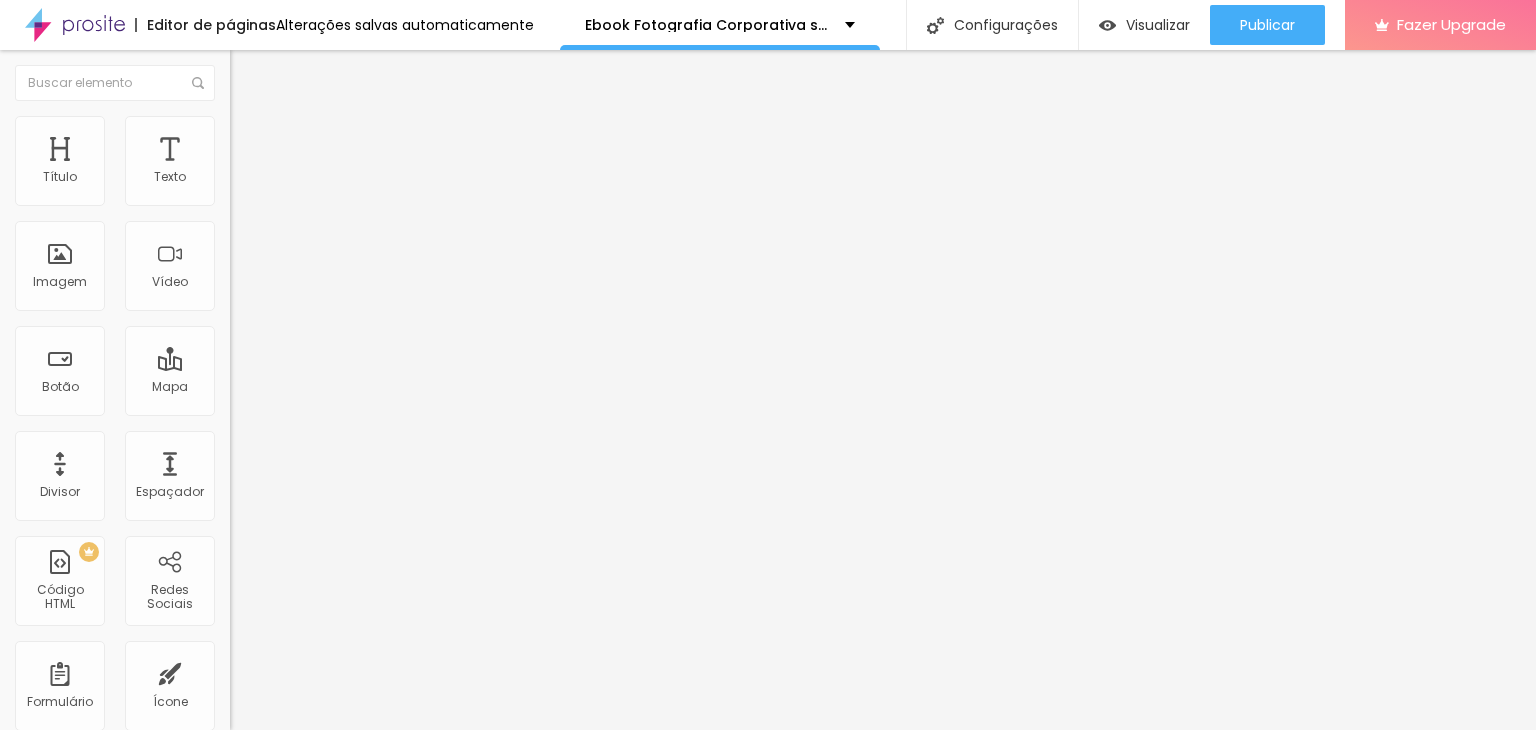 click on "Estilo" at bounding box center (263, 129) 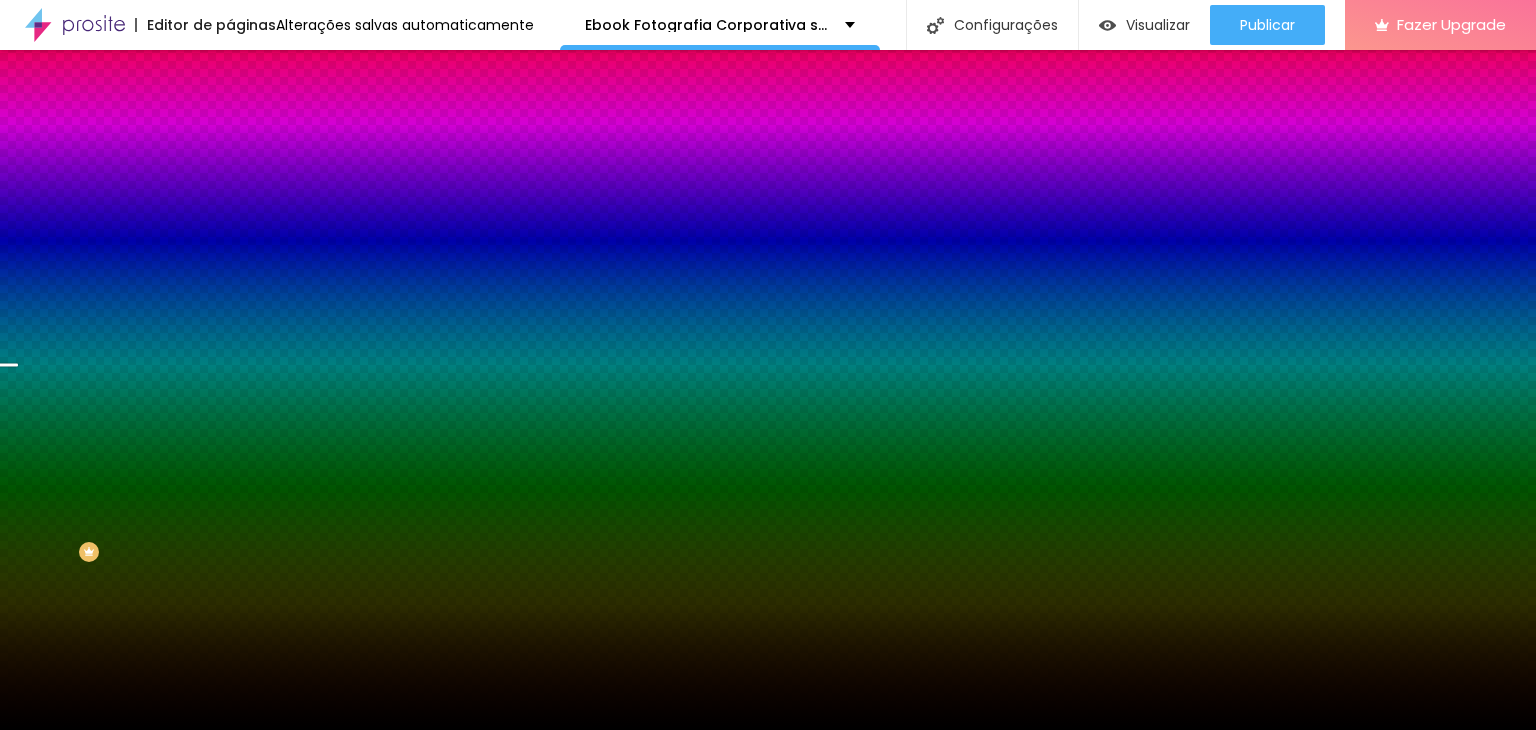 click at bounding box center (244, 404) 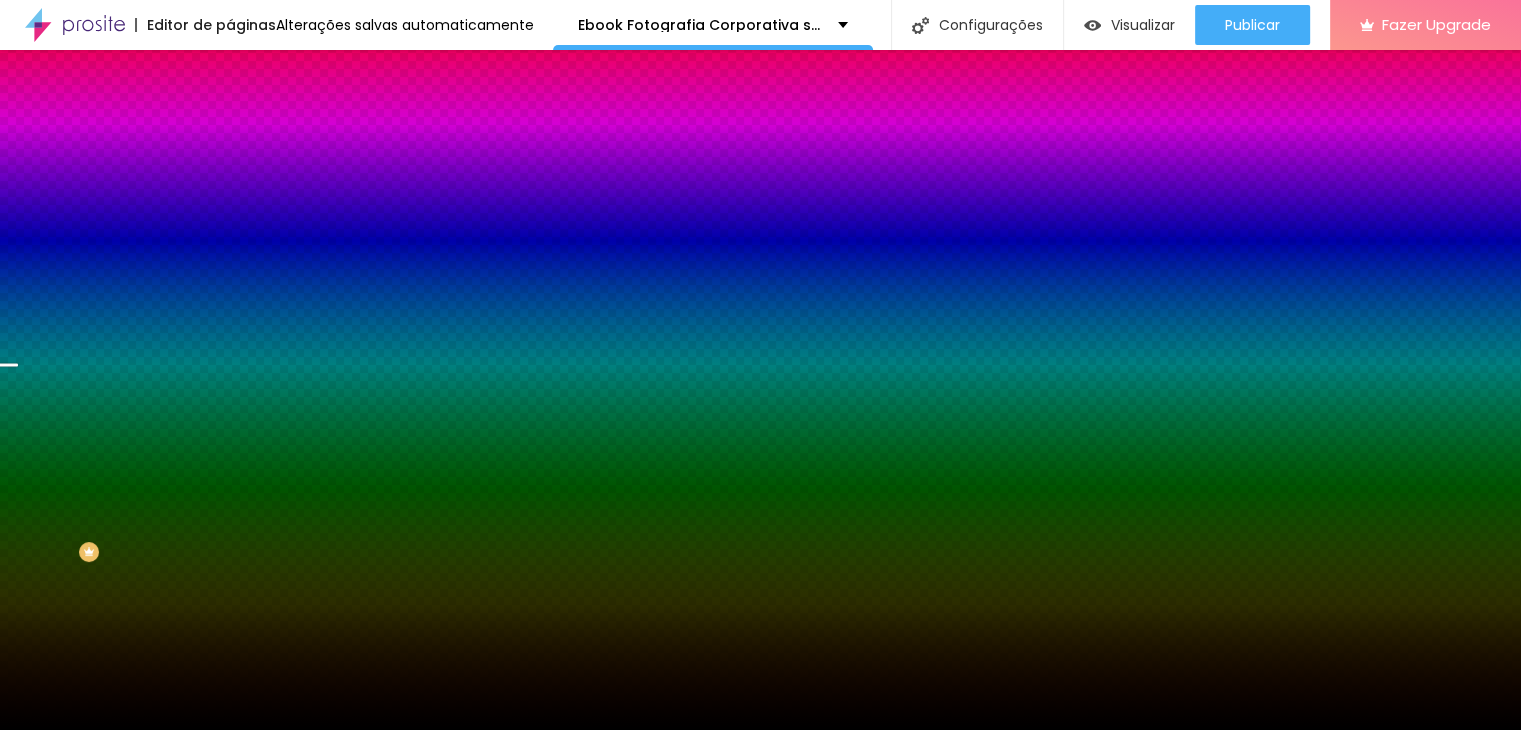 scroll, scrollTop: 159, scrollLeft: 0, axis: vertical 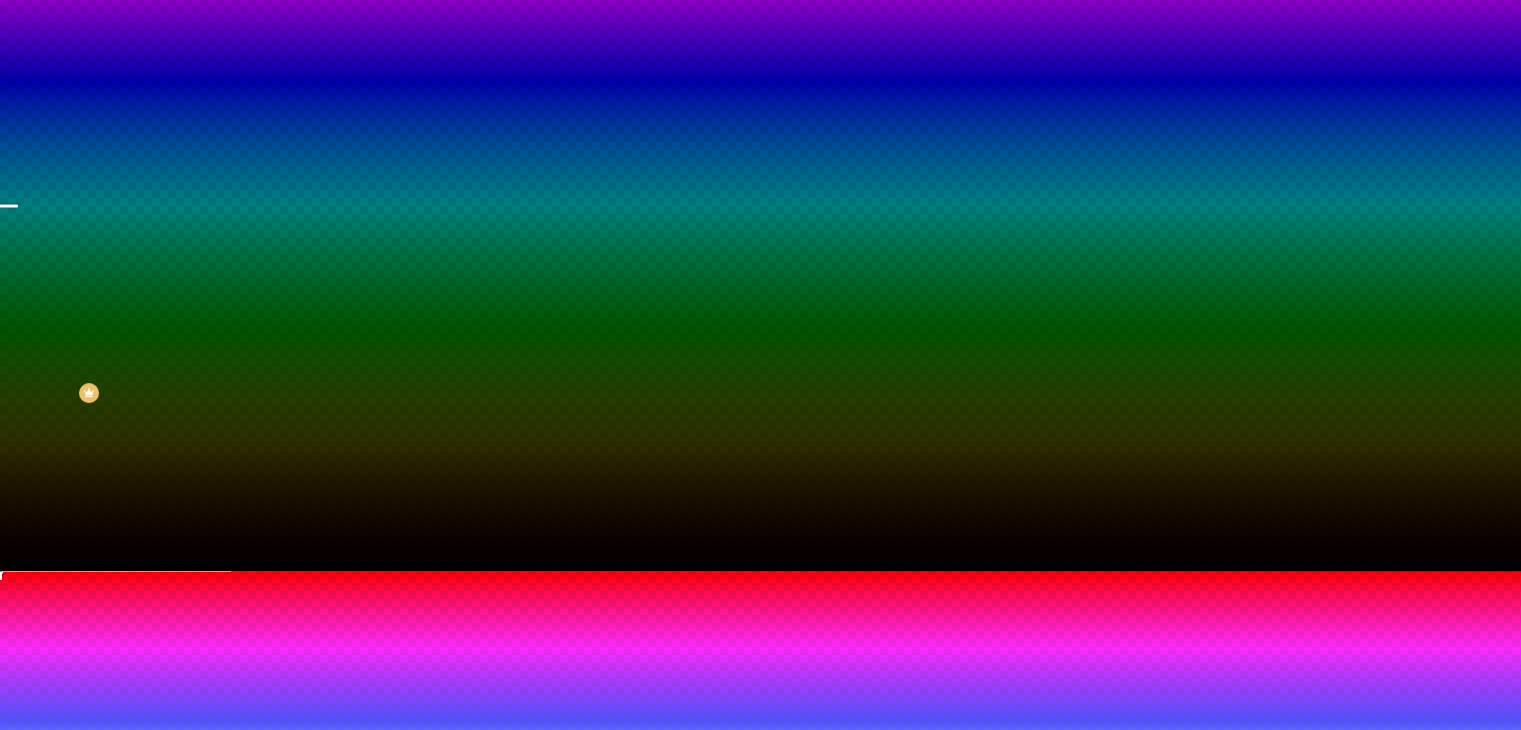 click at bounding box center (760, 1027) 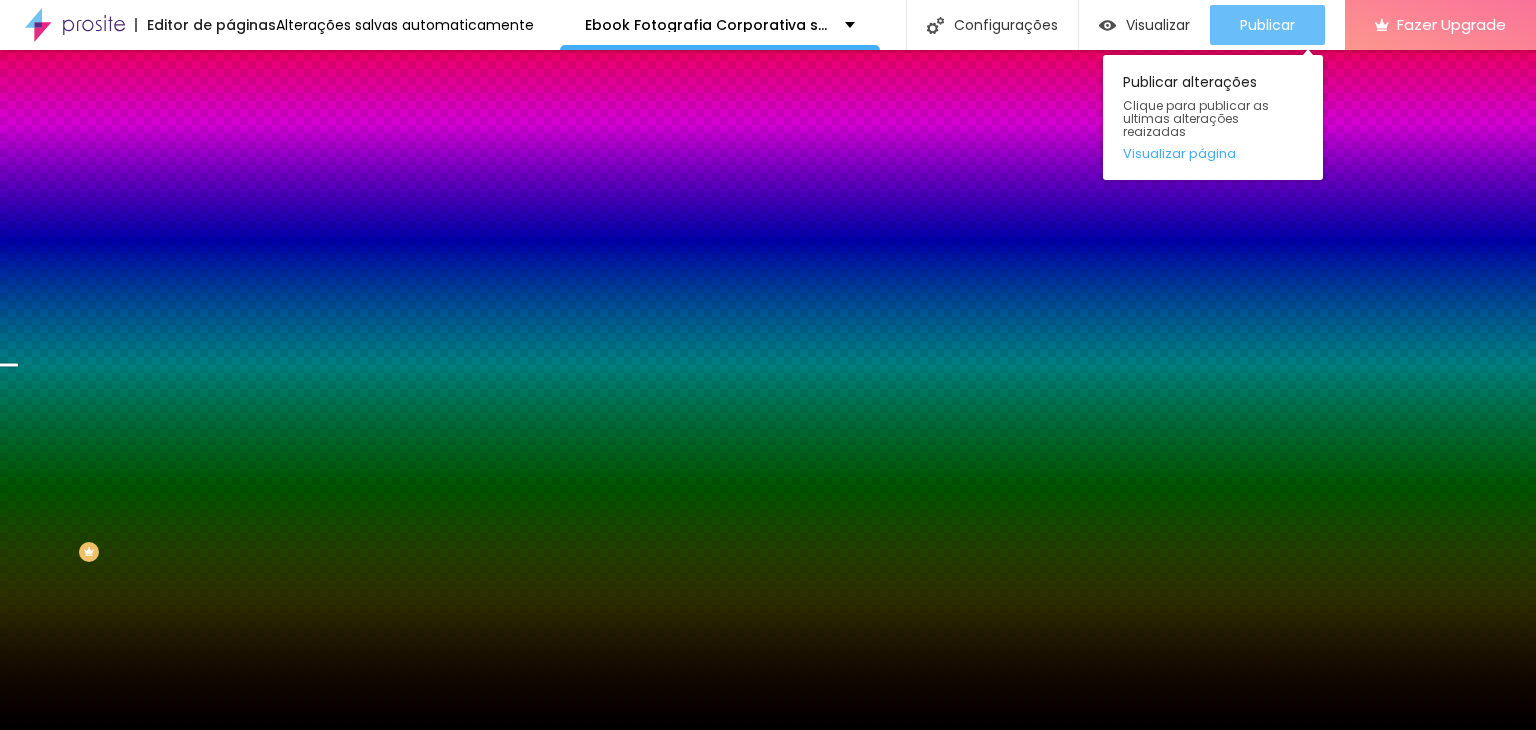 click on "Publicar" at bounding box center [1267, 25] 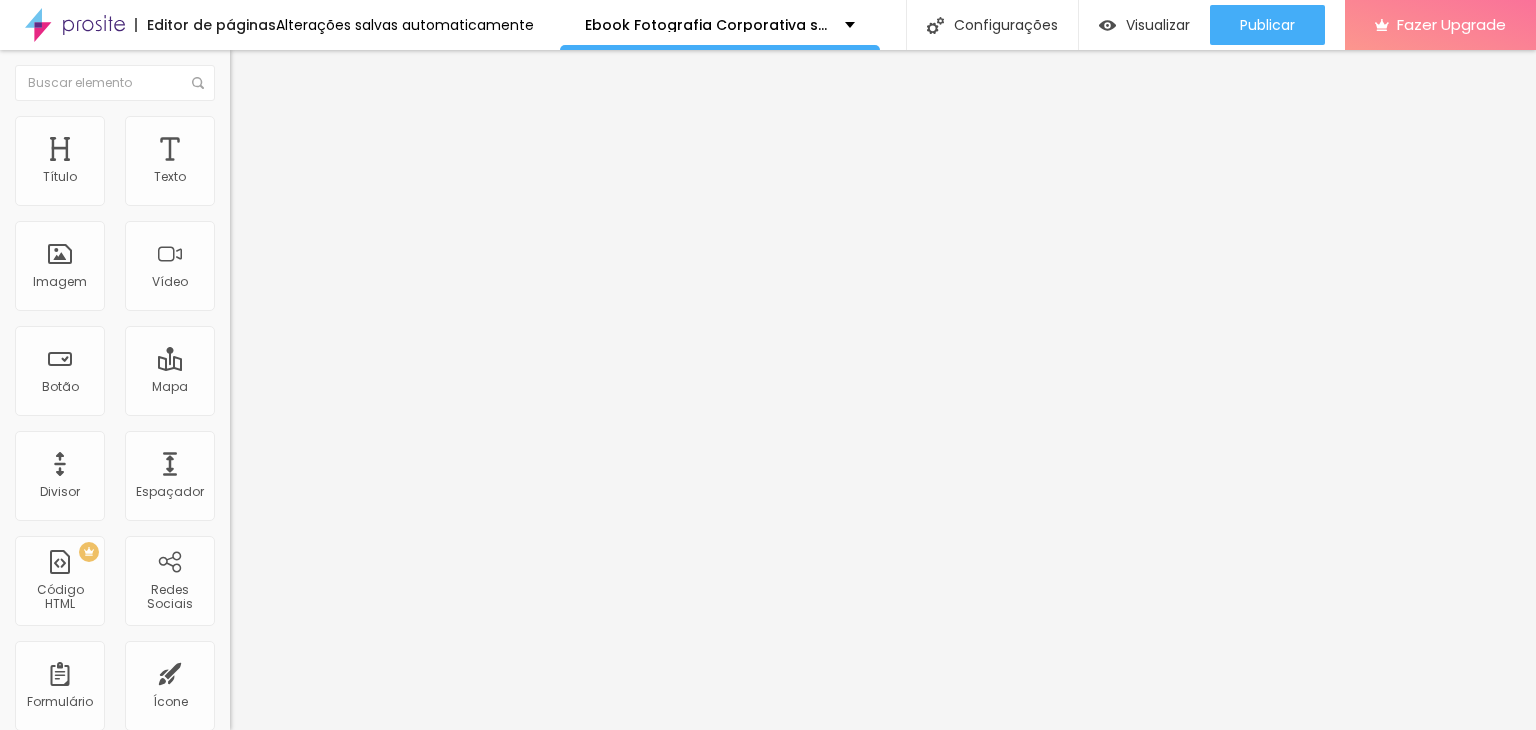 click at bounding box center [253, 73] 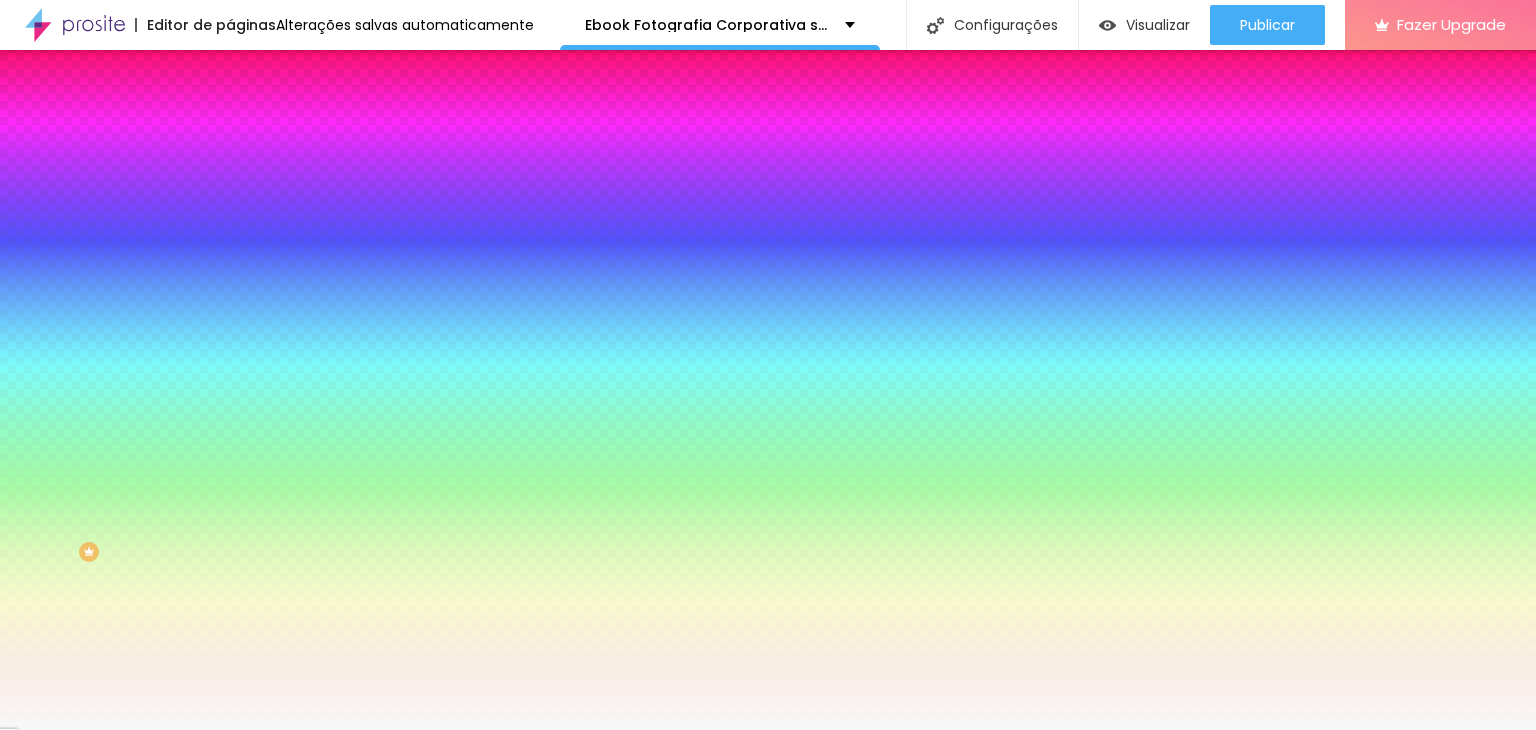 click at bounding box center [244, 404] 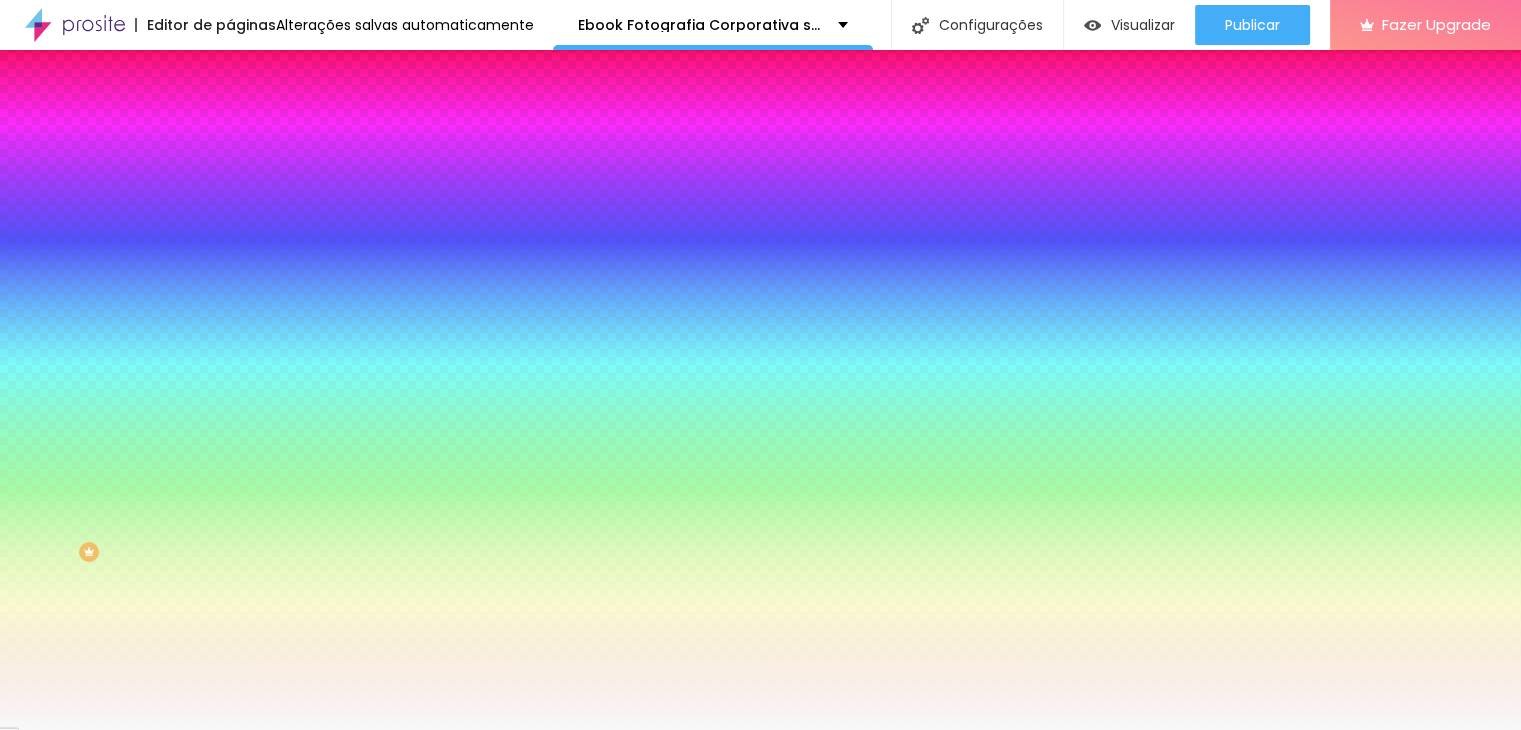 click on "Onda Onda em camadas Rampa Rampa em camadas" at bounding box center (760, 891) 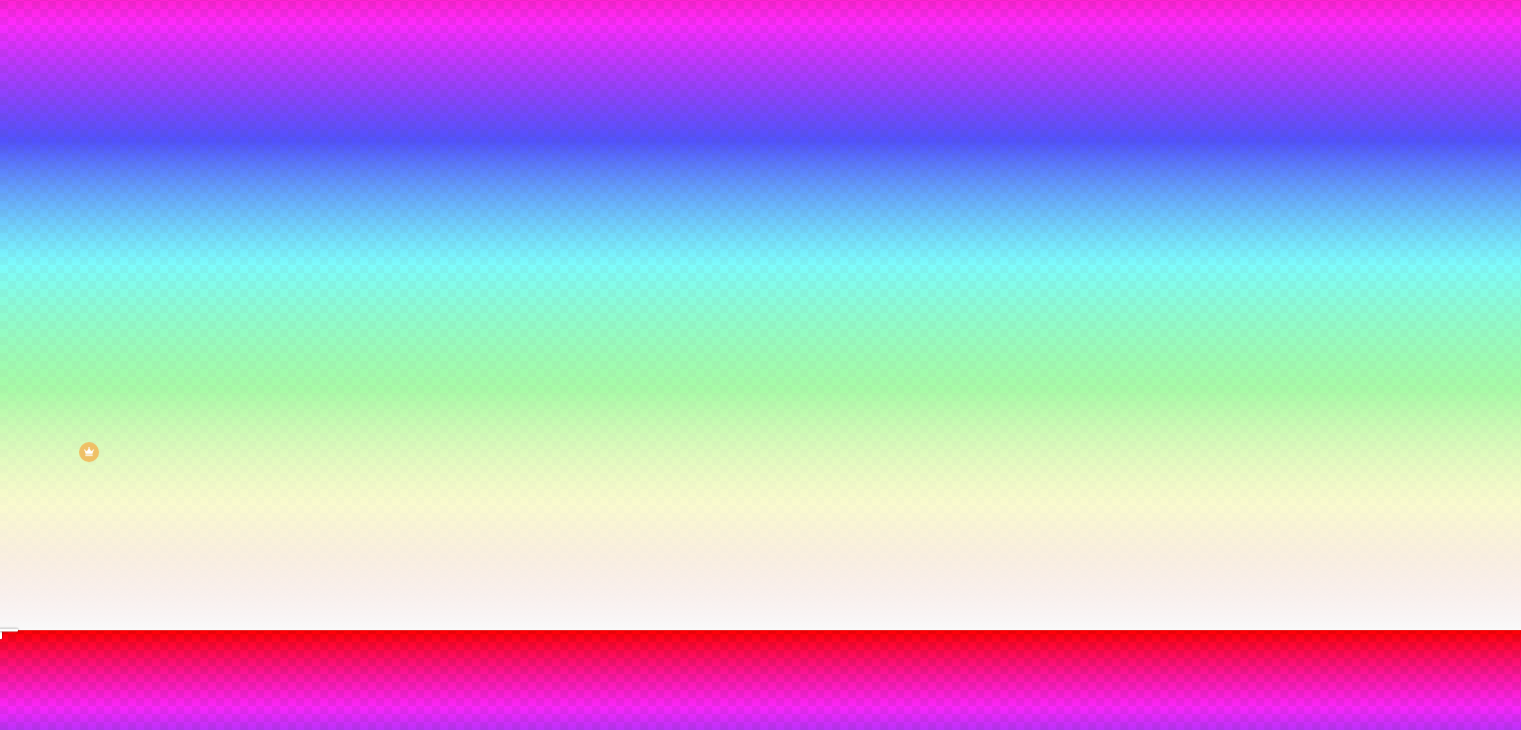 scroll, scrollTop: 159, scrollLeft: 0, axis: vertical 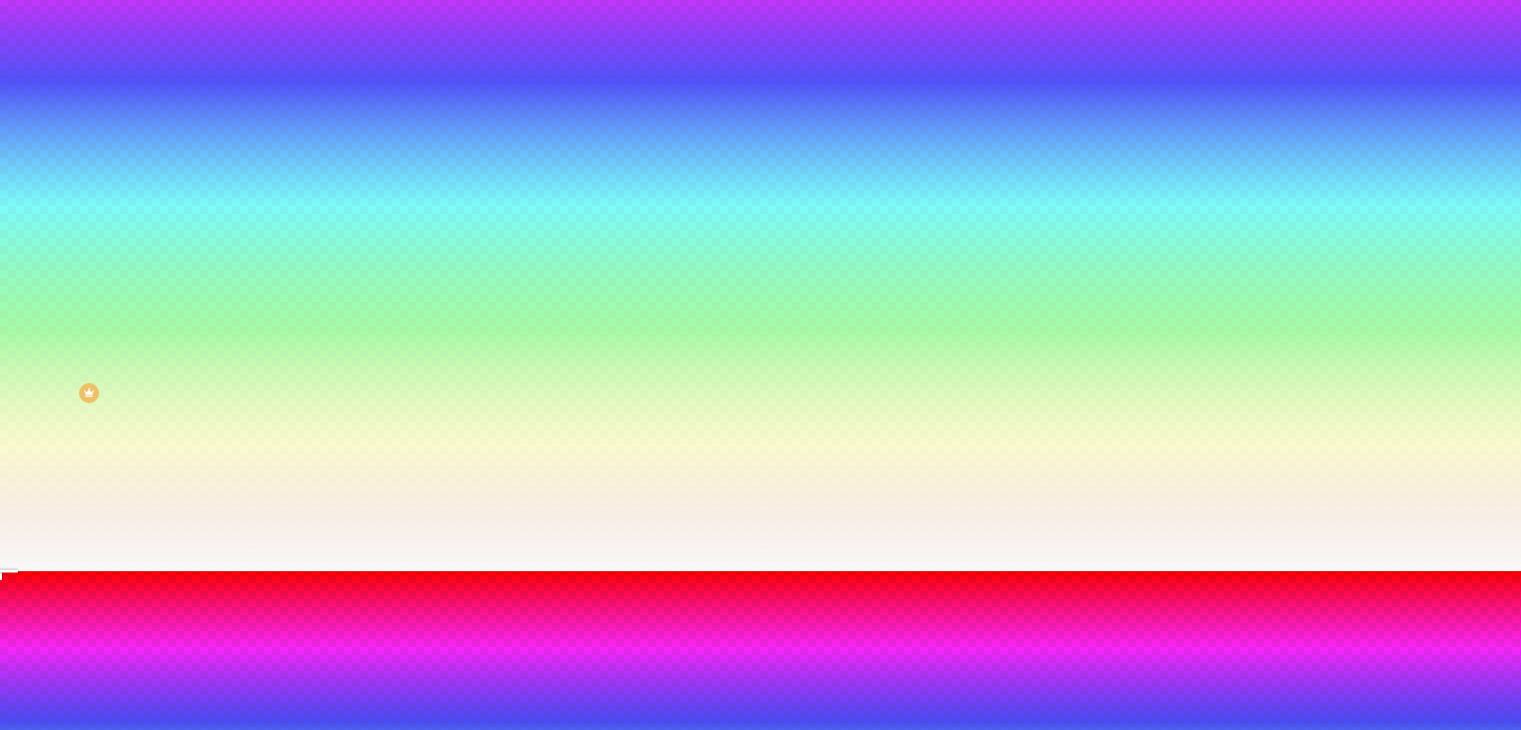click at bounding box center (760, 1027) 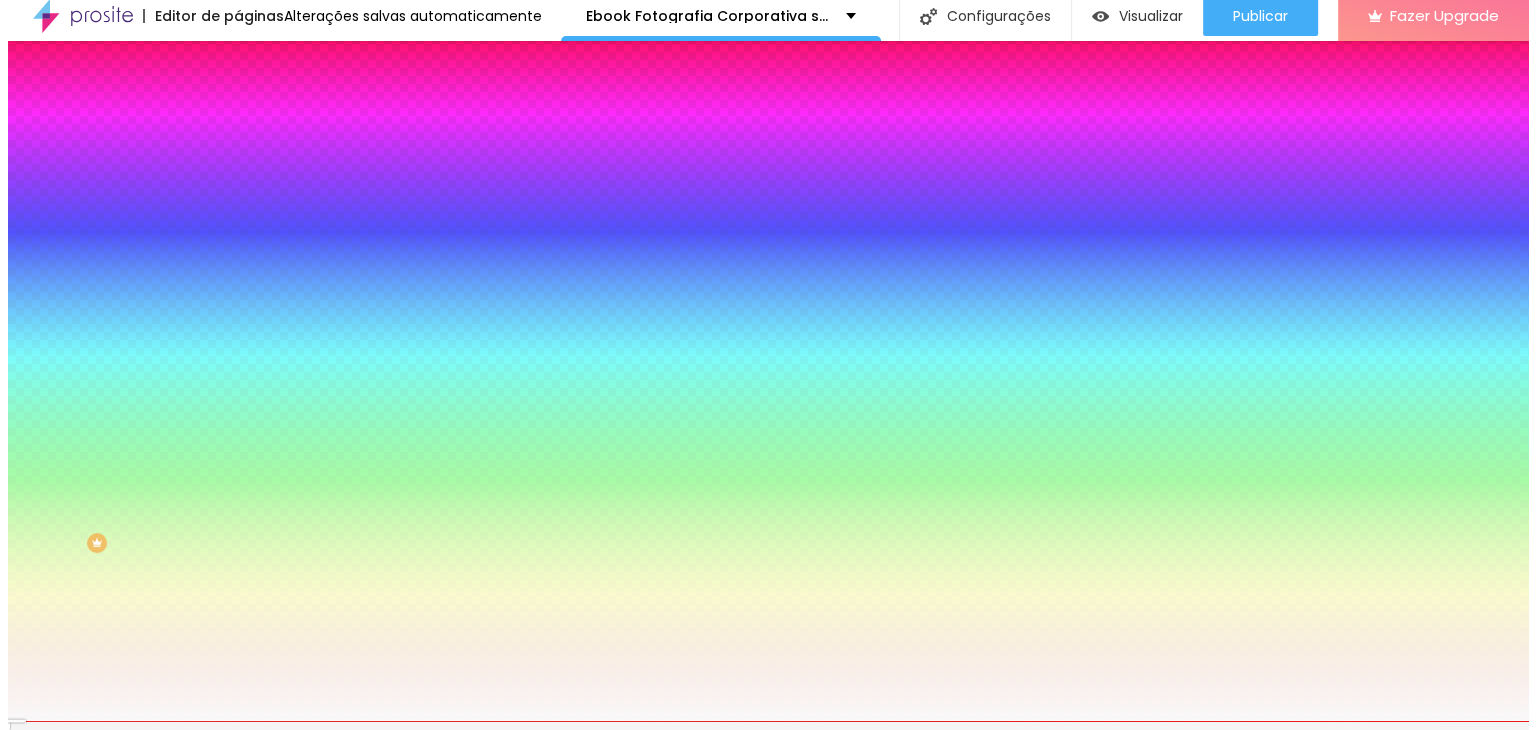 scroll, scrollTop: 0, scrollLeft: 0, axis: both 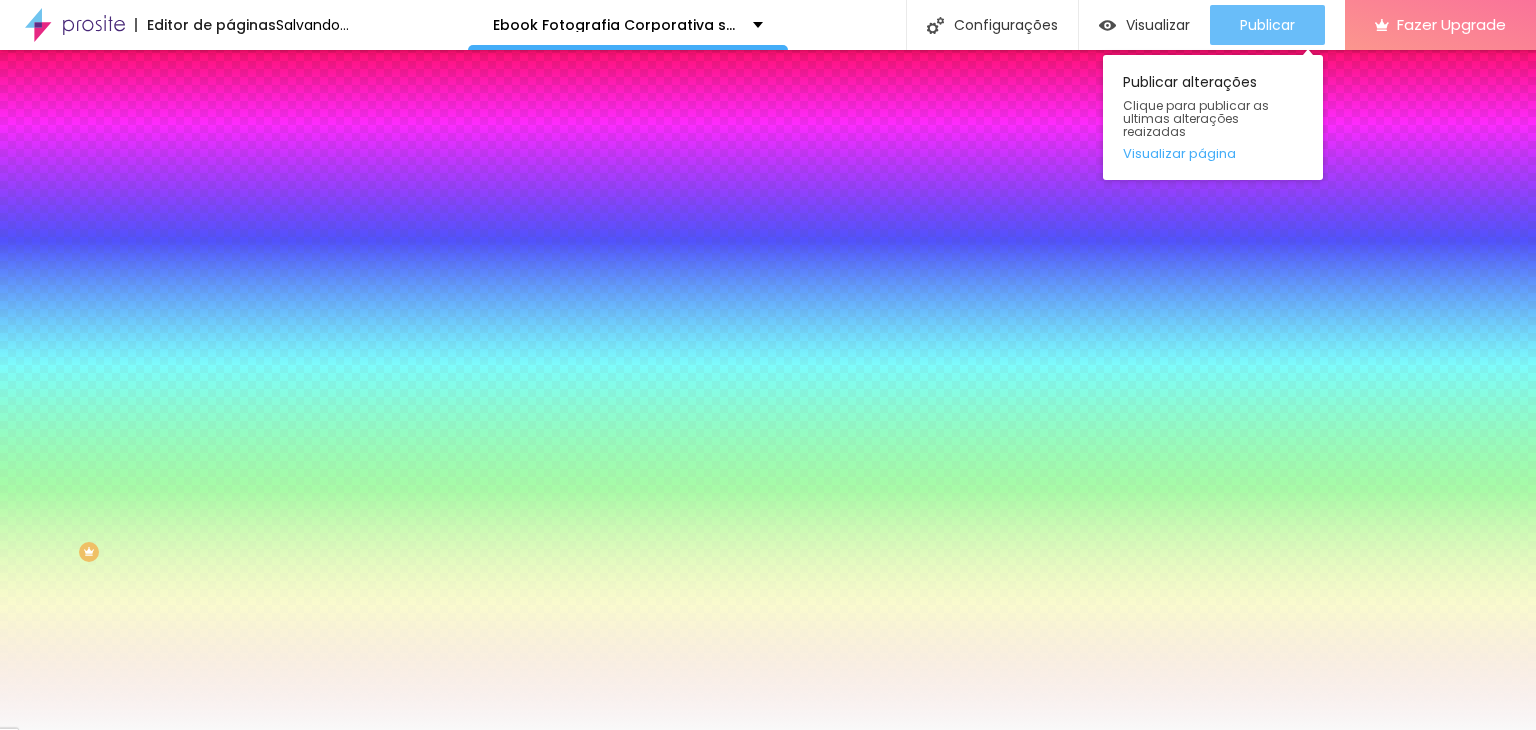 click on "Publicar" at bounding box center [1267, 25] 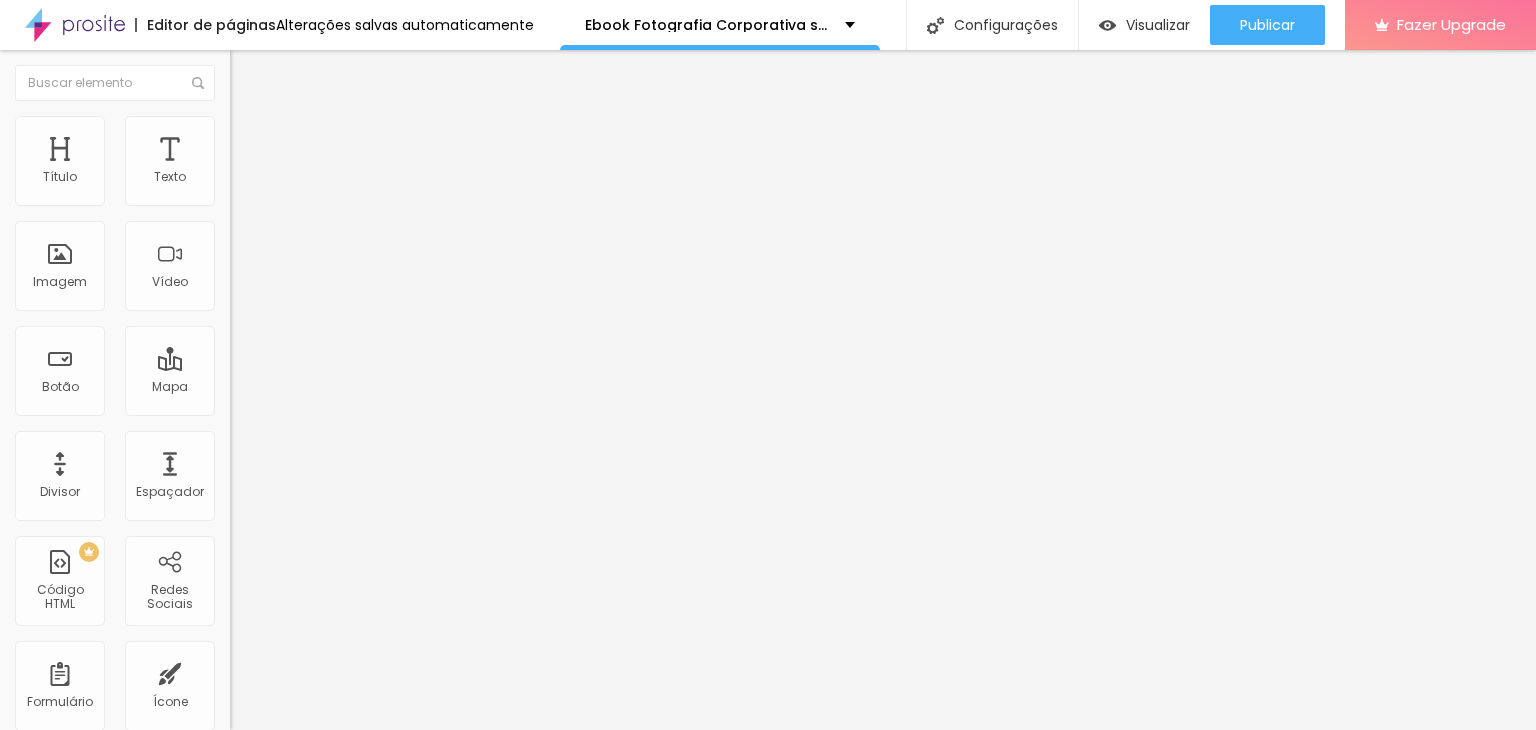 click on "Estilo" at bounding box center [263, 129] 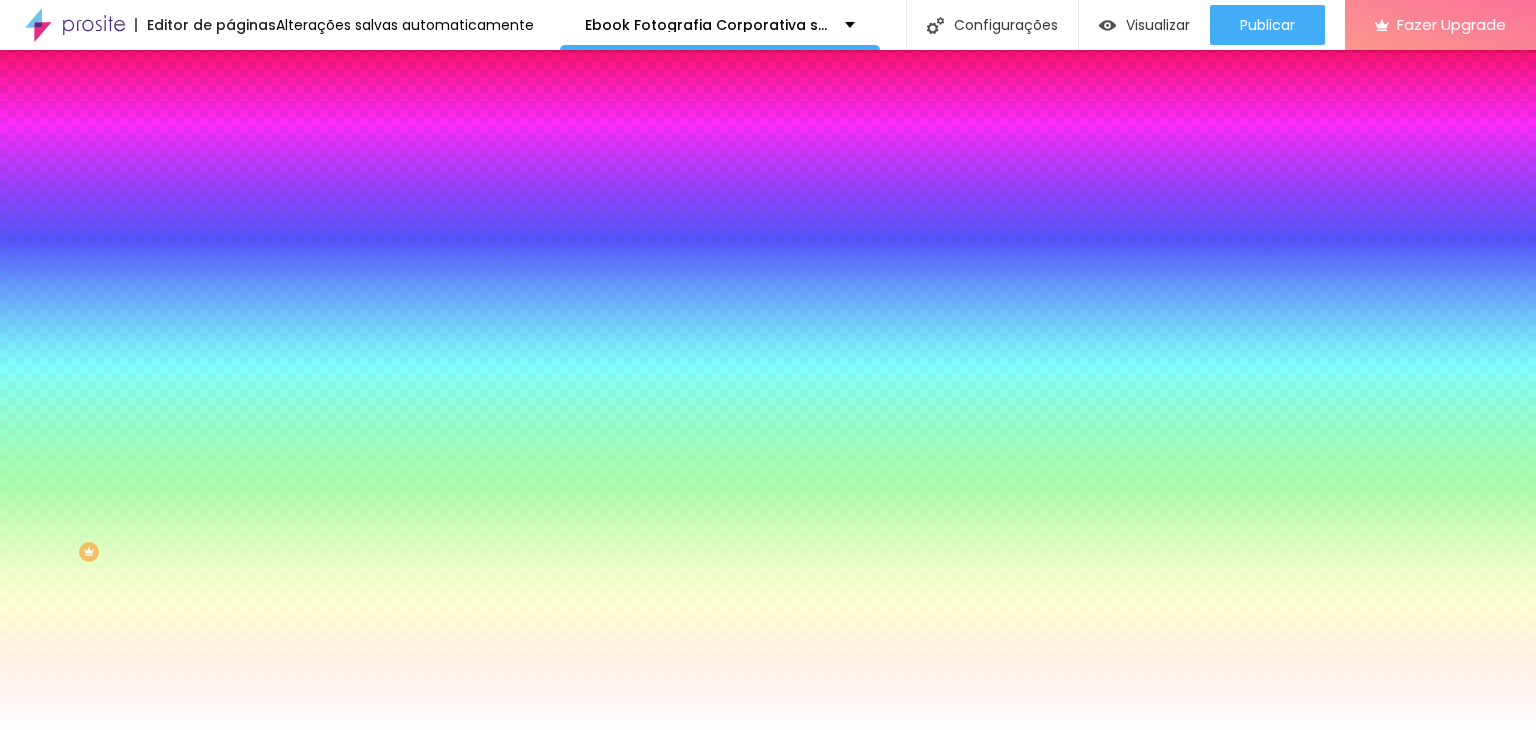 click 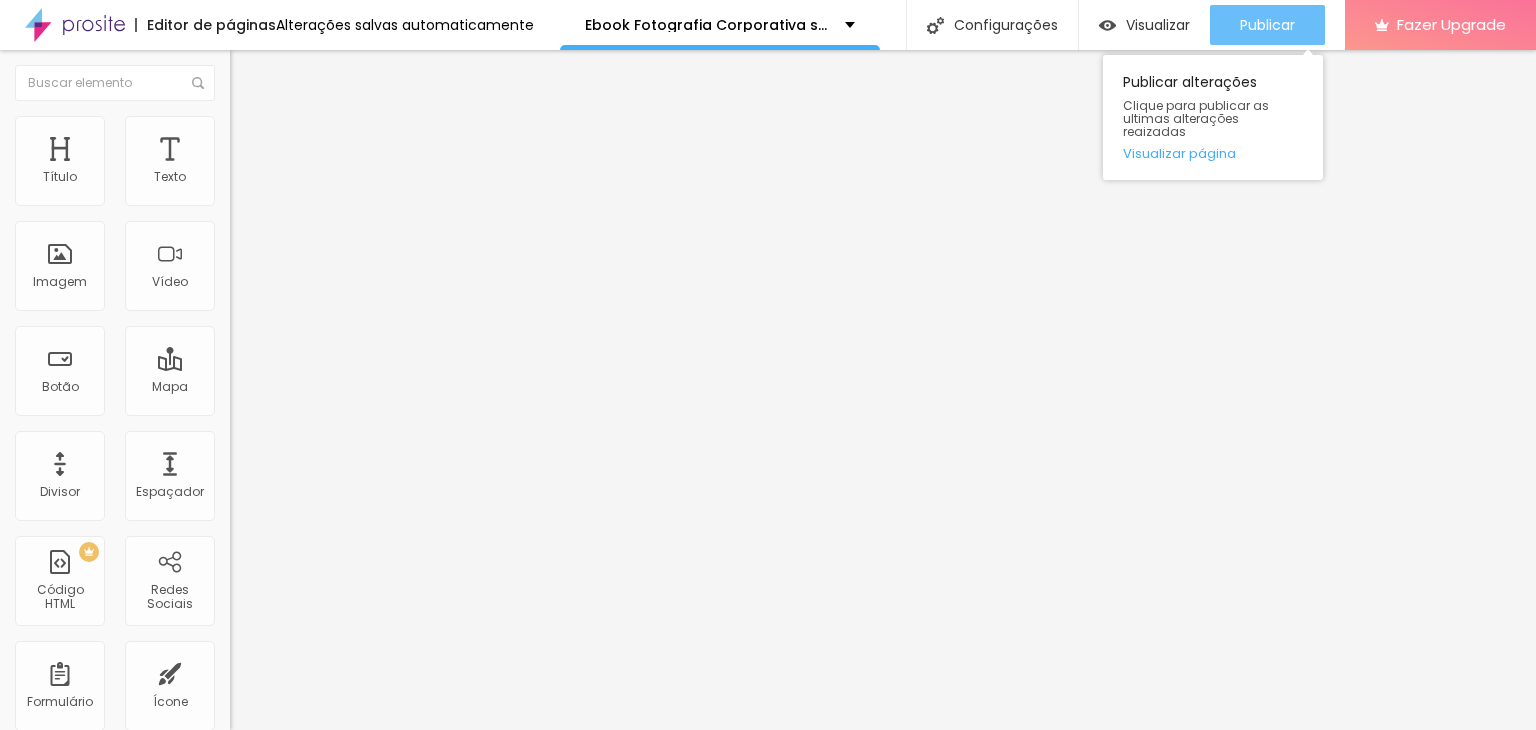 click on "Publicar" at bounding box center (1267, 25) 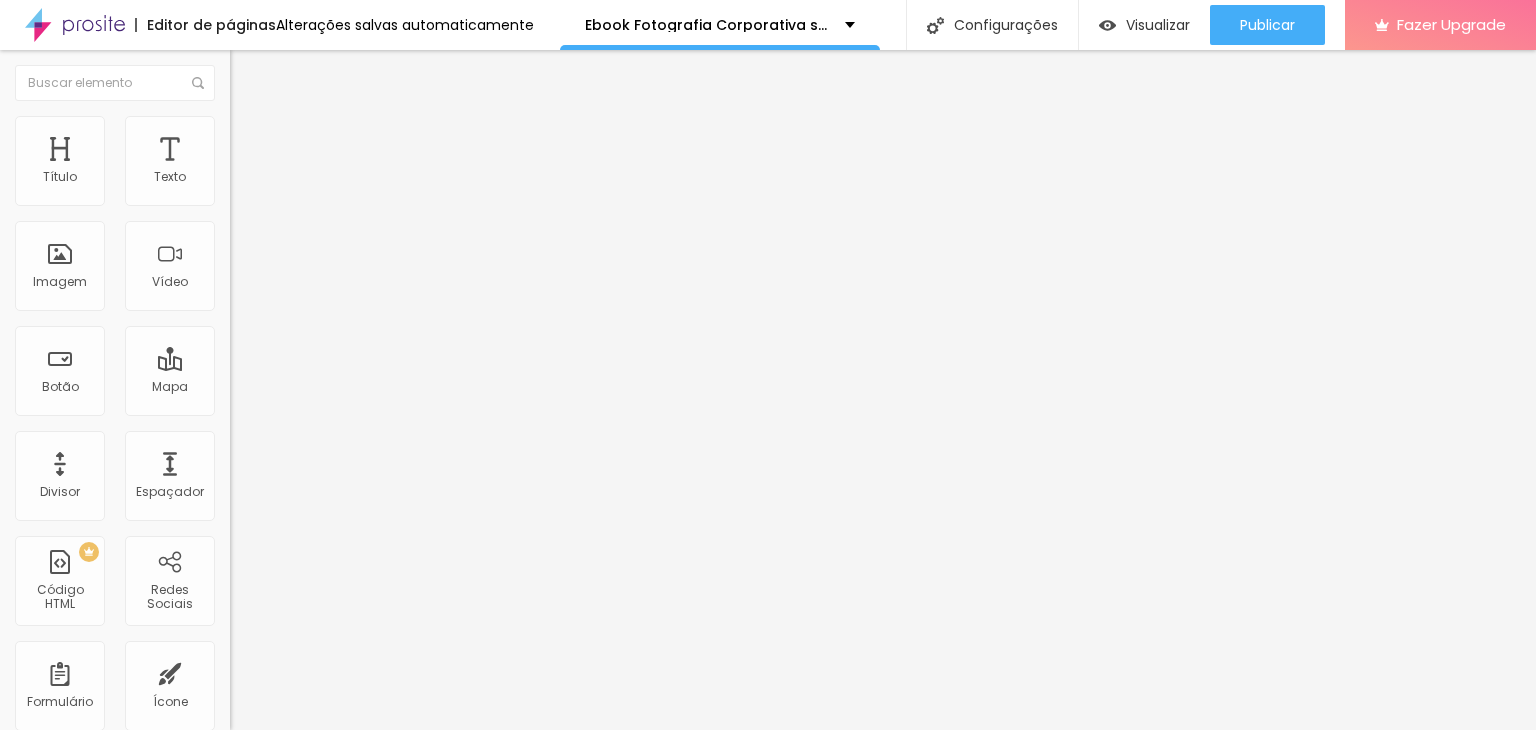 click at bounding box center [239, 125] 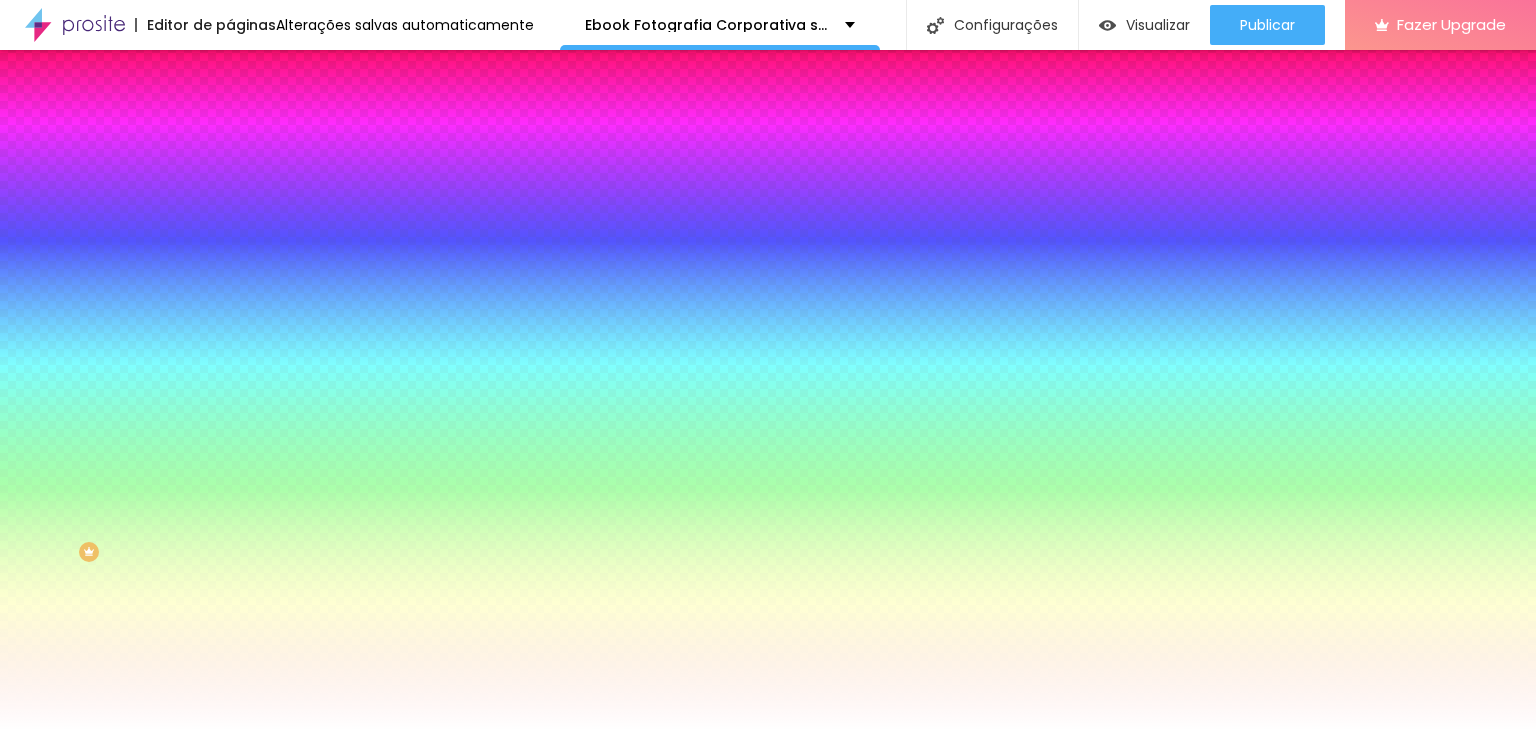 click on "Trocar imagem" at bounding box center (284, 175) 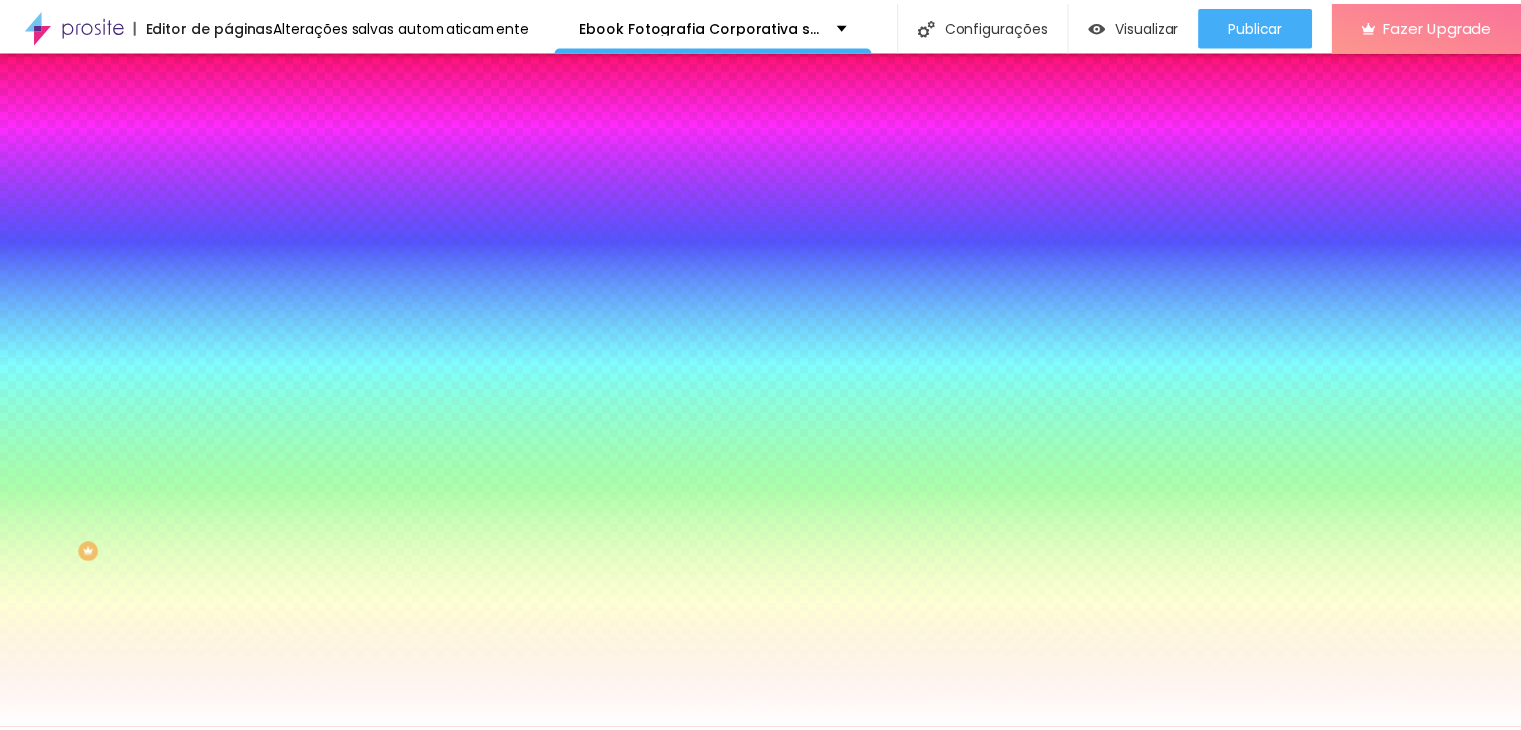 scroll, scrollTop: 1576, scrollLeft: 0, axis: vertical 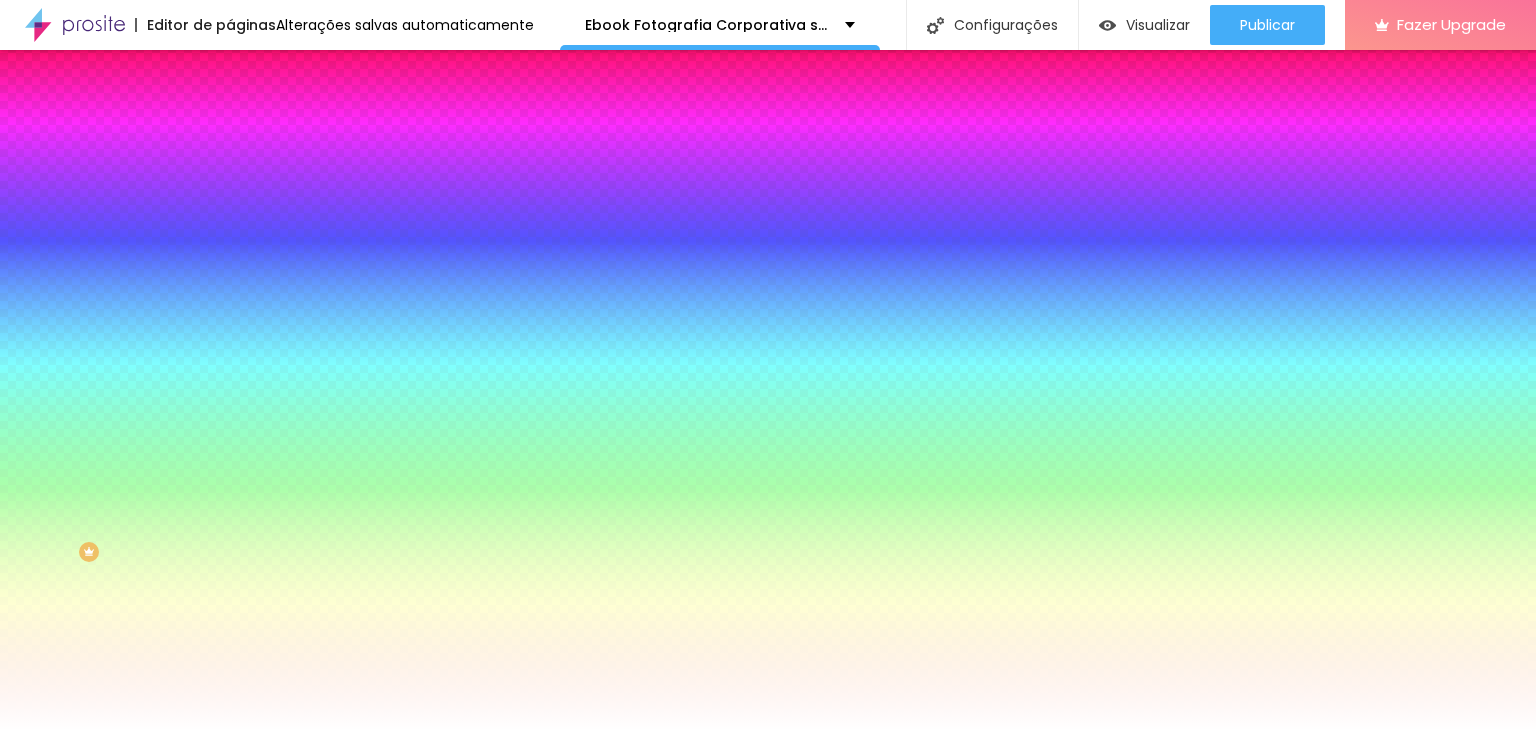 click at bounding box center (768, 1757) 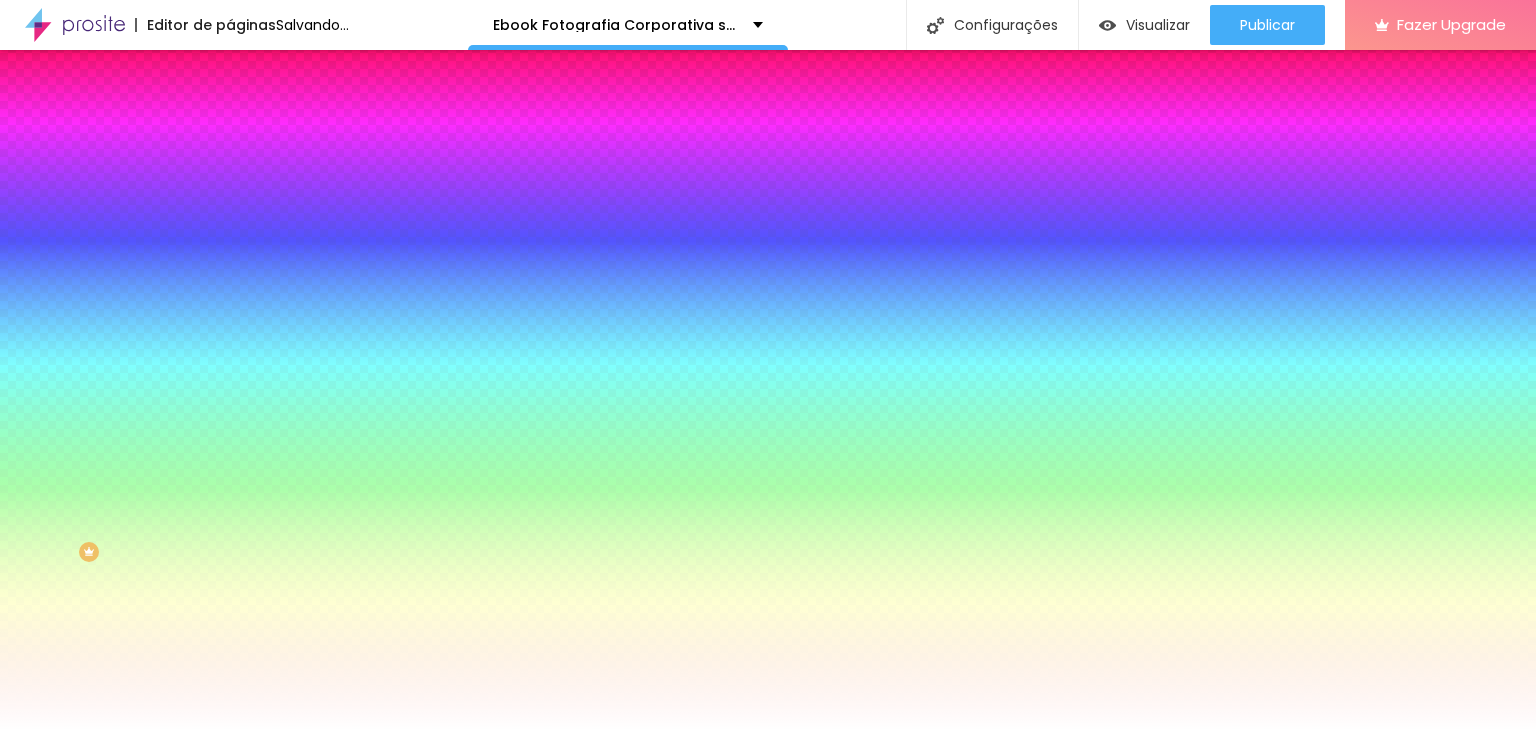 click at bounding box center (345, 272) 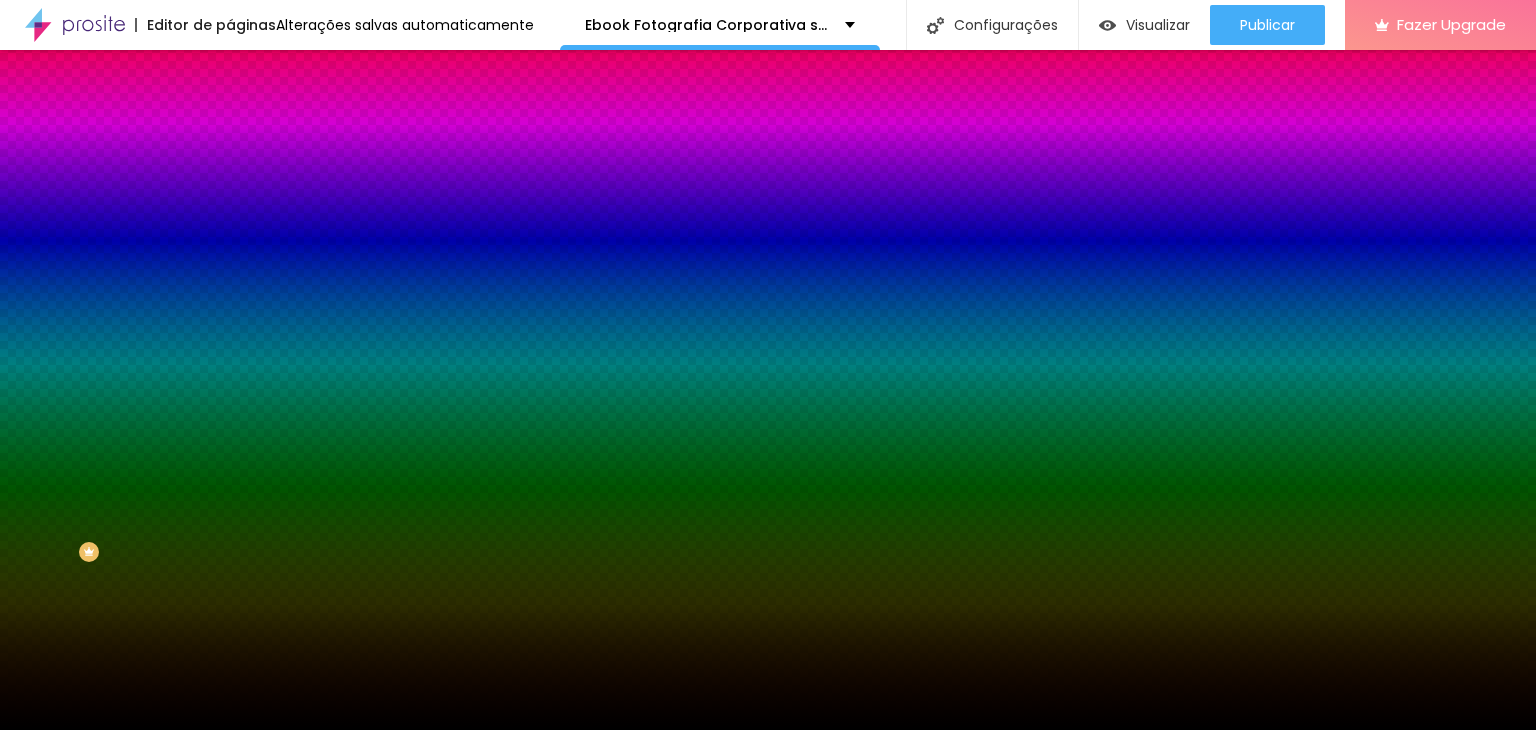 drag, startPoint x: 67, startPoint y: 511, endPoint x: 27, endPoint y: 544, distance: 51.855568 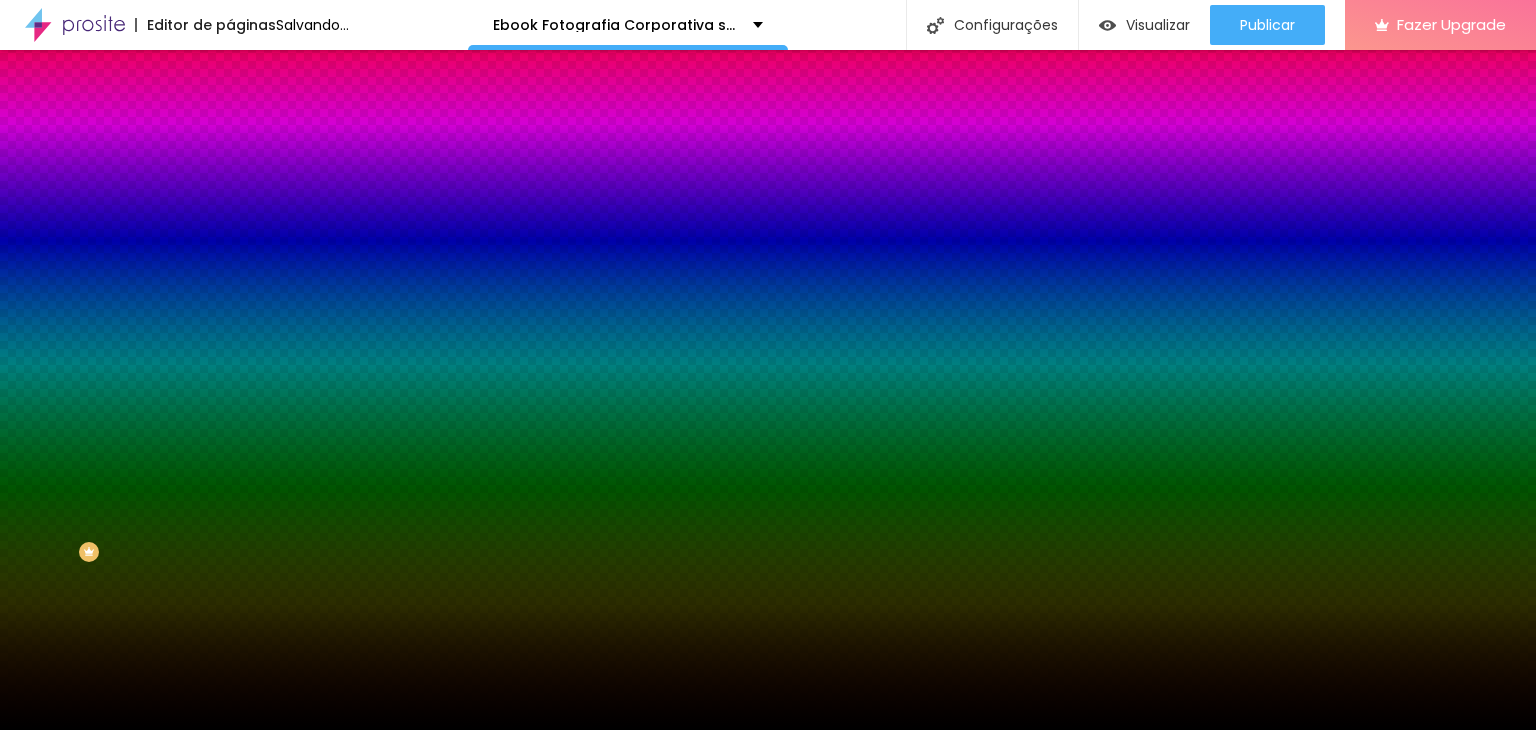 click at bounding box center [345, 272] 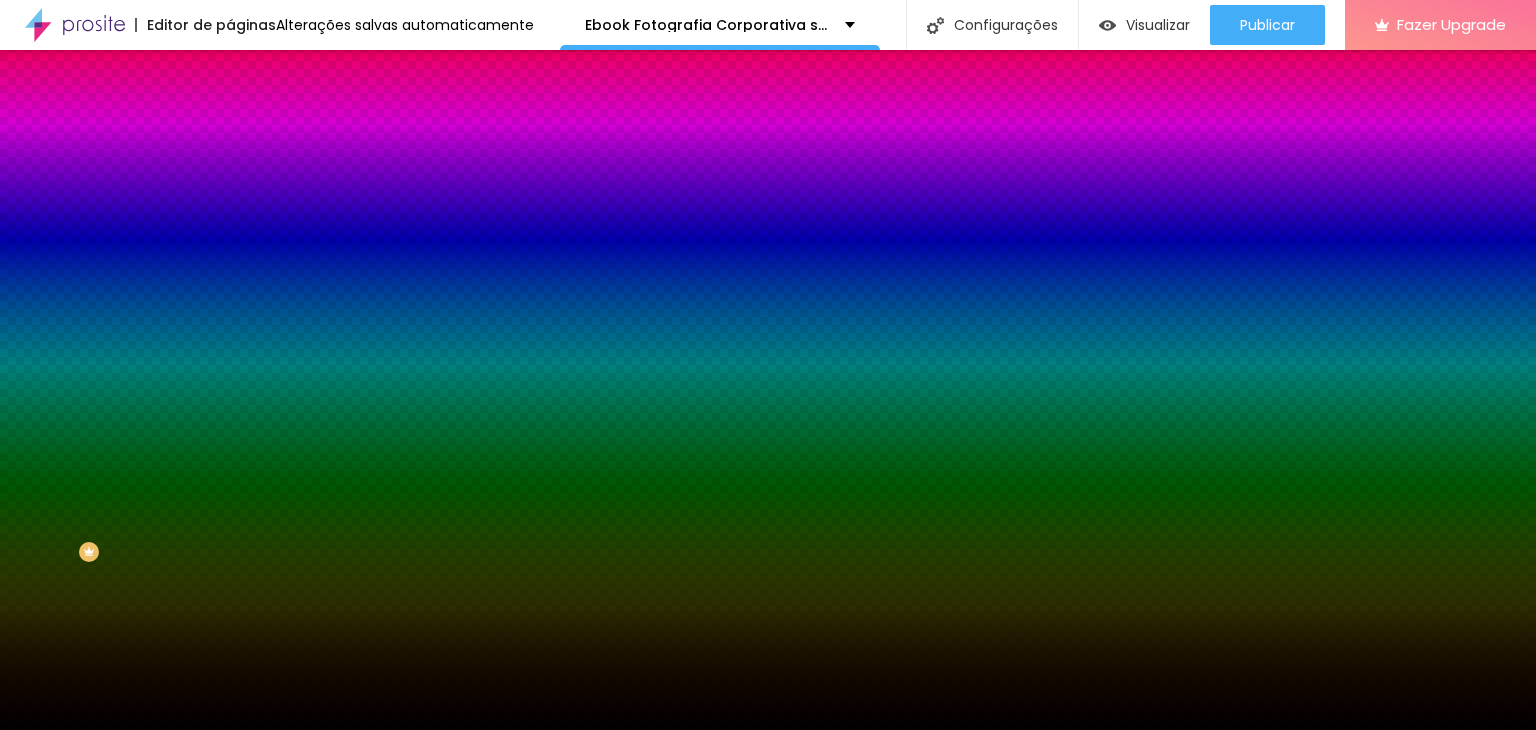 drag, startPoint x: 74, startPoint y: 474, endPoint x: 28, endPoint y: 537, distance: 78.00641 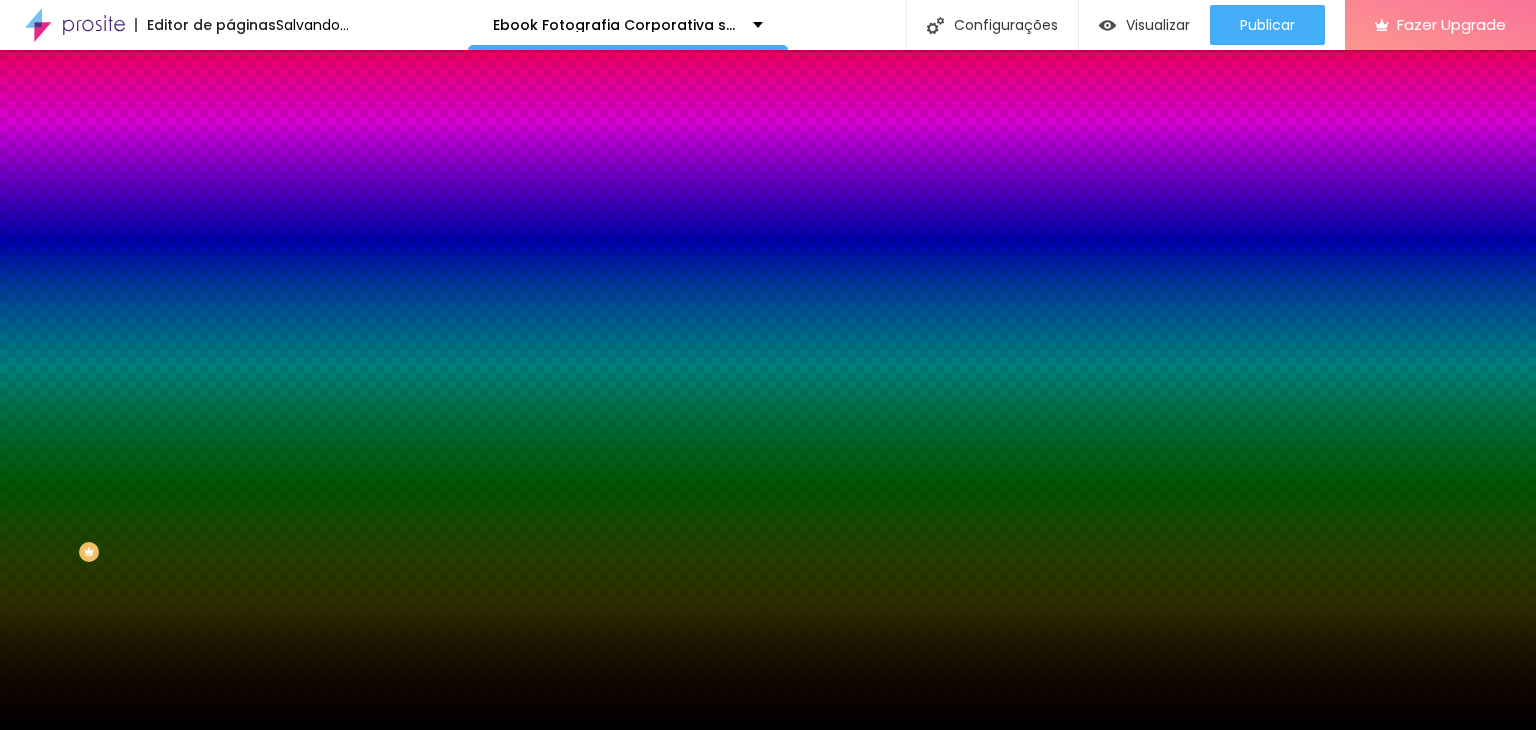 click at bounding box center [345, 272] 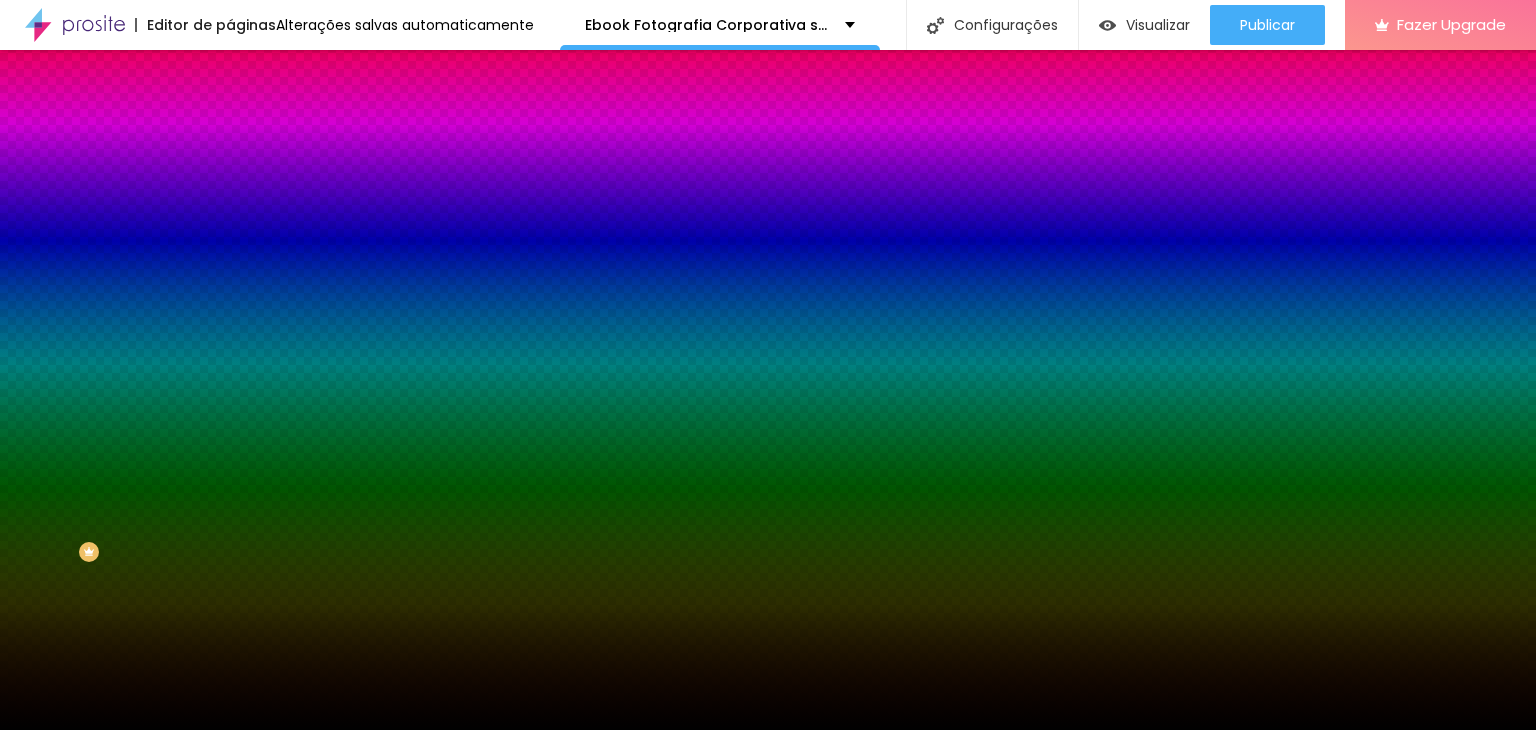 type on "#010101" 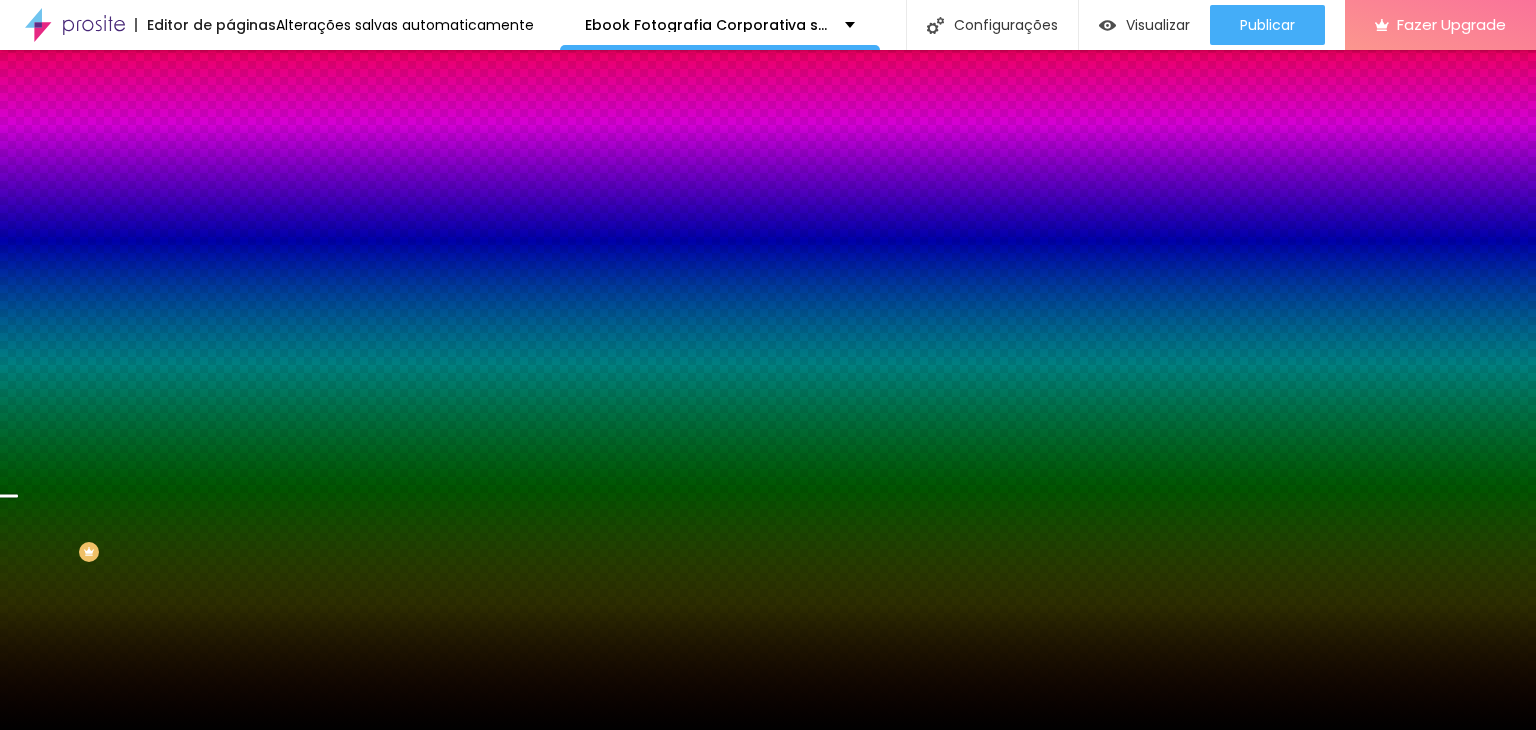 drag, startPoint x: 202, startPoint y: 389, endPoint x: 189, endPoint y: 489, distance: 100.84146 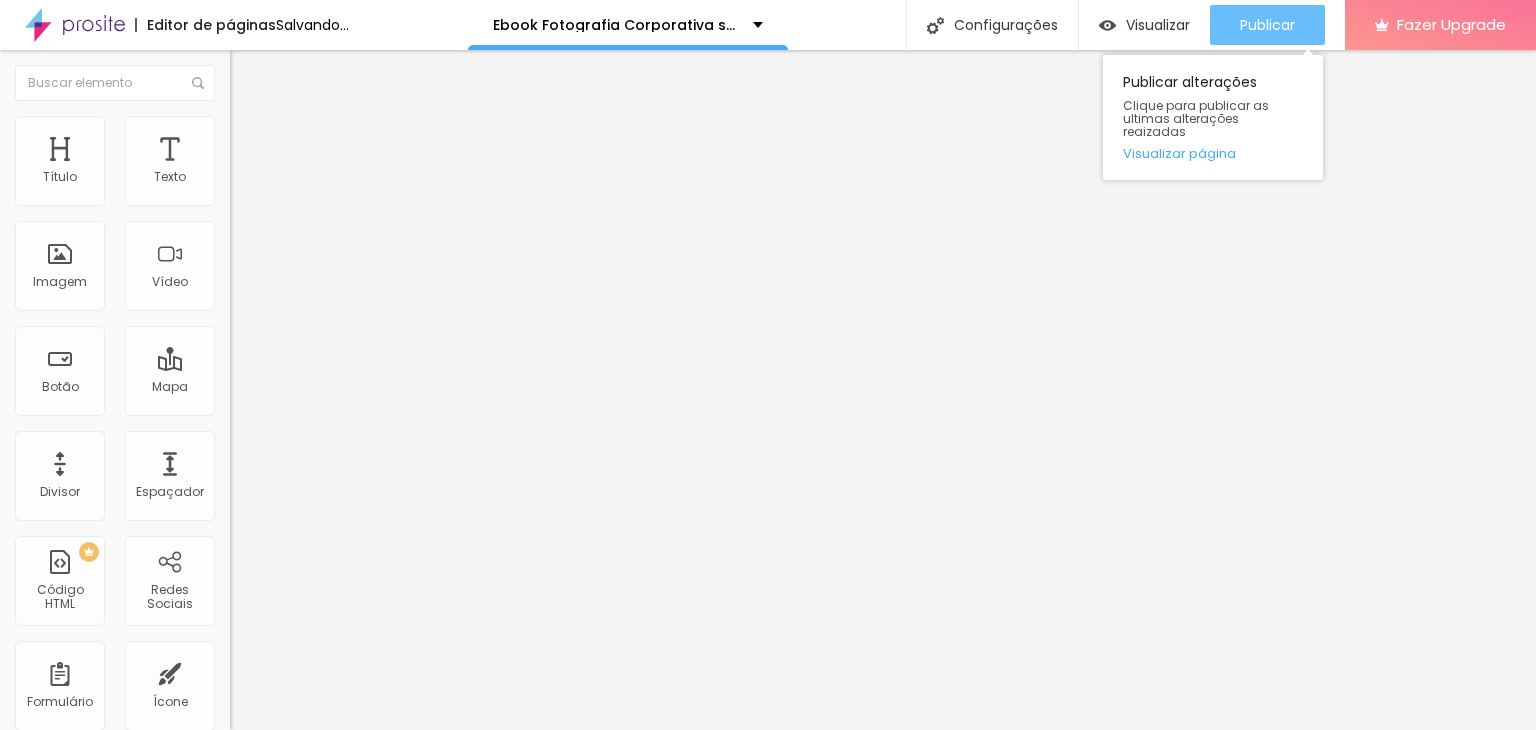 click on "Publicar" at bounding box center (1267, 25) 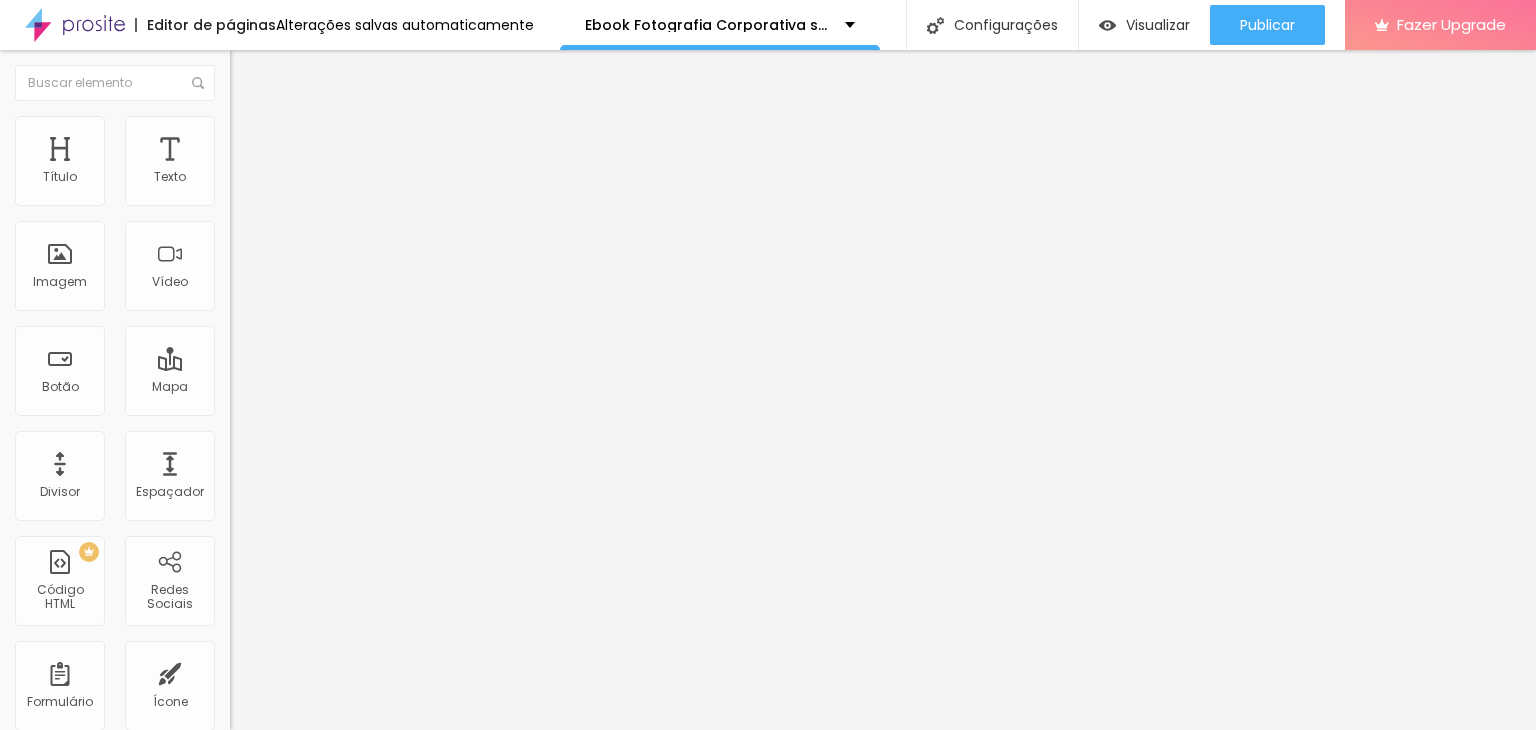 click on "Conteúdo Estilo Avançado" at bounding box center (345, 126) 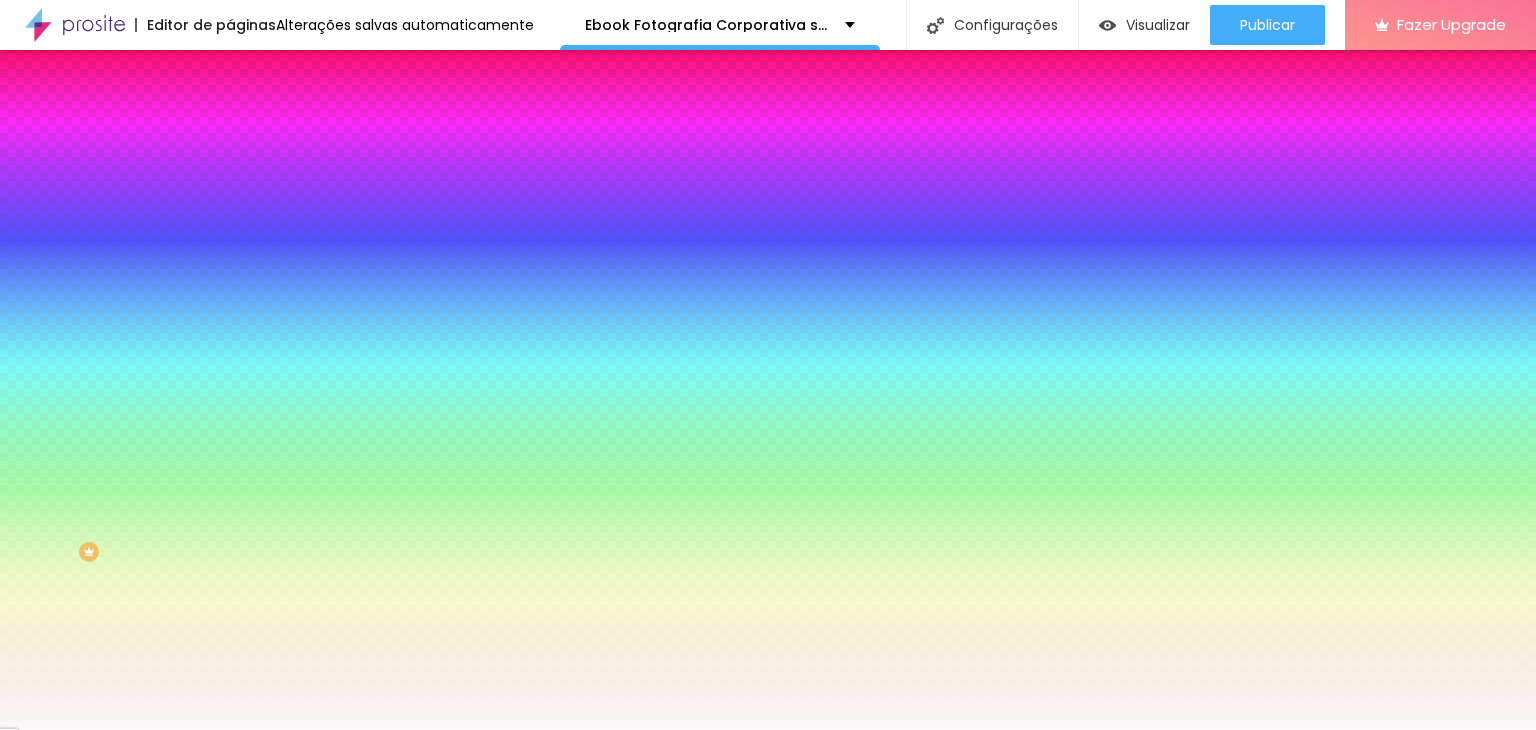 click at bounding box center [244, 404] 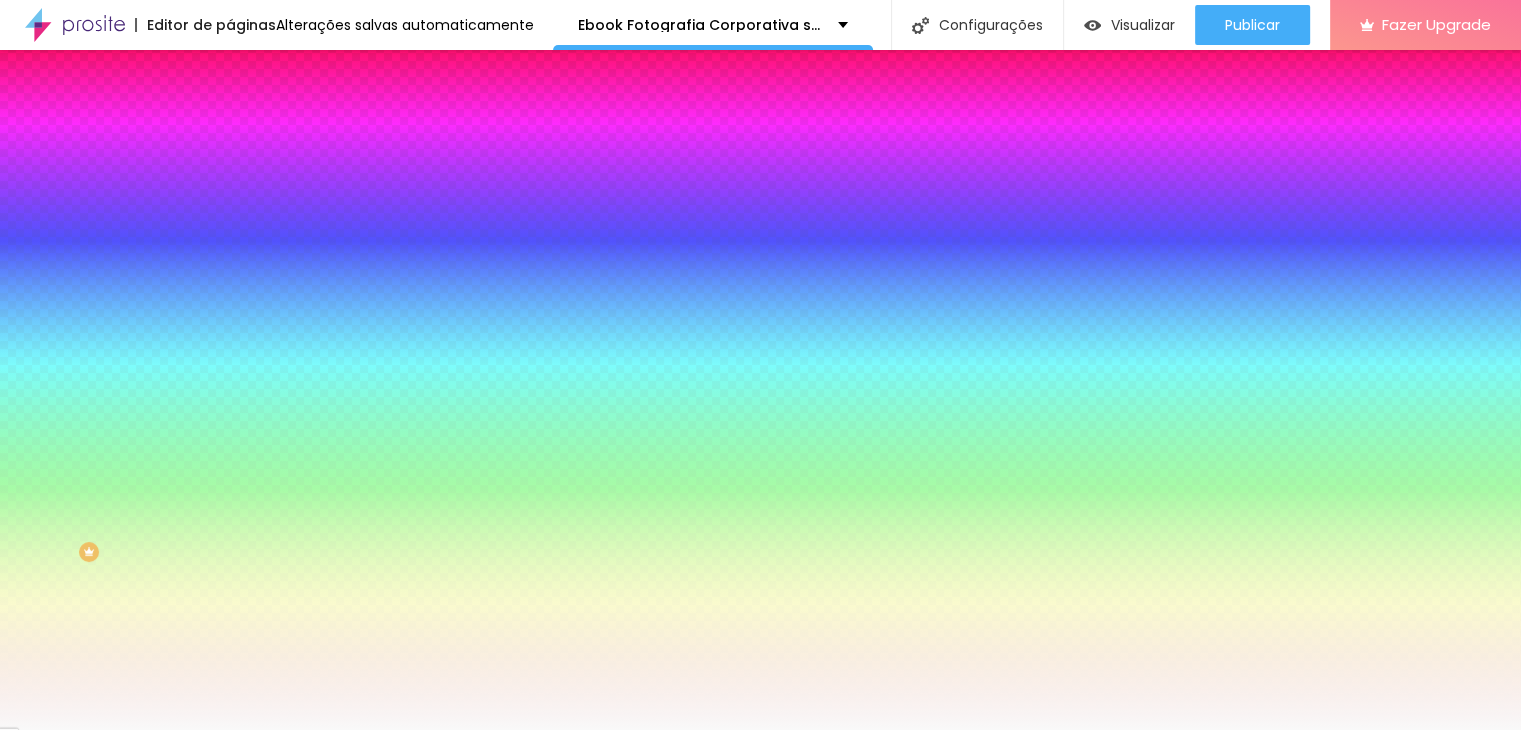 scroll, scrollTop: 159, scrollLeft: 0, axis: vertical 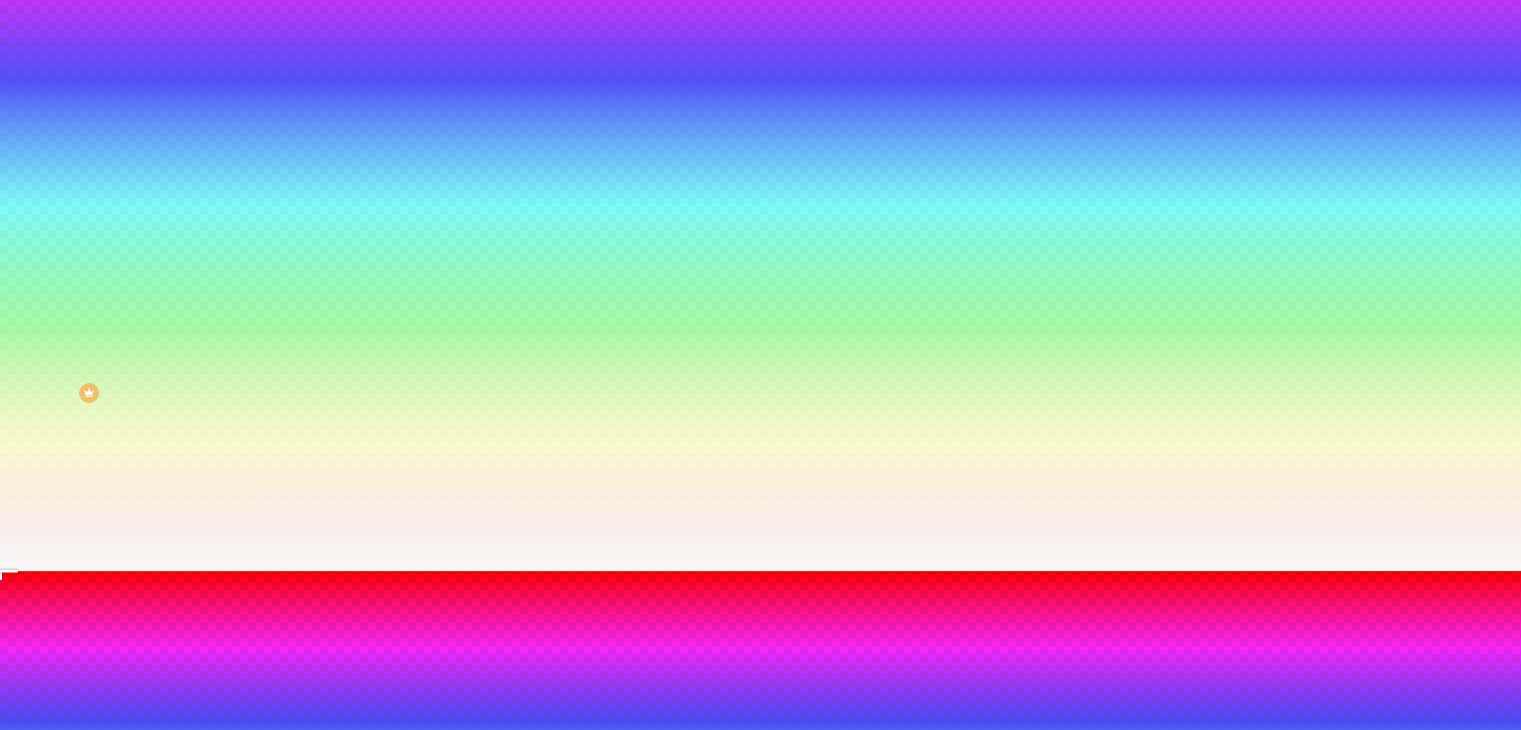 click at bounding box center [760, 896] 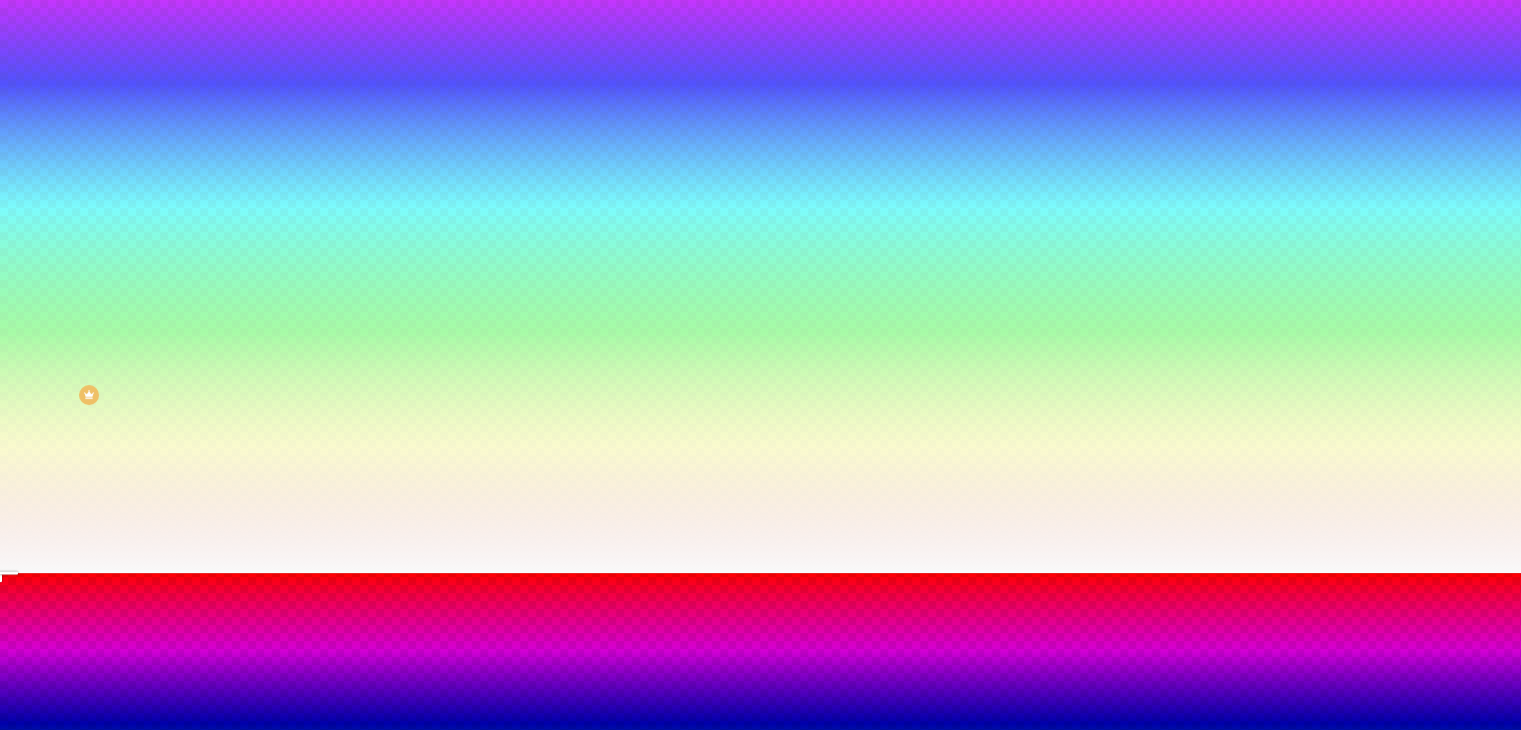 type on "#000000" 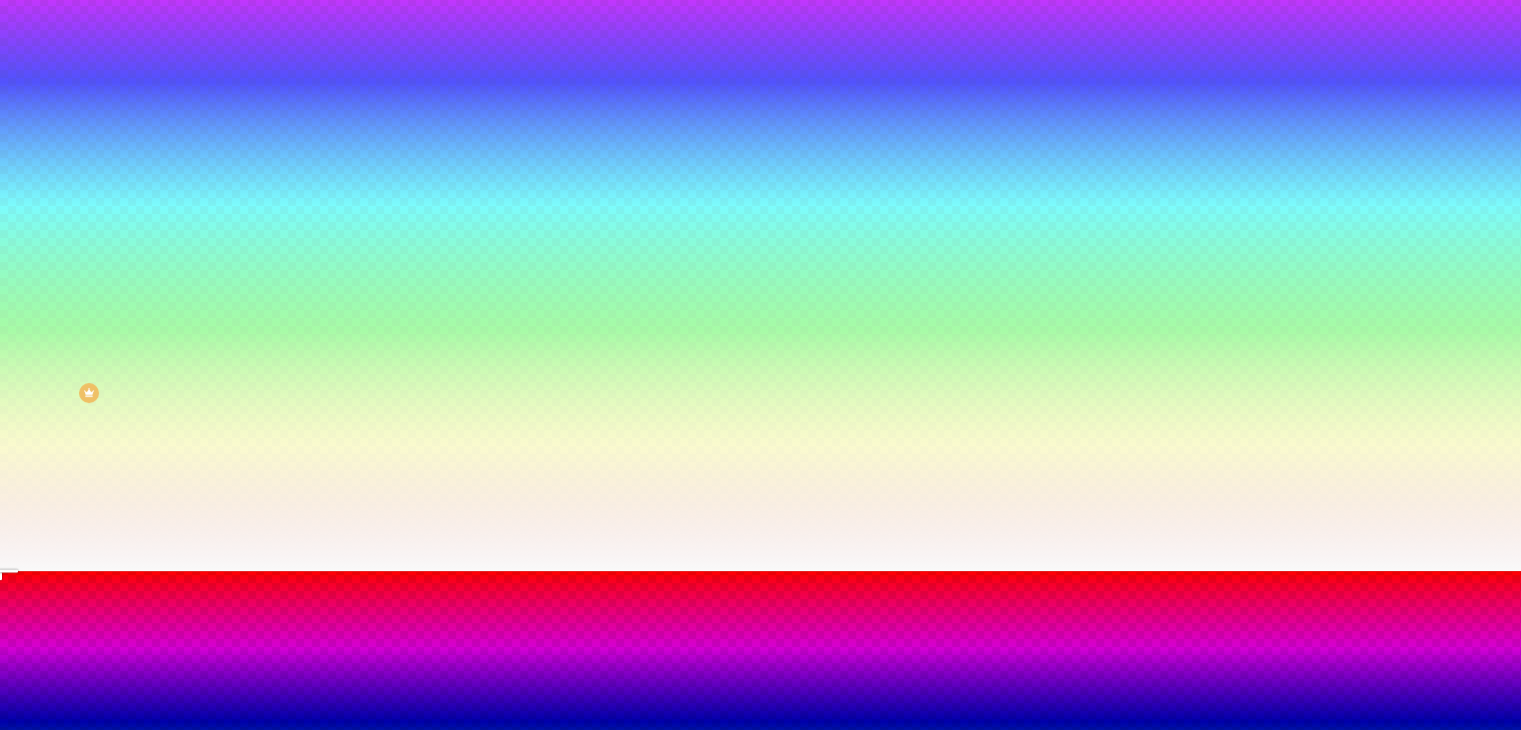 click at bounding box center (760, 571) 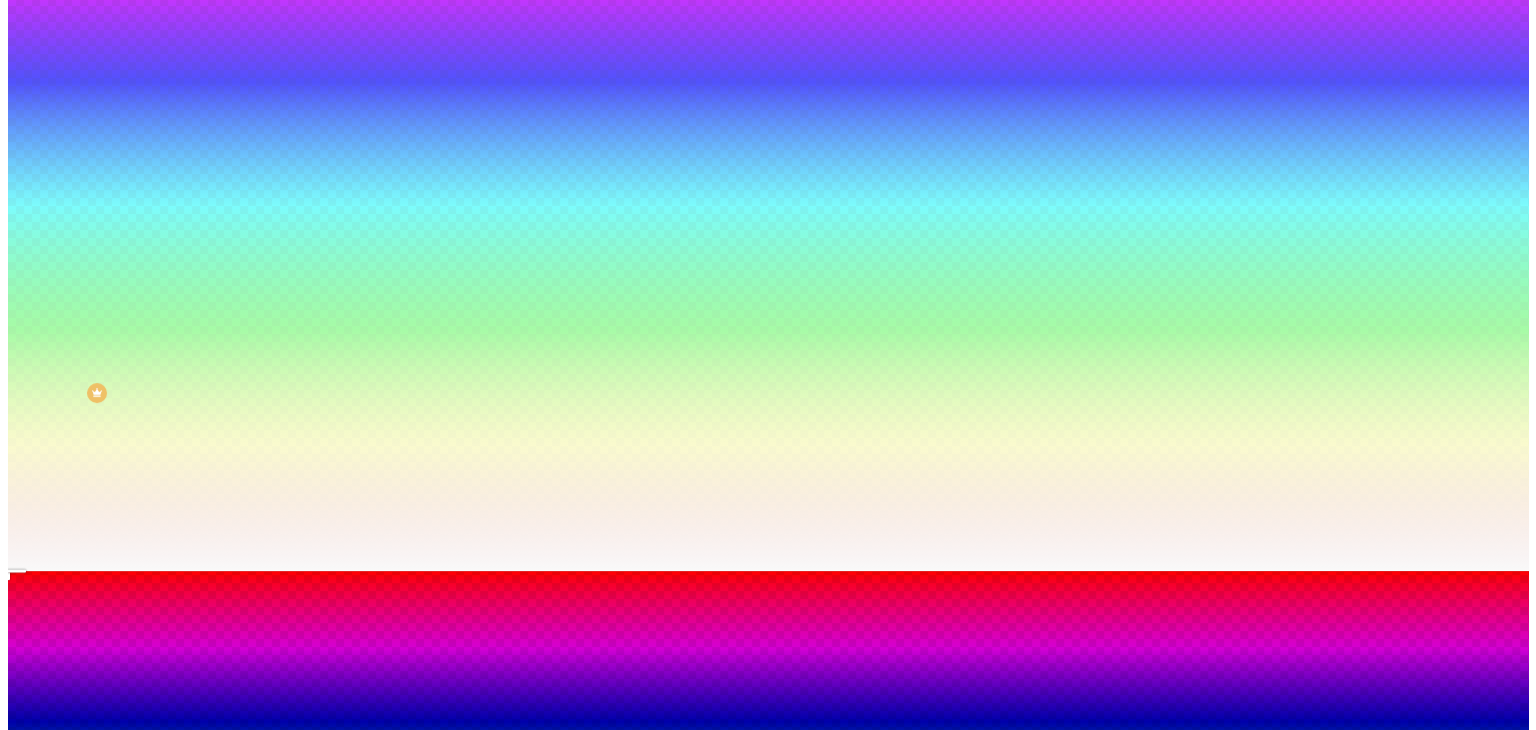 scroll, scrollTop: 0, scrollLeft: 0, axis: both 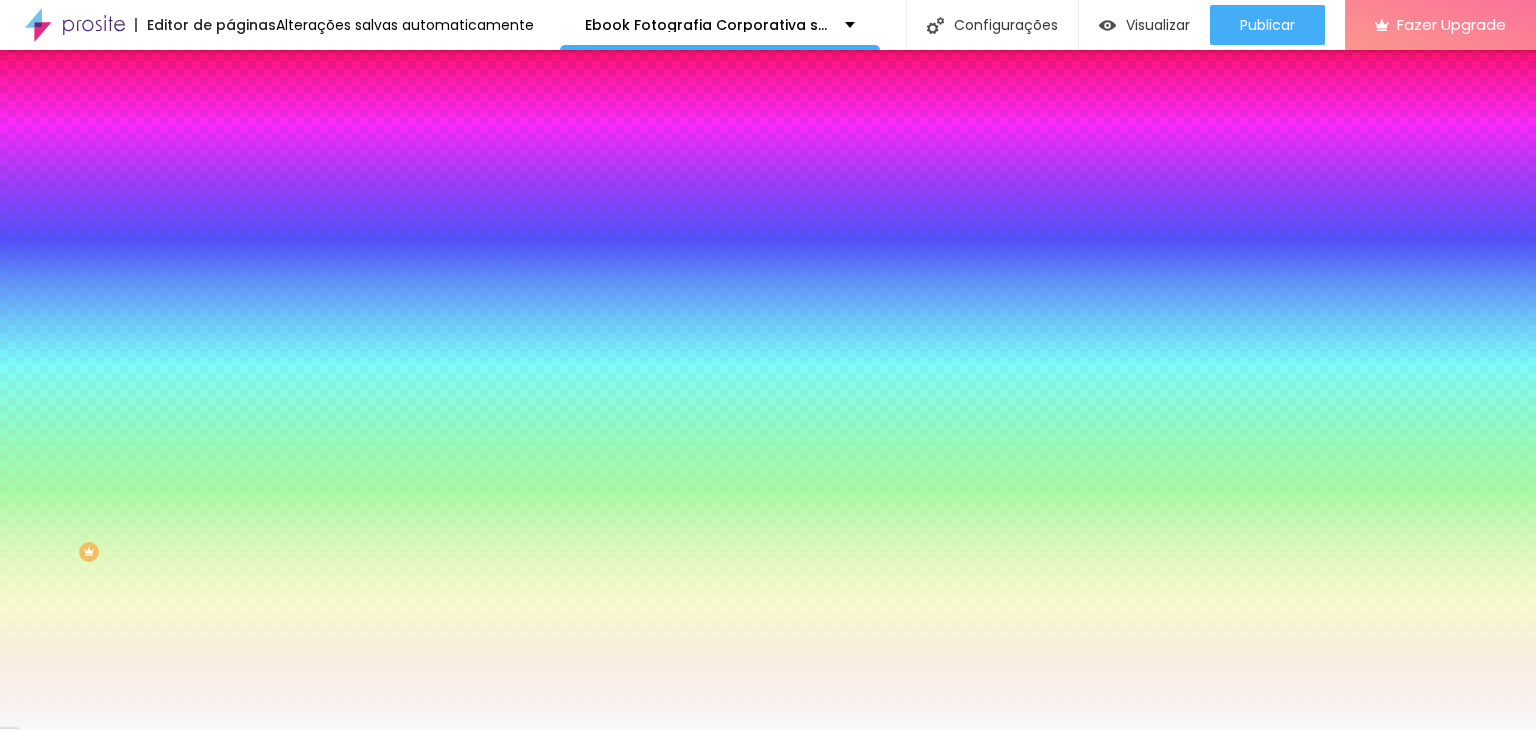click on "Efeito superior DESATIVADO Voltar ao padrão Efeito inferior ATIVO Voltar ao padrão" at bounding box center [345, 359] 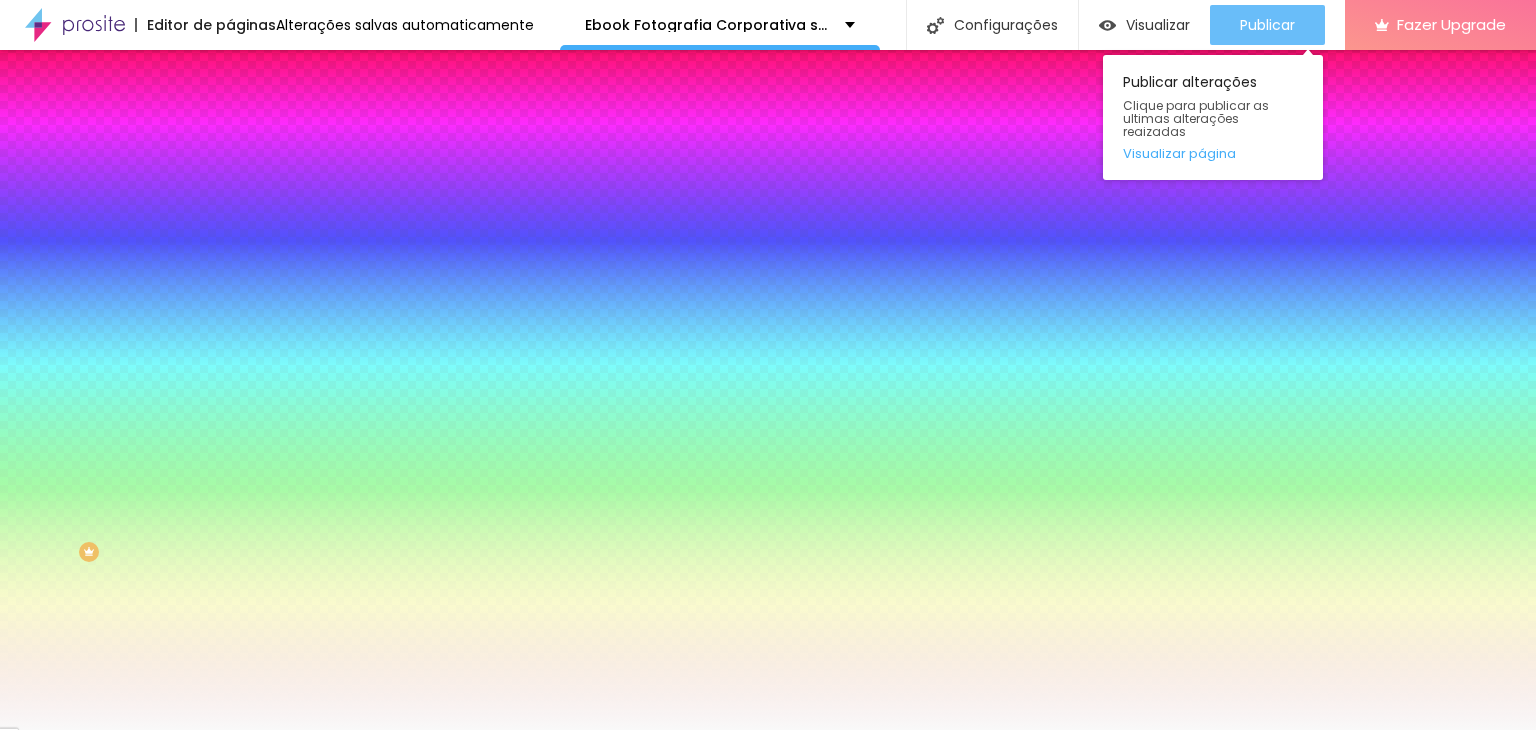 click on "Publicar" at bounding box center [1267, 25] 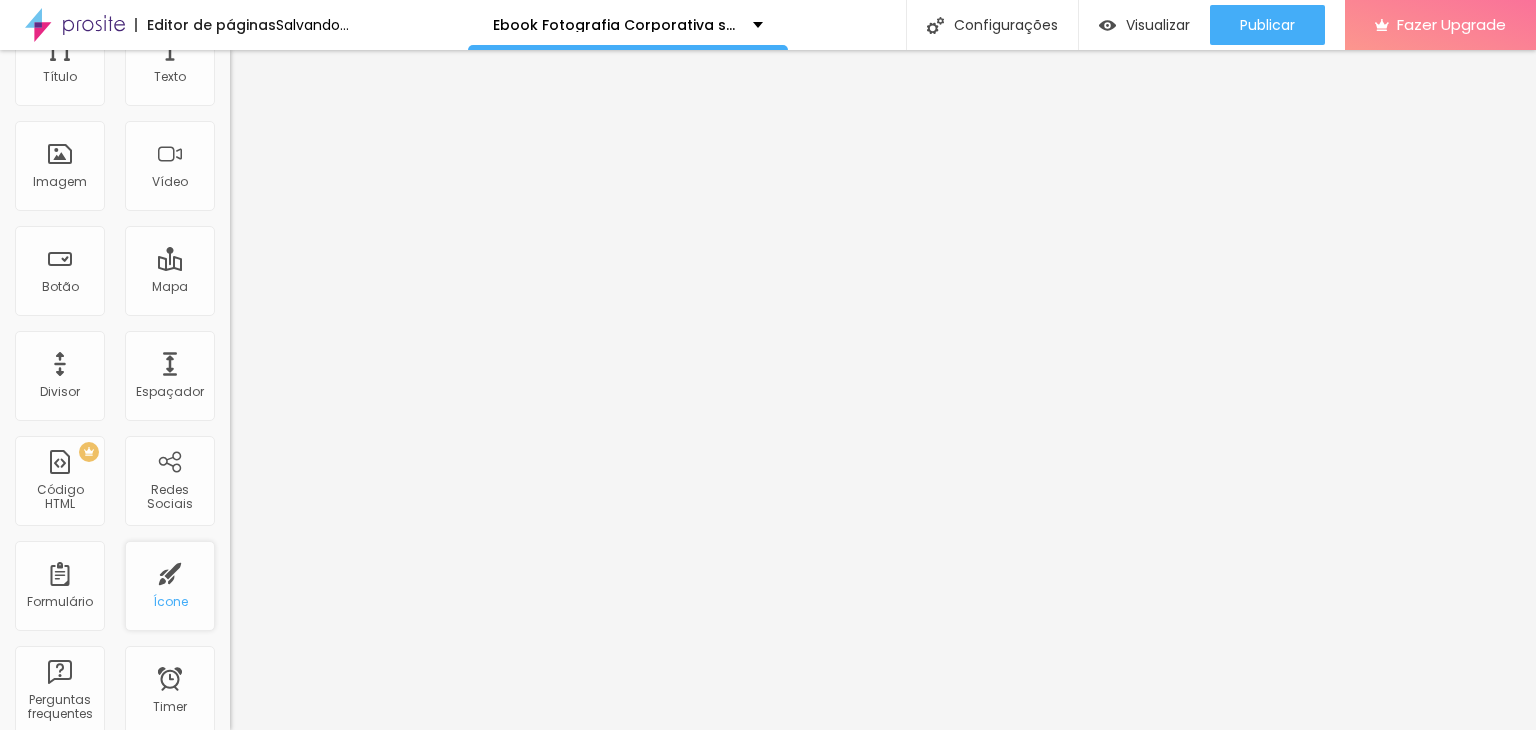scroll, scrollTop: 0, scrollLeft: 0, axis: both 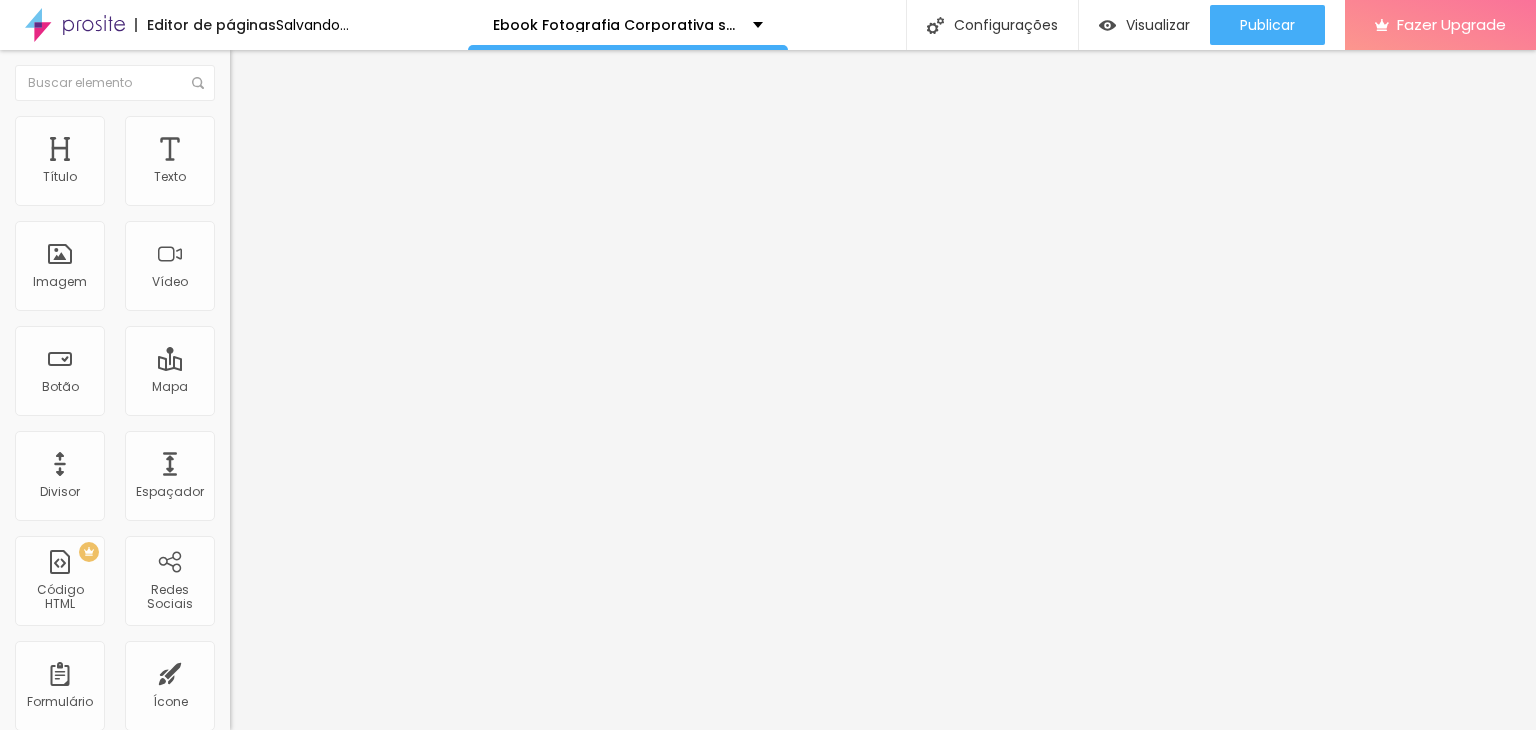 click on "Trocar icone" at bounding box center [286, 175] 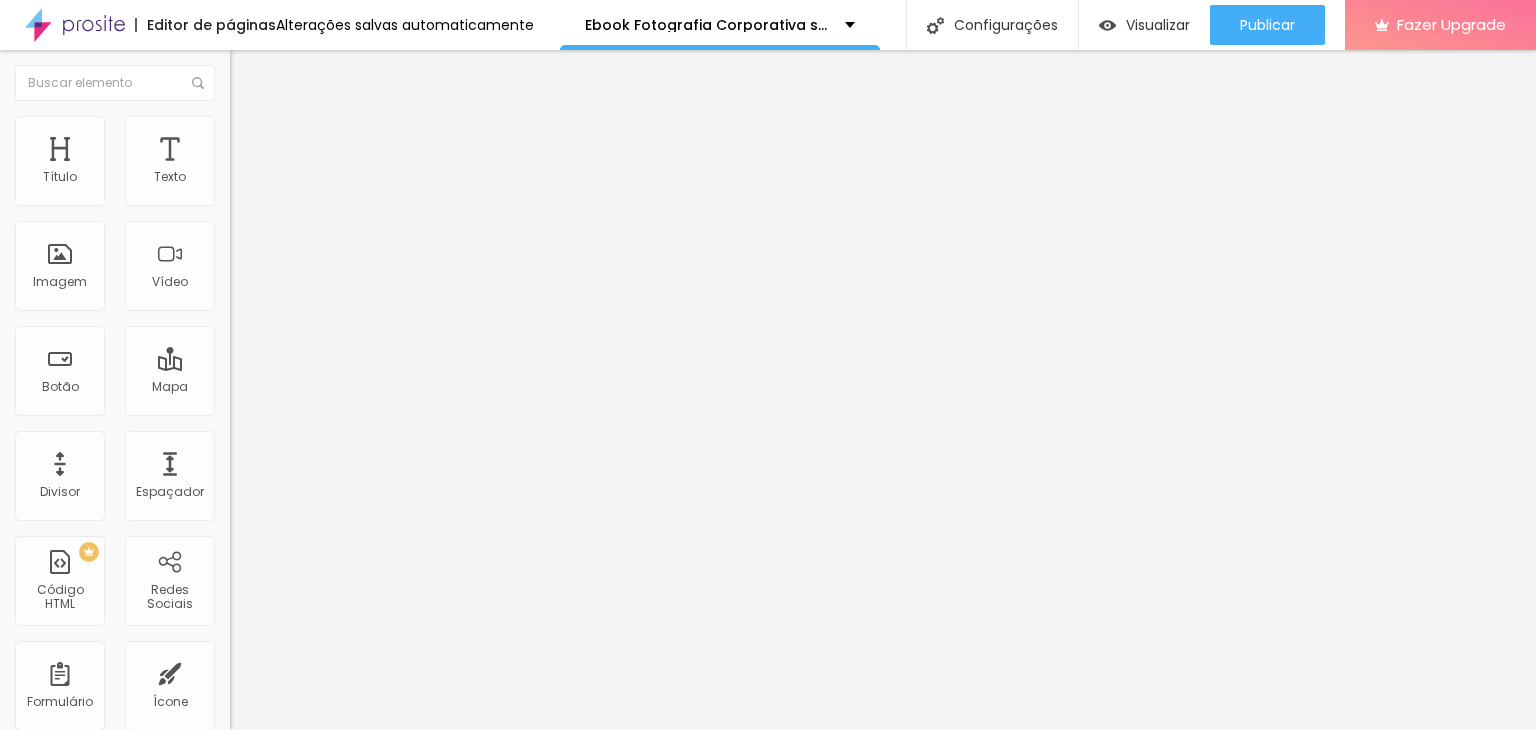 scroll, scrollTop: 16, scrollLeft: 16, axis: both 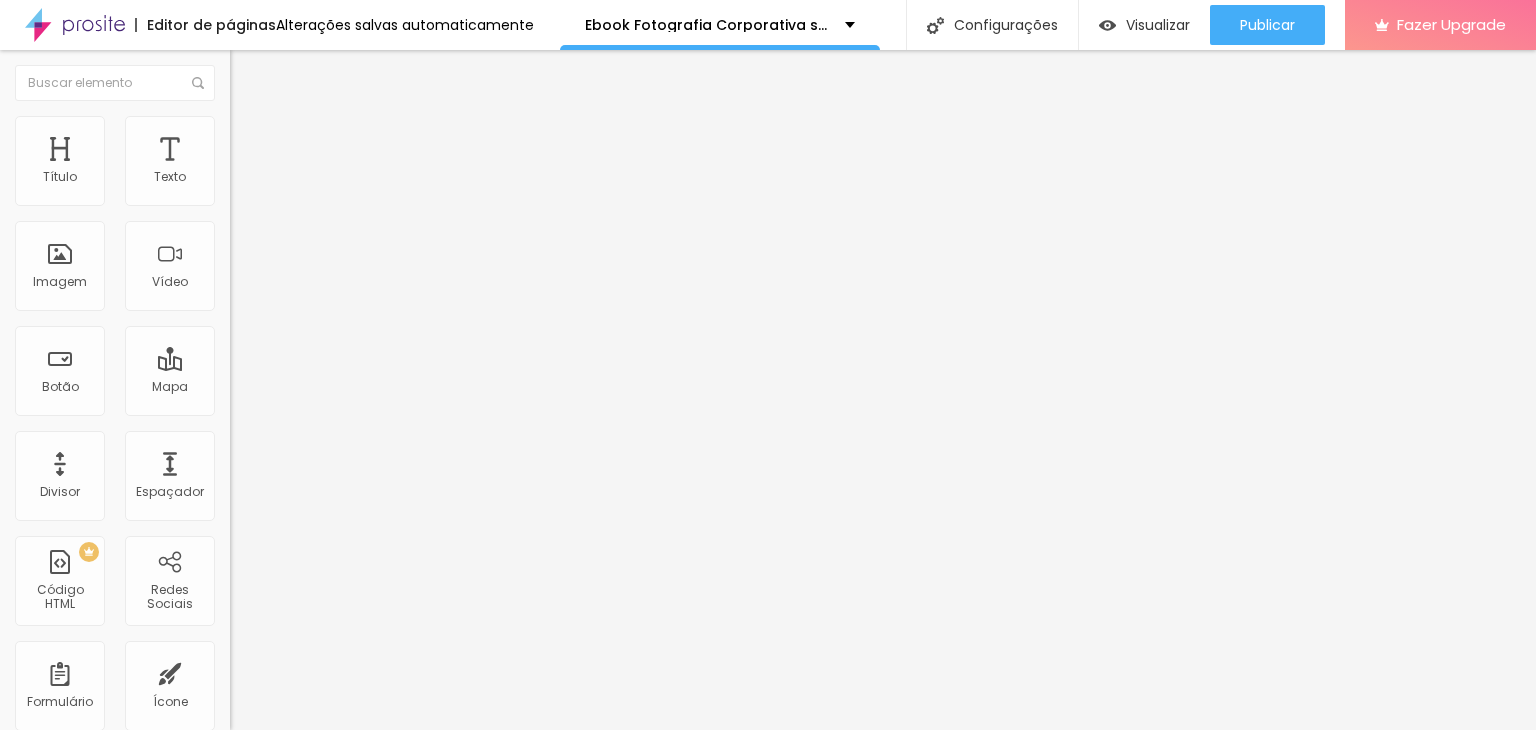 click on "Escolher" at bounding box center [38, 870] 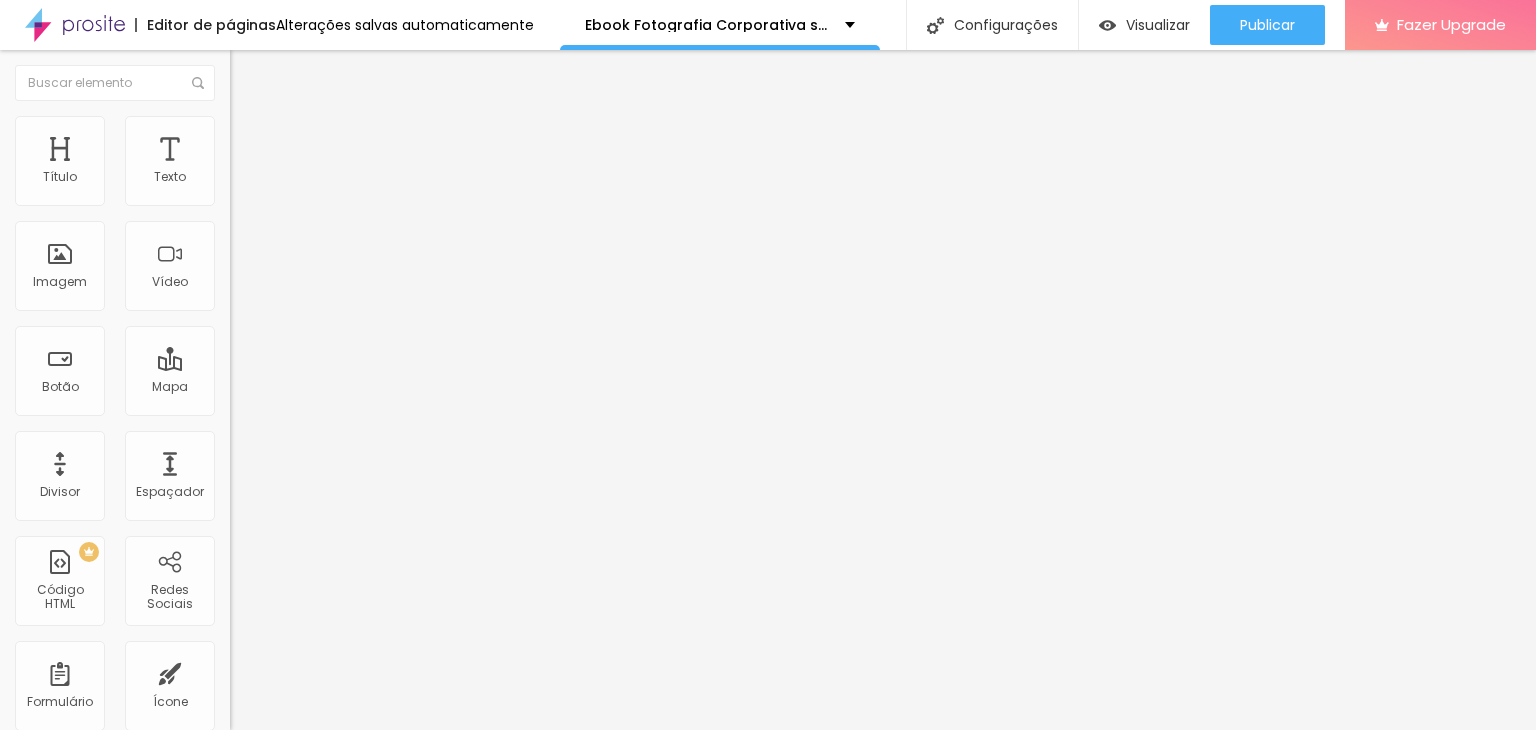 click on "Estilo" at bounding box center (263, 129) 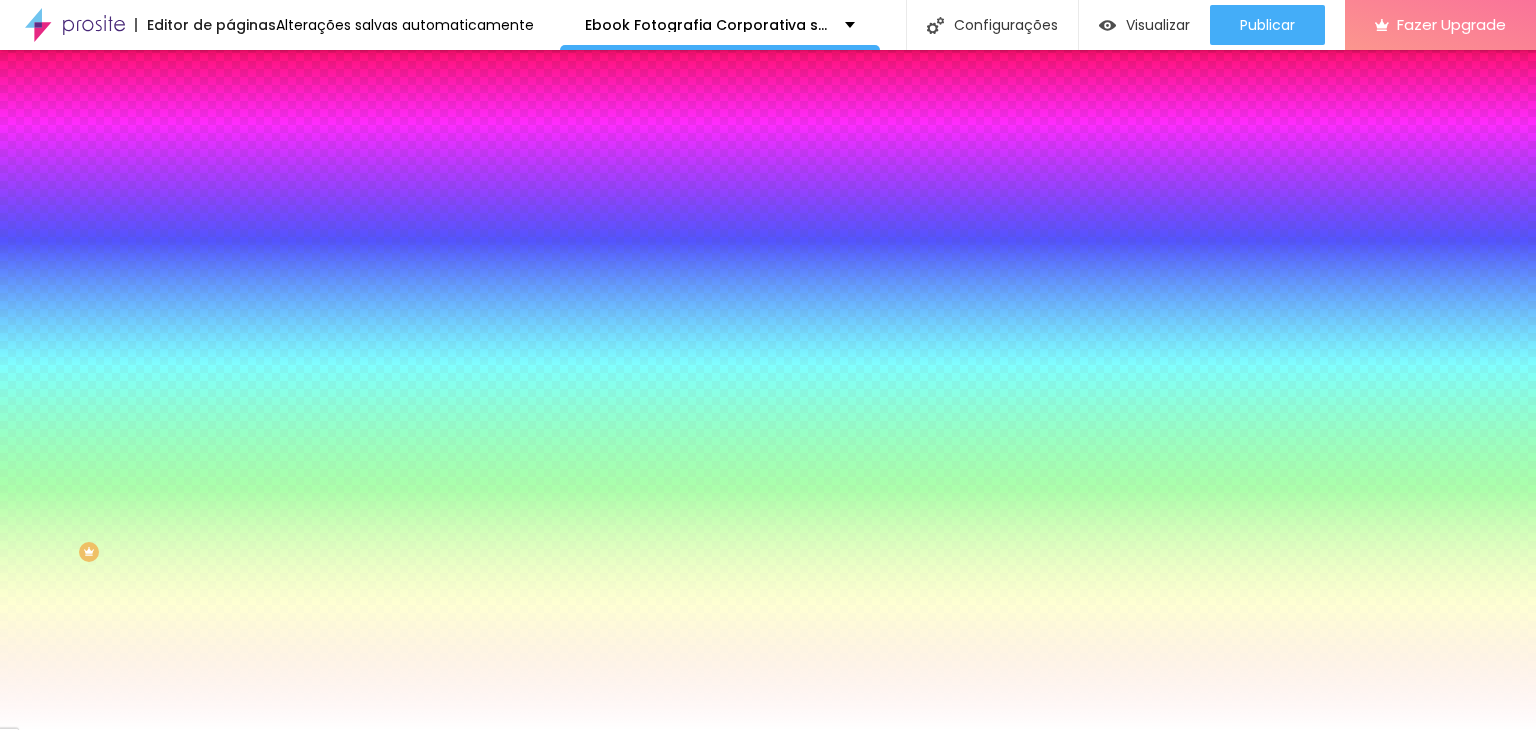 paste on "FFCD05" 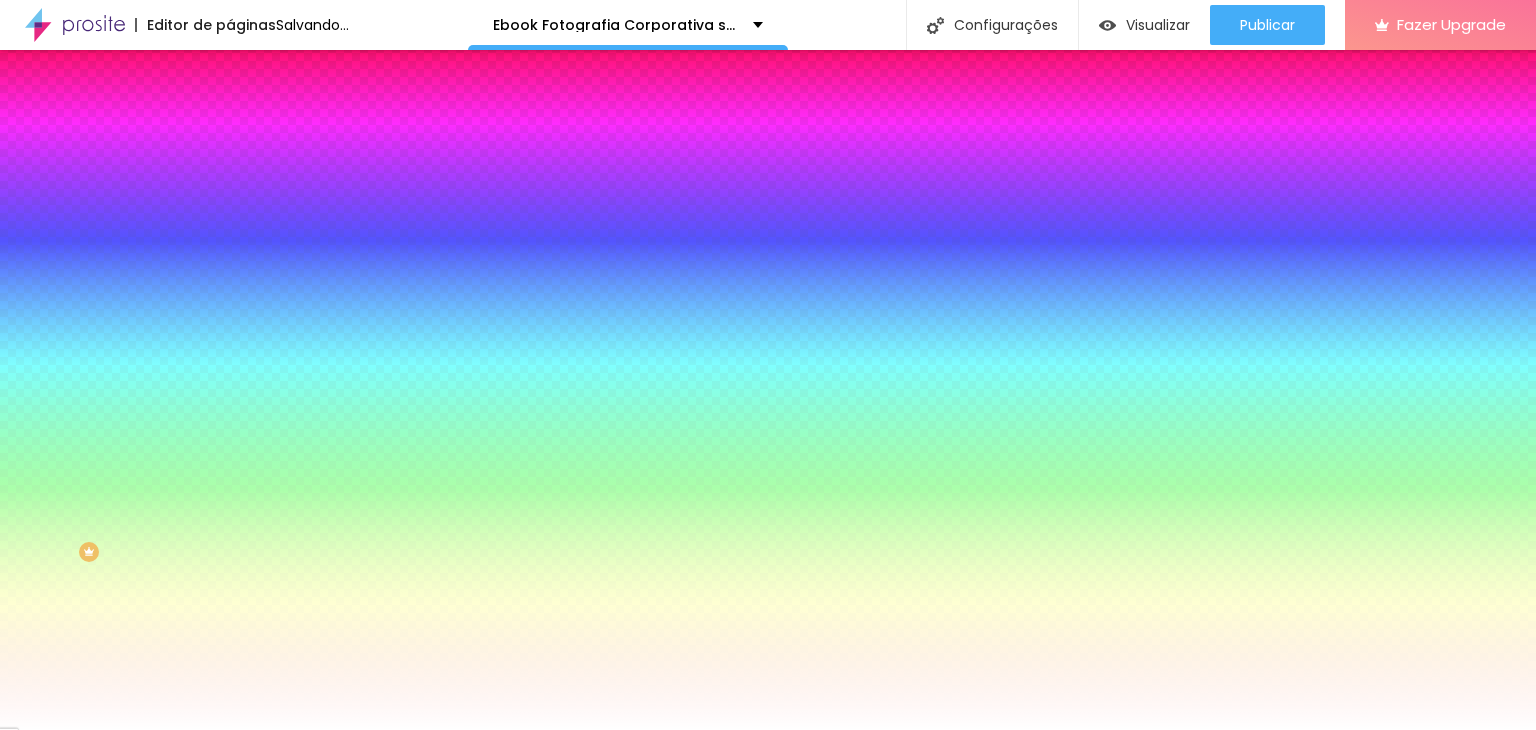 click on "Avançado" at bounding box center [281, 149] 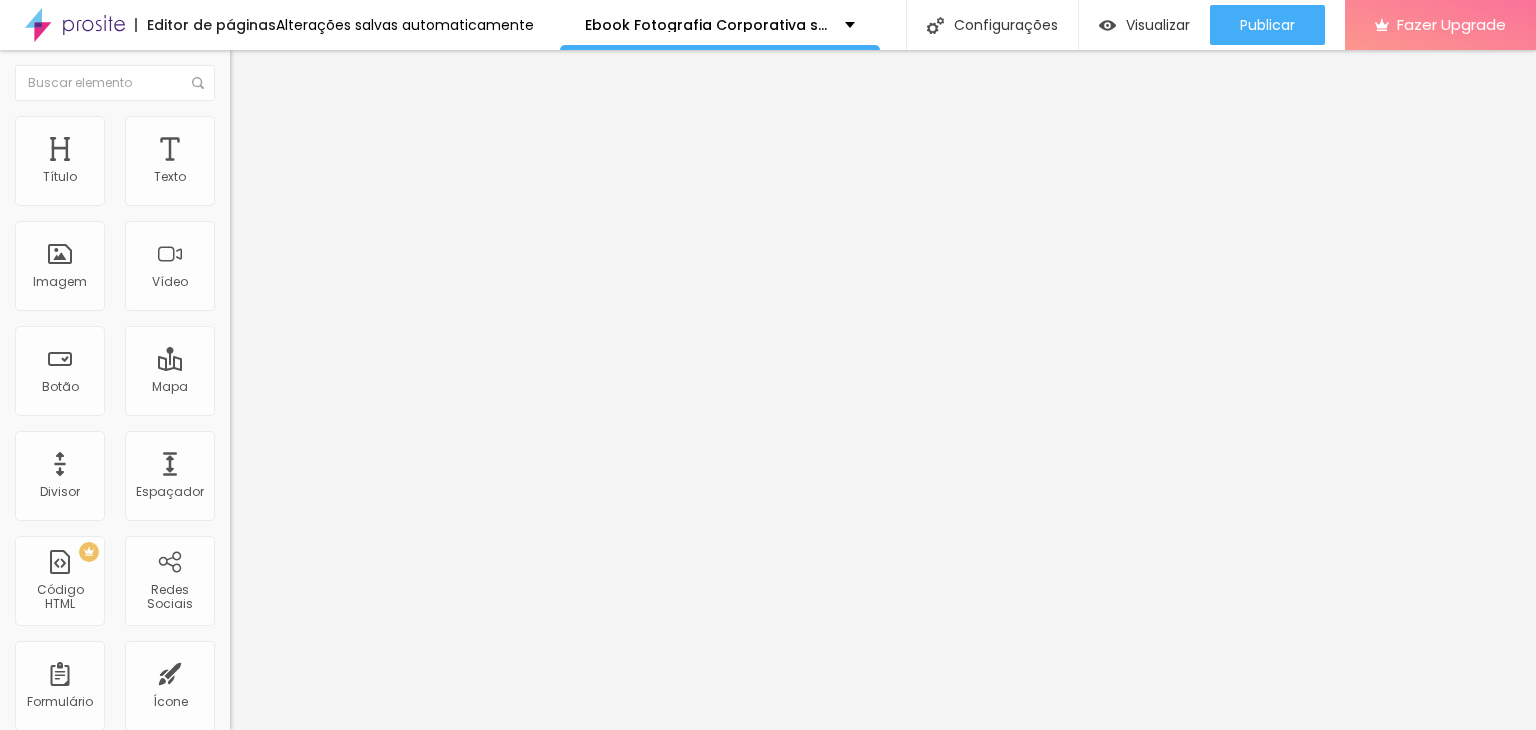 type on "0" 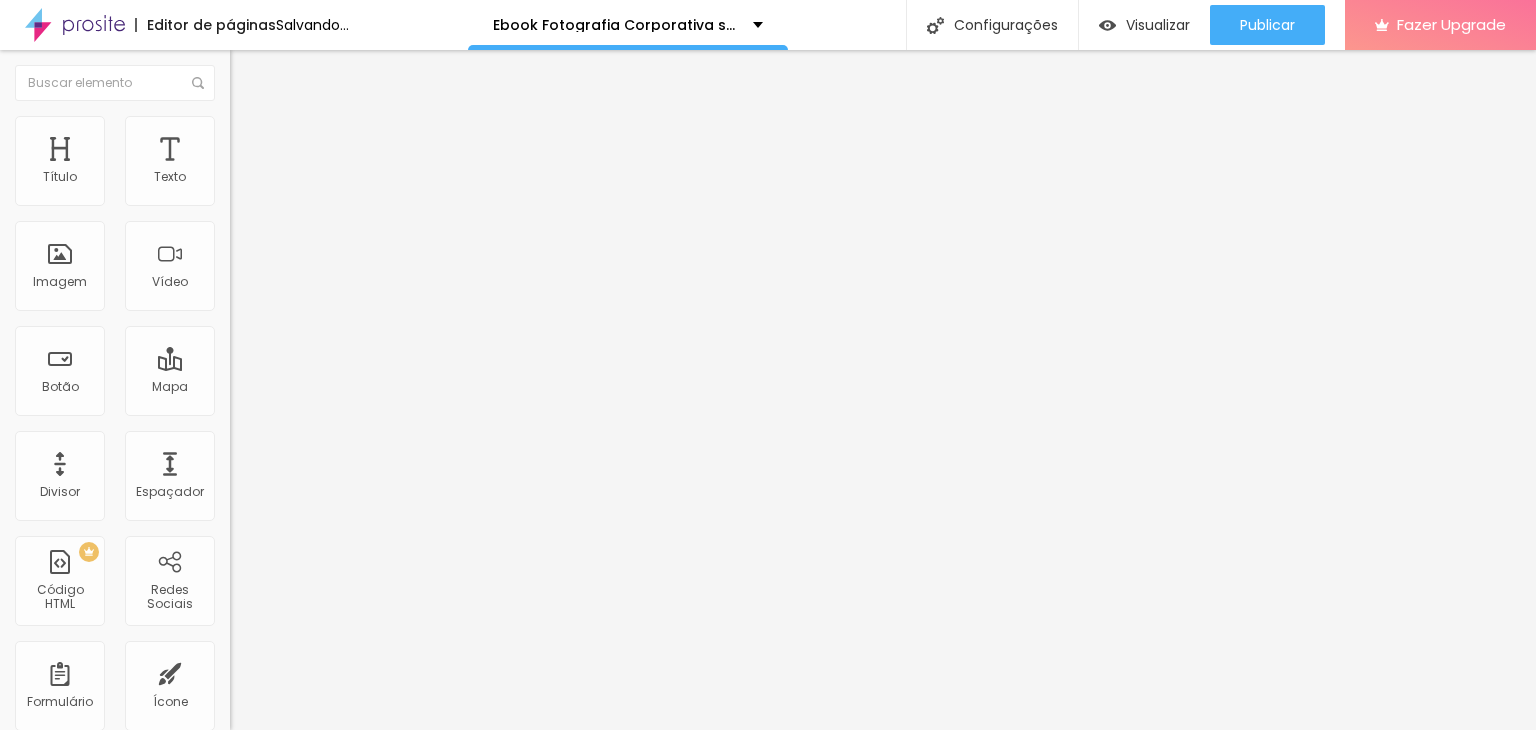 click on "Estilo" at bounding box center (263, 129) 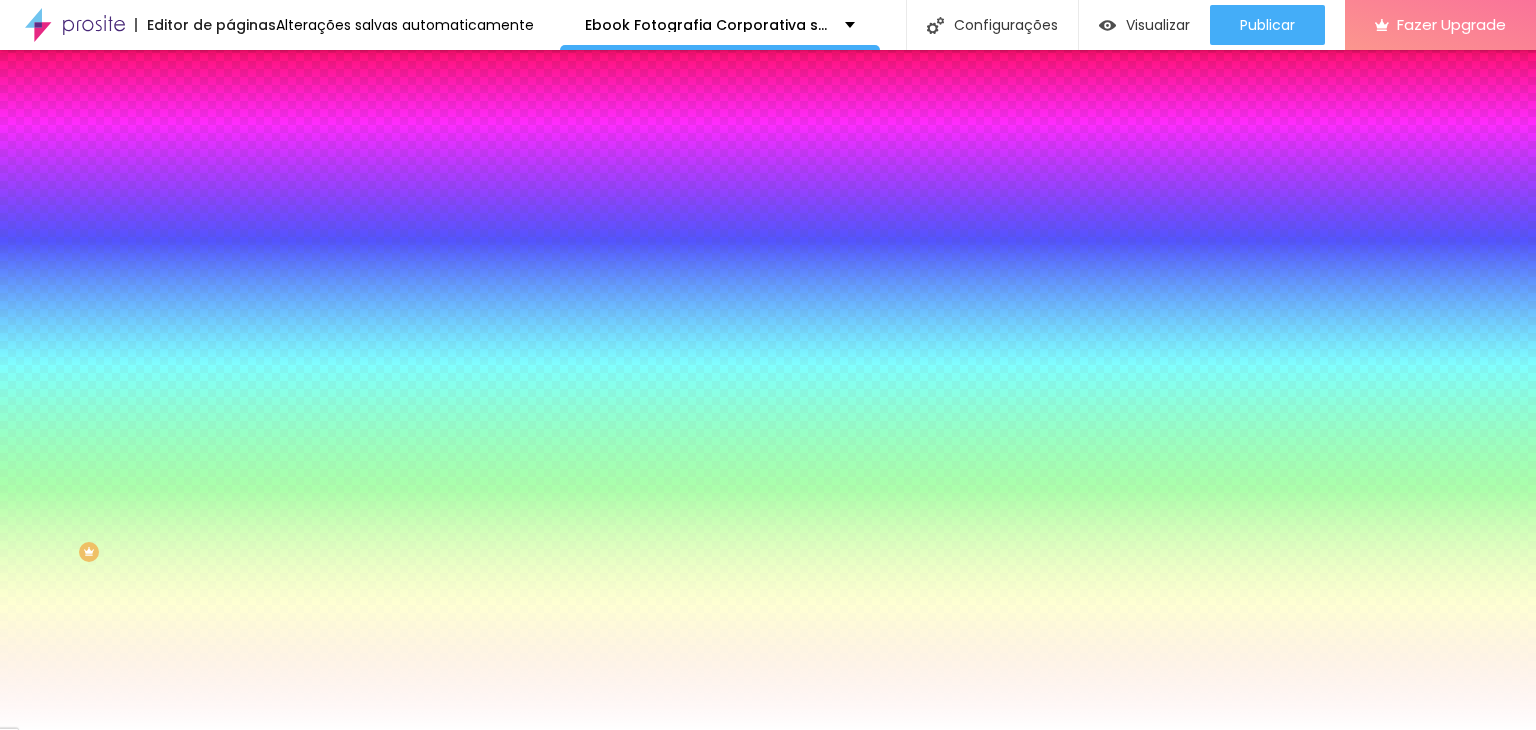 type on "20" 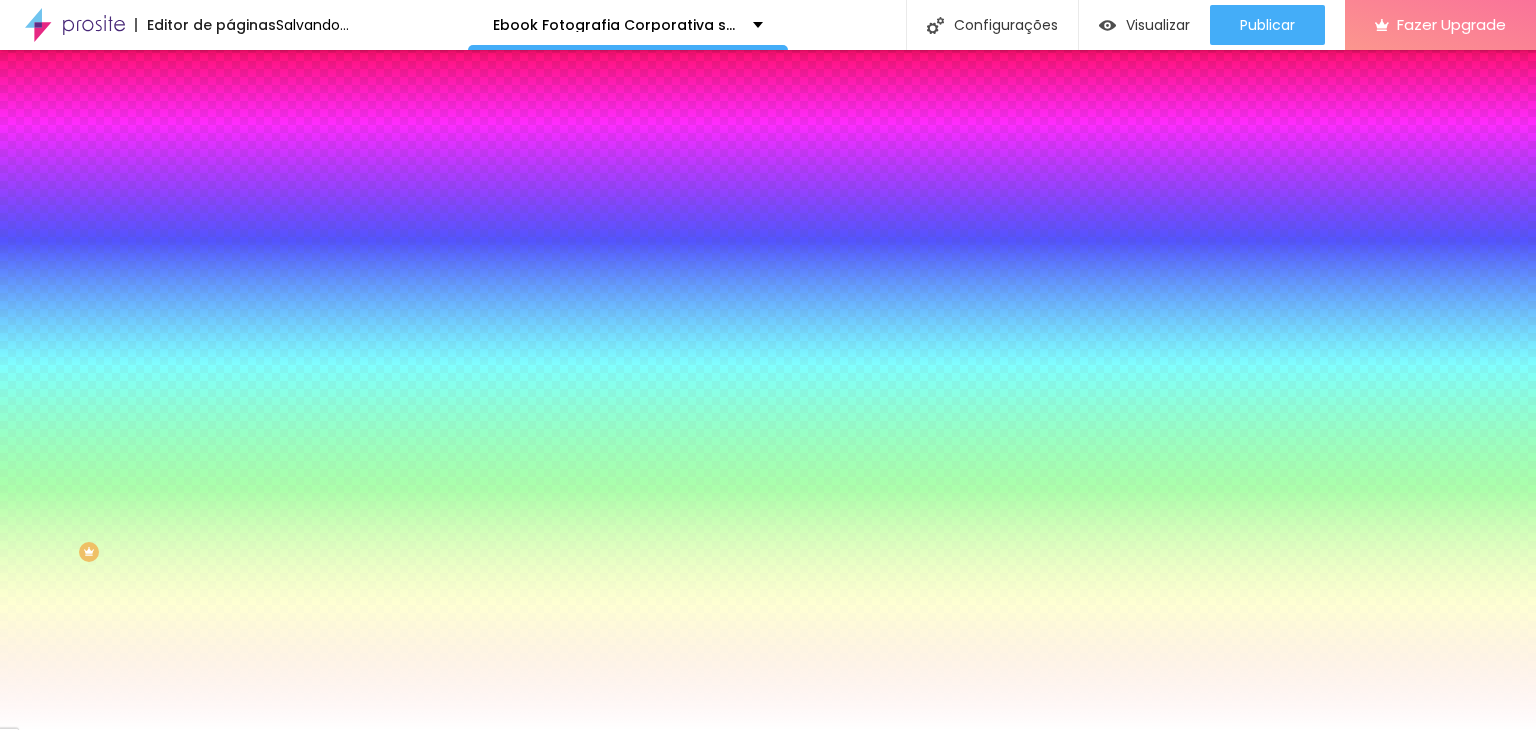 drag, startPoint x: 90, startPoint y: 336, endPoint x: 0, endPoint y: 339, distance: 90.04999 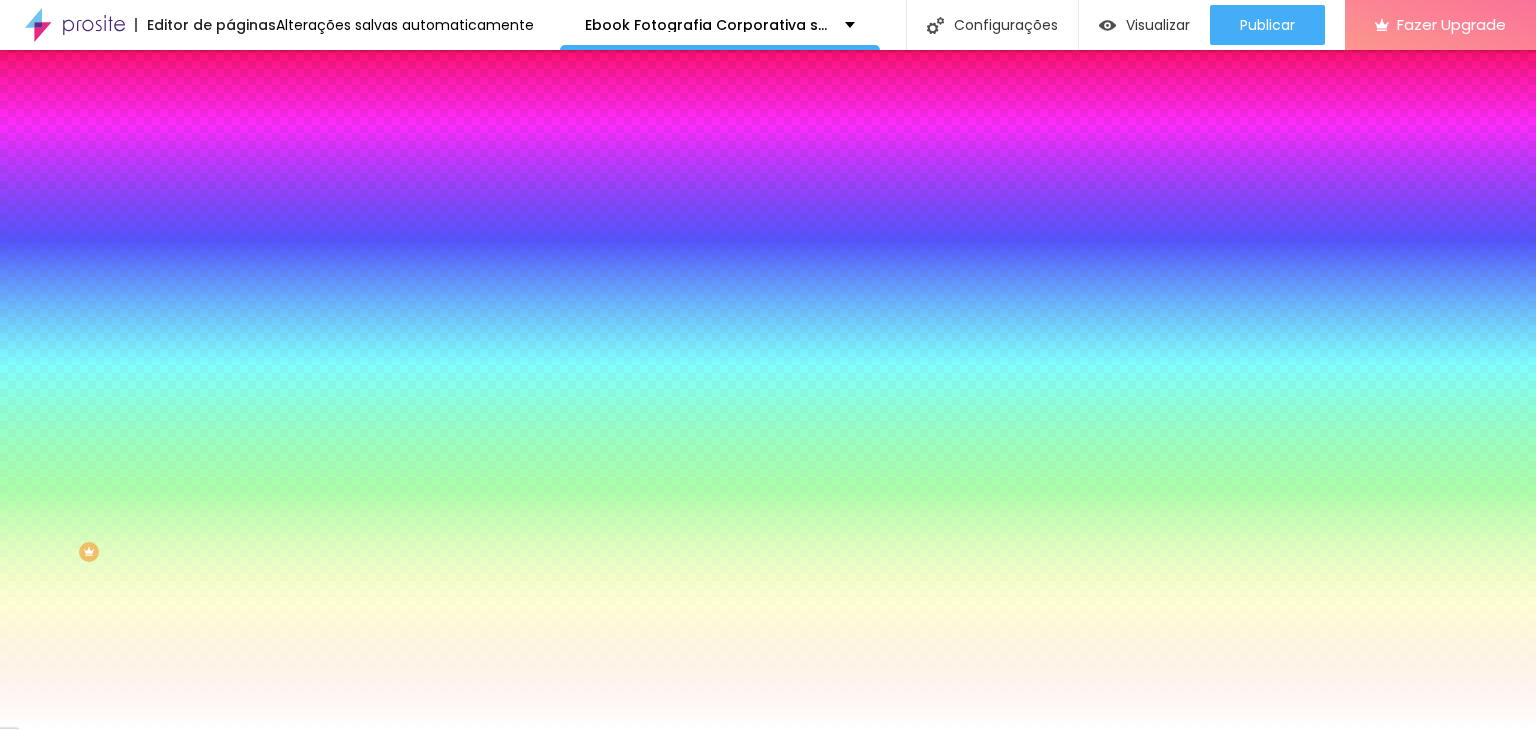 click at bounding box center (239, 105) 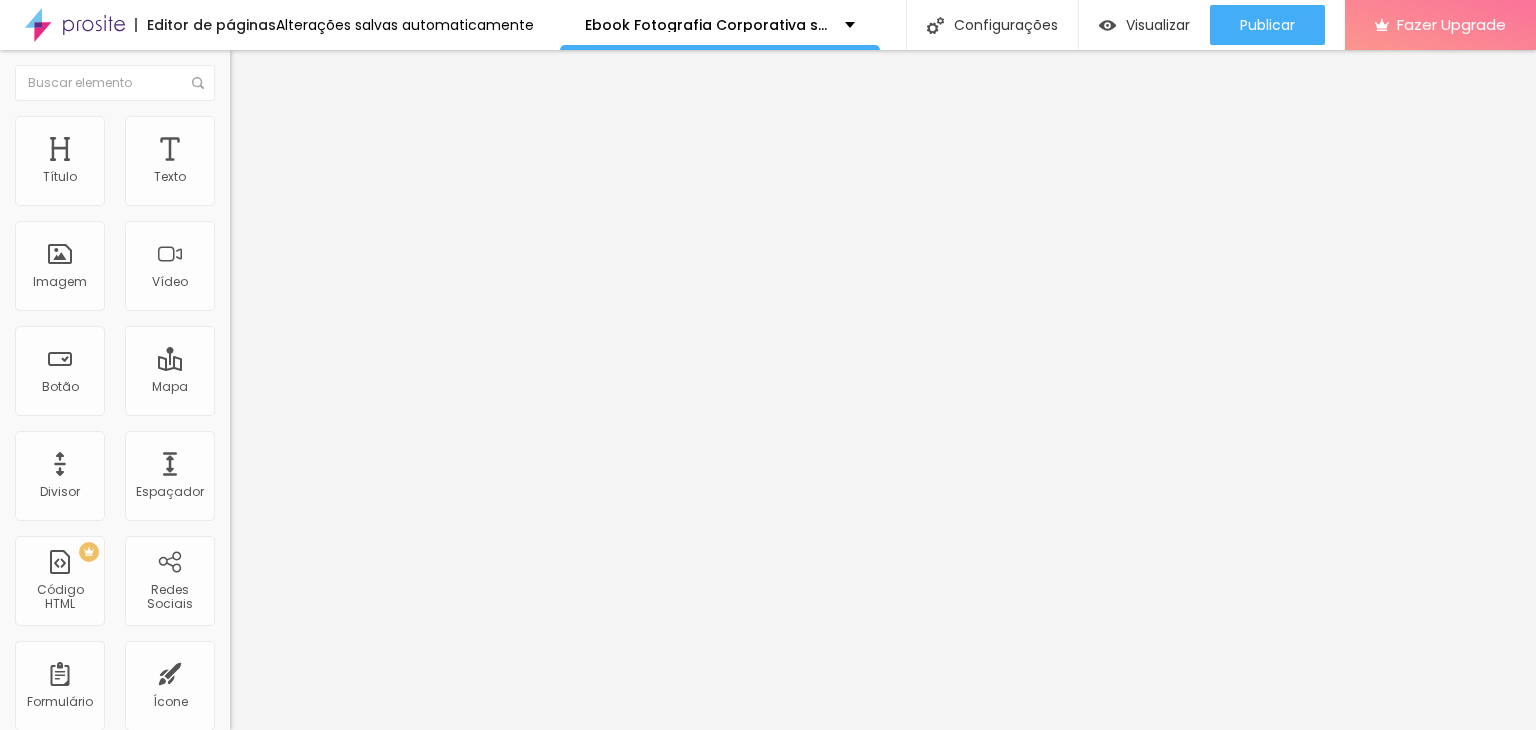 type on "30" 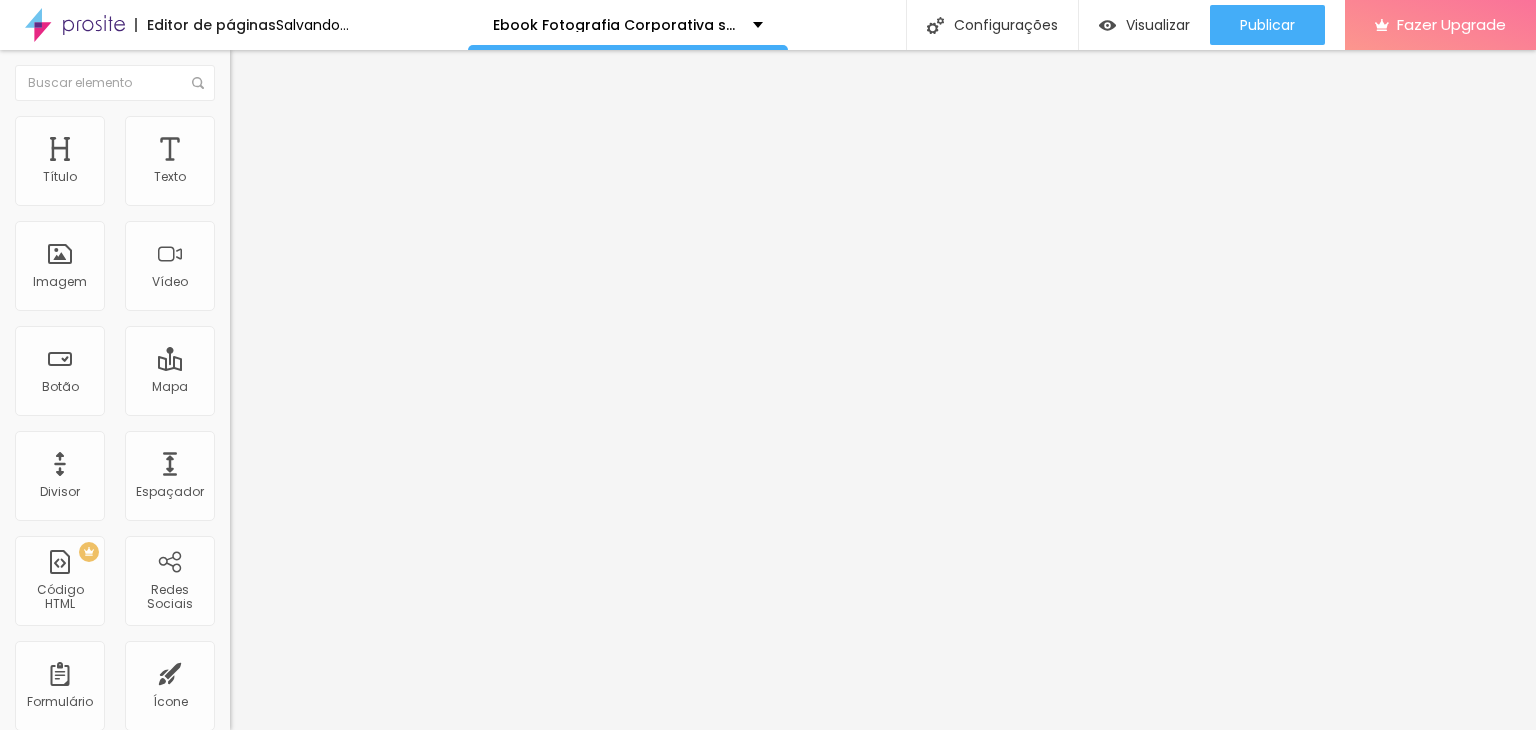 drag, startPoint x: 80, startPoint y: 368, endPoint x: 48, endPoint y: 368, distance: 32 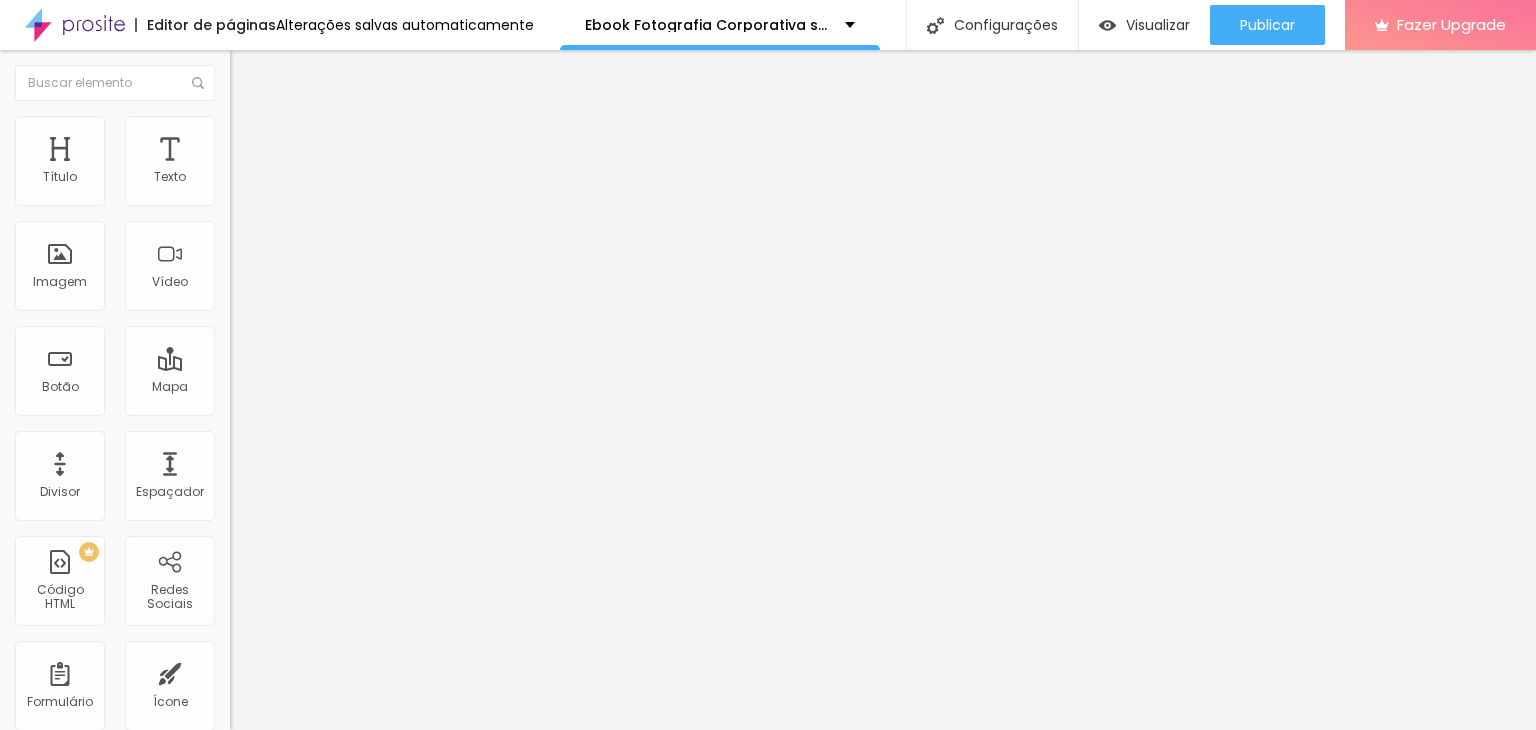 click on "Editar Ícone Conteúdo Estilo Avançado Ícone Trocar icone Tamanho 28 Alinhamento" at bounding box center (345, 390) 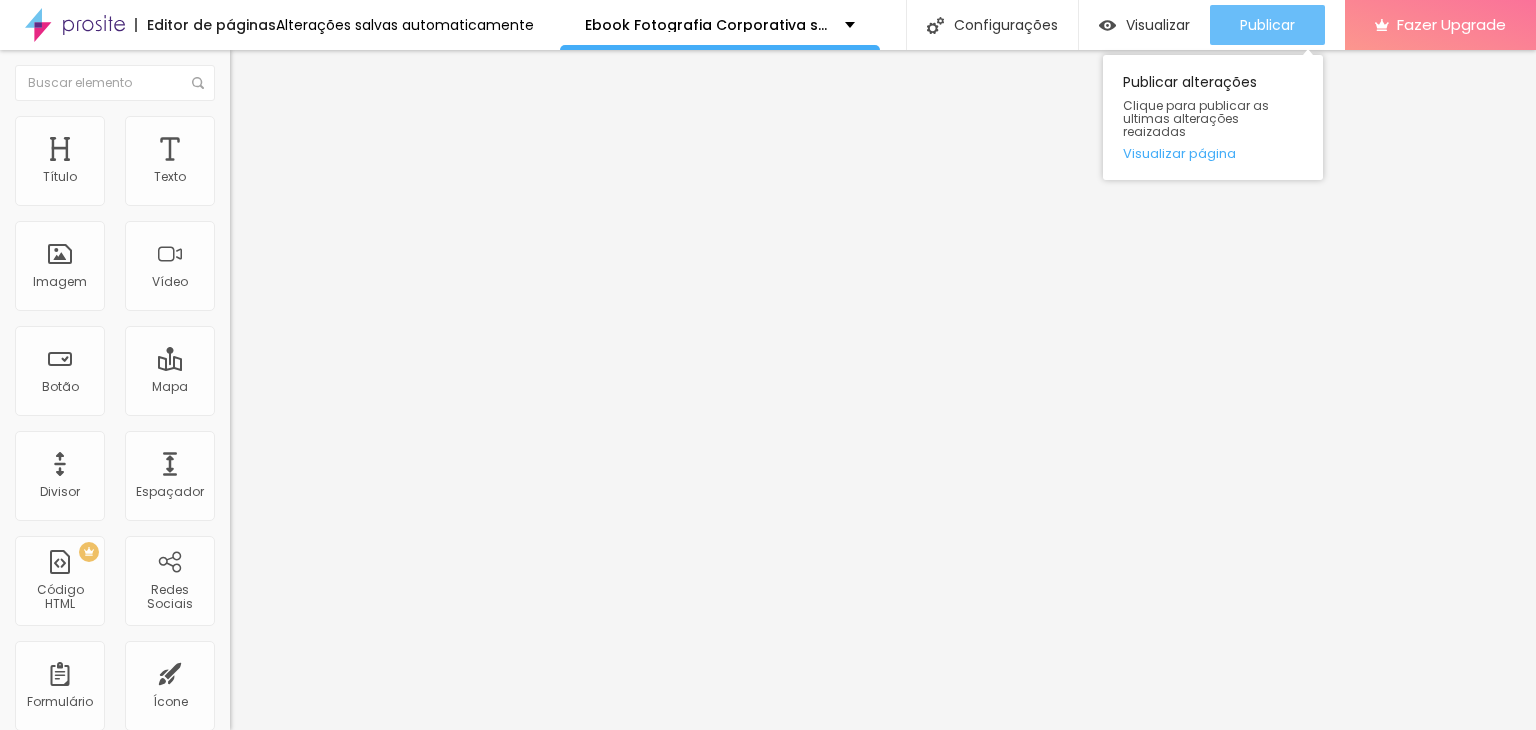 click on "Publicar" at bounding box center (1267, 25) 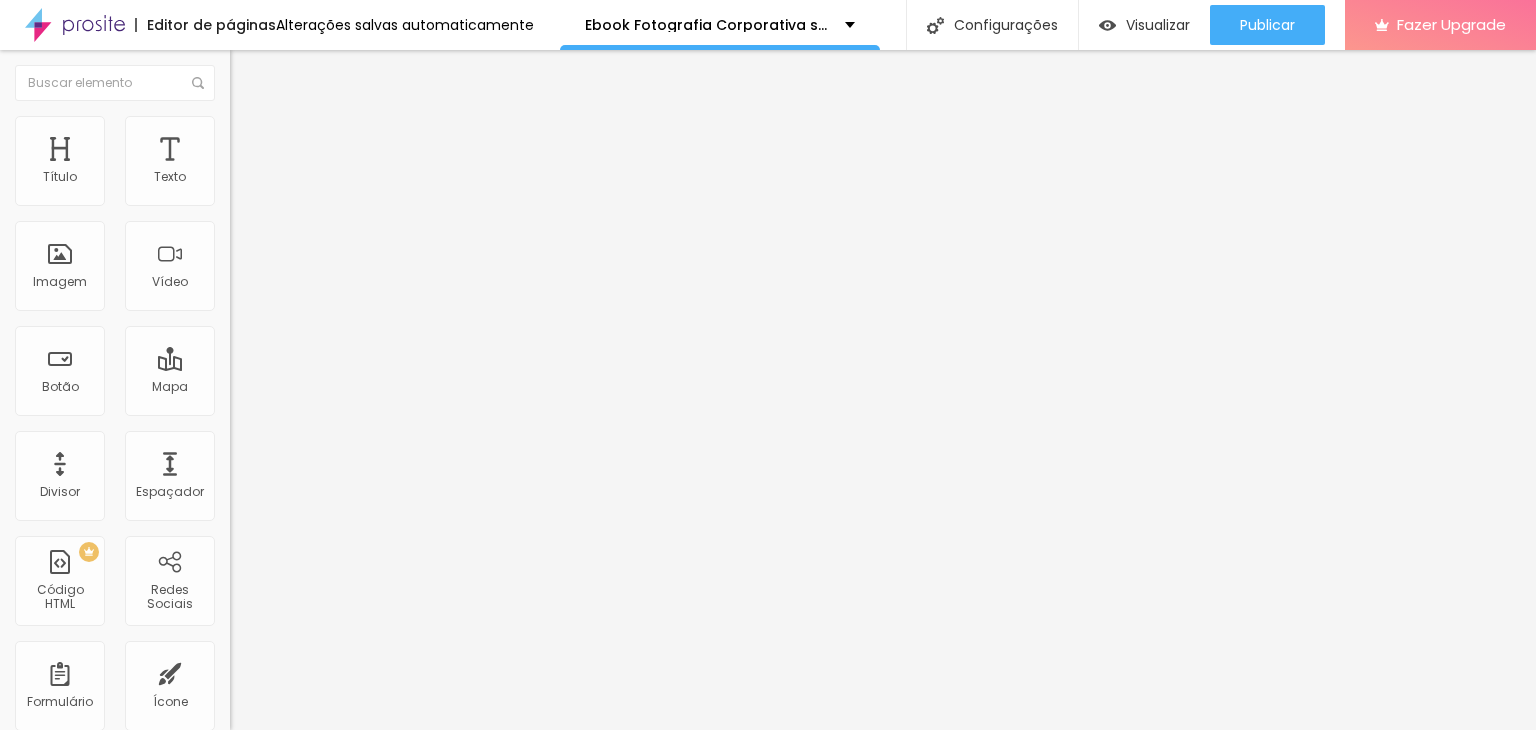 click on "Encaixotado" at bounding box center (269, 173) 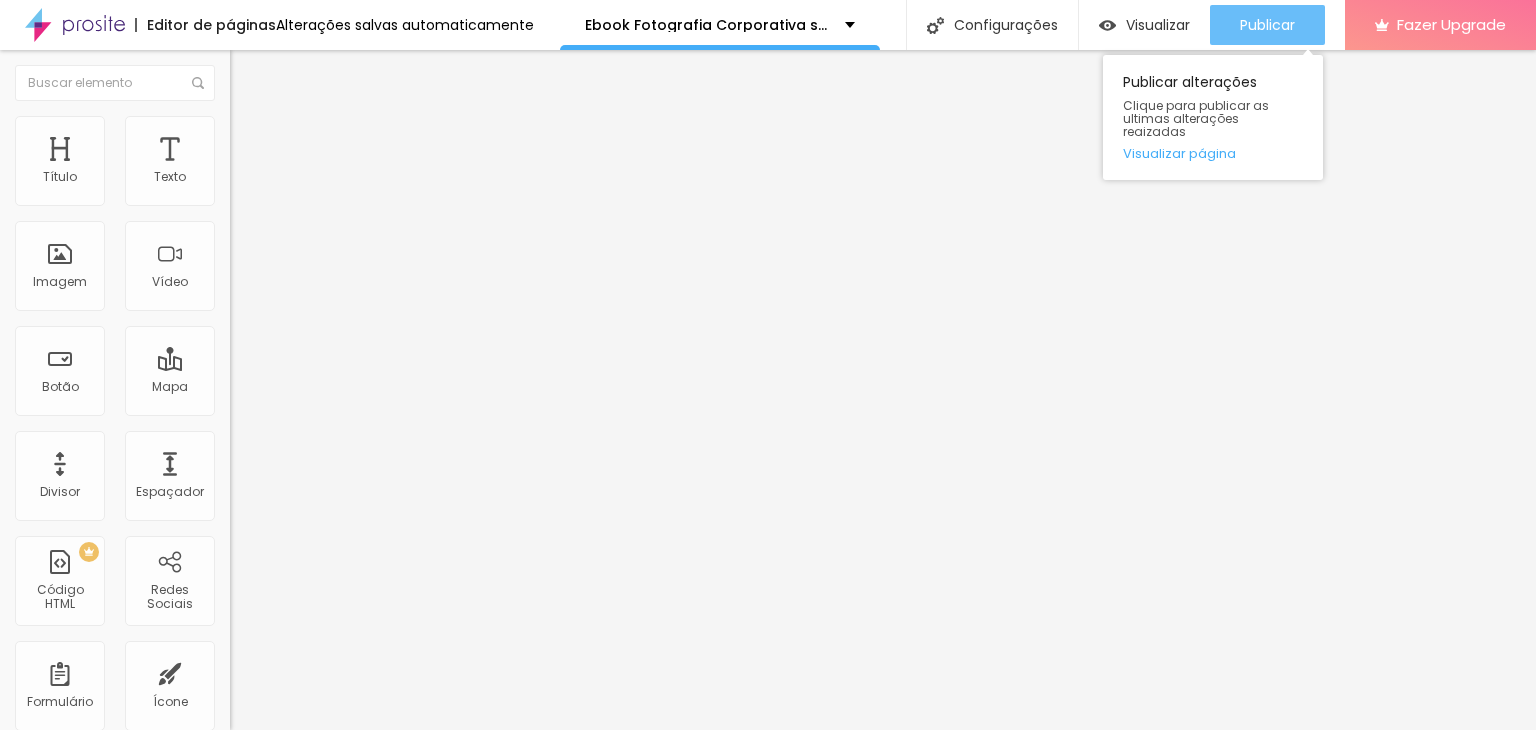 click on "Publicar" at bounding box center (1267, 25) 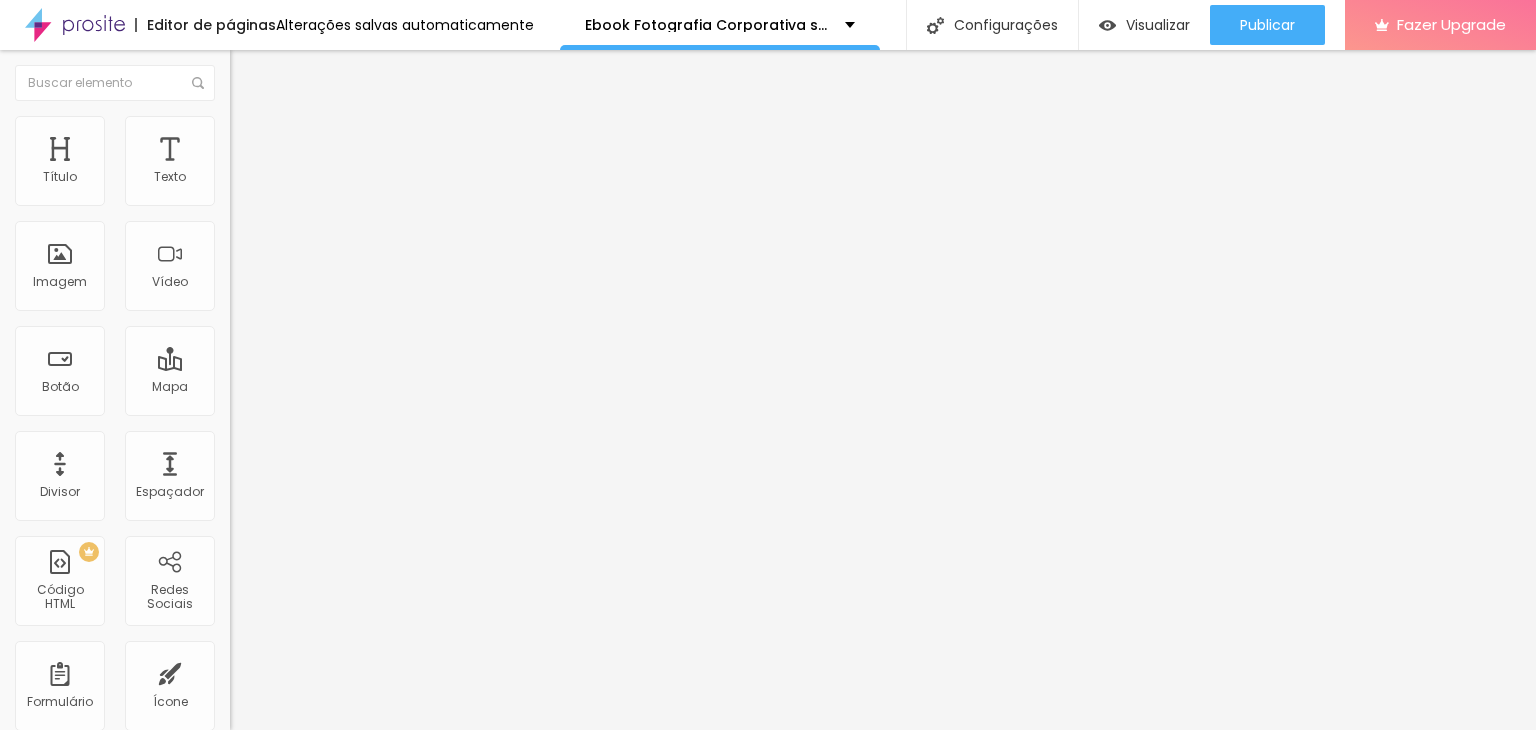 click on "Encaixotado" at bounding box center [269, 185] 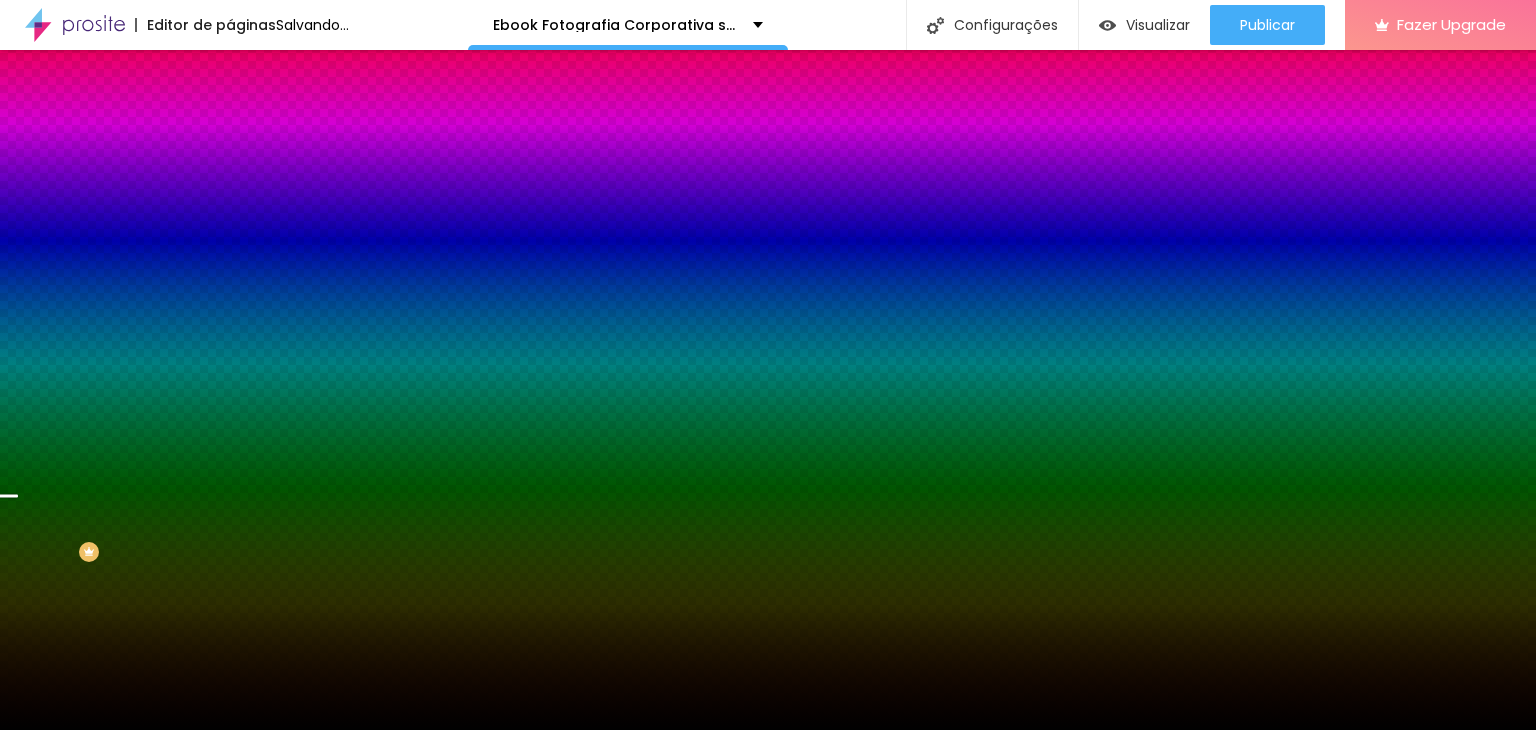 click on "Avançado" at bounding box center (345, 146) 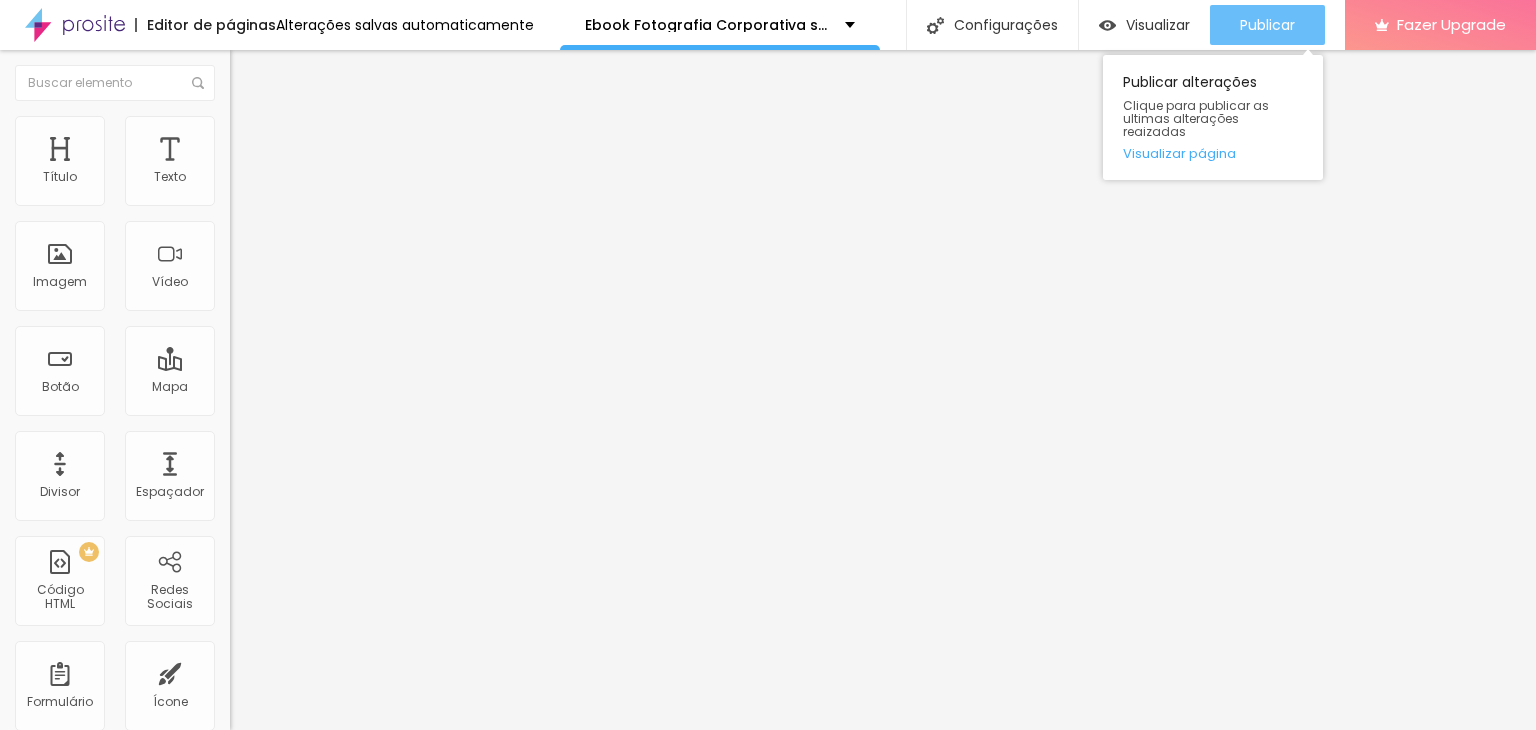 click on "Publicar" at bounding box center (1267, 25) 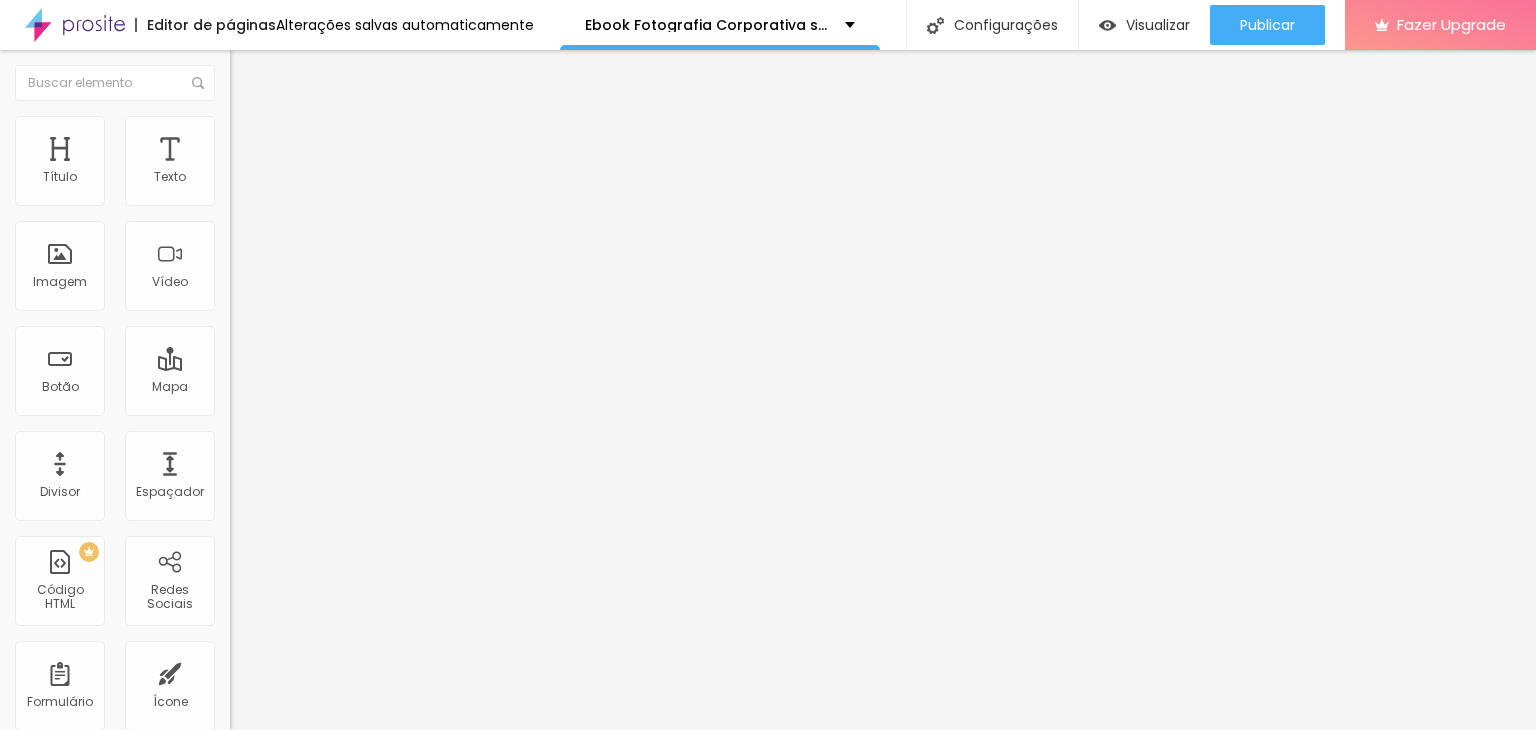 click on "Estilo" at bounding box center [263, 129] 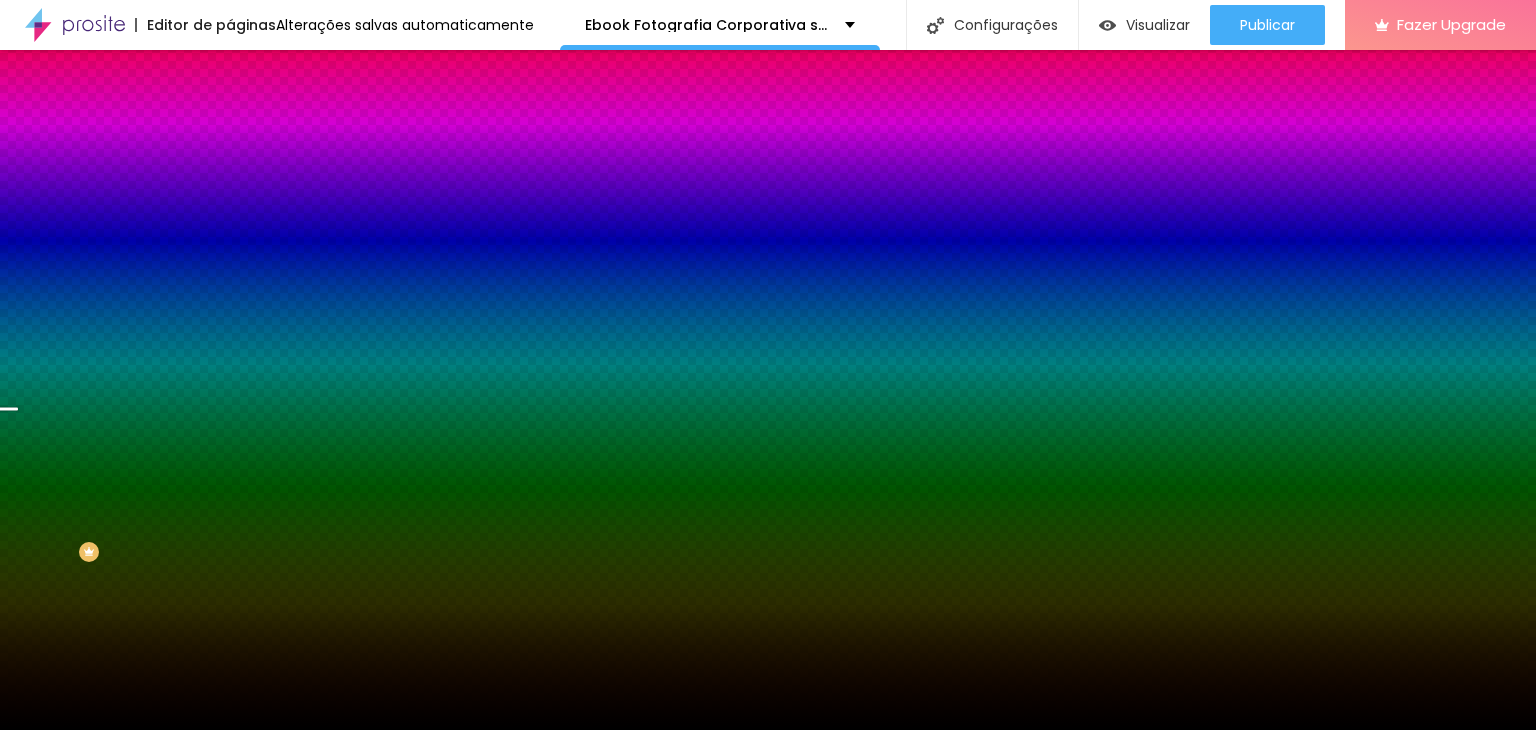 click at bounding box center [345, 272] 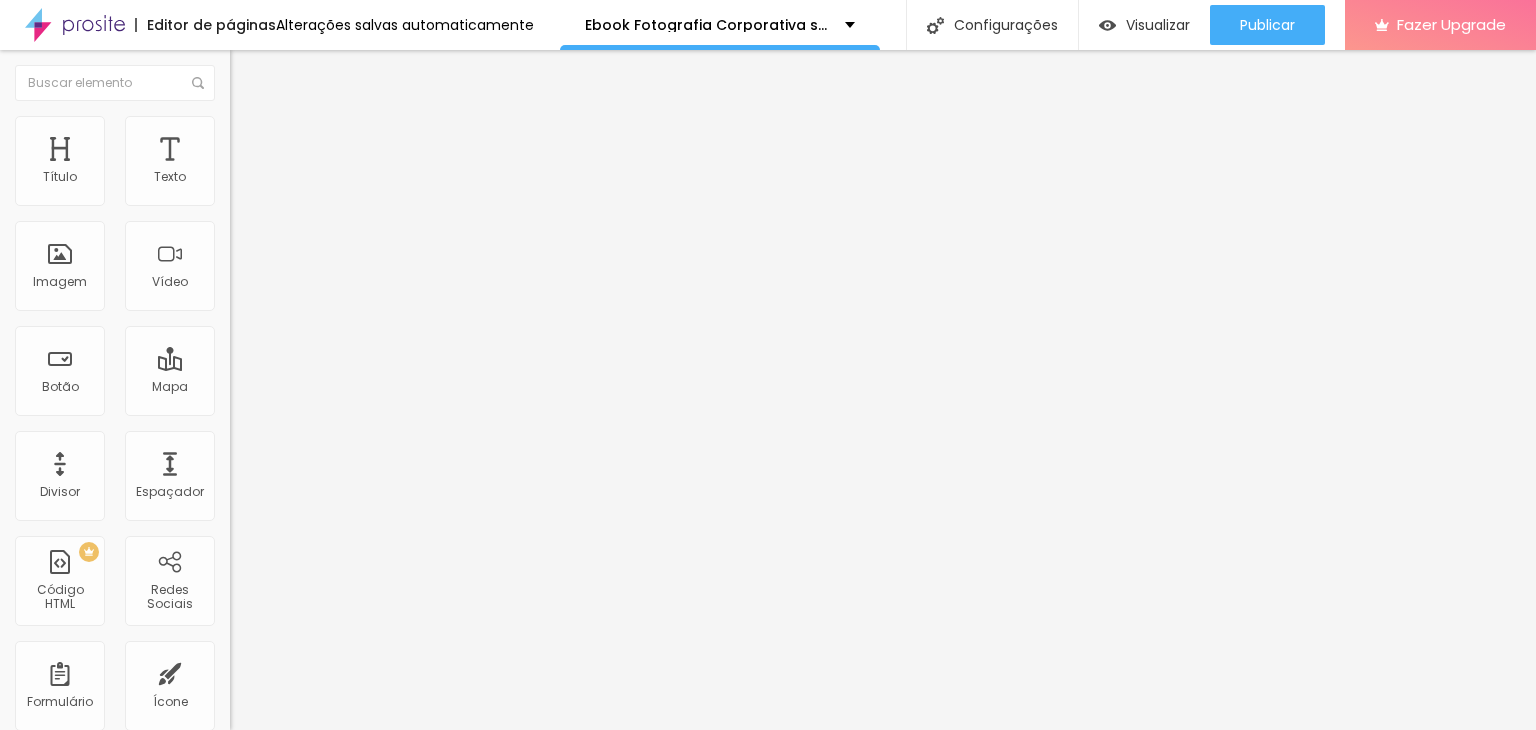click on "Estilo" at bounding box center [263, 129] 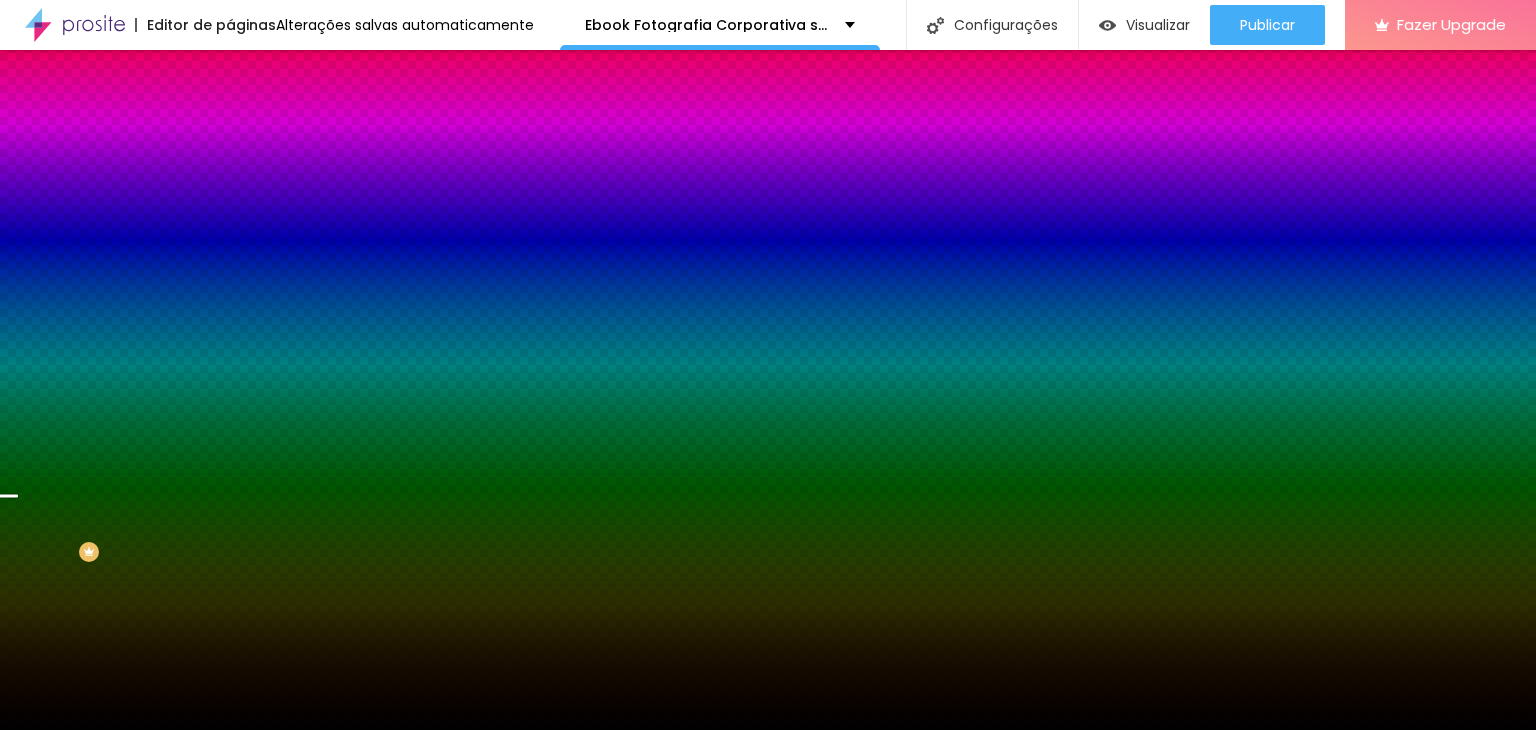 click at bounding box center [345, 272] 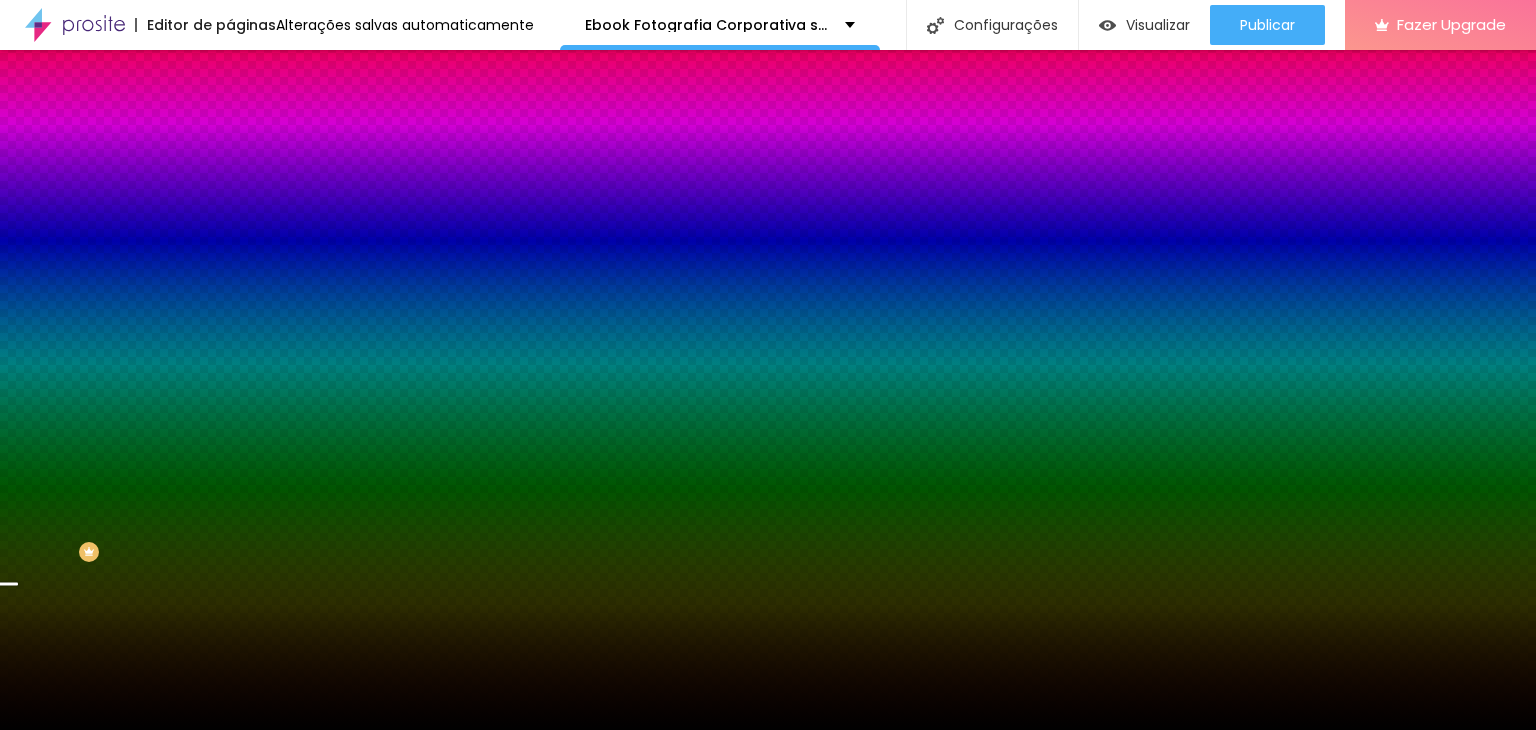 drag, startPoint x: 204, startPoint y: 488, endPoint x: 205, endPoint y: 504, distance: 16.03122 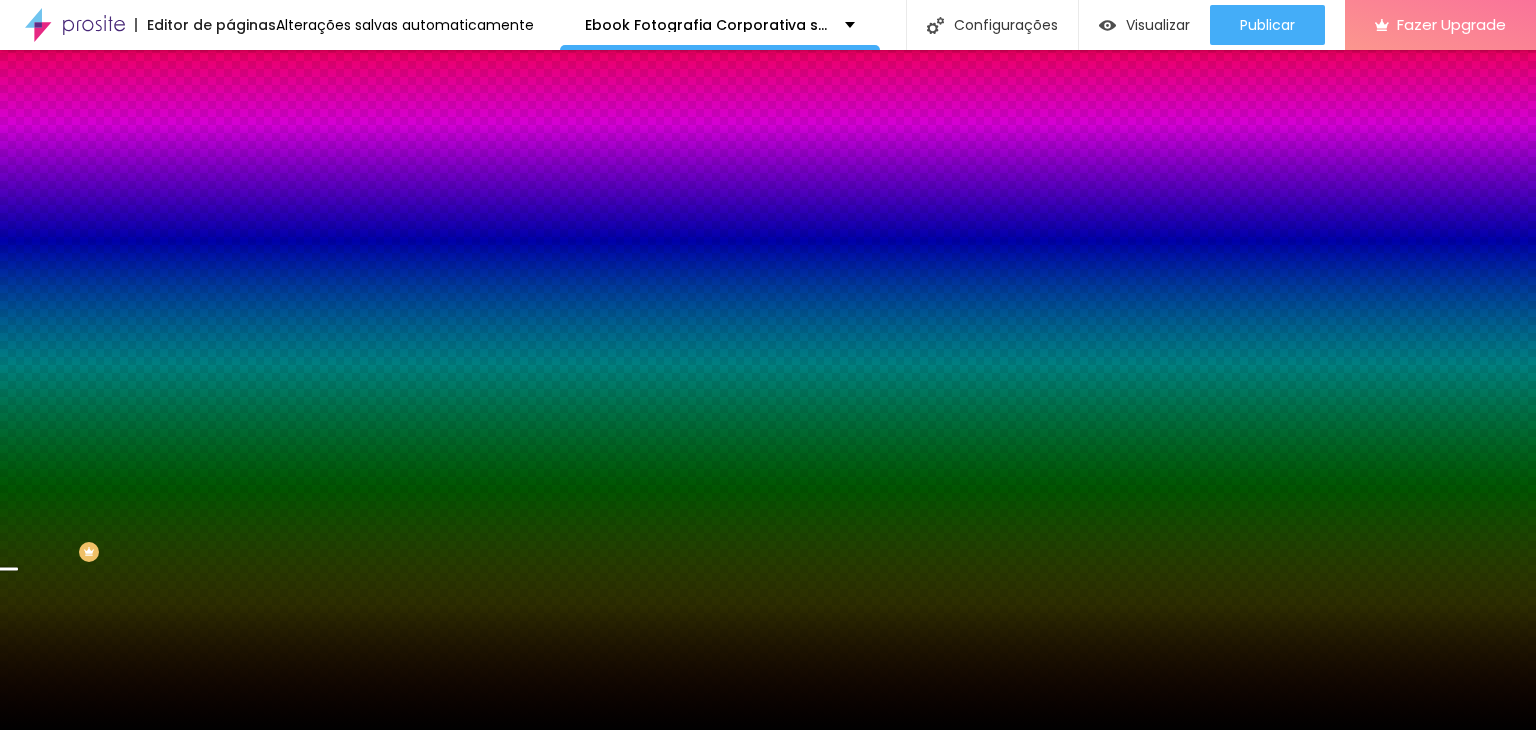 click at bounding box center (8, 569) 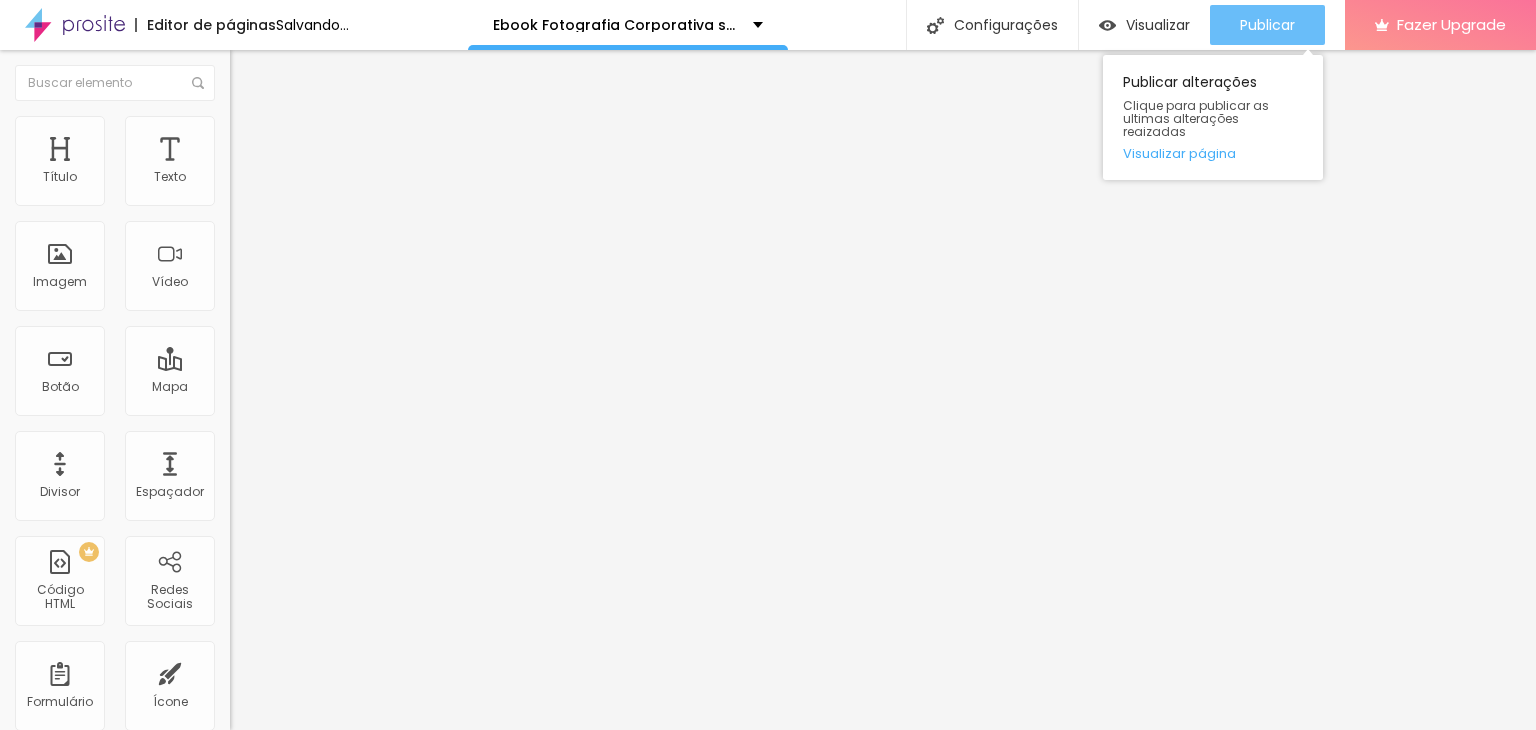 click on "Publicar" at bounding box center [1267, 25] 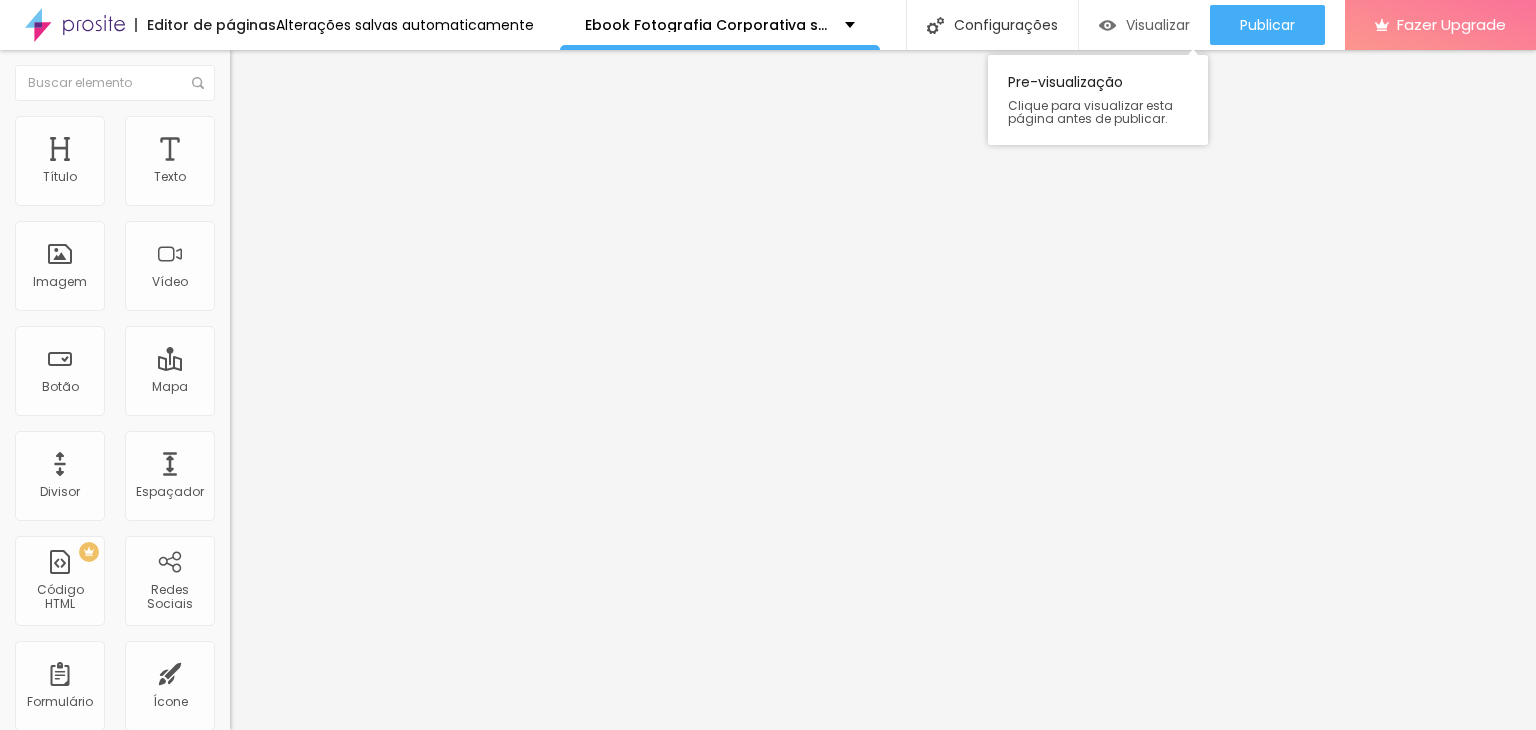 click on "Visualizar" at bounding box center [1158, 25] 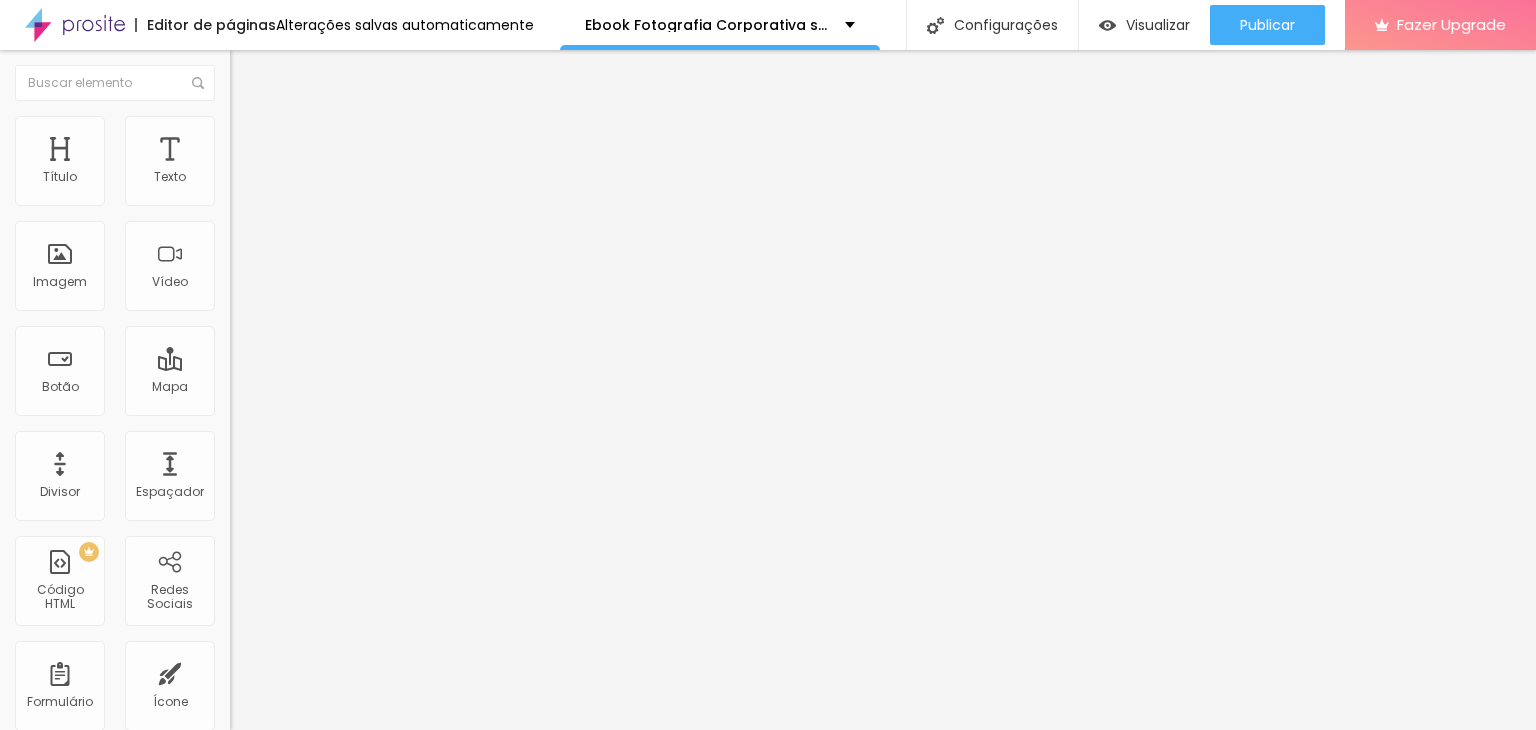 click on "Estilo" at bounding box center (263, 129) 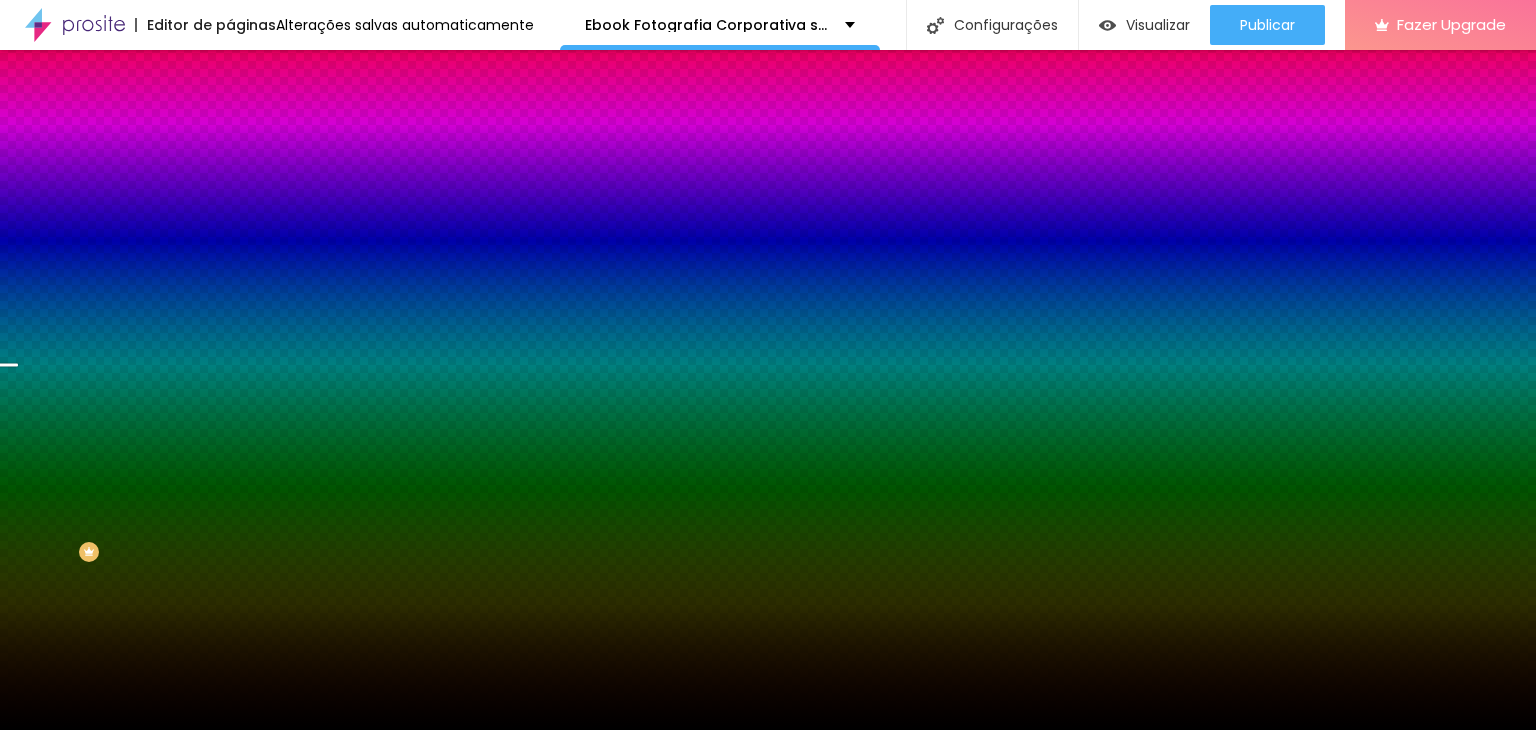 click 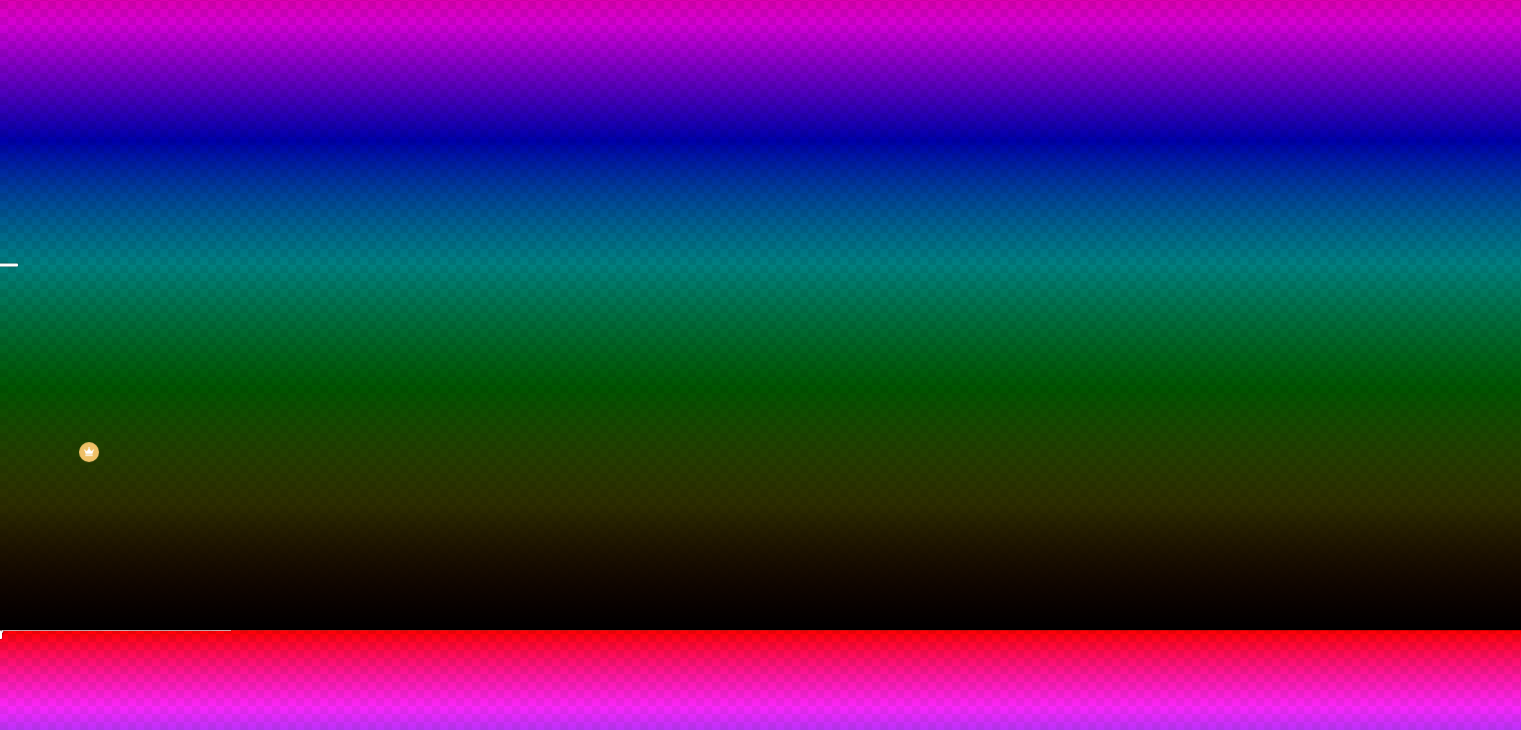 scroll, scrollTop: 159, scrollLeft: 0, axis: vertical 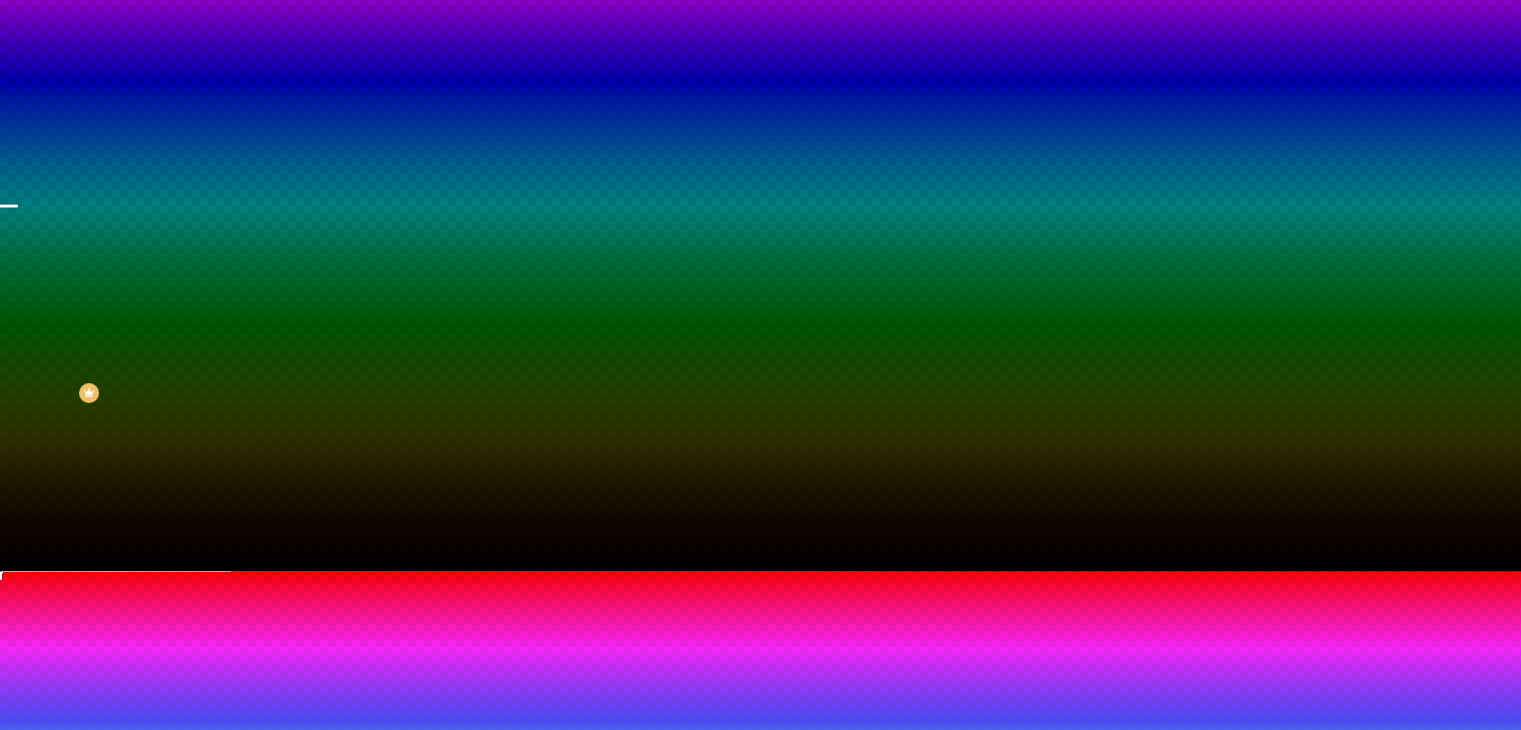click at bounding box center (14, 604) 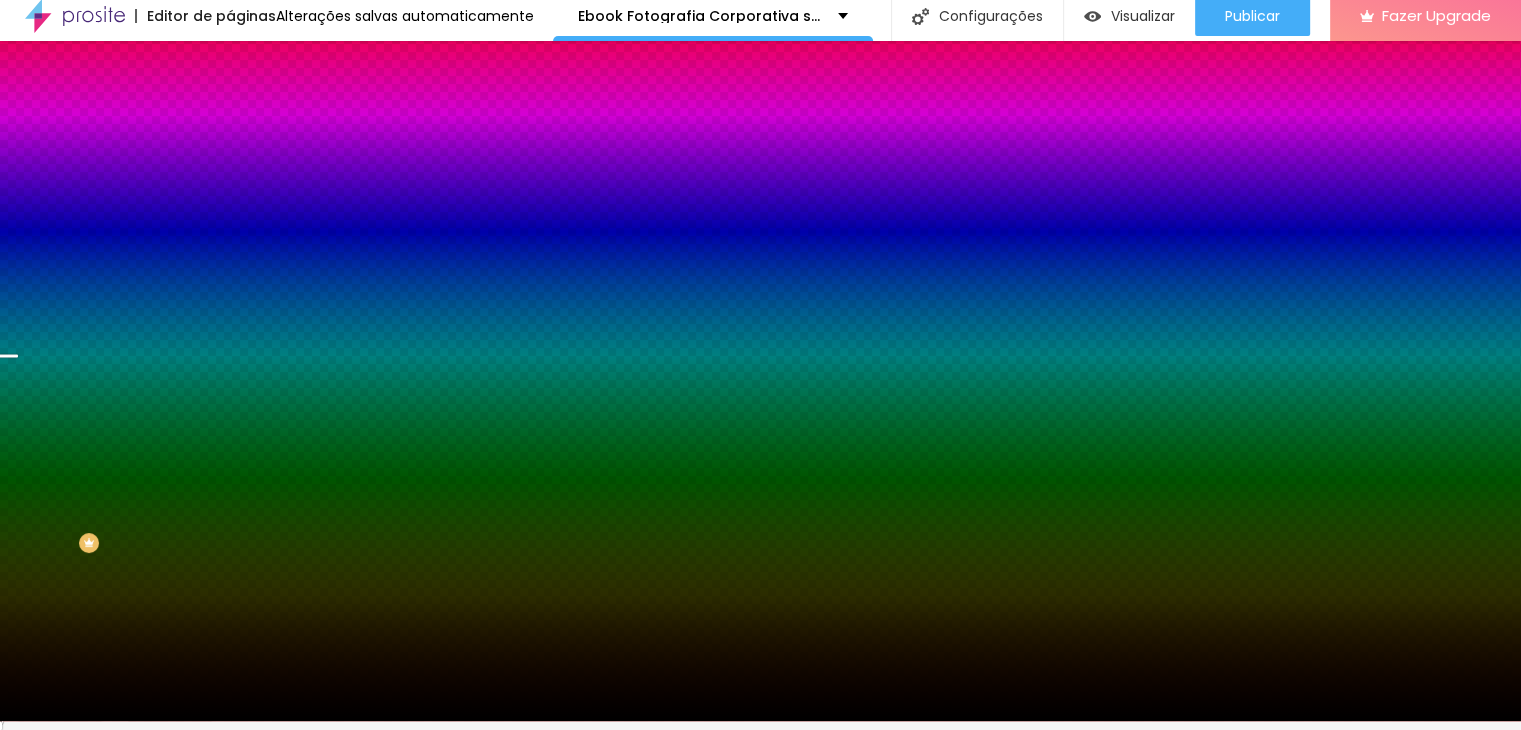 scroll, scrollTop: 0, scrollLeft: 0, axis: both 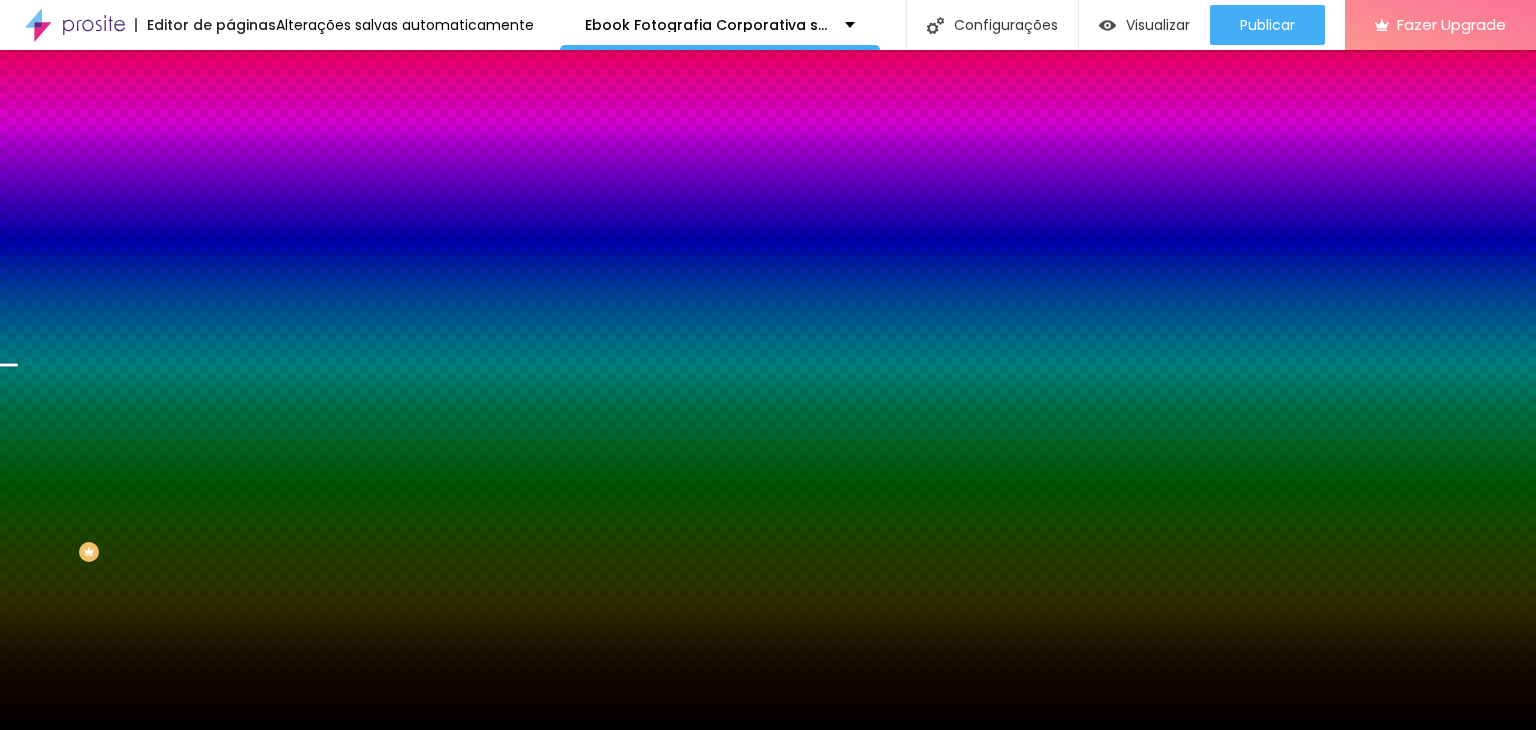 click on "Editar Seção Conteúdo Estilo Avançado Imagem de fundo Trocar imagem Efeito da Imagem Parallax Nenhum Parallax Cor de fundo Voltar ao padrão #000000 Efeitos de fundo Efeito superior DESATIVADO Voltar ao padrão Efeito inferior ATIVO Voltar ao padrão" at bounding box center (345, 390) 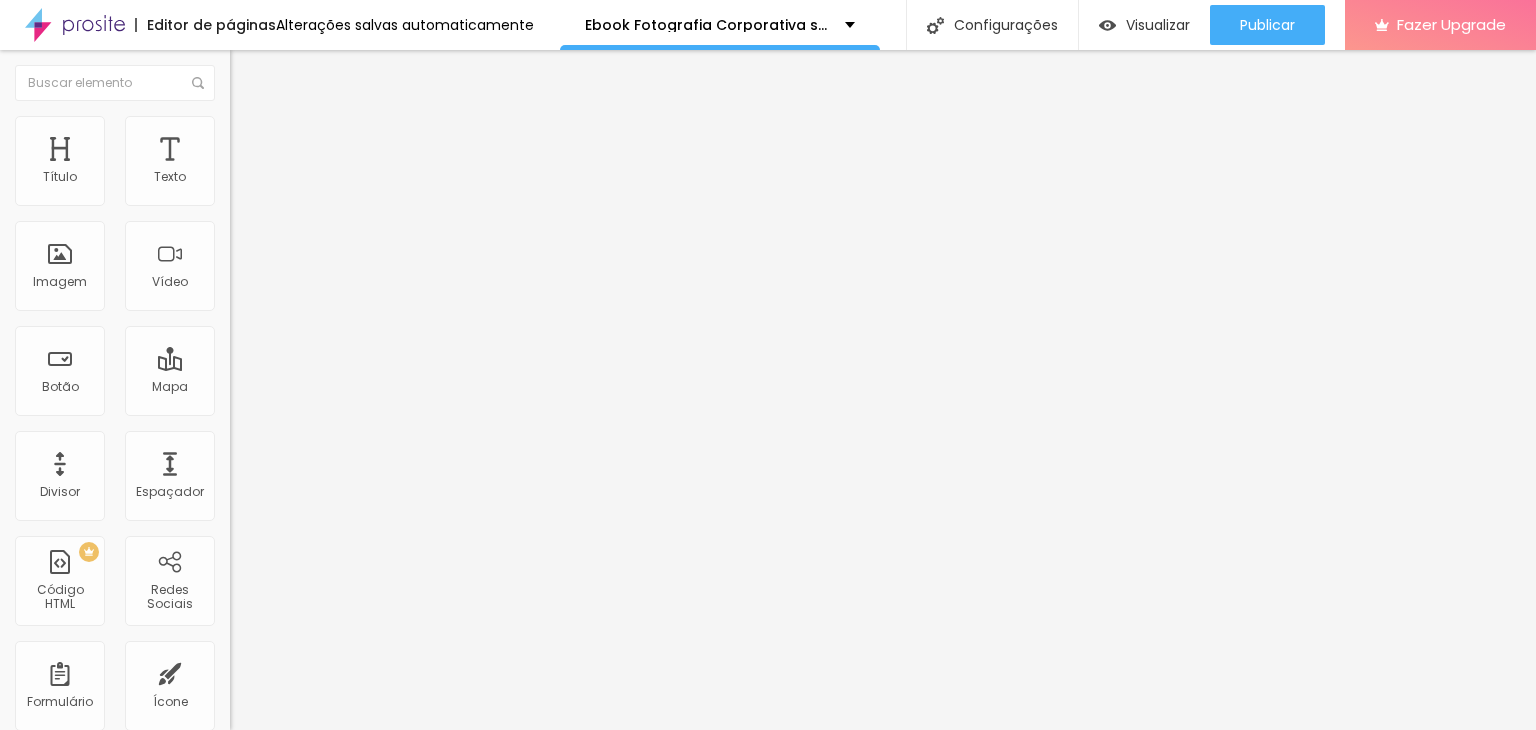 click on "Conteúdo Estilo Avançado" at bounding box center [345, 126] 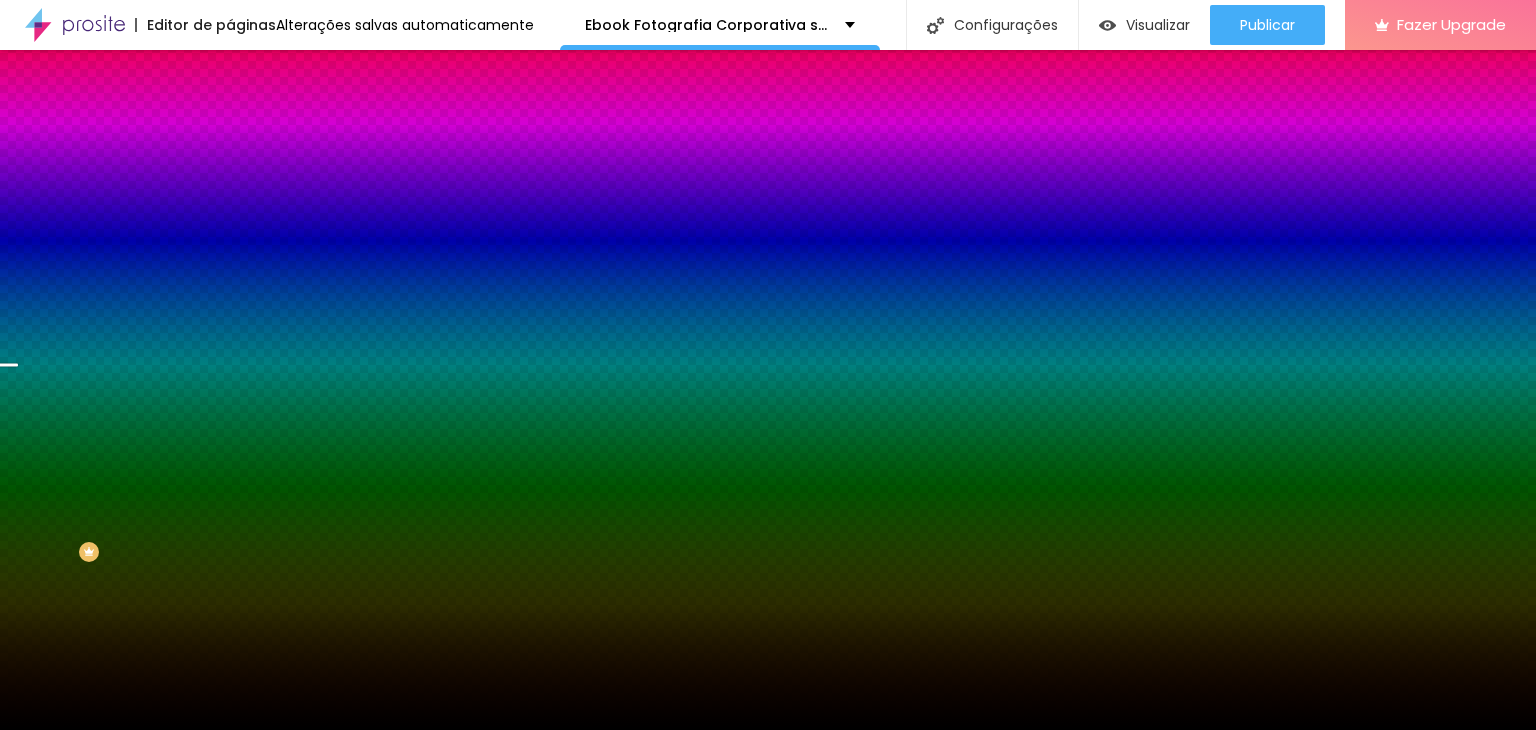 click at bounding box center [244, 404] 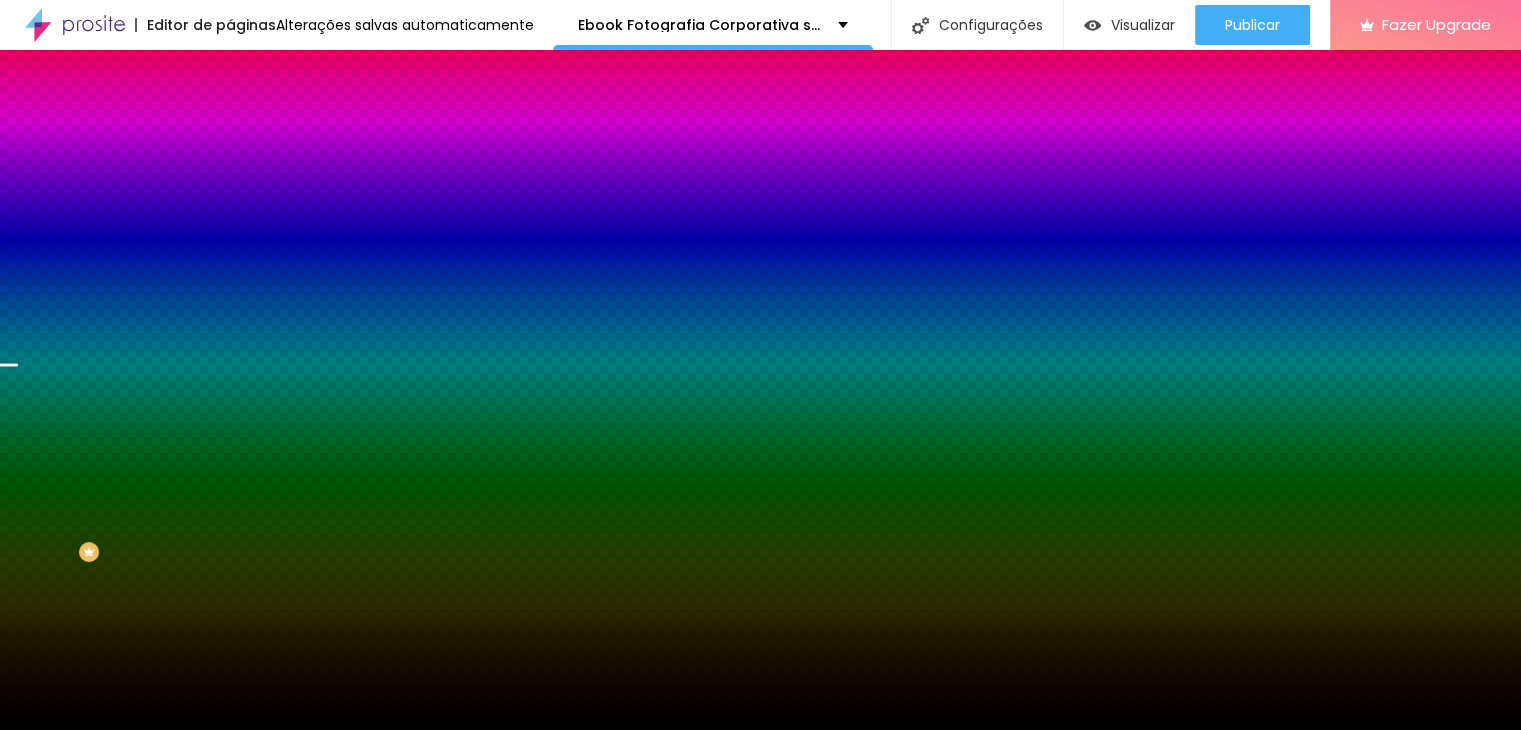 drag, startPoint x: 394, startPoint y: 704, endPoint x: 494, endPoint y: 704, distance: 100 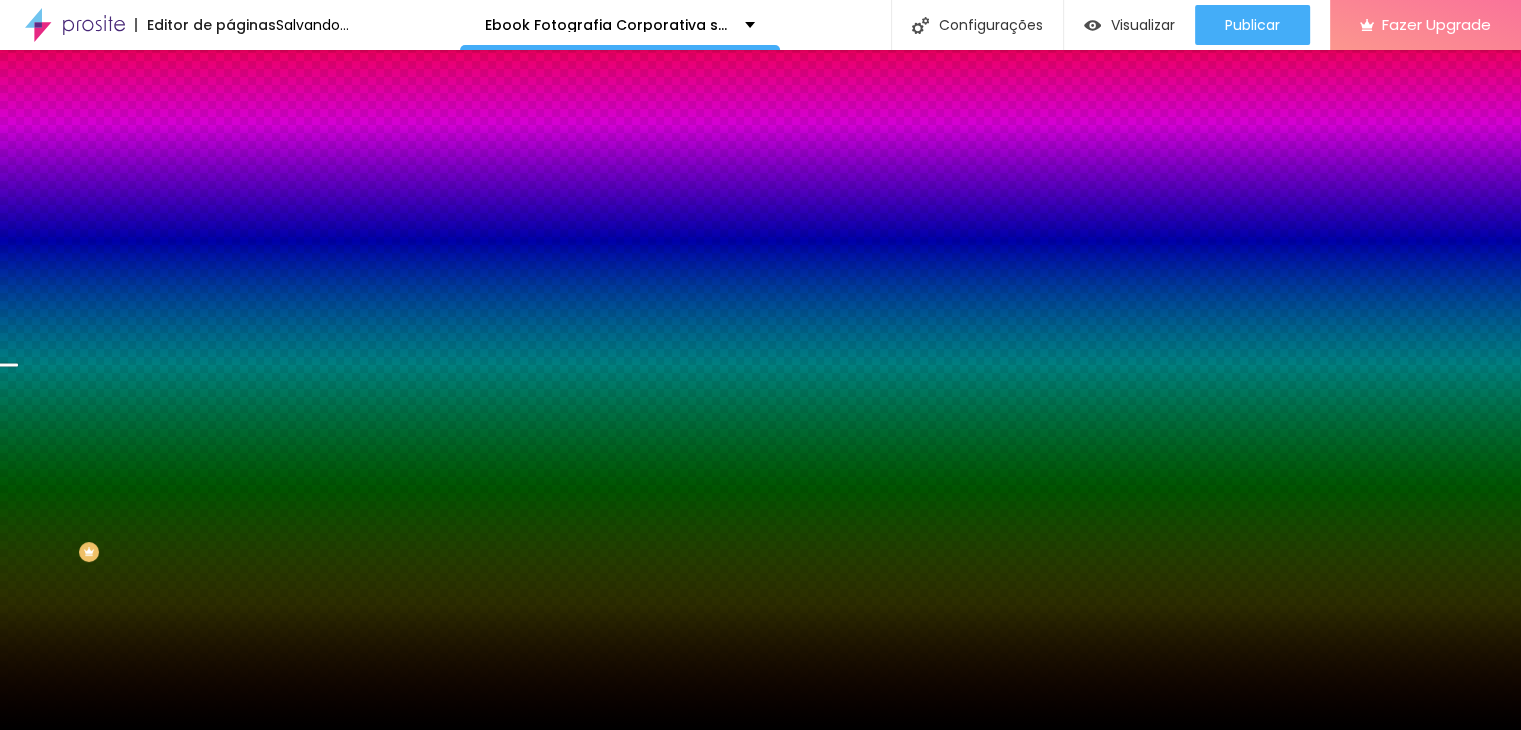 click at bounding box center (760, 730) 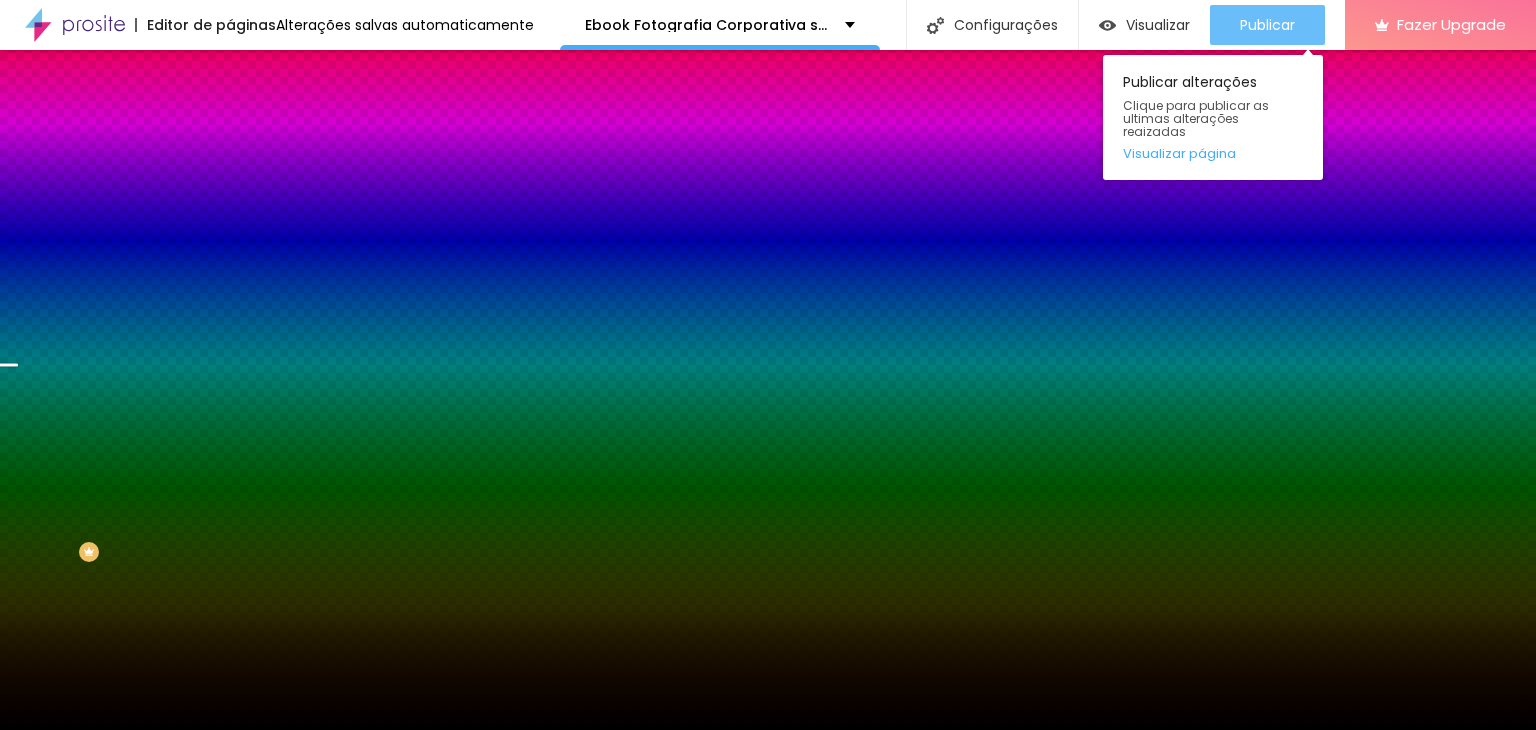 click on "Publicar" at bounding box center [1267, 25] 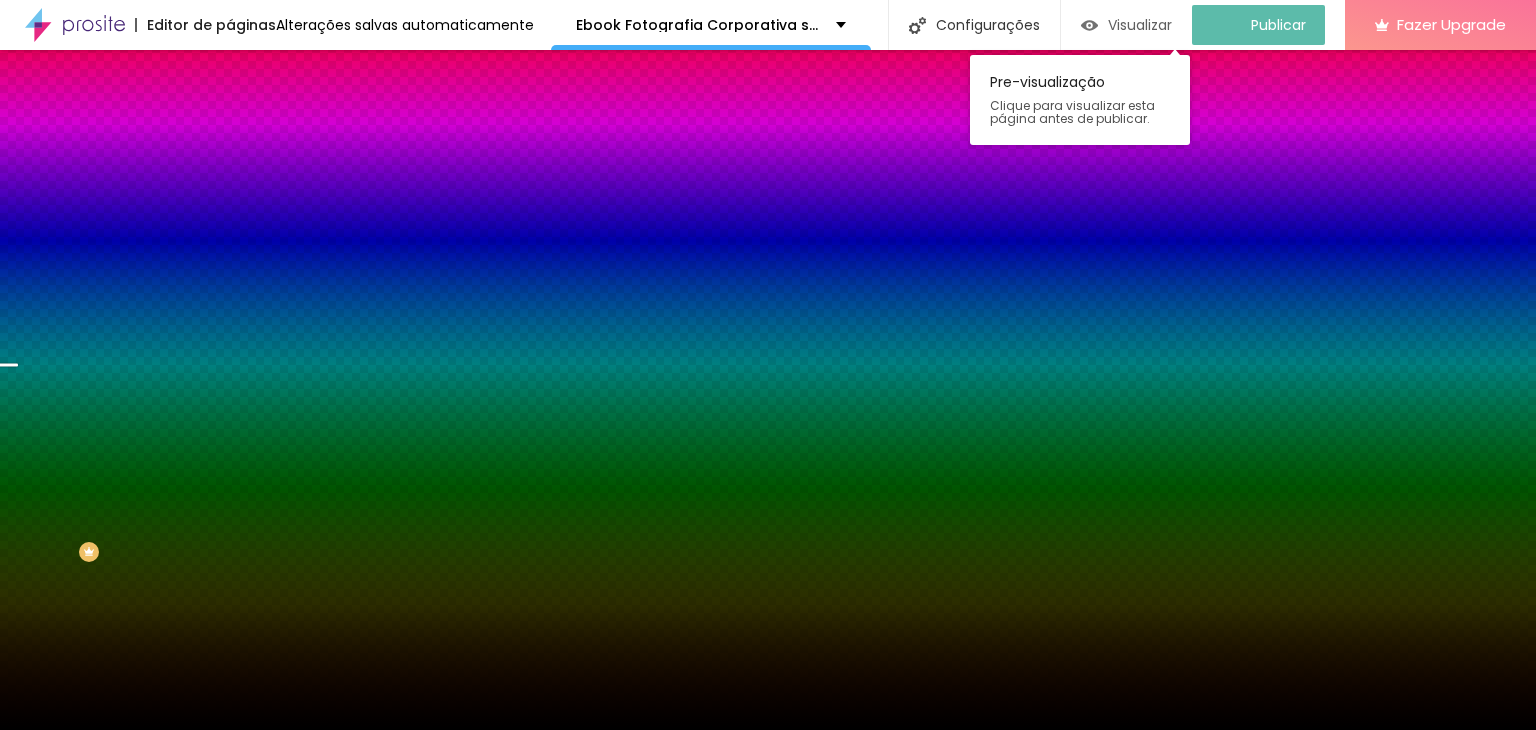 click on "Visualizar" at bounding box center [1140, 25] 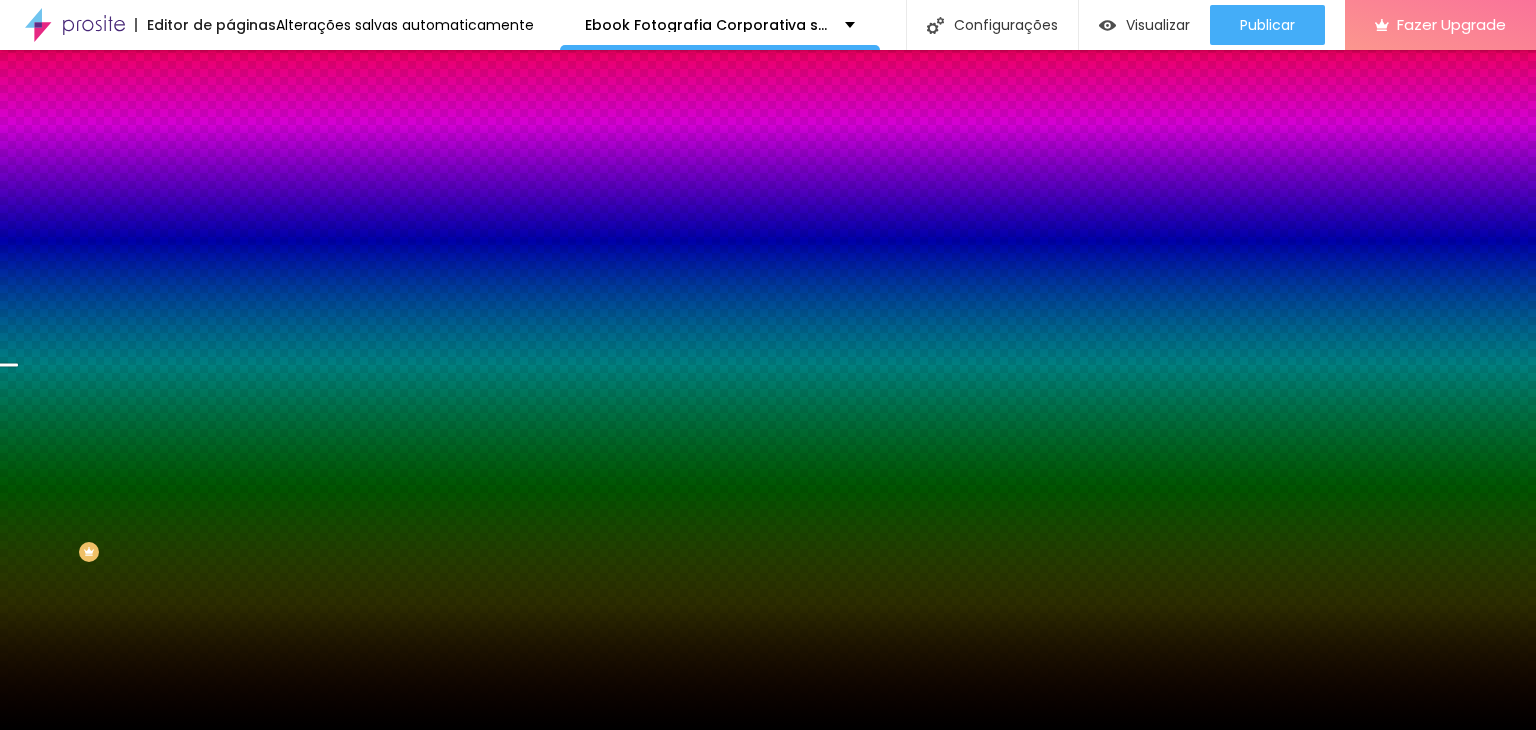 click at bounding box center [244, 404] 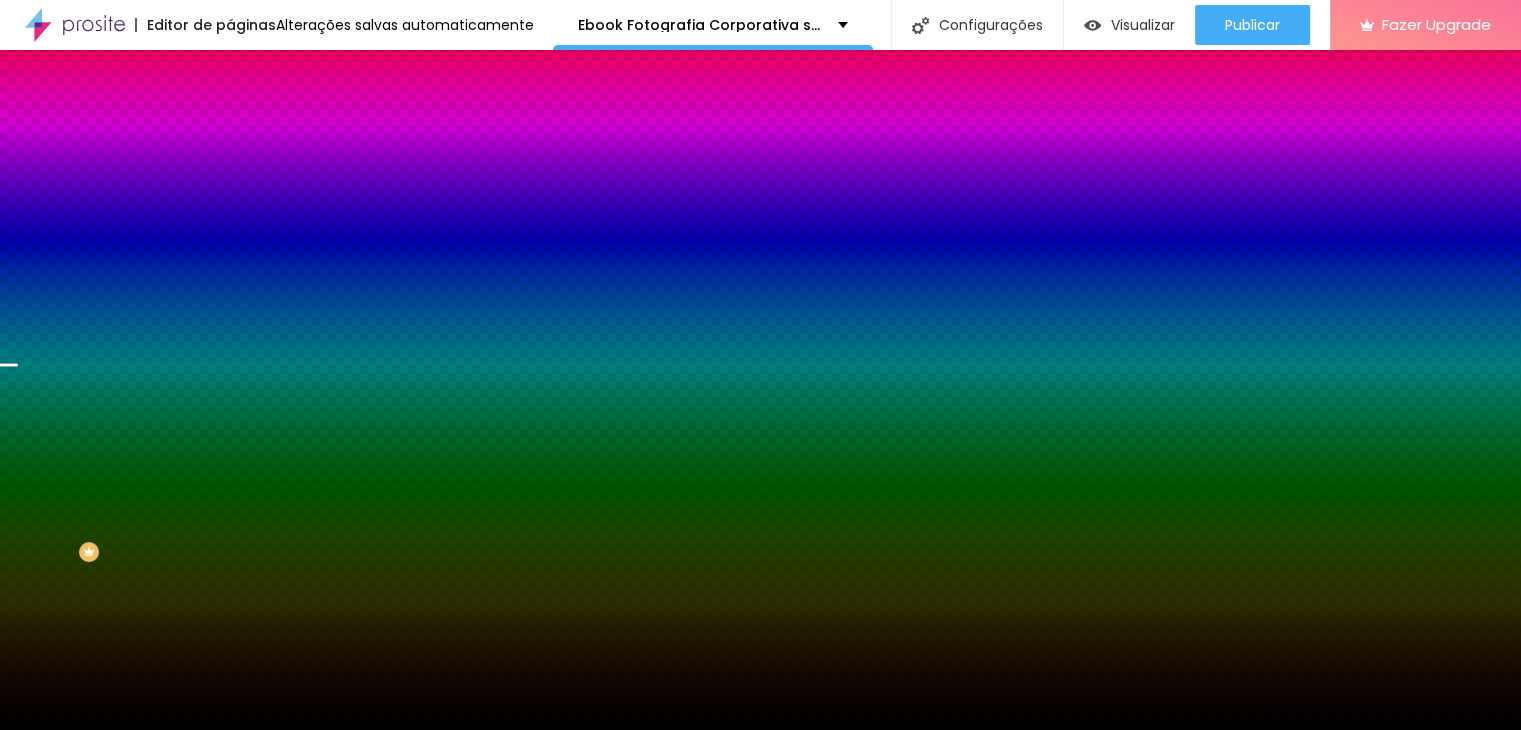 scroll, scrollTop: 159, scrollLeft: 0, axis: vertical 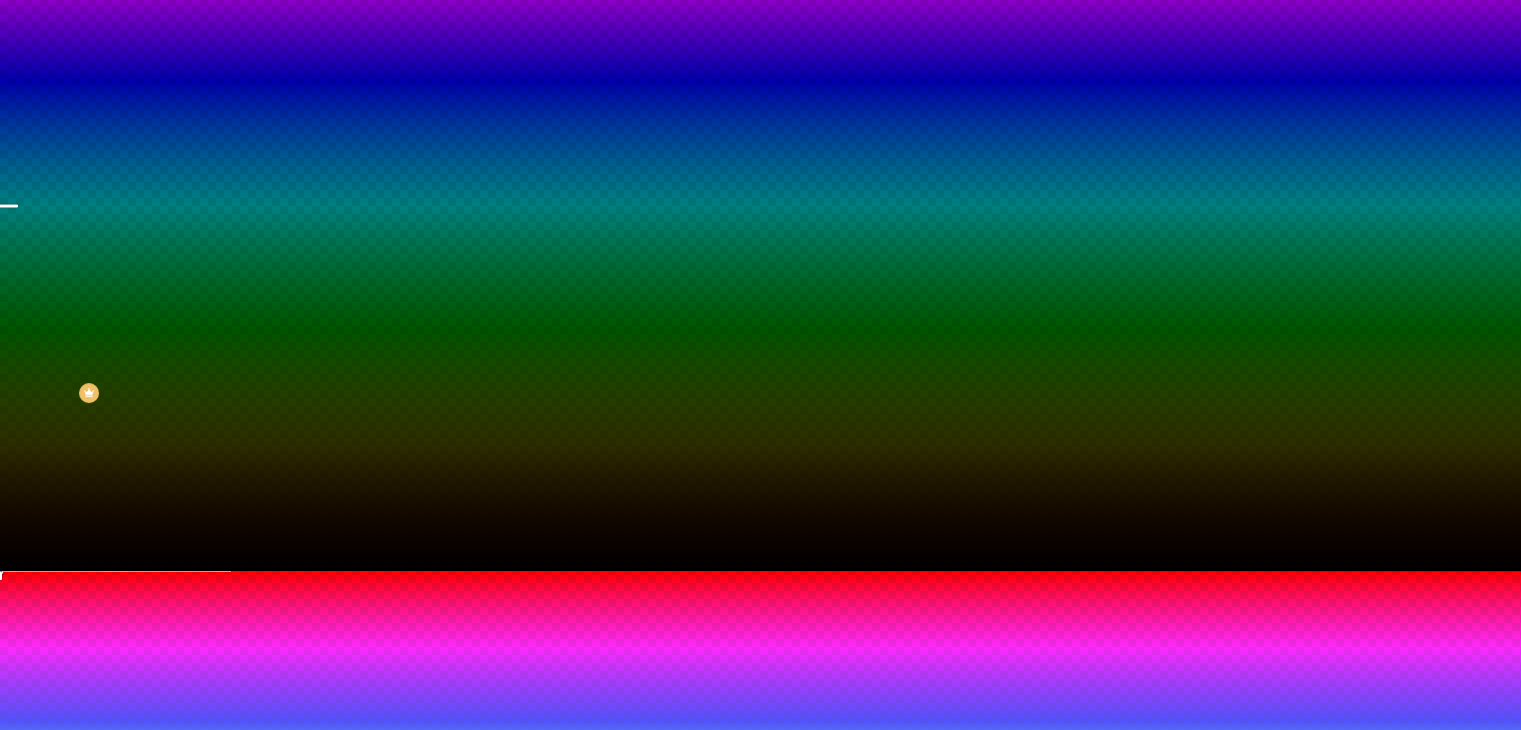 click at bounding box center [760, 1027] 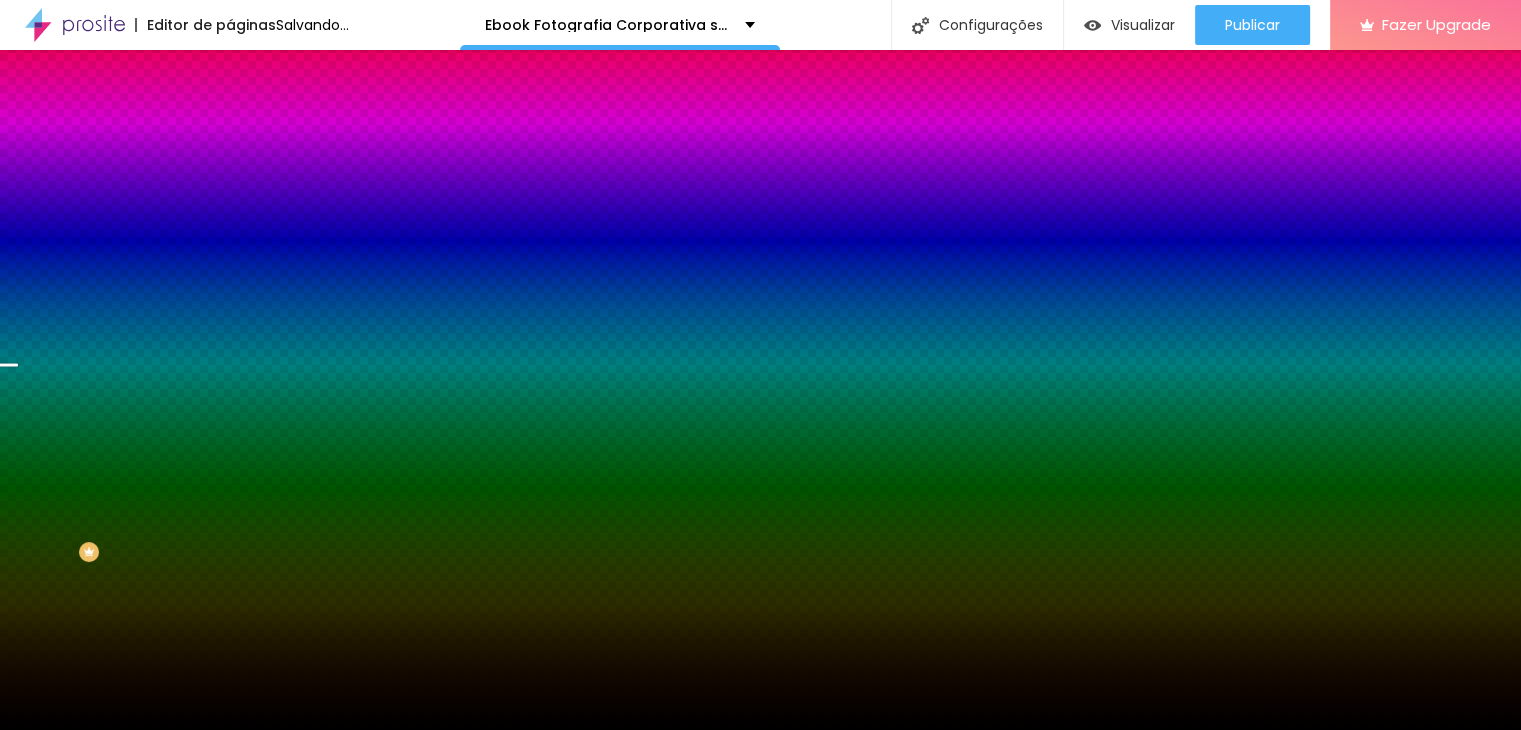 click at bounding box center [760, 730] 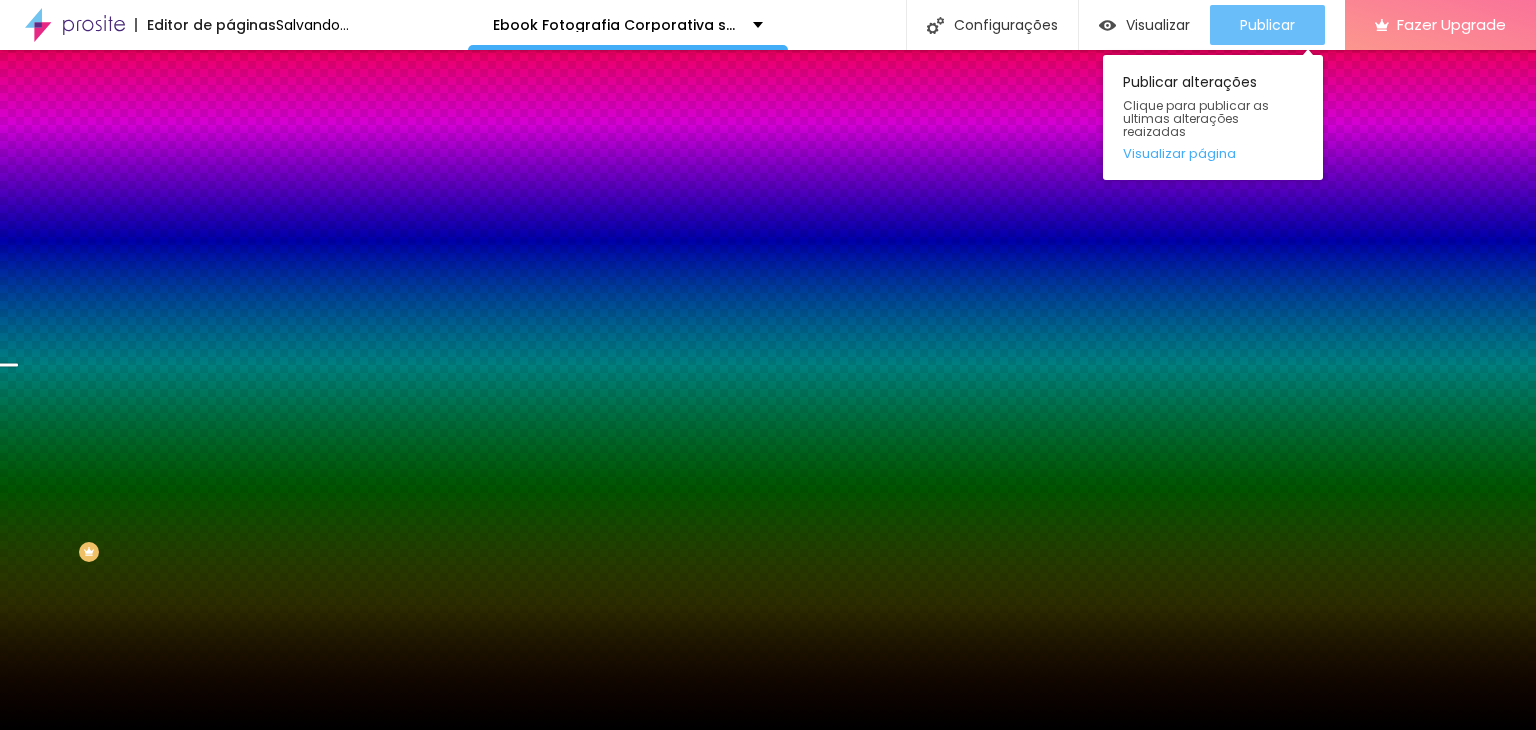 click on "Publicar" at bounding box center [1267, 25] 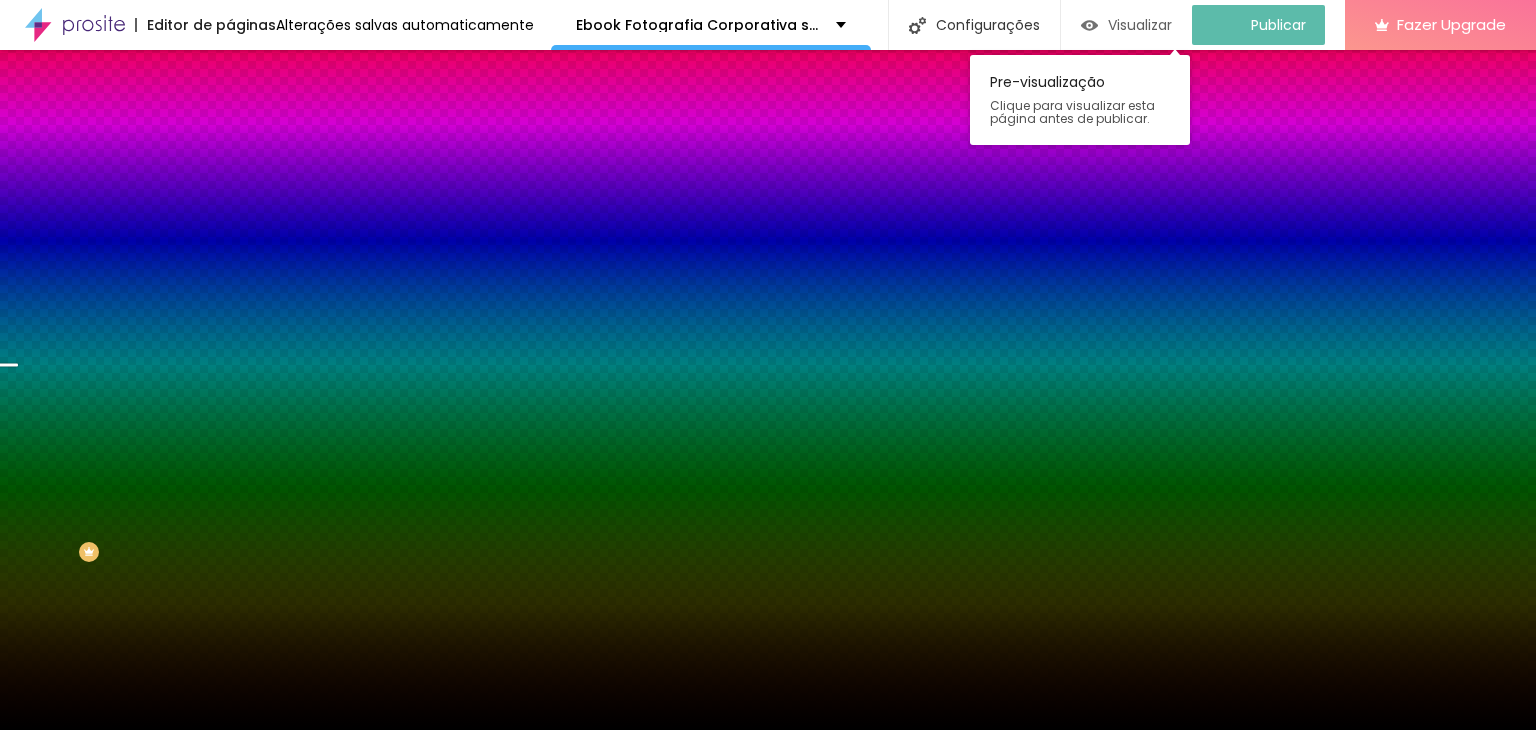 click on "Visualizar" at bounding box center [1140, 25] 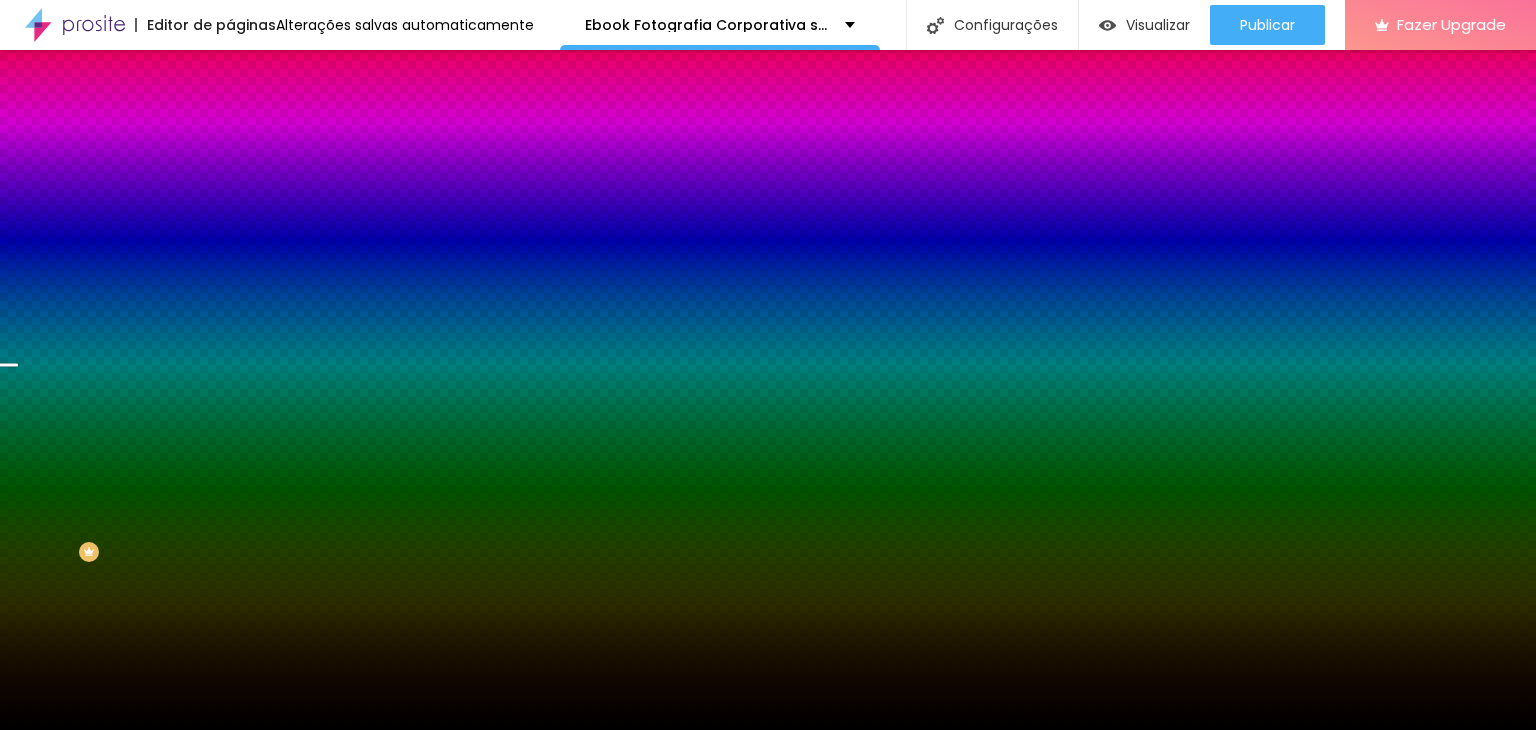 click 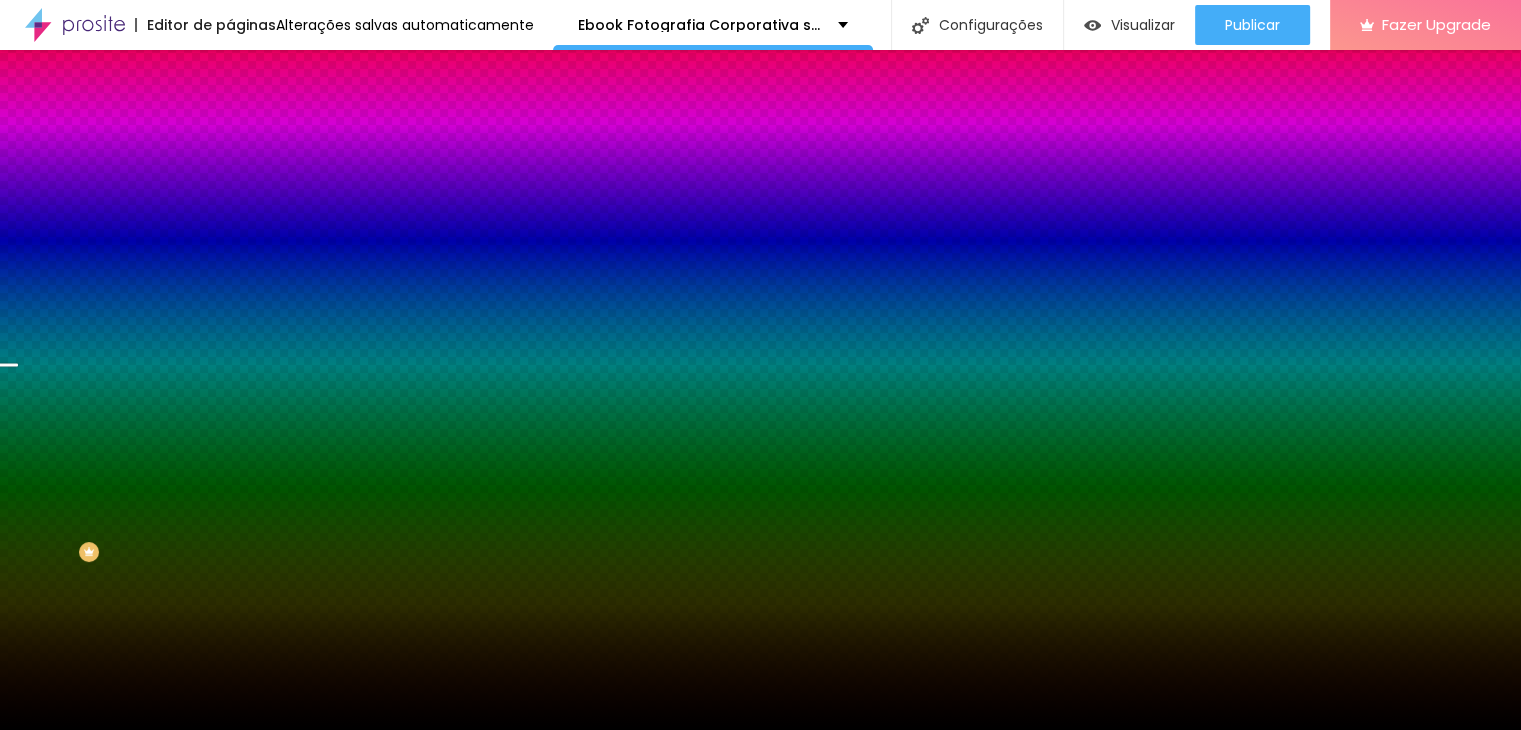 scroll, scrollTop: 159, scrollLeft: 0, axis: vertical 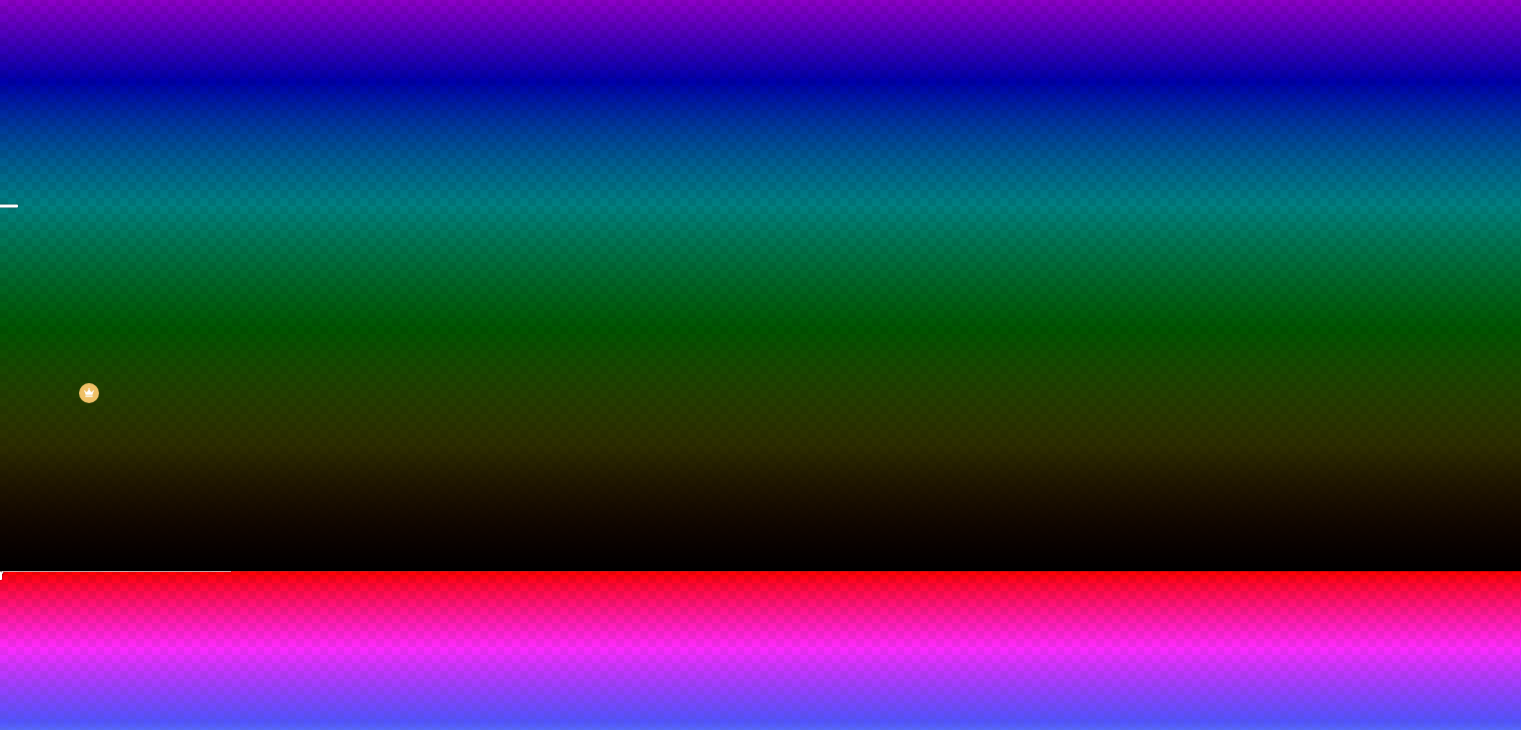 drag, startPoint x: 226, startPoint y: 601, endPoint x: 169, endPoint y: 600, distance: 57.00877 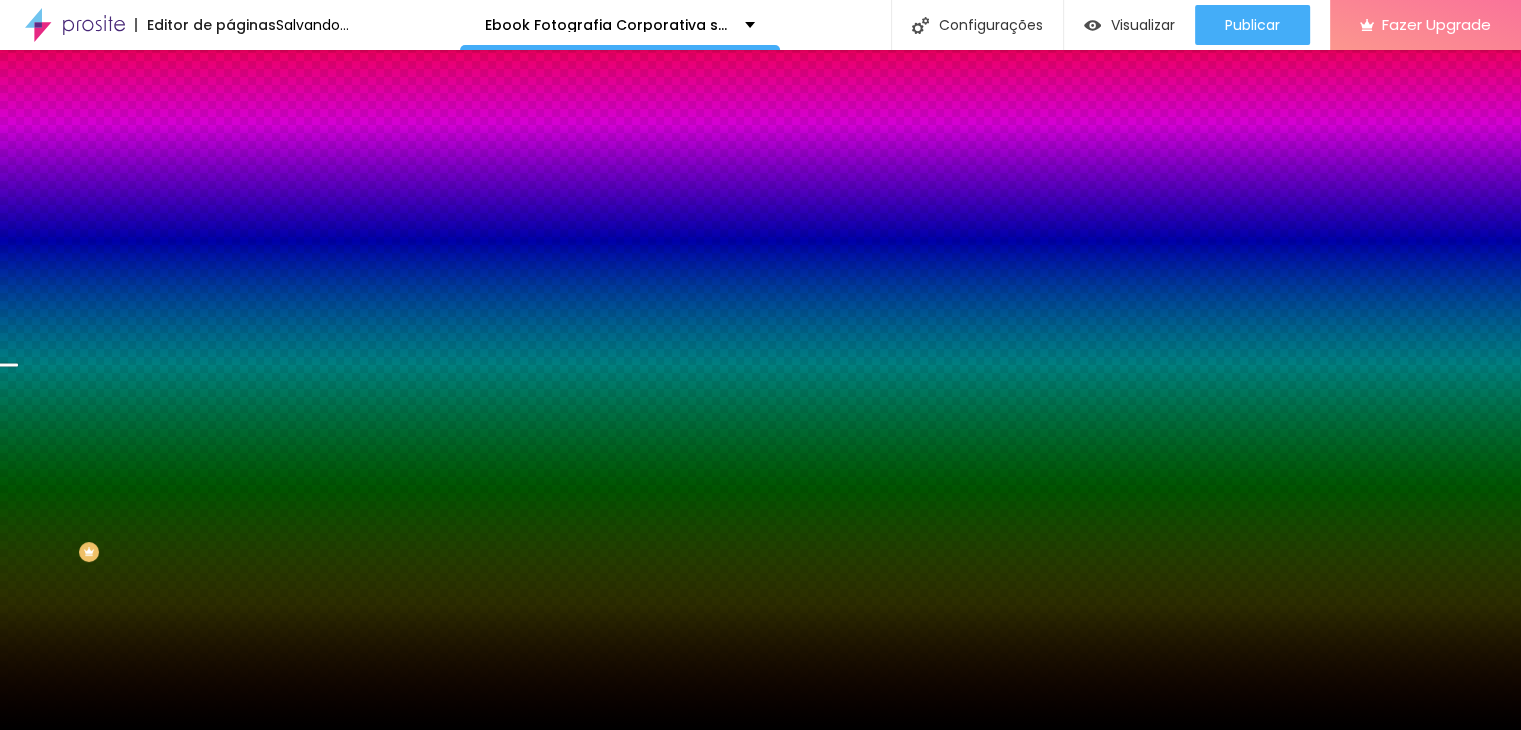 click at bounding box center (760, 730) 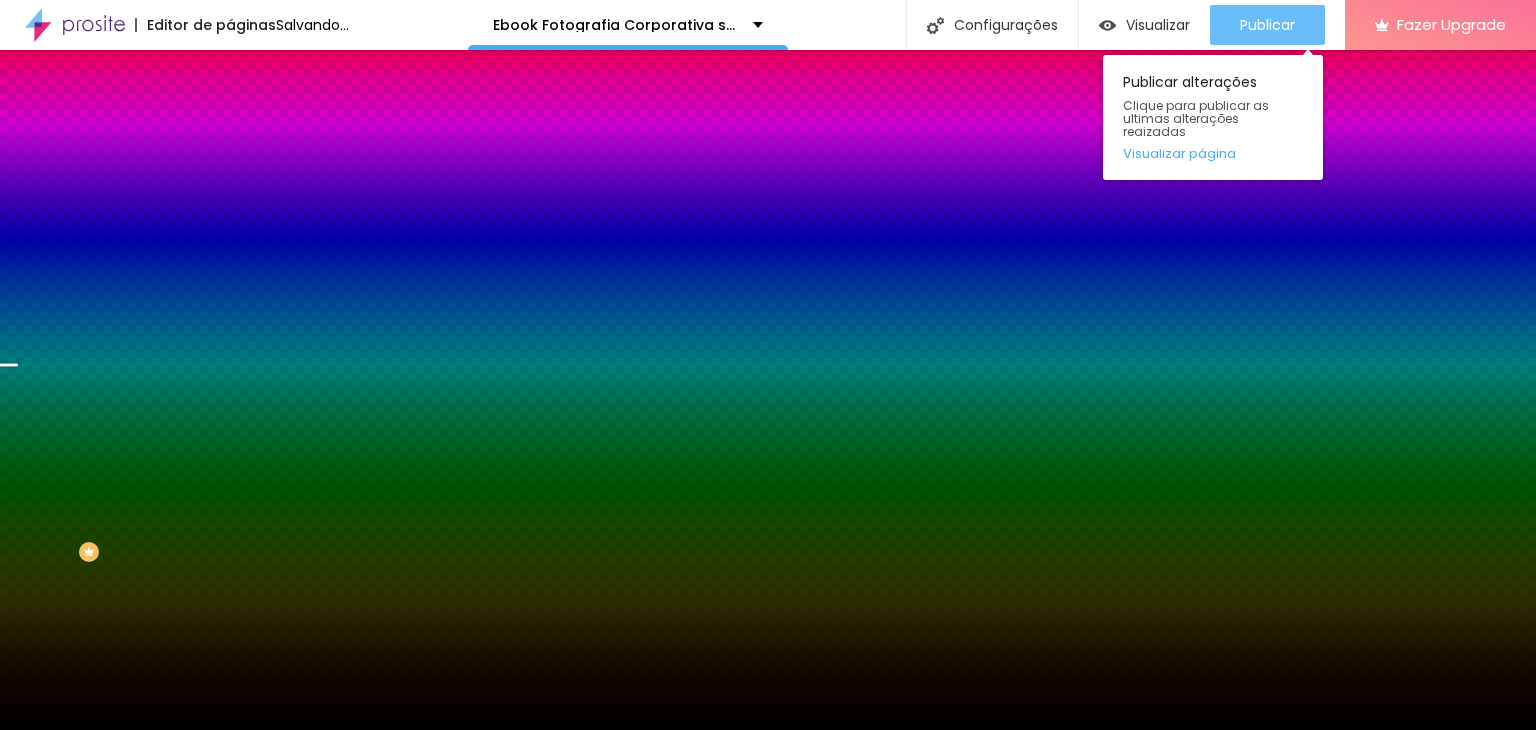 click on "Publicar" at bounding box center (1267, 25) 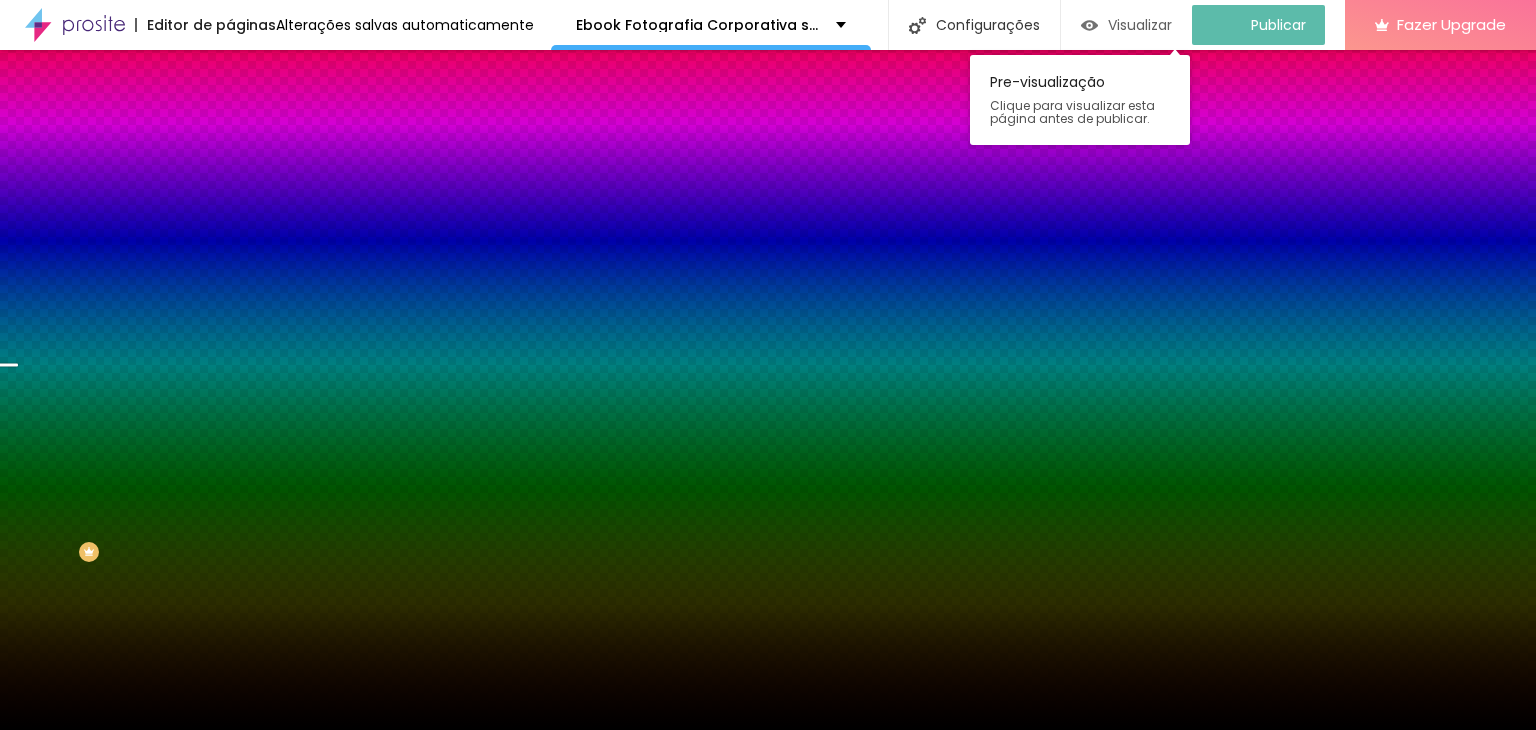click on "Visualizar" at bounding box center (1140, 25) 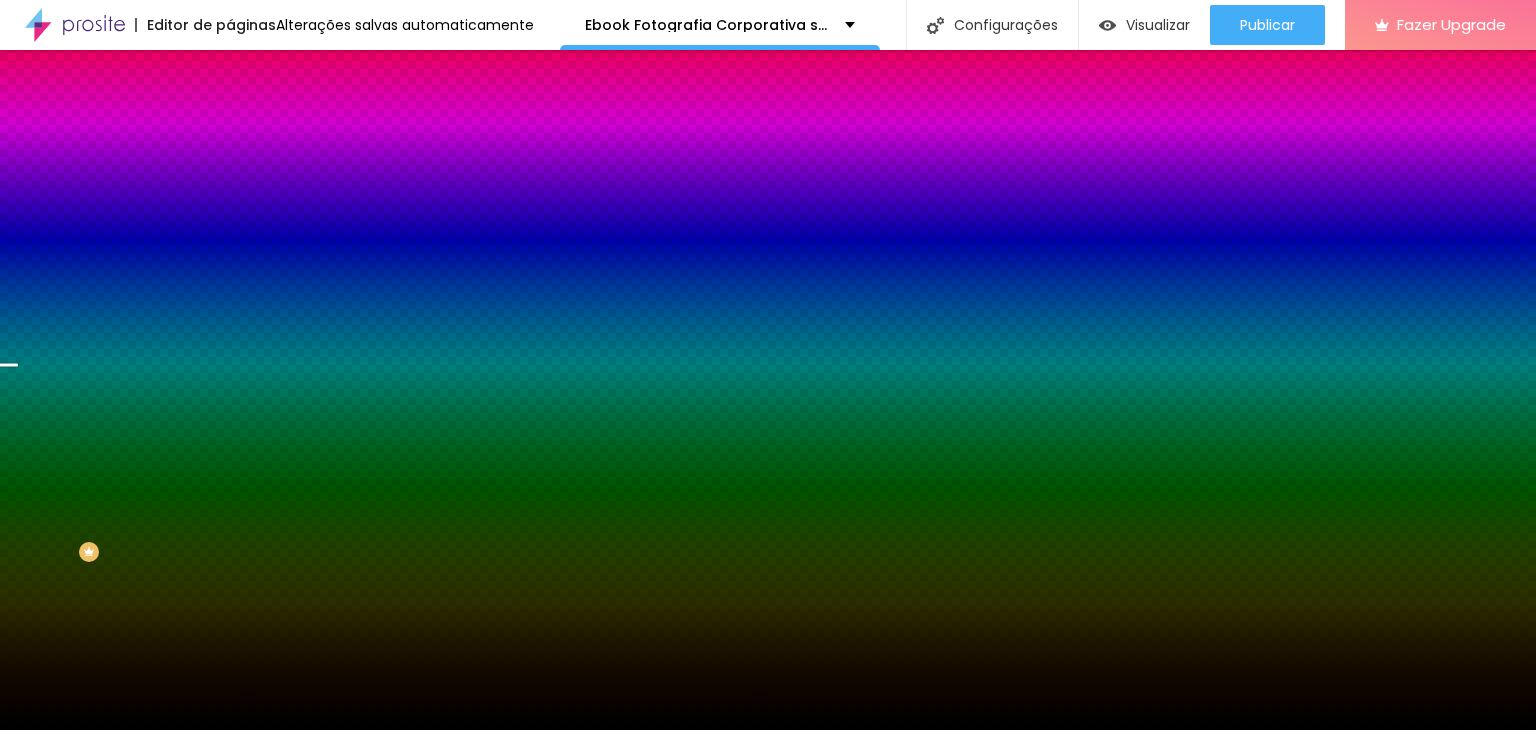 click 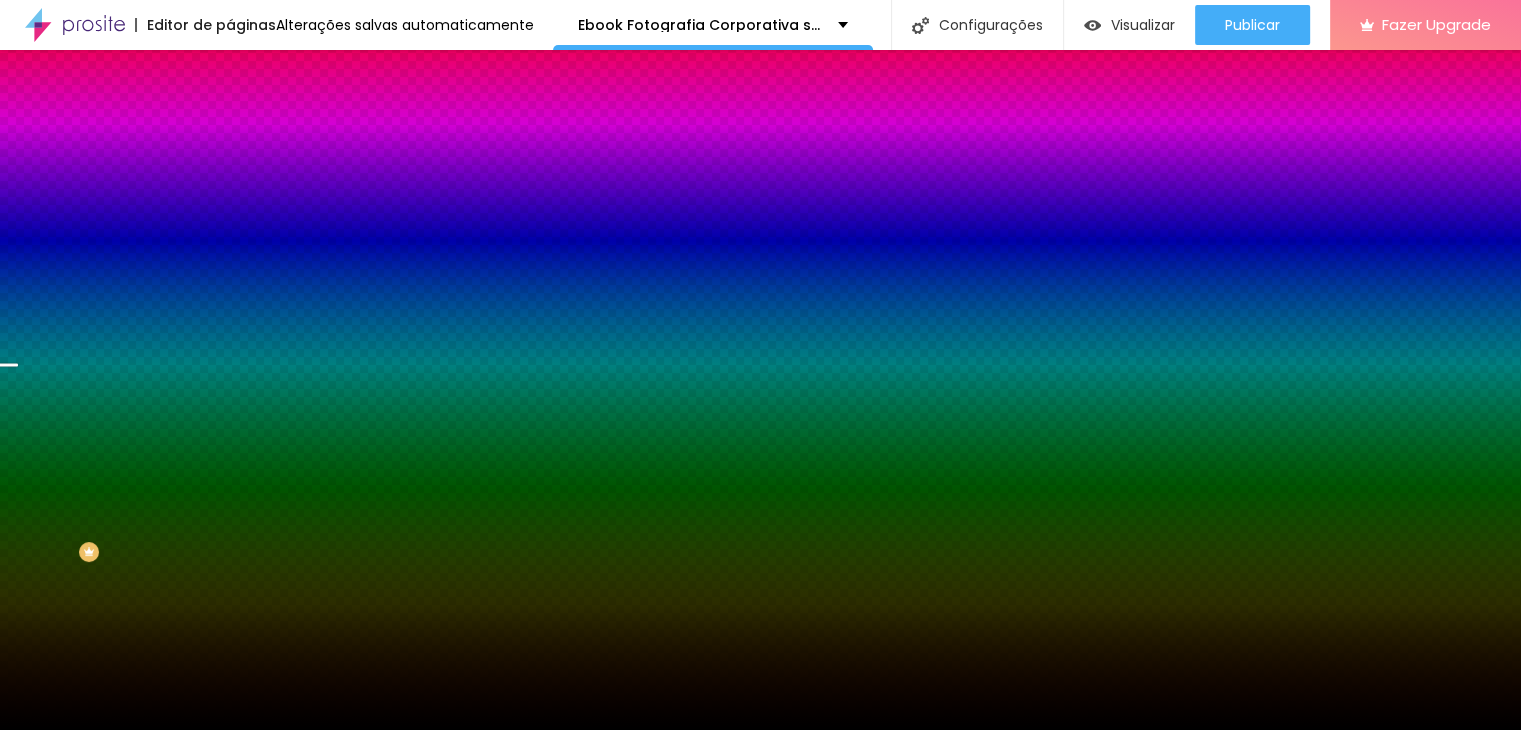 scroll, scrollTop: 159, scrollLeft: 0, axis: vertical 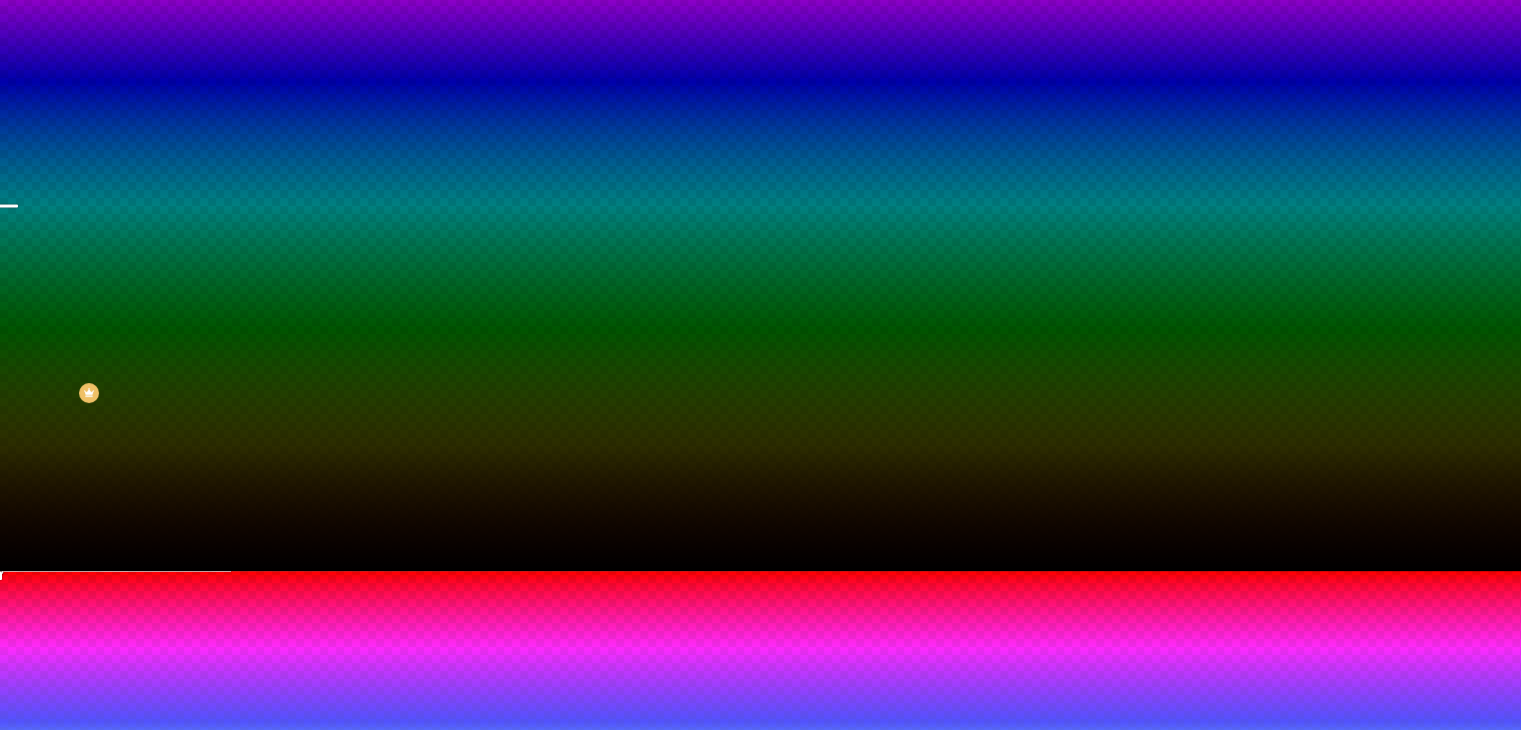 click at bounding box center (64, 955) 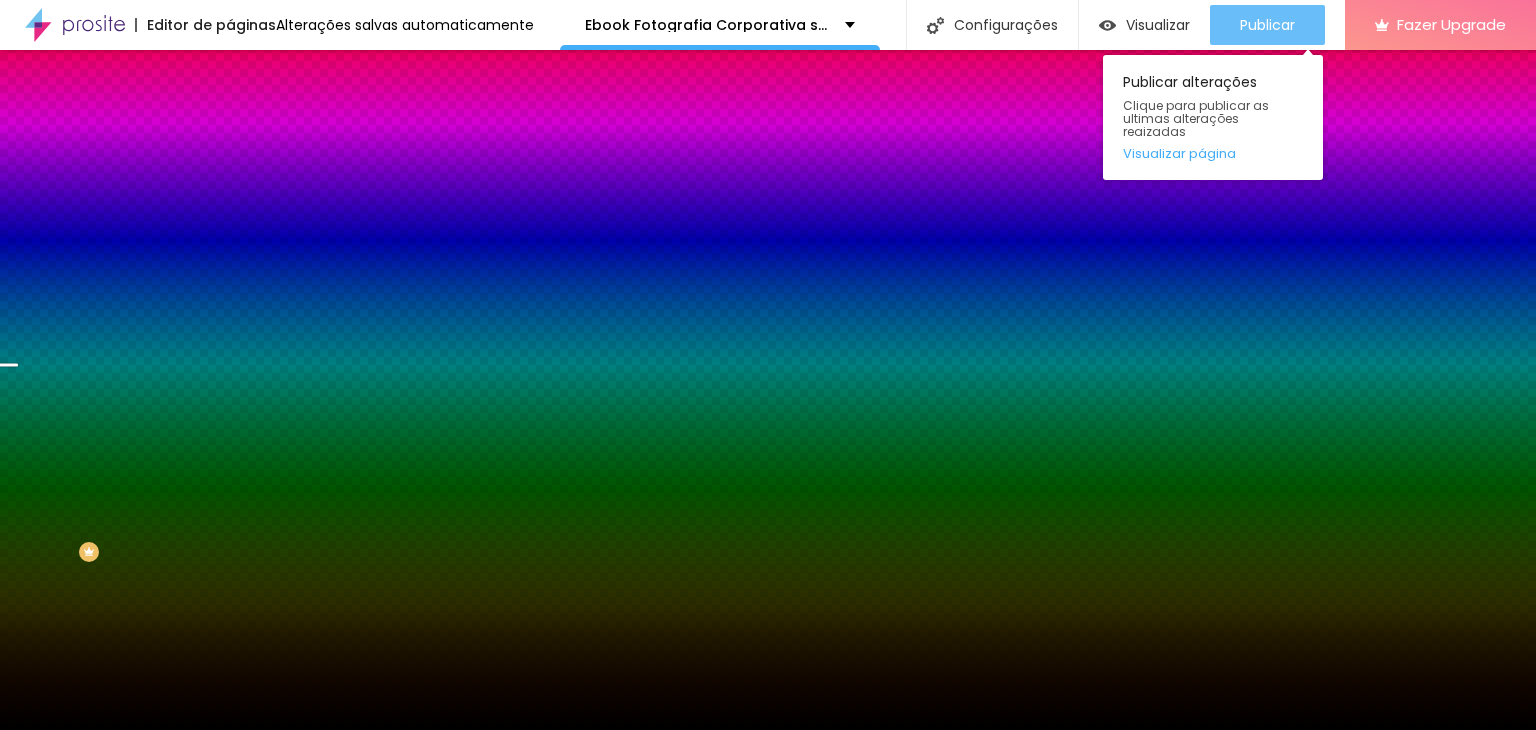 click on "Publicar" at bounding box center [1267, 25] 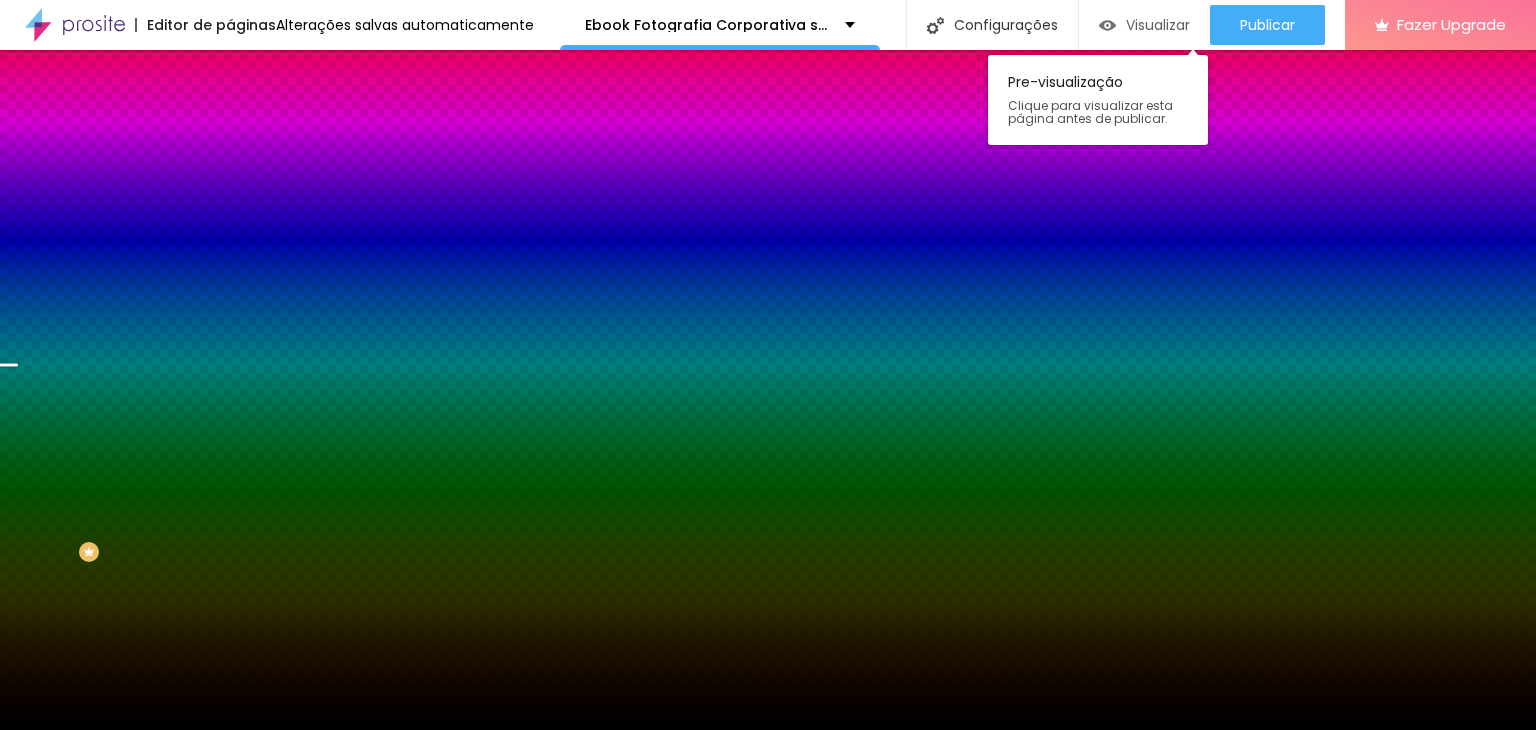 click on "Visualizar" at bounding box center [1144, 25] 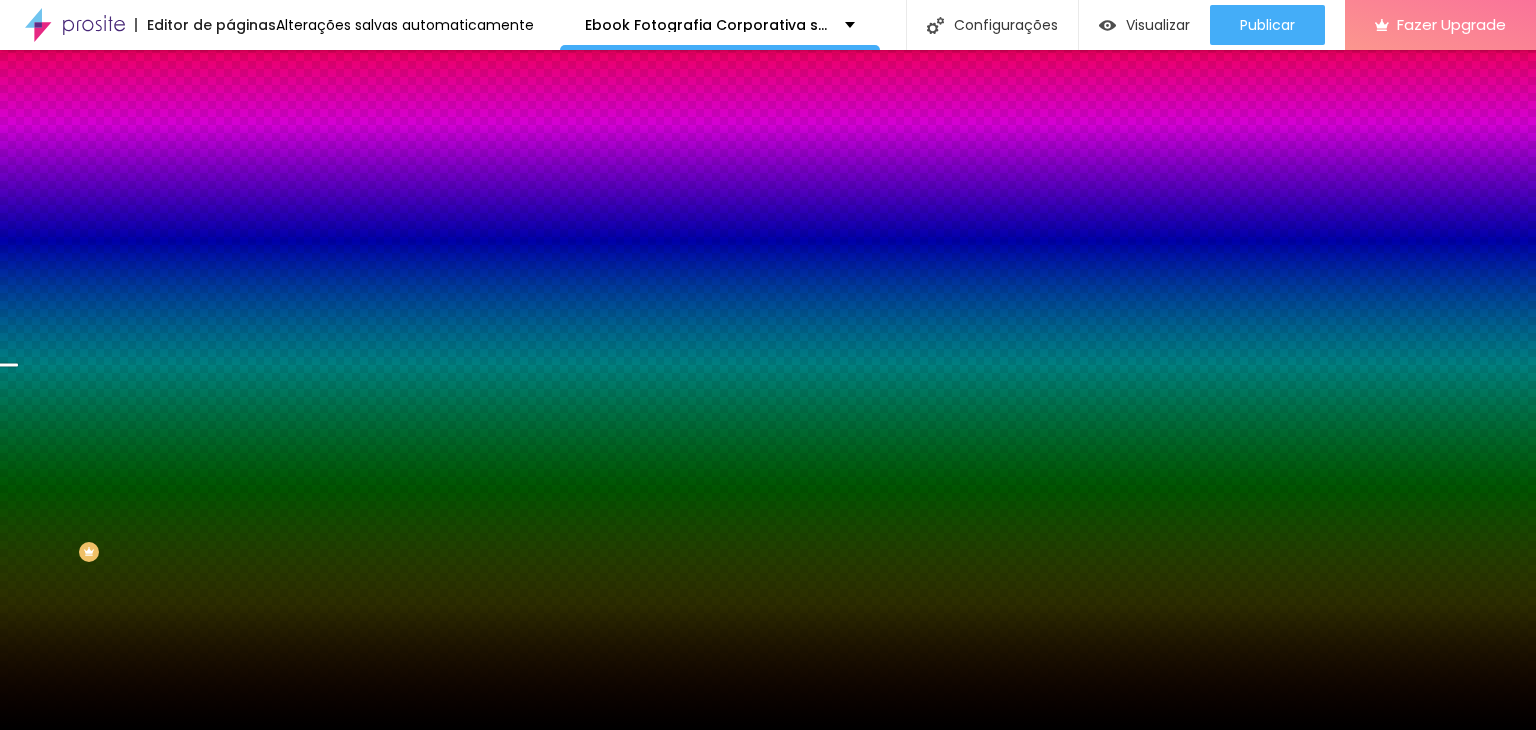 click at bounding box center (244, 404) 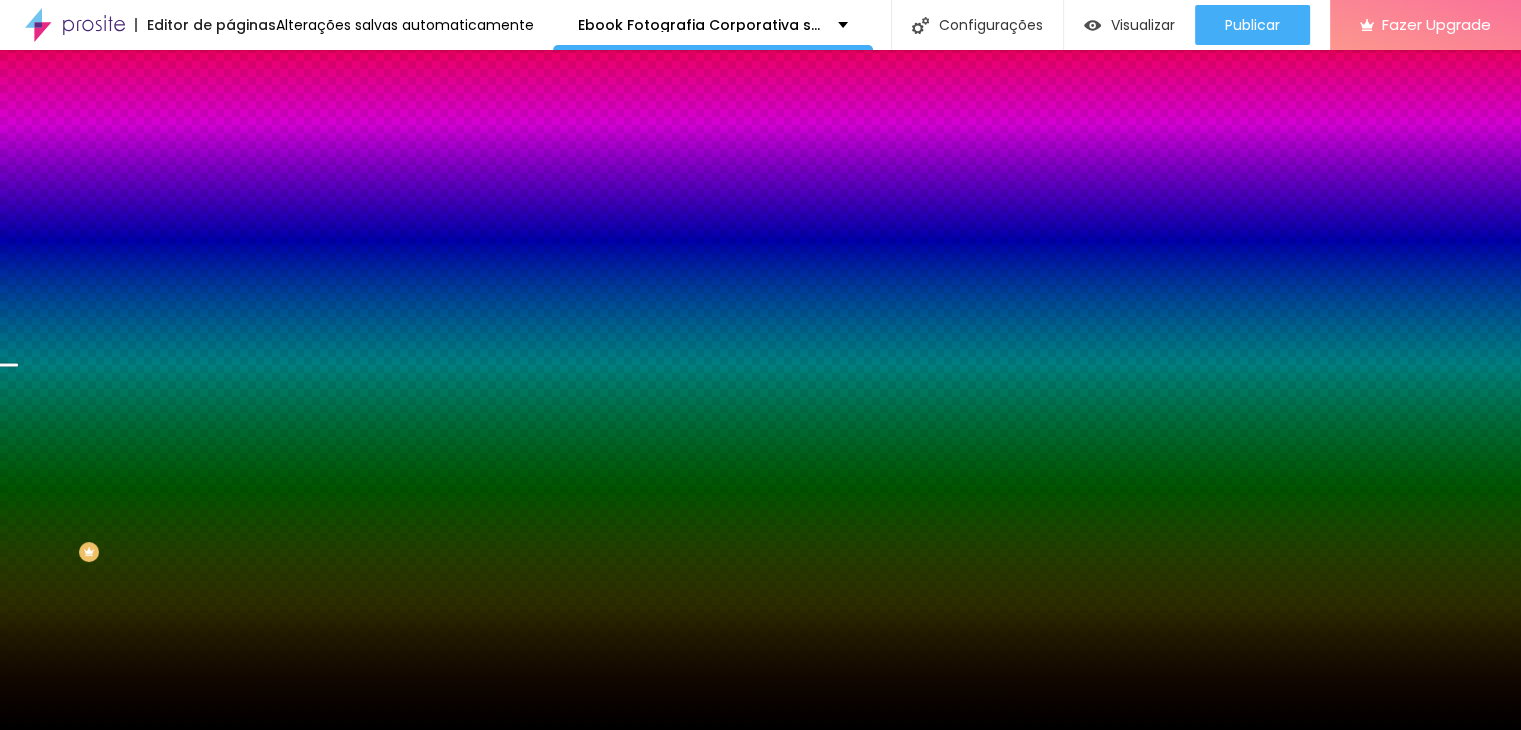 scroll, scrollTop: 159, scrollLeft: 0, axis: vertical 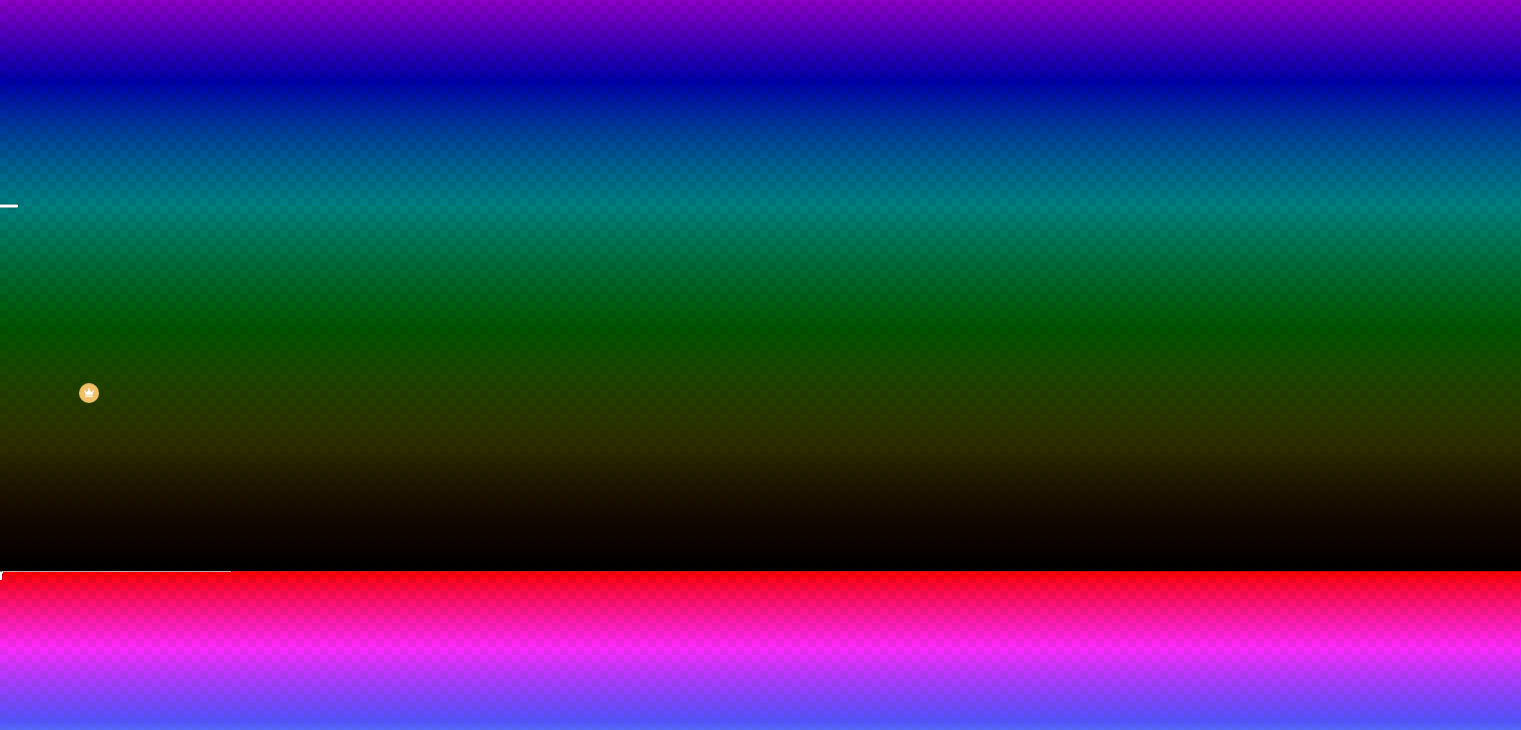 click at bounding box center (64, 955) 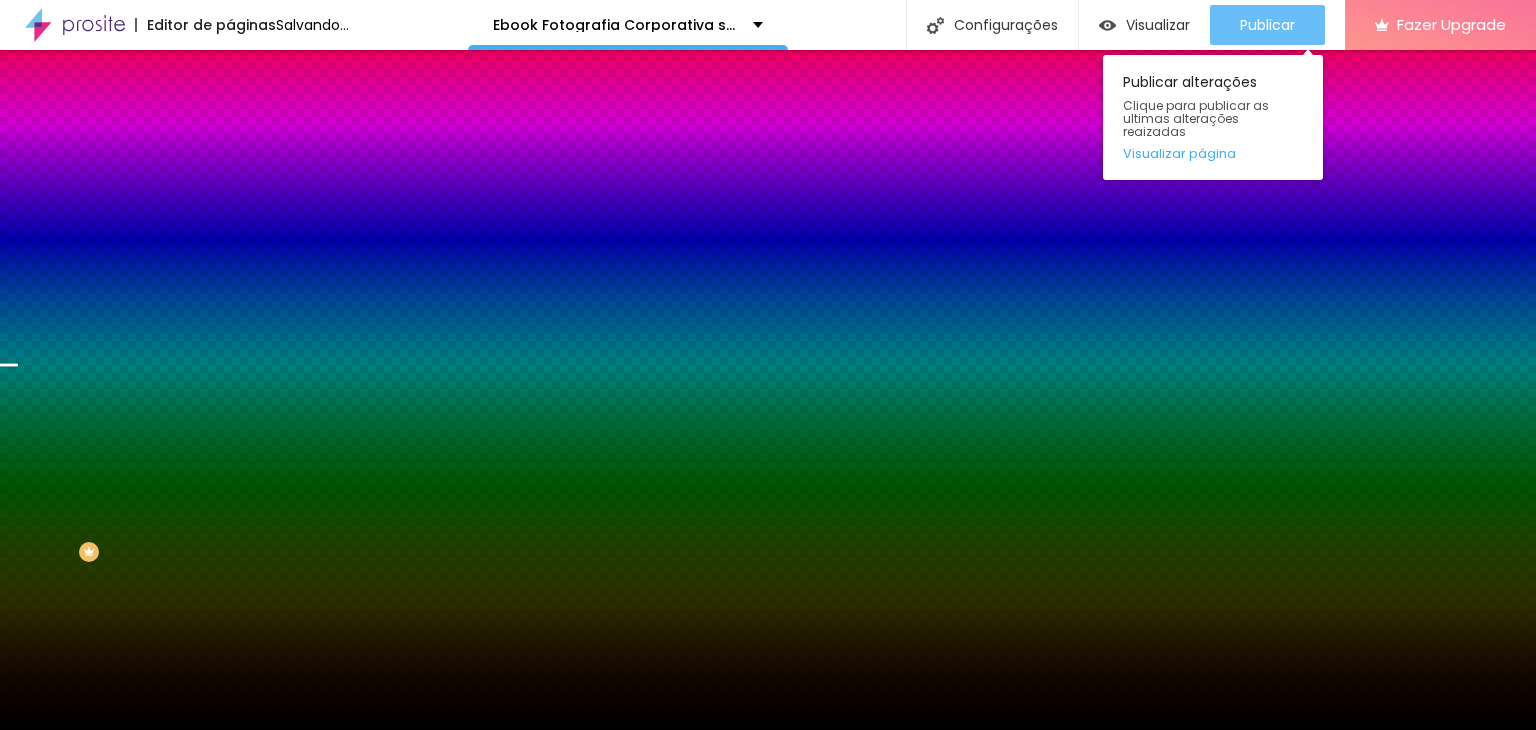 click on "Publicar" at bounding box center [1267, 25] 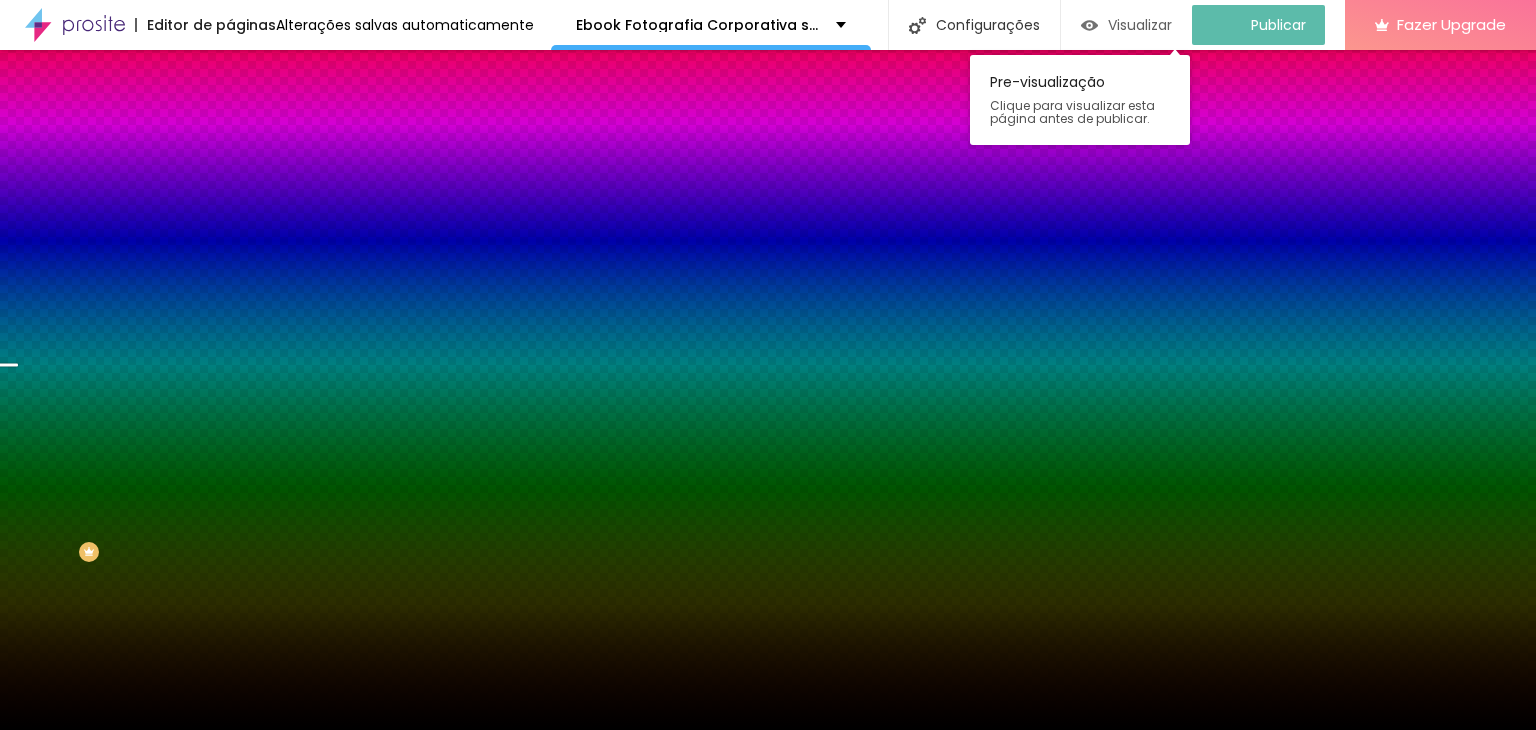 click on "Visualizar" at bounding box center [1140, 25] 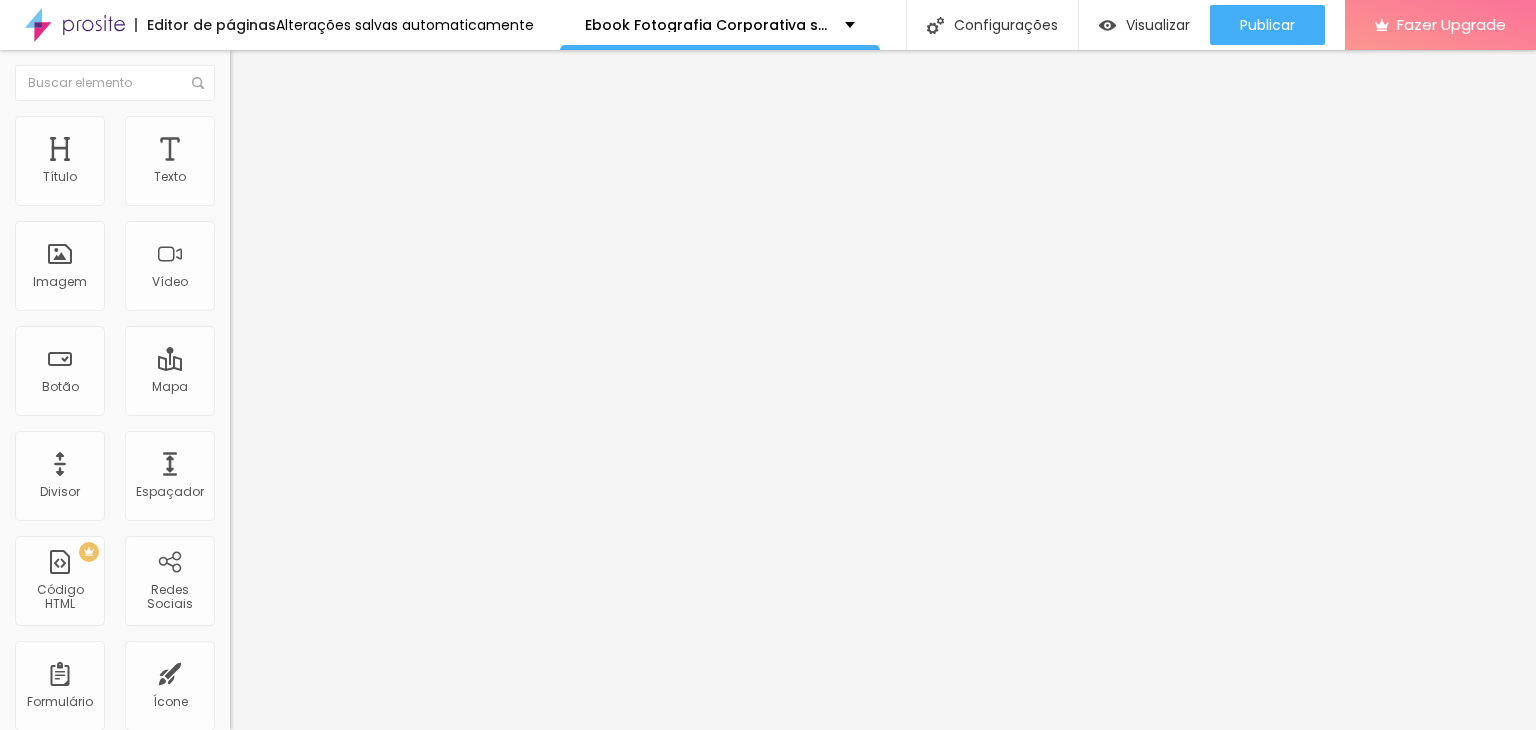 click on "Estilo" at bounding box center (263, 129) 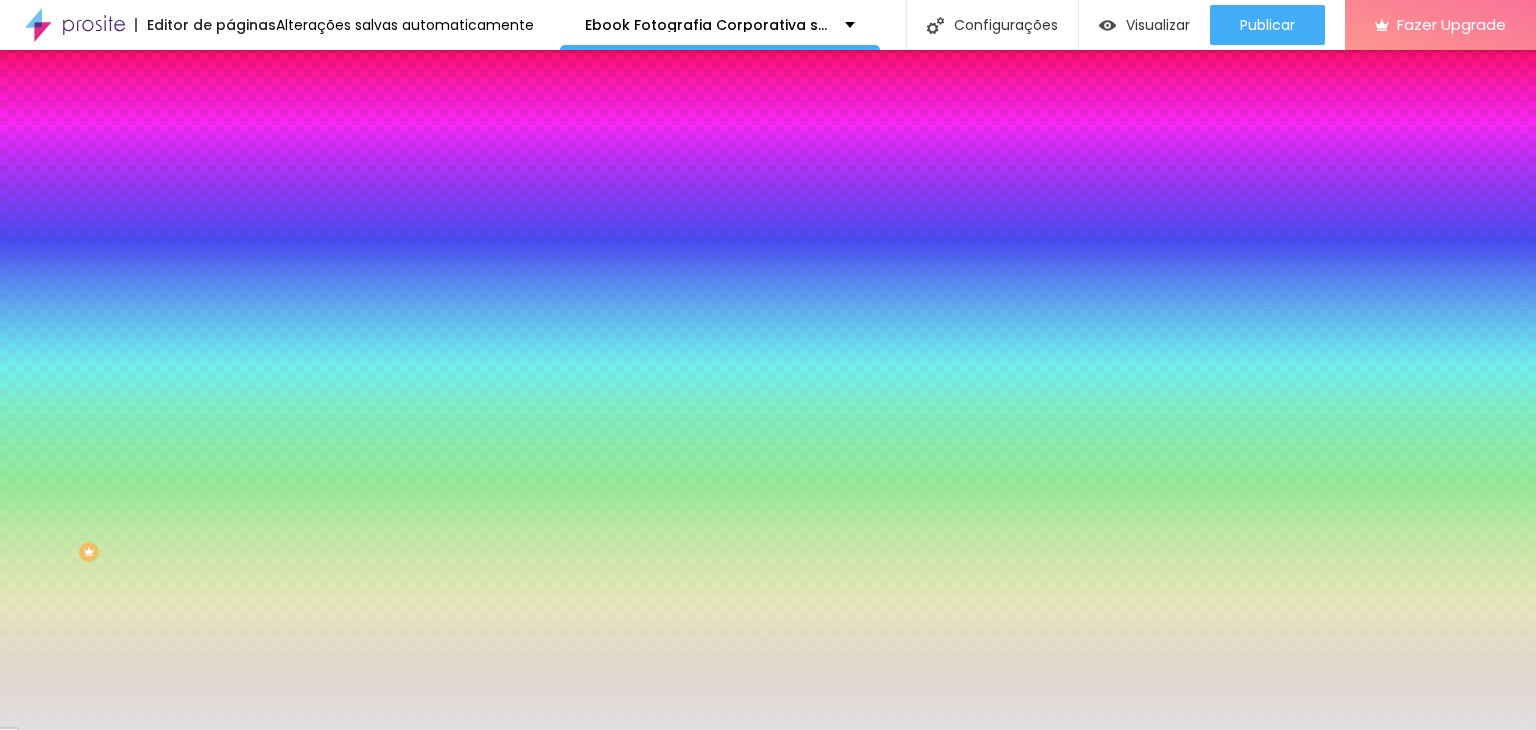 click at bounding box center (345, 272) 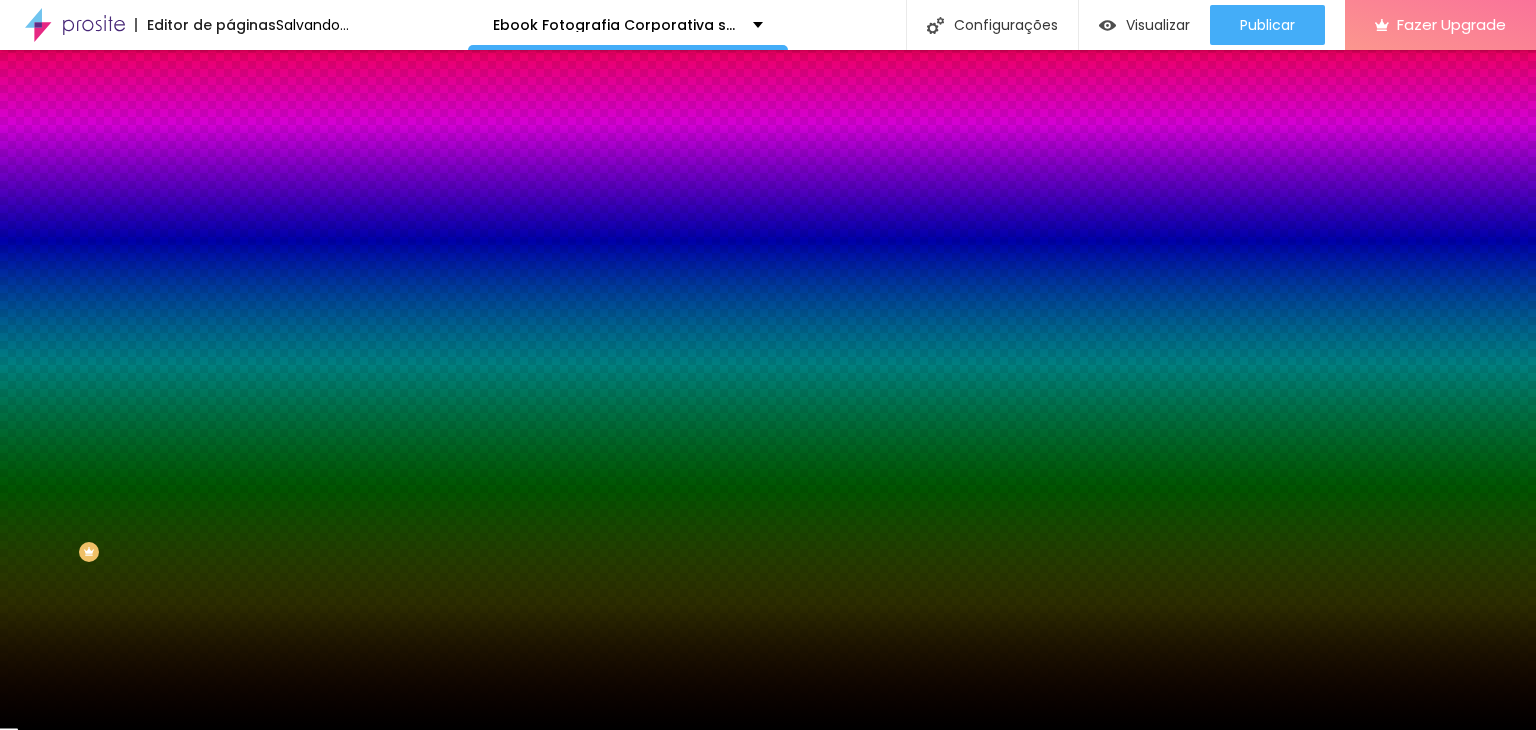 drag, startPoint x: 78, startPoint y: 508, endPoint x: 23, endPoint y: 550, distance: 69.2026 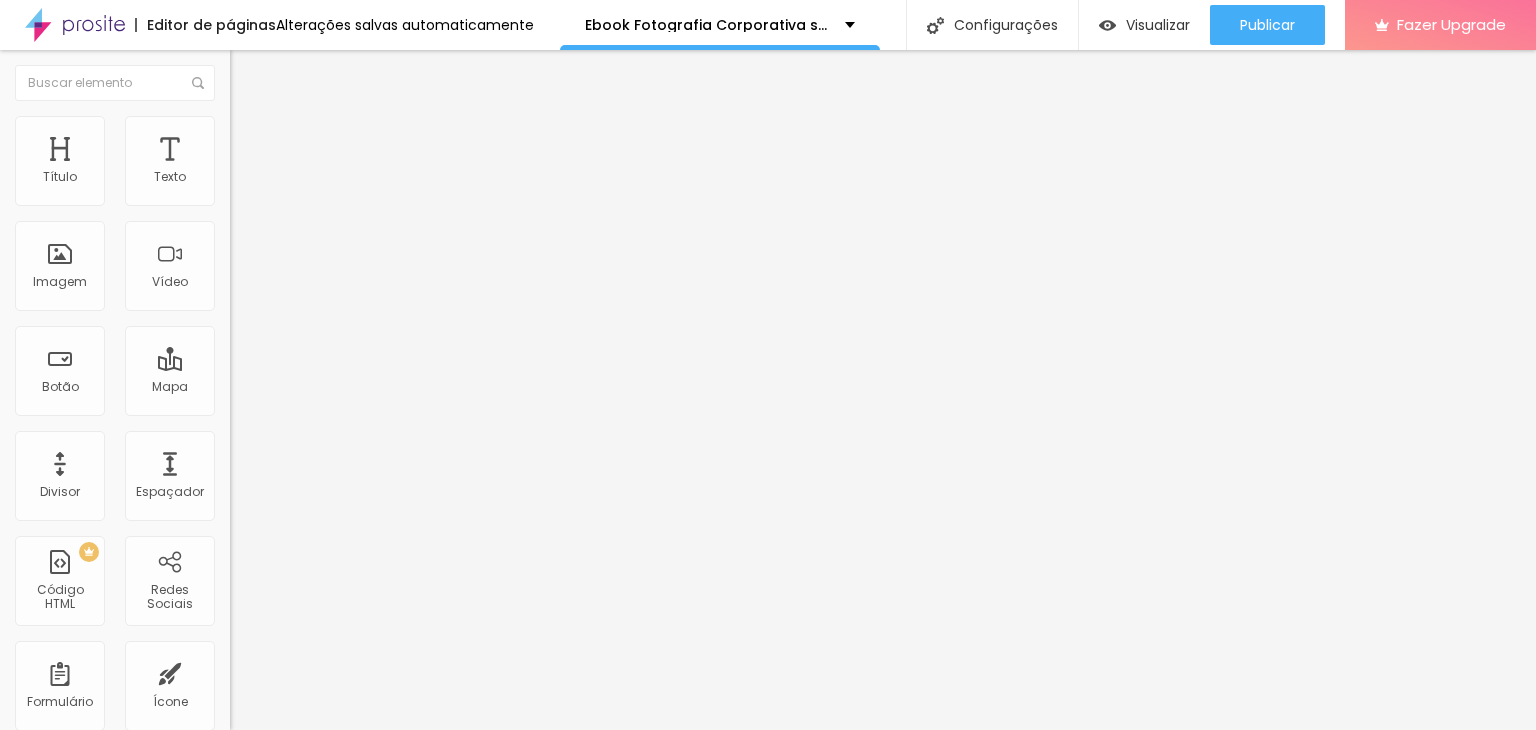 click 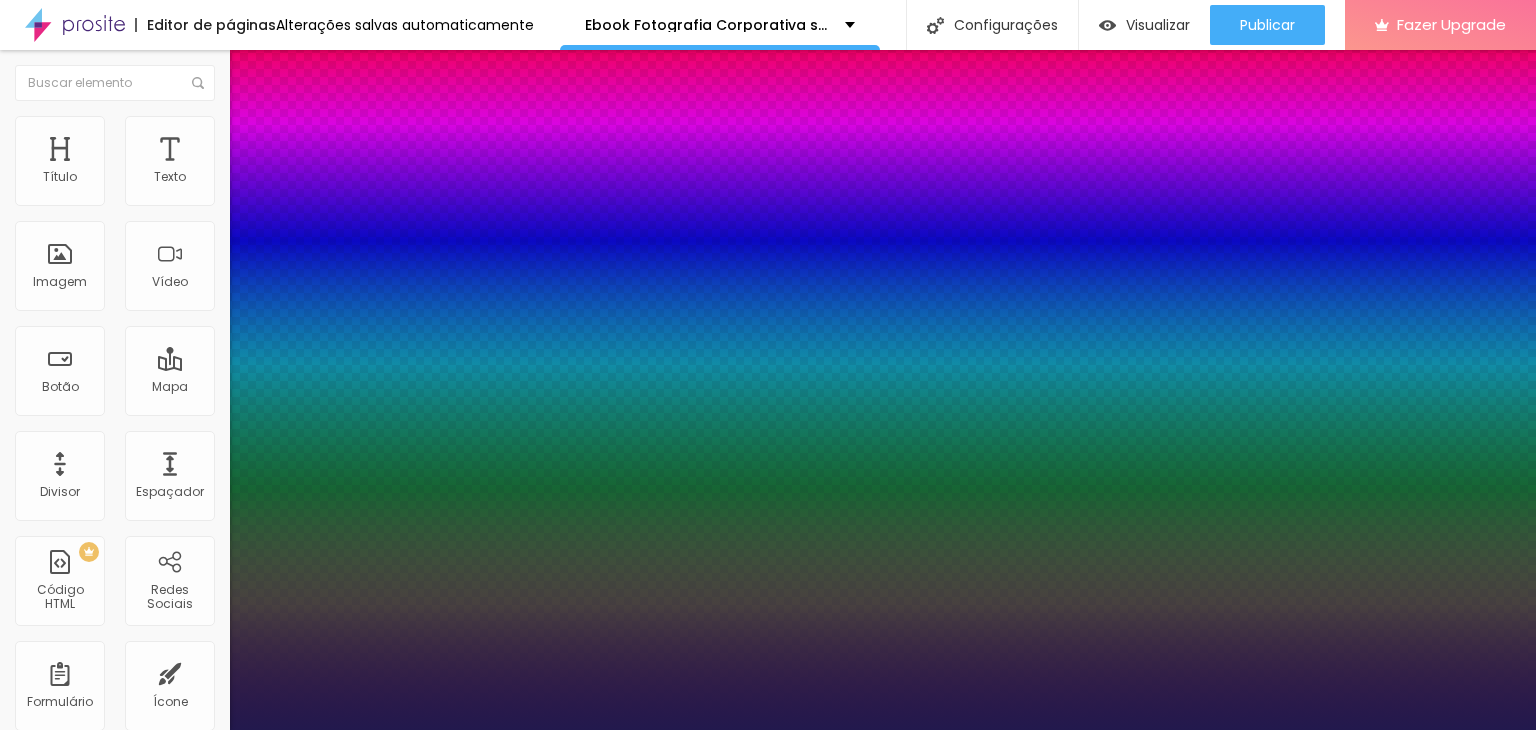 click at bounding box center [768, 7126] 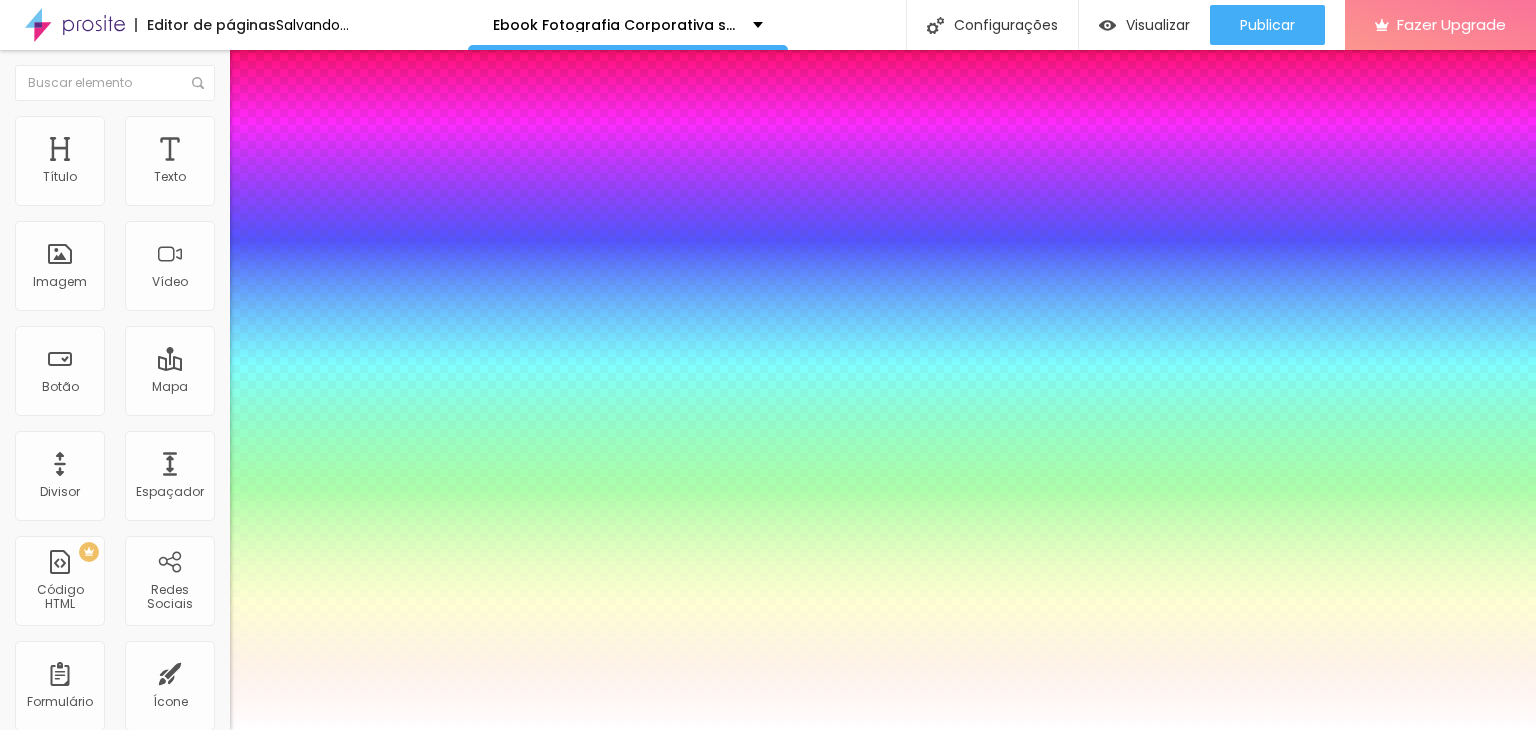 drag, startPoint x: 304, startPoint y: 653, endPoint x: 278, endPoint y: 538, distance: 117.902504 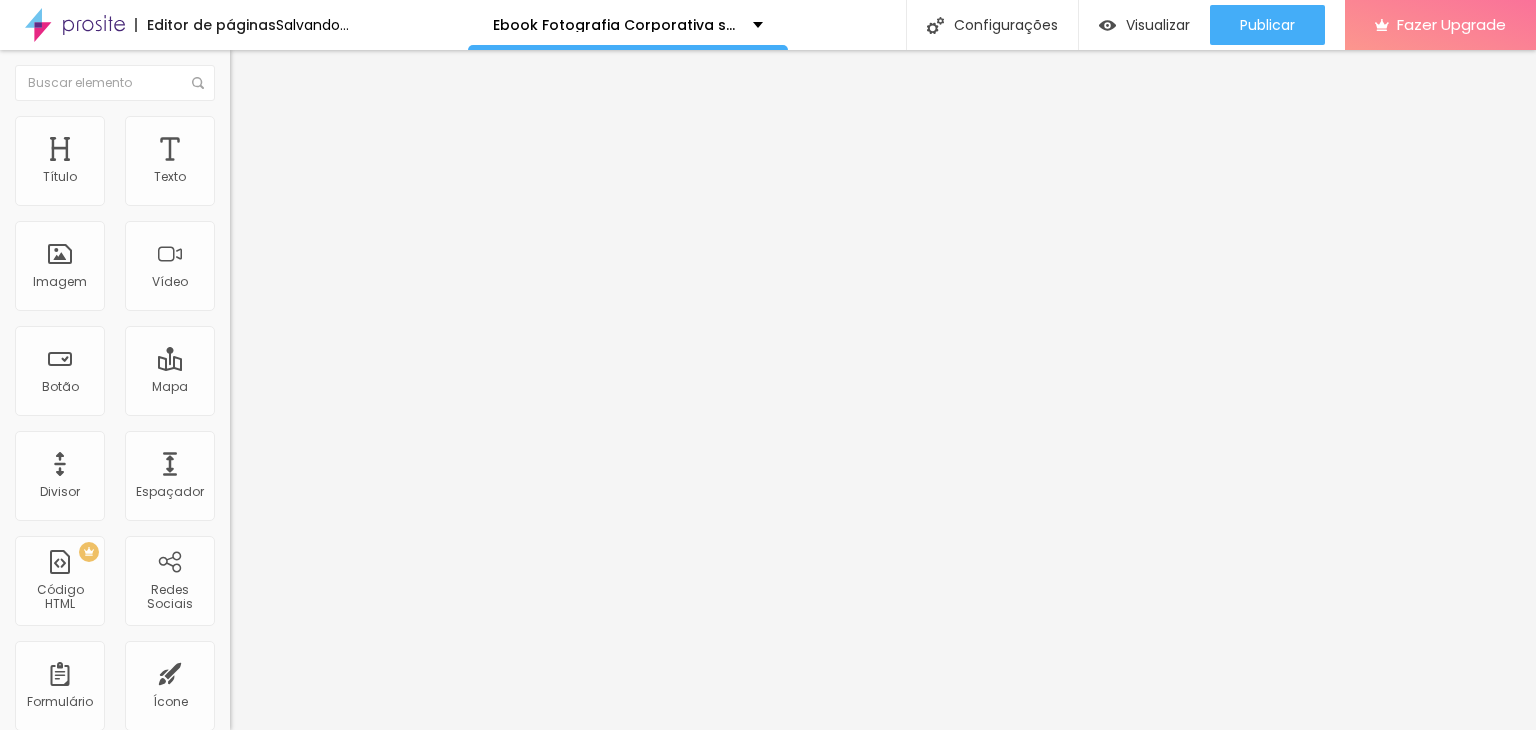 click on "Estilo" at bounding box center (263, 129) 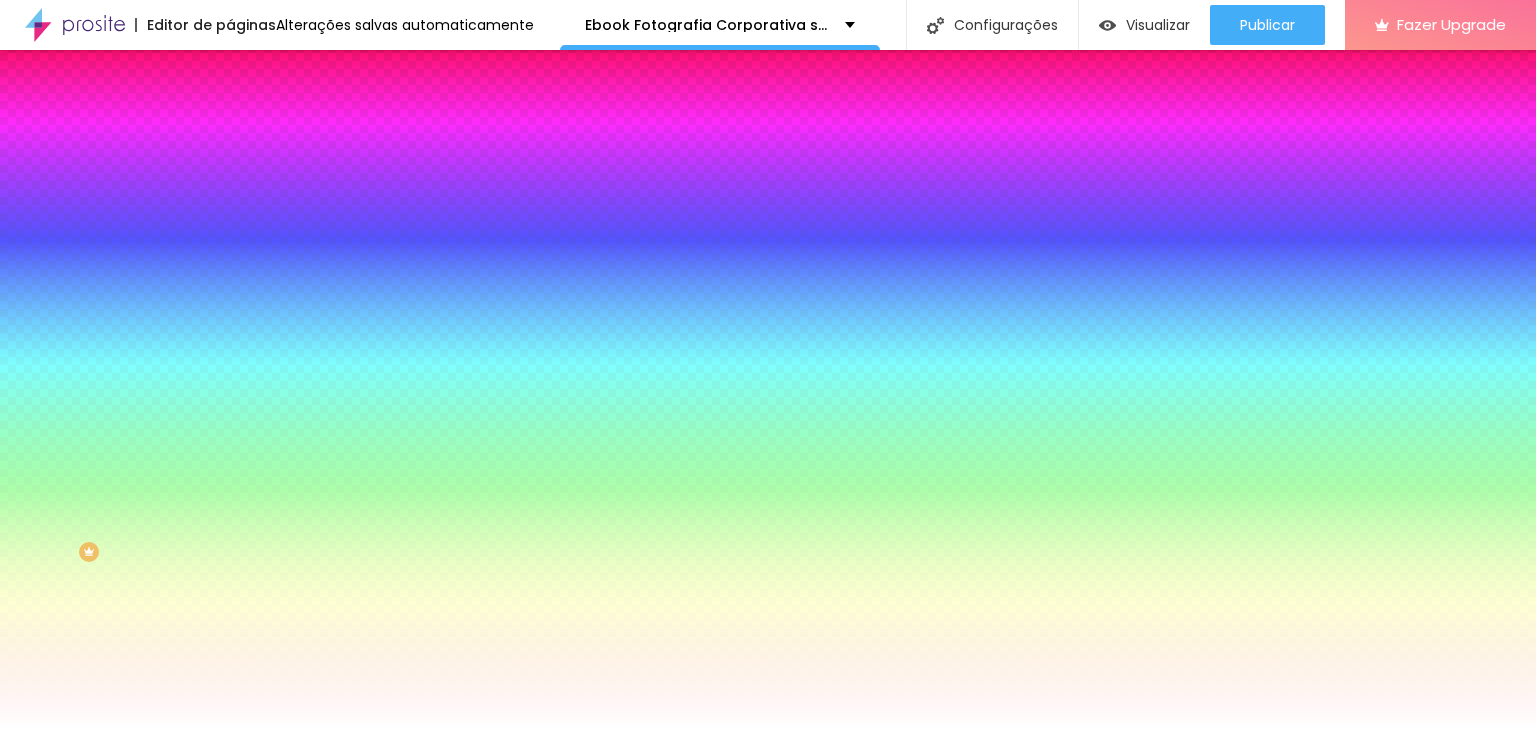click 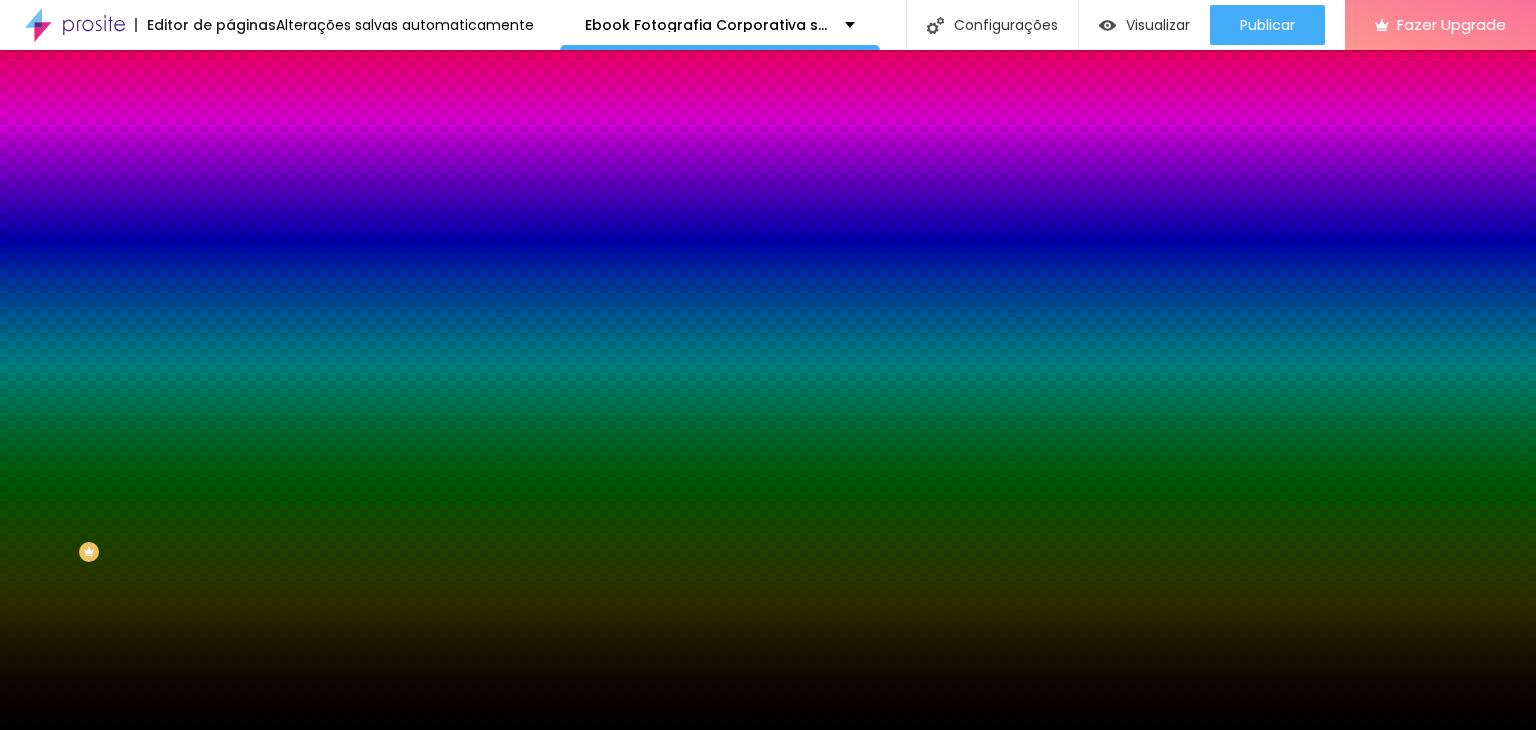 drag, startPoint x: 35, startPoint y: 516, endPoint x: 24, endPoint y: 551, distance: 36.687874 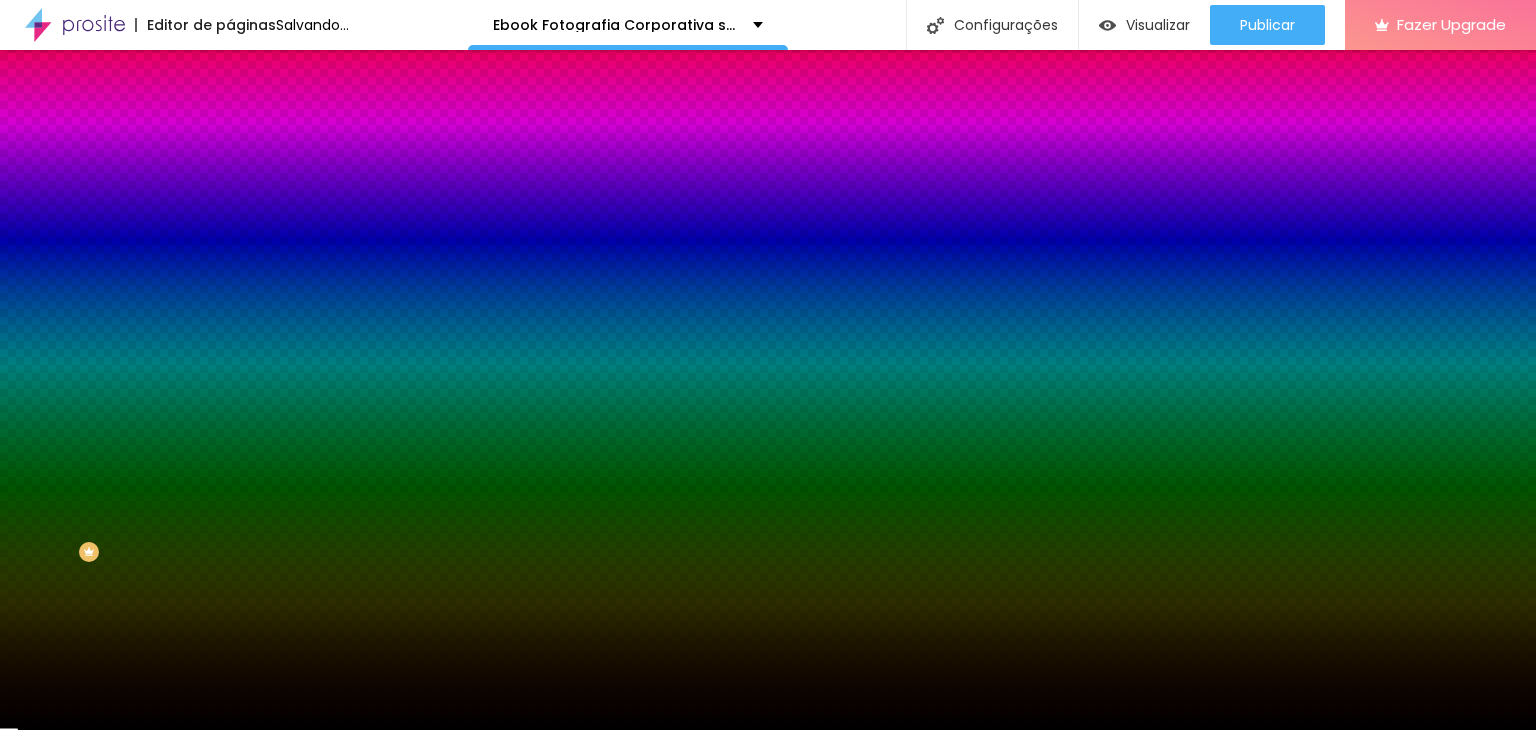 drag, startPoint x: 192, startPoint y: 469, endPoint x: 194, endPoint y: 542, distance: 73.02739 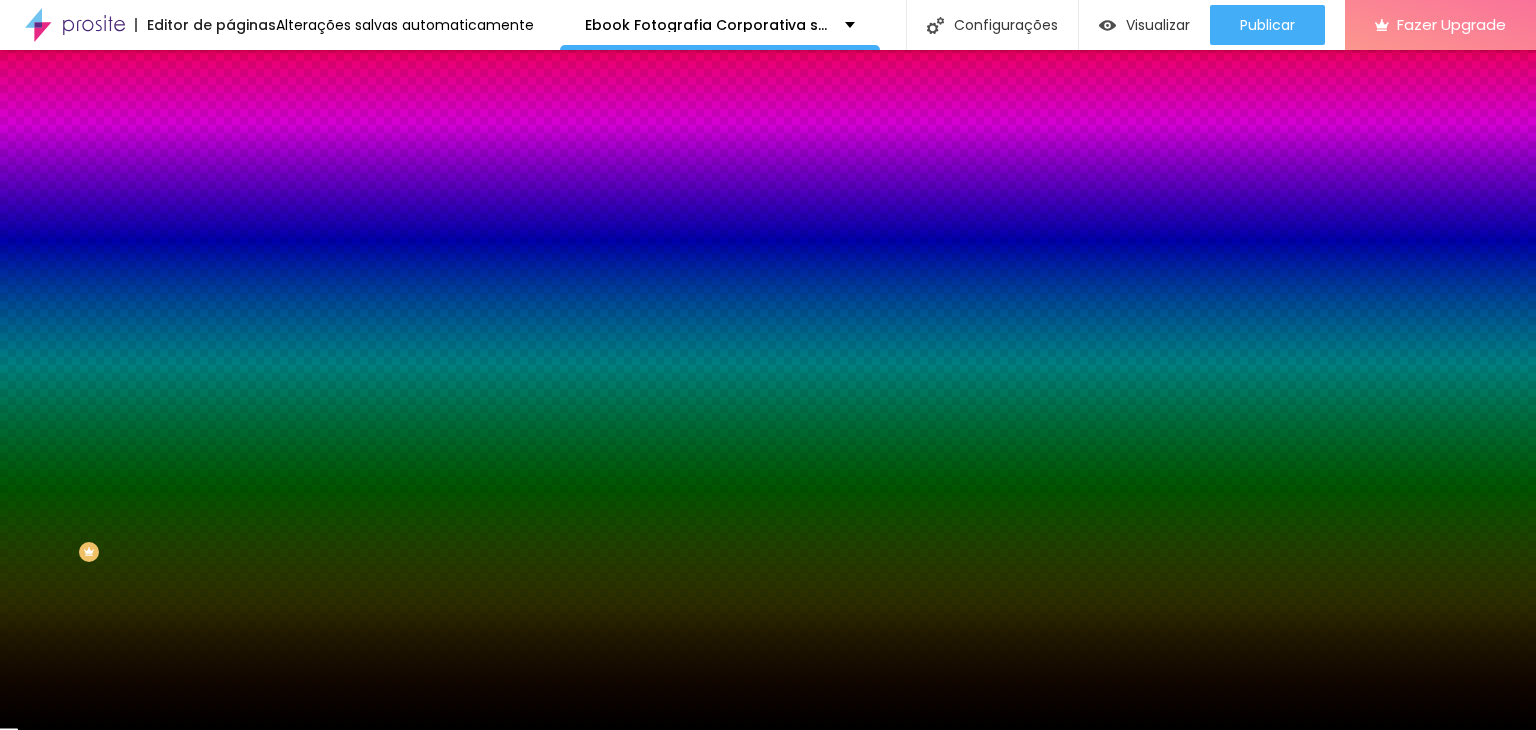 click at bounding box center (345, 174) 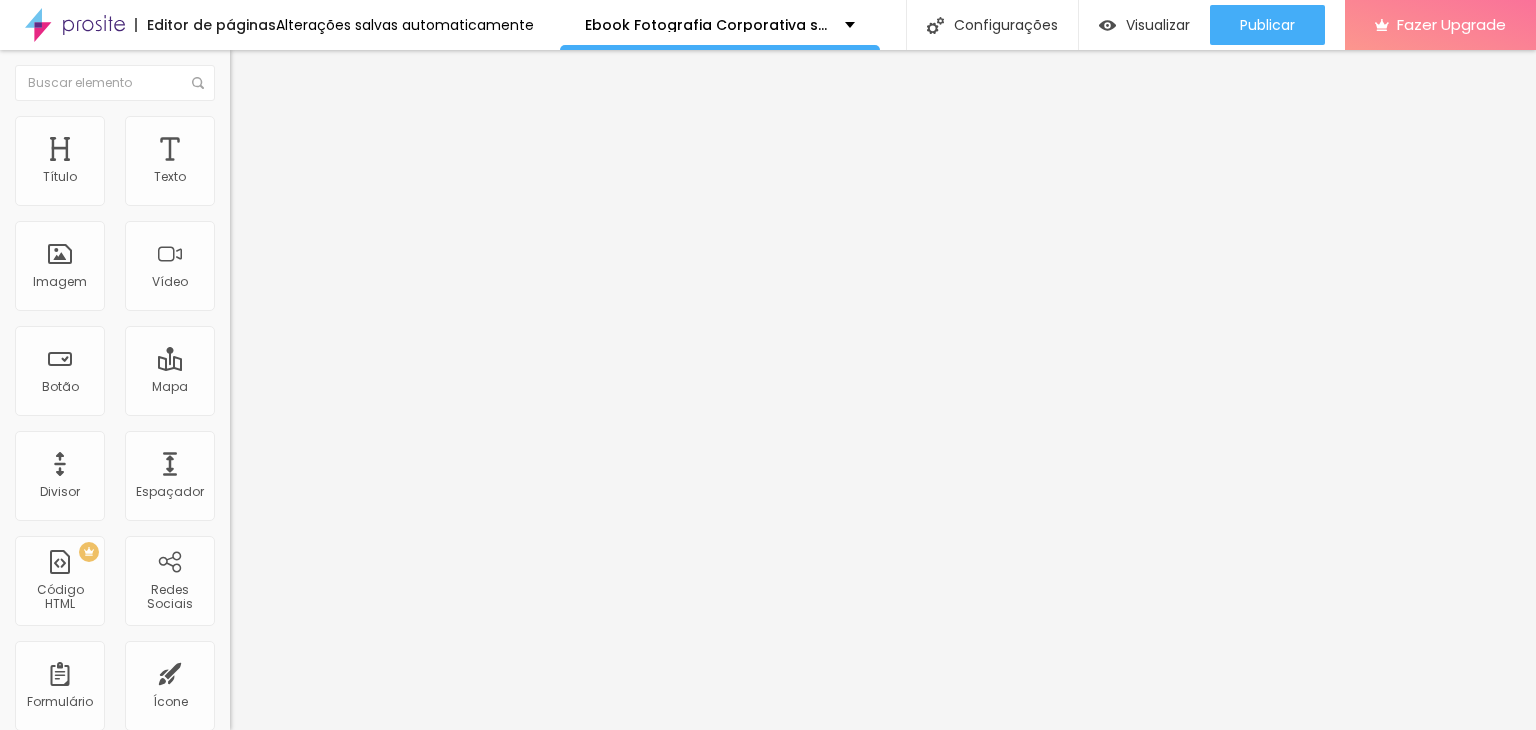 click at bounding box center [239, 125] 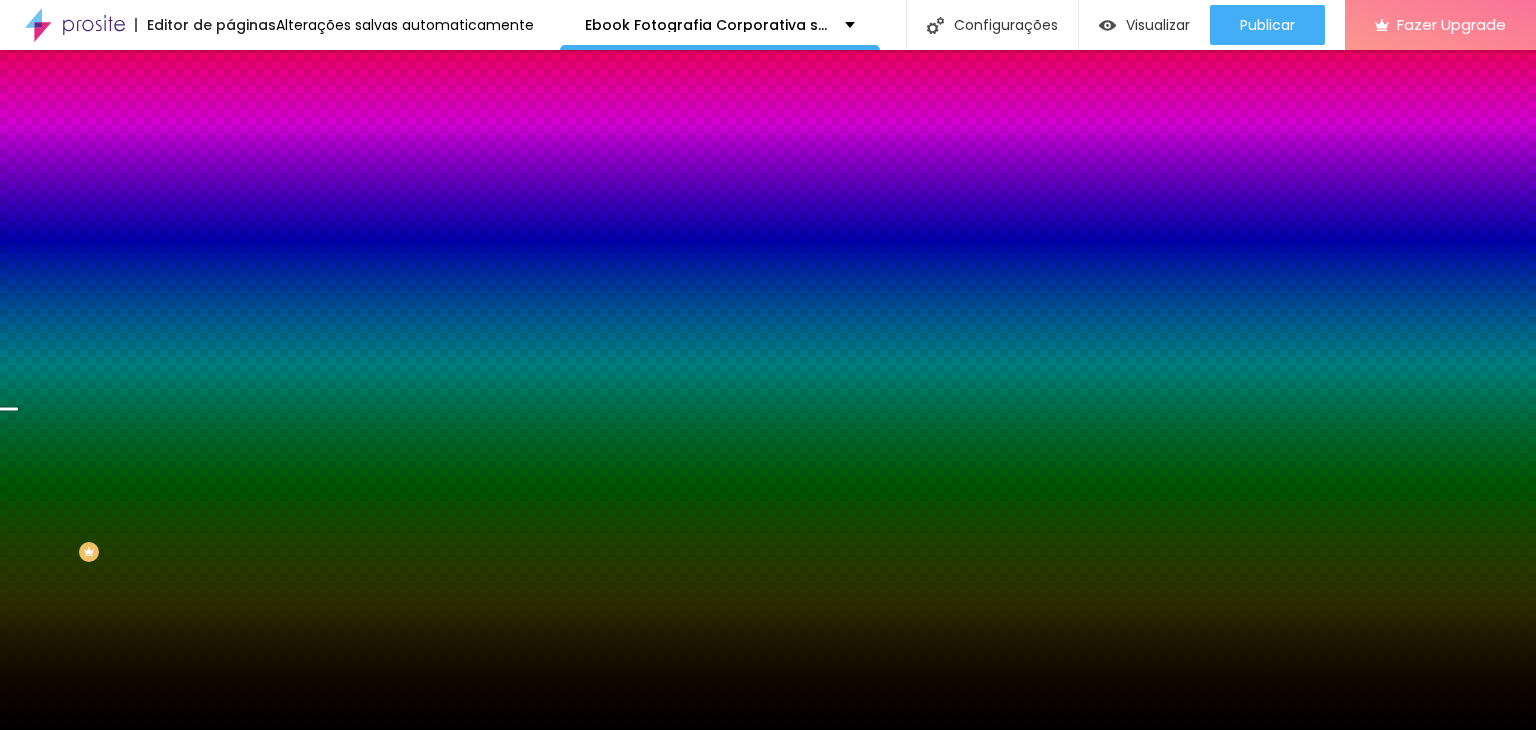 click at bounding box center [345, 174] 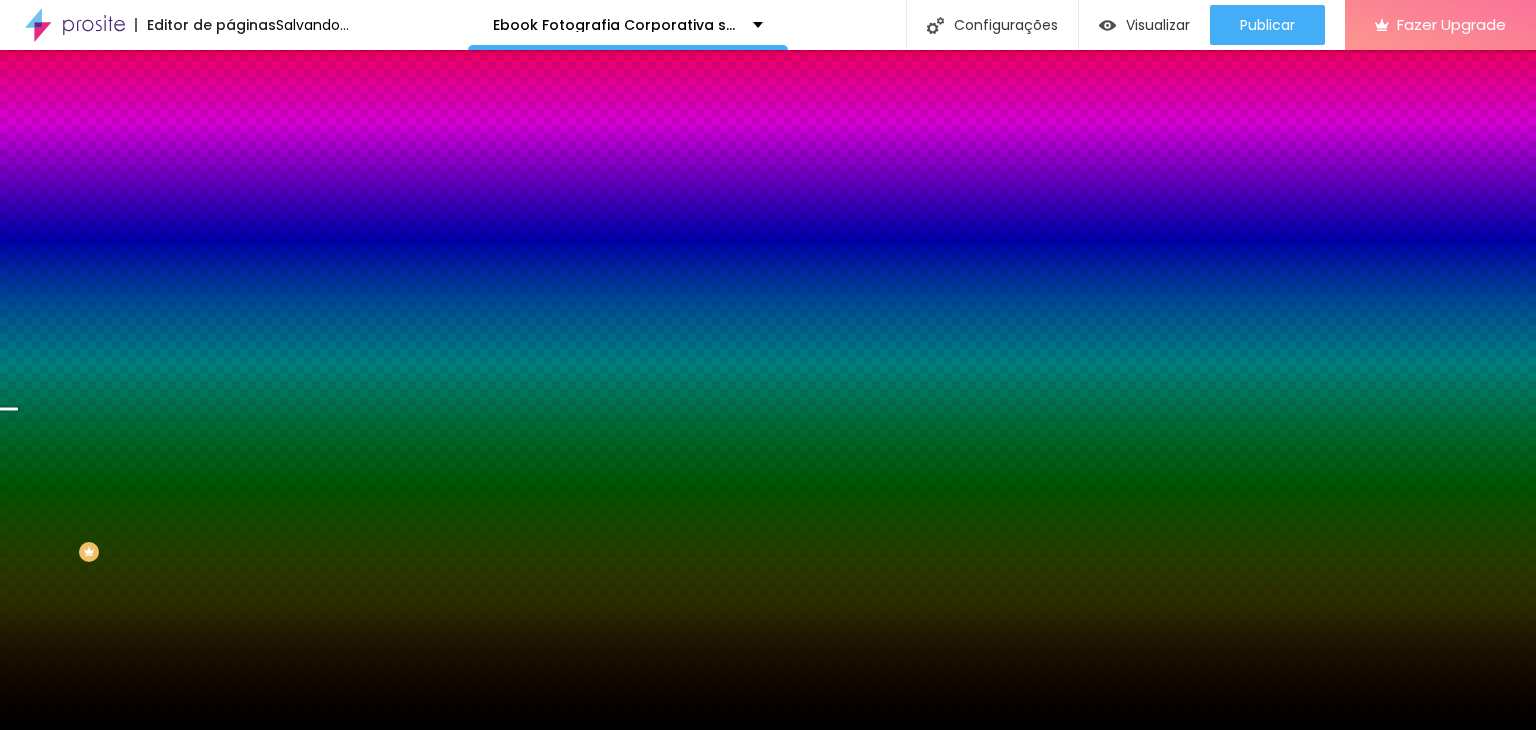 click at bounding box center [345, 272] 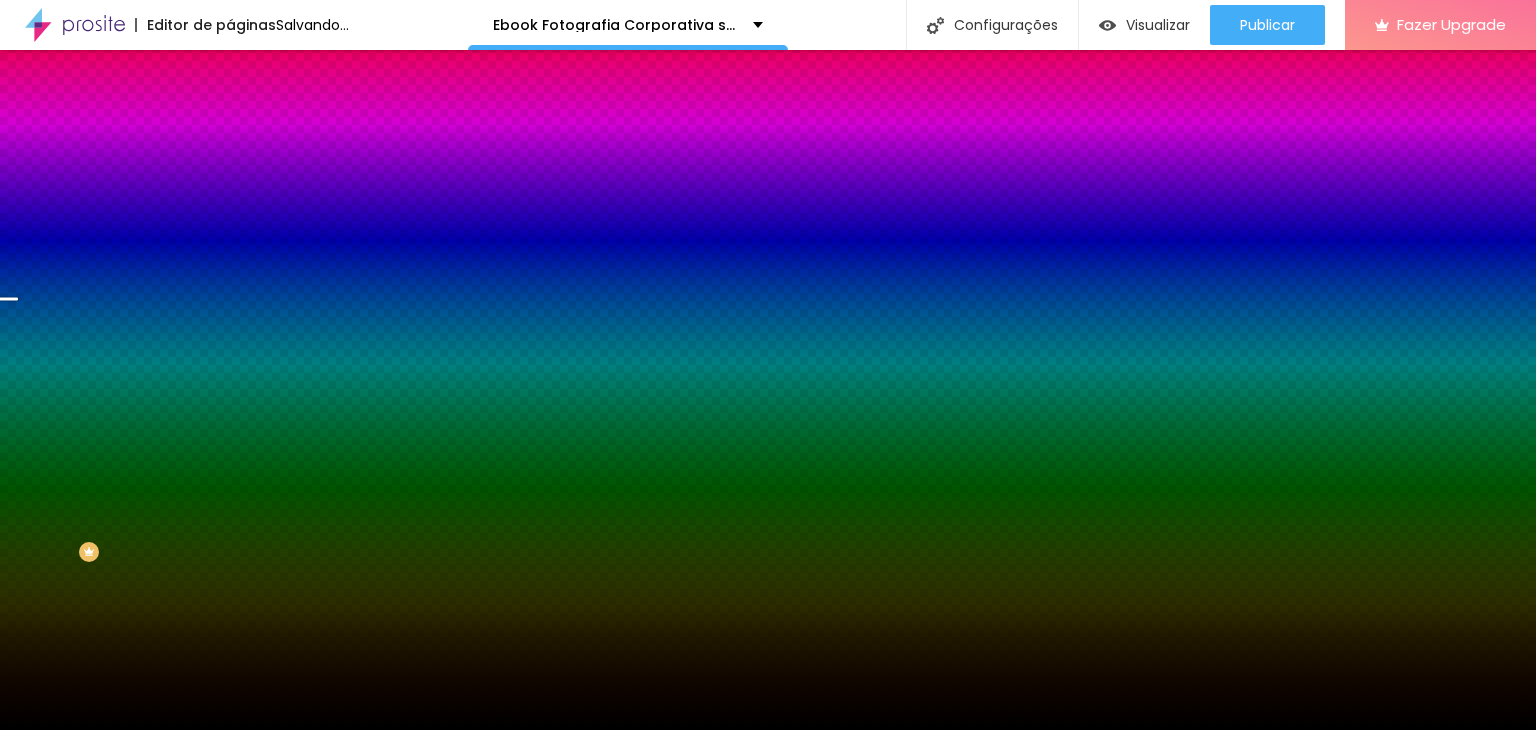 drag, startPoint x: 199, startPoint y: 390, endPoint x: 192, endPoint y: 449, distance: 59.413803 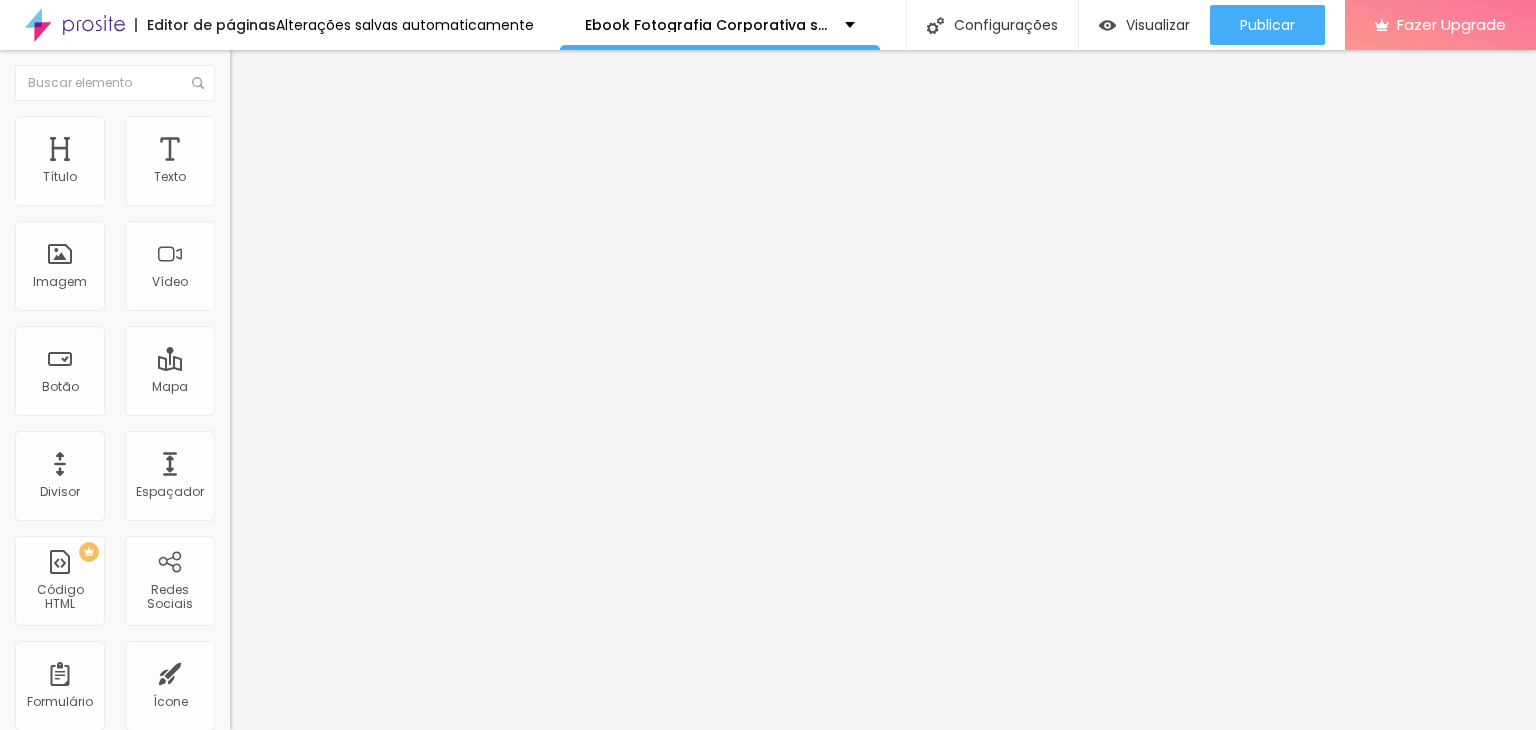 click on "Estilo" at bounding box center [263, 129] 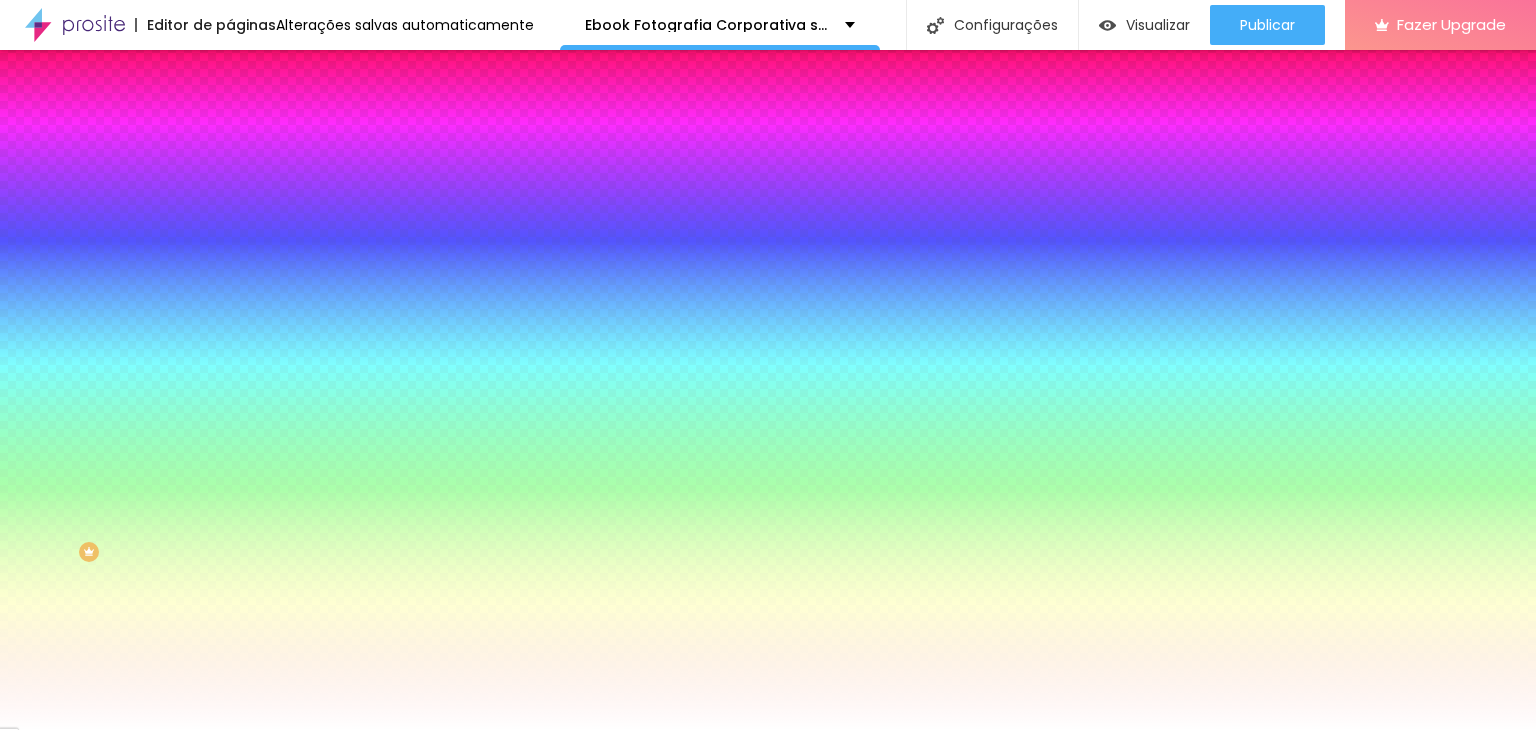 click at bounding box center (345, 191) 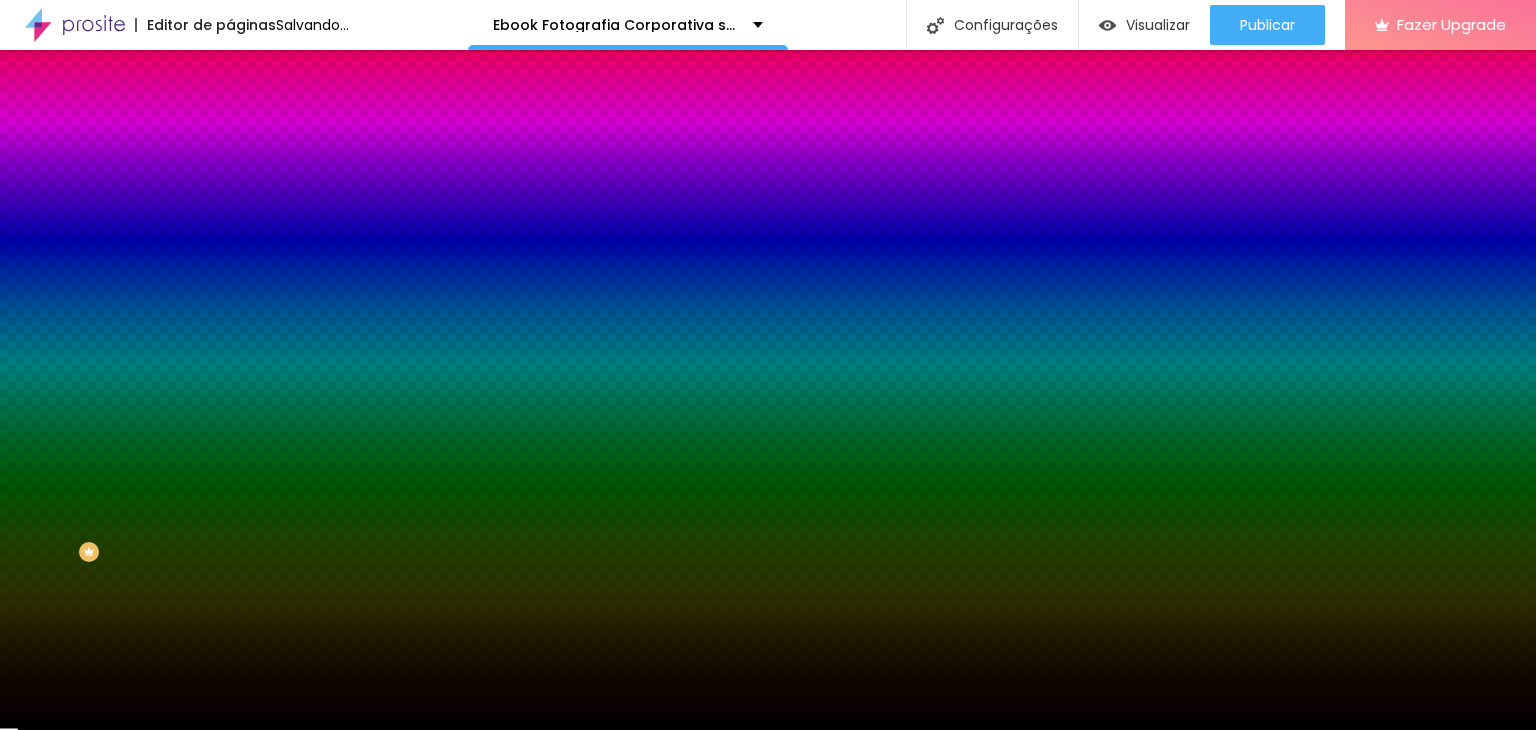 drag, startPoint x: 60, startPoint y: 347, endPoint x: 16, endPoint y: 406, distance: 73.60027 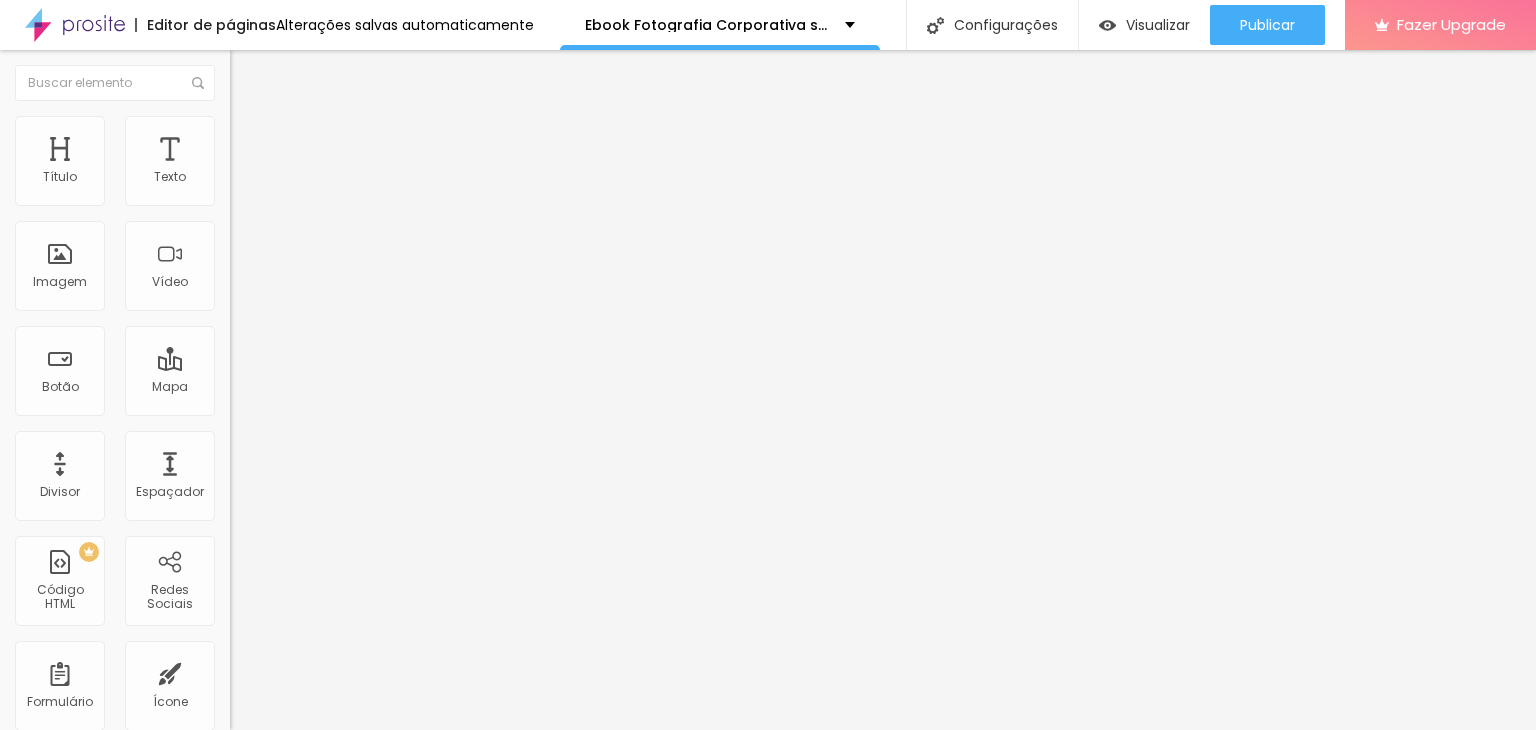 click on "Estilo" at bounding box center [263, 129] 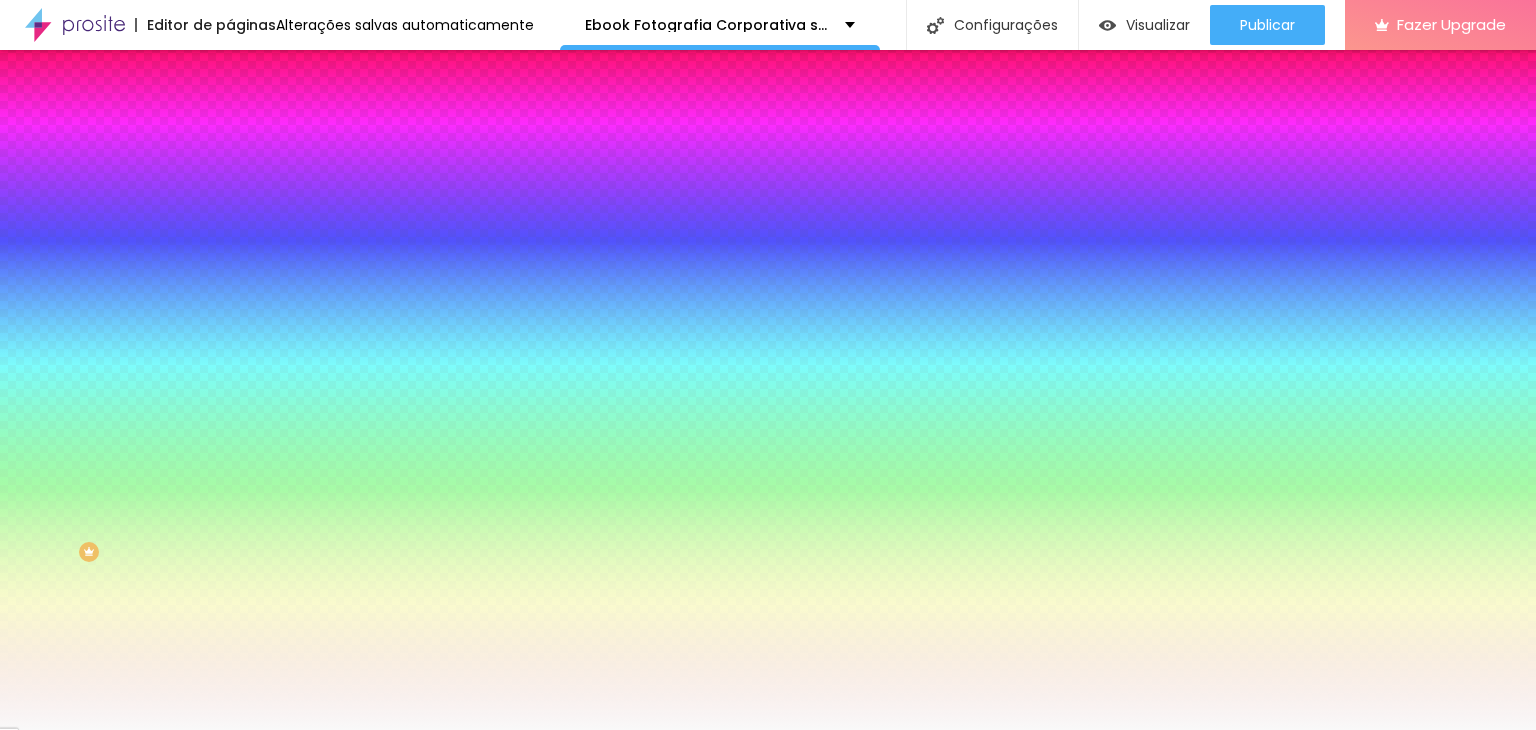 click at bounding box center [345, 272] 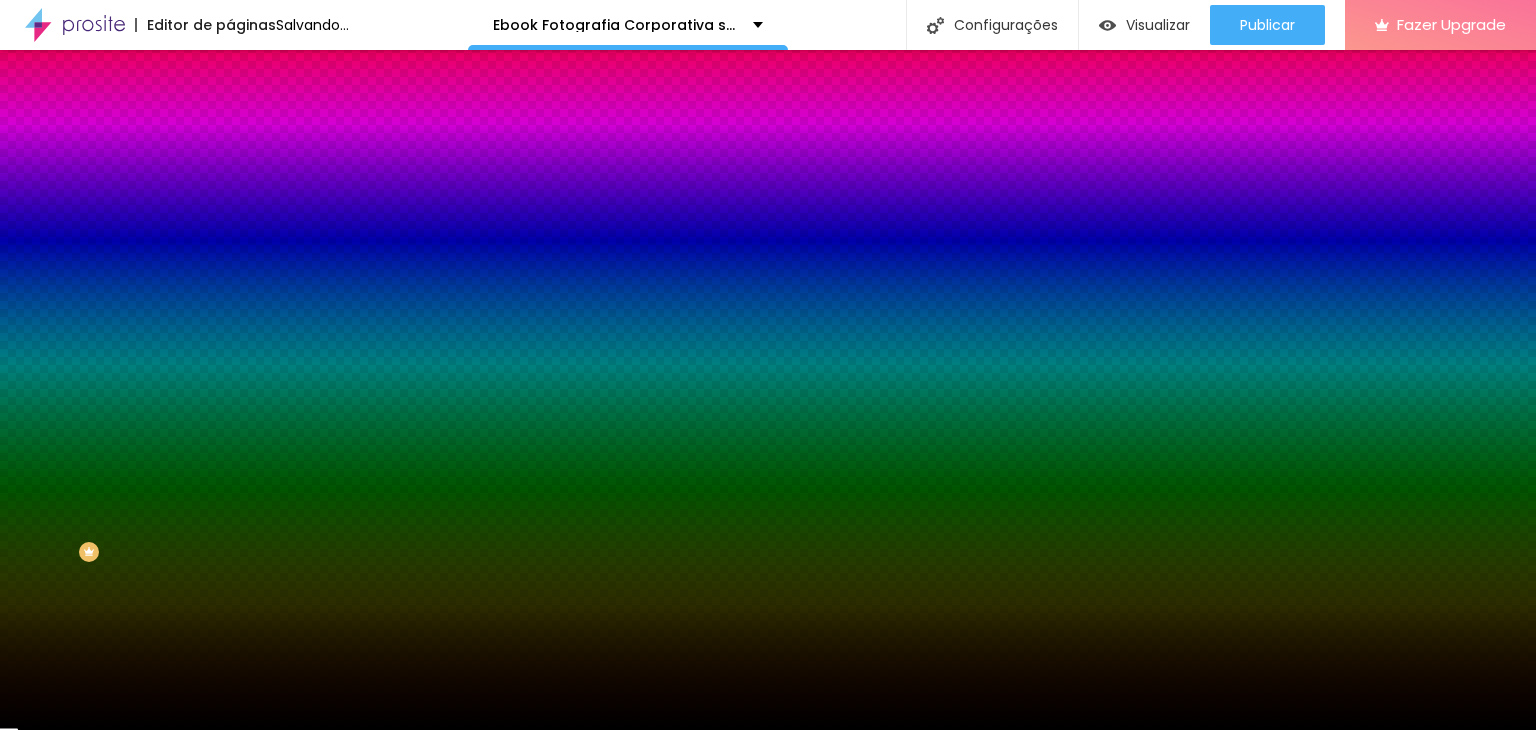 drag, startPoint x: 57, startPoint y: 509, endPoint x: 27, endPoint y: 545, distance: 46.8615 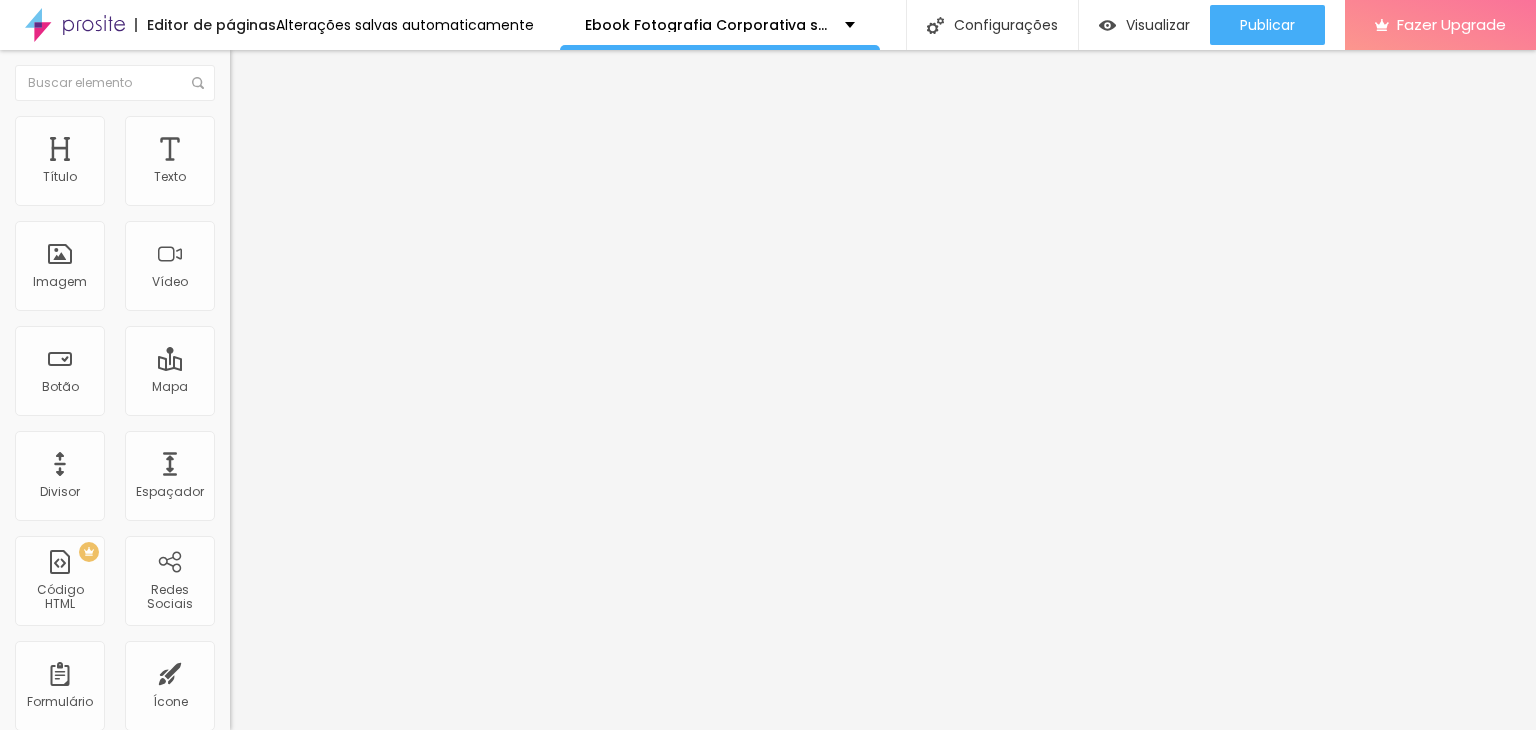 click on "Estilo" at bounding box center (263, 129) 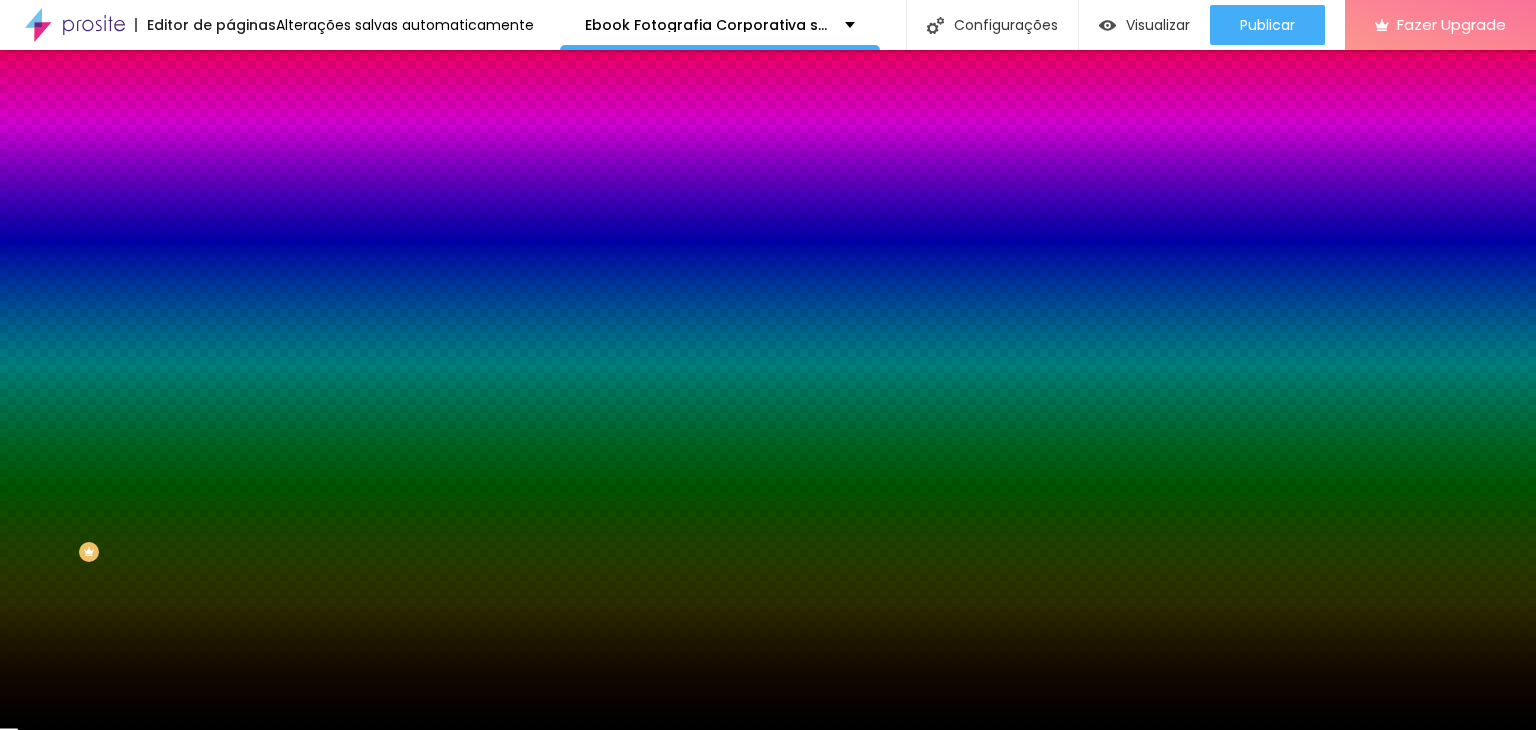 paste on "F9F9F9" 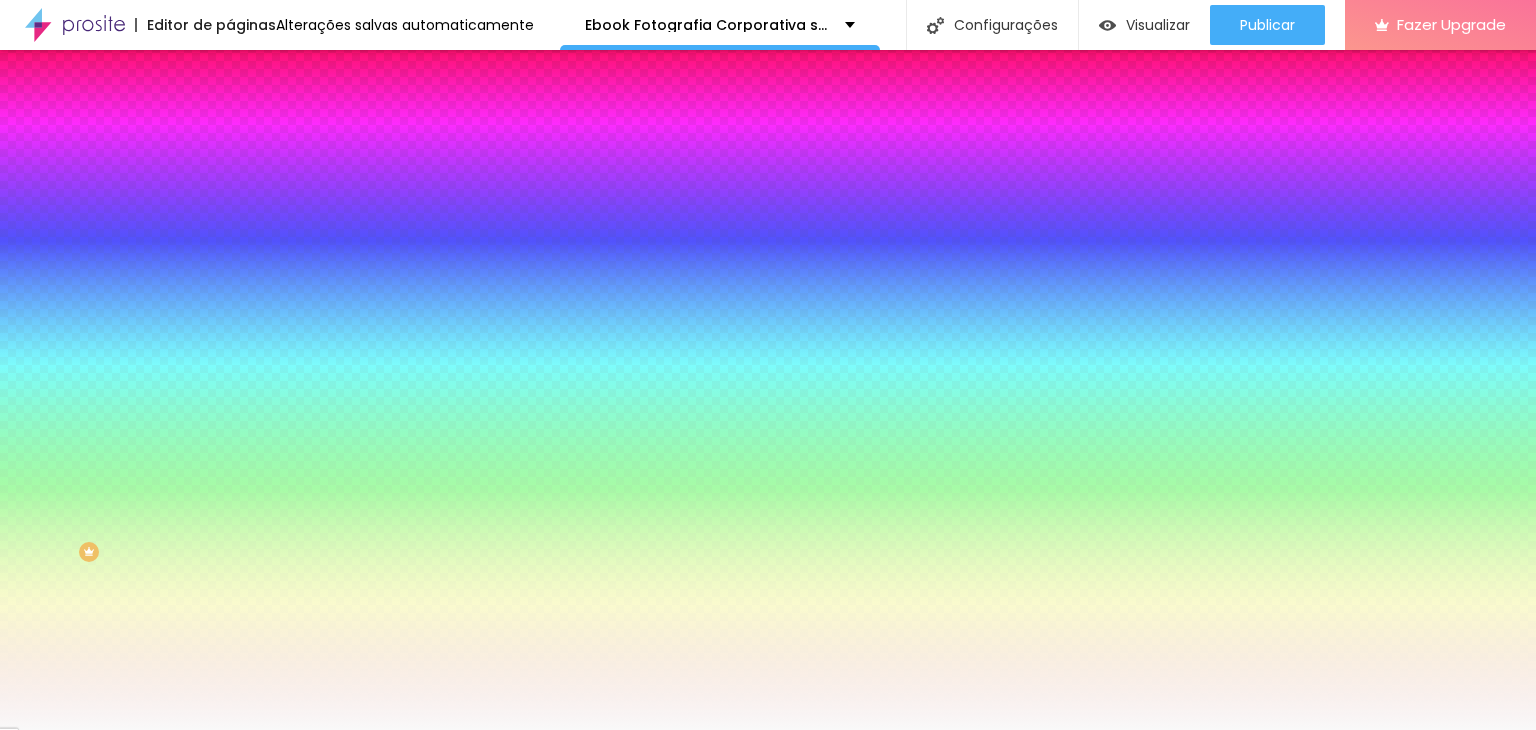 click 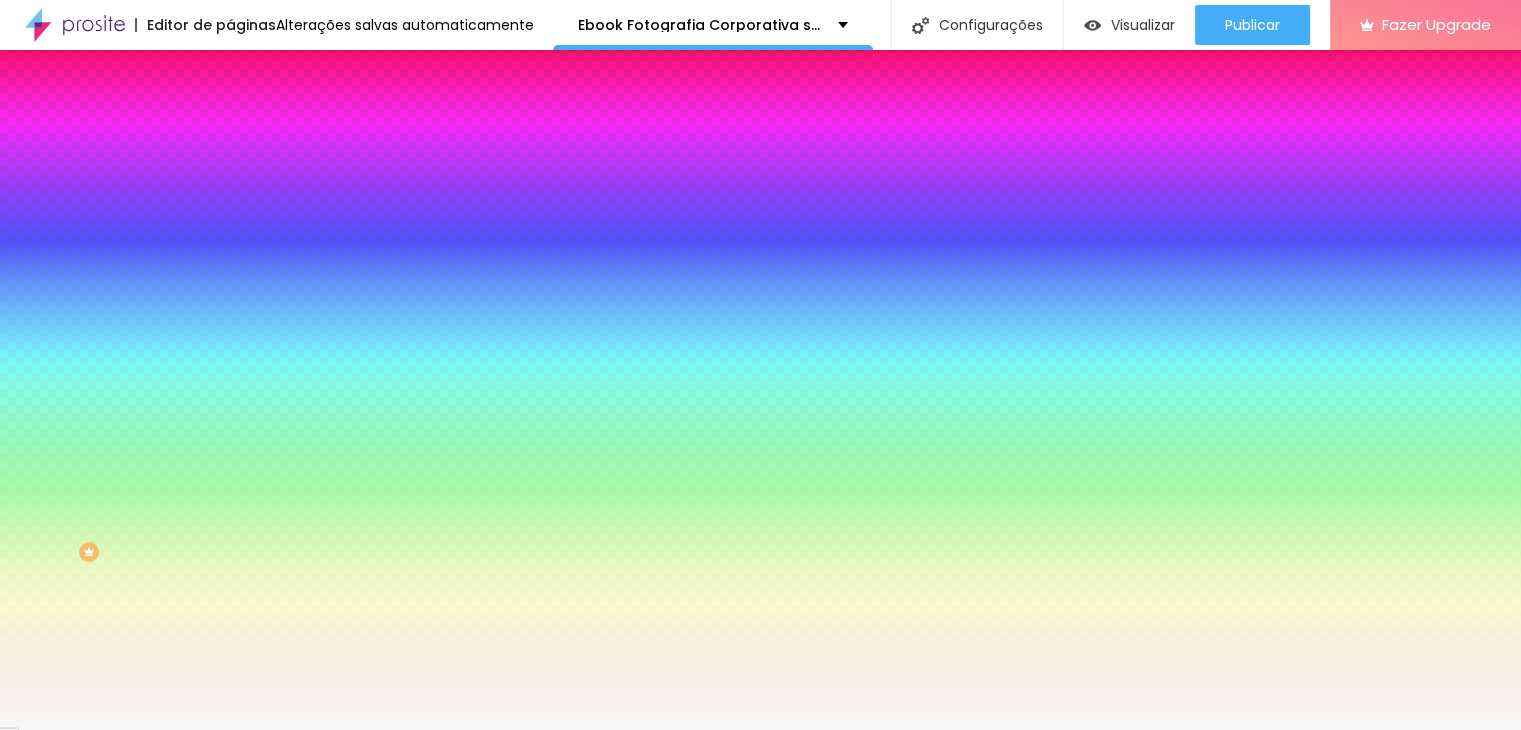 scroll, scrollTop: 159, scrollLeft: 0, axis: vertical 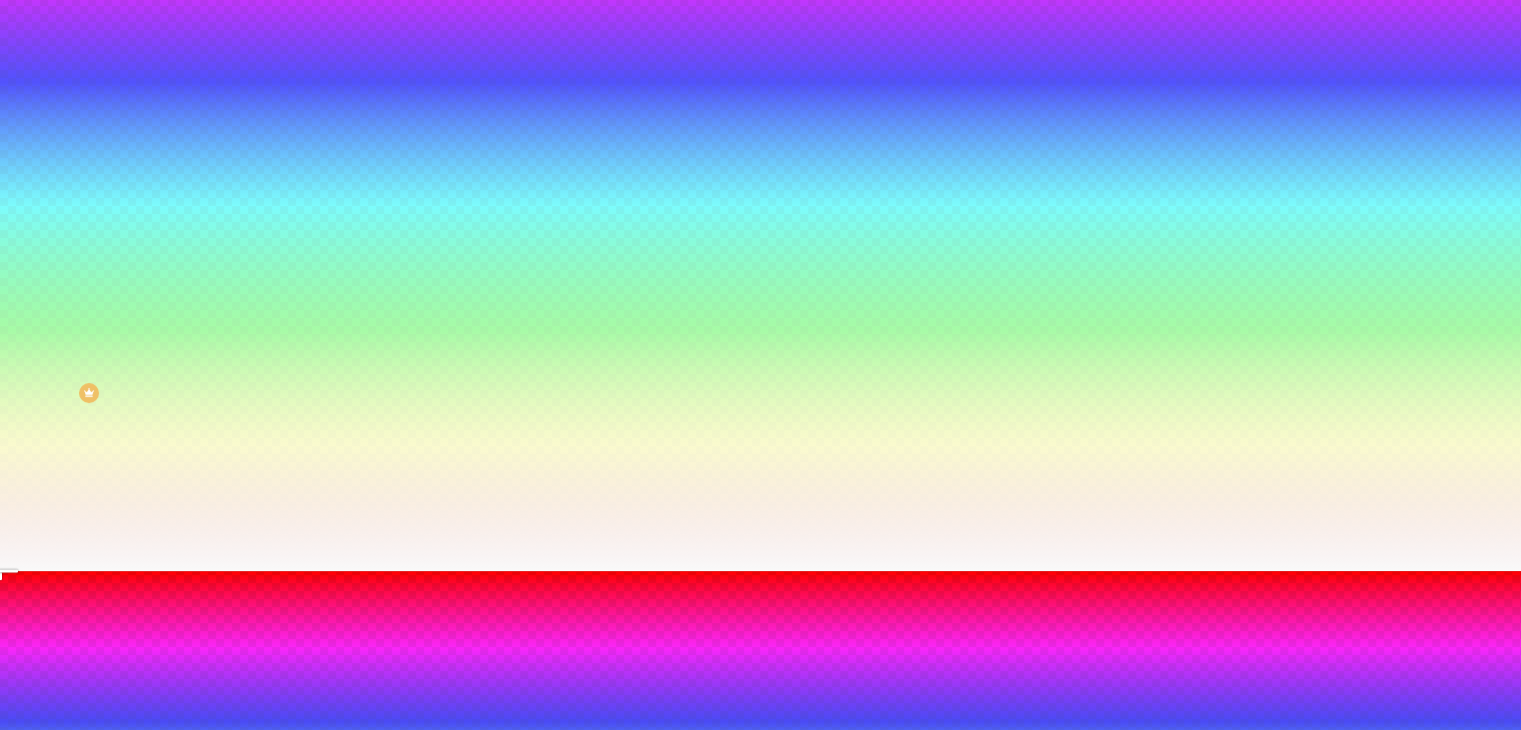 click at bounding box center [760, 896] 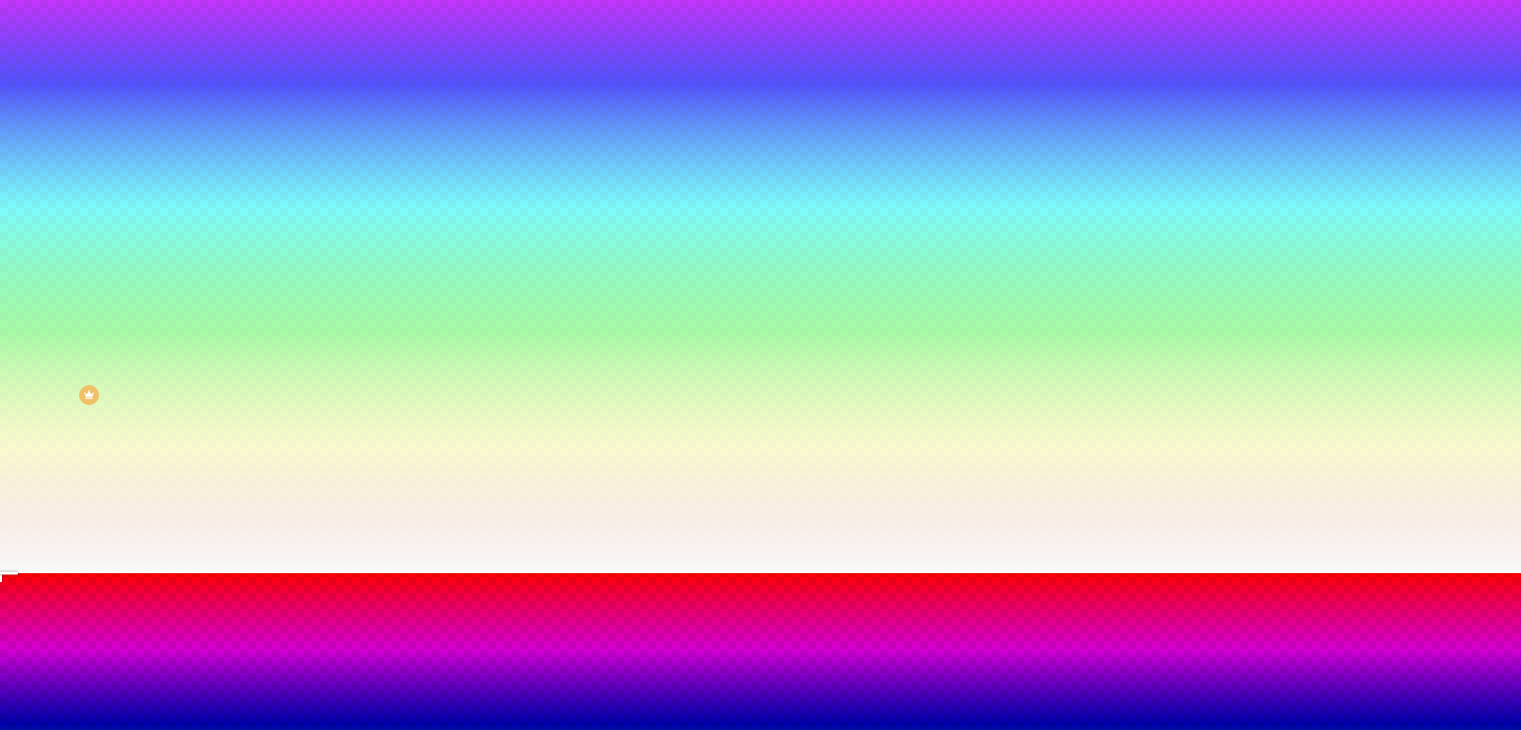 drag, startPoint x: 283, startPoint y: 705, endPoint x: 259, endPoint y: 725, distance: 31.241 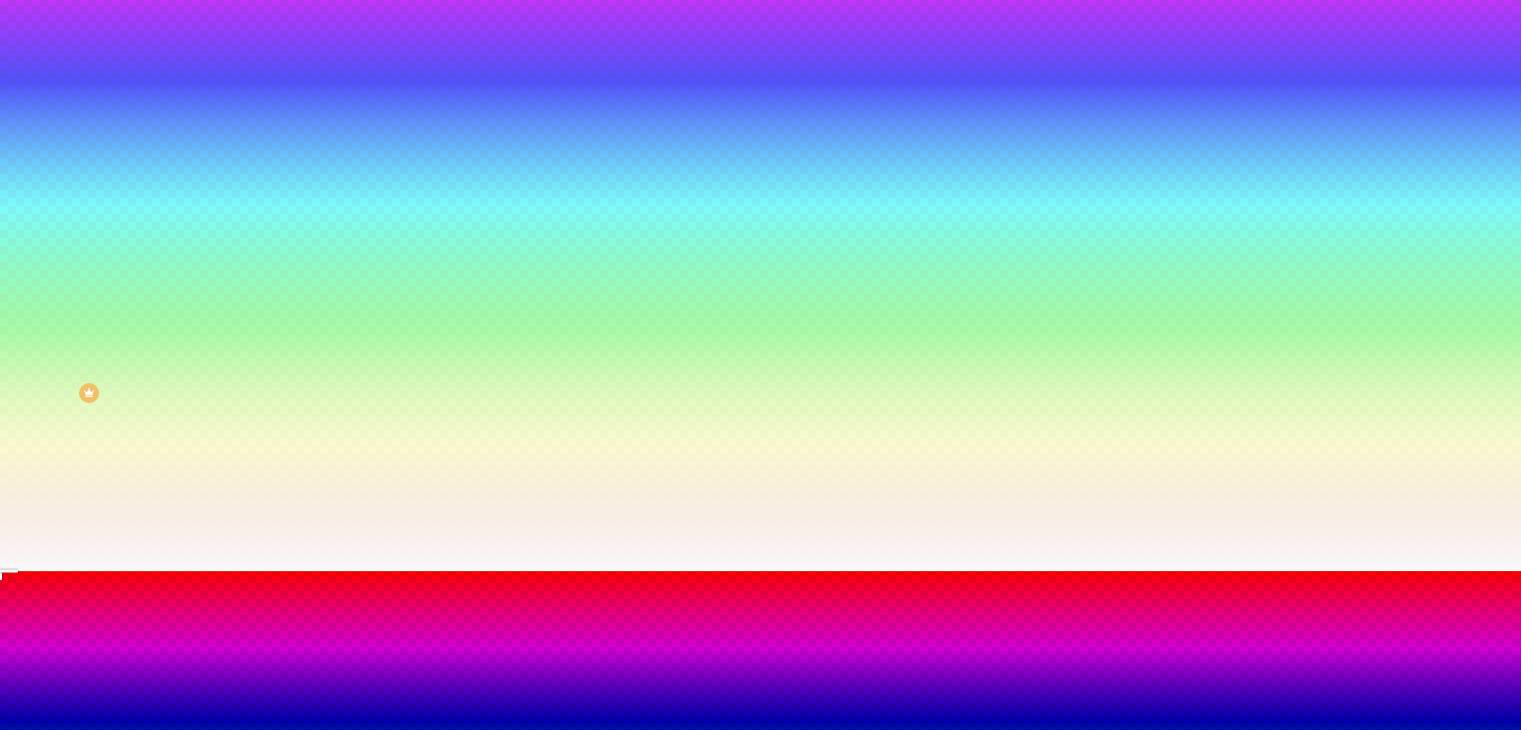 click at bounding box center [760, 571] 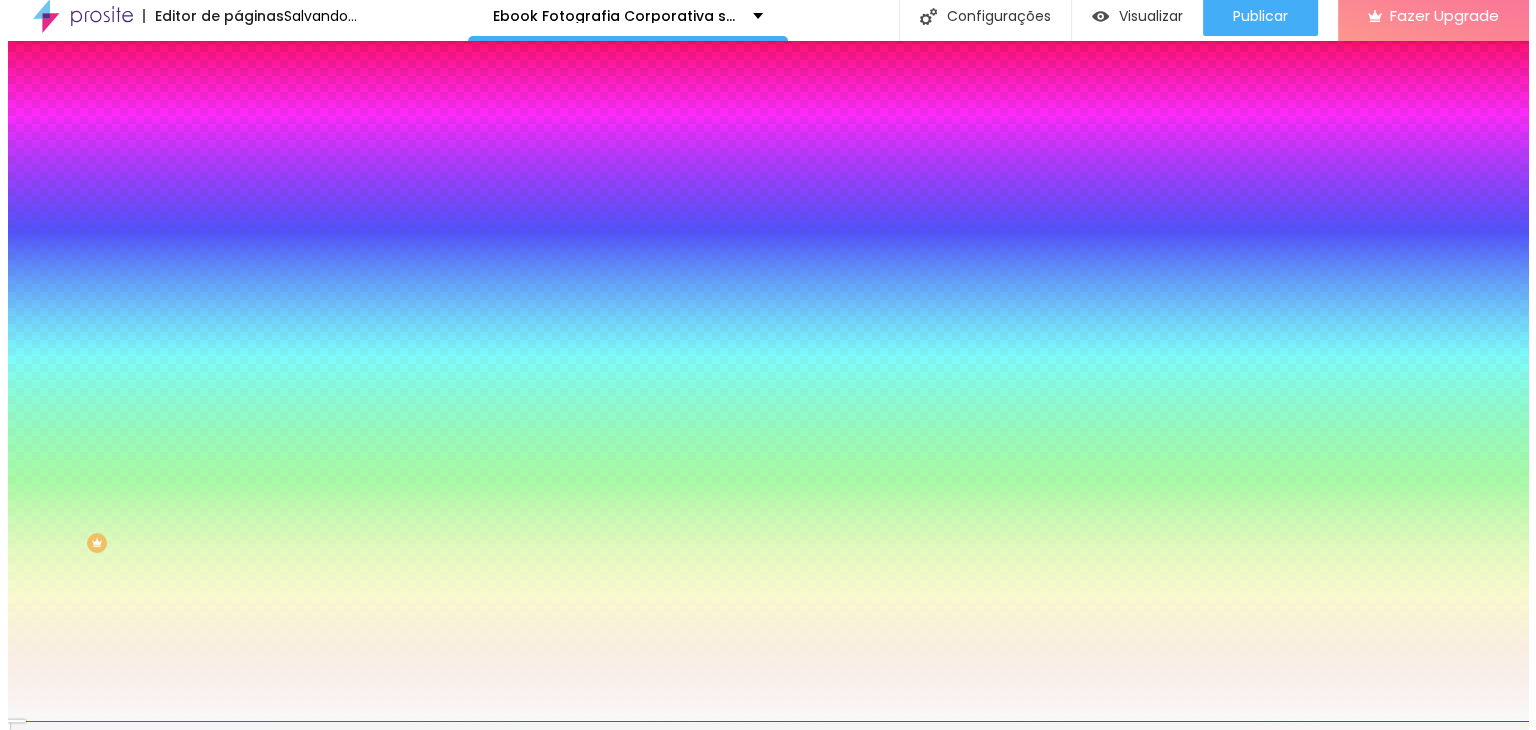 scroll, scrollTop: 0, scrollLeft: 0, axis: both 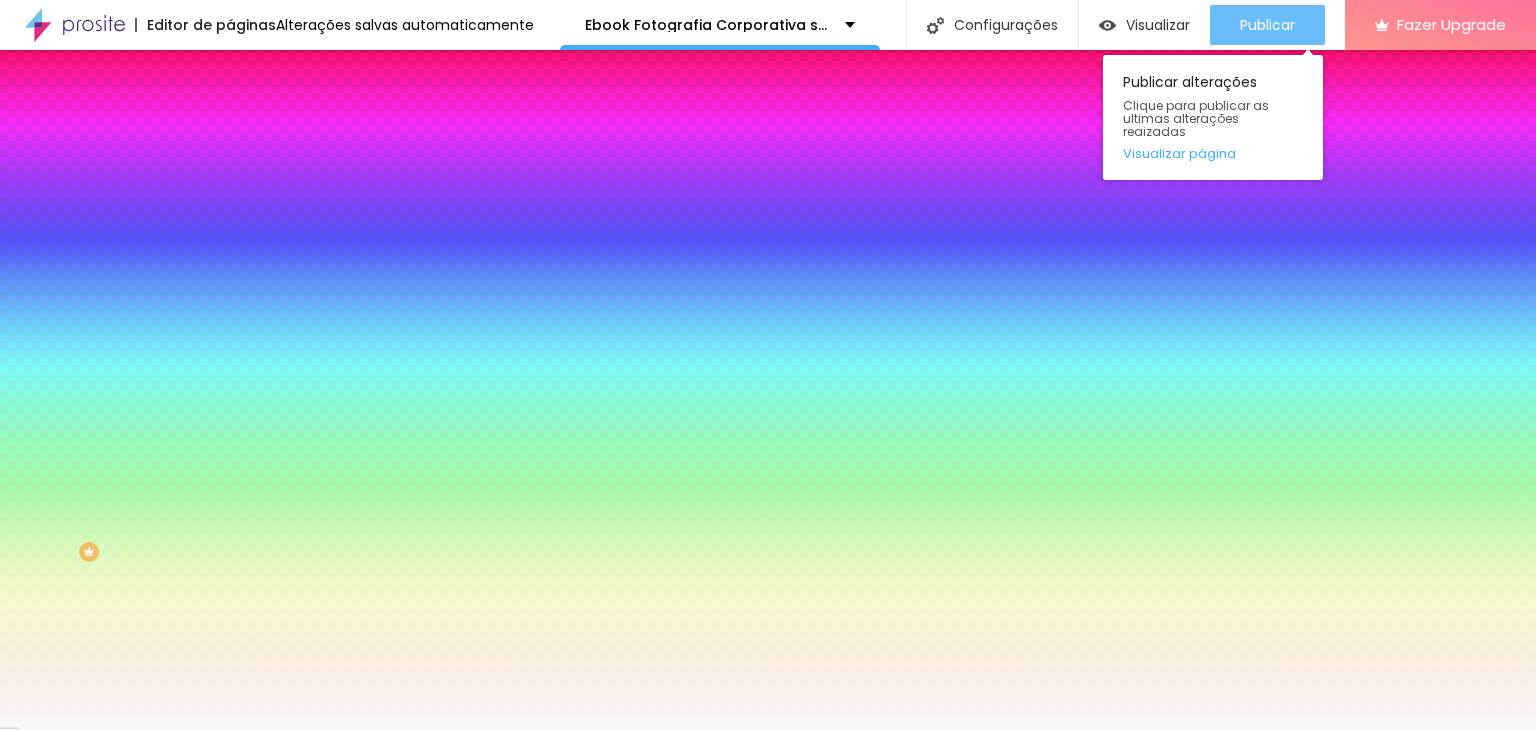 click on "Publicar" at bounding box center [1267, 25] 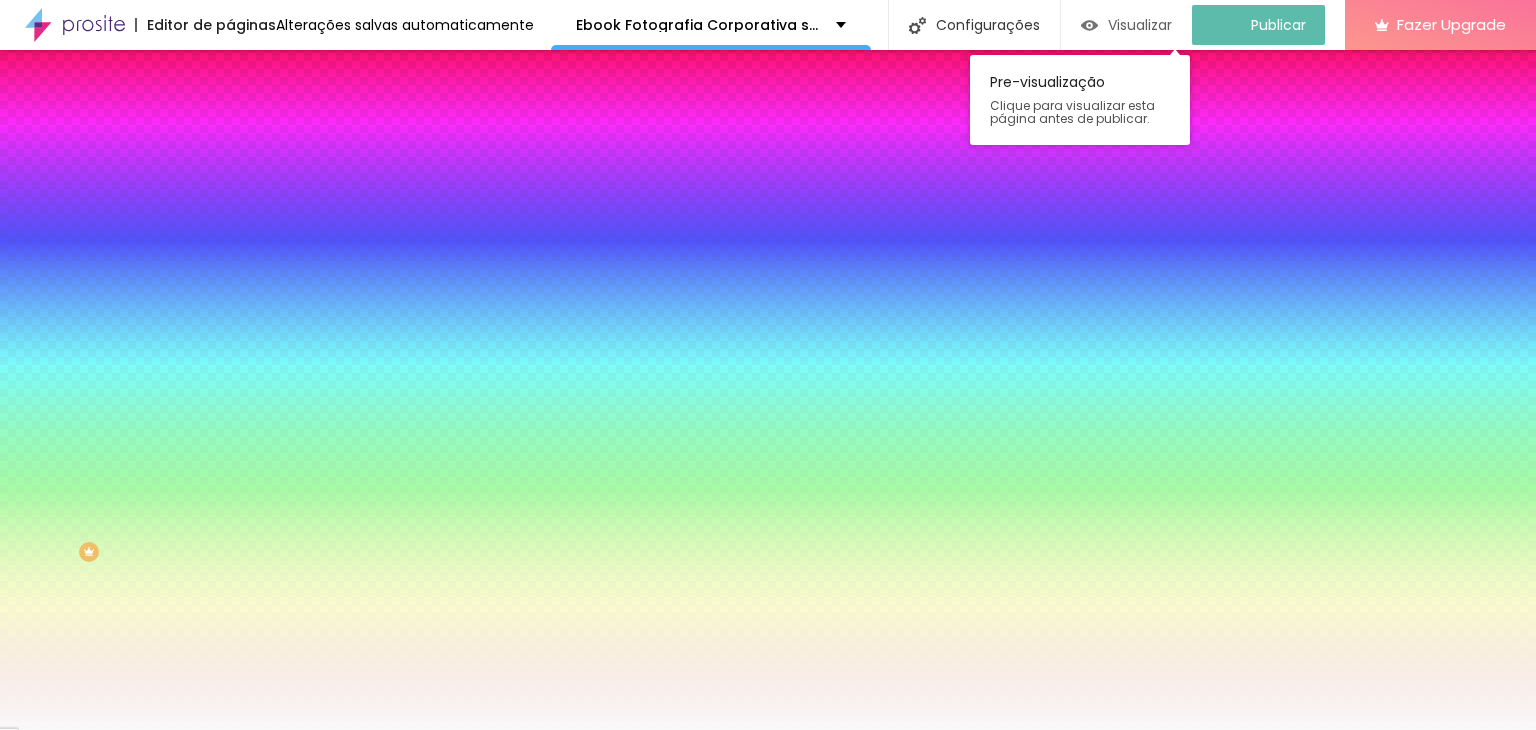 click on "Visualizar" at bounding box center [1140, 25] 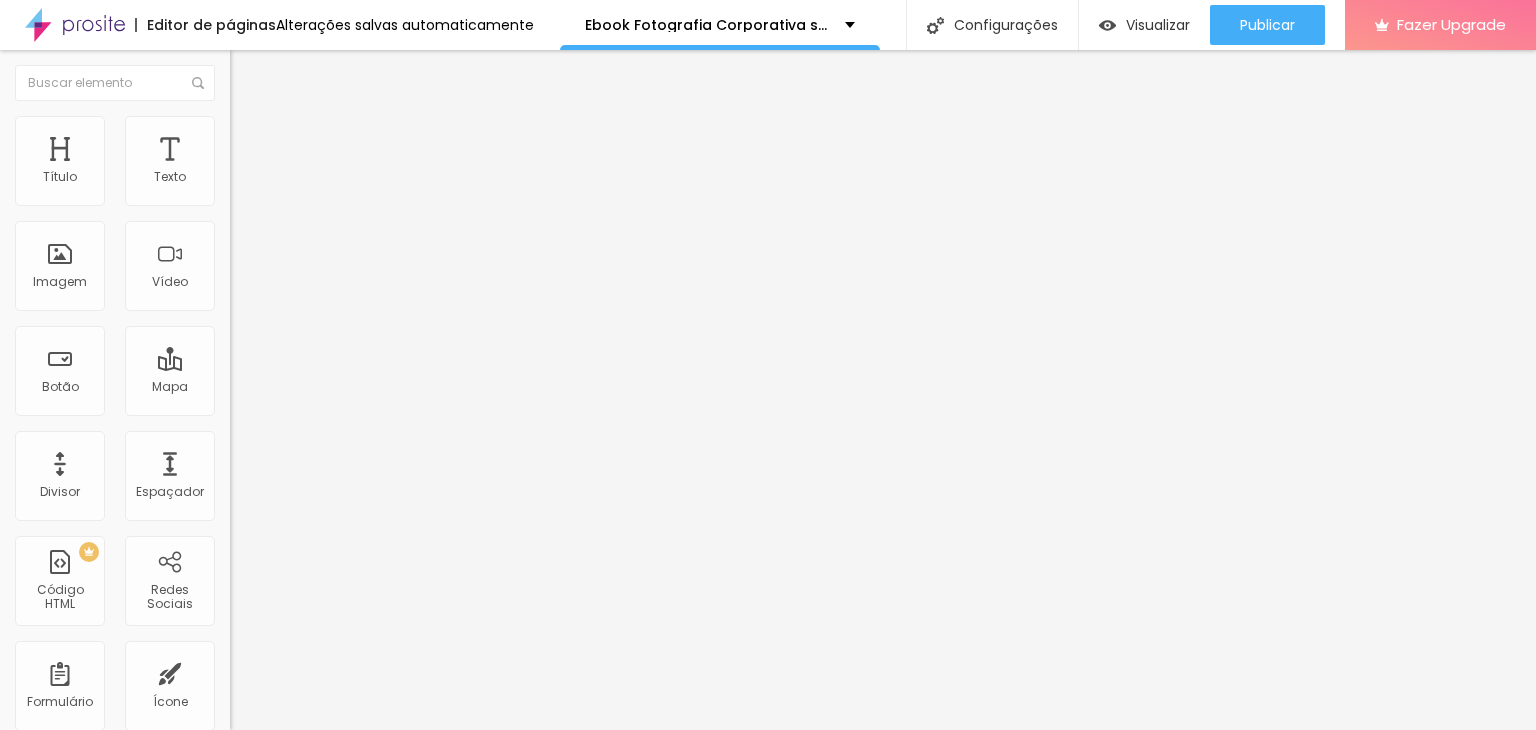 click on "Estilo" at bounding box center (345, 126) 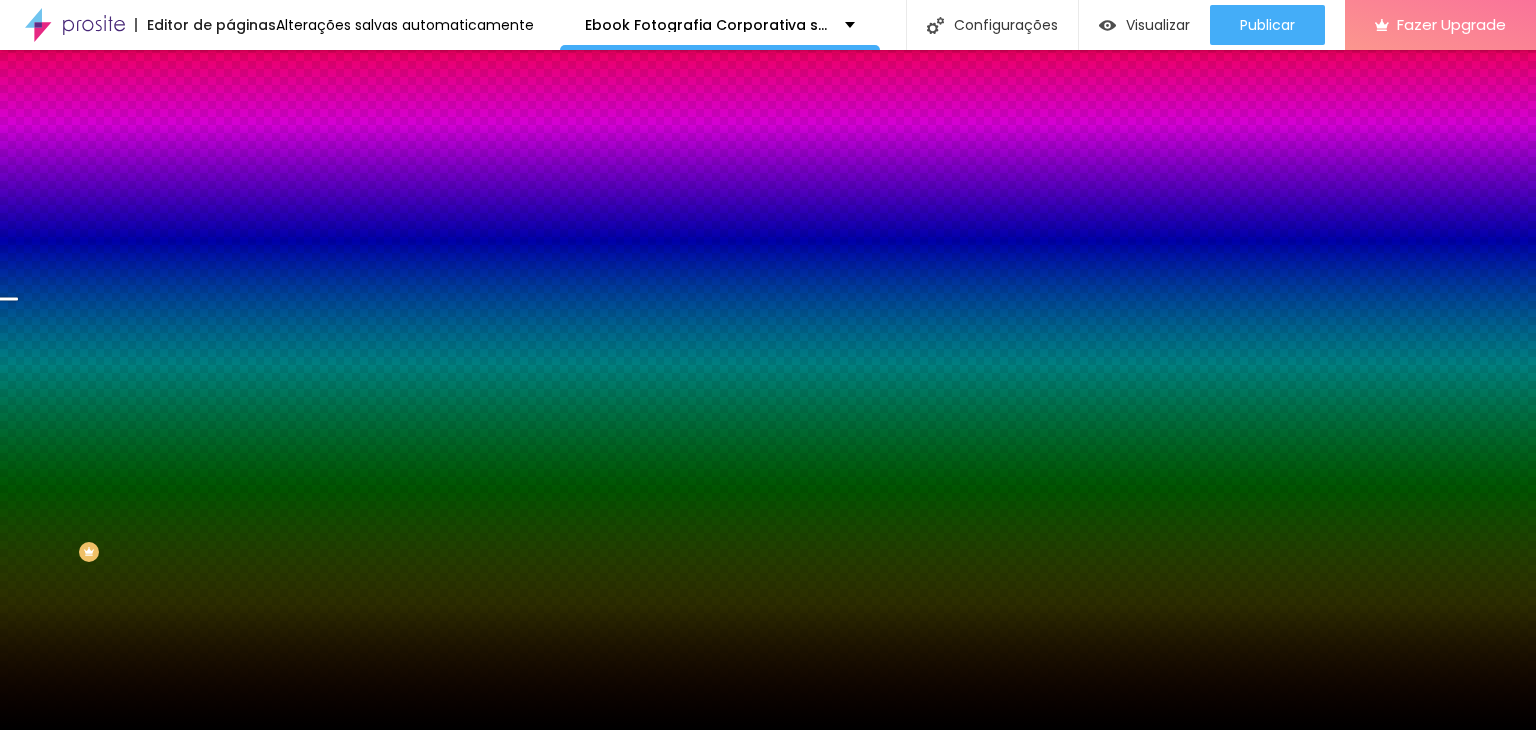 paste on "F9F9F9" 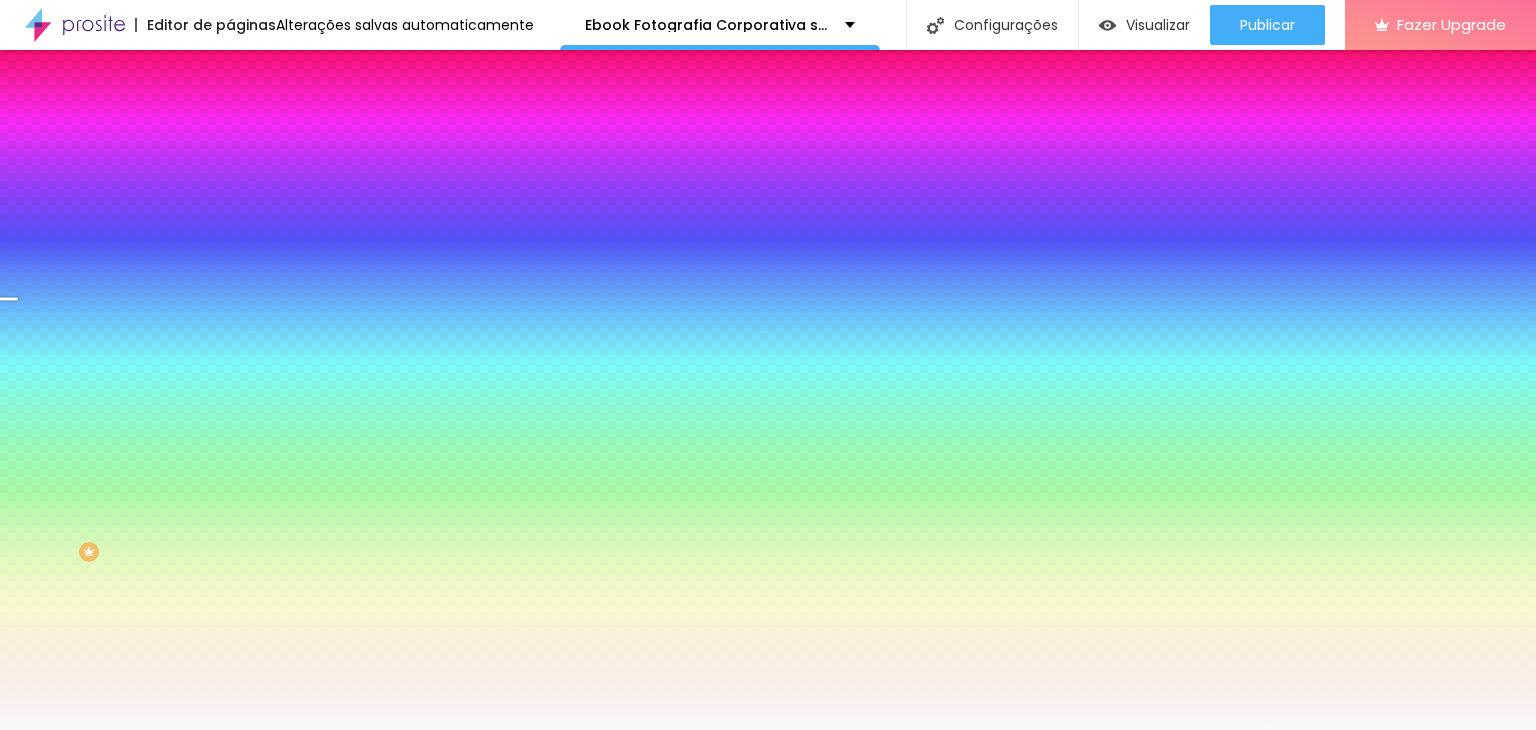 click at bounding box center (345, 272) 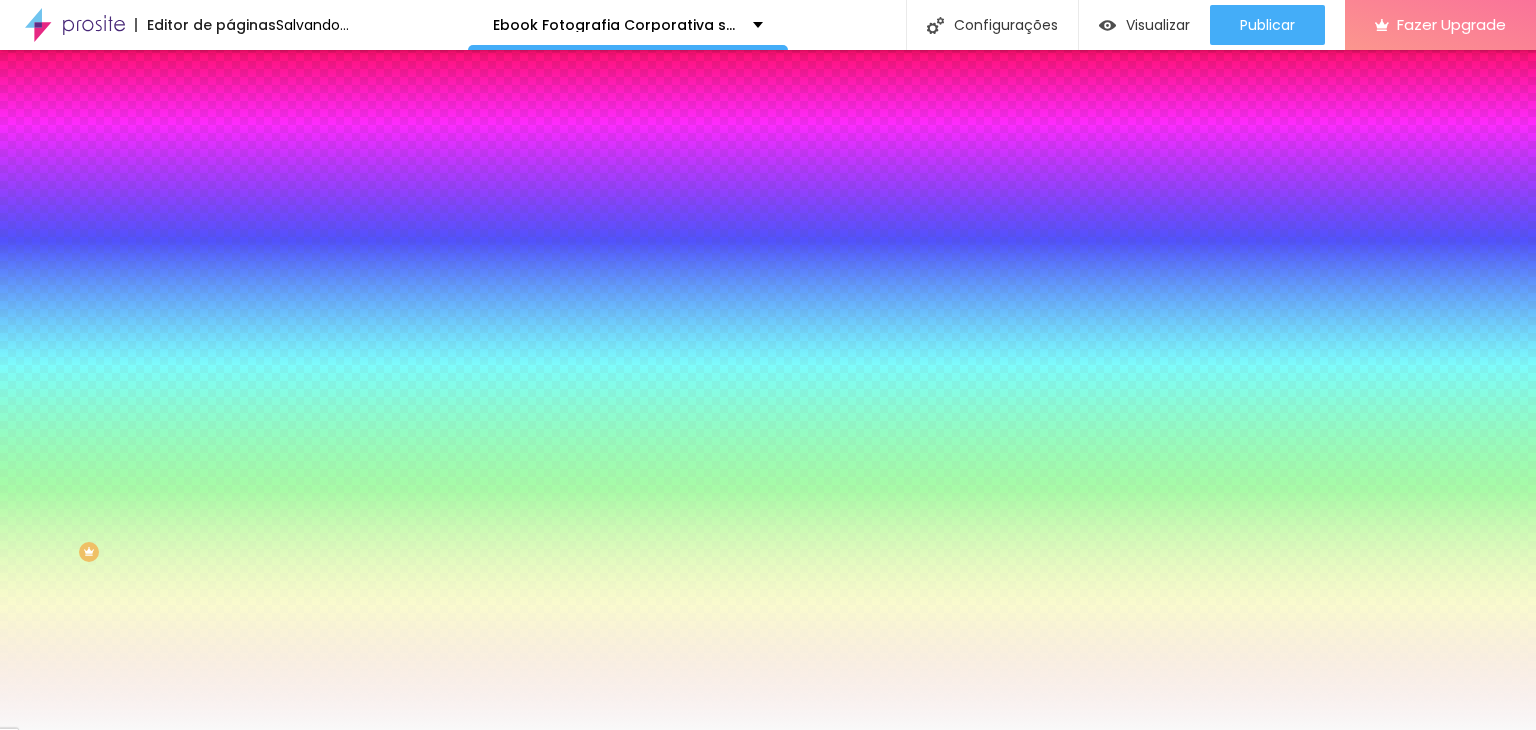 drag, startPoint x: 204, startPoint y: 453, endPoint x: 200, endPoint y: 557, distance: 104.0769 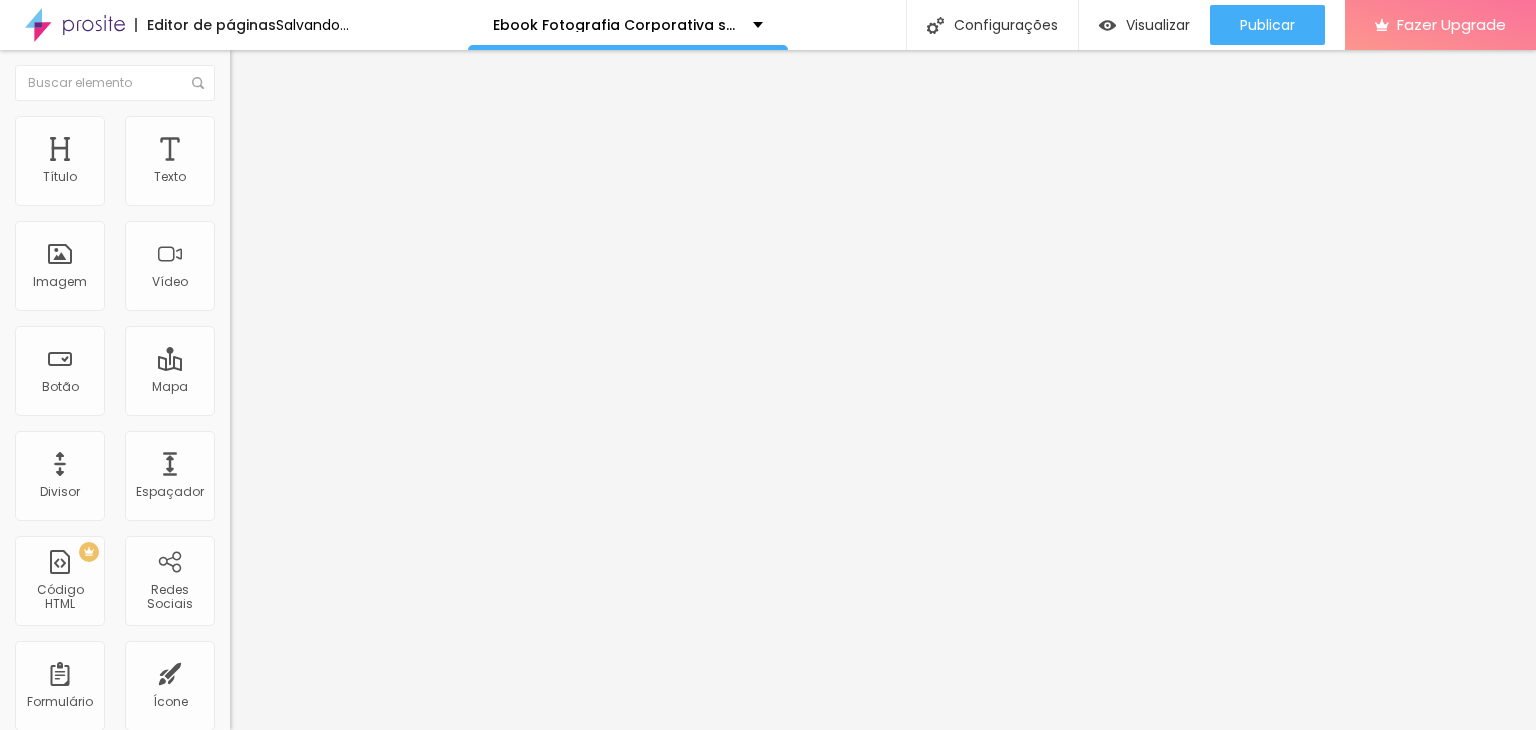 click on "Estilo" at bounding box center (263, 129) 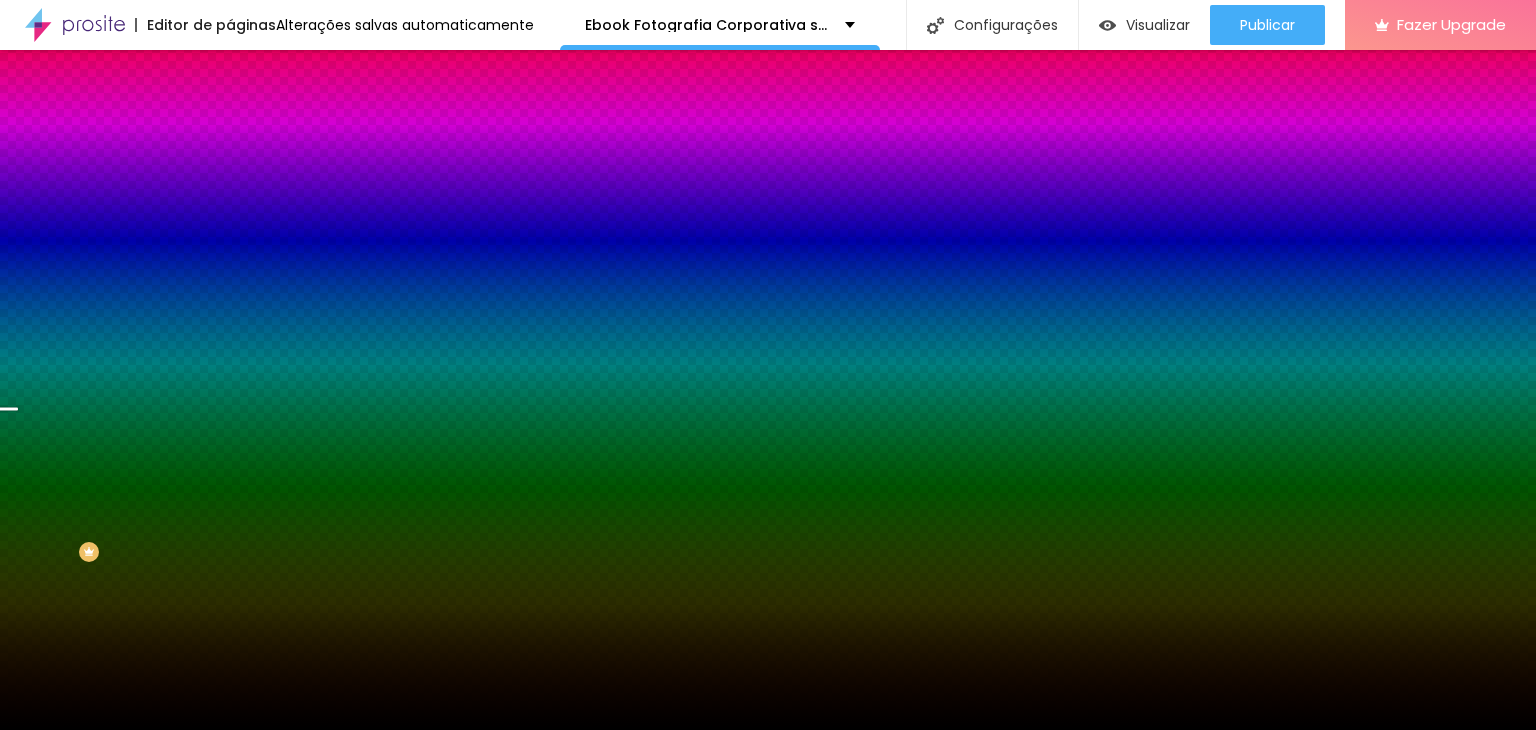 scroll, scrollTop: 0, scrollLeft: 0, axis: both 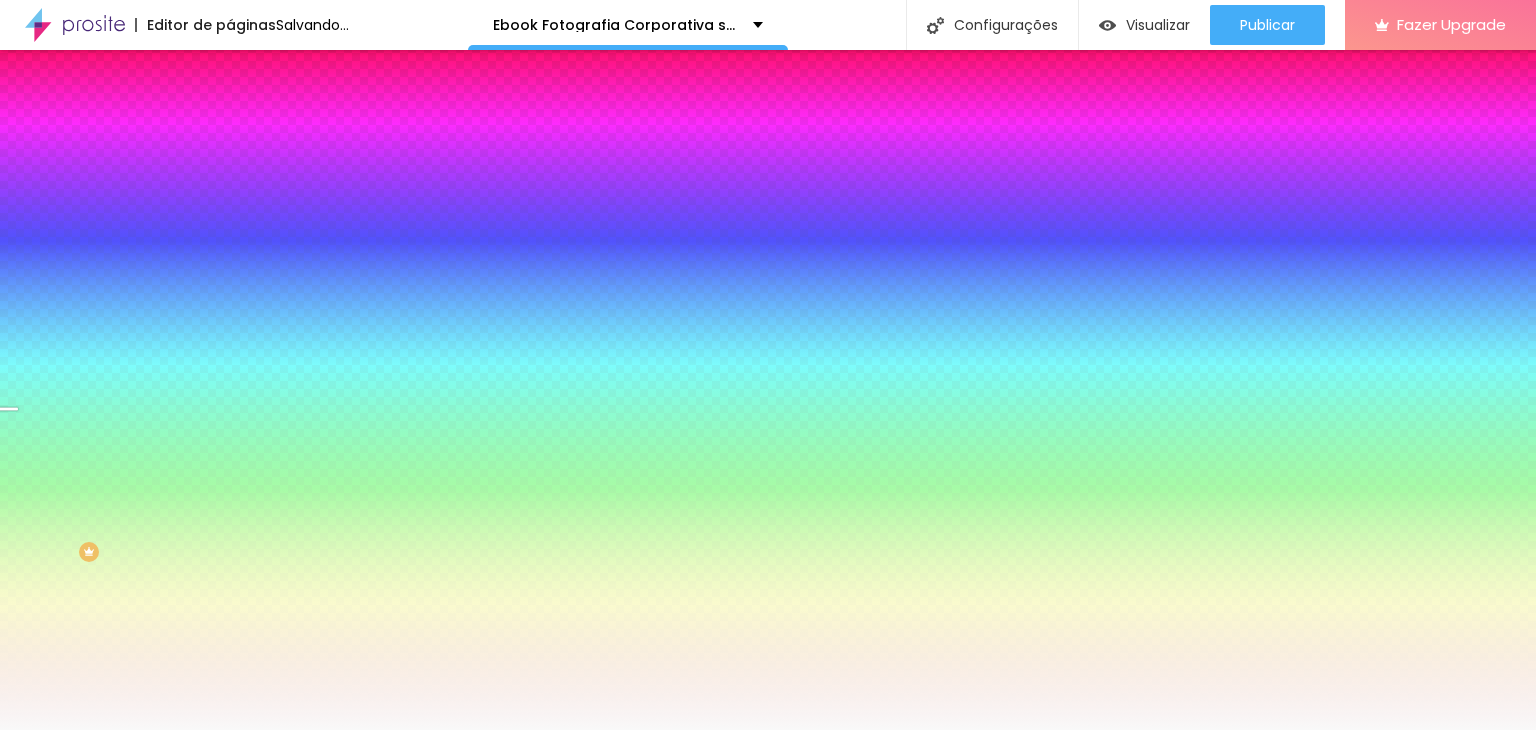 click at bounding box center [345, 174] 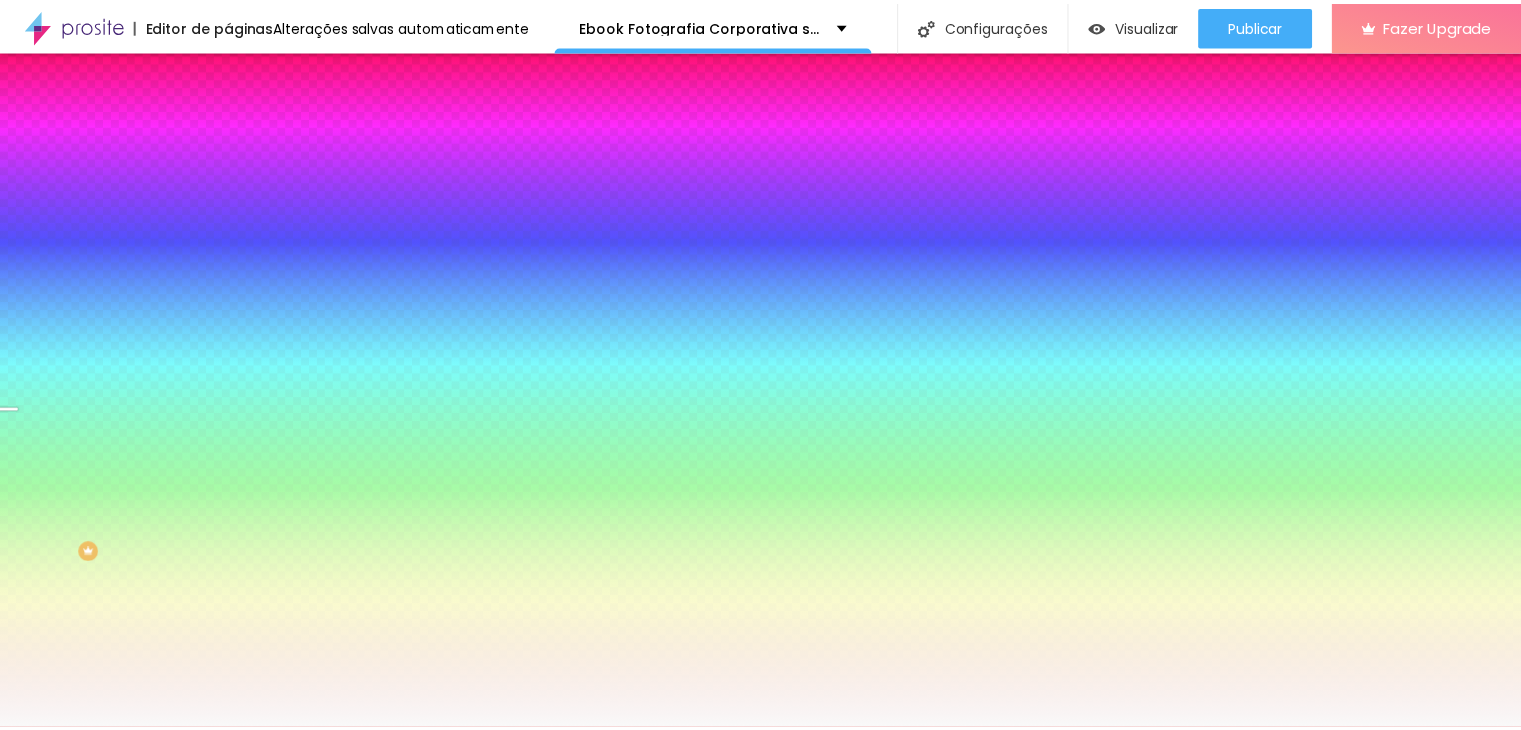 scroll, scrollTop: 0, scrollLeft: 0, axis: both 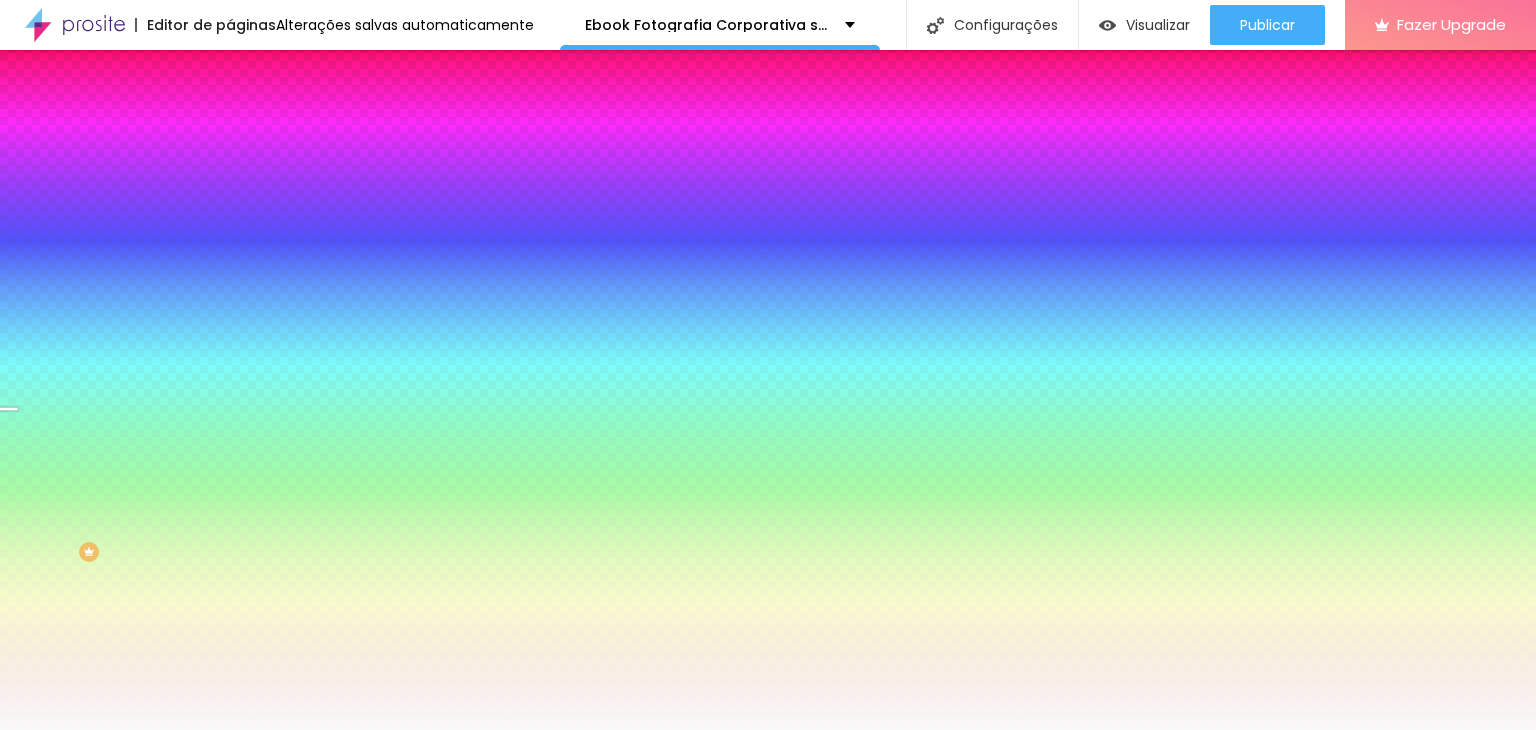click at bounding box center [345, 272] 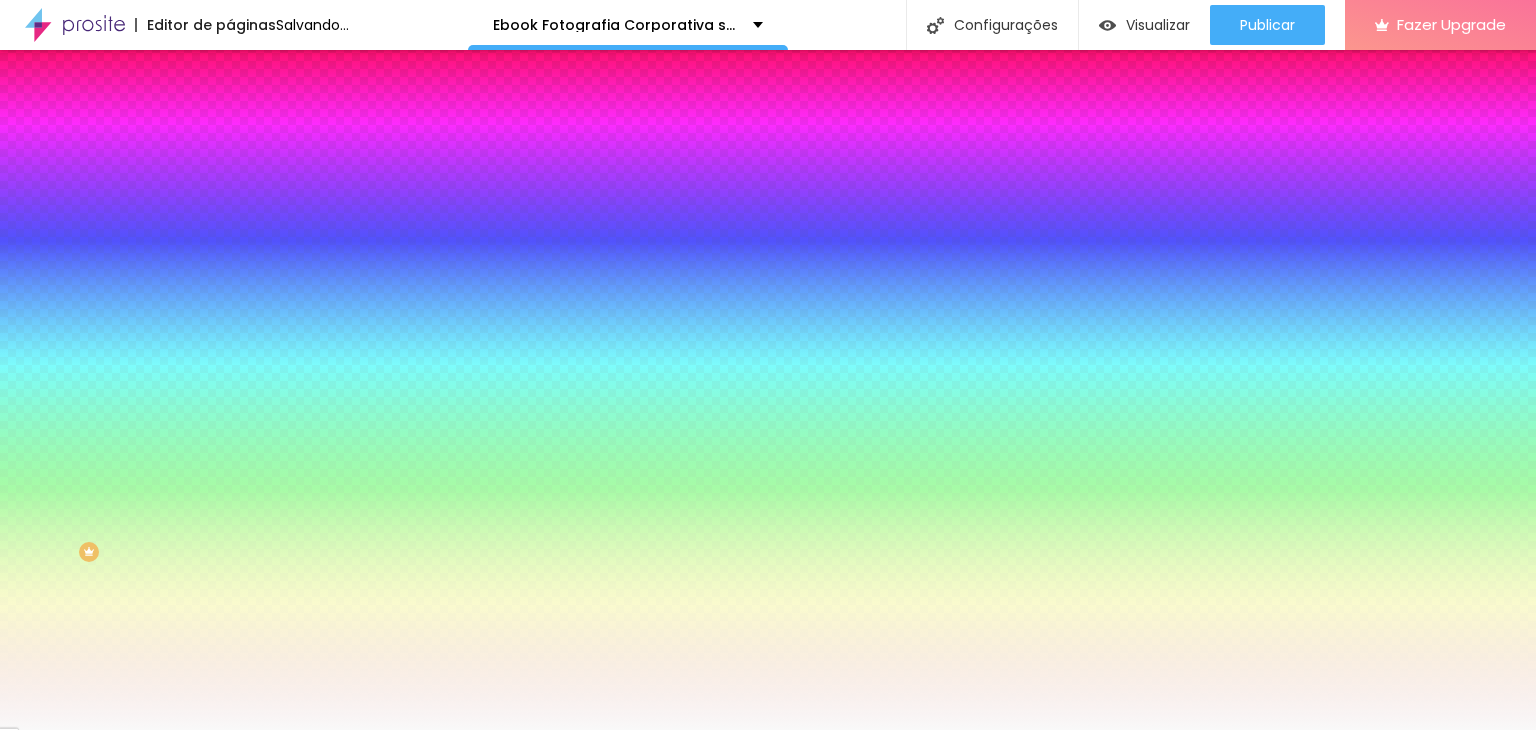 click on "Editar Seção Conteúdo Estilo Avançado Imagem de fundo Adicionar imagem Efeito da Imagem Nenhum Nenhum Parallax Cor de fundo Voltar ao padrão #F9F9F9 Efeitos de fundo Efeito superior DESATIVADO Voltar ao padrão Efeito inferior DESATIVADO Voltar ao padrão" at bounding box center [345, 390] 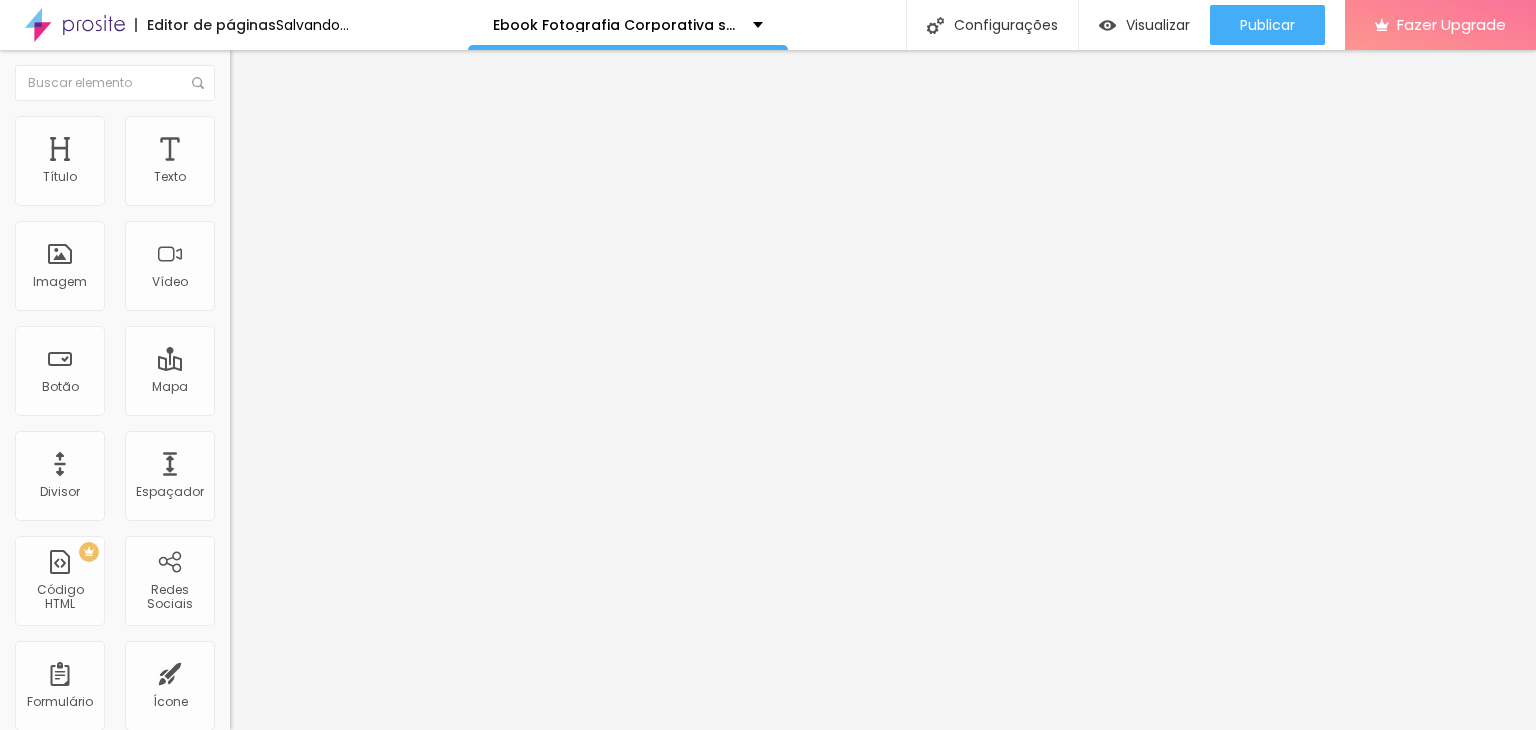 click on "Estilo" at bounding box center [263, 129] 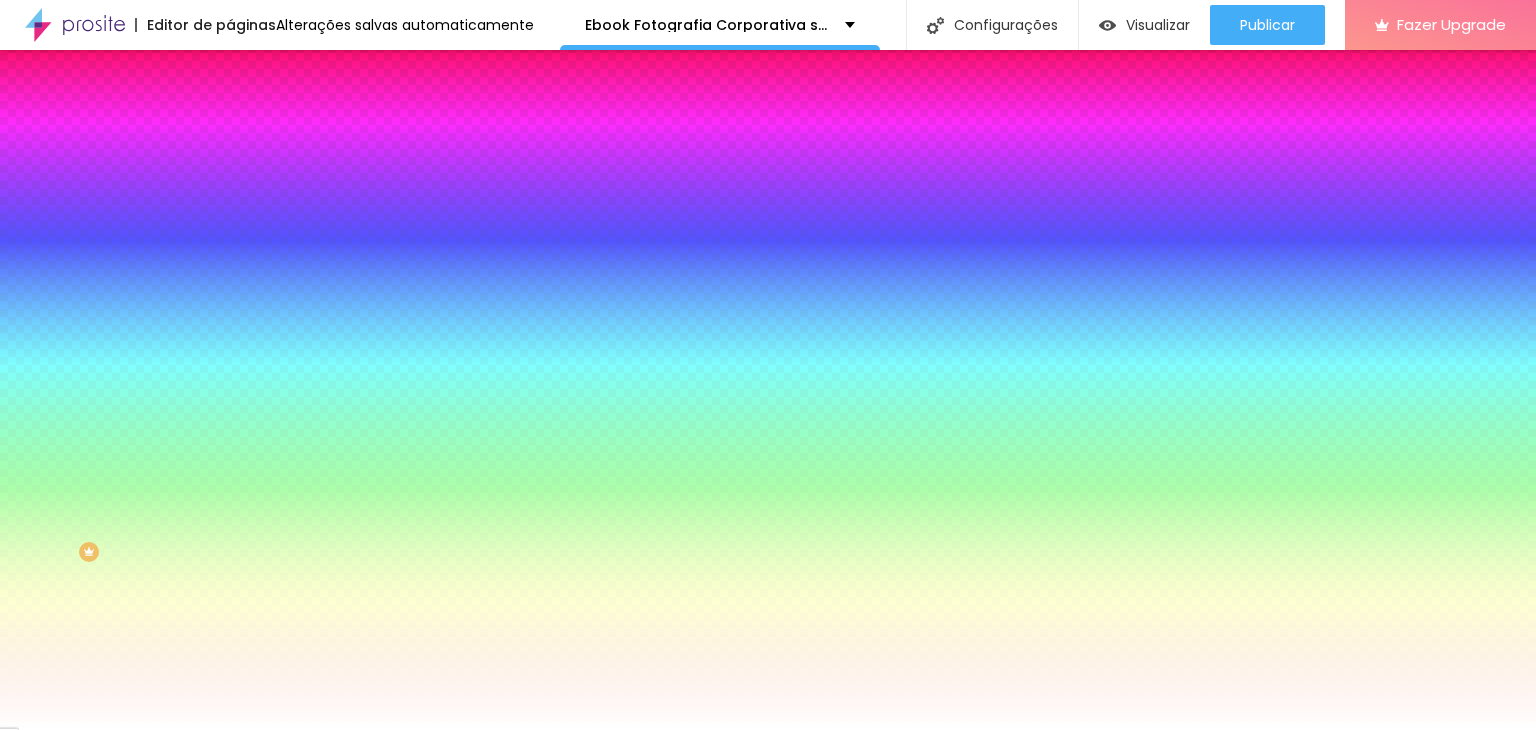paste on "9F9F9" 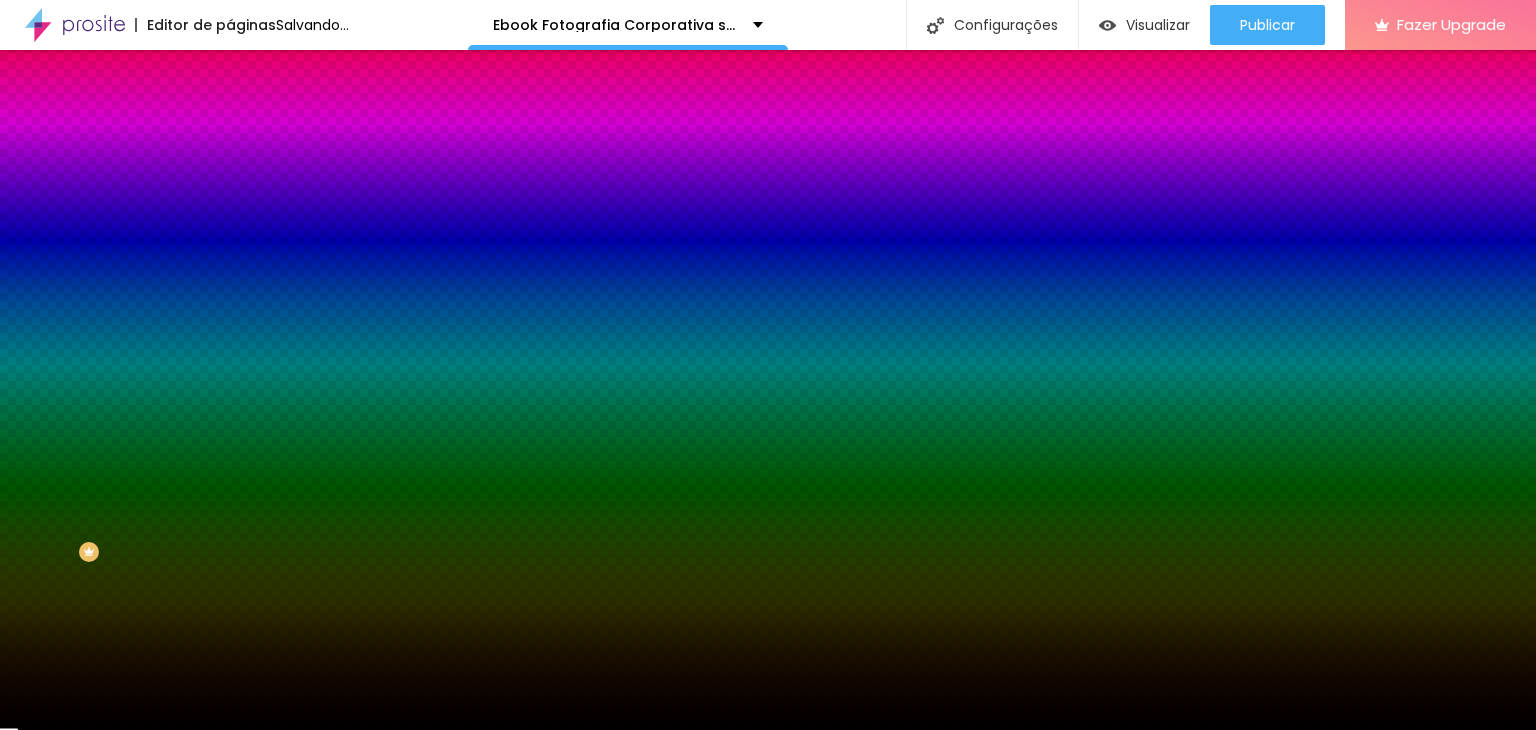 drag, startPoint x: 112, startPoint y: 329, endPoint x: 13, endPoint y: 393, distance: 117.88554 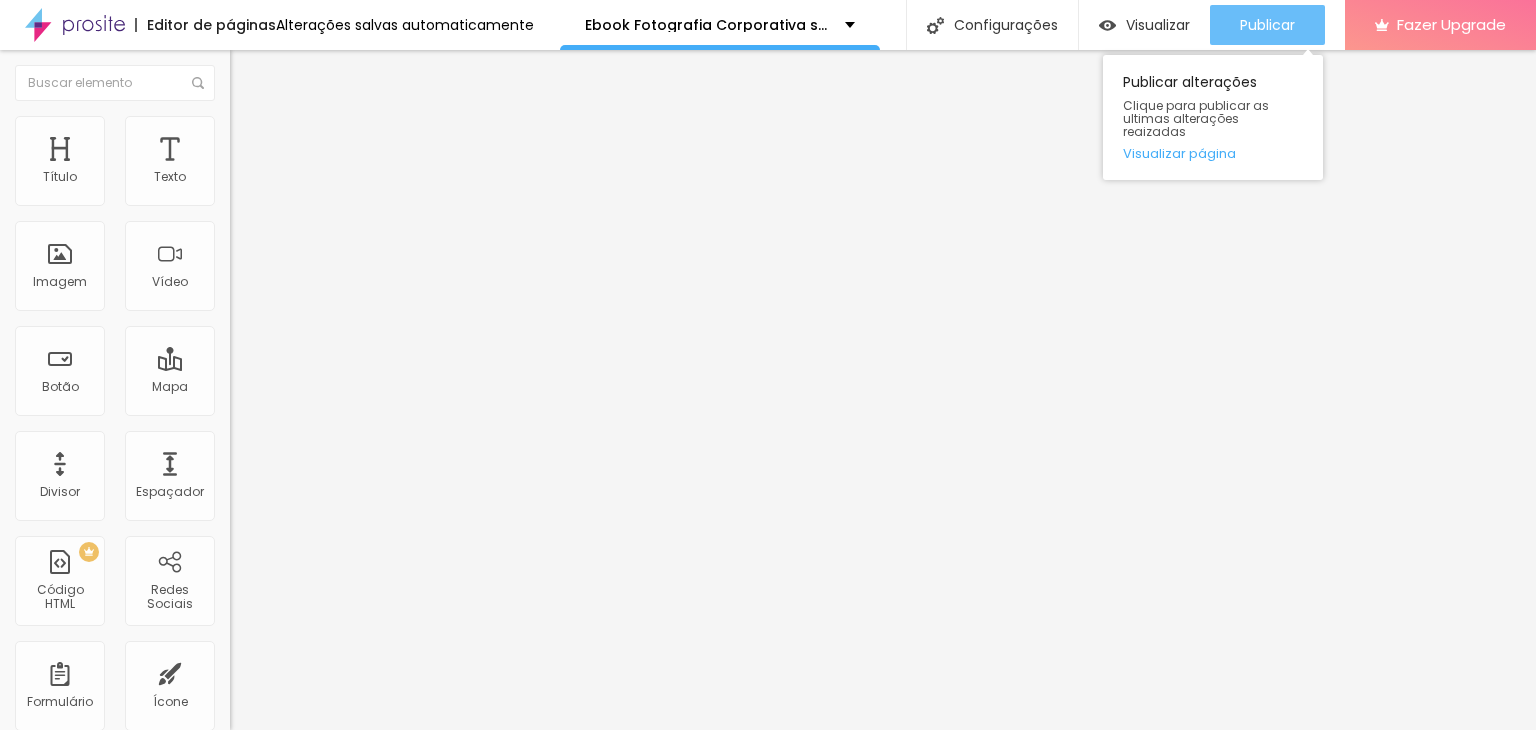 click on "Publicar" at bounding box center [1267, 25] 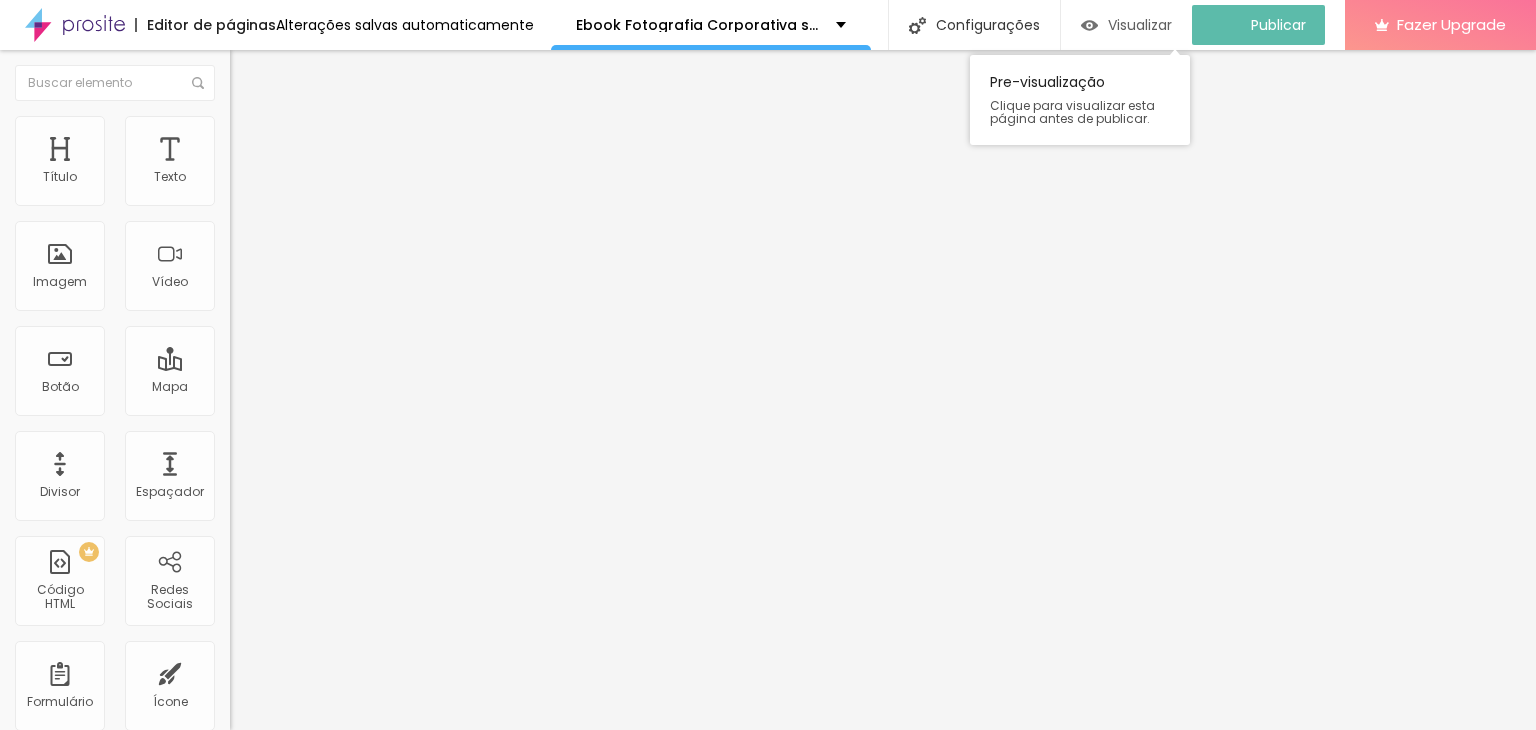click on "Visualizar" at bounding box center [1126, 25] 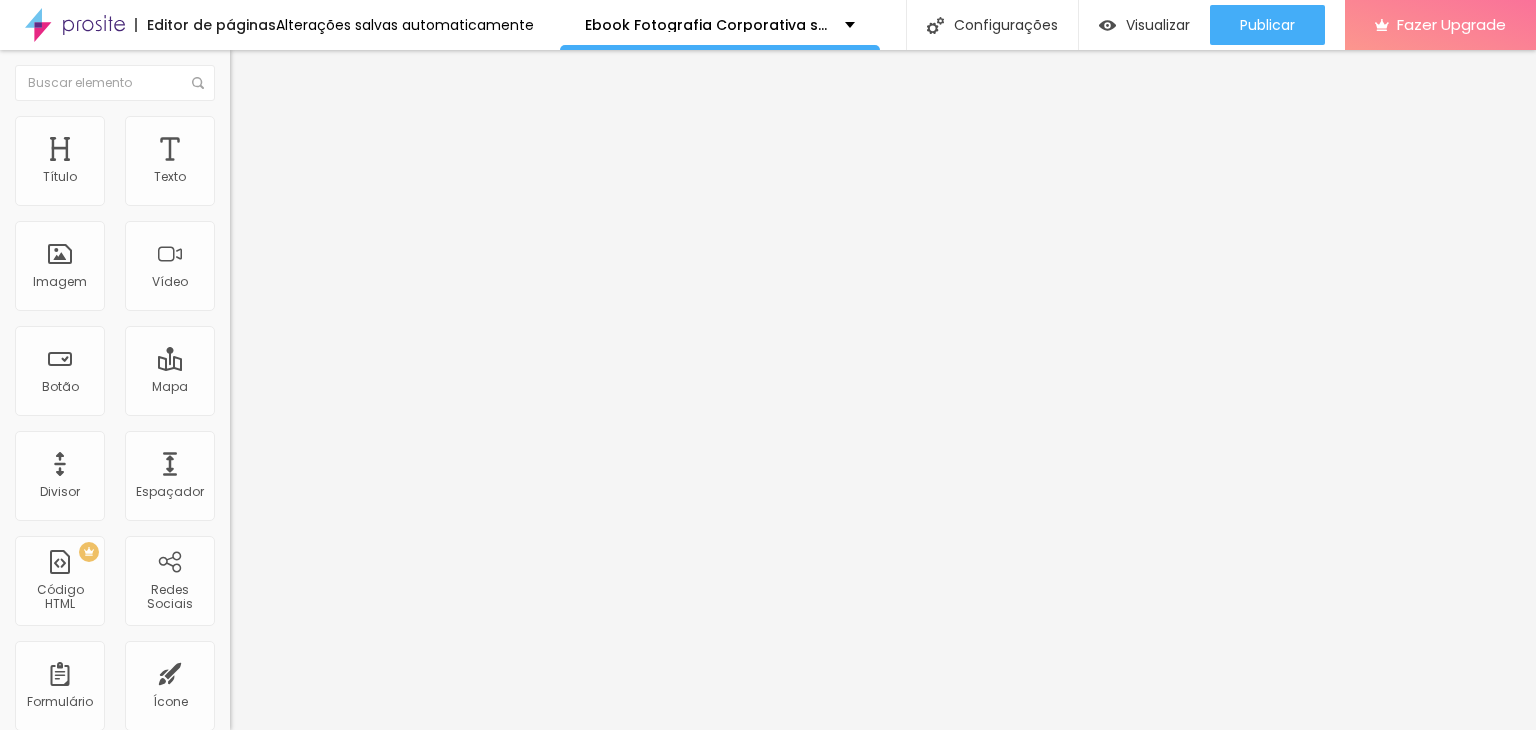 click on "Conteúdo Estilo Avançado" at bounding box center (345, 126) 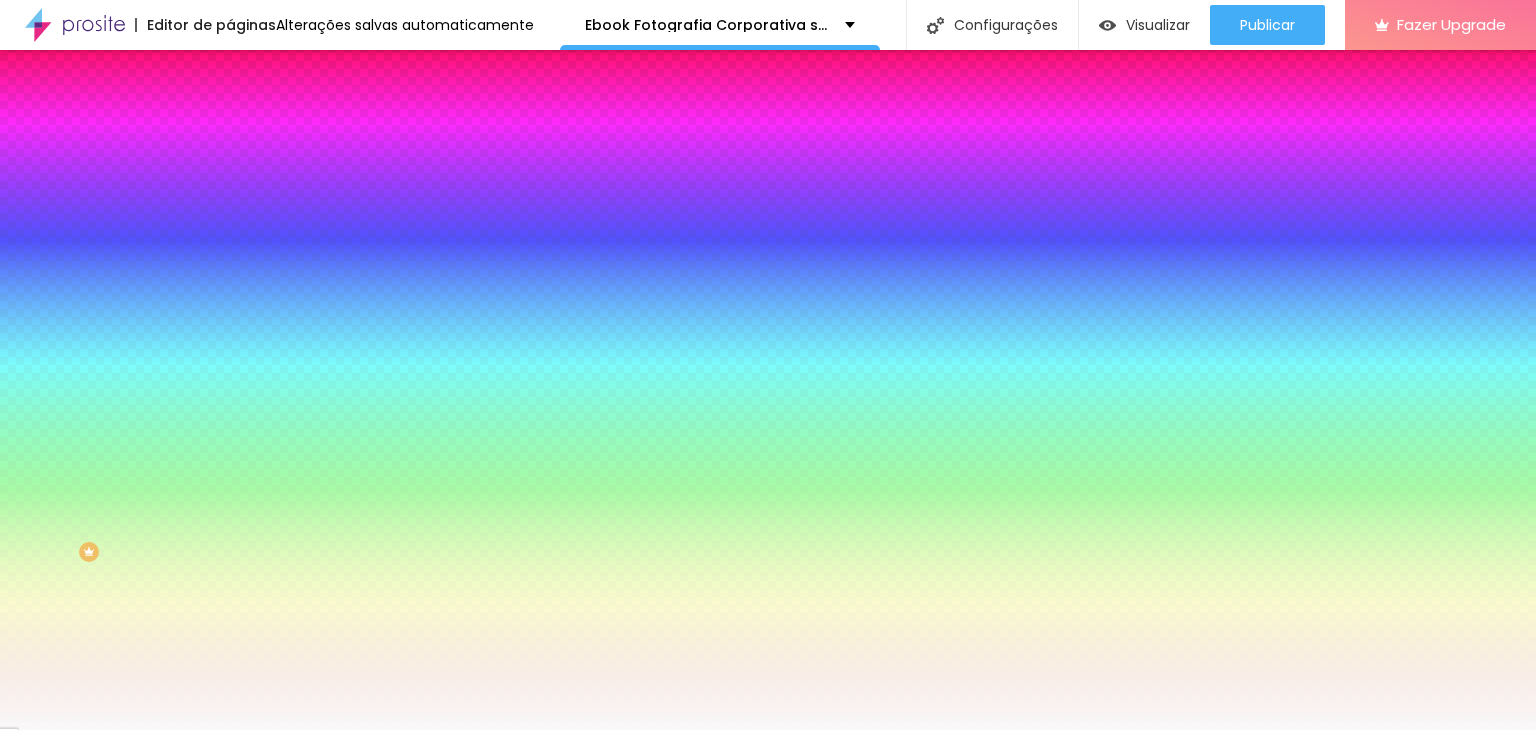 click 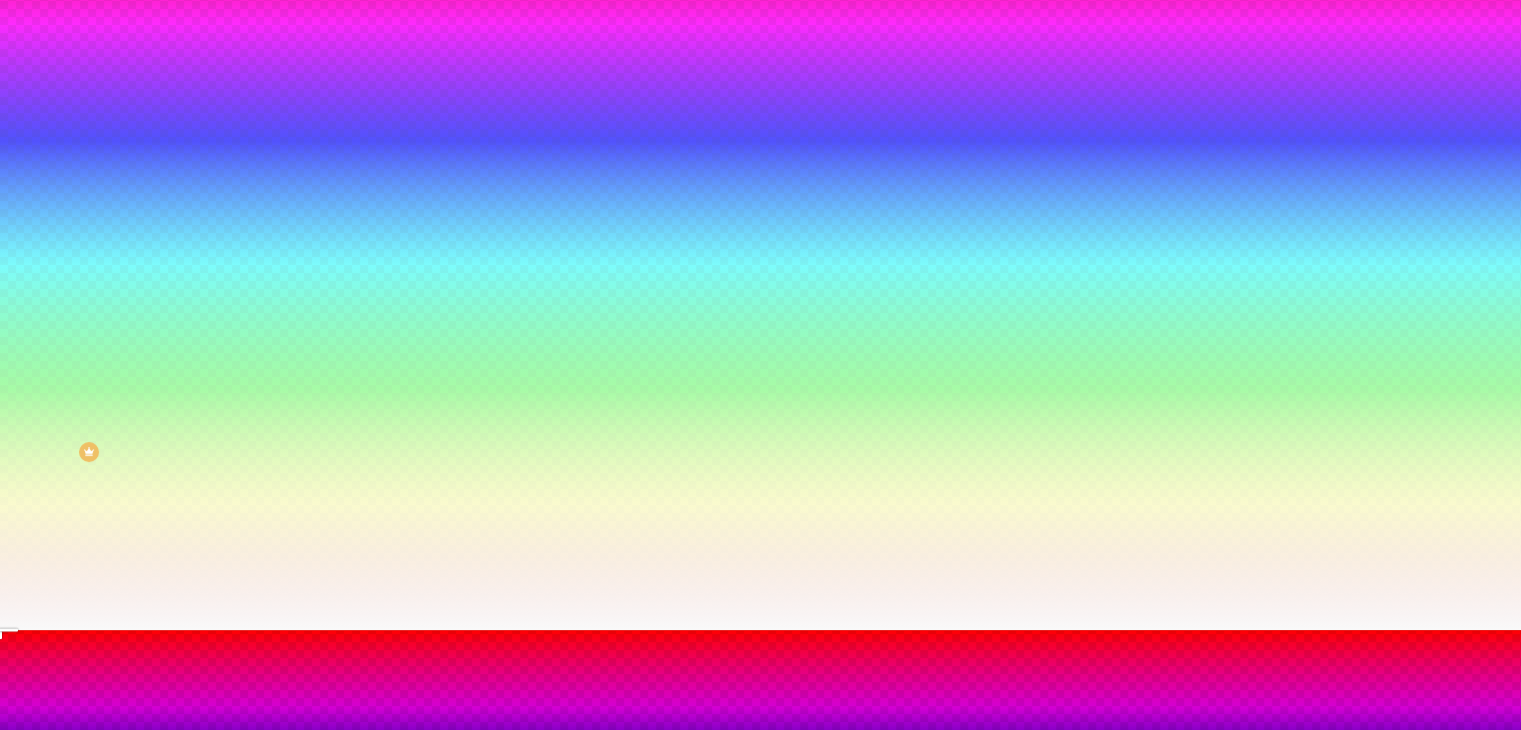 scroll, scrollTop: 159, scrollLeft: 0, axis: vertical 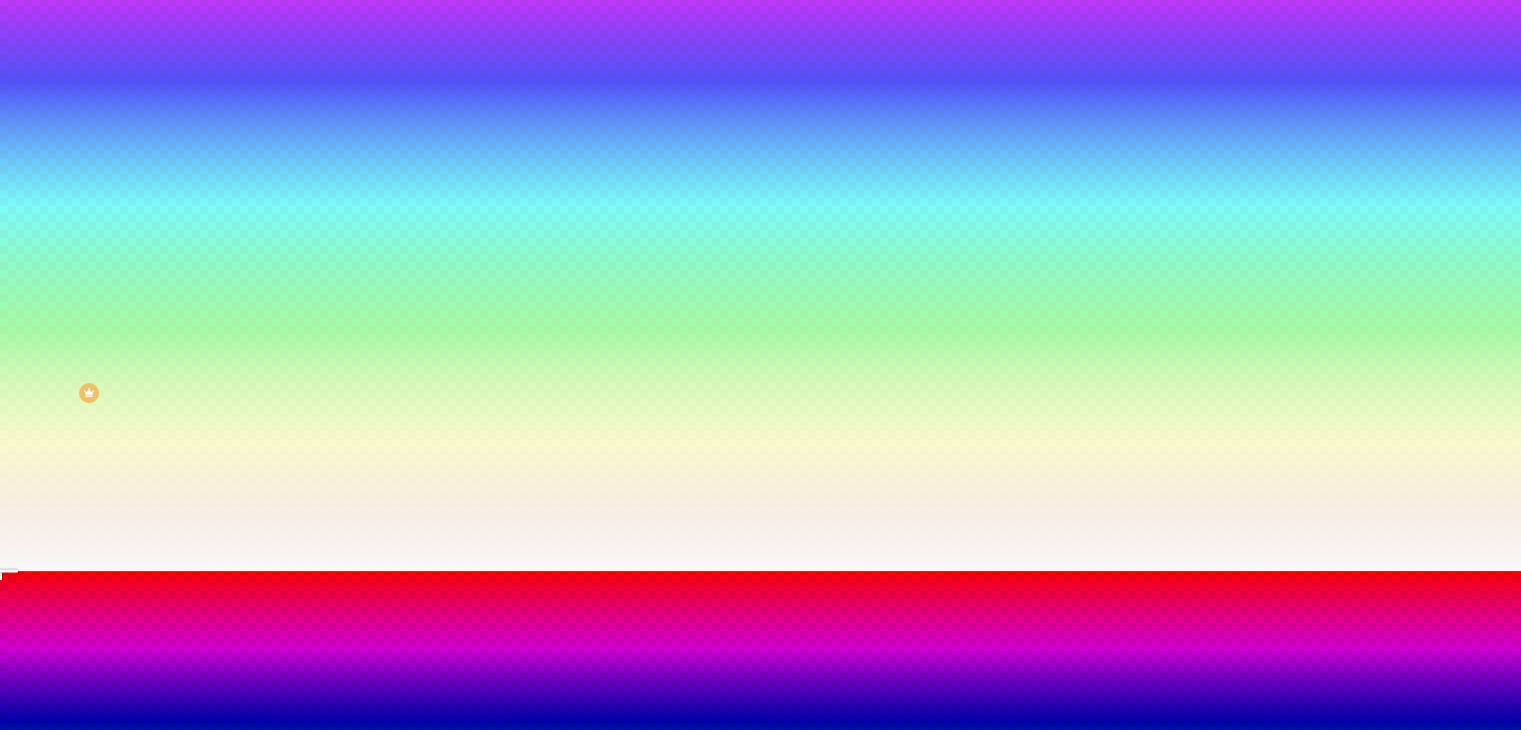 click at bounding box center (64, 1005) 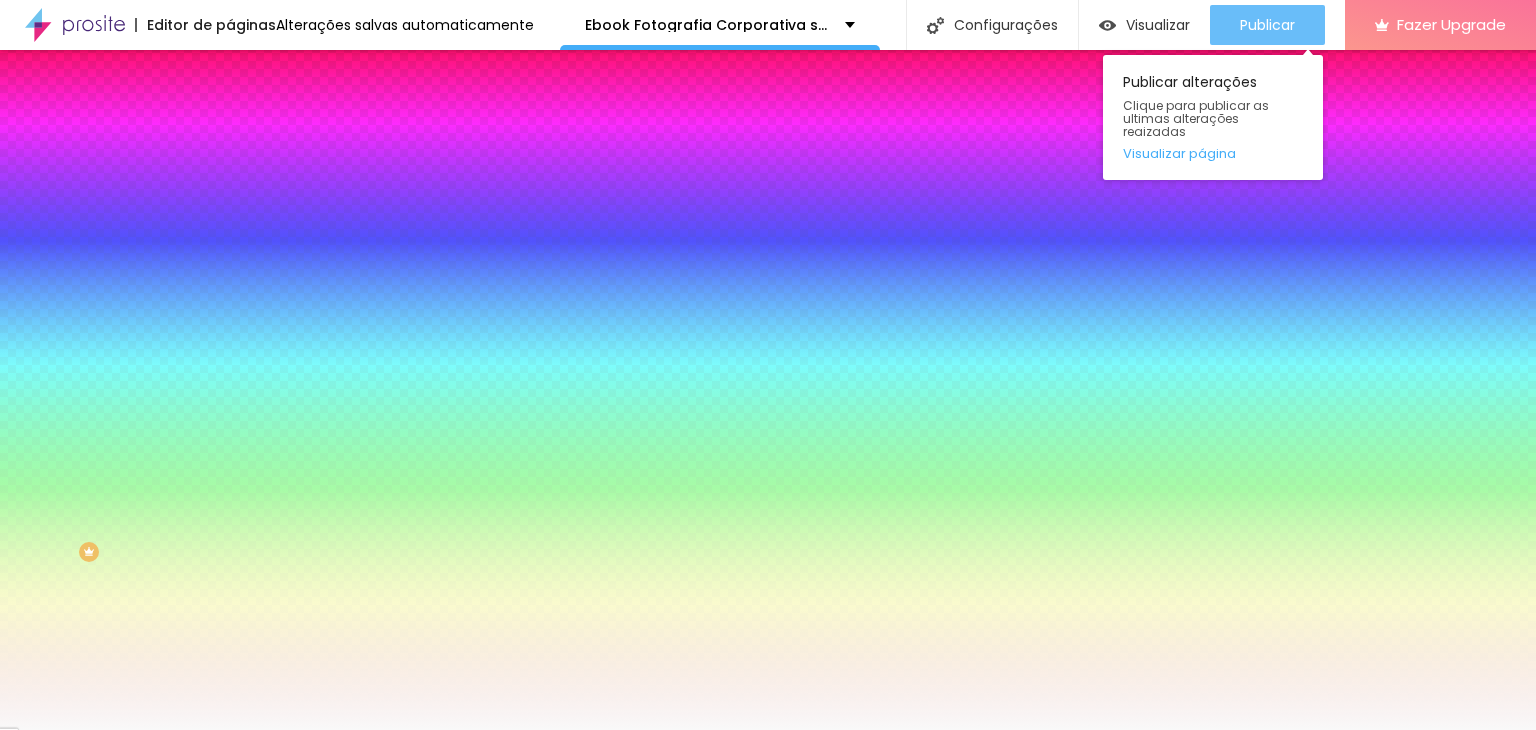click on "Publicar" at bounding box center [1267, 25] 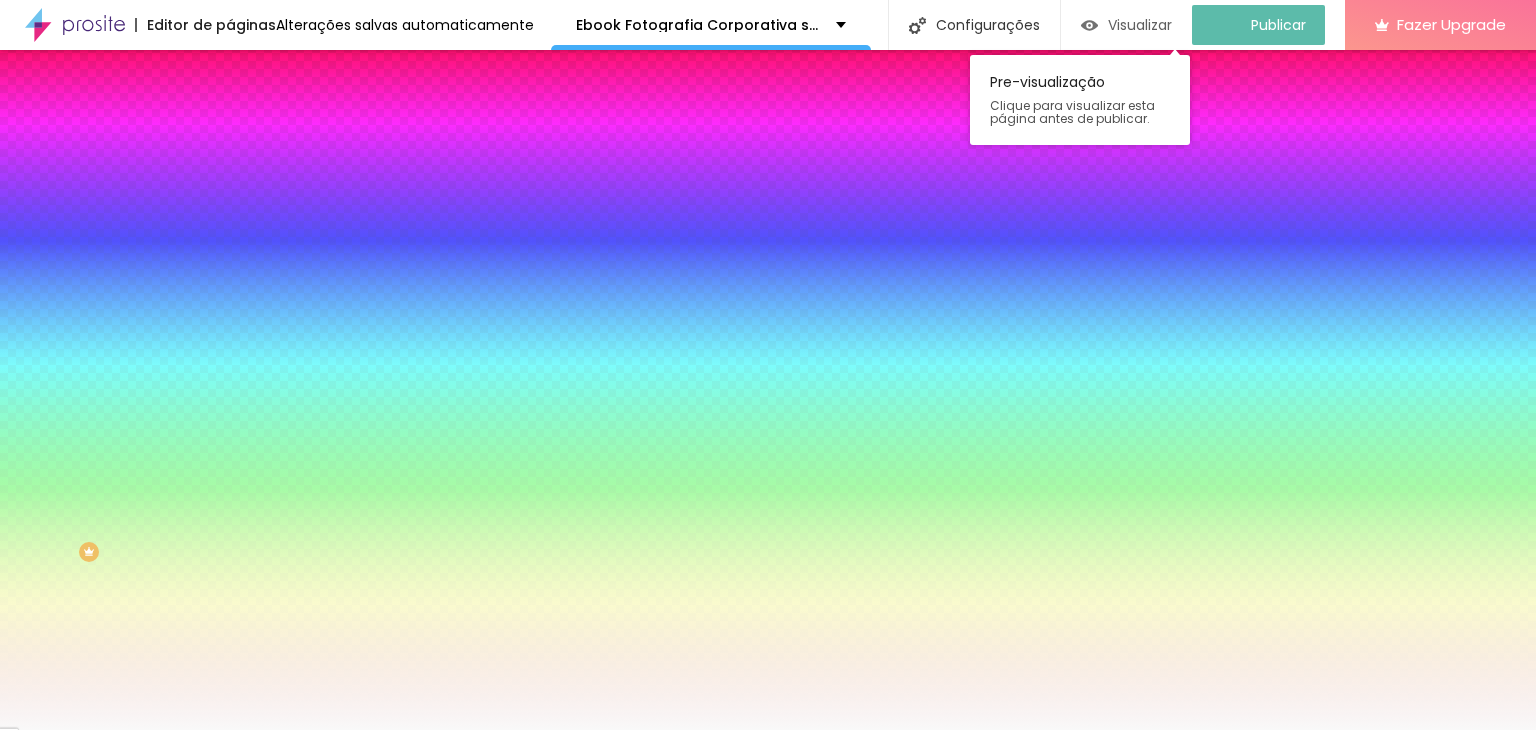 click on "Visualizar" at bounding box center [1140, 25] 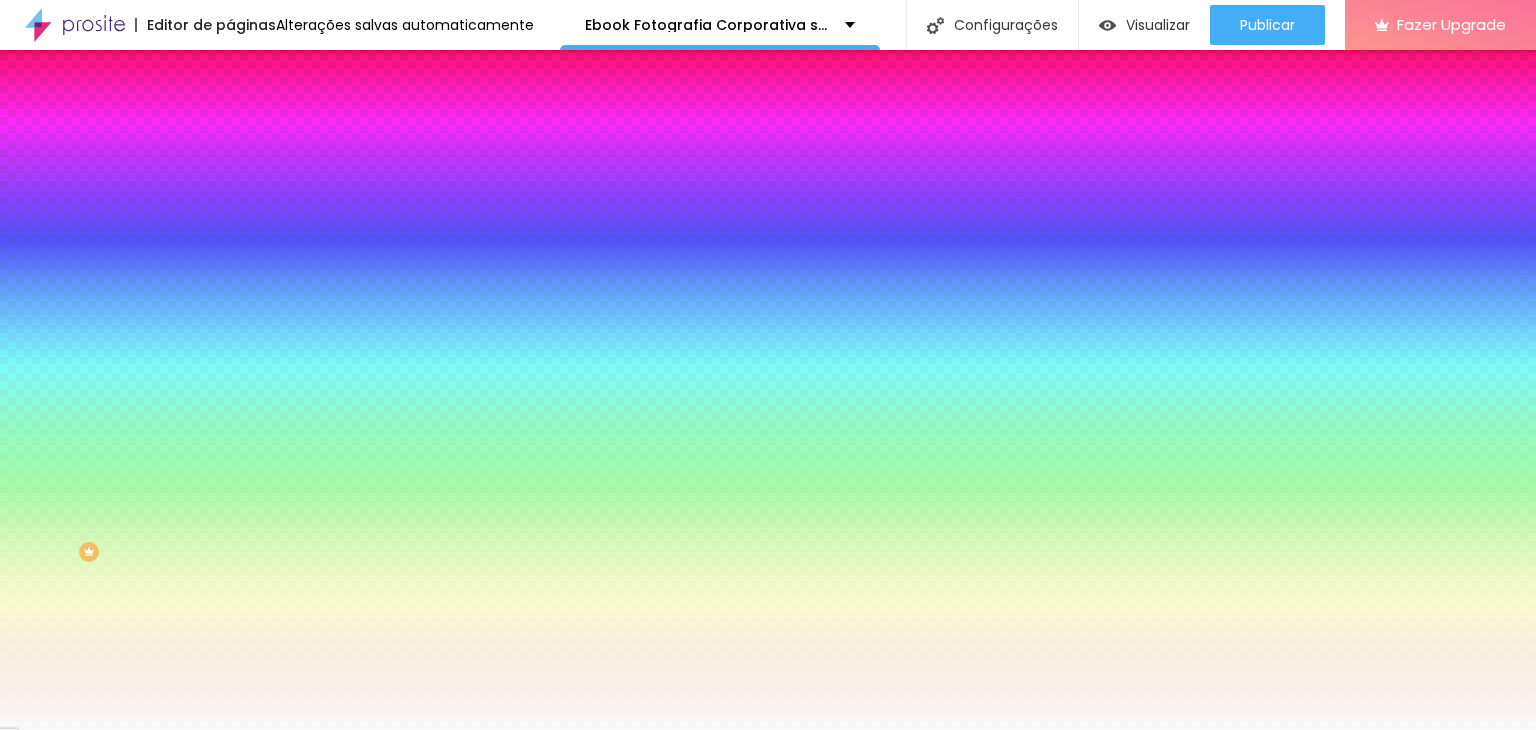 click 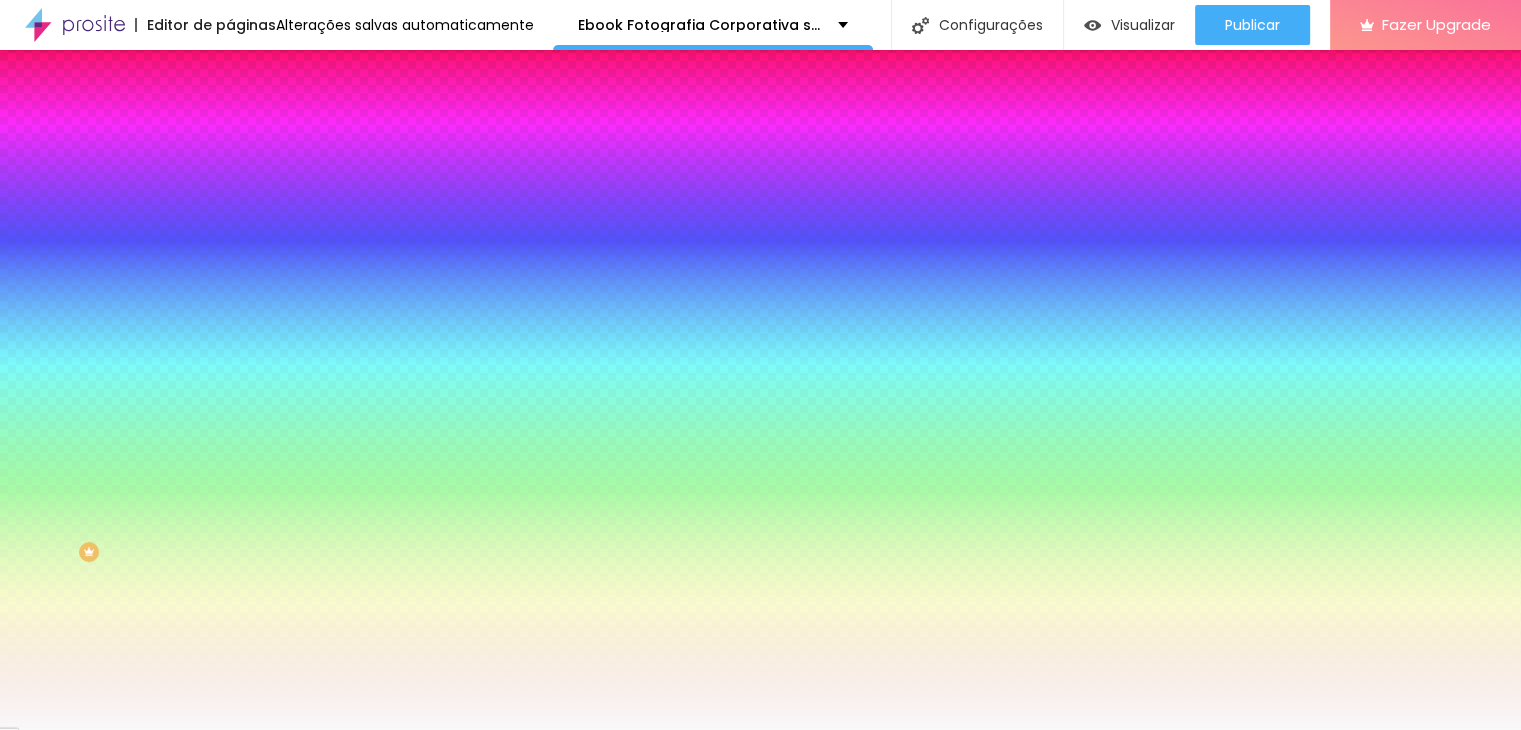 scroll, scrollTop: 159, scrollLeft: 0, axis: vertical 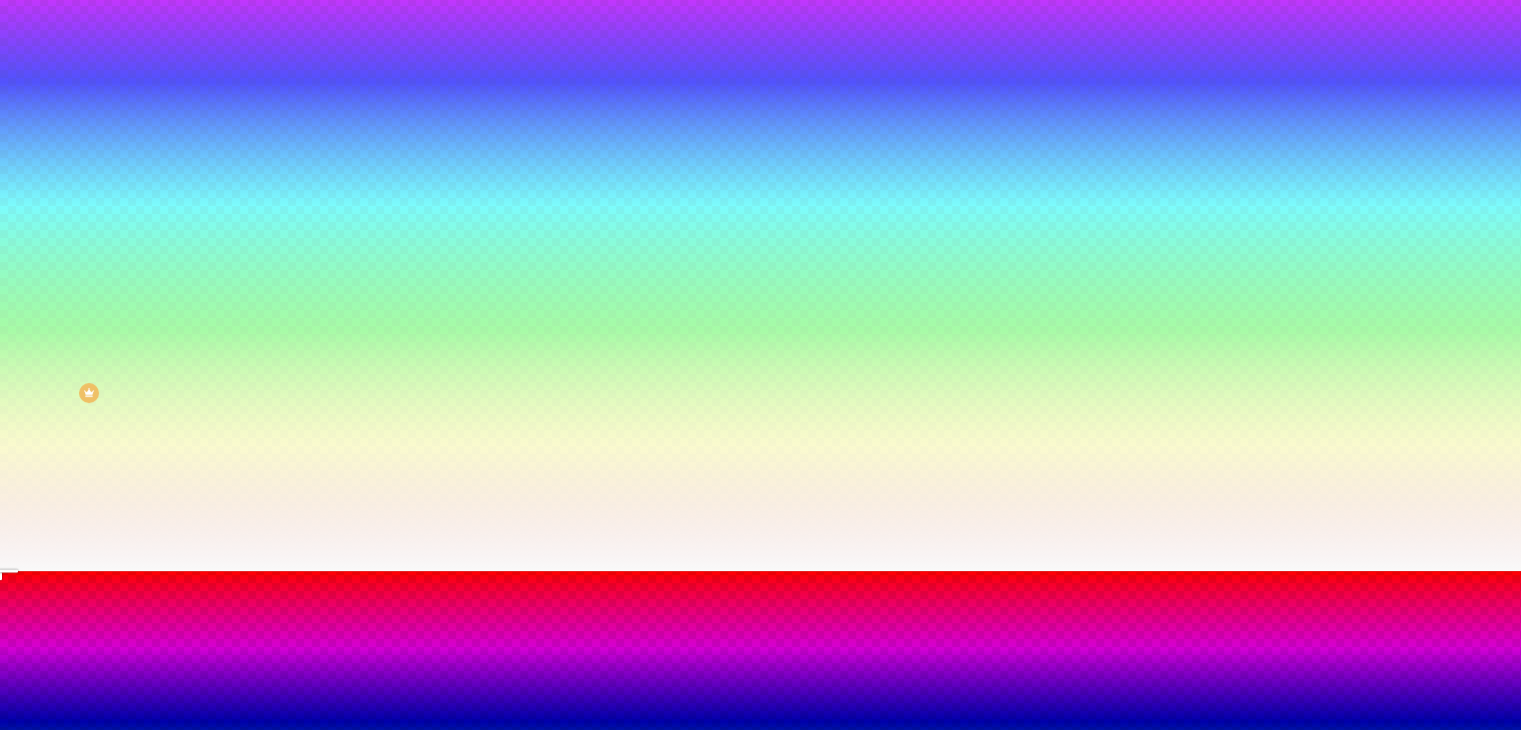 drag, startPoint x: 220, startPoint y: 605, endPoint x: 244, endPoint y: 605, distance: 24 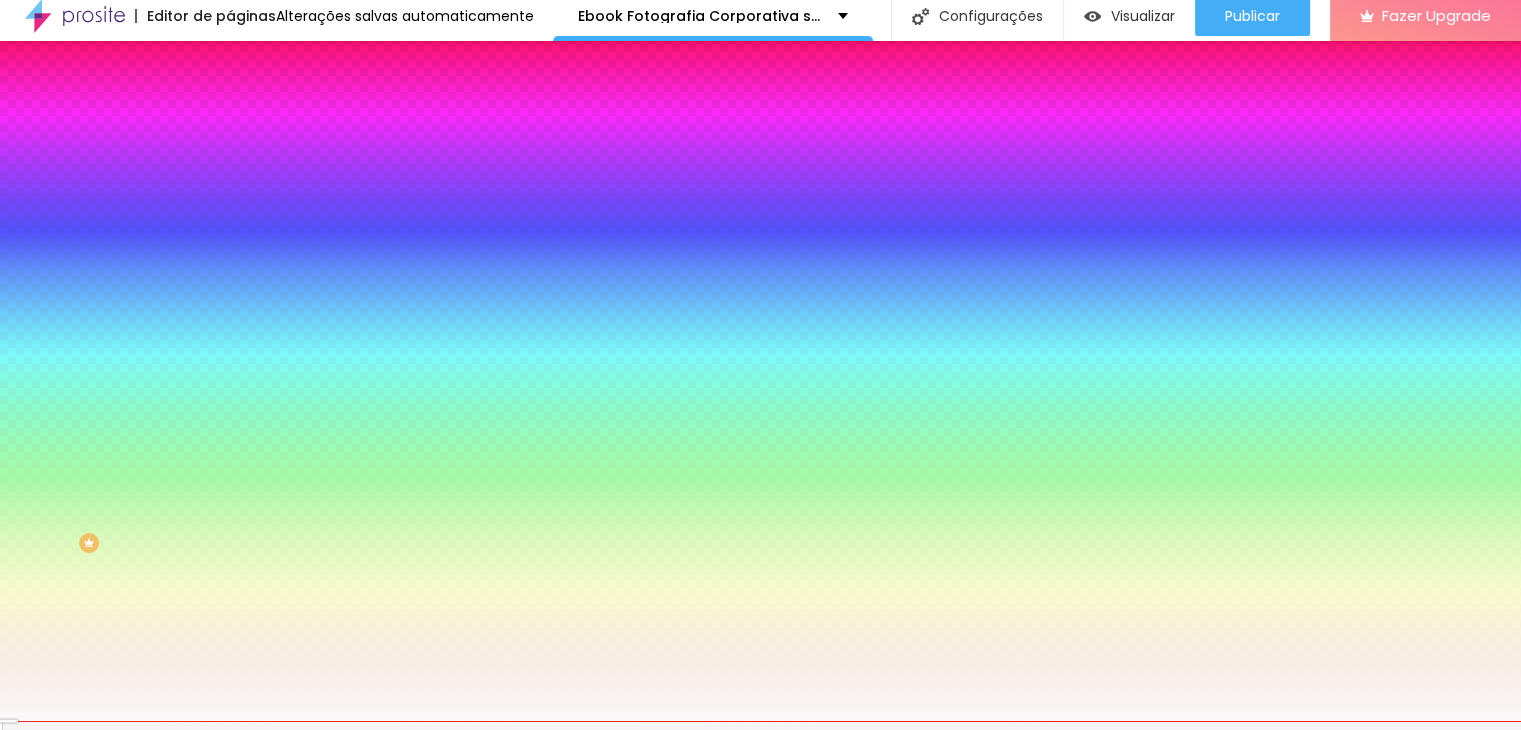scroll, scrollTop: 0, scrollLeft: 0, axis: both 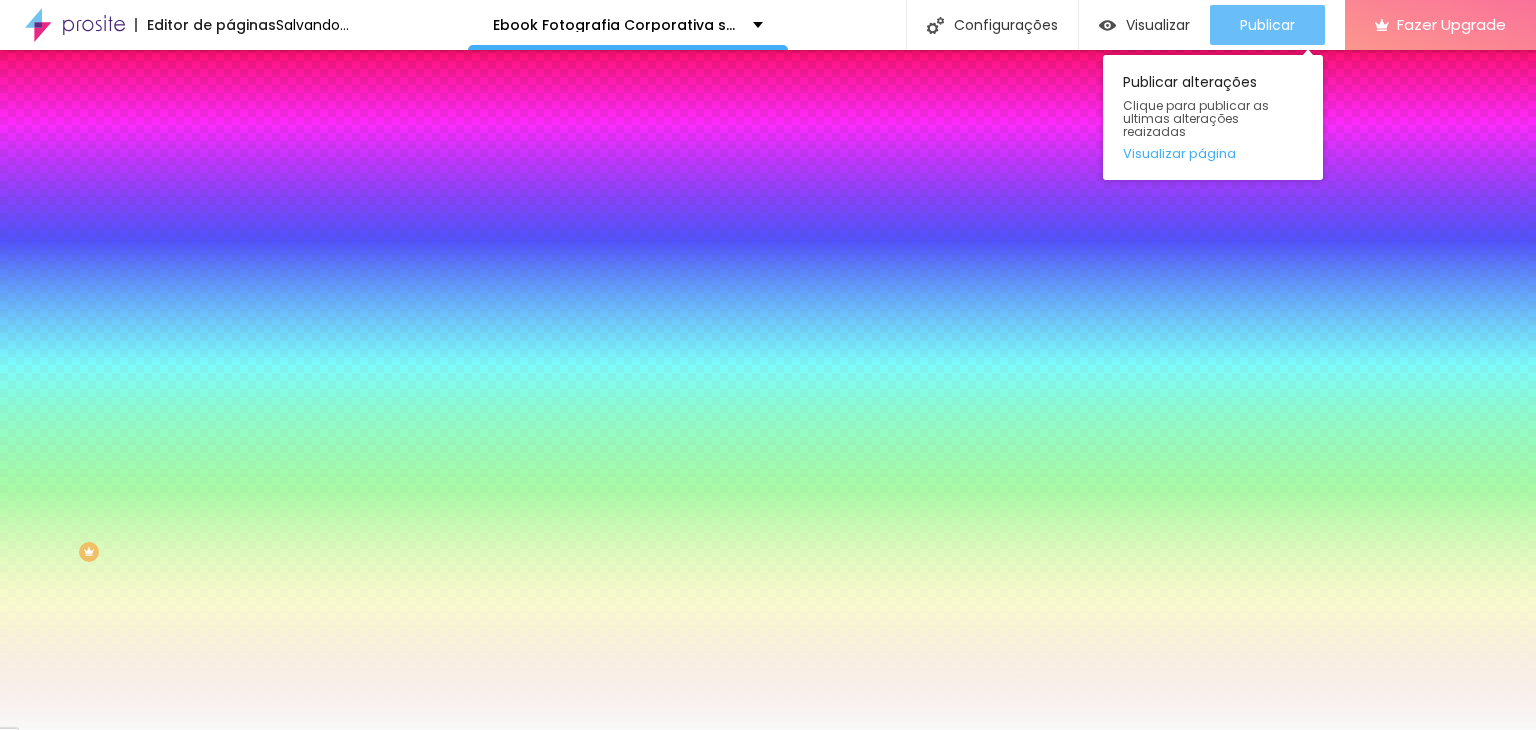 click on "Publicar" at bounding box center [1267, 25] 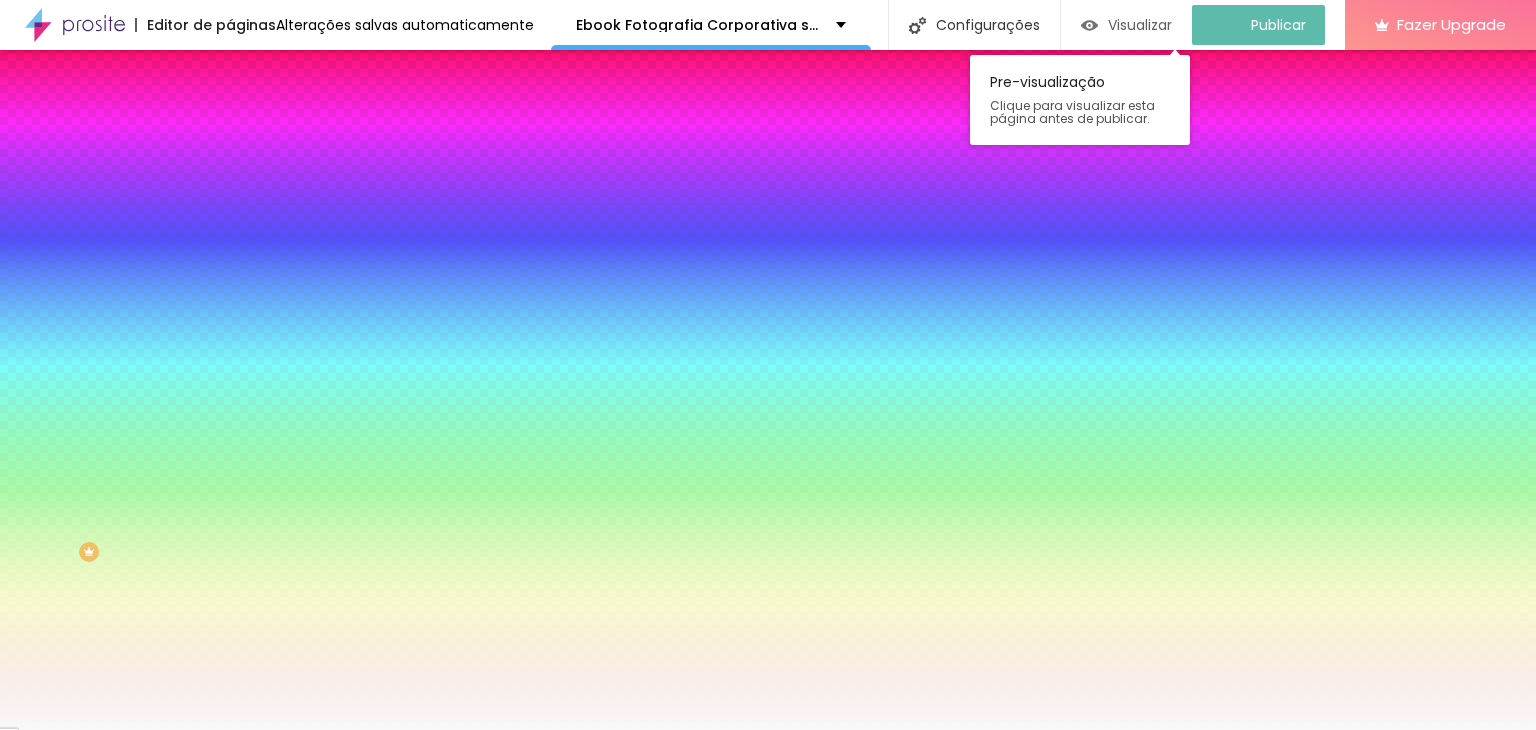 click on "Visualizar" at bounding box center [1140, 25] 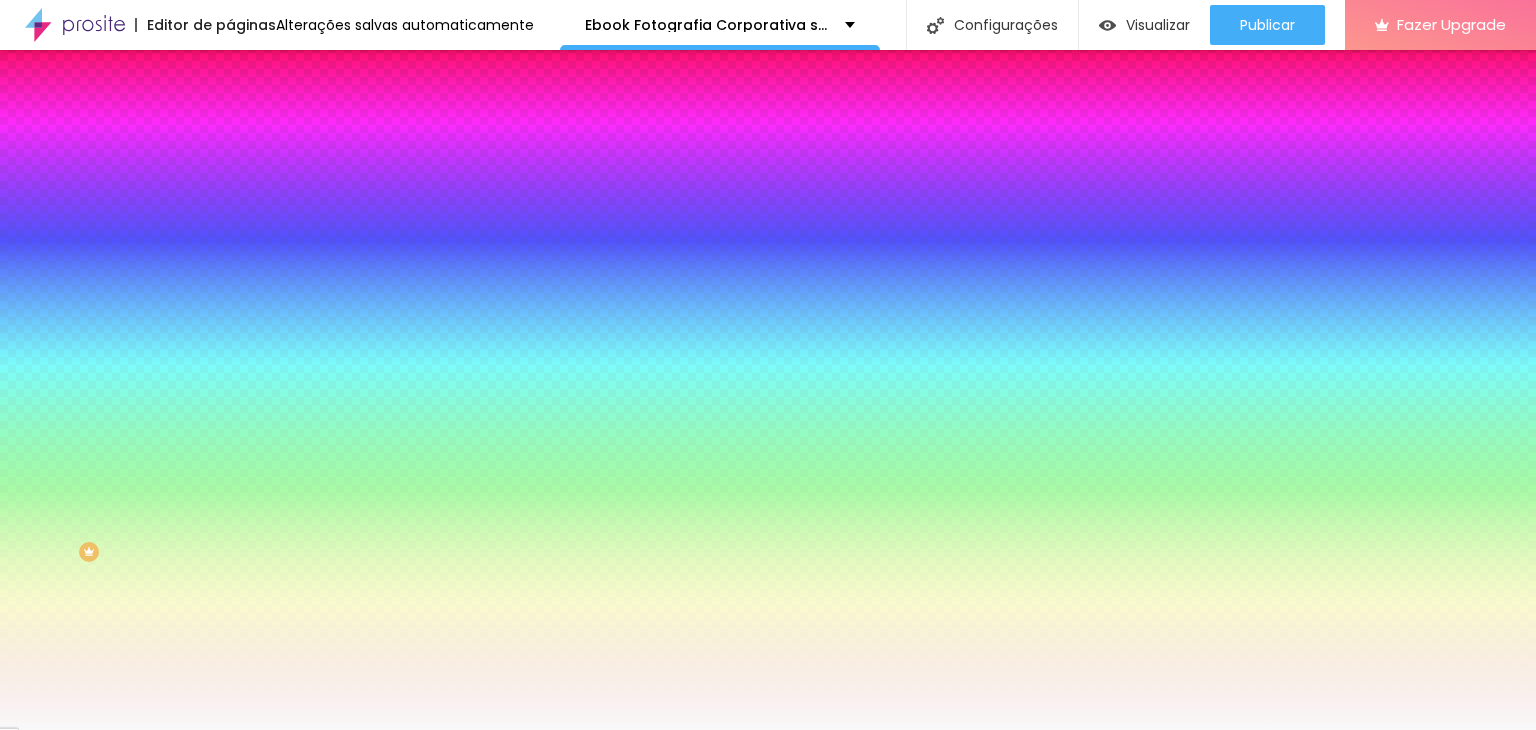 click at bounding box center (244, 404) 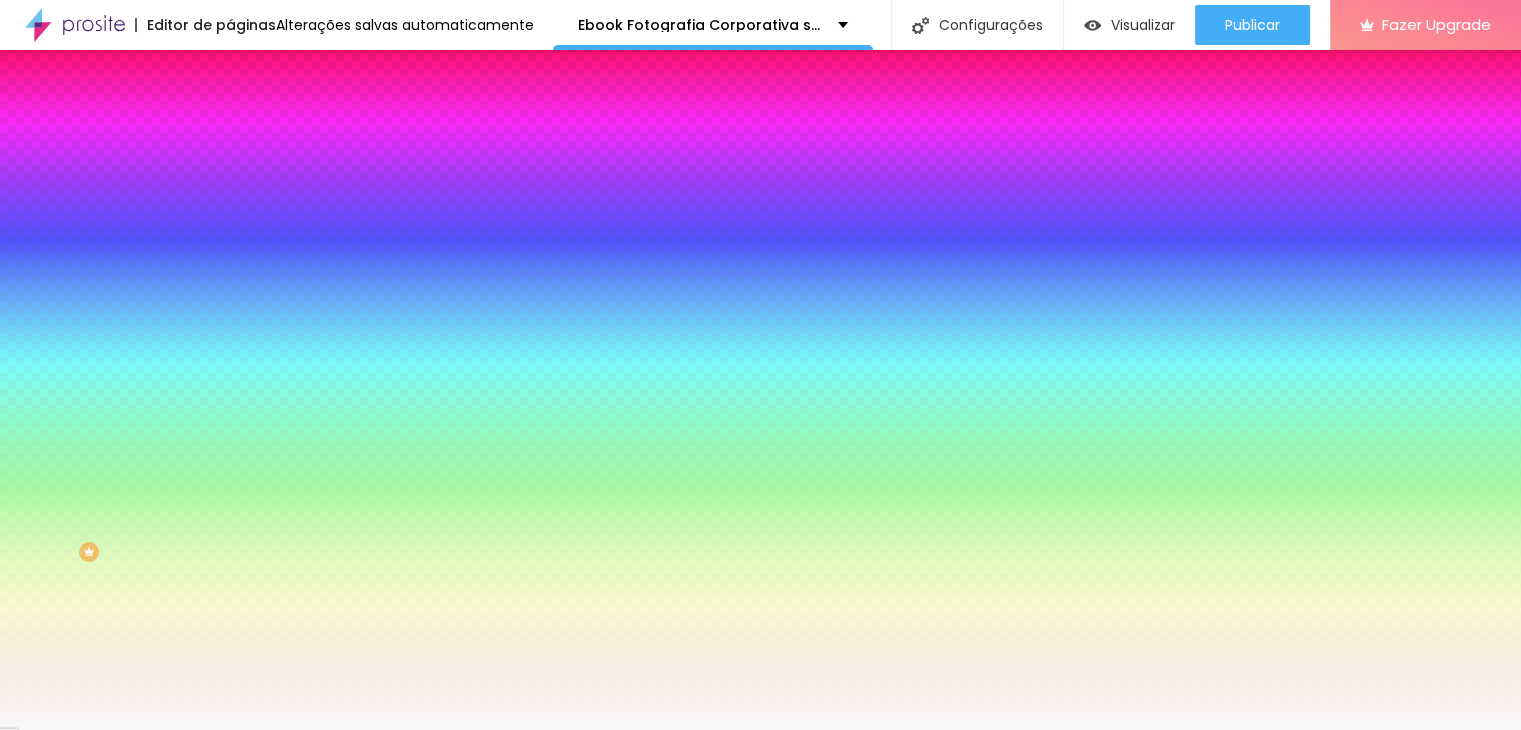scroll, scrollTop: 159, scrollLeft: 0, axis: vertical 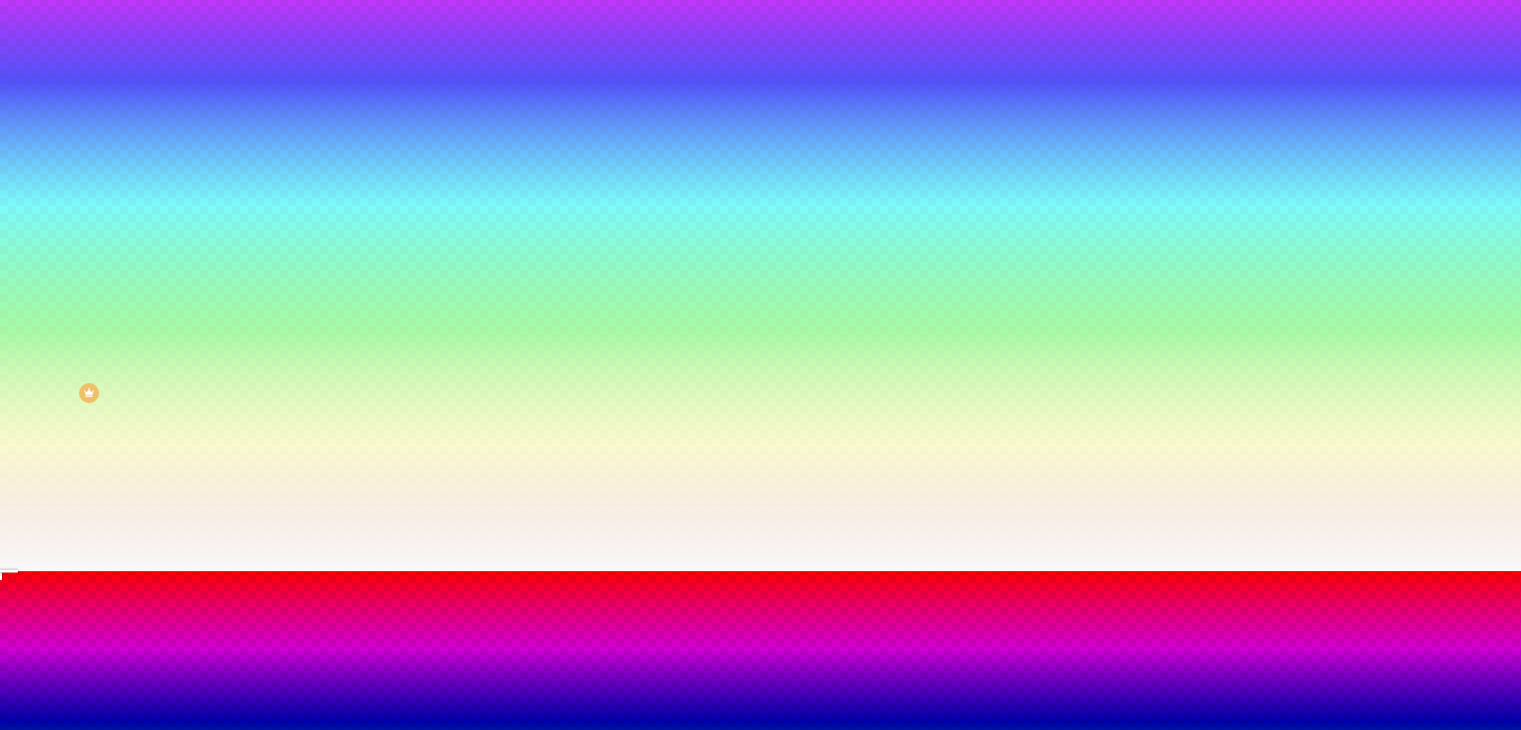 drag, startPoint x: 242, startPoint y: 603, endPoint x: 268, endPoint y: 602, distance: 26.019224 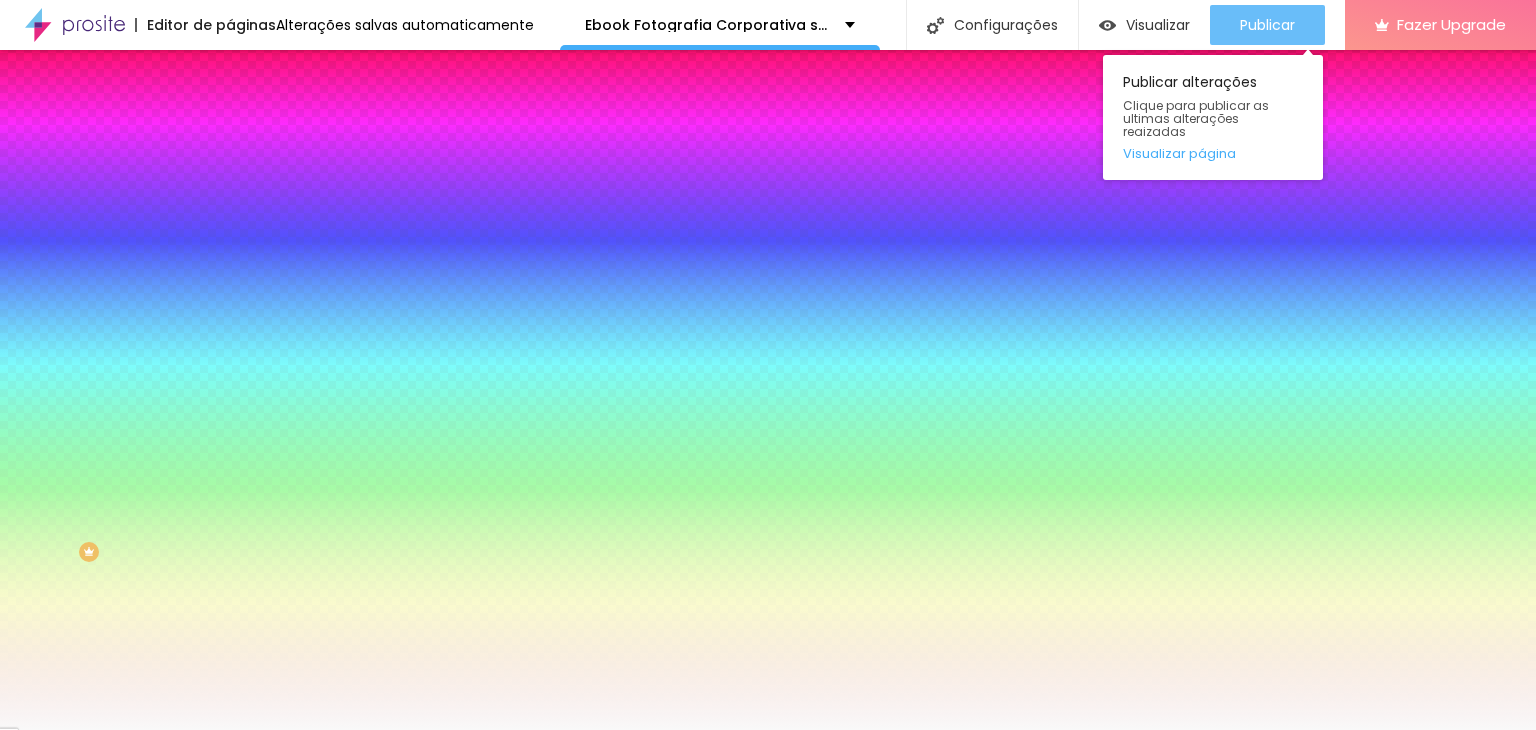 click on "Publicar" at bounding box center (1267, 25) 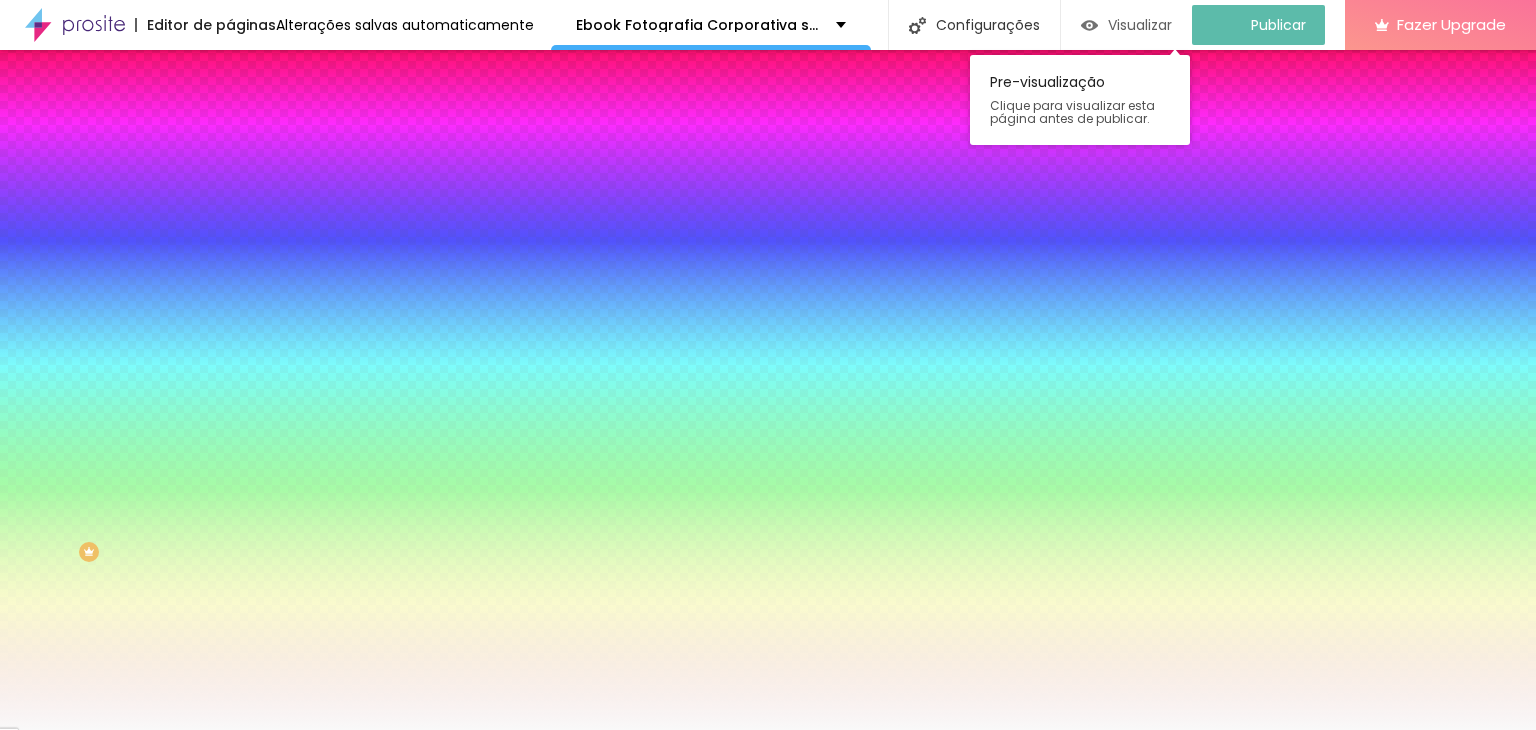 click on "Visualizar" at bounding box center [1140, 25] 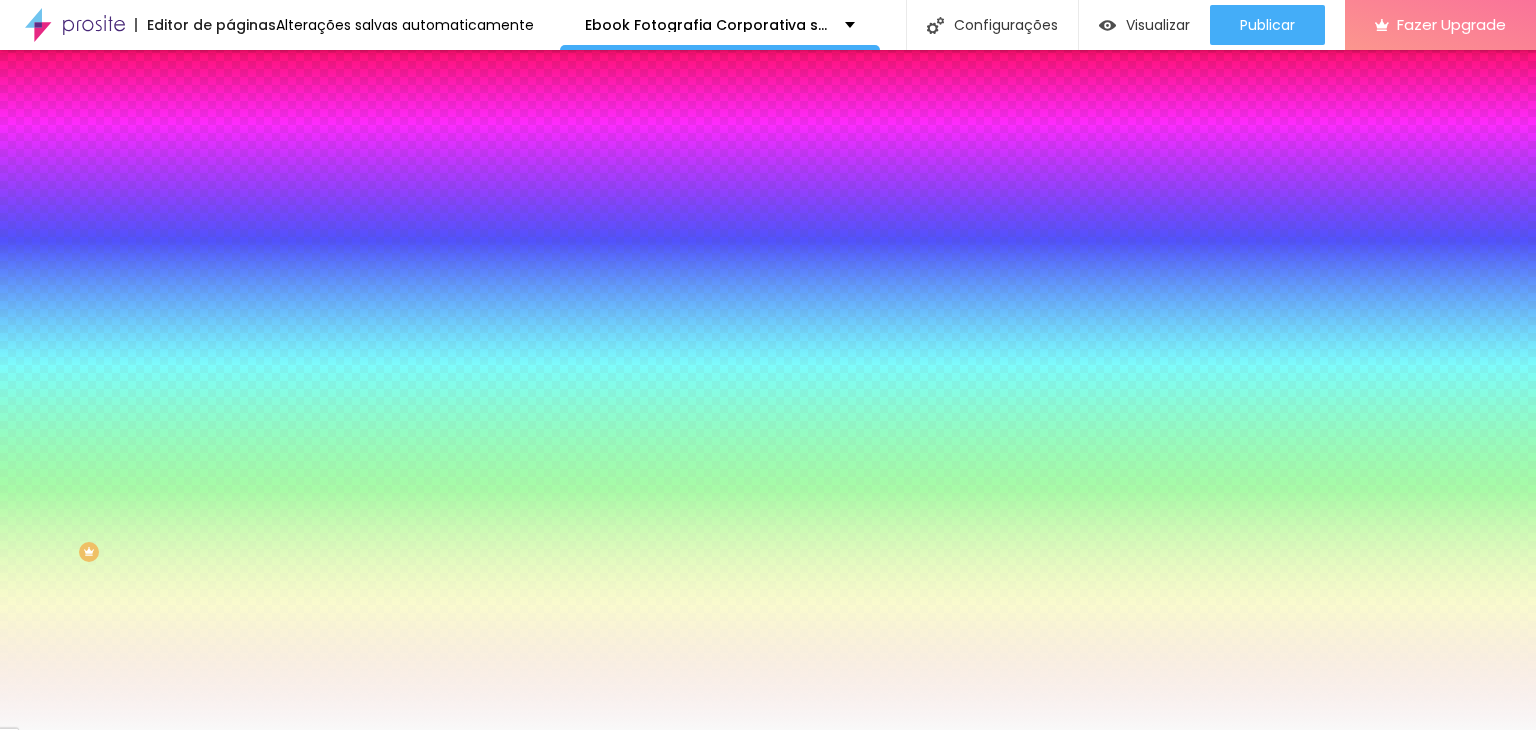 click 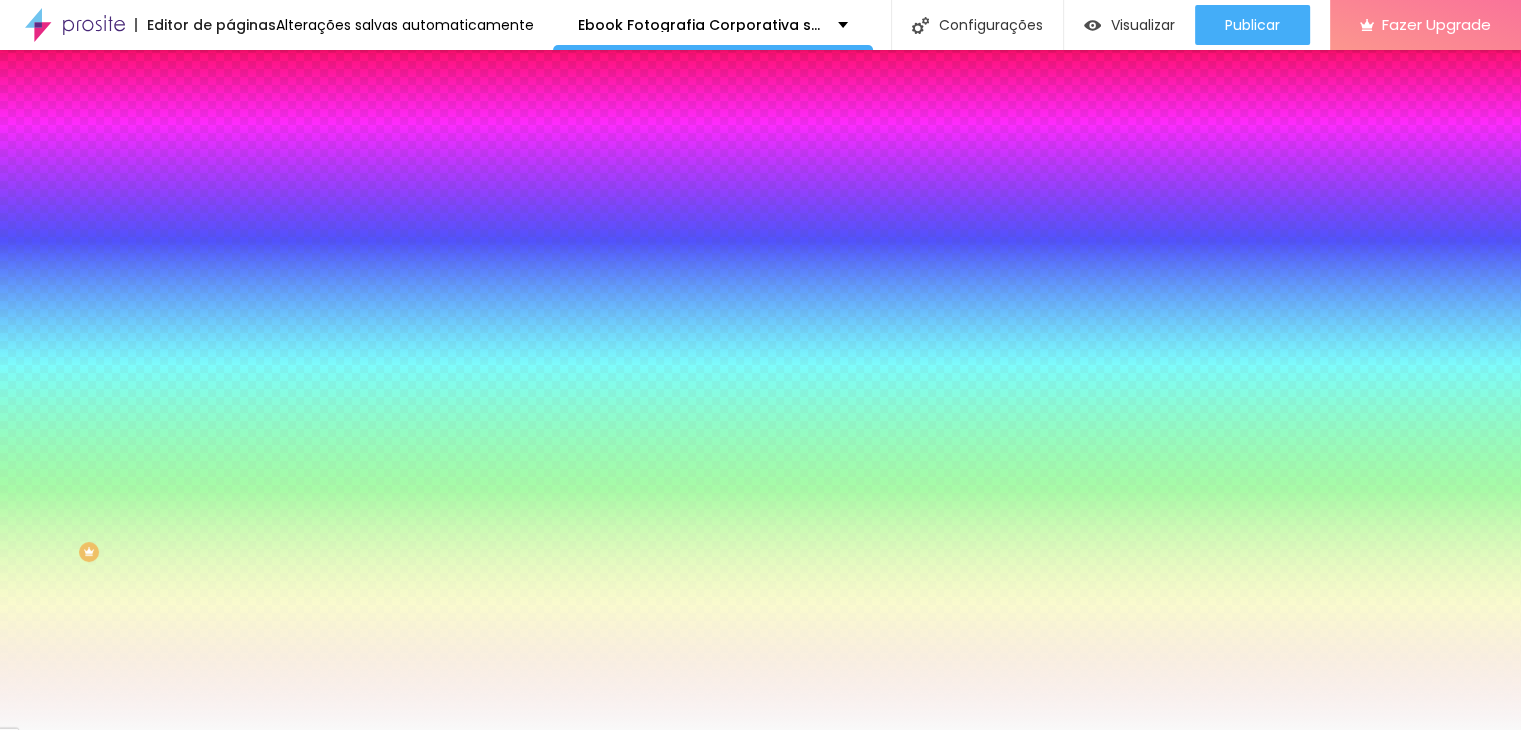 scroll, scrollTop: 159, scrollLeft: 0, axis: vertical 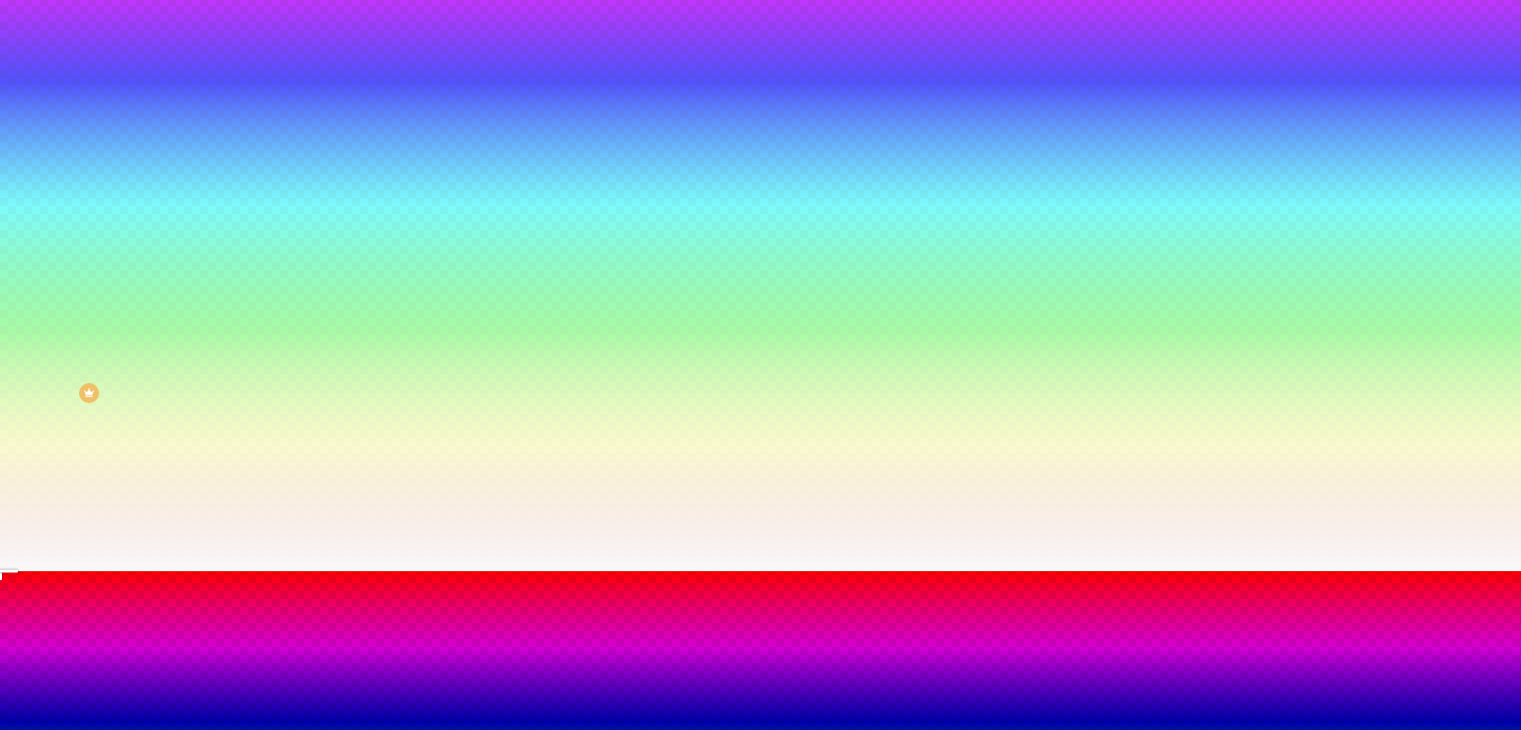 drag, startPoint x: 220, startPoint y: 660, endPoint x: 254, endPoint y: 657, distance: 34.132095 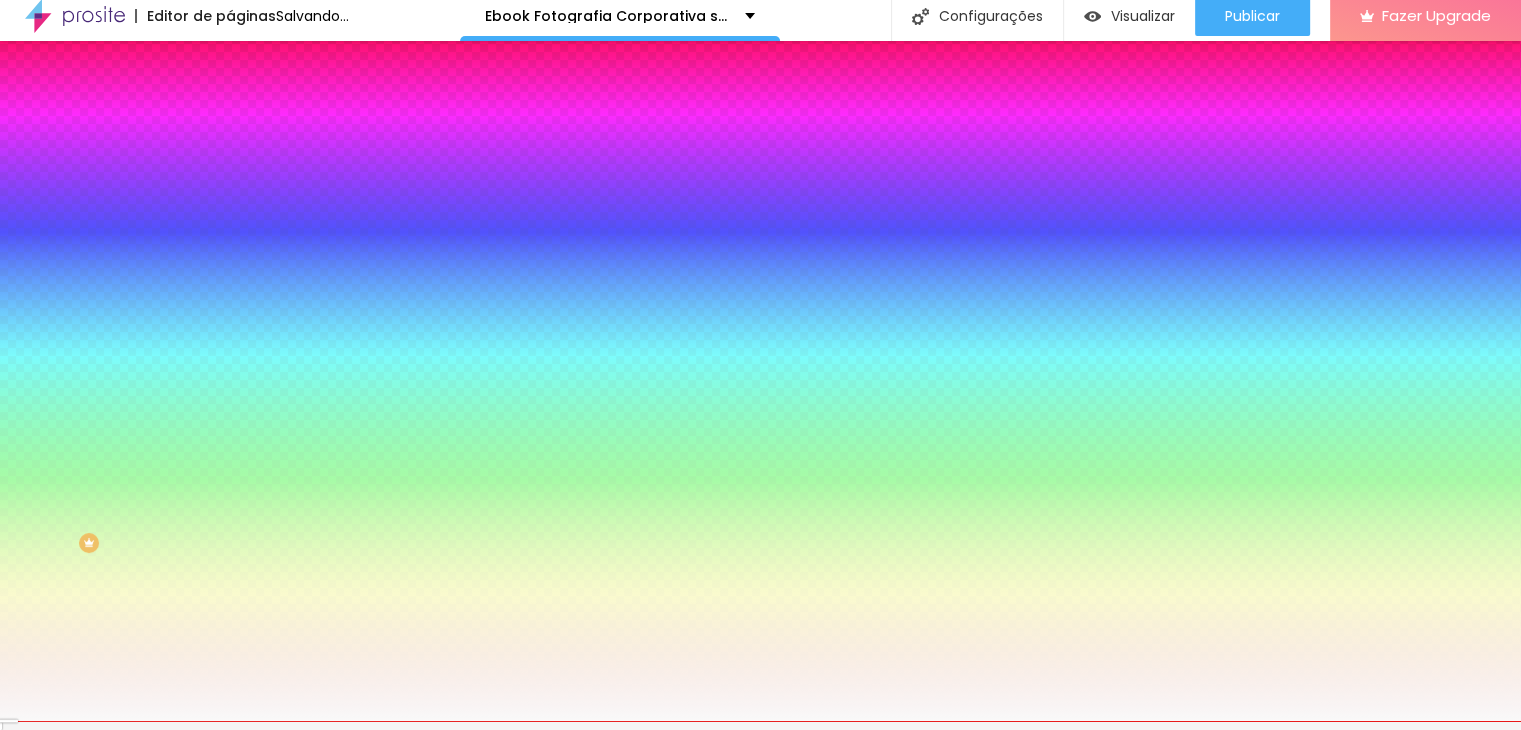 scroll, scrollTop: 0, scrollLeft: 0, axis: both 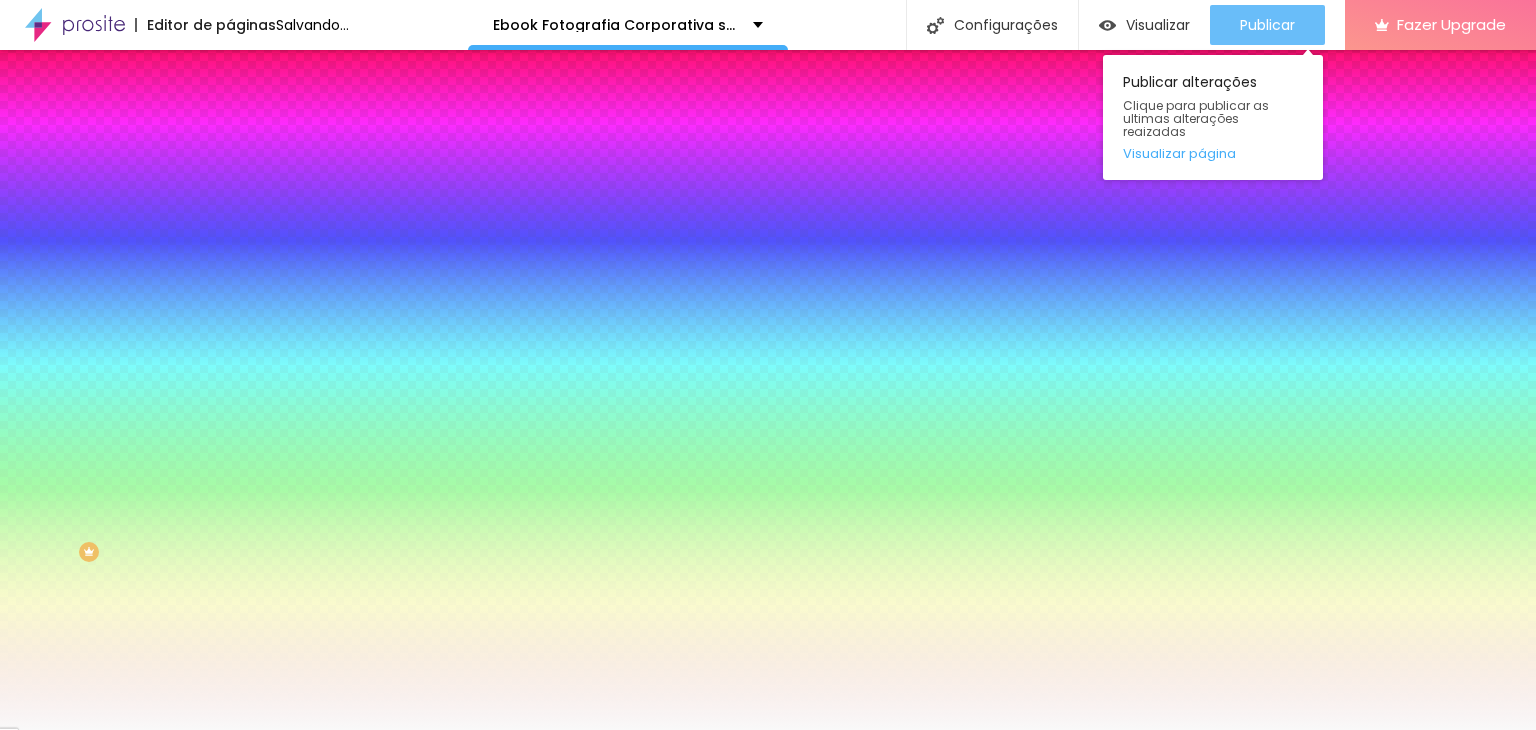 click on "Publicar" at bounding box center (1267, 25) 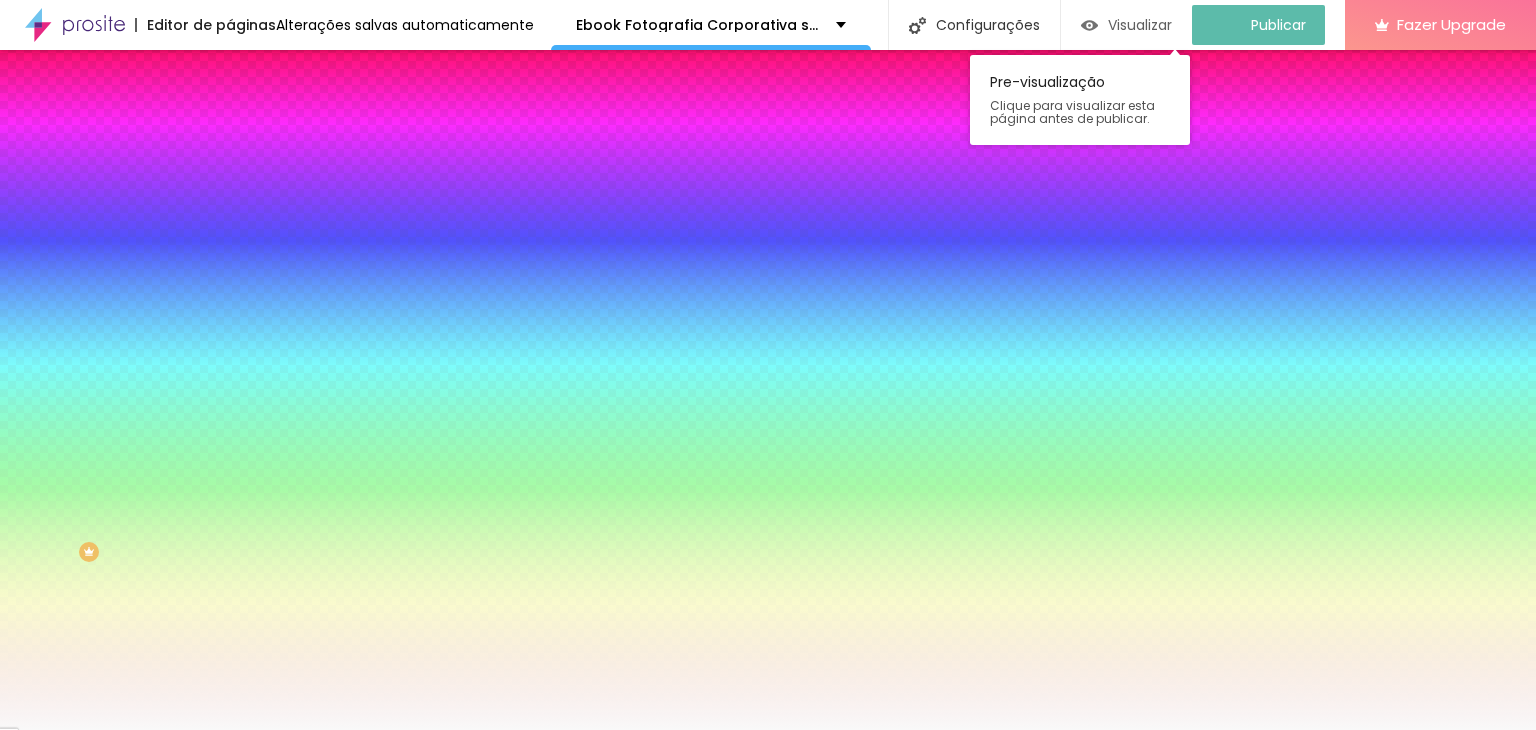 click on "Visualizar" at bounding box center [1140, 25] 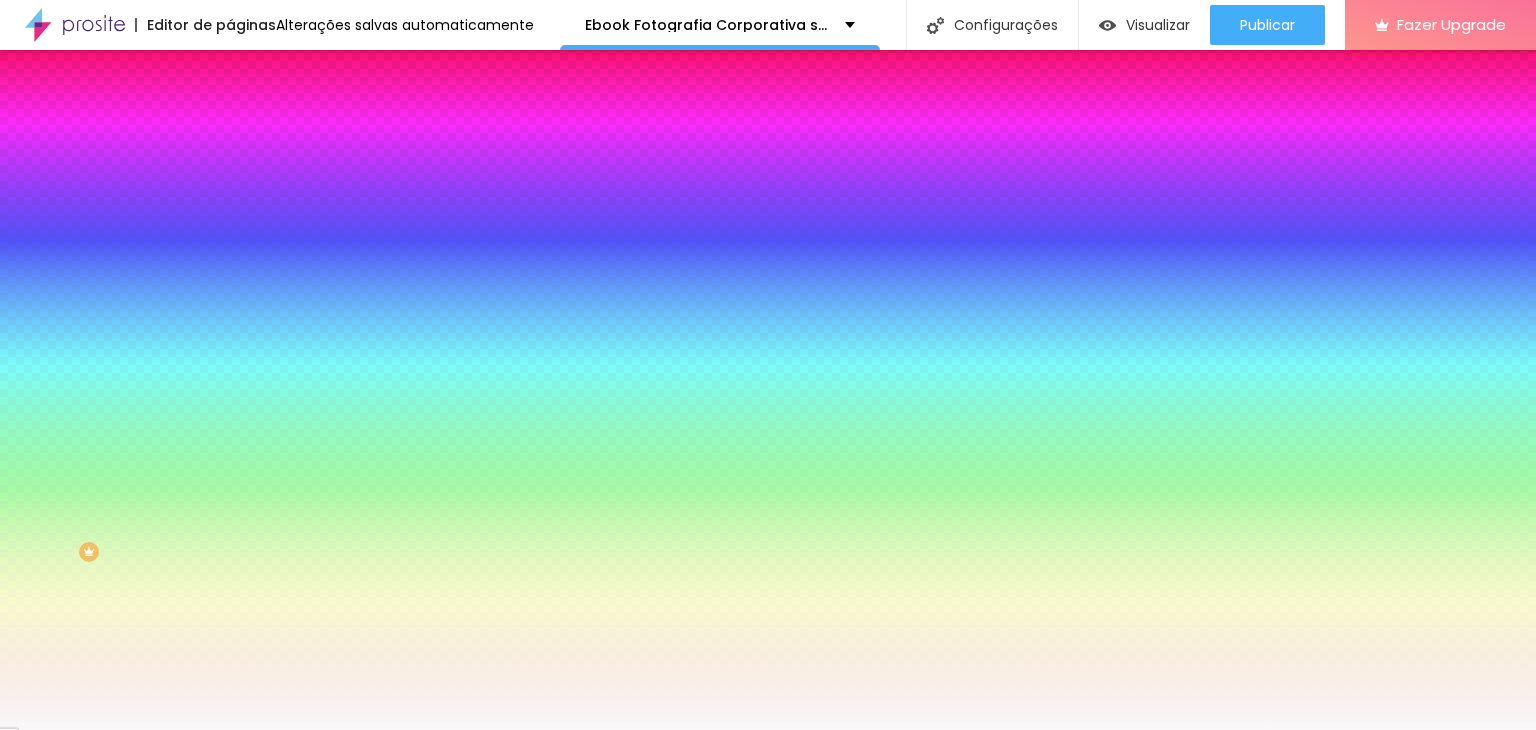 click at bounding box center (244, 404) 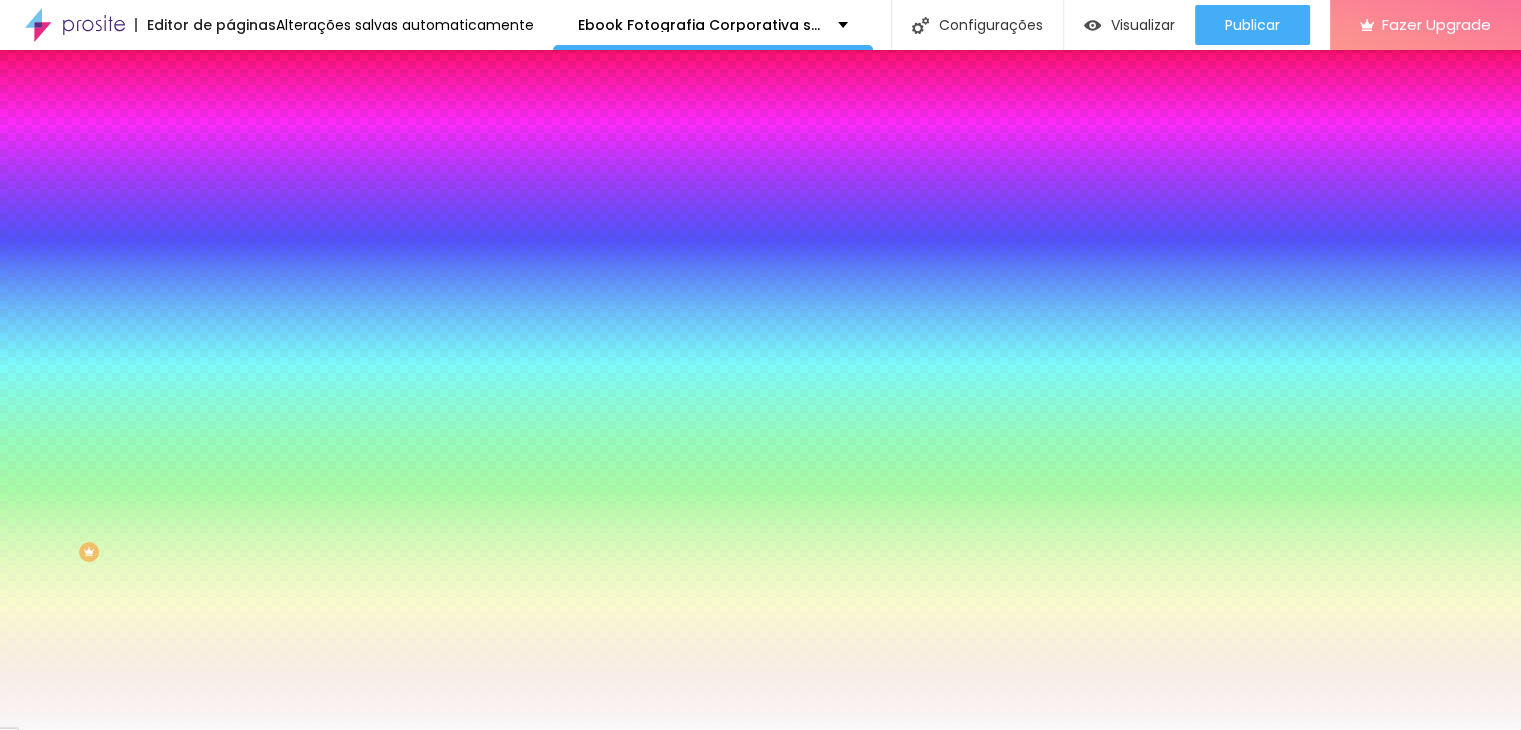 scroll, scrollTop: 159, scrollLeft: 0, axis: vertical 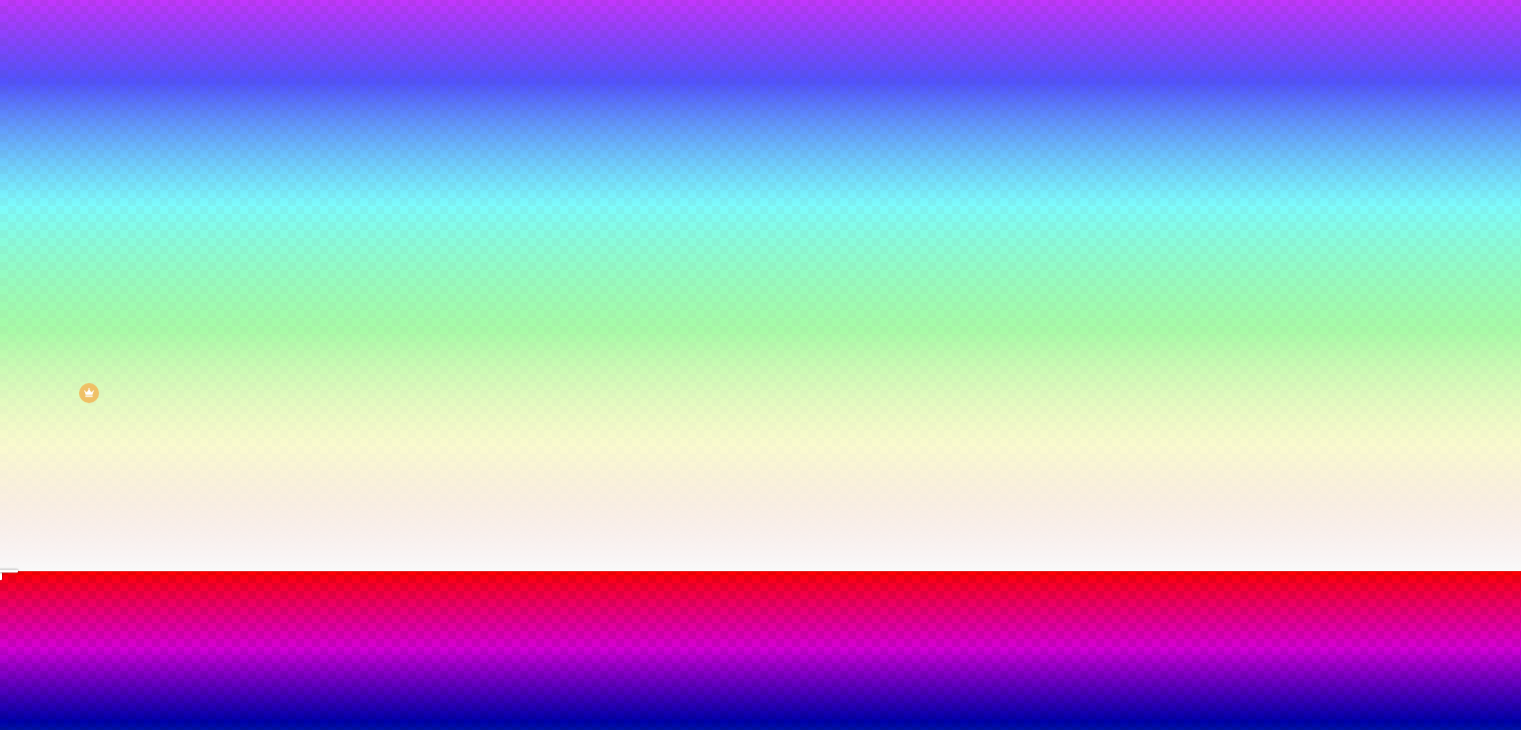 drag, startPoint x: 268, startPoint y: 605, endPoint x: 195, endPoint y: 601, distance: 73.109505 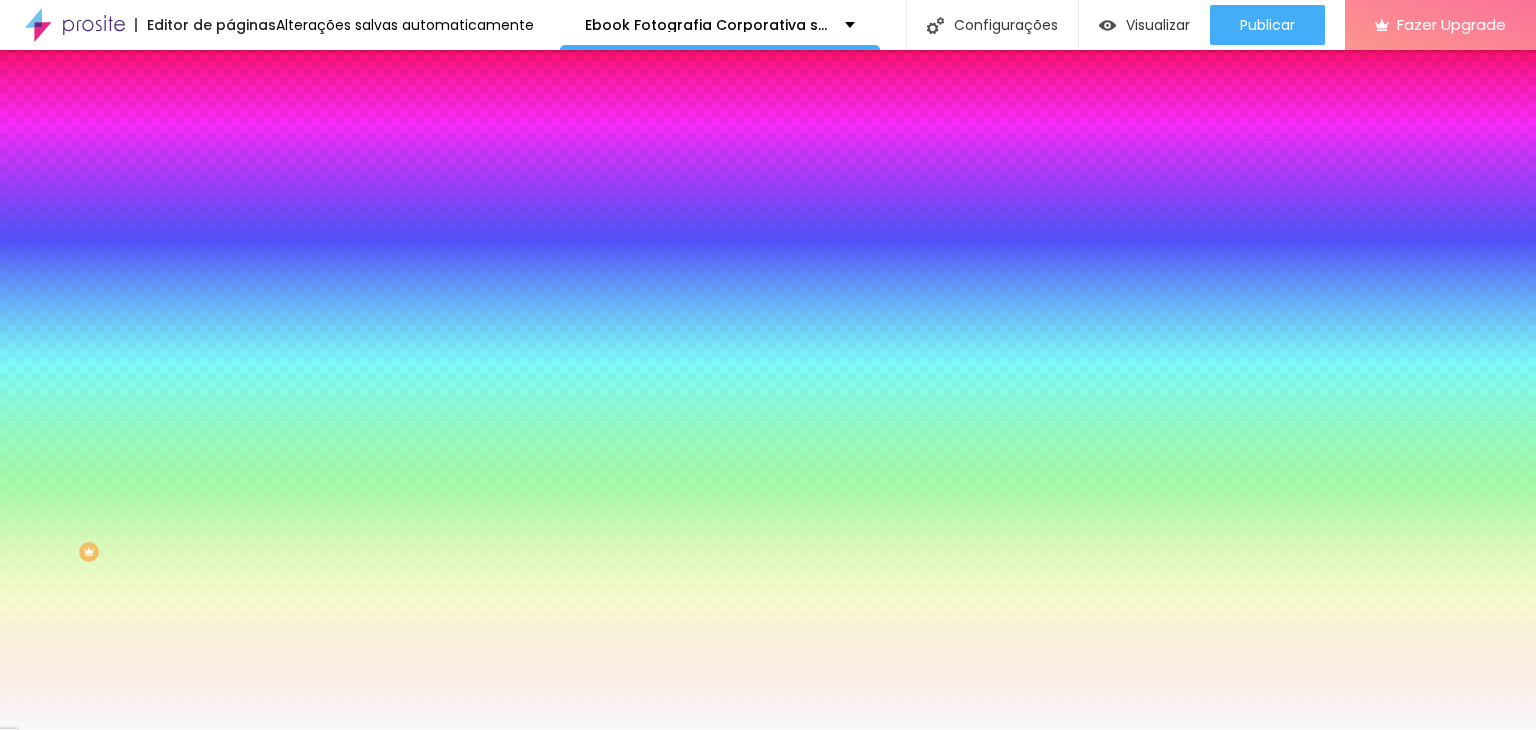 click 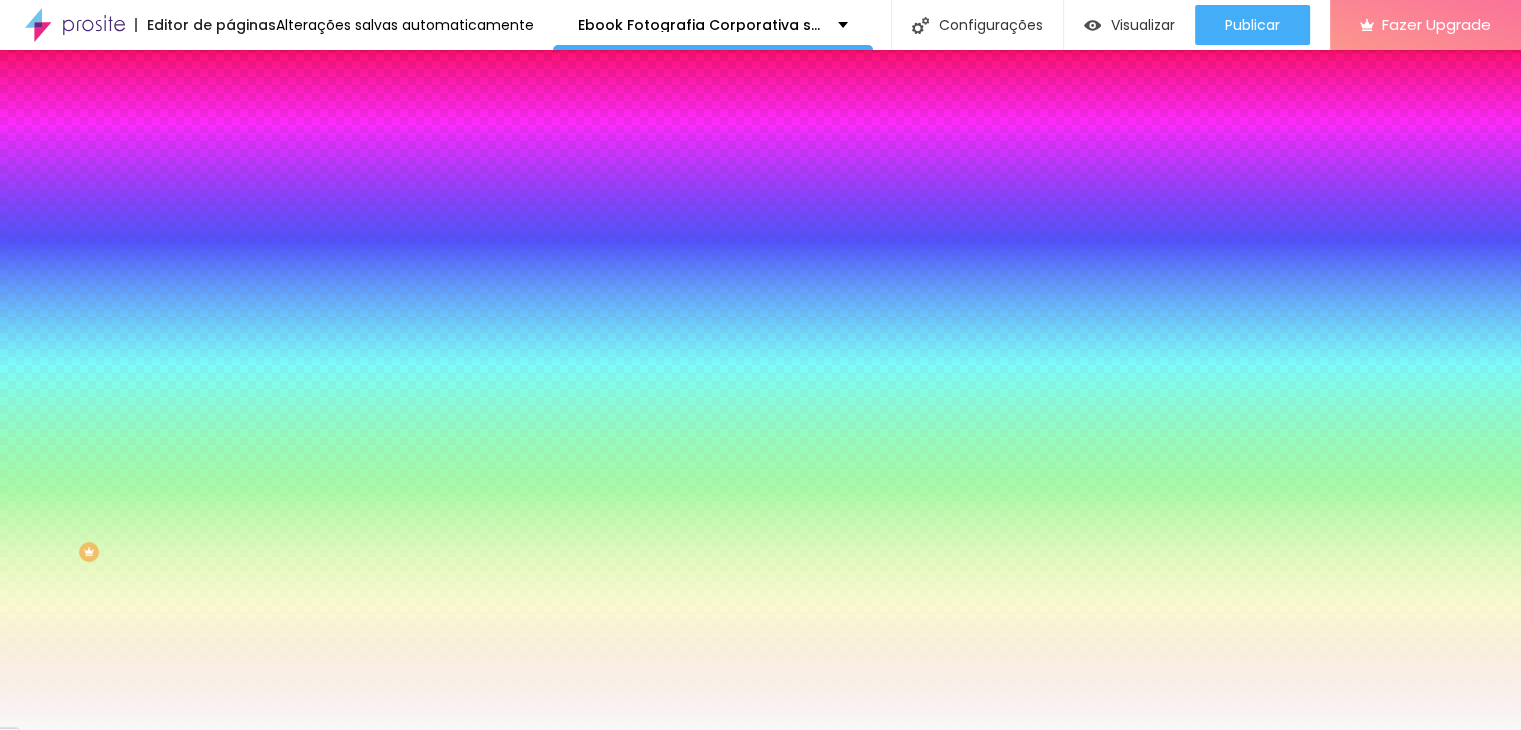 scroll, scrollTop: 159, scrollLeft: 0, axis: vertical 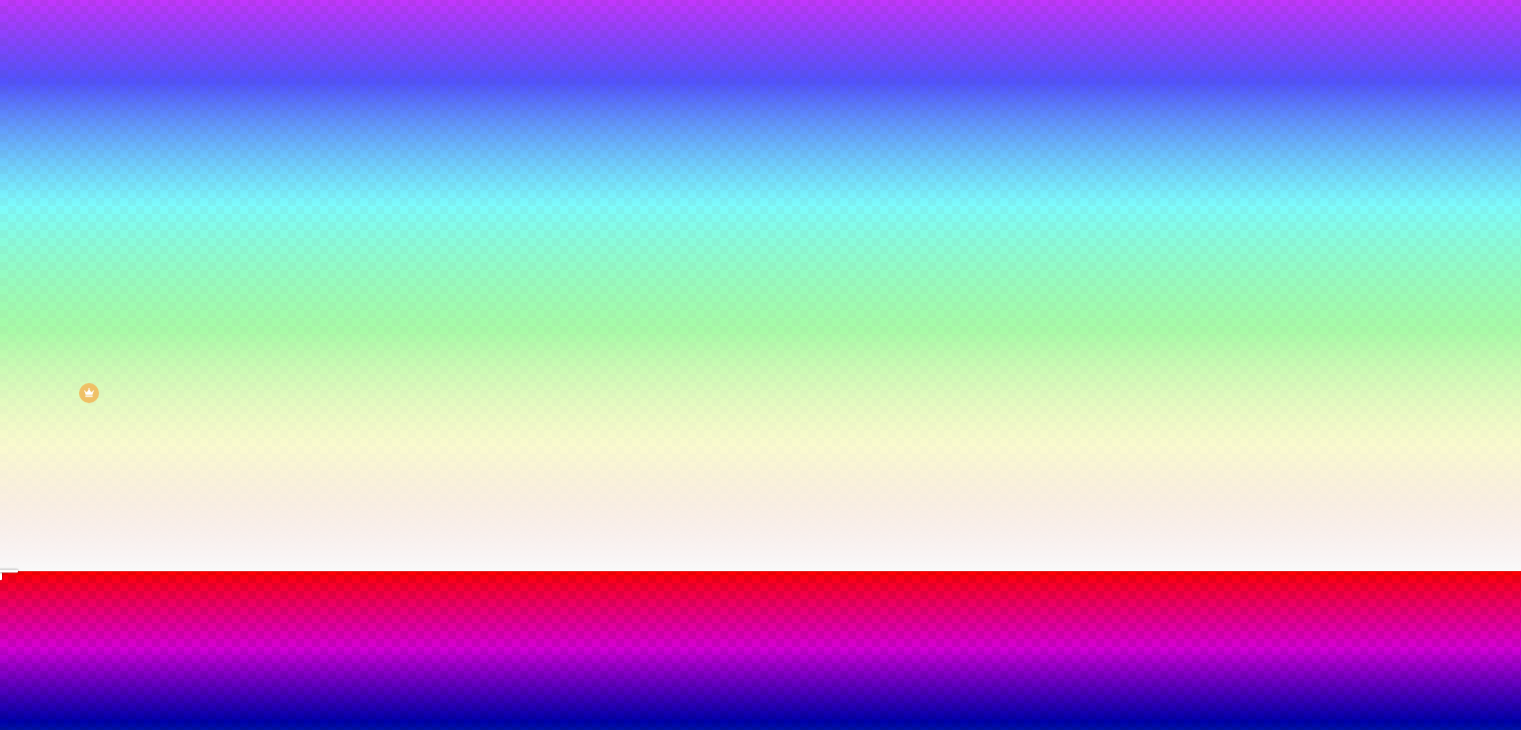drag, startPoint x: 308, startPoint y: 654, endPoint x: 392, endPoint y: 657, distance: 84.05355 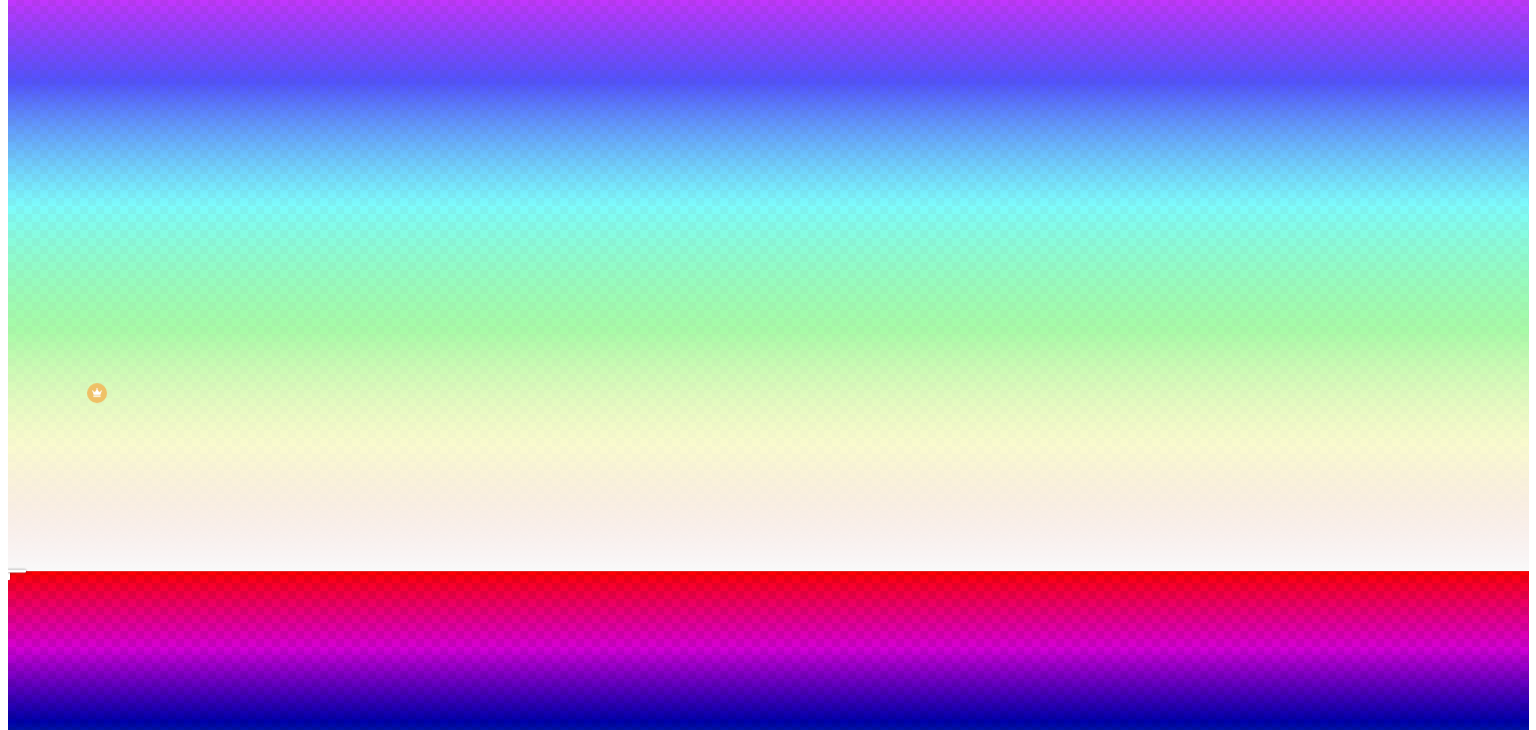 scroll, scrollTop: 0, scrollLeft: 0, axis: both 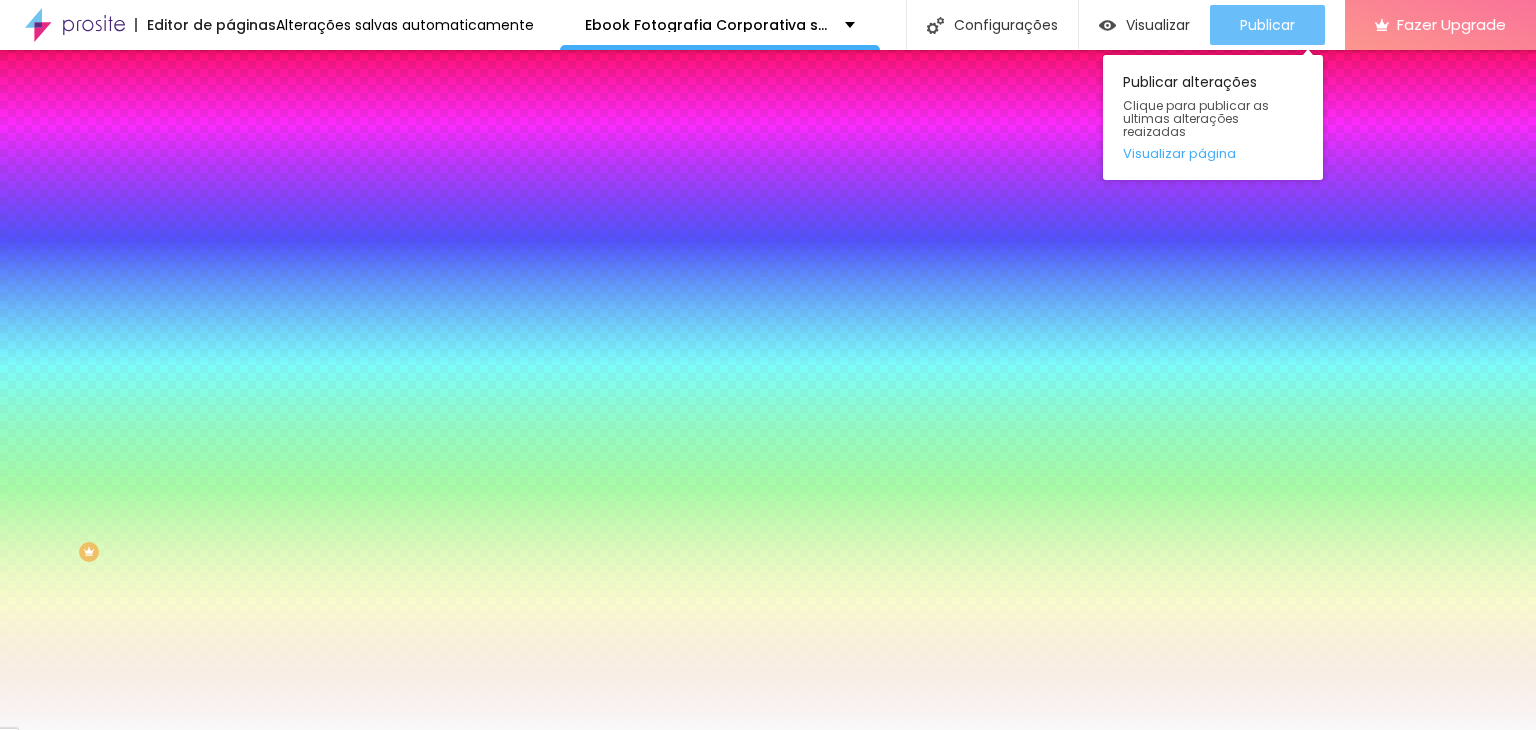click on "Publicar" at bounding box center (1267, 25) 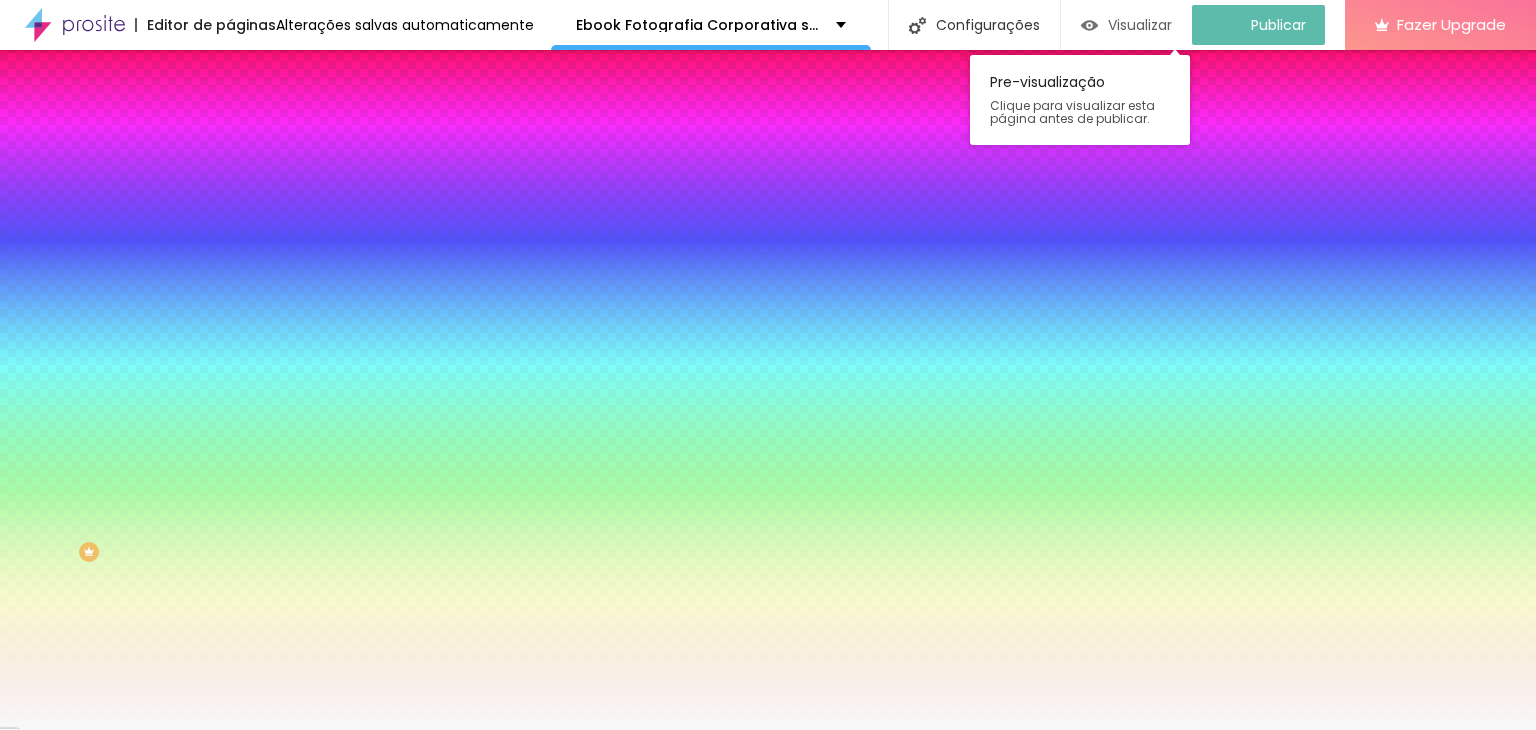 click on "Visualizar" at bounding box center (1140, 25) 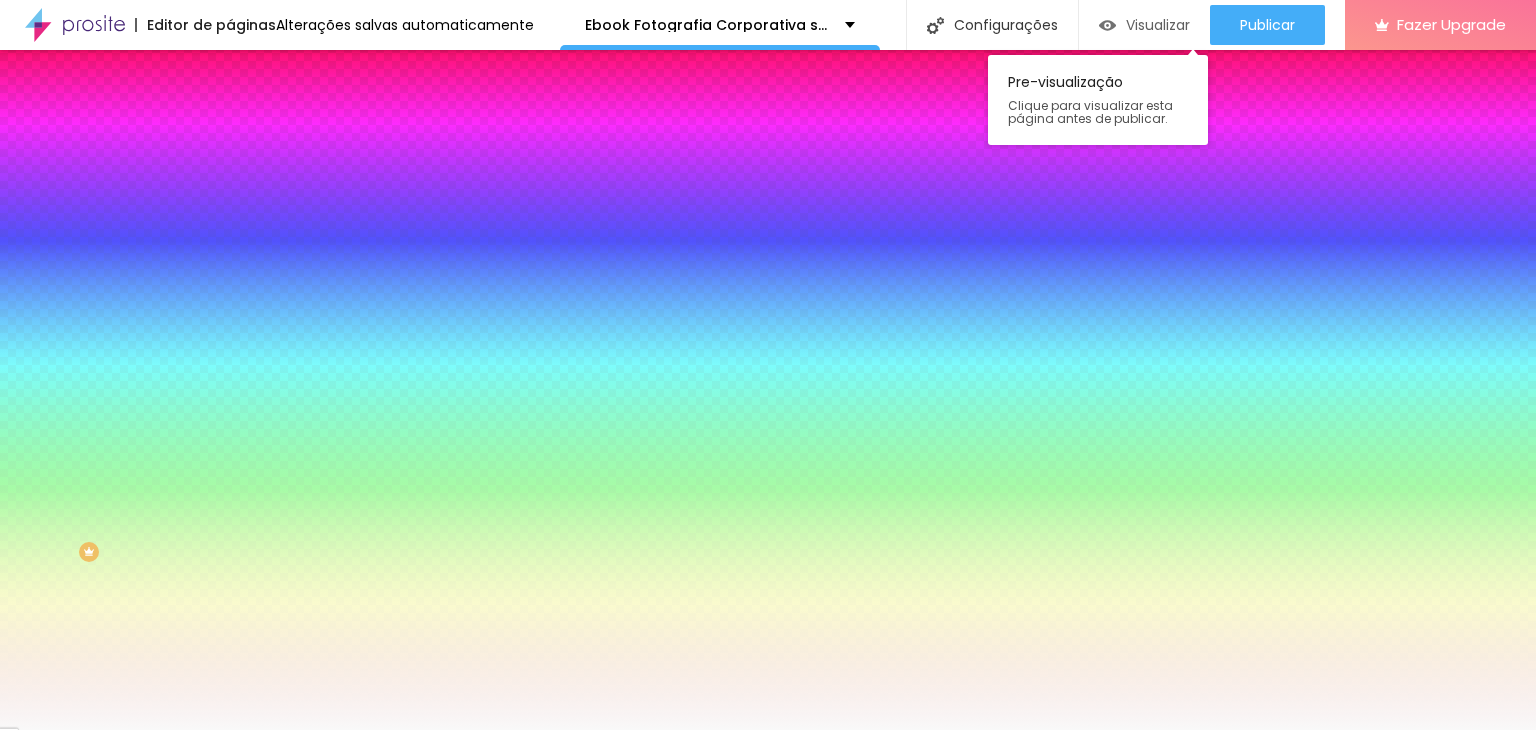 click on "Visualizar" at bounding box center [1158, 25] 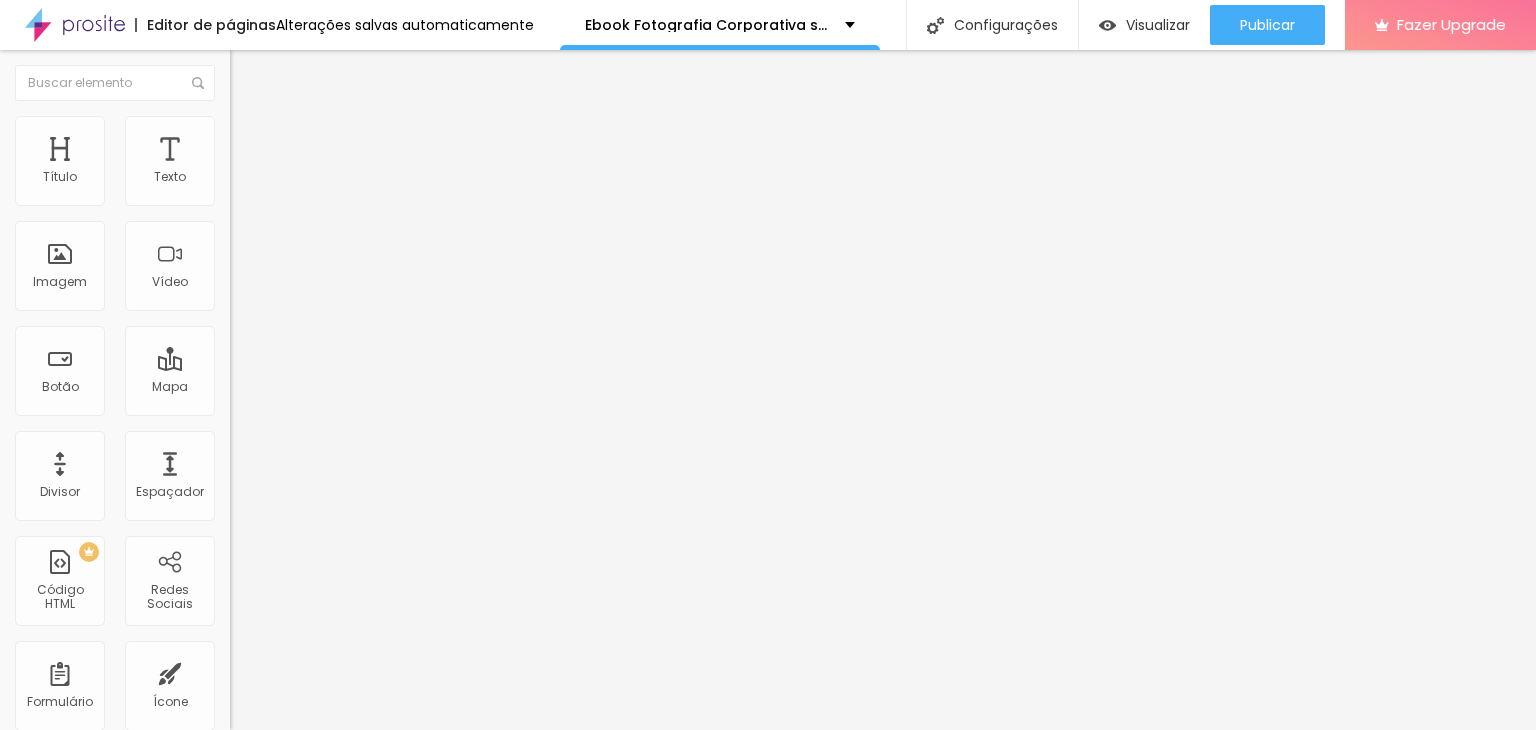 click on "Conteúdo Estilo Avançado" at bounding box center [345, 126] 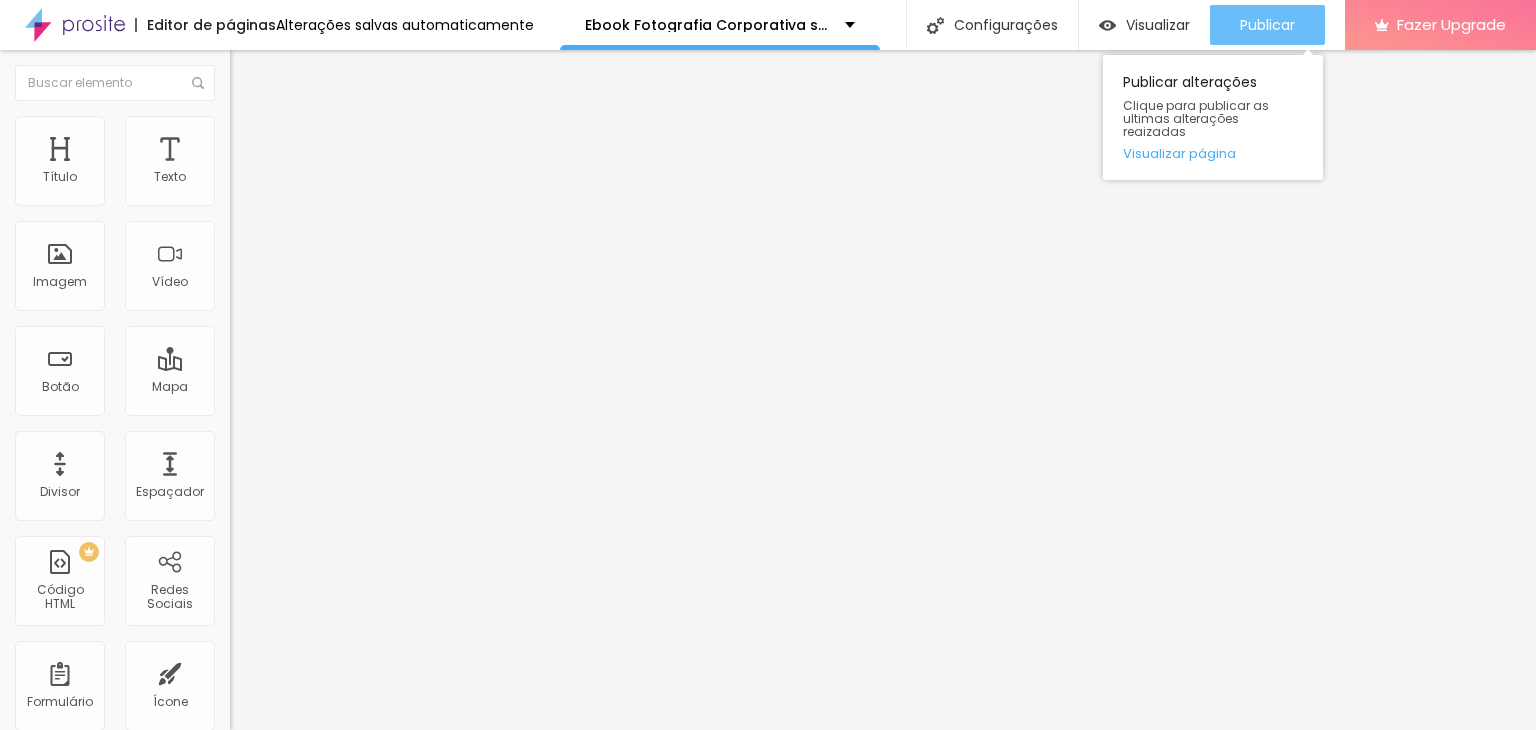 click on "Publicar" at bounding box center (1267, 25) 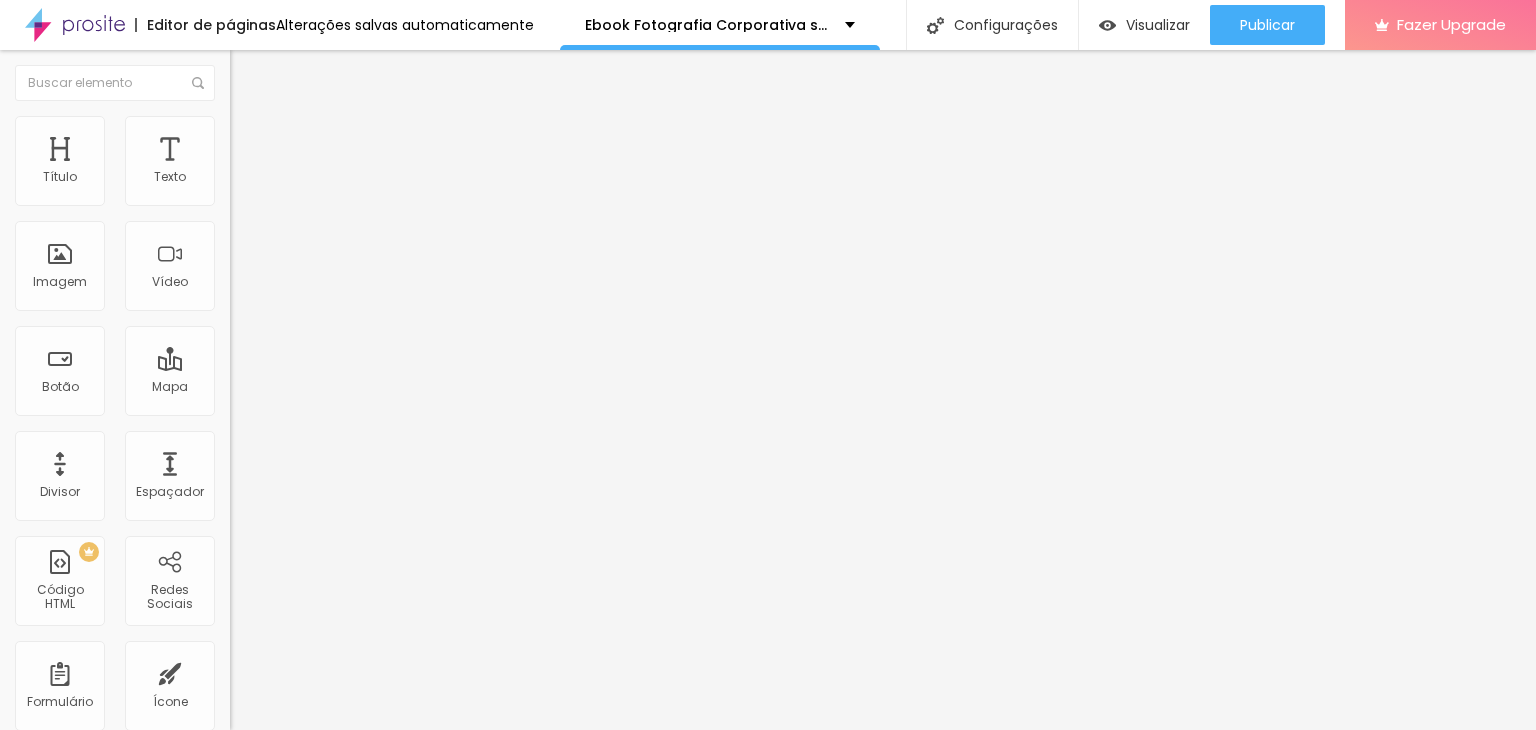 click on "Estilo" at bounding box center [263, 129] 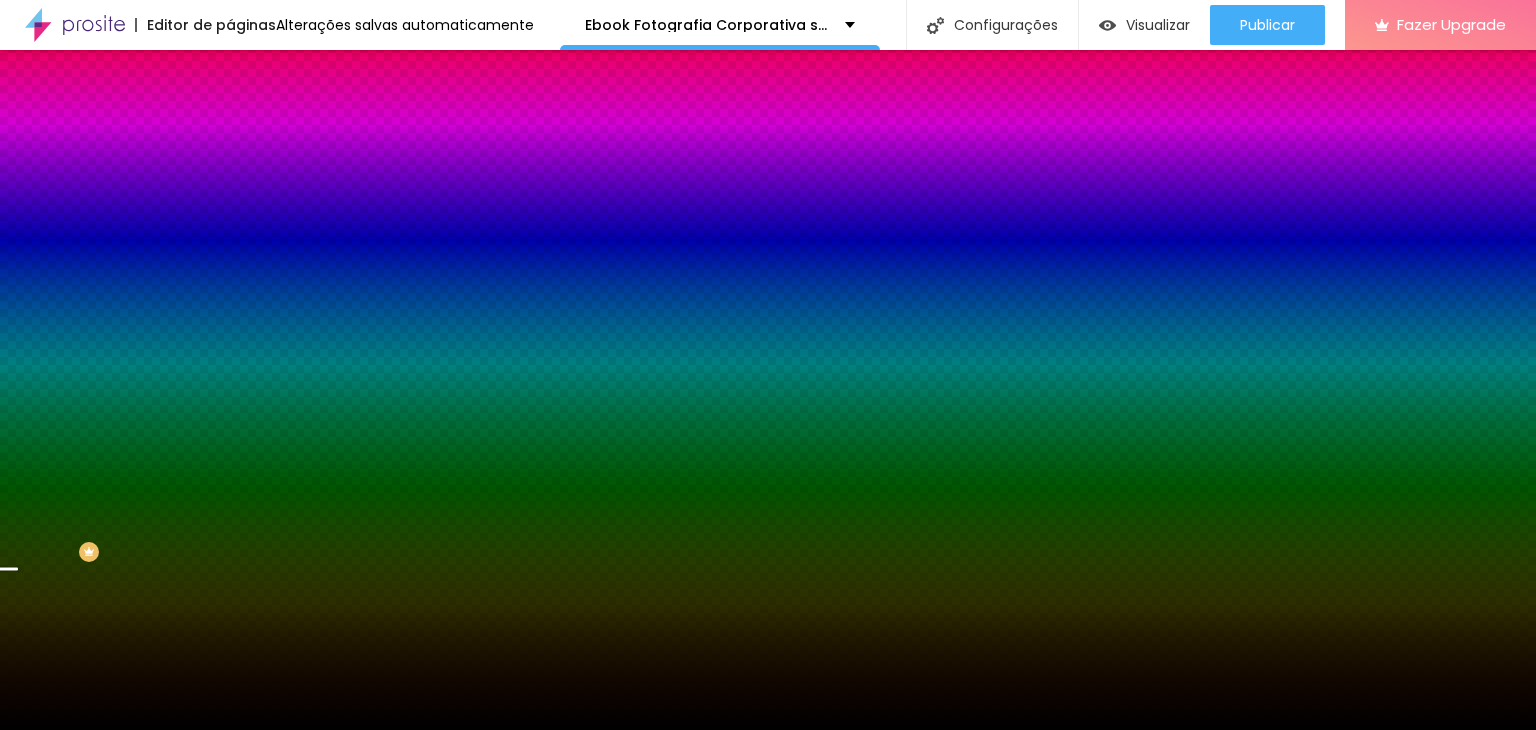 click on "Conteúdo" at bounding box center [279, 109] 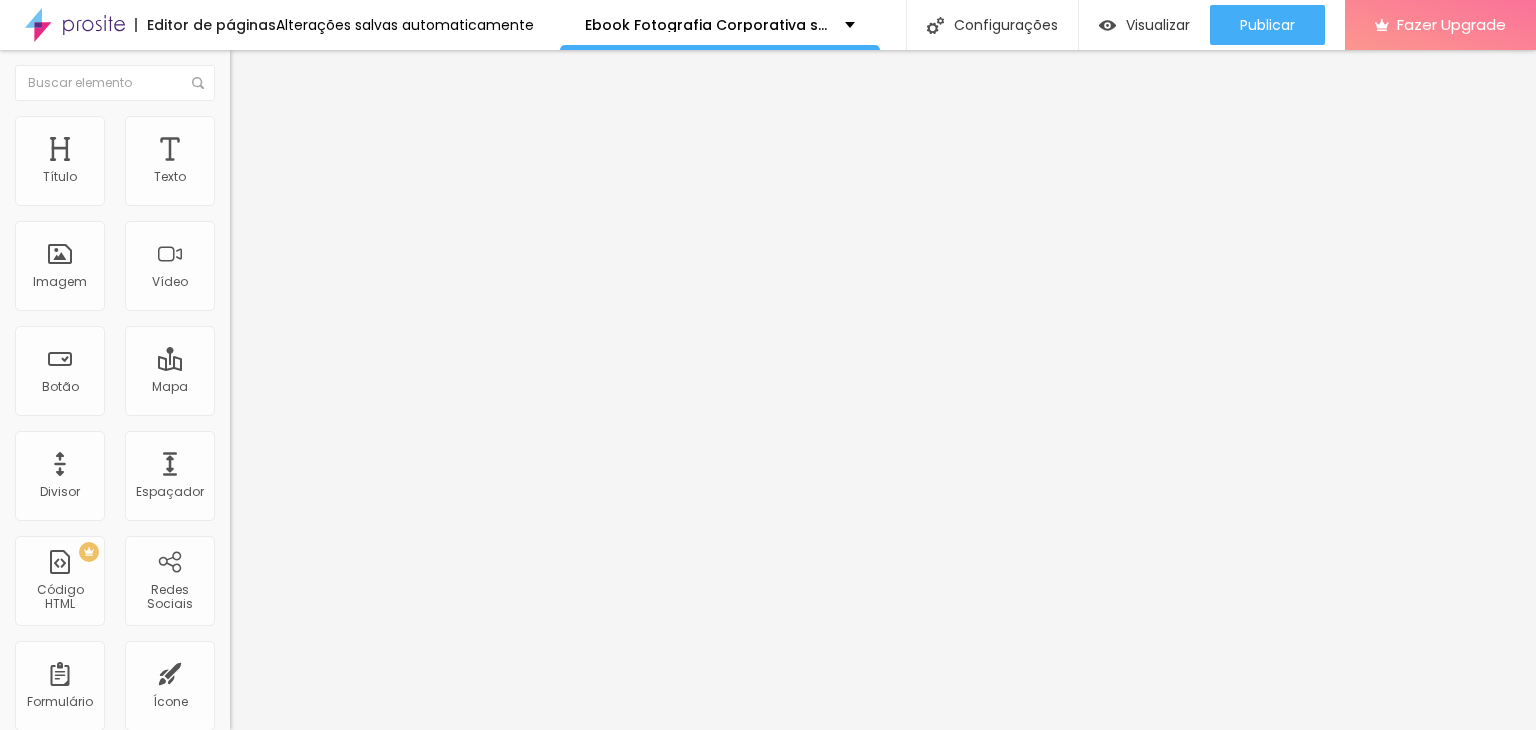 click on "Estilo" at bounding box center [263, 129] 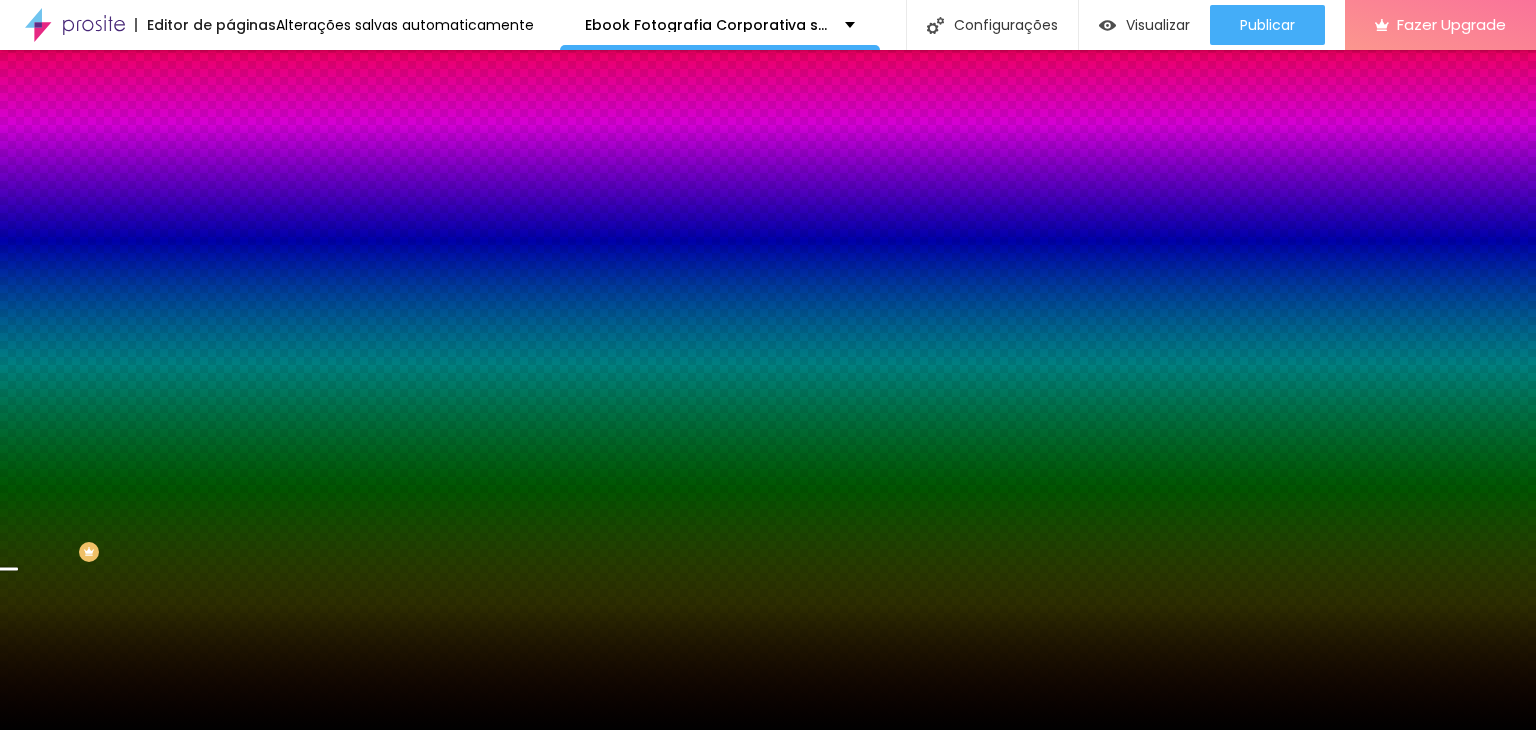 click on "Avançado" at bounding box center [281, 149] 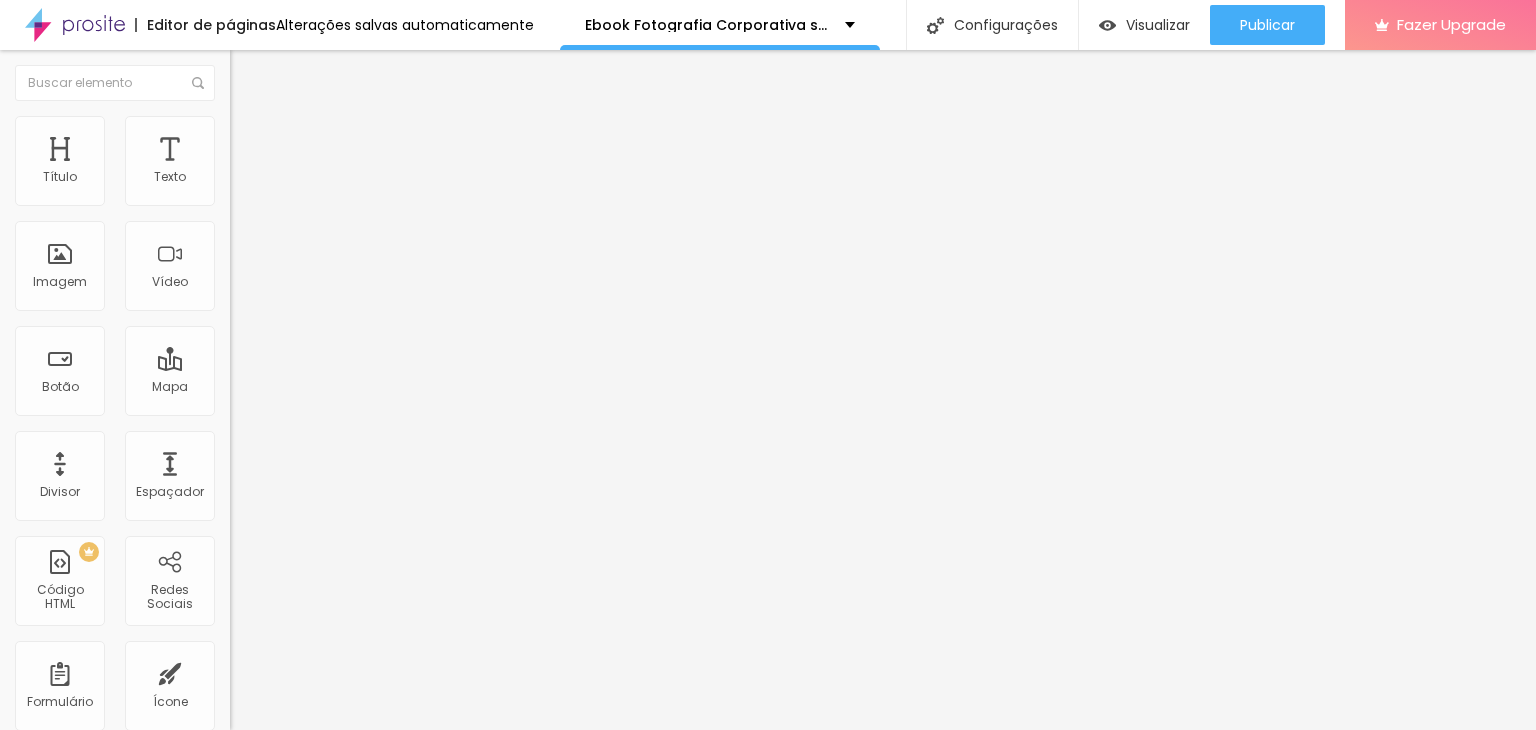 click on "Estilo" at bounding box center [263, 129] 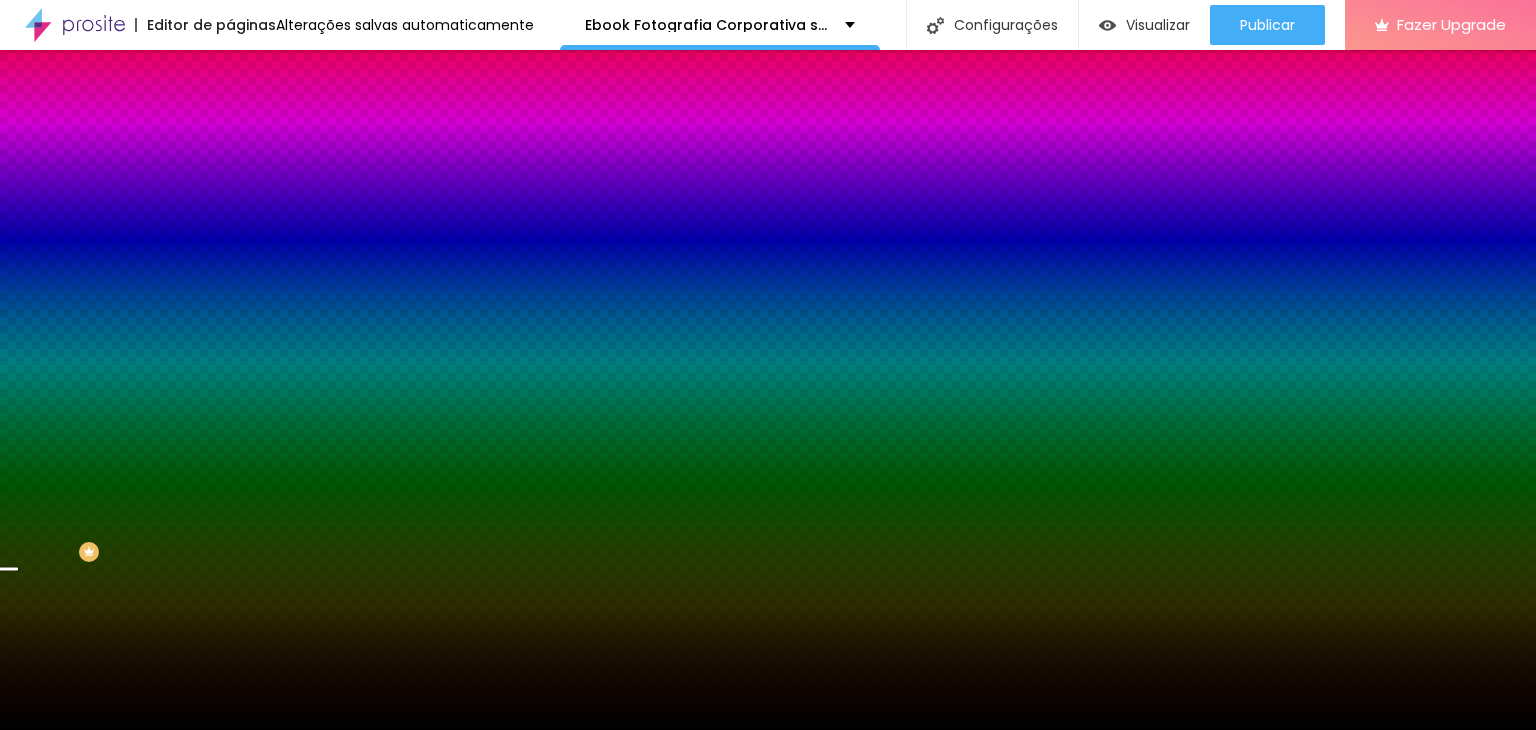 click at bounding box center [345, 175] 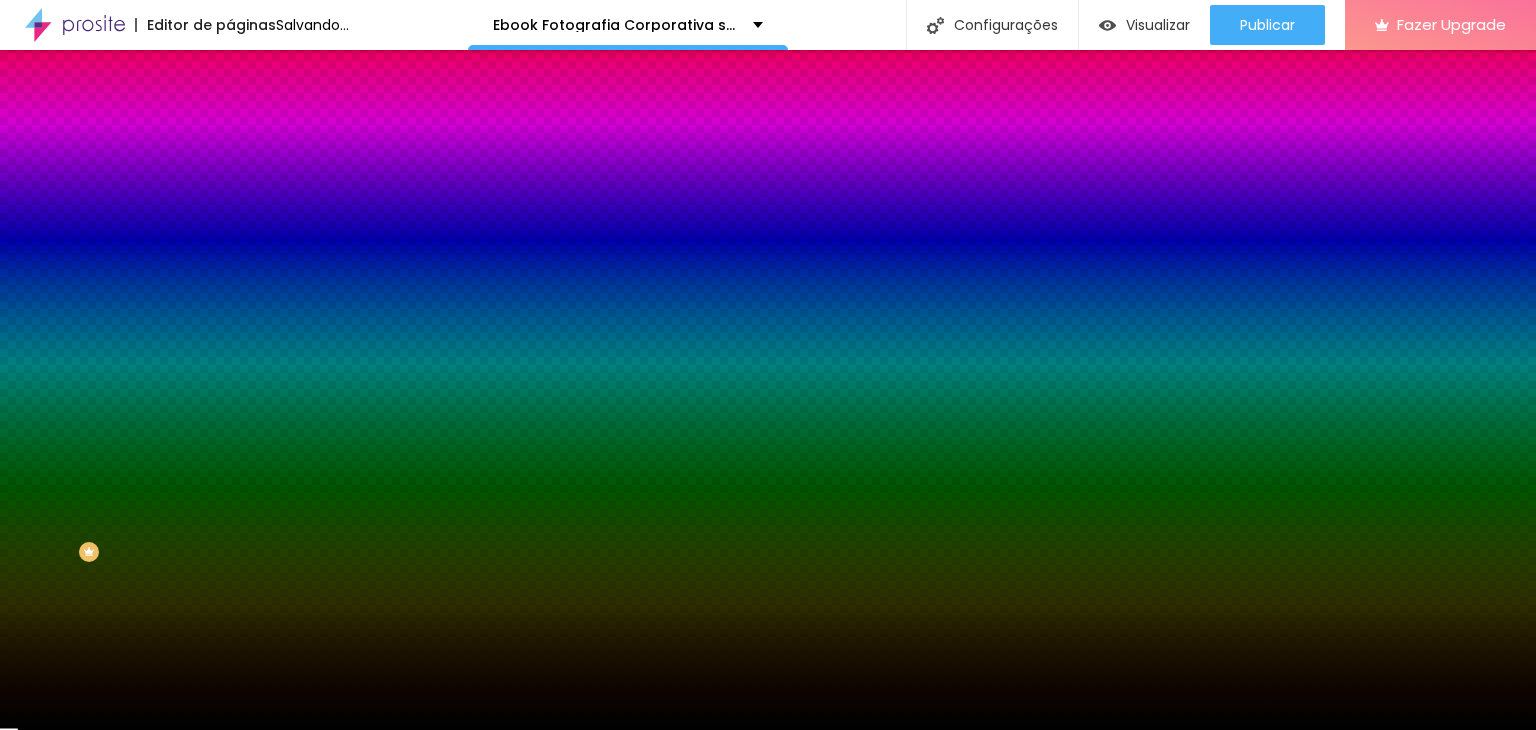 drag, startPoint x: 198, startPoint y: 505, endPoint x: 201, endPoint y: 550, distance: 45.099888 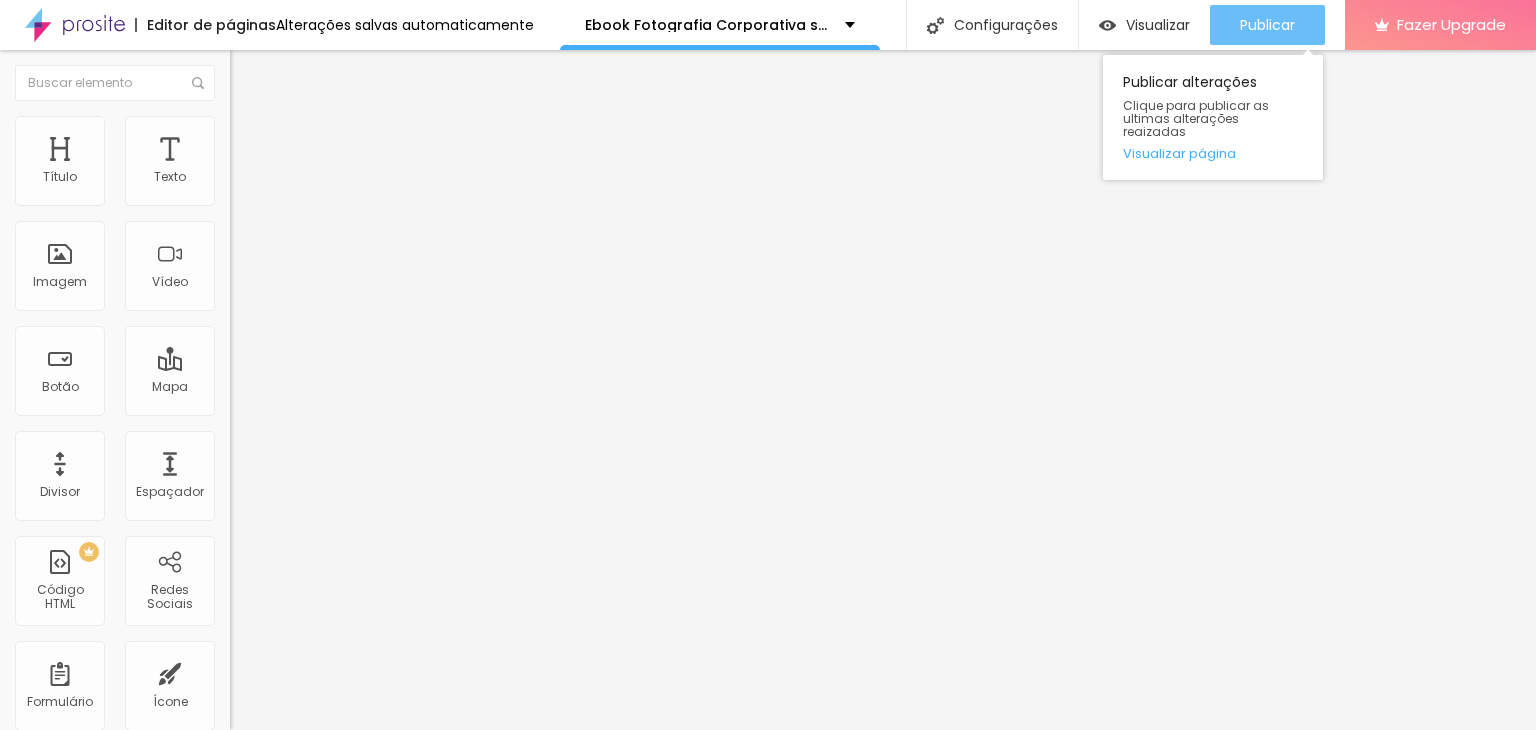 click on "Publicar" at bounding box center (1267, 25) 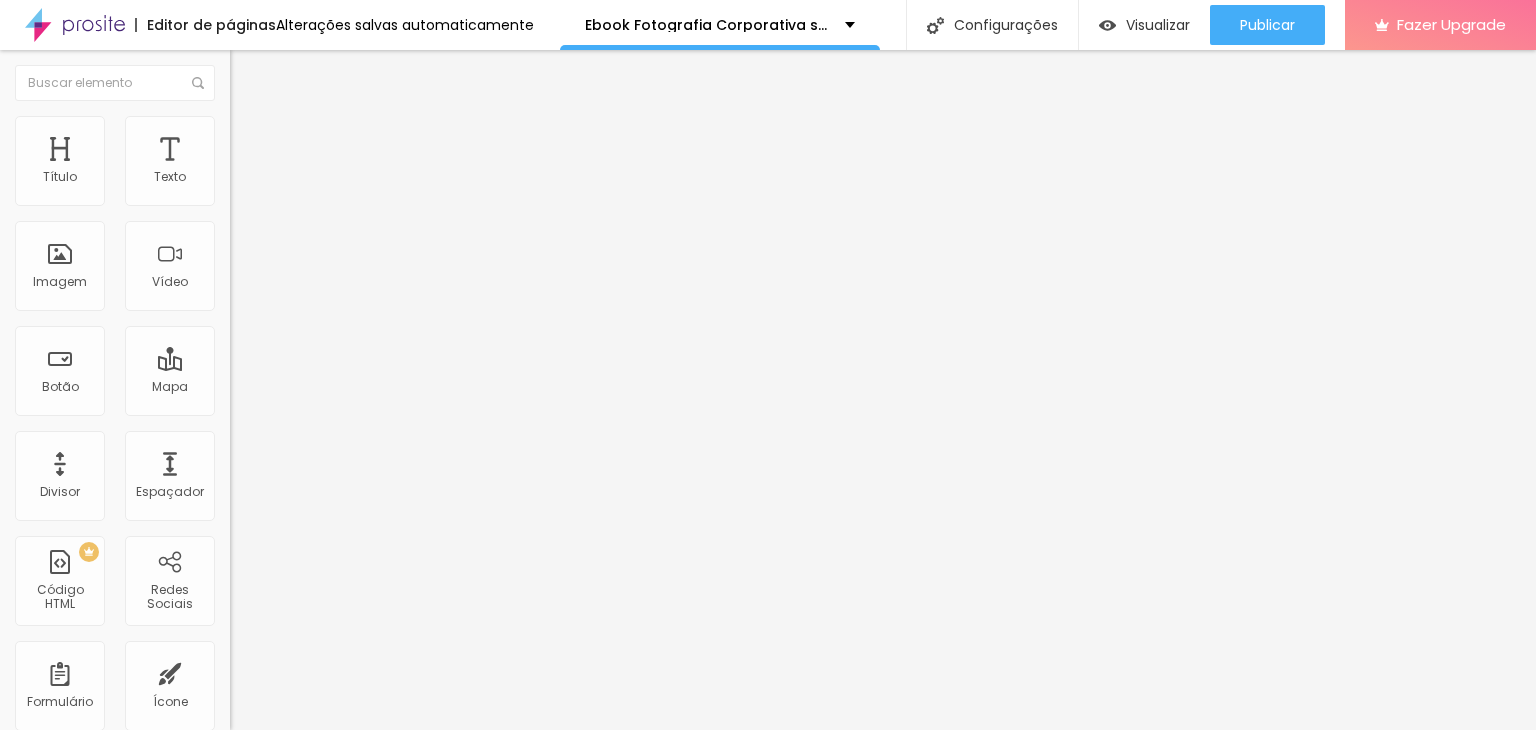 click on "Estilo" at bounding box center (263, 129) 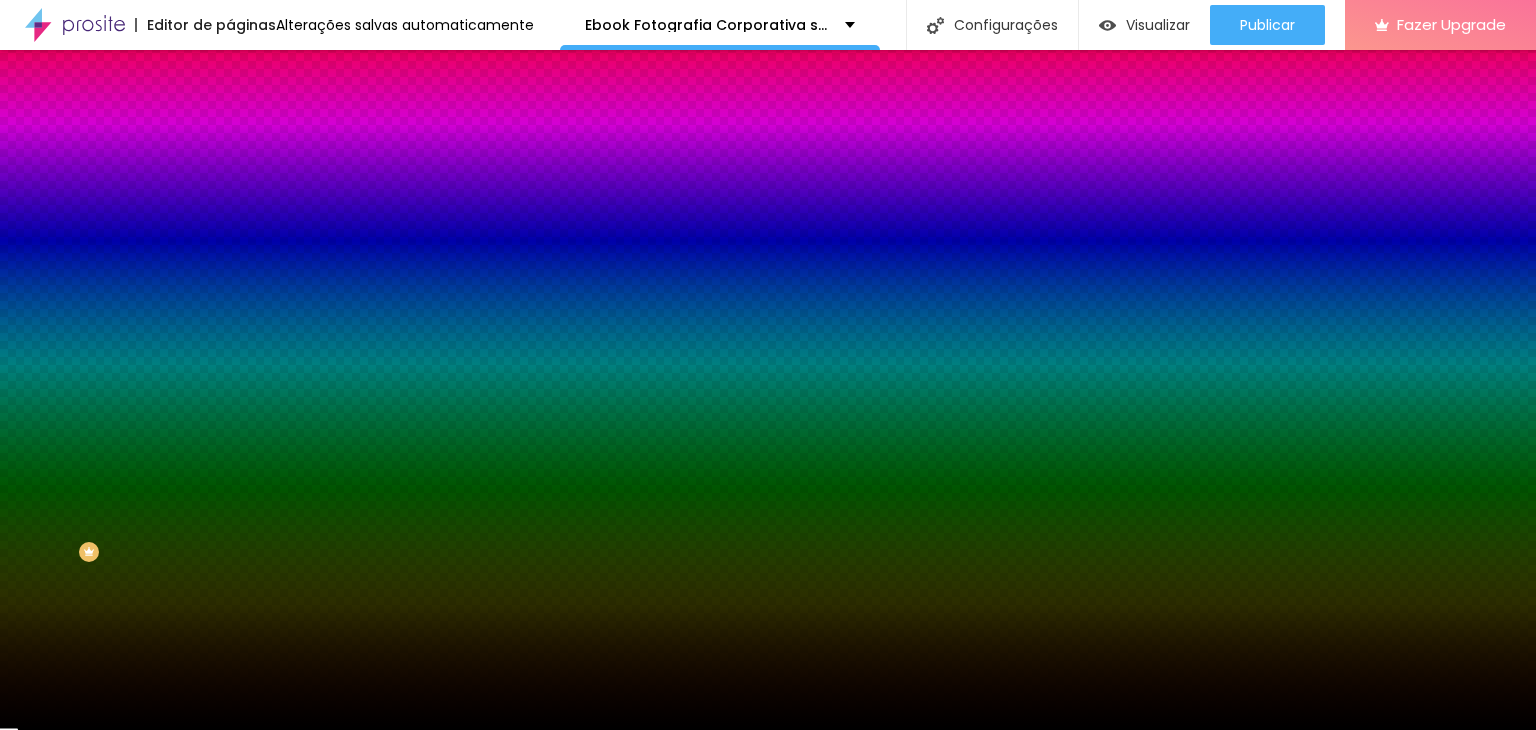 click on "Avançado" at bounding box center (281, 149) 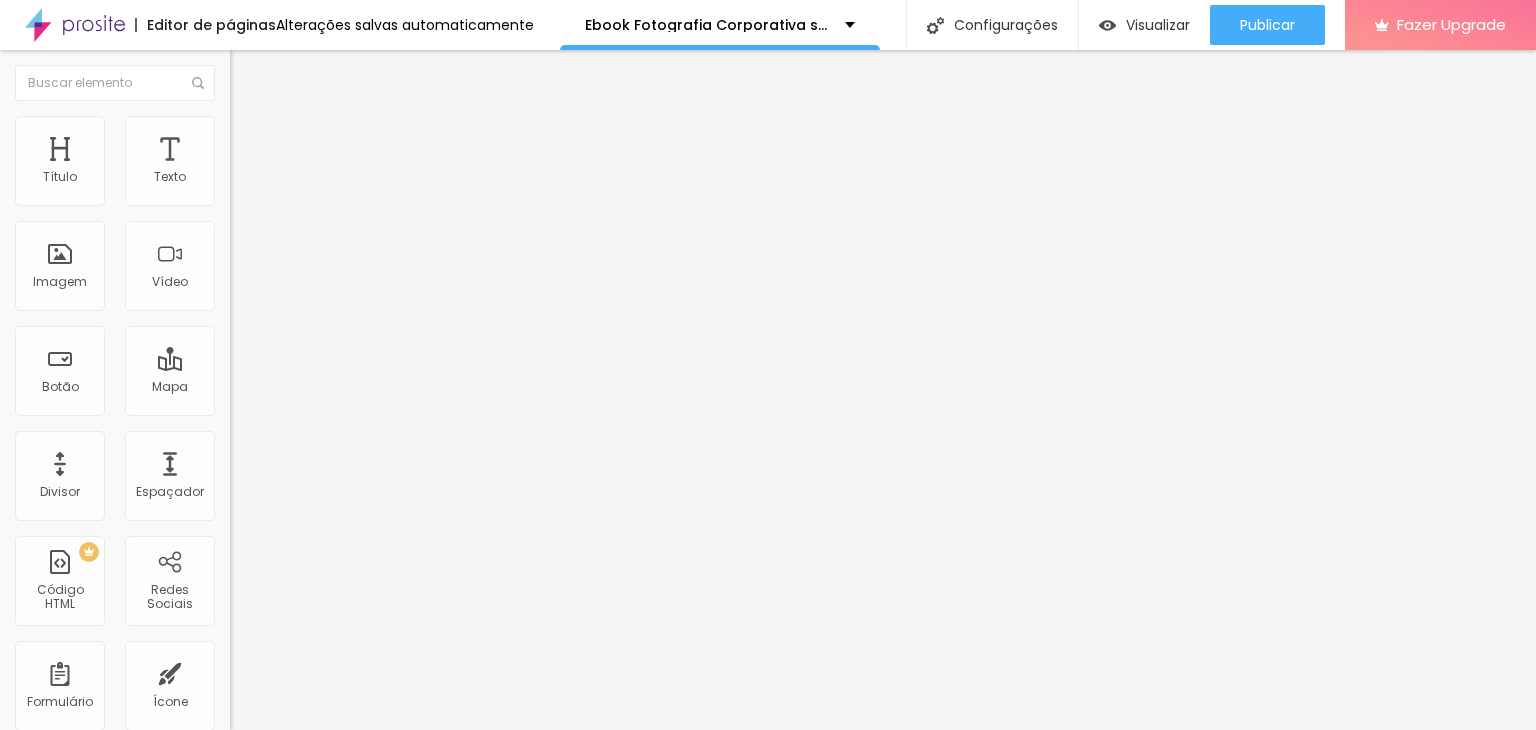 click at bounding box center [294, 396] 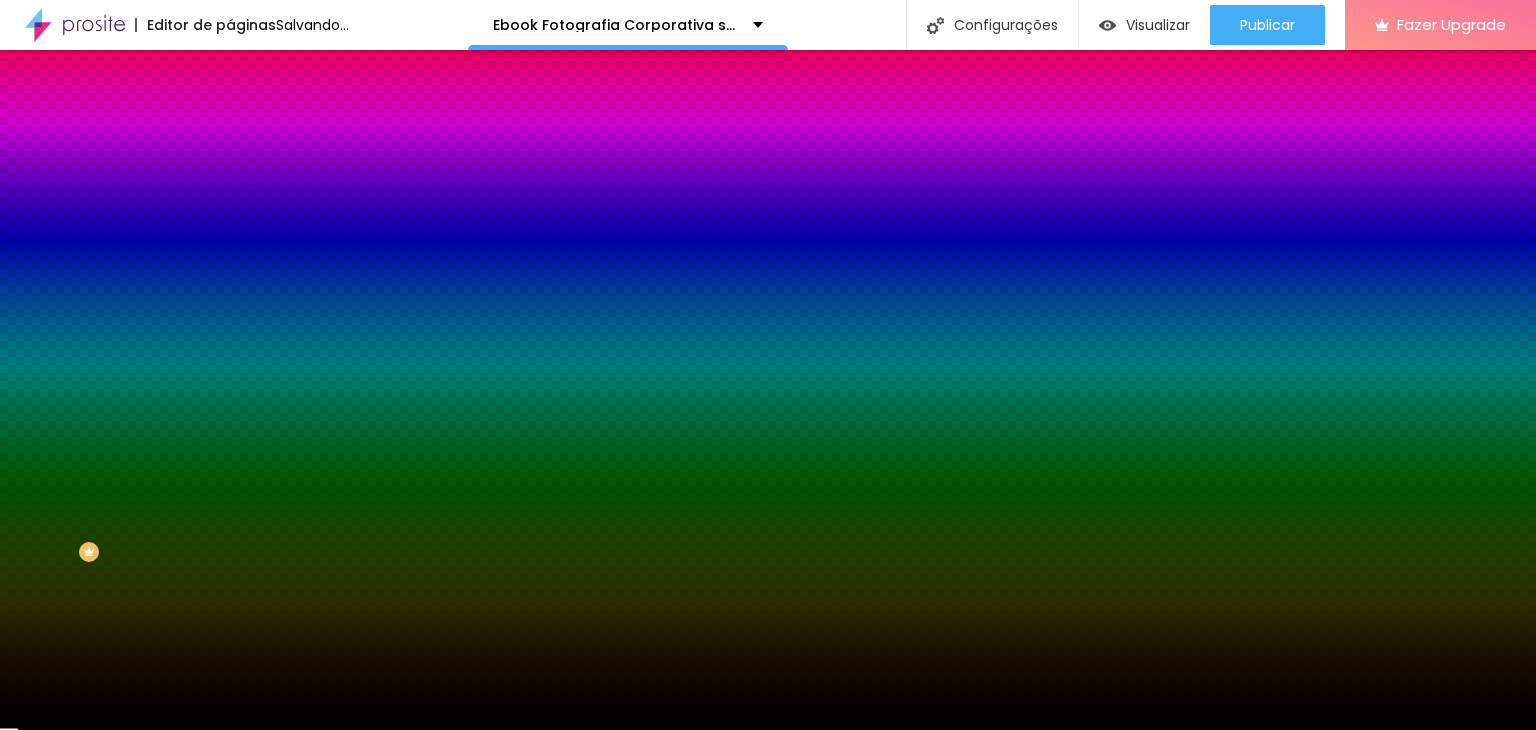 click on "Conteúdo" at bounding box center [279, 109] 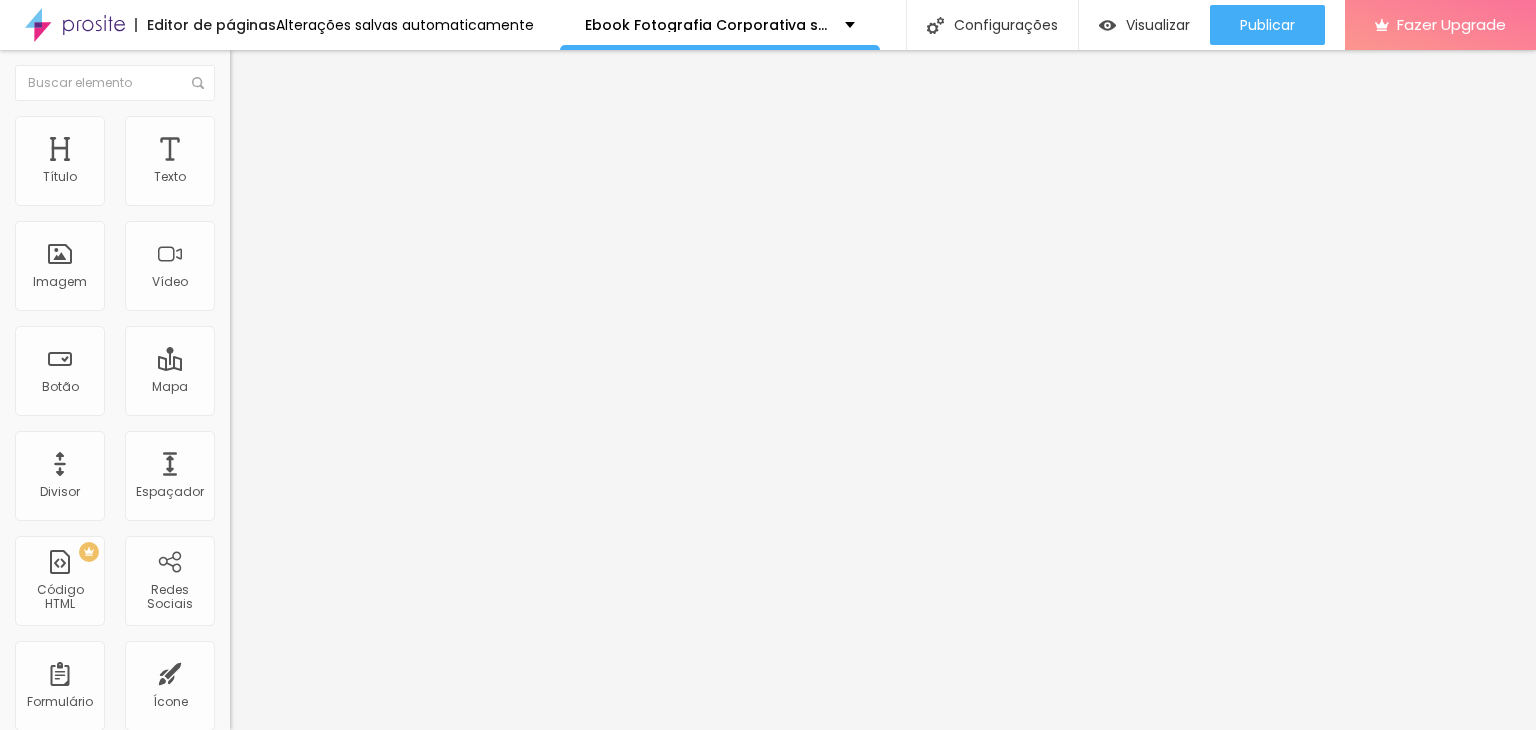 click on "Estilo" at bounding box center (345, 126) 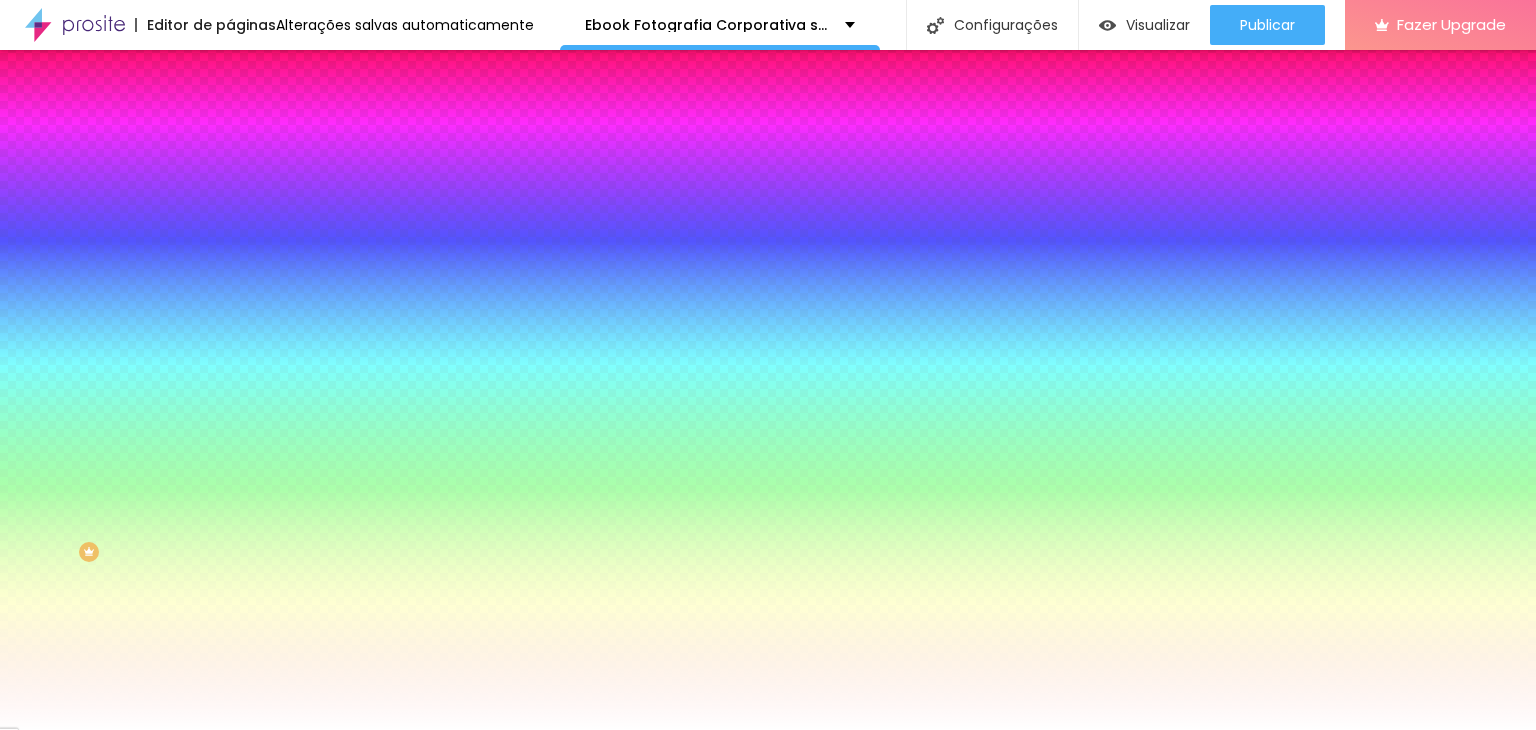 click at bounding box center [239, 145] 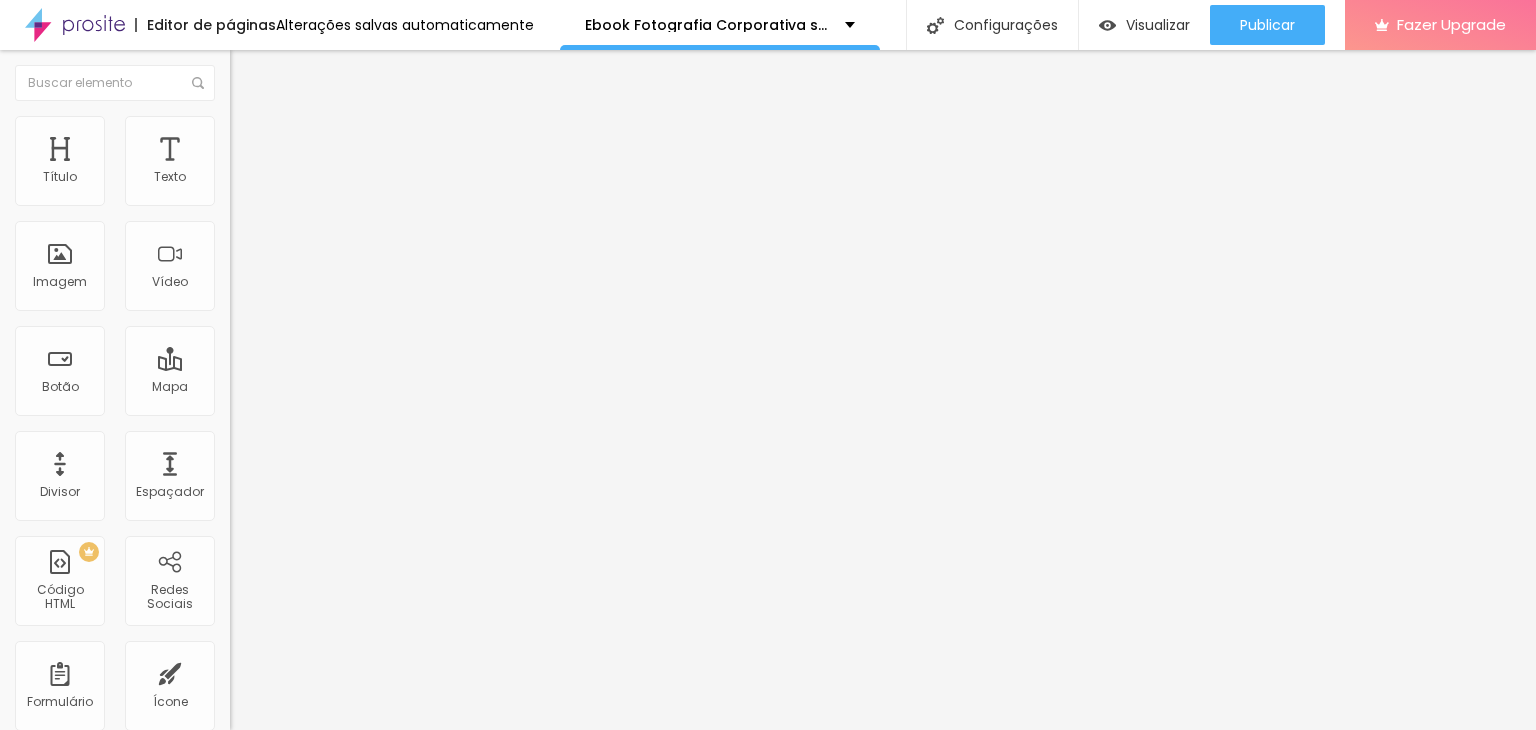 drag, startPoint x: 79, startPoint y: 201, endPoint x: 34, endPoint y: 201, distance: 45 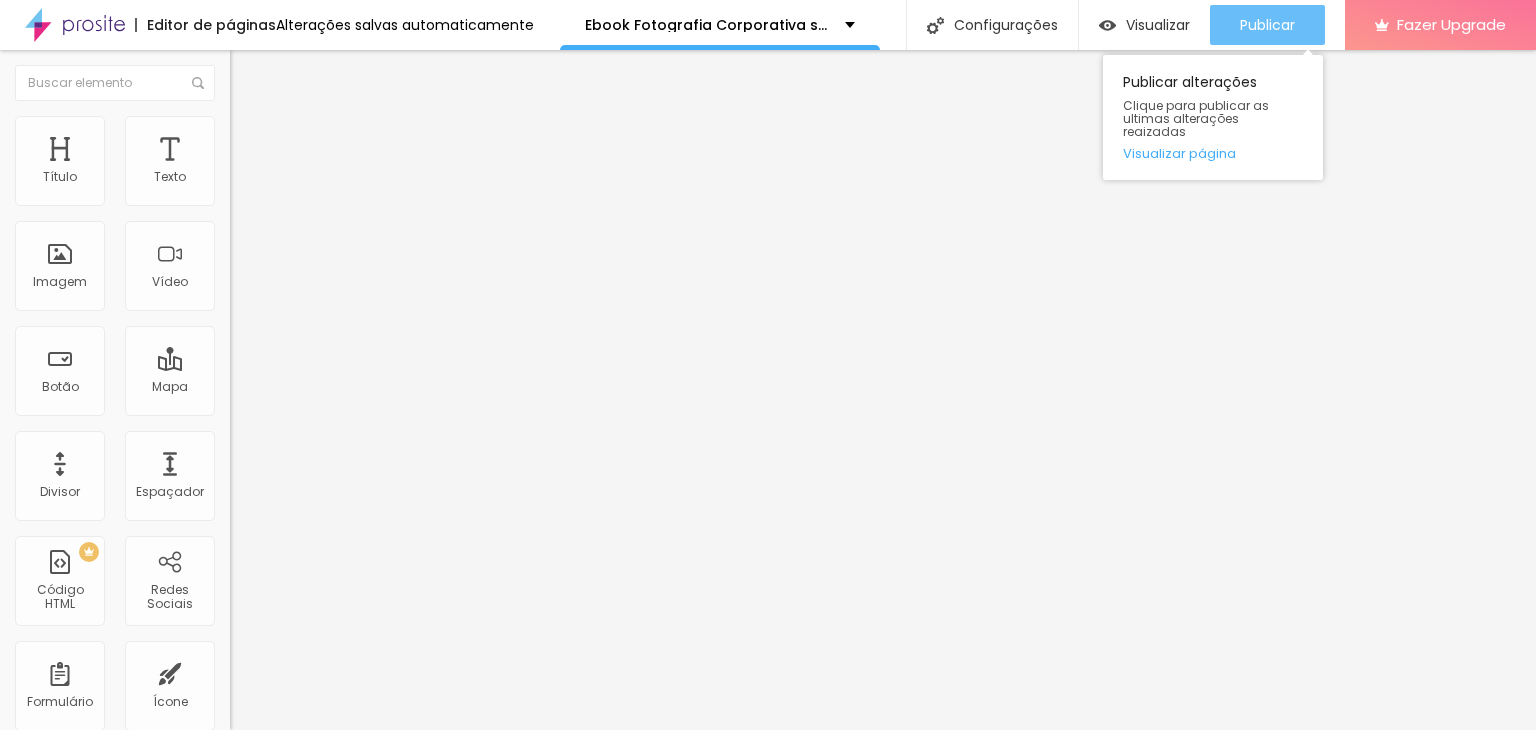 click on "Publicar" at bounding box center [1267, 25] 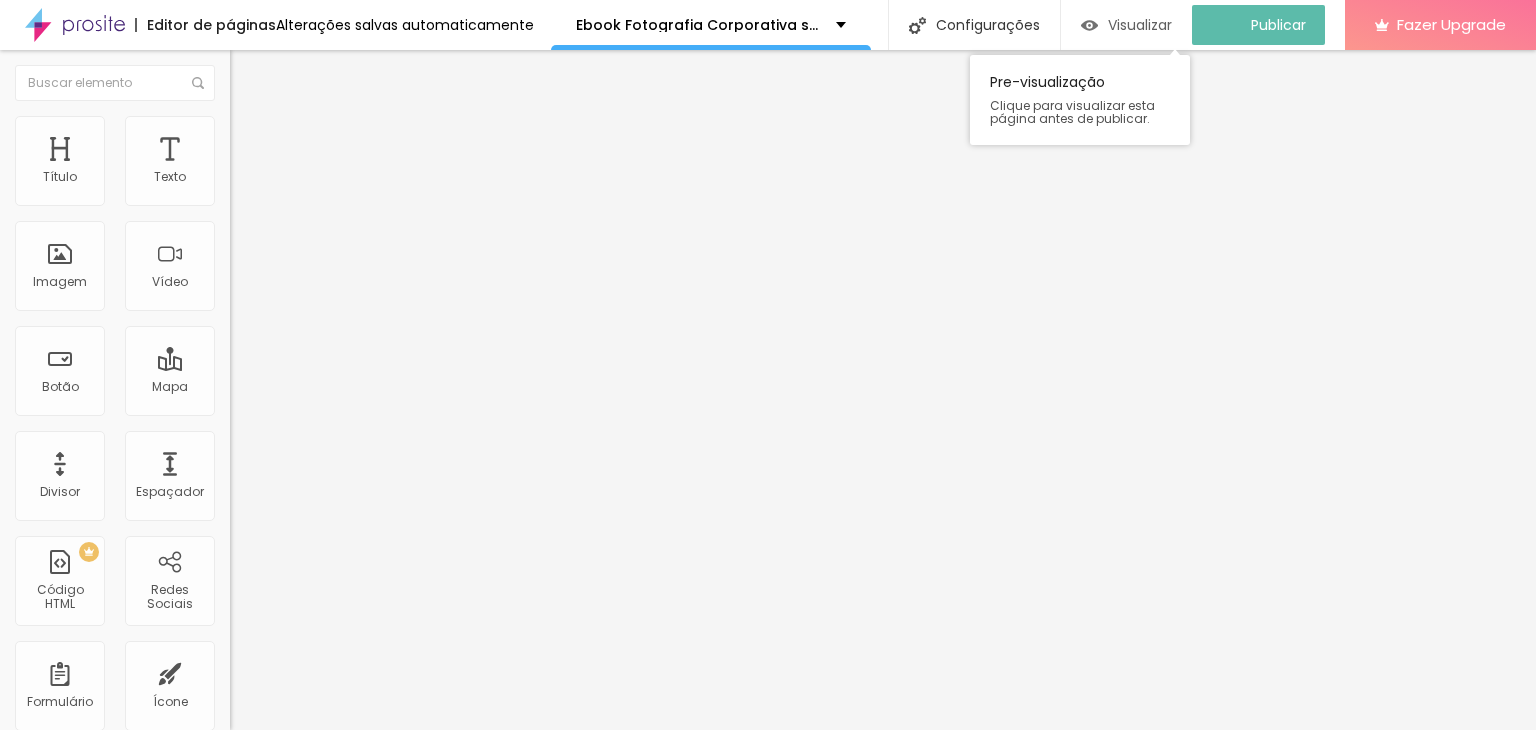 click on "Visualizar" at bounding box center (1140, 25) 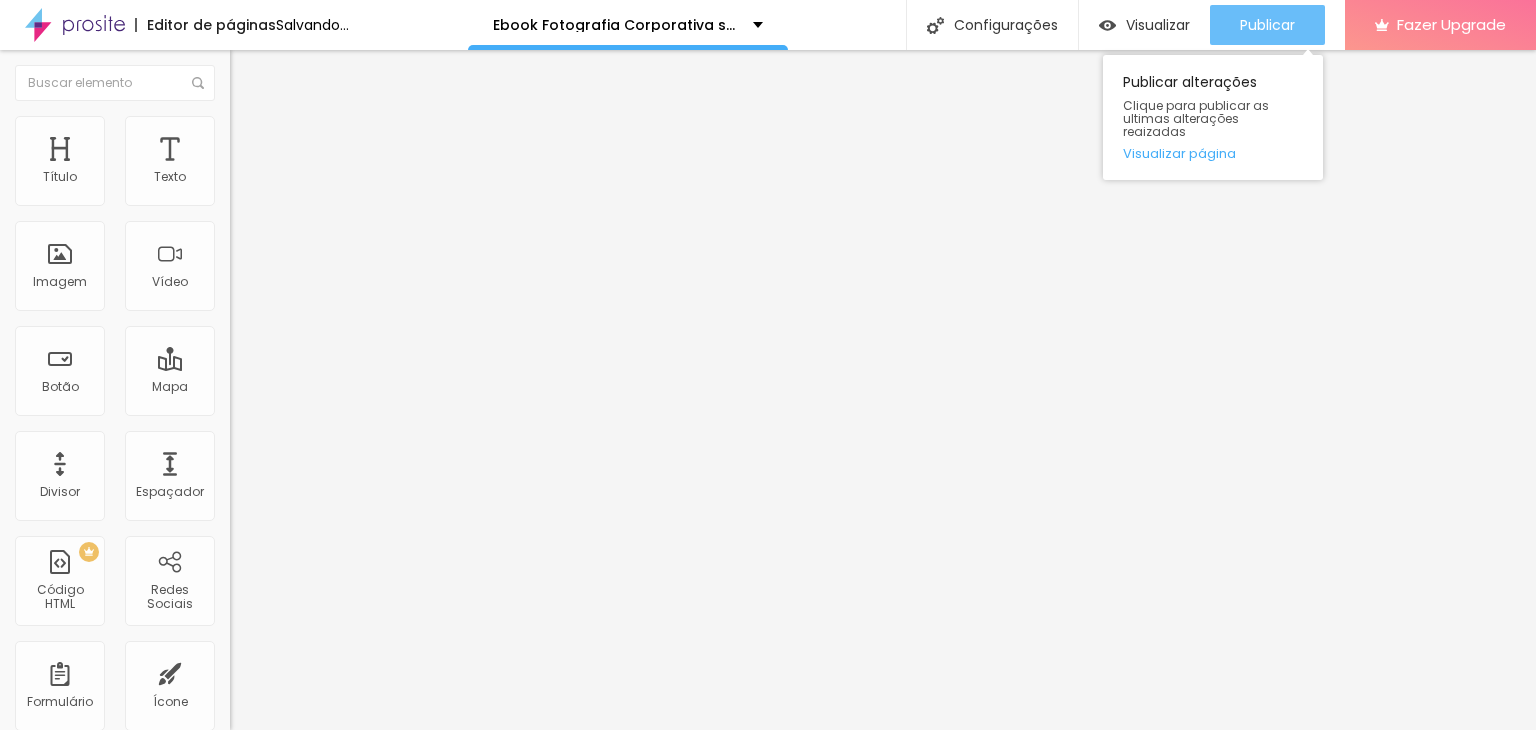 click on "Publicar" at bounding box center (1267, 25) 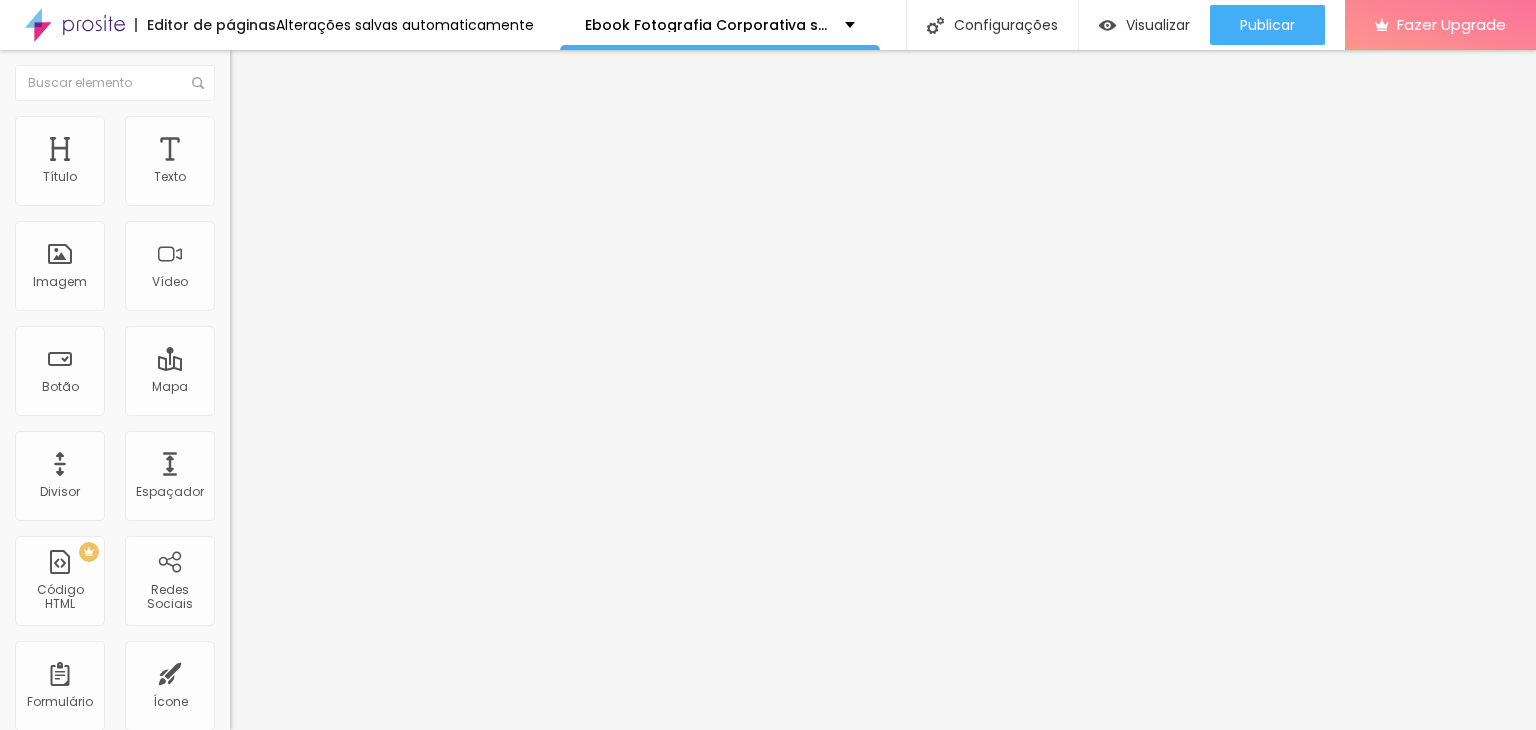 click on "Estilo" at bounding box center [263, 129] 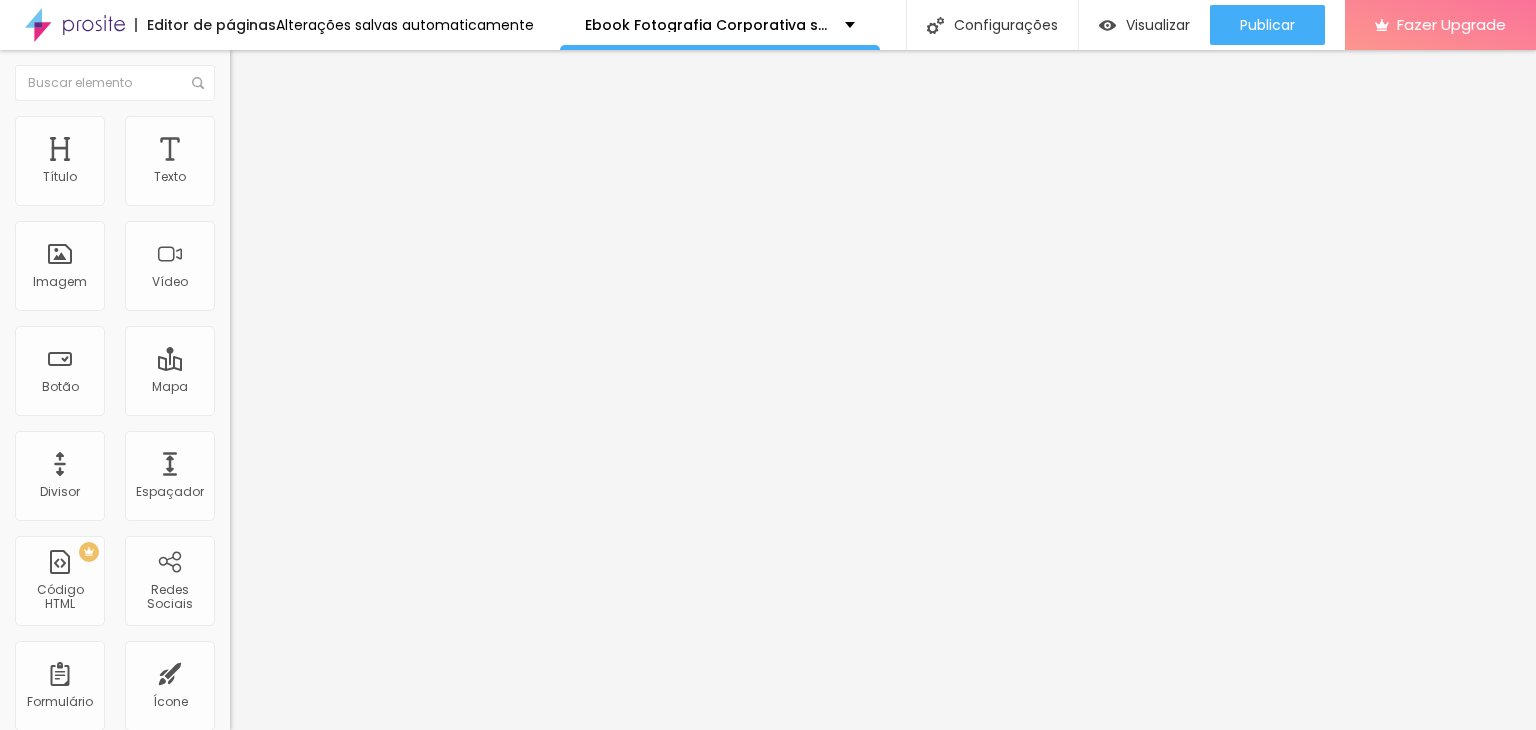 click at bounding box center [294, 197] 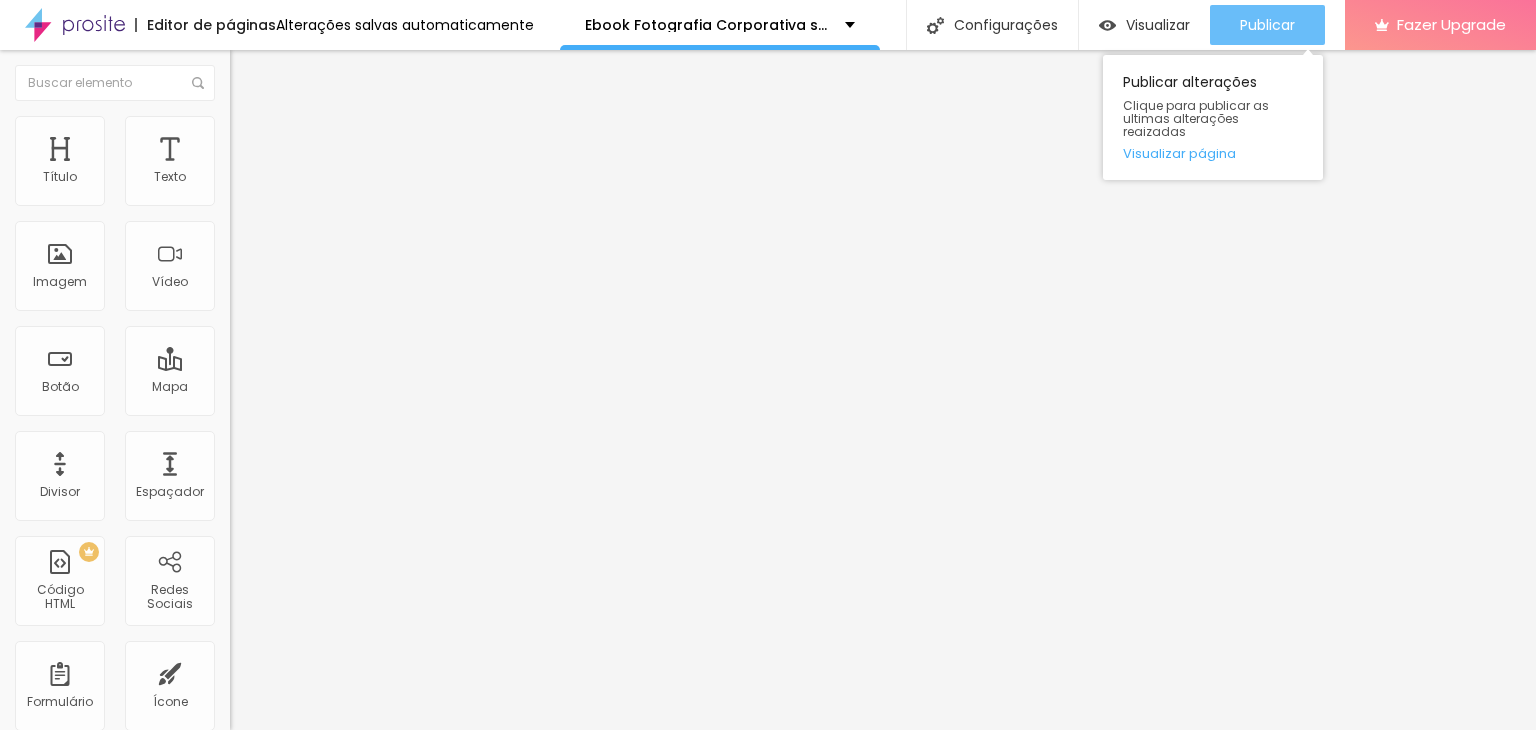 click on "Publicar" at bounding box center [1267, 25] 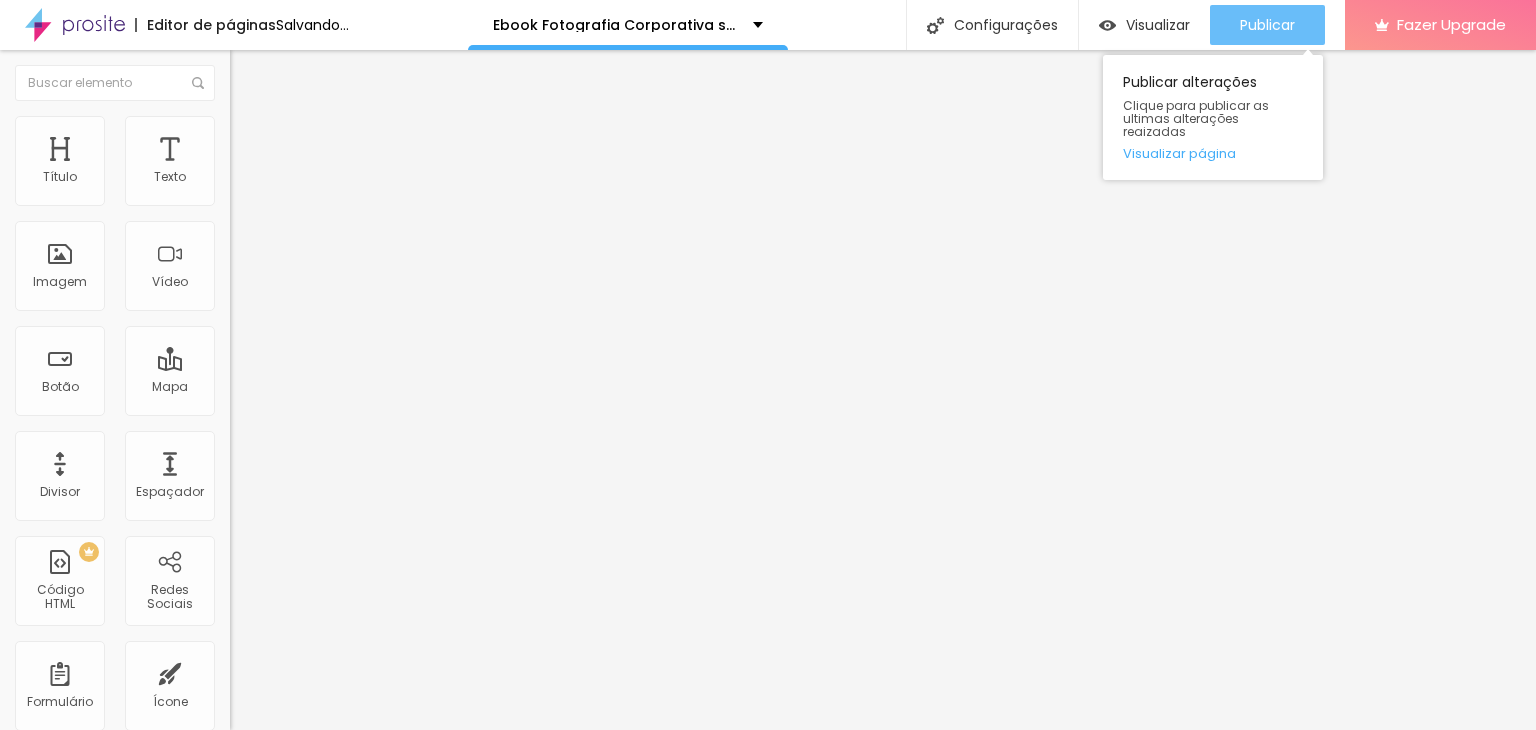 click on "Publicar" at bounding box center (1267, 25) 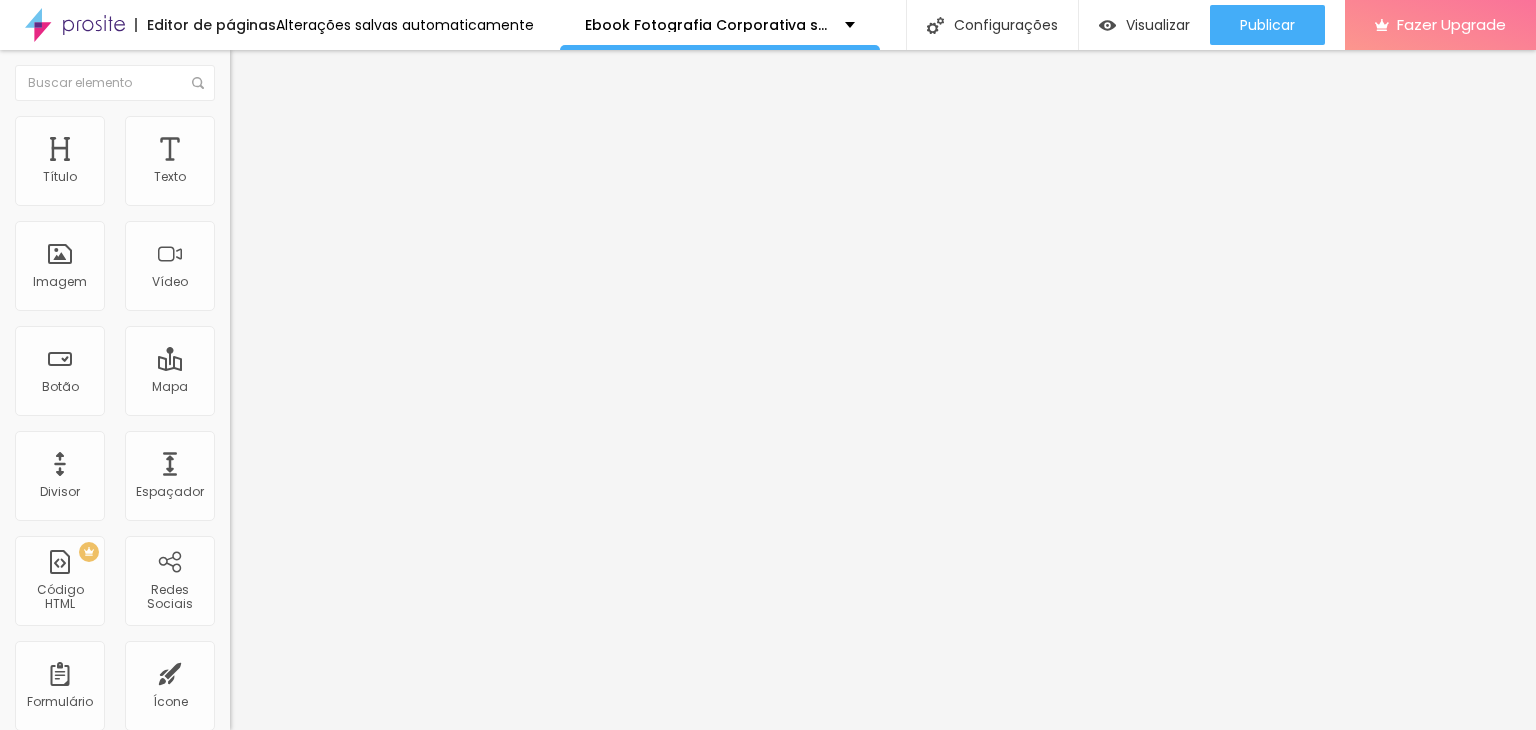 click 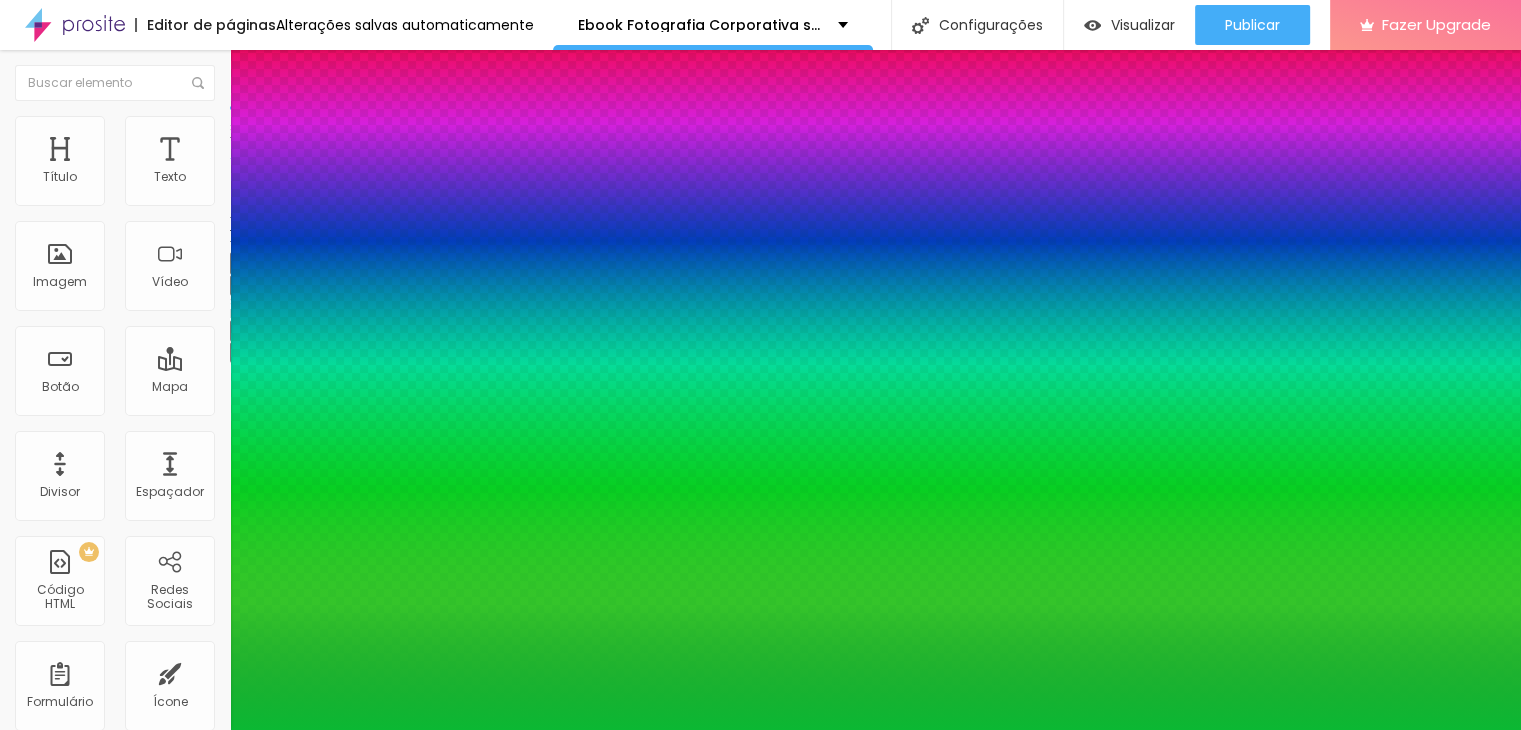 click on "AbrilFatface-Regular Actor-Regular Alegreya AlegreyaBlack Alice Allan-Bold Allan-Regular Amaranth AmaticaSC AmaticSC Amita-Bold Amita-Regular Anaheim AnonymousPro-Bold AnonymousPro-Italic AnonymousPro-Regular Arapey Archivo-Bold Archivo-Italic Archivo-Regular ArefRuqaa Arsenal-Bold Arsenal-Italic Arsenal-Regular Arvo Assistant AssistantLight AveriaLibre AveriaLibreLight AveriaSansLibre-Bold AveriaSansLibre-Italic AveriaSansLibre-Regular Bangers-Regular Bentham-Regular Bevan-Regular BioRhyme BioRhymeExtraBold BioRhymeLight Bitter BreeSerif ButterflyKids-Regular ChangaOne-Italic ChangaOne-Regular Chewy-Regular Chivo CinzelDecorative-Black CinzelDecorative-Bold CinzelDecorative-Regular Comfortaa-Bold Comfortaa-Light Comfortaa-Regular ComingSoon Cookie-Regular Corben-Bold Corben-Regular Cormorant CormorantGeramond-Bold CormorantGeramond-Italic CormorantGeramond-Medium CormorantGeramond-Regular CormorantLight Cousine-Bold Cousine-Italic Cousine-Regular Creepster-Regular CrimsonText CrimsonTextBold Cuprum FjallaOne" at bounding box center [107, 752] 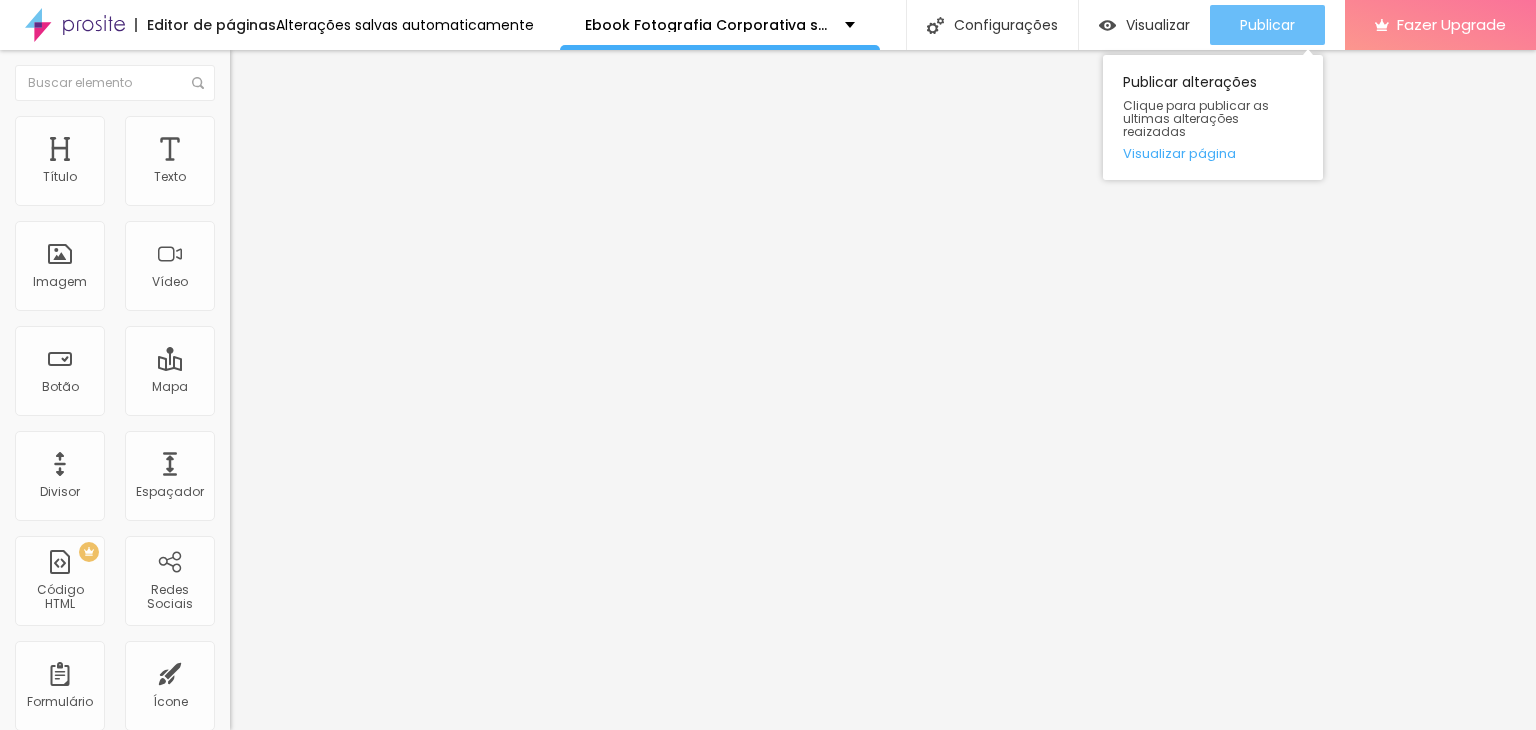 click on "Publicar" at bounding box center (1267, 25) 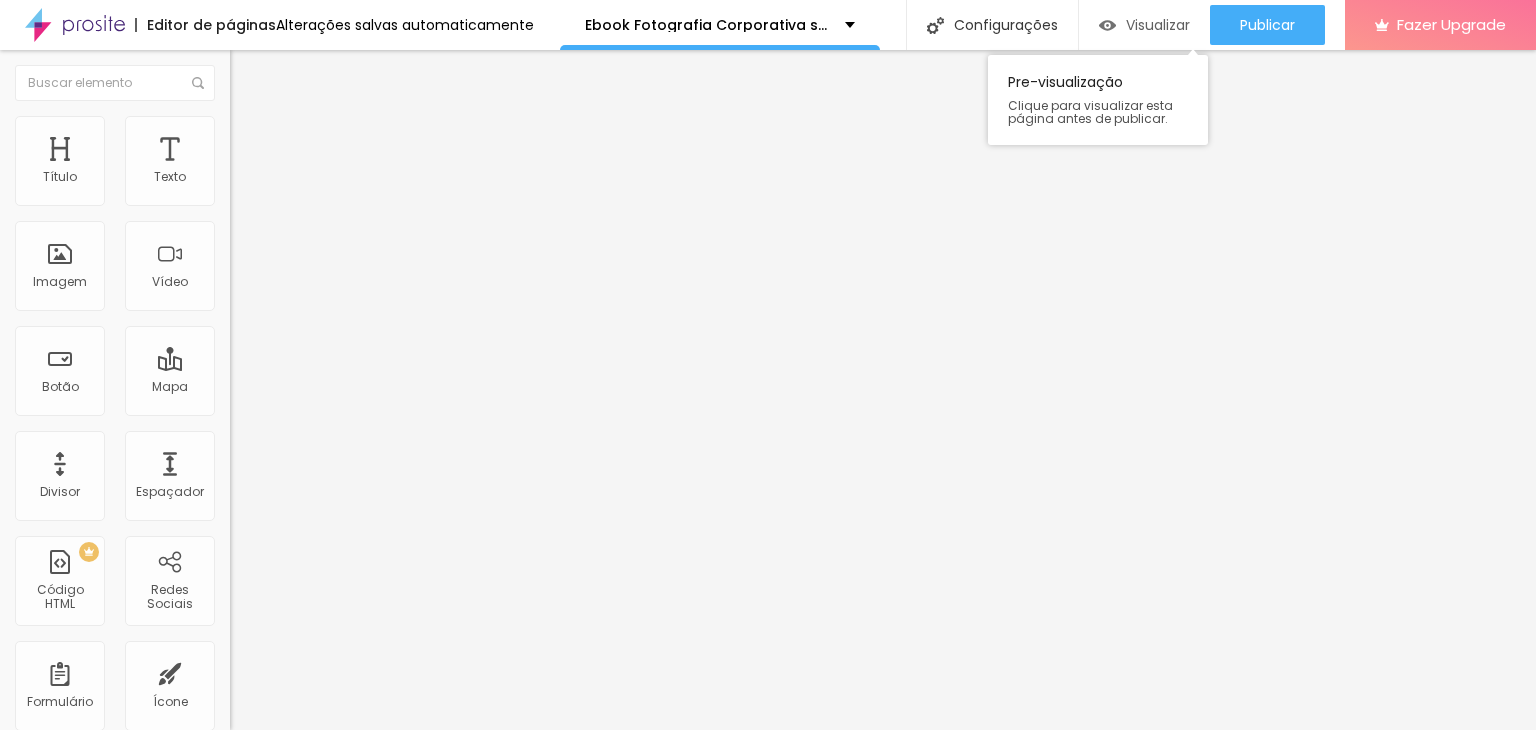 click on "Visualizar" at bounding box center (1144, 25) 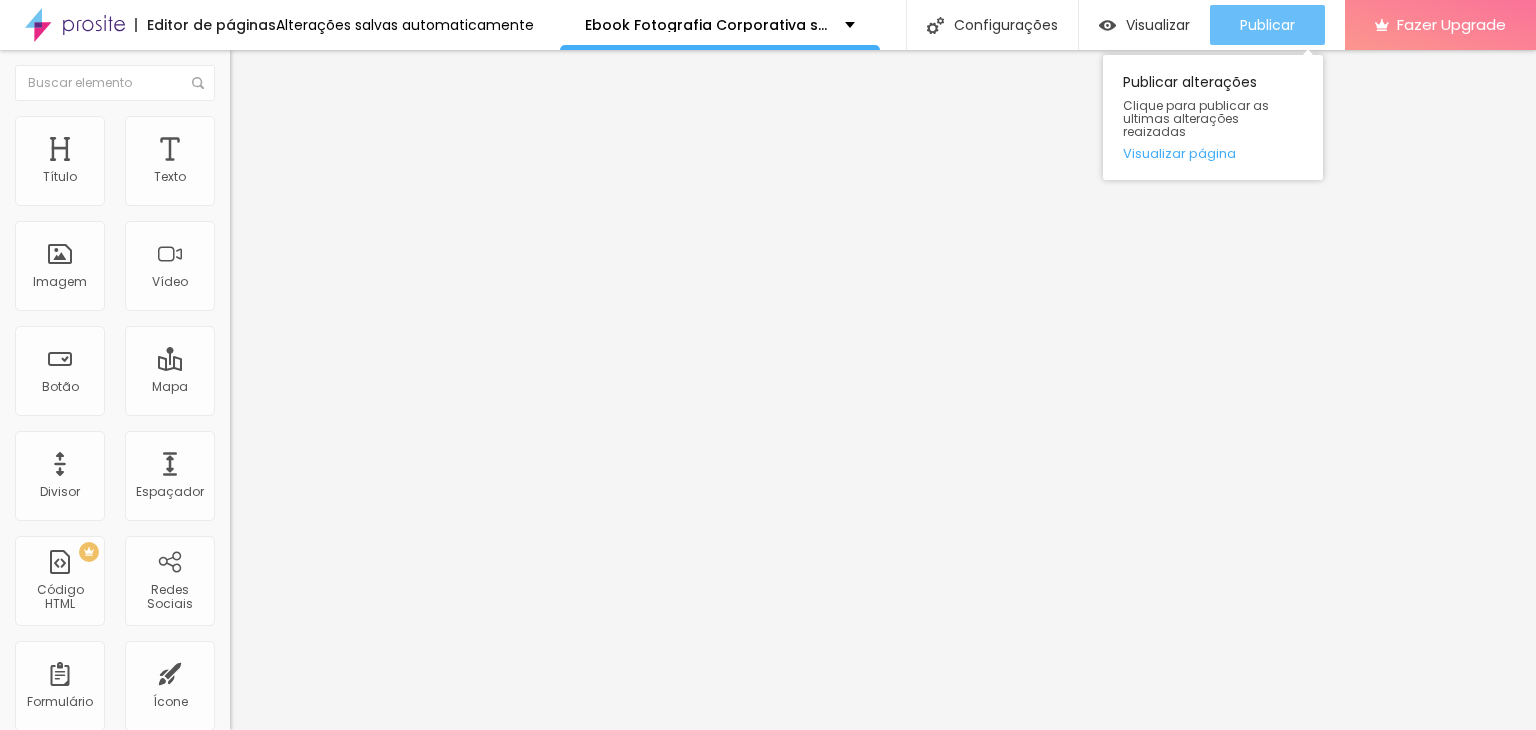 click on "Publicar" at bounding box center (1267, 25) 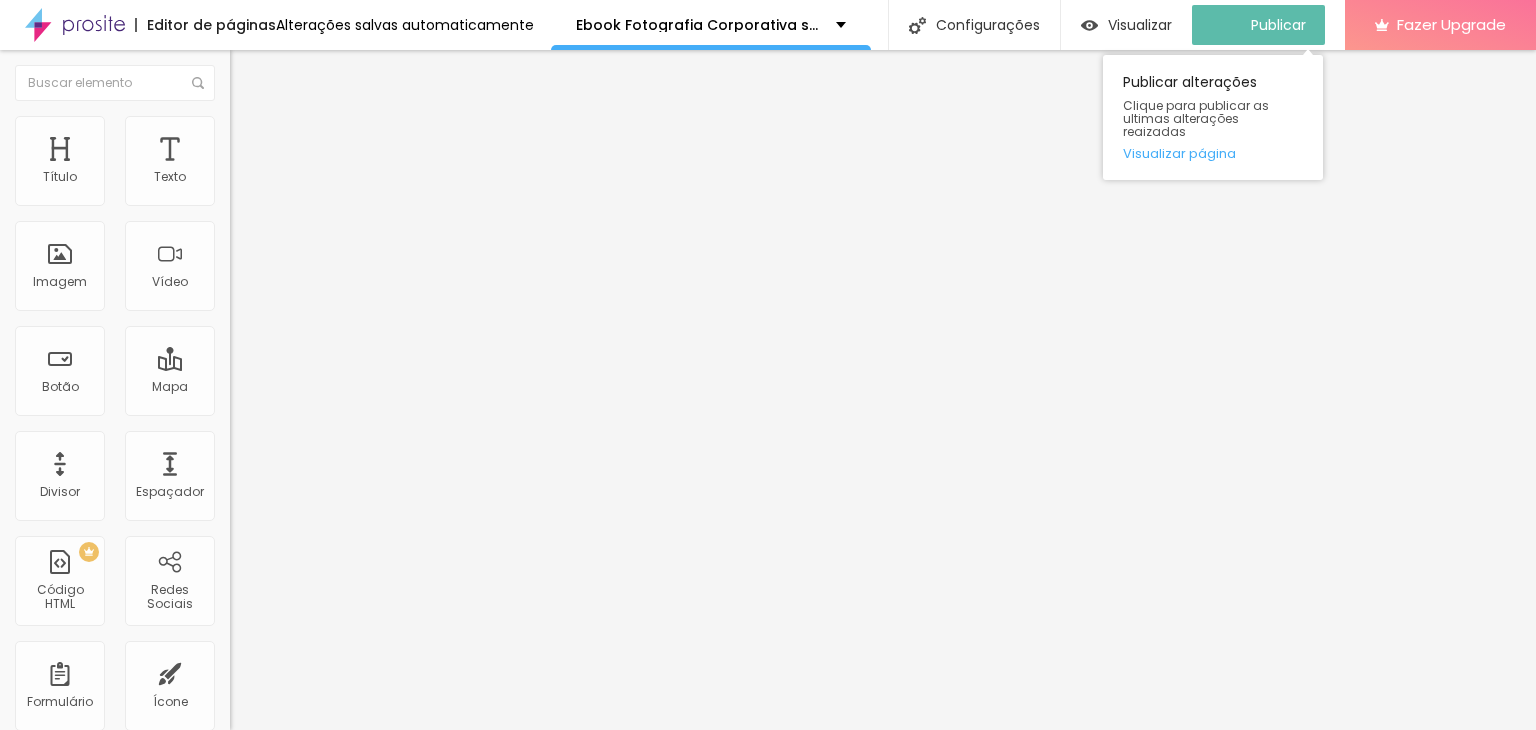 click on "Publicar" at bounding box center [1258, 25] 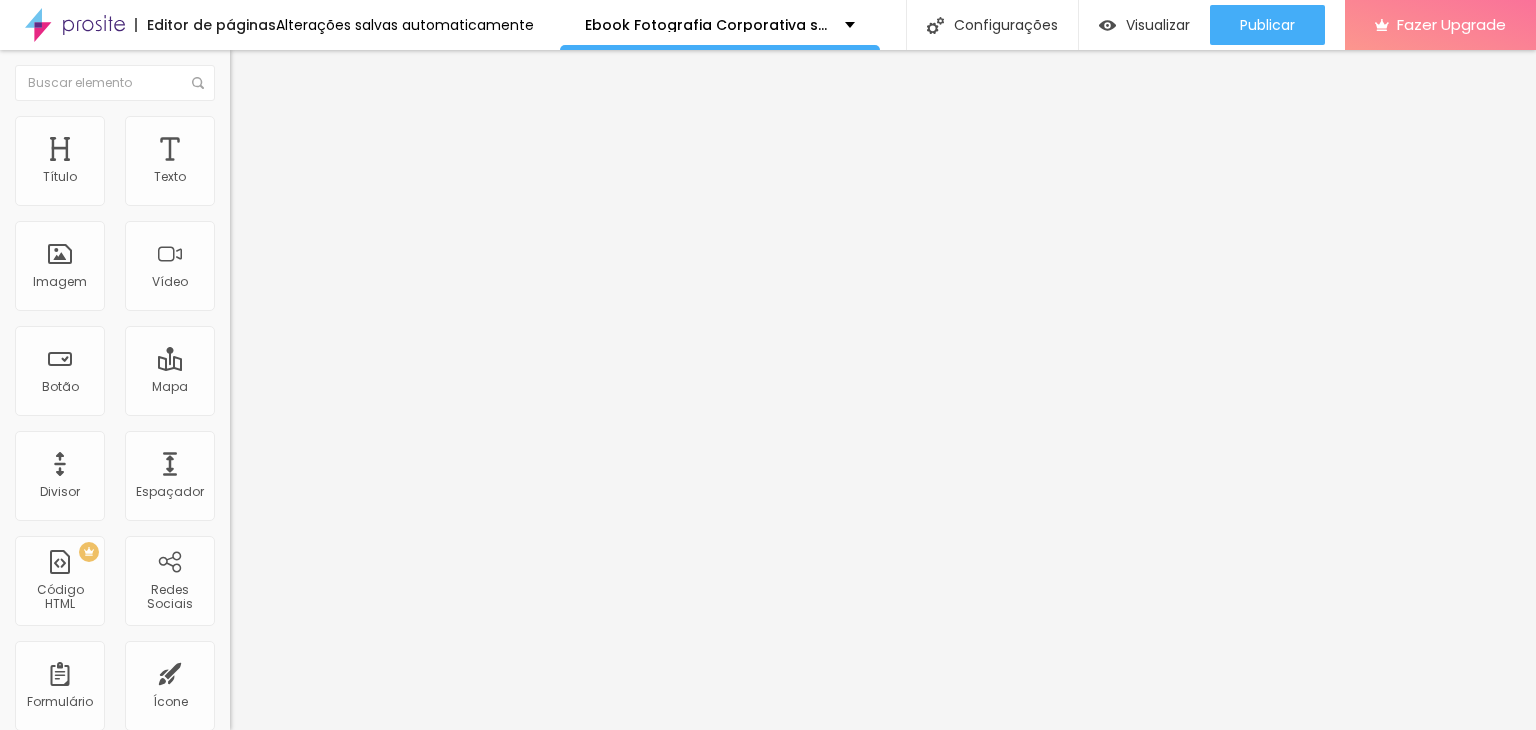 click at bounding box center (244, 285) 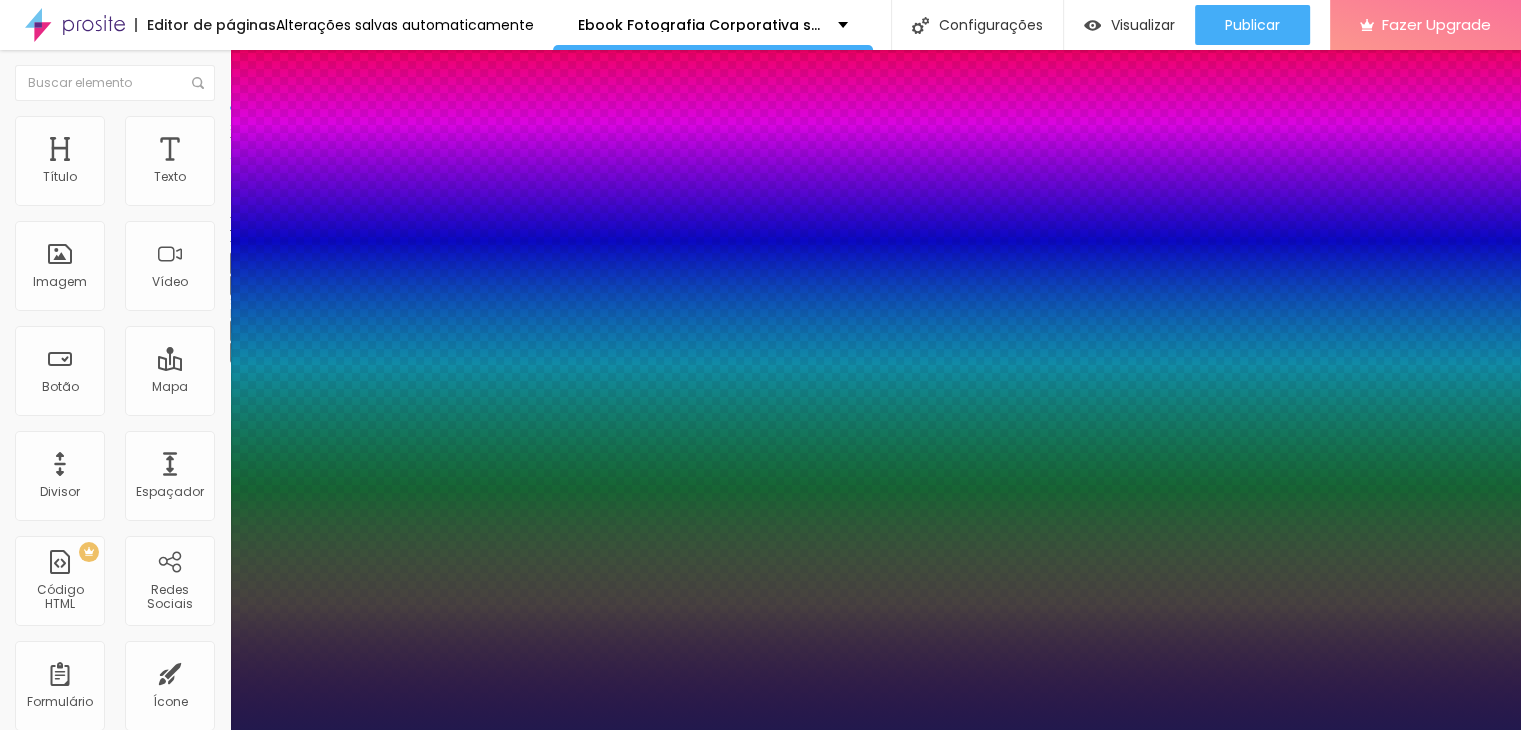 click on "AbrilFatface-Regular Actor-Regular Alegreya AlegreyaBlack Alice Allan-Bold Allan-Regular Amaranth AmaticaSC AmaticSC Amita-Bold Amita-Regular Anaheim AnonymousPro-Bold AnonymousPro-Italic AnonymousPro-Regular Arapey Archivo-Bold Archivo-Italic Archivo-Regular ArefRuqaa Arsenal-Bold Arsenal-Italic Arsenal-Regular Arvo Assistant AssistantLight AveriaLibre AveriaLibreLight AveriaSansLibre-Bold AveriaSansLibre-Italic AveriaSansLibre-Regular Bangers-Regular Bentham-Regular Bevan-Regular BioRhyme BioRhymeExtraBold BioRhymeLight Bitter BreeSerif ButterflyKids-Regular ChangaOne-Italic ChangaOne-Regular Chewy-Regular Chivo CinzelDecorative-Black CinzelDecorative-Bold CinzelDecorative-Regular Comfortaa-Bold Comfortaa-Light Comfortaa-Regular ComingSoon Cookie-Regular Corben-Bold Corben-Regular Cormorant CormorantGeramond-Bold CormorantGeramond-Italic CormorantGeramond-Medium CormorantGeramond-Regular CormorantLight Cousine-Bold Cousine-Italic Cousine-Regular Creepster-Regular CrimsonText CrimsonTextBold Cuprum FjallaOne" at bounding box center [107, 752] 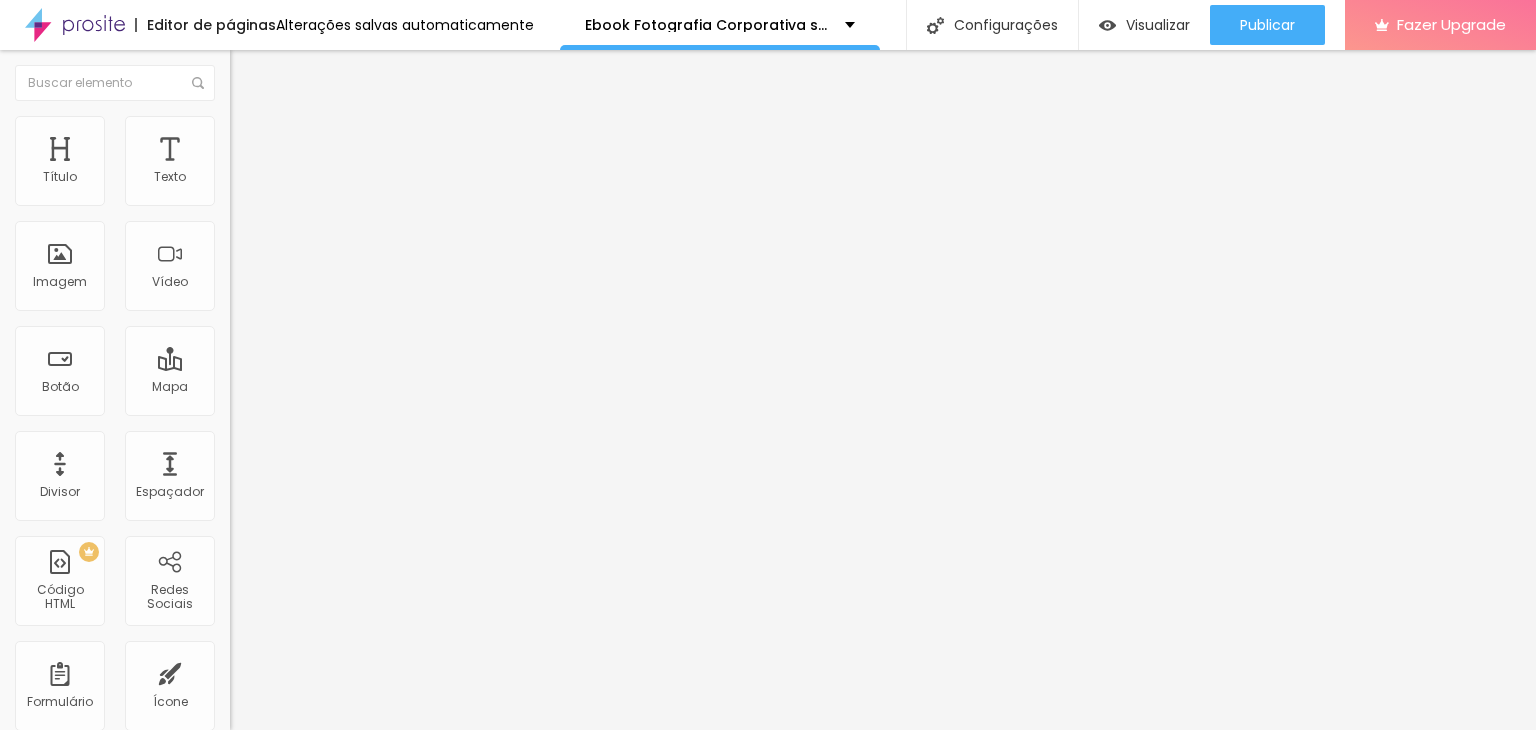 click 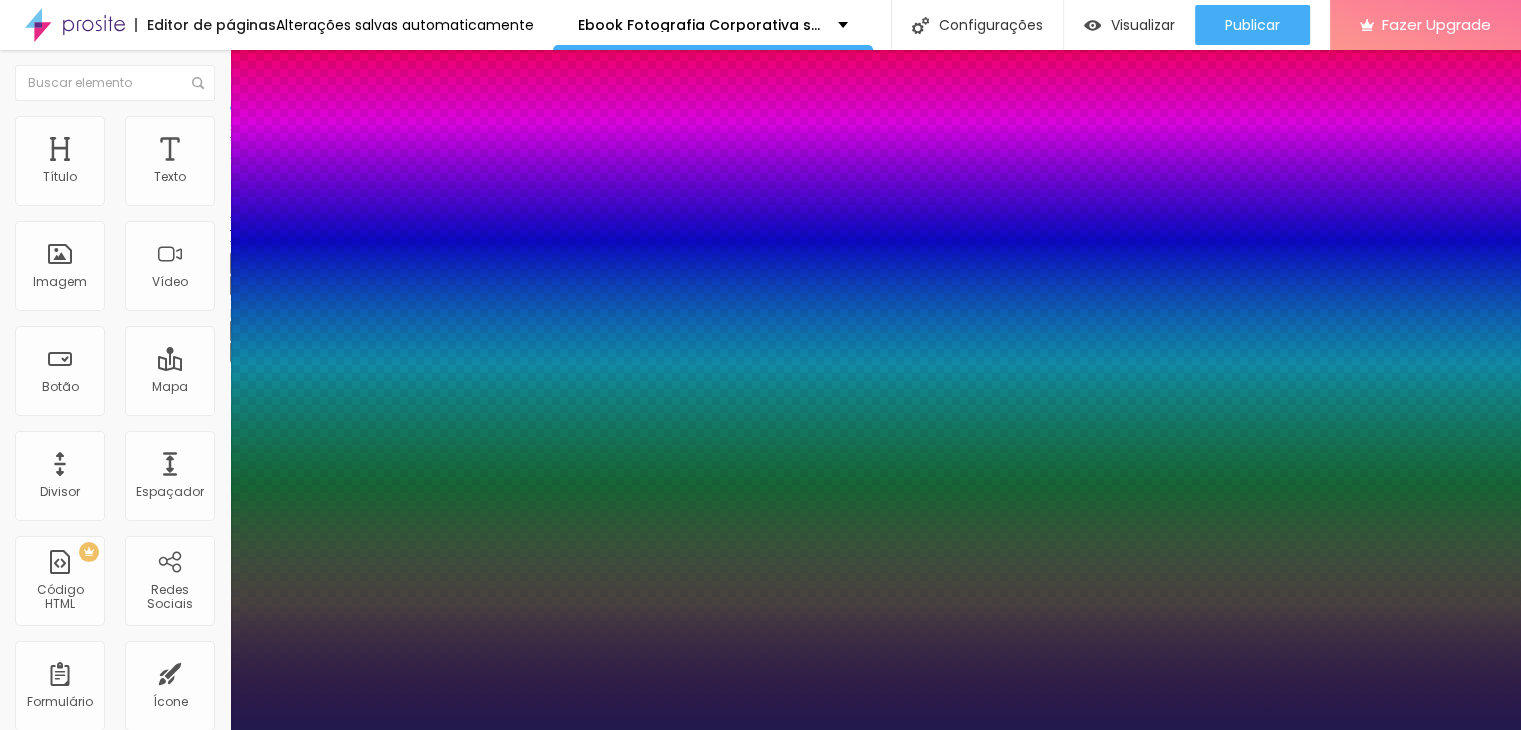 click on "AbrilFatface-Regular Actor-Regular Alegreya AlegreyaBlack Alice Allan-Bold Allan-Regular Amaranth AmaticaSC AmaticSC Amita-Bold Amita-Regular Anaheim AnonymousPro-Bold AnonymousPro-Italic AnonymousPro-Regular Arapey Archivo-Bold Archivo-Italic Archivo-Regular ArefRuqaa Arsenal-Bold Arsenal-Italic Arsenal-Regular Arvo Assistant AssistantLight AveriaLibre AveriaLibreLight AveriaSansLibre-Bold AveriaSansLibre-Italic AveriaSansLibre-Regular Bangers-Regular Bentham-Regular Bevan-Regular BioRhyme BioRhymeExtraBold BioRhymeLight Bitter BreeSerif ButterflyKids-Regular ChangaOne-Italic ChangaOne-Regular Chewy-Regular Chivo CinzelDecorative-Black CinzelDecorative-Bold CinzelDecorative-Regular Comfortaa-Bold Comfortaa-Light Comfortaa-Regular ComingSoon Cookie-Regular Corben-Bold Corben-Regular Cormorant CormorantGeramond-Bold CormorantGeramond-Italic CormorantGeramond-Medium CormorantGeramond-Regular CormorantLight Cousine-Bold Cousine-Italic Cousine-Regular Creepster-Regular CrimsonText CrimsonTextBold Cuprum FjallaOne" at bounding box center (107, 752) 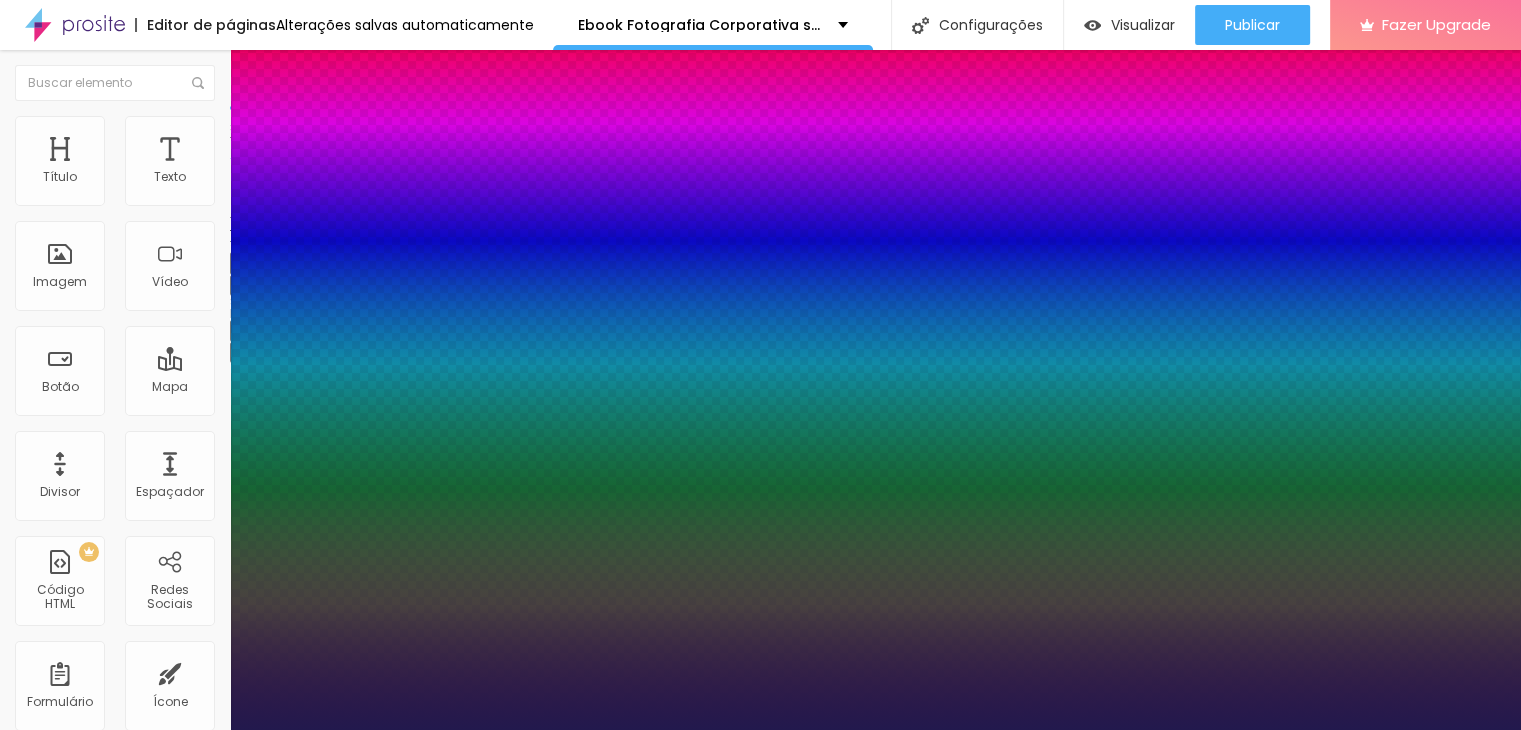 click at bounding box center [760, 730] 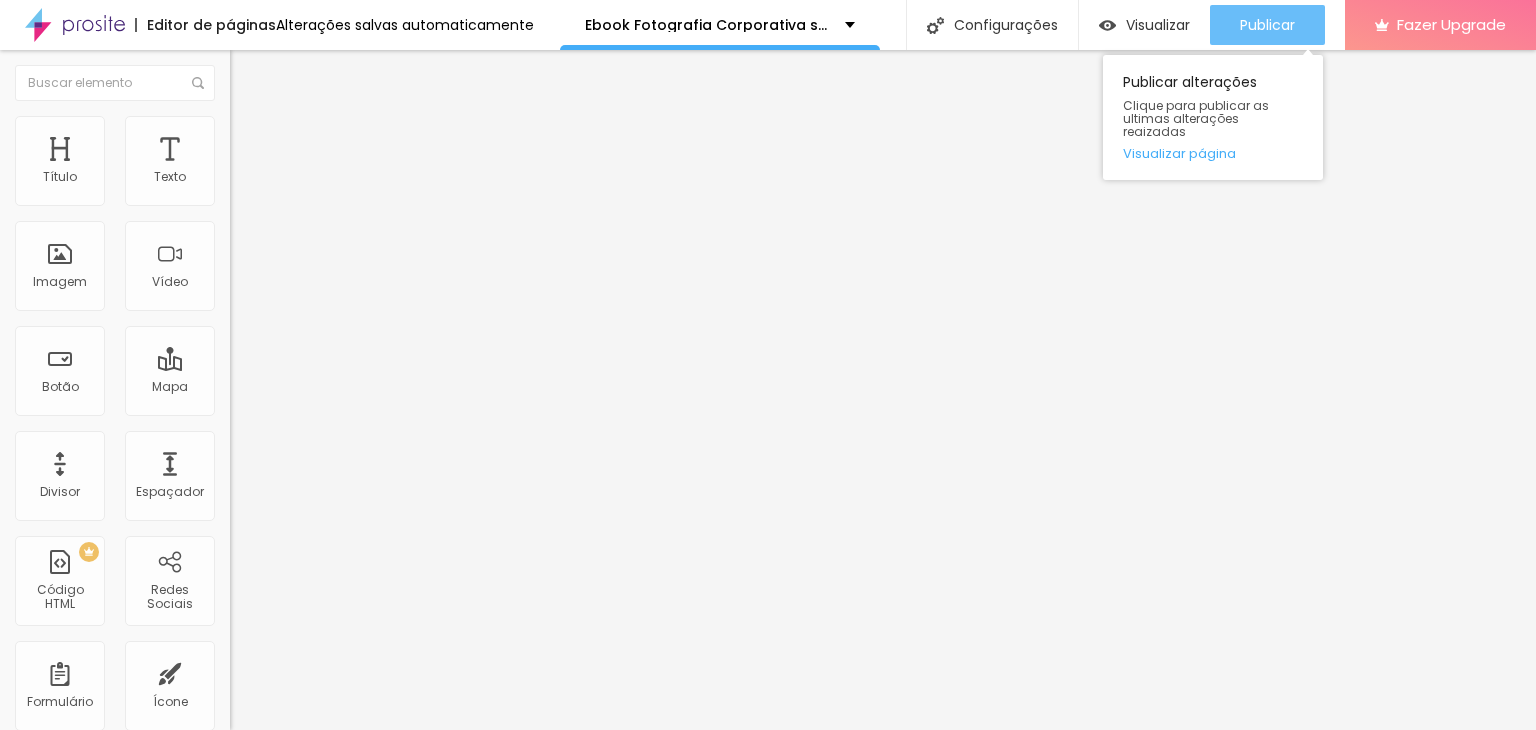click on "Publicar" at bounding box center (1267, 25) 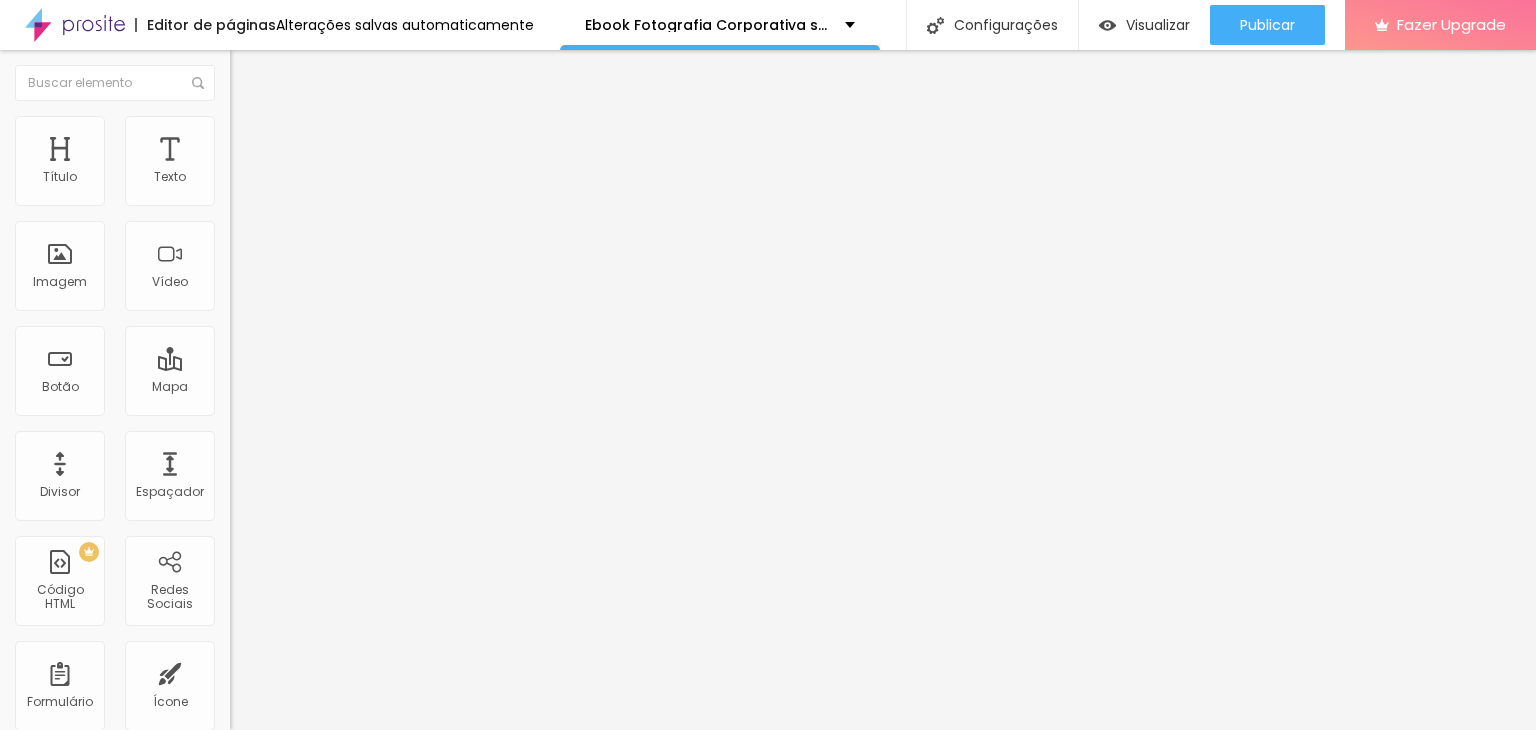 click on "Estilo" at bounding box center [345, 126] 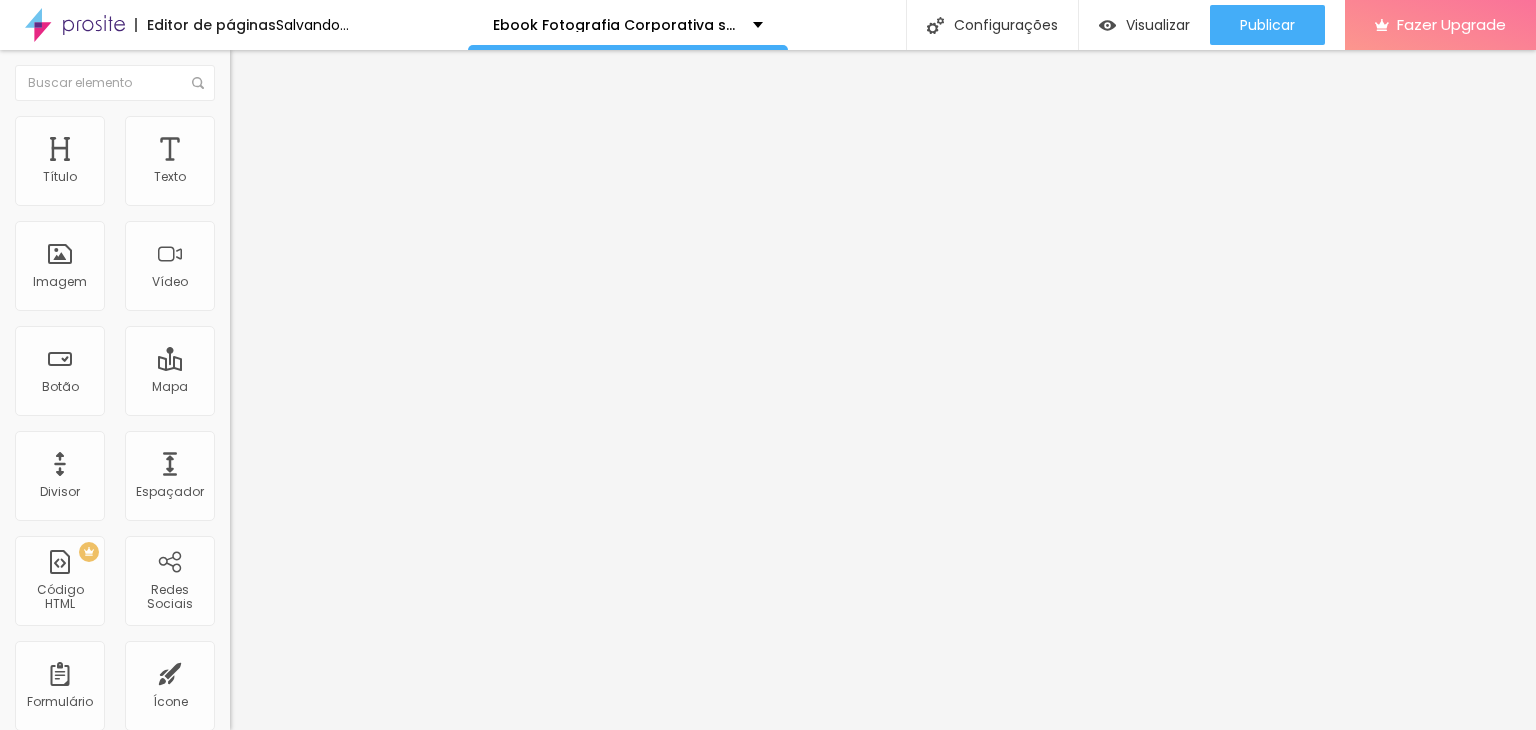 drag, startPoint x: 52, startPoint y: 211, endPoint x: 64, endPoint y: 219, distance: 14.422205 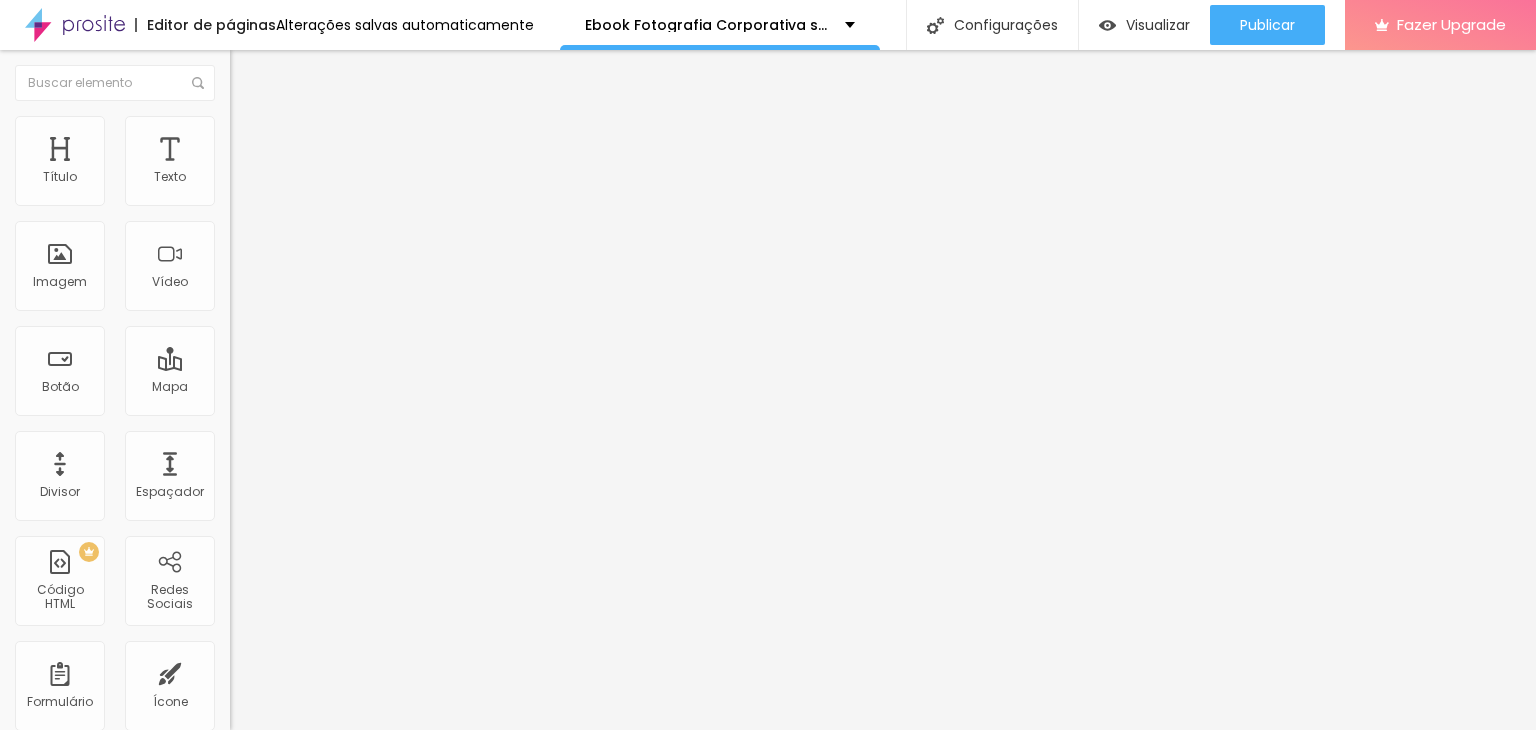 click 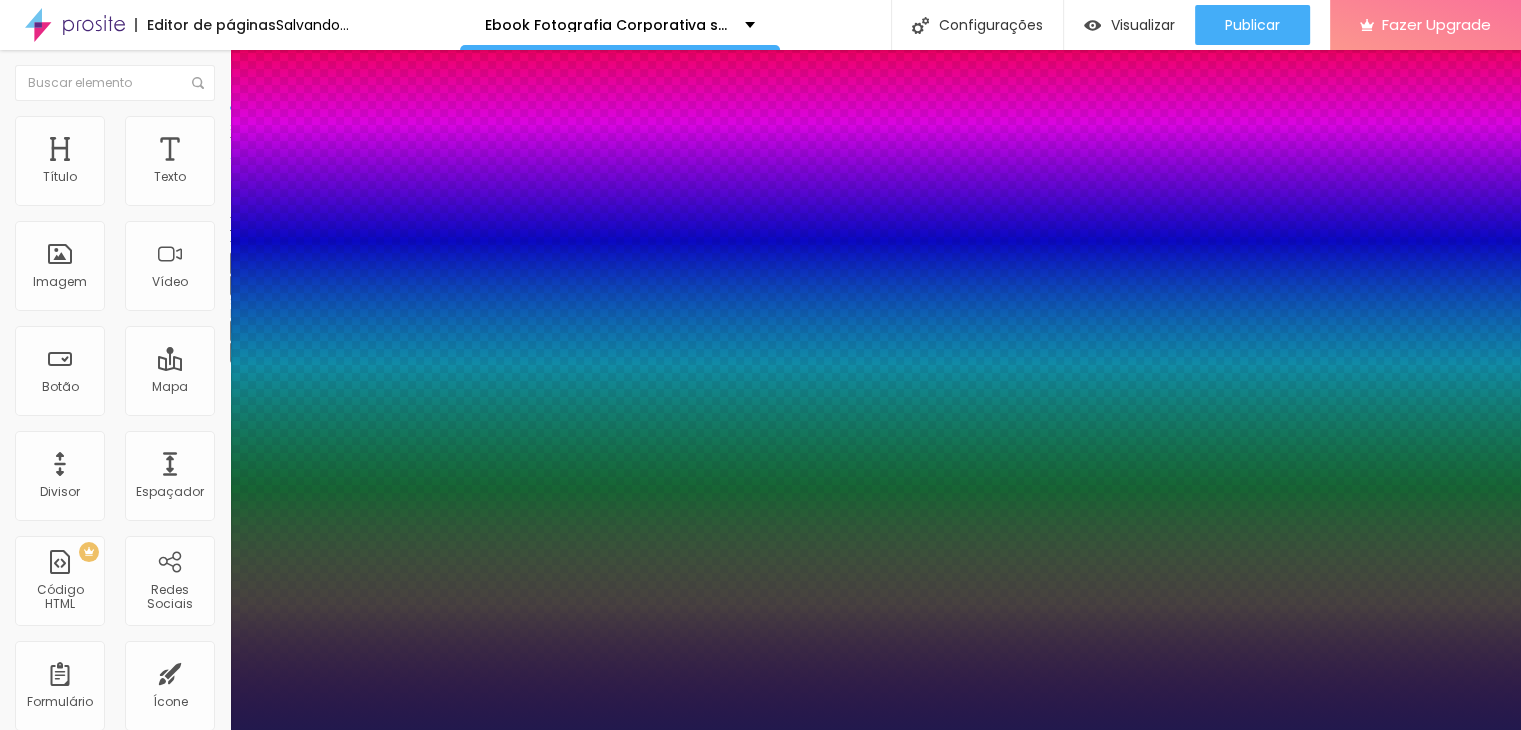 click at bounding box center (64, 2294) 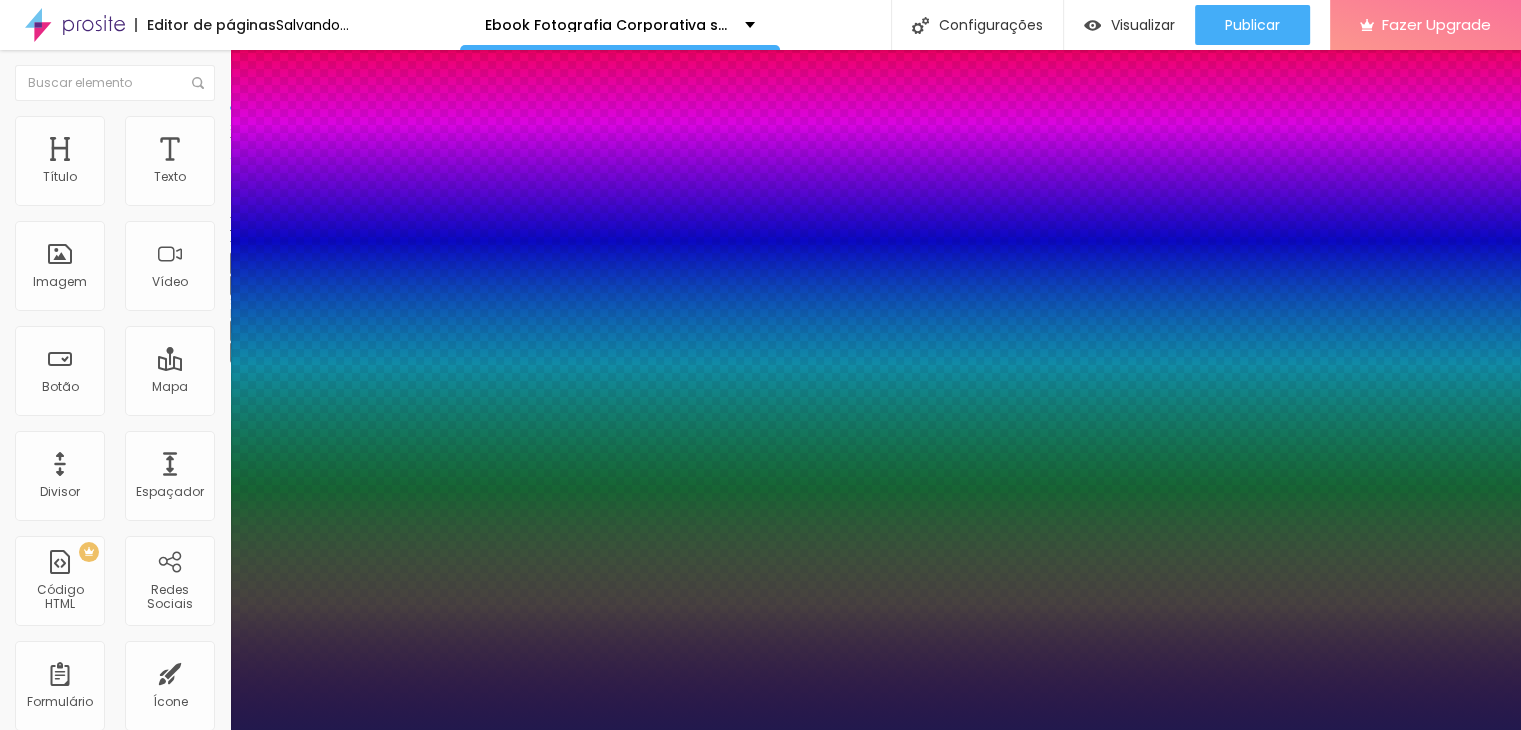 click at bounding box center [64, 7012] 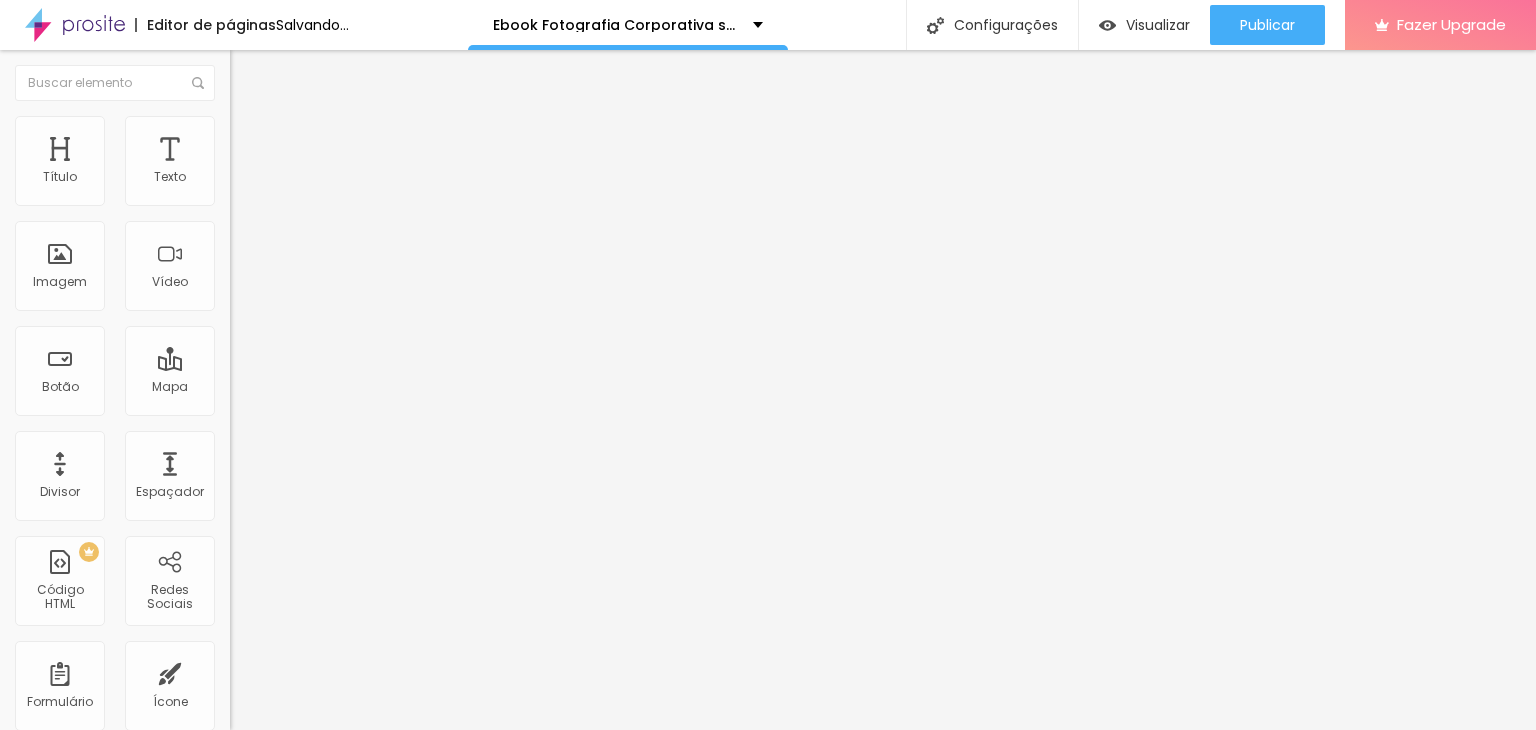 click on "Estilo" at bounding box center [345, 126] 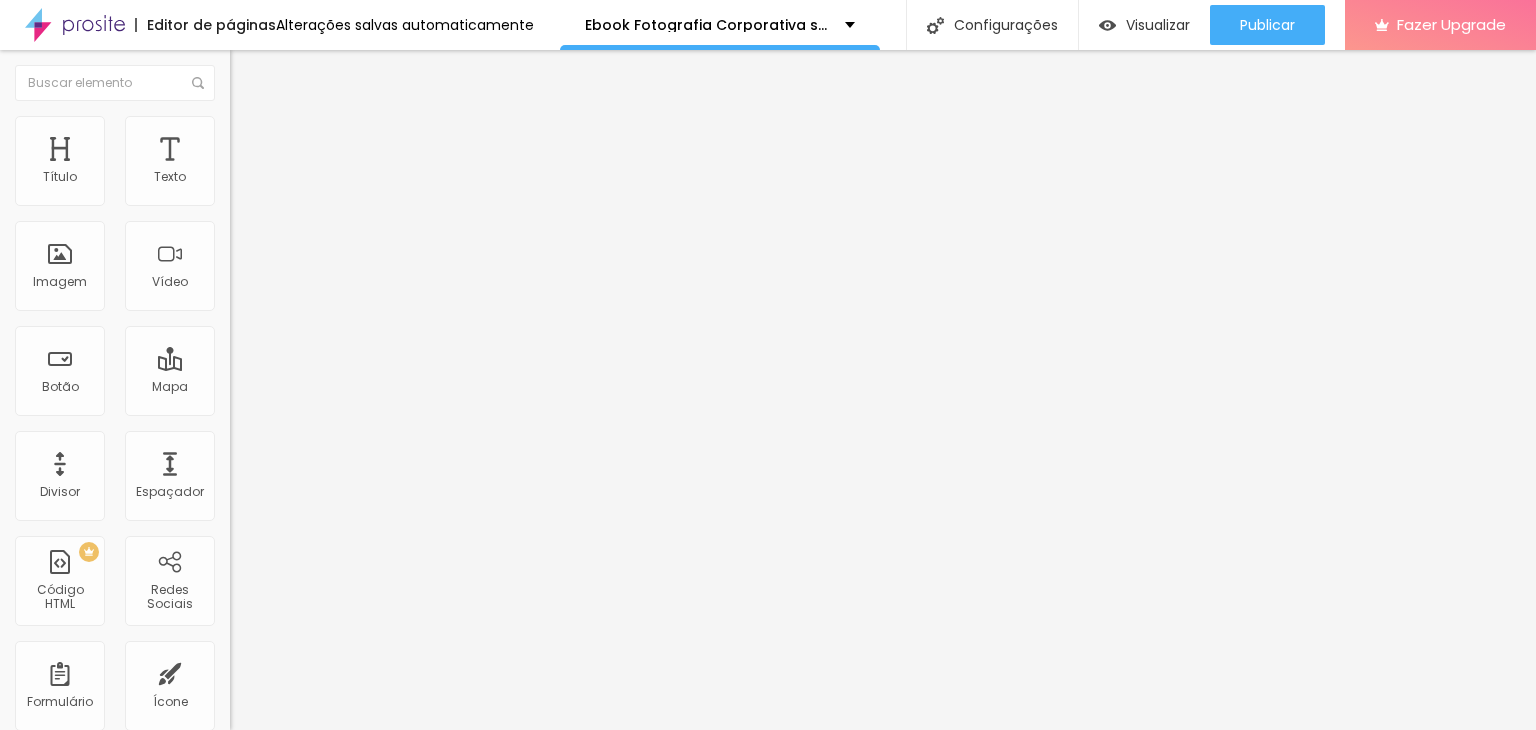 drag, startPoint x: 75, startPoint y: 218, endPoint x: 127, endPoint y: 232, distance: 53.851646 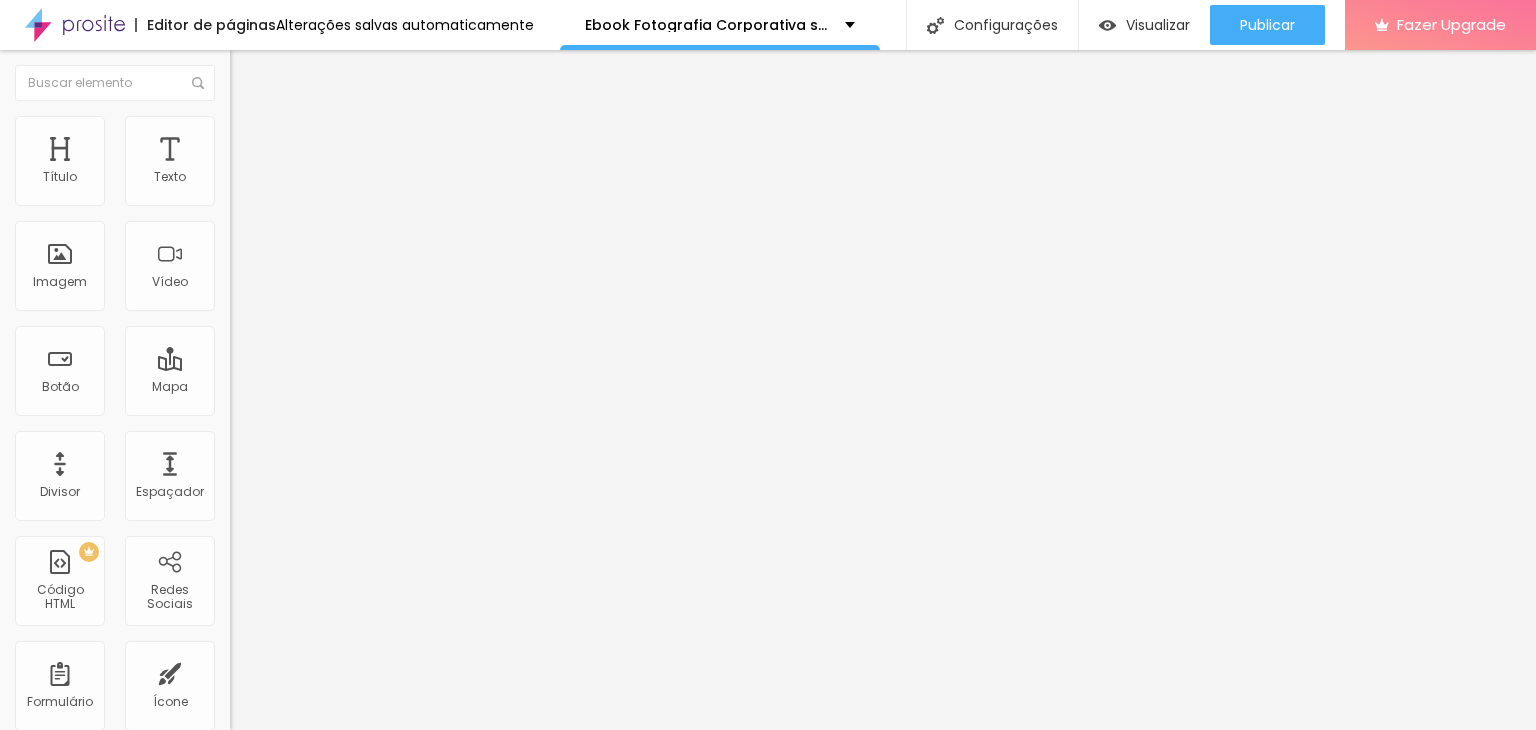 click at bounding box center (294, 197) 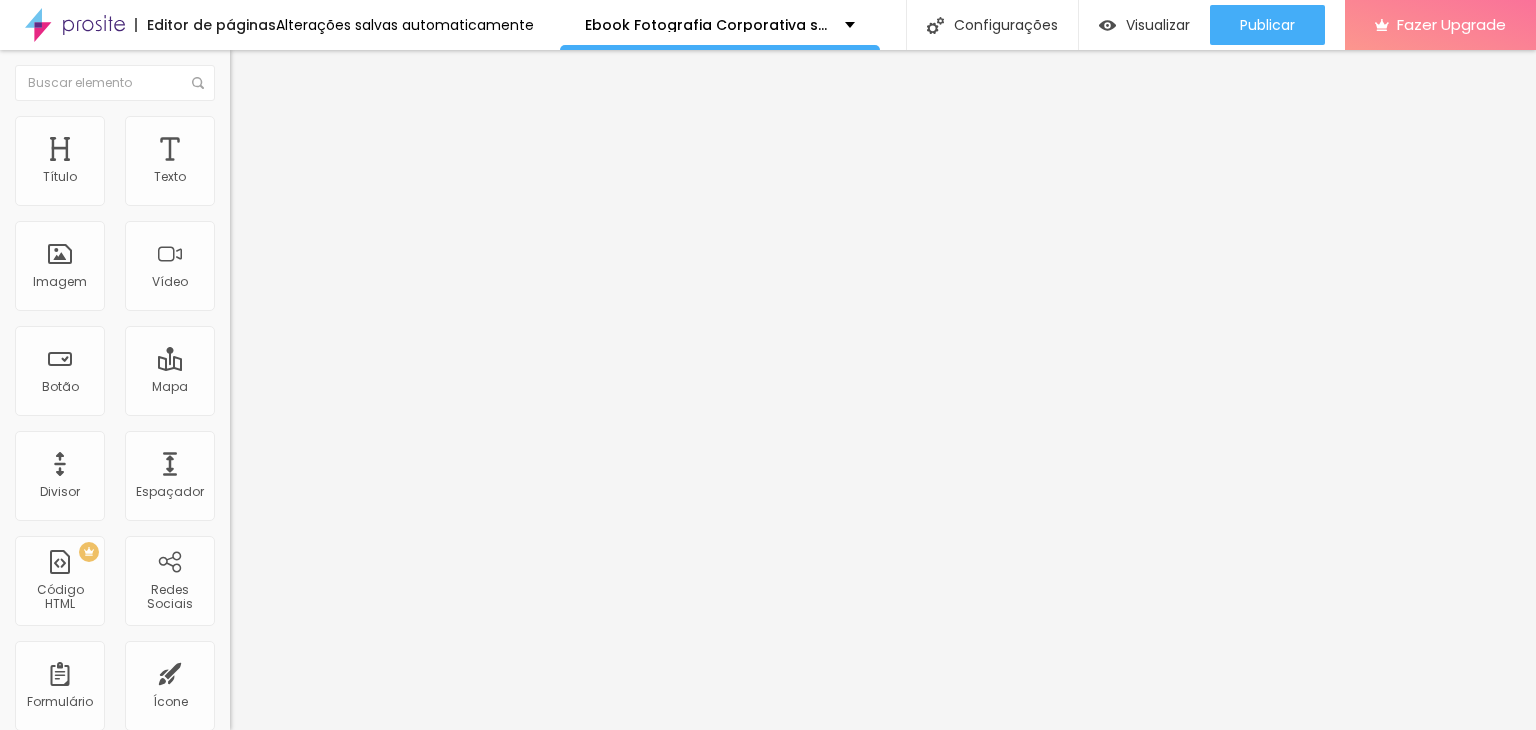 click on "Estilo" at bounding box center (263, 129) 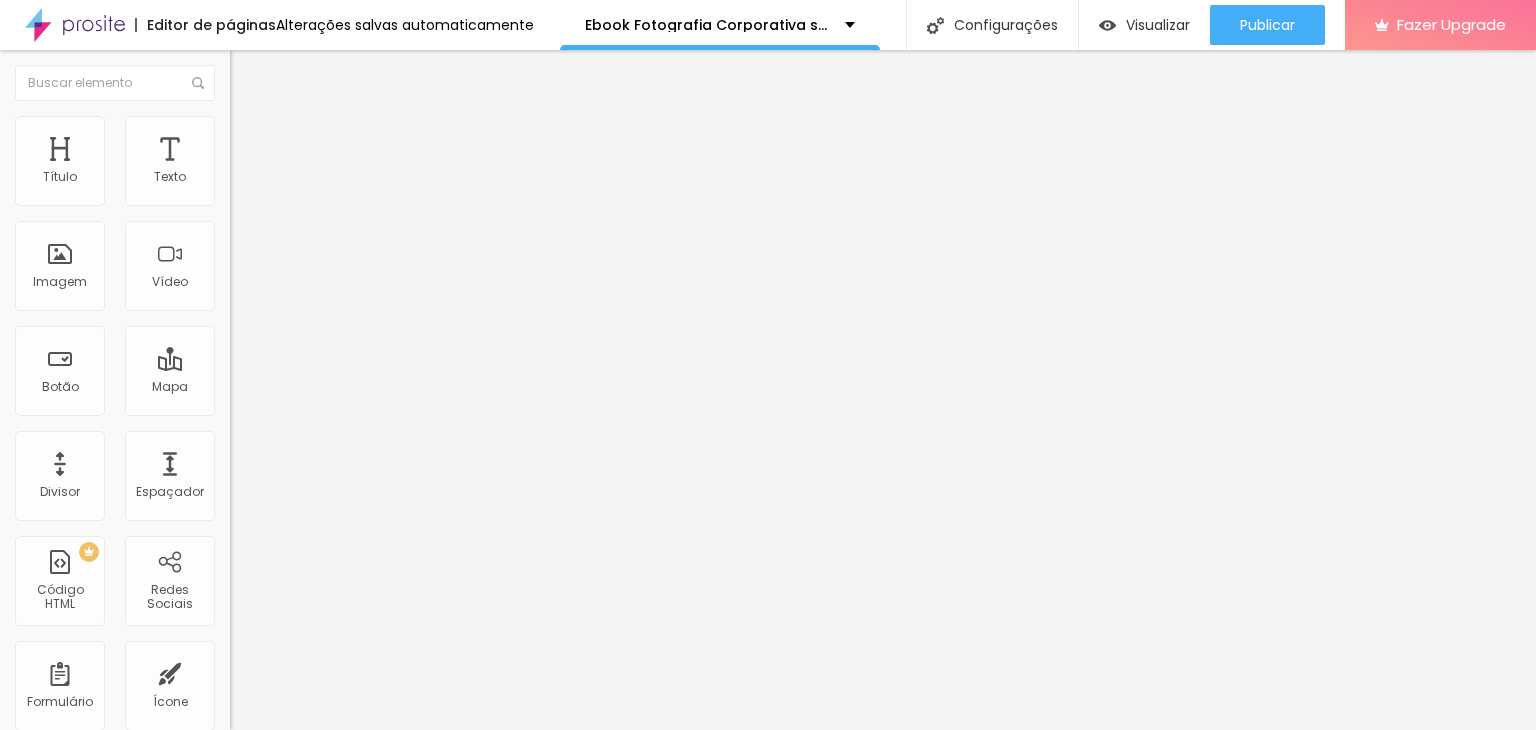 click at bounding box center [294, 197] 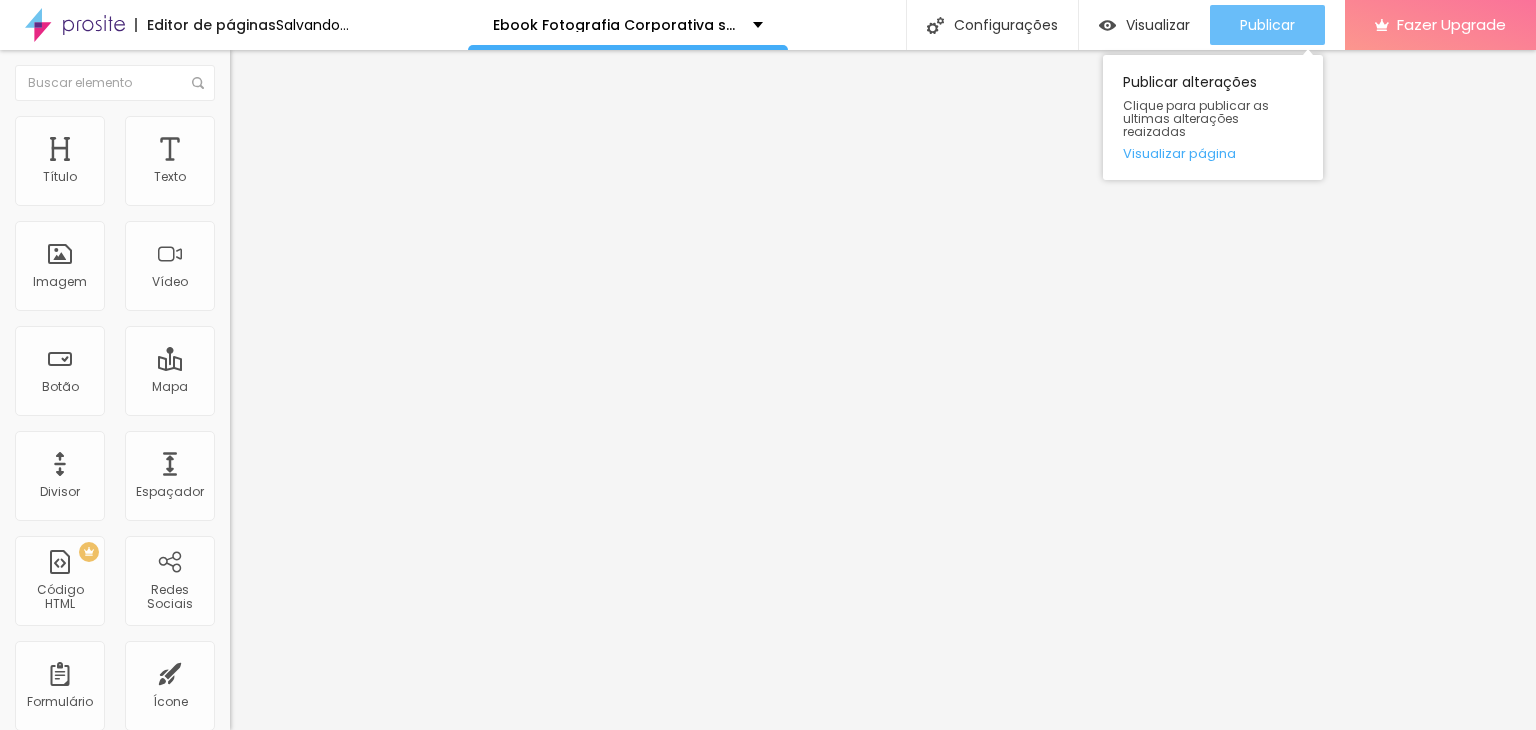 click on "Publicar" at bounding box center [1267, 25] 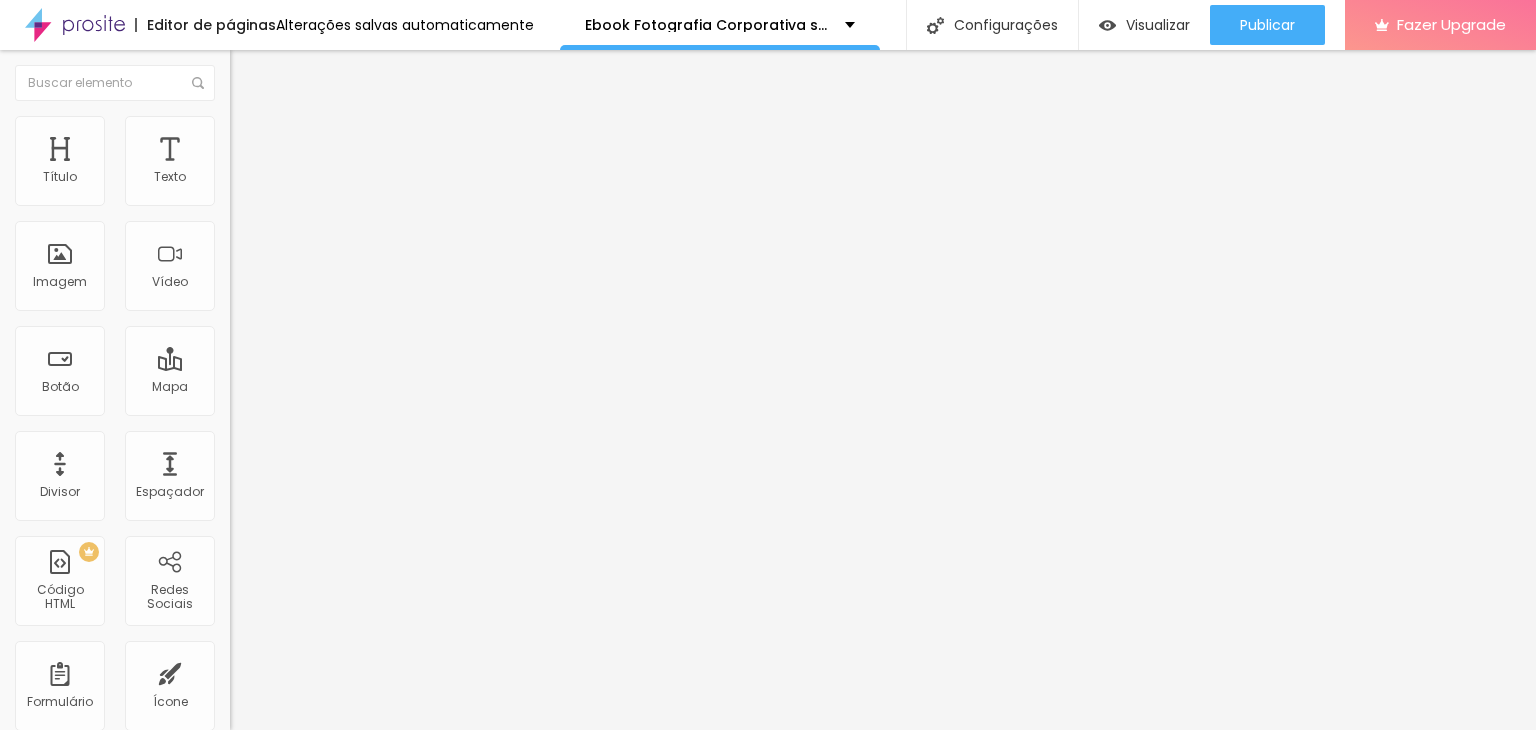click on "Estilo" at bounding box center (263, 129) 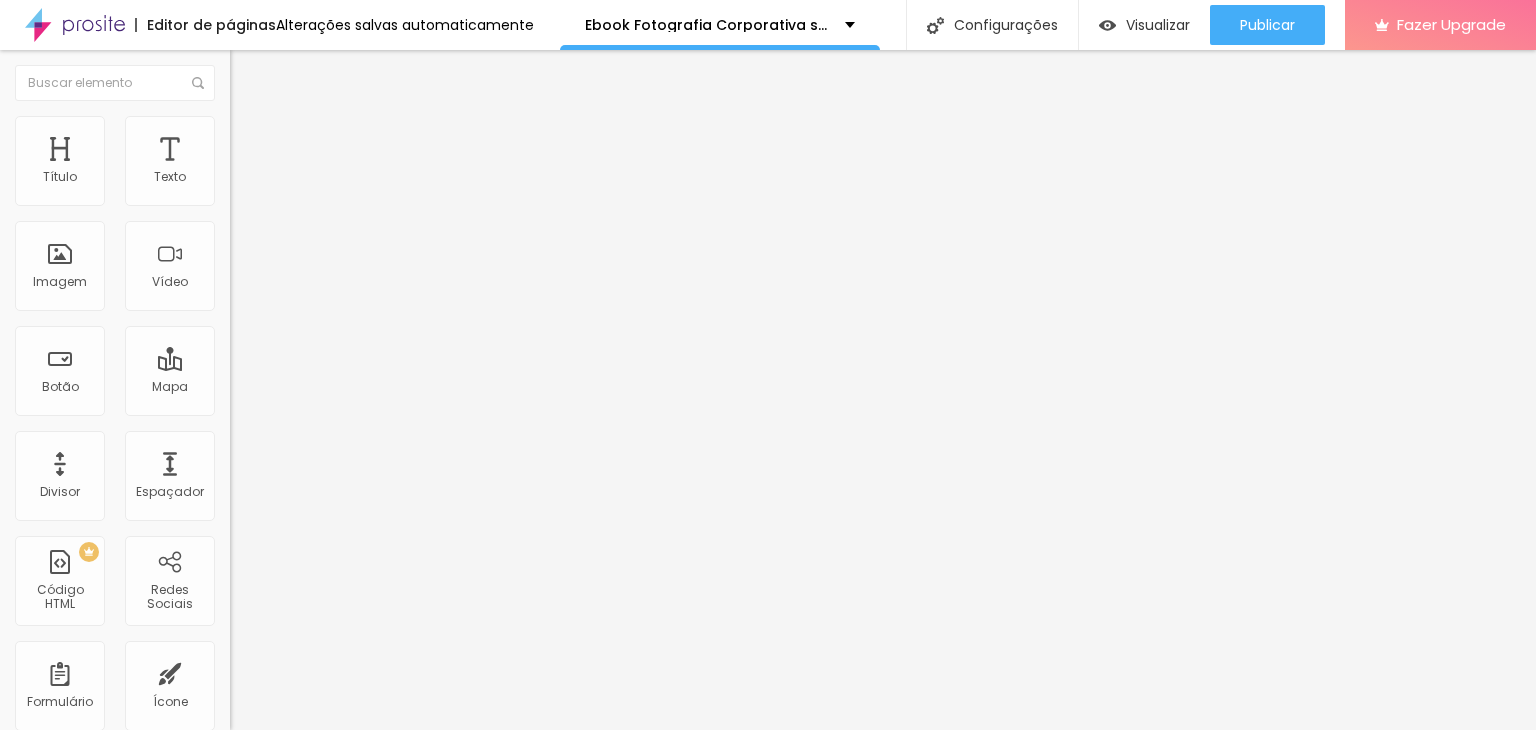 click at bounding box center [294, 197] 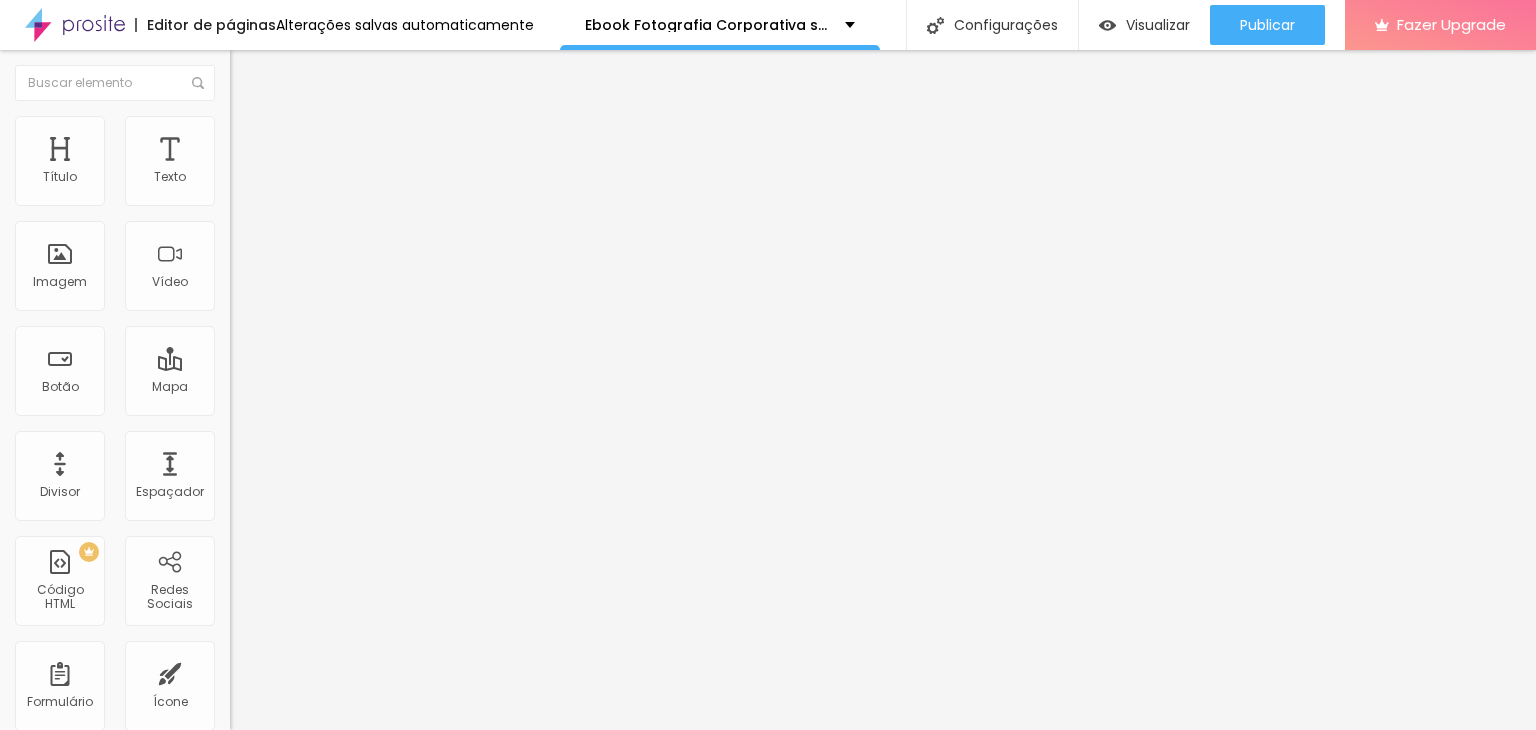 click at bounding box center [244, 181] 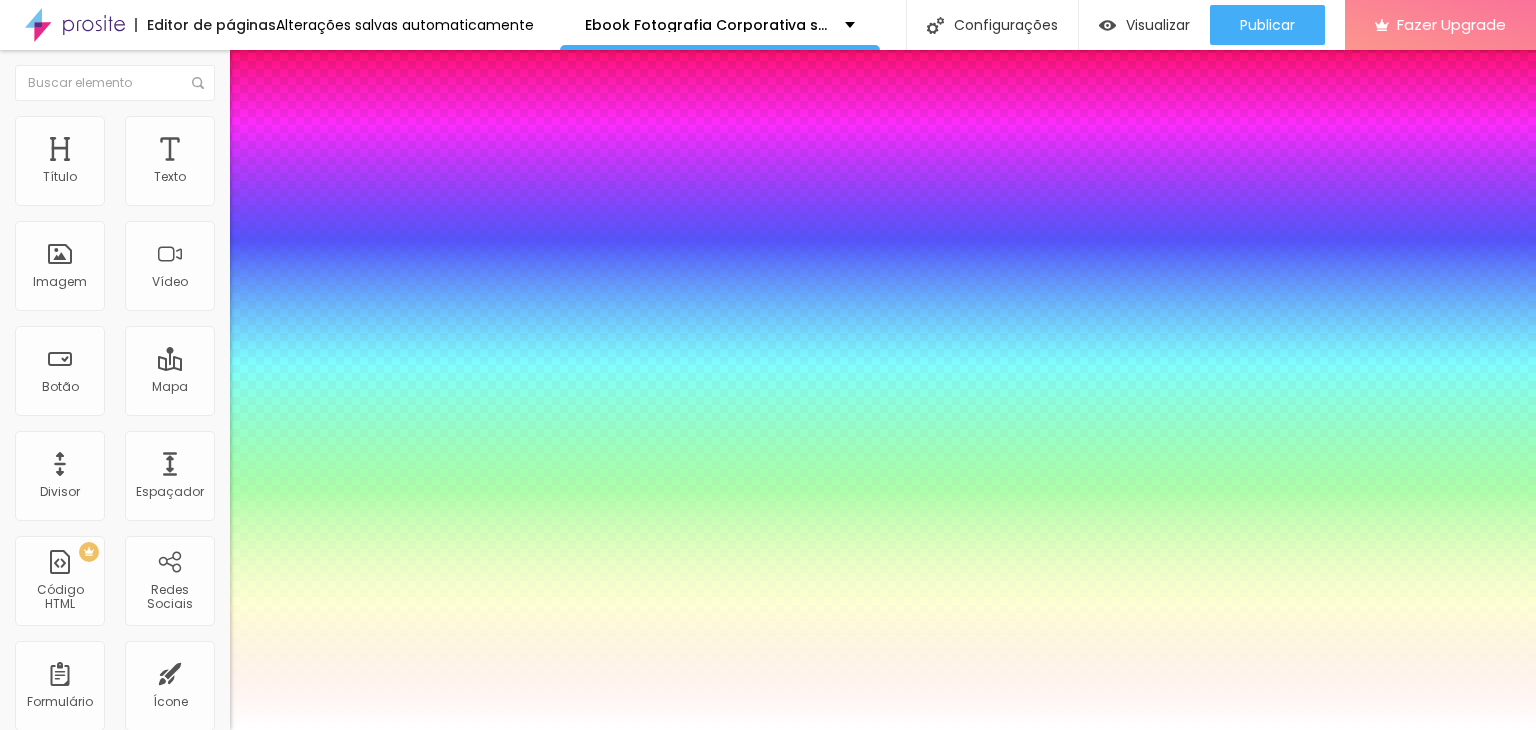 click on "AbrilFatface-Regular Actor-Regular Alegreya AlegreyaBlack Alice Allan-Bold Allan-Regular Amaranth AmaticaSC AmaticSC Amita-Bold Amita-Regular Anaheim AnonymousPro-Bold AnonymousPro-Italic AnonymousPro-Regular Arapey Archivo-Bold Archivo-Italic Archivo-Regular ArefRuqaa Arsenal-Bold Arsenal-Italic Arsenal-Regular Arvo Assistant AssistantLight AveriaLibre AveriaLibreLight AveriaSansLibre-Bold AveriaSansLibre-Italic AveriaSansLibre-Regular Bangers-Regular Bentham-Regular Bevan-Regular BioRhyme BioRhymeExtraBold BioRhymeLight Bitter BreeSerif ButterflyKids-Regular ChangaOne-Italic ChangaOne-Regular Chewy-Regular Chivo CinzelDecorative-Black CinzelDecorative-Bold CinzelDecorative-Regular Comfortaa-Bold Comfortaa-Light Comfortaa-Regular ComingSoon Cookie-Regular Corben-Bold Corben-Regular Cormorant CormorantGeramond-Bold CormorantGeramond-Italic CormorantGeramond-Medium CormorantGeramond-Regular CormorantLight Cousine-Bold Cousine-Italic Cousine-Regular Creepster-Regular CrimsonText CrimsonTextBold Cuprum FjallaOne" at bounding box center (107, 752) 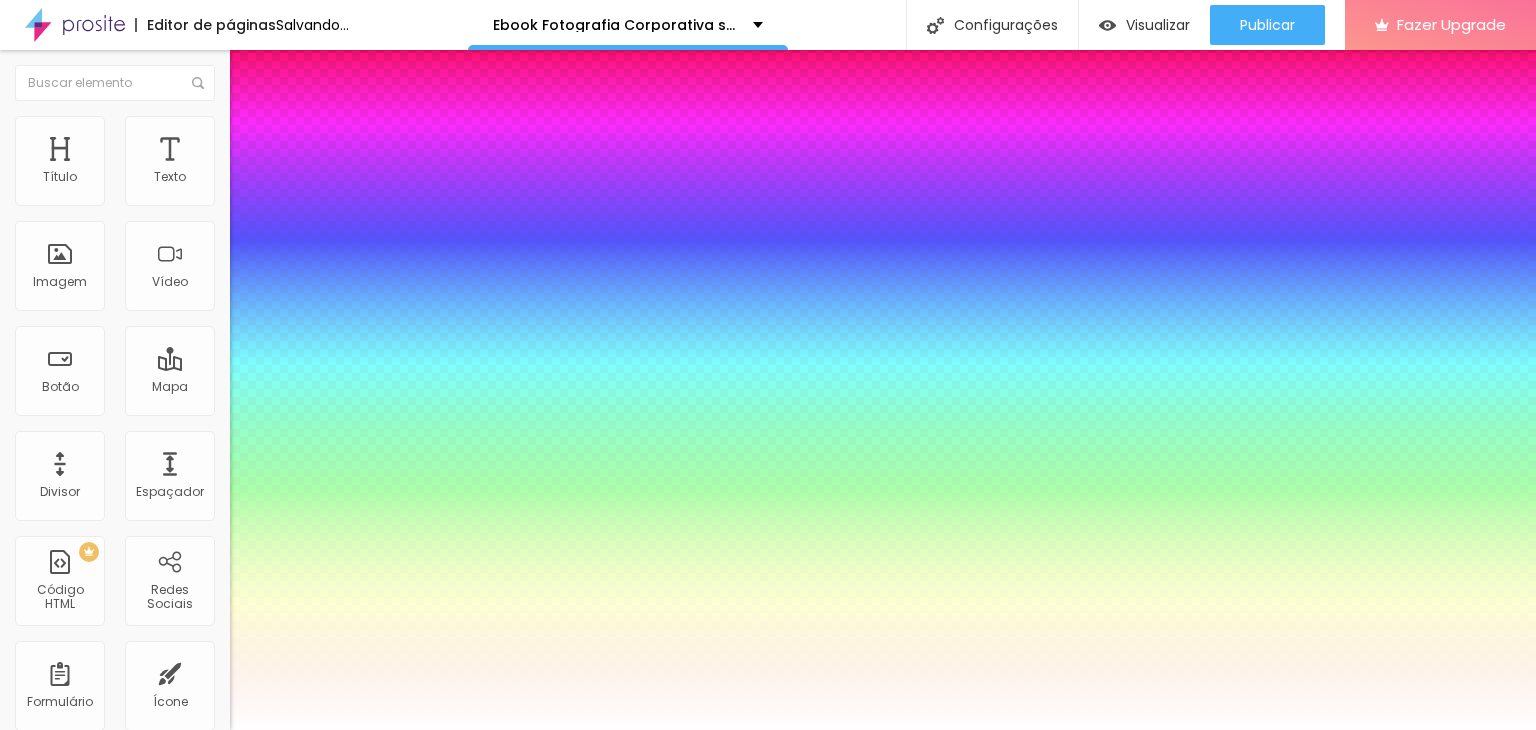 click at bounding box center (768, 730) 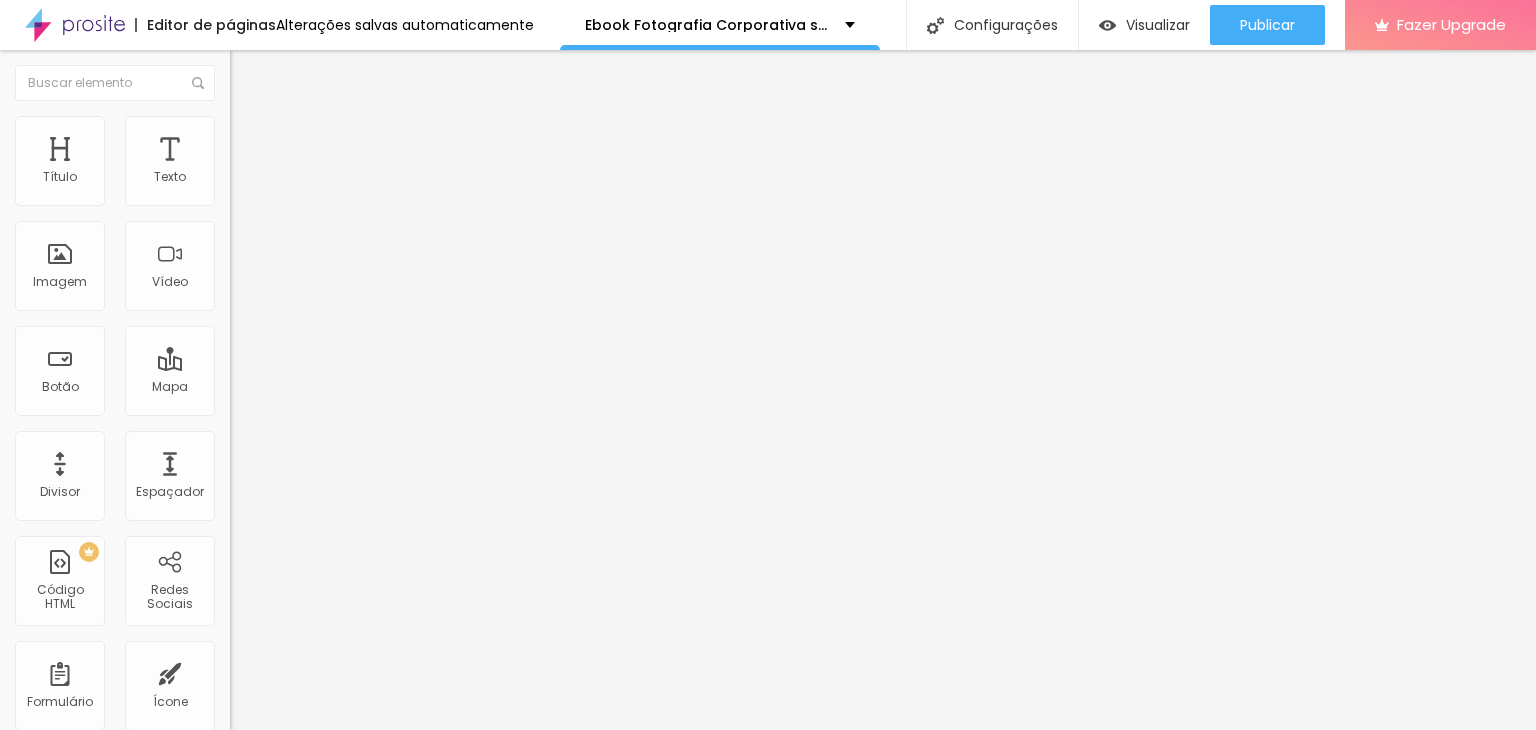 click at bounding box center [244, 181] 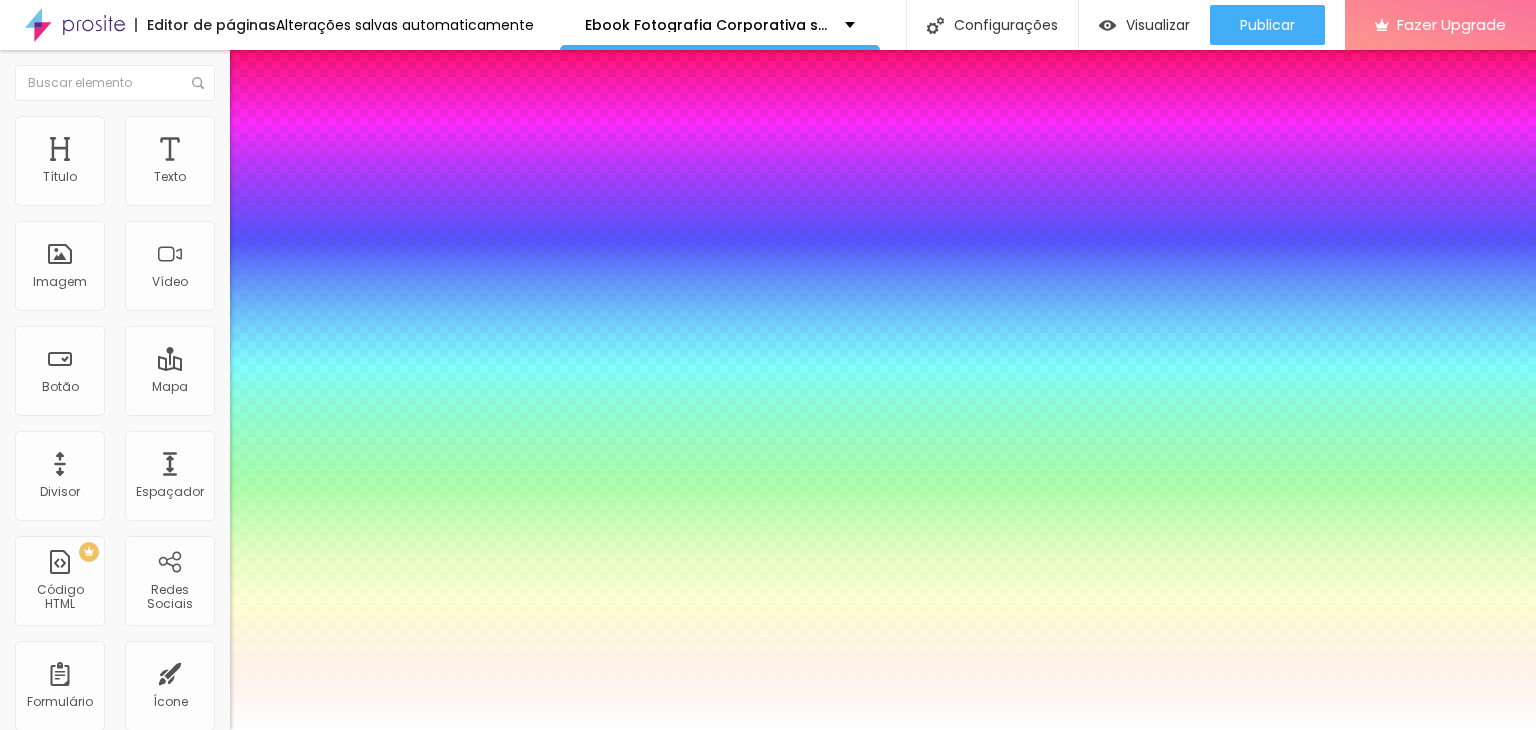 drag, startPoint x: 284, startPoint y: 338, endPoint x: 272, endPoint y: 338, distance: 12 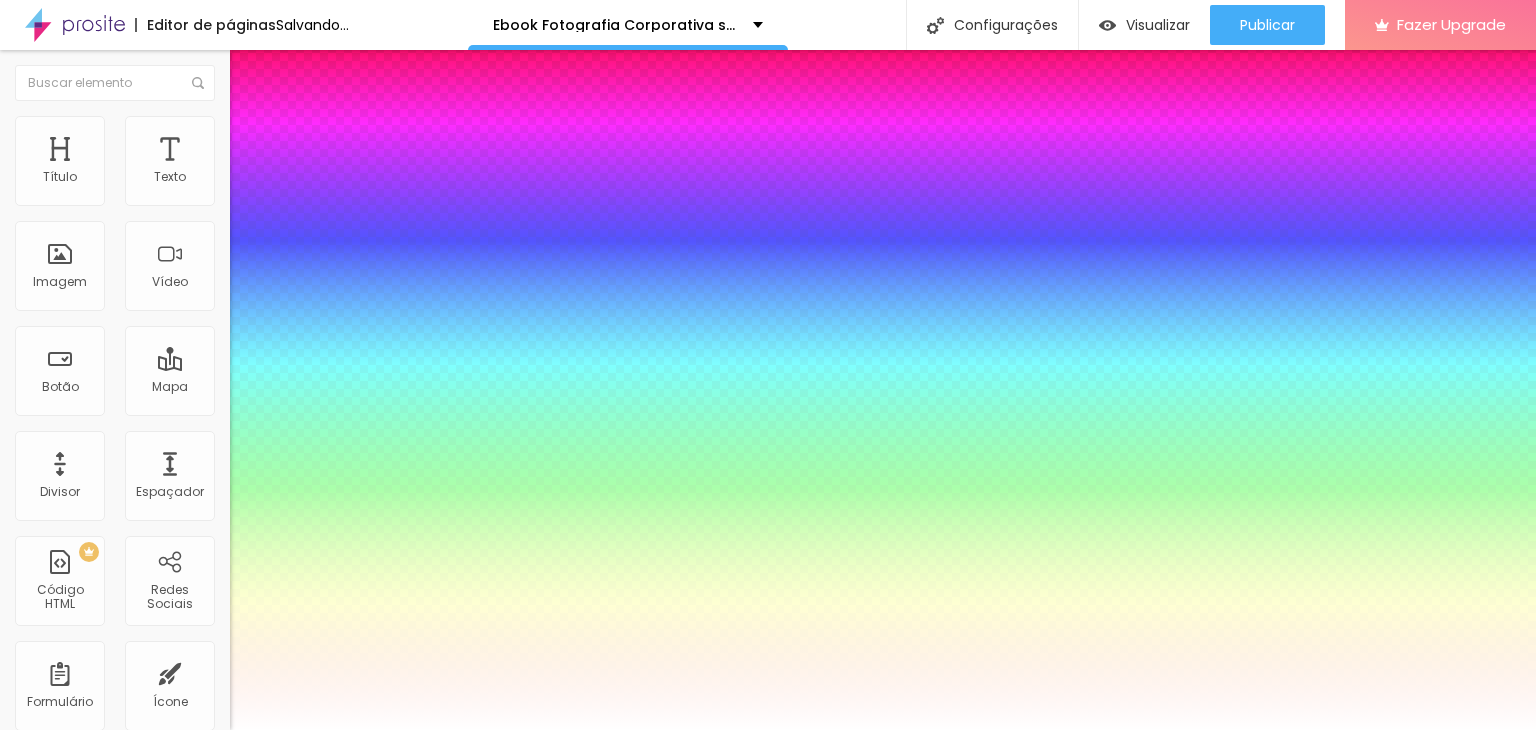 click on "AbrilFatface-Regular Actor-Regular Alegreya AlegreyaBlack Alice Allan-Bold Allan-Regular Amaranth AmaticaSC AmaticSC Amita-Bold Amita-Regular Anaheim AnonymousPro-Bold AnonymousPro-Italic AnonymousPro-Regular Arapey Archivo-Bold Archivo-Italic Archivo-Regular ArefRuqaa Arsenal-Bold Arsenal-Italic Arsenal-Regular Arvo Assistant AssistantLight AveriaLibre AveriaLibreLight AveriaSansLibre-Bold AveriaSansLibre-Italic AveriaSansLibre-Regular Bangers-Regular Bentham-Regular Bevan-Regular BioRhyme BioRhymeExtraBold BioRhymeLight Bitter BreeSerif ButterflyKids-Regular ChangaOne-Italic ChangaOne-Regular Chewy-Regular Chivo CinzelDecorative-Black CinzelDecorative-Bold CinzelDecorative-Regular Comfortaa-Bold Comfortaa-Light Comfortaa-Regular ComingSoon Cookie-Regular Corben-Bold Corben-Regular Cormorant CormorantGeramond-Bold CormorantGeramond-Italic CormorantGeramond-Medium CormorantGeramond-Regular CormorantLight Cousine-Bold Cousine-Italic Cousine-Regular Creepster-Regular CrimsonText CrimsonTextBold Cuprum FjallaOne" at bounding box center [107, 752] 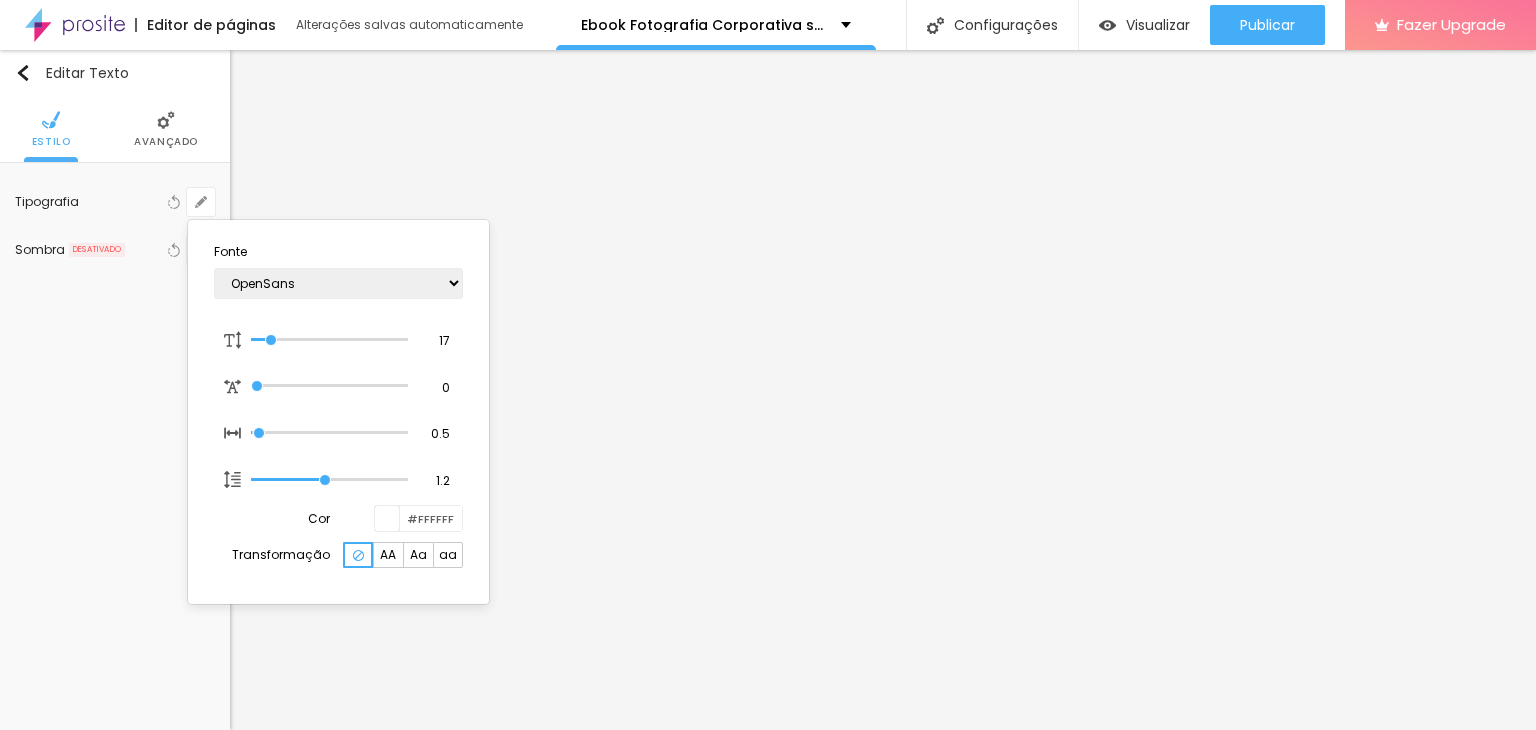 select on "OpenSans" 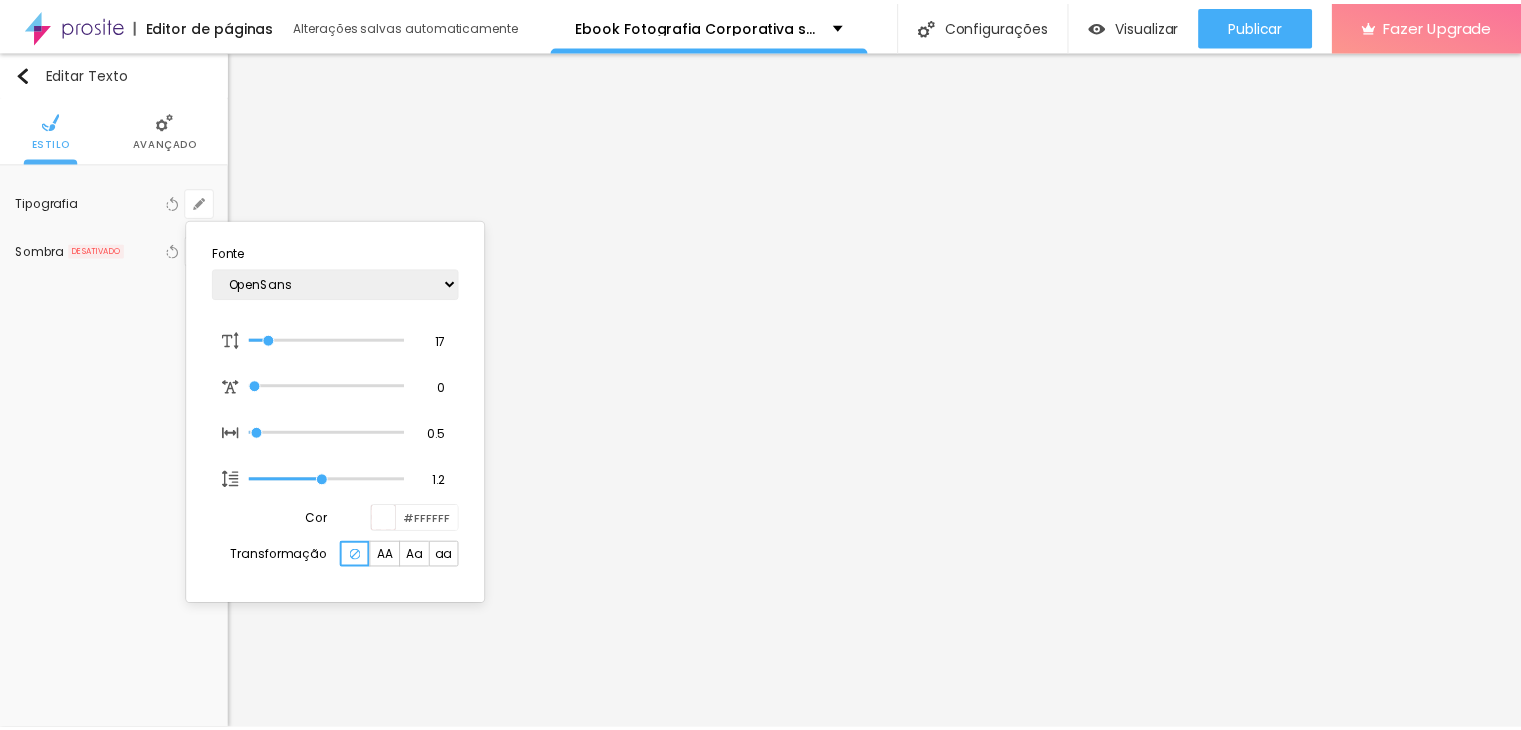 scroll, scrollTop: 0, scrollLeft: 0, axis: both 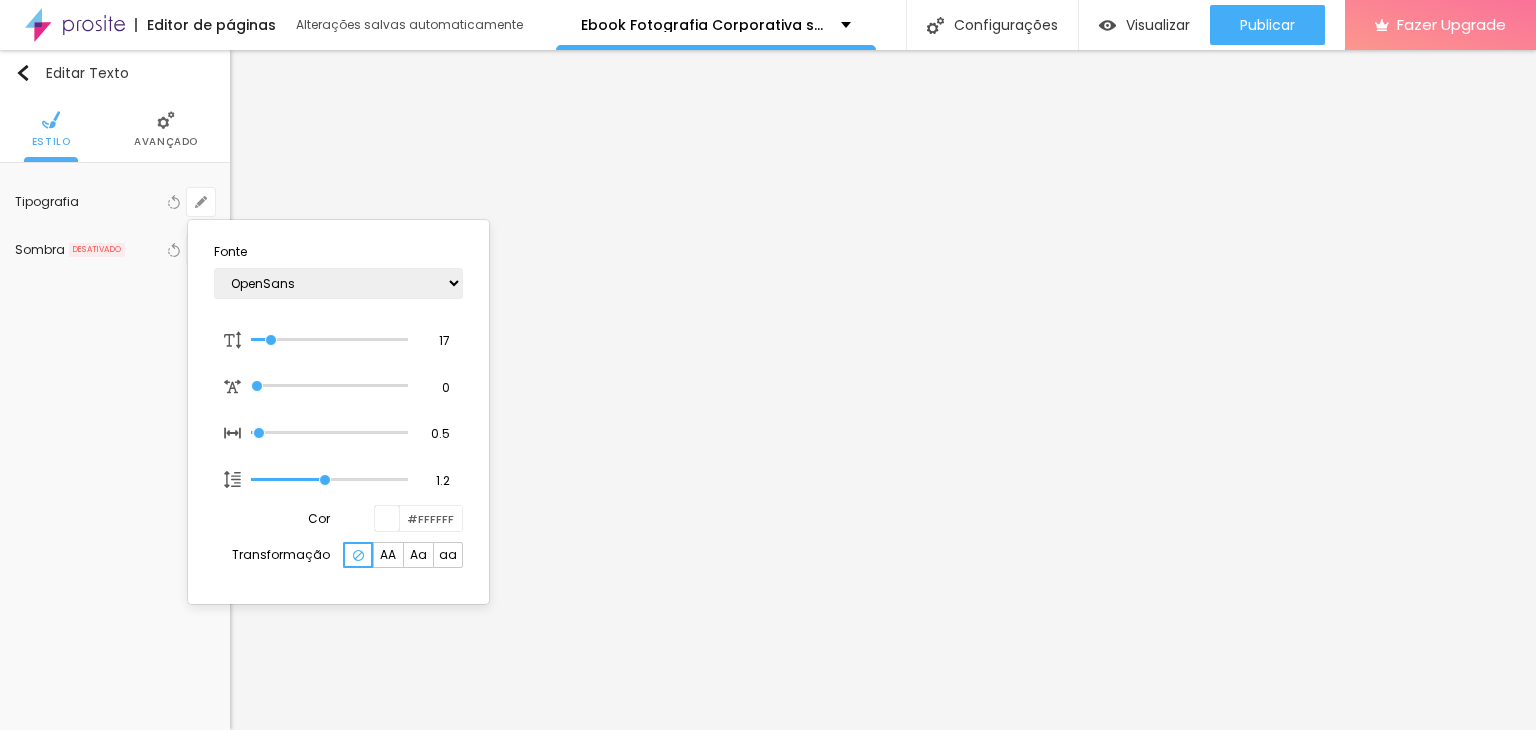 type on "1" 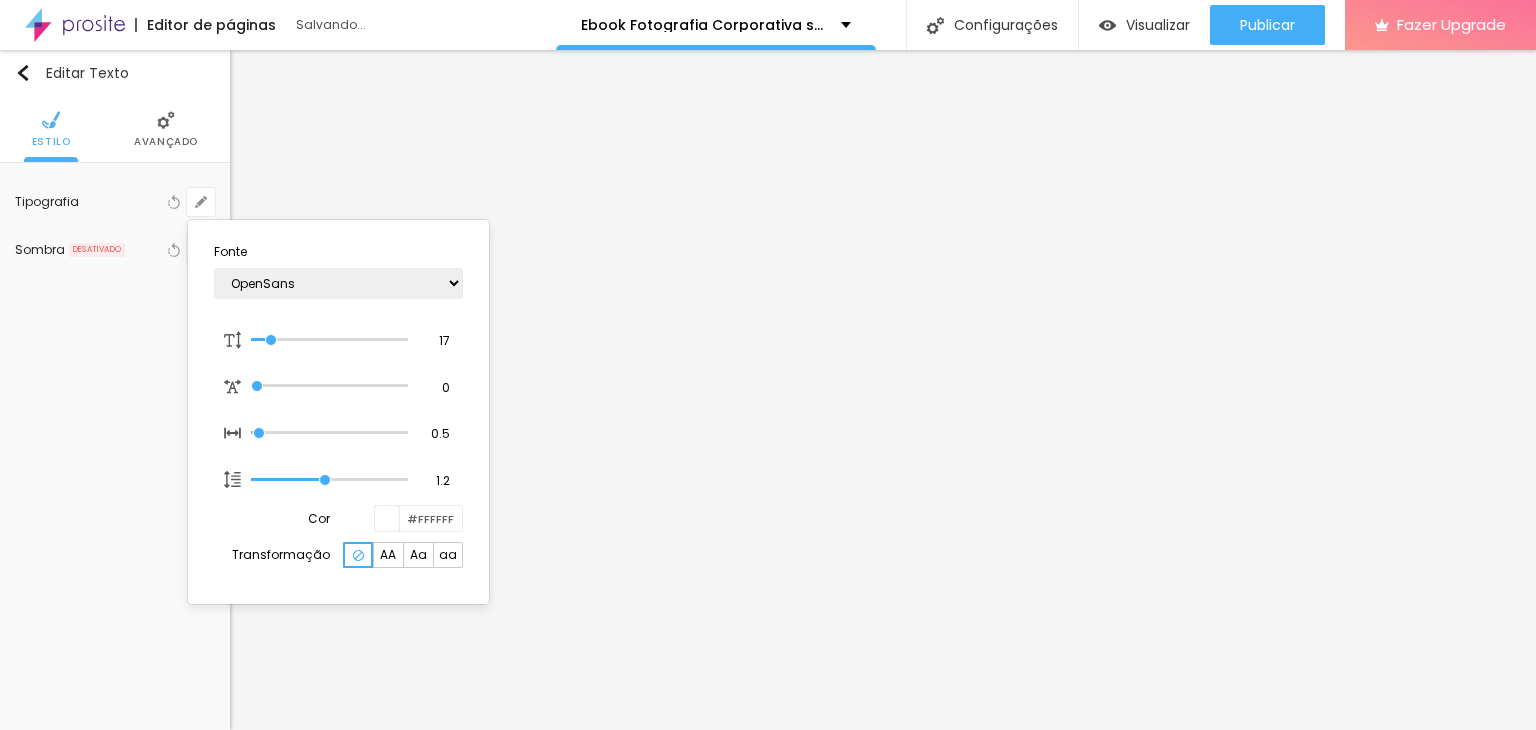 click at bounding box center [768, 365] 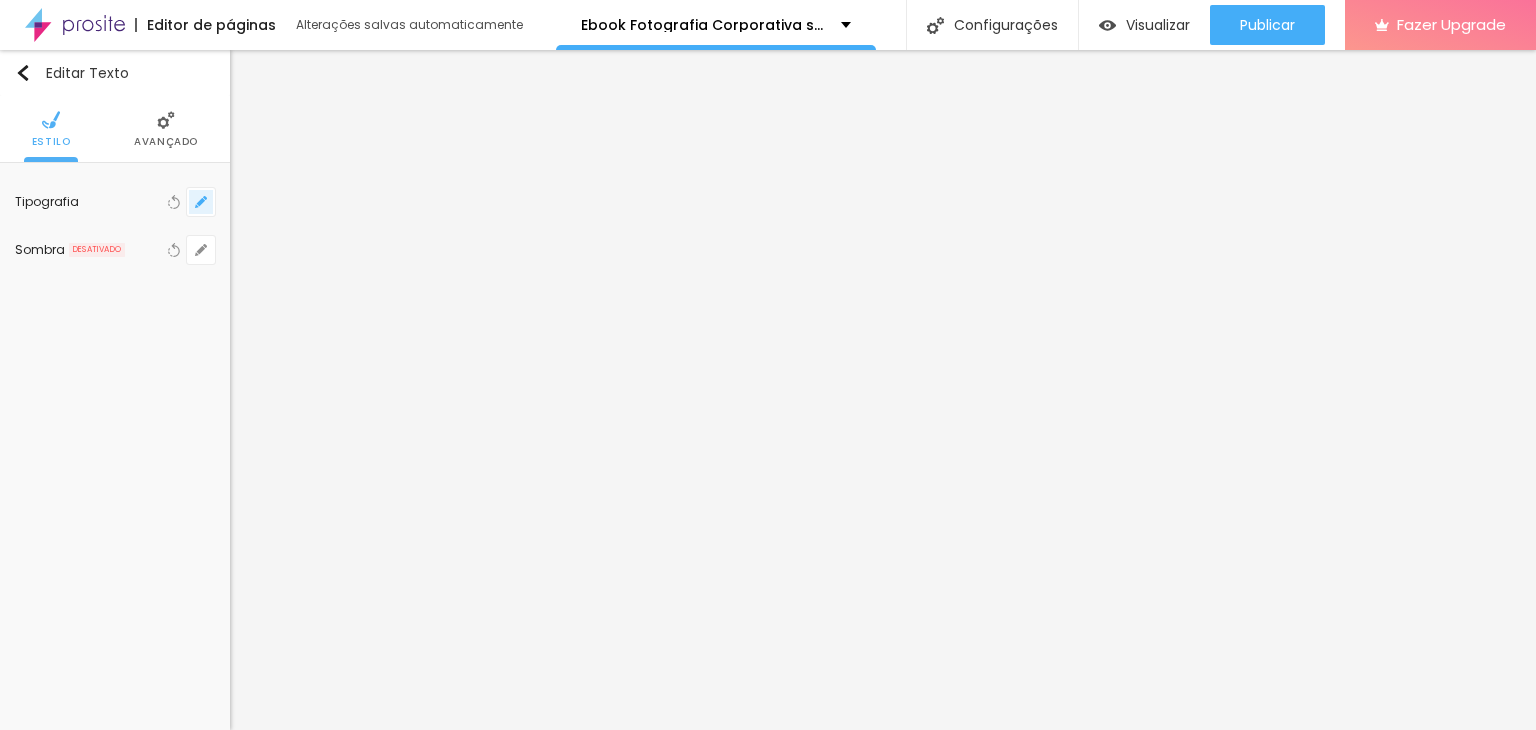 click at bounding box center [201, 202] 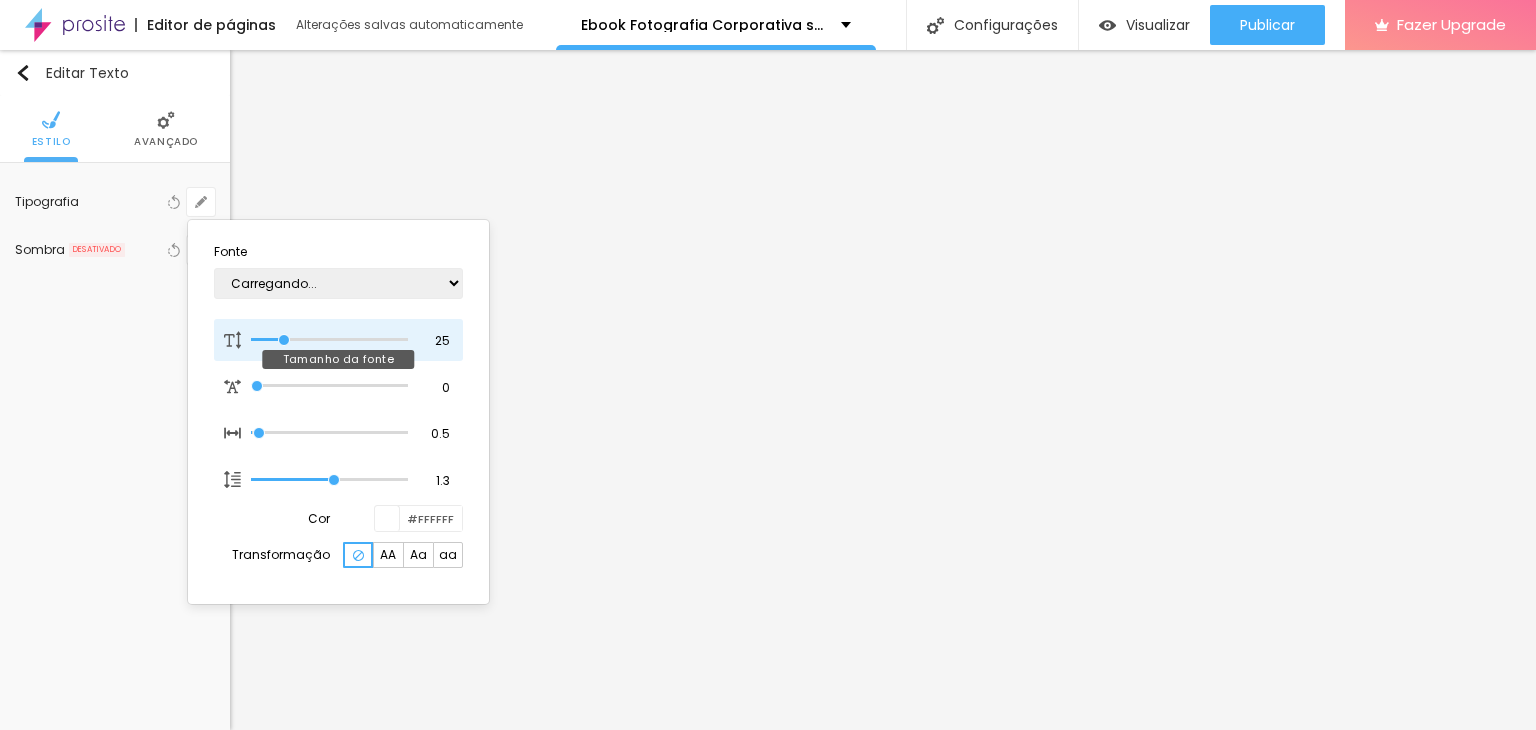 type on "1" 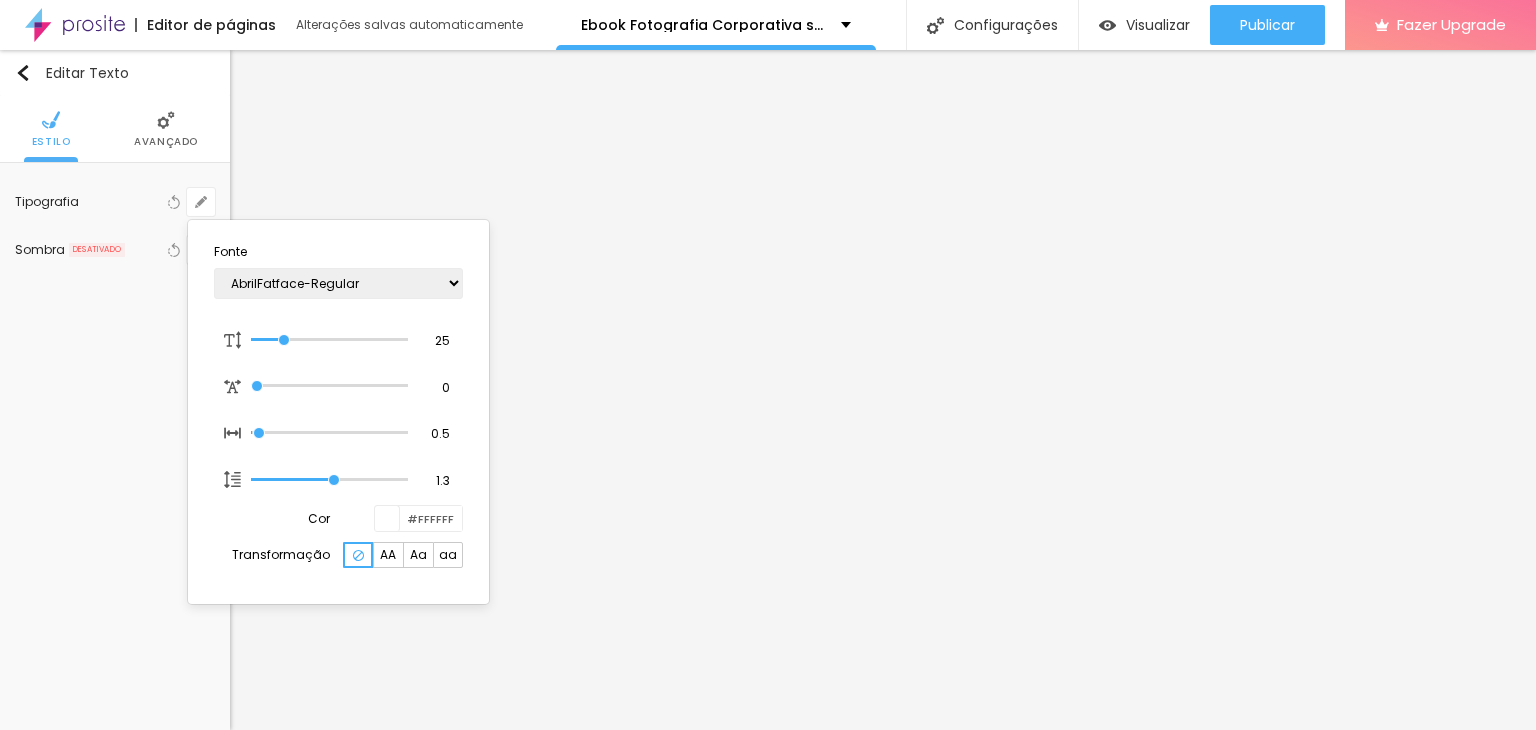 click at bounding box center (768, 365) 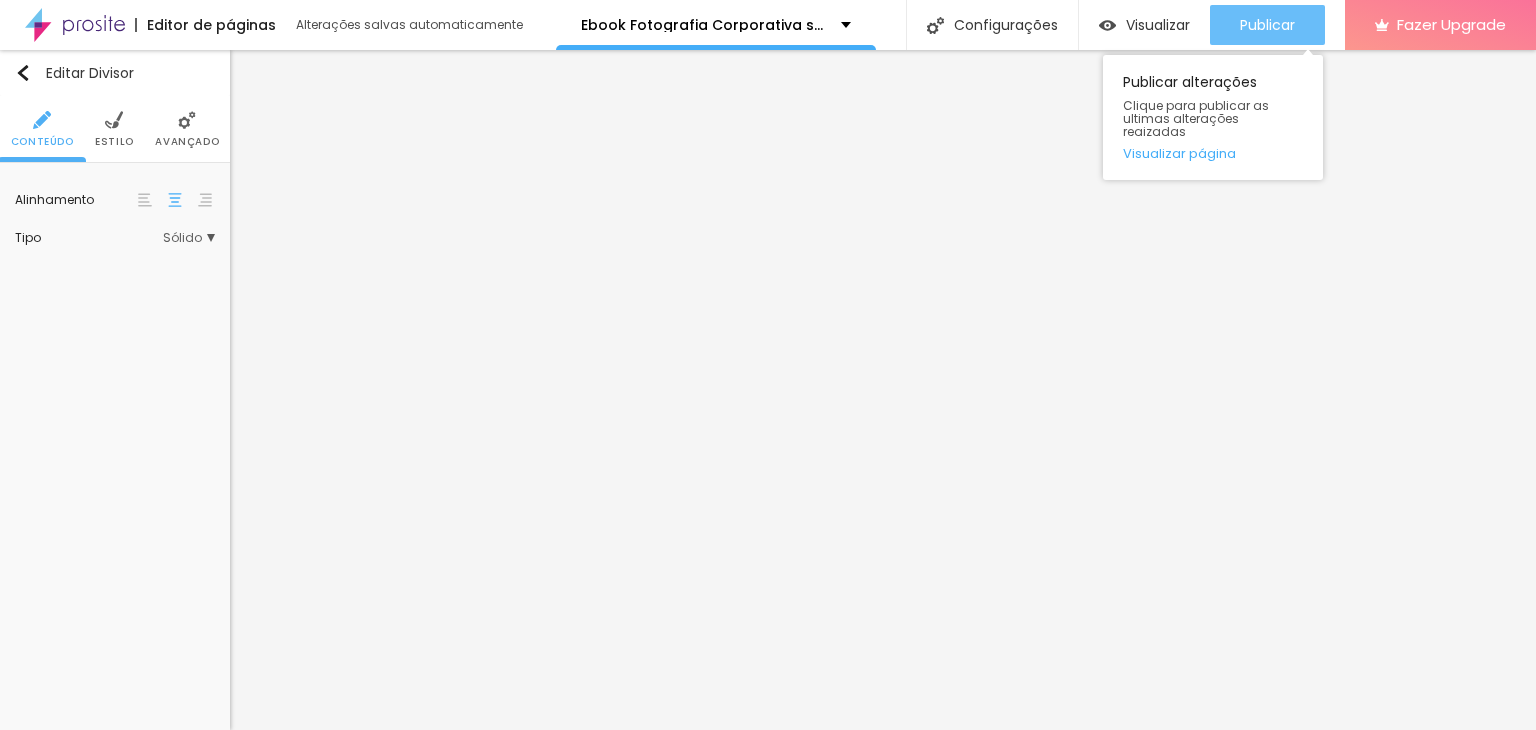 click on "Publicar" at bounding box center (1267, 25) 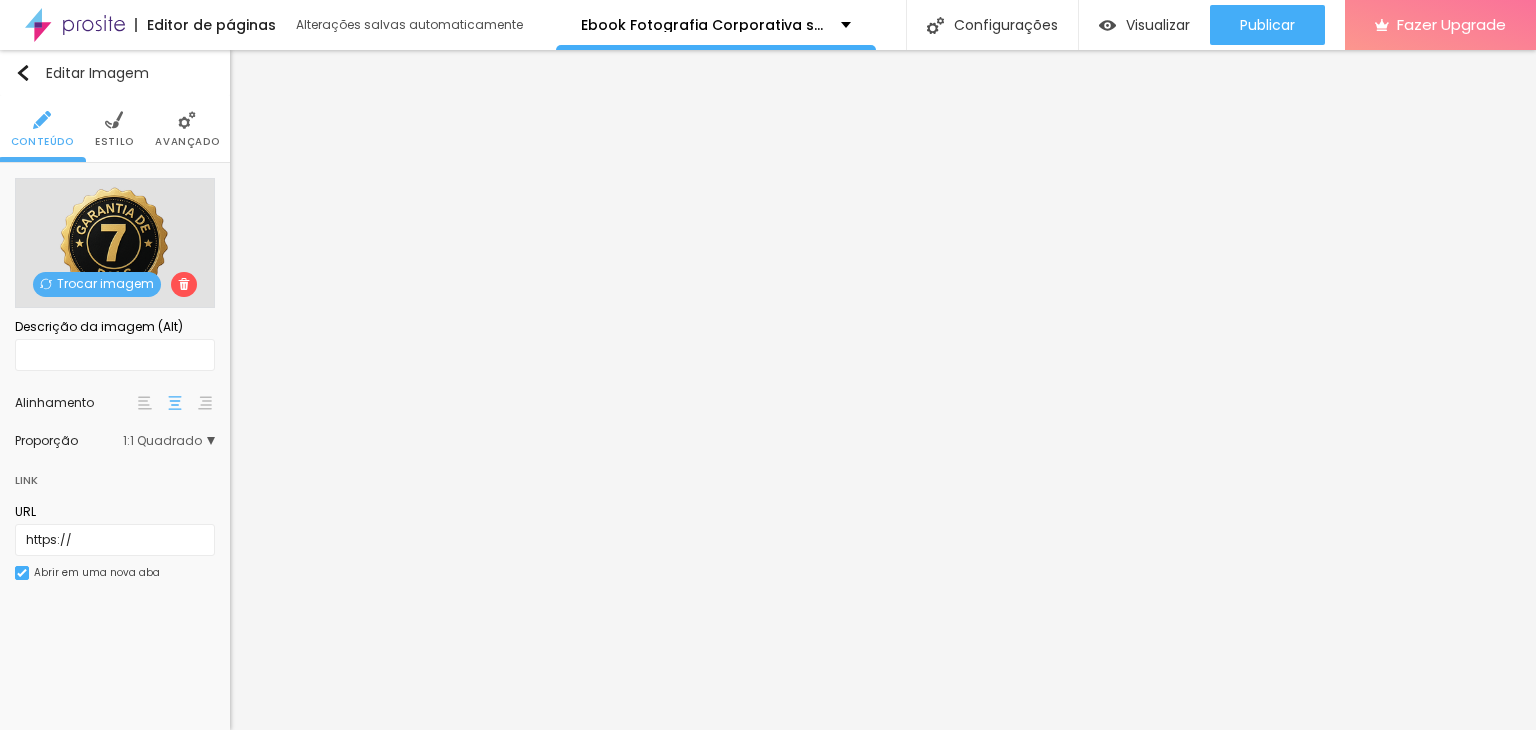 click at bounding box center (114, 120) 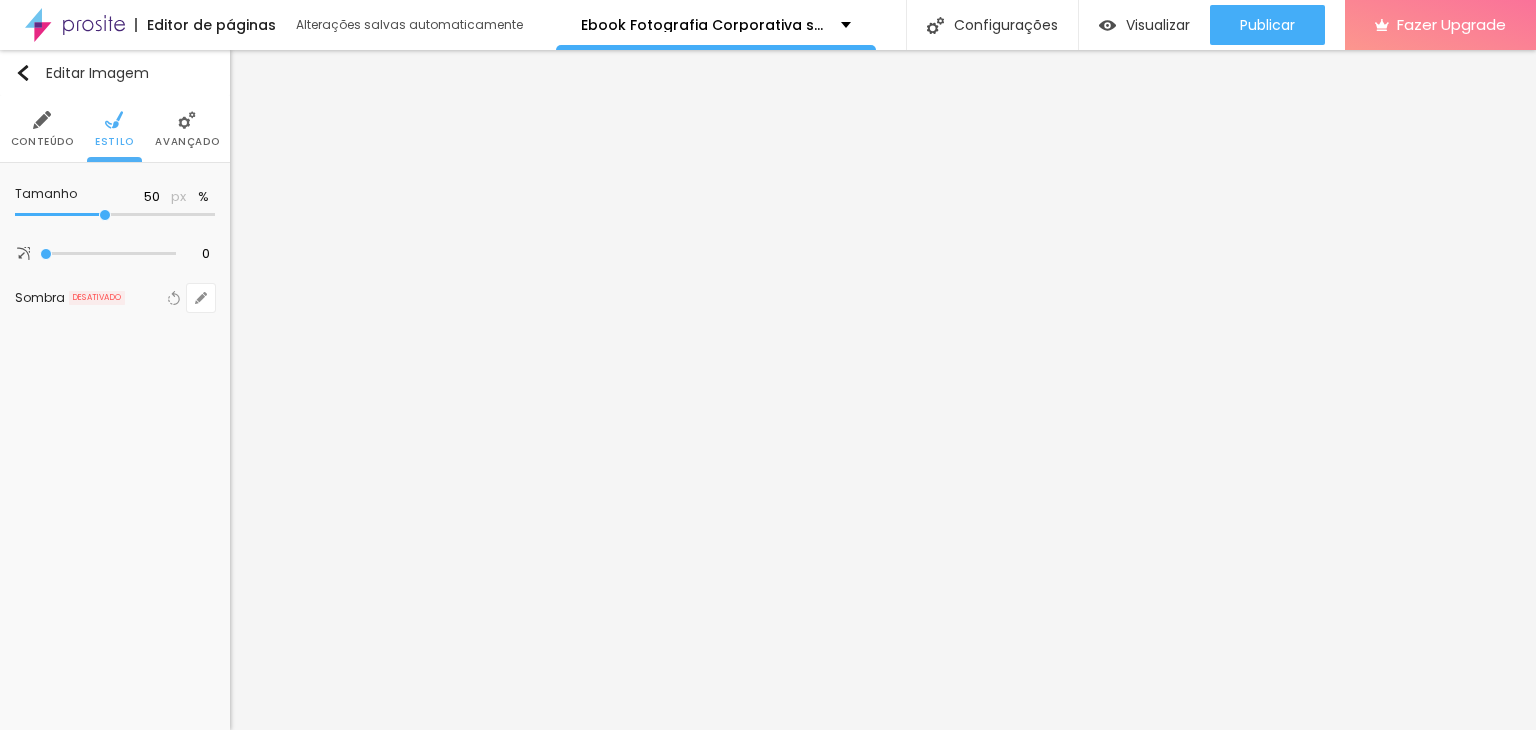 type on "55" 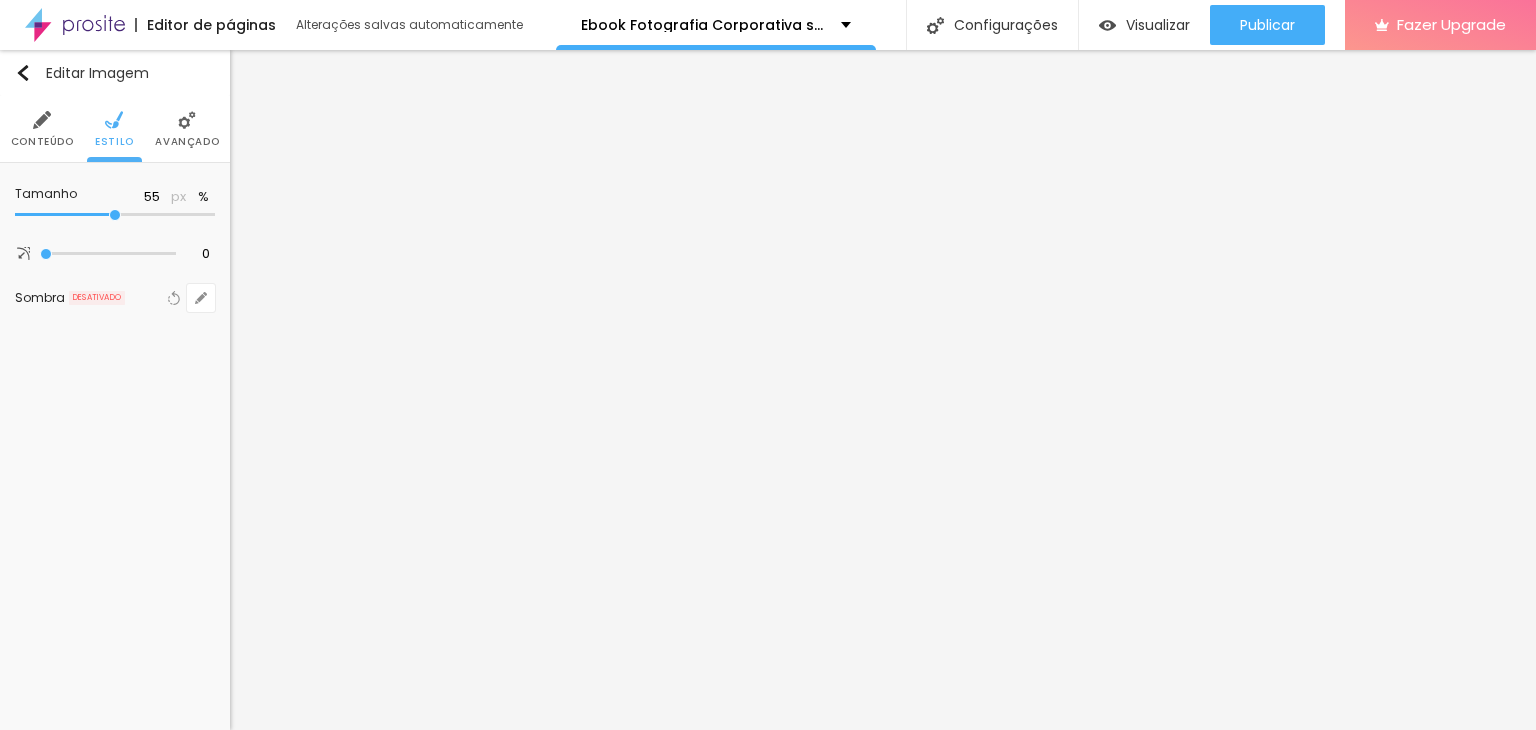 type on "60" 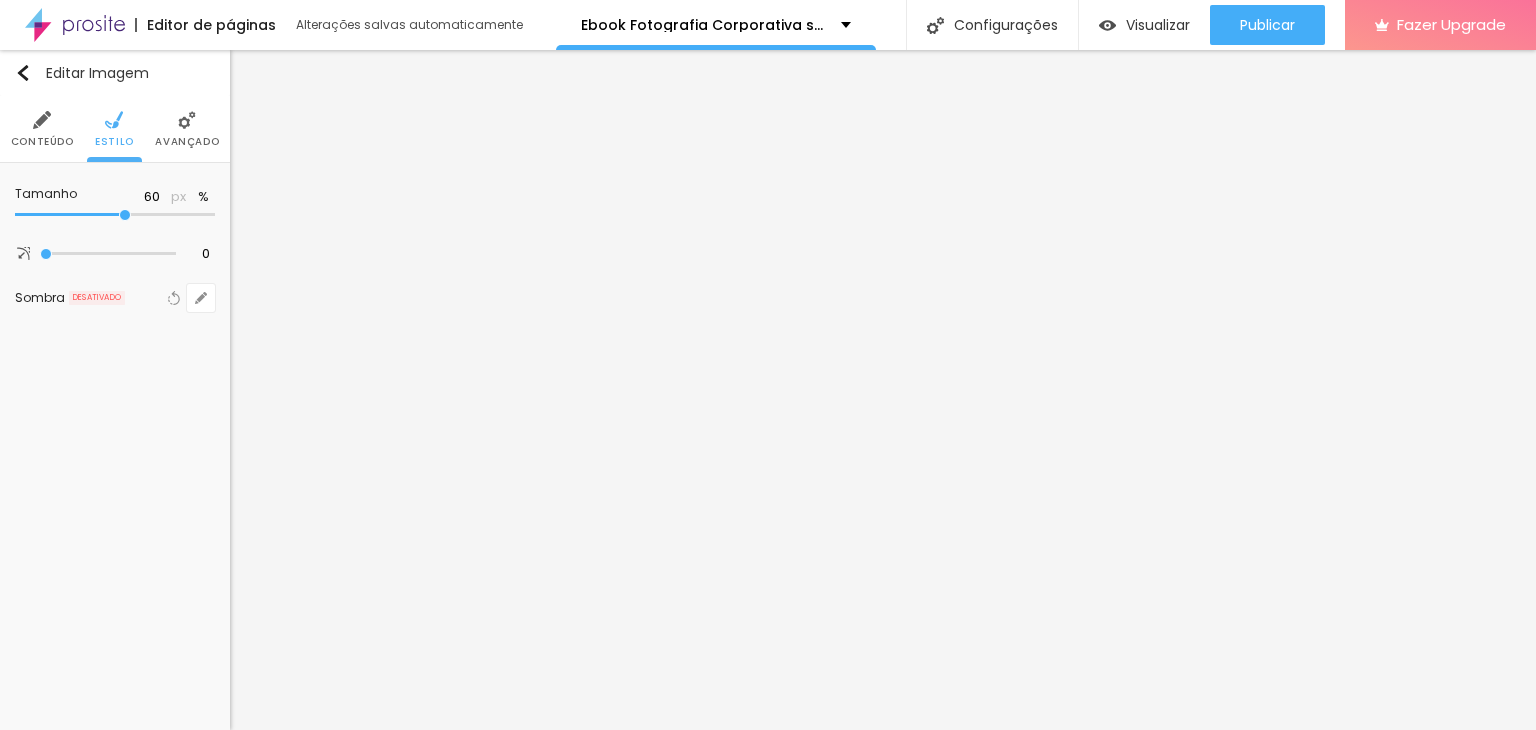 type on "65" 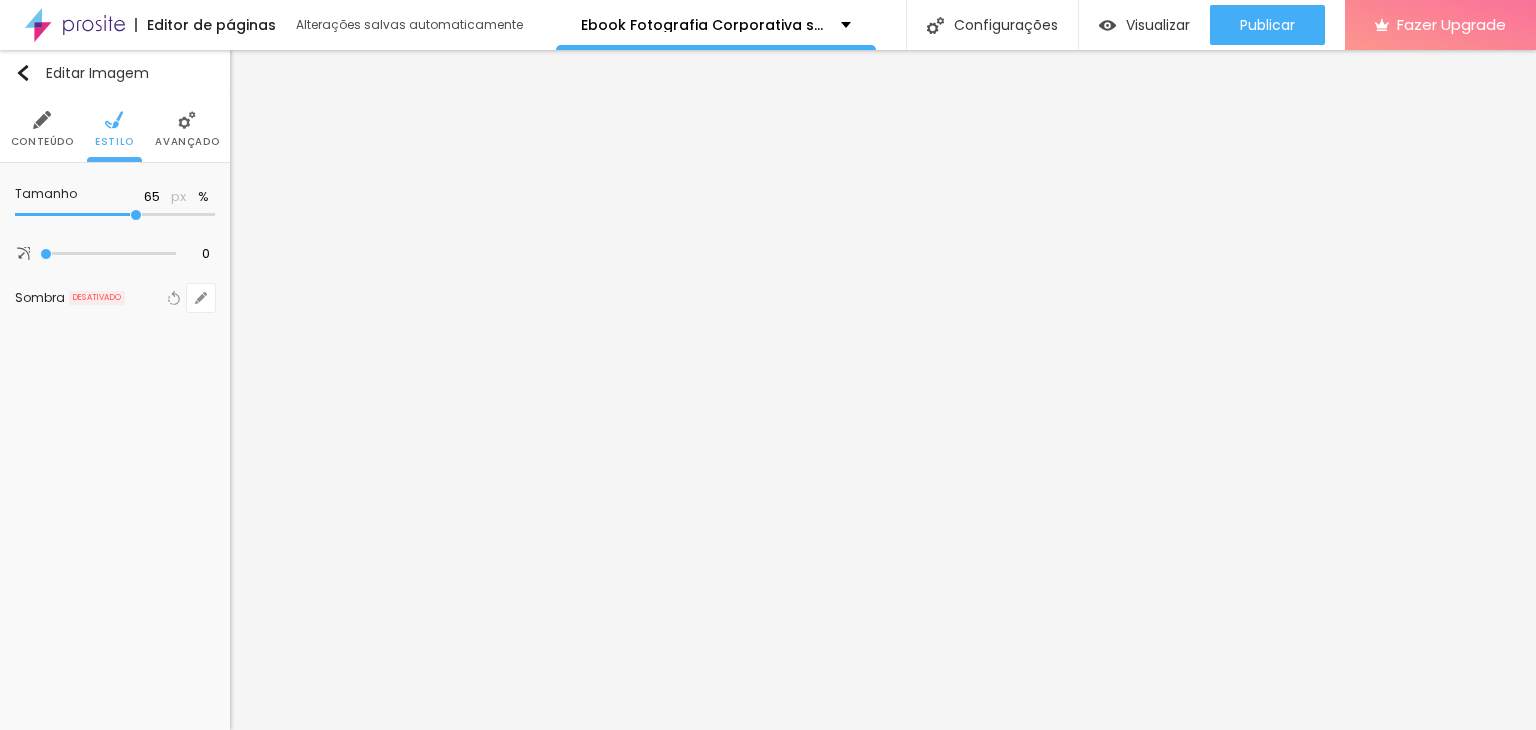 drag, startPoint x: 102, startPoint y: 216, endPoint x: 136, endPoint y: 225, distance: 35.17101 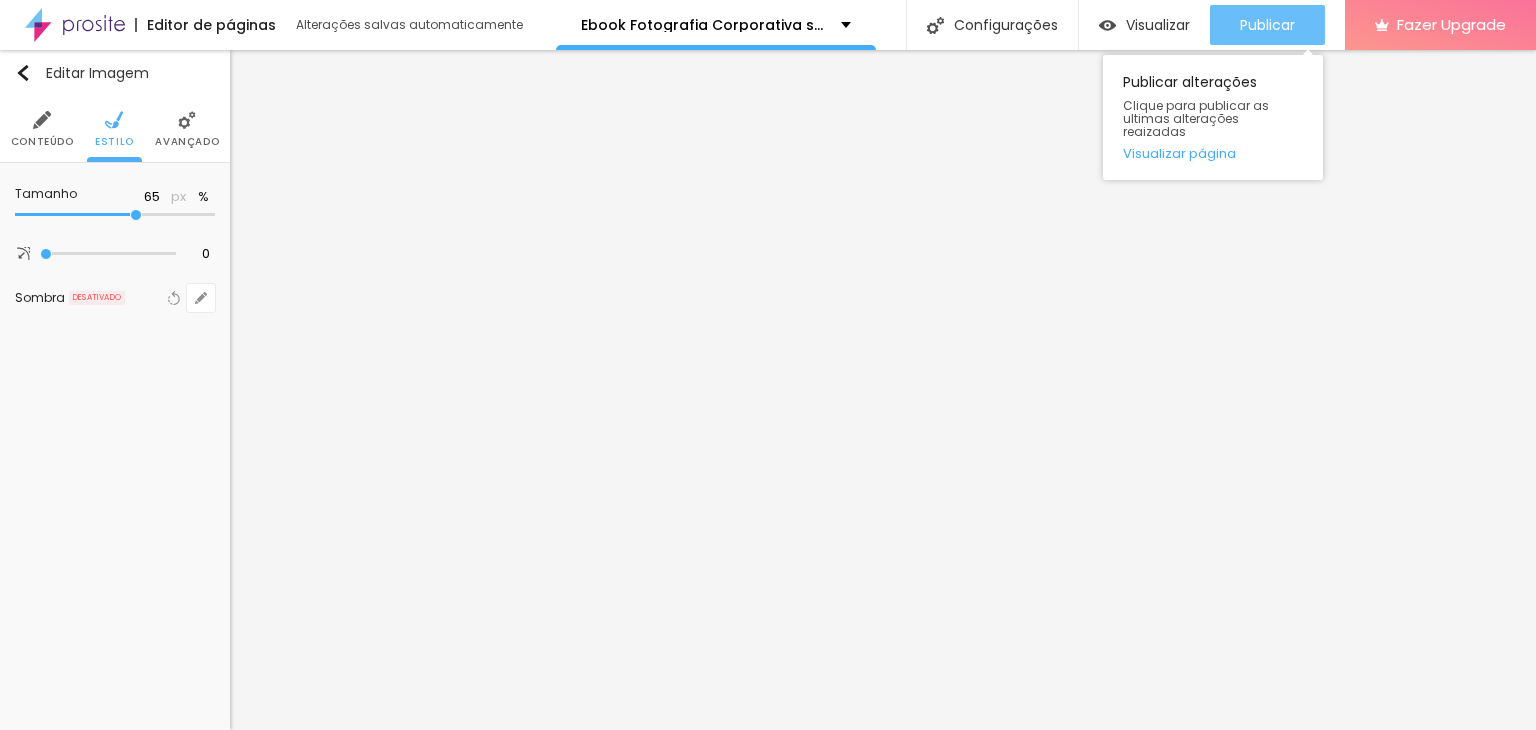 click on "Publicar" at bounding box center (1267, 25) 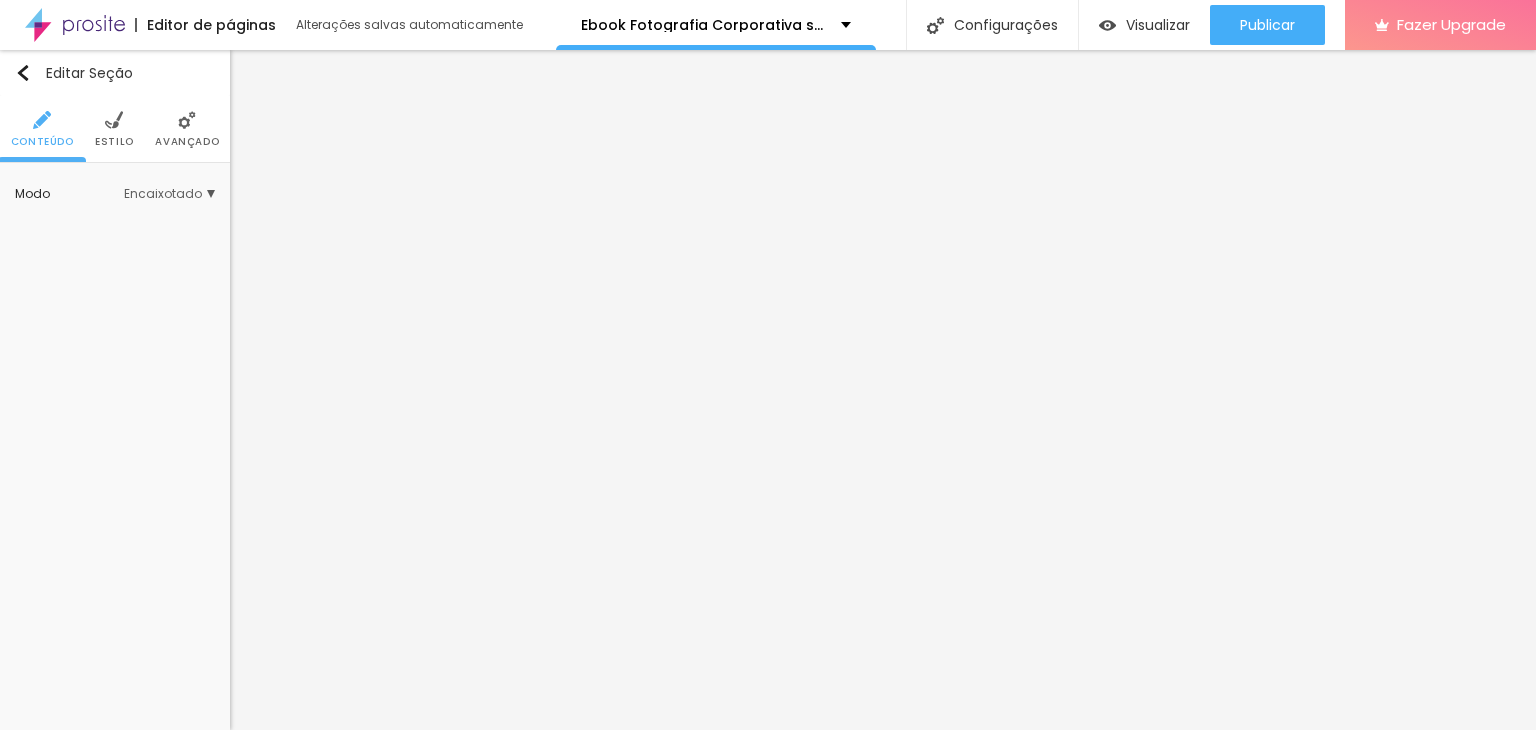 click at bounding box center [114, 120] 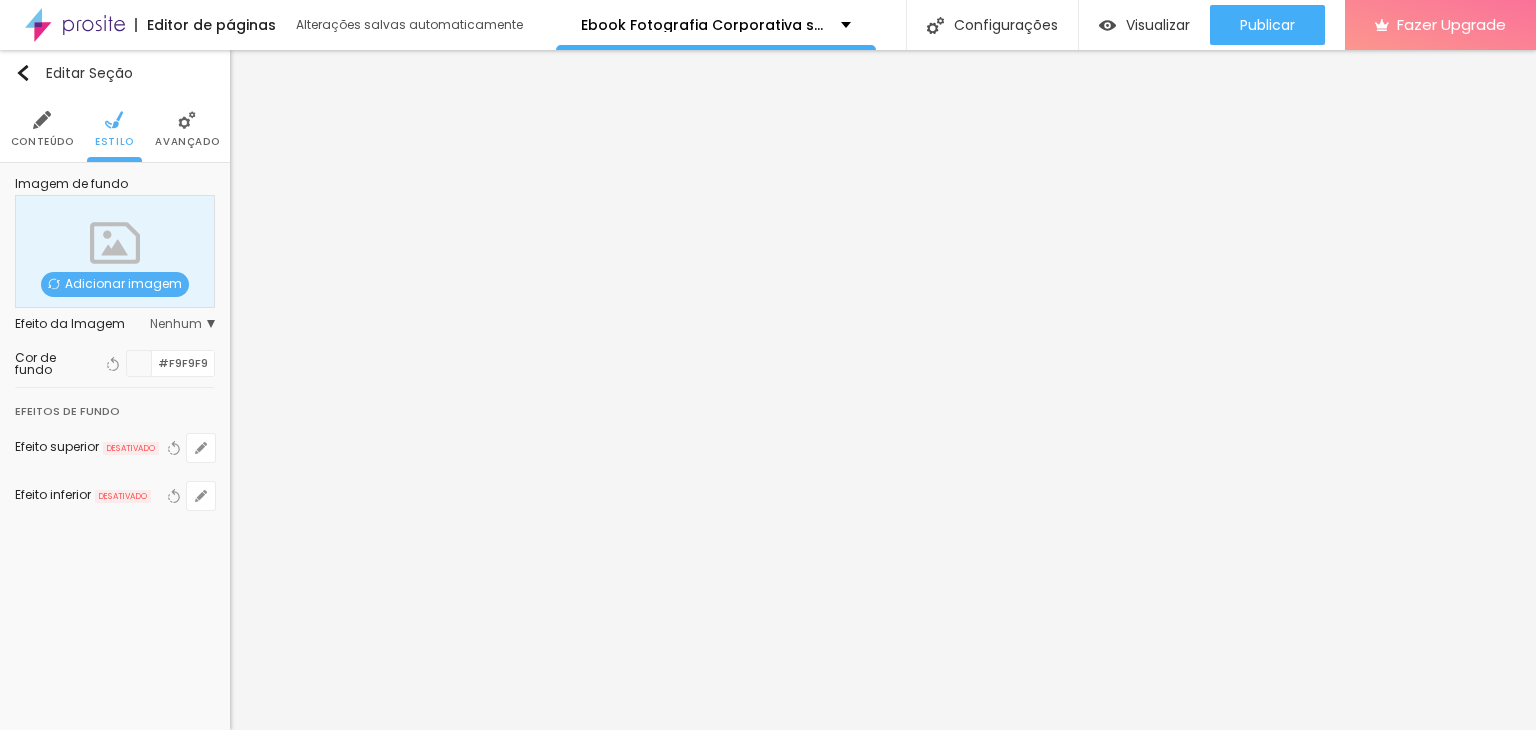 click at bounding box center (187, 120) 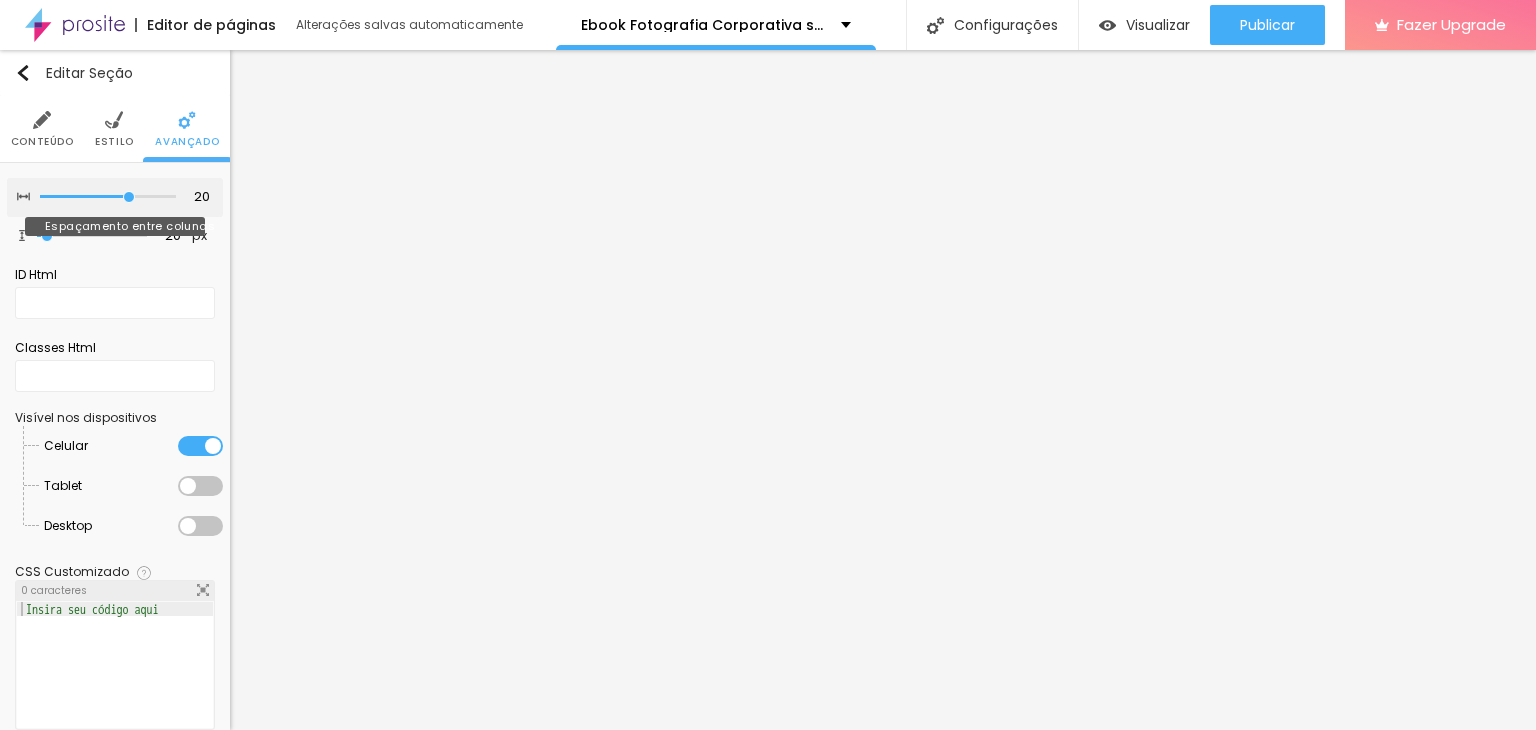 type on "15" 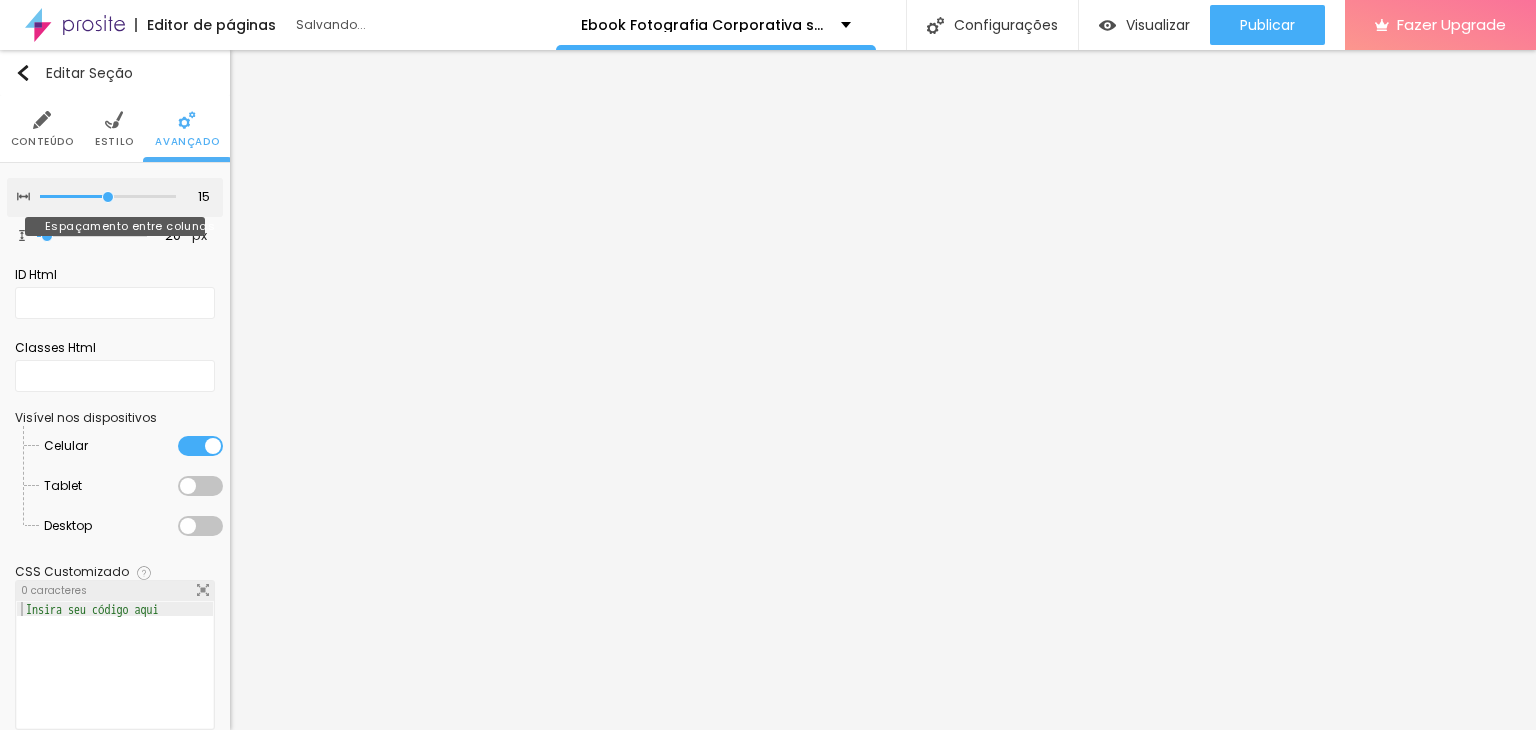 type on "20" 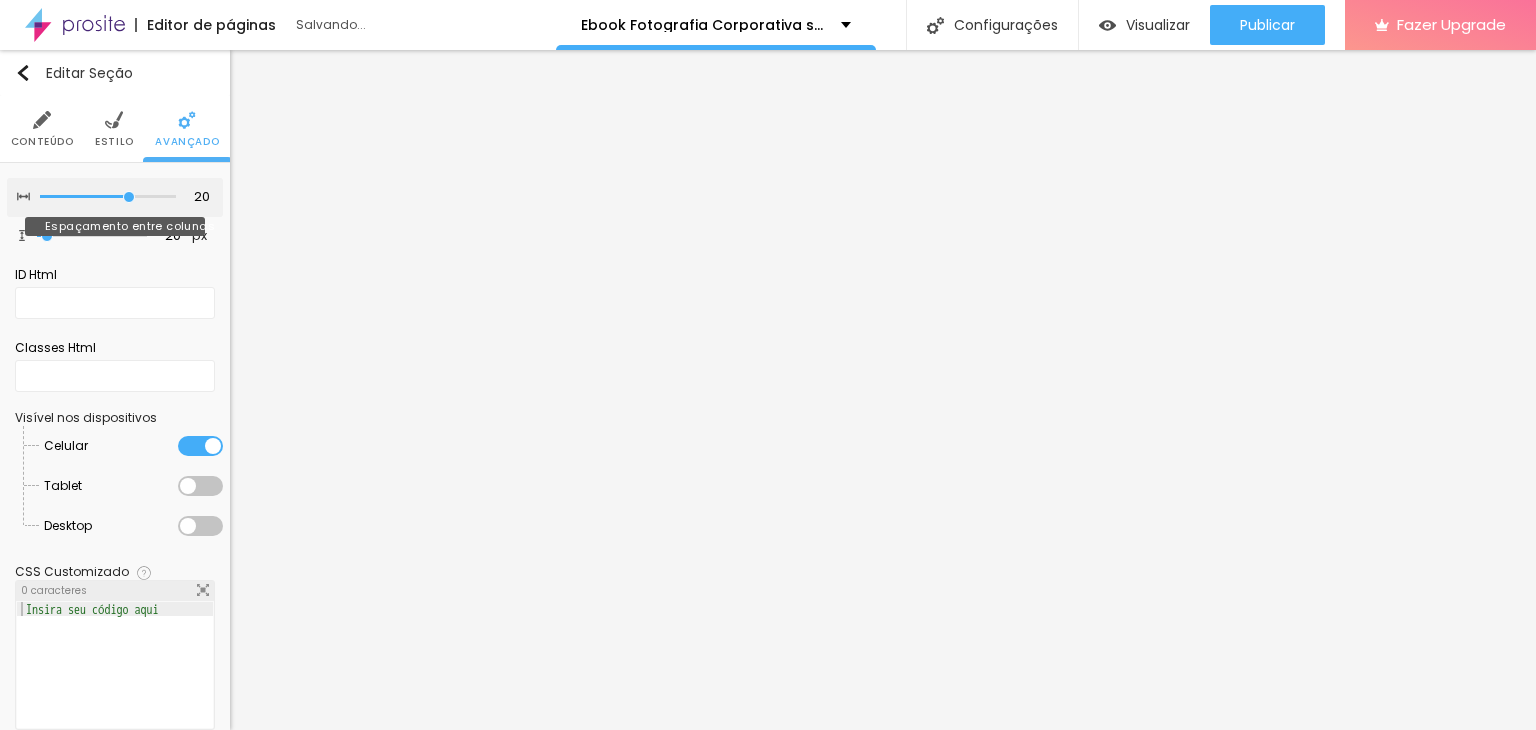 click at bounding box center [108, 197] 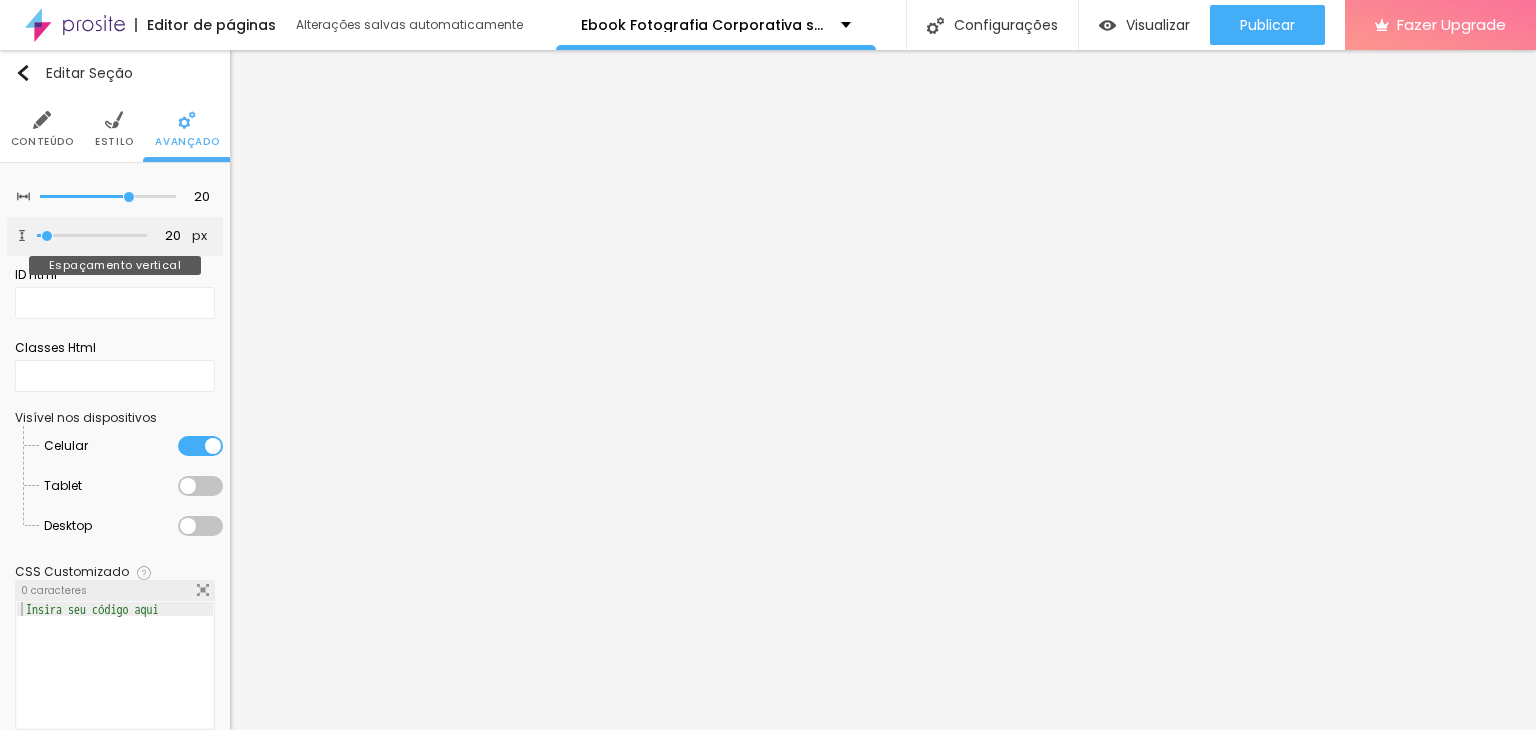 type on "0" 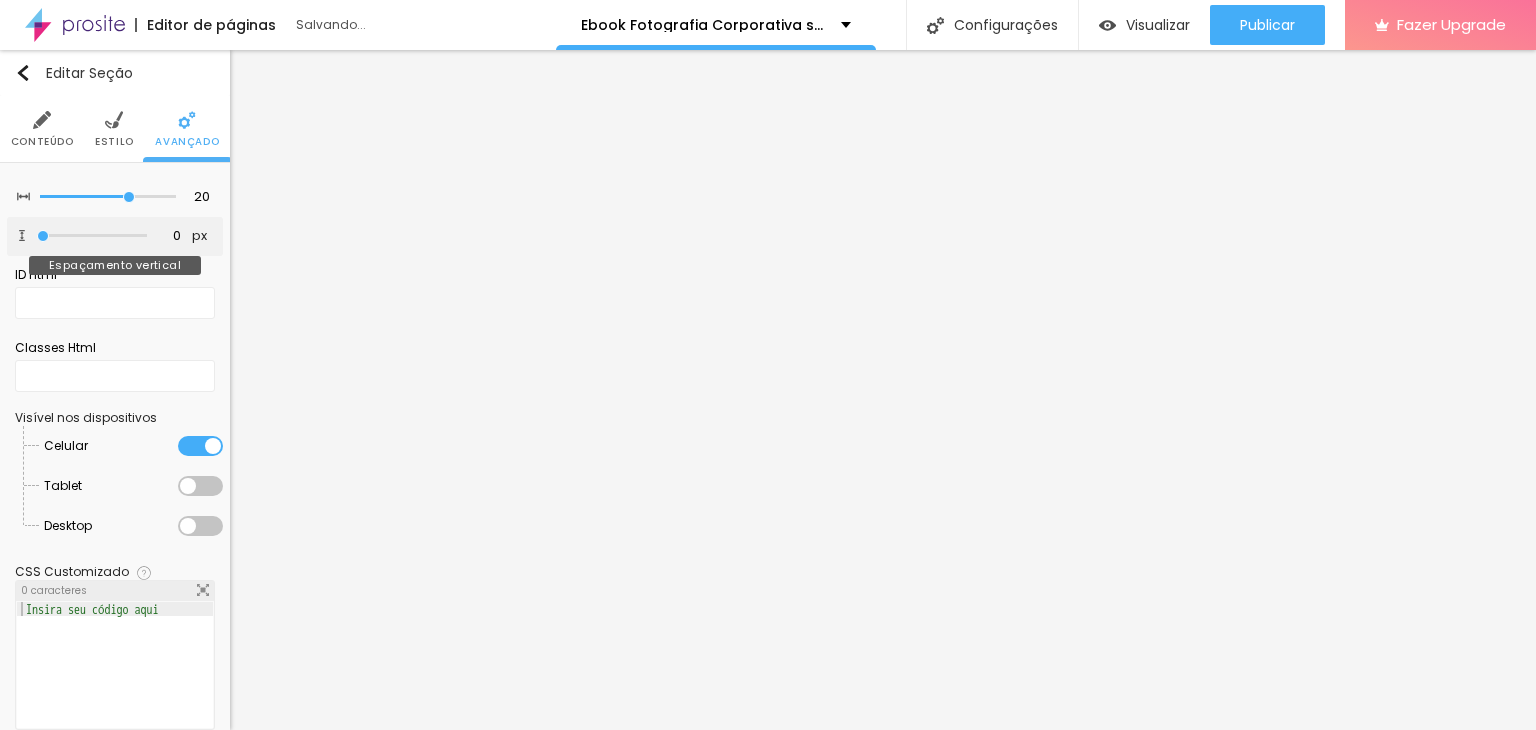 drag, startPoint x: 44, startPoint y: 232, endPoint x: 13, endPoint y: 232, distance: 31 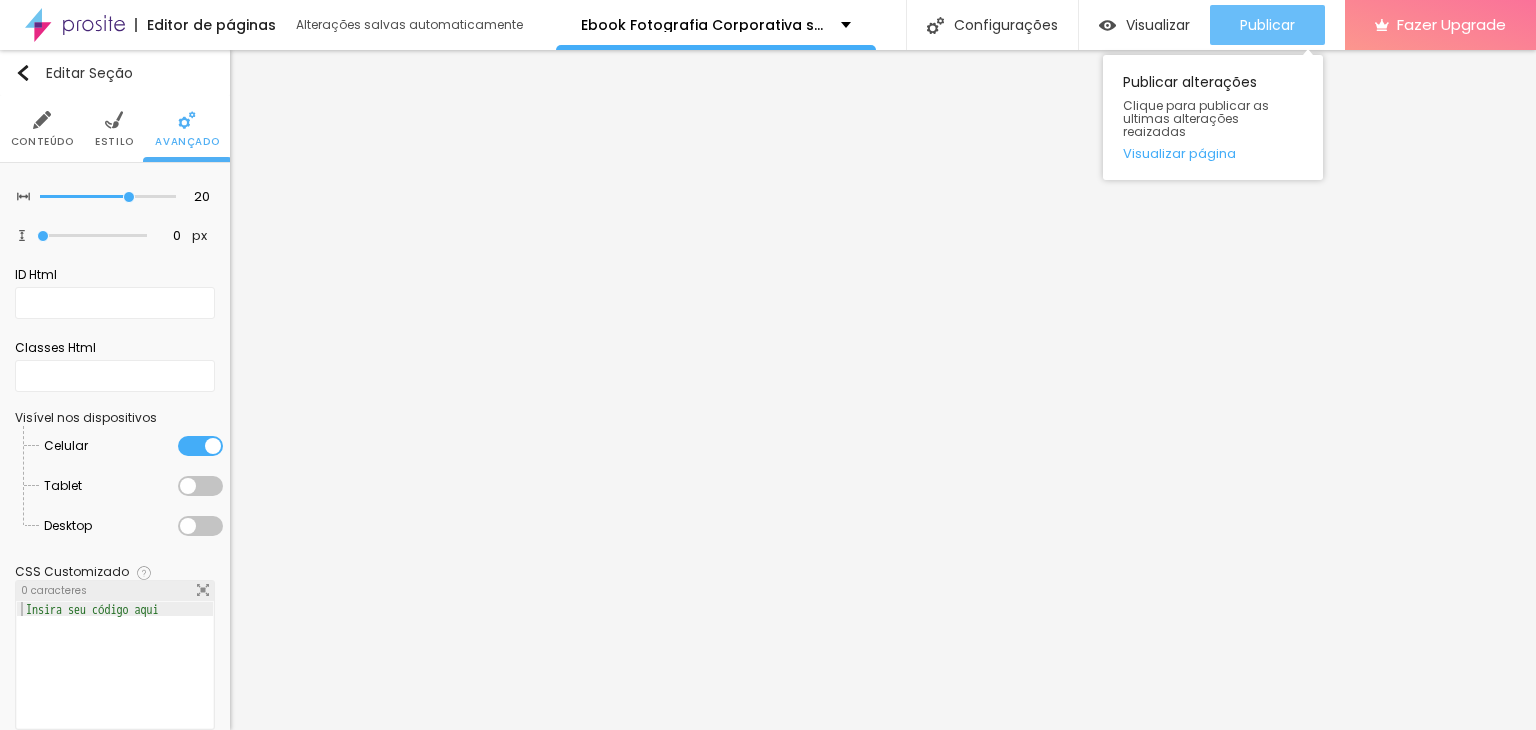 click on "Publicar" at bounding box center [1267, 25] 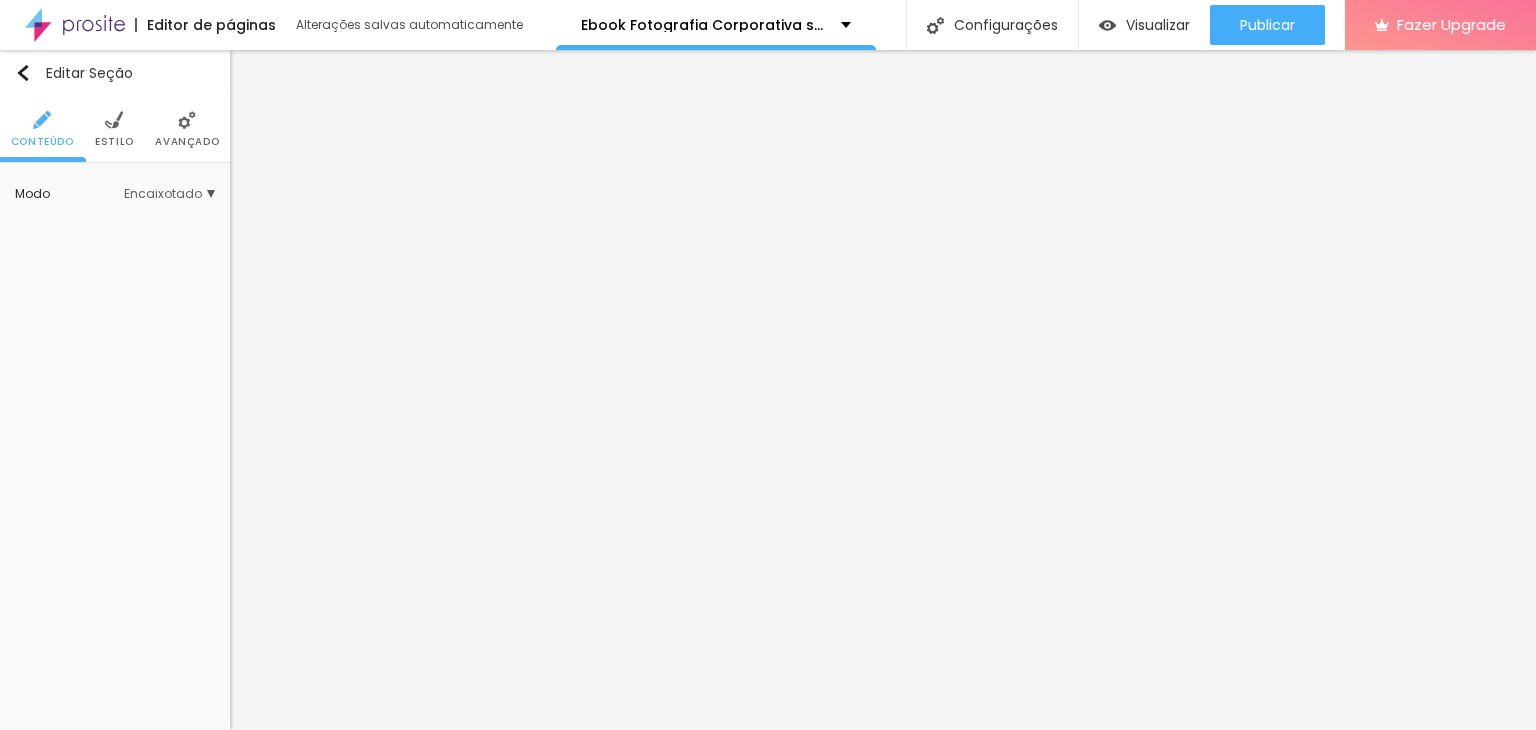 click at bounding box center (114, 120) 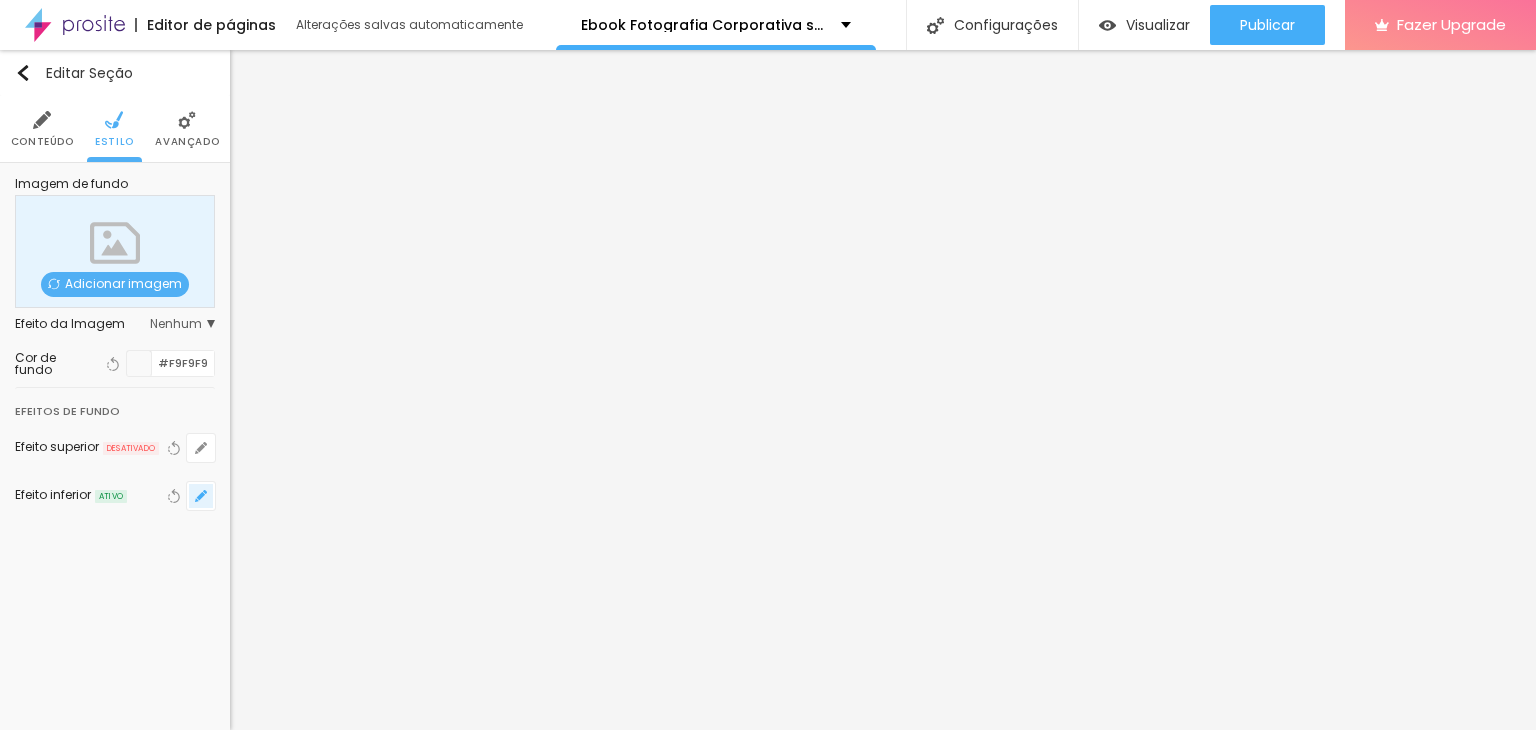 click 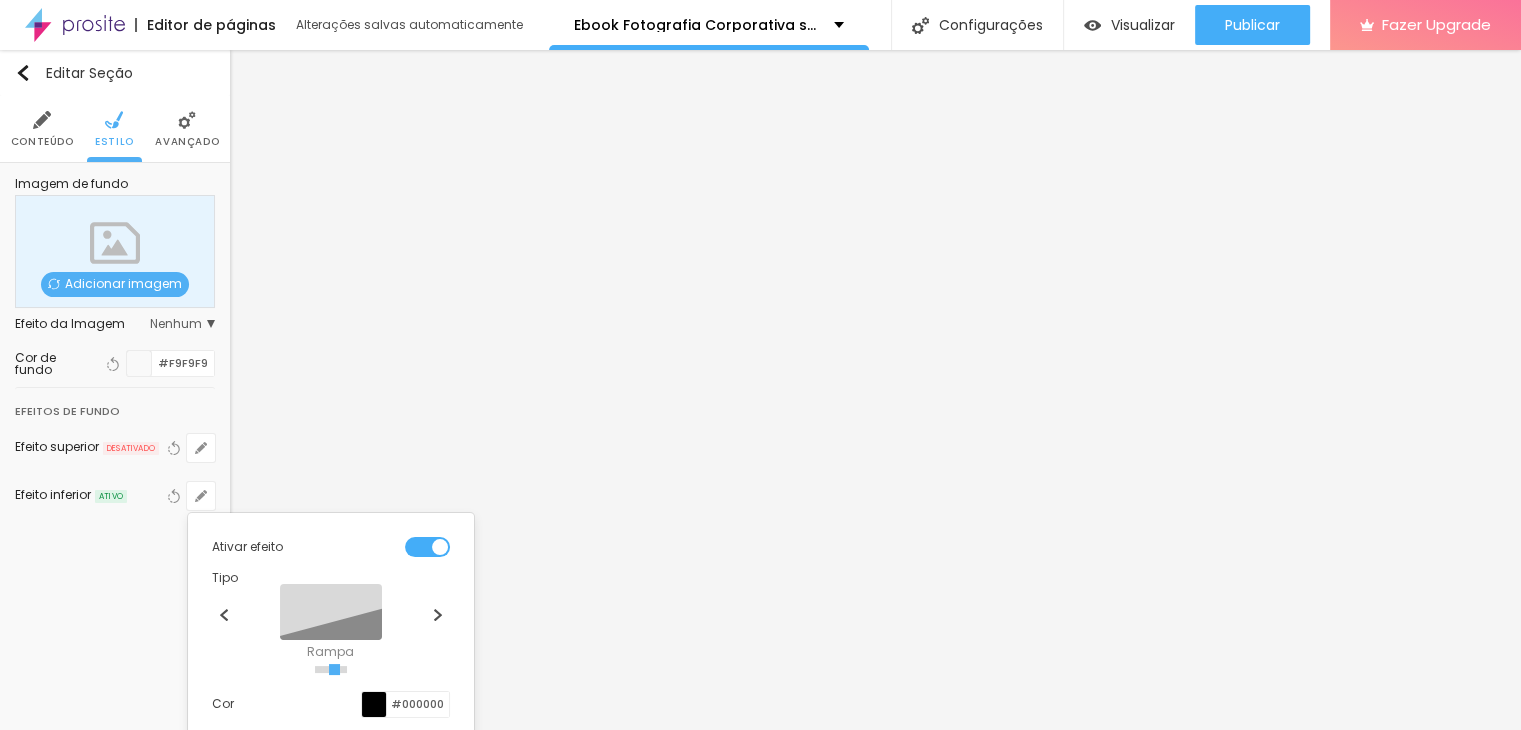 scroll, scrollTop: 159, scrollLeft: 0, axis: vertical 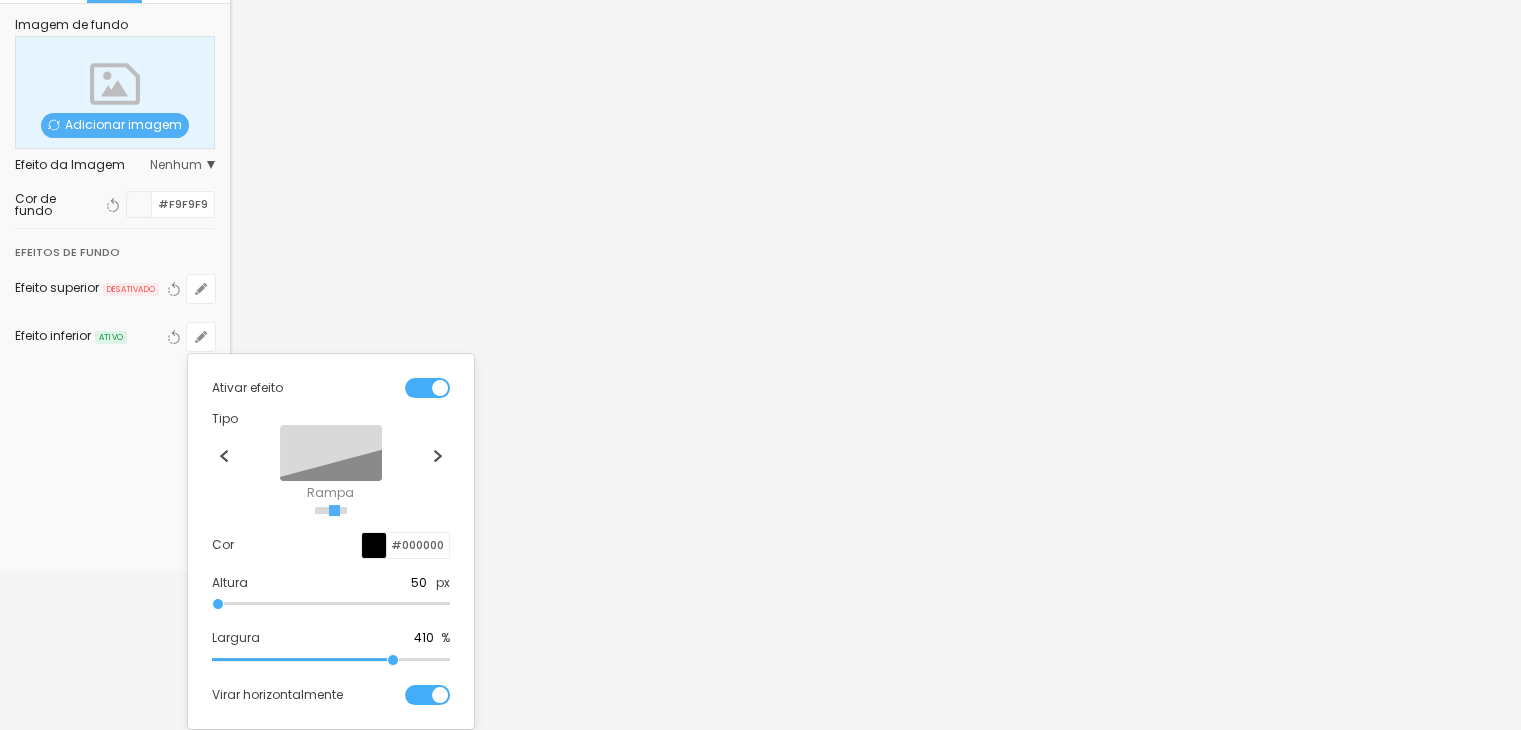 type on "60" 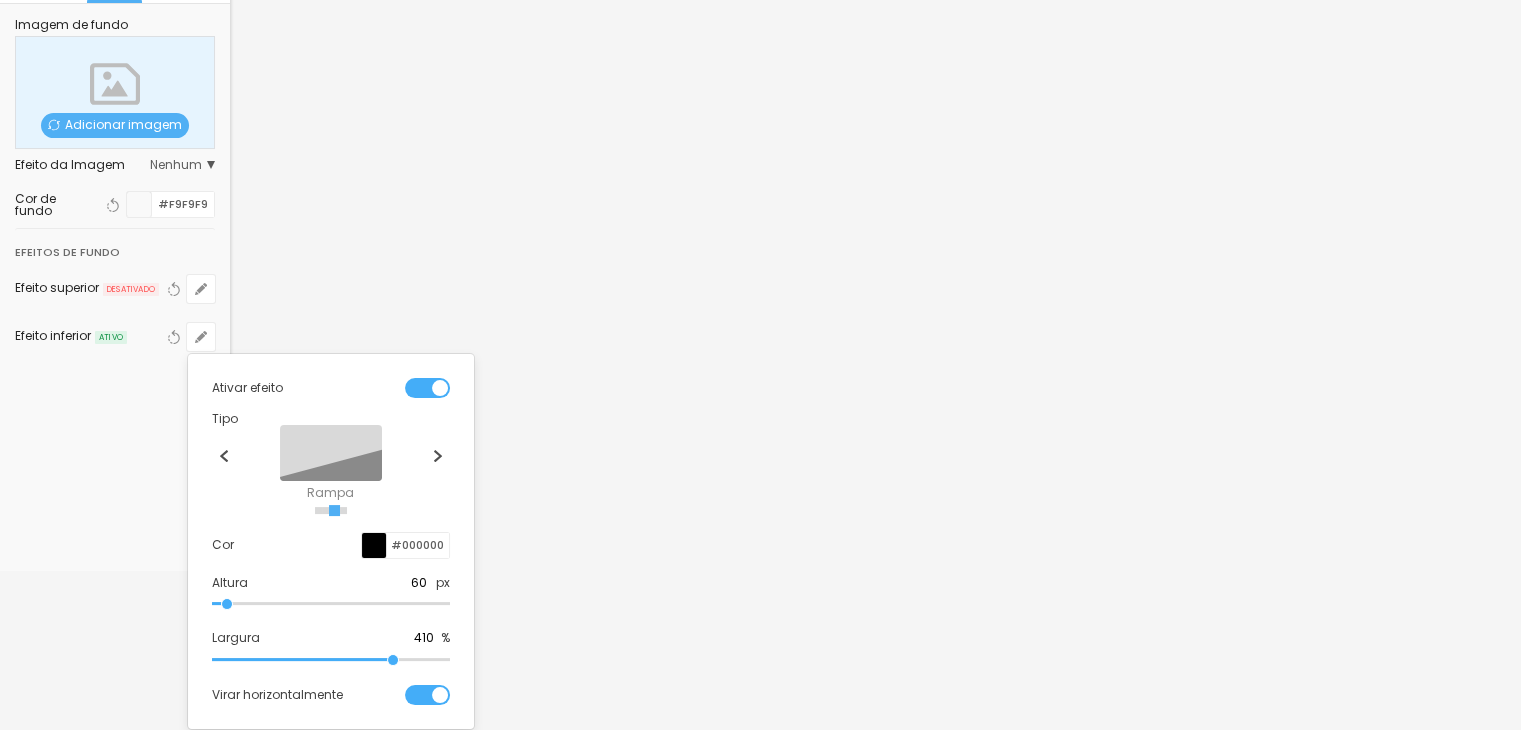 type on "65" 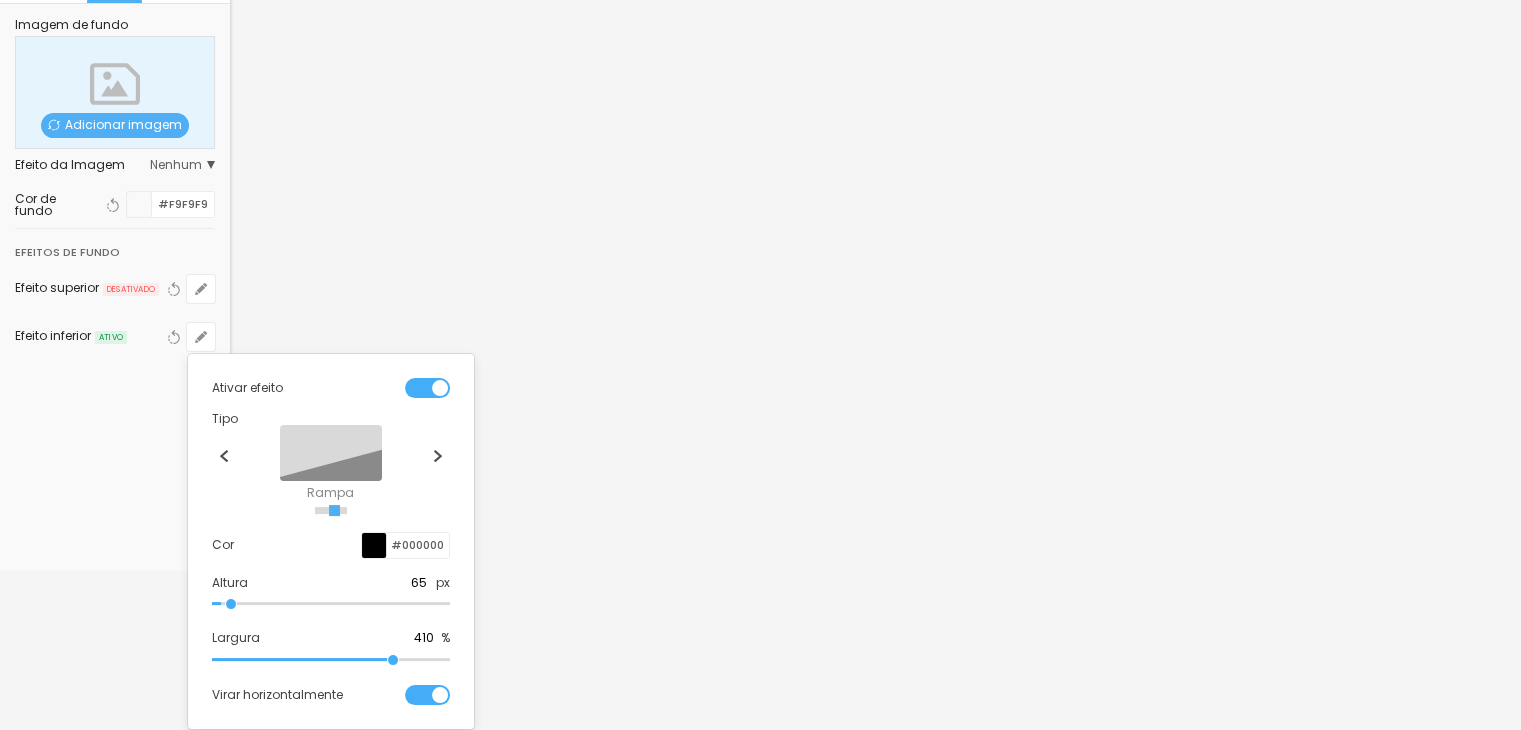 type on "70" 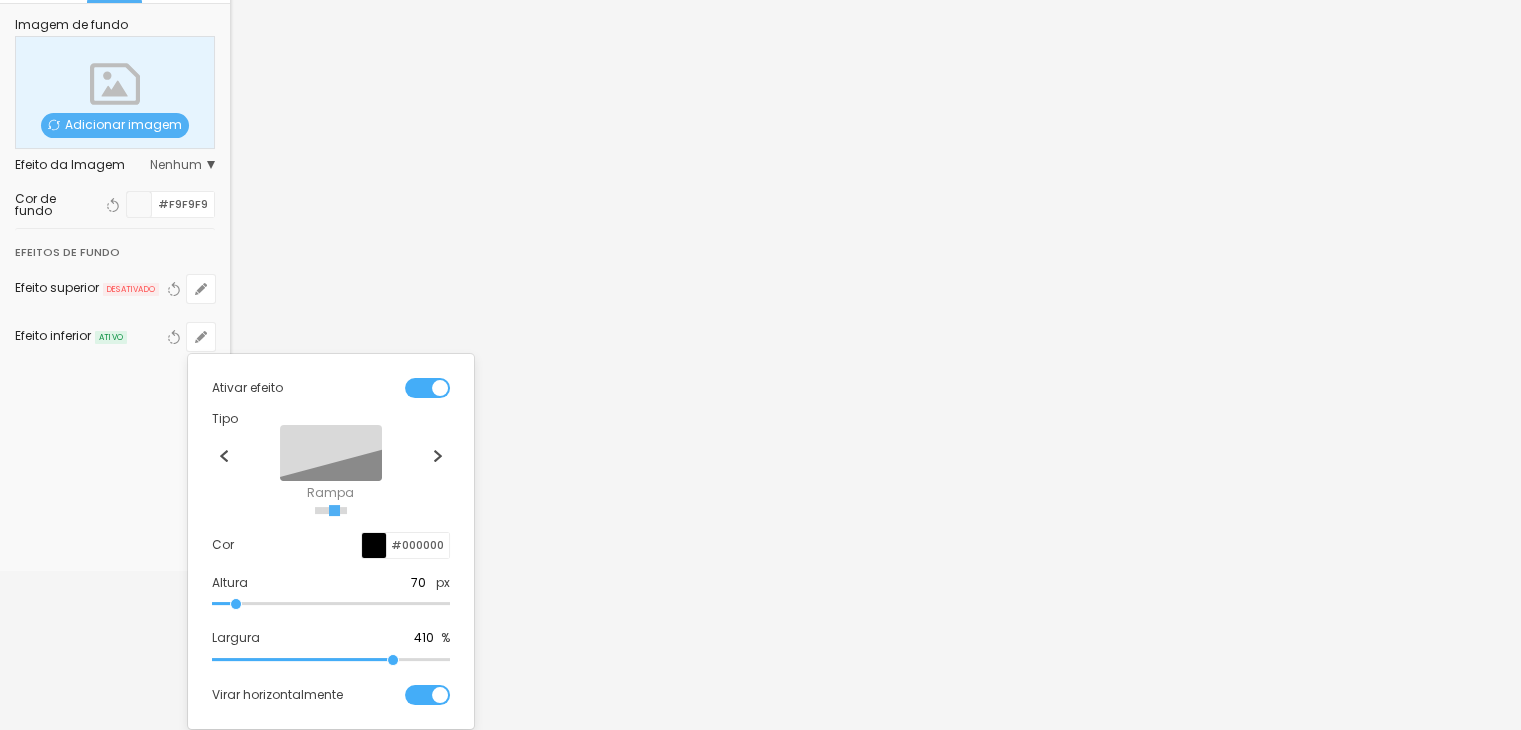 type on "80" 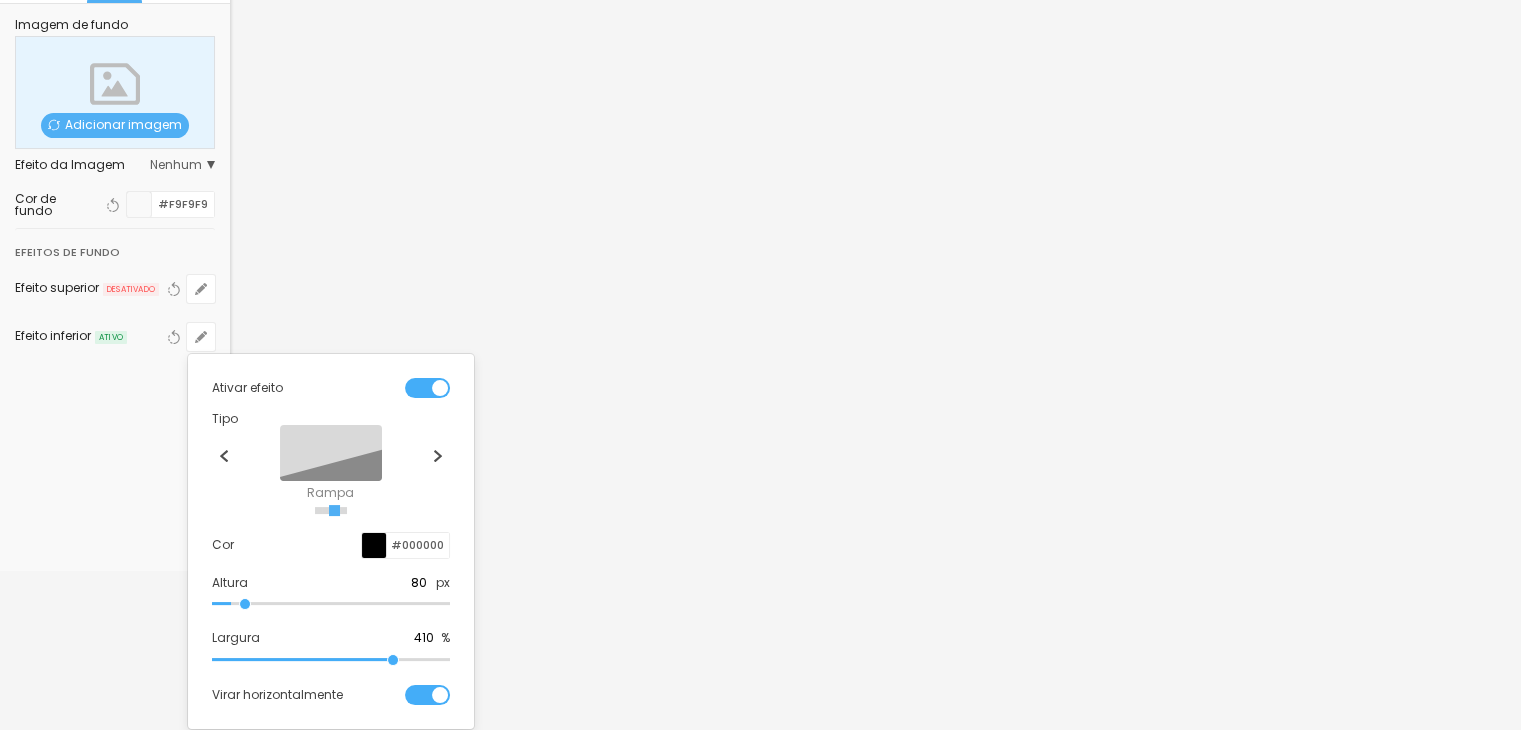 type on "85" 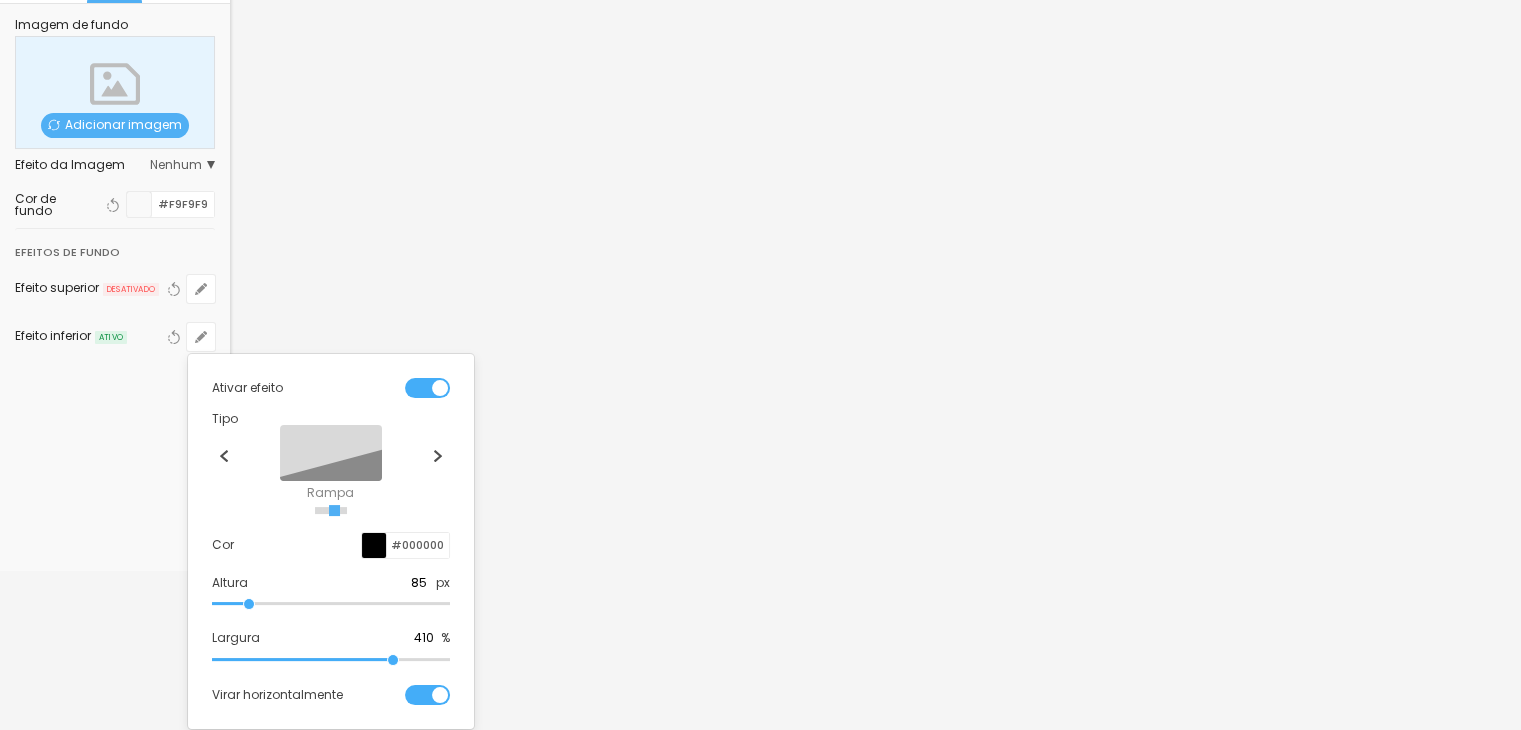drag, startPoint x: 220, startPoint y: 600, endPoint x: 251, endPoint y: 603, distance: 31.144823 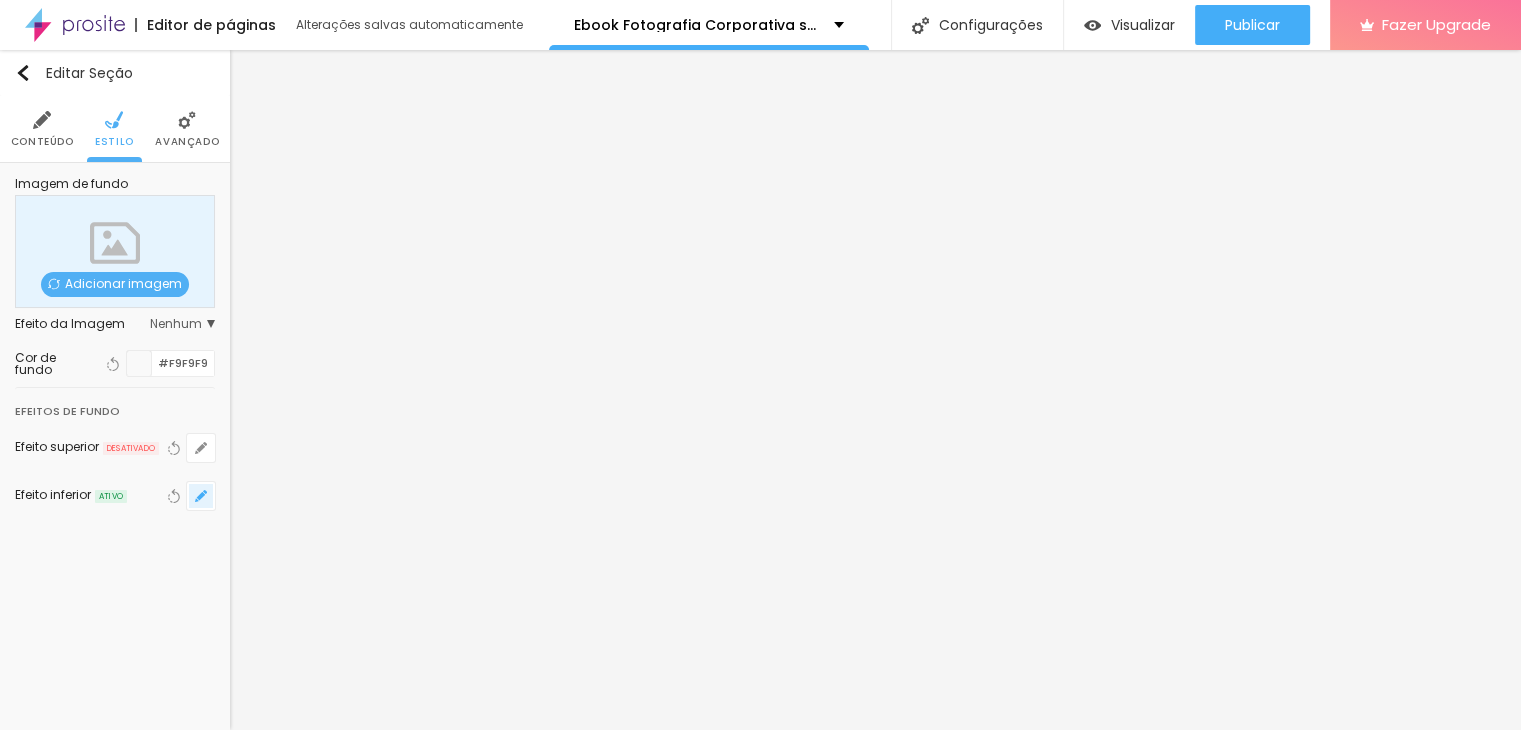 scroll, scrollTop: 0, scrollLeft: 0, axis: both 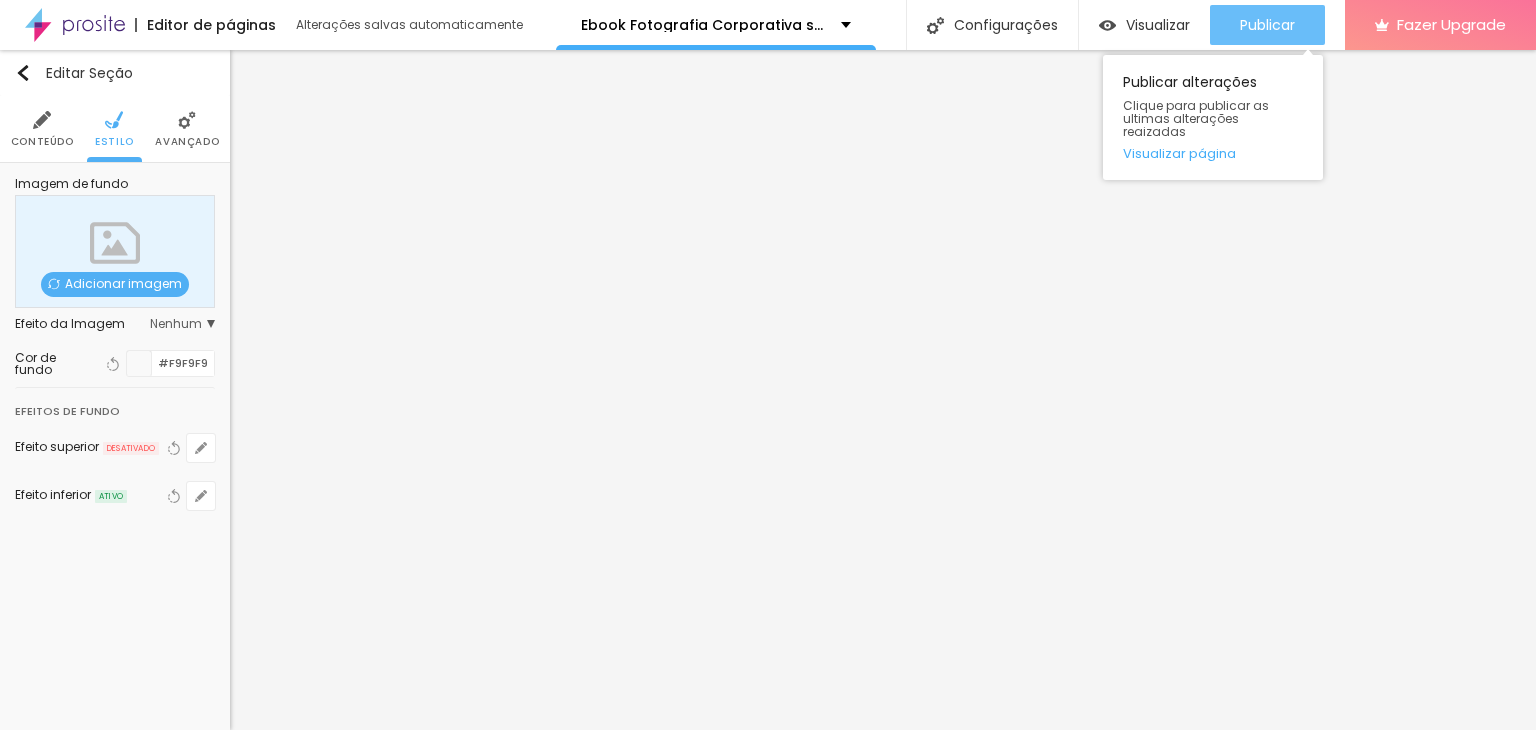 click on "Publicar" at bounding box center [1267, 25] 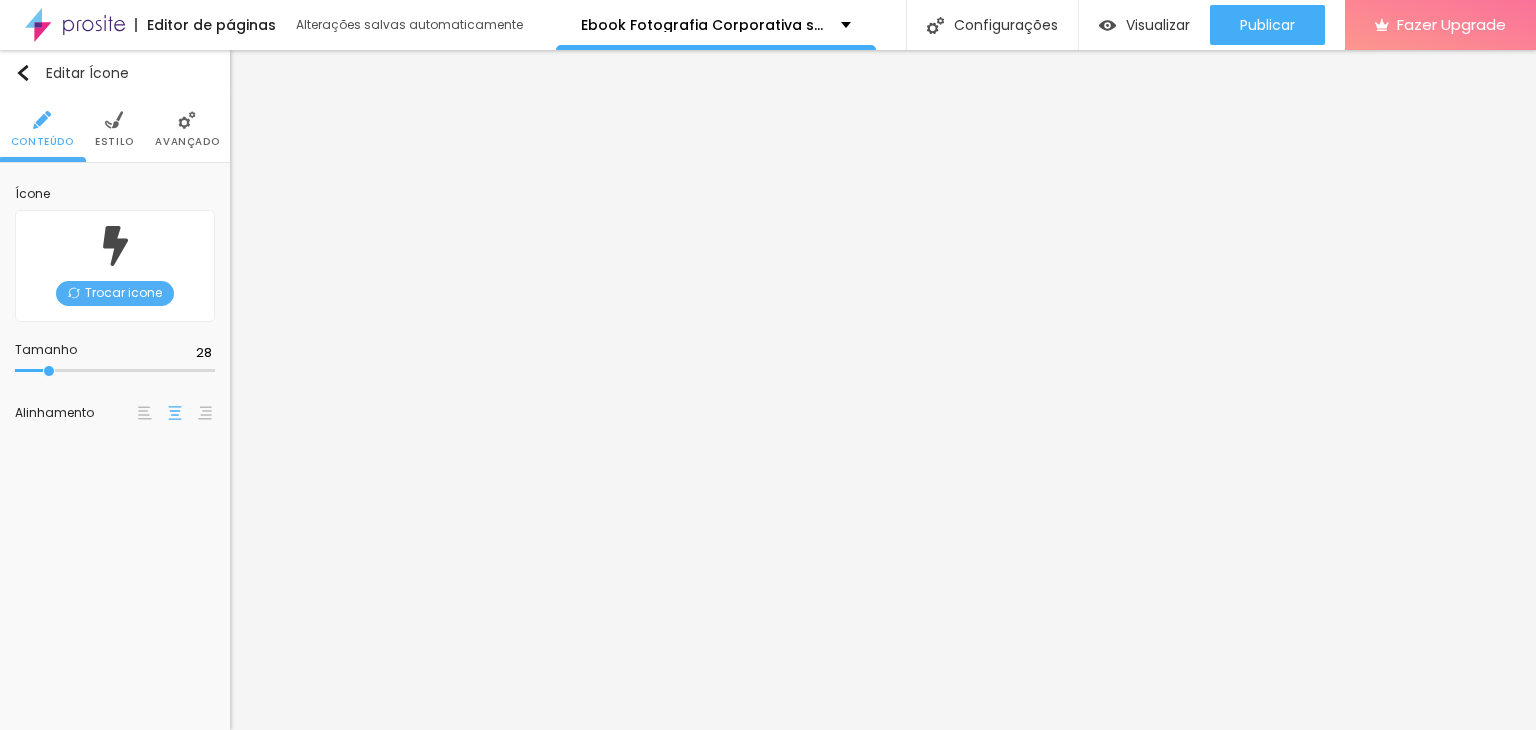 type on "32" 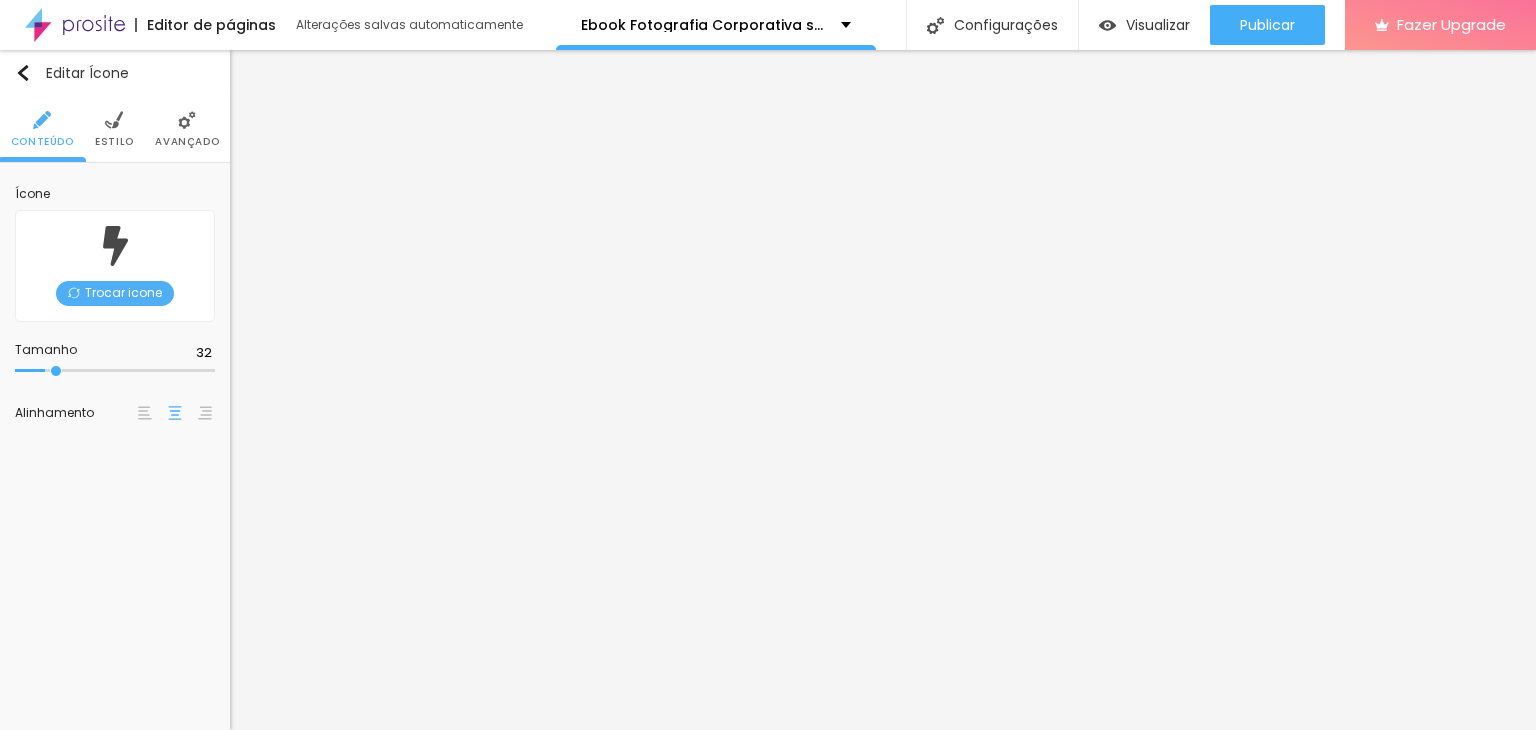 type on "34" 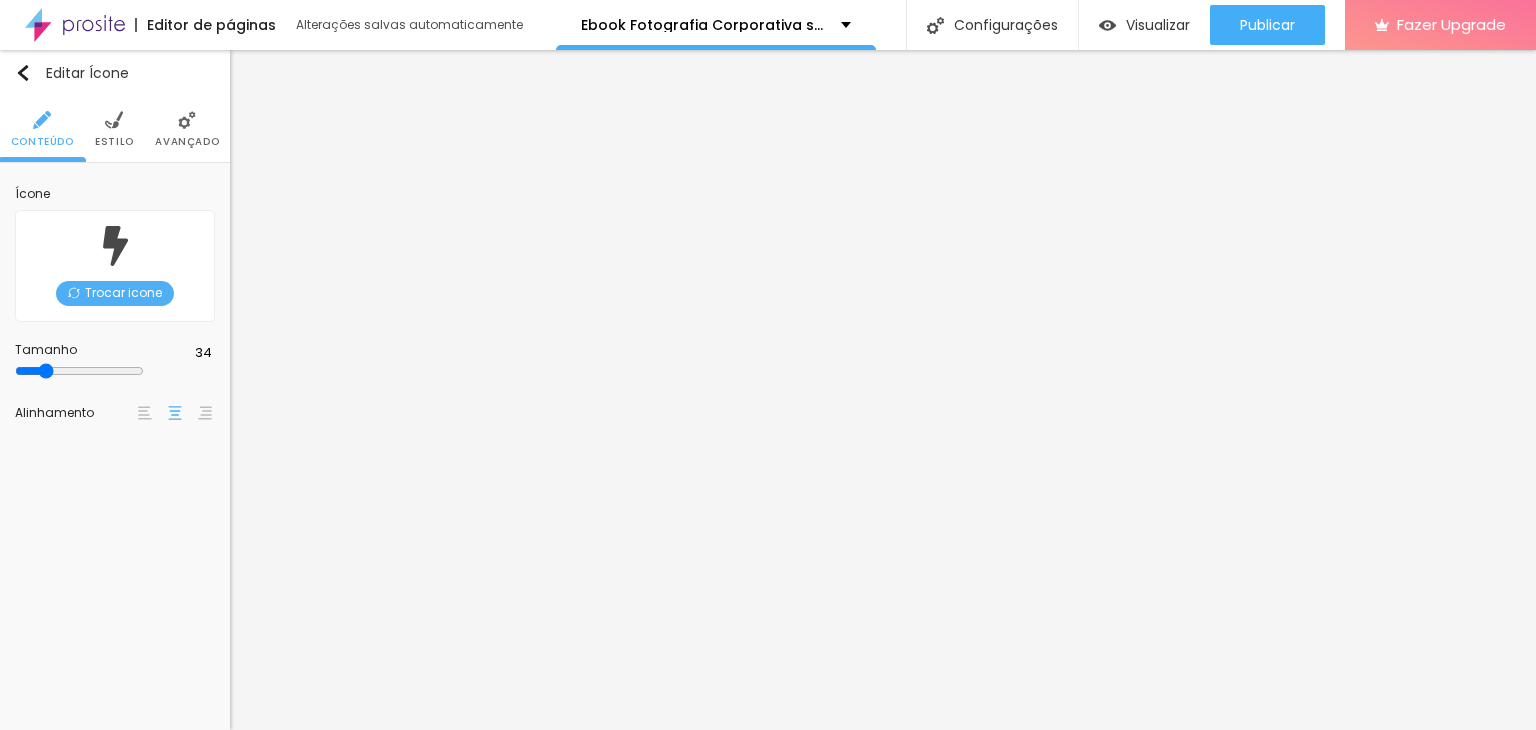 type on "40" 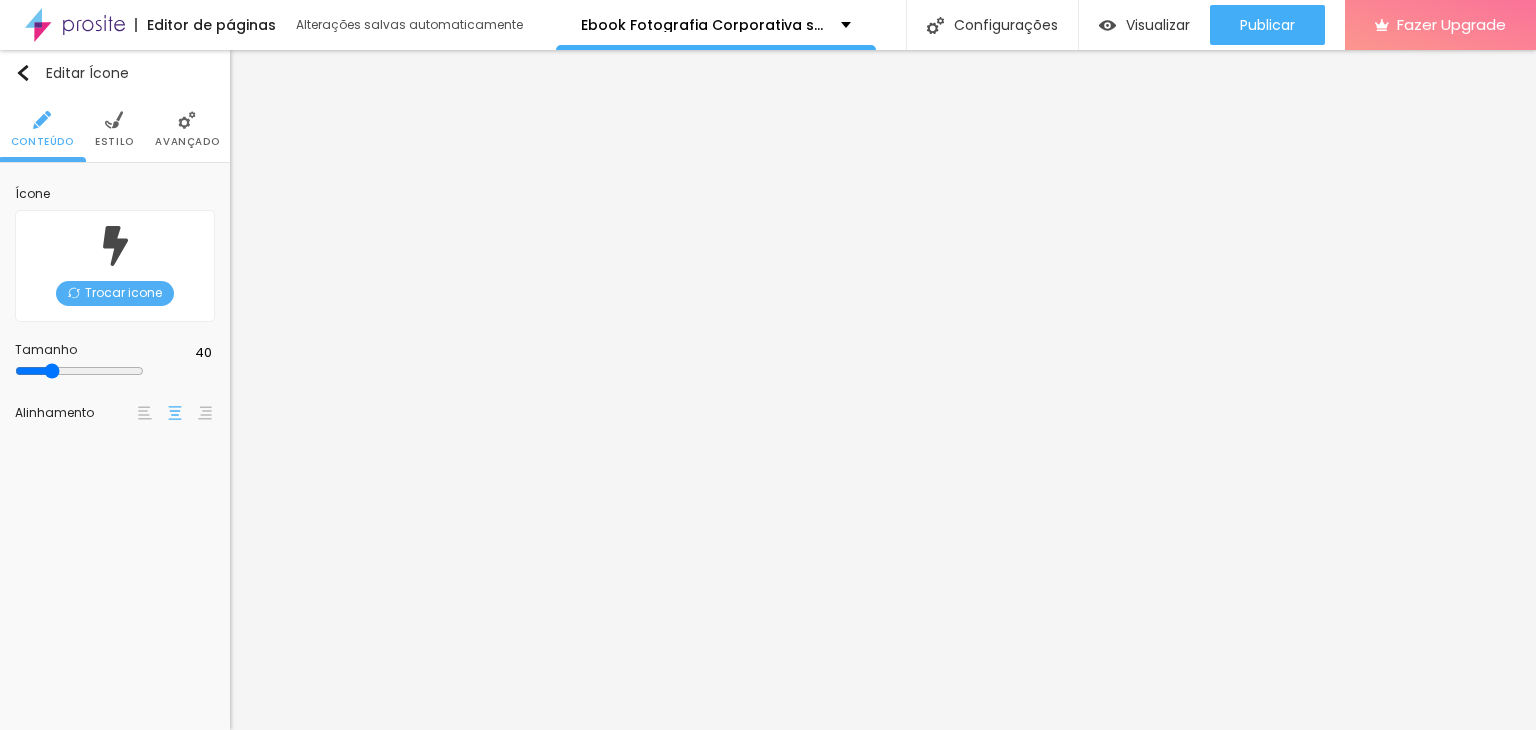 drag, startPoint x: 51, startPoint y: 367, endPoint x: 69, endPoint y: 367, distance: 18 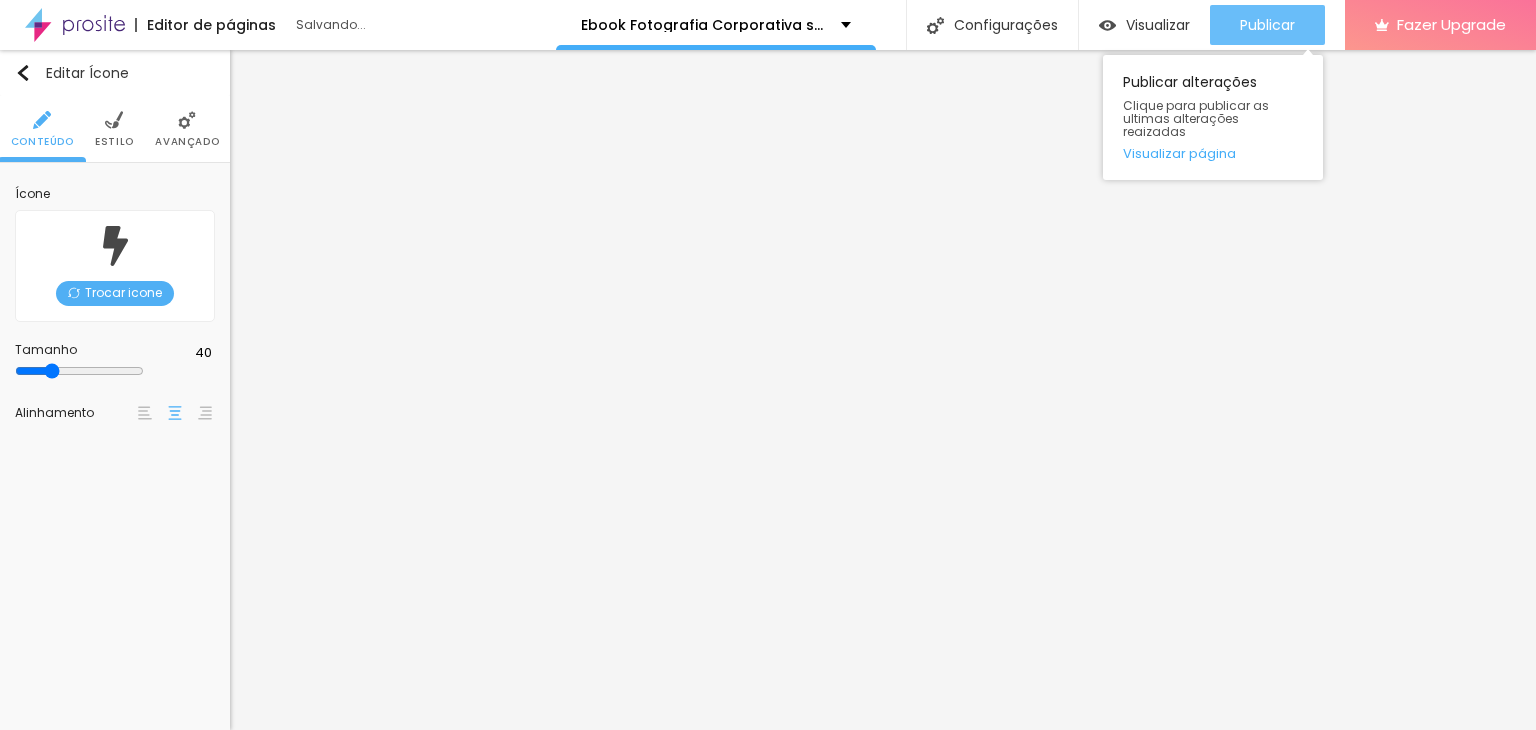 click on "Publicar" at bounding box center (1267, 25) 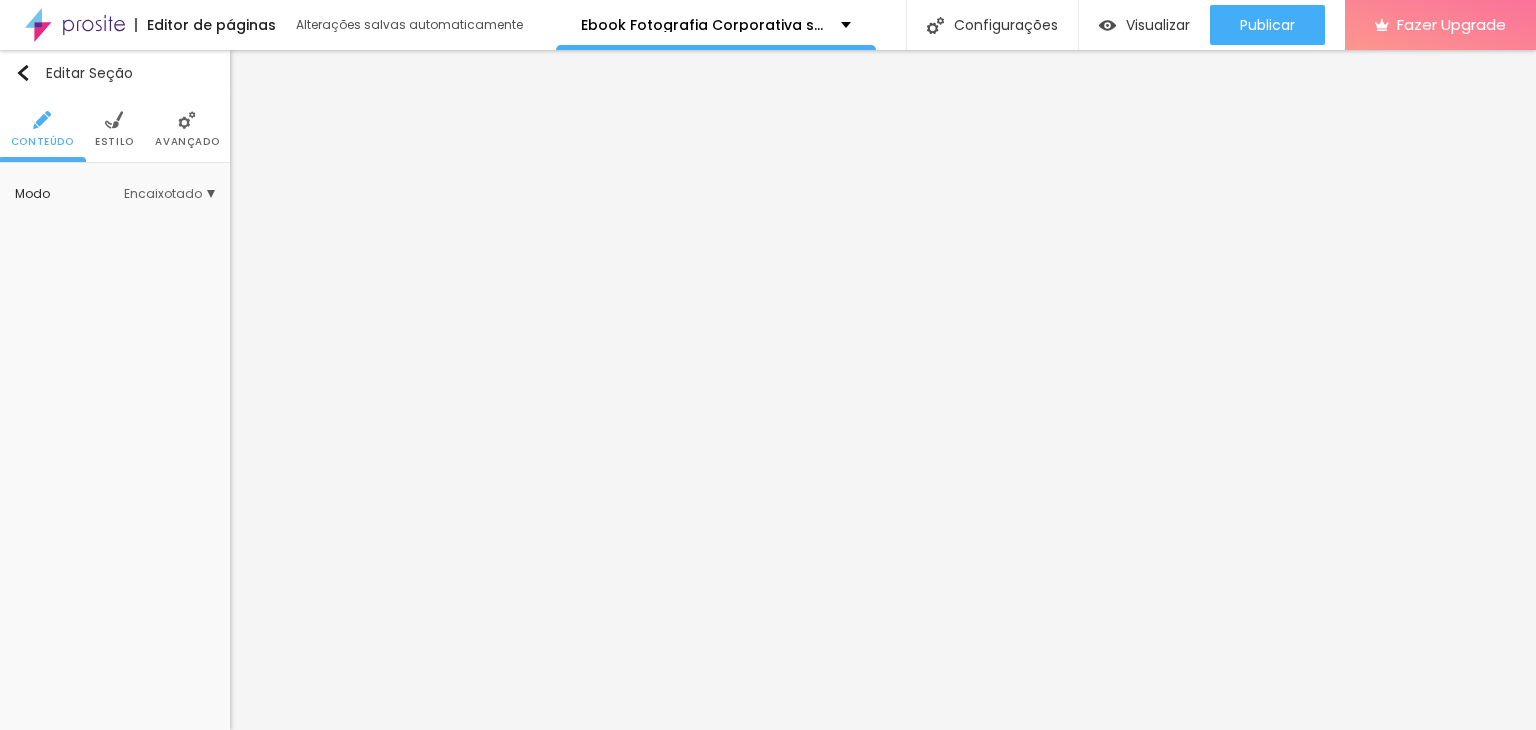 click on "Estilo" at bounding box center (114, 142) 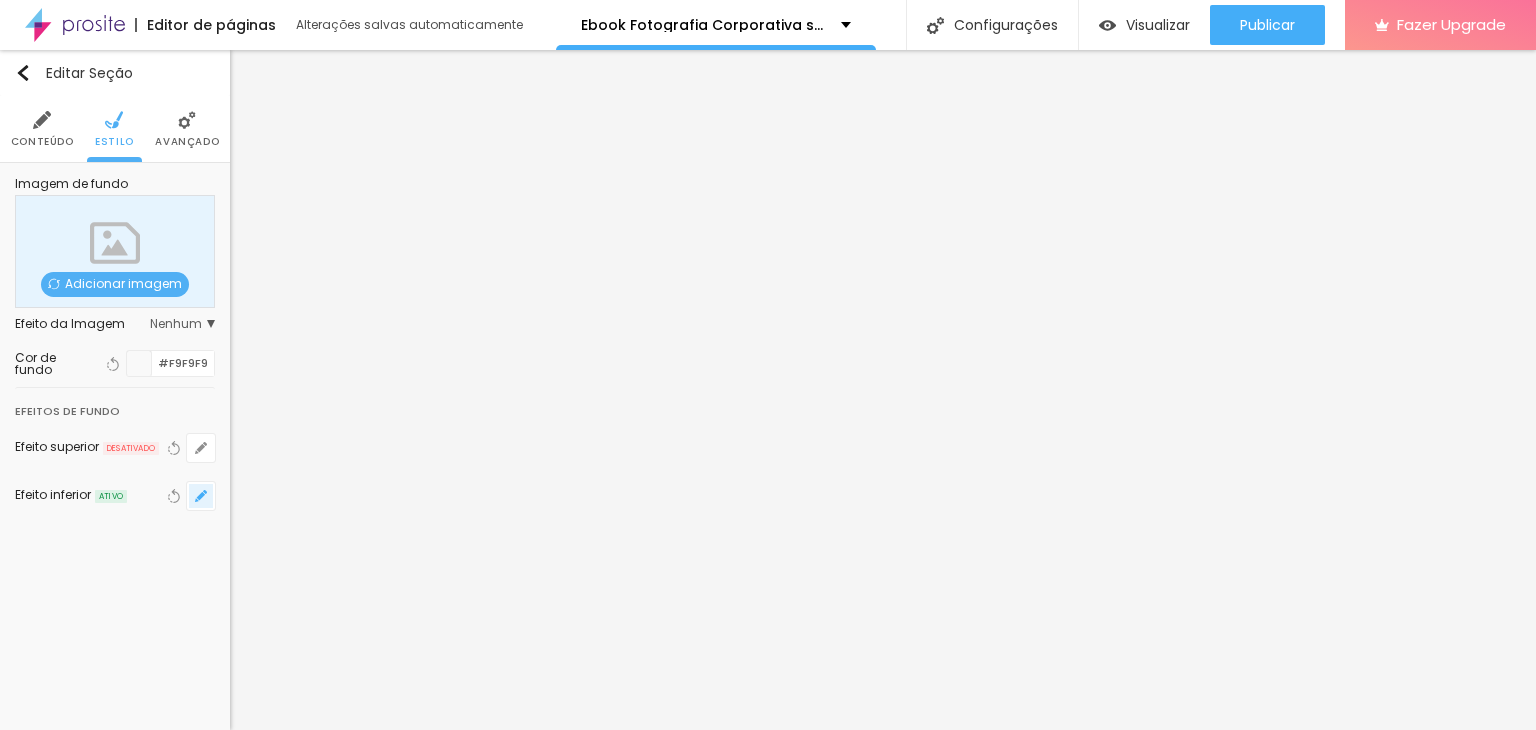 click 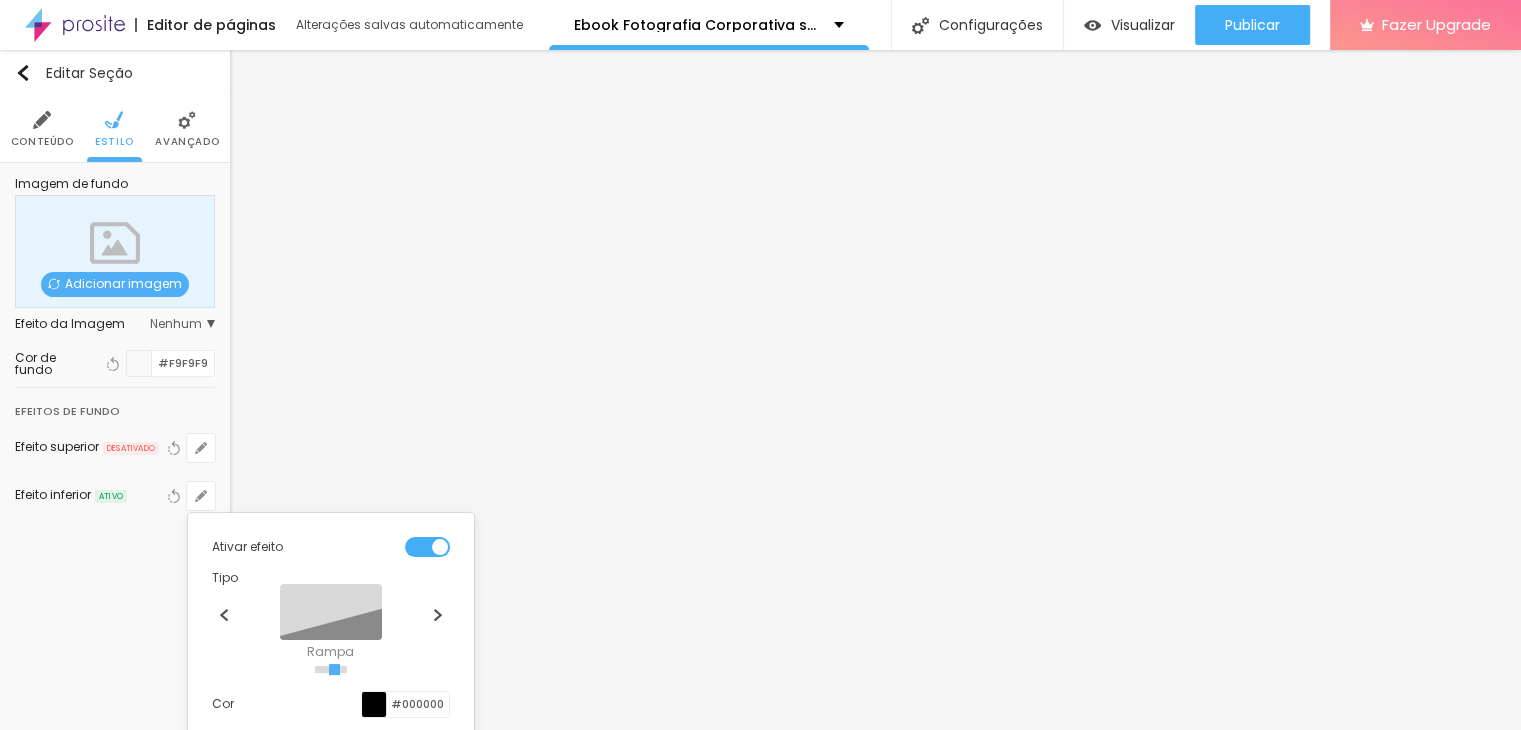 scroll, scrollTop: 159, scrollLeft: 0, axis: vertical 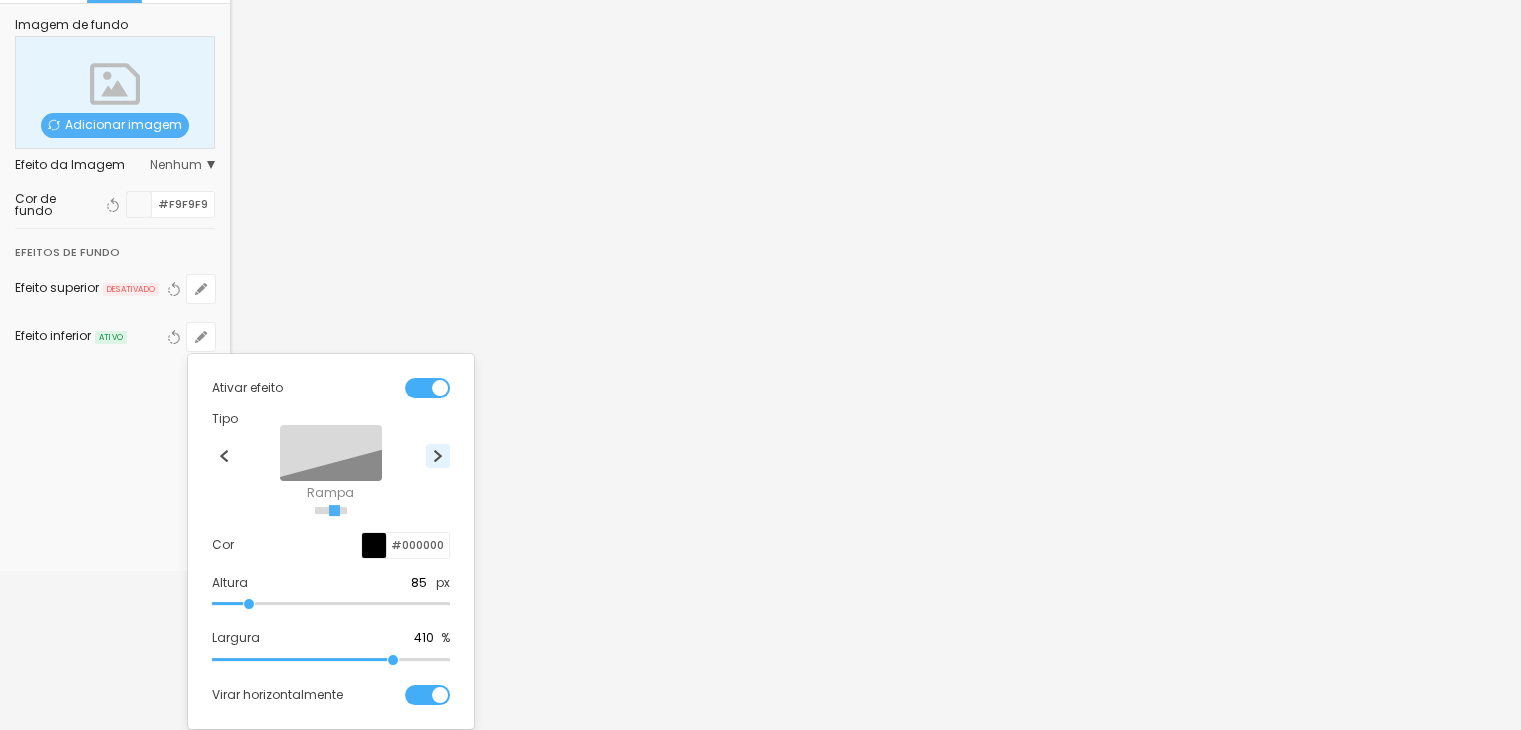 click at bounding box center (438, 456) 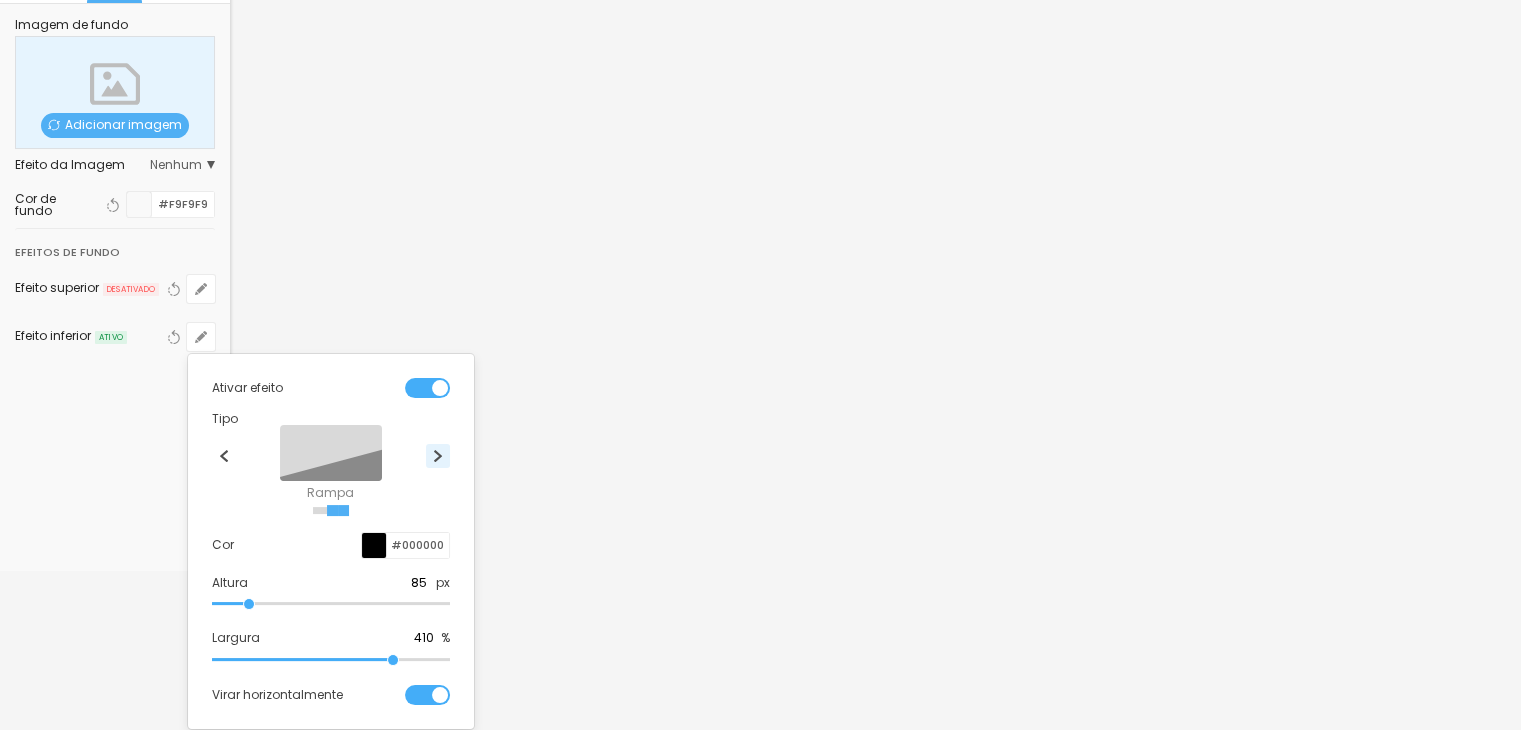 radio on "false" 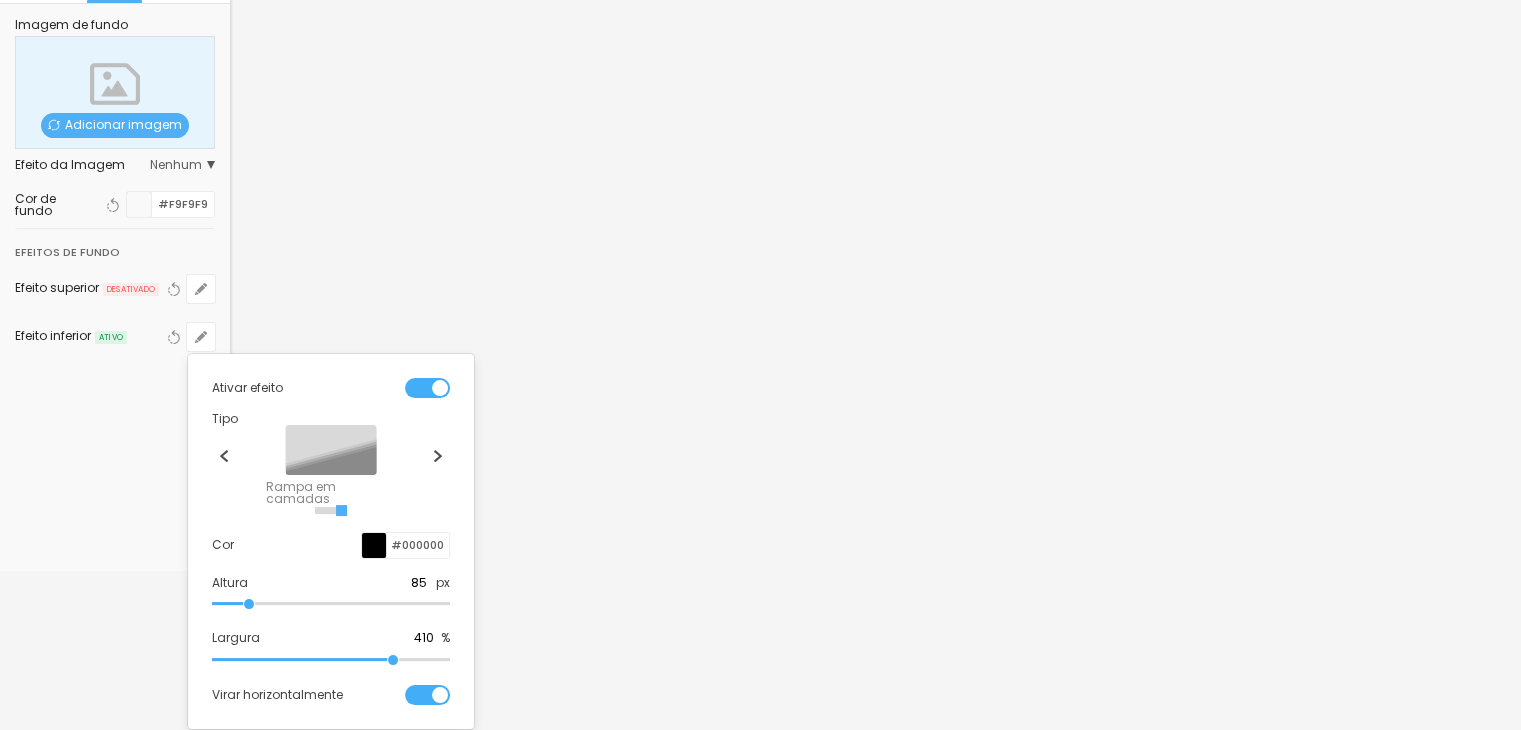 click at bounding box center (760, 365) 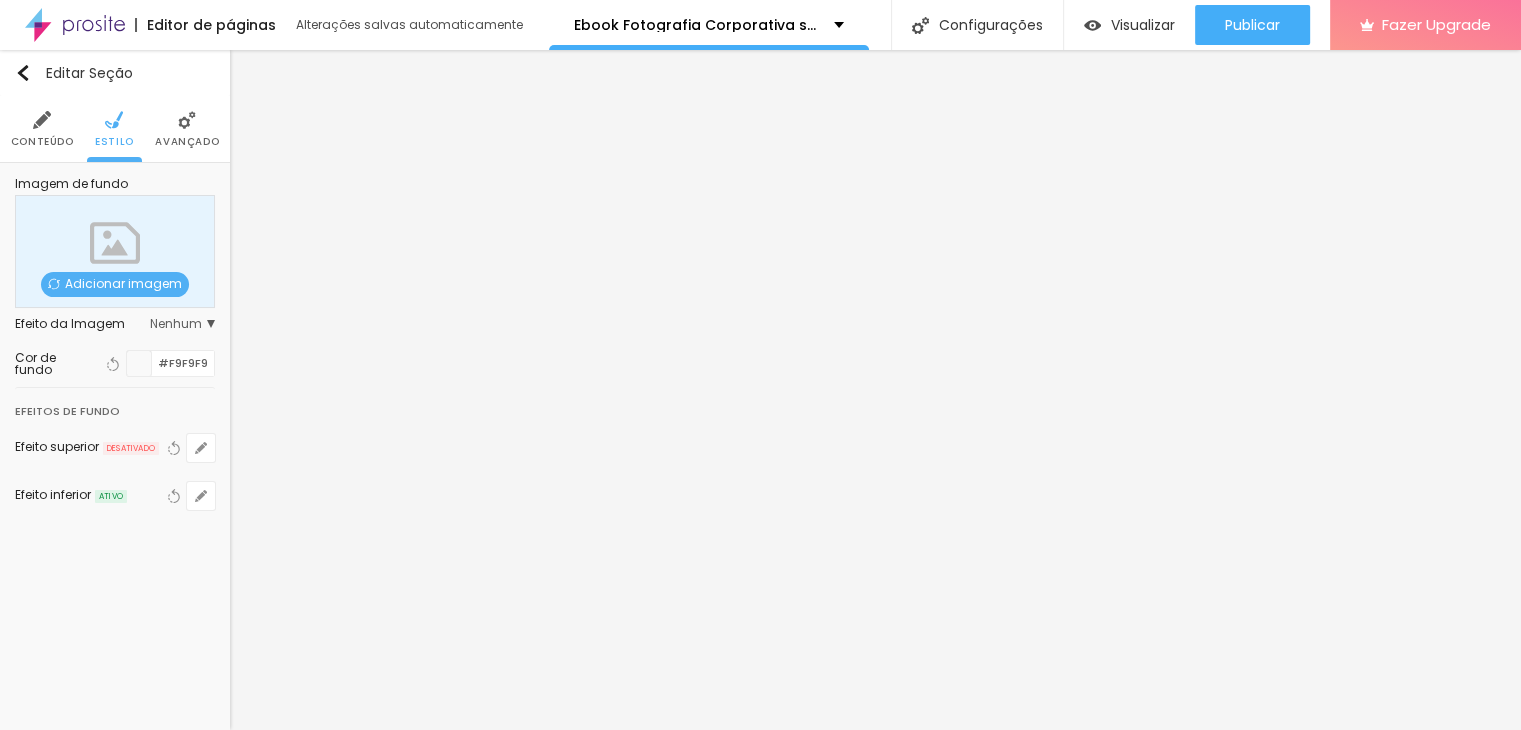 scroll, scrollTop: 0, scrollLeft: 0, axis: both 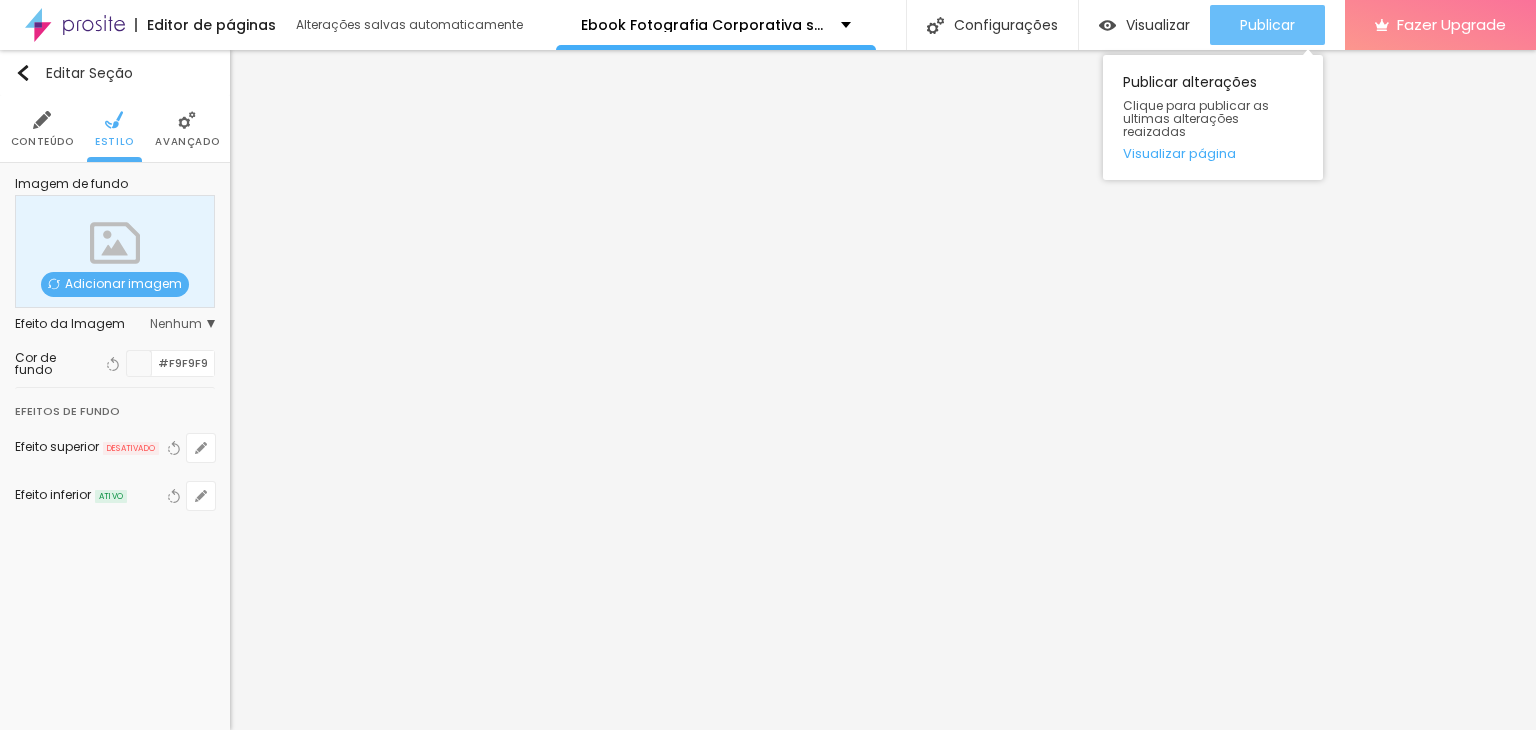 click on "Publicar" at bounding box center [1267, 25] 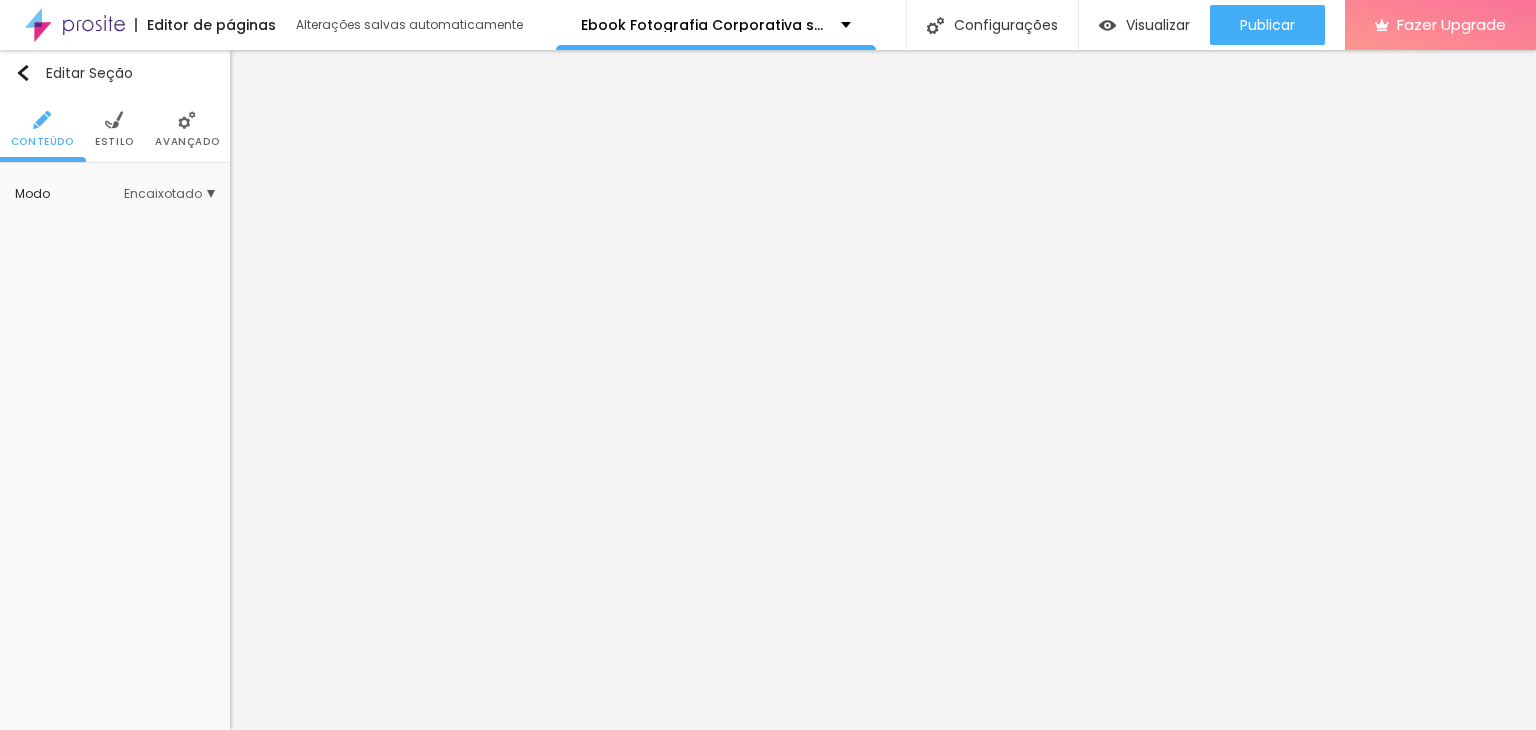 click on "Estilo" at bounding box center (114, 129) 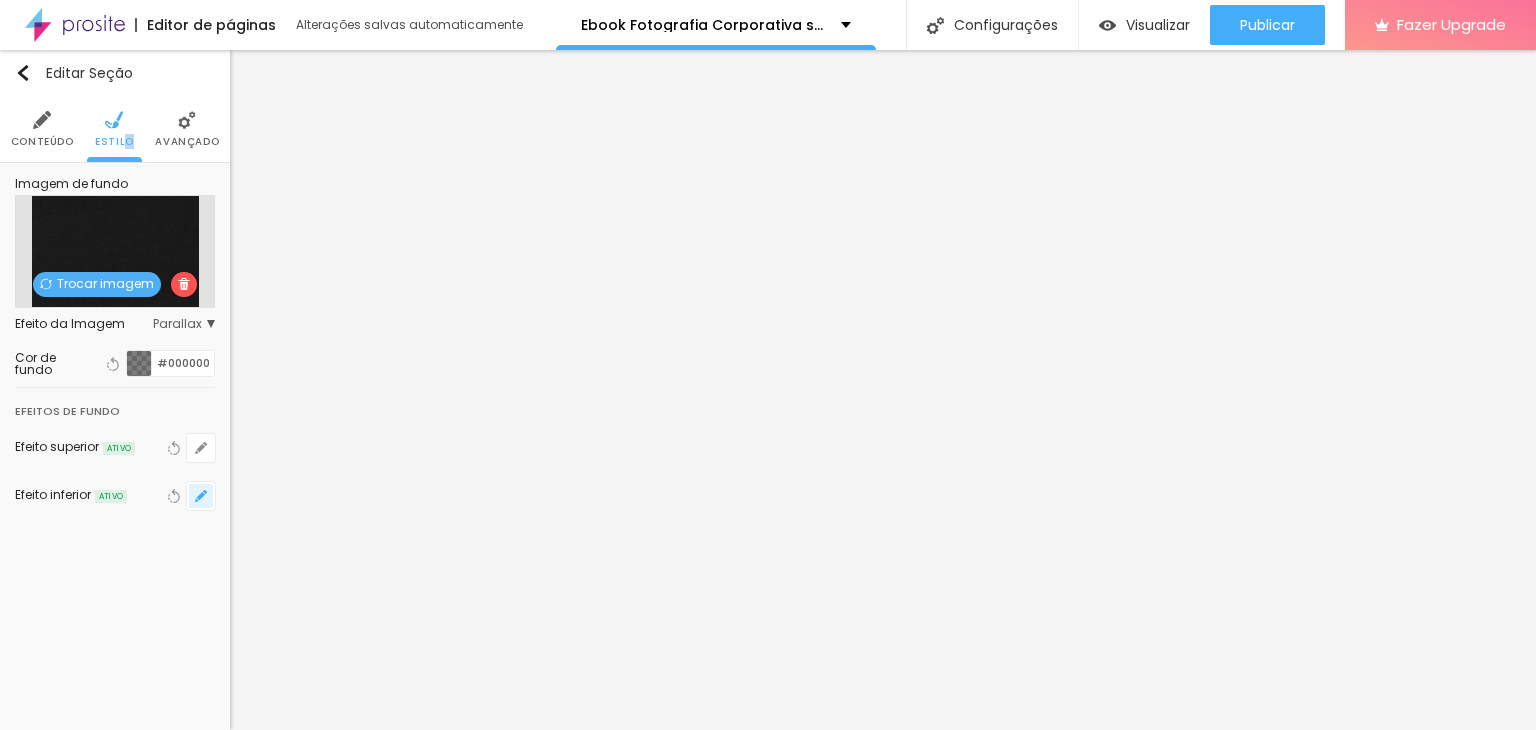 click 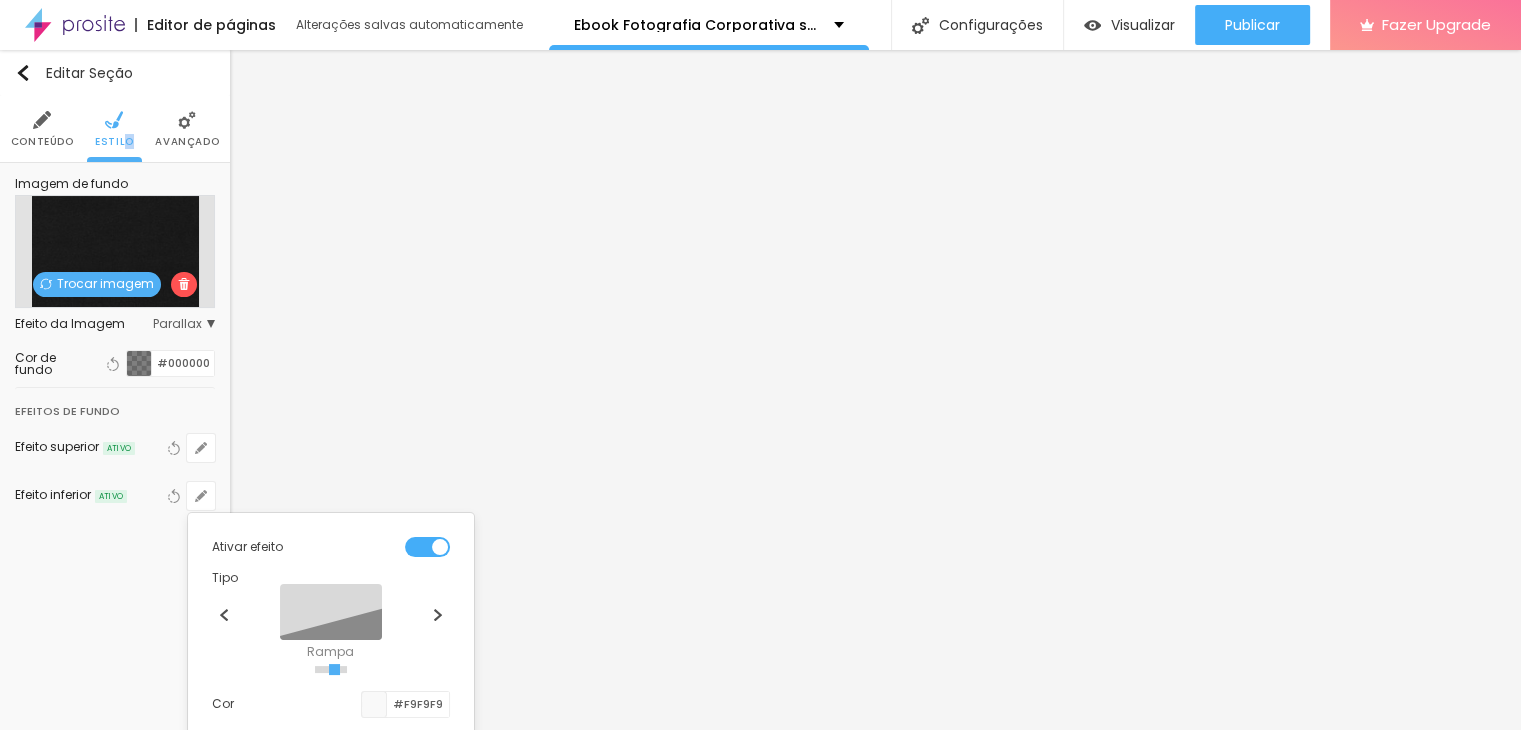 scroll, scrollTop: 159, scrollLeft: 0, axis: vertical 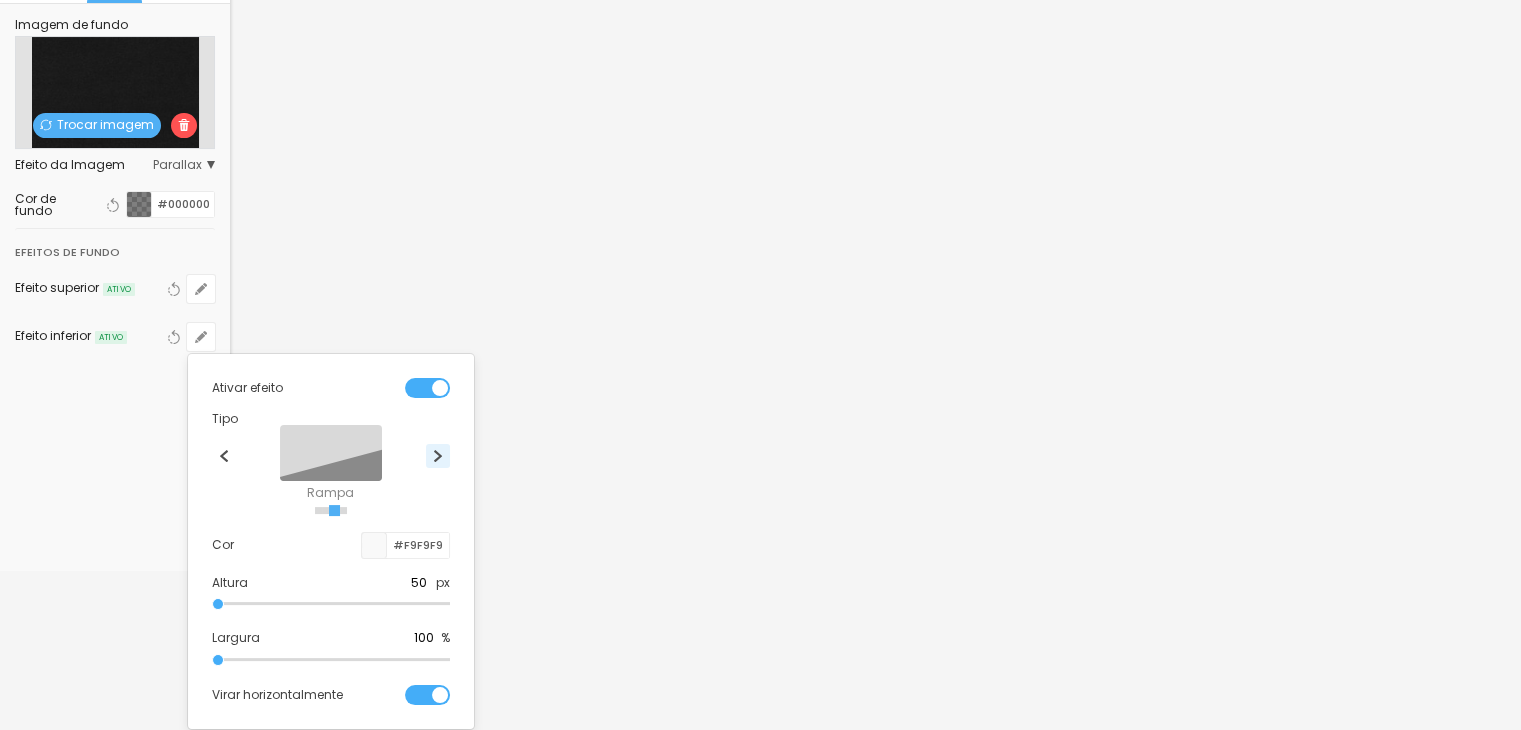 click at bounding box center [438, 456] 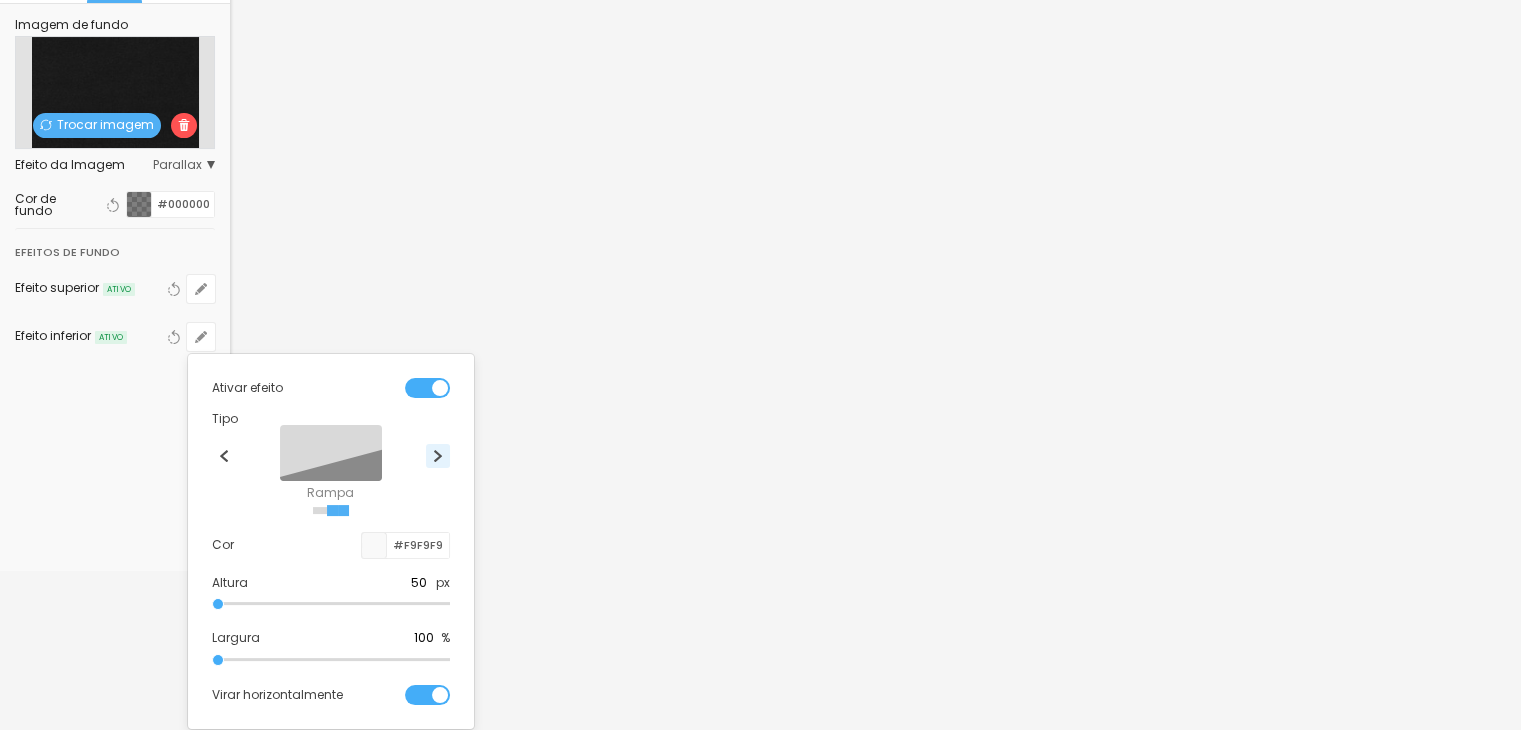 radio on "false" 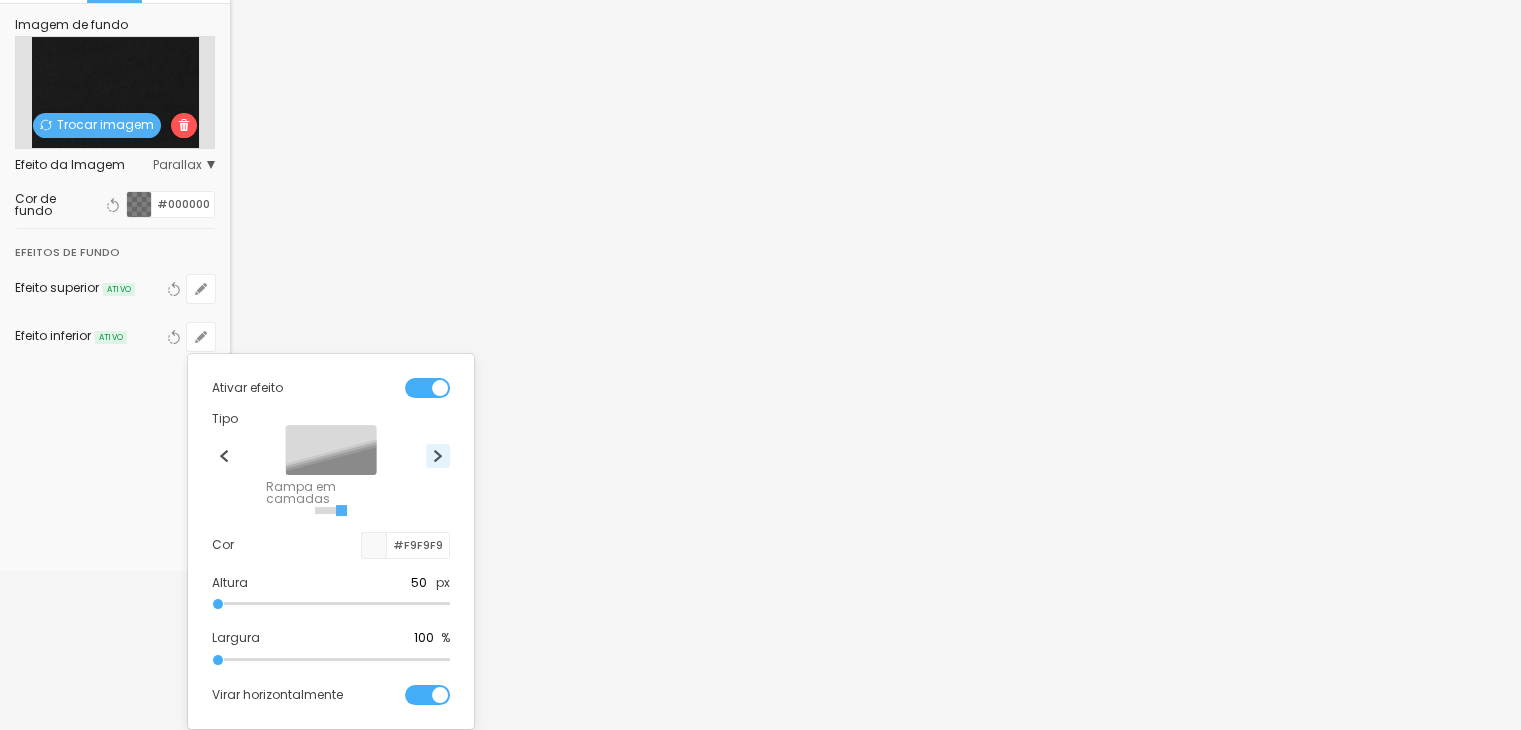 click at bounding box center (438, 456) 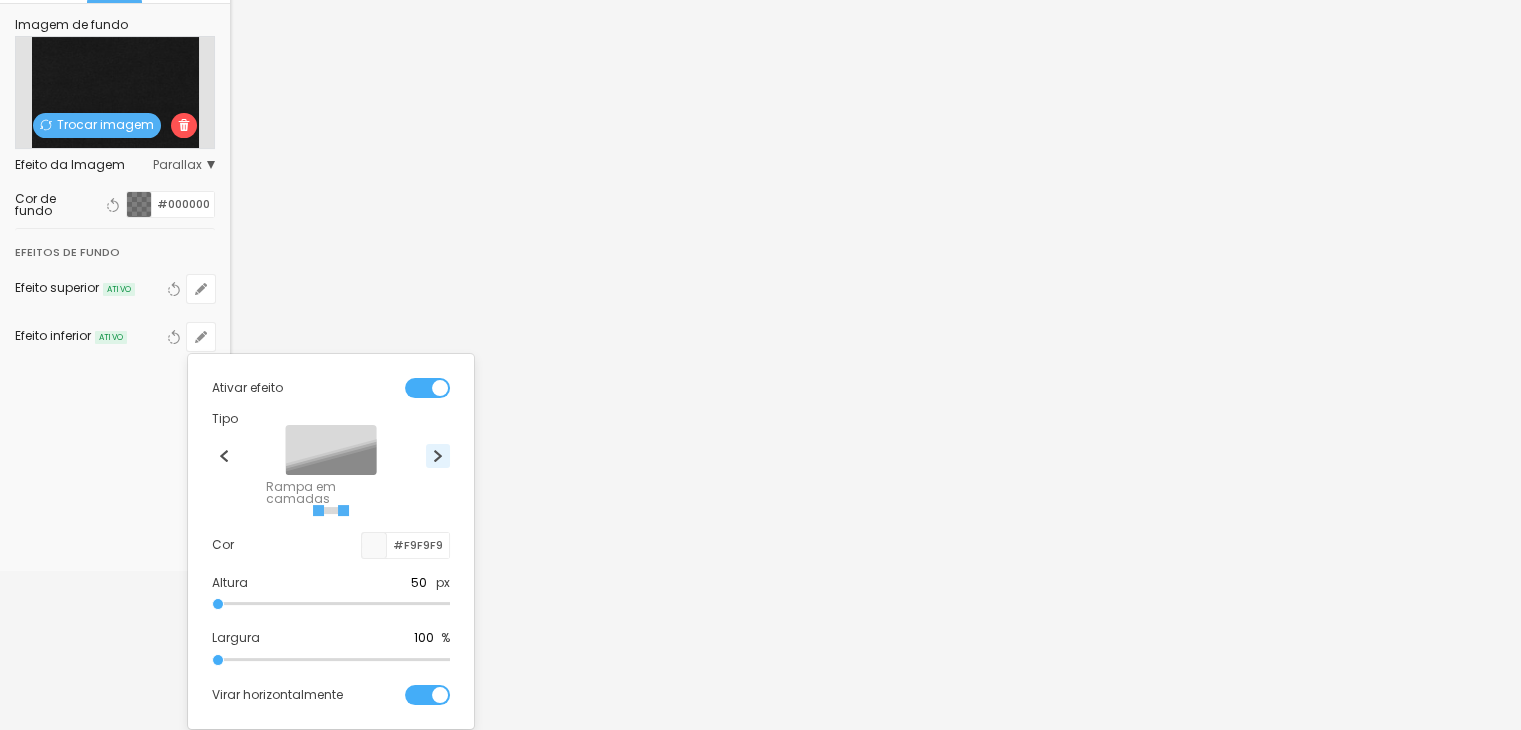radio on "true" 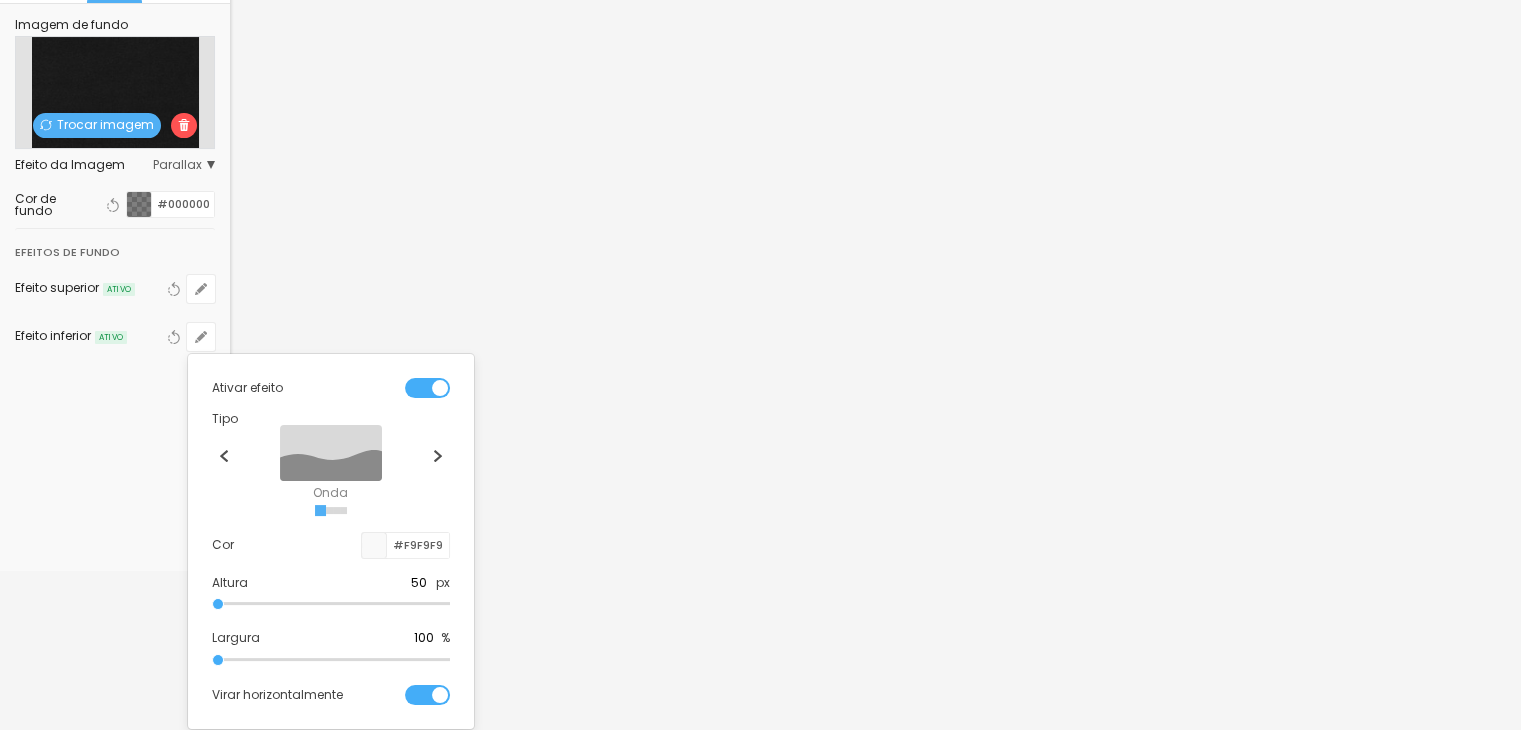 click at bounding box center [760, 365] 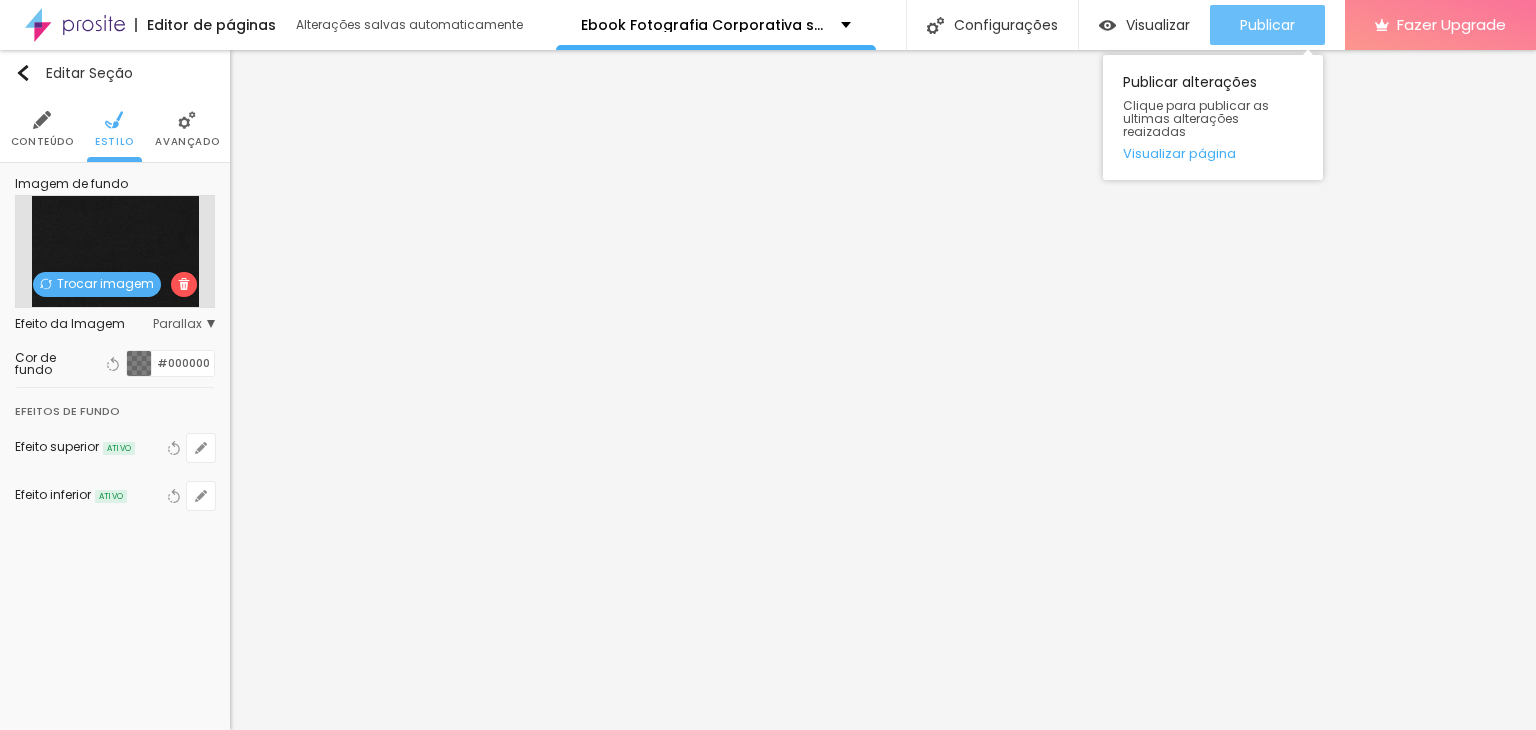 click on "Publicar" at bounding box center [1267, 25] 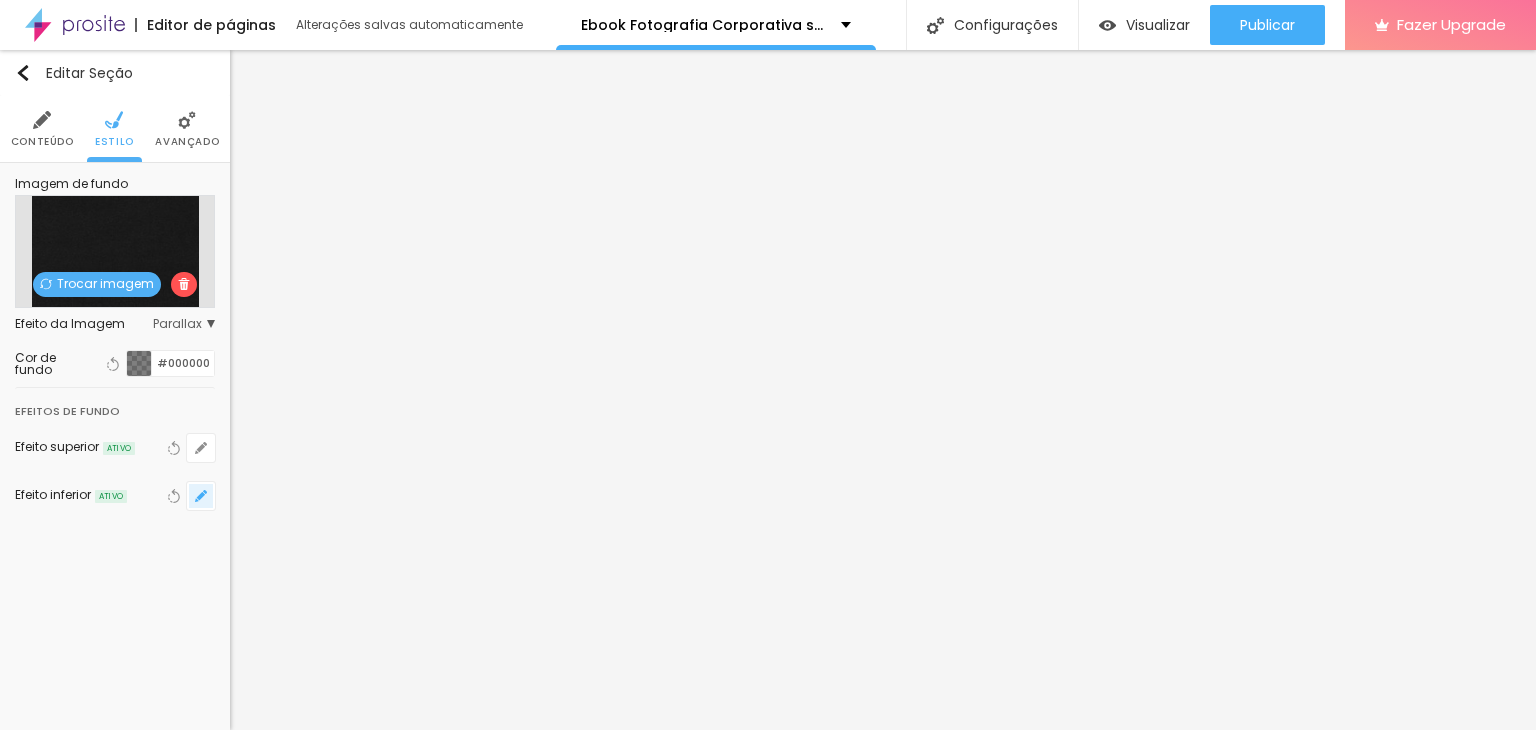 click 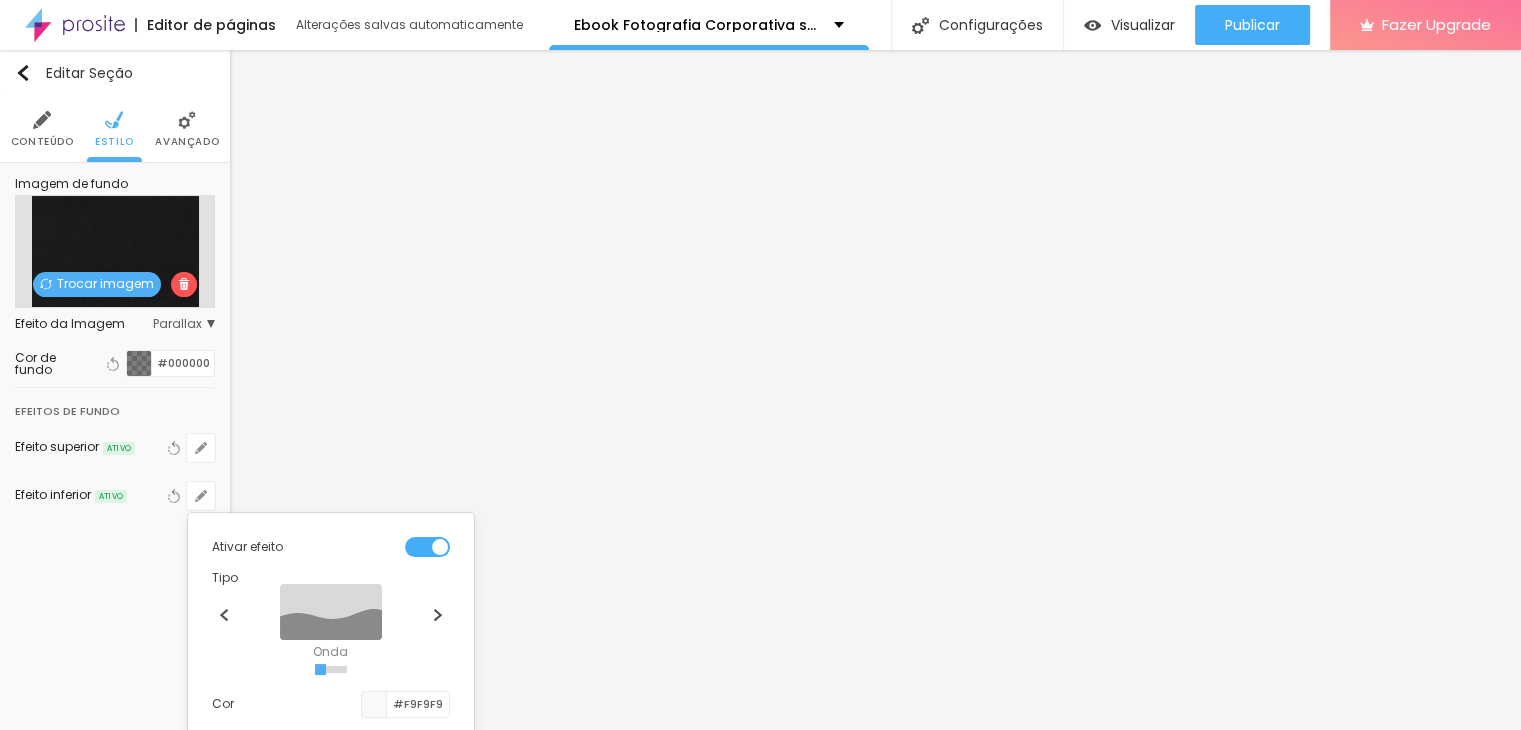 scroll, scrollTop: 159, scrollLeft: 0, axis: vertical 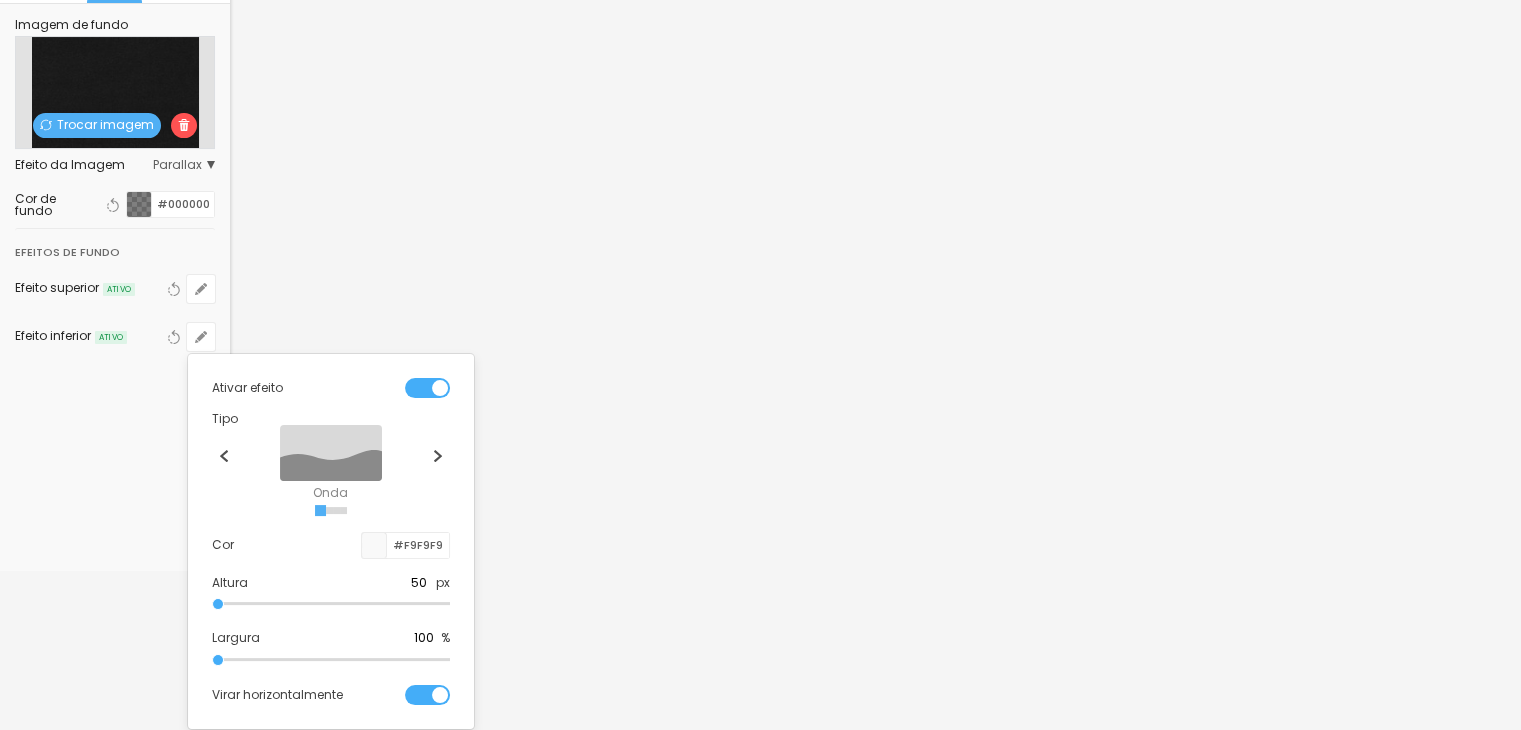 click at bounding box center (331, 604) 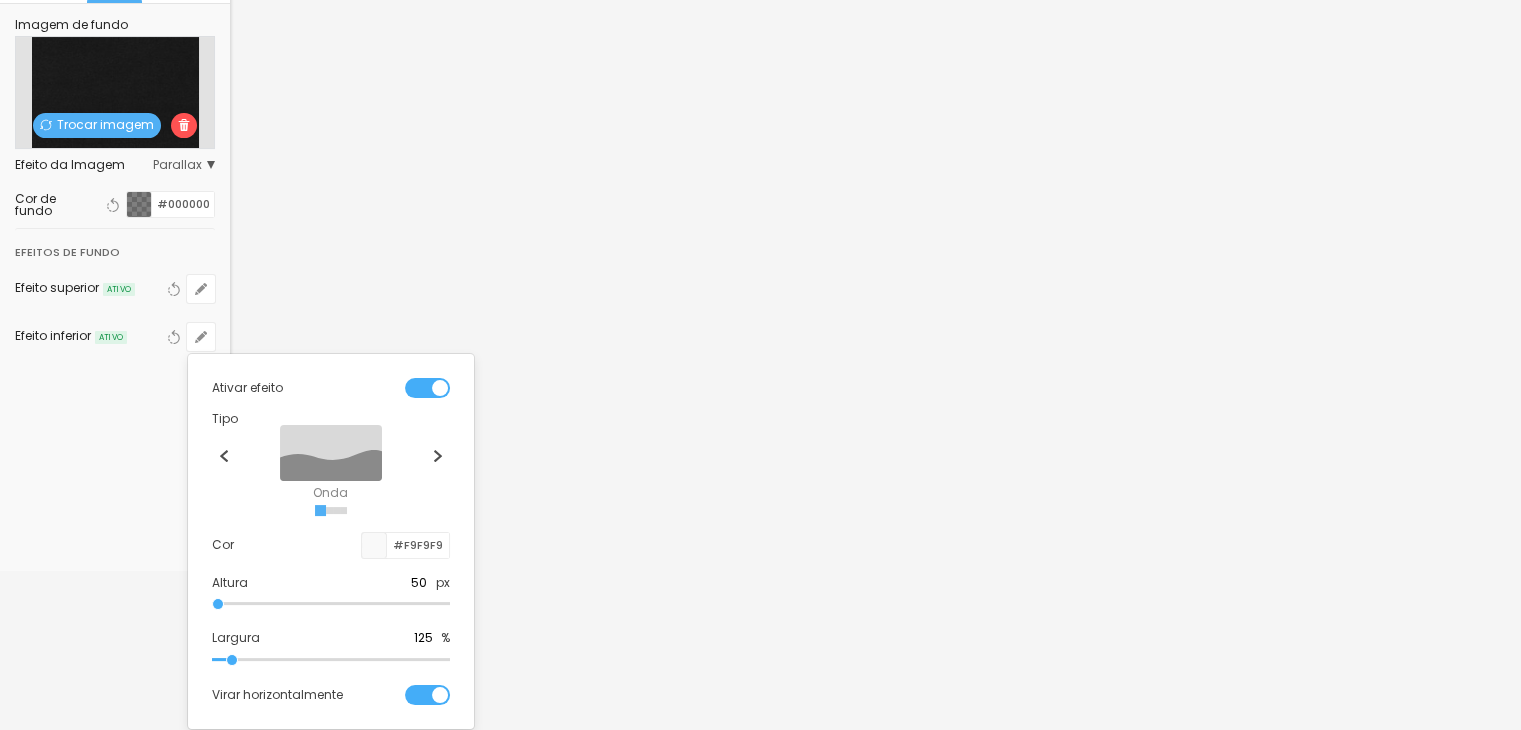 type on "160" 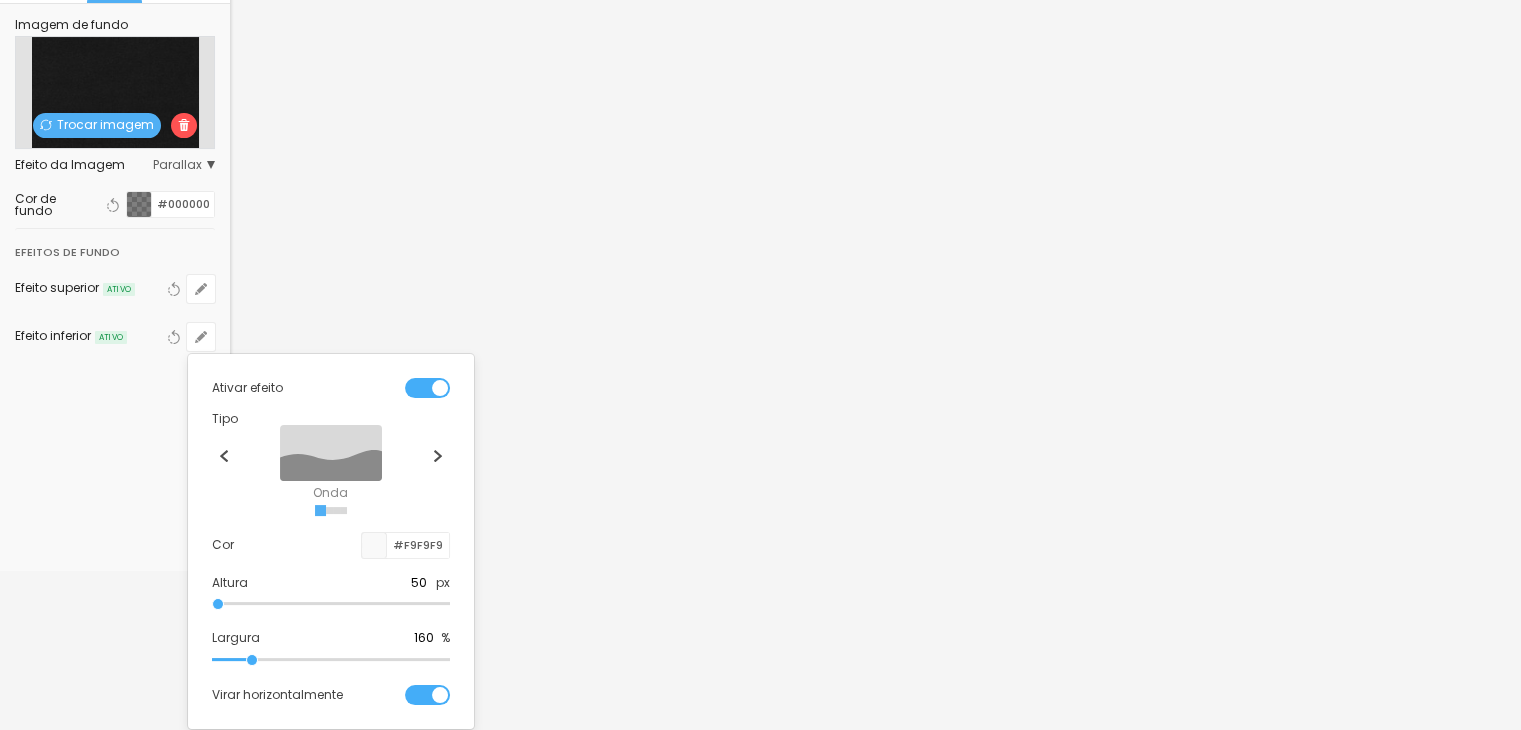 type on "190" 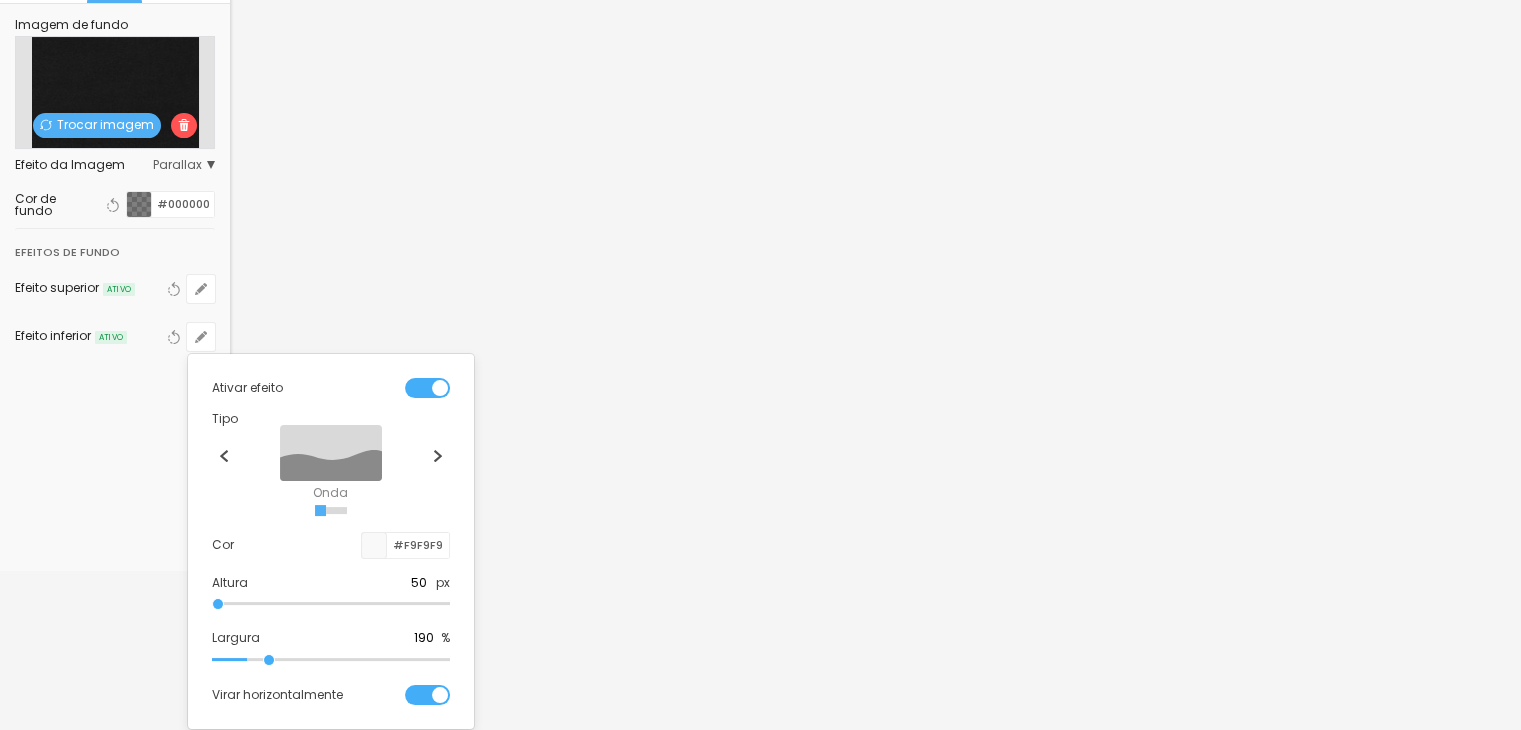 type on "225" 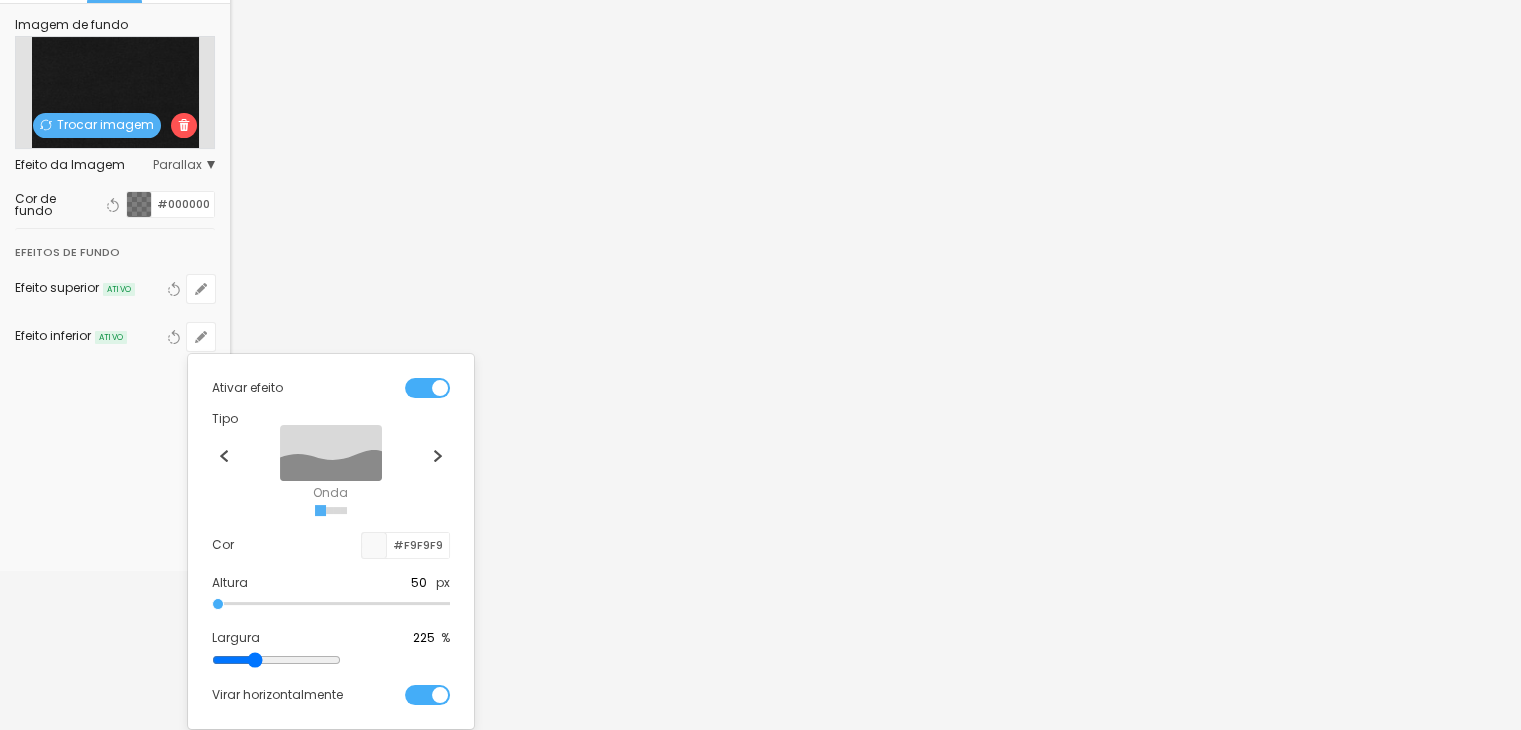 type on "235" 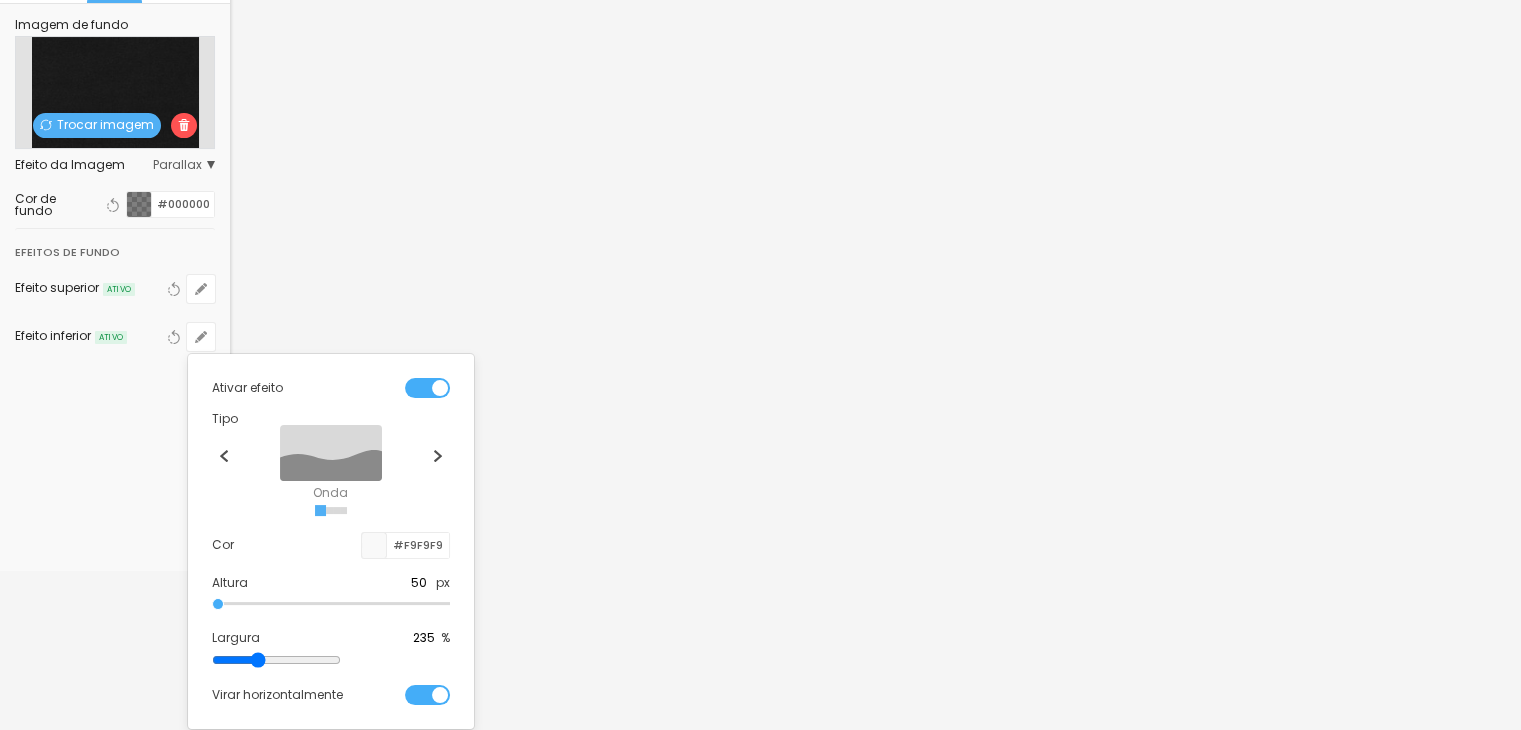 type on "240" 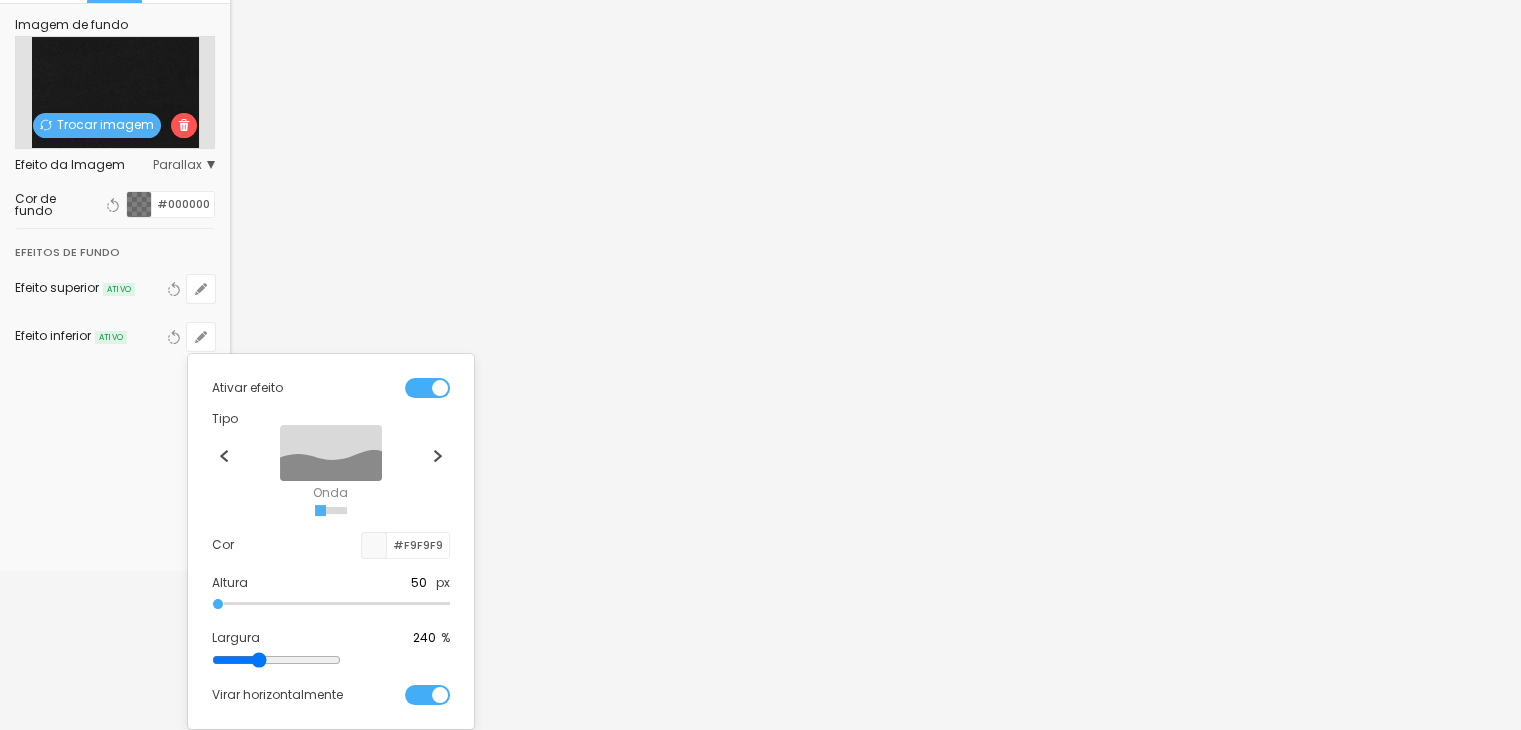 drag, startPoint x: 219, startPoint y: 655, endPoint x: 296, endPoint y: 653, distance: 77.02597 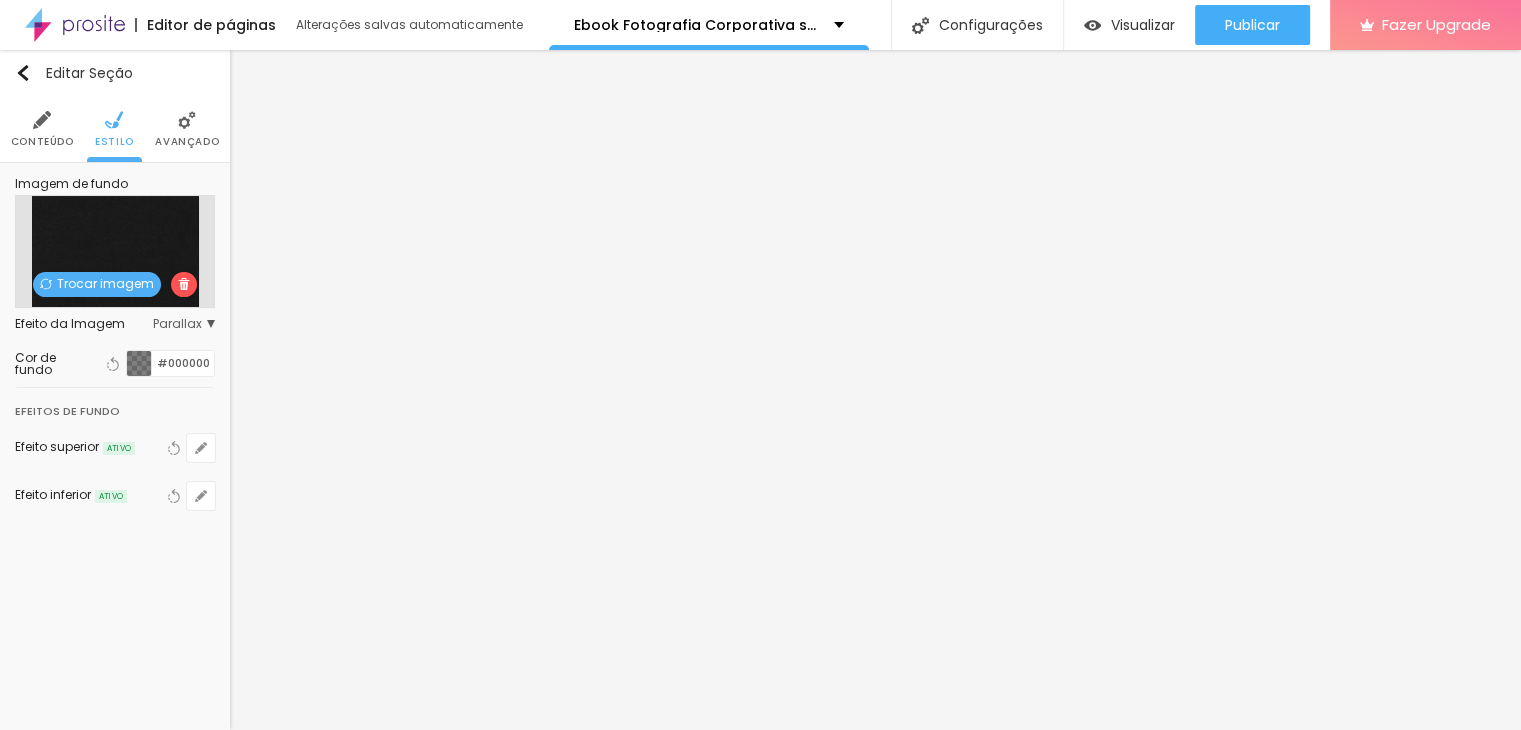 scroll, scrollTop: 0, scrollLeft: 0, axis: both 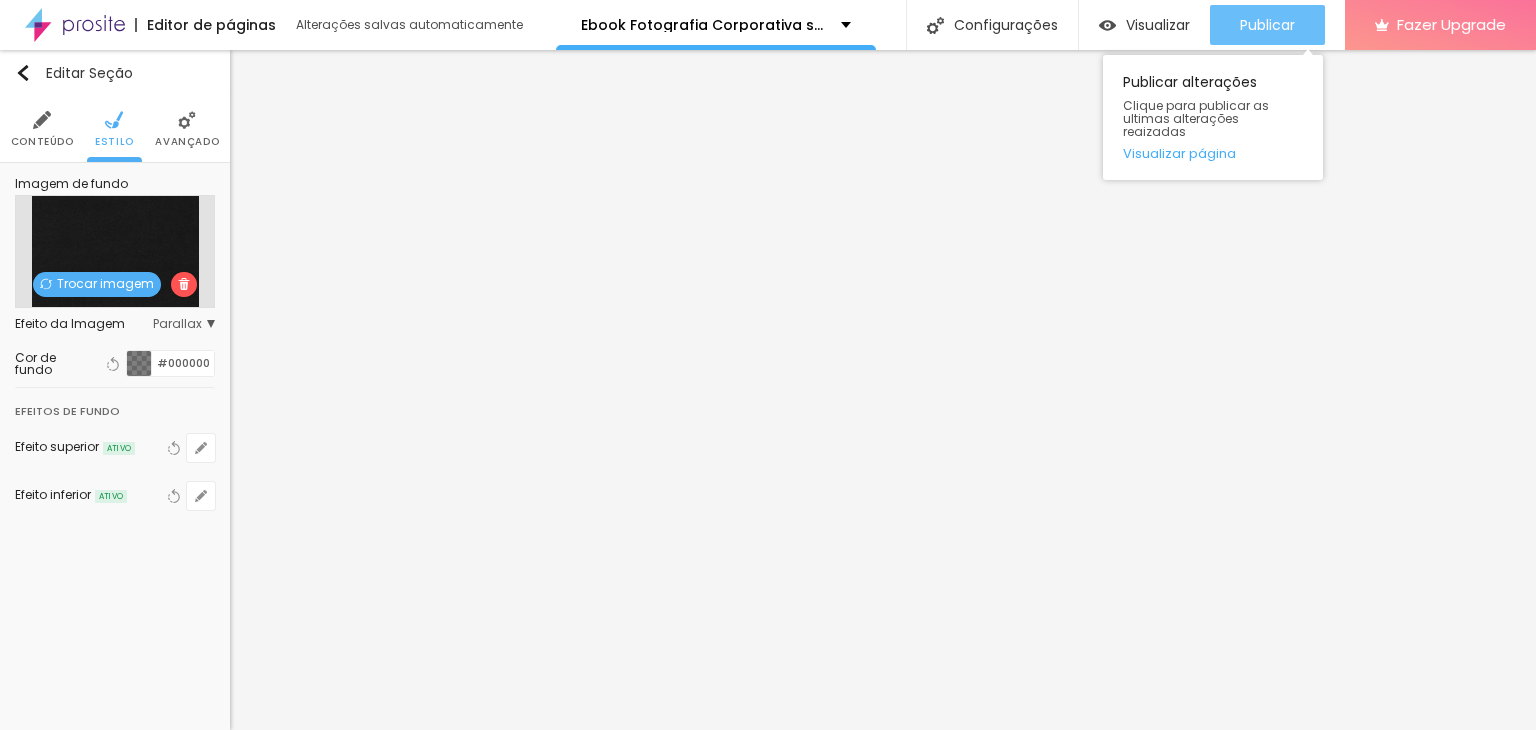 click on "Publicar" at bounding box center [1267, 25] 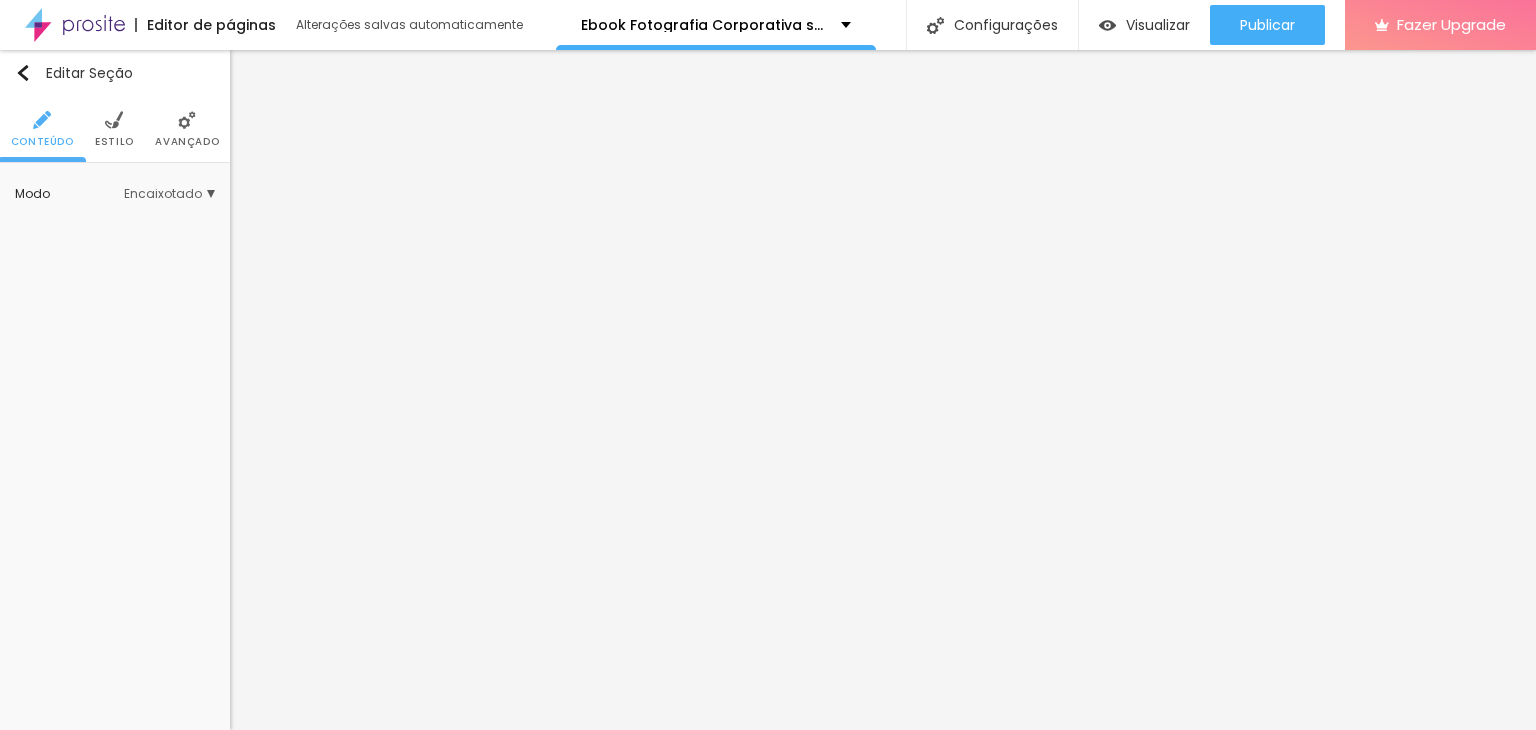 click on "Estilo" at bounding box center [114, 129] 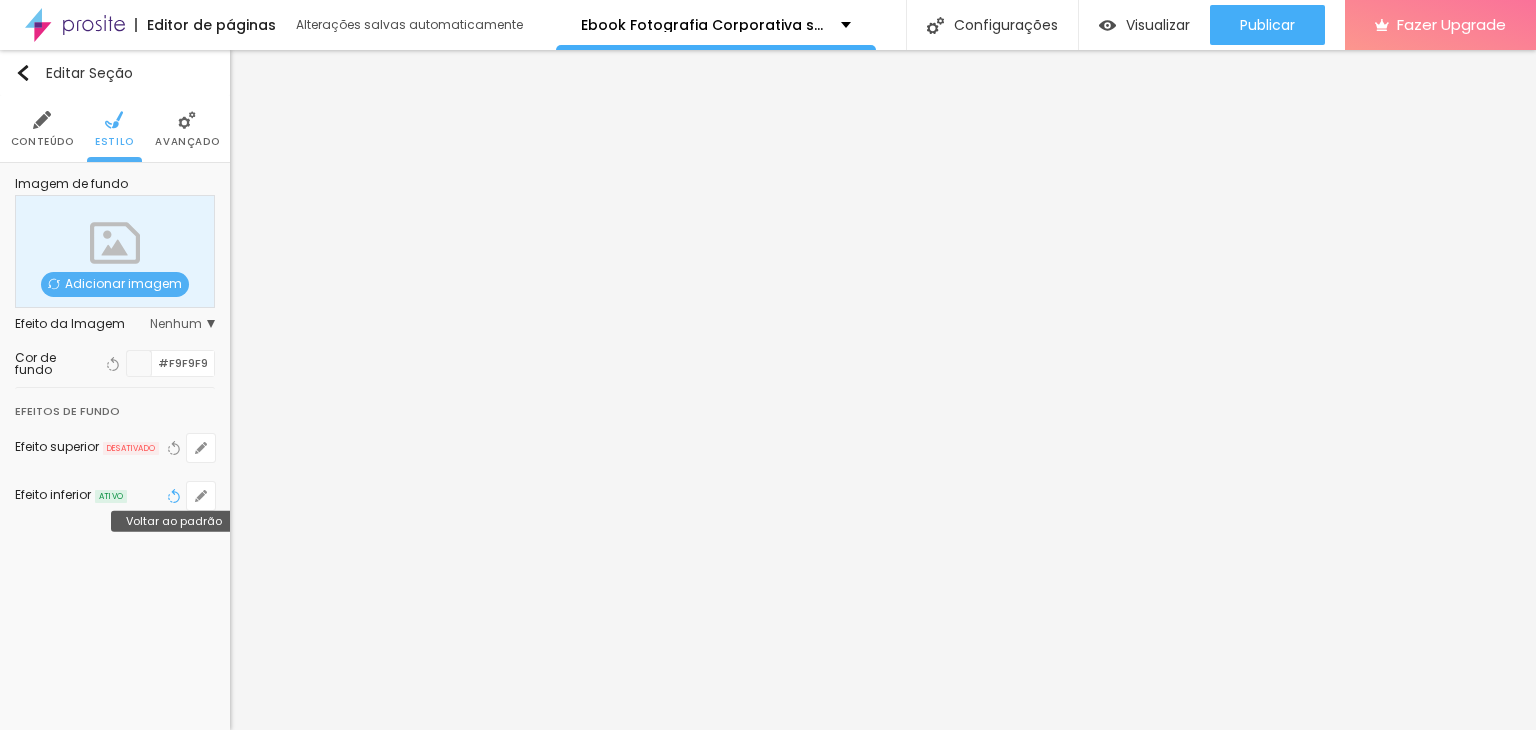 click 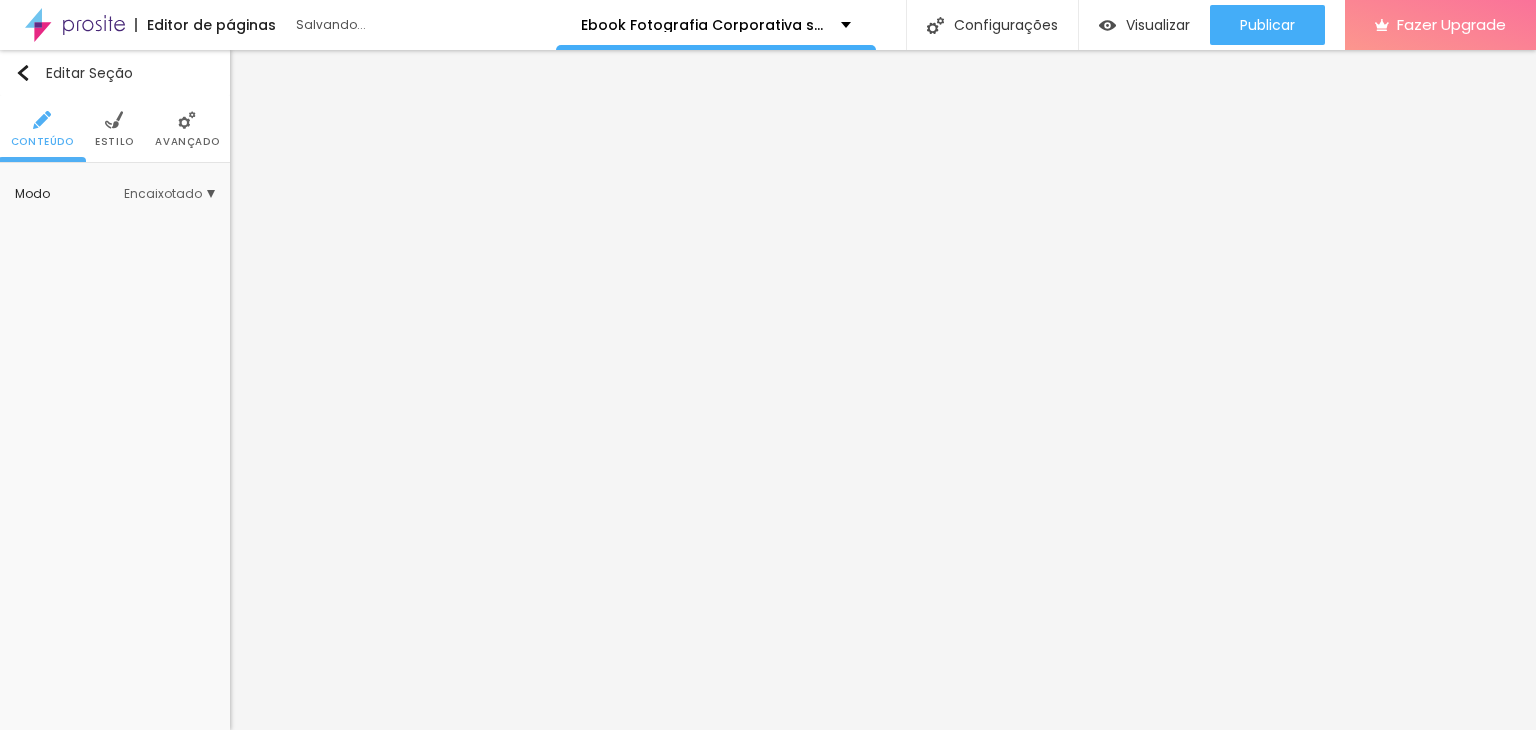 click on "Estilo" at bounding box center (114, 129) 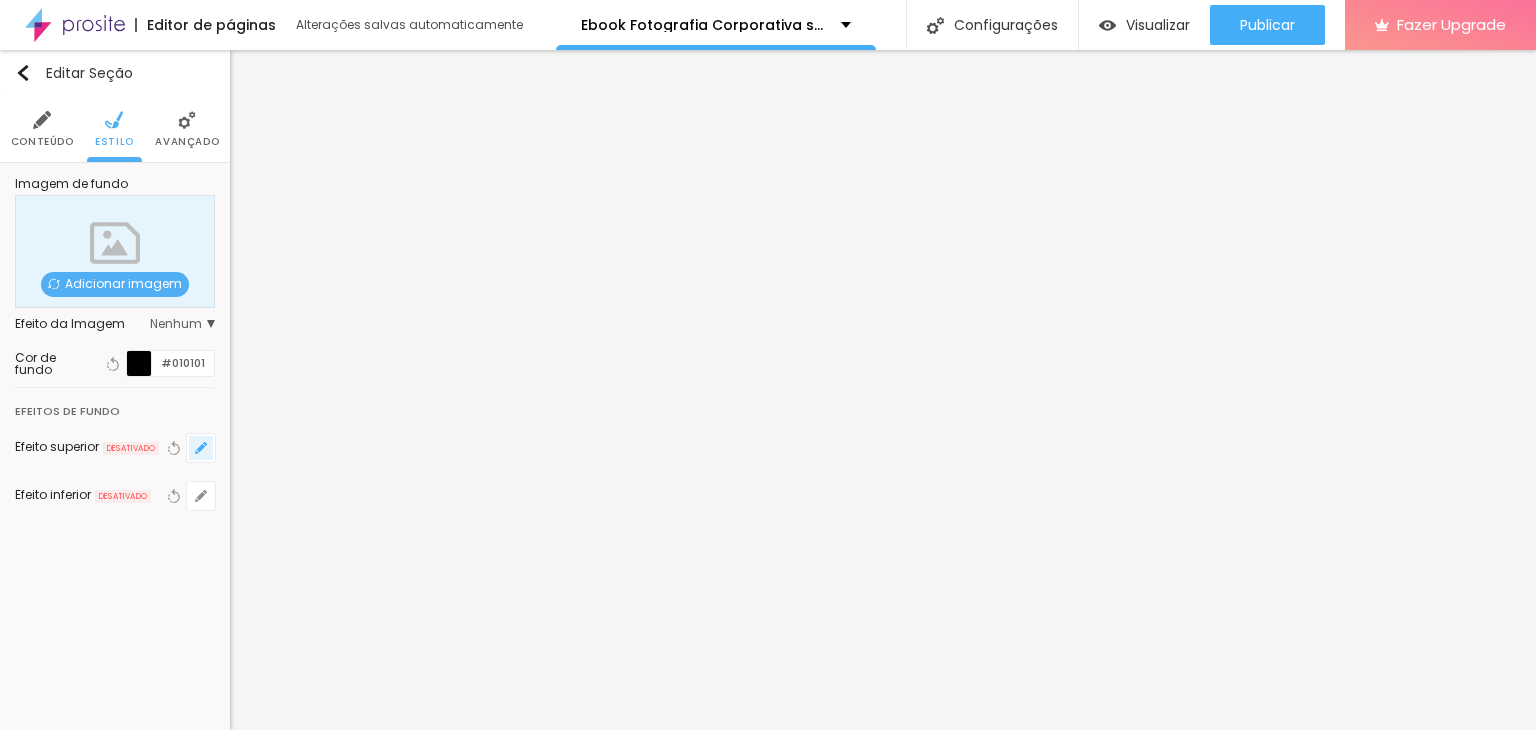 click at bounding box center (201, 448) 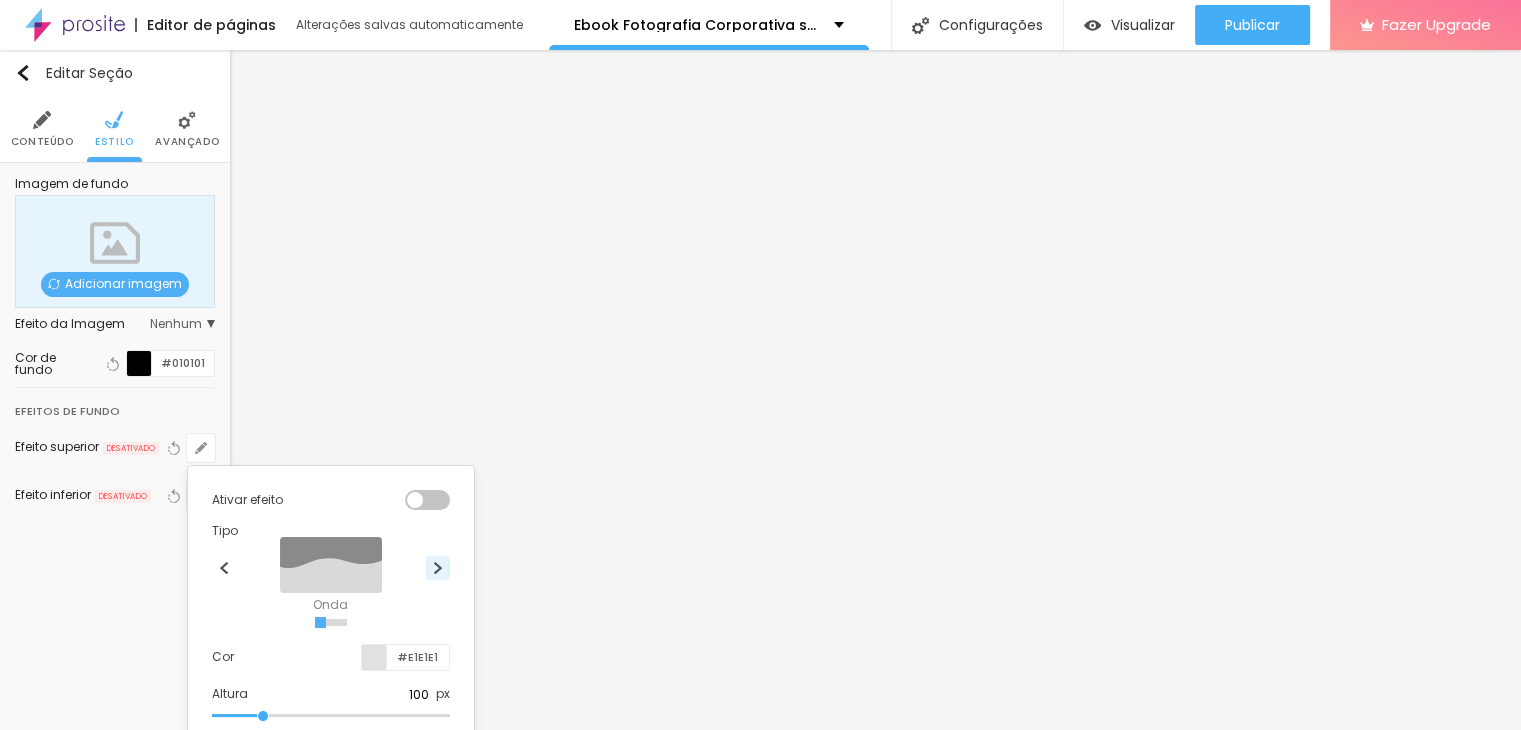 click at bounding box center [438, 568] 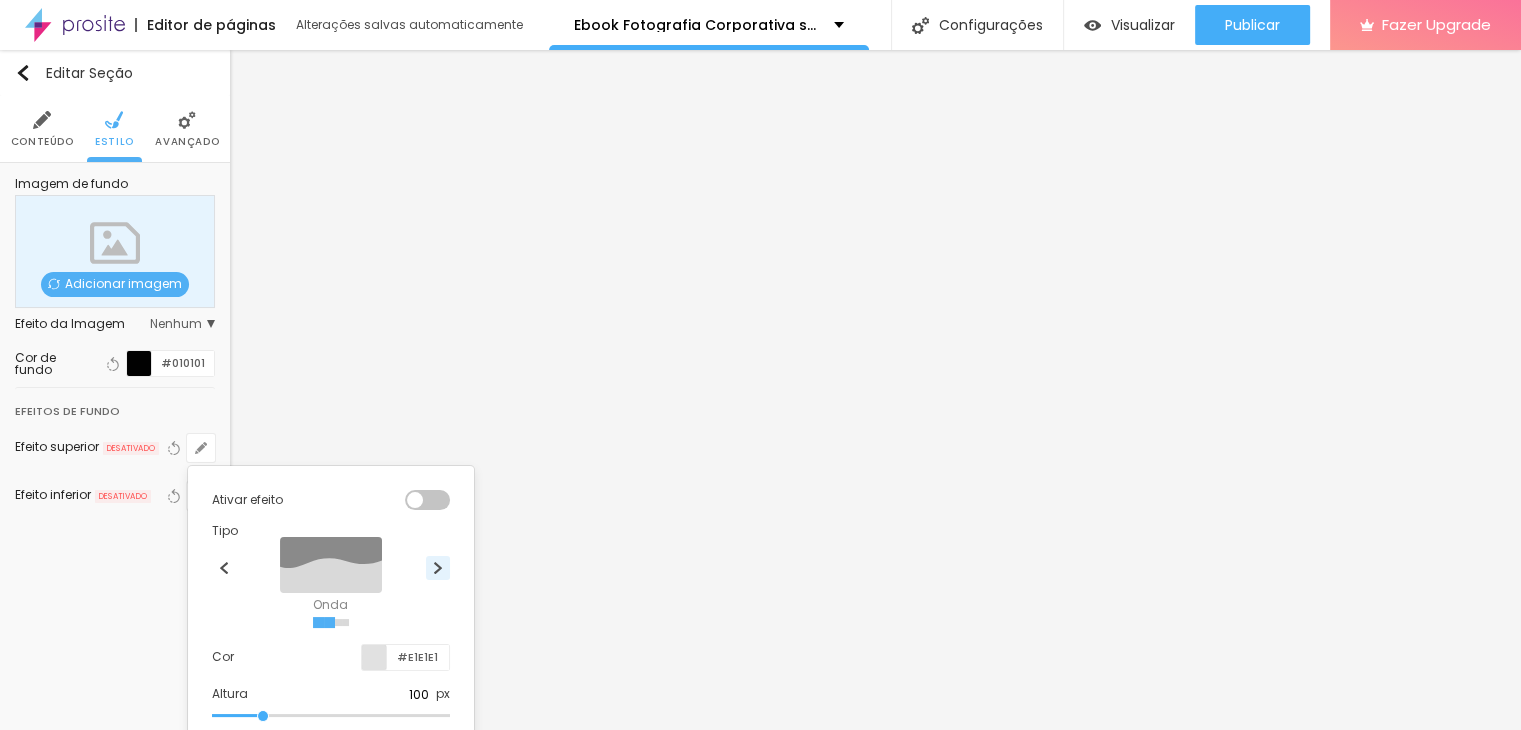 radio on "false" 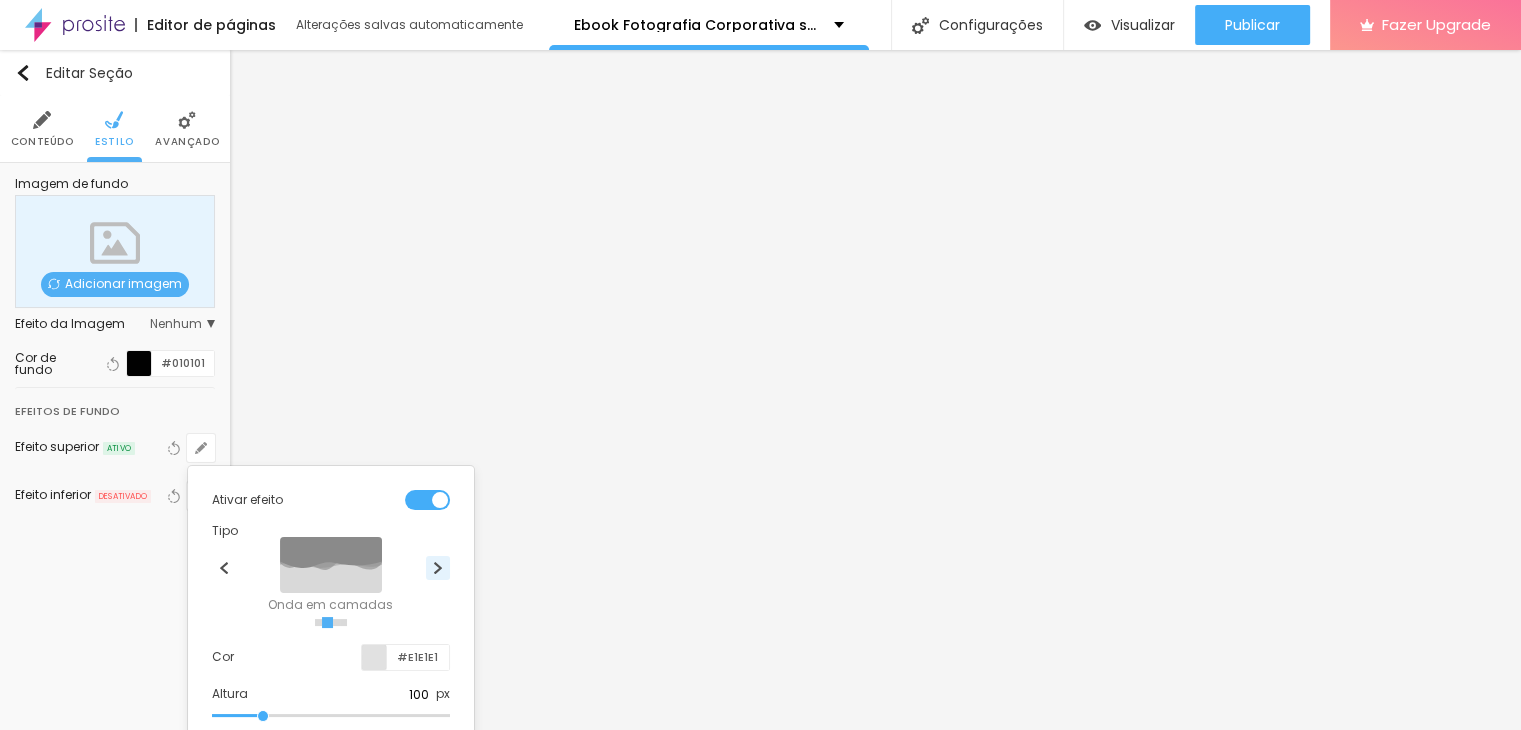 click at bounding box center (438, 568) 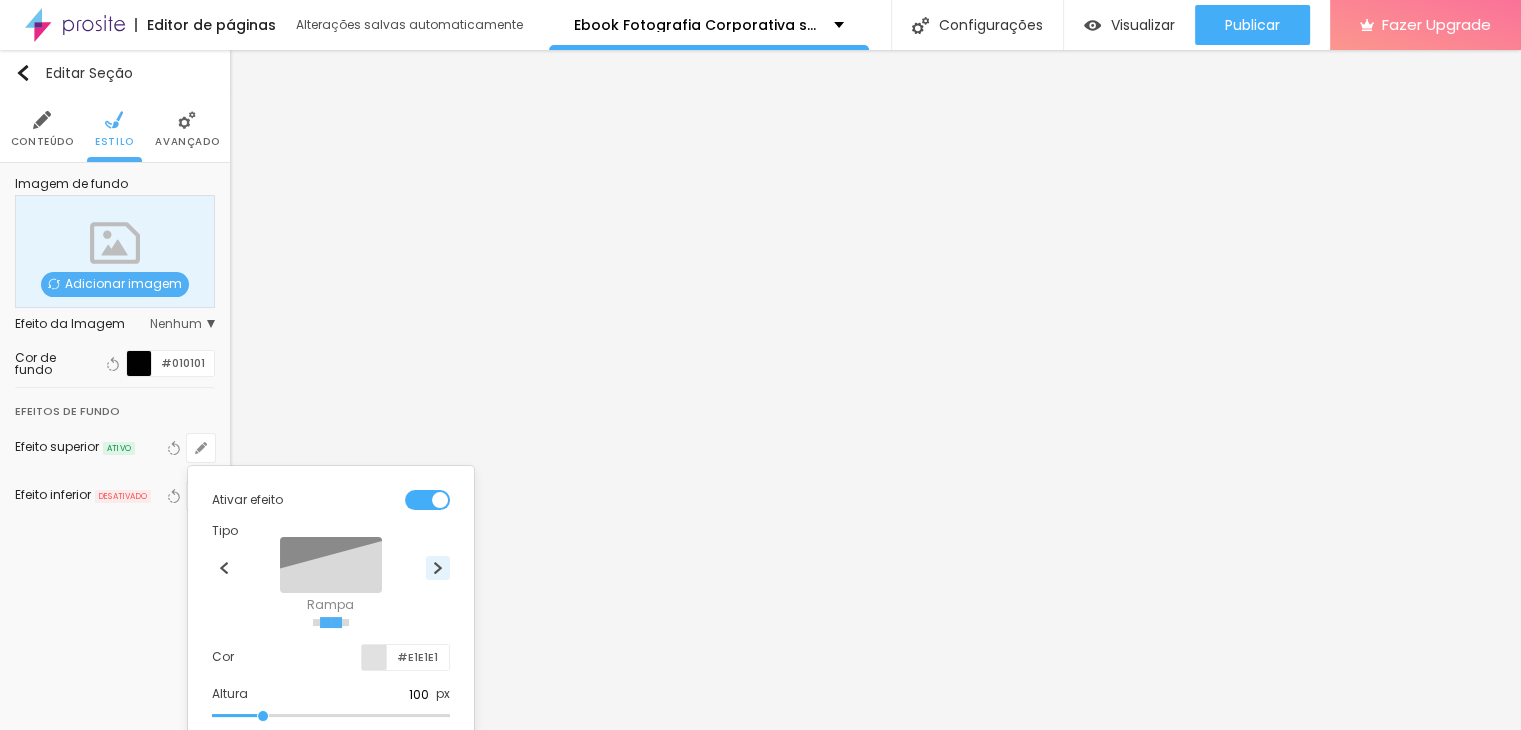 radio on "false" 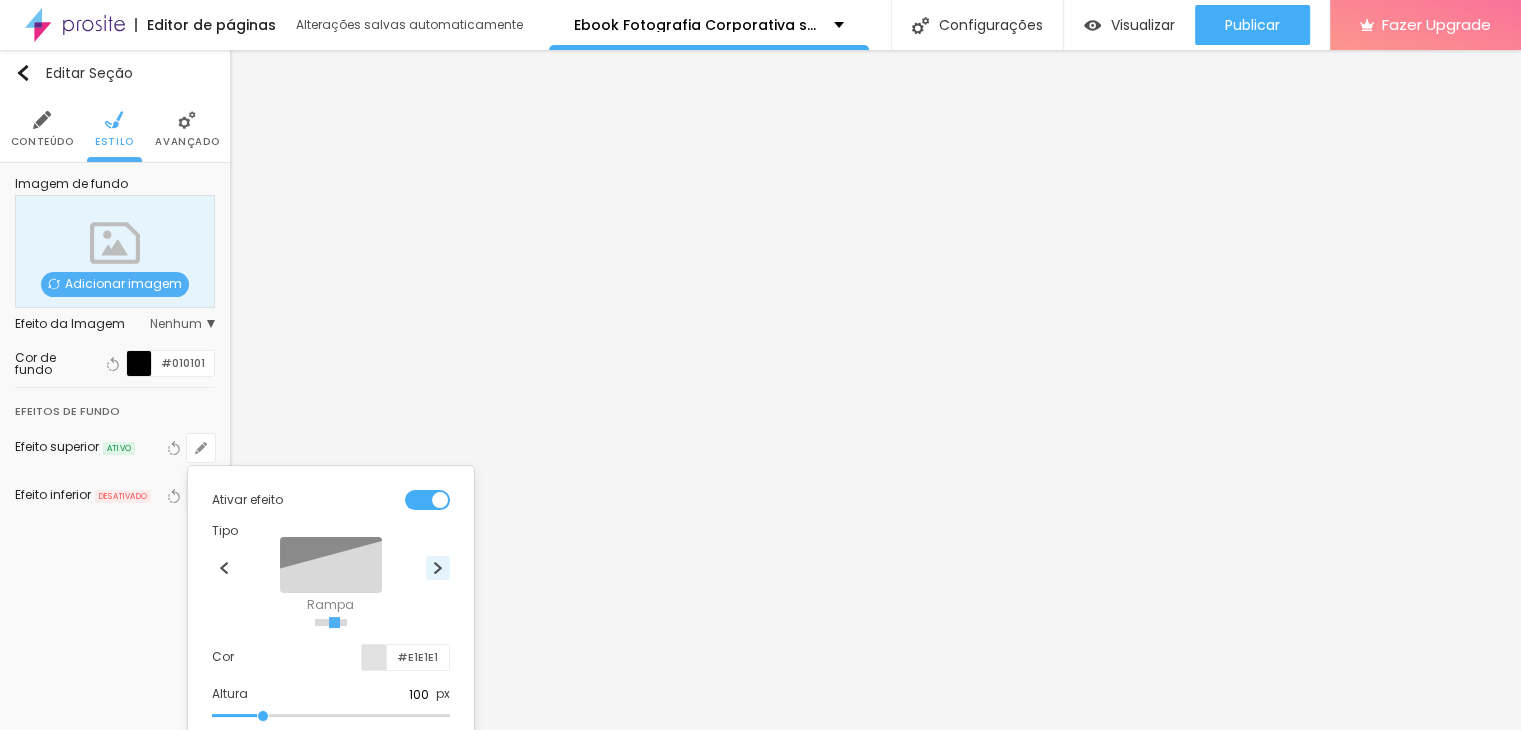 click at bounding box center [438, 568] 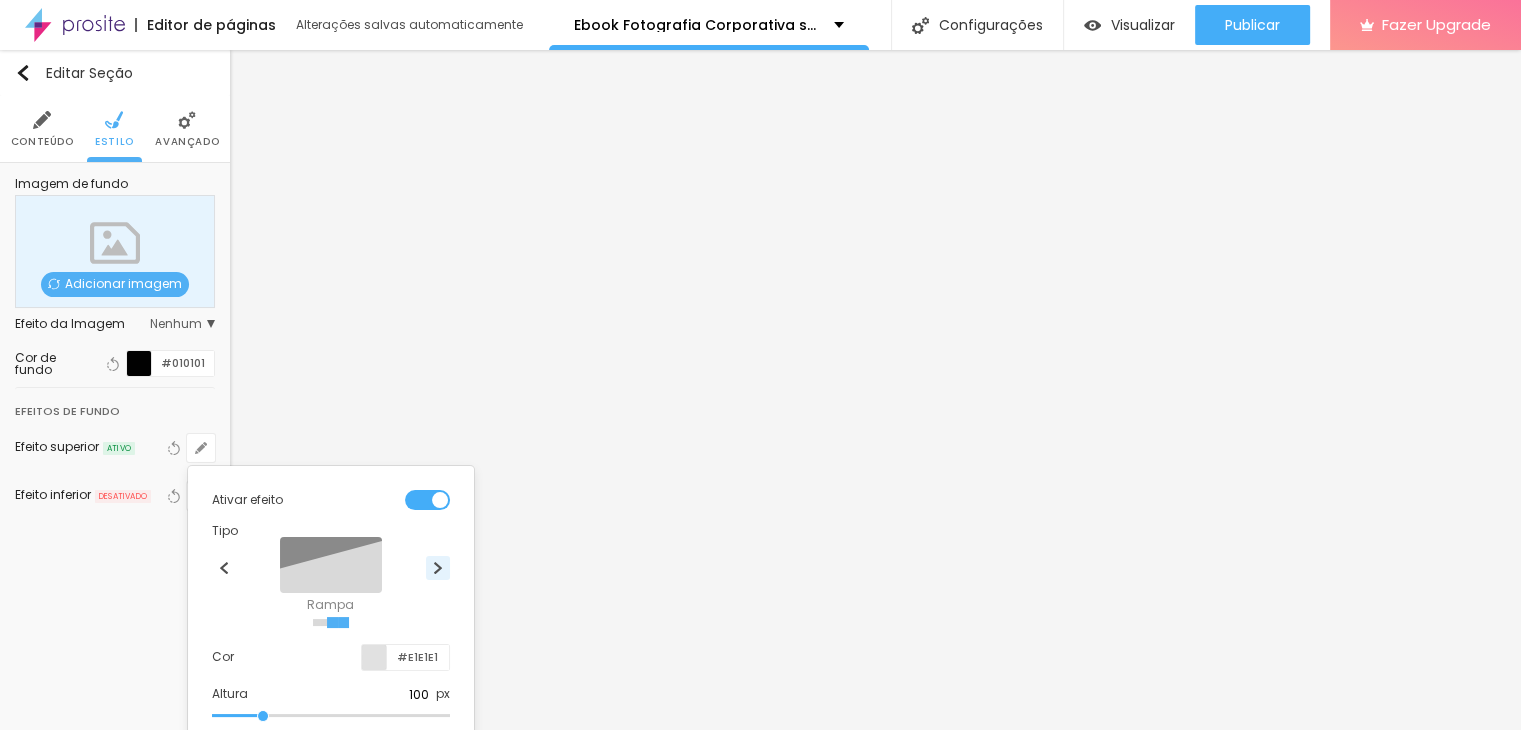 radio on "false" 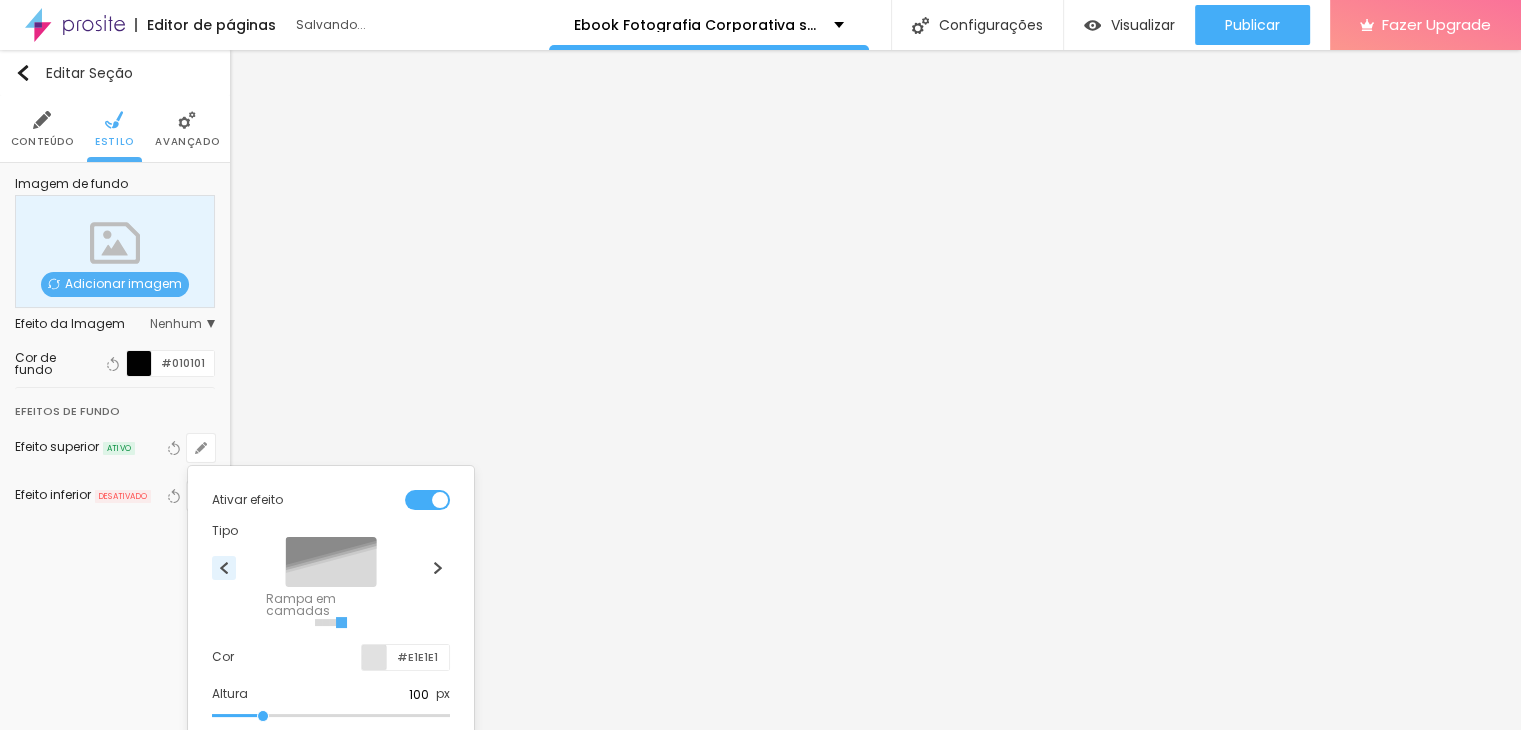 click at bounding box center [224, 568] 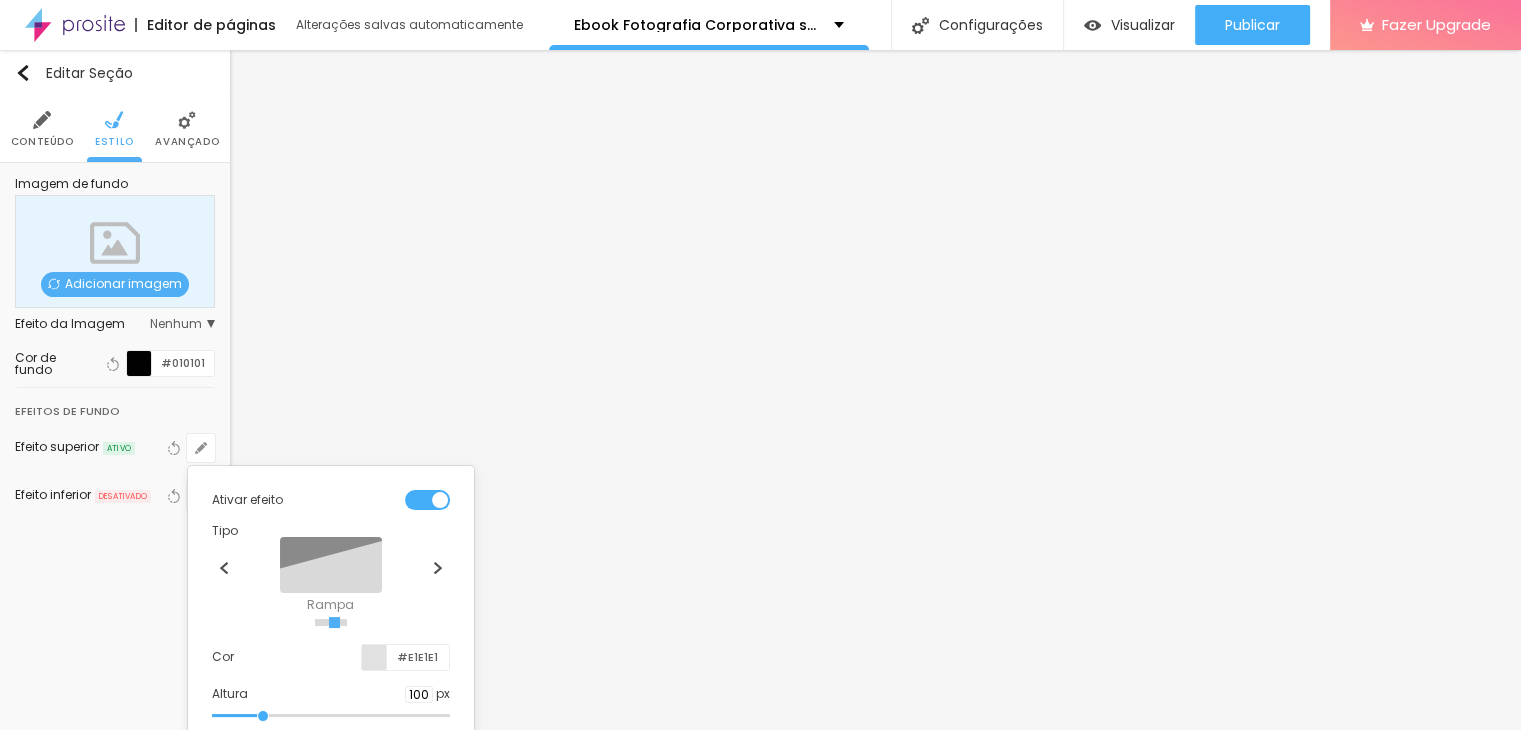 scroll, scrollTop: 112, scrollLeft: 0, axis: vertical 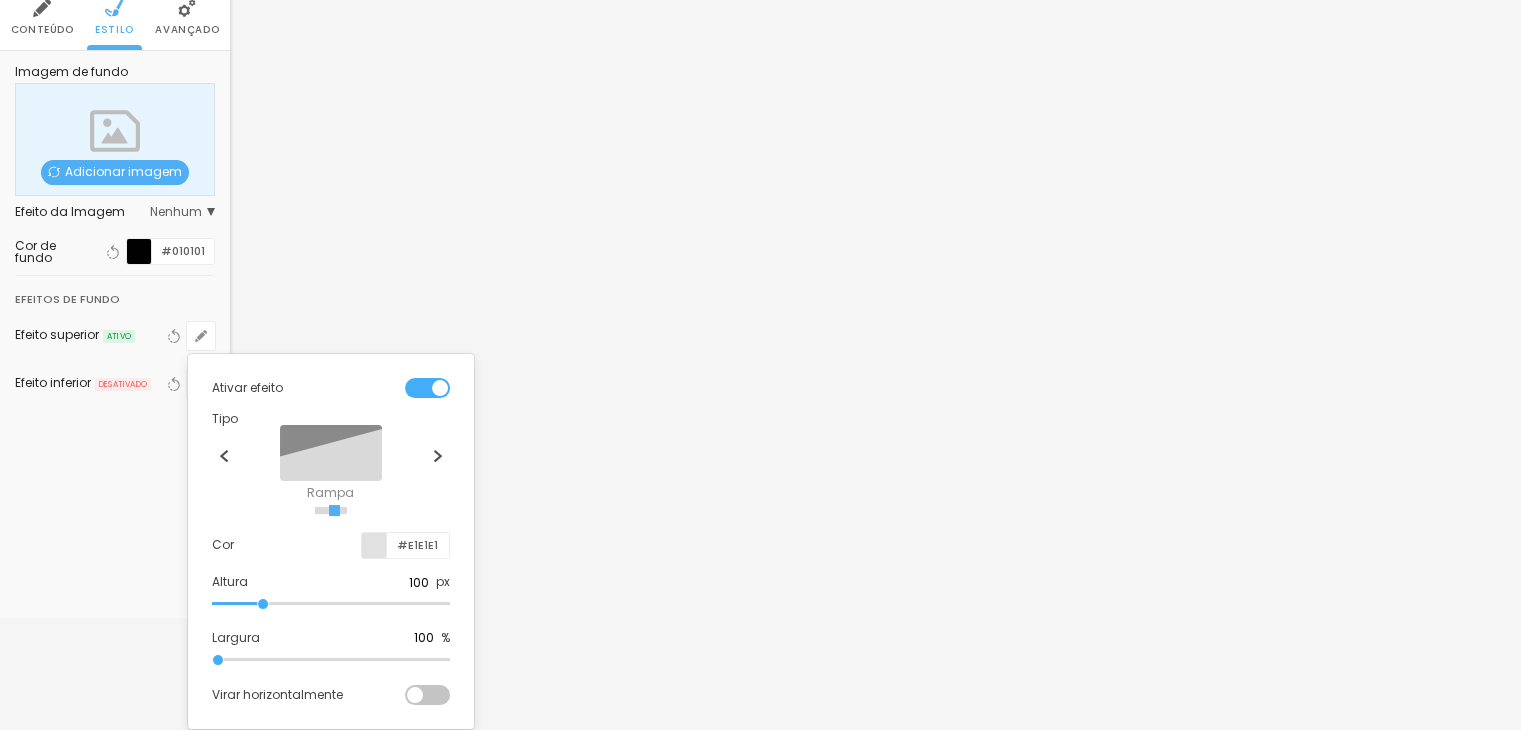 click at bounding box center [427, 695] 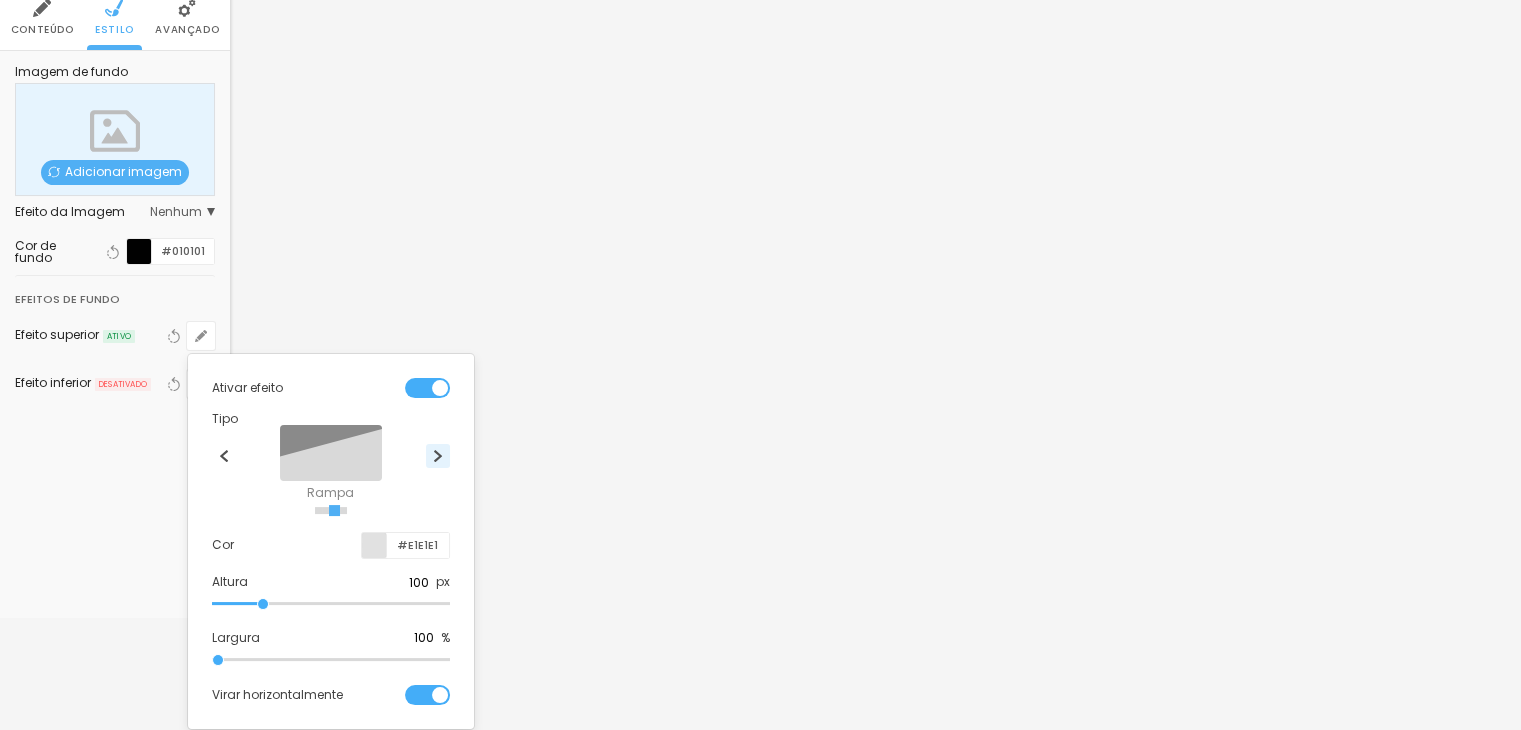 click at bounding box center [438, 456] 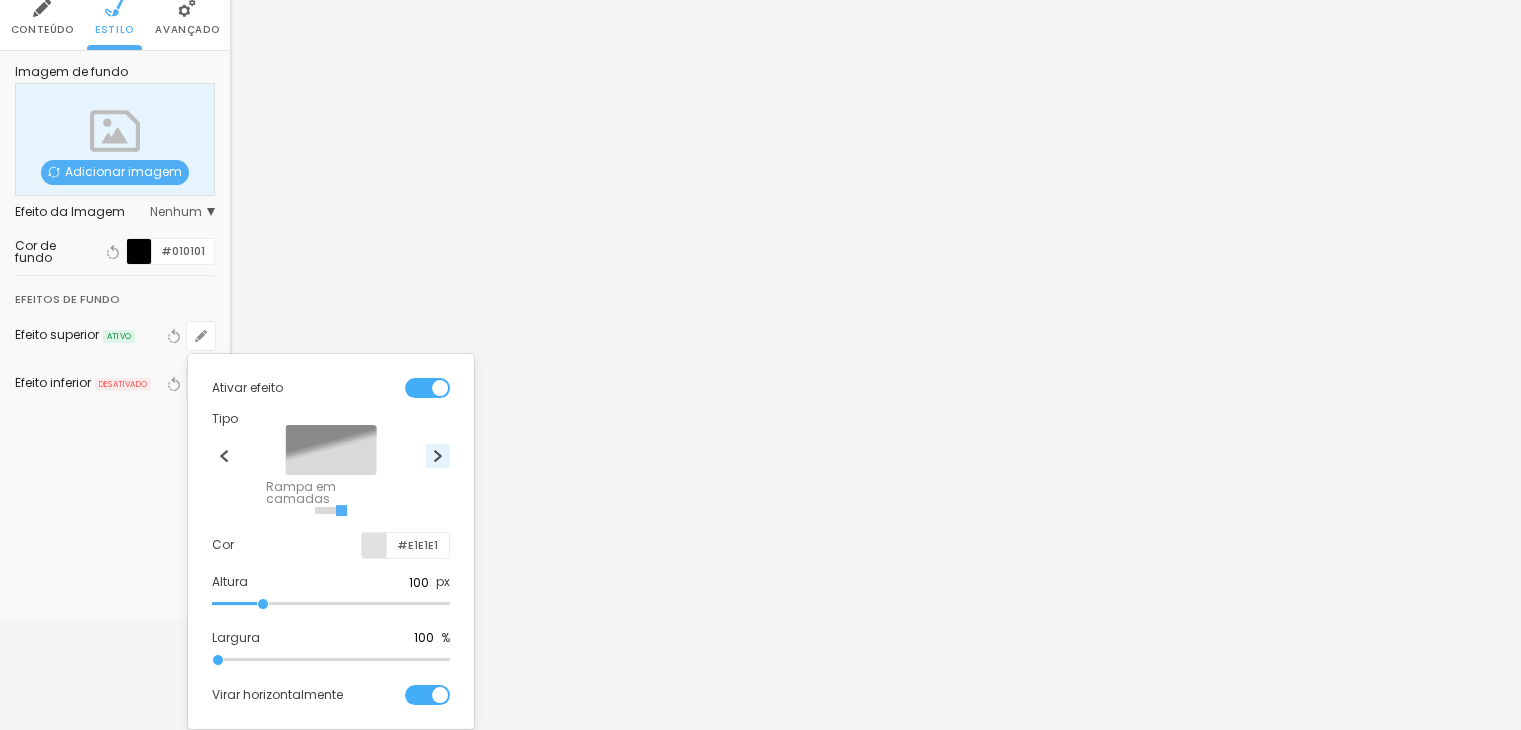 scroll, scrollTop: 0, scrollLeft: 0, axis: both 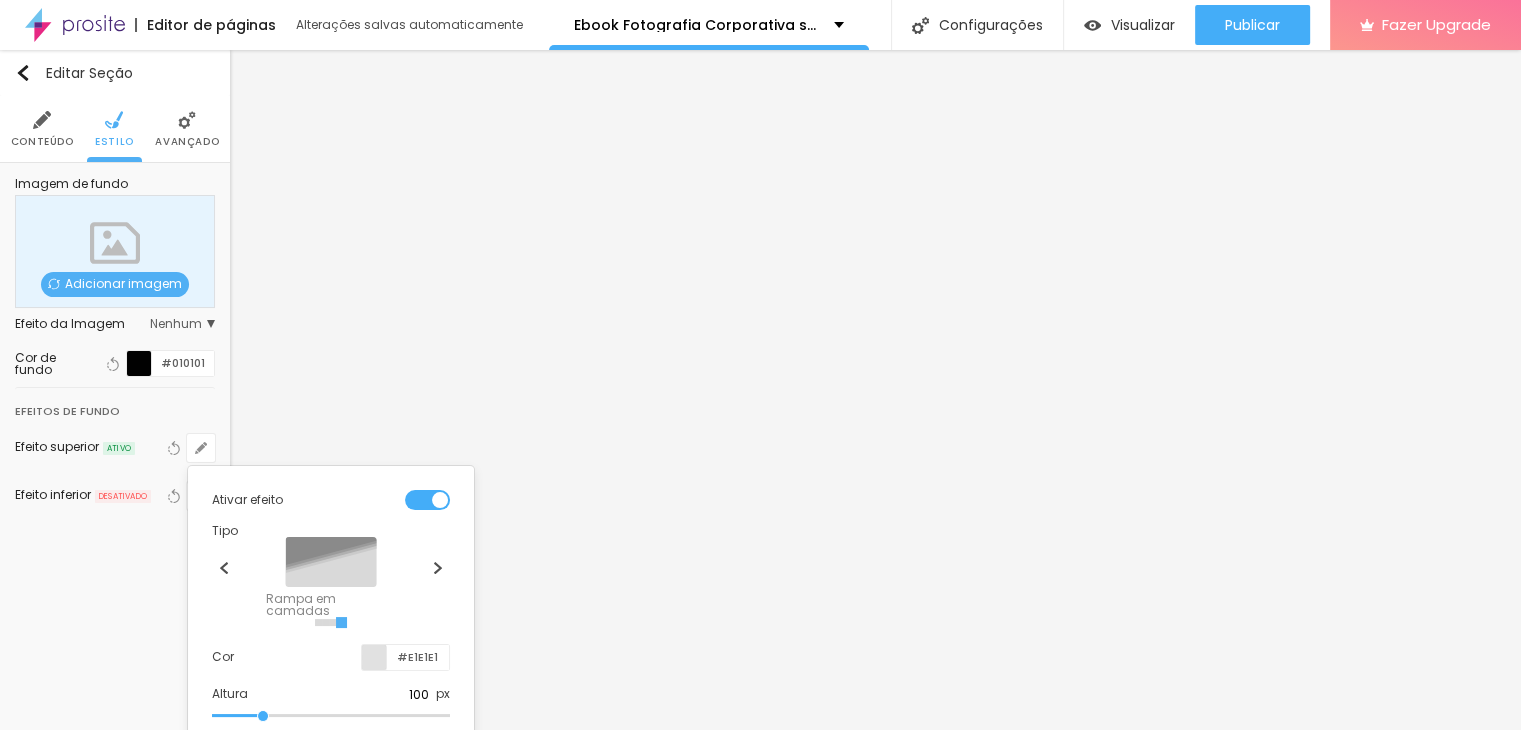 click at bounding box center (760, 365) 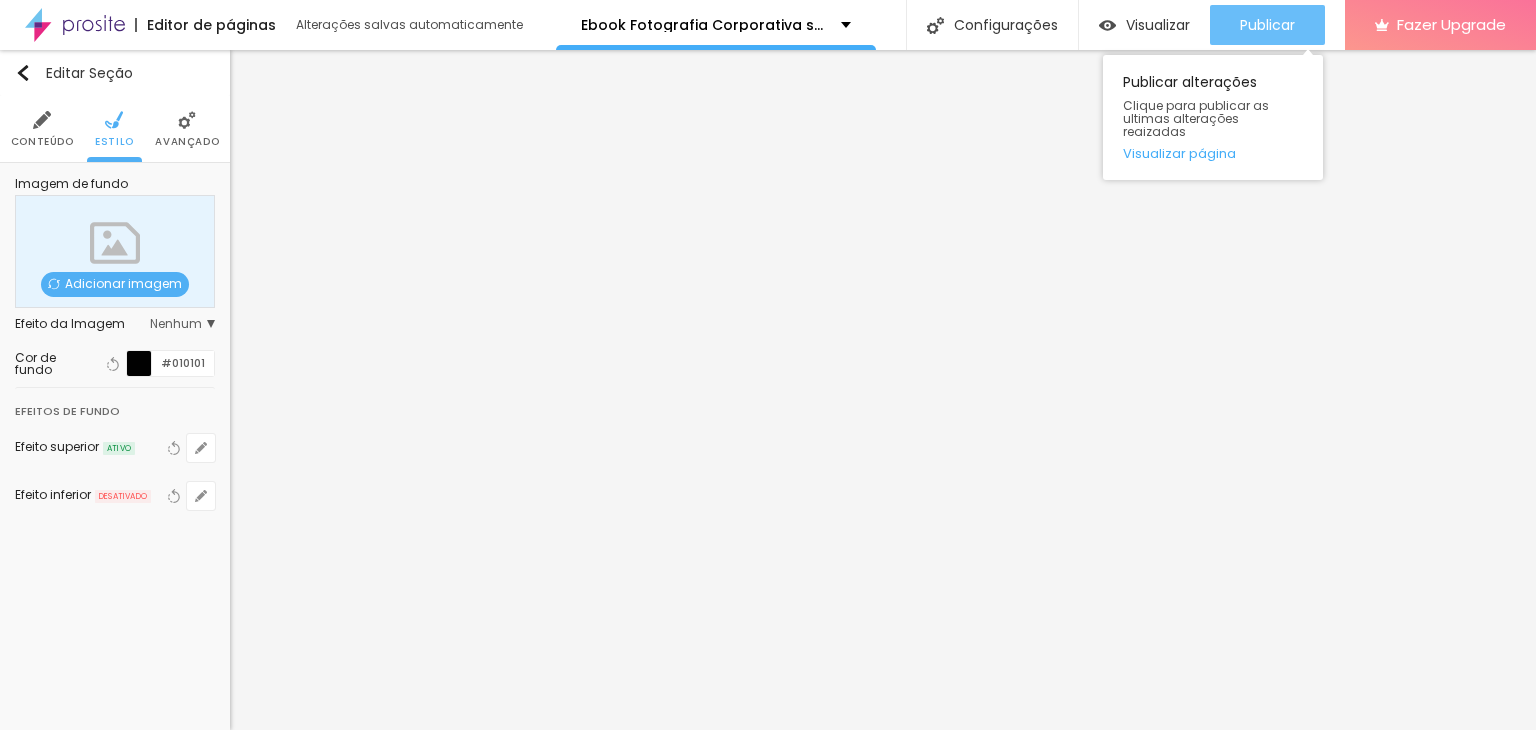 click on "Publicar" at bounding box center (1267, 25) 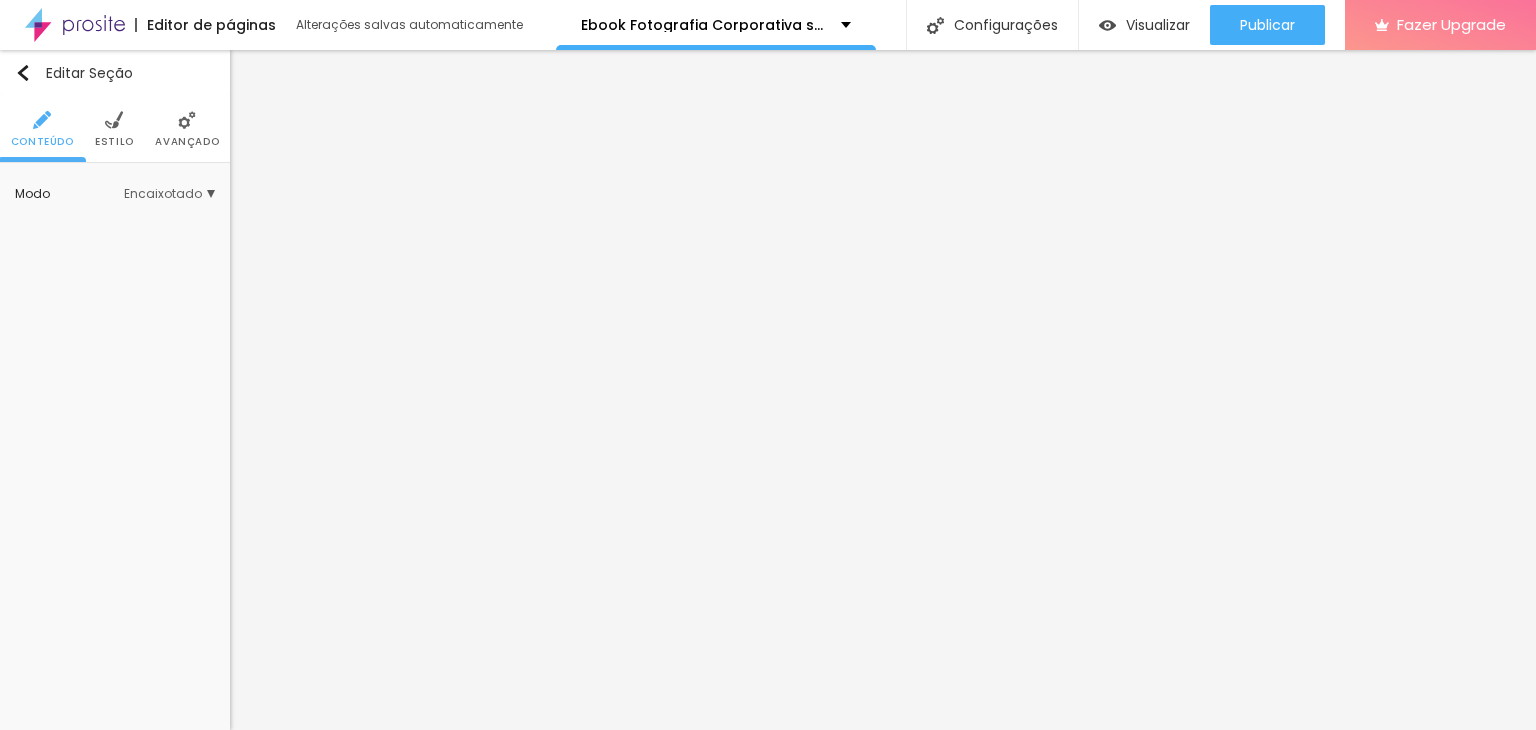 click on "Estilo" at bounding box center [114, 142] 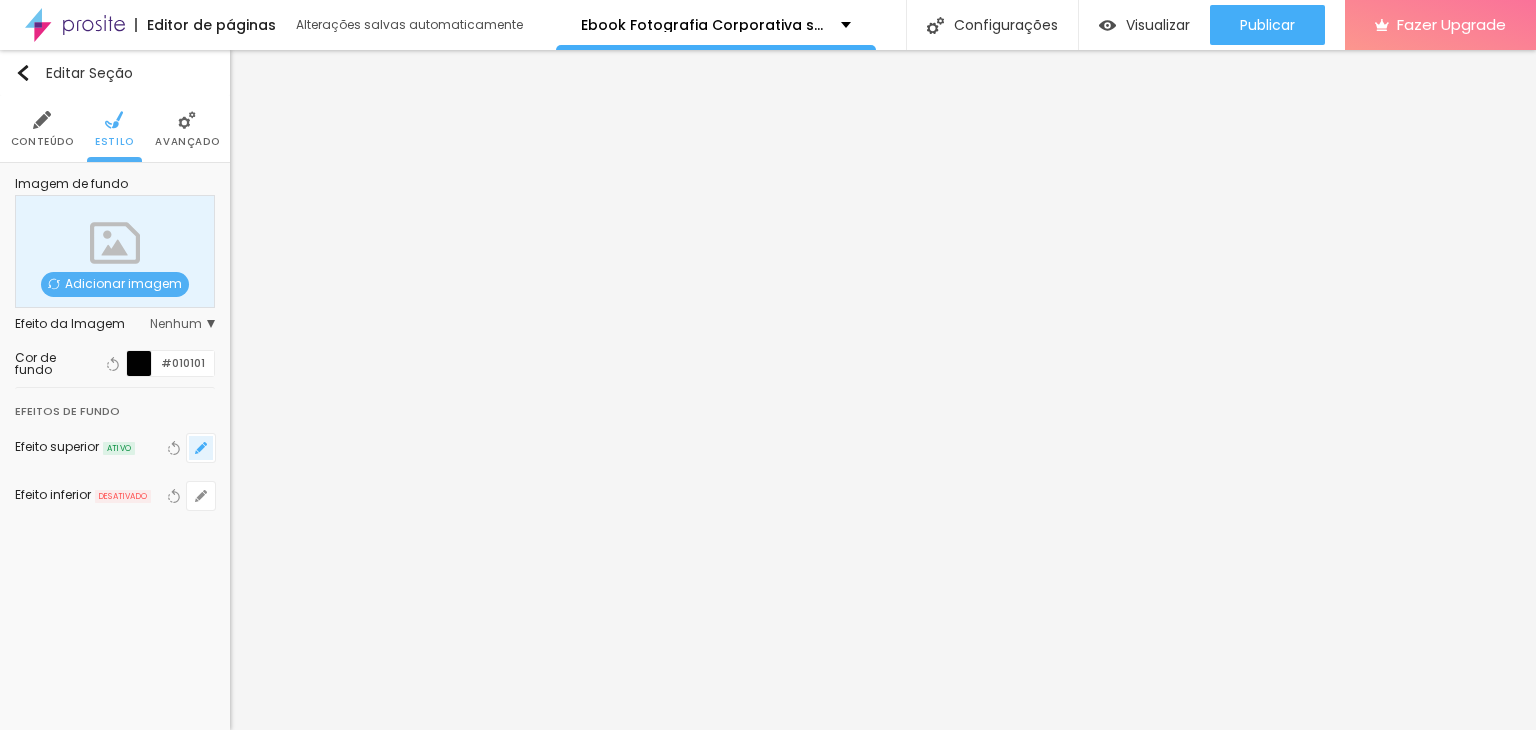 click 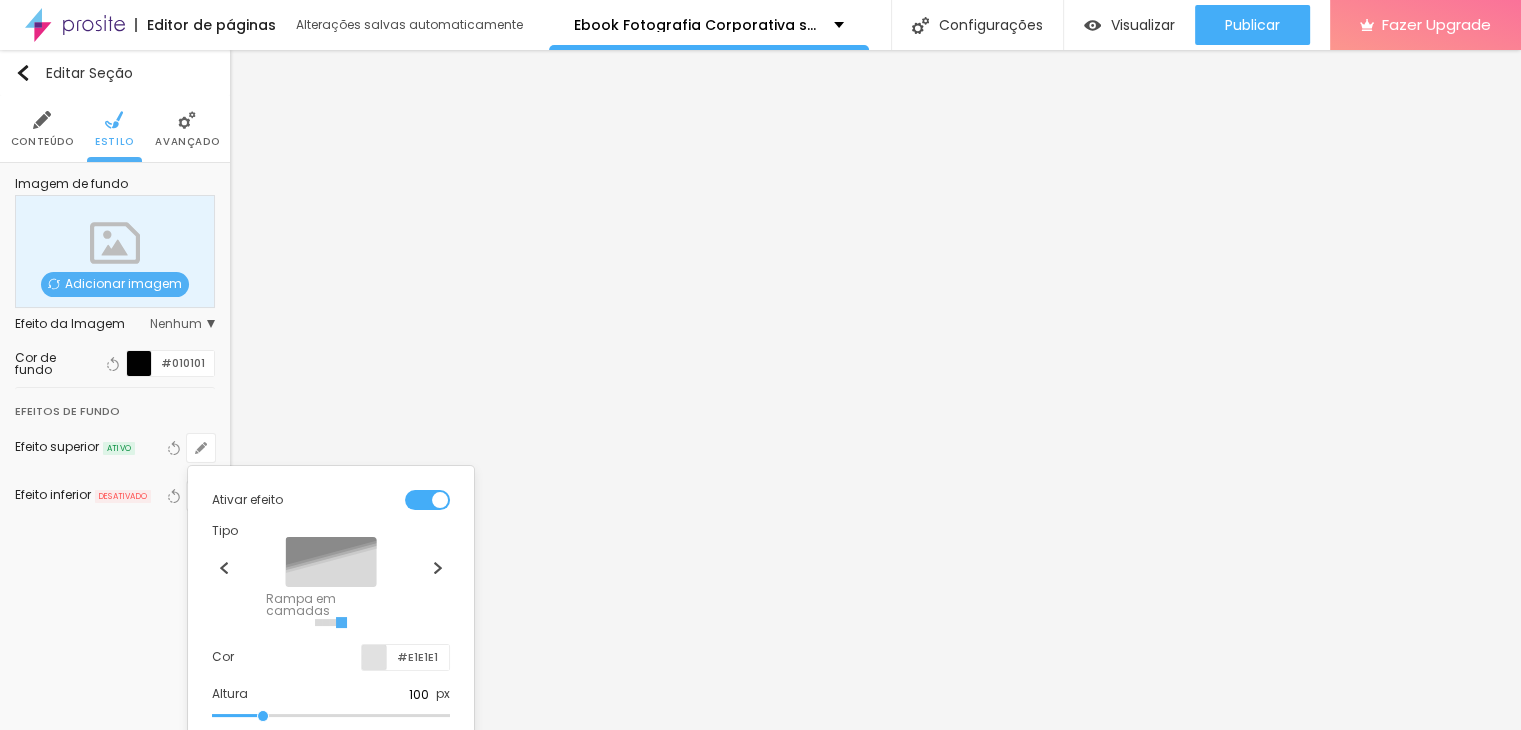 scroll, scrollTop: 112, scrollLeft: 0, axis: vertical 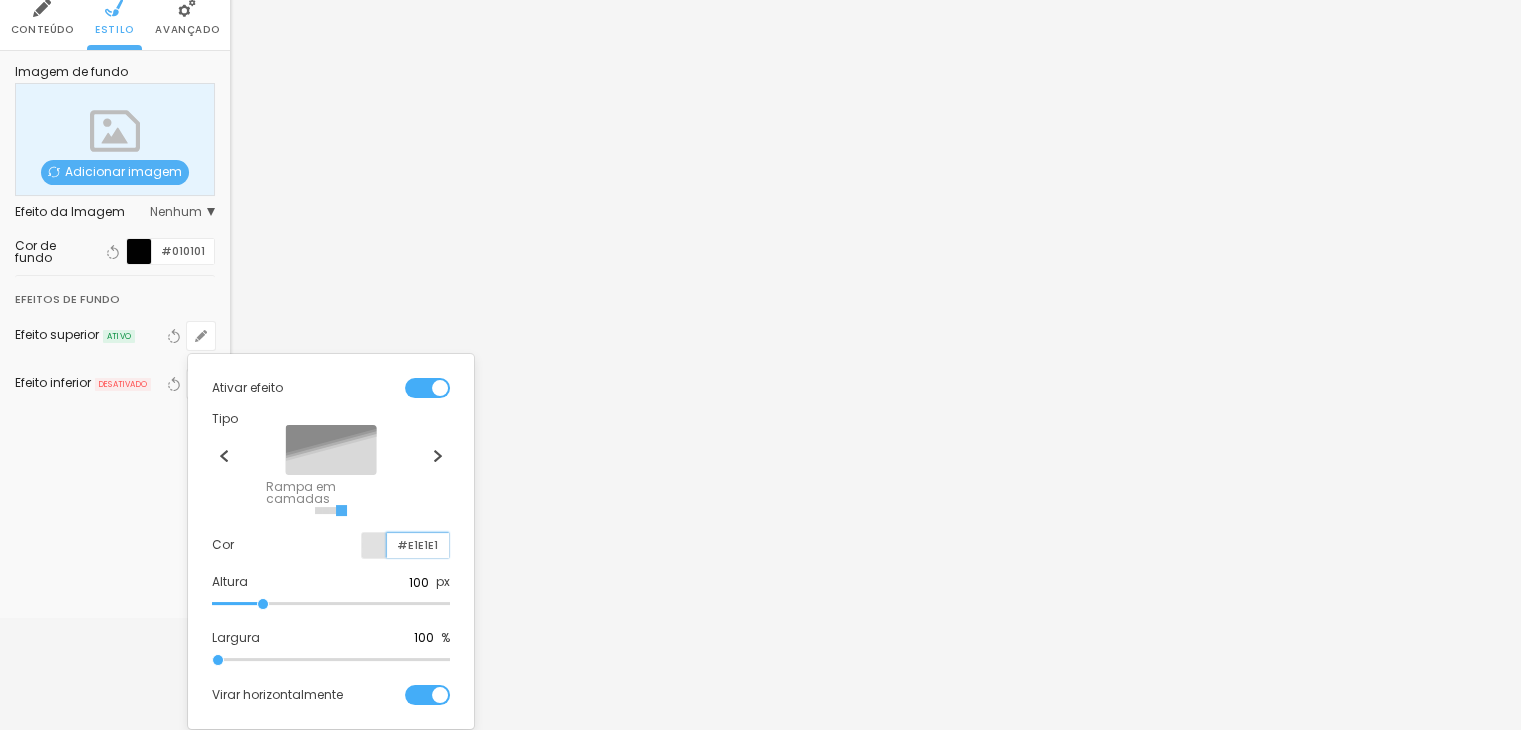 drag, startPoint x: 398, startPoint y: 547, endPoint x: 489, endPoint y: 548, distance: 91.00549 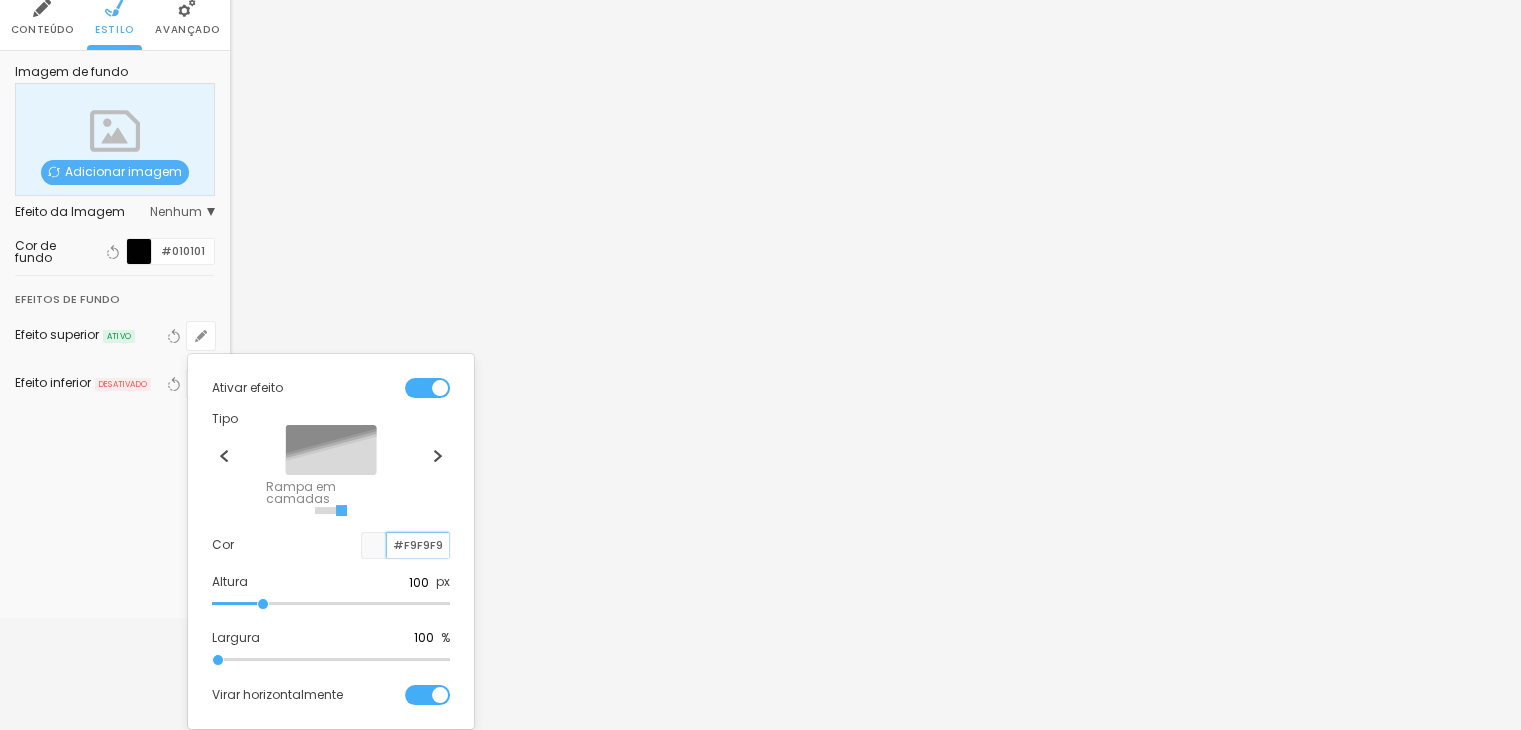 type on "#F9F9F9" 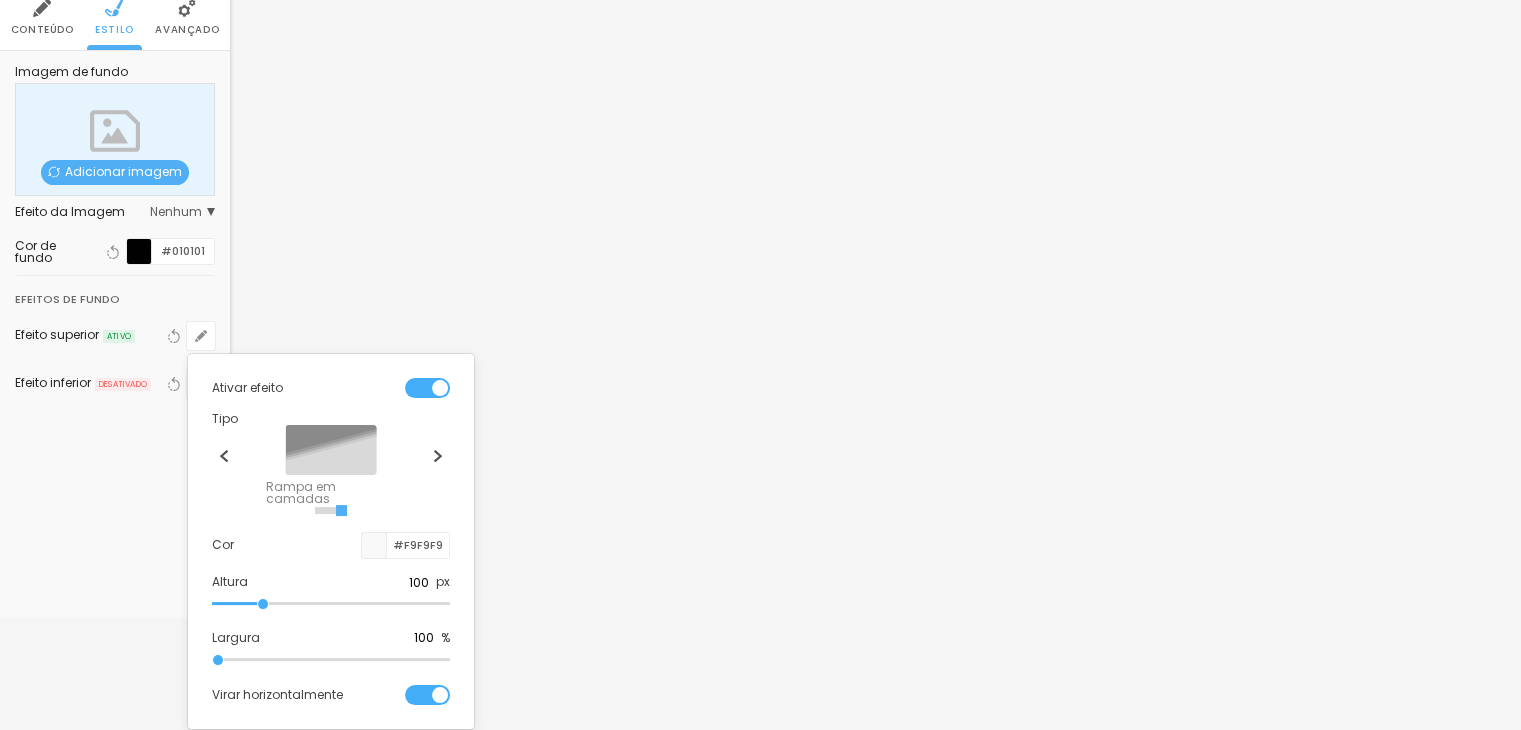 click at bounding box center [760, 365] 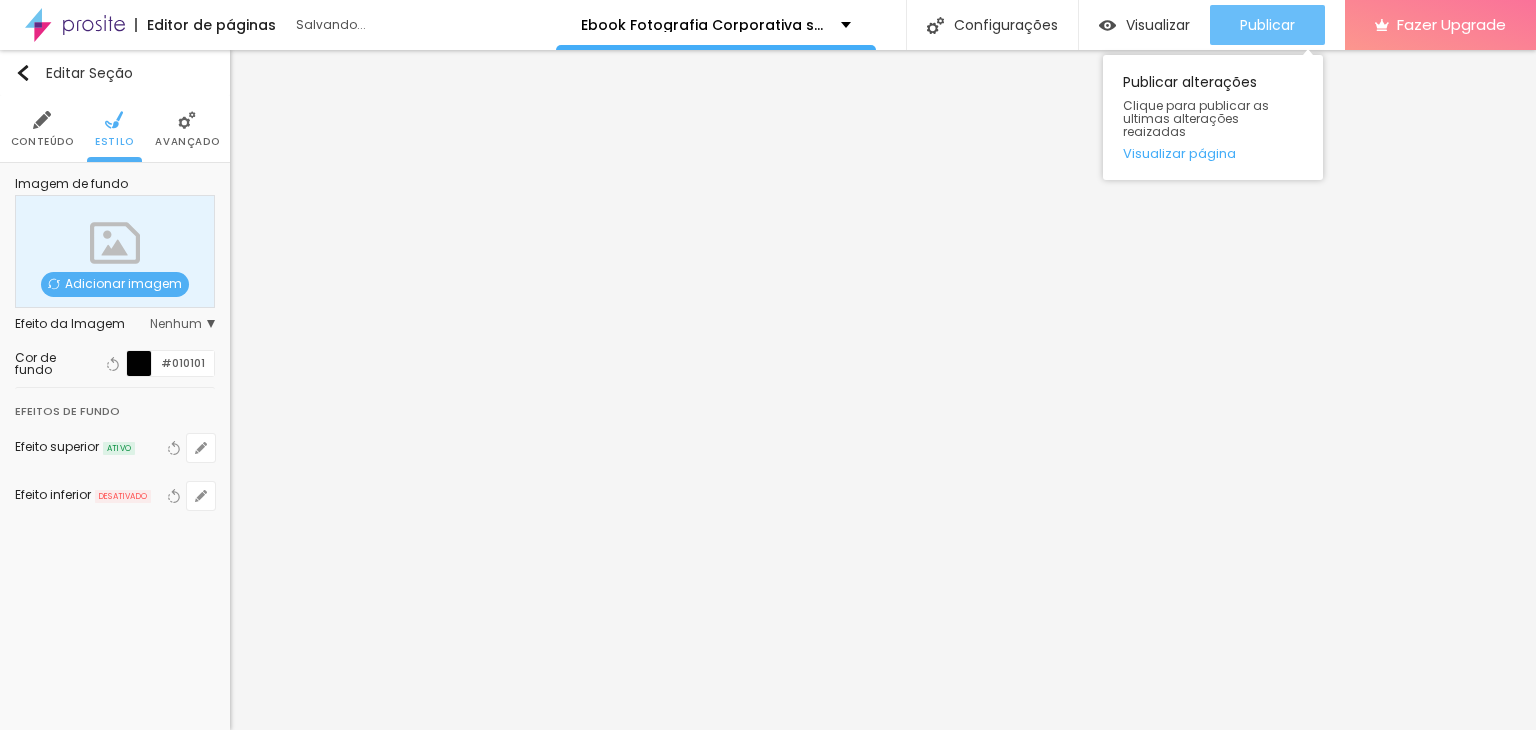 click on "Publicar" at bounding box center (1267, 25) 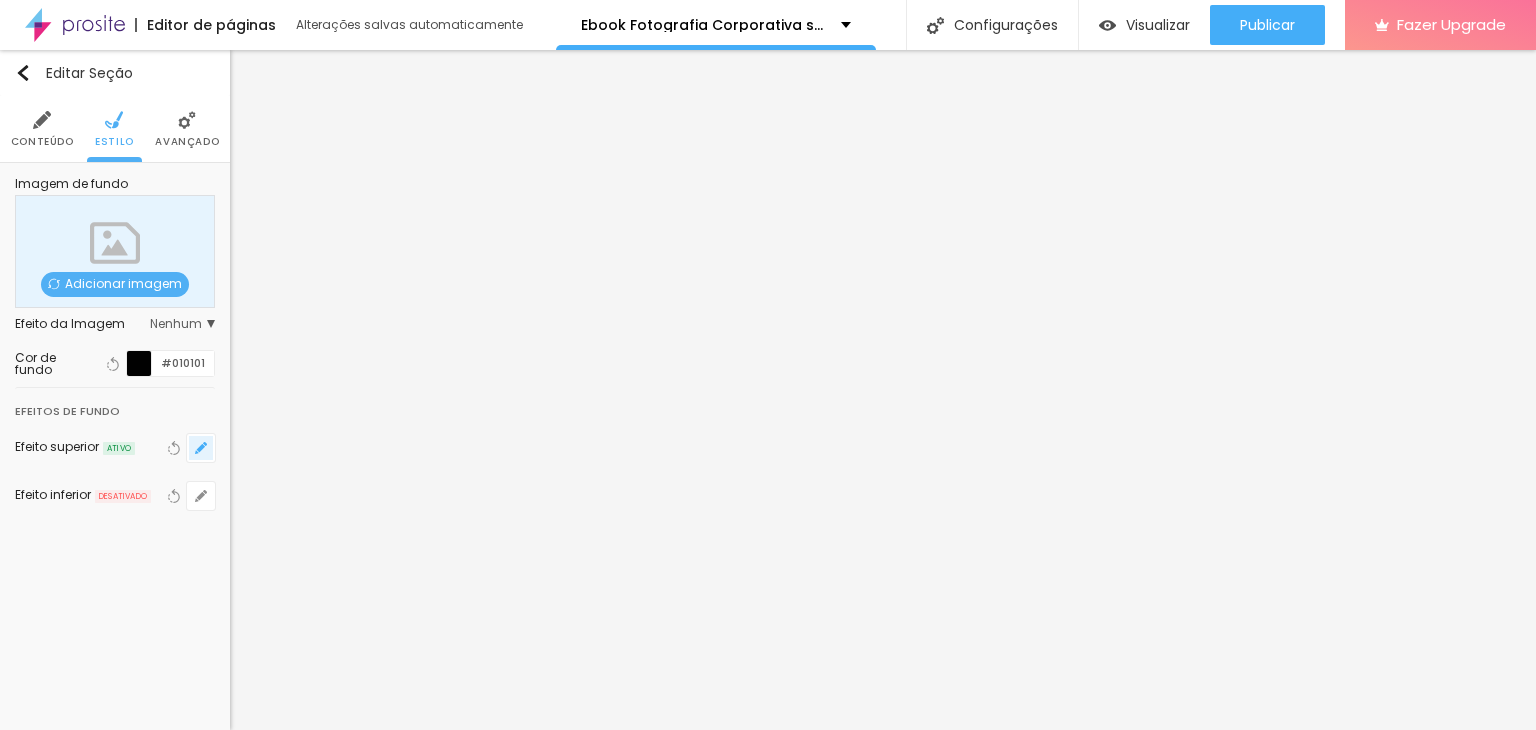 click at bounding box center (201, 448) 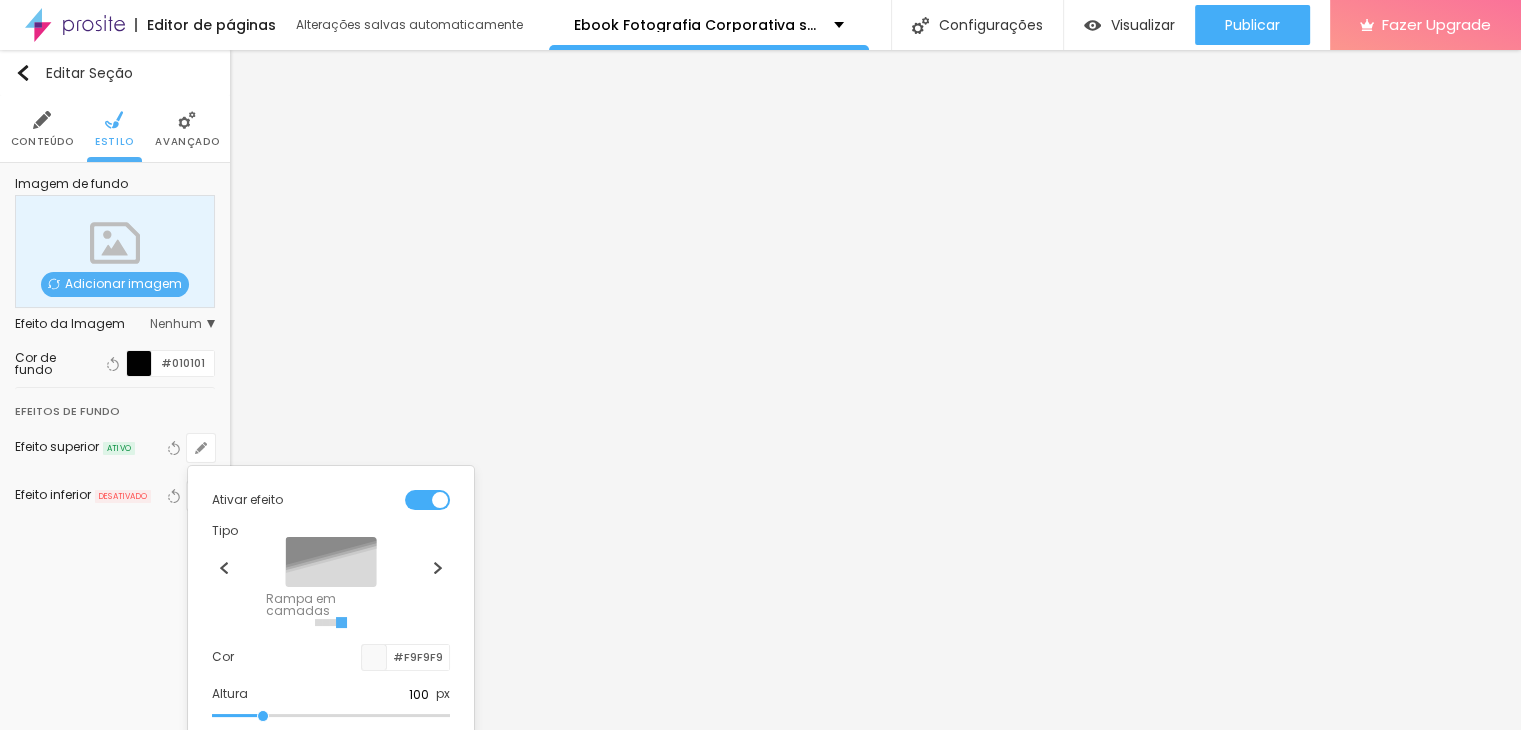 scroll, scrollTop: 112, scrollLeft: 0, axis: vertical 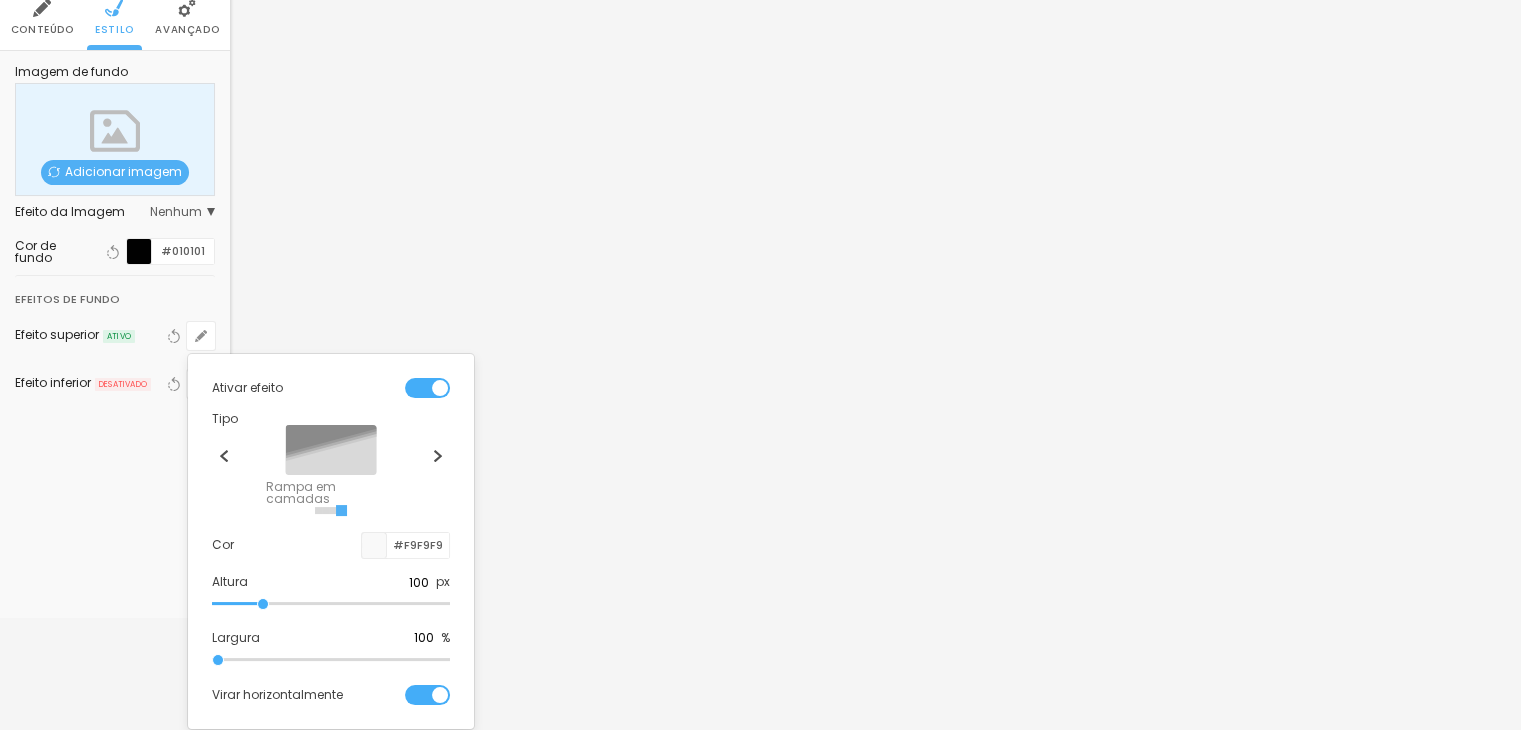 type on "130" 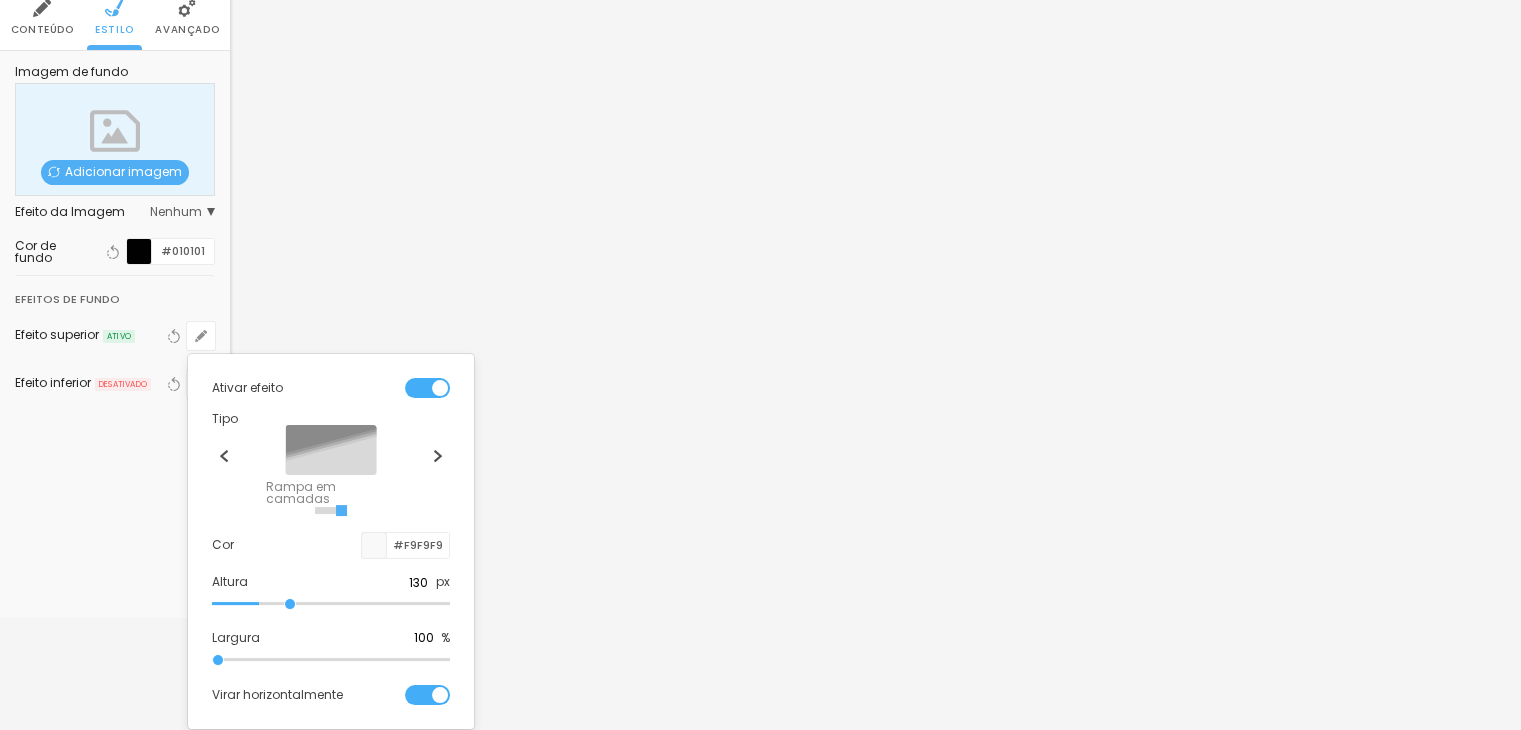 type on "150" 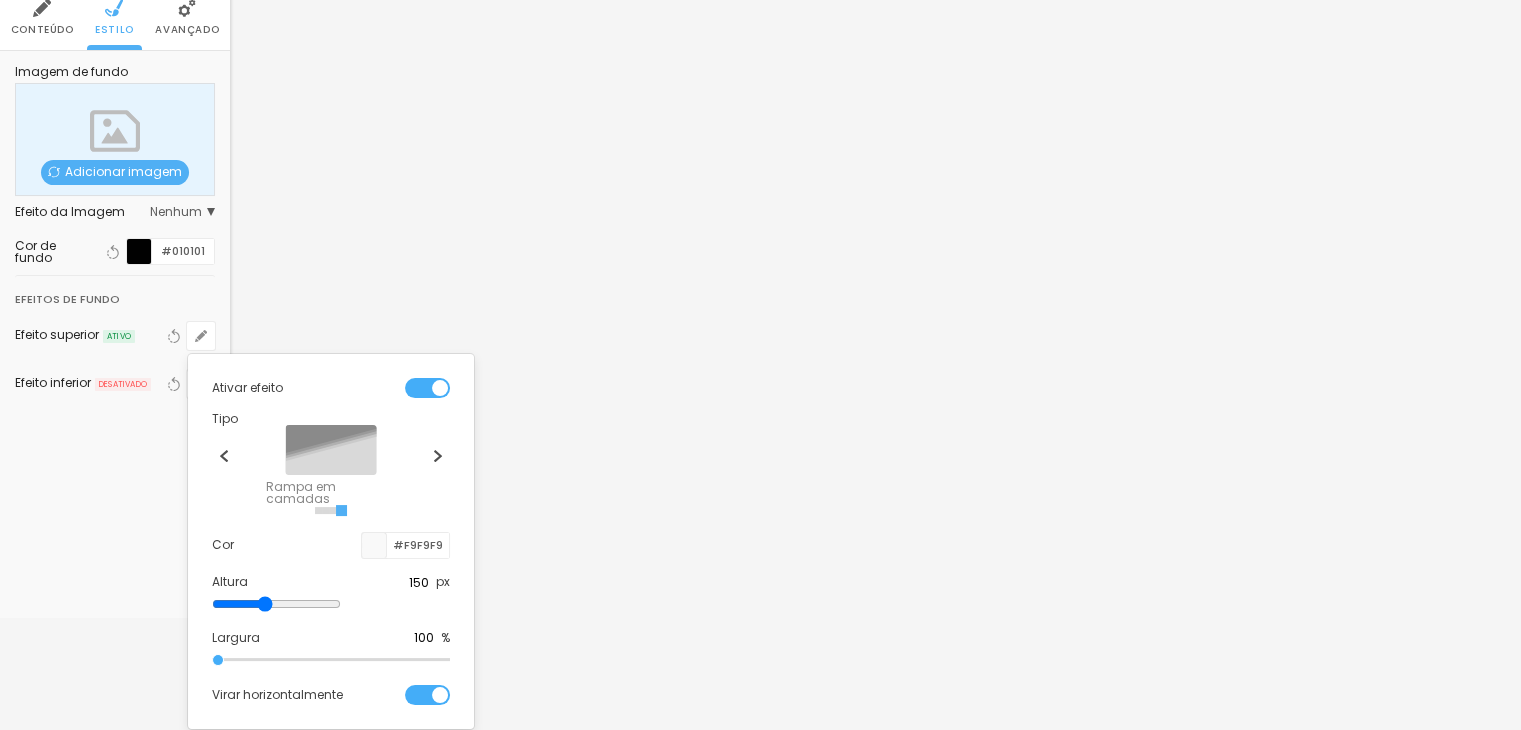 type on "160" 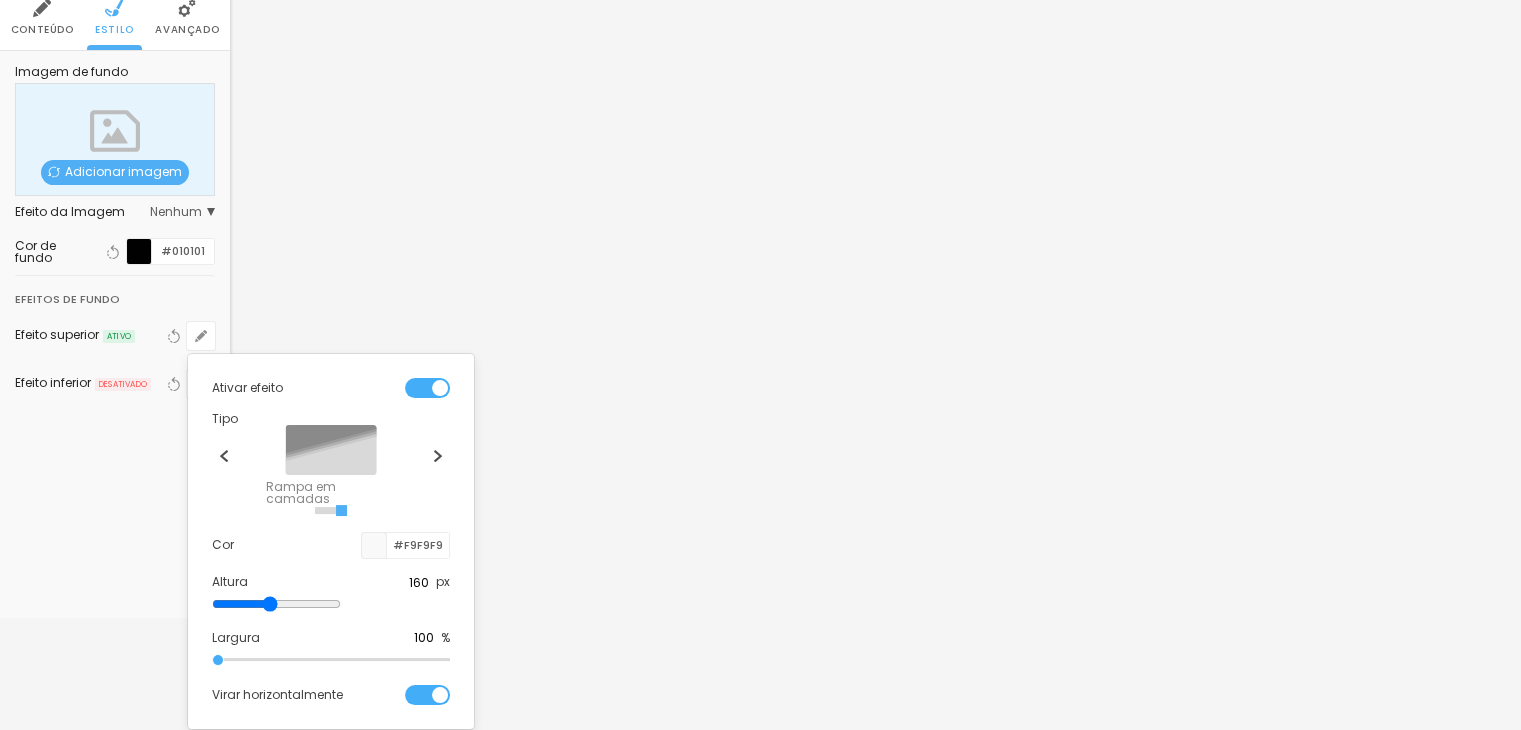 type on "165" 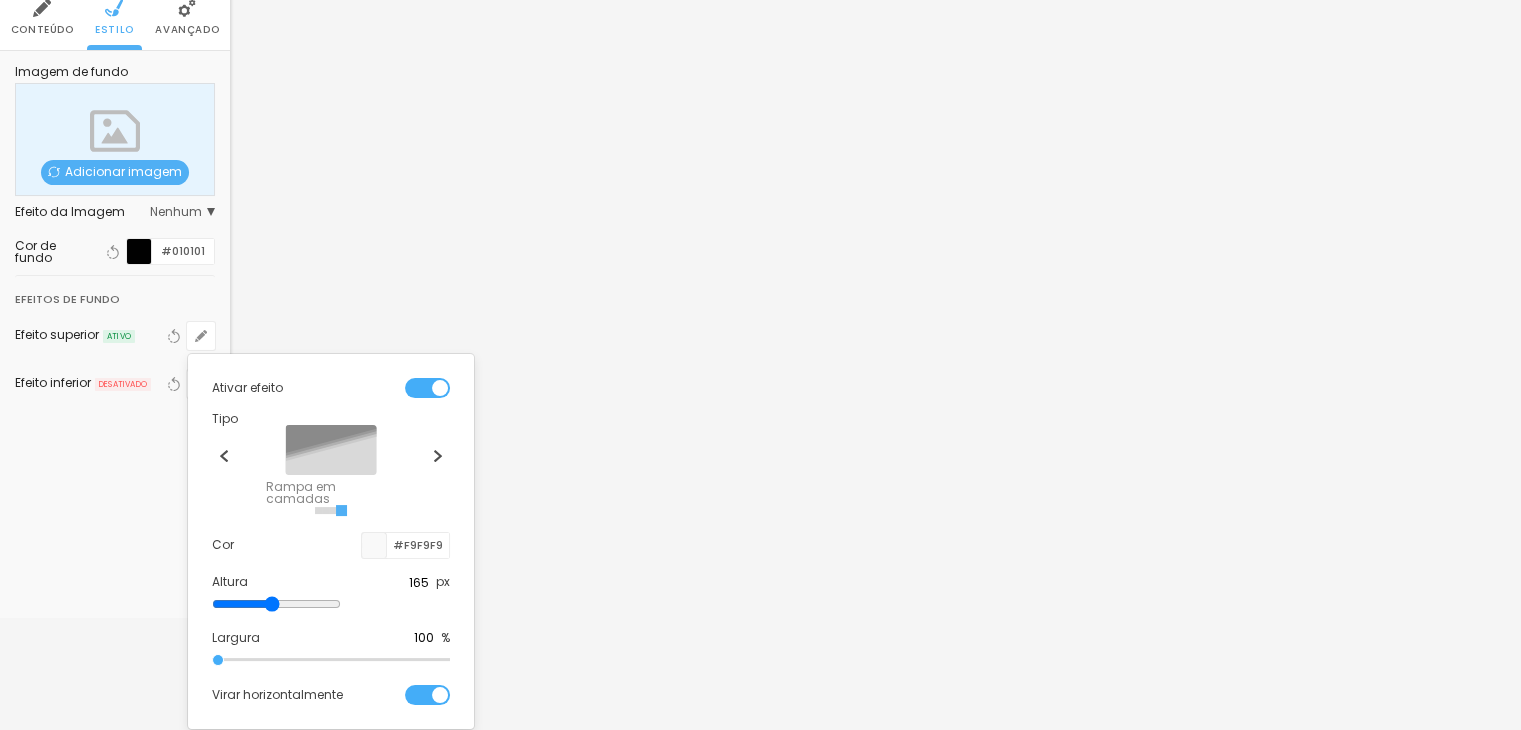 drag, startPoint x: 264, startPoint y: 607, endPoint x: 320, endPoint y: 609, distance: 56.0357 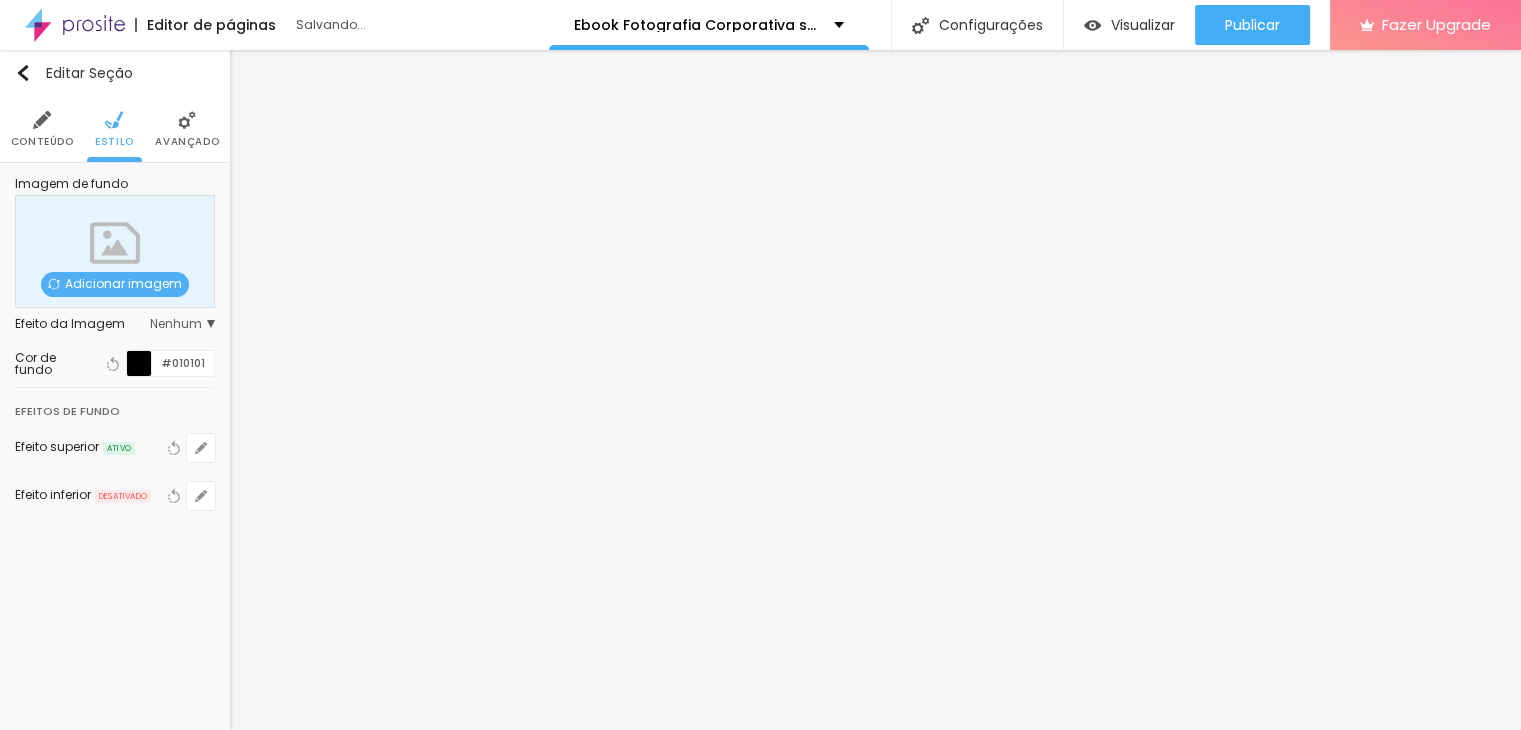 scroll, scrollTop: 0, scrollLeft: 0, axis: both 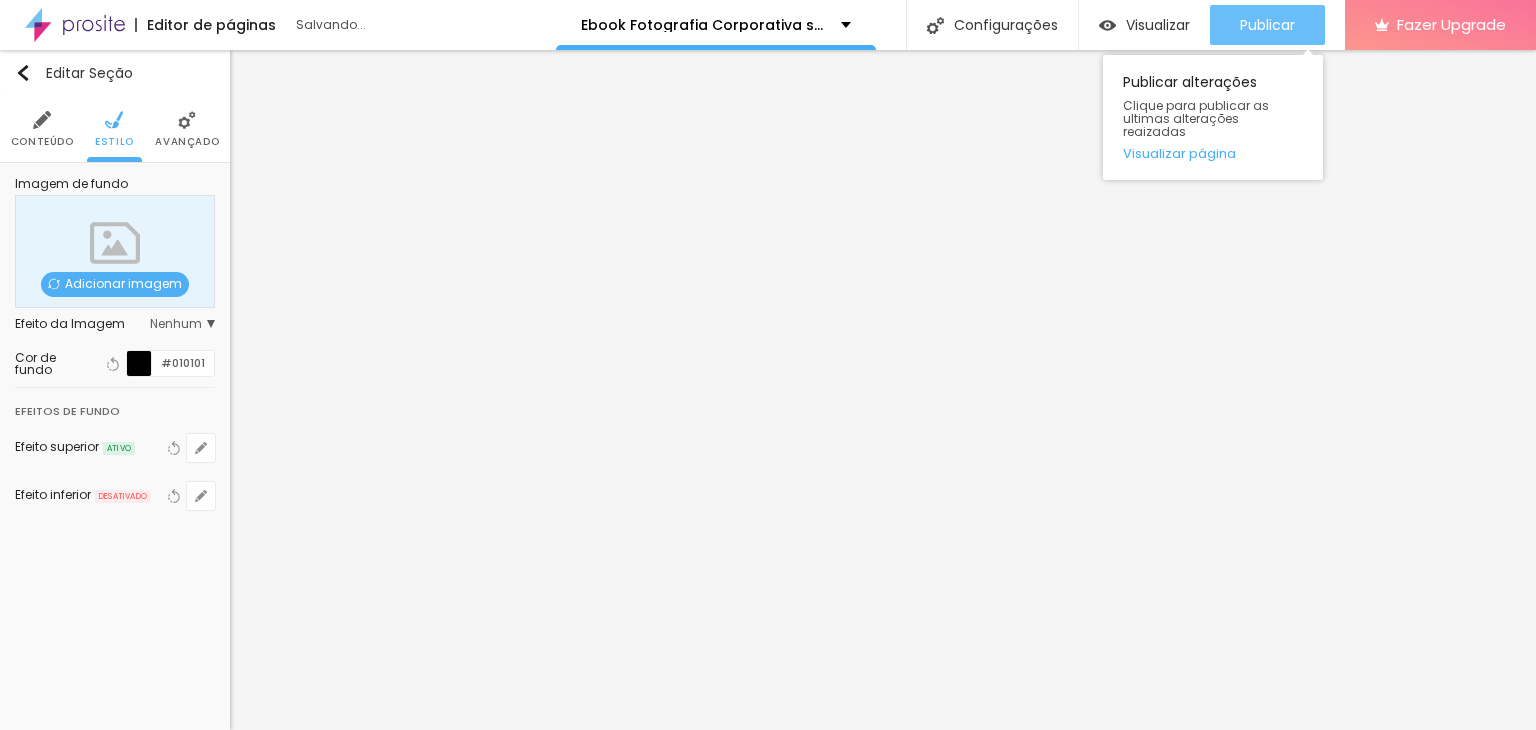 click on "Publicar" at bounding box center (1267, 25) 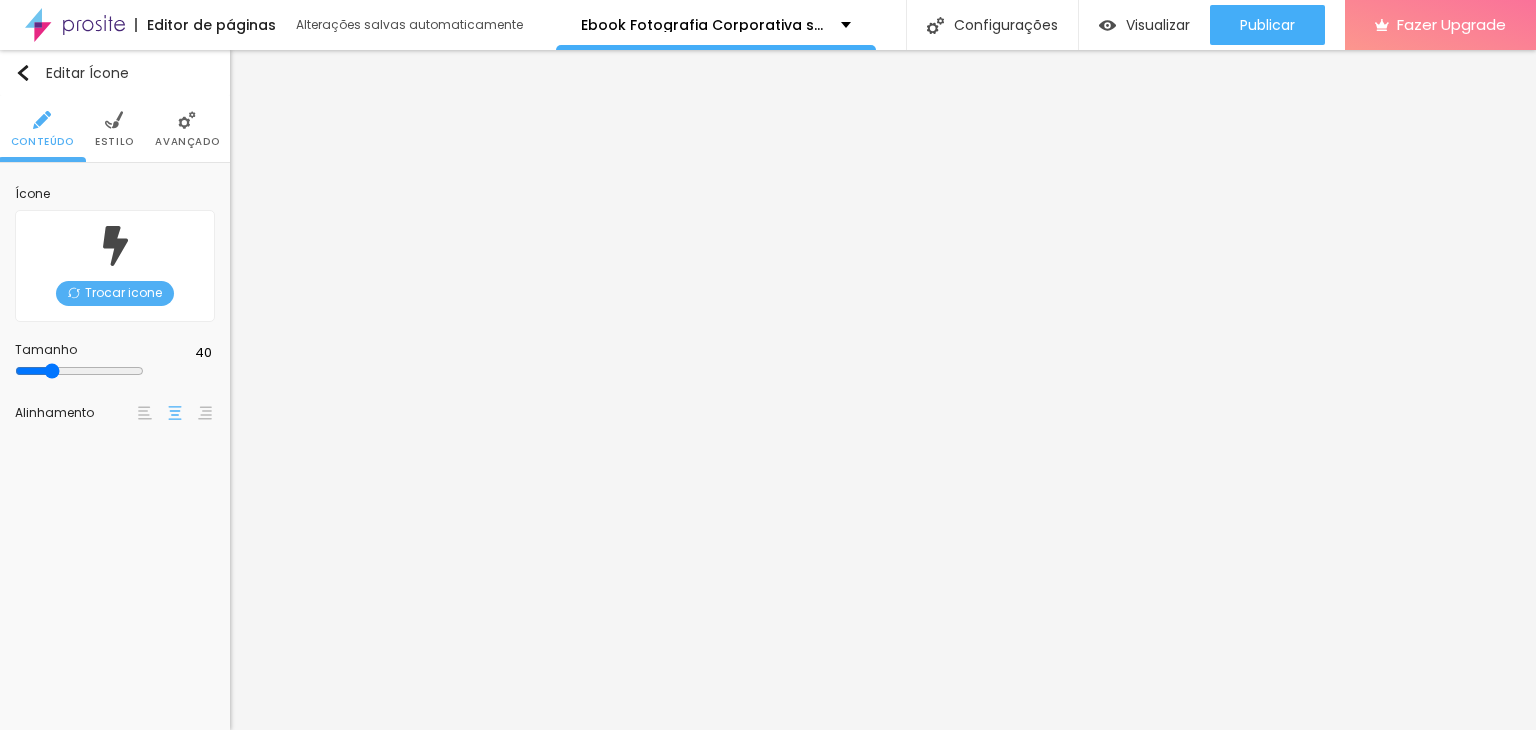 type on "54" 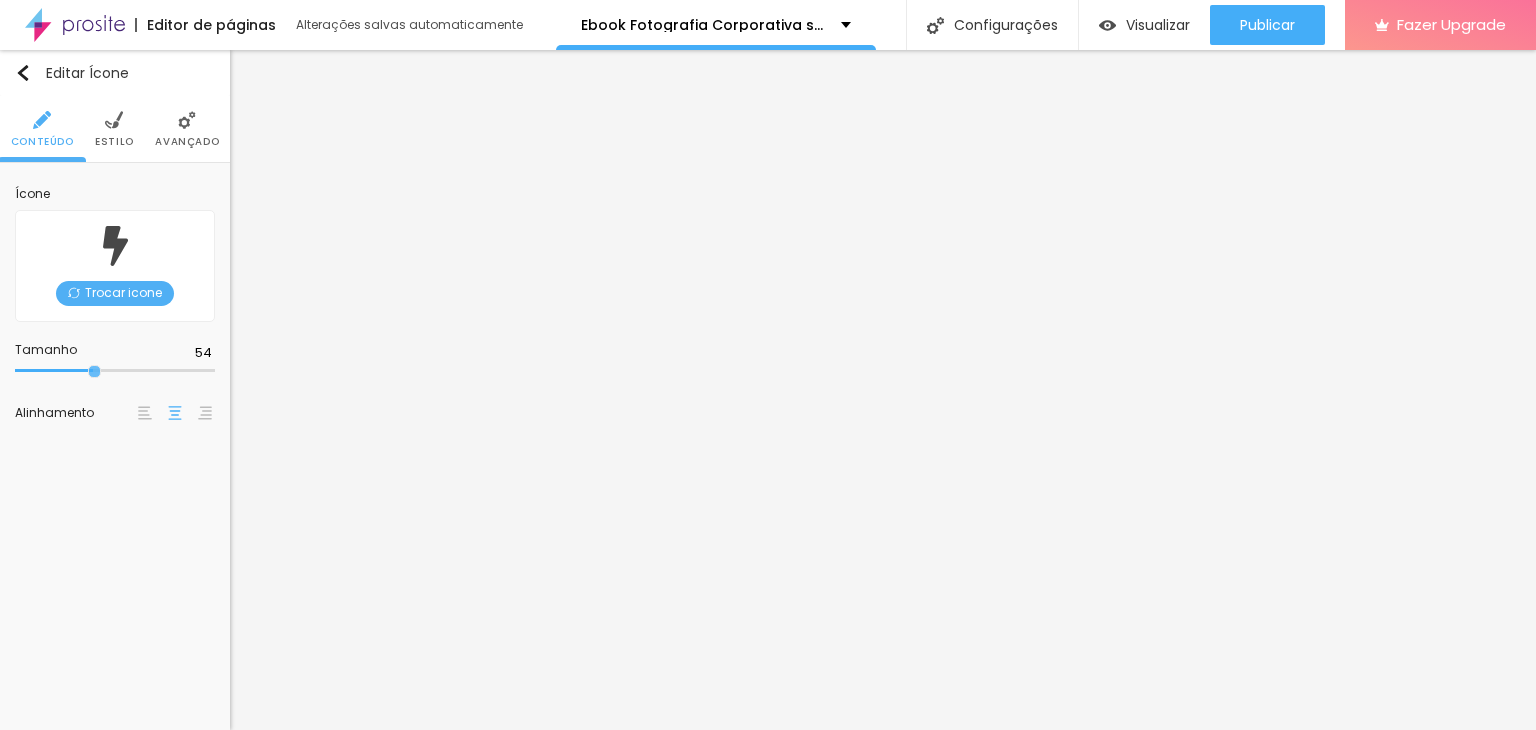 type on "60" 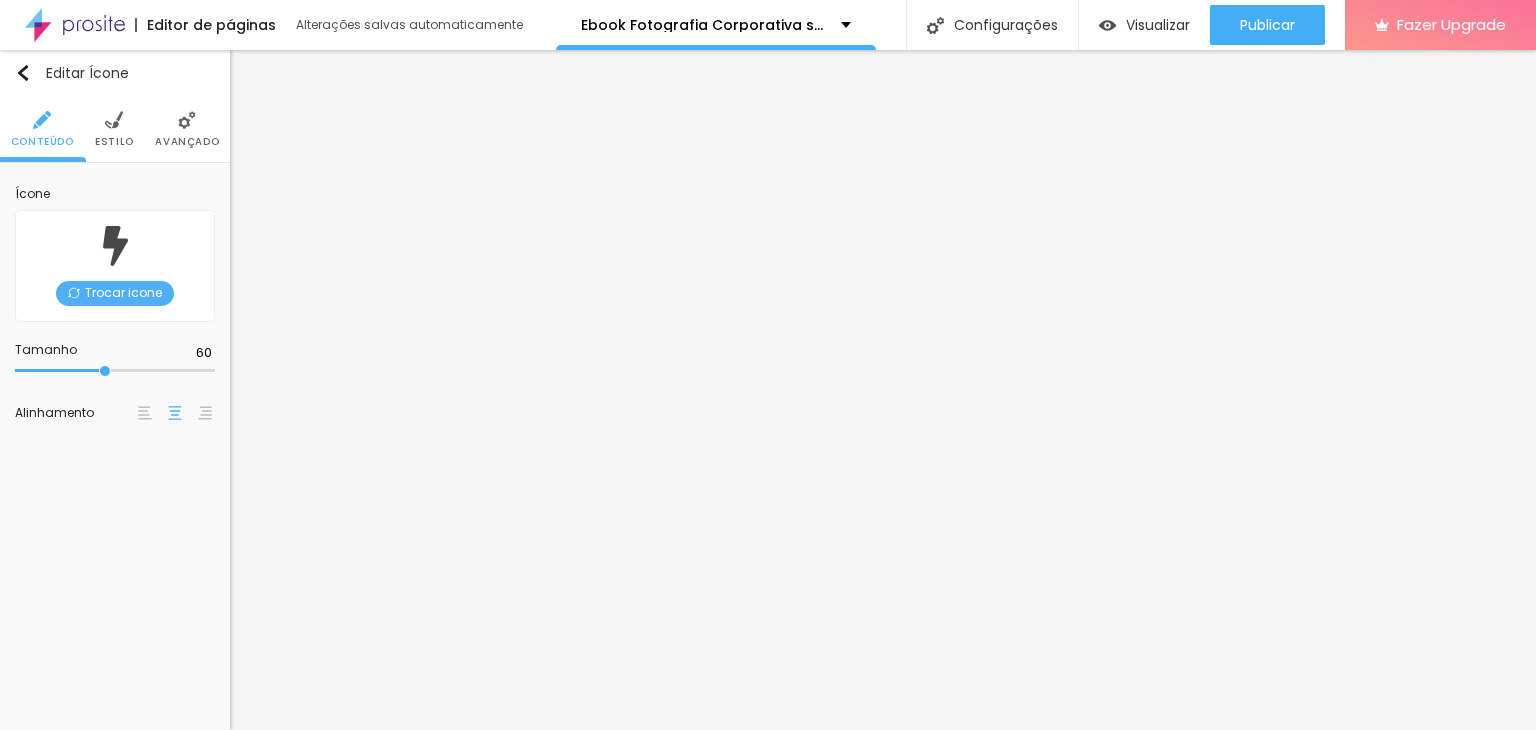drag, startPoint x: 74, startPoint y: 372, endPoint x: 106, endPoint y: 370, distance: 32.06244 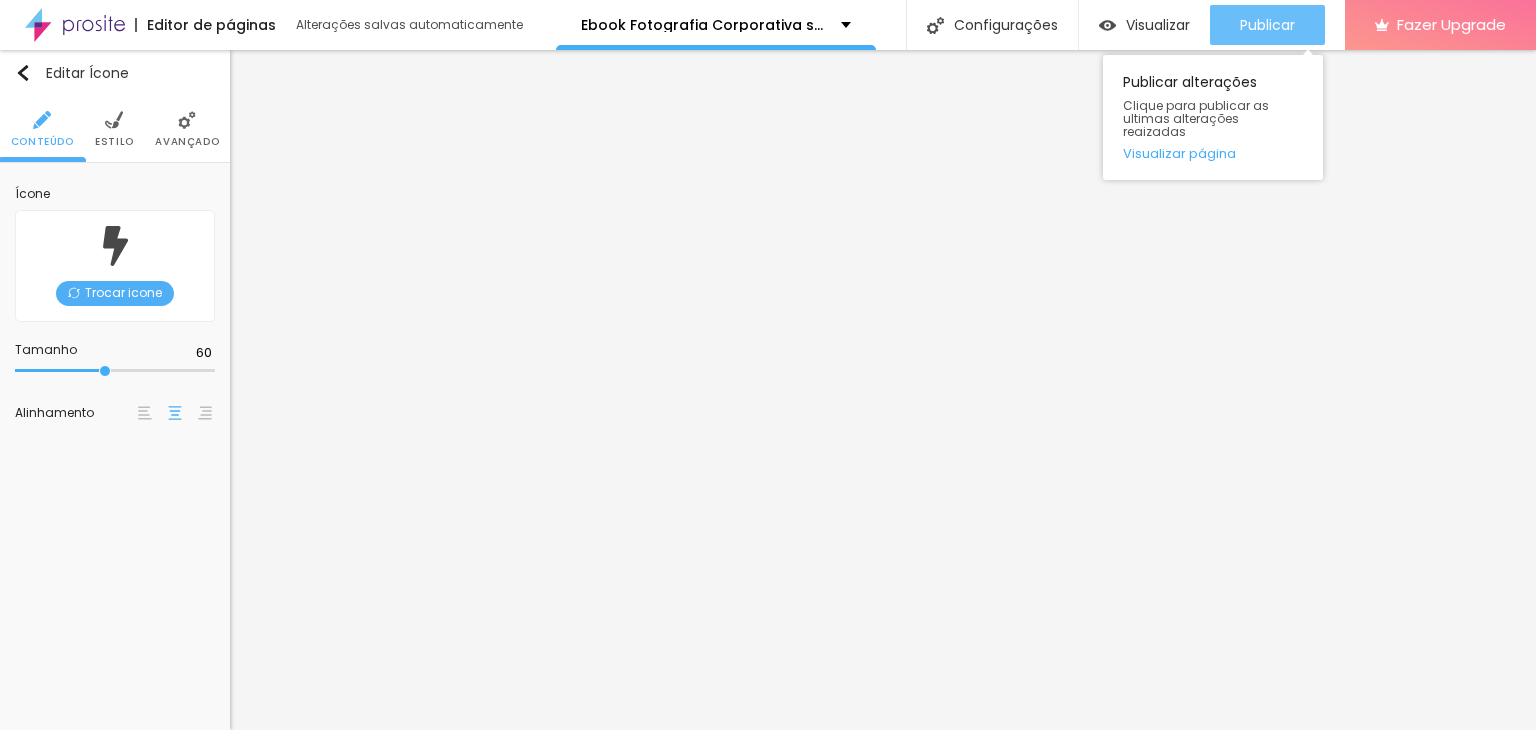 click on "Publicar" at bounding box center (1267, 25) 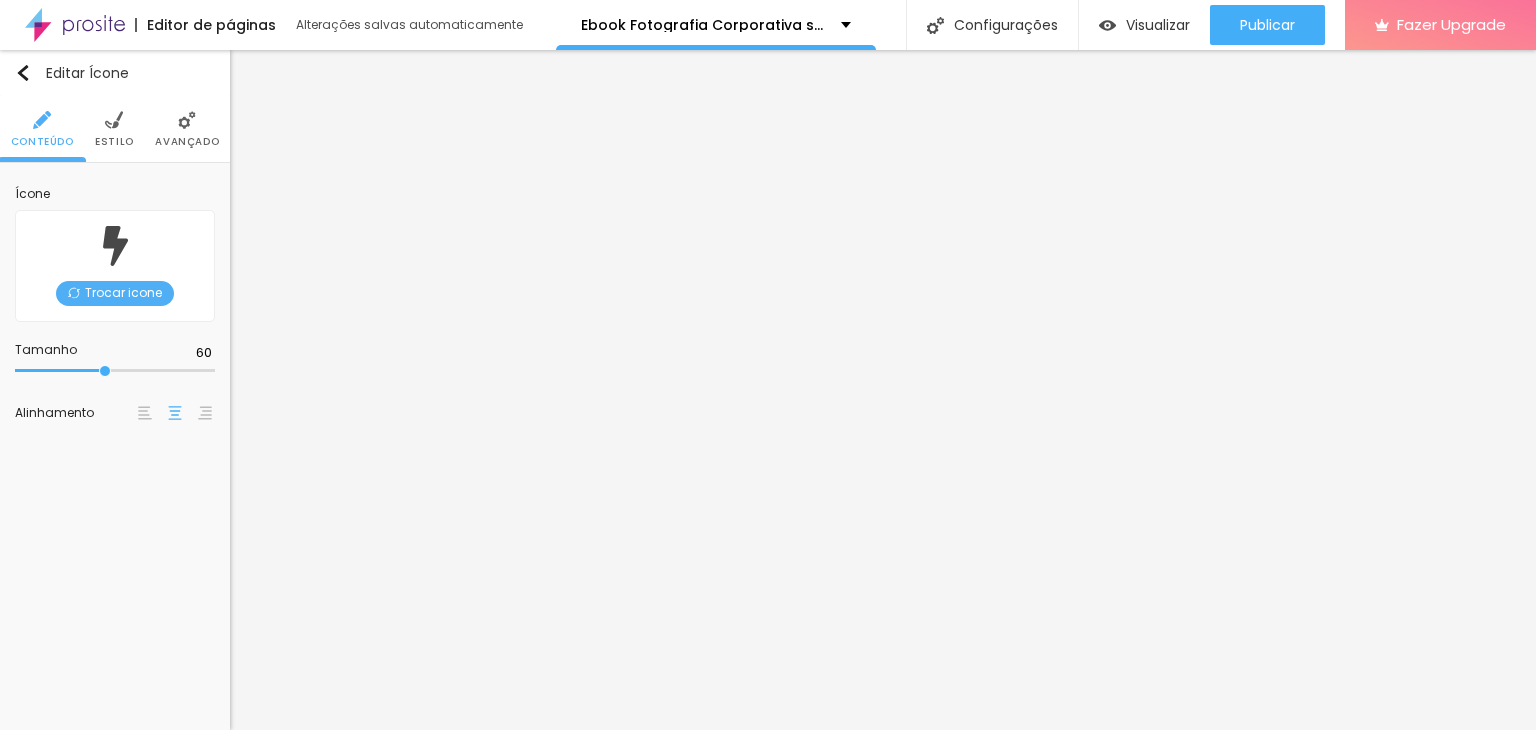 type on "80" 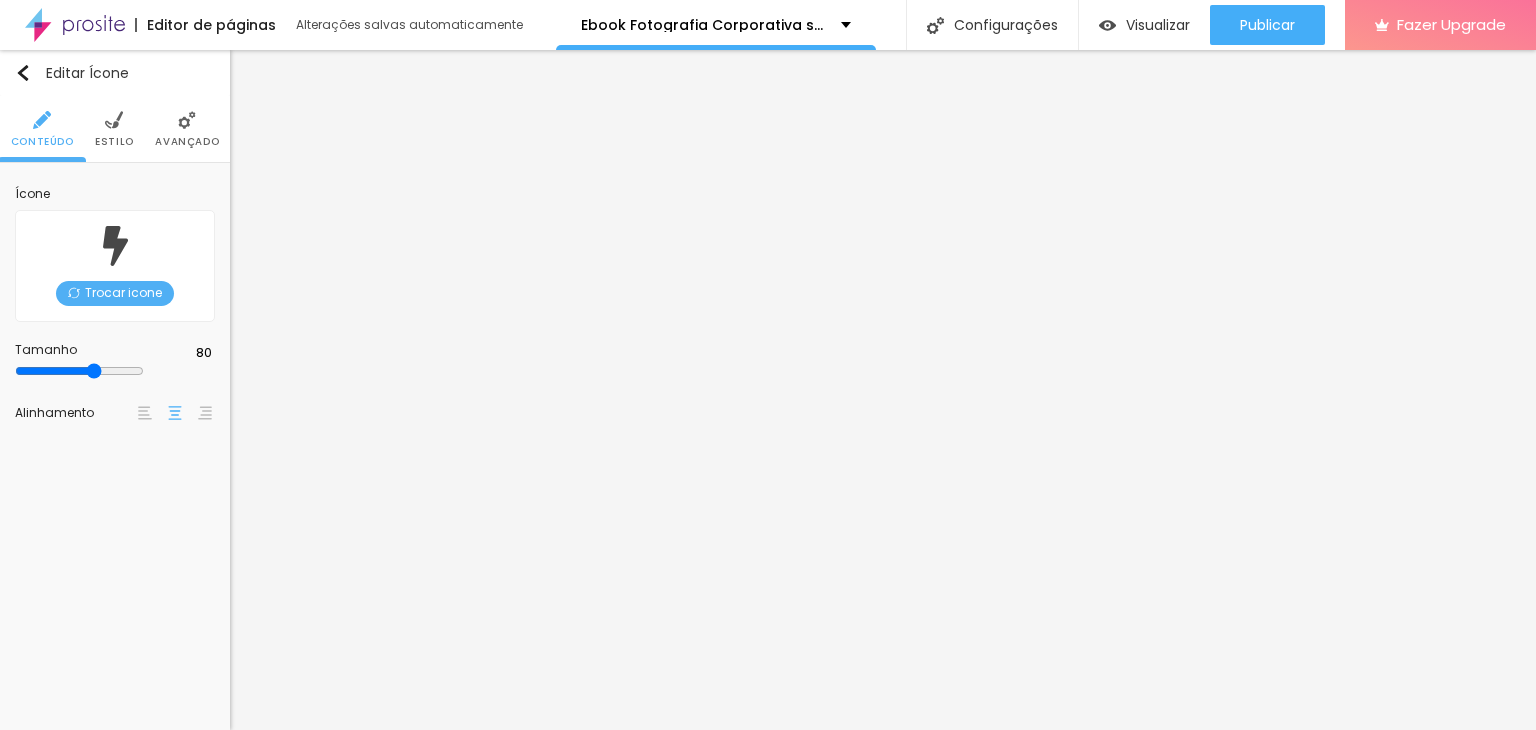 type on "82" 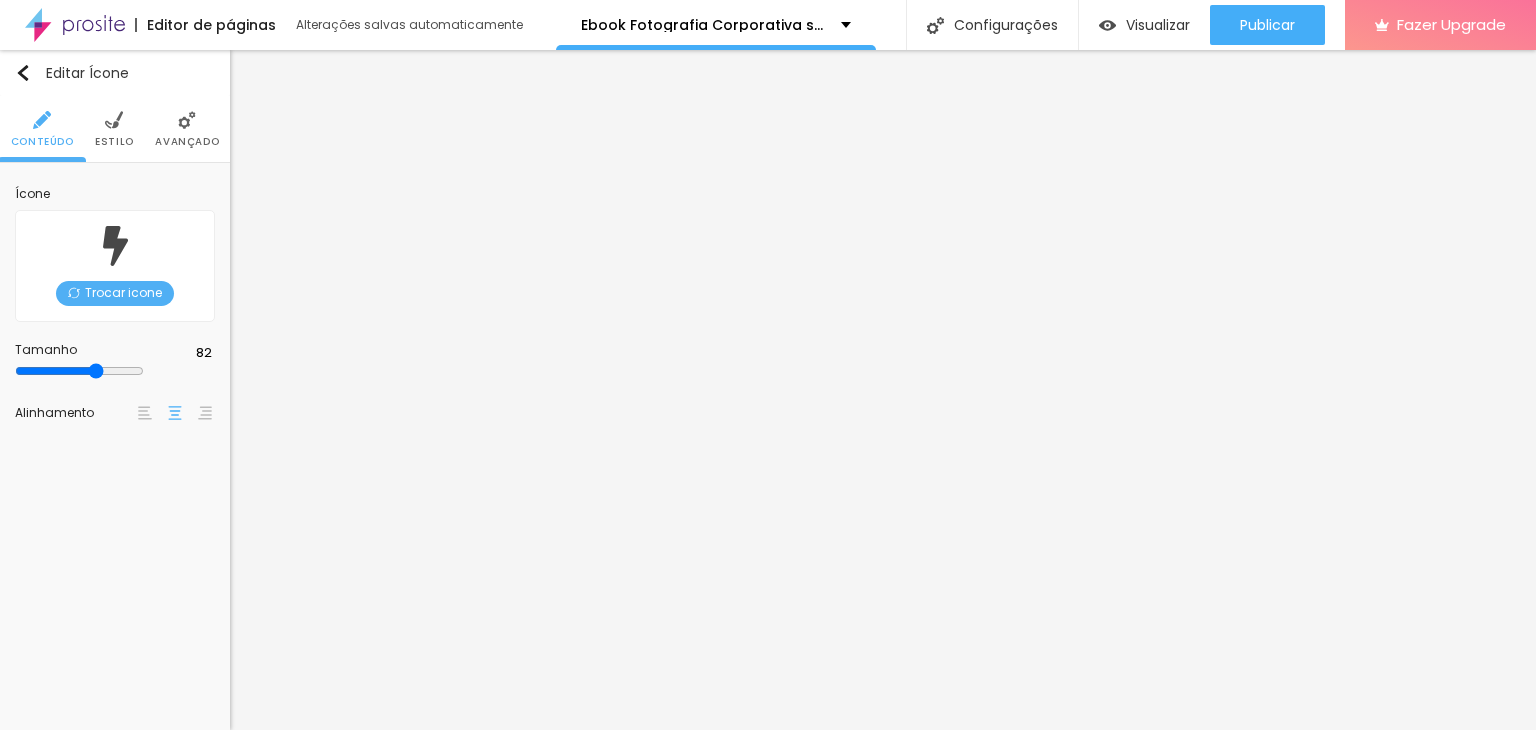 type on "90" 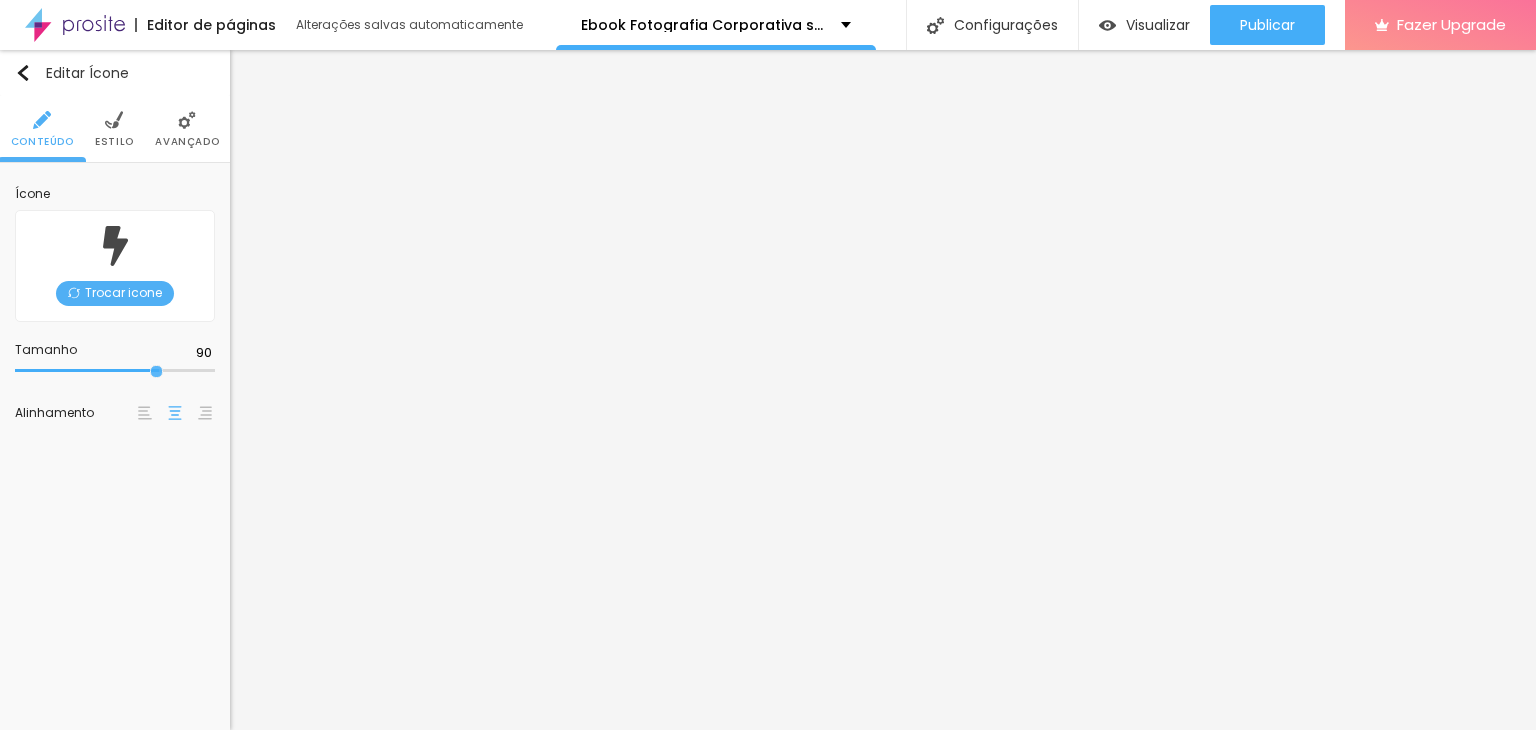 drag, startPoint x: 105, startPoint y: 368, endPoint x: 154, endPoint y: 369, distance: 49.010204 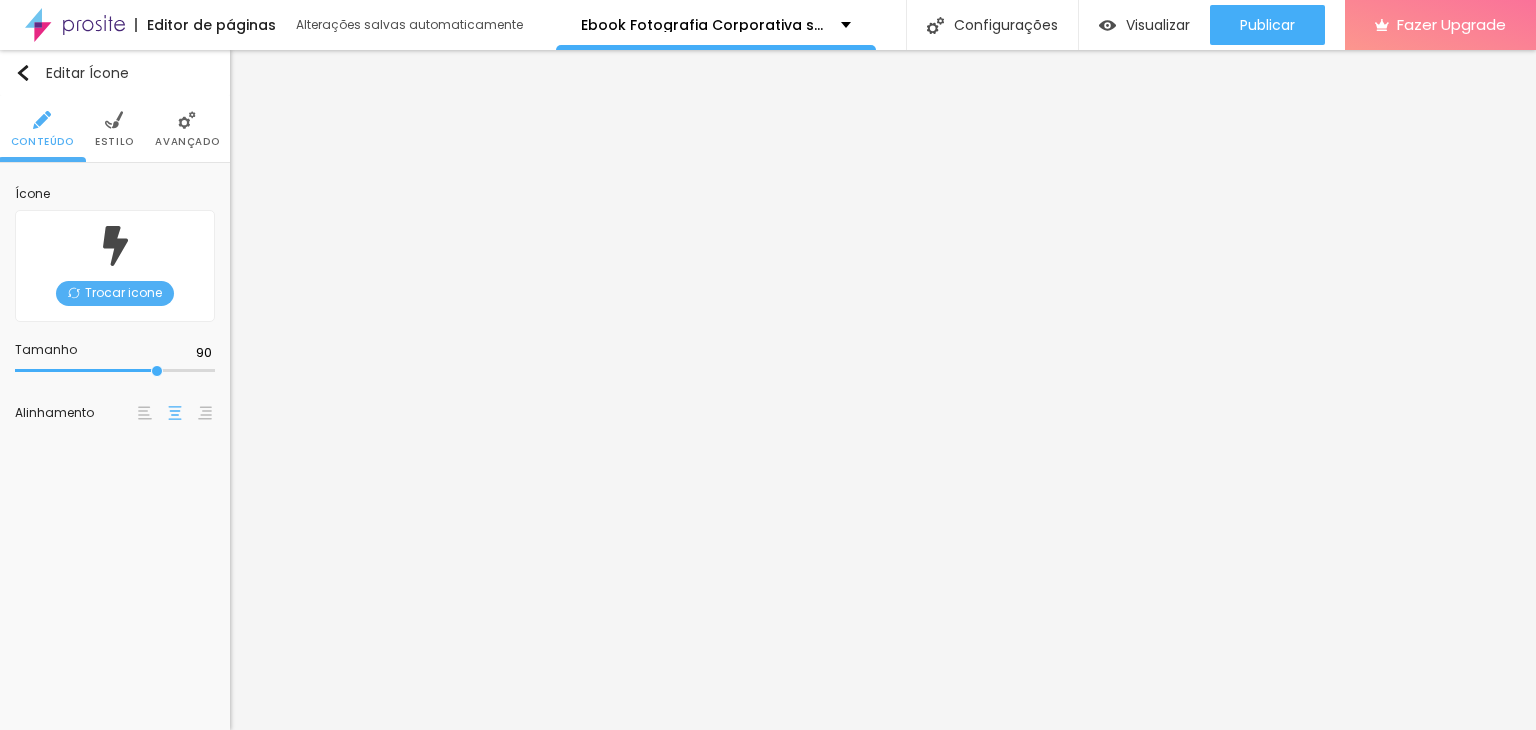 type on "90" 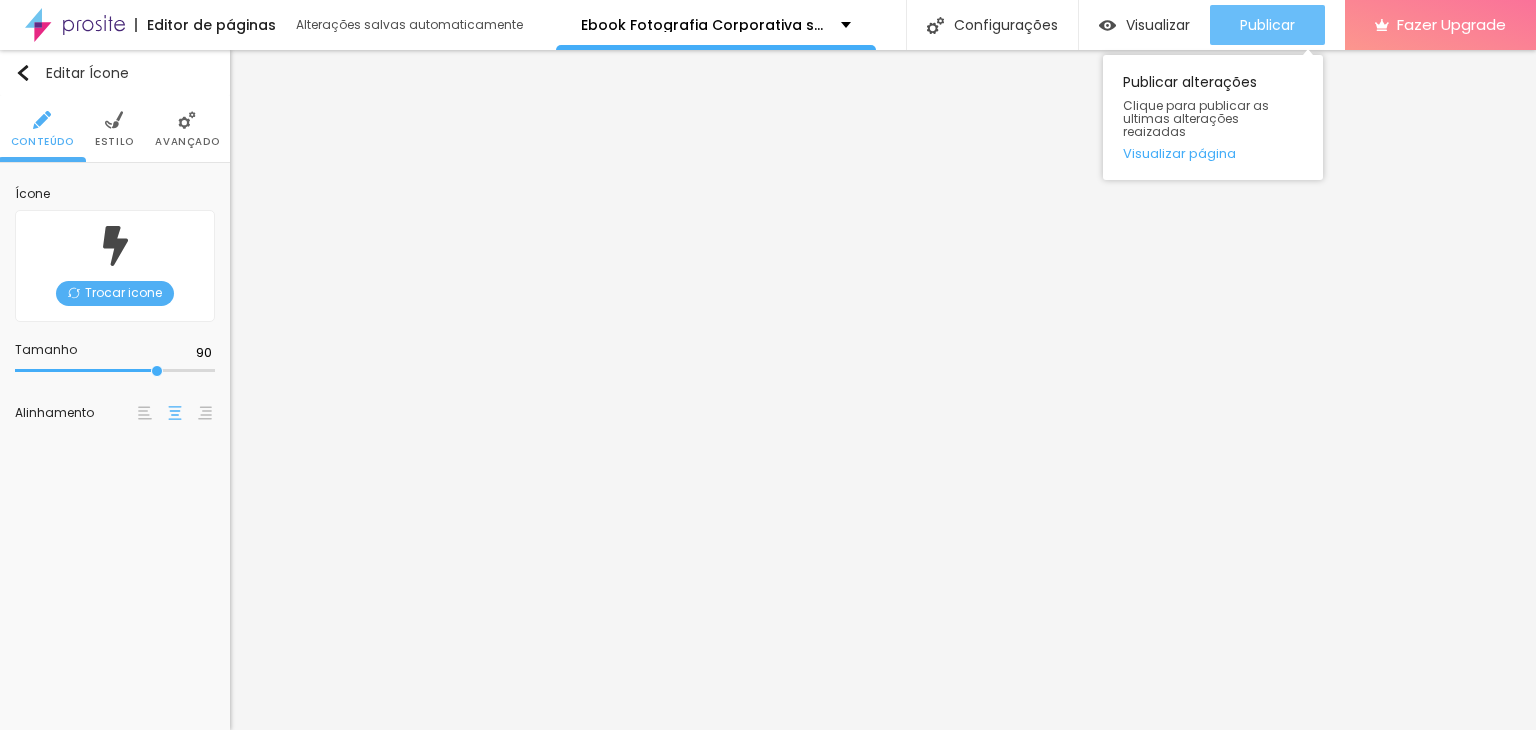 click on "Publicar" at bounding box center (1267, 25) 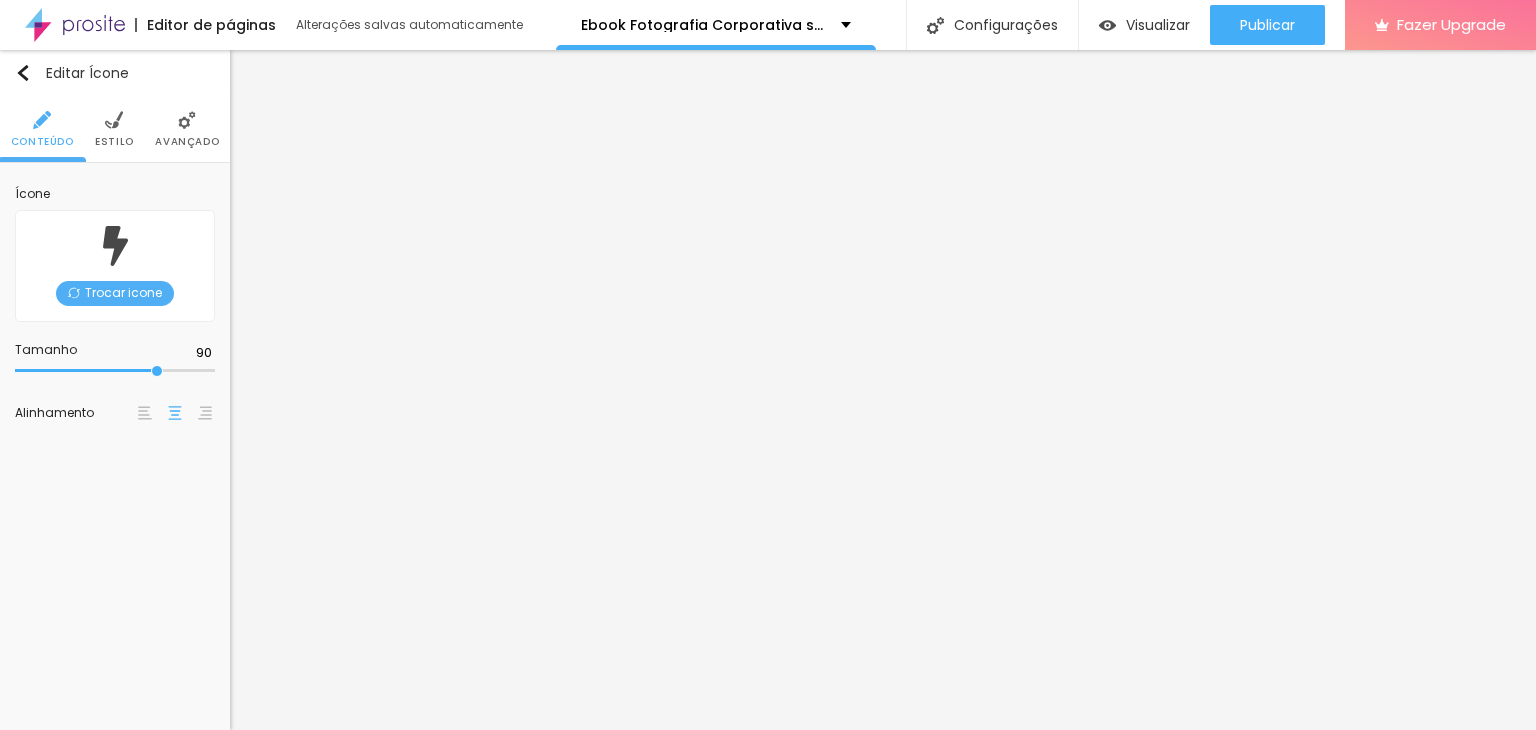 click on "Ícone Trocar icone Tamanho 90 Alinhamento" at bounding box center [115, 306] 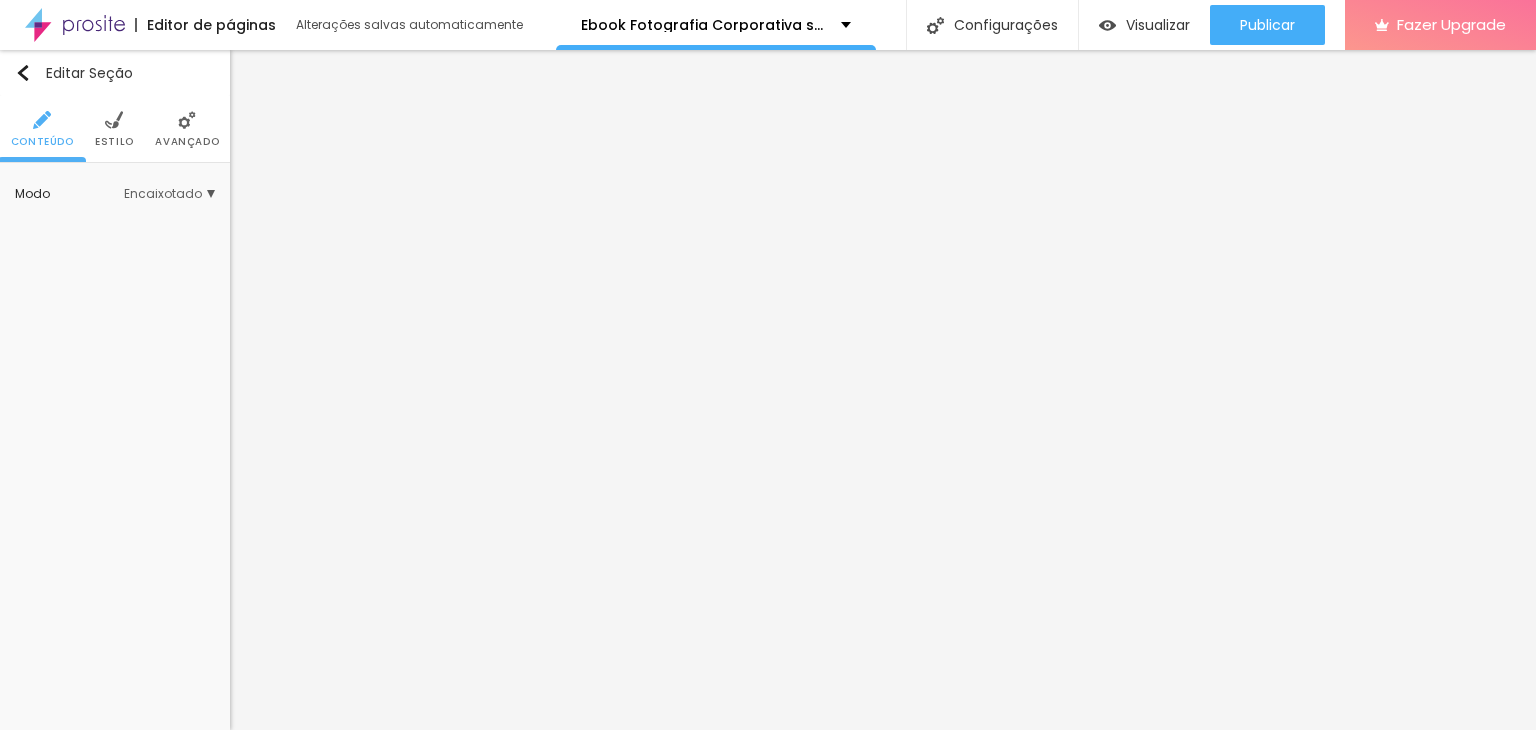 click on "Estilo" at bounding box center (114, 142) 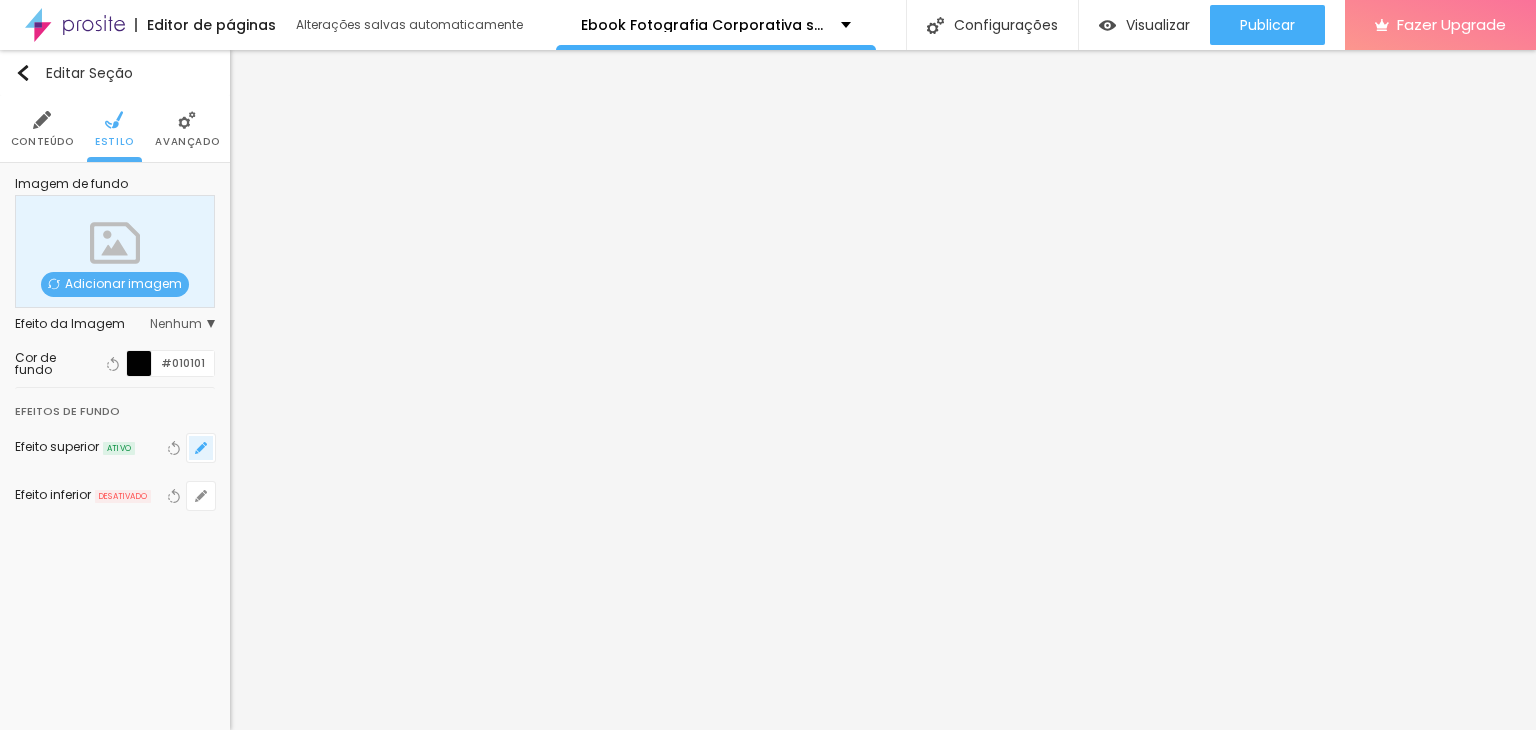 click 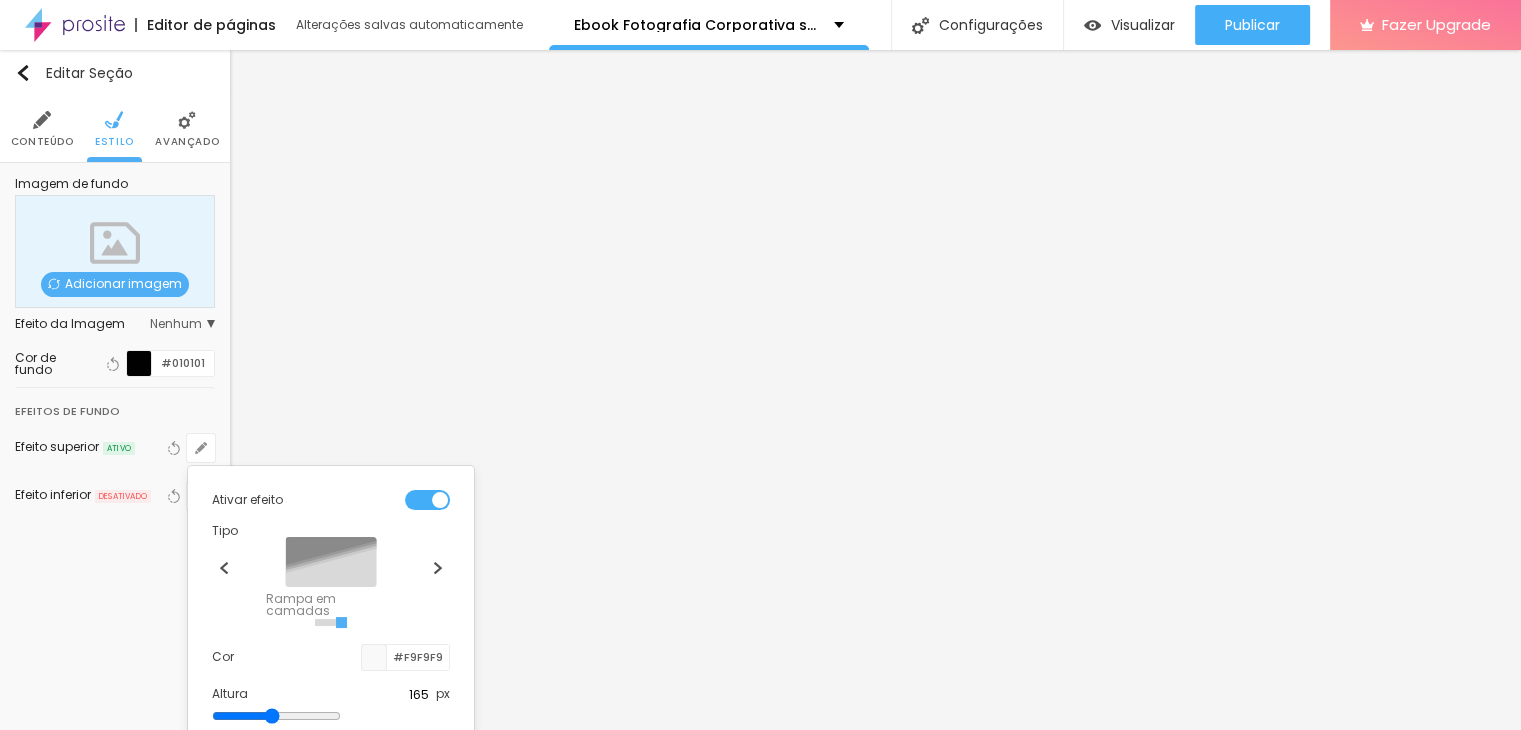 scroll, scrollTop: 100, scrollLeft: 0, axis: vertical 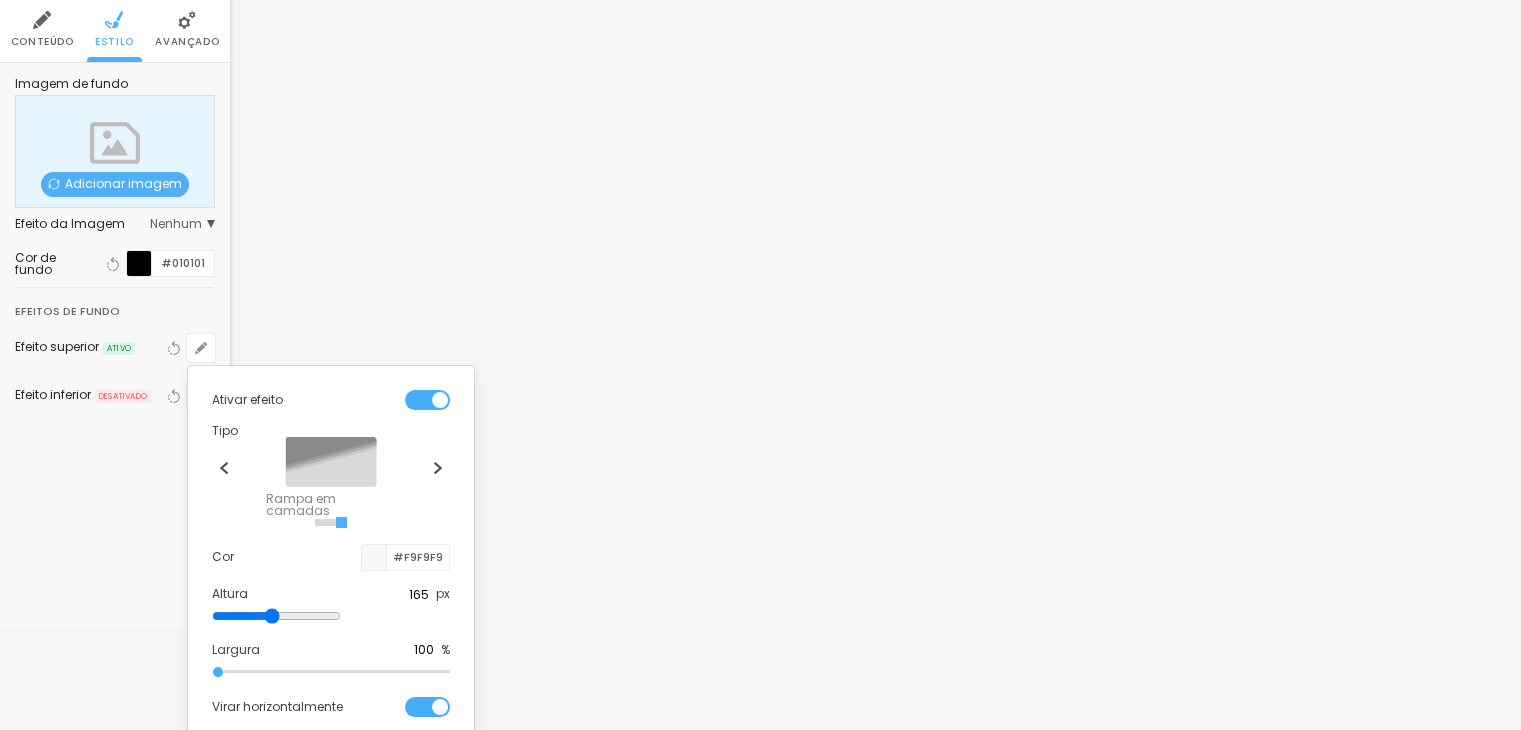 click at bounding box center [760, 365] 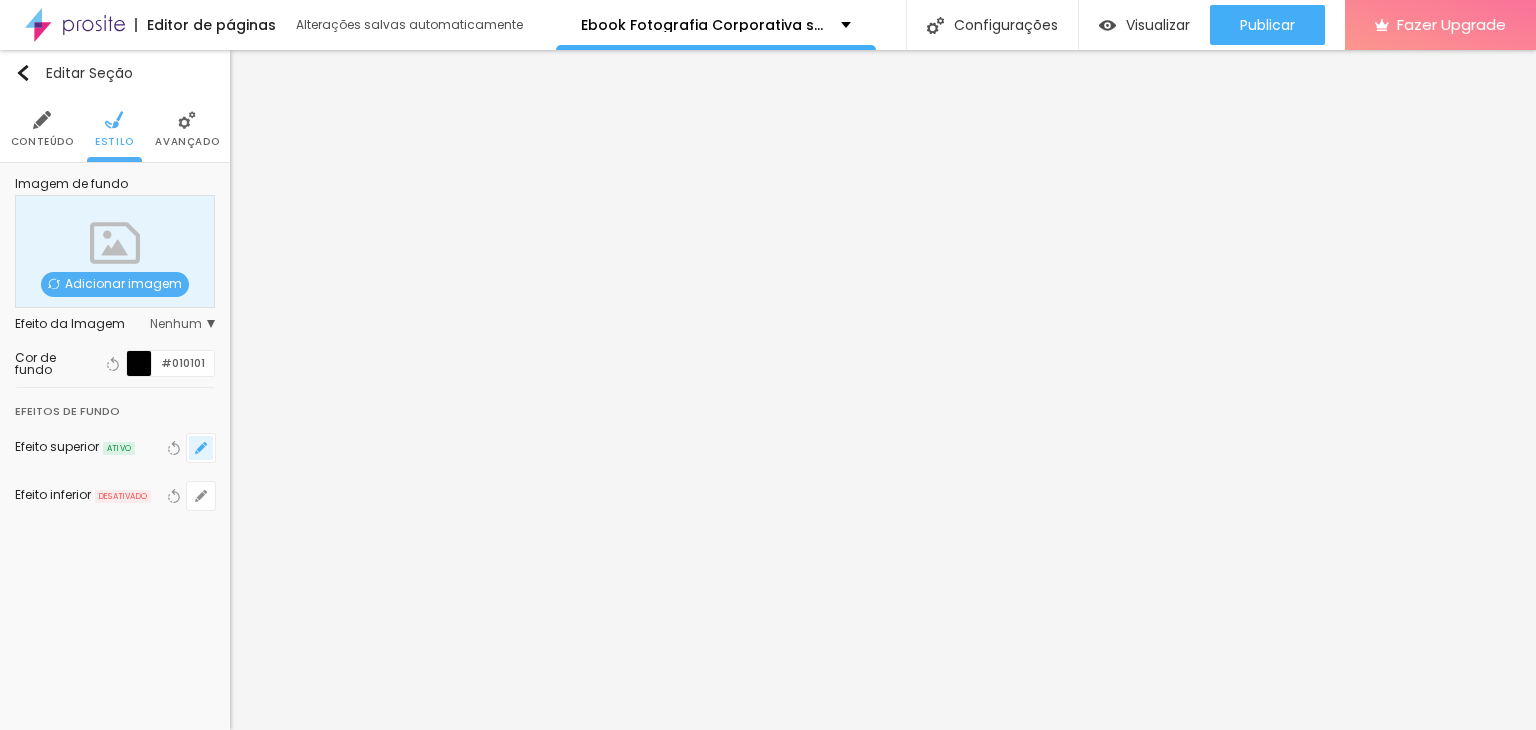 click 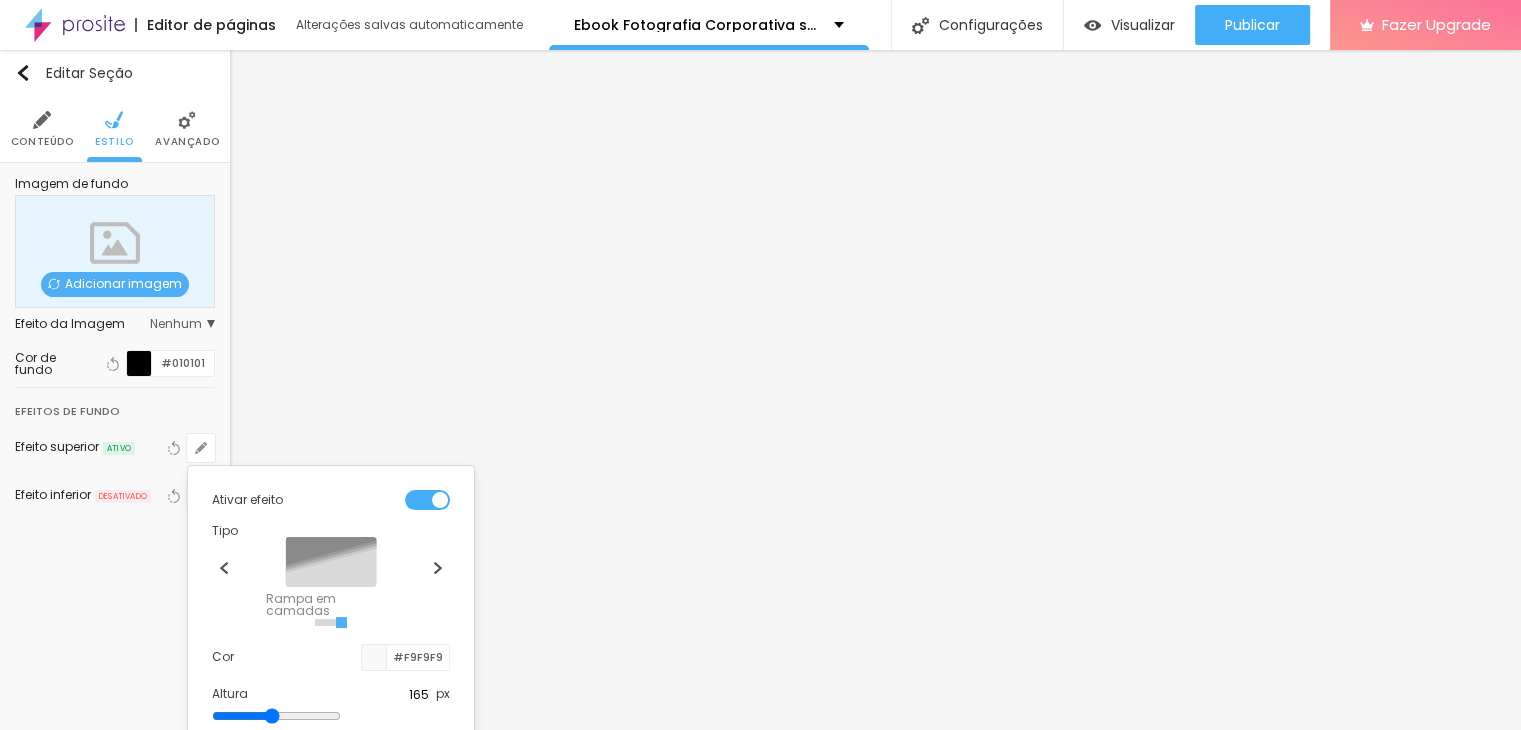 scroll, scrollTop: 112, scrollLeft: 0, axis: vertical 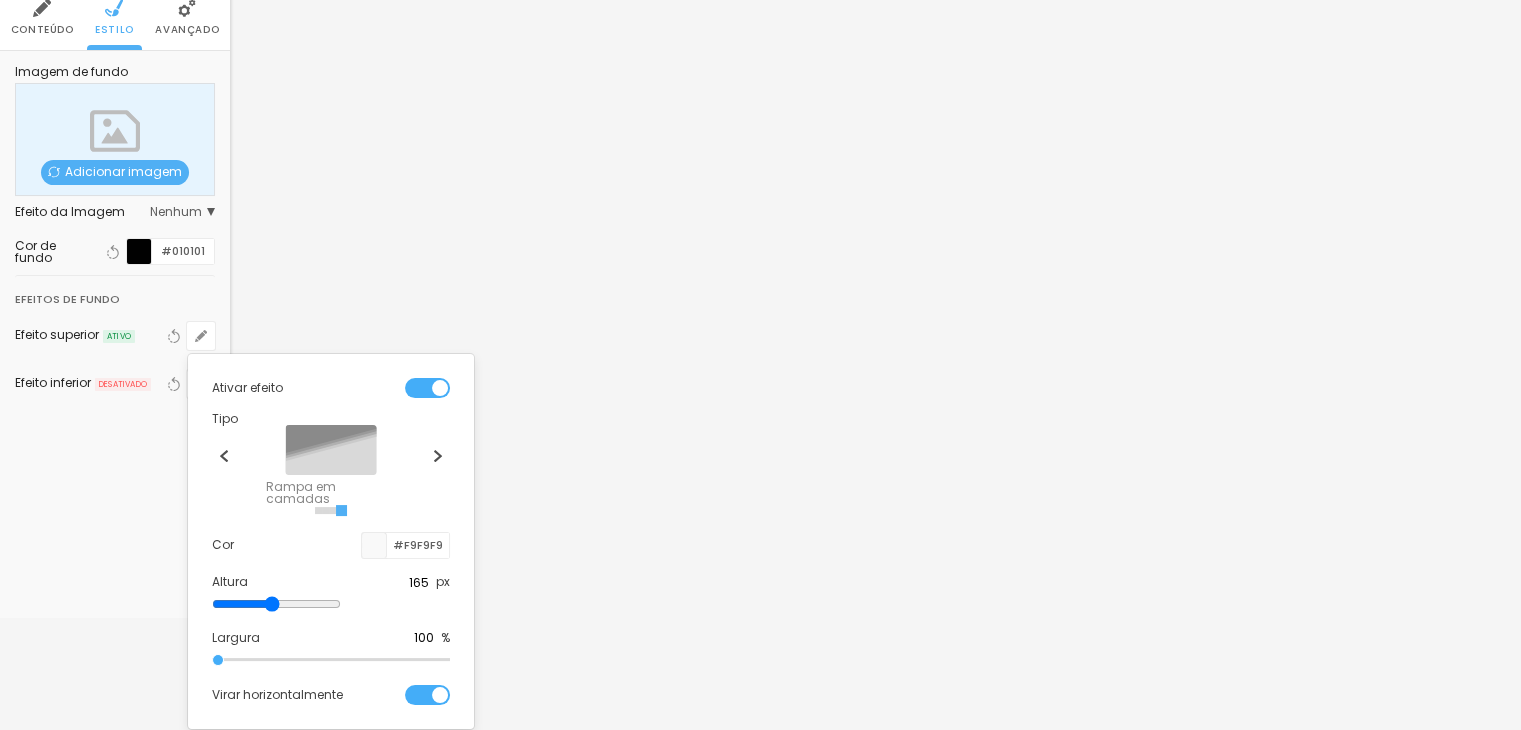 type on "160" 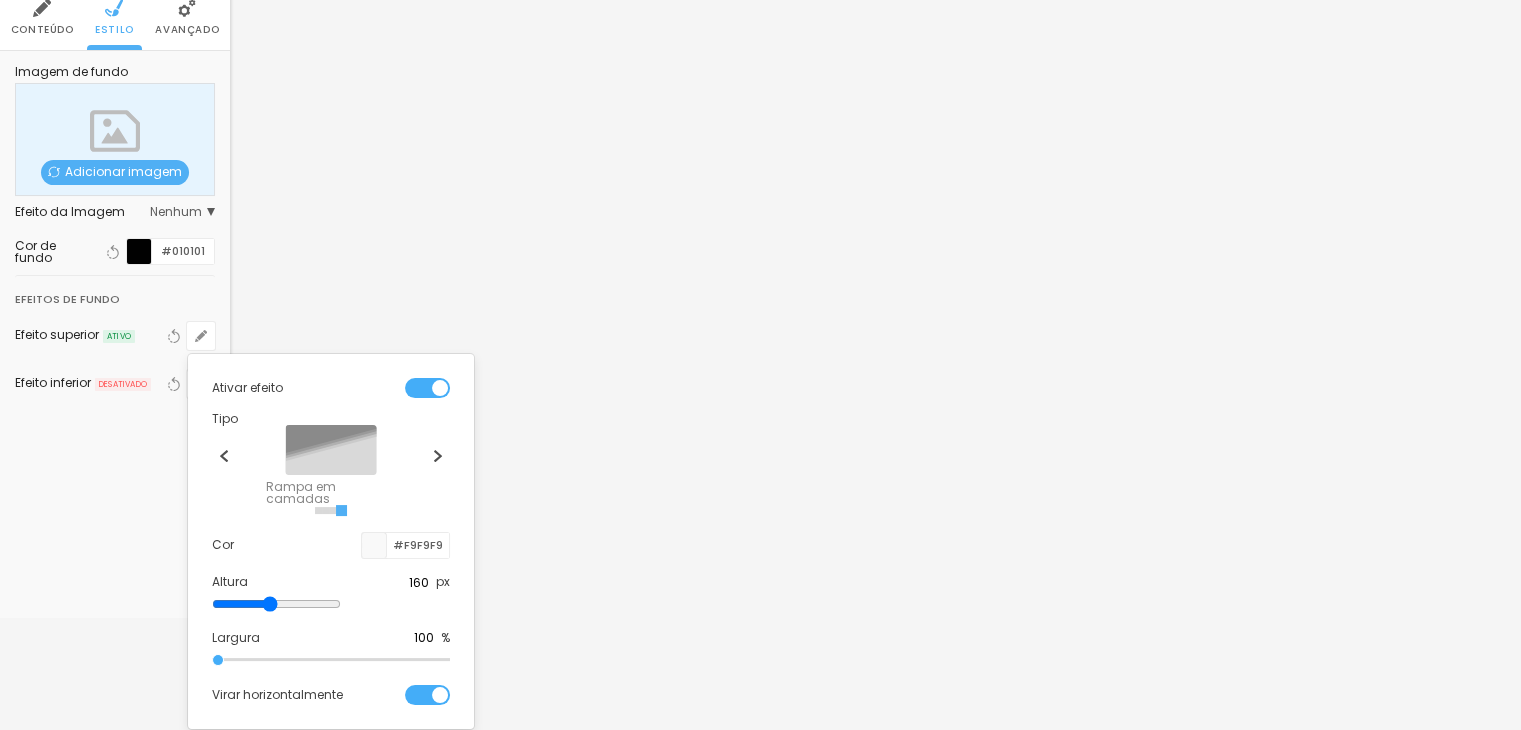 type on "140" 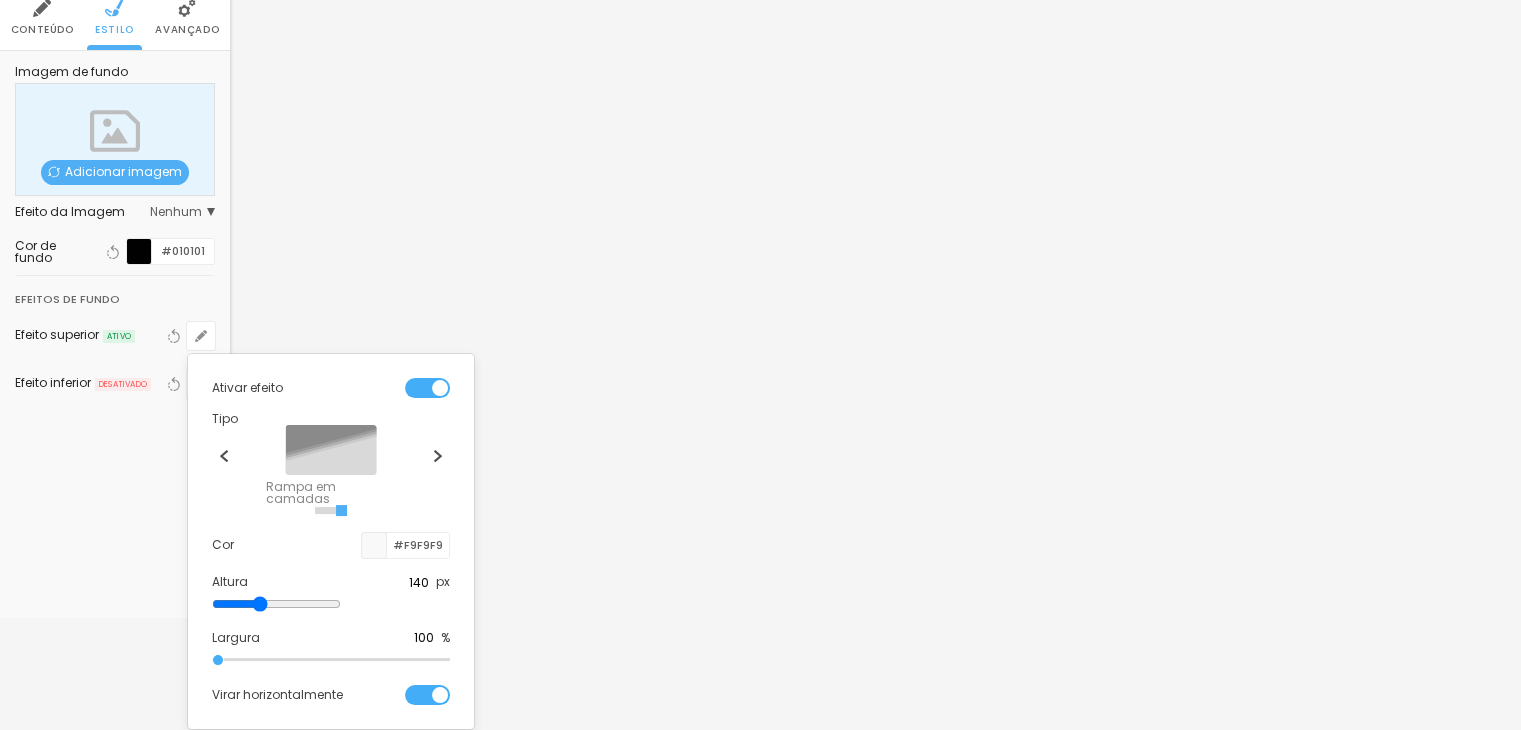 type on "135" 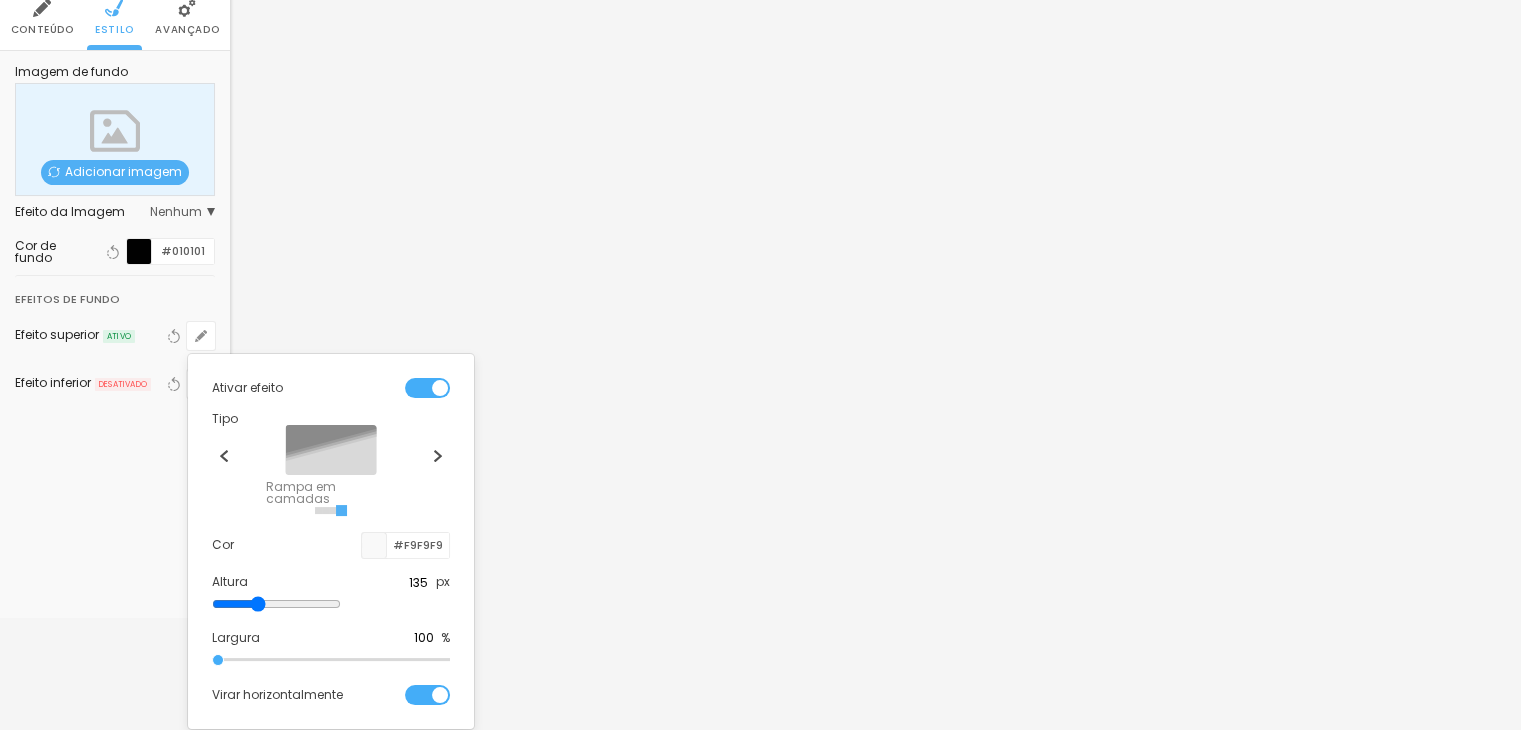 type on "130" 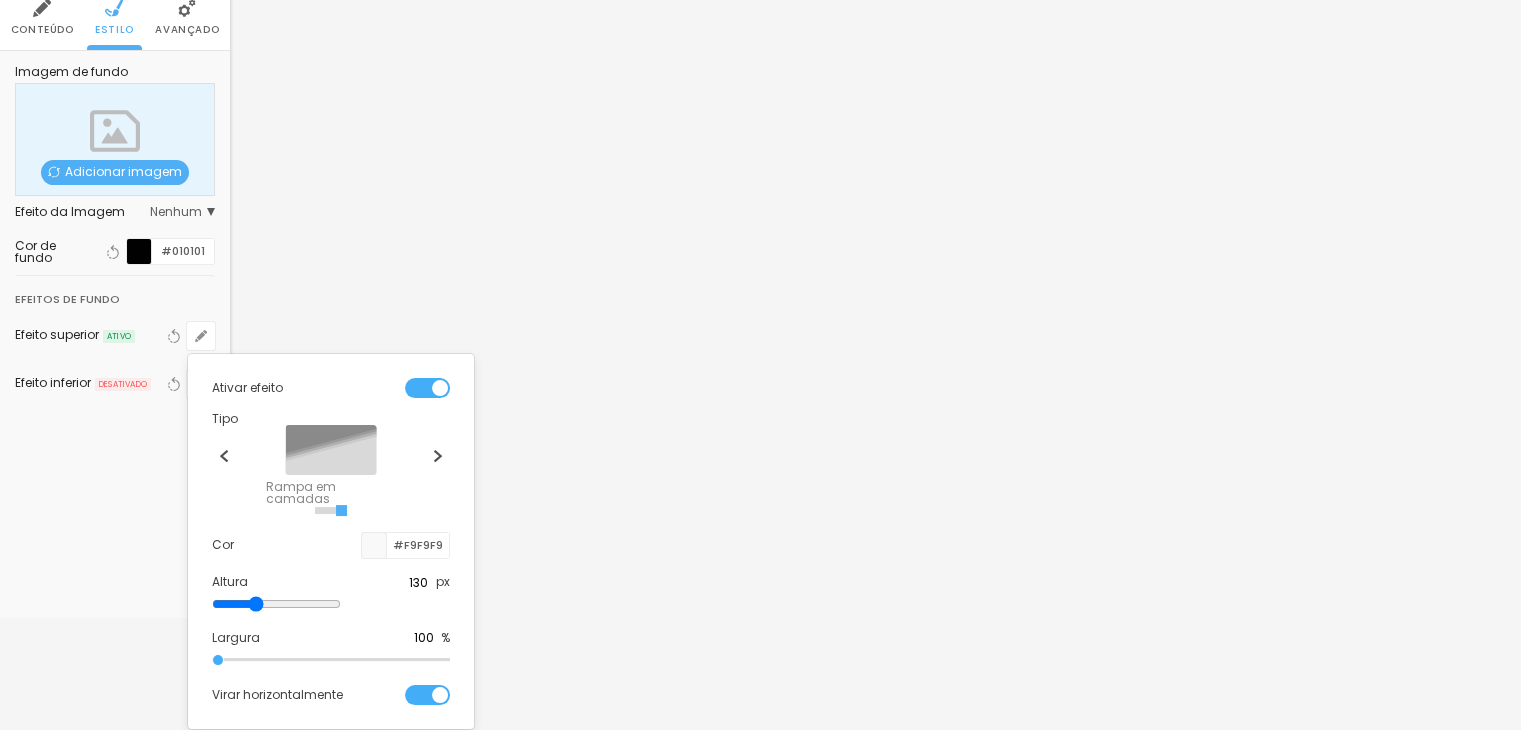 drag, startPoint x: 315, startPoint y: 603, endPoint x: 292, endPoint y: 602, distance: 23.021729 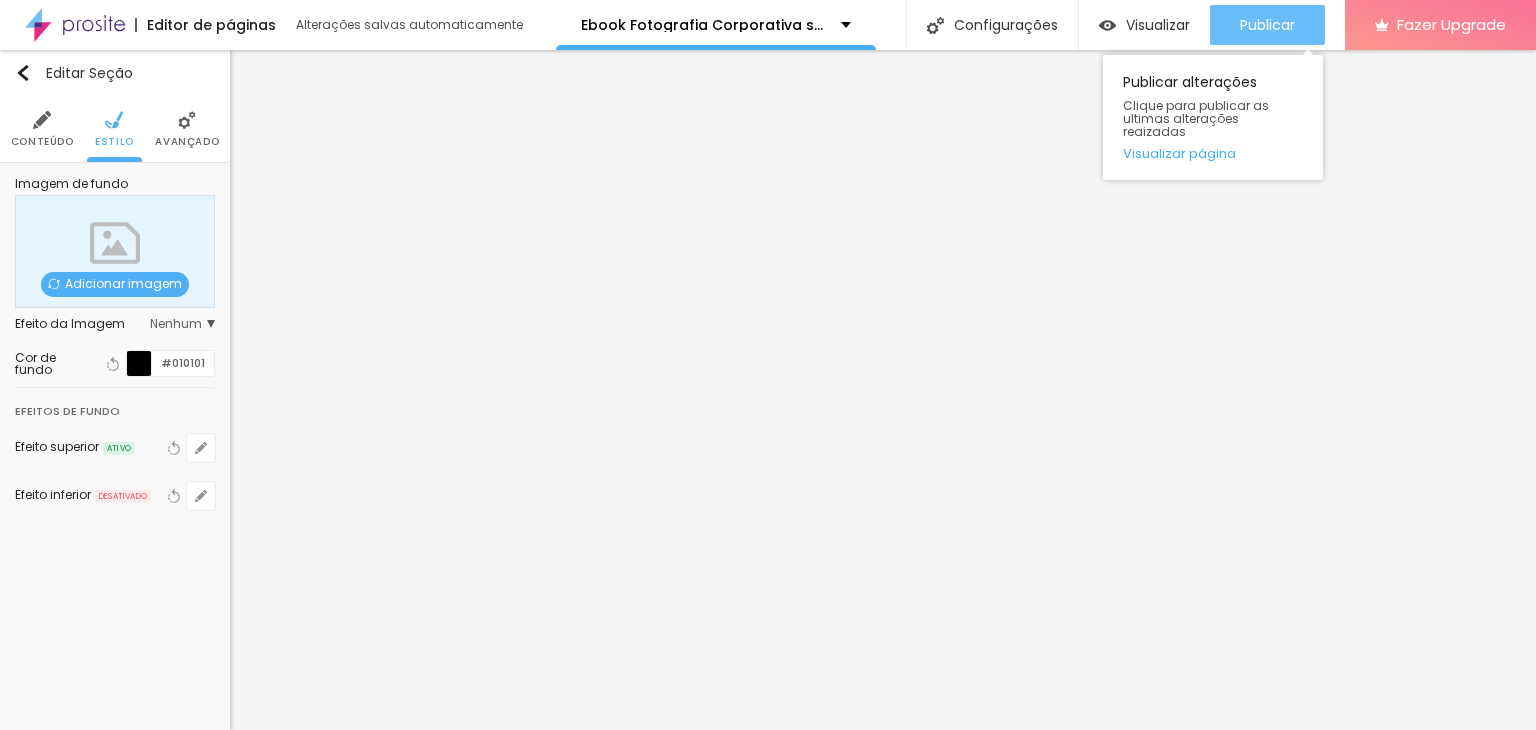 click on "Publicar" at bounding box center (1267, 25) 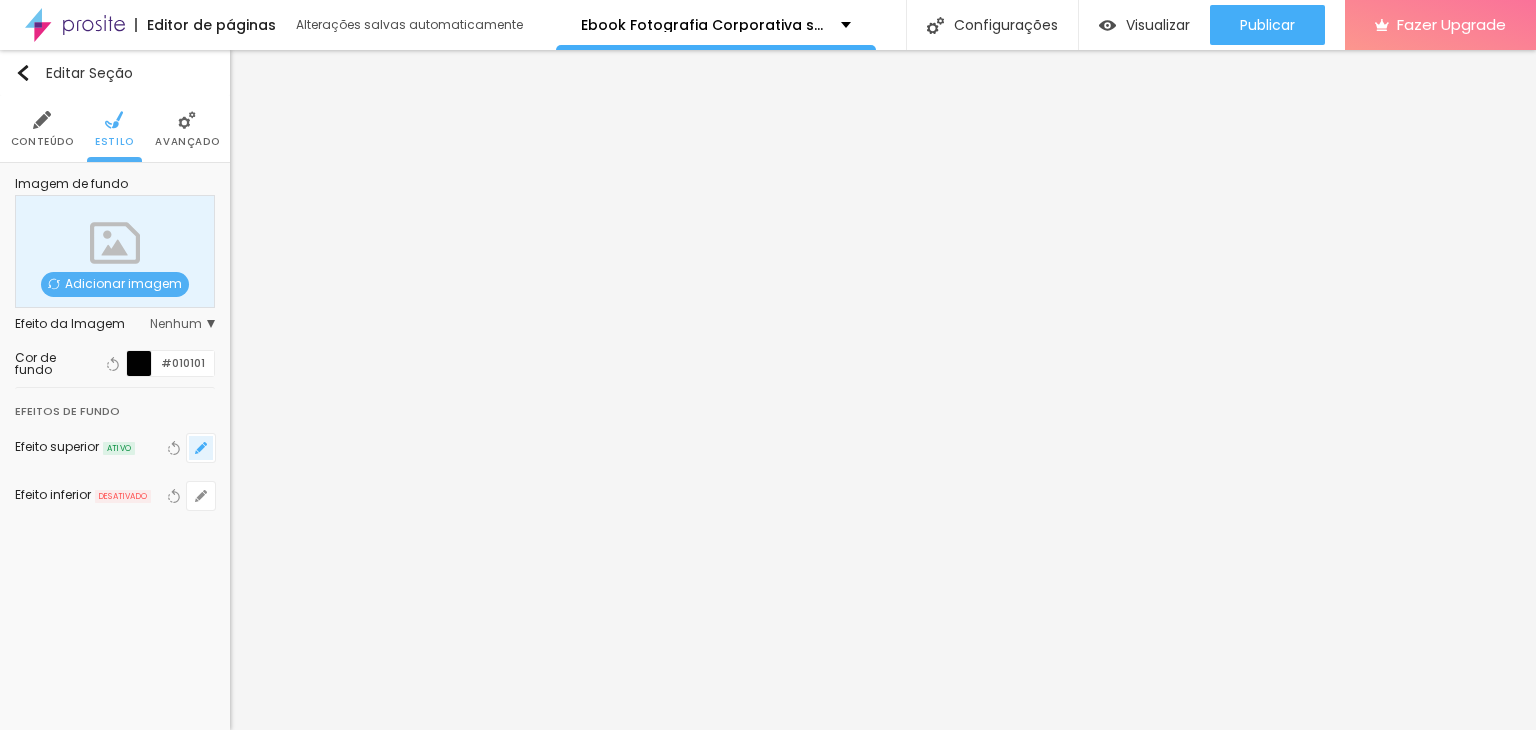 click 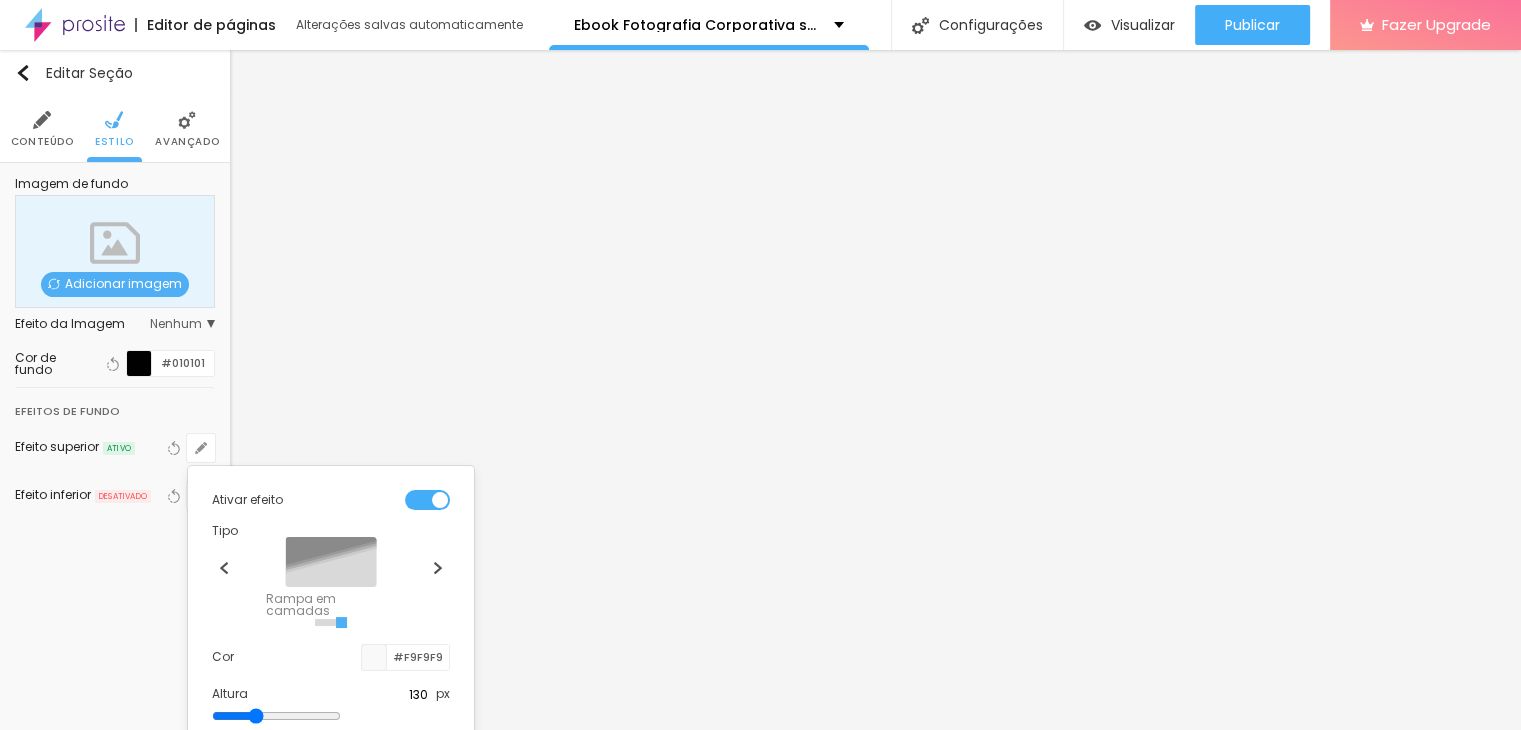 type on "135" 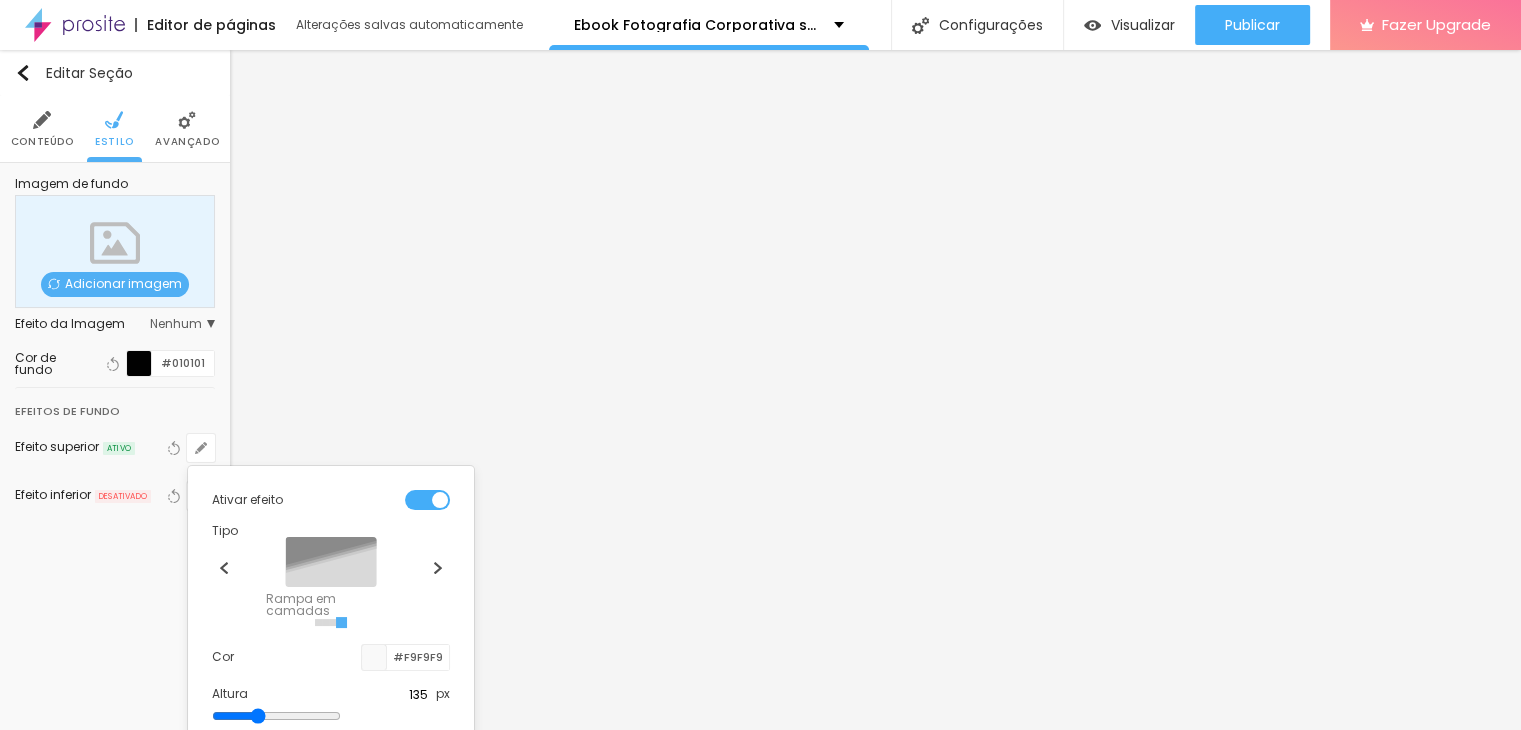 type on "140" 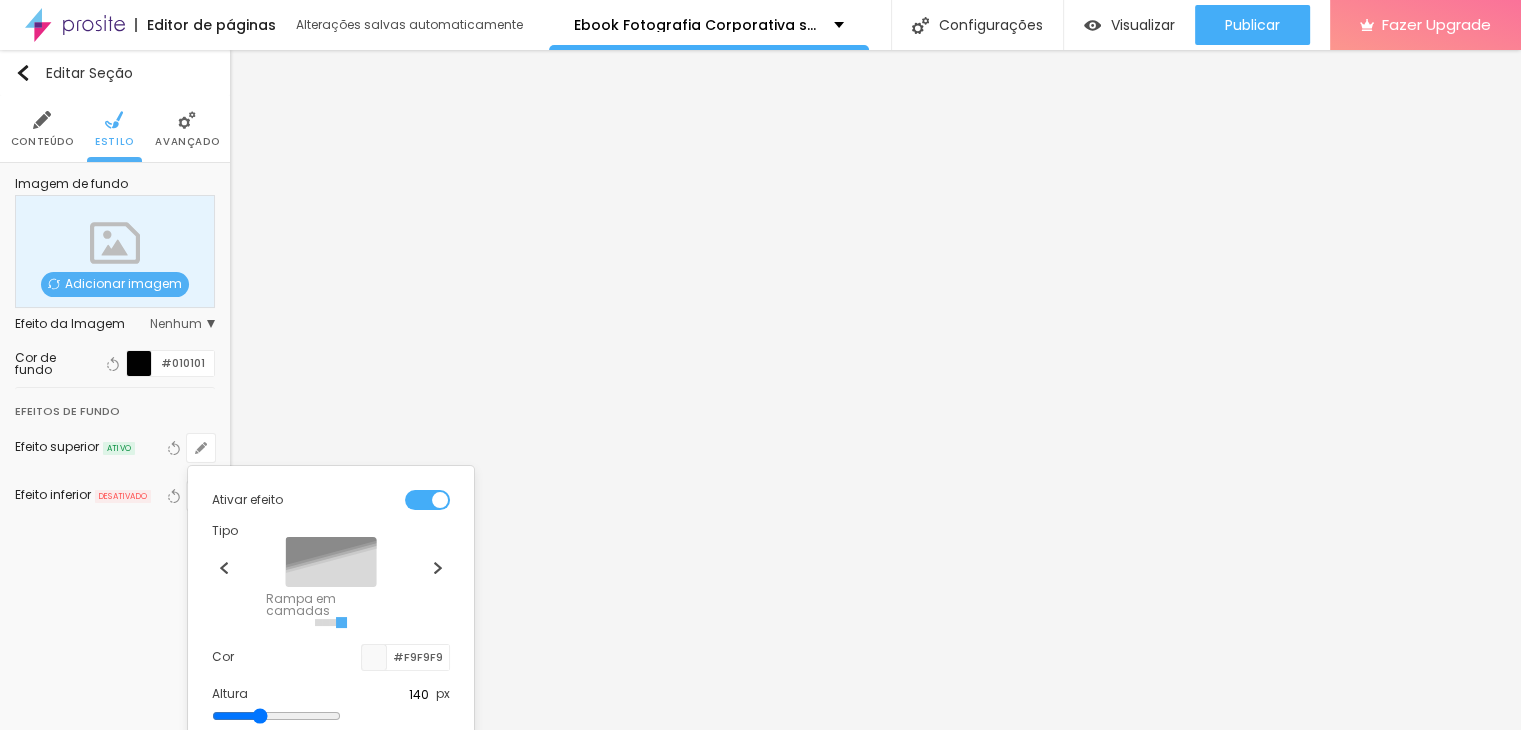 type on "145" 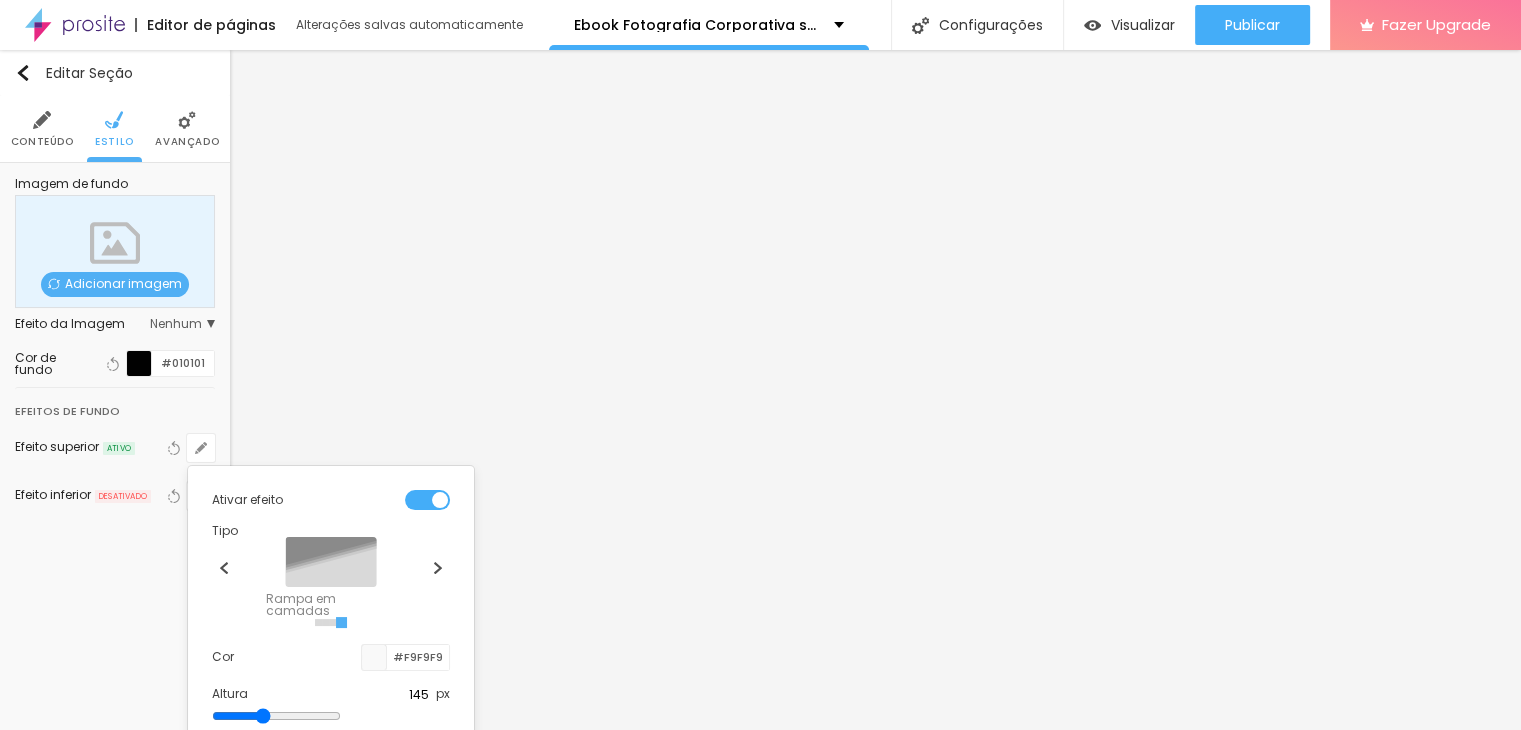 drag, startPoint x: 288, startPoint y: 716, endPoint x: 305, endPoint y: 717, distance: 17.029387 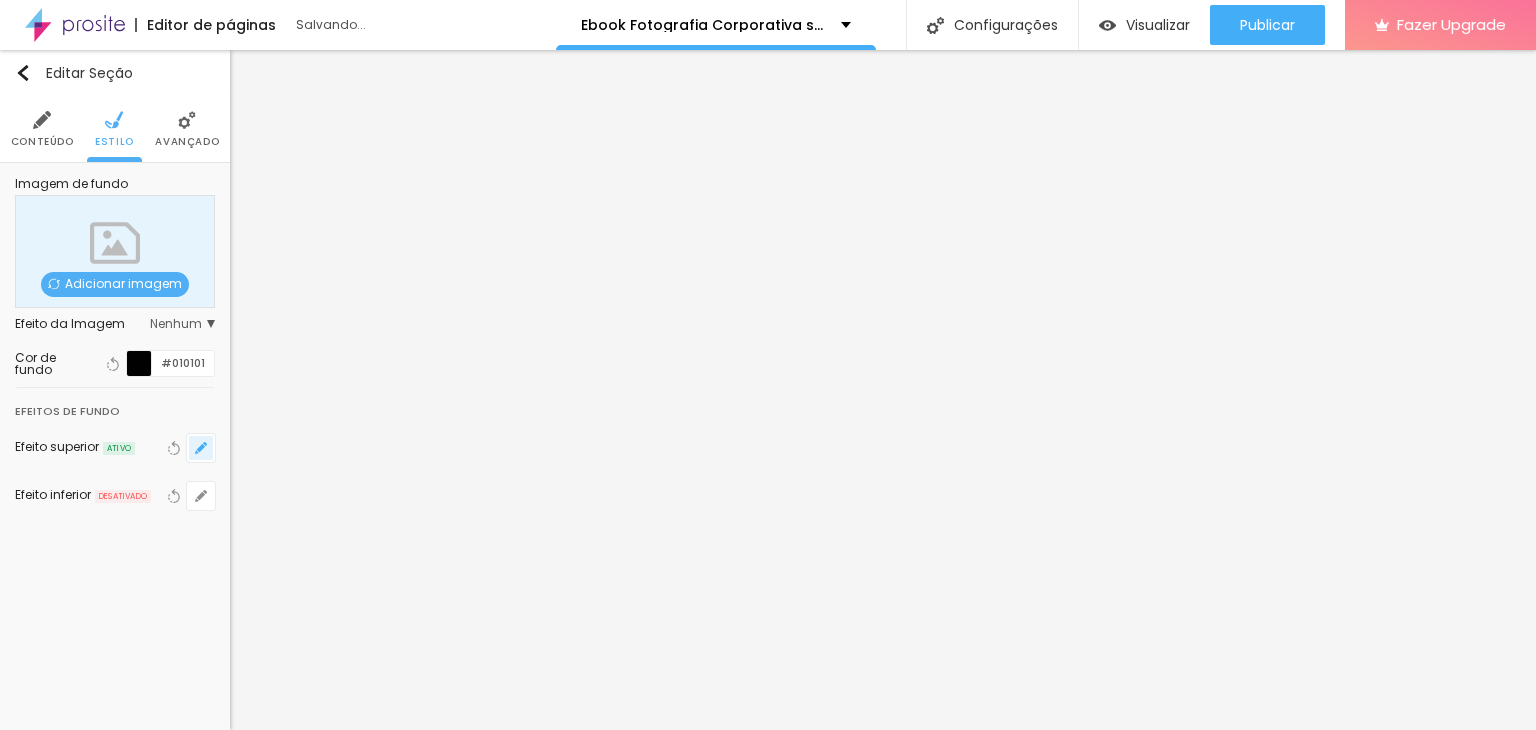 click 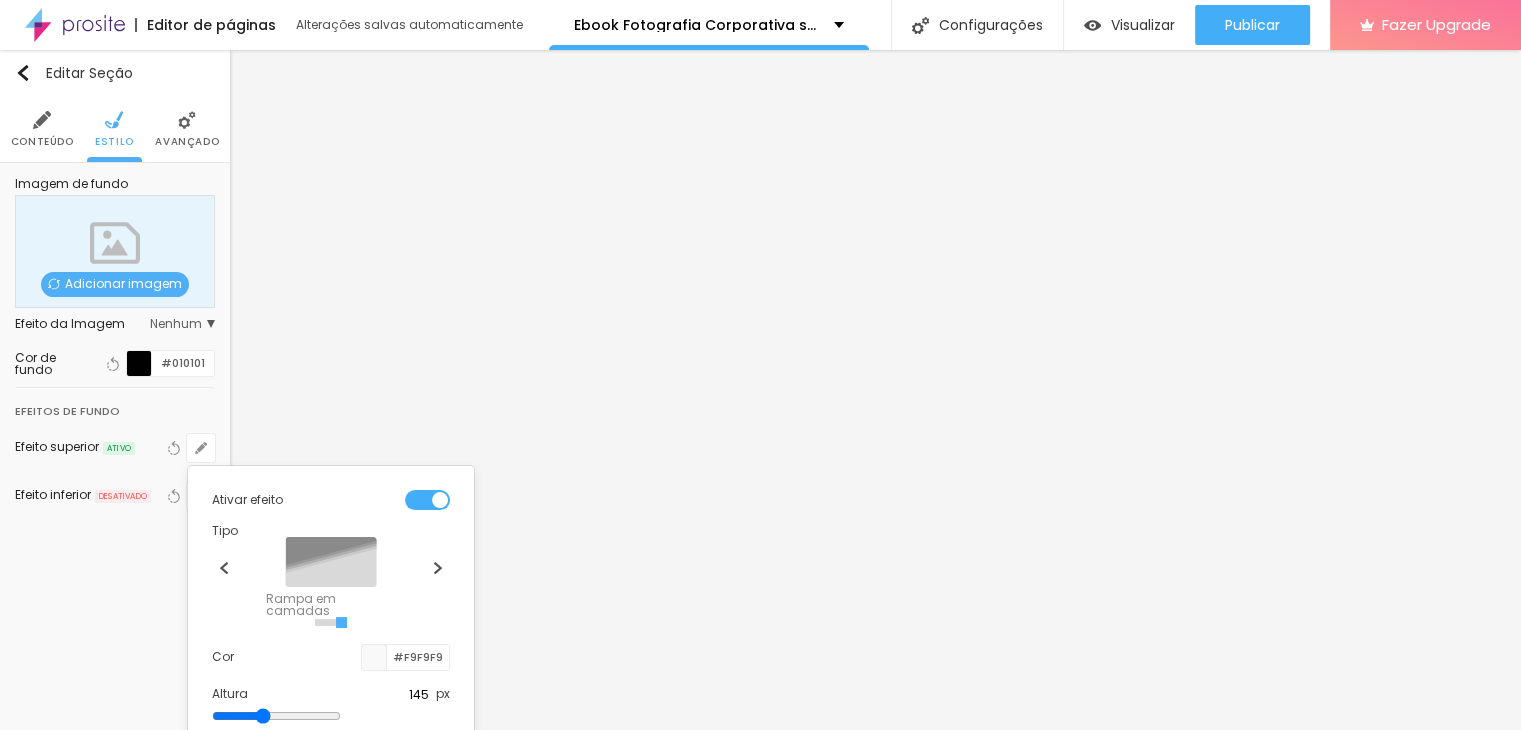 scroll, scrollTop: 112, scrollLeft: 0, axis: vertical 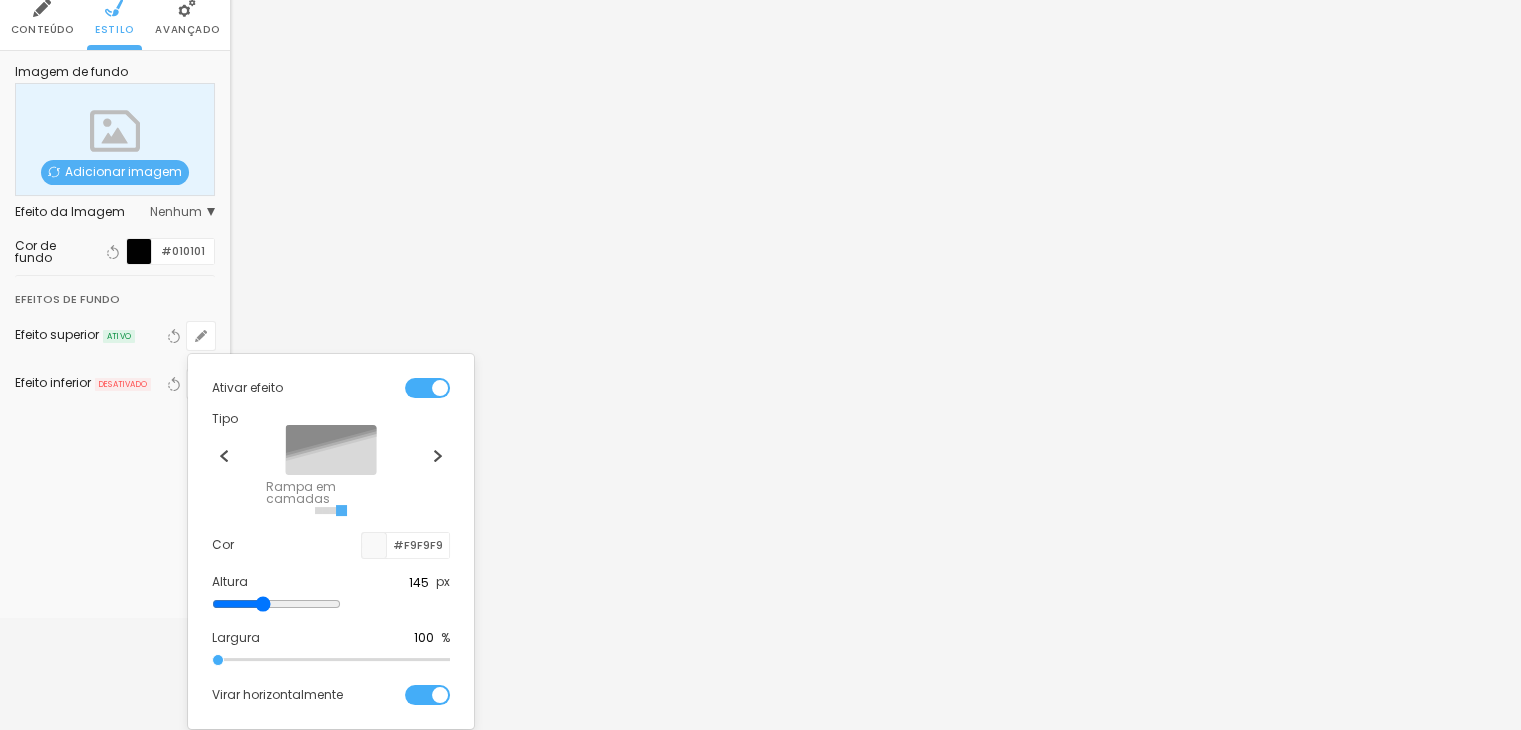 type on "115" 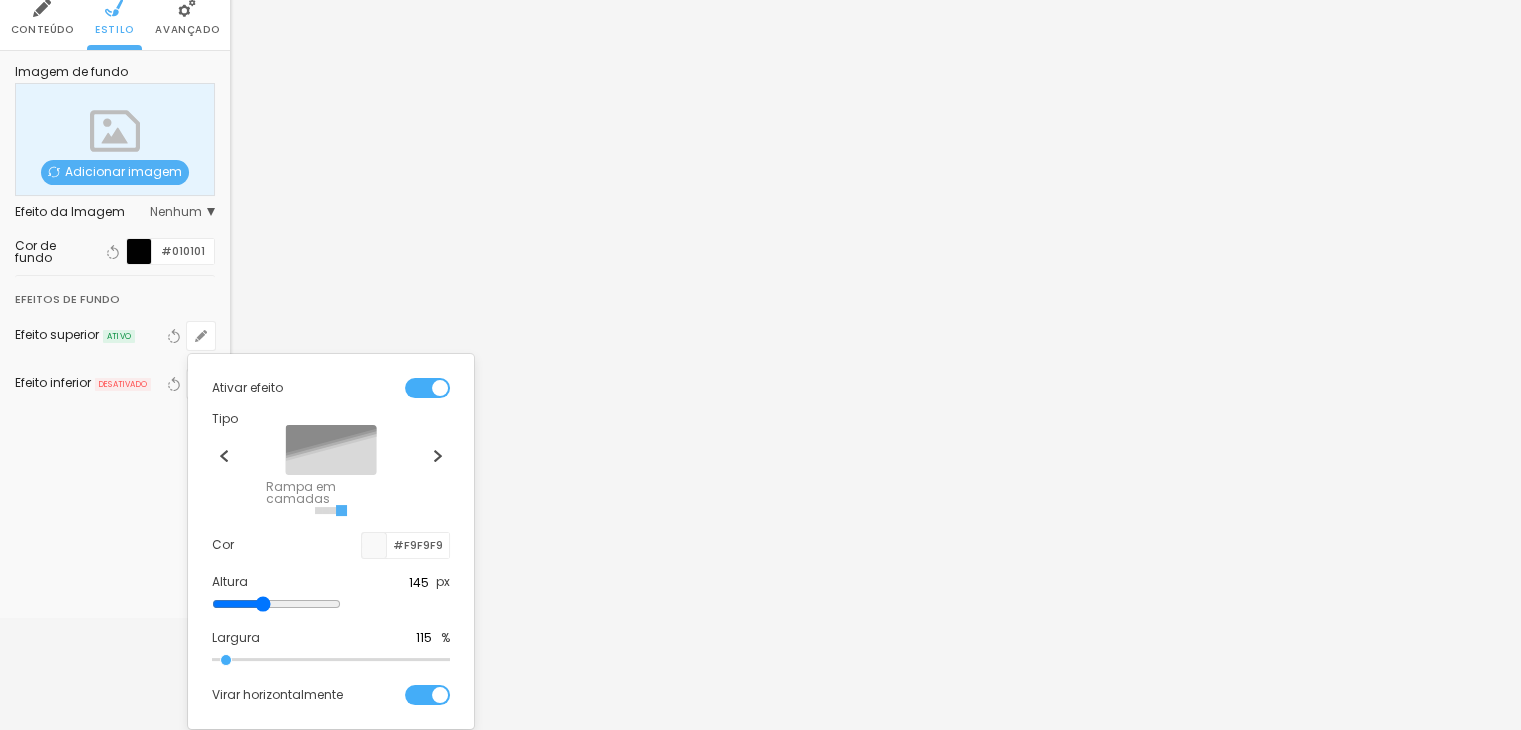 type on "130" 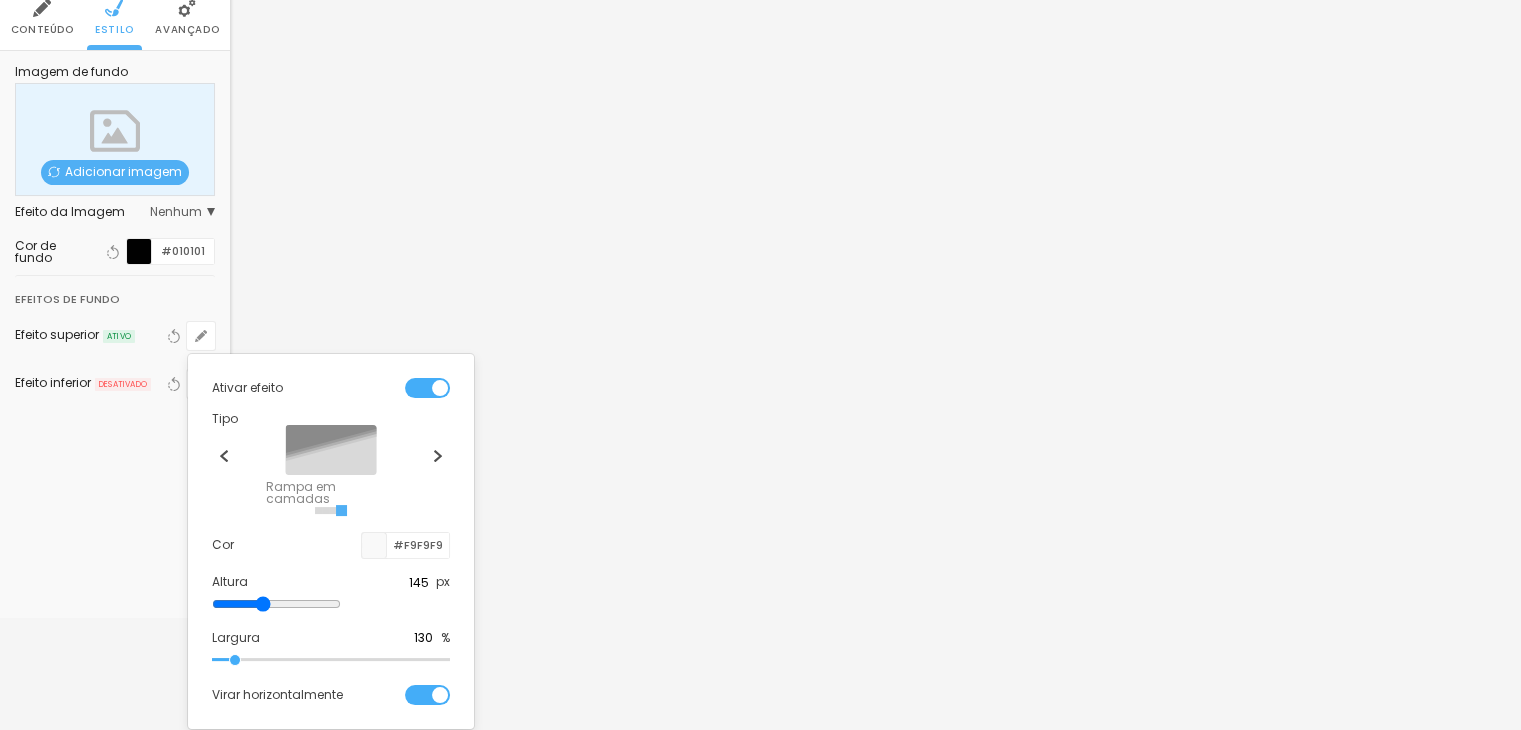 type on "140" 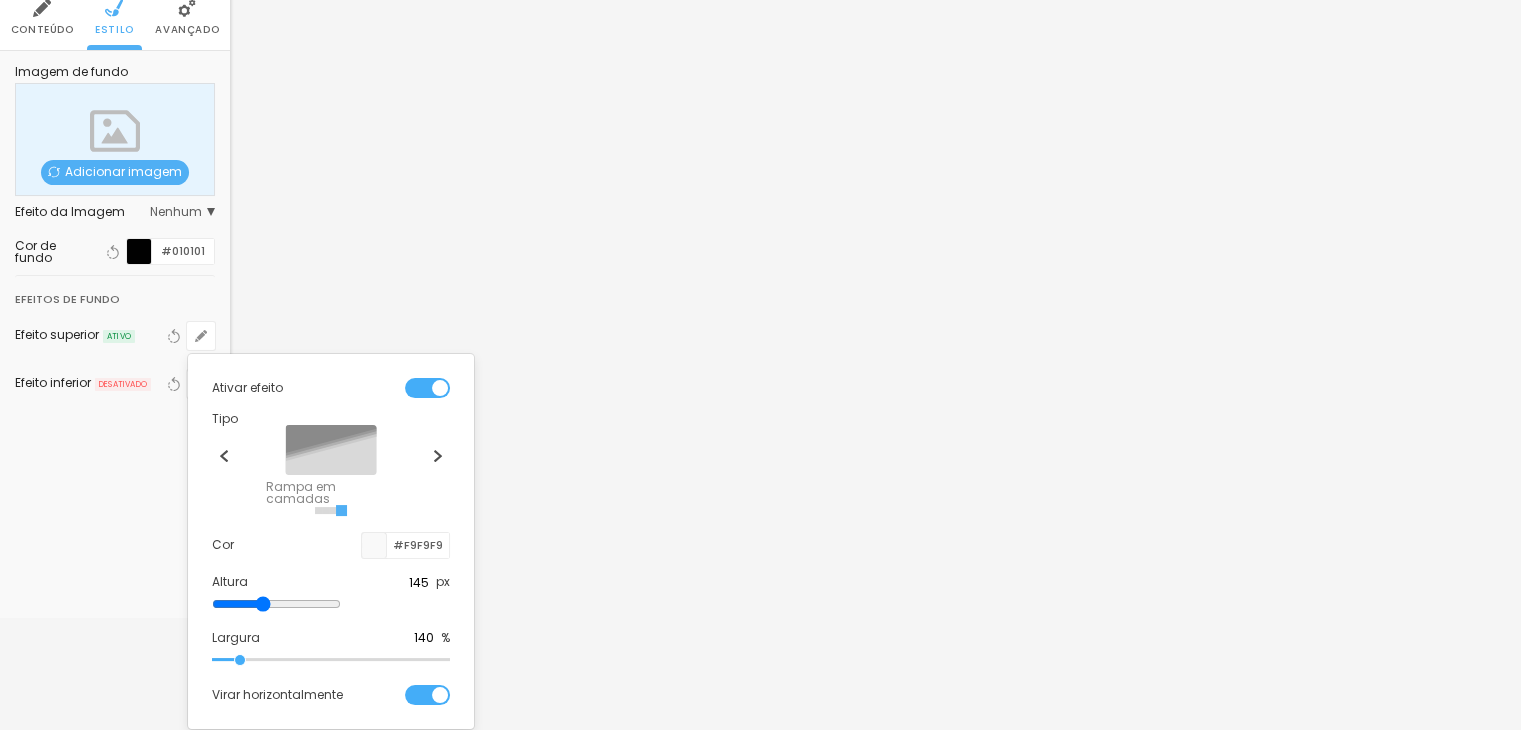 type on "150" 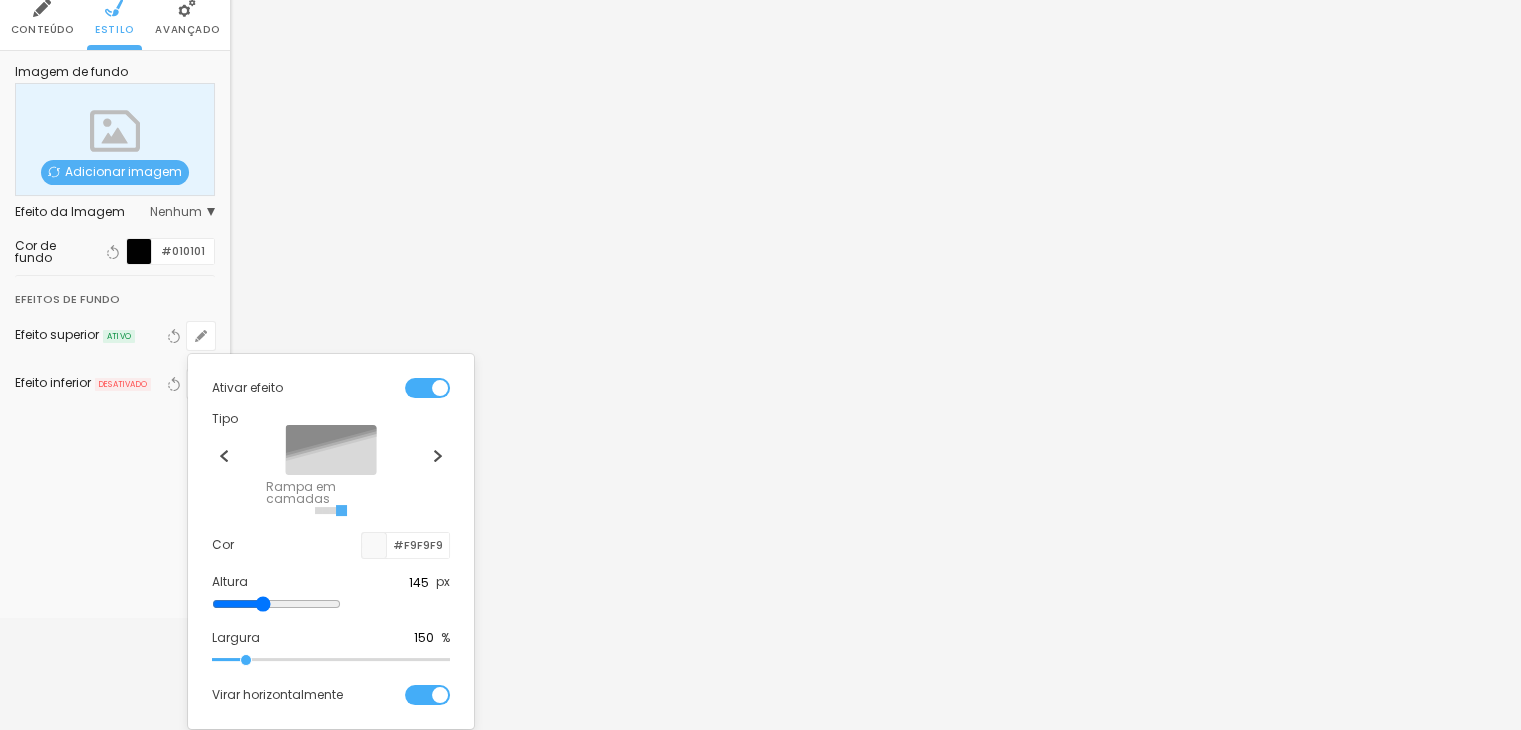 drag, startPoint x: 216, startPoint y: 657, endPoint x: 247, endPoint y: 661, distance: 31.257 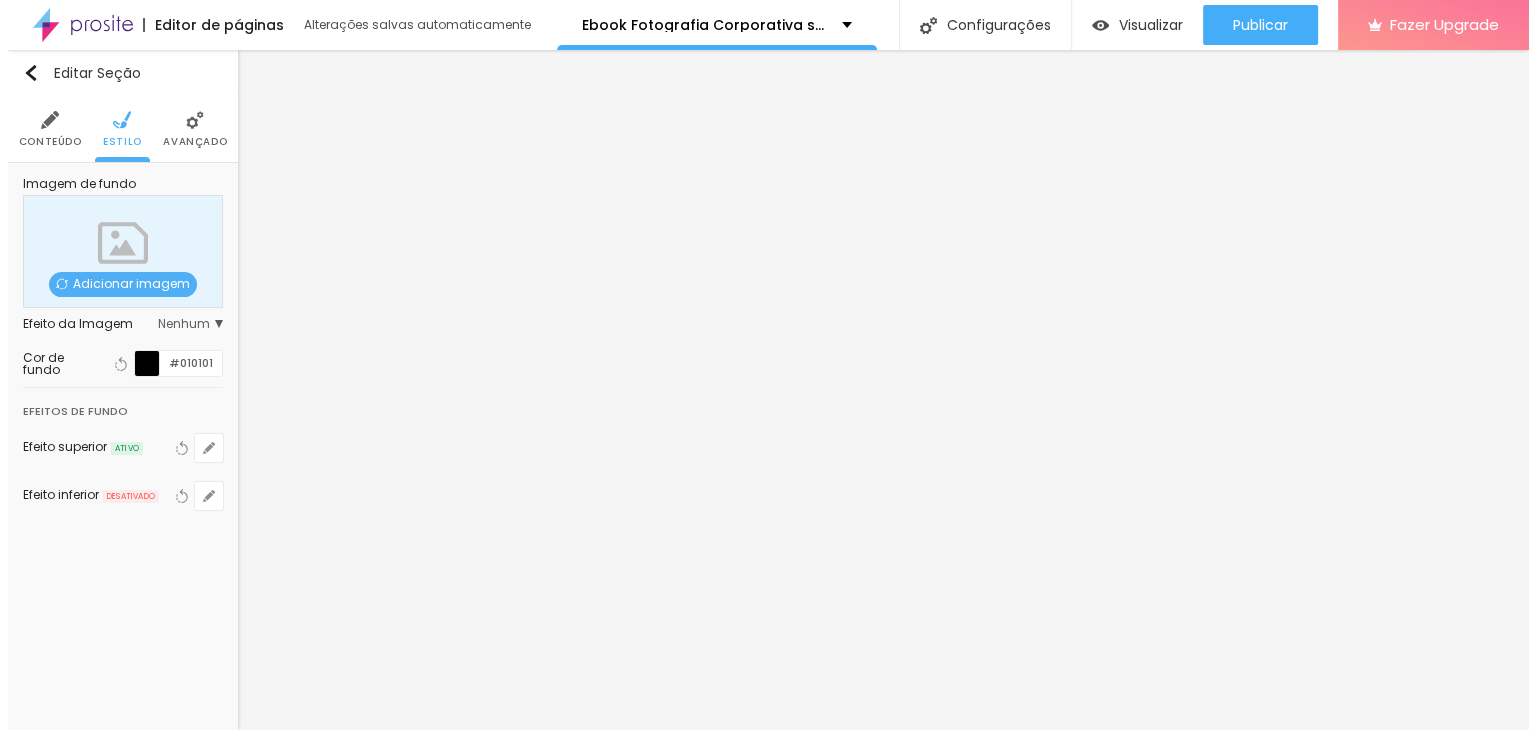 scroll, scrollTop: 0, scrollLeft: 0, axis: both 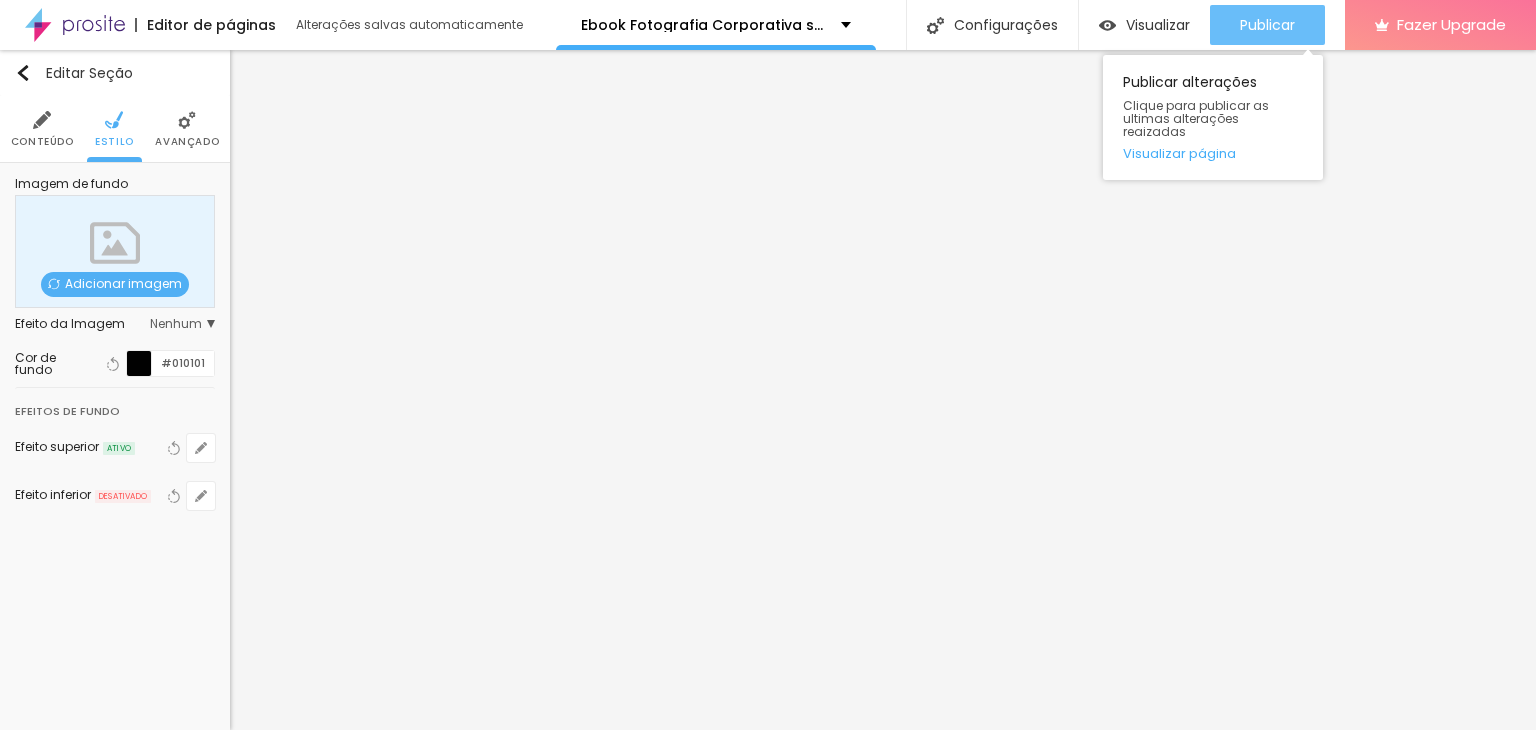 click on "Publicar" at bounding box center (1267, 25) 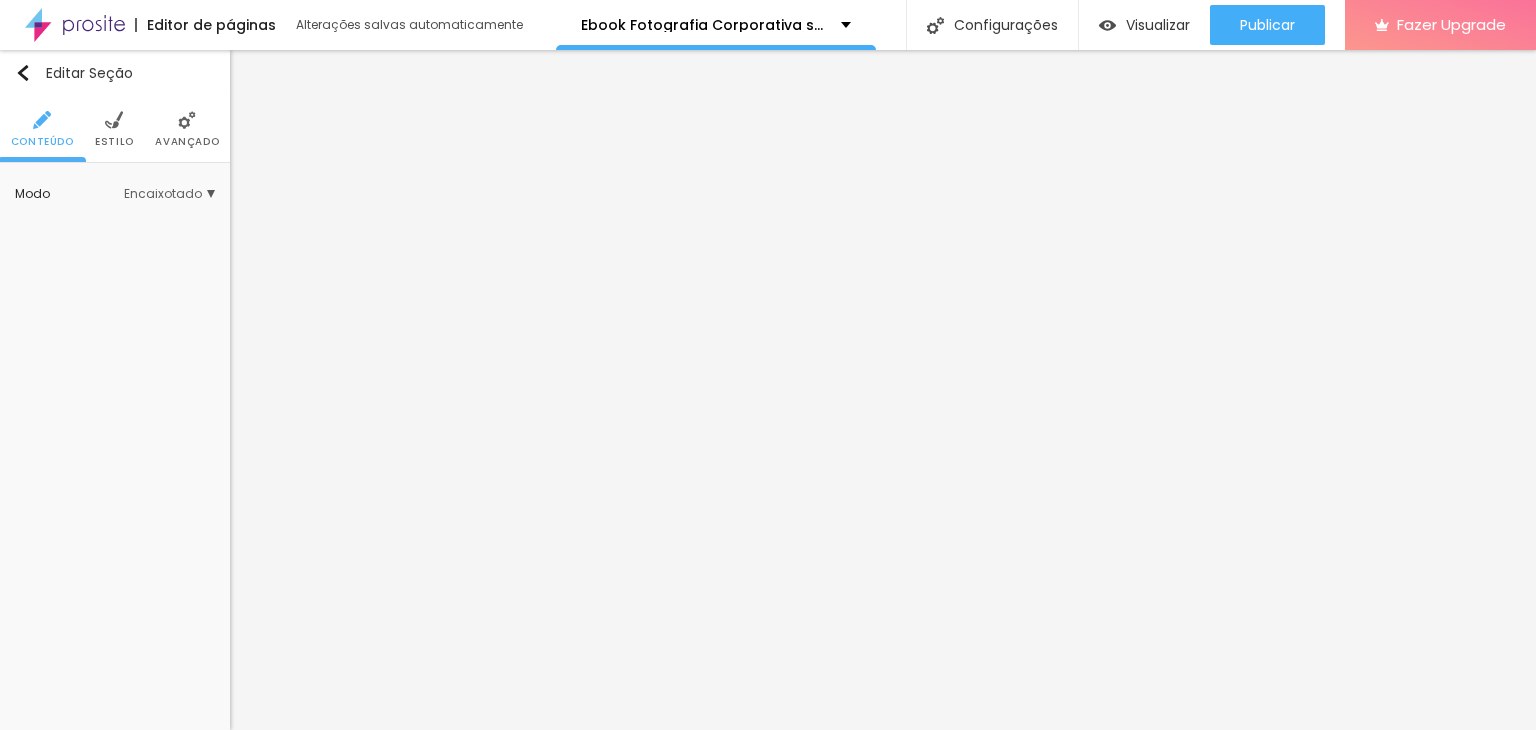 click on "Estilo" at bounding box center (114, 129) 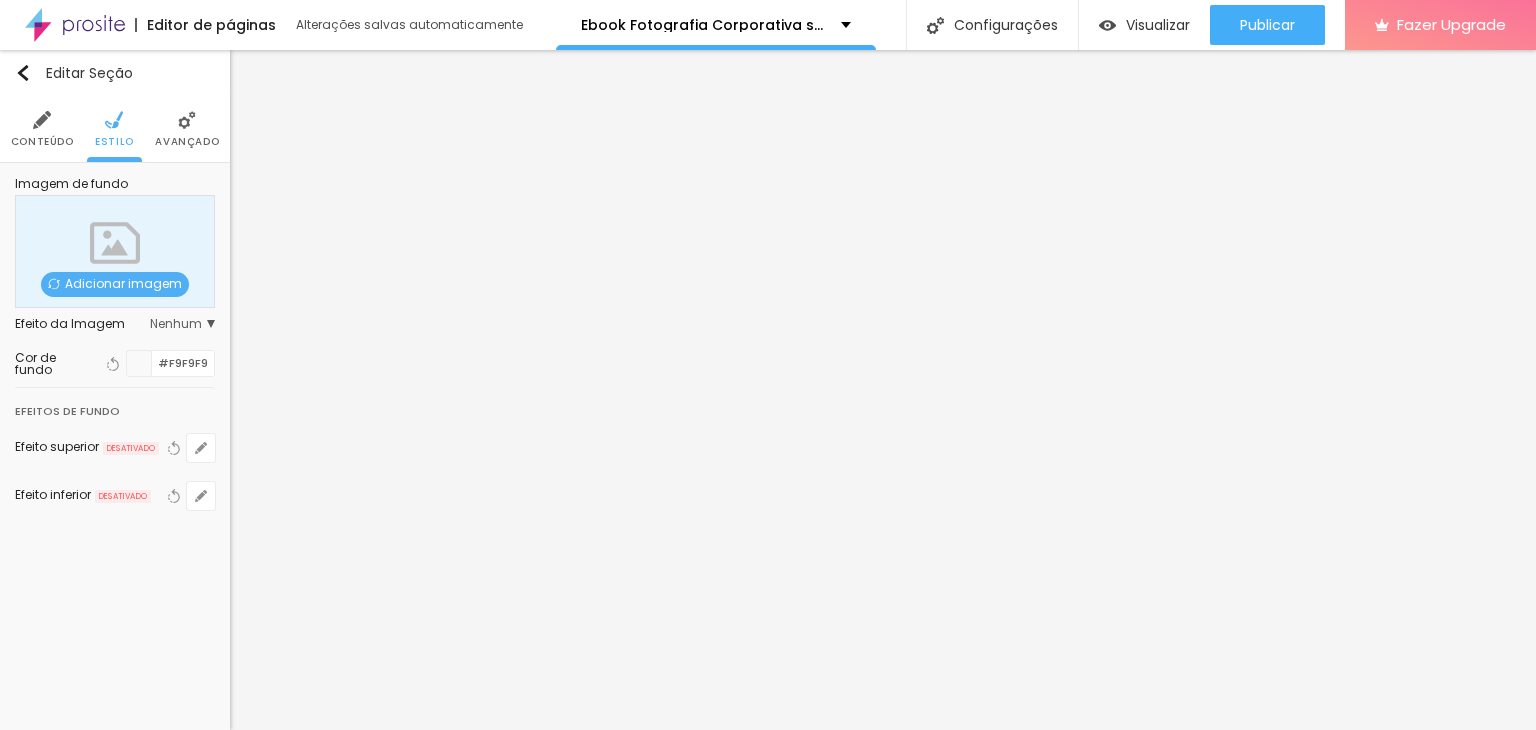 click on "Avançado" at bounding box center (187, 142) 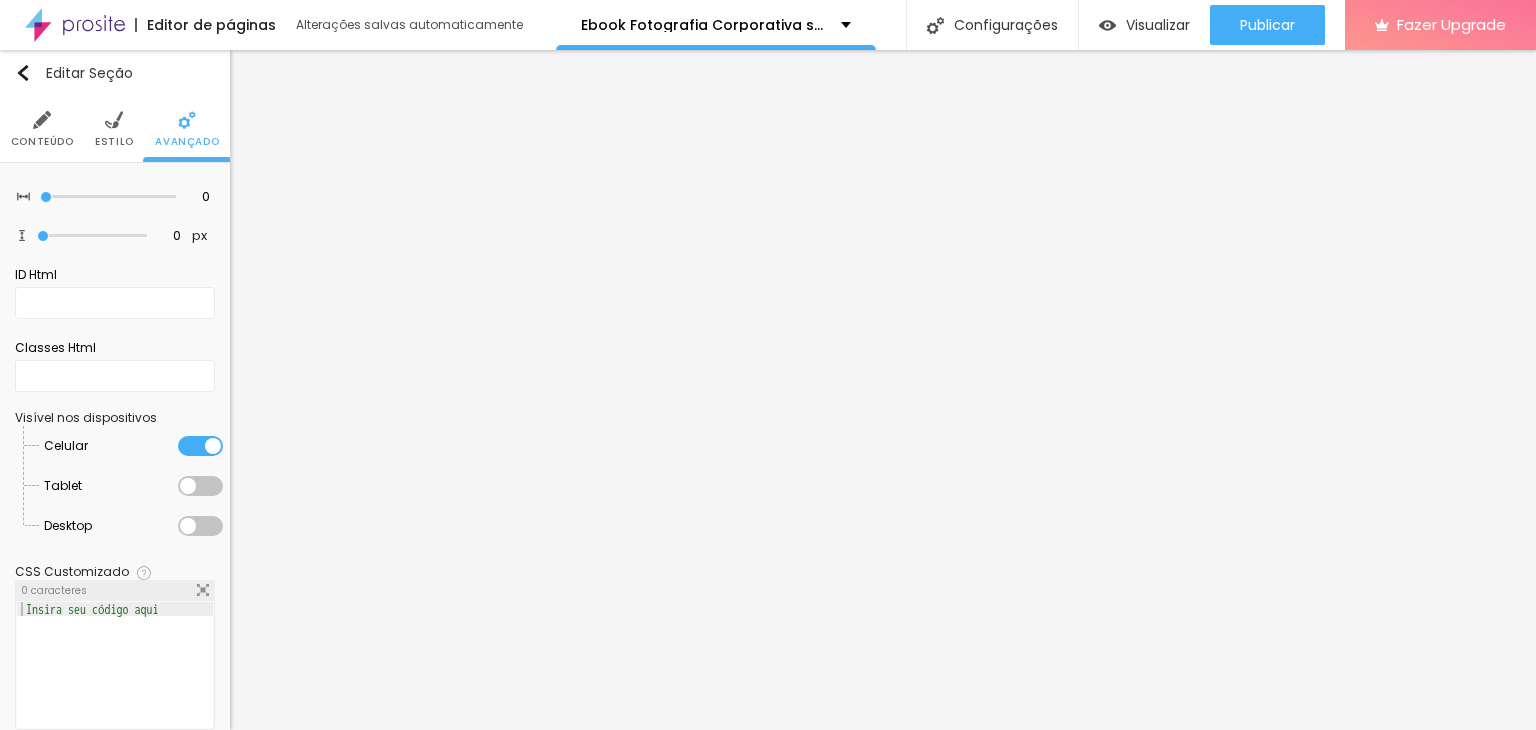 click on "Estilo" at bounding box center [114, 129] 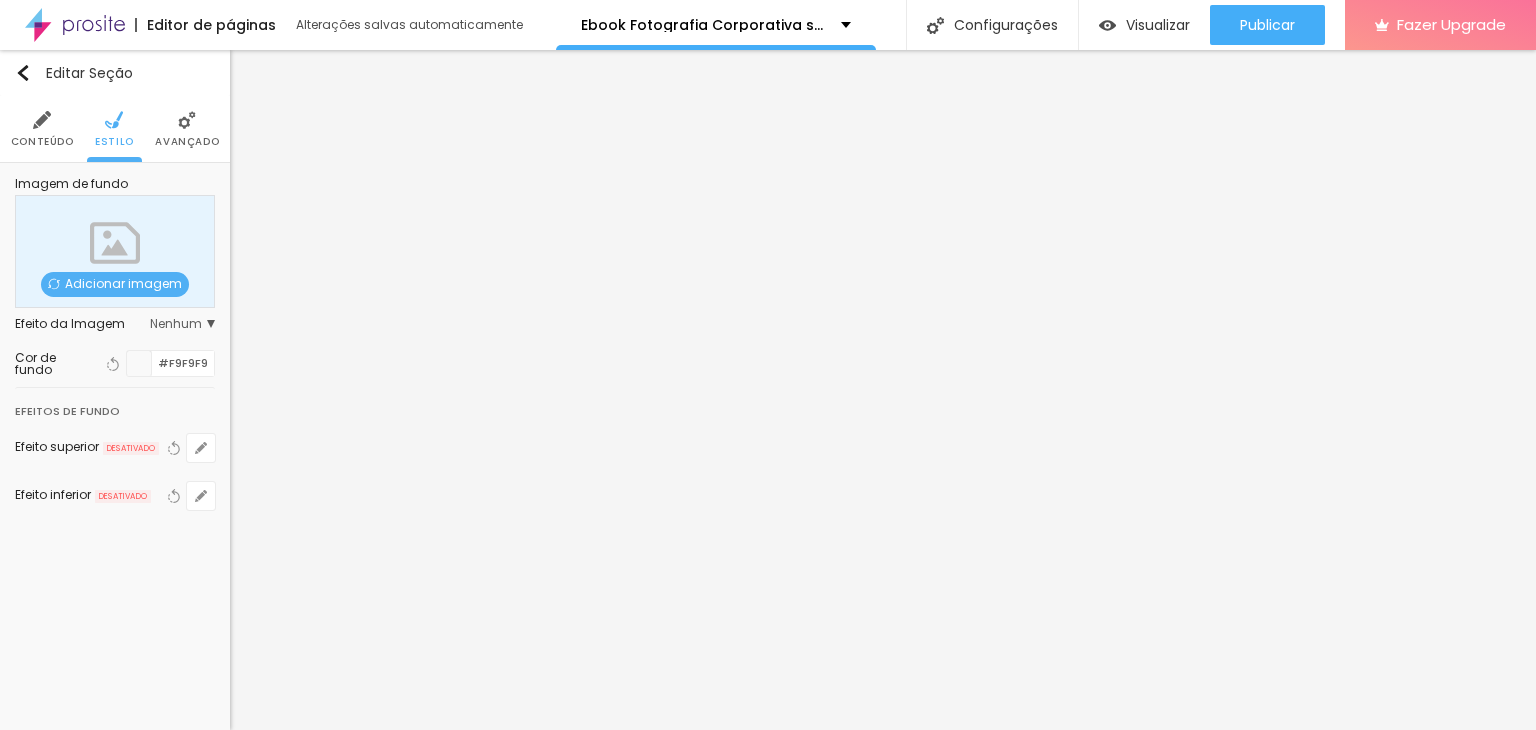 click on "Conteúdo" at bounding box center [42, 142] 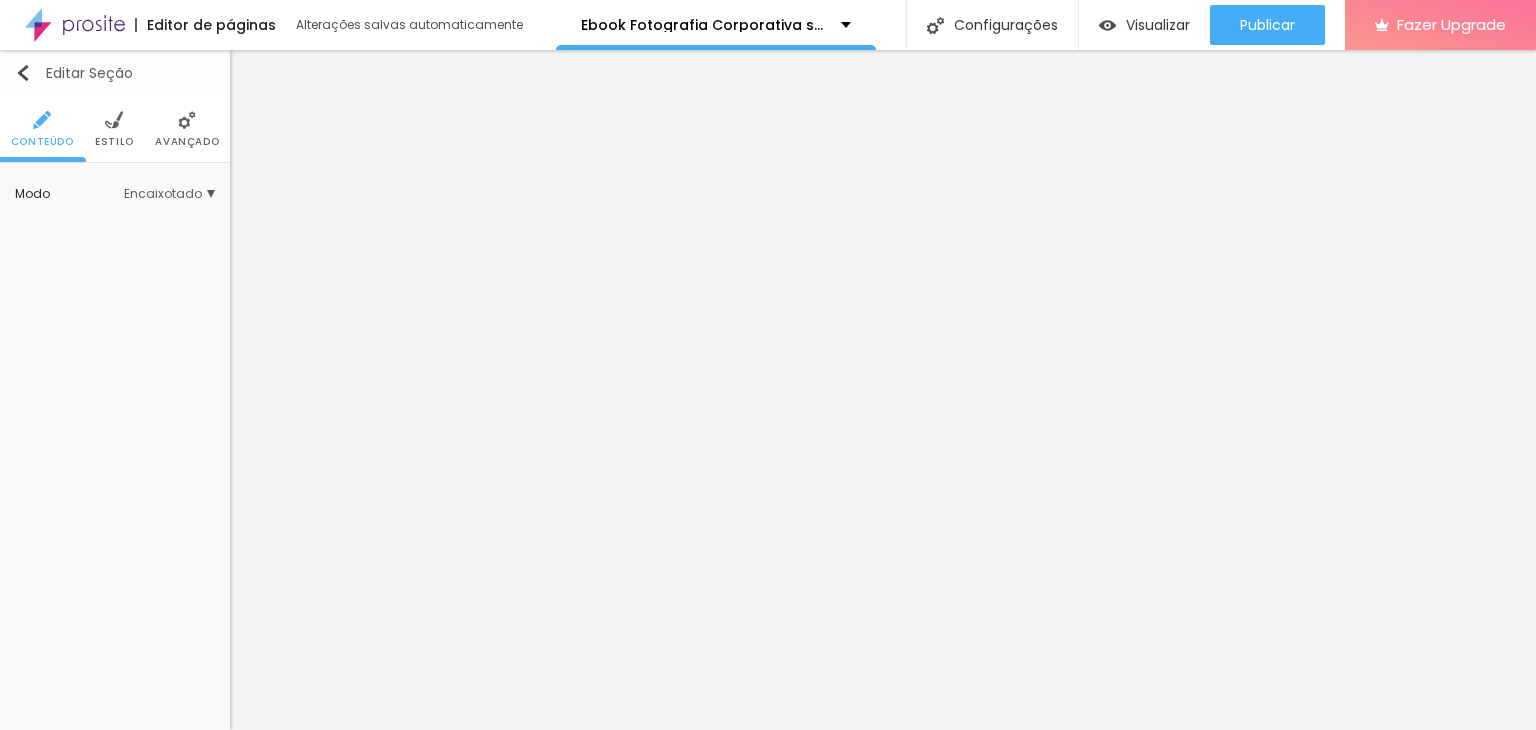 click at bounding box center [23, 73] 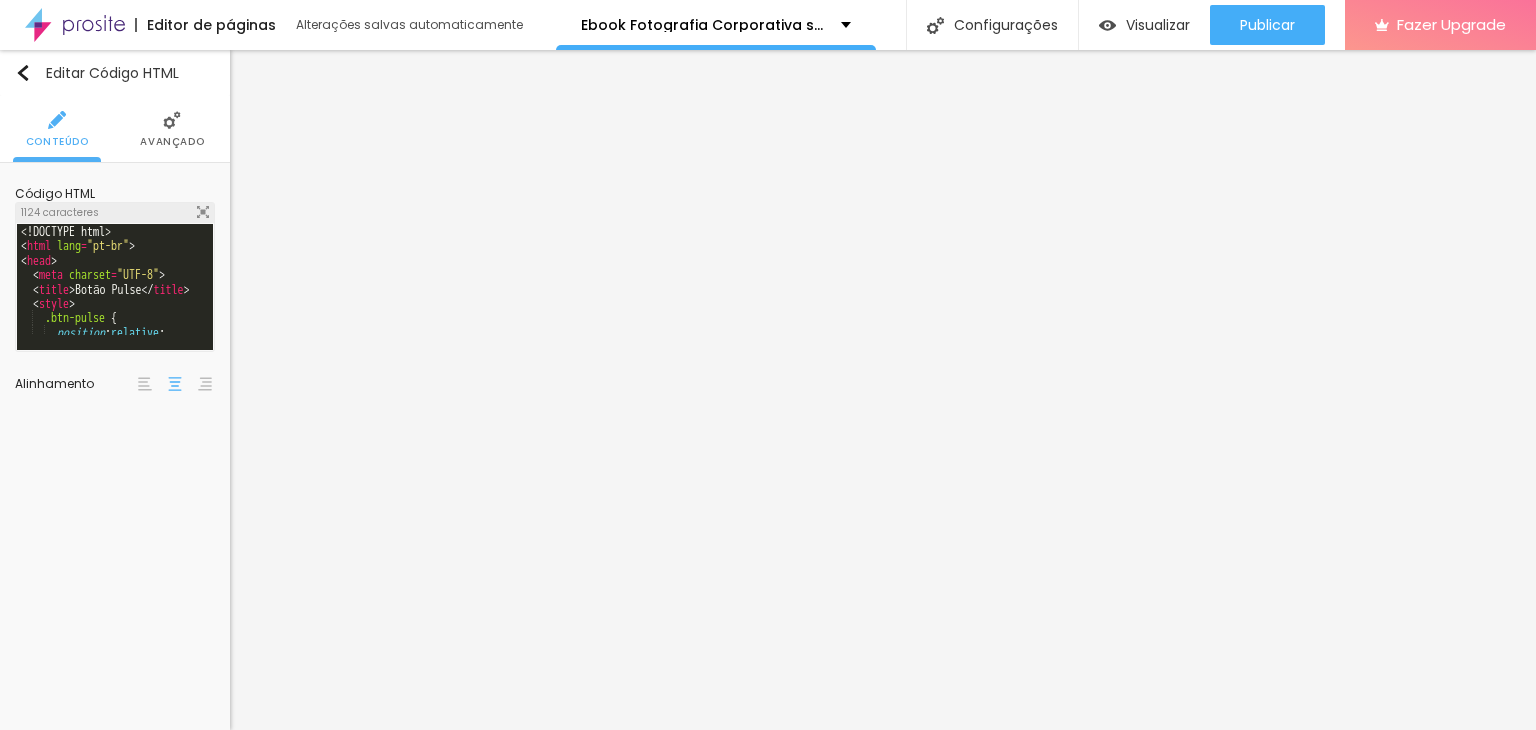 click at bounding box center (172, 120) 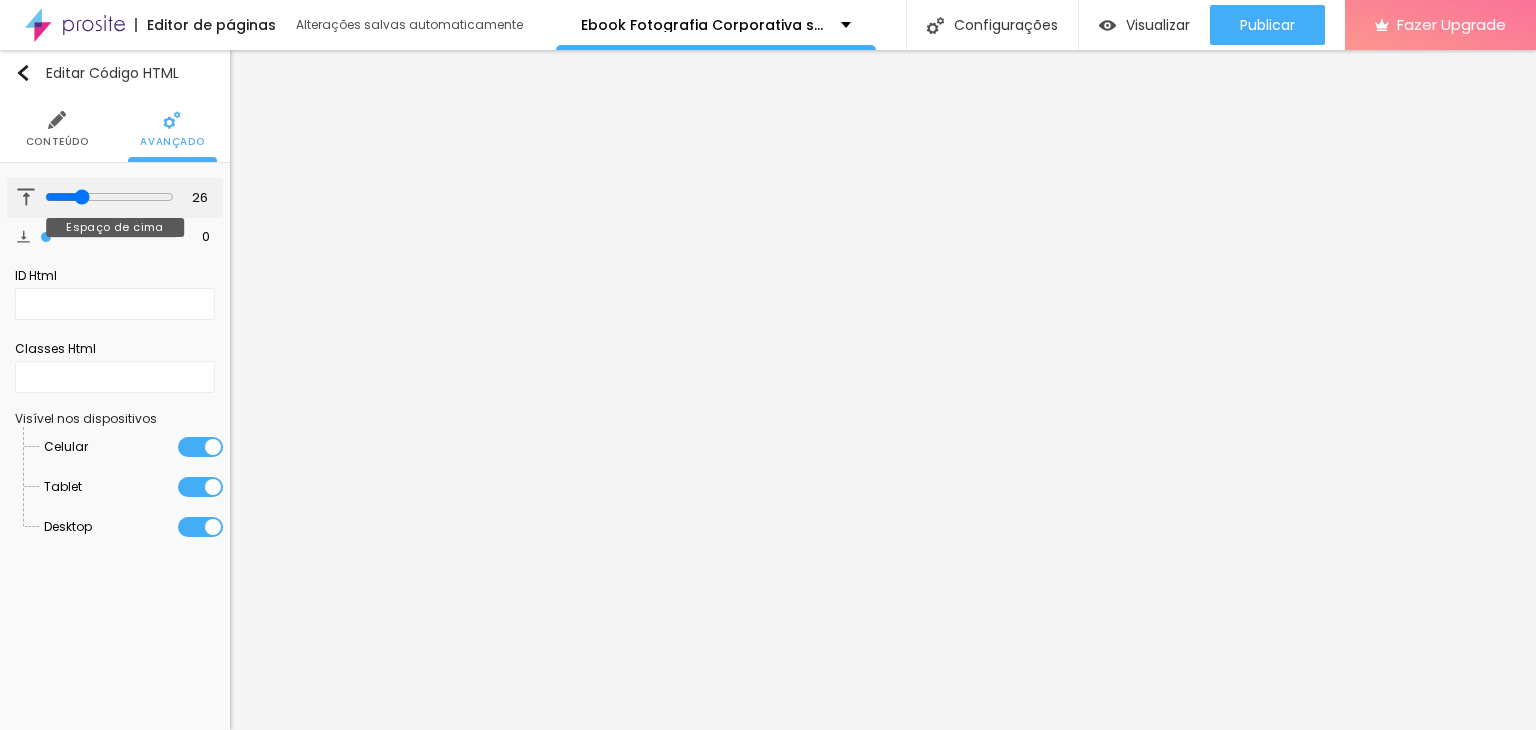 click at bounding box center [109, 197] 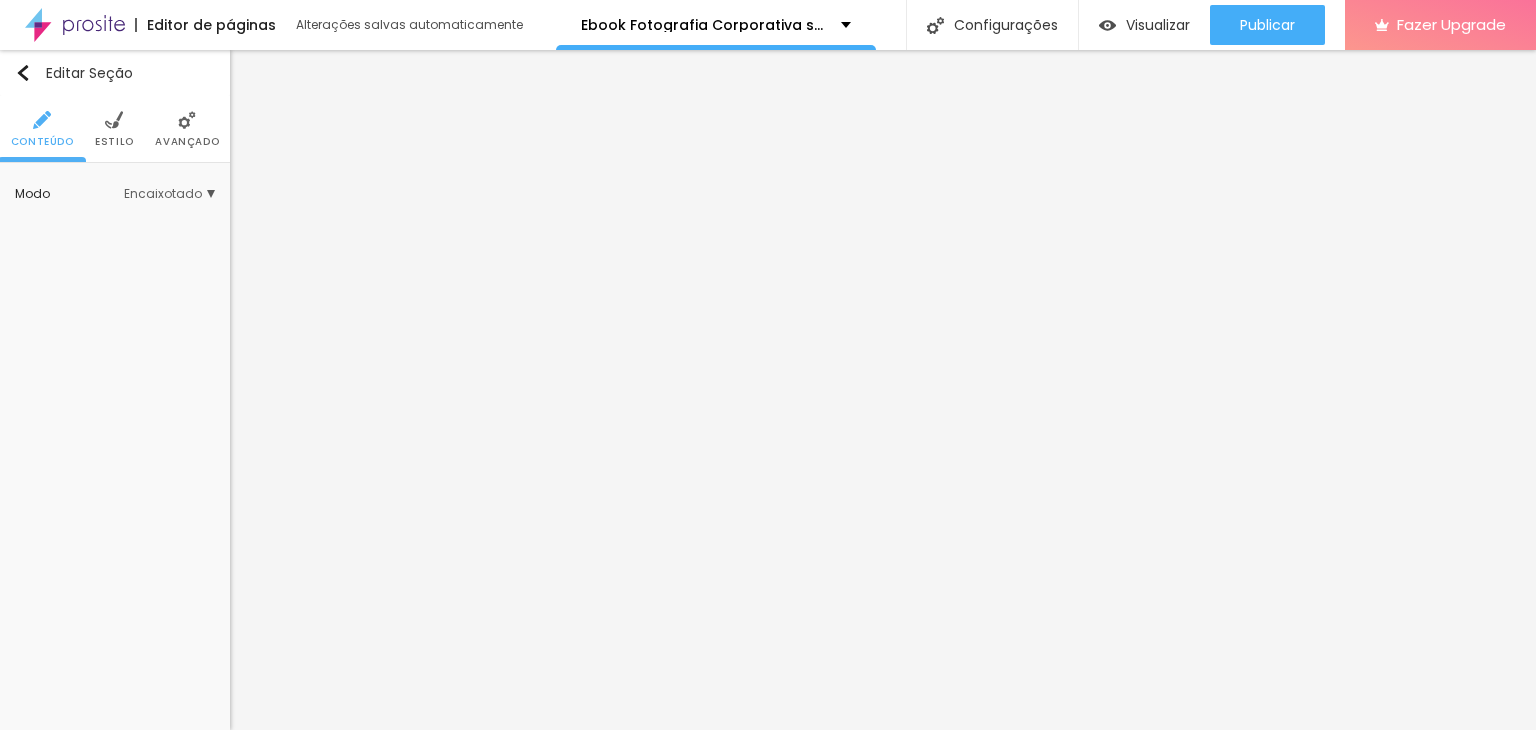 click on "Estilo" at bounding box center (114, 142) 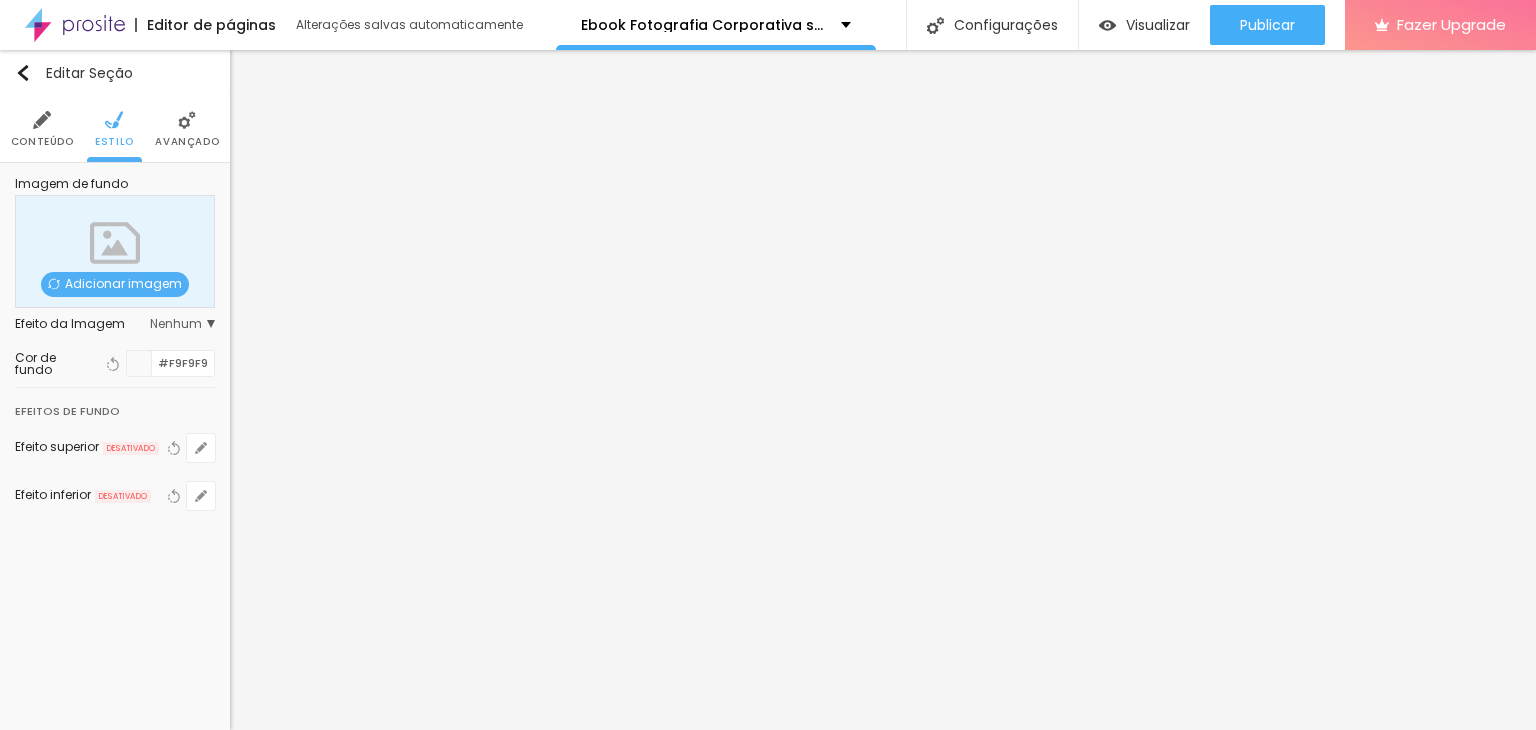 click on "Avançado" at bounding box center [187, 142] 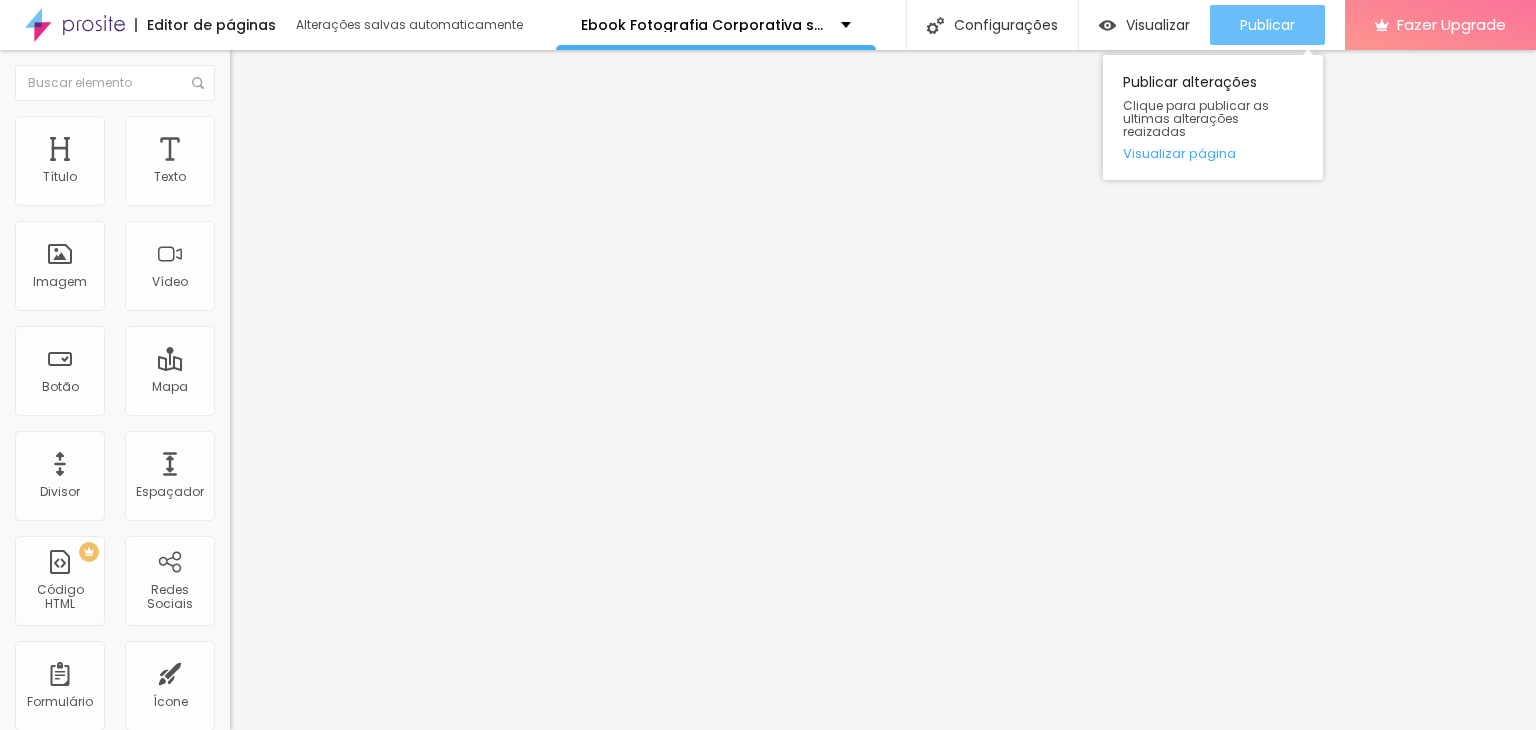 click on "Publicar" at bounding box center (1267, 25) 